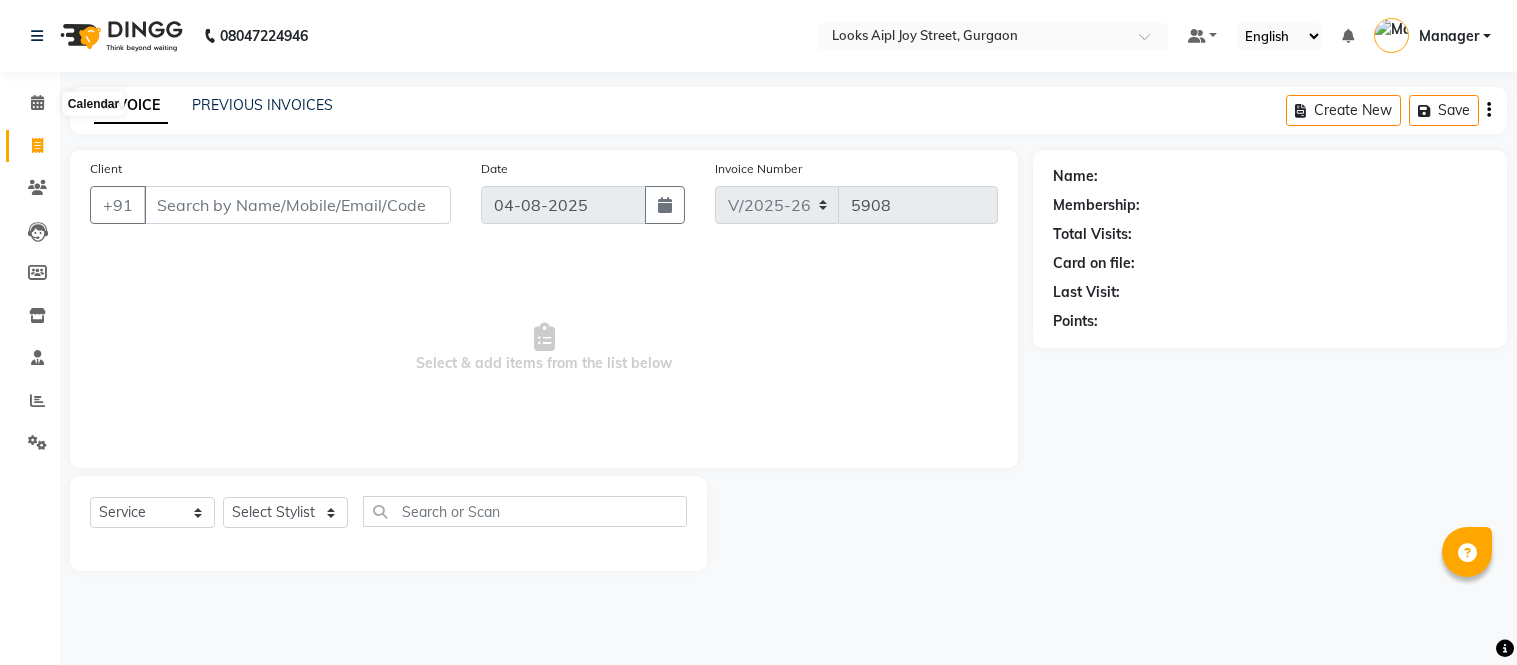 click 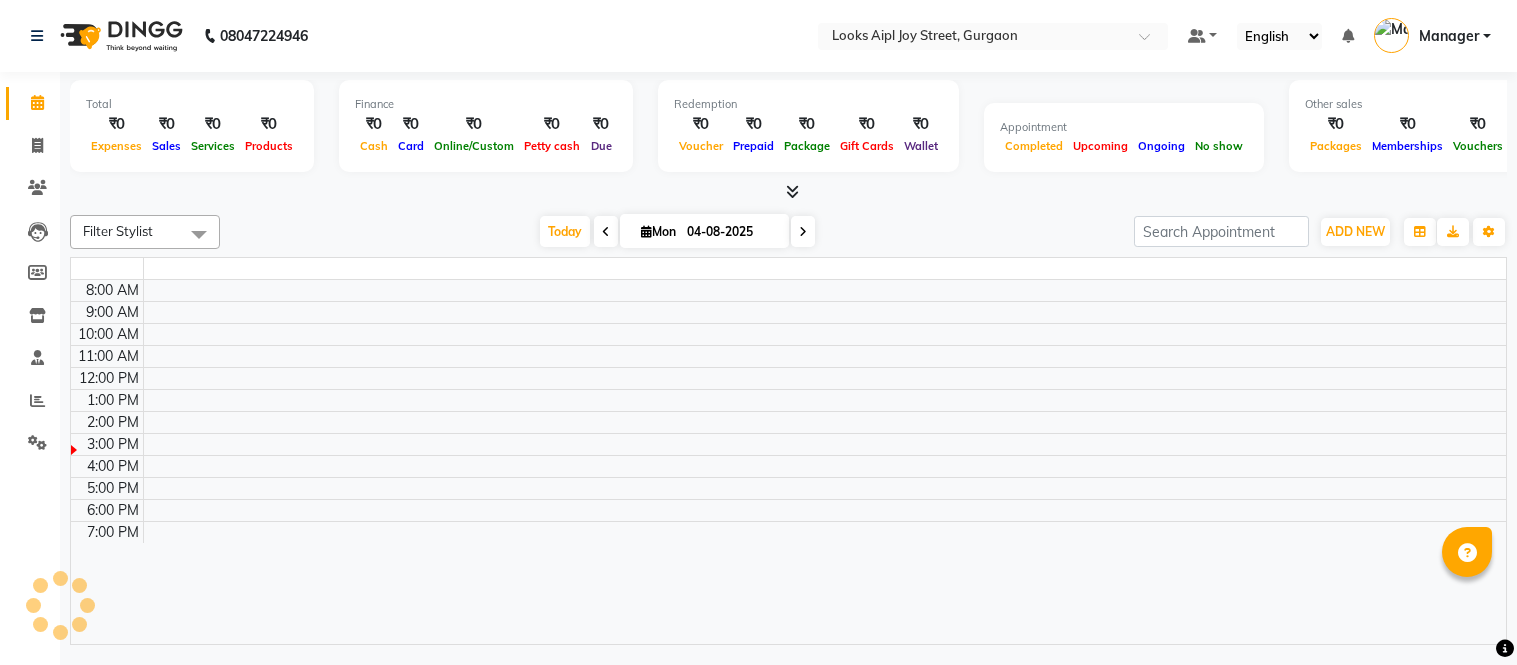 scroll, scrollTop: 0, scrollLeft: 0, axis: both 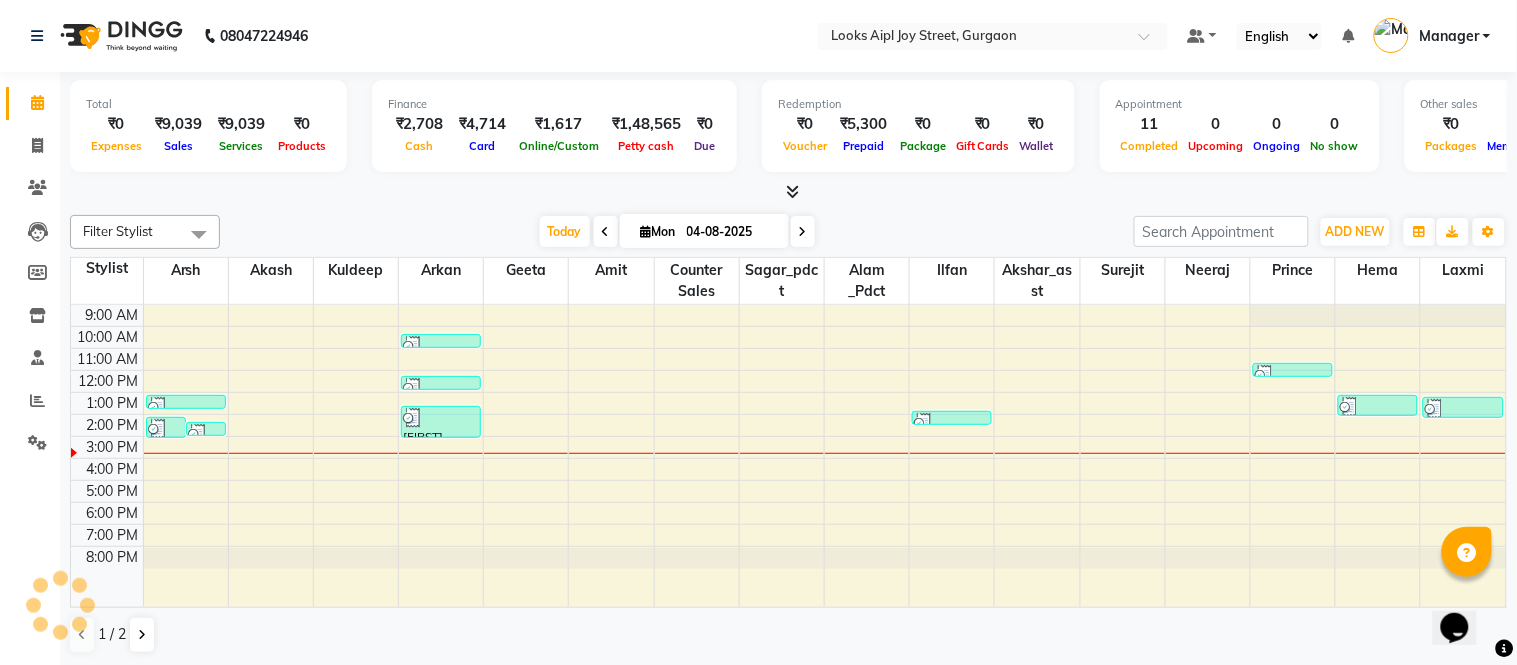 click at bounding box center [792, 191] 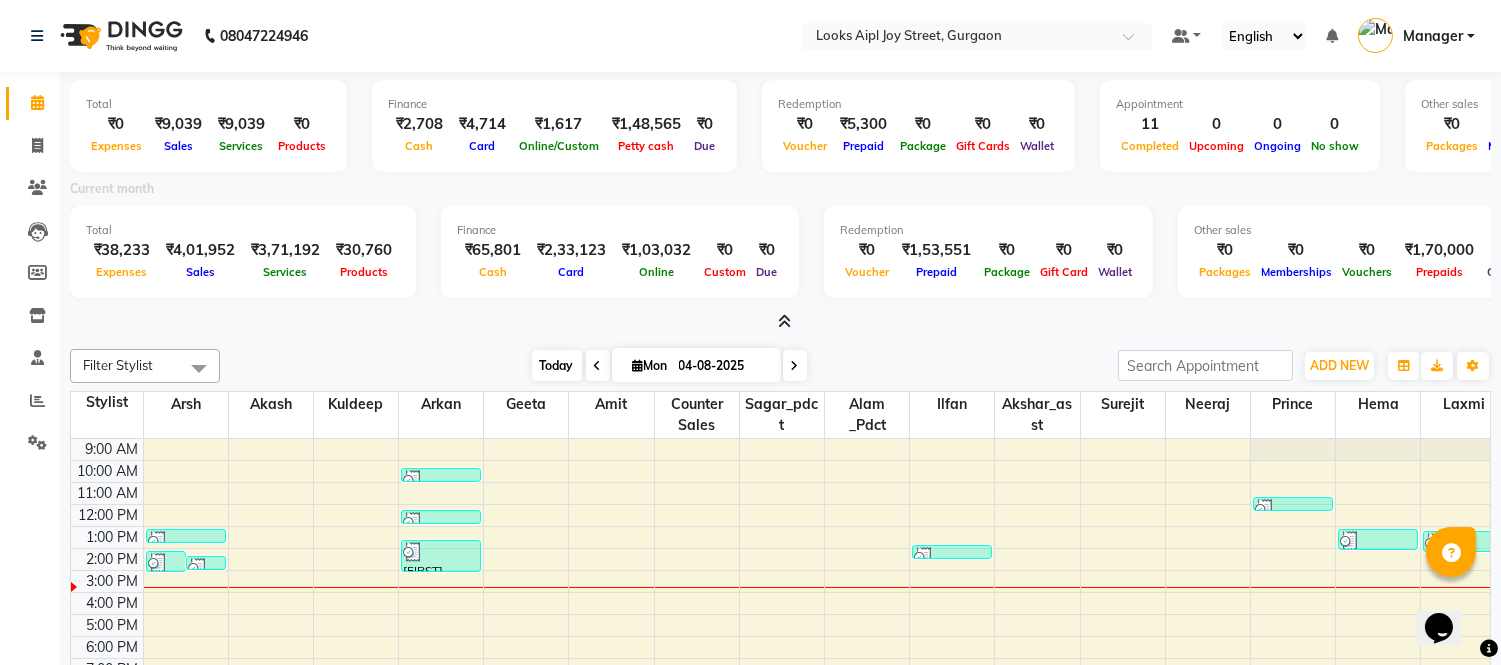 click on "Today" at bounding box center (557, 365) 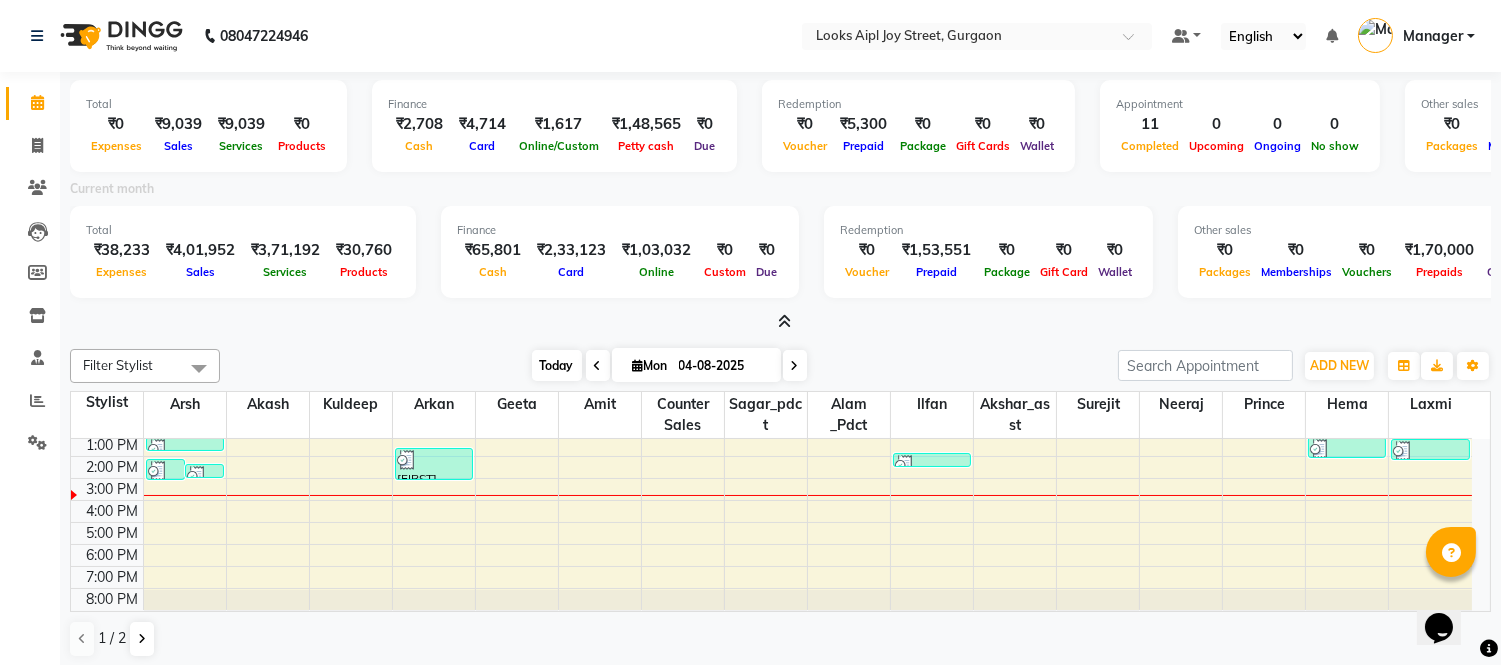 click on "Today" at bounding box center (557, 365) 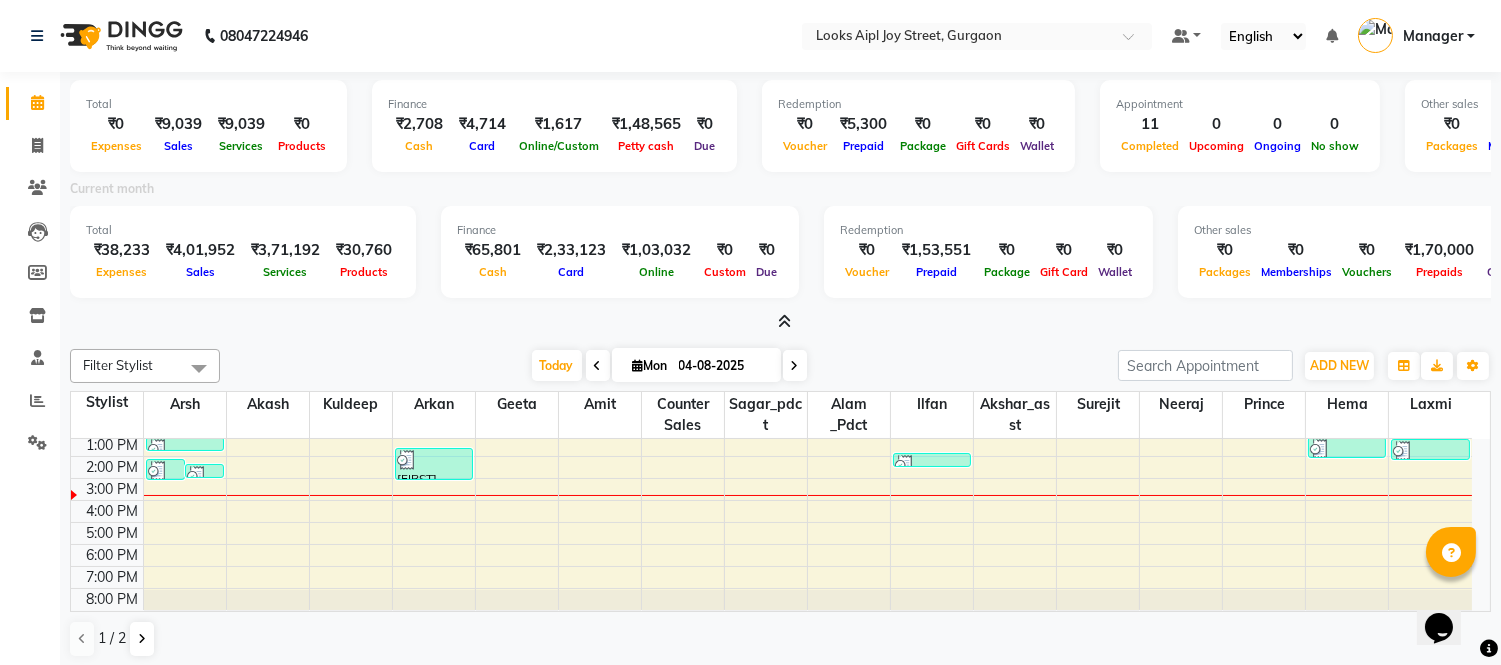 click at bounding box center [598, 366] 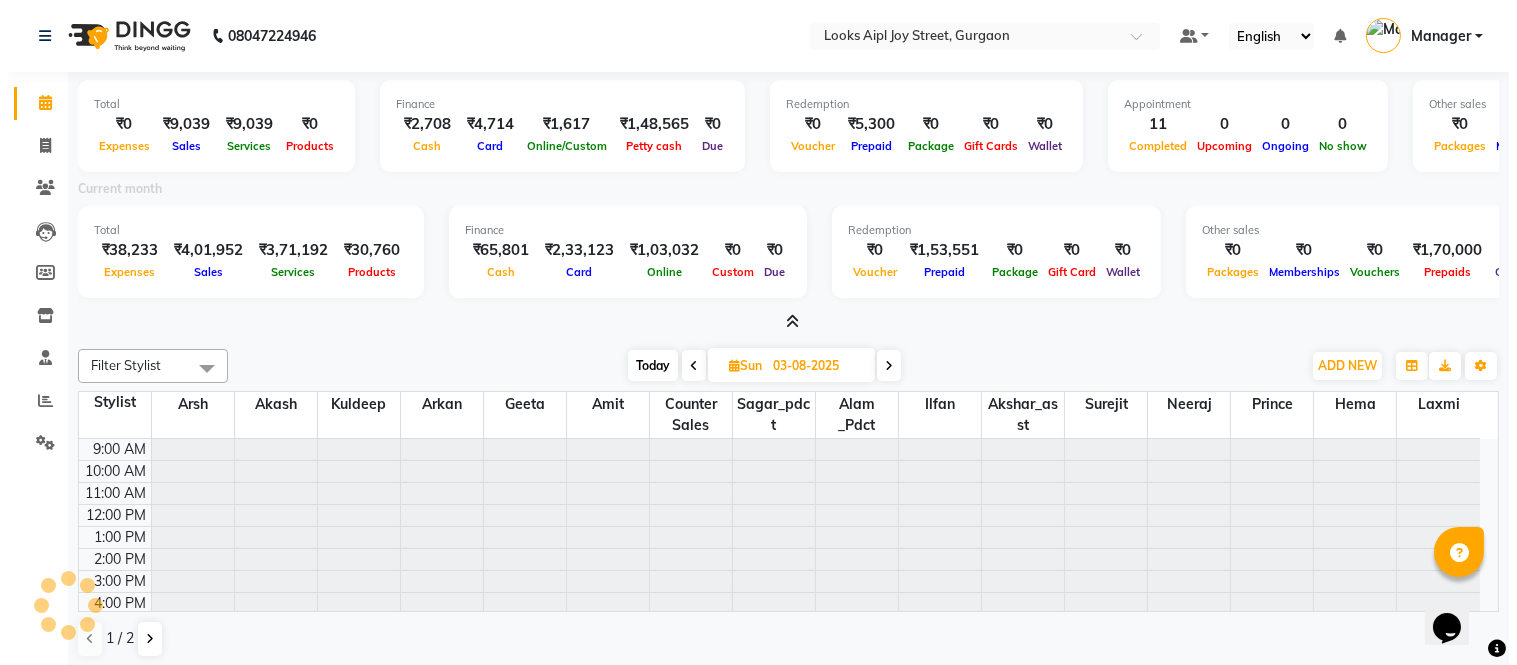 scroll, scrollTop: 92, scrollLeft: 0, axis: vertical 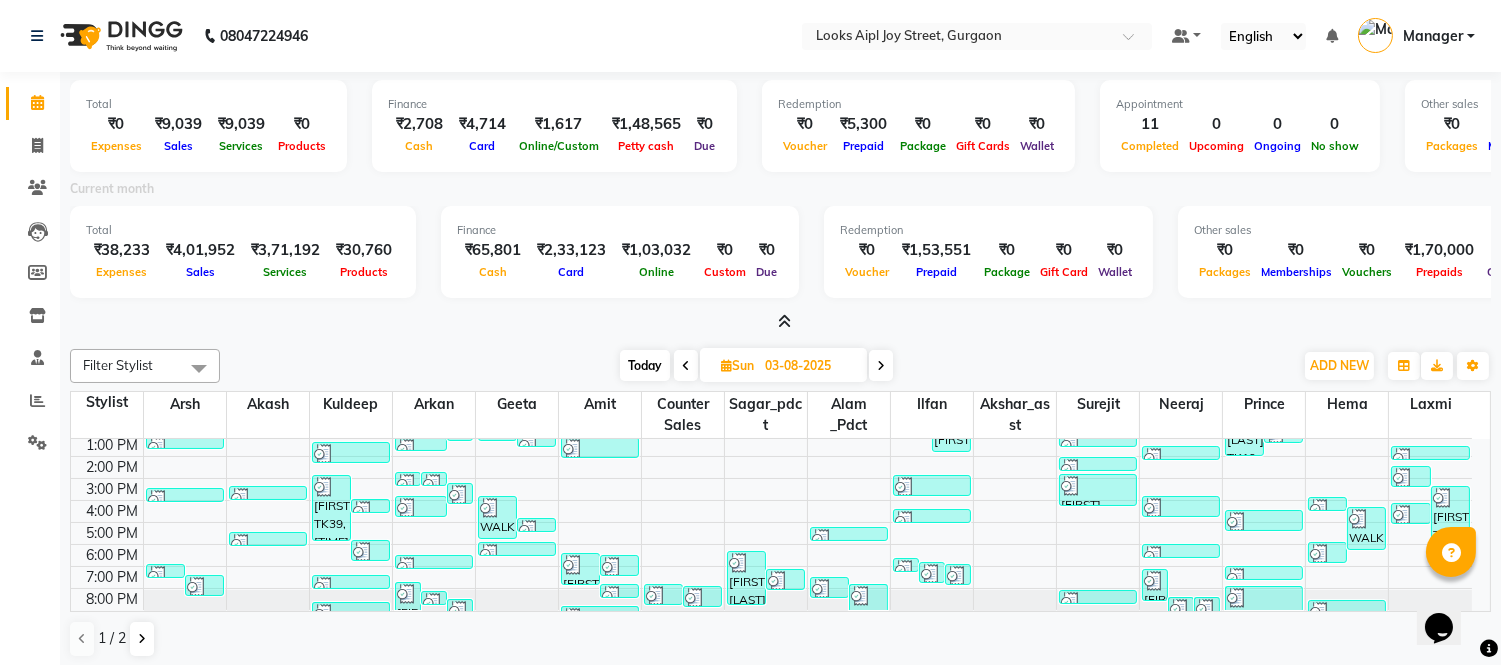 click on "Sun" at bounding box center (737, 365) 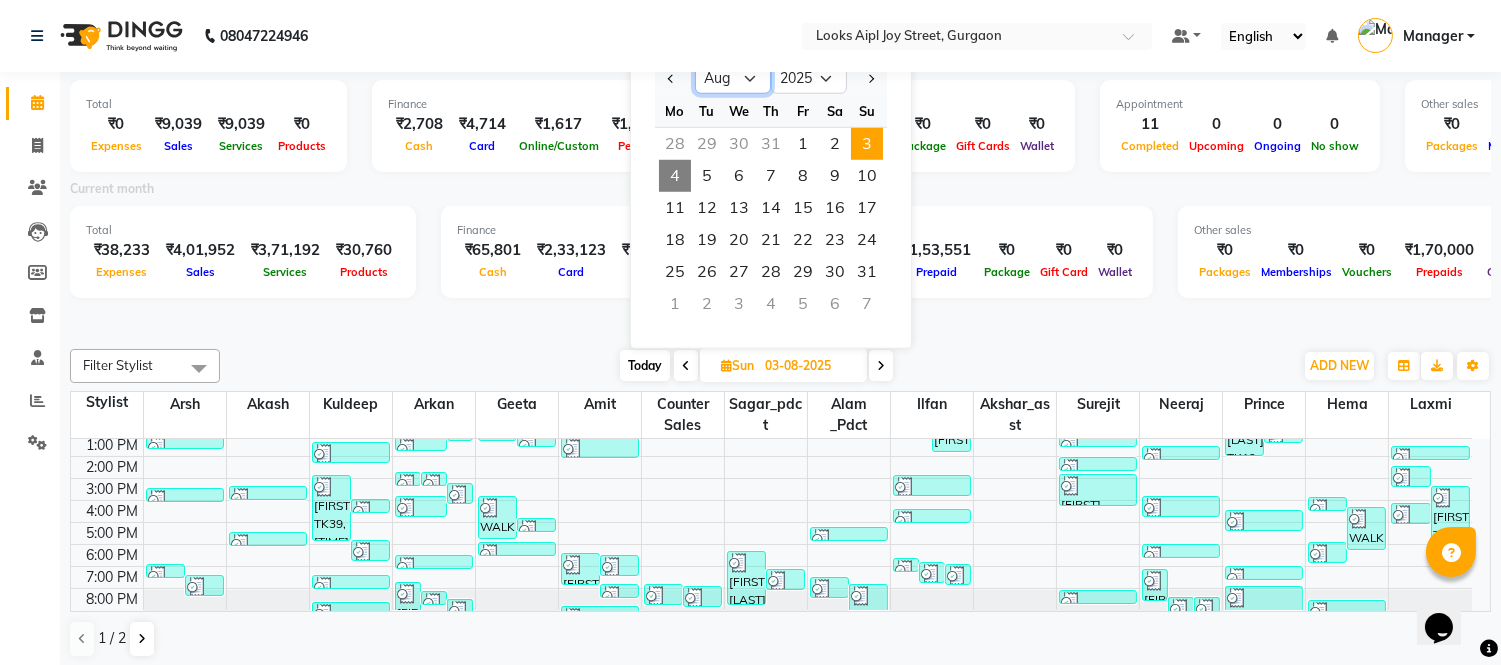 click on "Jan Feb Mar Apr May Jun Jul Aug Sep Oct Nov Dec" at bounding box center (733, 79) 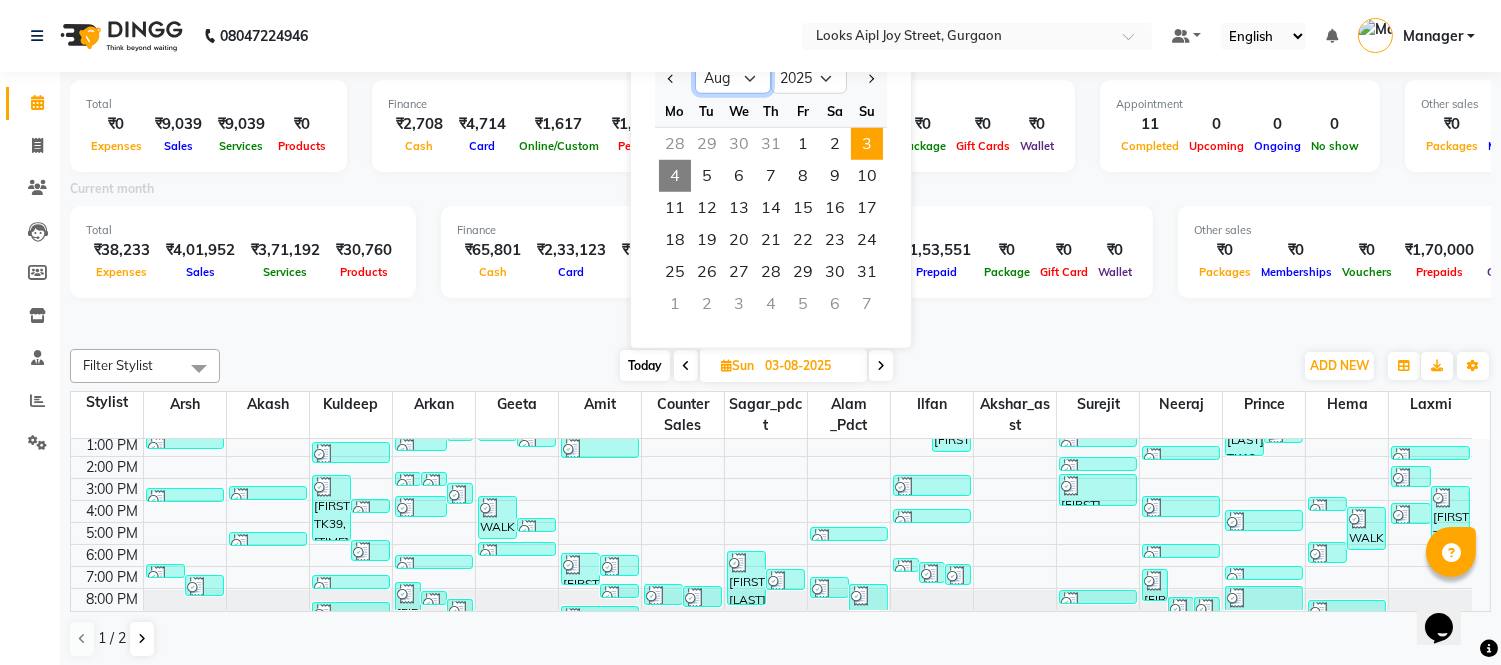 select on "7" 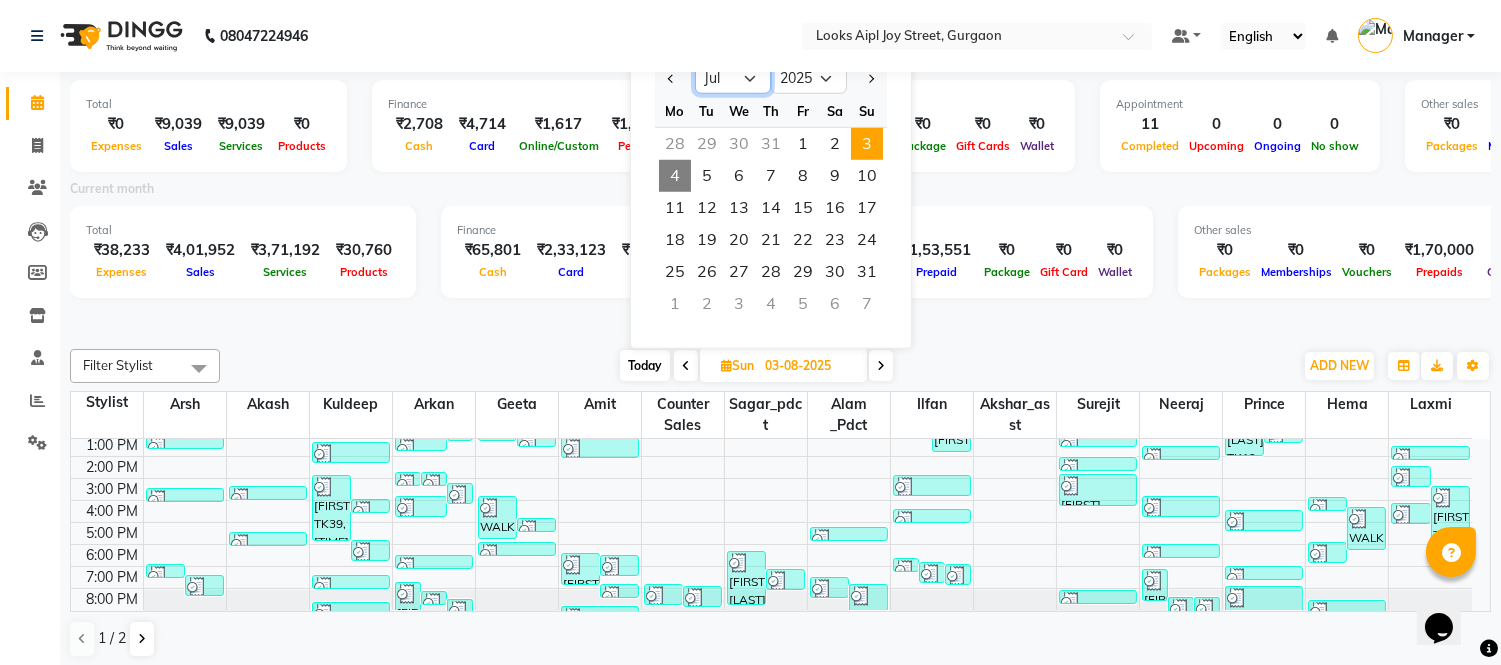 click on "Jan Feb Mar Apr May Jun Jul Aug Sep Oct Nov Dec" at bounding box center (733, 79) 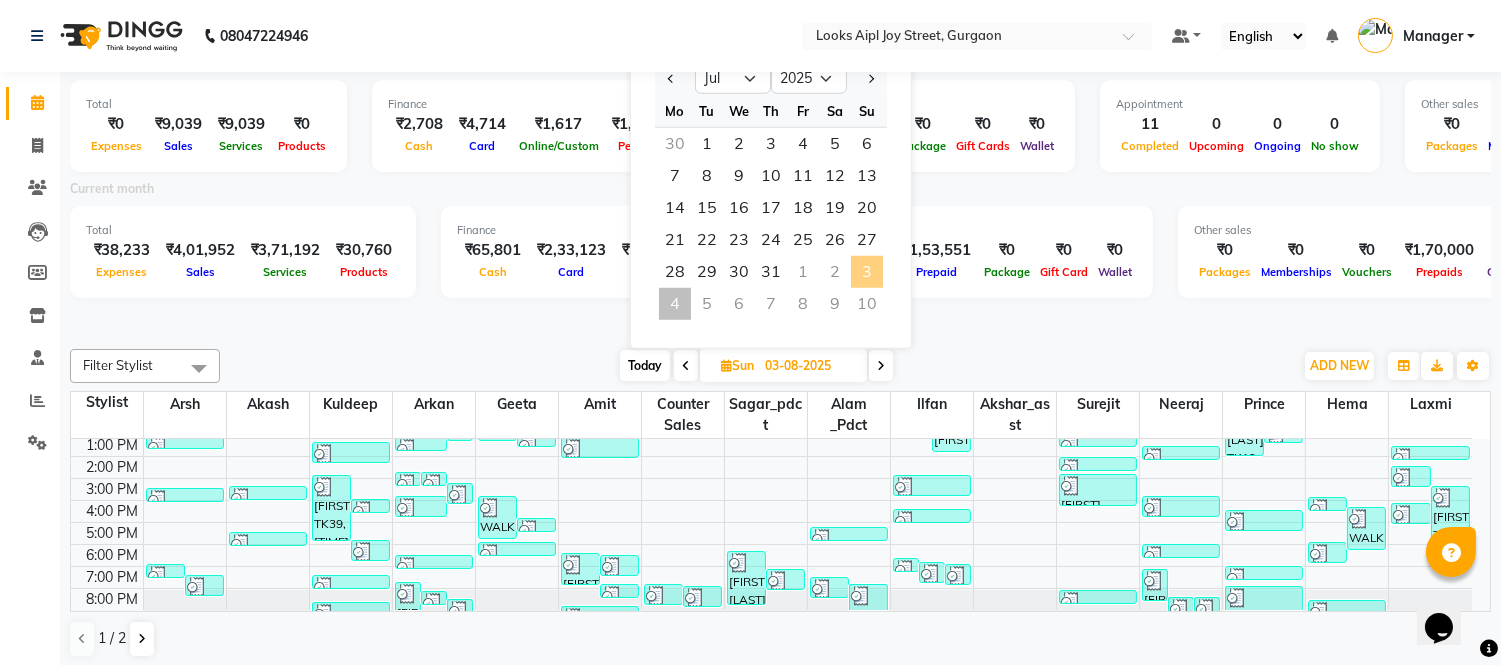 click at bounding box center [780, 322] 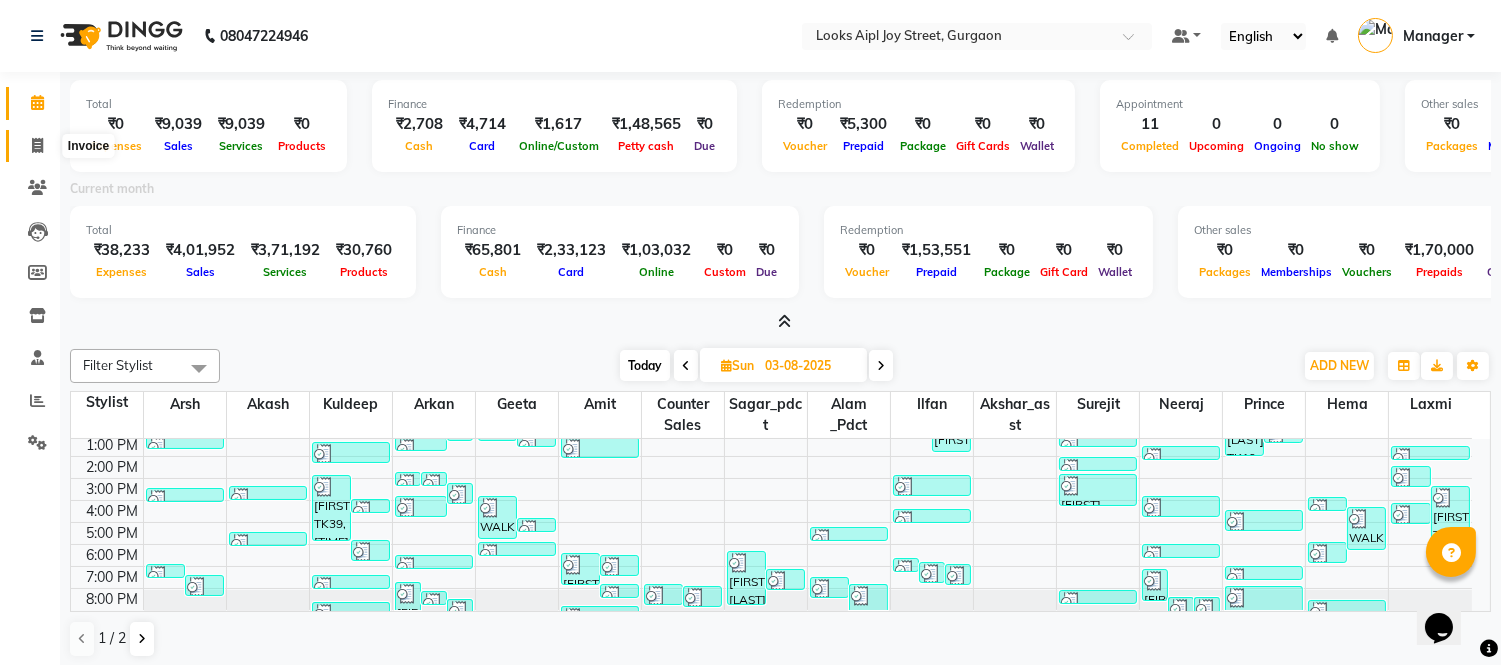 click 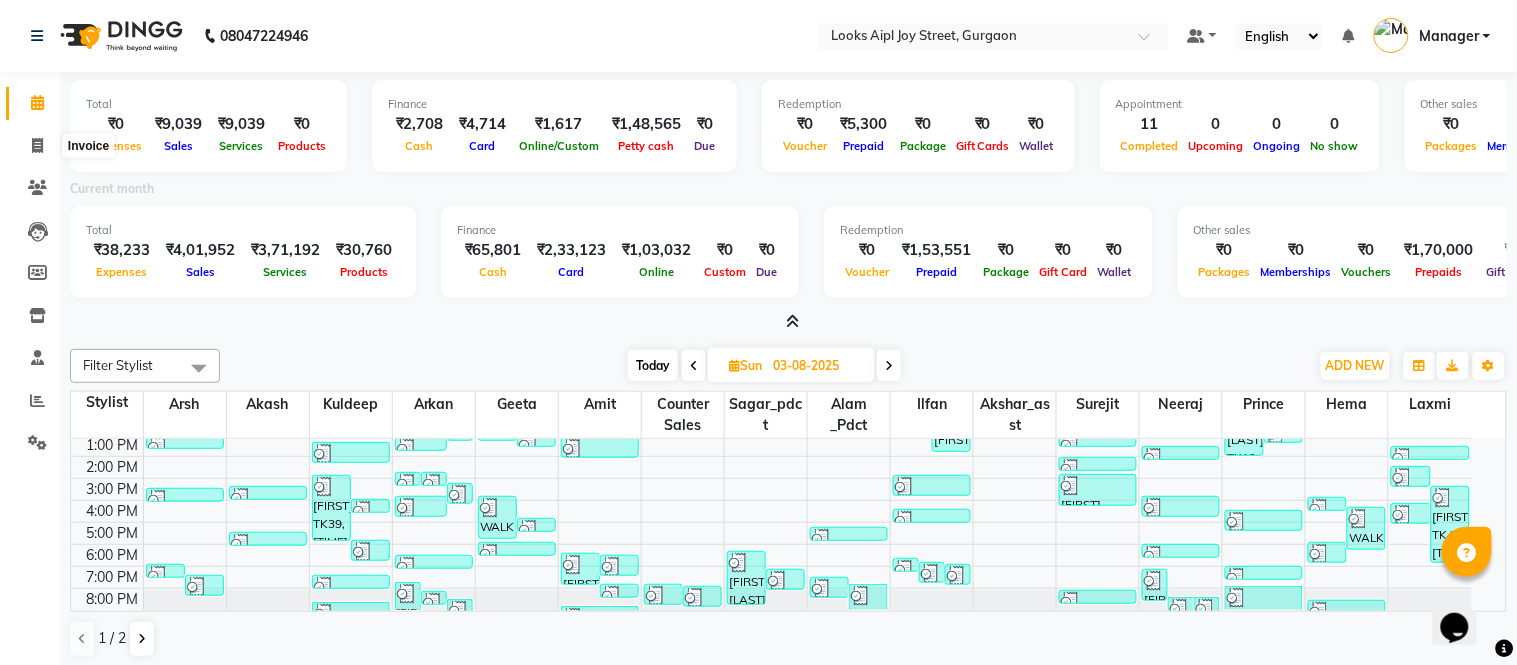 select on "6047" 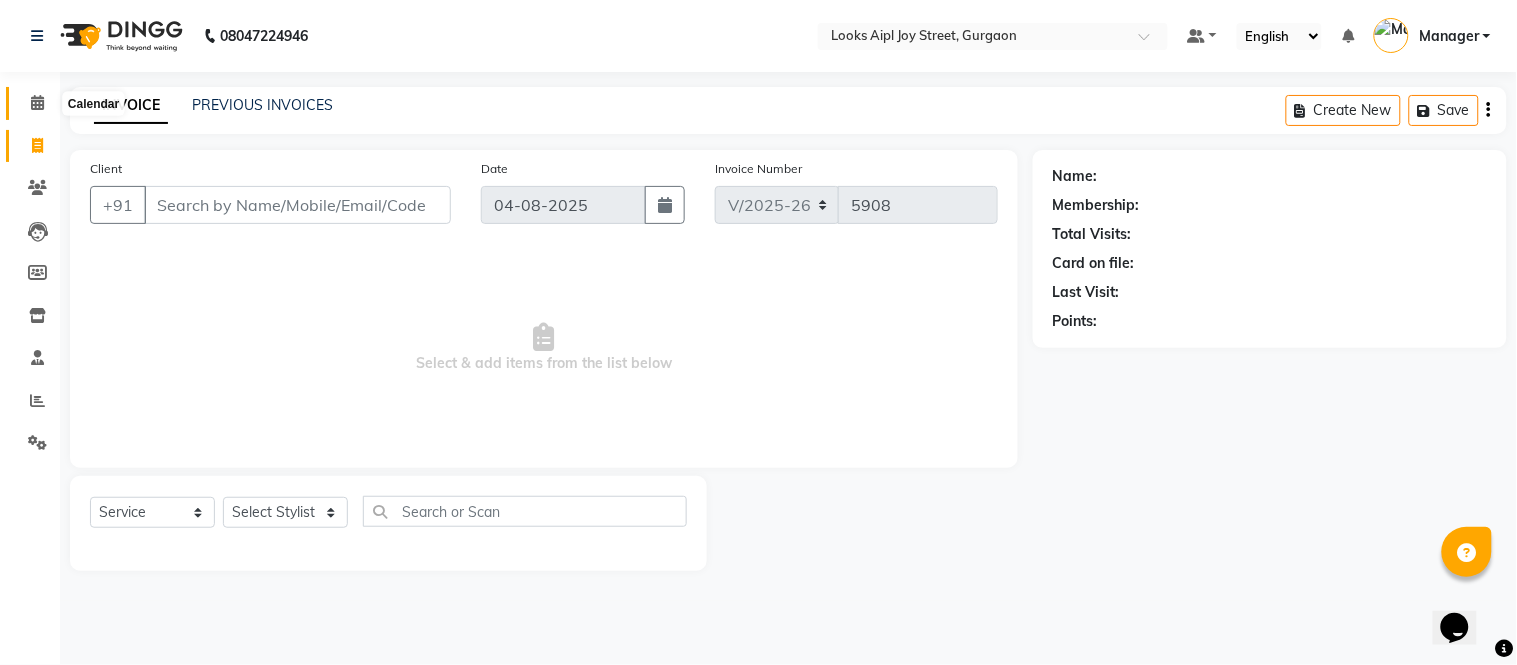 click 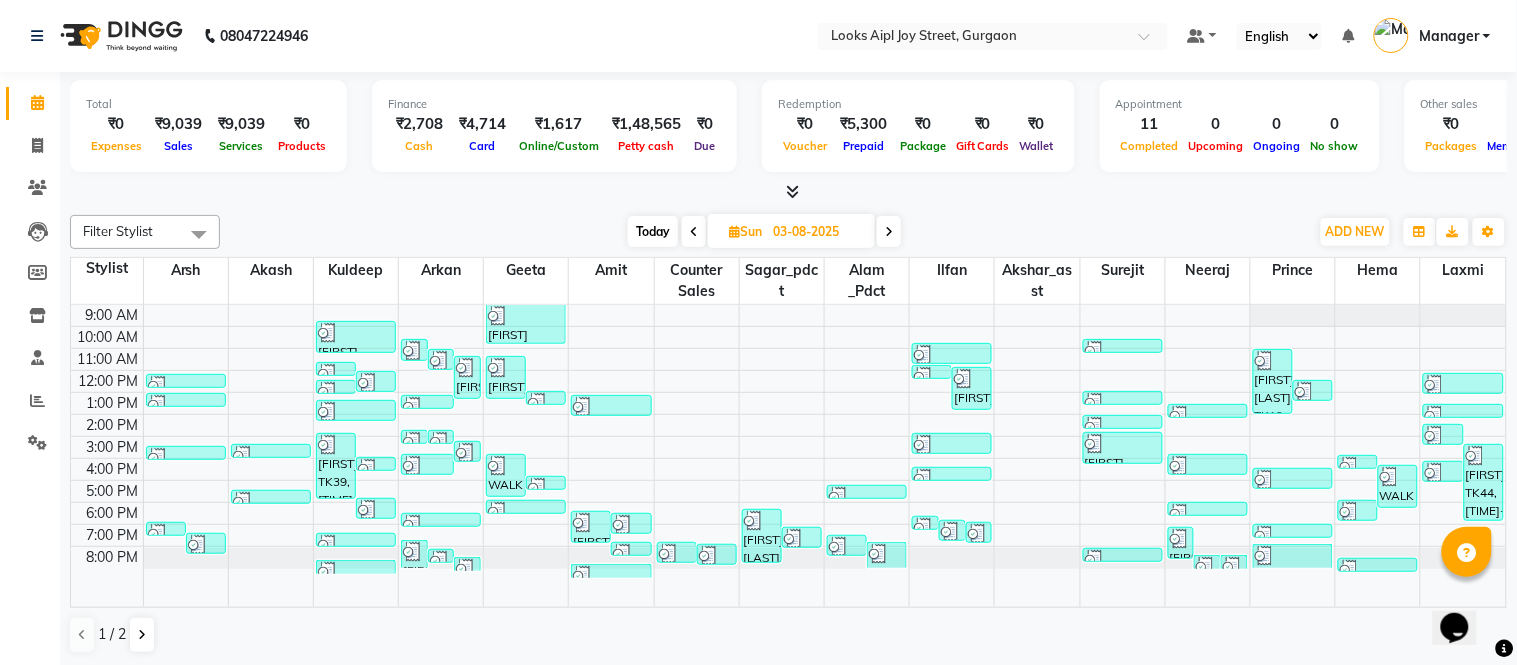 click at bounding box center [889, 231] 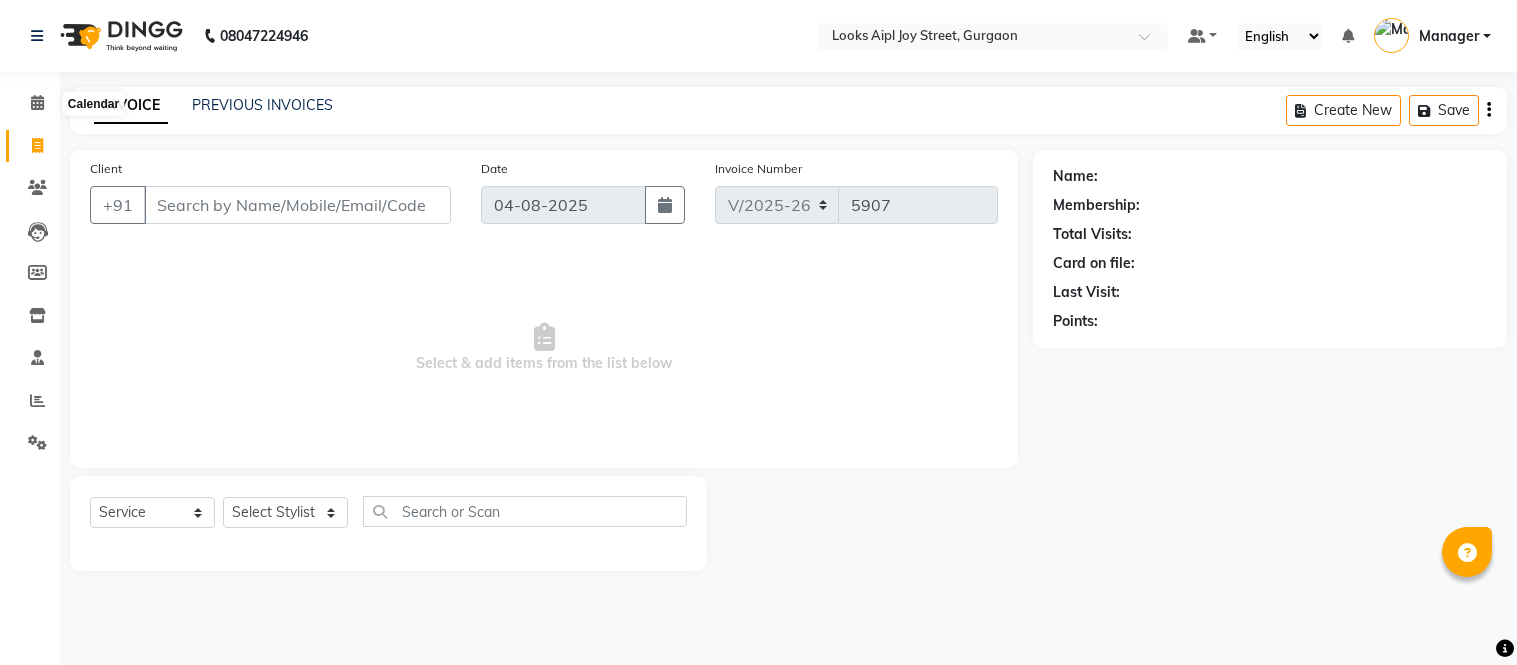 select on "6047" 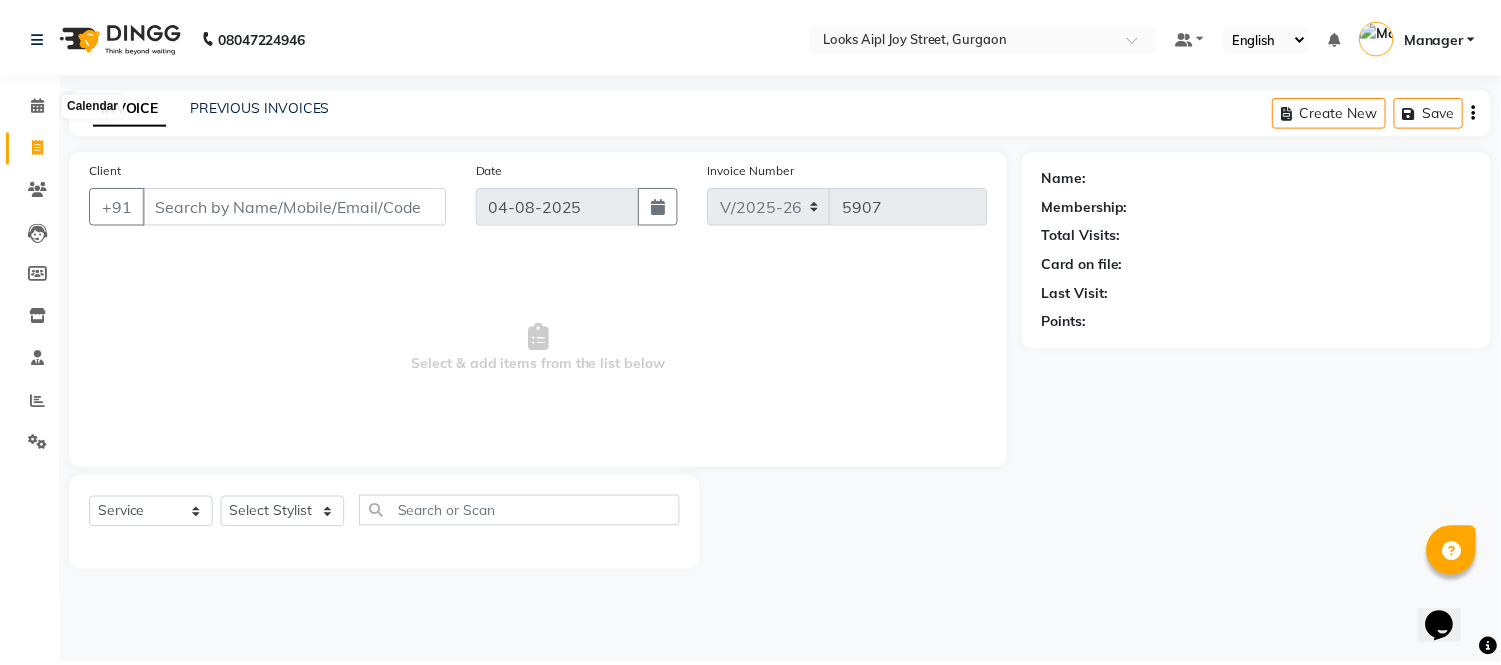 scroll, scrollTop: 0, scrollLeft: 0, axis: both 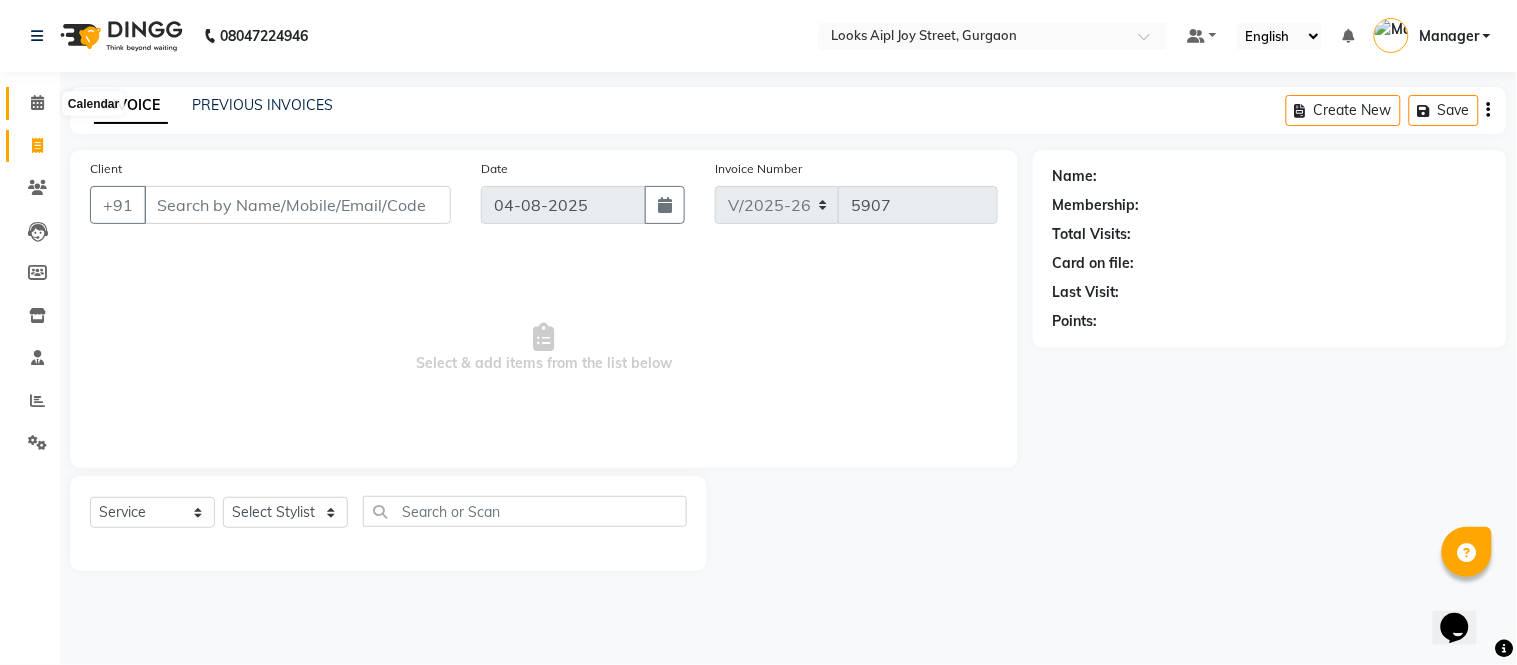 click 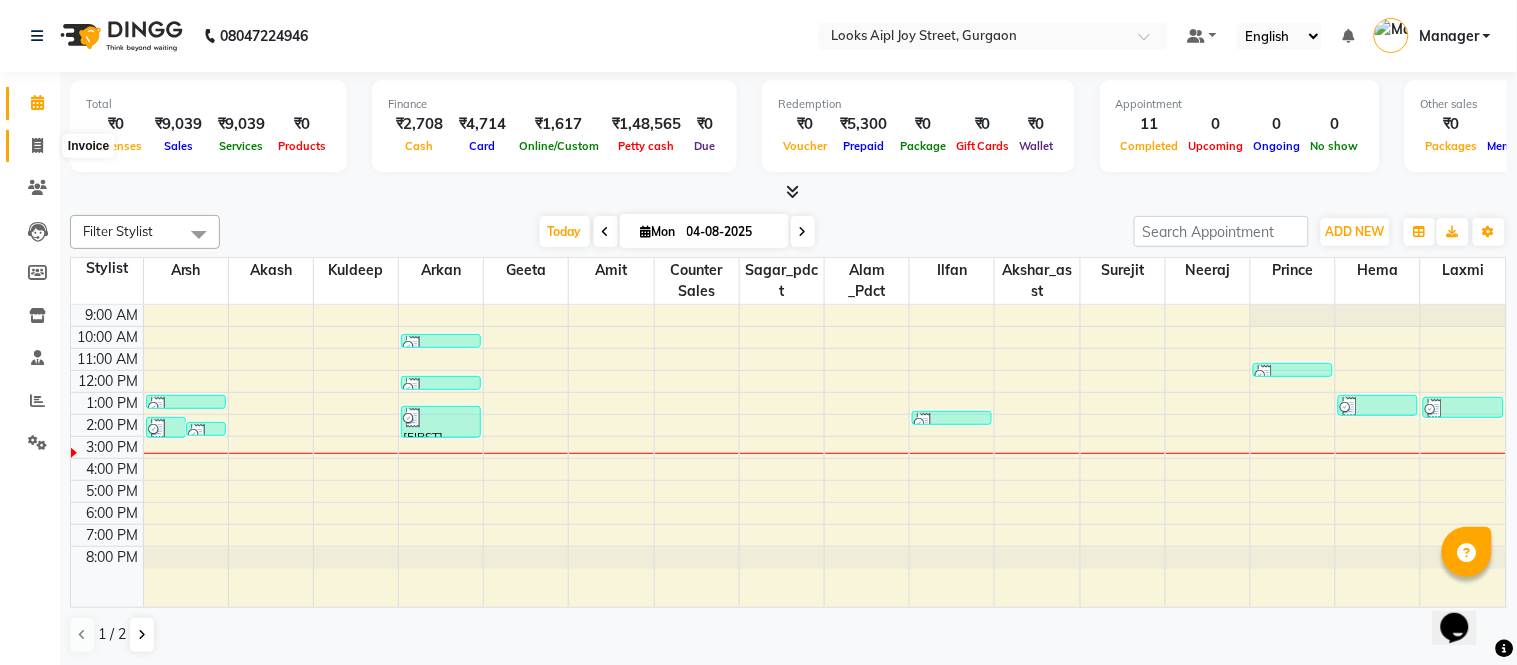 click 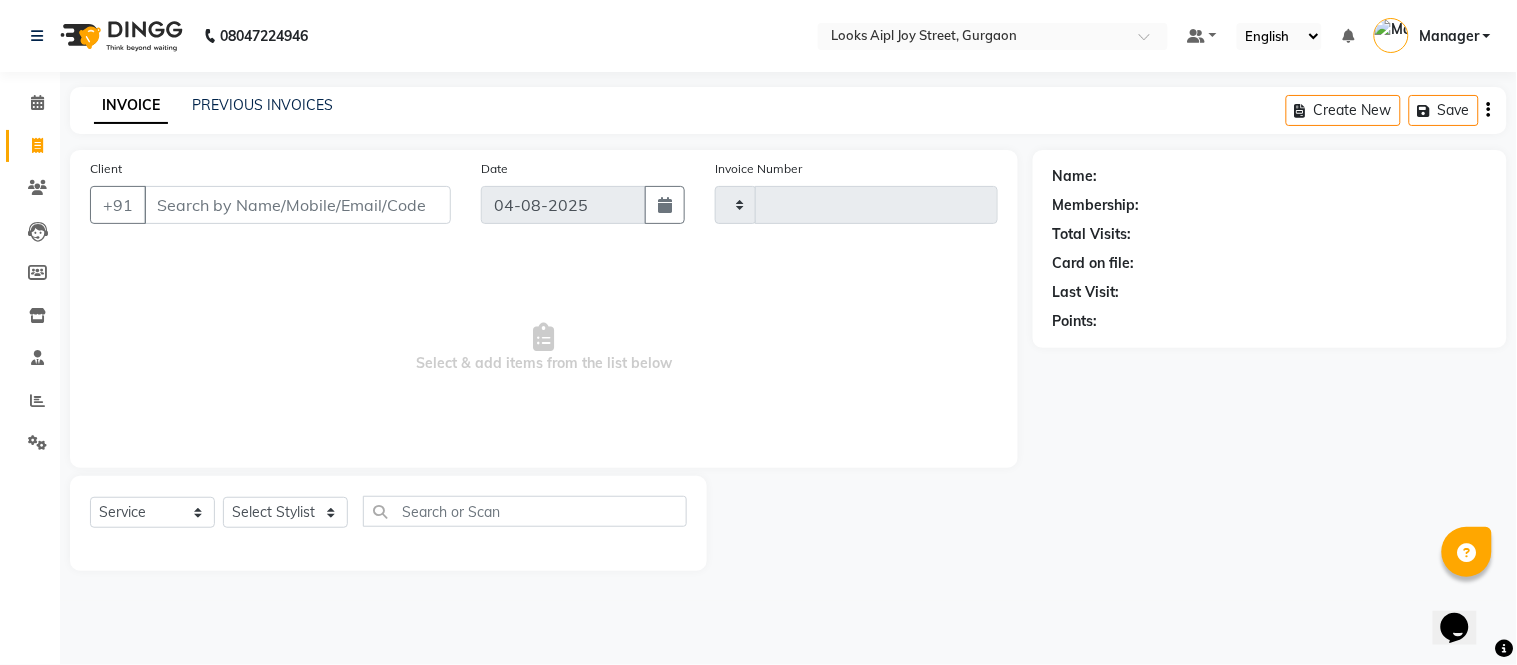 type on "5908" 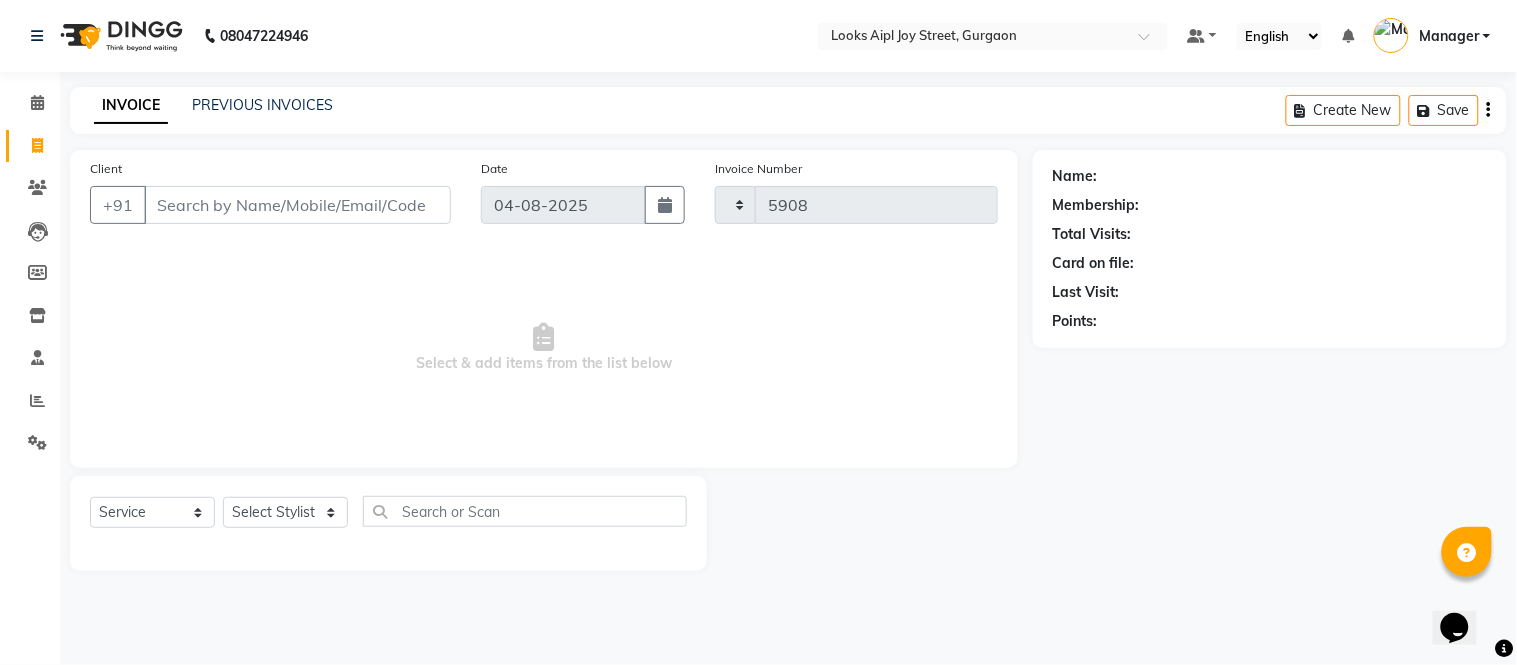 select on "6047" 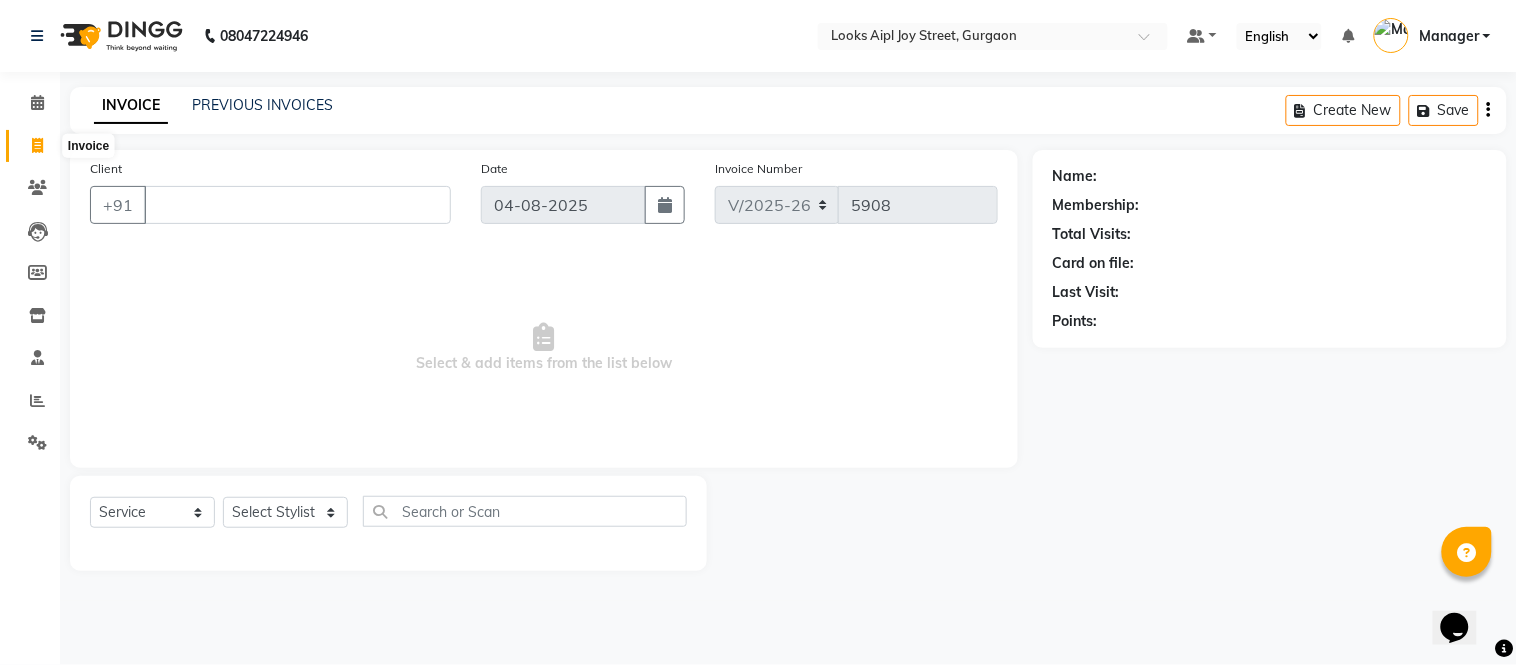 type 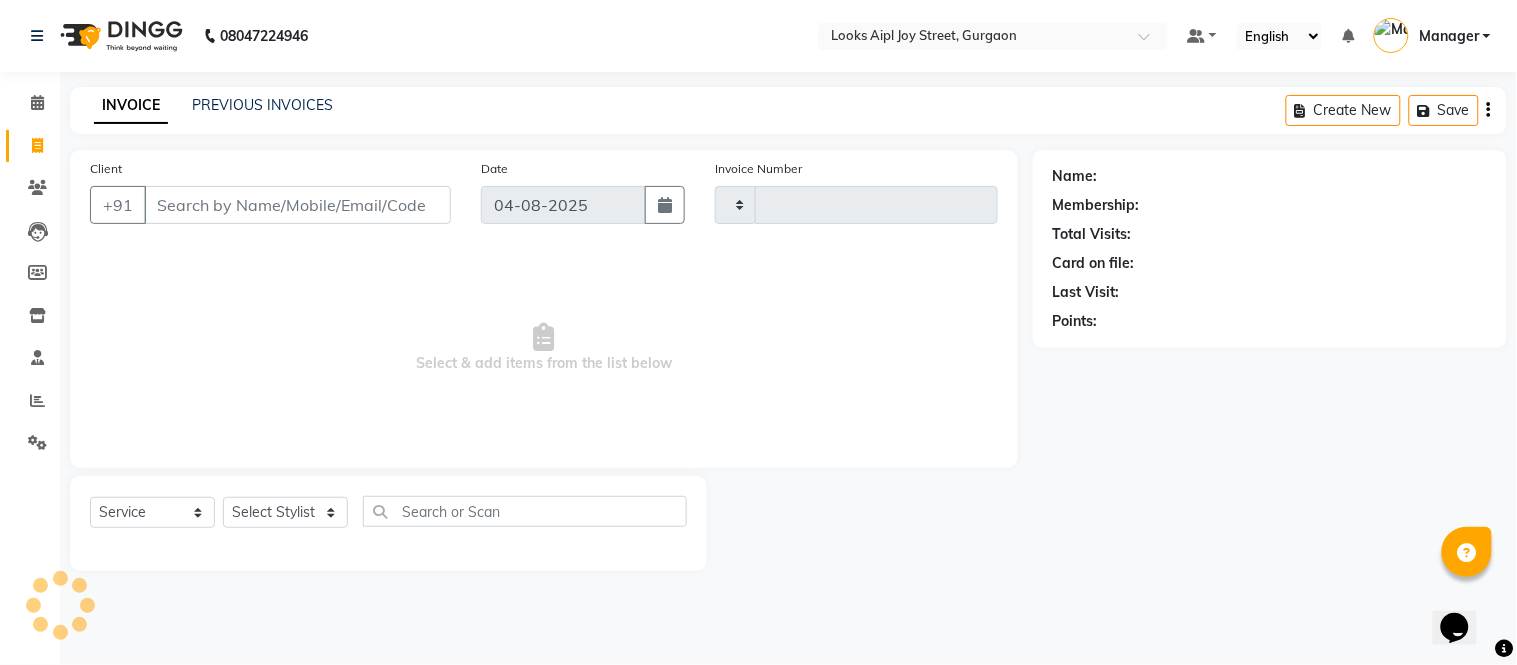 type on "5908" 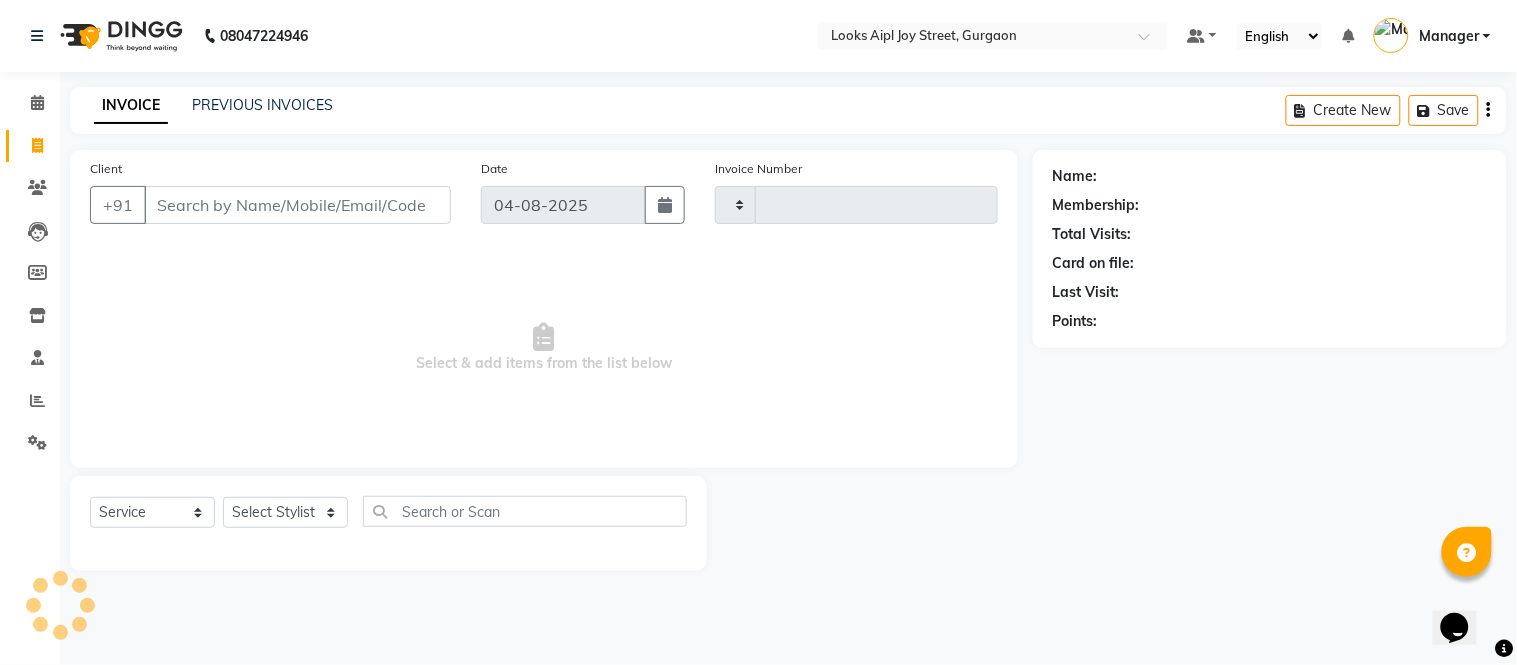 select on "6047" 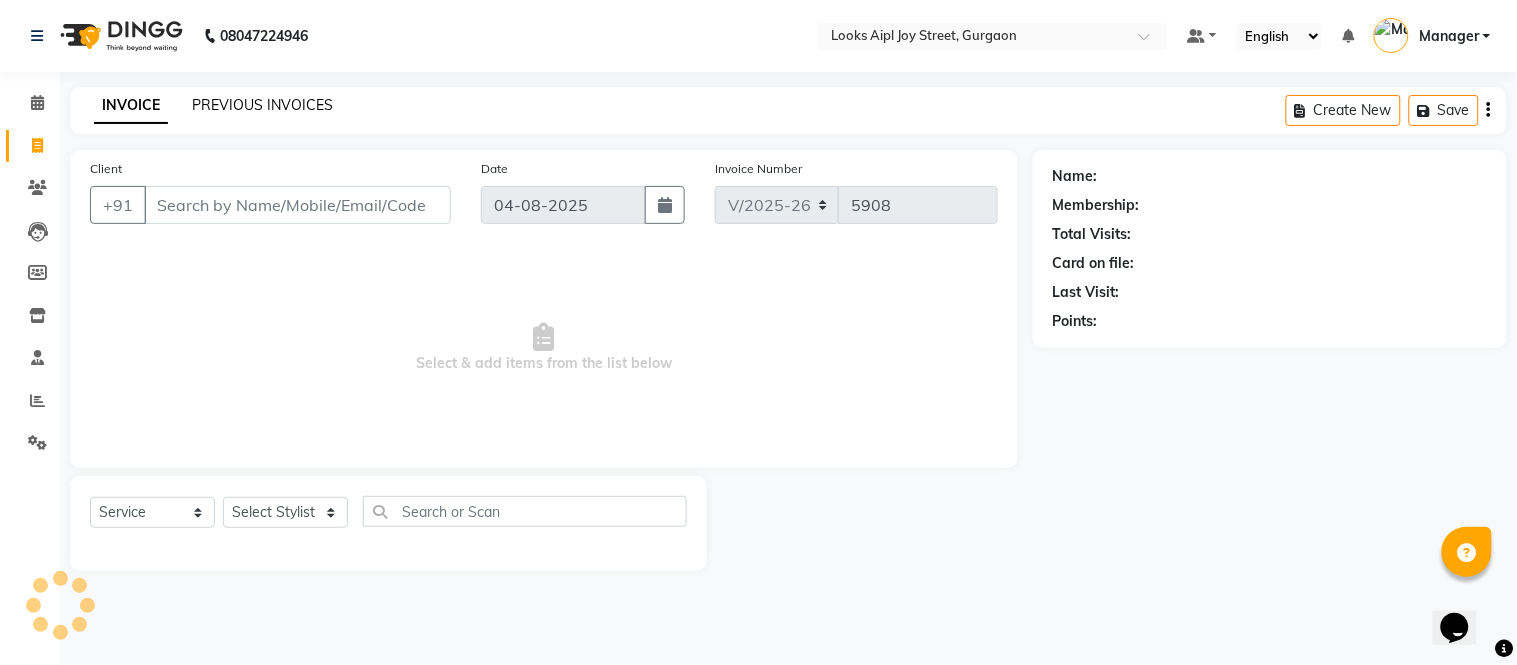 click on "PREVIOUS INVOICES" 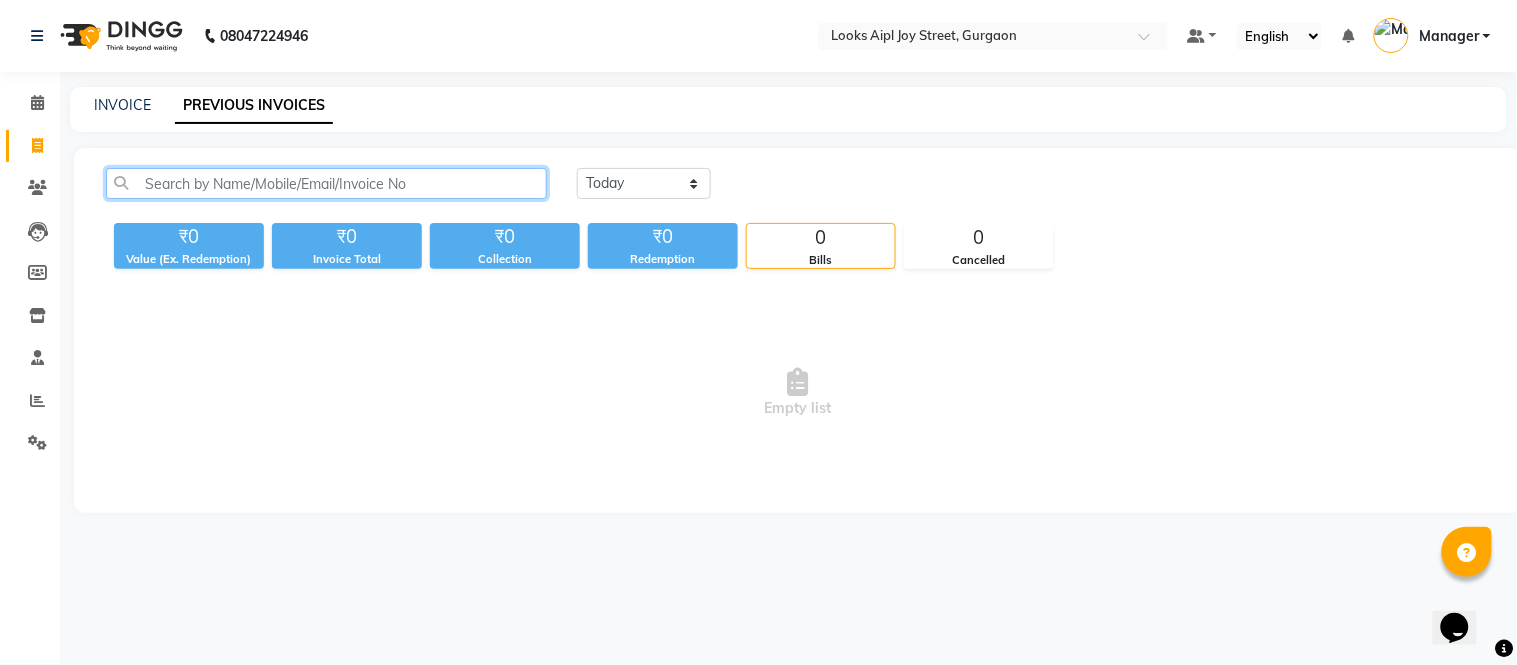 click 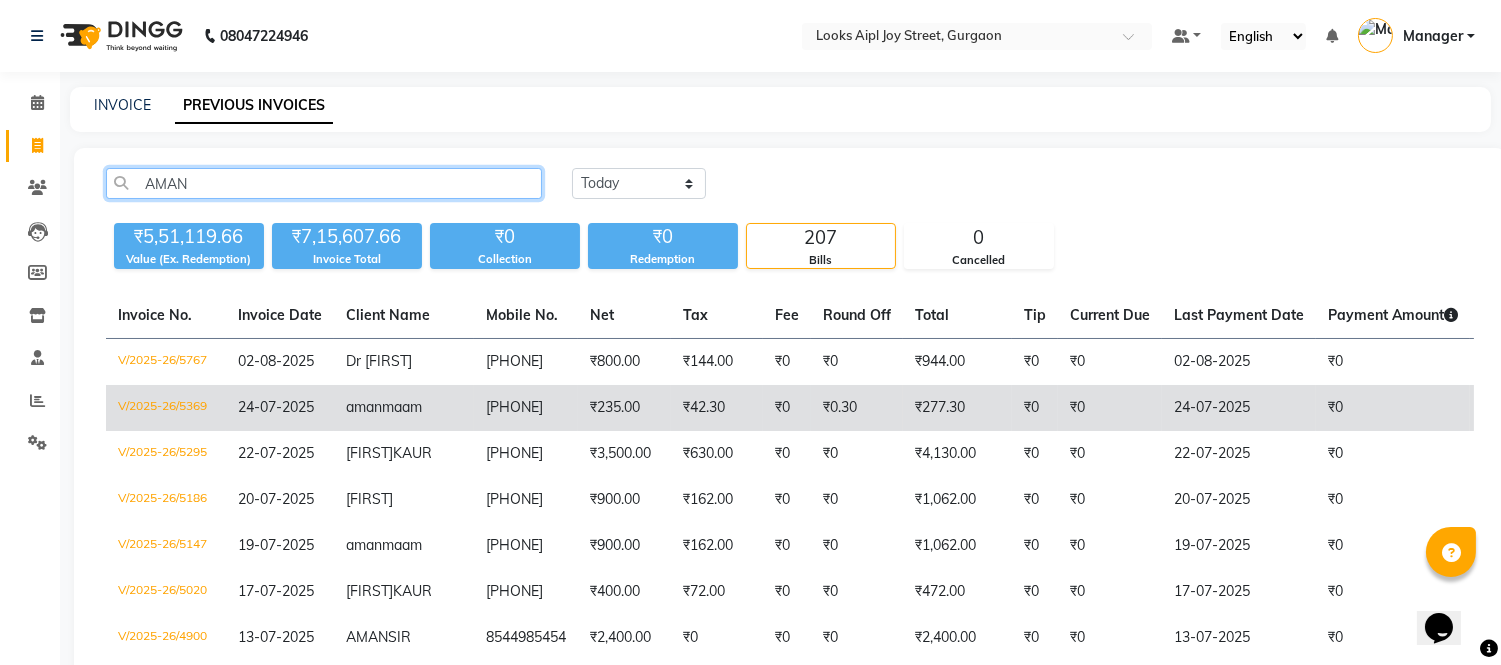 type on "AMAN" 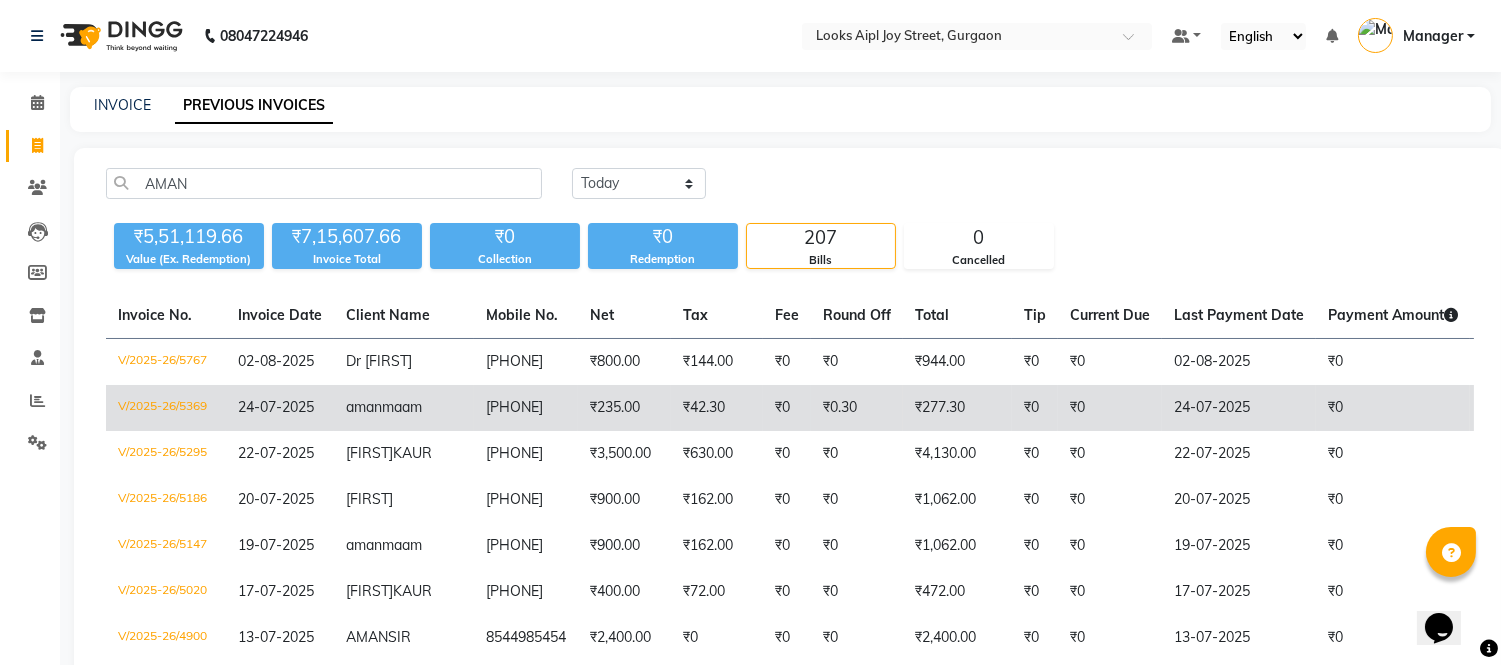 copy on "[PHONE]" 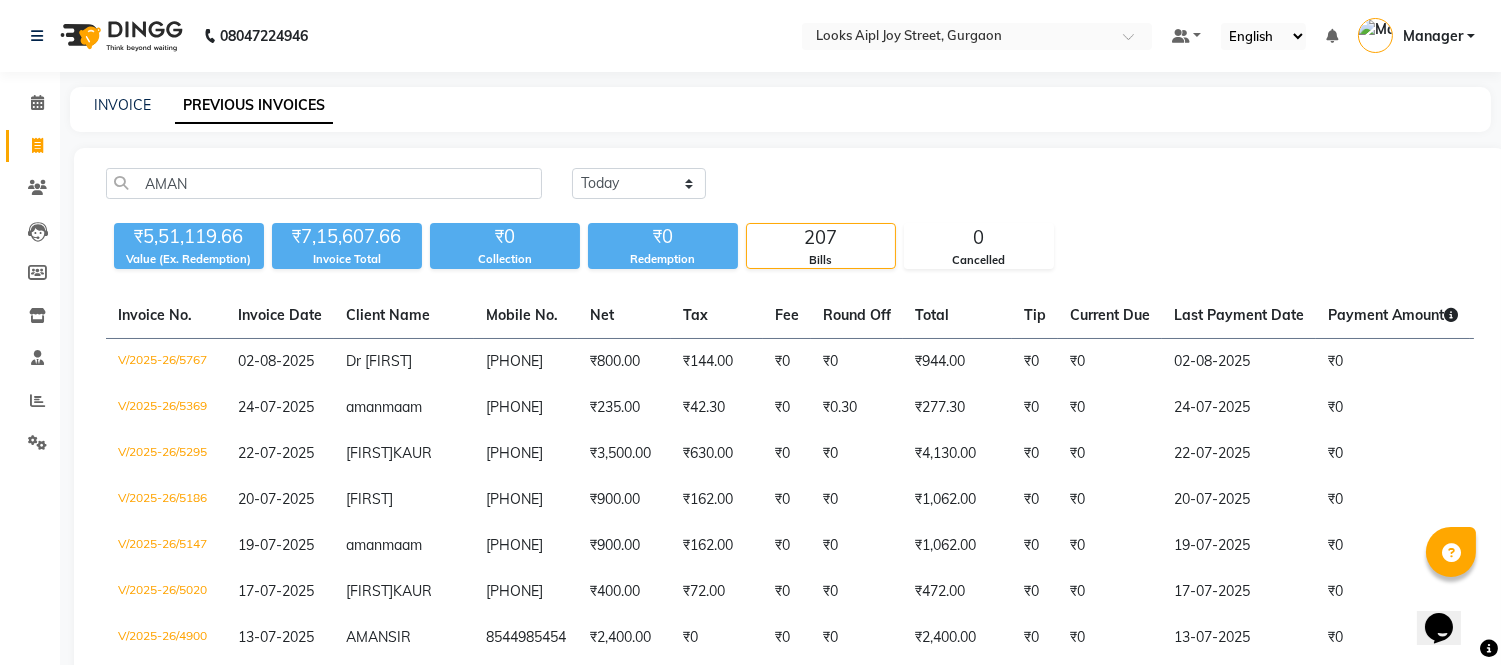 drag, startPoint x: 550, startPoint y: 411, endPoint x: 481, endPoint y: 248, distance: 177.00282 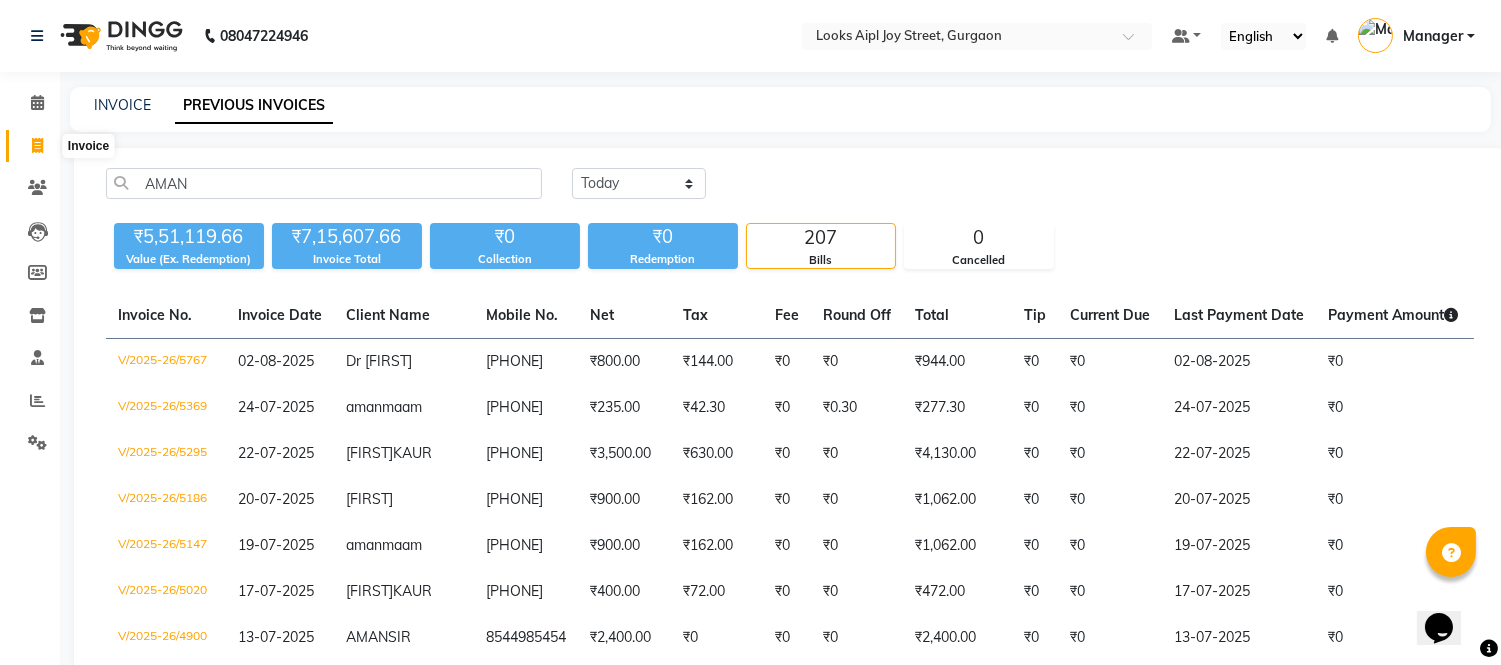 click 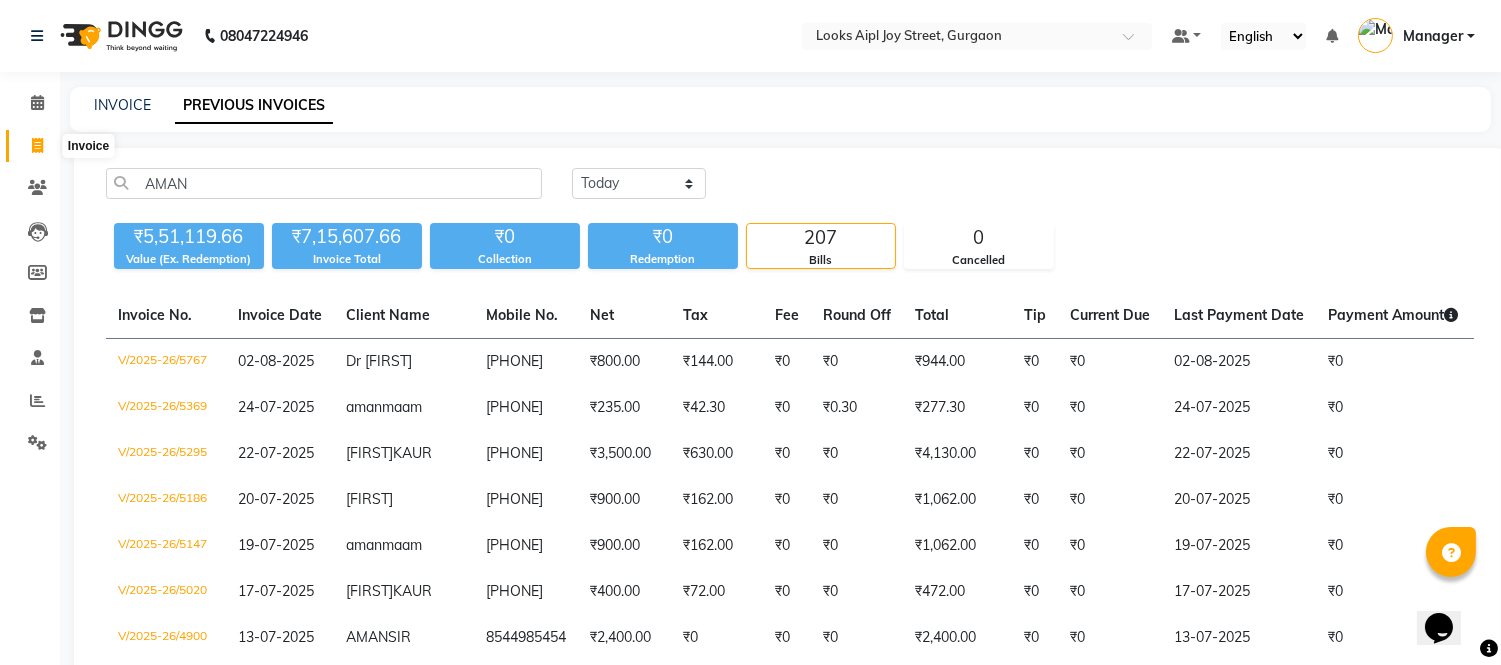 select on "service" 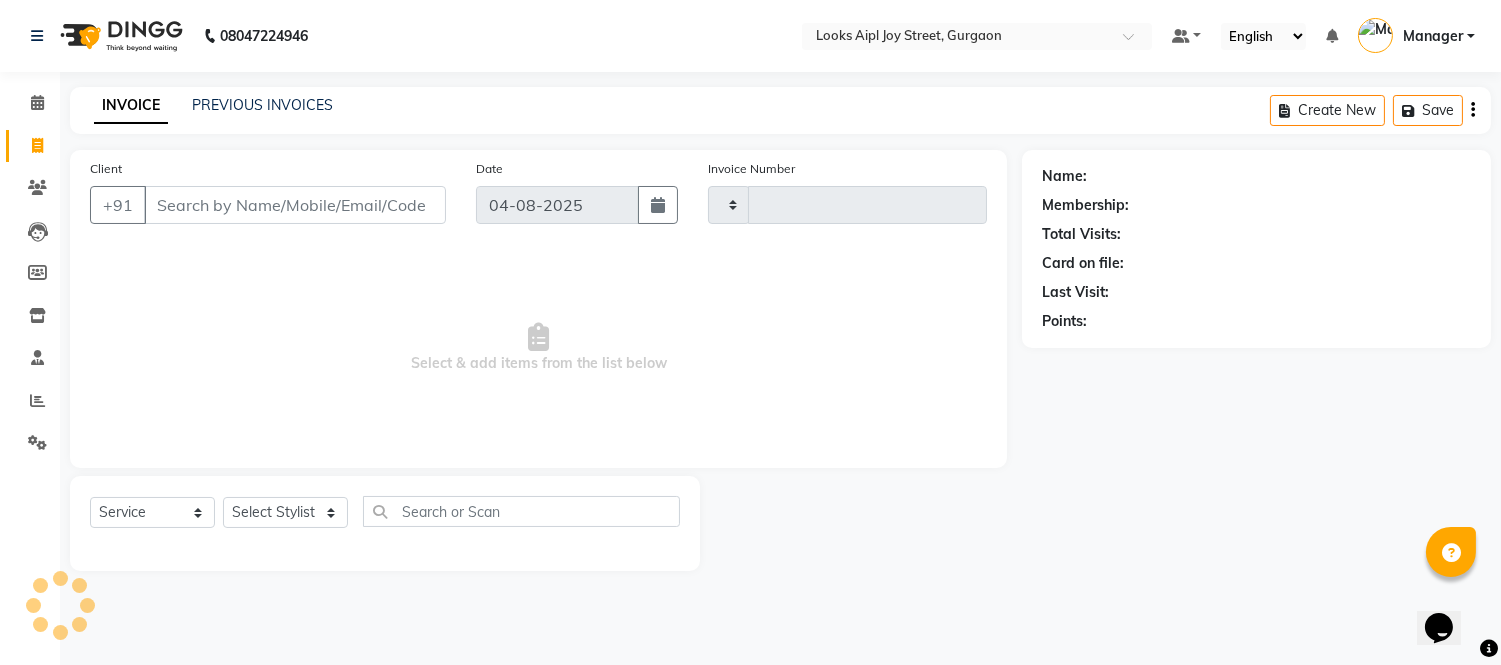 type on "5908" 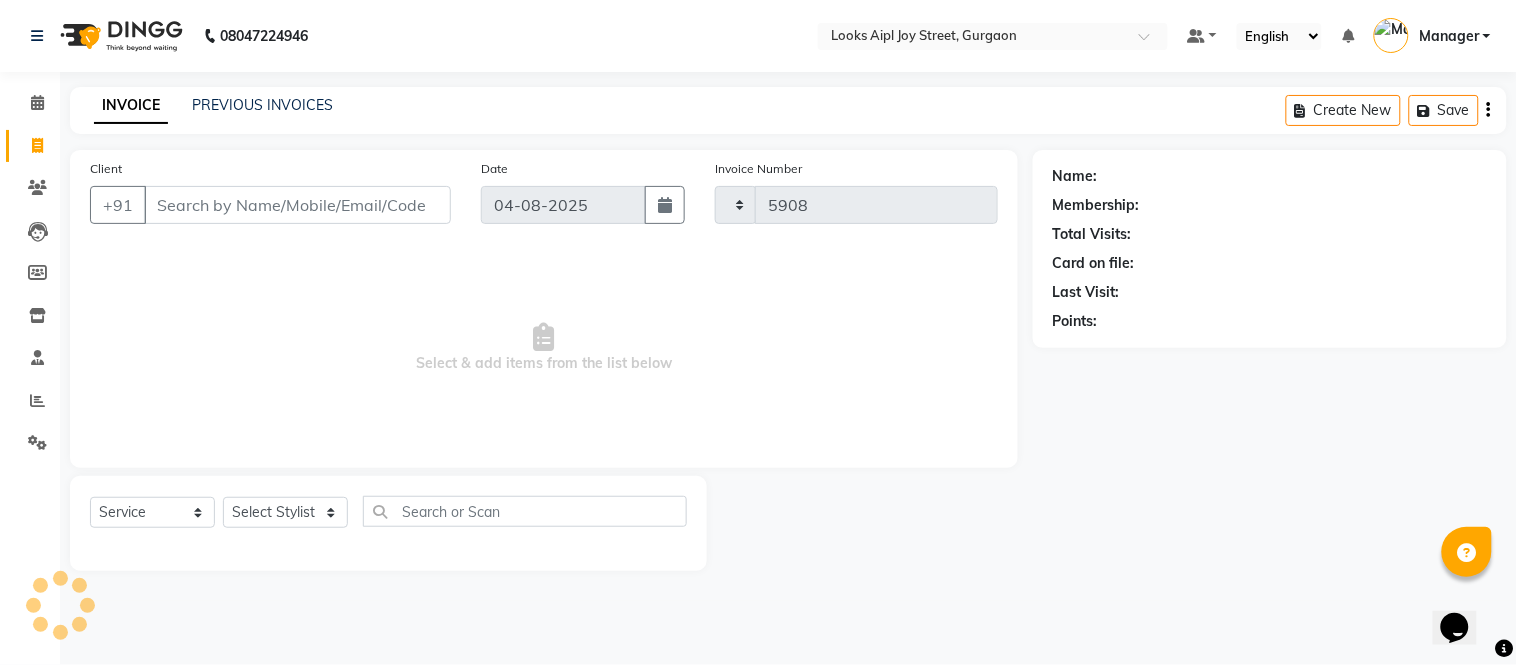 select on "6047" 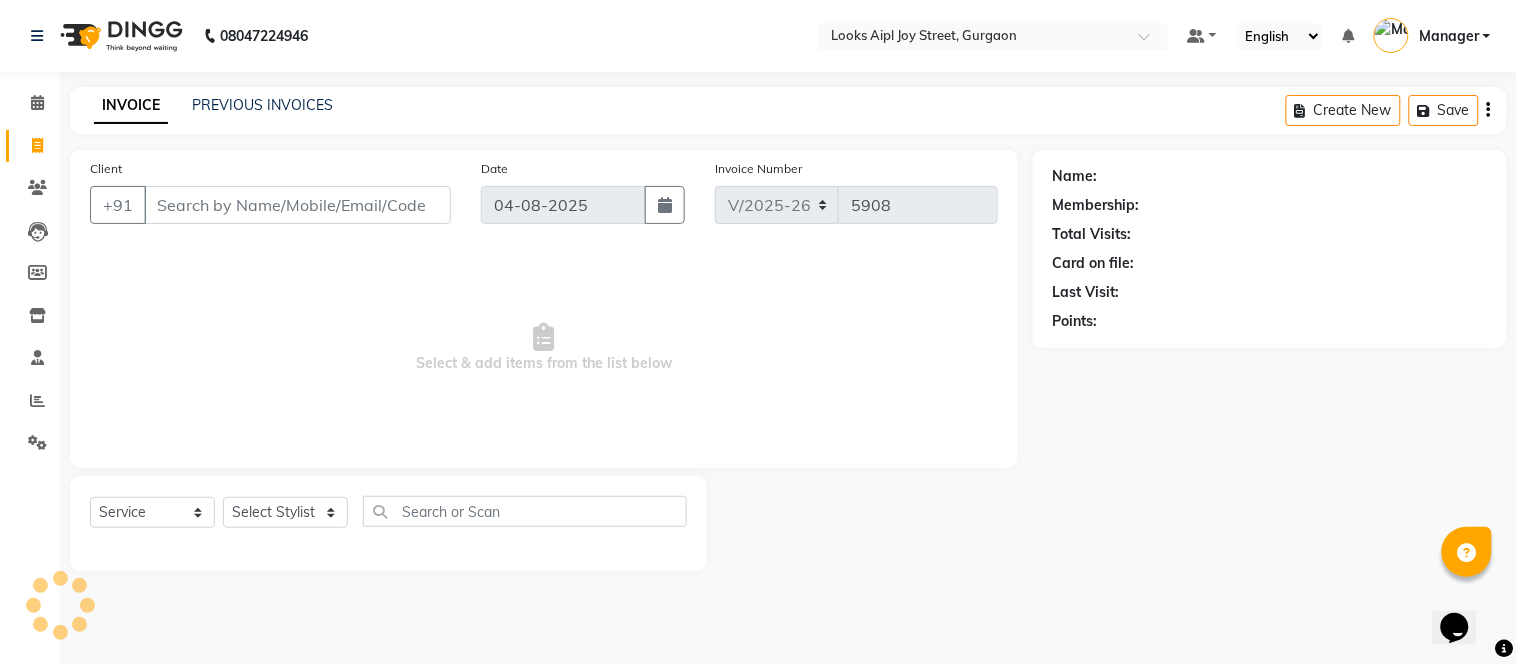 click on "Client" at bounding box center [297, 205] 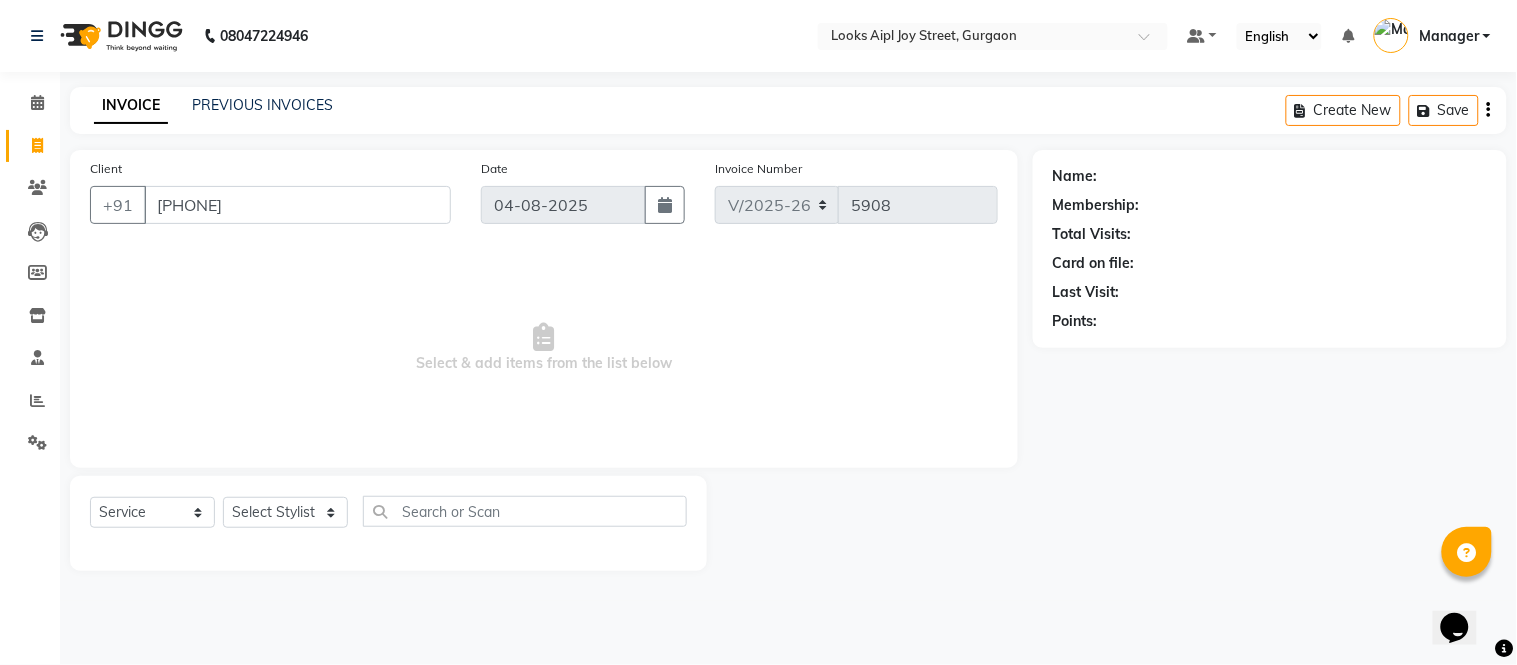 type on "[PHONE]" 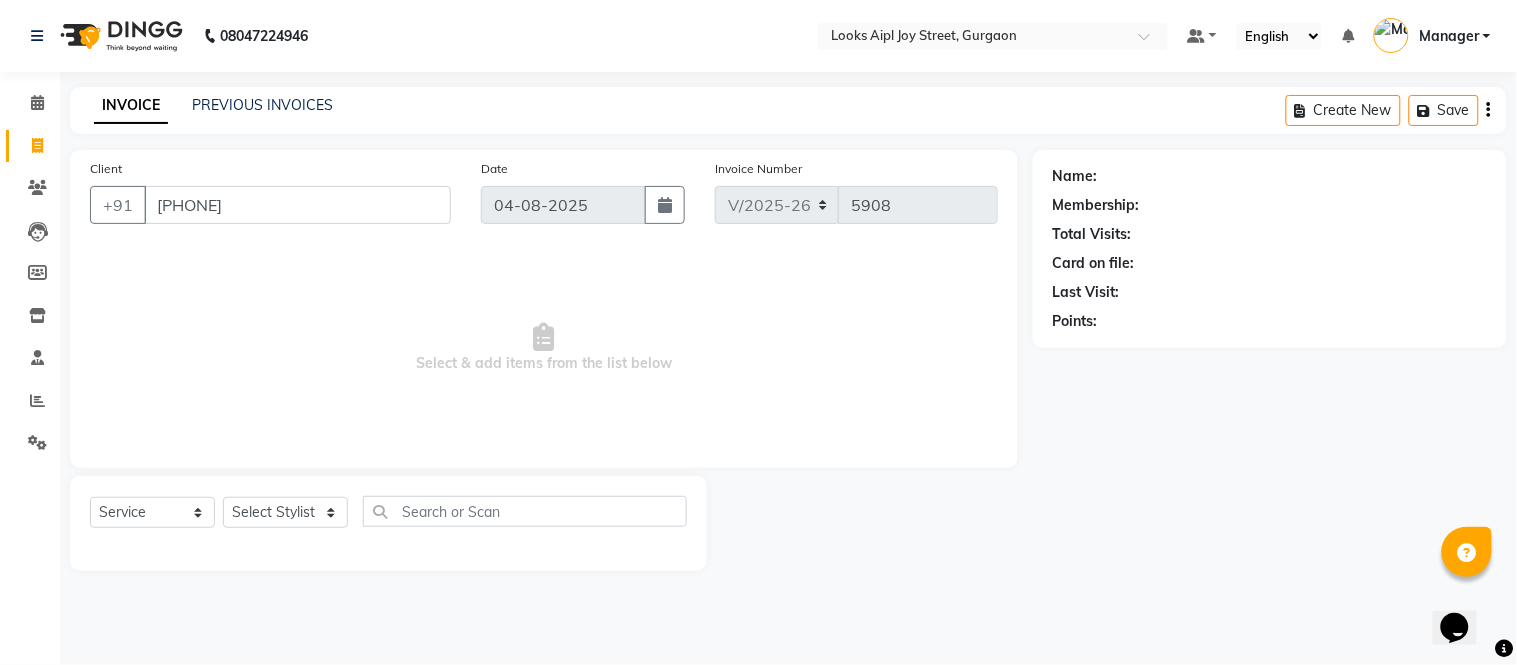 select on "1: Object" 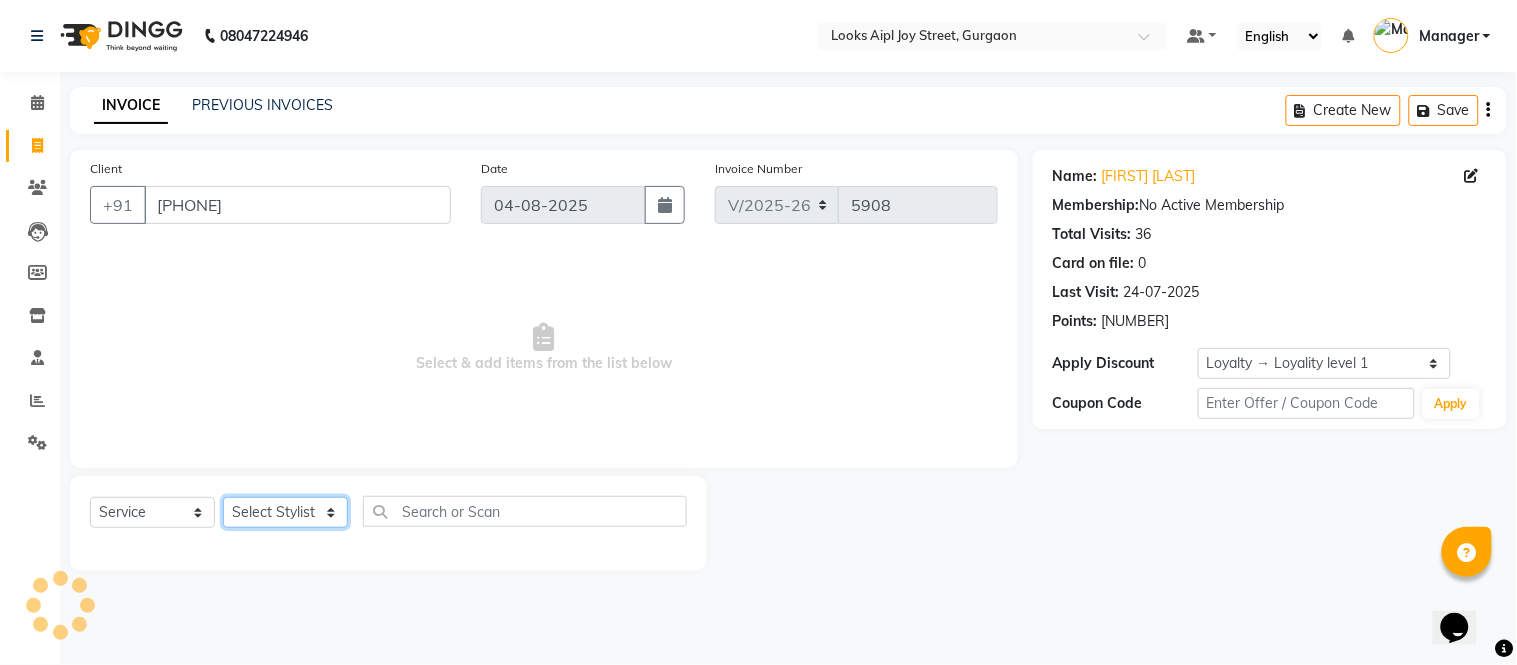 click on "Select Stylist Akash Akshar_asst Alam _Pdct Amit Arkan Arsh Counter Sales Geeta Hema ilfan Kuldeep Laxmi Manager Neeraj Prince sagar_pdct Surejit Vijay Zakir_pdct" 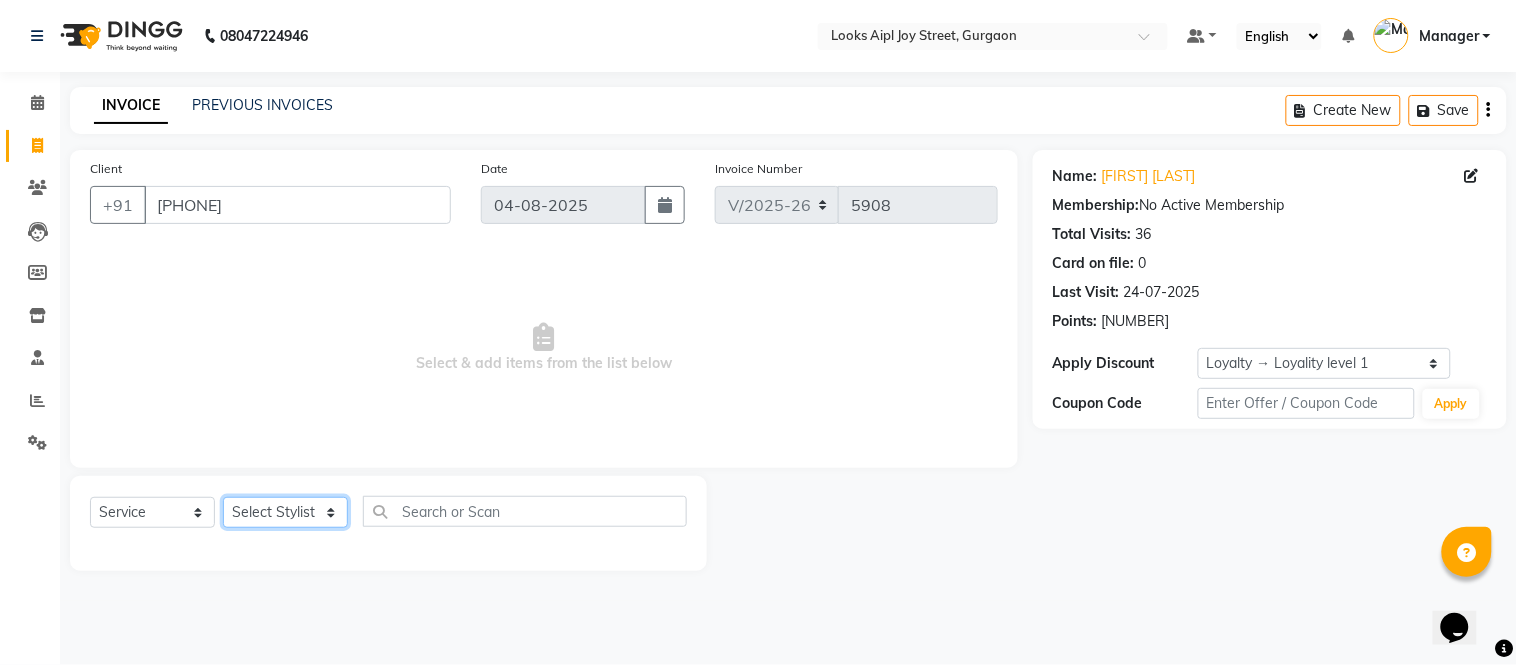 select on "78853" 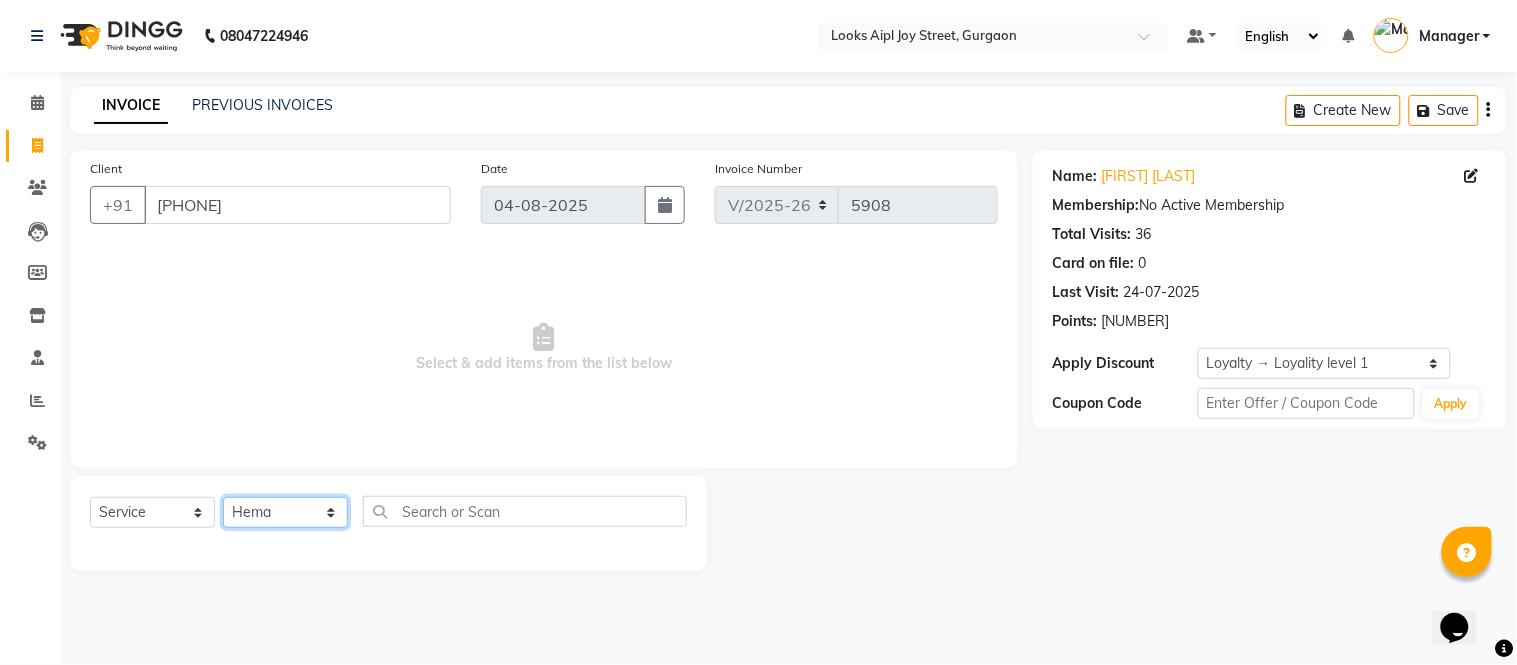 click on "Select Stylist Akash Akshar_asst Alam _Pdct Amit Arkan Arsh Counter Sales Geeta Hema ilfan Kuldeep Laxmi Manager Neeraj Prince sagar_pdct Surejit Vijay Zakir_pdct" 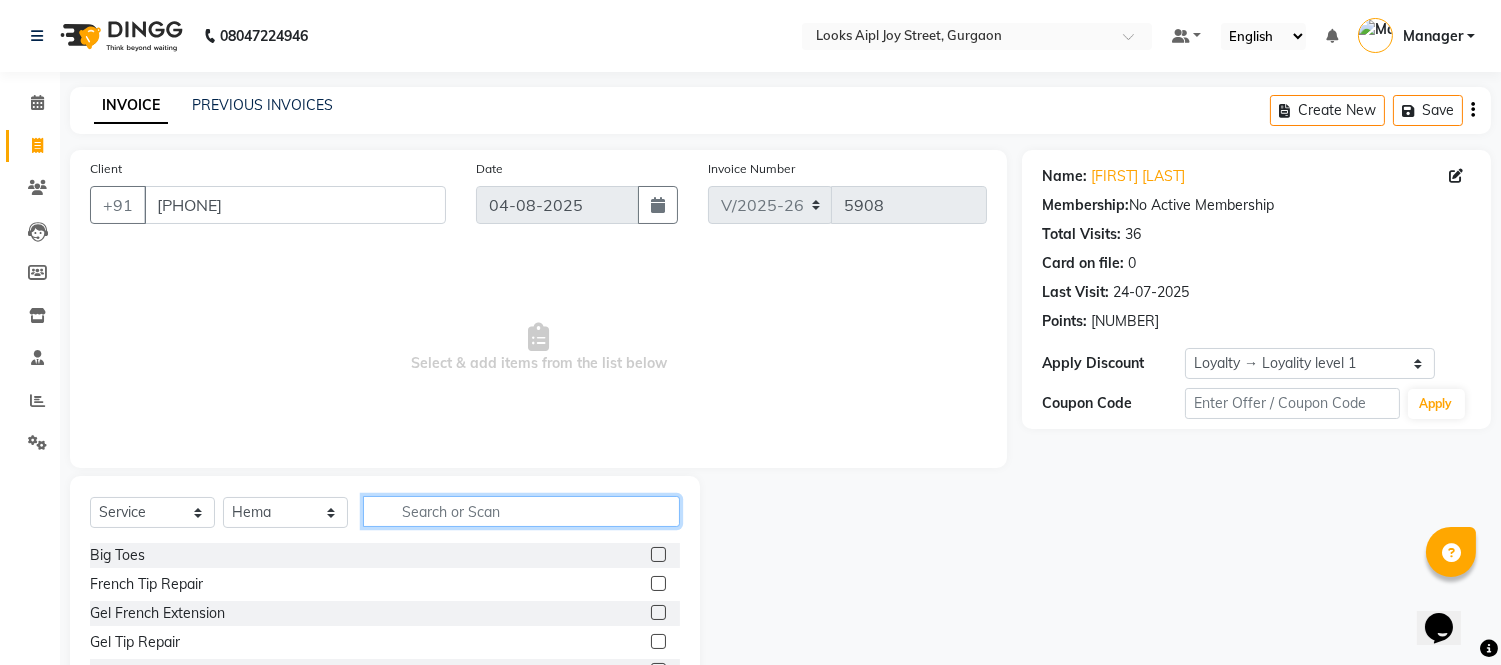click 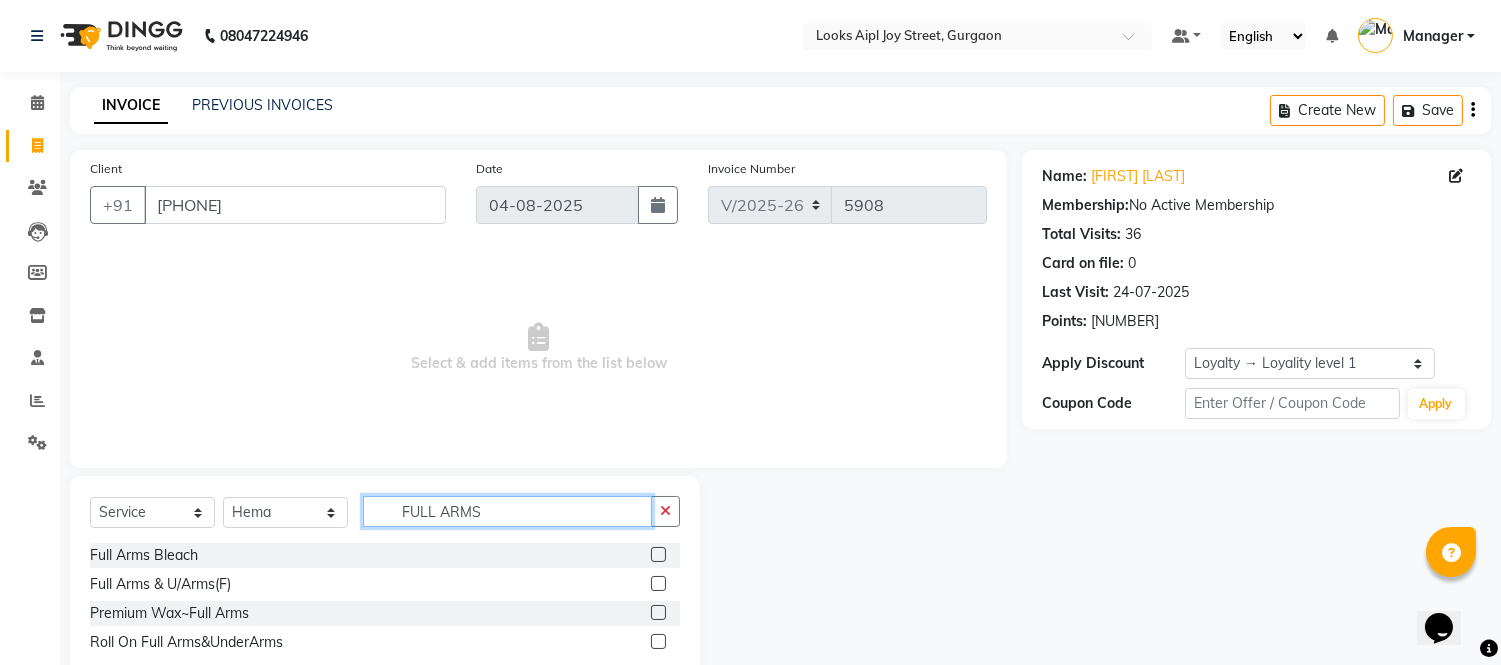 type on "FULL ARMS" 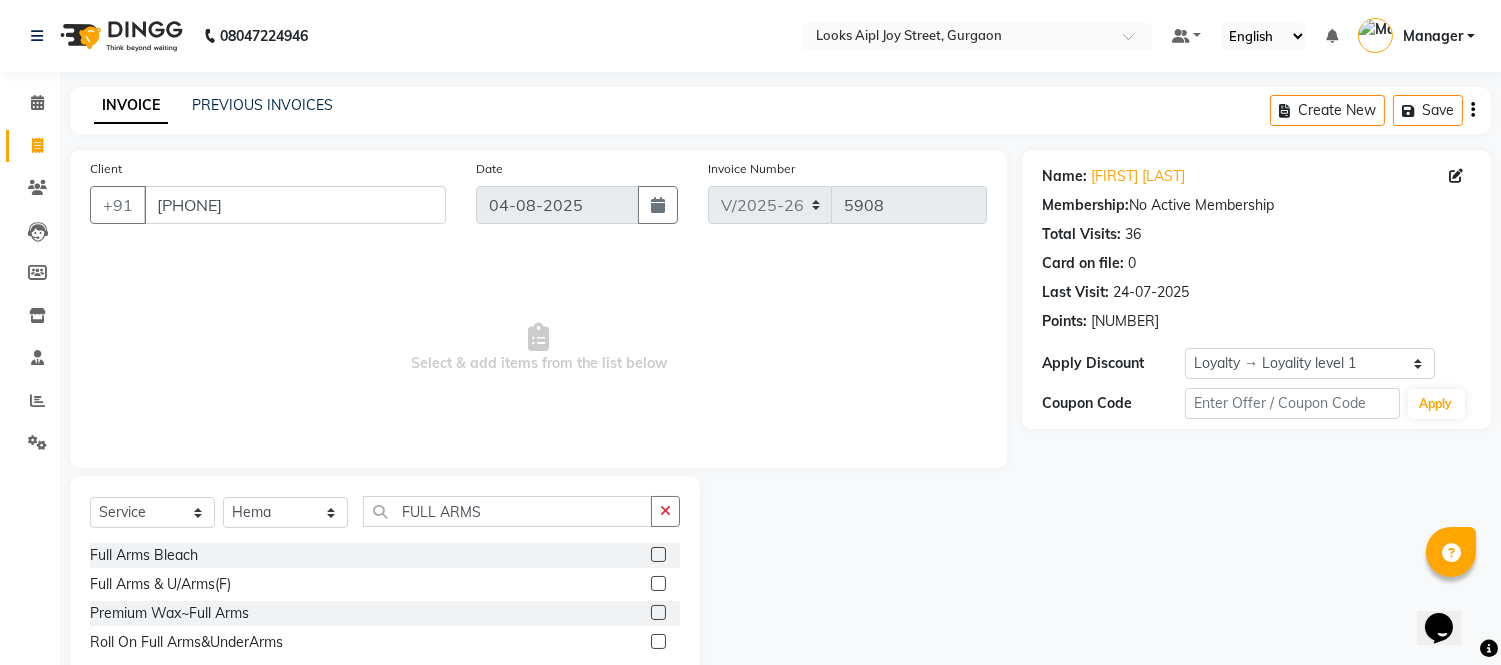 click 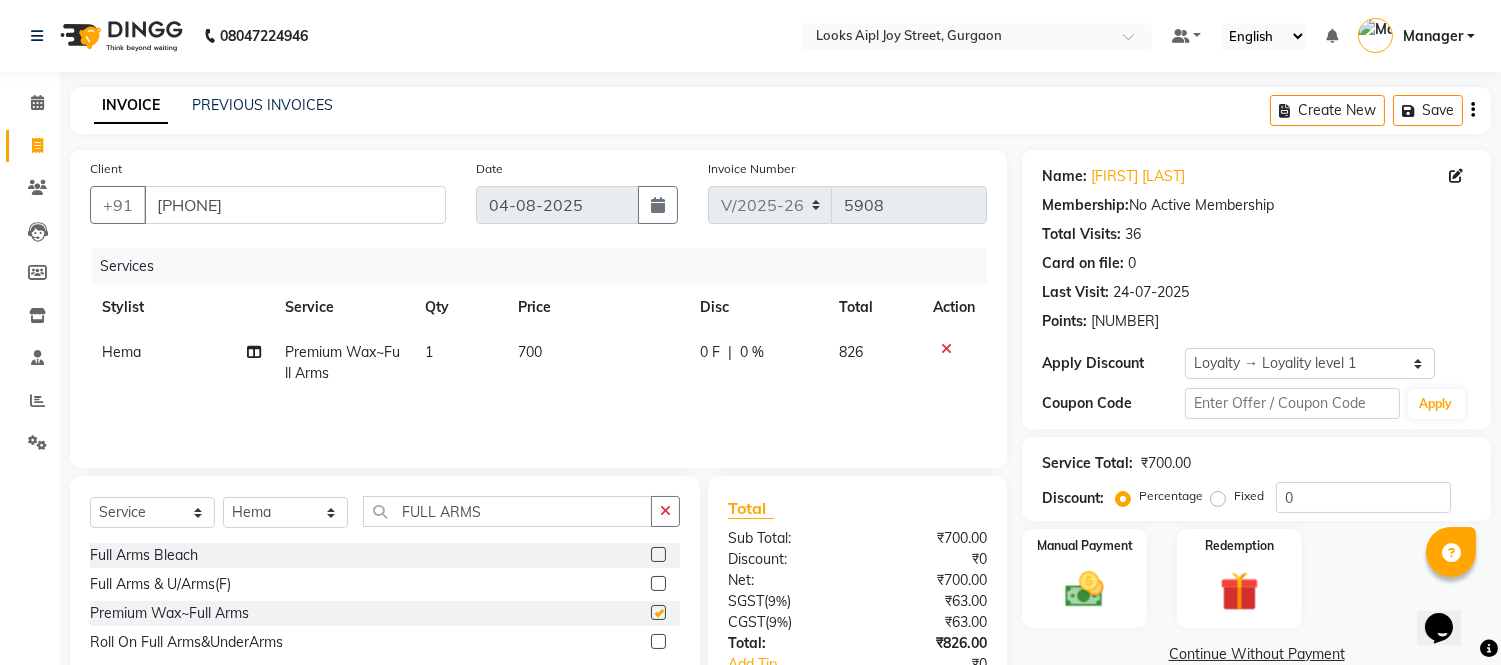 checkbox on "false" 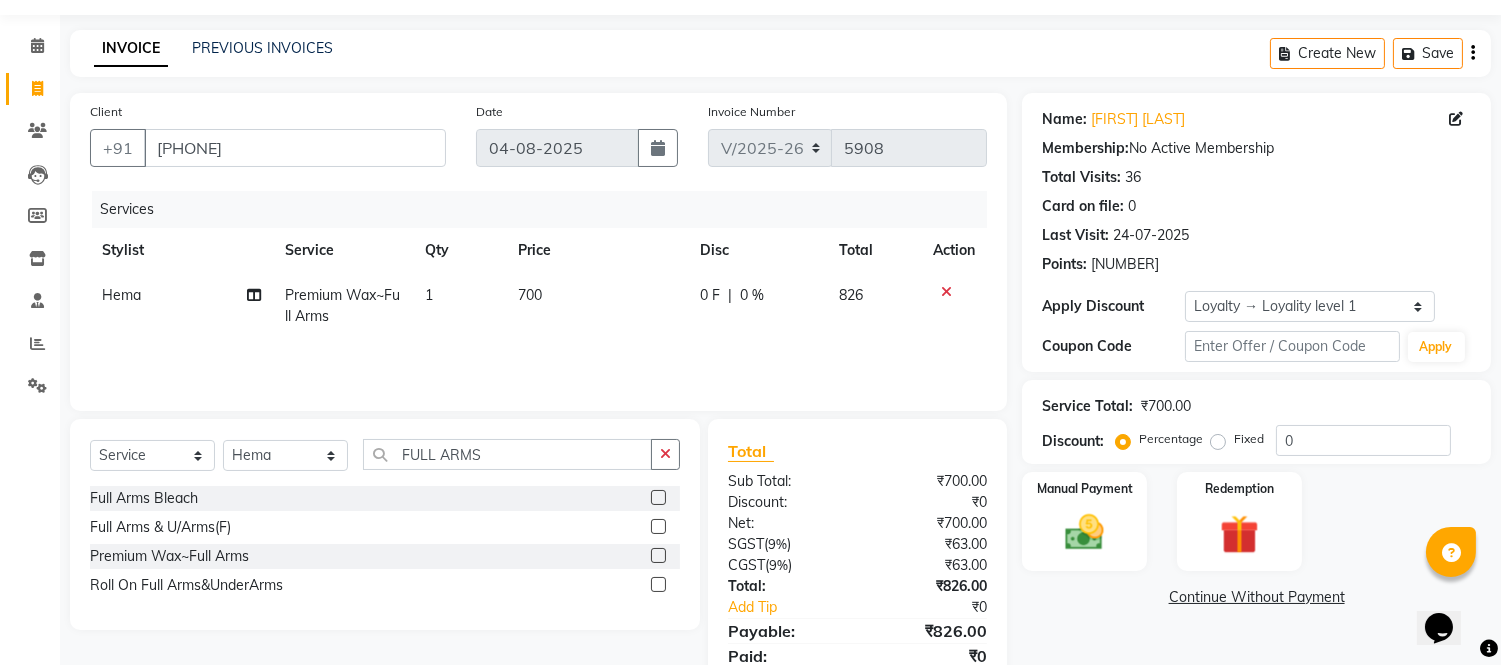 scroll, scrollTop: 134, scrollLeft: 0, axis: vertical 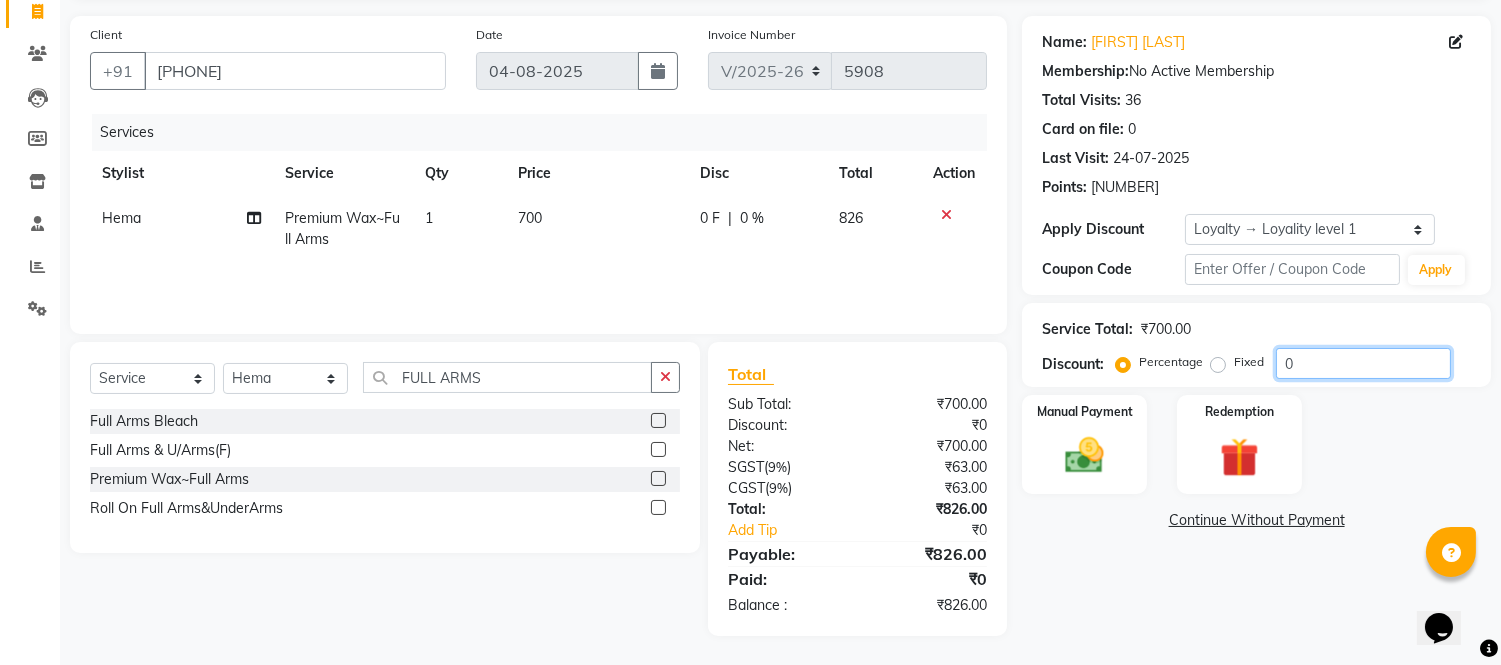 click on "0" 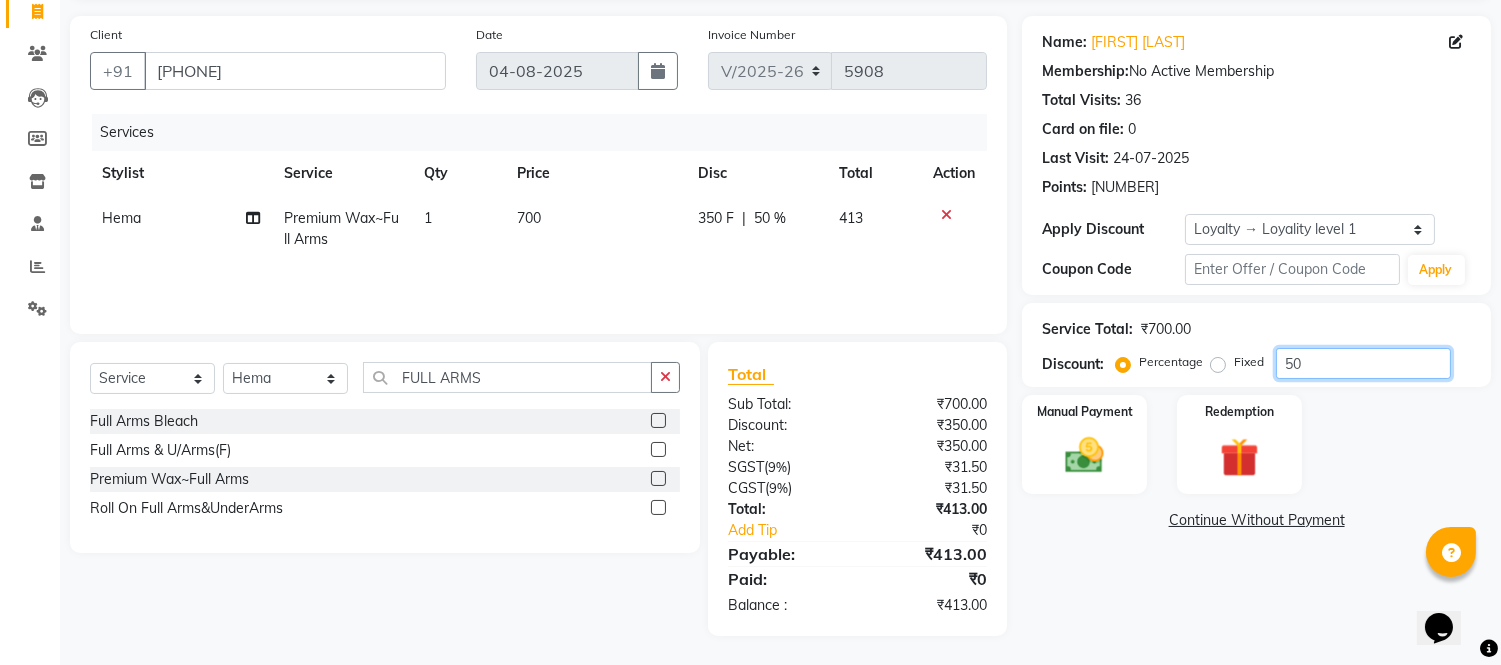 type on "50" 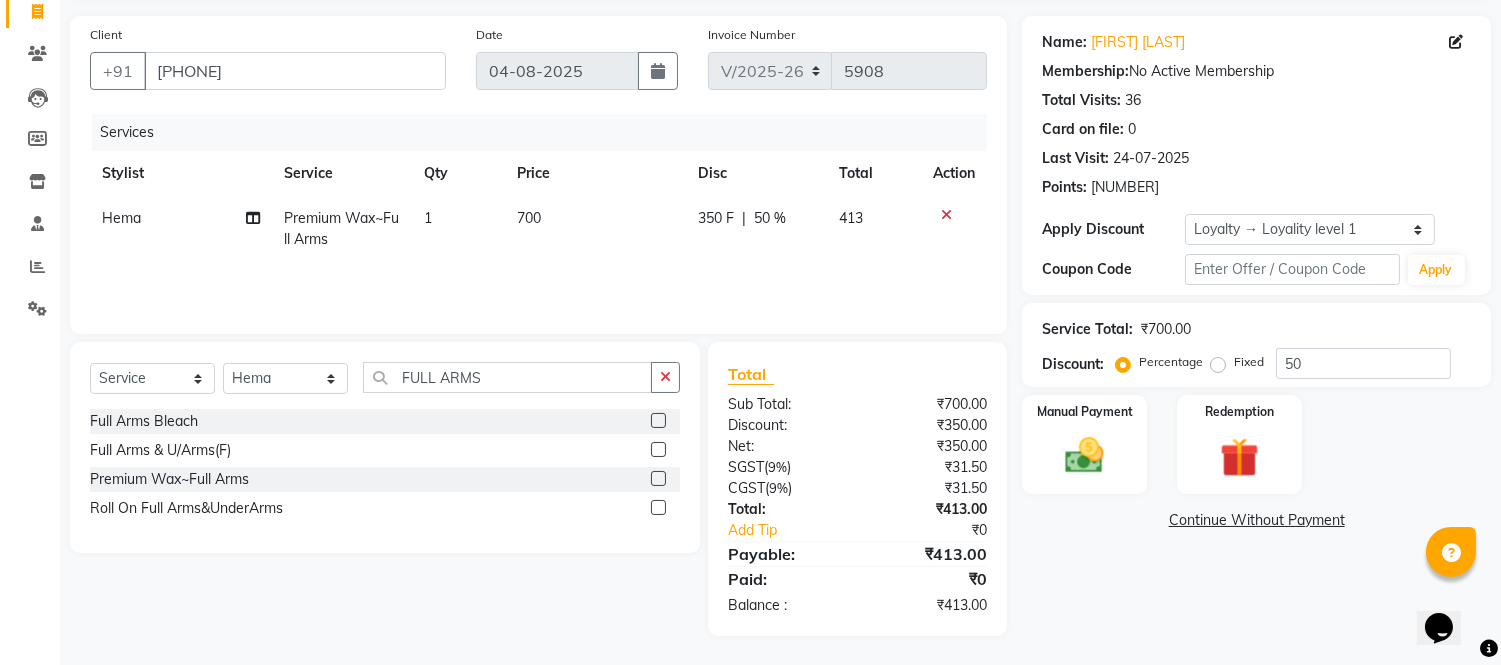 click on "Manual Payment Redemption" 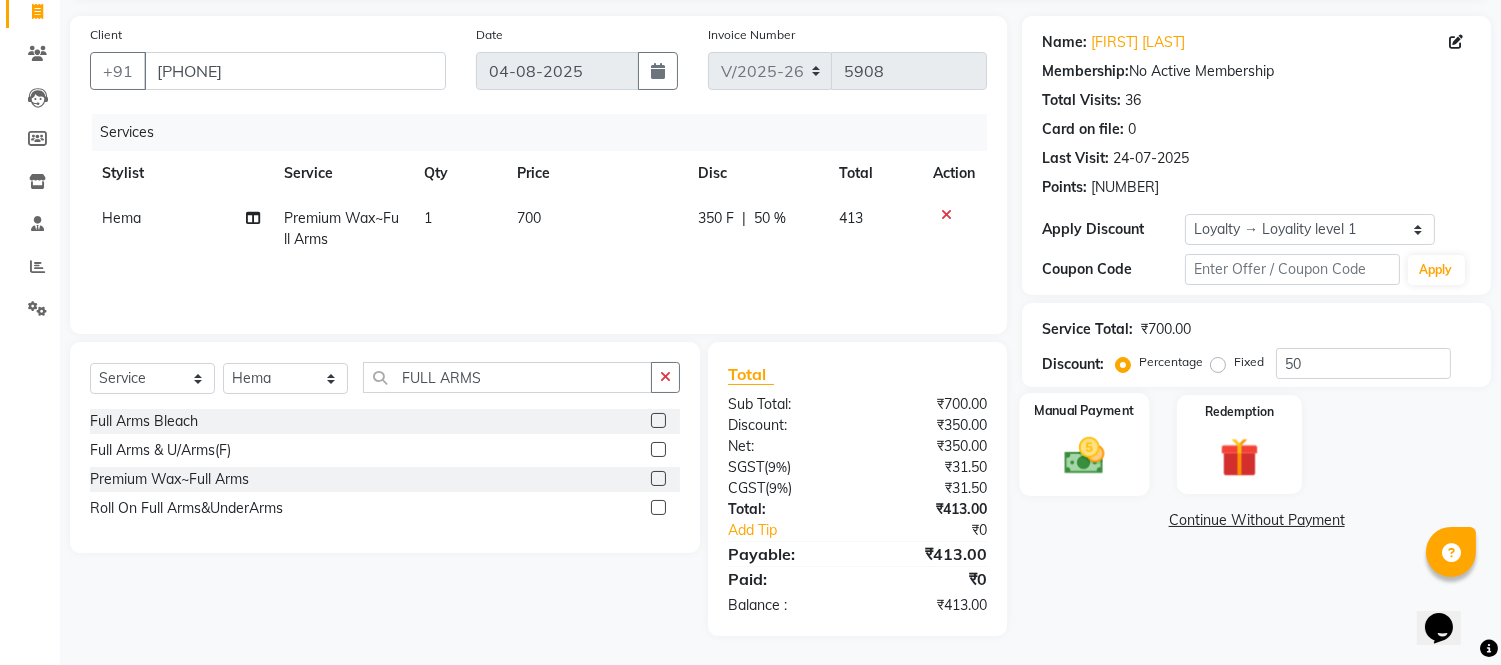 click 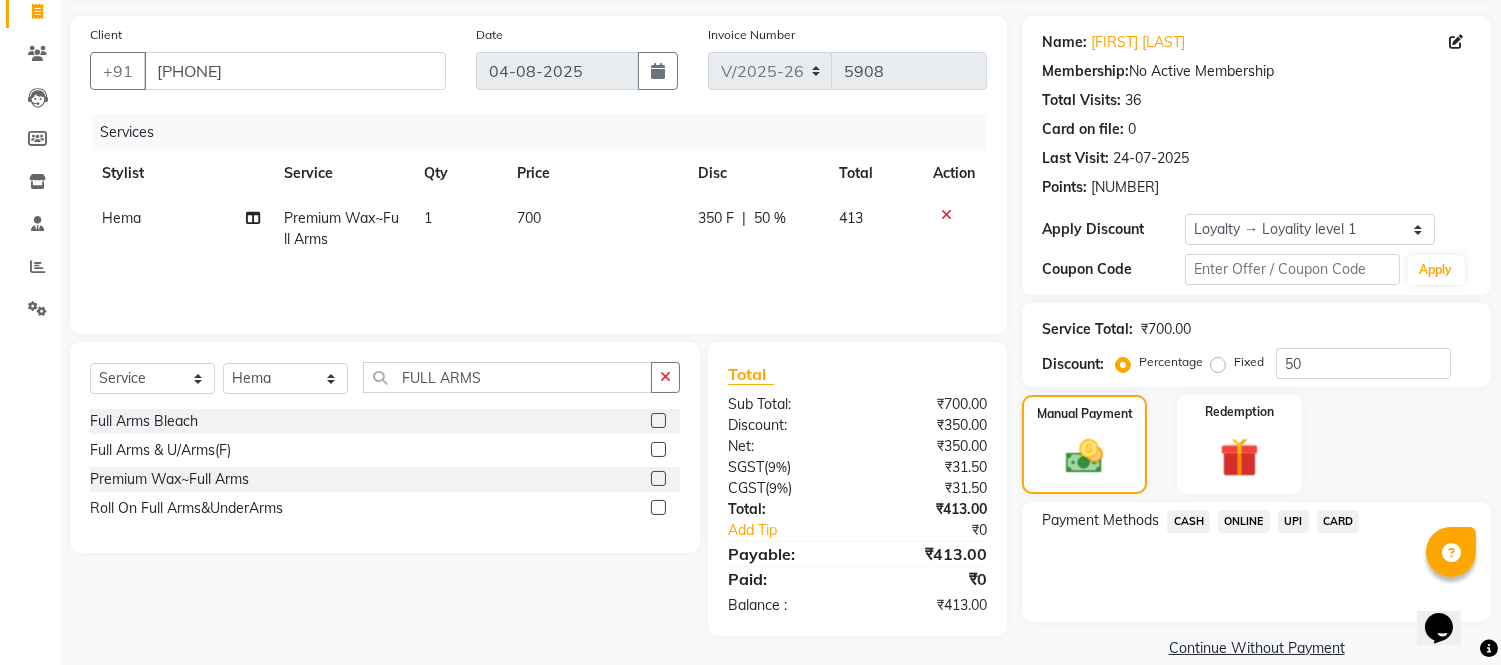 click on "CASH" 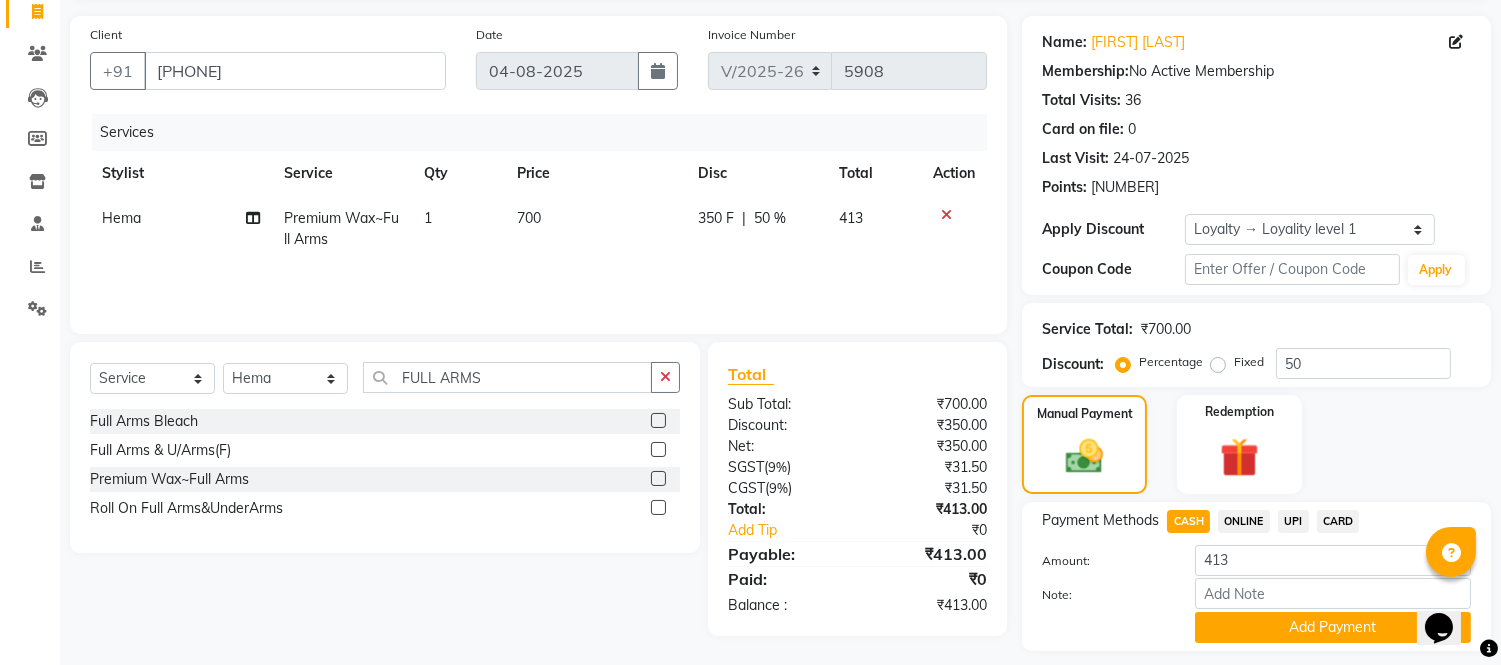 click on "Add Payment" 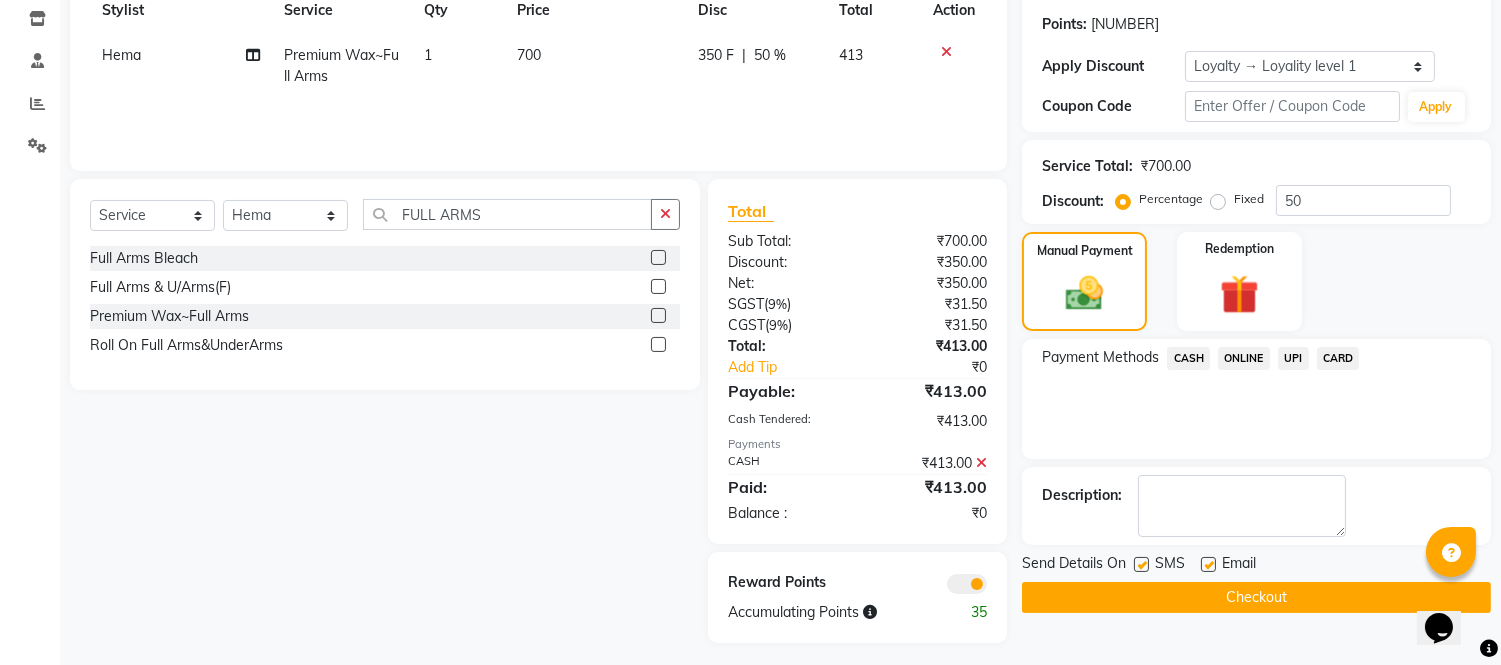 scroll, scrollTop: 304, scrollLeft: 0, axis: vertical 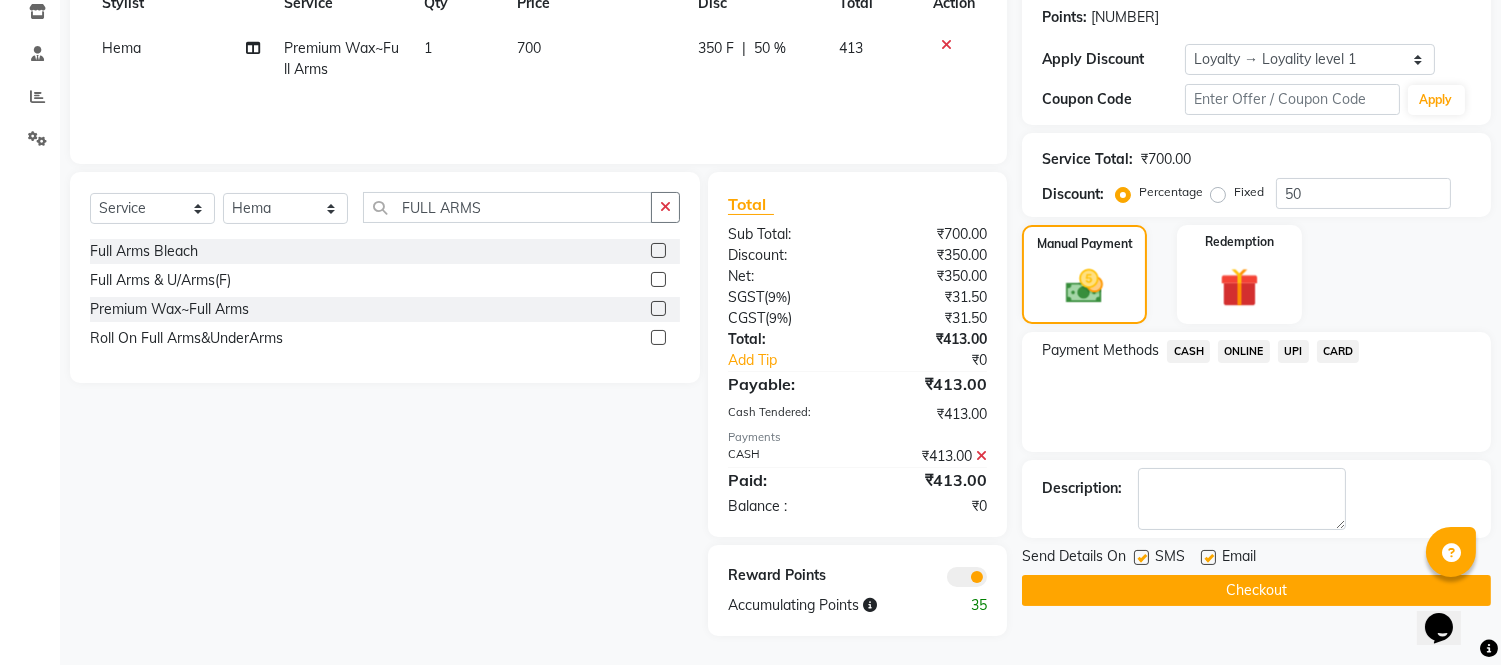 click on "Checkout" 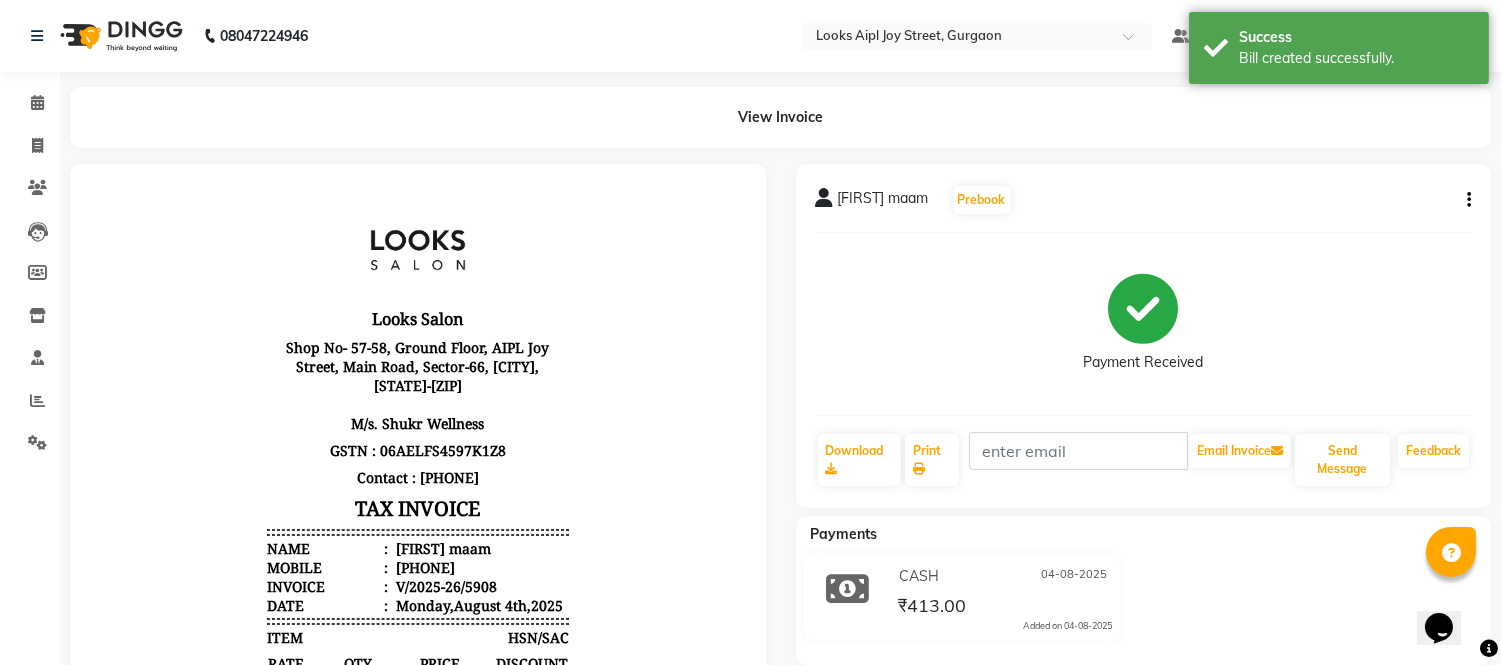 scroll, scrollTop: 0, scrollLeft: 0, axis: both 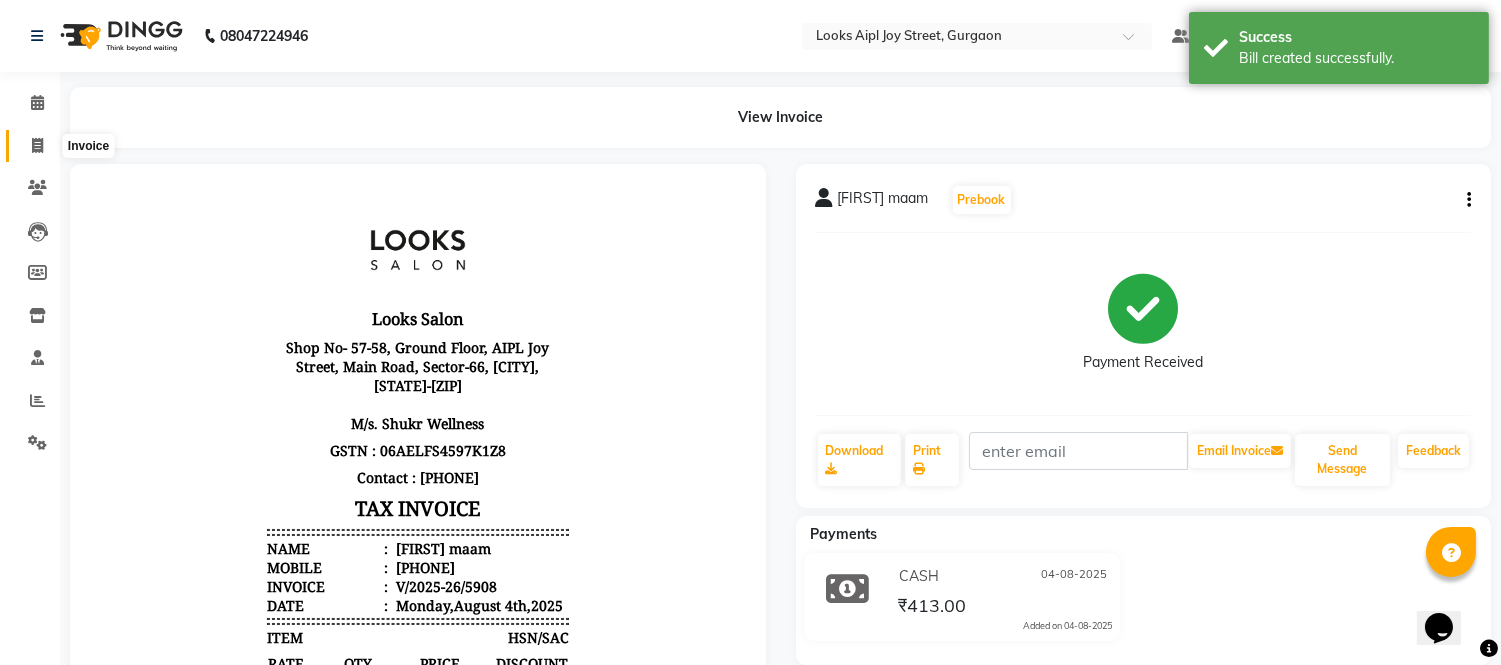 click 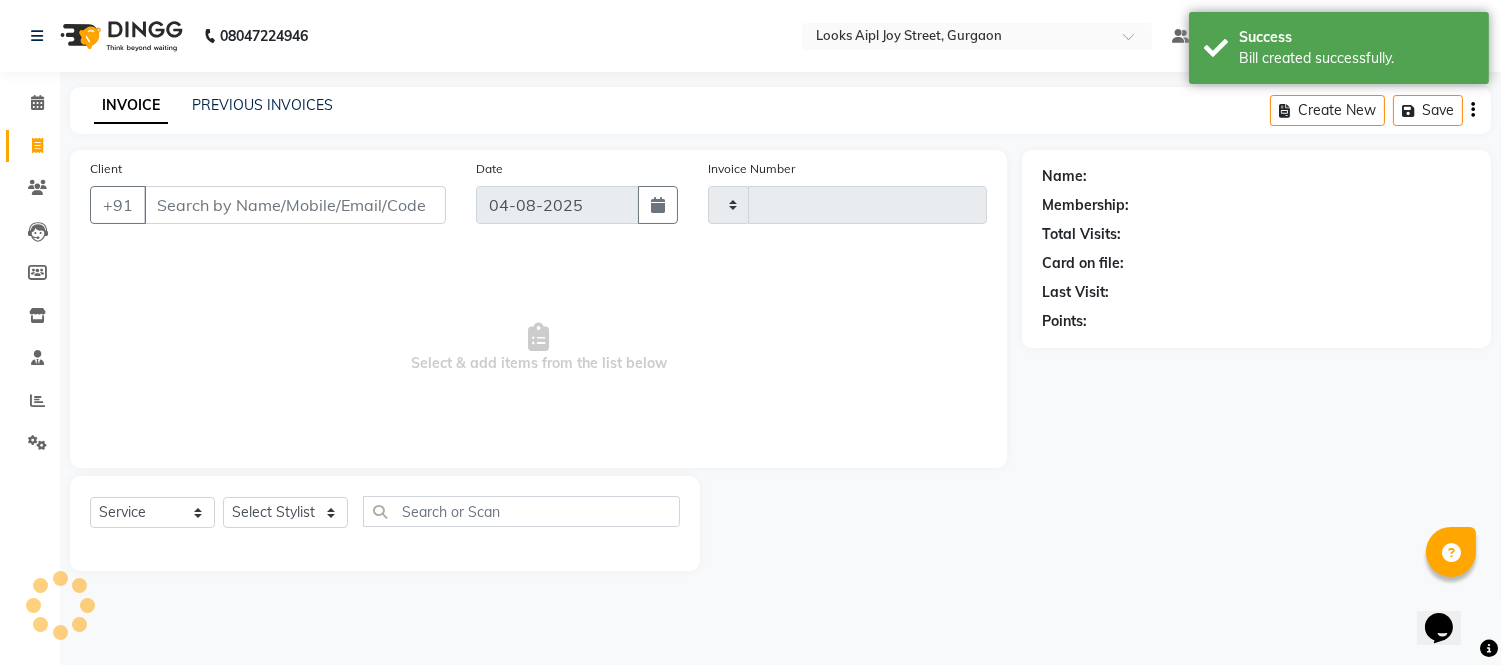 type on "5909" 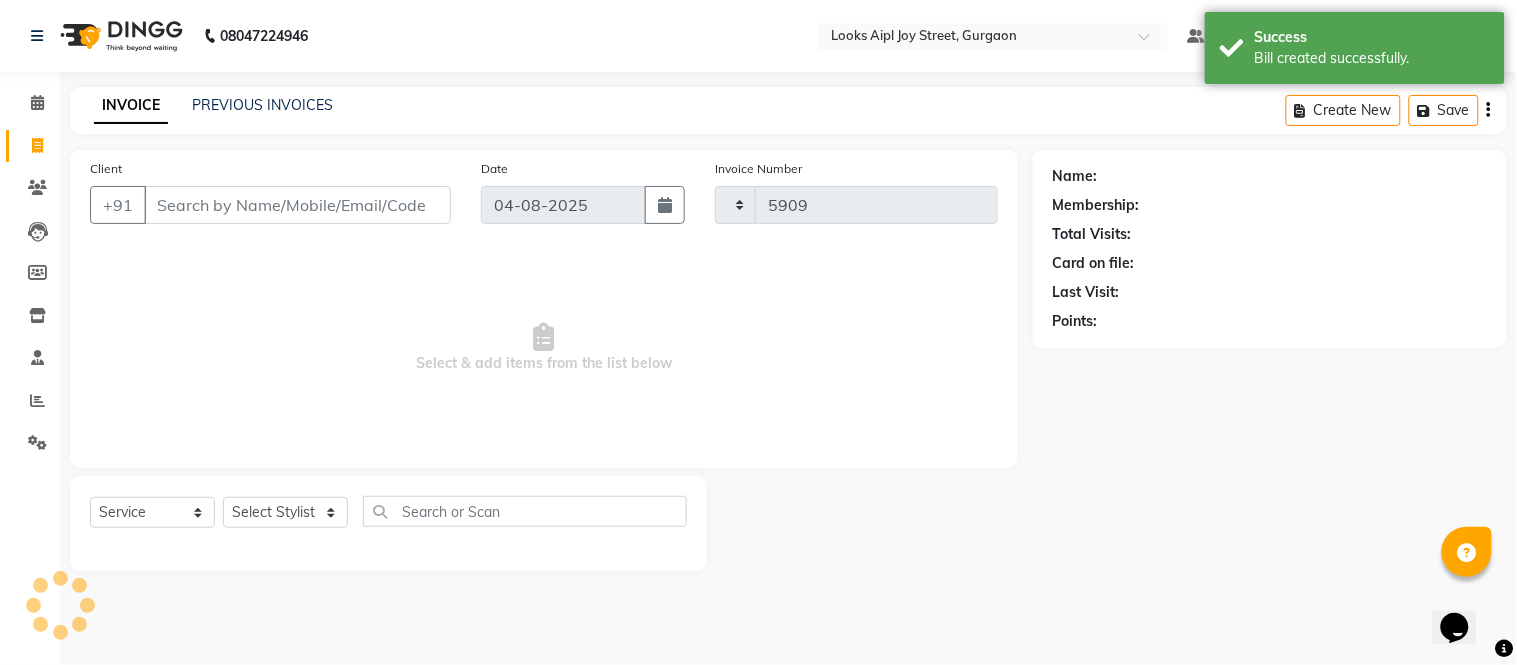 select on "6047" 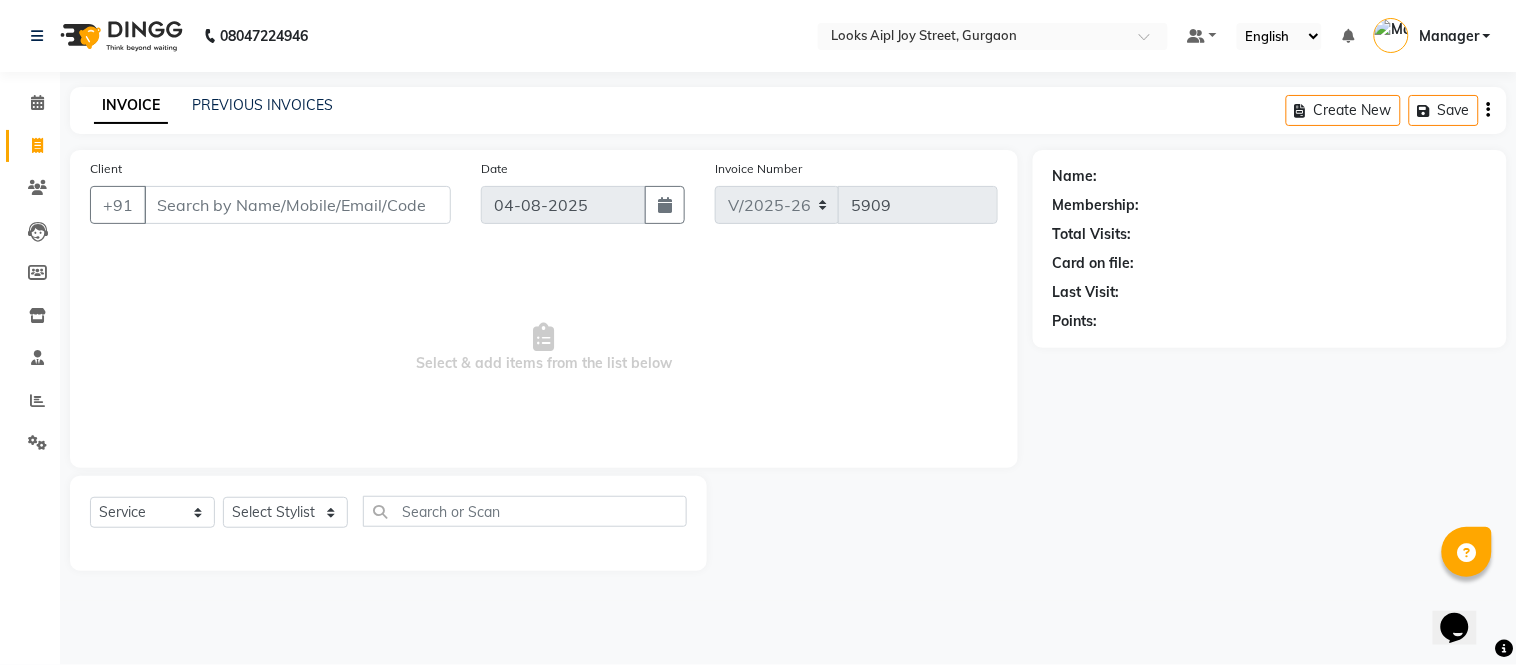 click on "Client" at bounding box center [297, 205] 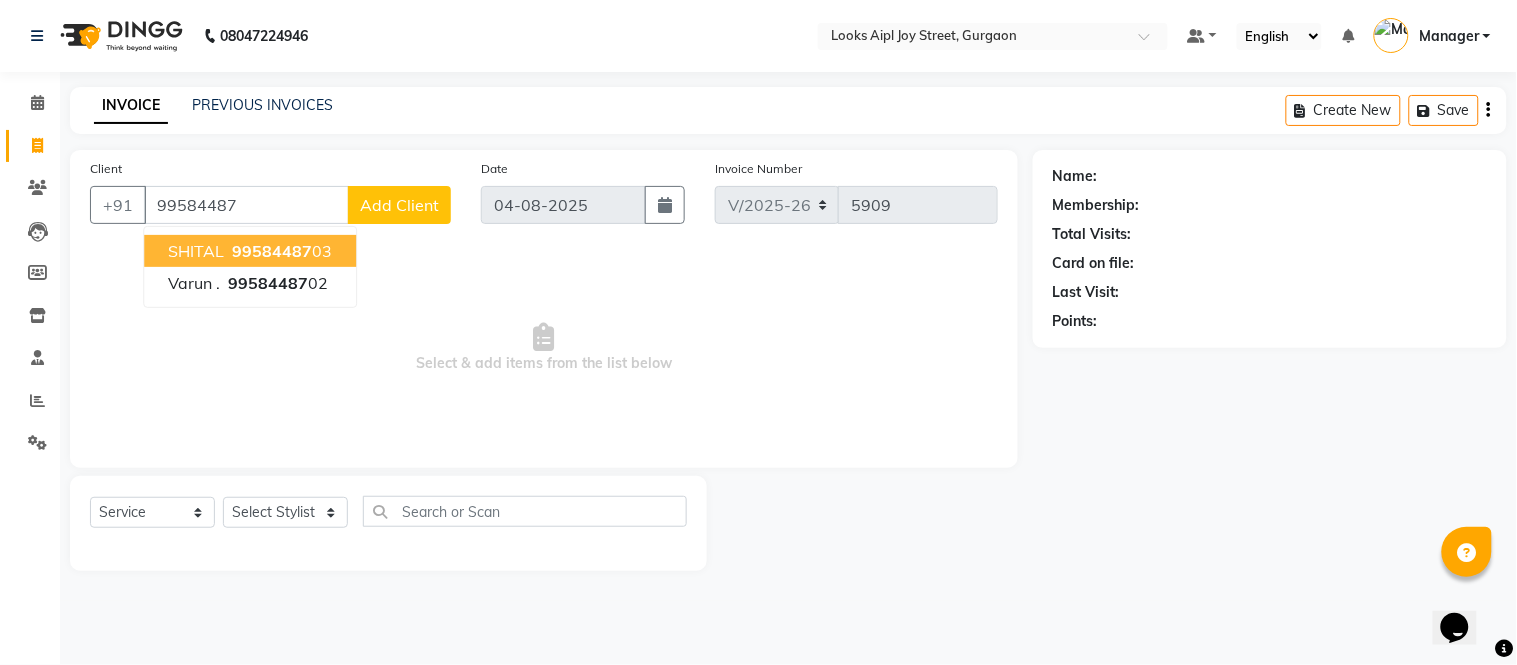 click on "99584487" at bounding box center [272, 251] 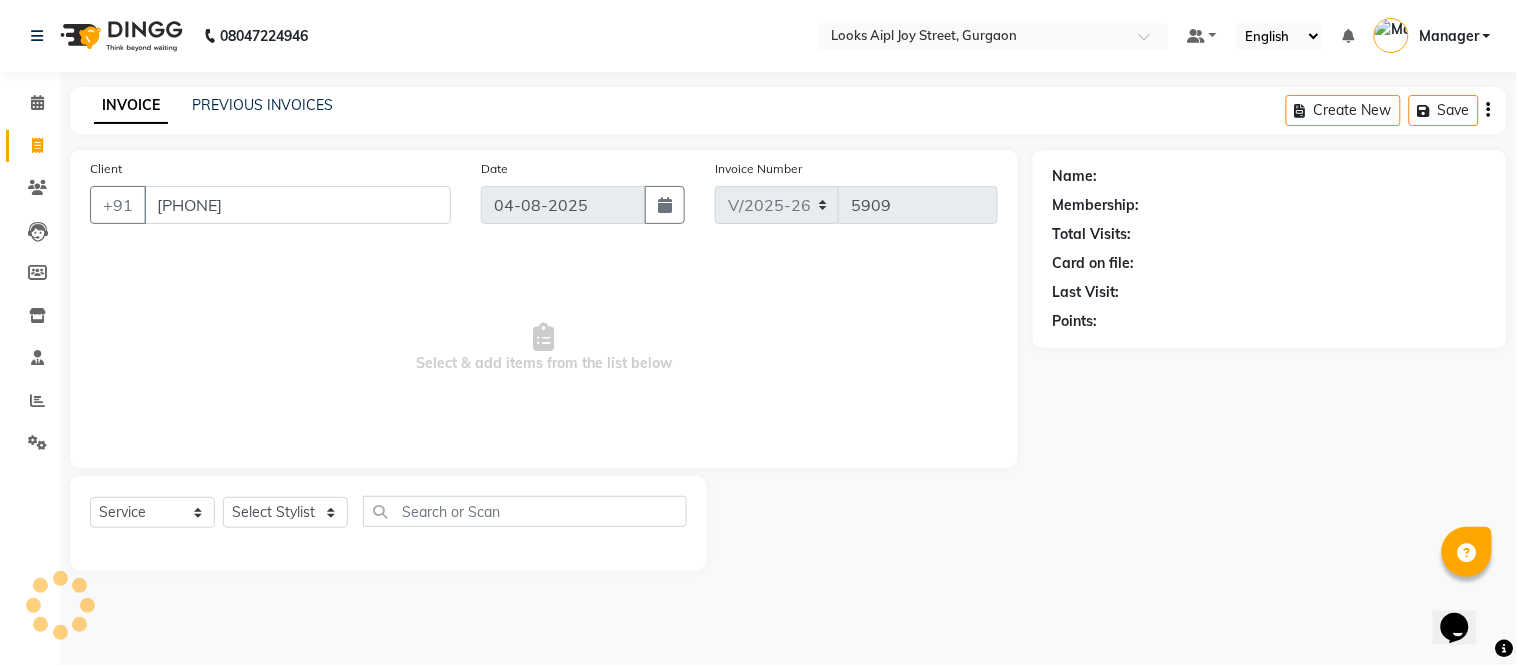type on "[PHONE]" 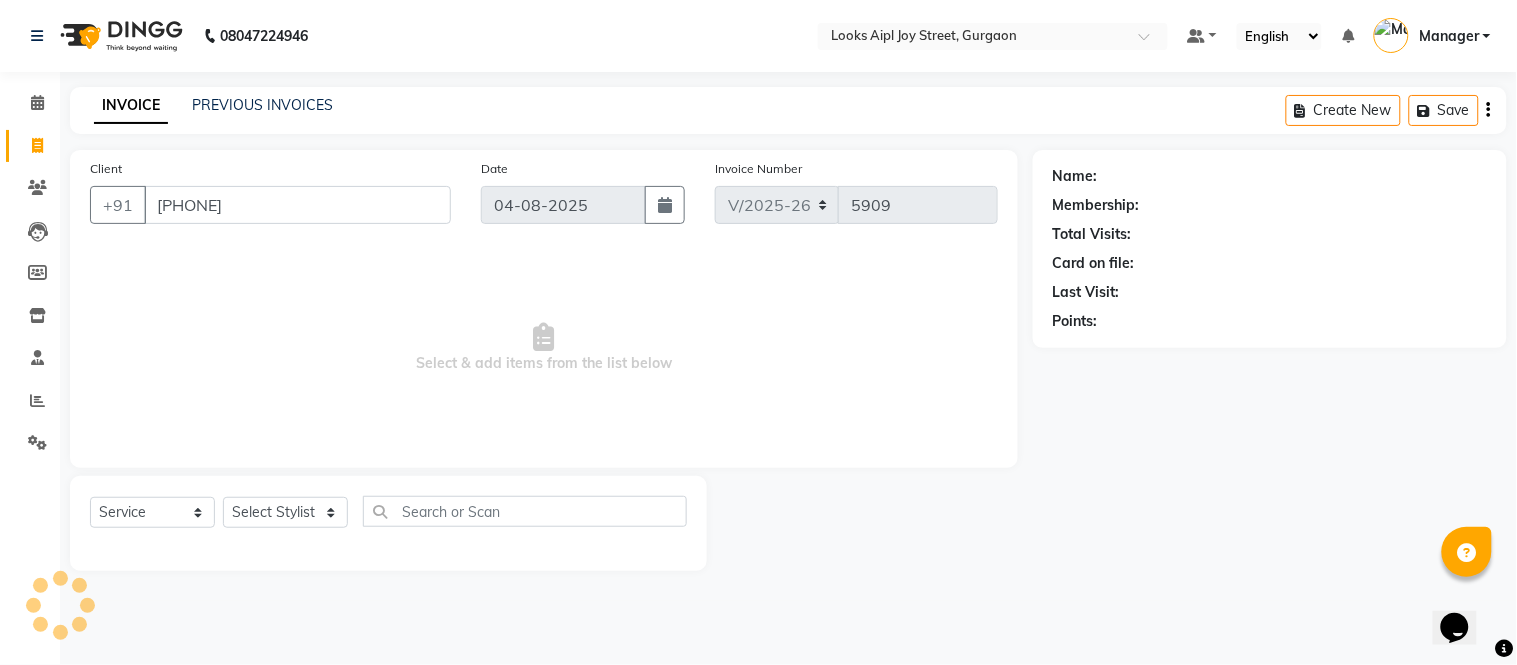 select on "1: Object" 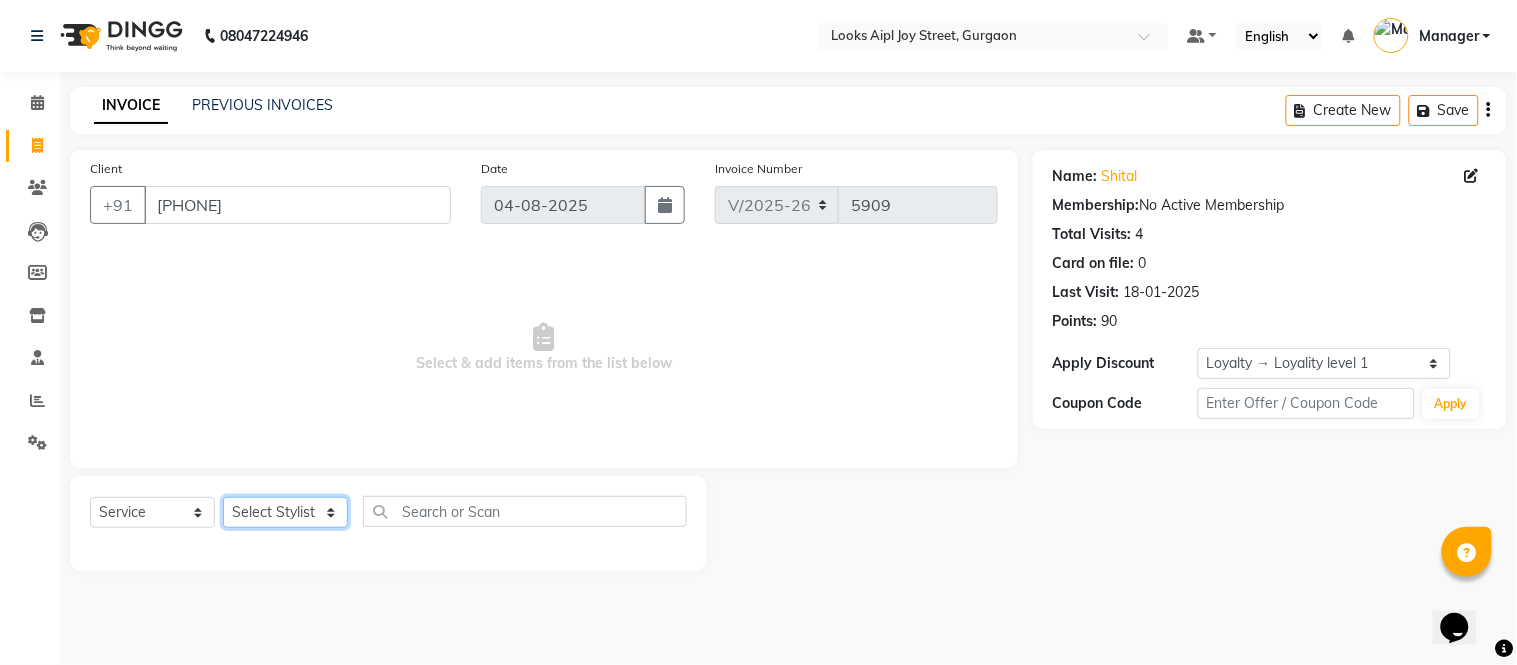 click on "Select Stylist Akash Akshar_asst Alam _Pdct Amit Arkan Arsh Counter Sales Geeta Hema ilfan Kuldeep Laxmi Manager Neeraj Prince sagar_pdct Surejit Vijay Zakir_pdct" 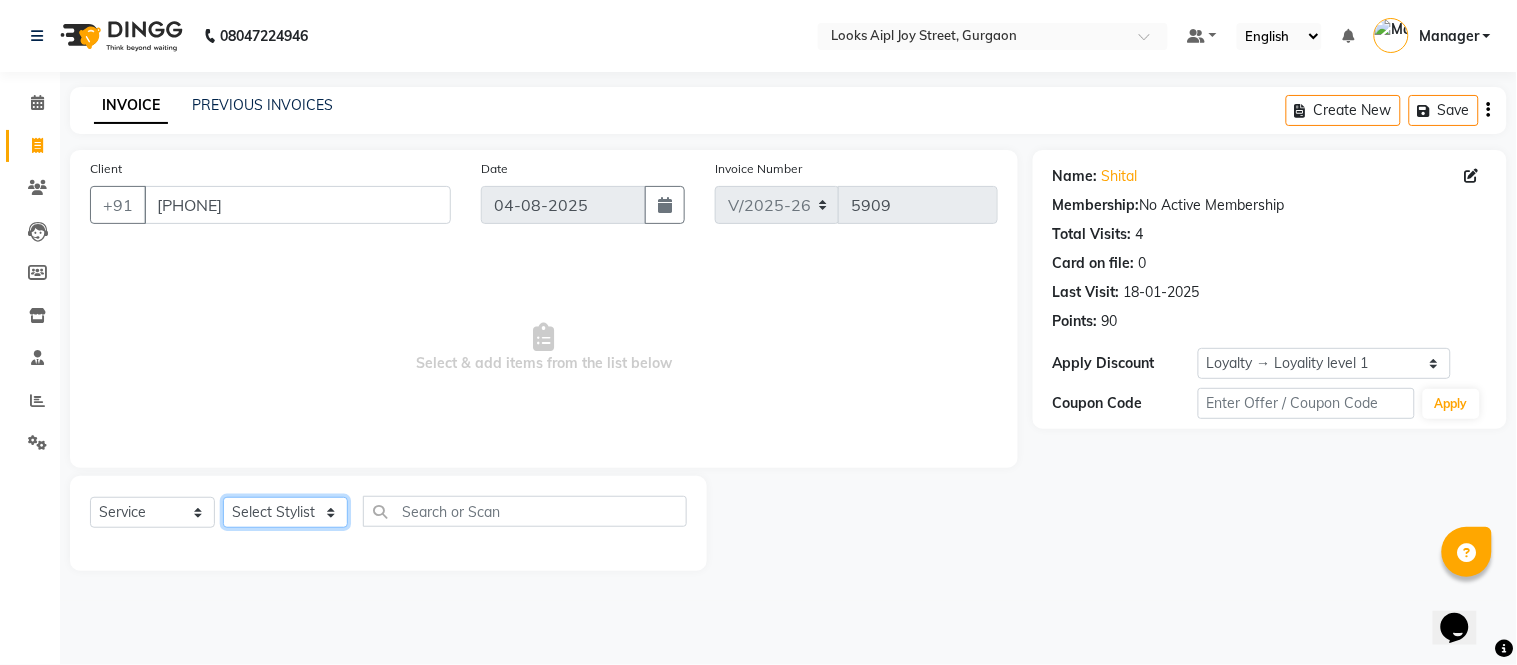 select on "43341" 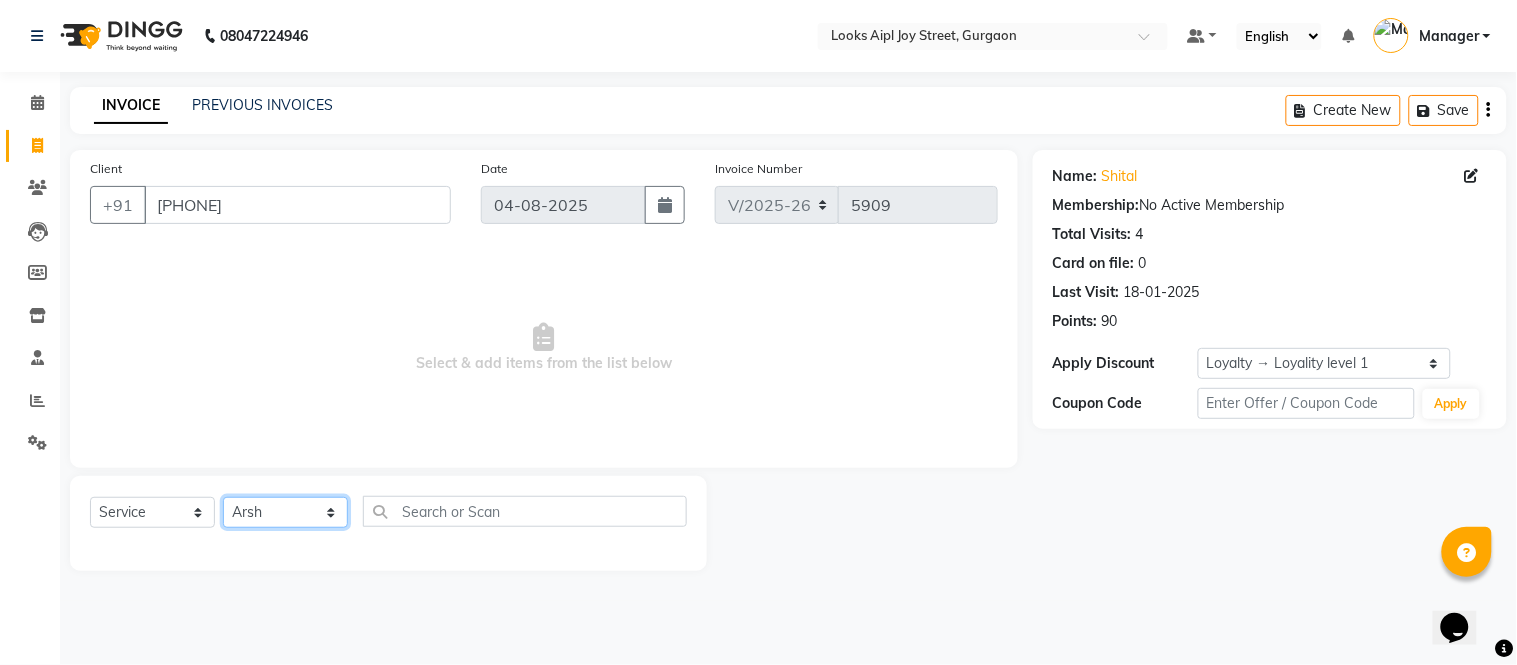 click on "Select Stylist Akash Akshar_asst Alam _Pdct Amit Arkan Arsh Counter Sales Geeta Hema ilfan Kuldeep Laxmi Manager Neeraj Prince sagar_pdct Surejit Vijay Zakir_pdct" 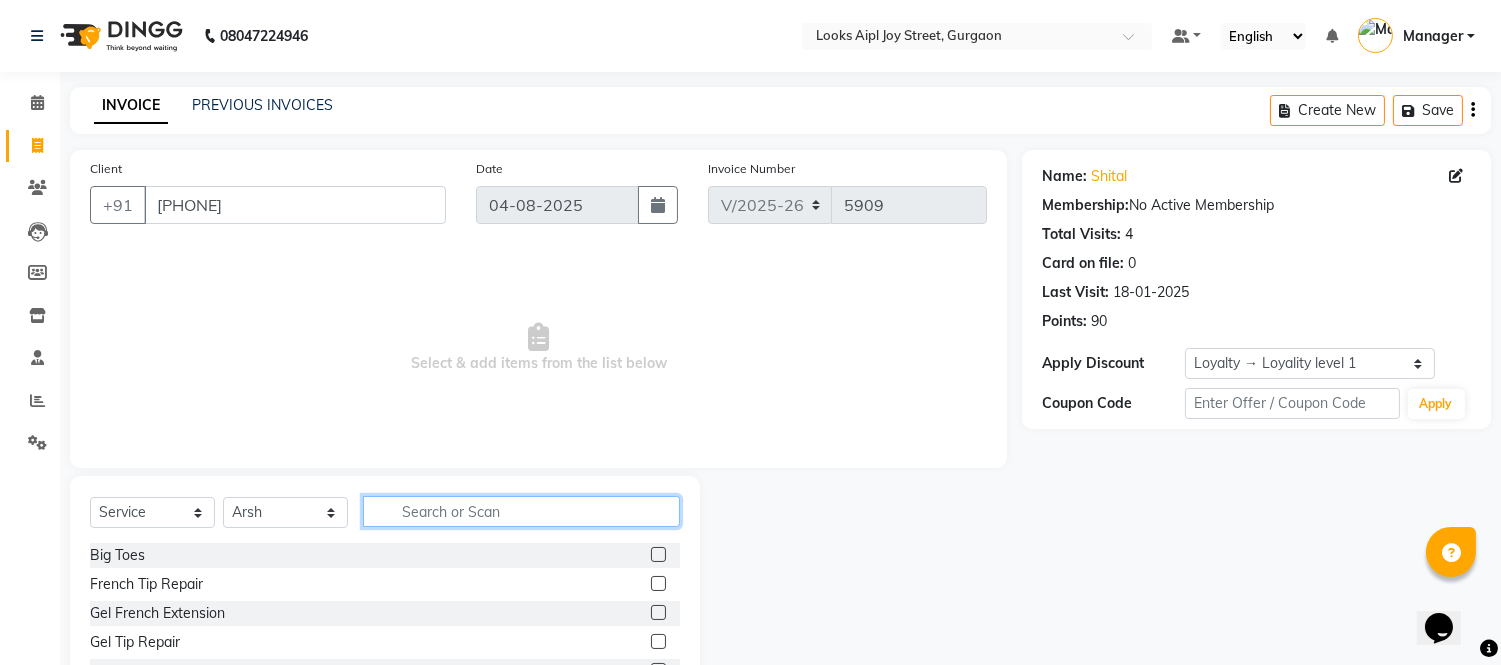 click 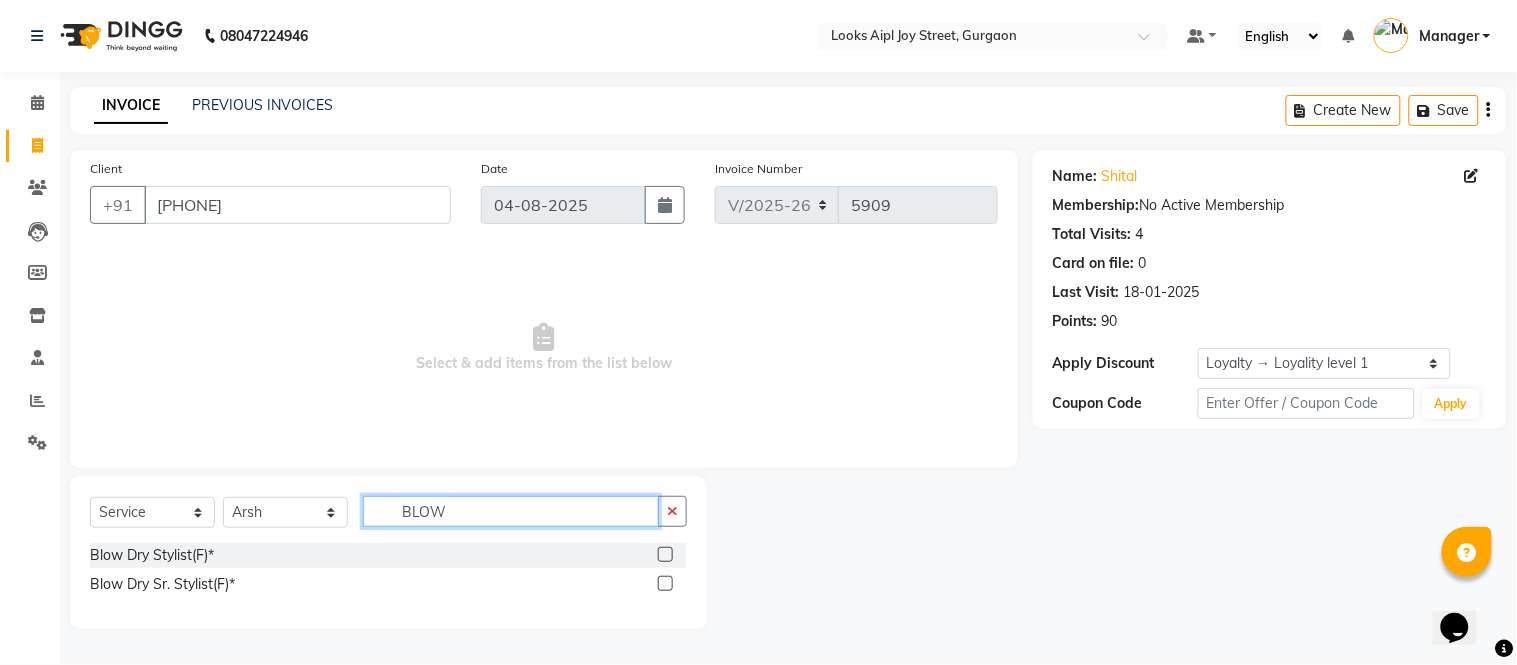 type on "BLOW" 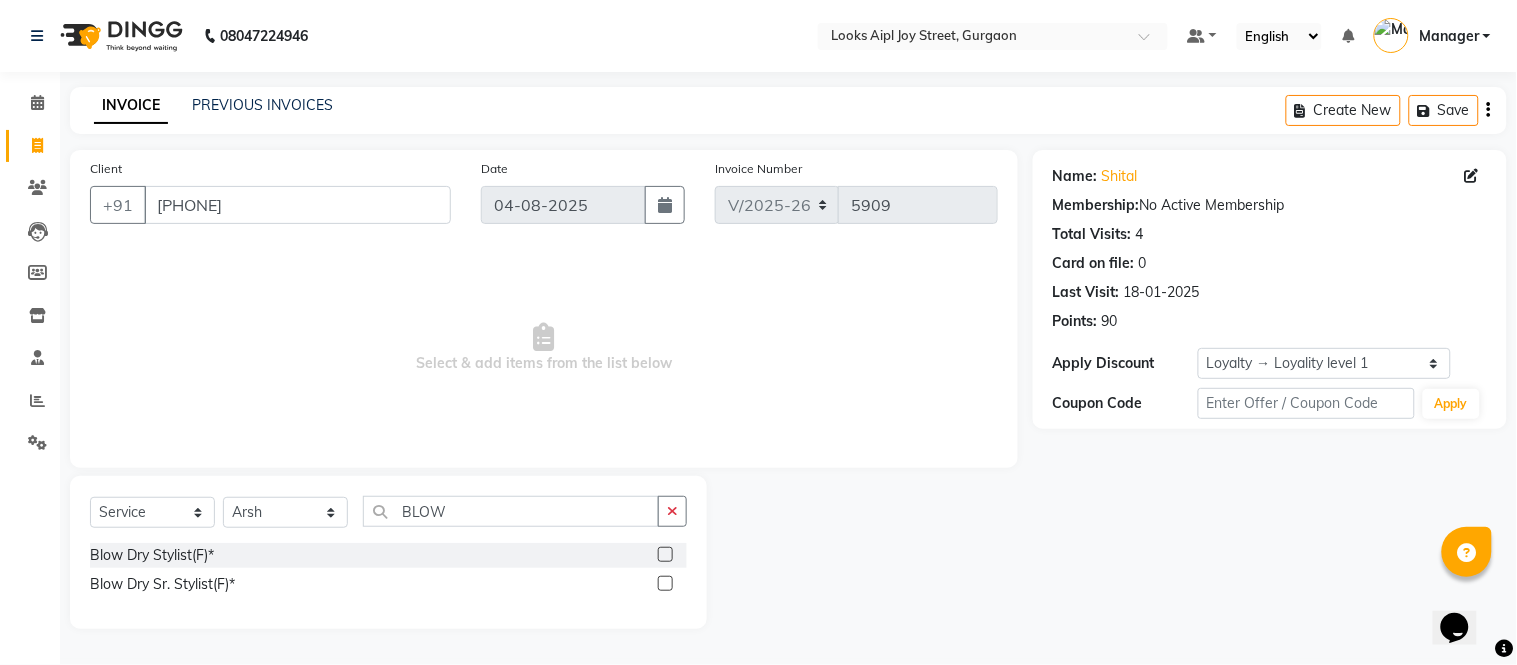 click 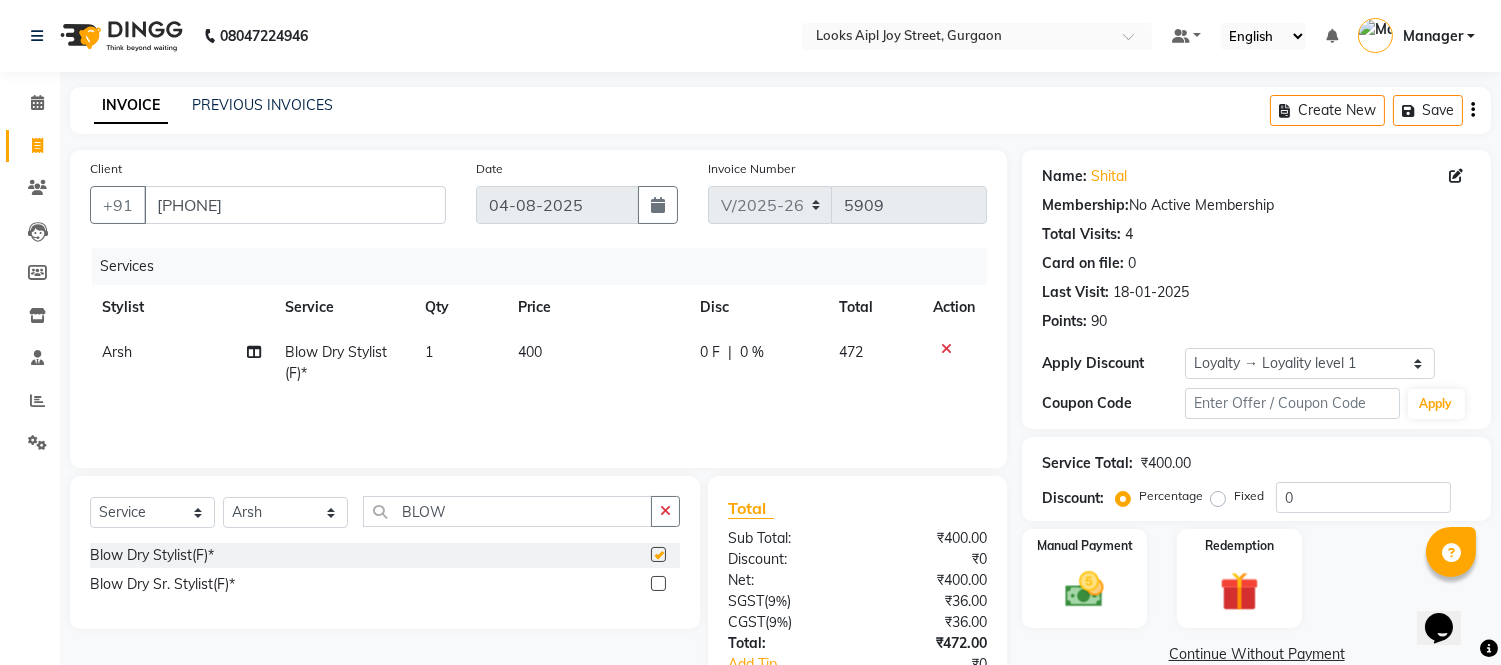 checkbox on "false" 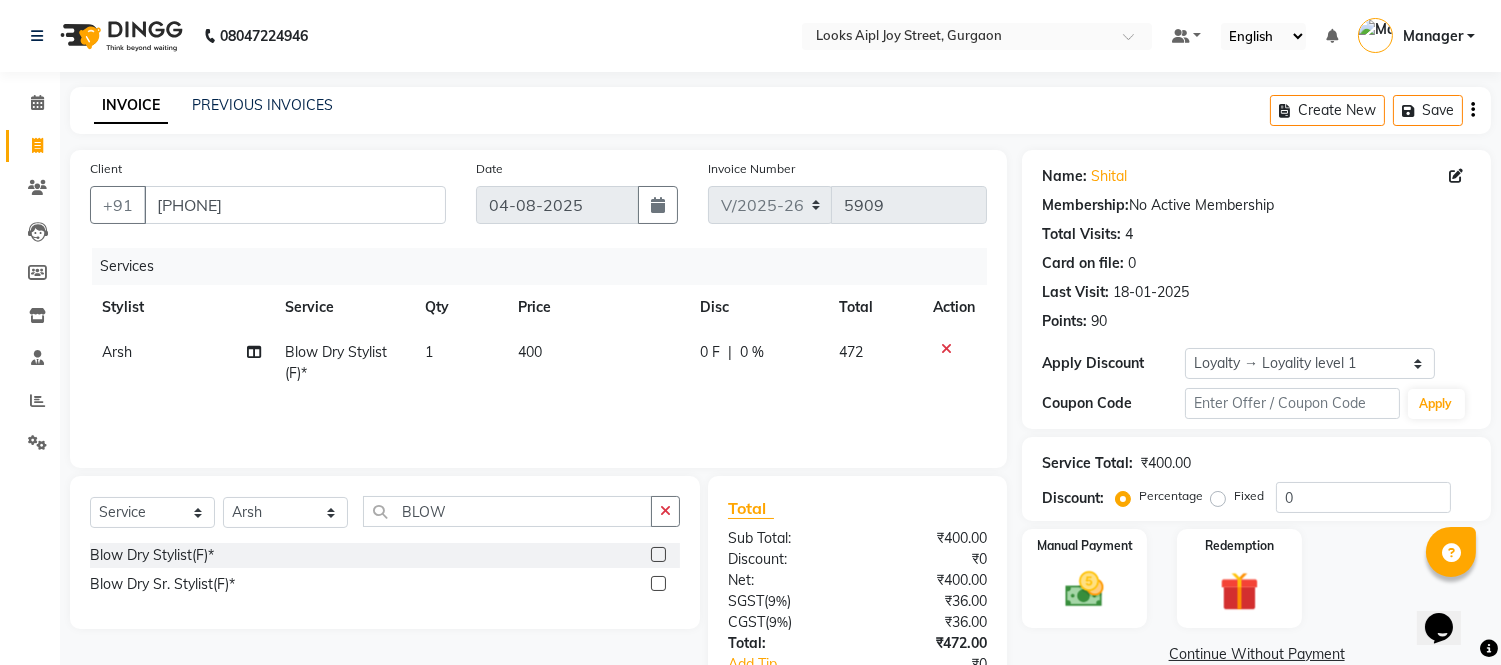 click on "400" 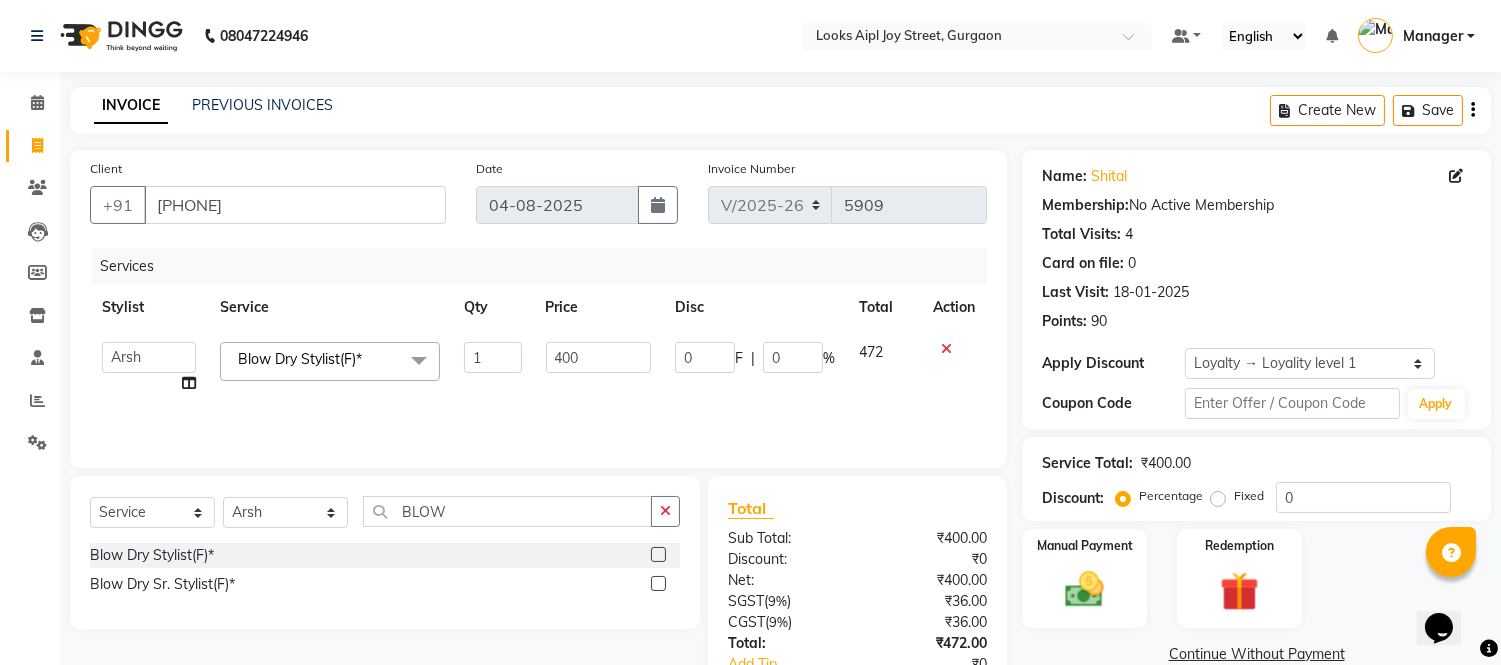 click on "400" 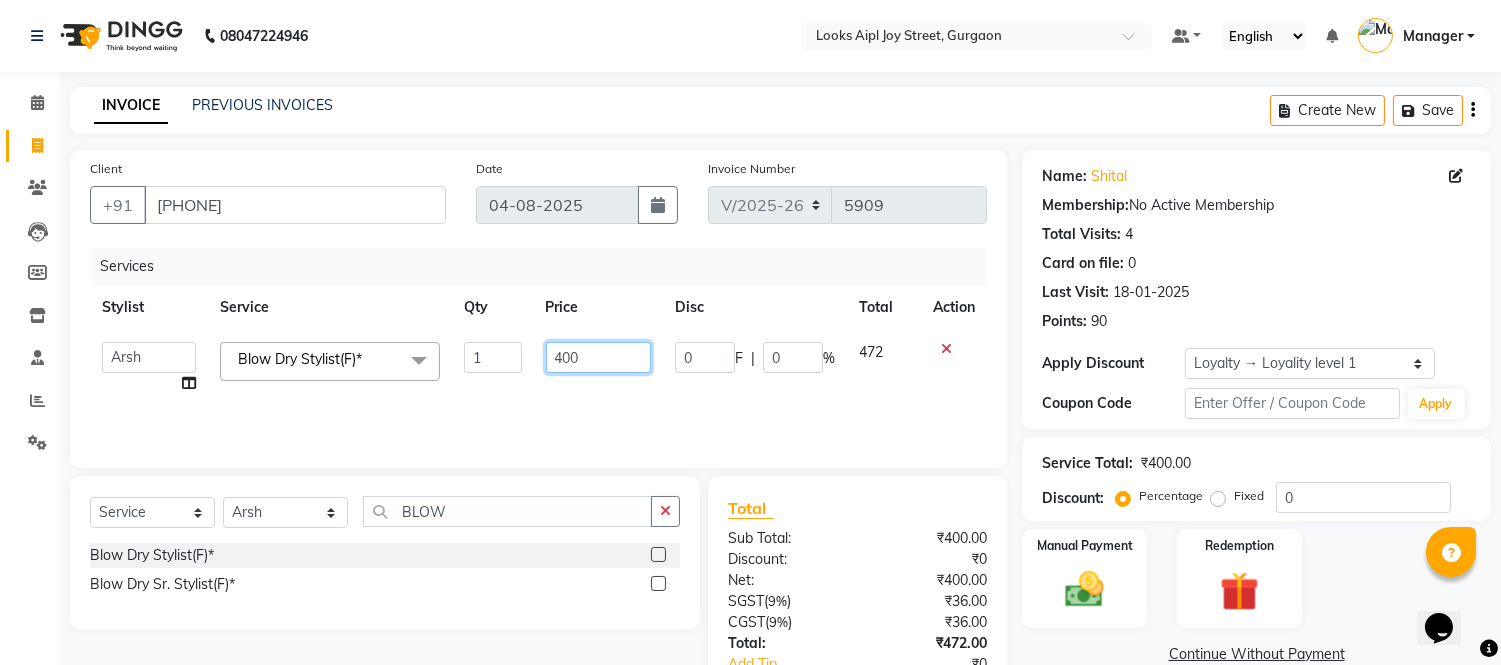 click on "400" 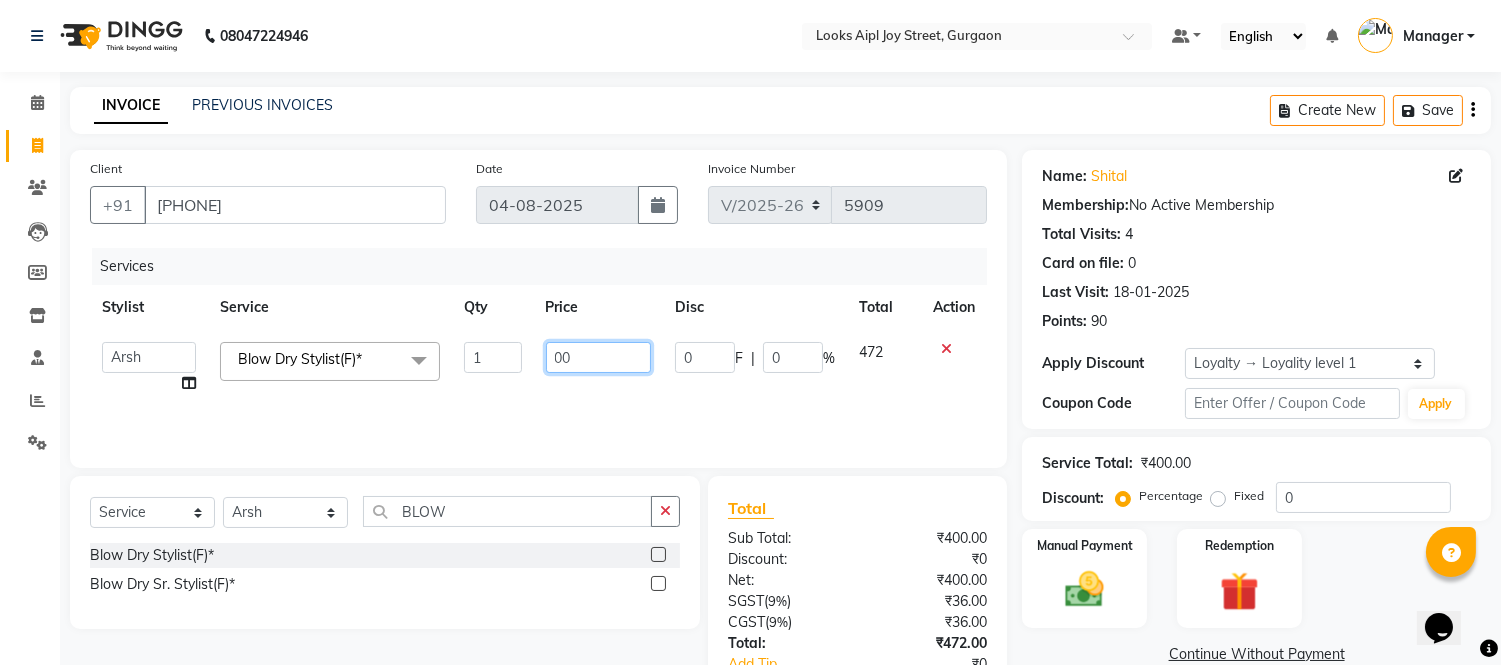 type on "600" 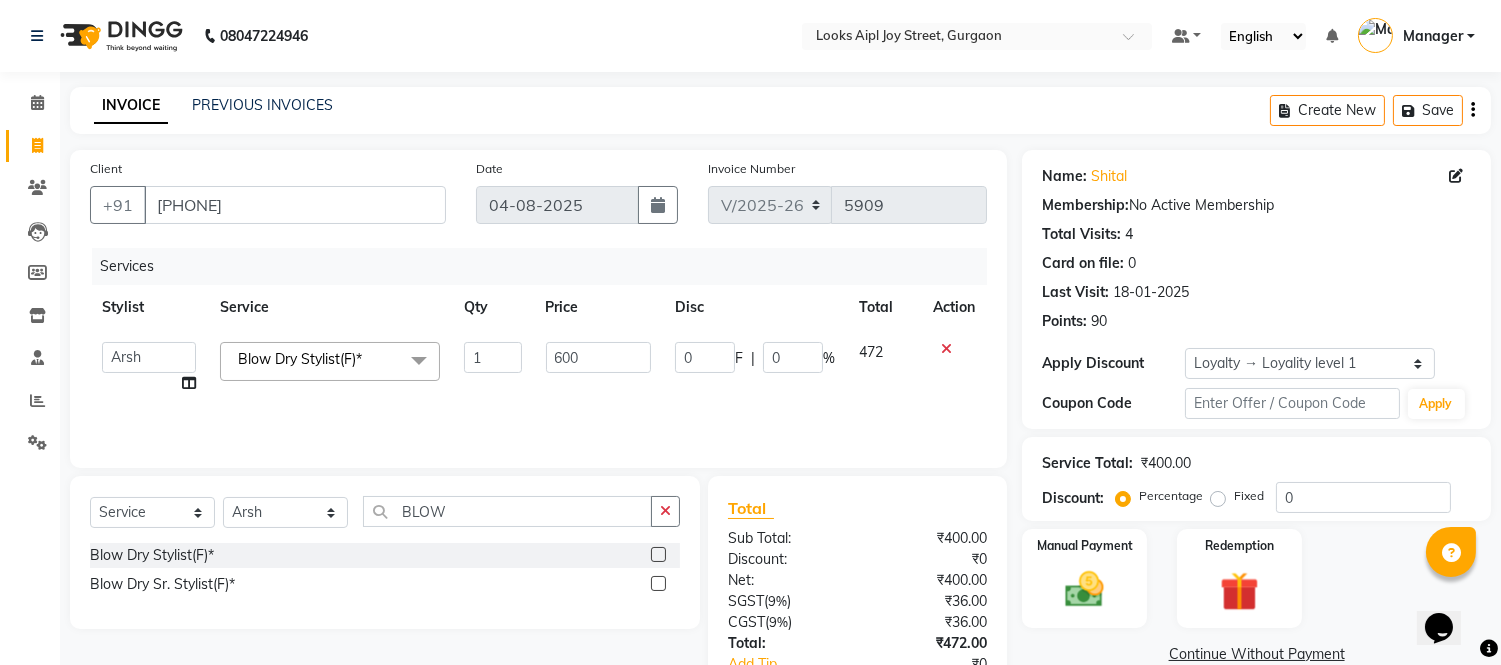 click on "Services Stylist Service Qty Price Disc Total Action  Akash   Akshar_asst   Alam _Pdct   Amit   Arkan   Arsh   Counter Sales   Geeta   Hema   ilfan   Kuldeep   Laxmi   Manager   Neeraj   Prince   sagar_pdct   Surejit   Vijay   Zakir_pdct  Blow Dry Stylist(F)*  x Big Toes French Tip Repair Gel French Extension Gel Tip Repair Gel Infills Gel Overlays Gel Extension Gel Nail Removal Natural Nail Extensions French Nail Extensions Gel Polish Removal Extension Removal Nail Art Recruiter French Ombre Gel Polish Nail Art Nedle Cutical Care Nail Art Brush French Gel Polish French Glitter Gel Polish Gel Polish Touchup                                   Nail Art Per Finger(F)* 3D Nail Art Recruiter Nail Art with Stones/Foil/Stickers per Finger Acrylic Overlays Nail Extension Refill Finger Tip Repair Acrylic Removal Gel Polish Application Gel Overlays Refills  Stick on Nails Full Arms Bleach Face Bleach(F) Bleach Full Back/Front Full Body Bleach Half Front/Back Full Legs Bleach Detan(F) Detan(M) Face Bleach(M) Base Makeup" 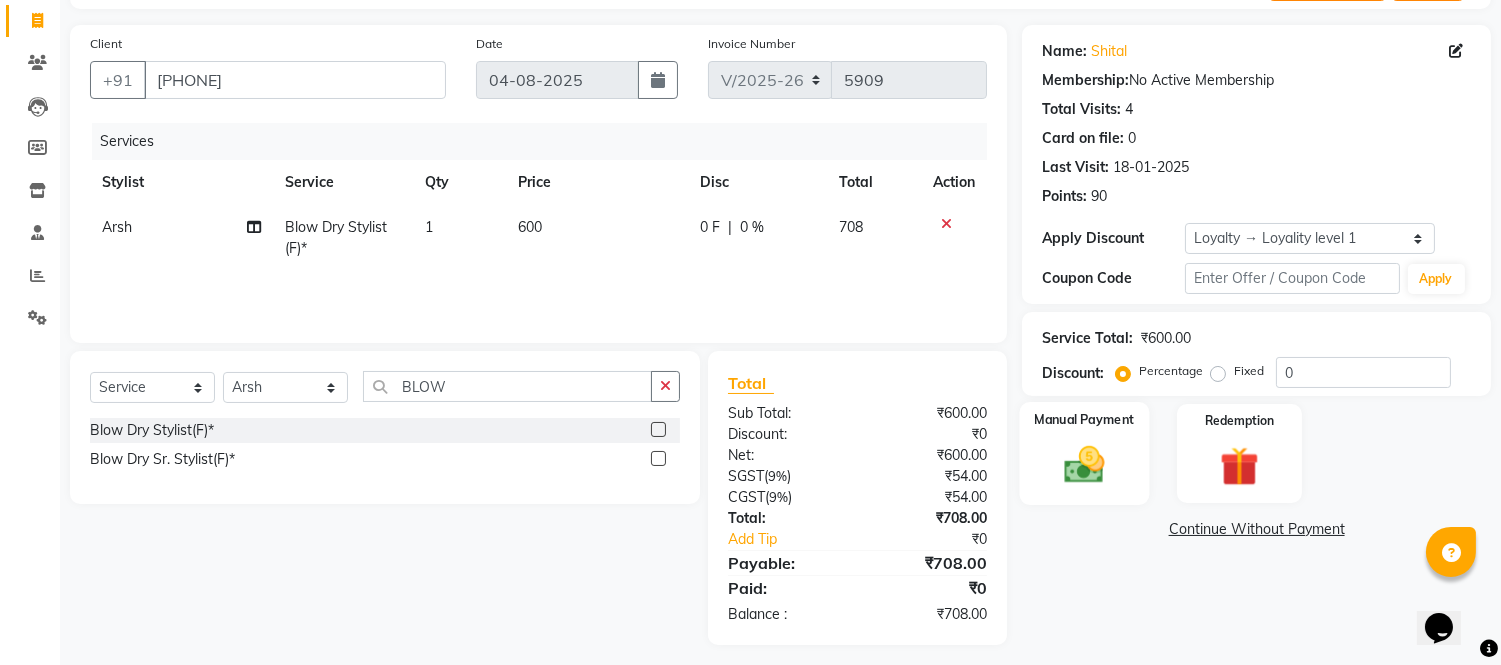 scroll, scrollTop: 134, scrollLeft: 0, axis: vertical 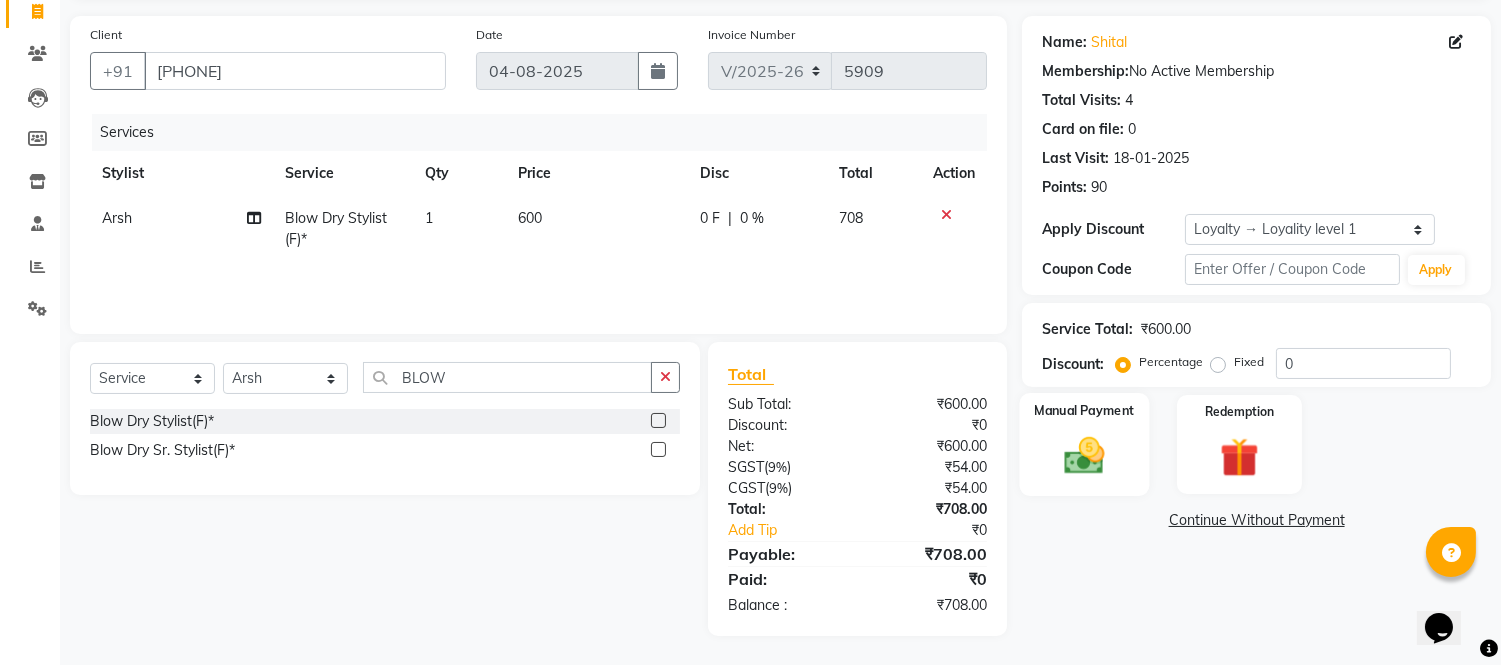 click 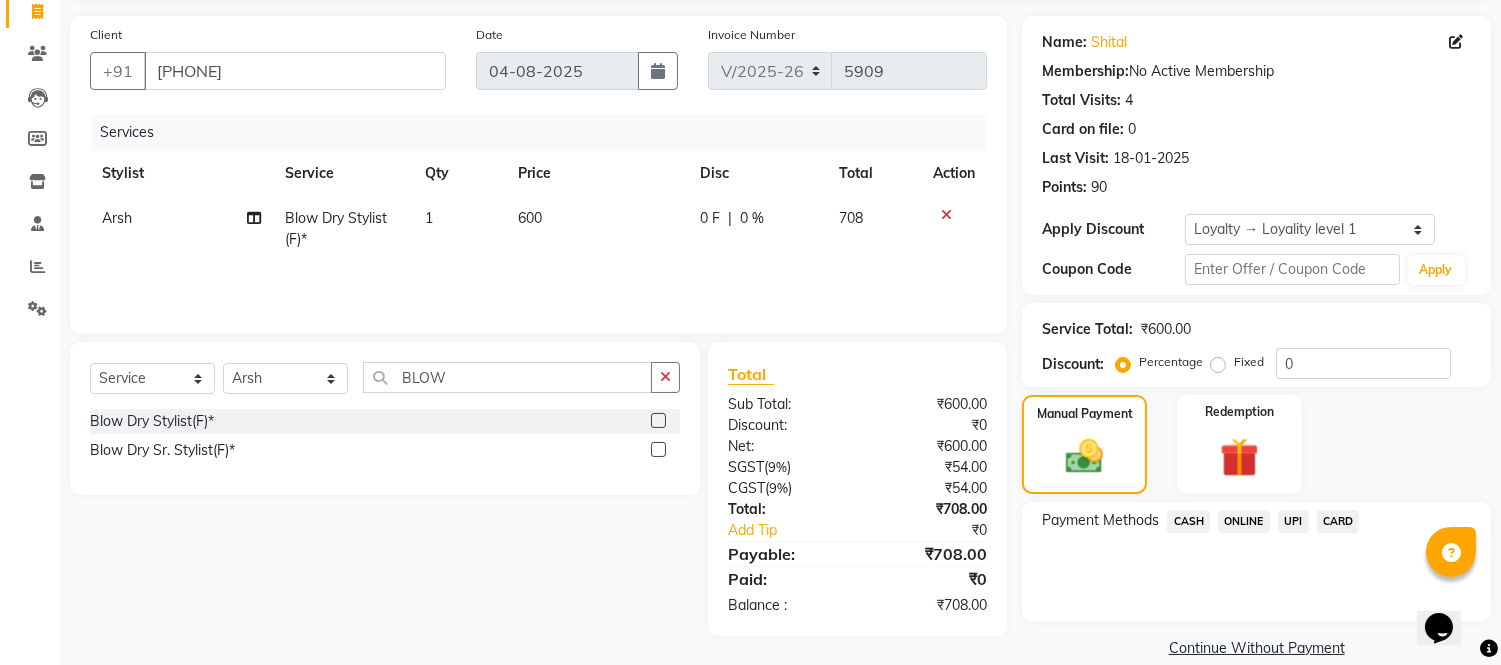 click on "UPI" 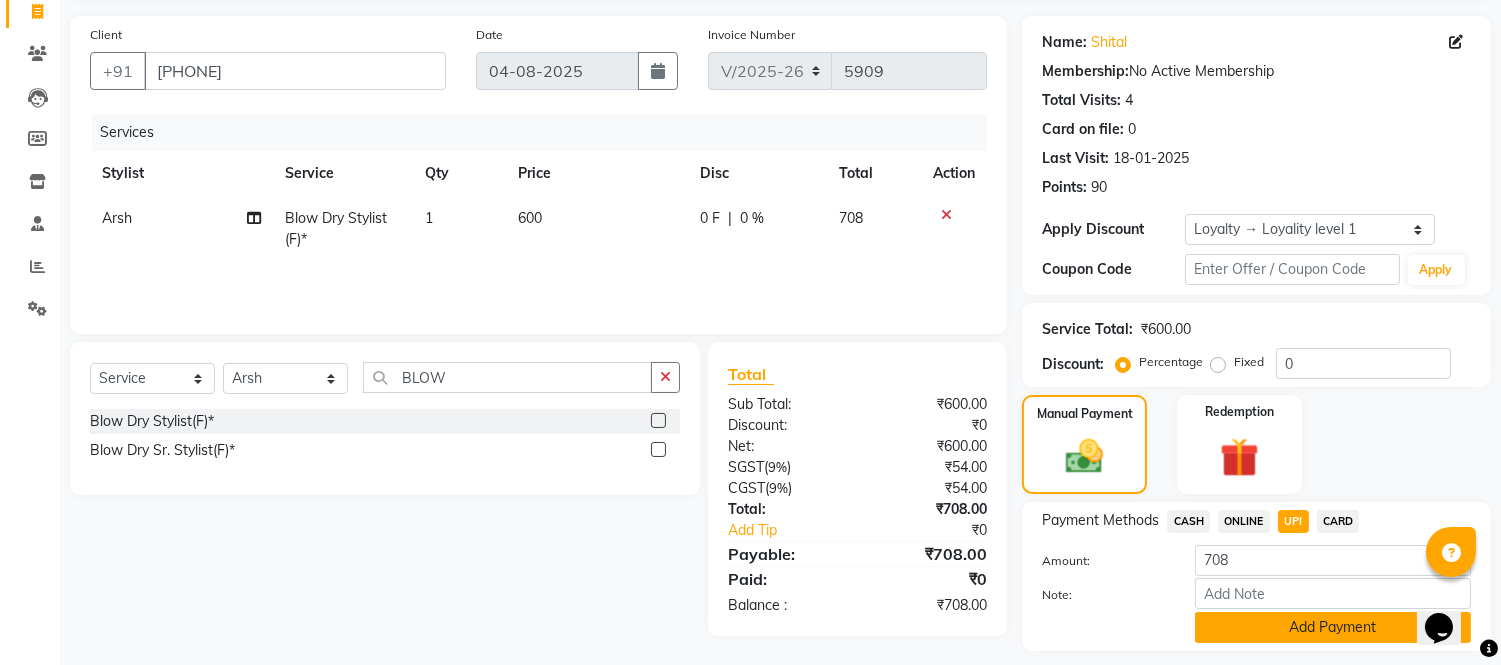 click on "Add Payment" 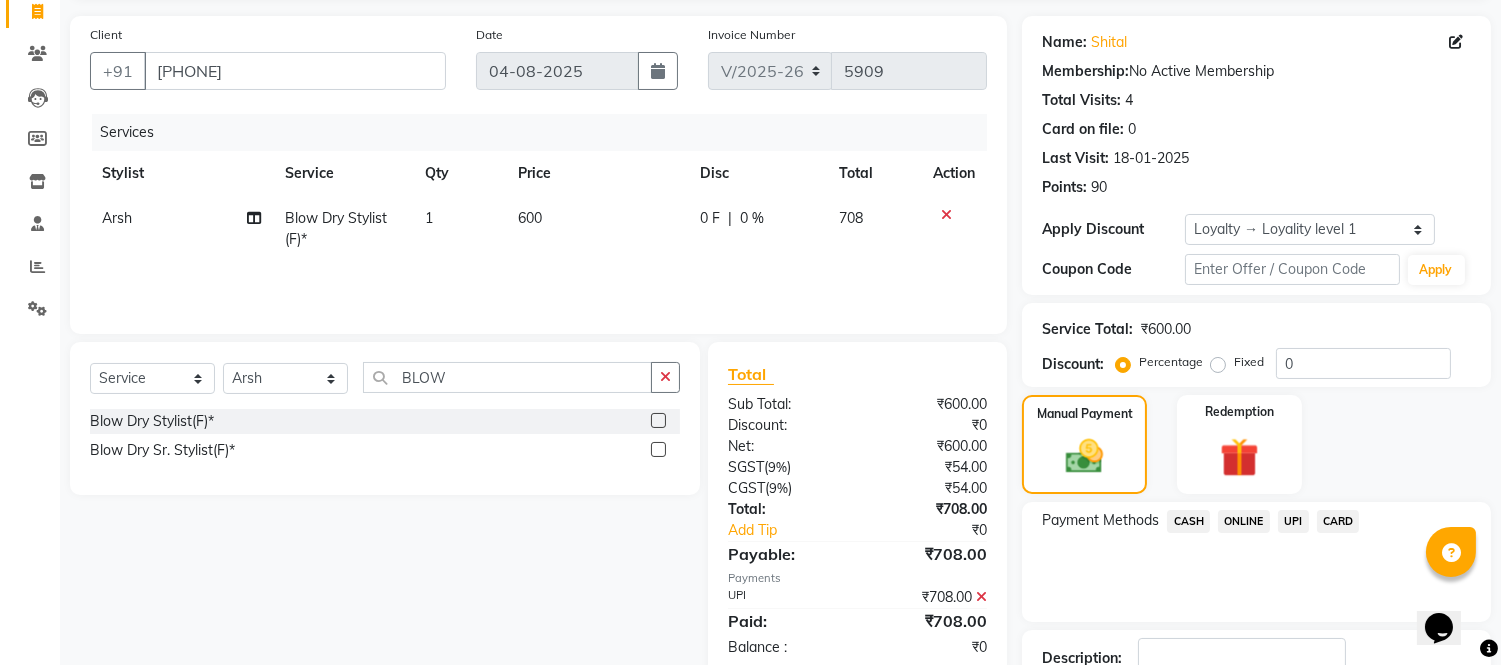 scroll, scrollTop: 275, scrollLeft: 0, axis: vertical 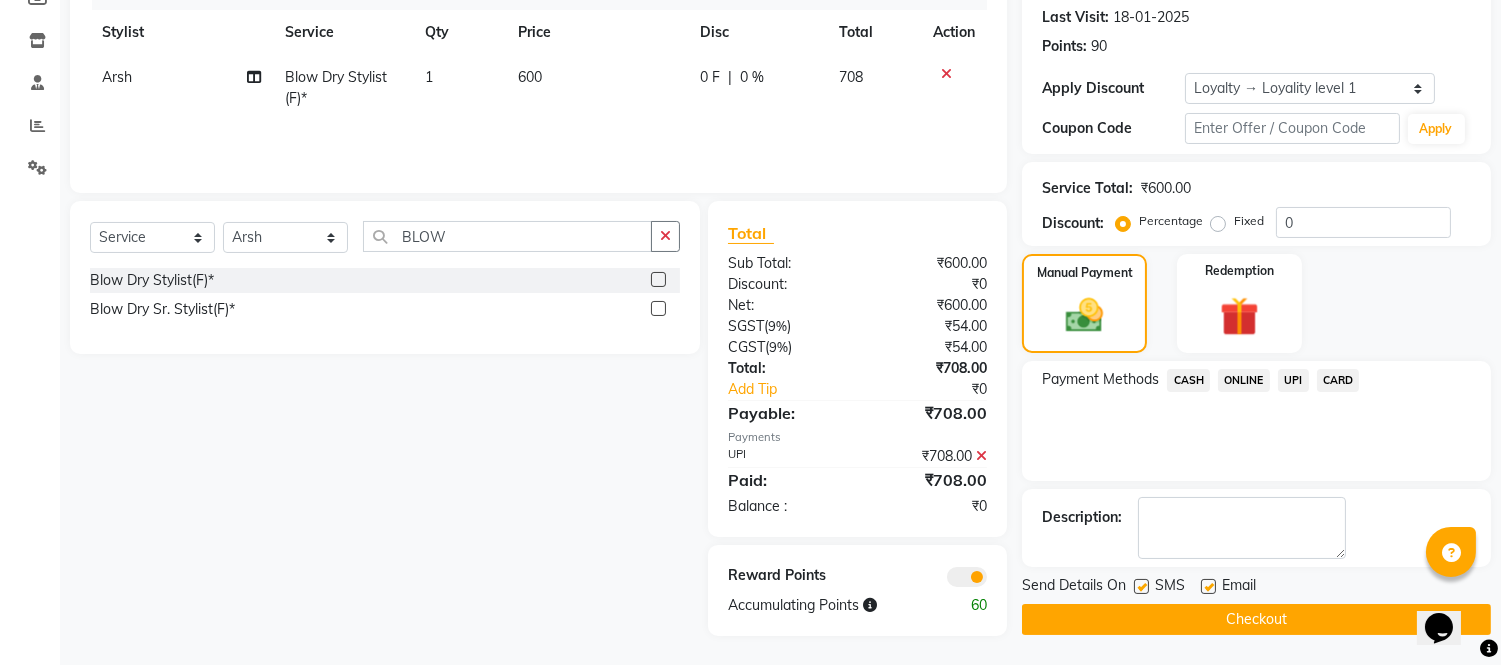 click on "Checkout" 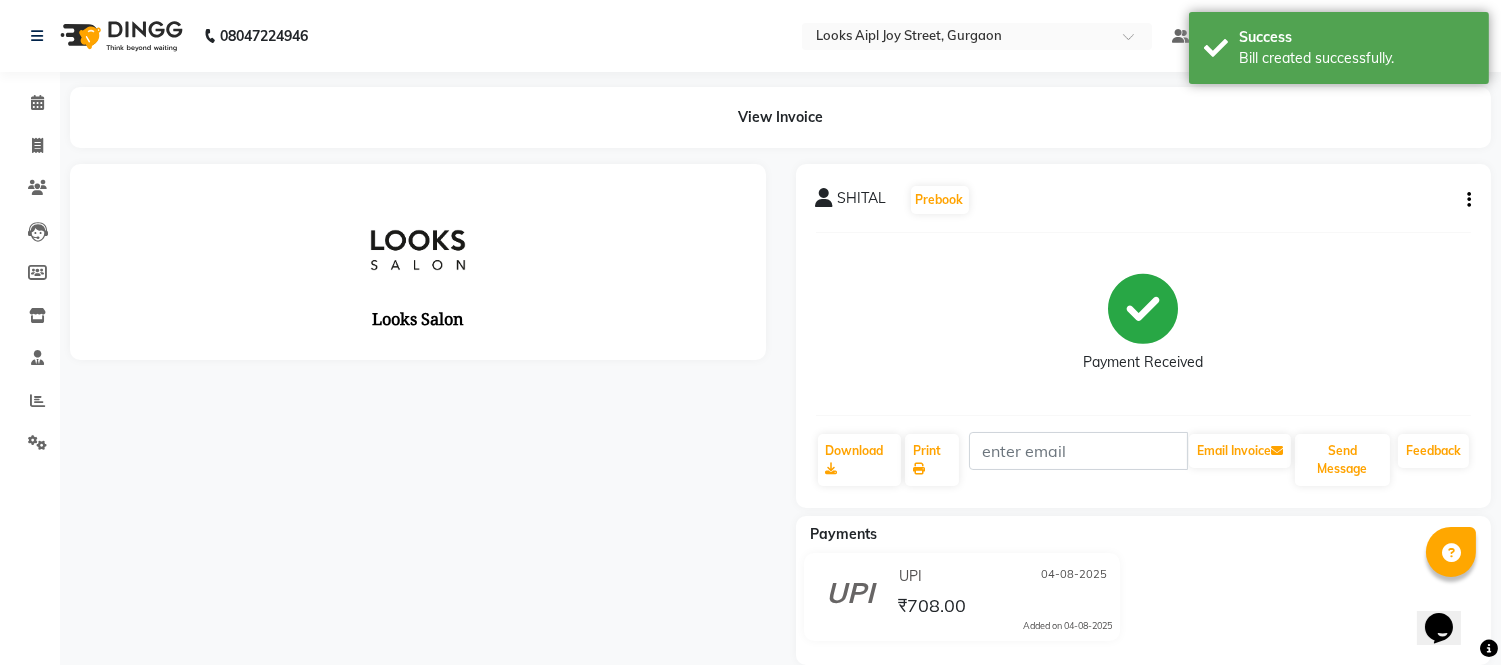 scroll, scrollTop: 0, scrollLeft: 0, axis: both 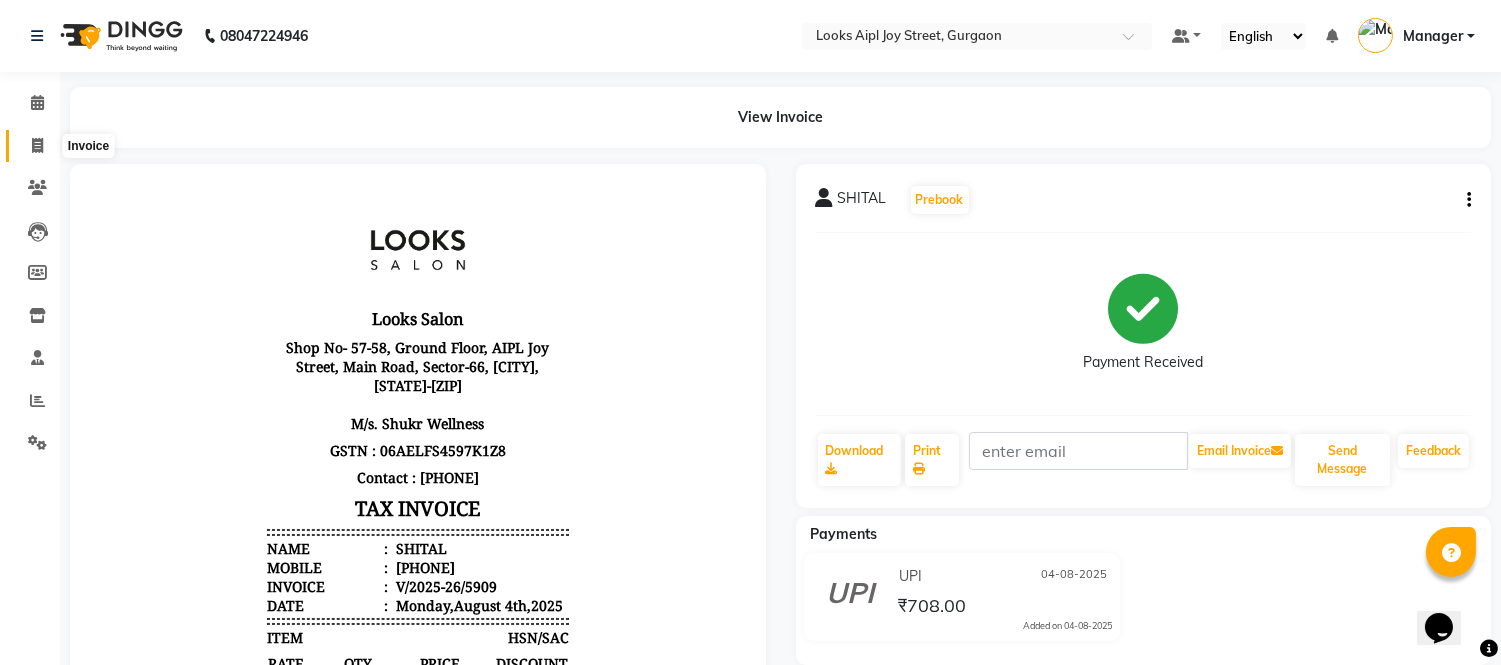 click 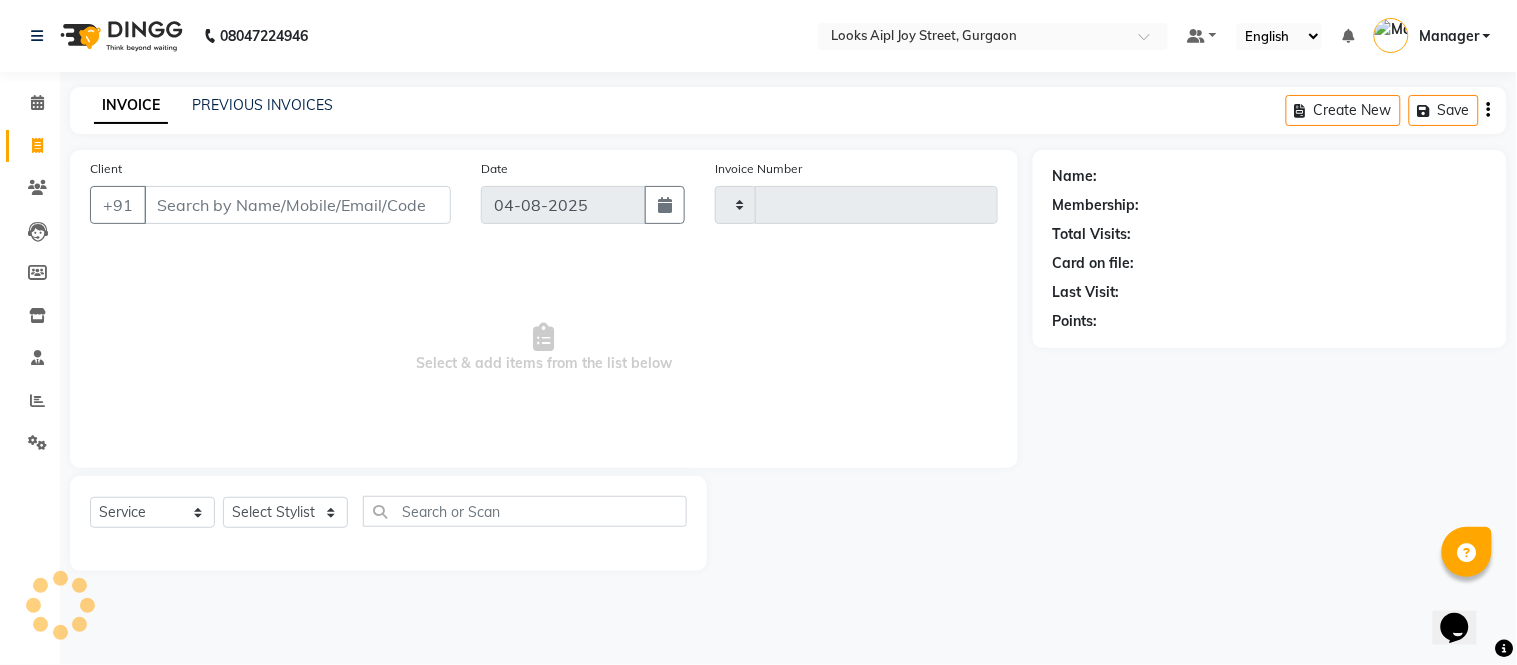 type on "5910" 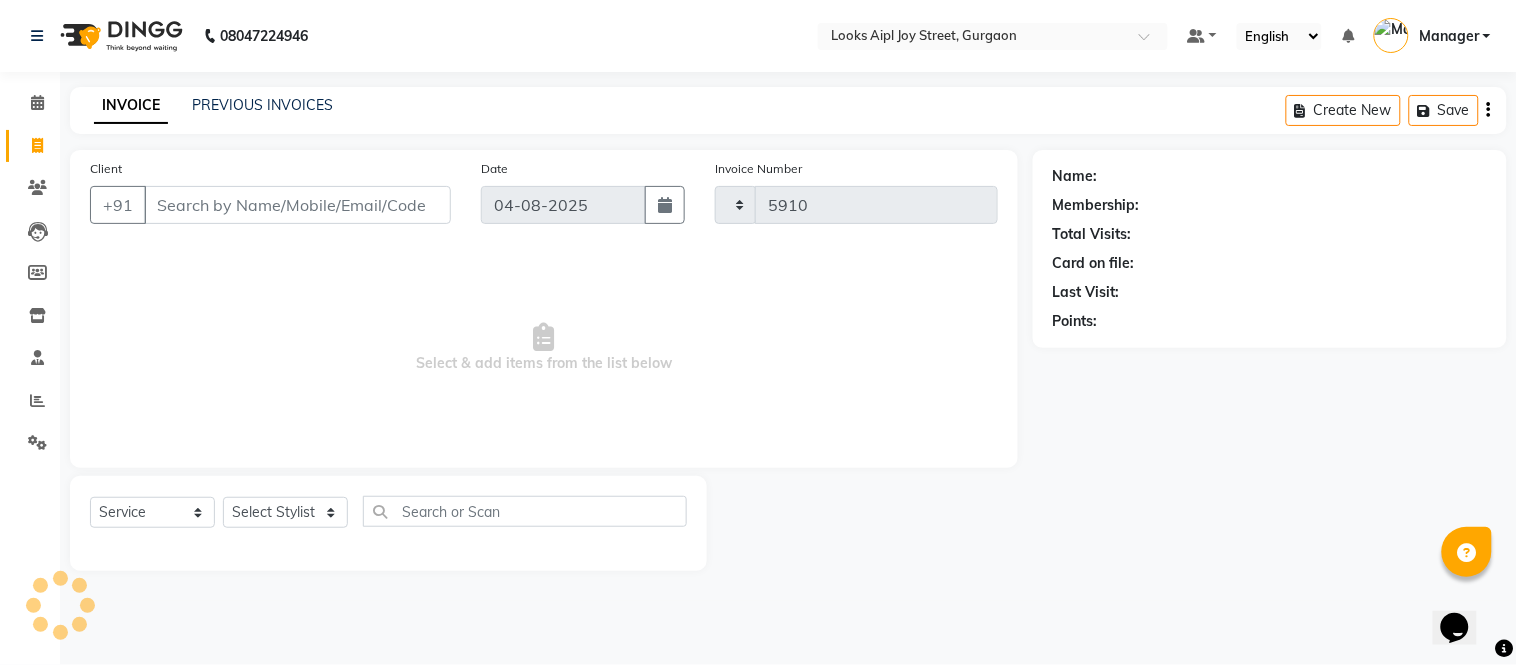 select on "6047" 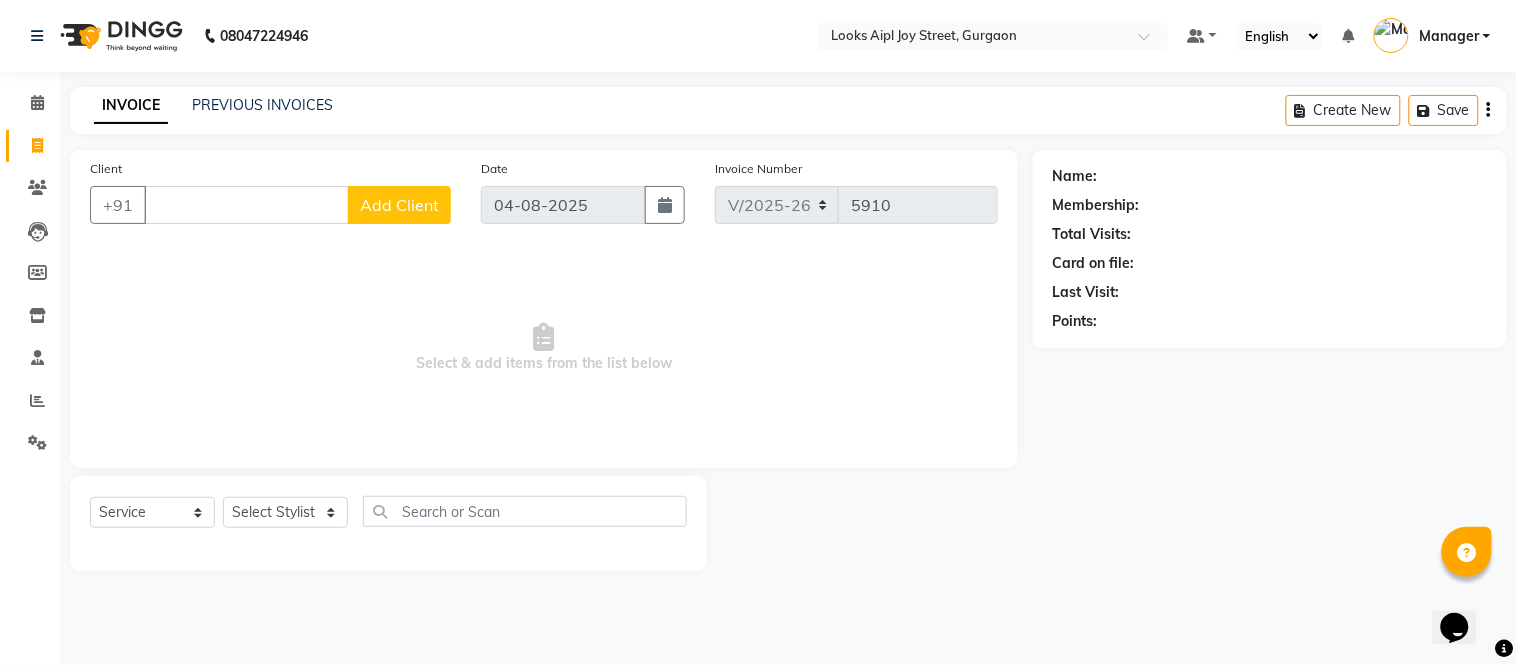 click on "Client" at bounding box center [246, 205] 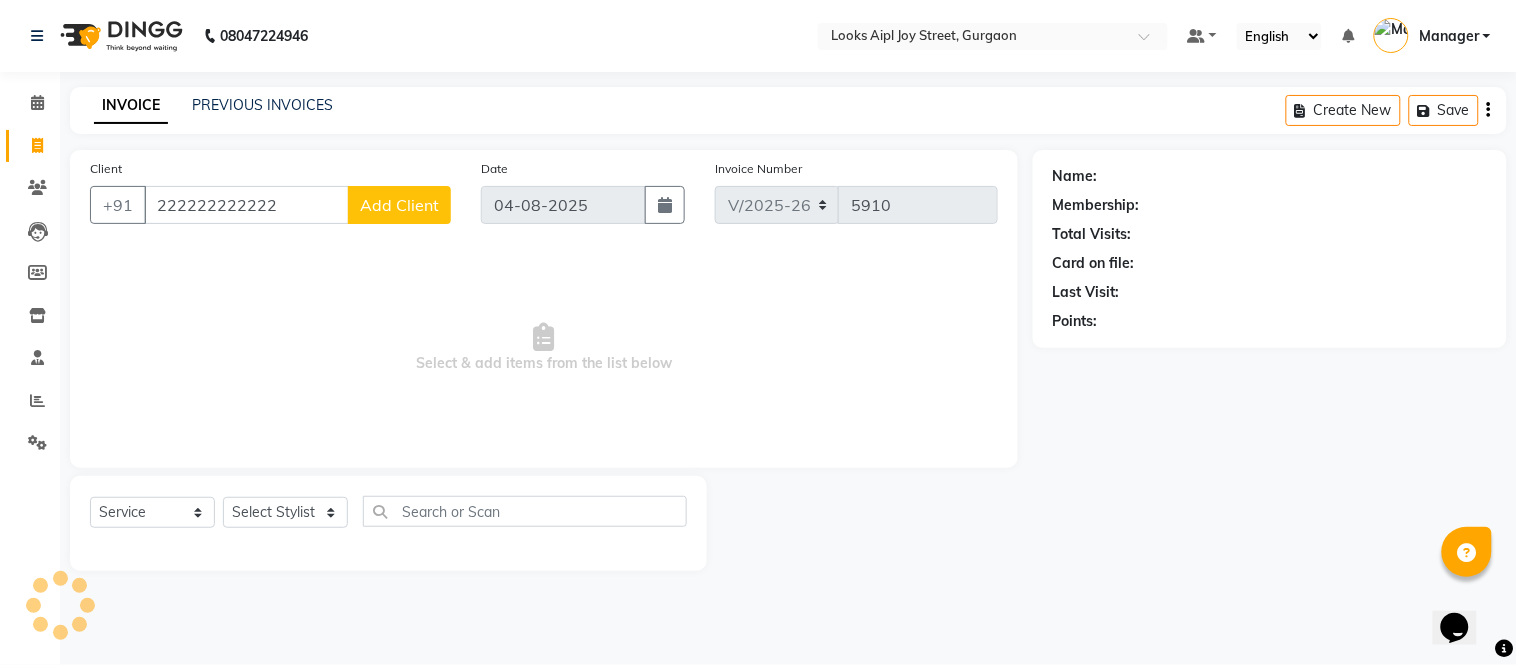 type on "222222222222" 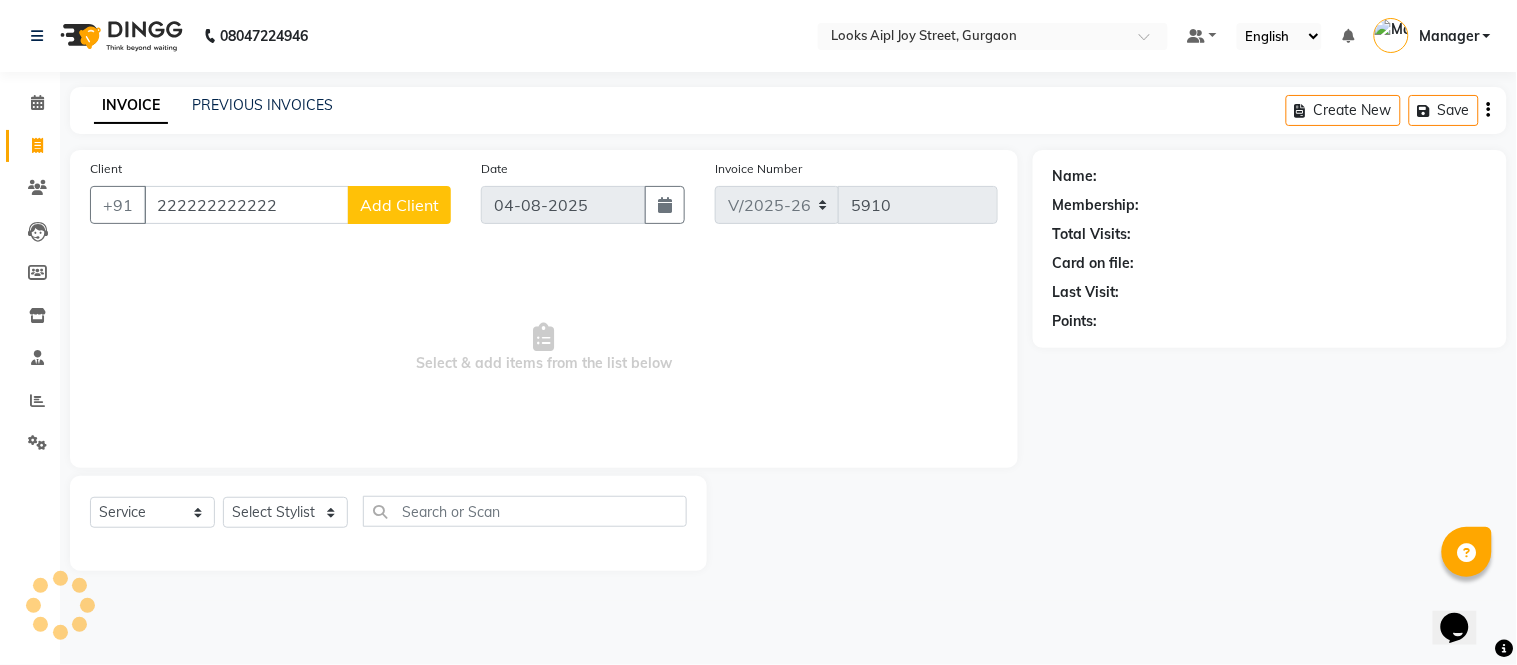 select on "1: Object" 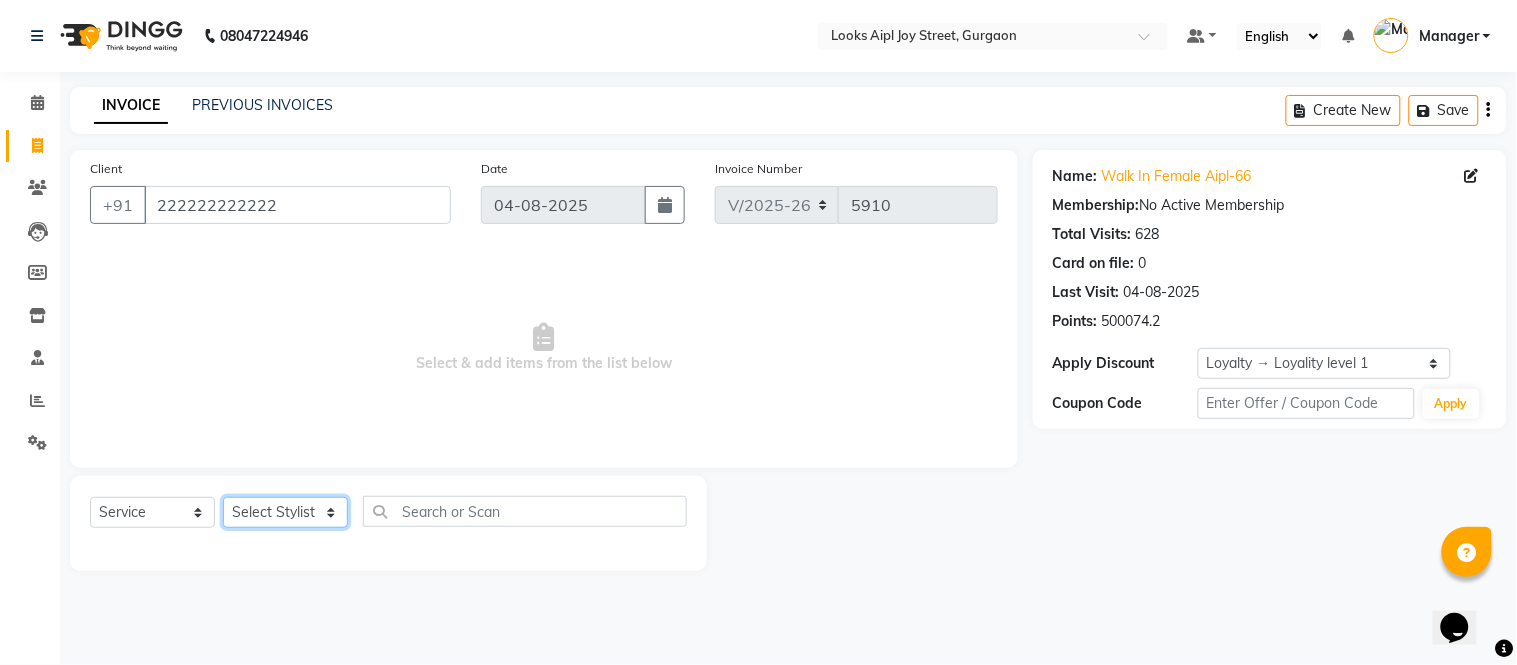 click on "Select Stylist Akash Akshar_asst Alam _Pdct Amit Arkan Arsh Counter Sales Geeta Hema ilfan Kuldeep Laxmi Manager Neeraj Prince sagar_pdct Surejit Vijay Zakir_pdct" 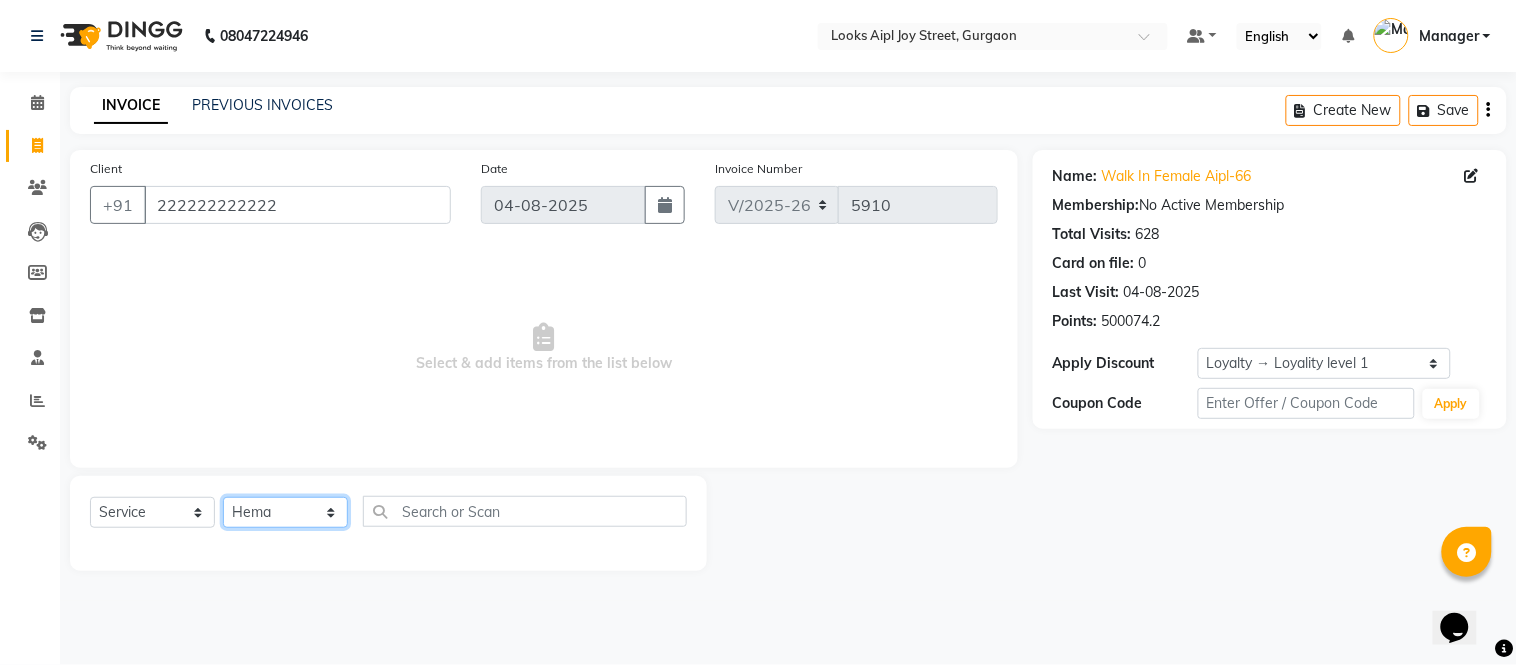 click on "Select Stylist Akash Akshar_asst Alam _Pdct Amit Arkan Arsh Counter Sales Geeta Hema ilfan Kuldeep Laxmi Manager Neeraj Prince sagar_pdct Surejit Vijay Zakir_pdct" 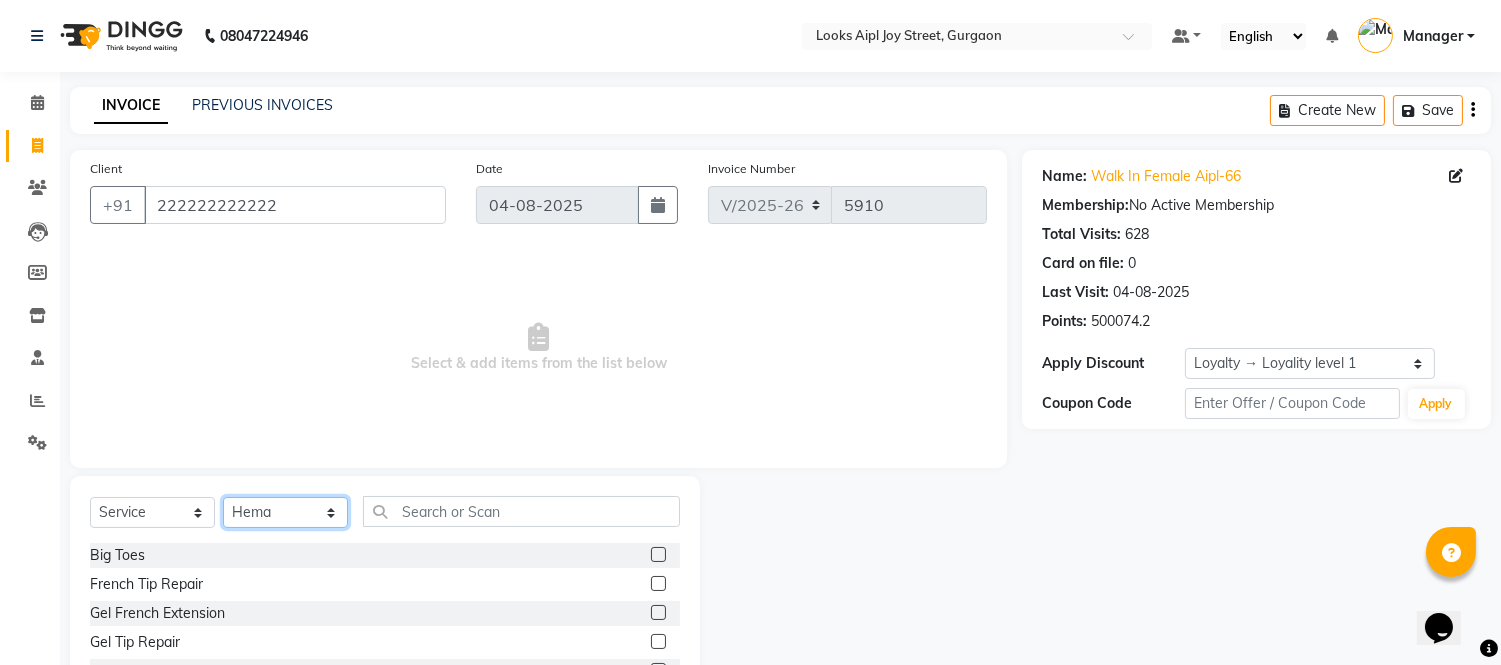 click on "Select Stylist Akash Akshar_asst Alam _Pdct Amit Arkan Arsh Counter Sales Geeta Hema ilfan Kuldeep Laxmi Manager Neeraj Prince sagar_pdct Surejit Vijay Zakir_pdct" 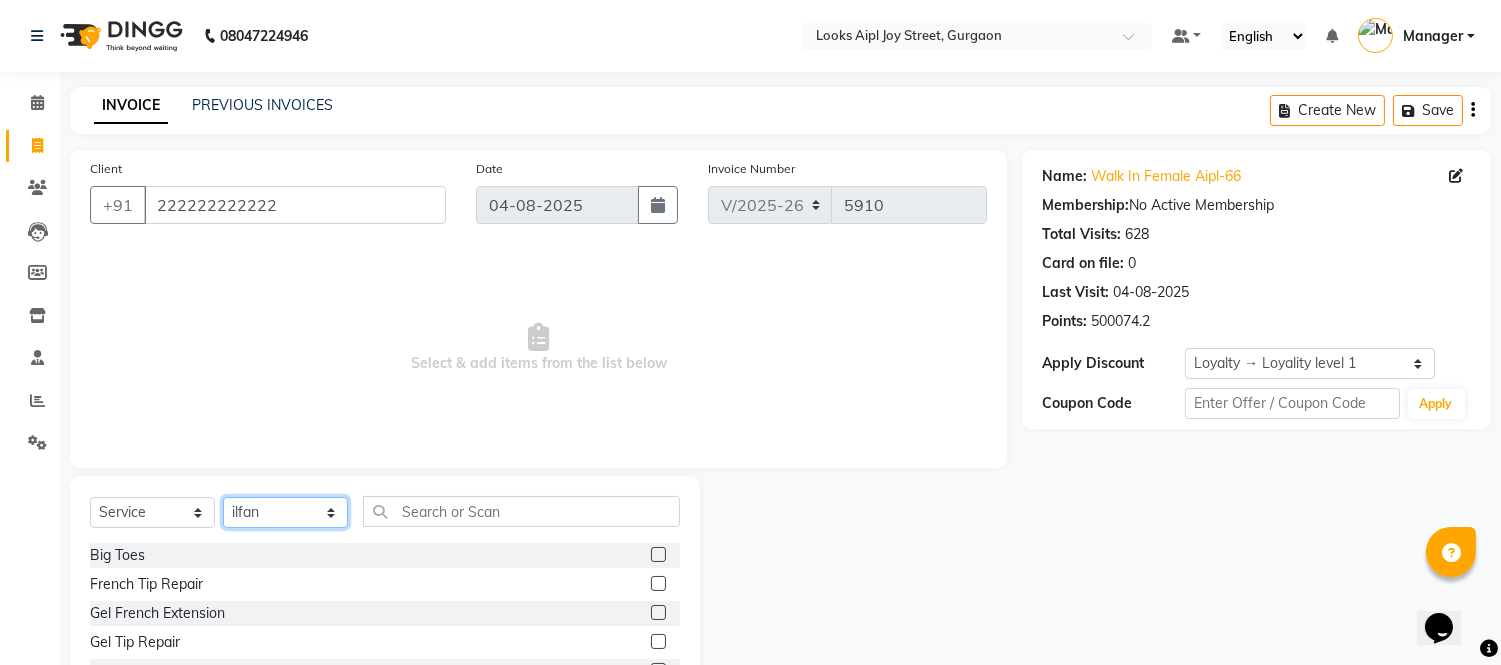click on "Select Stylist Akash Akshar_asst Alam _Pdct Amit Arkan Arsh Counter Sales Geeta Hema ilfan Kuldeep Laxmi Manager Neeraj Prince sagar_pdct Surejit Vijay Zakir_pdct" 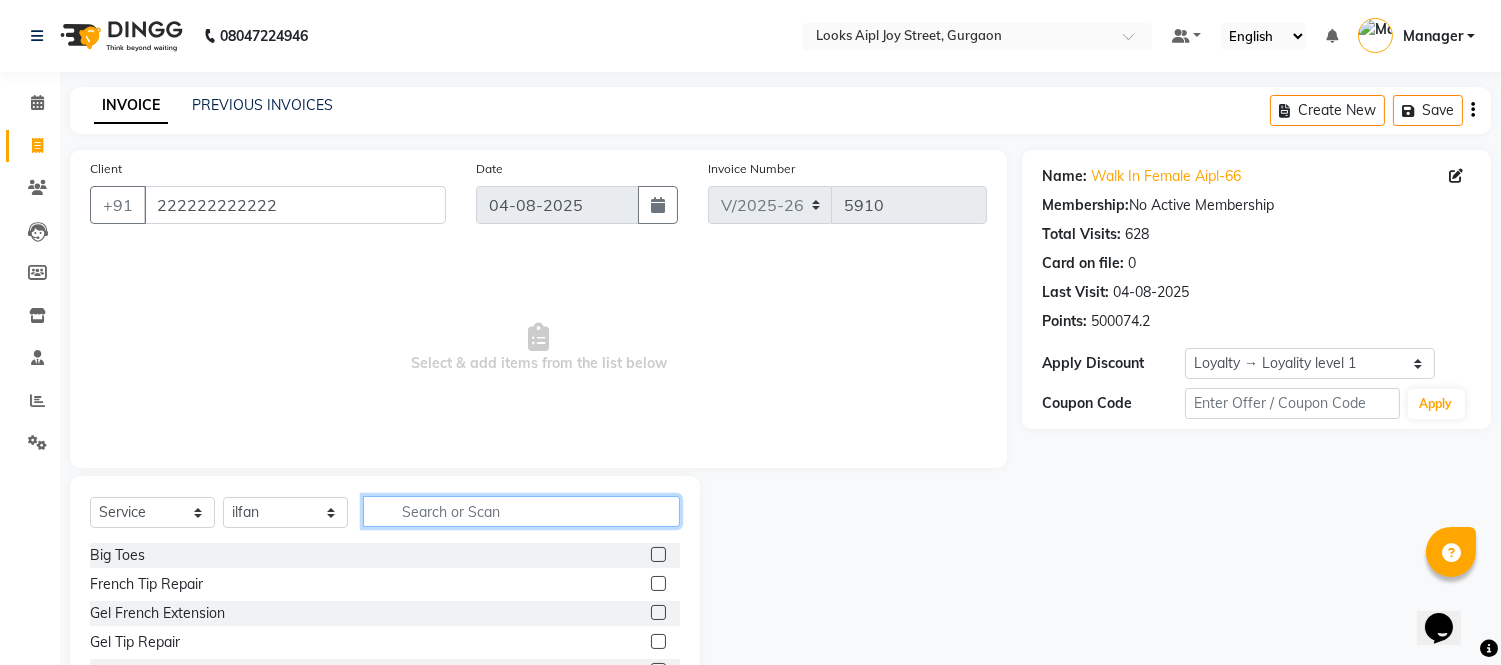click 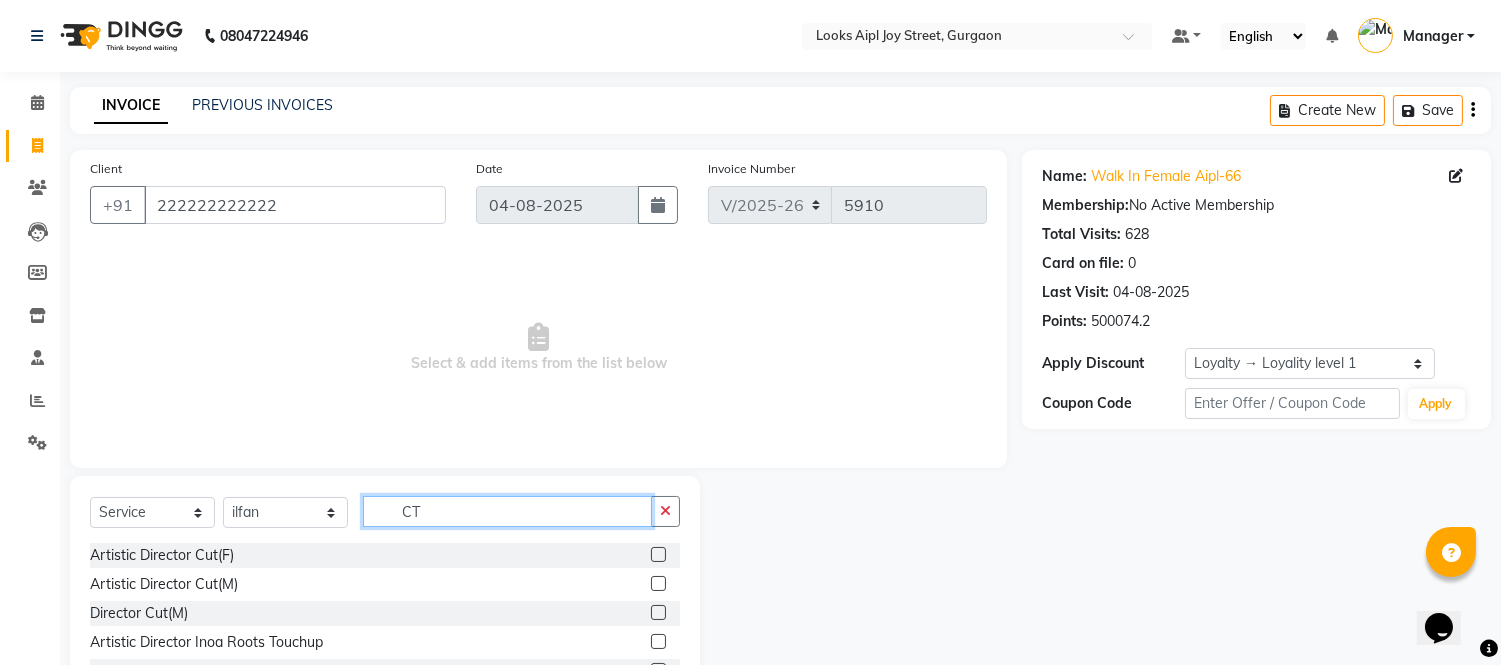 click on "CT" 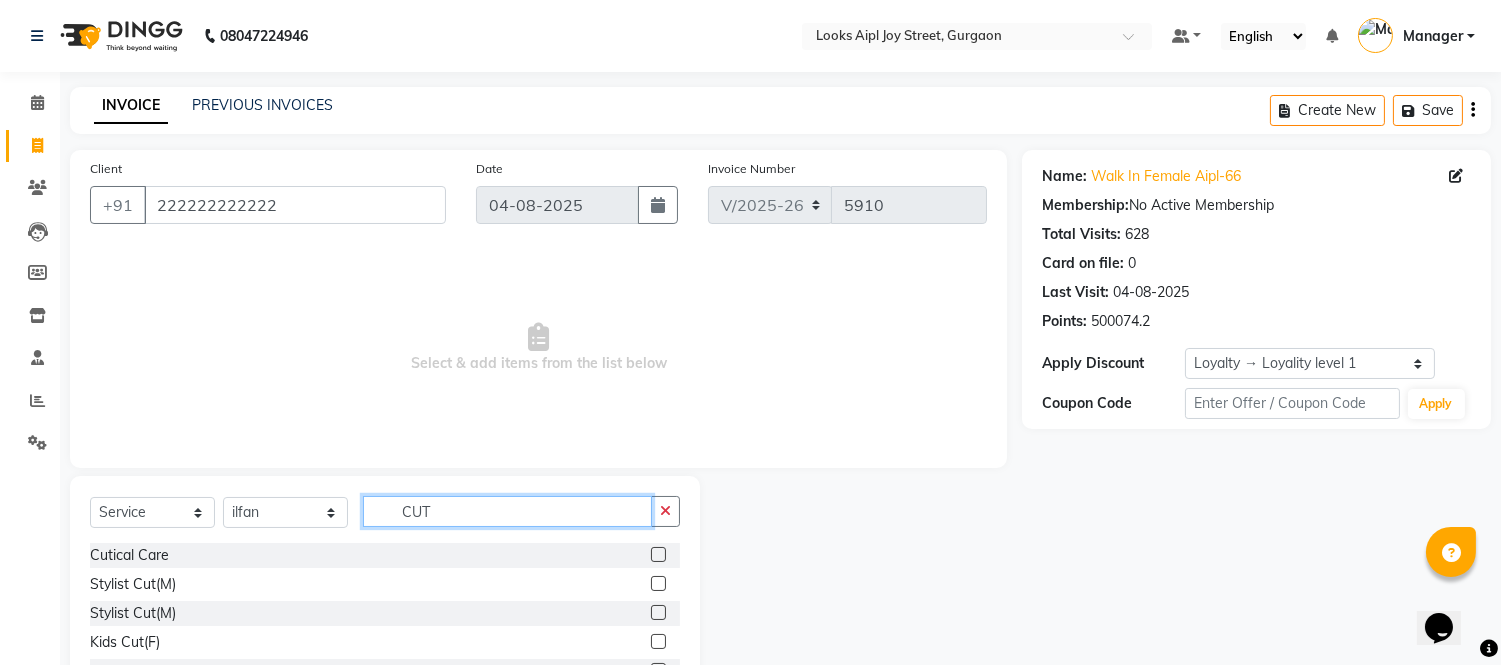 type on "CUT" 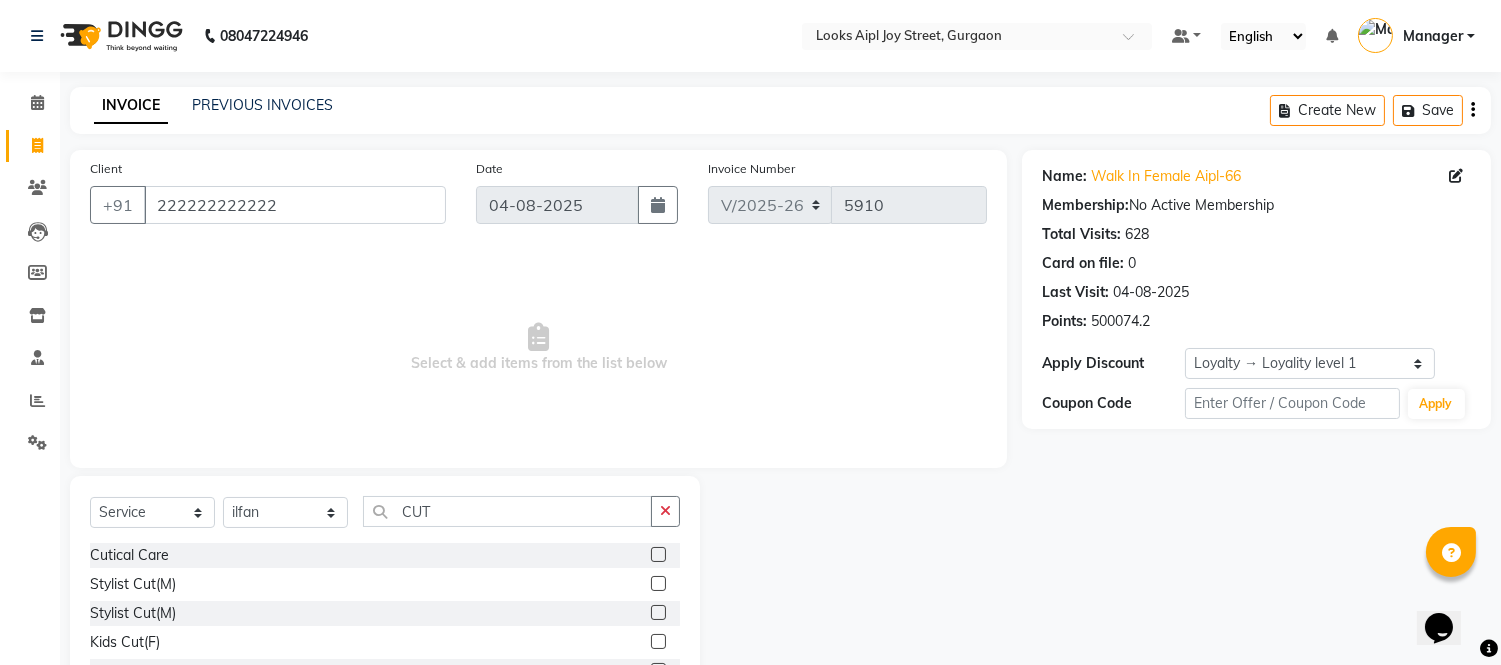 drag, startPoint x: 638, startPoint y: 587, endPoint x: 608, endPoint y: 475, distance: 115.948265 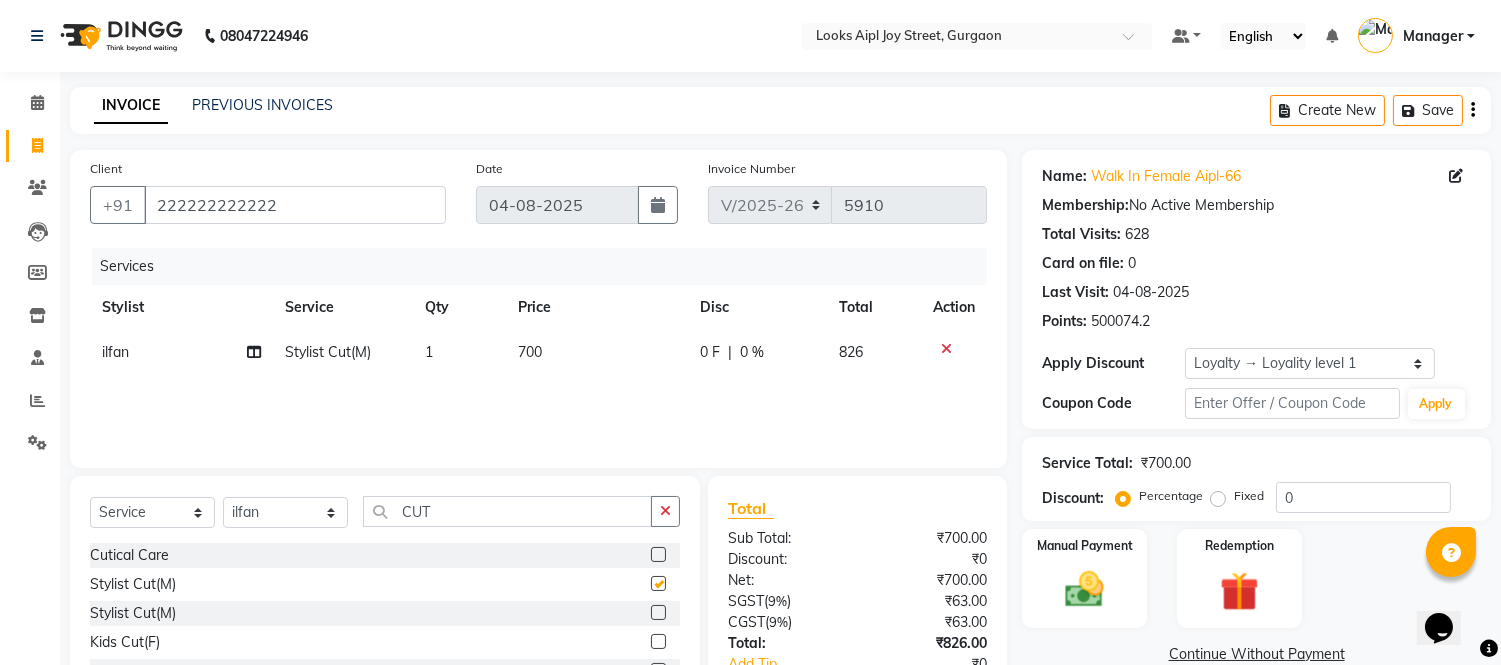checkbox on "false" 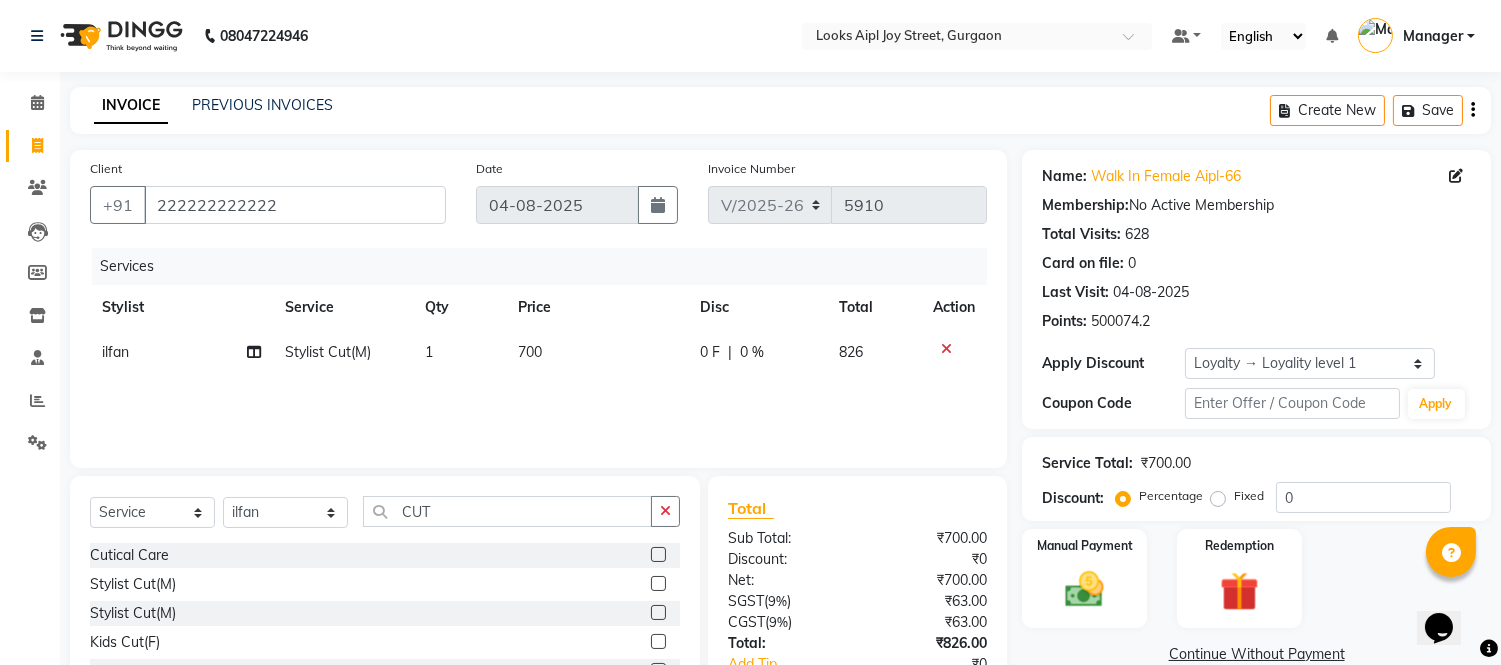 click on "700" 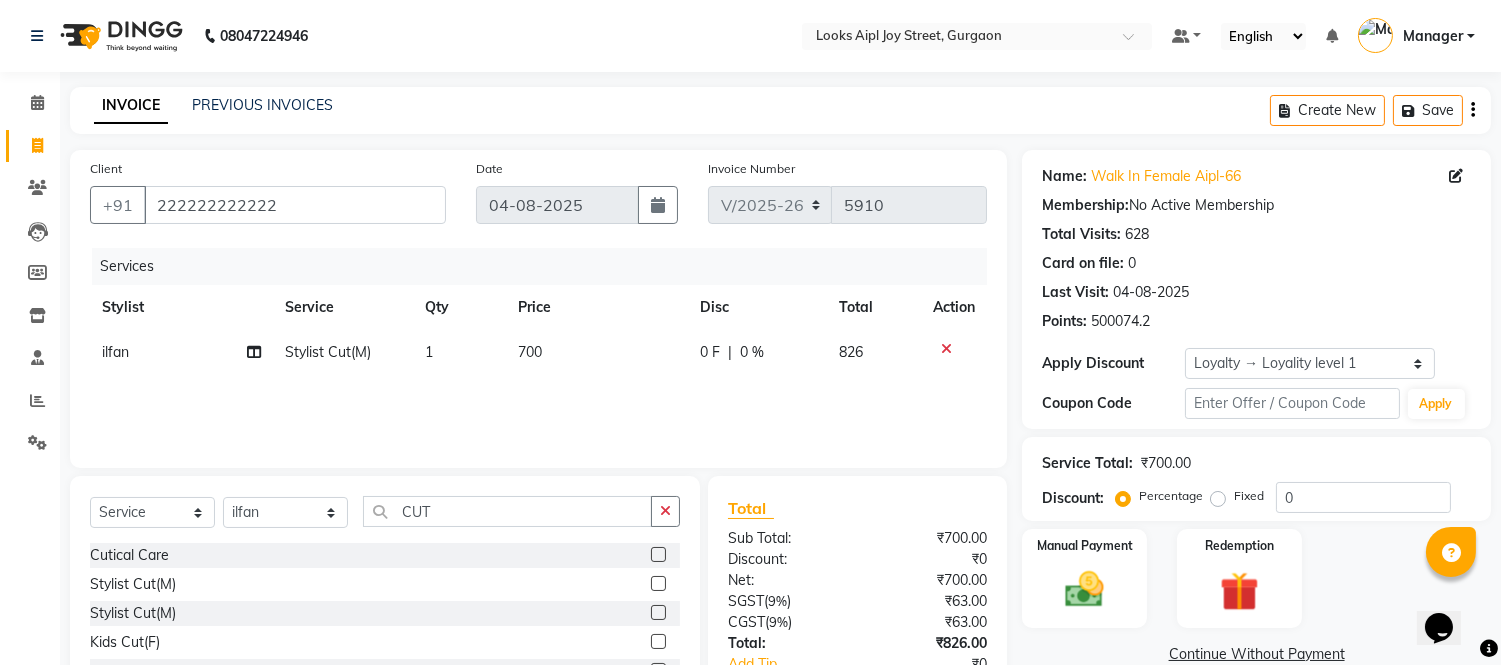 select on "62556" 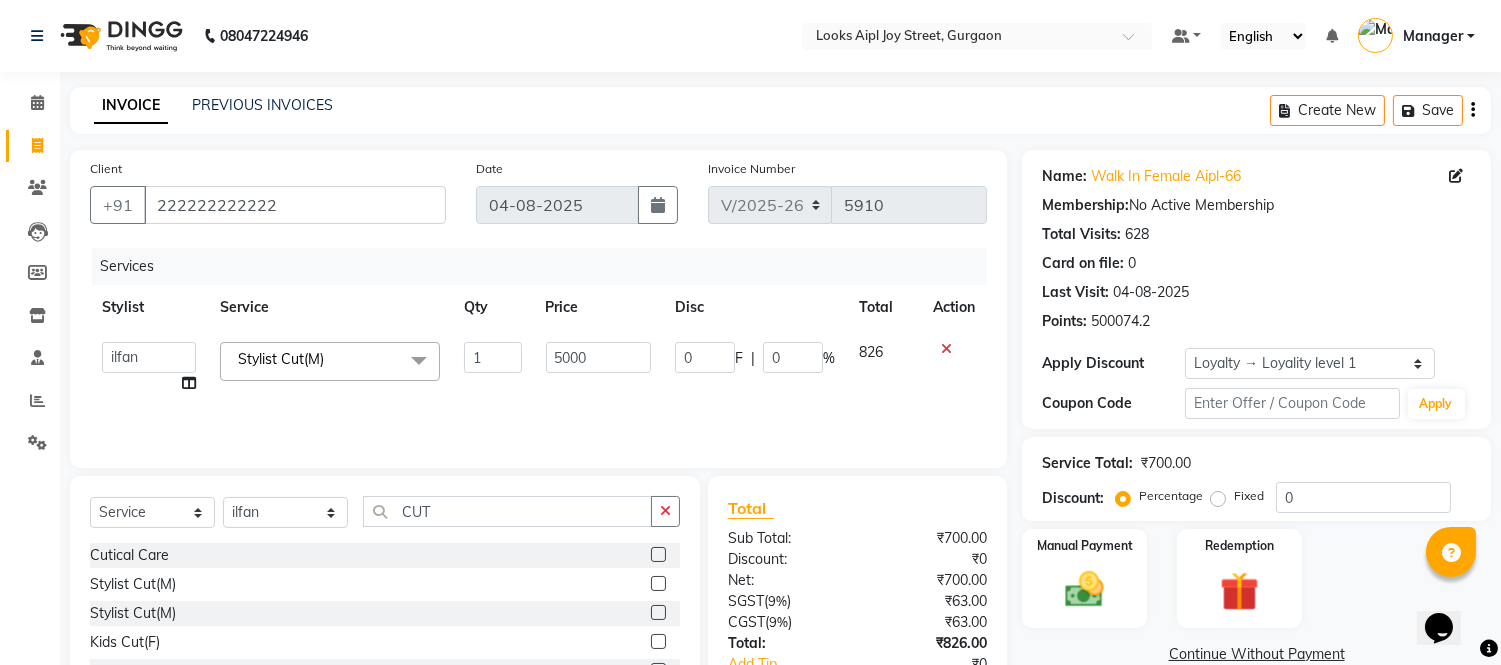 type on "500" 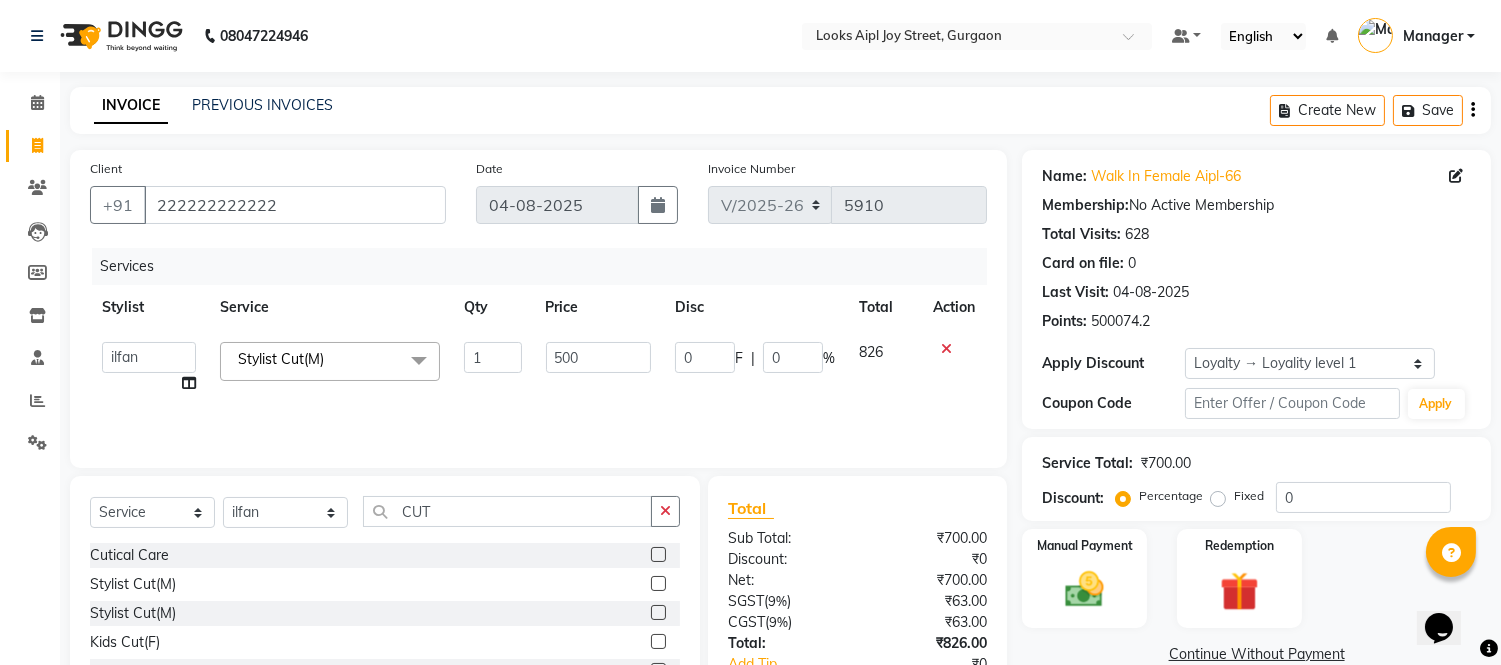 drag, startPoint x: 606, startPoint y: 404, endPoint x: 865, endPoint y: 404, distance: 259 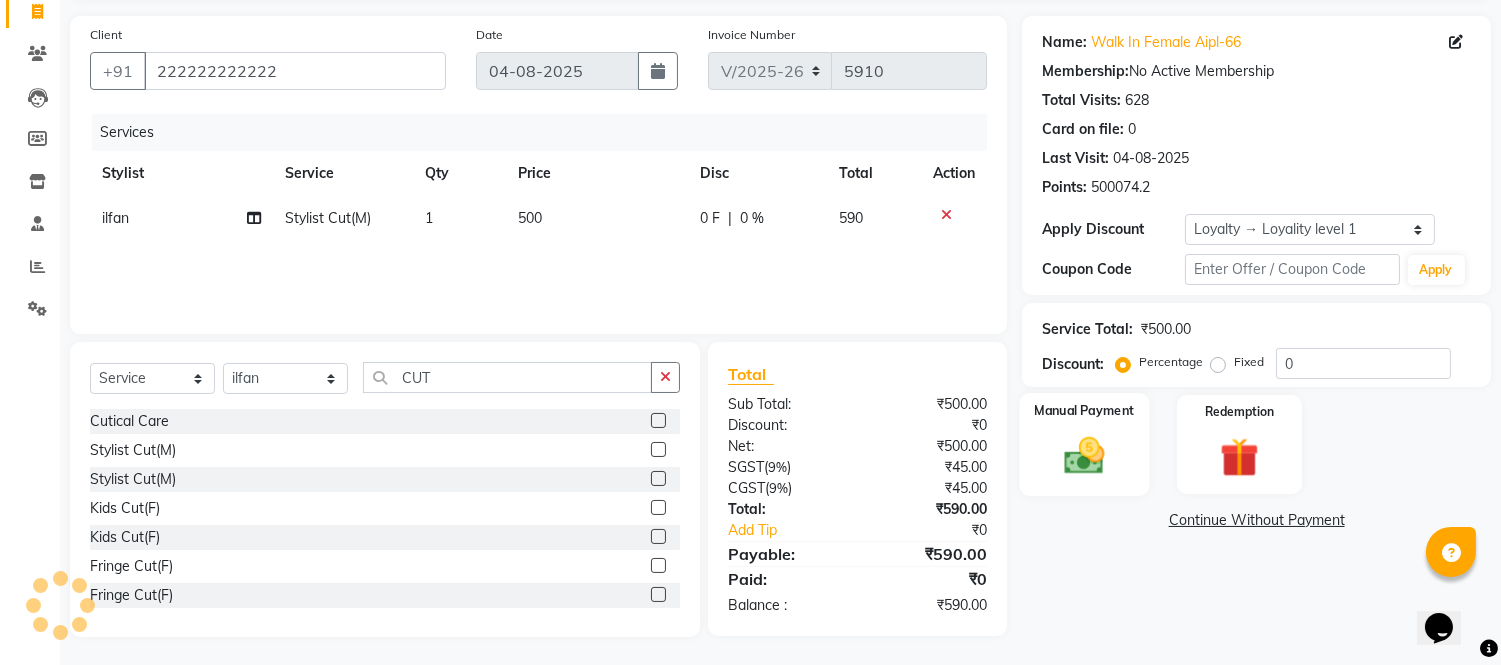 scroll, scrollTop: 135, scrollLeft: 0, axis: vertical 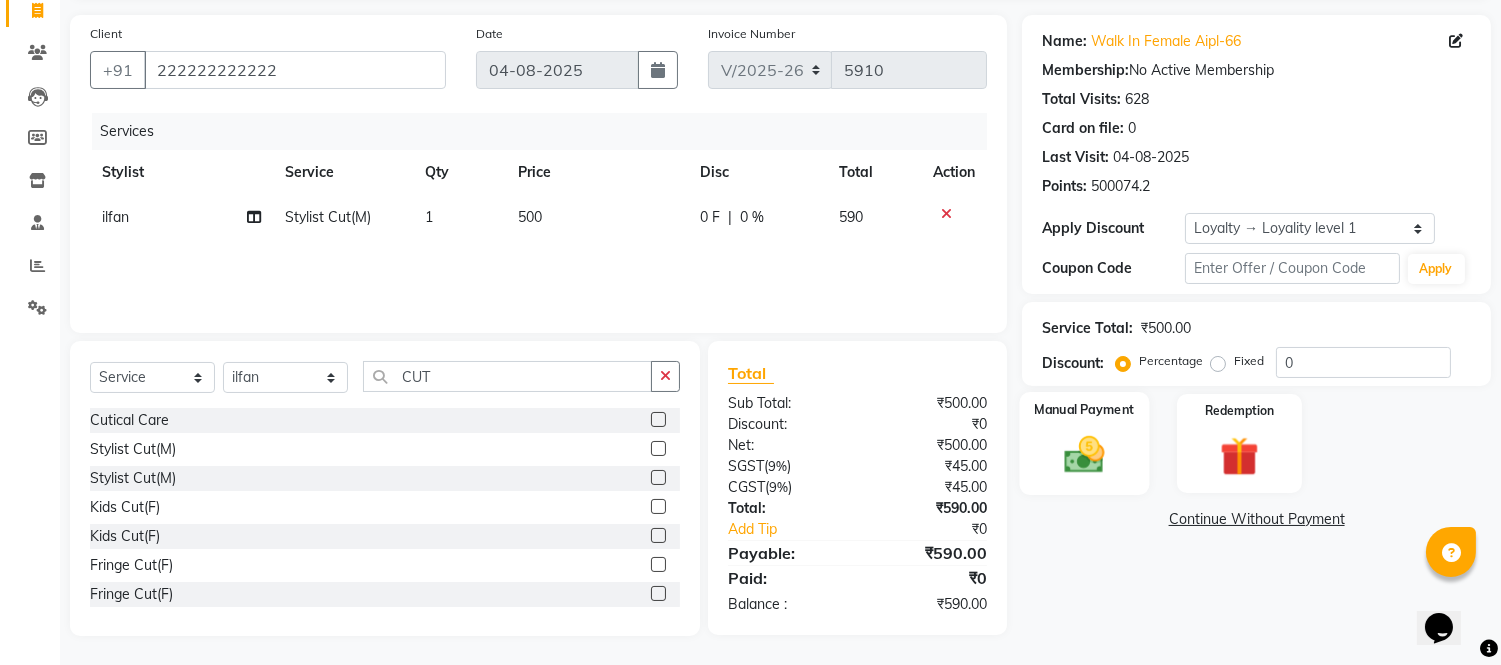 click 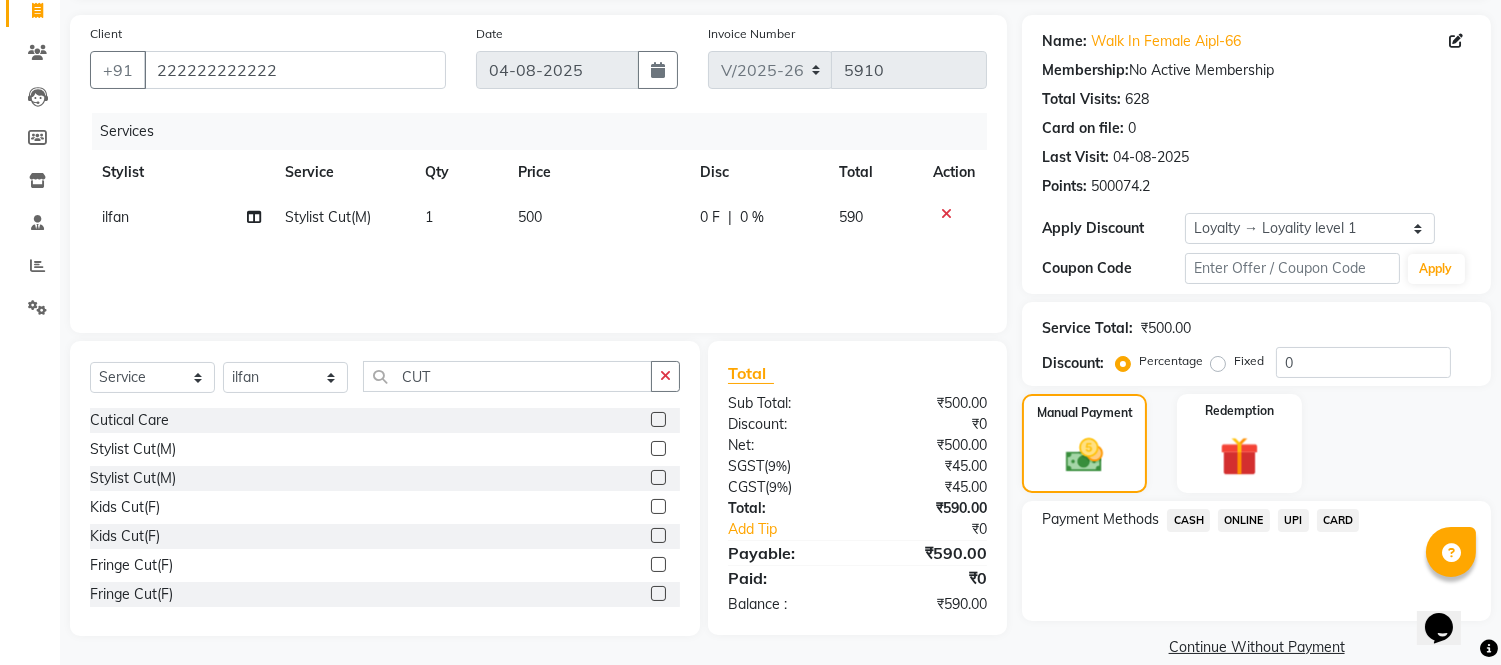 click on "CARD" 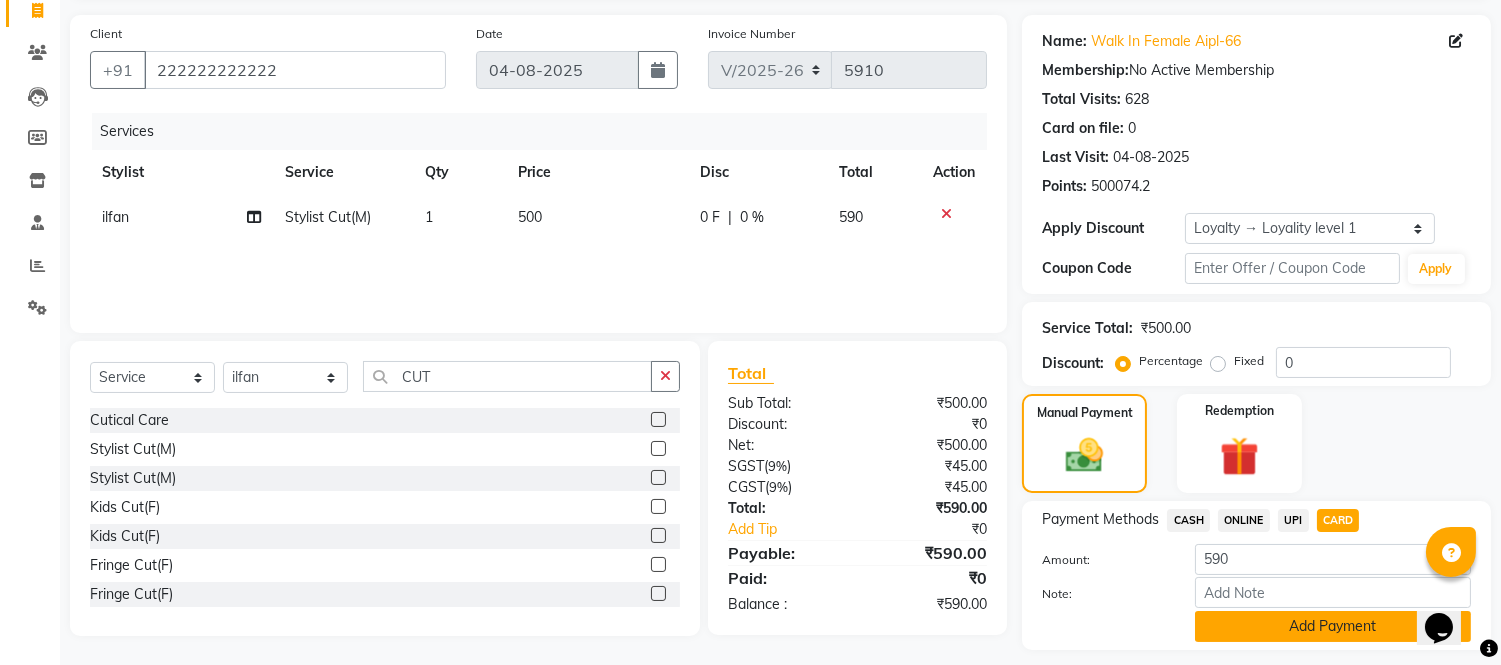click on "Add Payment" 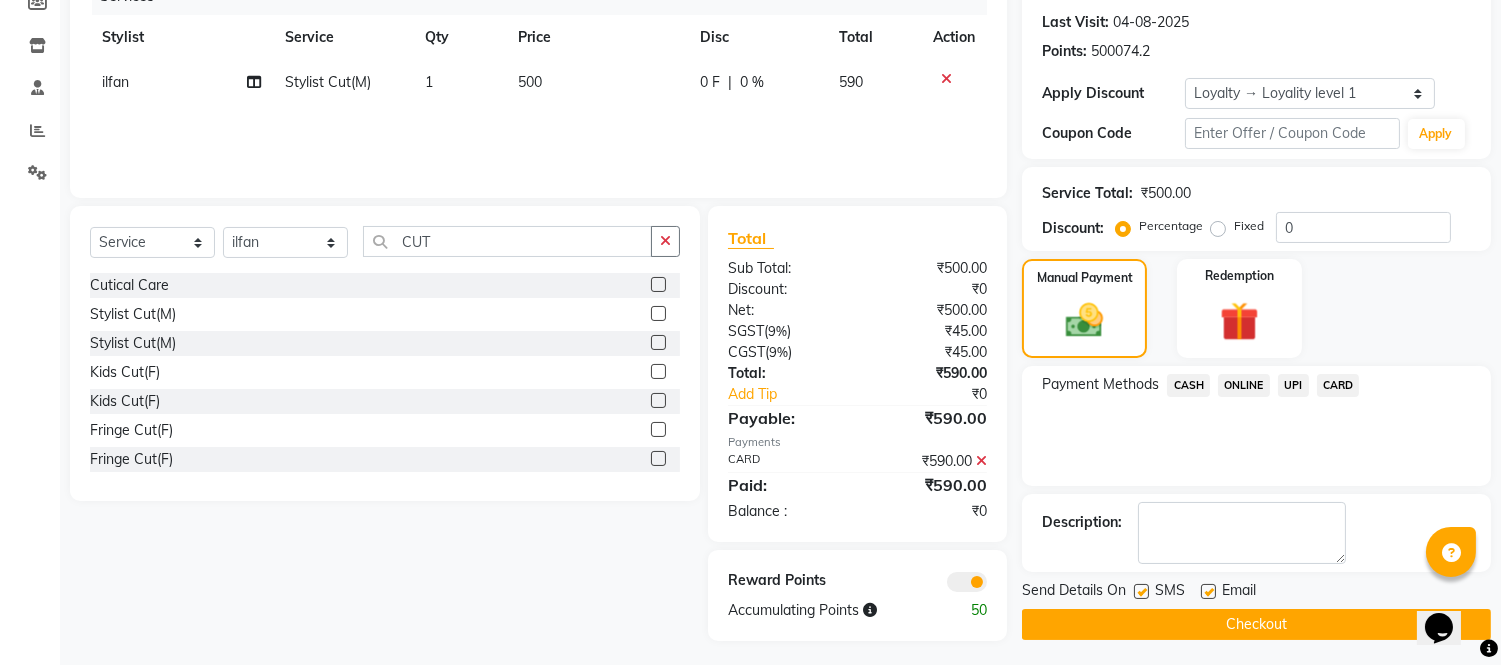 scroll, scrollTop: 275, scrollLeft: 0, axis: vertical 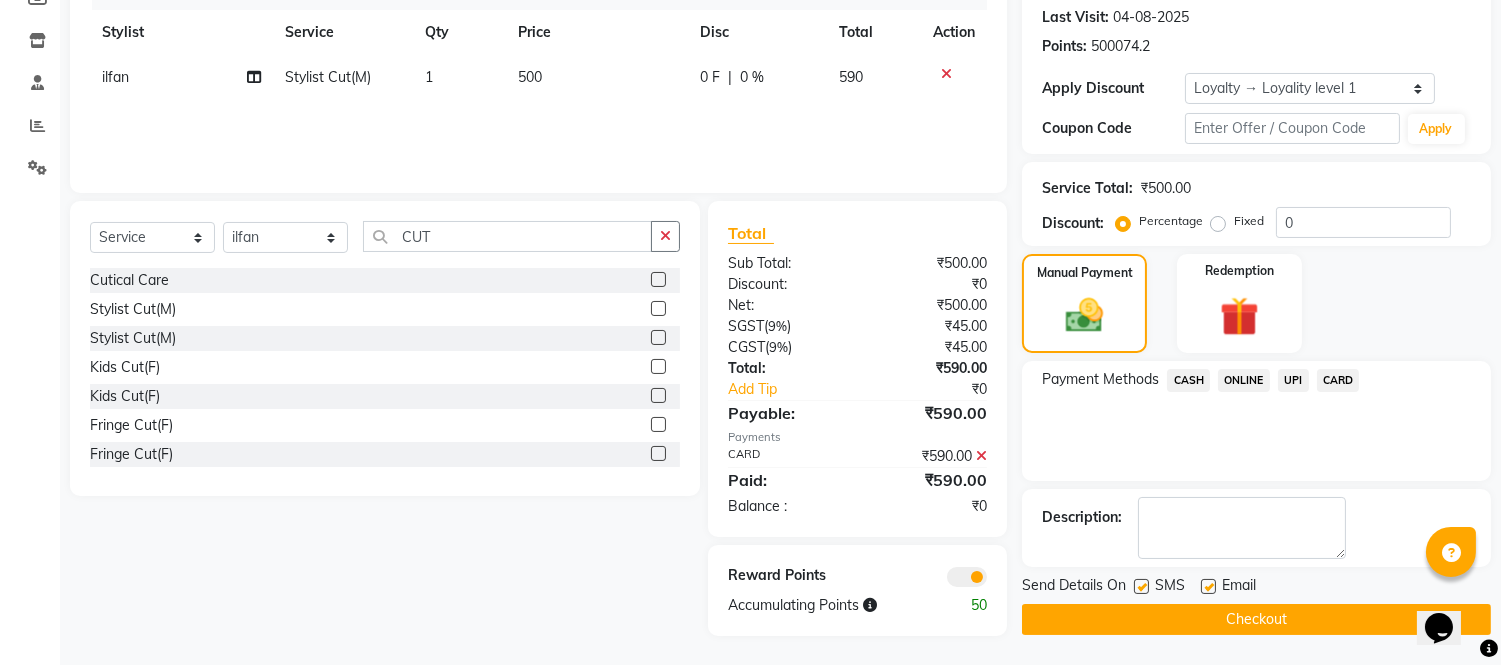 click on "Checkout" 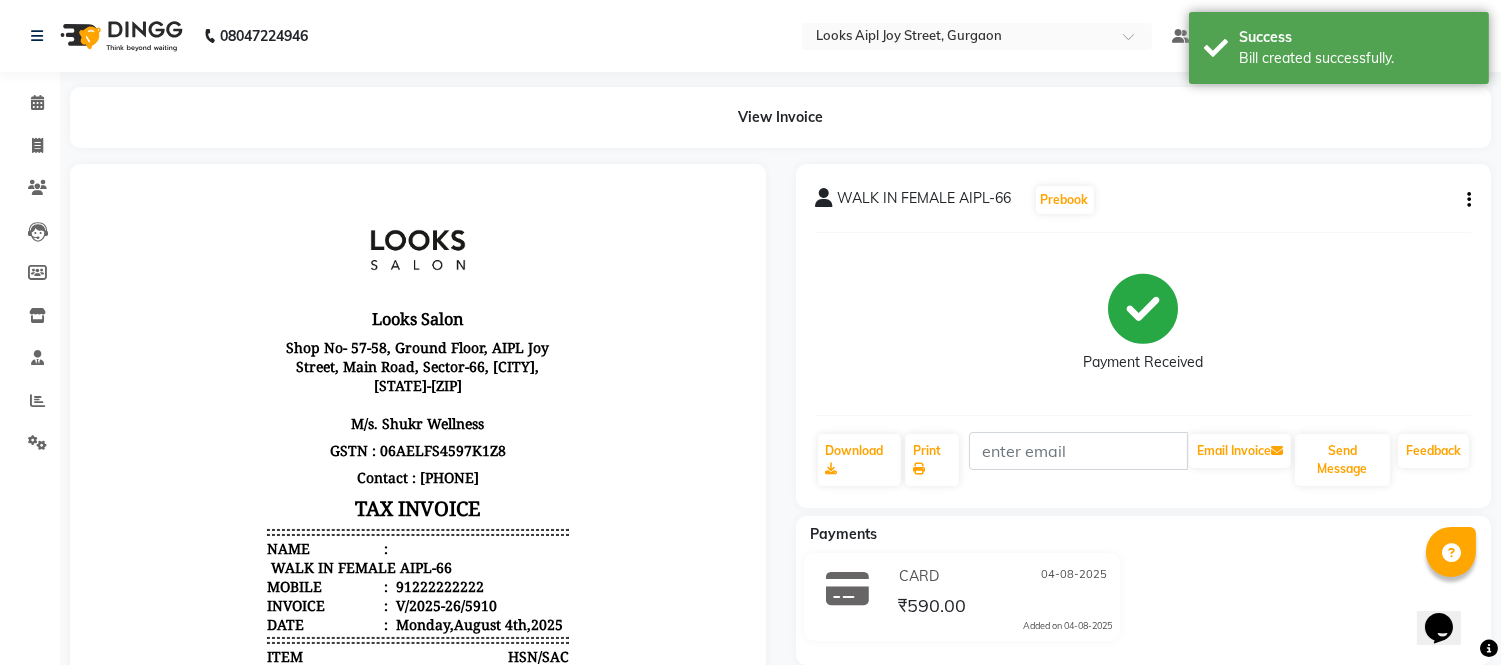 scroll, scrollTop: 0, scrollLeft: 0, axis: both 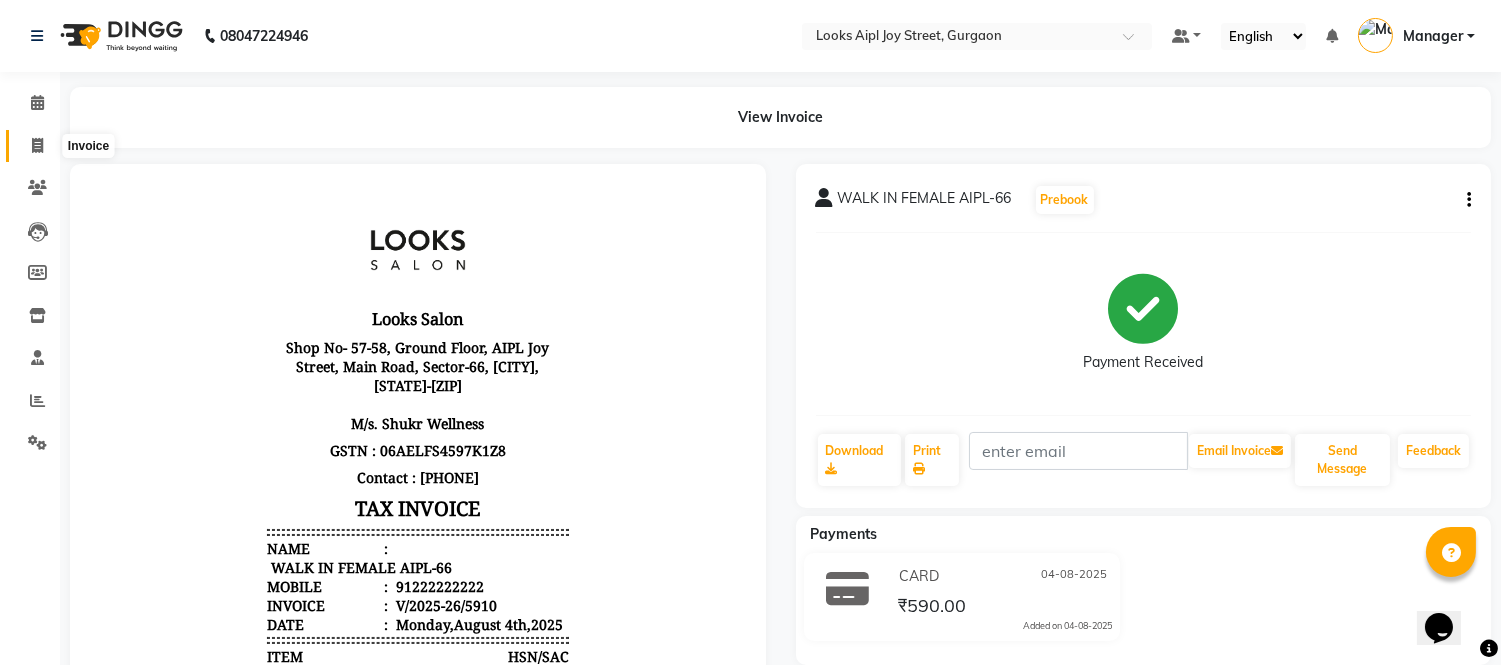 click 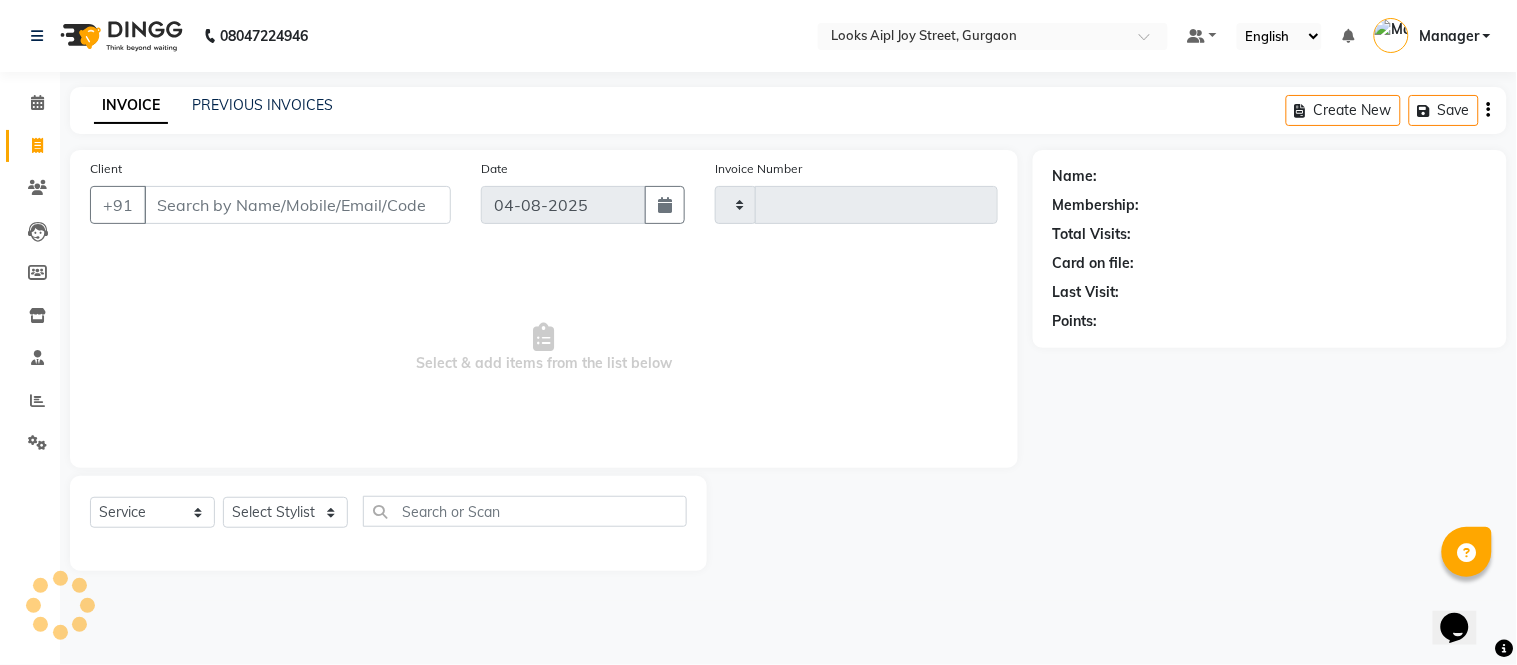 type on "5911" 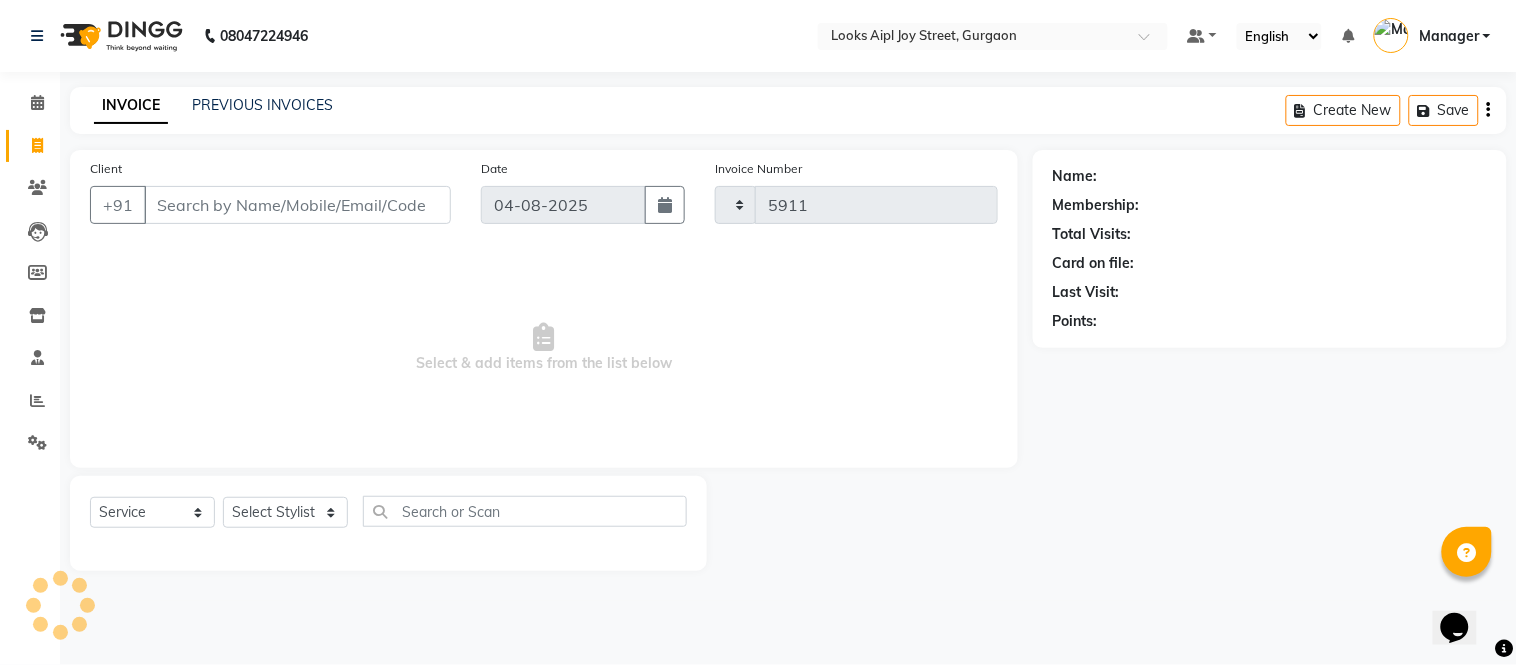 select on "6047" 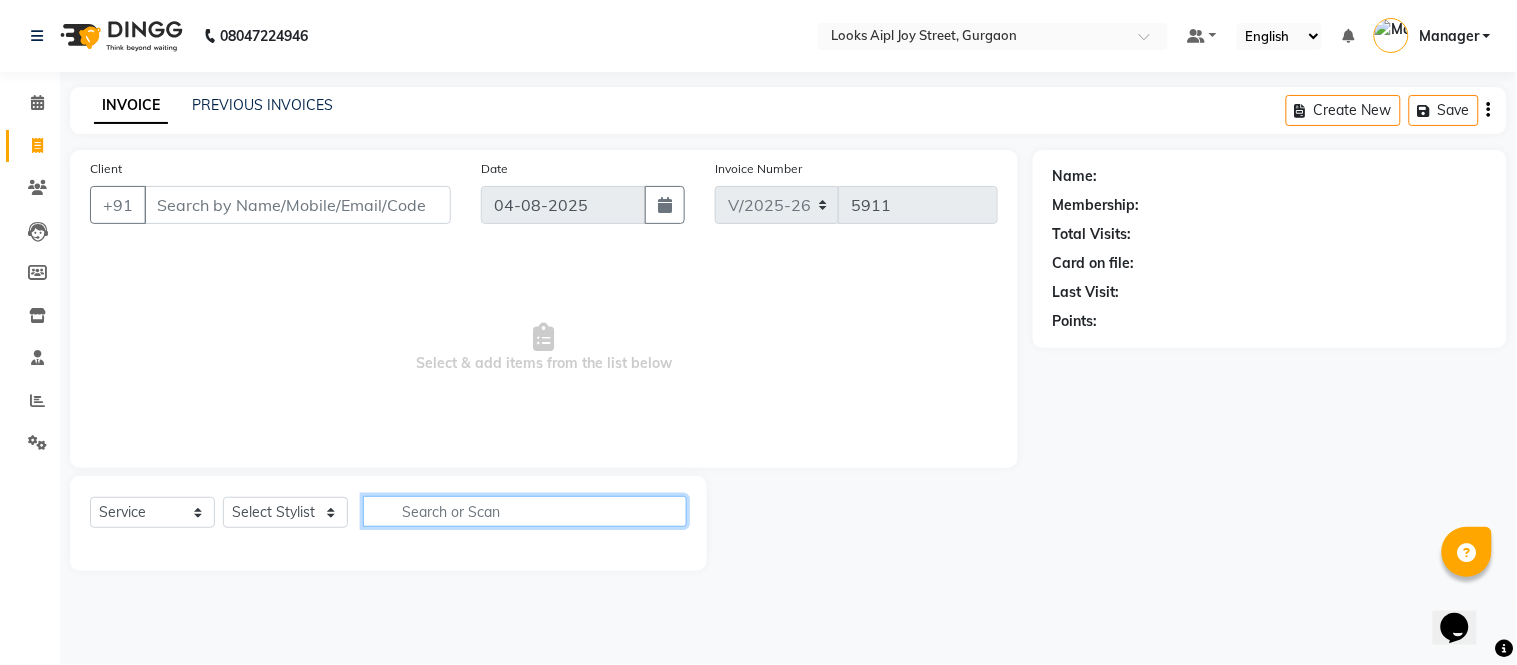 click 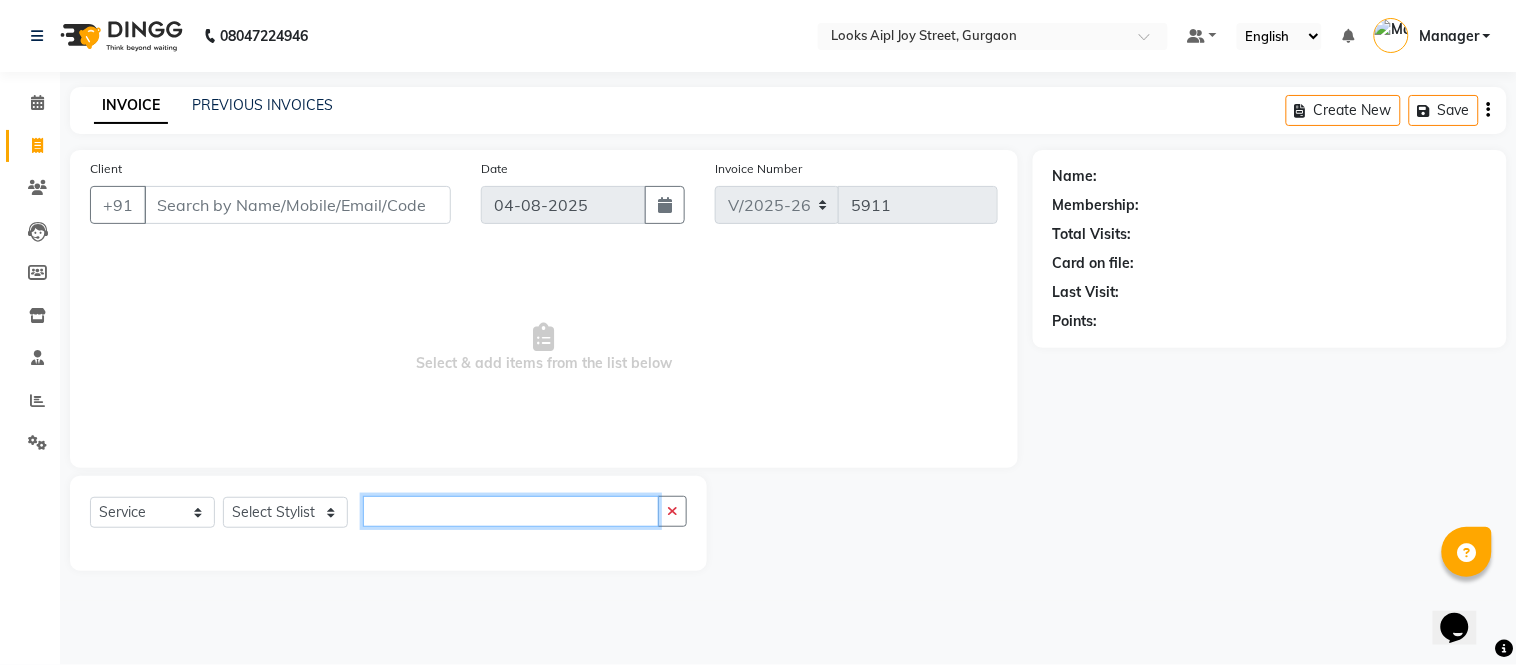 type 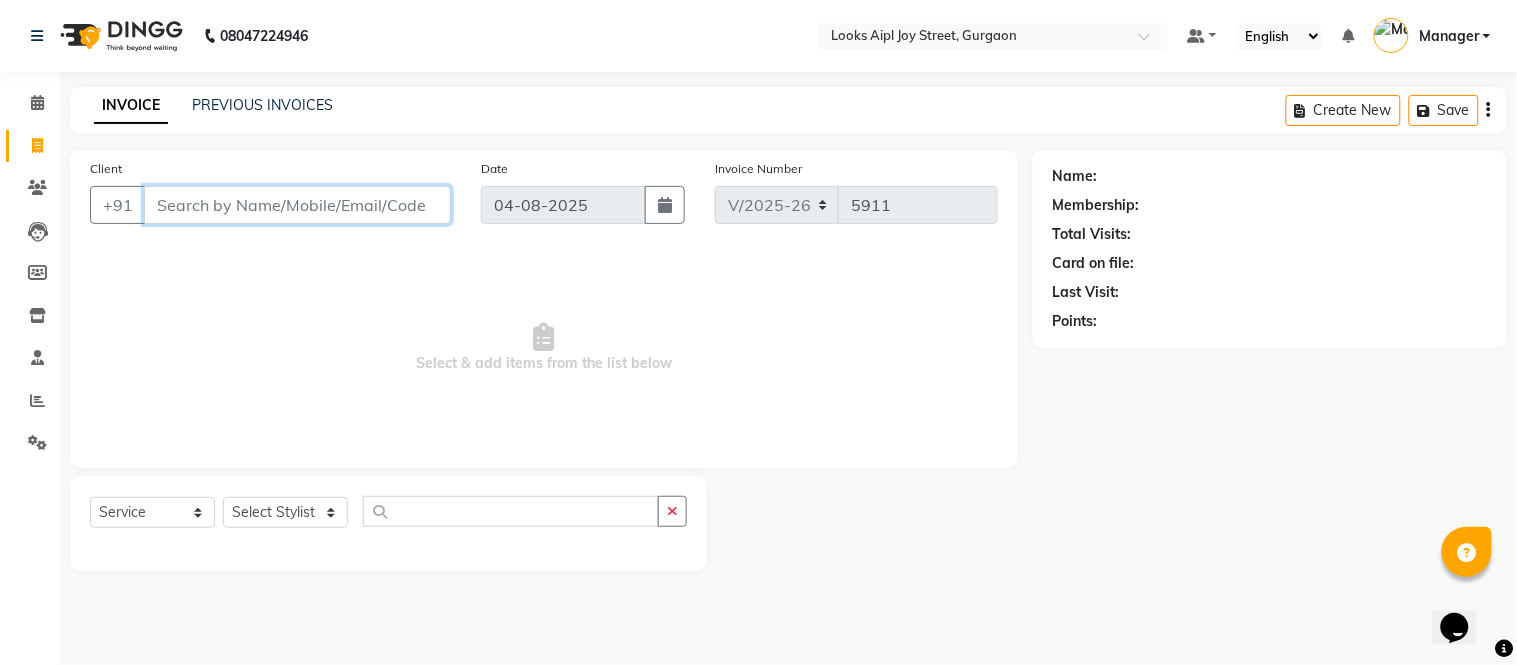 click on "Client" at bounding box center [297, 205] 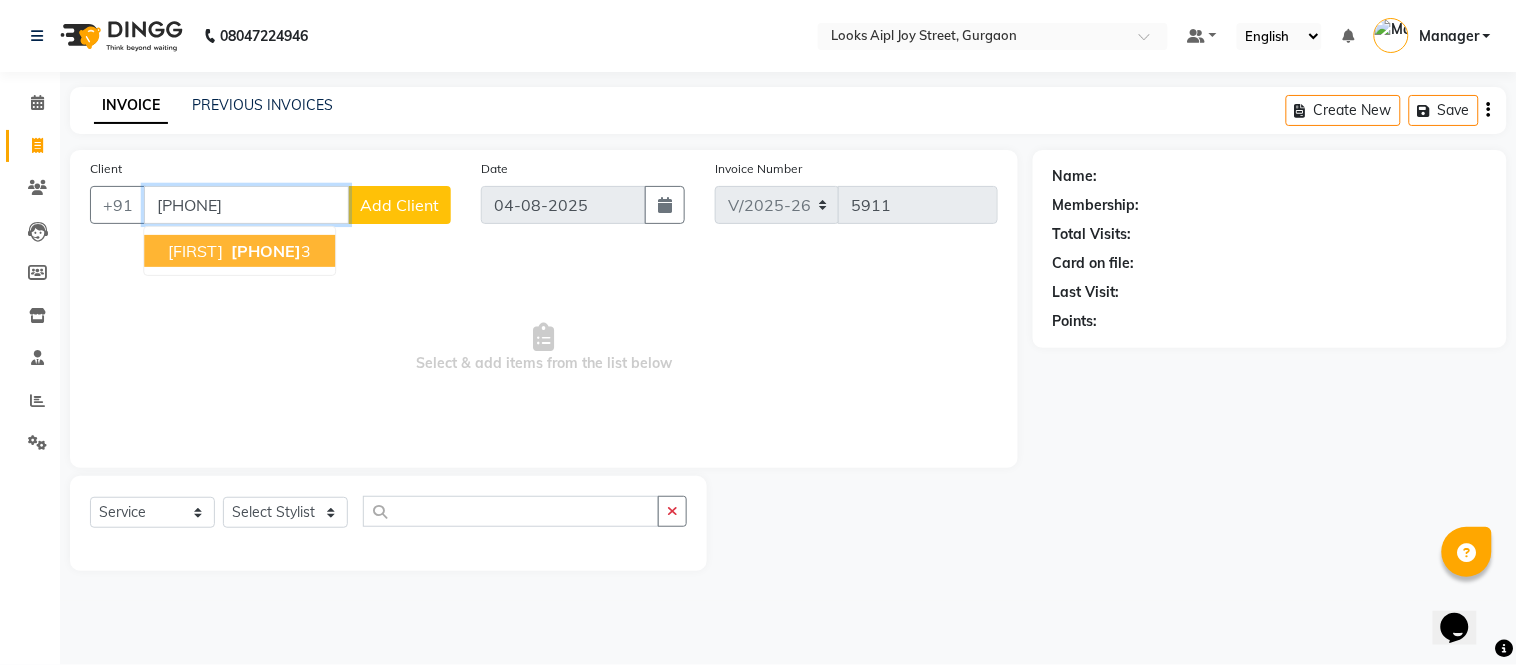 drag, startPoint x: 272, startPoint y: 241, endPoint x: 296, endPoint y: 330, distance: 92.17918 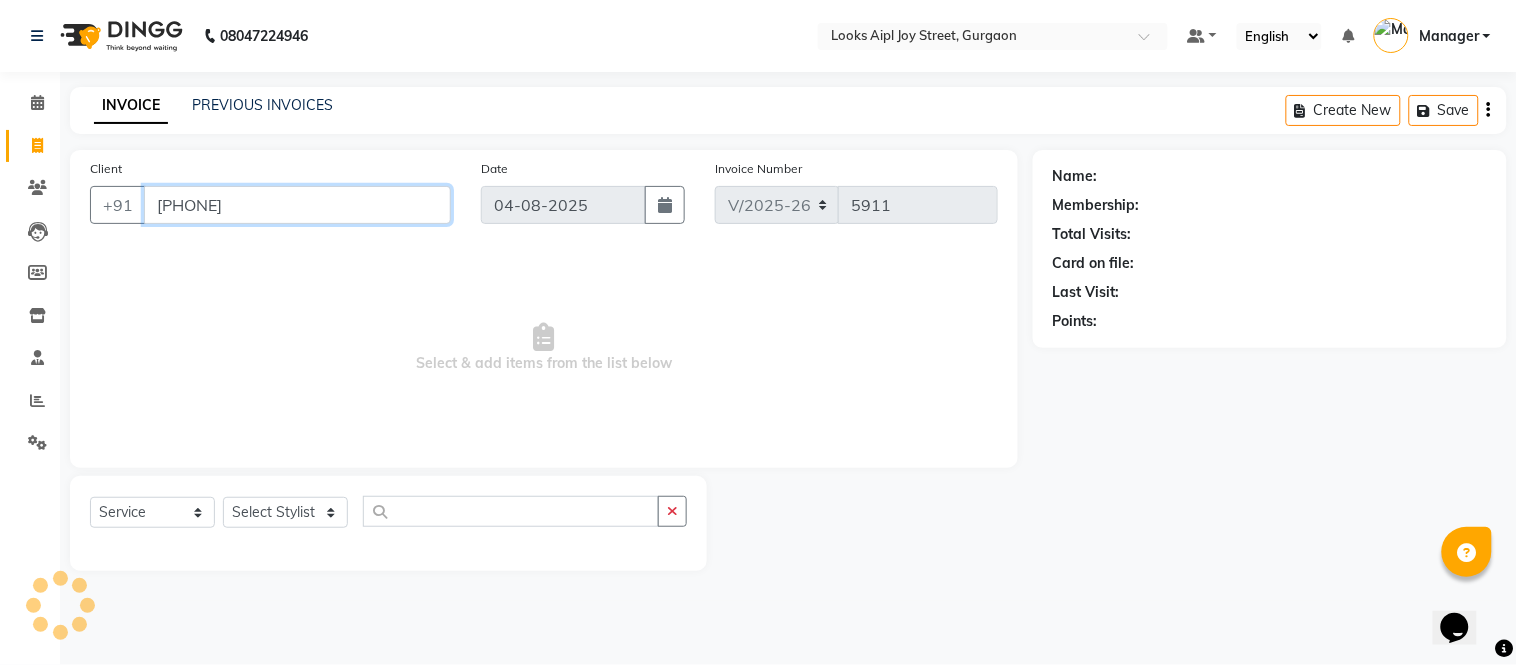type on "[PHONE]" 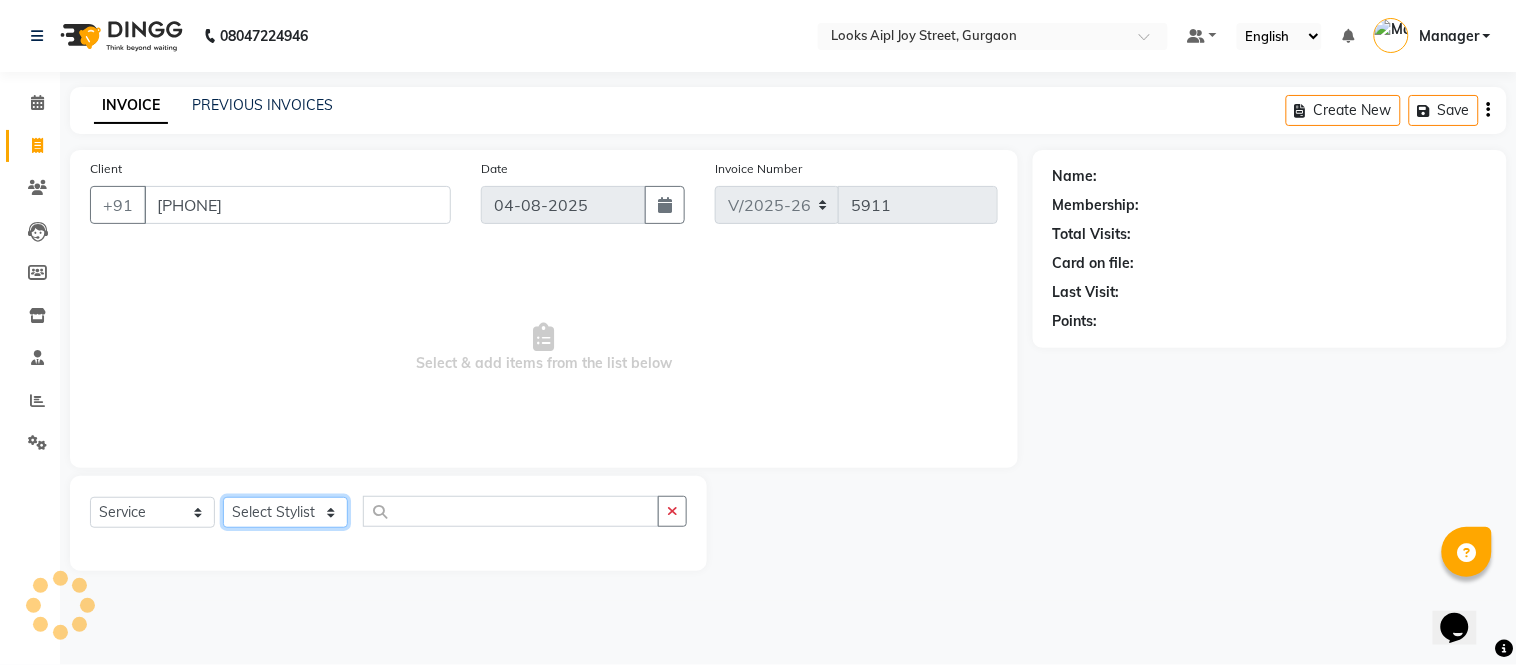 select on "1: Object" 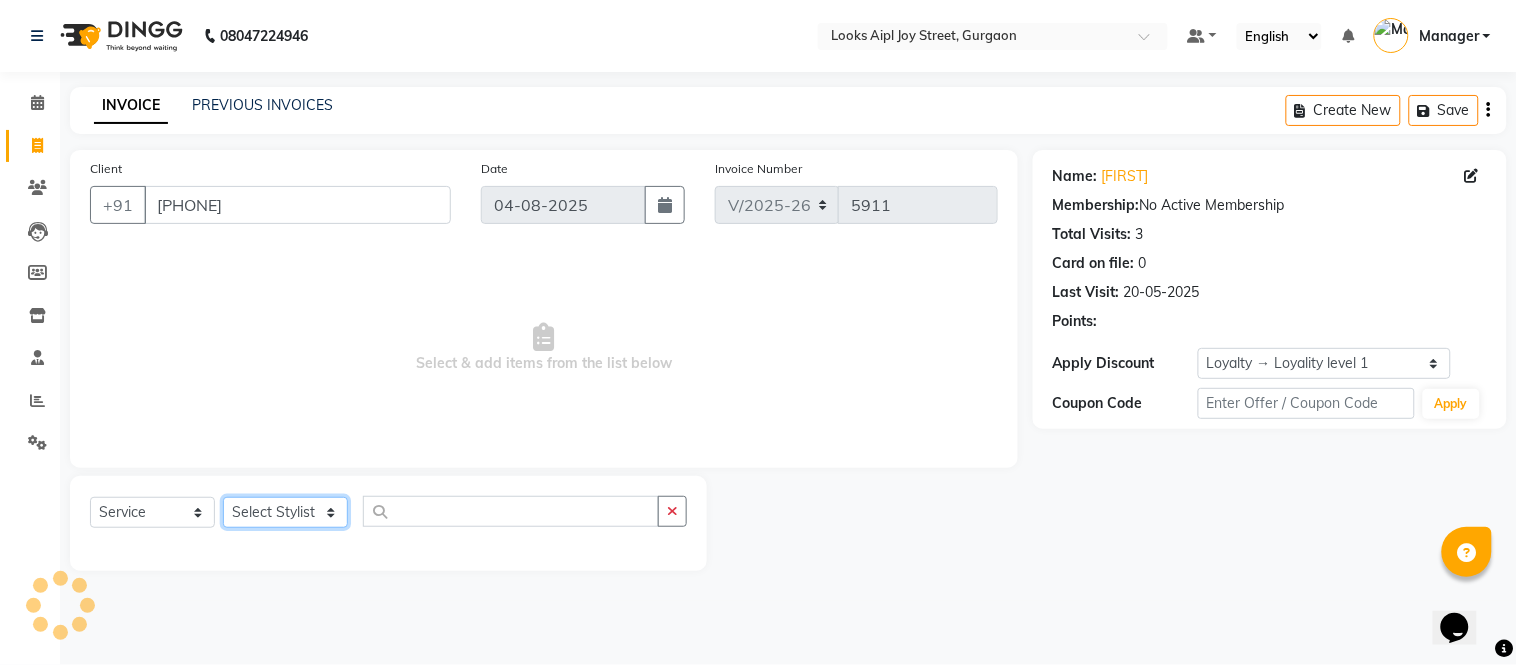 drag, startPoint x: 298, startPoint y: 523, endPoint x: 300, endPoint y: 501, distance: 22.090721 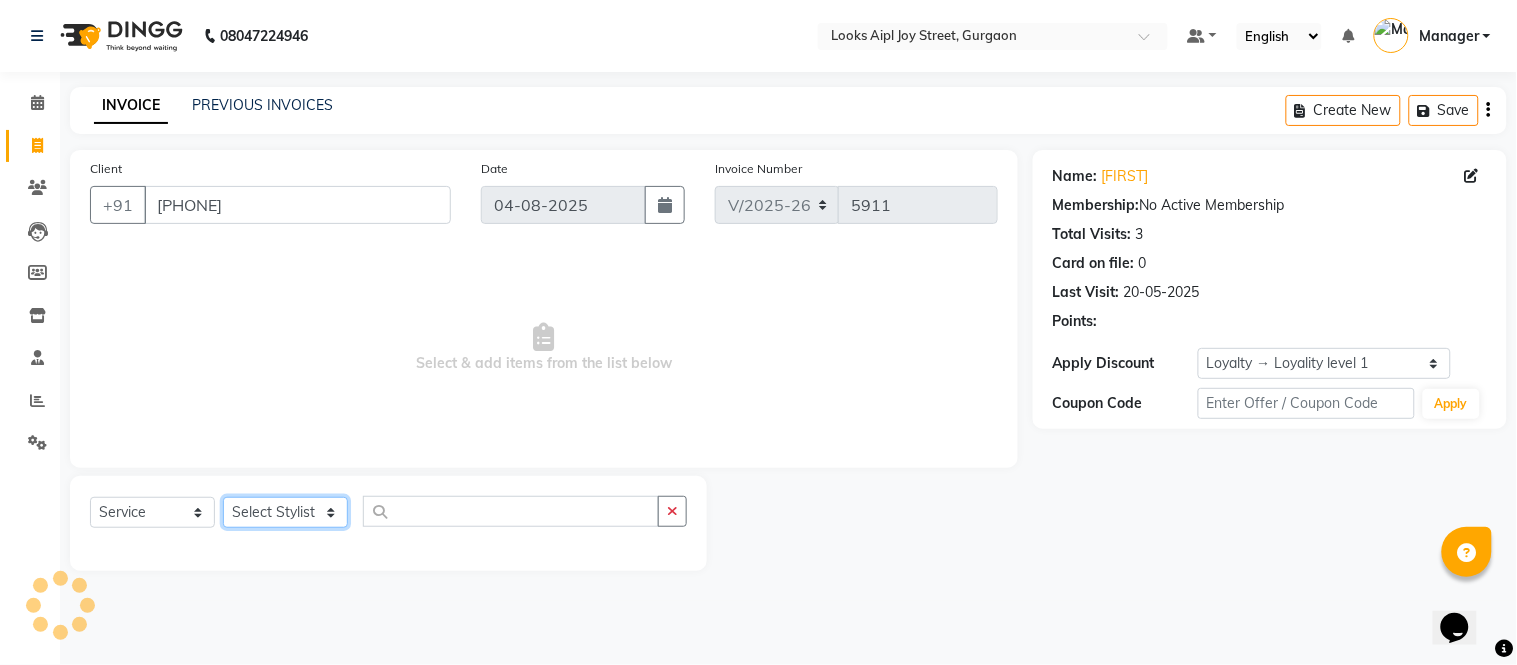 click on "Select Stylist Akash Akshar_asst Alam _Pdct Amit Arkan Arsh Counter Sales Geeta Hema ilfan Kuldeep Laxmi Manager Neeraj Prince sagar_pdct Surejit Vijay Zakir_pdct" 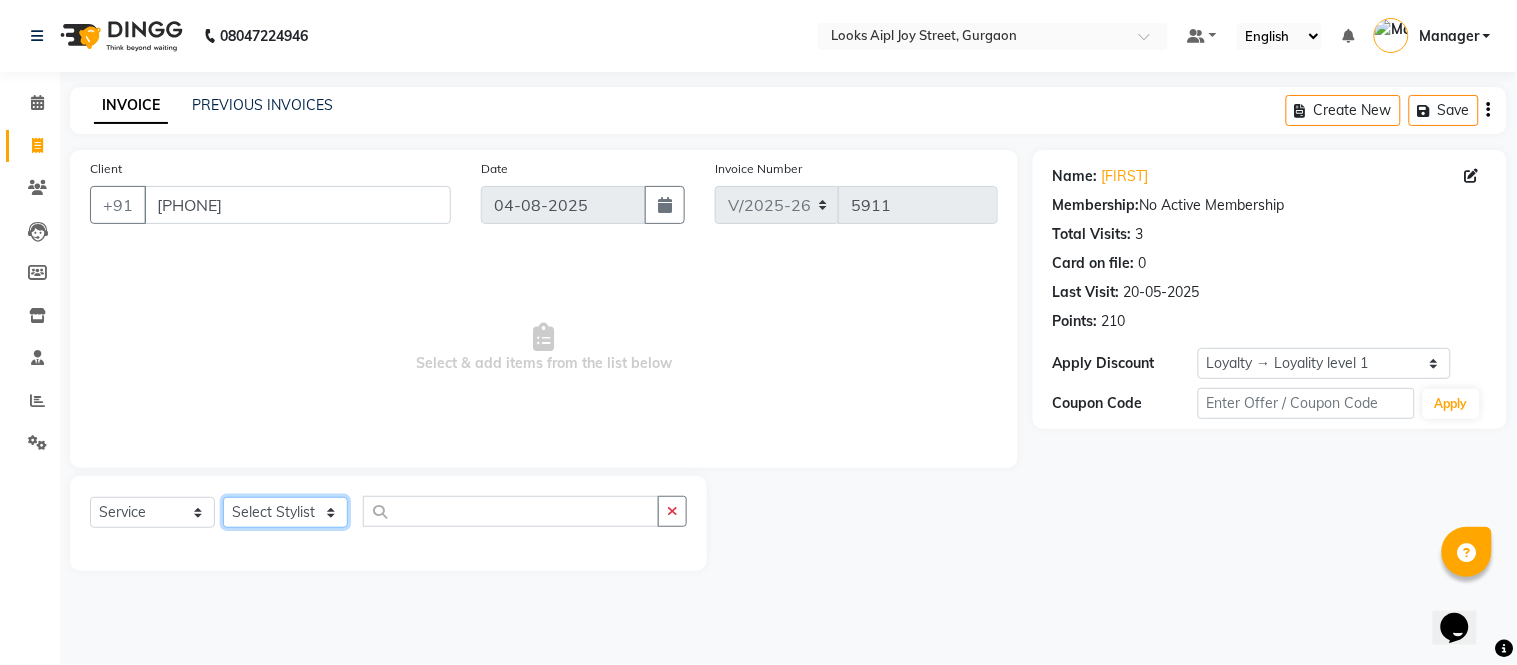 select on "43341" 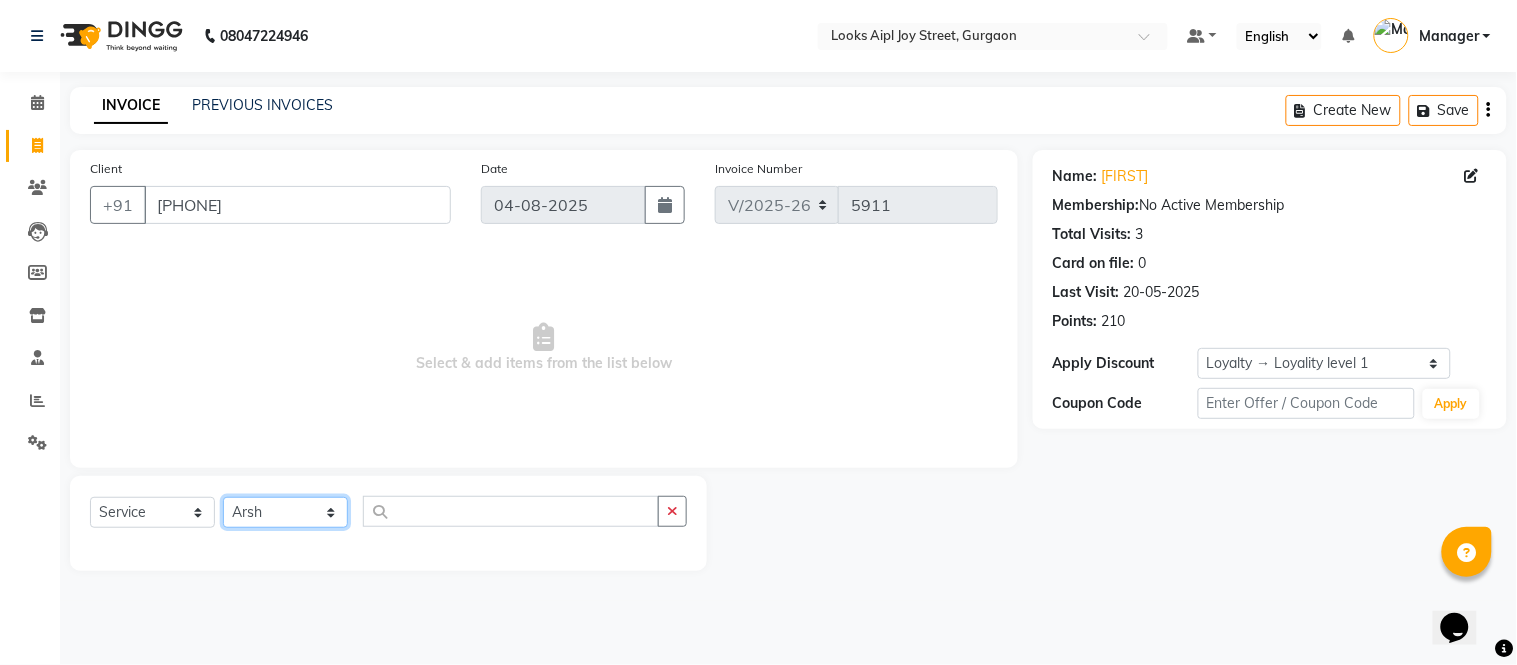 click on "Select Stylist Akash Akshar_asst Alam _Pdct Amit Arkan Arsh Counter Sales Geeta Hema ilfan Kuldeep Laxmi Manager Neeraj Prince sagar_pdct Surejit Vijay Zakir_pdct" 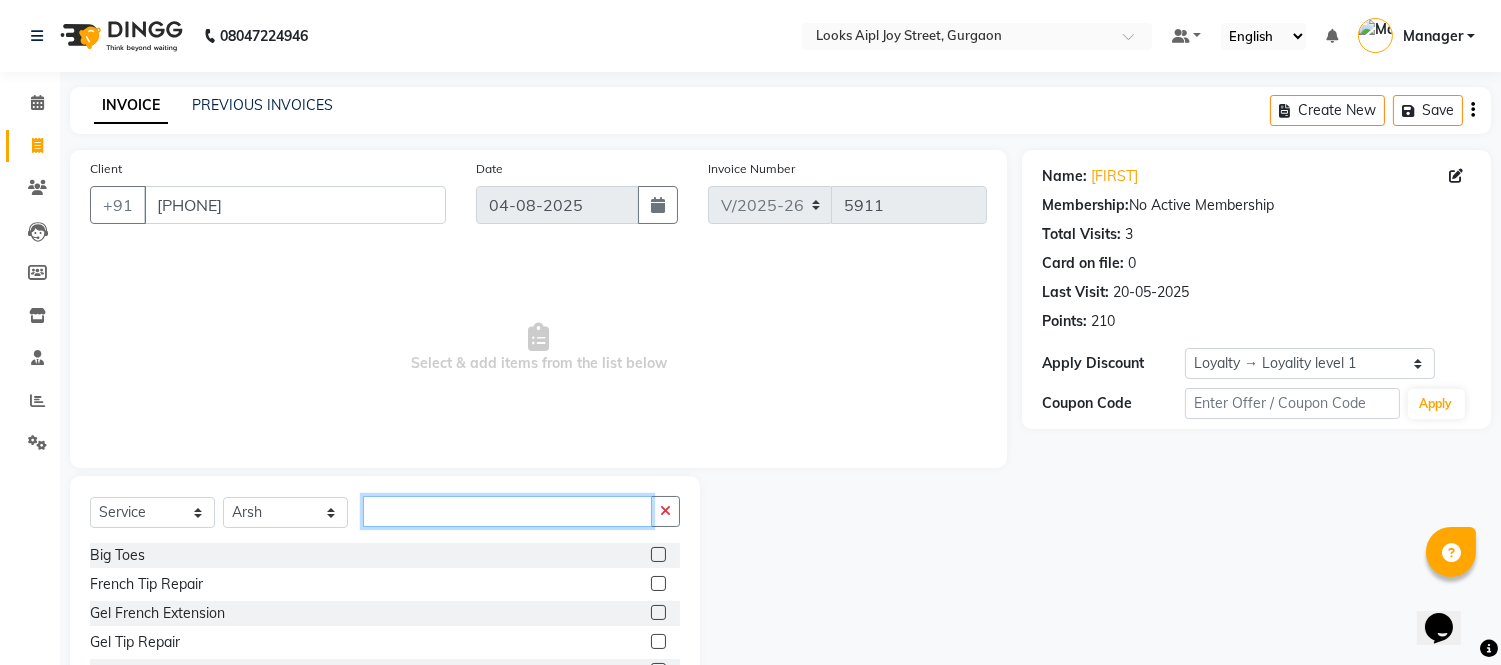 click 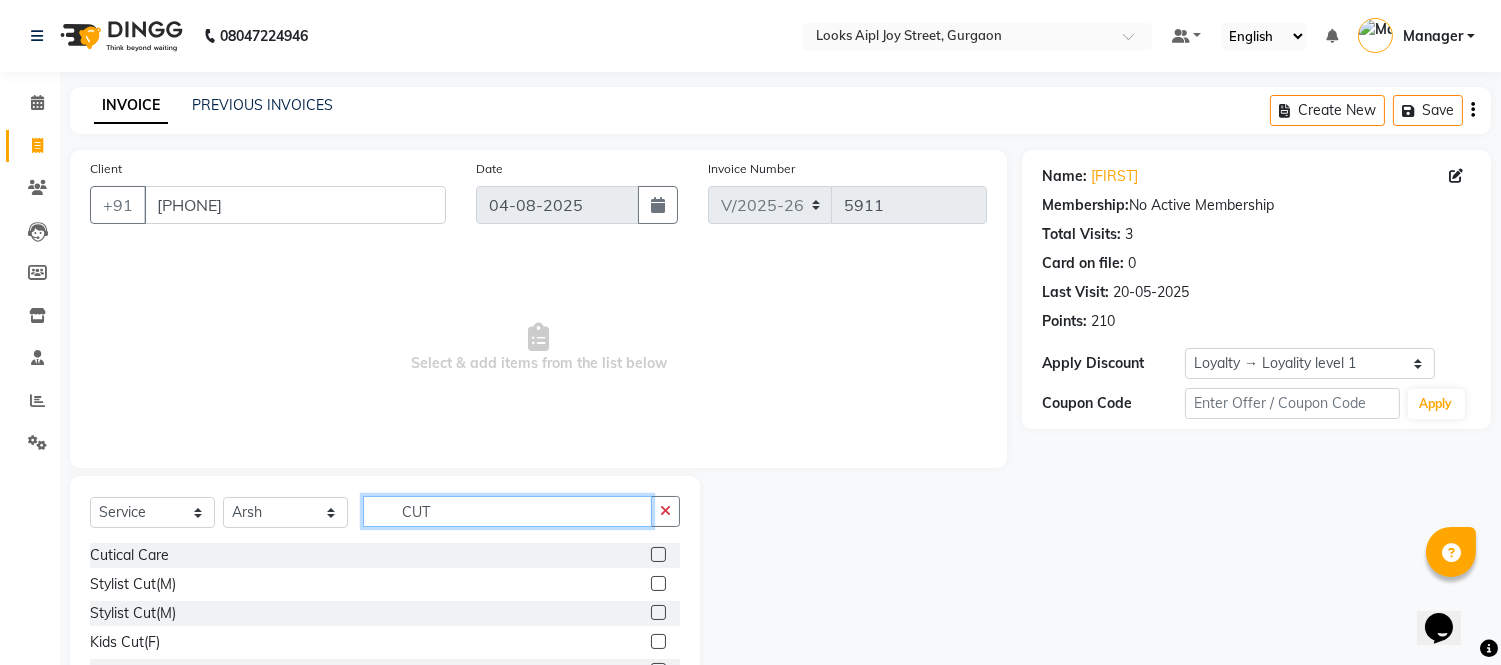type on "CUT" 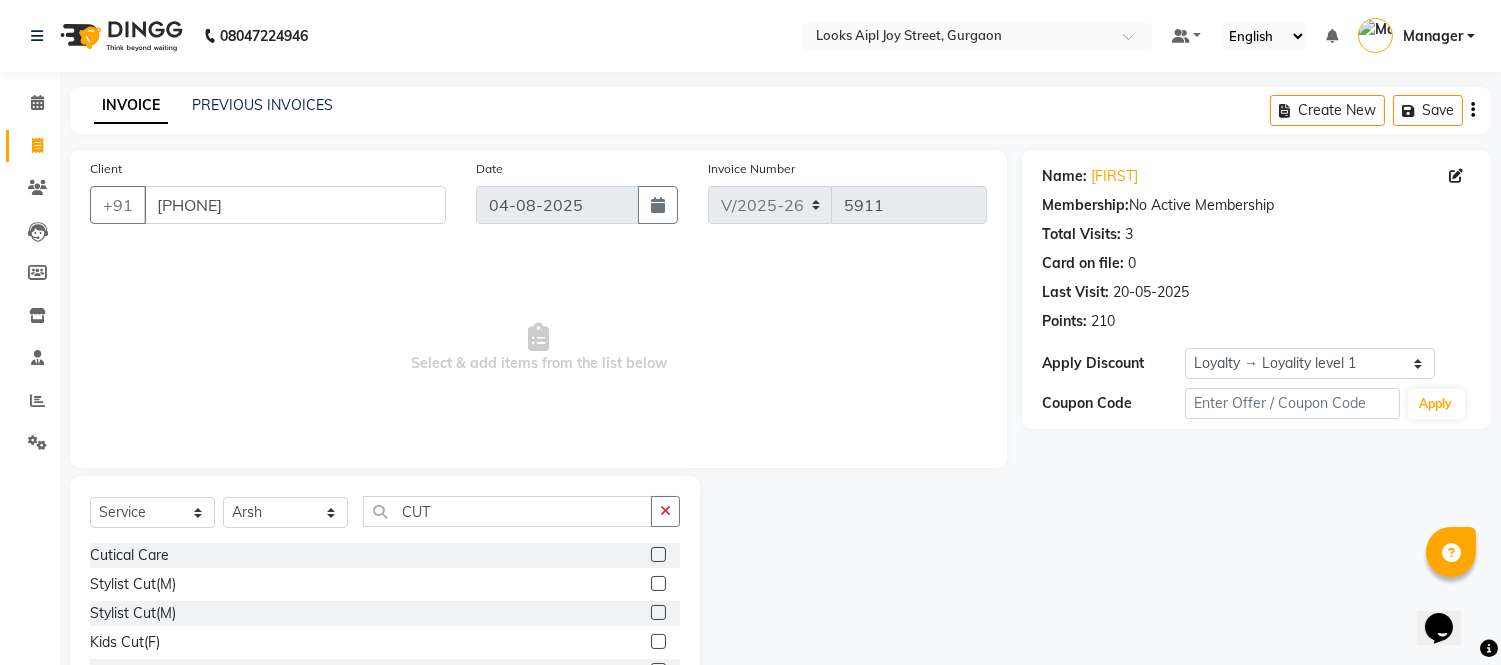 drag, startPoint x: 636, startPoint y: 580, endPoint x: 636, endPoint y: 562, distance: 18 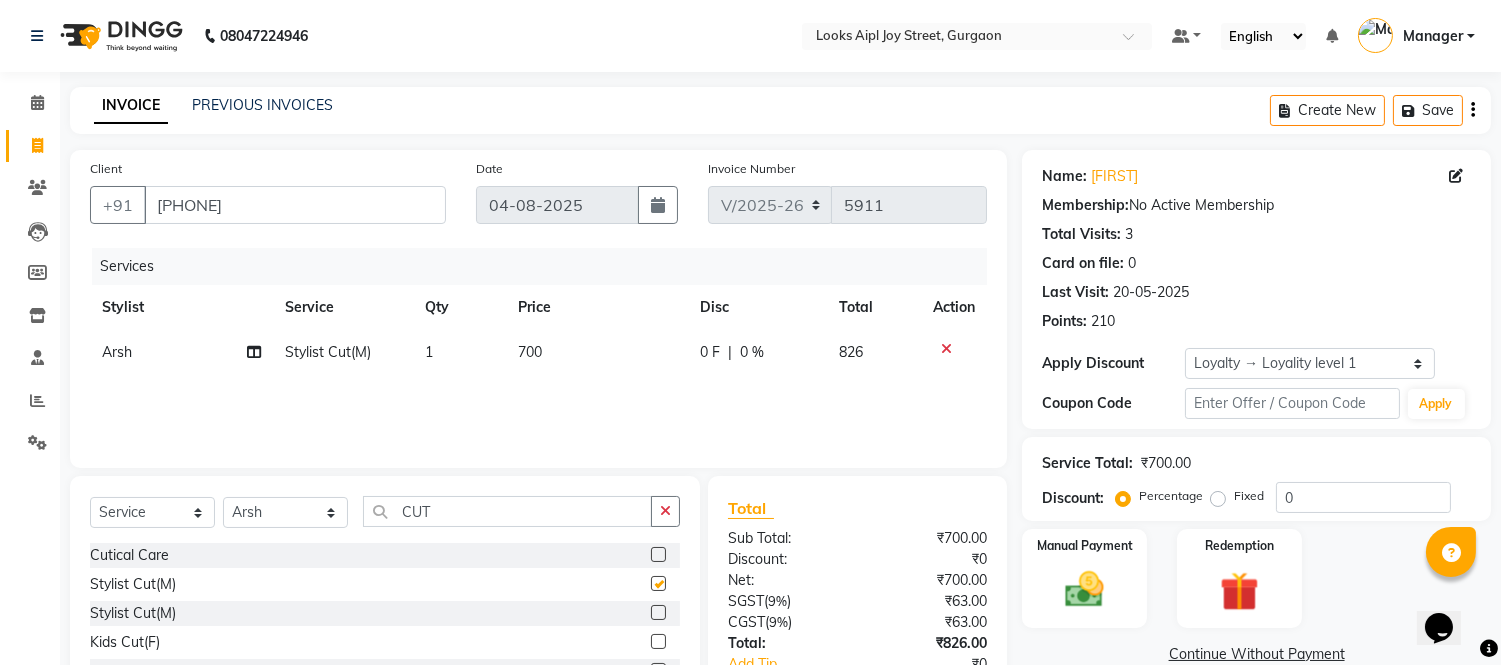 checkbox on "false" 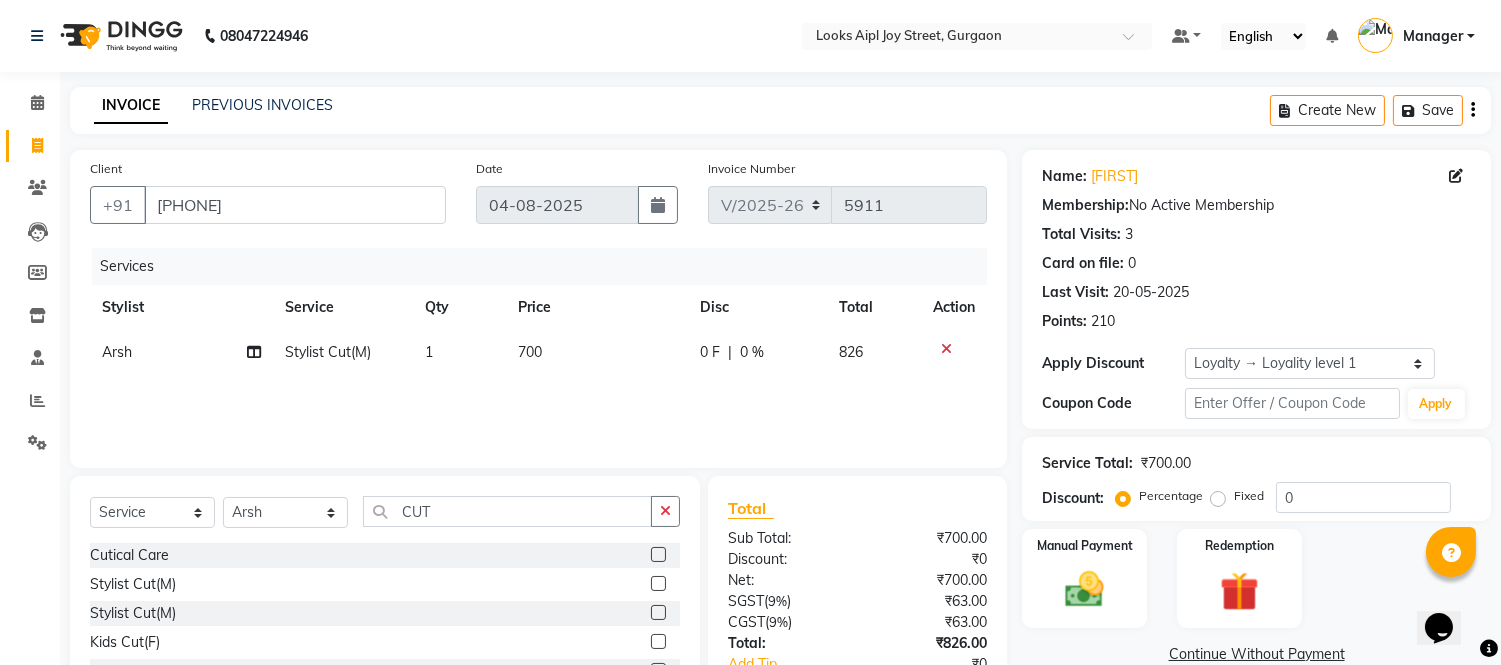 click on "700" 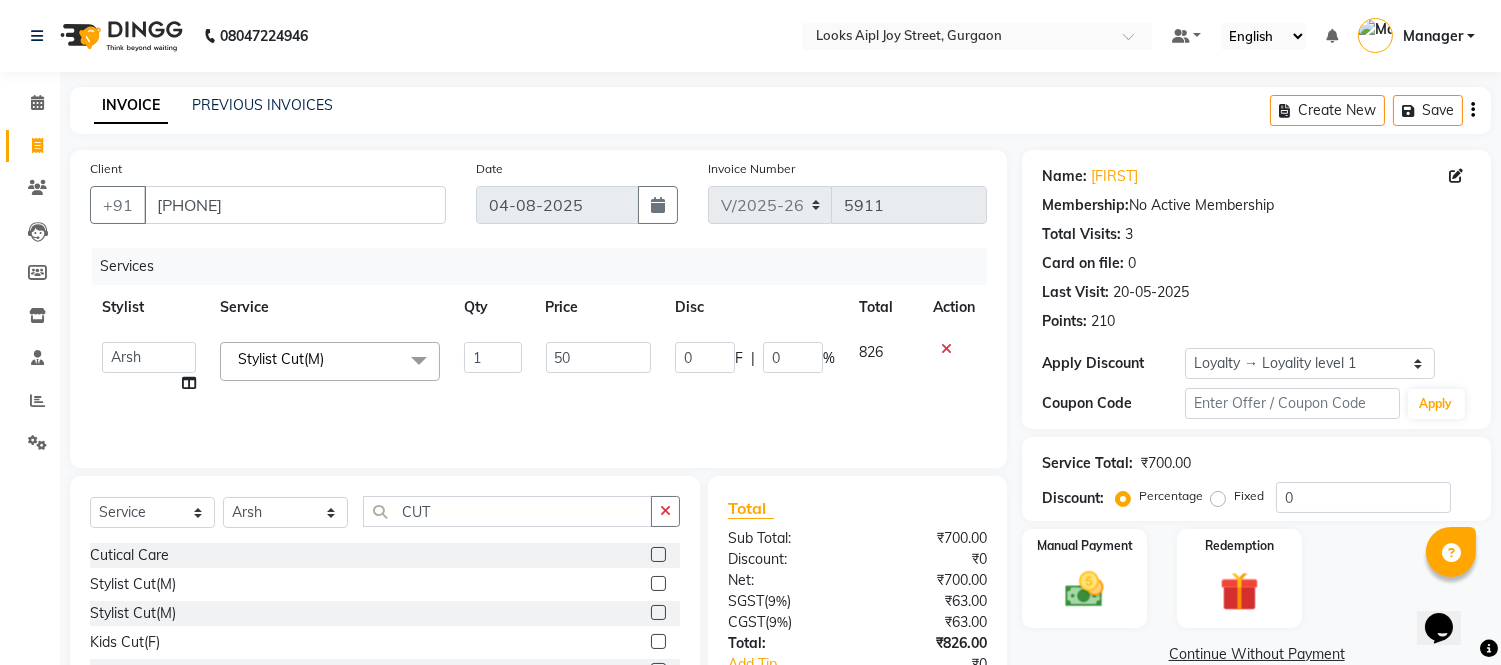 type on "500" 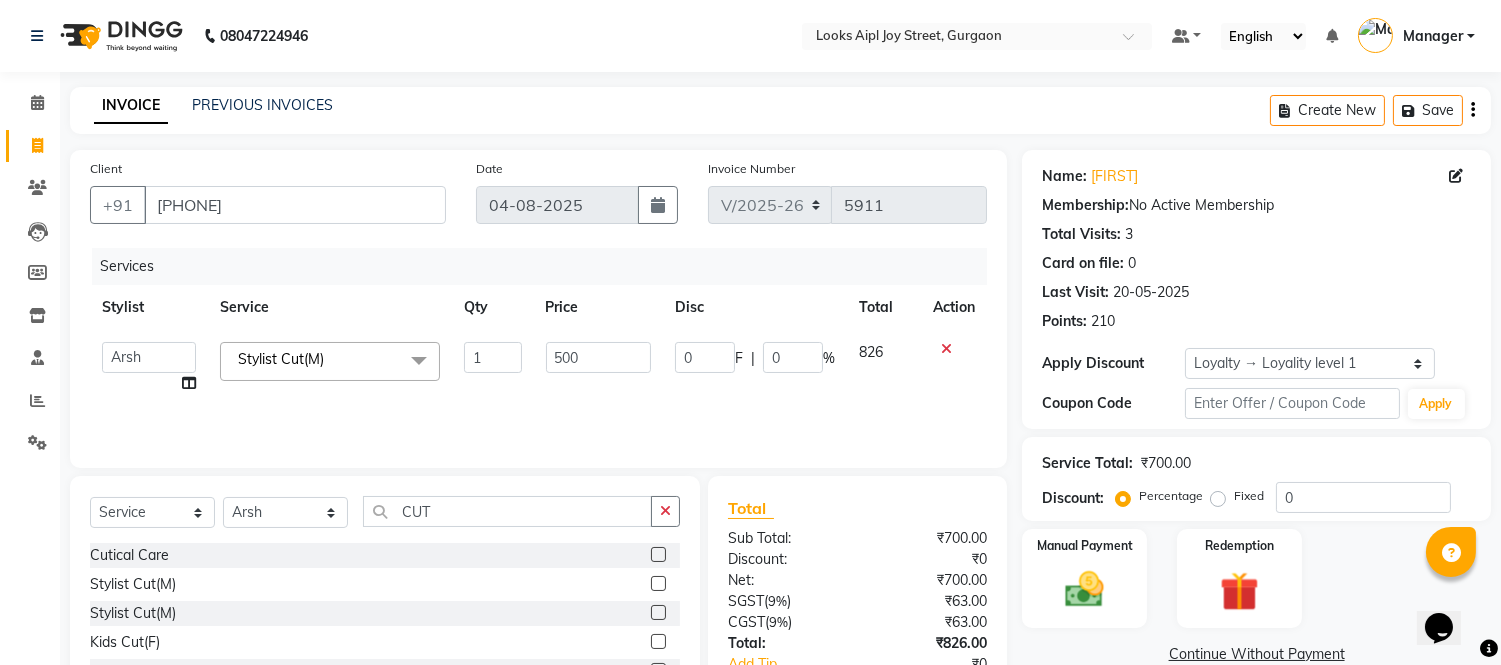 click on "Services Stylist Service Qty Price Disc Total Action  Akash   Akshar_asst   Alam _Pdct   Amit   Arkan   Arsh   Counter Sales   Geeta   Hema   ilfan   Kuldeep   Laxmi   Manager   Neeraj   Prince   sagar_pdct   Surejit   Vijay   Zakir_pdct  Stylist Cut(M)  x Big Toes French Tip Repair Gel French Extension Gel Tip Repair Gel Infills Gel Overlays Gel Extension Gel Nail Removal Natural Nail Extensions French Nail Extensions Gel Polish Removal Extension Removal Nail Art Recruiter French Ombre Gel Polish Nail Art Nedle Cutical Care Nail Art Brush French Gel Polish French Glitter Gel Polish Gel Polish Touchup                                   Nail Art Per Finger(F)* 3D Nail Art Recruiter Nail Art with Stones/Foil/Stickers per Finger Acrylic Overlays Nail Extension Refill Finger Tip Repair Acrylic Removal Gel Polish Application Gel Overlays Refills  Stick on Nails Full Arms Bleach Face Bleach(F) Bleach Full Back/Front Full Body Bleach Half Front/Back Full Legs Bleach Detan(F) Detan(M) Face Bleach(M) Detan Face & Neck" 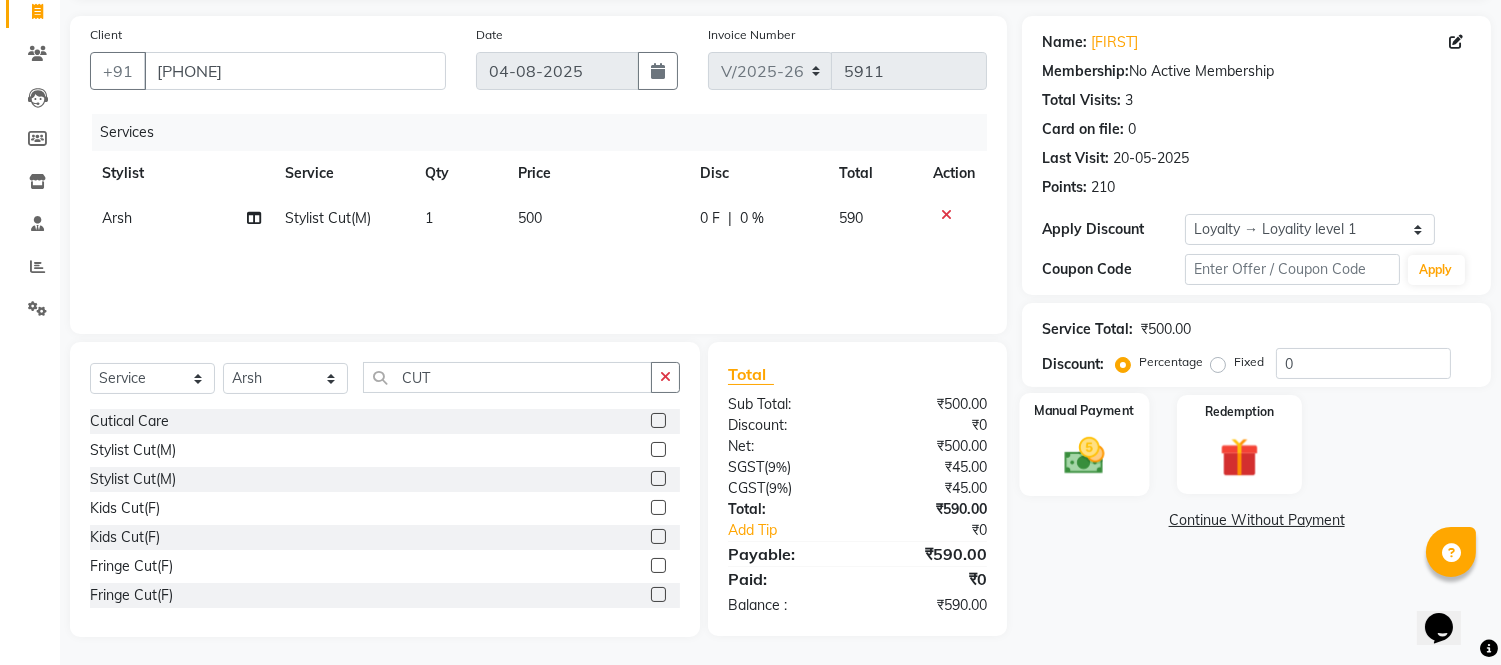scroll, scrollTop: 135, scrollLeft: 0, axis: vertical 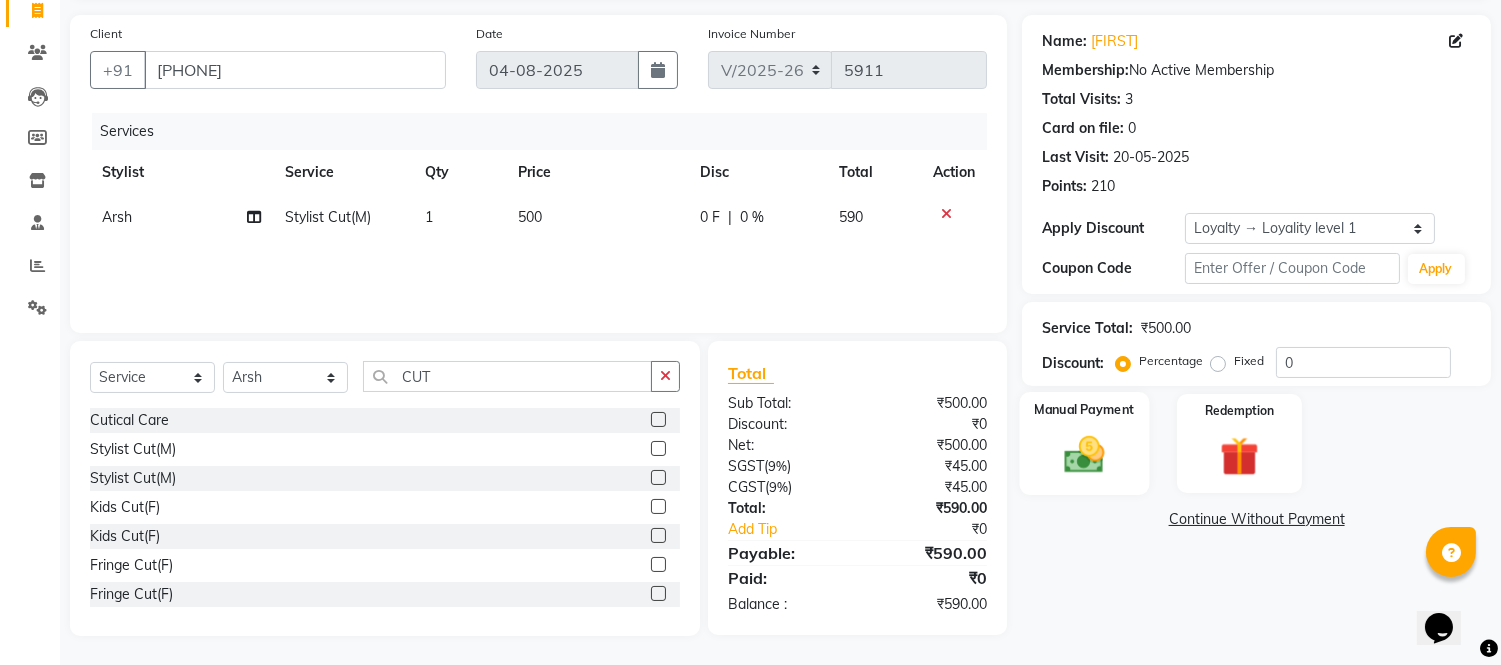 drag, startPoint x: 1086, startPoint y: 453, endPoint x: 1171, endPoint y: 477, distance: 88.32327 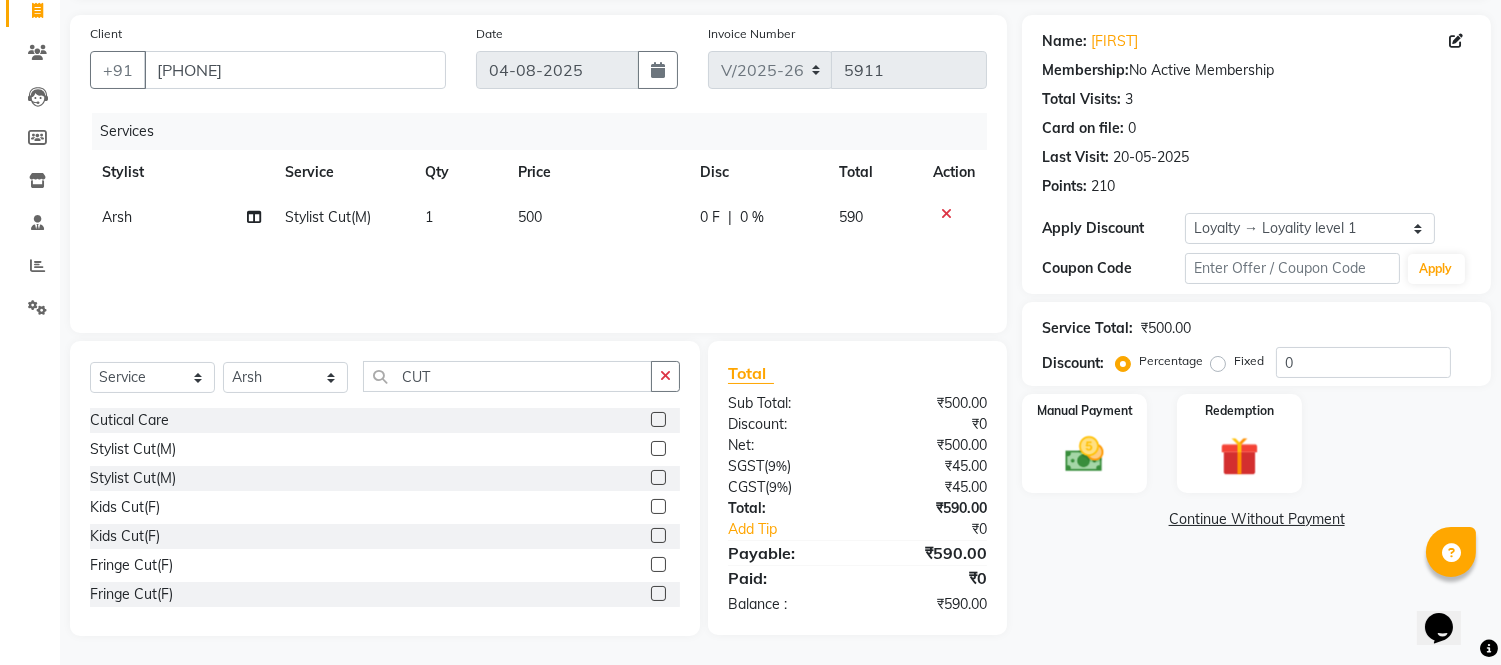 click 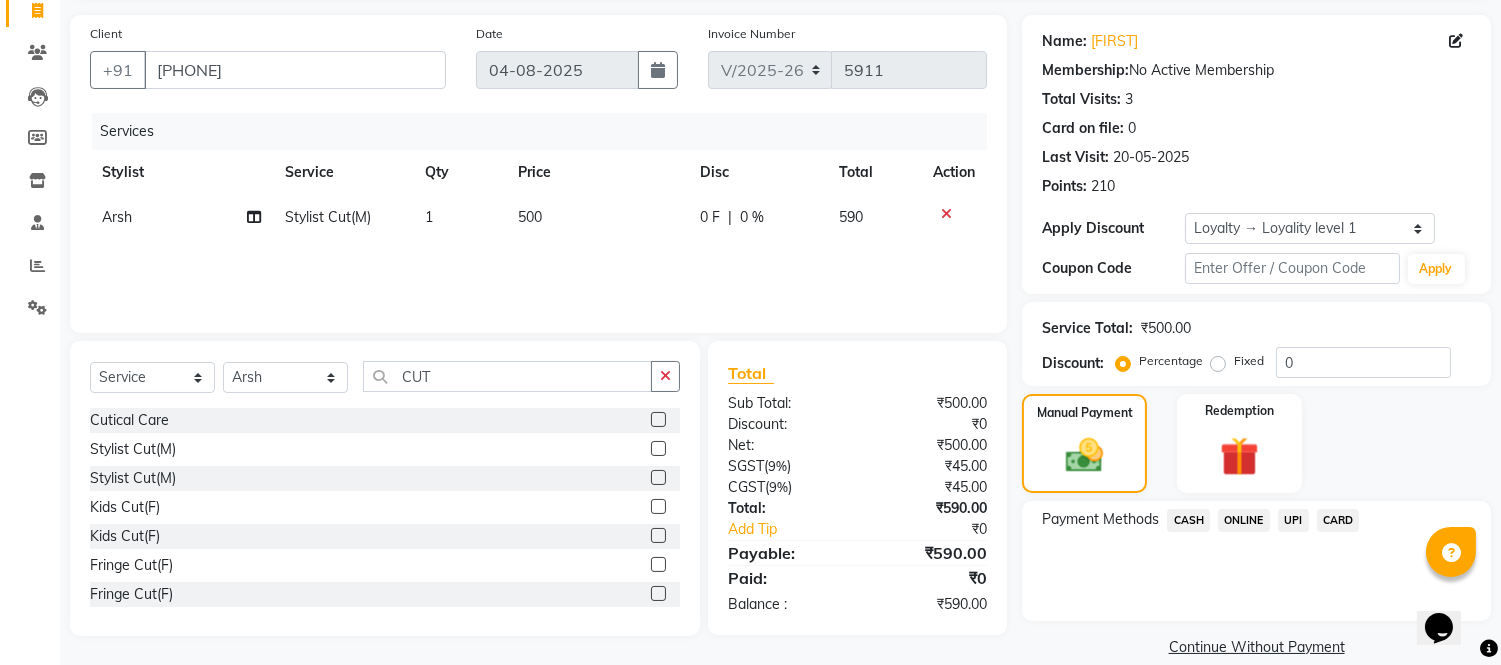 click on "UPI" 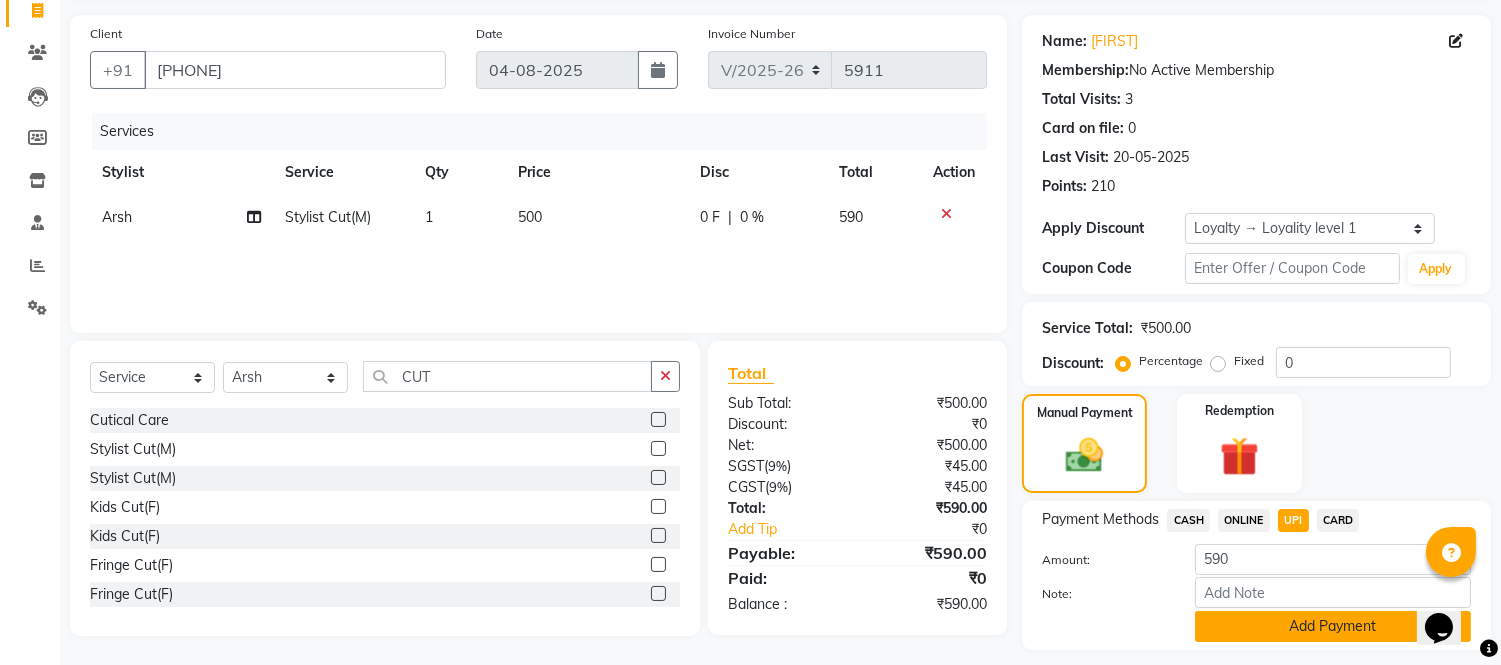 click on "Add Payment" 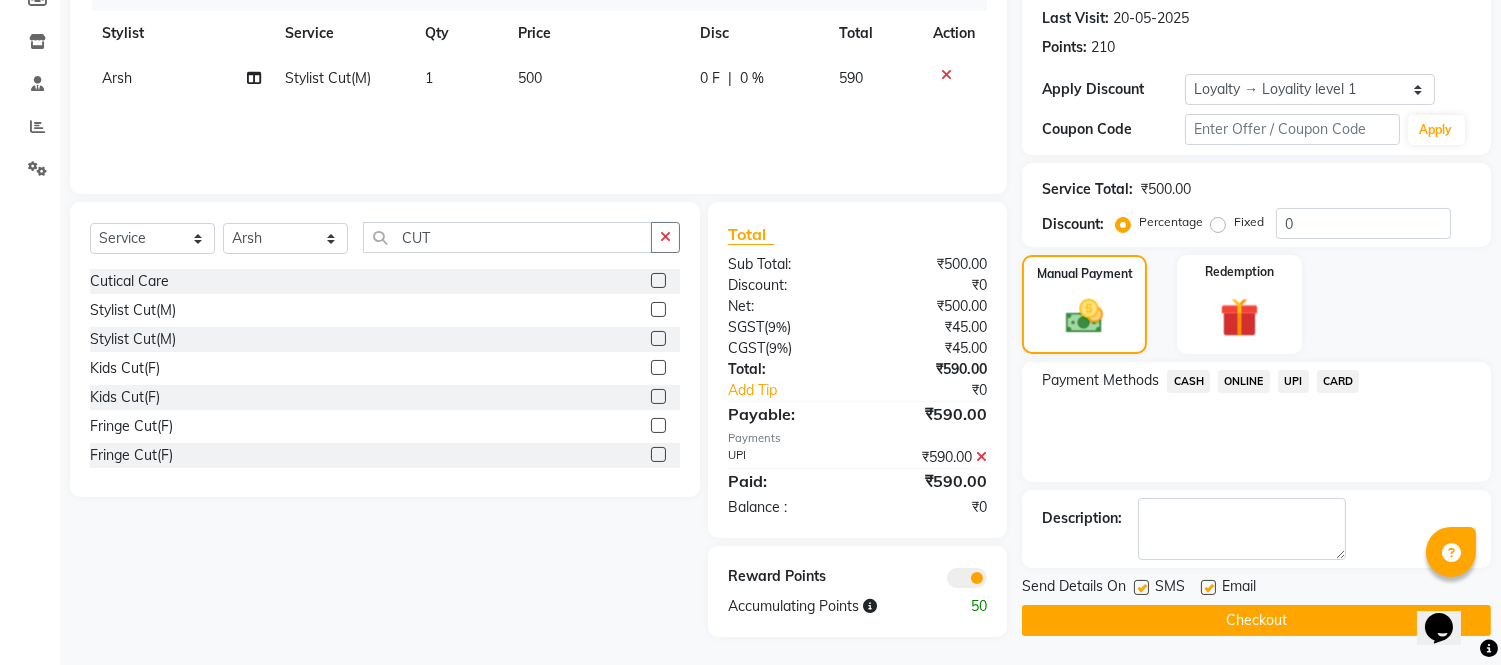 scroll, scrollTop: 275, scrollLeft: 0, axis: vertical 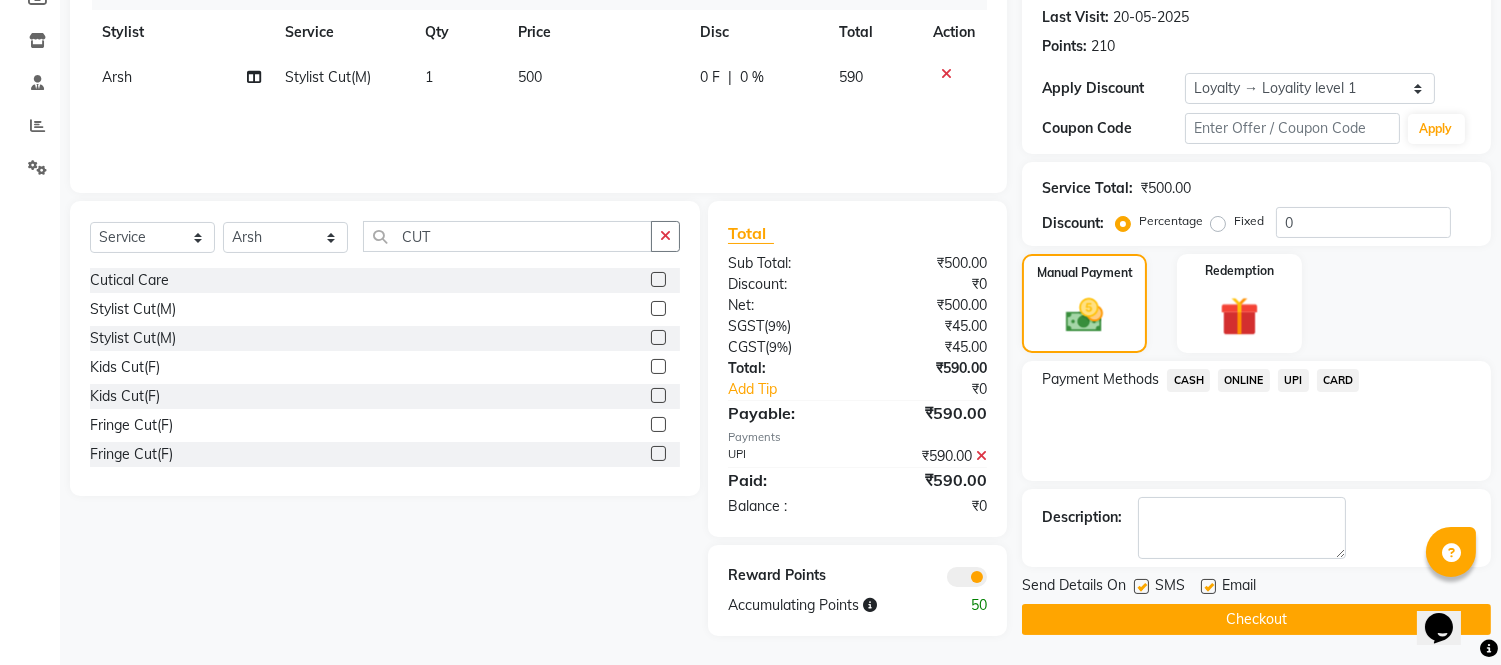 click on "Checkout" 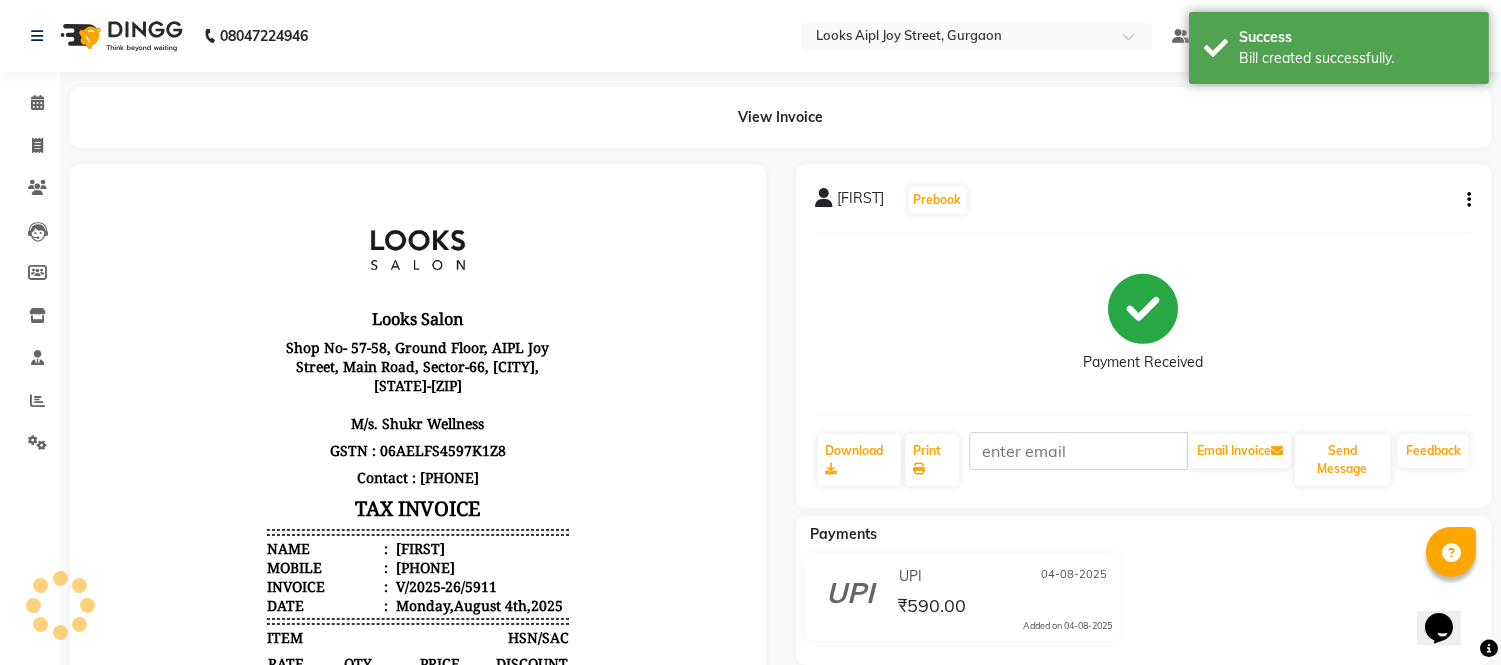 scroll, scrollTop: 0, scrollLeft: 0, axis: both 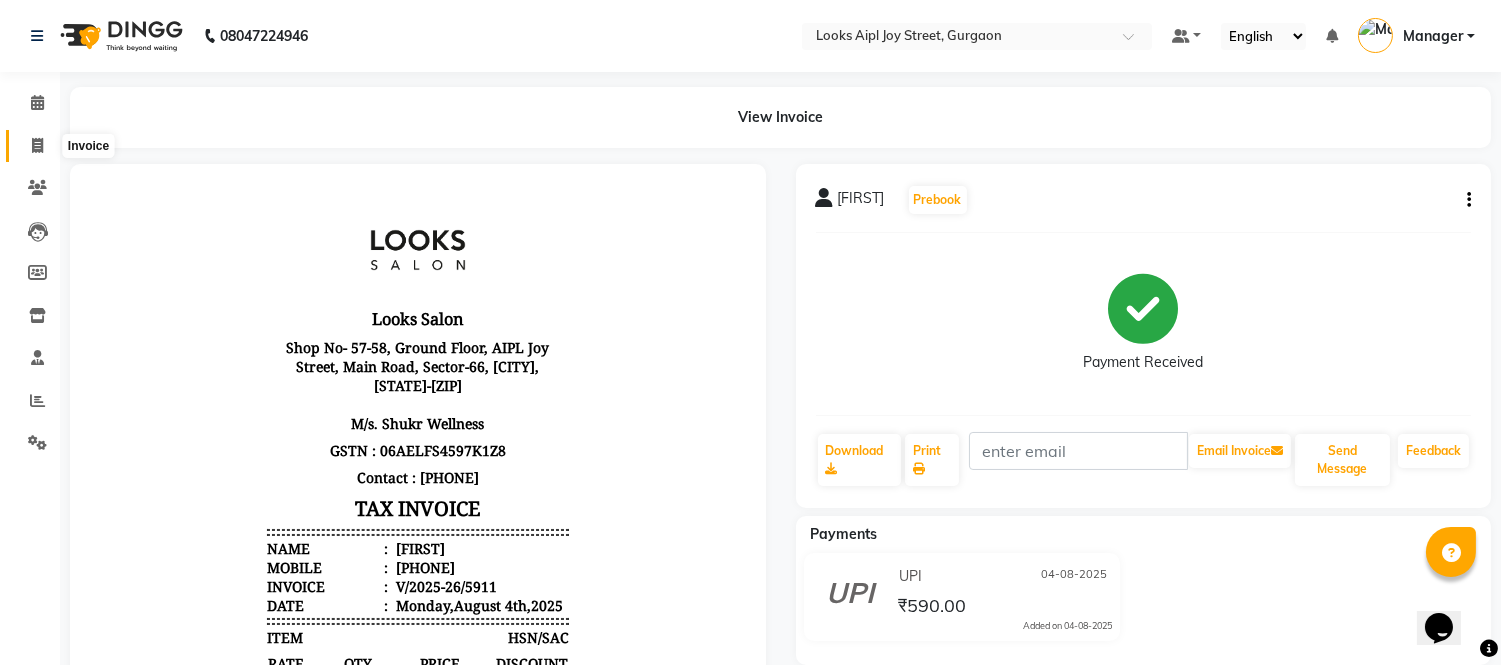 click 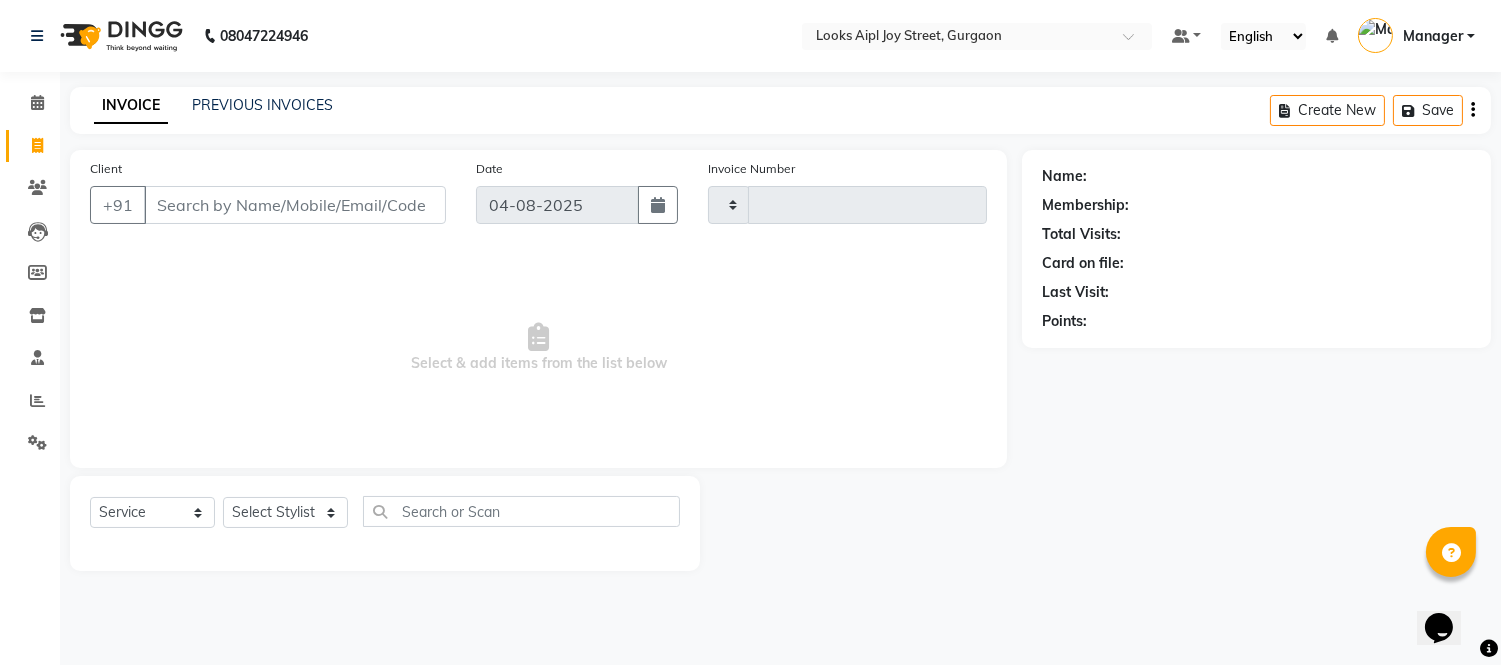 type on "5912" 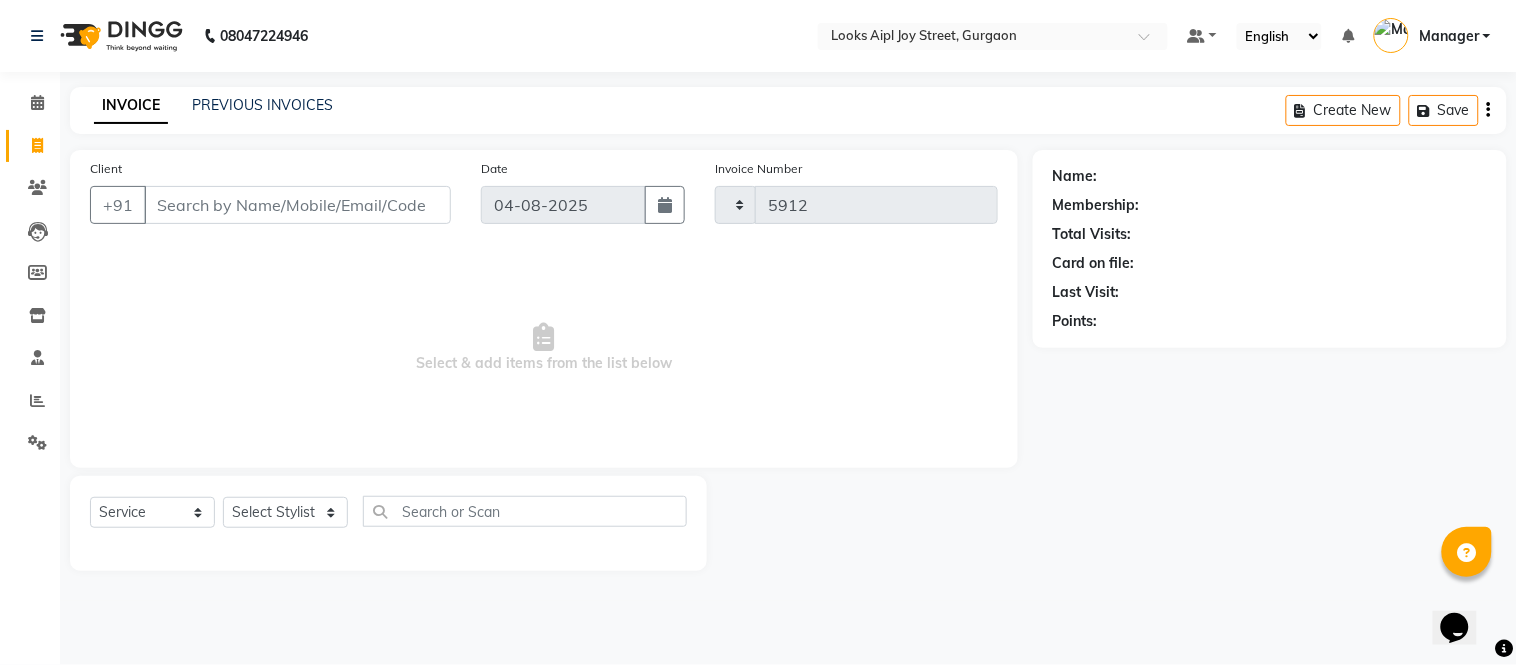 select on "6047" 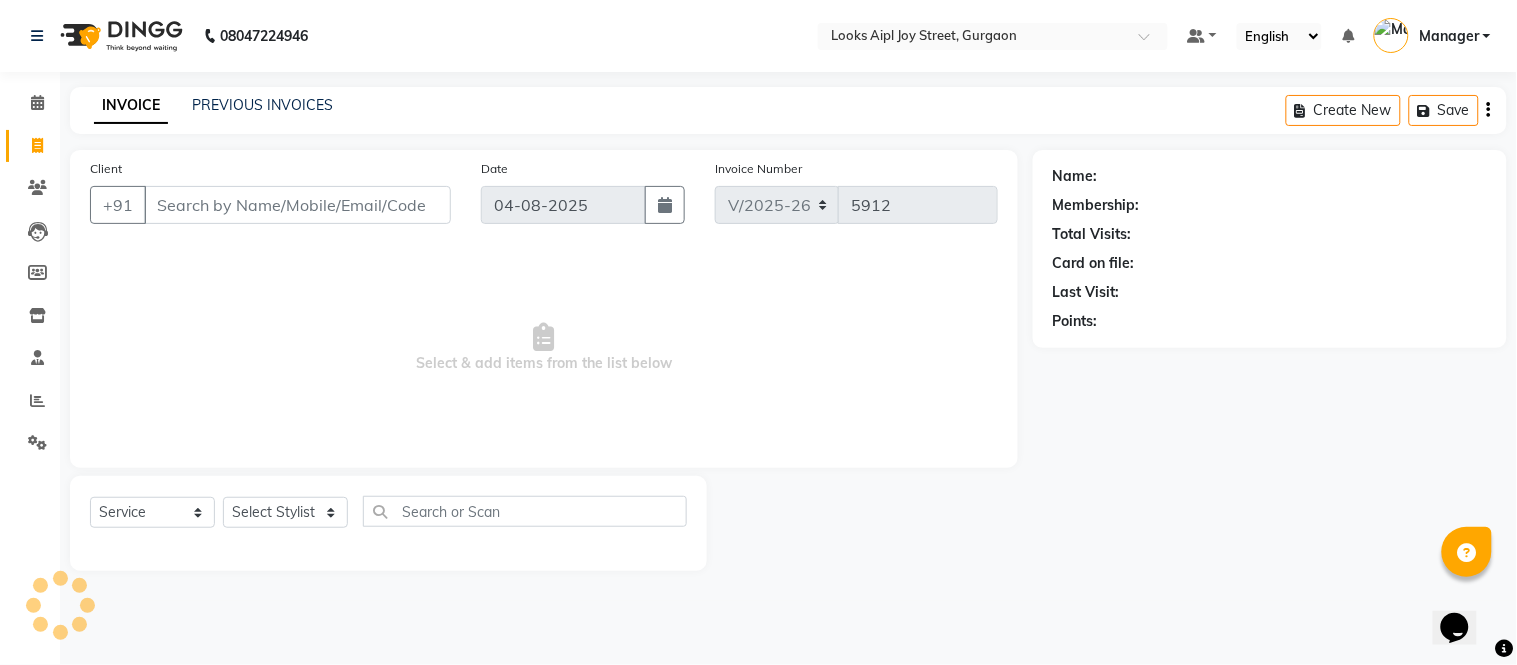 click on "Client" at bounding box center (297, 205) 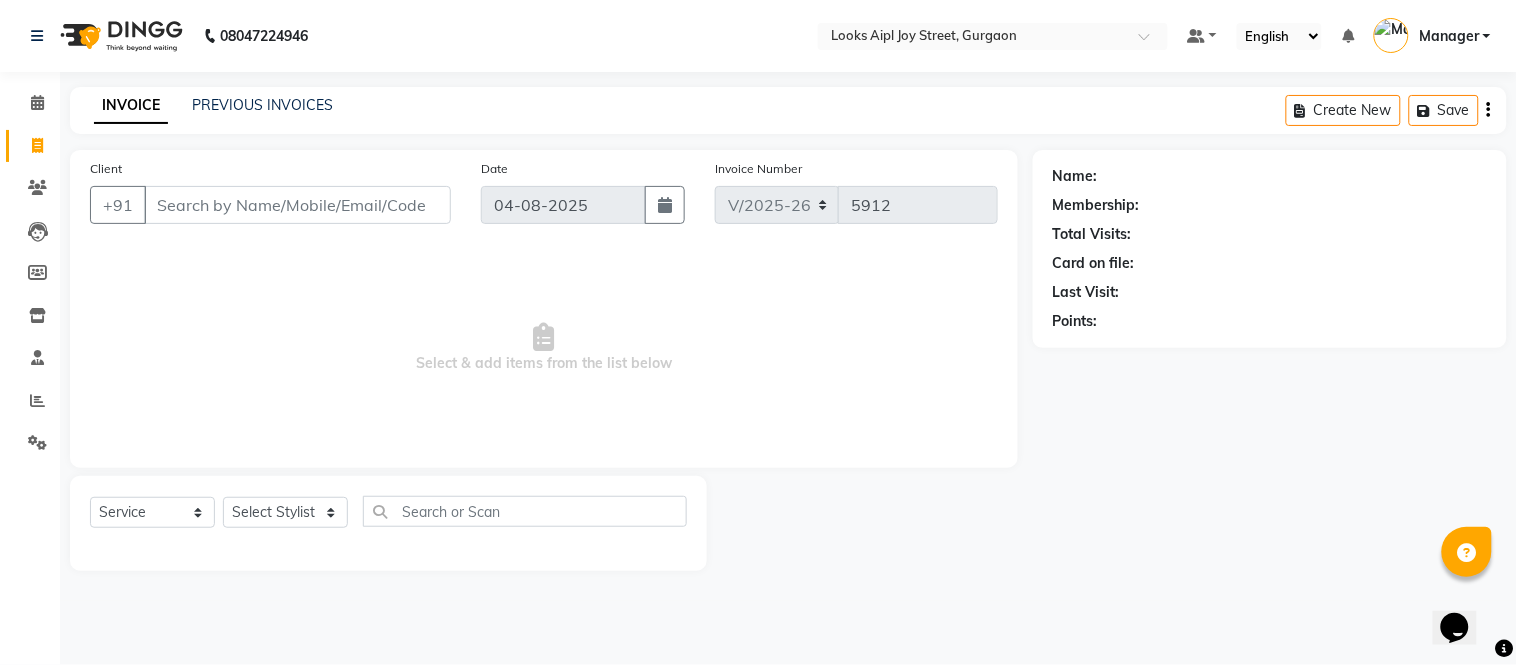 click on "Client" at bounding box center [297, 205] 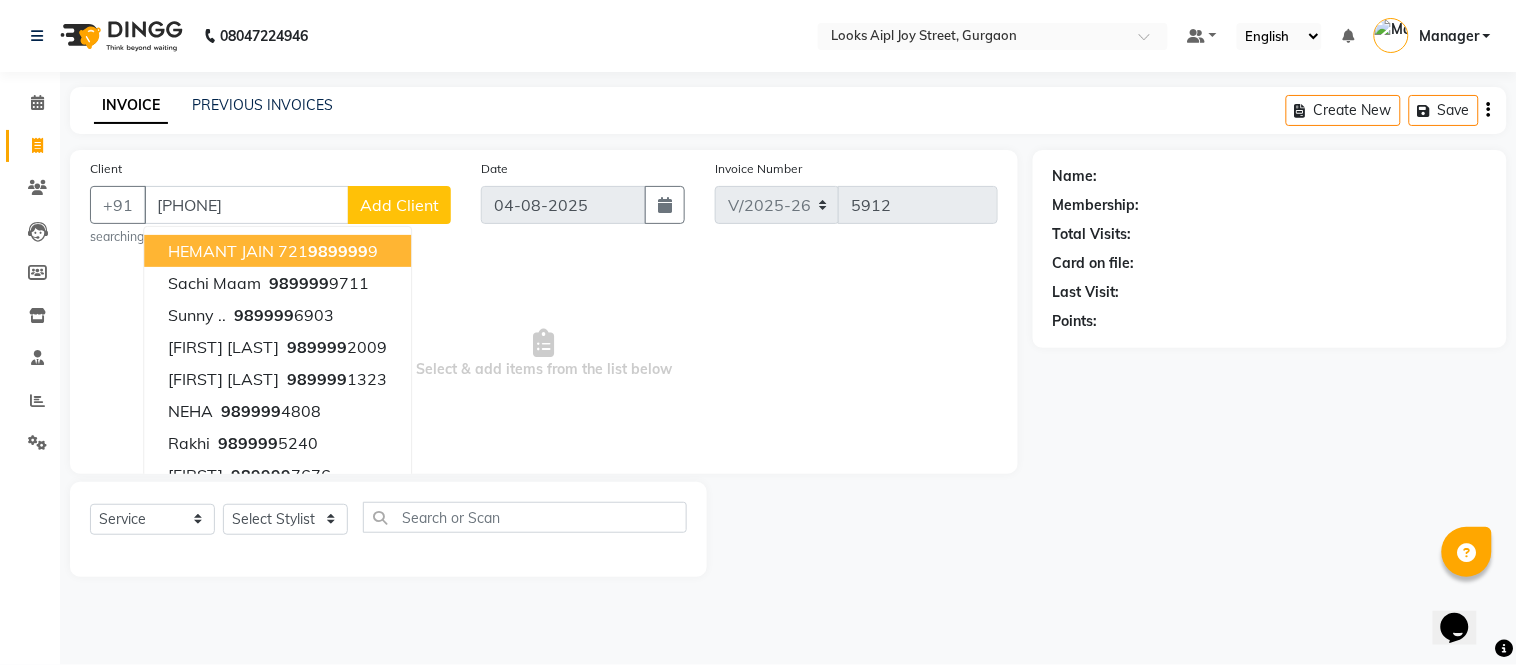 type on "[PHONE]" 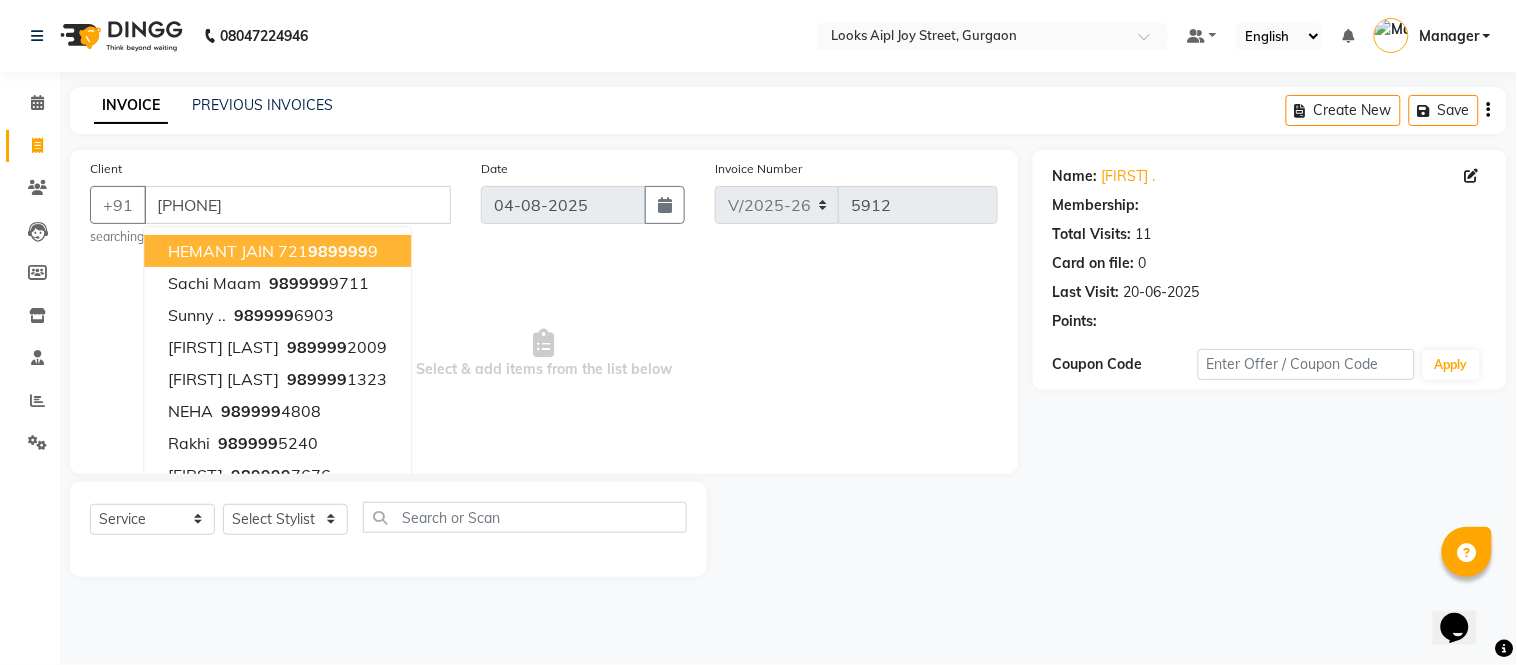 select on "1: Object" 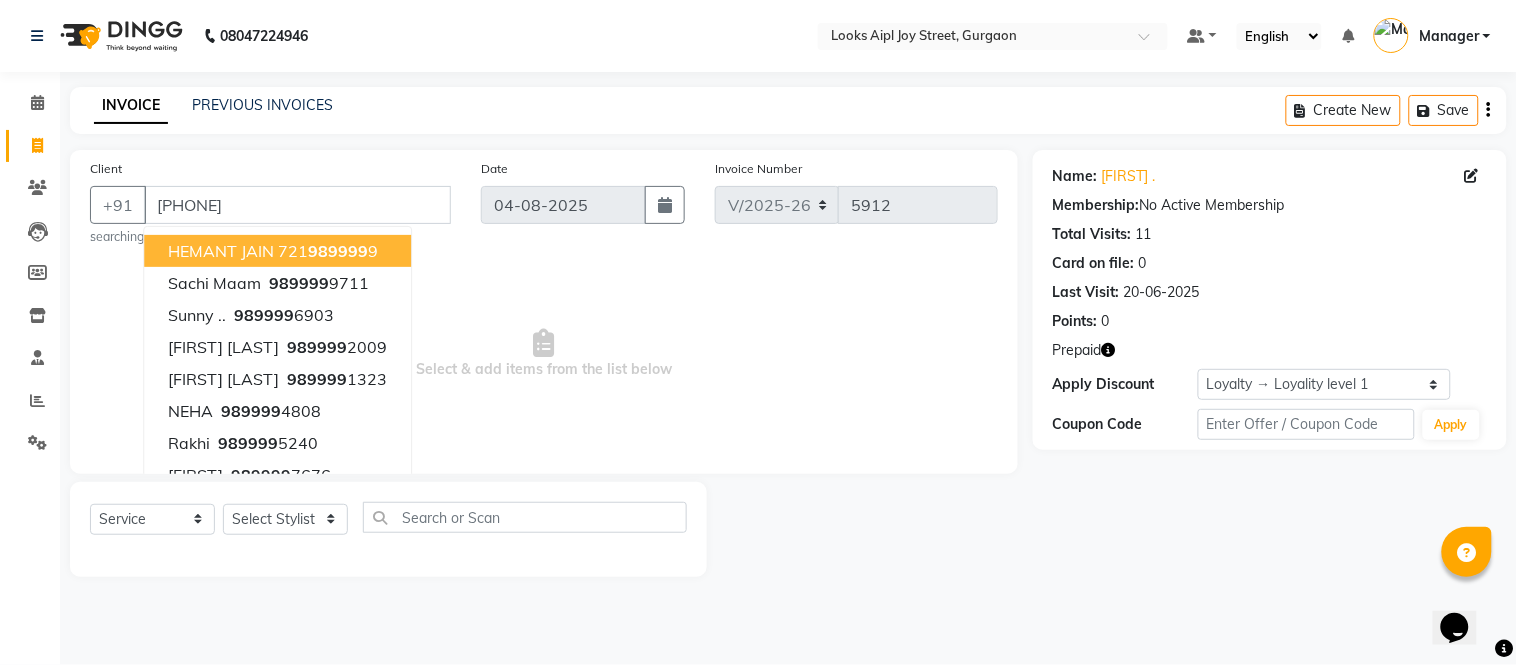 click on "Select & add items from the list below" at bounding box center (544, 354) 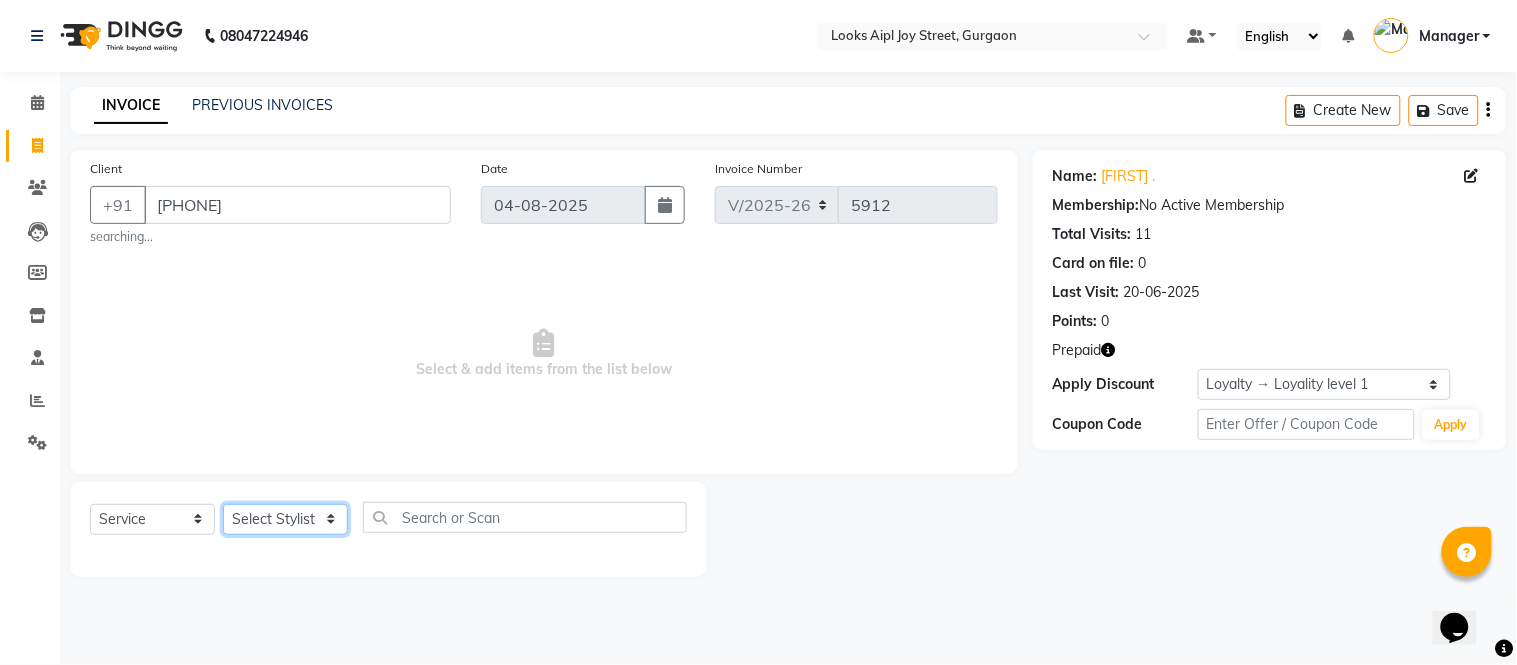 drag, startPoint x: 297, startPoint y: 515, endPoint x: 297, endPoint y: 504, distance: 11 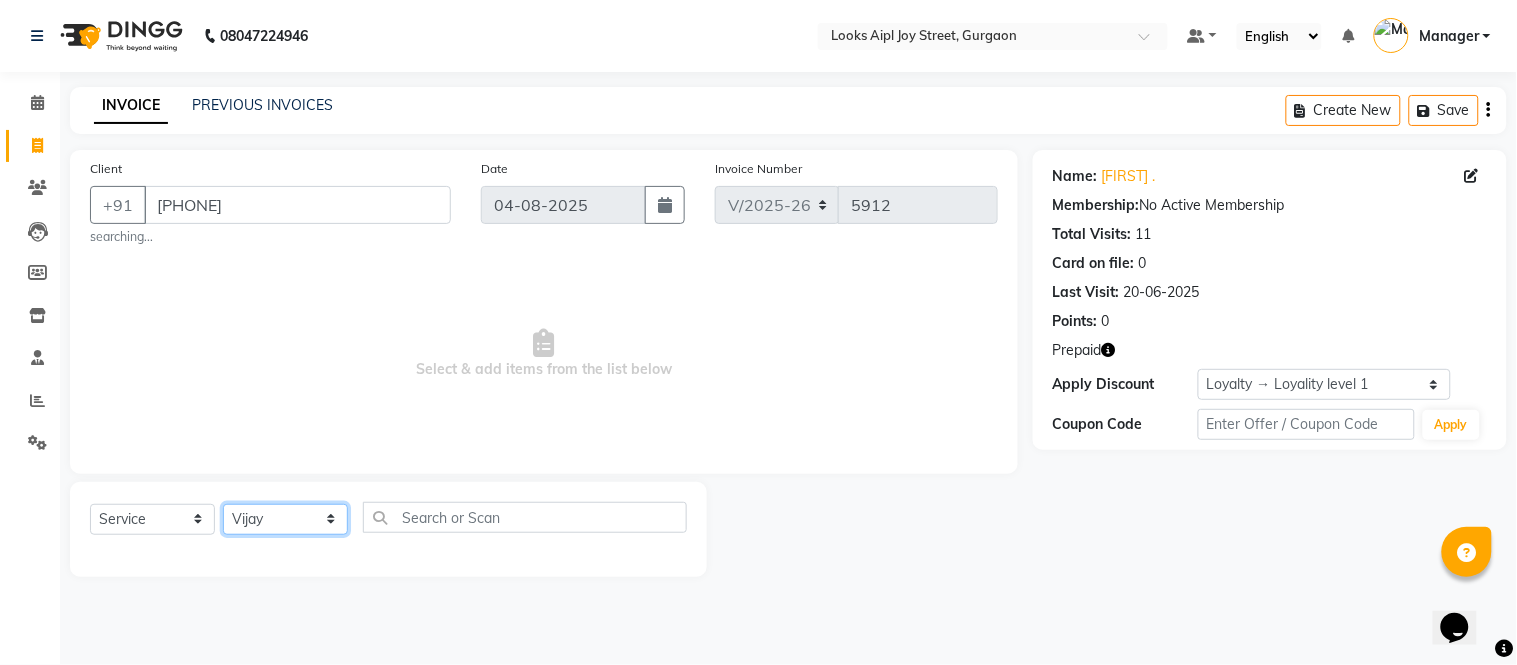 click on "Select Stylist Akash Akshar_asst Alam _Pdct Amit Arkan Arsh Counter Sales Geeta Hema ilfan Kuldeep Laxmi Manager Neeraj Prince sagar_pdct Surejit Vijay Zakir_pdct" 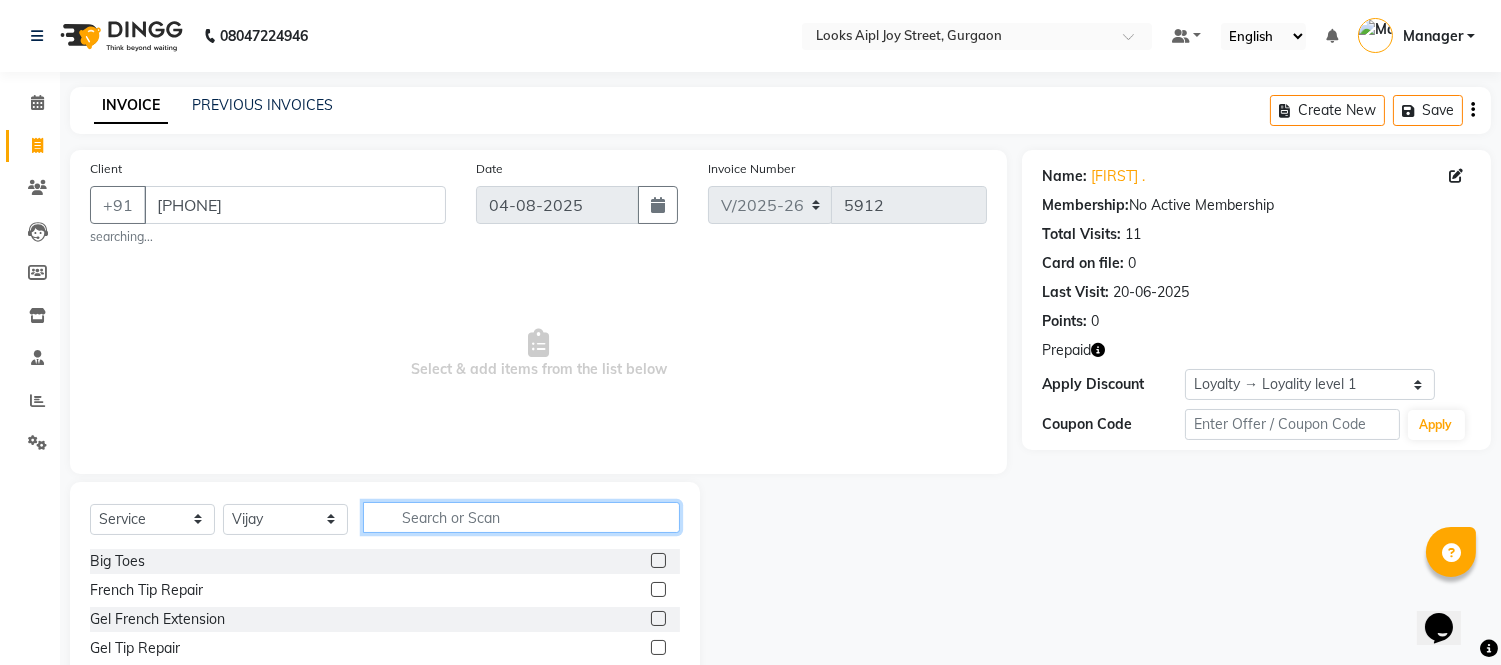 click 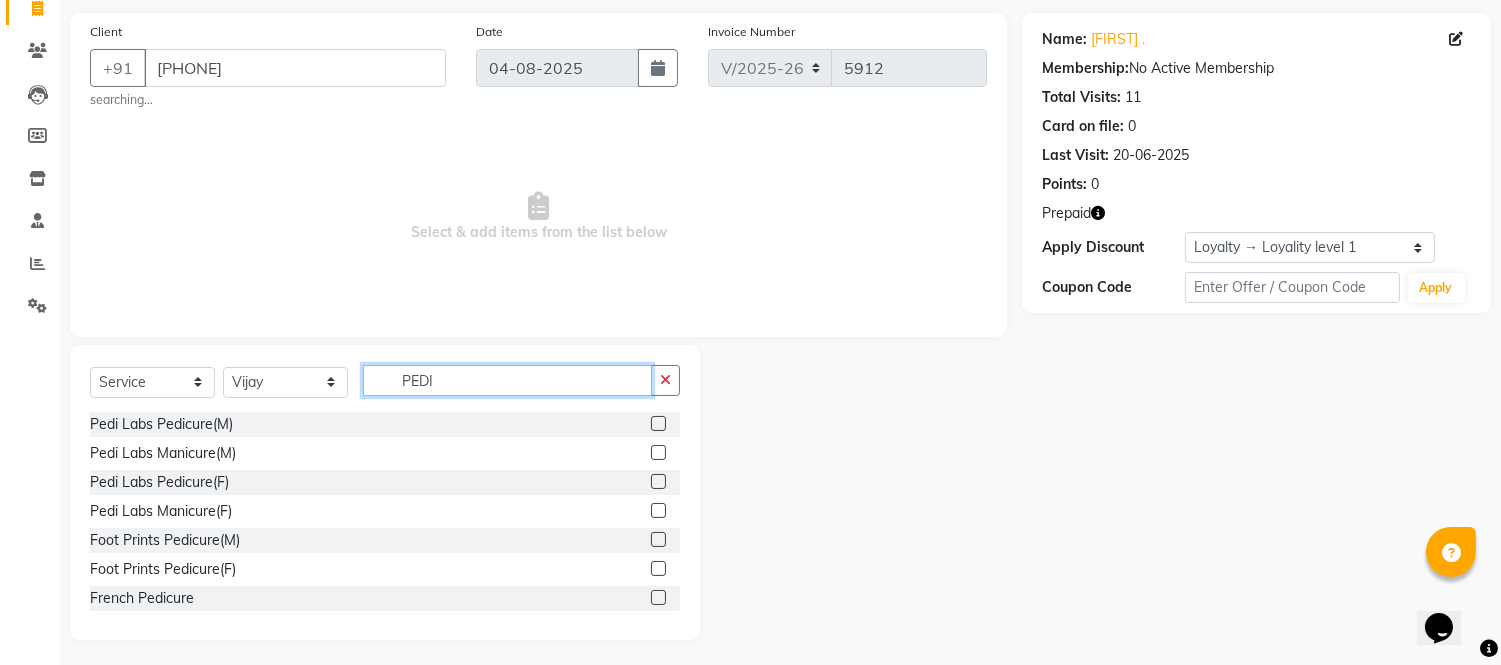 scroll, scrollTop: 142, scrollLeft: 0, axis: vertical 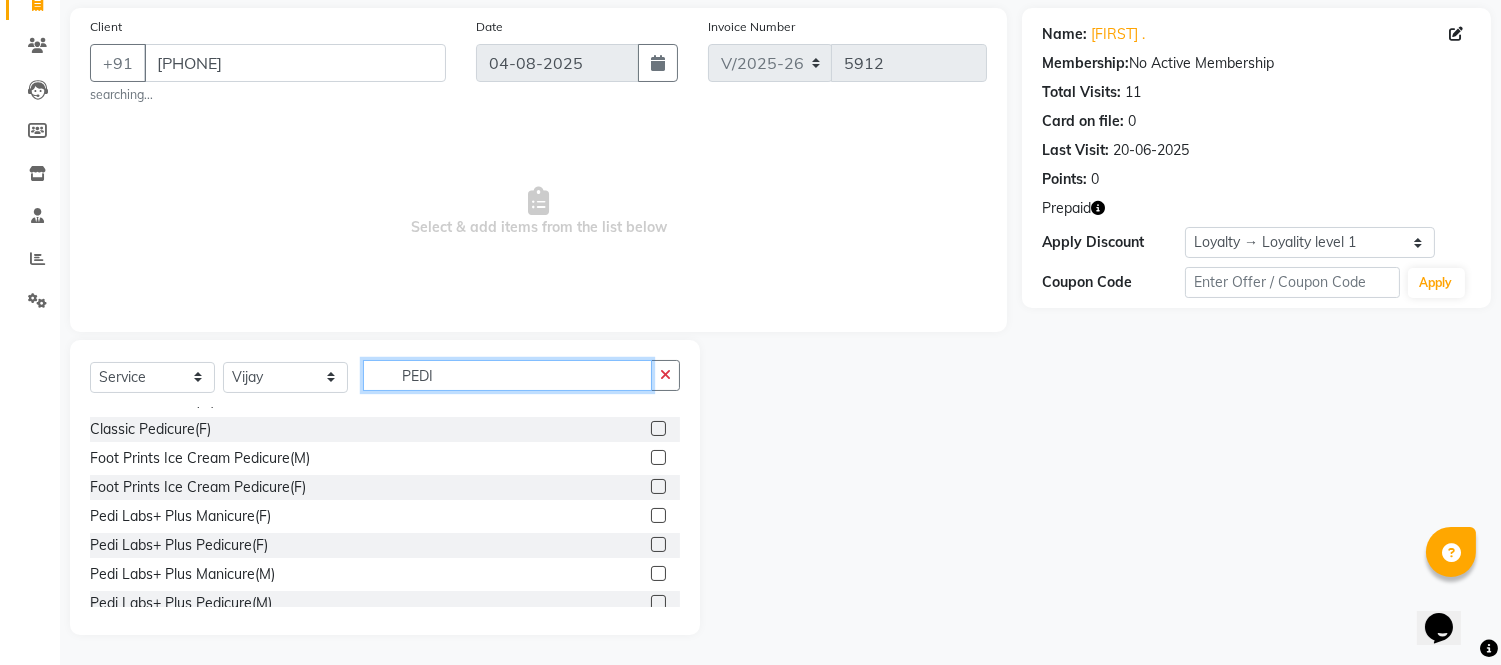 type on "PEDI" 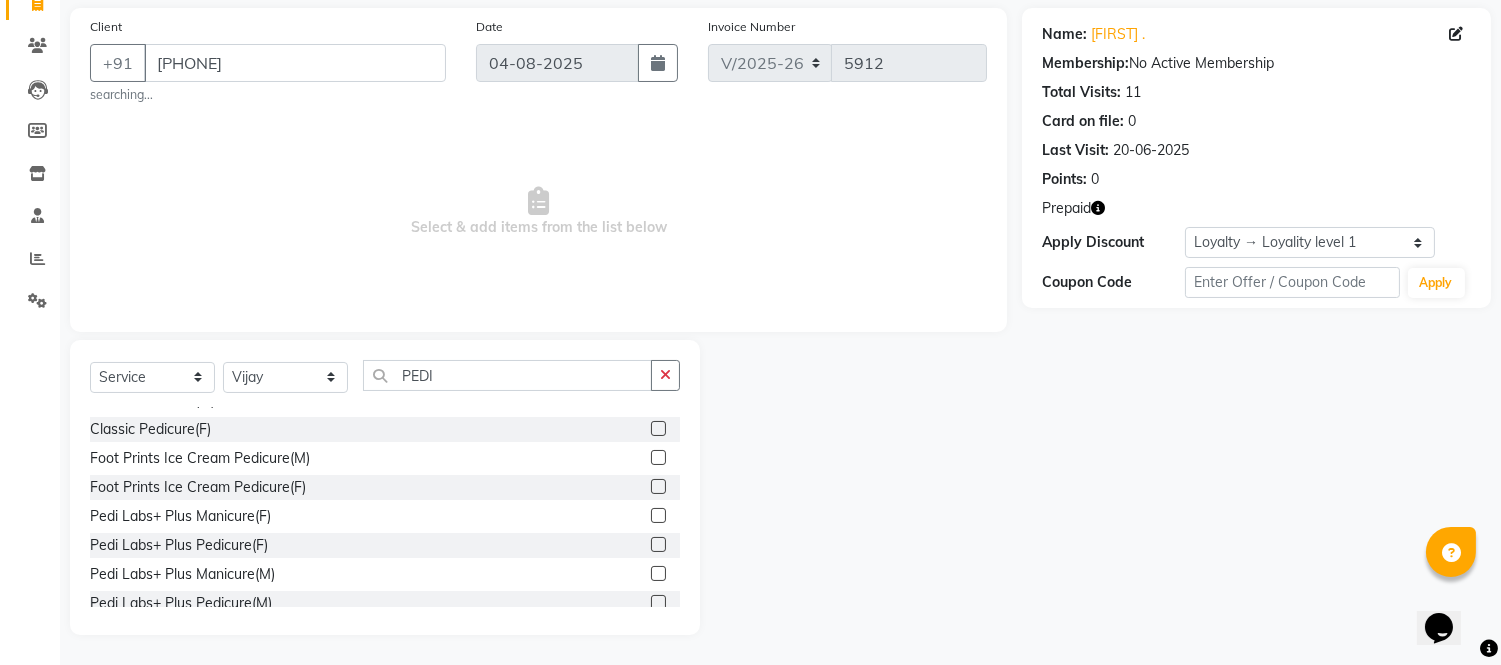 click 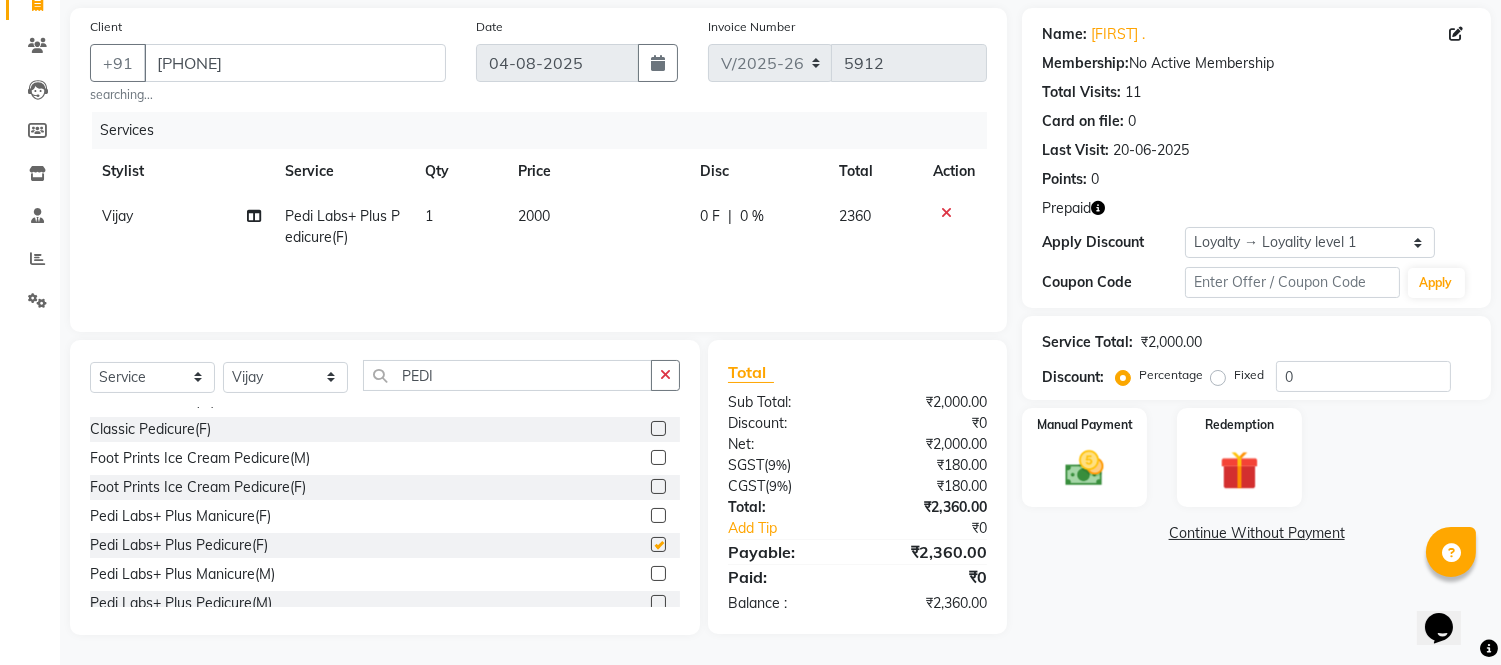 checkbox on "false" 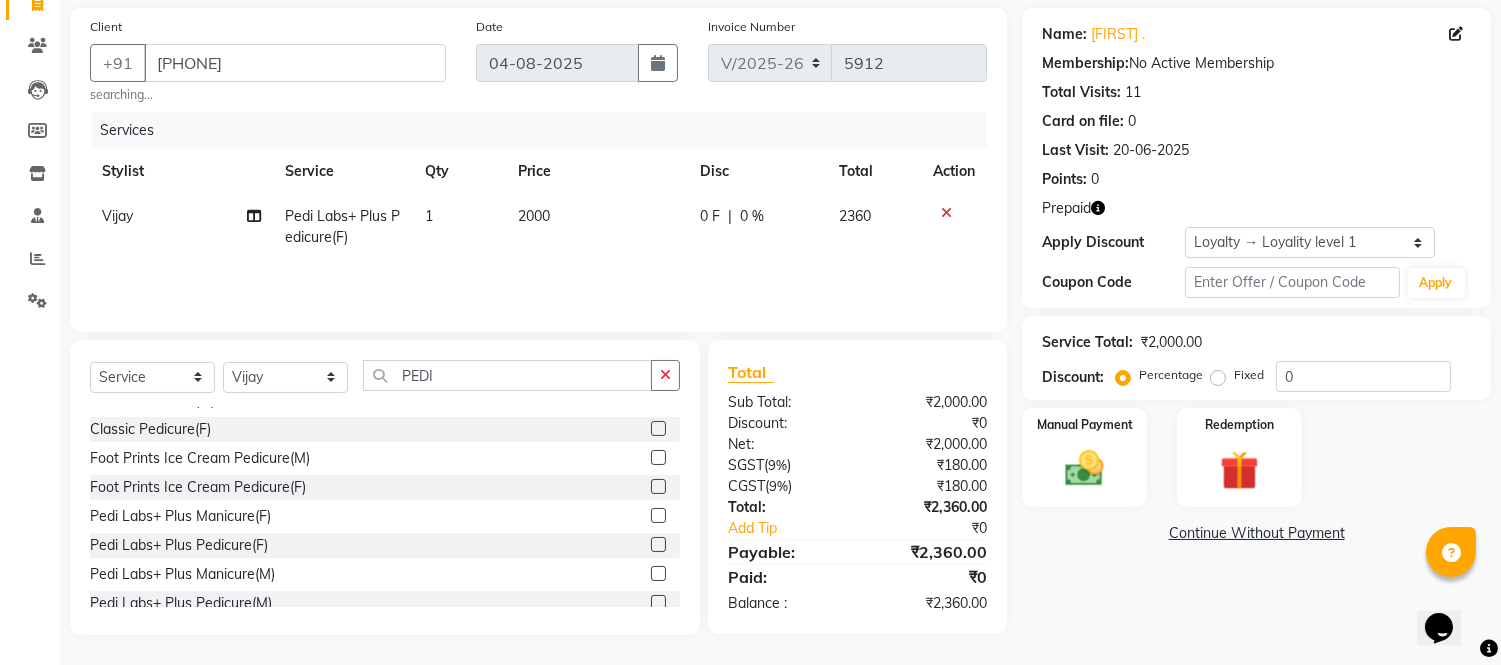 click 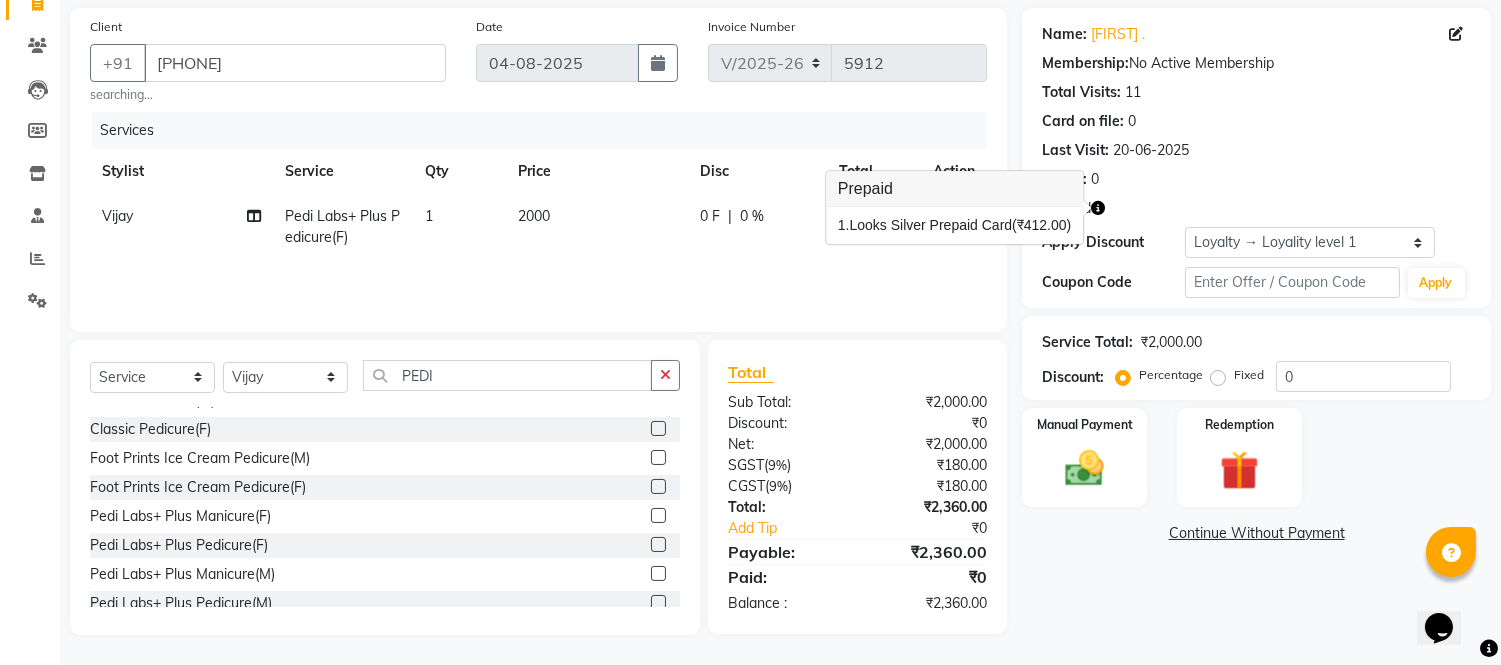 click 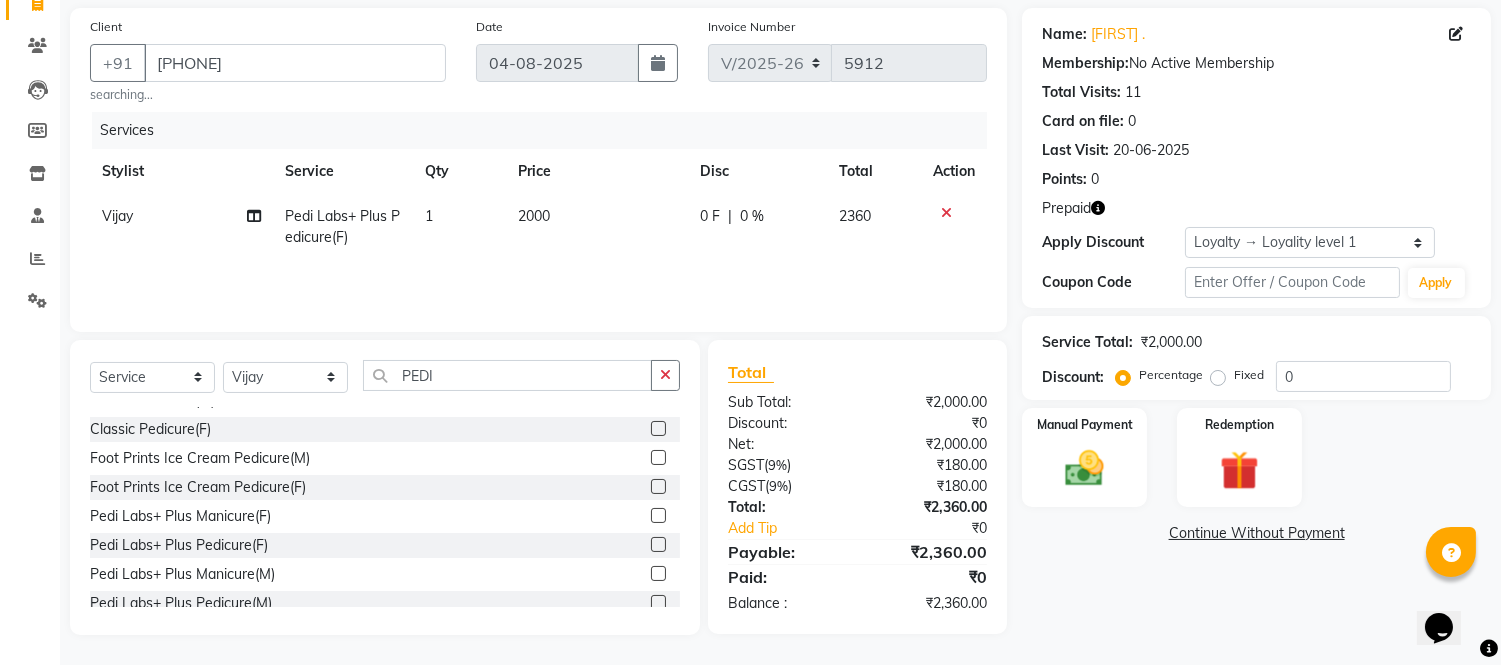 click 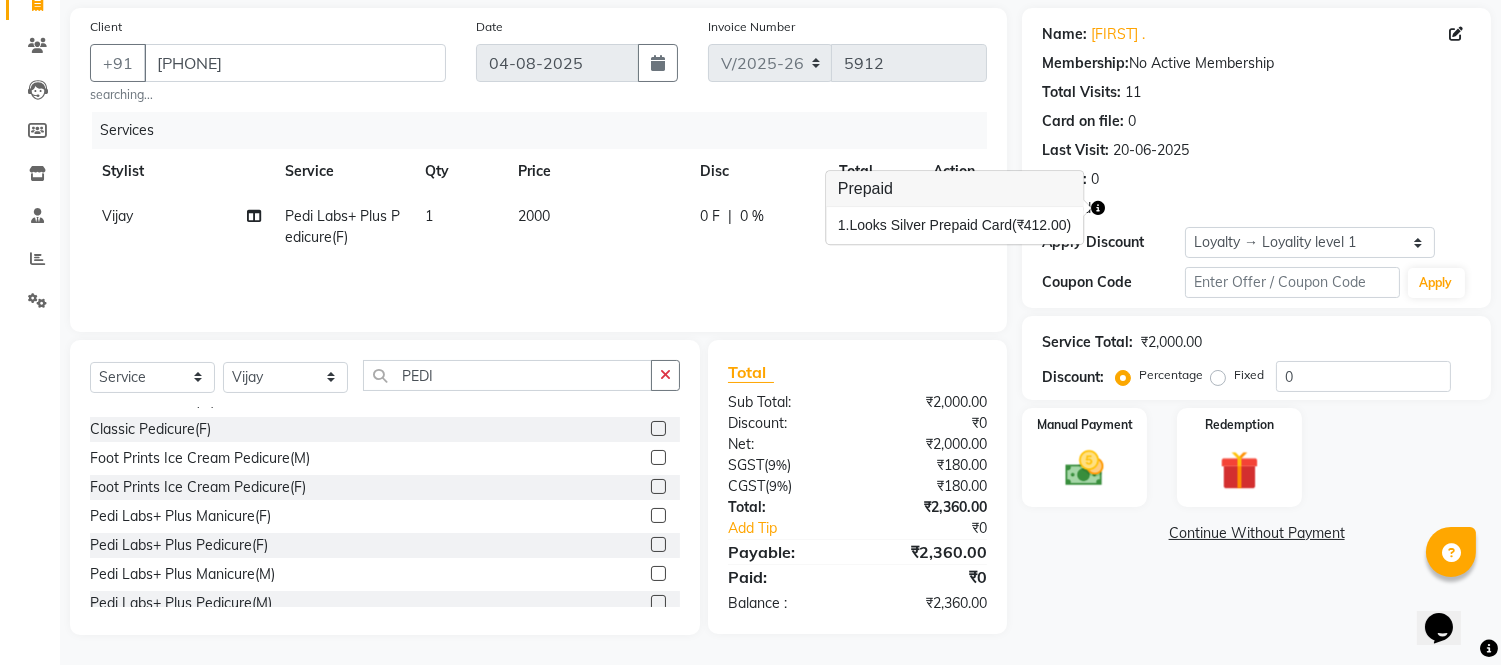 click 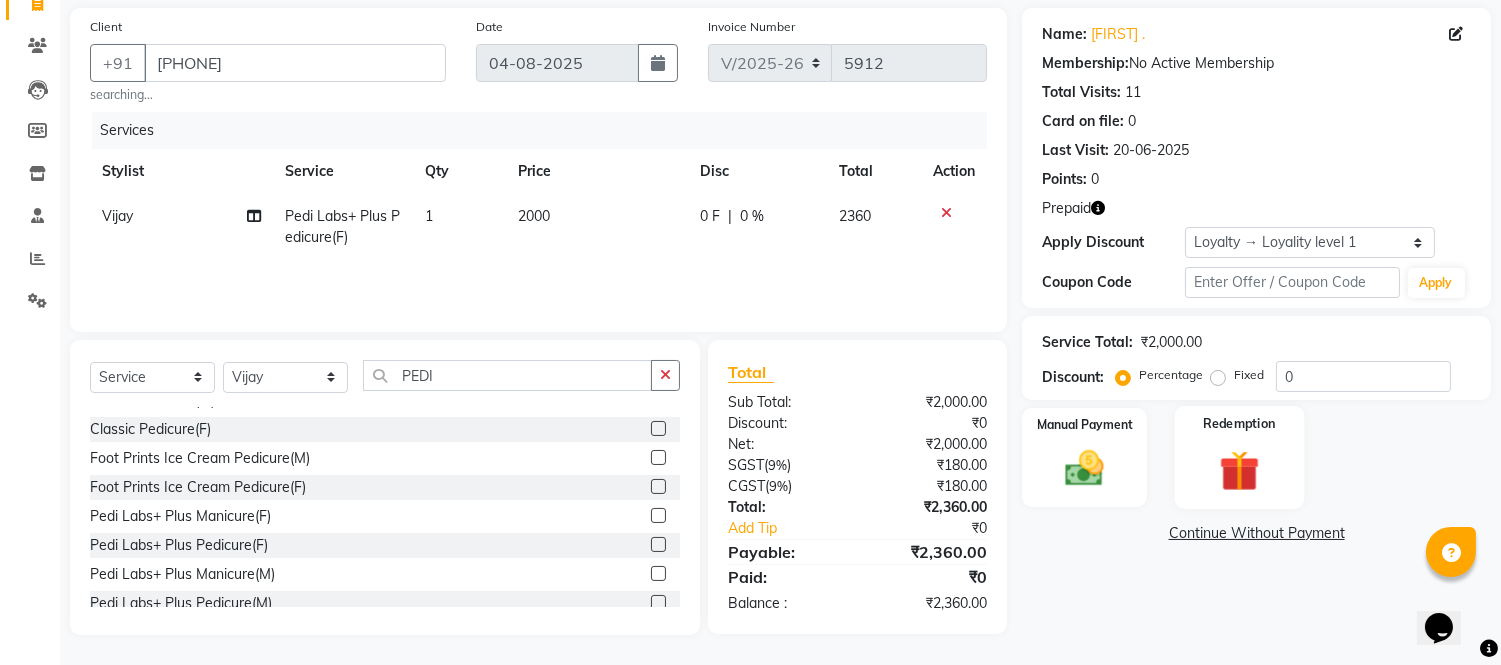 click 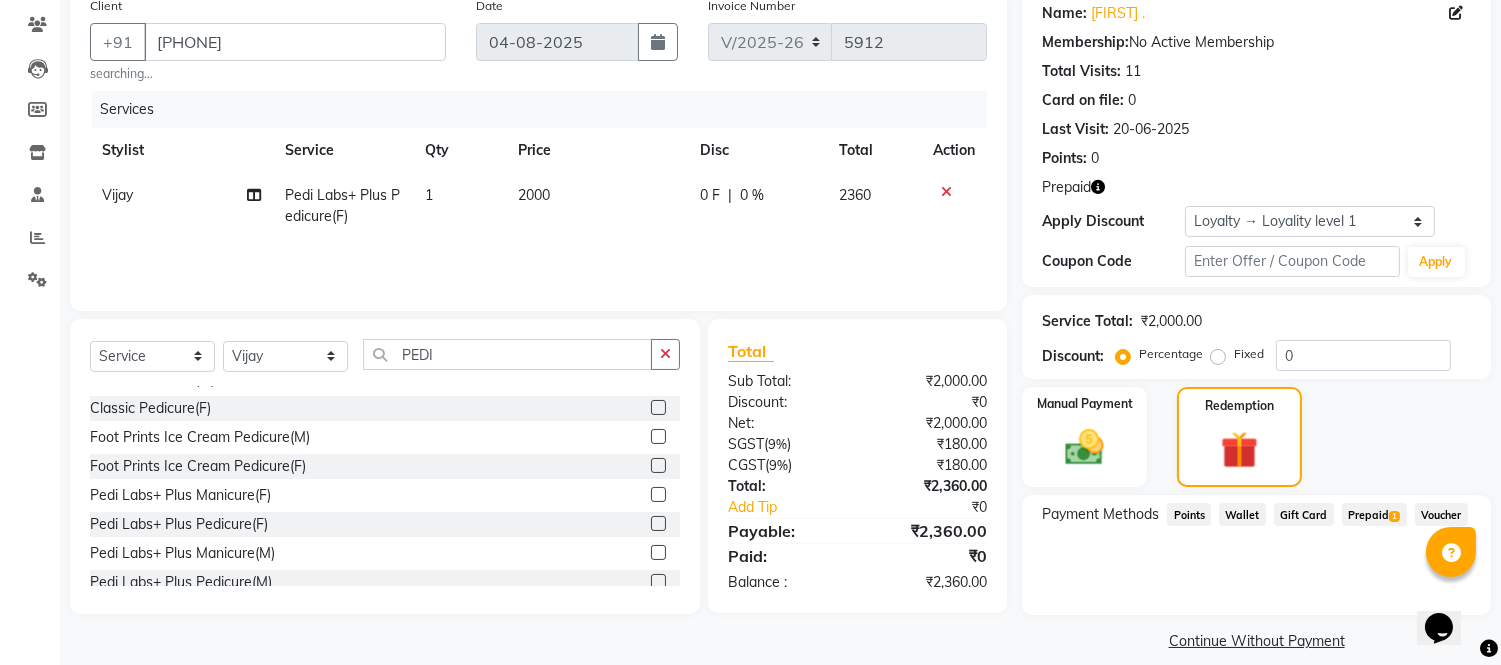 scroll, scrollTop: 182, scrollLeft: 0, axis: vertical 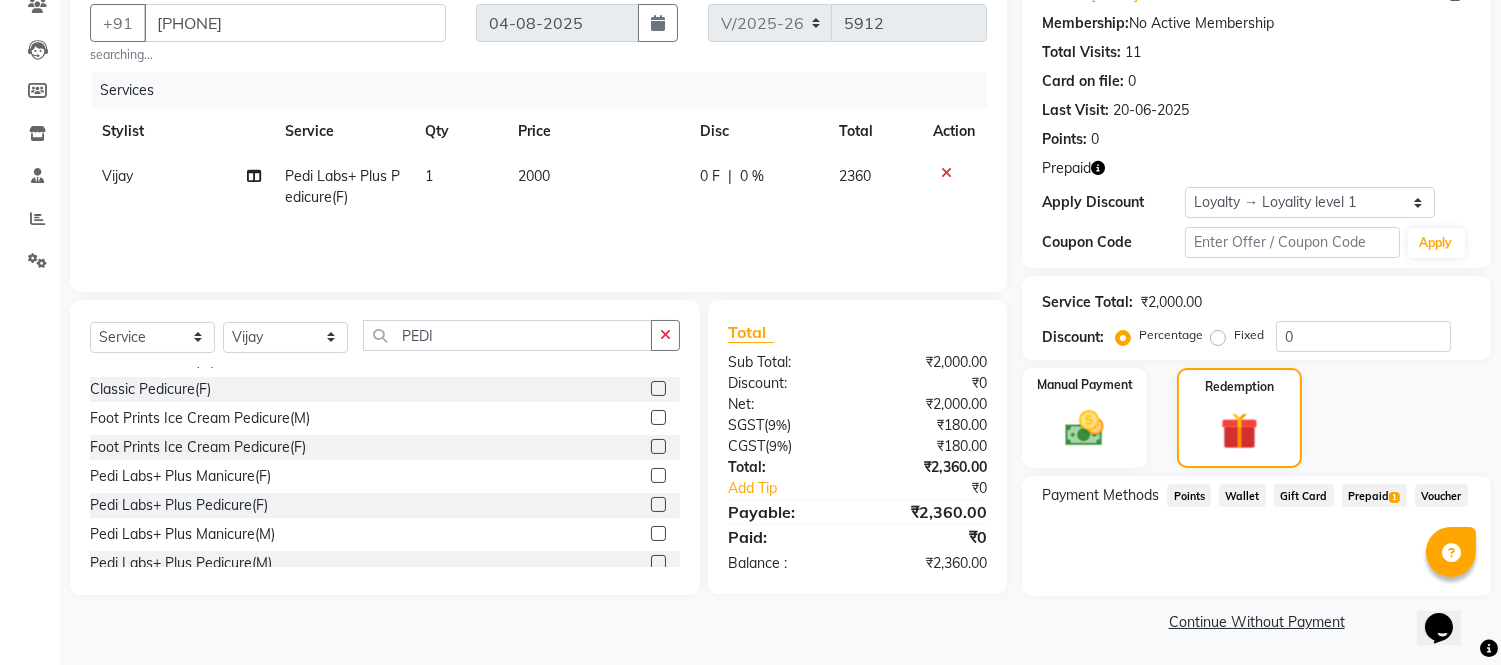 click on "Prepaid  1" 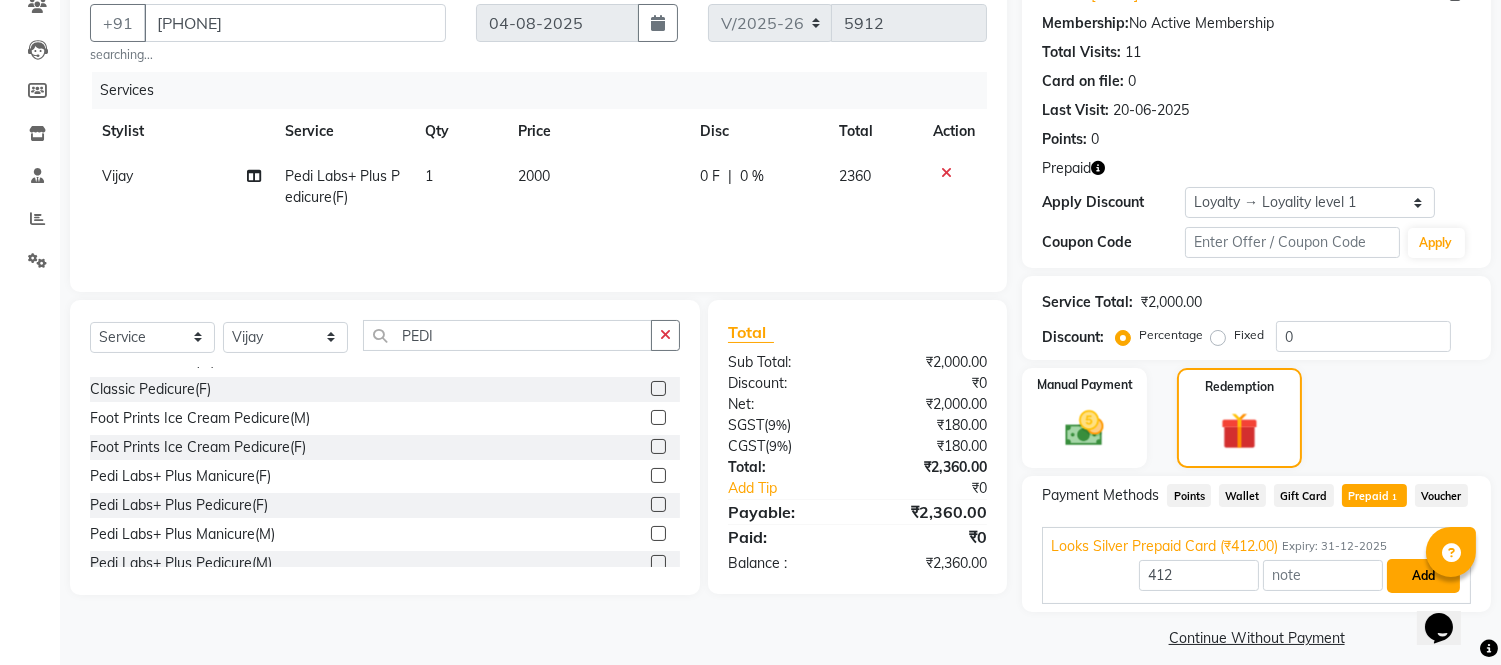 click on "Add" at bounding box center (1423, 576) 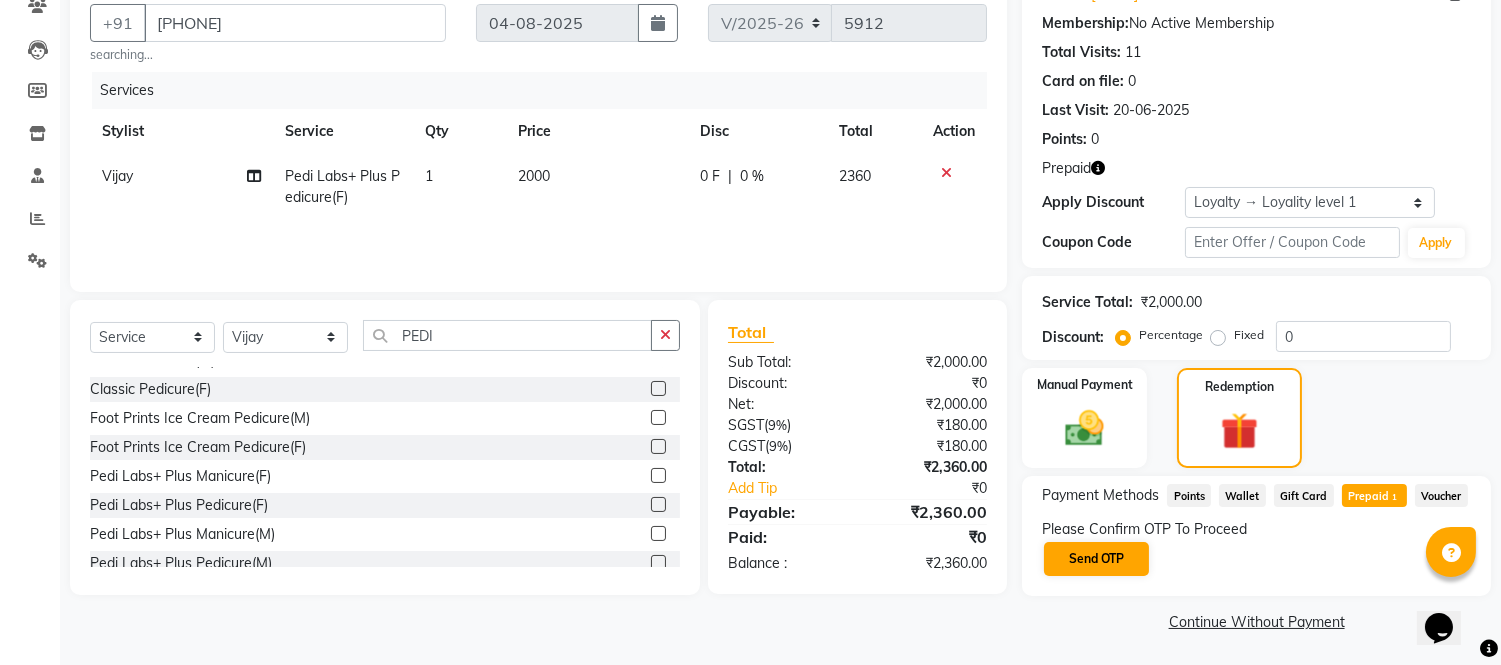 click on "Please Confirm OTP To Proceed Send OTP" 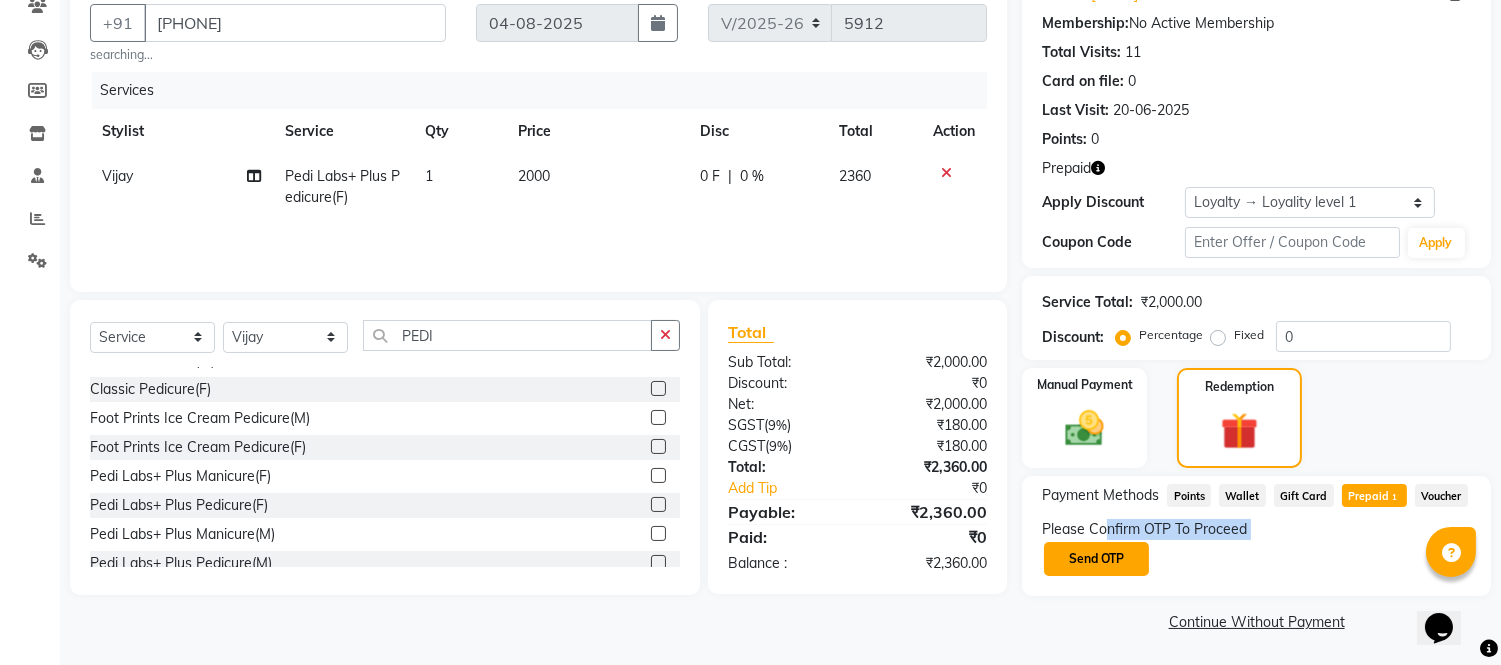 click on "Send OTP" 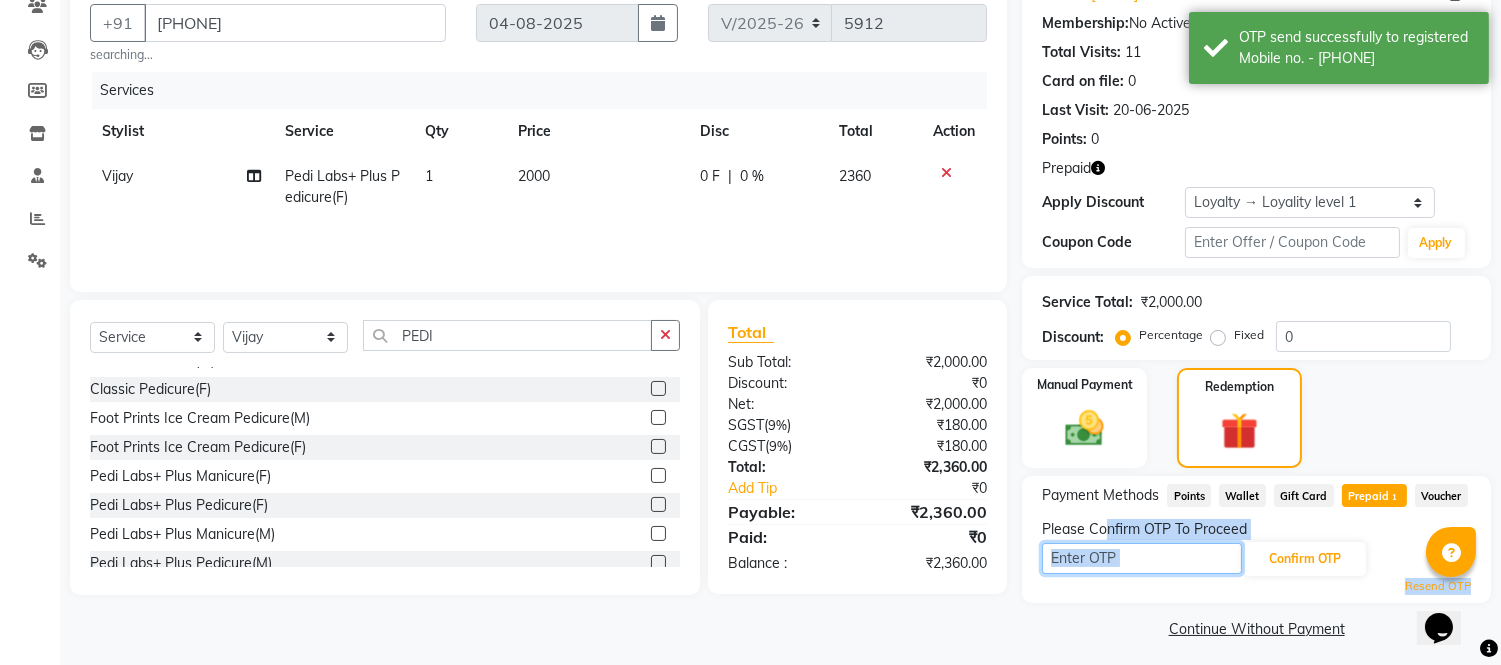 click at bounding box center [1142, 558] 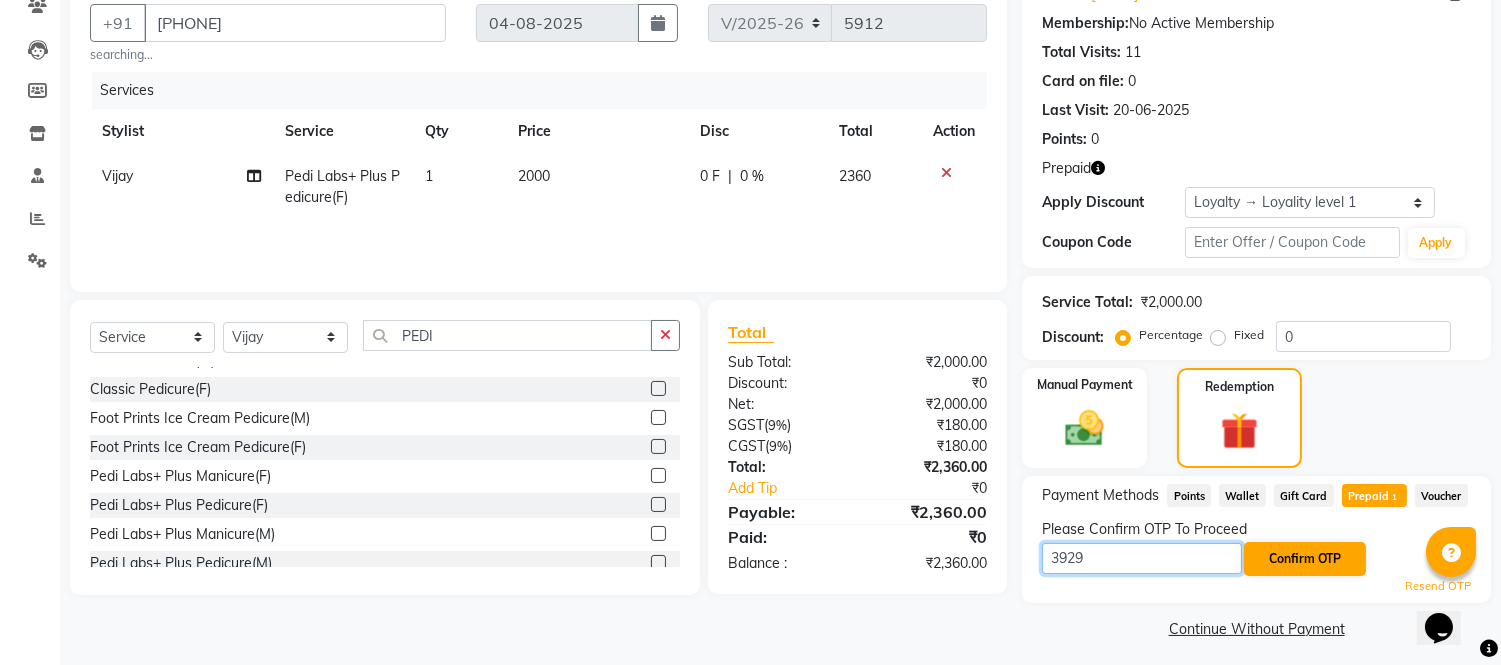 type on "3929" 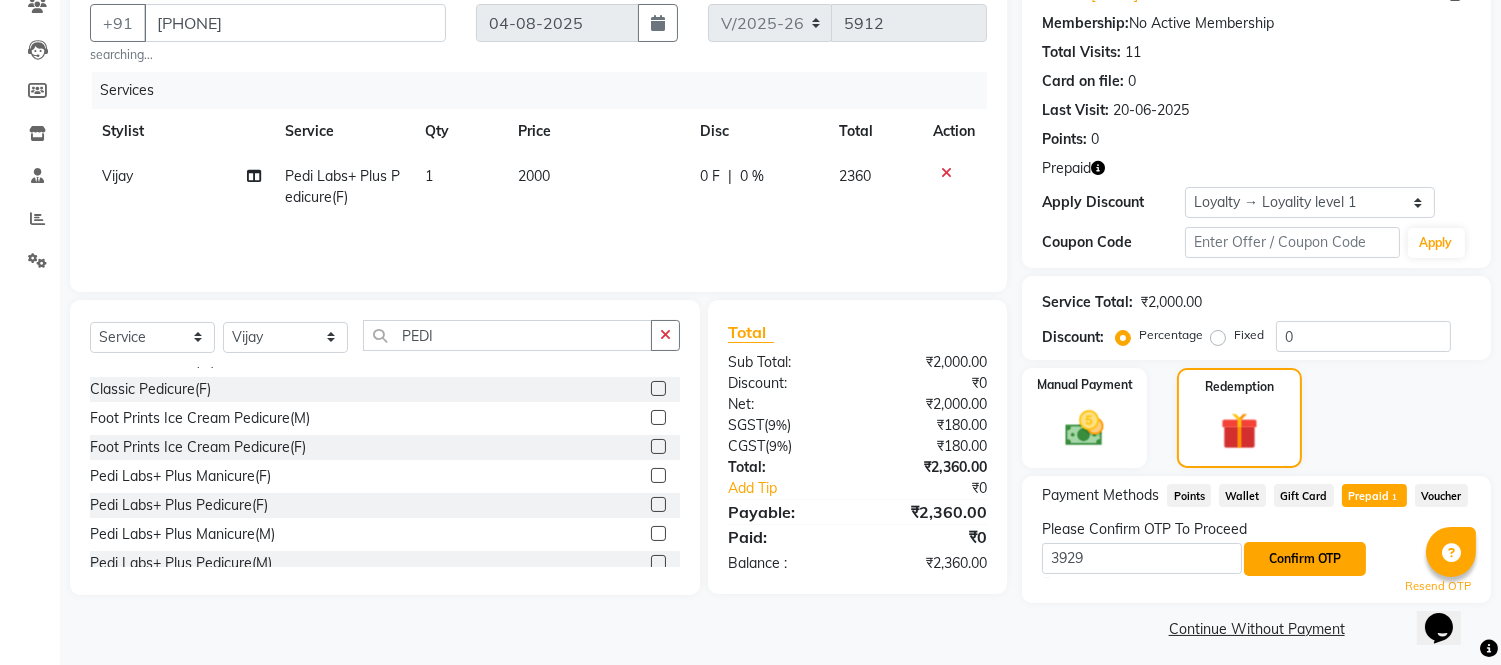 click on "Confirm OTP" 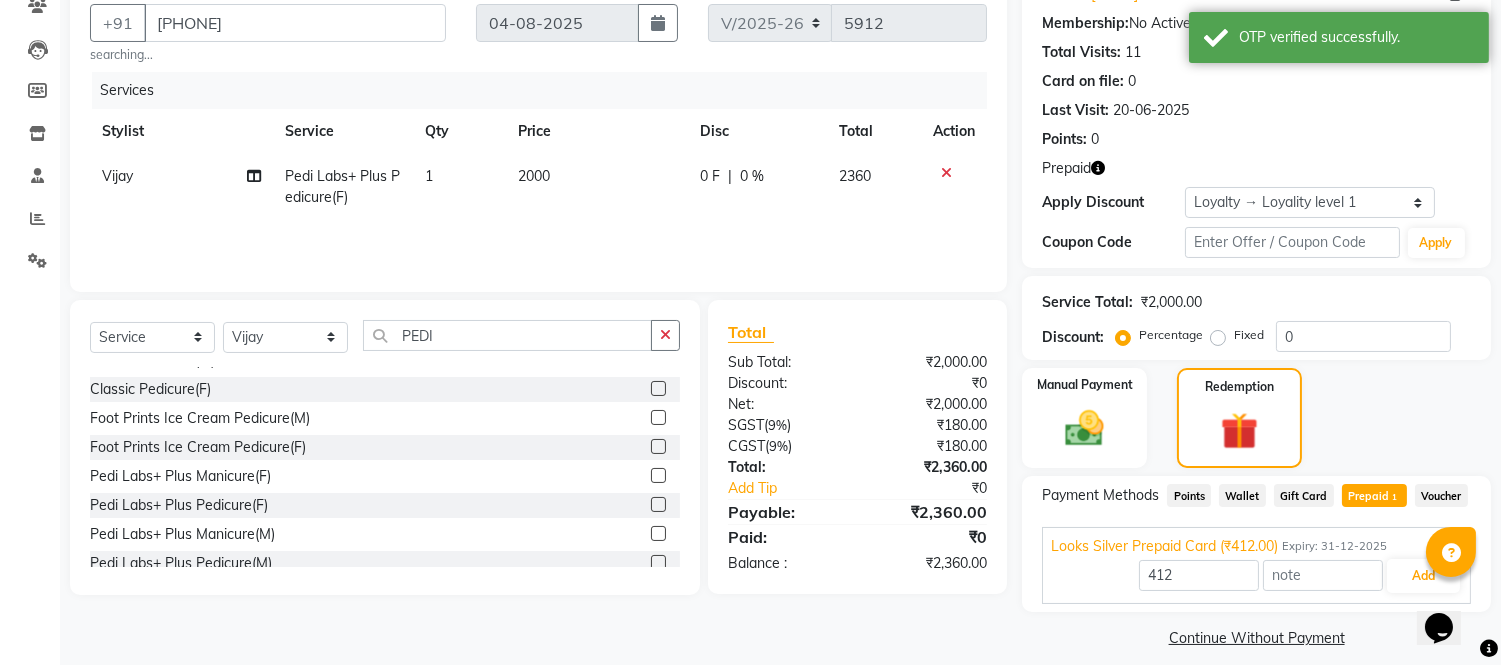 scroll, scrollTop: 198, scrollLeft: 0, axis: vertical 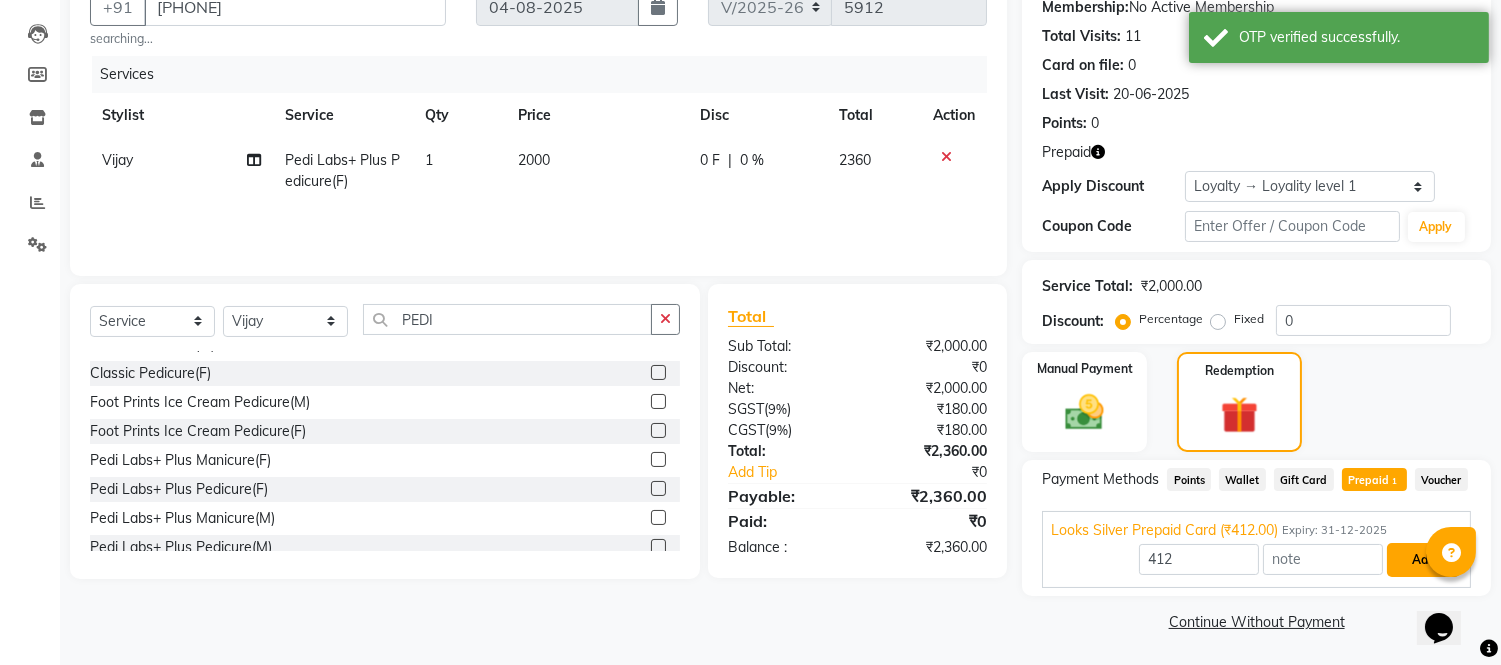 click on "Add" at bounding box center [1423, 560] 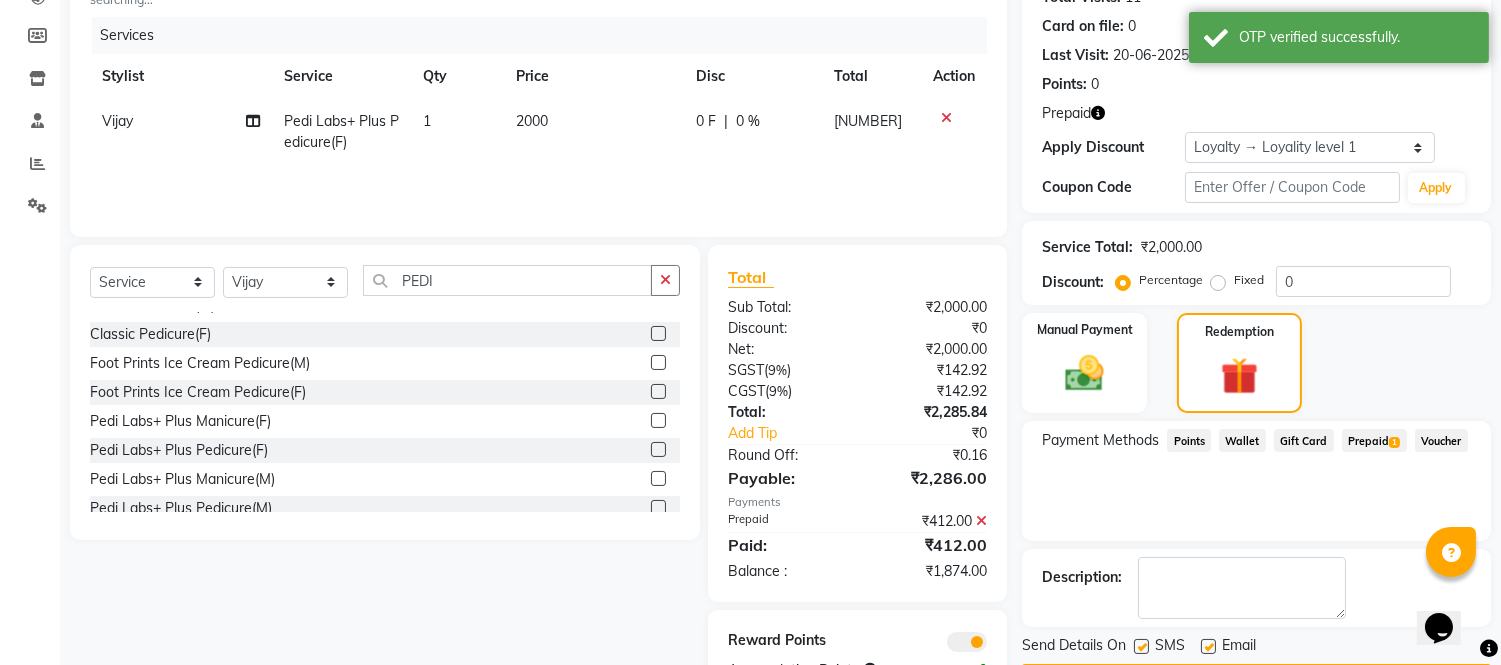 scroll, scrollTop: 303, scrollLeft: 0, axis: vertical 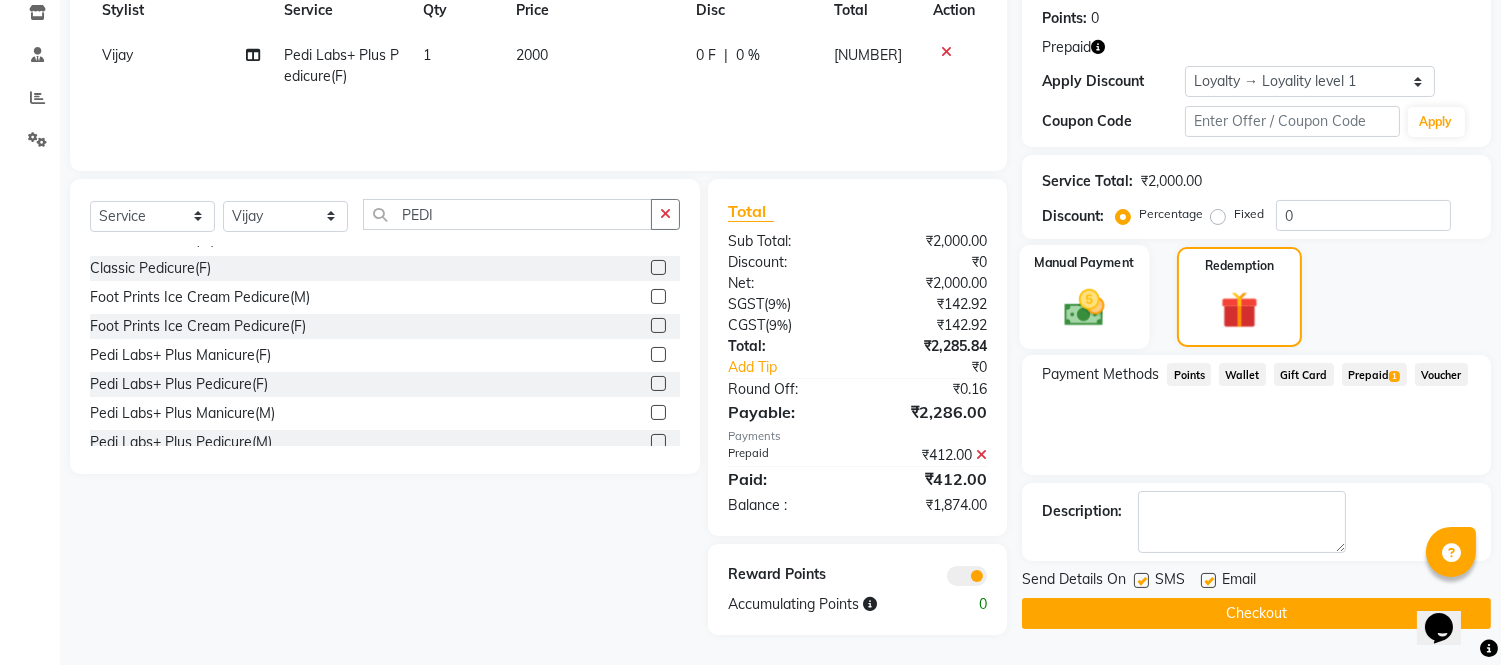 click 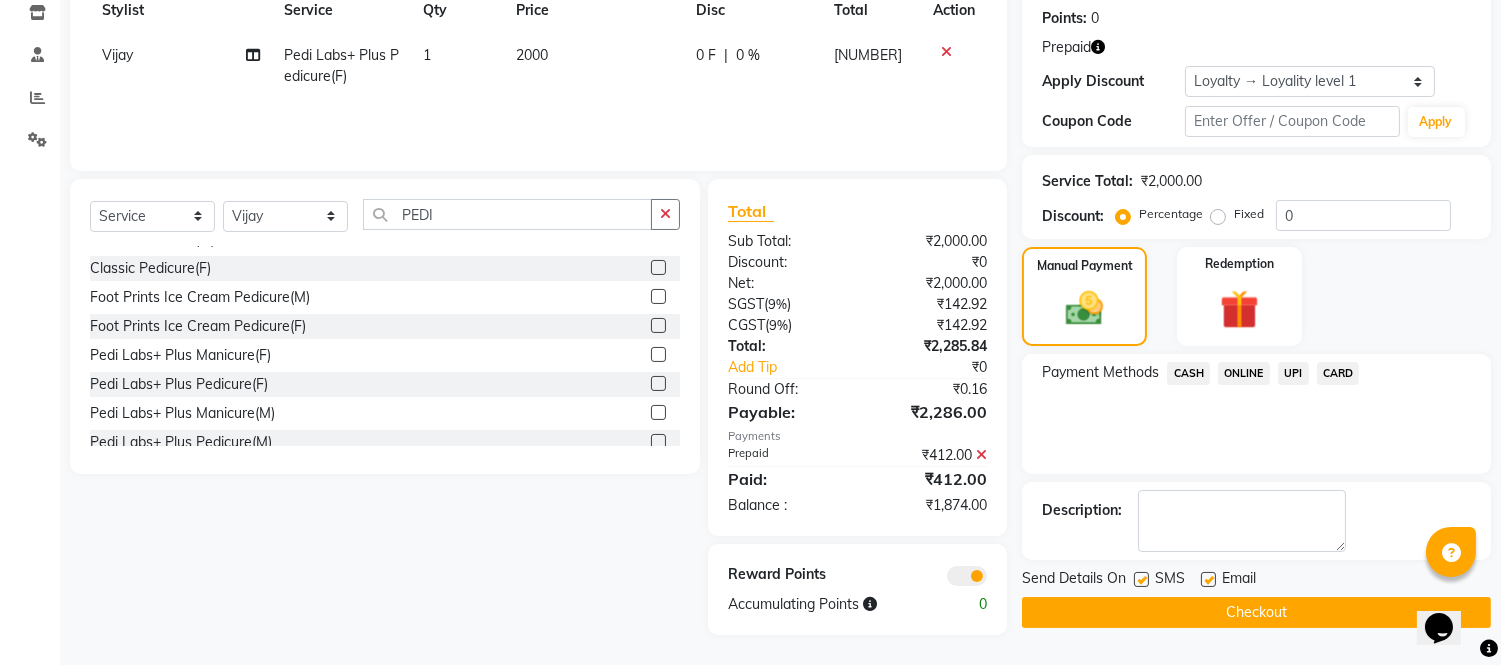 drag, startPoint x: 1197, startPoint y: 365, endPoint x: 1198, endPoint y: 378, distance: 13.038404 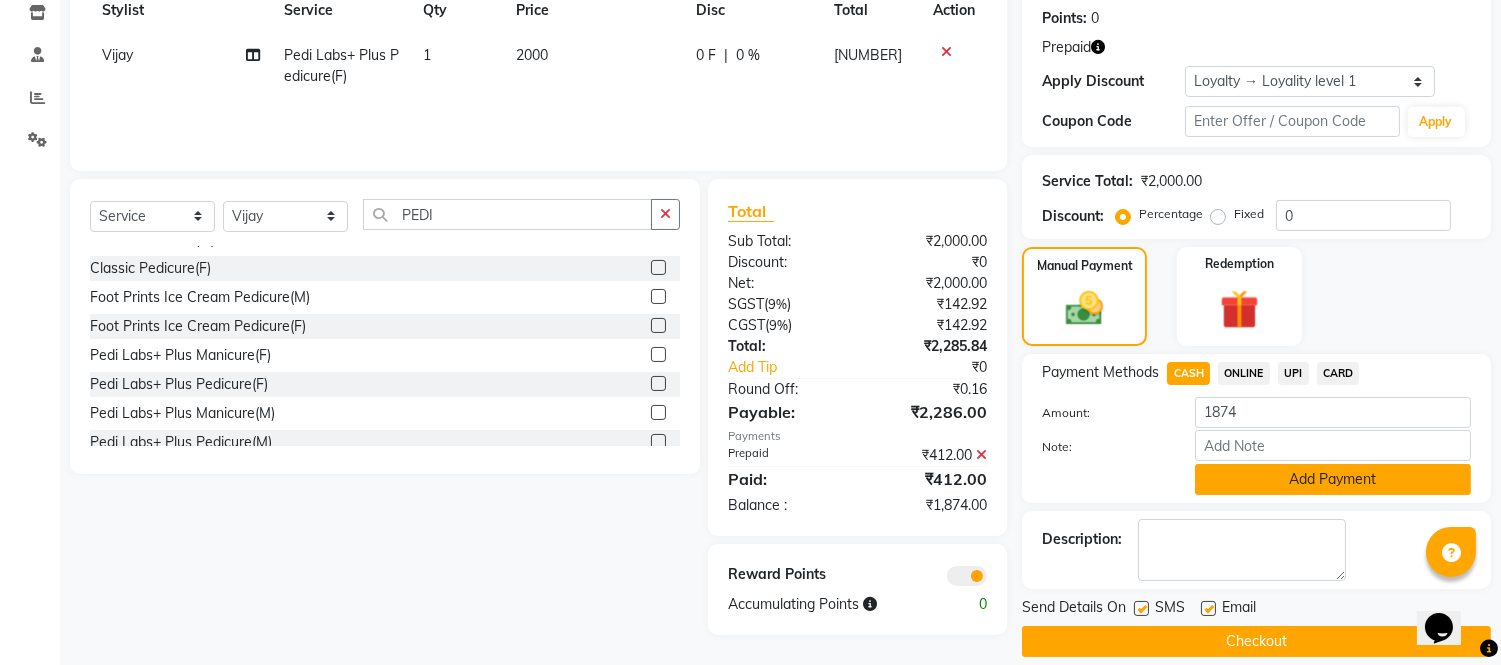 click on "Add Payment" 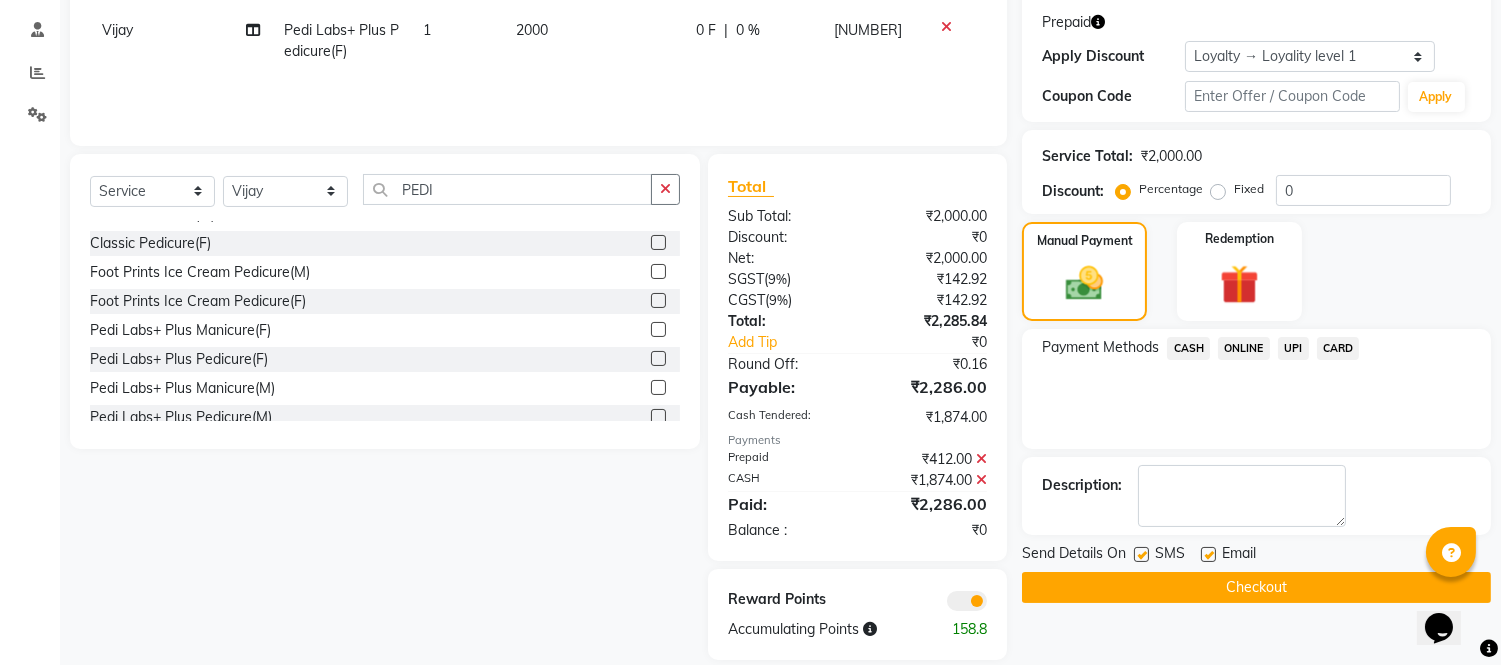 scroll, scrollTop: 353, scrollLeft: 0, axis: vertical 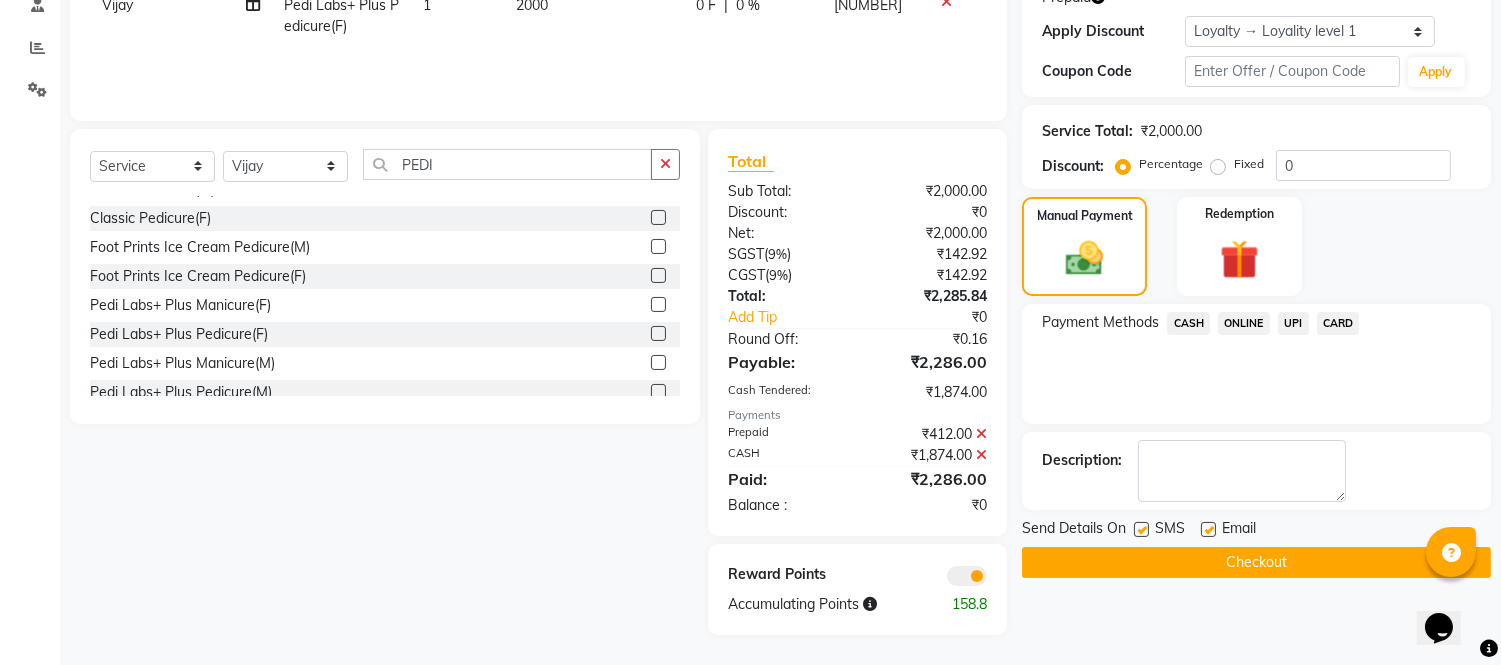click on "Checkout" 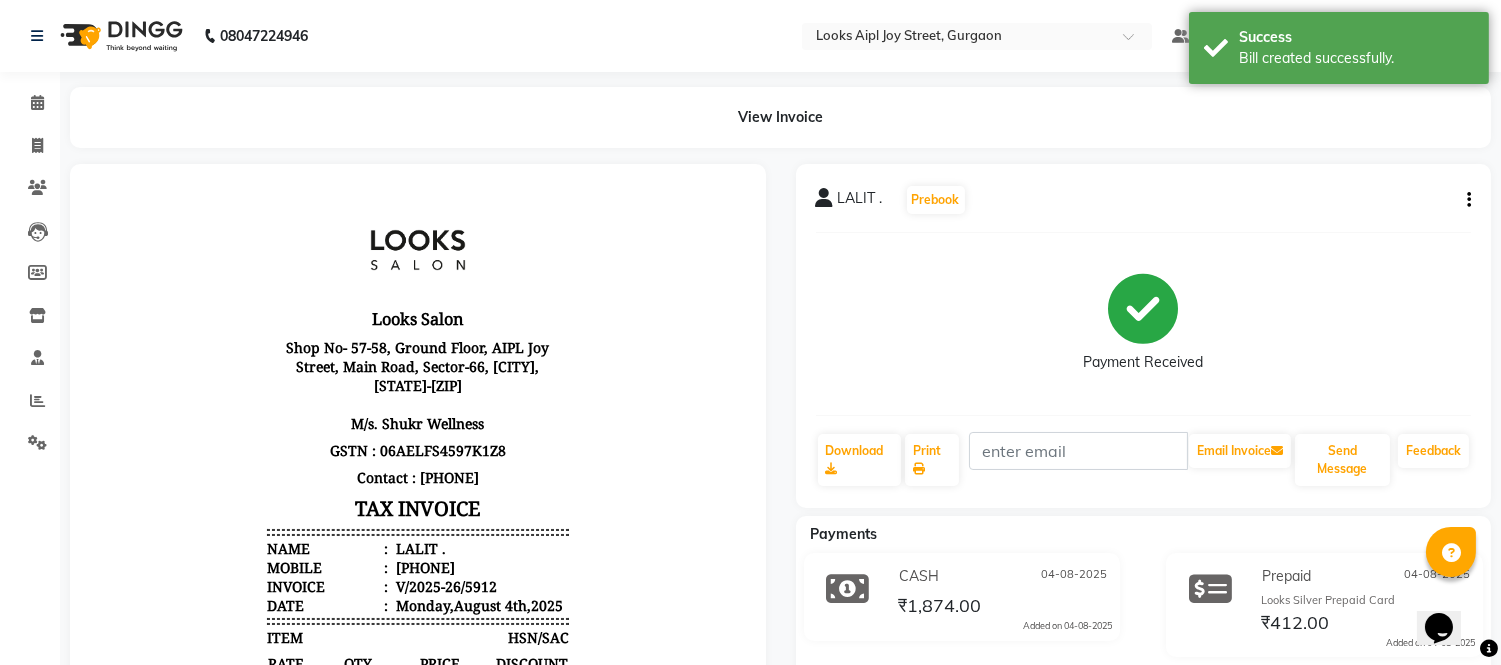 scroll, scrollTop: 0, scrollLeft: 0, axis: both 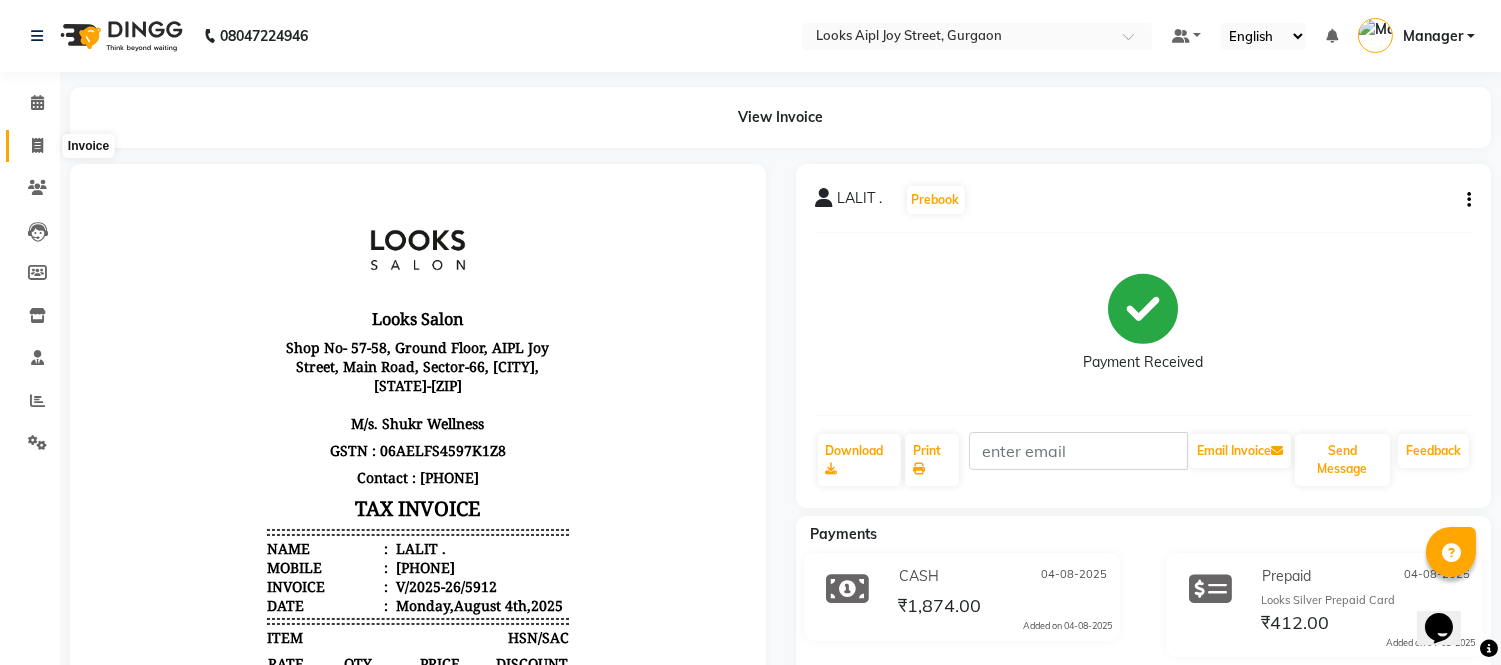click 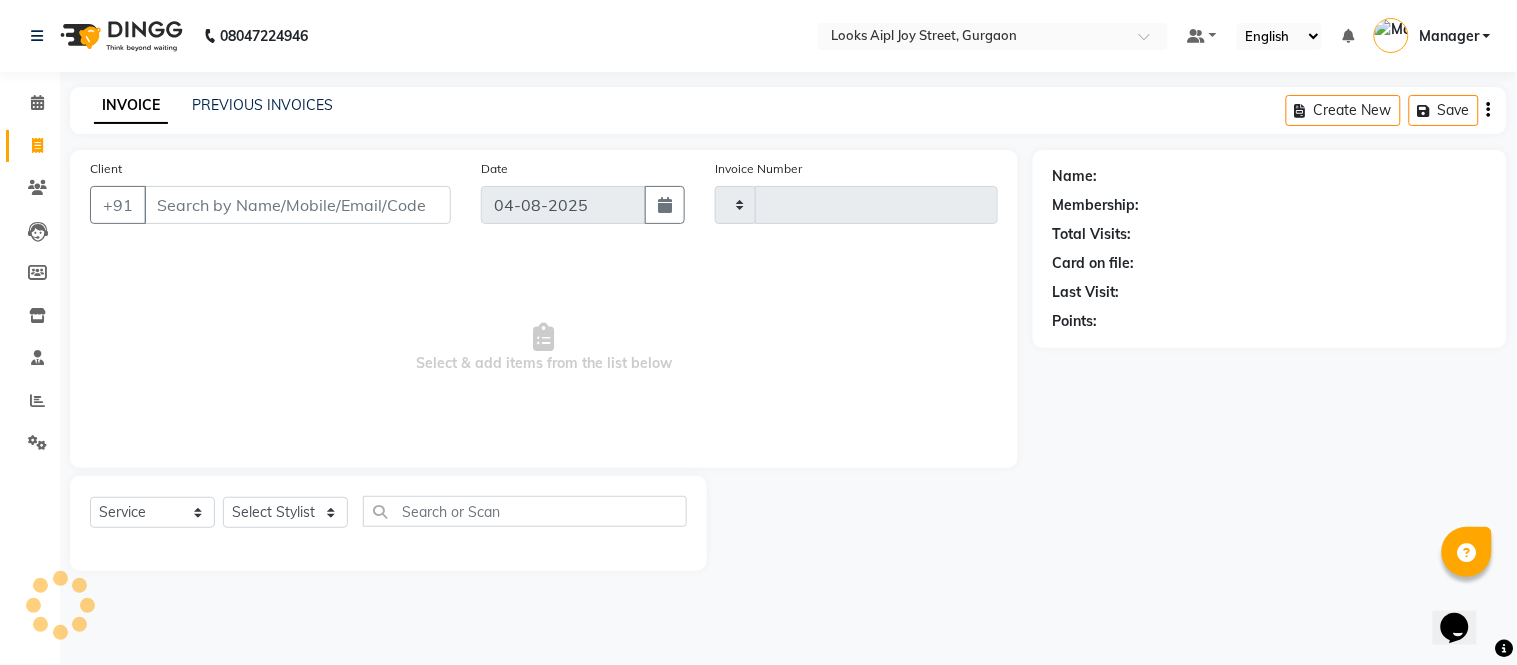 type on "5913" 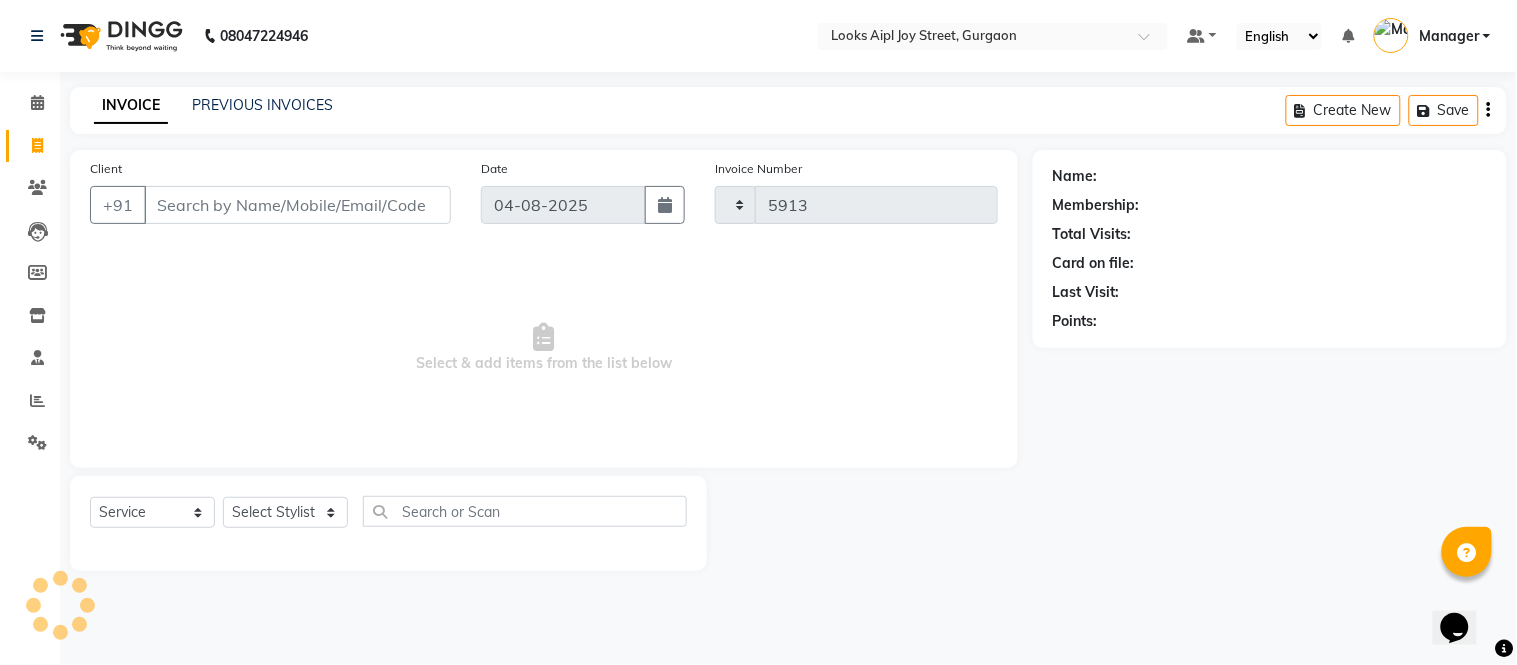 click on "Client" at bounding box center [297, 205] 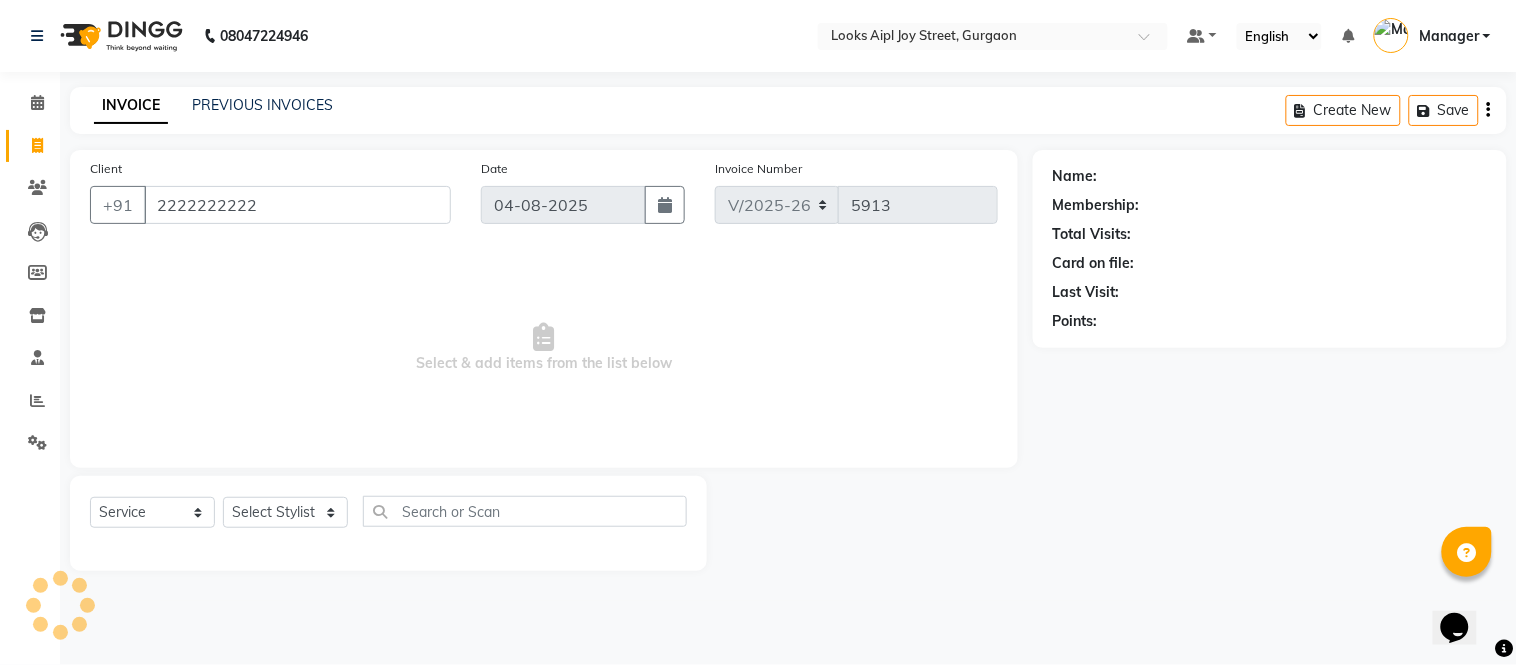 type on "2222222222" 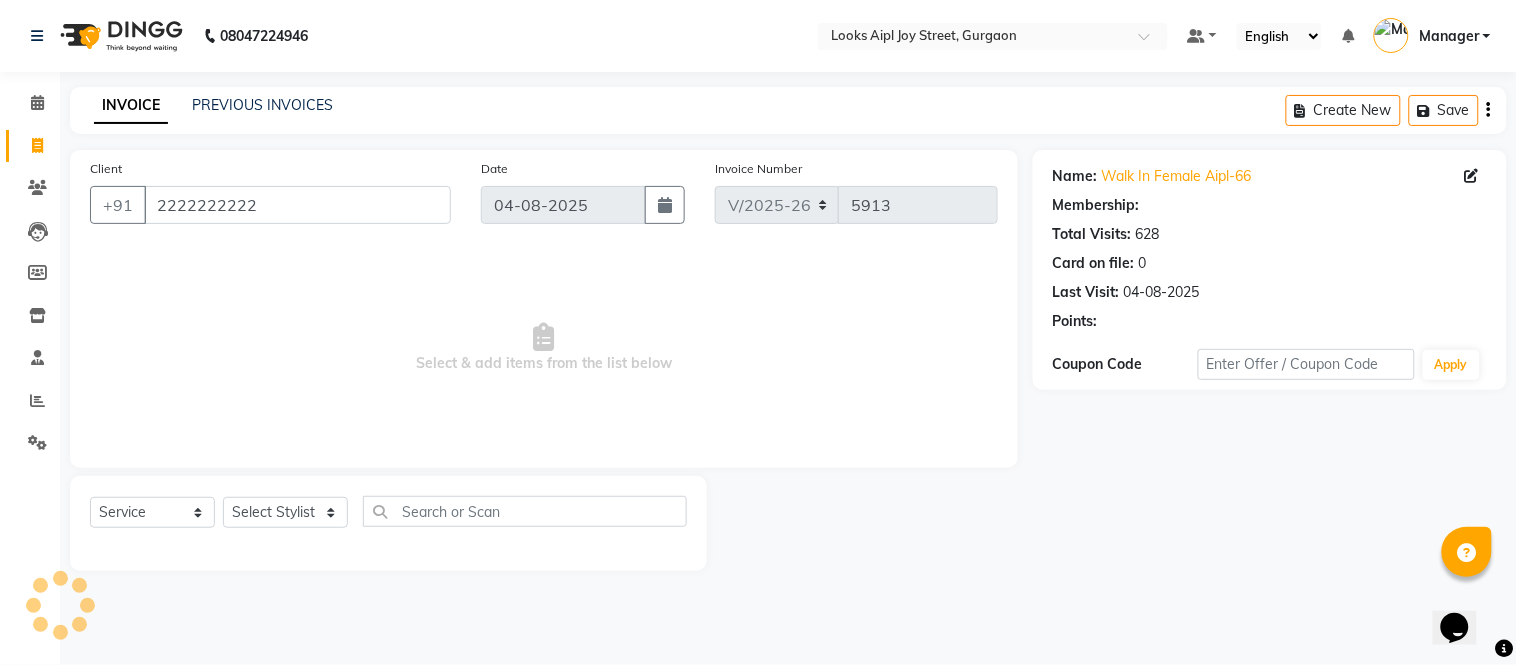 select on "1: Object" 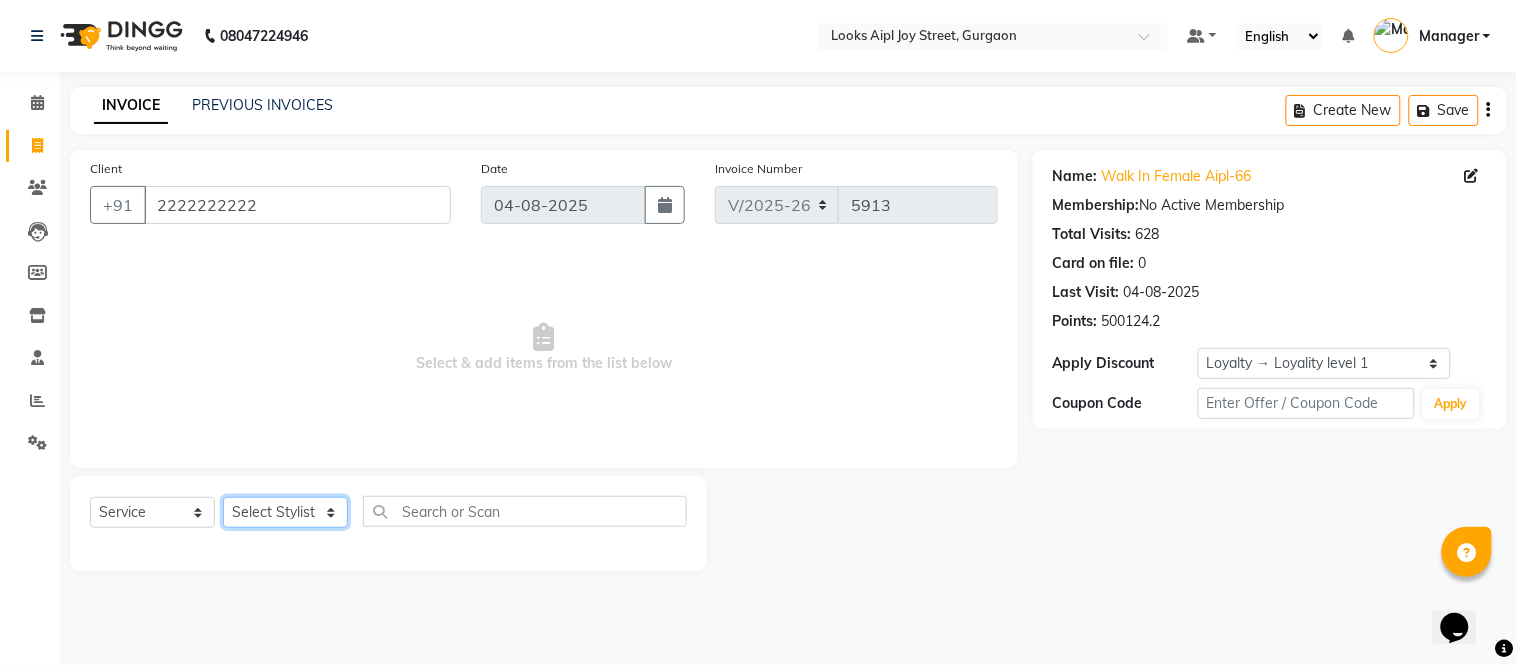 drag, startPoint x: 298, startPoint y: 522, endPoint x: 300, endPoint y: 504, distance: 18.110771 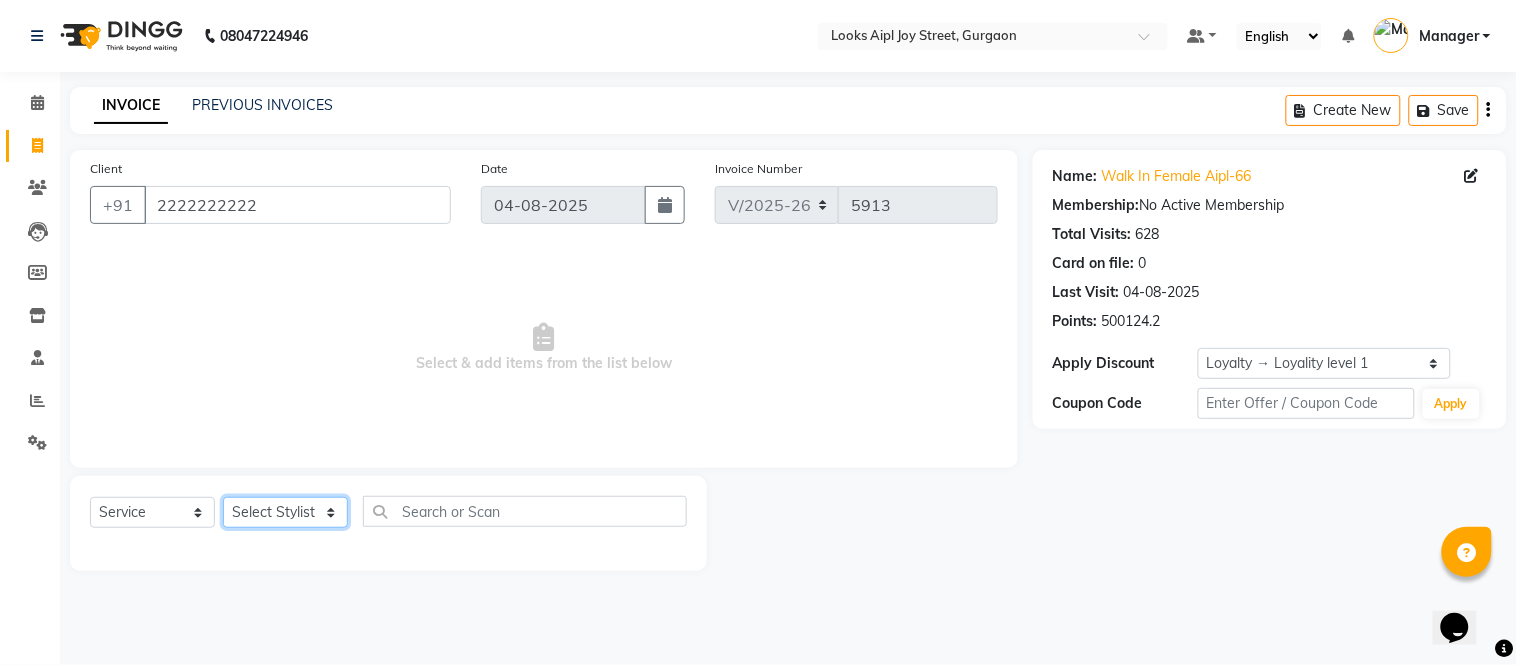 select on "67969" 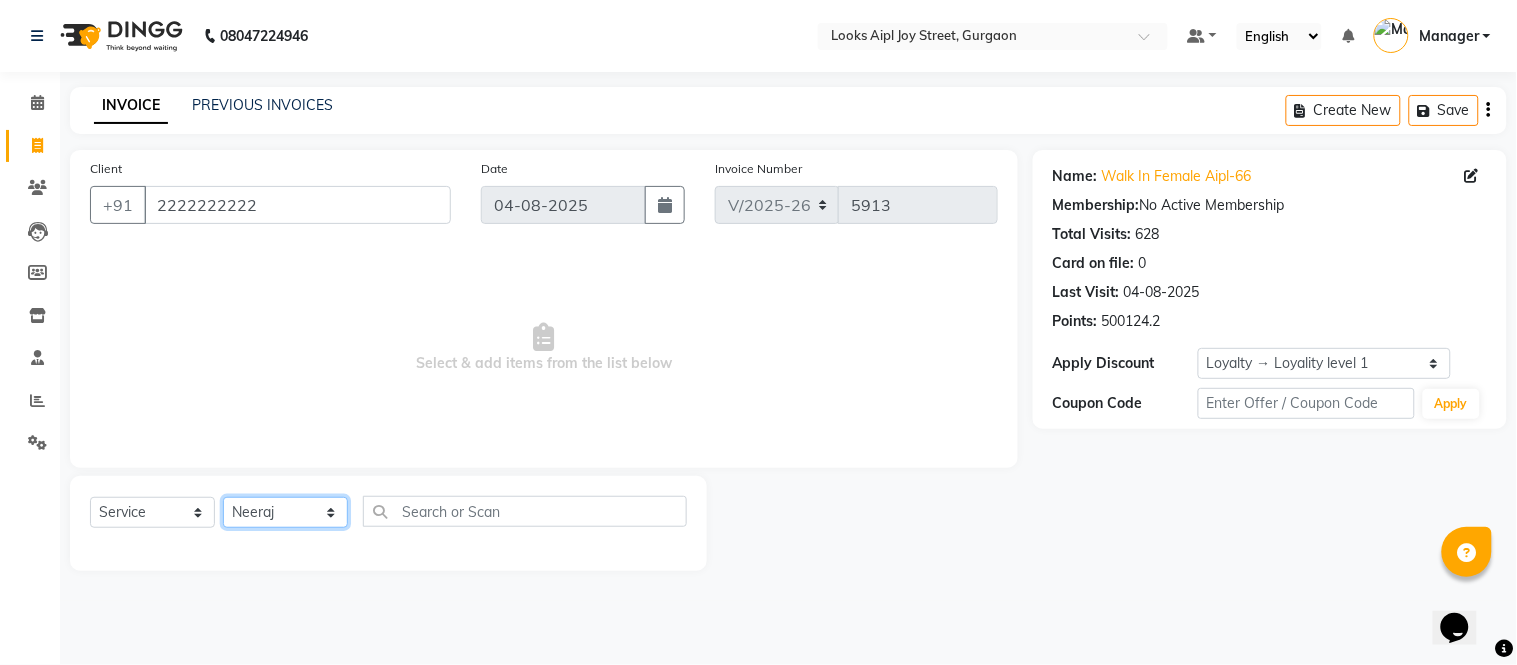click on "Select Stylist Akash Akshar_asst Alam _Pdct Amit Arkan Arsh Counter Sales Geeta Hema ilfan Kuldeep Laxmi Manager Neeraj Prince sagar_pdct Surejit Vijay Zakir_pdct" 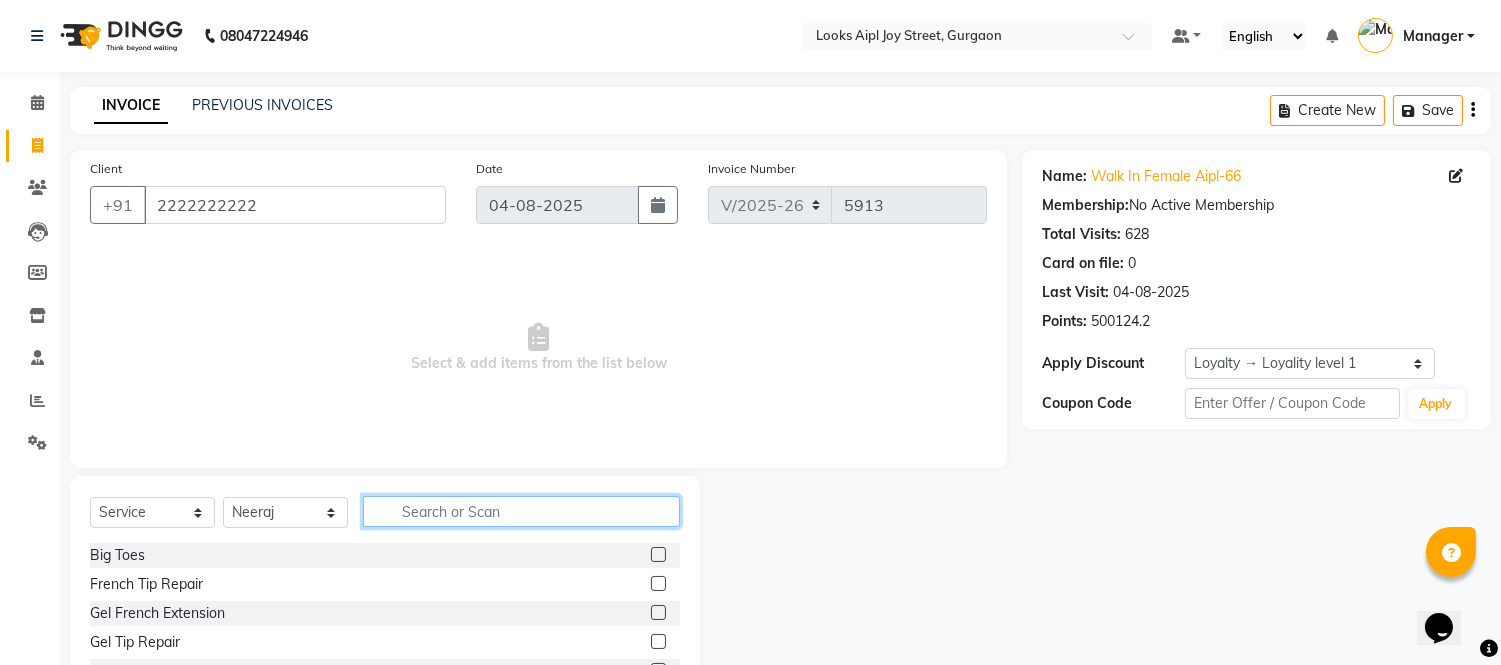 click 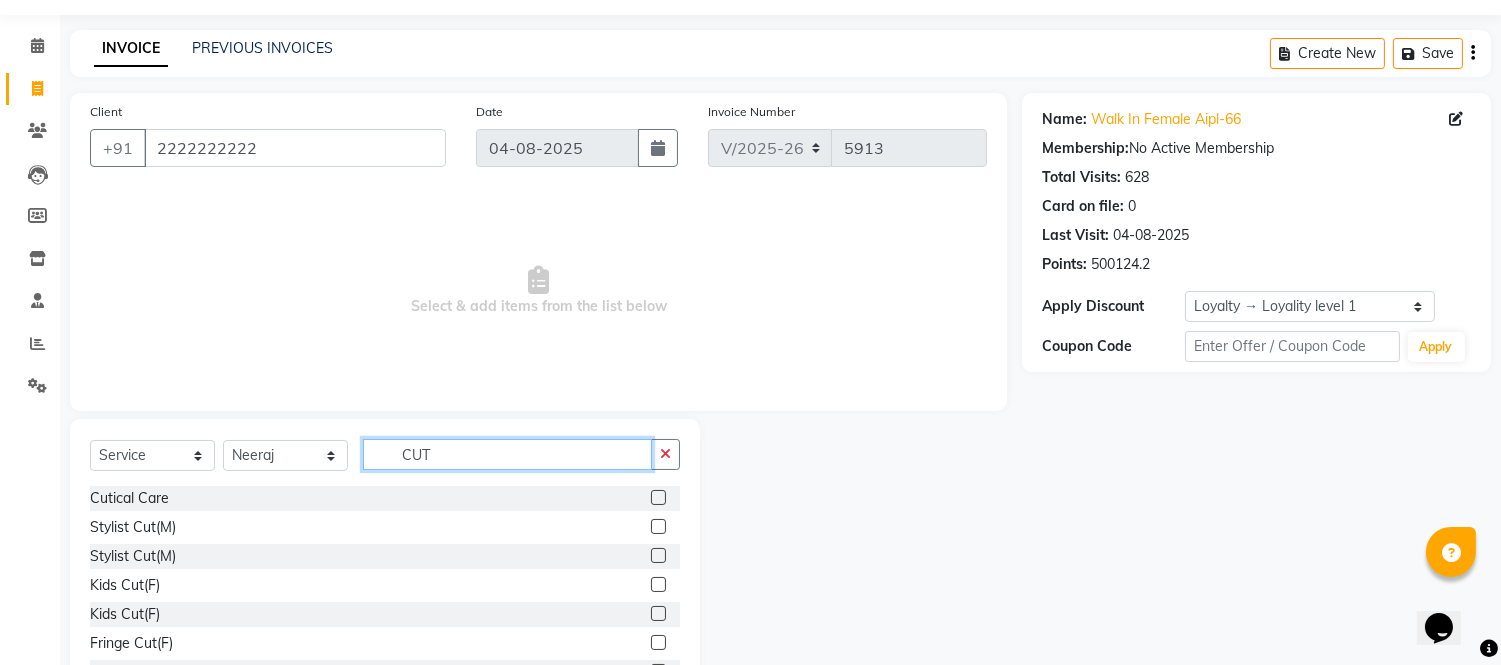 scroll, scrollTop: 111, scrollLeft: 0, axis: vertical 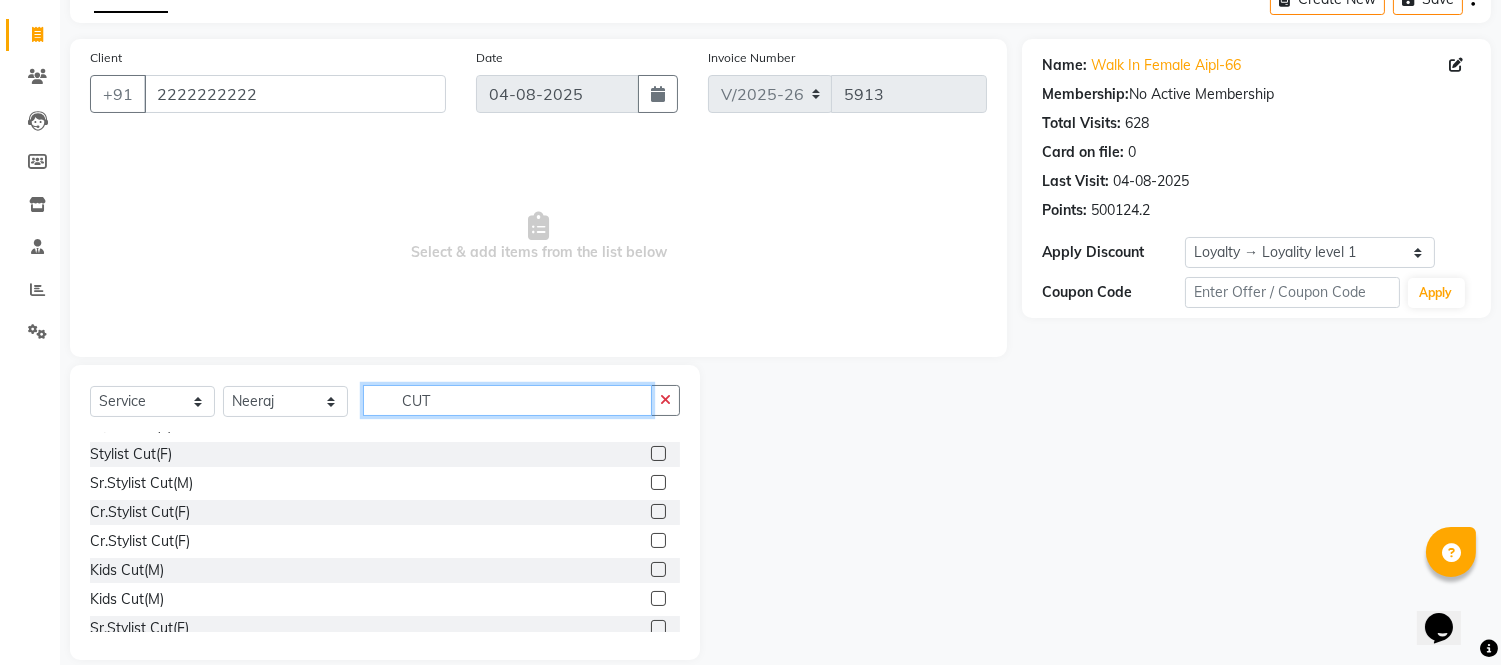 type on "CUT" 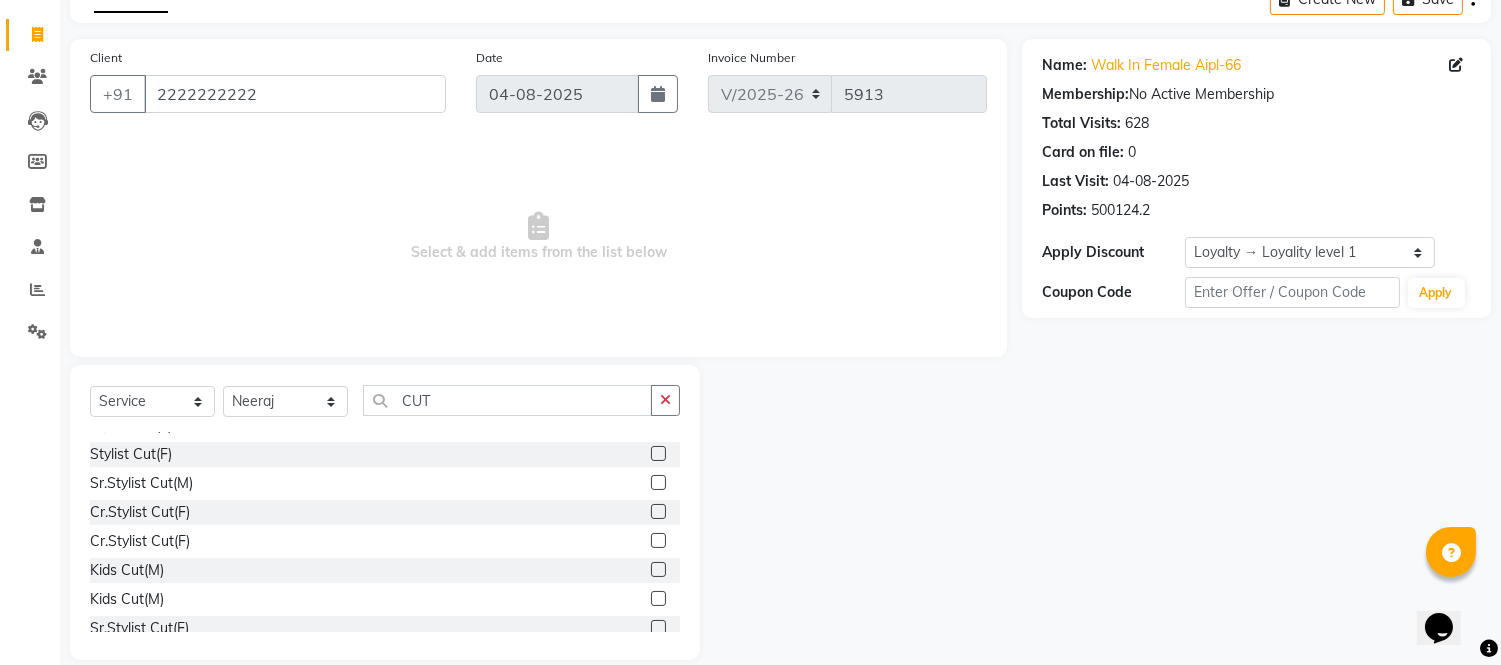 drag, startPoint x: 636, startPoint y: 451, endPoint x: 603, endPoint y: 313, distance: 141.89081 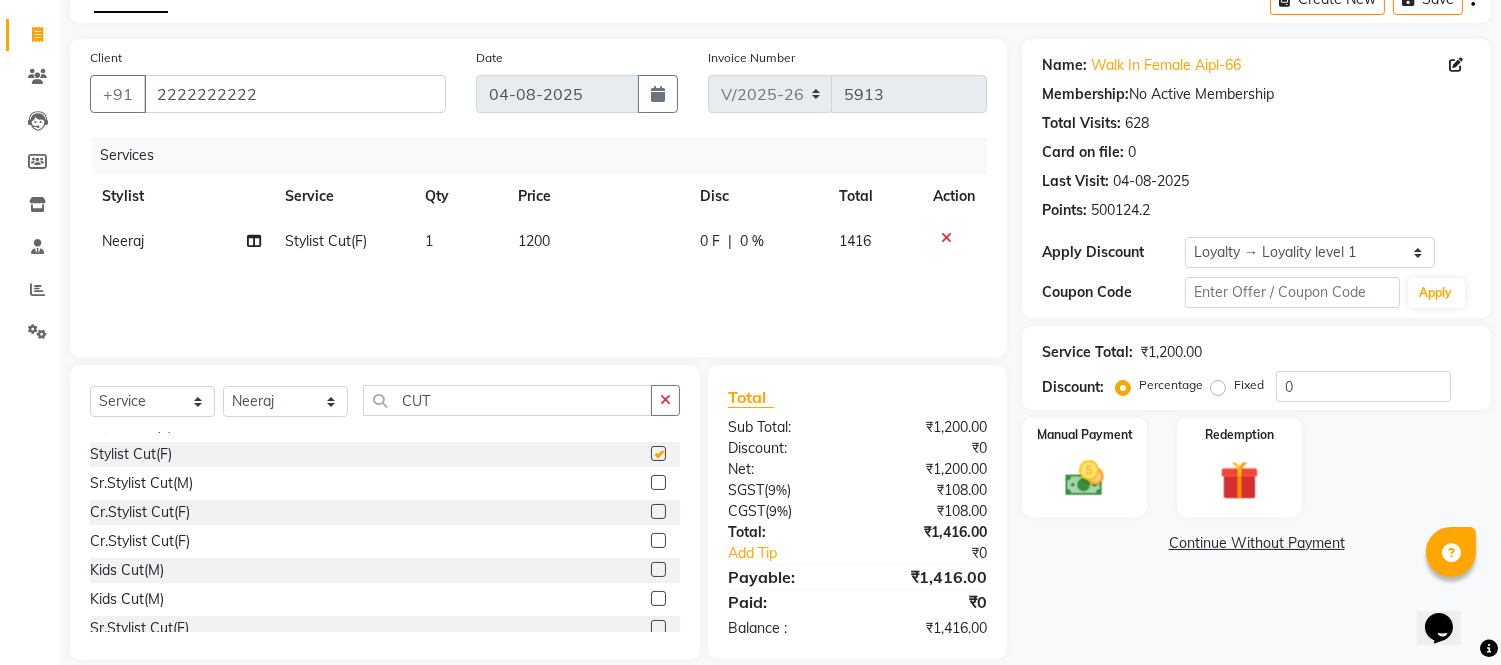 checkbox on "false" 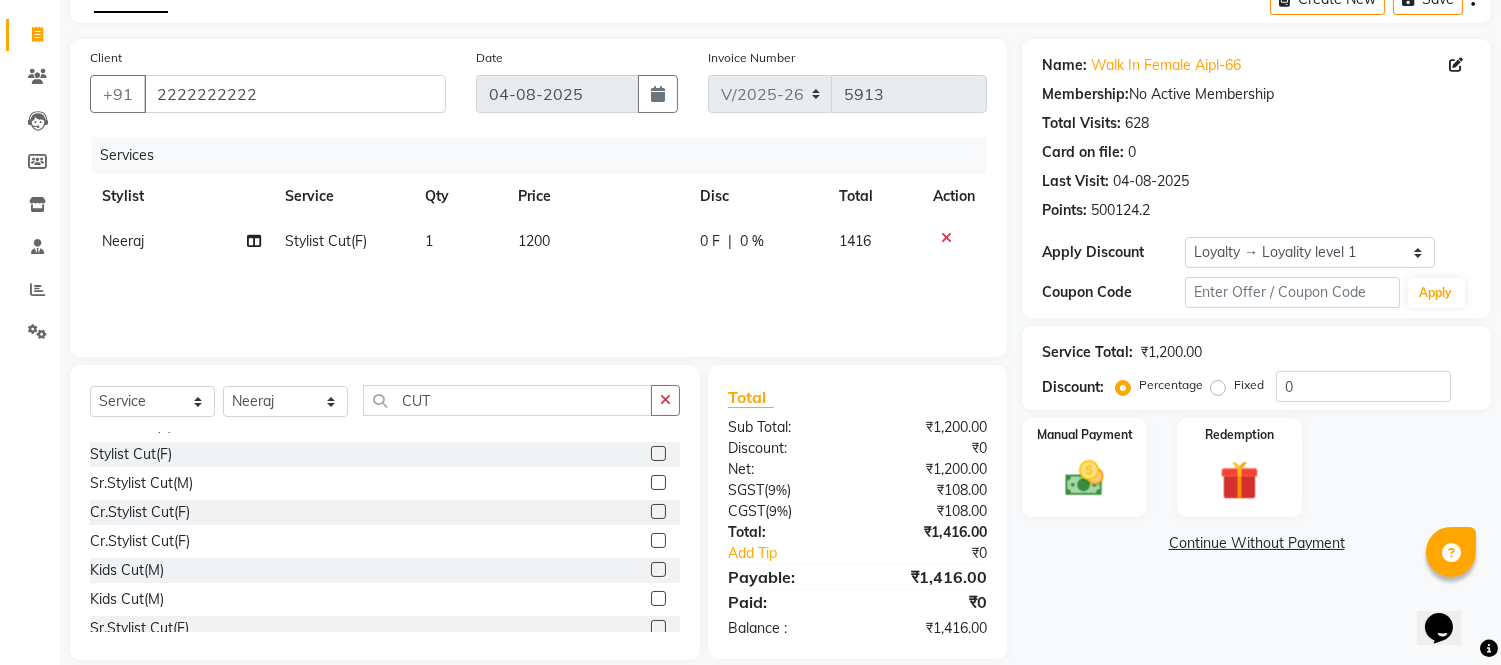 click on "1200" 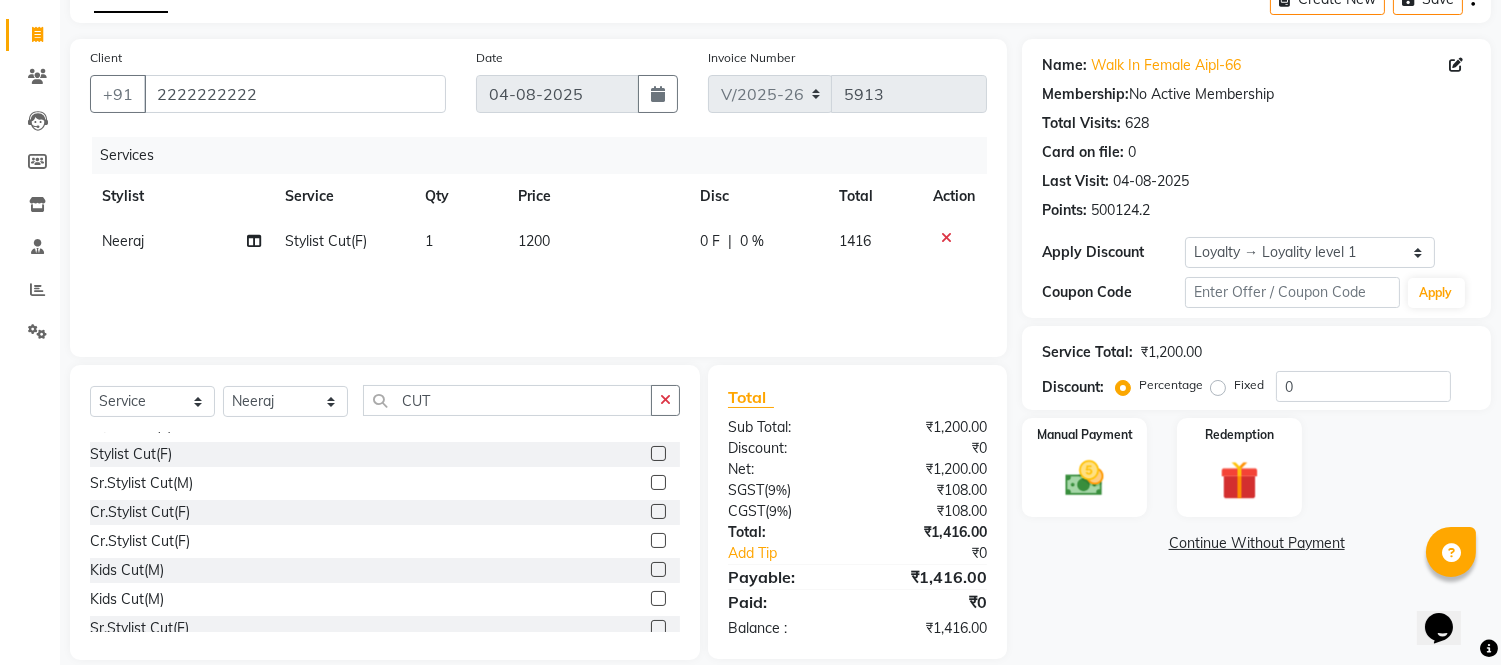 select on "67969" 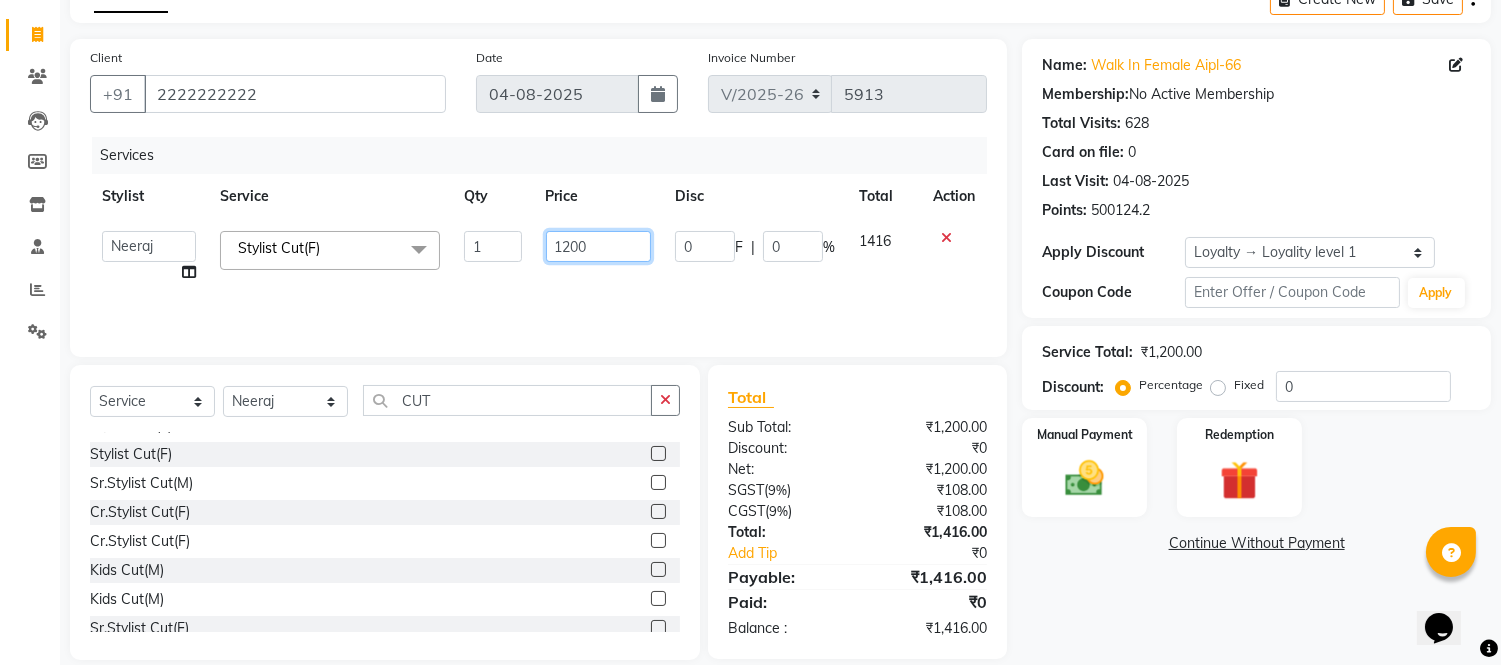 click on "1200" 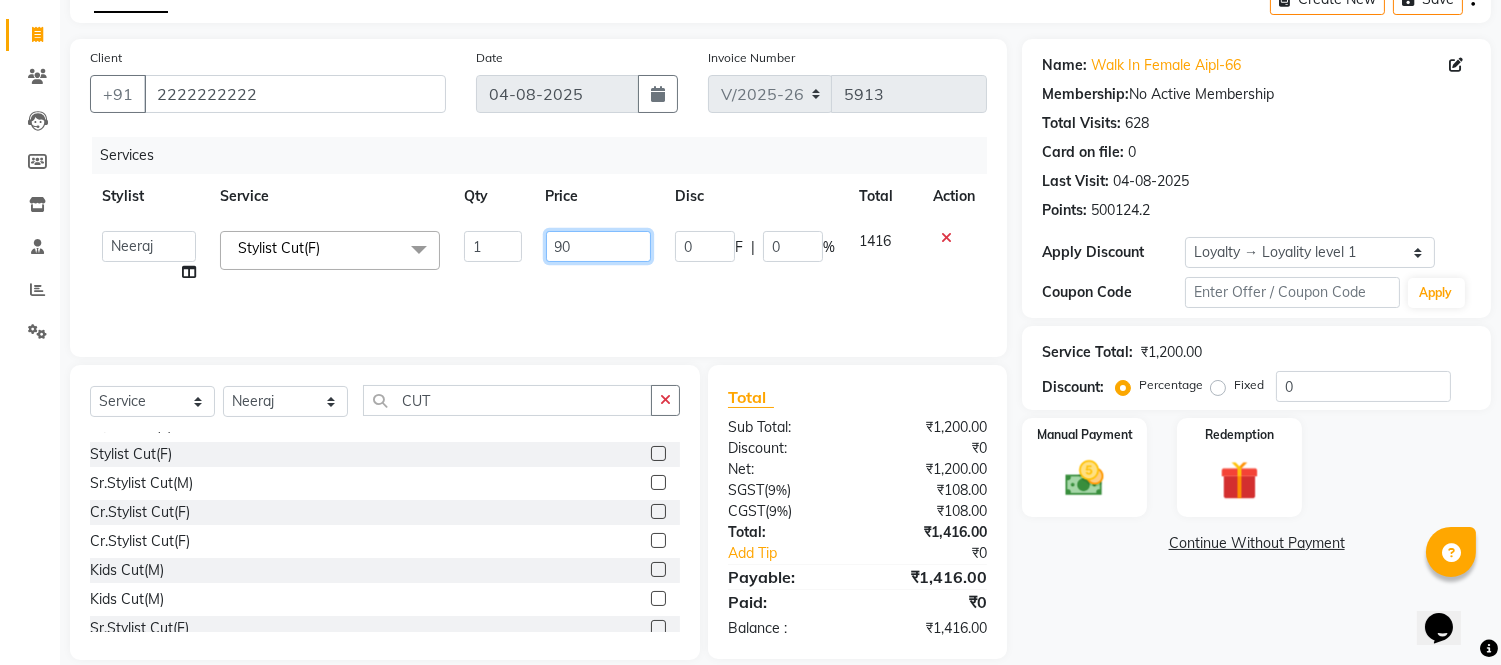 type on "900" 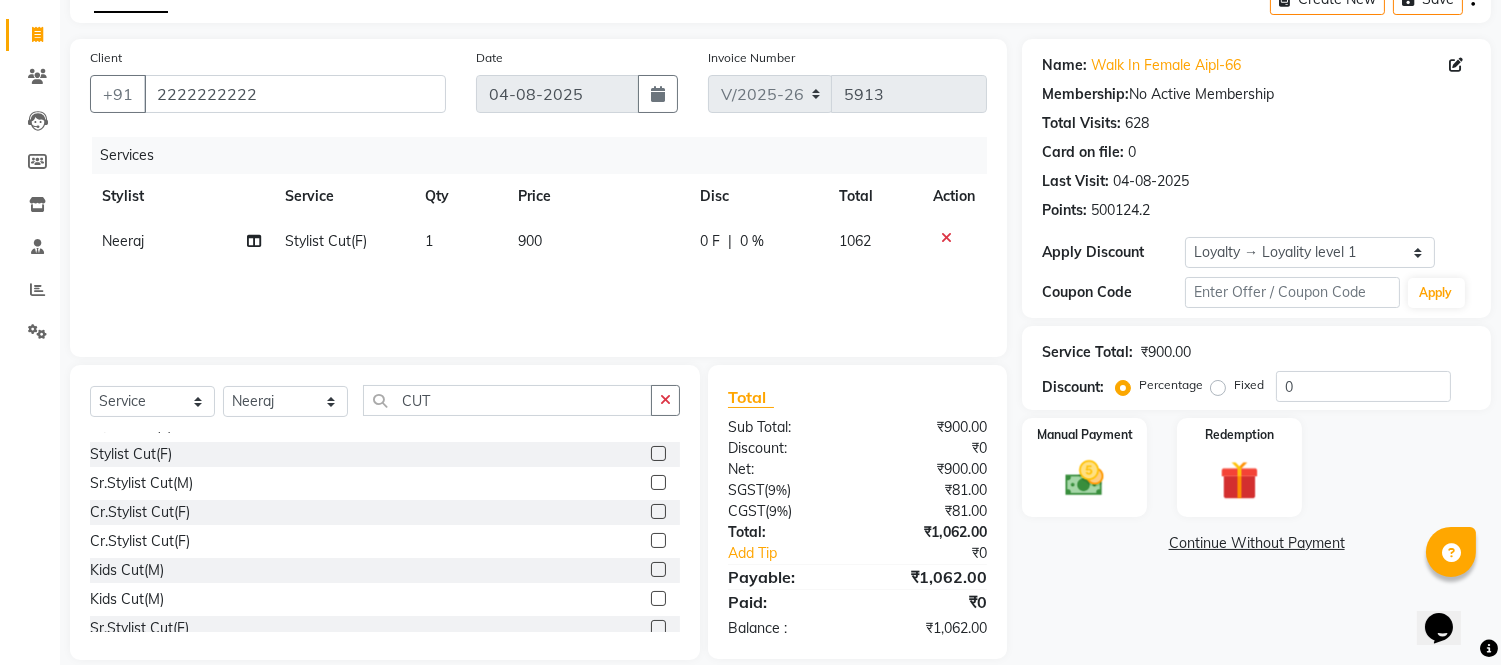 click on "Services Stylist Service Qty Price Disc Total Action Neeraj Stylist Cut(F) 1 900 0 F | 0 % 1062" 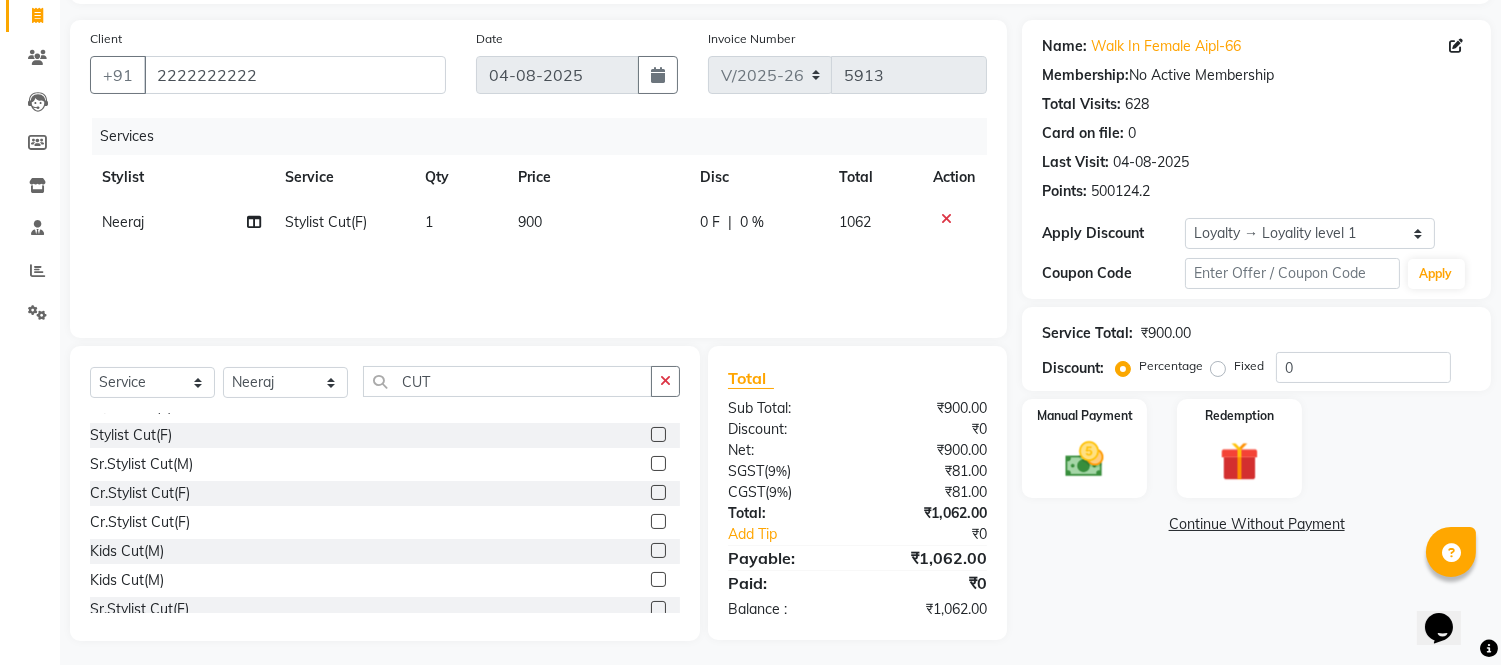 scroll, scrollTop: 135, scrollLeft: 0, axis: vertical 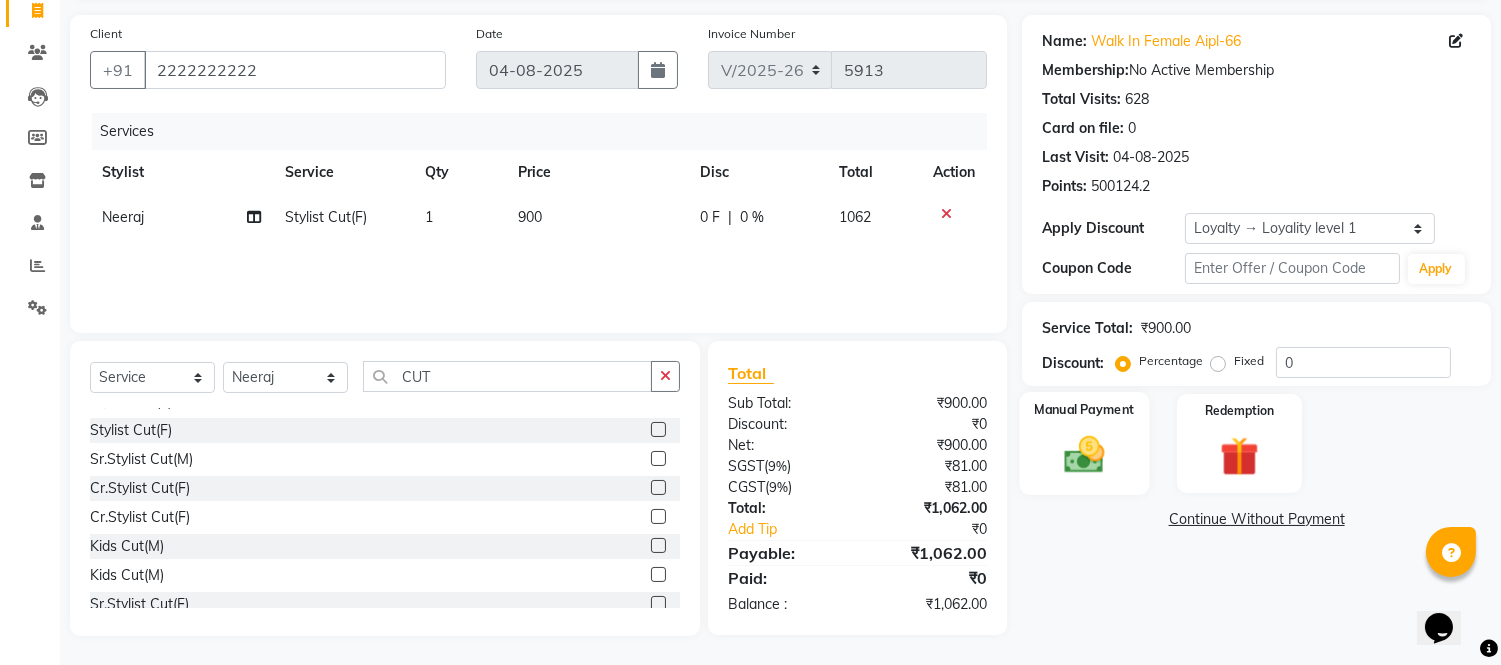 click 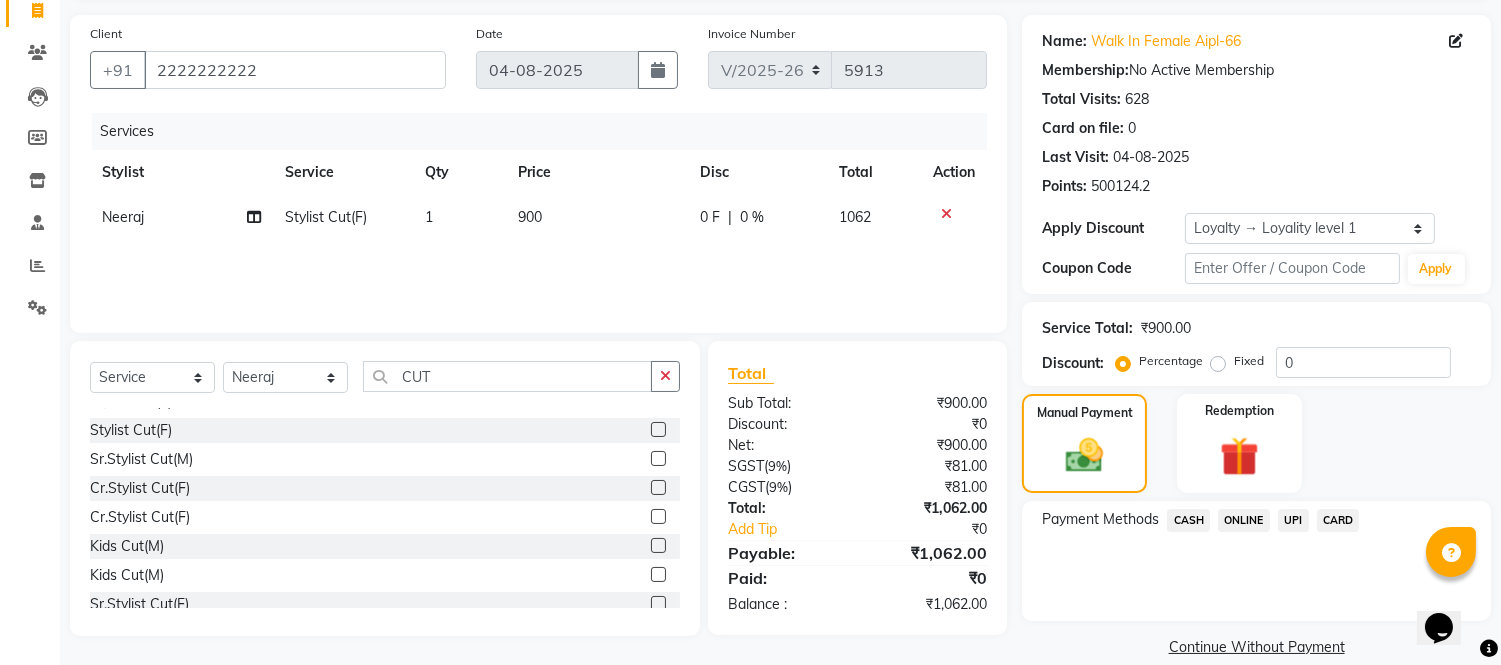 click on "UPI" 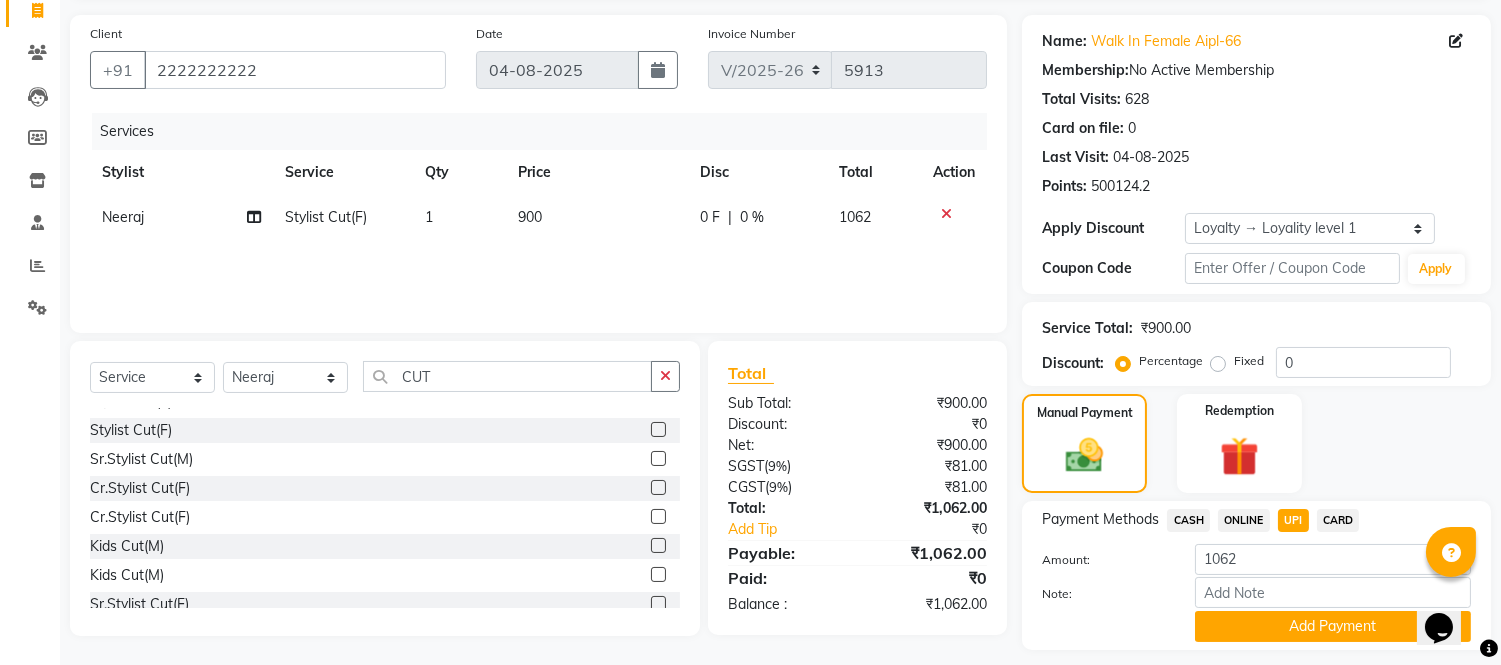 click on "CASH" 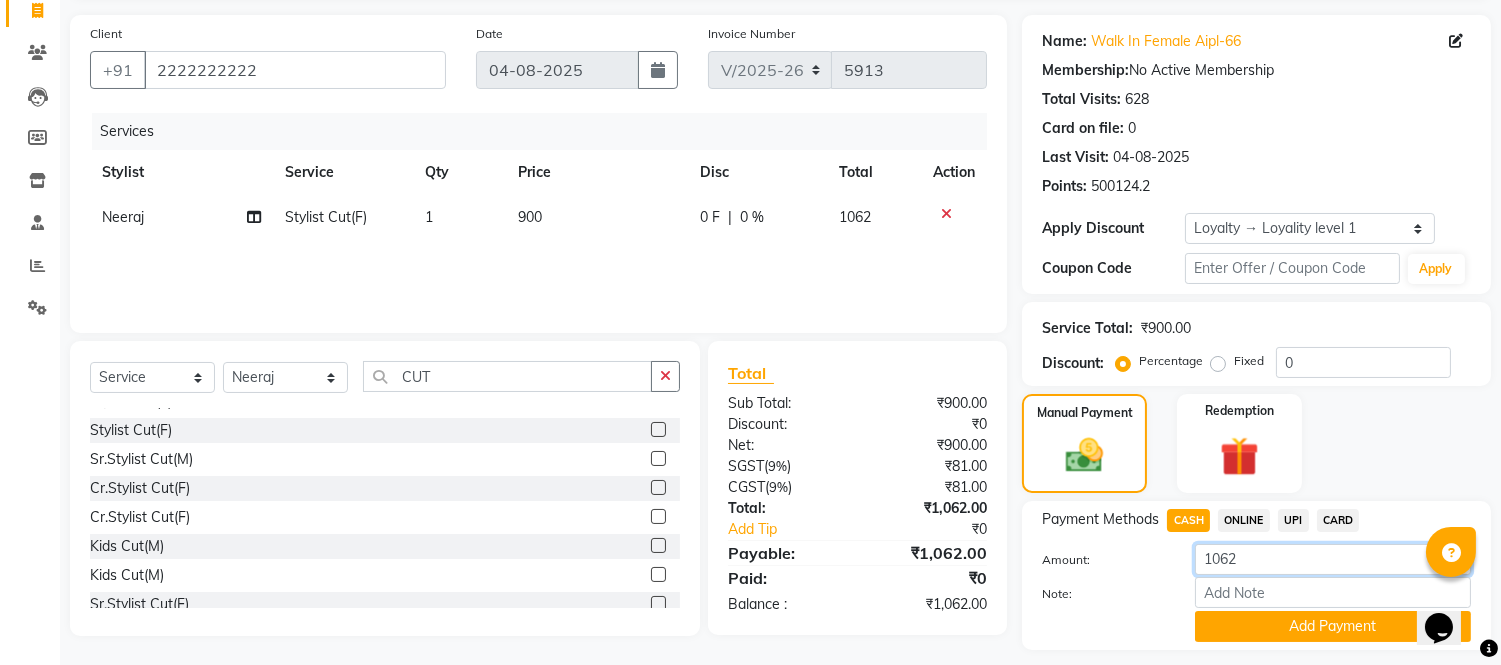 click on "1062" 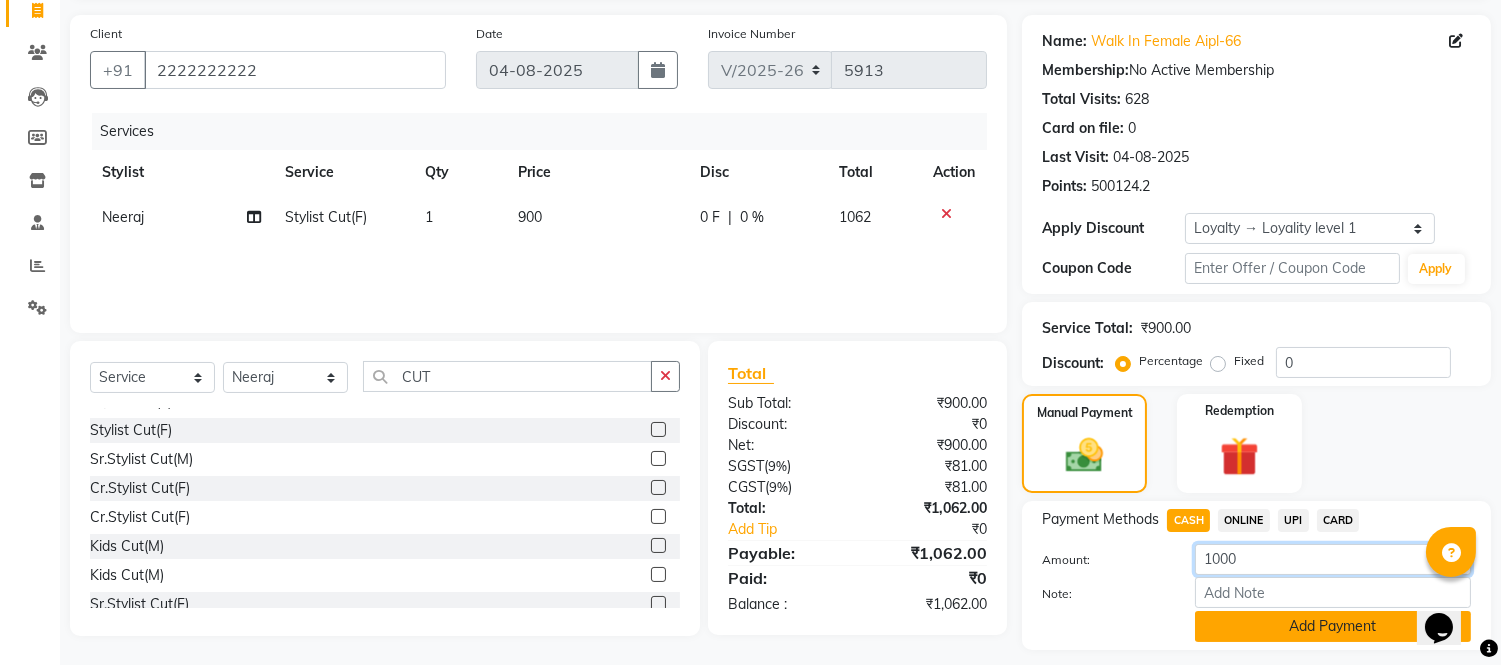 type on "1000" 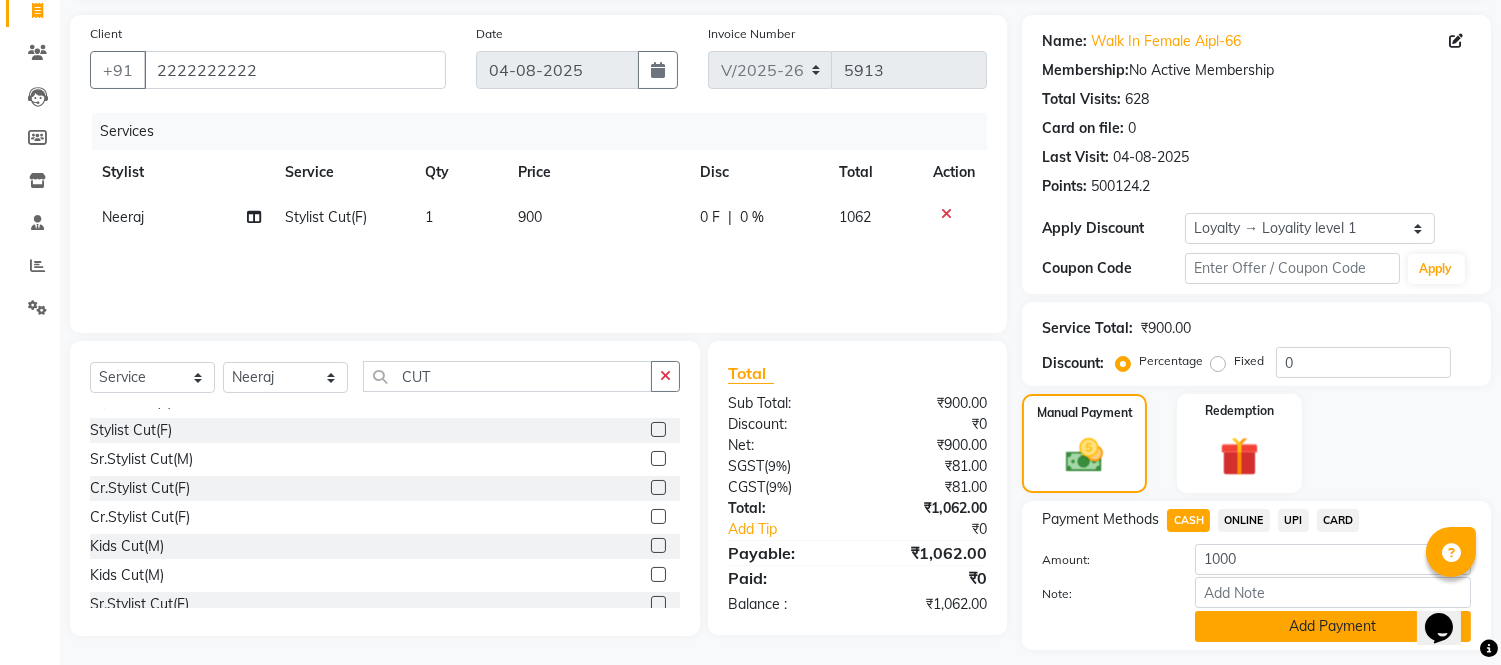 click on "Add Payment" 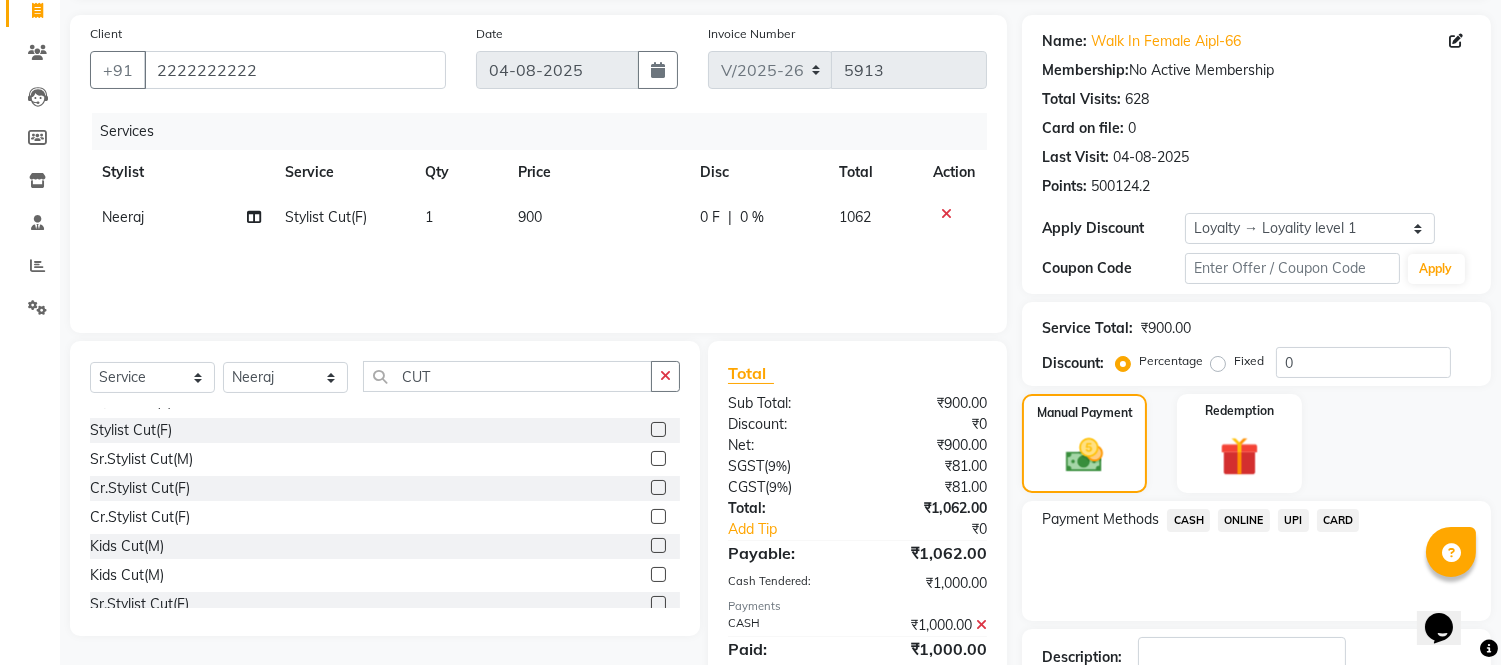 click on "UPI" 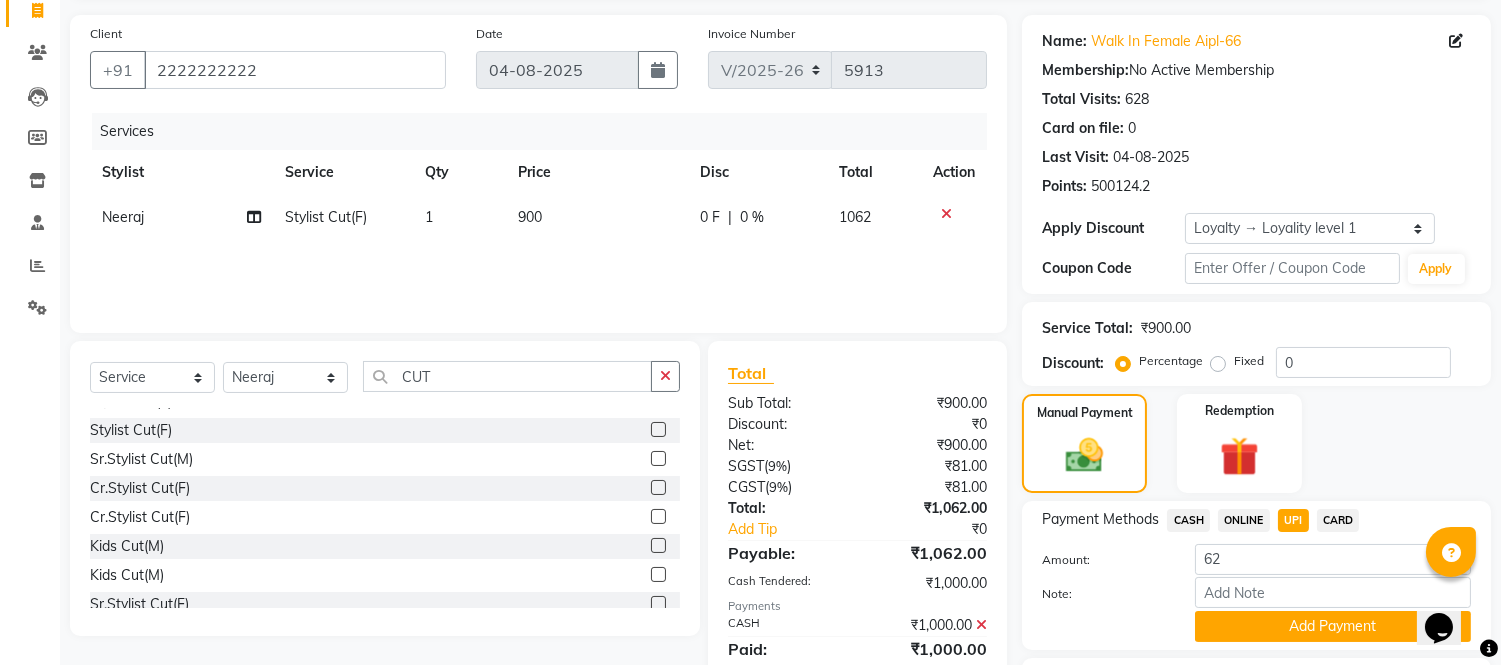 click on "Add Payment" 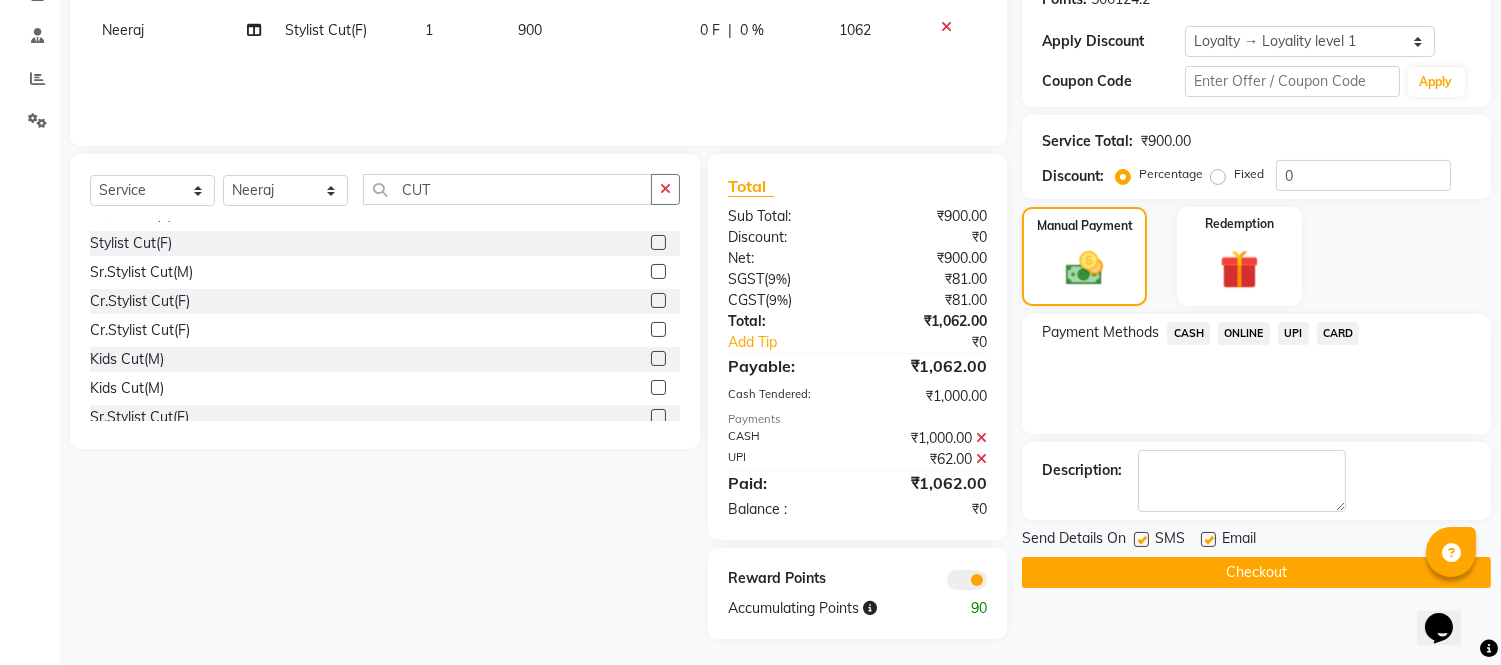 scroll, scrollTop: 325, scrollLeft: 0, axis: vertical 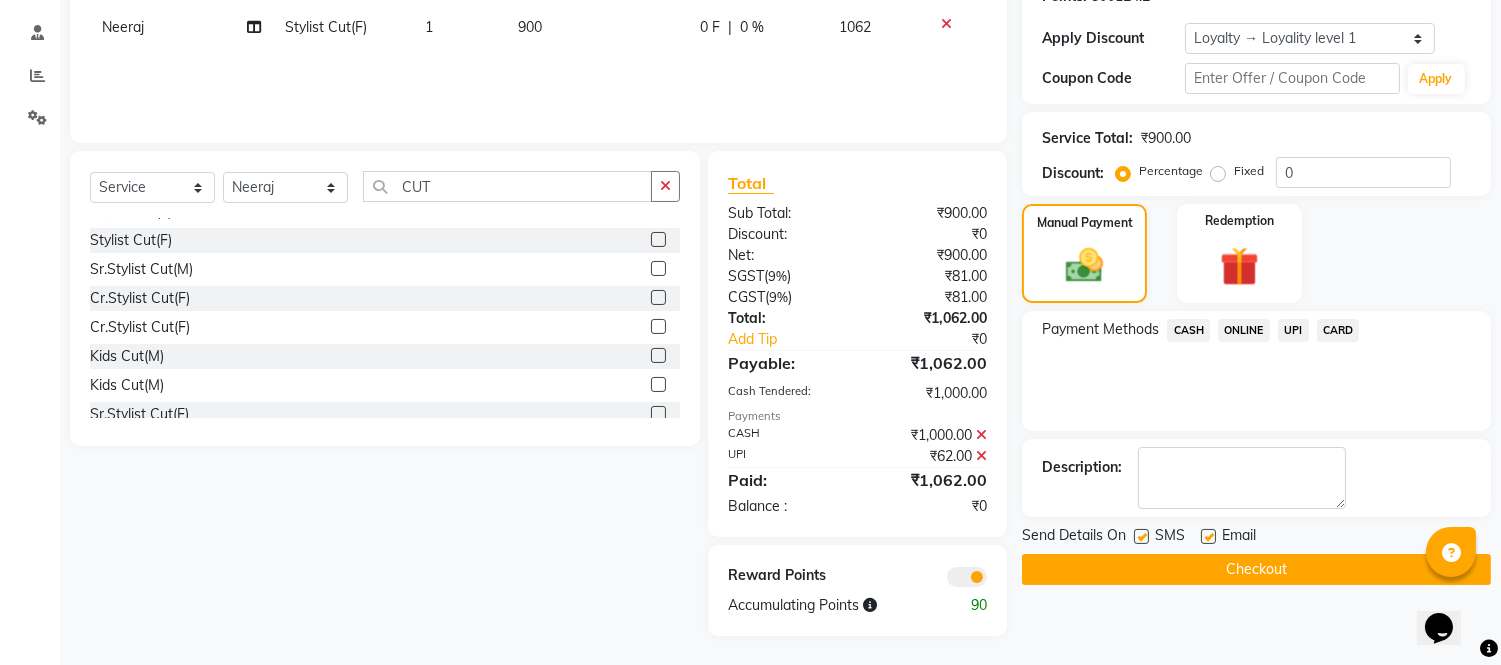 click on "Checkout" 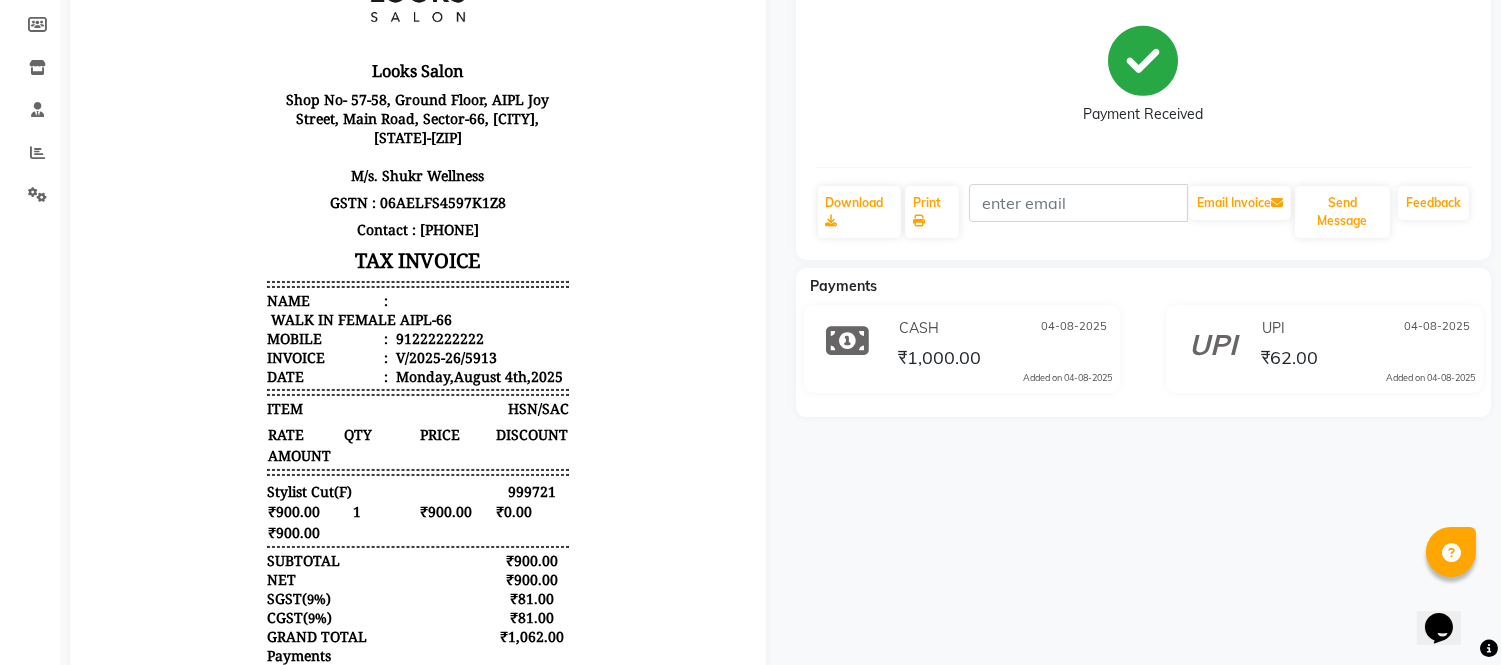 scroll, scrollTop: 0, scrollLeft: 0, axis: both 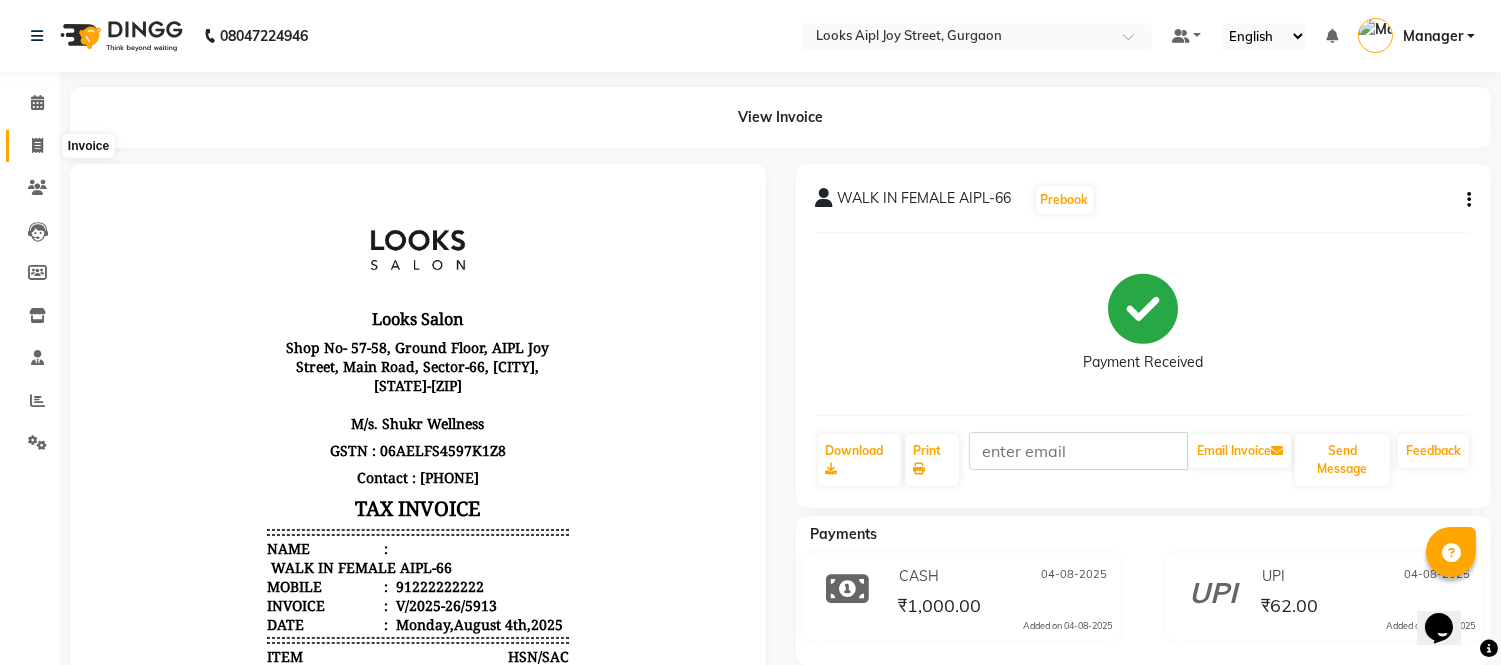 click 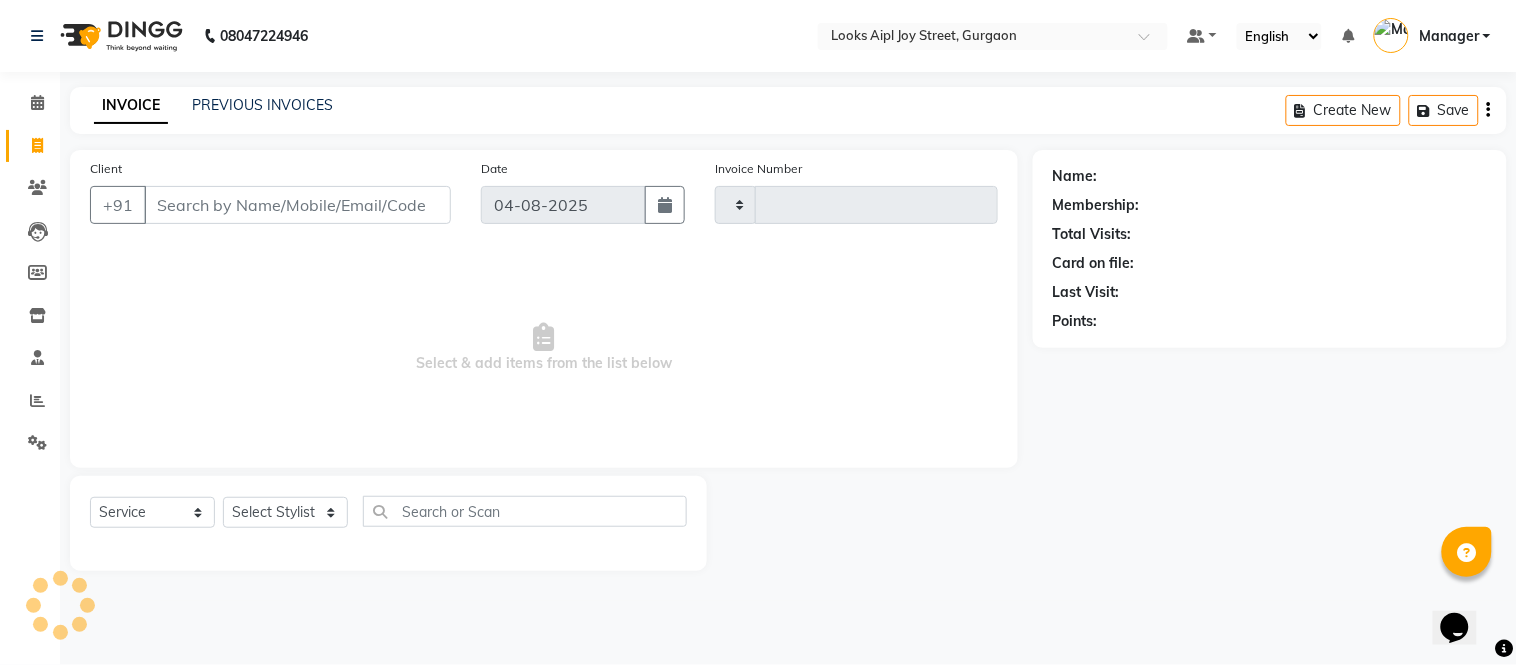 type on "5914" 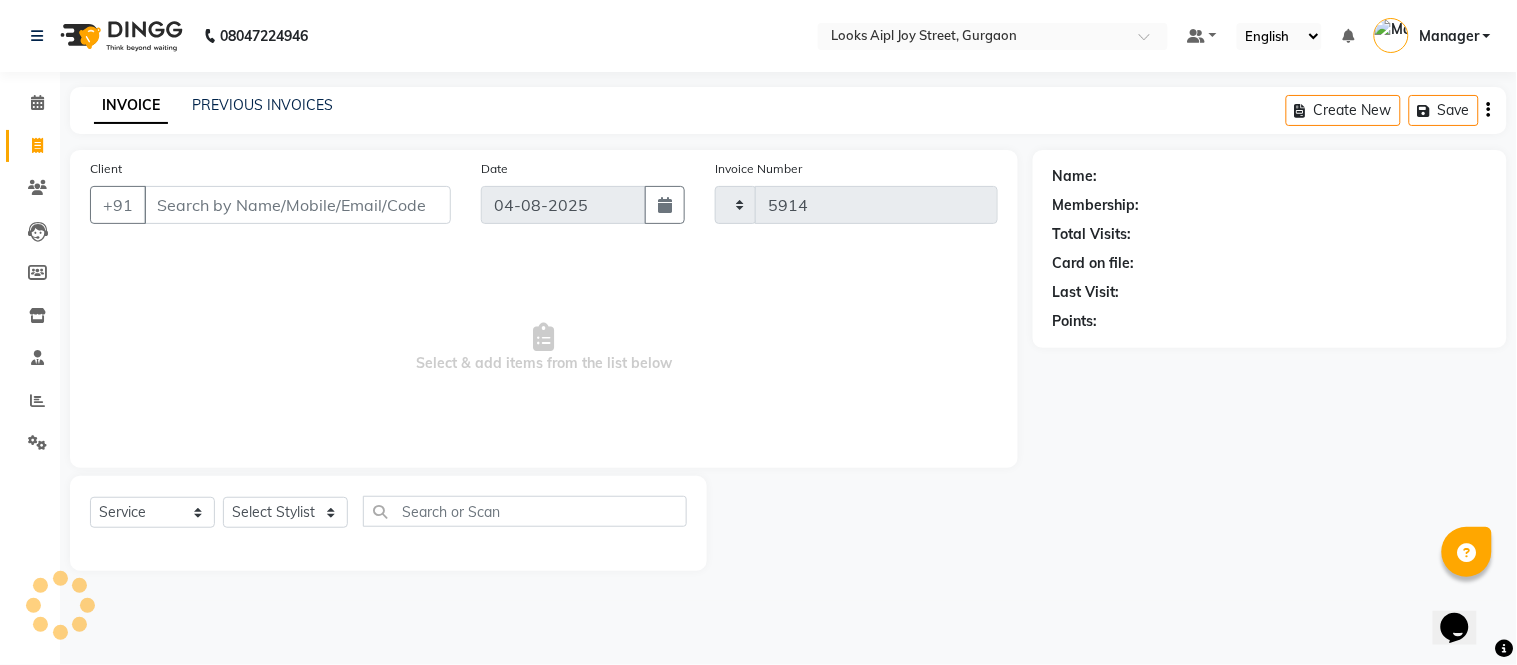 select on "6047" 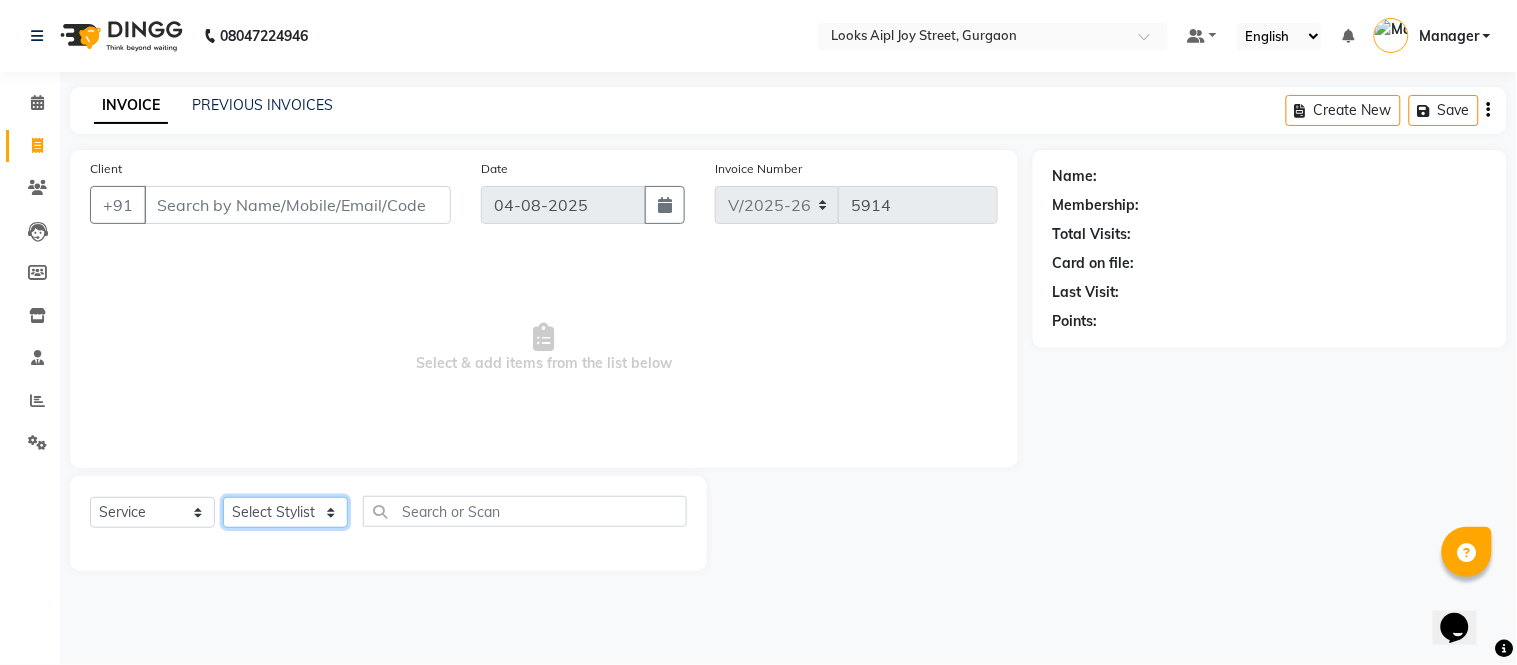 click on "Select Stylist Akash Akshar_asst Alam _Pdct Amit Arkan Arsh Counter Sales Geeta Hema ilfan Kuldeep Laxmi Manager Neeraj Prince sagar_pdct Surejit Vijay Zakir_pdct" 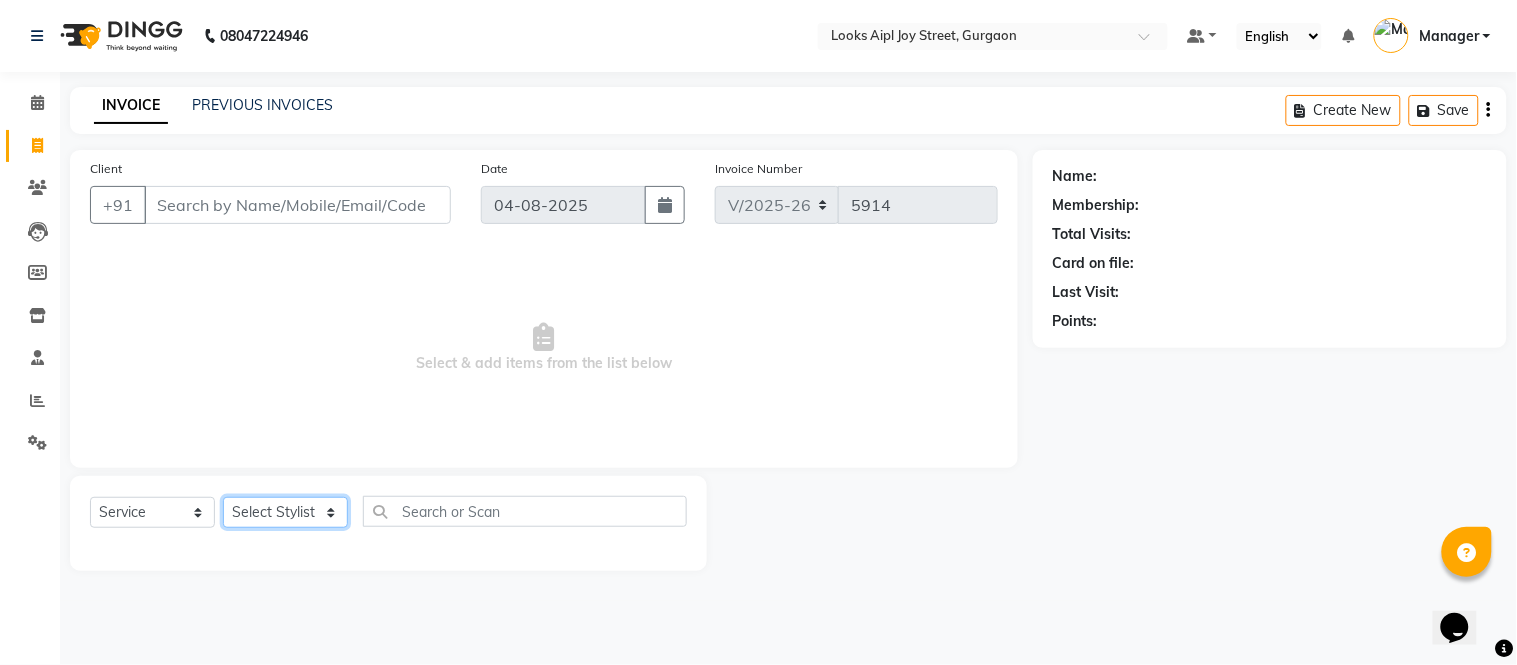 select on "70689" 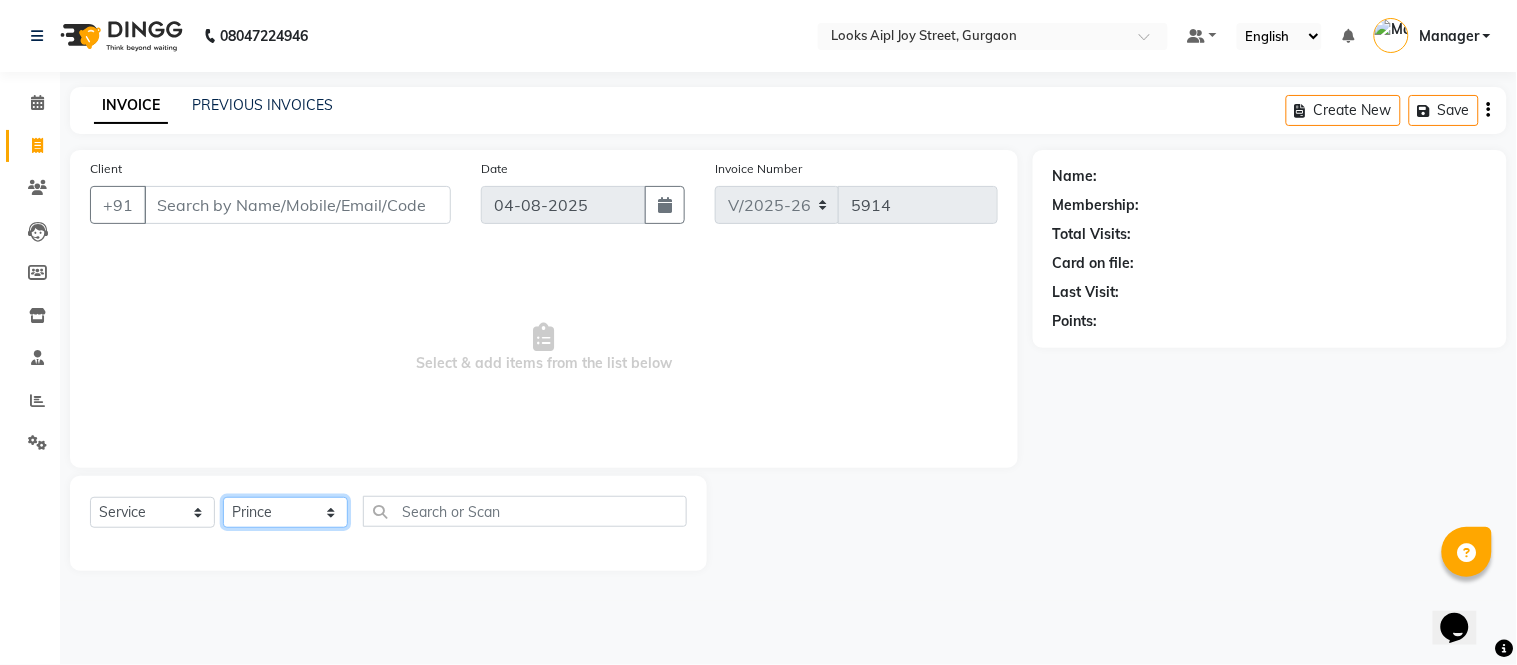 click on "Select Stylist Akash Akshar_asst Alam _Pdct Amit Arkan Arsh Counter Sales Geeta Hema ilfan Kuldeep Laxmi Manager Neeraj Prince sagar_pdct Surejit Vijay Zakir_pdct" 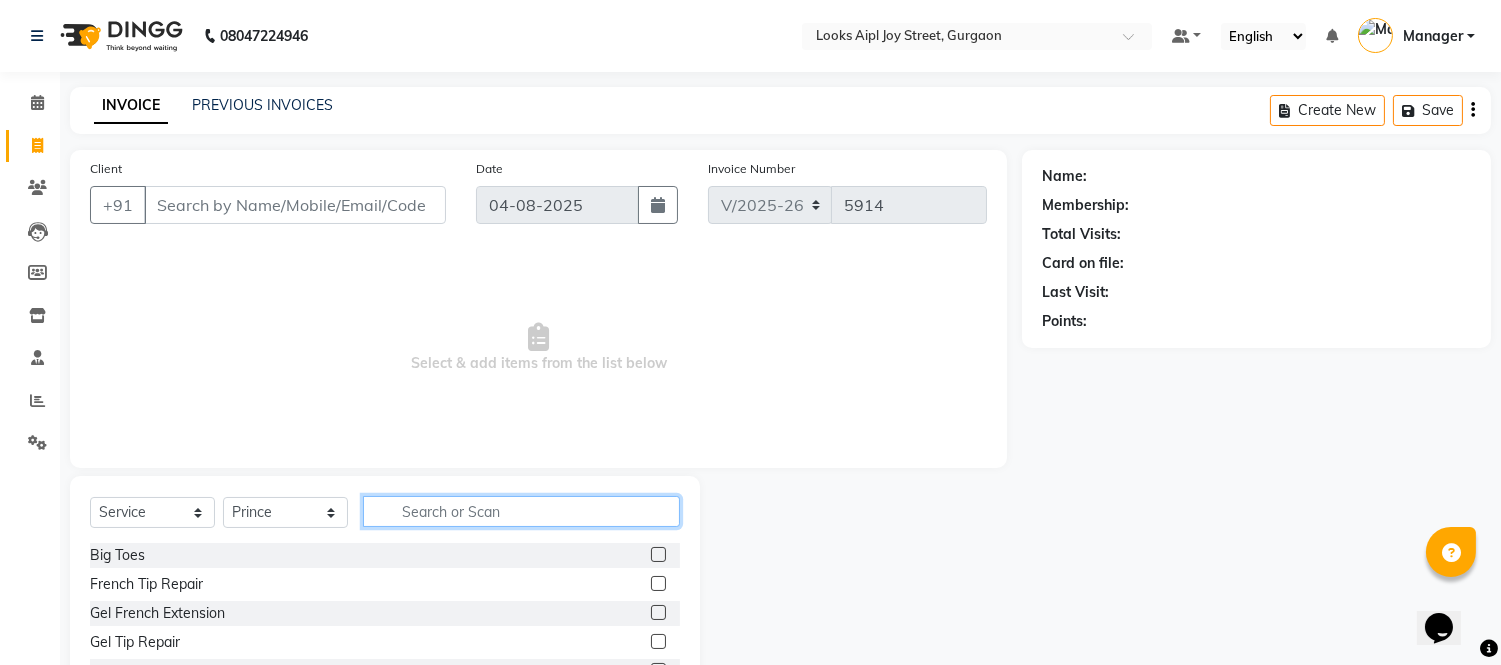 click 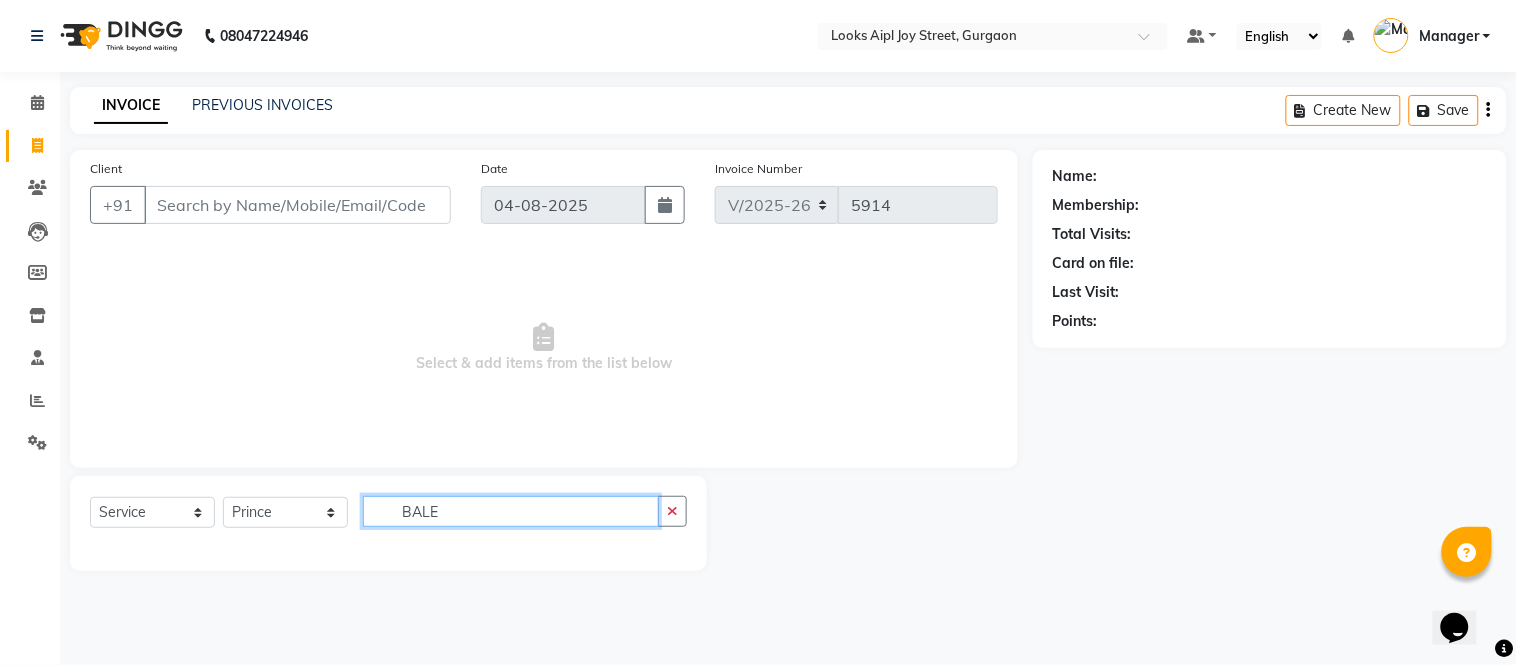 click on "BALE" 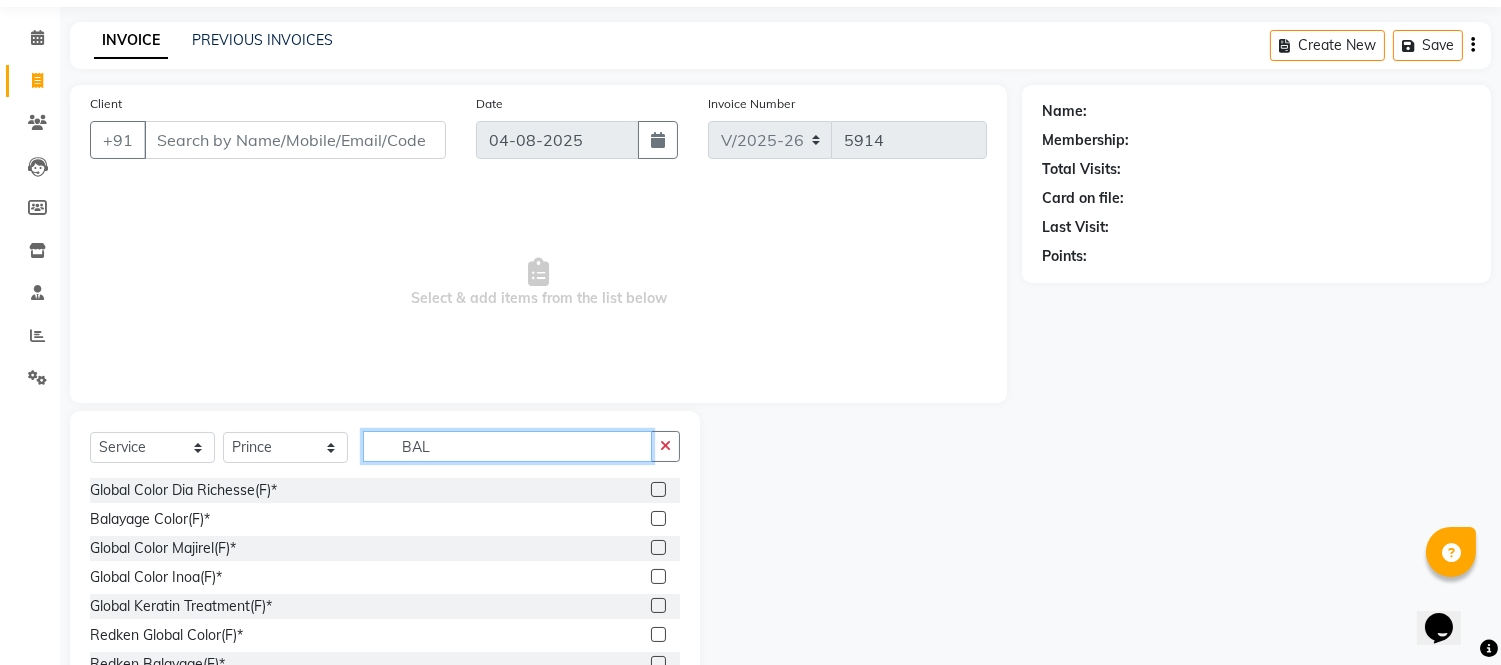 scroll, scrollTop: 135, scrollLeft: 0, axis: vertical 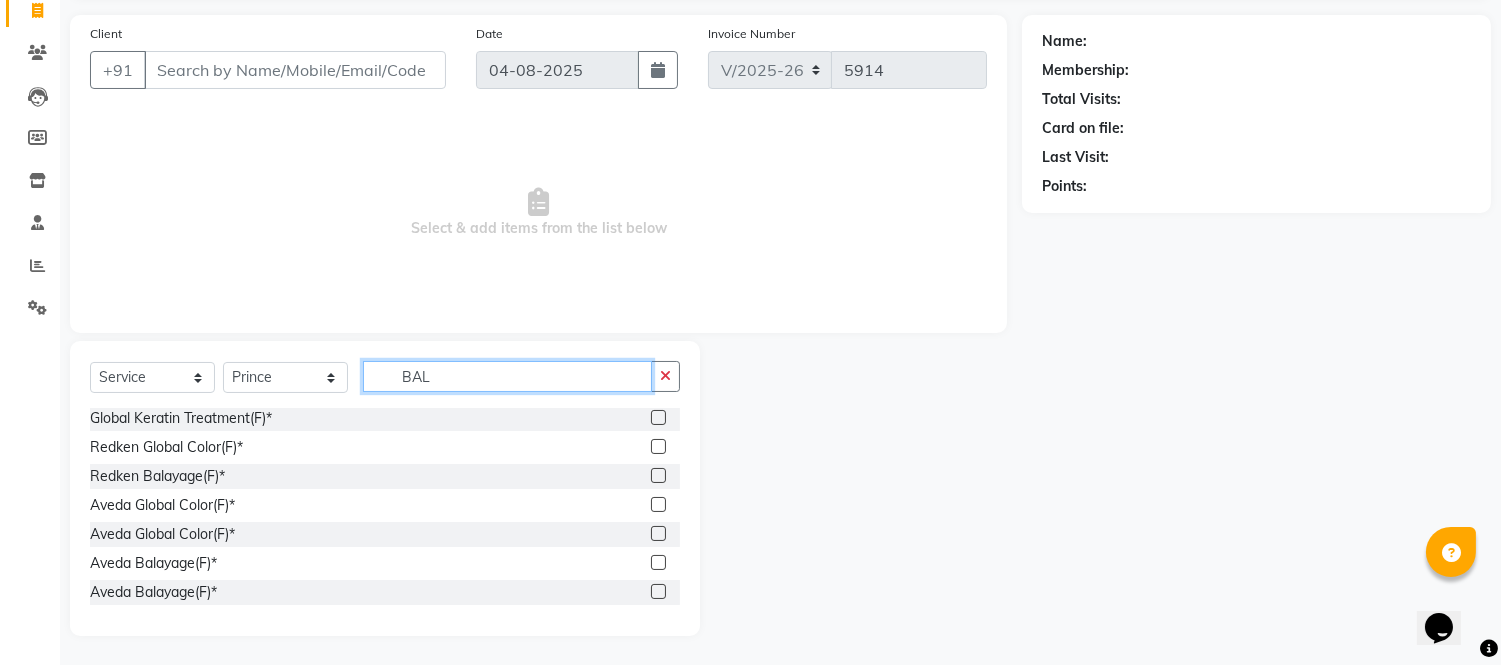 type on "BAL" 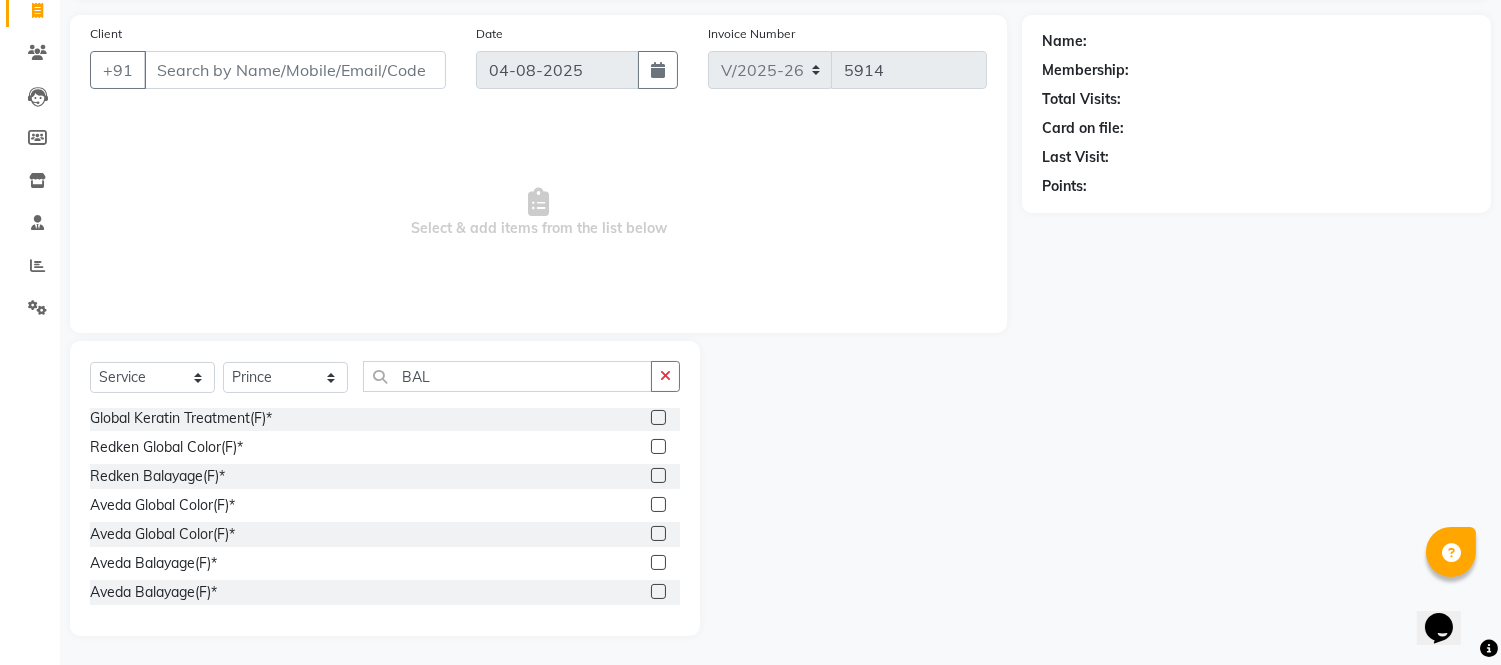 click 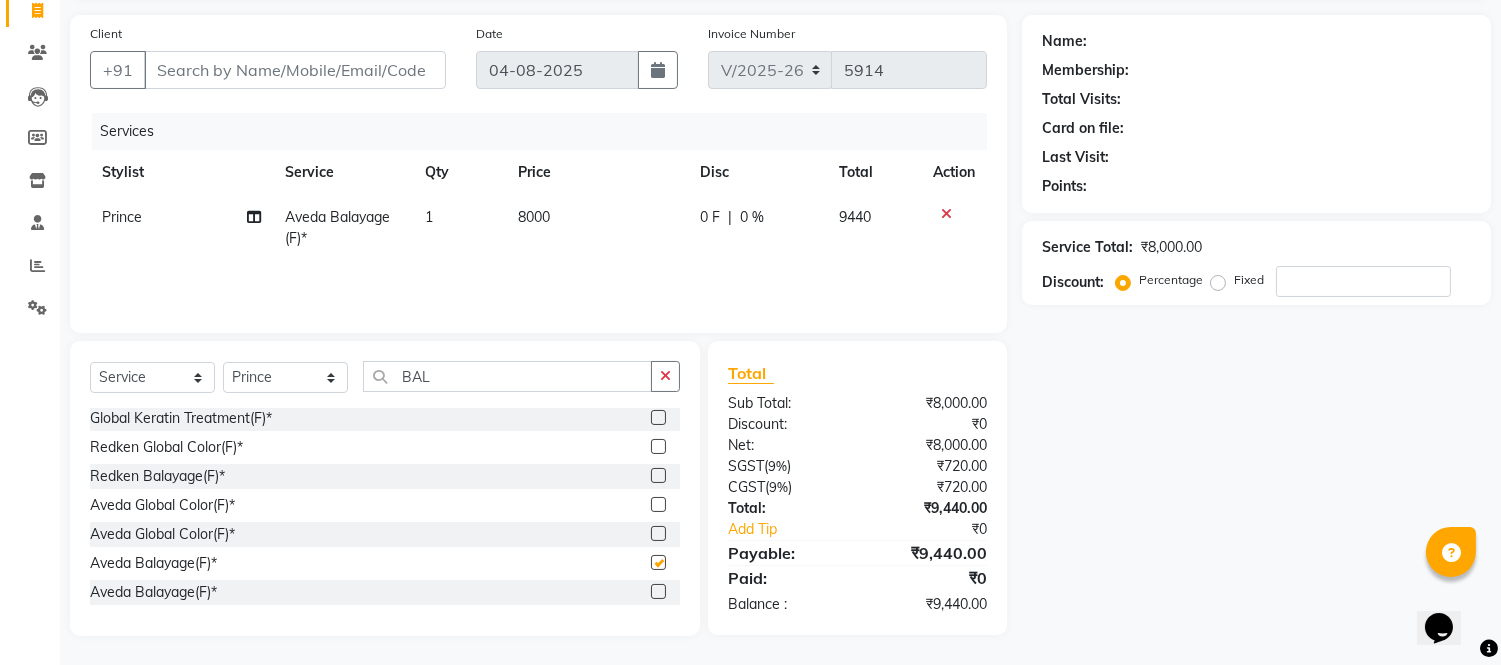 checkbox on "false" 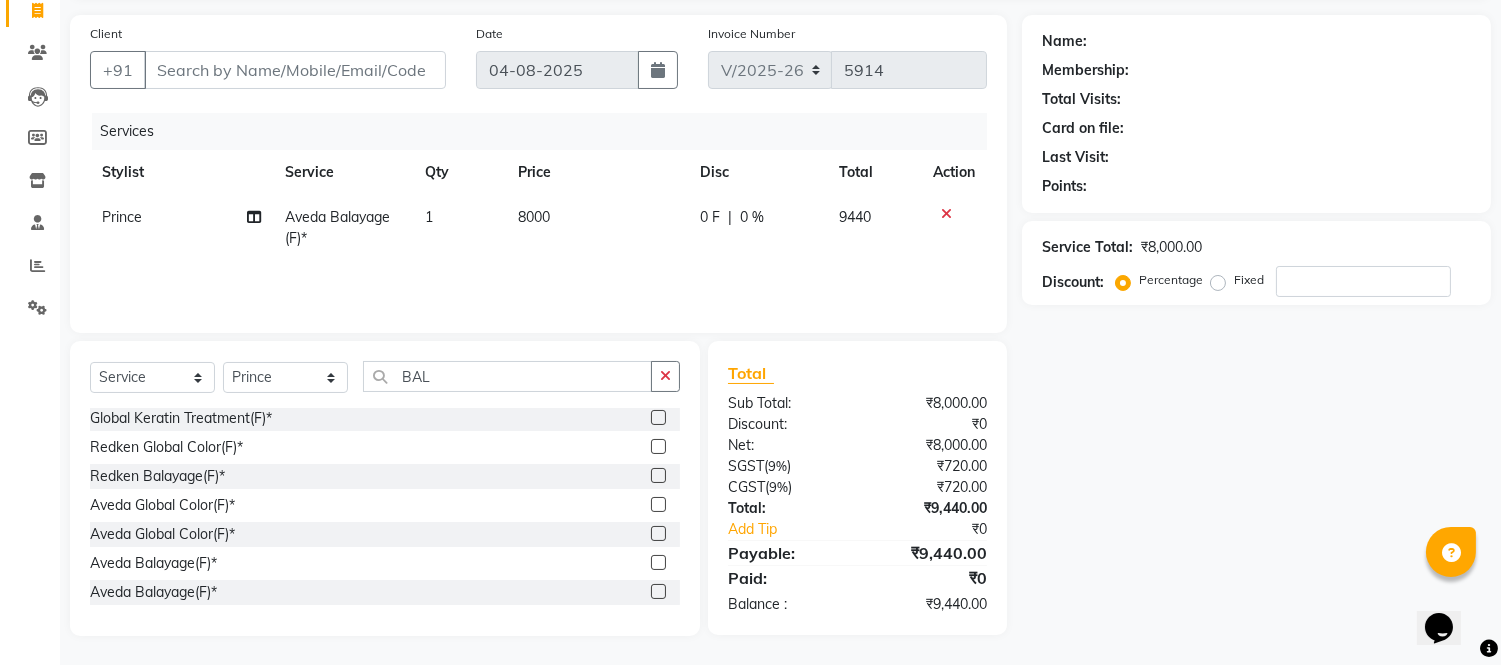 click on "8000" 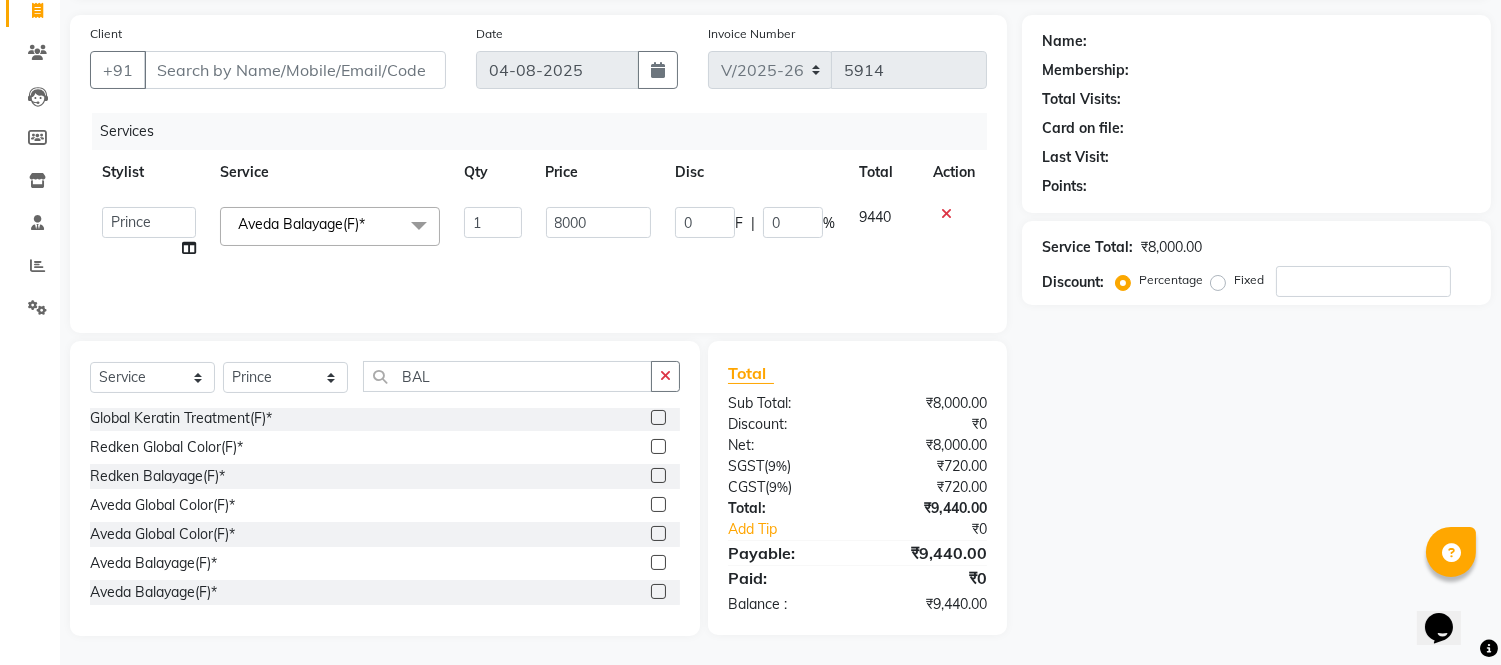 click on "8000" 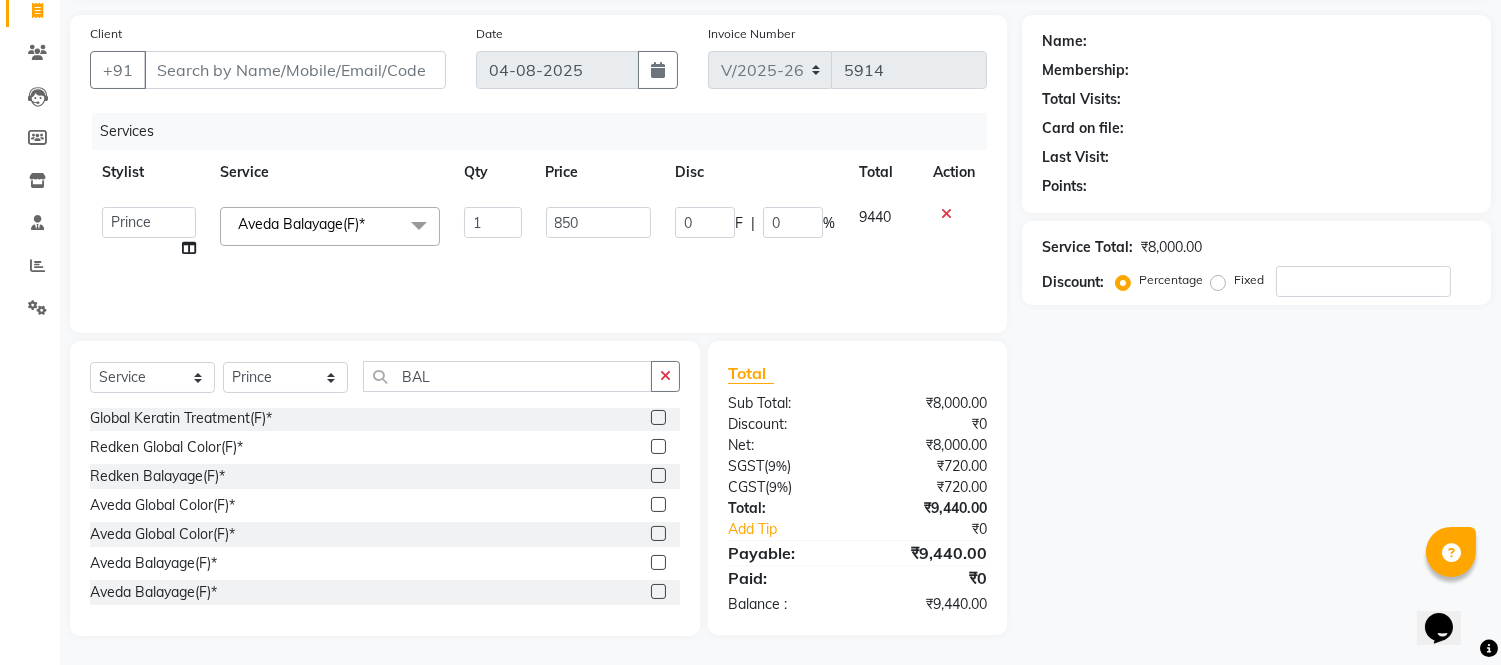 type on "8500" 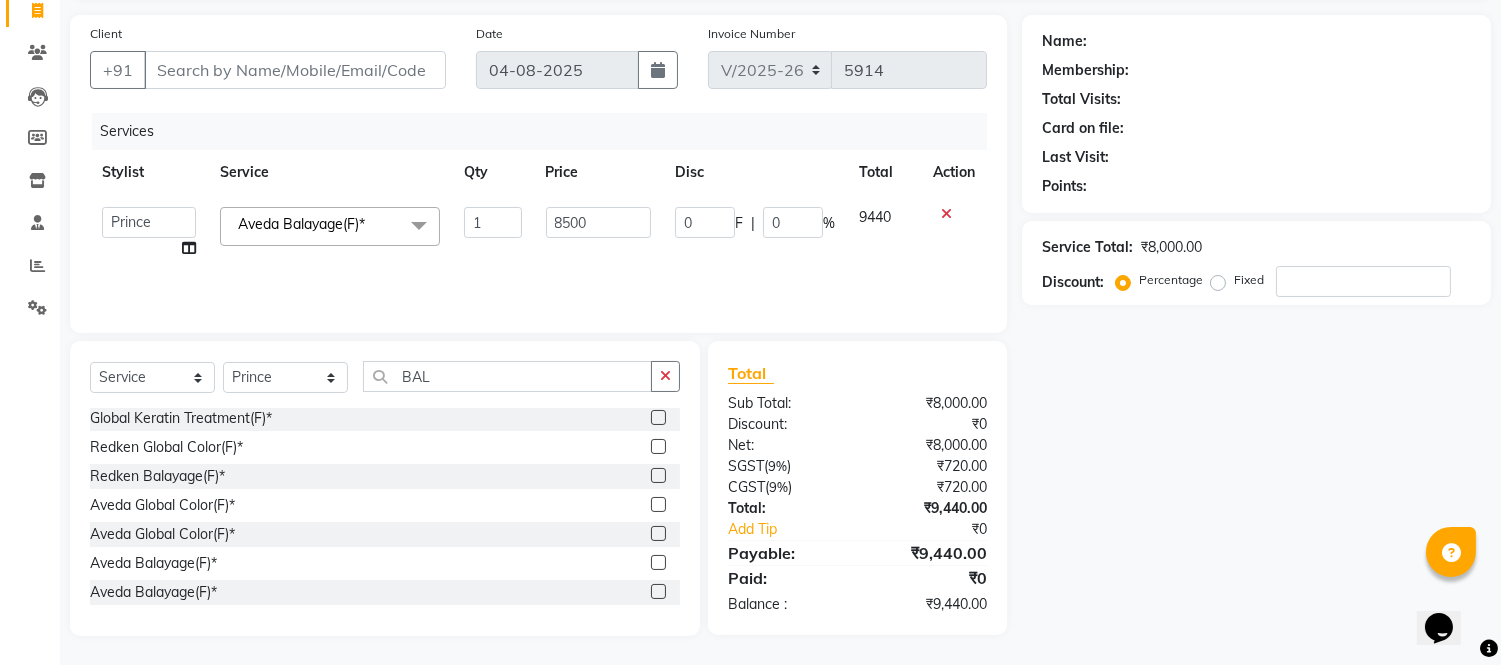 click on "Services Stylist Service Qty Price Disc Total Action  Akash   Akshar_asst   Alam _Pdct   Amit   Arkan   Arsh   Counter Sales   Geeta   Hema   ilfan   Kuldeep   Laxmi   Manager   Neeraj   Prince   sagar_pdct   Surejit   Vijay   Zakir_pdct  Aveda Balayage(F)*  x Big Toes French Tip Repair Gel French Extension Gel Tip Repair Gel Infills Gel Overlays Gel Extension Gel Nail Removal Natural Nail Extensions French Nail Extensions Gel Polish Removal Extension Removal Nail Art Recruiter French Ombre Gel Polish Nail Art Nedle Cutical Care Nail Art Brush French Gel Polish French Glitter Gel Polish Gel Polish Touchup                                   Nail Art Per Finger(F)* 3D Nail Art Recruiter Nail Art with Stones/Foil/Stickers per Finger Acrylic Overlays Nail Extension Refill Finger Tip Repair Acrylic Removal Gel Polish Application Gel Overlays Refills  Stick on Nails Full Arms Bleach Face Bleach(F) Bleach Full Back/Front Full Body Bleach Half Front/Back Full Legs Bleach Detan(F) Detan(M) Face Bleach(M) Base Makeup 1" 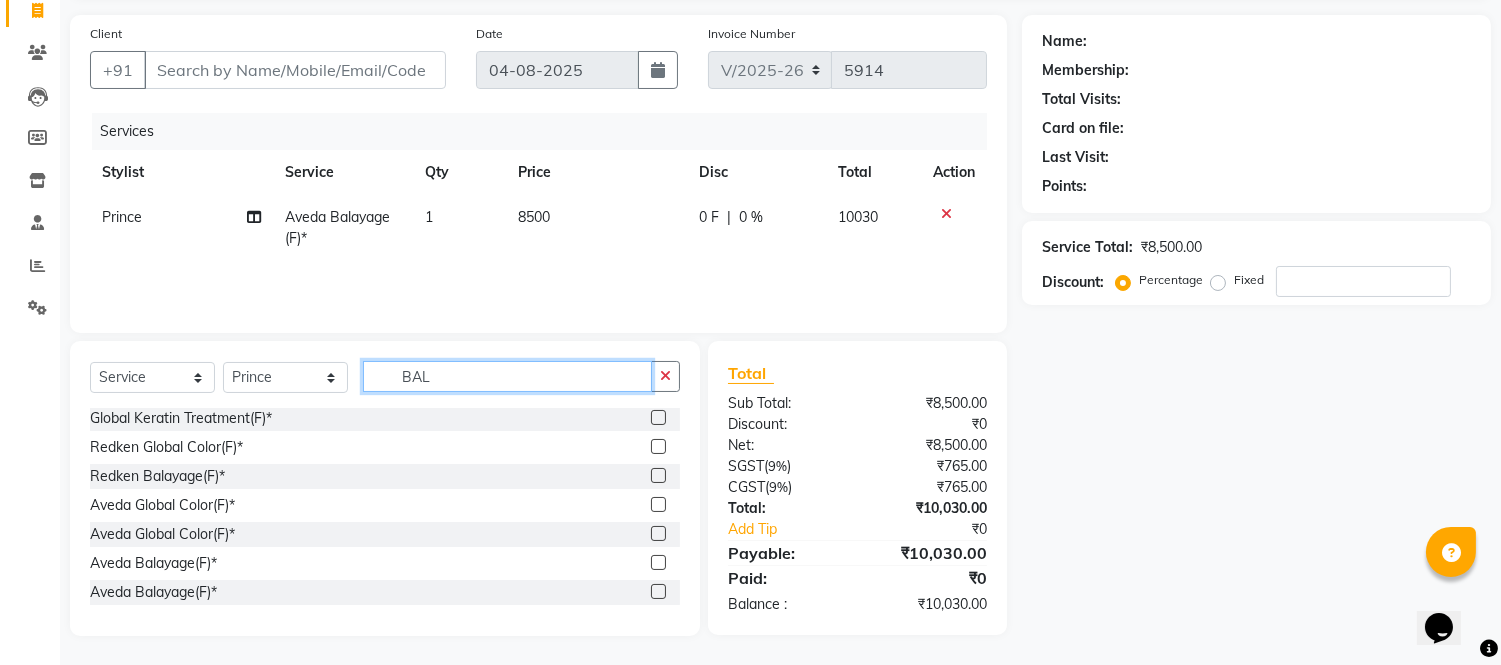 drag, startPoint x: 293, startPoint y: 374, endPoint x: 570, endPoint y: 380, distance: 277.06497 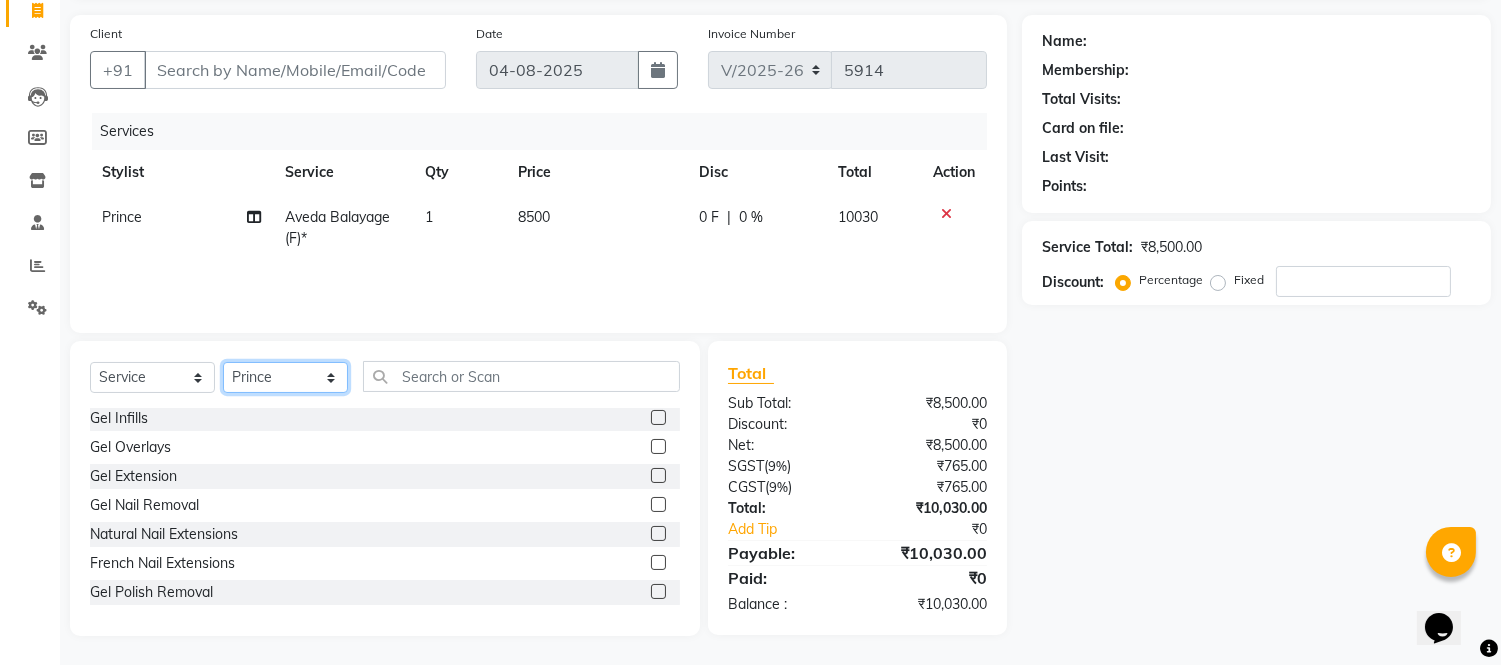 click on "Select Stylist Akash Akshar_asst Alam _Pdct Amit Arkan Arsh Counter Sales Geeta Hema ilfan Kuldeep Laxmi Manager Neeraj Prince sagar_pdct Surejit Vijay Zakir_pdct" 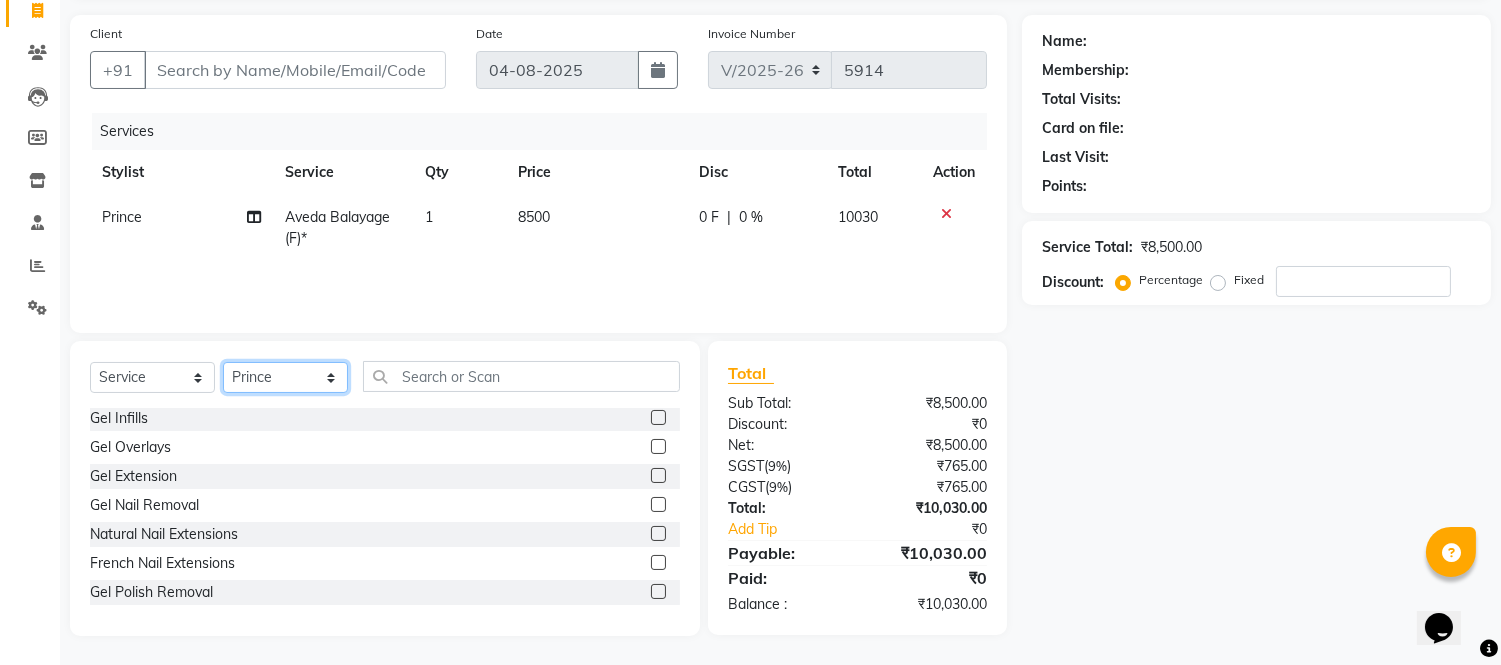 click on "Select Stylist Akash Akshar_asst Alam _Pdct Amit Arkan Arsh Counter Sales Geeta Hema ilfan Kuldeep Laxmi Manager Neeraj Prince sagar_pdct Surejit Vijay Zakir_pdct" 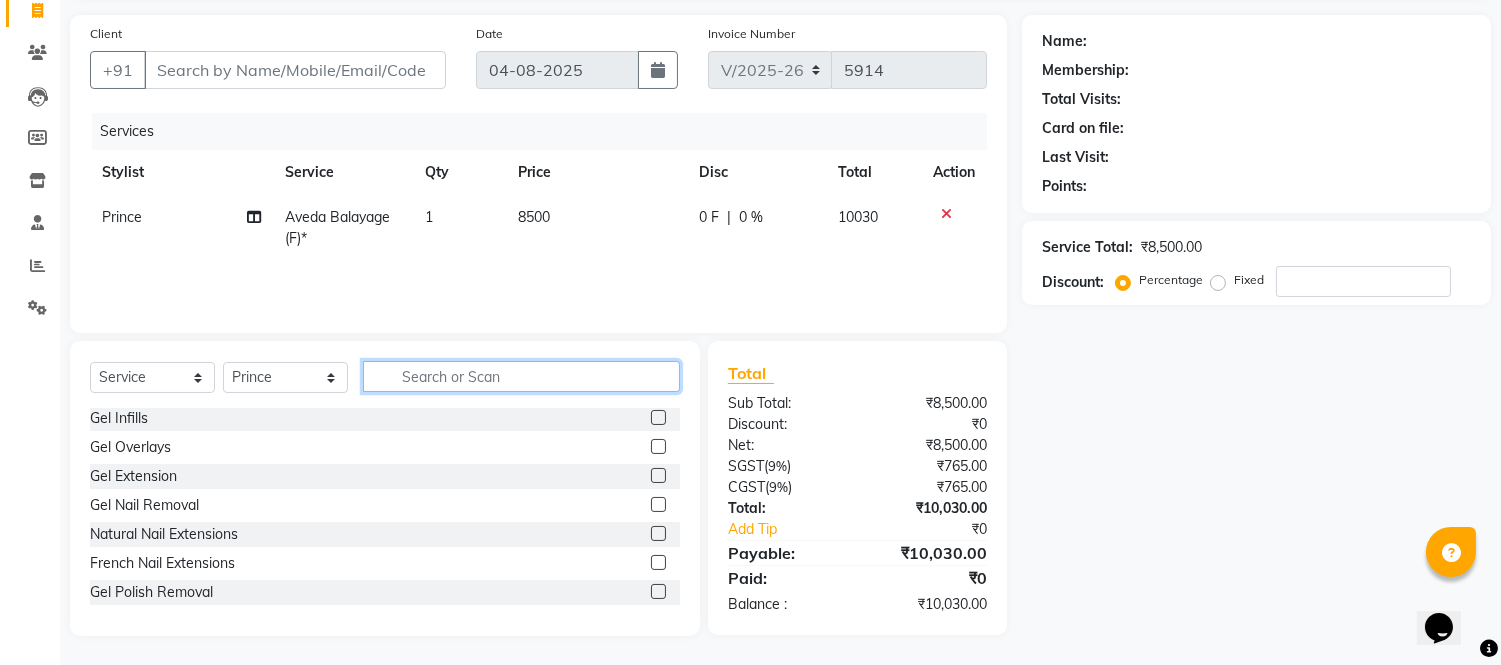 click 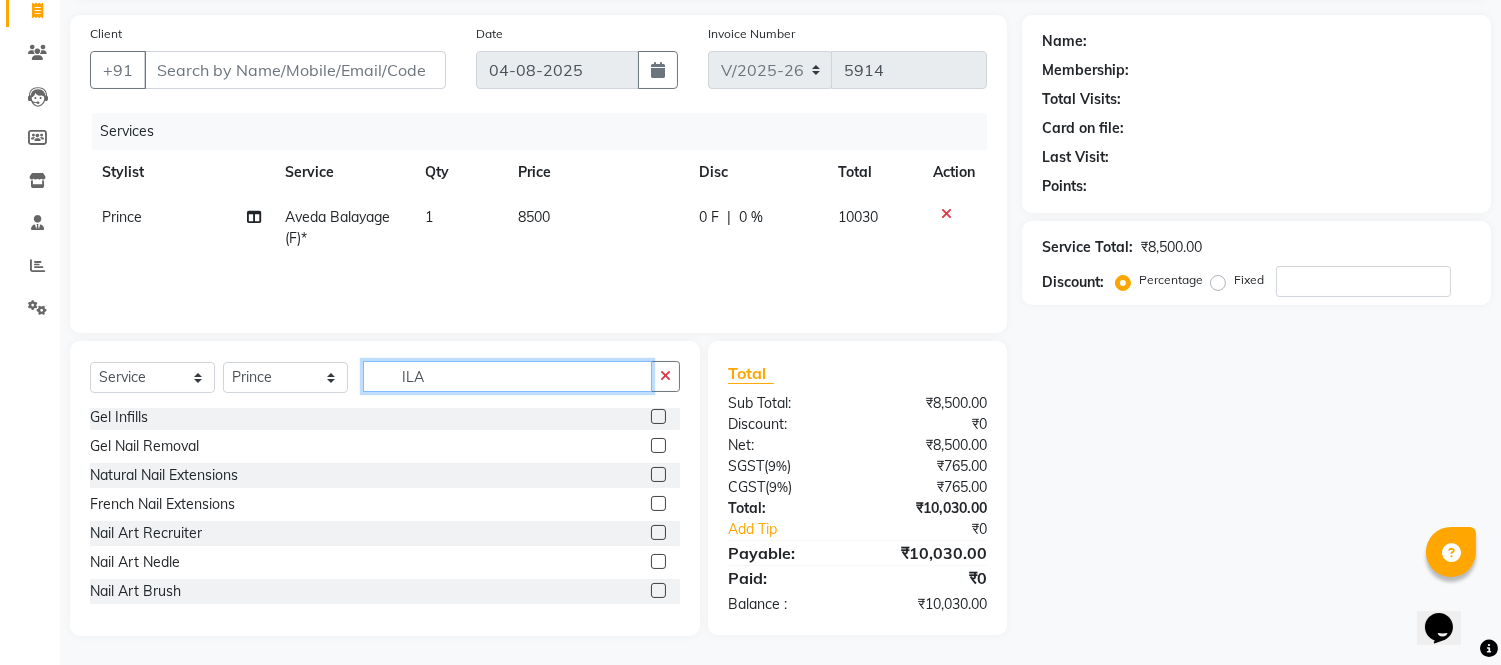 scroll, scrollTop: 0, scrollLeft: 0, axis: both 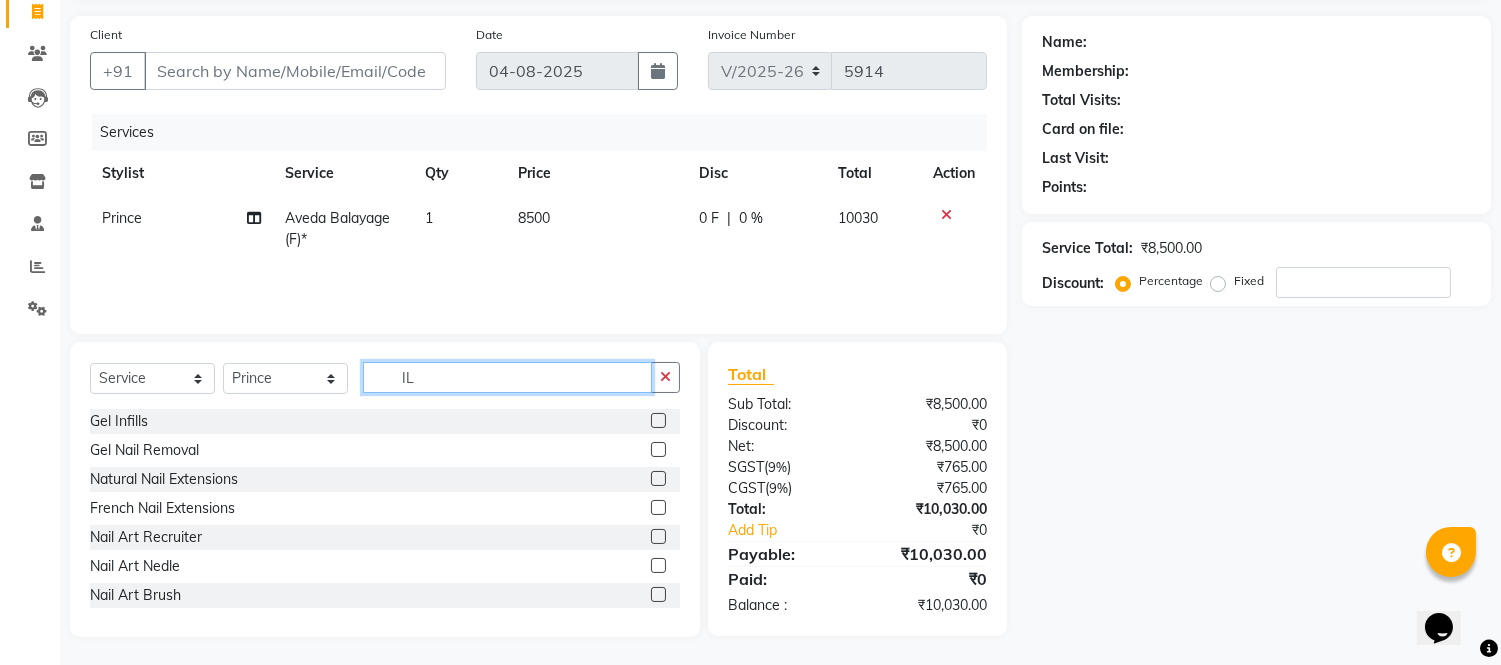 type on "I" 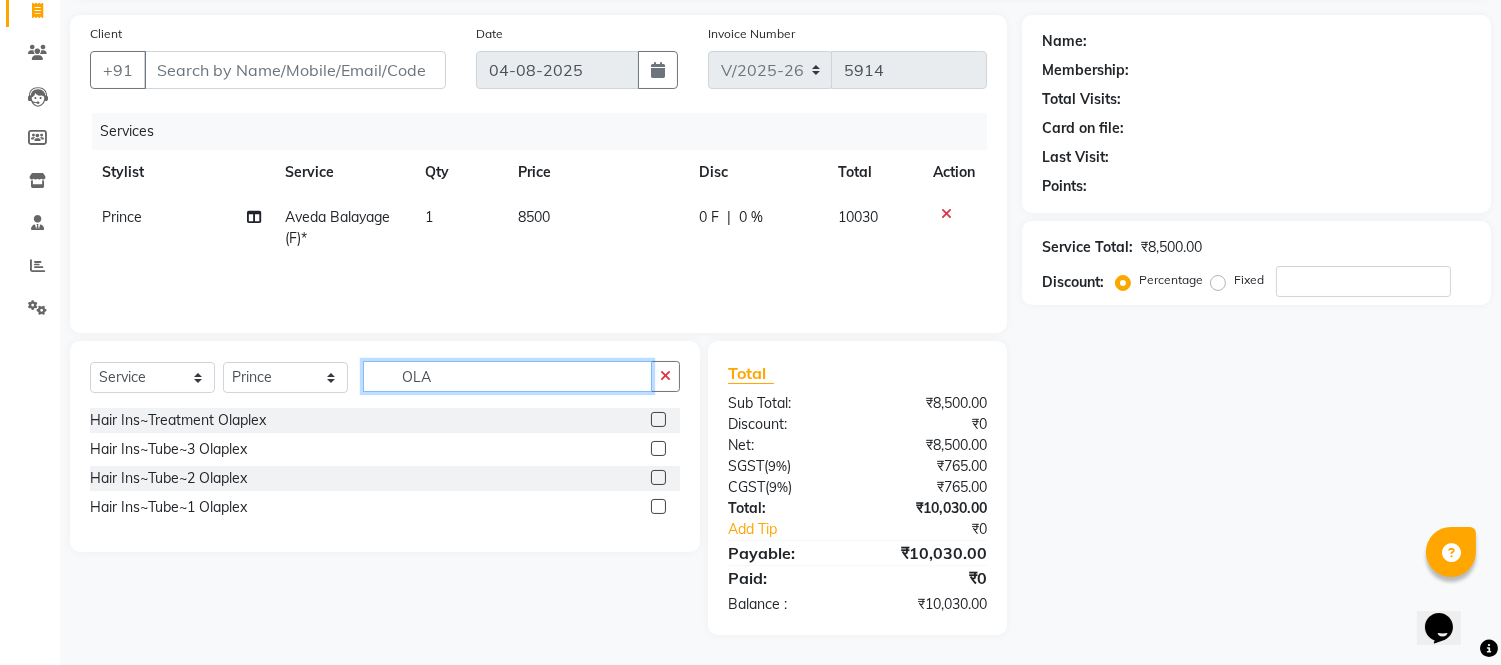 scroll, scrollTop: 134, scrollLeft: 0, axis: vertical 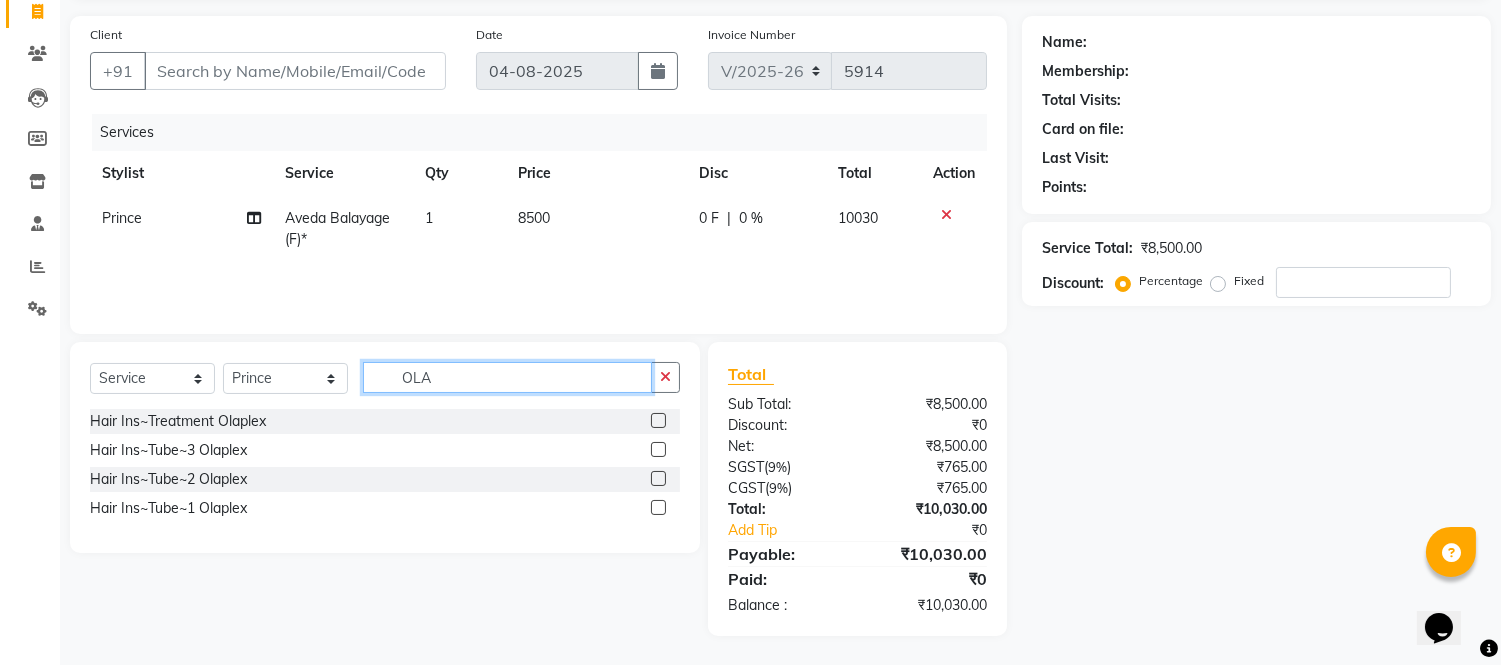 type on "OLA" 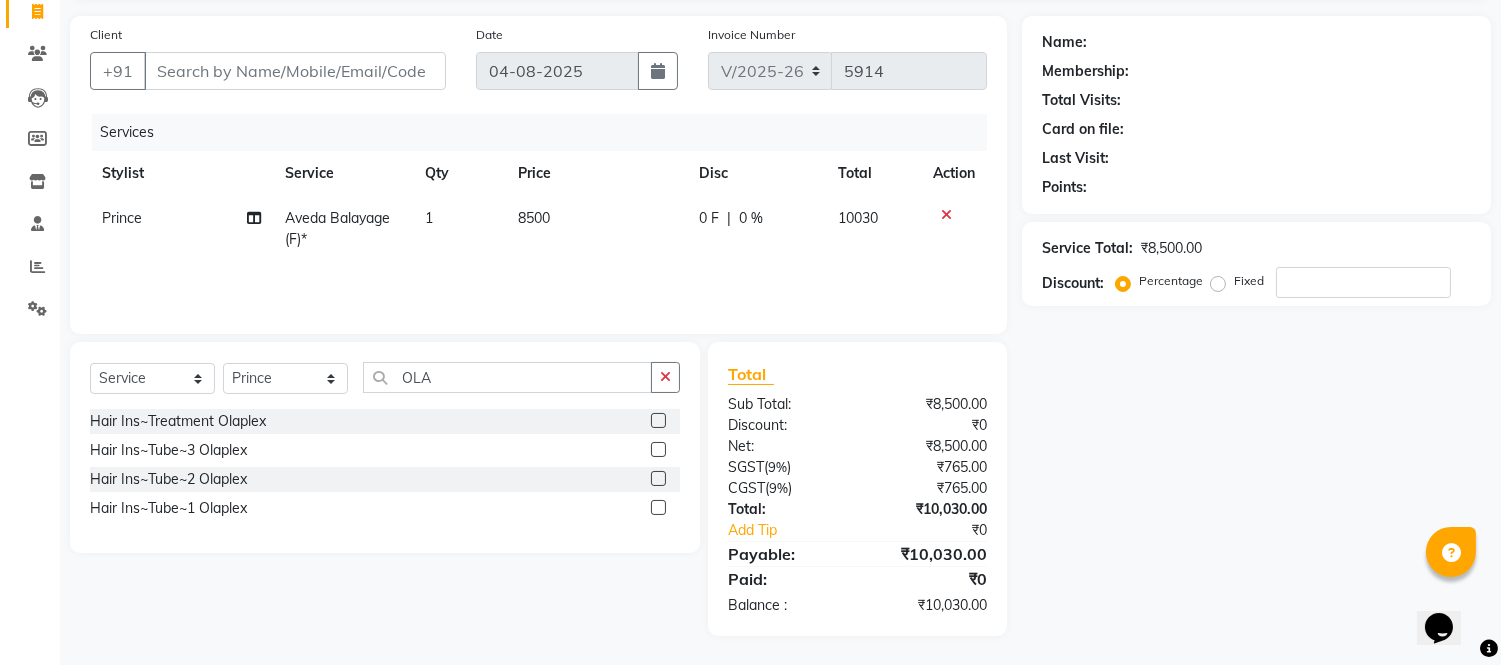 click 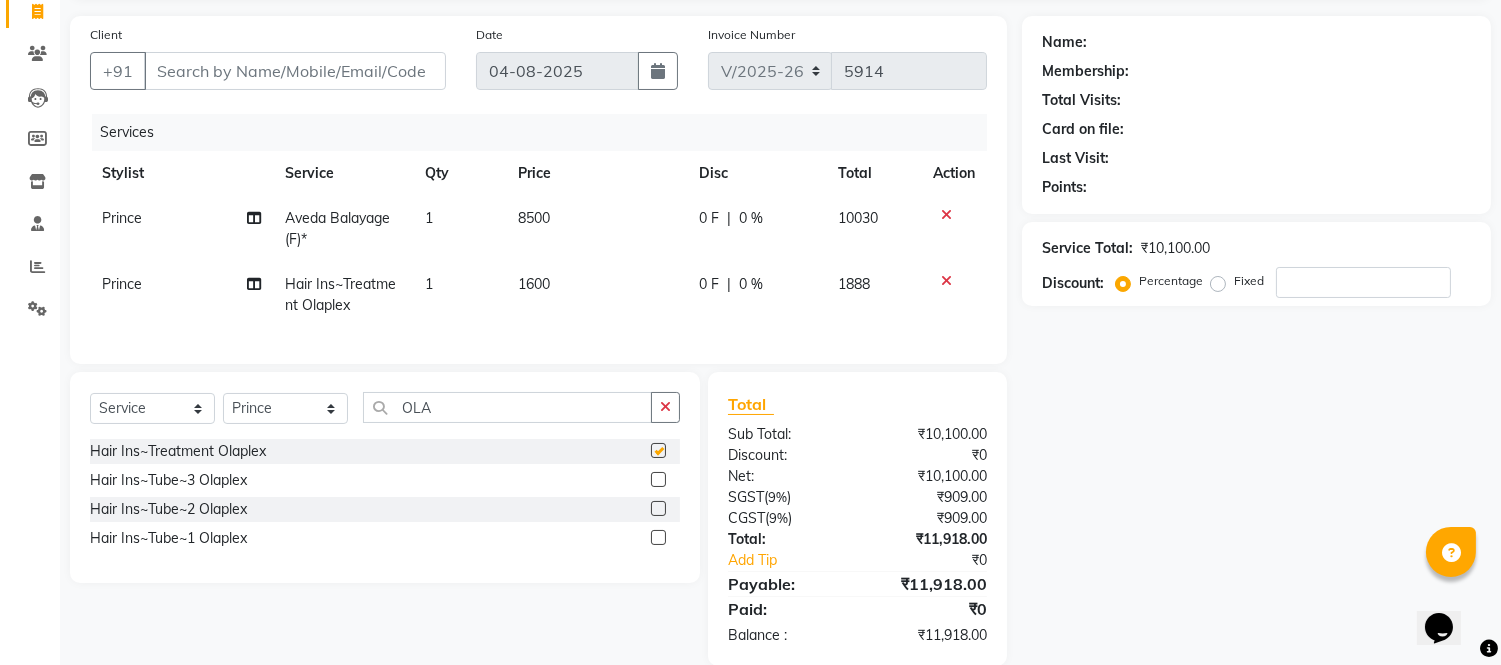 checkbox on "false" 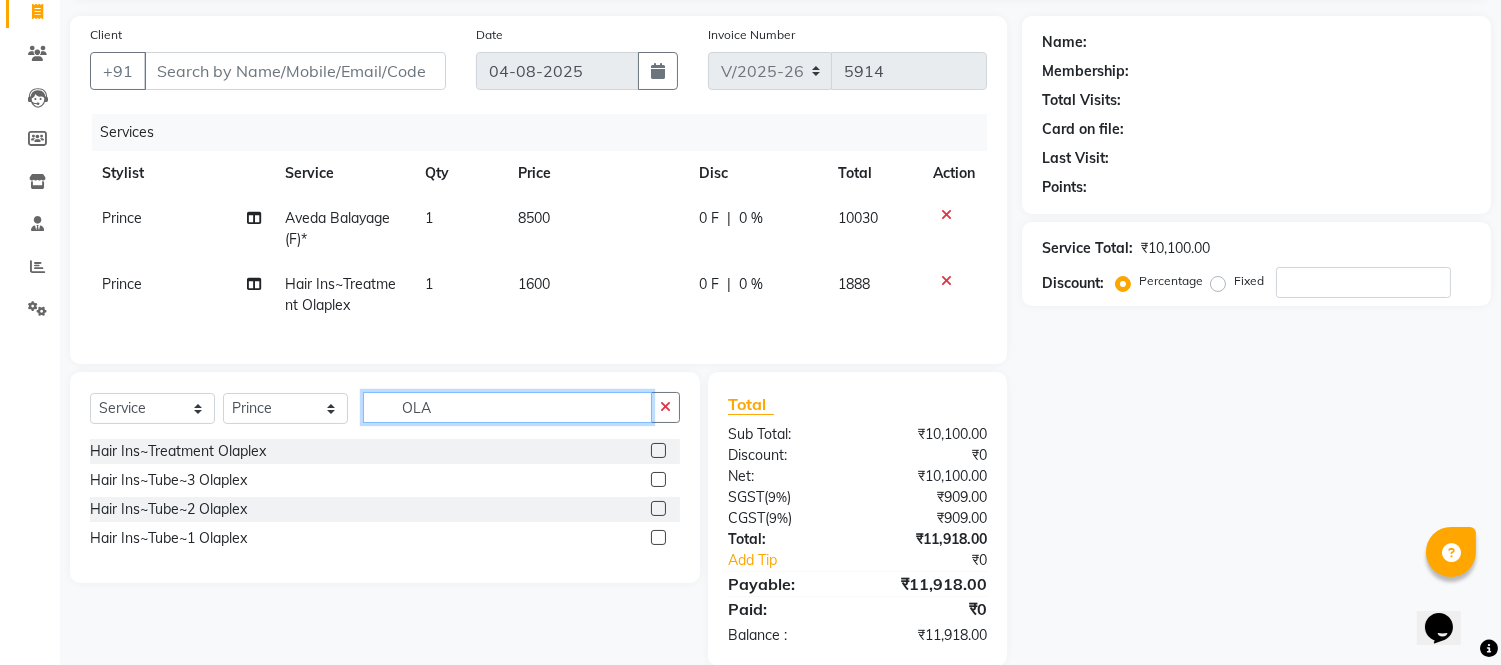 drag, startPoint x: 391, startPoint y: 438, endPoint x: 240, endPoint y: 437, distance: 151.00331 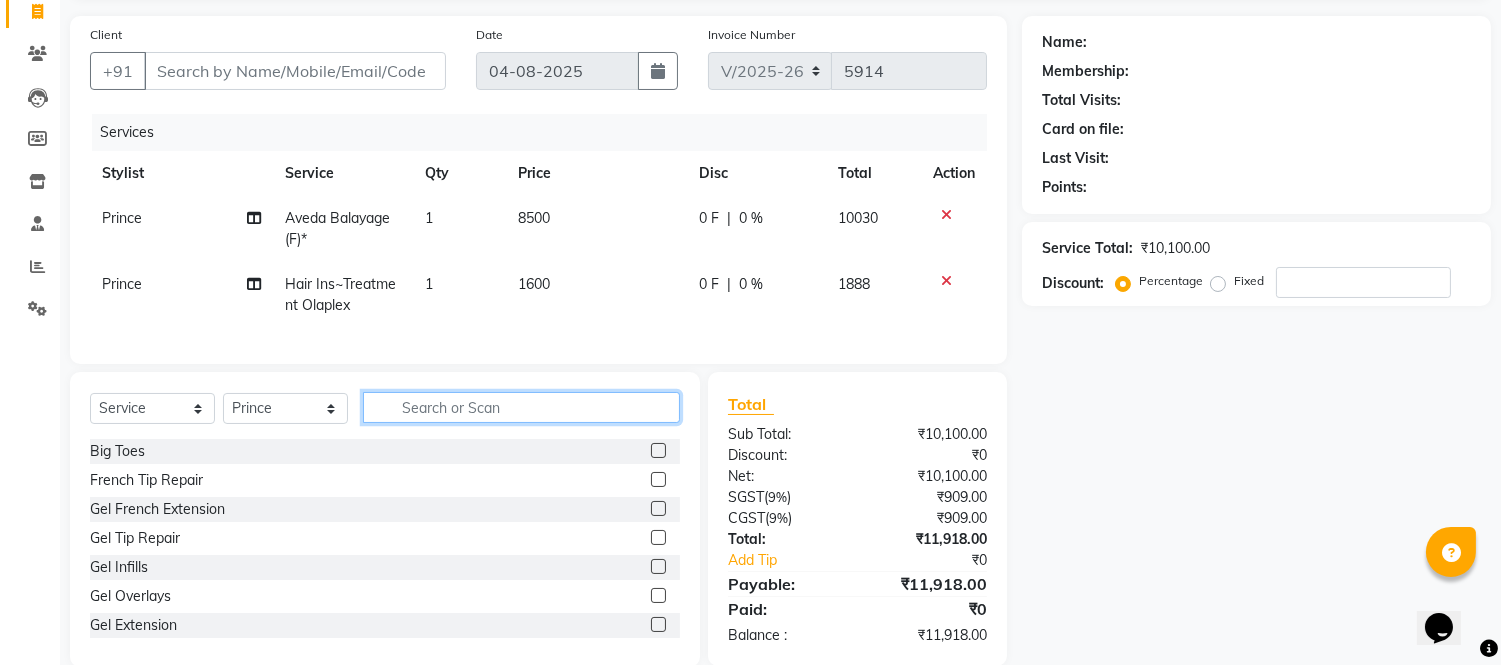 click 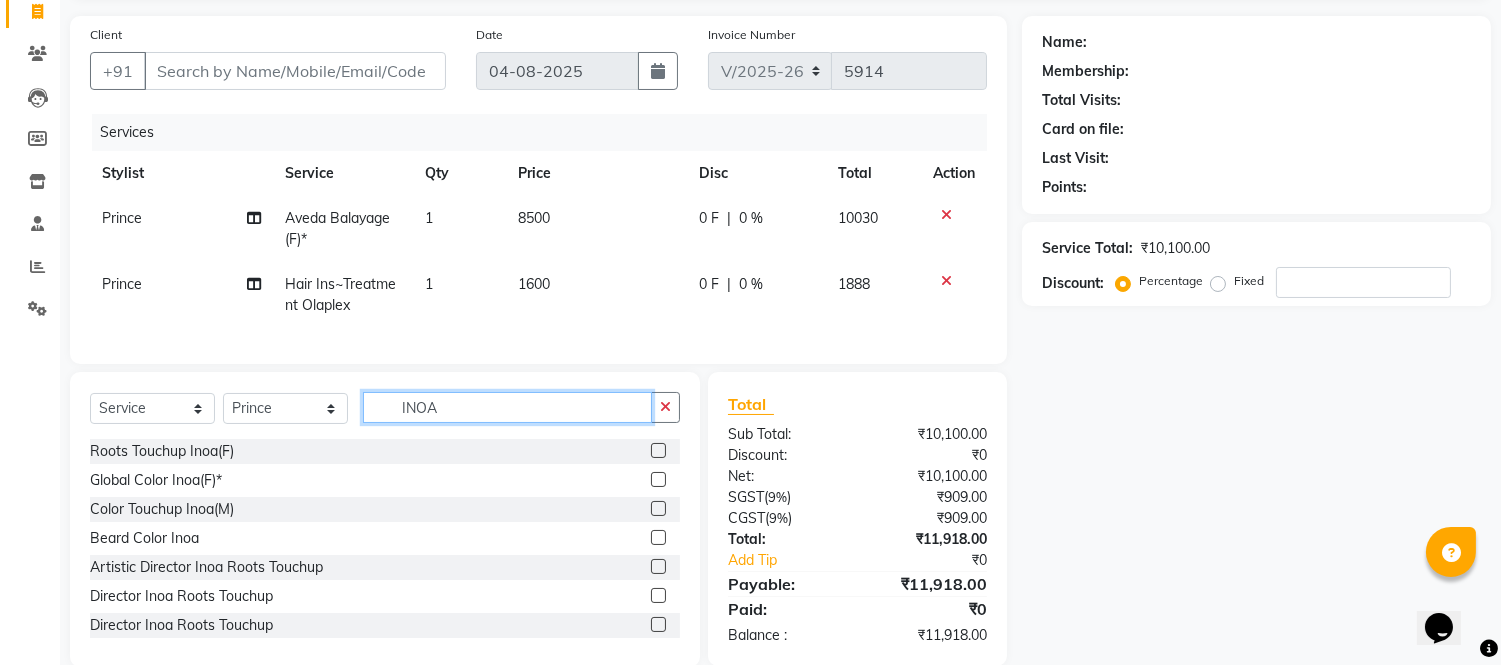 type on "INOA" 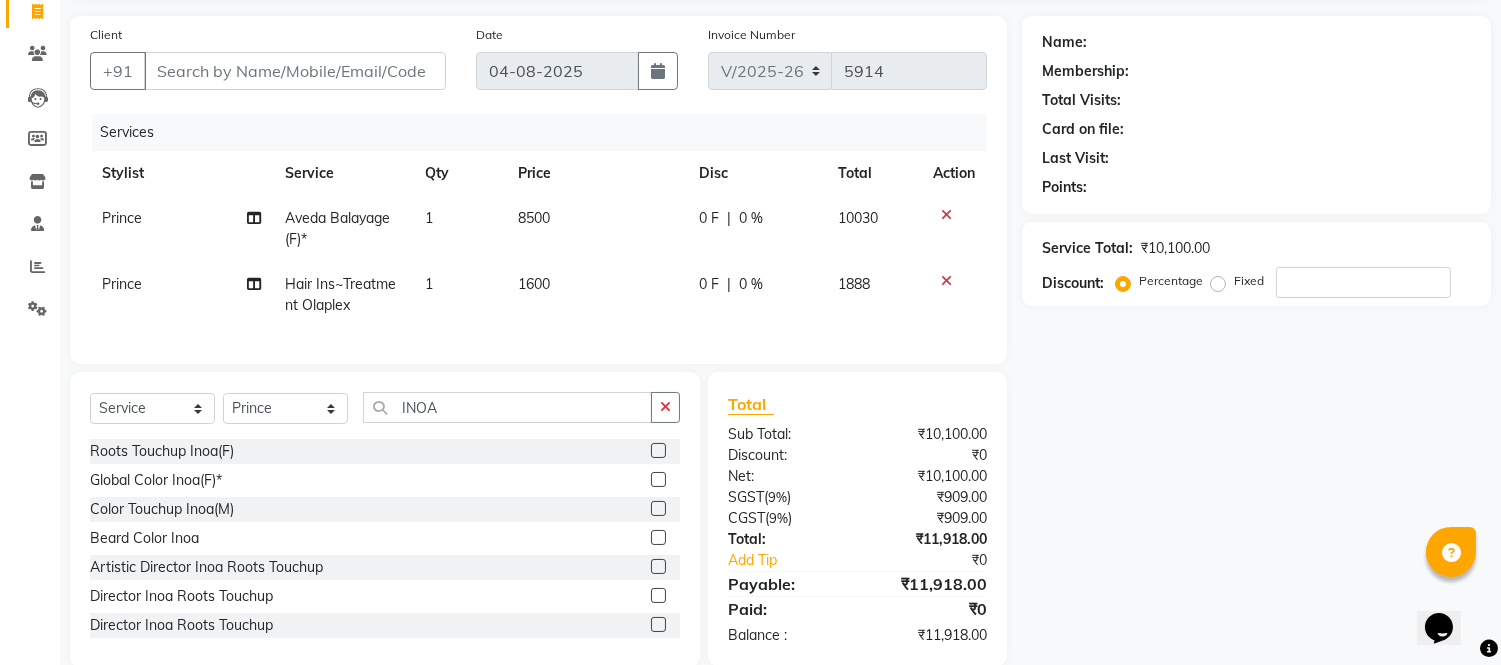 drag, startPoint x: 646, startPoint y: 467, endPoint x: 634, endPoint y: 404, distance: 64.132675 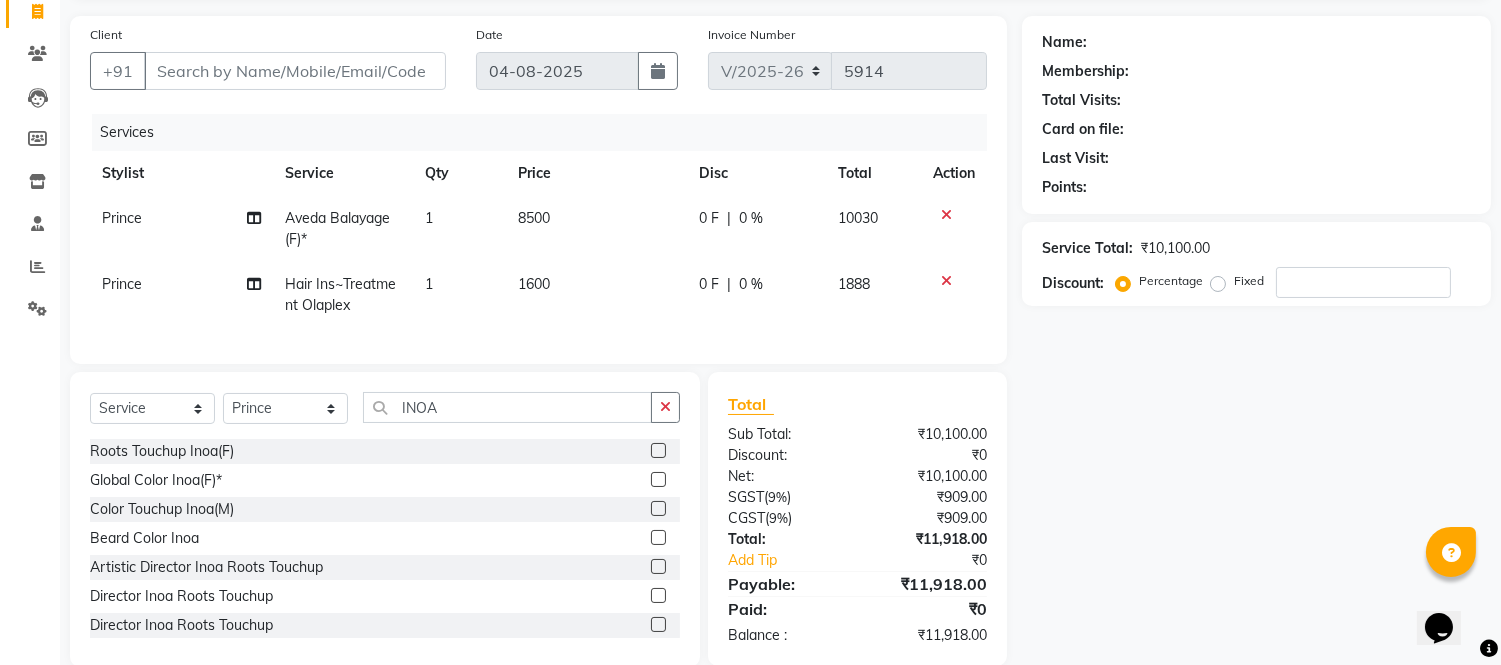 click 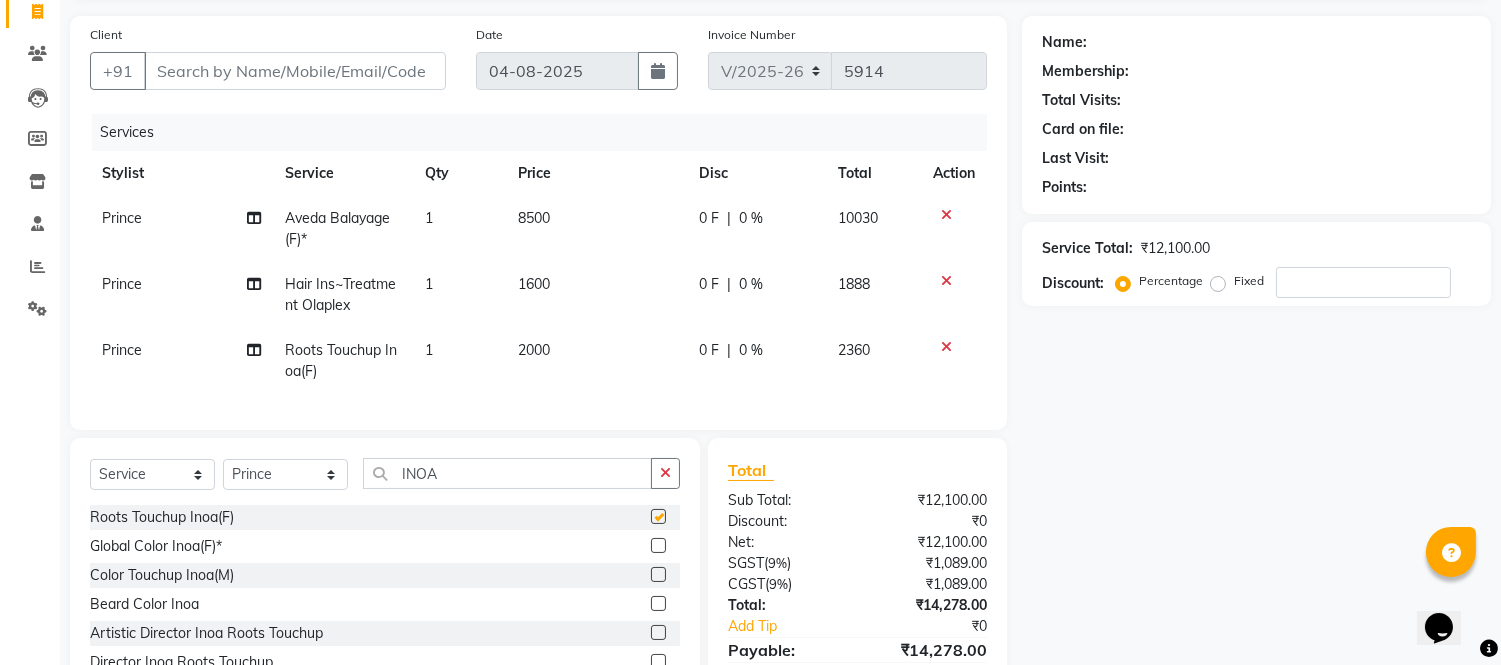 checkbox on "false" 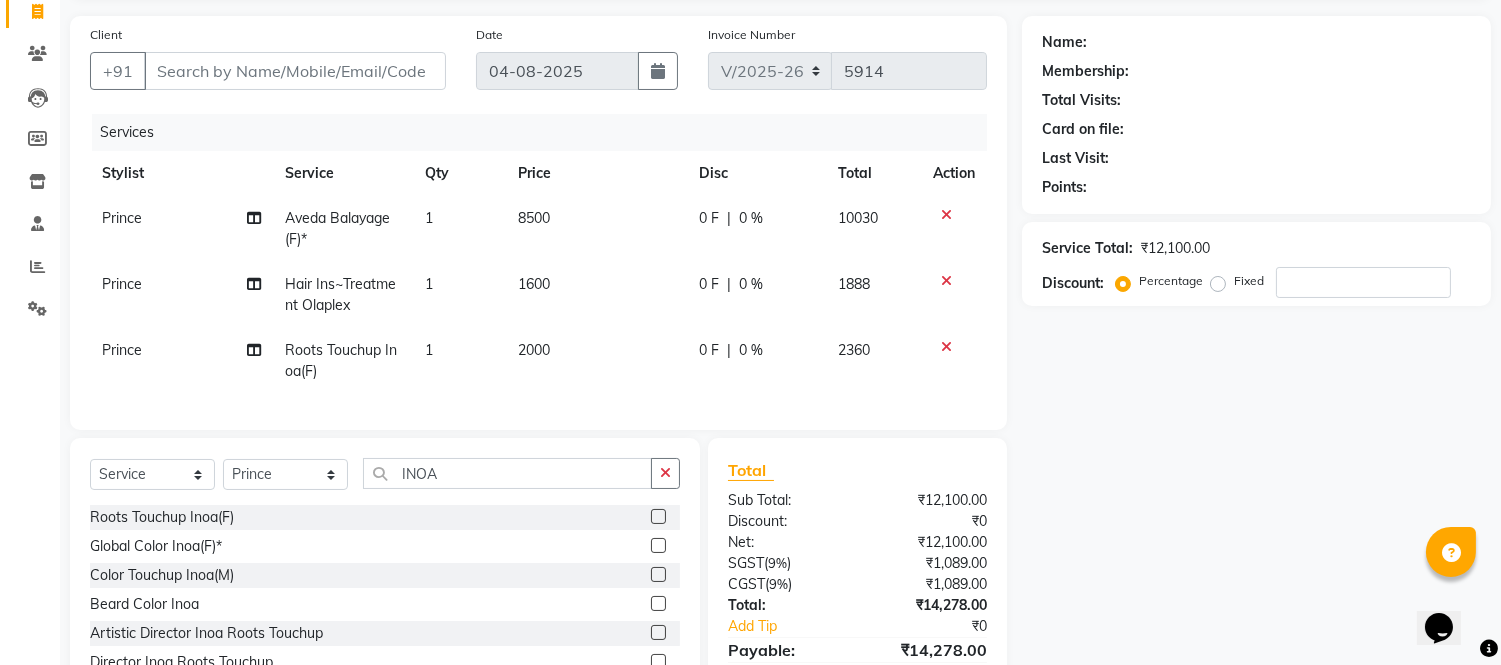 click on "2000" 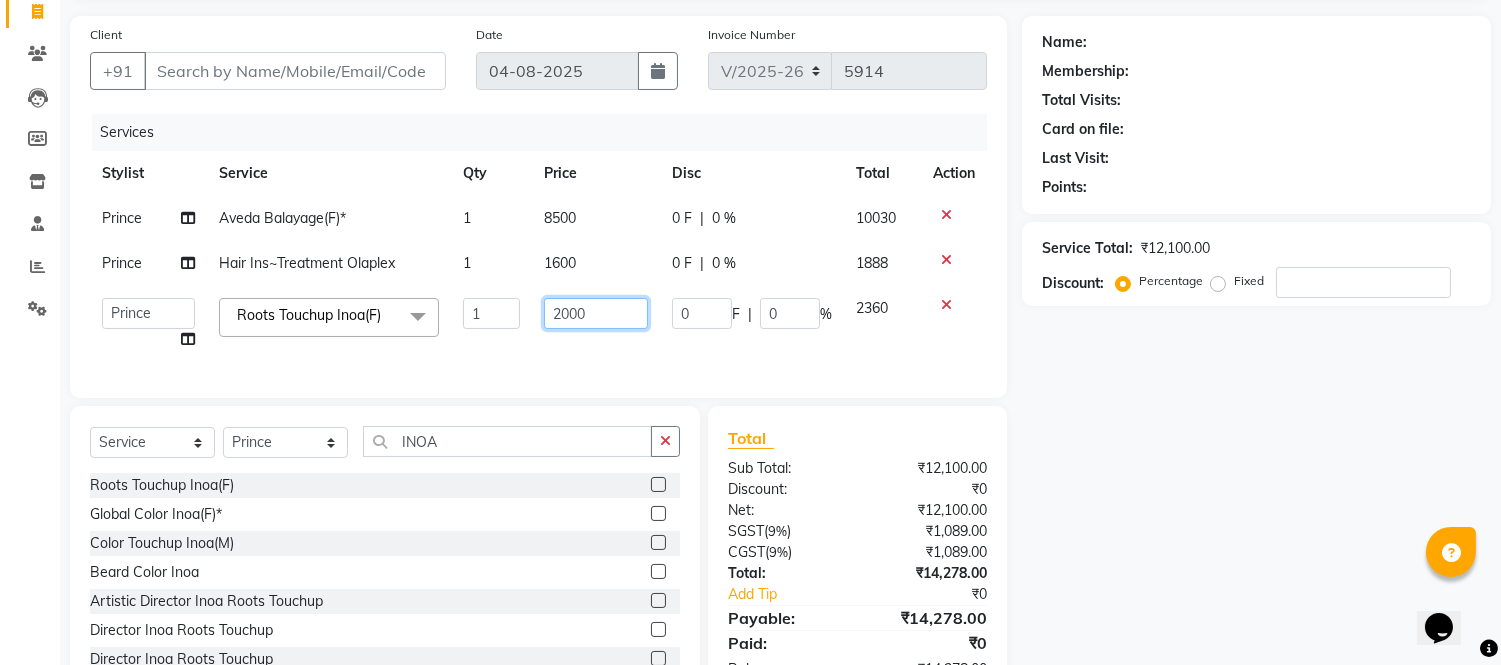 click on "2000" 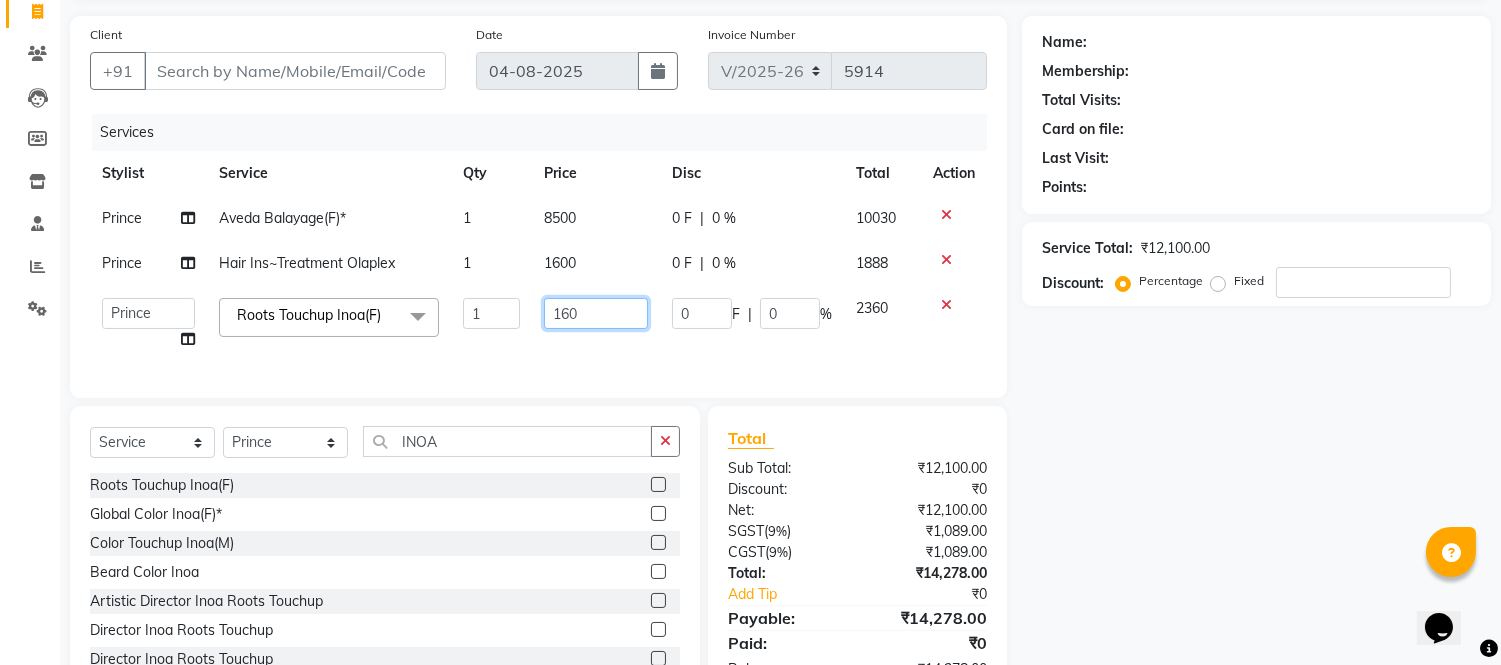 type on "1600" 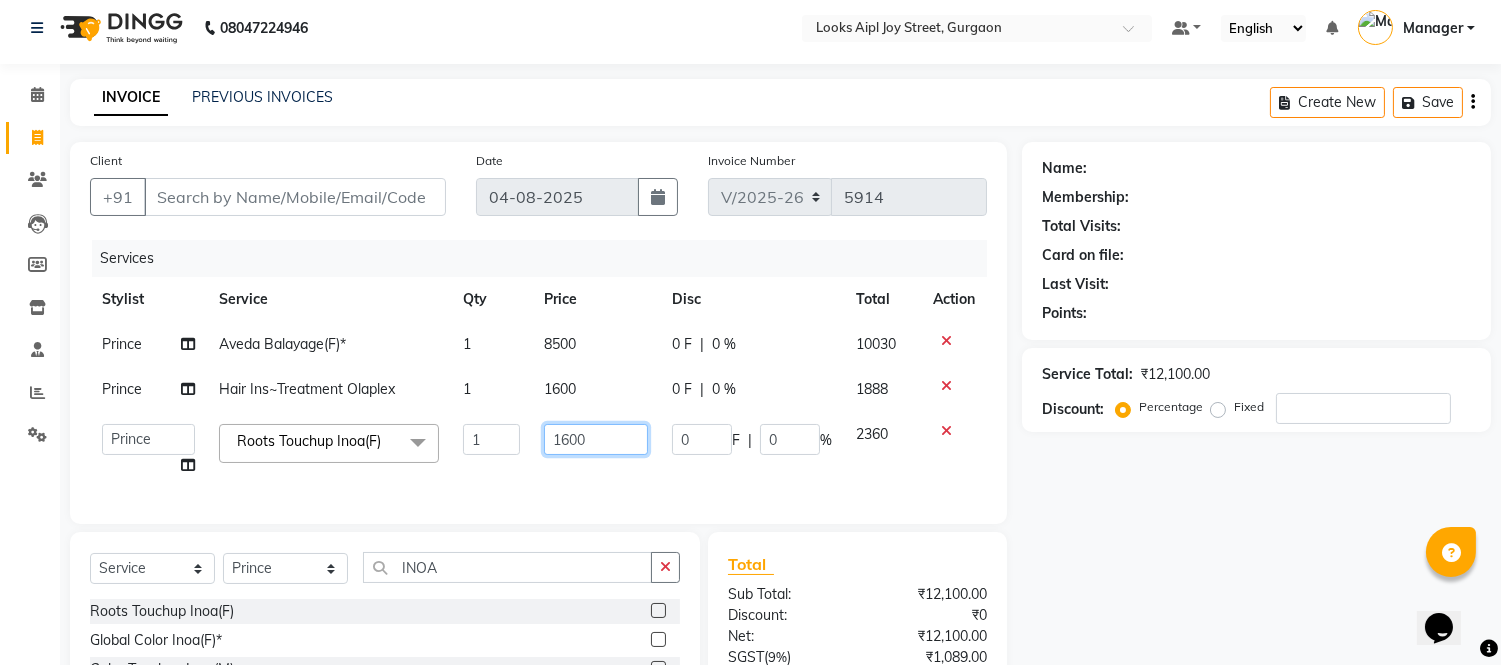 scroll, scrollTop: 0, scrollLeft: 0, axis: both 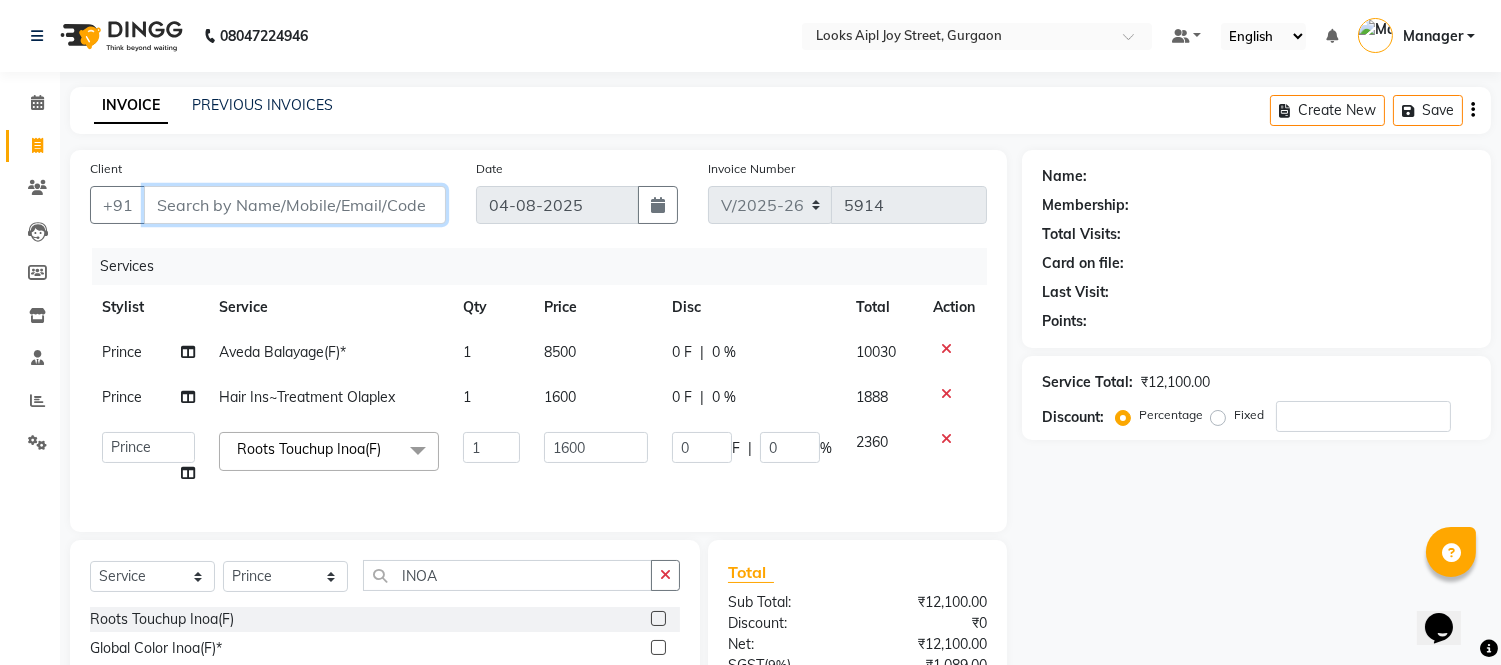 click on "Client" at bounding box center [295, 205] 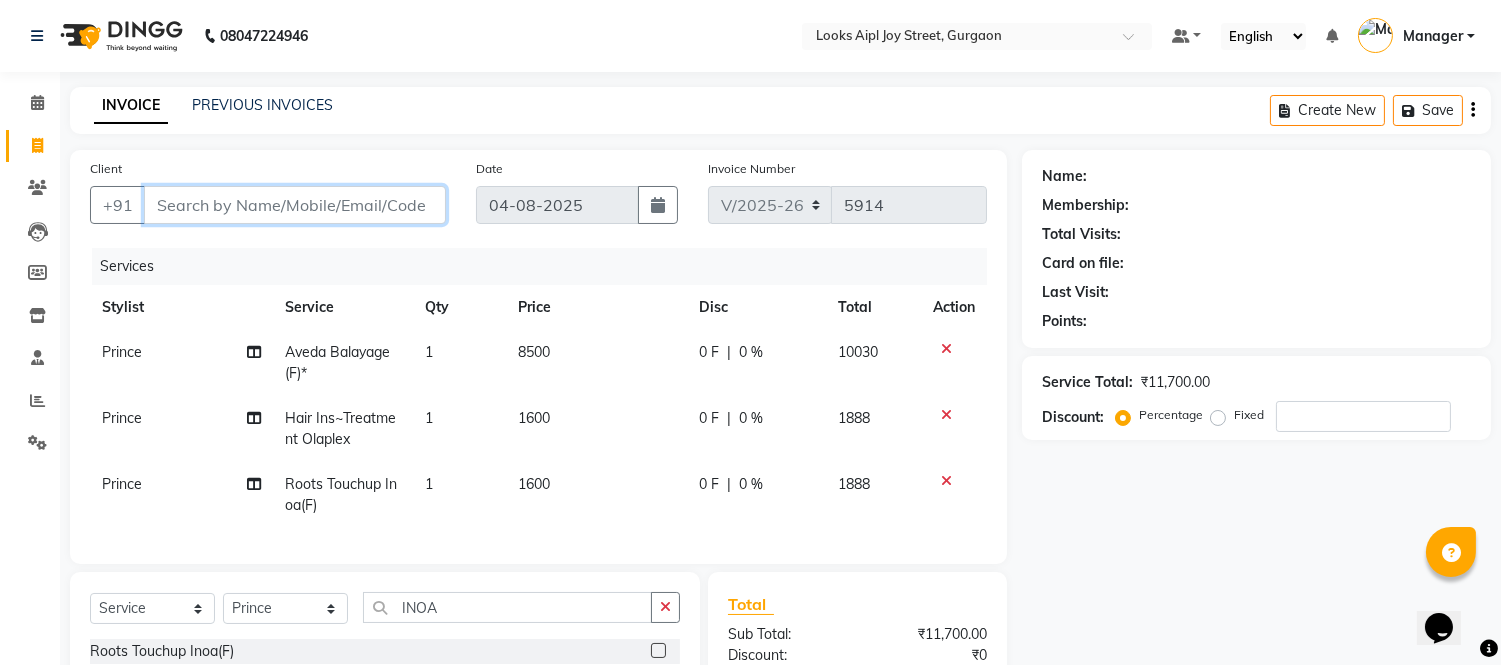 type on "9" 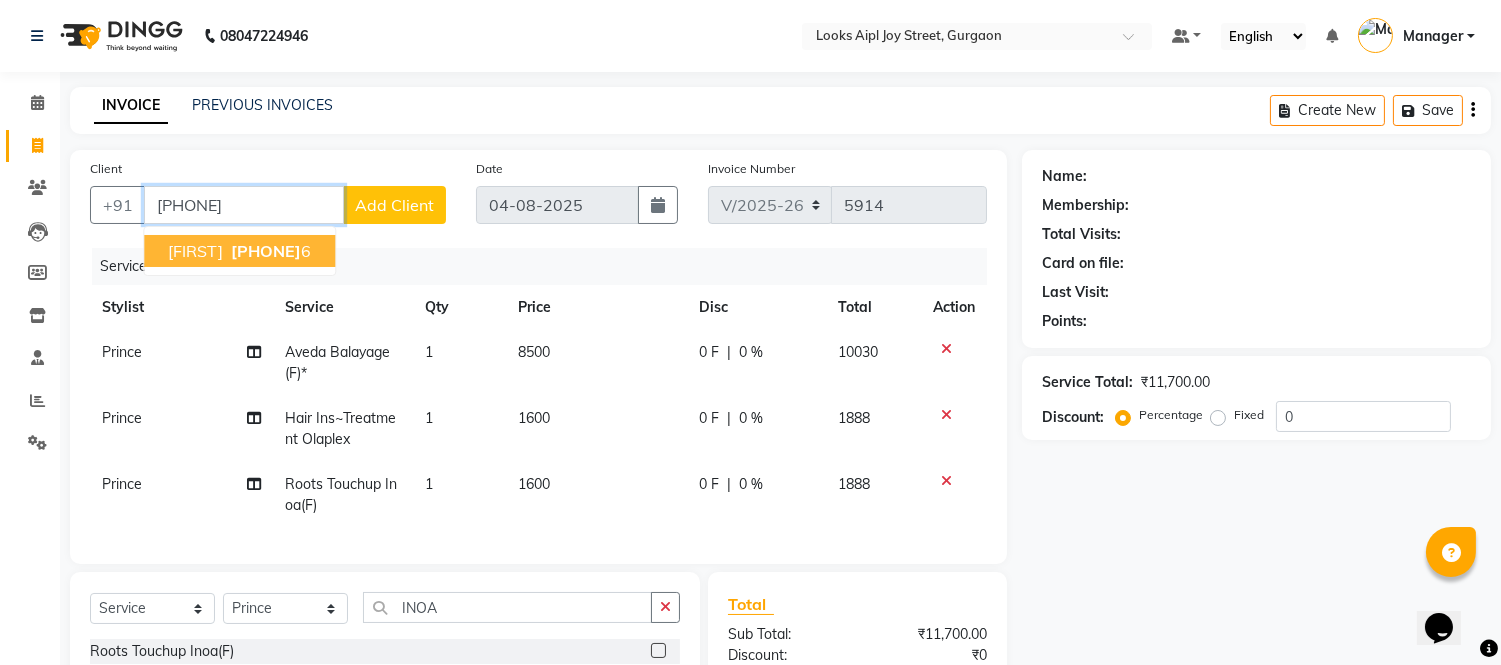 click on "954000097" at bounding box center (266, 251) 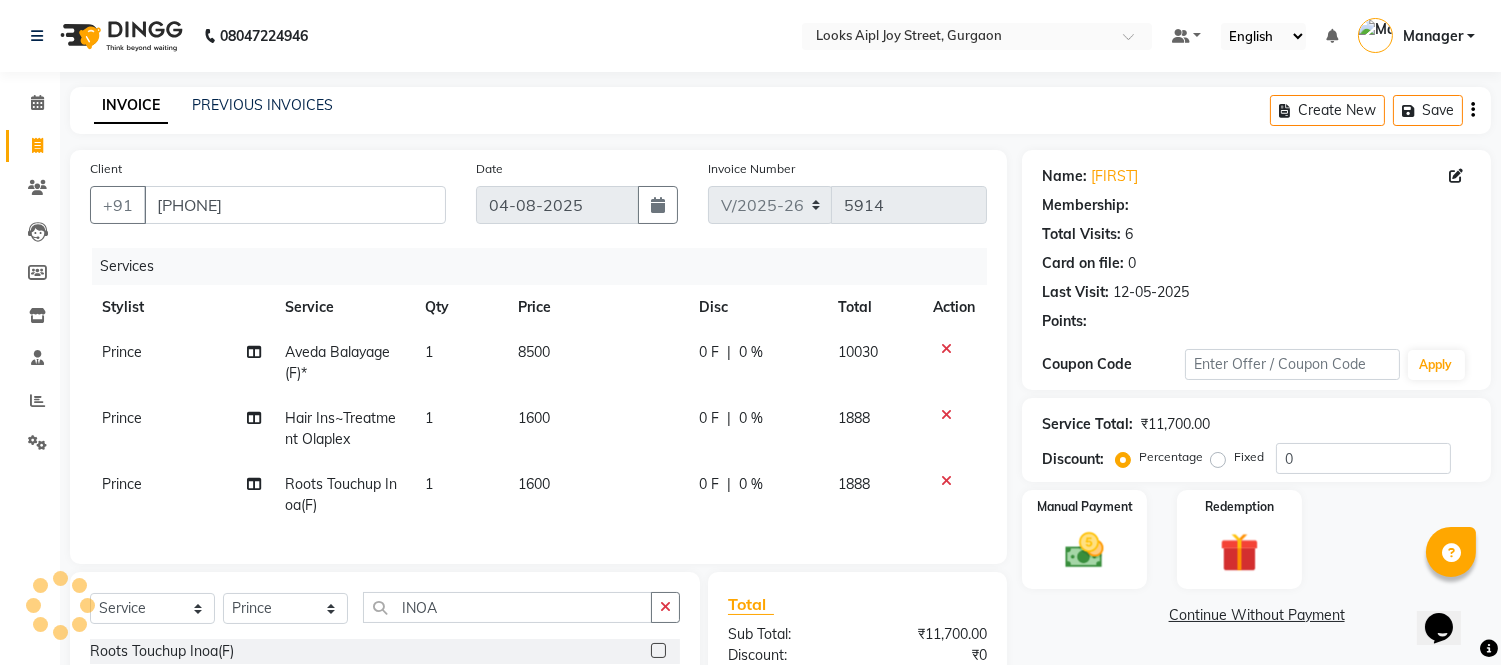 select on "1: Object" 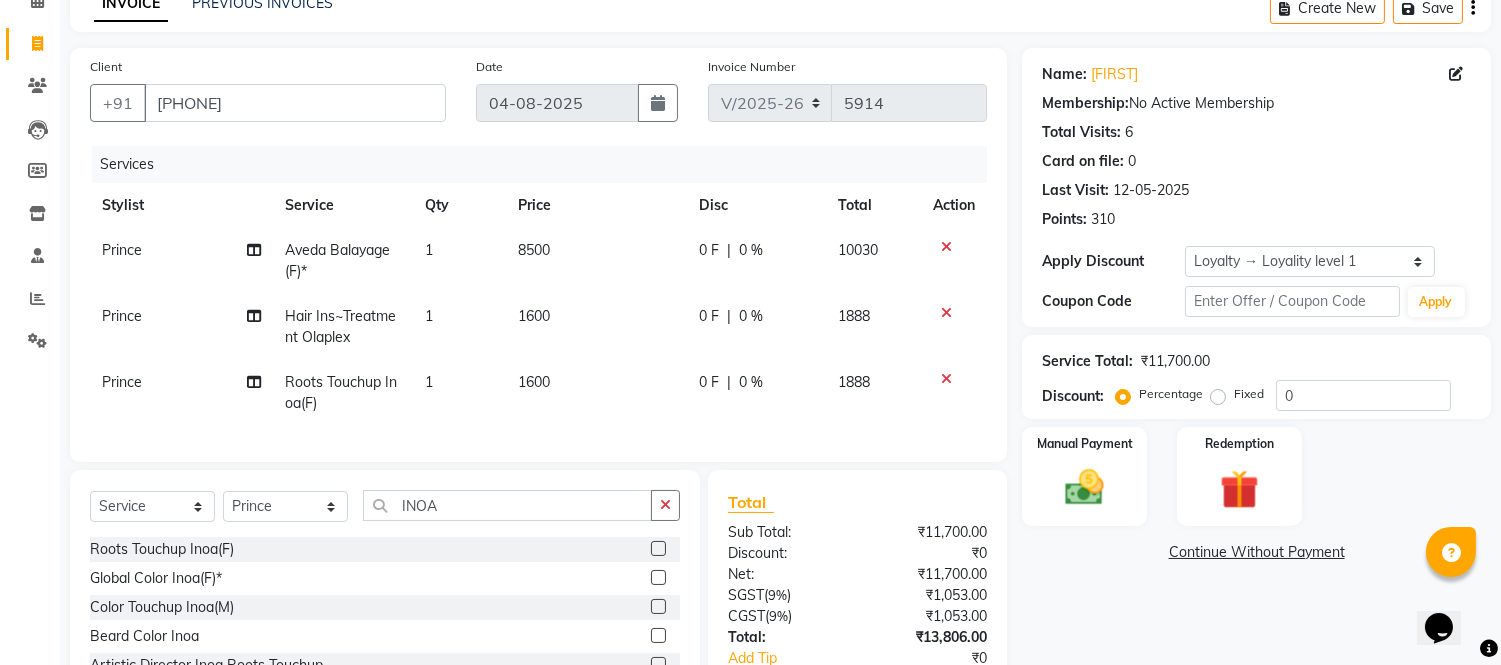 scroll, scrollTop: 248, scrollLeft: 0, axis: vertical 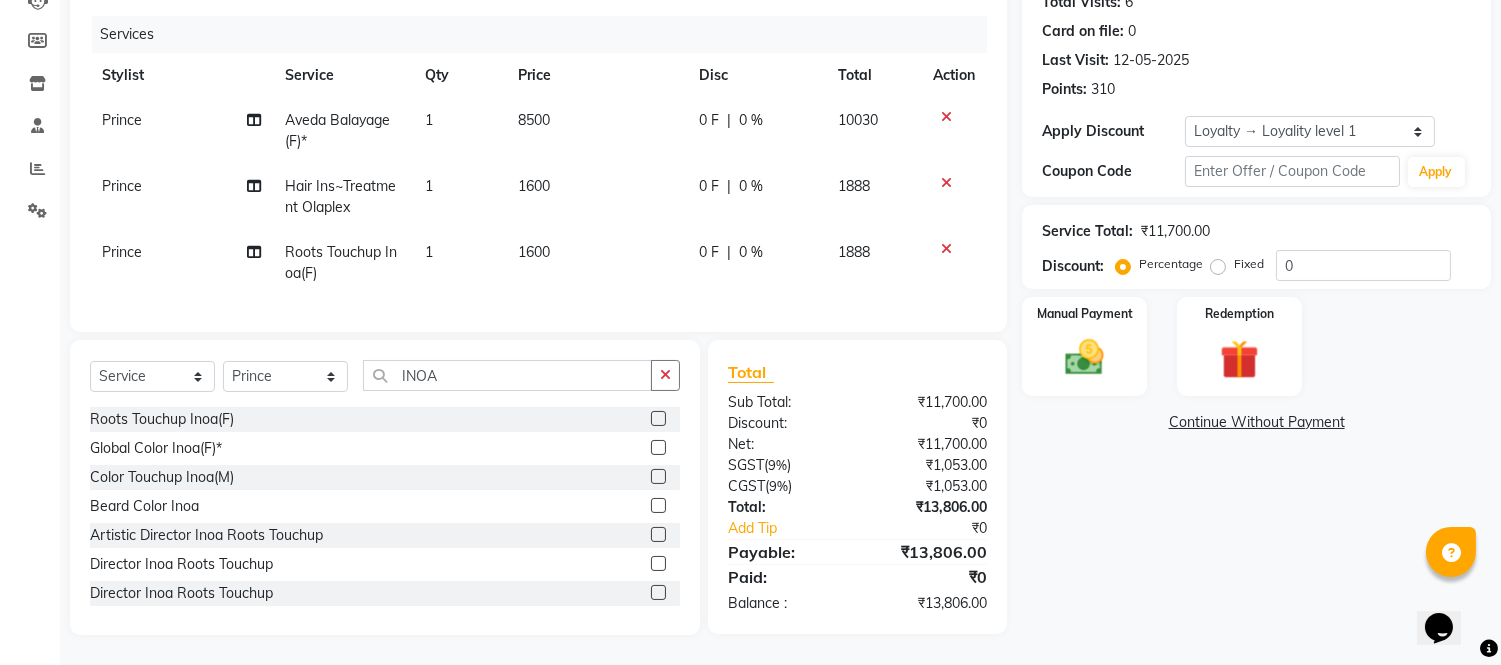 click on "1600" 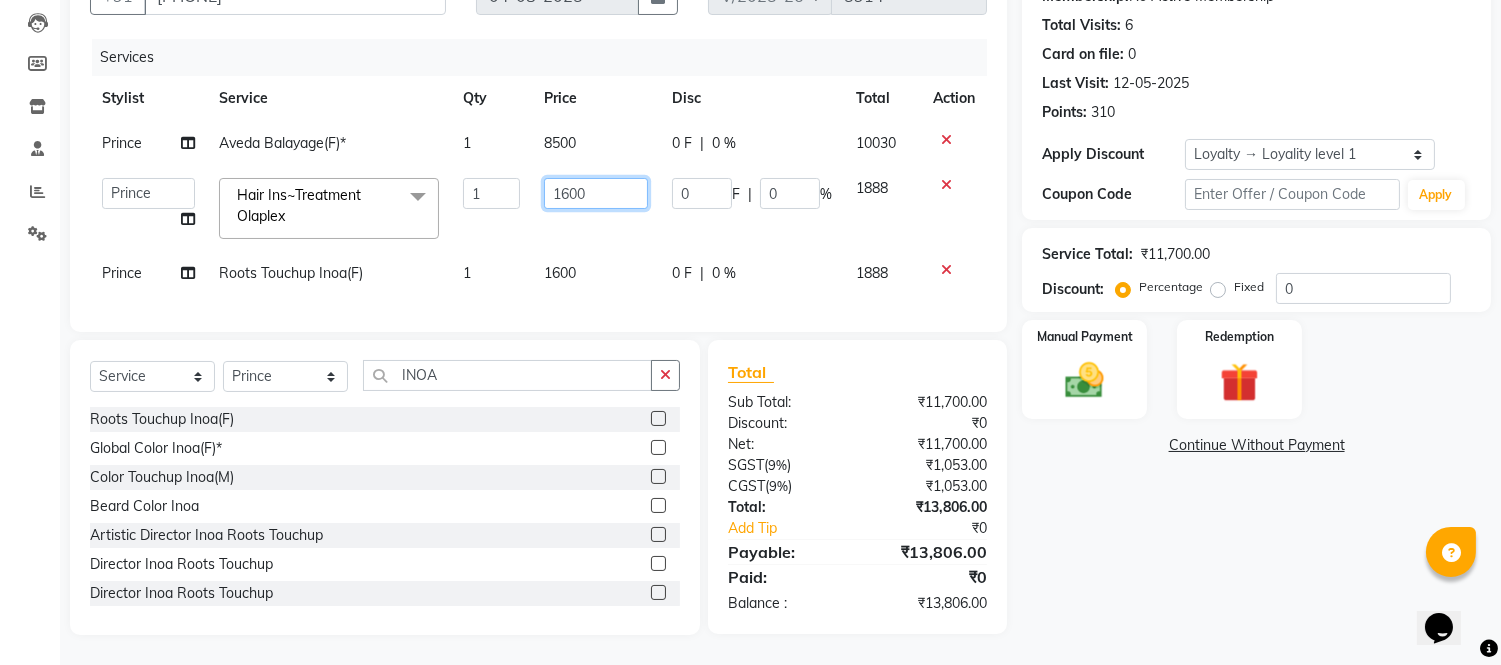 scroll, scrollTop: 225, scrollLeft: 0, axis: vertical 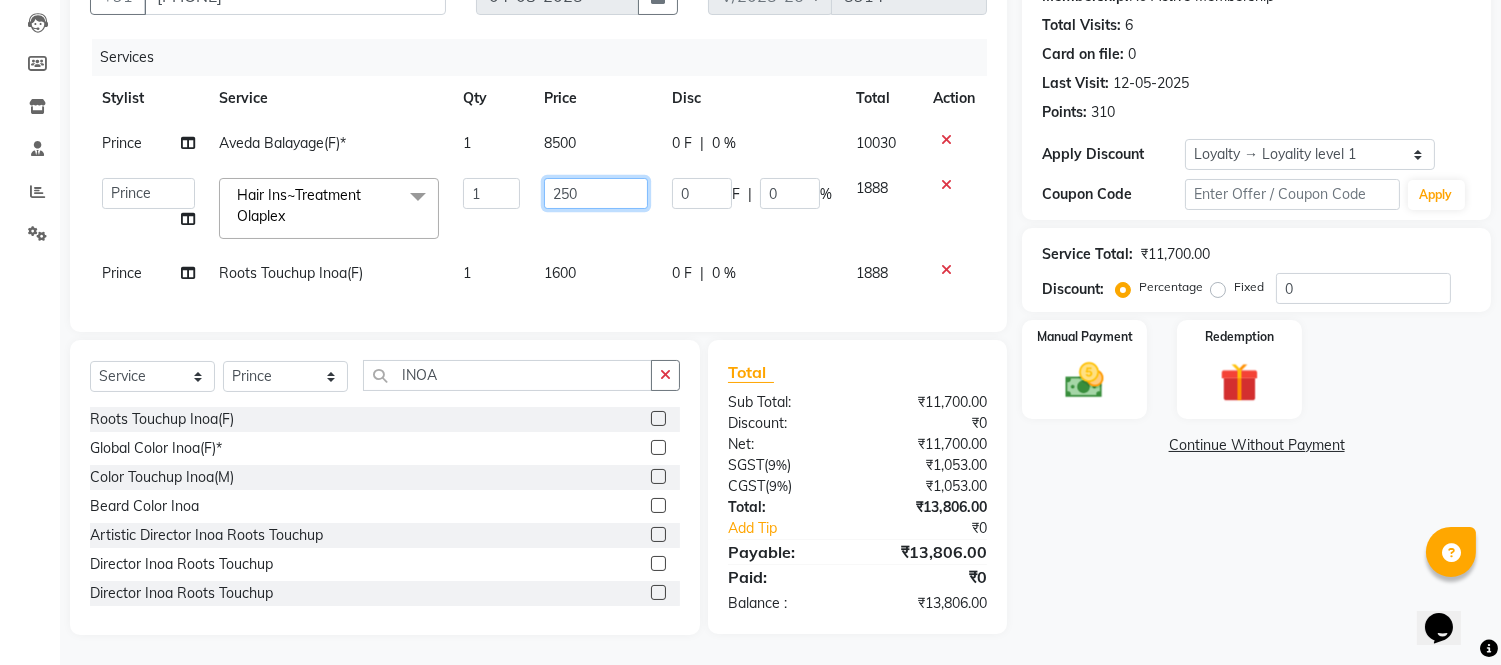 type on "2500" 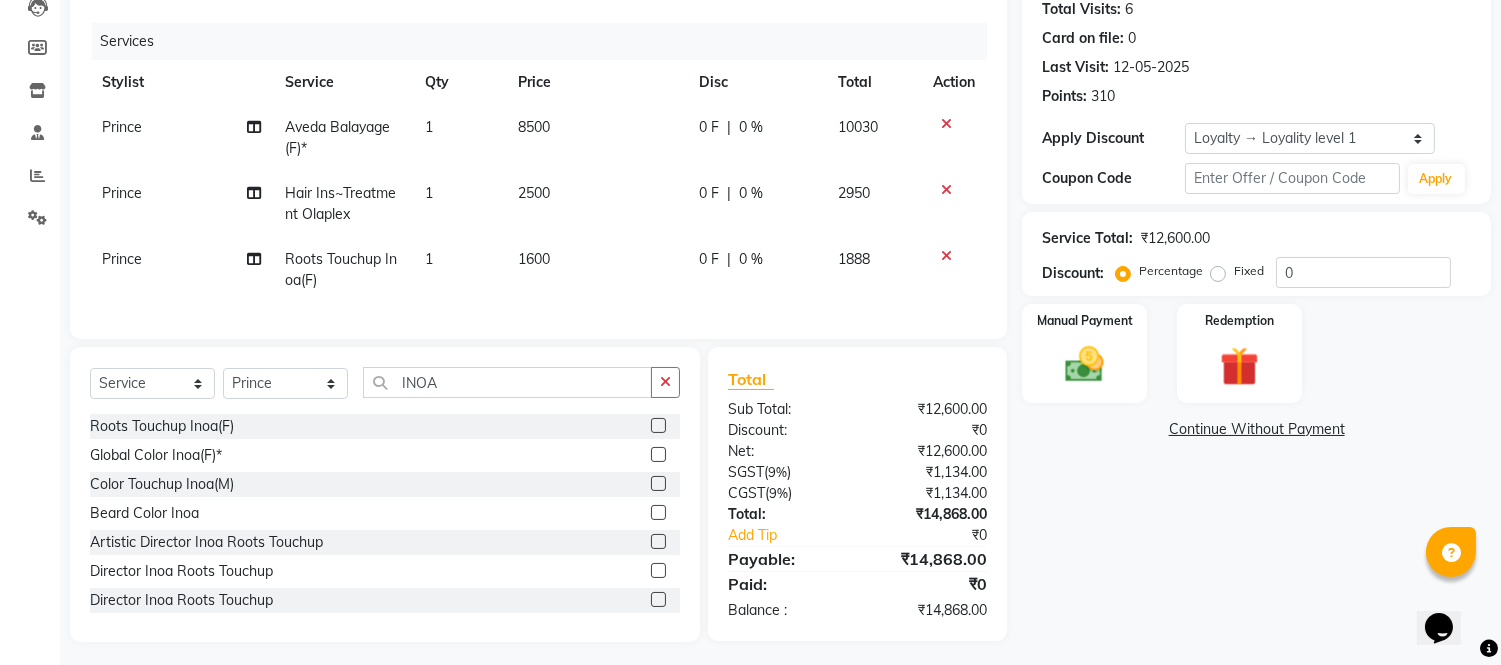 click on "1600" 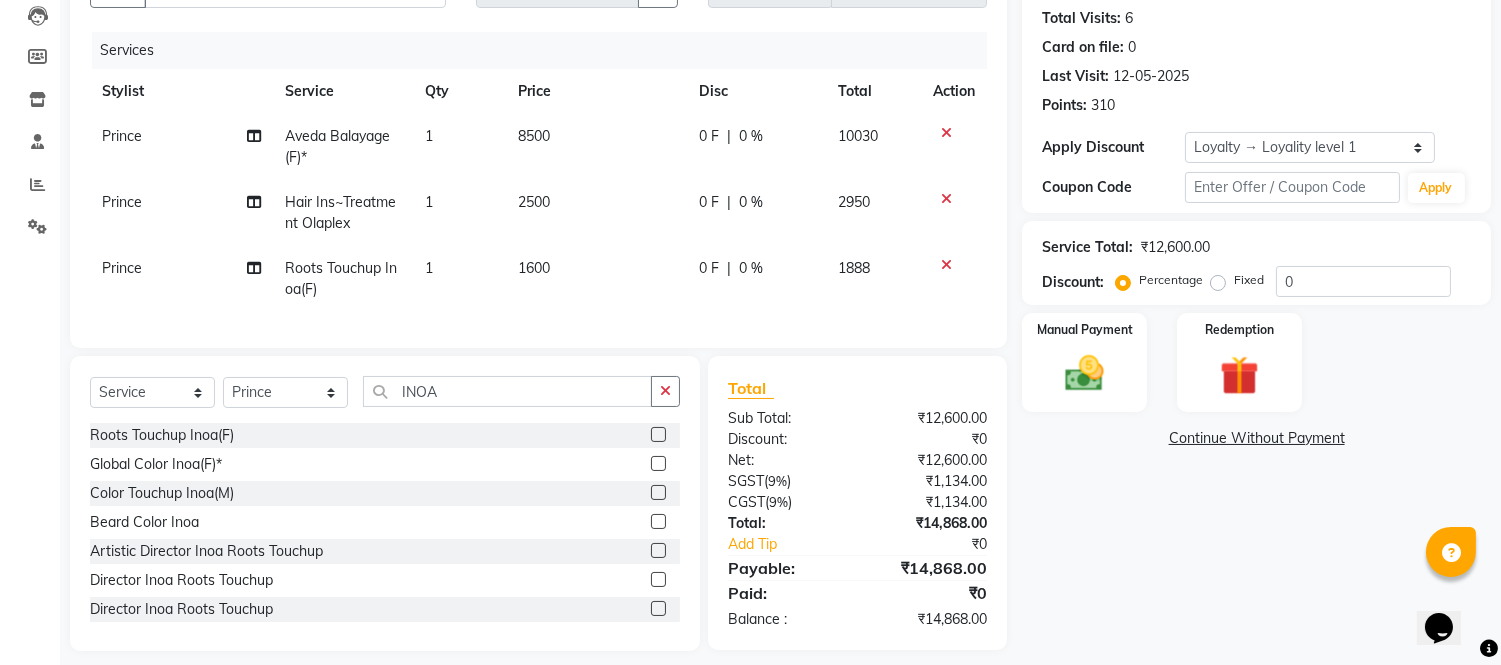 select on "70689" 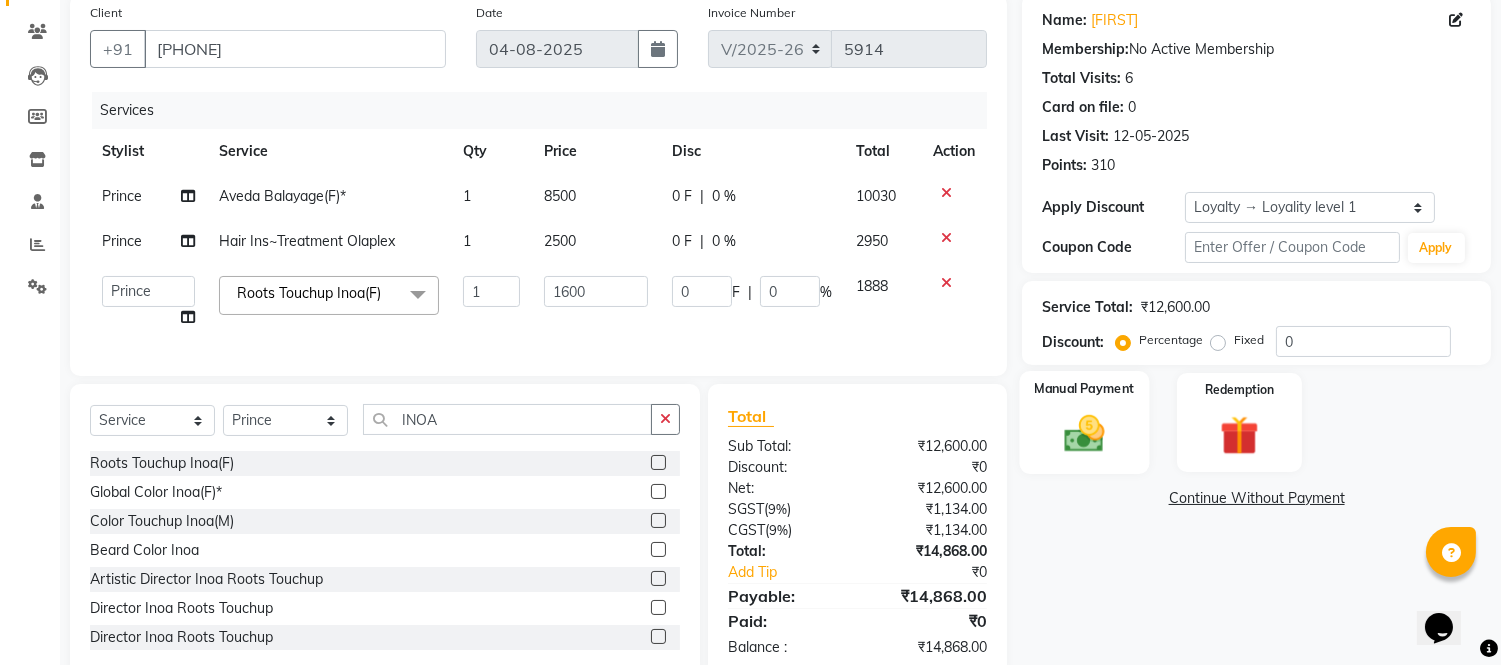 scroll, scrollTop: 105, scrollLeft: 0, axis: vertical 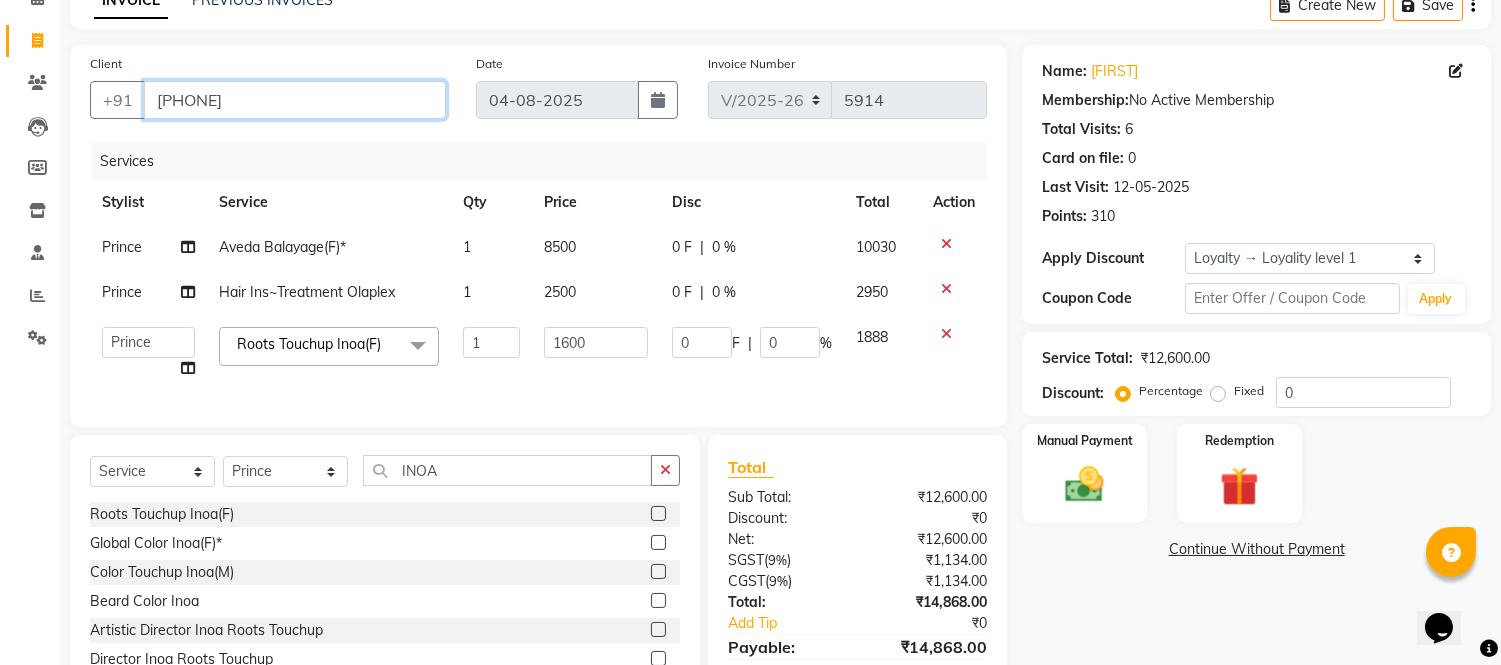drag, startPoint x: 281, startPoint y: 104, endPoint x: 121, endPoint y: 121, distance: 160.90059 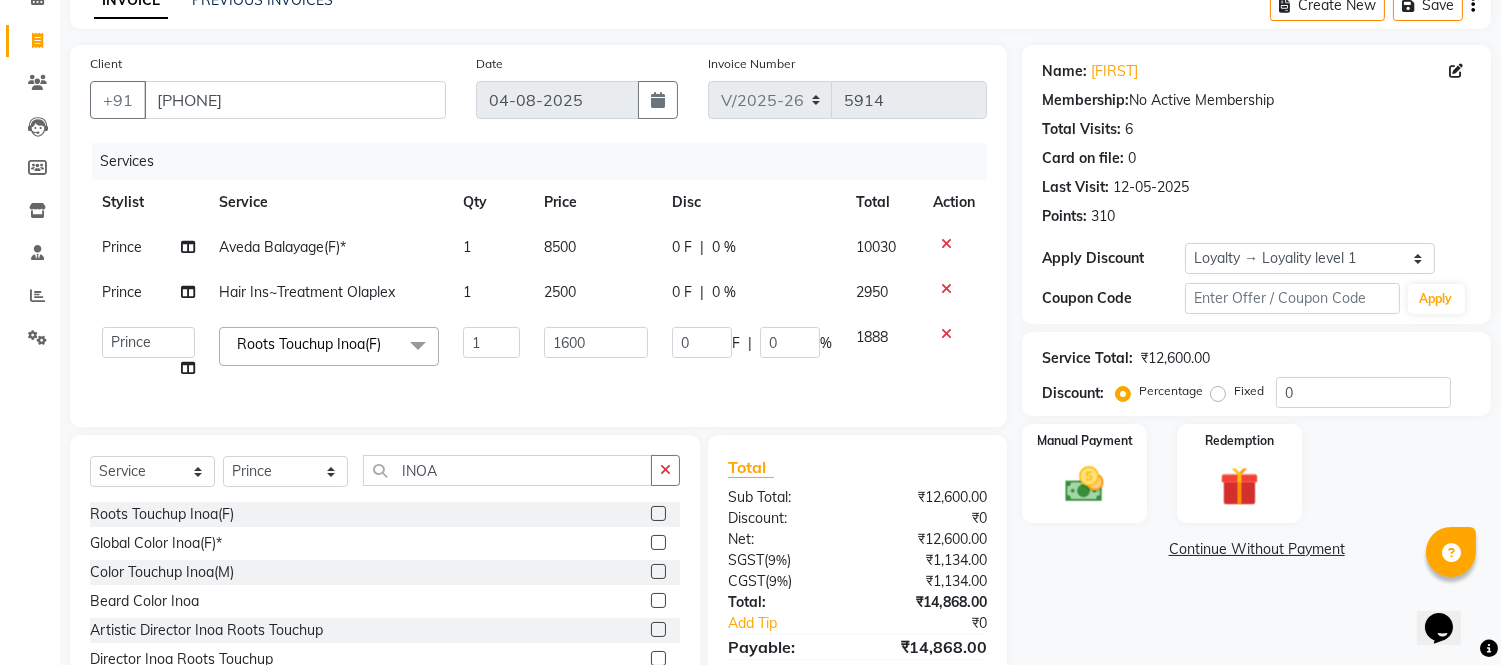 click on "INVOICE PREVIOUS INVOICES Create New   Save  Client +91 9540000976 Date 04-08-2025 Invoice Number V/2025 V/2025-26 5914 Services Stylist Service Qty Price Disc Total Action Prince Aveda Balayage(F)* 1 8500 0 F | 0 % 10030 Prince Hair Ins~Treatment Olaplex 1 2500 0 F | 0 % 2950  Akash   Akshar_asst   Alam _Pdct   Amit   Arkan   Arsh   Counter Sales   Geeta   Hema   ilfan   Kuldeep   Laxmi   Manager   Neeraj   Prince   sagar_pdct   Surejit   Vijay   Zakir_pdct  Roots Touchup Inoa(F)  x Big Toes French Tip Repair Gel French Extension Gel Tip Repair Gel Infills Gel Overlays Gel Extension Gel Nail Removal Natural Nail Extensions French Nail Extensions Gel Polish Removal Extension Removal Nail Art Recruiter French Ombre Gel Polish Nail Art Nedle Cutical Care Nail Art Brush French Gel Polish French Glitter Gel Polish Gel Polish Touchup                                   Nail Art Per Finger(F)* 3D Nail Art Recruiter Nail Art with Stones/Foil/Stickers per Finger Acrylic Overlays Nail Extension Refill Finger Tip Repair" 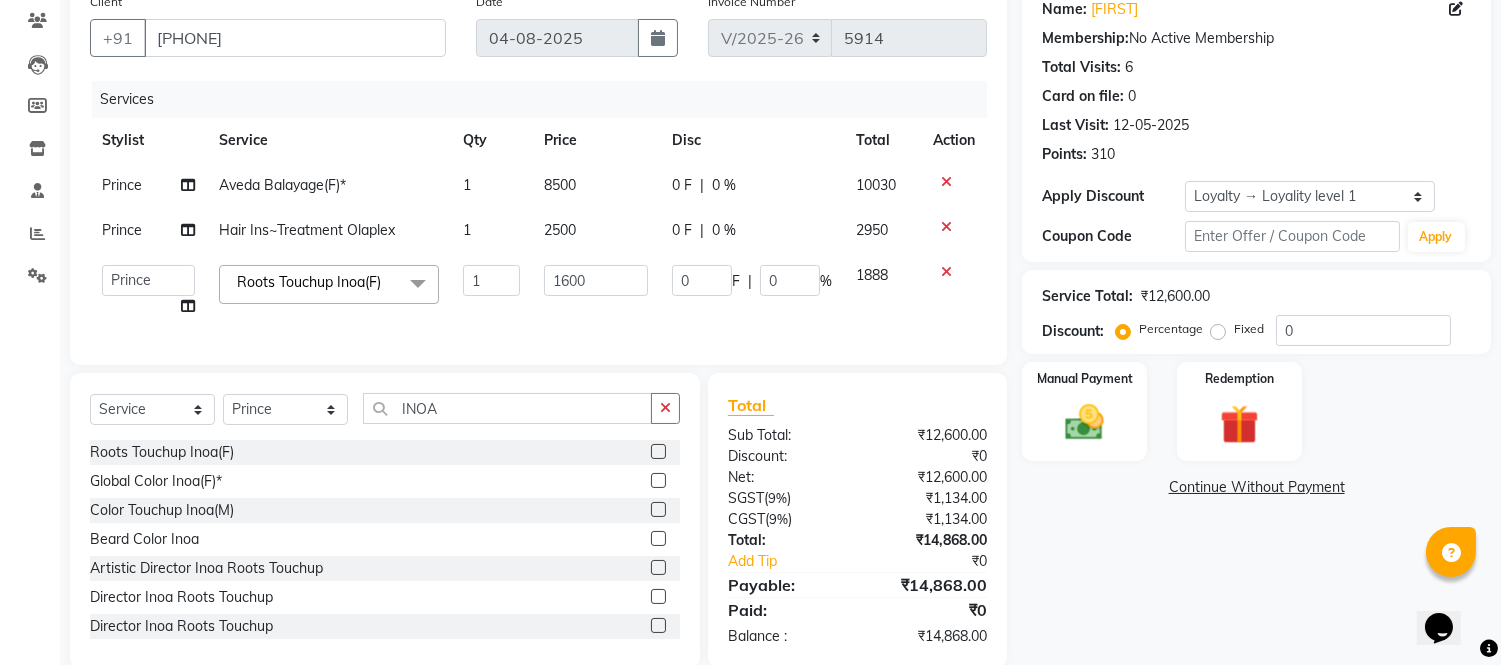 scroll, scrollTop: 216, scrollLeft: 0, axis: vertical 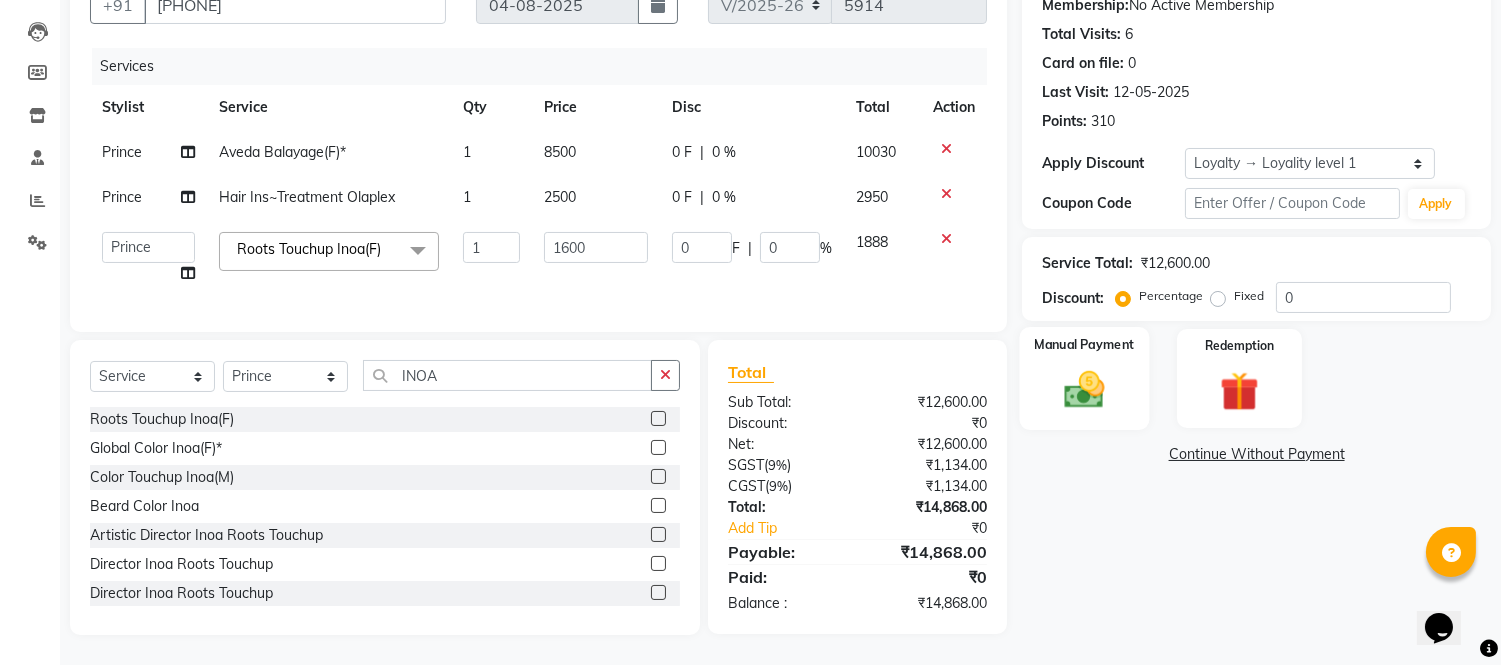 click 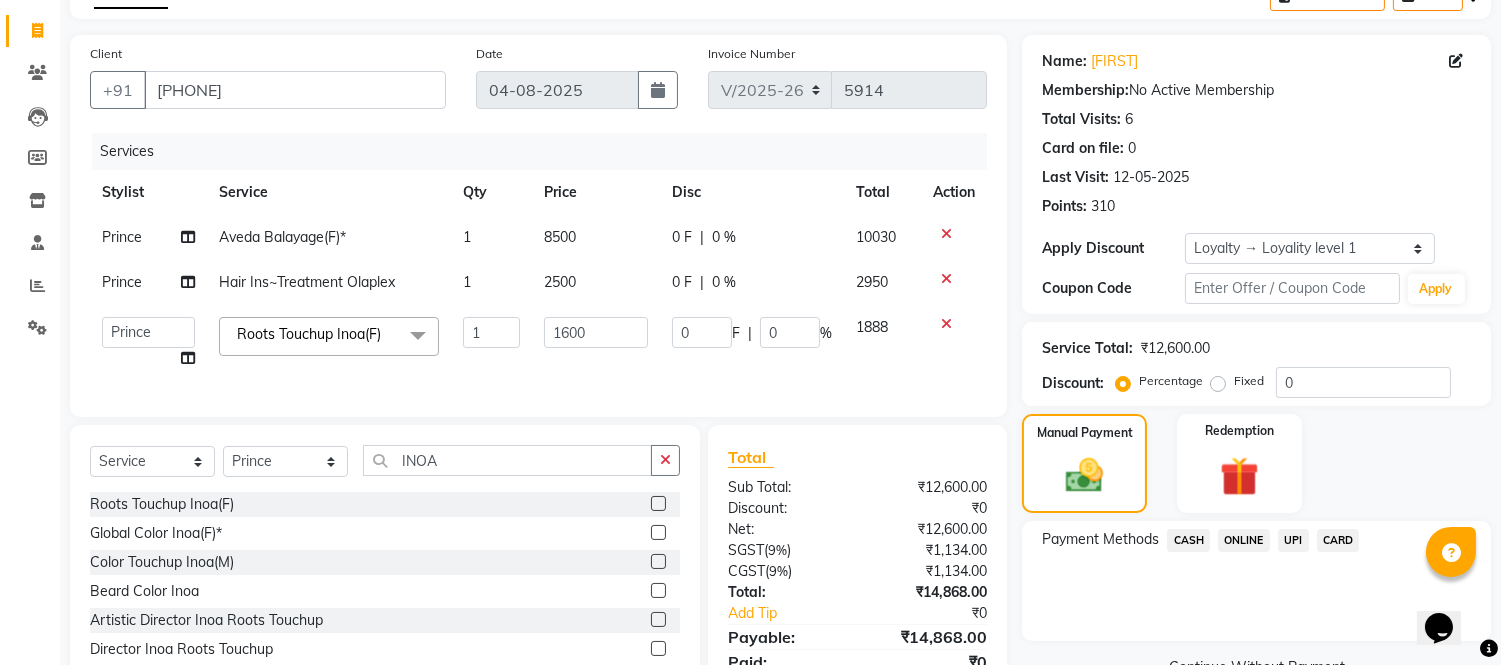 scroll, scrollTop: 0, scrollLeft: 0, axis: both 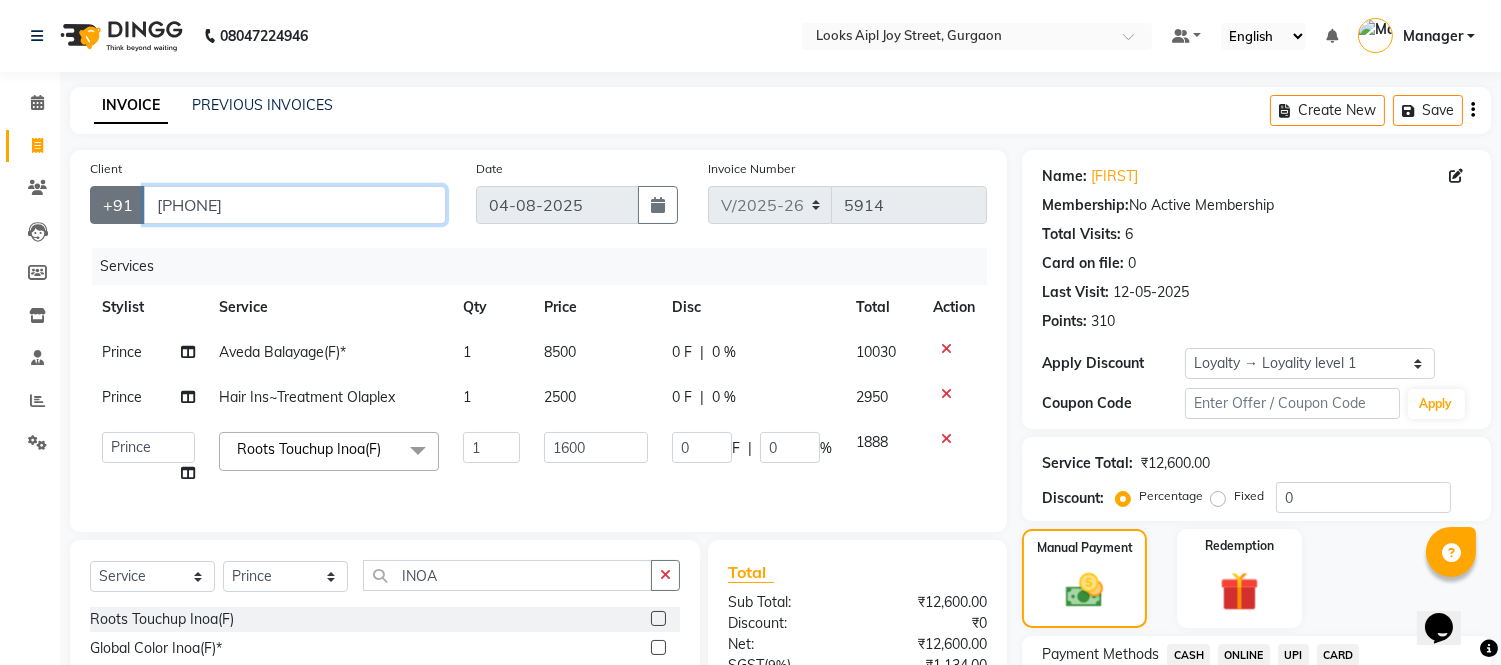 drag, startPoint x: 178, startPoint y: 206, endPoint x: 138, endPoint y: 206, distance: 40 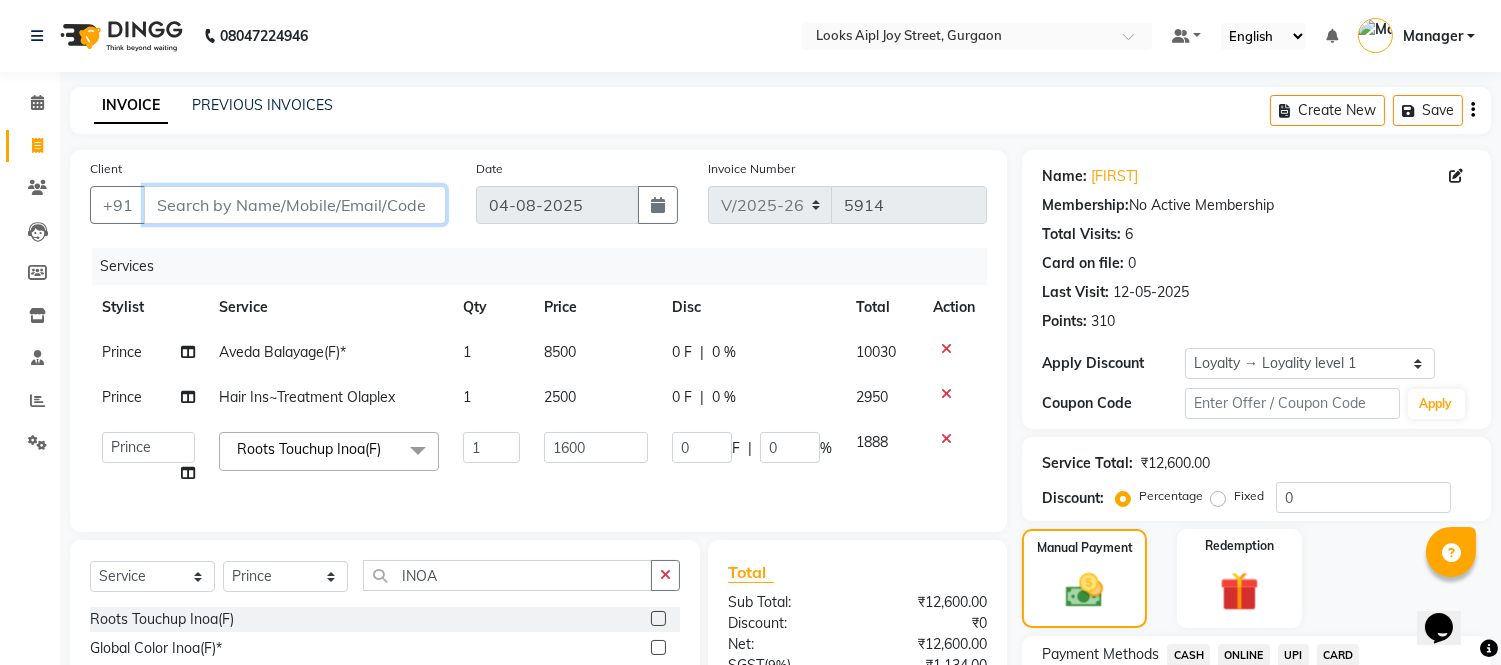 paste on "[PHONE]" 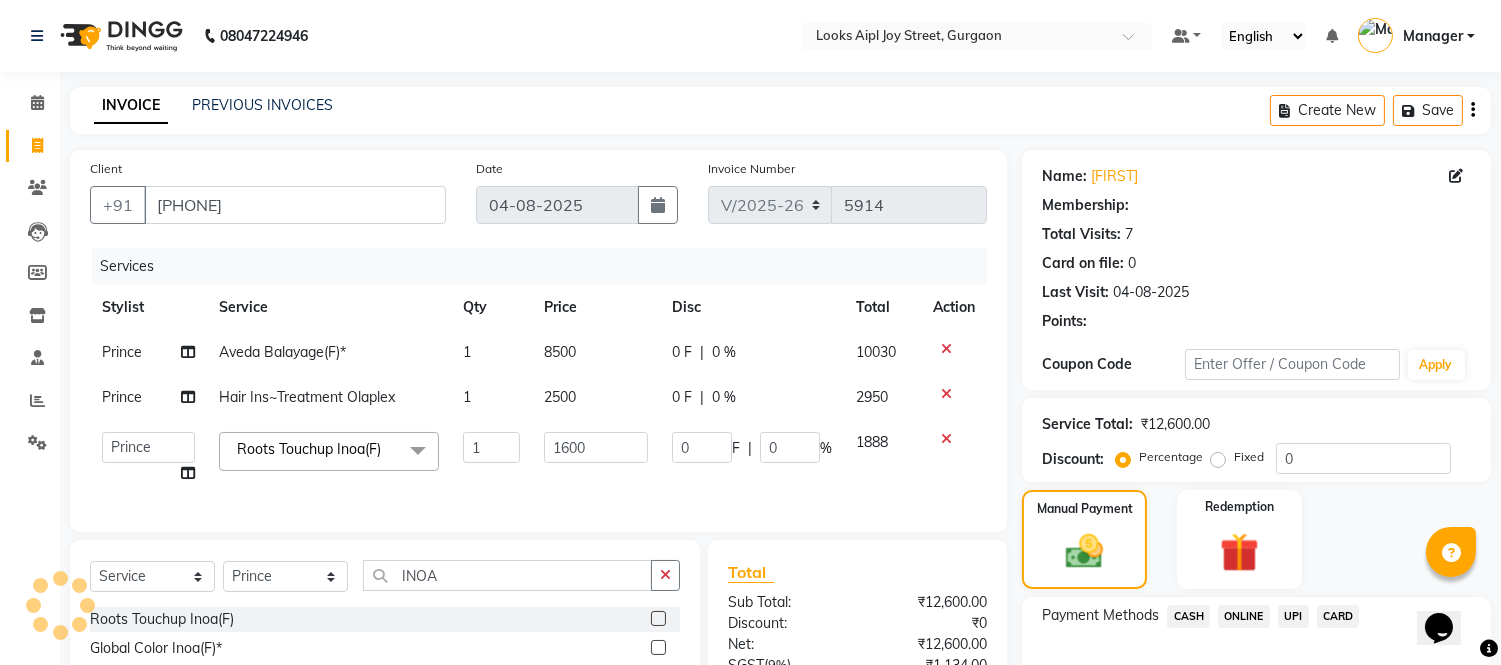 select on "1: Object" 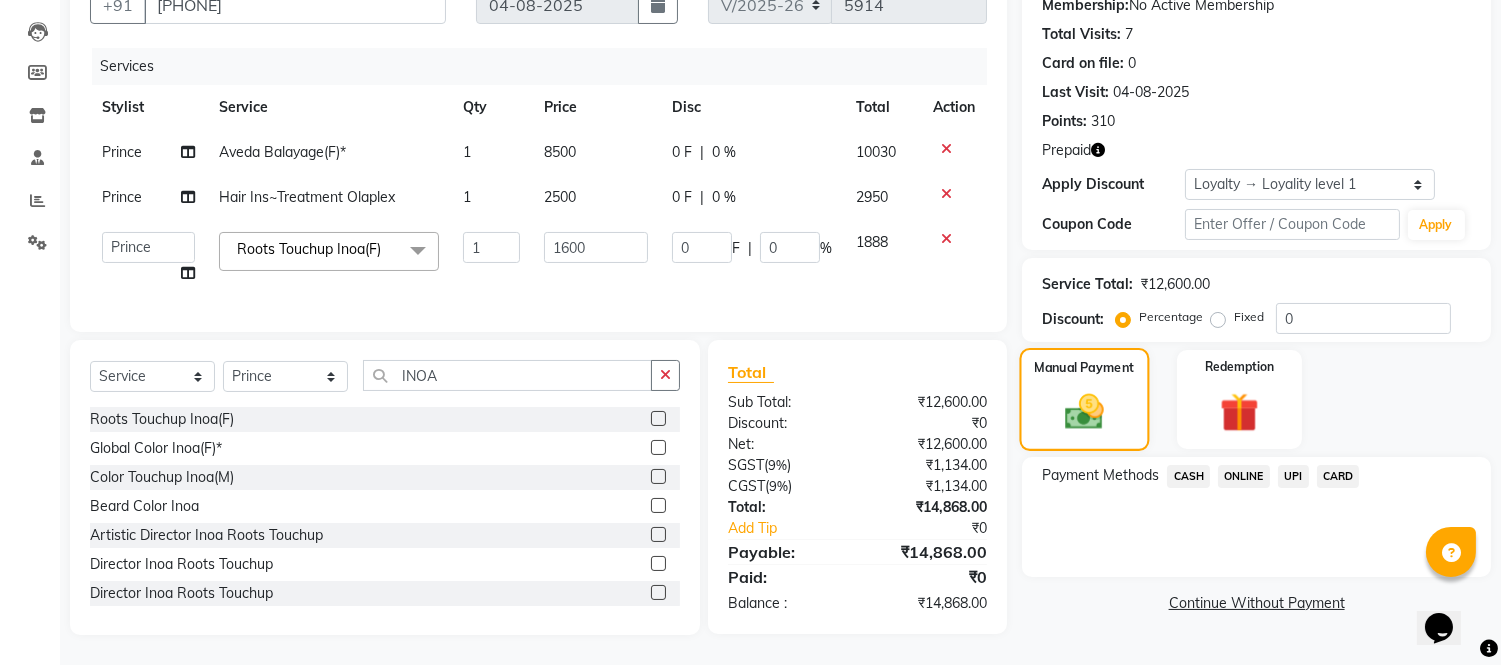 scroll, scrollTop: 216, scrollLeft: 0, axis: vertical 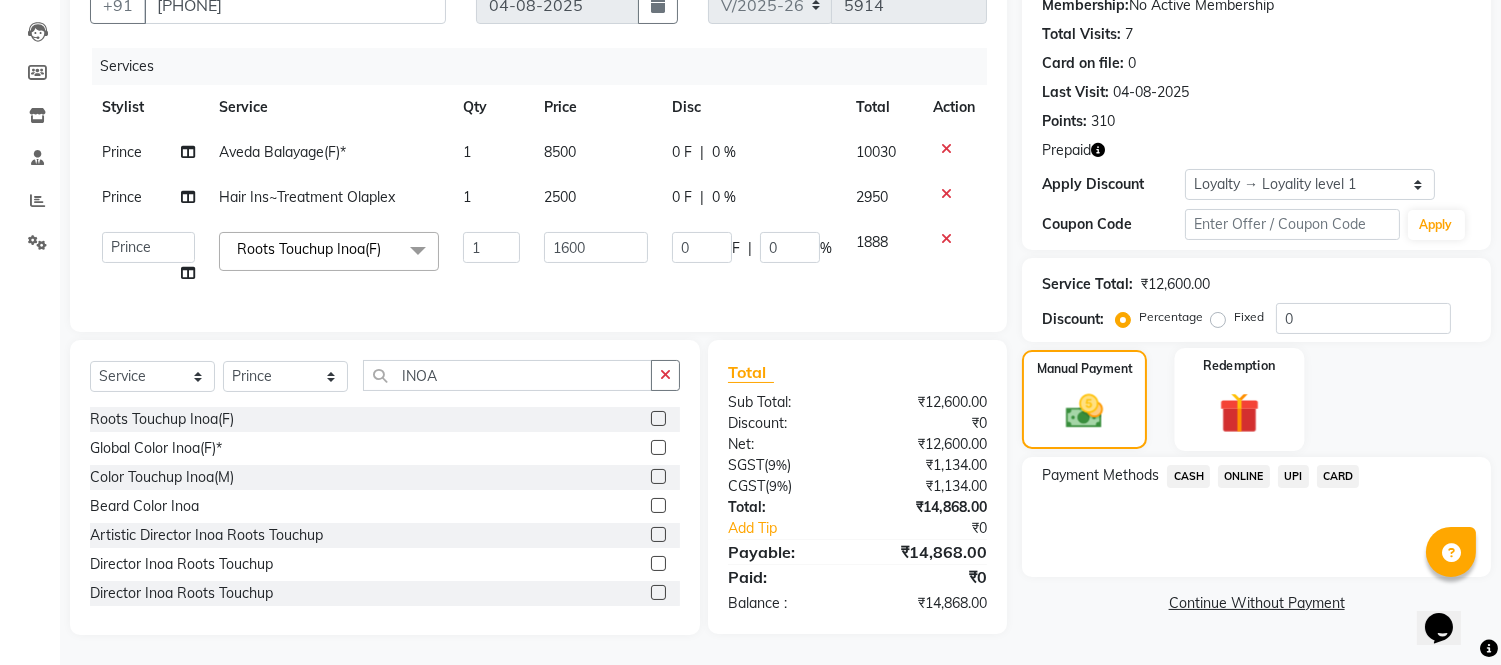 click 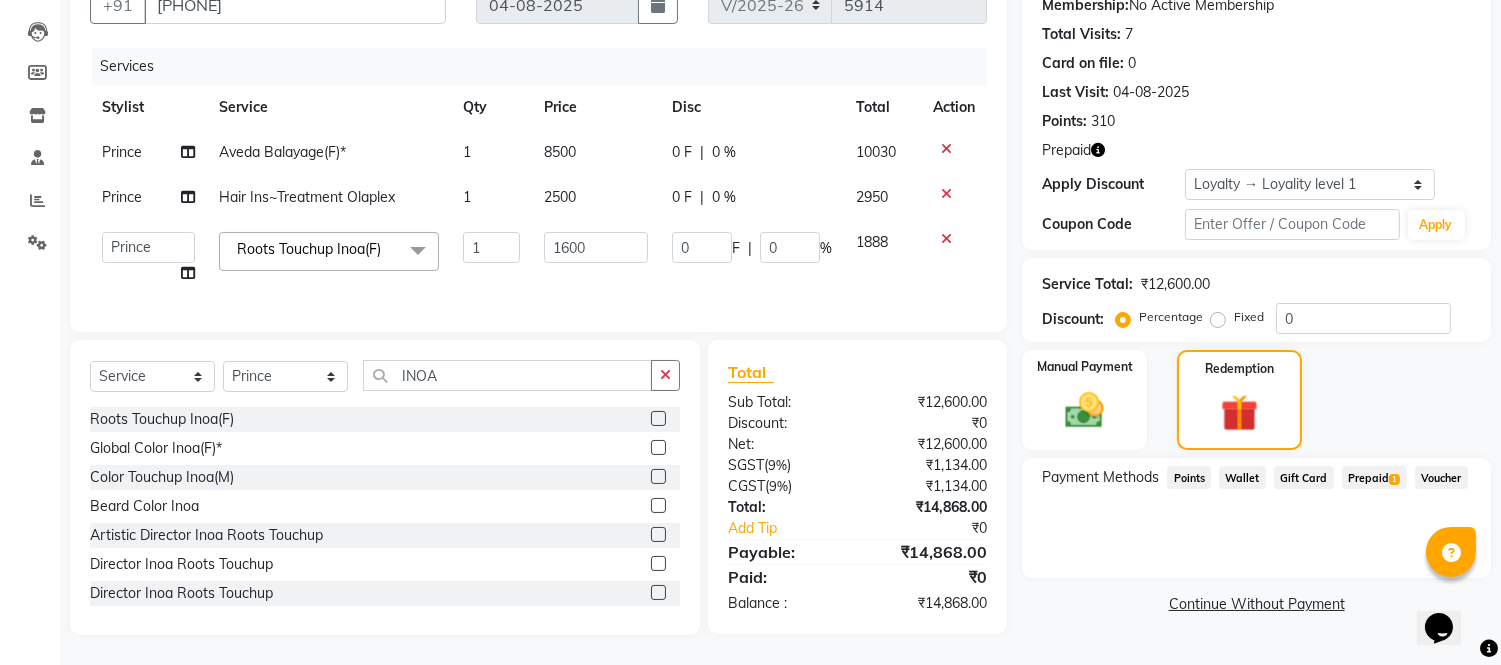 click on "Prepaid  1" 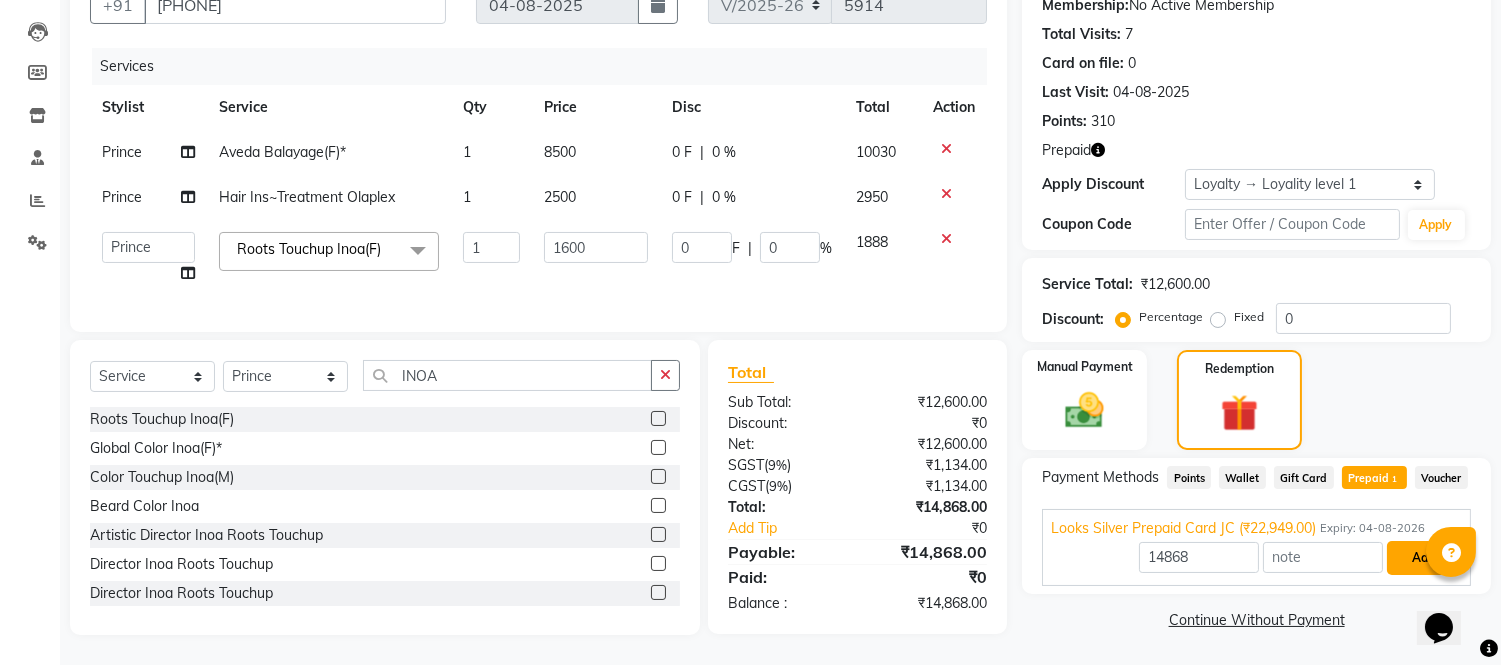click on "Add" at bounding box center [1423, 558] 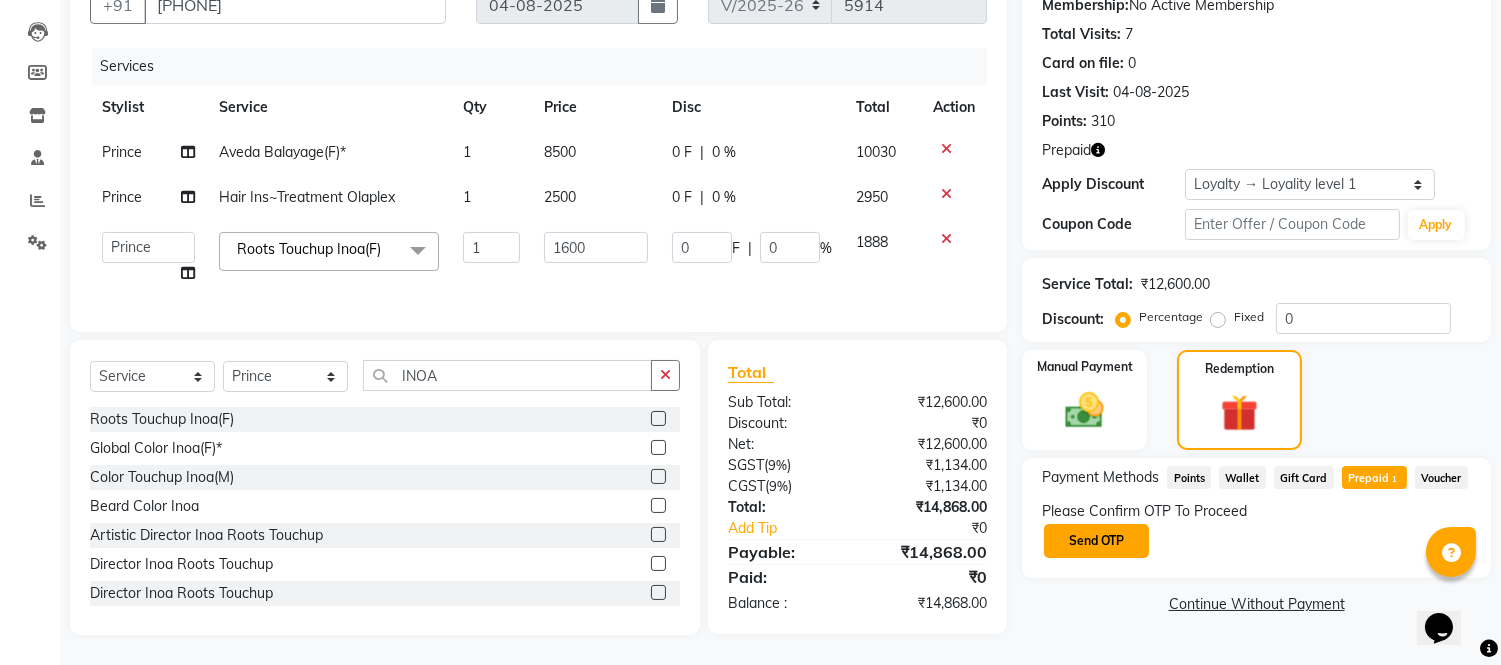 click on "Send OTP" 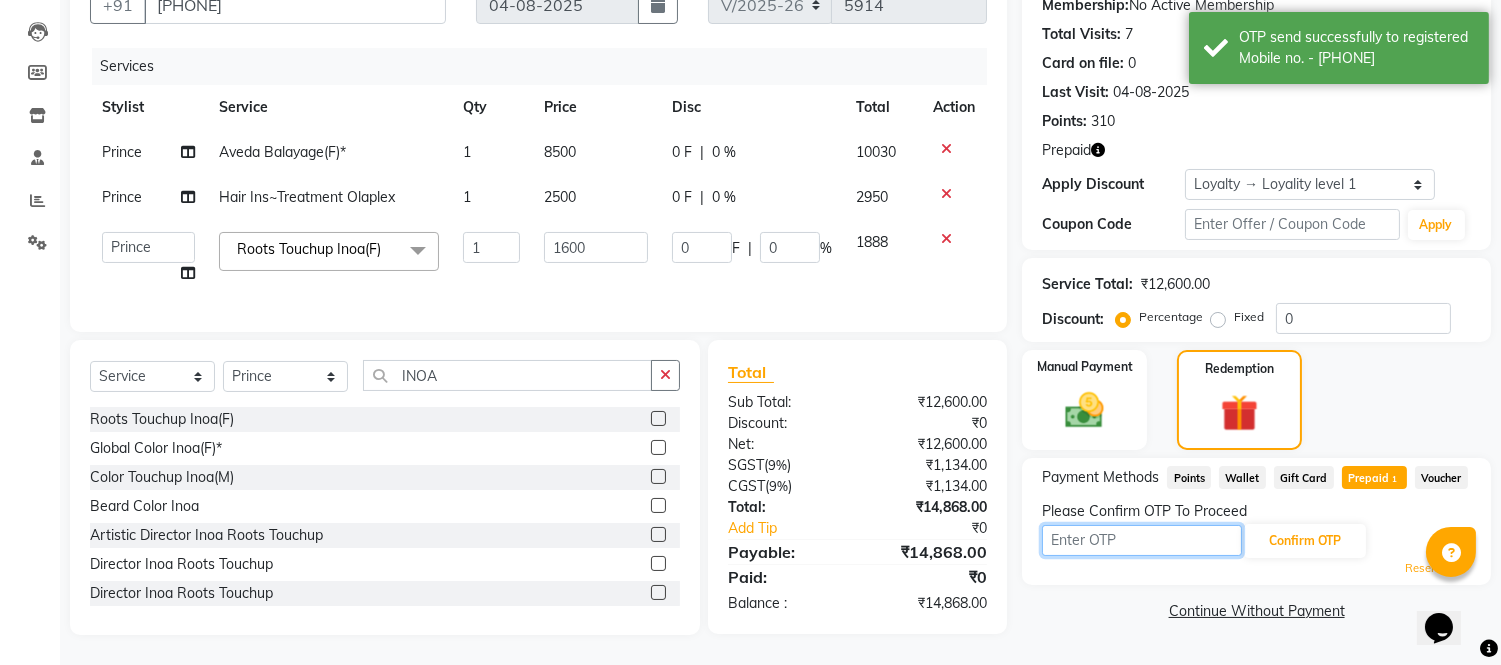 click at bounding box center (1142, 540) 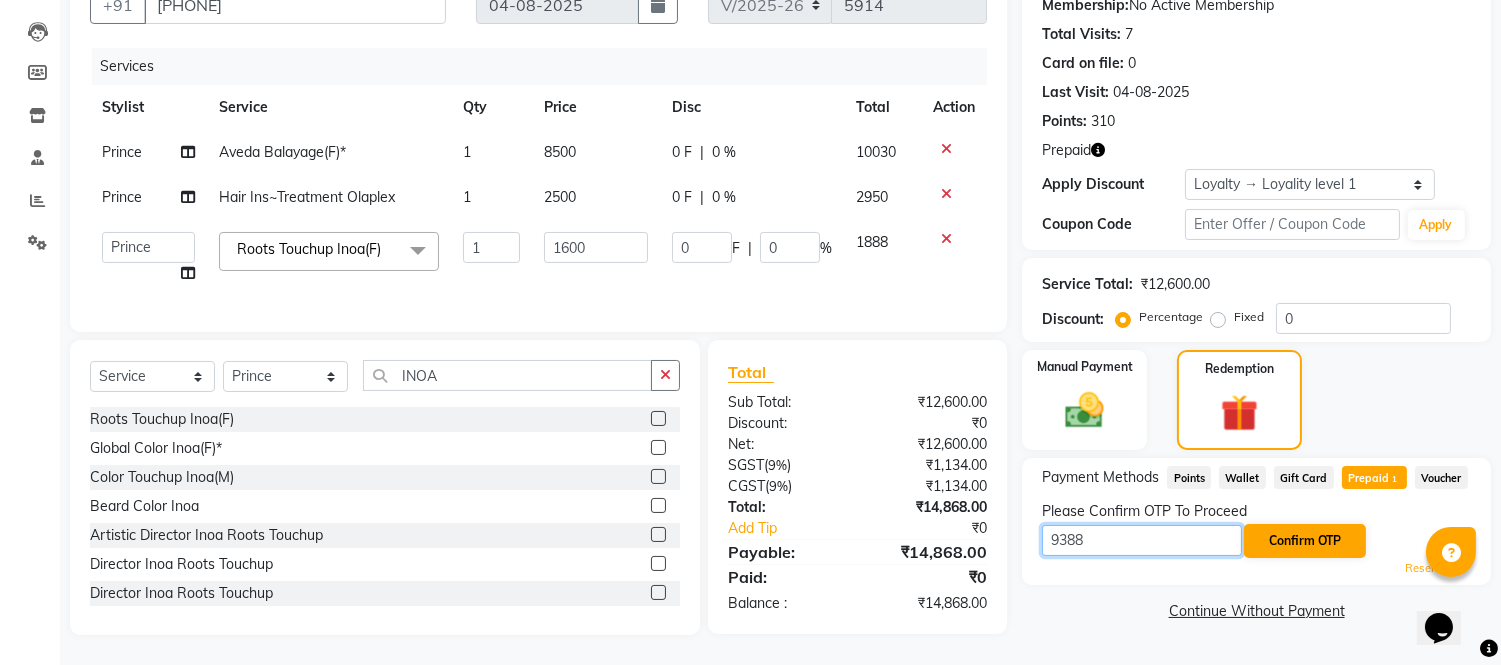 type on "9388" 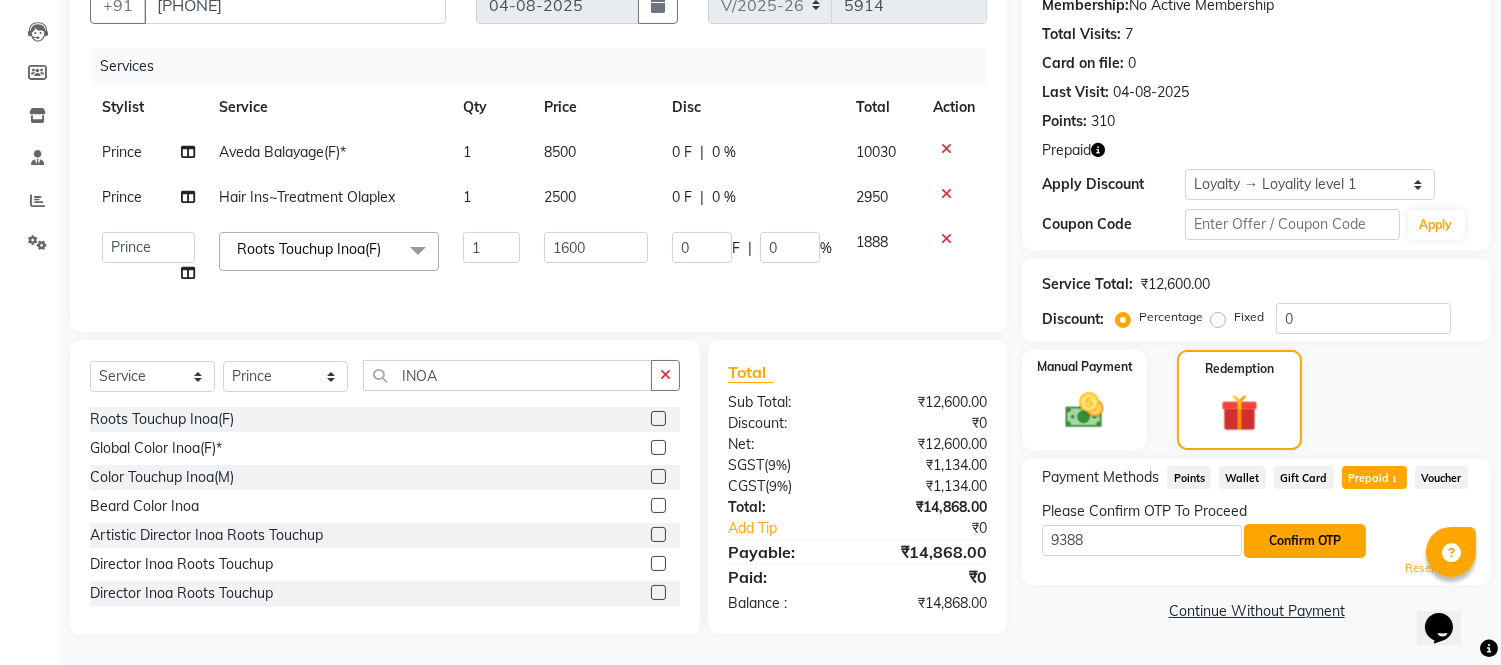 click on "Confirm OTP" 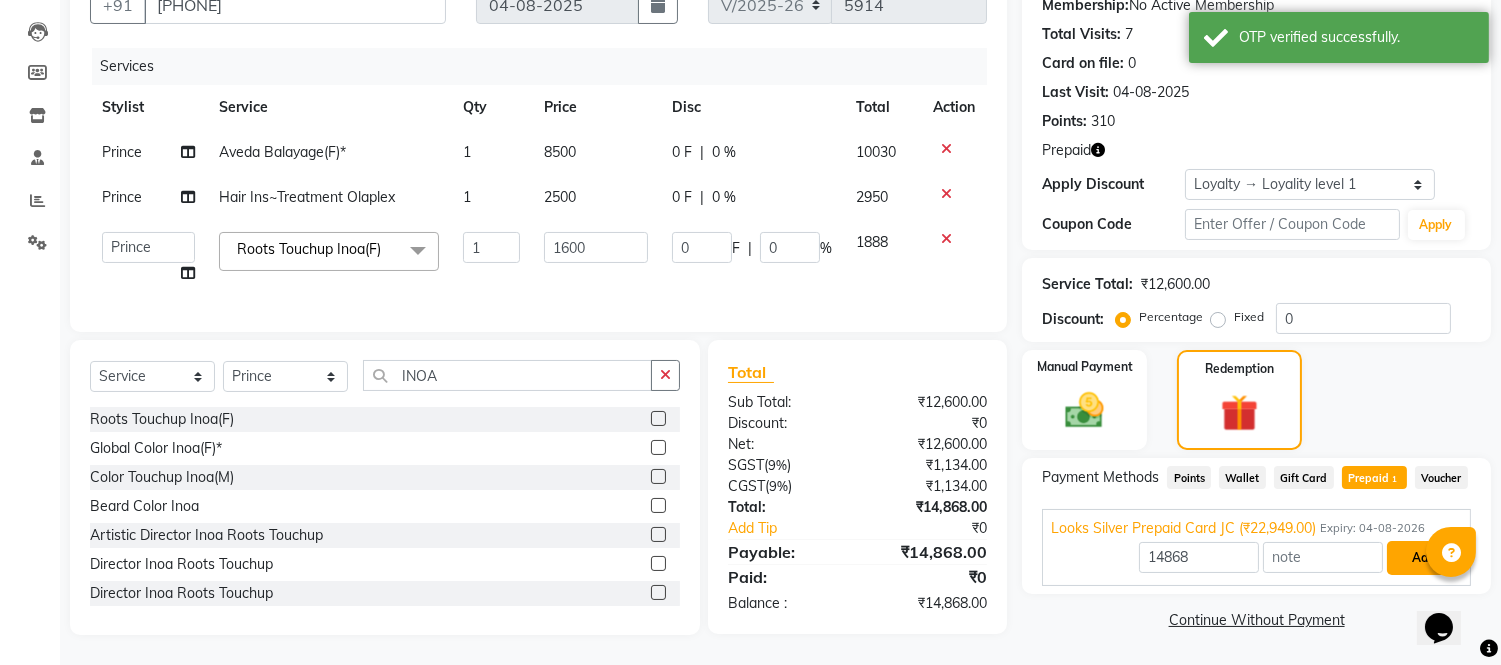 click on "Add" at bounding box center [1423, 558] 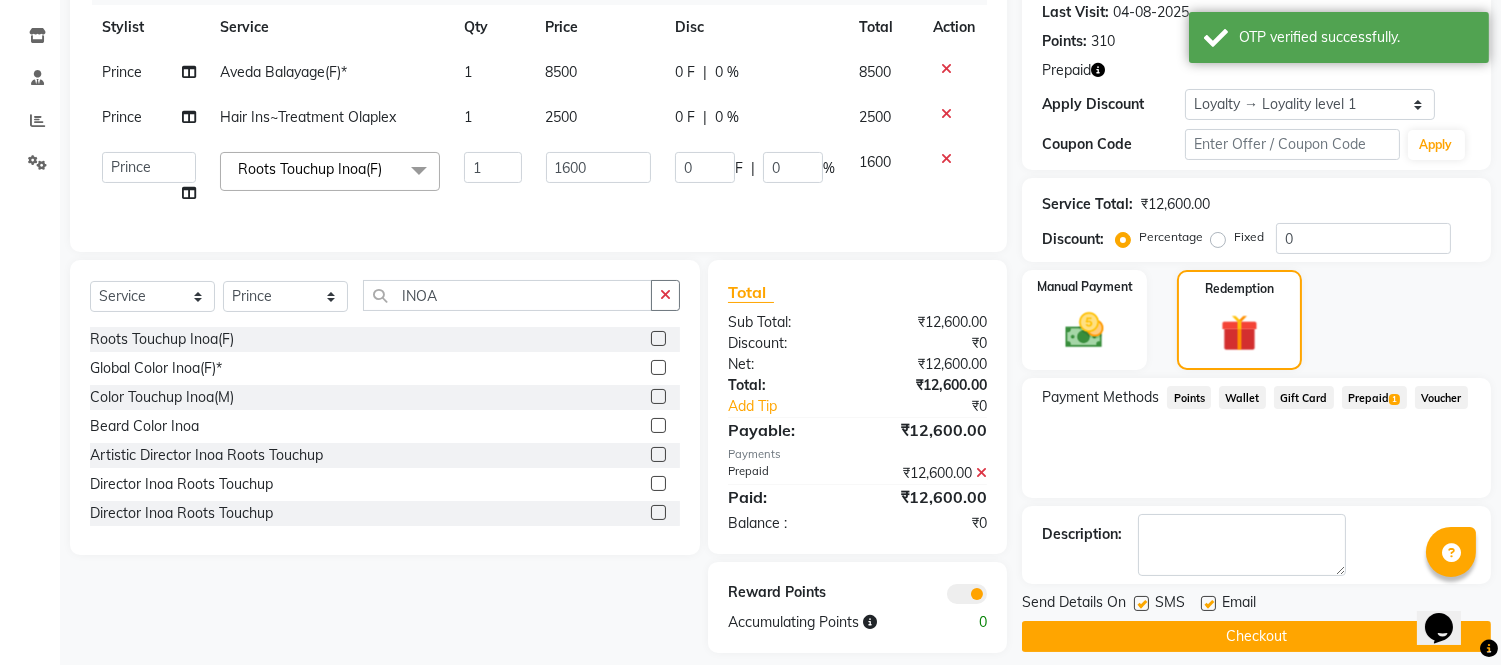 scroll, scrollTop: 314, scrollLeft: 0, axis: vertical 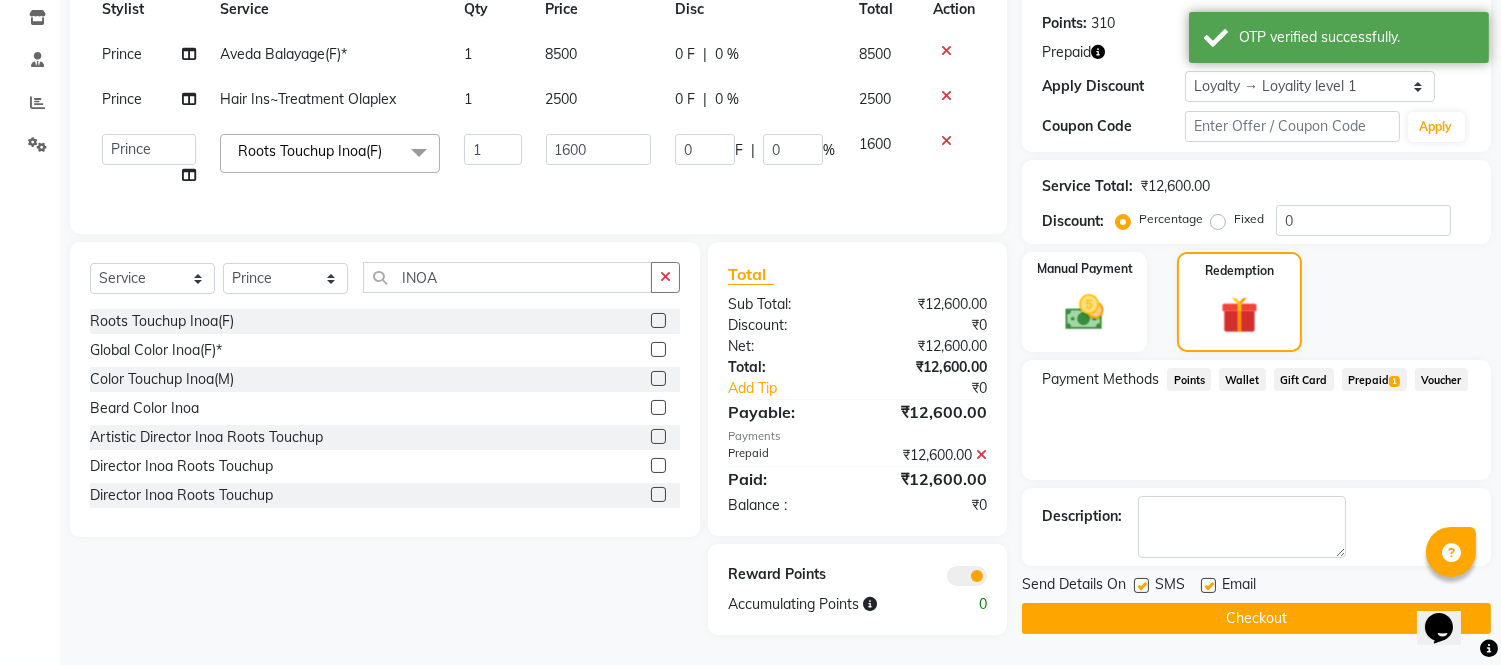 click on "Checkout" 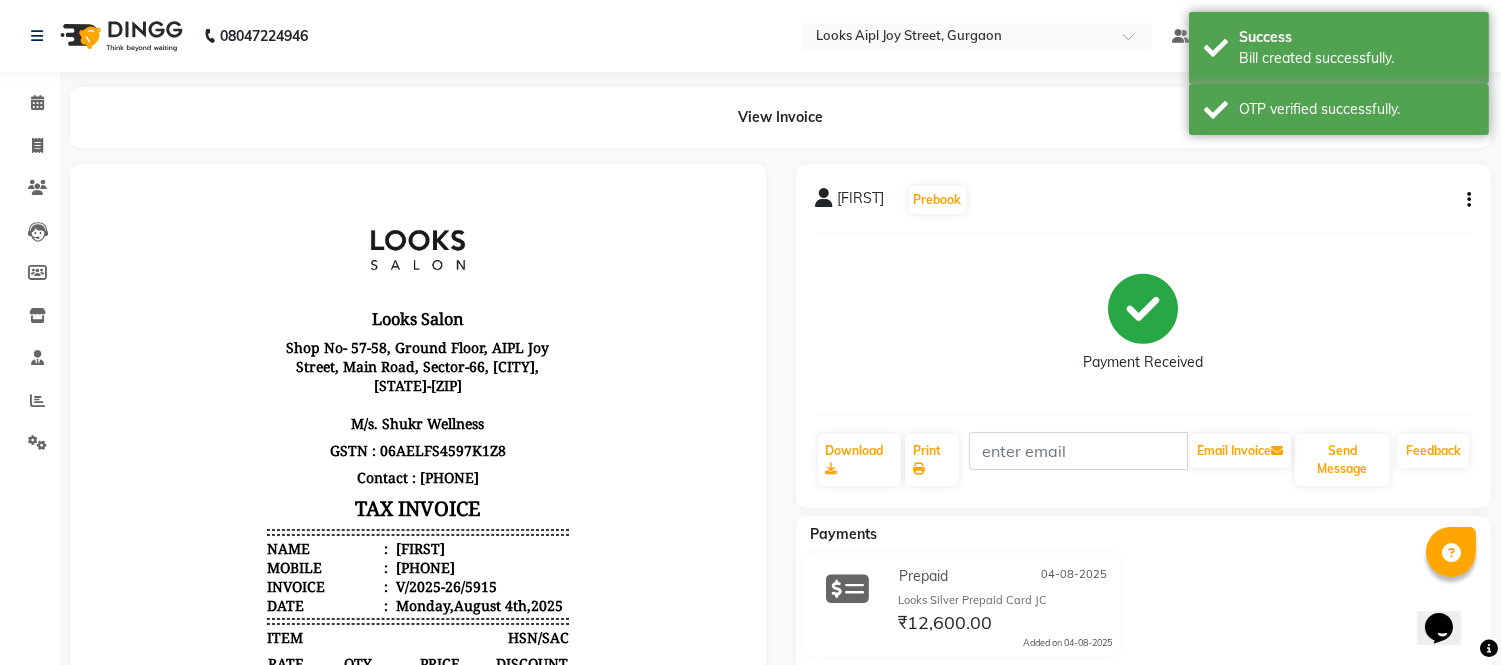 scroll, scrollTop: 0, scrollLeft: 0, axis: both 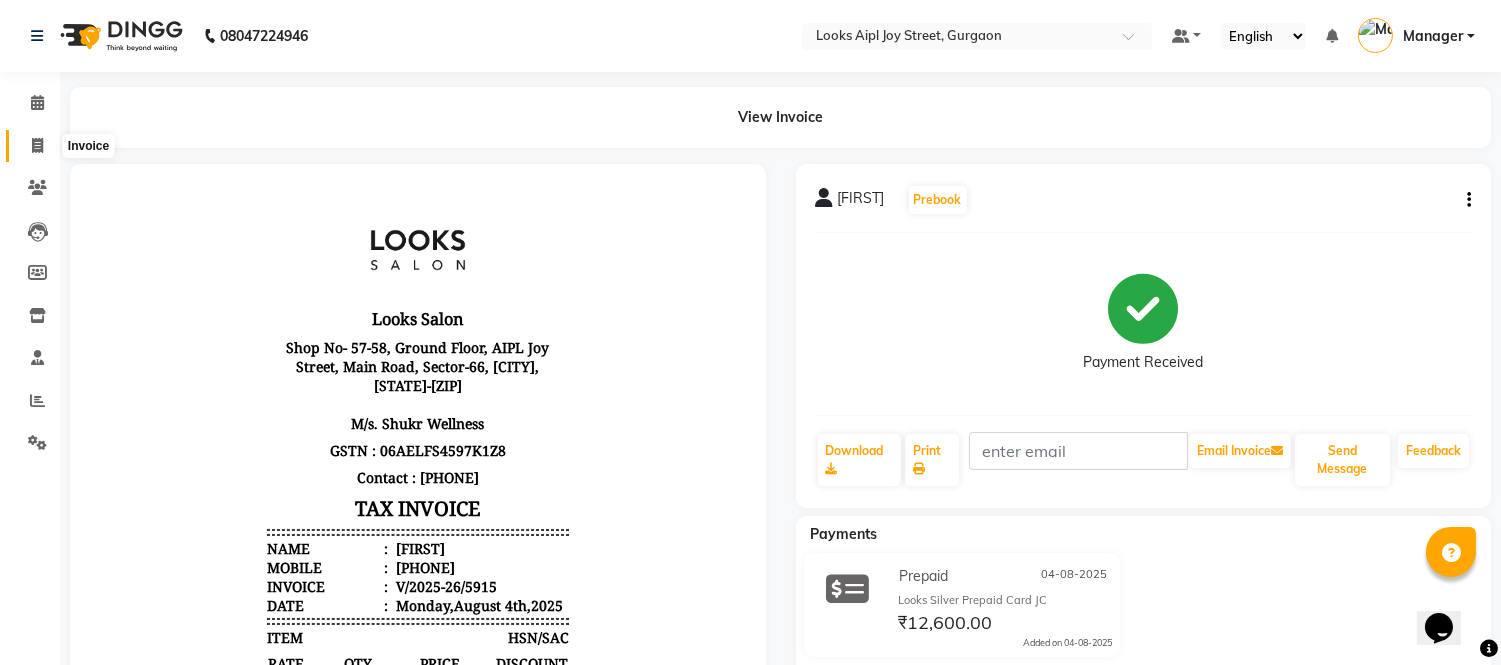 click 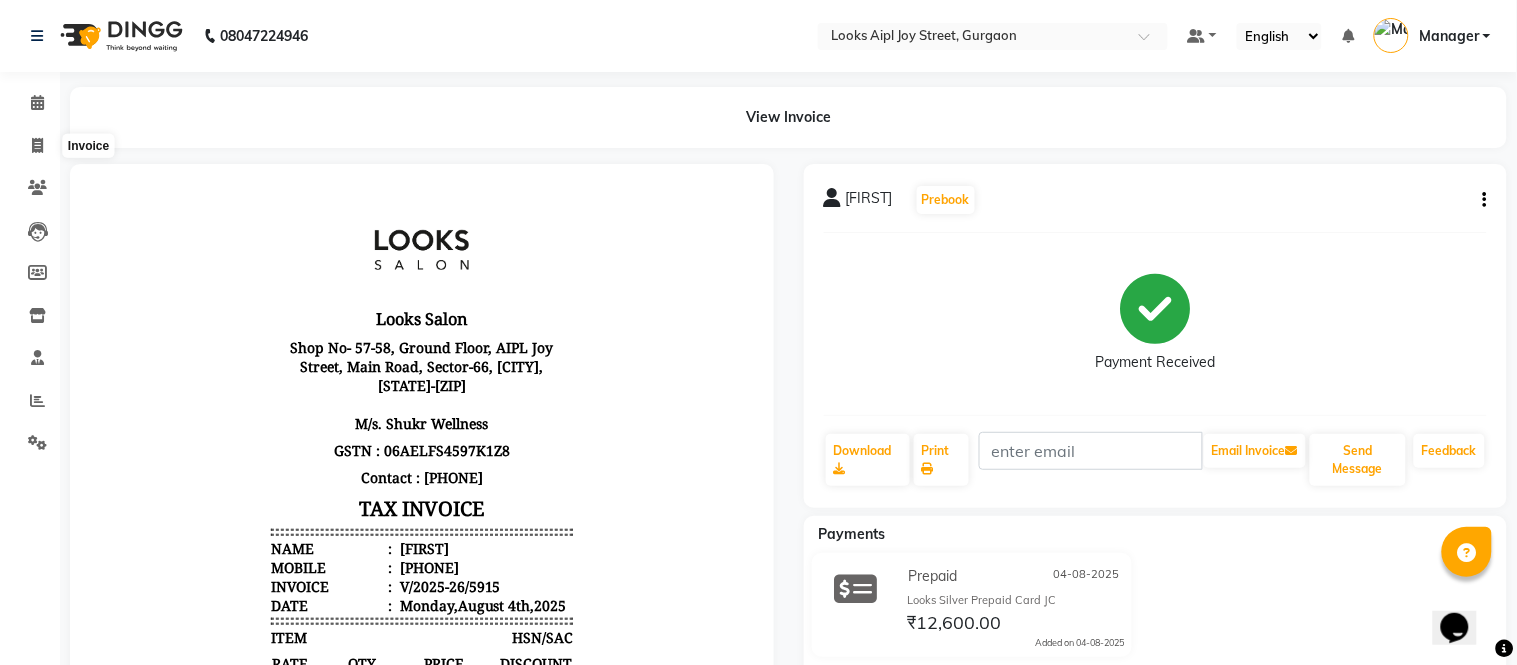 select on "6047" 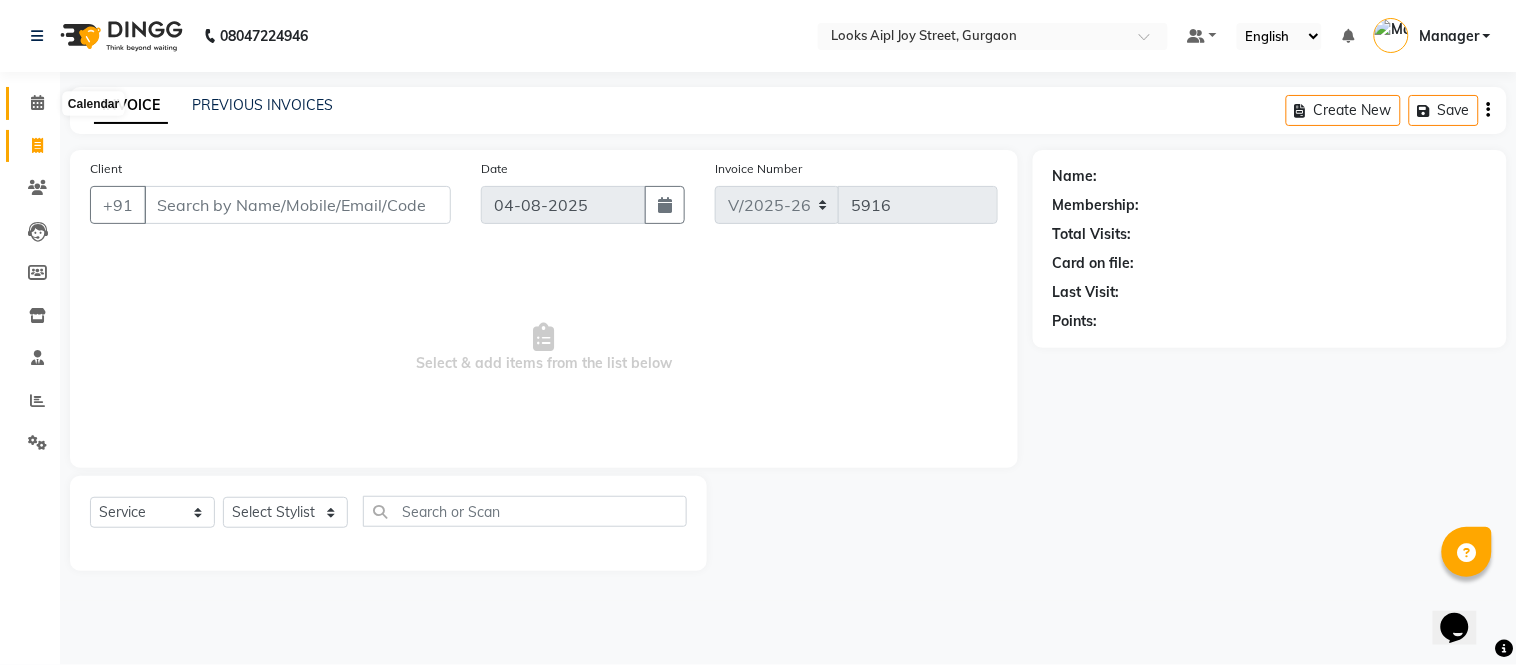click 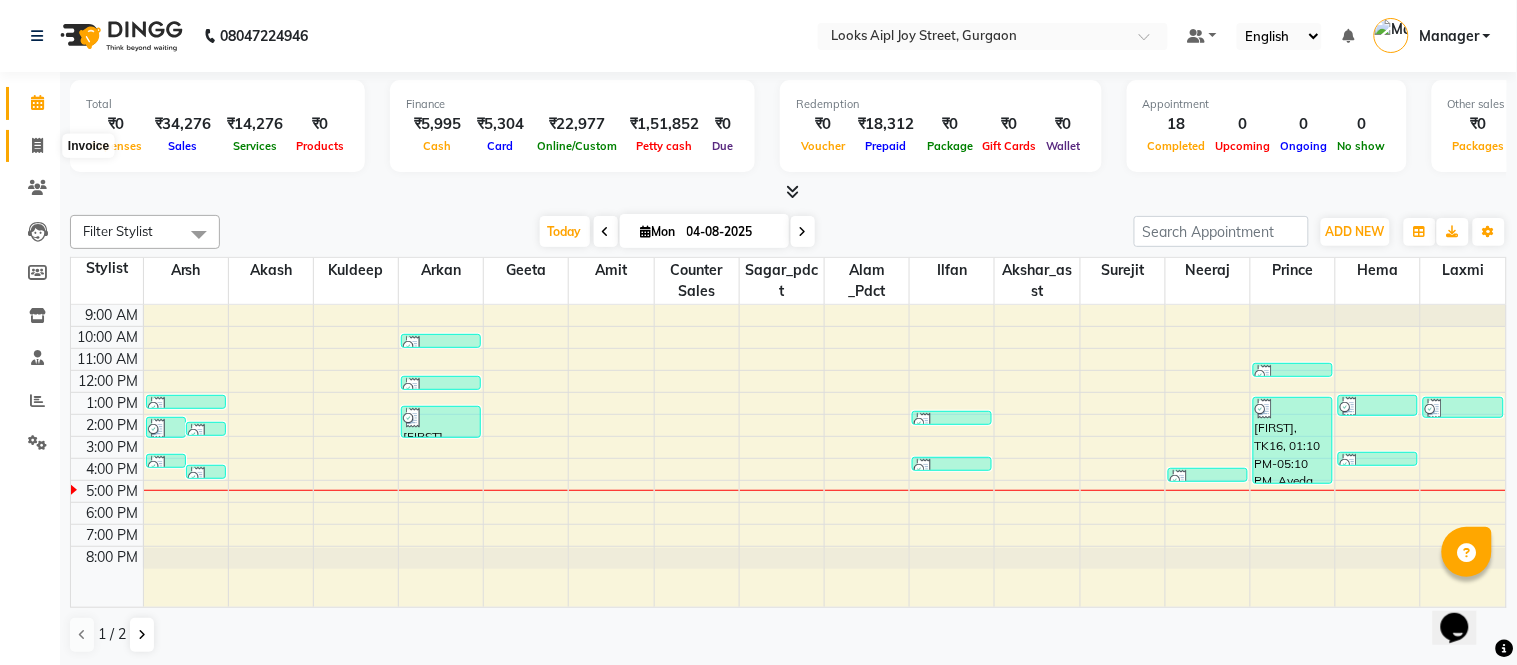 click 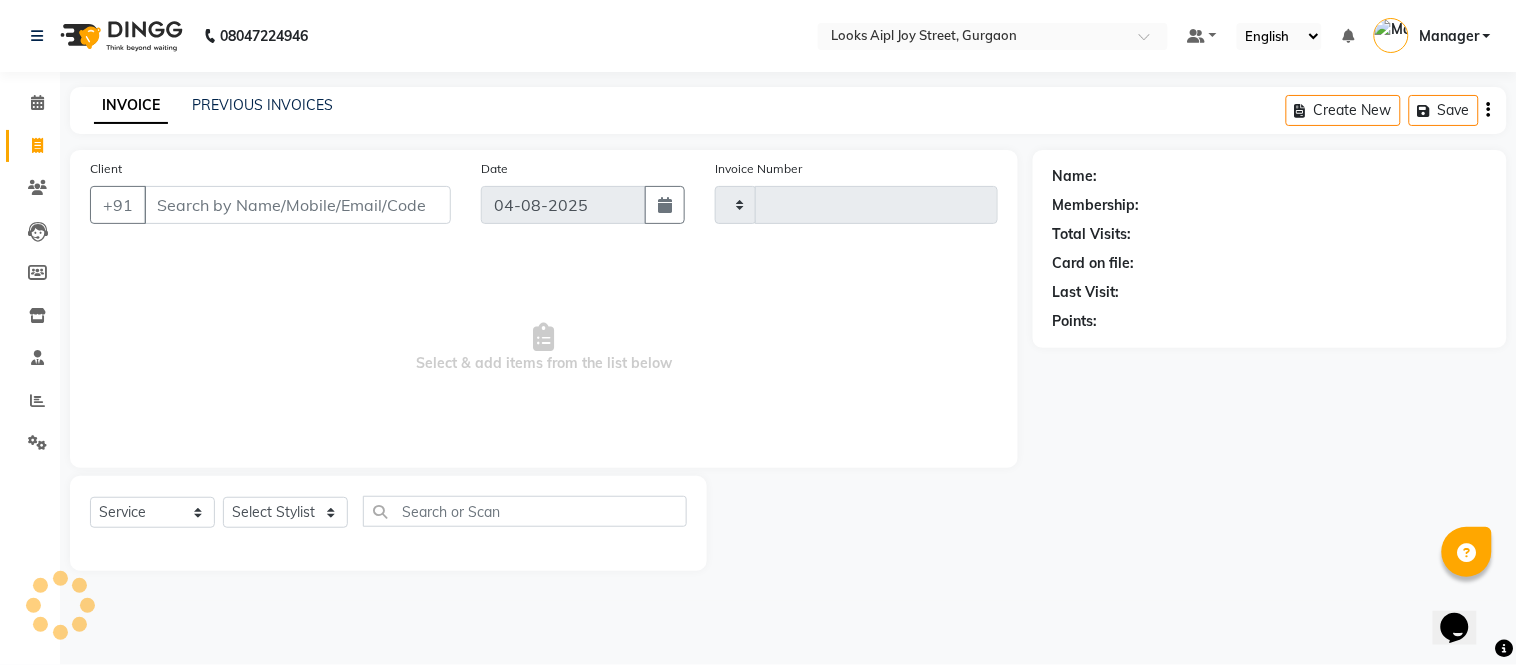 type on "5916" 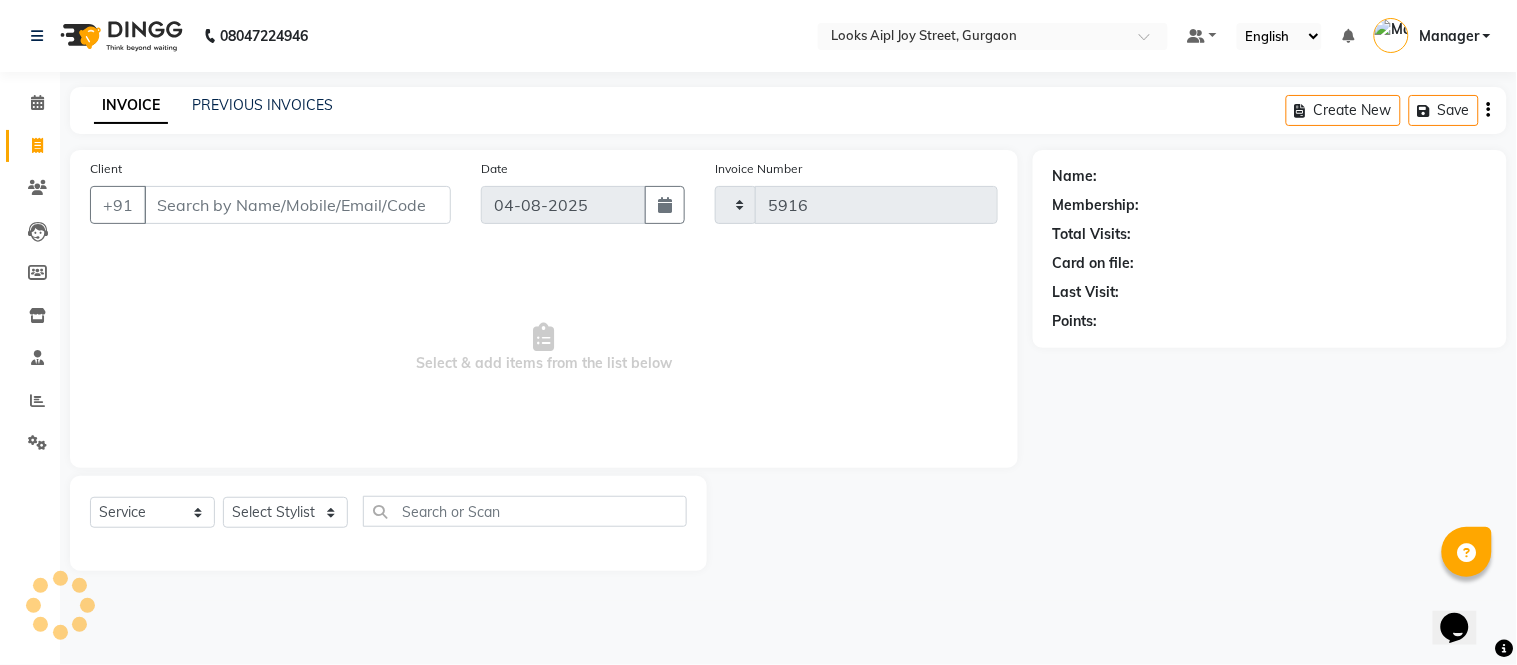 select on "6047" 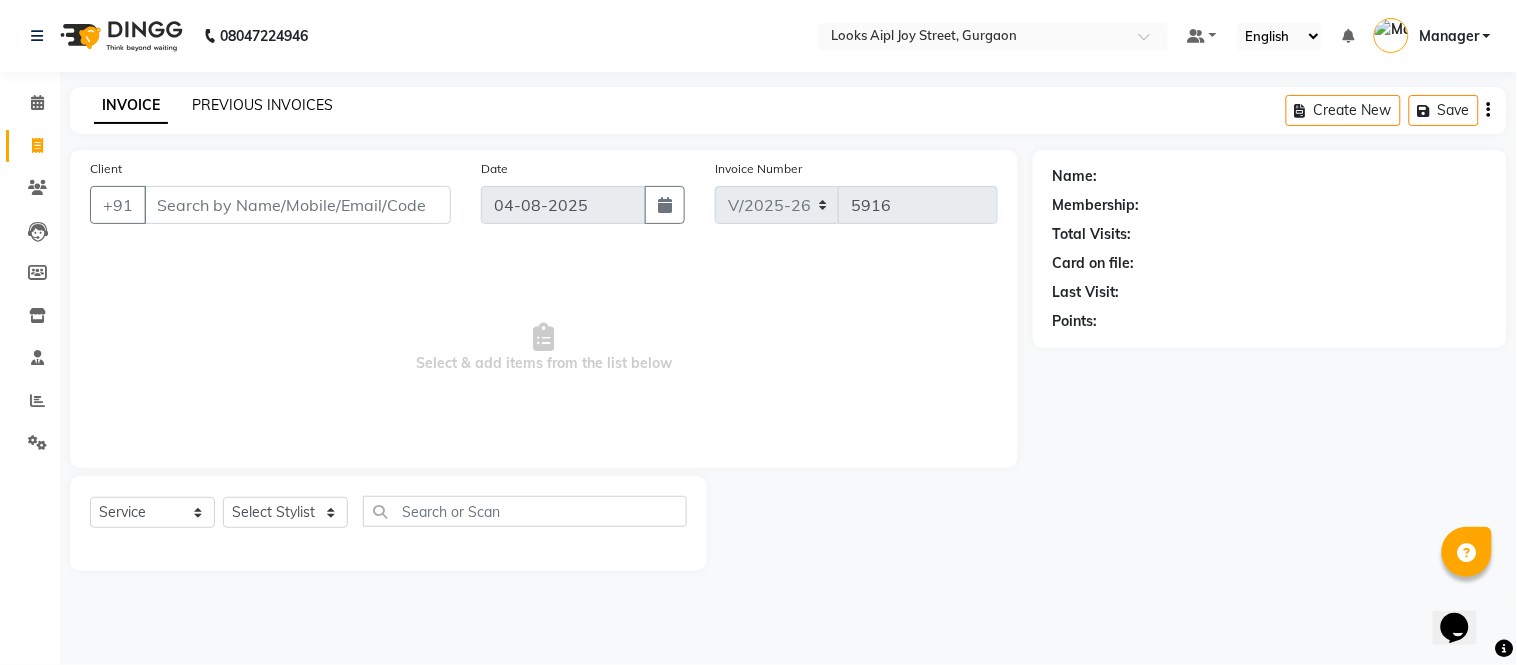 click on "PREVIOUS INVOICES" 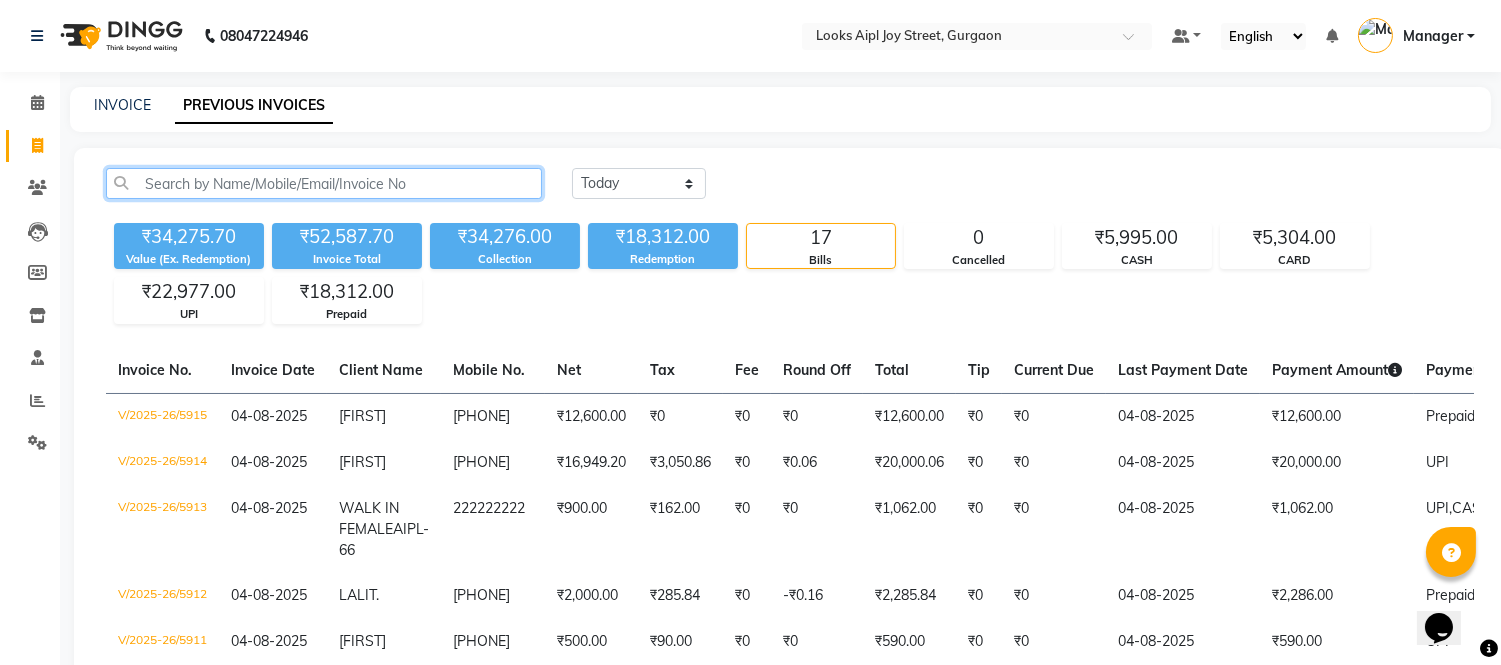 click 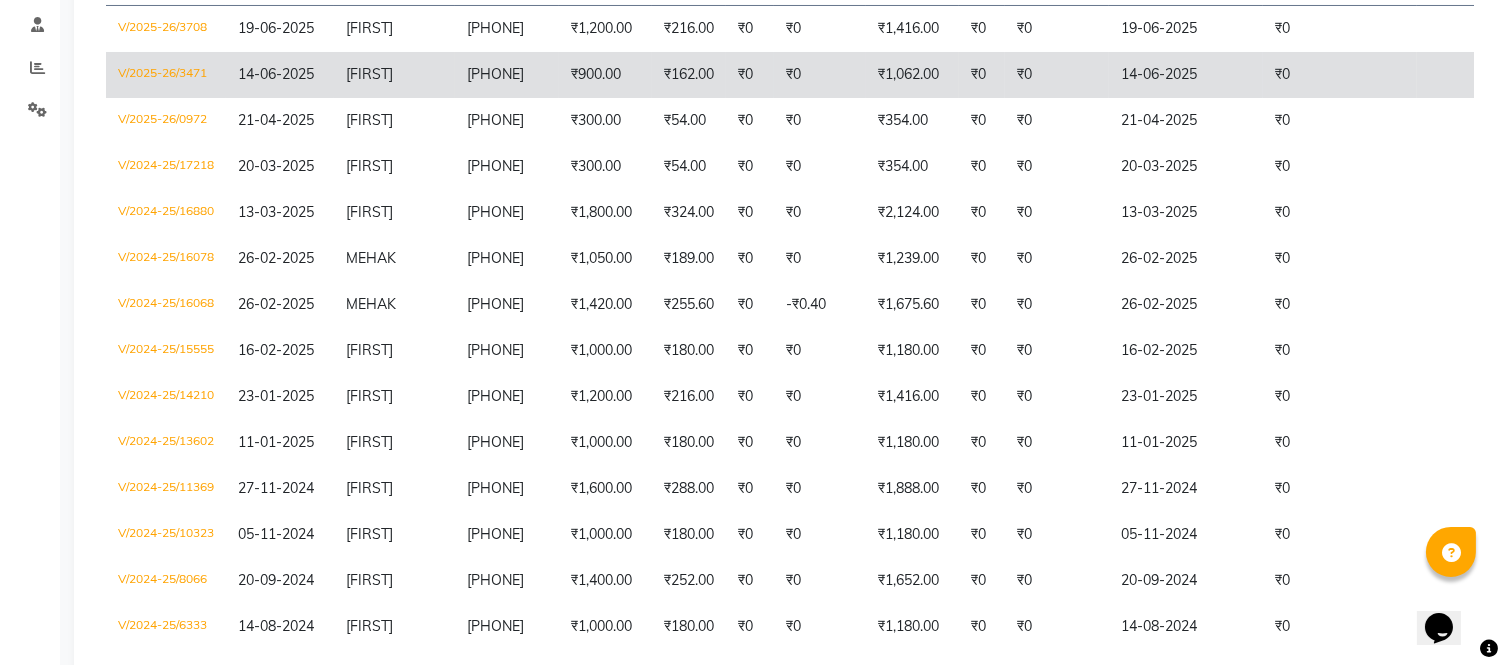 scroll, scrollTop: 0, scrollLeft: 0, axis: both 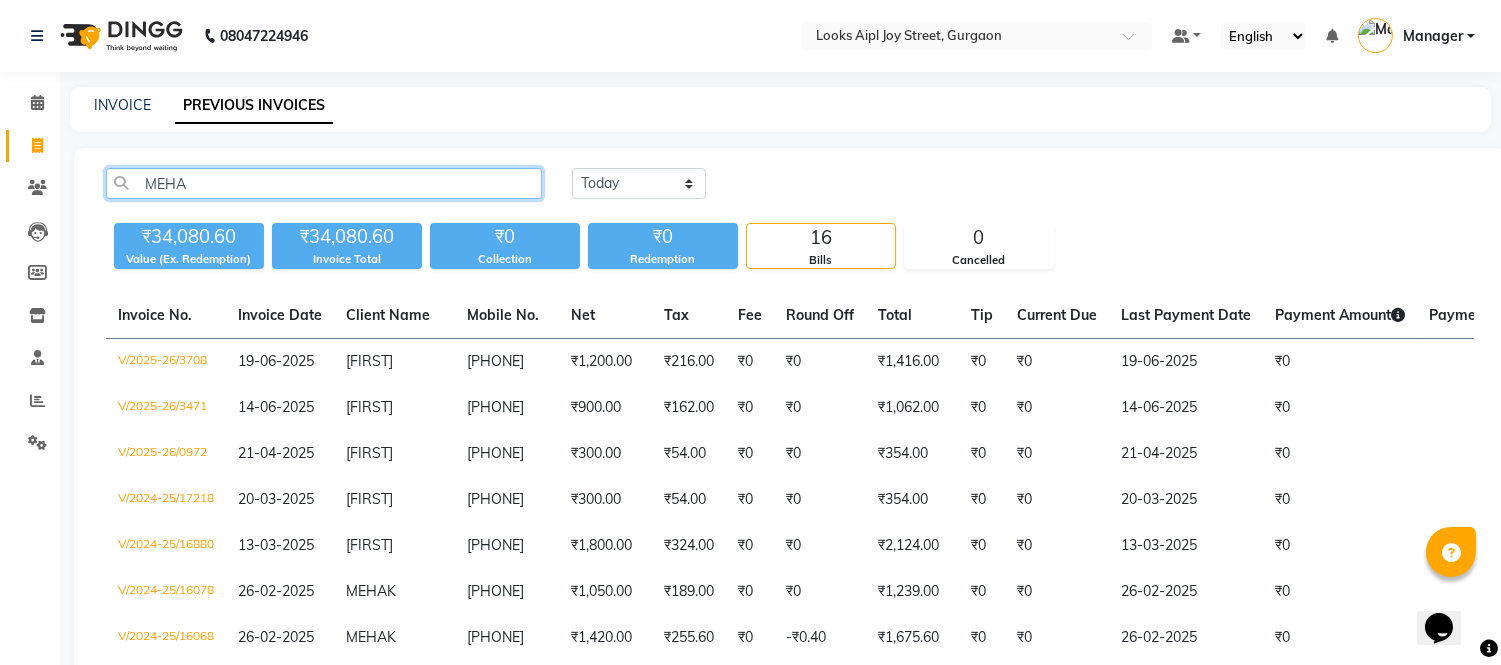 click on "MEHA" 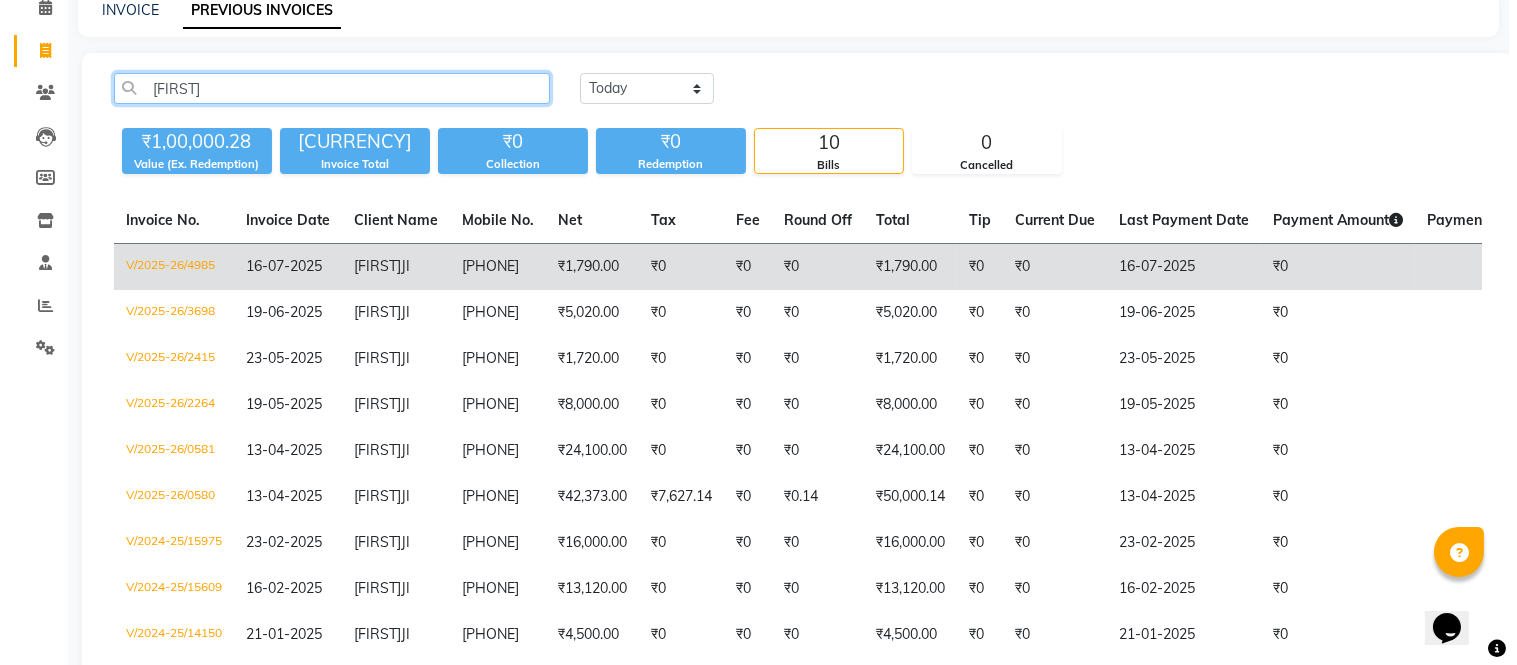 scroll, scrollTop: 0, scrollLeft: 0, axis: both 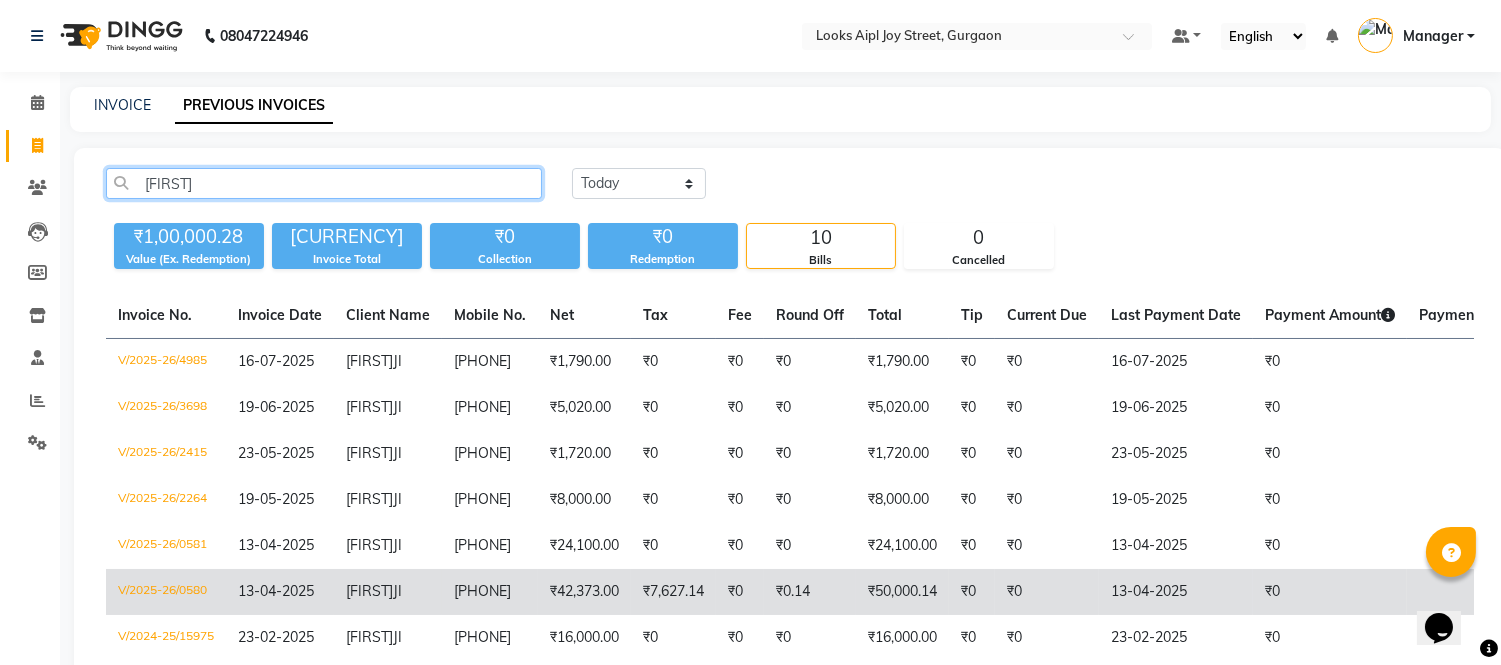 type on "MEHN" 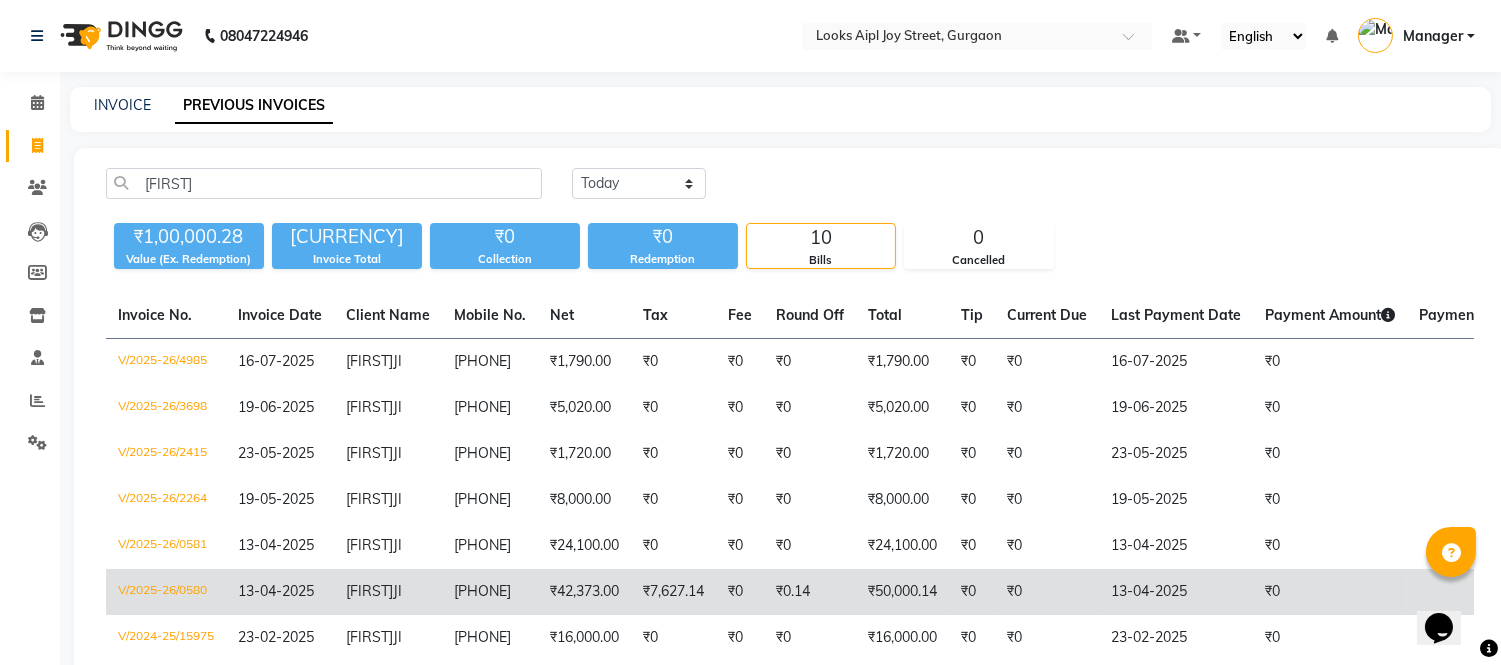 copy on "[PHONE]" 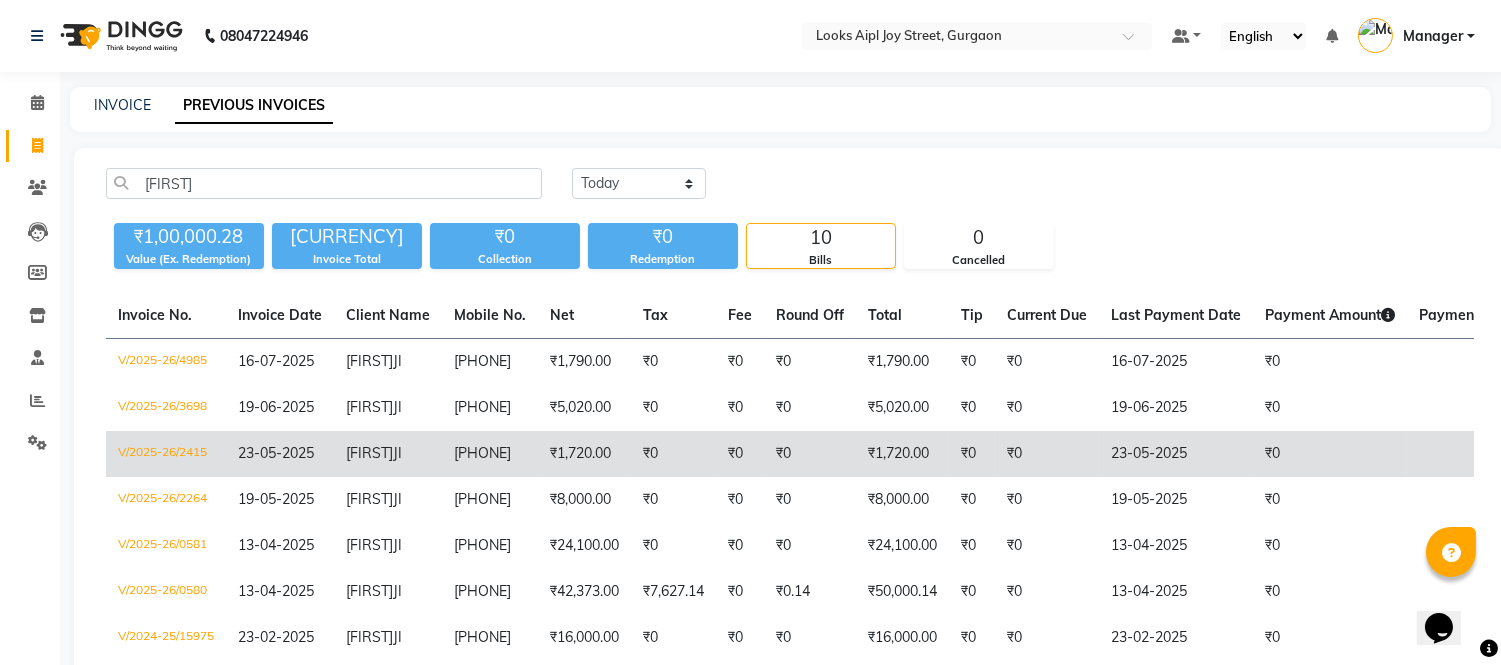 drag, startPoint x: 544, startPoint y: 584, endPoint x: 435, endPoint y: 468, distance: 159.17601 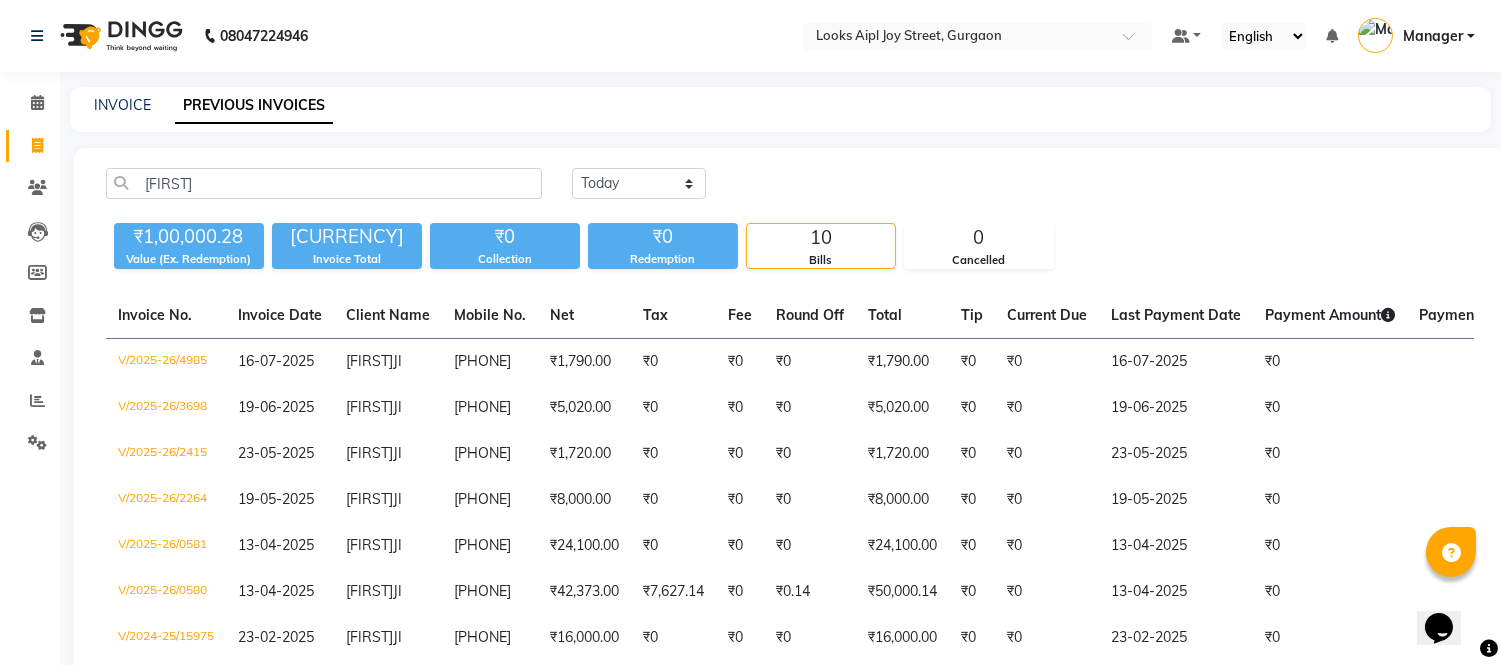 click on "INVOICE PREVIOUS INVOICES MEHN Today Yesterday Custom Range ₹1,00,000.28 Value (Ex. Redemption) ₹1,74,250.28 Invoice Total  ₹0 Collection ₹0 Redemption 10 Bills 0 Cancelled  Invoice No.   Invoice Date   Client Name   Mobile No.   Net   Tax   Fee   Round Off   Total   Tip   Current Due   Last Payment Date   Payment Amount   Payment Methods   Cancel Reason   Status   V/2025-26/4985  16-07-2025 MEHNAZ  JI 9818048830 ₹1,790.00 ₹0  ₹0  ₹0 ₹1,790.00 ₹0 ₹0 16-07-2025 ₹0  - PAID  V/2025-26/3698  19-06-2025 MEHNAZ  JI 9818048830 ₹5,020.00 ₹0  ₹0  ₹0 ₹5,020.00 ₹0 ₹0 19-06-2025 ₹0  - PAID  V/2025-26/2415  23-05-2025 MEHNAZ  JI 9818048830 ₹1,720.00 ₹0  ₹0  ₹0 ₹1,720.00 ₹0 ₹0 23-05-2025 ₹0  - PAID  V/2025-26/2264  19-05-2025 MEHNAZ  JI 9818048830 ₹8,000.00 ₹0  ₹0  ₹0 ₹8,000.00 ₹0 ₹0 19-05-2025 ₹0  - PAID  V/2025-26/0581  13-04-2025 MEHNAZ  JI 9818048830 ₹24,100.00 ₹0  ₹0  ₹0 ₹24,100.00 ₹0 ₹0 13-04-2025 ₹0  - PAID  V/2025-26/0580   JI -" 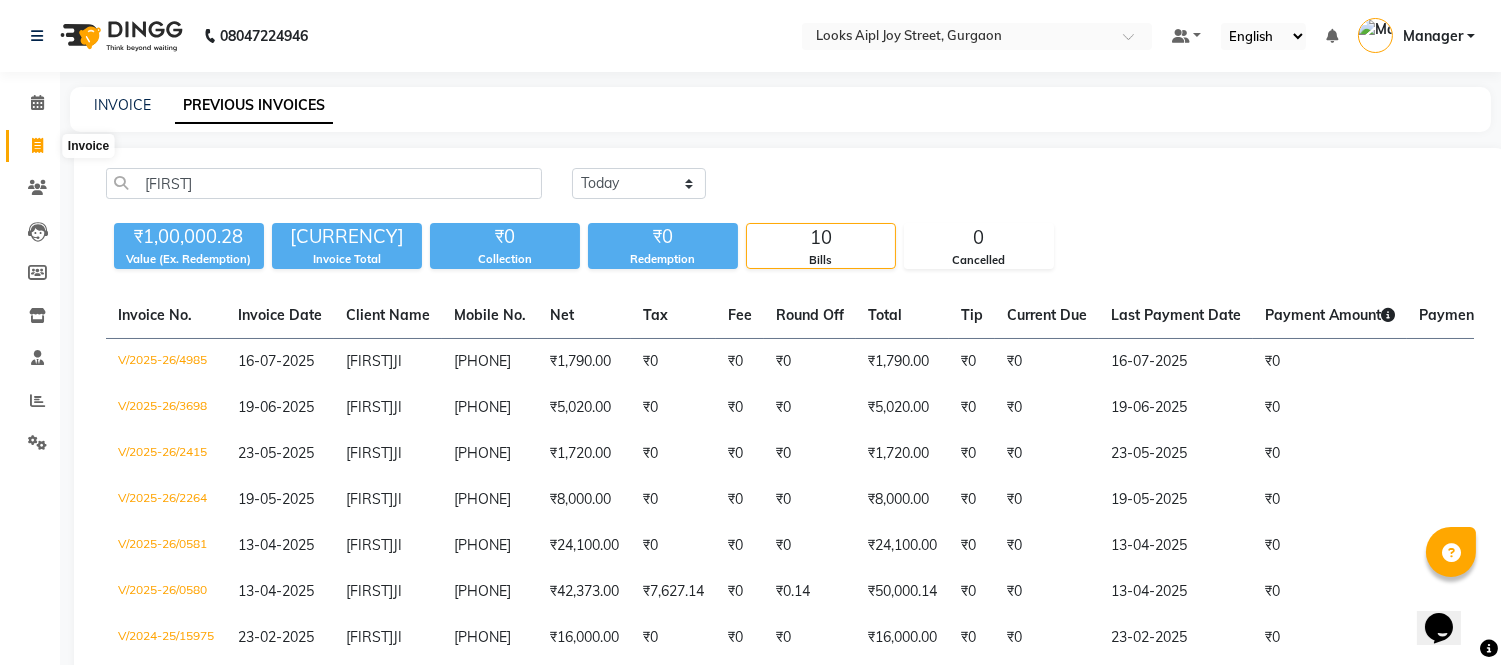 click 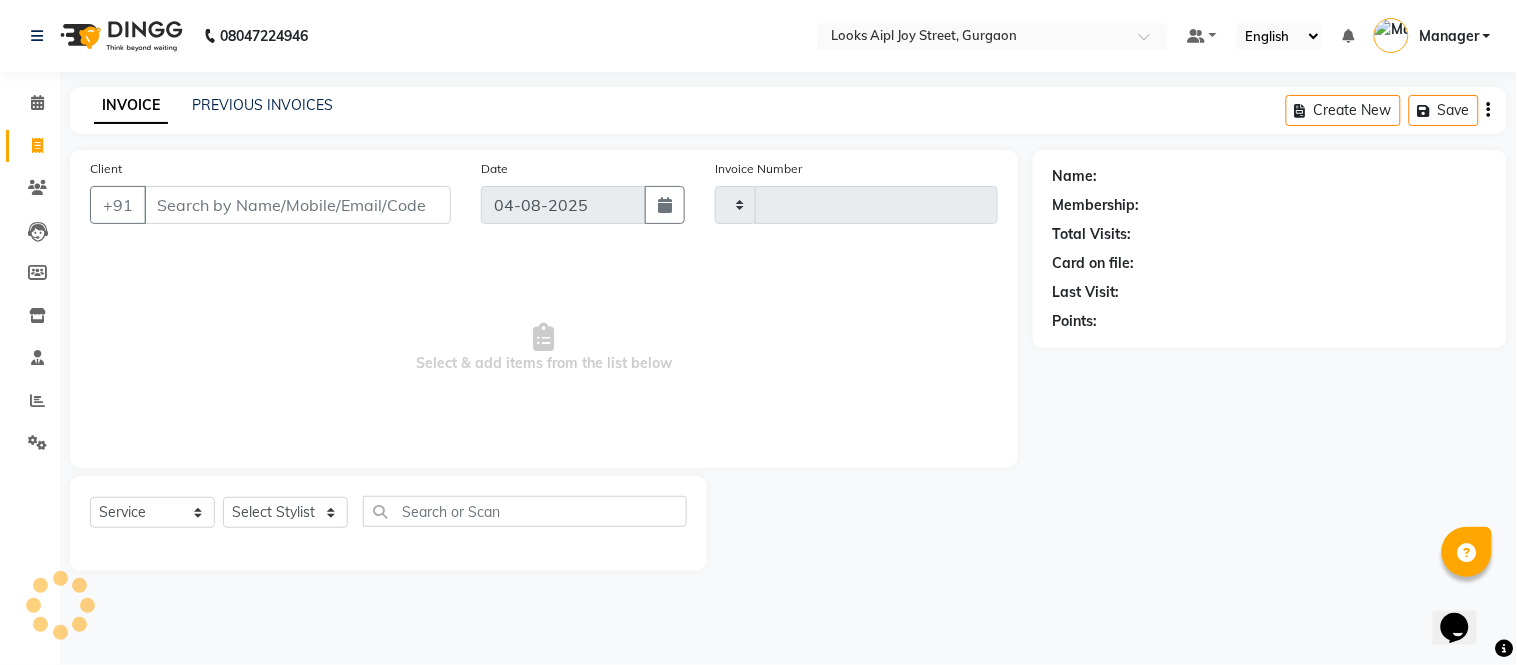 type on "5916" 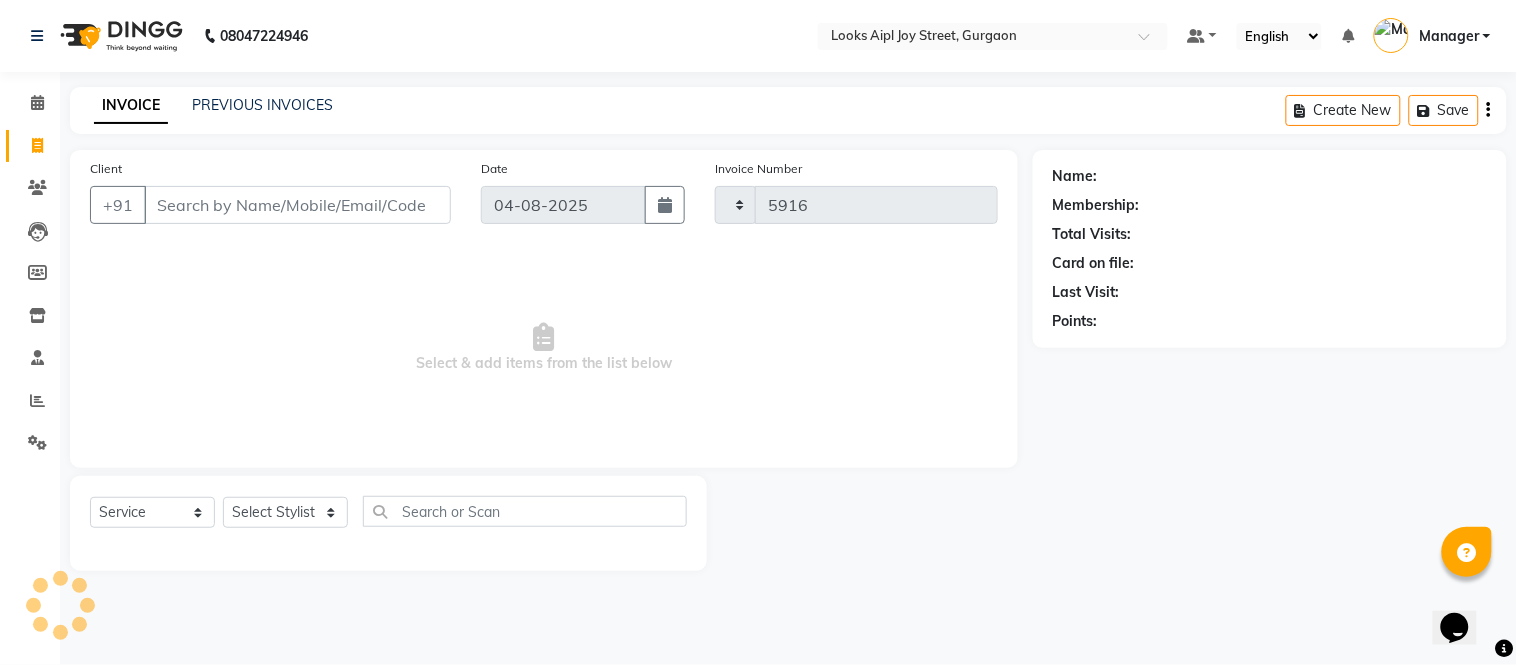 select on "6047" 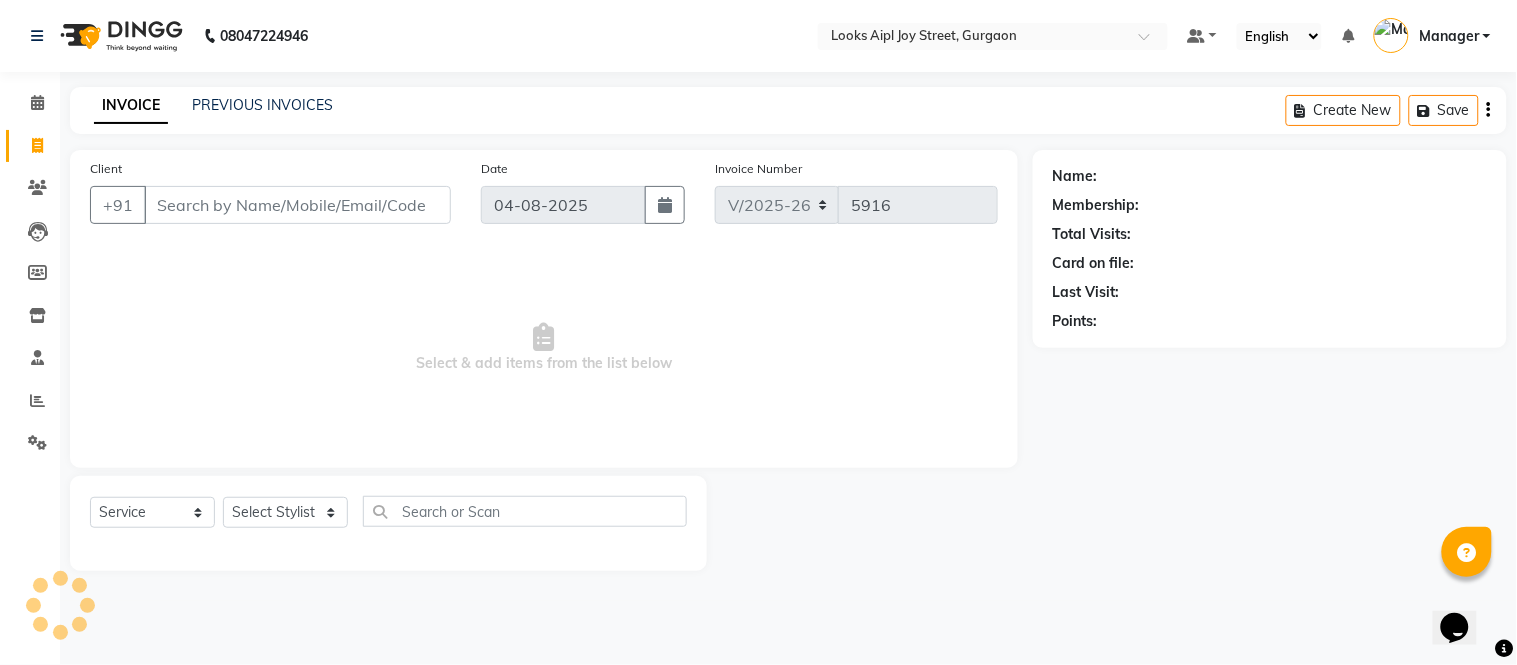 click on "Client" at bounding box center (297, 205) 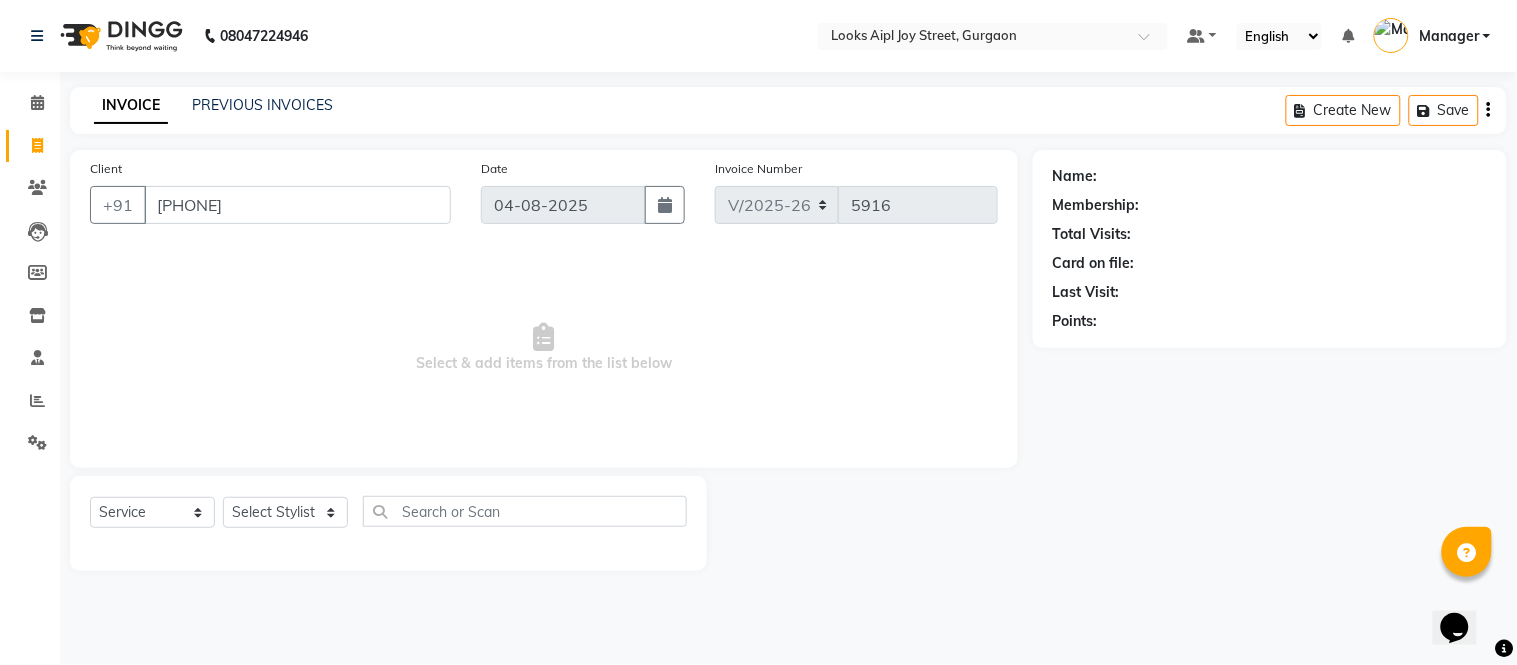 type on "[PHONE]" 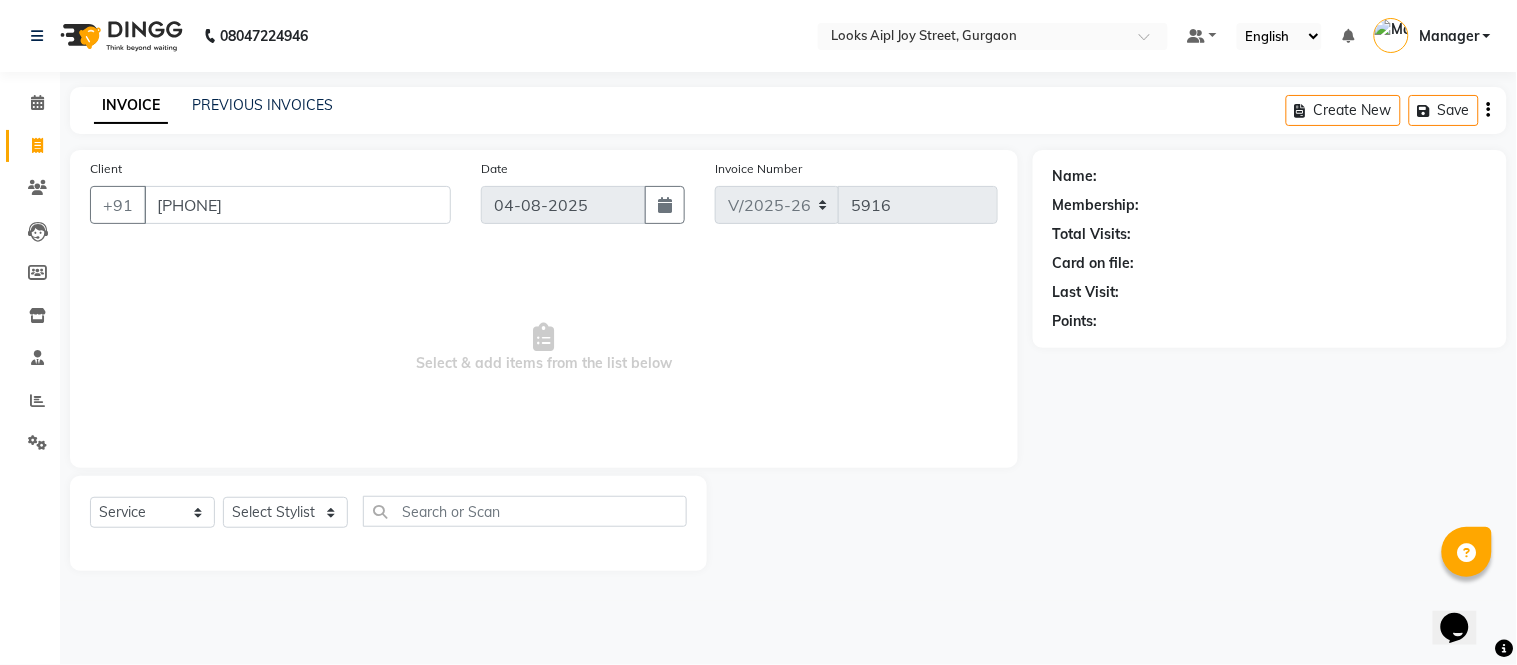 select on "1: Object" 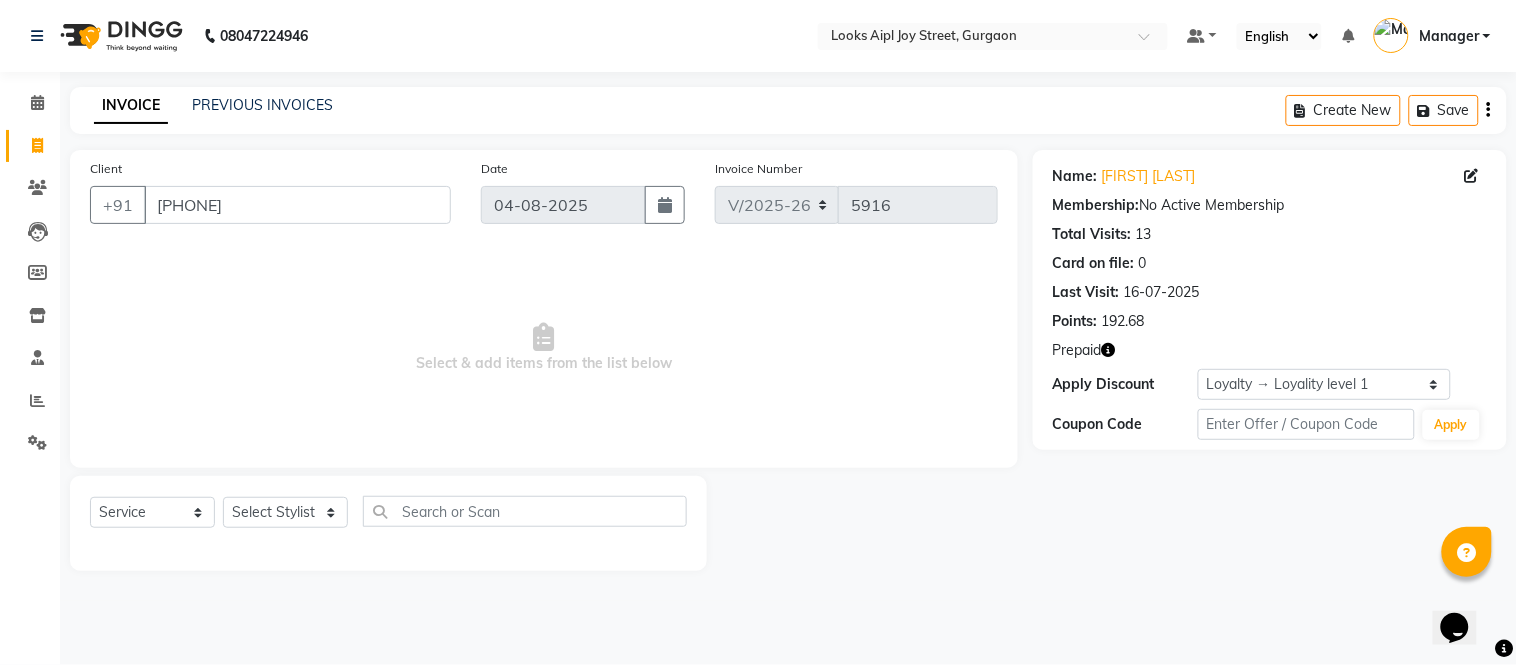 click 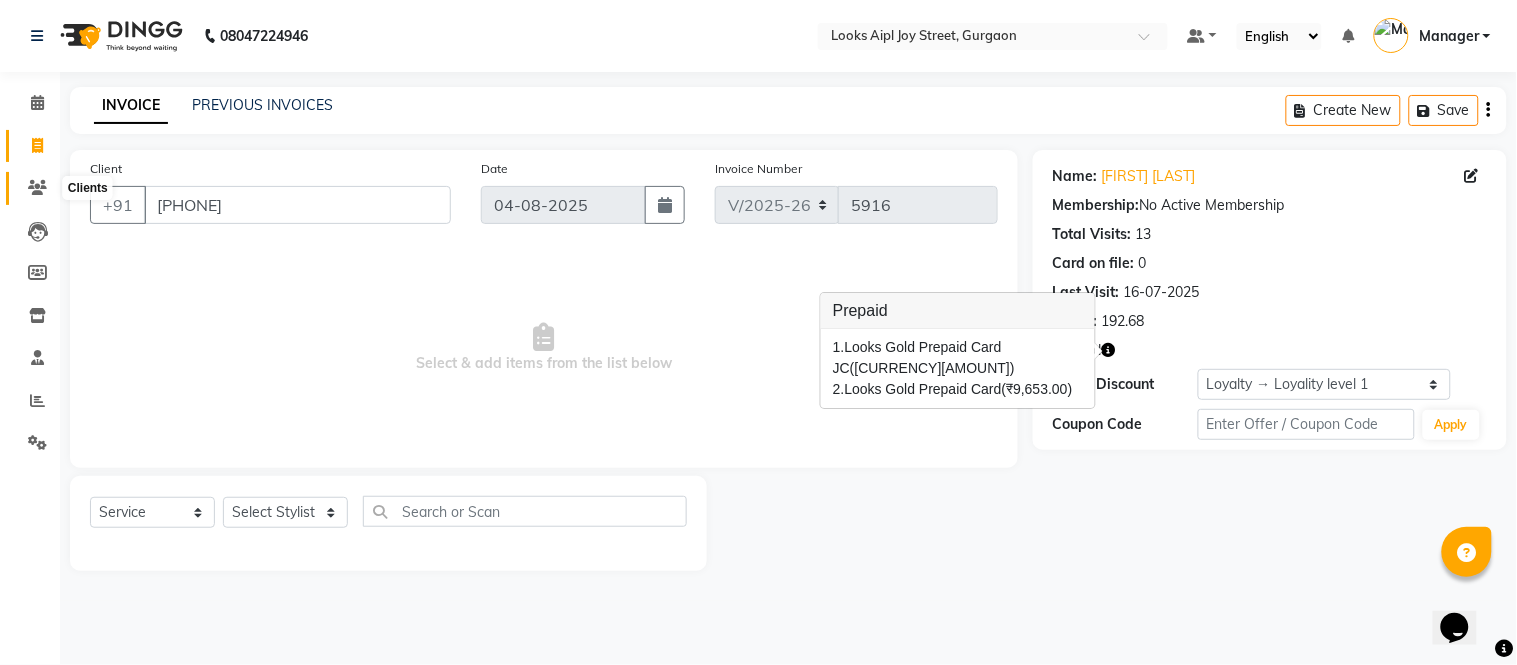 click 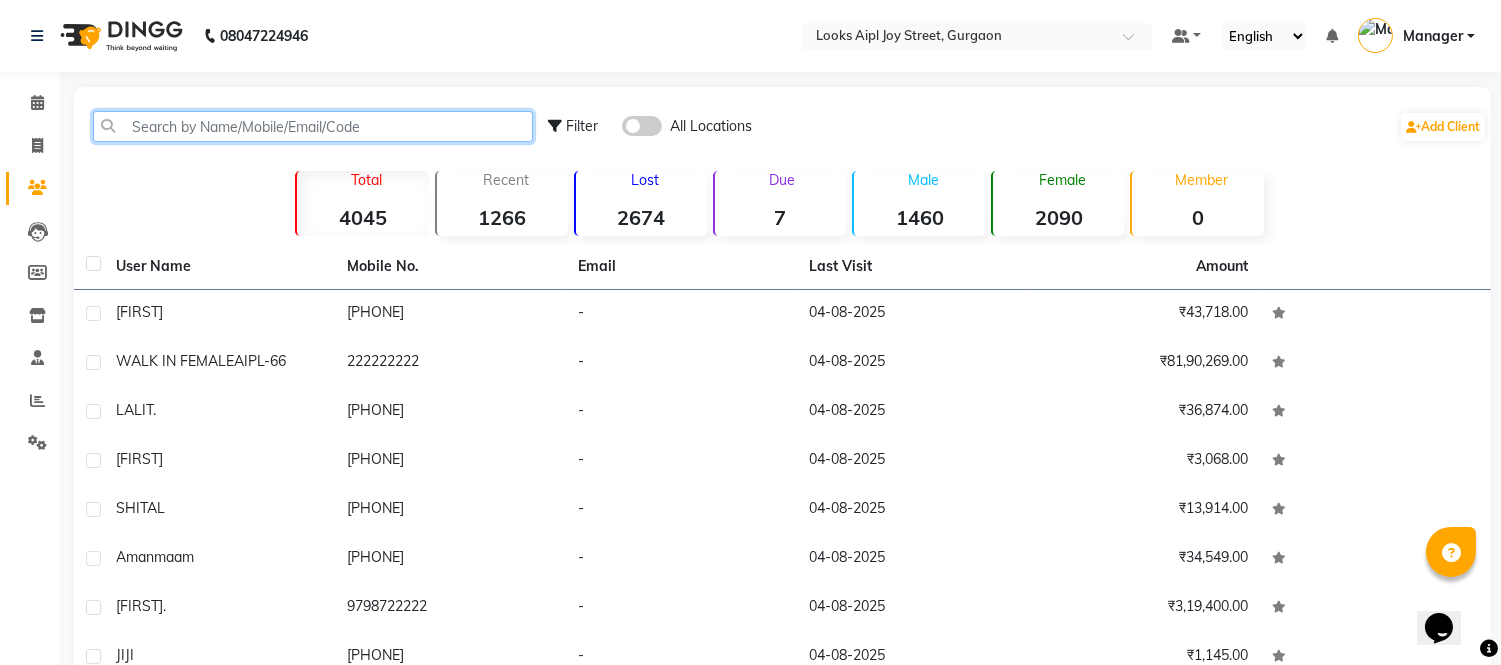 click 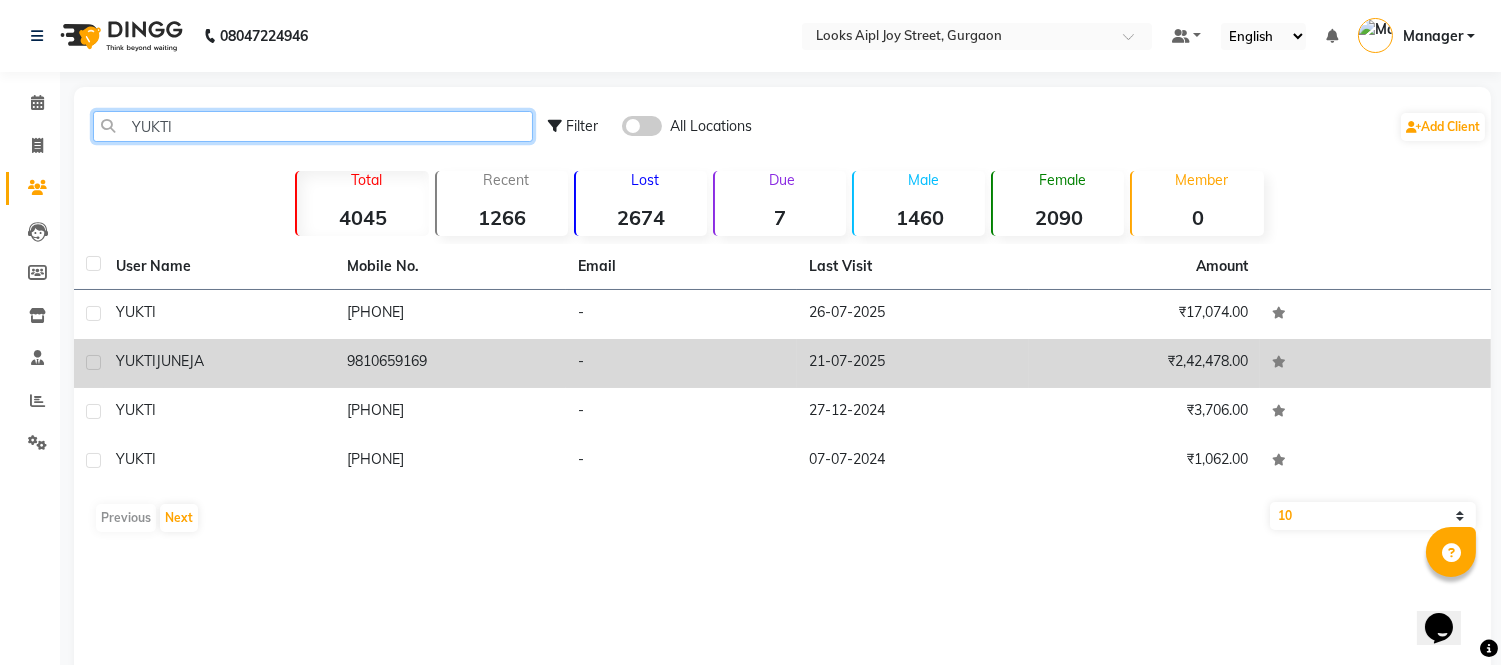type on "YUKTI" 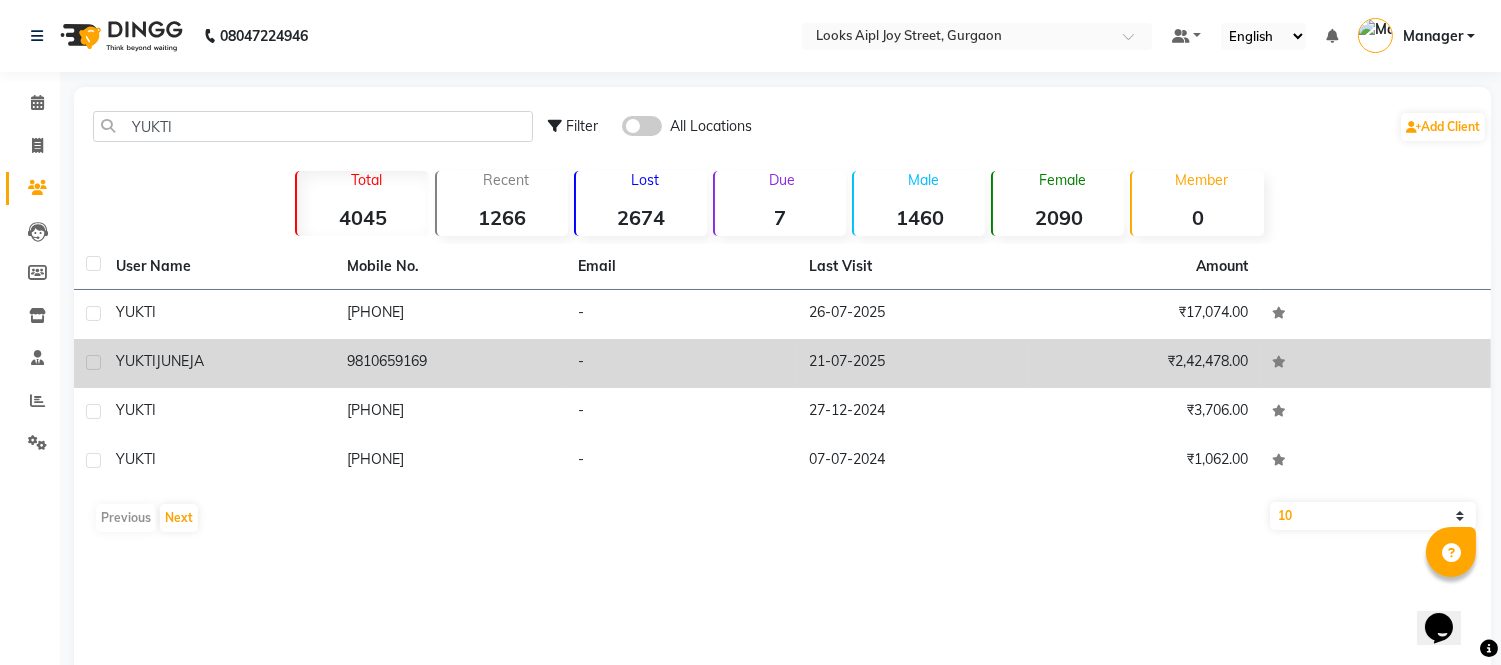 drag, startPoint x: 333, startPoint y: 355, endPoint x: 395, endPoint y: 344, distance: 62.968246 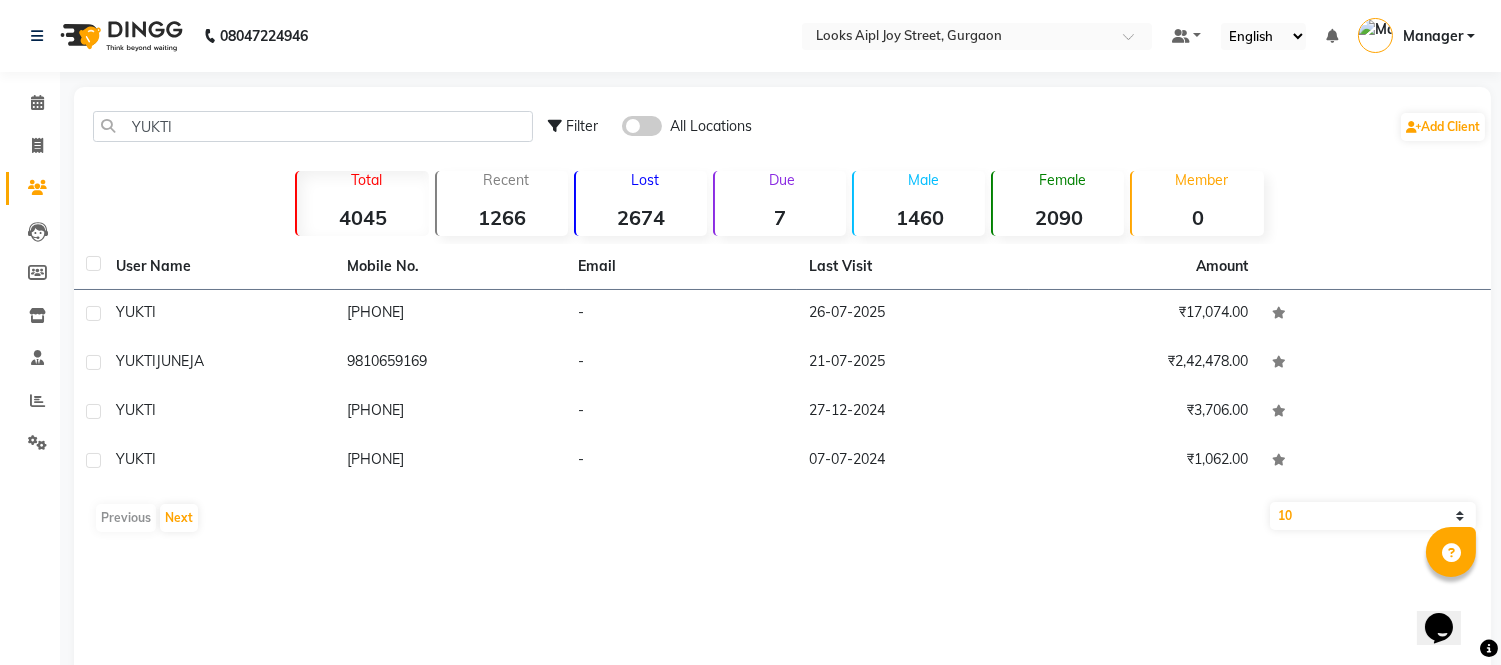 drag, startPoint x: 450, startPoint y: 355, endPoint x: 364, endPoint y: 213, distance: 166.01205 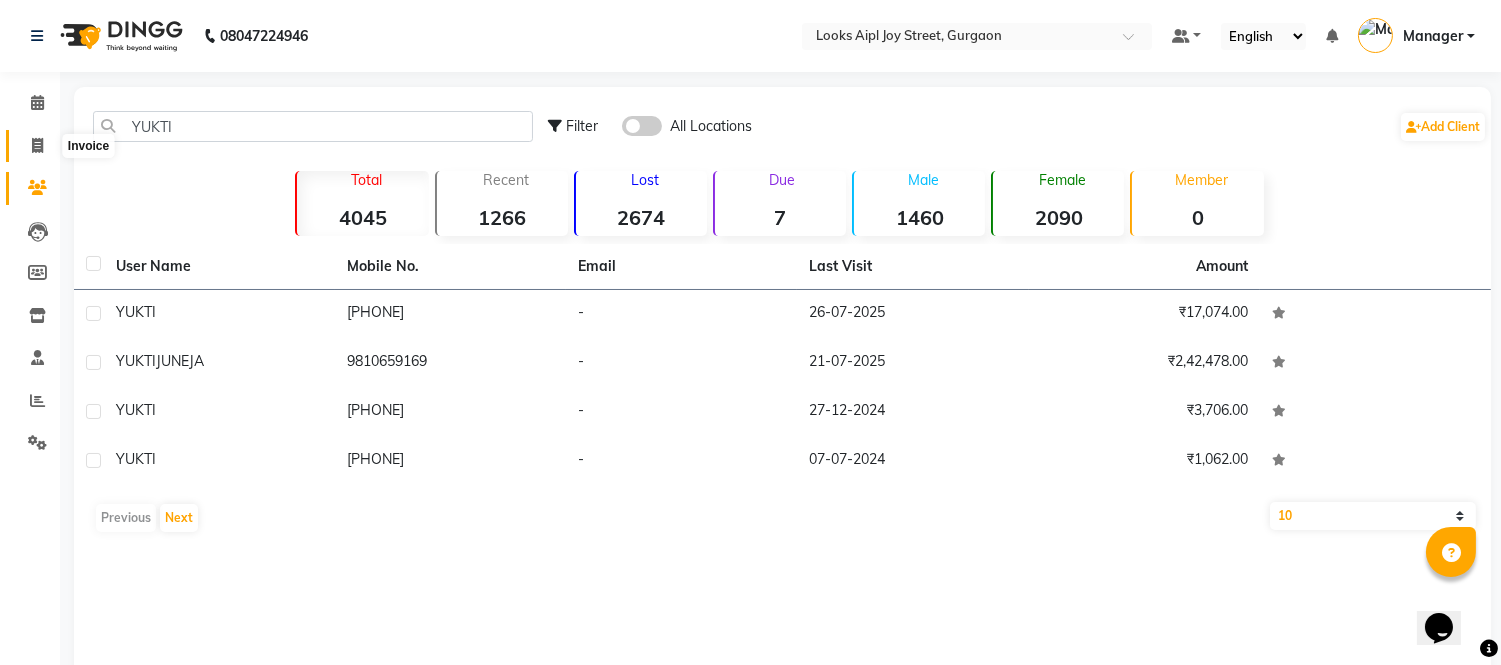 click 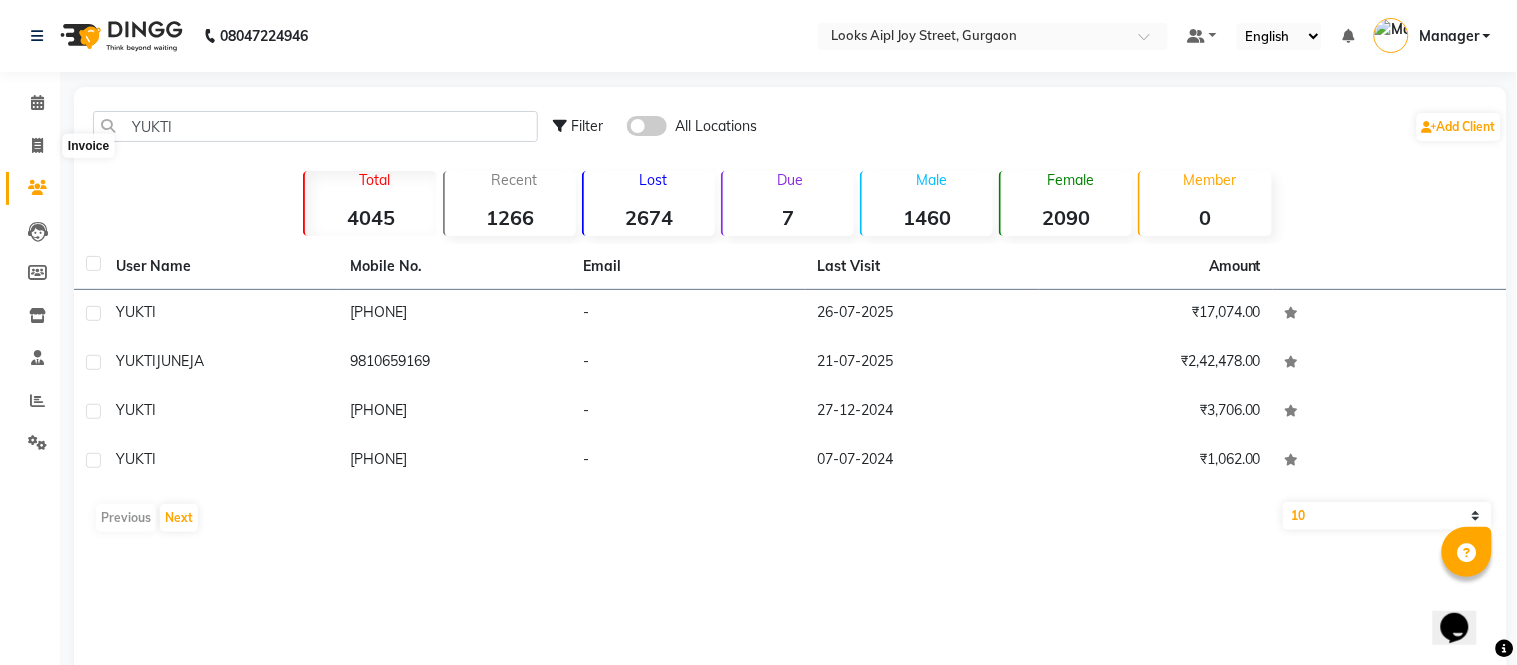 select on "6047" 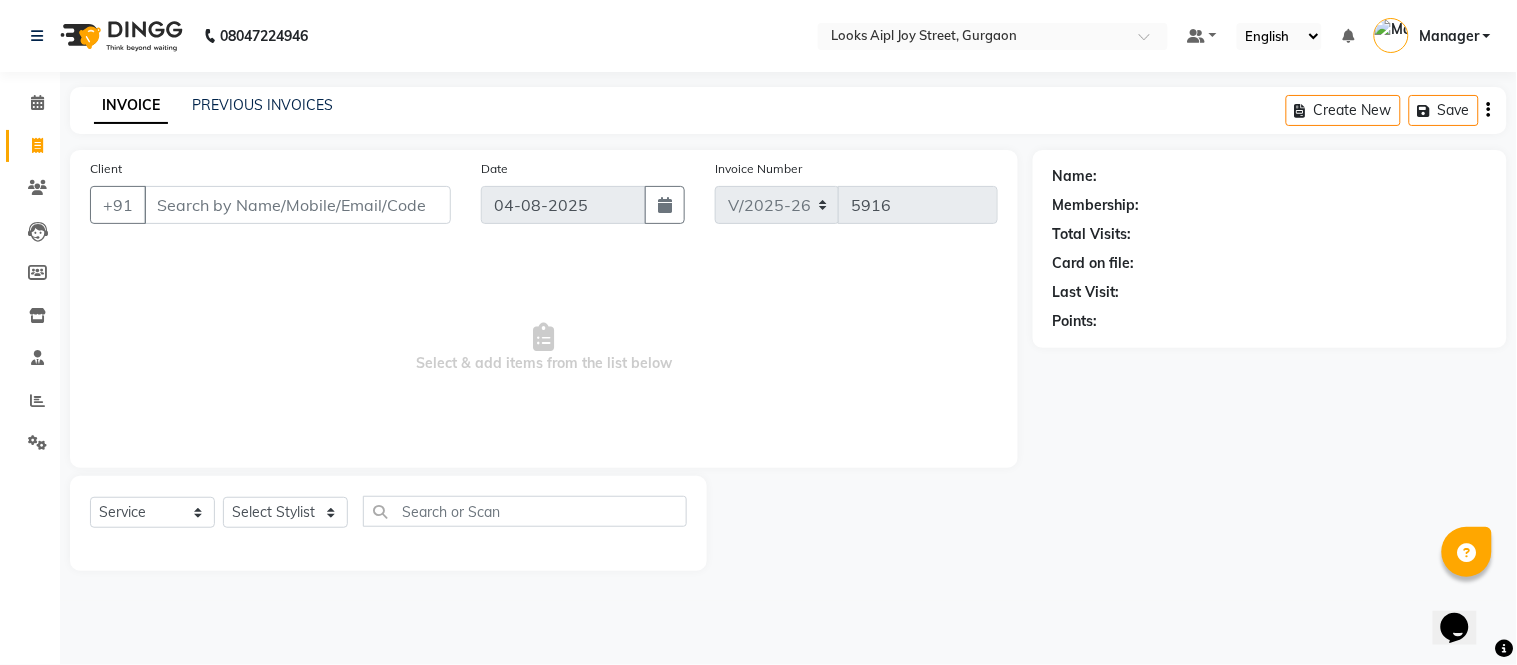 click on "Client" at bounding box center [297, 205] 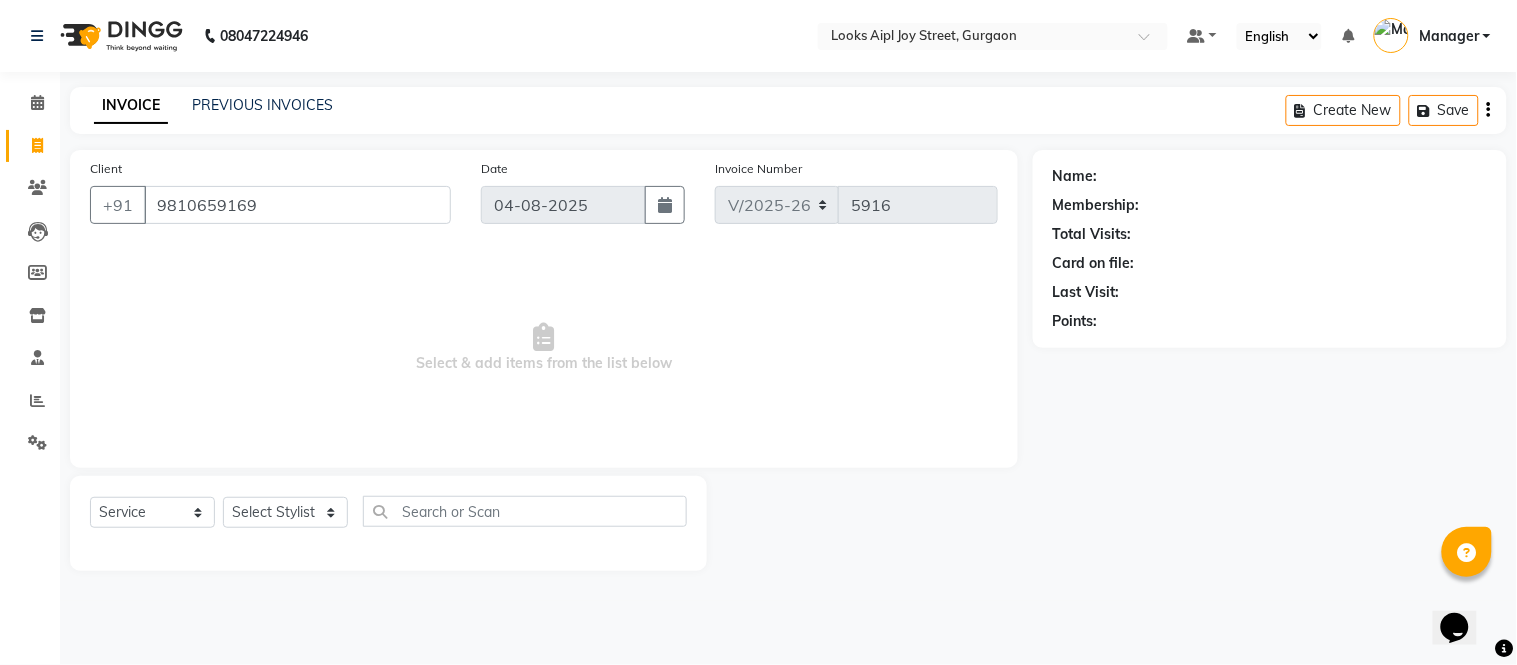 type on "9810659169" 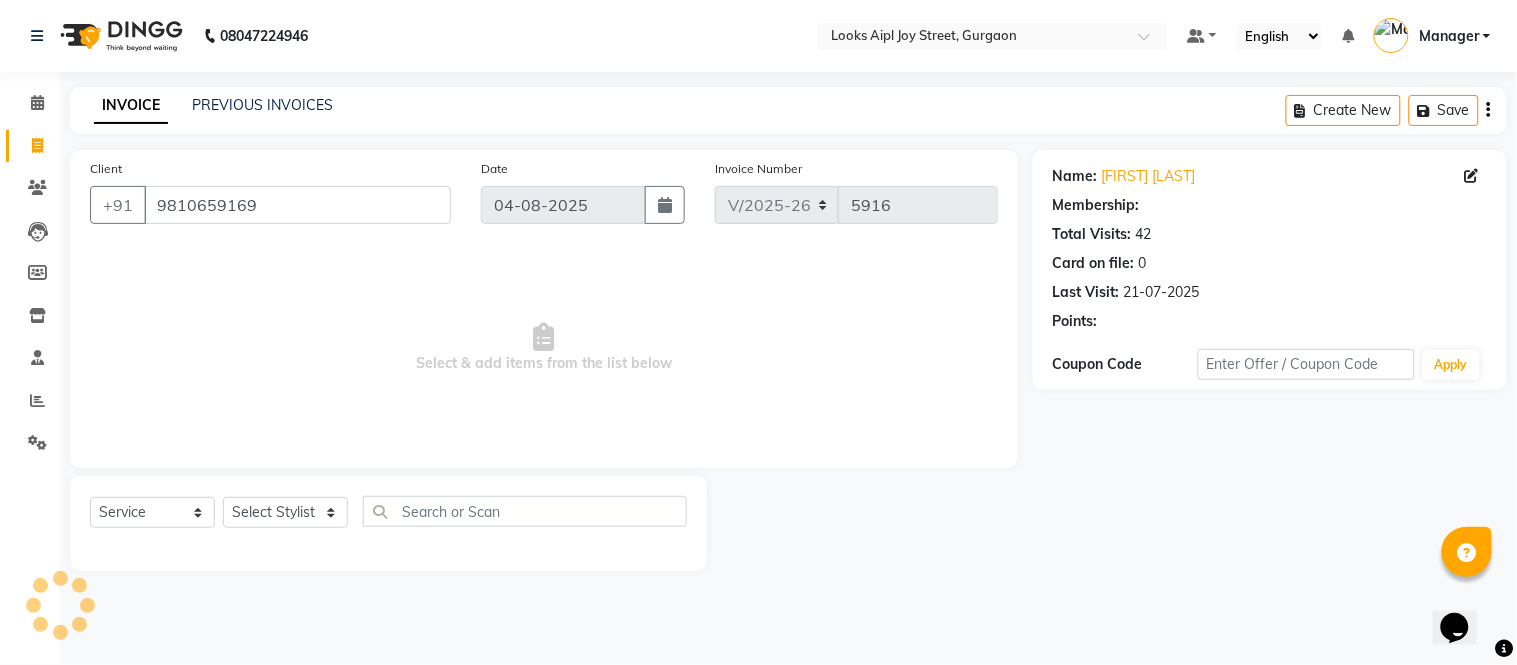 select on "1: Object" 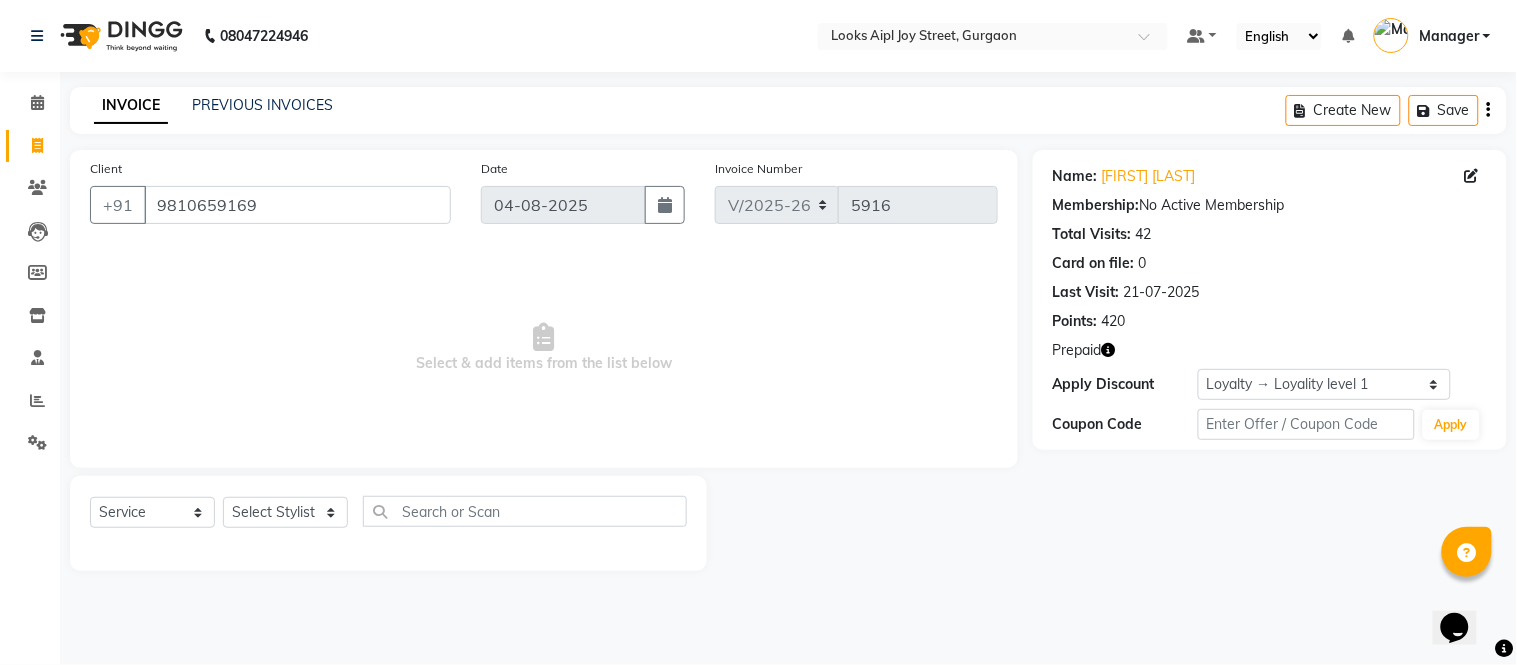 click 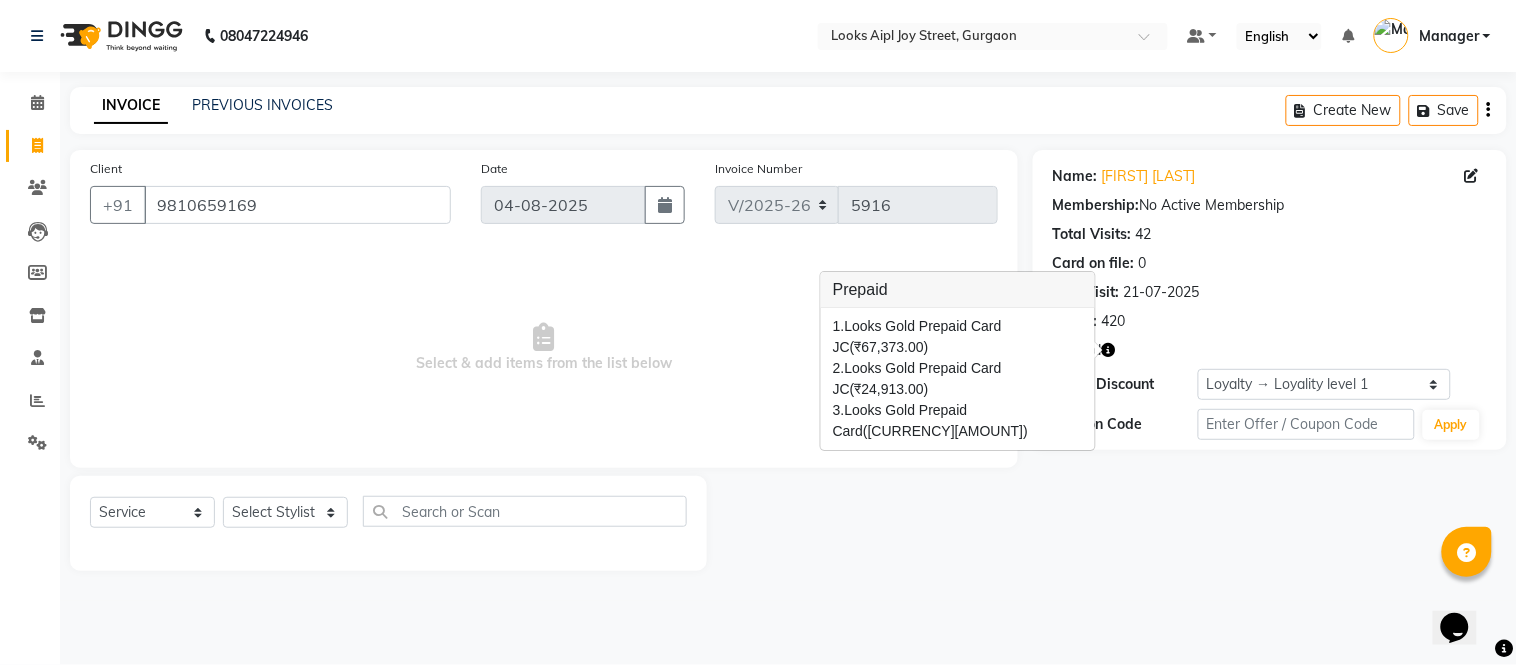 click 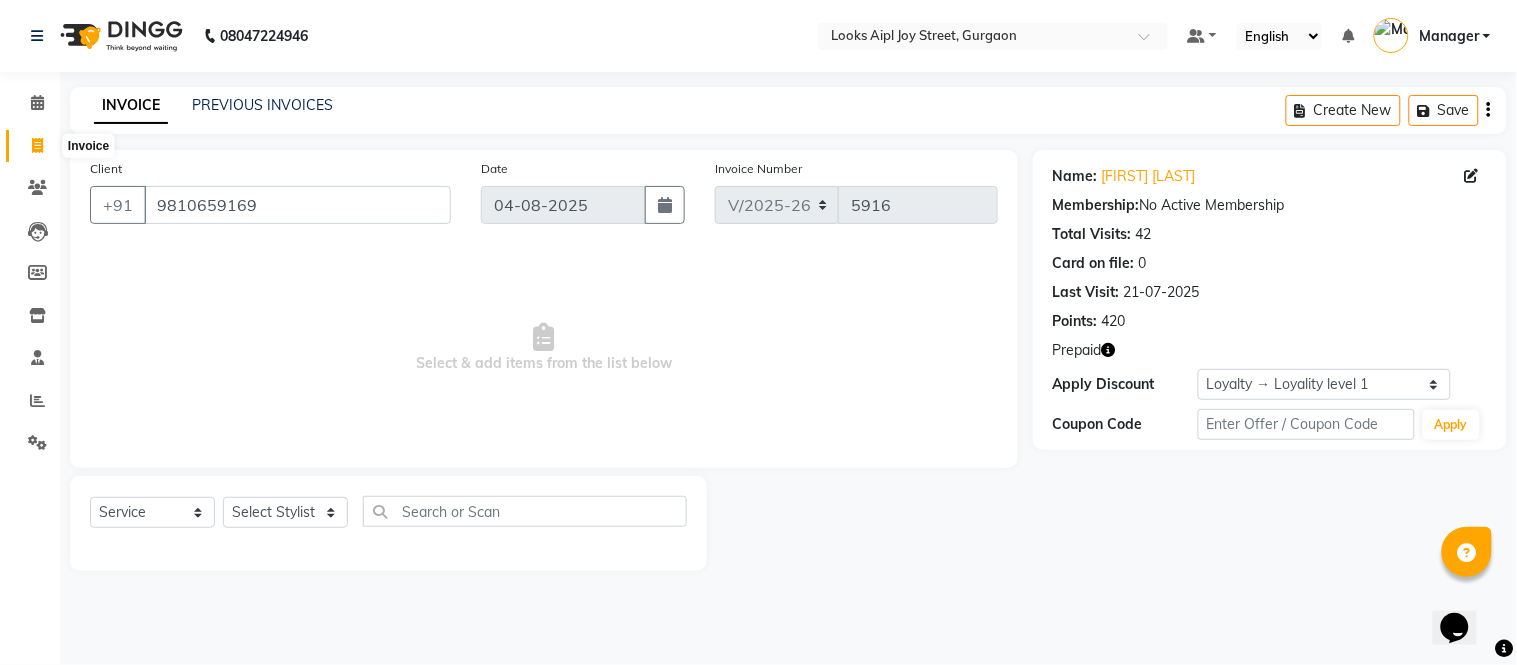 click 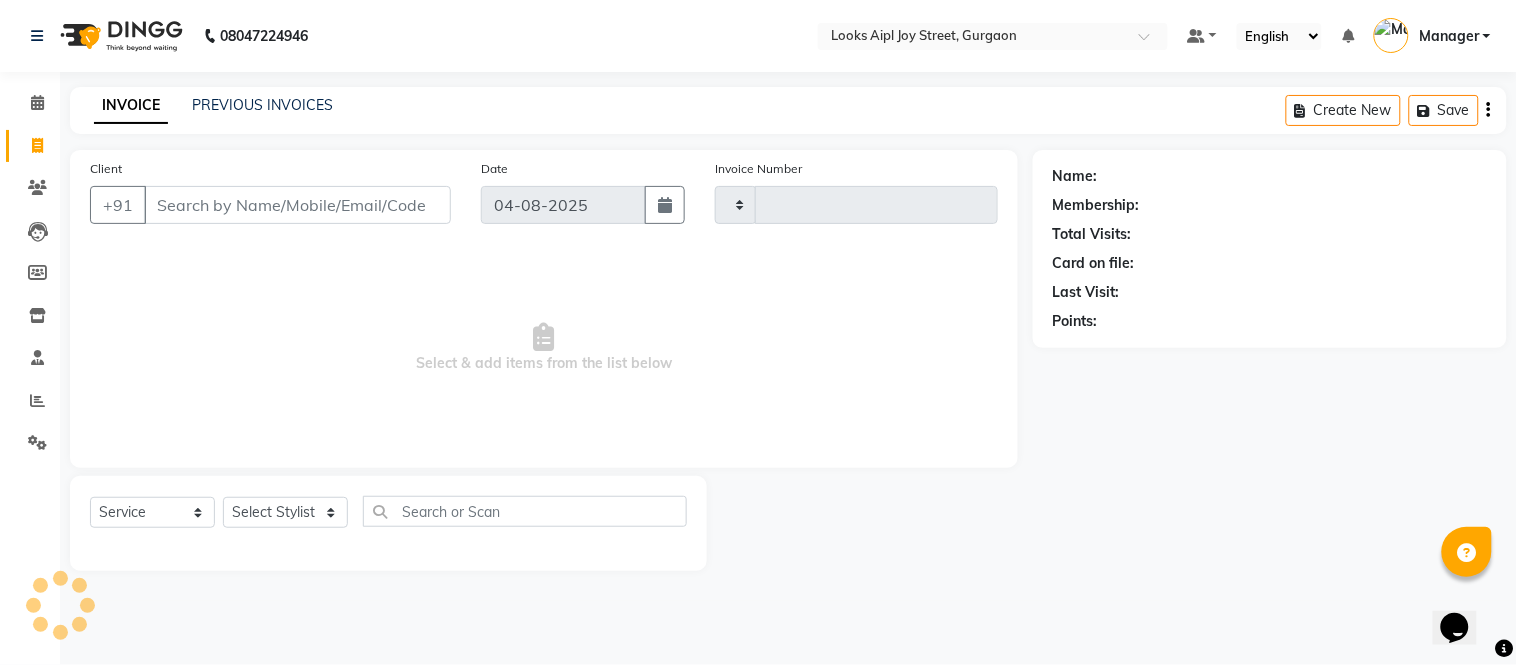 type on "5916" 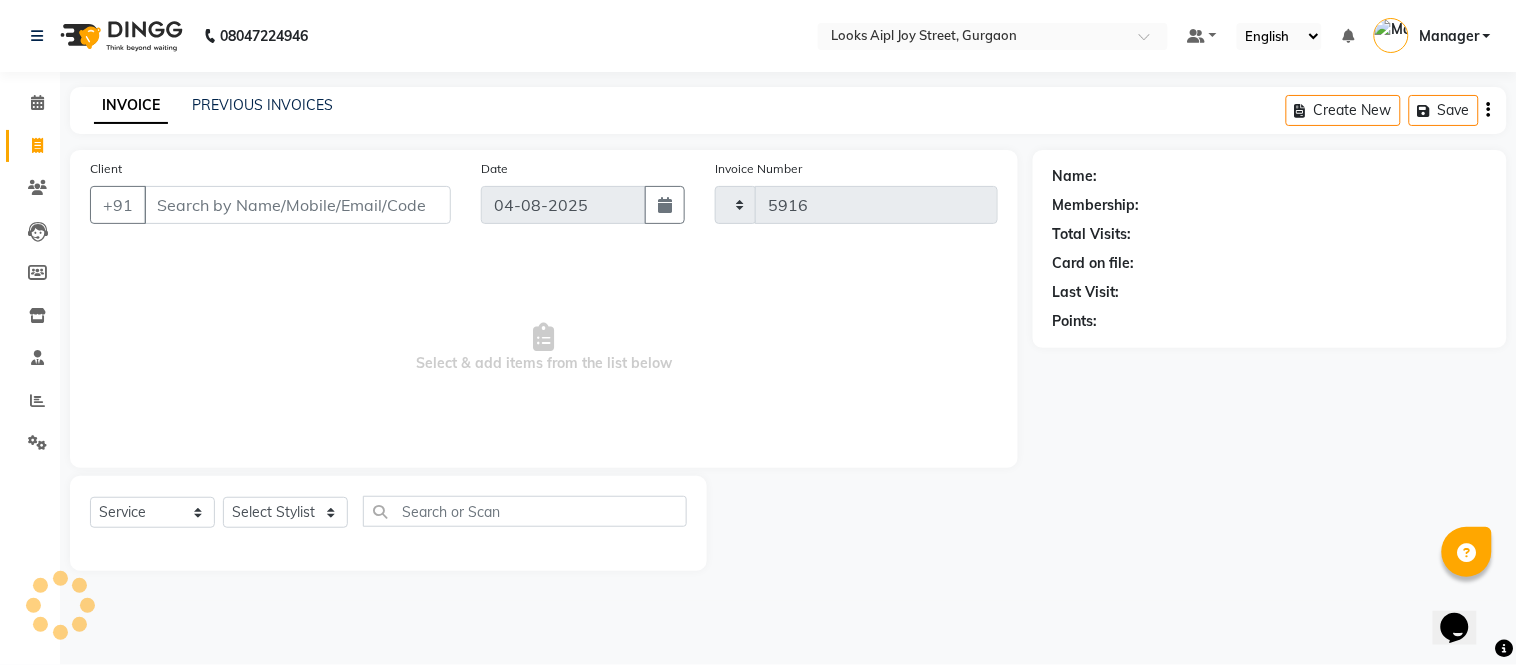 select on "6047" 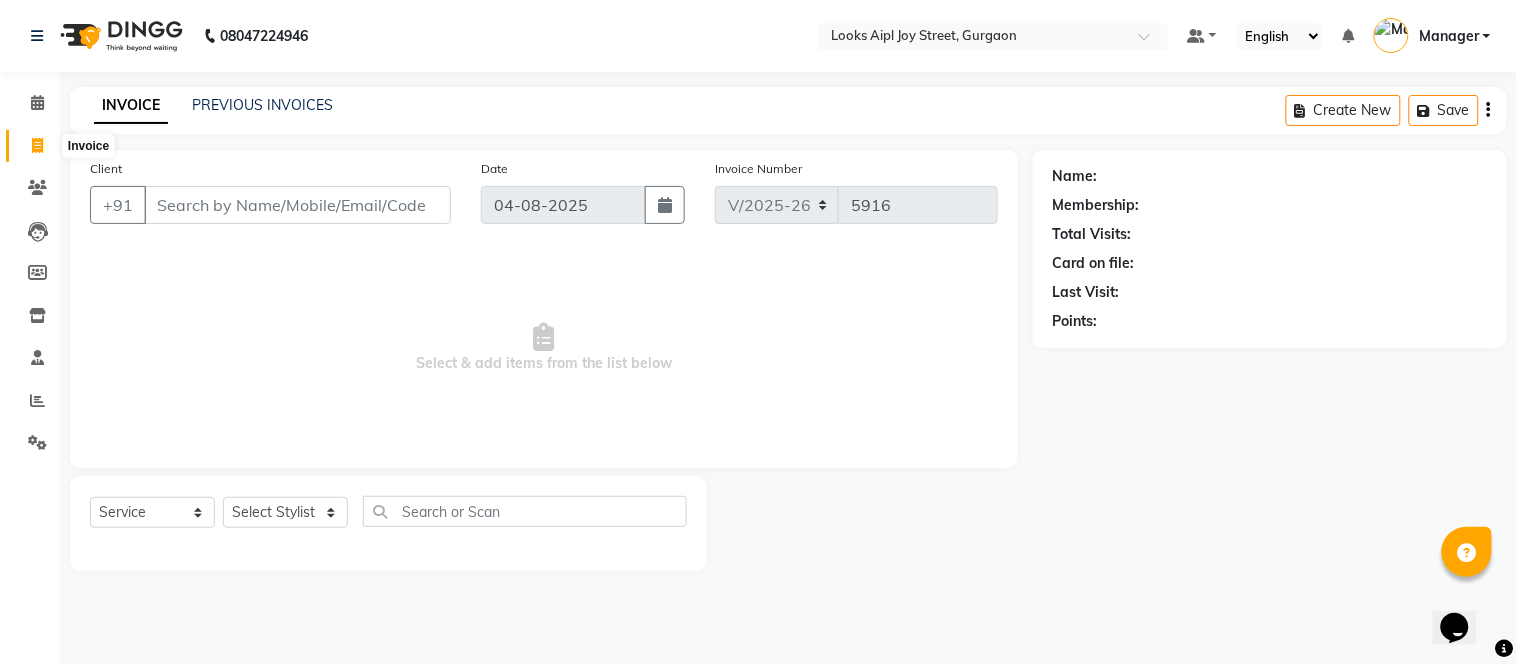 click 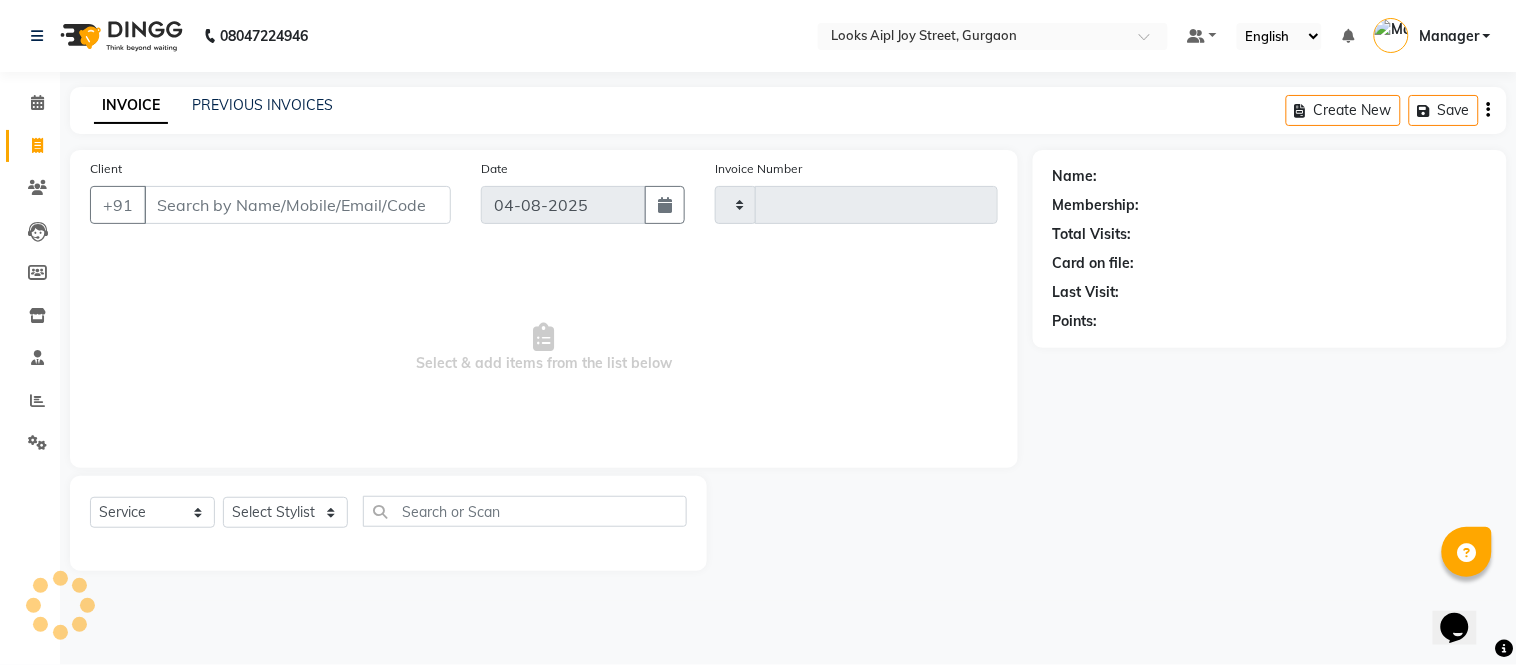 type on "5916" 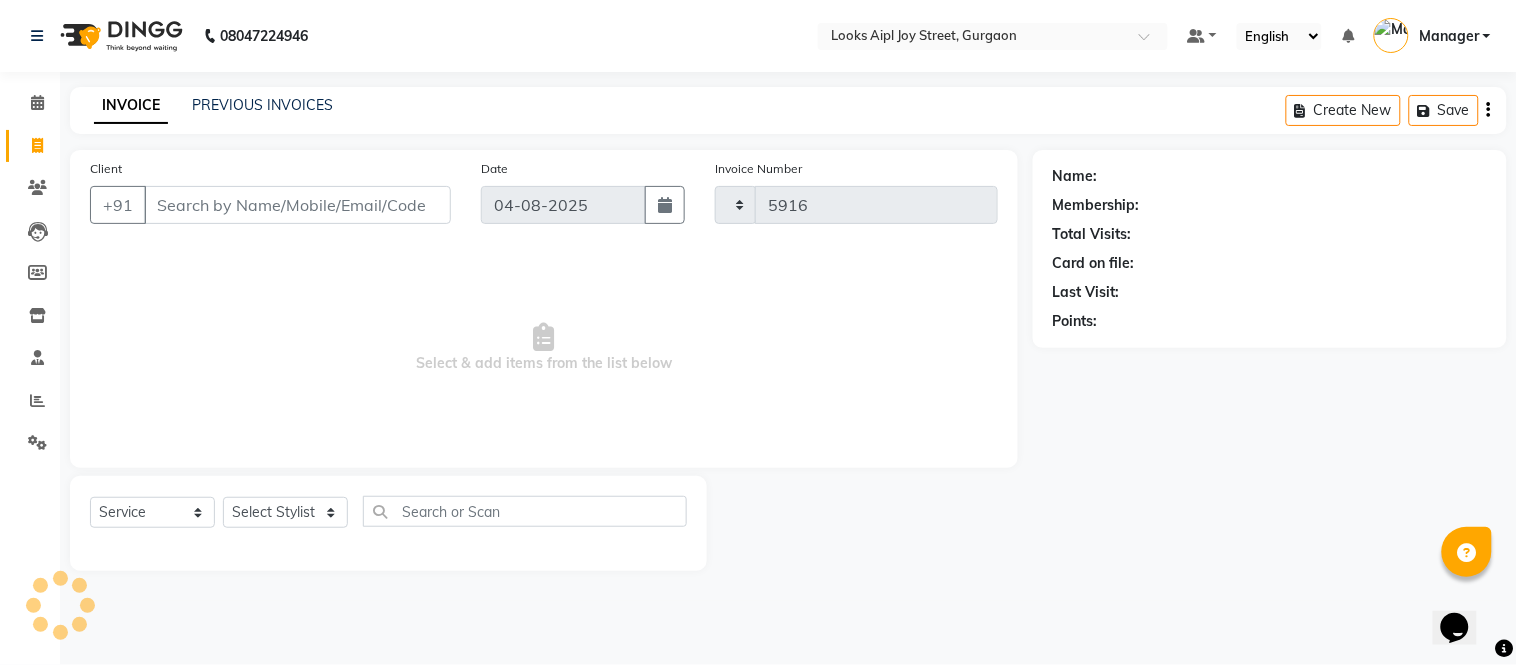 select on "6047" 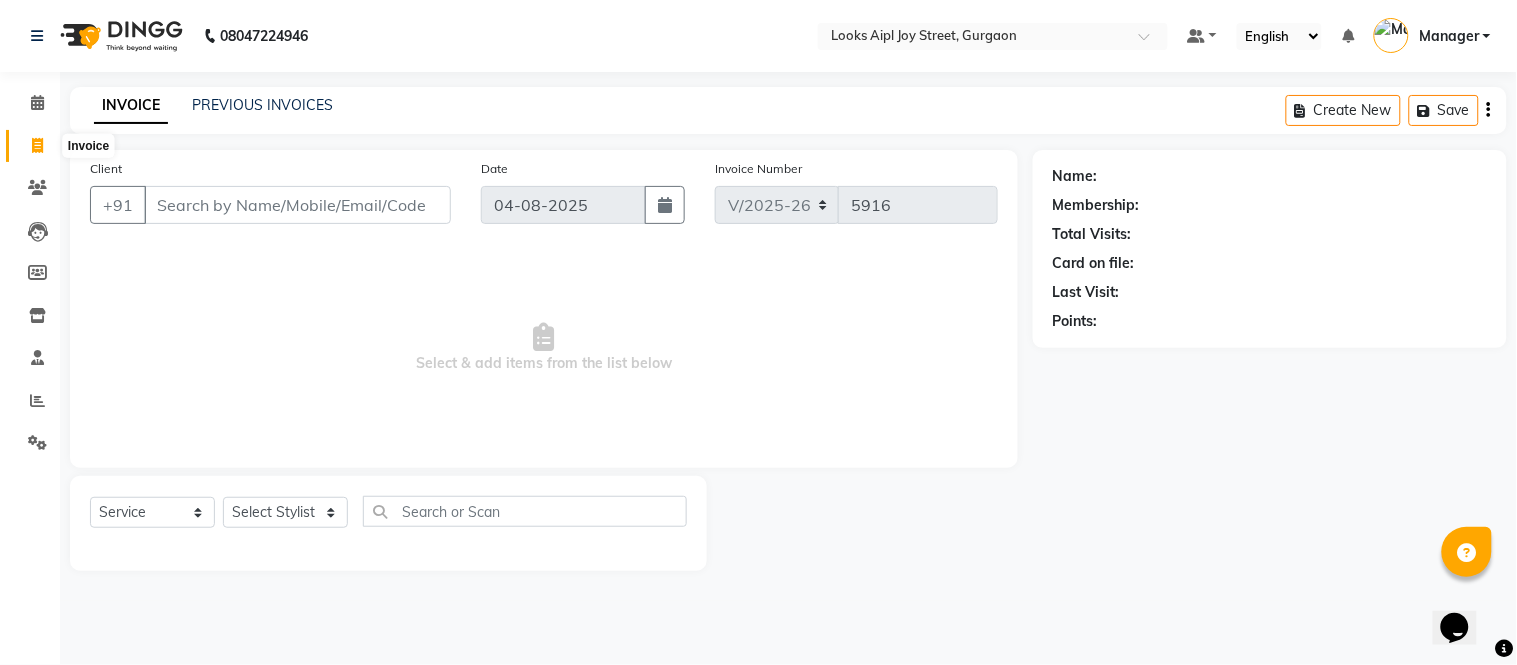 click 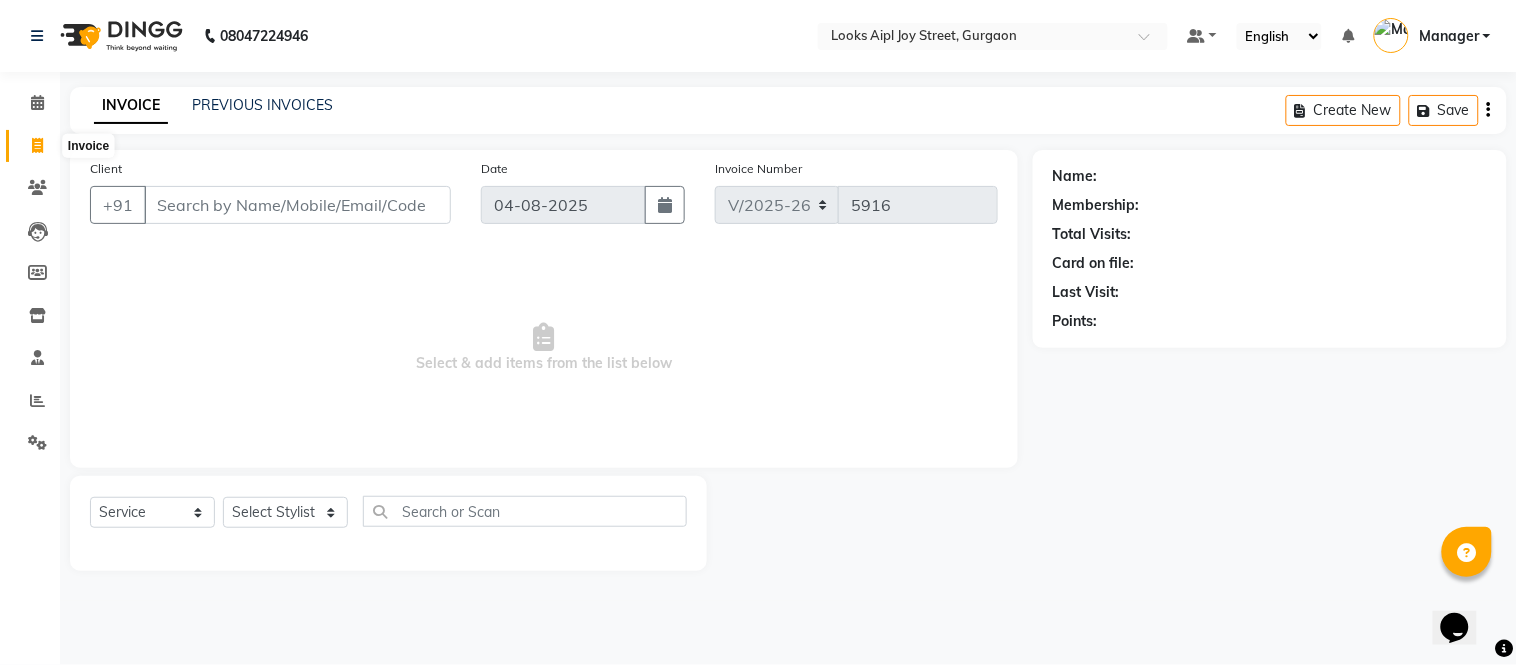 select on "6047" 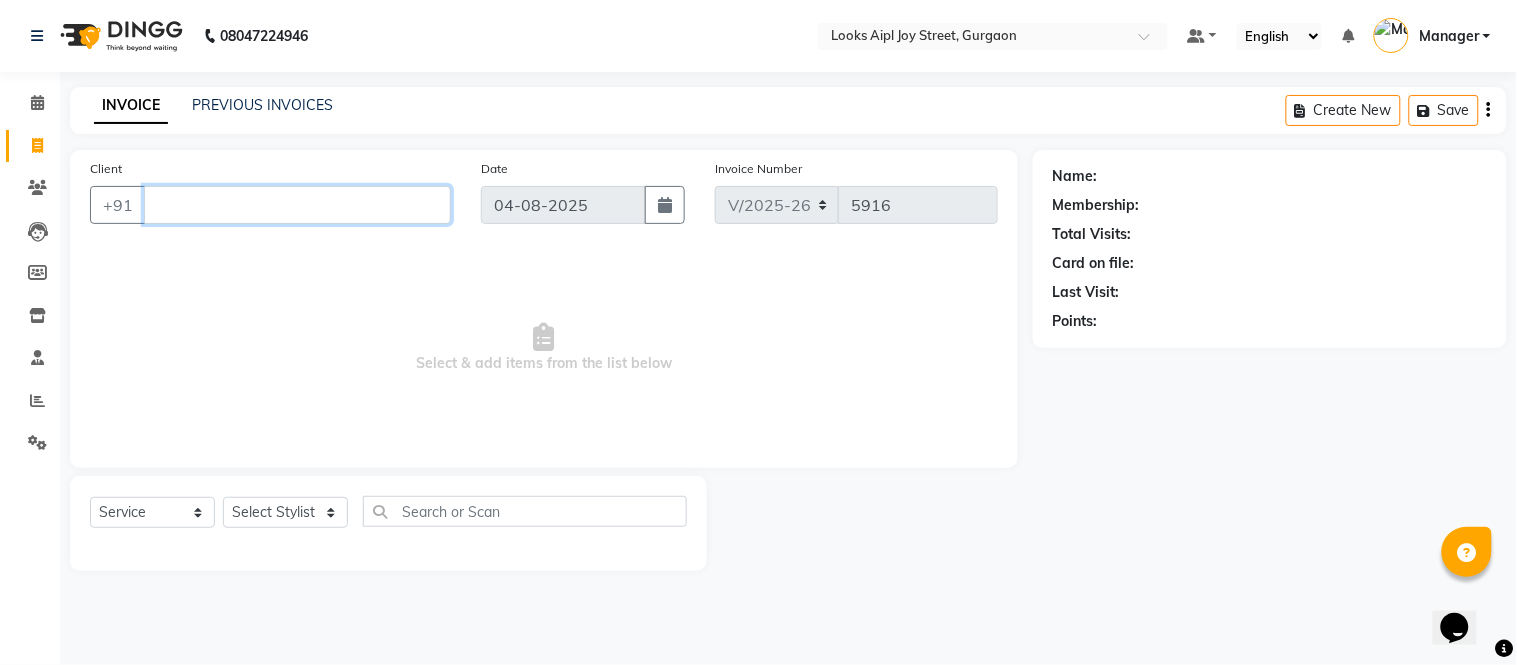 click on "Client" at bounding box center (297, 205) 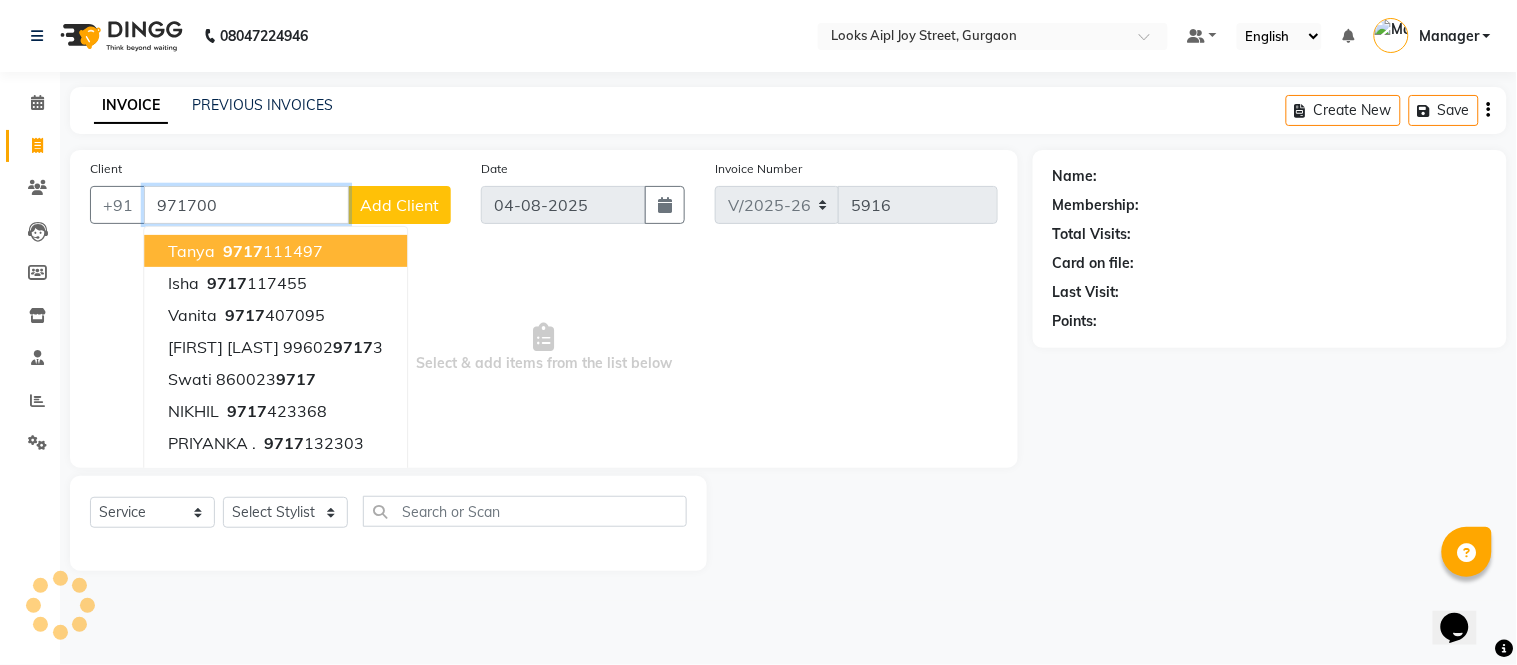 type on "971700" 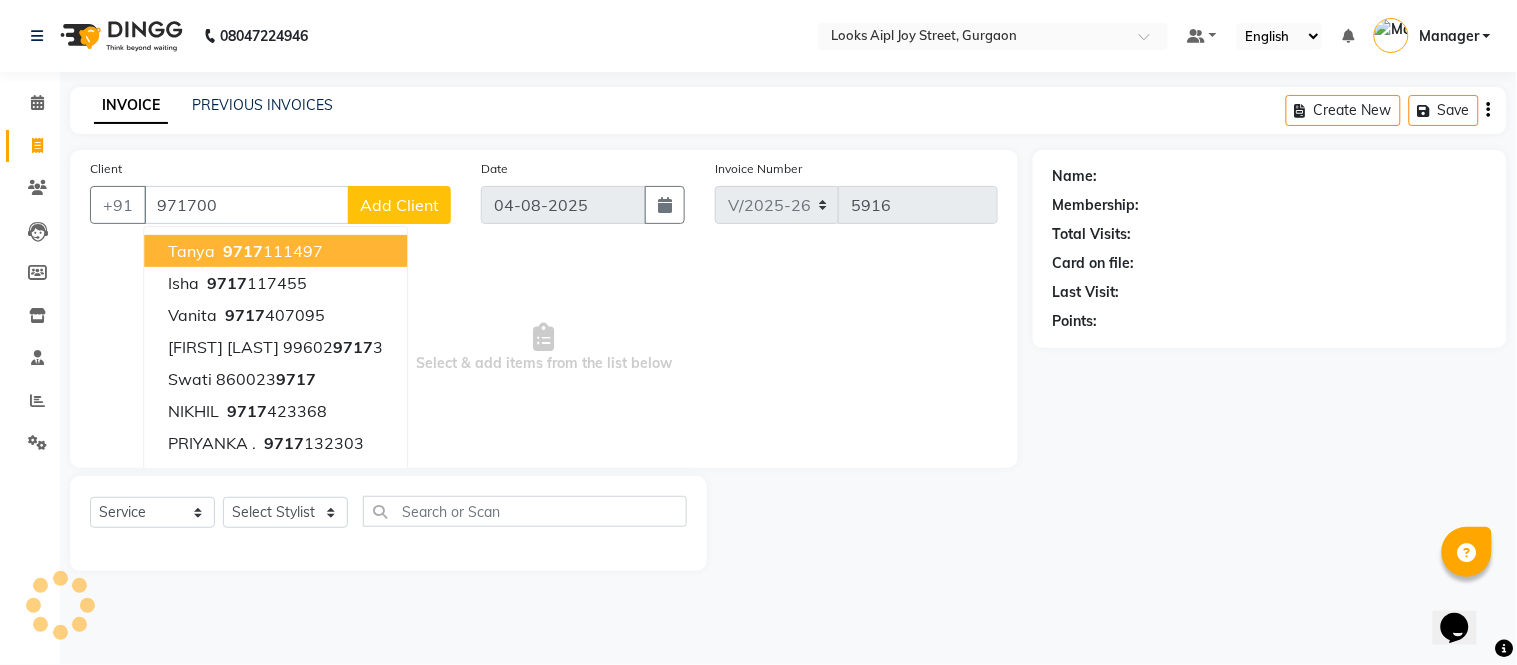 click on "Add Client" 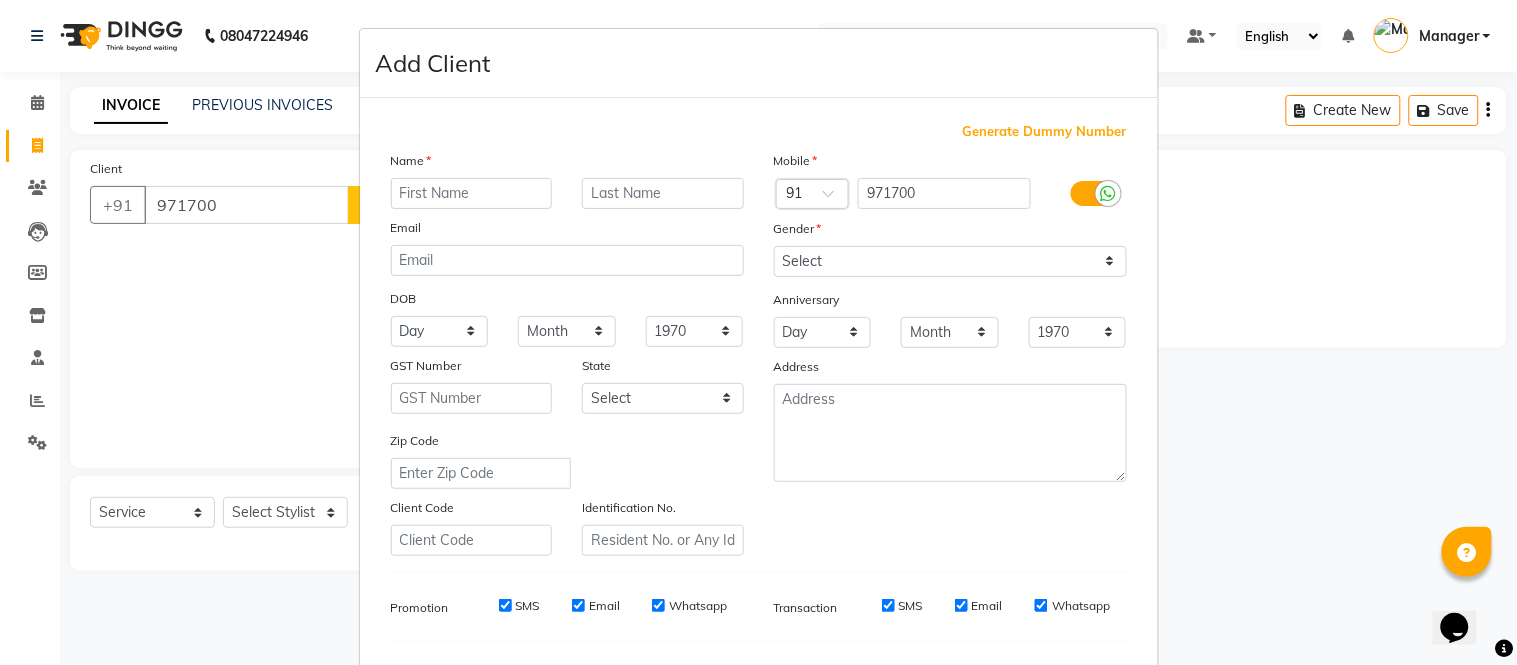 click on "Add Client Generate Dummy Number Name Email DOB Day 01 02 03 04 05 06 07 08 09 10 11 12 13 14 15 16 17 18 19 20 21 22 23 24 25 26 27 28 29 30 31 Month January February March April May June July August September October November December 1940 1941 1942 1943 1944 1945 1946 1947 1948 1949 1950 1951 1952 1953 1954 1955 1956 1957 1958 1959 1960 1961 1962 1963 1964 1965 1966 1967 1968 1969 1970 1971 1972 1973 1974 1975 1976 1977 1978 1979 1980 1981 1982 1983 1984 1985 1986 1987 1988 1989 1990 1991 1992 1993 1994 1995 1996 1997 1998 1999 2000 2001 2002 2003 2004 2005 2006 2007 2008 2009 2010 2011 2012 2013 2014 2015 2016 2017 2018 2019 2020 2021 2022 2023 2024 GST Number State Select Andaman and Nicobar Islands Andhra Pradesh Arunachal Pradesh Assam Bihar Chandigarh Chhattisgarh Dadra and Nagar Haveli Daman and Diu Delhi Goa Gujarat Haryana Himachal Pradesh Jammu and Kashmir Jharkhand Karnataka Kerala Lakshadweep Madhya Pradesh Maharashtra Manipur Meghalaya Mizoram Nagaland Odisha Pondicherry Punjab Rajasthan Sikkim" at bounding box center [758, 332] 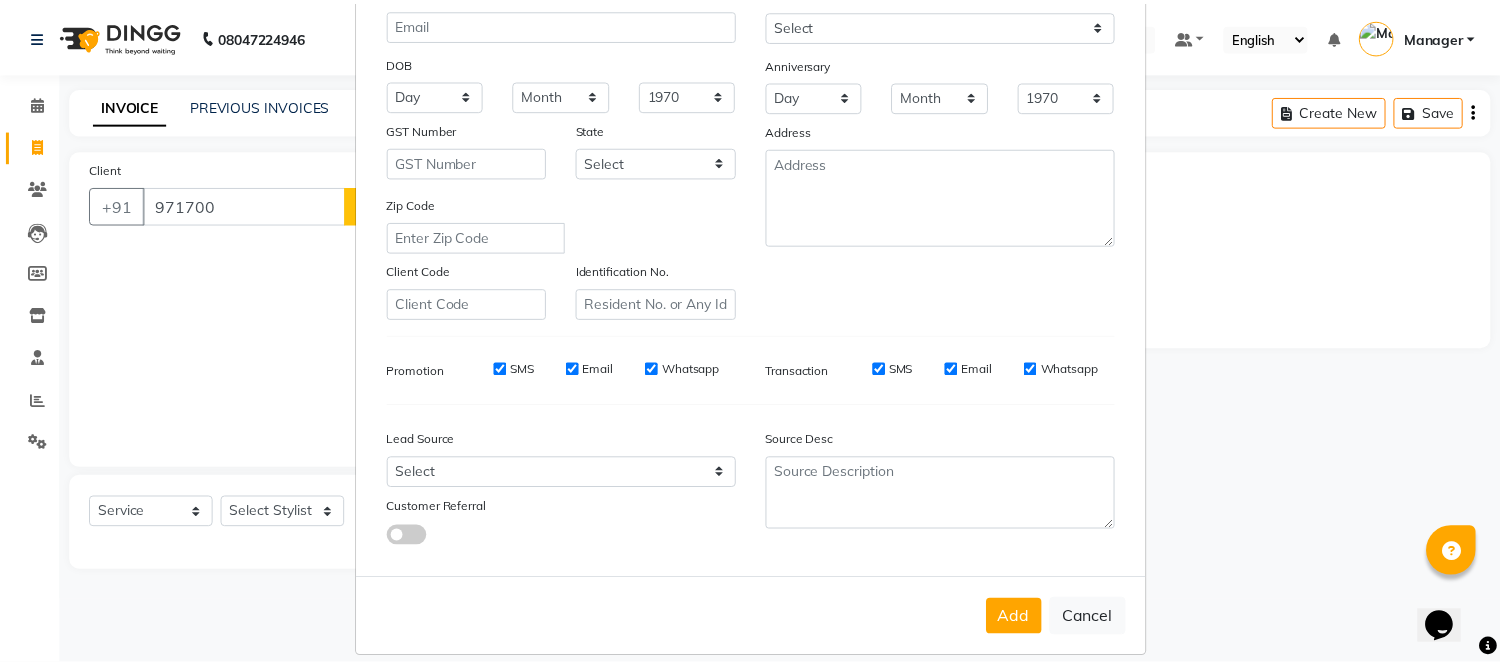 scroll, scrollTop: 258, scrollLeft: 0, axis: vertical 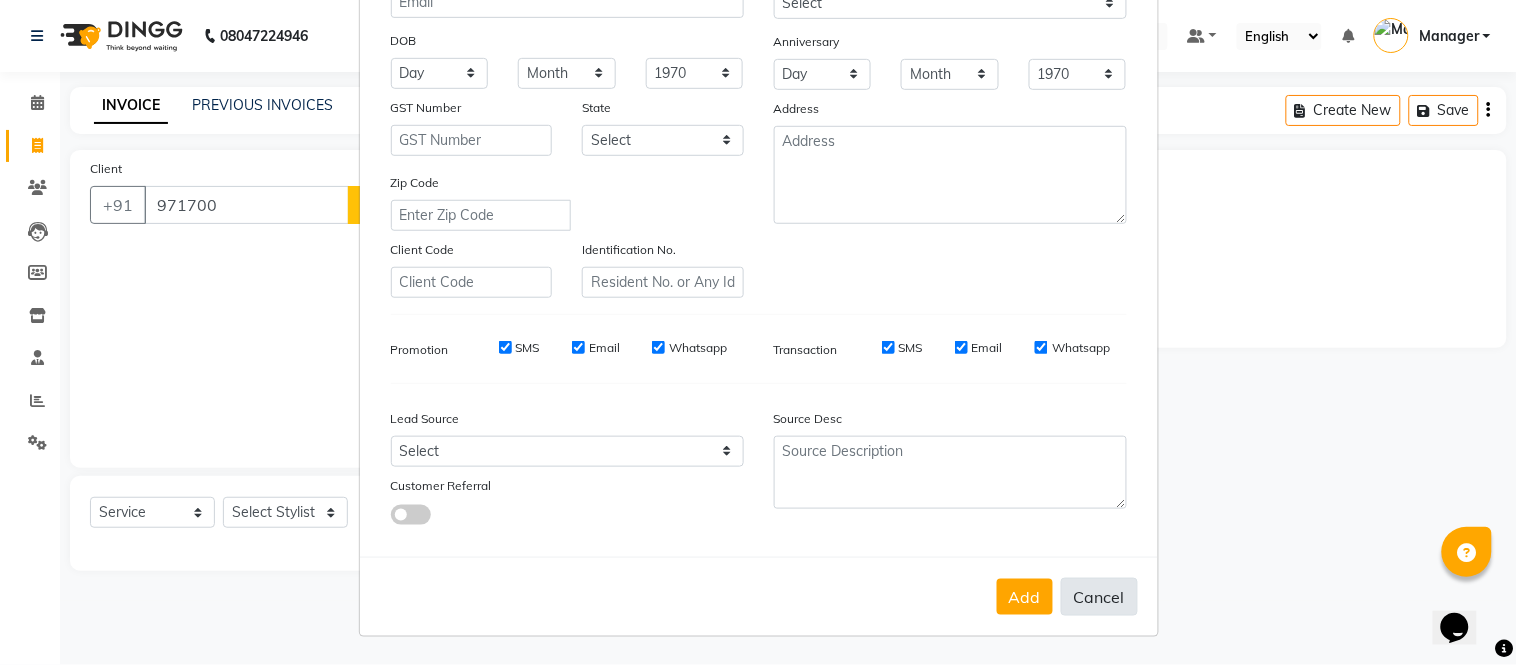 click on "Cancel" at bounding box center [1099, 597] 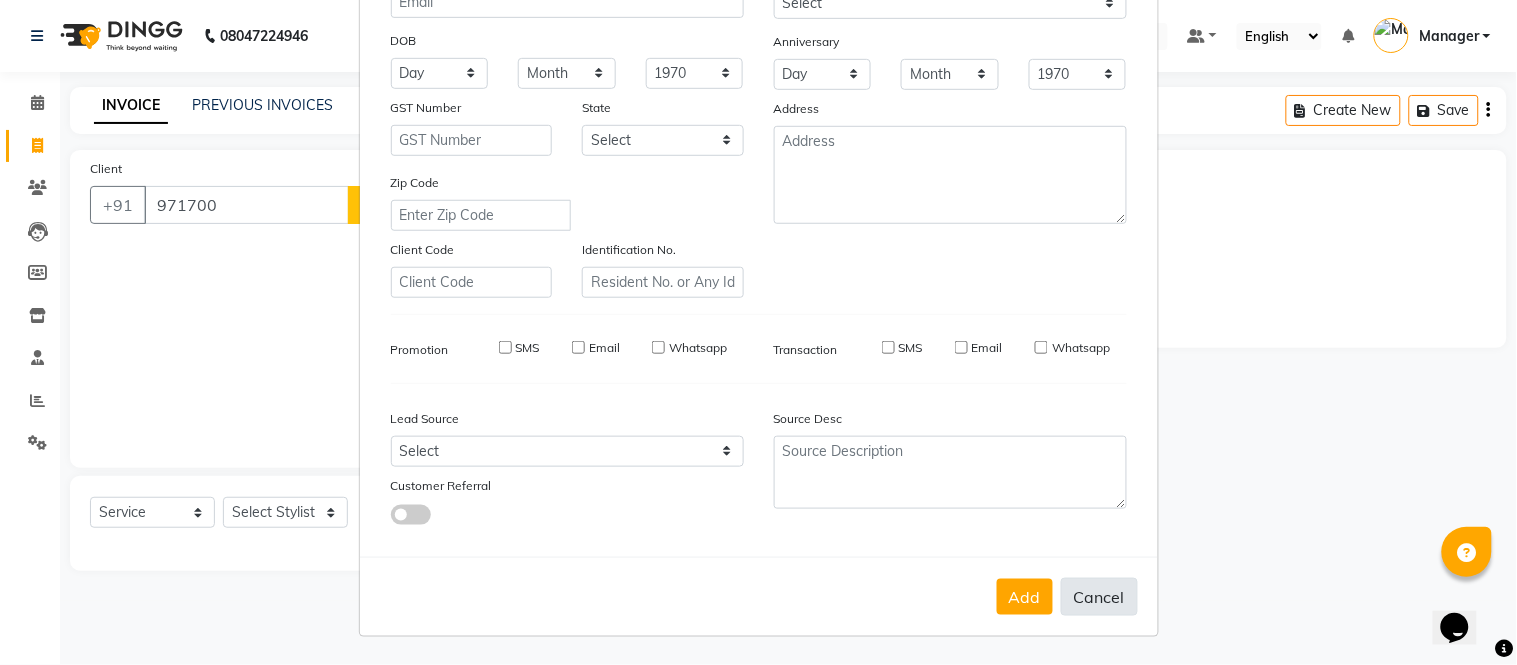 select 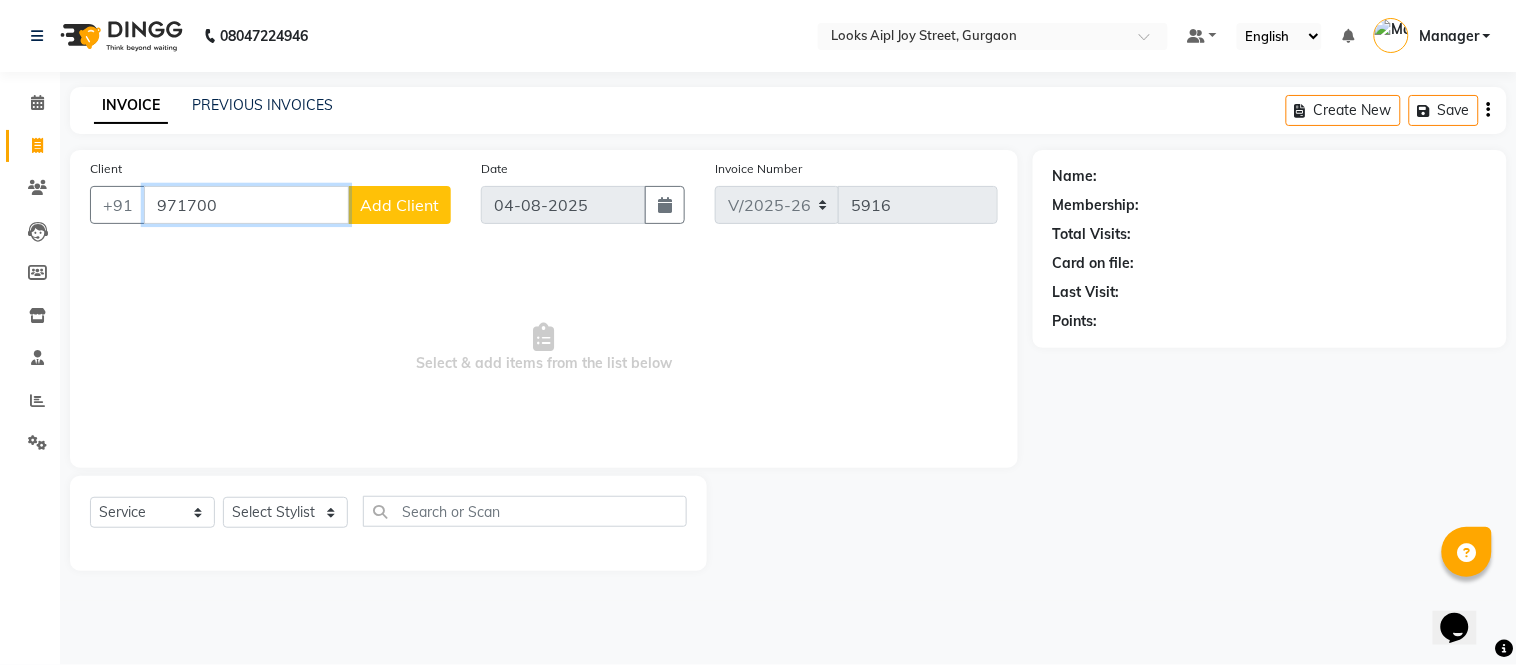 click on "971700" at bounding box center (246, 205) 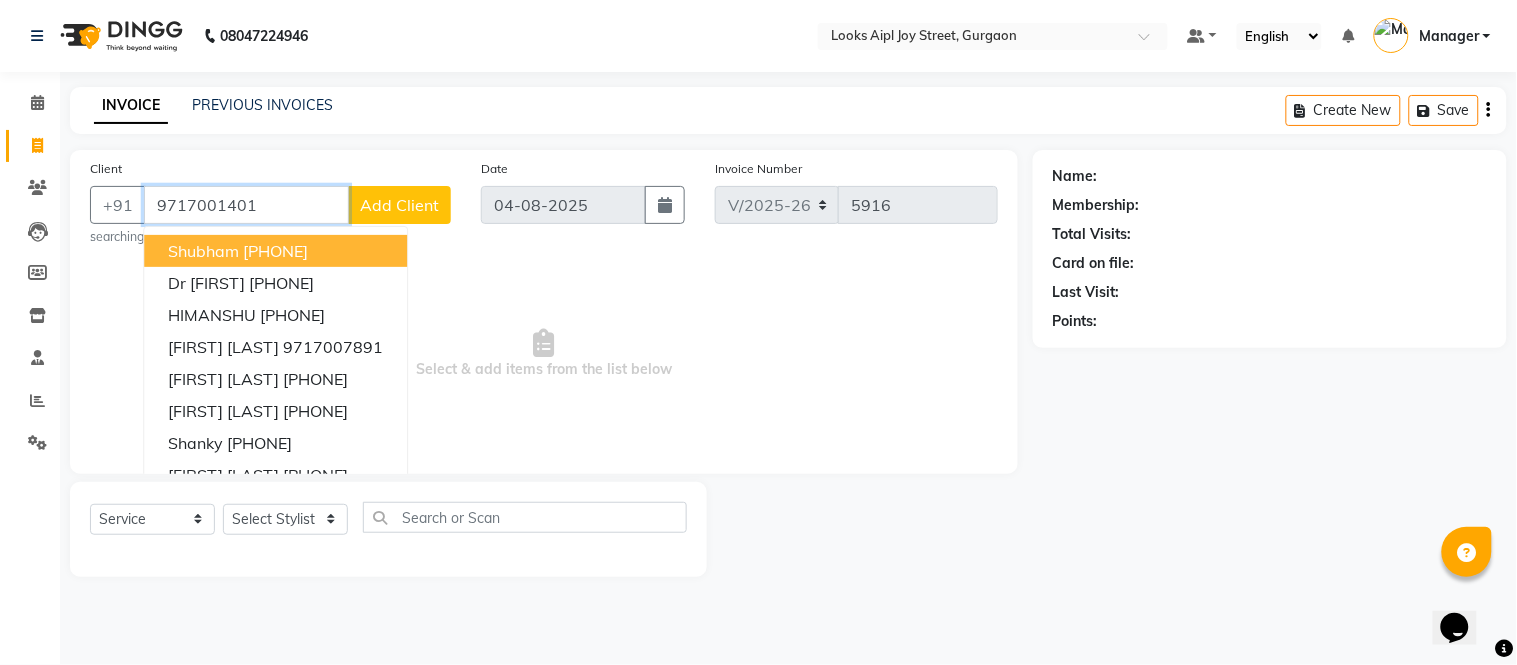 type on "[PHONE]" 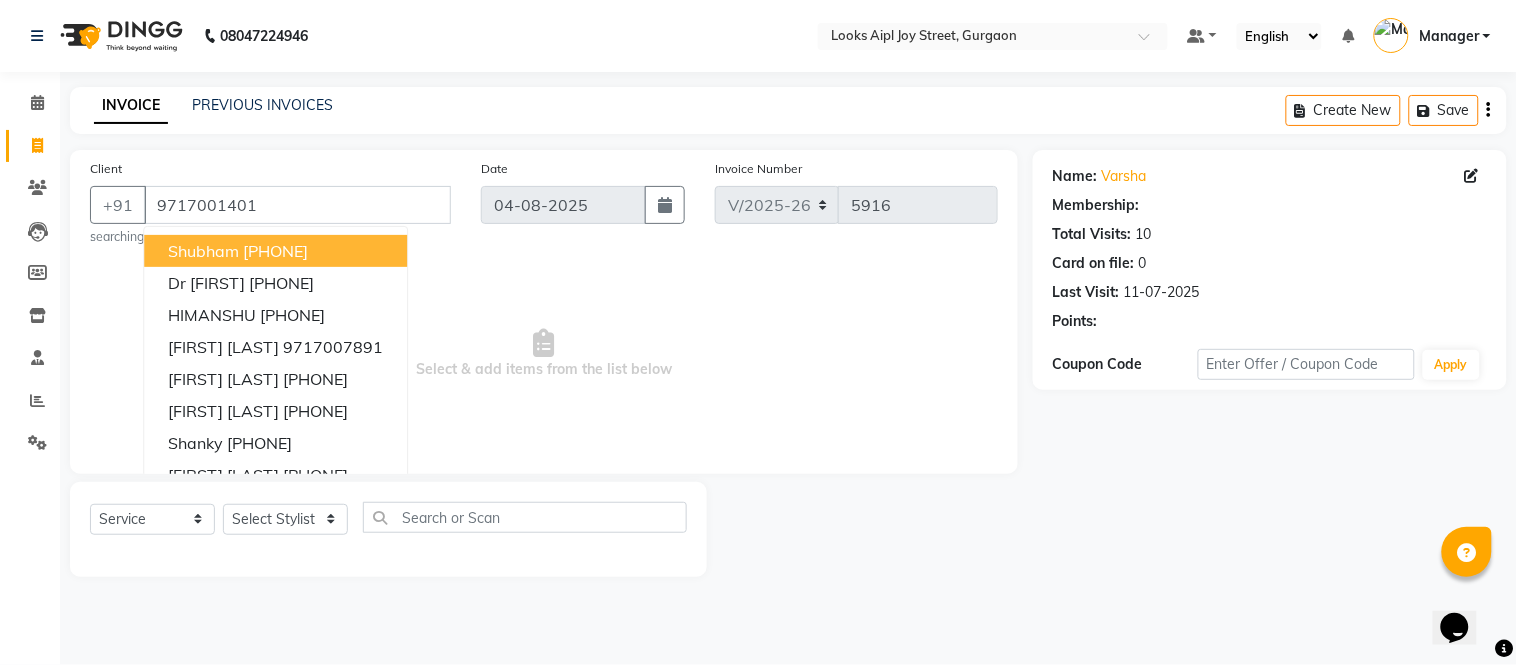 select on "1: Object" 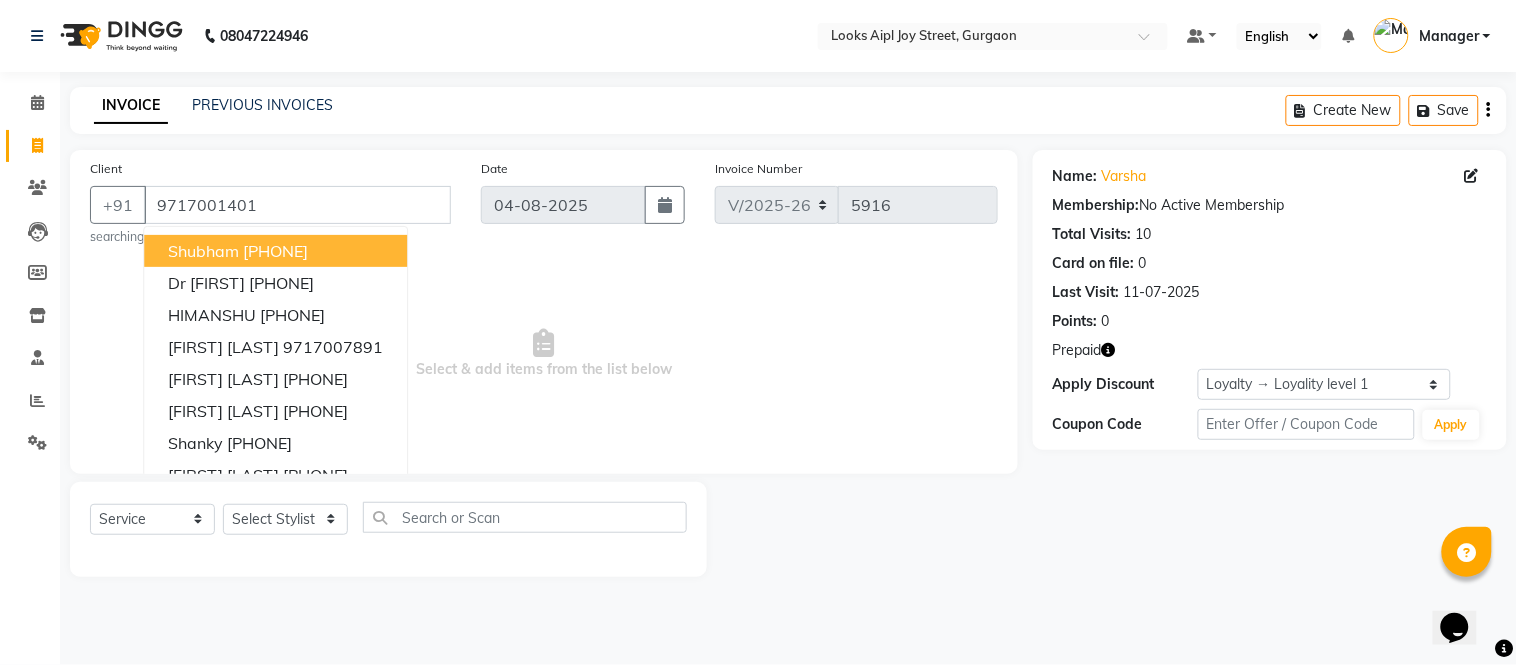 click on "Select & add items from the list below" at bounding box center (544, 354) 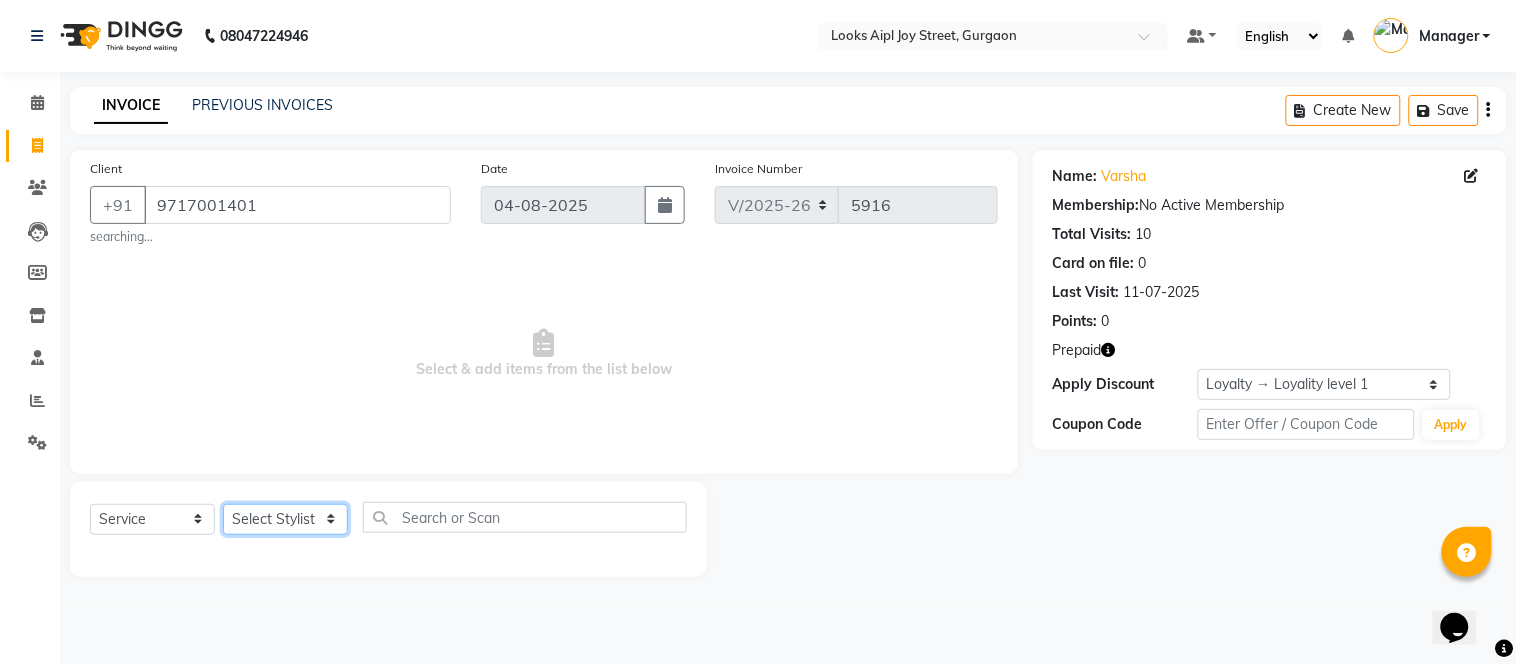 drag, startPoint x: 264, startPoint y: 521, endPoint x: 262, endPoint y: 511, distance: 10.198039 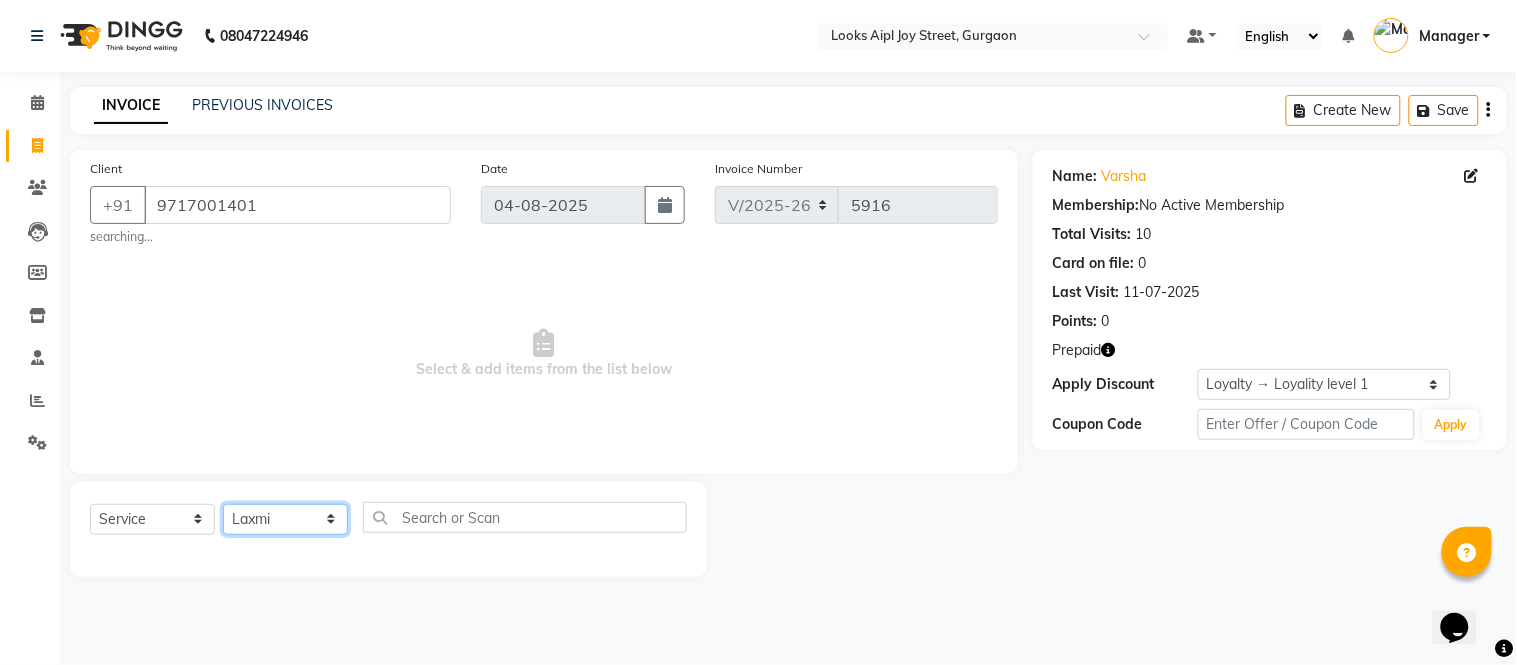 click on "Select Stylist Akash Akshar_asst Alam _Pdct Amit Arkan Arsh Counter Sales Geeta Hema ilfan Kuldeep Laxmi Manager Neeraj Prince sagar_pdct Surejit Vijay Zakir_pdct" 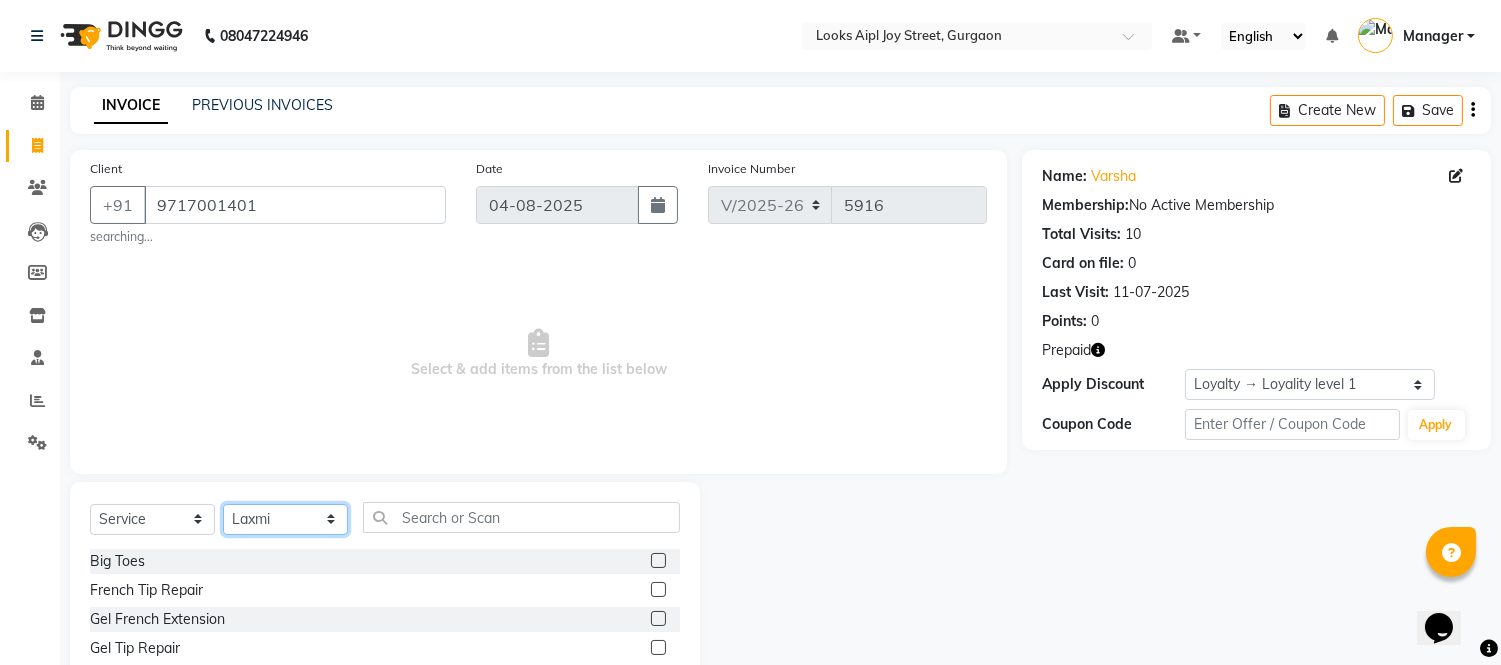 click on "Select Stylist Akash Akshar_asst Alam _Pdct Amit Arkan Arsh Counter Sales Geeta Hema ilfan Kuldeep Laxmi Manager Neeraj Prince sagar_pdct Surejit Vijay Zakir_pdct" 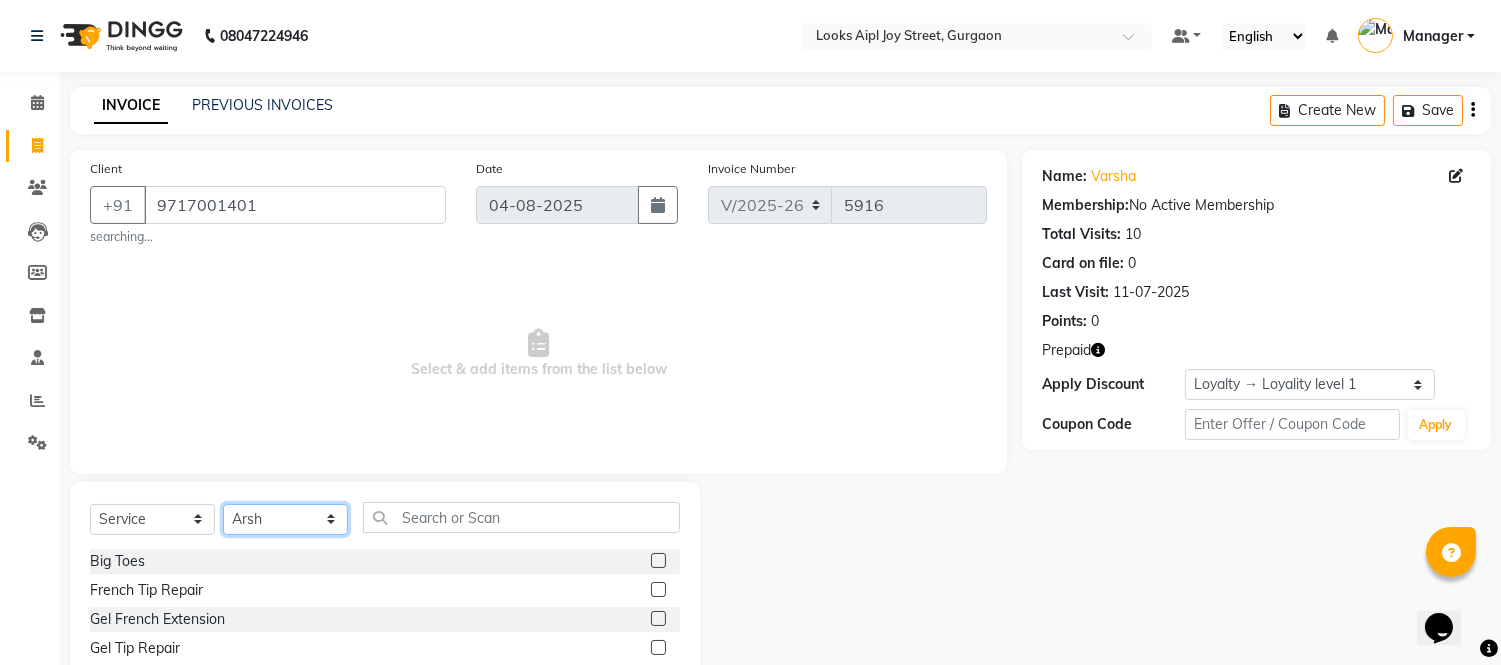 click on "Select Stylist Akash Akshar_asst Alam _Pdct Amit Arkan Arsh Counter Sales Geeta Hema ilfan Kuldeep Laxmi Manager Neeraj Prince sagar_pdct Surejit Vijay Zakir_pdct" 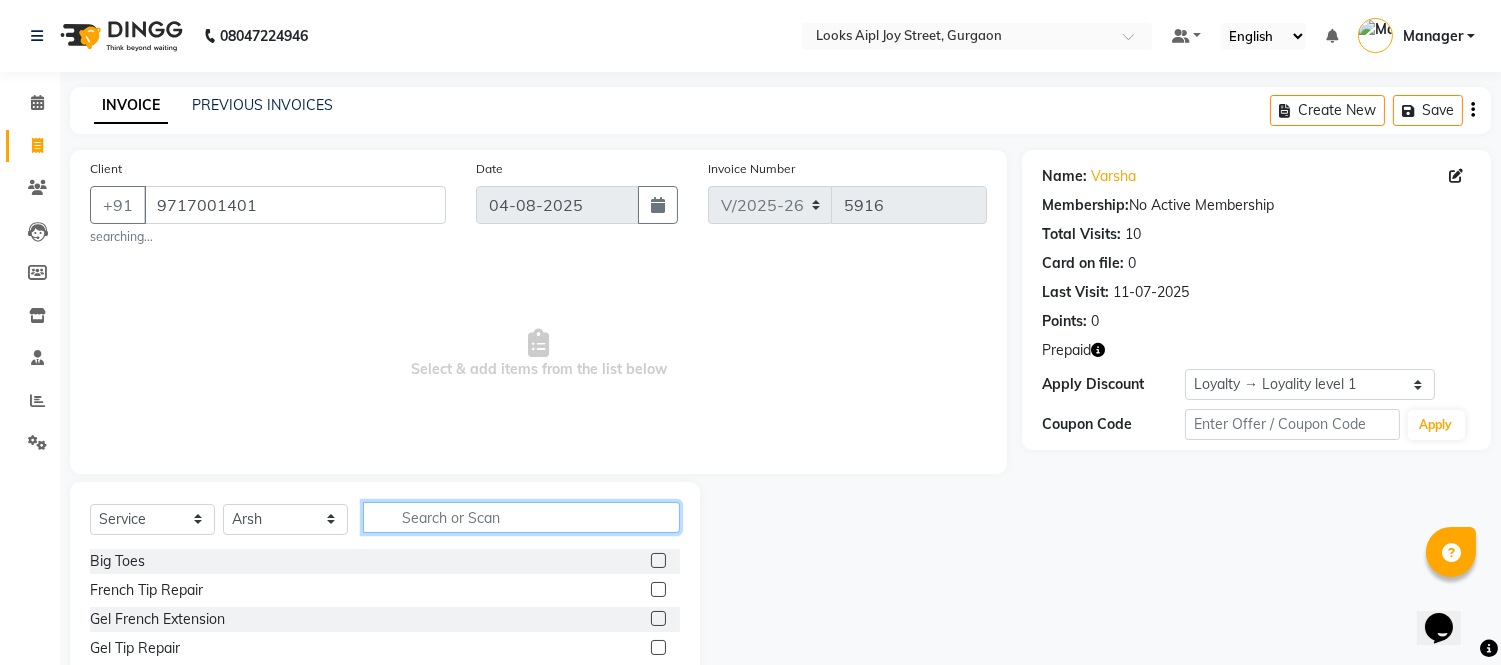 click 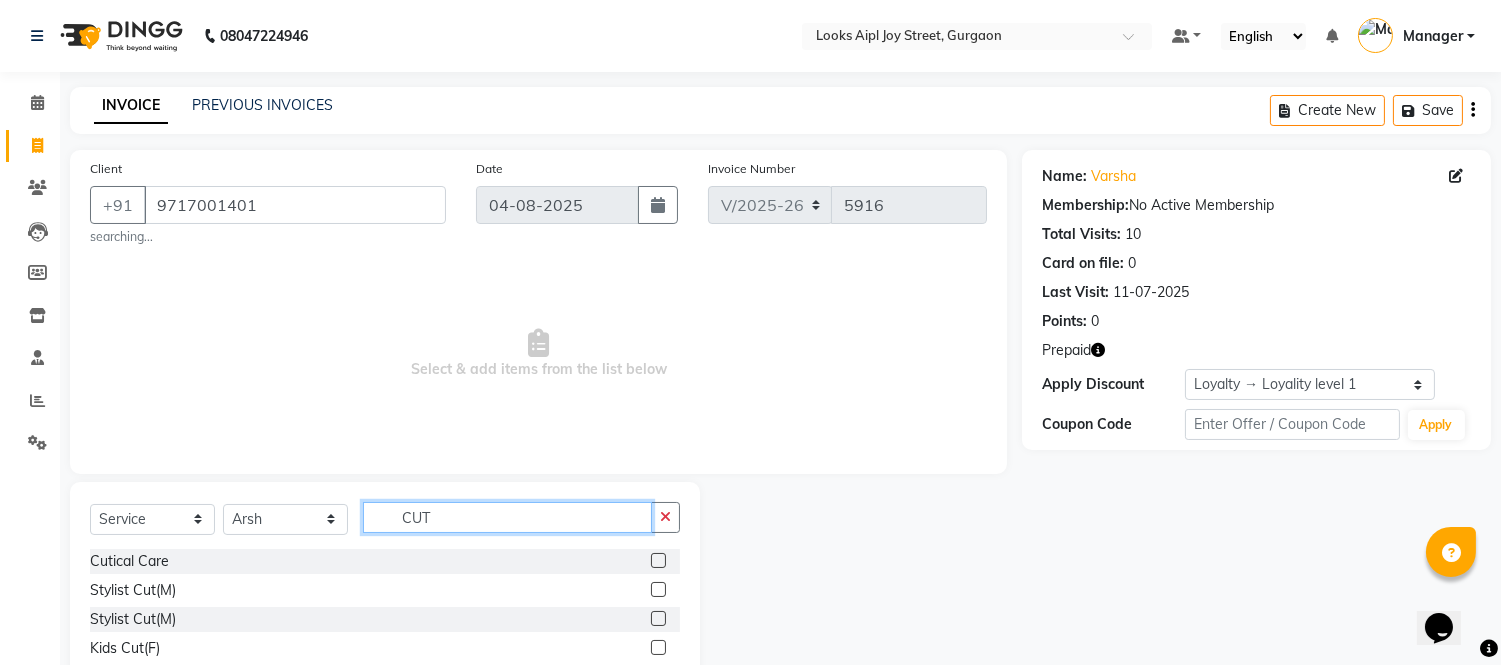 type on "CUT" 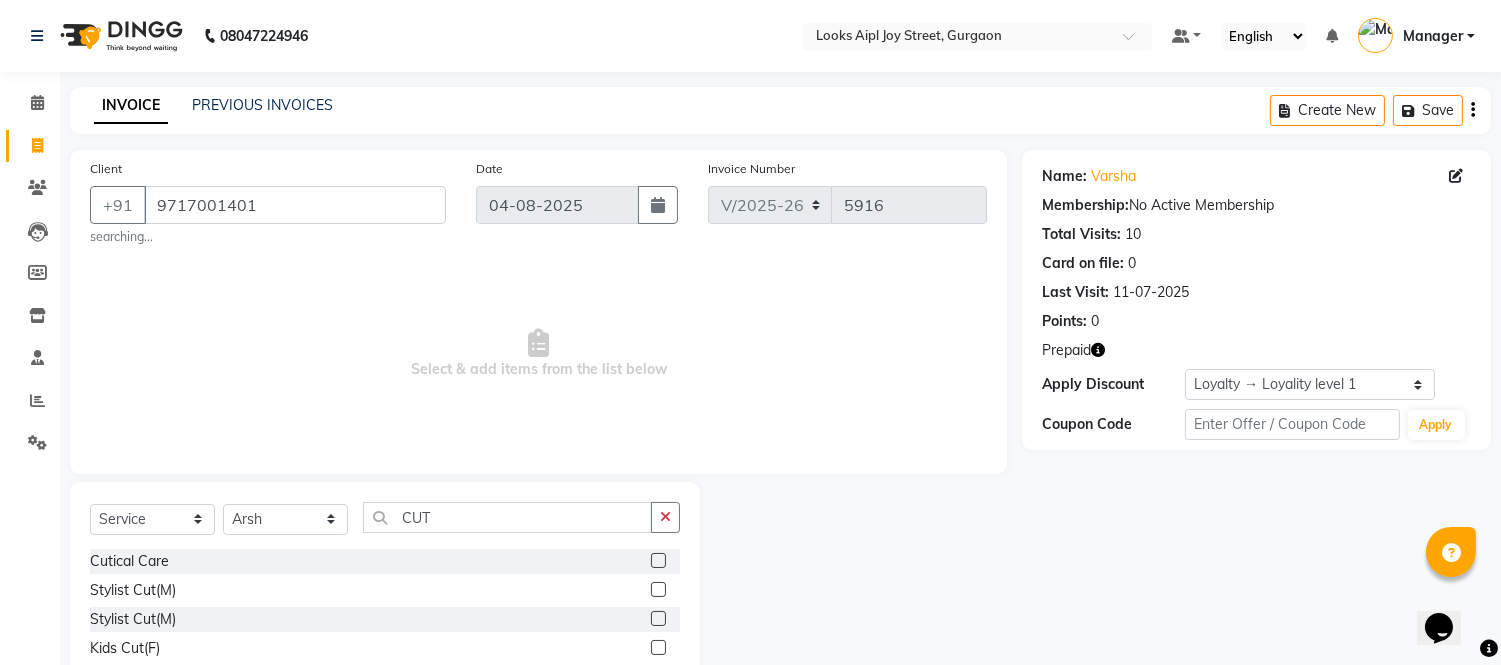click 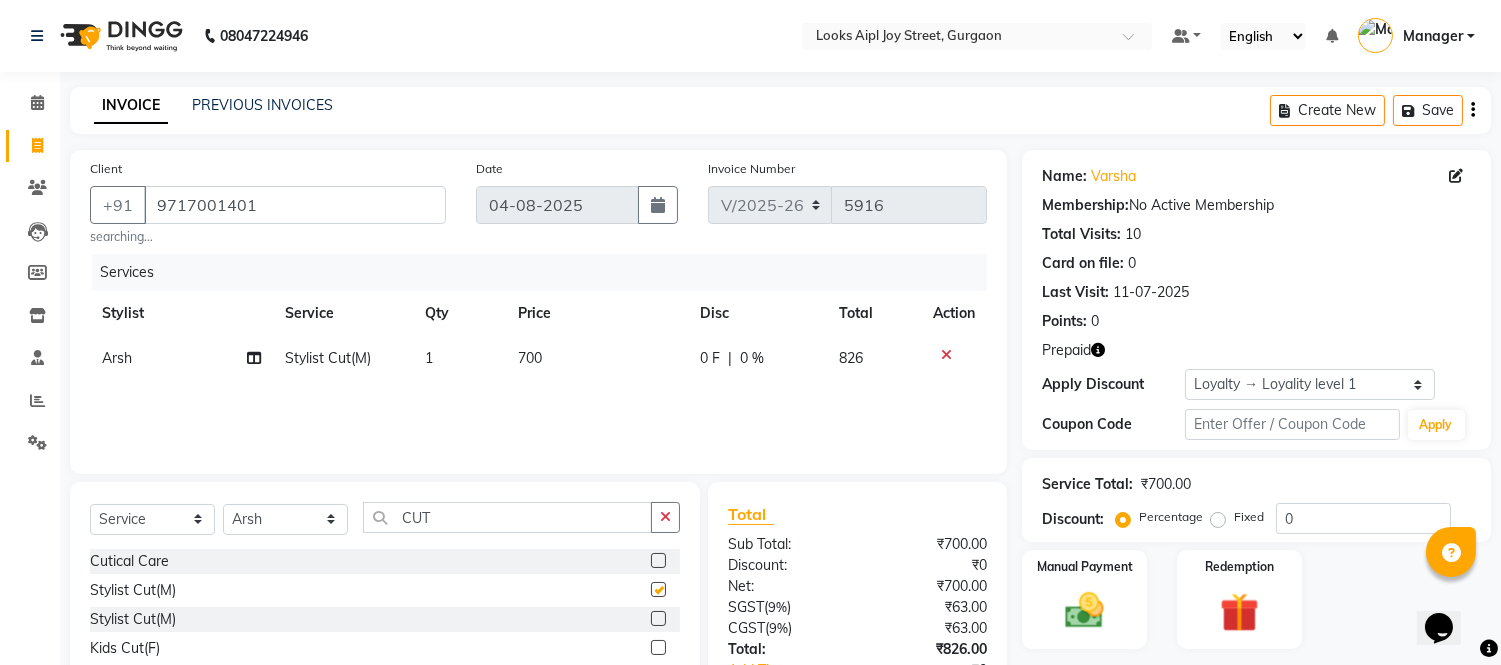 checkbox on "false" 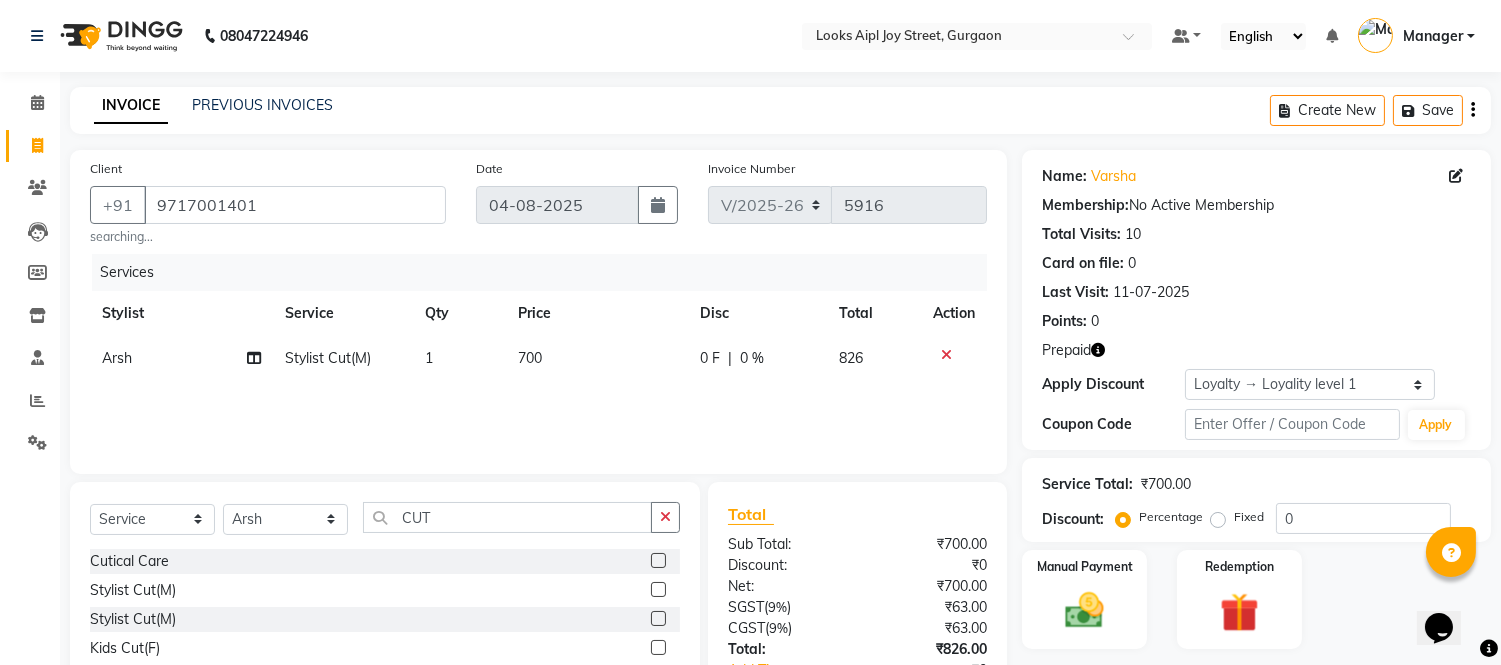 click 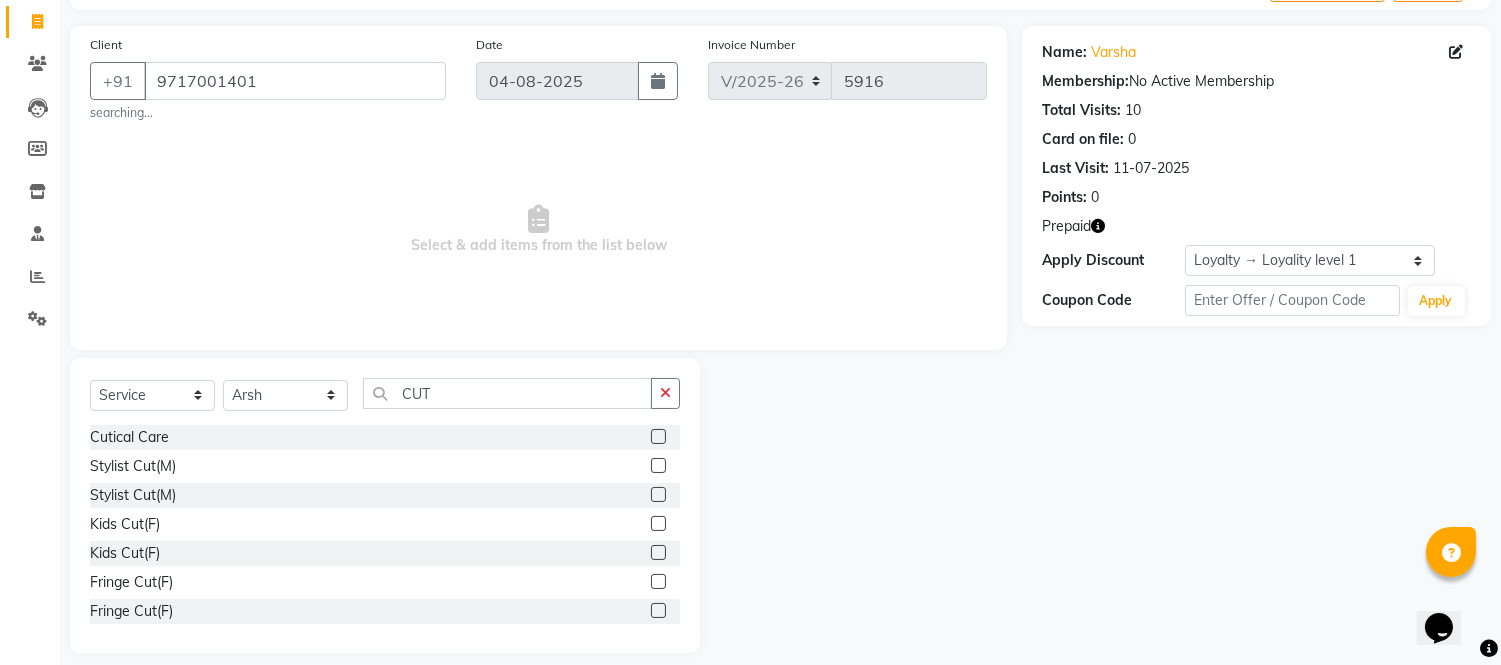 scroll, scrollTop: 142, scrollLeft: 0, axis: vertical 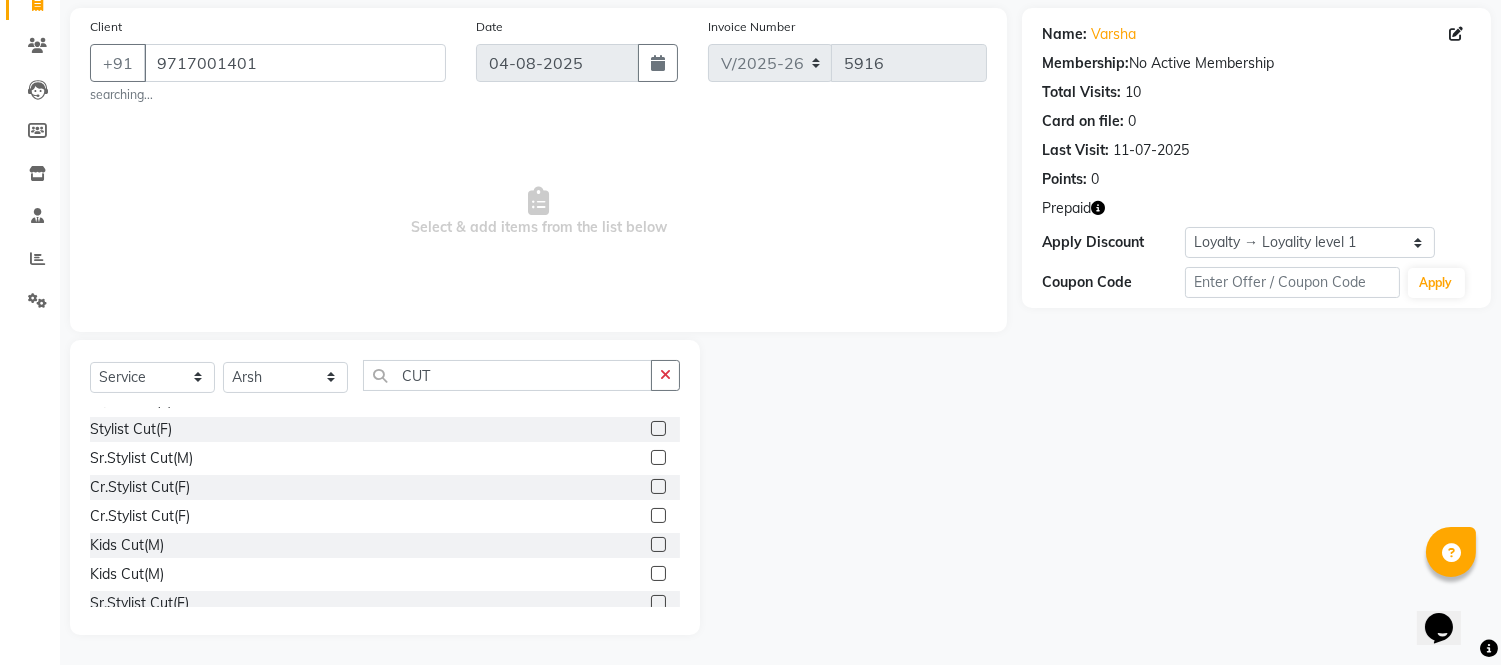 click 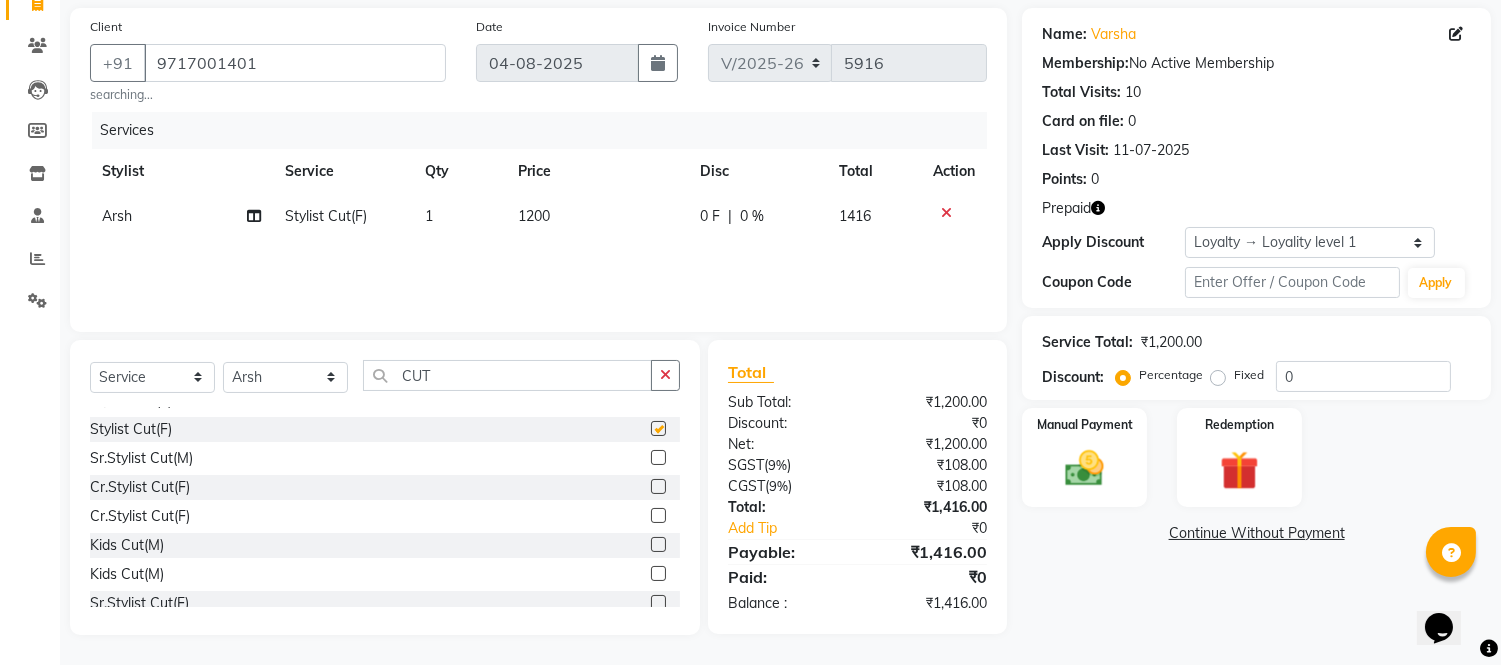 checkbox on "false" 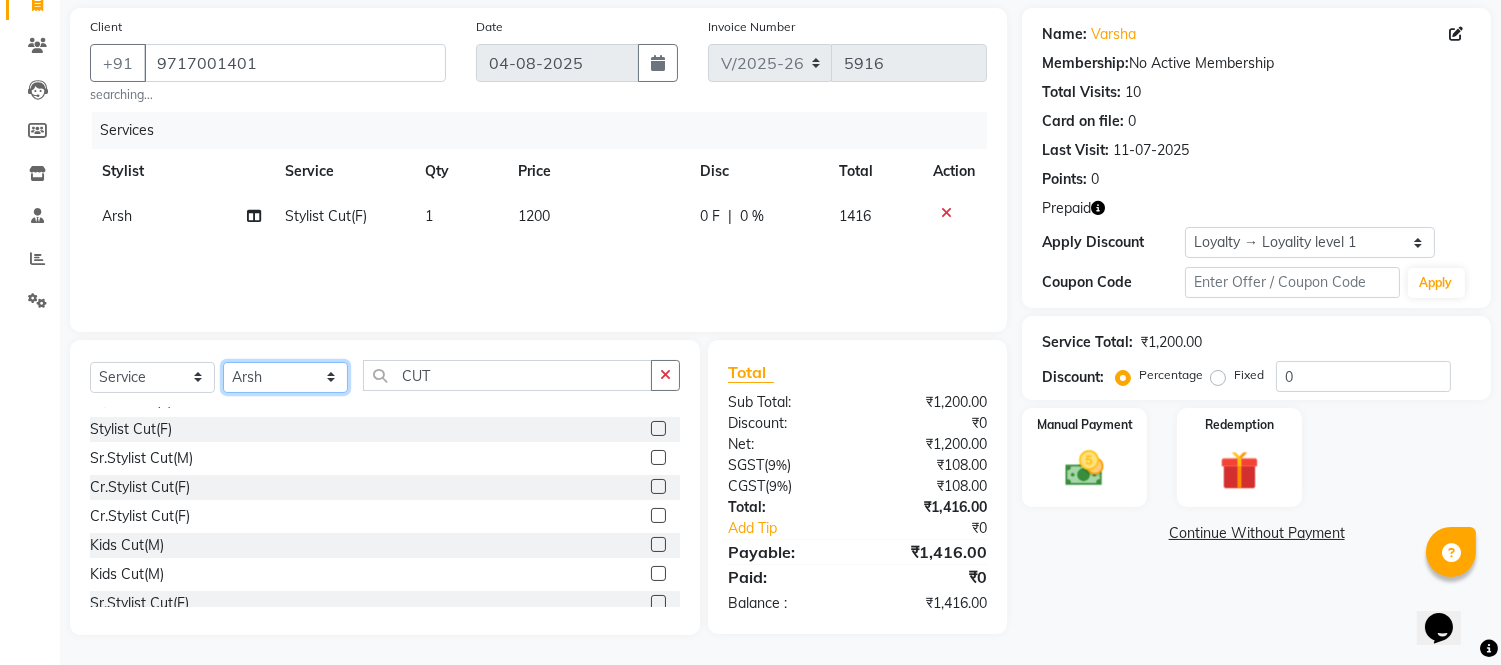 drag, startPoint x: 301, startPoint y: 377, endPoint x: 297, endPoint y: 363, distance: 14.56022 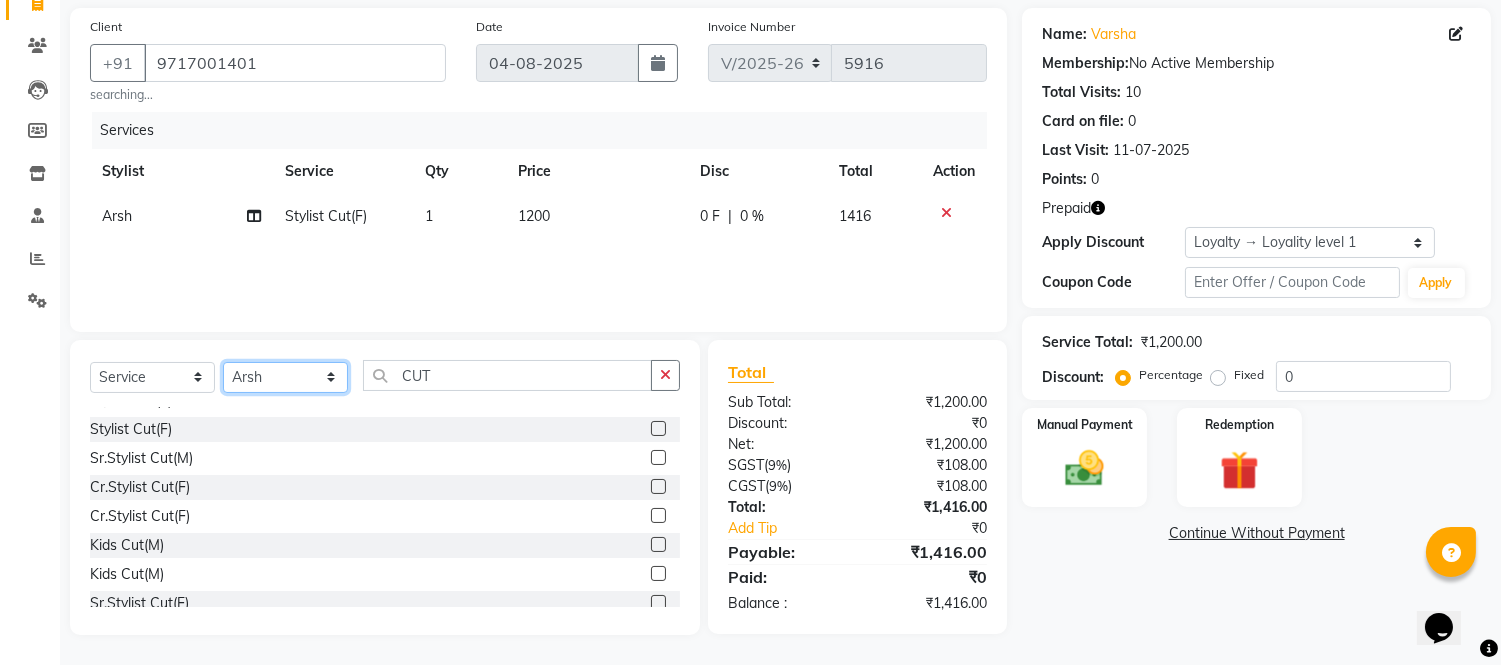 select on "80655" 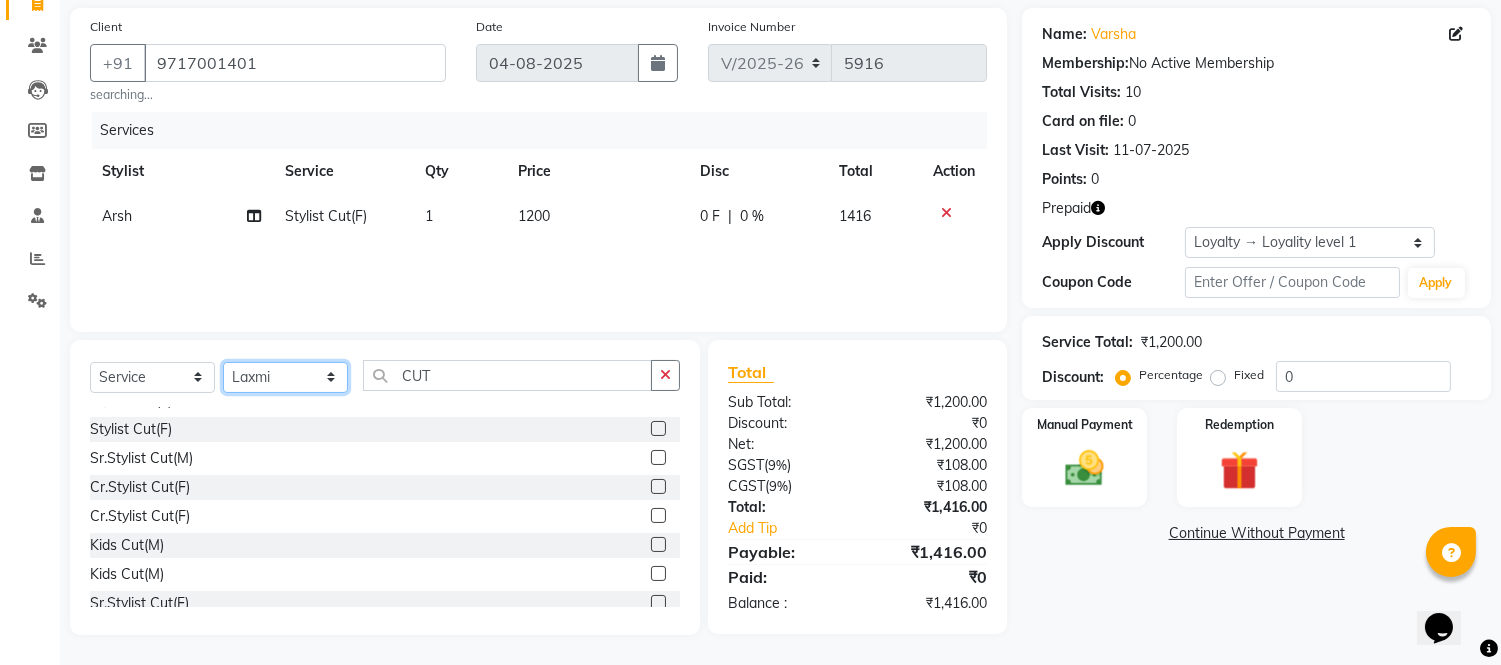 click on "Select Stylist Akash Akshar_asst Alam _Pdct Amit Arkan Arsh Counter Sales Geeta Hema ilfan Kuldeep Laxmi Manager Neeraj Prince sagar_pdct Surejit Vijay Zakir_pdct" 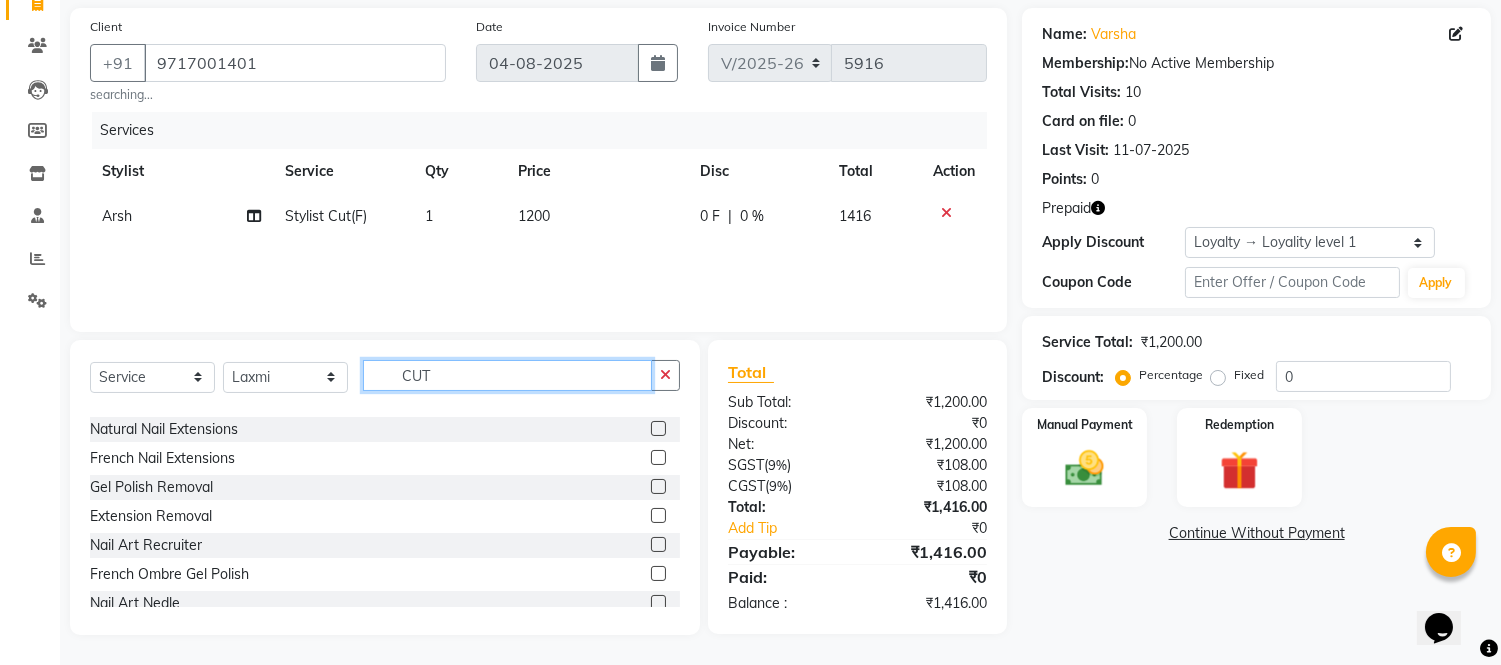 drag, startPoint x: 442, startPoint y: 366, endPoint x: 344, endPoint y: 385, distance: 99.824844 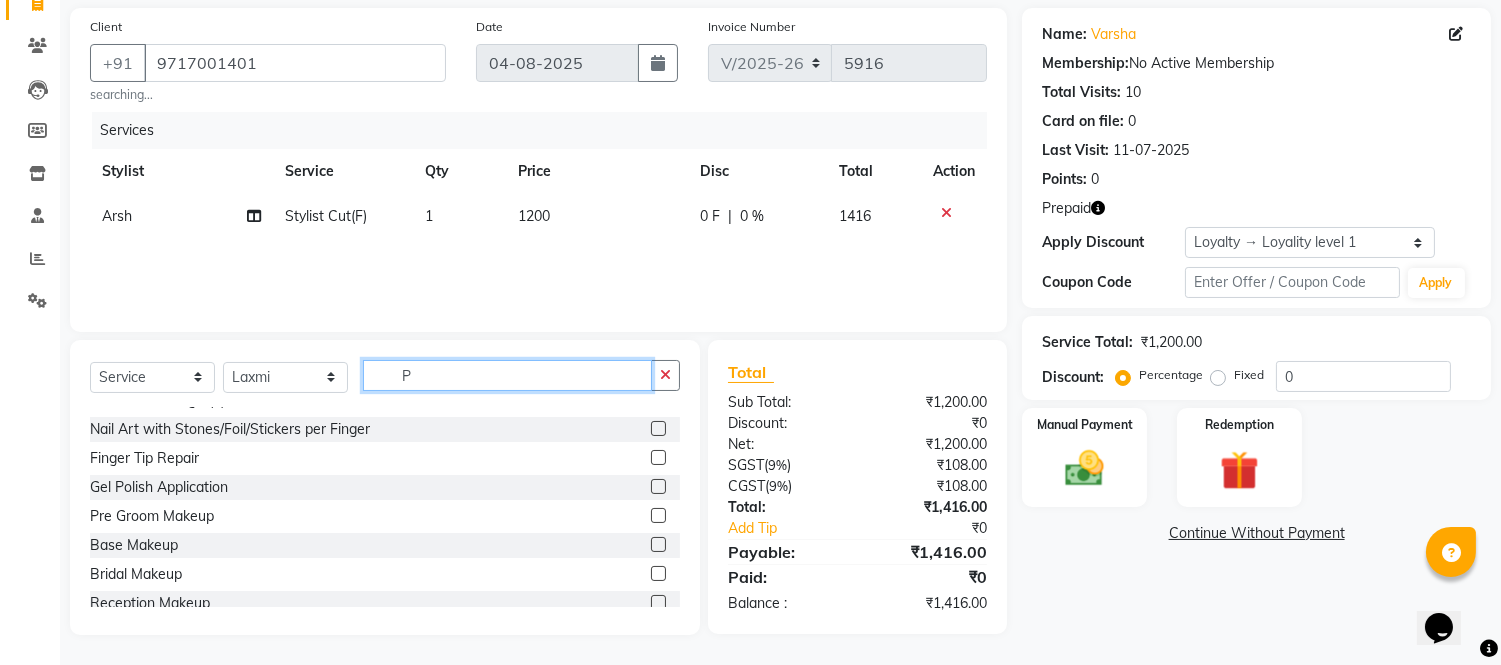 scroll, scrollTop: 0, scrollLeft: 0, axis: both 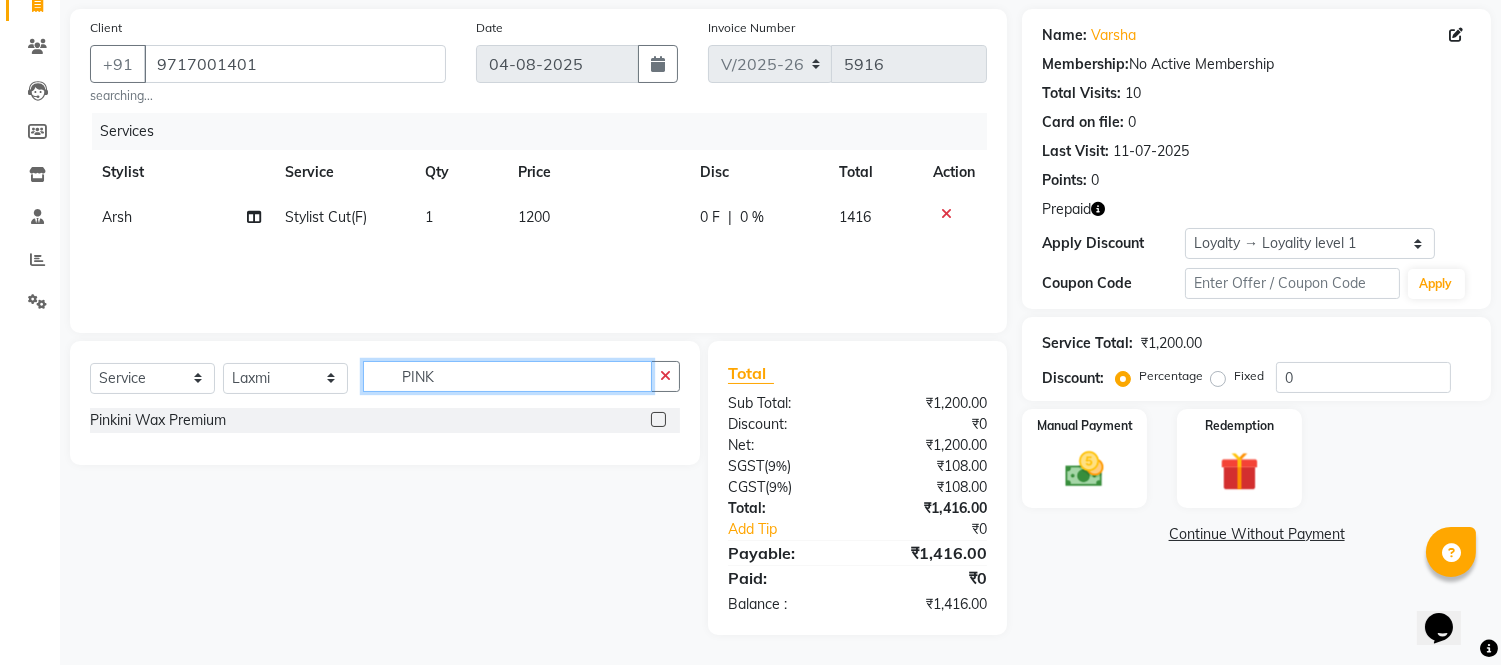 type on "PINK" 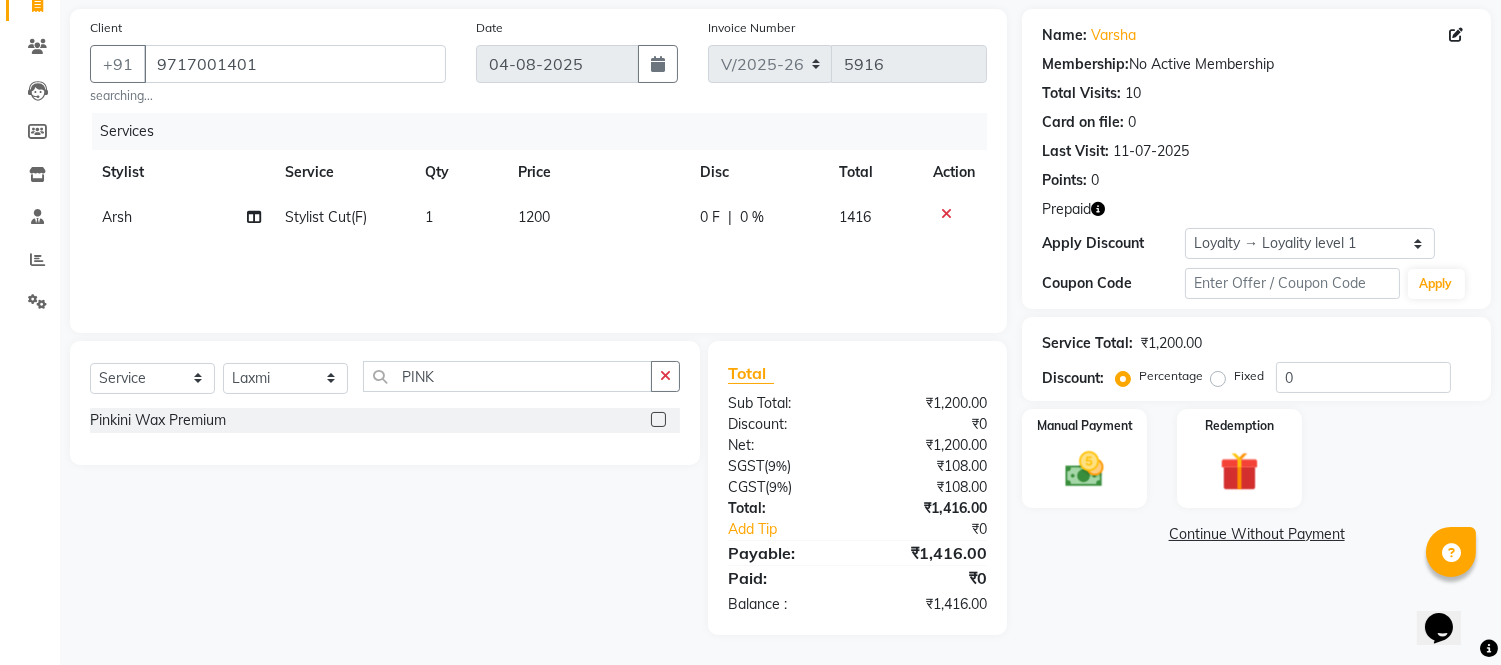 click 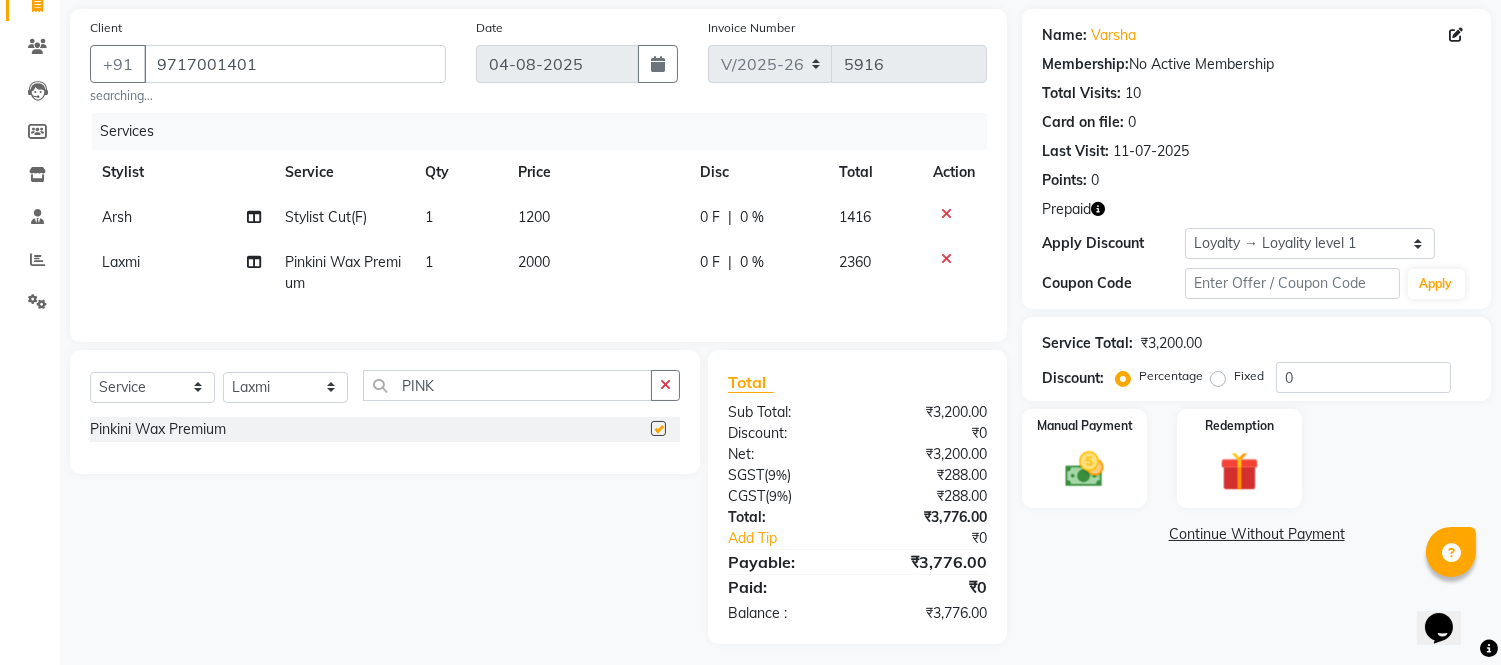 checkbox on "false" 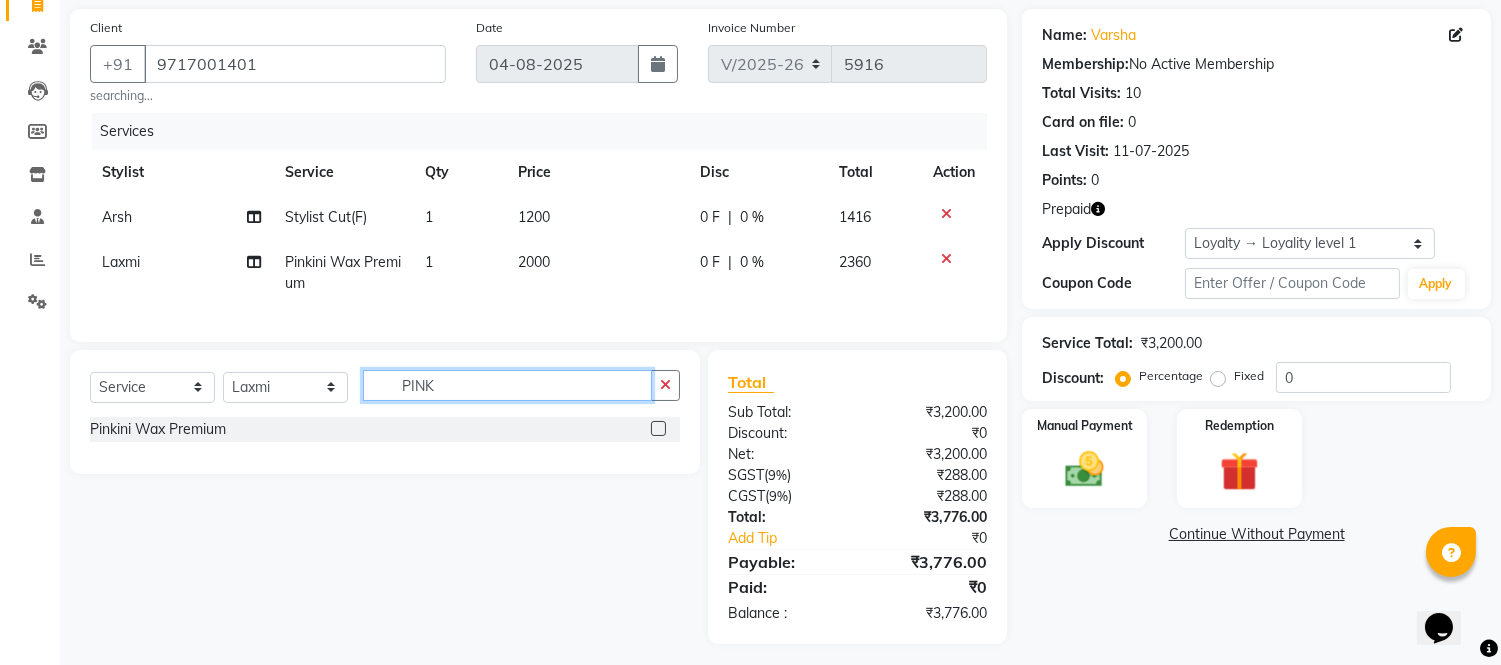 drag, startPoint x: 437, startPoint y: 397, endPoint x: 200, endPoint y: 388, distance: 237.17082 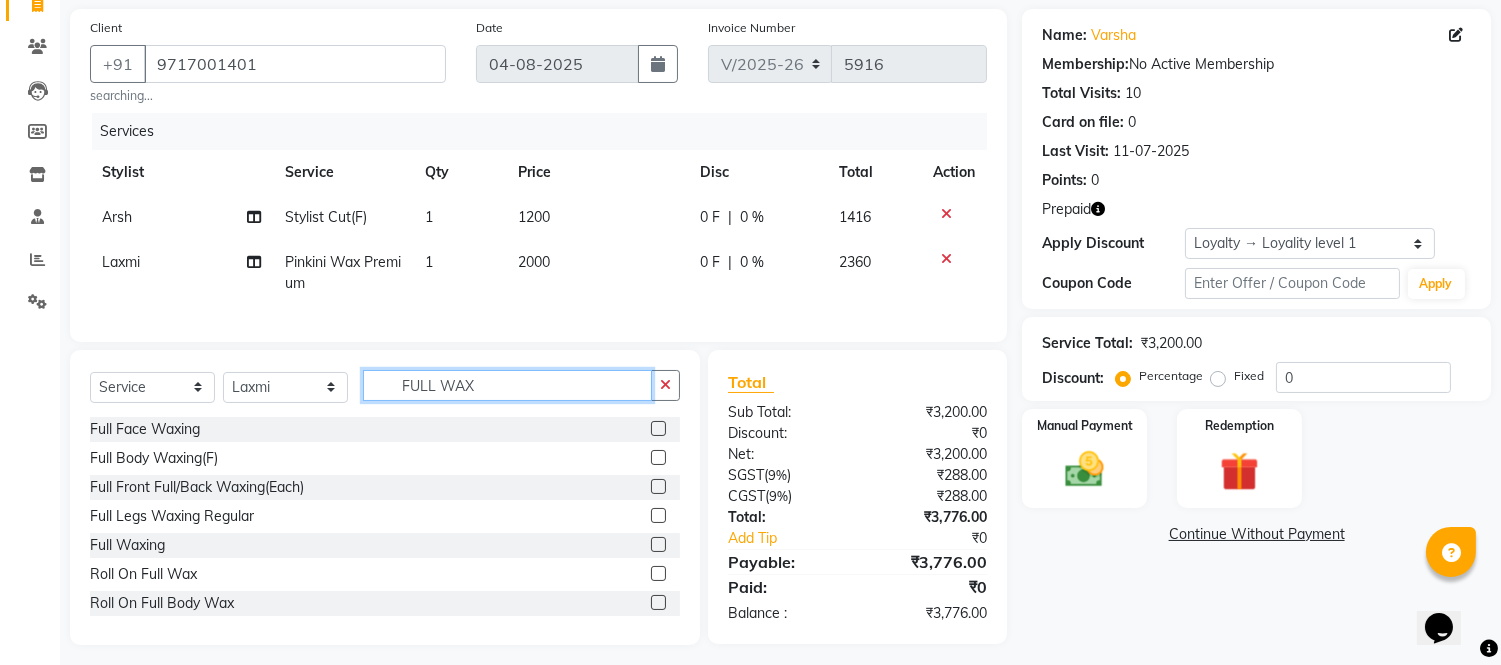type on "FULL WAX" 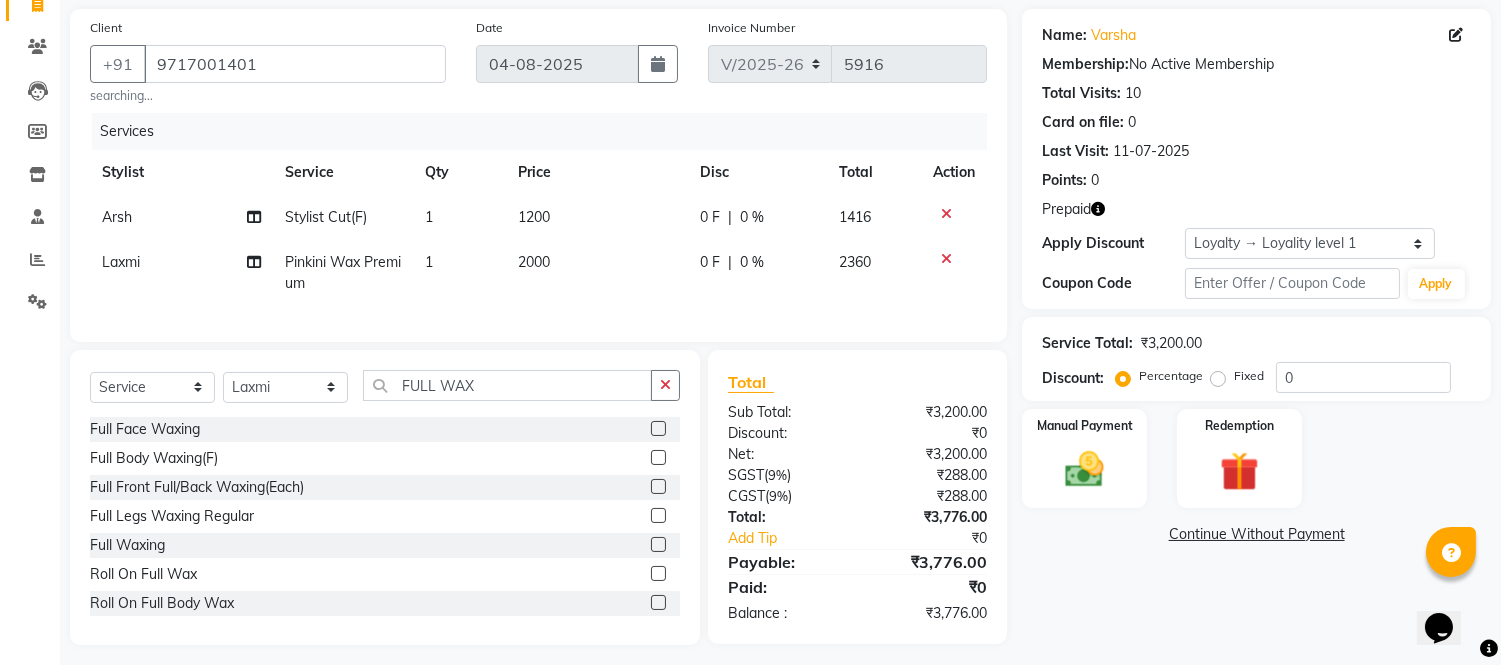 click 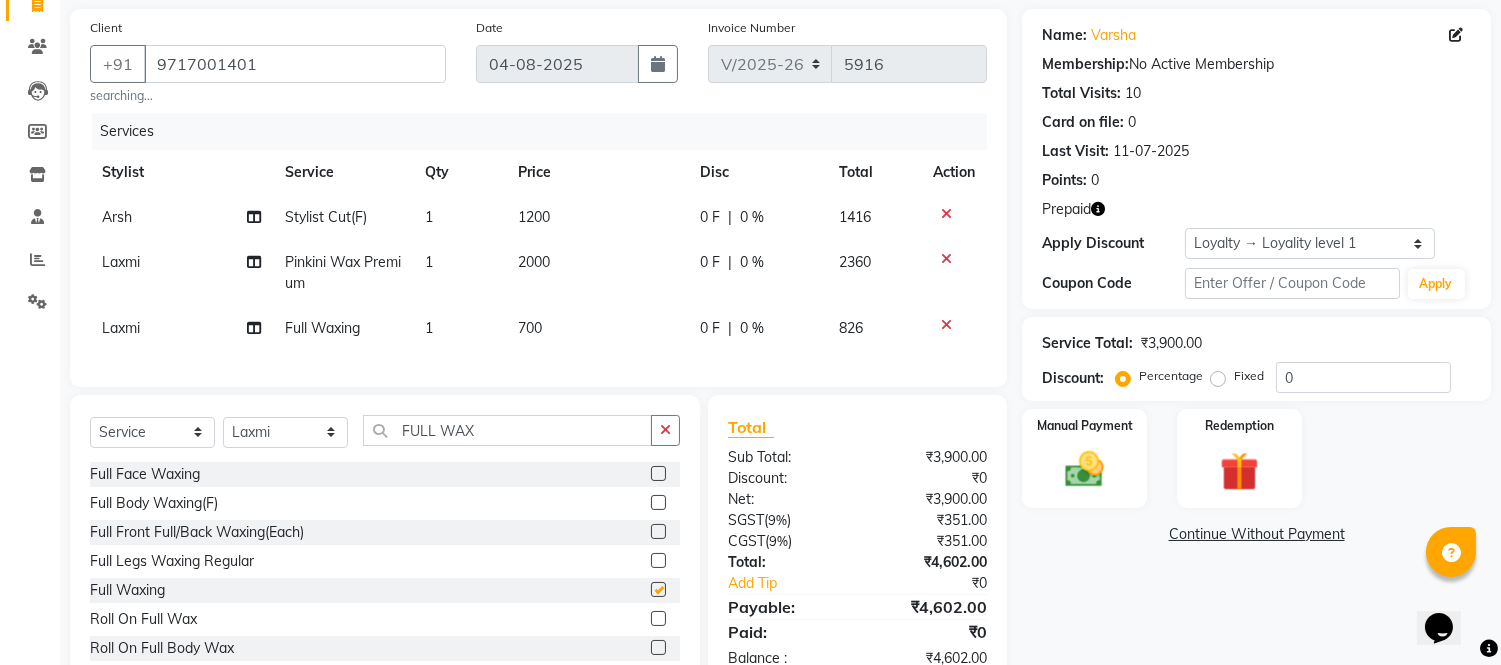 checkbox on "false" 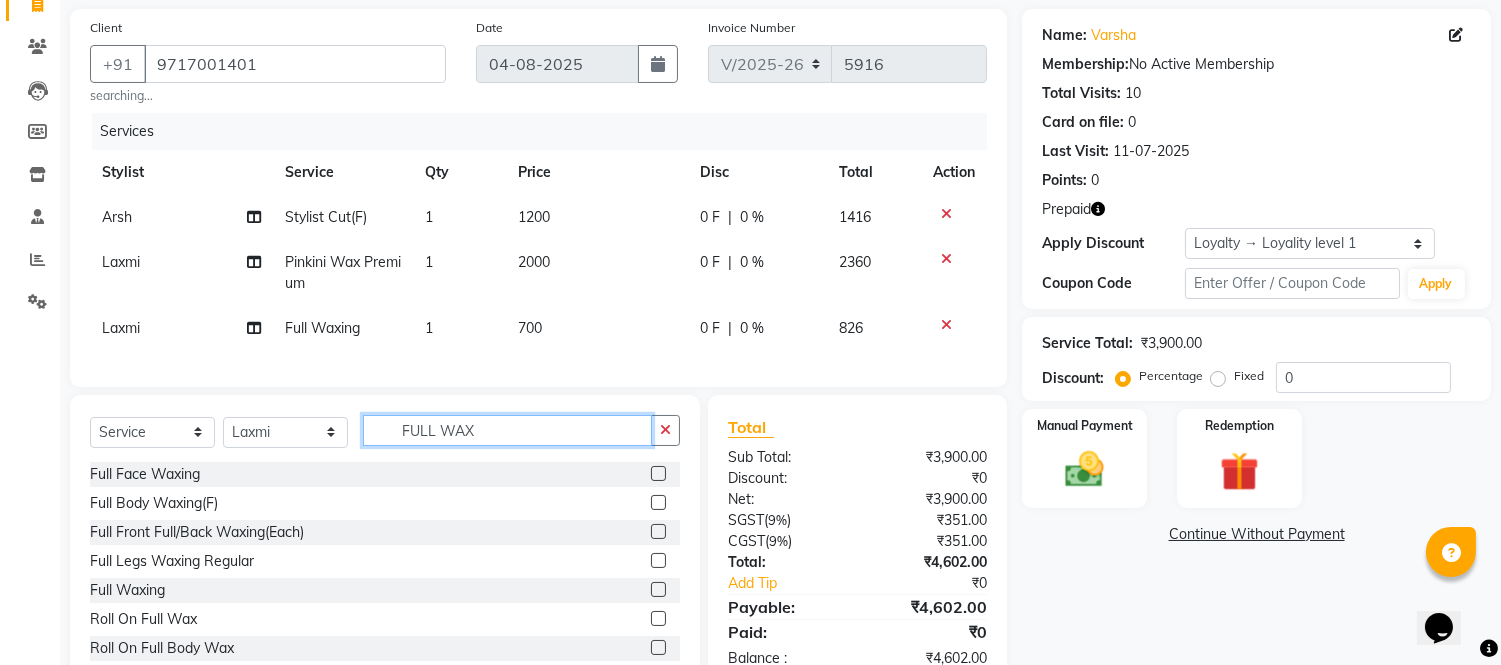 drag, startPoint x: 515, startPoint y: 444, endPoint x: 571, endPoint y: 447, distance: 56.0803 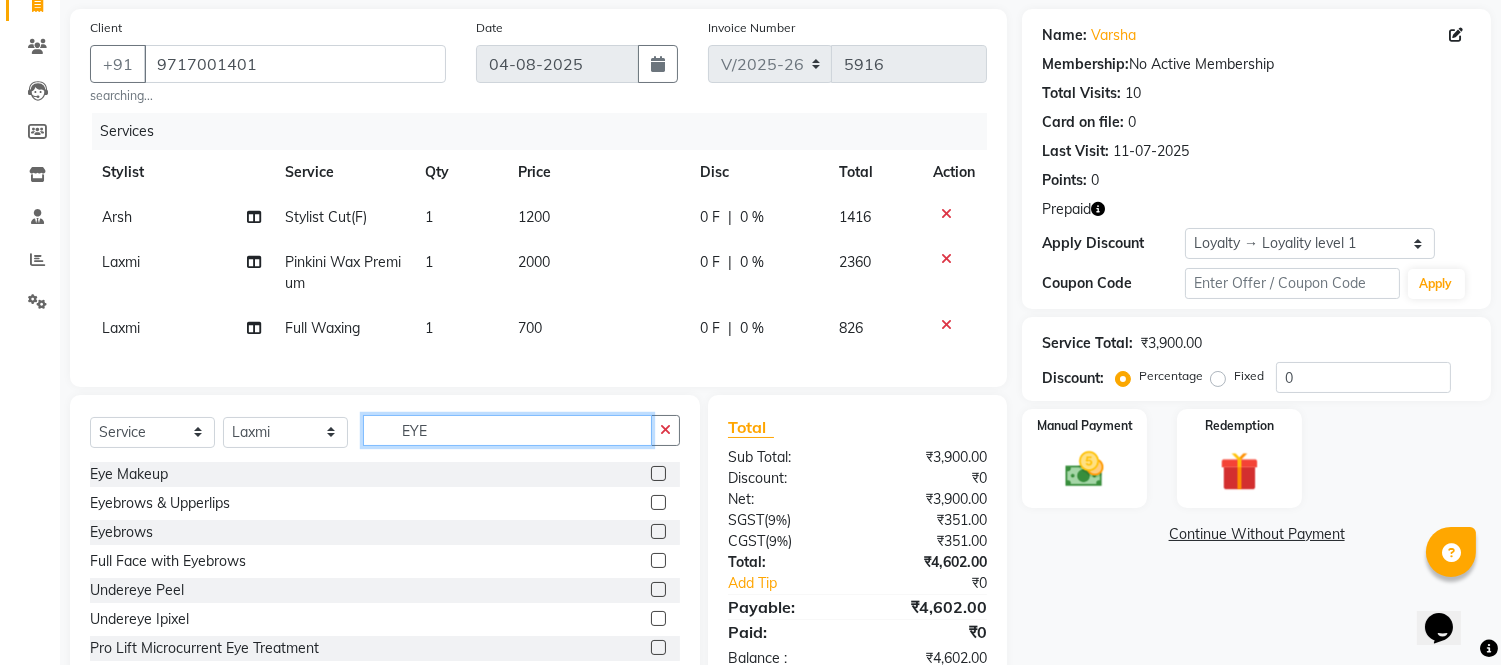 type on "EYE" 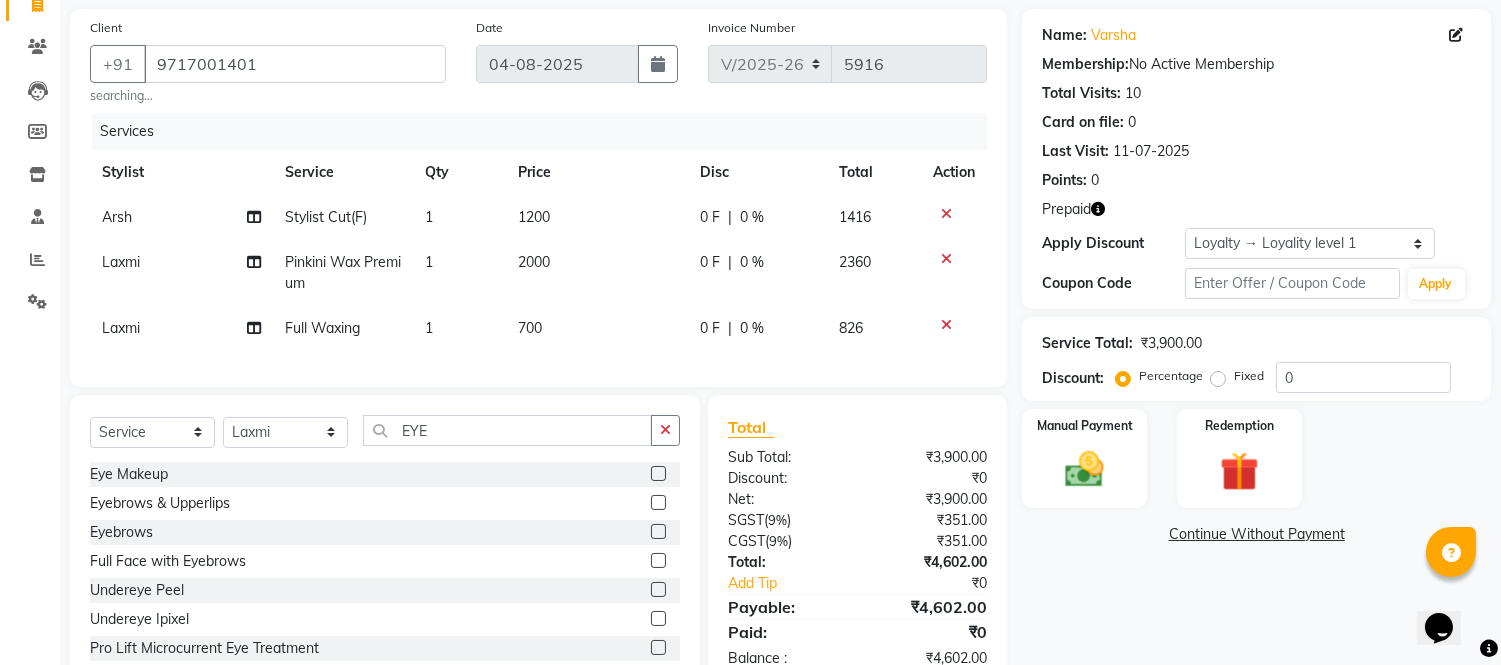 click 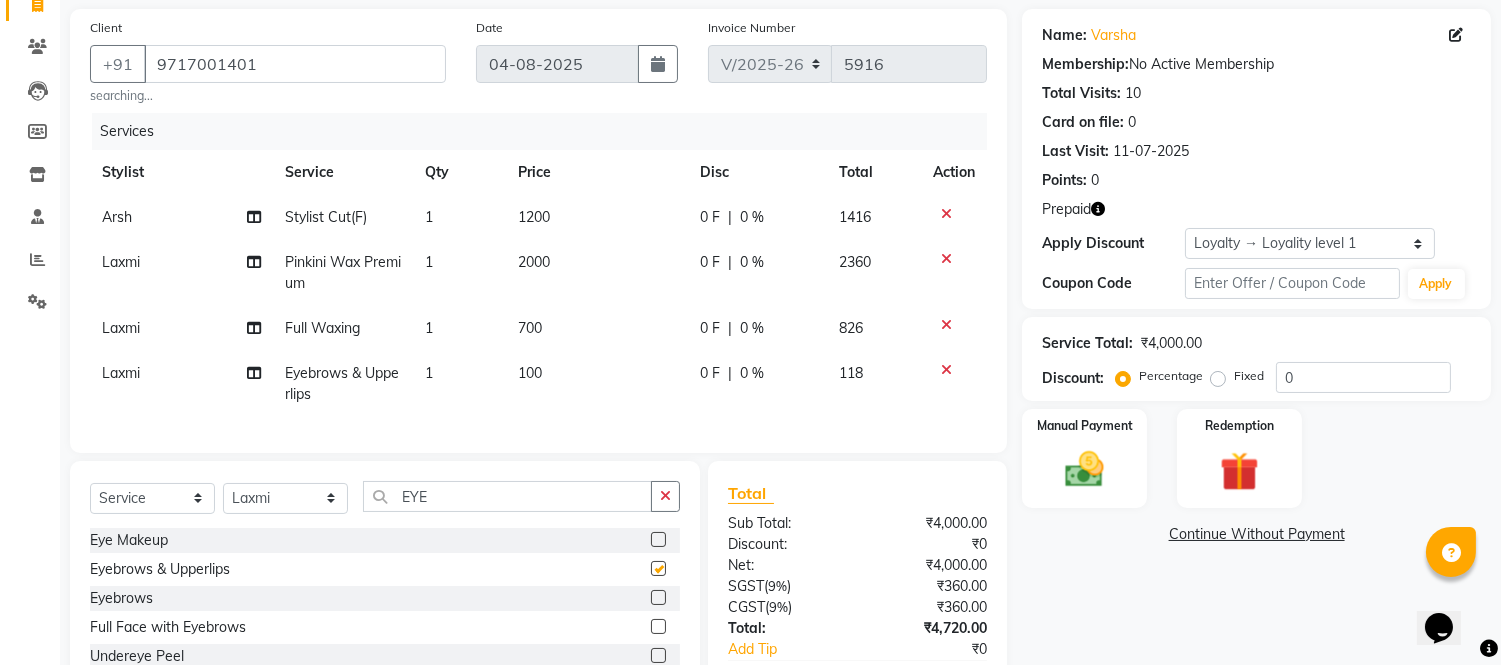 checkbox on "false" 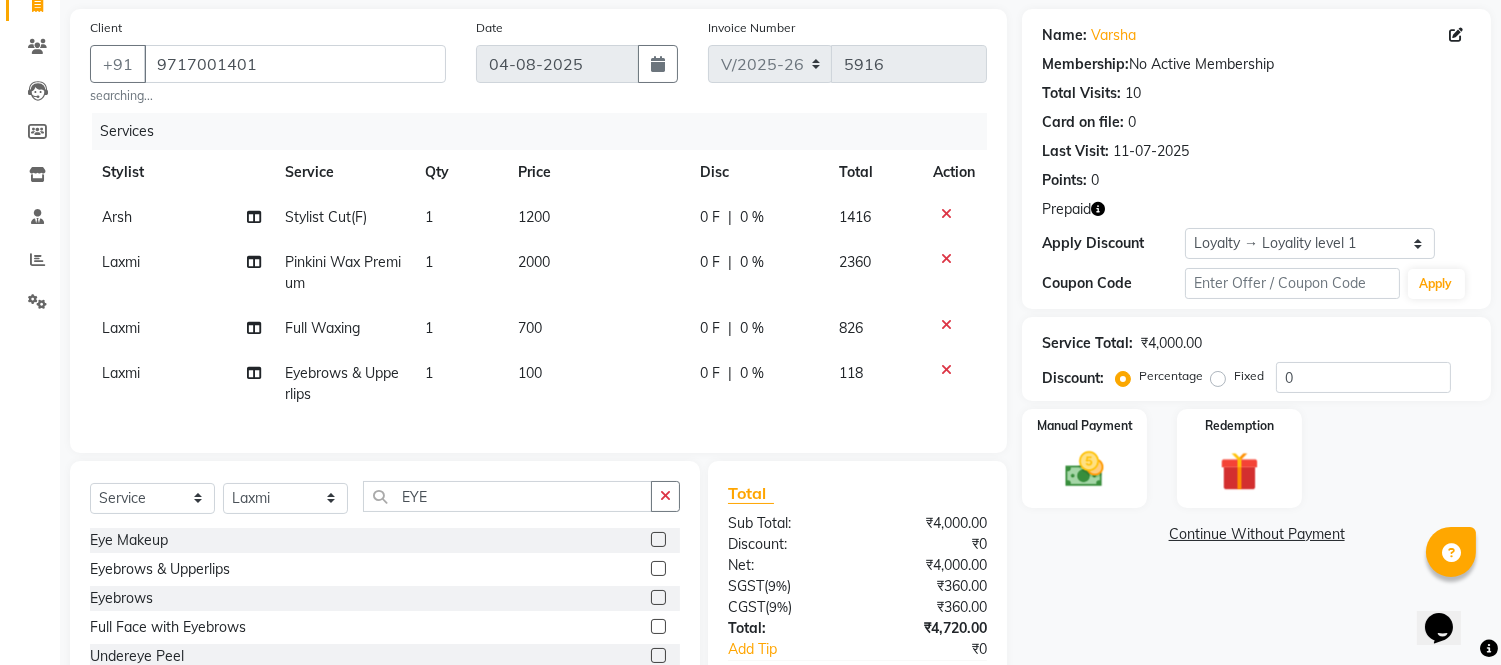 click on "700" 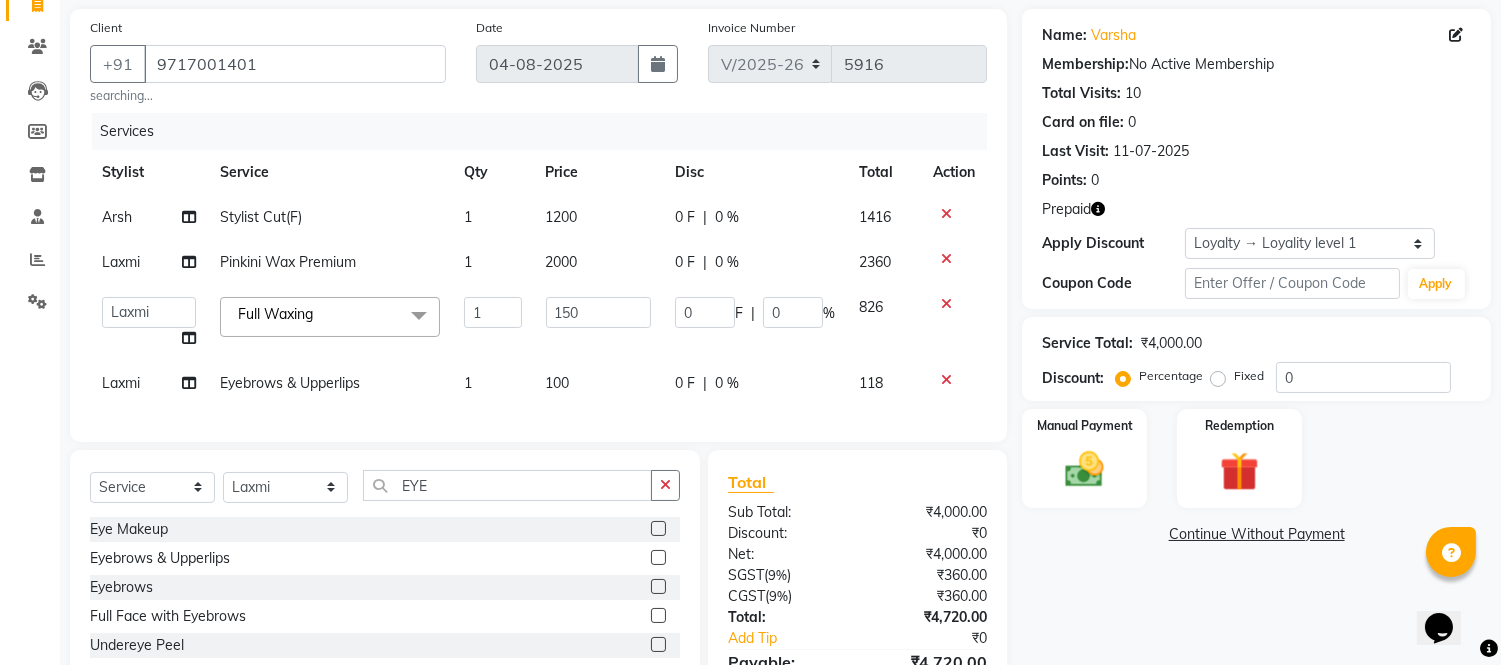 type on "1500" 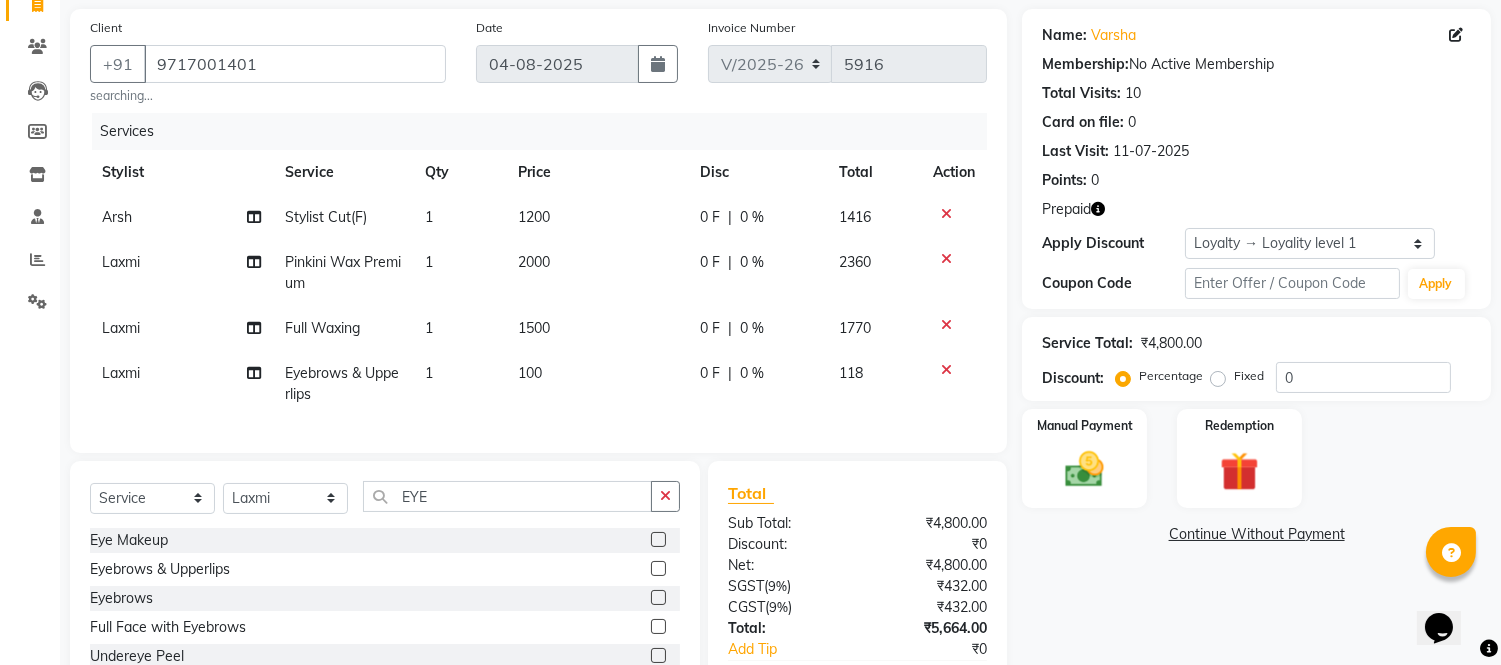 click on "100" 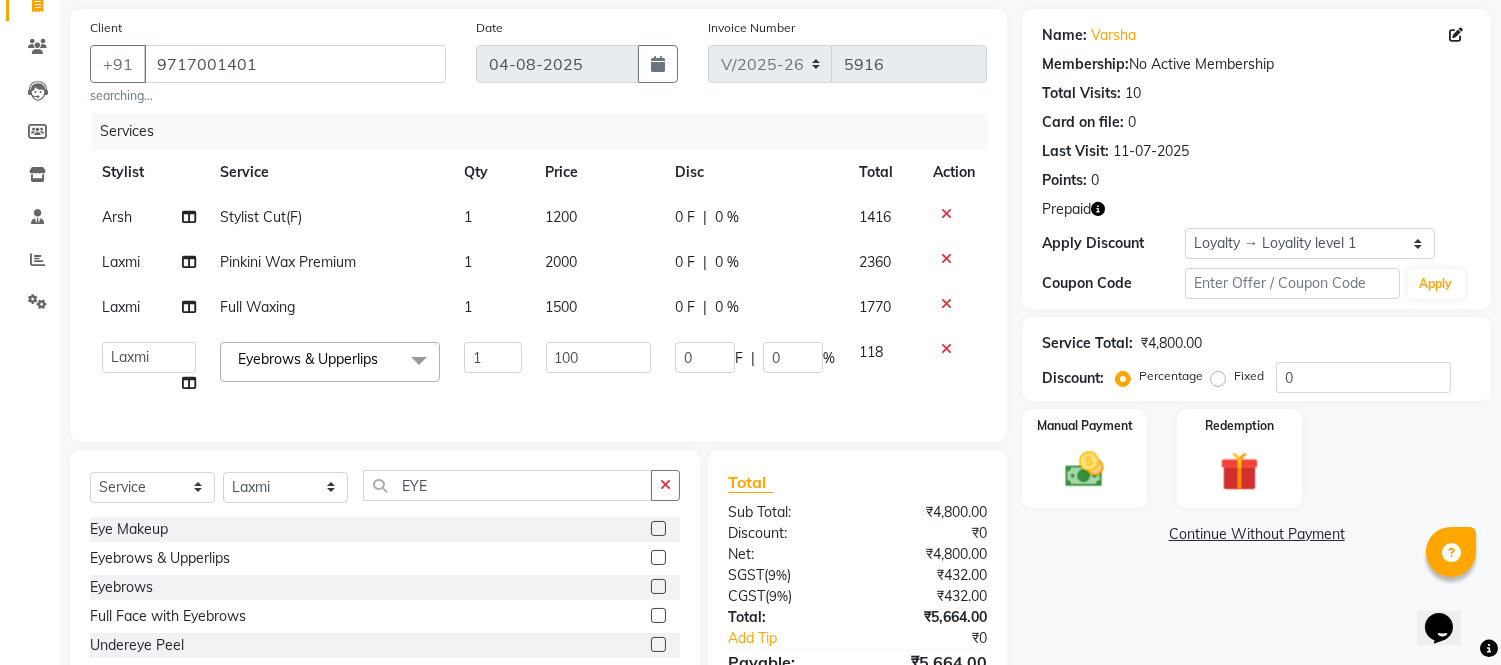 click on "100" 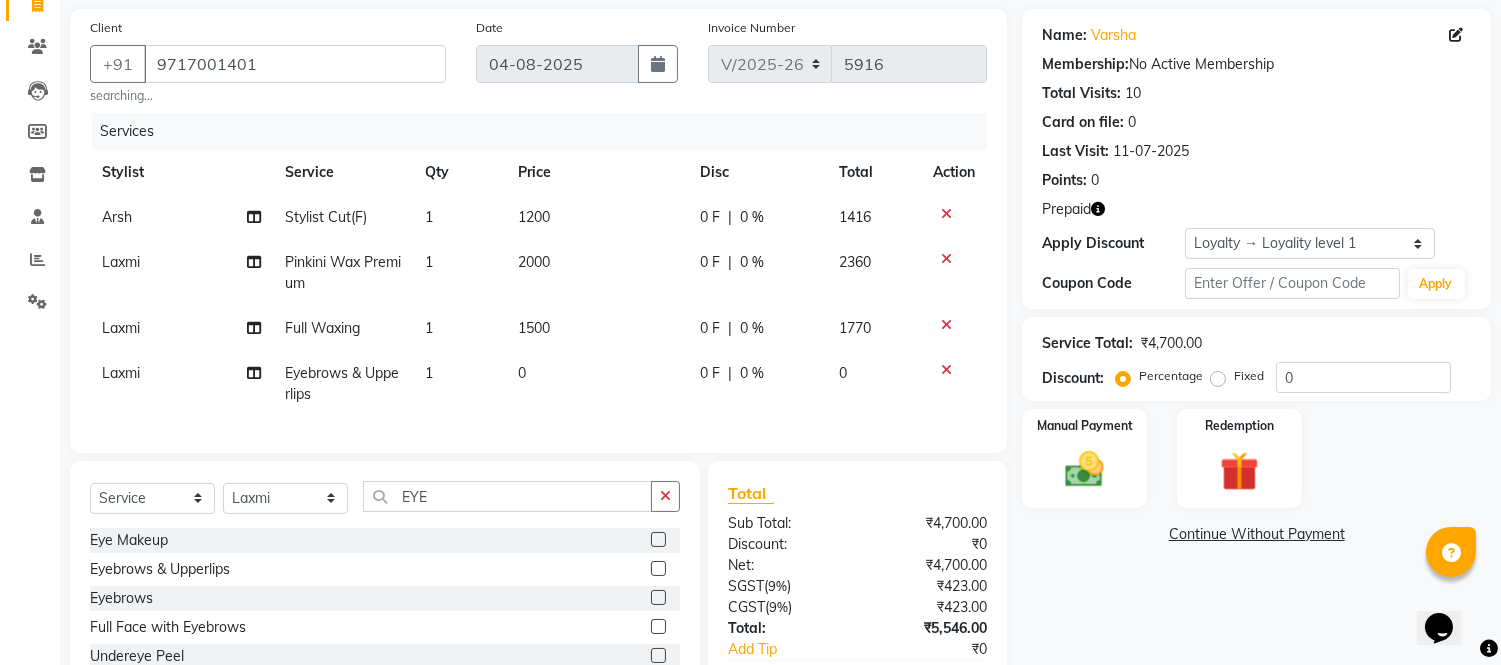 click on "1200" 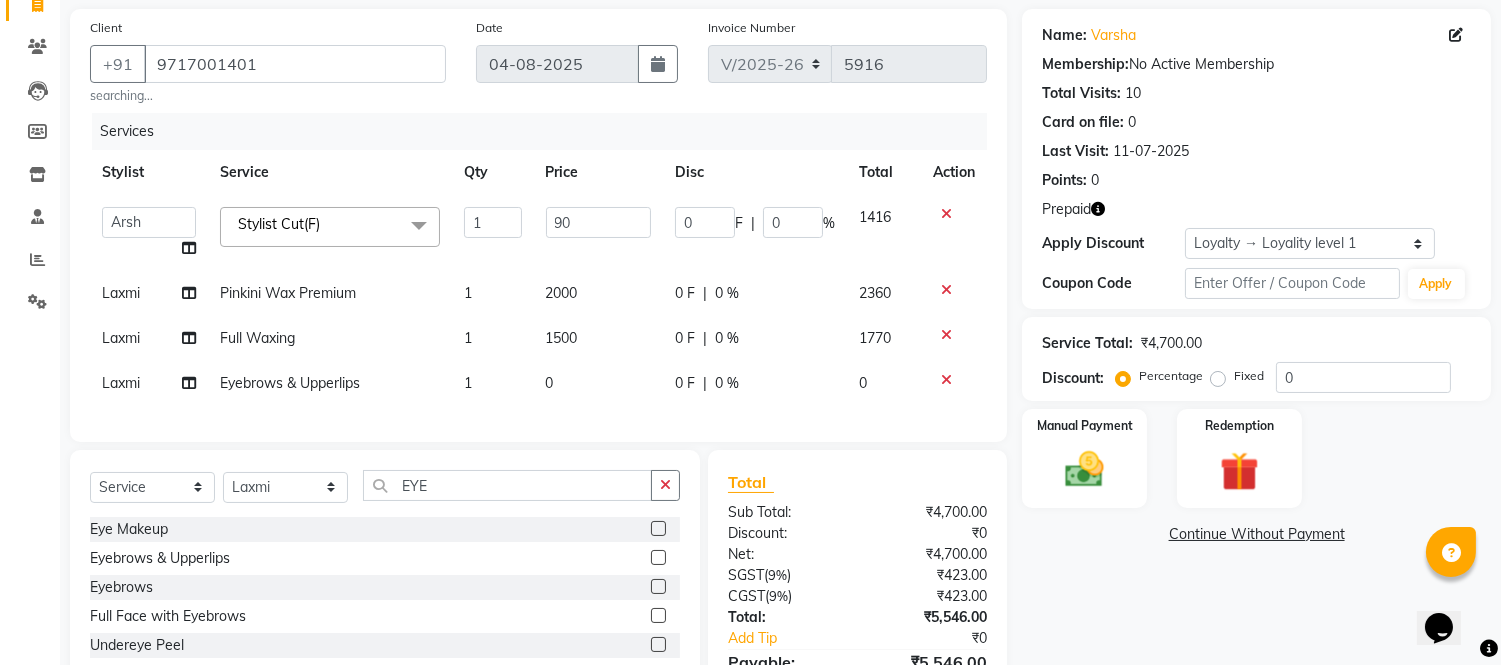 type on "900" 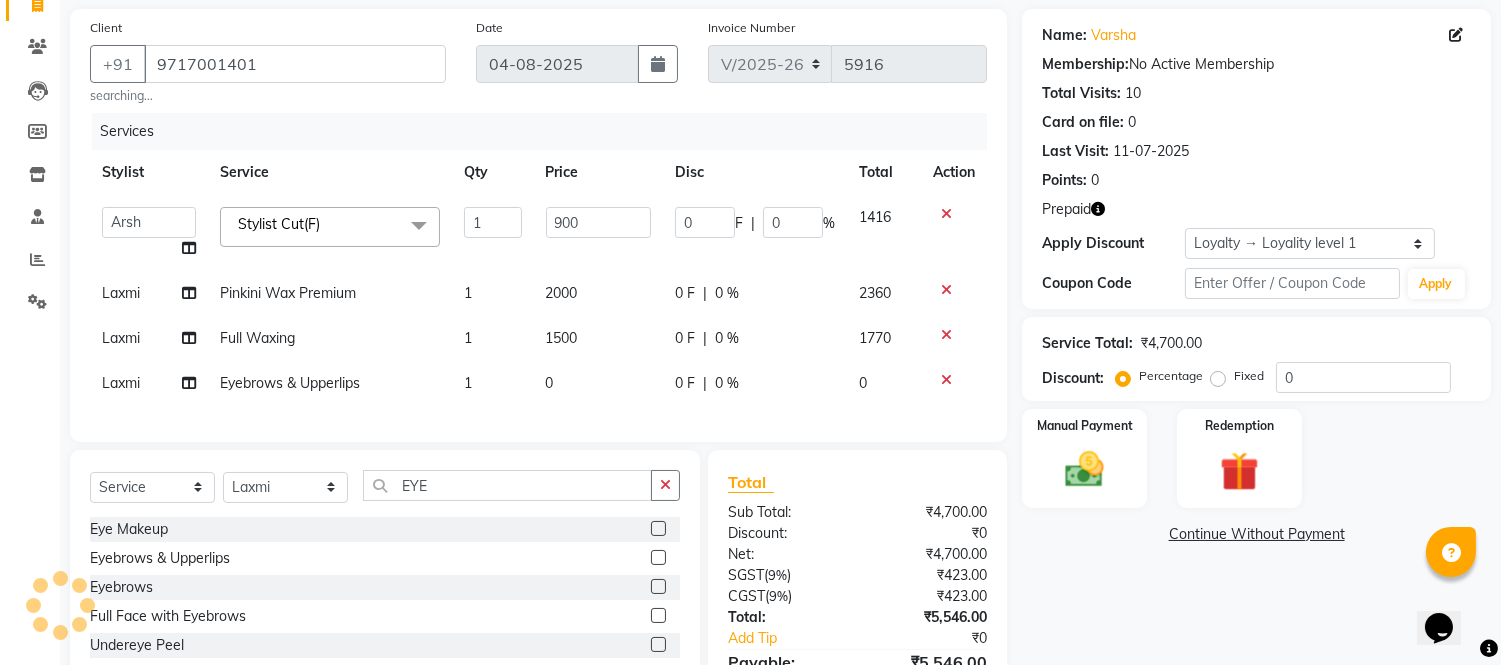 click on "0" 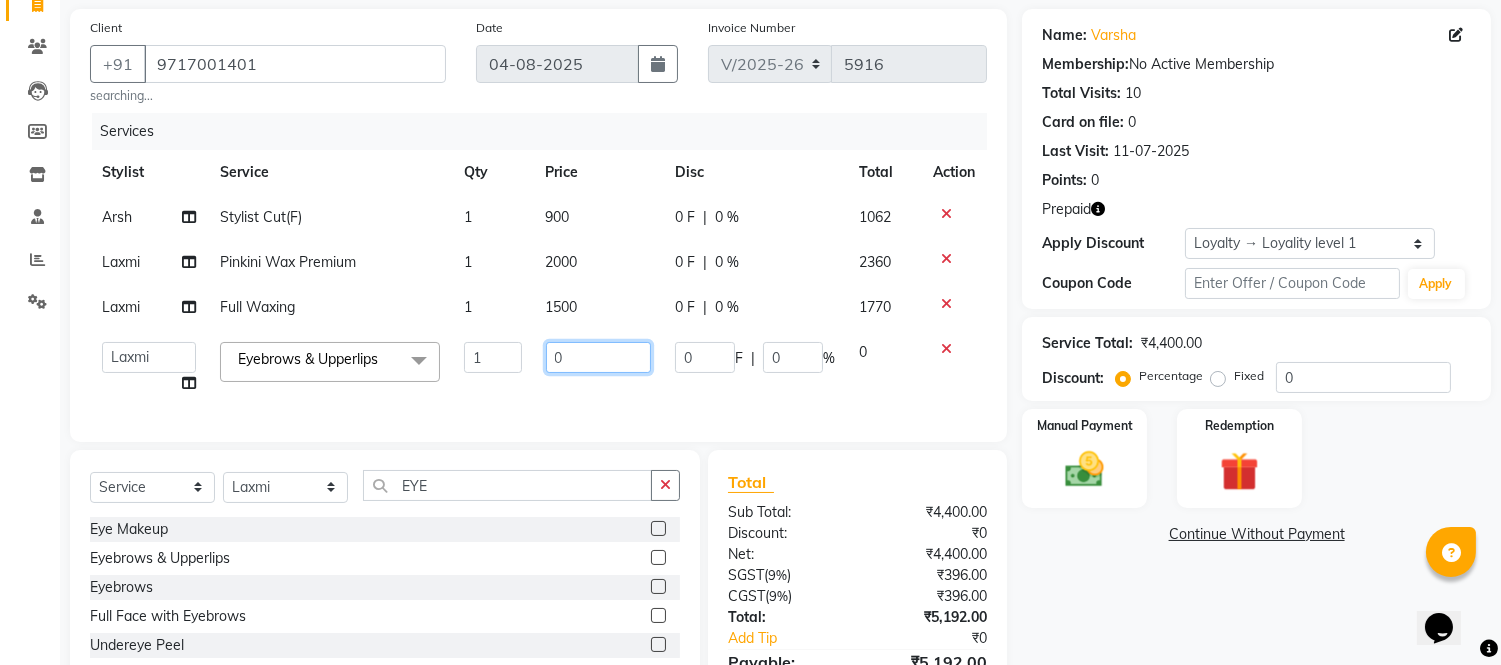 click on "0" 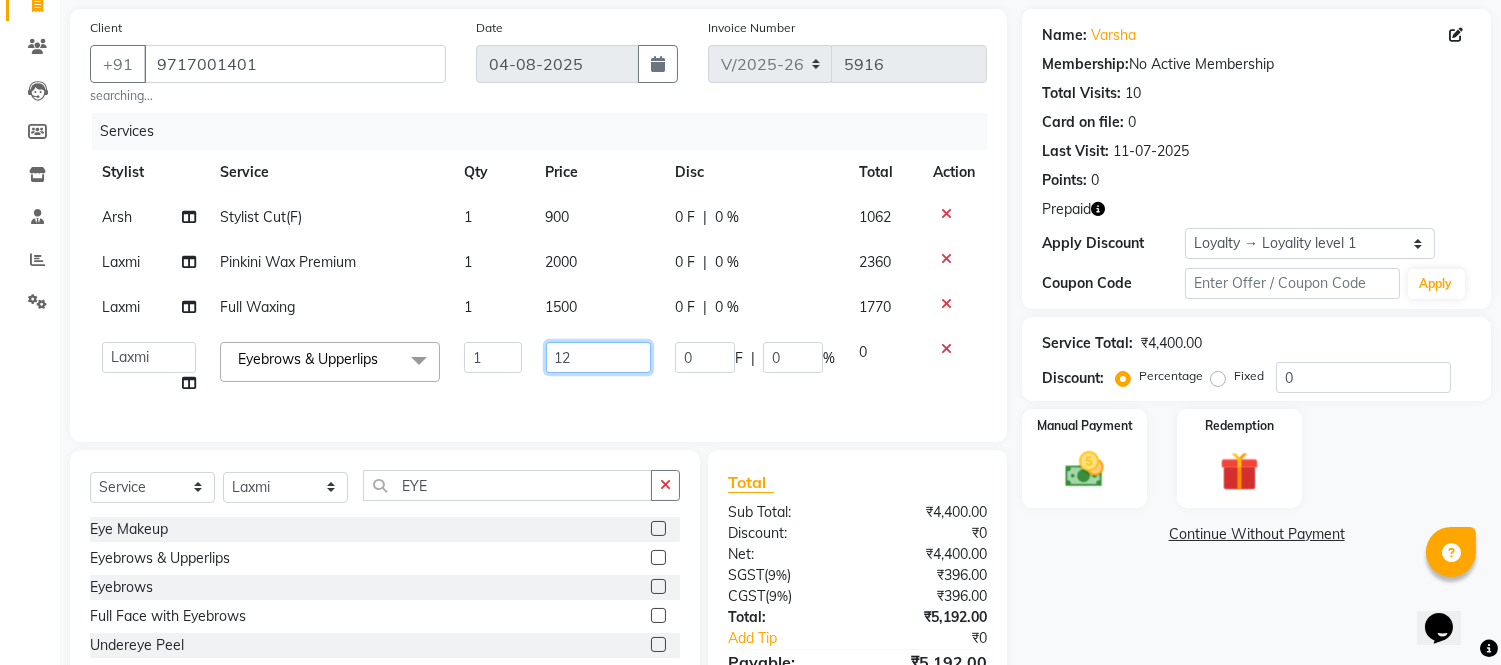 type on "120" 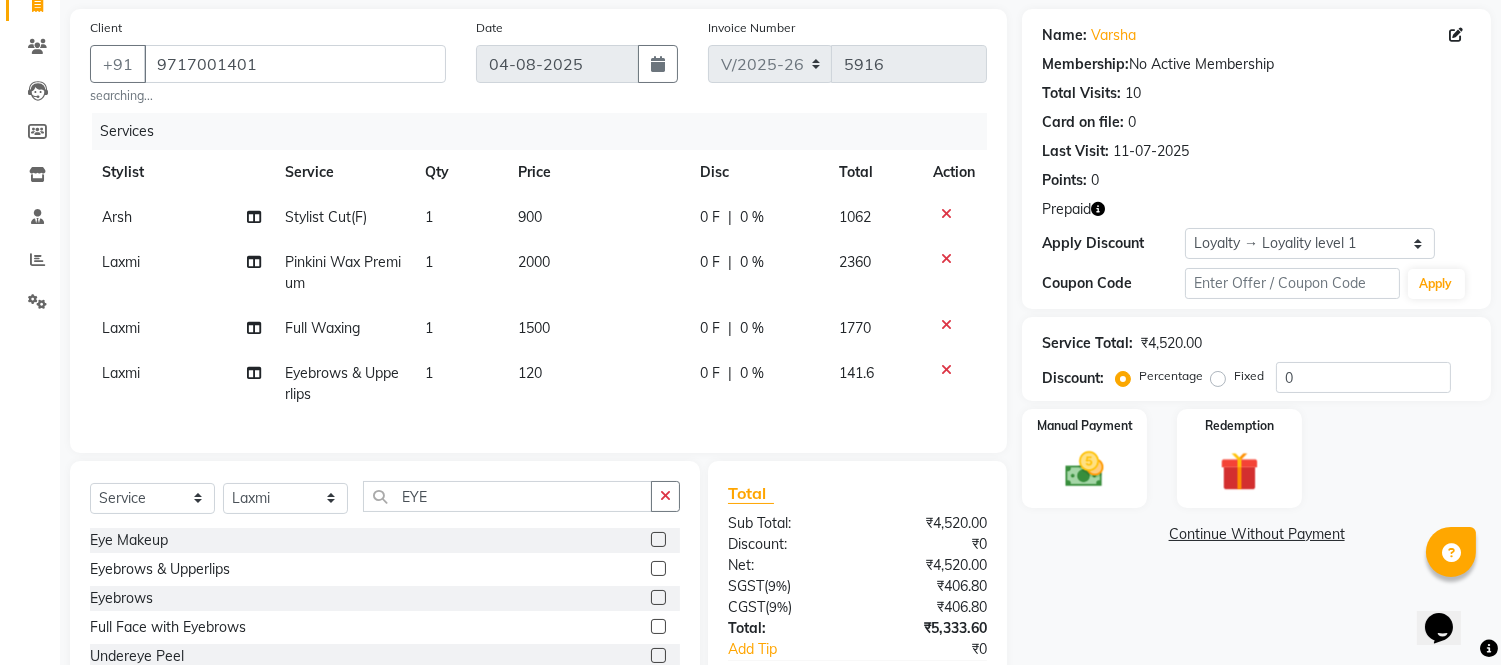 click 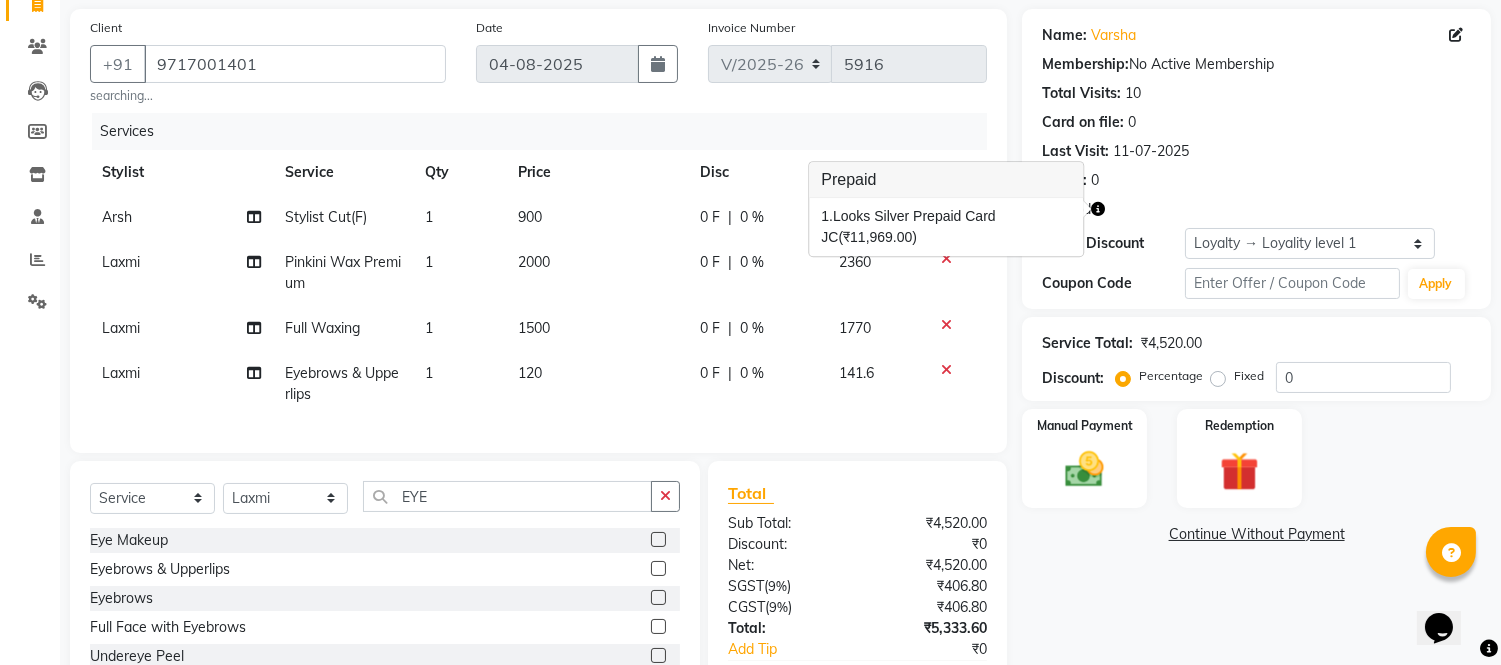 click 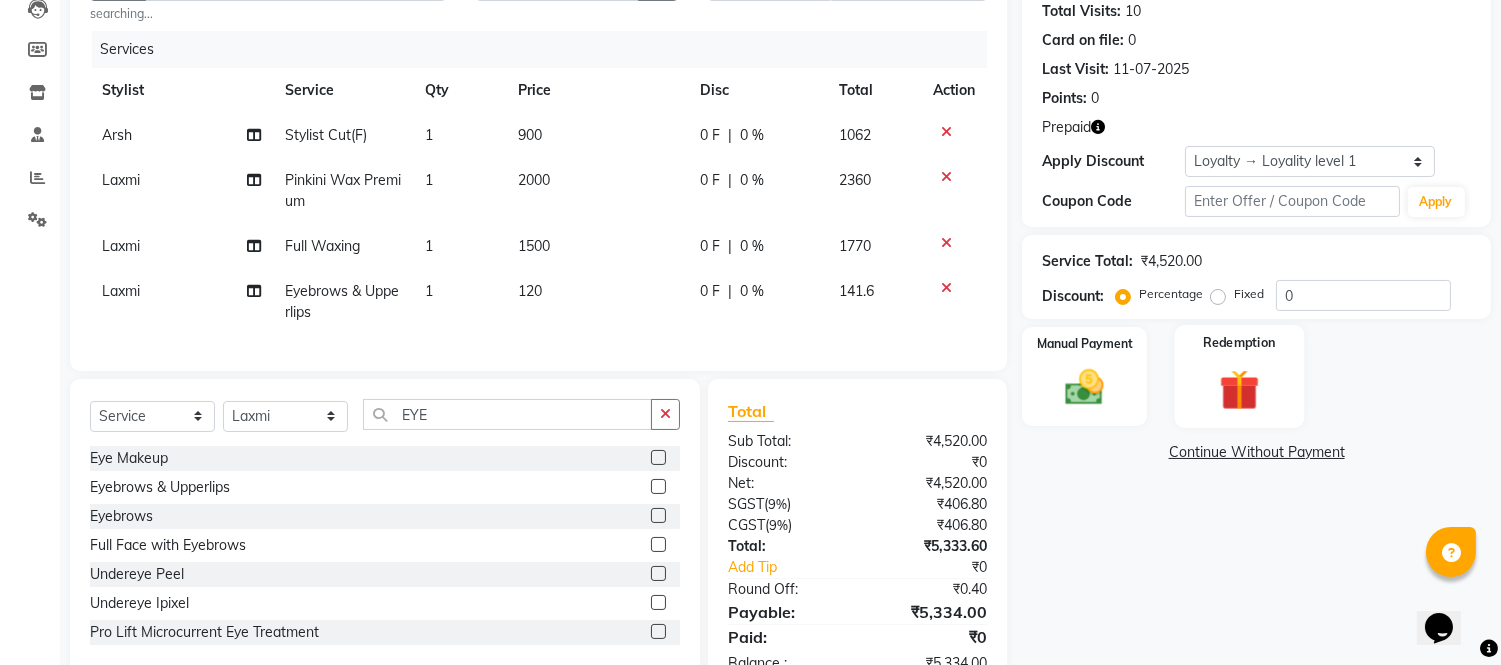 scroll, scrollTop: 298, scrollLeft: 0, axis: vertical 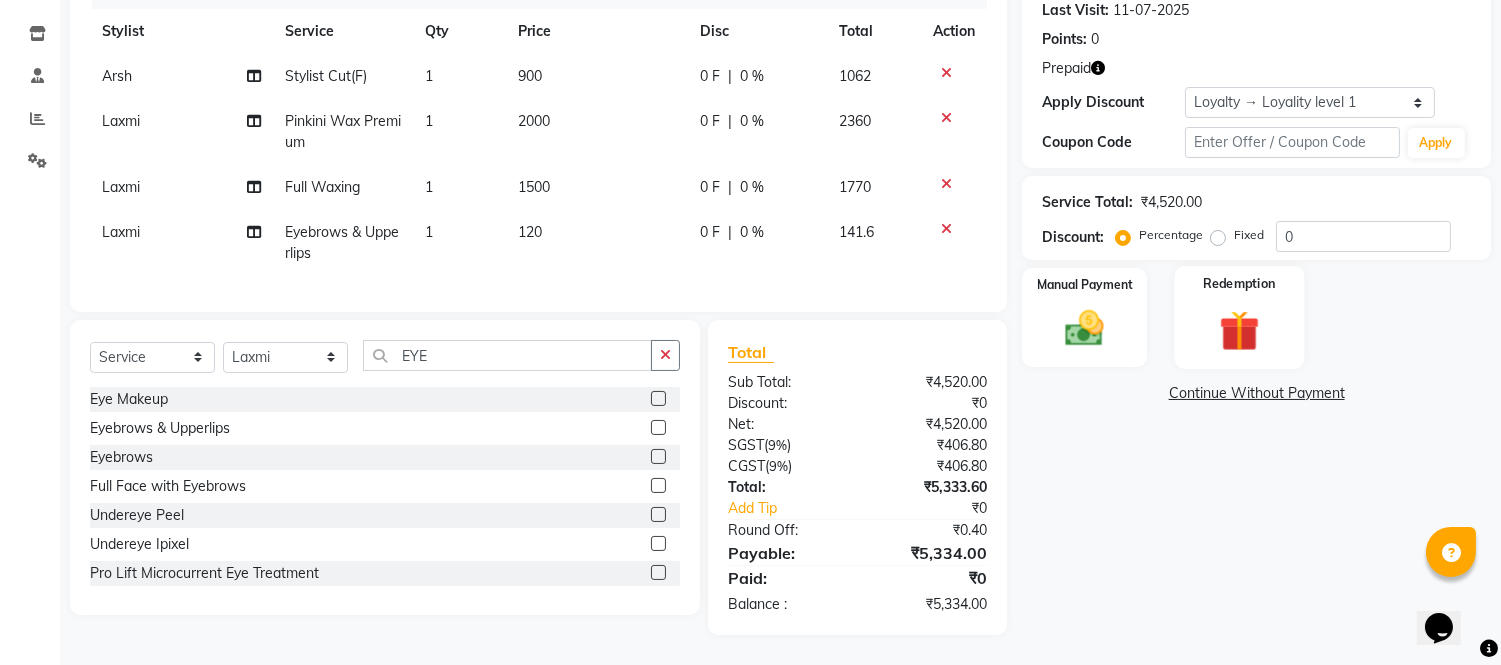 click on "Redemption" 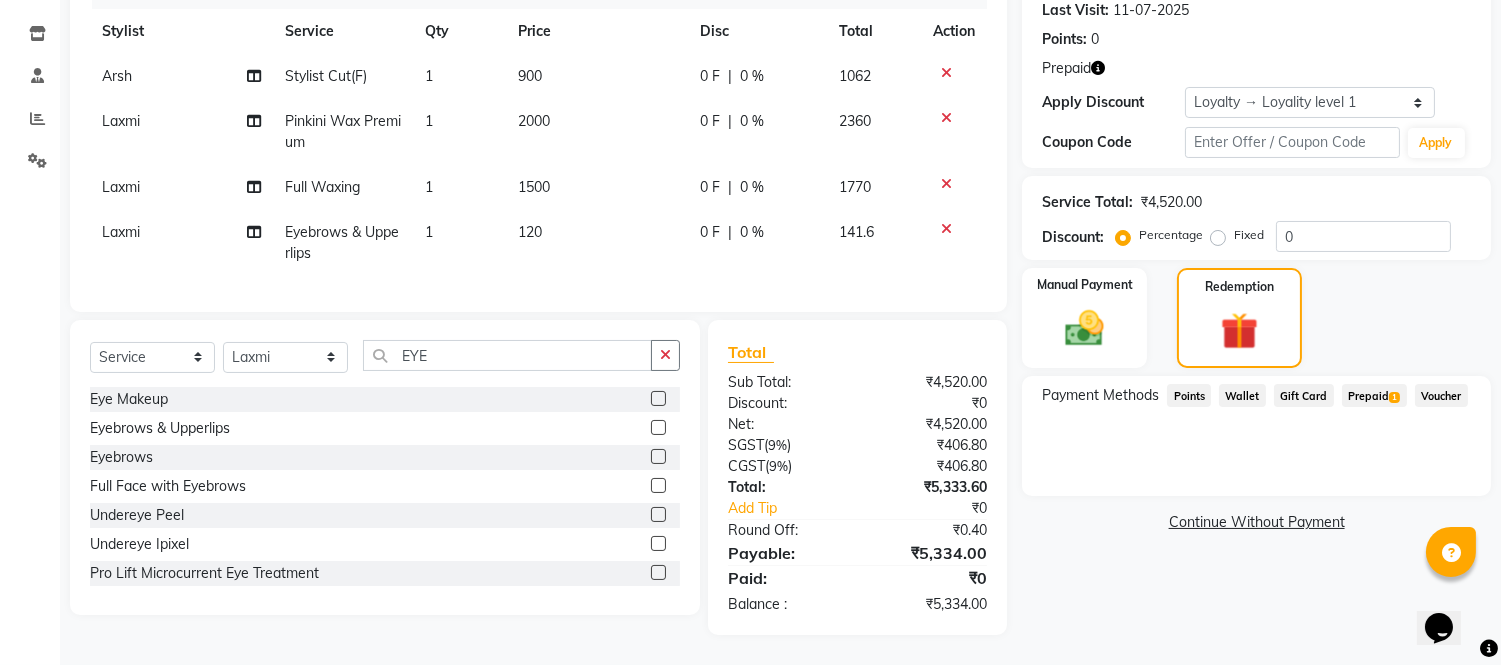 click on "Prepaid  1" 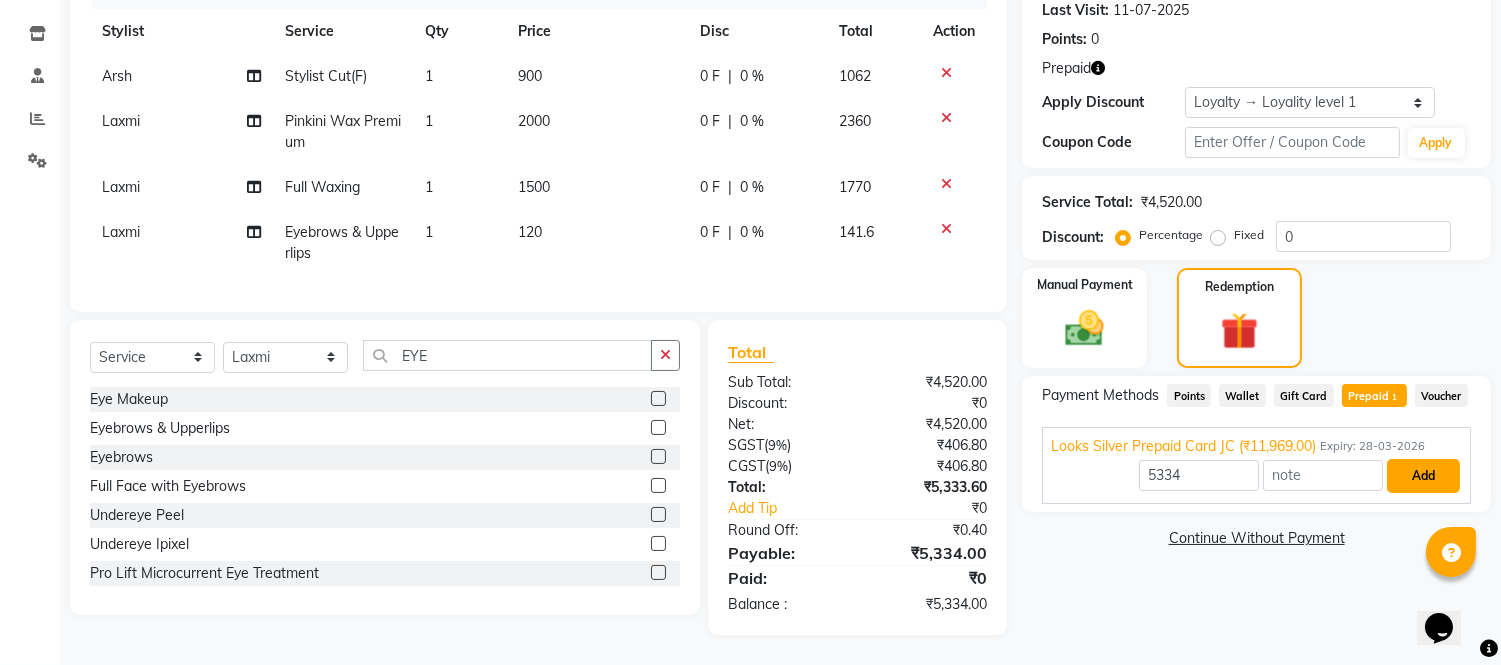 drag, startPoint x: 1414, startPoint y: 463, endPoint x: 1203, endPoint y: 464, distance: 211.00237 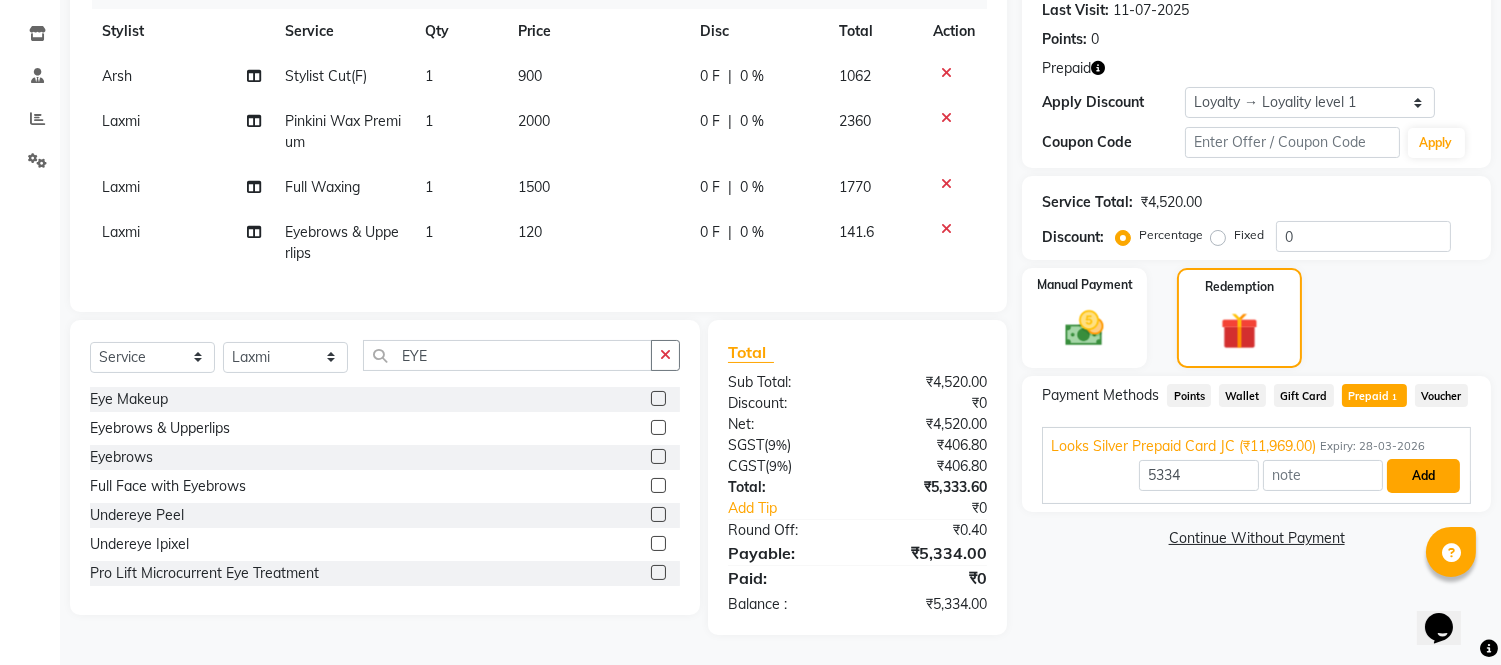 click on "Add" at bounding box center (1423, 476) 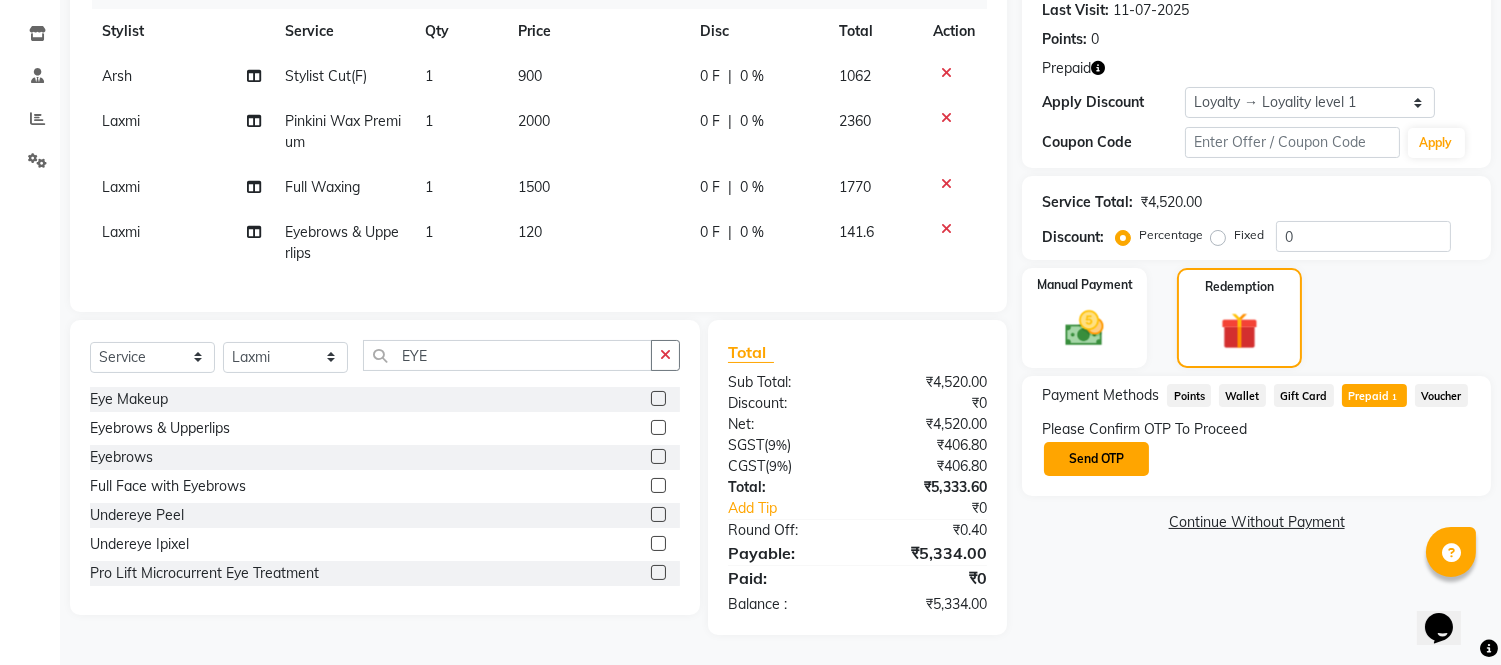 click on "Send OTP" 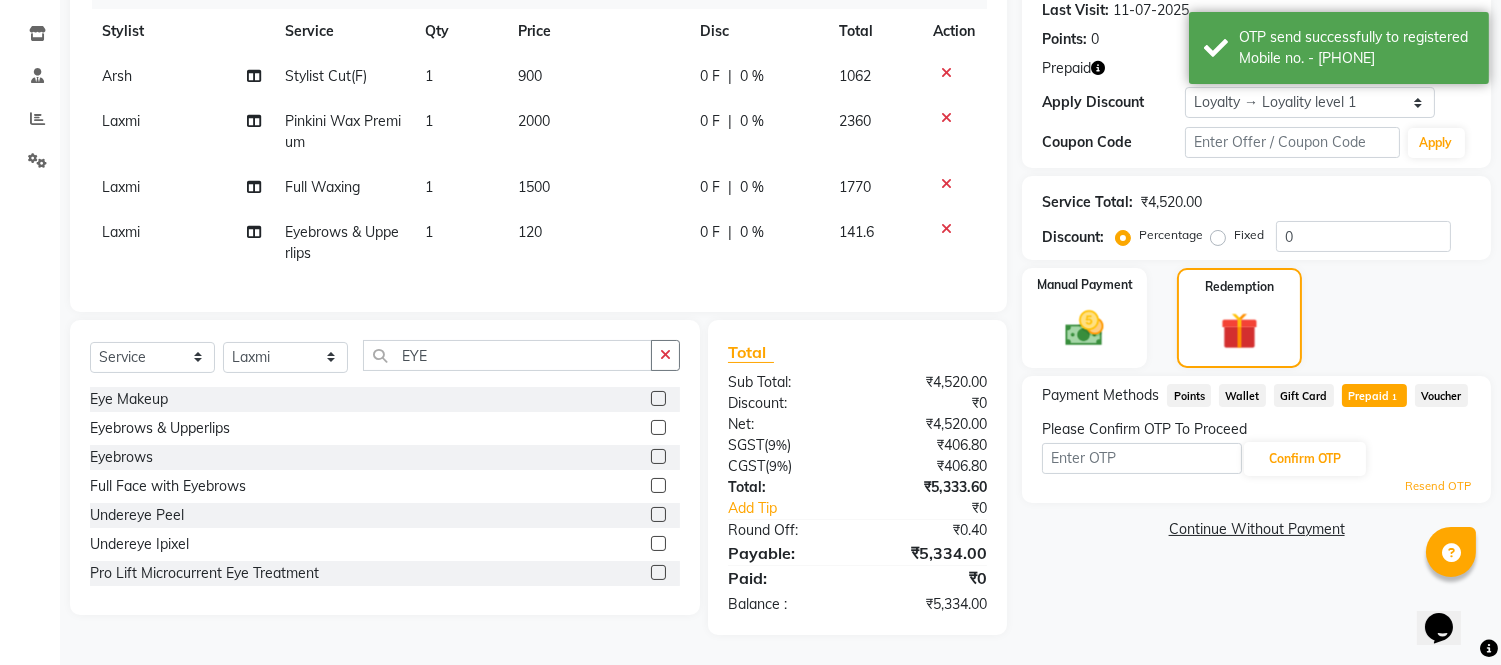 click at bounding box center (1142, 458) 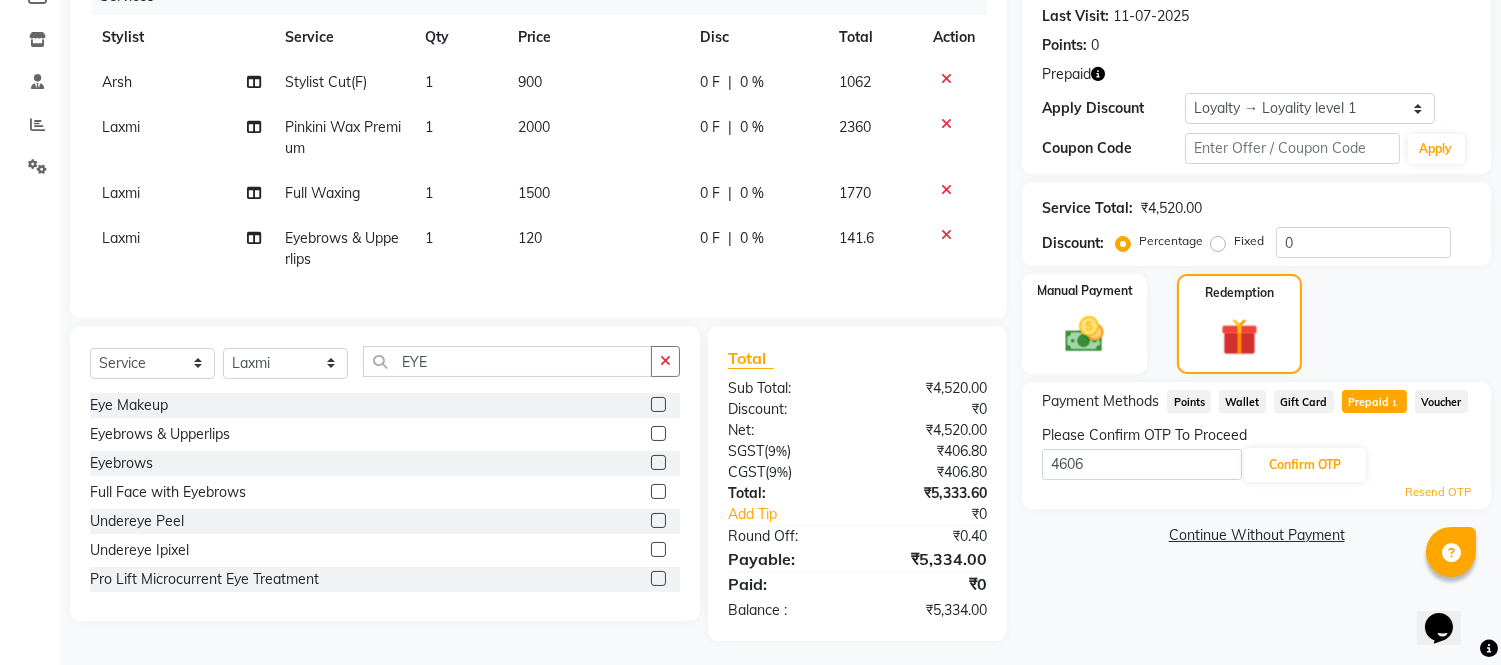 scroll, scrollTop: 298, scrollLeft: 0, axis: vertical 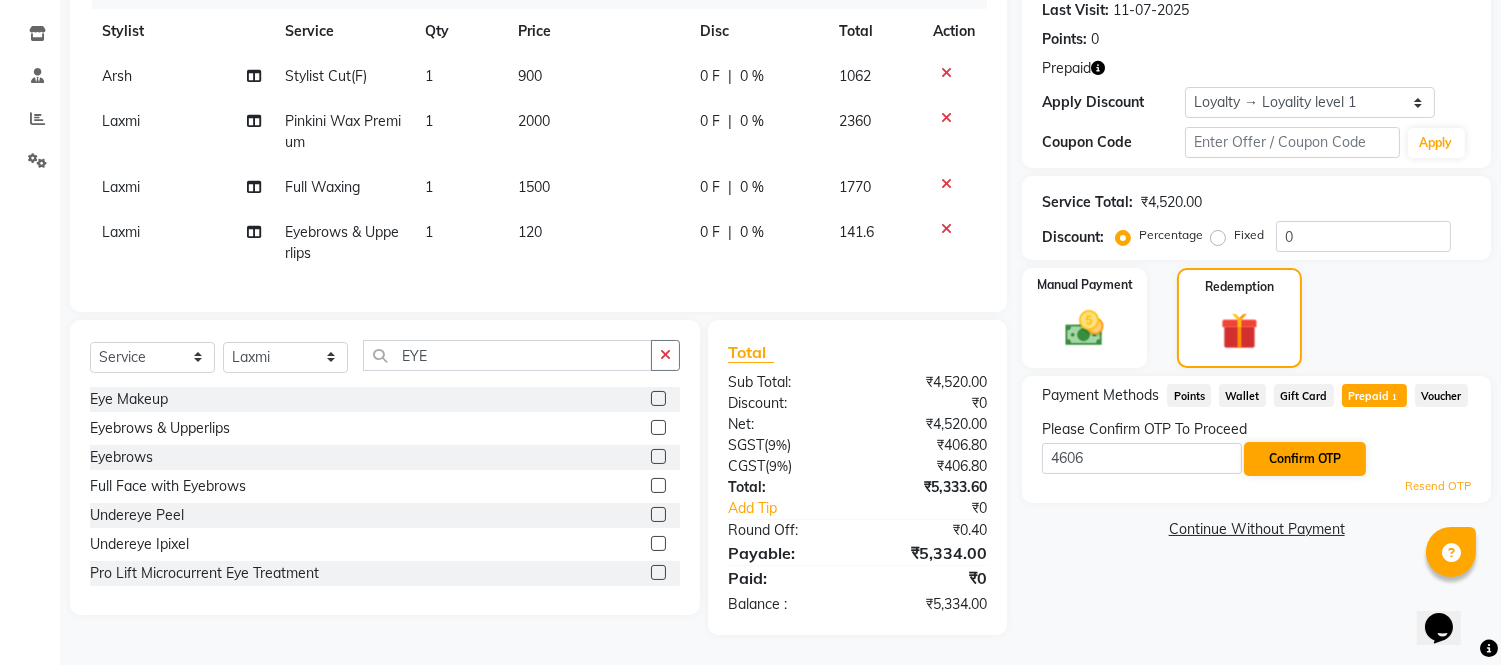 type on "4606" 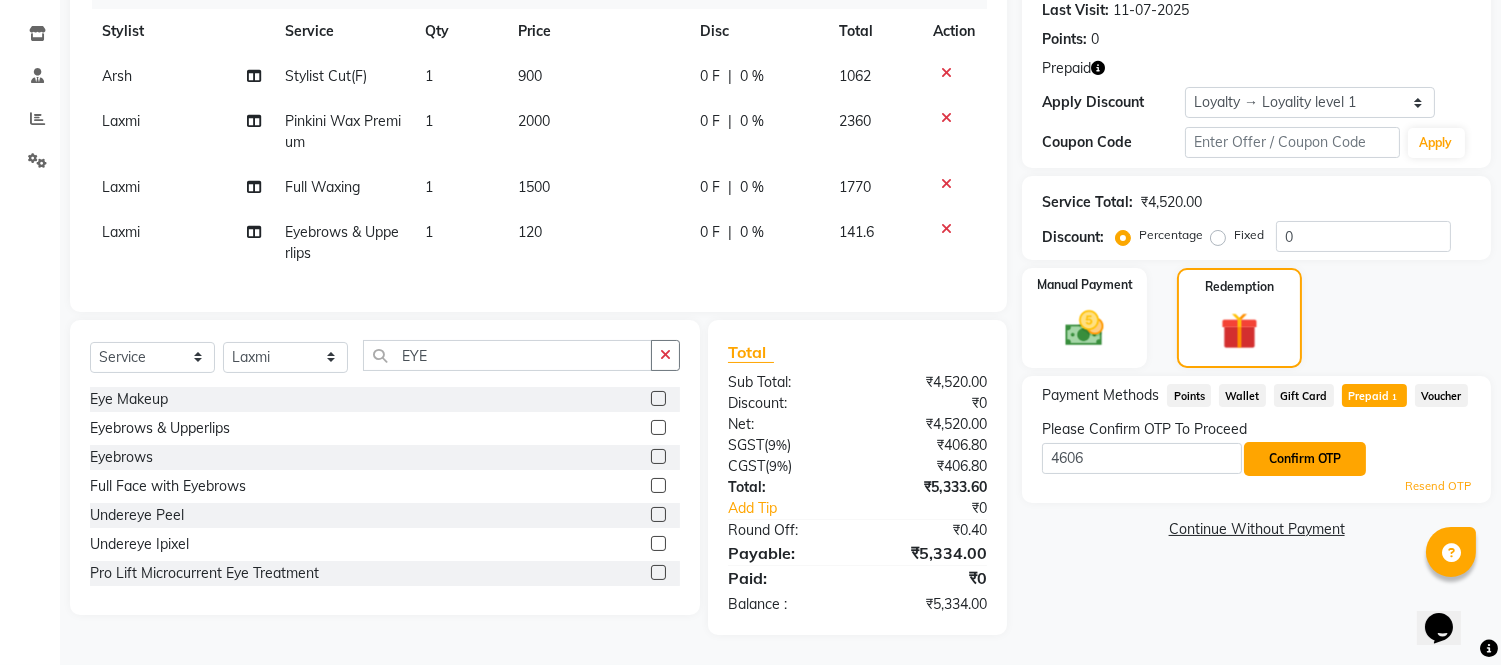 click on "Confirm OTP" 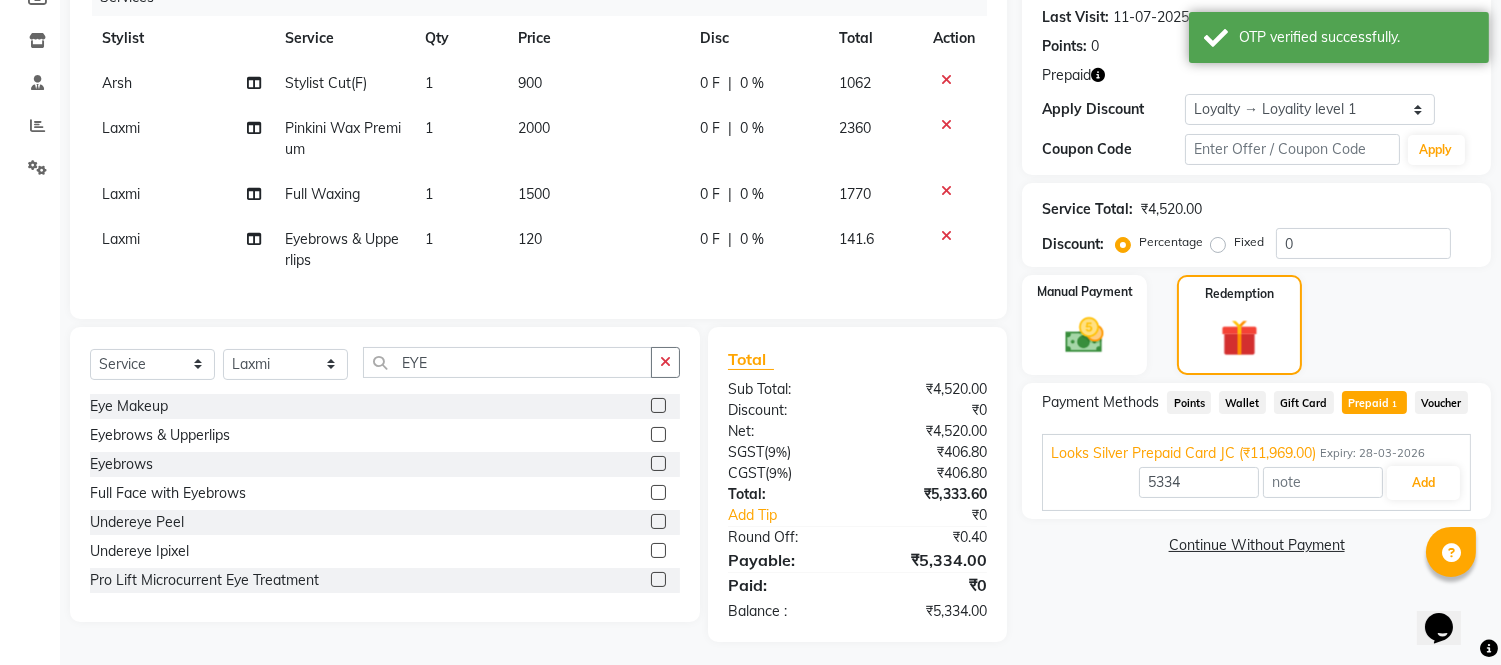 scroll, scrollTop: 0, scrollLeft: 0, axis: both 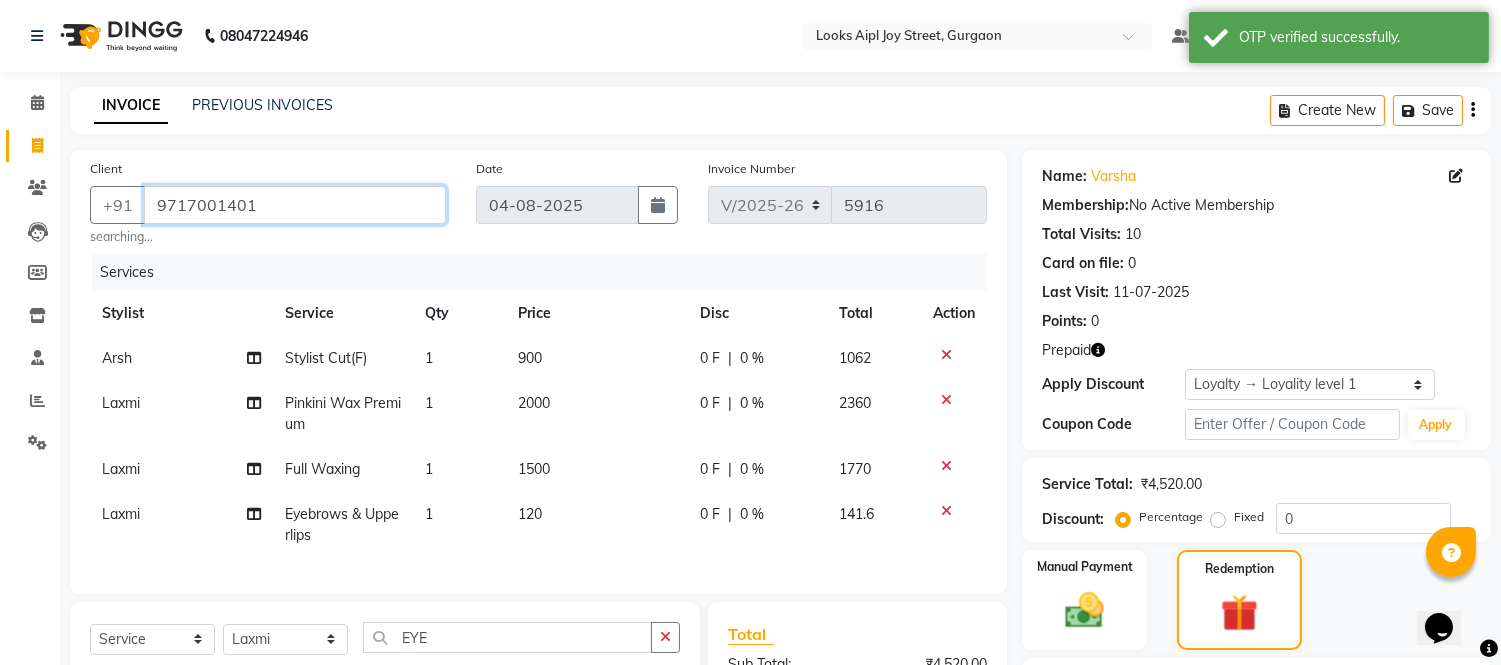 drag, startPoint x: 278, startPoint y: 204, endPoint x: 0, endPoint y: 188, distance: 278.46005 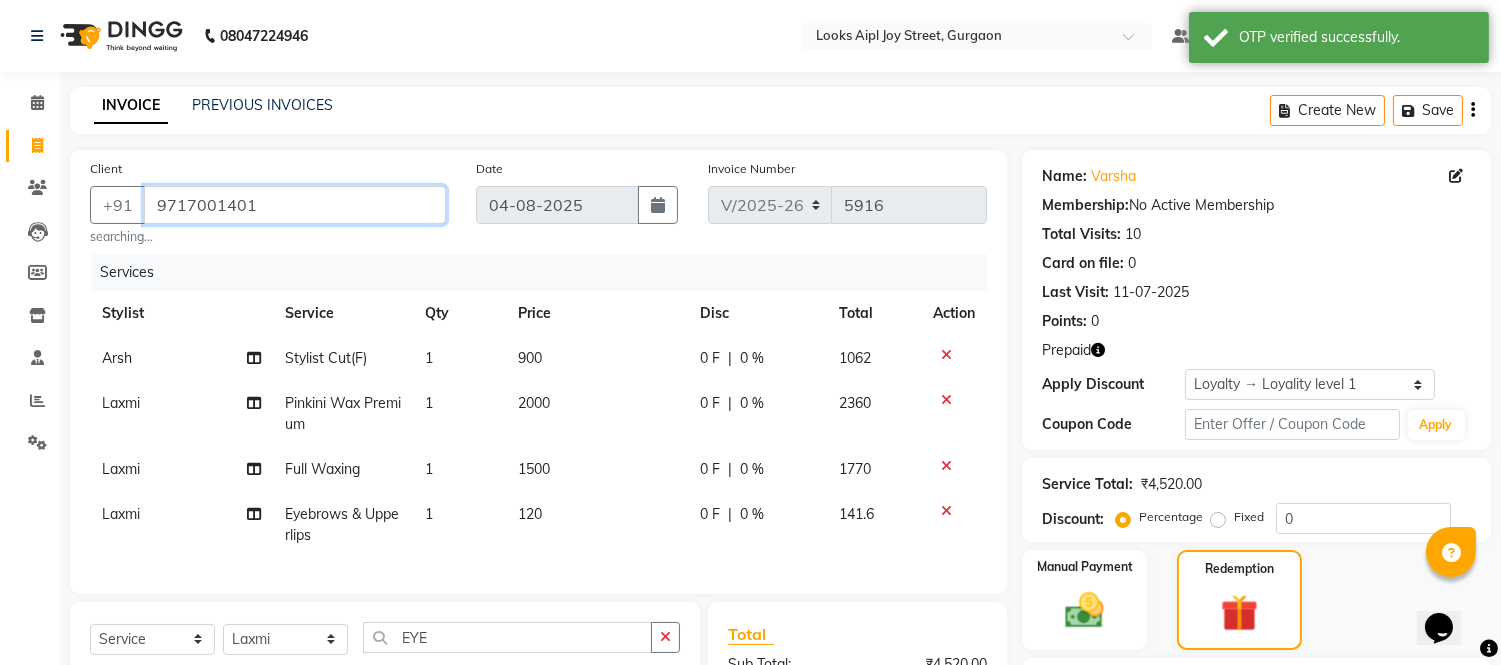 click on "08047224946 Select Location × Looks Aipl Joy Street, Gurgaon Default Panel My Panel English ENGLISH Español العربية मराठी हिंदी ગુજરાતી தமிழ் 中文 Notifications nothing to show Manager Manage Profile Change Password Sign out  Version:3.16.0  ☀ Looks AIPL Joy Street, Gurgaon  Calendar  Invoice  Clients  Leads   Members  Inventory  Staff  Reports  Settings Completed InProgress Upcoming Dropped Tentative Check-In Confirm Bookings Generate Report Segments Page Builder INVOICE PREVIOUS INVOICES Create New   Save  Client +91 9717001401 searching... Date 04-08-2025 Invoice Number V/2025 V/2025-26 5916 Services Stylist Service Qty Price Disc Total Action Arsh Stylist Cut(F) 1 900 0 F | 0 % 1062 Laxmi Pinkini Wax Premium 1 2000 0 F | 0 % 2360 Laxmi Full Waxing 1 1500 0 F | 0 % 1770 Laxmi Eyebrows & Upperlips 1 120 0 F | 0 % 141.6 Select  Service  Product  Membership  Package Voucher Prepaid Gift Card  Select Stylist Akash Akshar_asst Alam _Pdct Amit Arkan Arsh )" 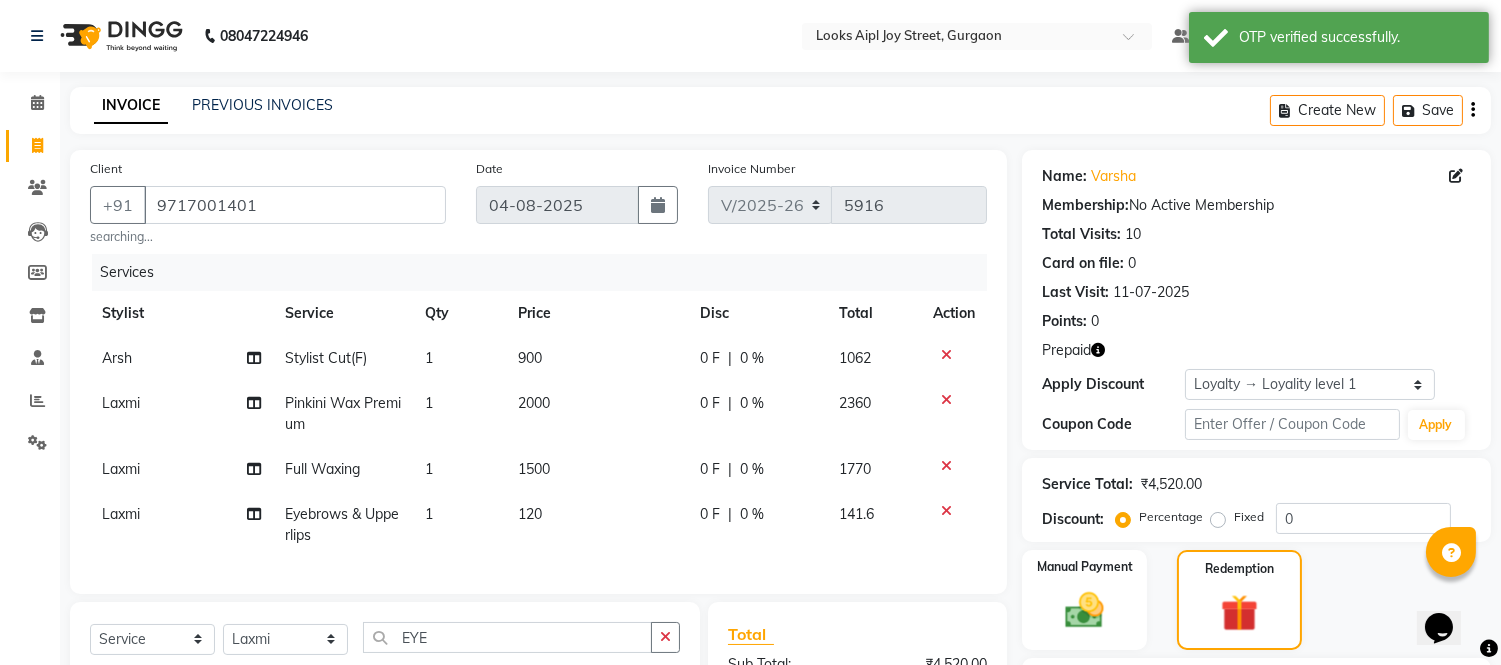drag, startPoint x: 448, startPoint y: 74, endPoint x: 724, endPoint y: 182, distance: 296.37814 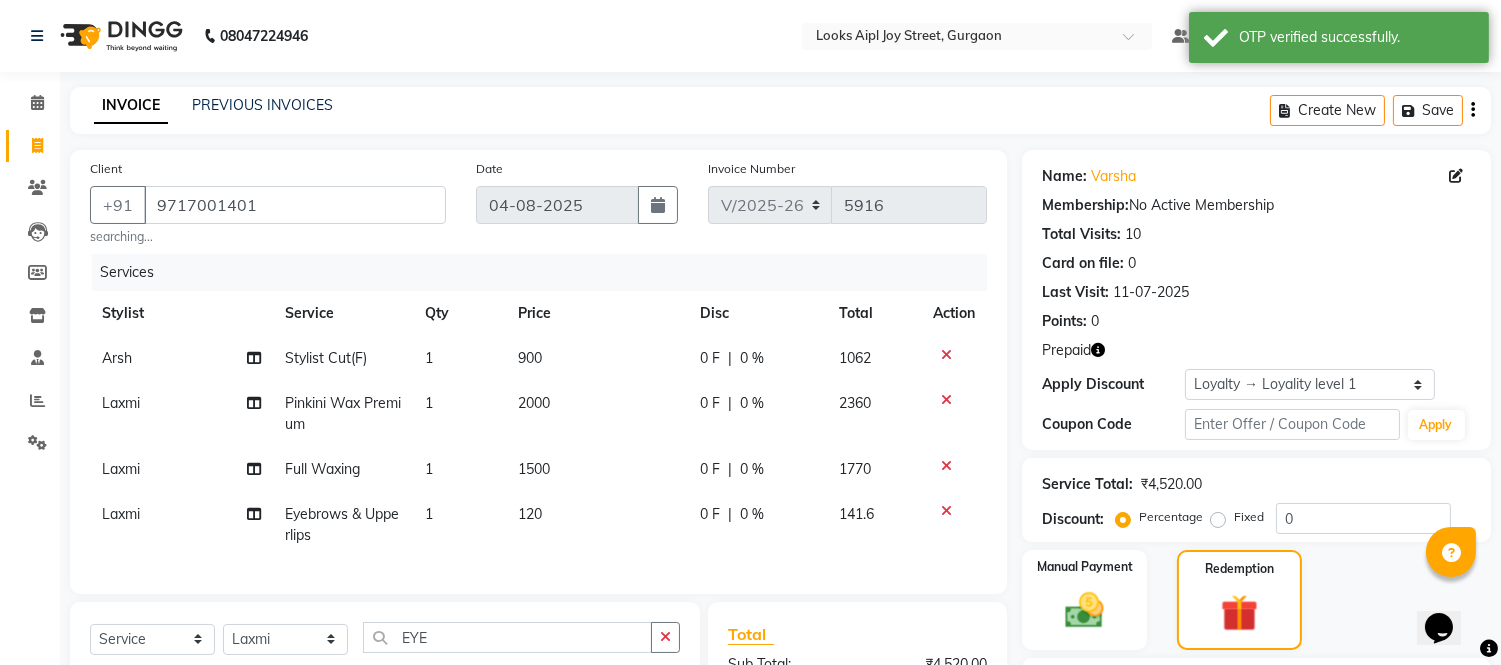 click on "08047224946 Select Location × Looks Aipl Joy Street, Gurgaon Default Panel My Panel English ENGLISH Español العربية मराठी हिंदी ગુજરાતી தமிழ் 中文 Notifications nothing to show Manager Manage Profile Change Password Sign out  Version:3.16.0  ☀ Looks AIPL Joy Street, Gurgaon  Calendar  Invoice  Clients  Leads   Members  Inventory  Staff  Reports  Settings Completed InProgress Upcoming Dropped Tentative Check-In Confirm Bookings Generate Report Segments Page Builder INVOICE PREVIOUS INVOICES Create New   Save  Client +91 9717001401 searching... Date 04-08-2025 Invoice Number V/2025 V/2025-26 5916 Services Stylist Service Qty Price Disc Total Action Arsh Stylist Cut(F) 1 900 0 F | 0 % 1062 Laxmi Pinkini Wax Premium 1 2000 0 F | 0 % 2360 Laxmi Full Waxing 1 1500 0 F | 0 % 1770 Laxmi Eyebrows & Upperlips 1 120 0 F | 0 % 141.6 Select  Service  Product  Membership  Package Voucher Prepaid Gift Card  Select Stylist Akash Akshar_asst Alam _Pdct Amit Arkan" at bounding box center (750, 473) 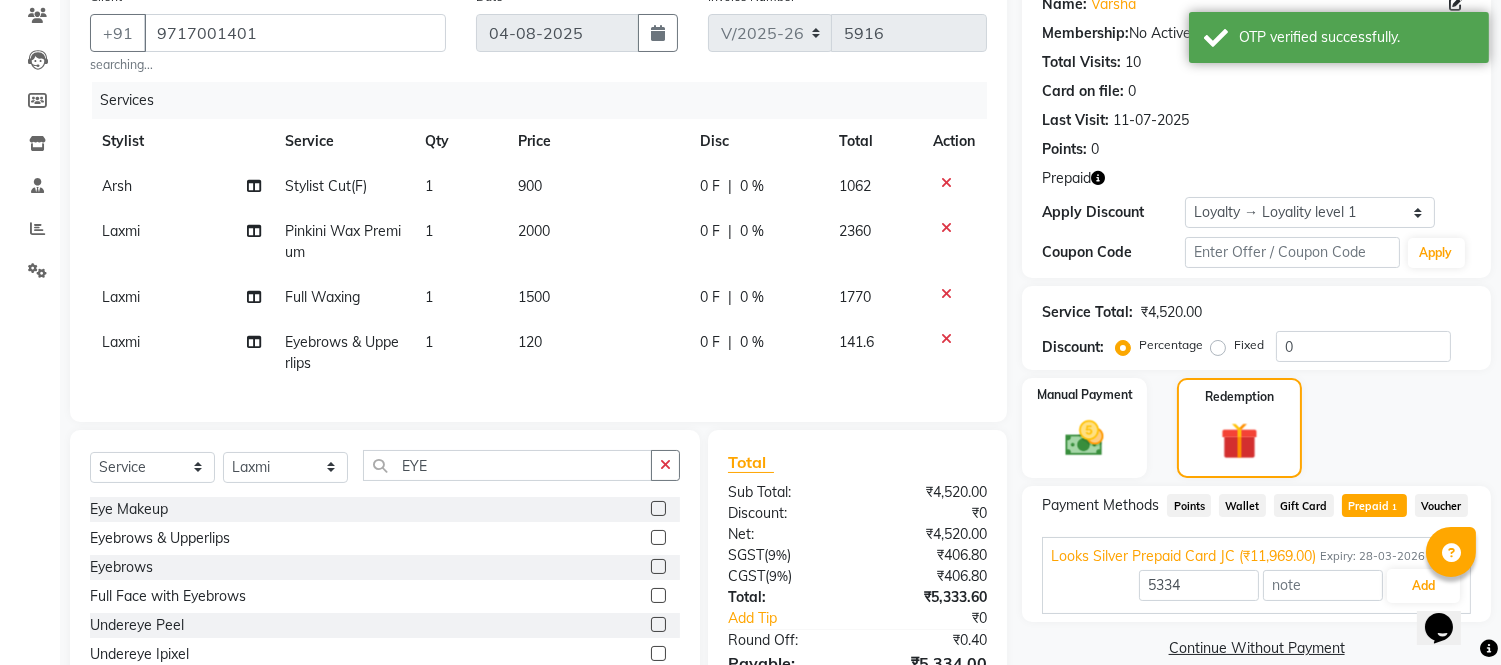 scroll, scrollTop: 298, scrollLeft: 0, axis: vertical 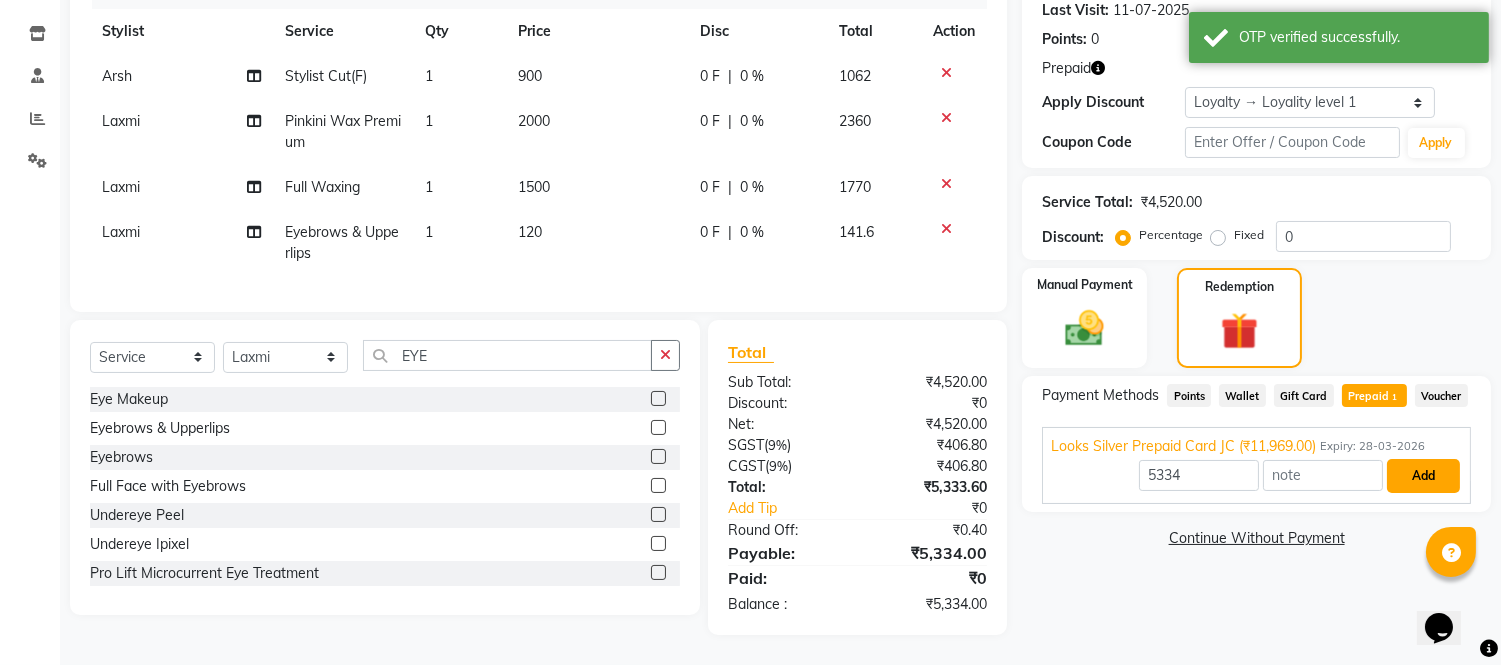 click on "Add" at bounding box center (1423, 476) 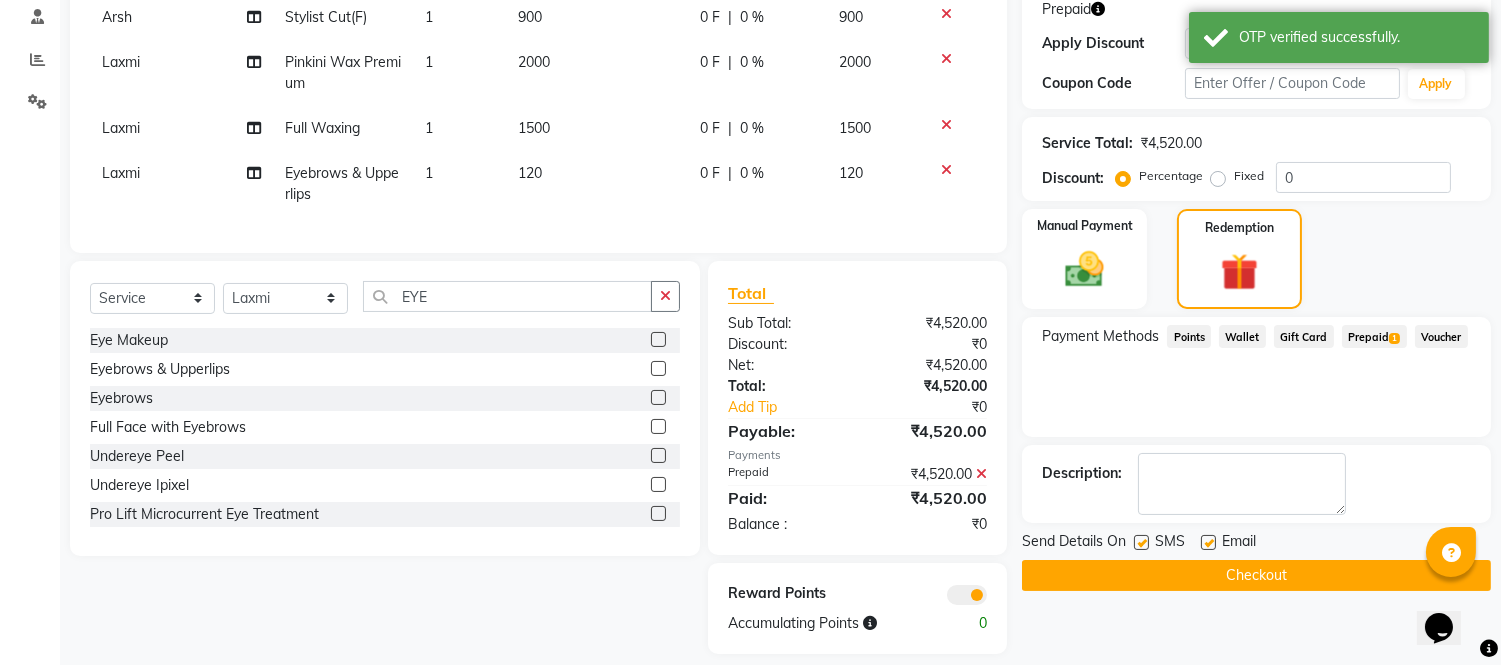 scroll, scrollTop: 376, scrollLeft: 0, axis: vertical 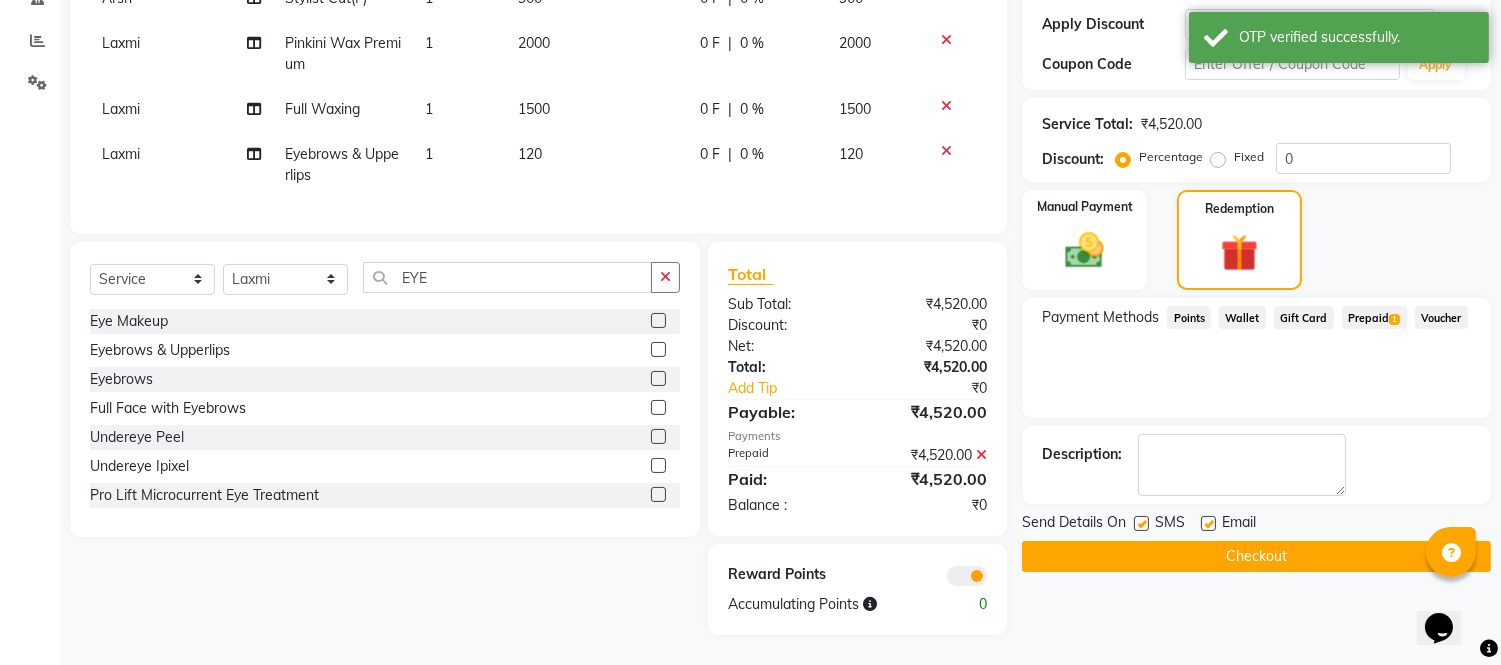 drag, startPoint x: 1146, startPoint y: 531, endPoint x: 602, endPoint y: 292, distance: 594.186 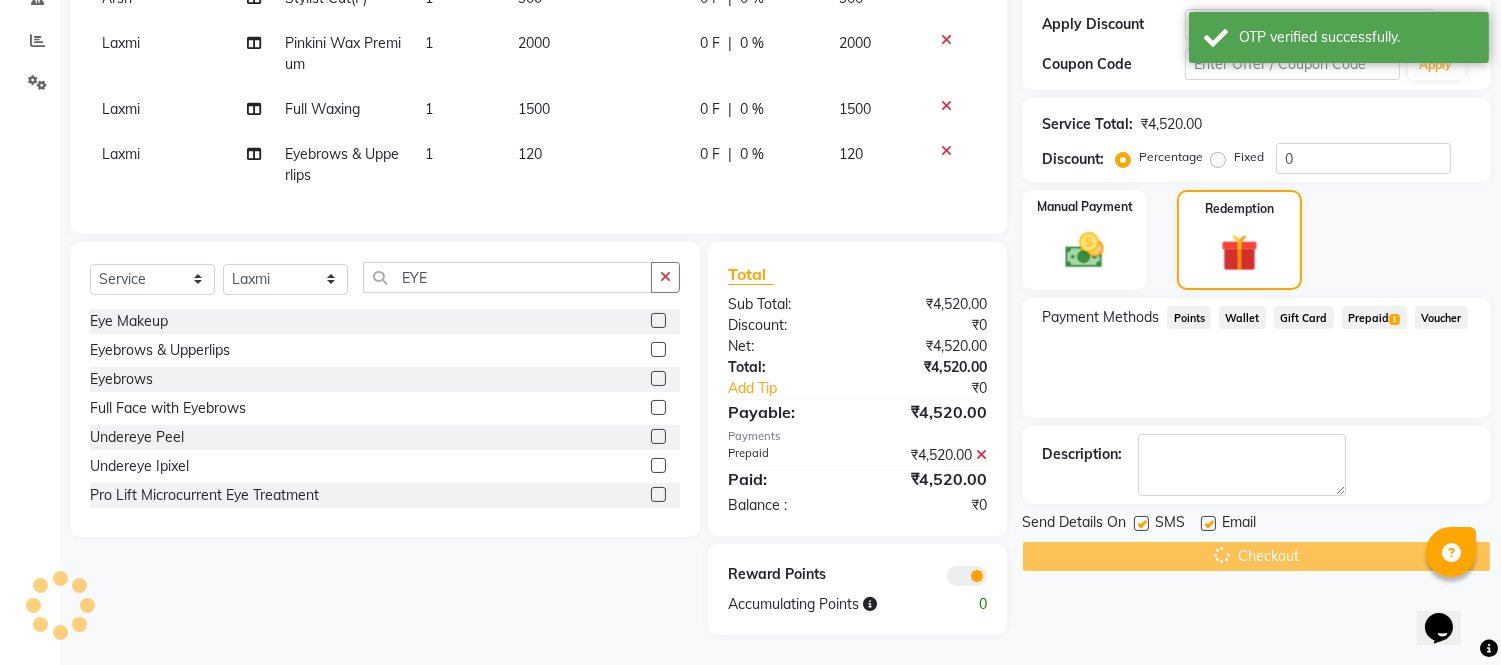 scroll, scrollTop: 0, scrollLeft: 0, axis: both 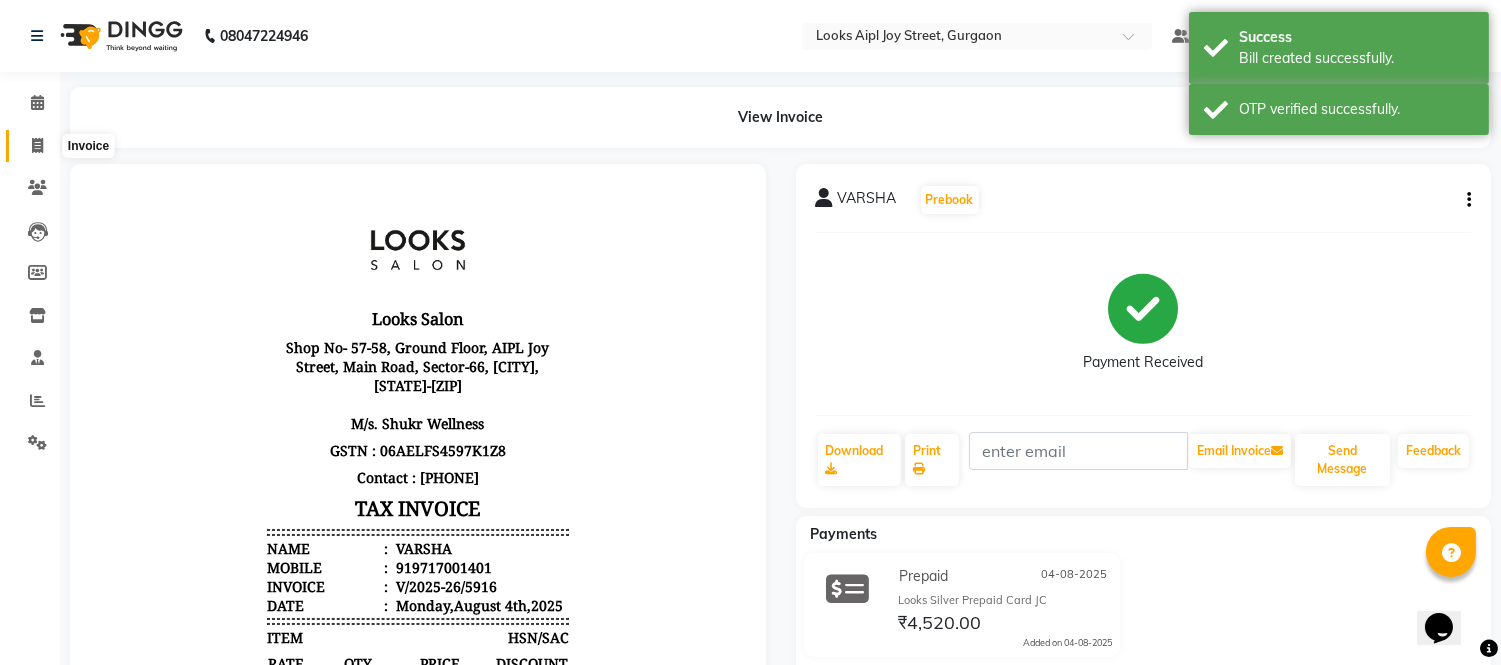 click 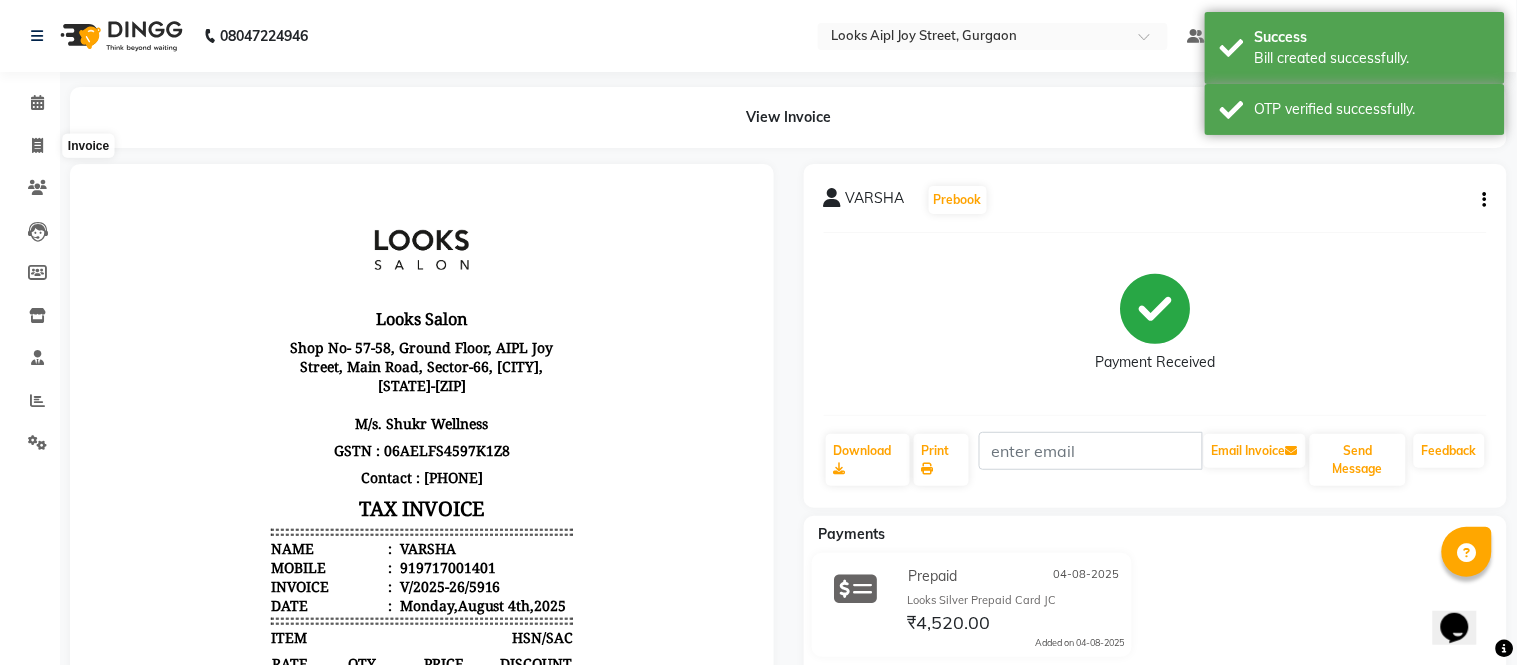 select on "6047" 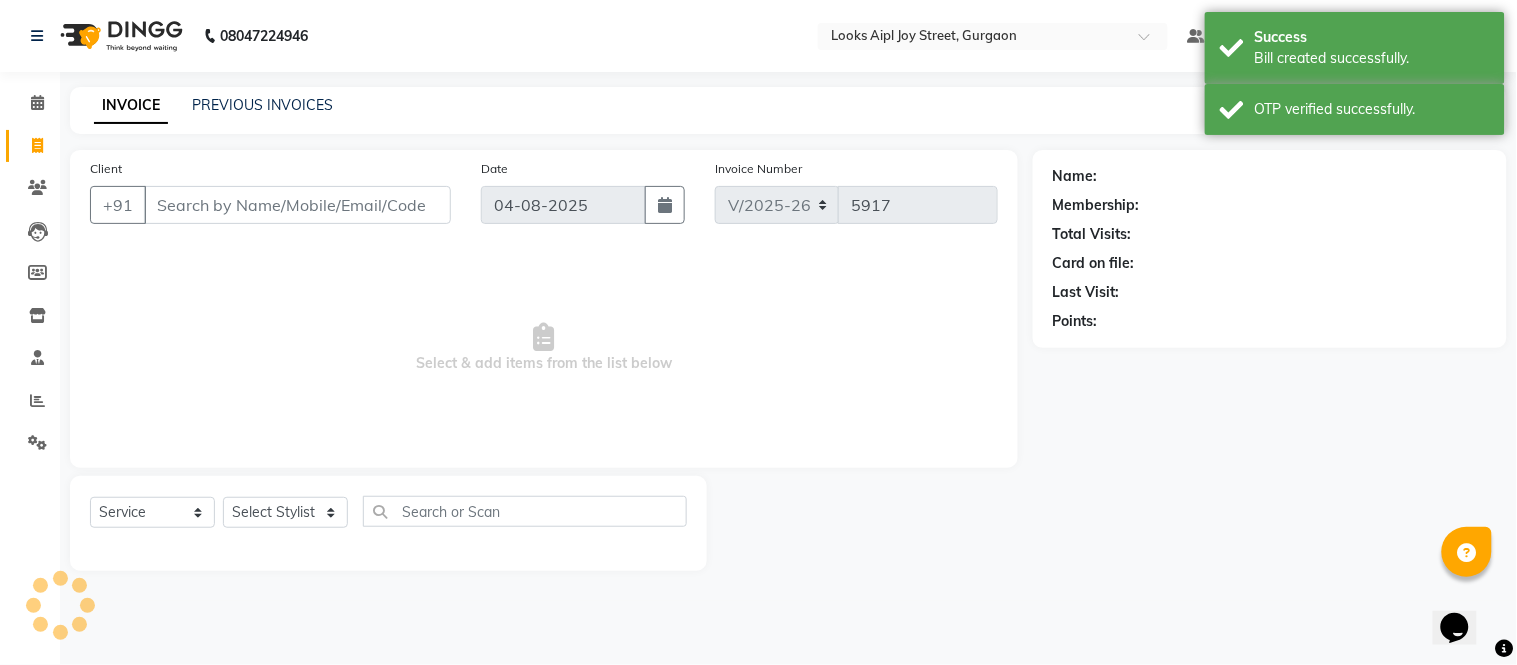 drag, startPoint x: 241, startPoint y: 212, endPoint x: 236, endPoint y: 197, distance: 15.811388 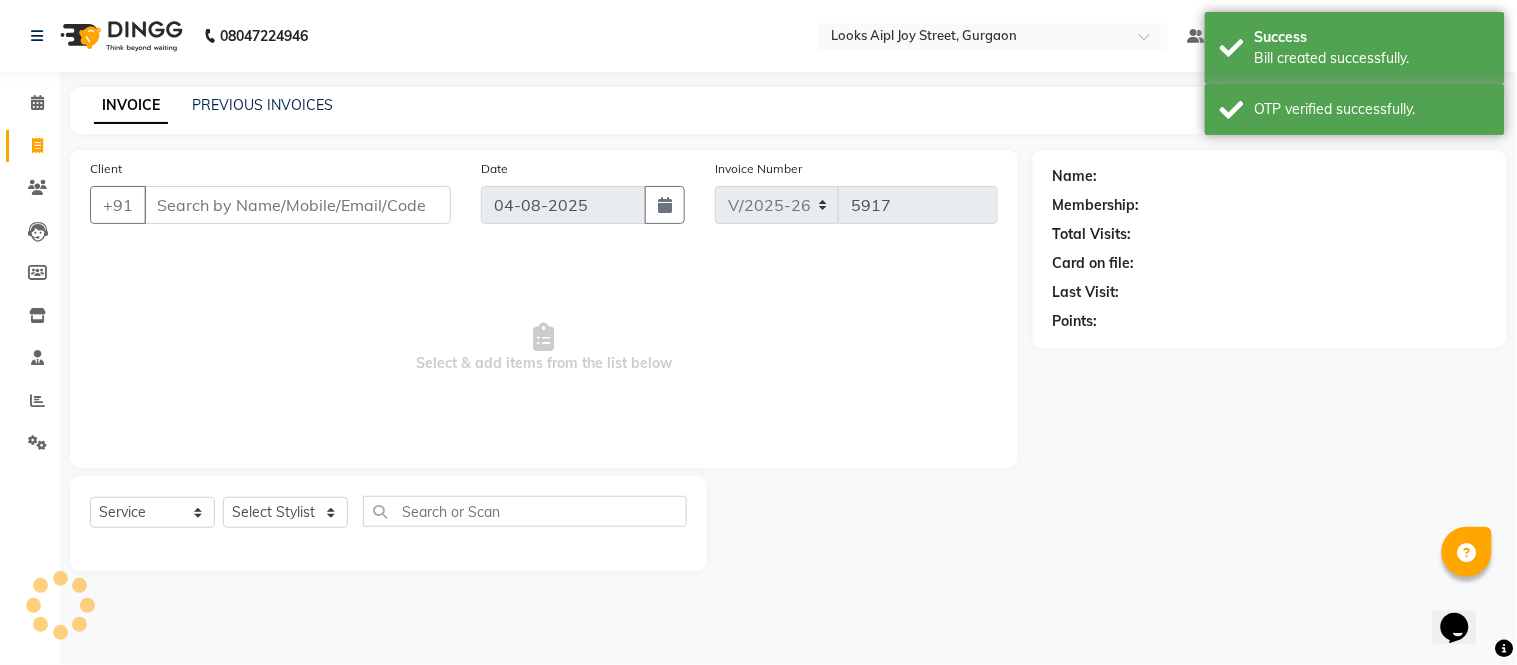 click on "Client" at bounding box center [297, 205] 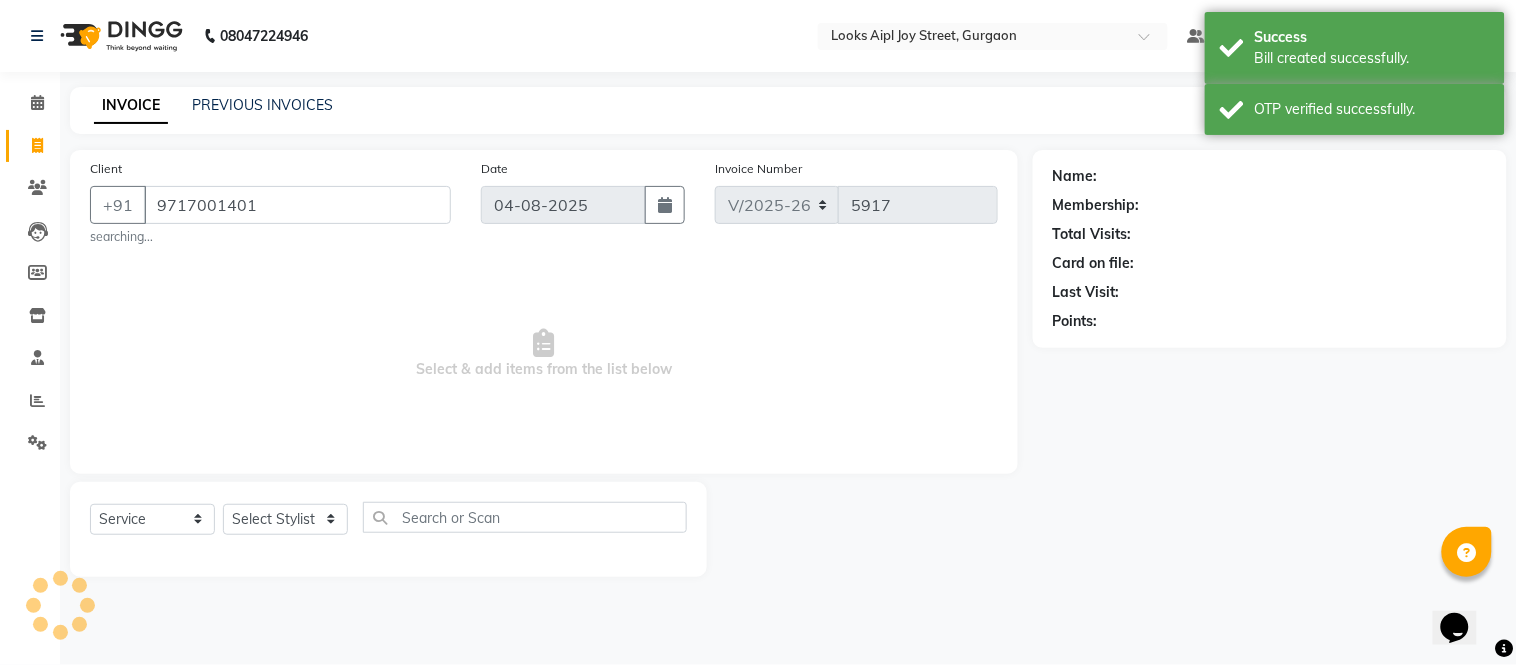 type on "[PHONE]" 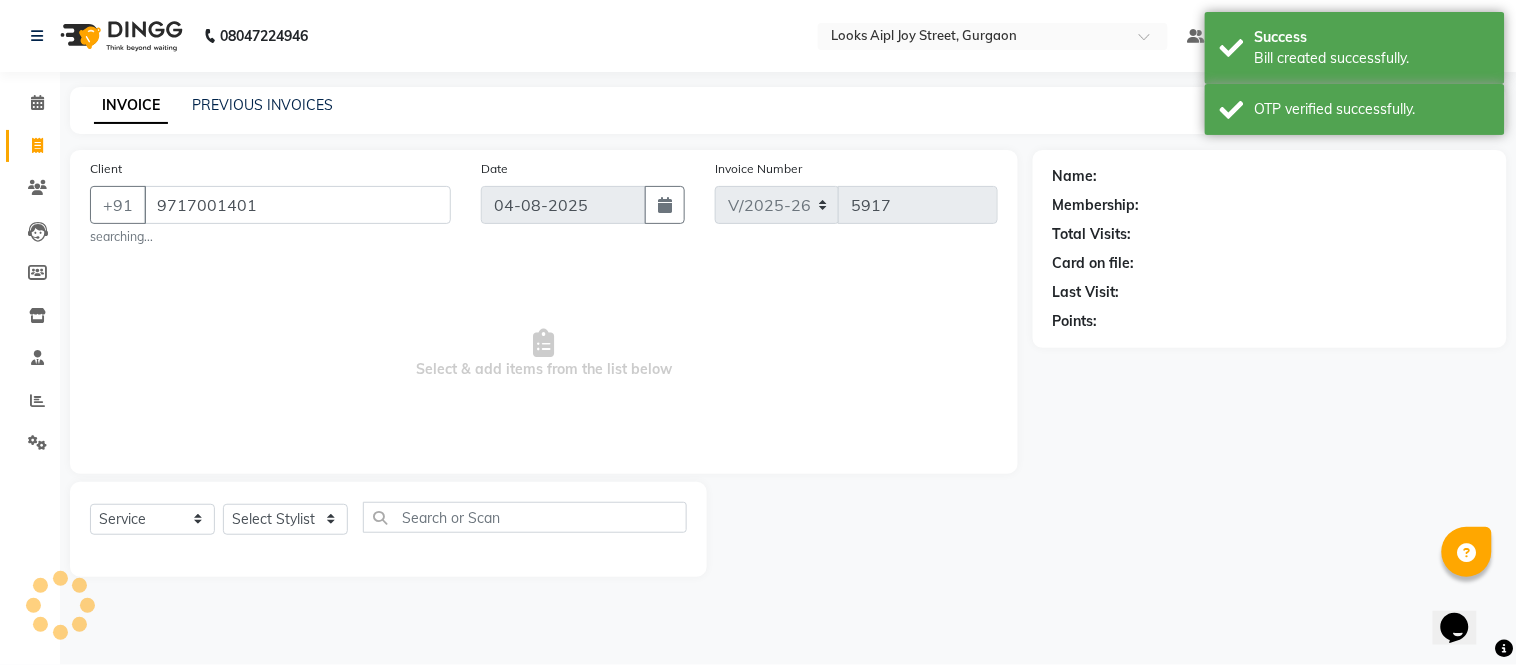 select on "1: Object" 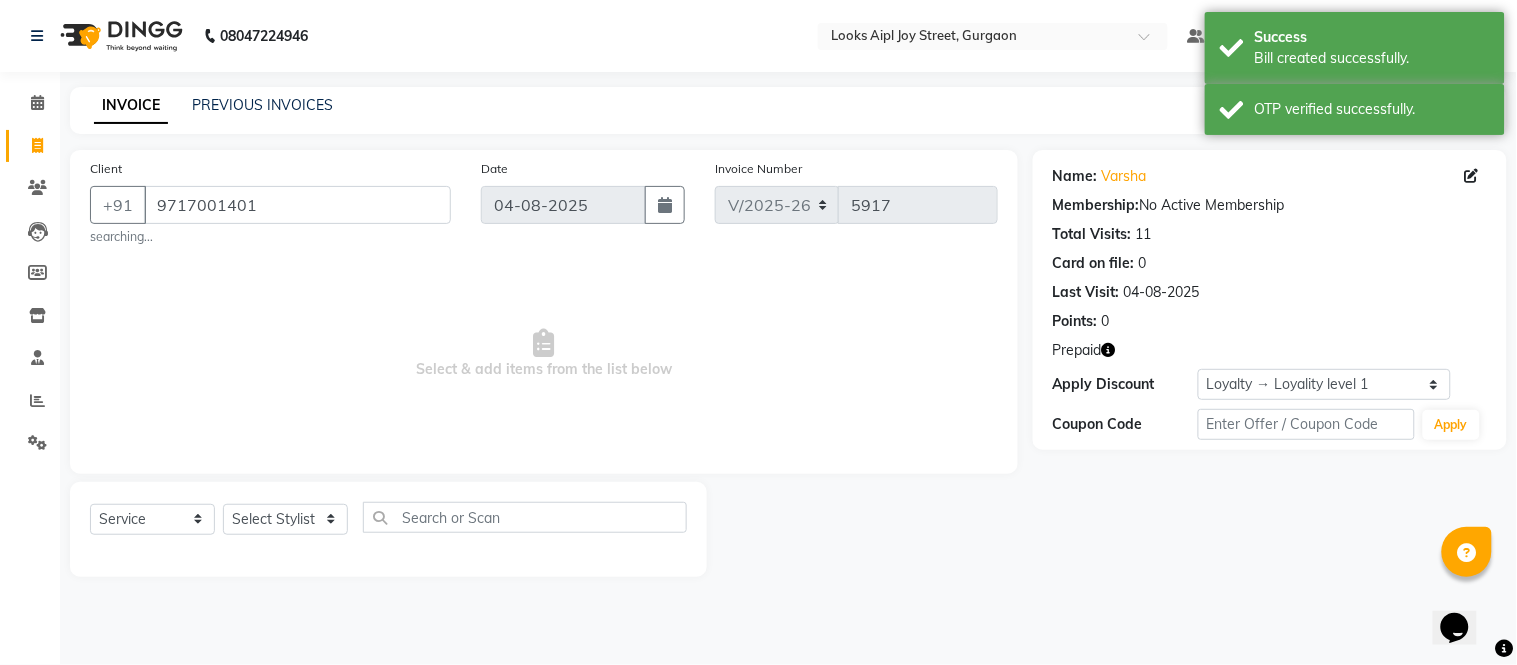 click 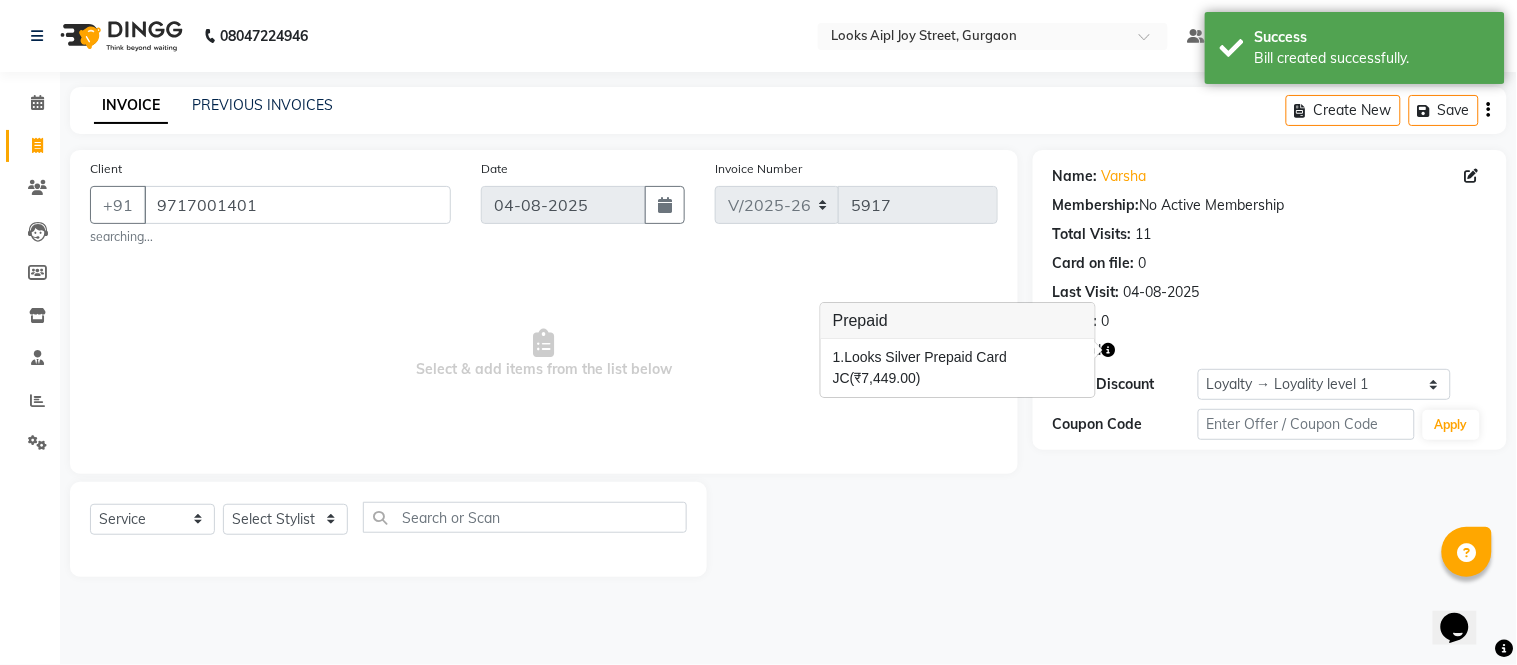 click on "Select & add items from the list below" at bounding box center [544, 354] 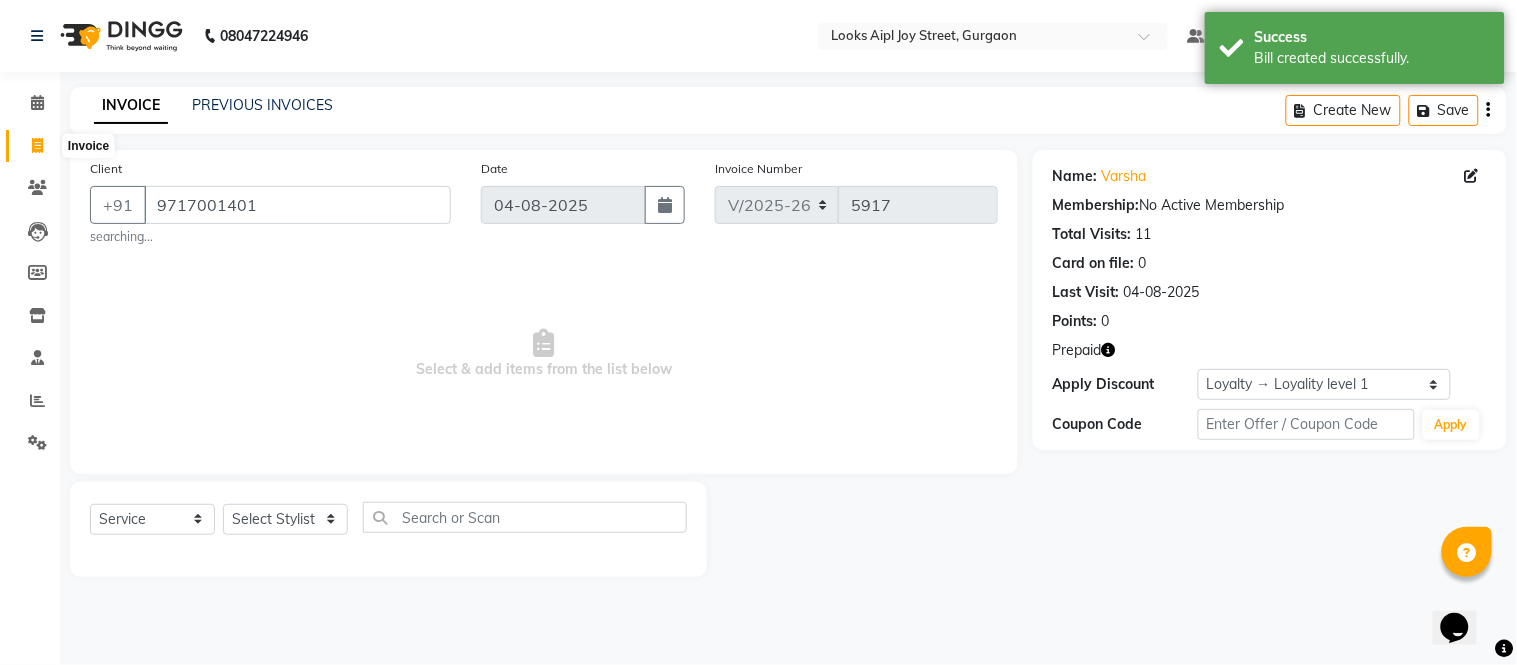 click 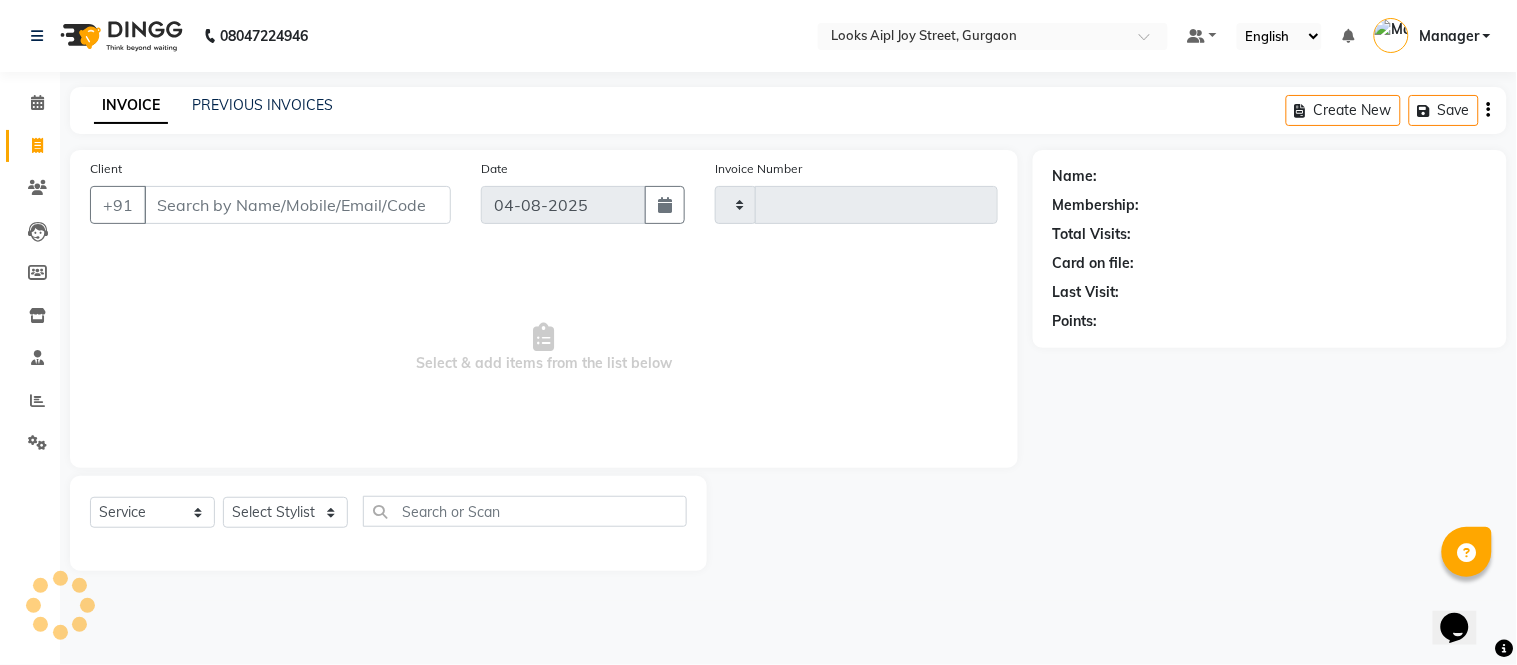 click on "Client" at bounding box center [297, 205] 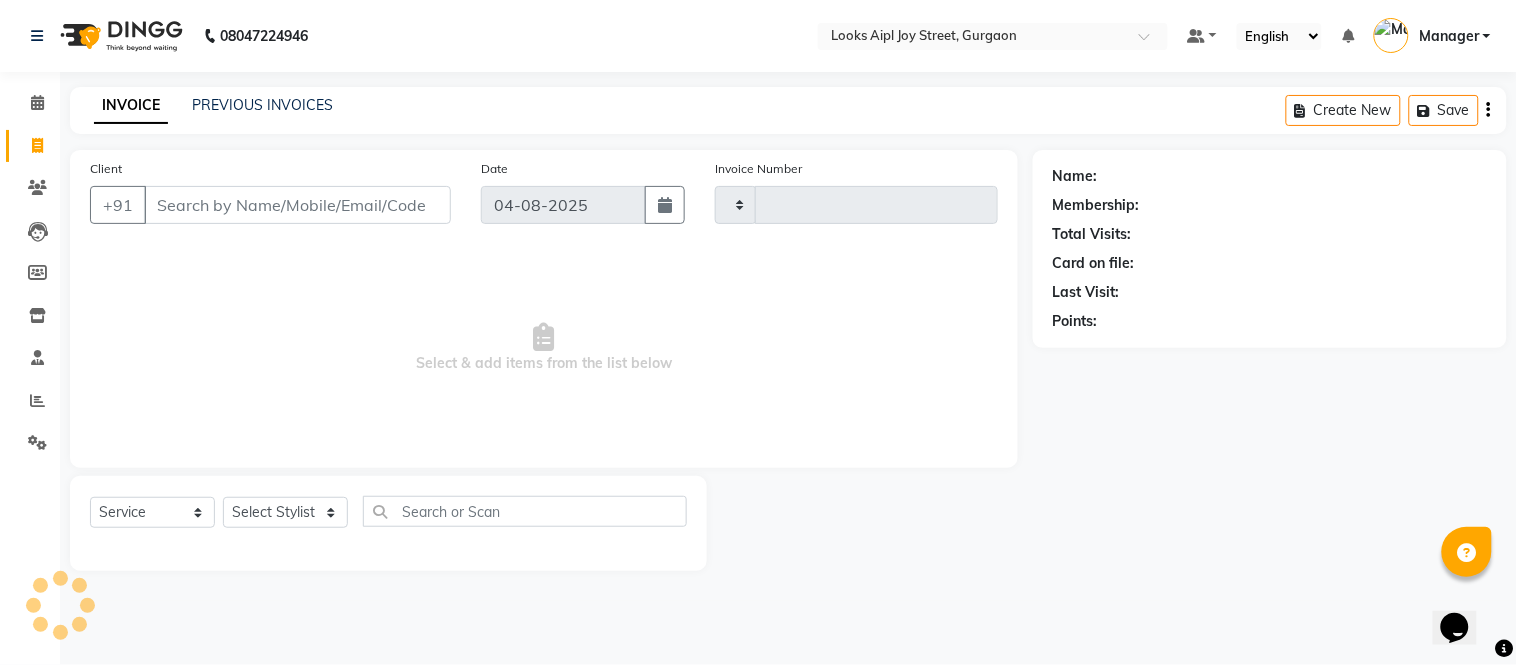 type on "5917" 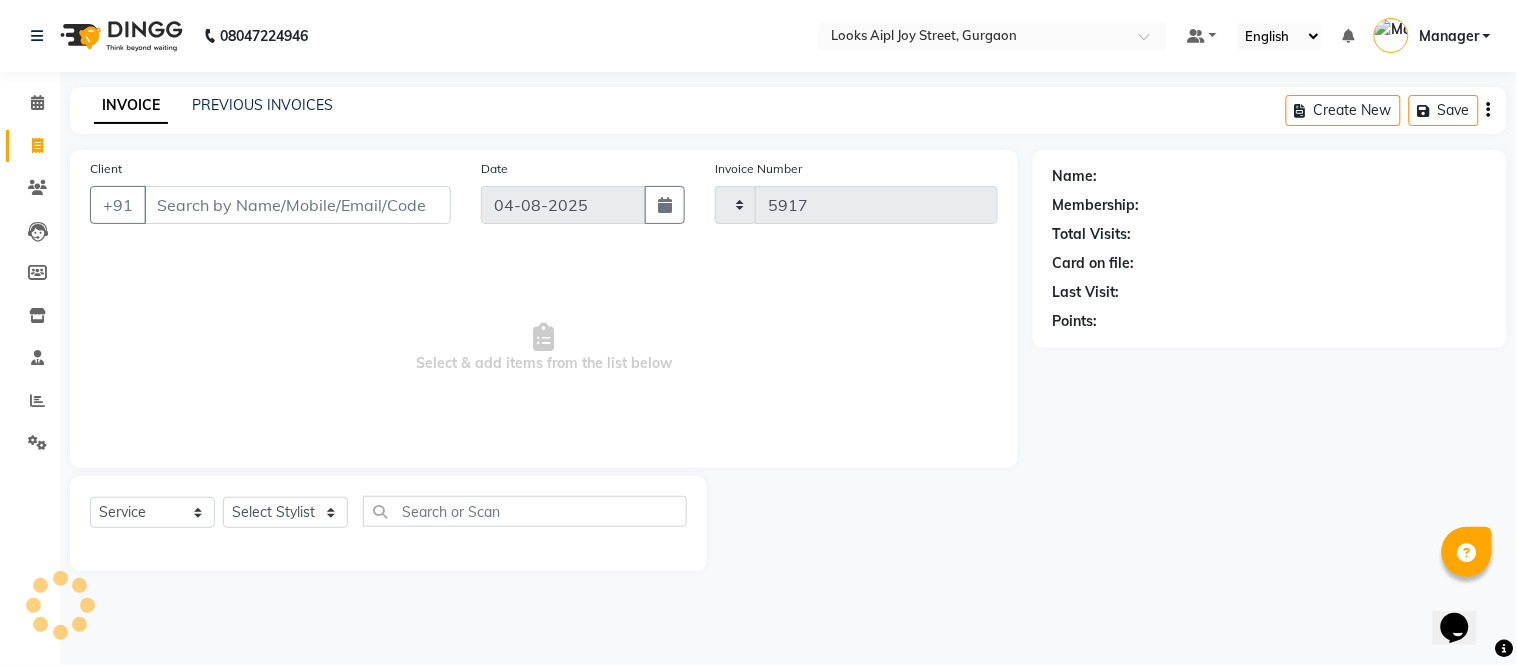 select on "6047" 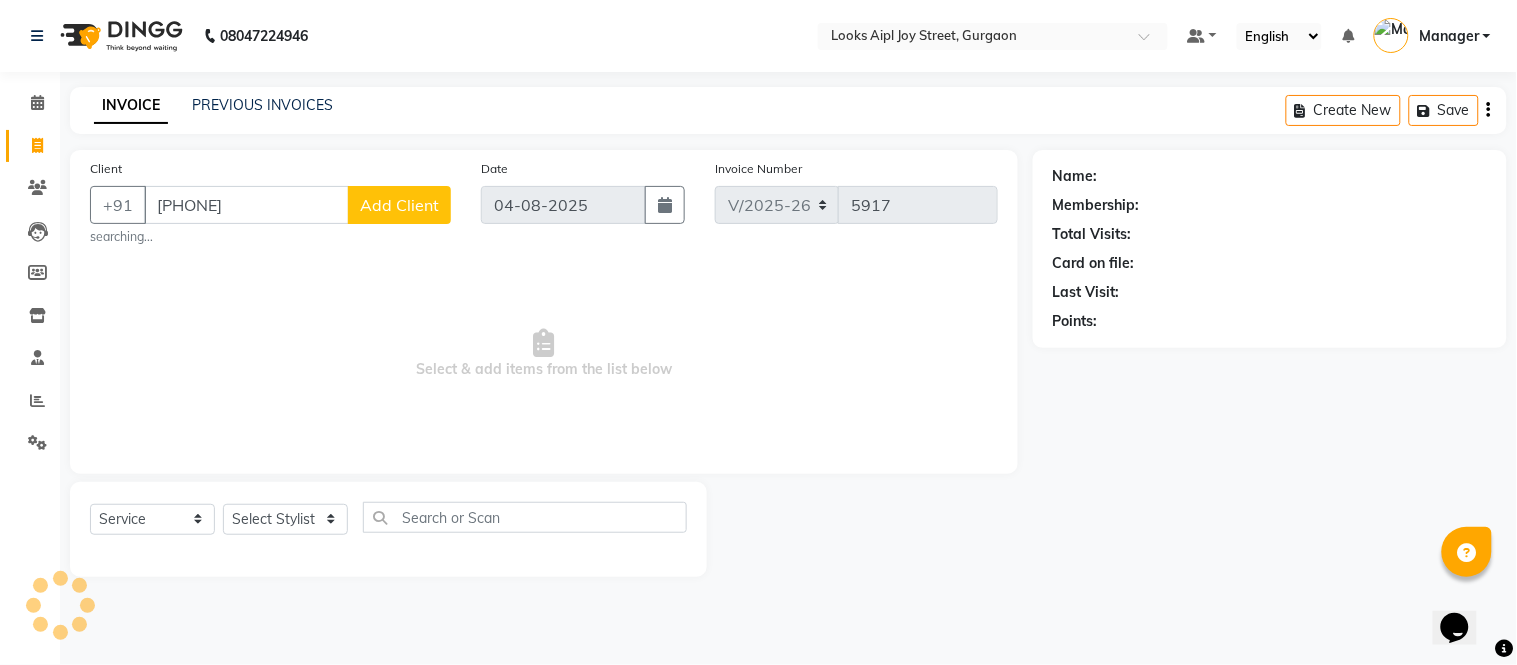 type on "[PHONE]" 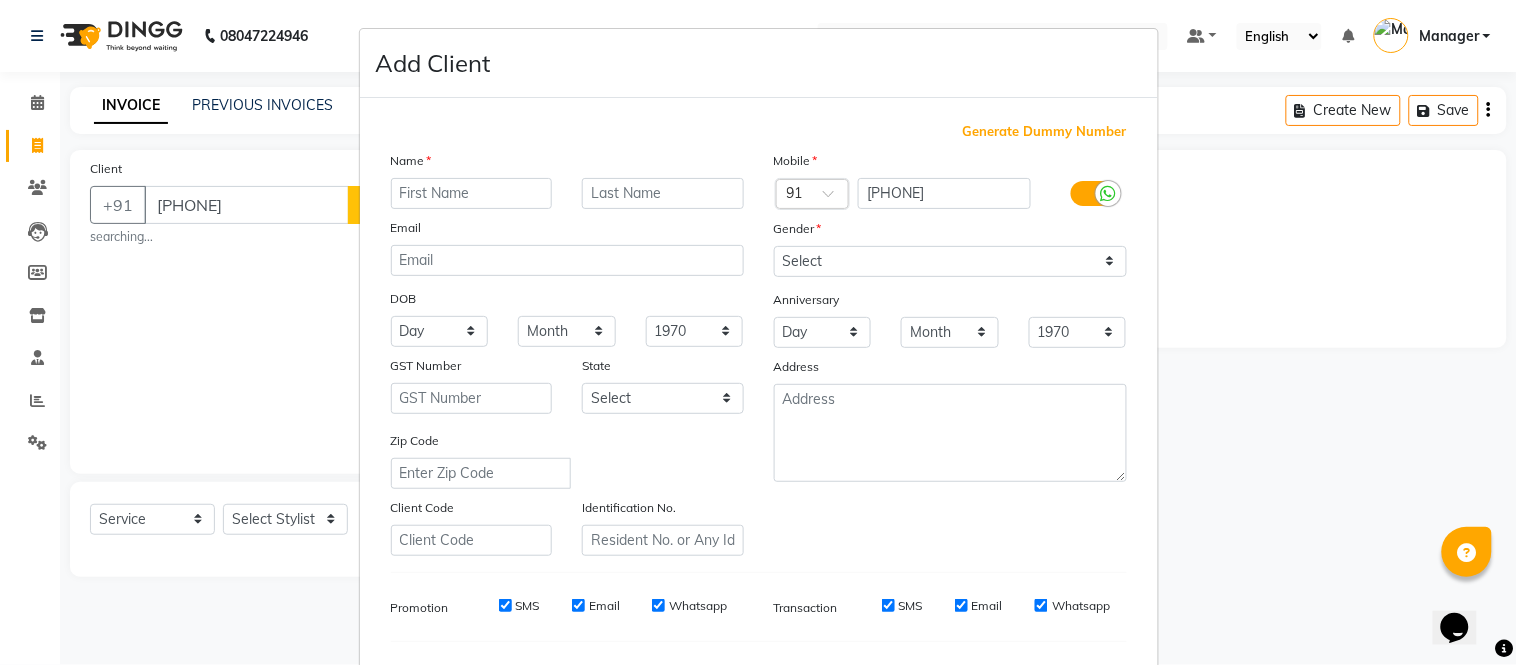 click at bounding box center [472, 193] 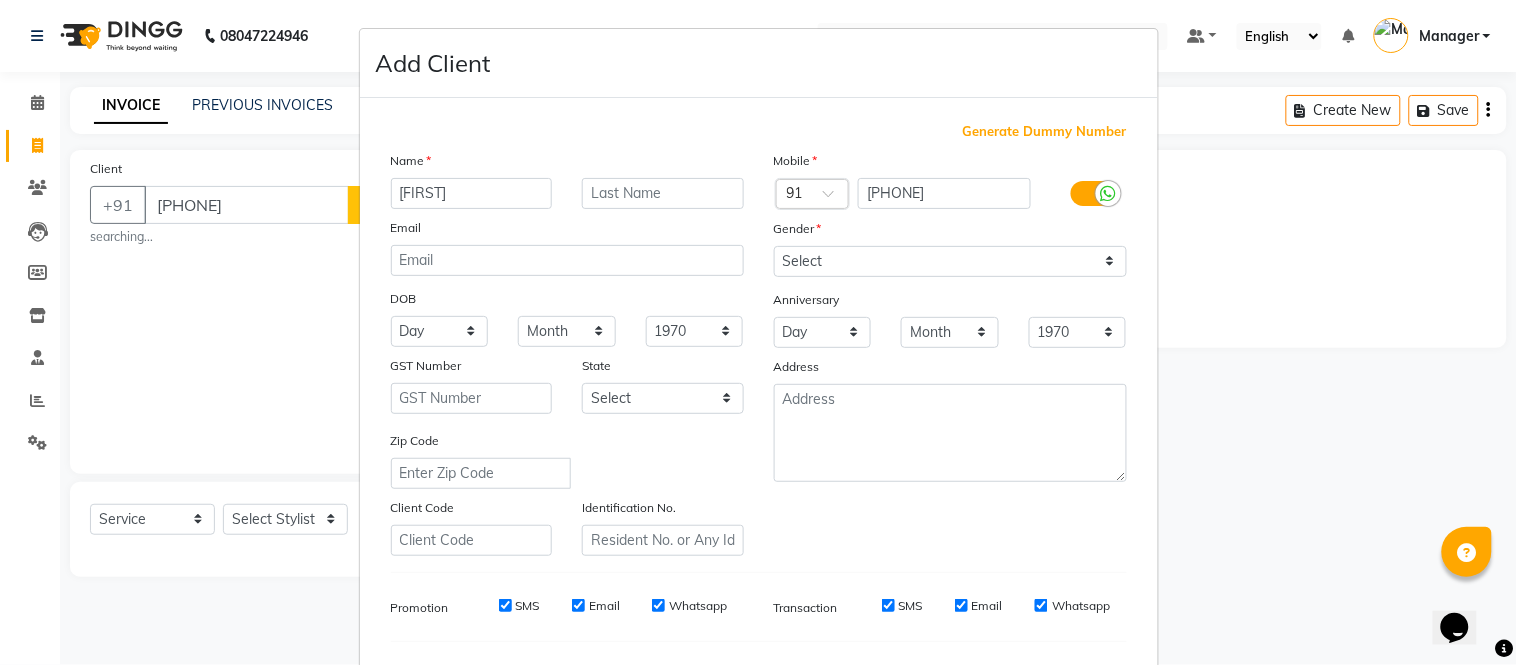 type on "[FIRST]" 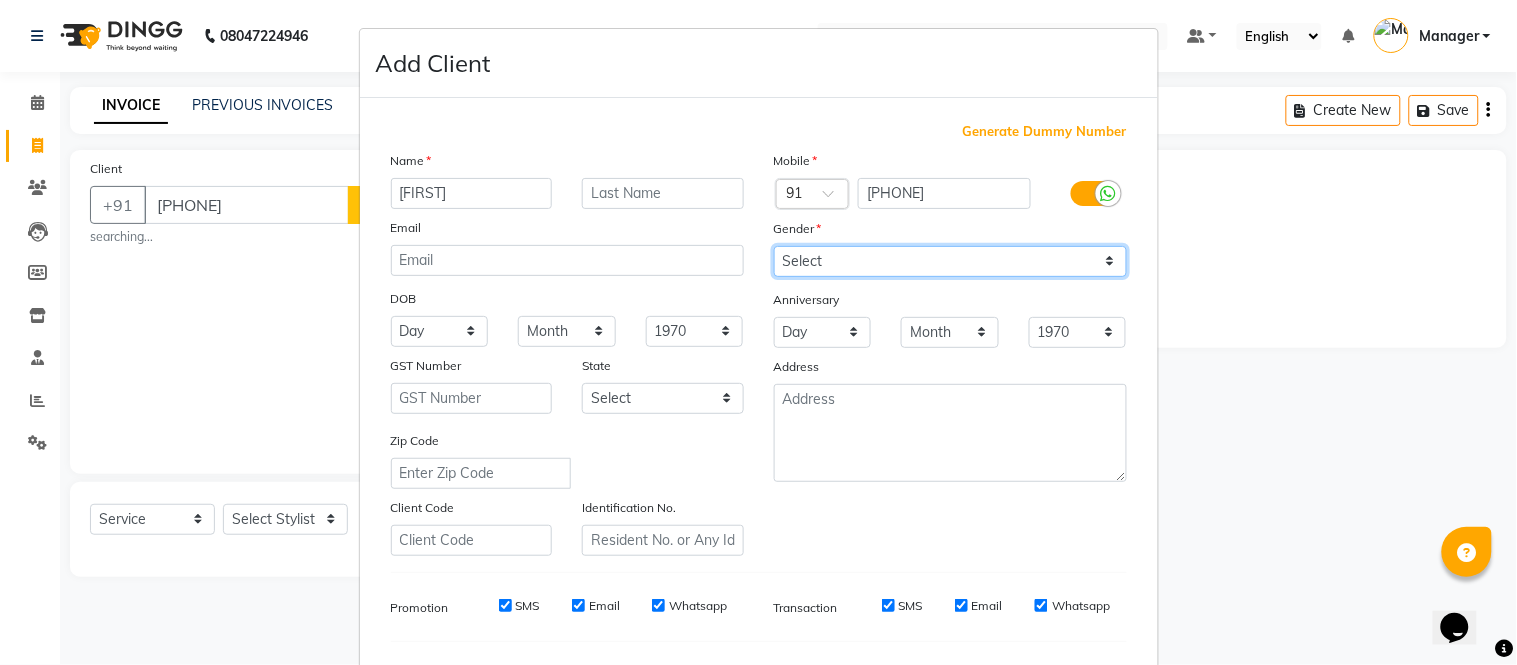 click on "Select Male Female Other Prefer Not To Say" at bounding box center (950, 261) 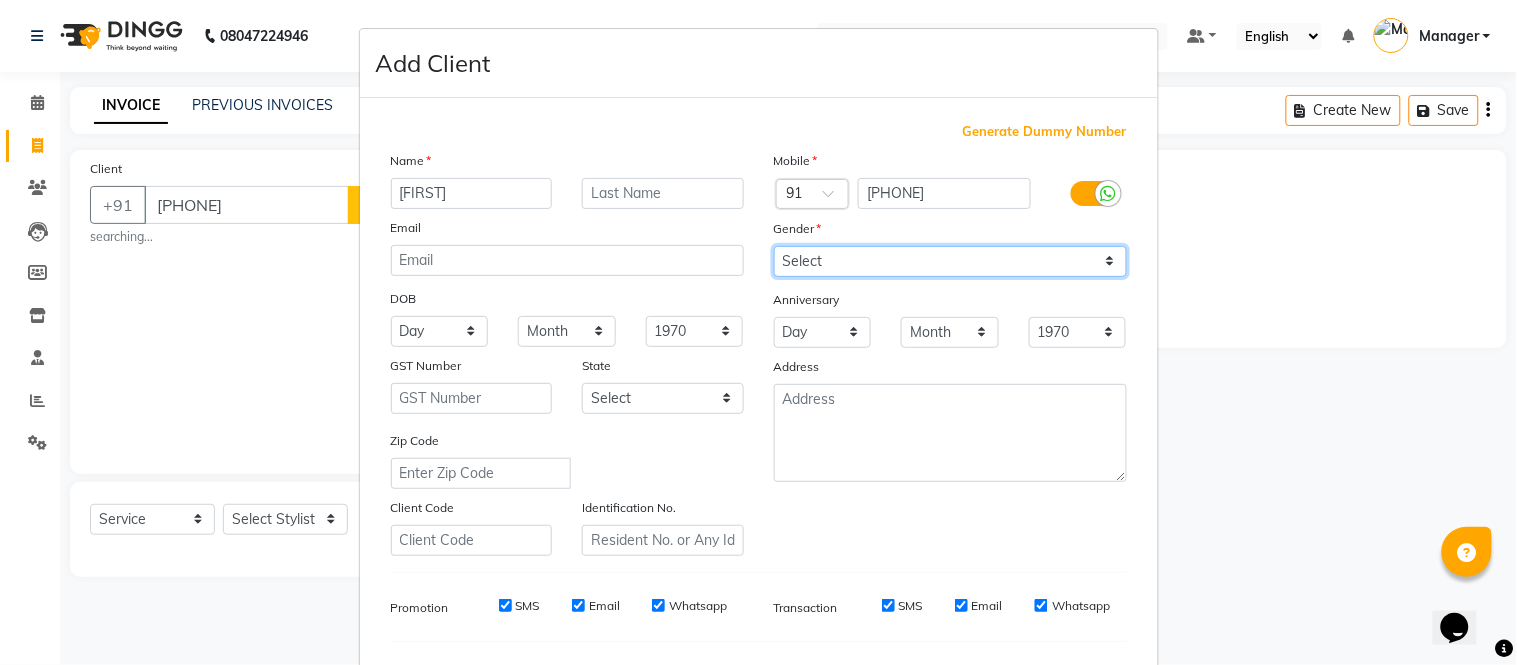 select on "male" 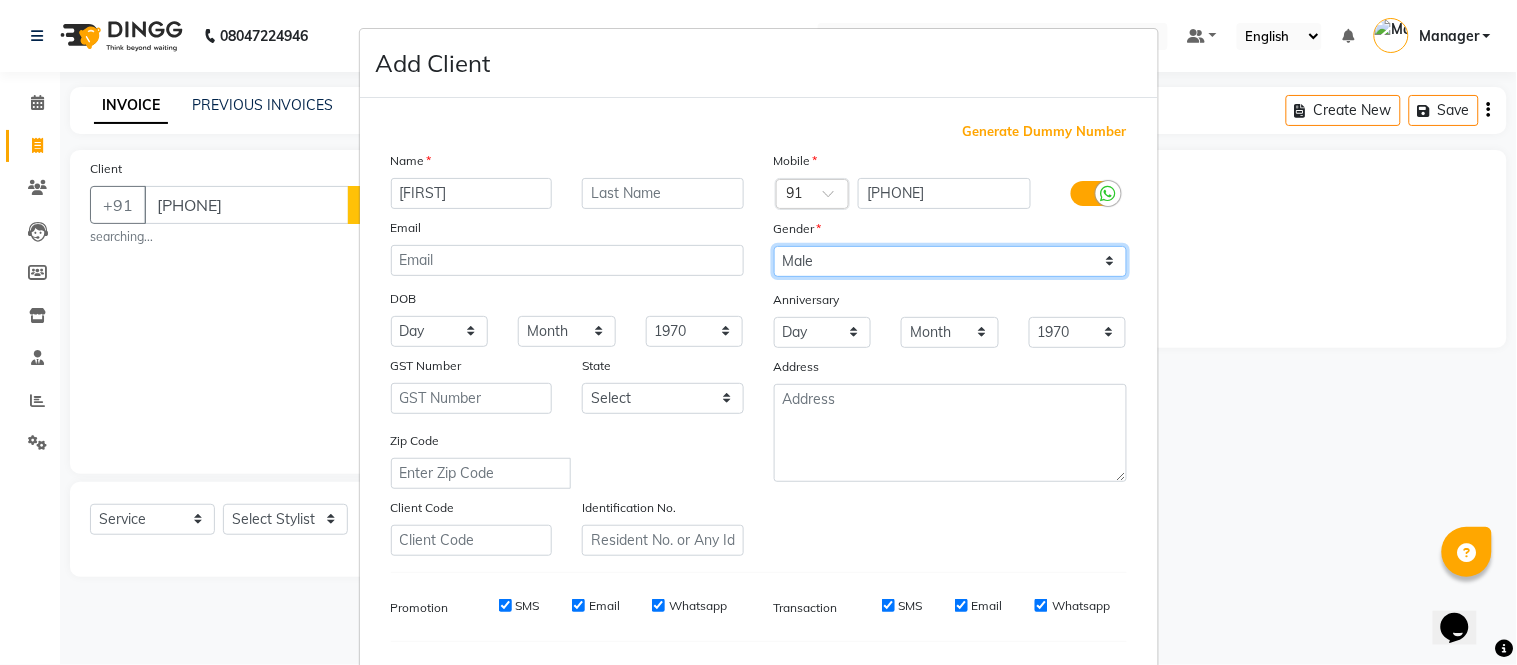 click on "Select Male Female Other Prefer Not To Say" at bounding box center (950, 261) 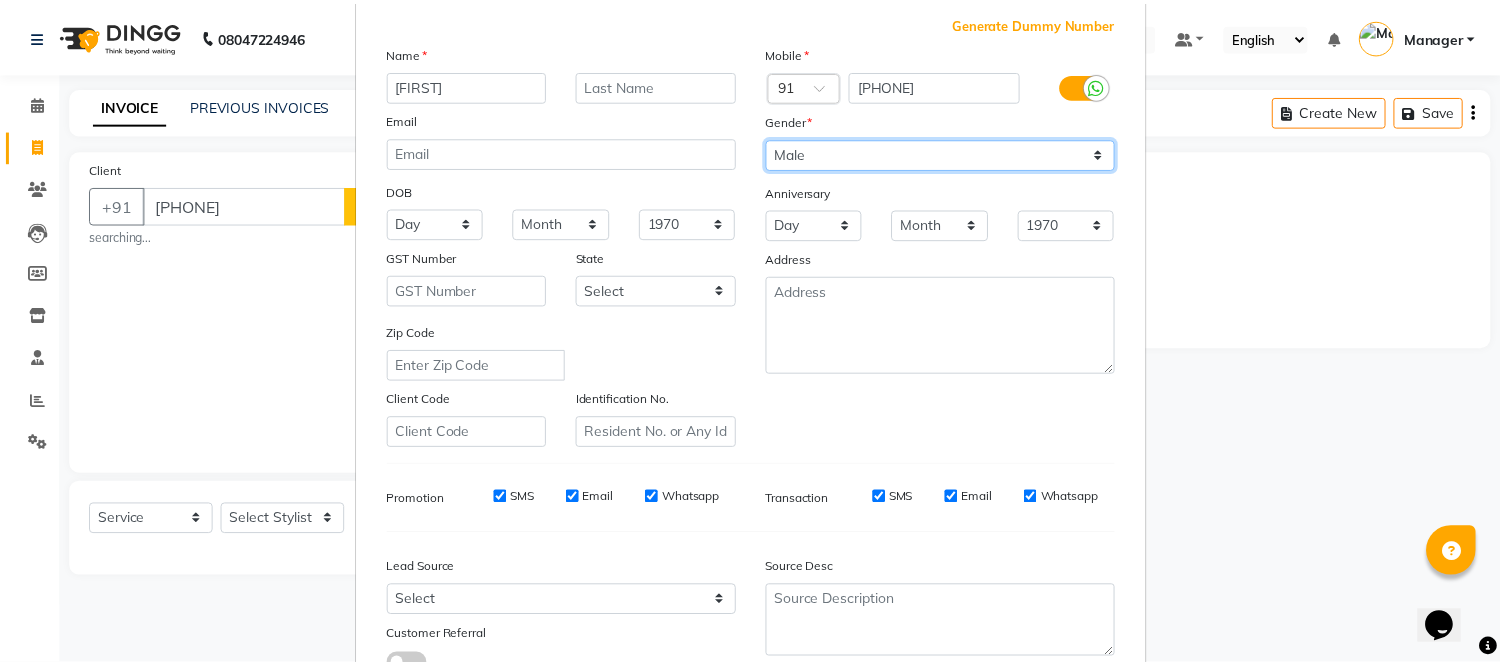 scroll, scrollTop: 258, scrollLeft: 0, axis: vertical 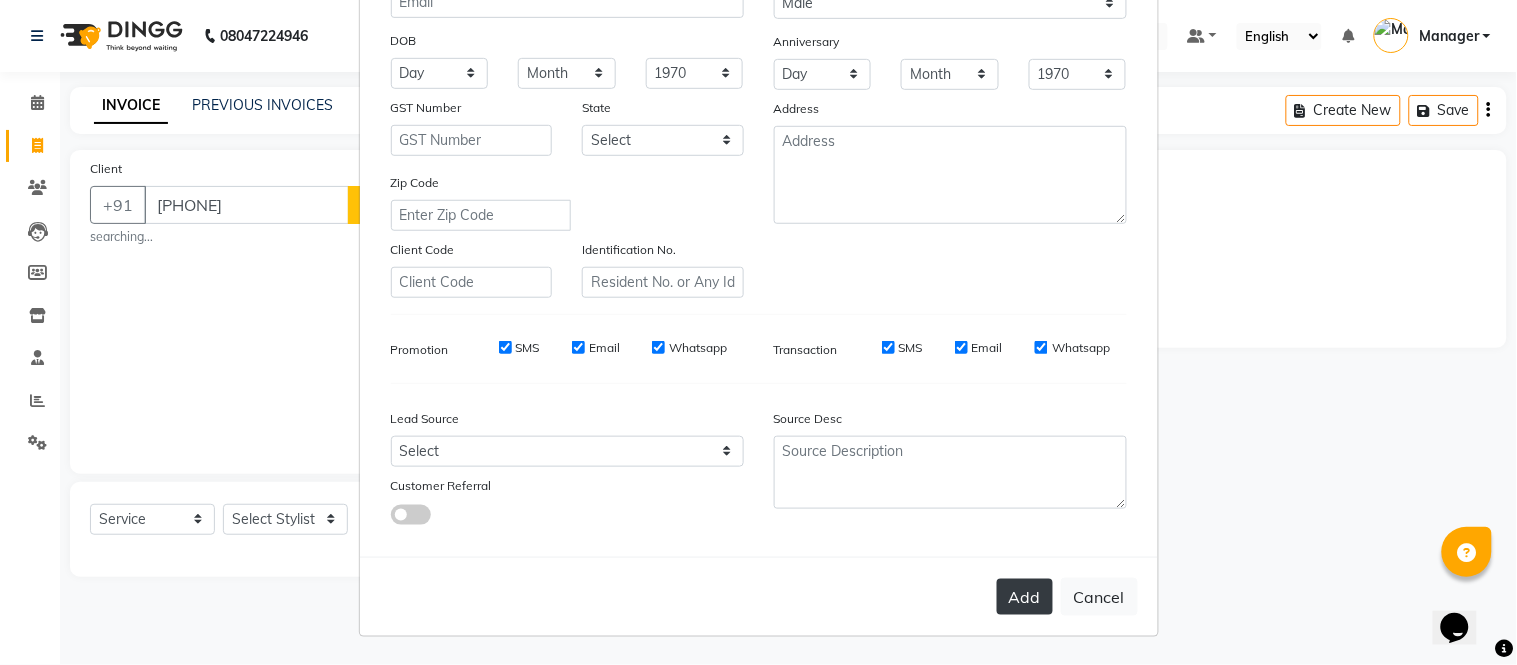 click on "Add" at bounding box center [1025, 597] 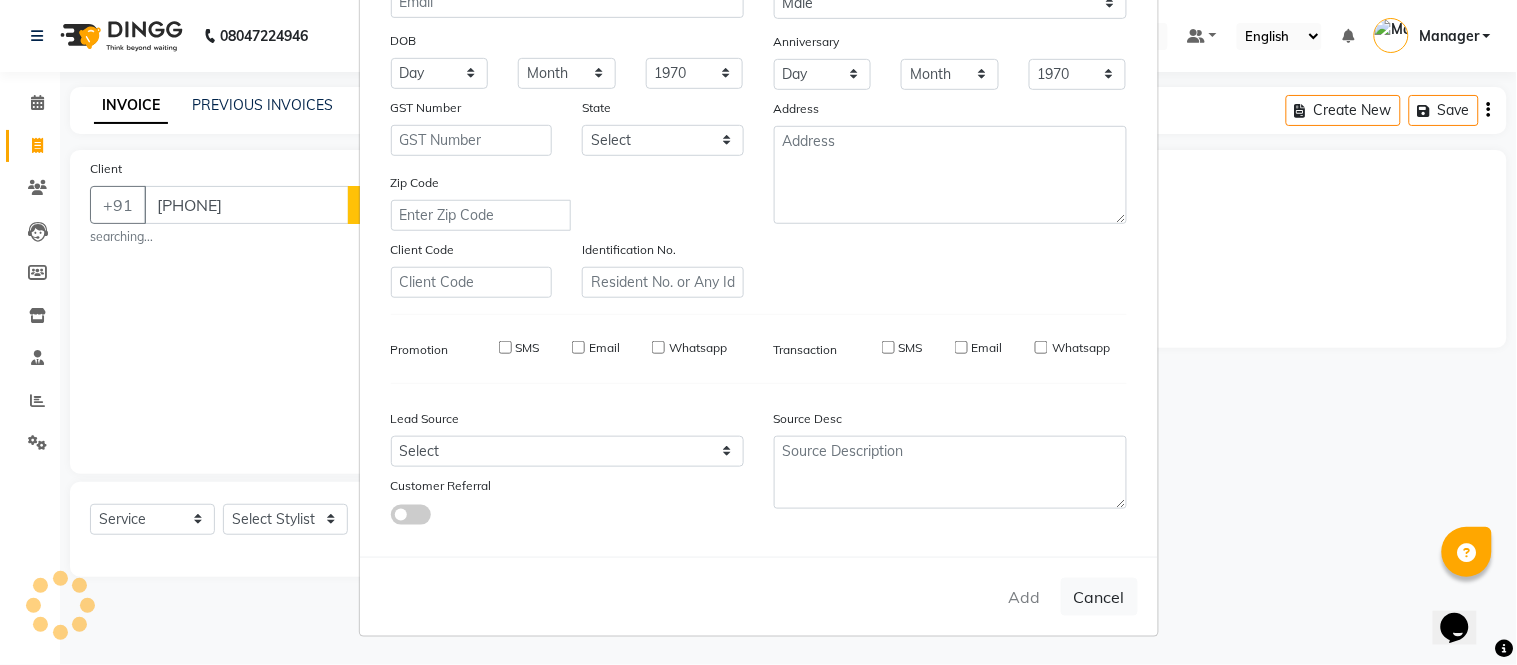 type 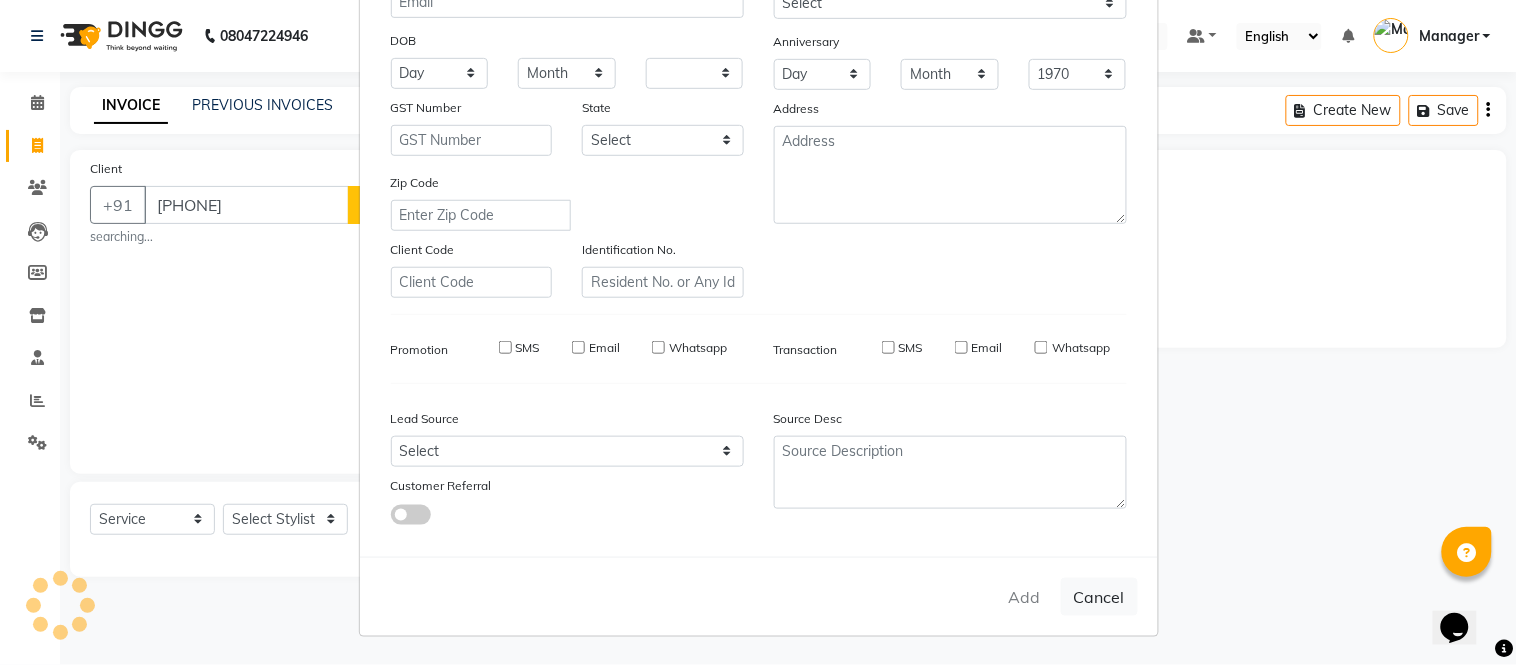 select 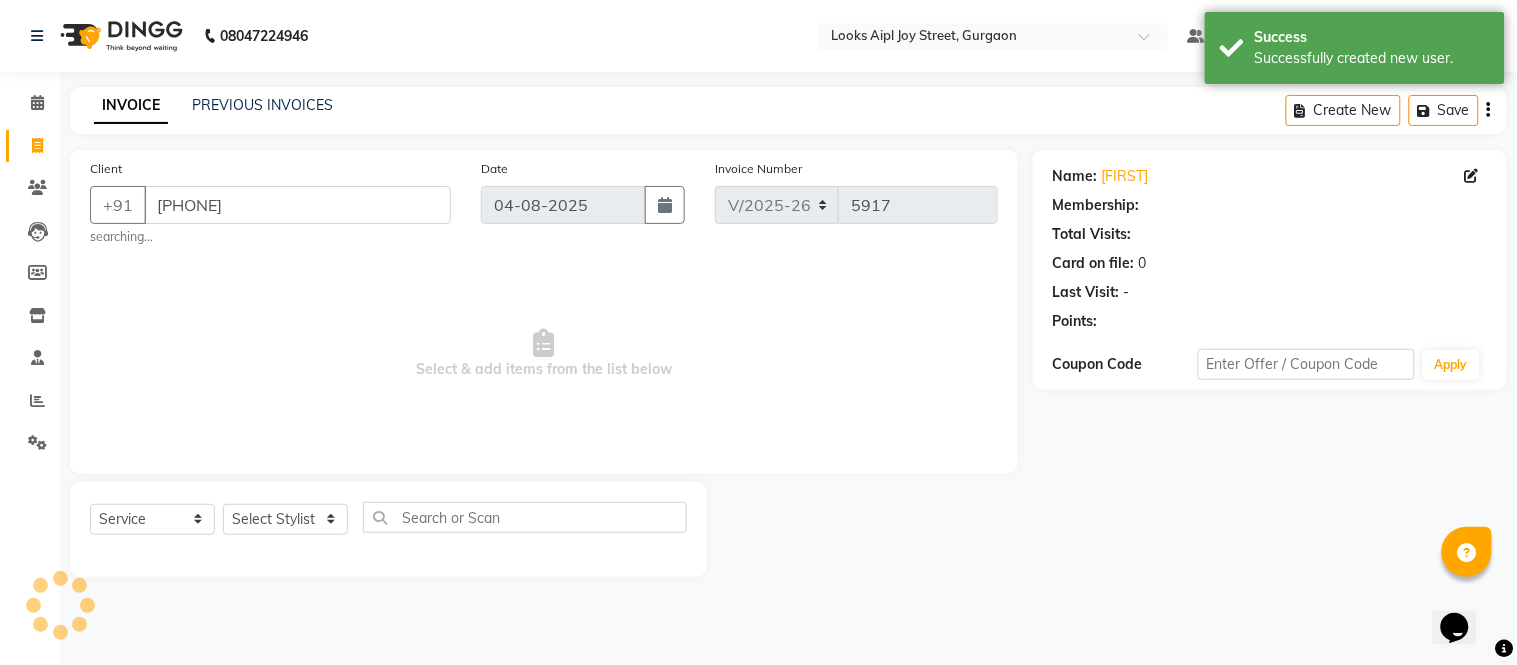 select on "1: Object" 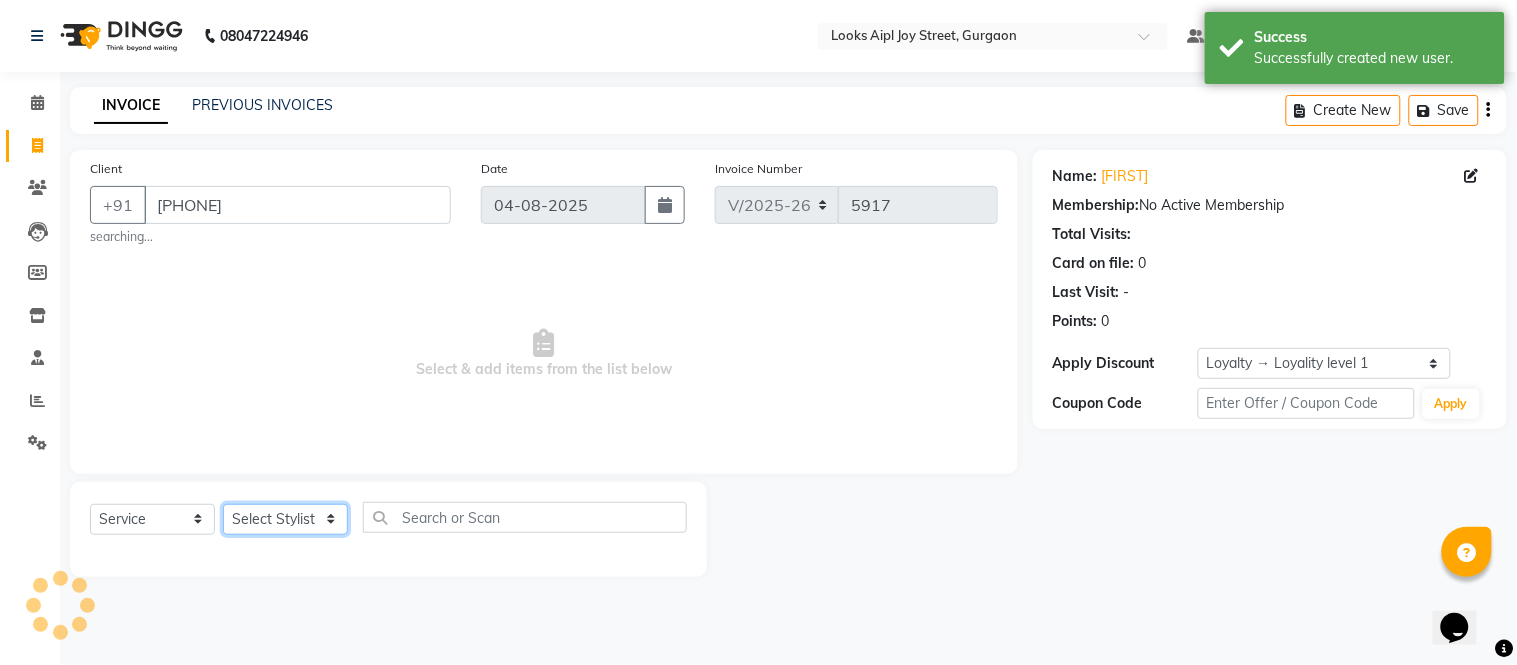 click on "Select Stylist Akash Akshar_asst Alam _Pdct Amit Arkan Arsh Counter Sales Geeta Hema ilfan Kuldeep Laxmi Manager Neeraj Prince sagar_pdct Surejit Vijay Zakir_pdct" 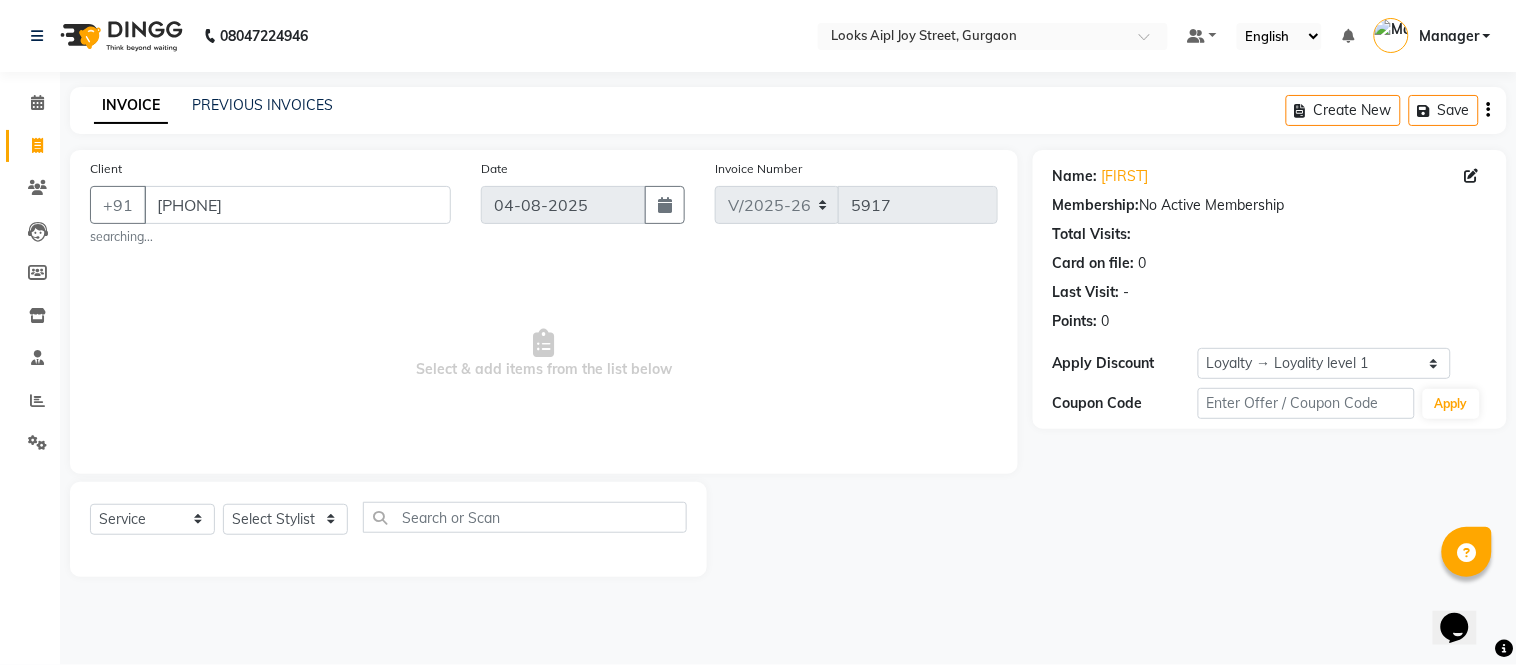 drag, startPoint x: 652, startPoint y: 303, endPoint x: 240, endPoint y: 126, distance: 448.41165 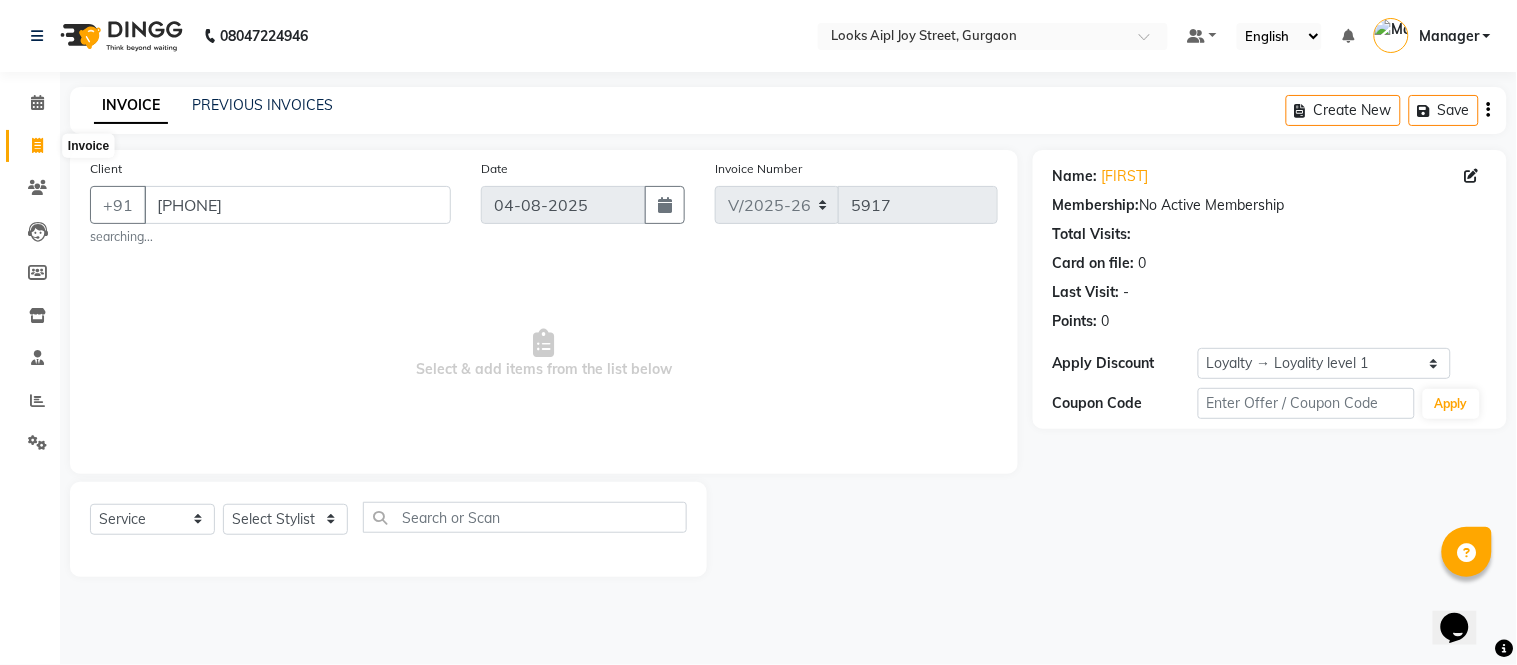 click 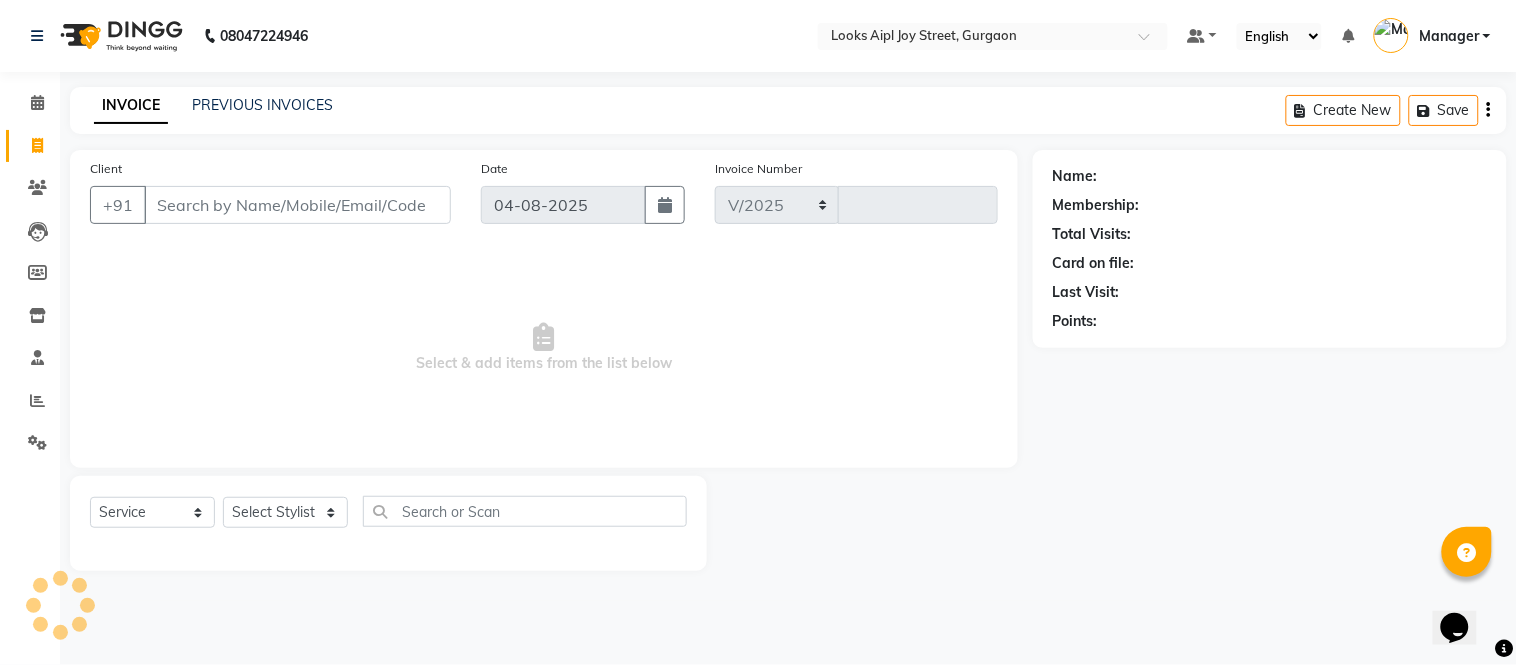 select on "6047" 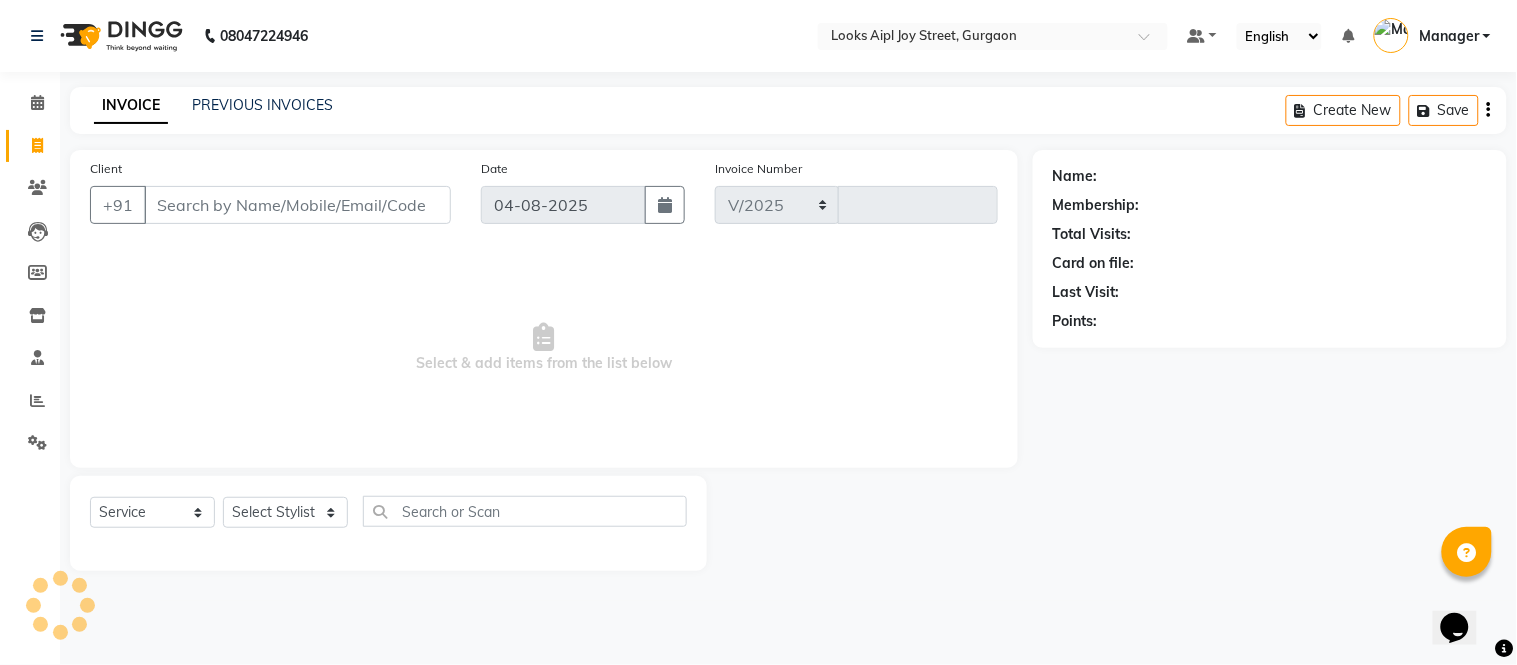 type on "5917" 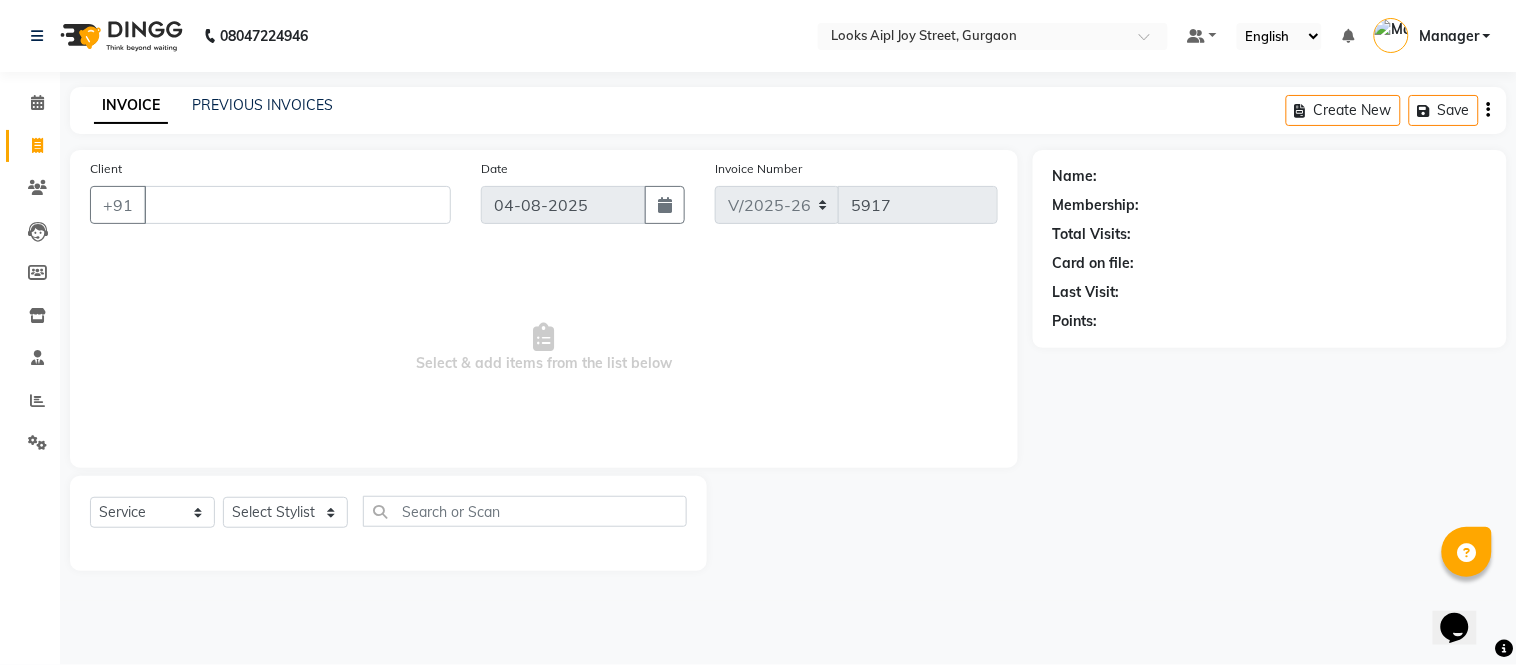 type on "B" 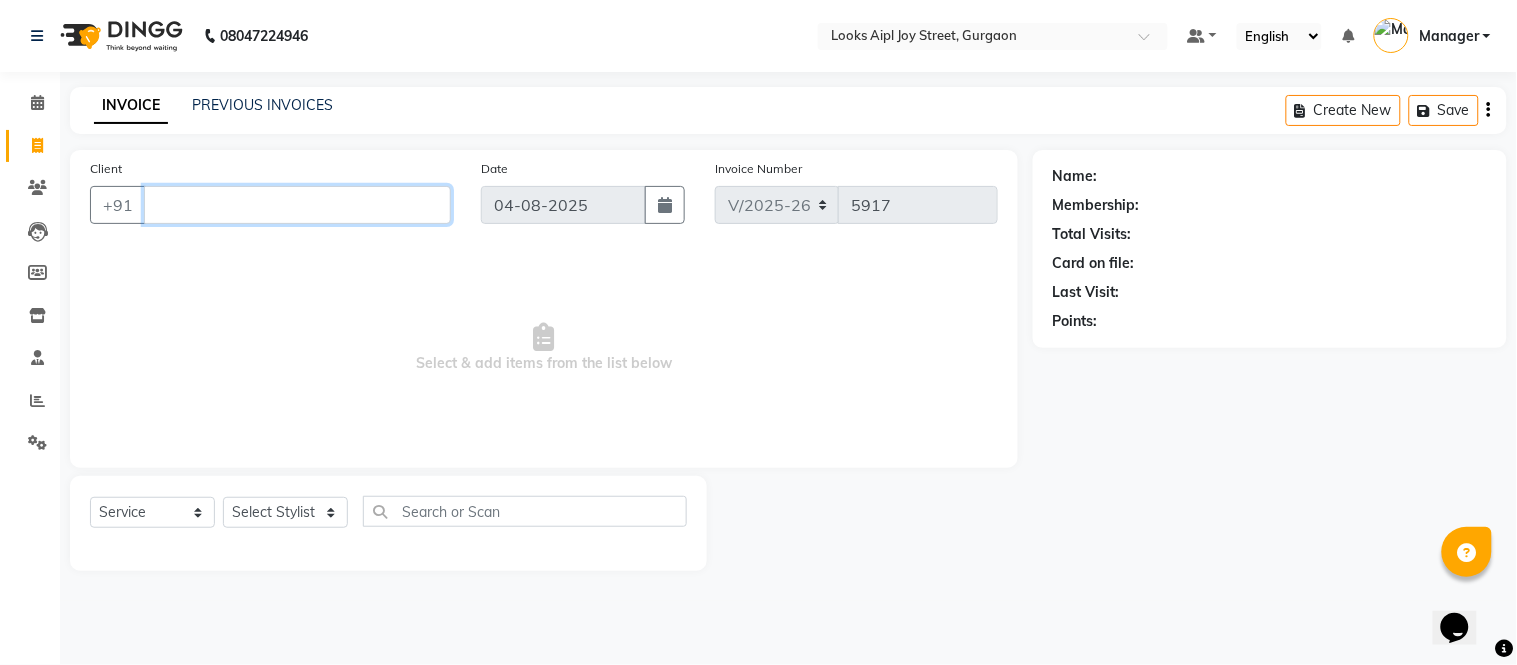 click on "Client" at bounding box center (297, 205) 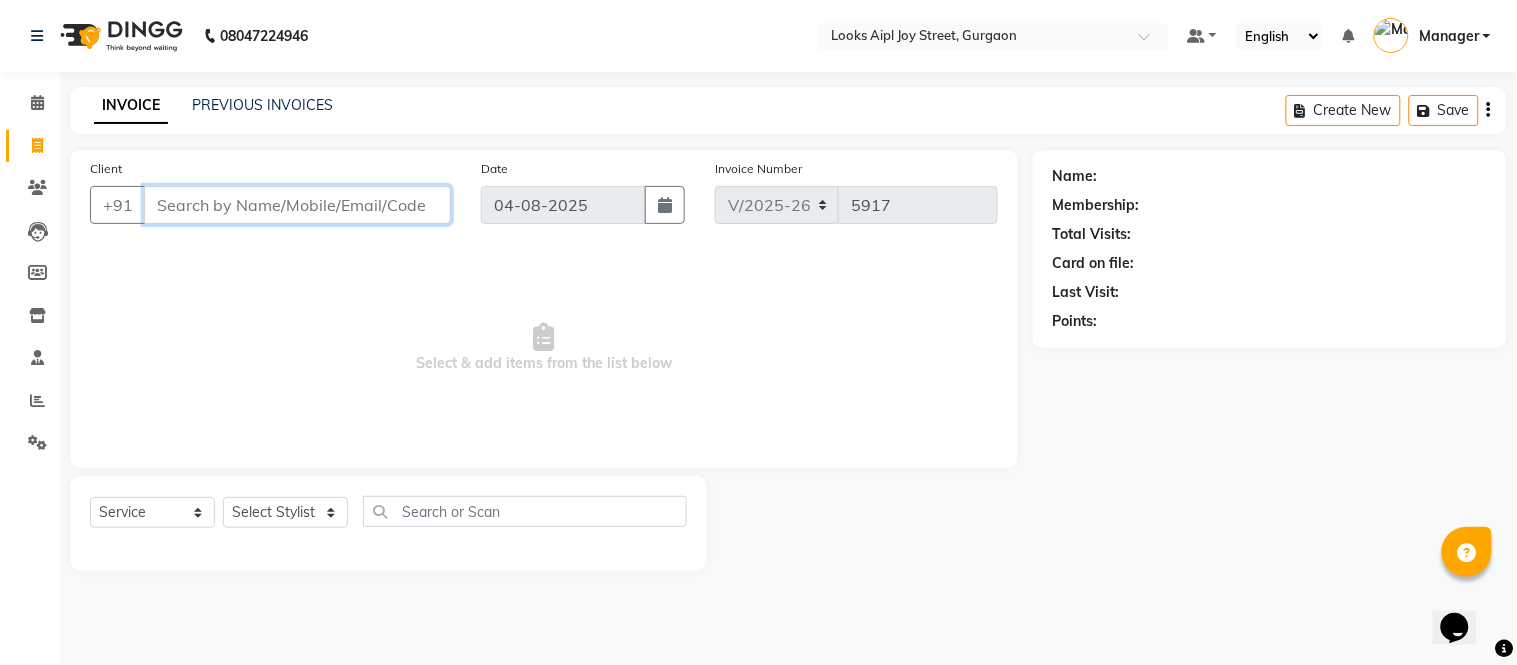 type 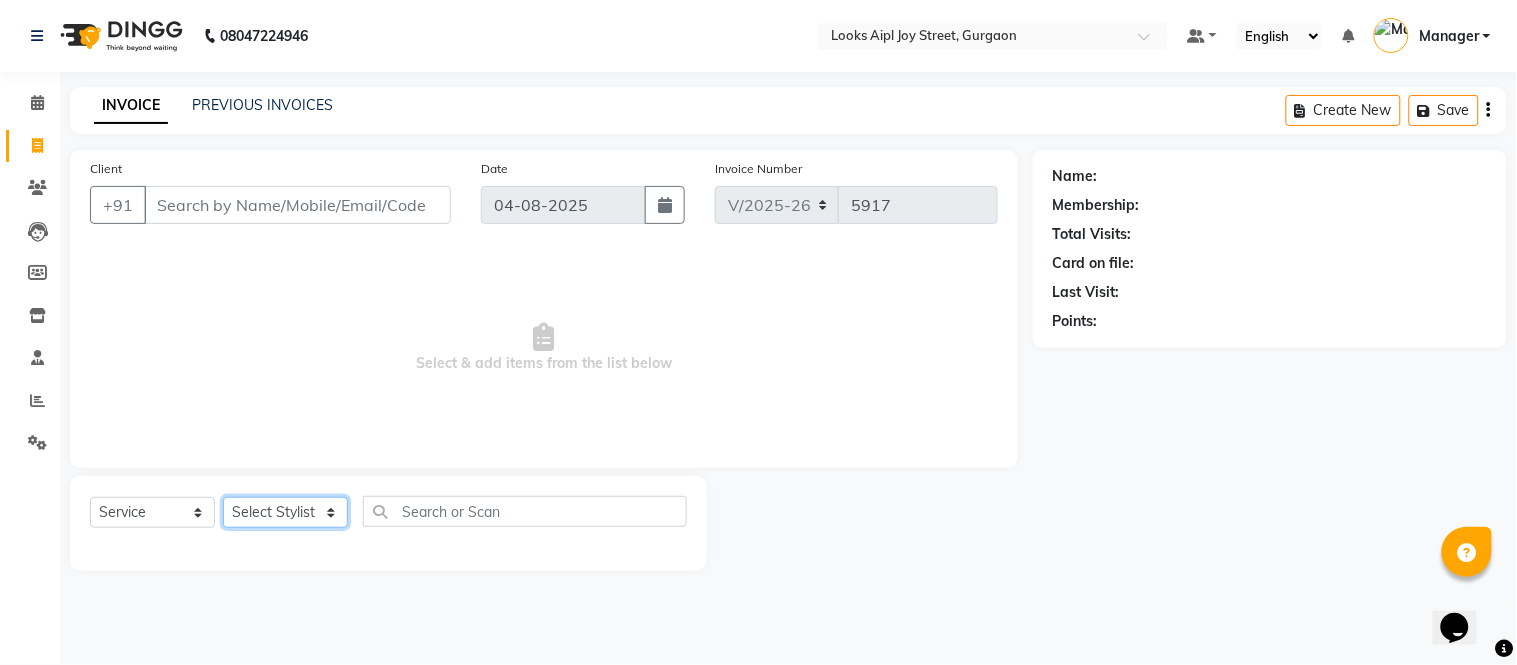 click on "Select Stylist Akash Akshar_asst Alam _Pdct Amit Arkan Arsh Counter Sales Geeta Hema ilfan Kuldeep Laxmi Manager Neeraj Prince sagar_pdct Surejit Vijay Zakir_pdct" 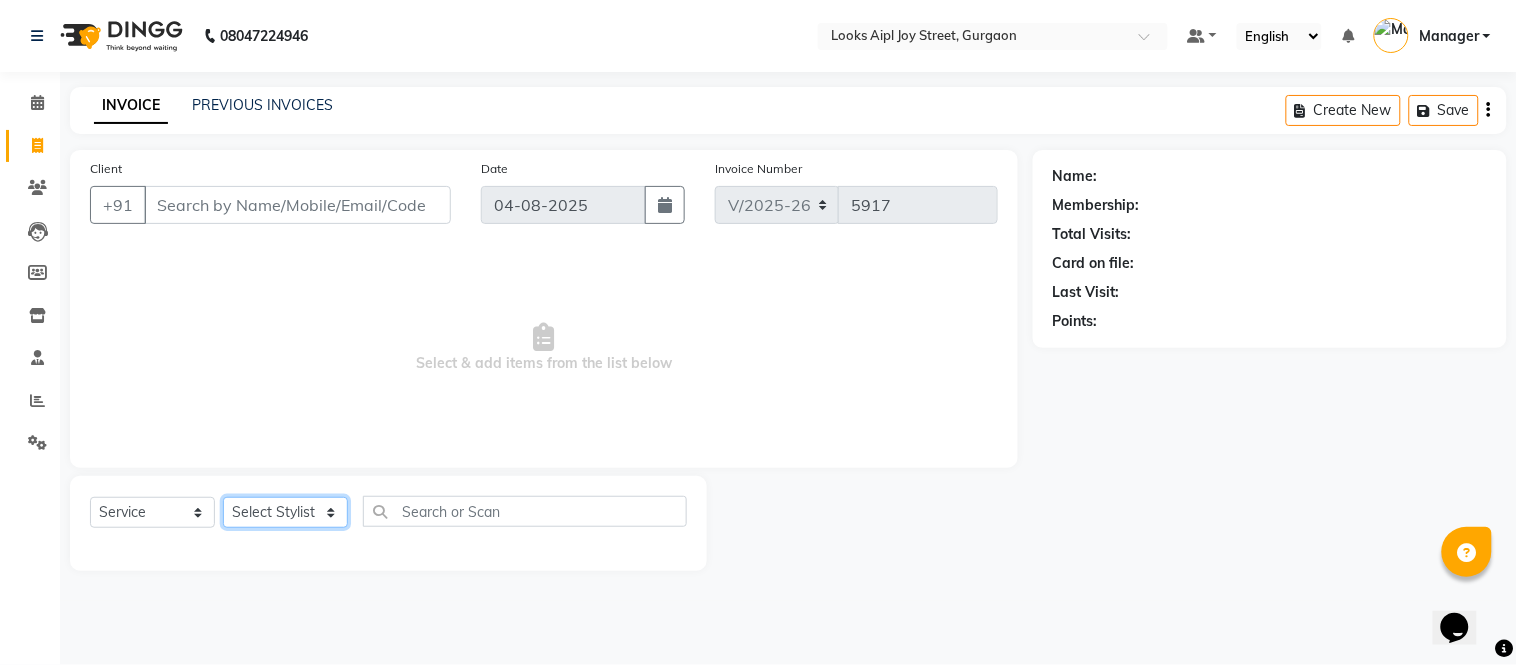 select on "80655" 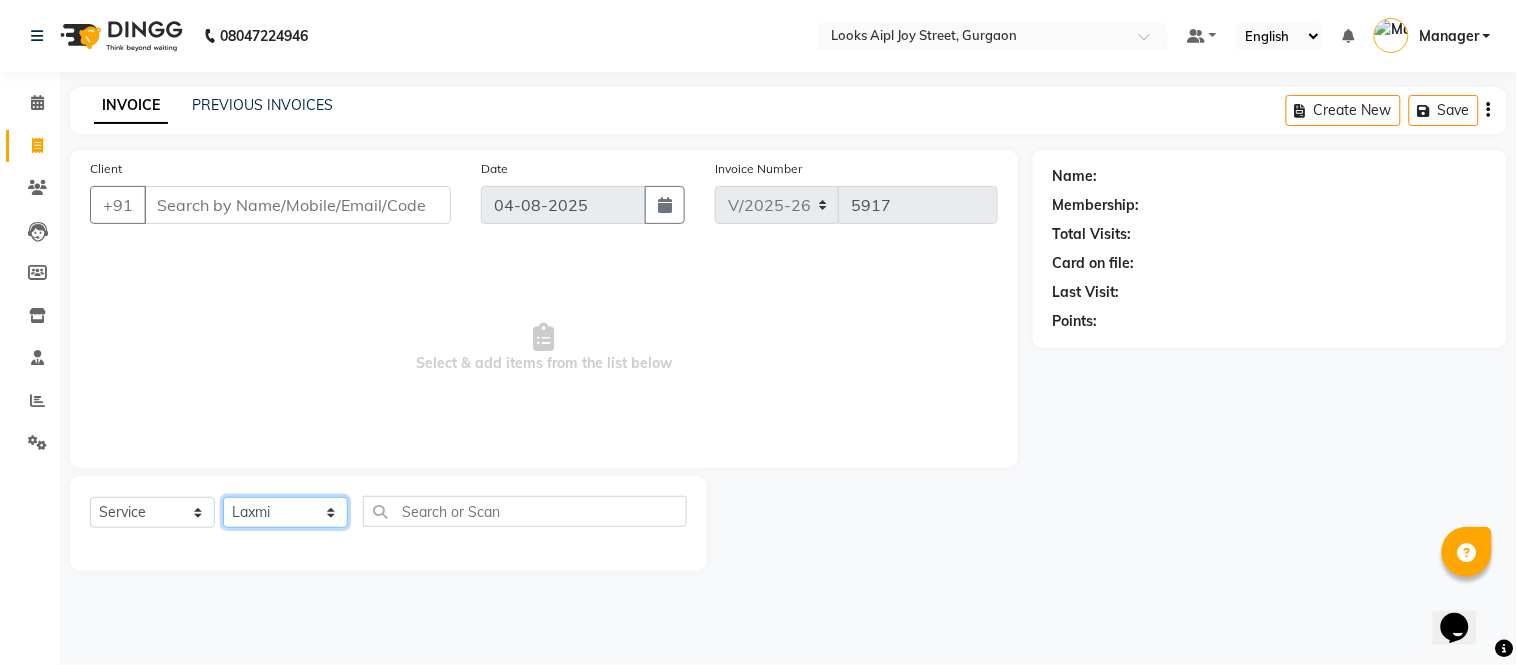 click on "Select Stylist Akash Akshar_asst Alam _Pdct Amit Arkan Arsh Counter Sales Geeta Hema ilfan Kuldeep Laxmi Manager Neeraj Prince sagar_pdct Surejit Vijay Zakir_pdct" 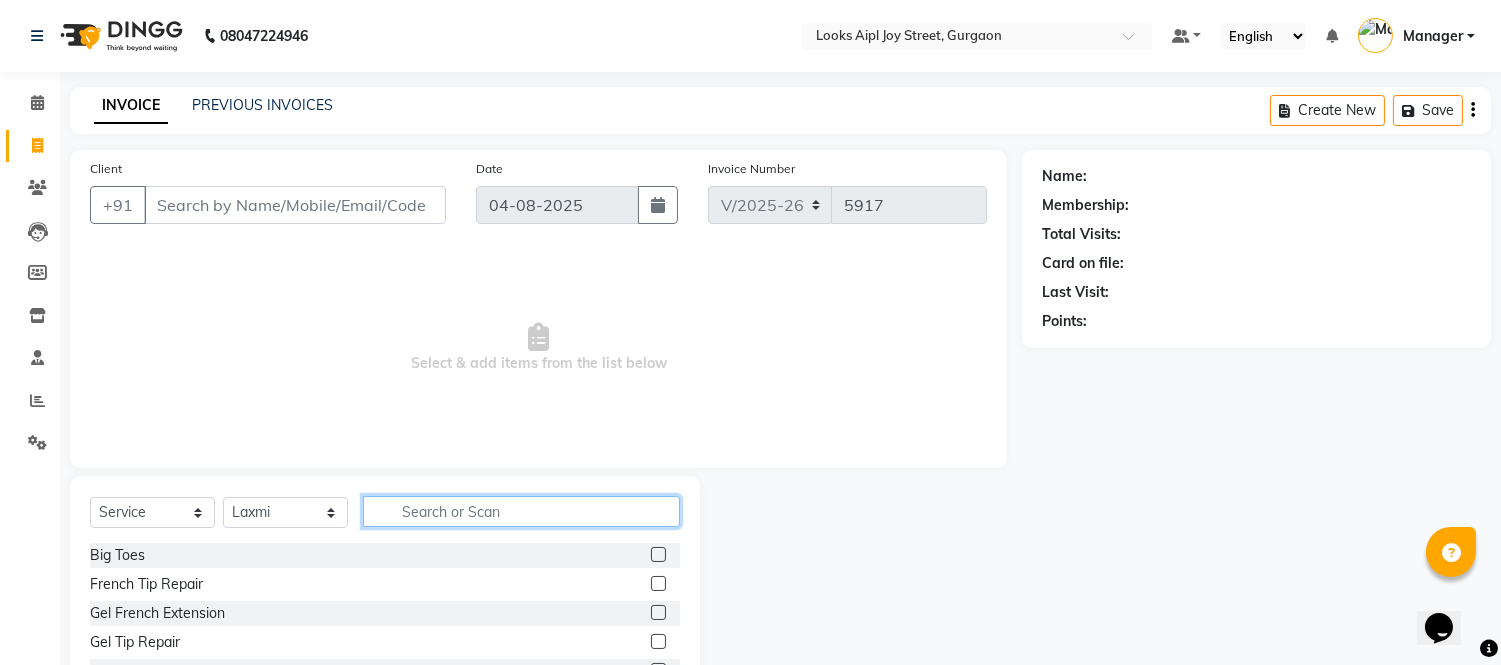 click 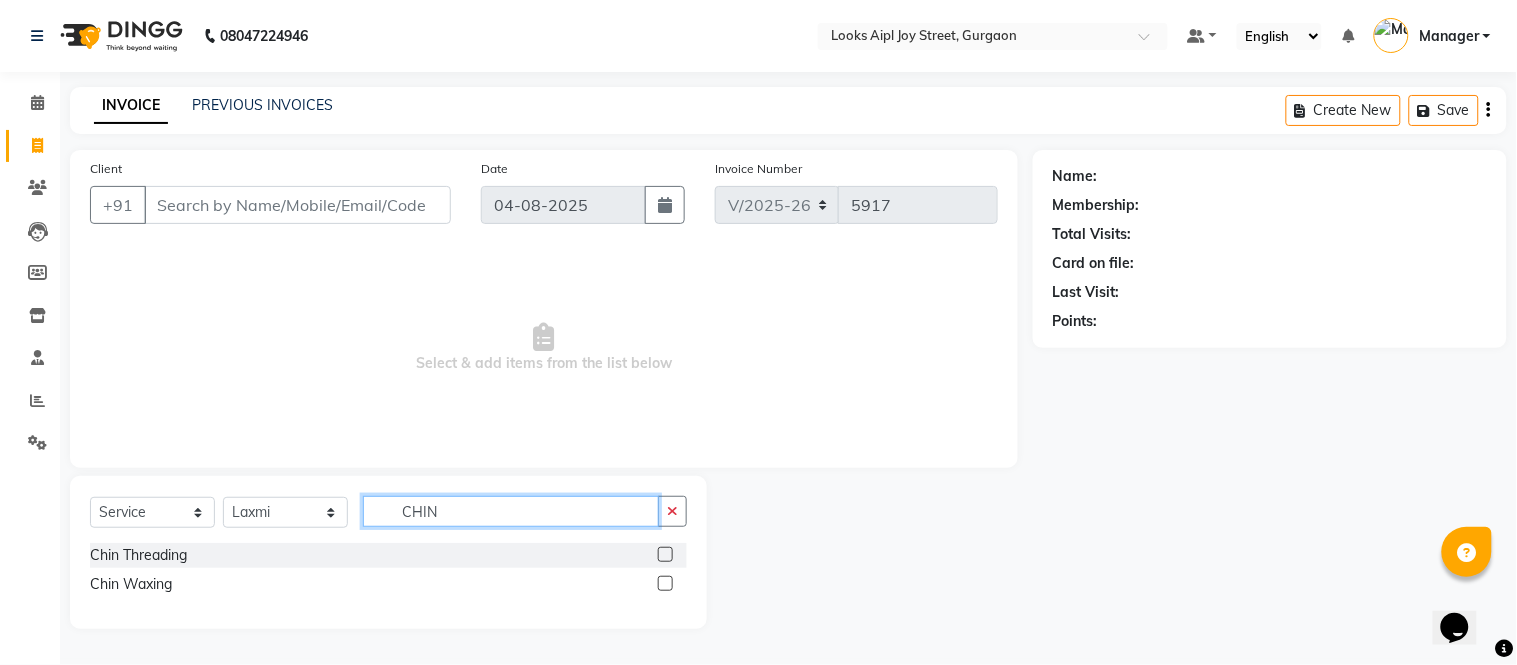 type on "CHIN" 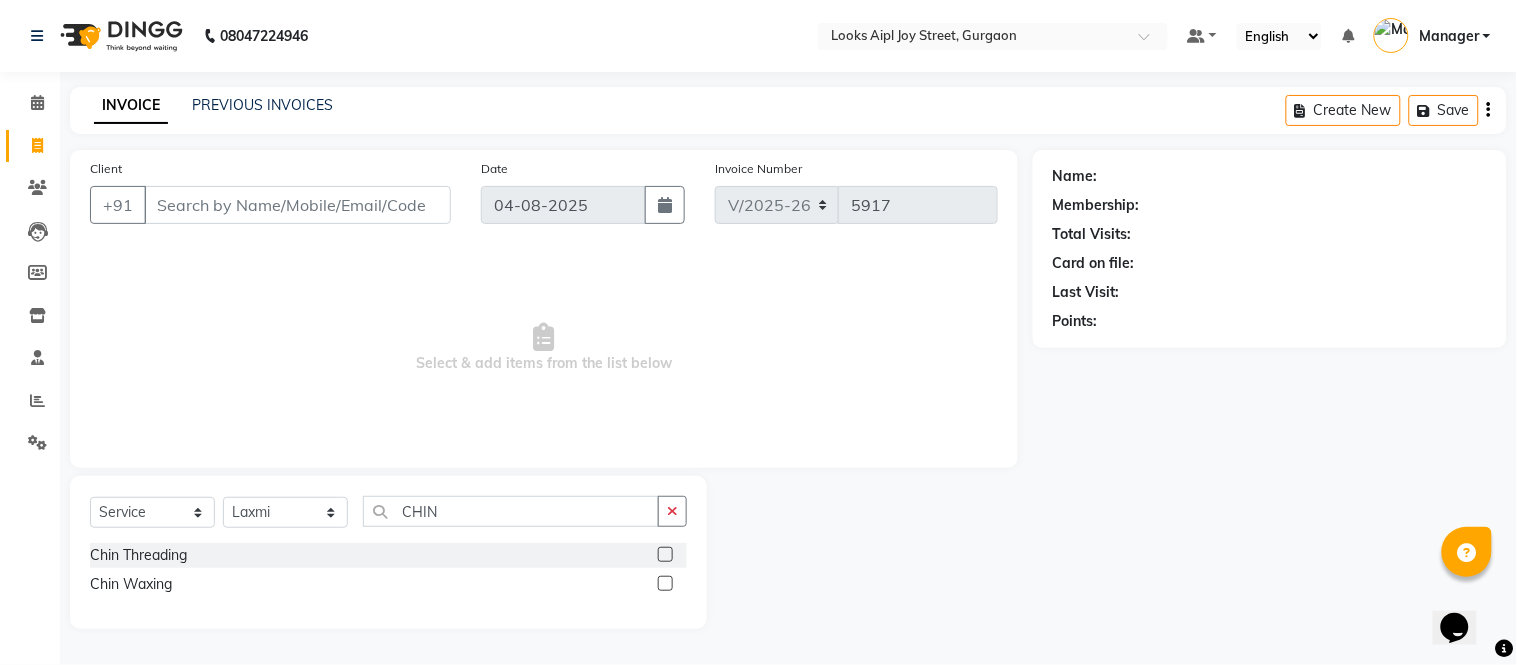 click 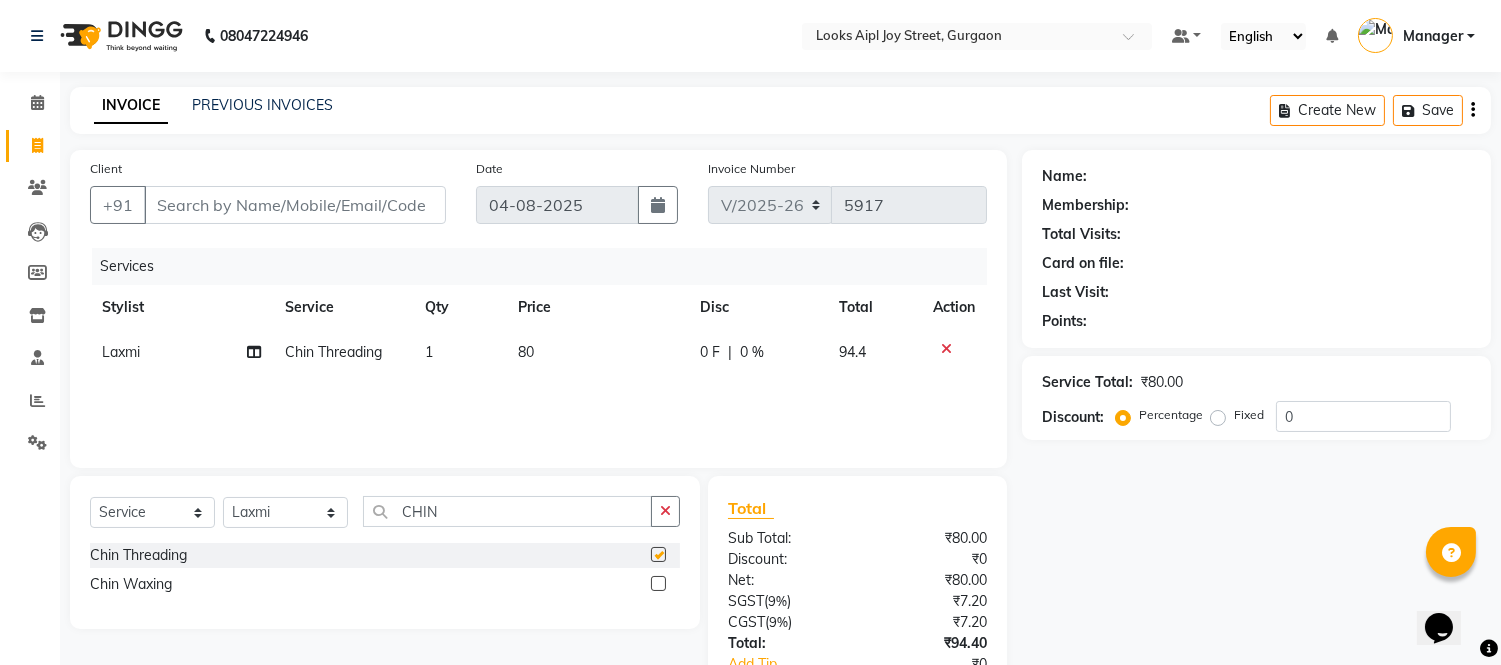 checkbox on "false" 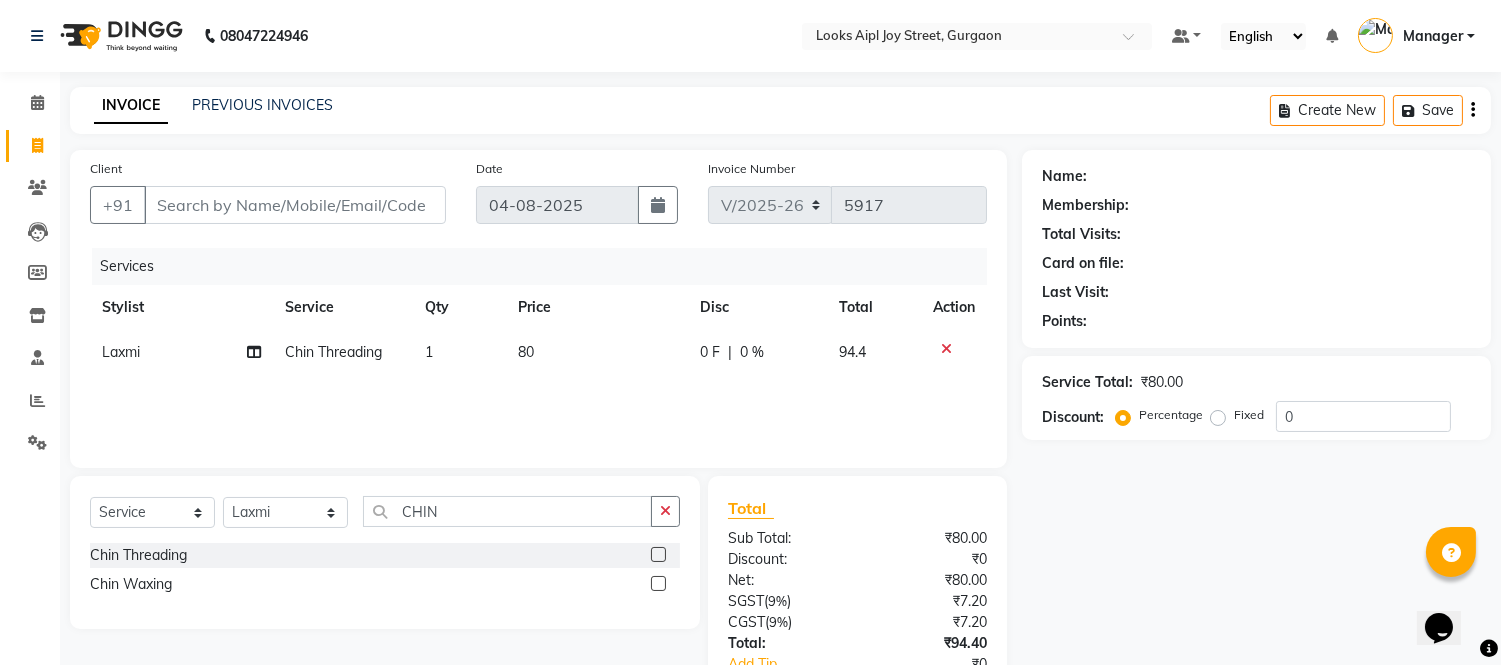 click on "80" 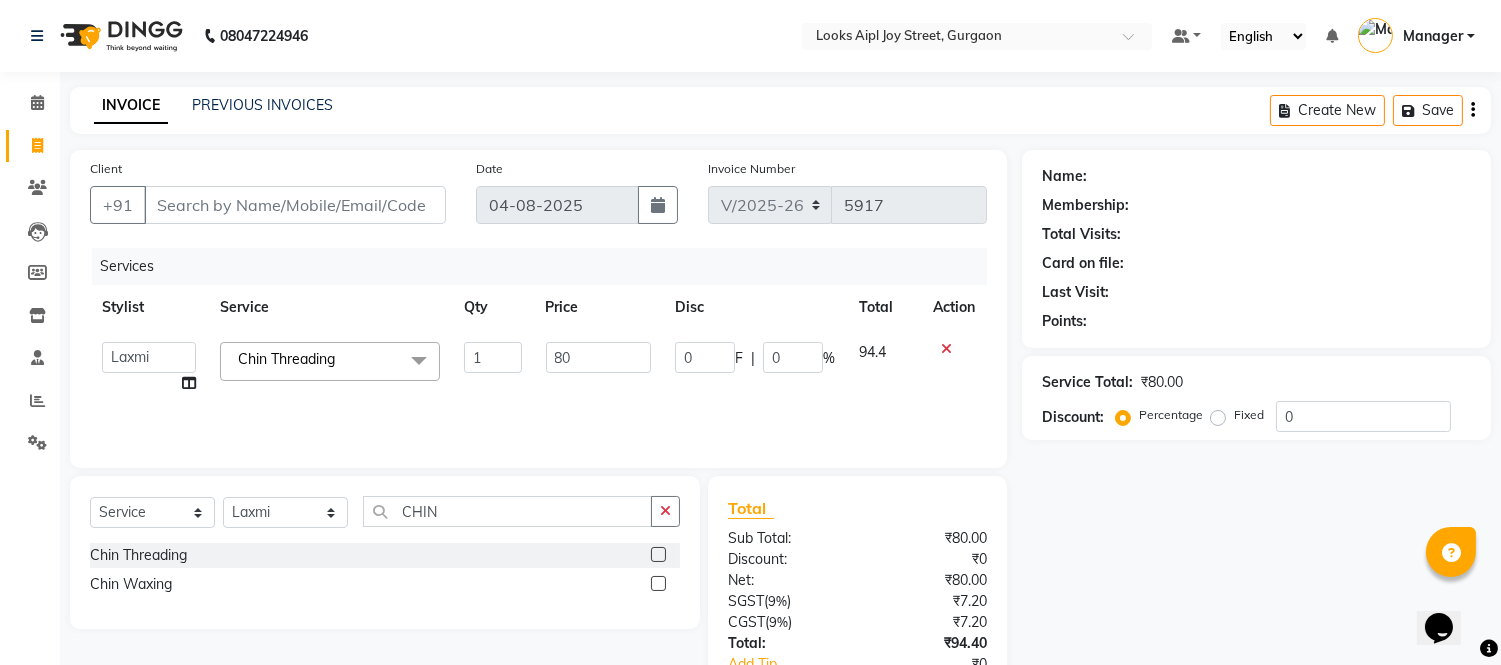 click on "80" 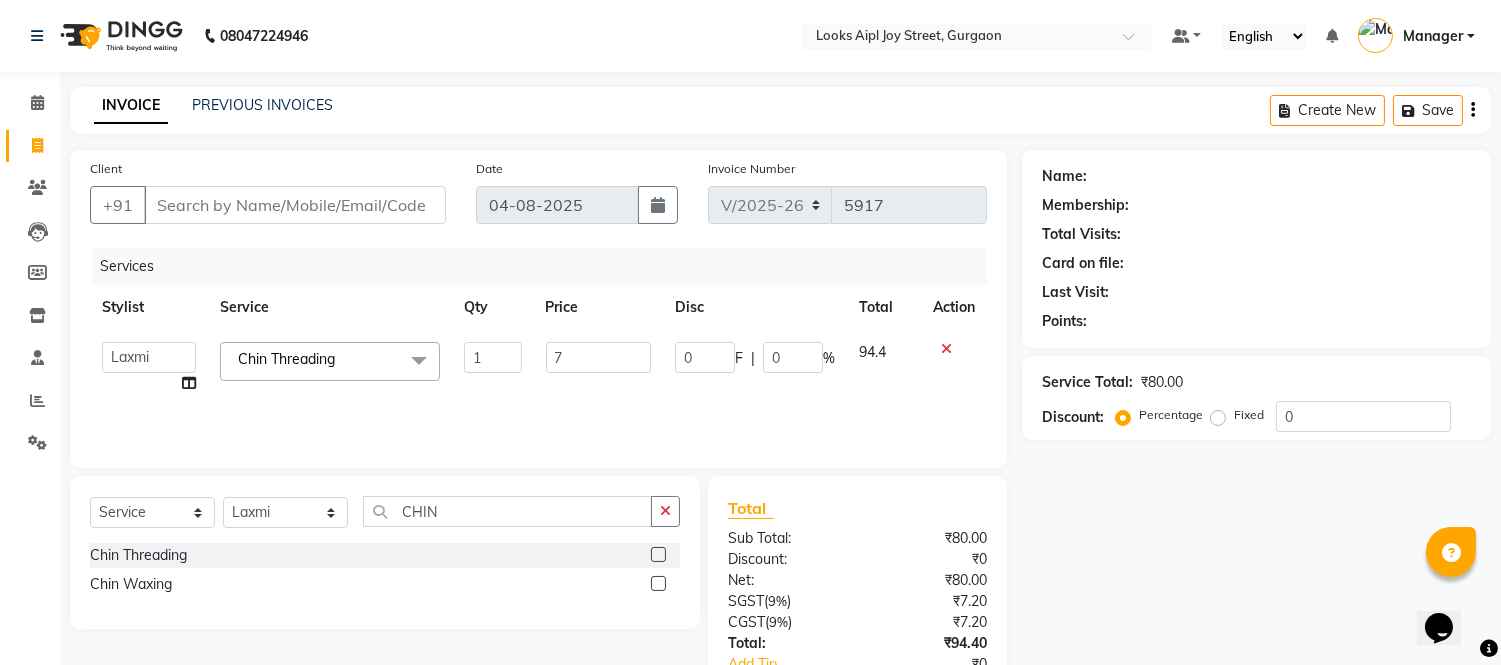 type on "70" 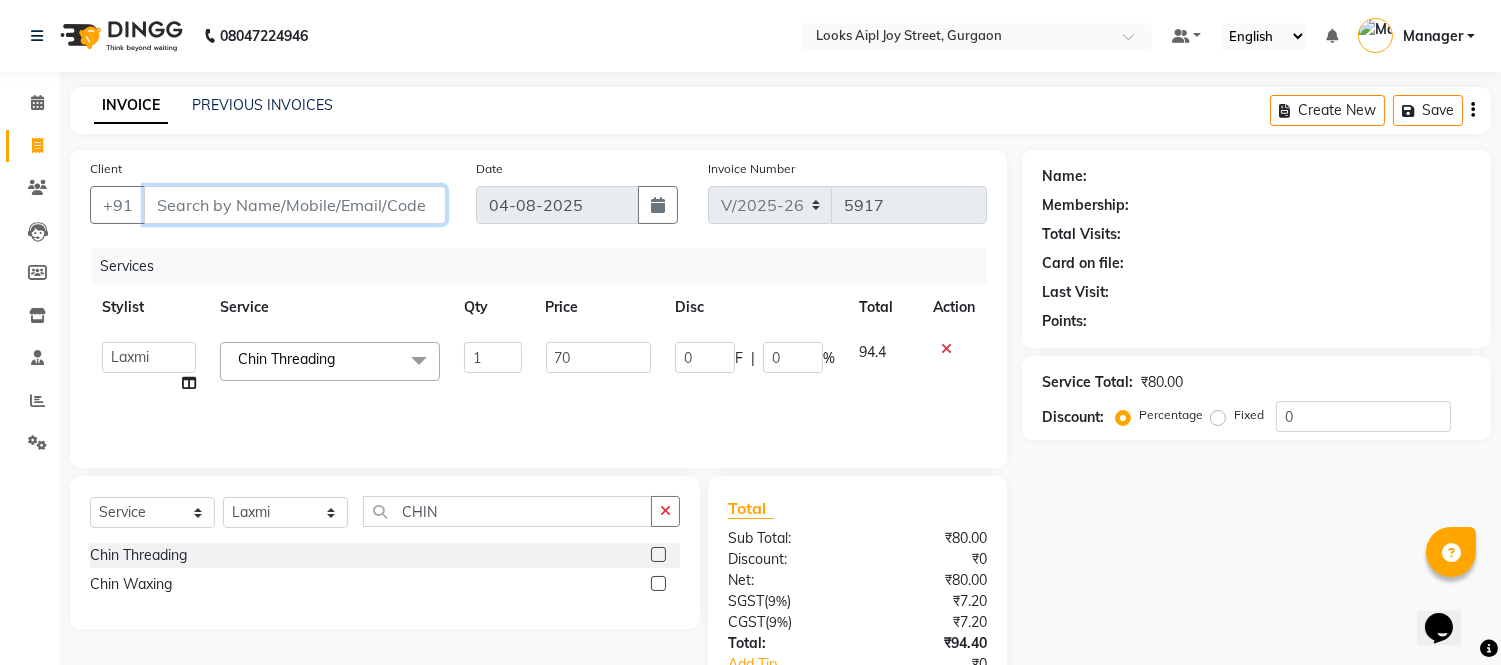 click on "Client" at bounding box center [295, 205] 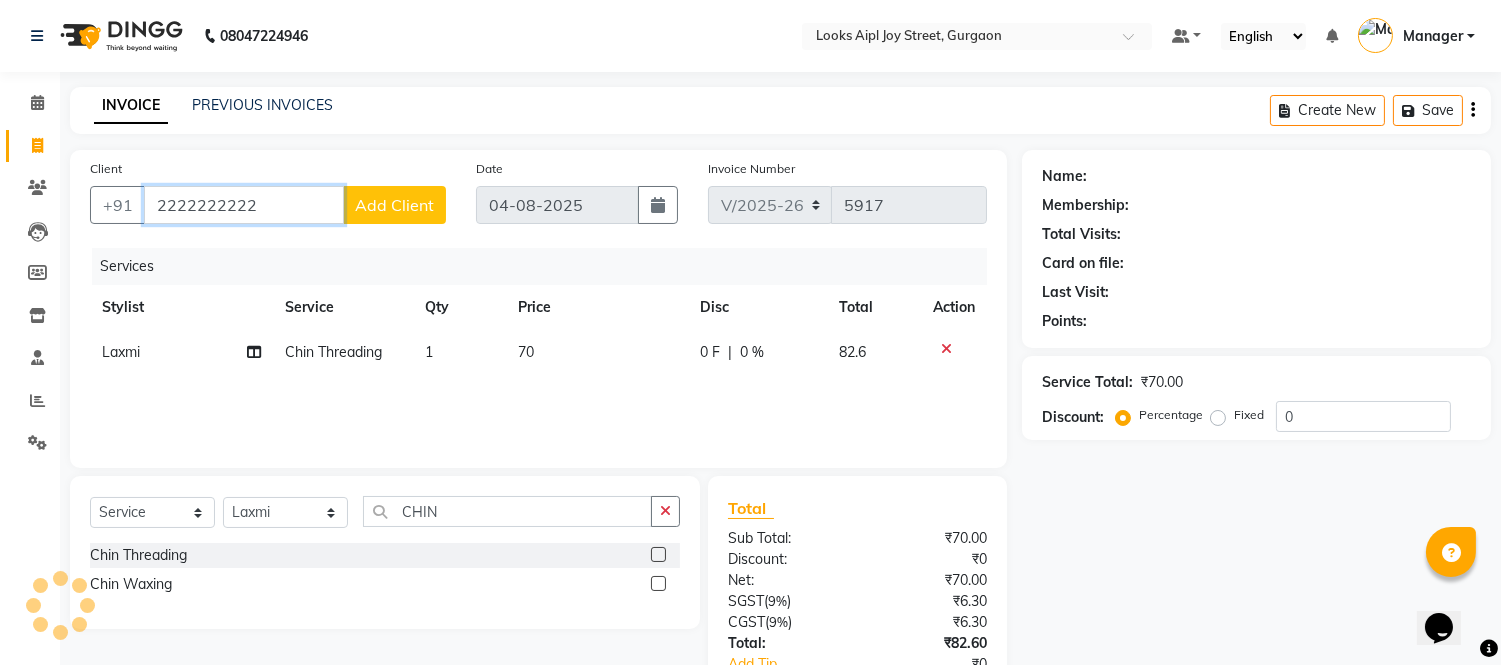 type on "2222222222" 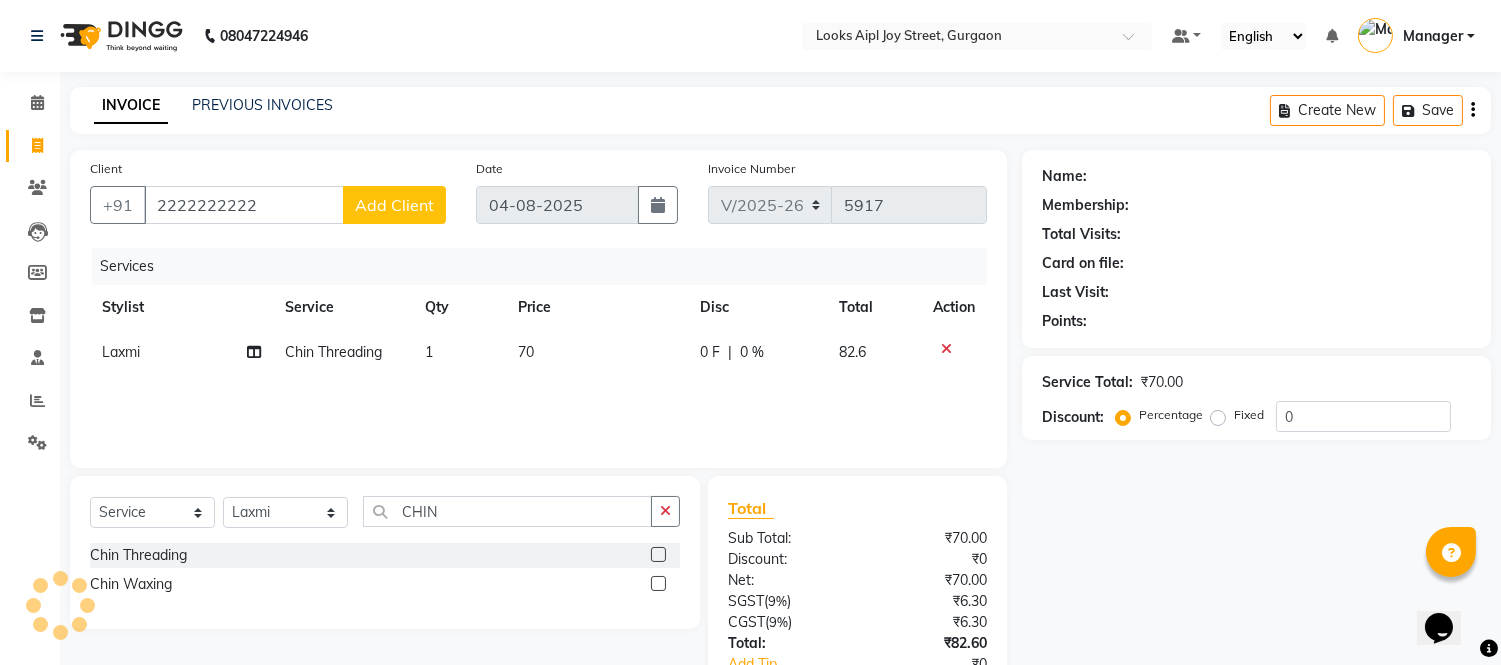 select on "1: Object" 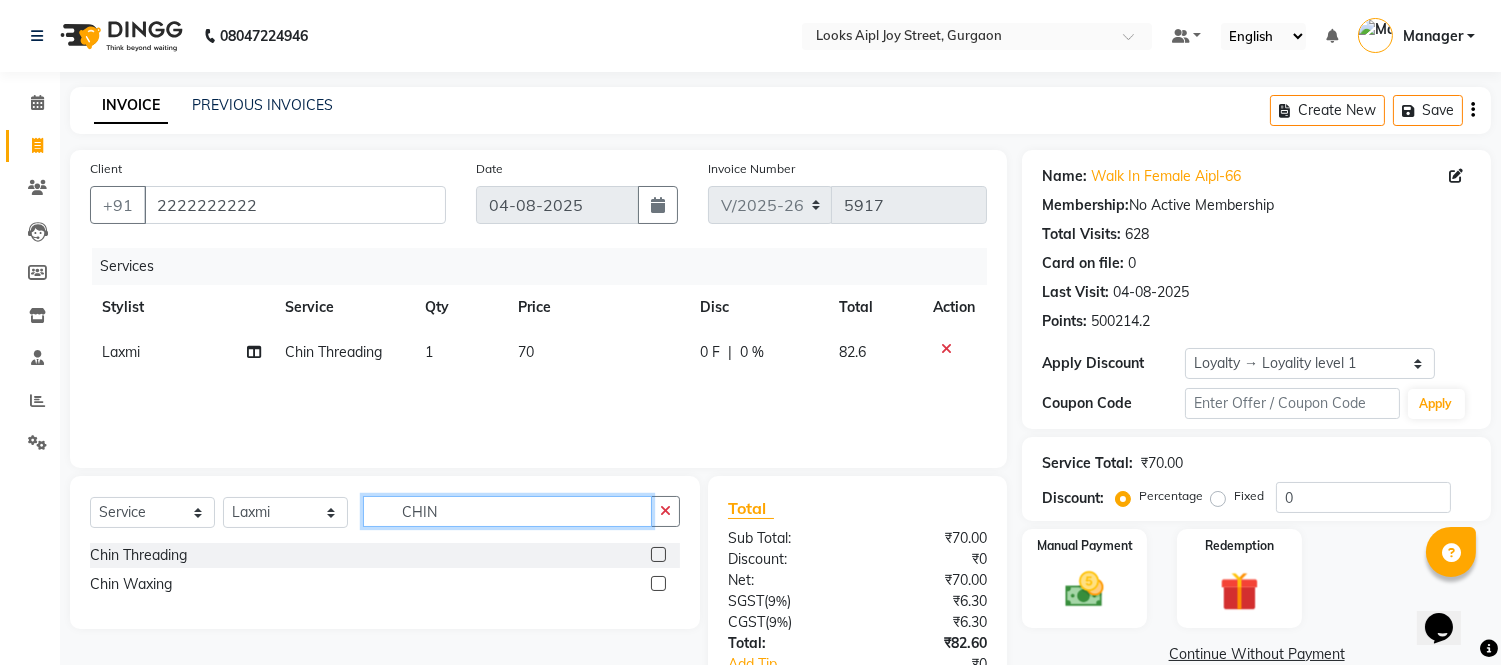 drag, startPoint x: 452, startPoint y: 512, endPoint x: 334, endPoint y: 512, distance: 118 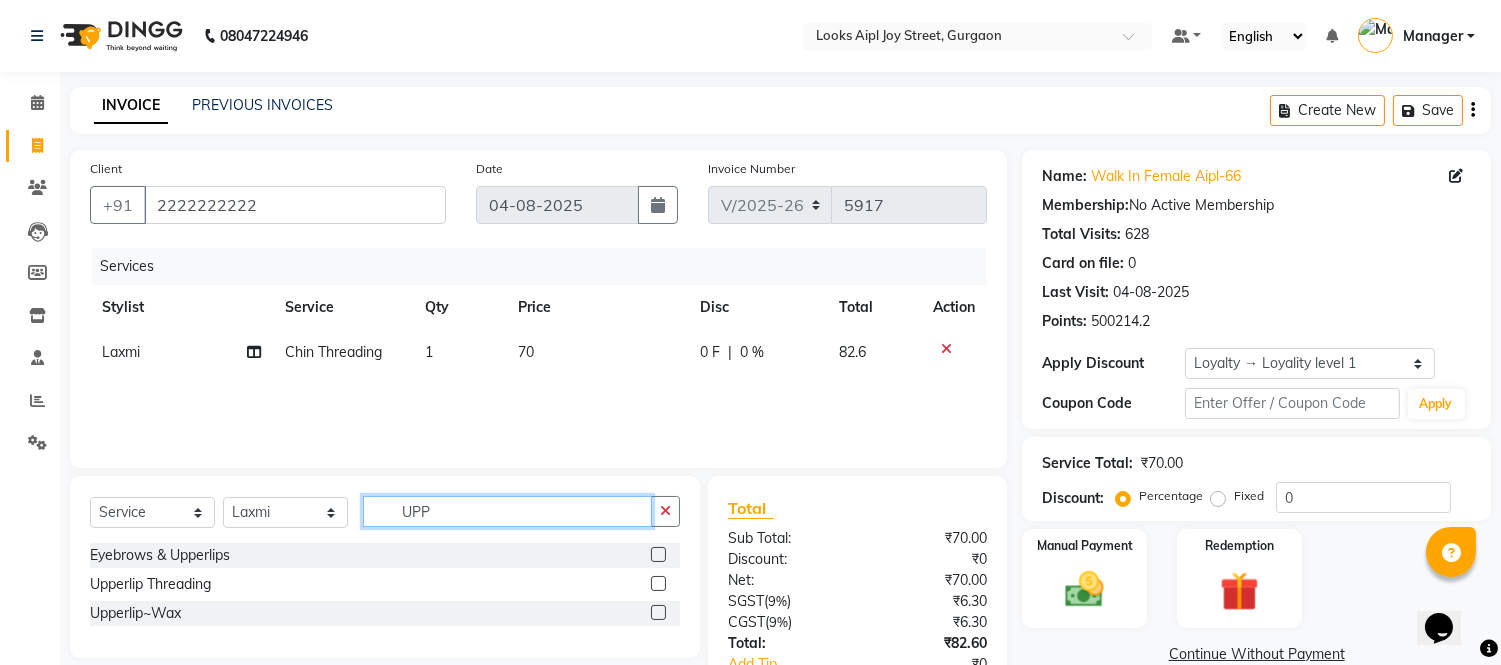 type on "UPP" 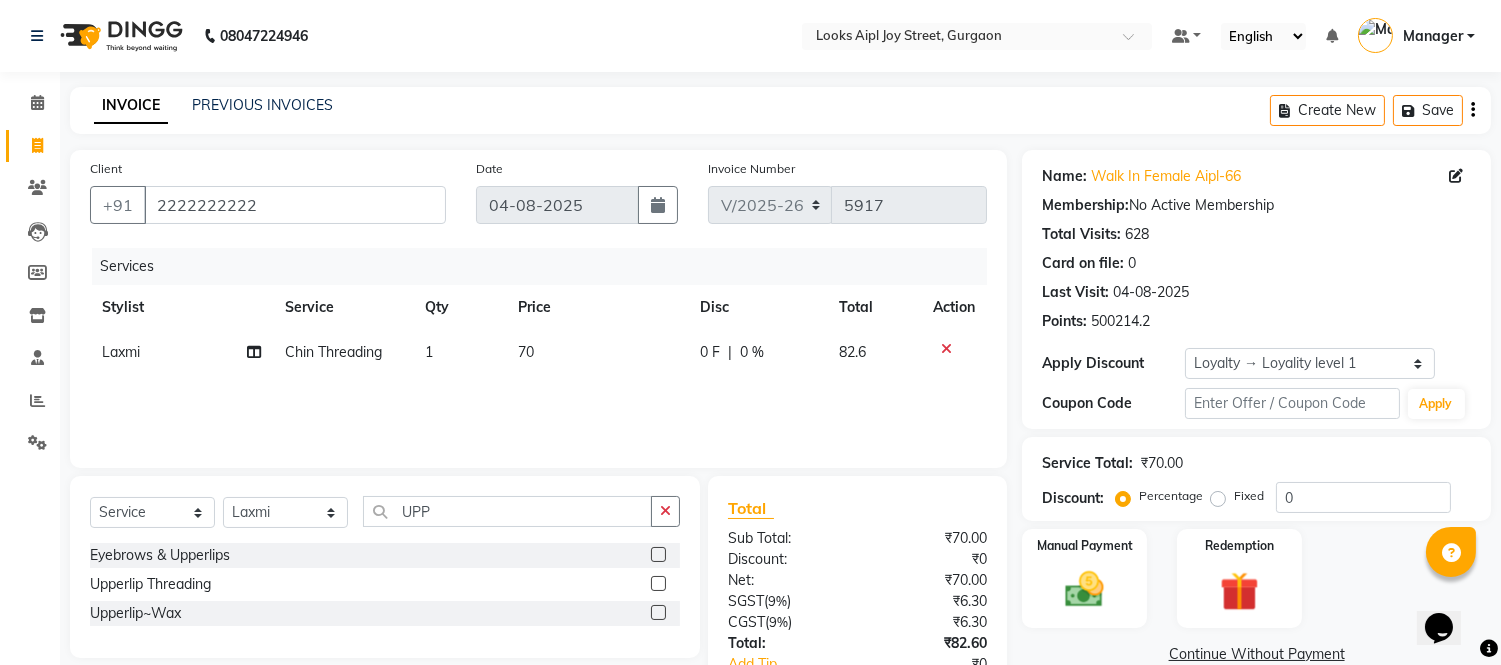 click 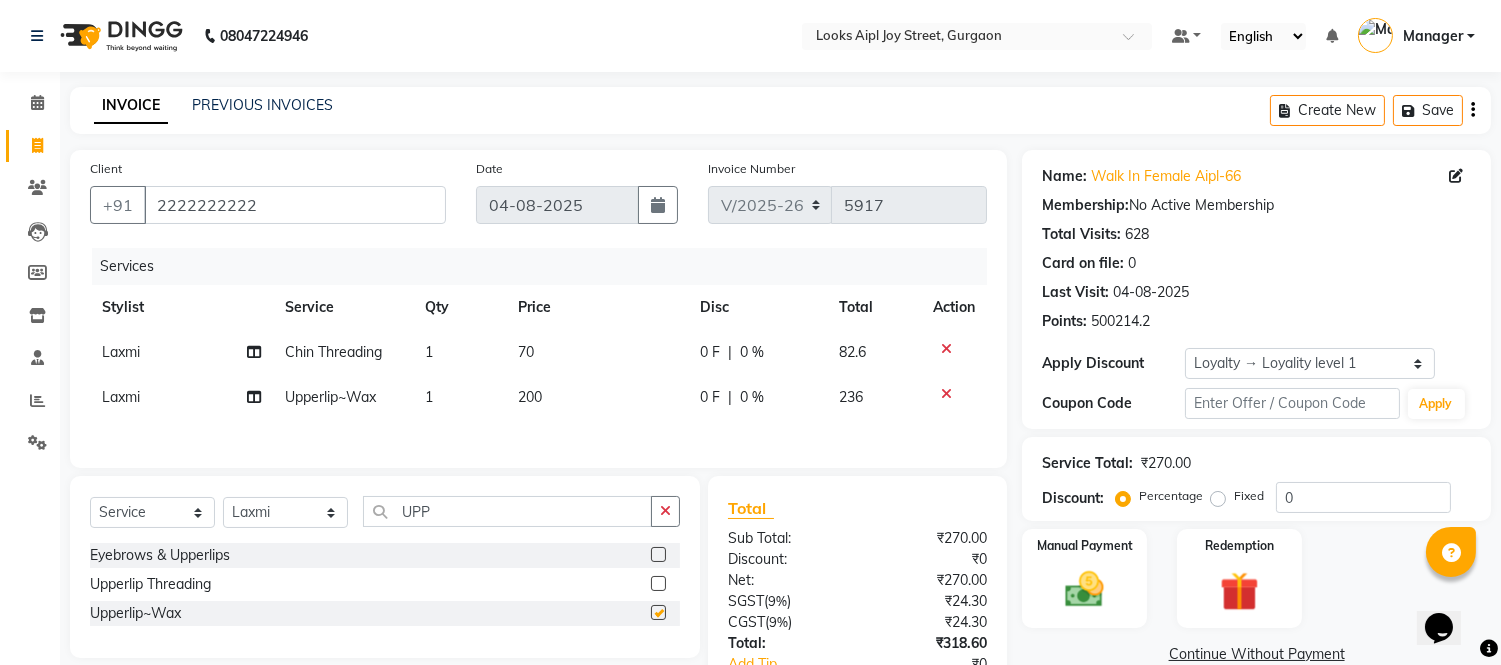 checkbox on "false" 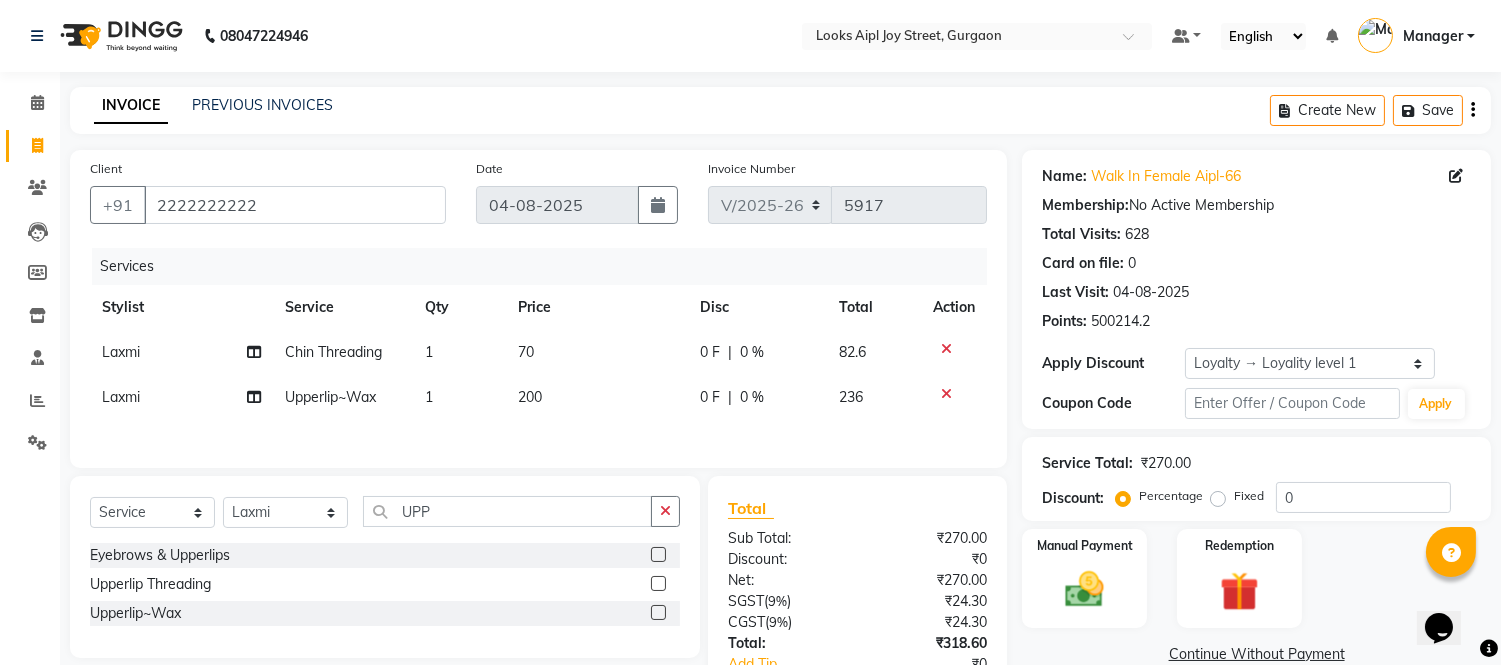 click on "200" 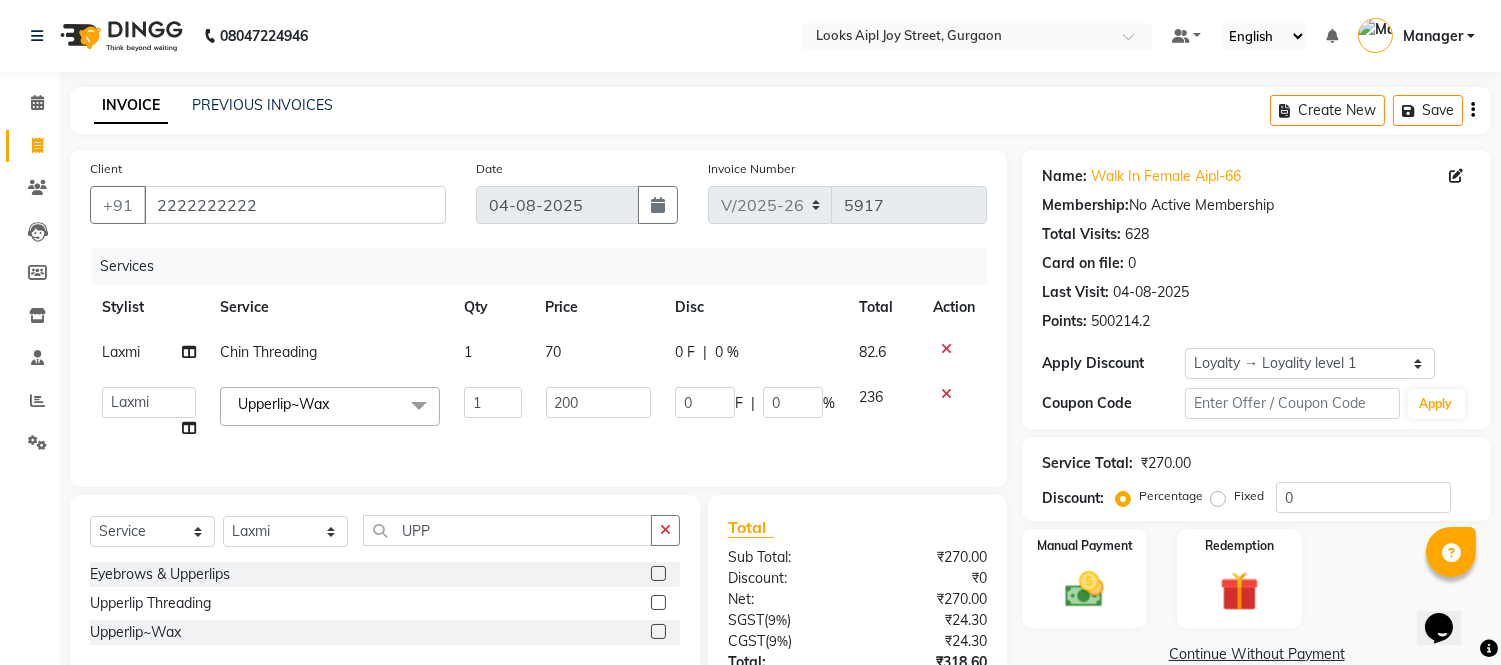 click on "200" 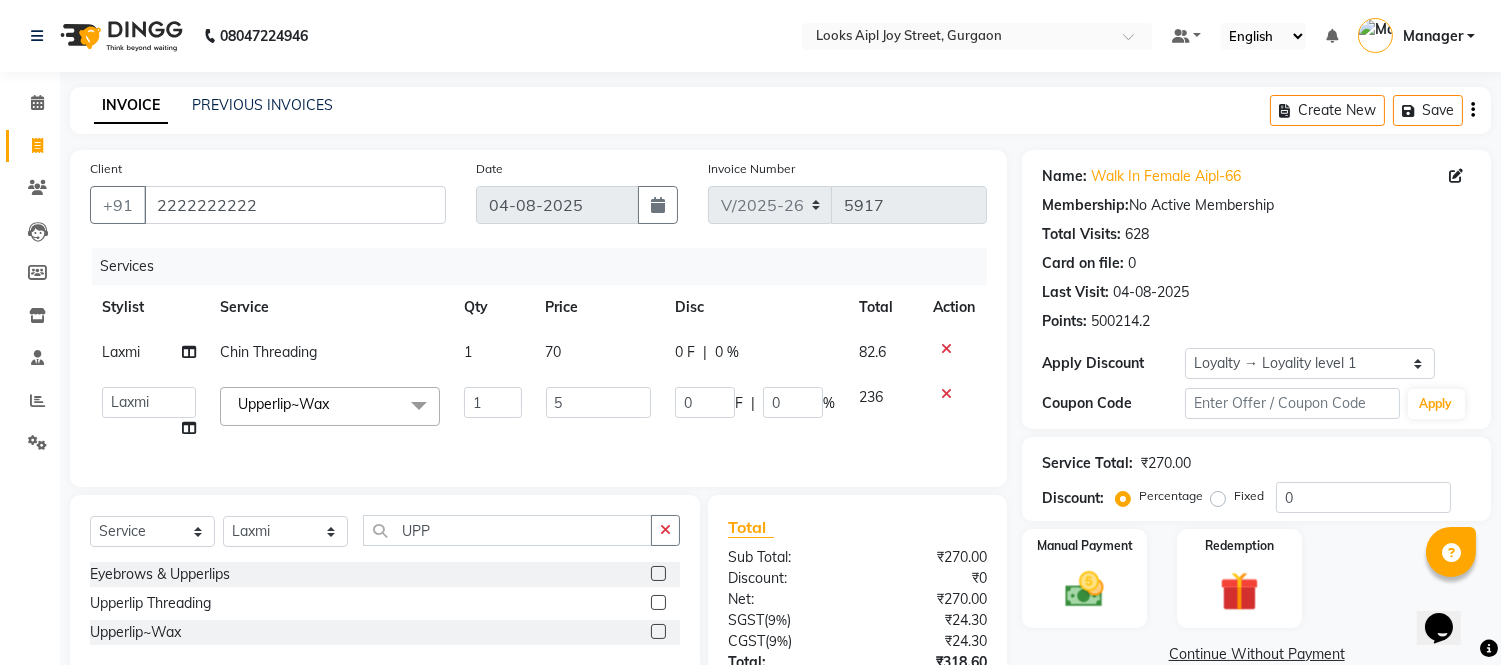 type on "50" 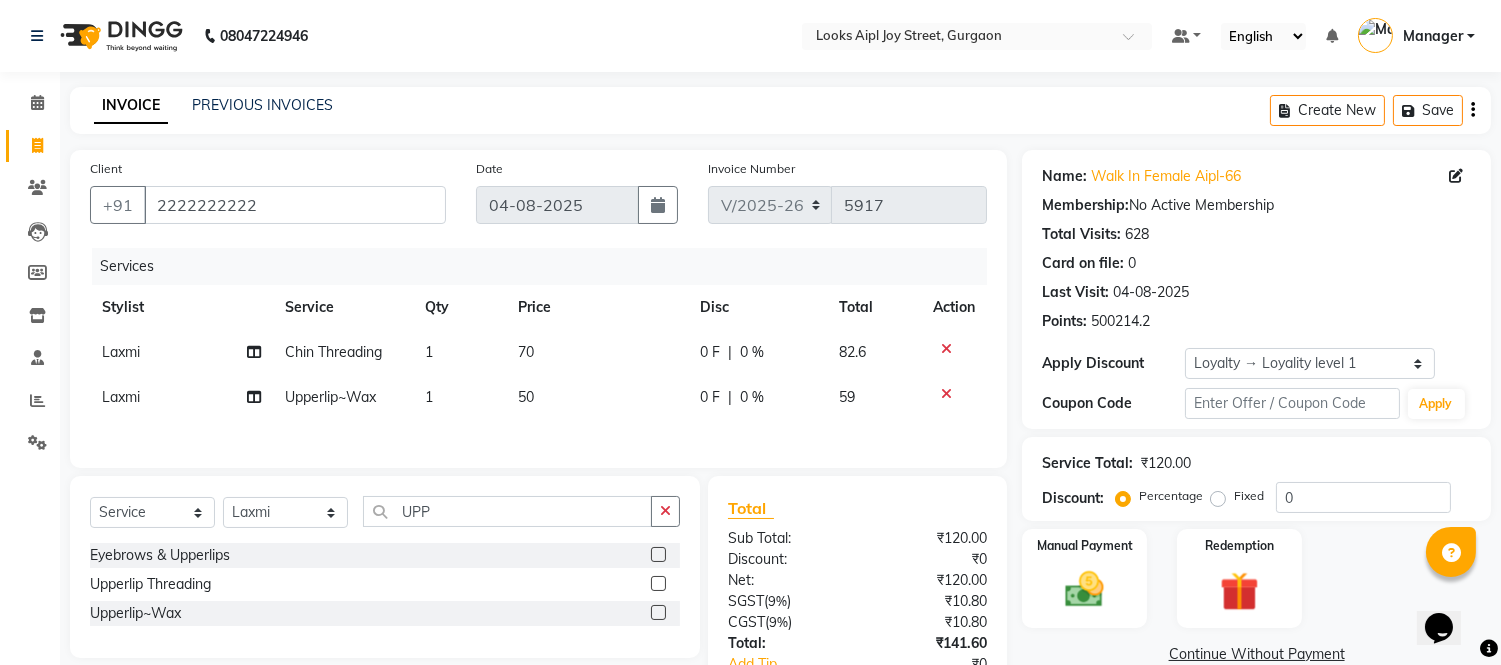 drag, startPoint x: 558, startPoint y: 457, endPoint x: 626, endPoint y: 432, distance: 72.44998 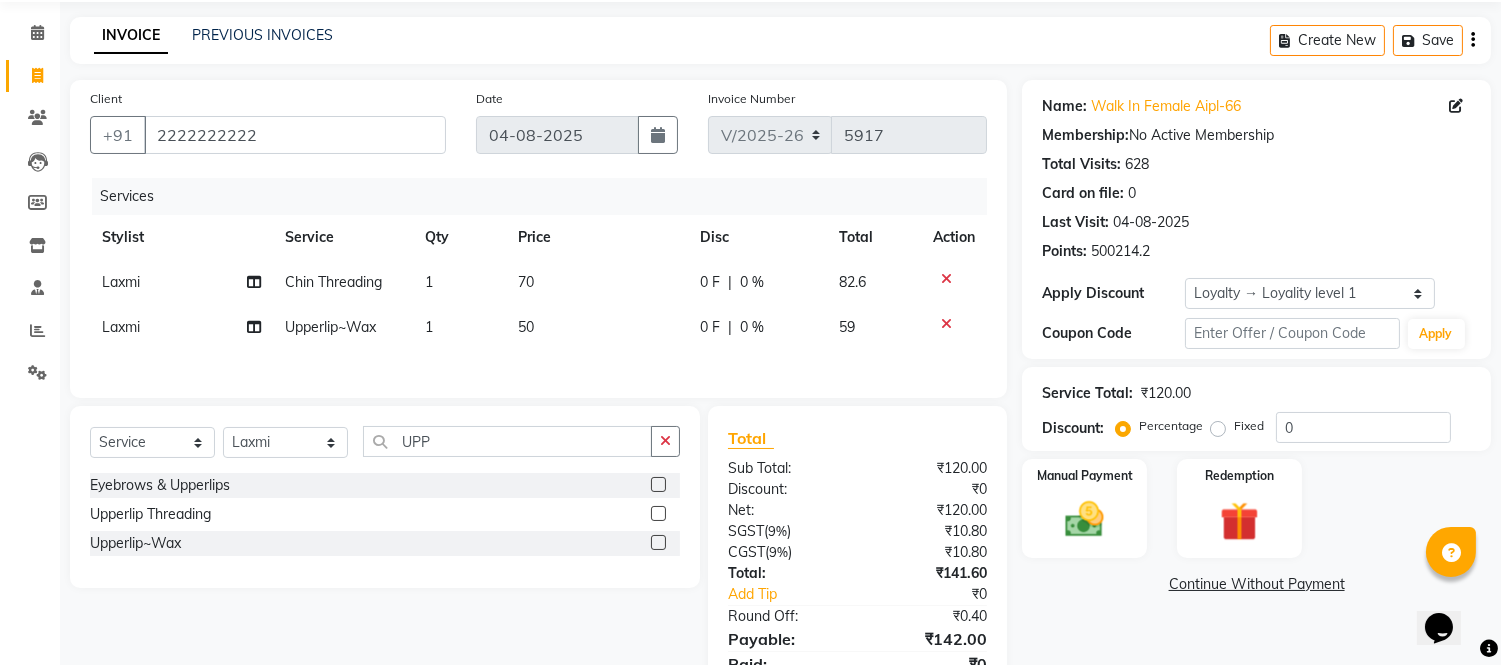 scroll, scrollTop: 160, scrollLeft: 0, axis: vertical 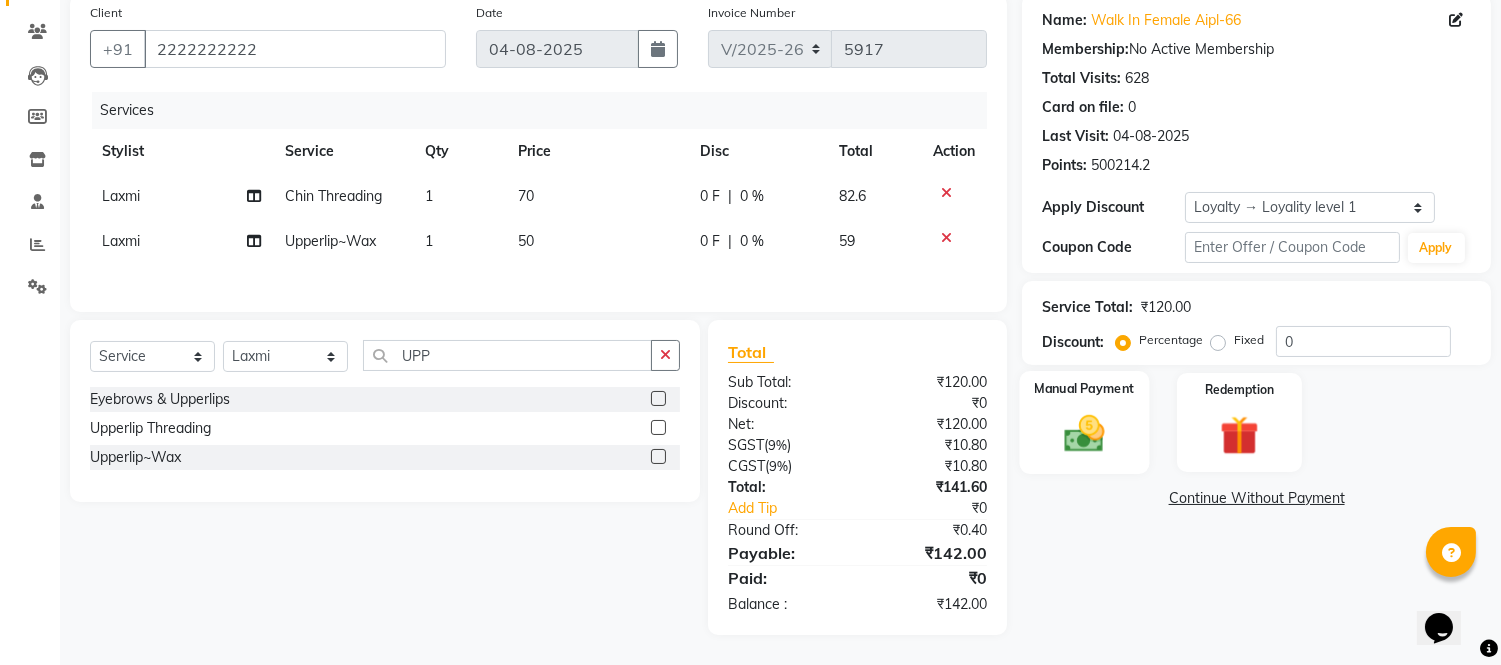 click 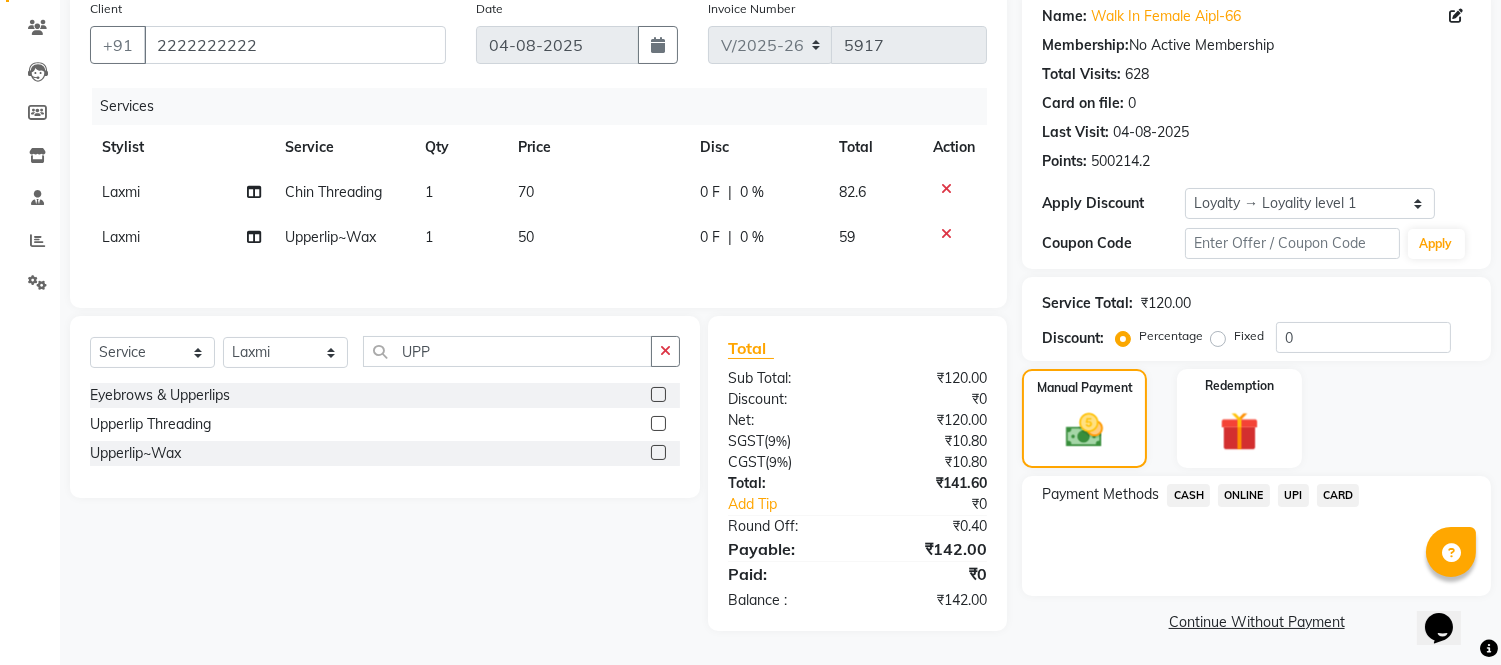 drag, startPoint x: 1288, startPoint y: 490, endPoint x: 1302, endPoint y: 514, distance: 27.784887 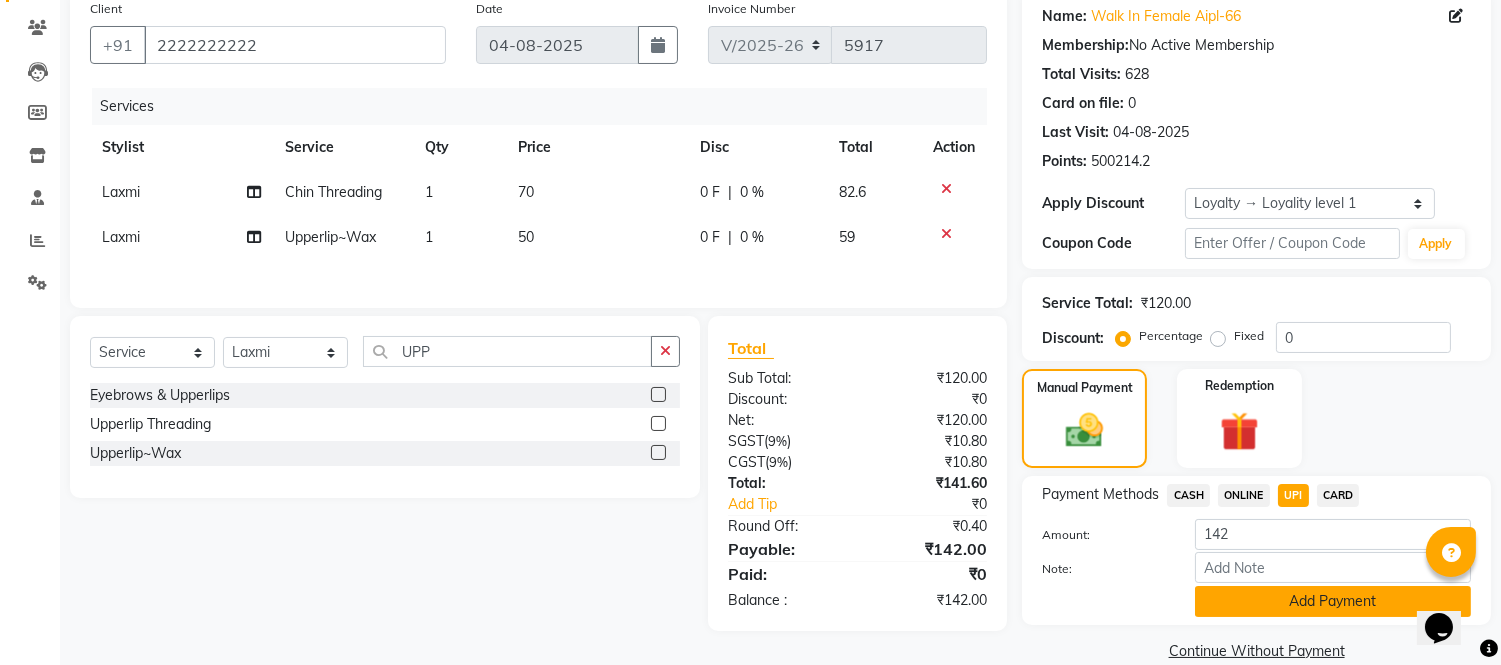click on "Add Payment" 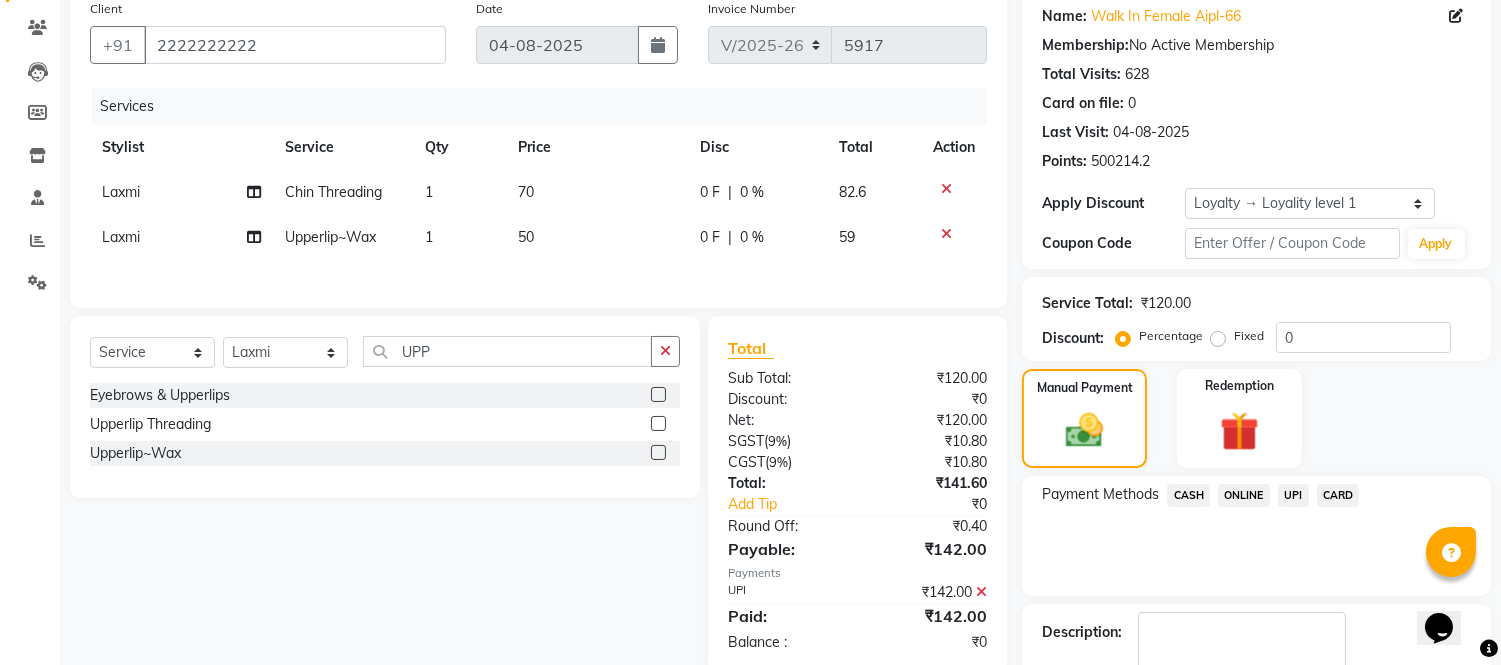 scroll, scrollTop: 301, scrollLeft: 0, axis: vertical 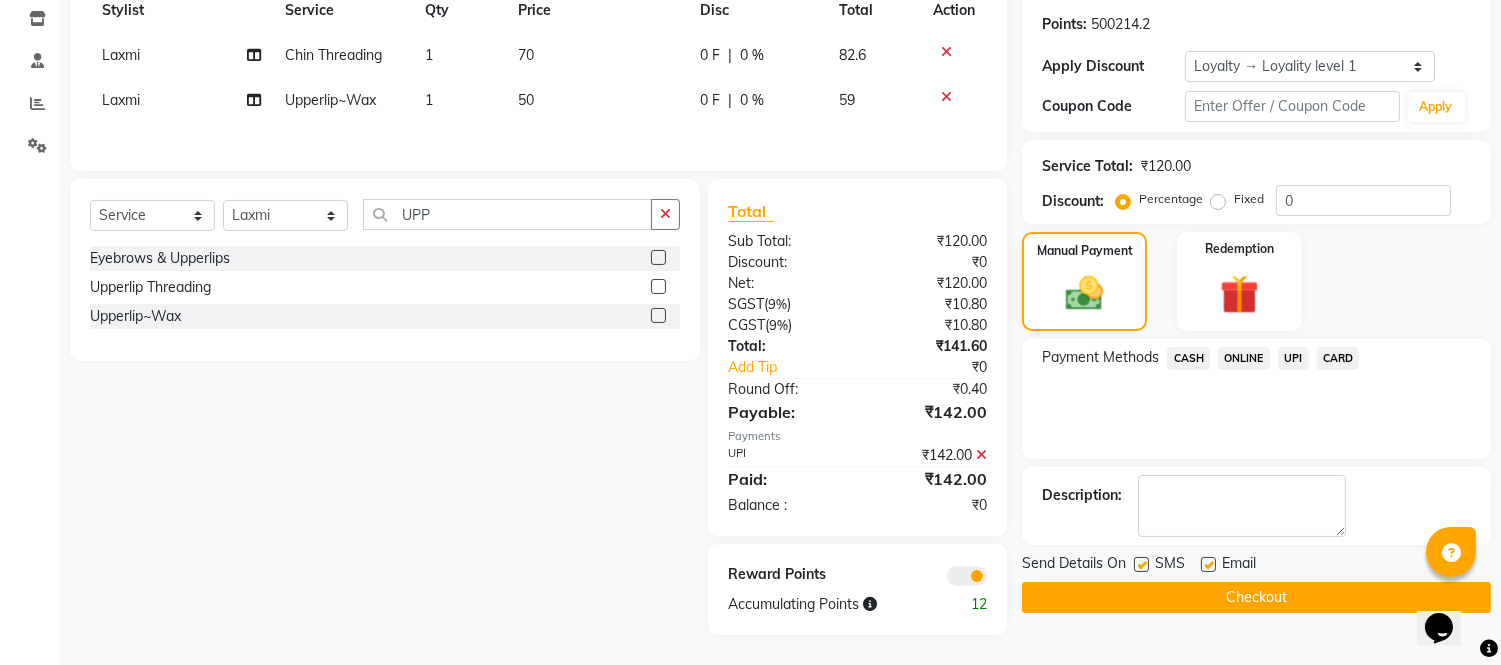 click on "Checkout" 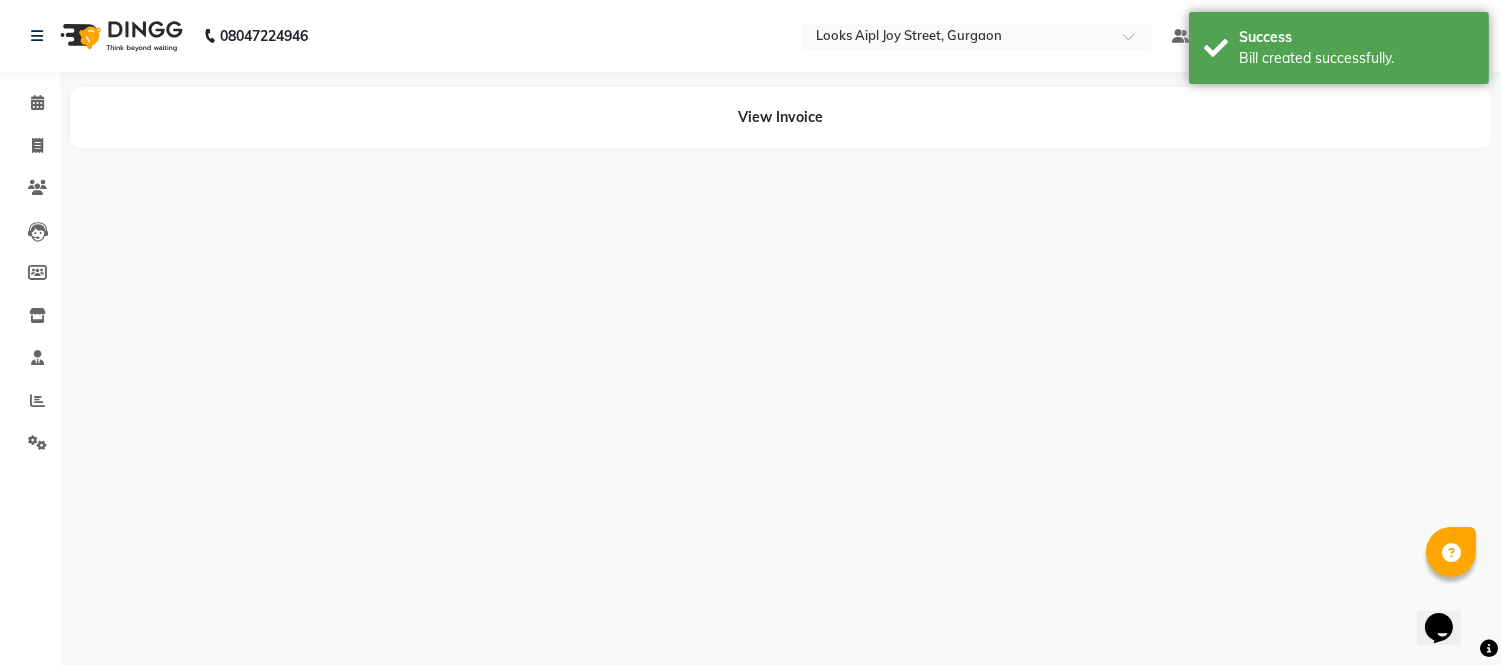 scroll, scrollTop: 0, scrollLeft: 0, axis: both 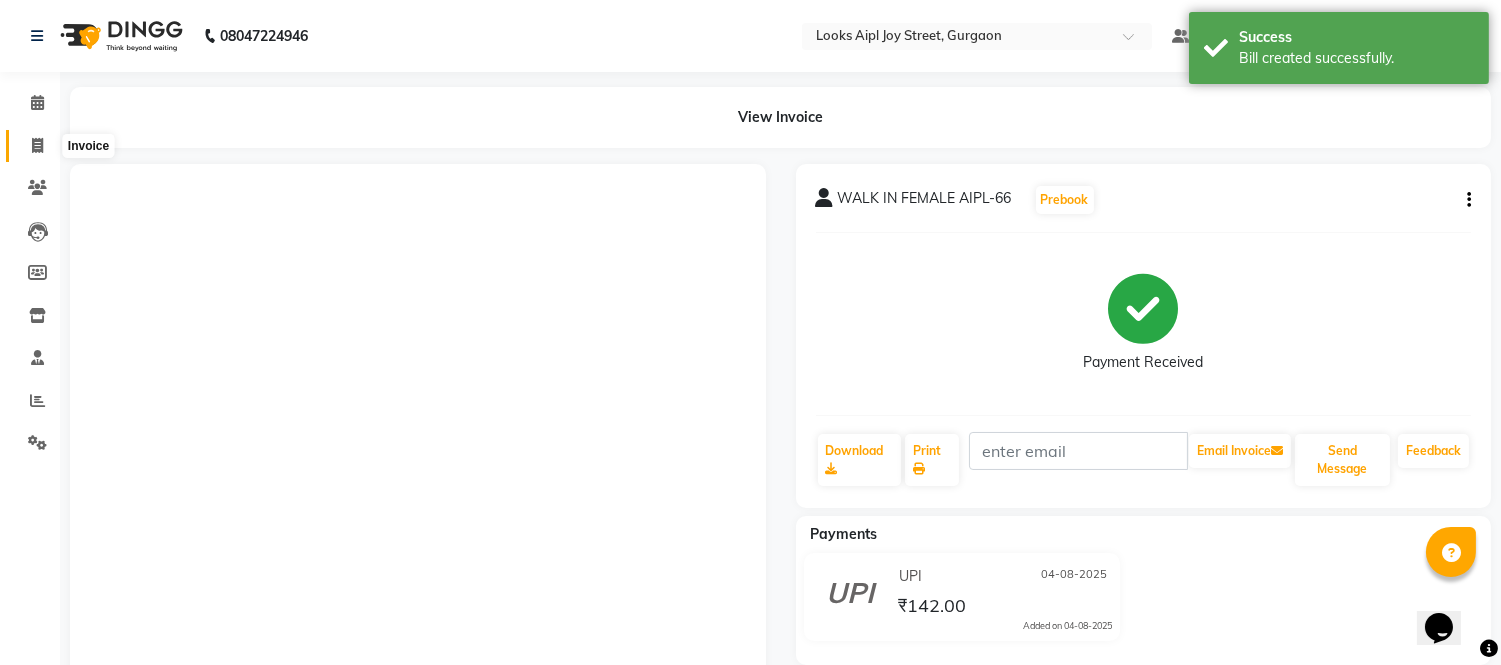 click 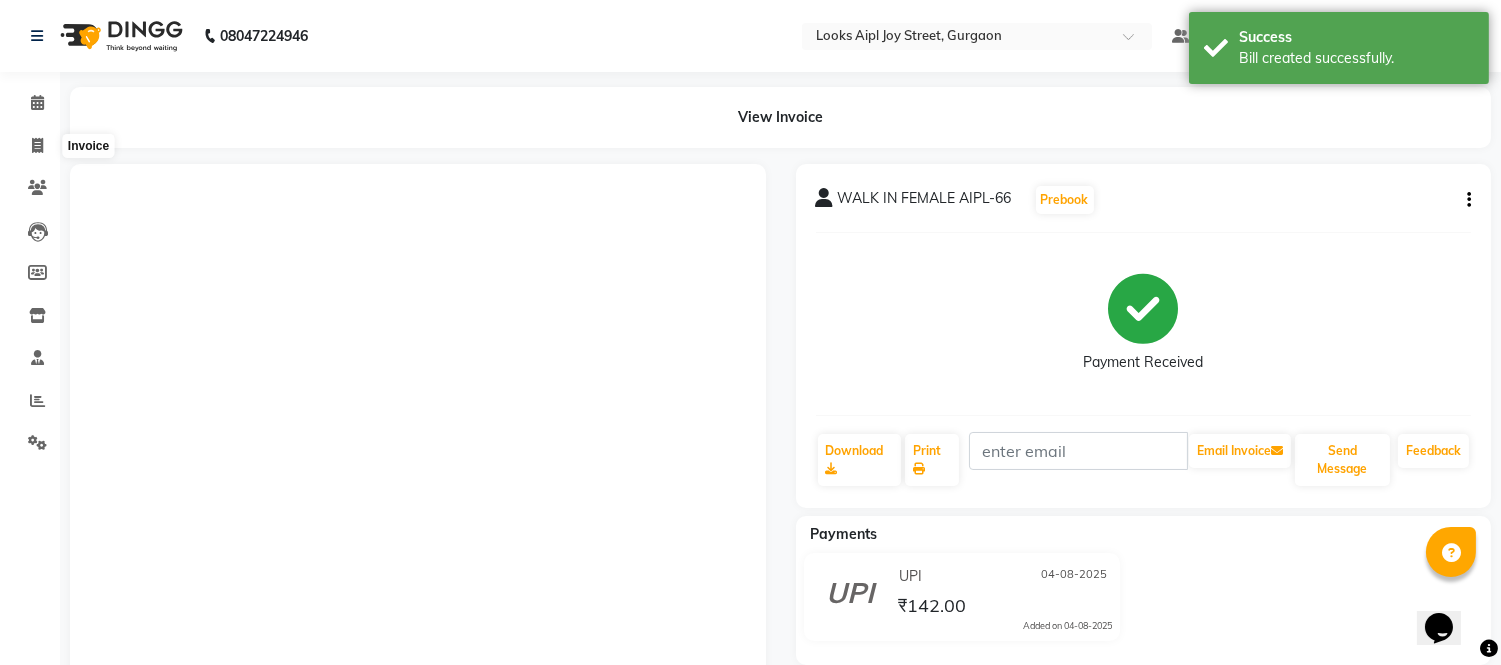 select on "service" 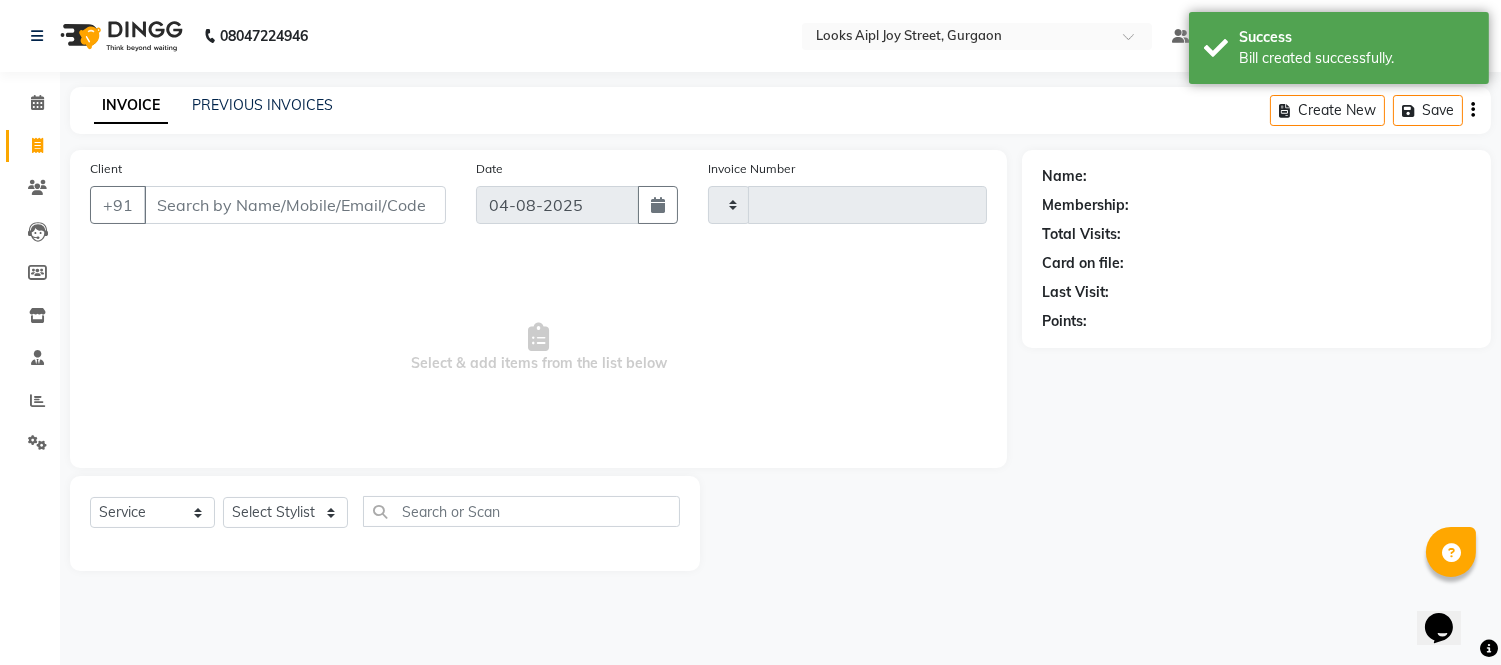 type on "5918" 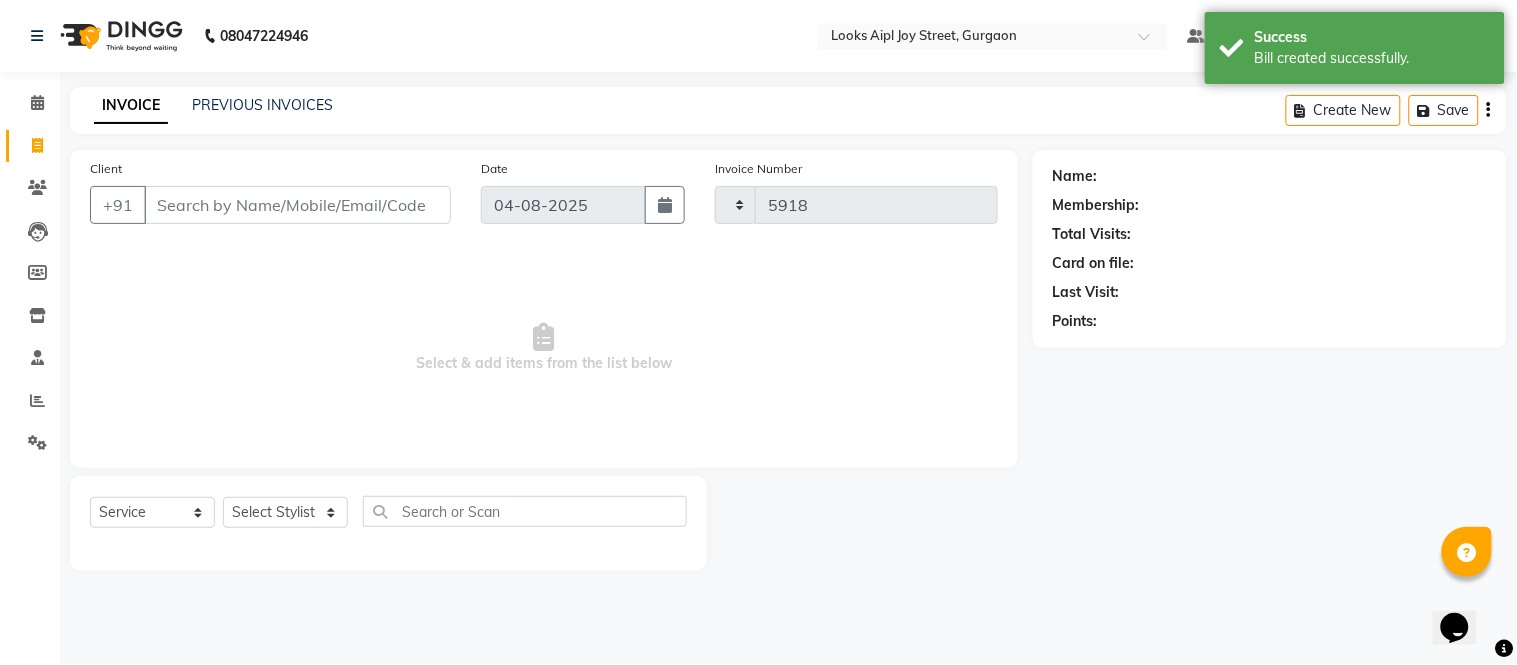select on "6047" 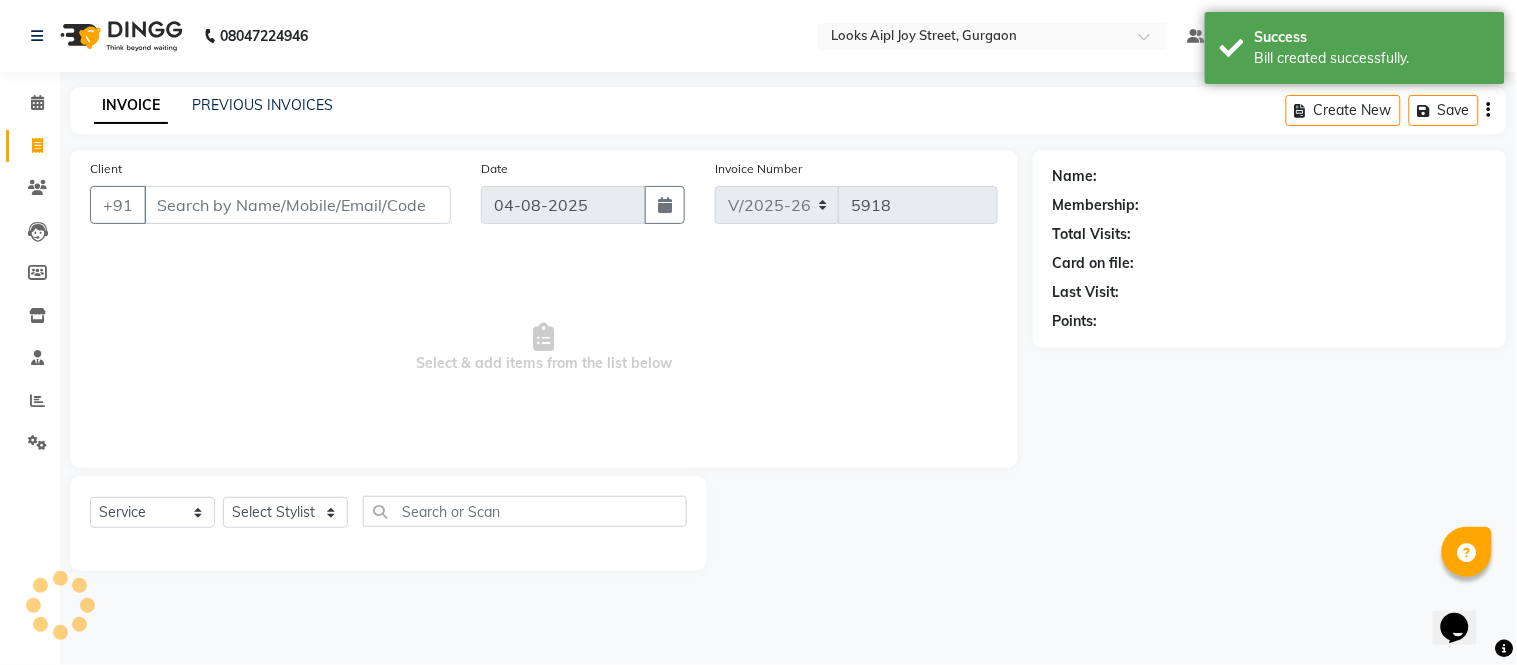 click on "Client" at bounding box center [297, 205] 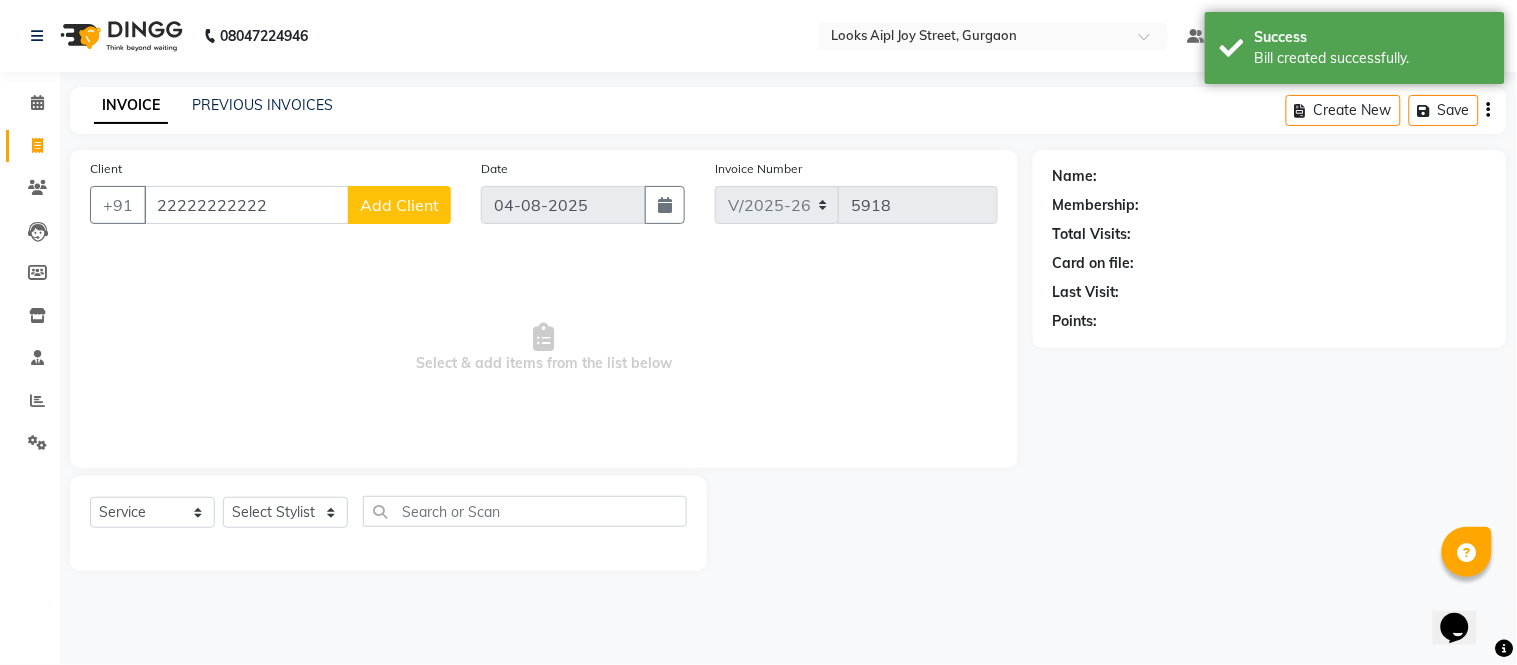 type on "22222222222" 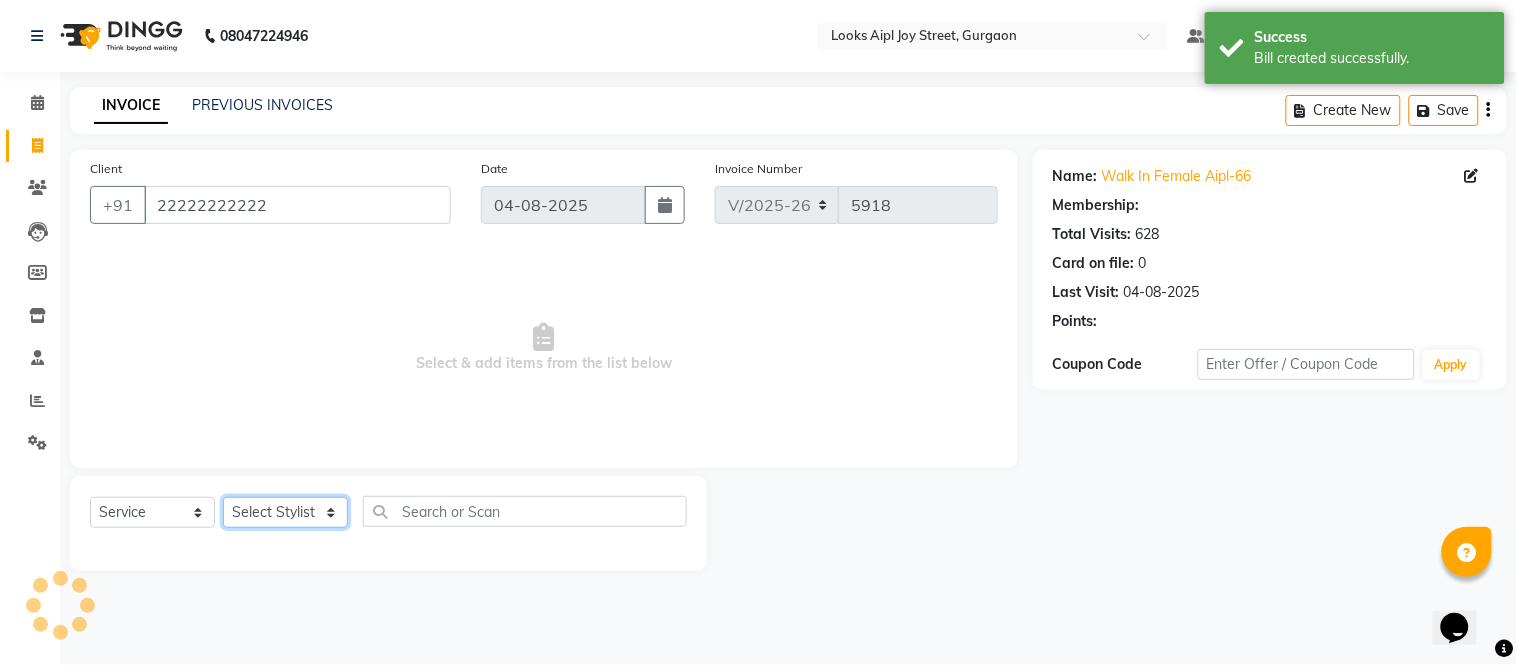 drag, startPoint x: 286, startPoint y: 515, endPoint x: 231, endPoint y: 252, distance: 268.68942 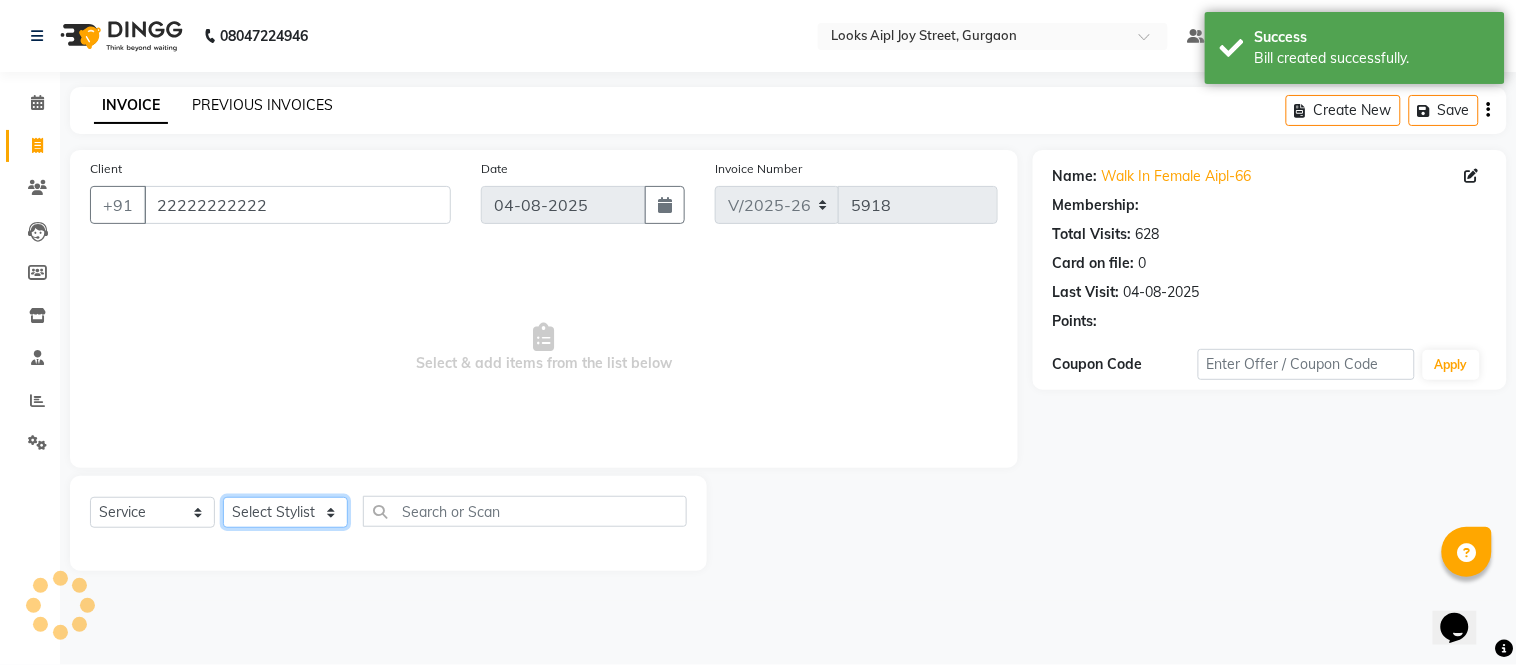 select on "1: Object" 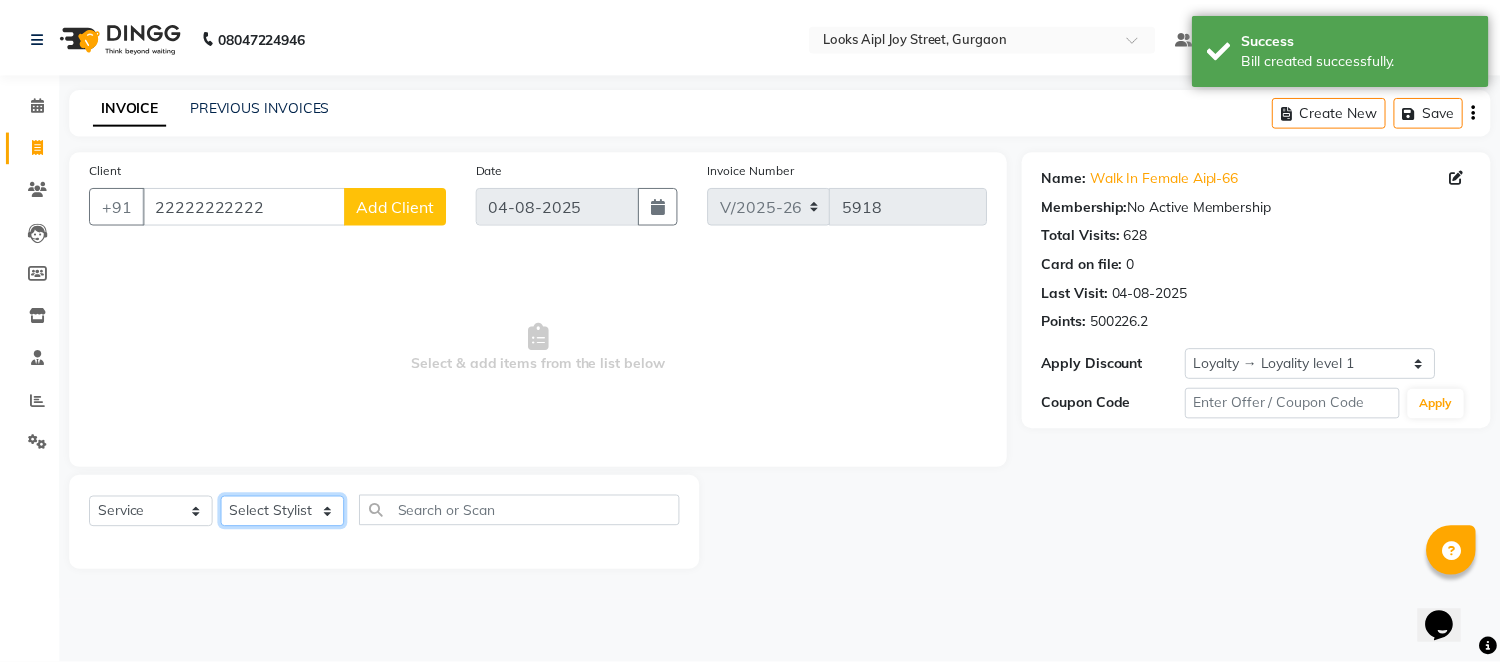 type 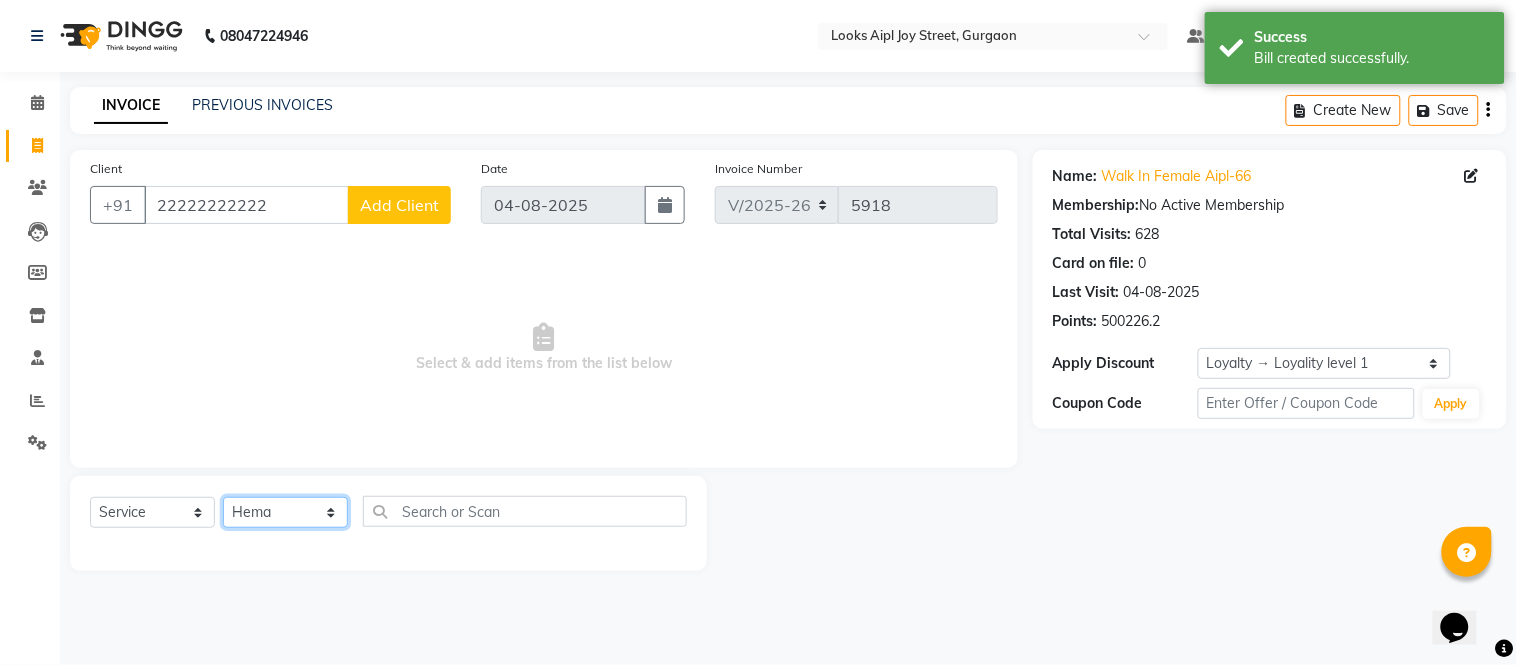 click on "Select Stylist Akash Akshar_asst Alam _Pdct Amit Arkan Arsh Counter Sales Geeta Hema ilfan Kuldeep Laxmi Manager Neeraj Prince sagar_pdct Surejit Vijay Zakir_pdct" 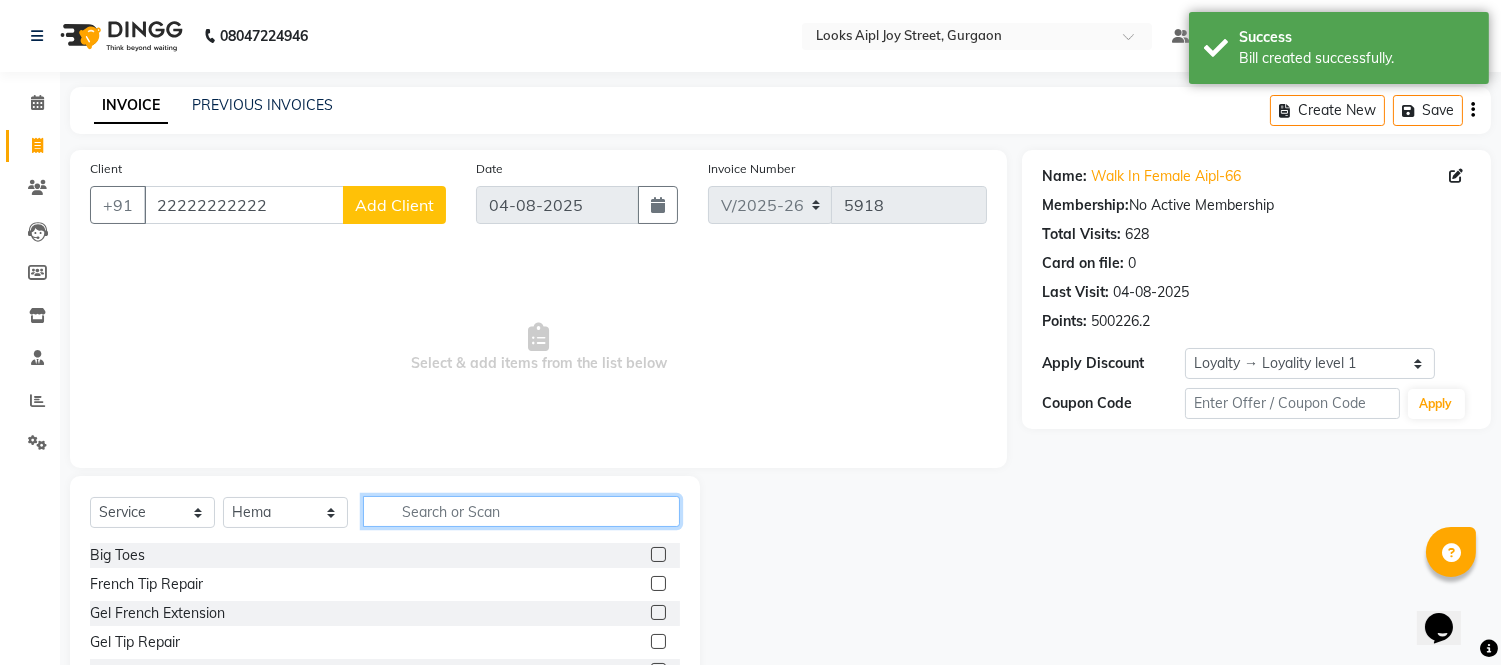click 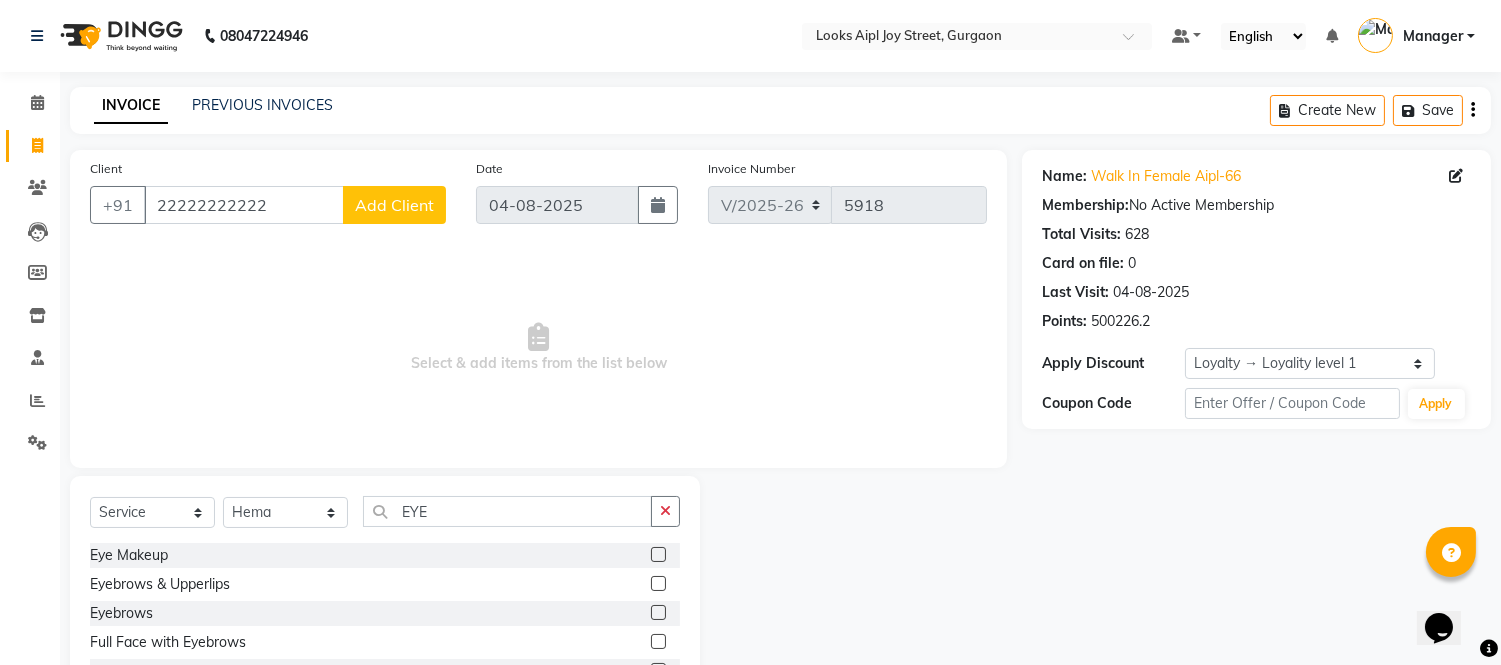 click 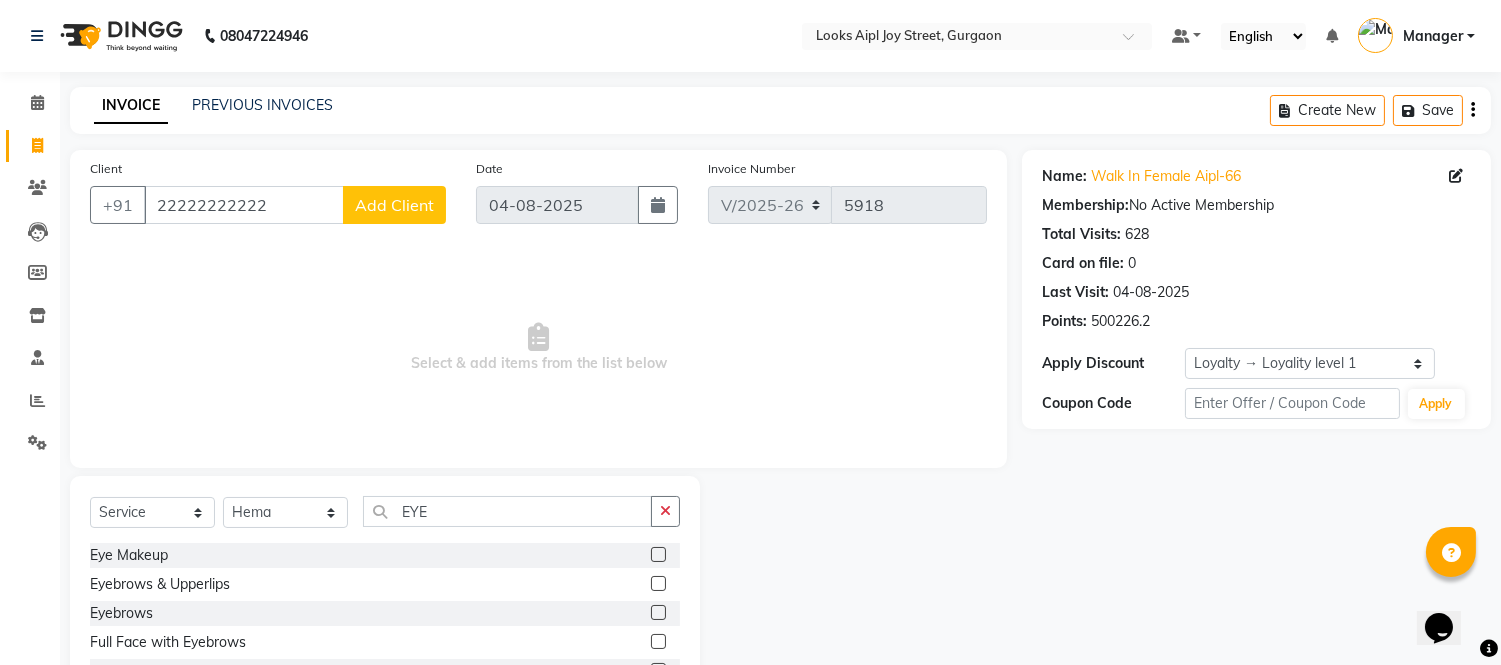 click at bounding box center (657, 613) 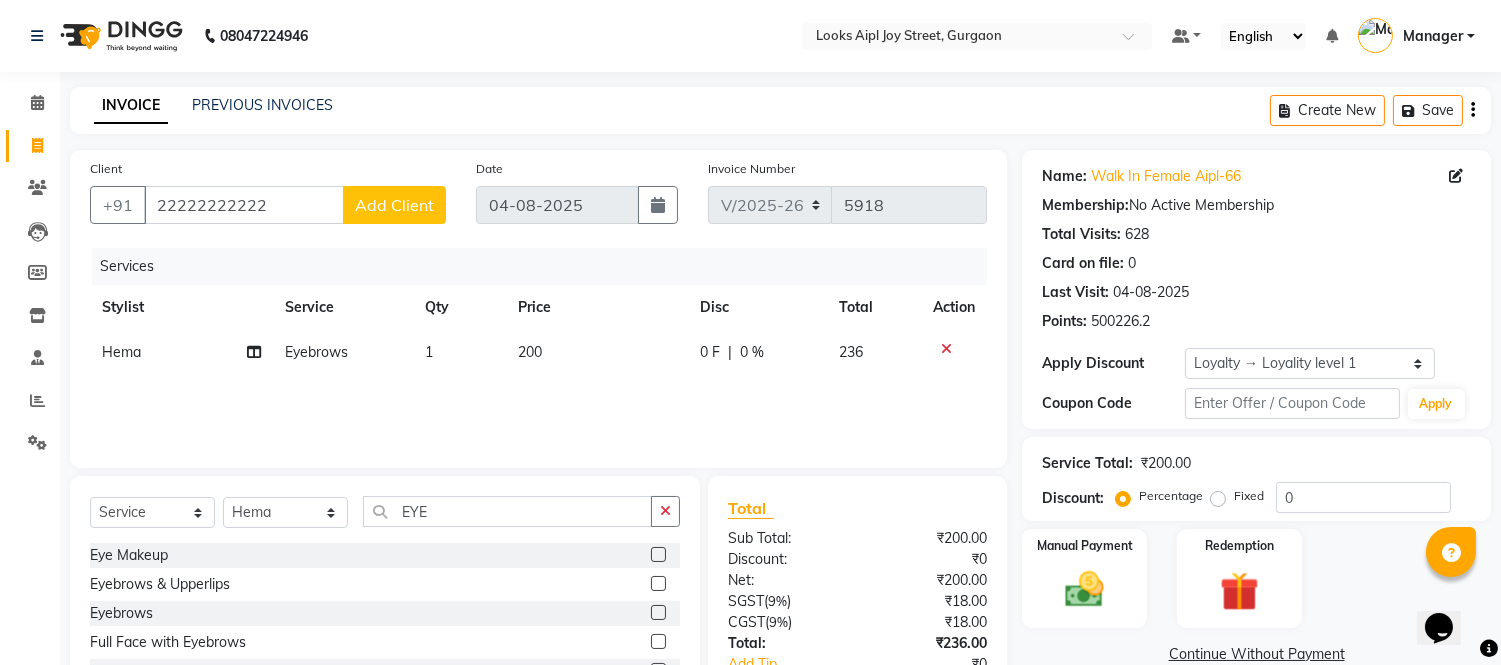 click on "200" 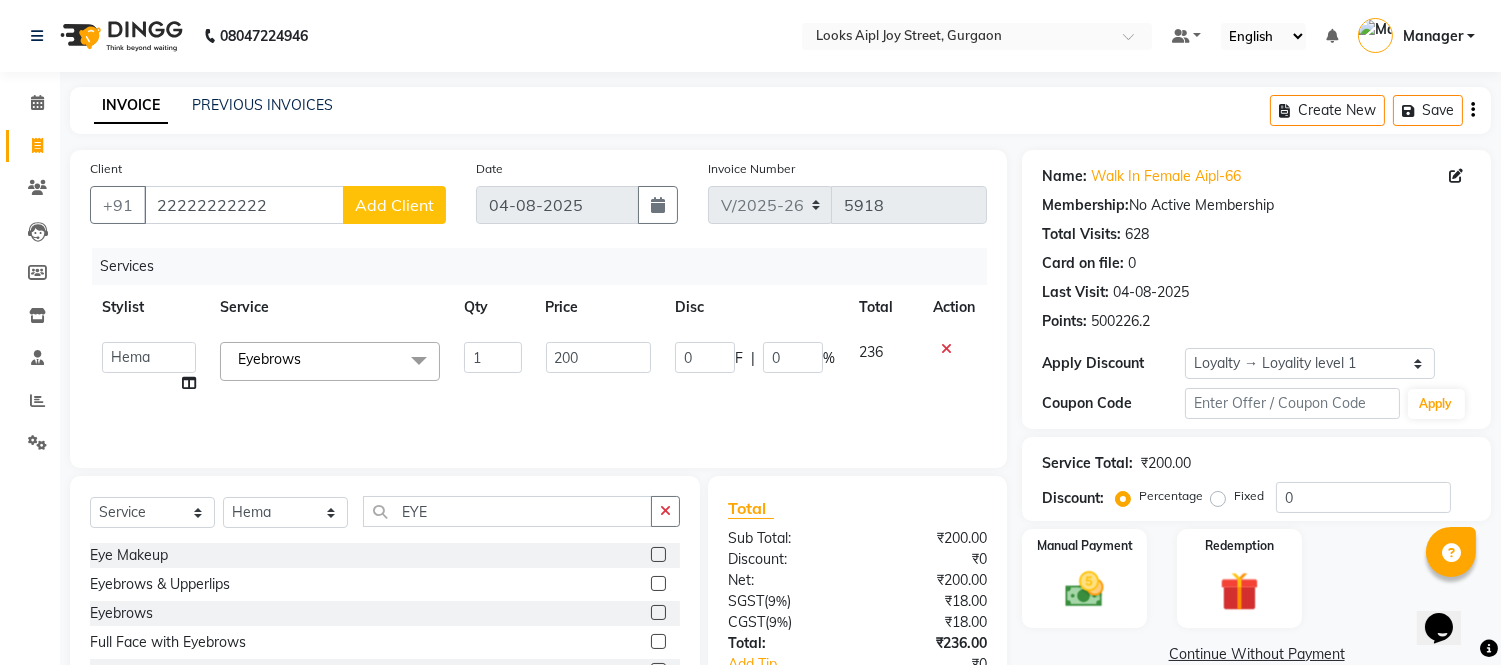 click on "200" 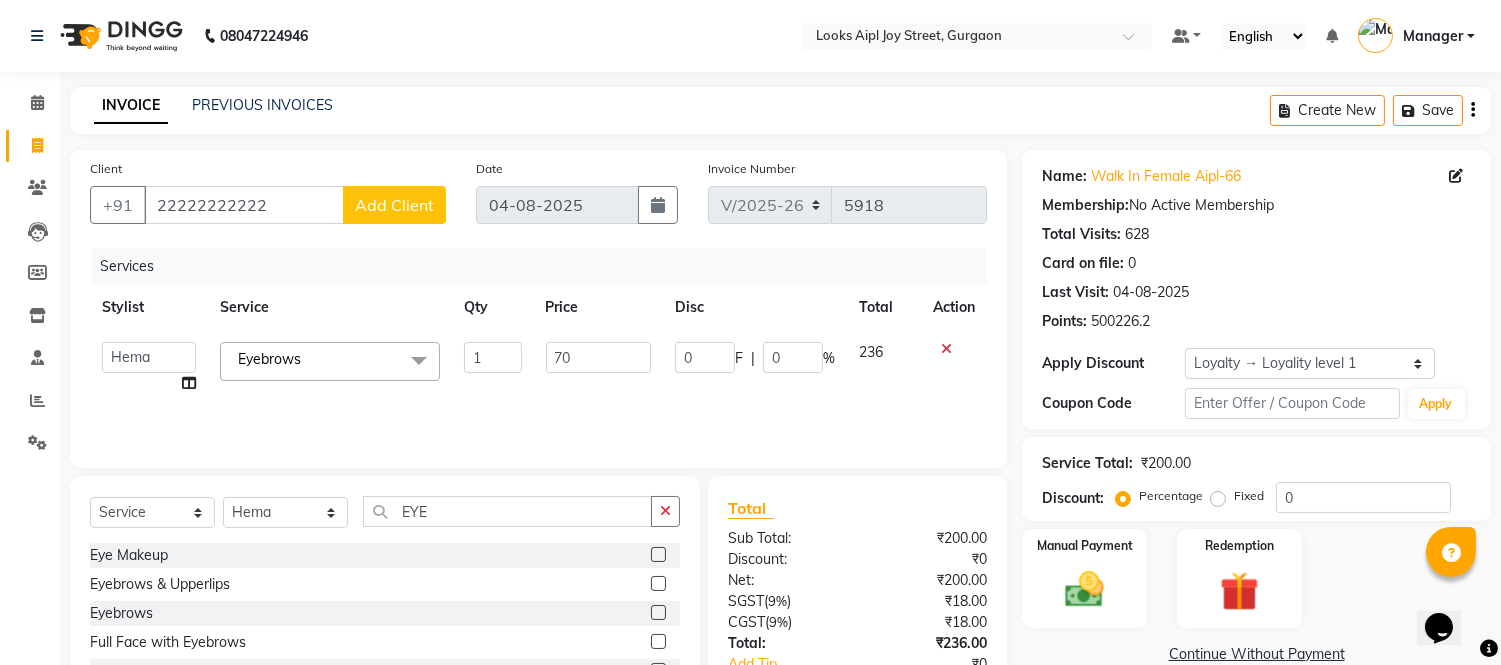 drag, startPoint x: 563, startPoint y: 384, endPoint x: 747, endPoint y: 400, distance: 184.69434 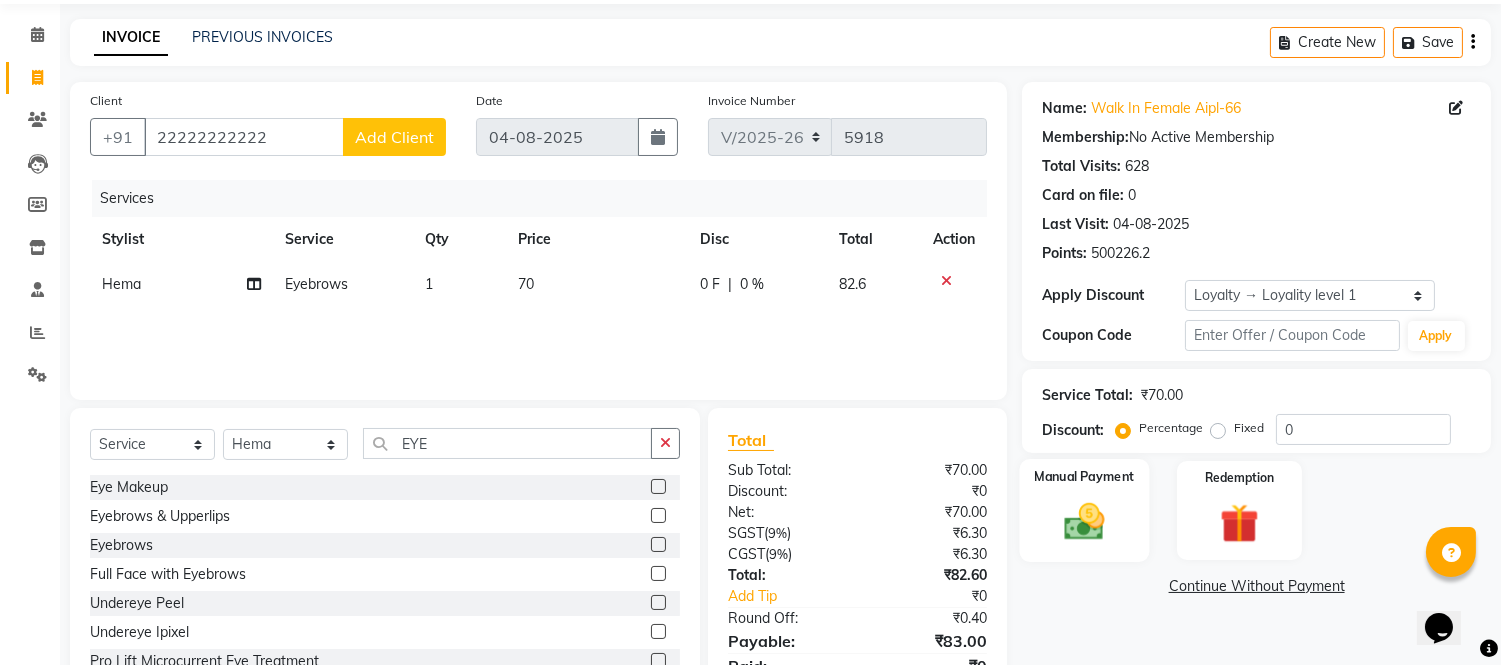 scroll, scrollTop: 155, scrollLeft: 0, axis: vertical 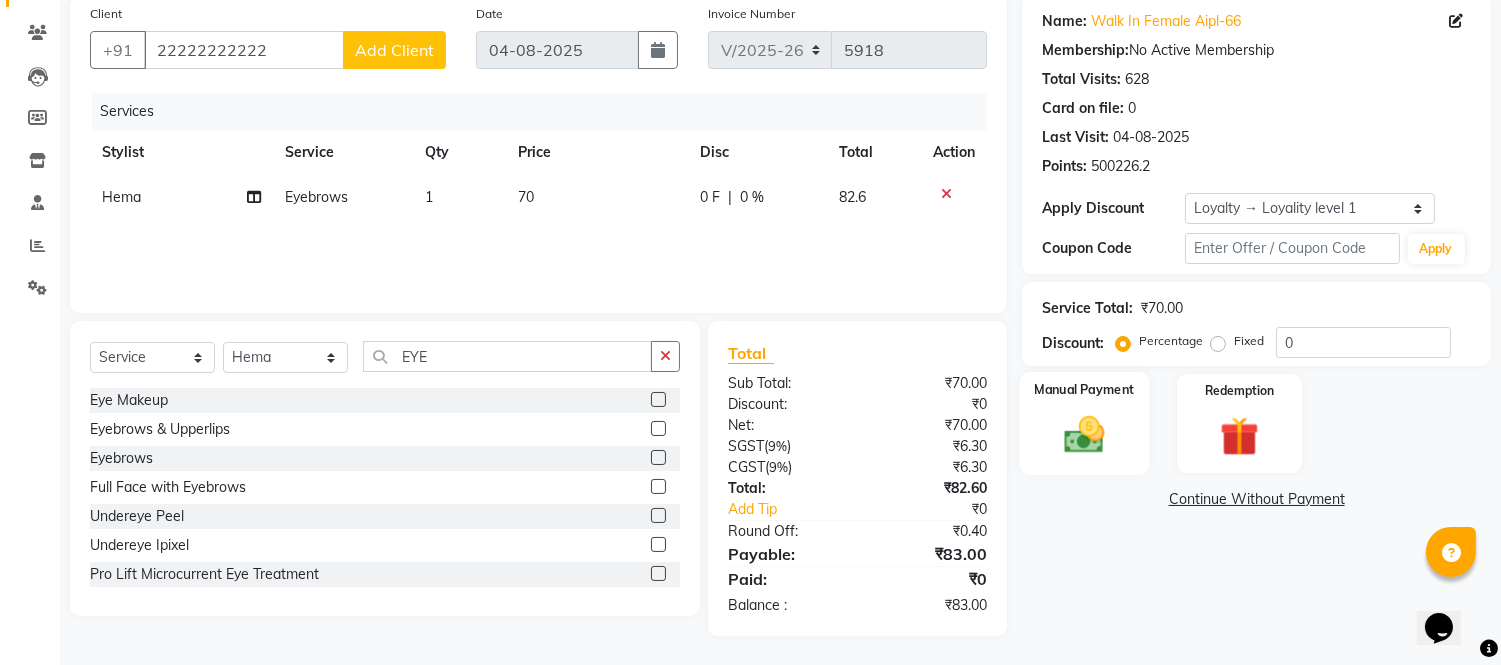 click 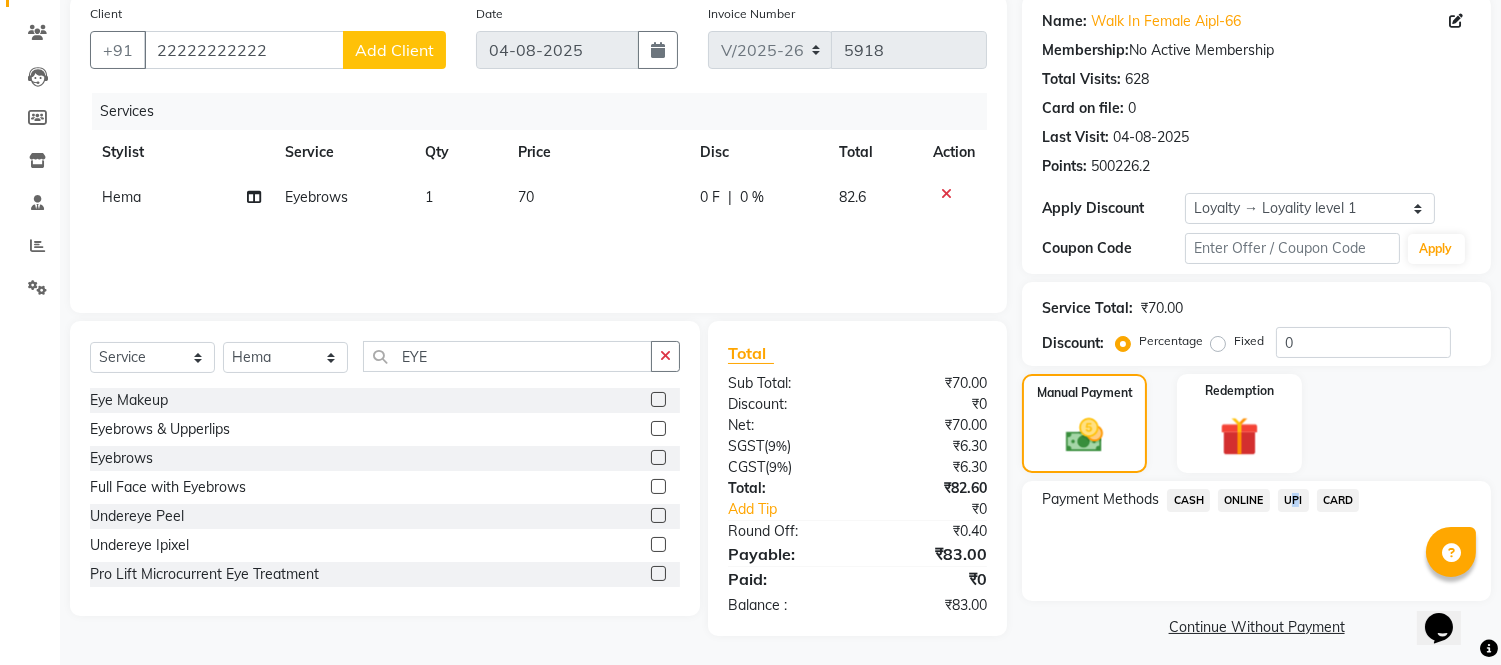 drag, startPoint x: 1287, startPoint y: 494, endPoint x: 1292, endPoint y: 511, distance: 17.720045 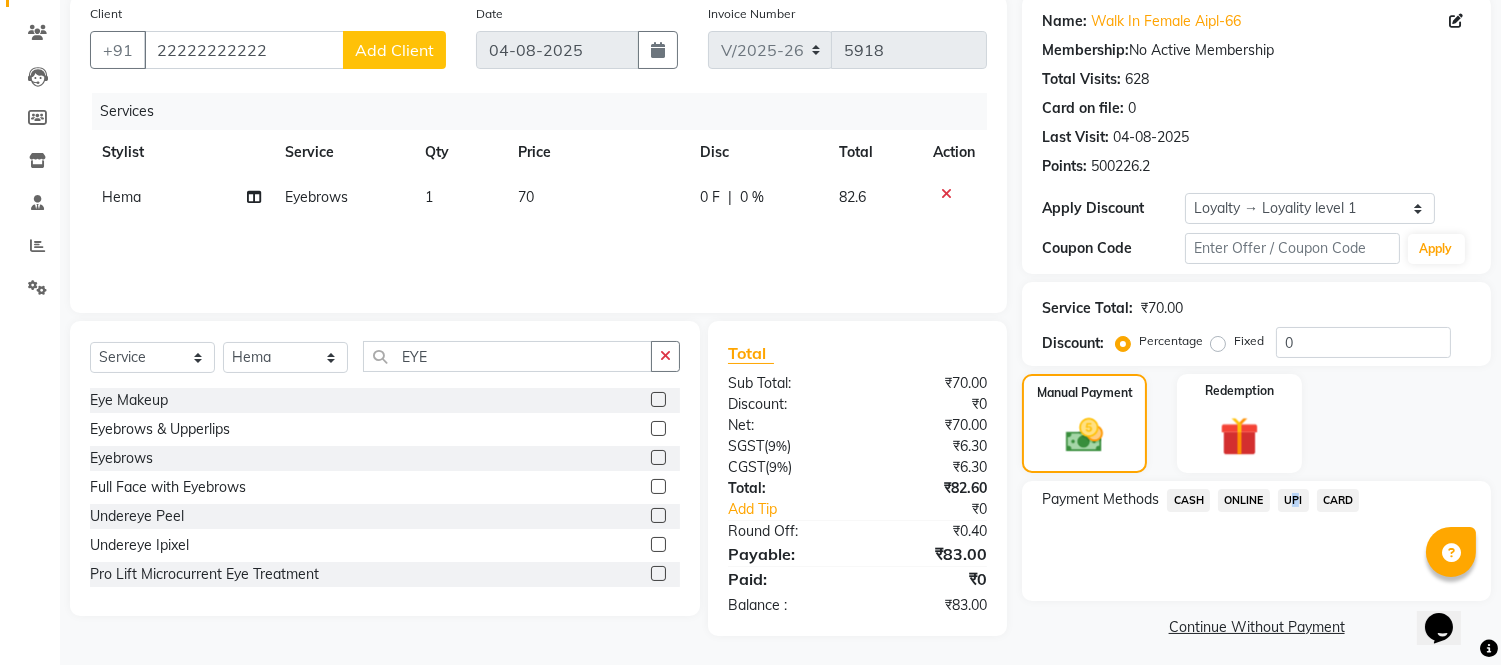 click on "UPI" 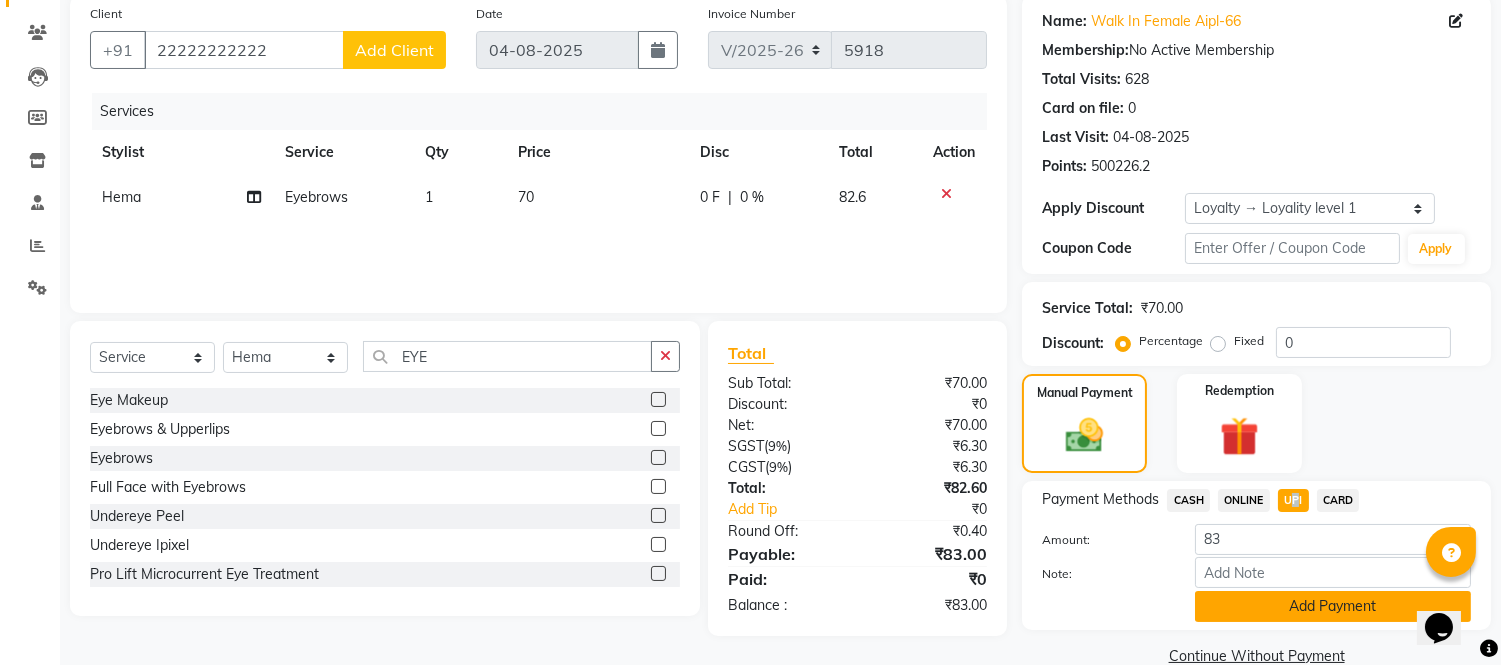 click on "Add Payment" 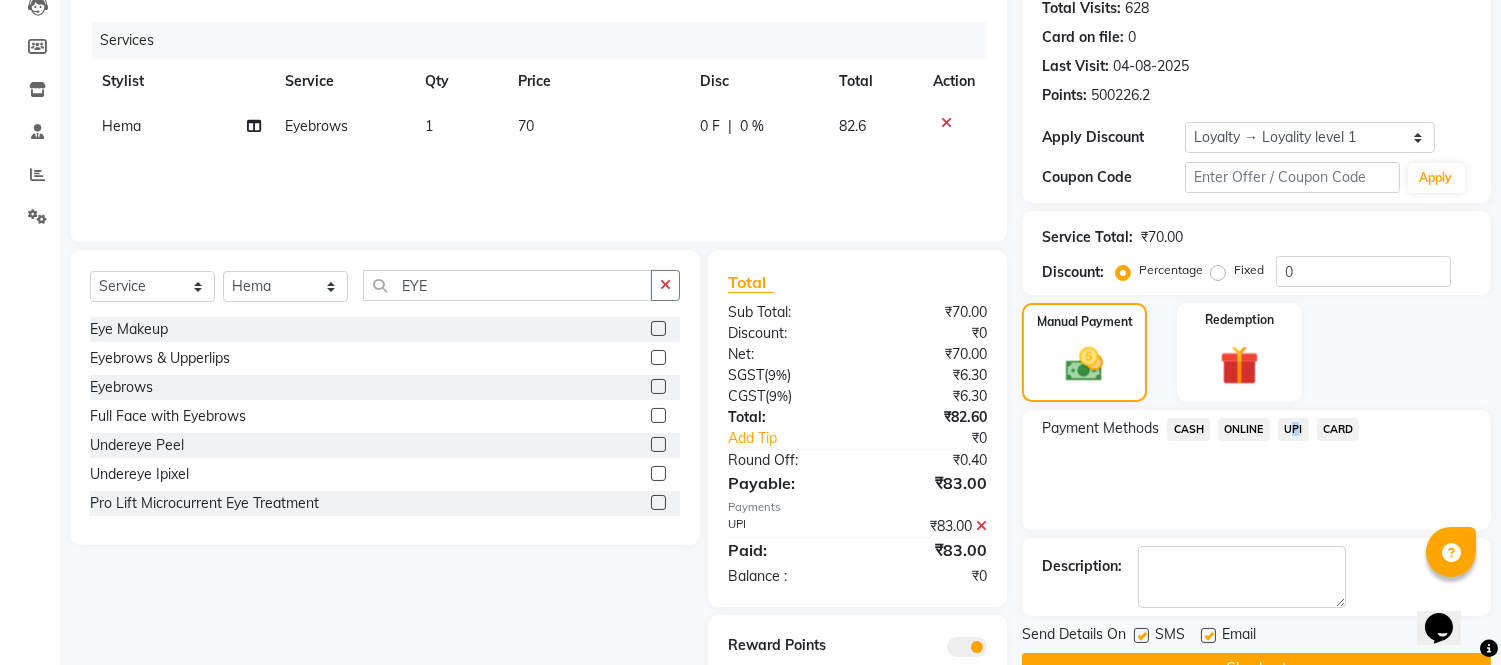 scroll, scrollTop: 296, scrollLeft: 0, axis: vertical 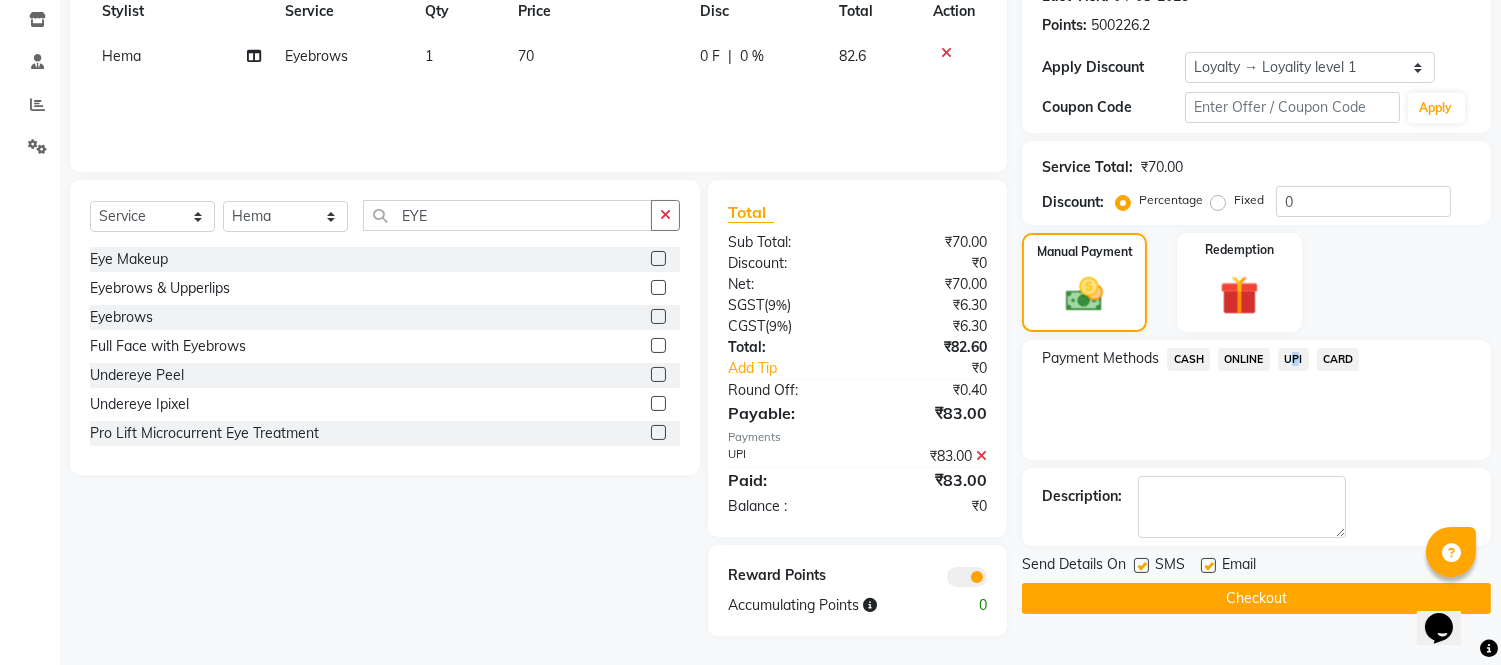 click on "Checkout" 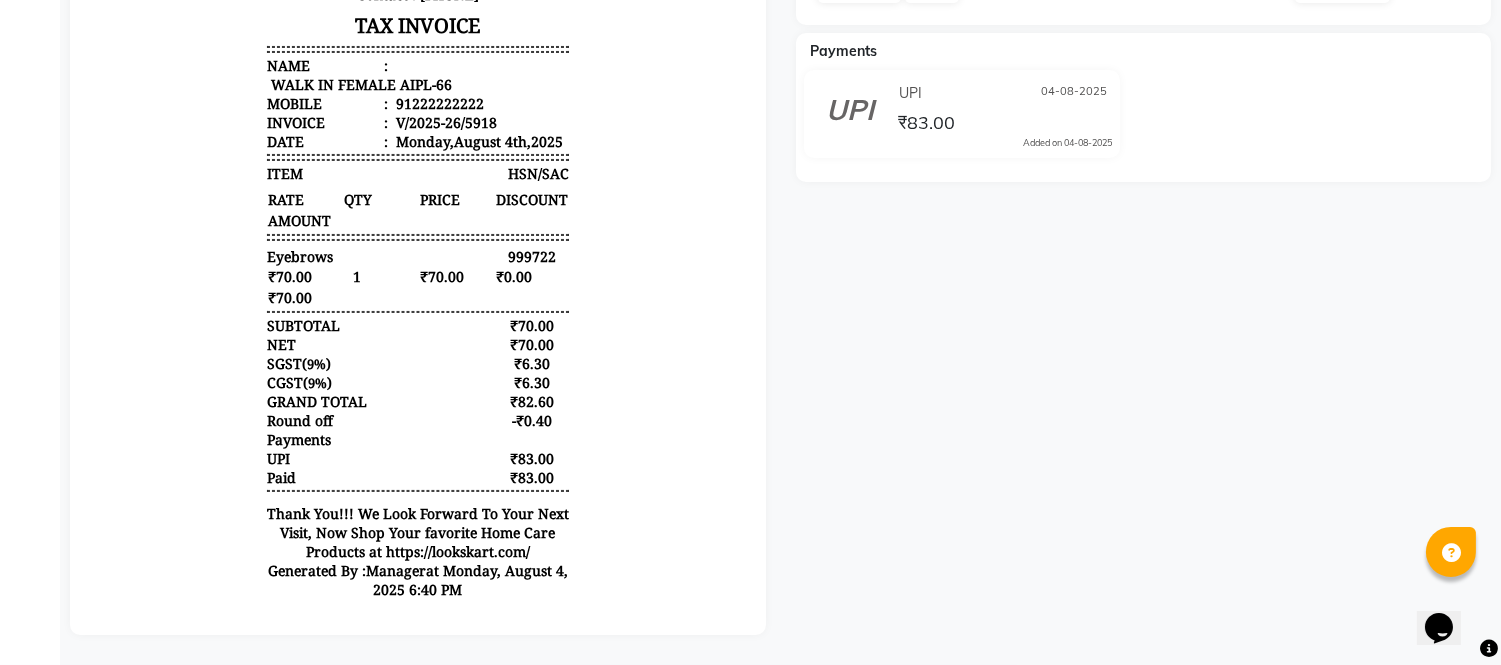 scroll, scrollTop: 0, scrollLeft: 0, axis: both 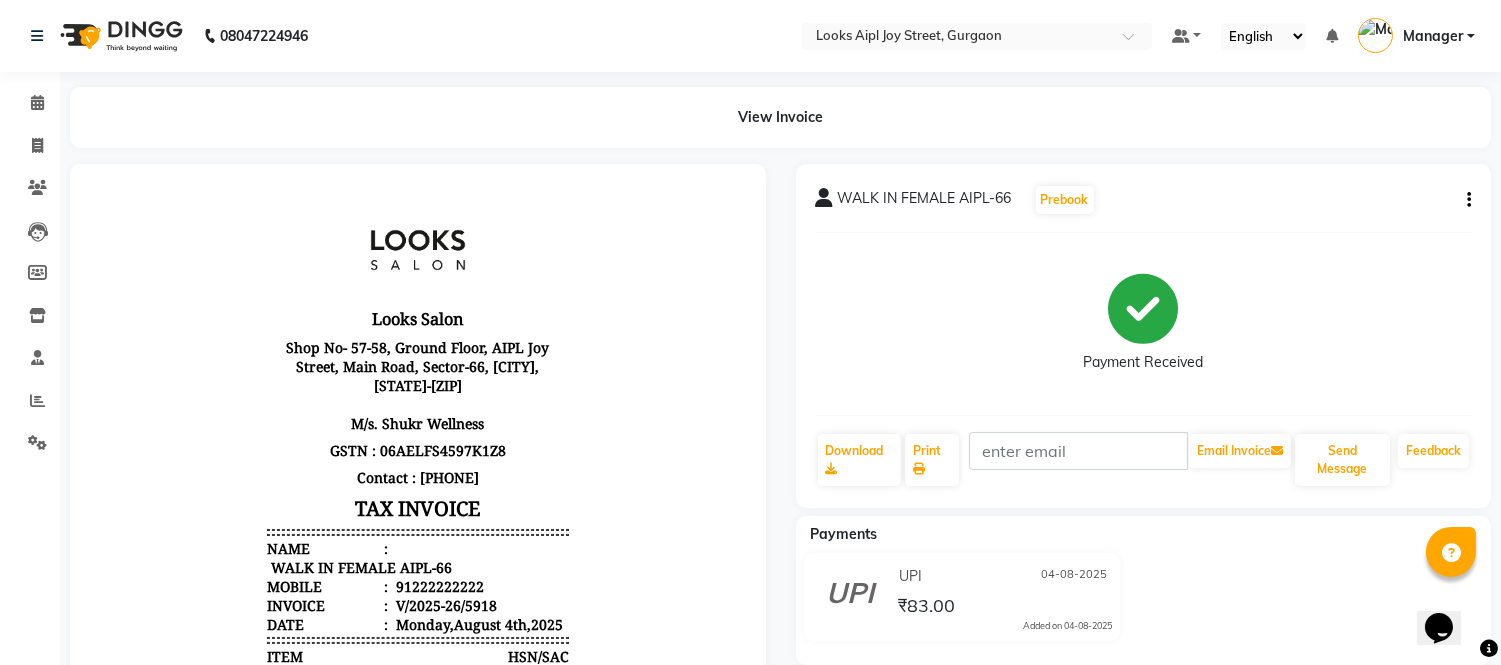 click on "Invoice" 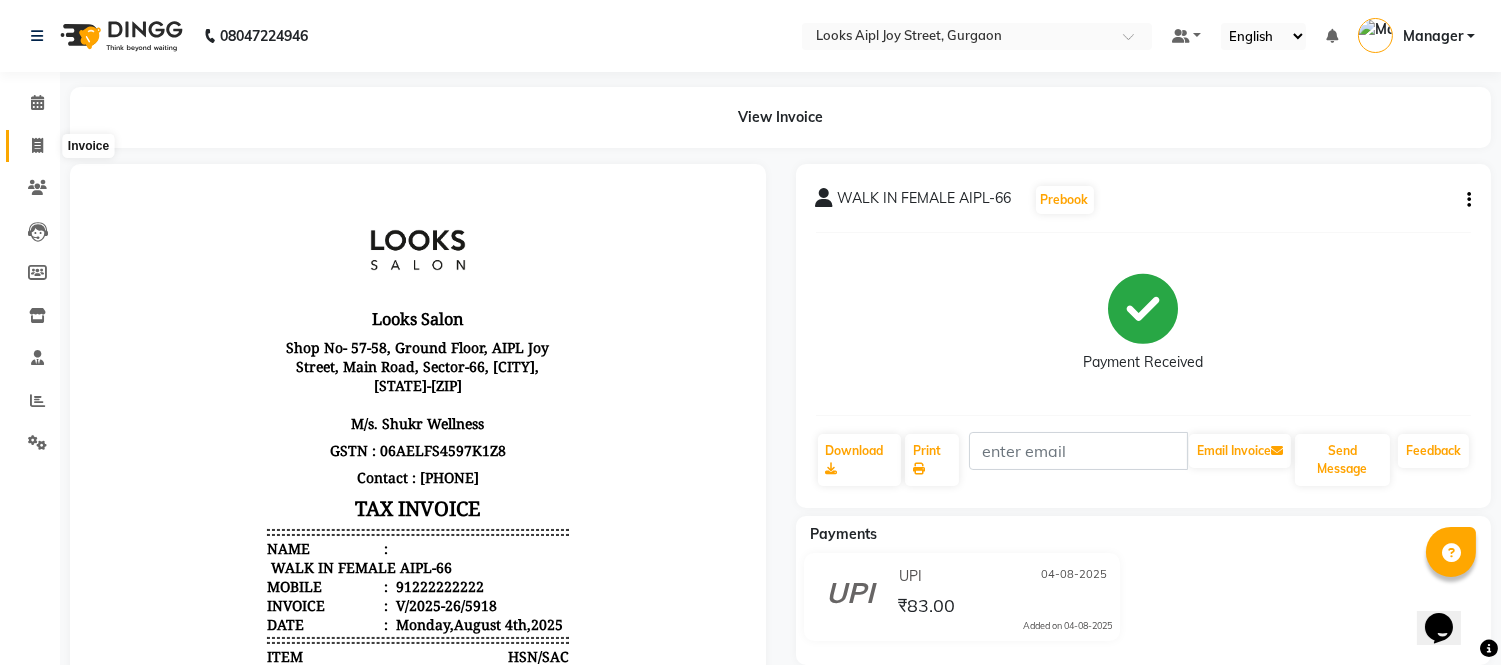 click 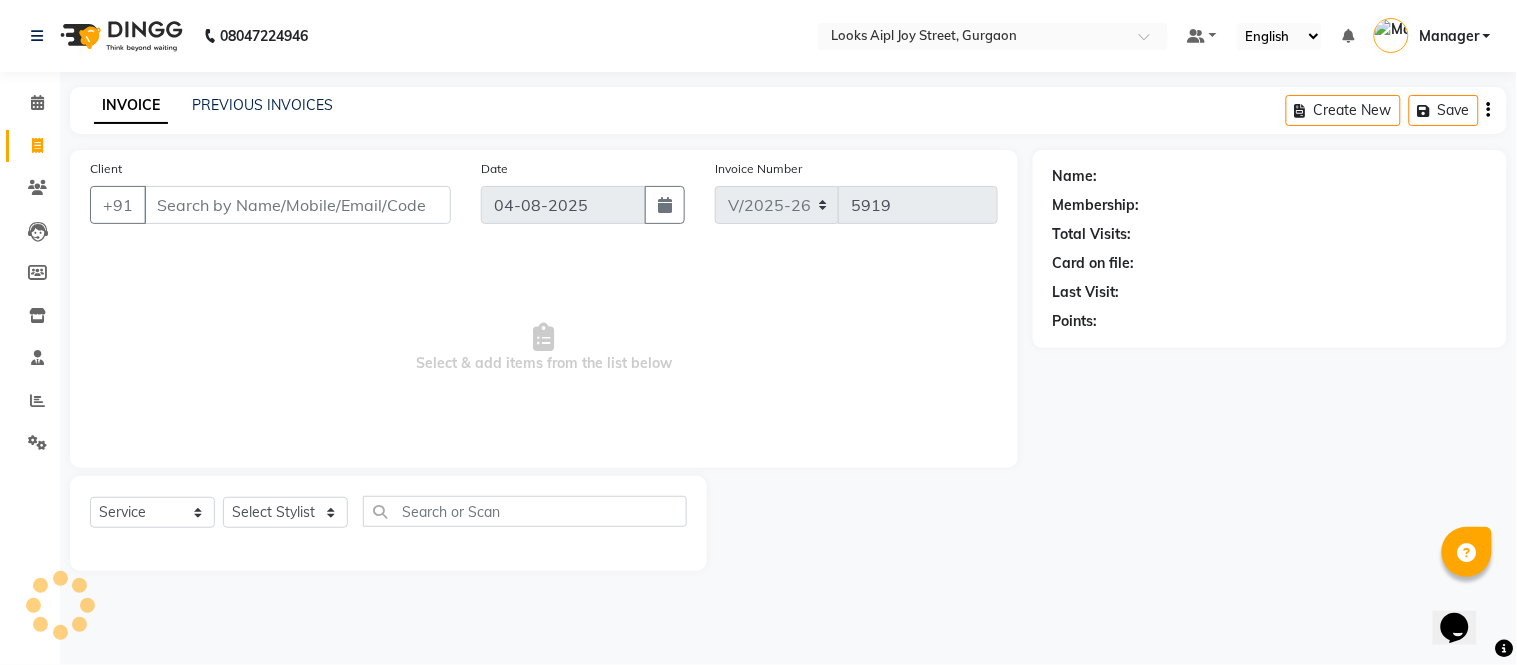 click on "Client" at bounding box center (297, 205) 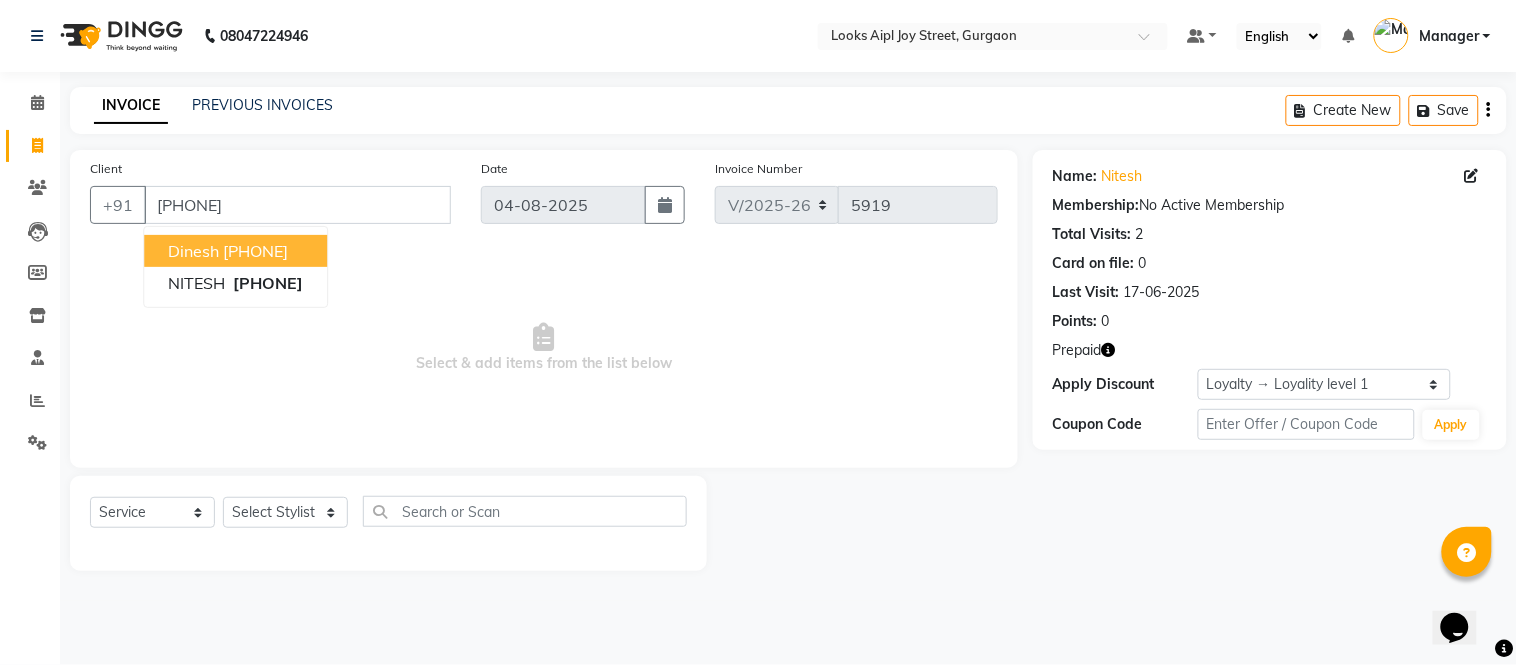 drag, startPoint x: 457, startPoint y: 278, endPoint x: 760, endPoint y: 316, distance: 305.37354 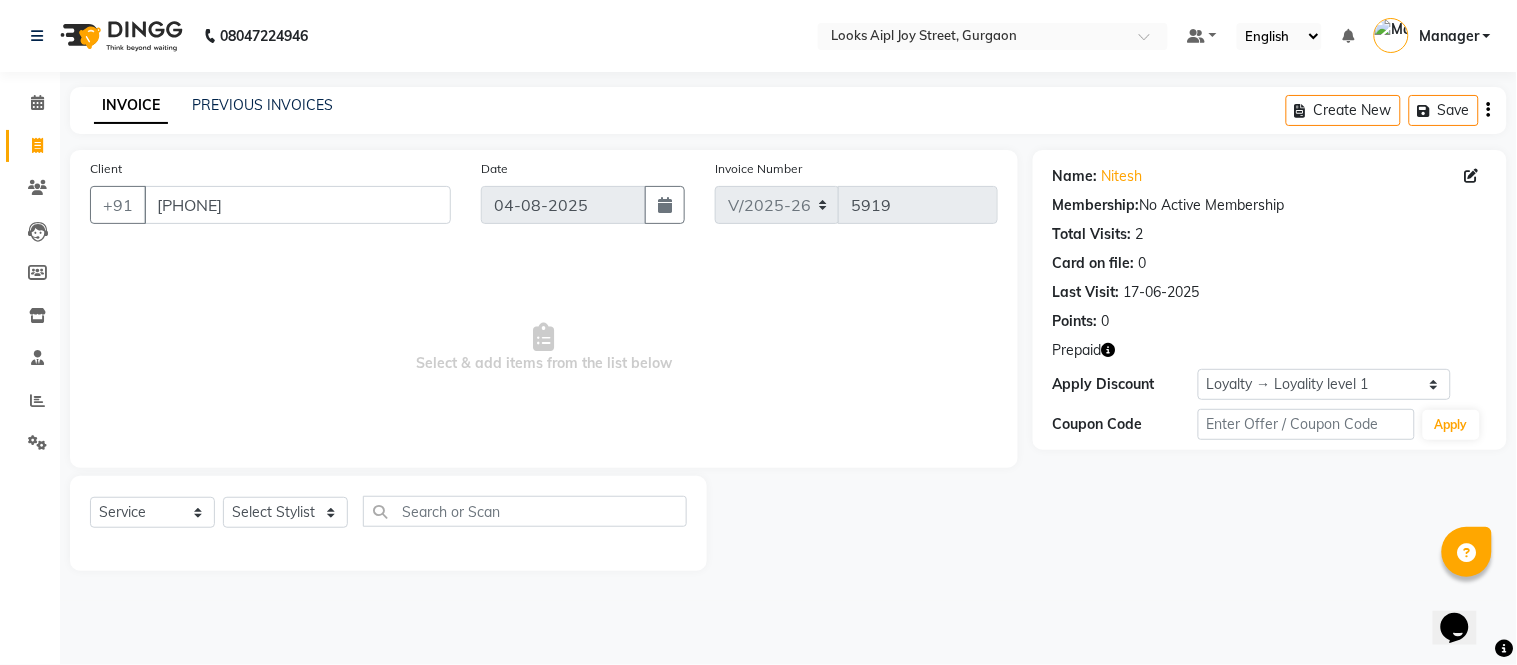 click 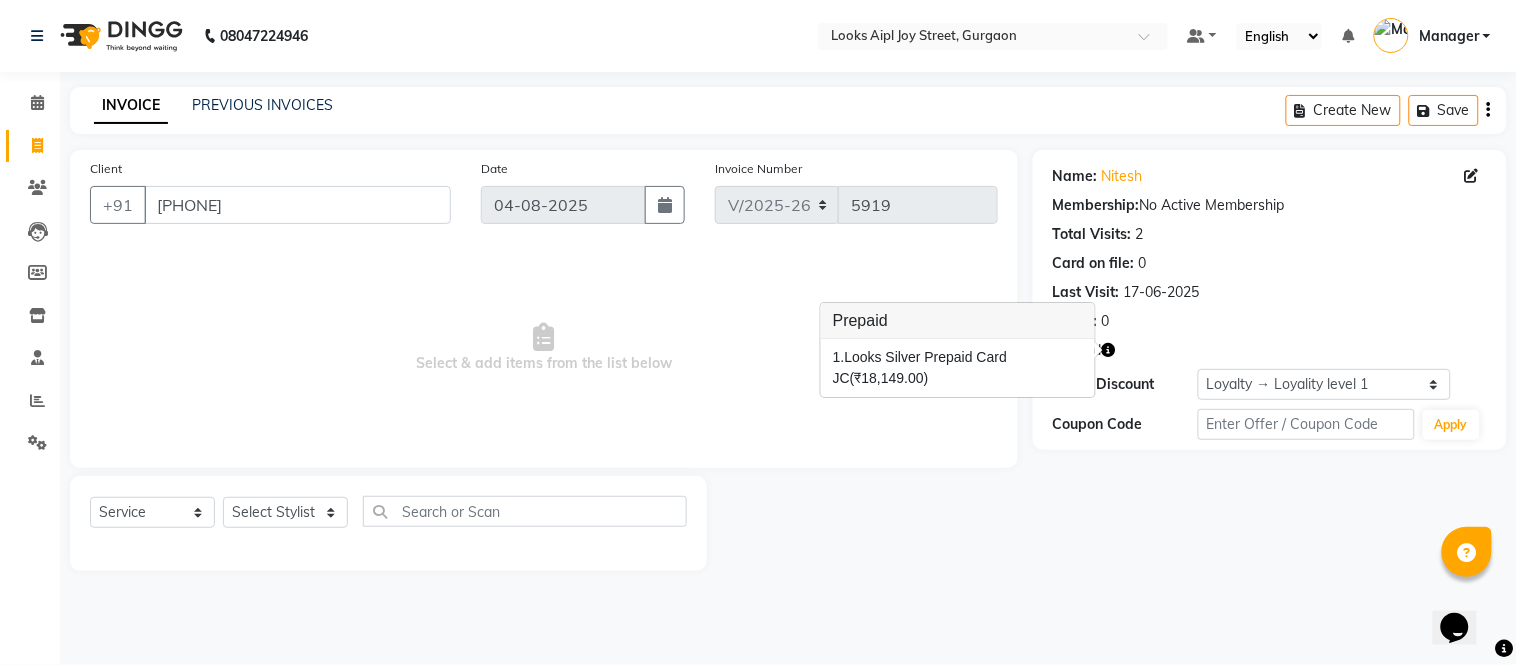 click 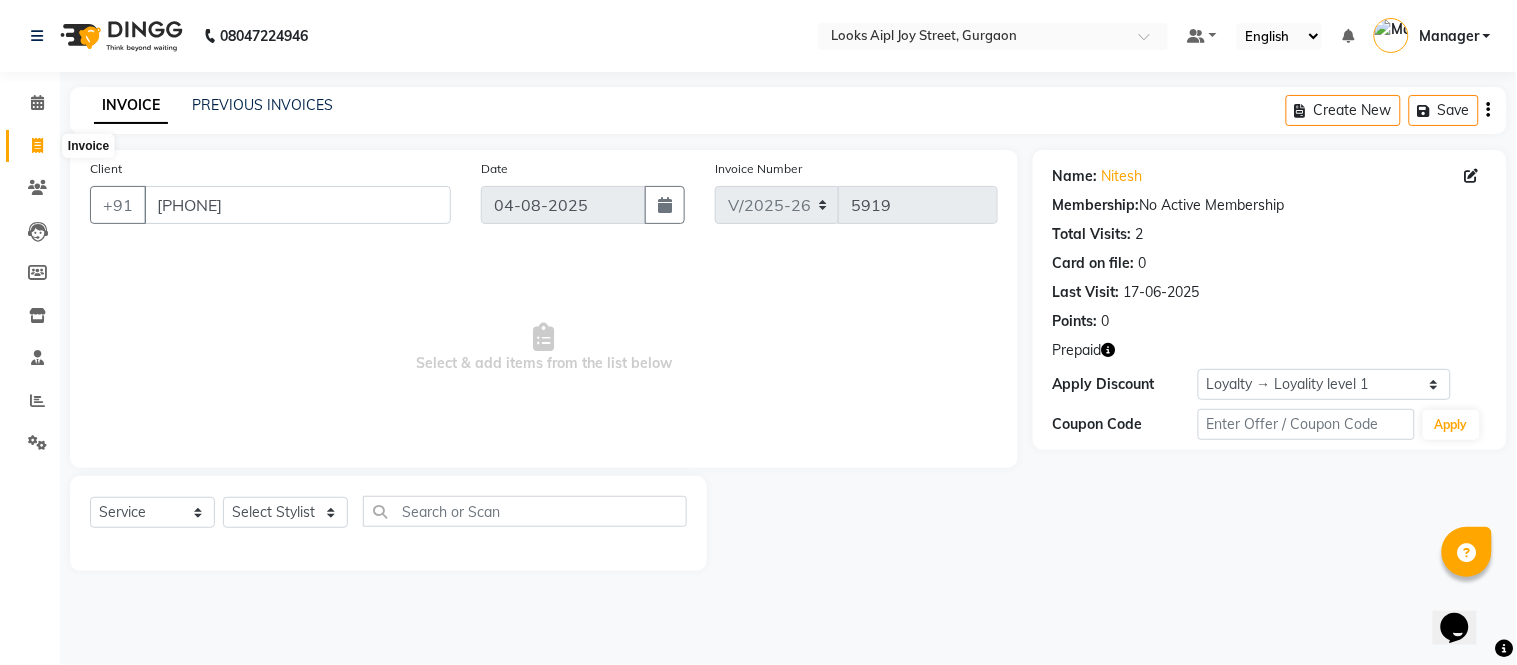 click 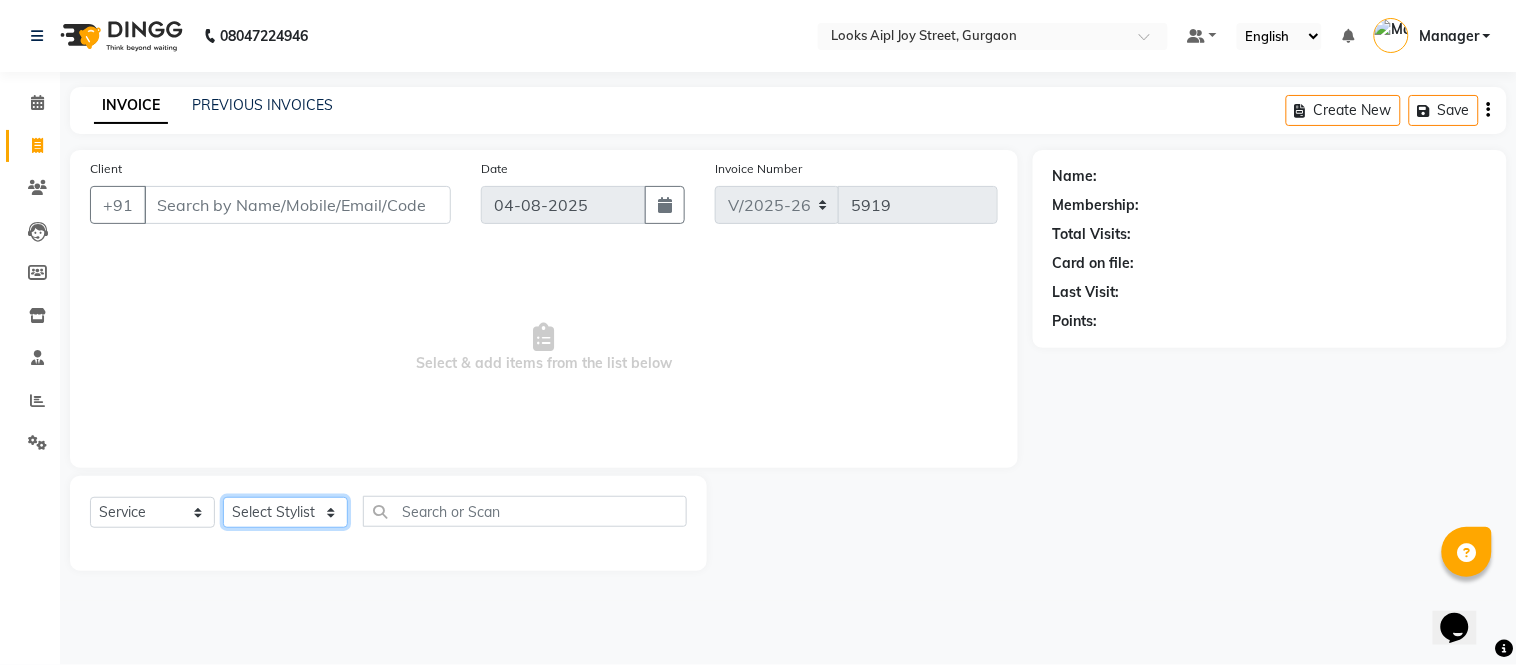 click on "Select Stylist Akash Akshar_asst Alam _Pdct Amit Arkan Arsh Counter Sales Geeta Hema ilfan Kuldeep Laxmi Manager Neeraj Prince sagar_pdct Surejit Vijay Zakir_pdct" 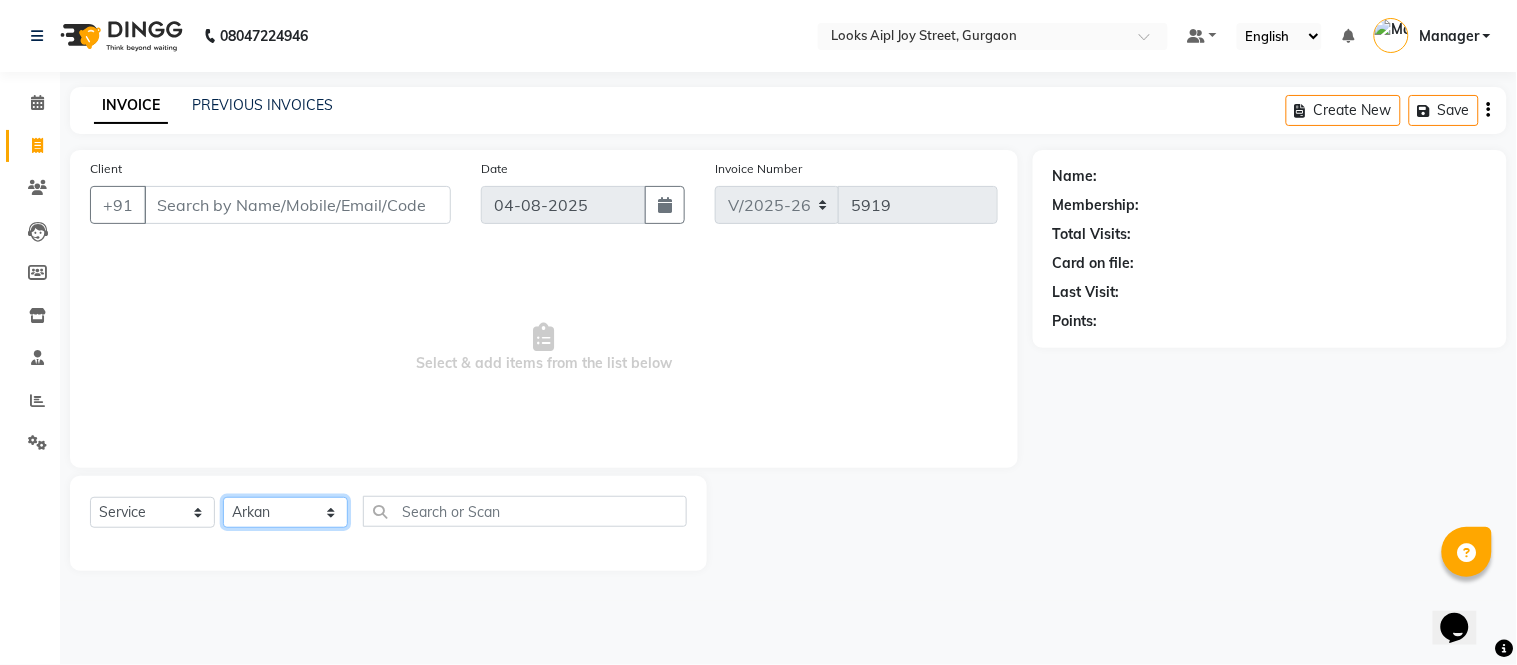 click on "Select Stylist Akash Akshar_asst Alam _Pdct Amit Arkan Arsh Counter Sales Geeta Hema ilfan Kuldeep Laxmi Manager Neeraj Prince sagar_pdct Surejit Vijay Zakir_pdct" 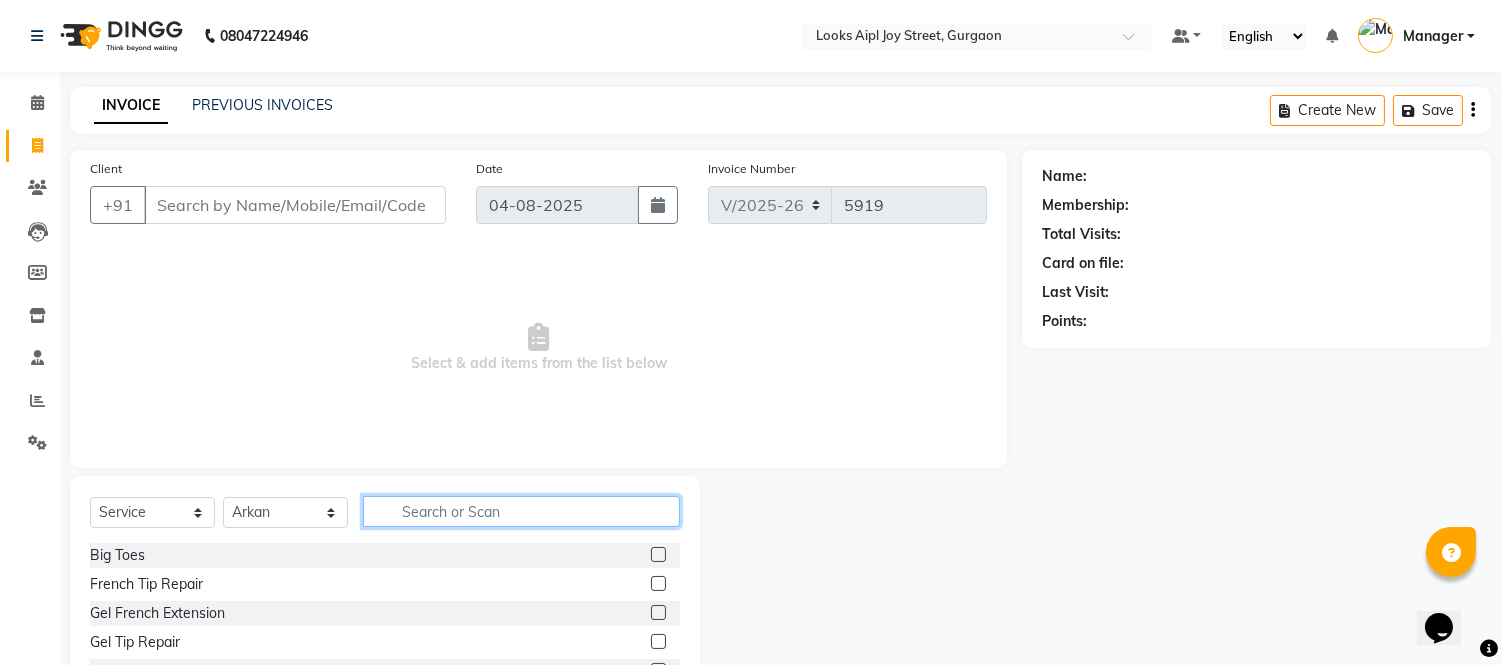 click 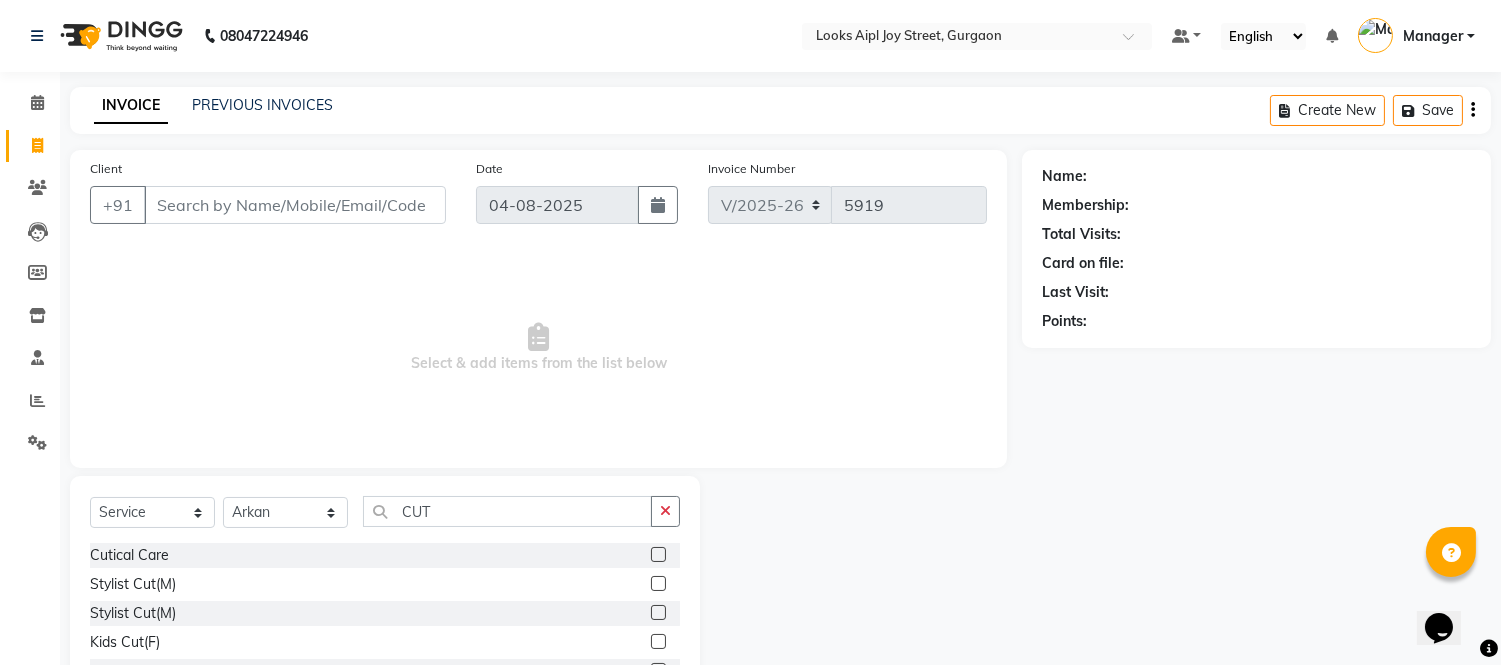 drag, startPoint x: 640, startPoint y: 580, endPoint x: 621, endPoint y: 564, distance: 24.839485 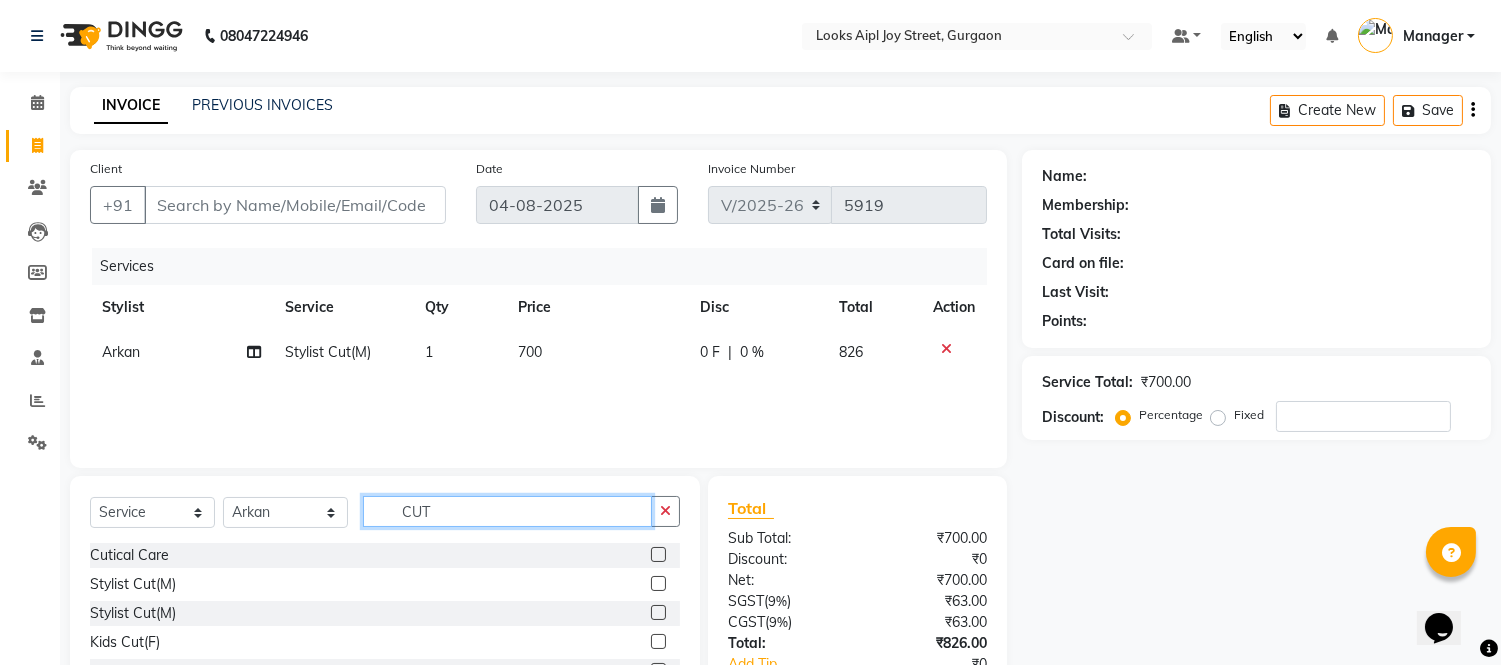 drag, startPoint x: 447, startPoint y: 500, endPoint x: 197, endPoint y: 500, distance: 250 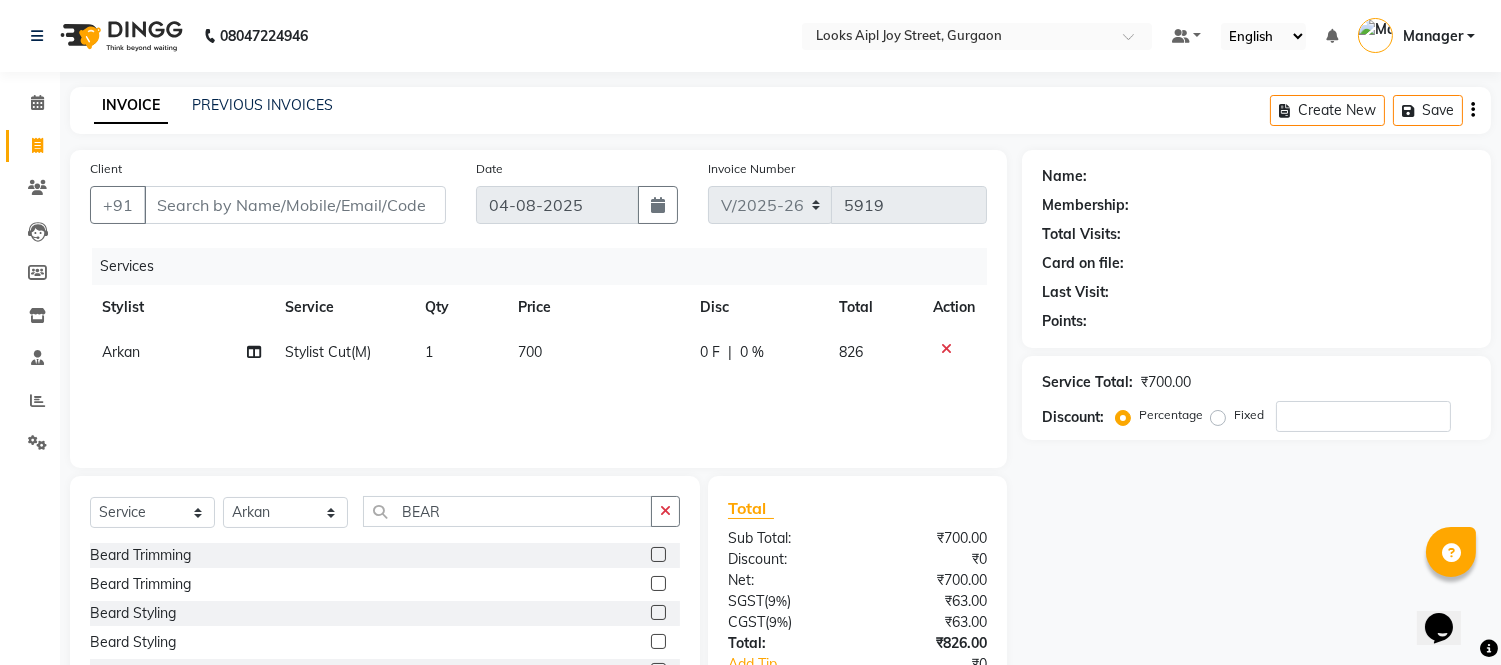 click 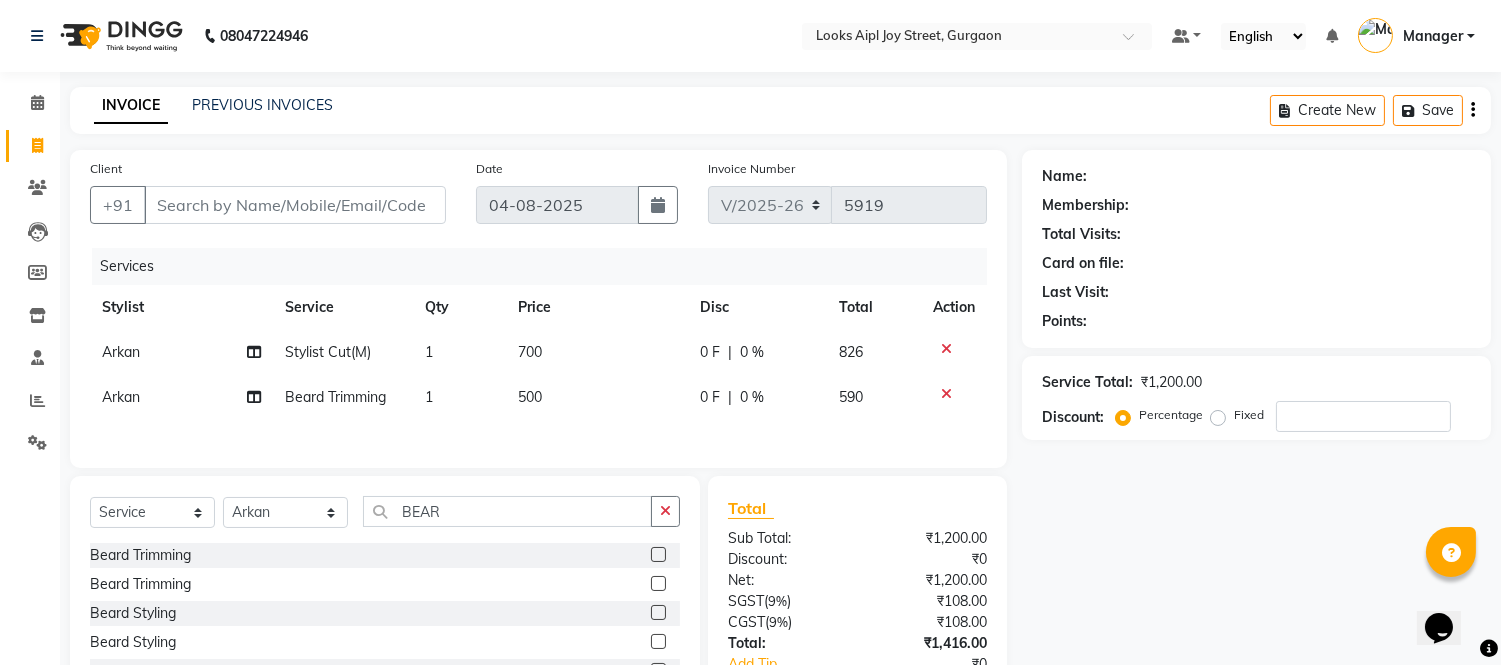 click on "700" 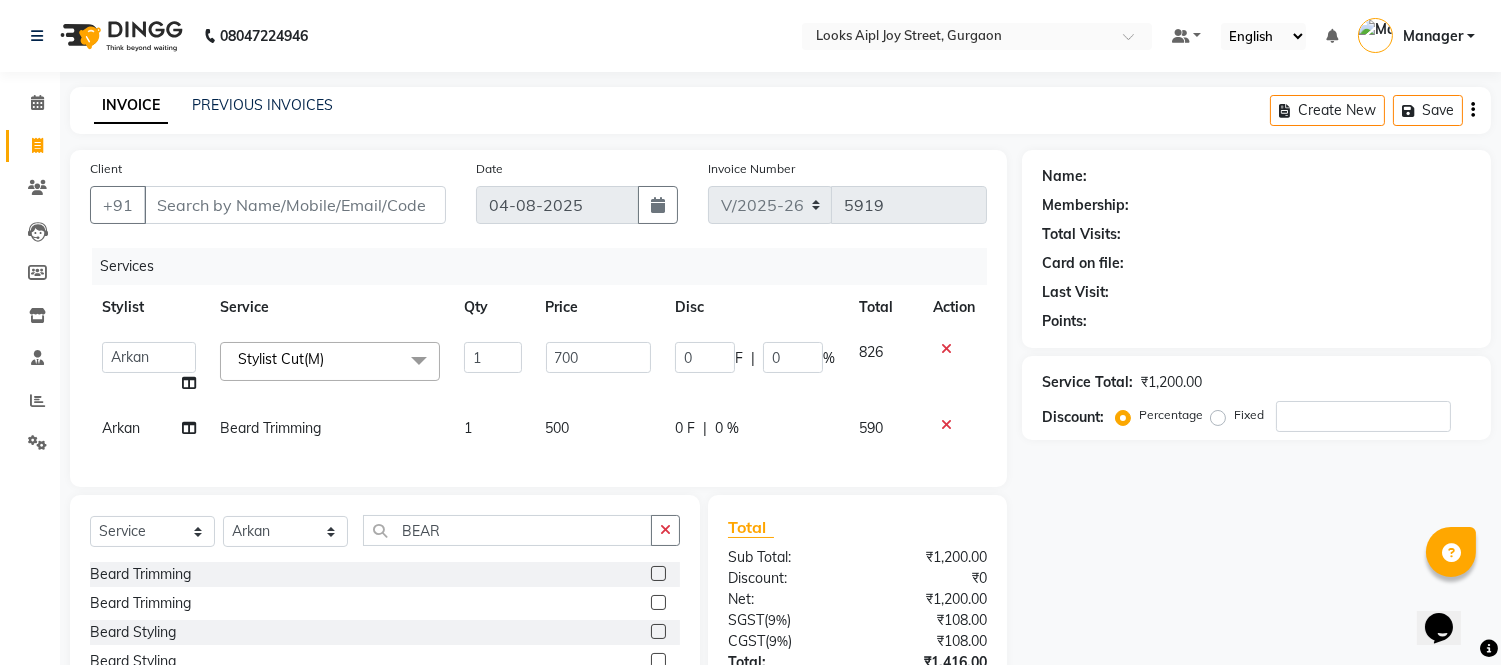 click on "700" 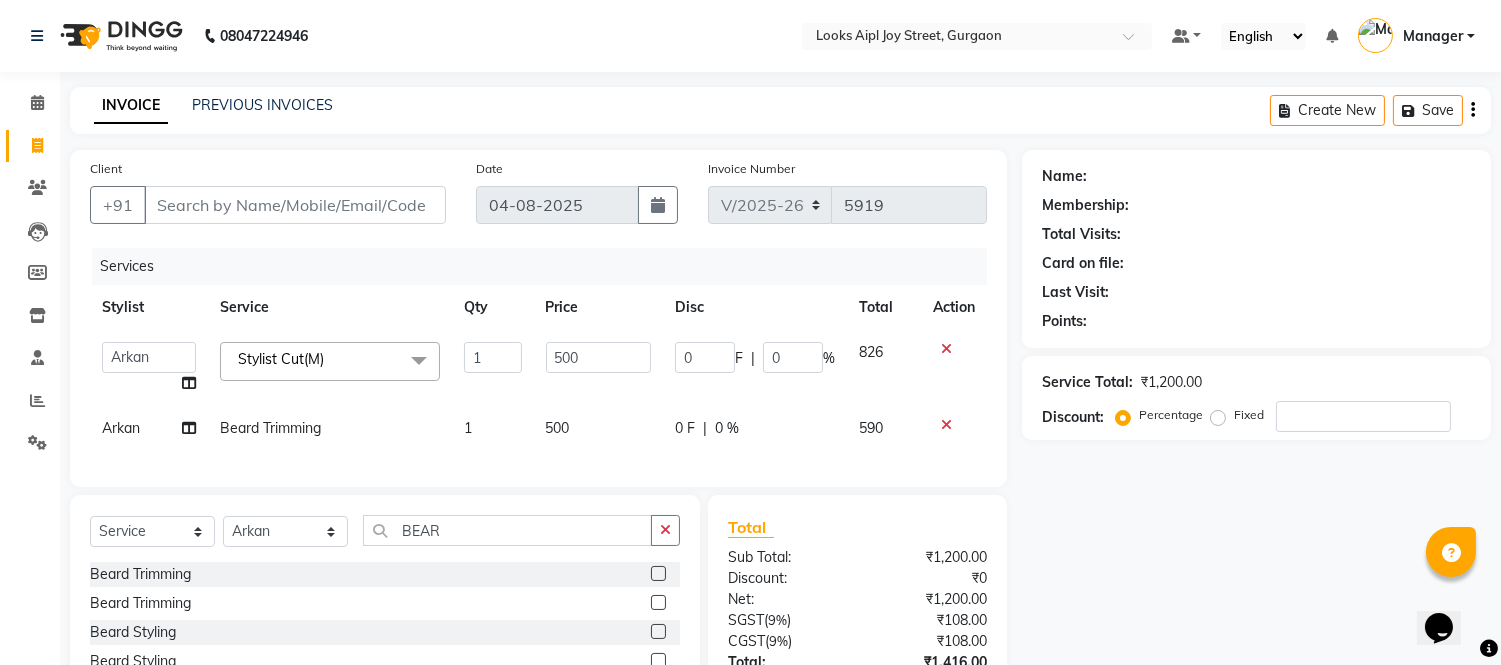 click on "500" 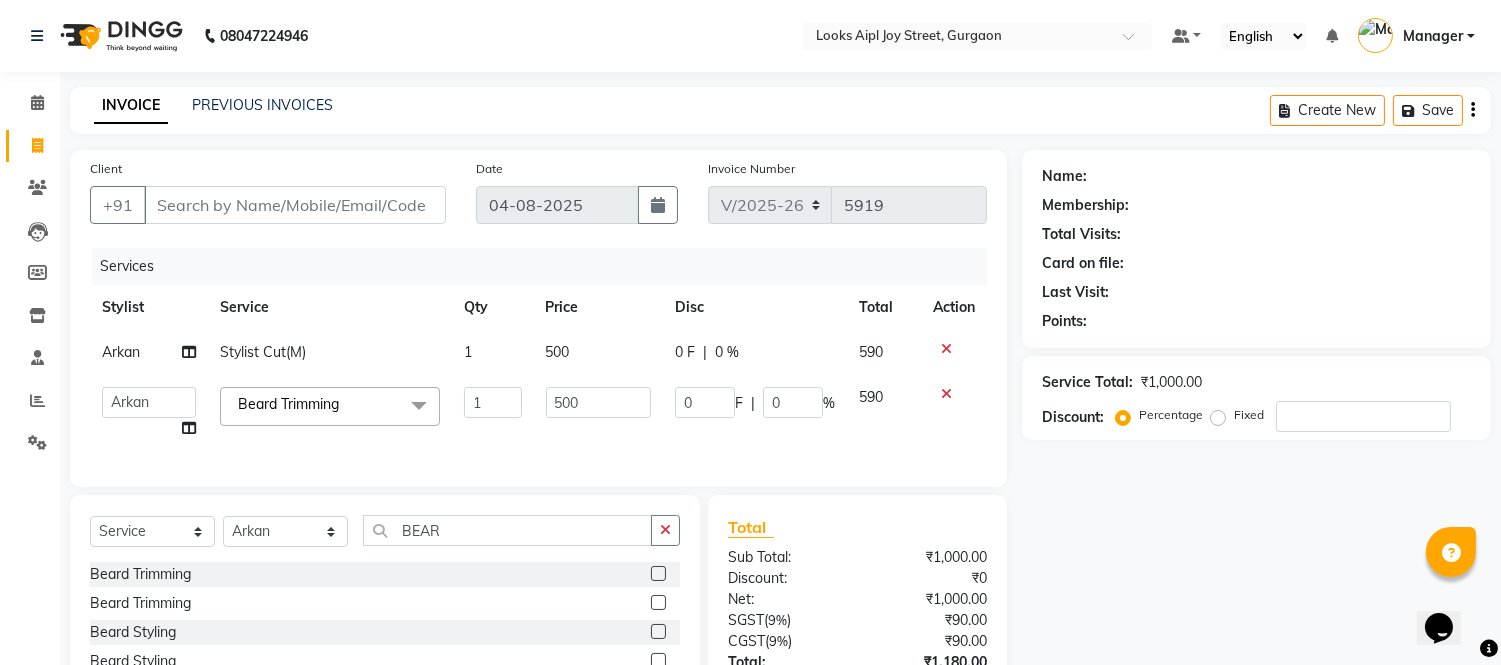 click on "500" 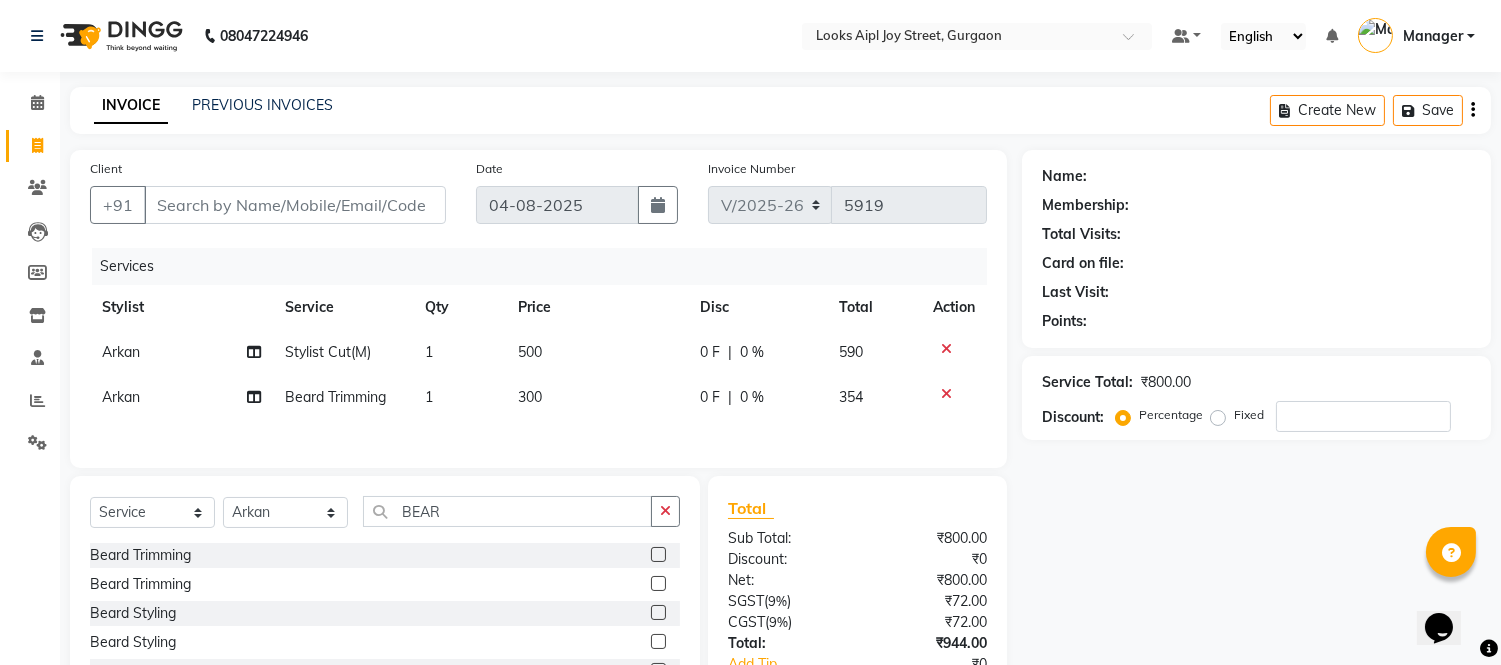 click on "Services" 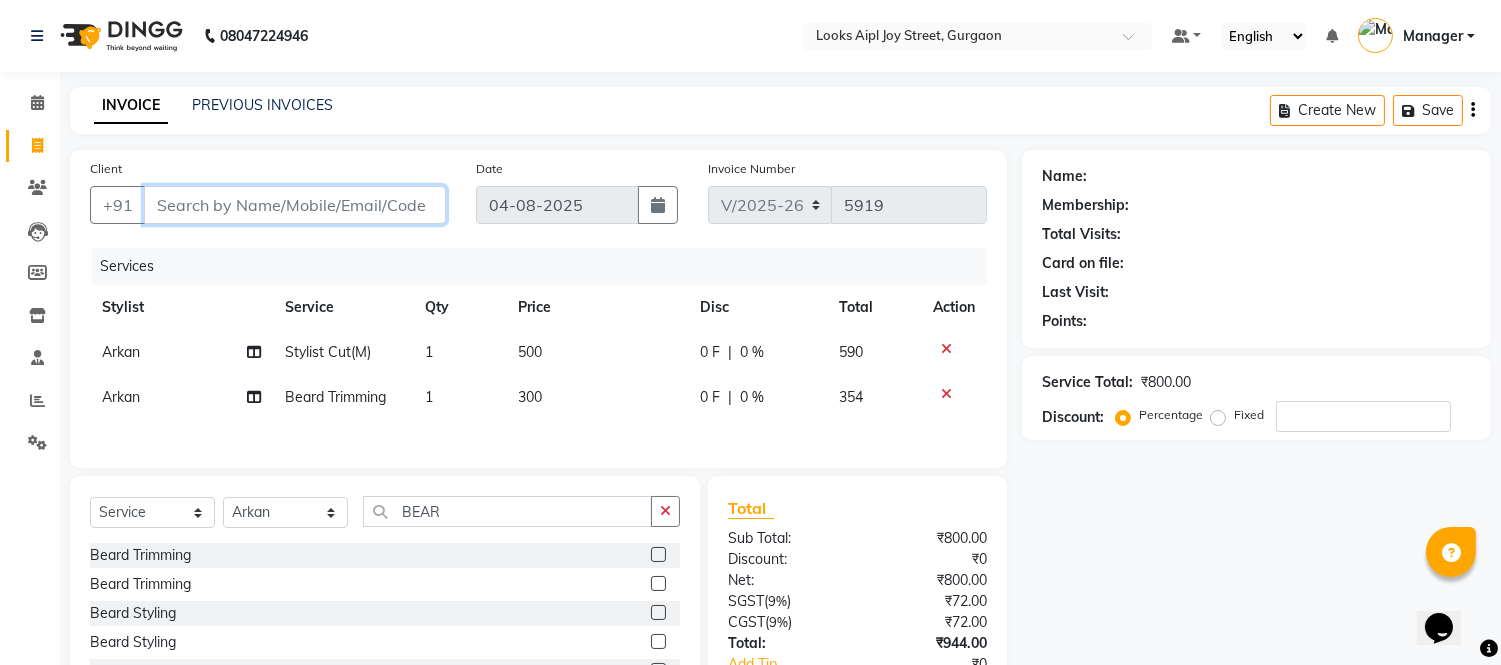 click on "Client" at bounding box center (295, 205) 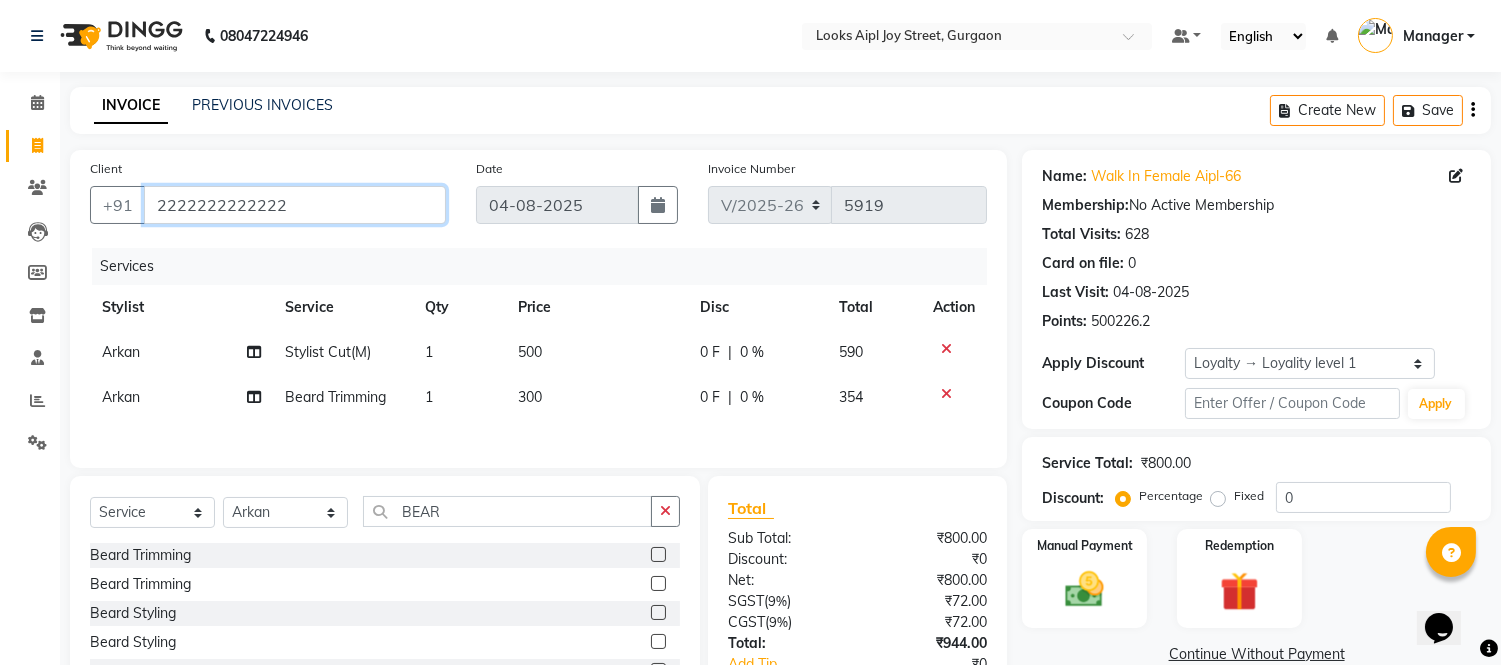 drag, startPoint x: 348, startPoint y: 204, endPoint x: 723, endPoint y: 173, distance: 376.27914 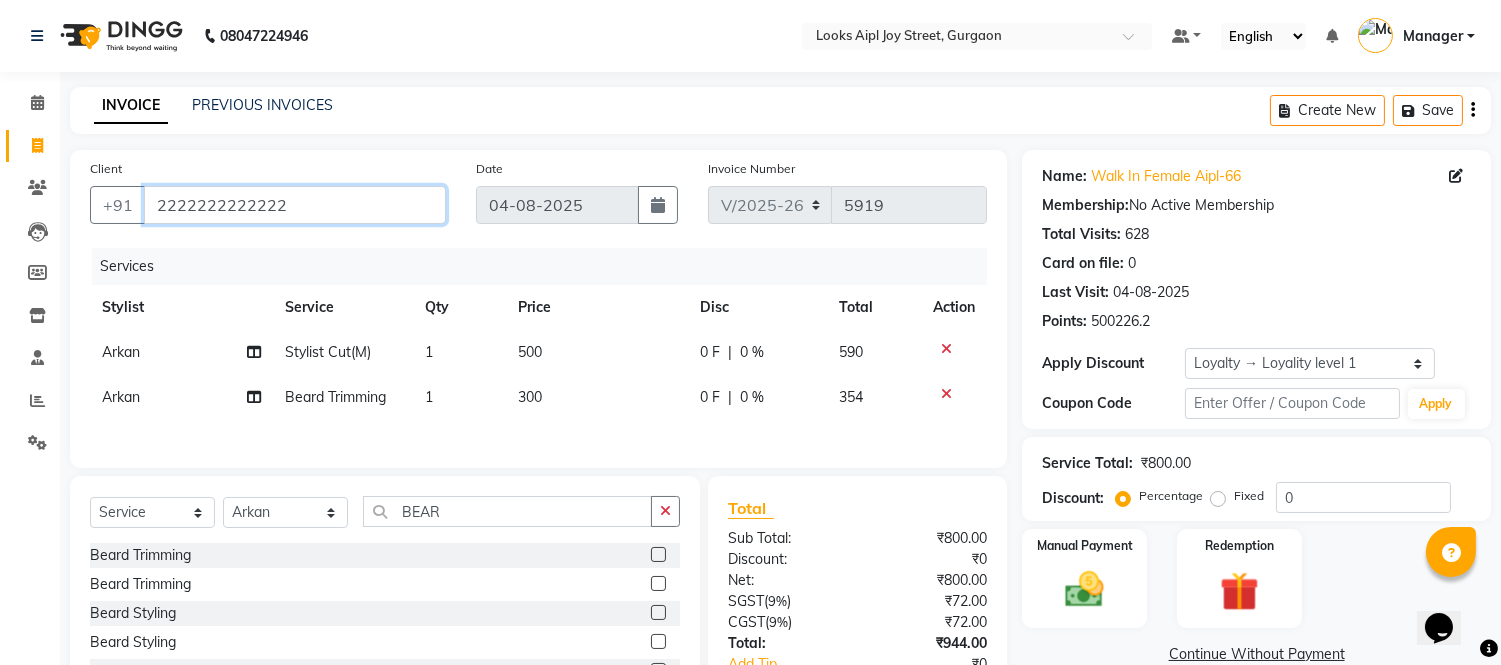 click on "08047224946 Select Location × Looks Aipl Joy Street, Gurgaon Default Panel My Panel English ENGLISH Español العربية मराठी हिंदी ગુજરાતી தமிழ் 中文 Notifications nothing to show Manager Manage Profile Change Password Sign out  Version:3.16.0  ☀ Looks AIPL Joy Street, Gurgaon  Calendar  Invoice  Clients  Leads   Members  Inventory  Staff  Reports  Settings Completed InProgress Upcoming Dropped Tentative Check-In Confirm Bookings Generate Report Segments Page Builder INVOICE PREVIOUS INVOICES Create New   Save  Client +91 2222222222222 Date 04-08-2025 Invoice Number V/2025 V/2025-26 5919 Services Stylist Service Qty Price Disc Total Action Arkan Stylist Cut(M) 1 500 0 F | 0 % 590 Arkan Beard Trimming 1 300 0 F | 0 % 354 Select  Service  Product  Membership  Package Voucher Prepaid Gift Card  Select Stylist Akash Akshar_asst Alam _Pdct Amit Arkan Arsh Counter Sales Geeta Hema ilfan Kuldeep Laxmi Manager Neeraj Prince sagar_pdct Surejit Vijay Zakir_pdct BEAR" 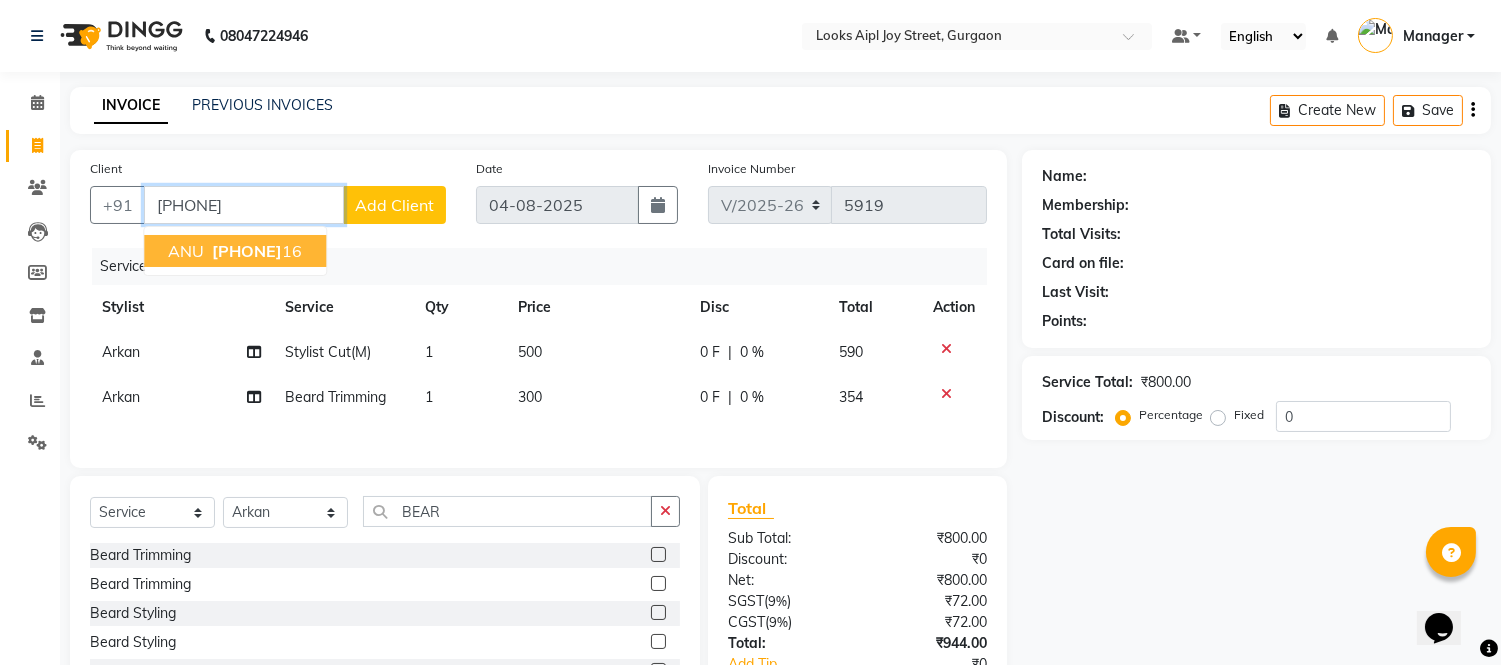 click on "72007919" at bounding box center [247, 251] 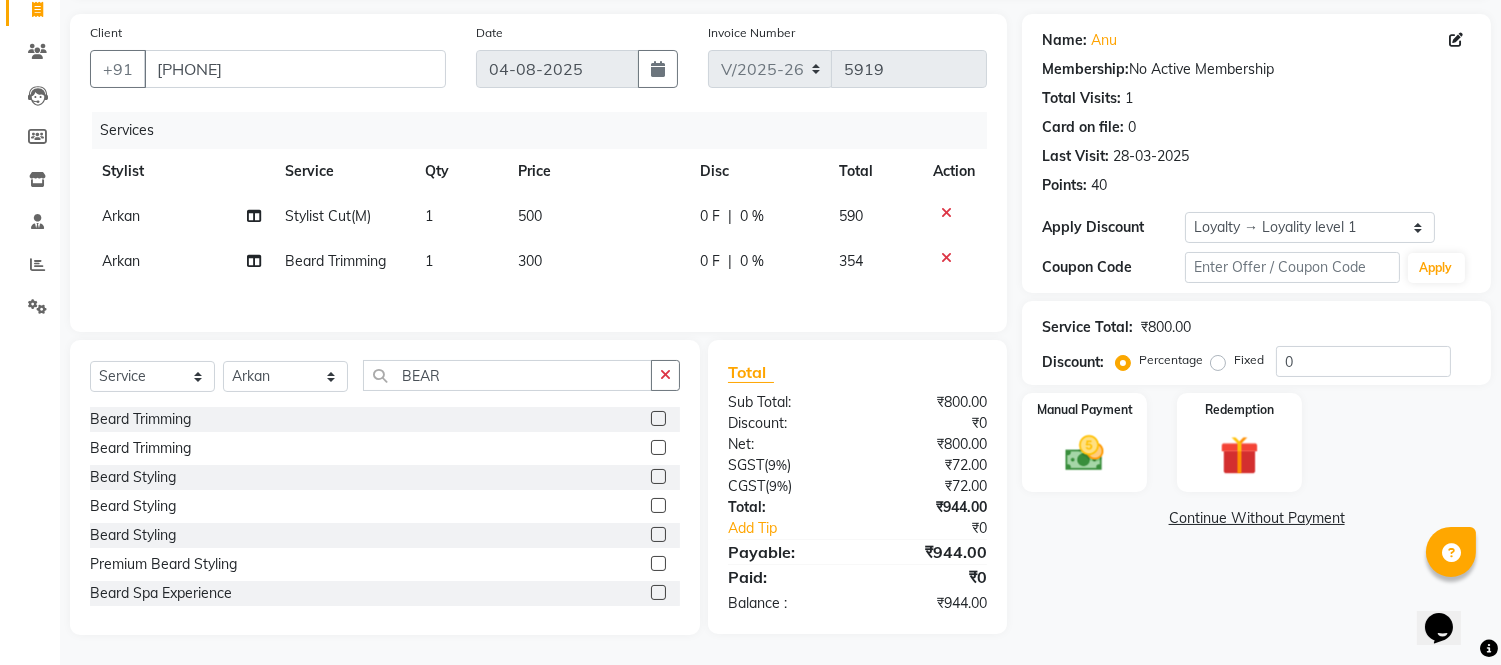 scroll, scrollTop: 140, scrollLeft: 0, axis: vertical 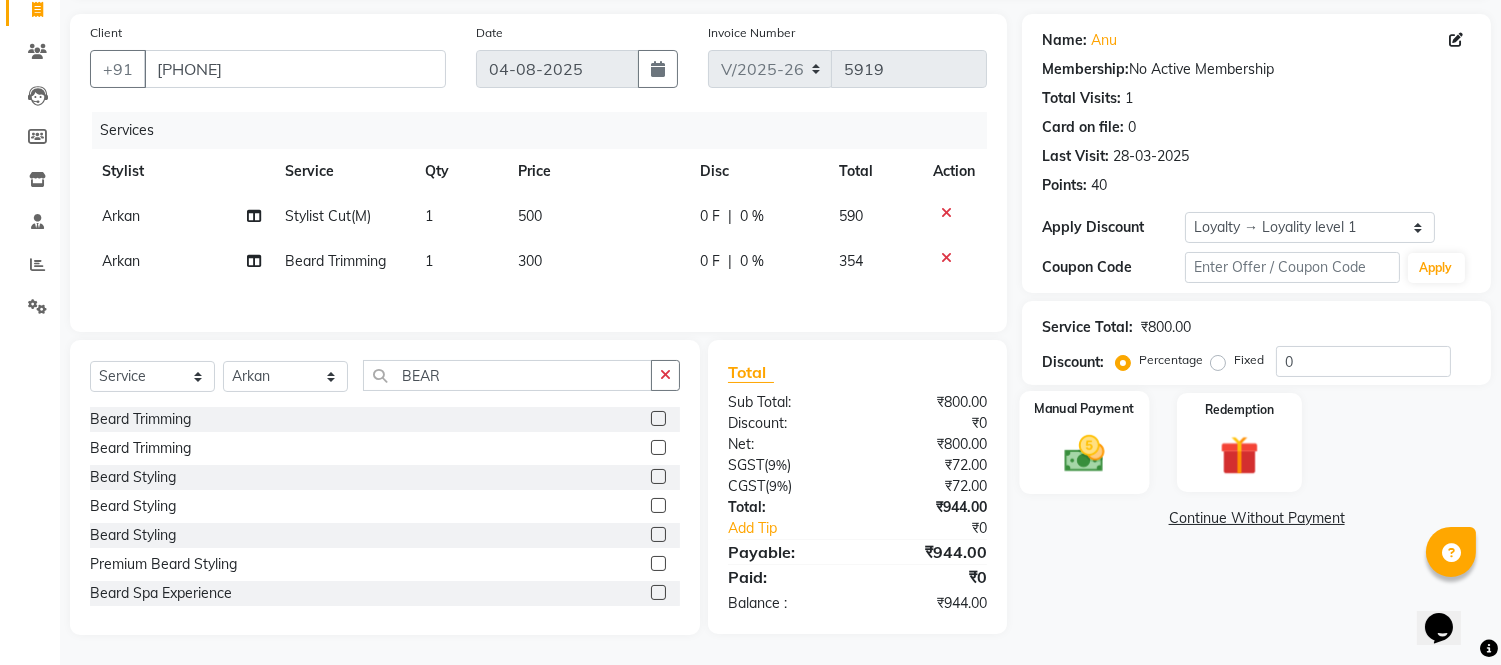 click 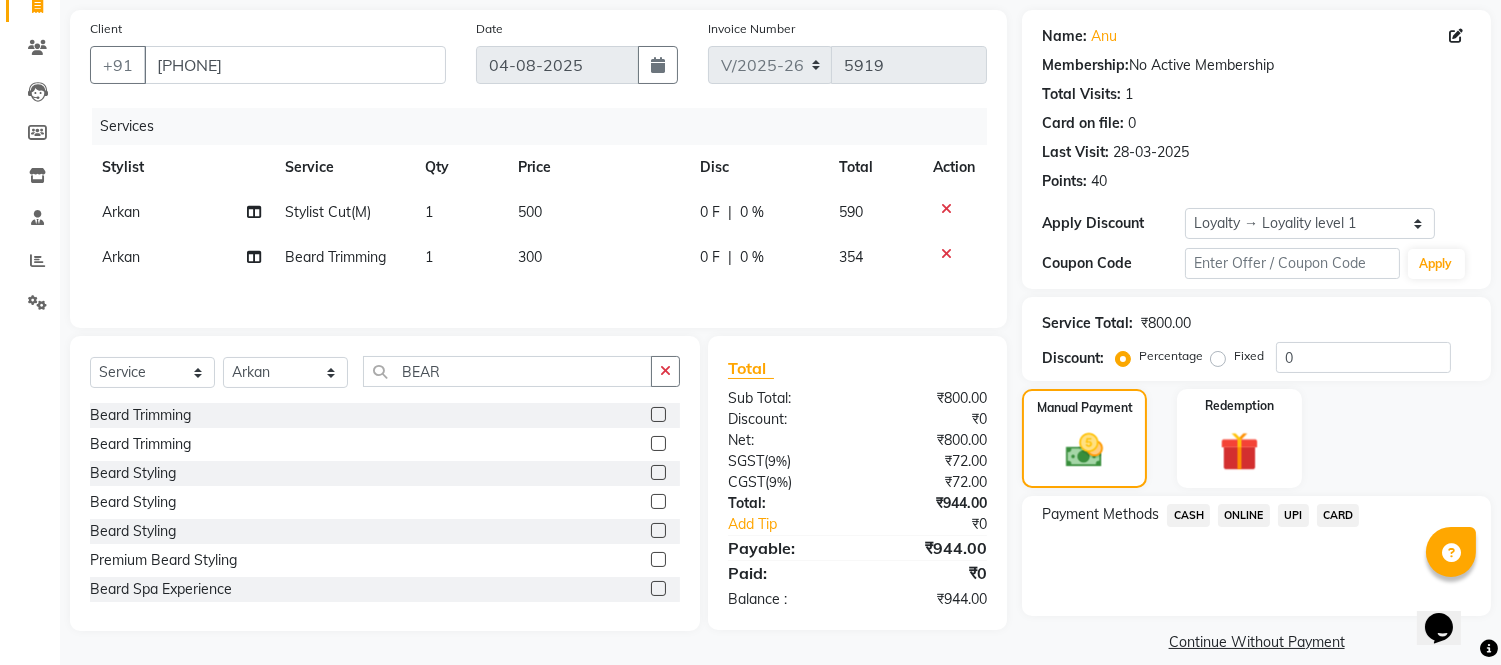 click on "UPI" 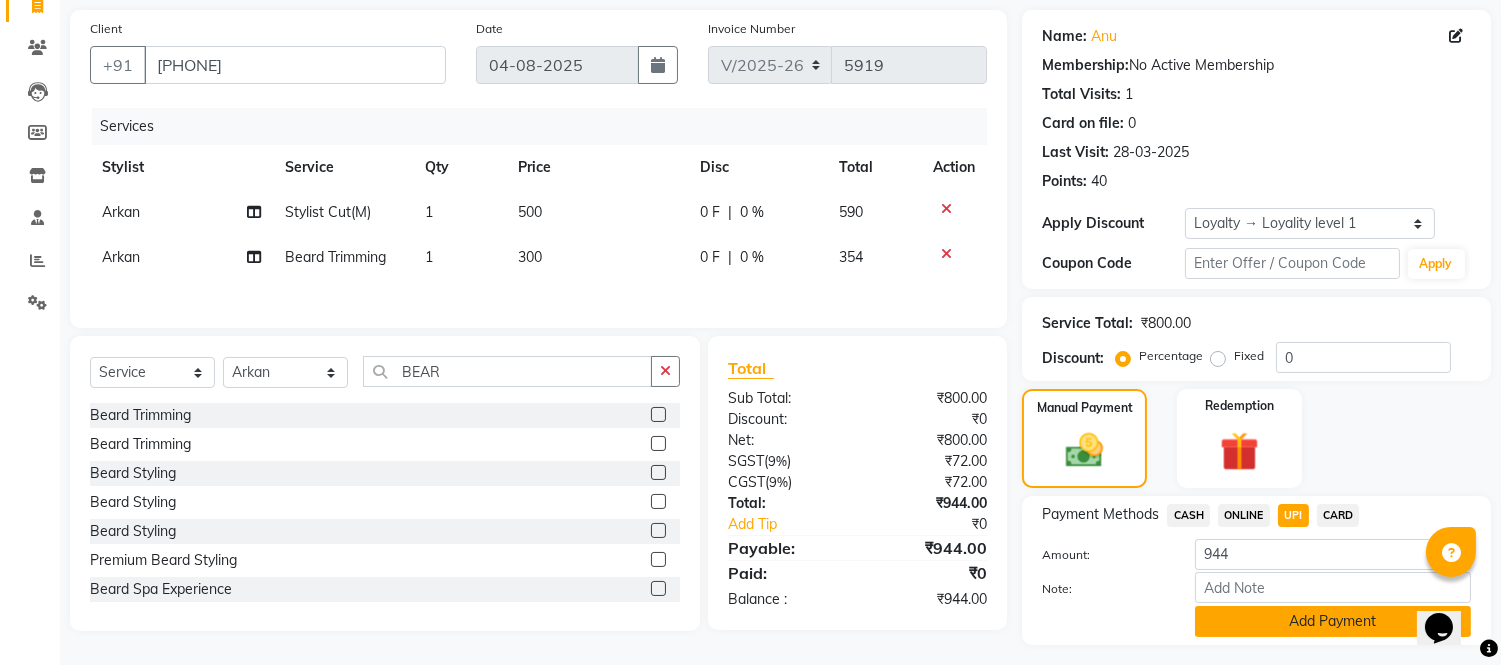 click on "Add Payment" 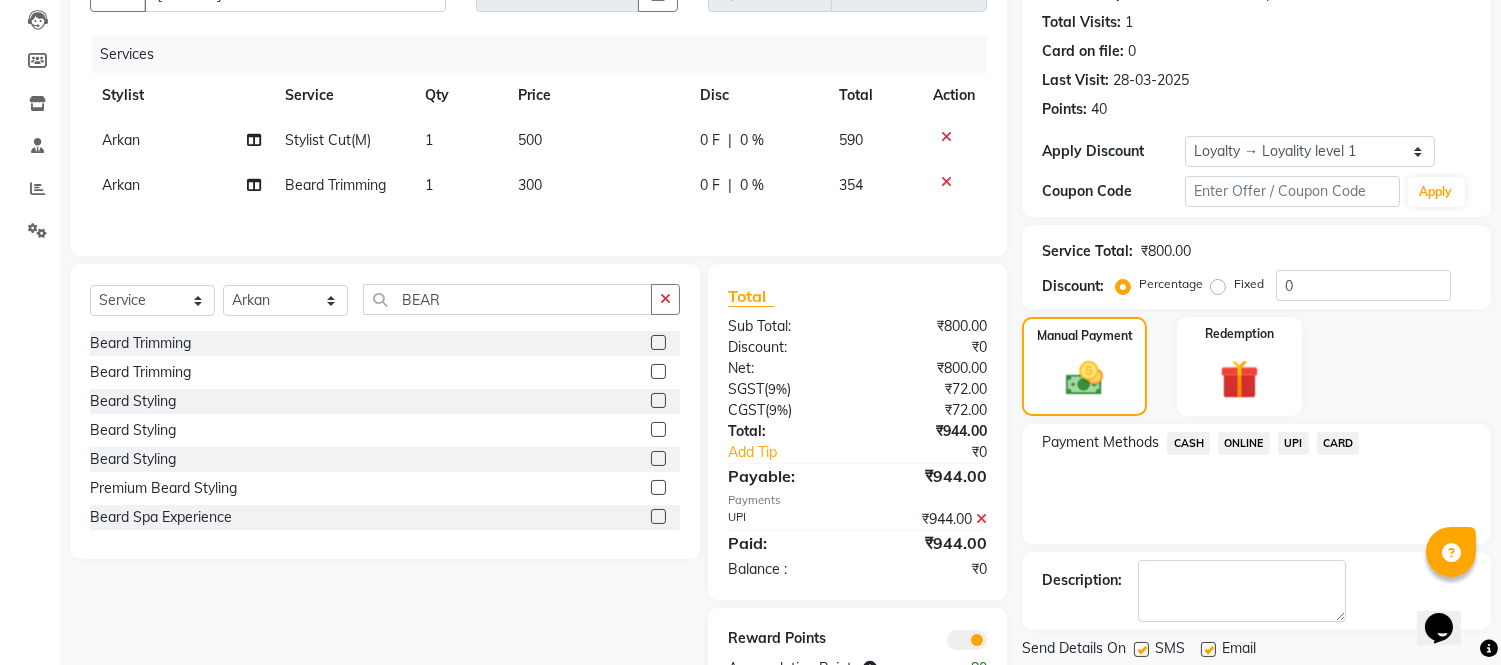 scroll, scrollTop: 251, scrollLeft: 0, axis: vertical 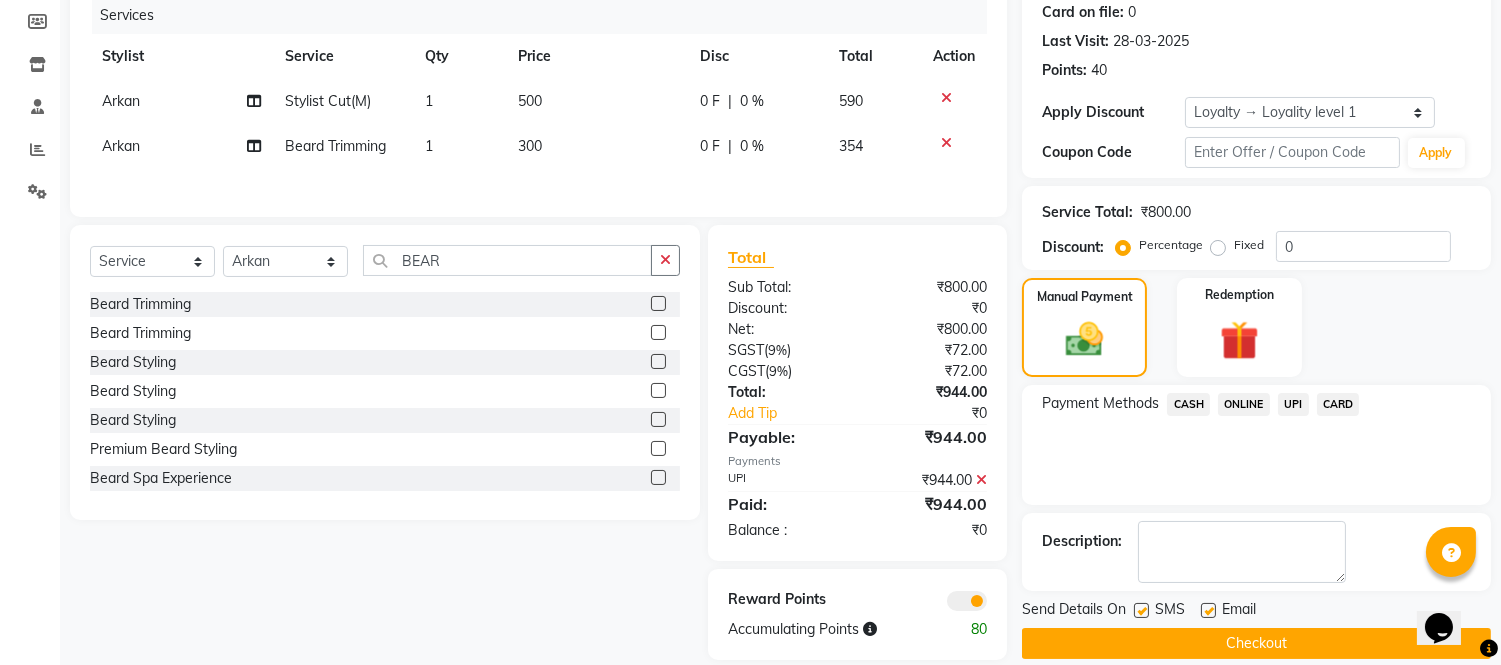click on "Send Details On SMS Email  Checkout" 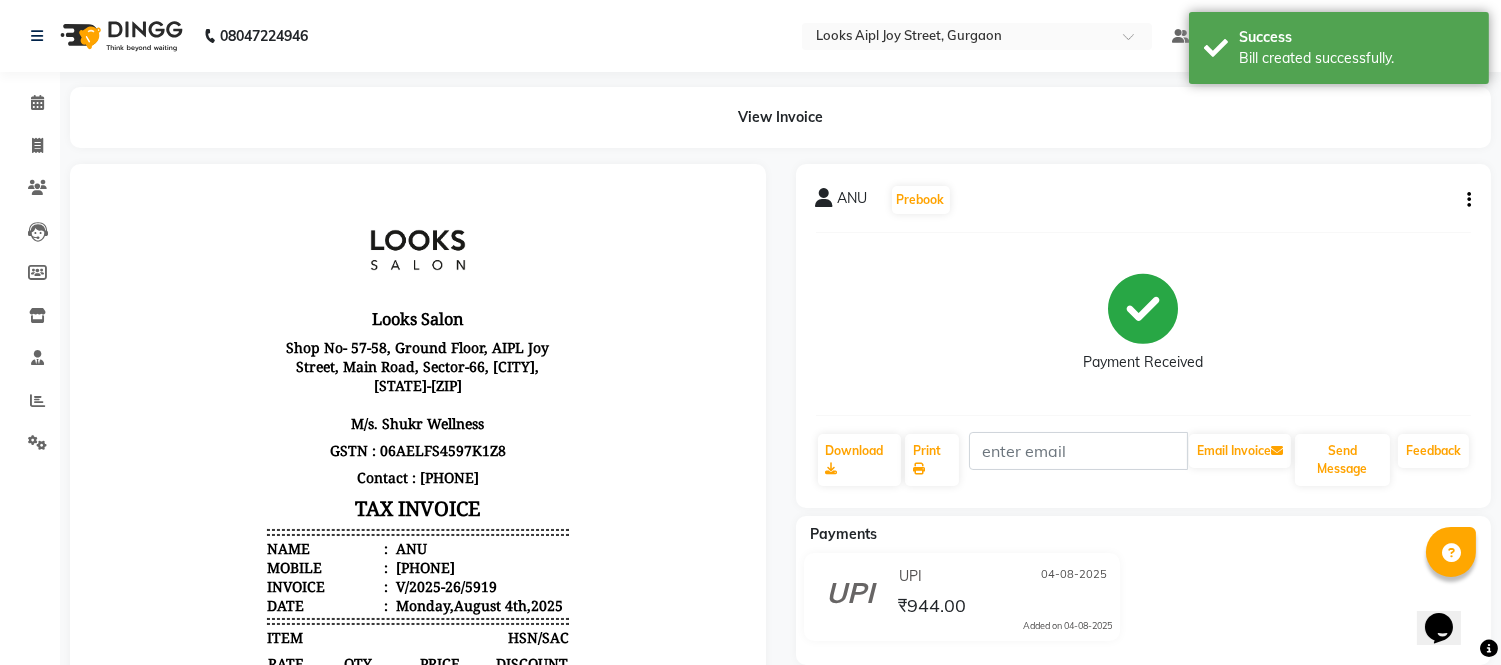 scroll, scrollTop: 0, scrollLeft: 0, axis: both 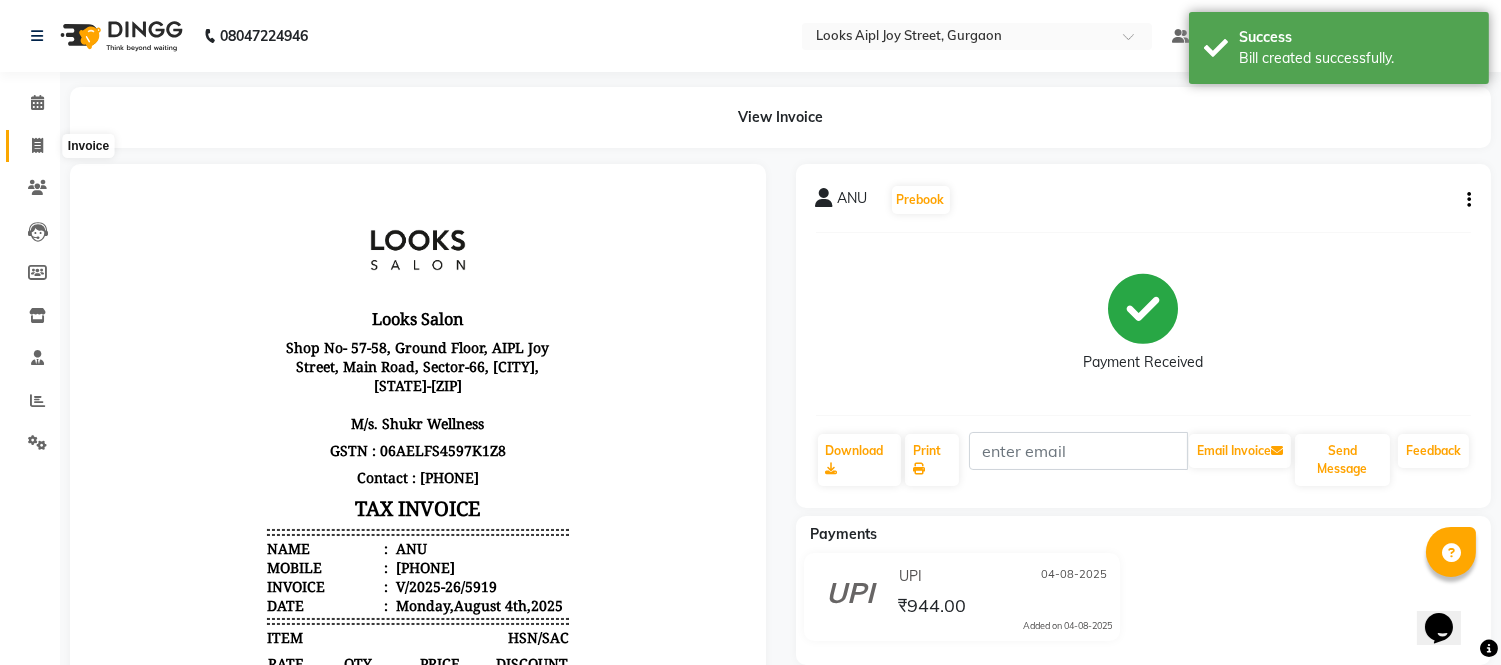 click 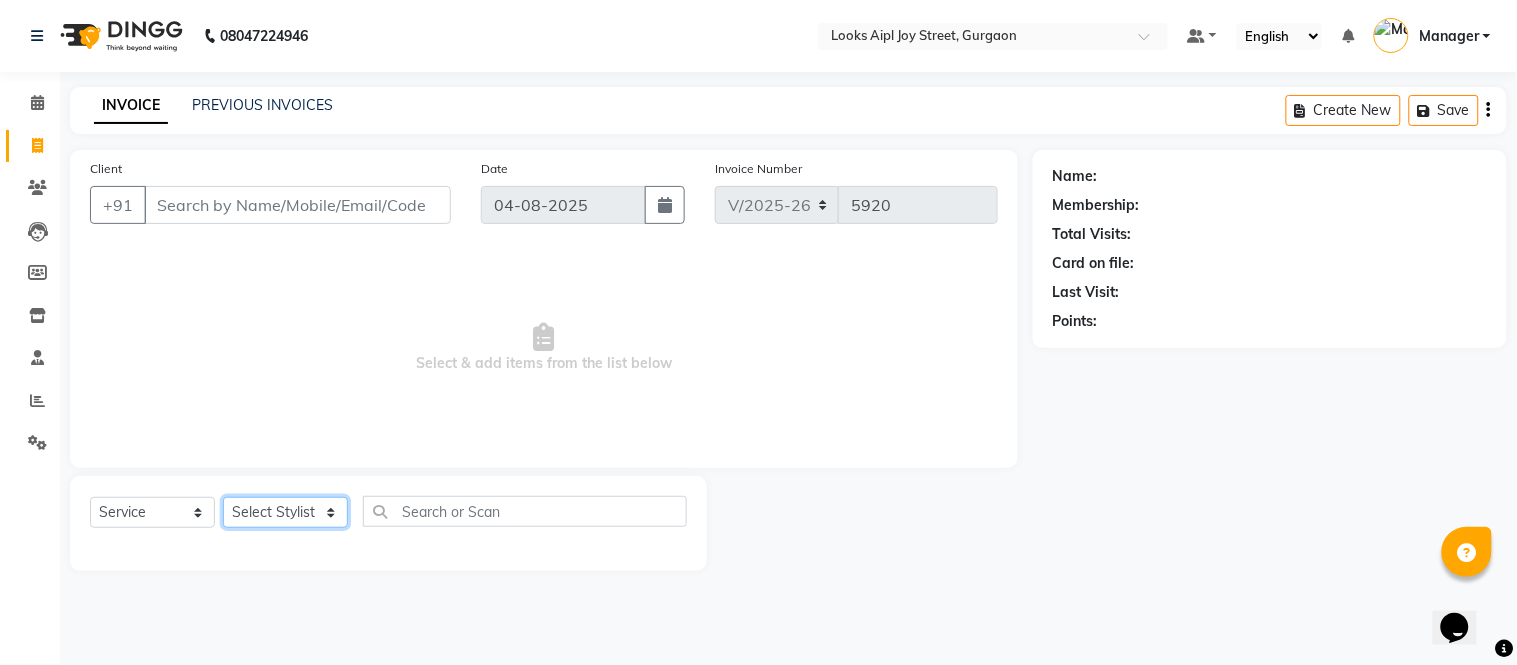 click on "Select Stylist Akash Akshar_asst Alam _Pdct Amit Arkan Arsh Counter Sales Geeta Hema ilfan Kuldeep Laxmi Manager Neeraj Prince sagar_pdct Surejit Vijay Zakir_pdct" 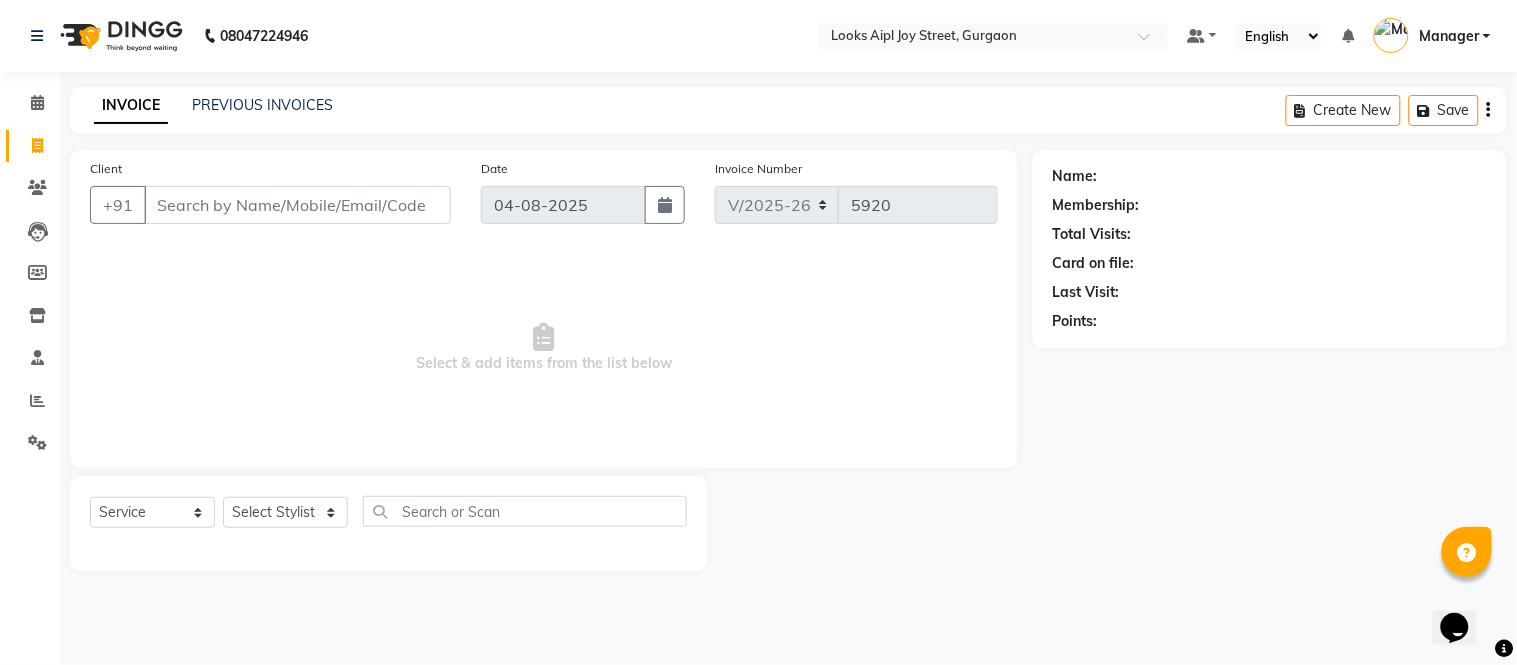 drag, startPoint x: 483, startPoint y: 113, endPoint x: 502, endPoint y: 73, distance: 44.28318 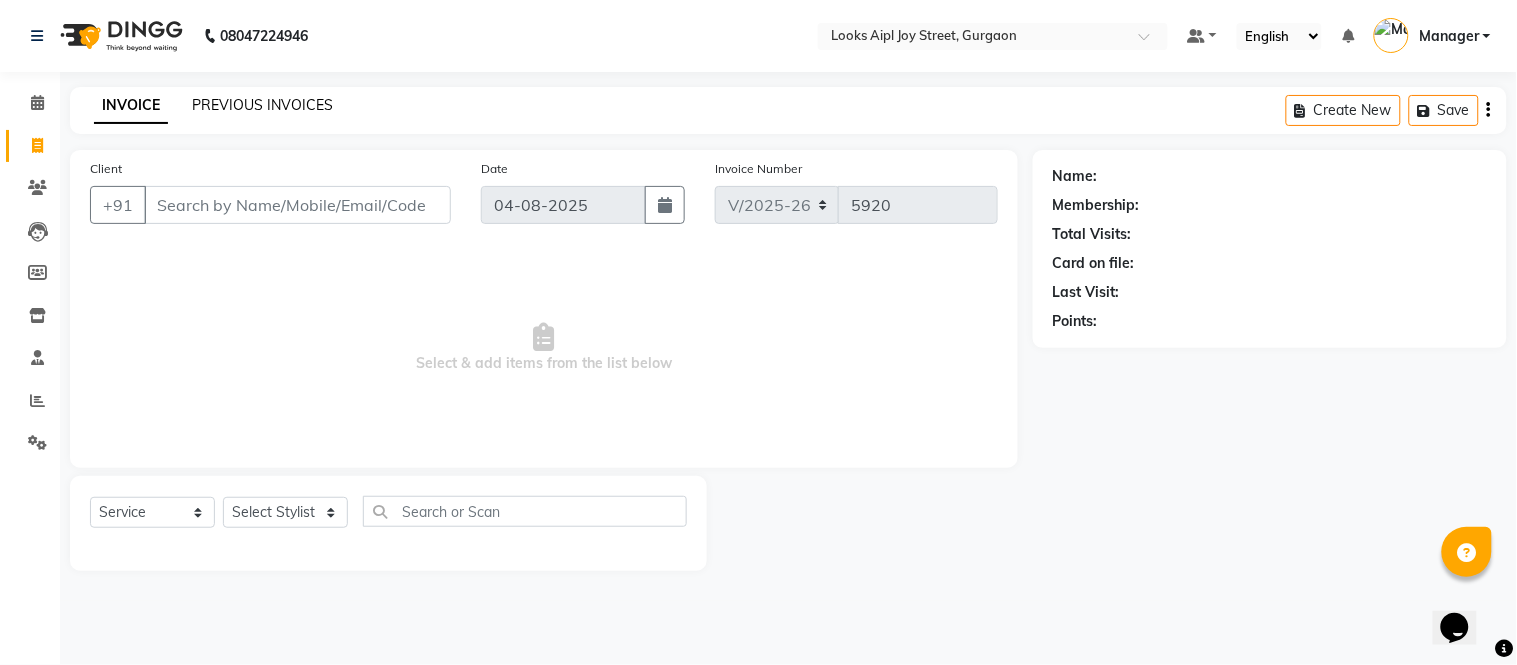 click on "PREVIOUS INVOICES" 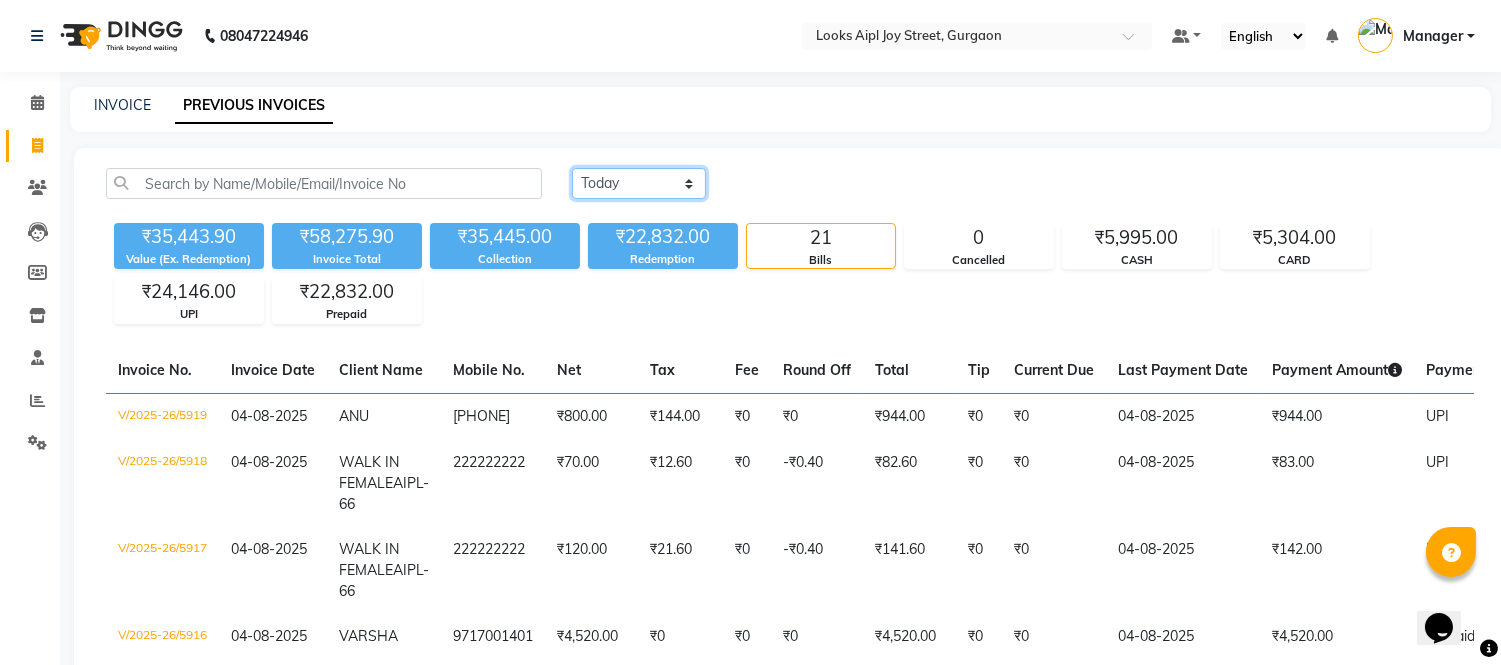click on "Today Yesterday Custom Range" 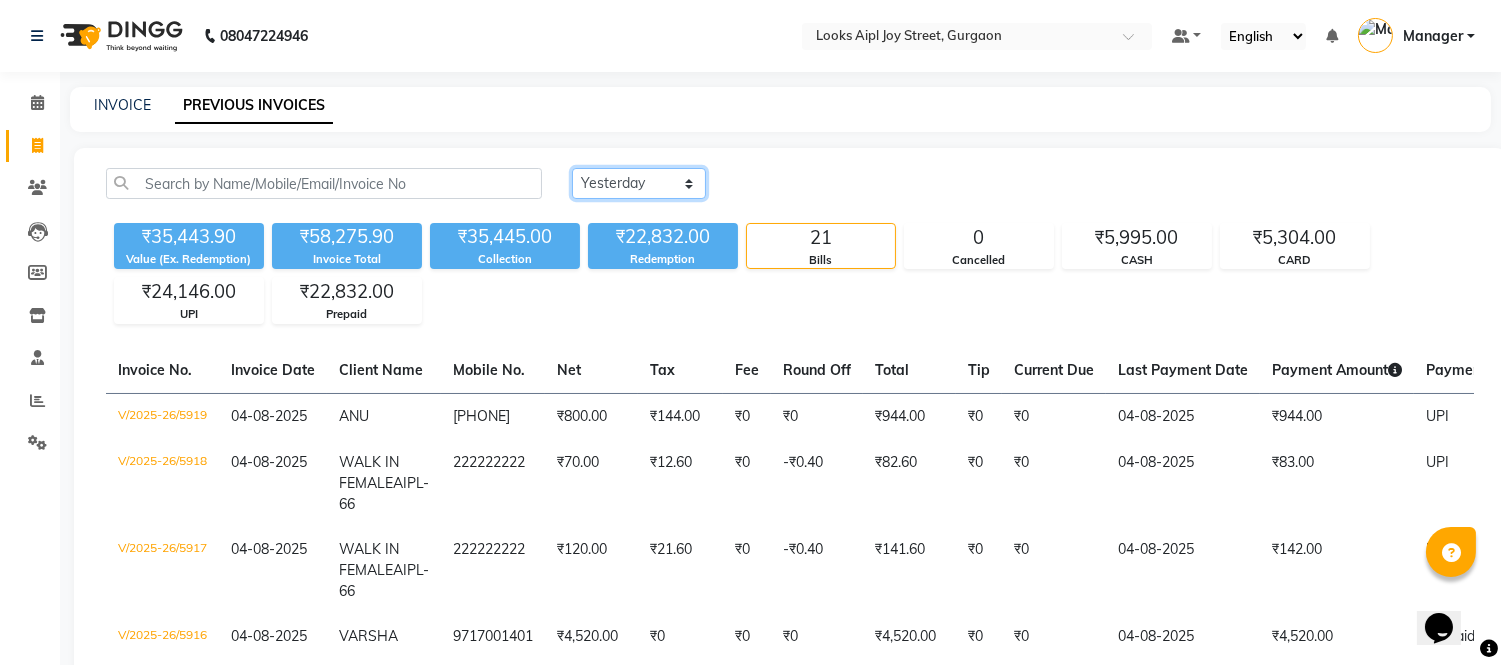 click on "Today Yesterday Custom Range" 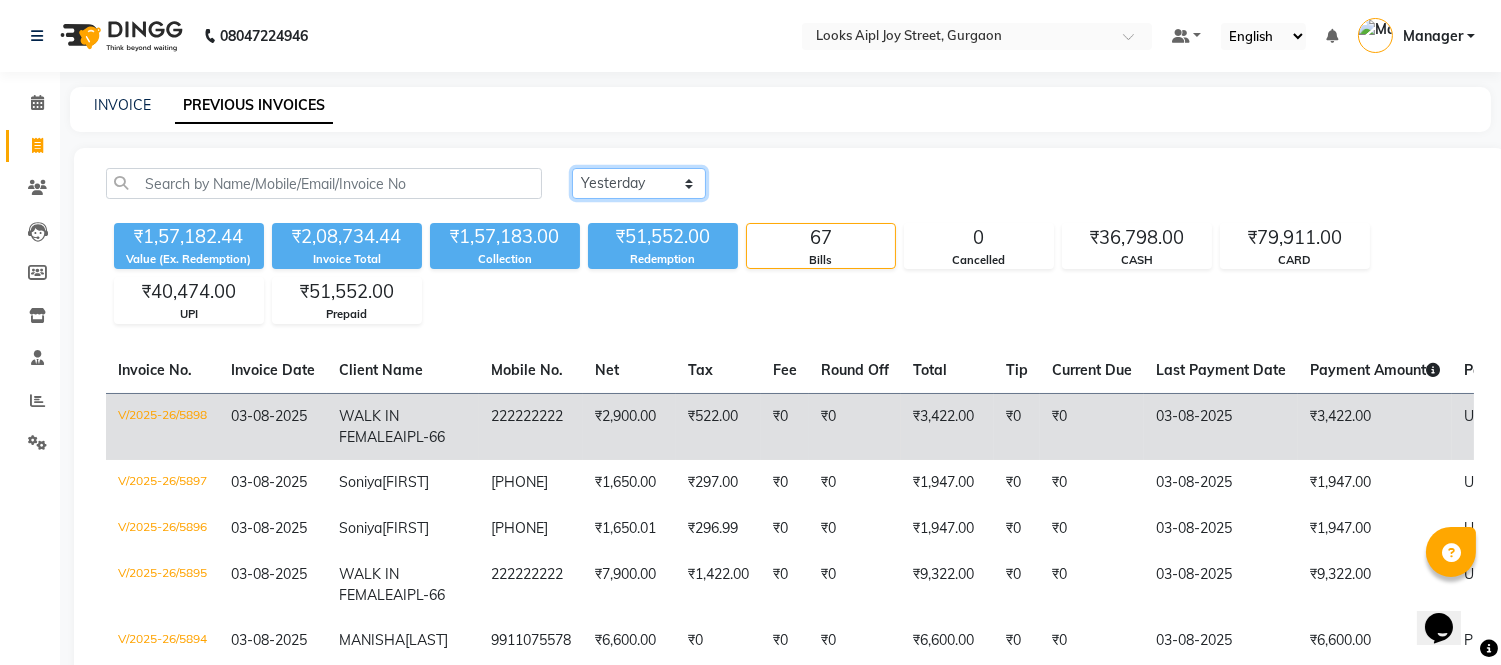 scroll, scrollTop: 111, scrollLeft: 0, axis: vertical 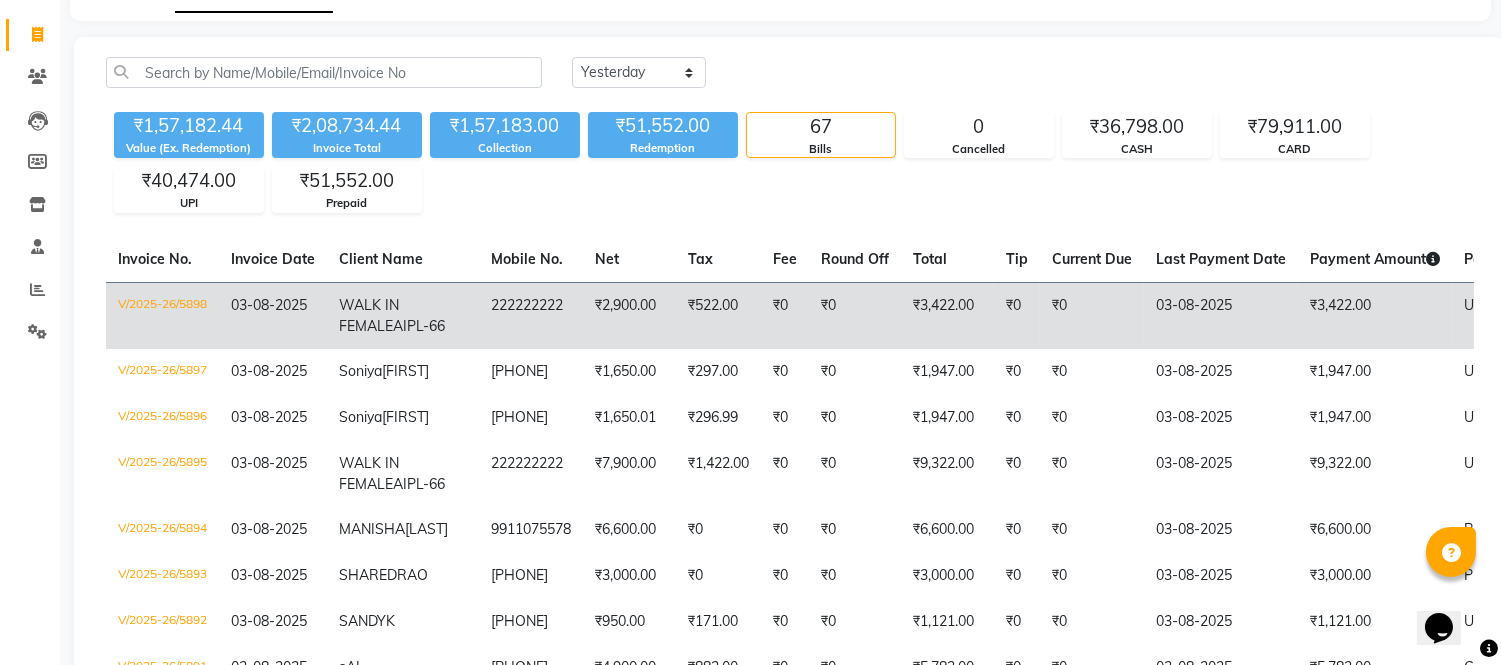 click on "₹0" 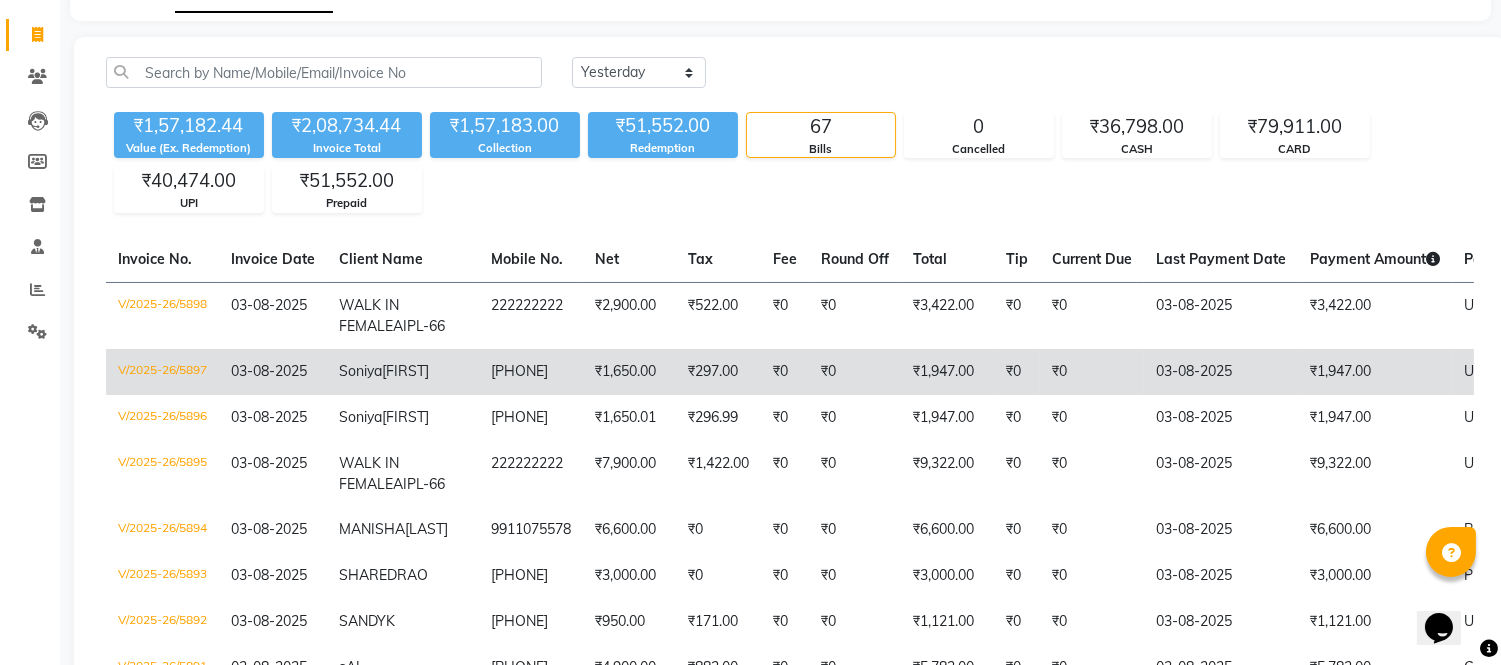 click on "9711200271" 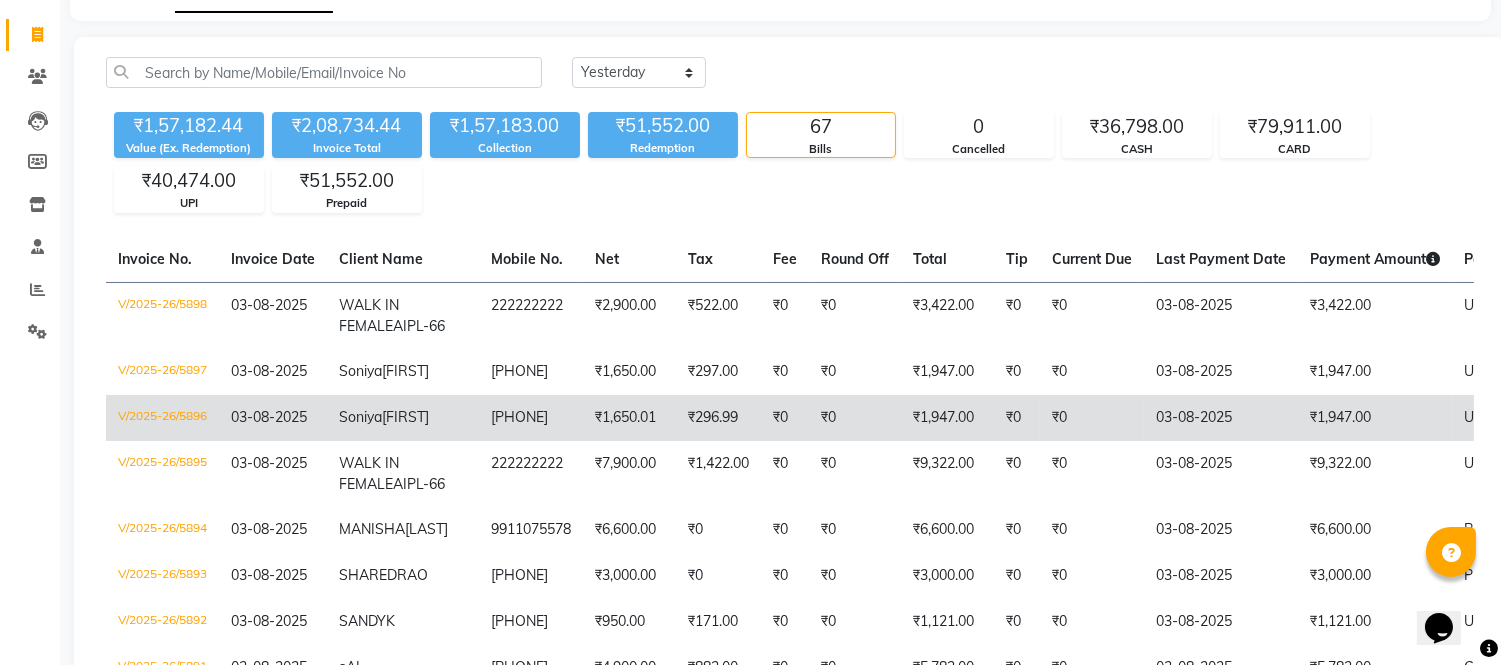 click on "₹1,650.01" 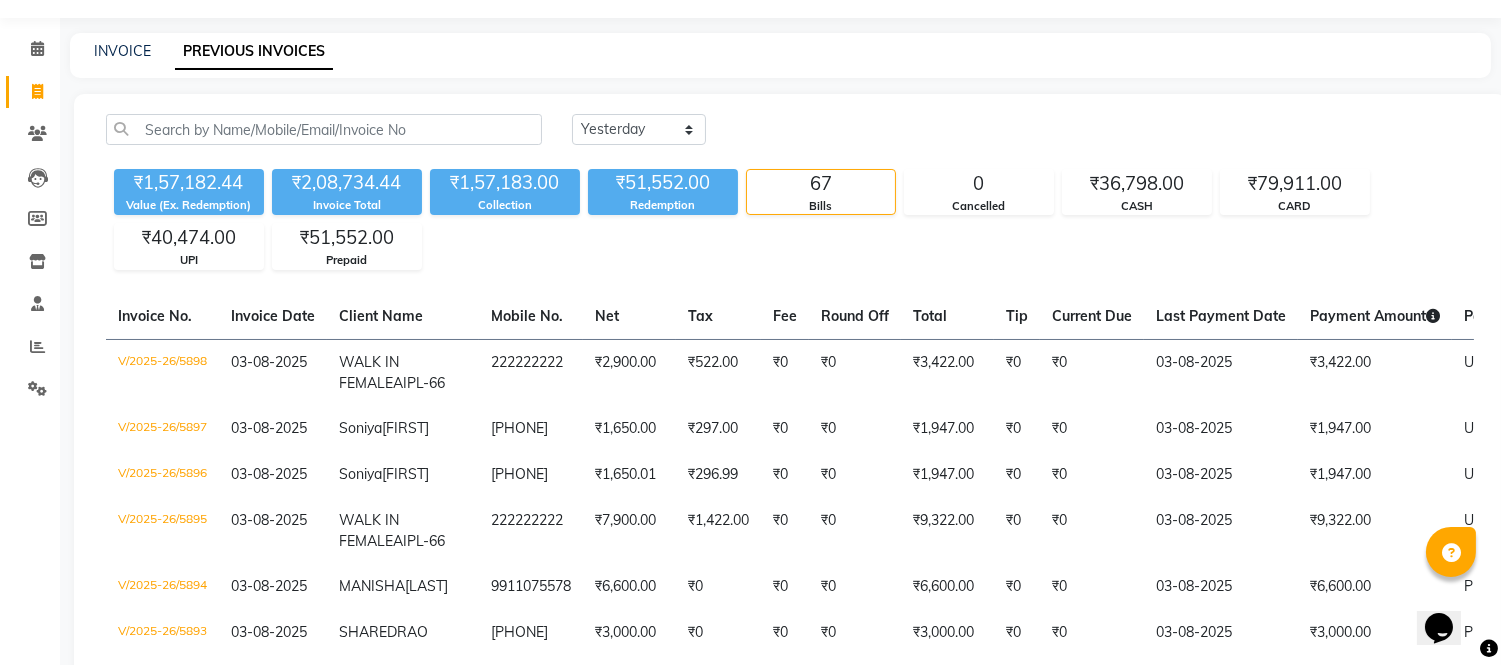 scroll, scrollTop: 0, scrollLeft: 0, axis: both 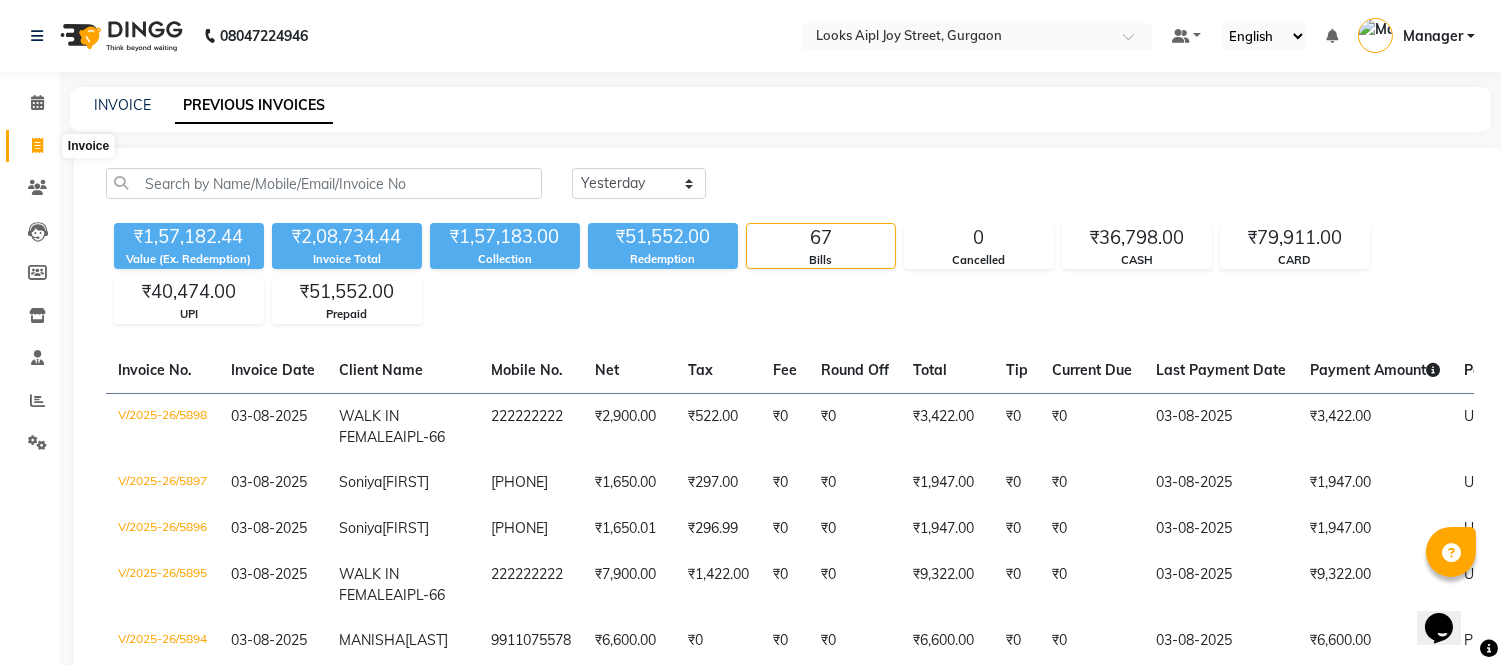 click 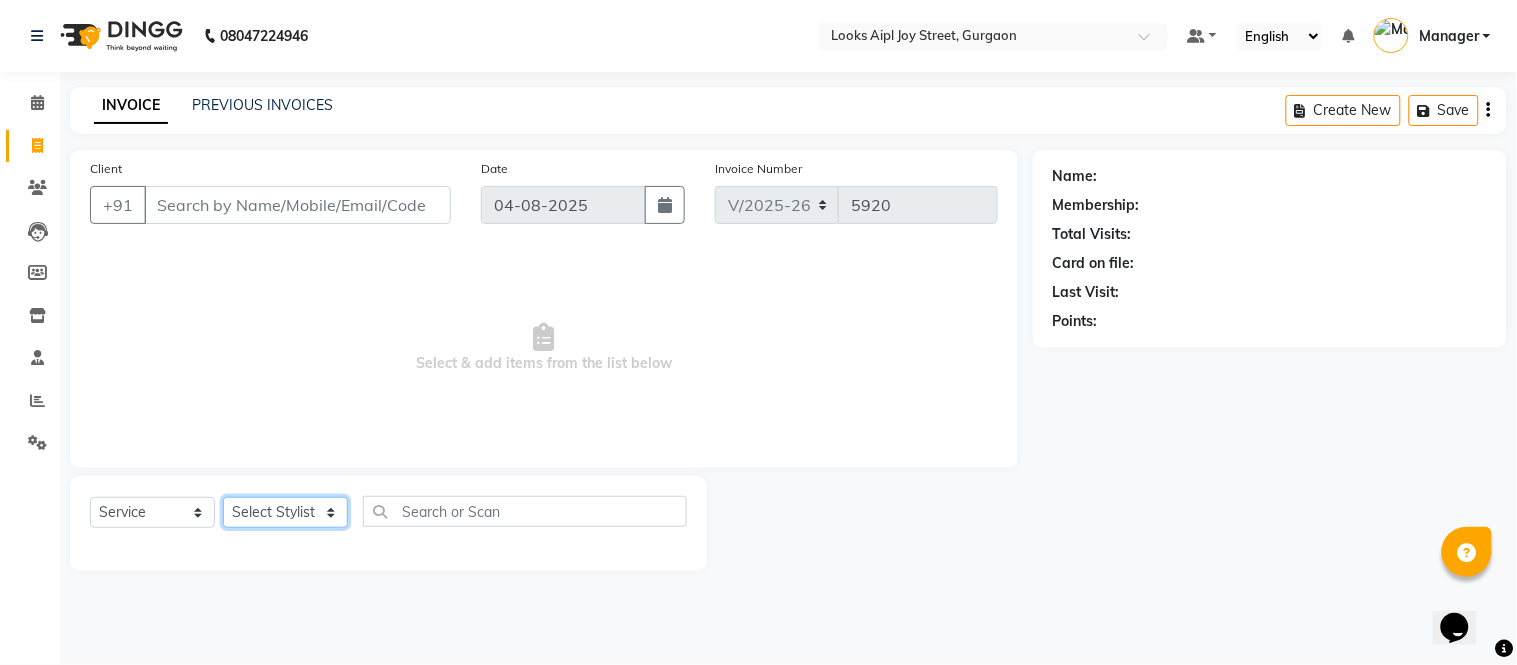 click on "Select Stylist Akash Akshar_asst Alam _Pdct Amit Arkan Arsh Counter Sales Geeta Hema ilfan Kuldeep Laxmi Manager Neeraj Prince sagar_pdct Surejit Vijay Zakir_pdct" 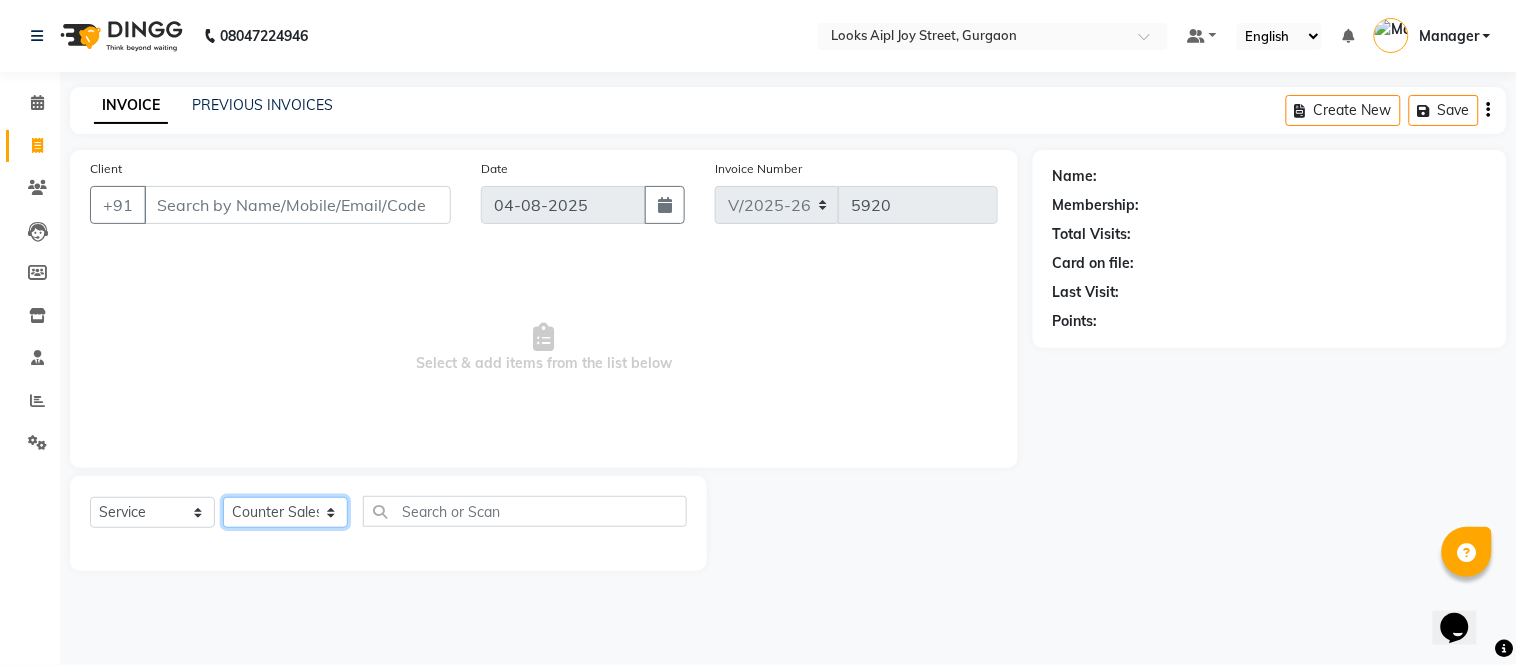 click on "Select Stylist Akash Akshar_asst Alam _Pdct Amit Arkan Arsh Counter Sales Geeta Hema ilfan Kuldeep Laxmi Manager Neeraj Prince sagar_pdct Surejit Vijay Zakir_pdct" 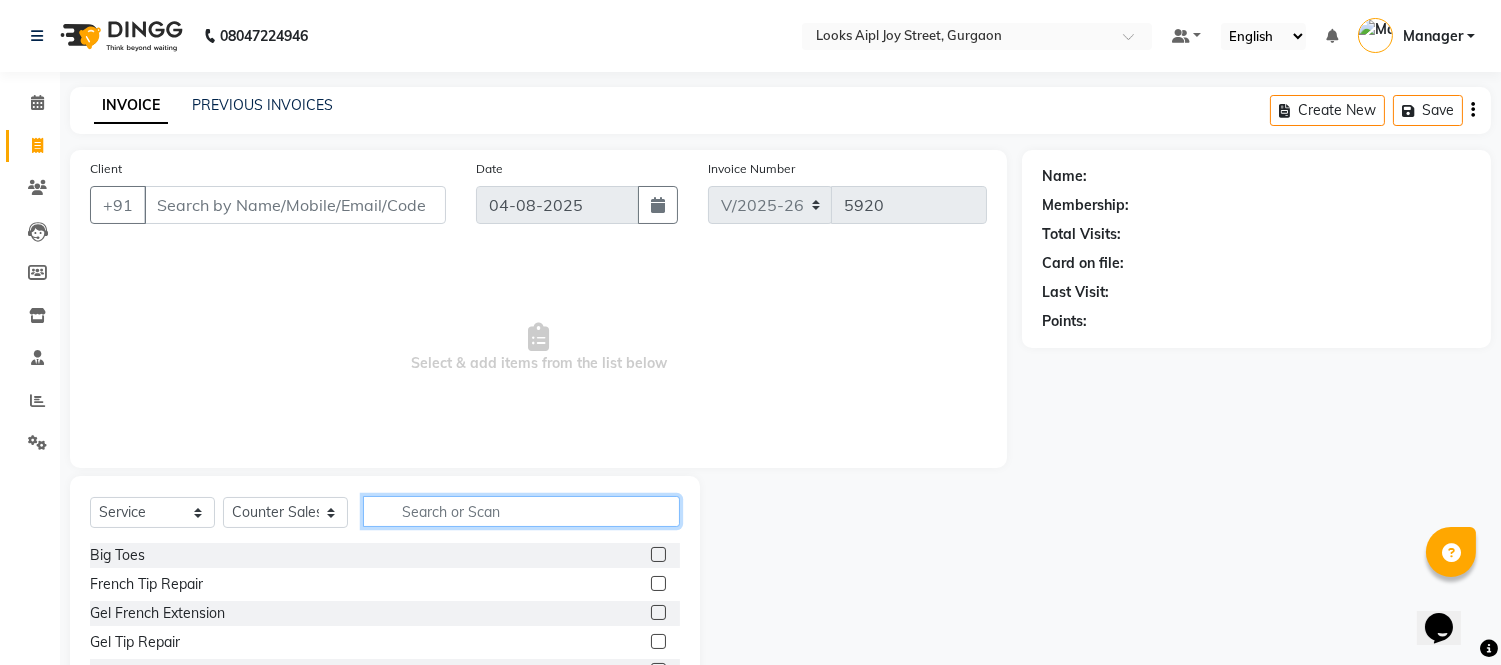 click 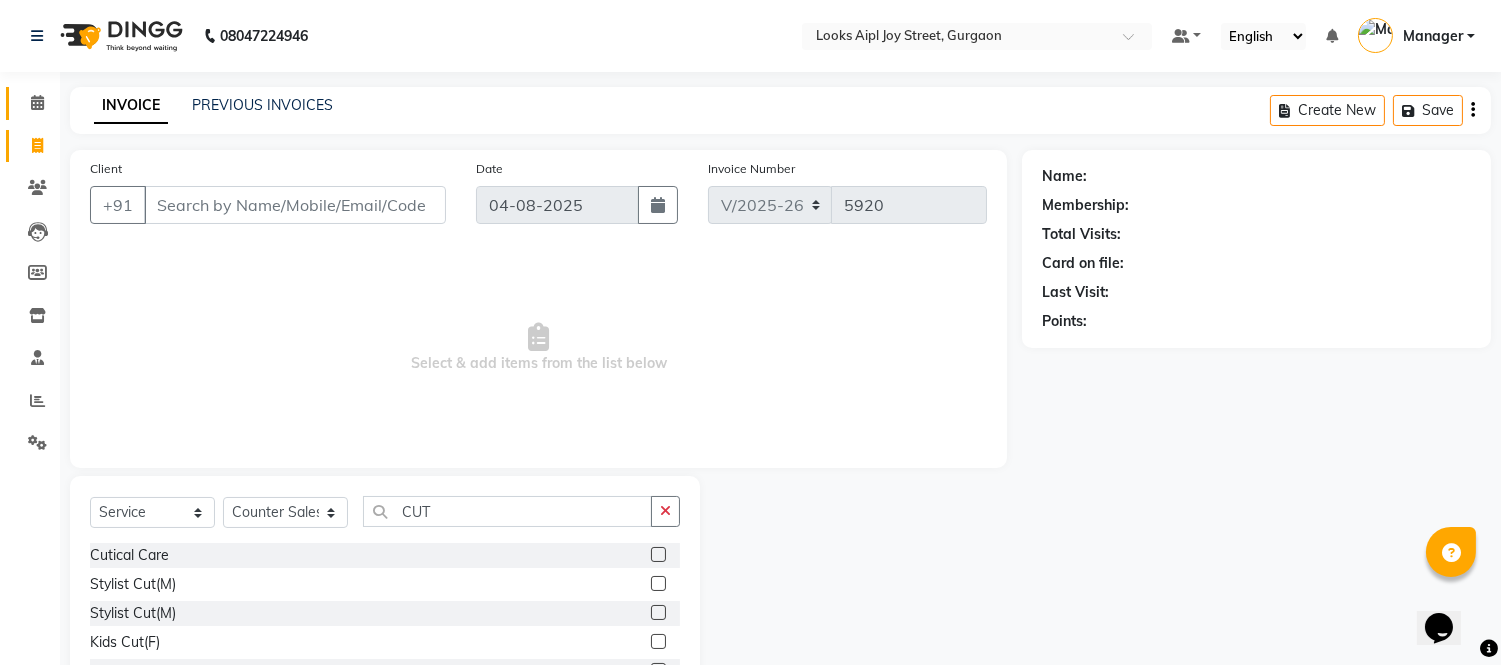 click 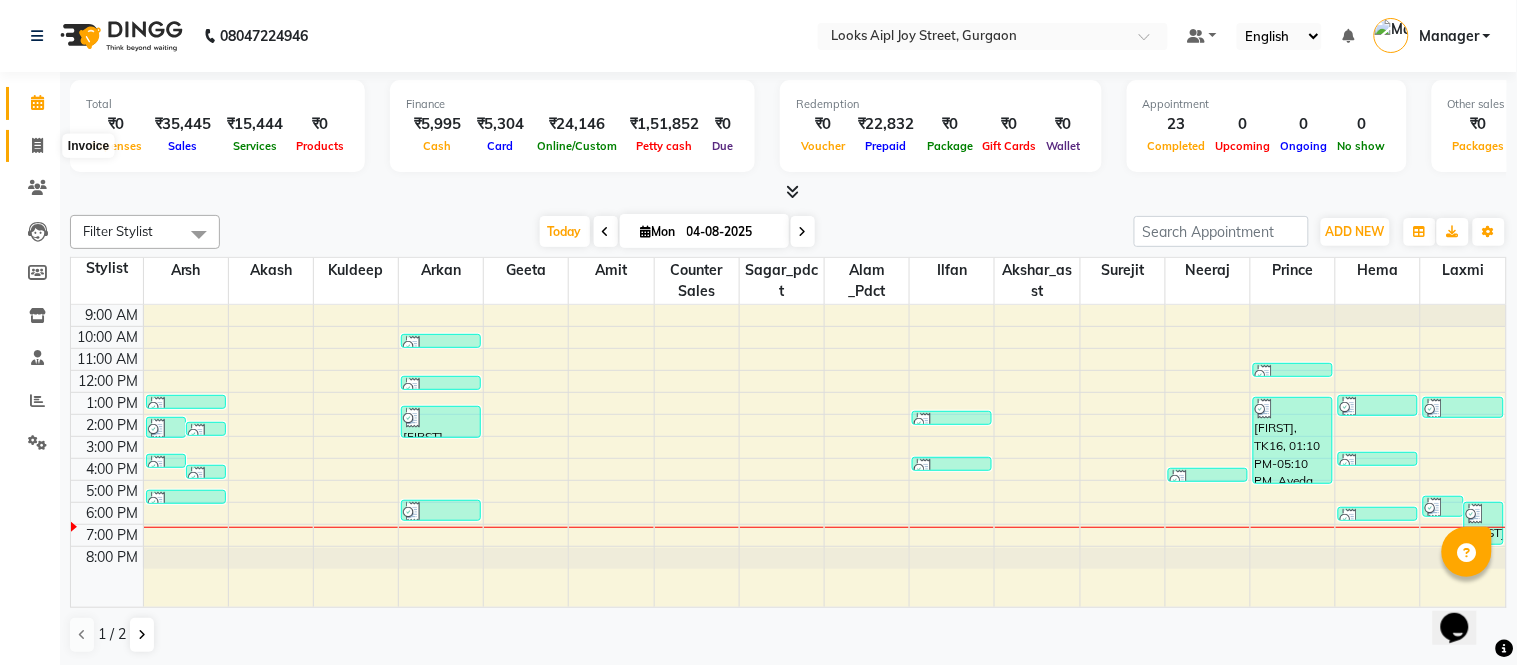 click 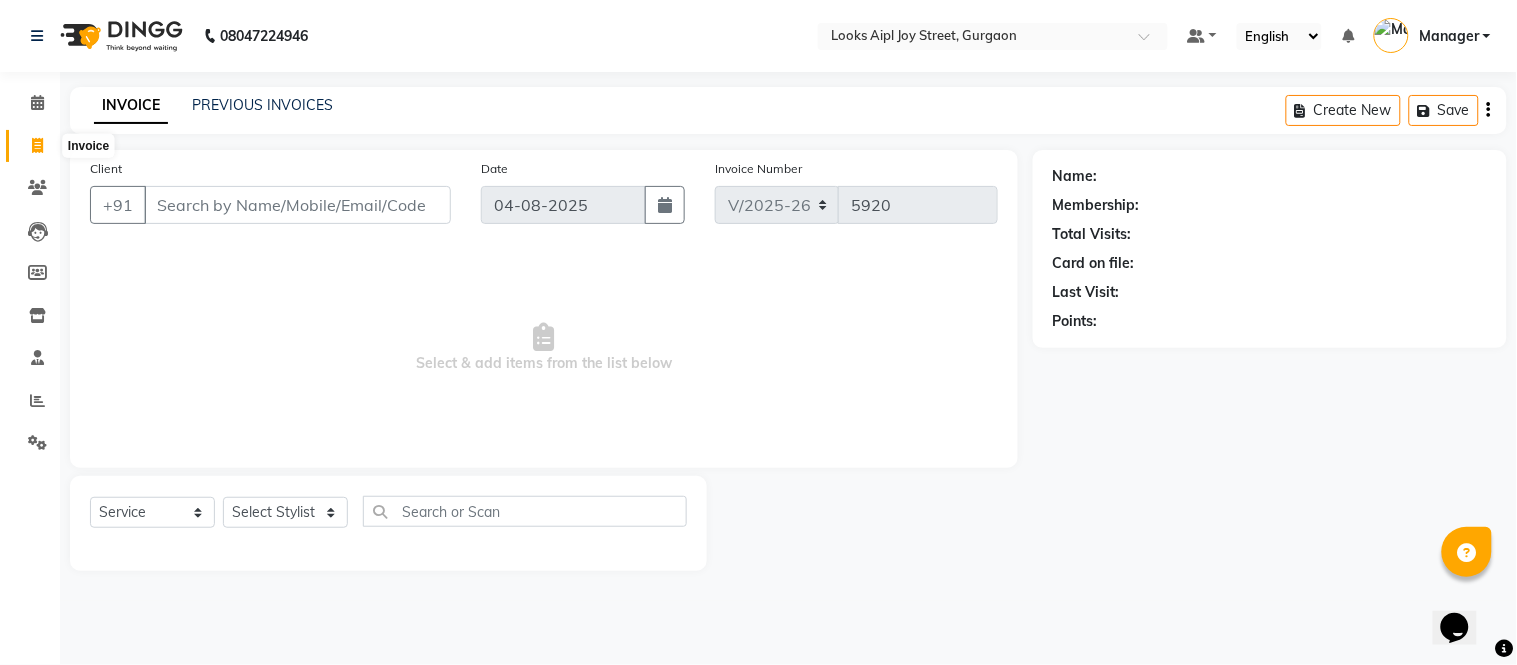 click 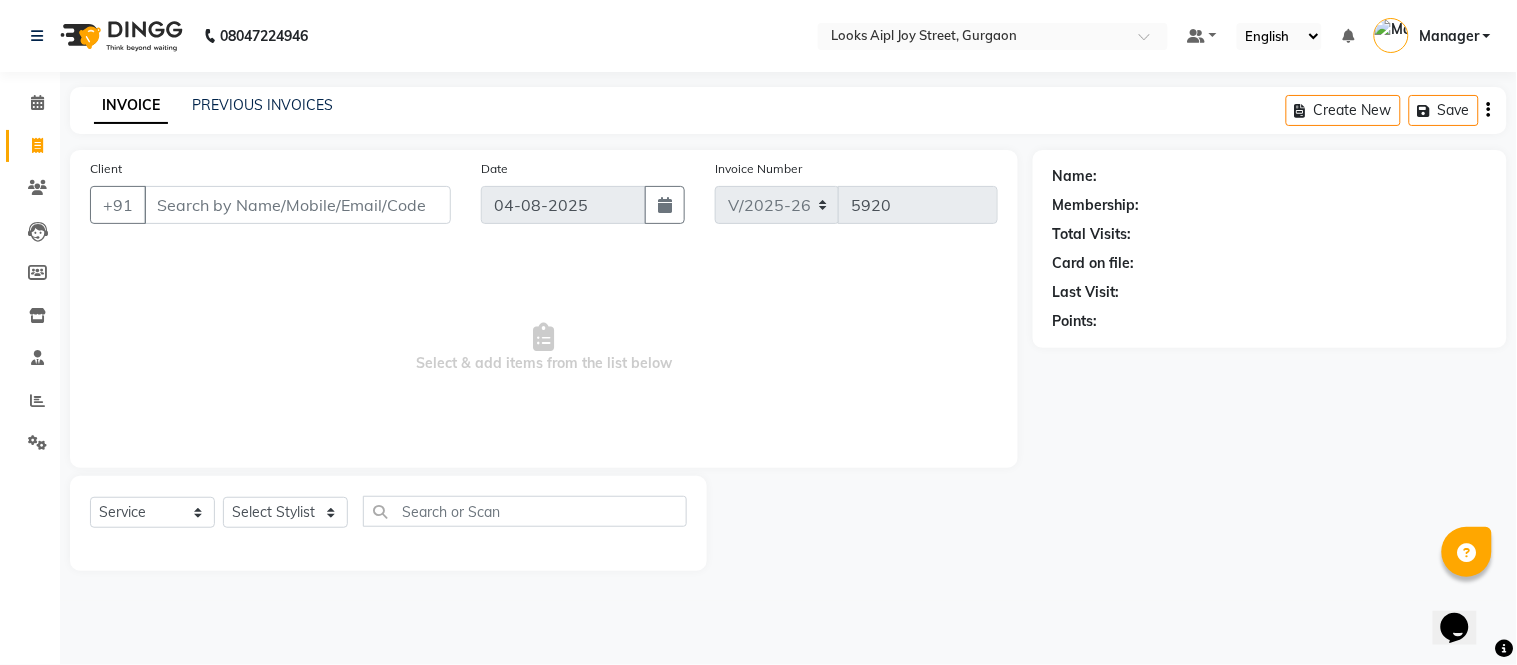 click on "Client" at bounding box center [297, 205] 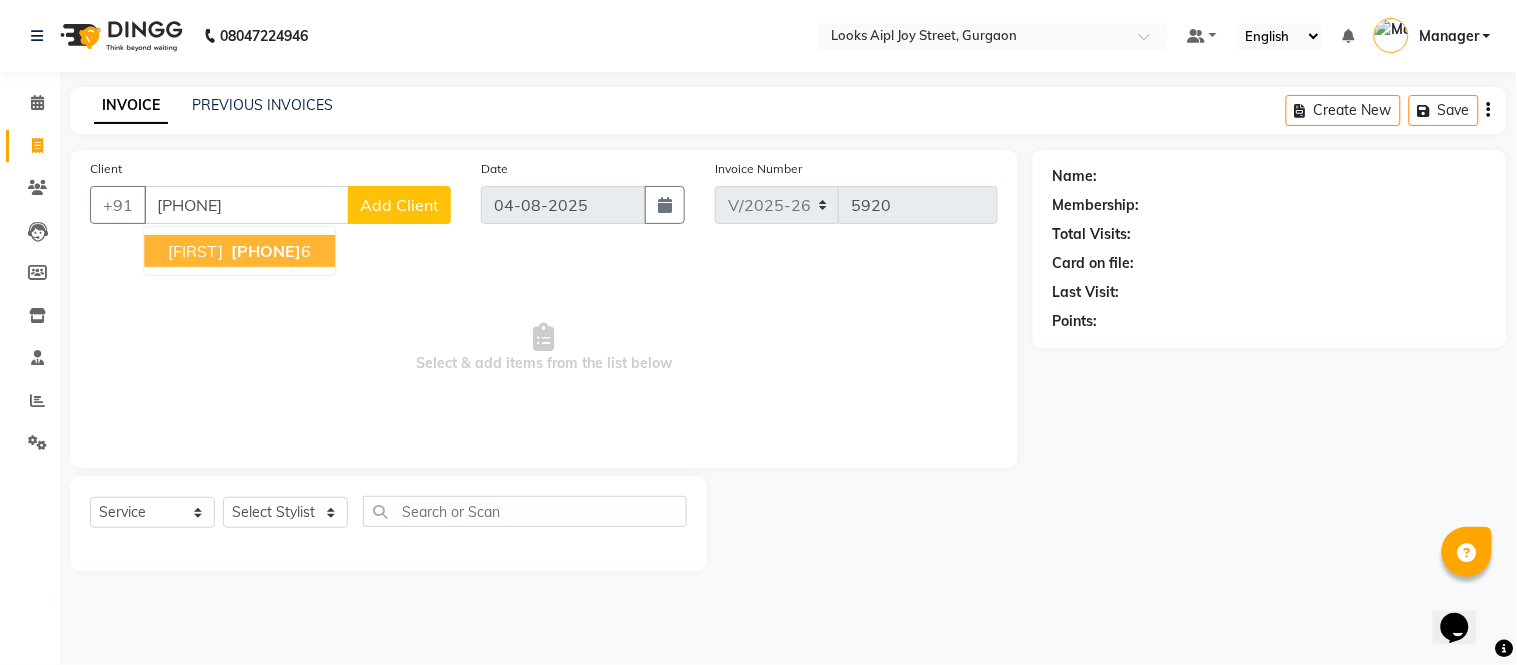 click on "991184444" at bounding box center (266, 251) 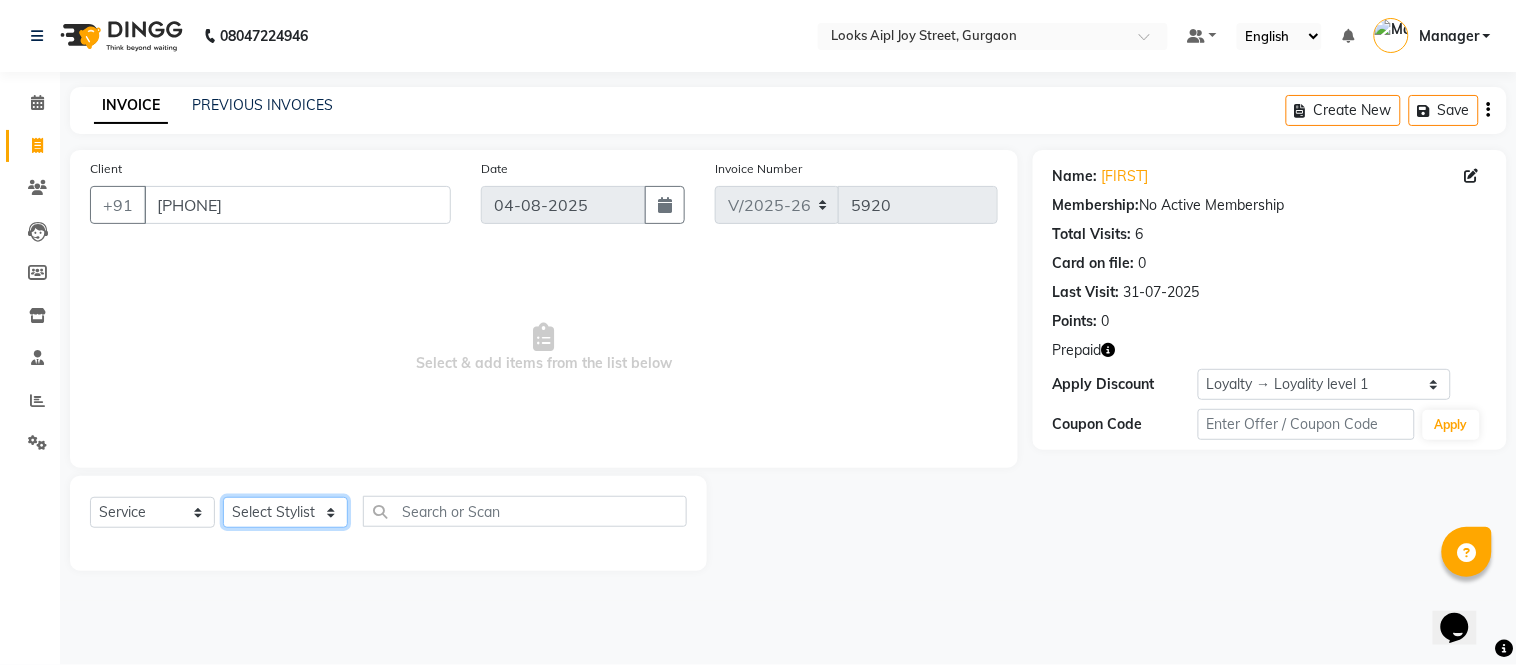 click on "Select Stylist Akash Akshar_asst Alam _Pdct Amit Arkan Arsh Counter Sales Geeta Hema ilfan Kuldeep Laxmi Manager Neeraj Prince sagar_pdct Surejit Vijay Zakir_pdct" 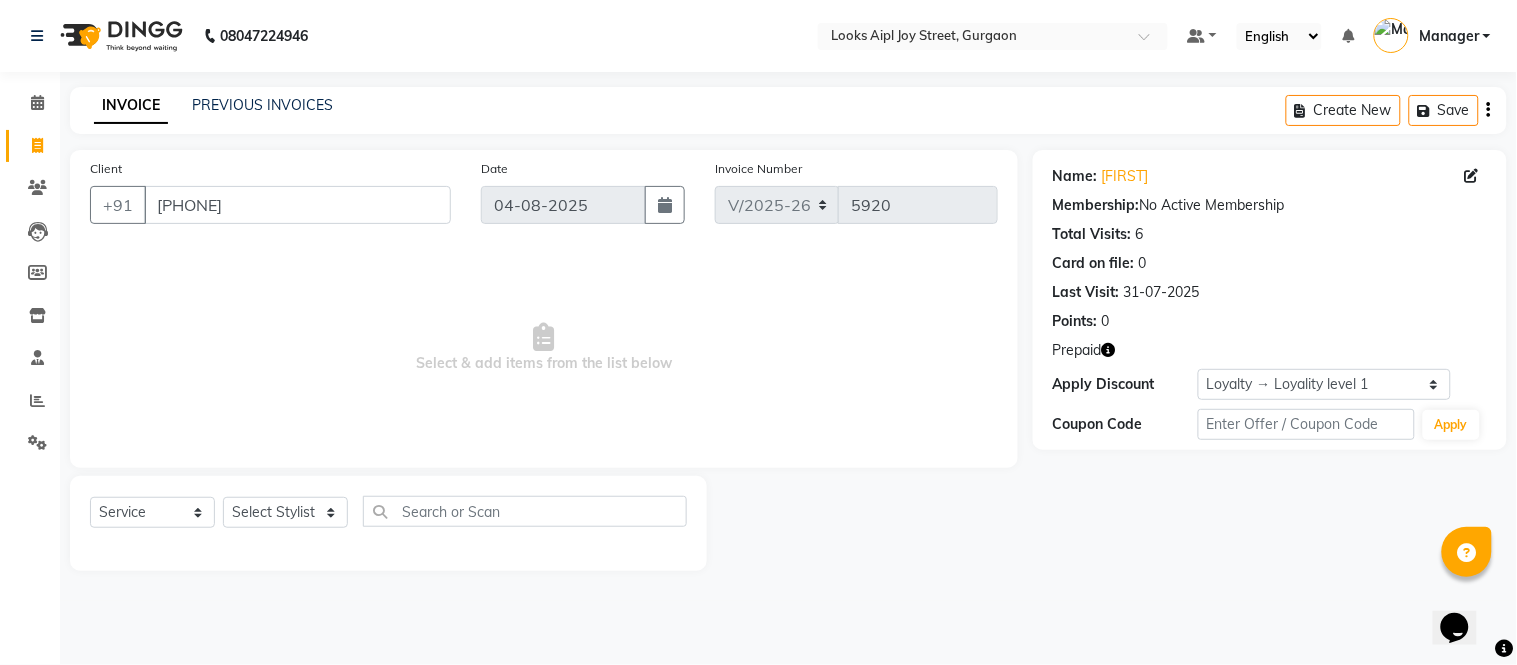 click 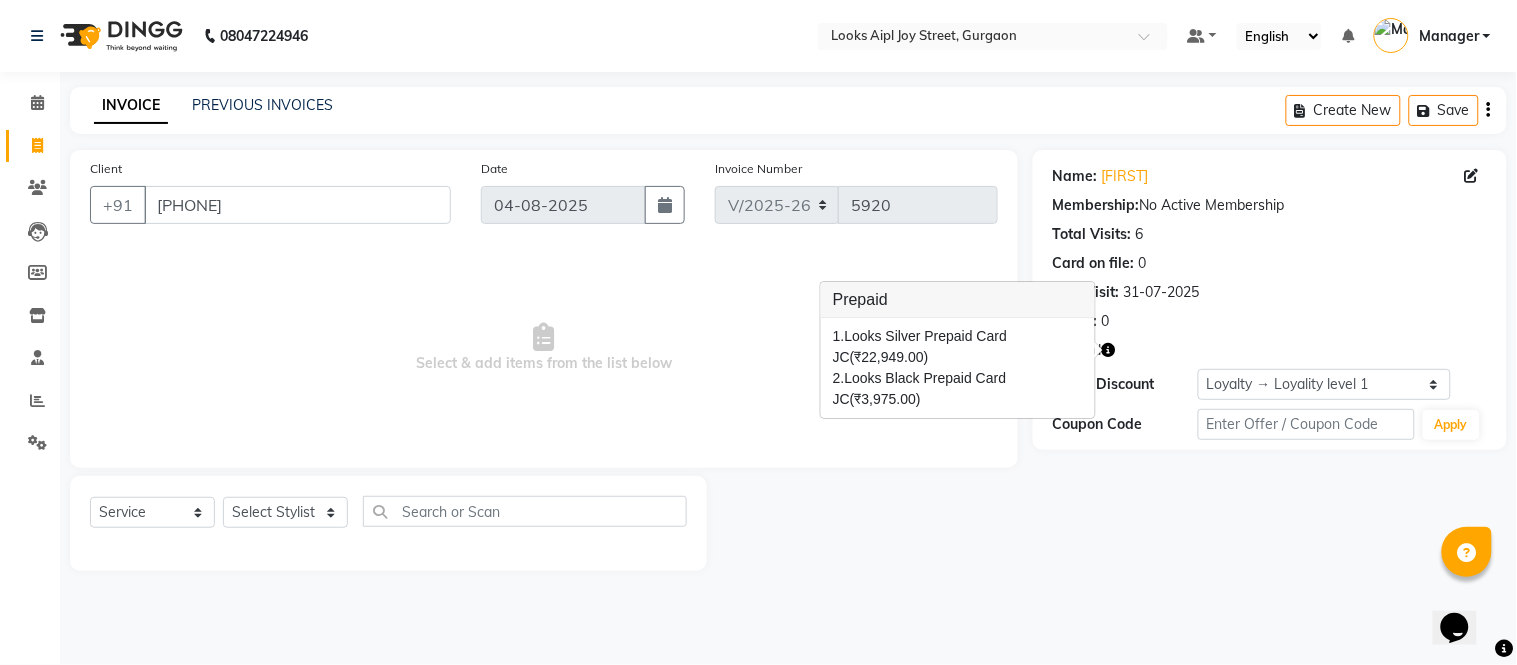 click 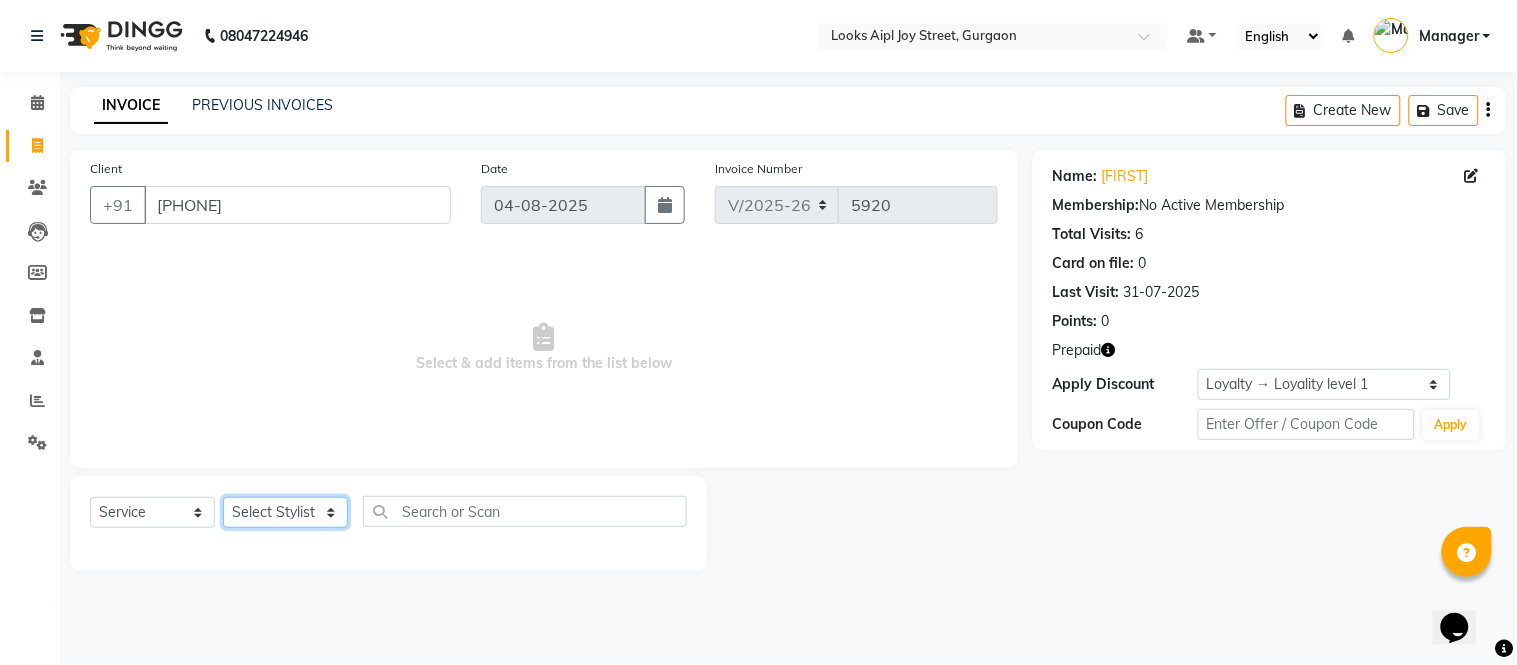 drag, startPoint x: 303, startPoint y: 516, endPoint x: 303, endPoint y: 500, distance: 16 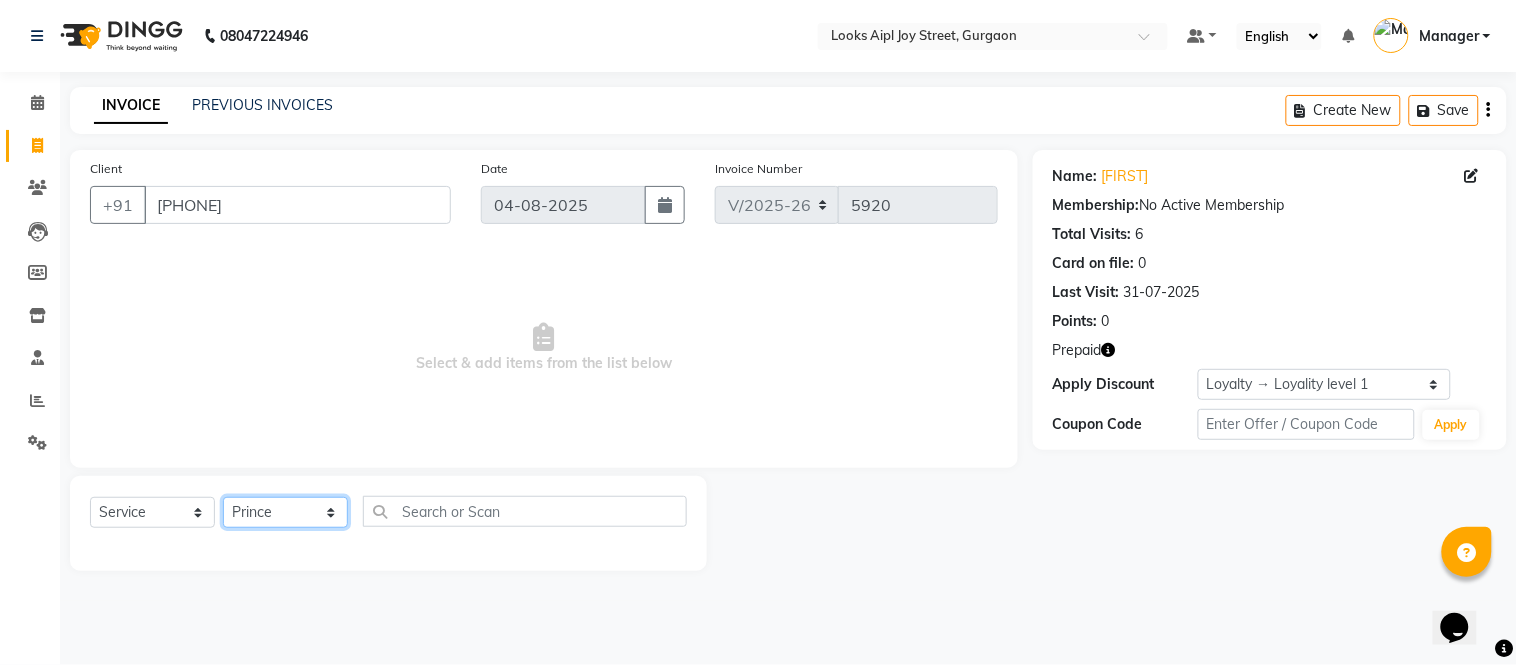 click on "Select Stylist Akash Akshar_asst Alam _Pdct Amit Arkan Arsh Counter Sales Geeta Hema ilfan Kuldeep Laxmi Manager Neeraj Prince sagar_pdct Surejit Vijay Zakir_pdct" 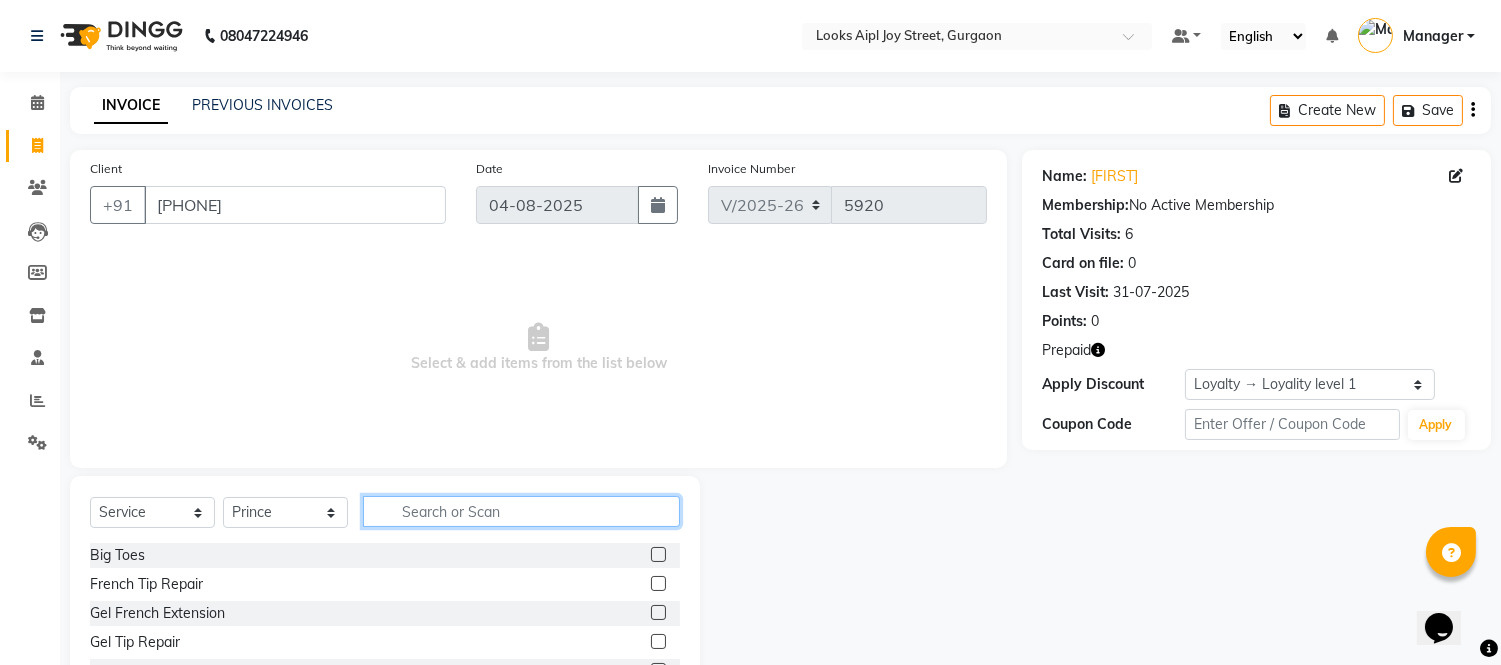 click 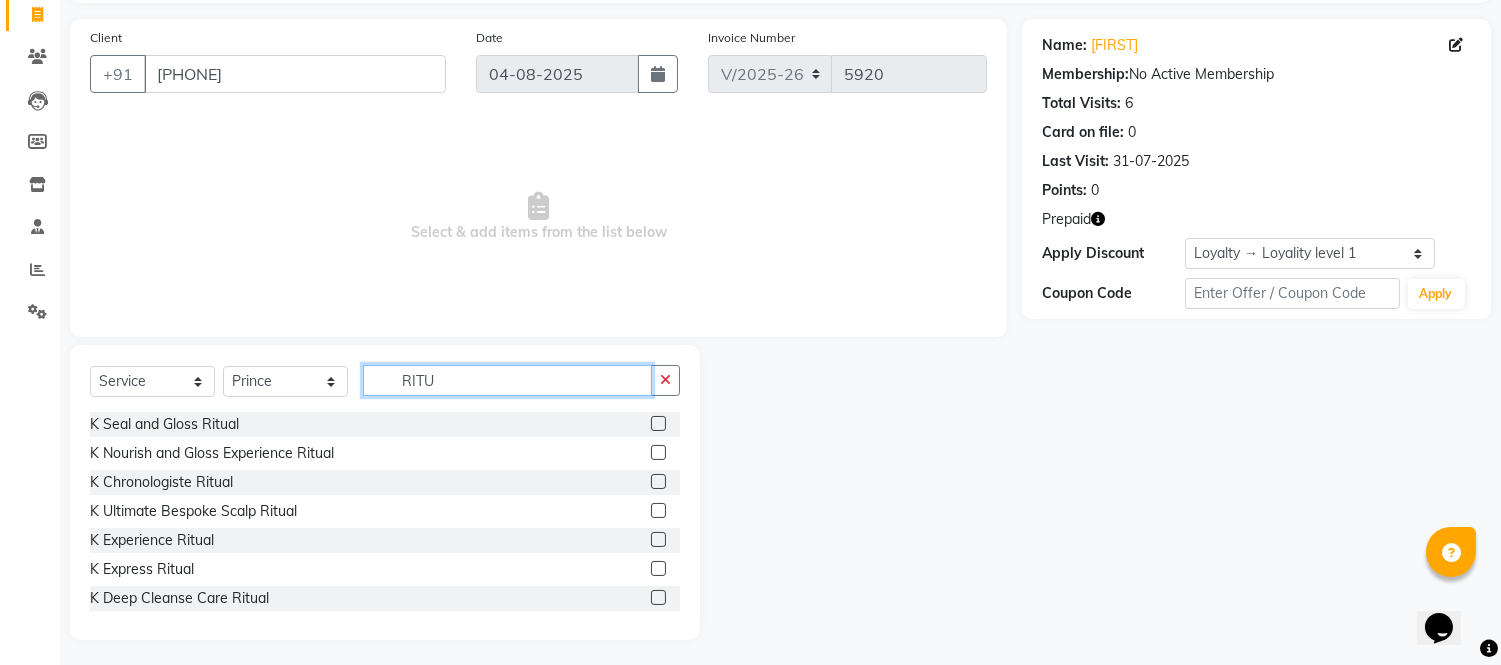 scroll, scrollTop: 135, scrollLeft: 0, axis: vertical 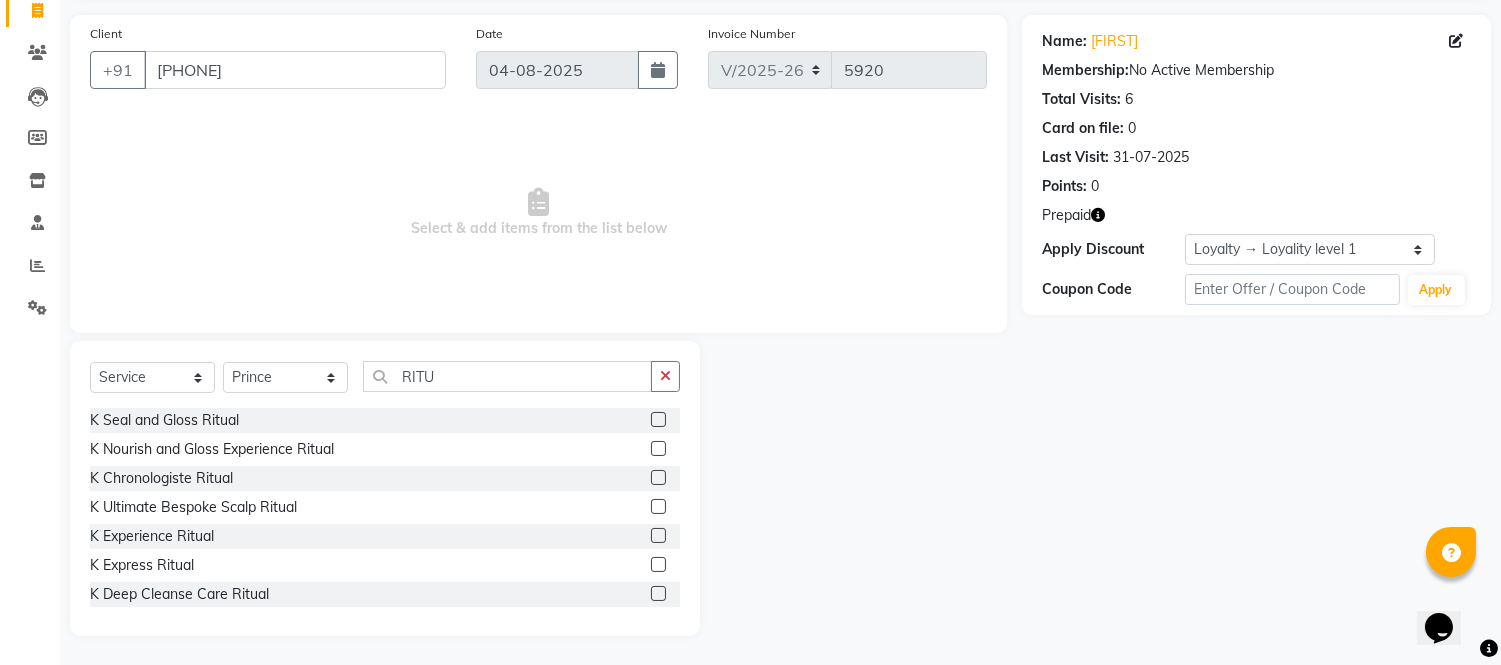 click 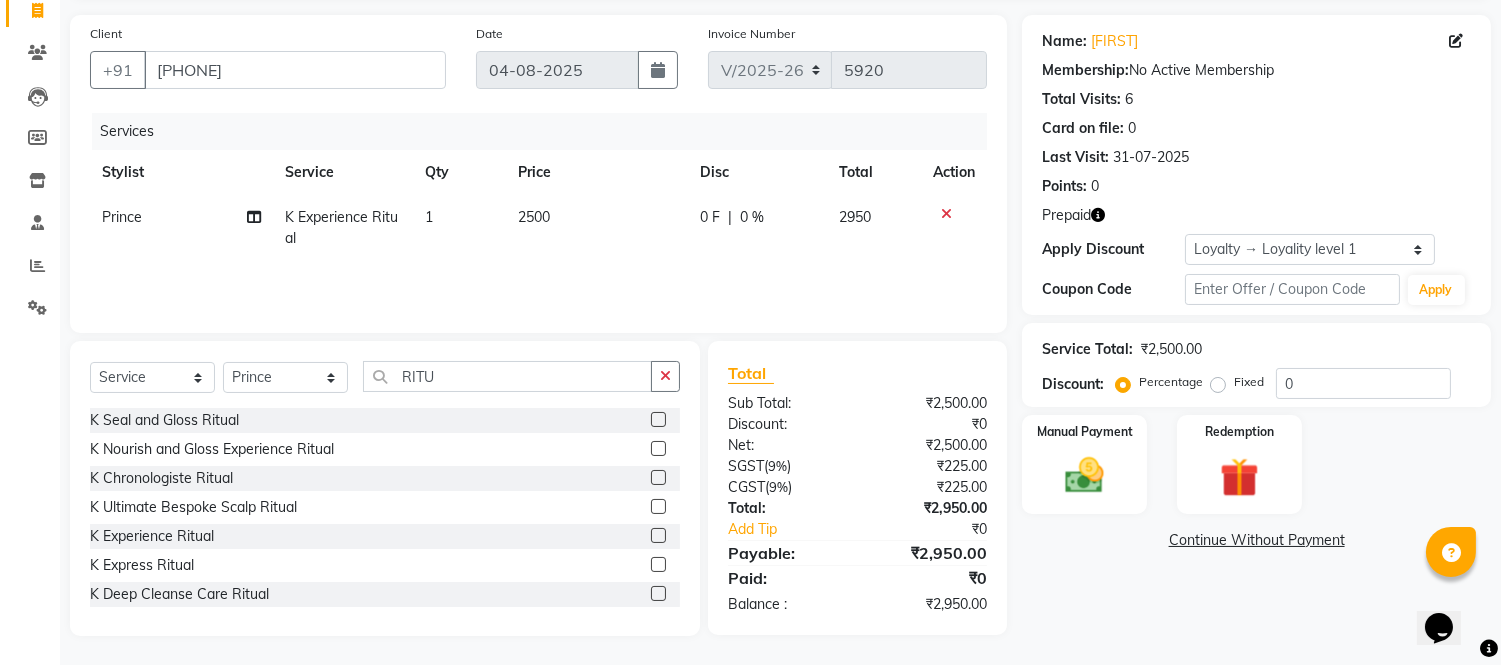 click on "2500" 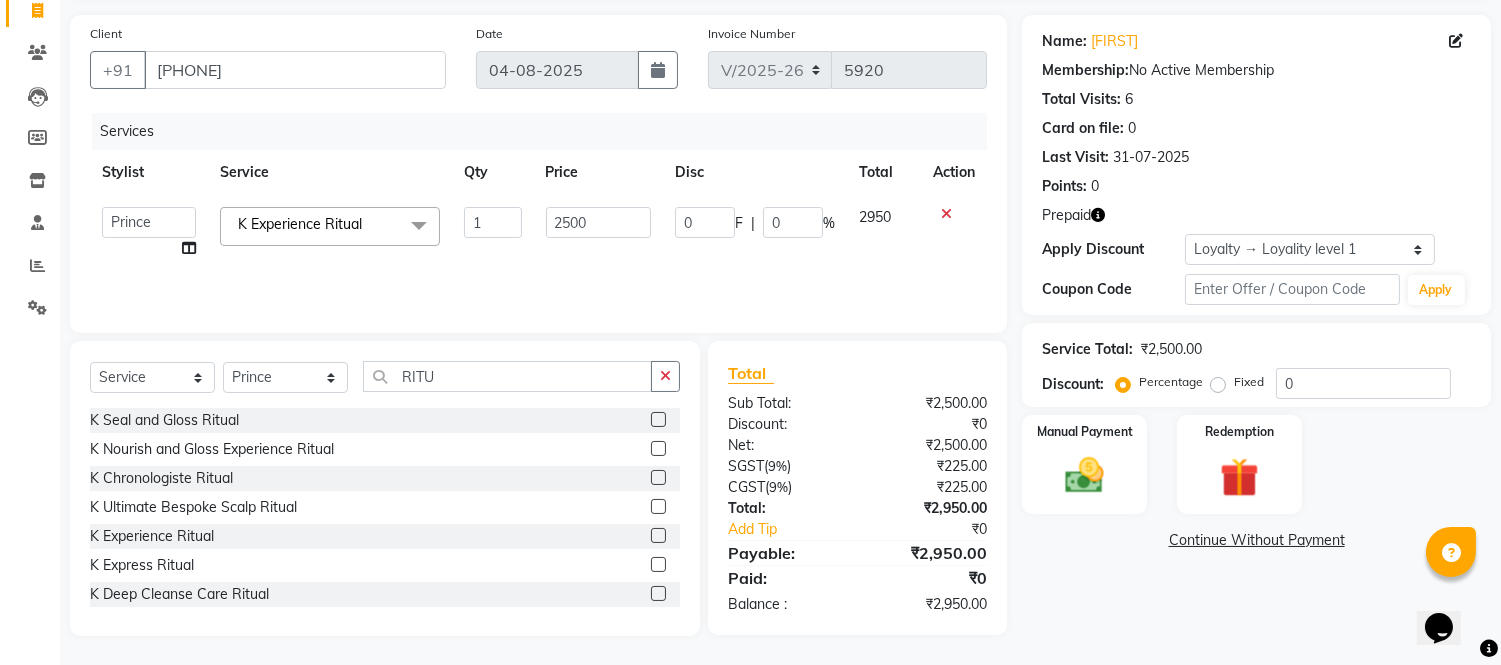 click on "2500" 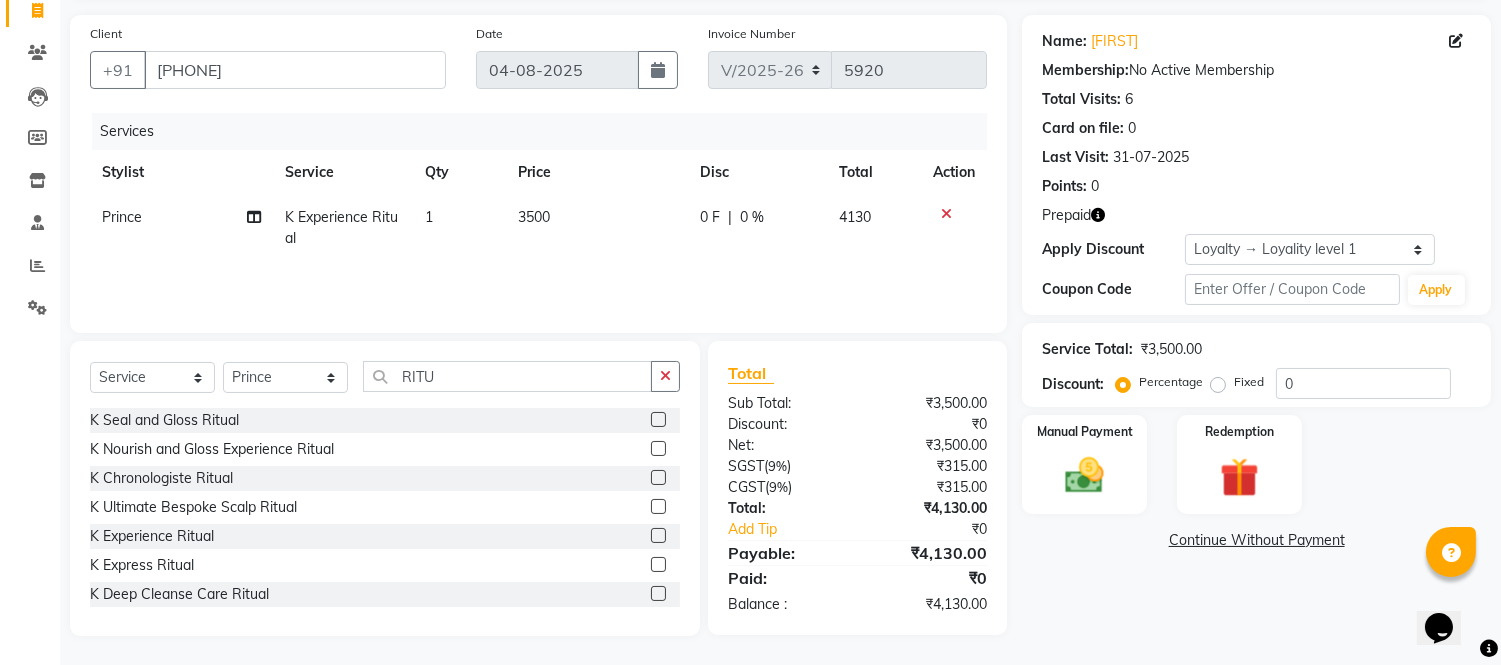 drag, startPoint x: 560, startPoint y: 246, endPoint x: 887, endPoint y: 262, distance: 327.3912 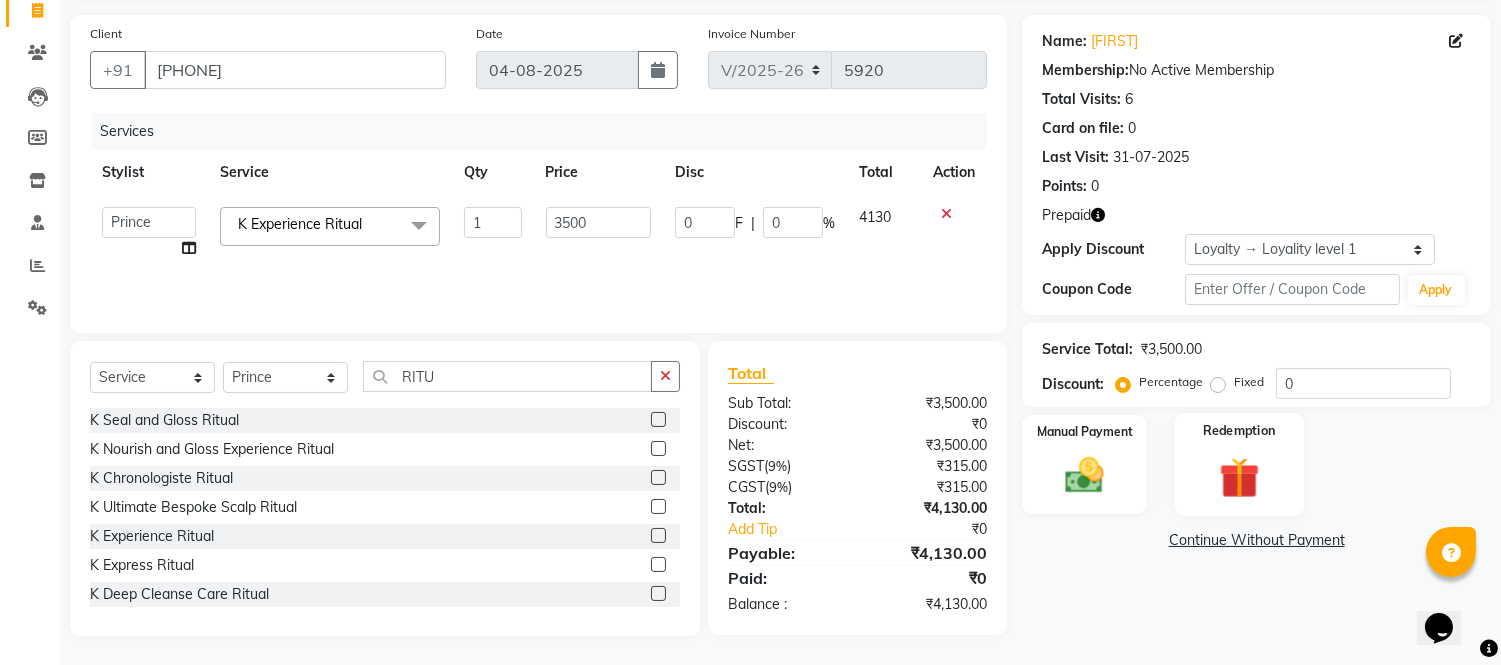 click 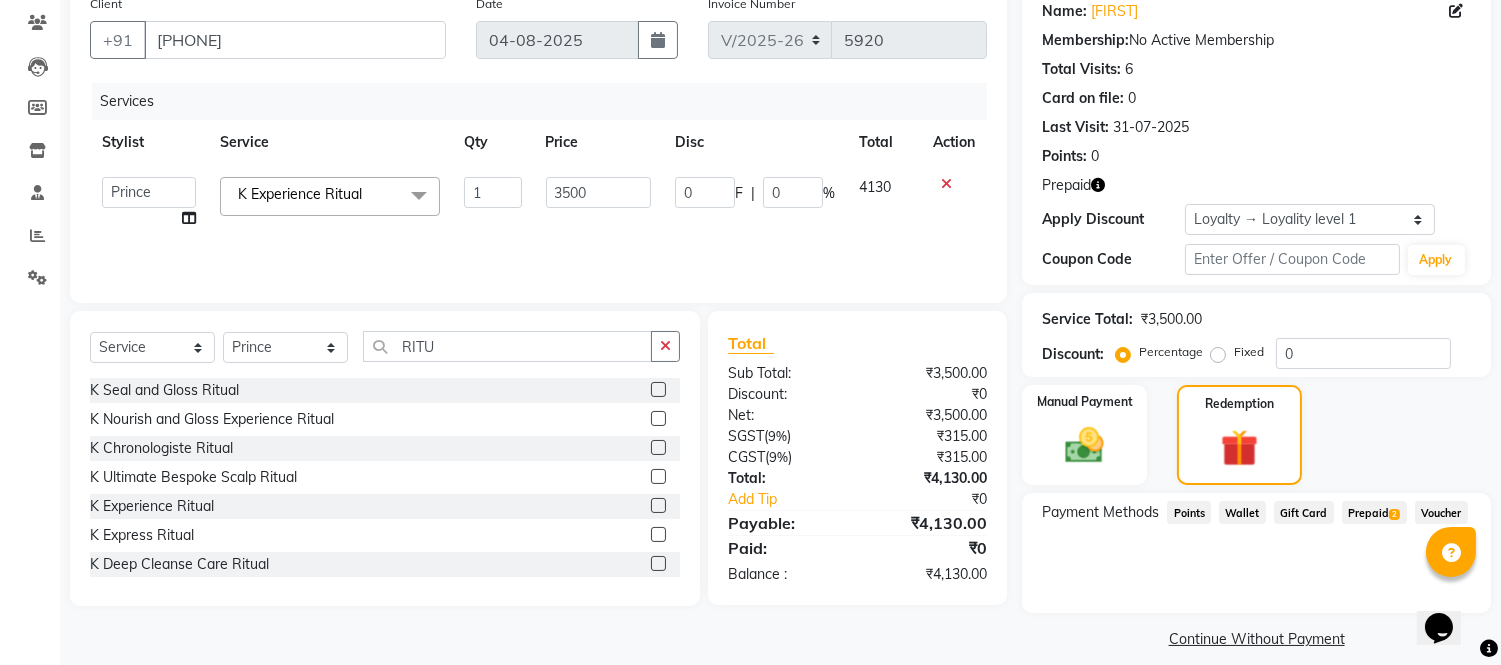 scroll, scrollTop: 182, scrollLeft: 0, axis: vertical 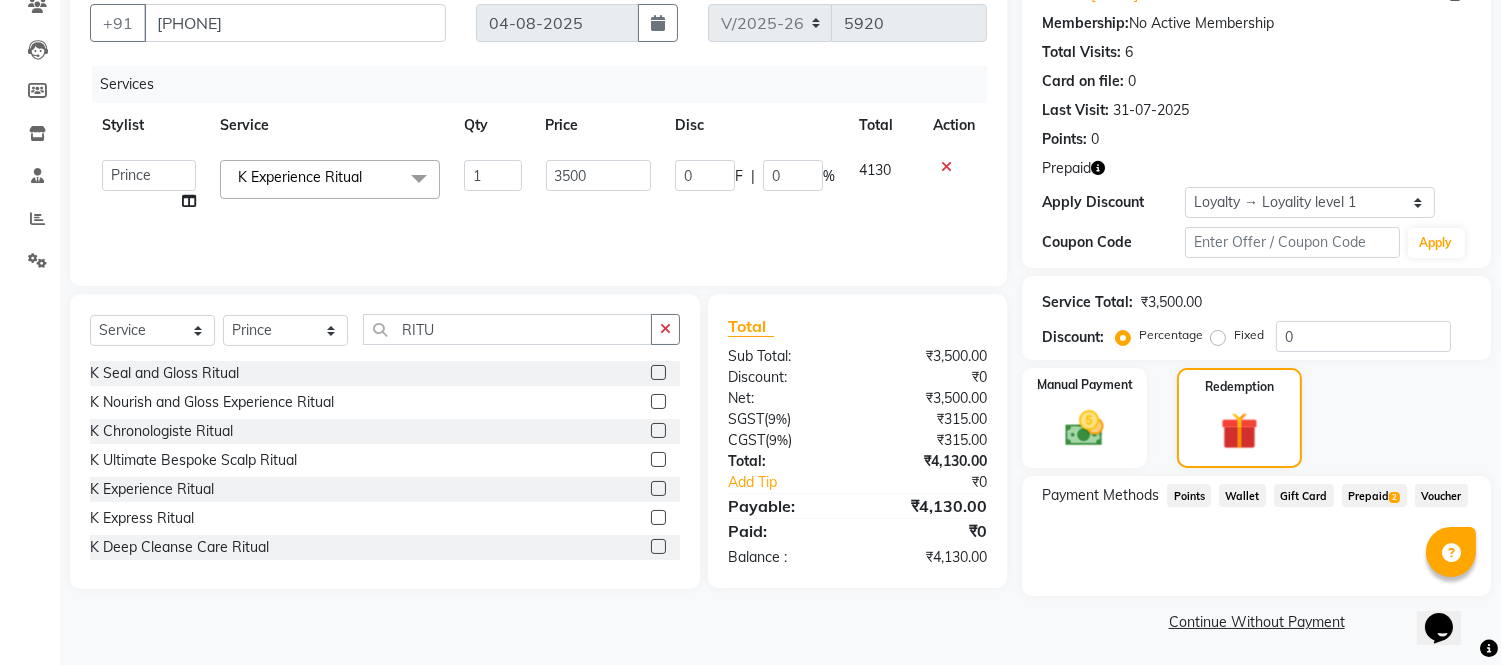 click on "Prepaid  2" 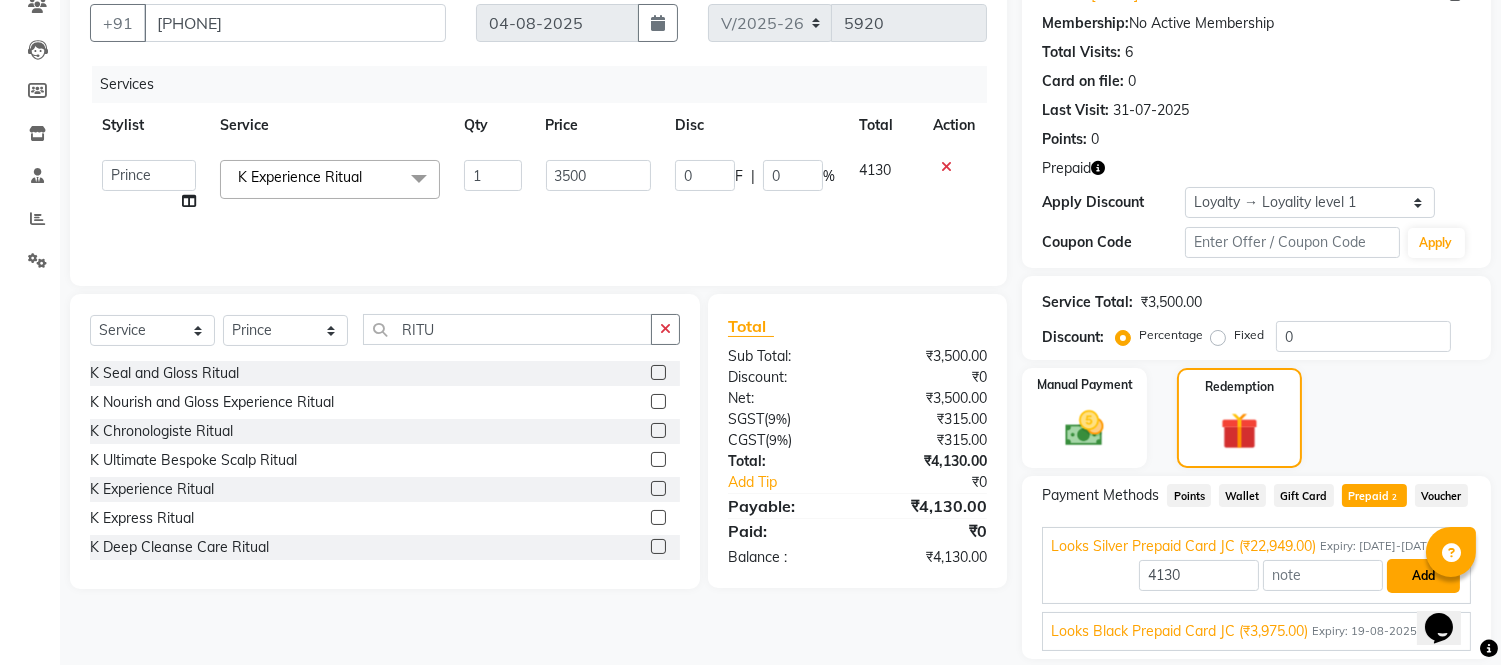 click on "Add" at bounding box center (1423, 576) 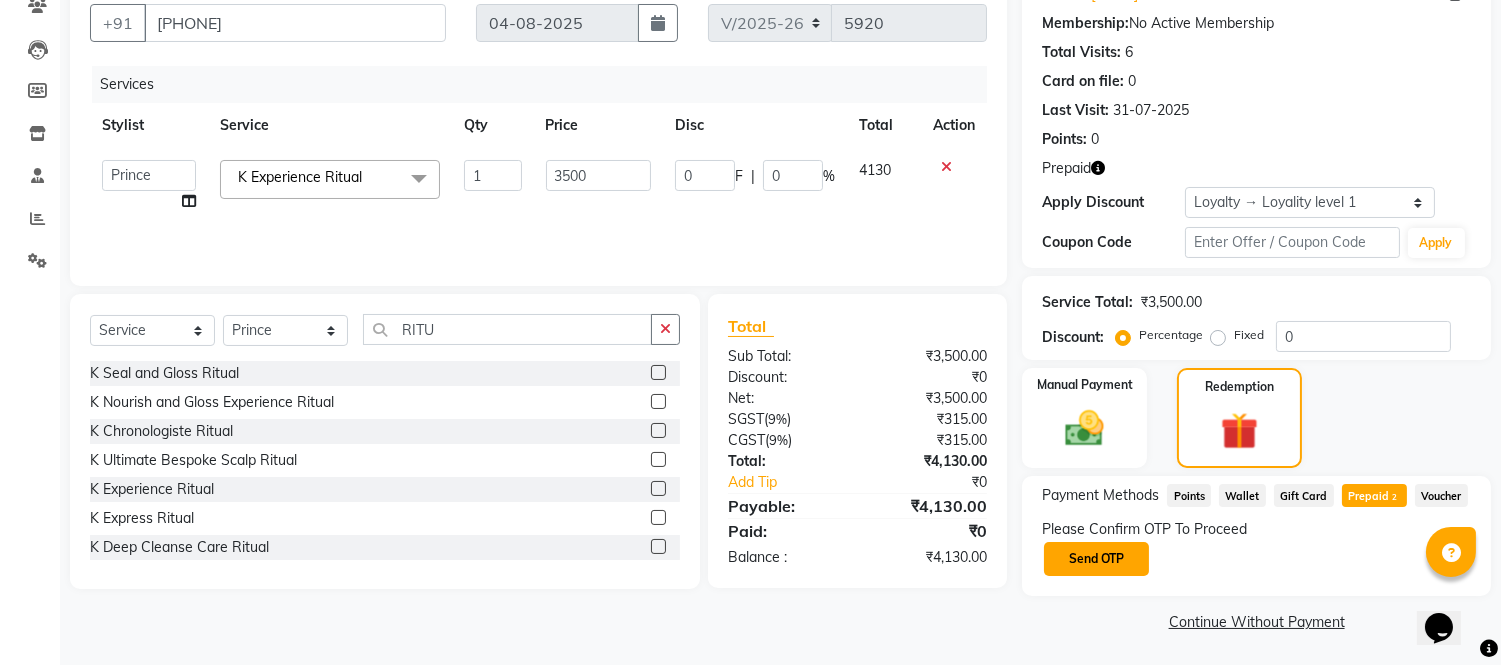 click on "Send OTP" 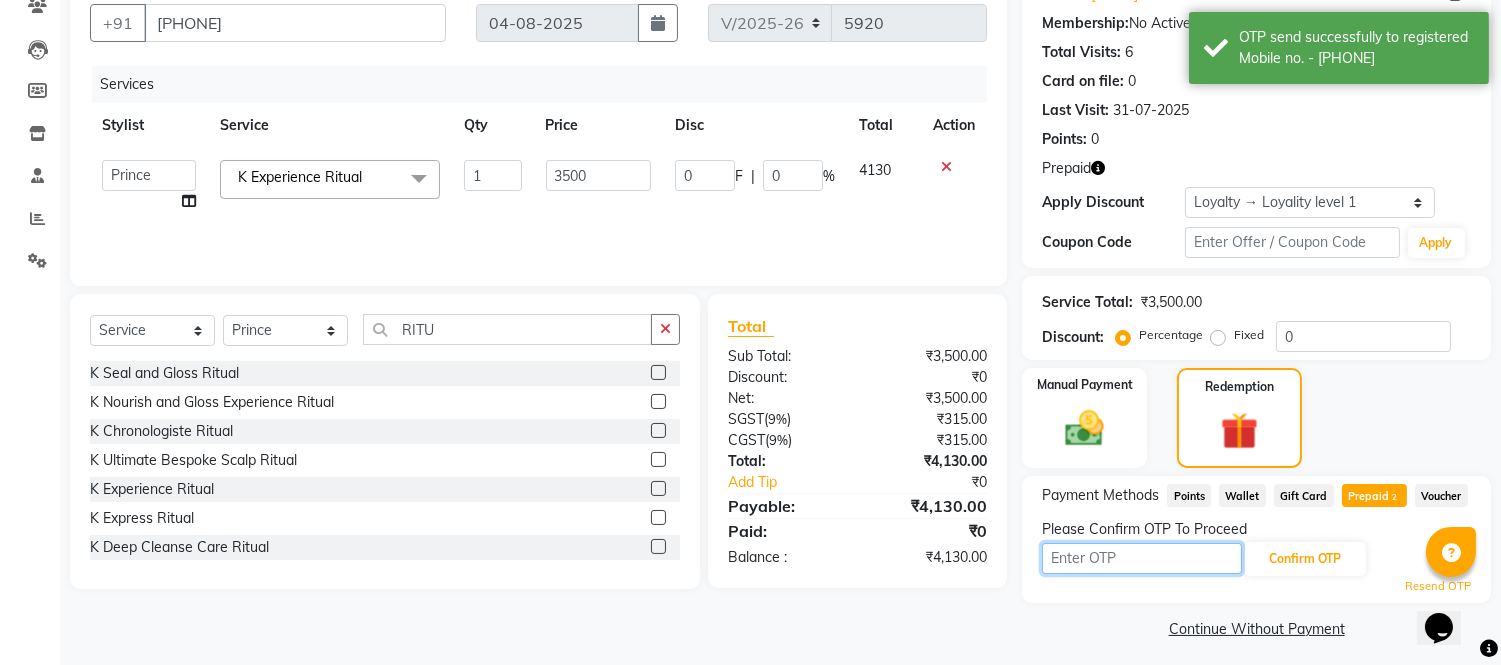 click at bounding box center [1142, 558] 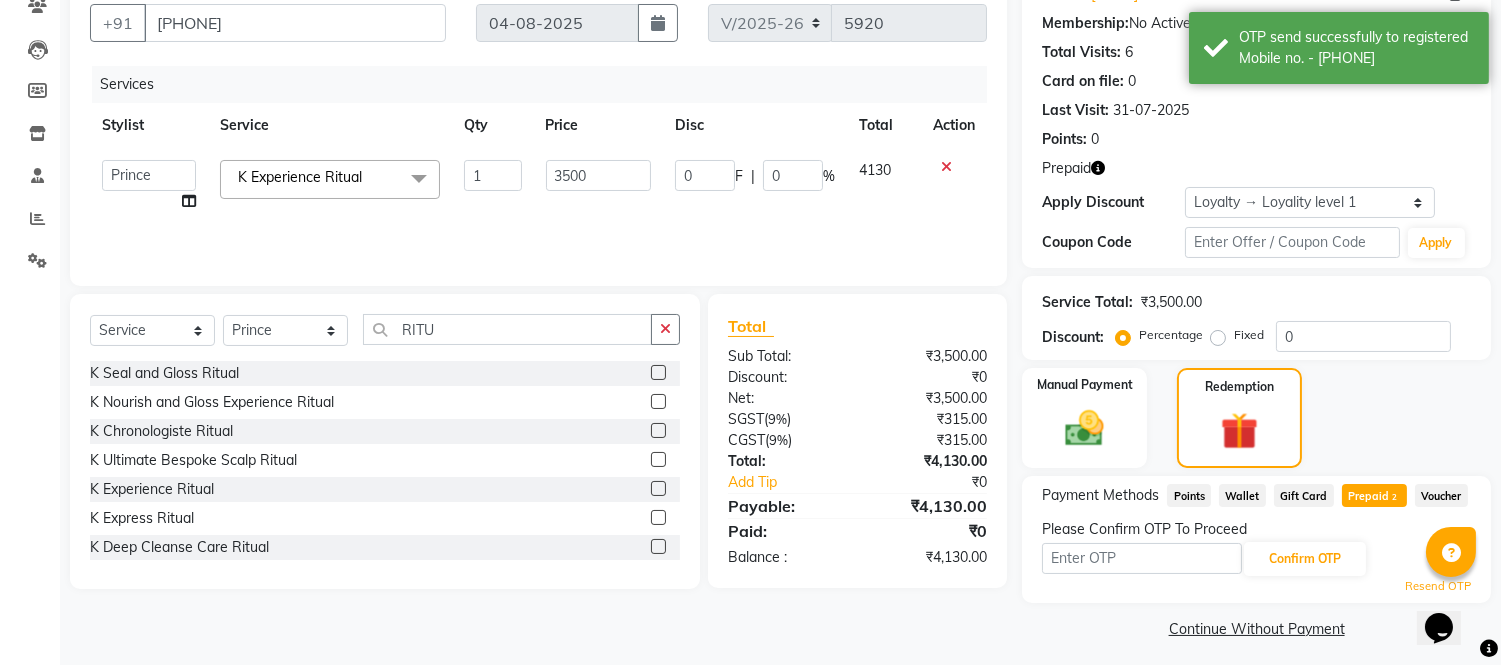 click 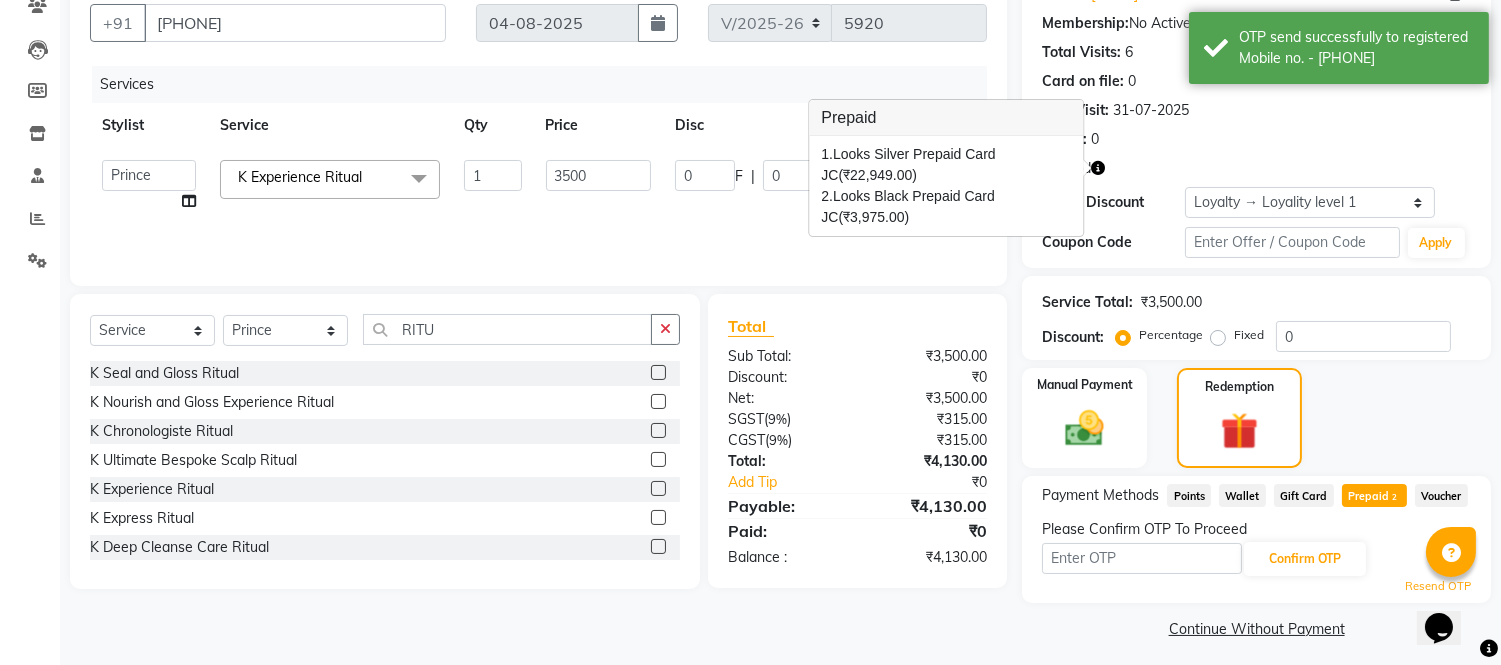 click 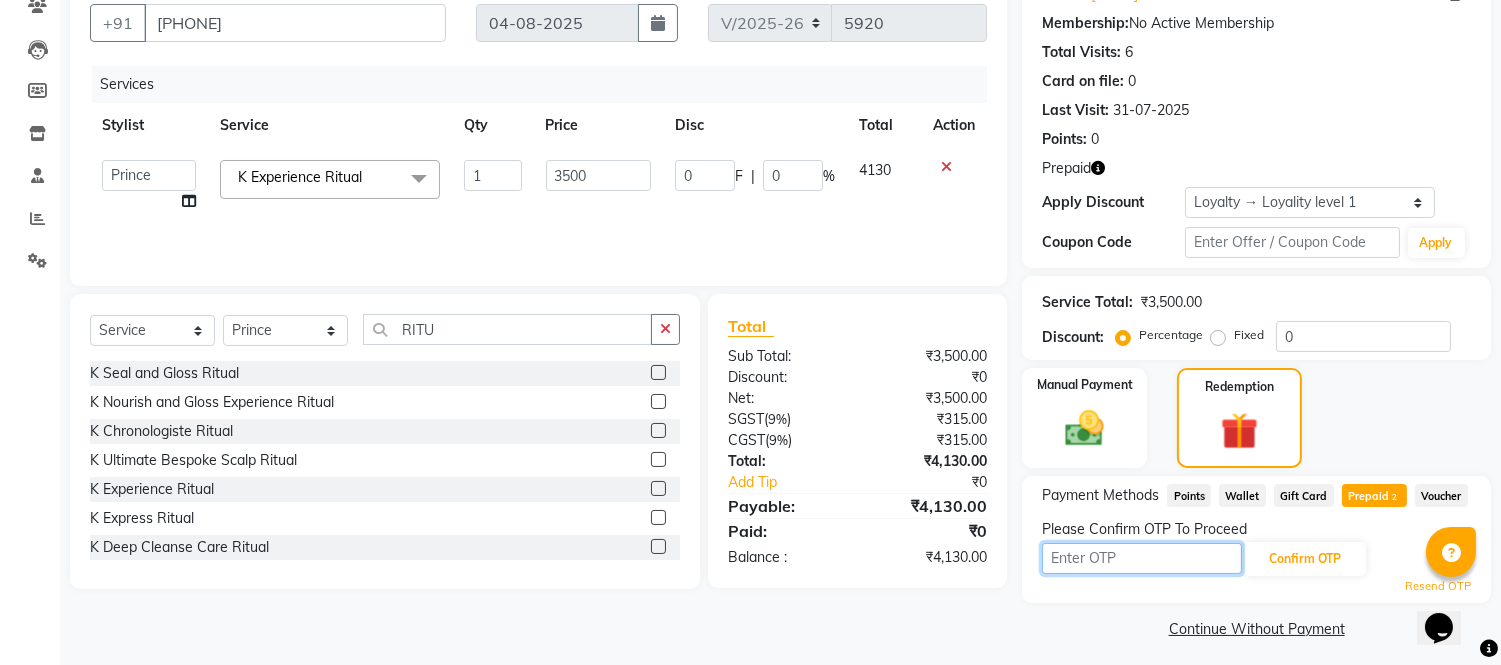 click at bounding box center [1142, 558] 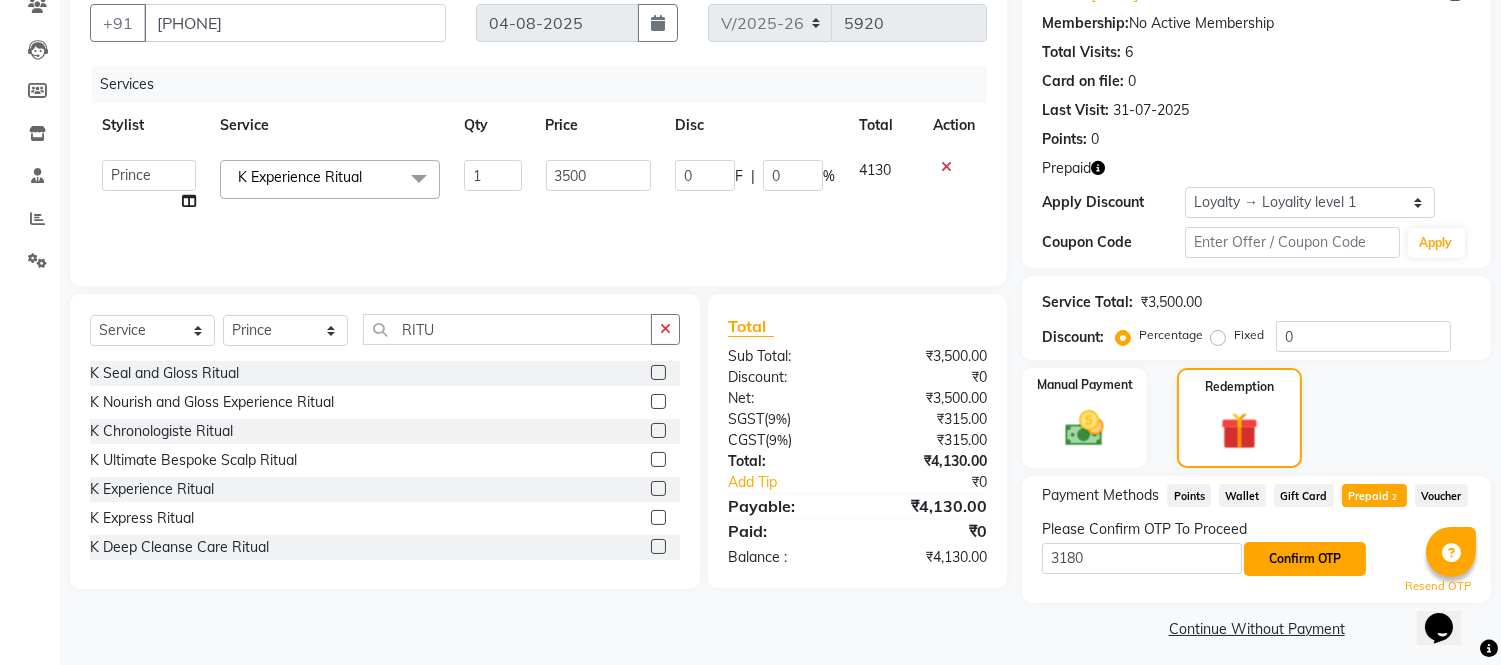 click on "Confirm OTP" 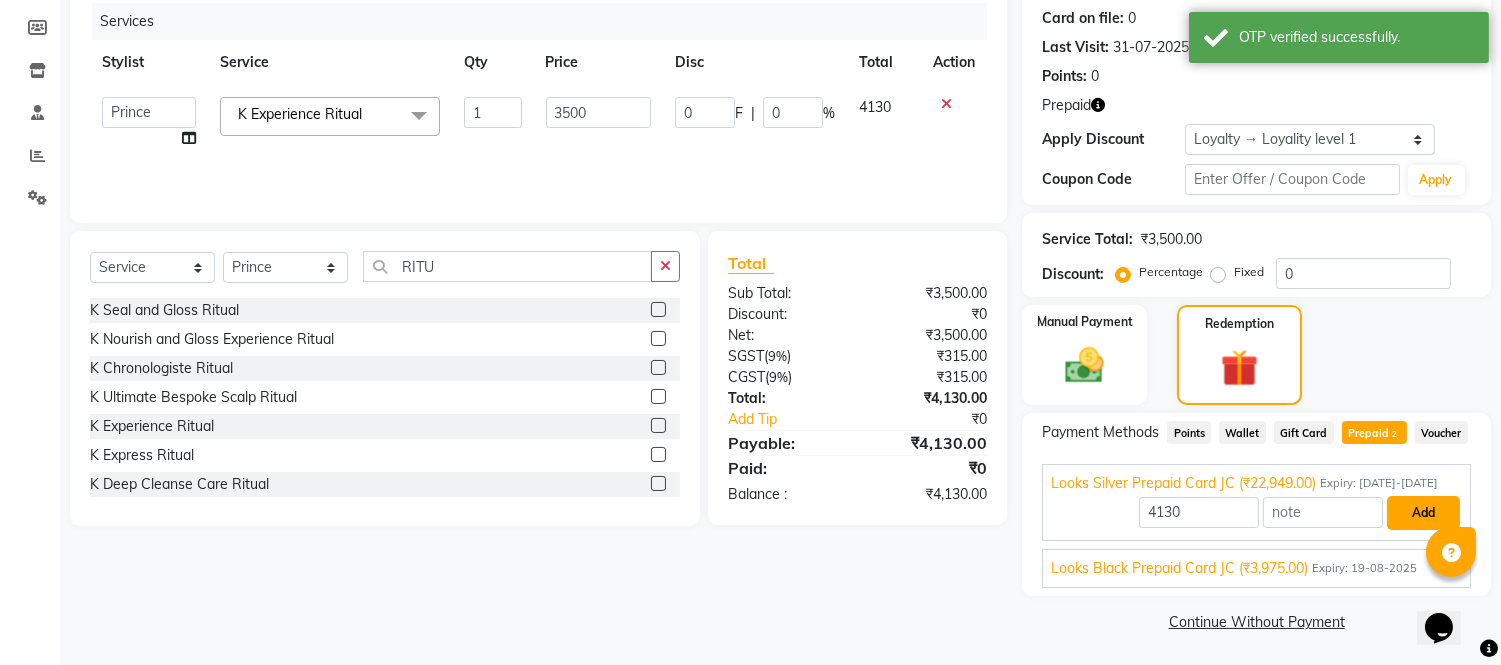 click on "Add" at bounding box center [1423, 513] 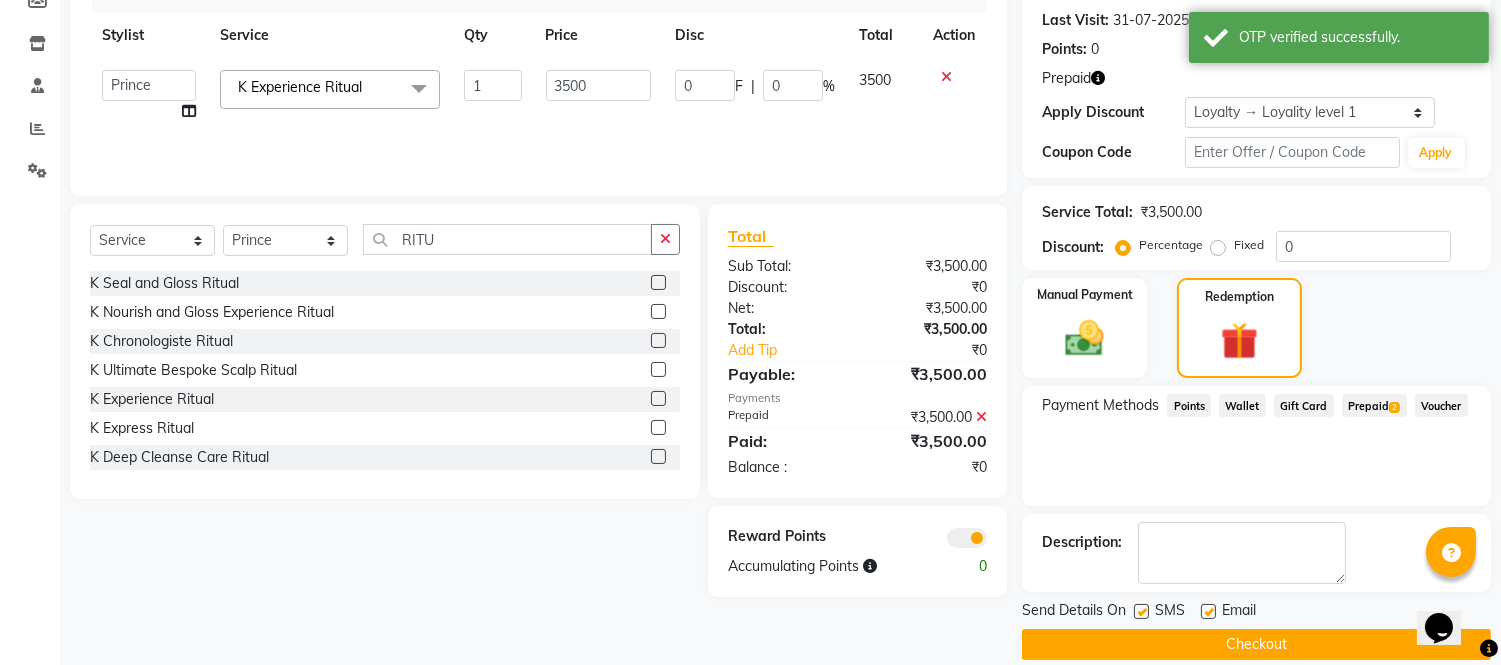 scroll, scrollTop: 295, scrollLeft: 0, axis: vertical 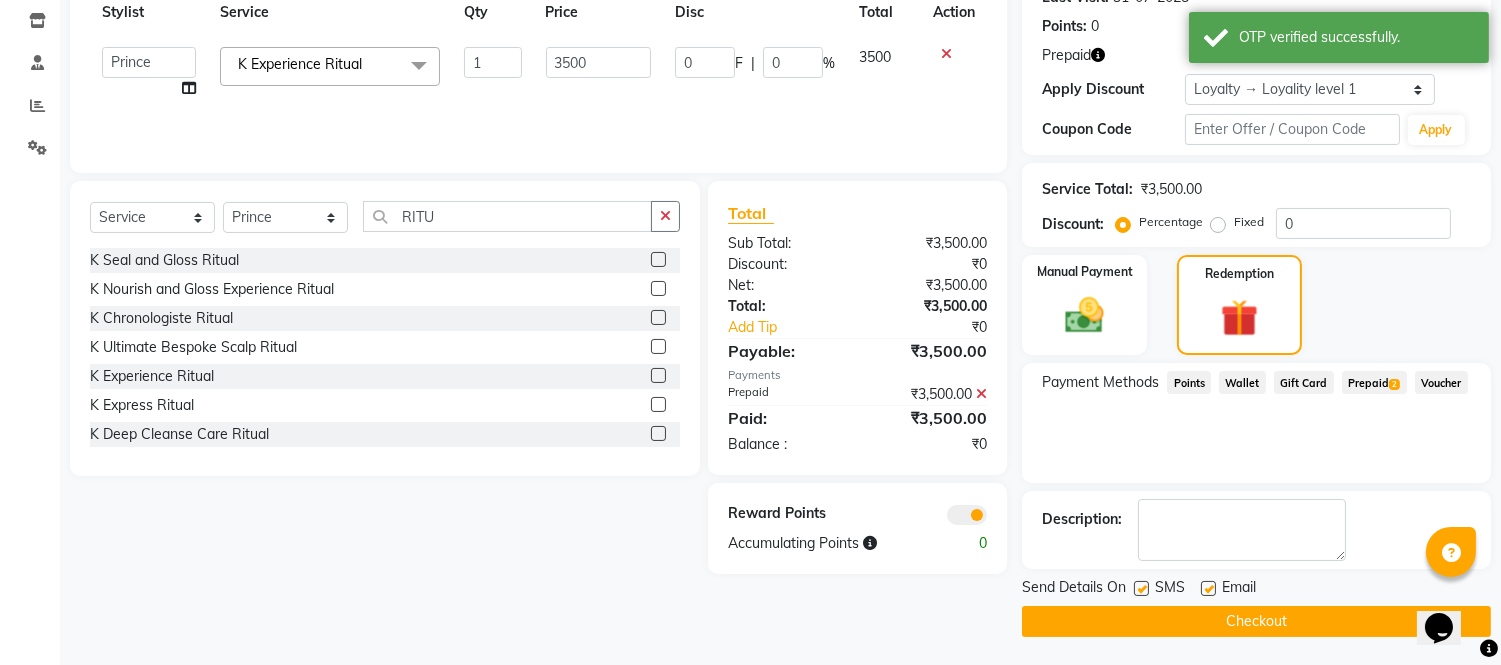 click on "Checkout" 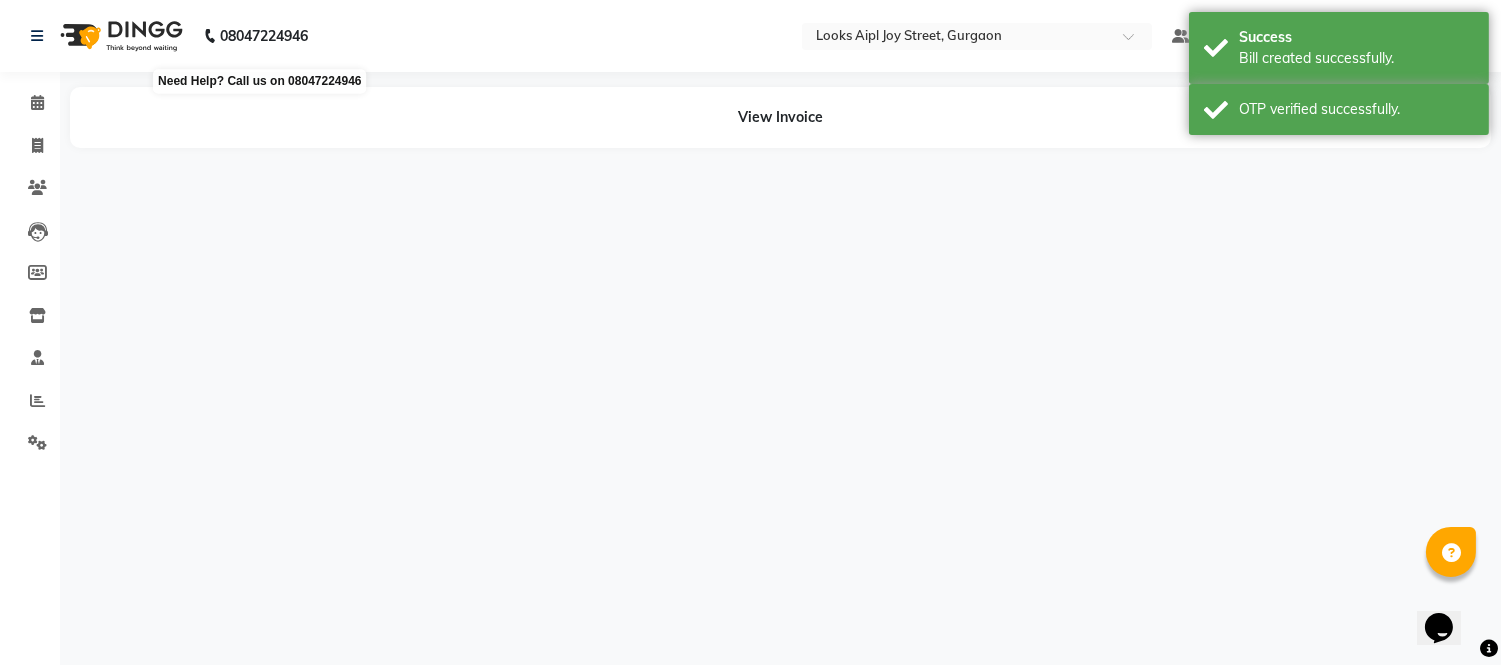 scroll, scrollTop: 0, scrollLeft: 0, axis: both 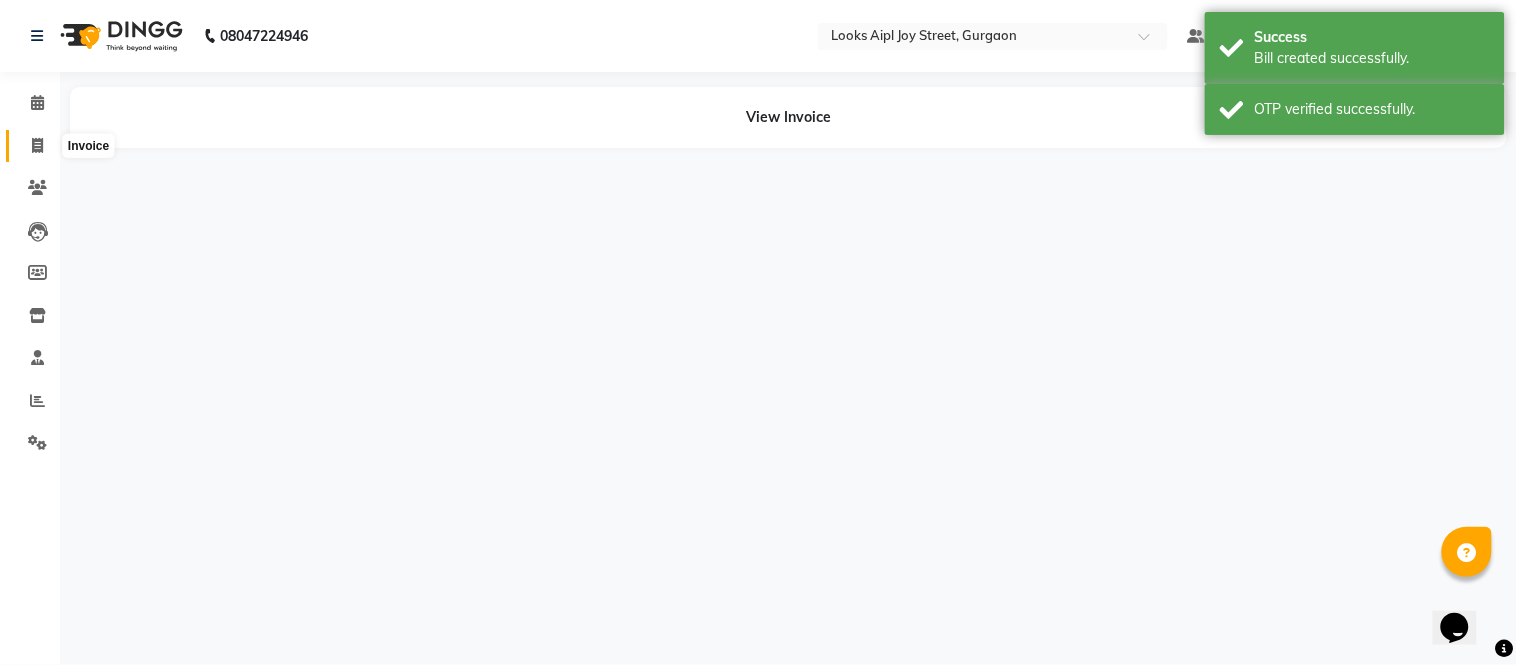 click 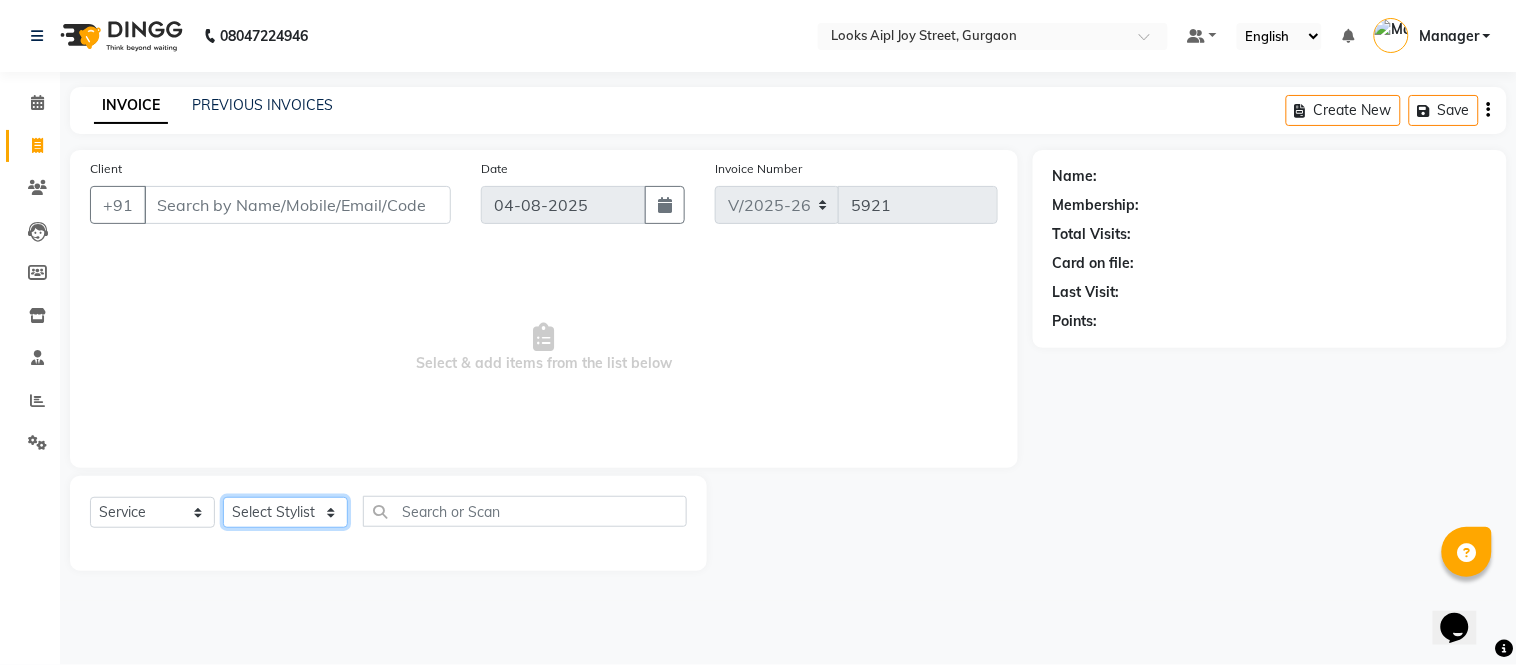 drag, startPoint x: 304, startPoint y: 513, endPoint x: 302, endPoint y: 503, distance: 10.198039 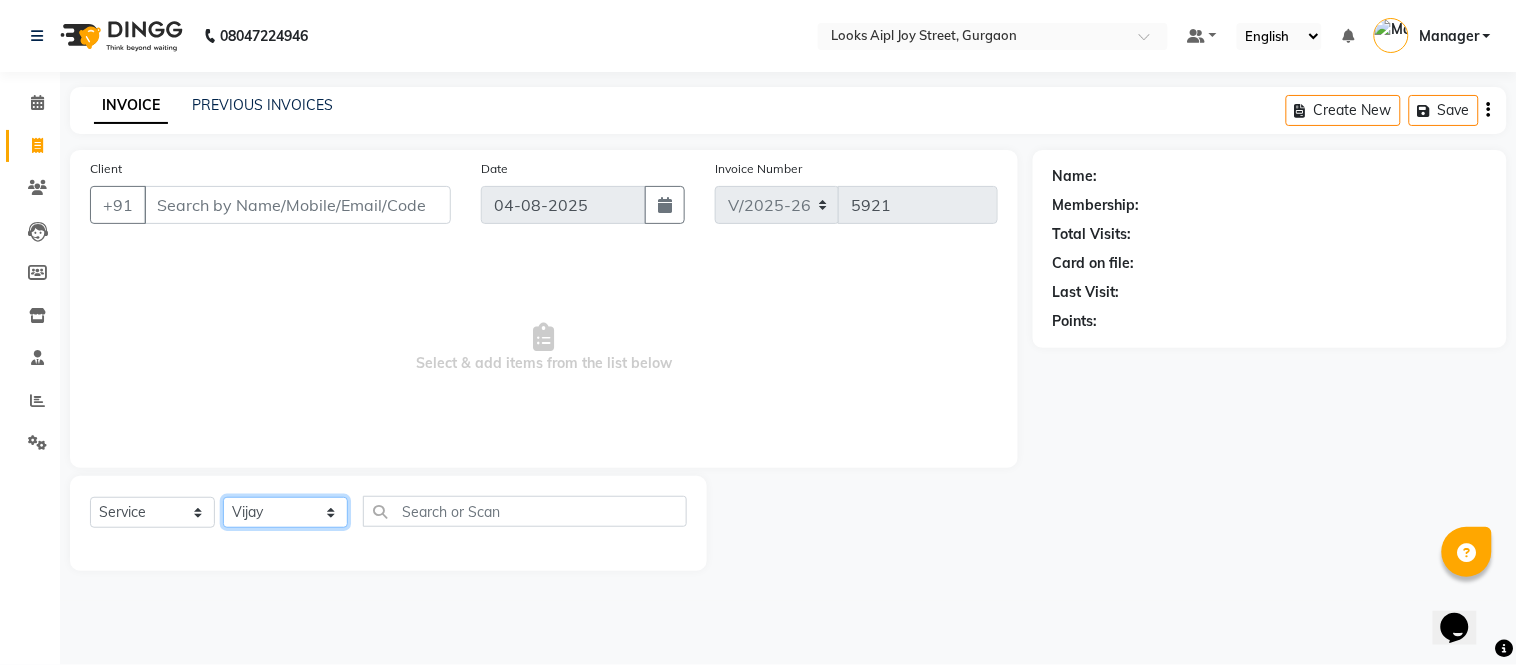 click on "Select Stylist Akash Akshar_asst Alam _Pdct Amit Arkan Arsh Counter Sales Geeta Hema ilfan Kuldeep Laxmi Manager Neeraj Prince sagar_pdct Surejit Vijay Zakir_pdct" 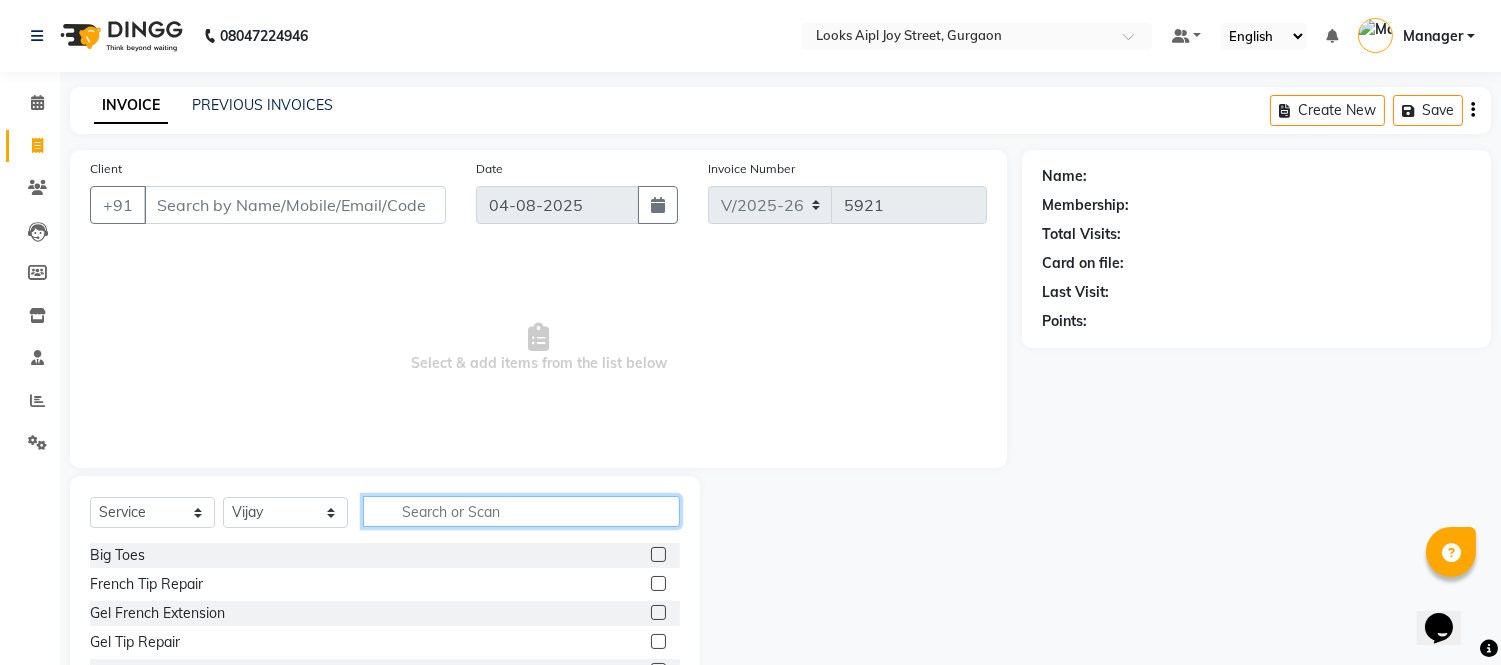 click 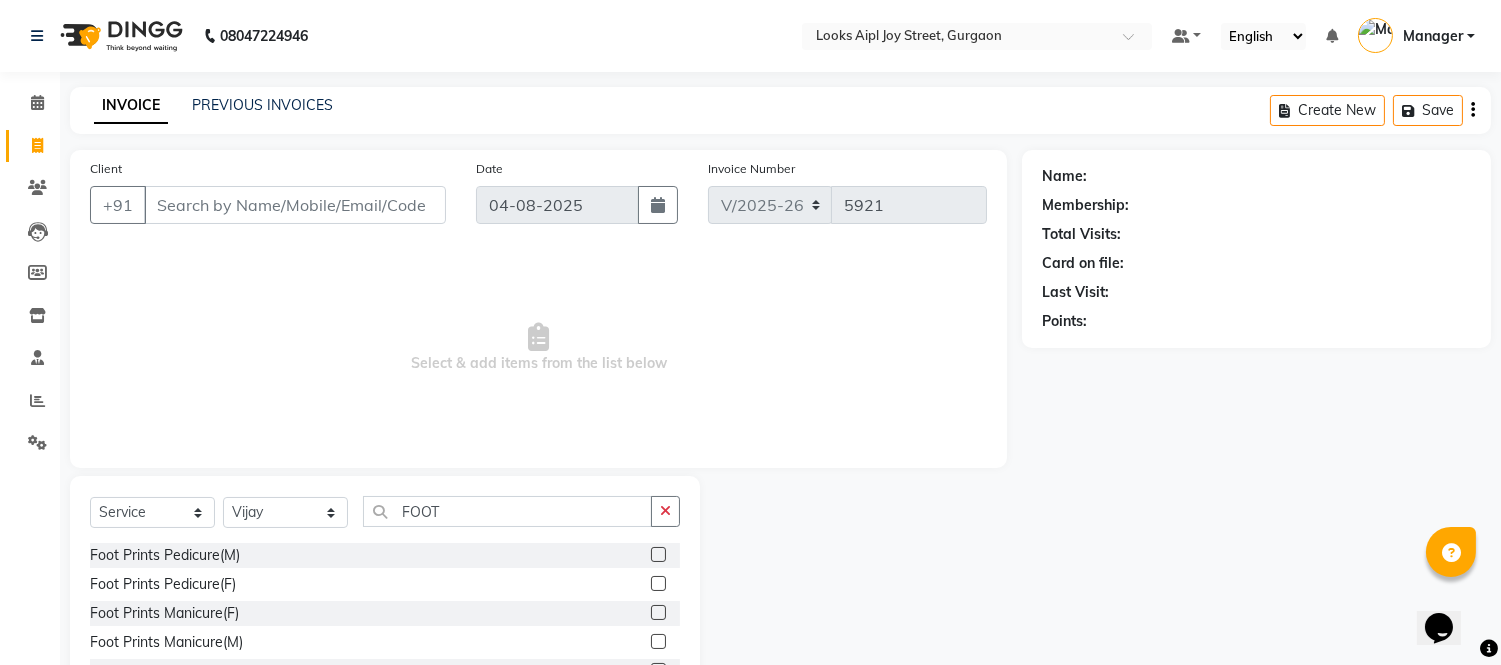 click 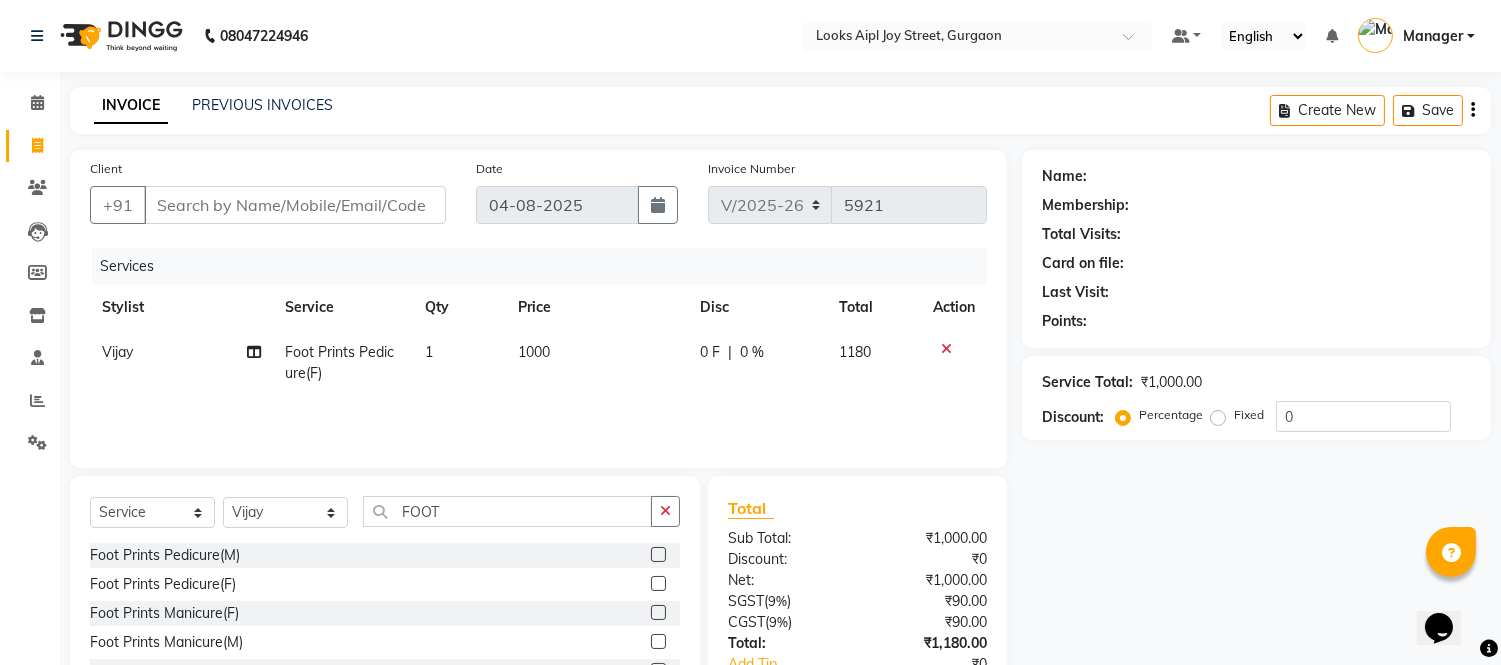 click on "1000" 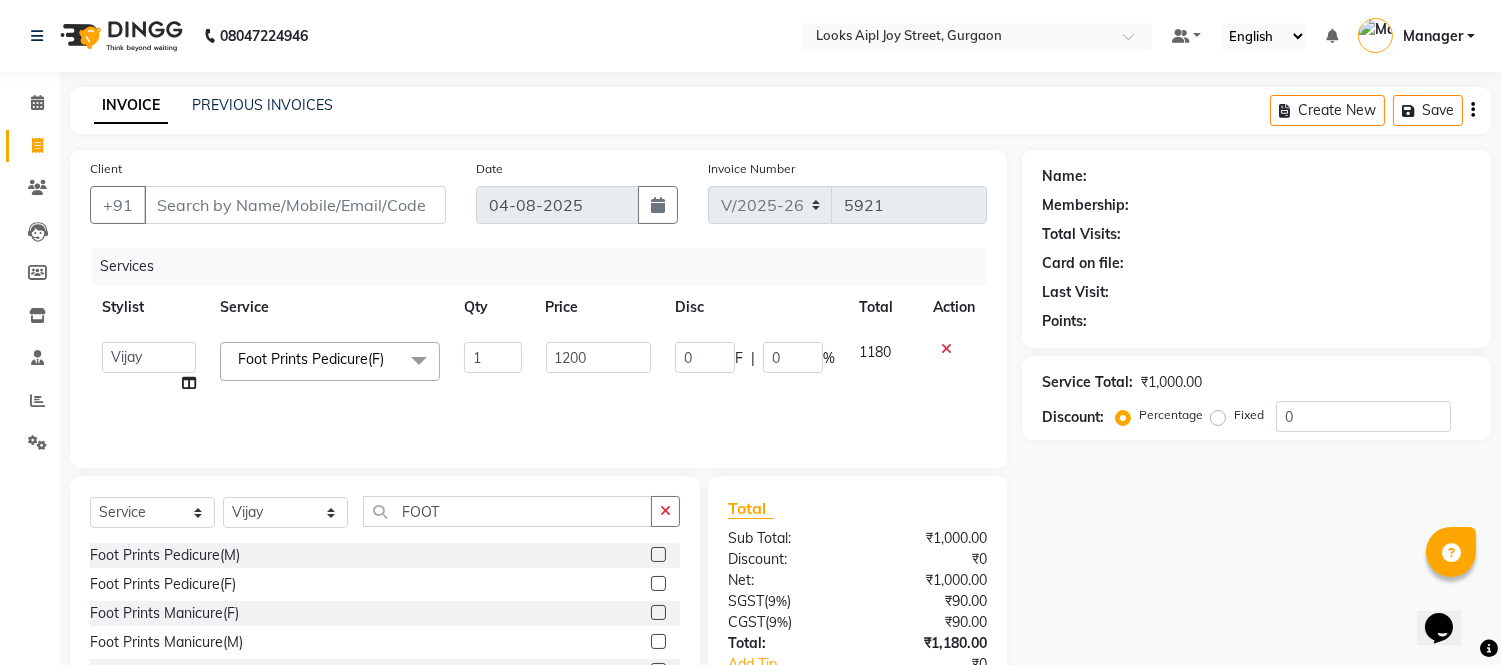 click on "Services Stylist Service Qty Price Disc Total Action  Akash   Akshar_asst   Alam _Pdct   Amit   Arkan   Arsh   Counter Sales   Geeta   Hema   ilfan   Kuldeep   Laxmi   Manager   Neeraj   Prince   sagar_pdct   Surejit   Vijay   Zakir_pdct  Foot Prints Pedicure(F)  x Big Toes French Tip Repair Gel French Extension Gel Tip Repair Gel Infills Gel Overlays Gel Extension Gel Nail Removal Natural Nail Extensions French Nail Extensions Gel Polish Removal Extension Removal Nail Art Recruiter French Ombre Gel Polish Nail Art Nedle Cutical Care Nail Art Brush French Gel Polish French Glitter Gel Polish Gel Polish Touchup                                   Nail Art Per Finger(F)* 3D Nail Art Recruiter Nail Art with Stones/Foil/Stickers per Finger Acrylic Overlays Nail Extension Refill Finger Tip Repair Acrylic Removal Gel Polish Application Gel Overlays Refills  Stick on Nails Full Arms Bleach Face Bleach(F) Bleach Full Back/Front Full Body Bleach Half Front/Back Full Legs Bleach Detan(F) Detan(M) Face Bleach(M) Liner 1" 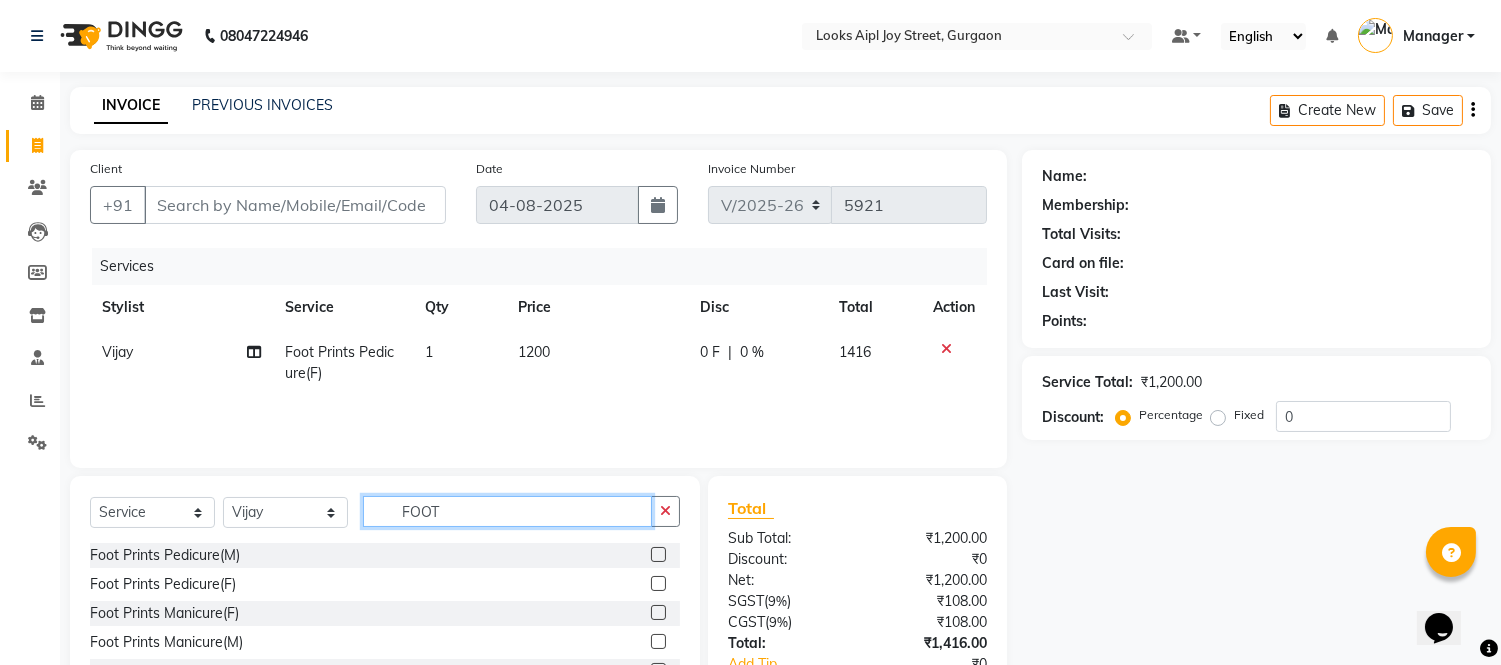 drag, startPoint x: 194, startPoint y: 526, endPoint x: 234, endPoint y: 508, distance: 43.863426 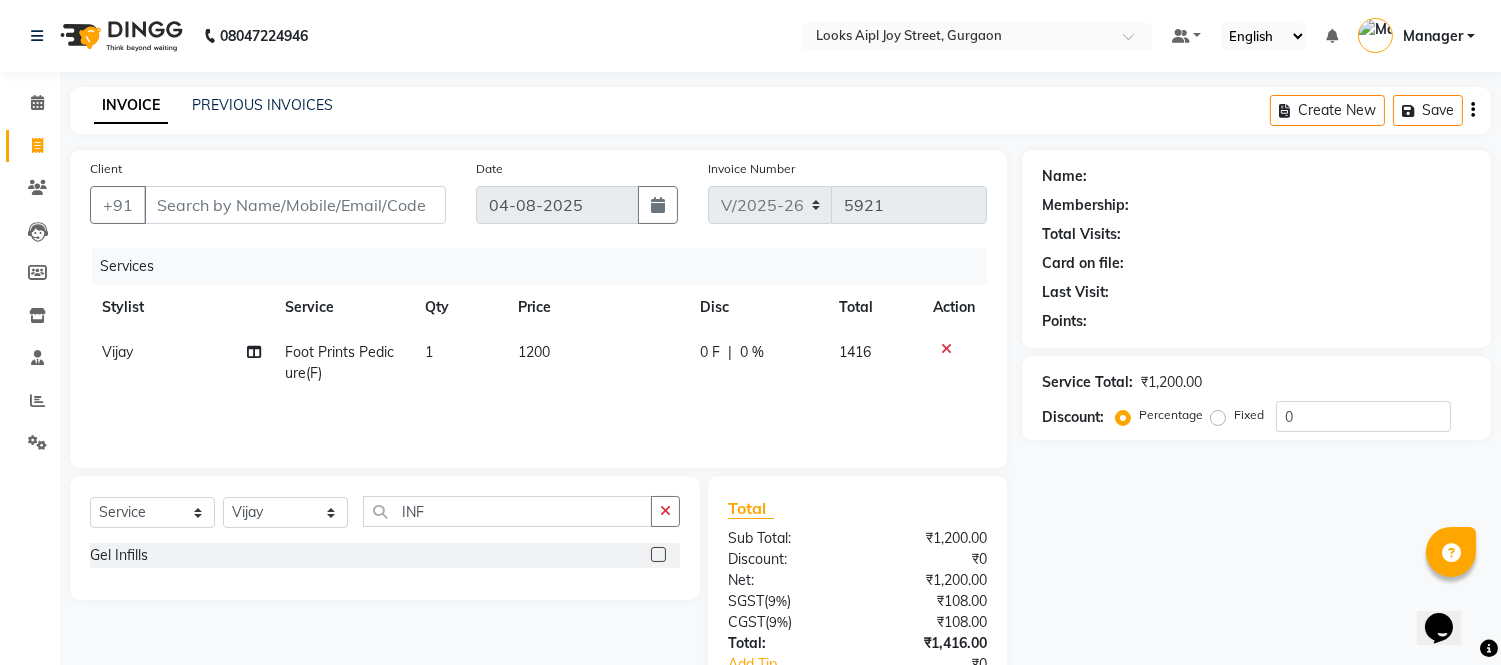 click 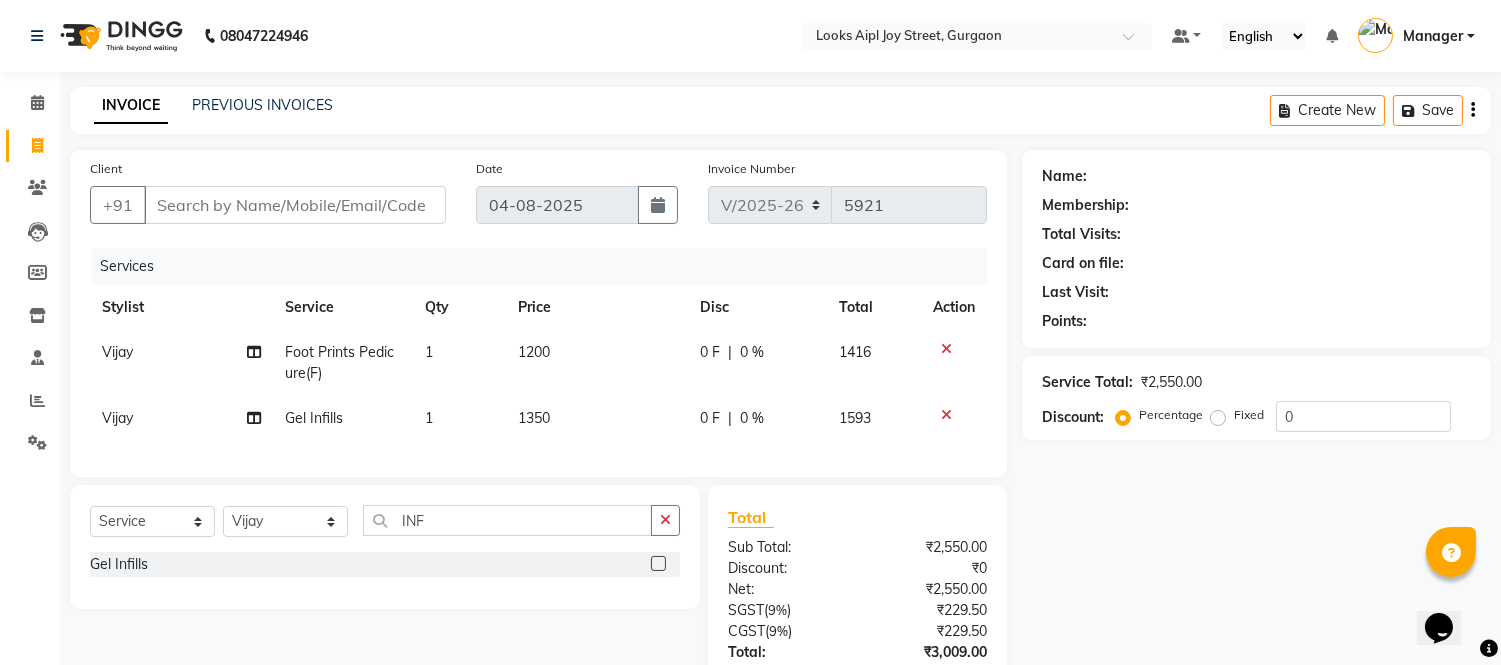 click on "1350" 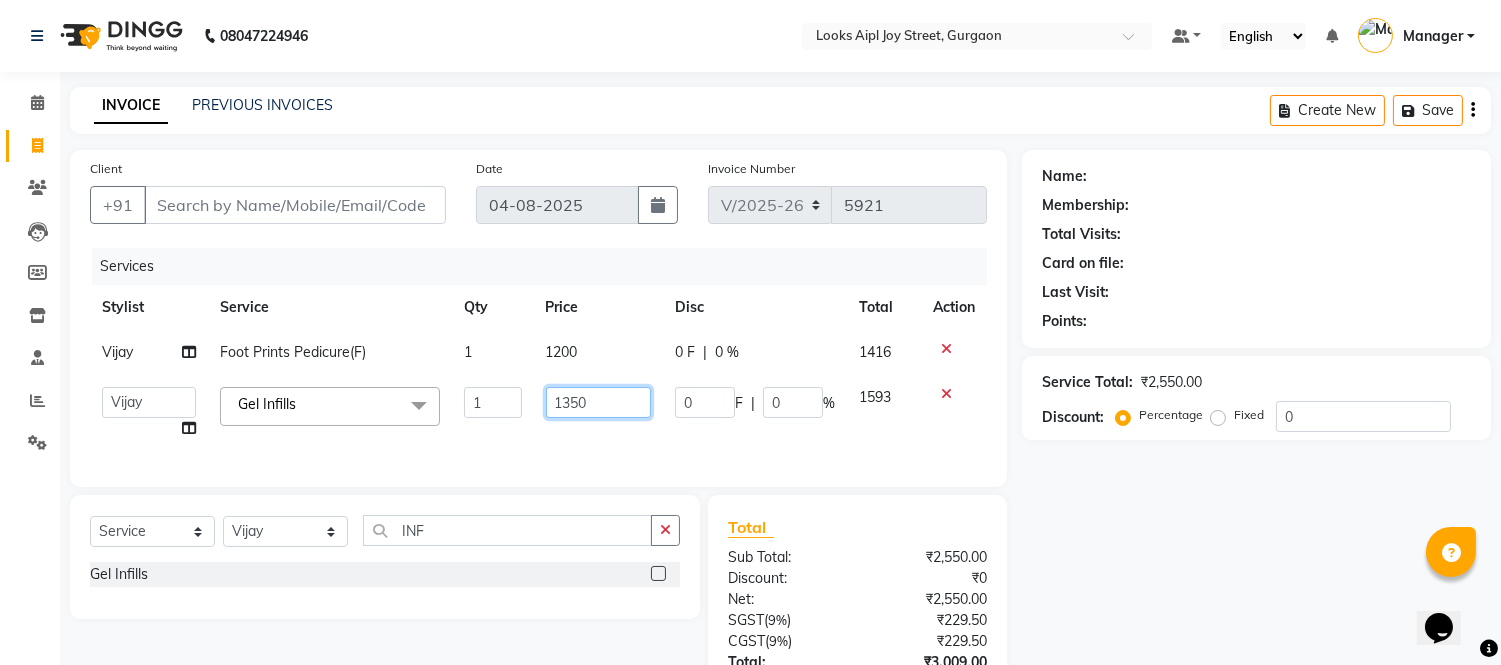 click on "1350" 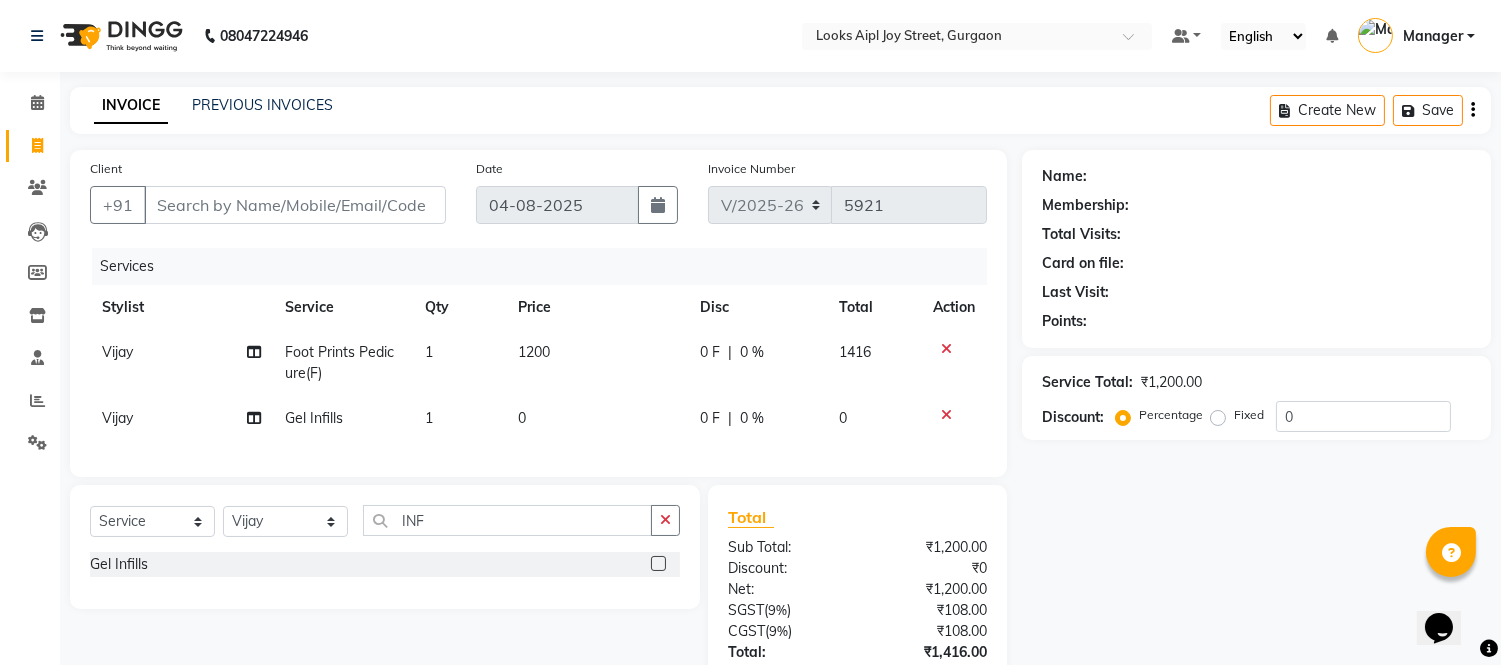 click on "0" 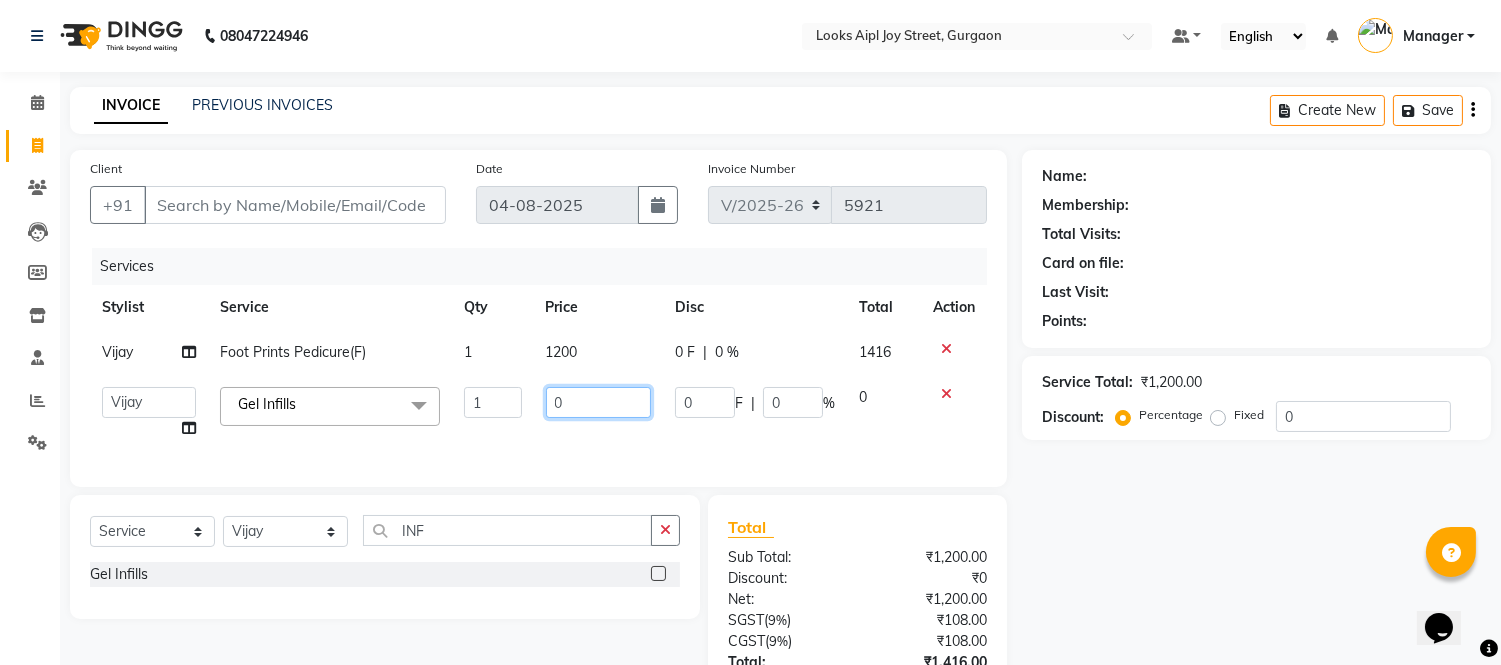 click on "0" 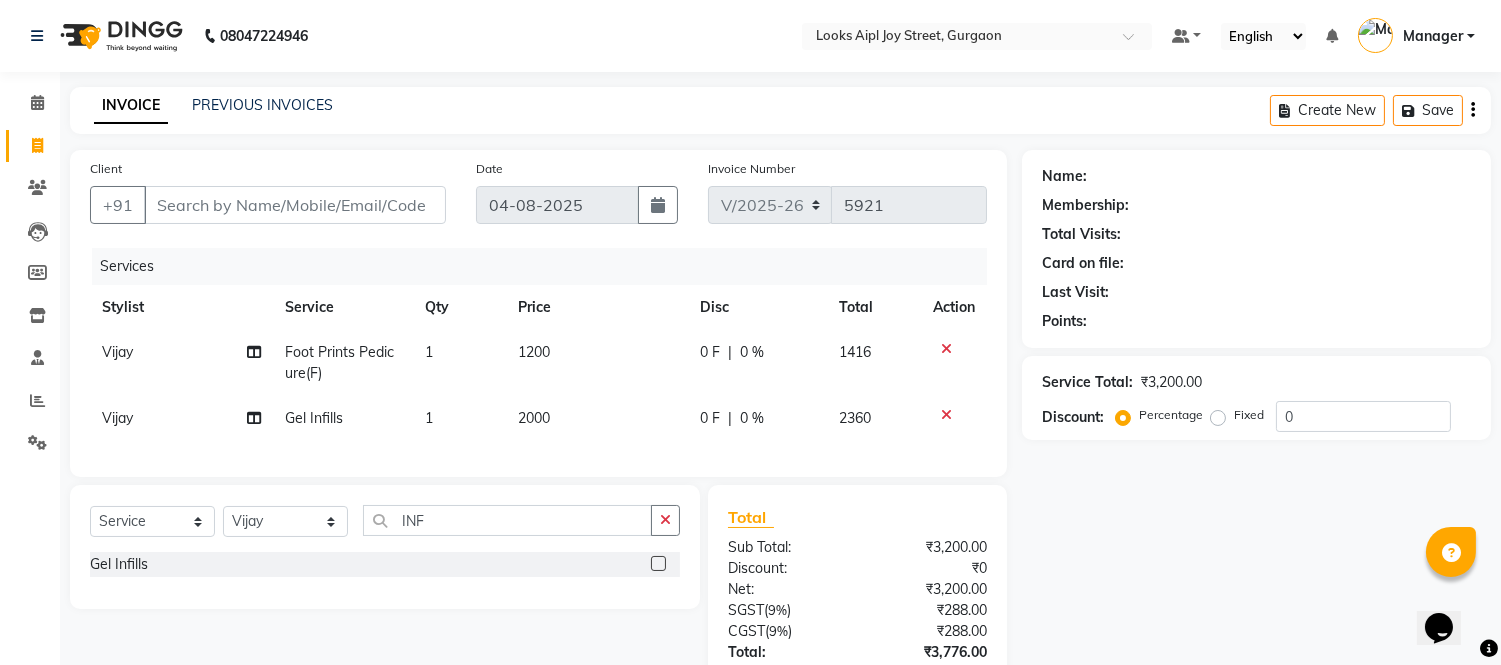 click on "2000" 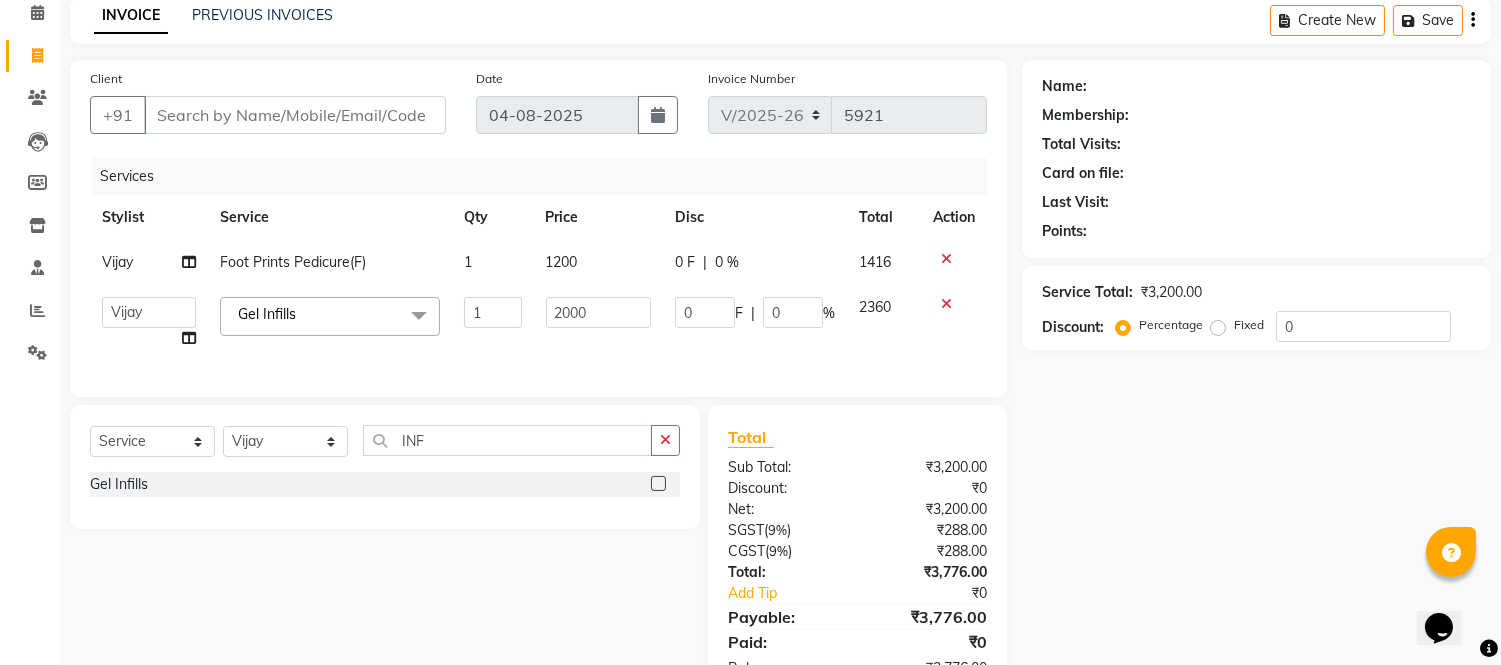 scroll, scrollTop: 170, scrollLeft: 0, axis: vertical 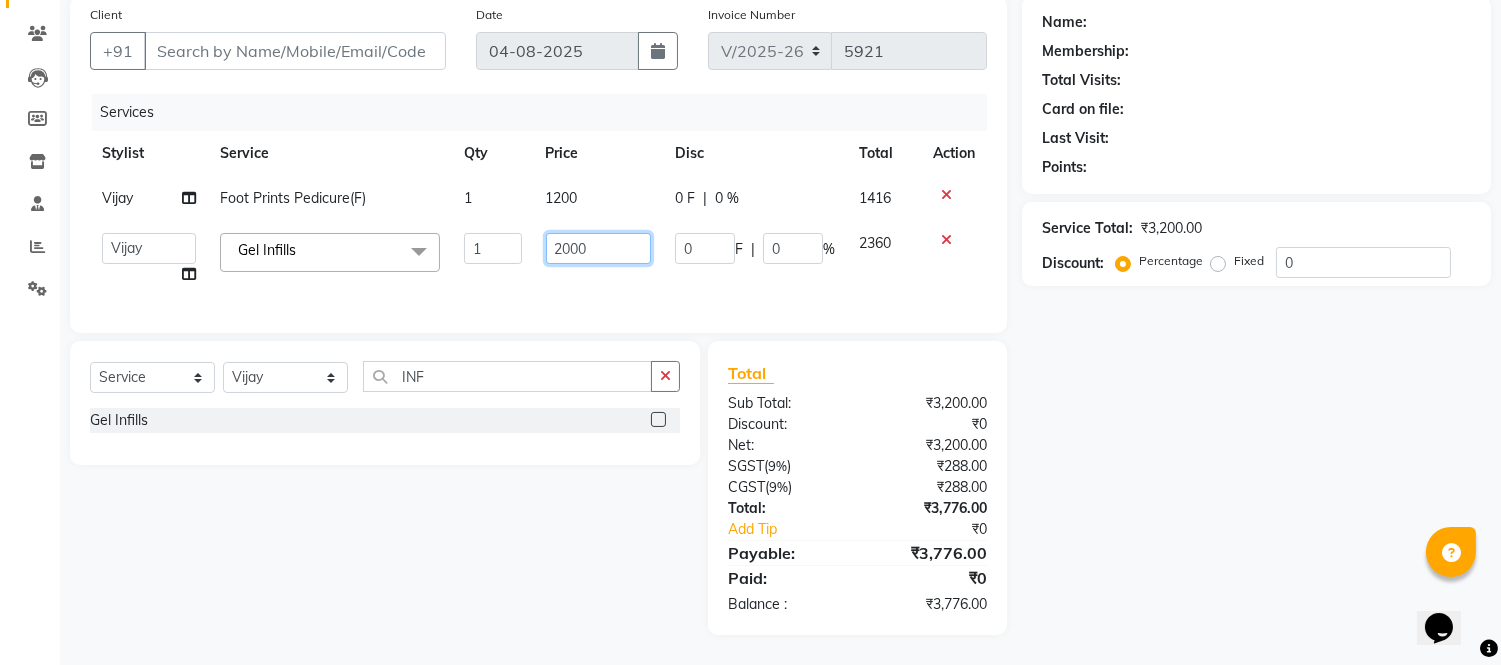 click on "2000" 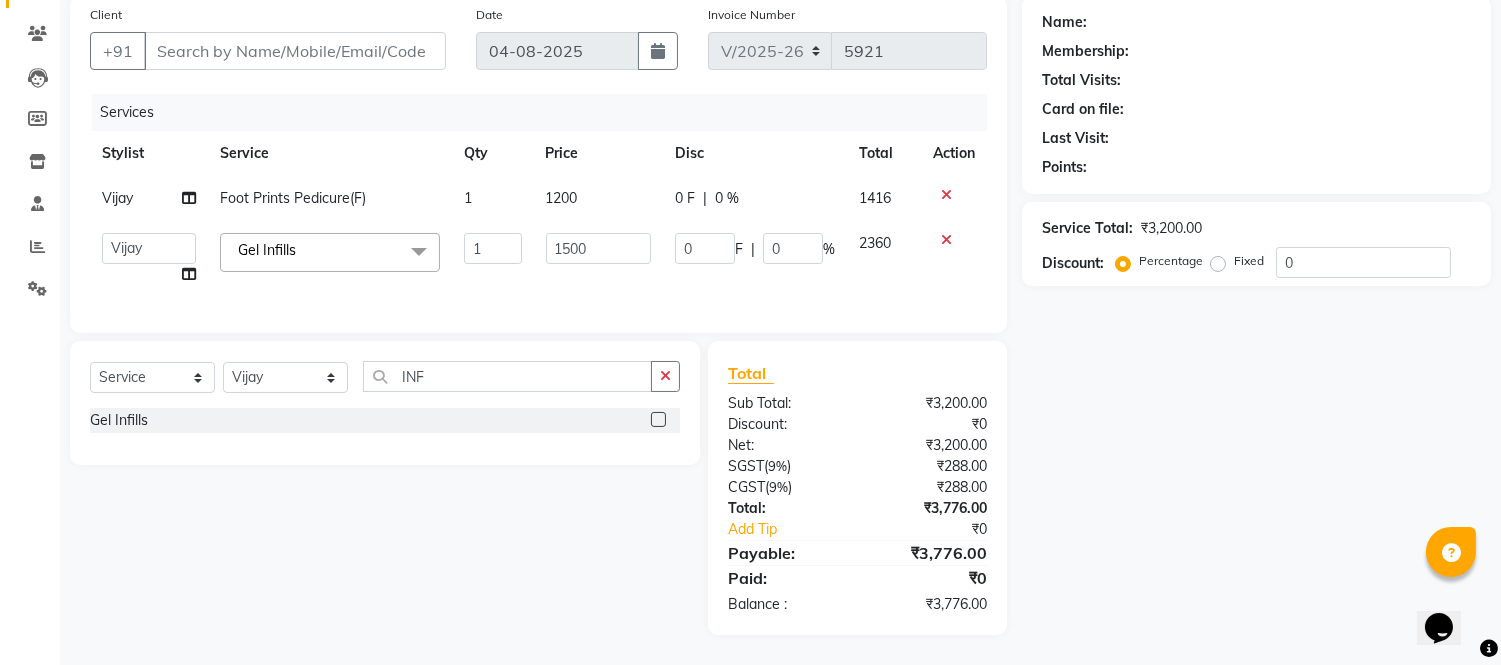 click on "Services Stylist Service Qty Price Disc Total Action Vijay Foot Prints Pedicure(F) 1 1200 0 F | 0 % 1416  Akash   Akshar_asst   Alam _Pdct   Amit   Arkan   Arsh   Counter Sales   Geeta   Hema   ilfan   Kuldeep   Laxmi   Manager   Neeraj   Prince   sagar_pdct   Surejit   Vijay   Zakir_pdct  Gel Infills  x Big Toes French Tip Repair Gel French Extension Gel Tip Repair Gel Infills Gel Overlays Gel Extension Gel Nail Removal Natural Nail Extensions French Nail Extensions Gel Polish Removal Extension Removal Nail Art Recruiter French Ombre Gel Polish Nail Art Nedle Cutical Care Nail Art Brush French Gel Polish French Glitter Gel Polish Gel Polish Touchup                                   Nail Art Per Finger(F)* 3D Nail Art Recruiter Nail Art with Stones/Foil/Stickers per Finger Acrylic Overlays Nail Extension Refill Finger Tip Repair Acrylic Removal Gel Polish Application Gel Overlays Refills  Stick on Nails Full Arms Bleach Face Bleach(F) Bleach Full Back/Front Full Body Bleach Half Front/Back Full Legs Bleach 1" 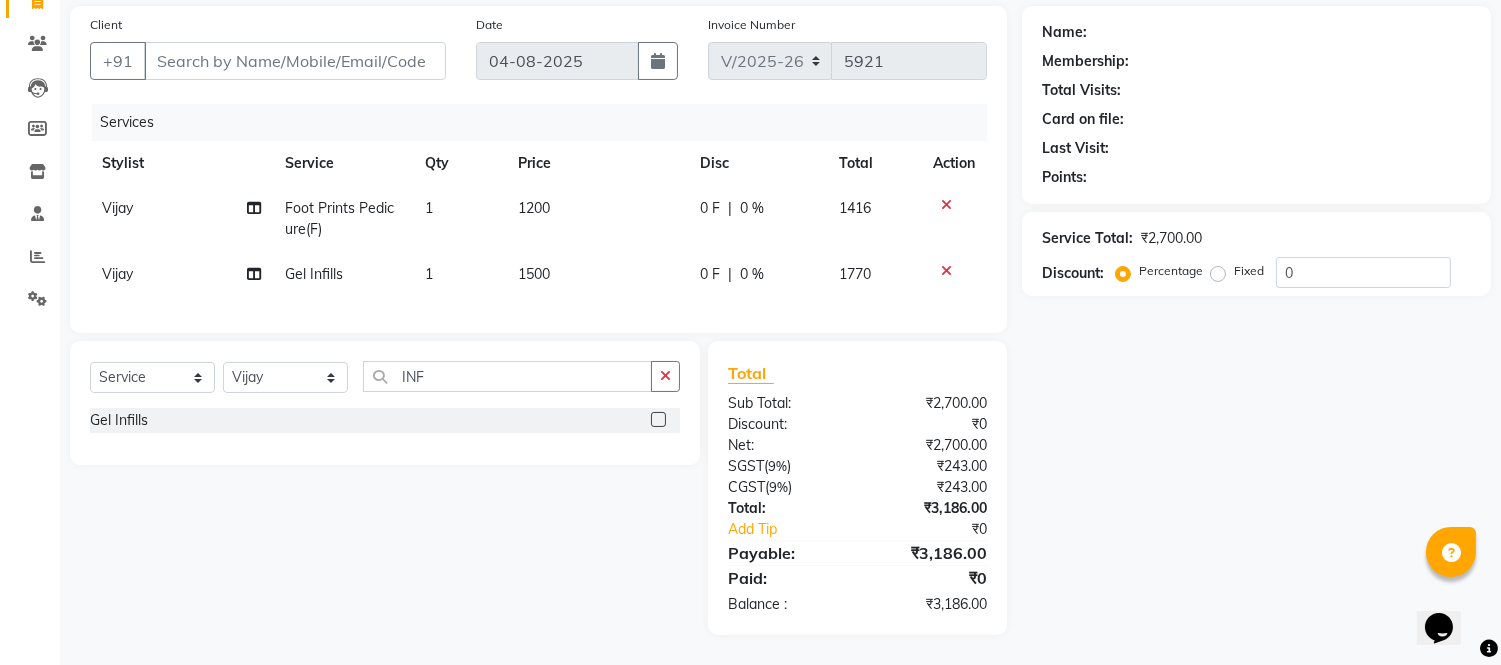 click on "1500" 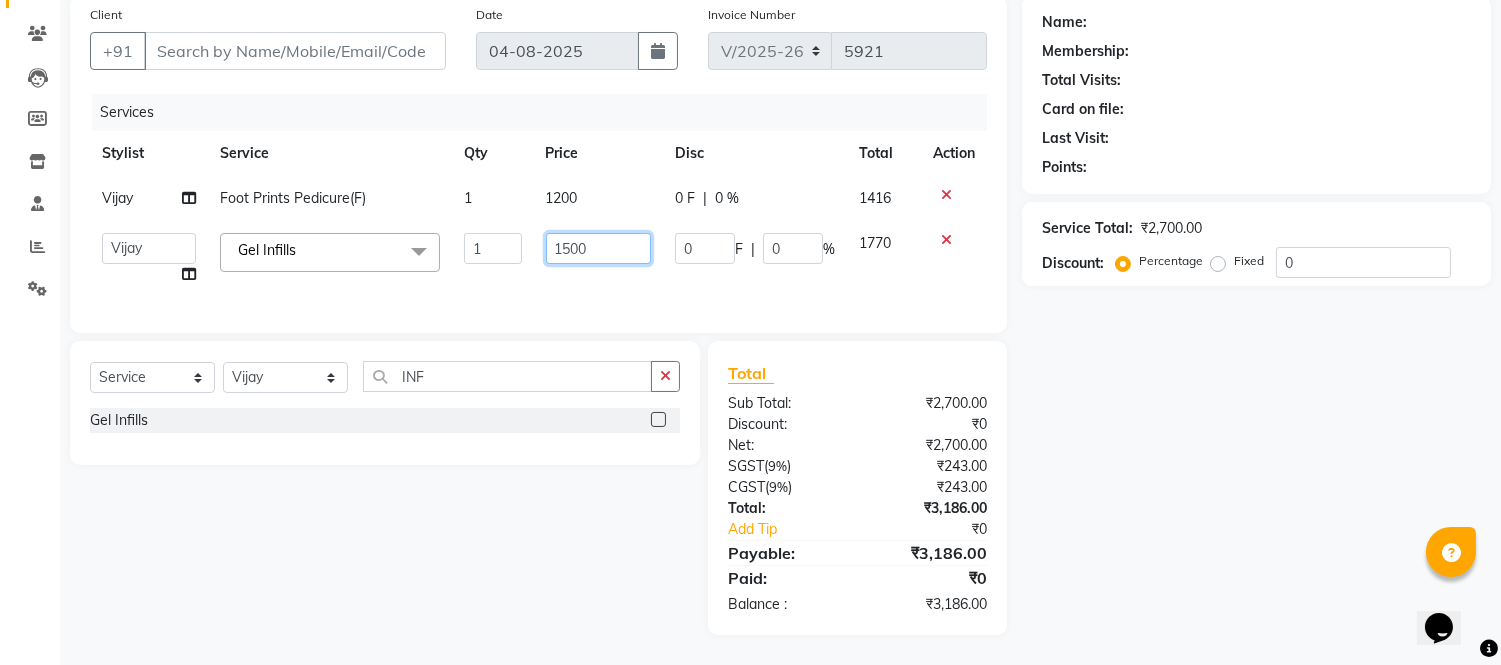 click on "1500" 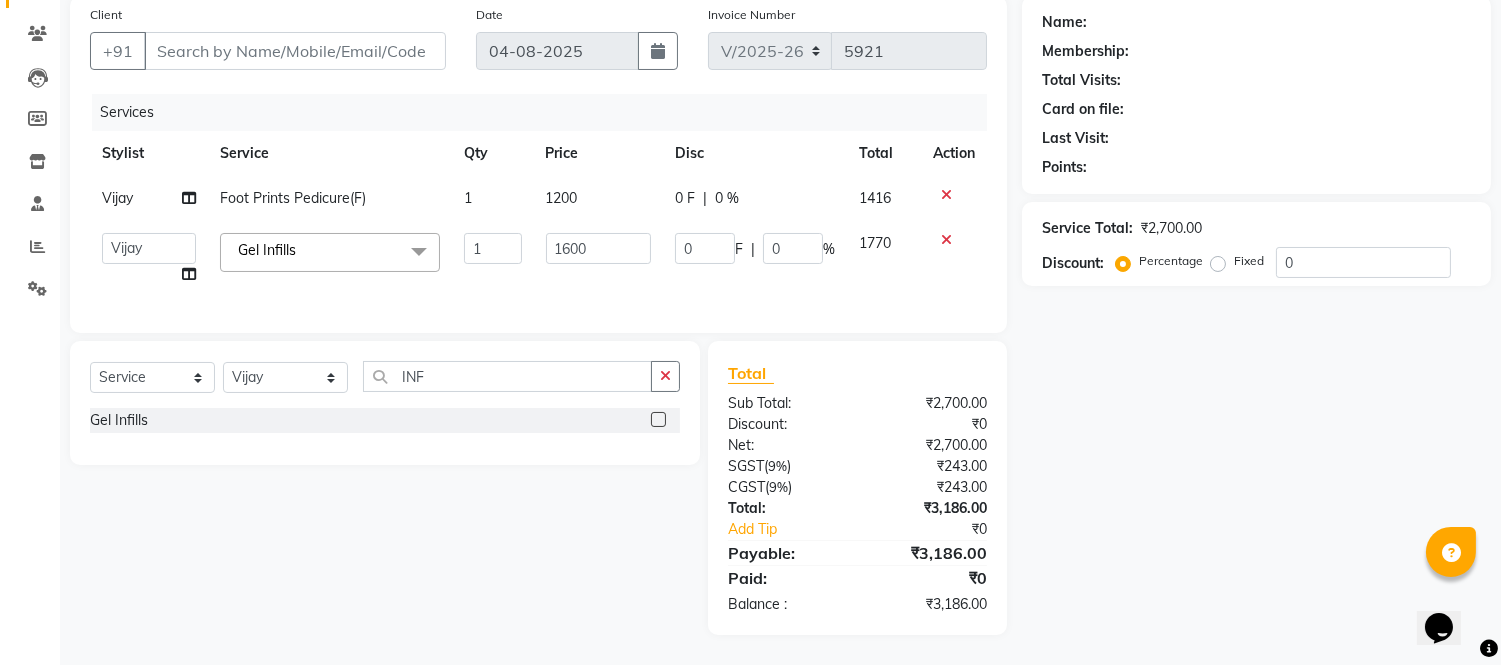 click on "1600" 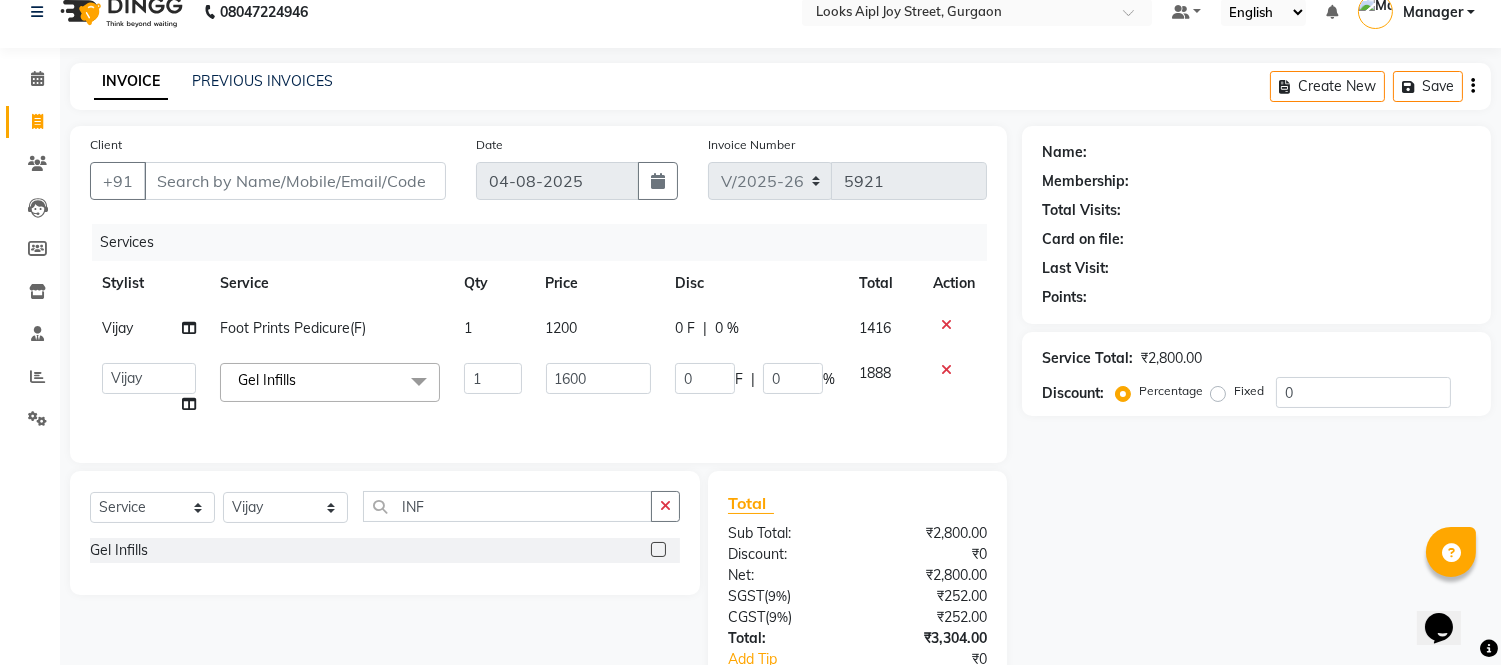 scroll, scrollTop: 0, scrollLeft: 0, axis: both 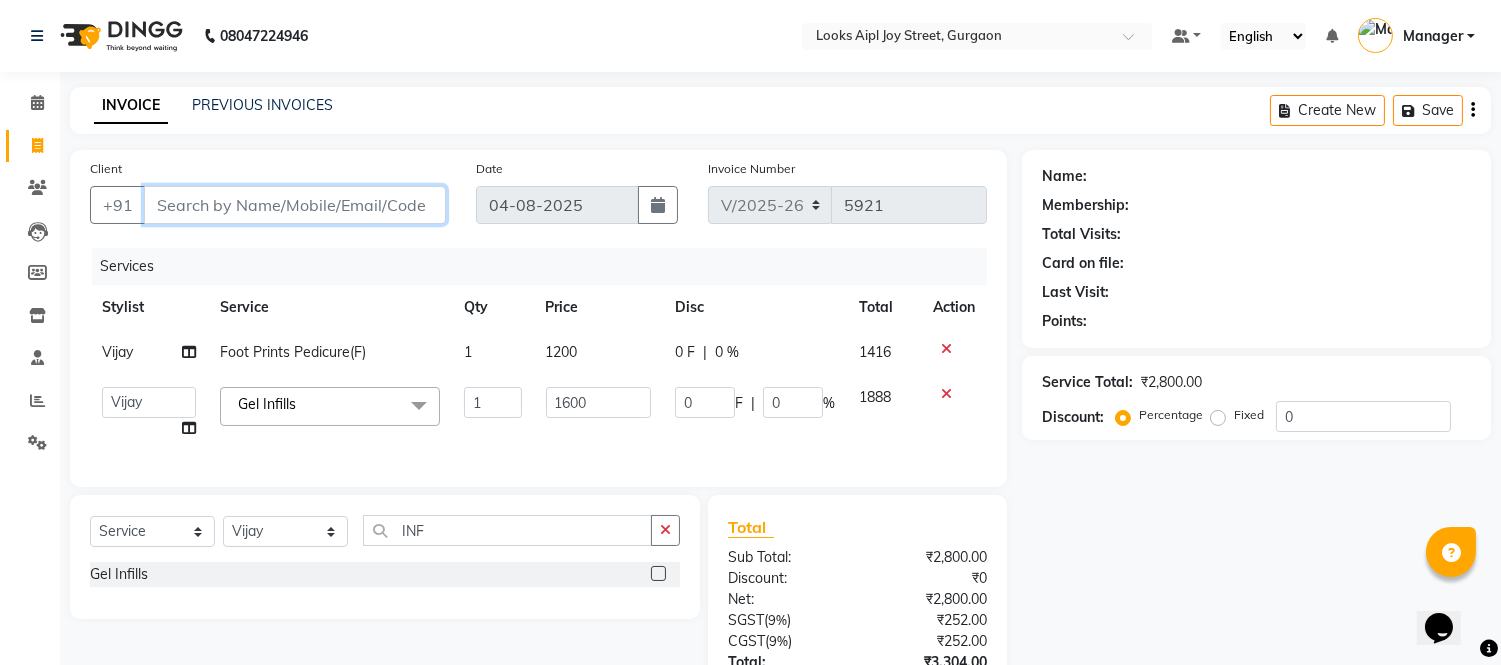 click on "Client" at bounding box center (295, 205) 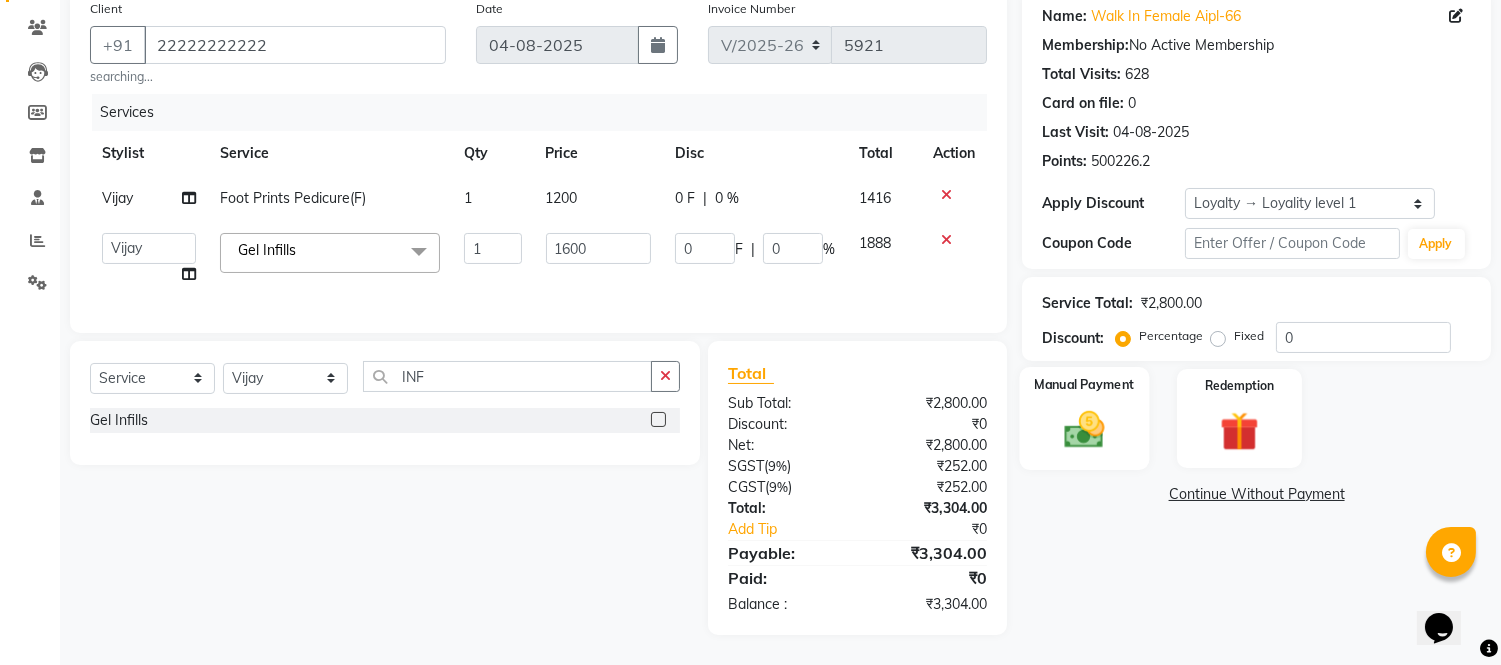 scroll, scrollTop: 176, scrollLeft: 0, axis: vertical 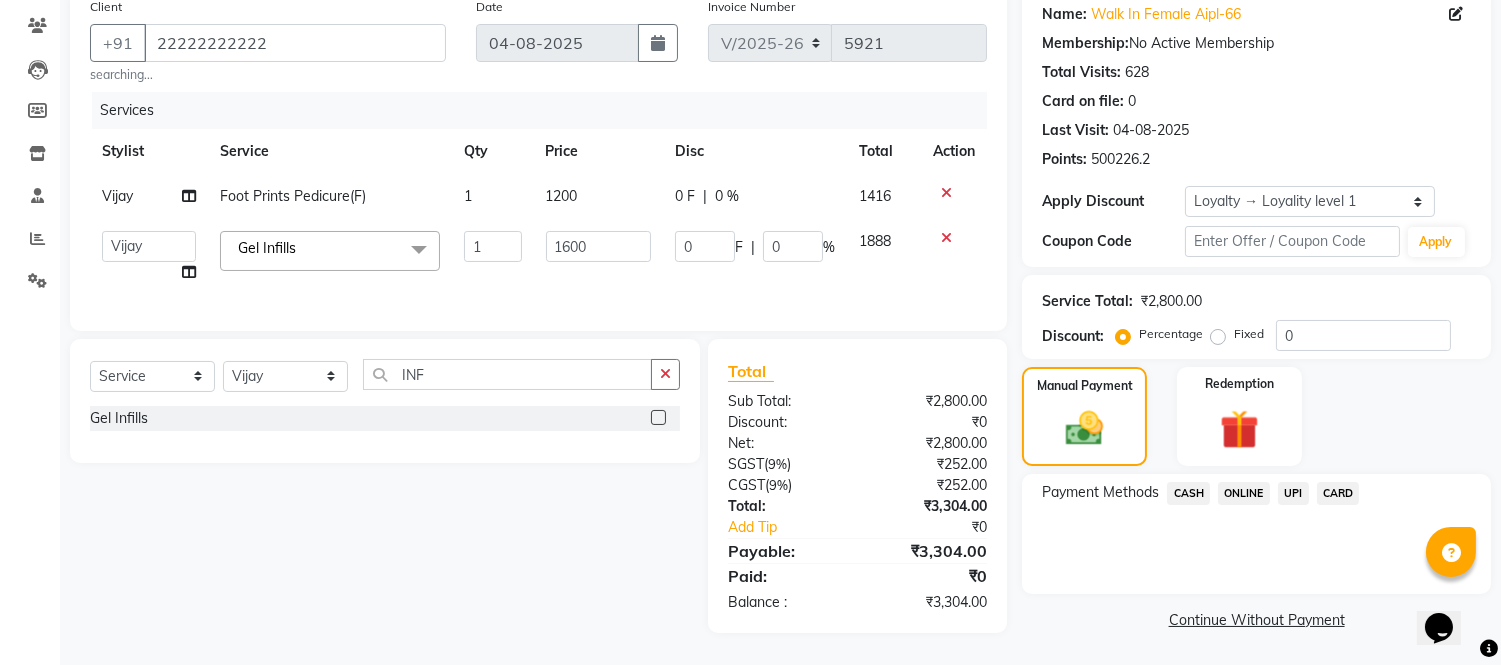 click on "UPI" 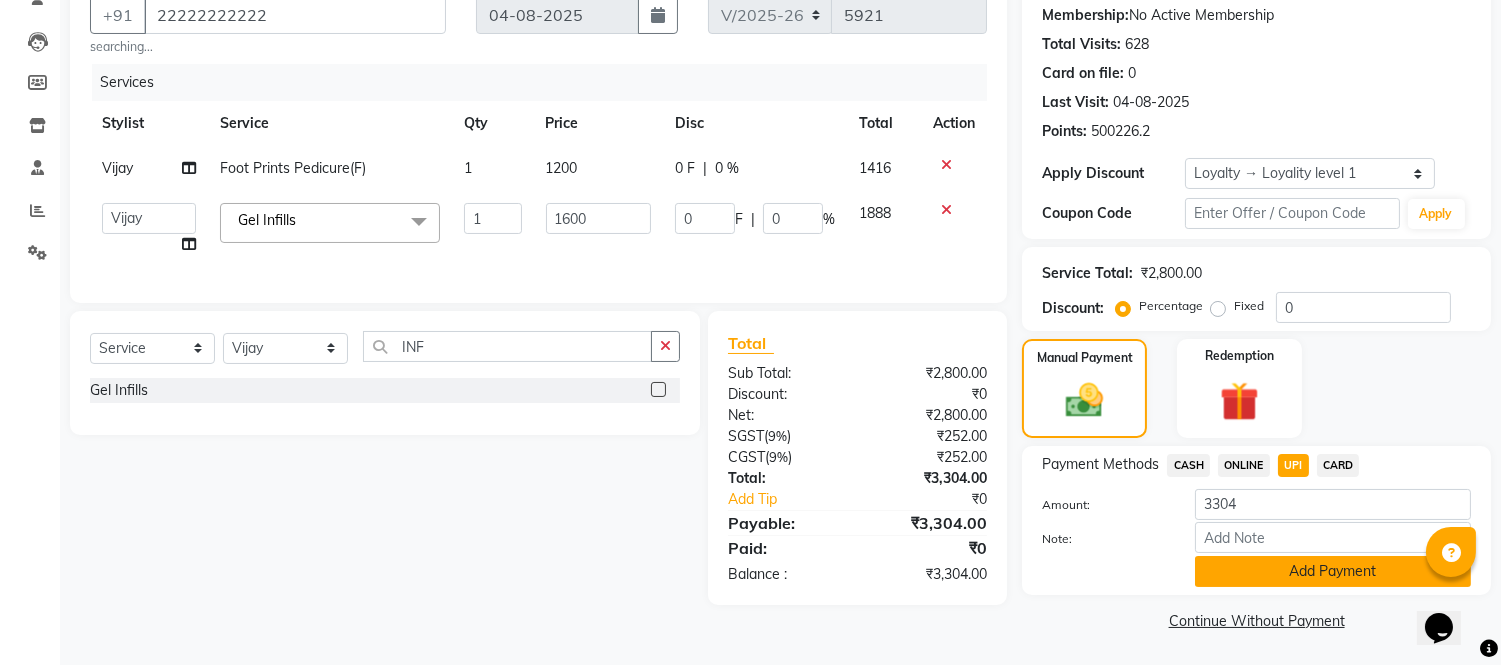 click on "Add Payment" 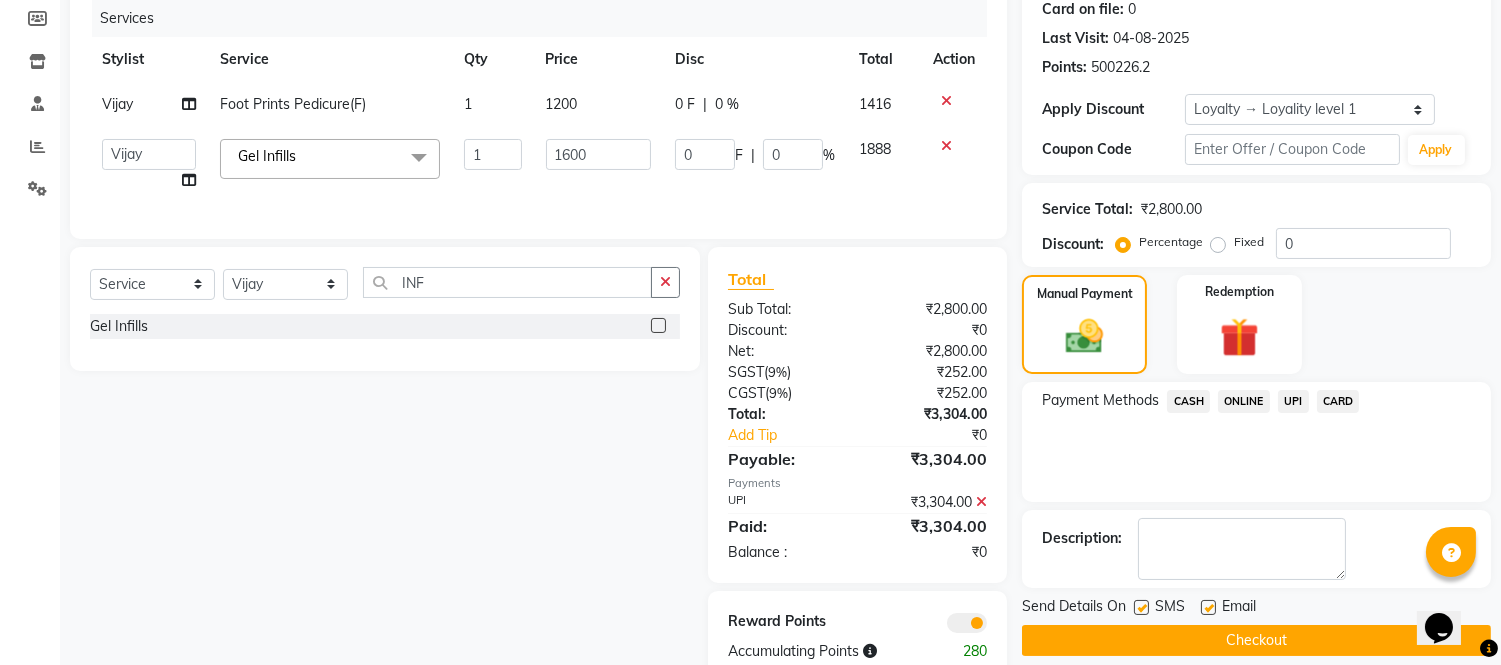 scroll, scrollTop: 317, scrollLeft: 0, axis: vertical 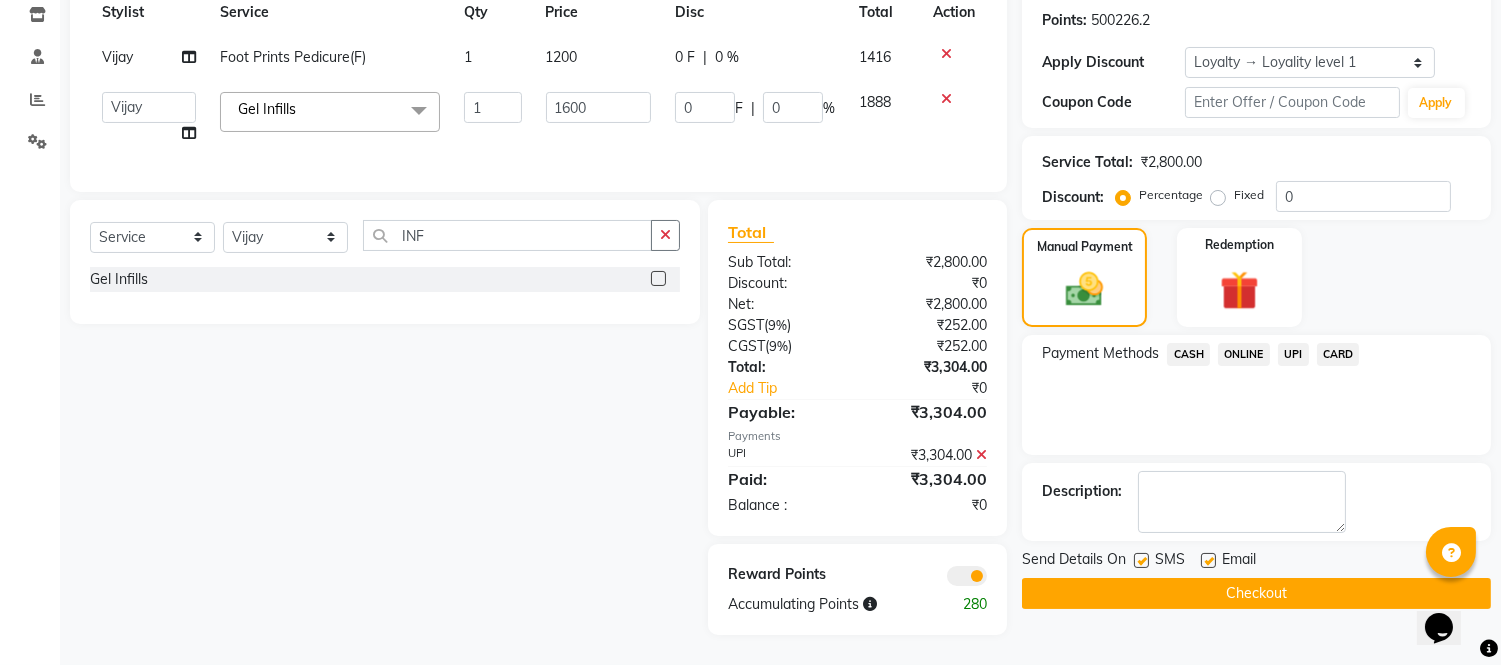 click on "Checkout" 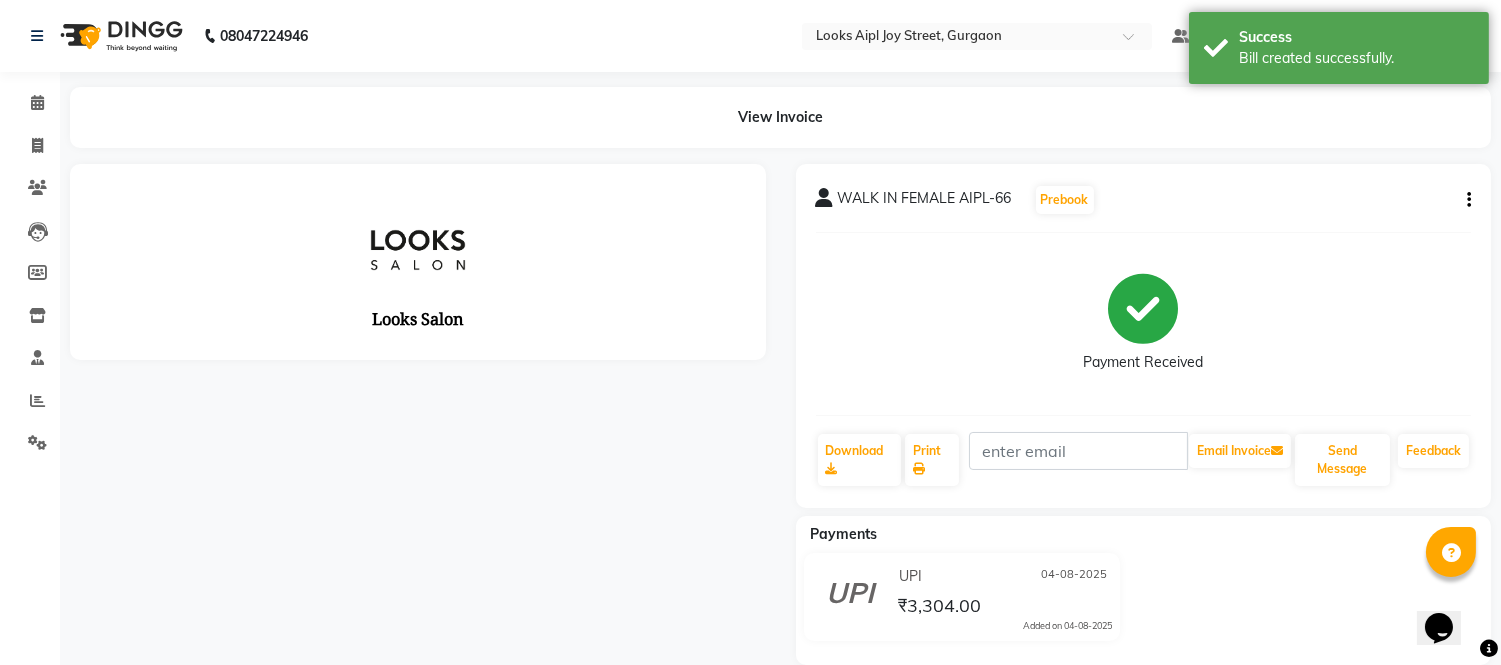 scroll, scrollTop: 0, scrollLeft: 0, axis: both 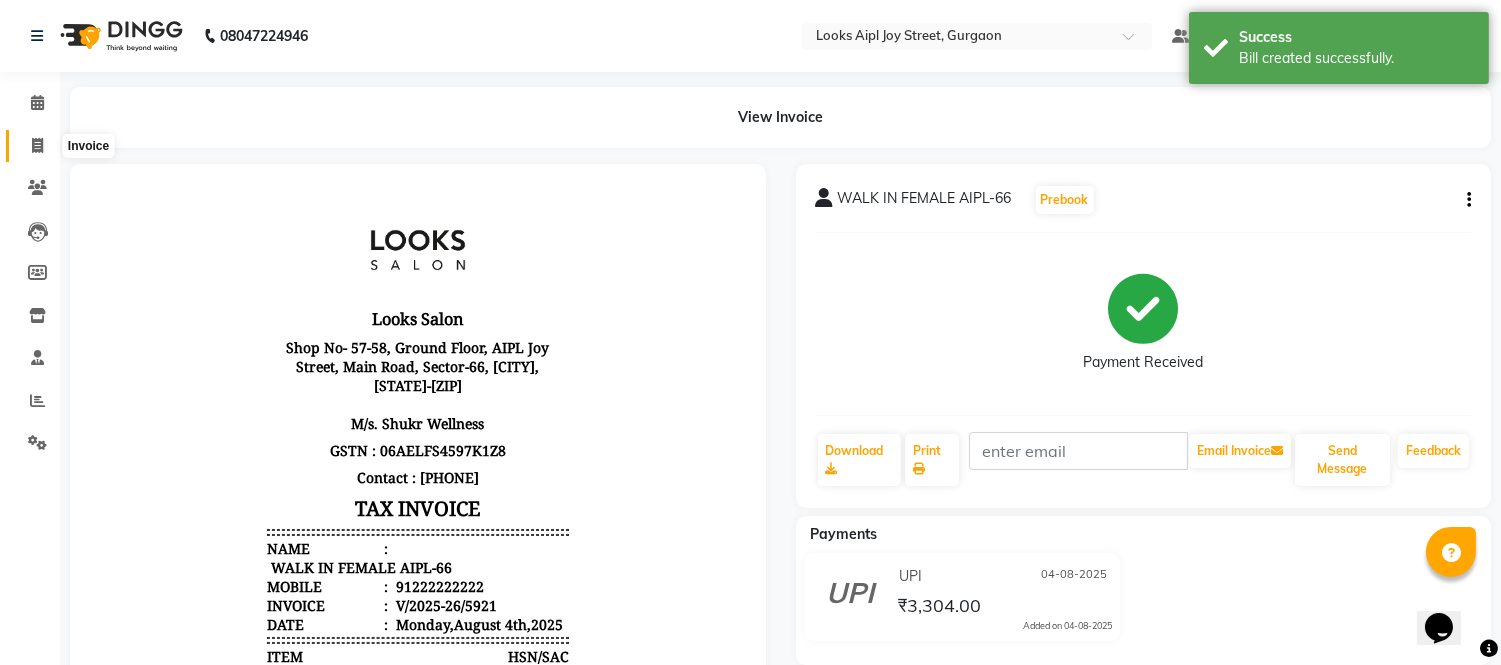 click 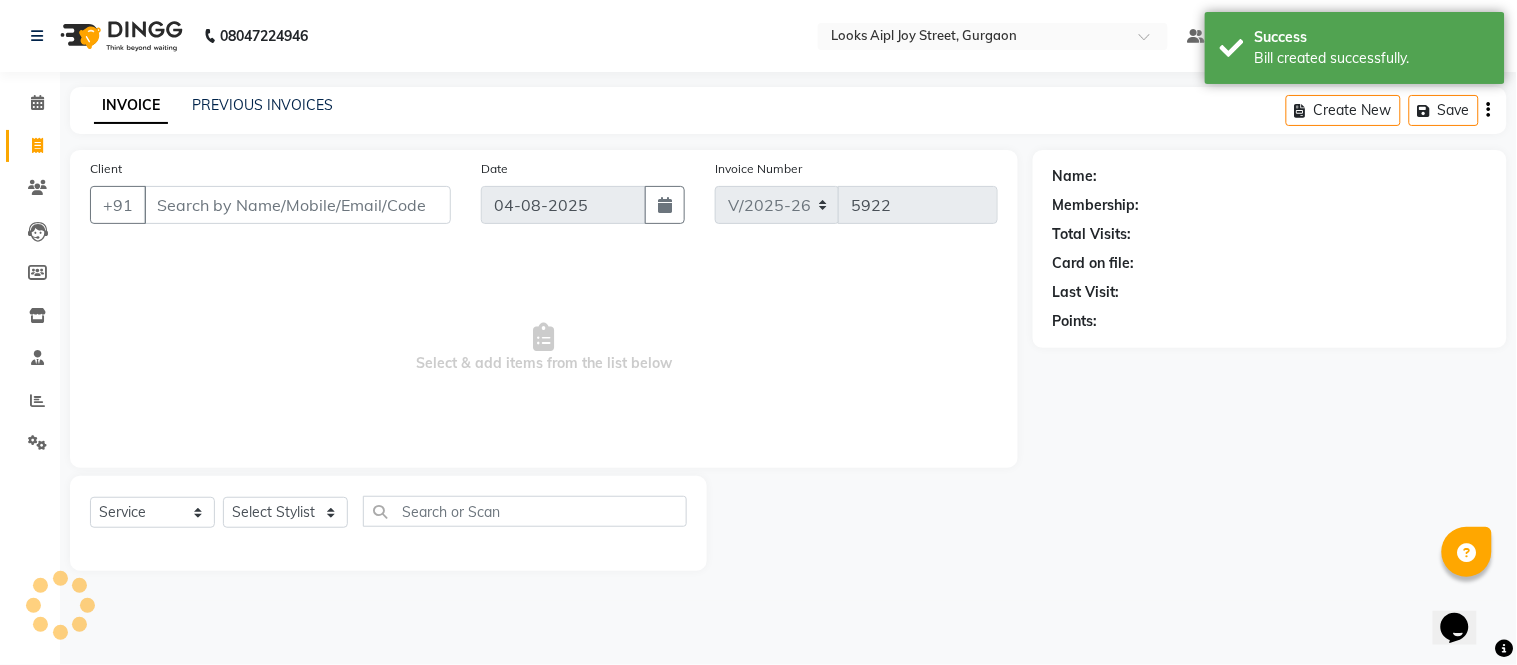 click on "Client" at bounding box center [297, 205] 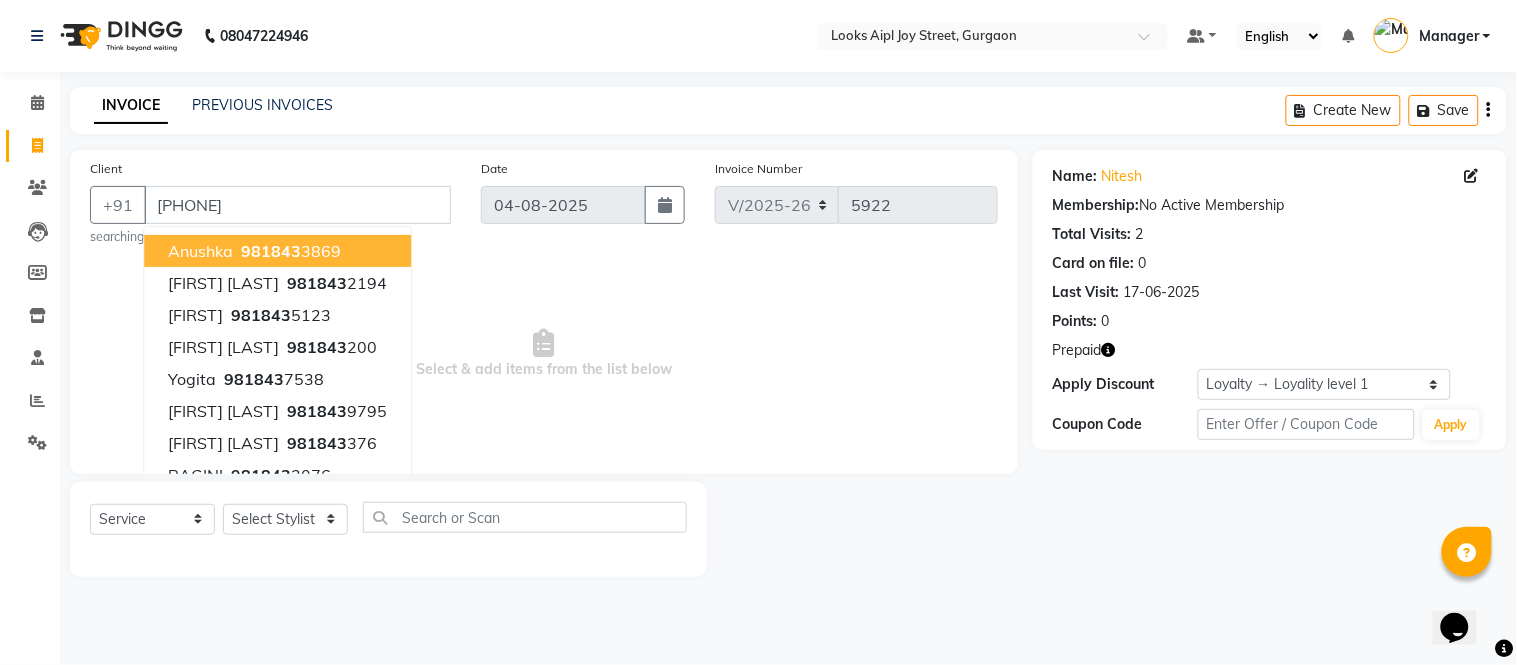 click on "Select & add items from the list below" at bounding box center [544, 354] 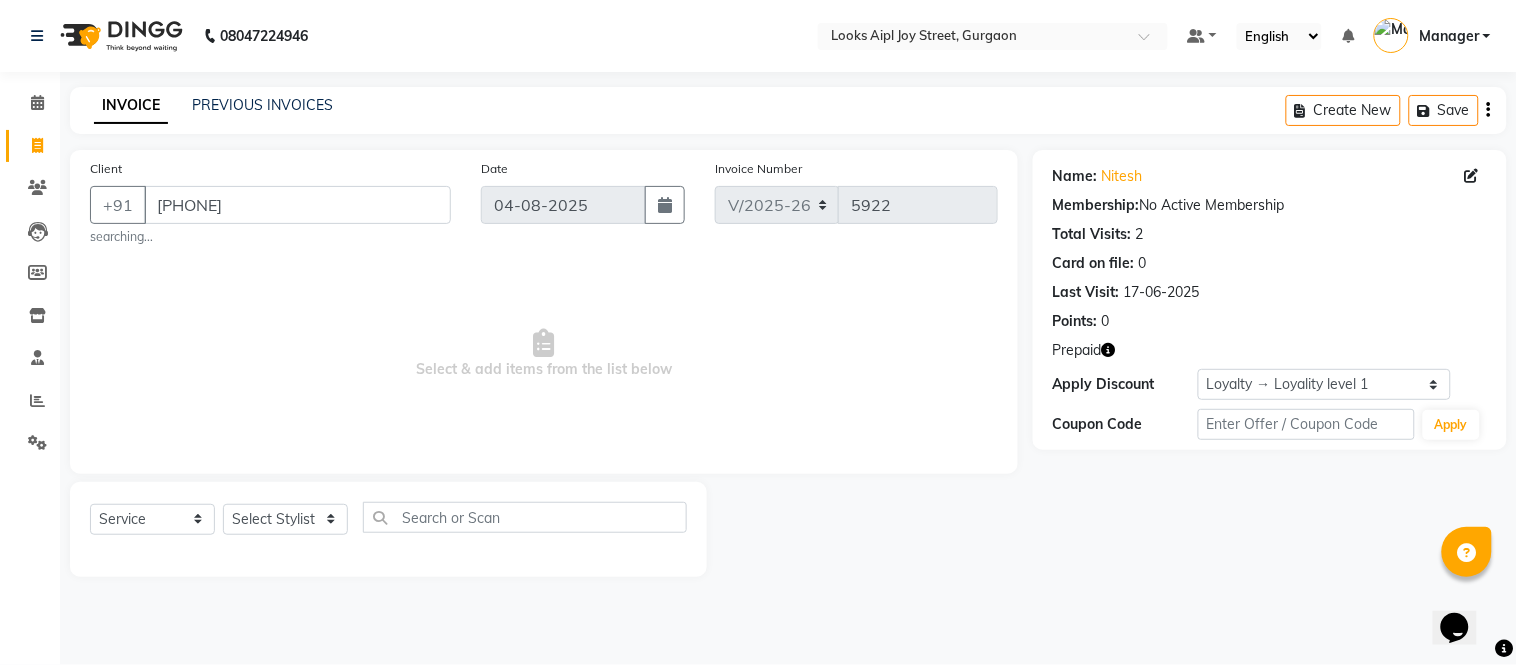 click 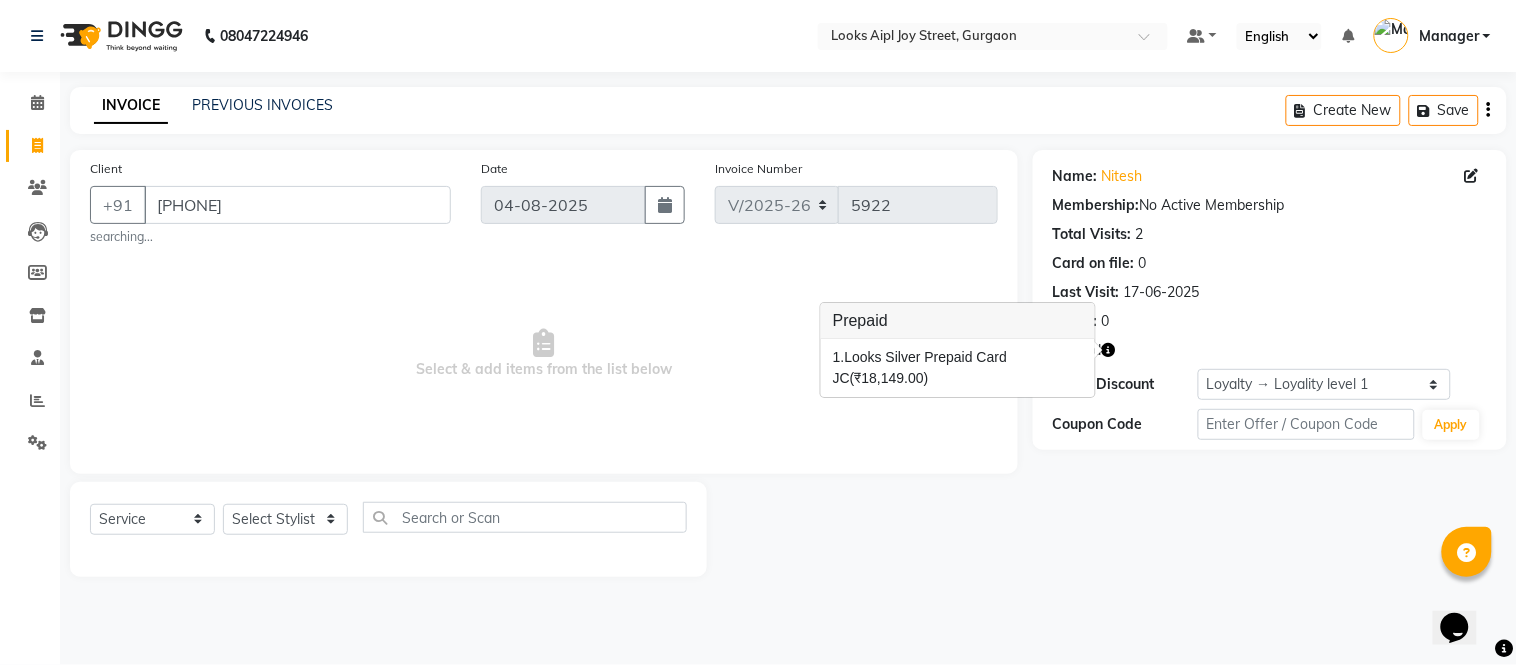 click 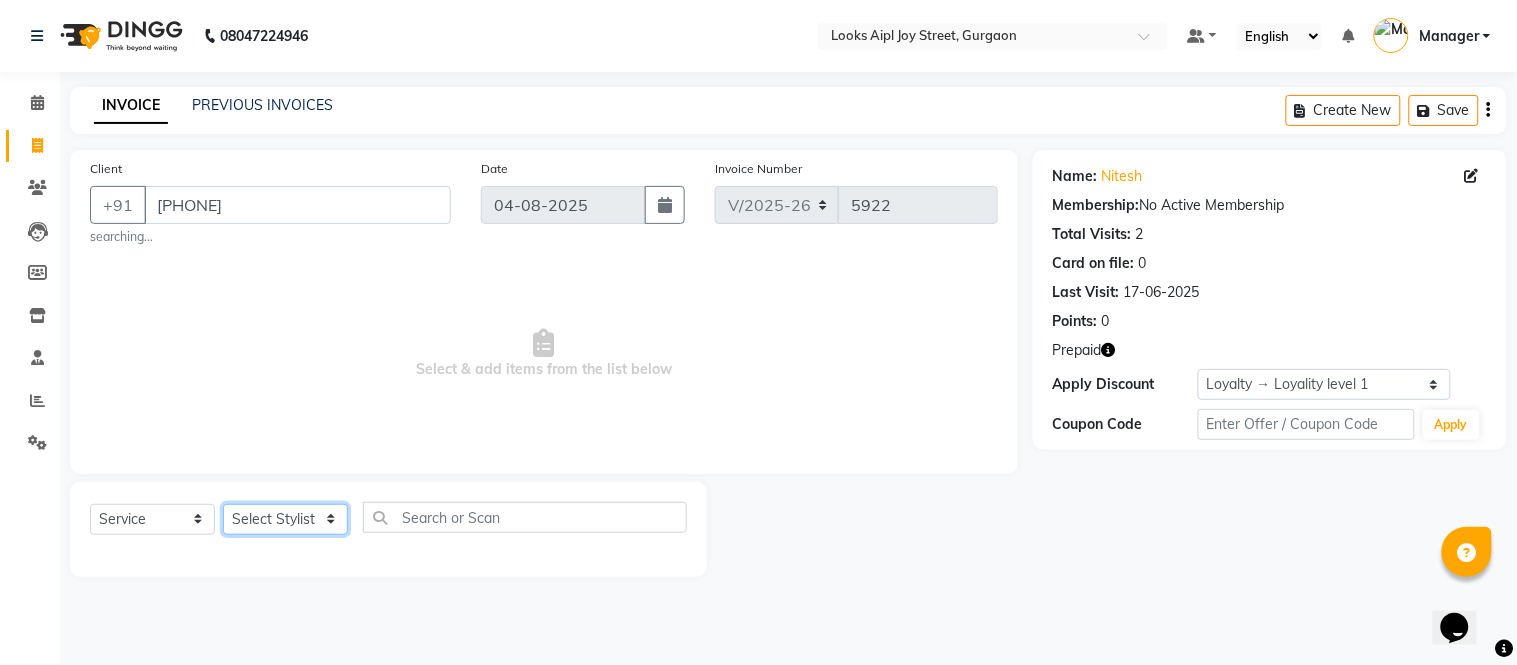 click on "Select Stylist Akash Akshar_asst Alam _Pdct Amit Arkan Arsh Counter Sales Geeta Hema ilfan Kuldeep Laxmi Manager Neeraj Prince sagar_pdct Surejit Vijay Zakir_pdct" 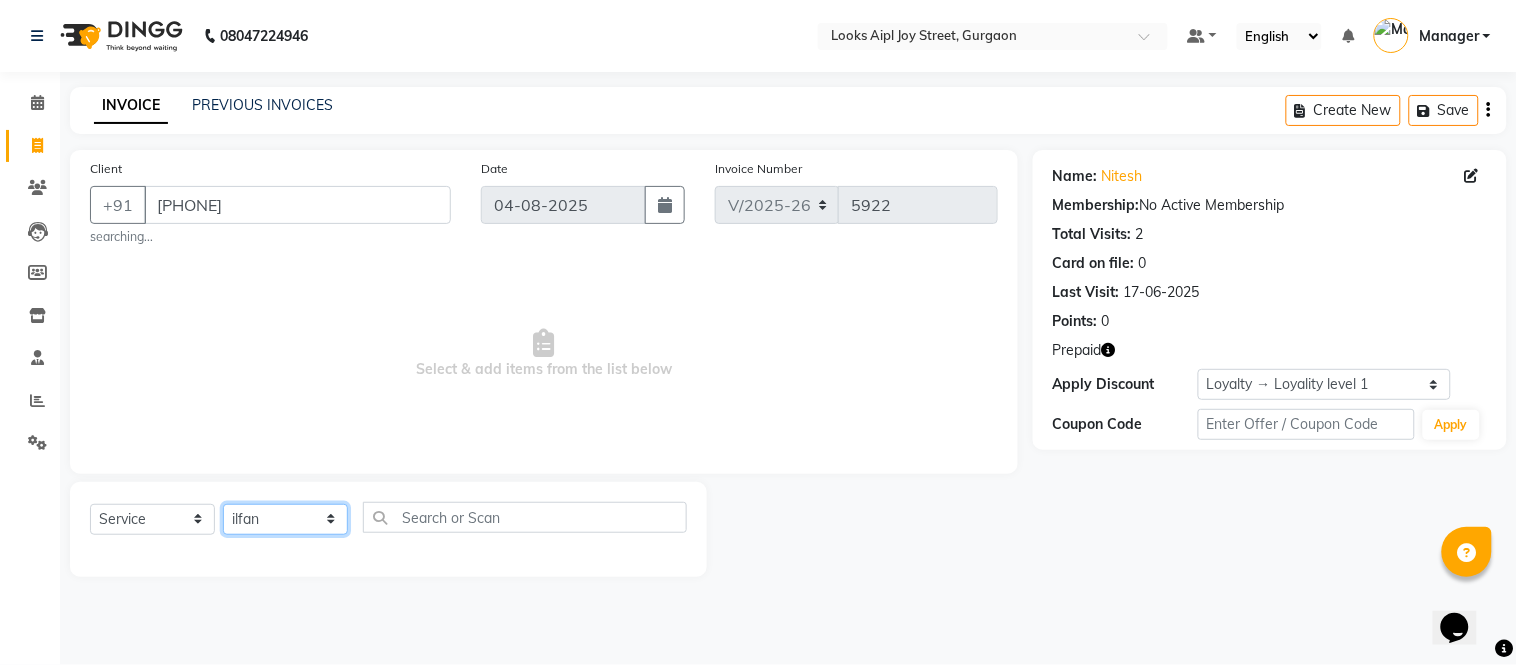 click on "Select Stylist Akash Akshar_asst Alam _Pdct Amit Arkan Arsh Counter Sales Geeta Hema ilfan Kuldeep Laxmi Manager Neeraj Prince sagar_pdct Surejit Vijay Zakir_pdct" 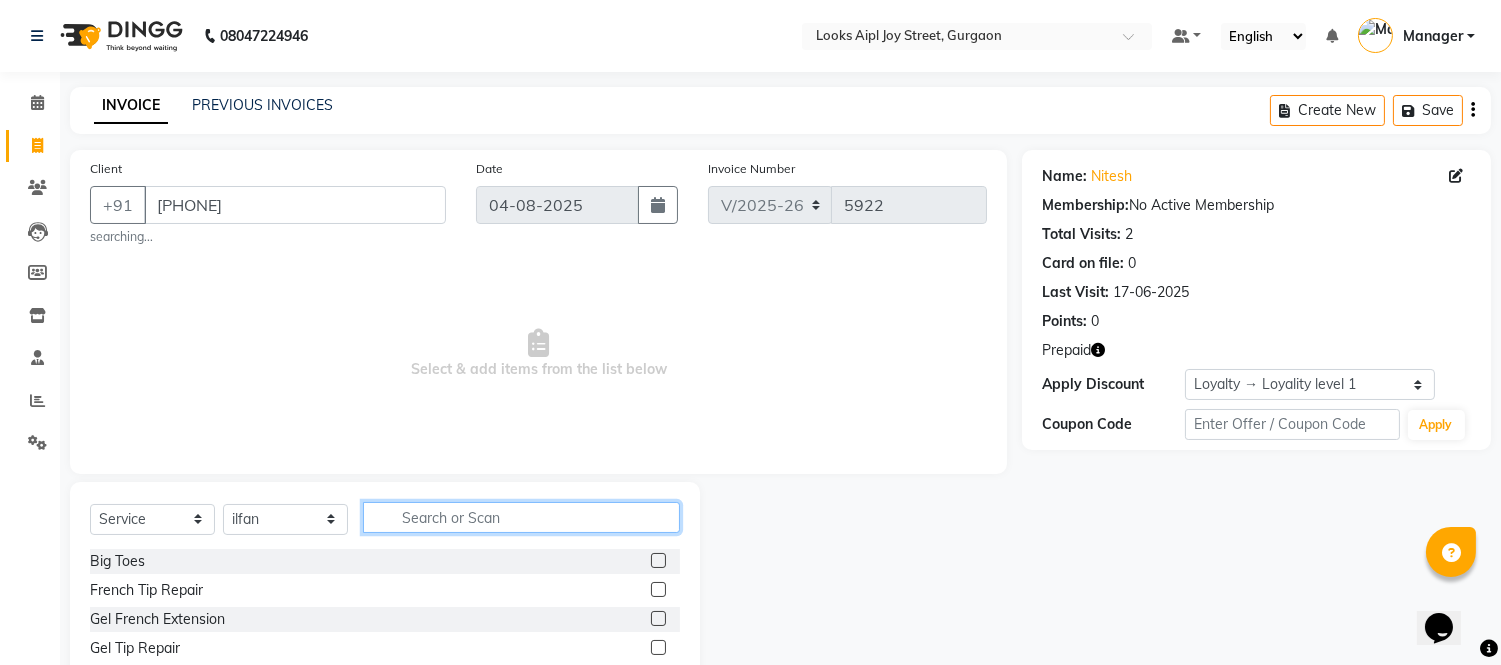 click 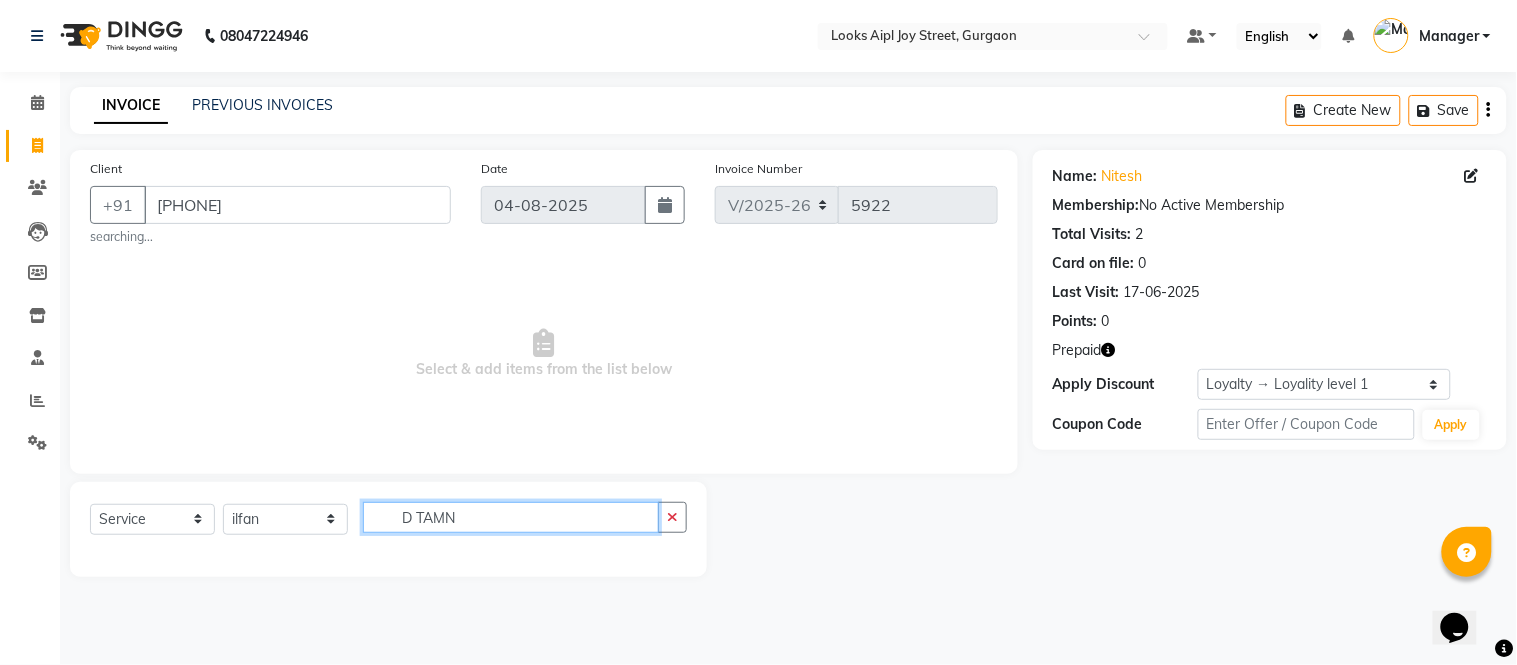 click on "D TAMN" 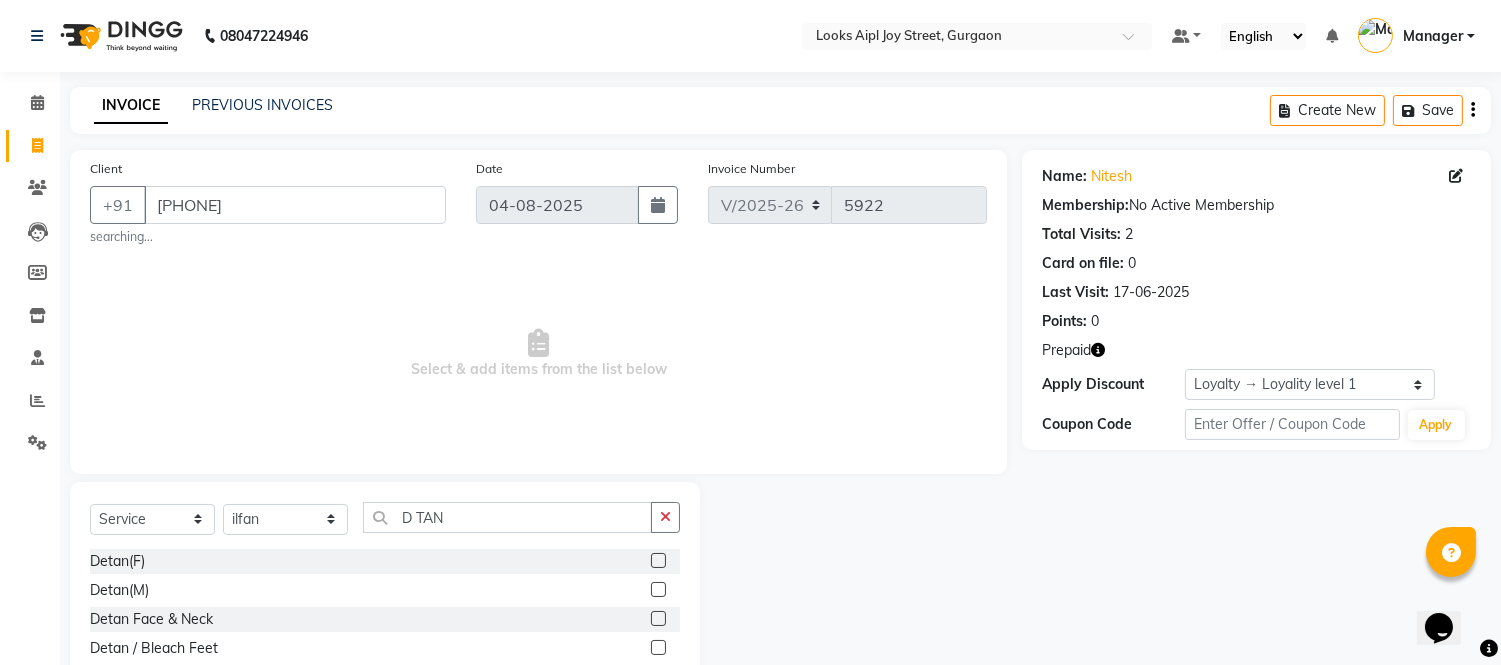 click 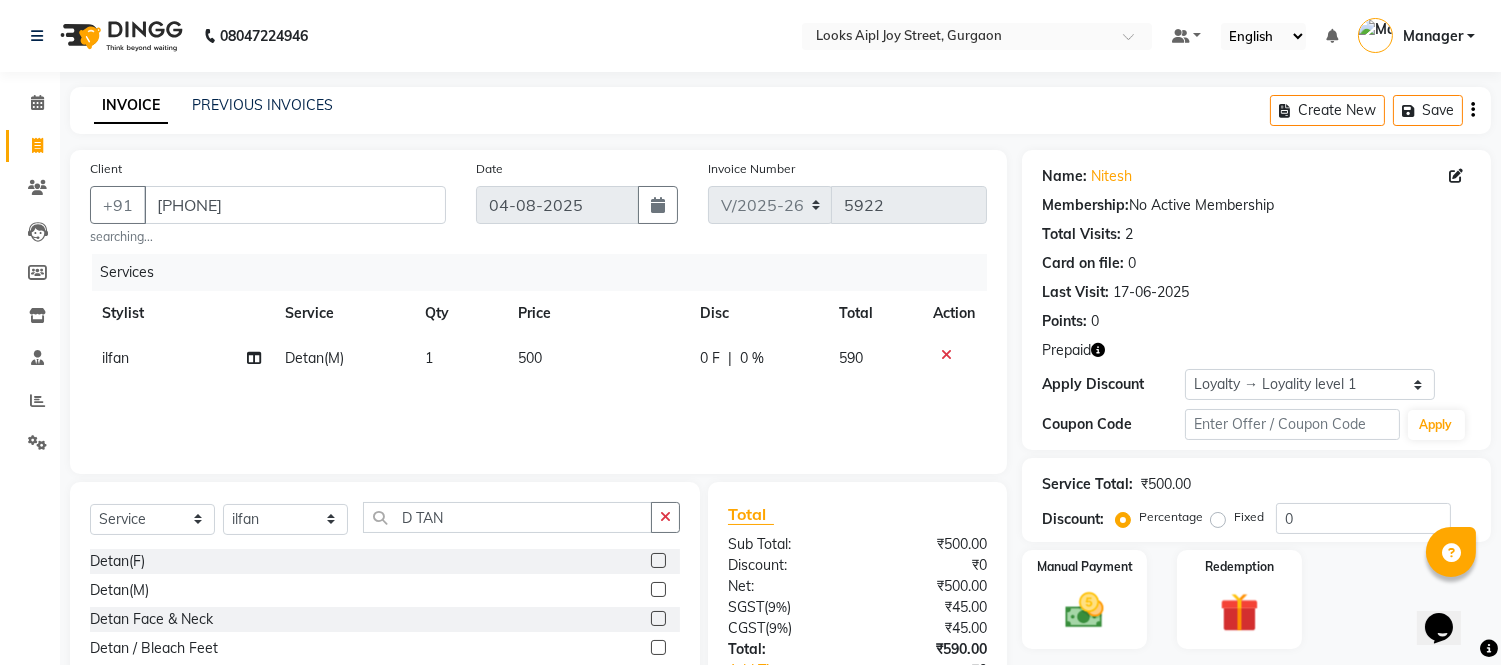 click on "500" 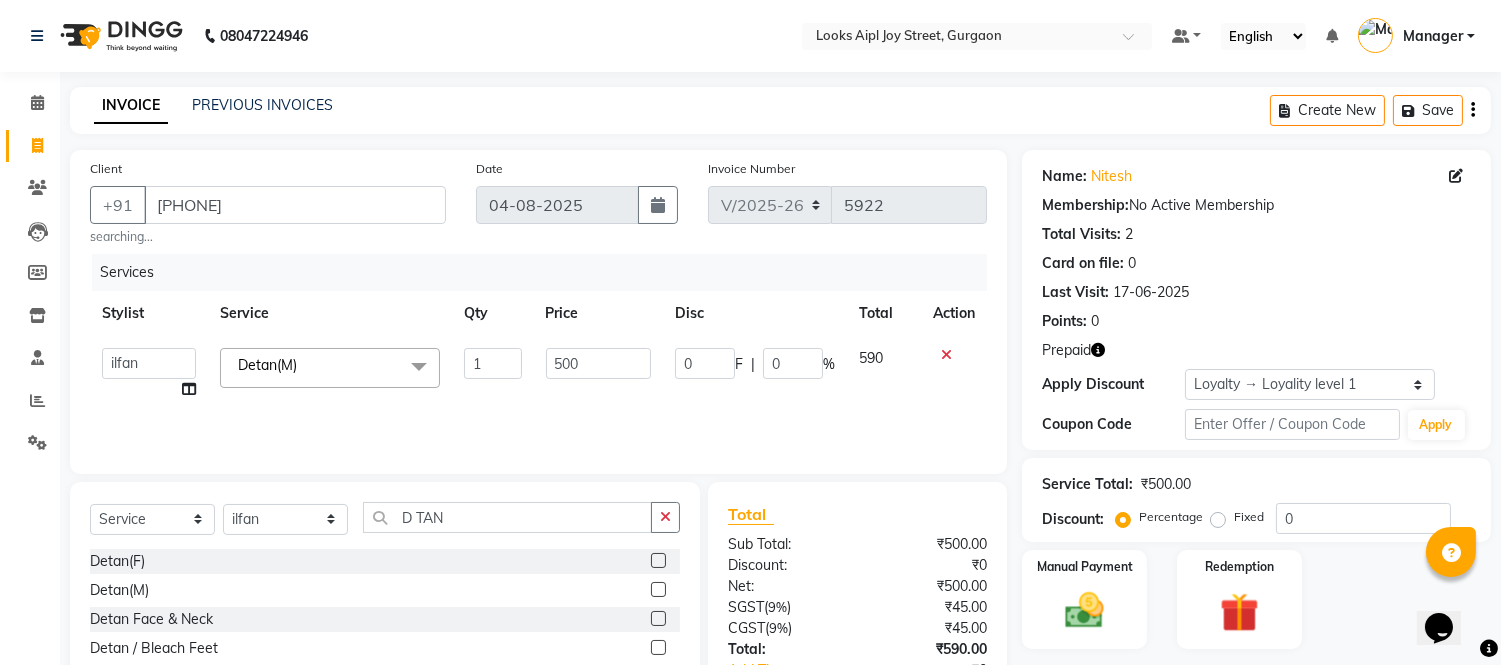 click on "500" 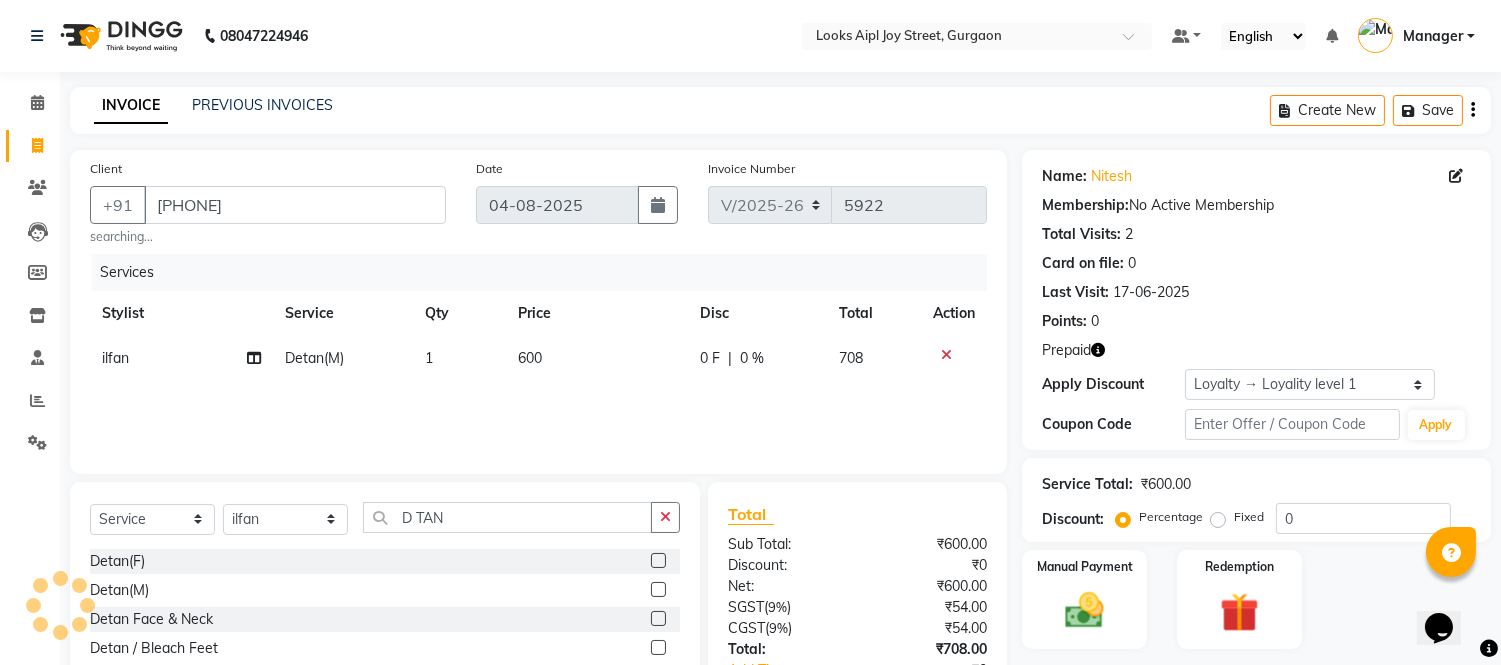 click on "Services Stylist Service Qty Price Disc Total Action ilfan Detan(M) 1 600 0 F | 0 % 708" 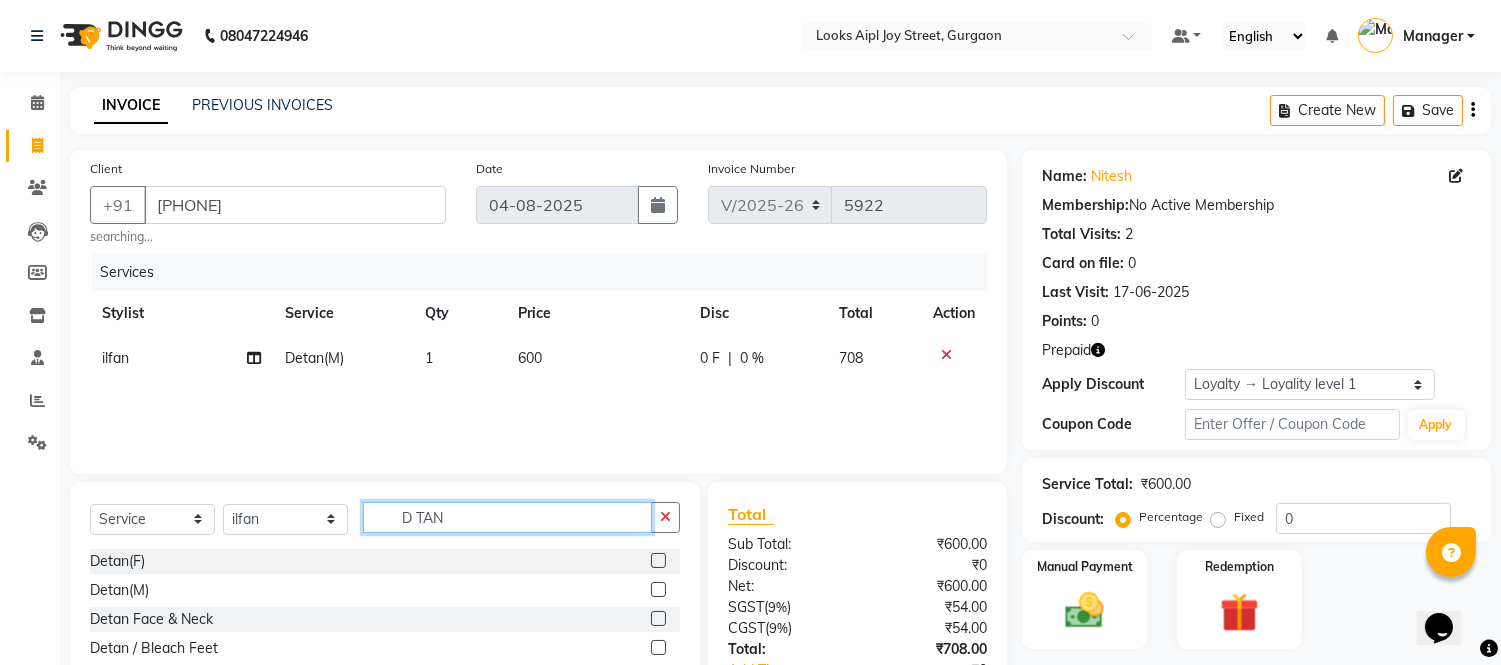 drag, startPoint x: 438, startPoint y: 520, endPoint x: 310, endPoint y: 520, distance: 128 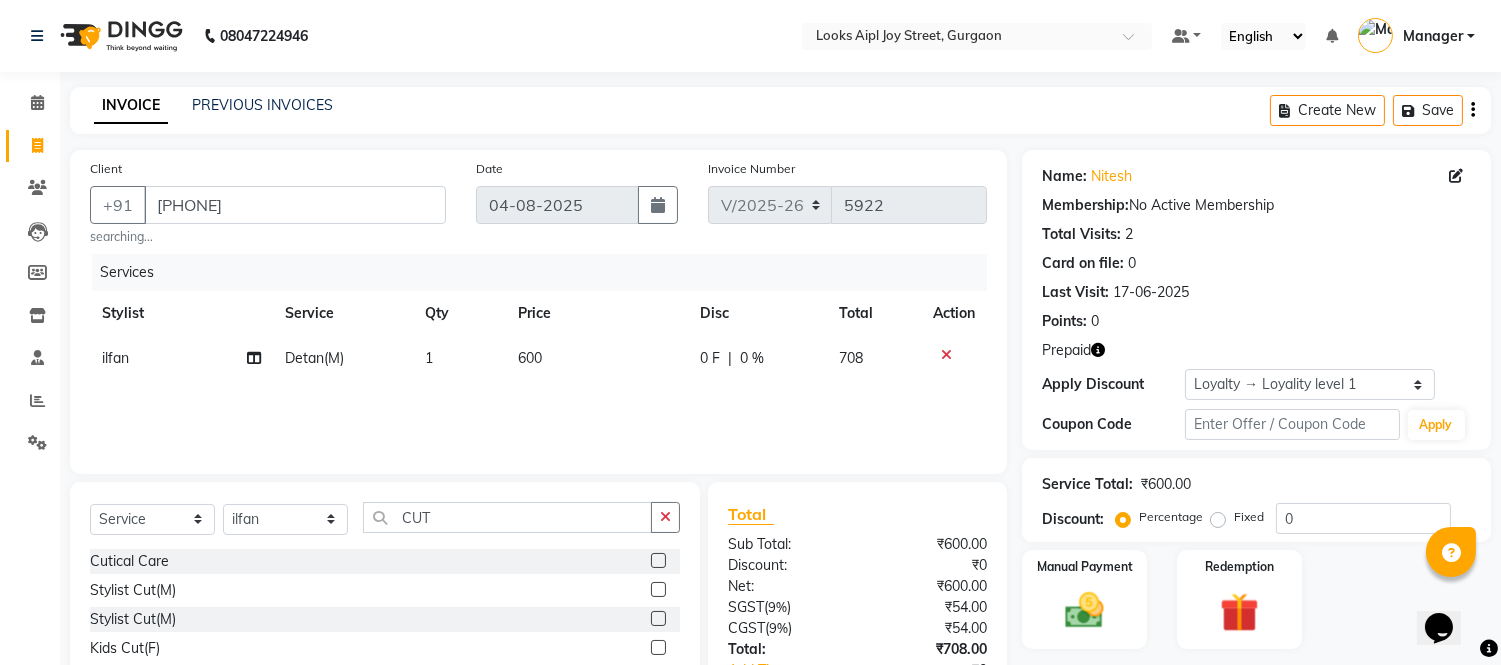 click 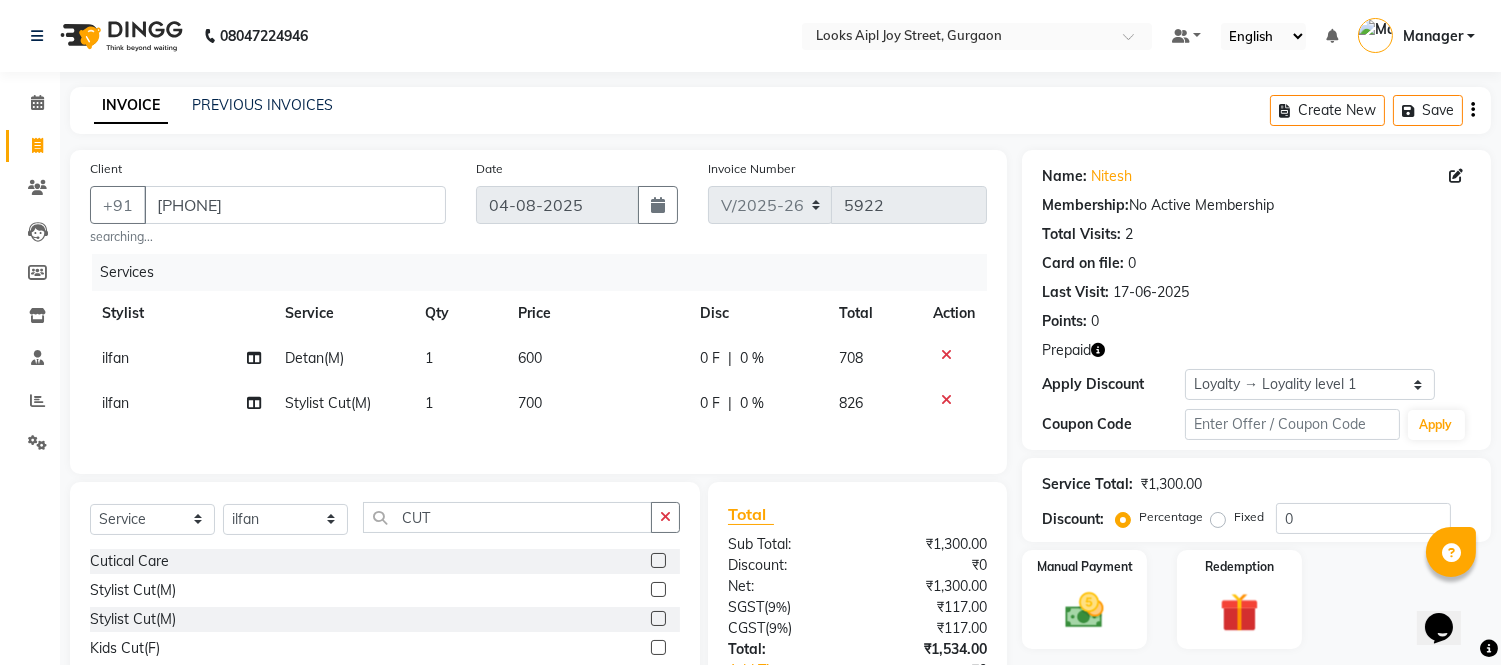 click on "700" 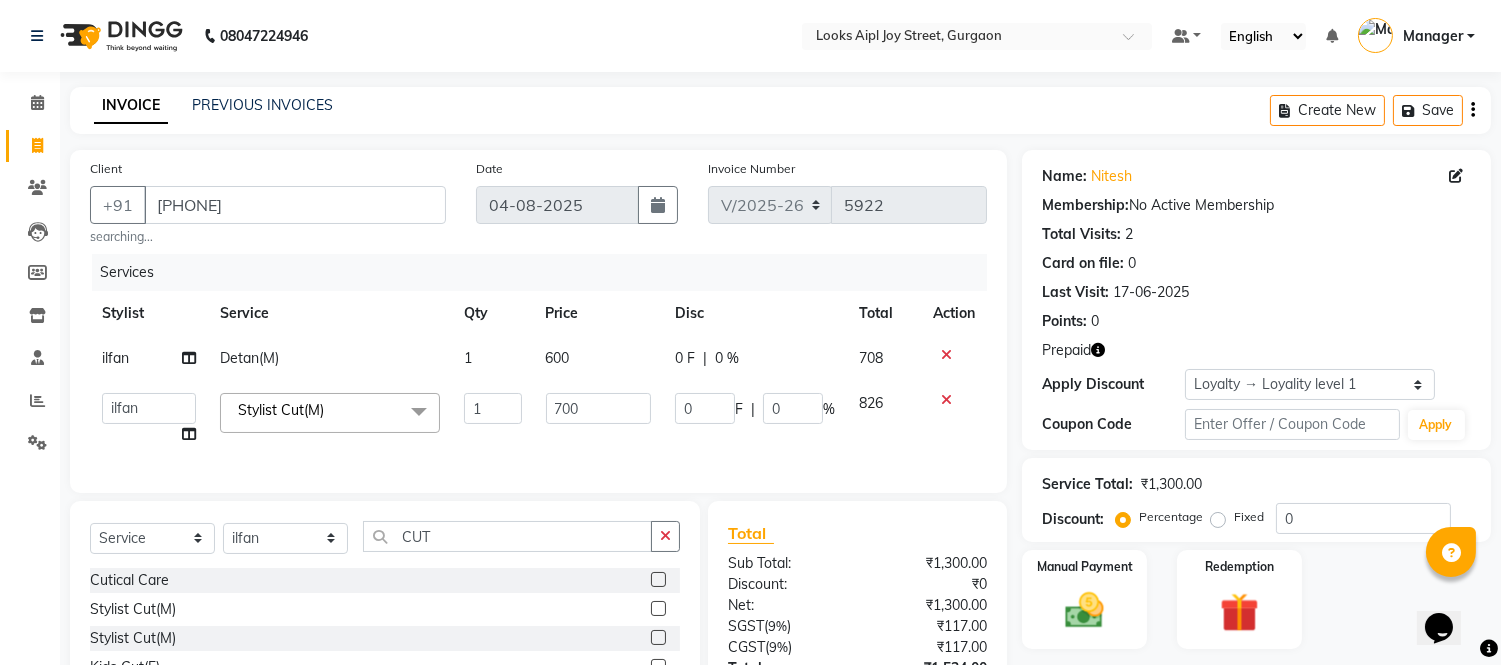 click on "700" 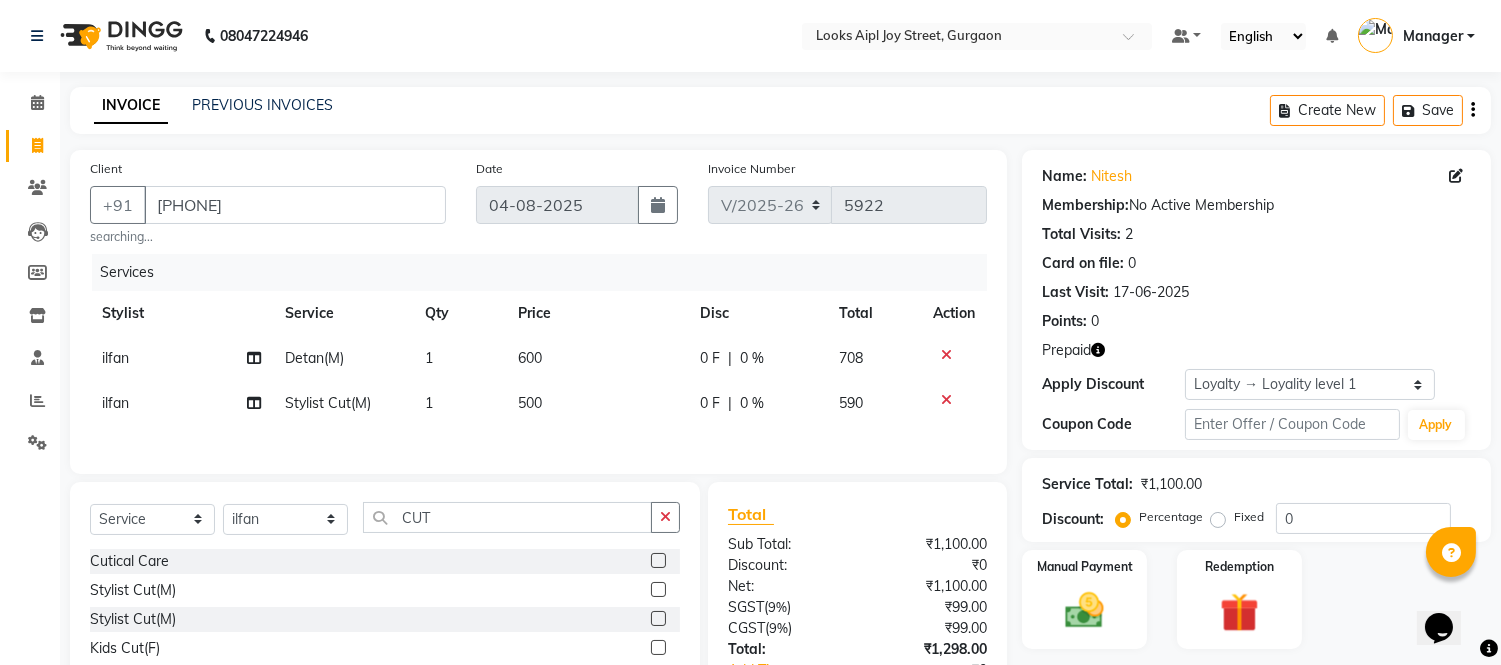 drag, startPoint x: 574, startPoint y: 442, endPoint x: 781, endPoint y: 394, distance: 212.49236 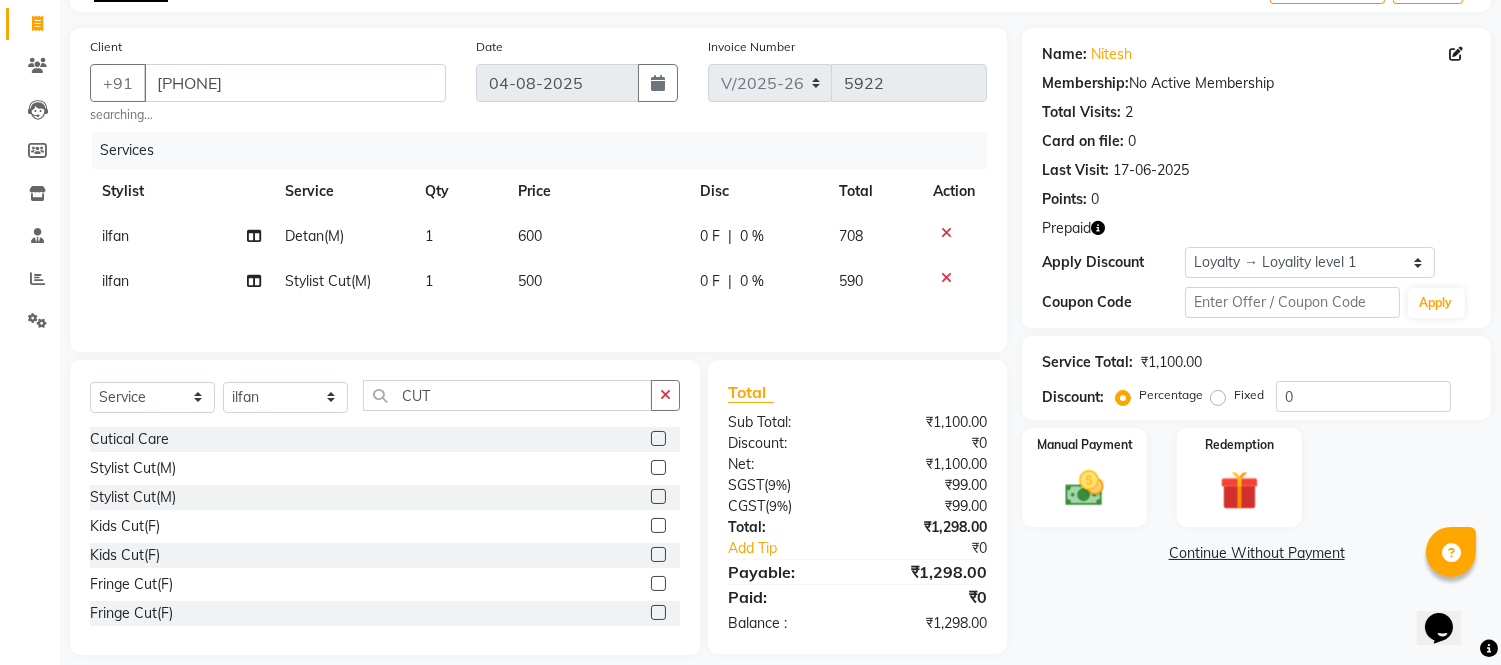 scroll, scrollTop: 146, scrollLeft: 0, axis: vertical 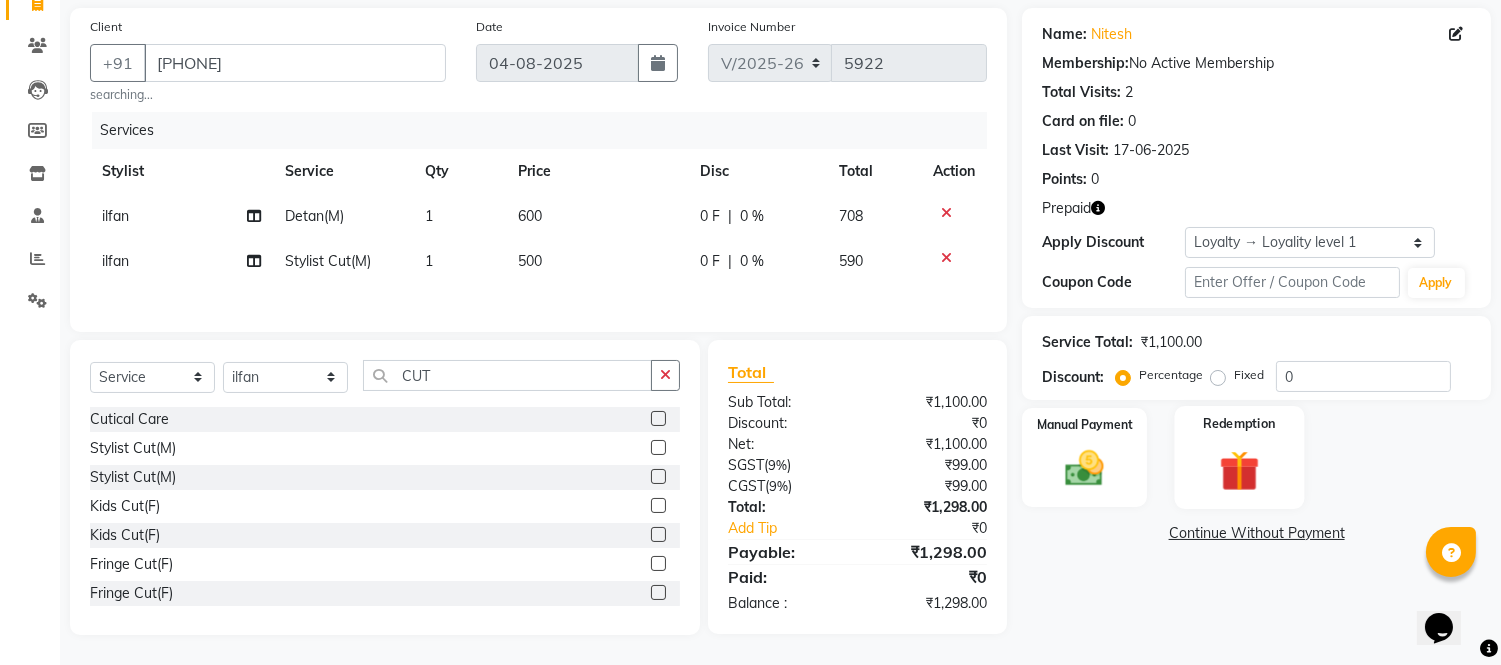 click 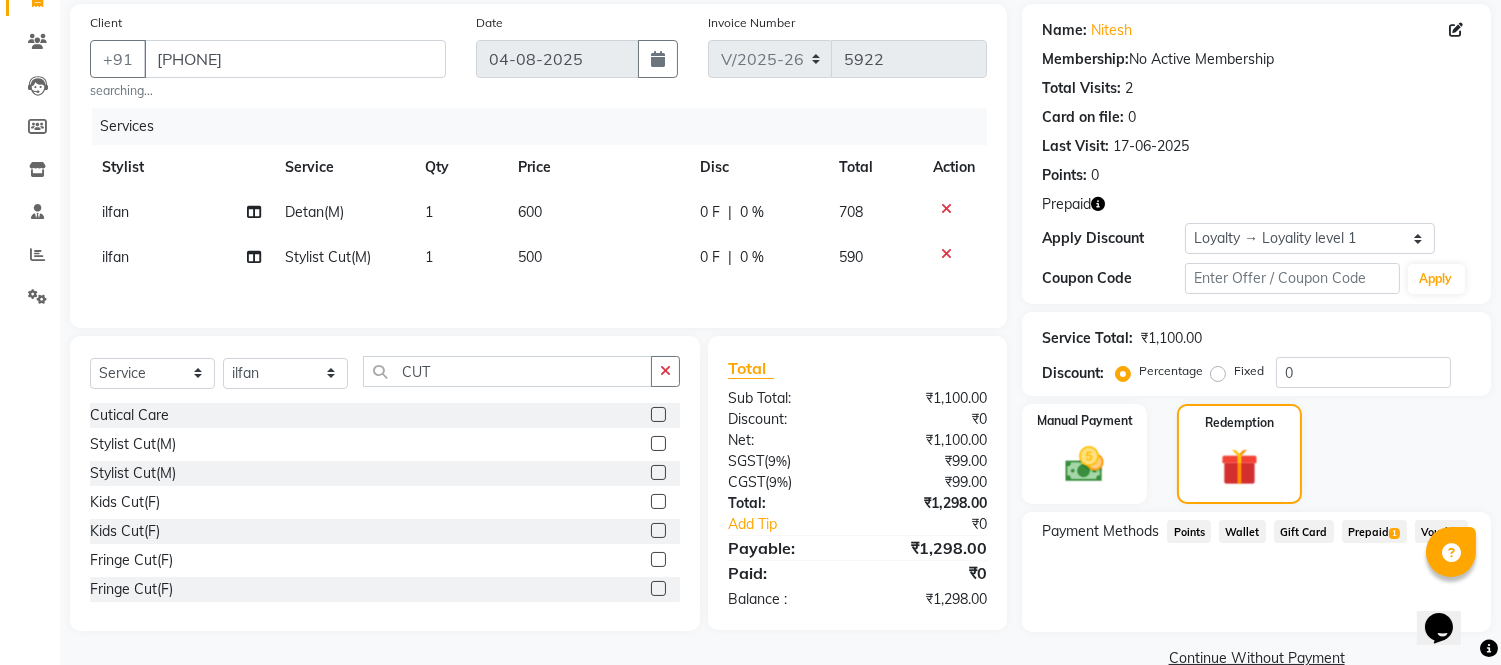 click on "1" 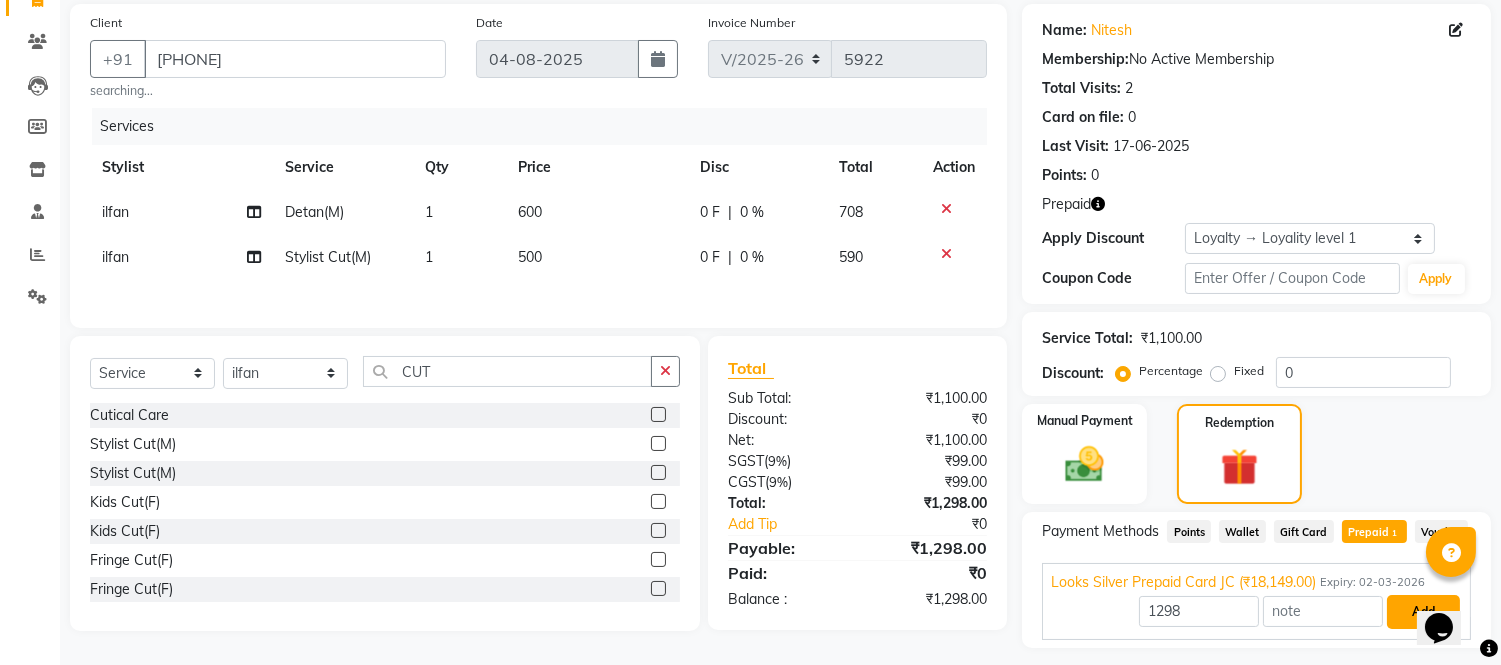 click on "Add" at bounding box center [1423, 612] 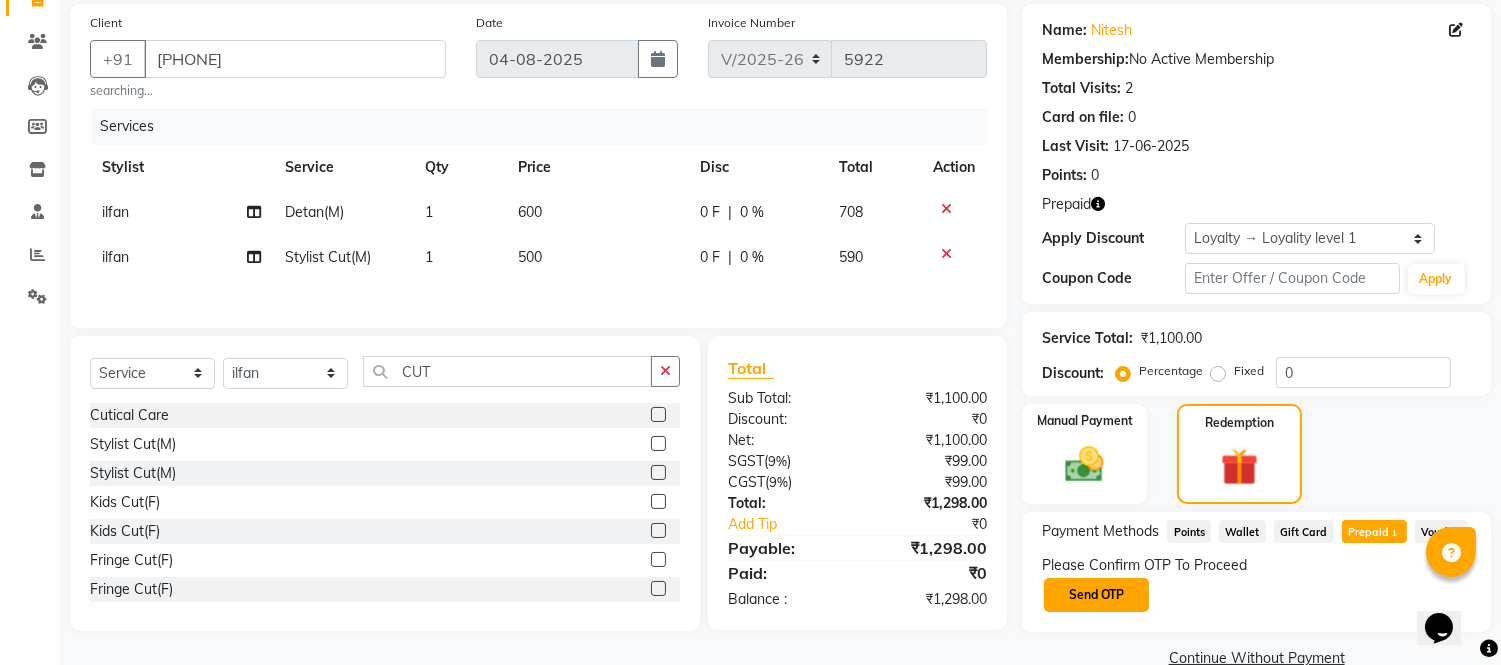 click on "Send OTP" 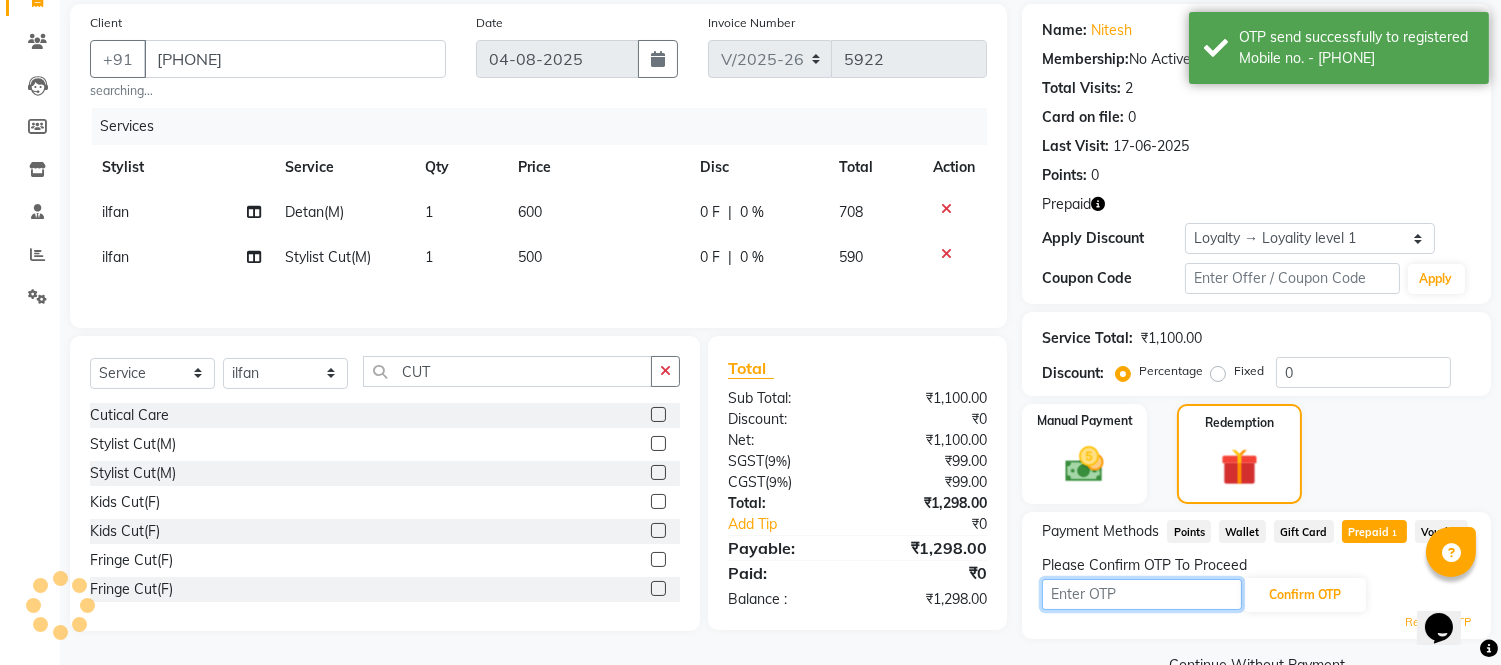 drag, startPoint x: 1098, startPoint y: 595, endPoint x: 1110, endPoint y: 595, distance: 12 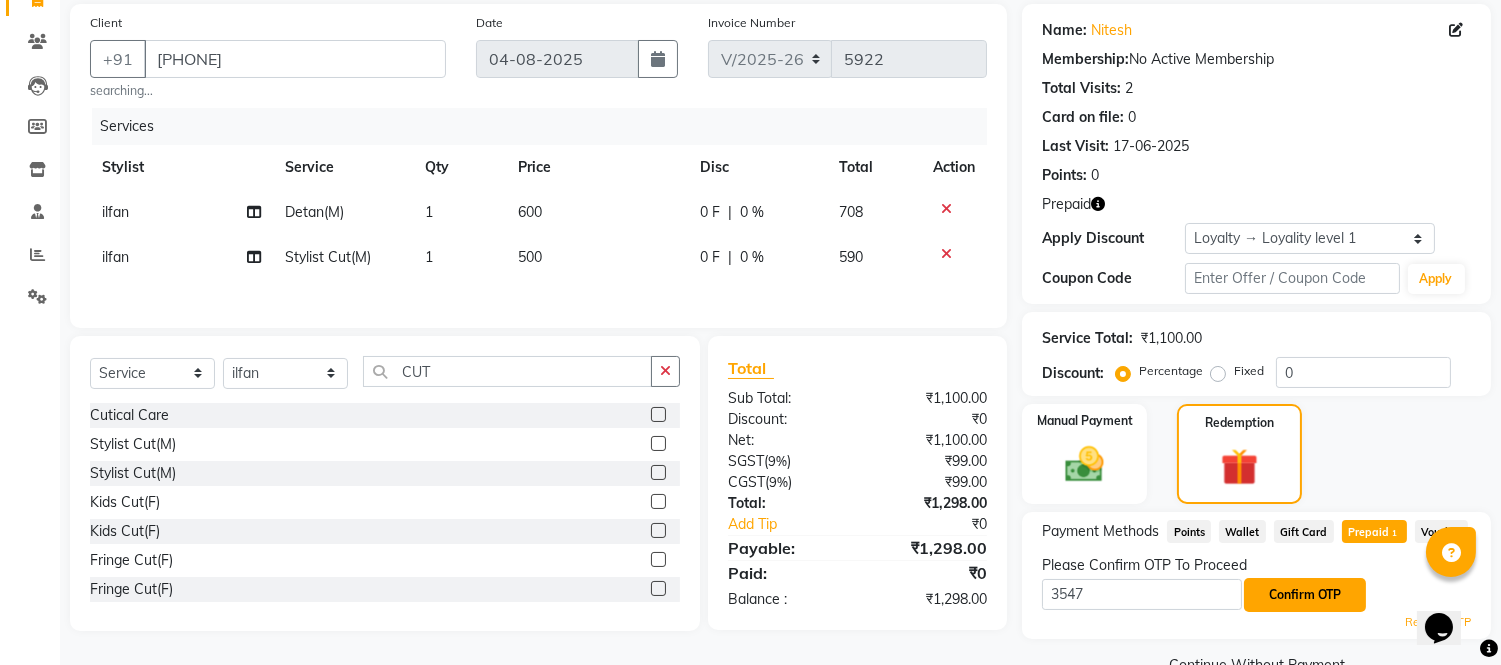 click on "Confirm OTP" 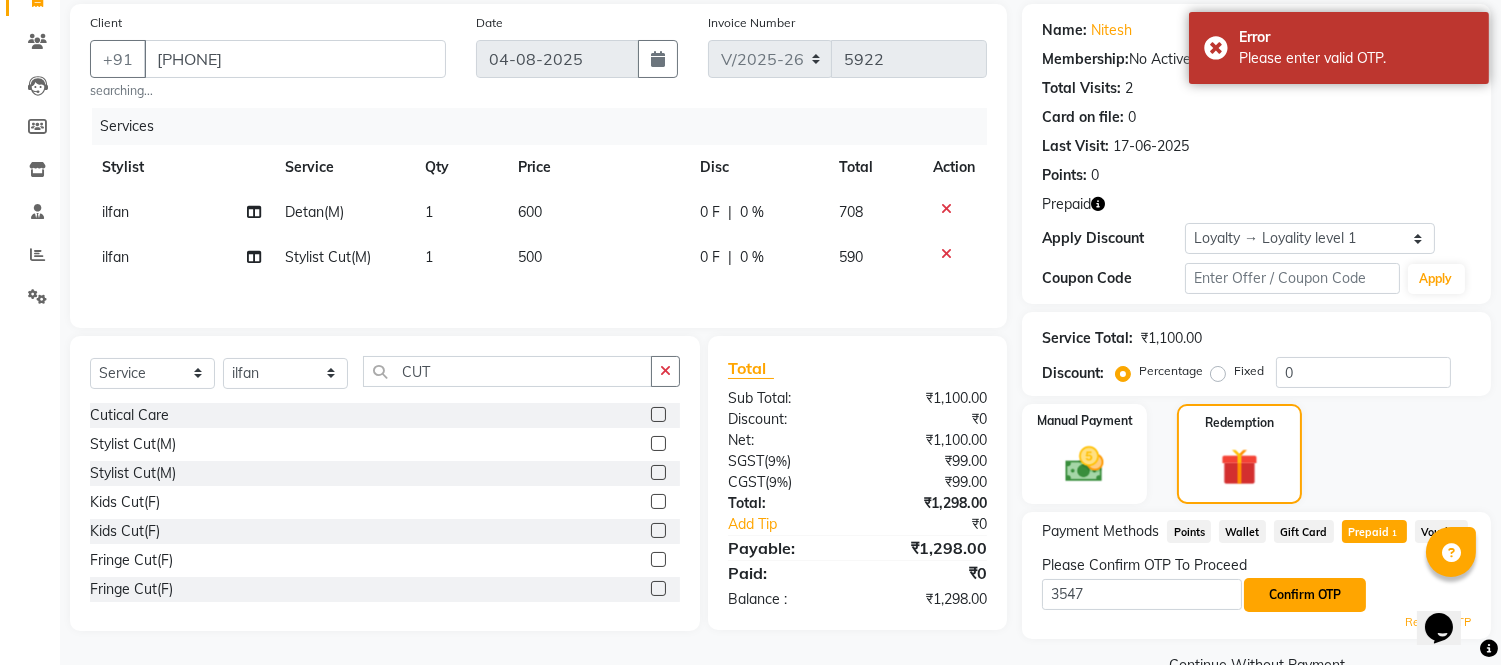 scroll, scrollTop: 190, scrollLeft: 0, axis: vertical 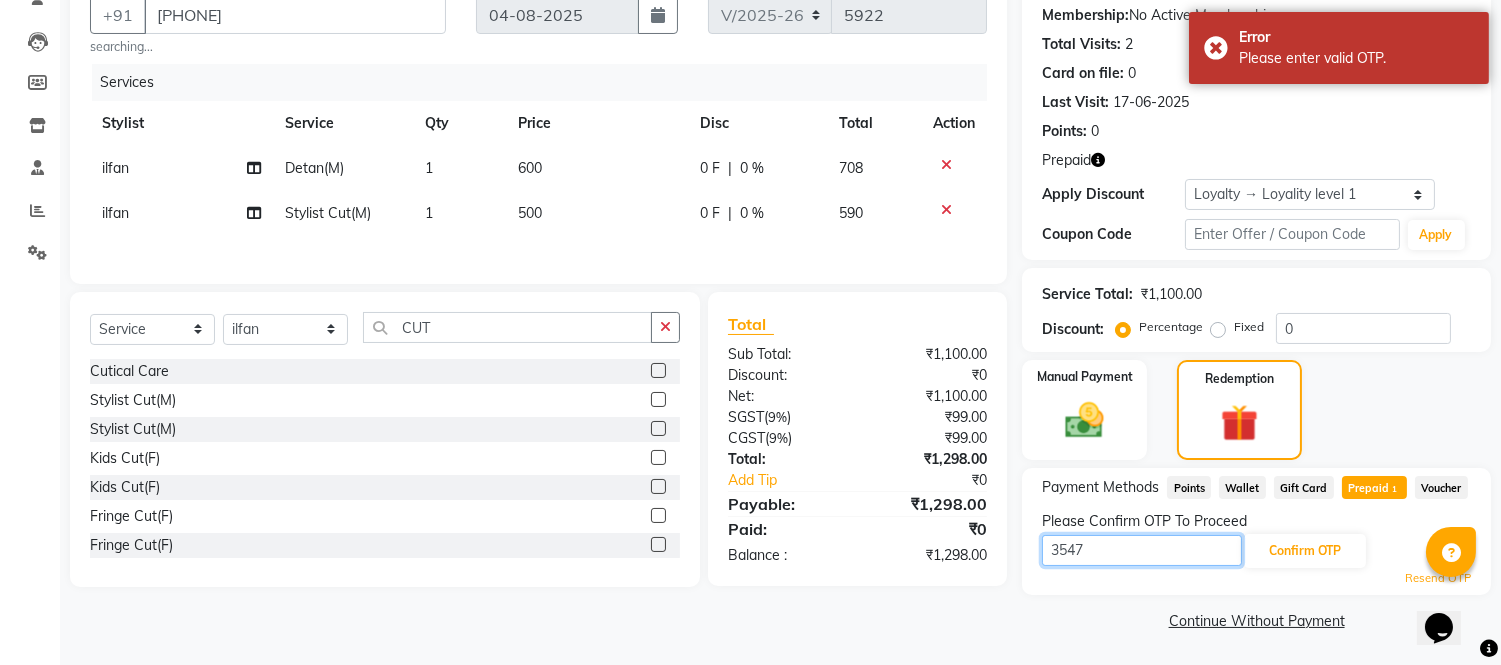click on "3547" at bounding box center [1142, 550] 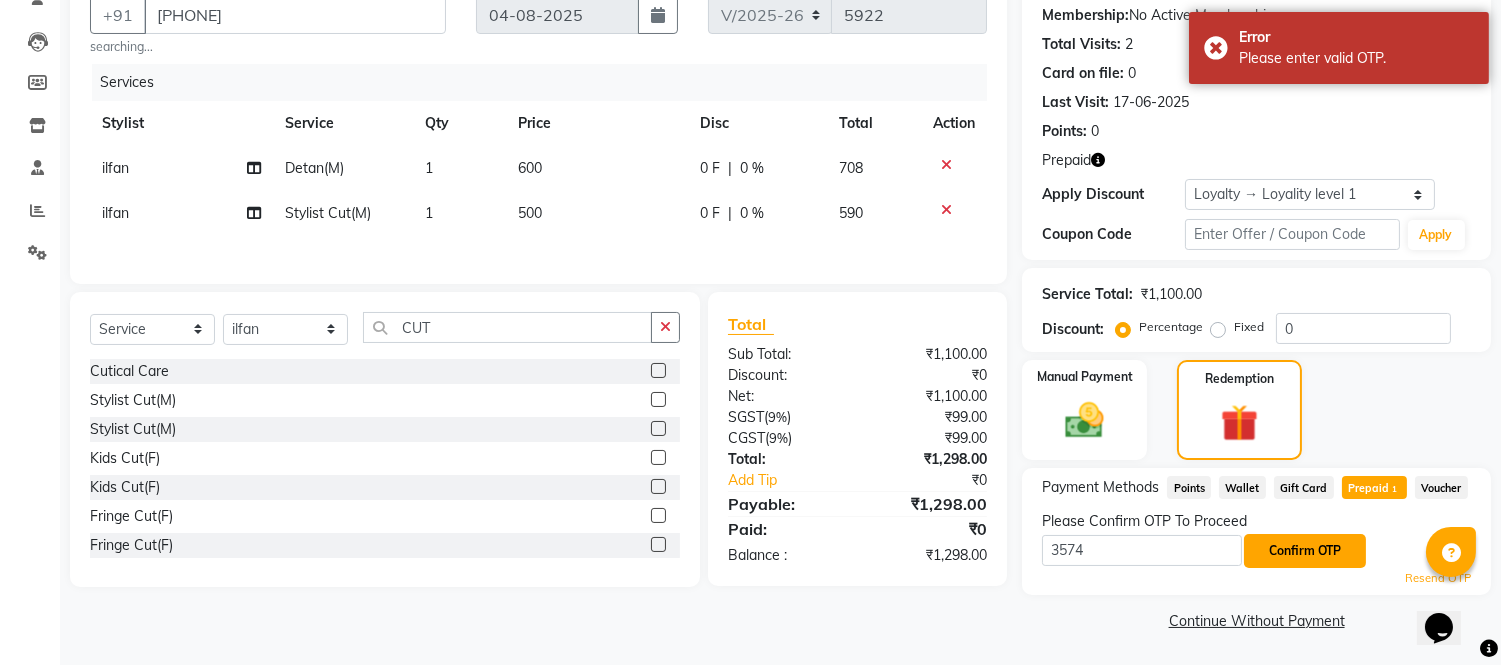 click on "Confirm OTP" 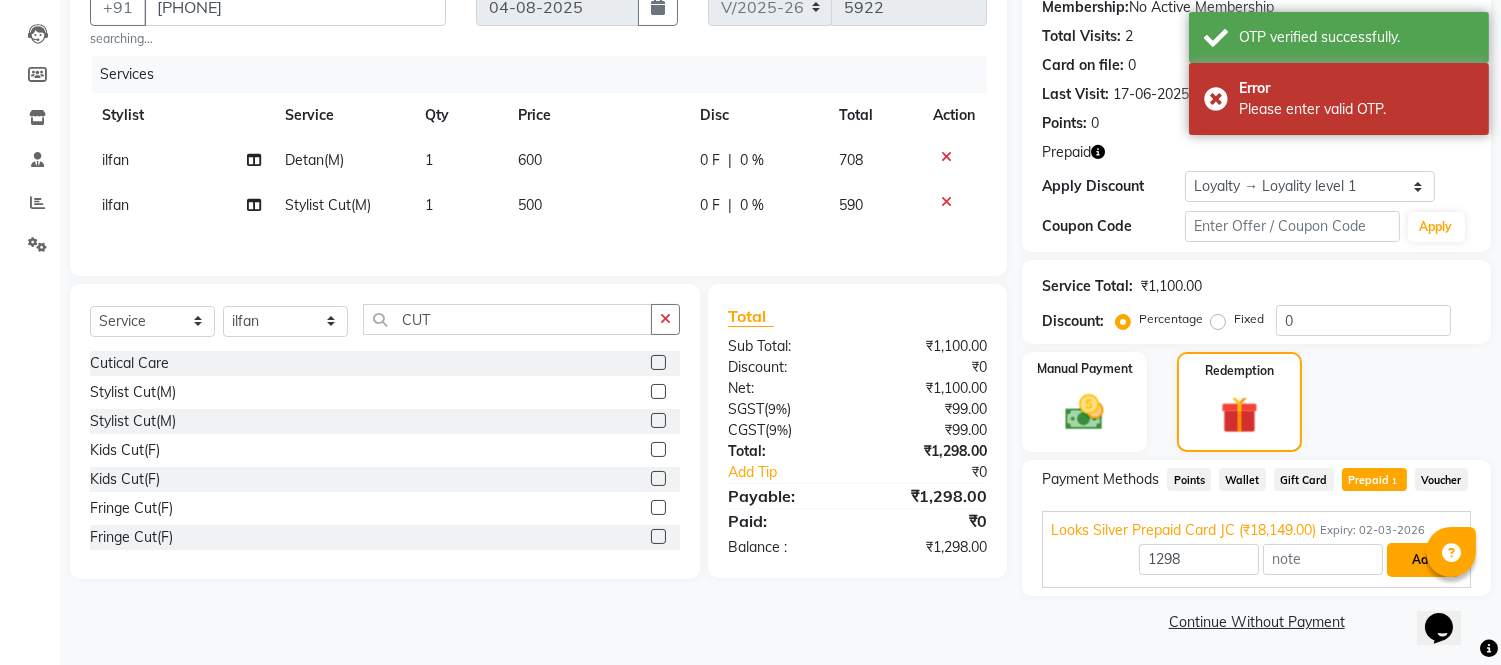click on "Add" at bounding box center [1423, 560] 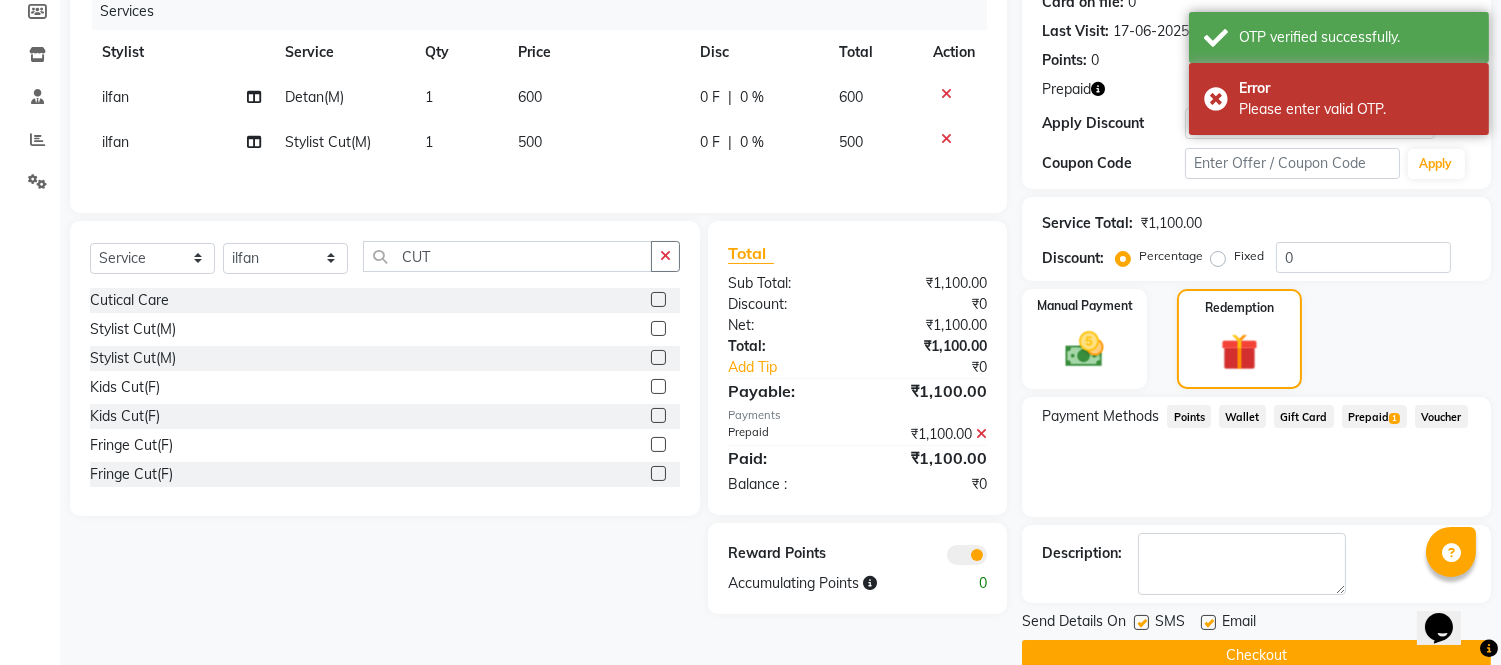 scroll, scrollTop: 295, scrollLeft: 0, axis: vertical 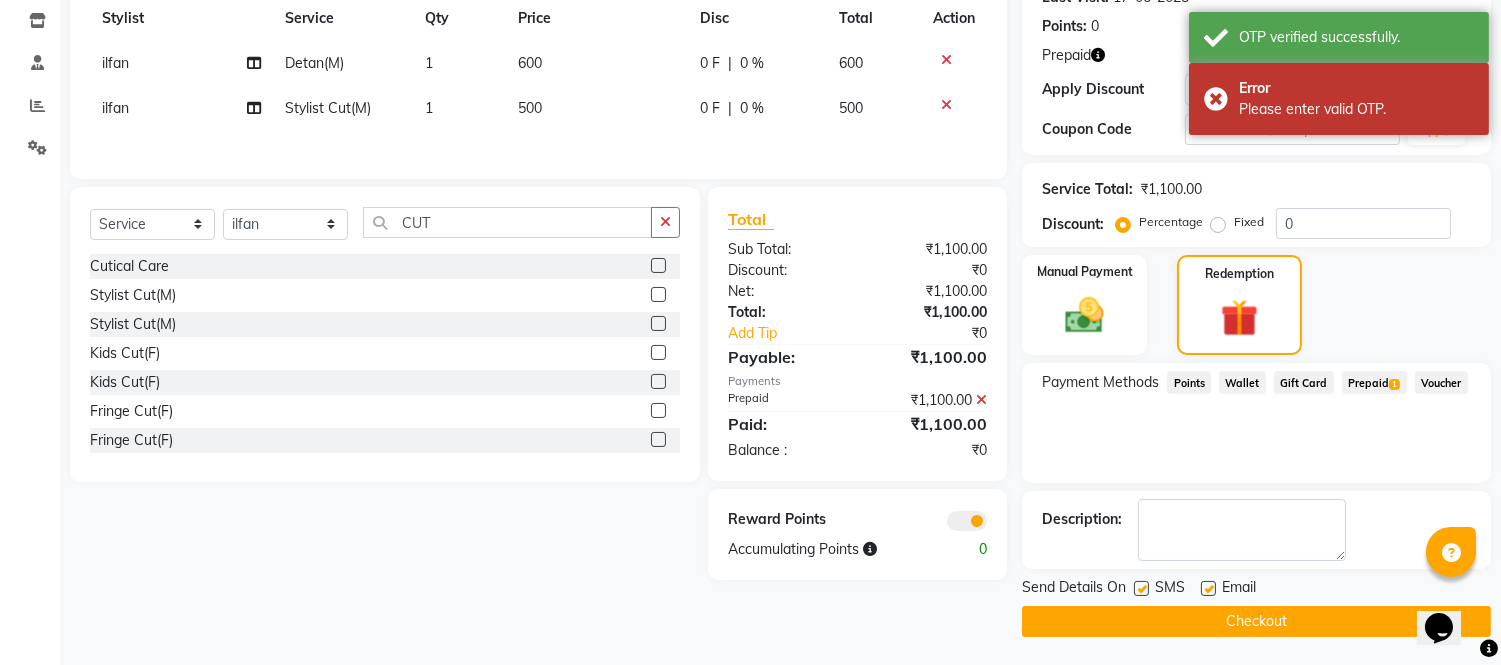 click on "Checkout" 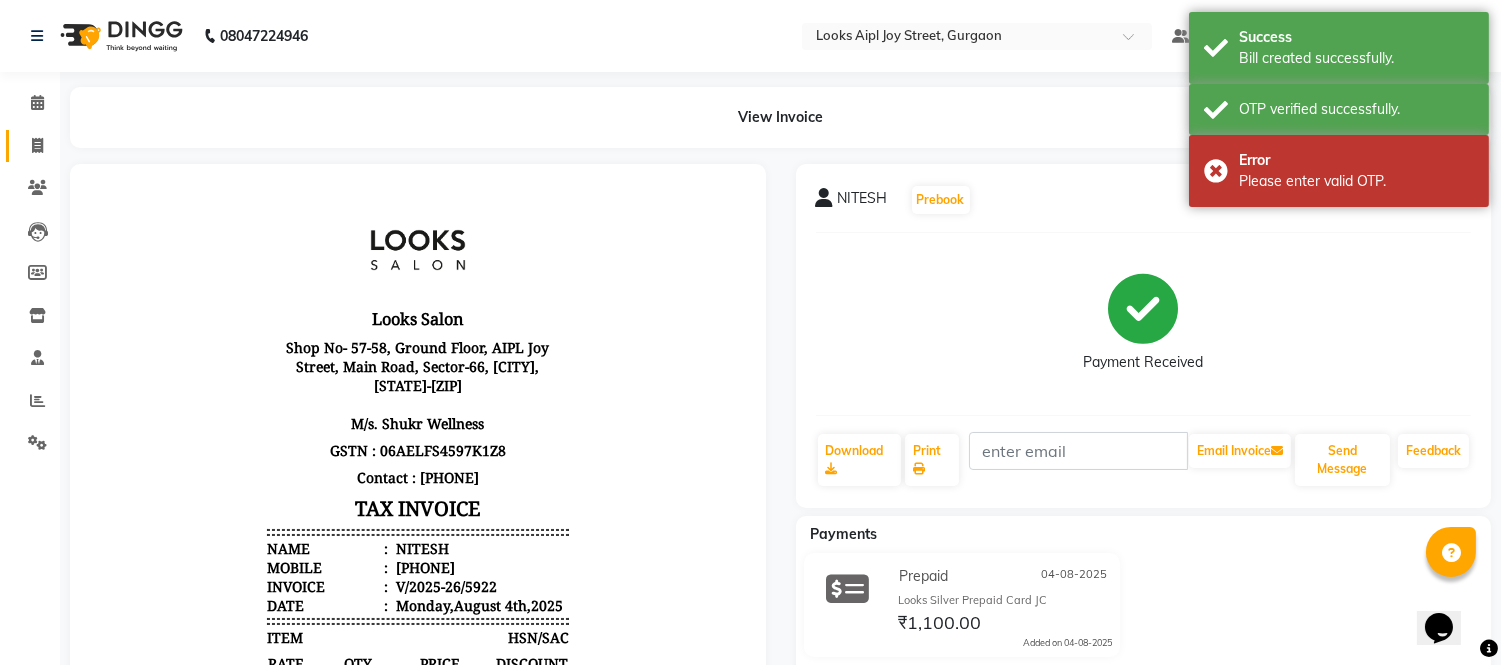 scroll, scrollTop: 0, scrollLeft: 0, axis: both 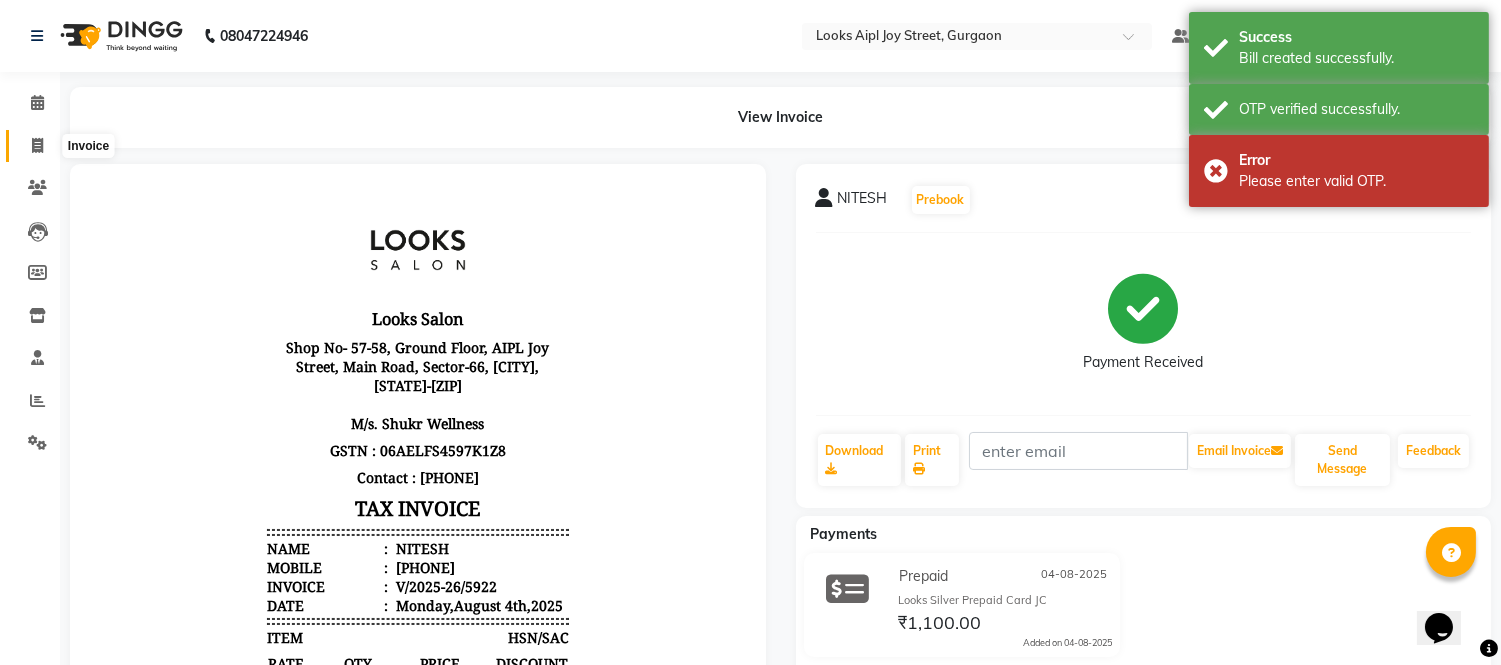 click 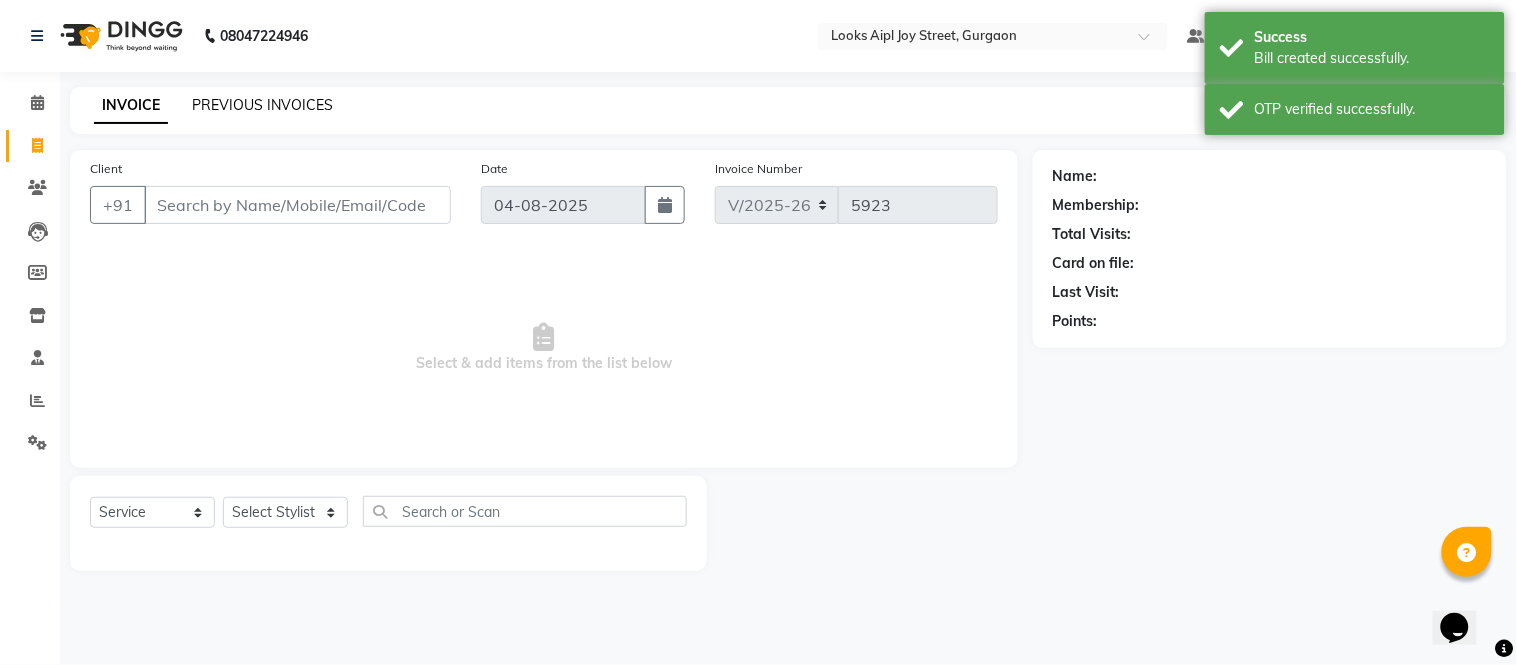 click on "PREVIOUS INVOICES" 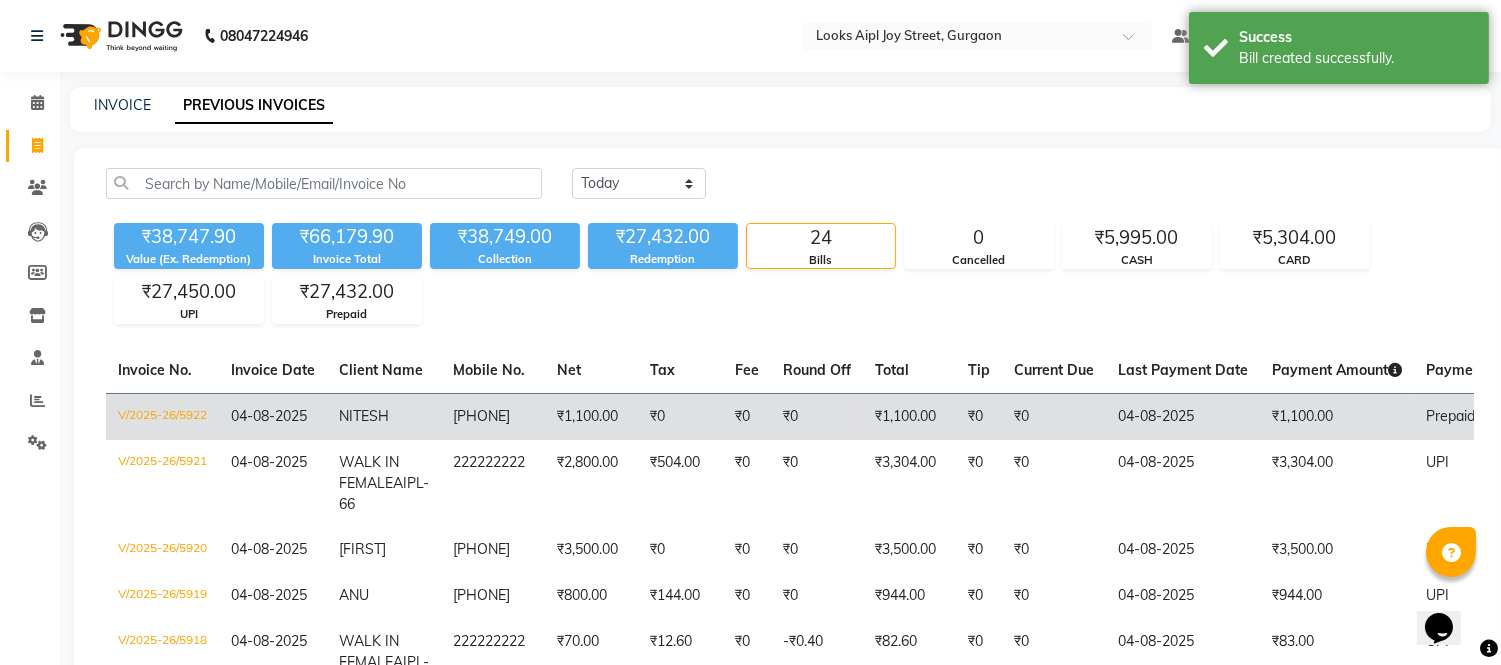 copy on "[PHONE]" 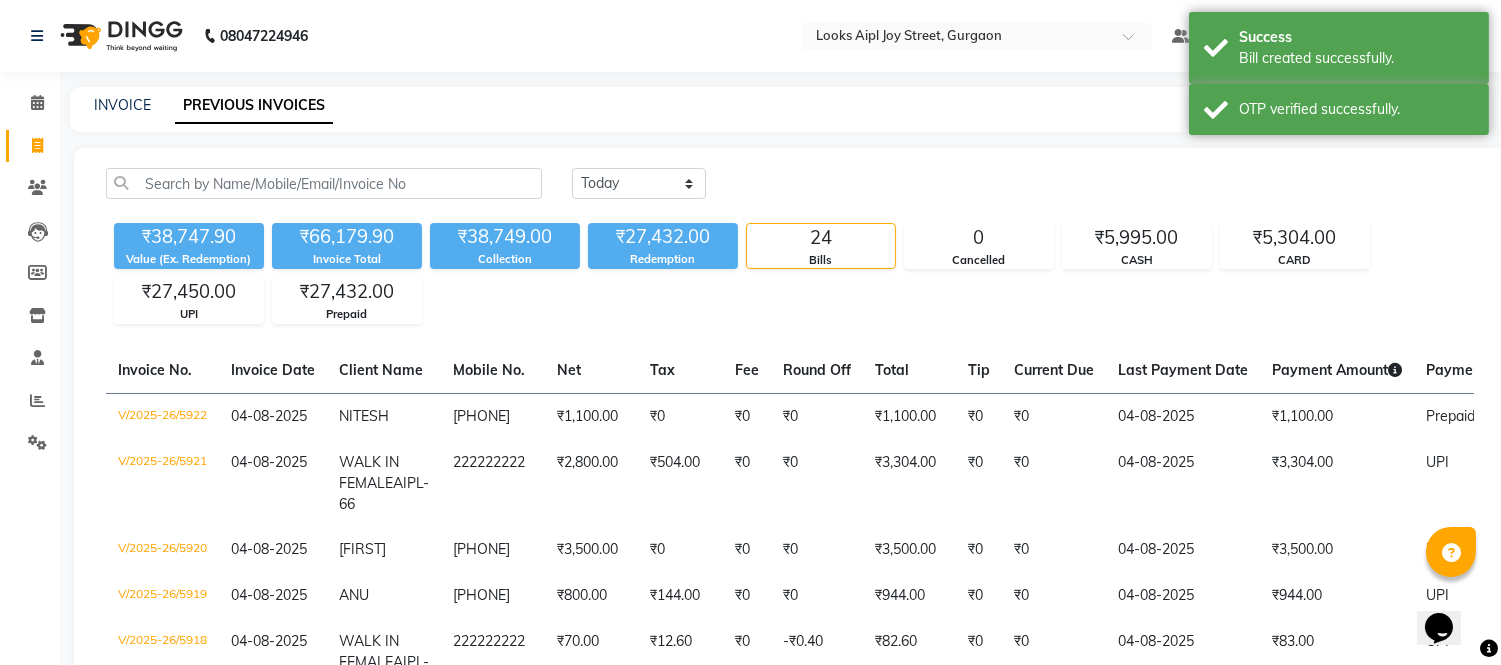 drag, startPoint x: 543, startPoint y: 418, endPoint x: 451, endPoint y: 324, distance: 131.52946 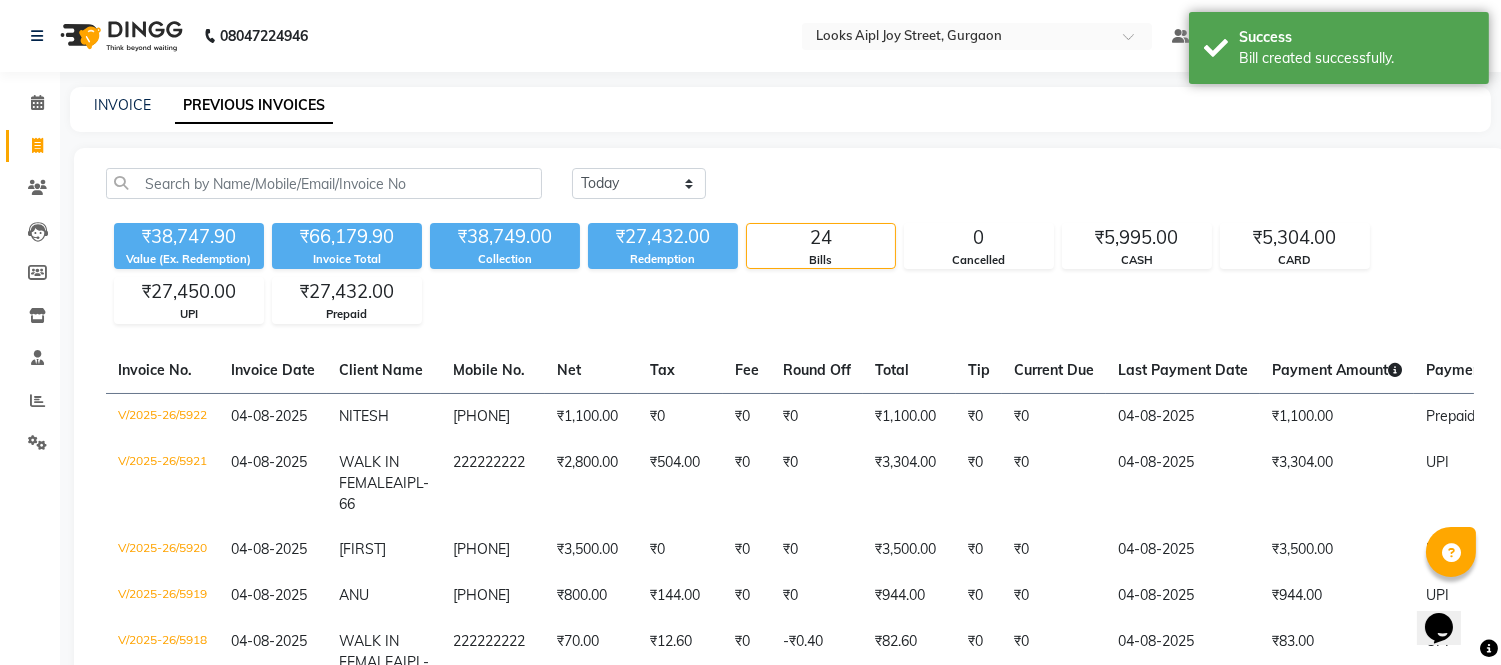 click on "INVOICE PREVIOUS INVOICES" 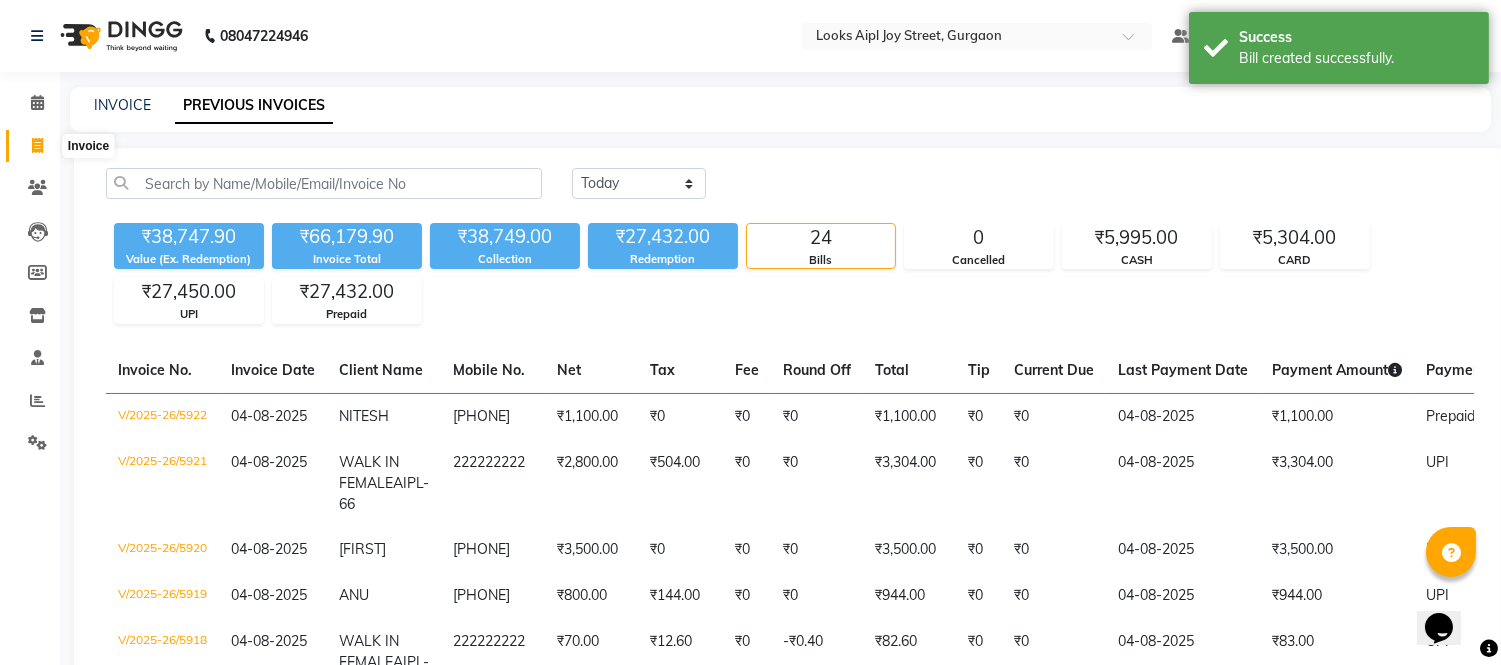 click 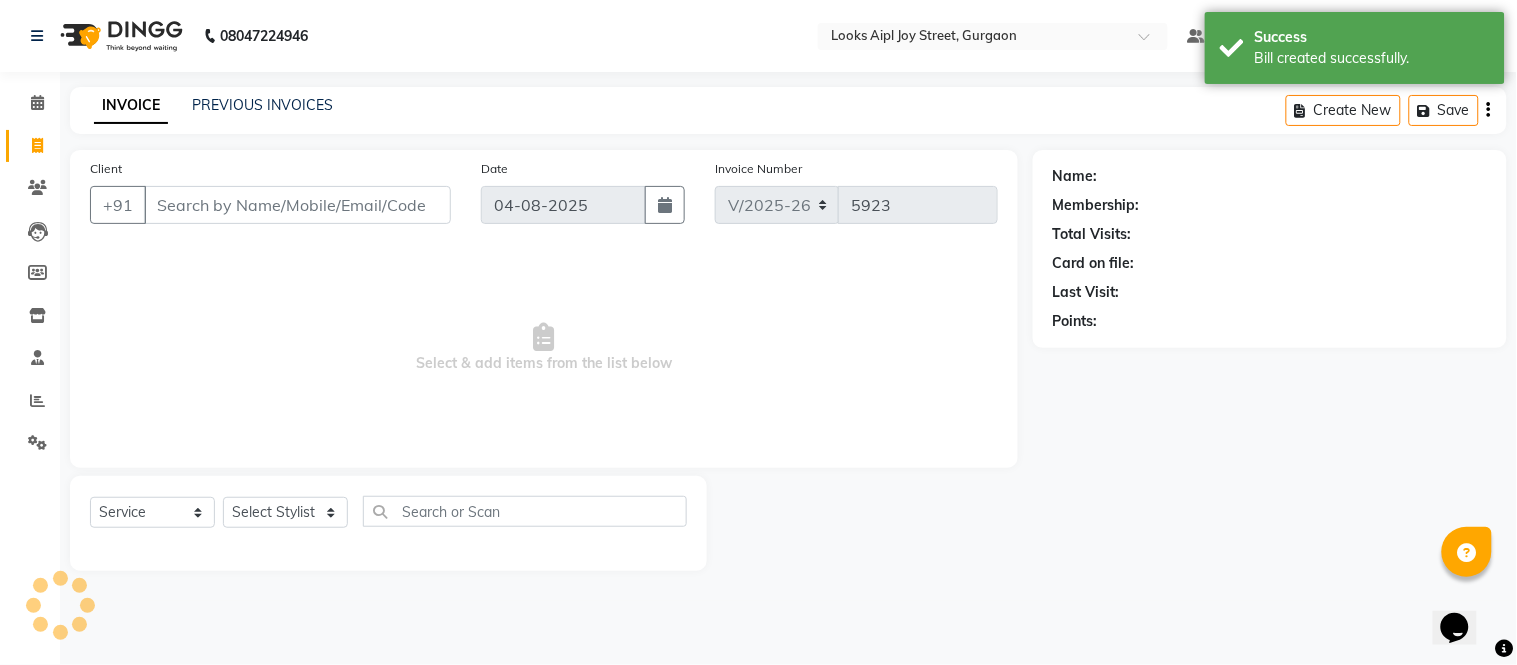click on "Client" at bounding box center (297, 205) 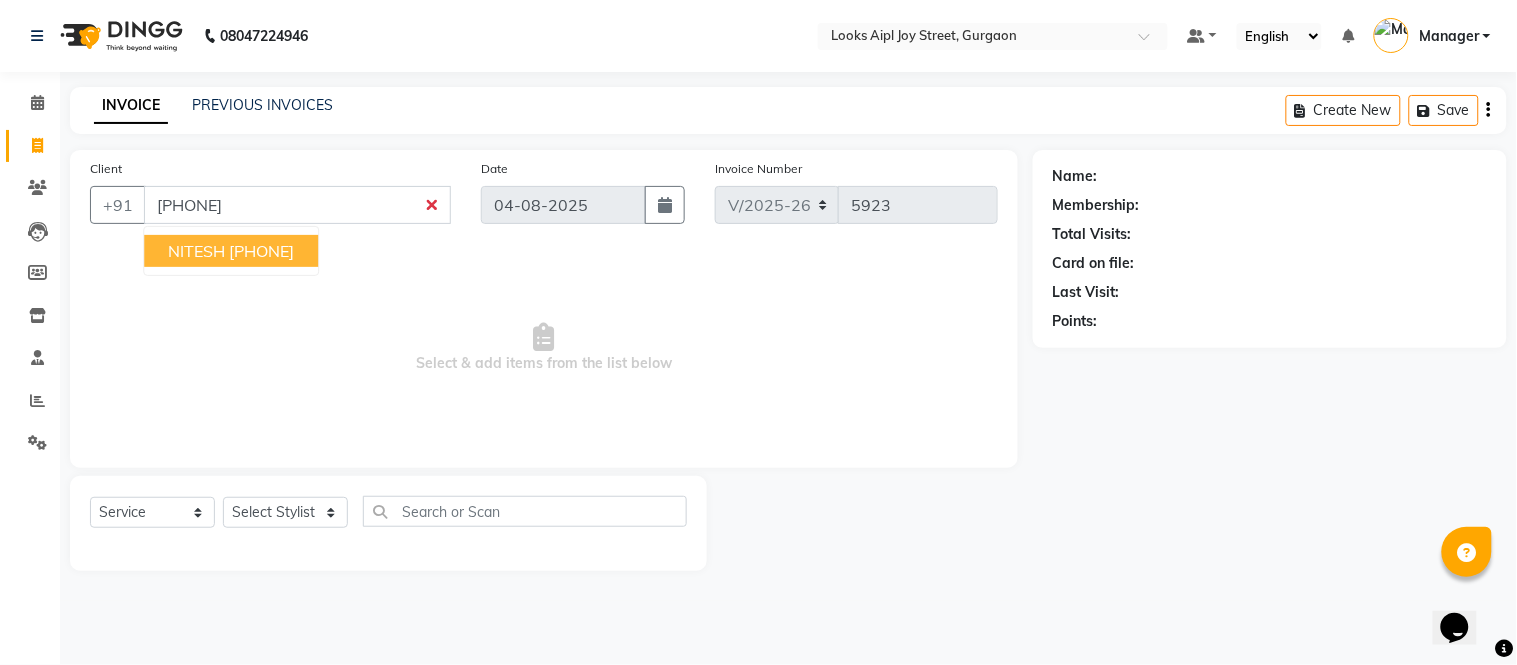 click on "NITESH" at bounding box center [196, 251] 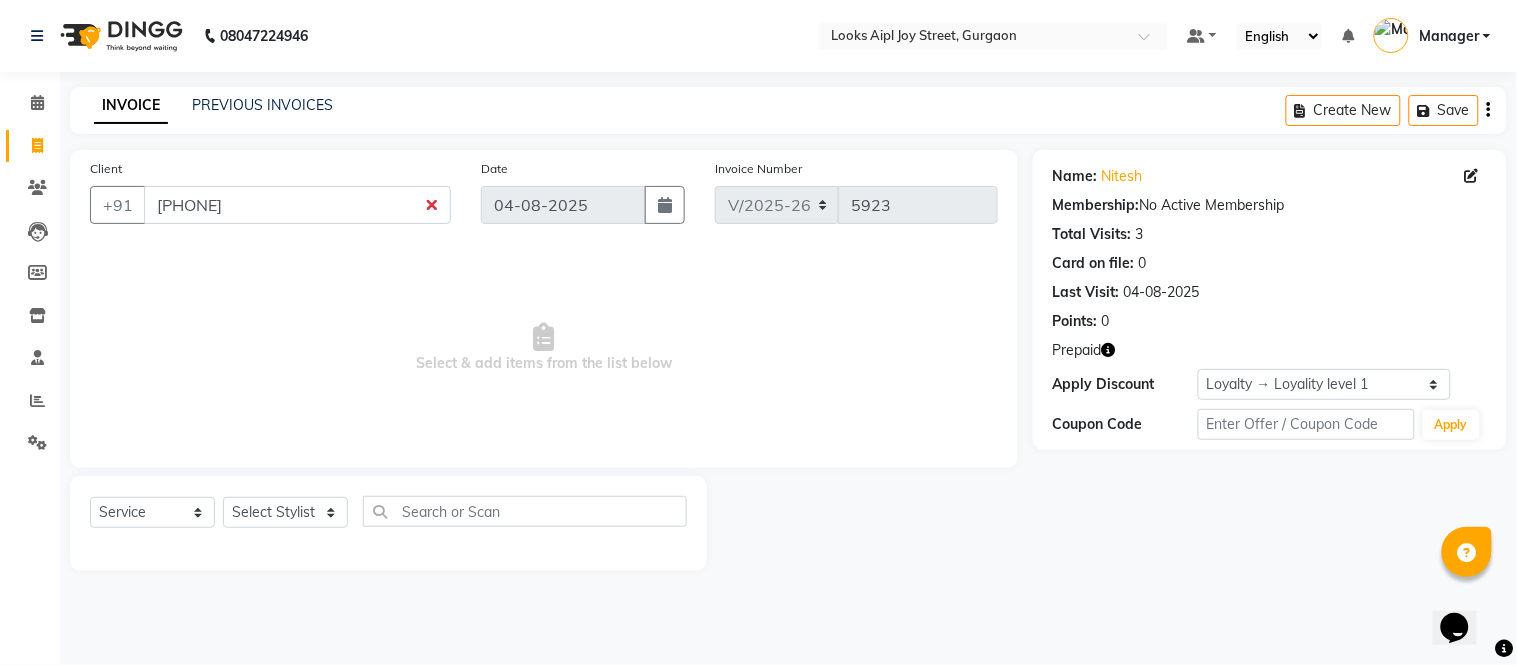 click 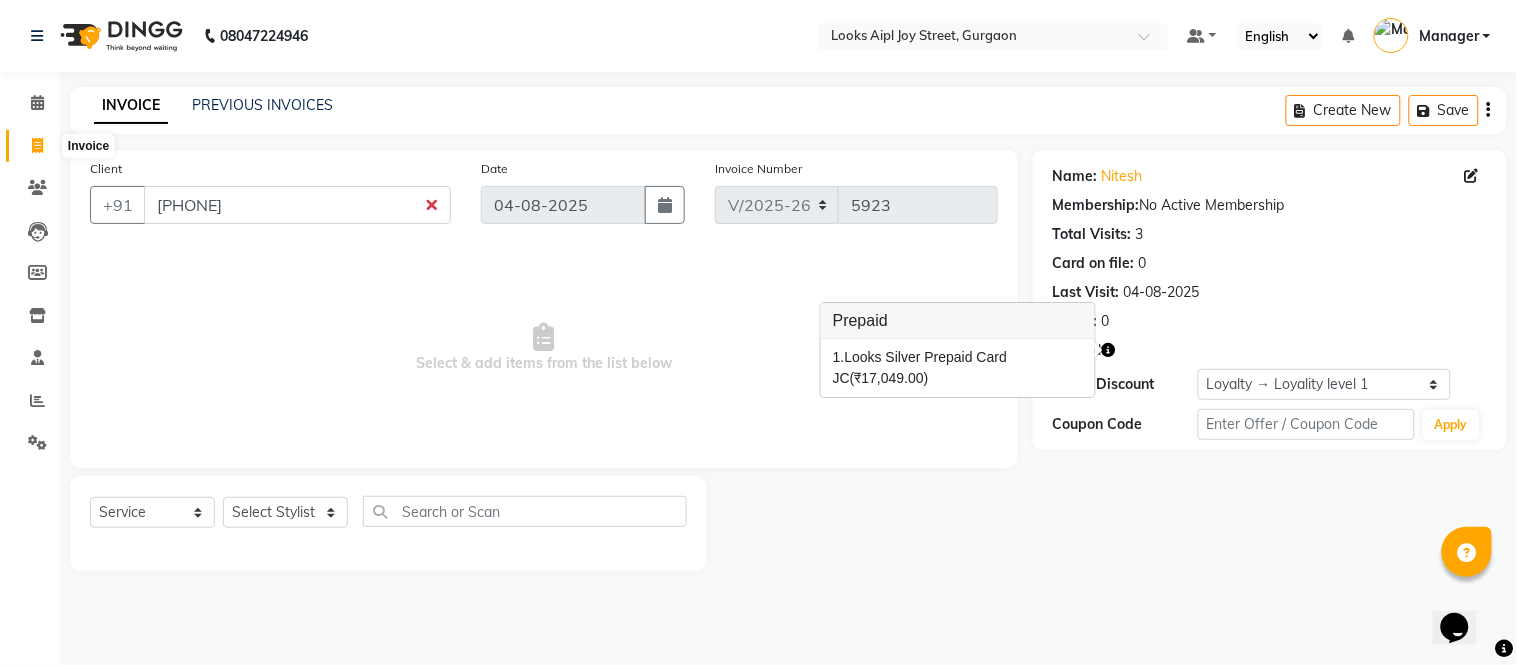 click 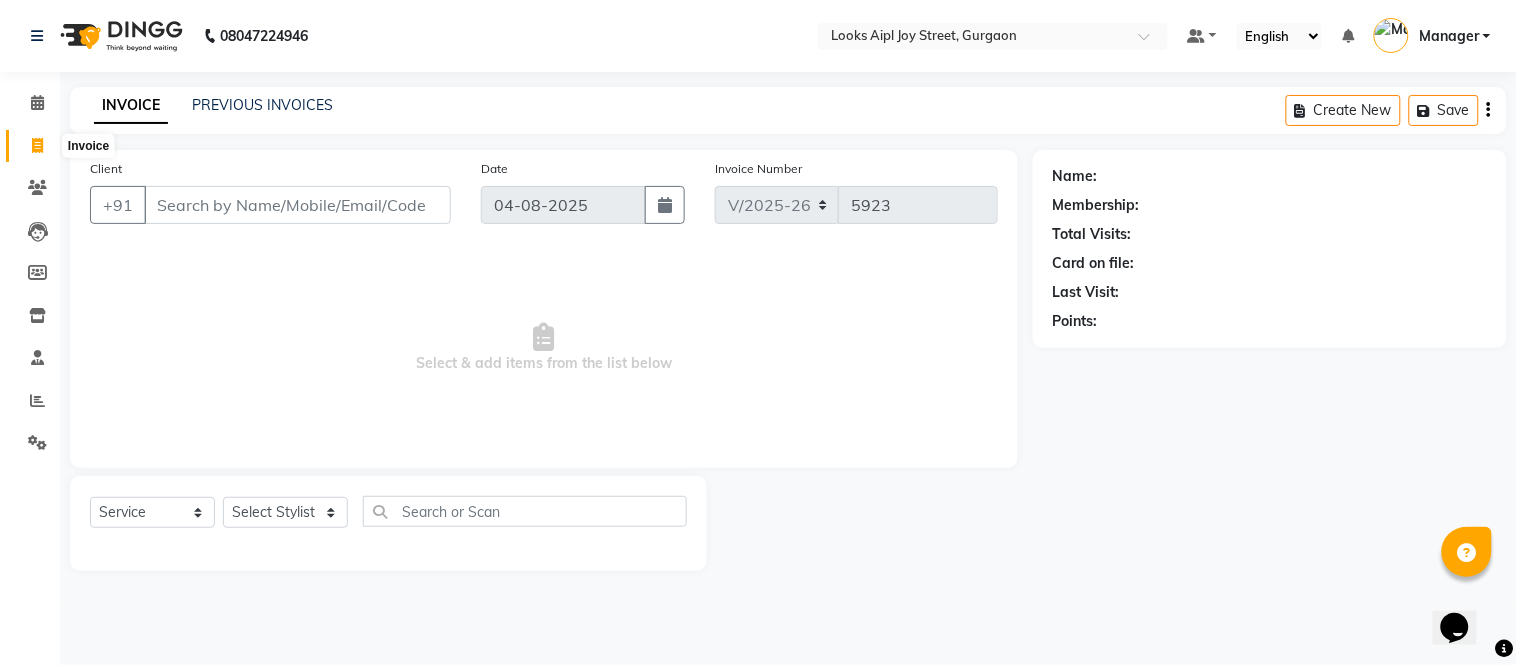 click 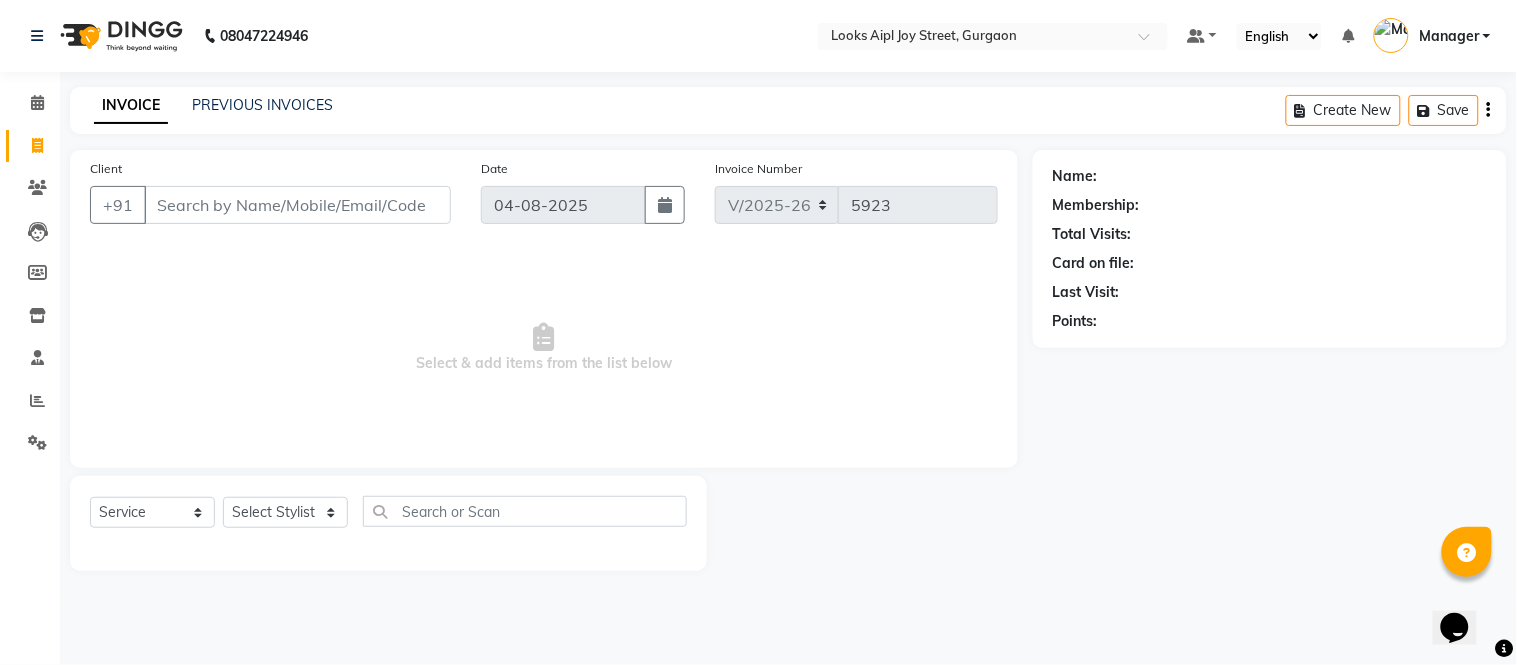 click on "Client" at bounding box center (297, 205) 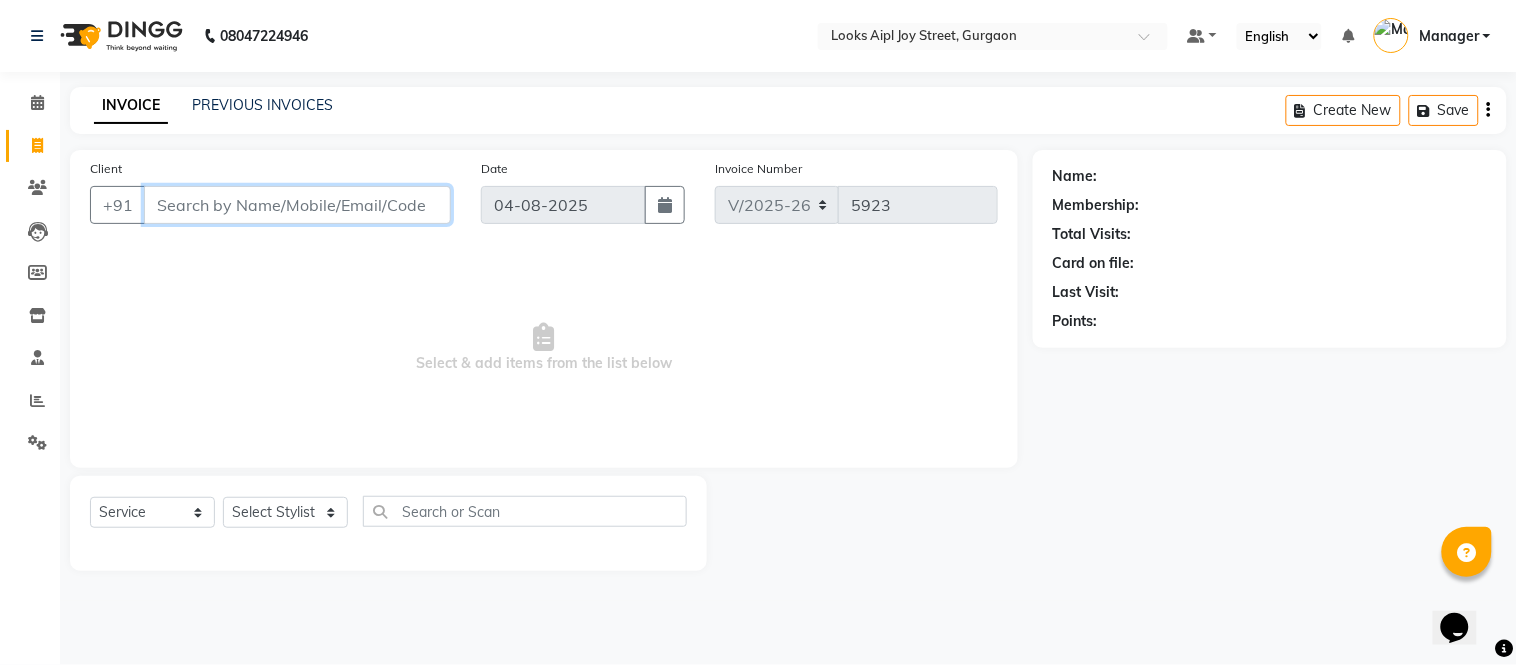 click on "Client" at bounding box center [297, 205] 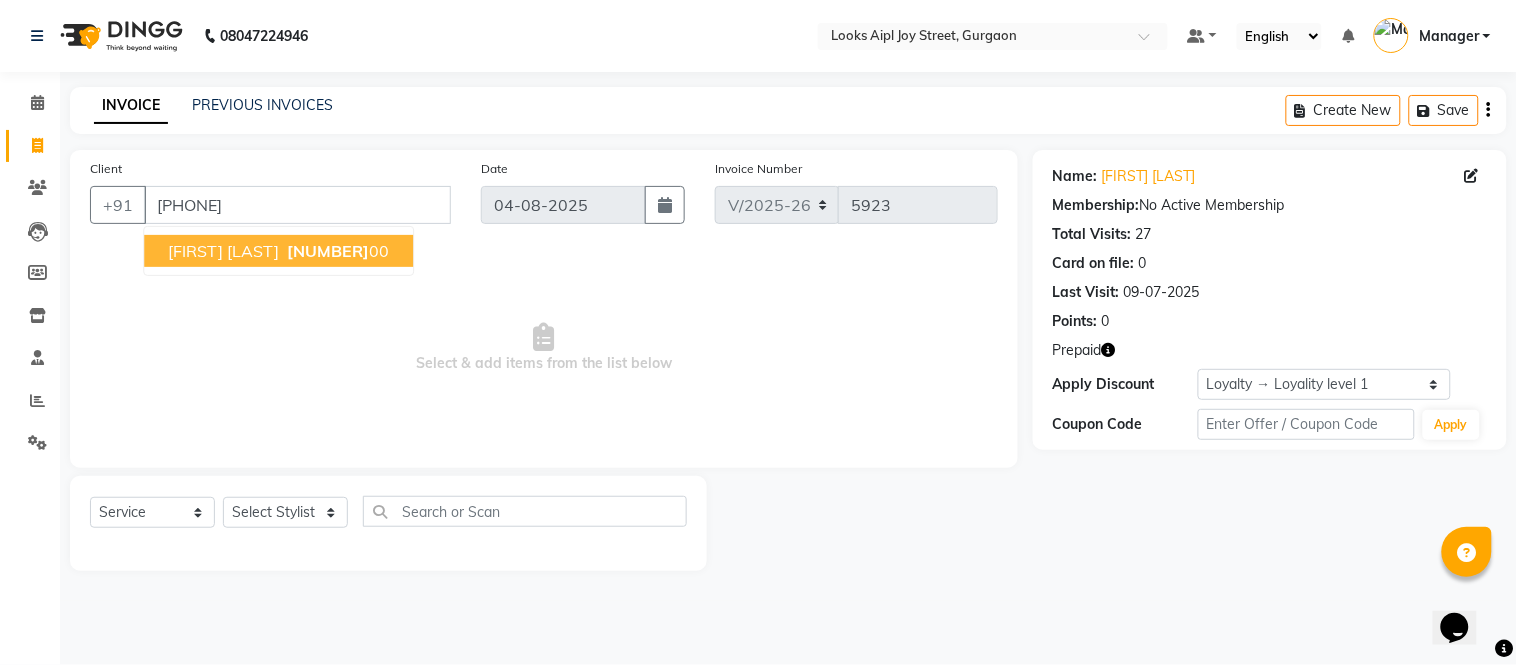 drag, startPoint x: 718, startPoint y: 331, endPoint x: 482, endPoint y: 440, distance: 259.95578 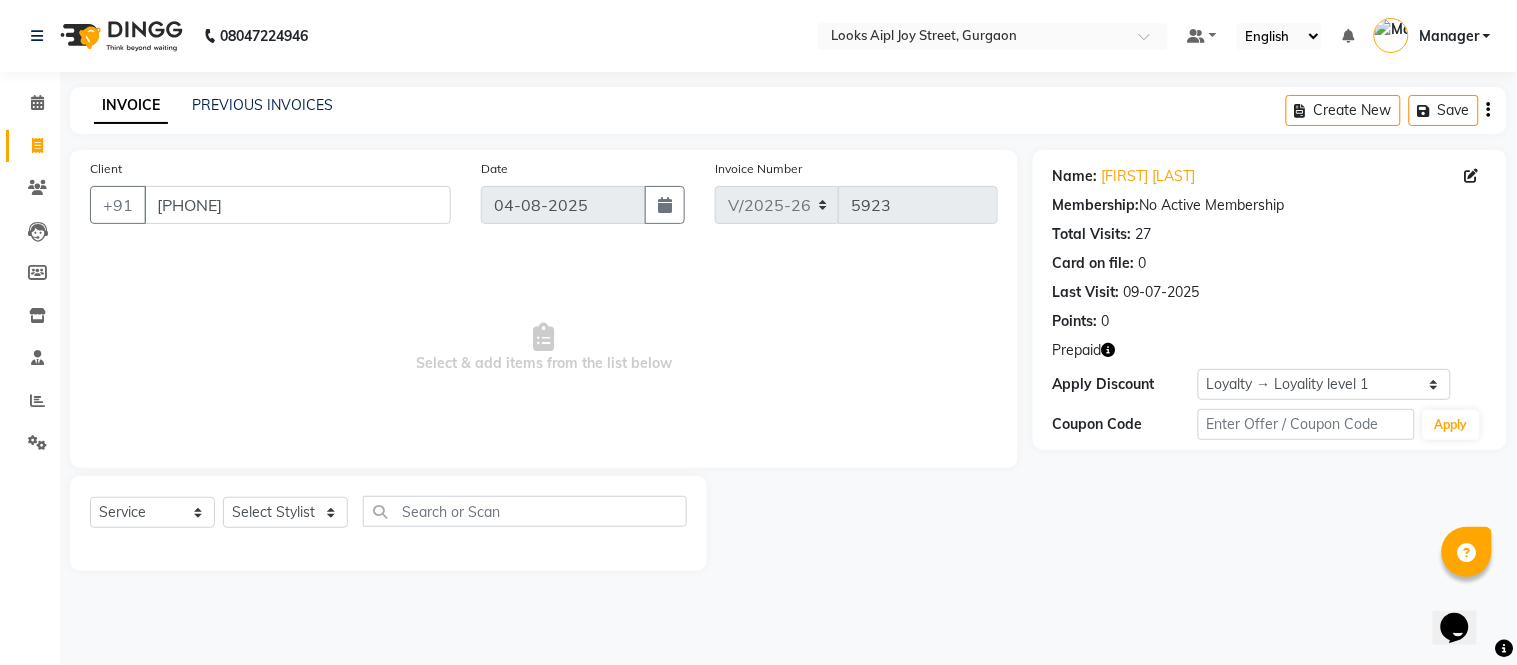 drag, startPoint x: 268, startPoint y: 530, endPoint x: 273, endPoint y: 507, distance: 23.537205 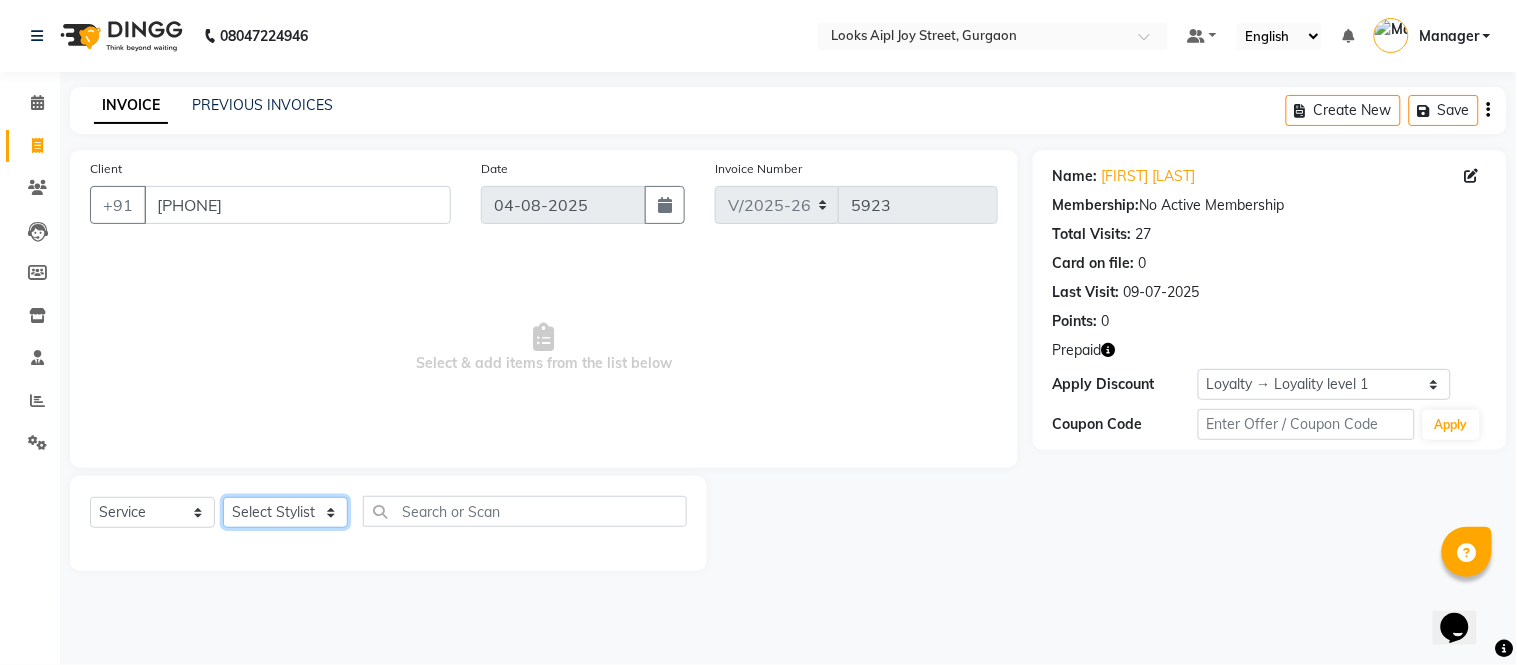 click on "Select Stylist Akash Akshar_asst Alam _Pdct Amit Arkan Arsh Counter Sales Geeta Hema ilfan Kuldeep Laxmi Manager Neeraj Prince sagar_pdct Surejit Vijay Zakir_pdct" 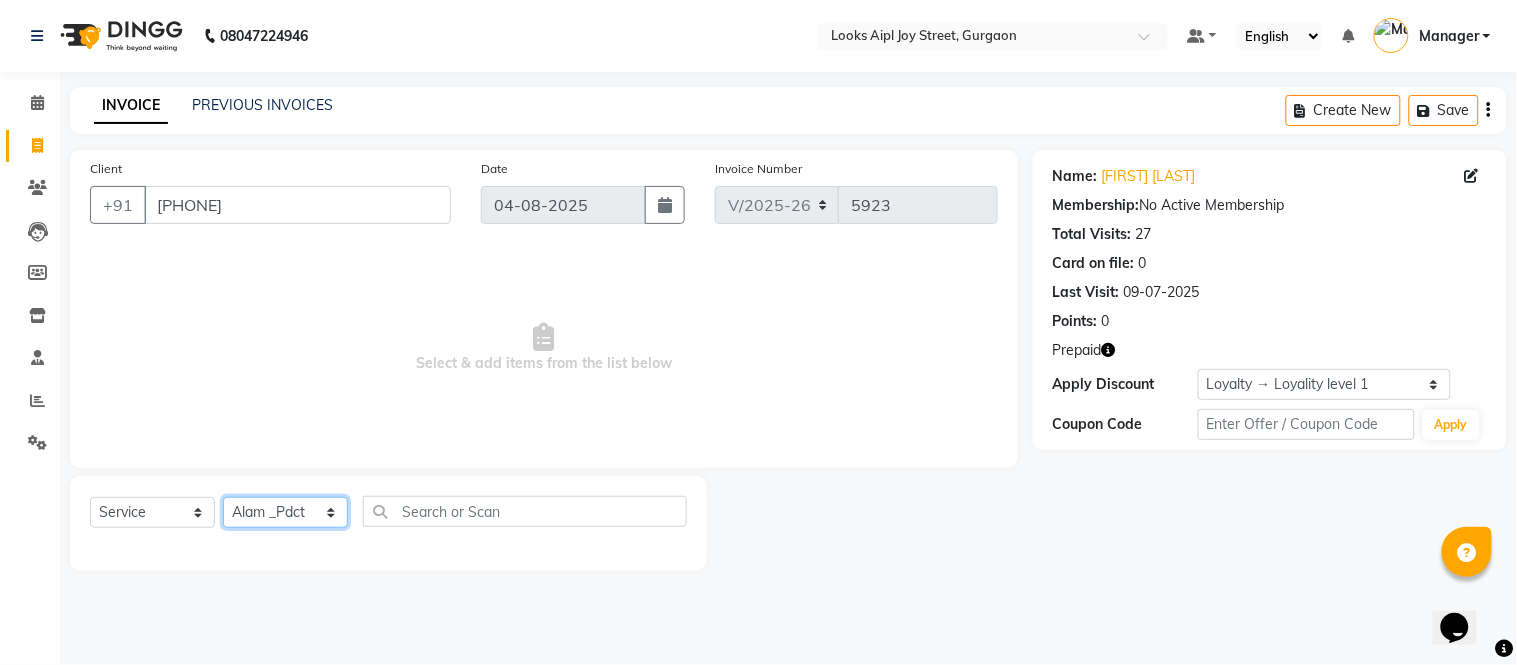 click on "Select Stylist Akash Akshar_asst Alam _Pdct Amit Arkan Arsh Counter Sales Geeta Hema ilfan Kuldeep Laxmi Manager Neeraj Prince sagar_pdct Surejit Vijay Zakir_pdct" 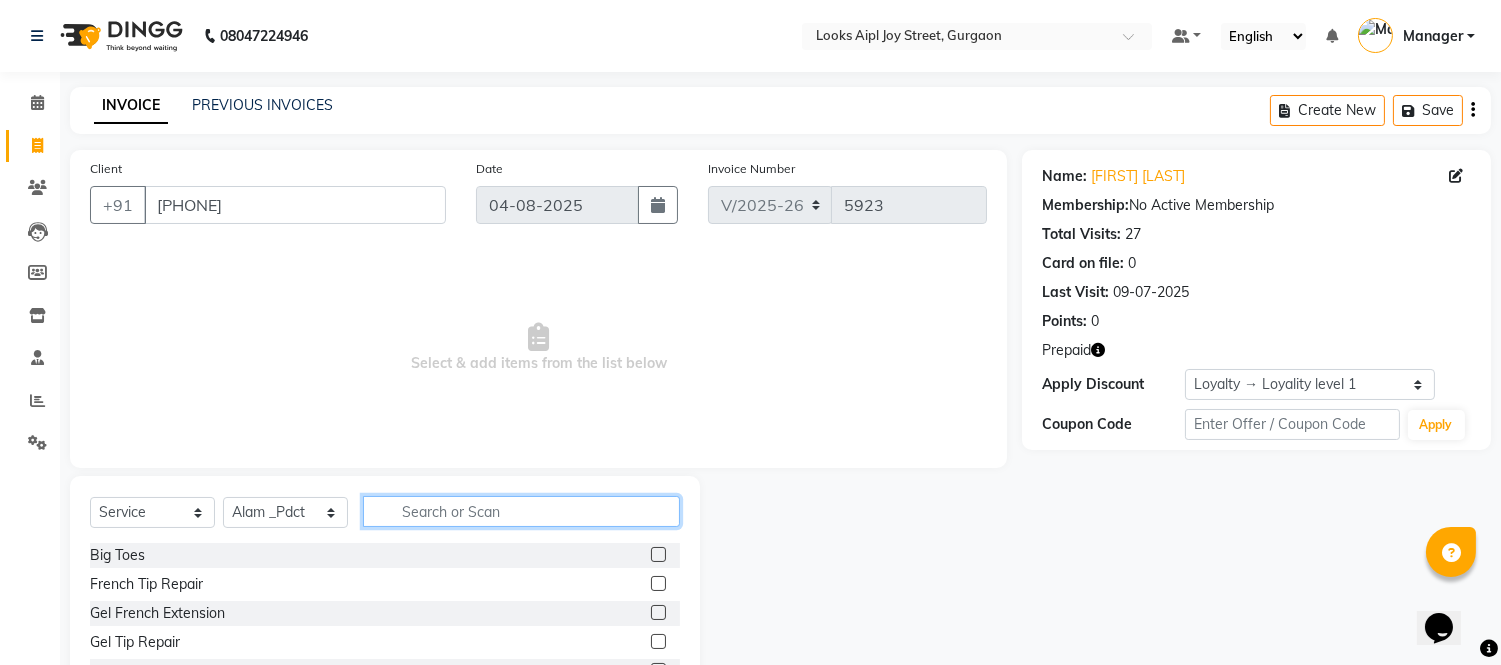 click 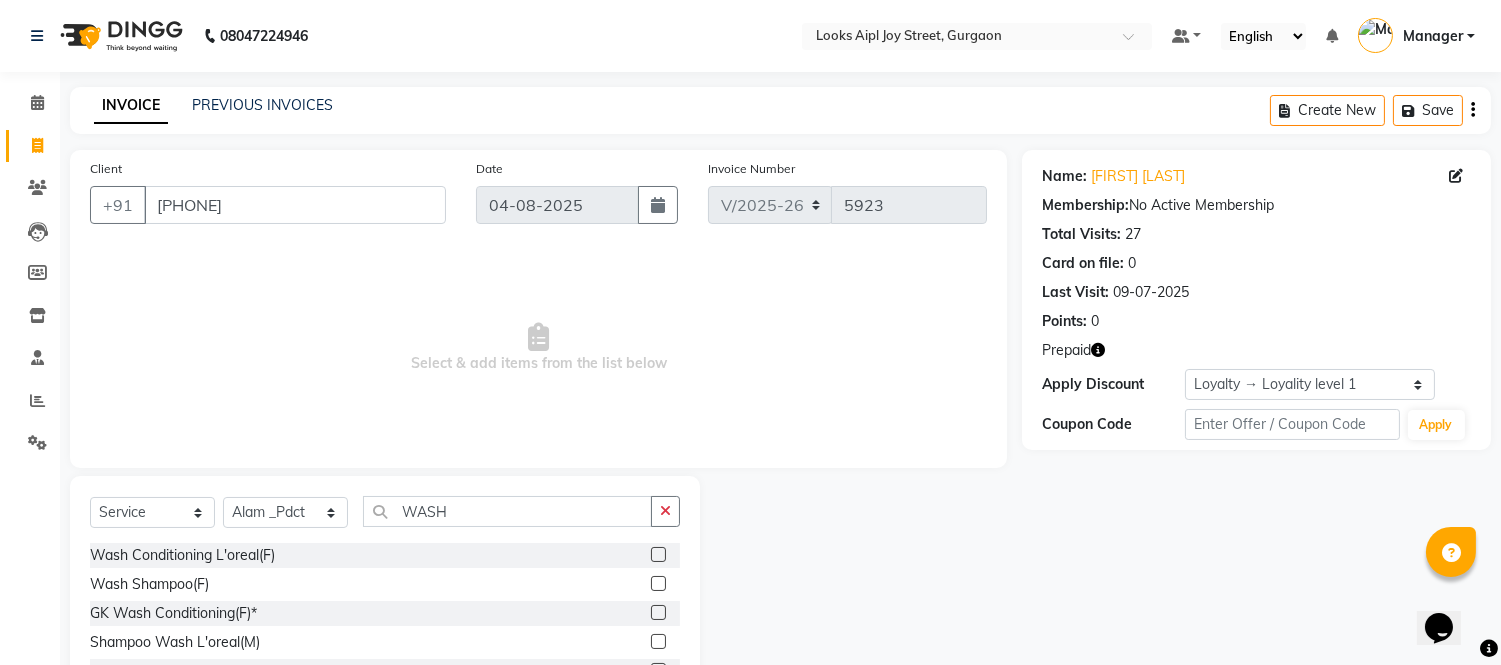 click 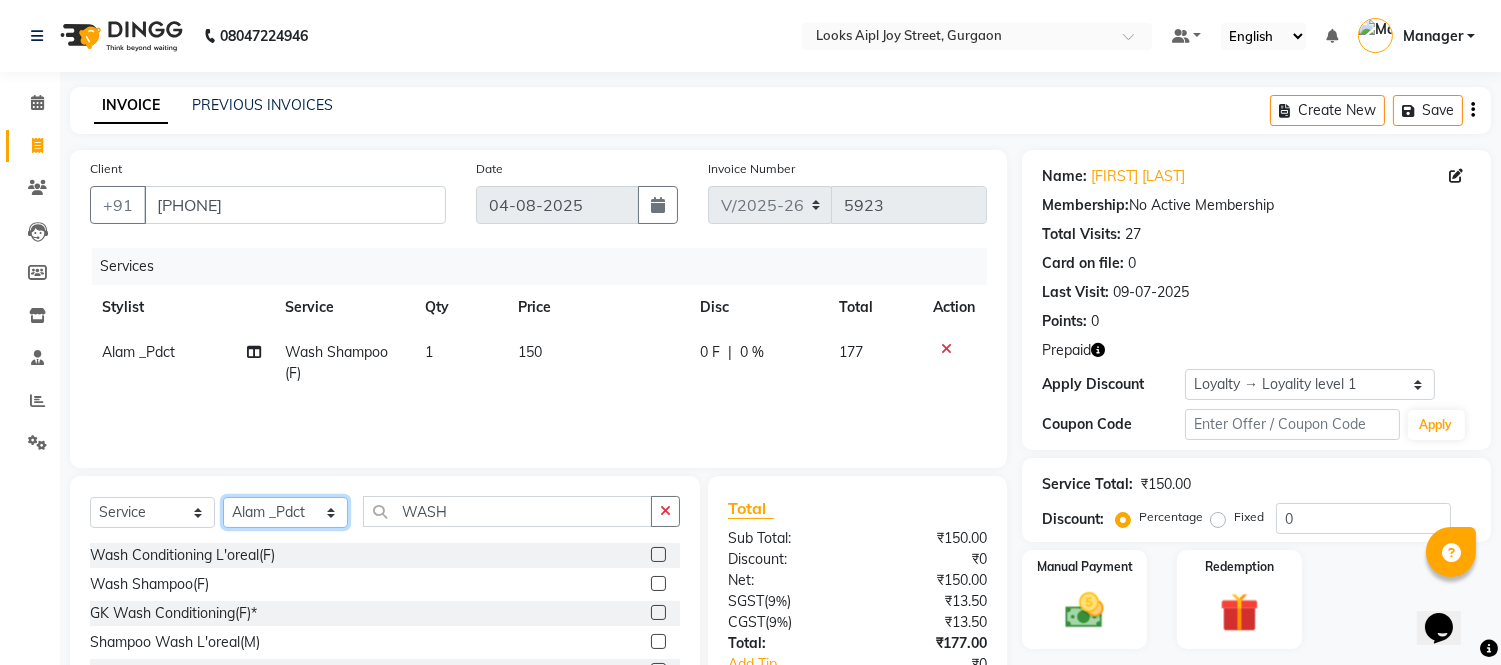 drag, startPoint x: 297, startPoint y: 523, endPoint x: 296, endPoint y: 502, distance: 21.023796 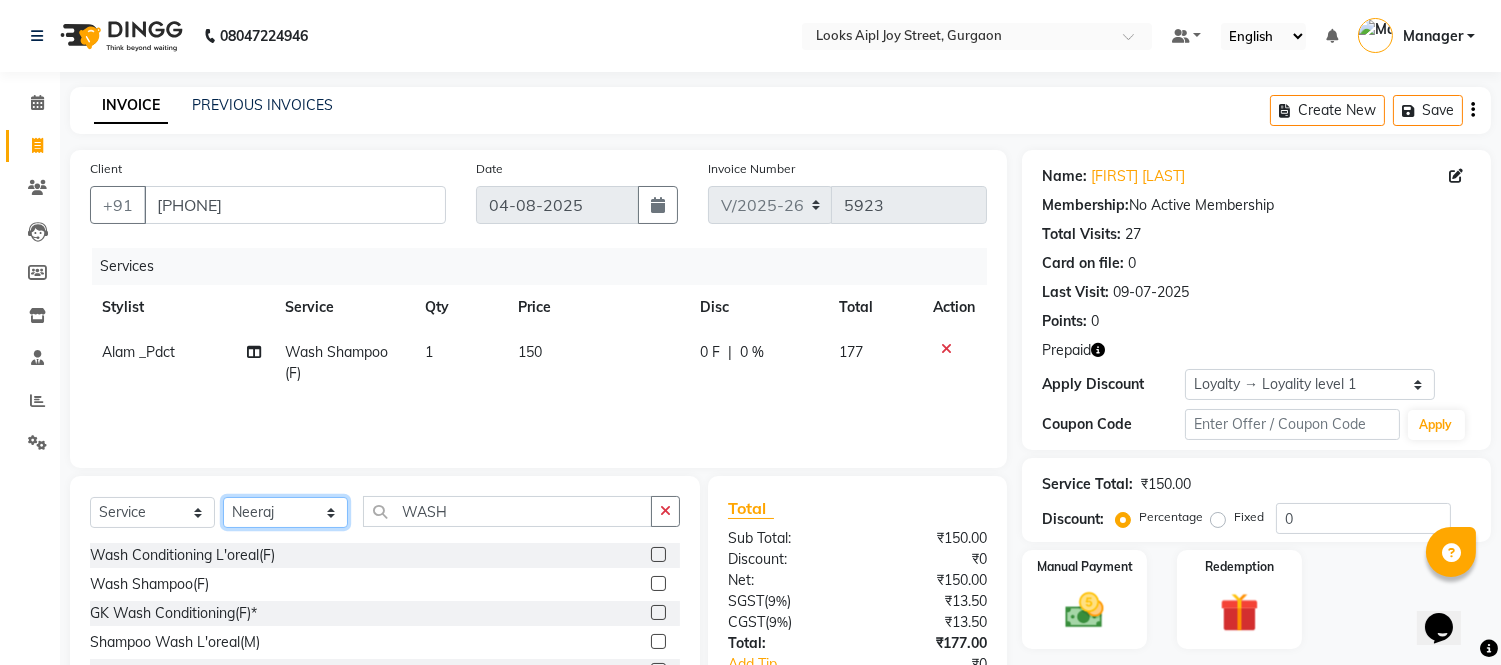 click on "Select Stylist Akash Akshar_asst Alam _Pdct Amit Arkan Arsh Counter Sales Geeta Hema ilfan Kuldeep Laxmi Manager Neeraj Prince sagar_pdct Surejit Vijay Zakir_pdct" 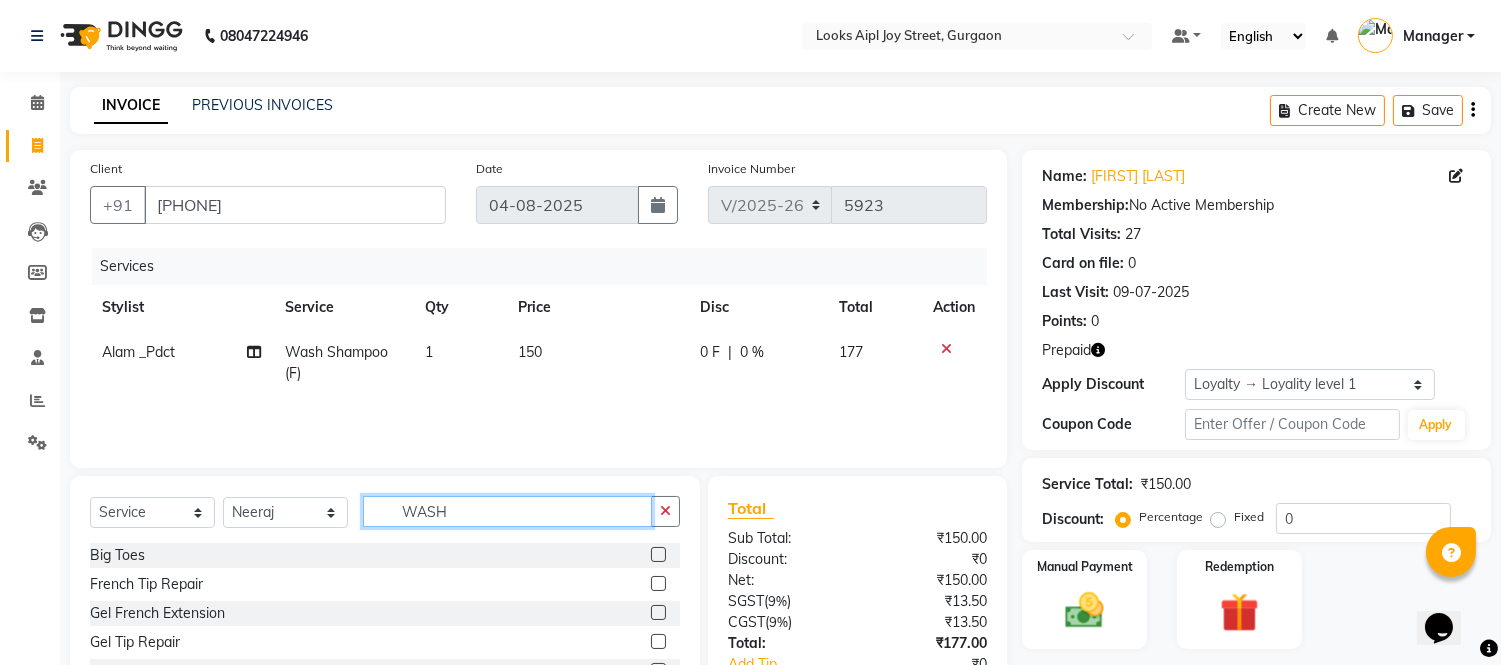 click on "Select  Service  Product  Membership  Package Voucher Prepaid Gift Card  Select Stylist Akash Akshar_asst Alam _Pdct Amit Arkan Arsh Counter Sales Geeta Hema ilfan Kuldeep Laxmi Manager Neeraj Prince sagar_pdct Surejit Vijay Zakir_pdct WASH" 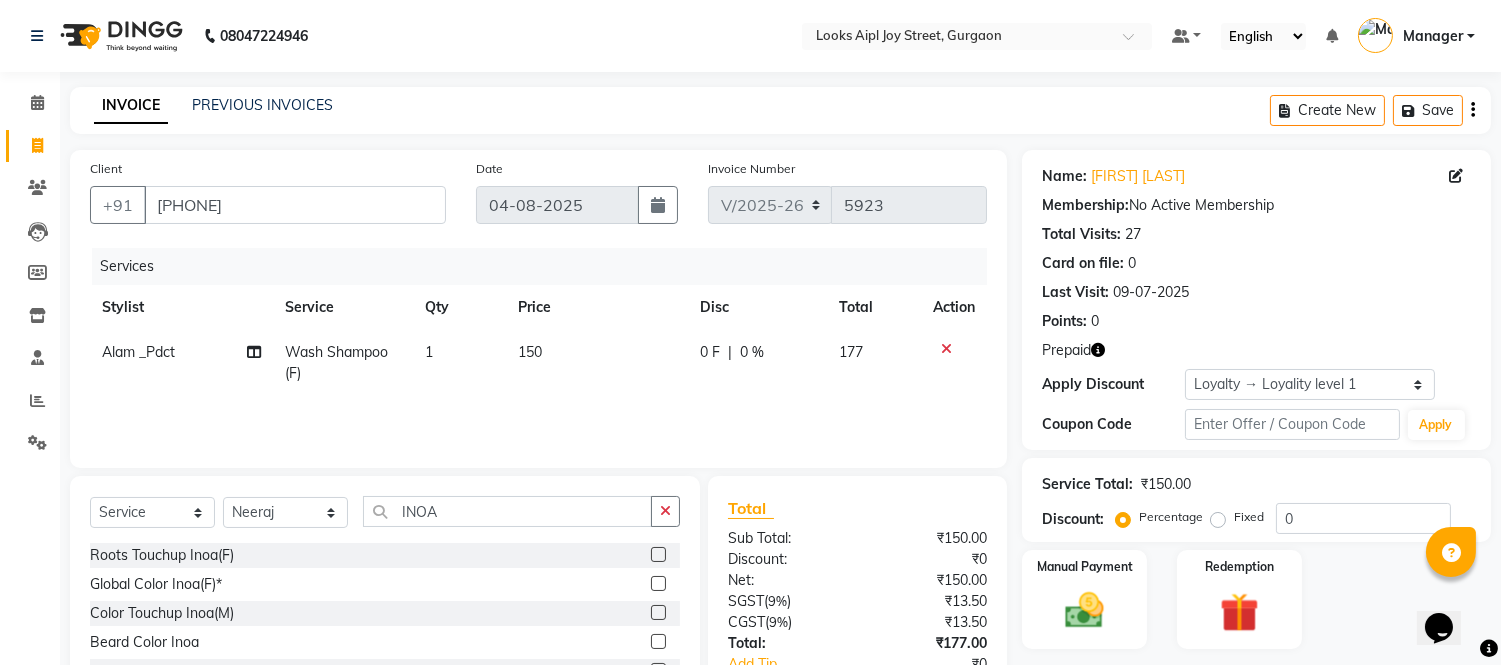 click 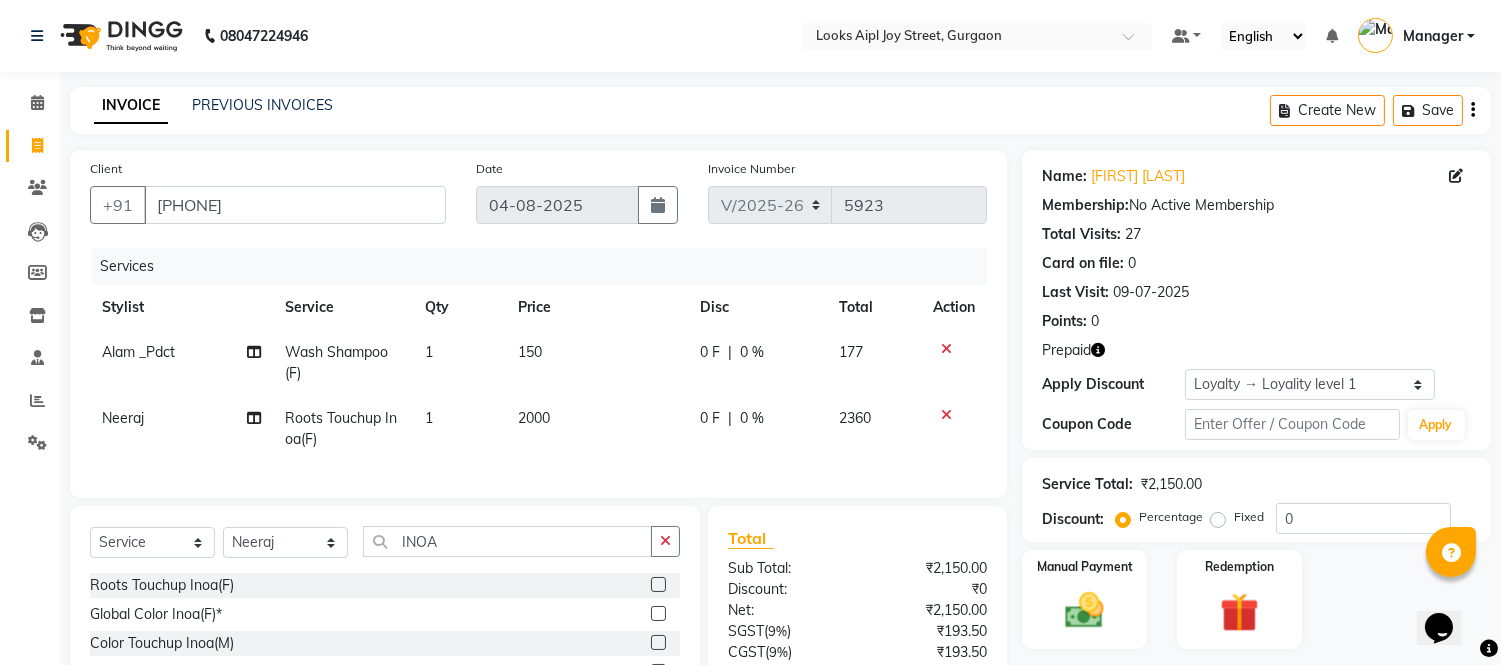 click on "2000" 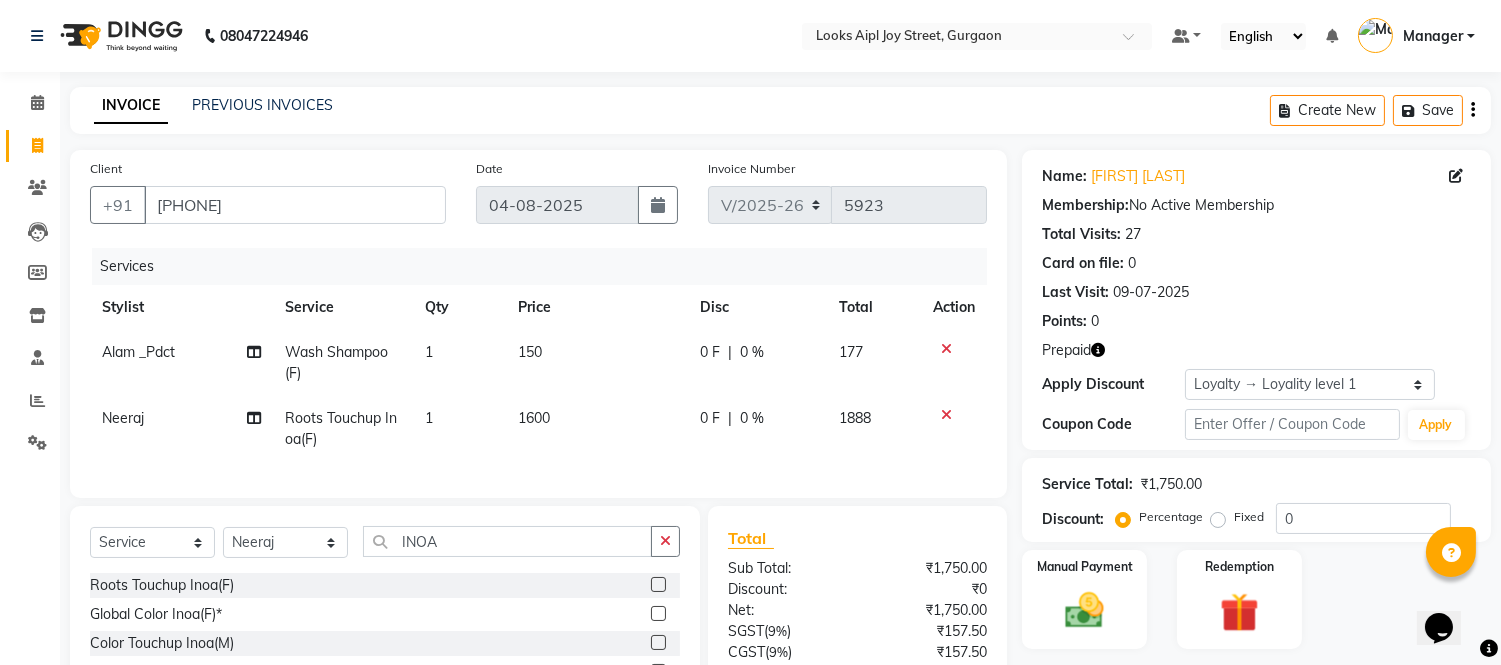 click on "150" 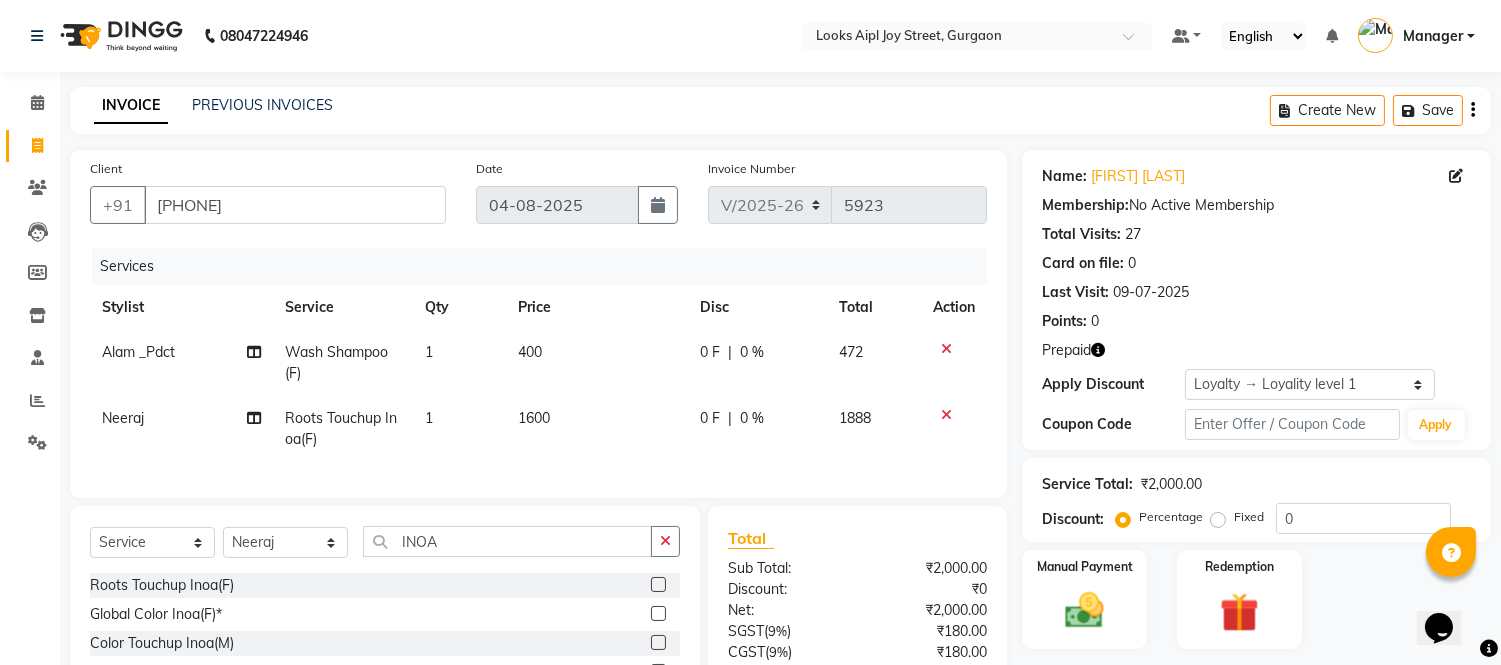 drag, startPoint x: 597, startPoint y: 264, endPoint x: 650, endPoint y: 264, distance: 53 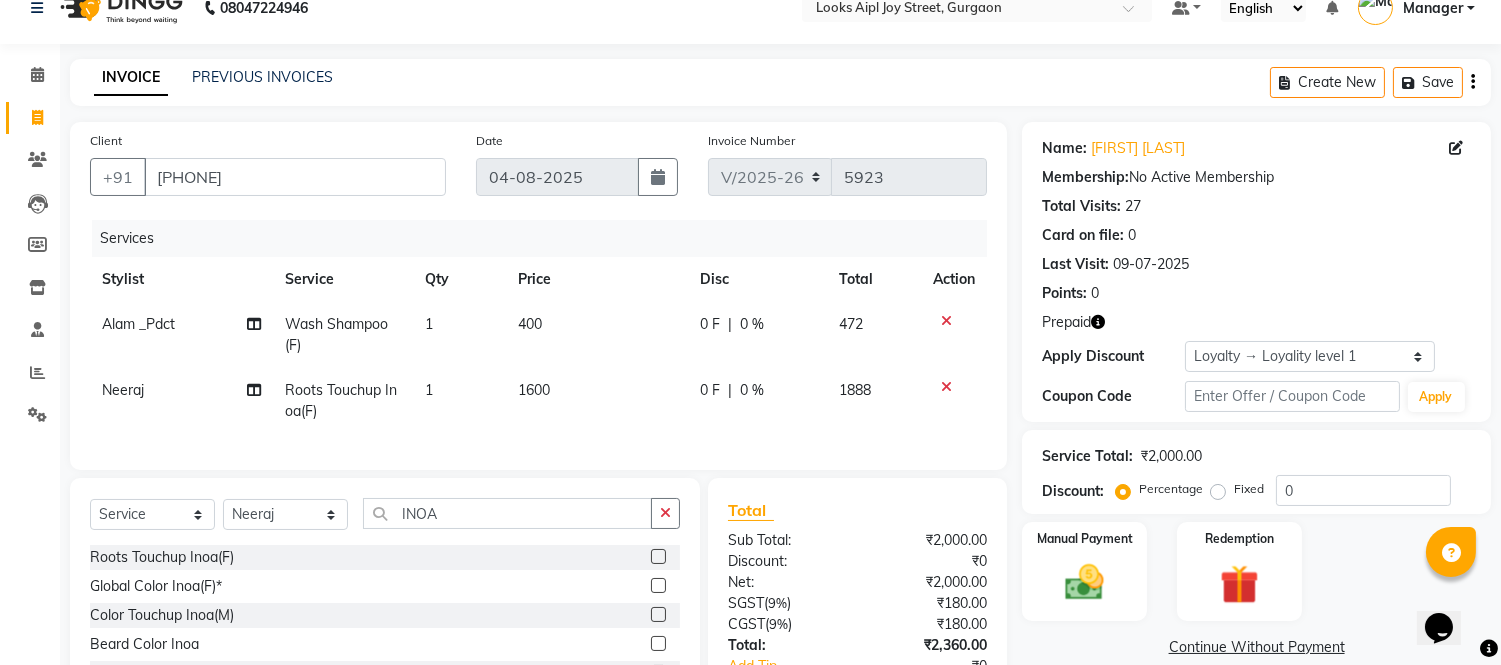 scroll, scrollTop: 111, scrollLeft: 0, axis: vertical 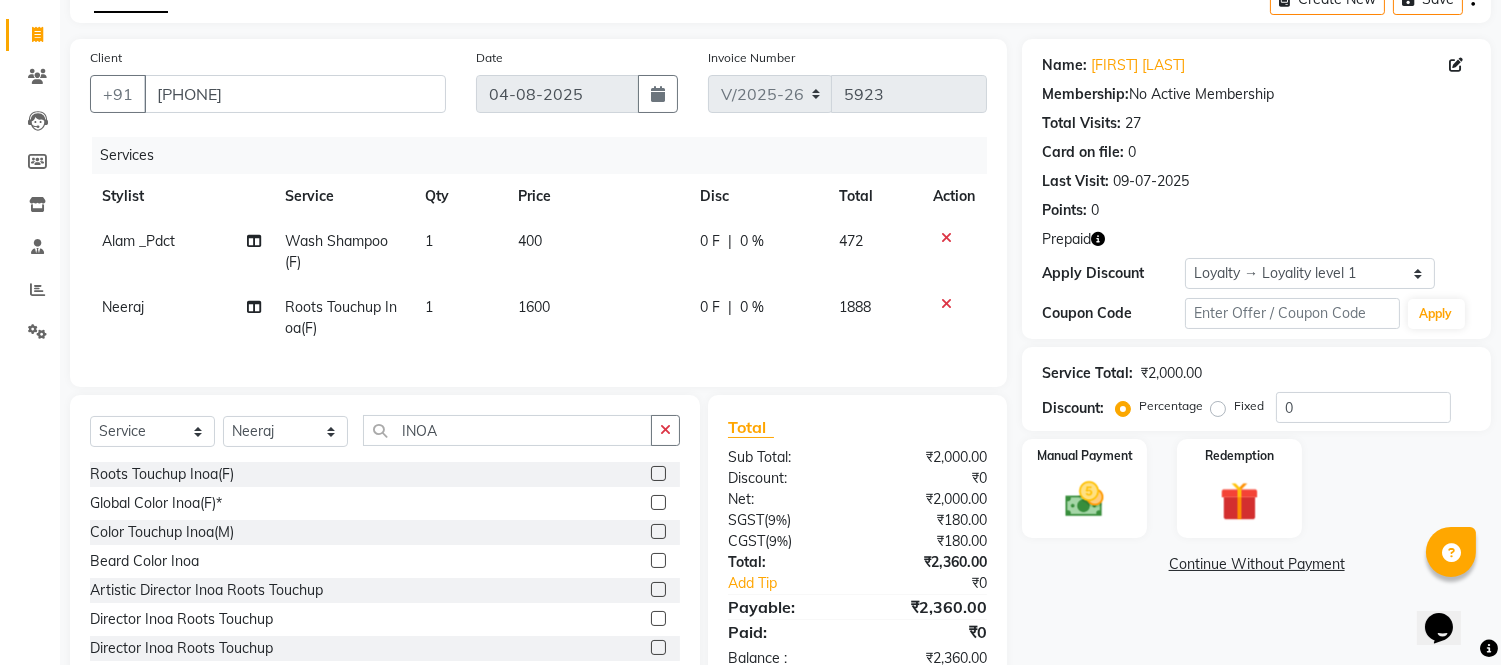 click 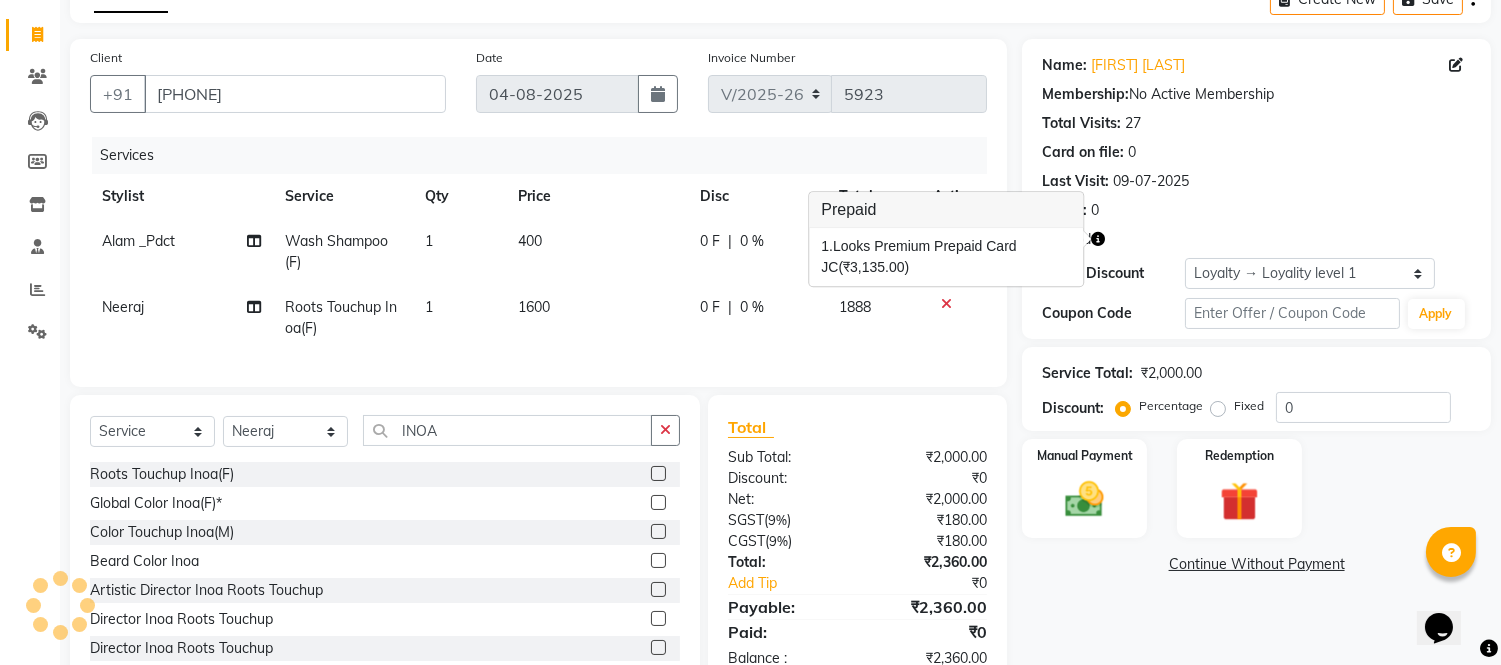 click 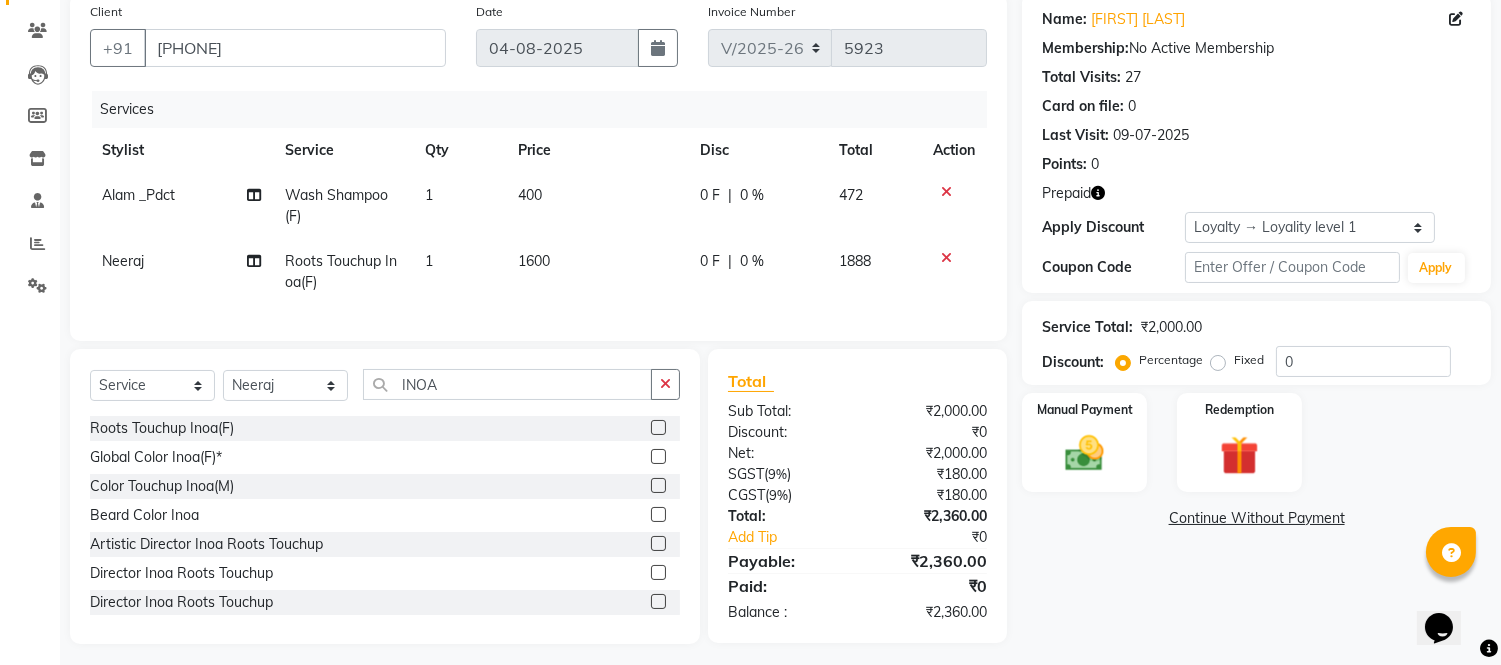 scroll, scrollTop: 182, scrollLeft: 0, axis: vertical 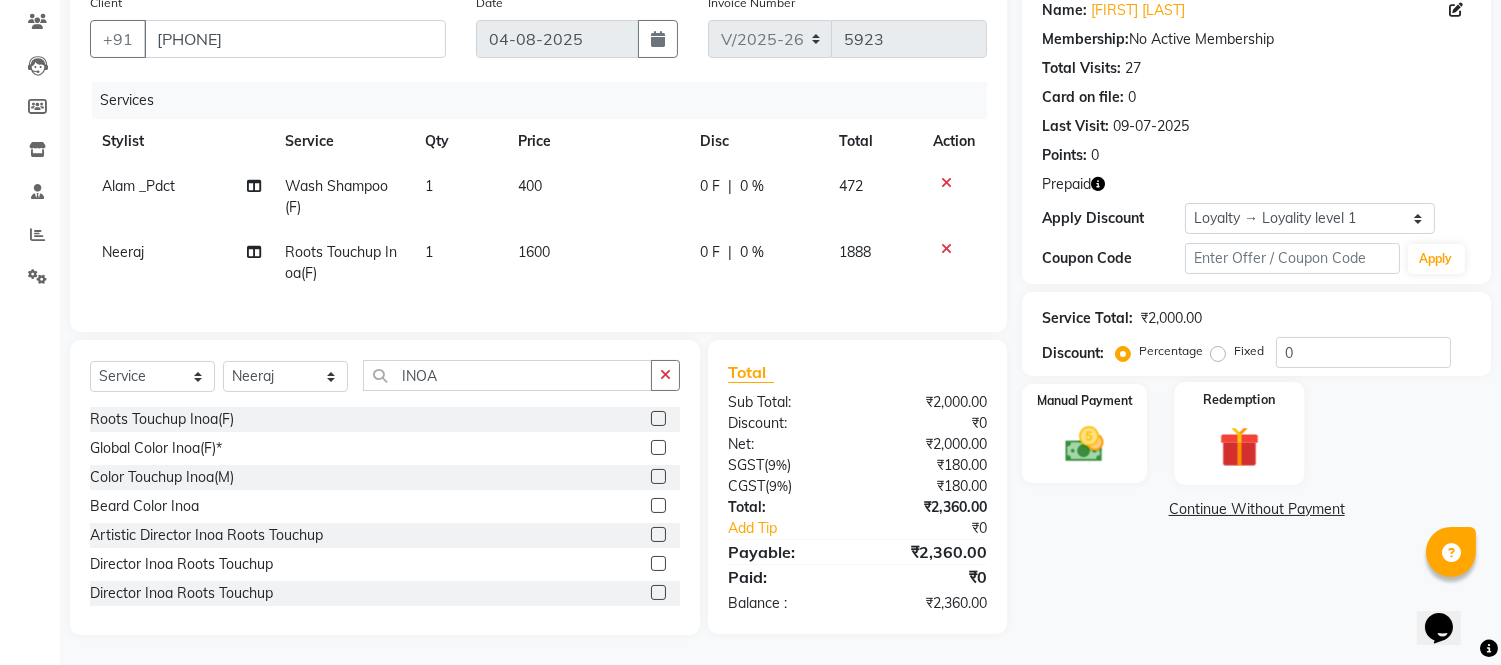 click 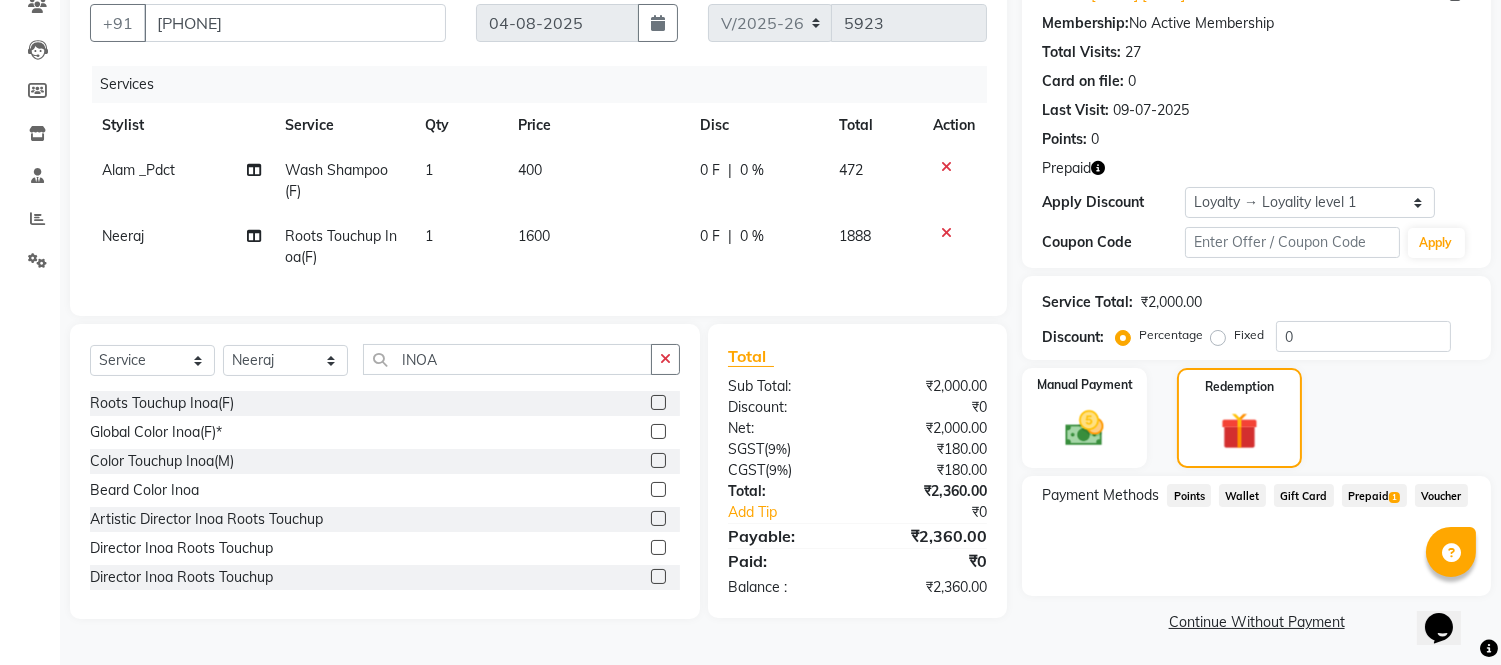 click on "Prepaid  1" 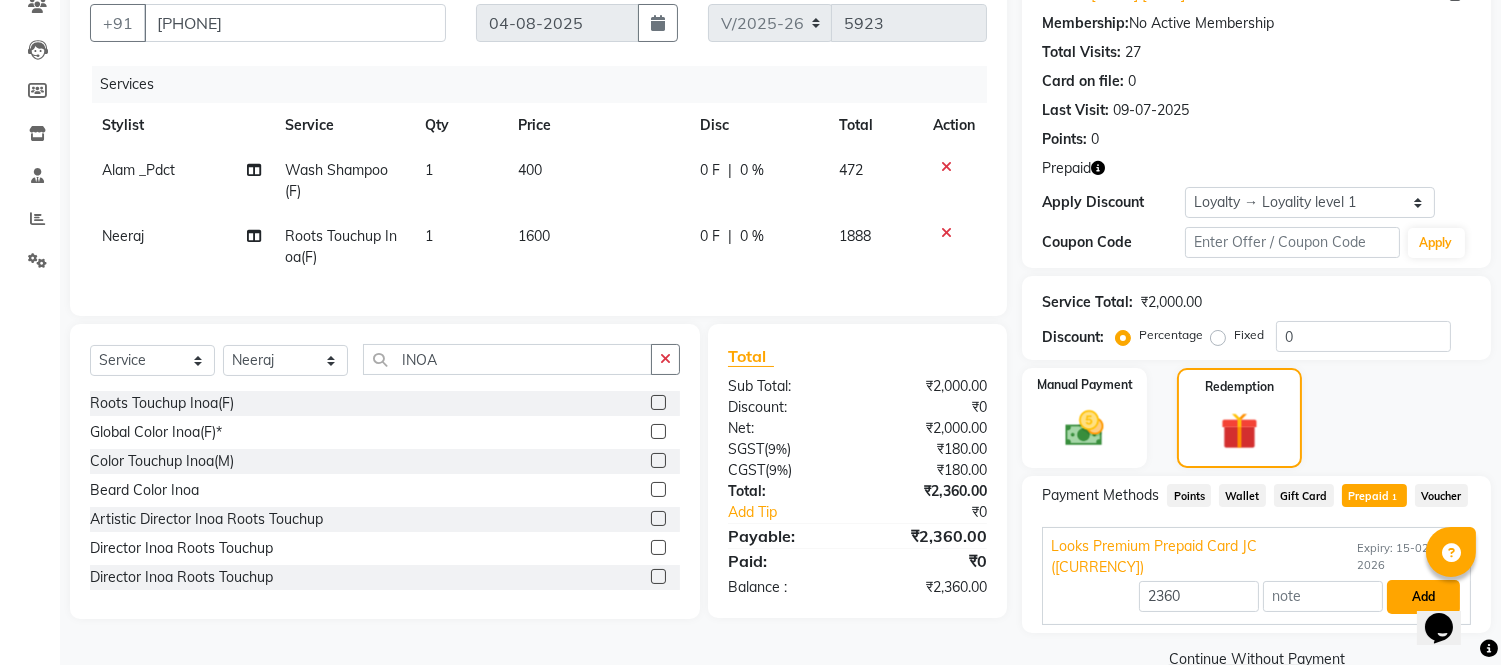 click on "Add" at bounding box center [1423, 597] 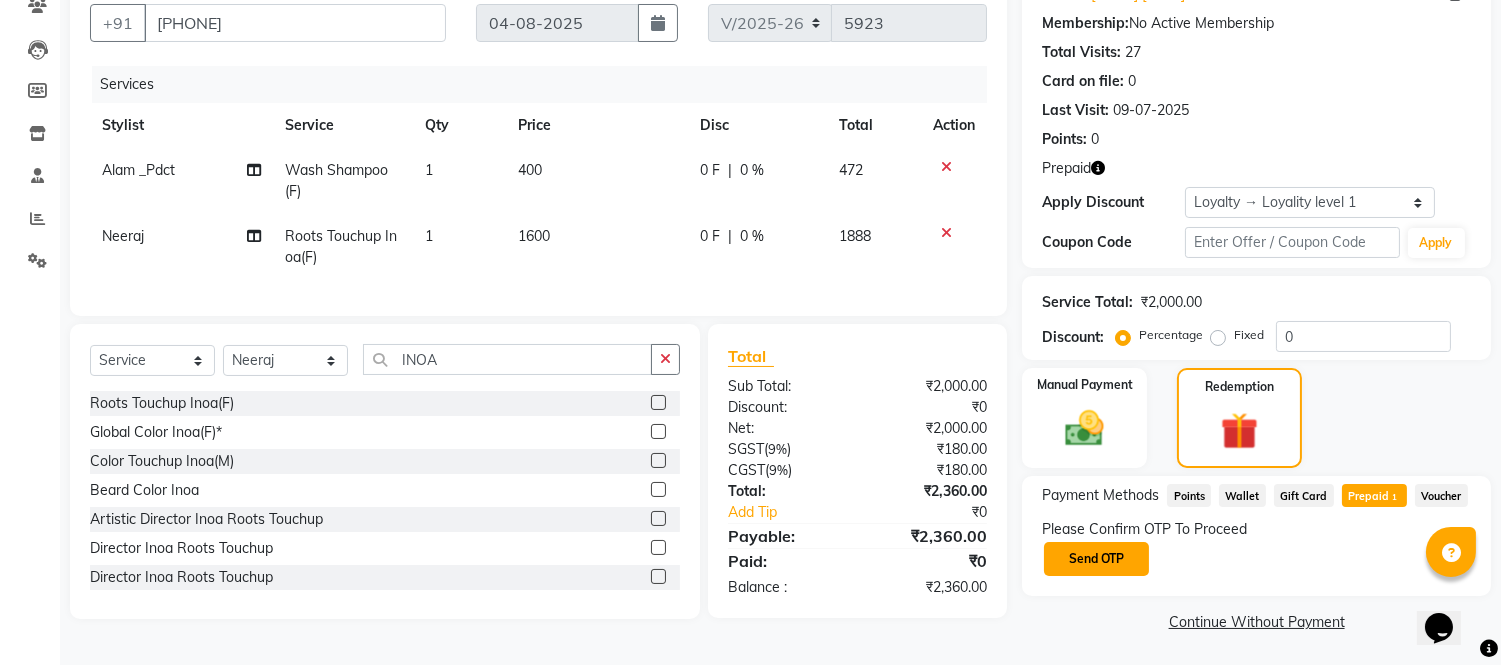 click on "Send OTP" 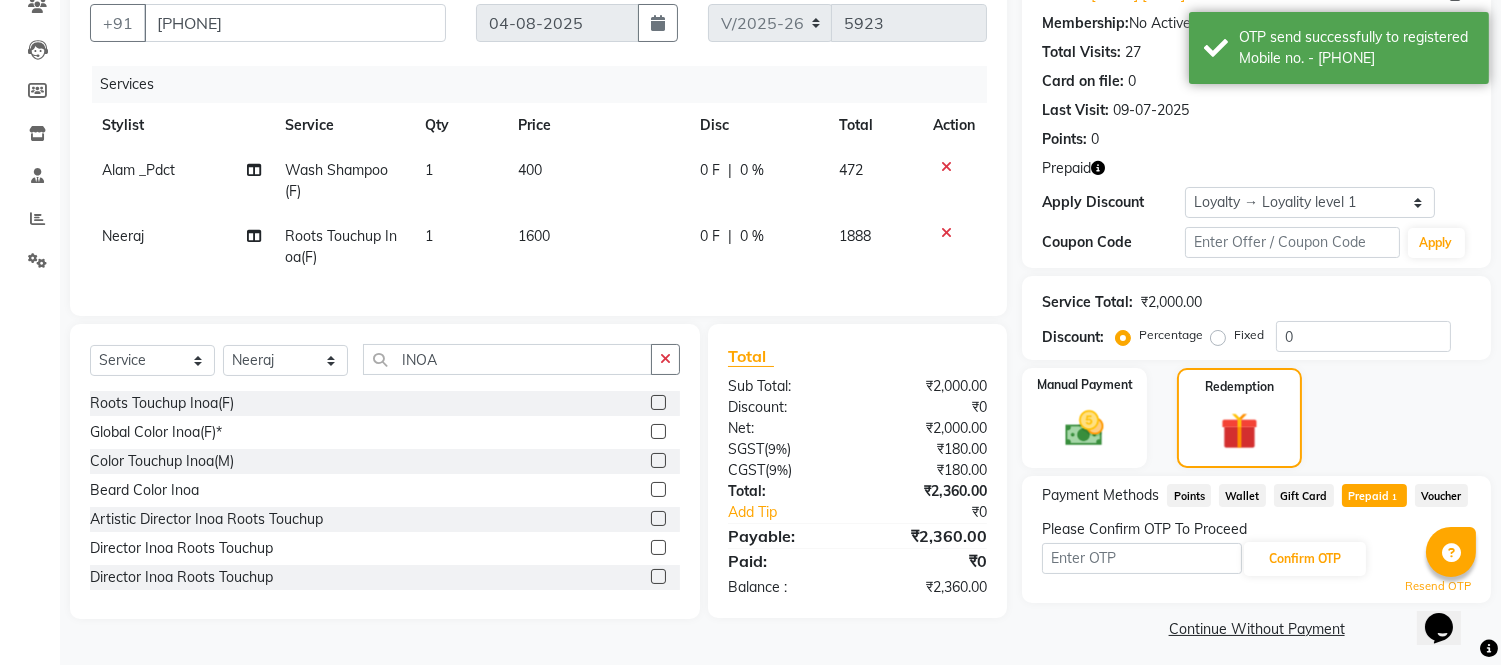 click 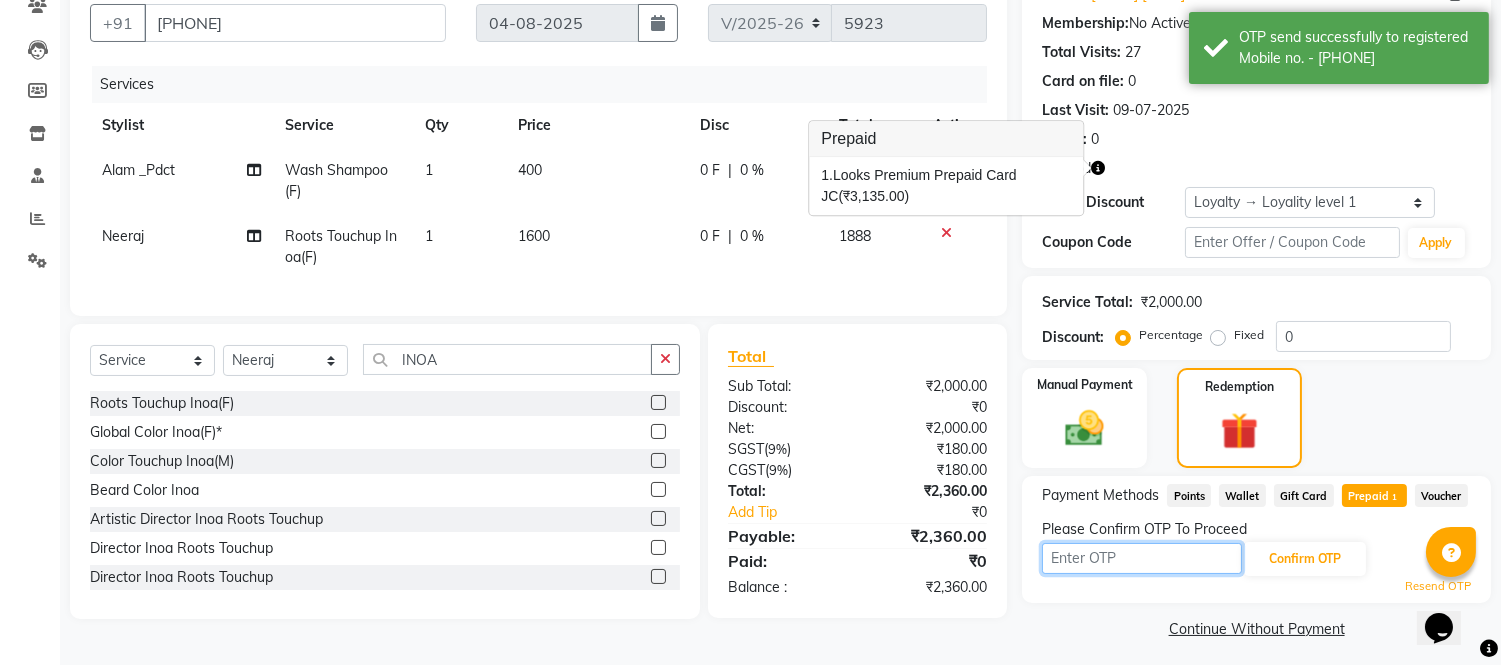 click at bounding box center (1142, 558) 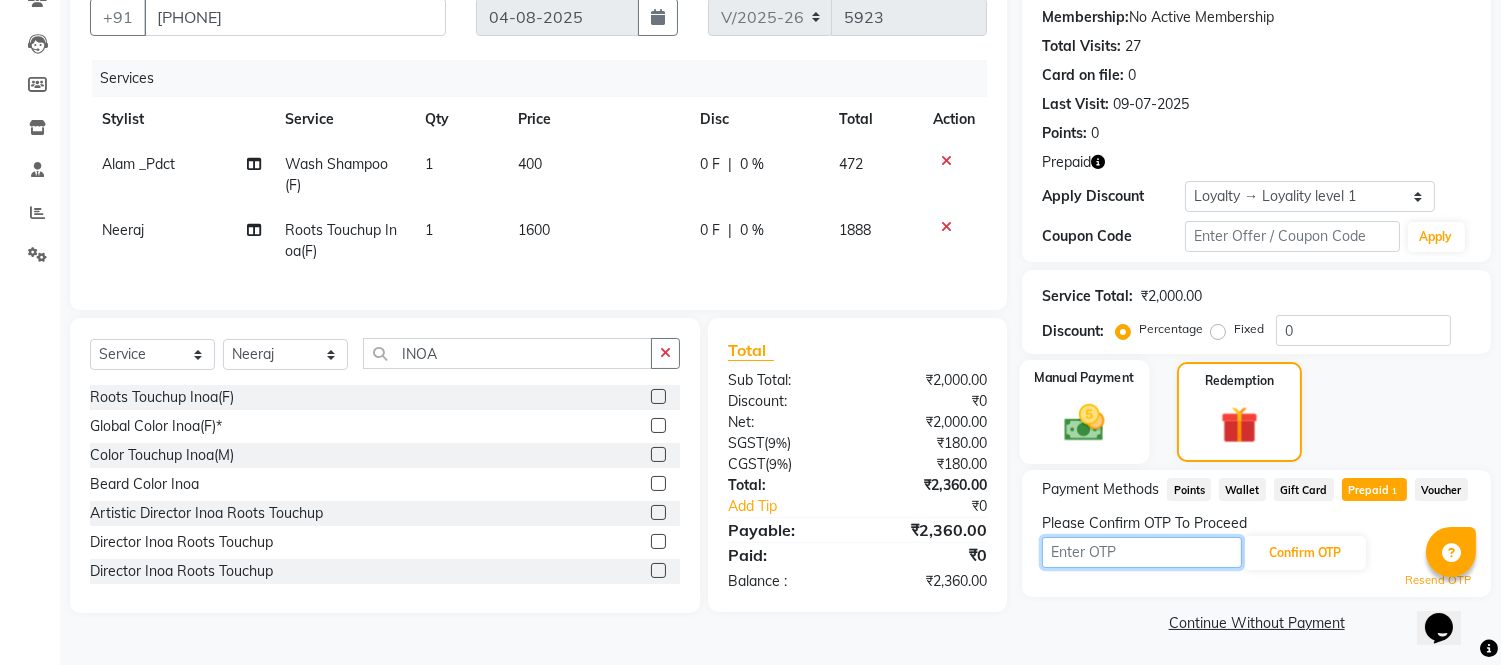 scroll, scrollTop: 190, scrollLeft: 0, axis: vertical 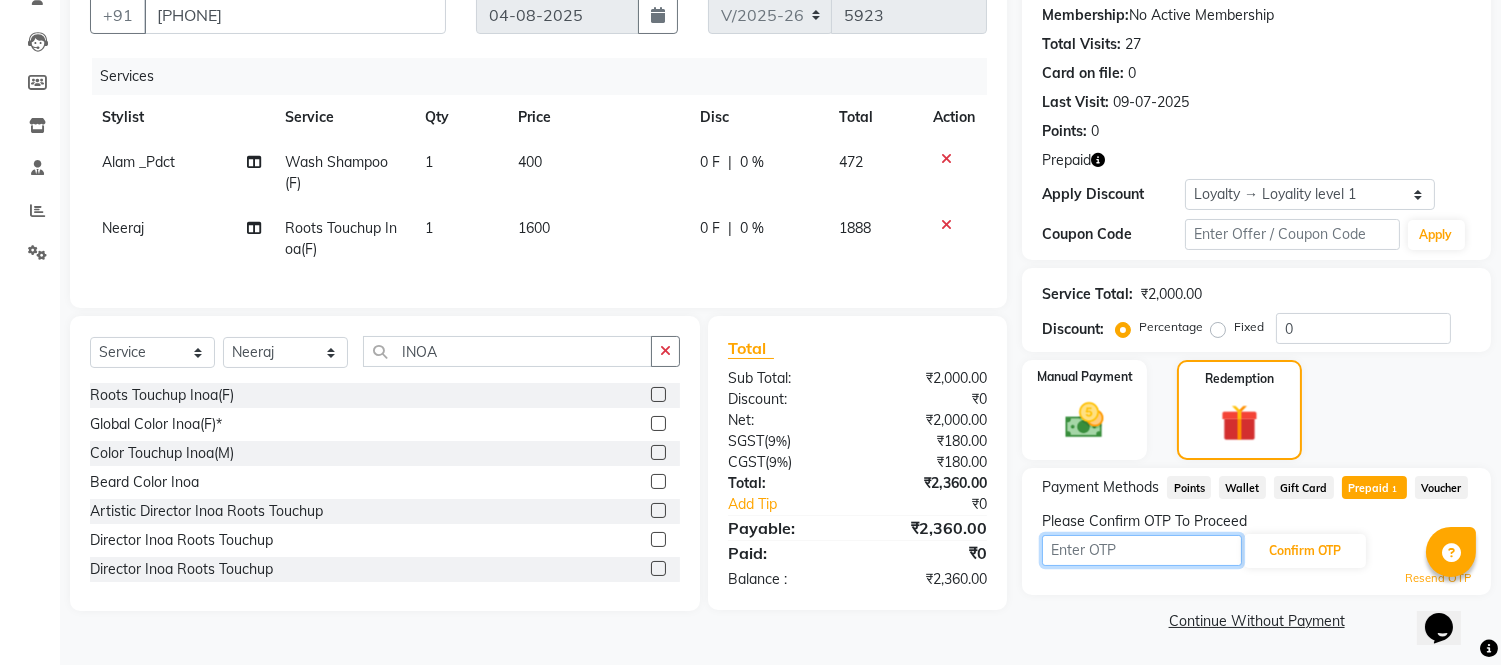 click at bounding box center (1142, 550) 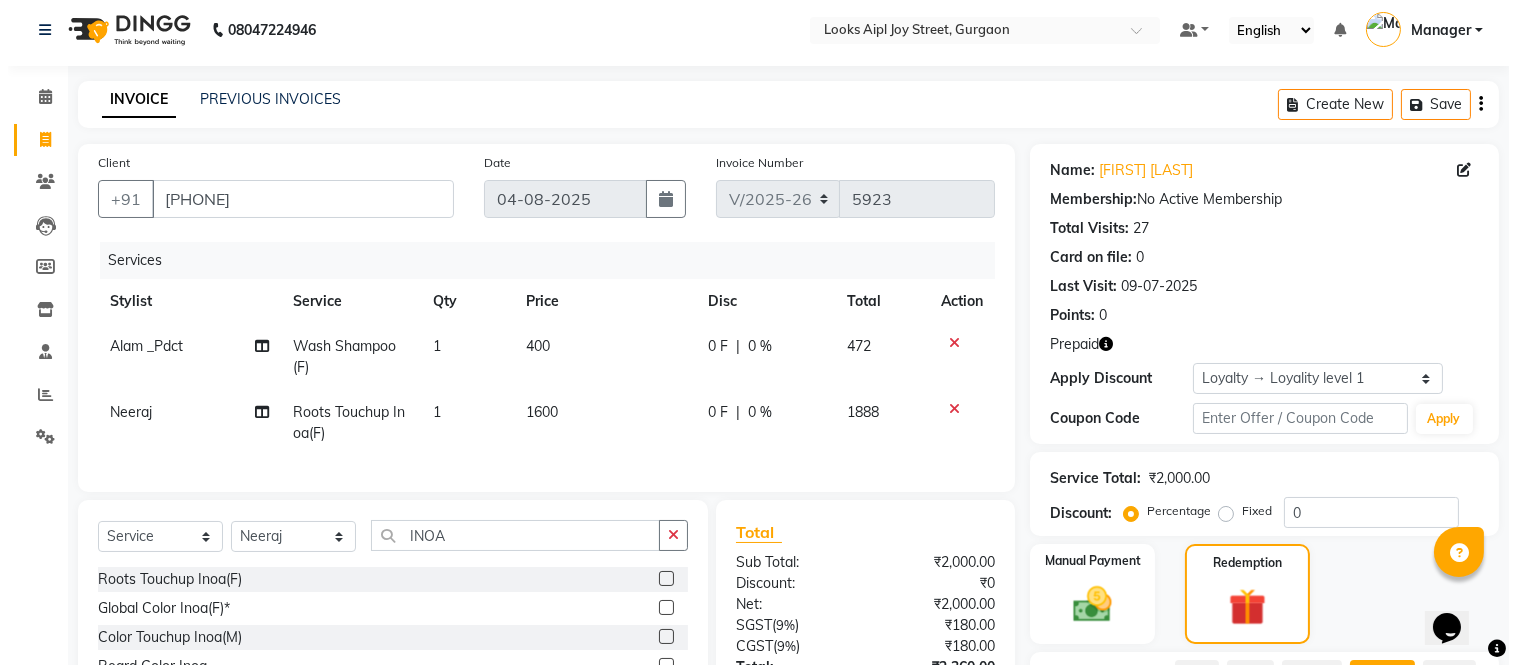 scroll, scrollTop: 0, scrollLeft: 0, axis: both 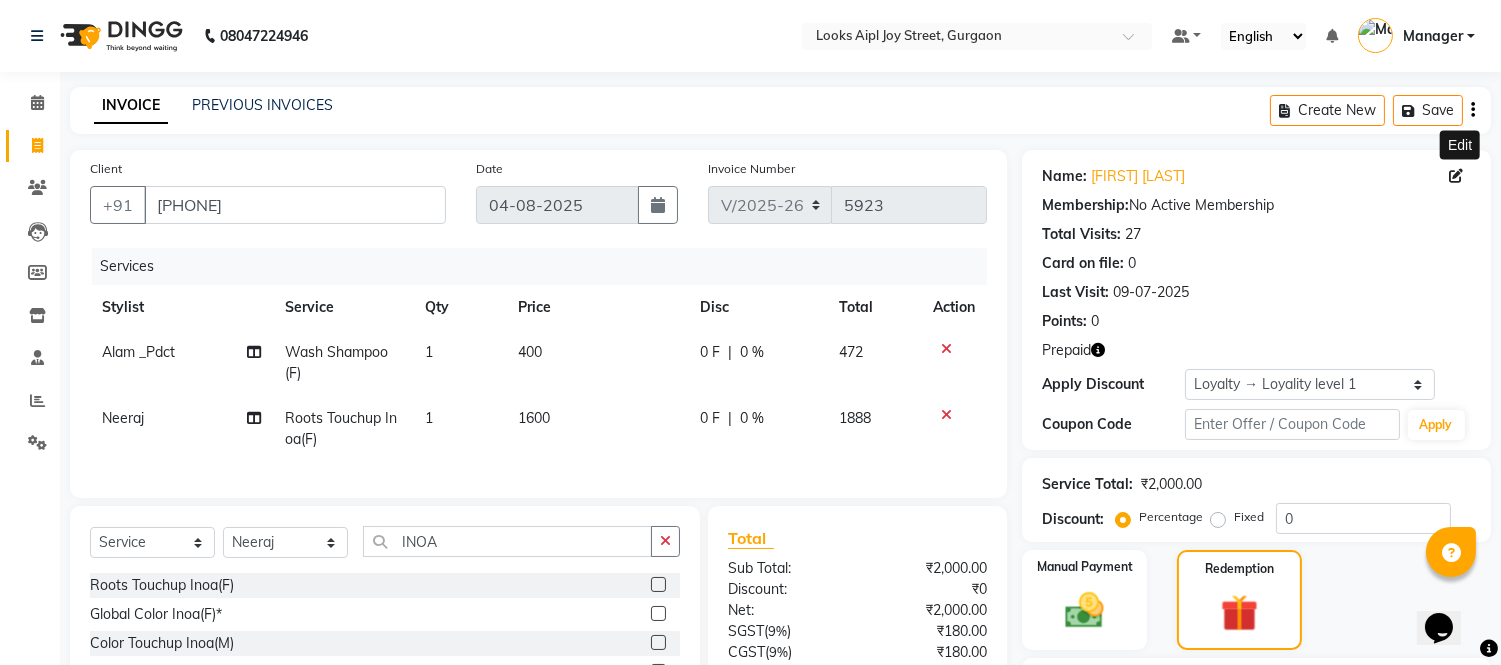click 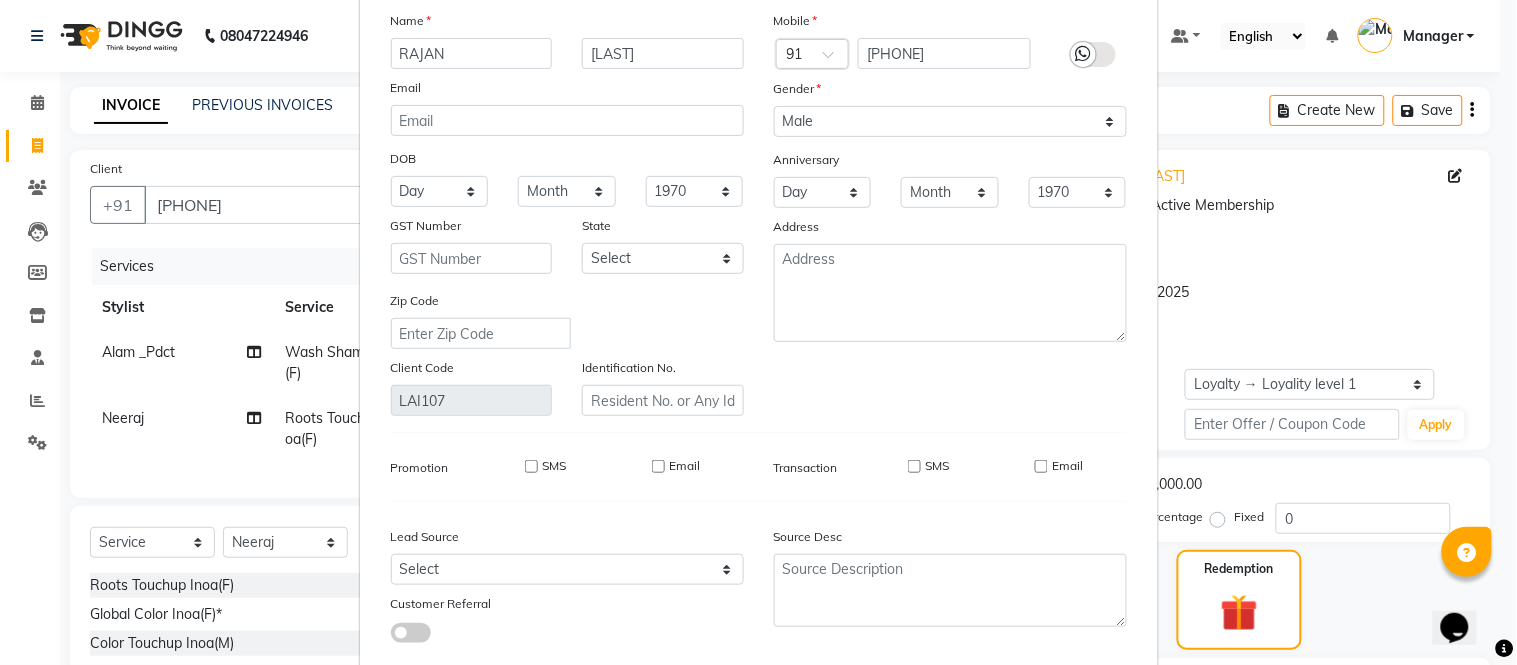 scroll, scrollTop: 224, scrollLeft: 0, axis: vertical 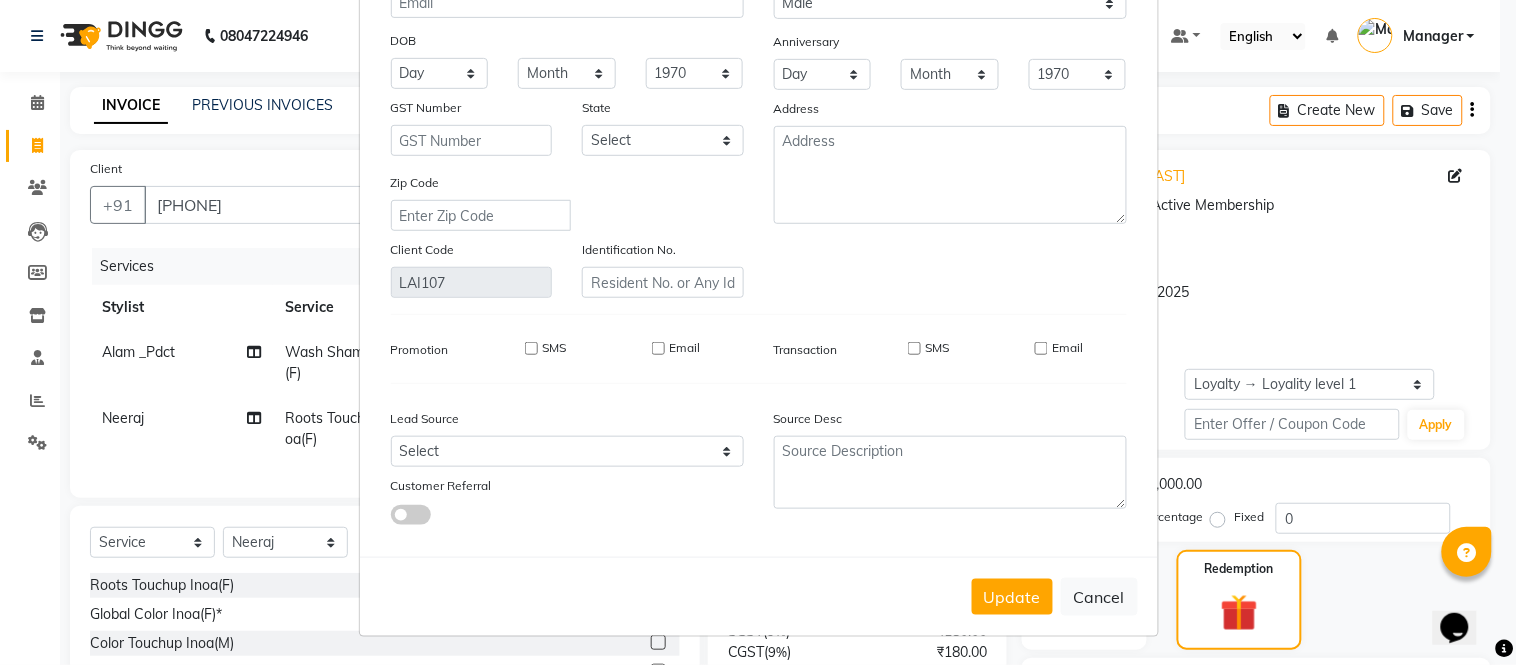 click on "SMS" at bounding box center [914, 348] 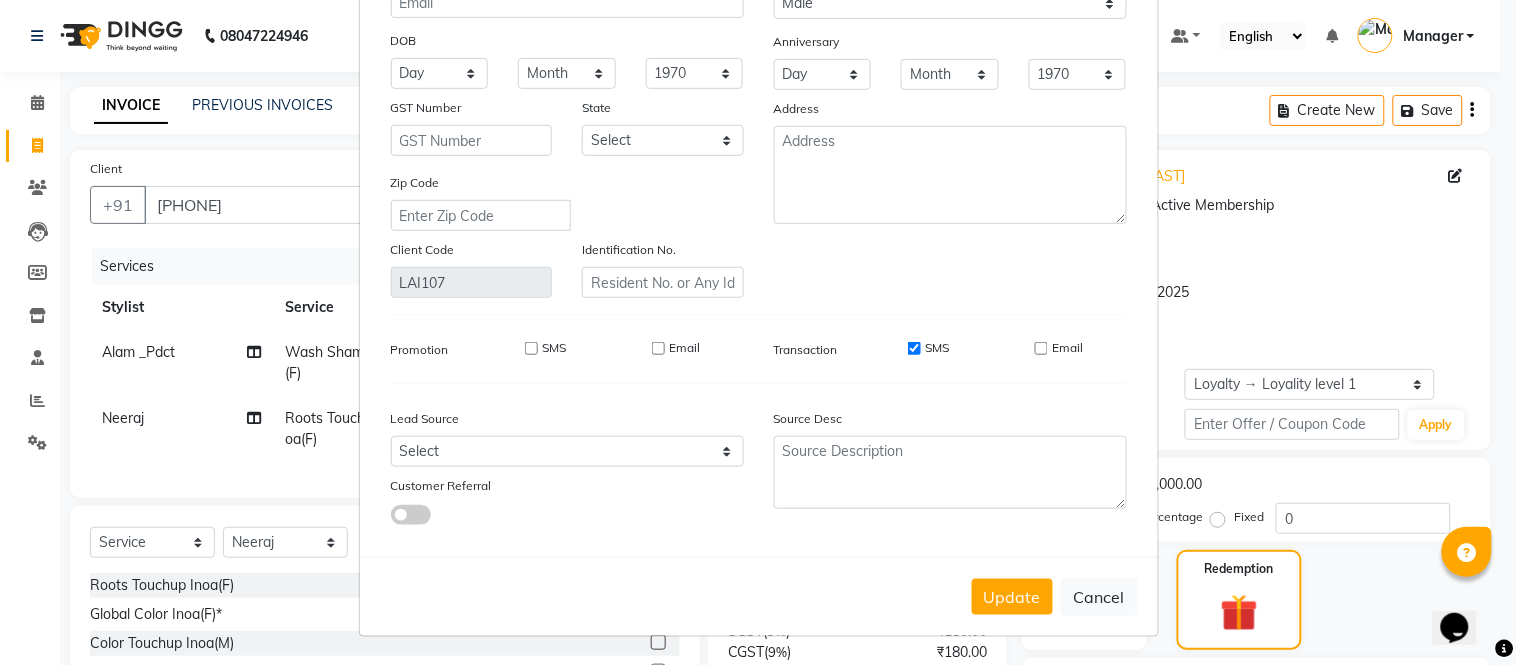 click on "Email" at bounding box center [1041, 348] 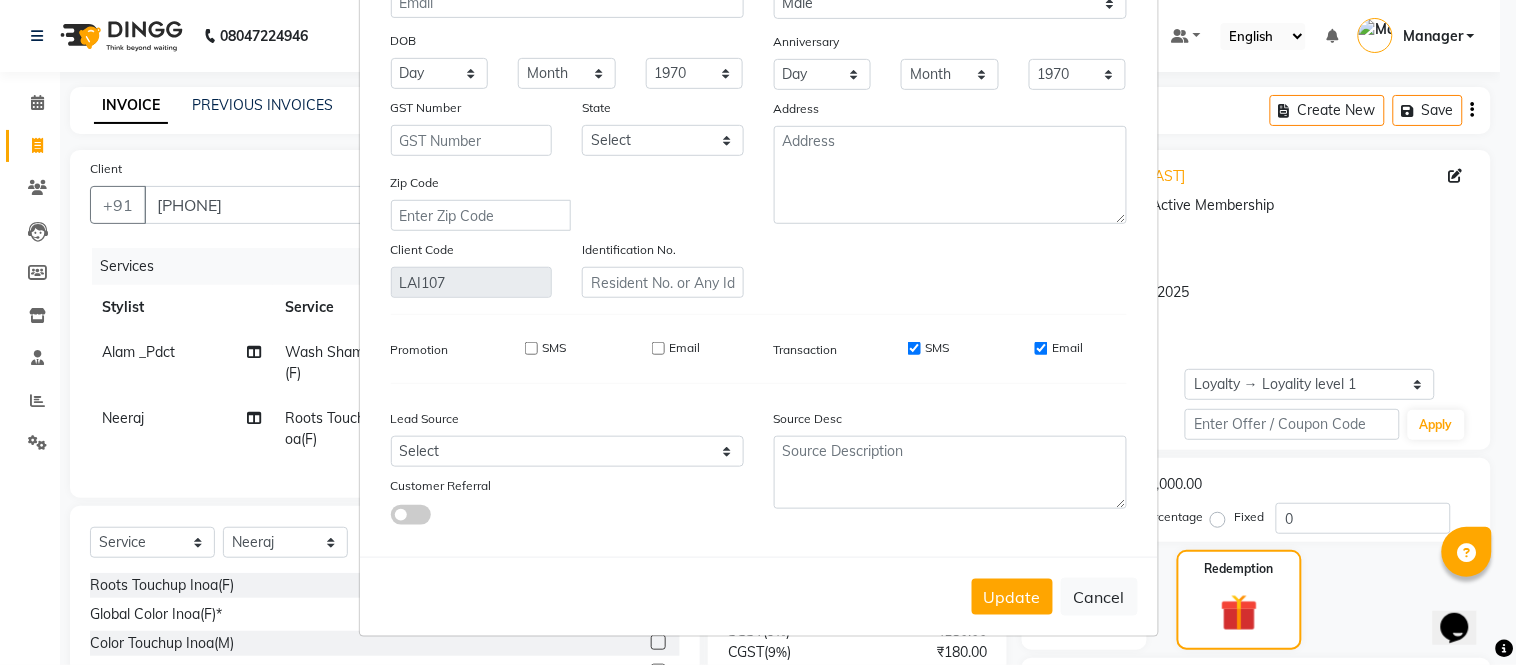click on "Email" at bounding box center [658, 348] 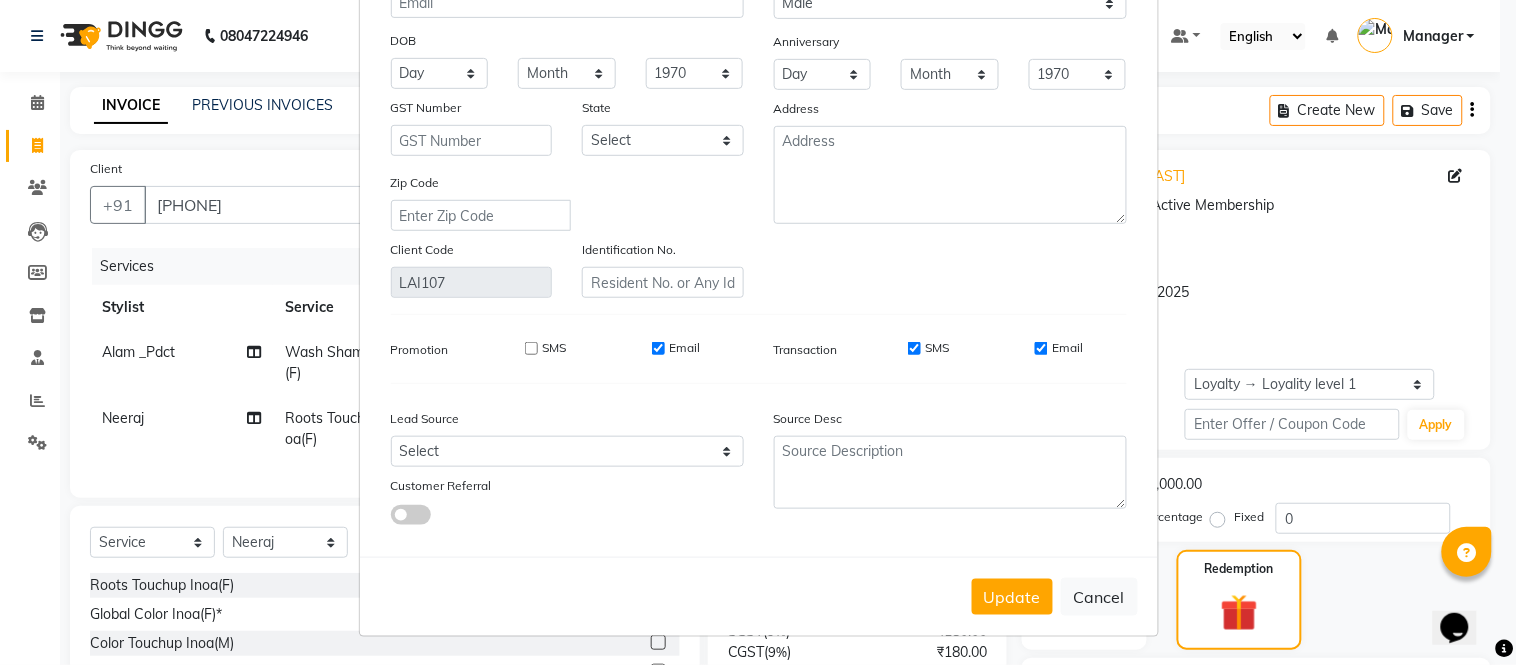 click on "SMS" at bounding box center (531, 348) 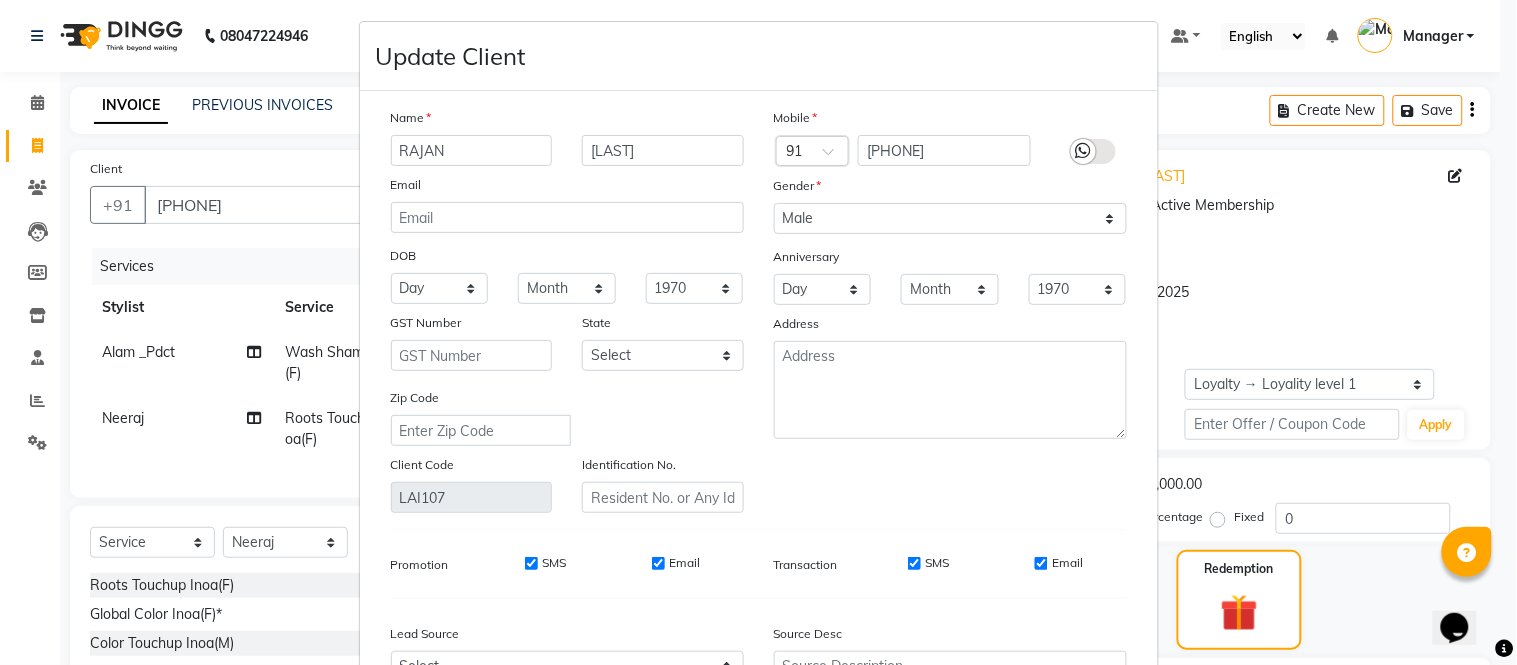 scroll, scrollTop: 0, scrollLeft: 0, axis: both 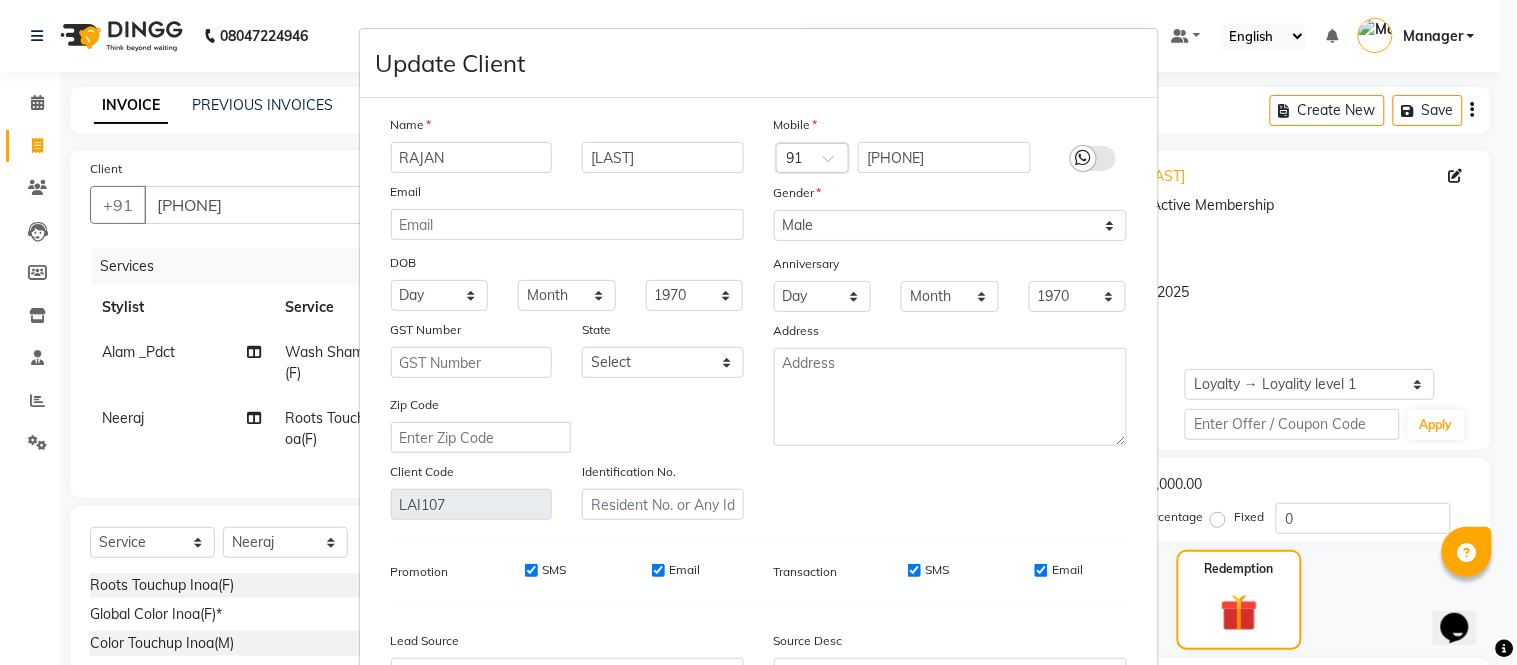 click at bounding box center (1084, 158) 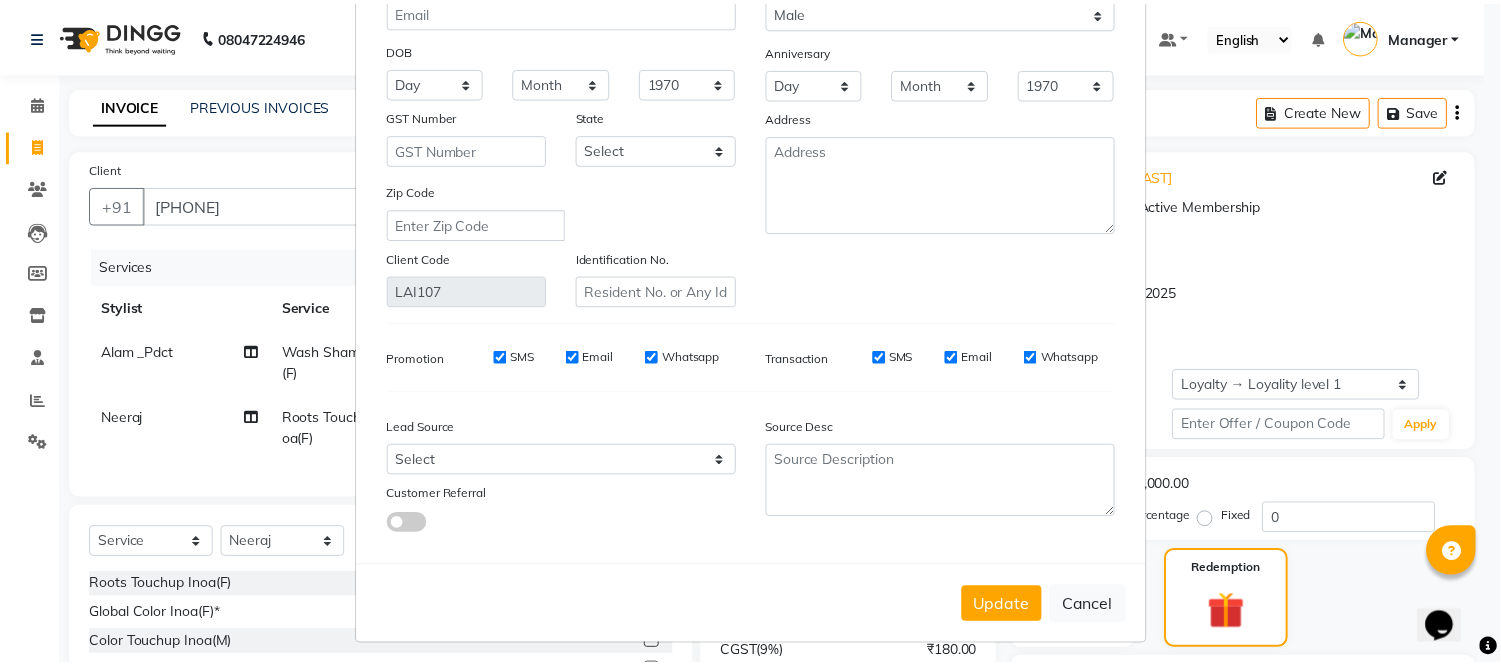 scroll, scrollTop: 224, scrollLeft: 0, axis: vertical 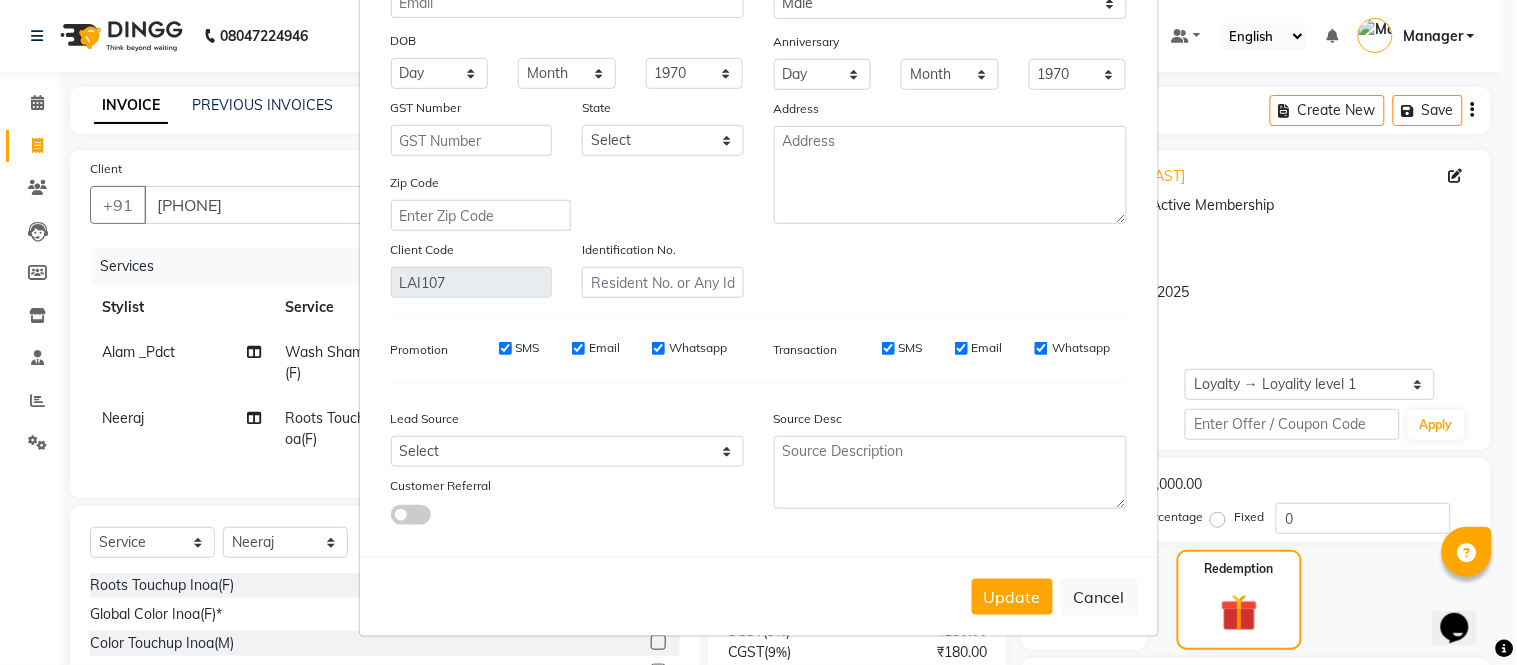 click on "Update" at bounding box center (1012, 597) 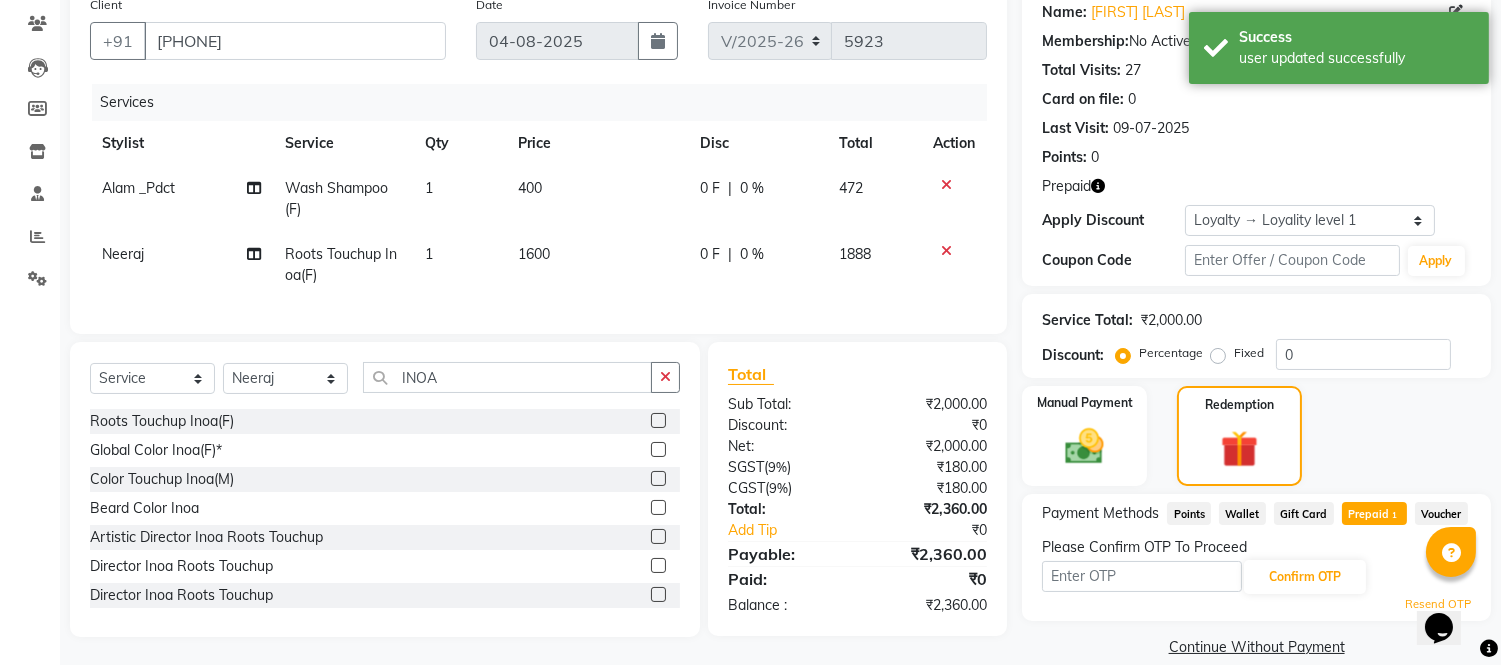 scroll, scrollTop: 190, scrollLeft: 0, axis: vertical 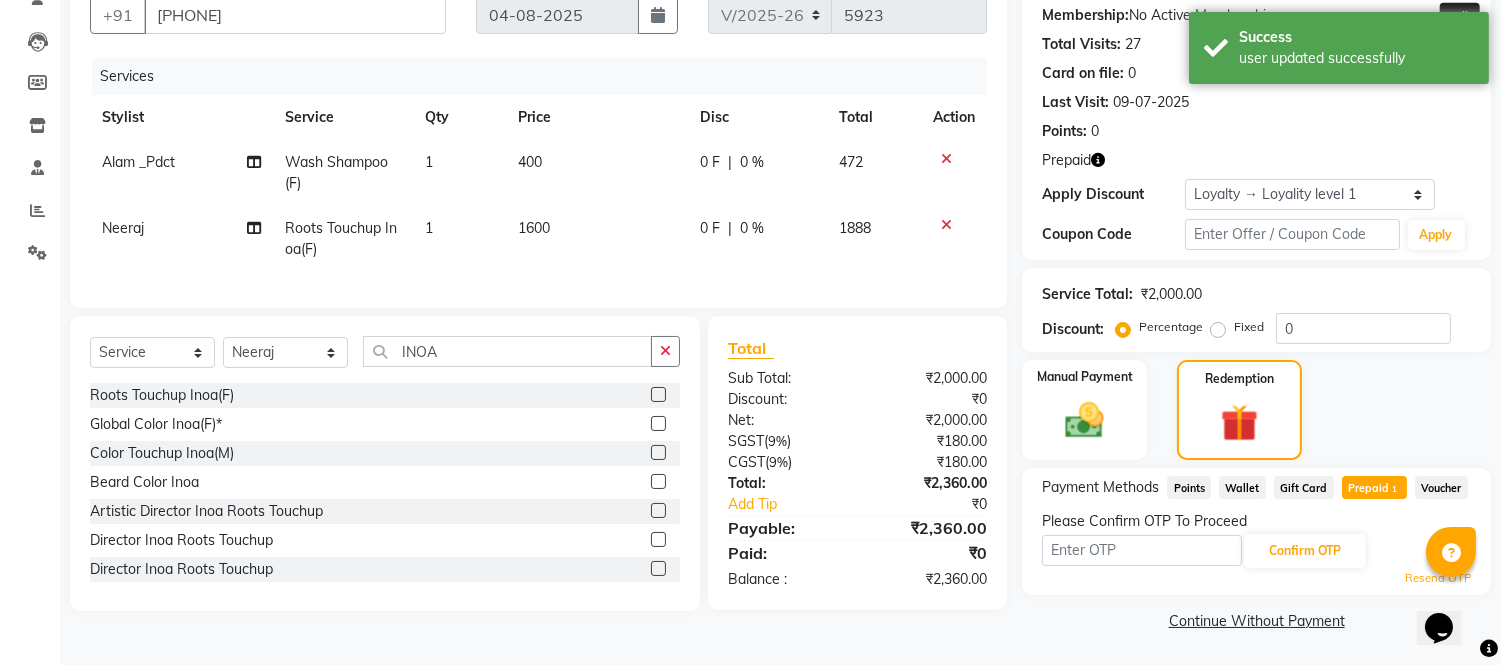 click on "Resend OTP" 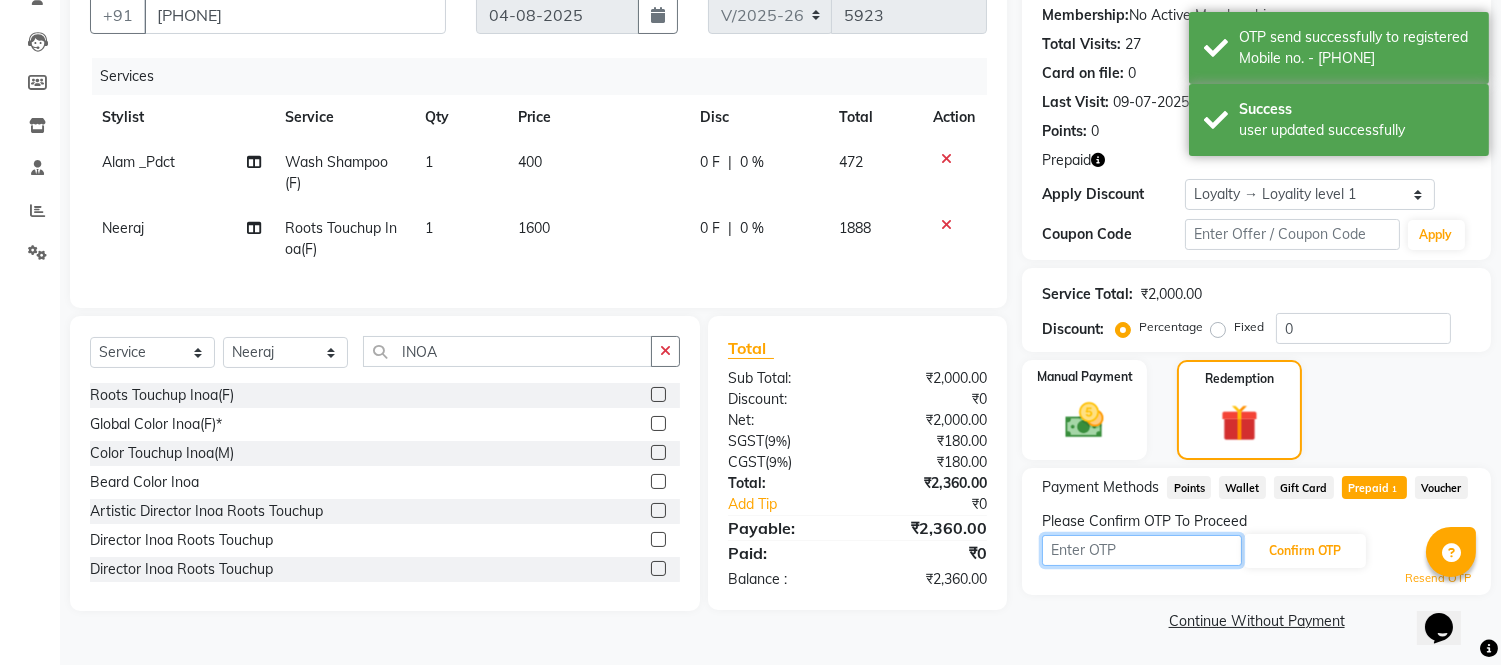 click at bounding box center (1142, 550) 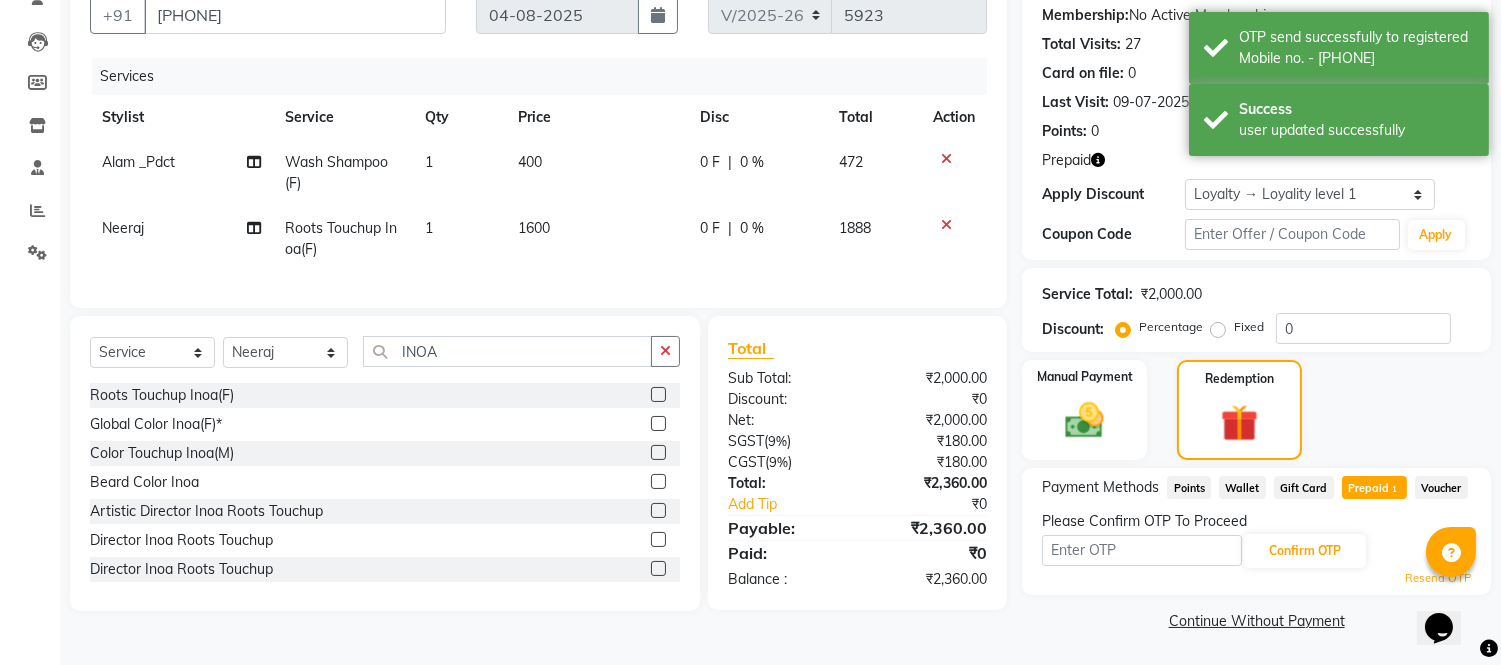 click on "Resend OTP" 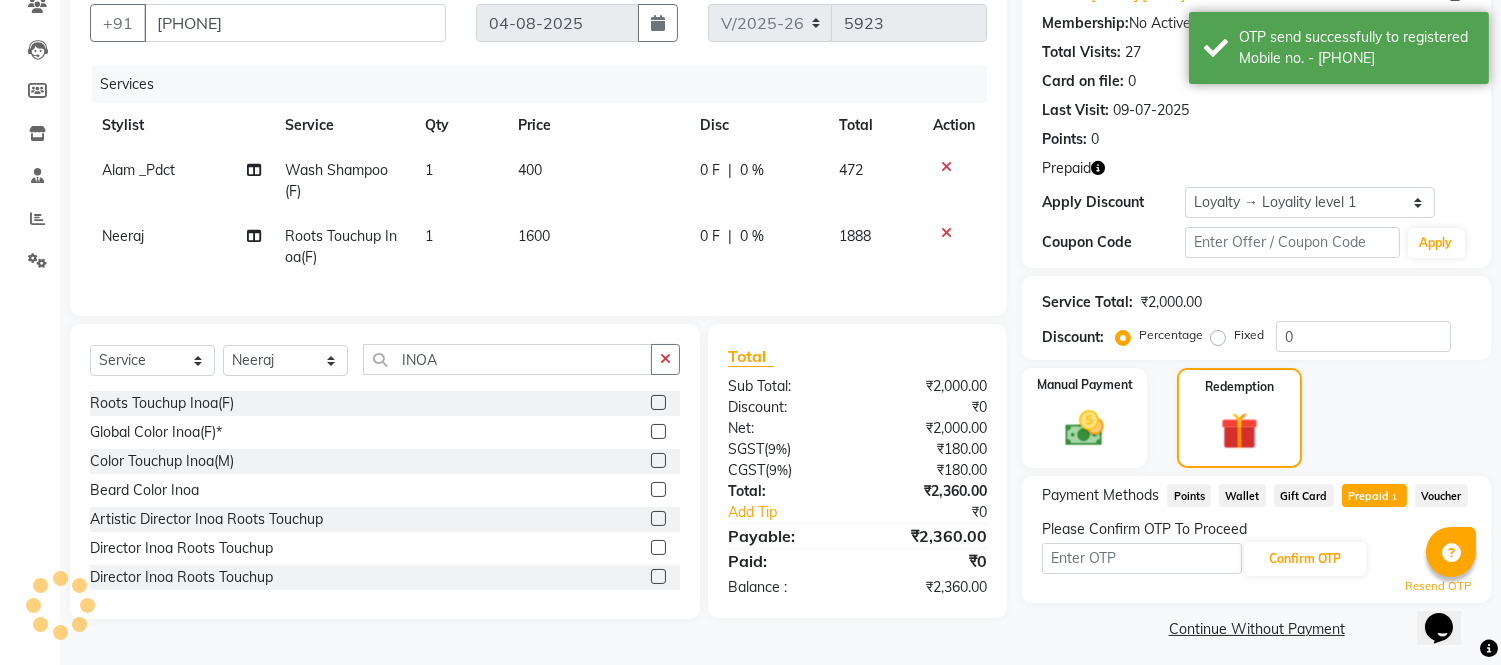 scroll, scrollTop: 190, scrollLeft: 0, axis: vertical 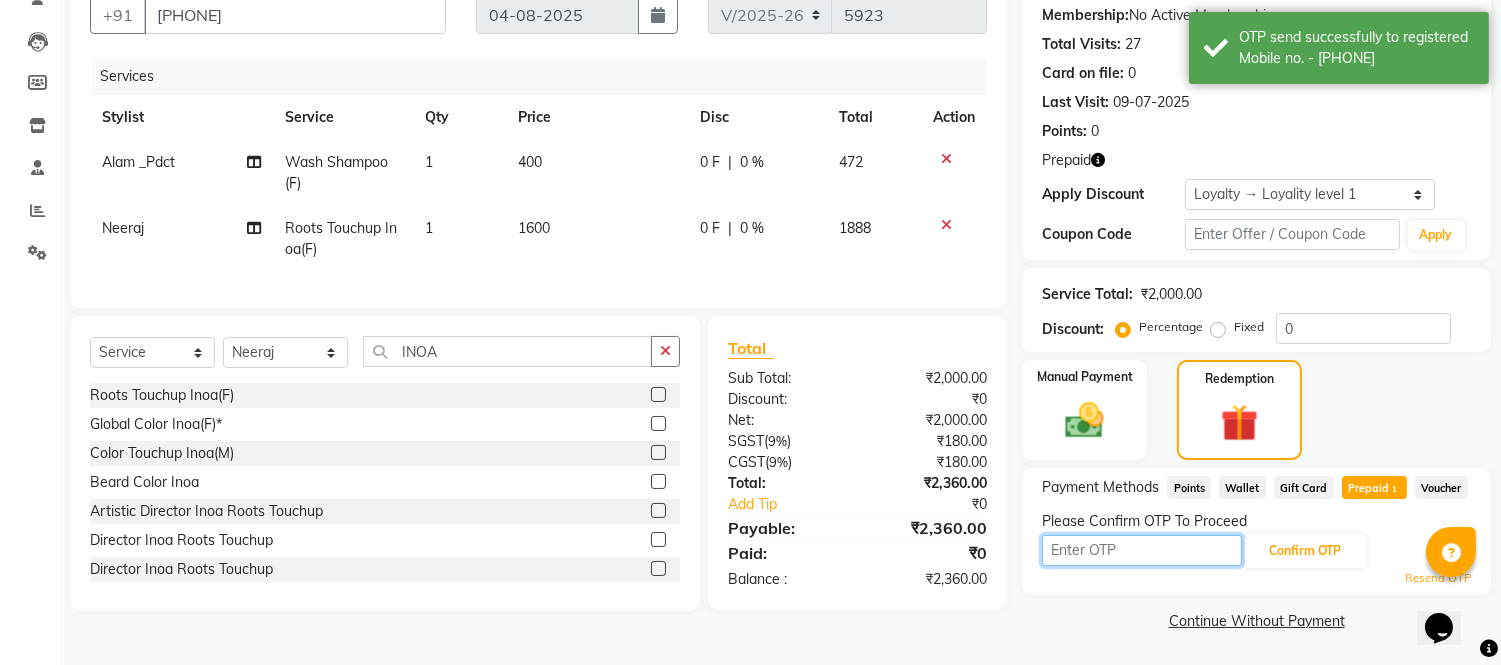 click at bounding box center (1142, 550) 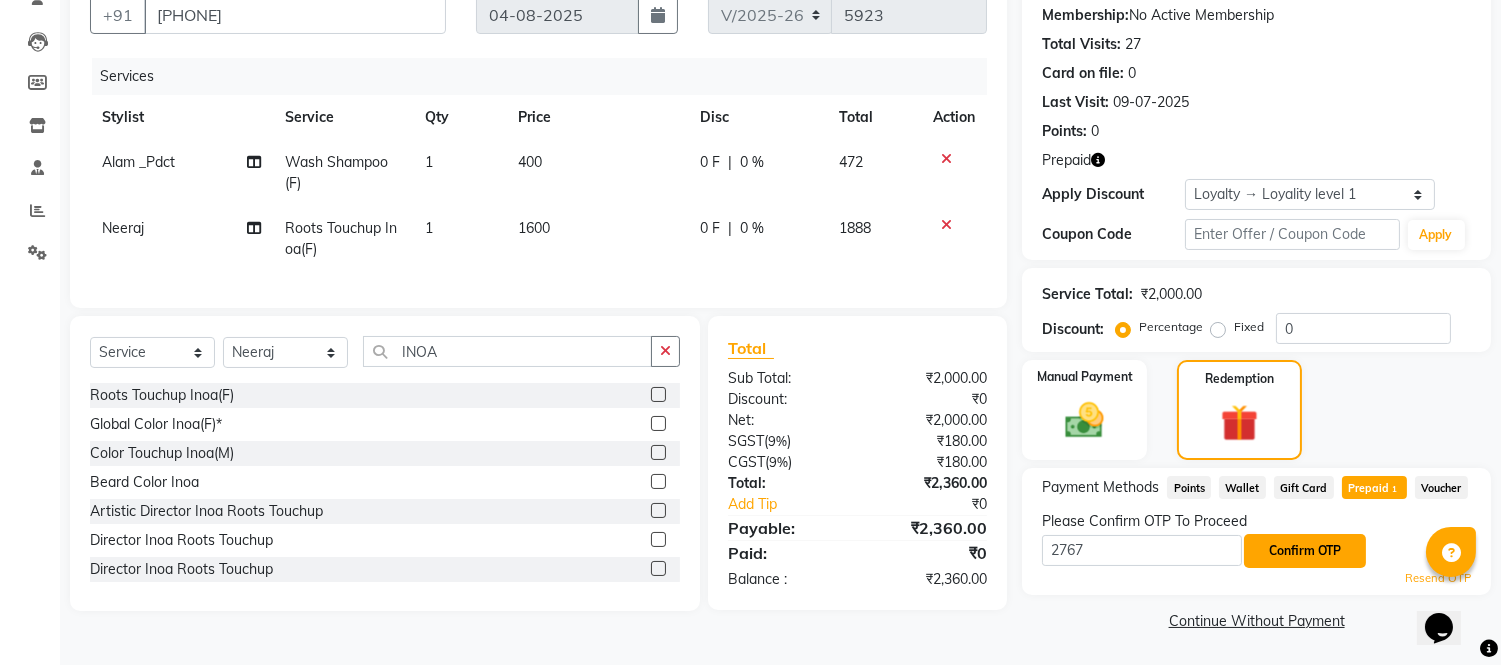 click on "Confirm OTP" 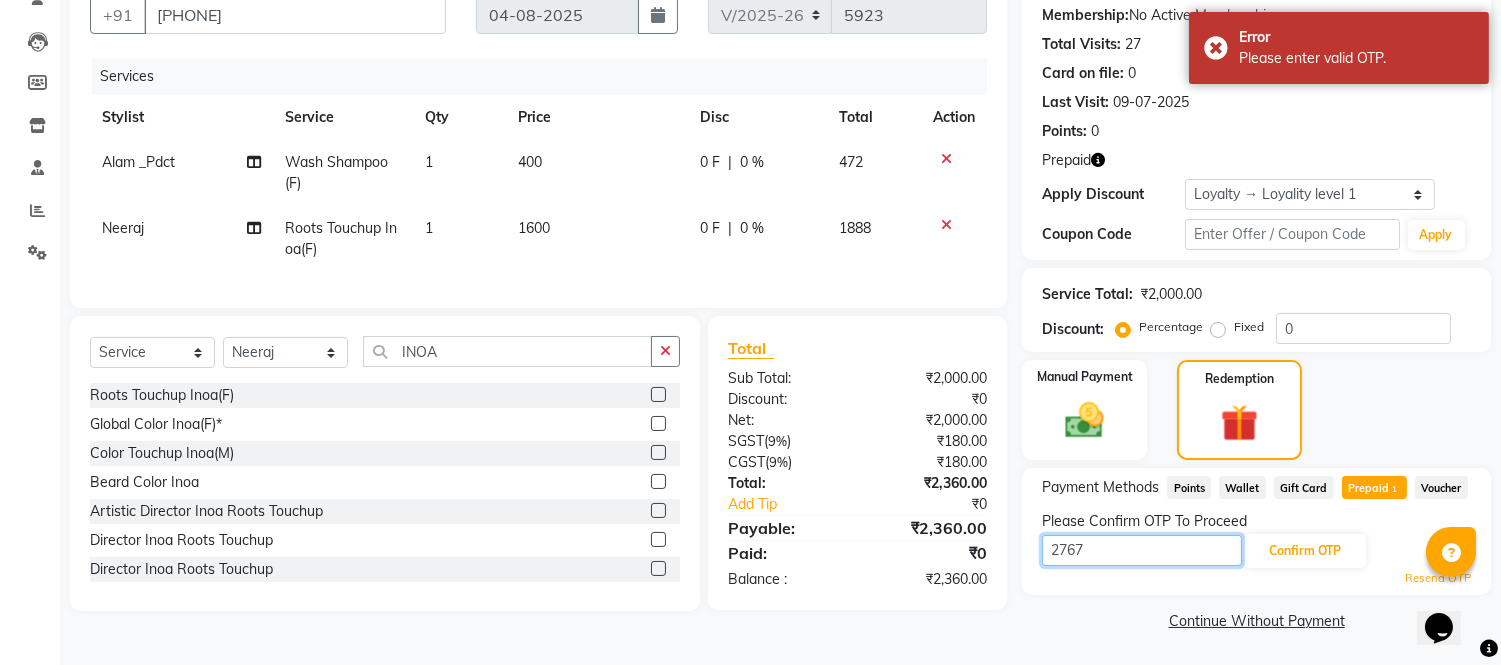 click on "2767" at bounding box center [1142, 550] 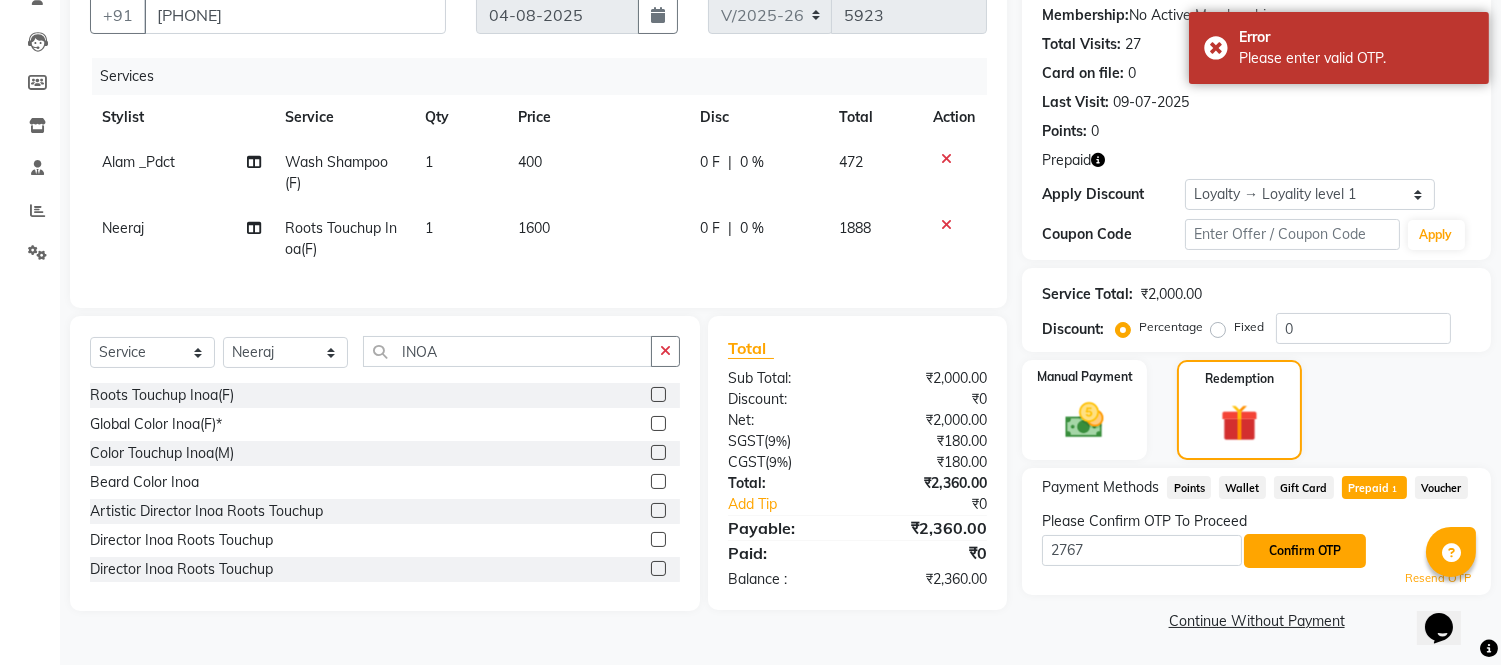 click on "Confirm OTP" 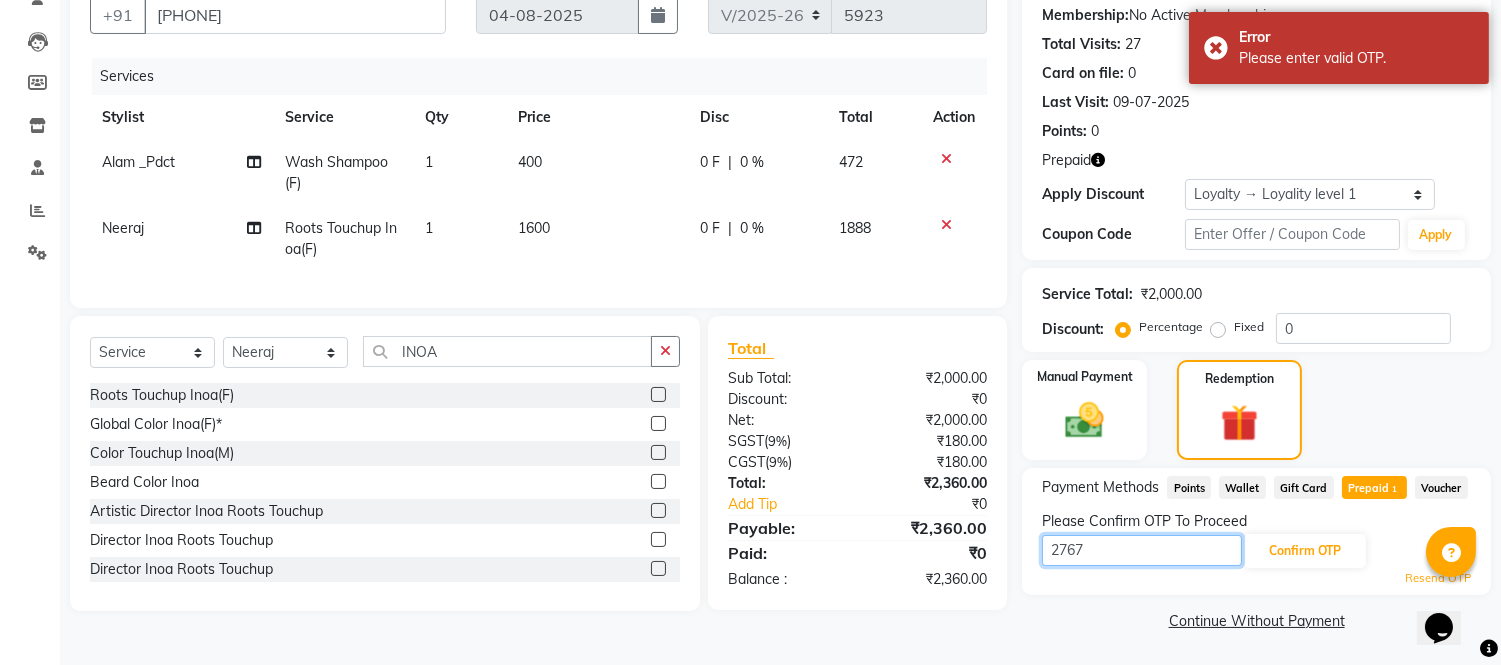 click on "2767" at bounding box center [1142, 550] 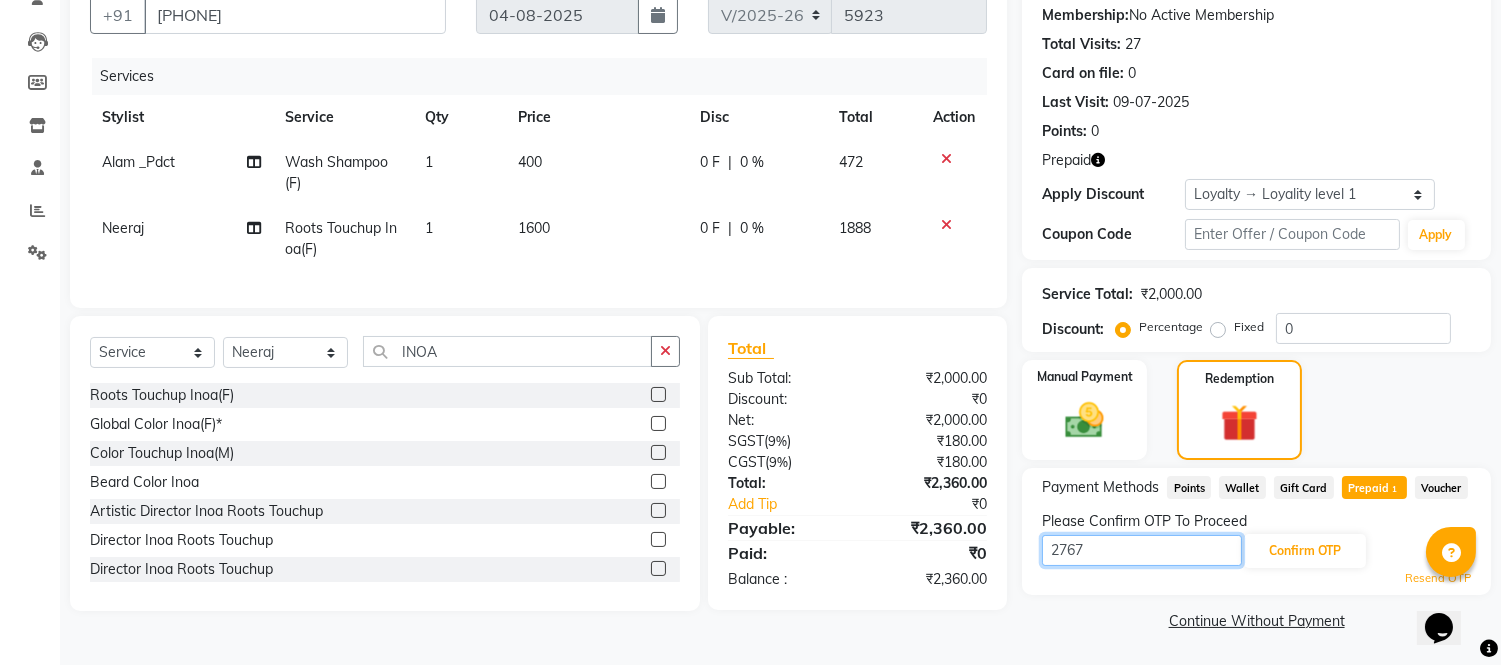 click on "2767" at bounding box center (1142, 550) 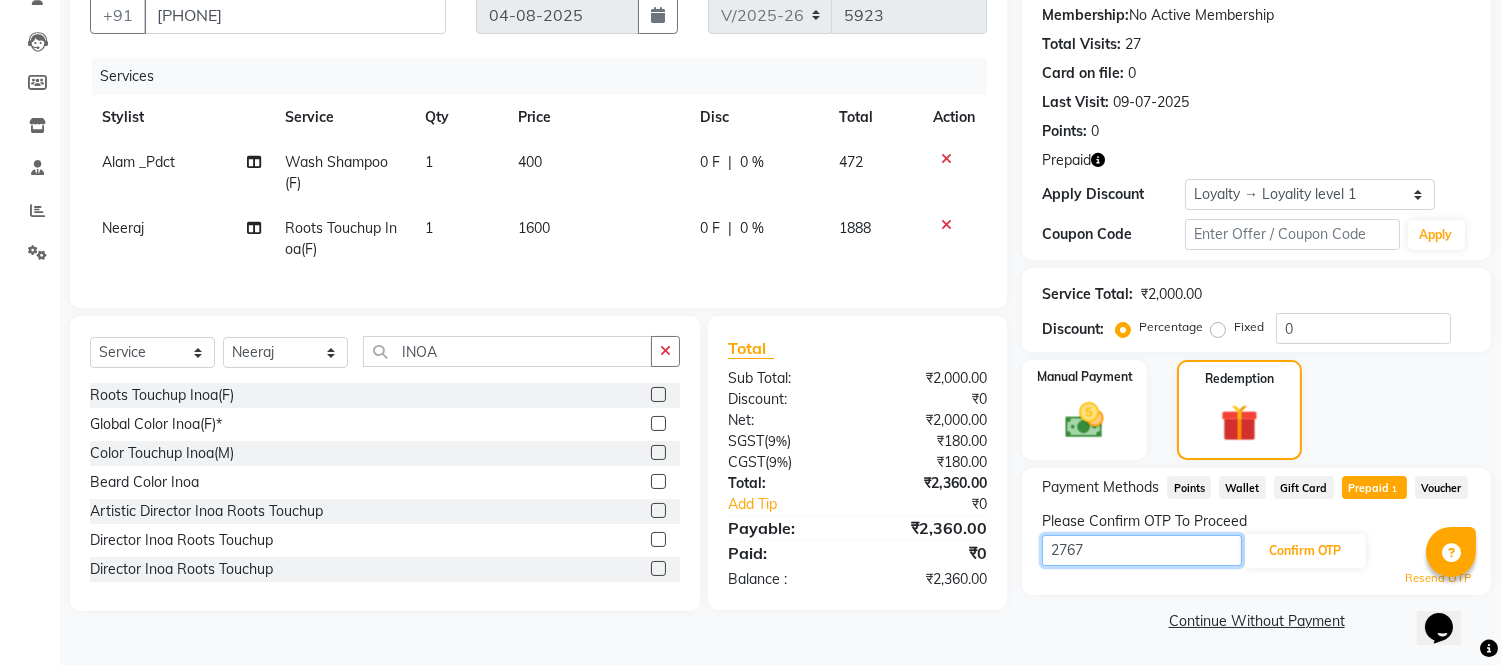 click on "2767" at bounding box center [1142, 550] 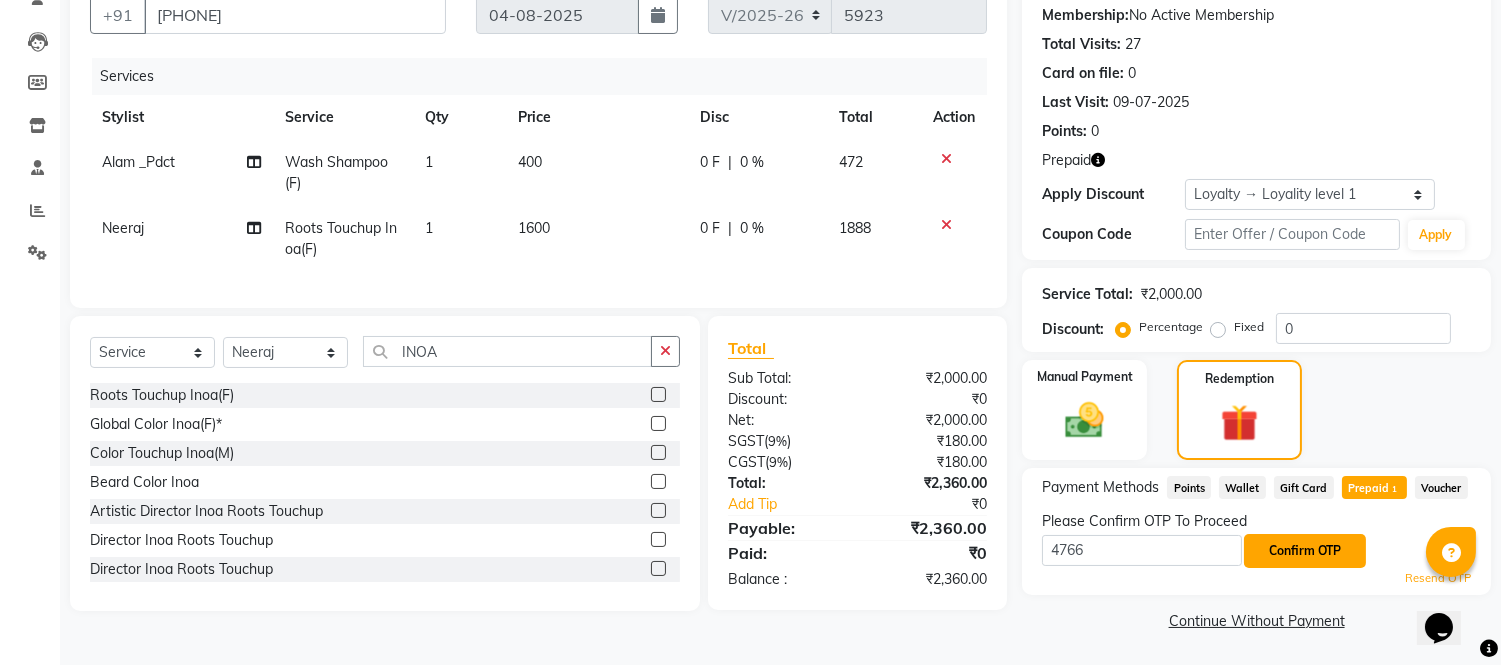 click on "Confirm OTP" 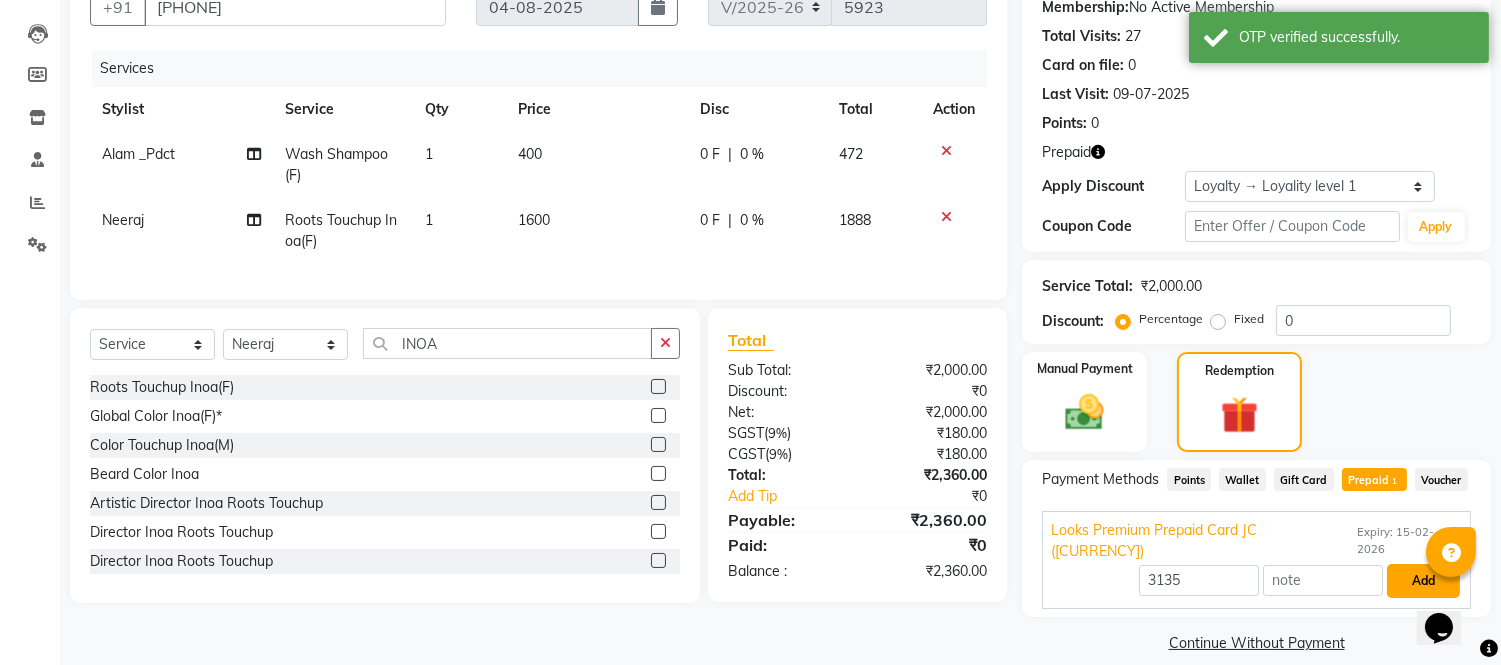 click on "Add" at bounding box center (1423, 581) 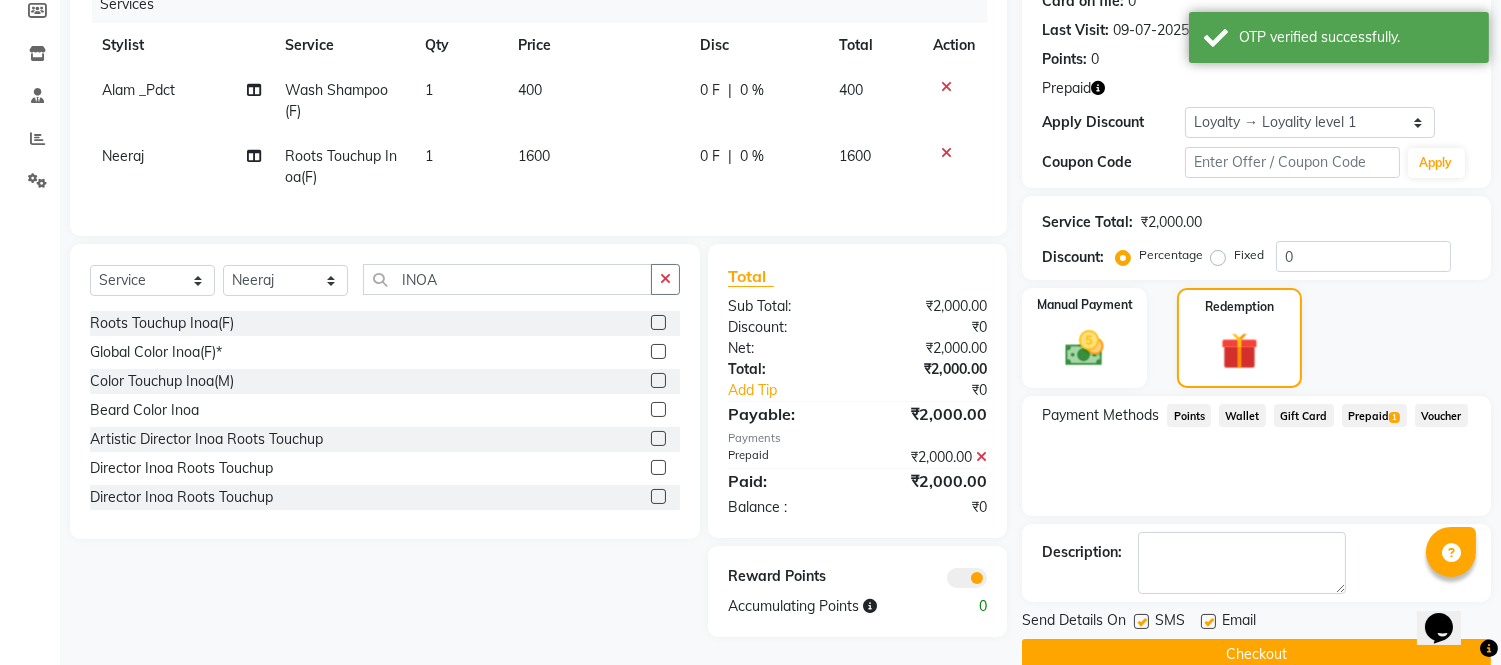scroll, scrollTop: 295, scrollLeft: 0, axis: vertical 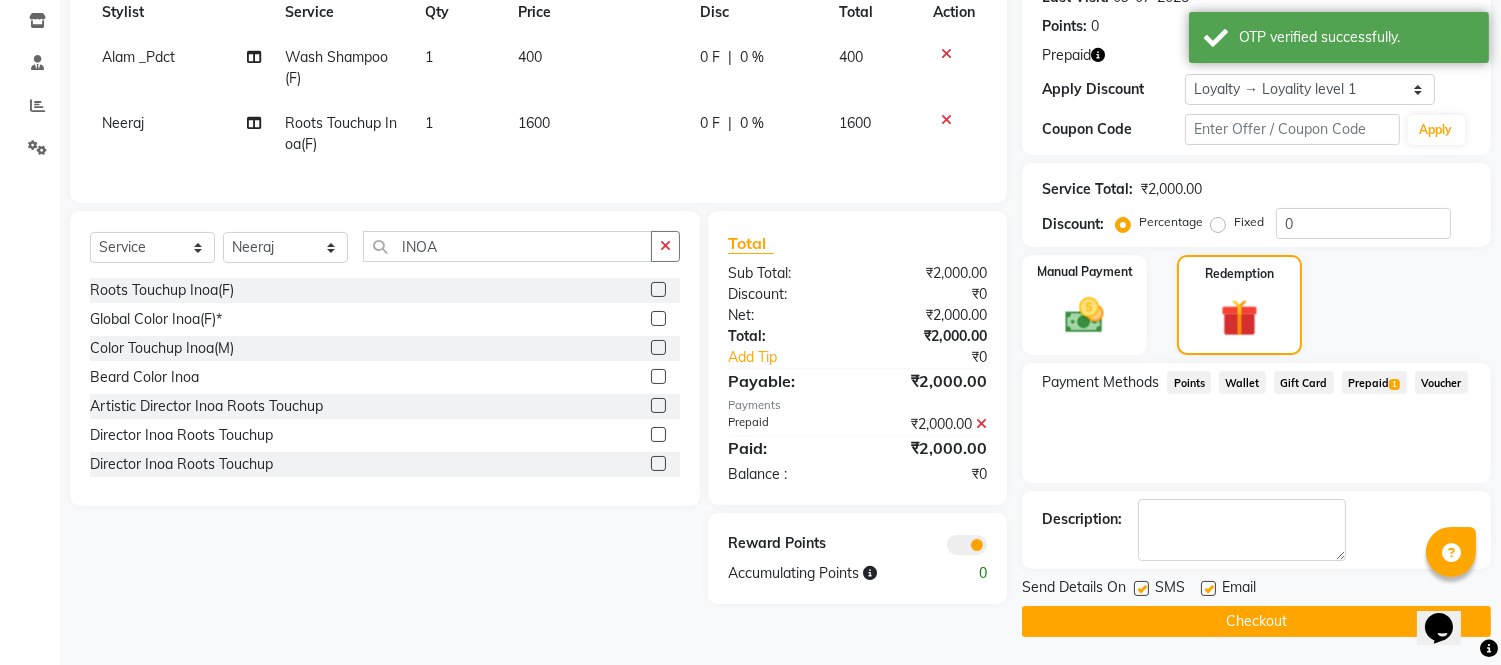 drag, startPoint x: 1275, startPoint y: 610, endPoint x: 1236, endPoint y: 505, distance: 112.00893 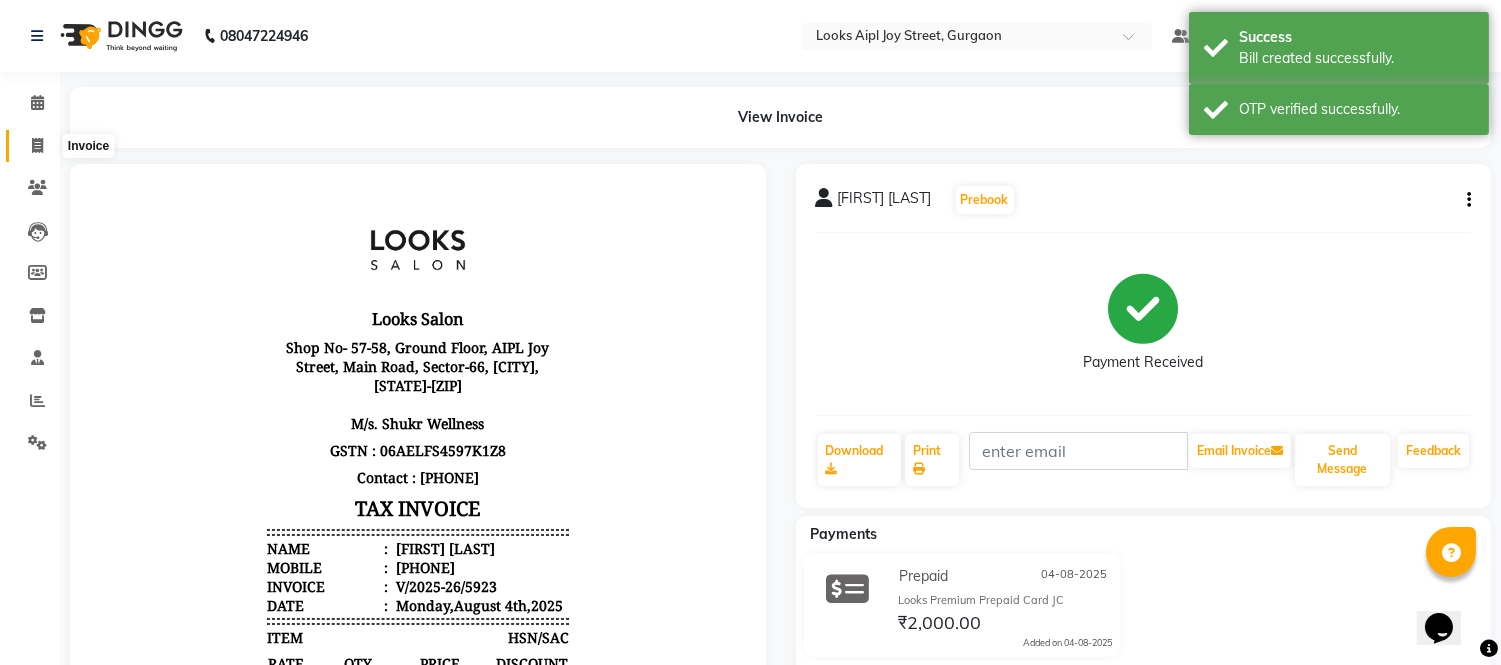 scroll, scrollTop: 0, scrollLeft: 0, axis: both 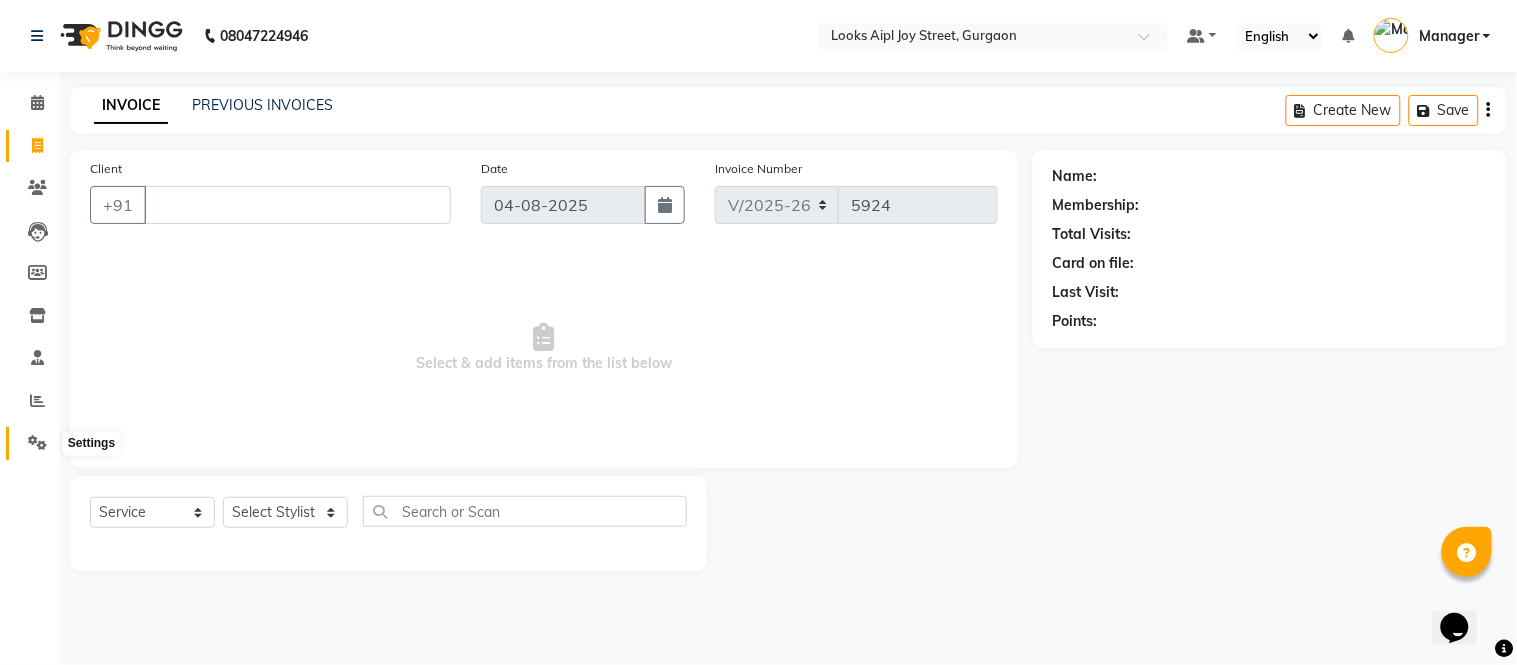 click 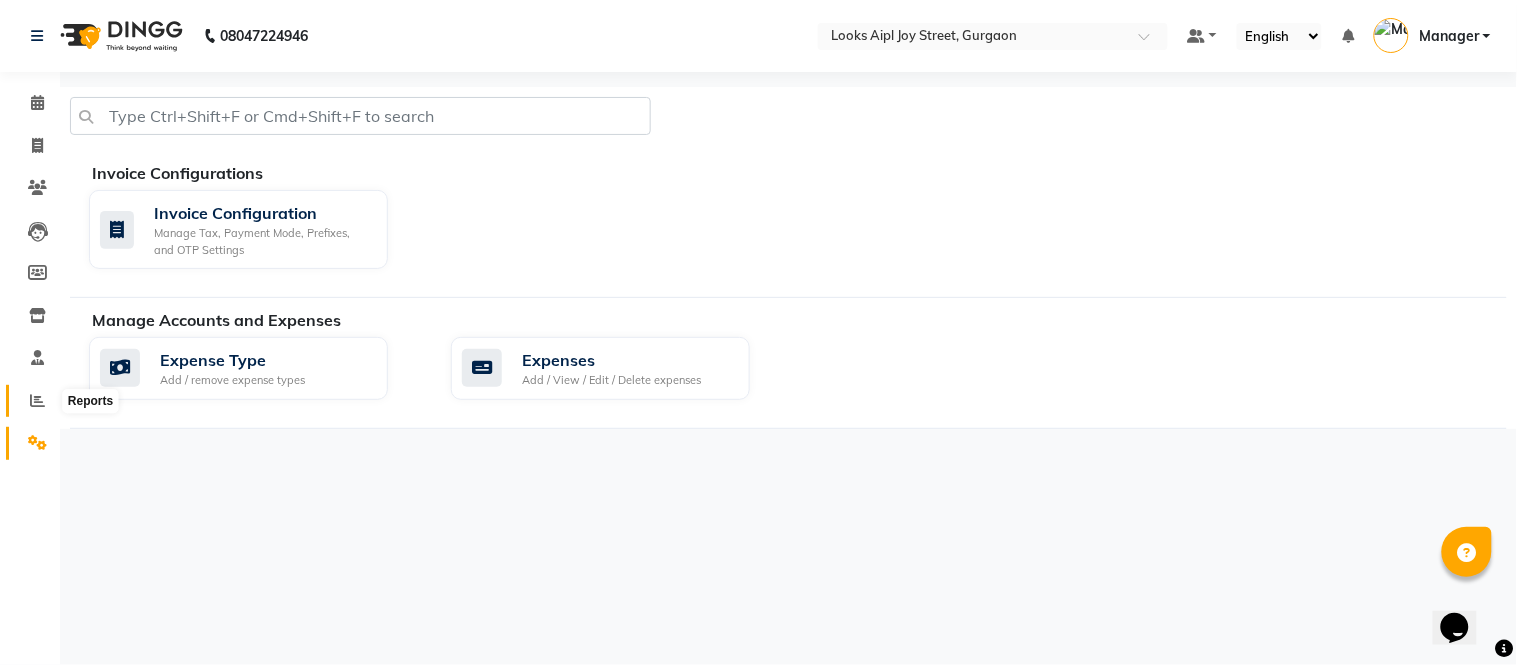 click 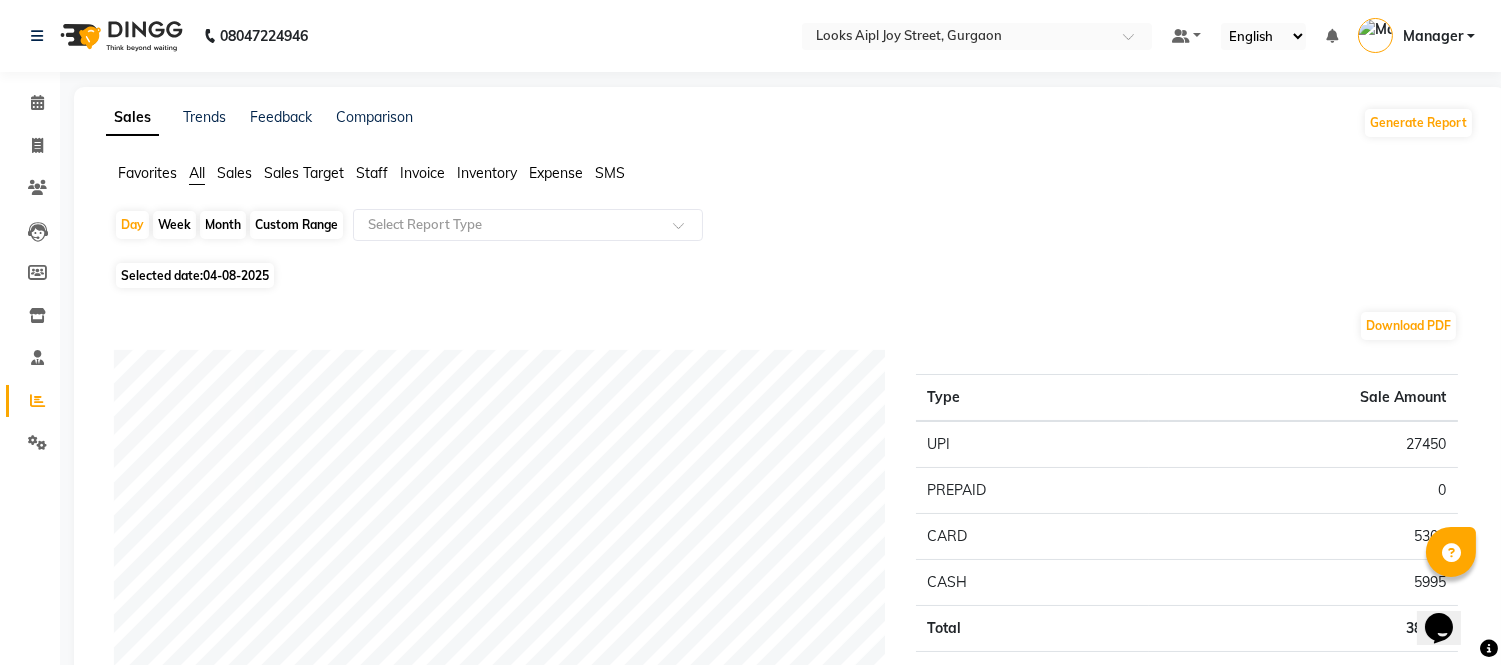 click on "Staff" 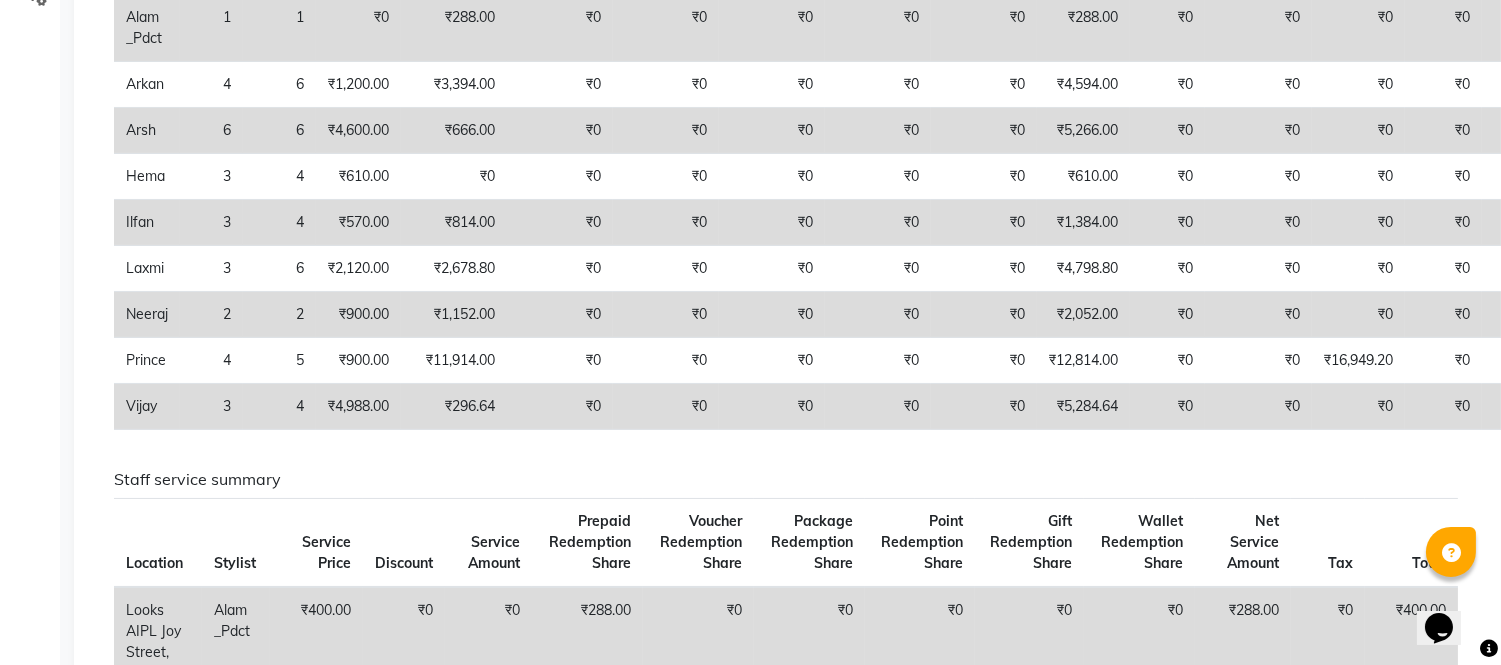 scroll, scrollTop: 0, scrollLeft: 0, axis: both 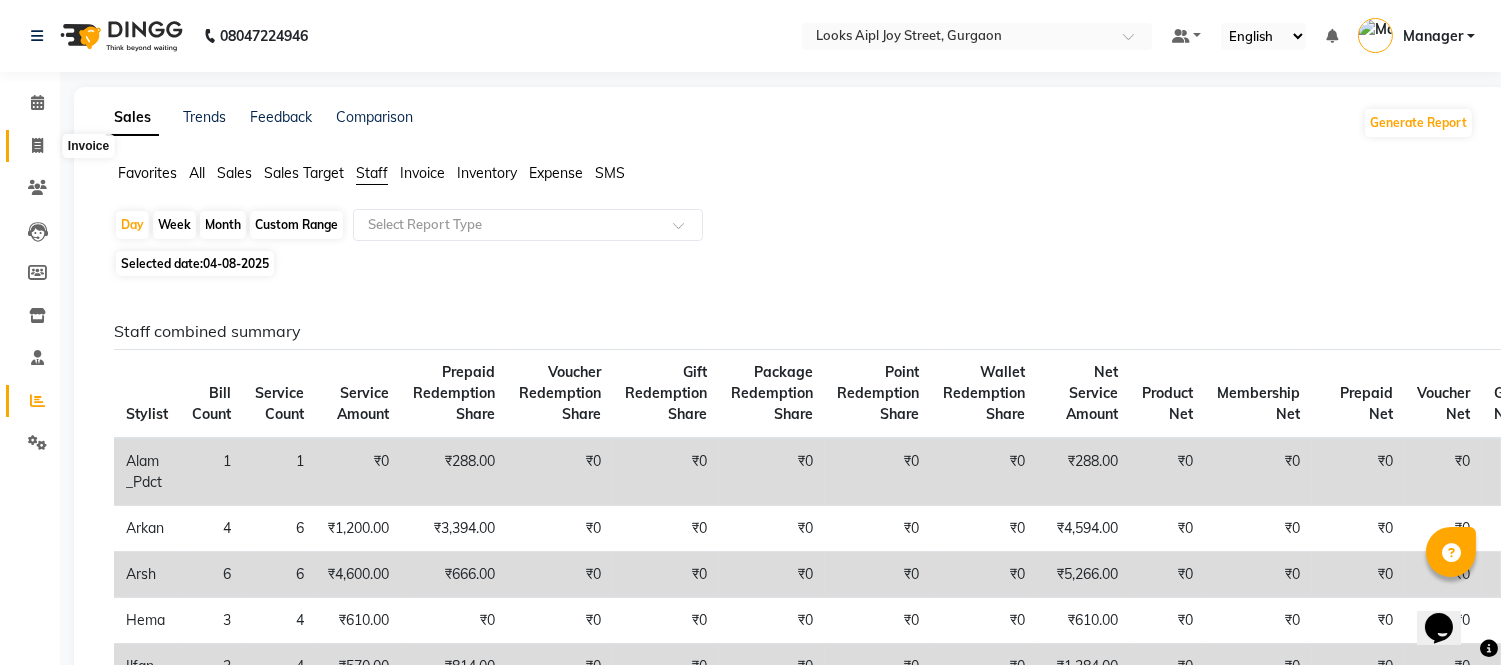 click 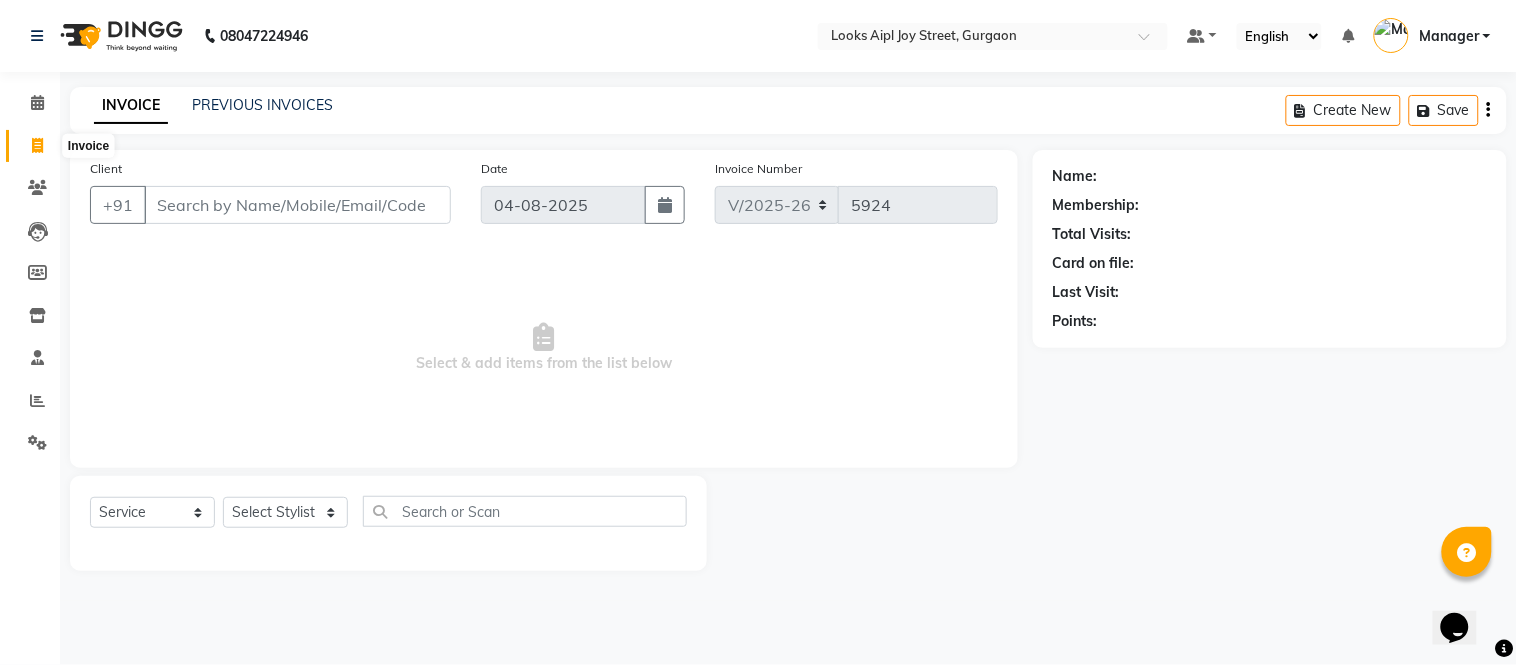 click 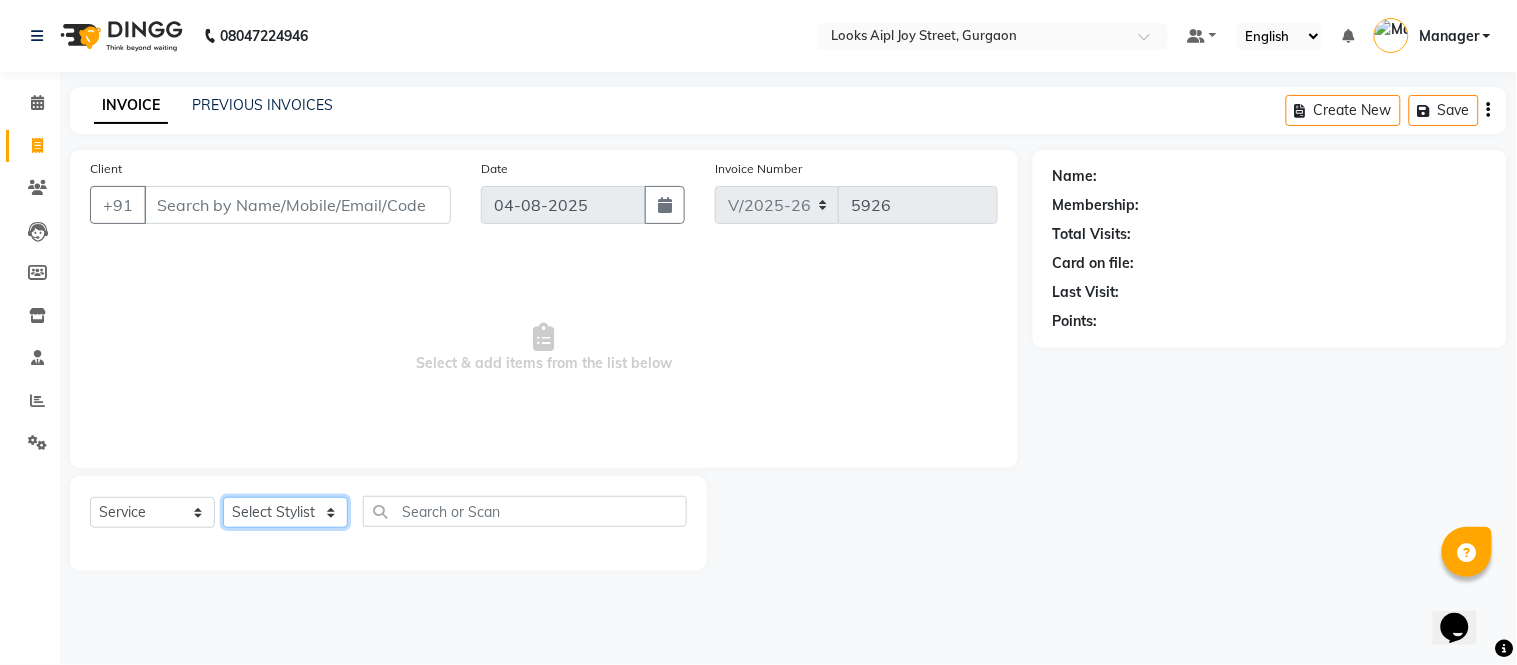 click on "Select Stylist Akash Akshar_asst Alam _Pdct Amit Arkan Arsh Counter Sales Geeta Hema ilfan Kuldeep Laxmi Manager Neeraj Prince sagar_pdct Surejit Vijay Zakir_pdct" 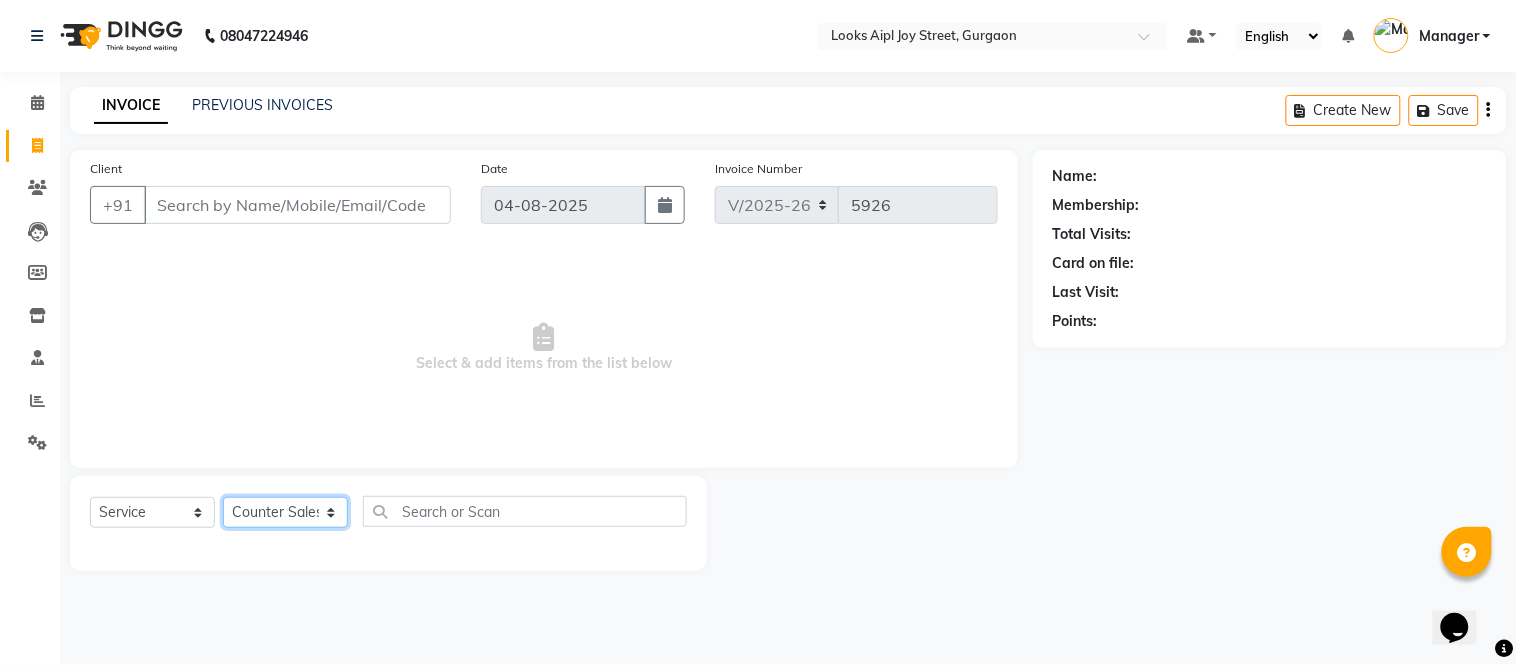click on "Select Stylist Akash Akshar_asst Alam _Pdct Amit Arkan Arsh Counter Sales Geeta Hema ilfan Kuldeep Laxmi Manager Neeraj Prince sagar_pdct Surejit Vijay Zakir_pdct" 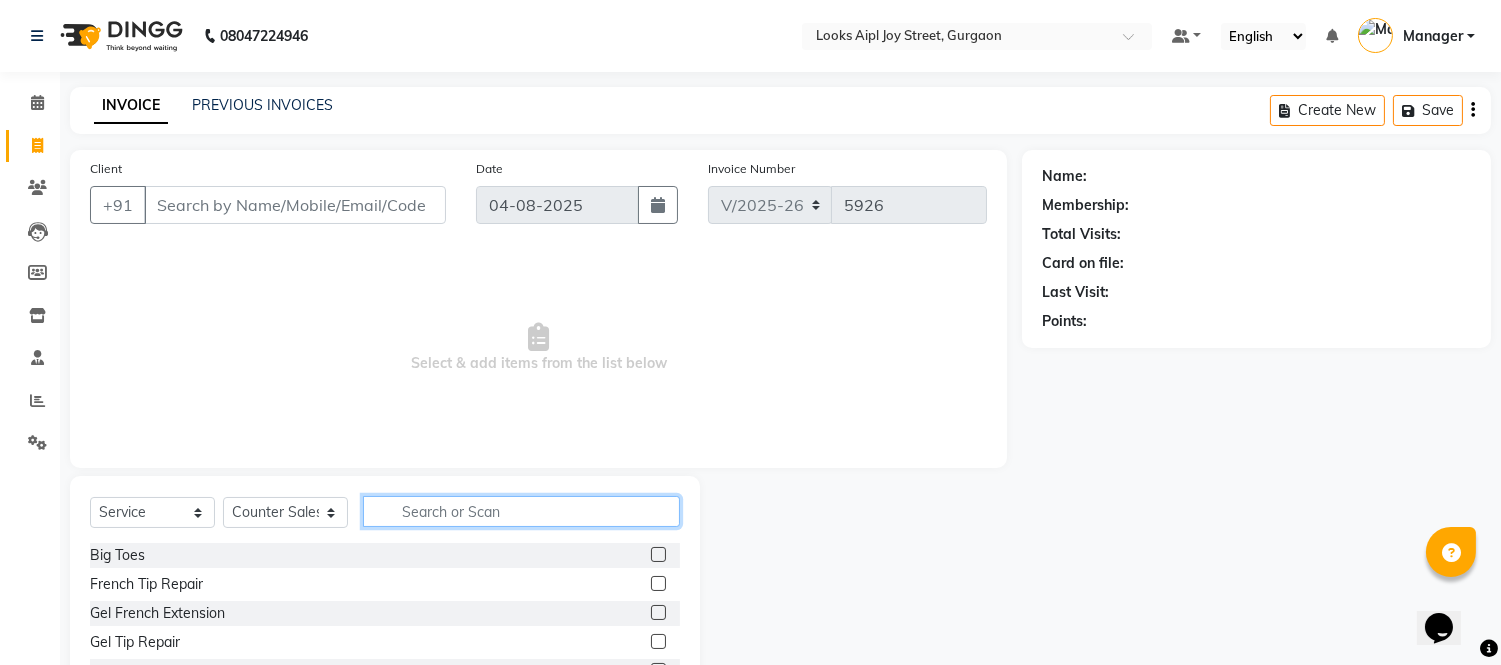 click 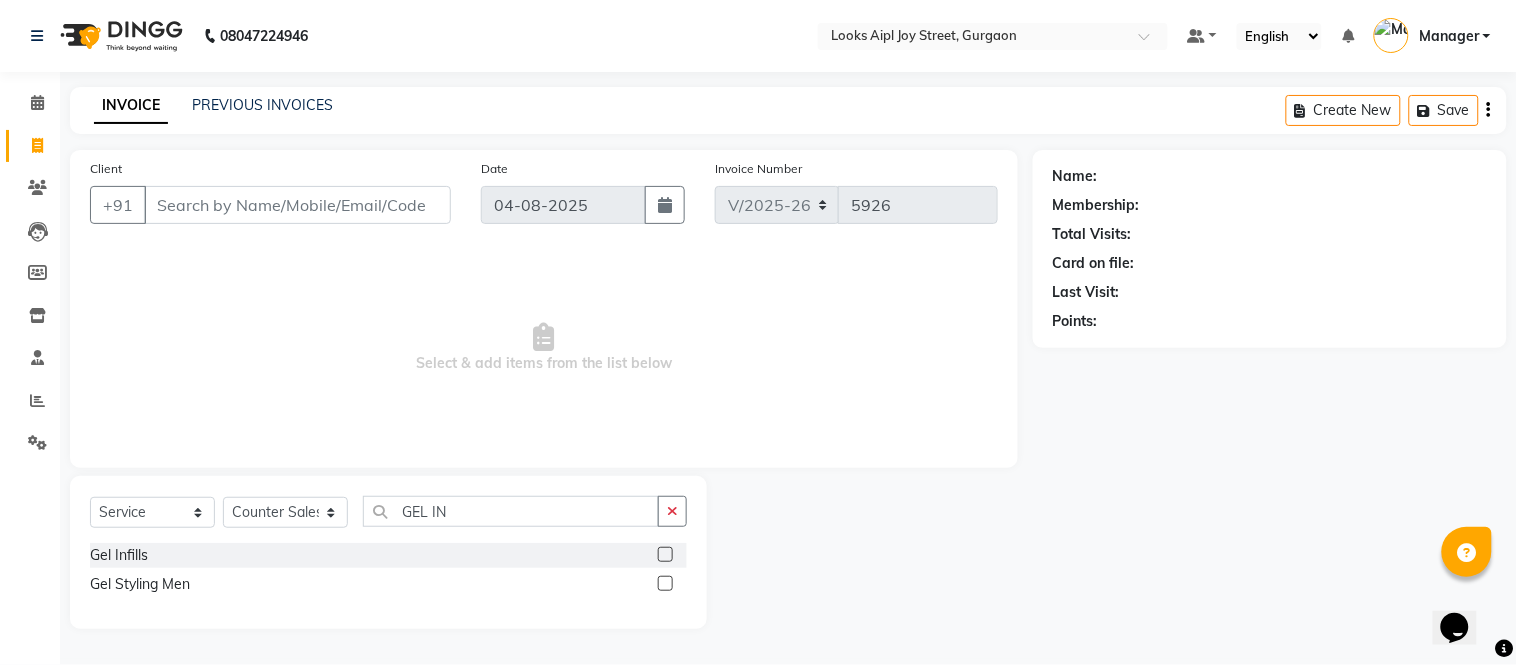 click 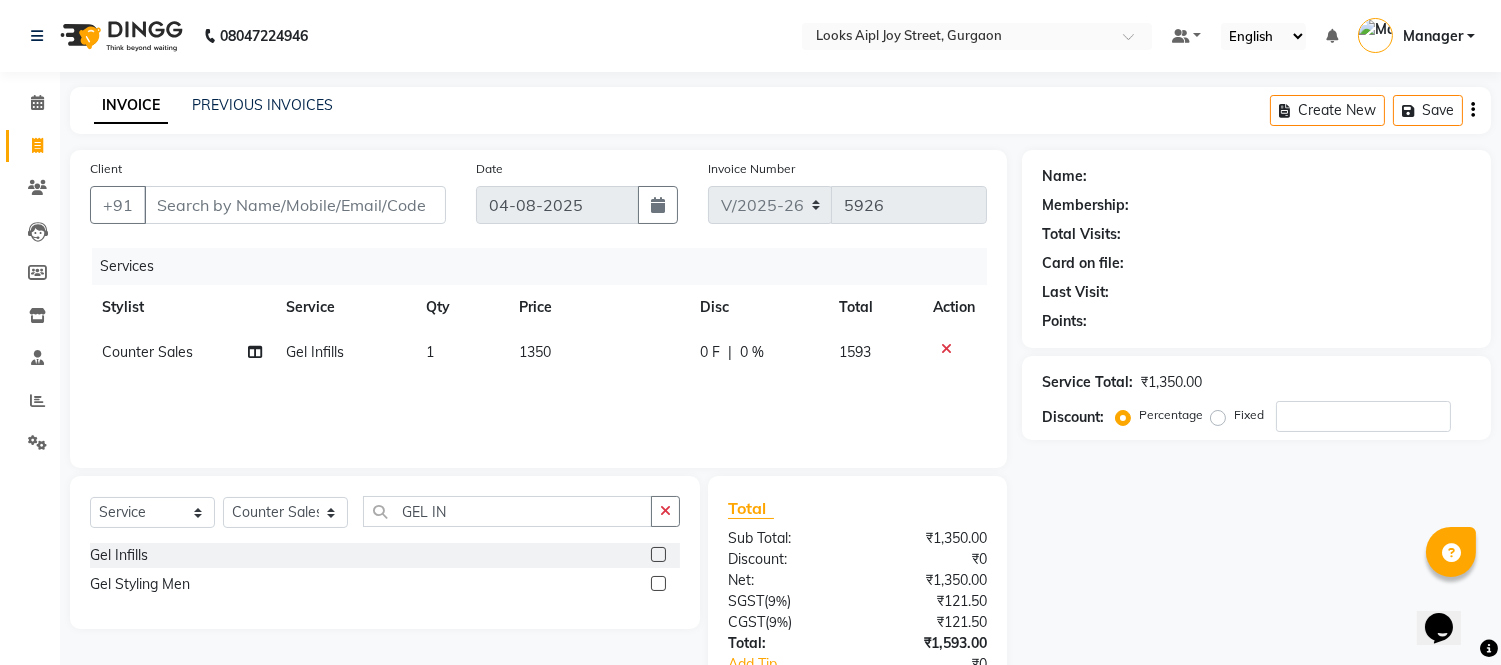 click on "1350" 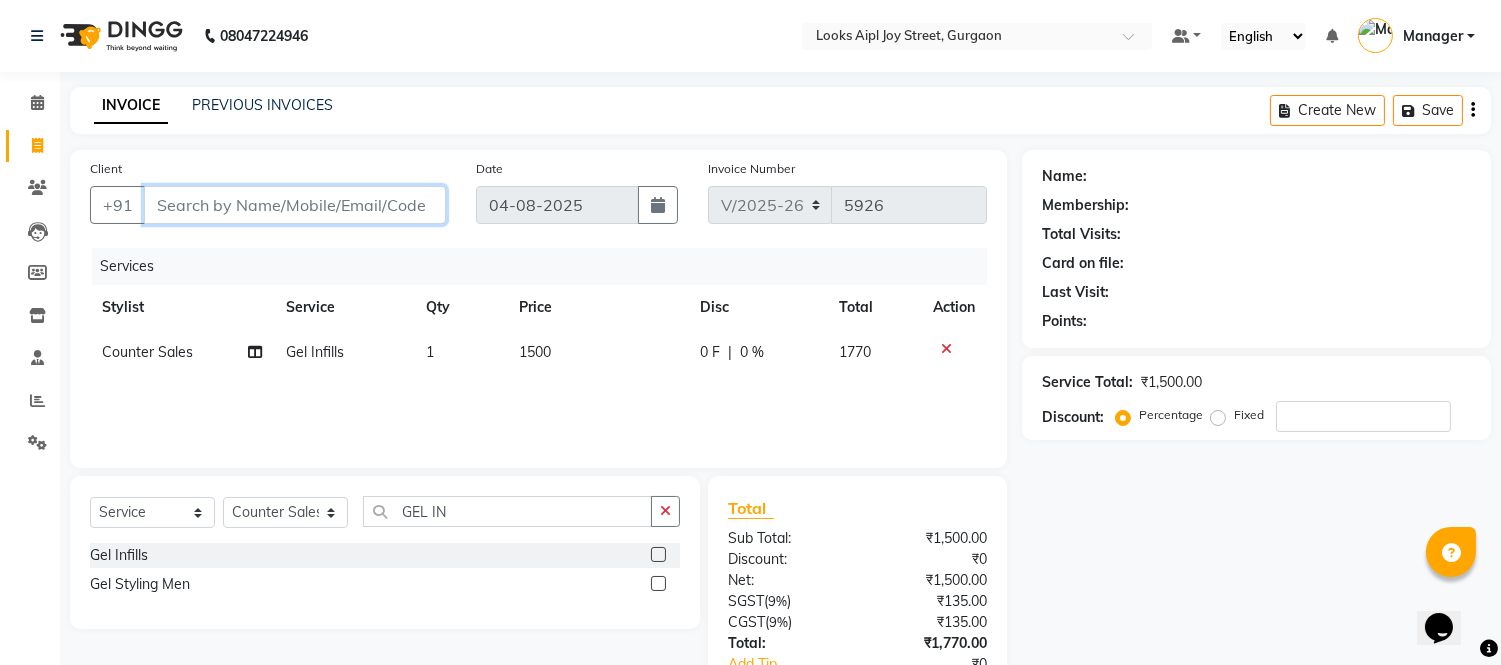 click on "Client" at bounding box center (295, 205) 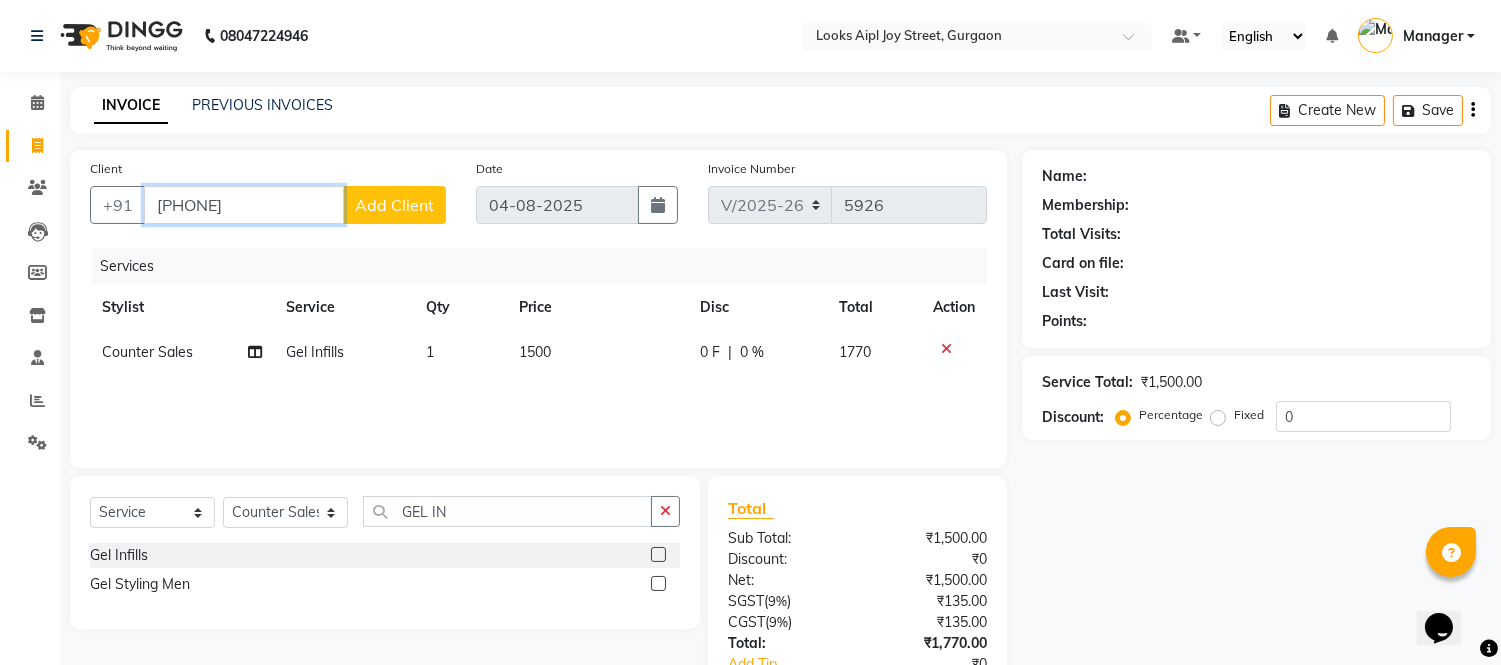 click on "956056111" at bounding box center (244, 205) 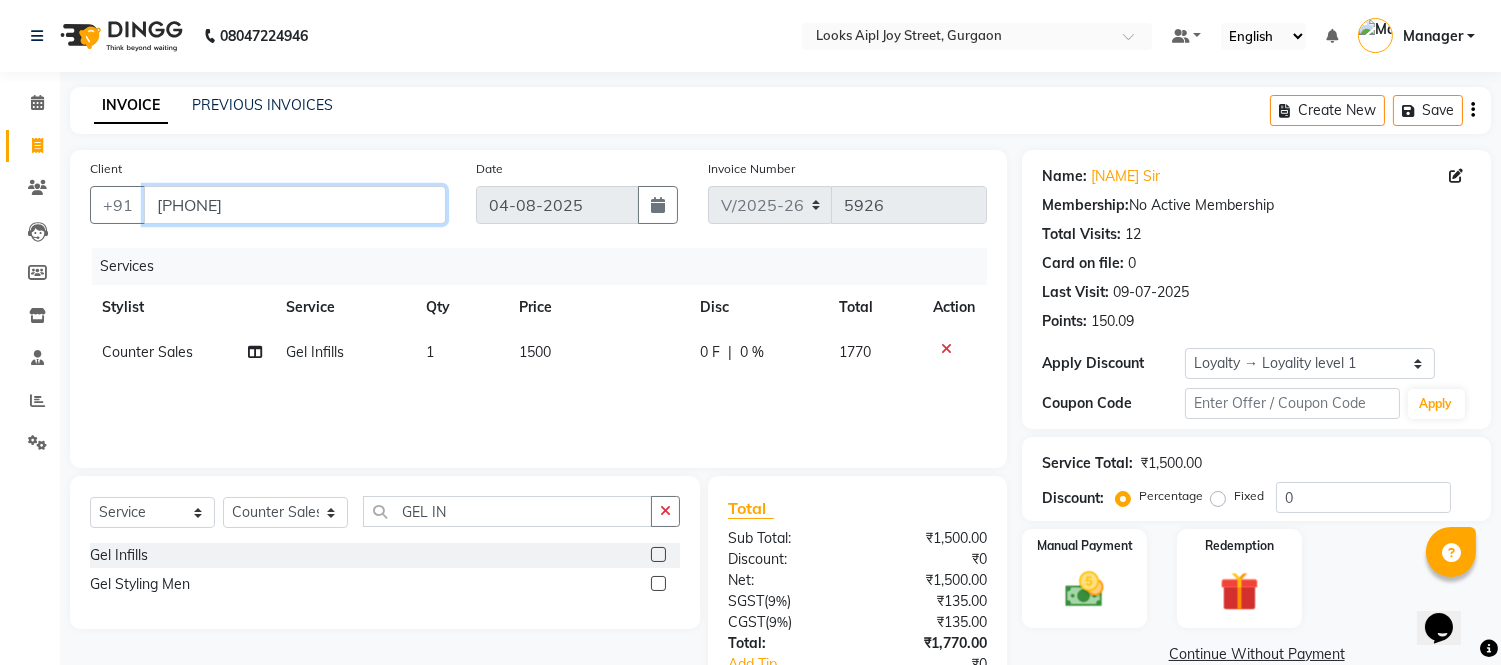 click on "[PHONE]" at bounding box center [295, 205] 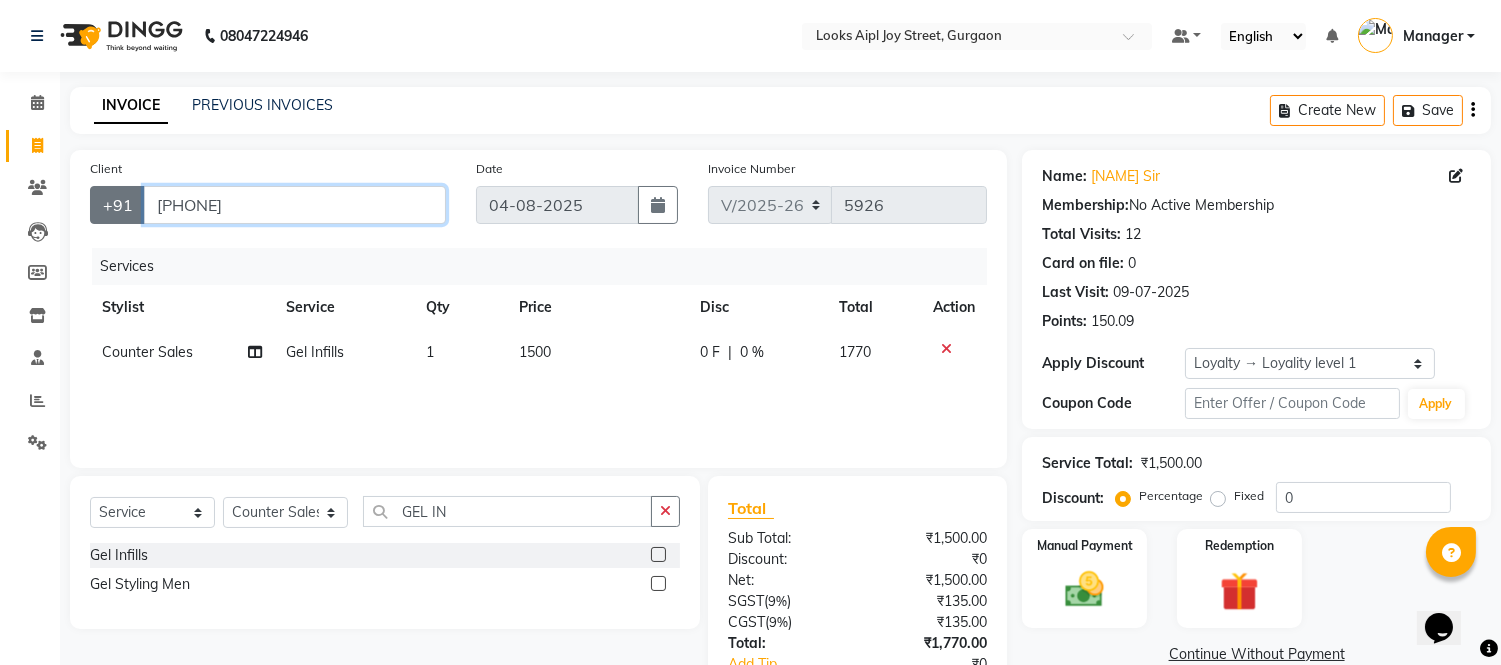 drag, startPoint x: 253, startPoint y: 205, endPoint x: 98, endPoint y: 202, distance: 155.02902 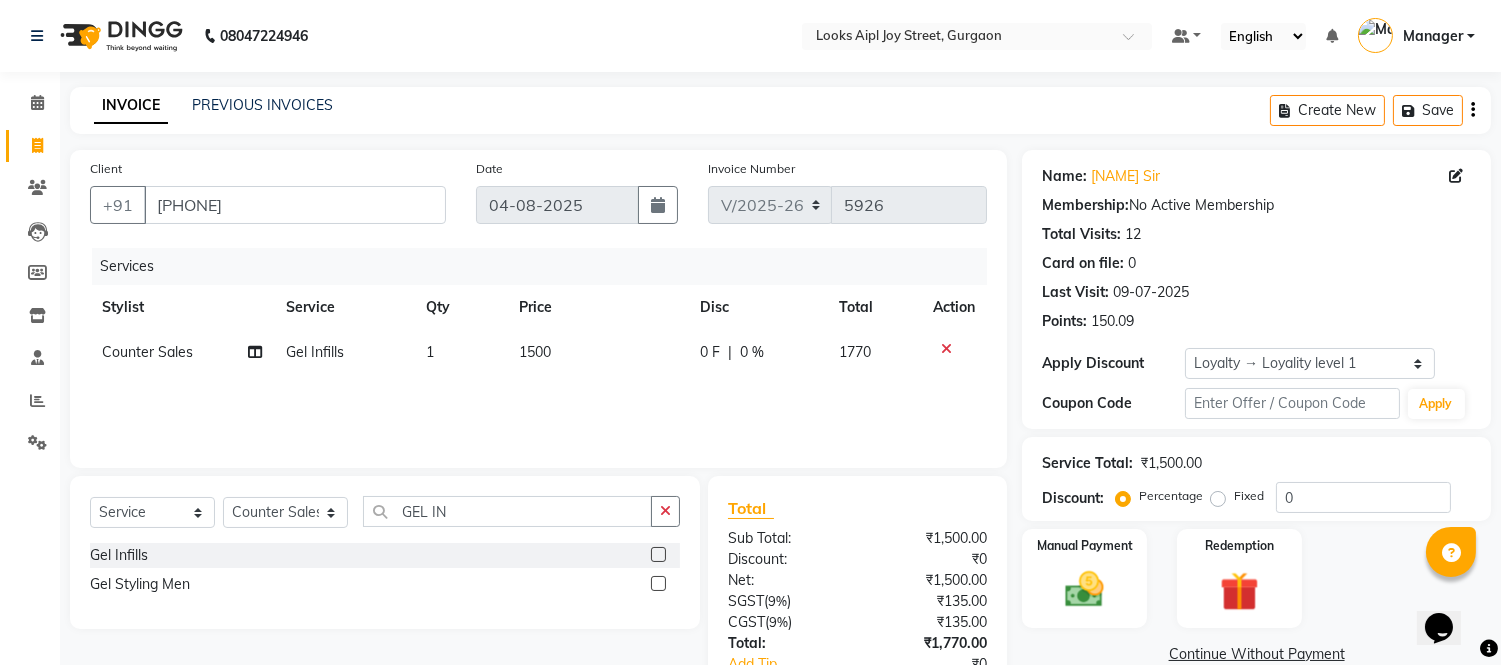 click on "INVOICE PREVIOUS INVOICES Create New   Save" 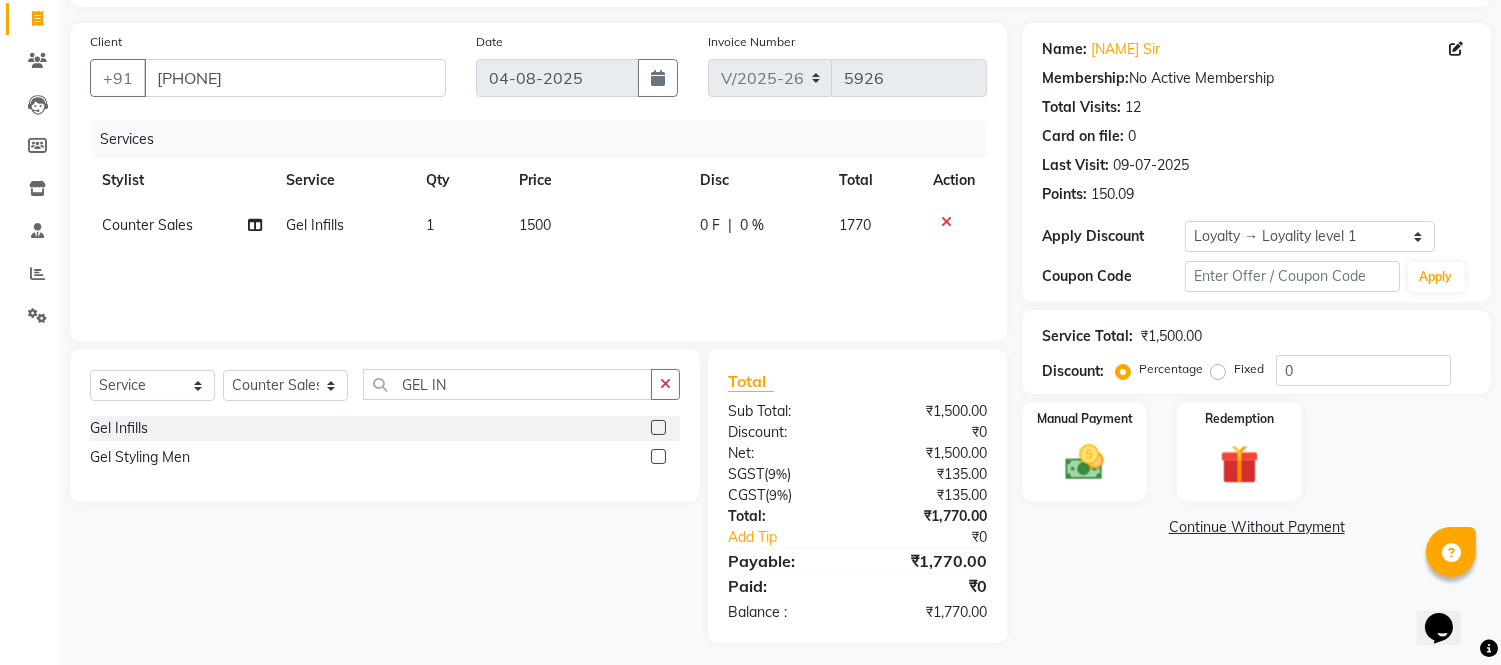 scroll, scrollTop: 134, scrollLeft: 0, axis: vertical 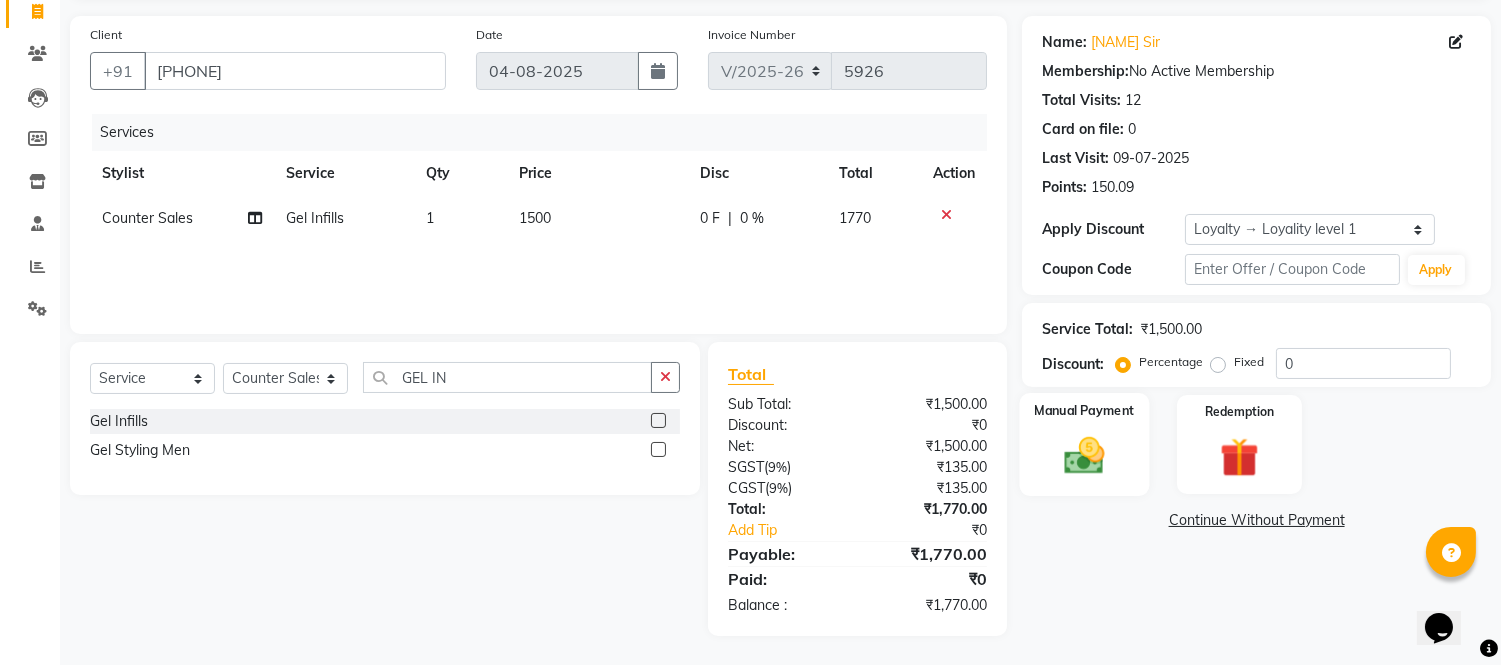 click 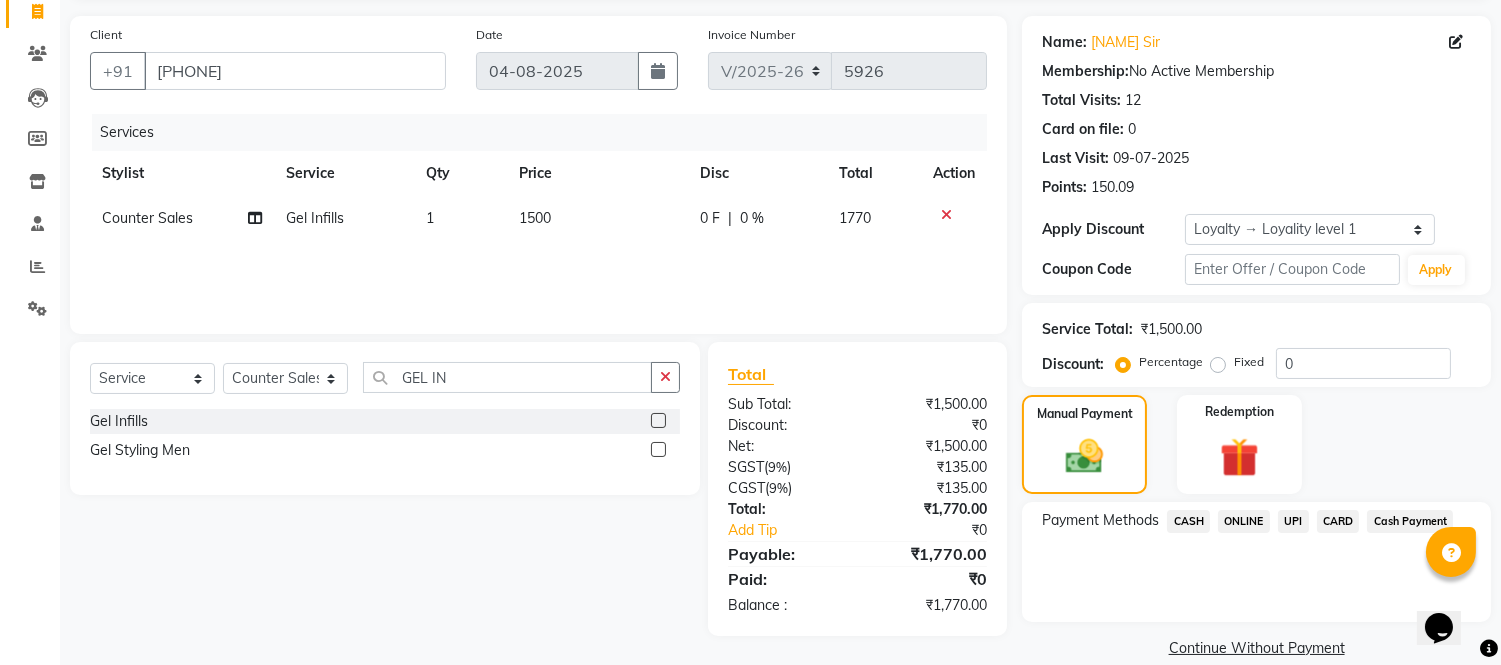click on "UPI" 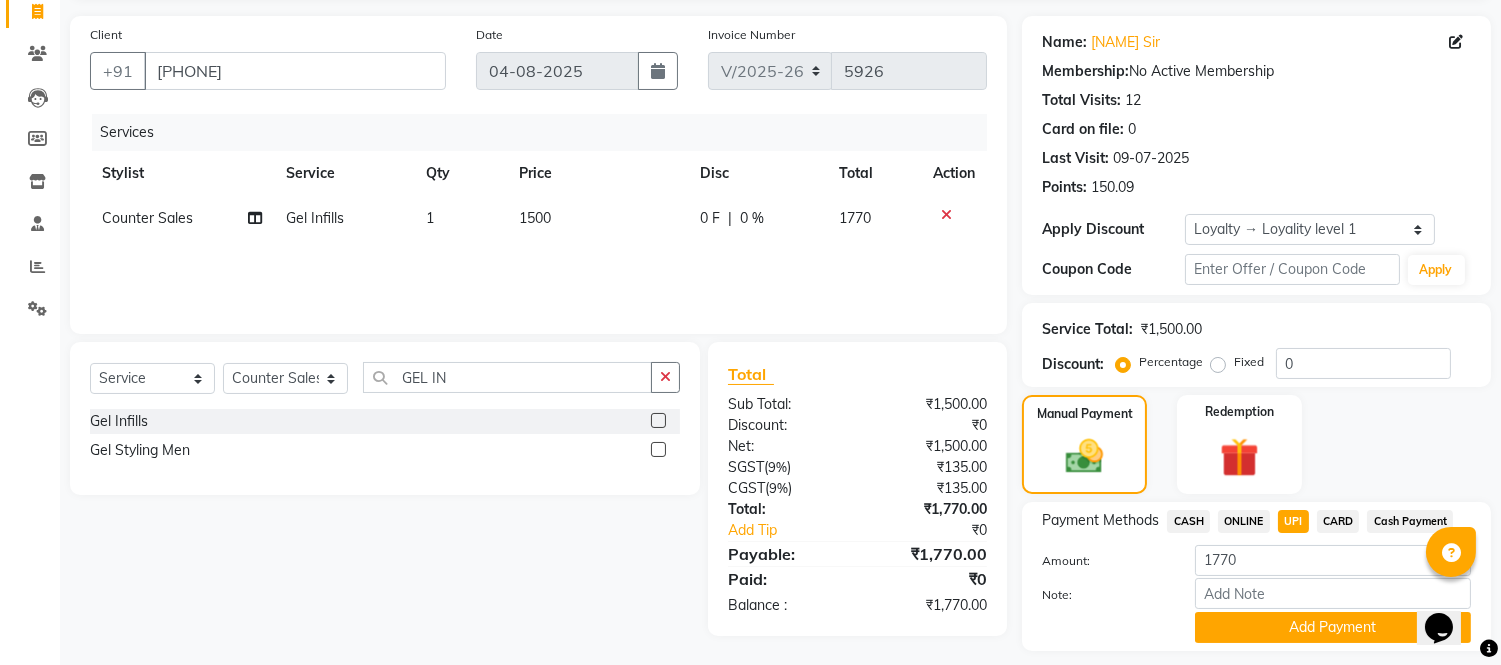 click on "Add Payment" 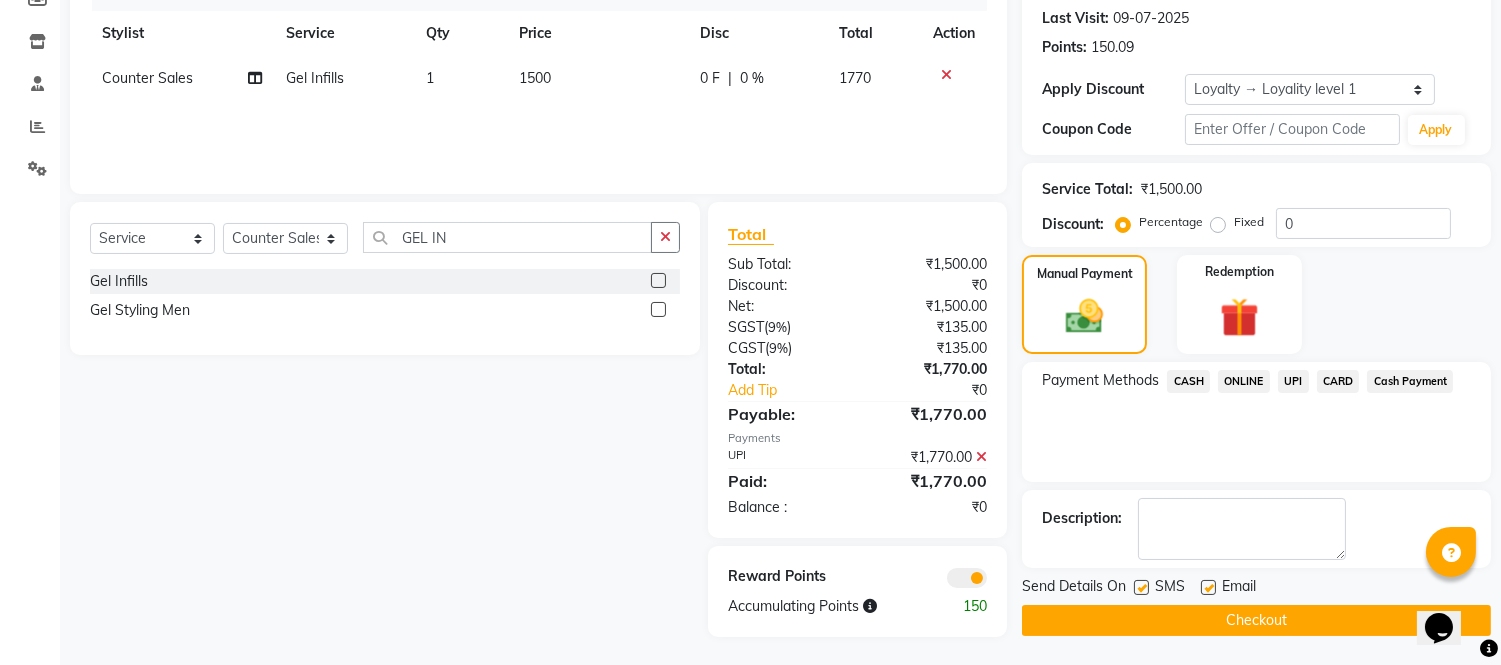 scroll, scrollTop: 275, scrollLeft: 0, axis: vertical 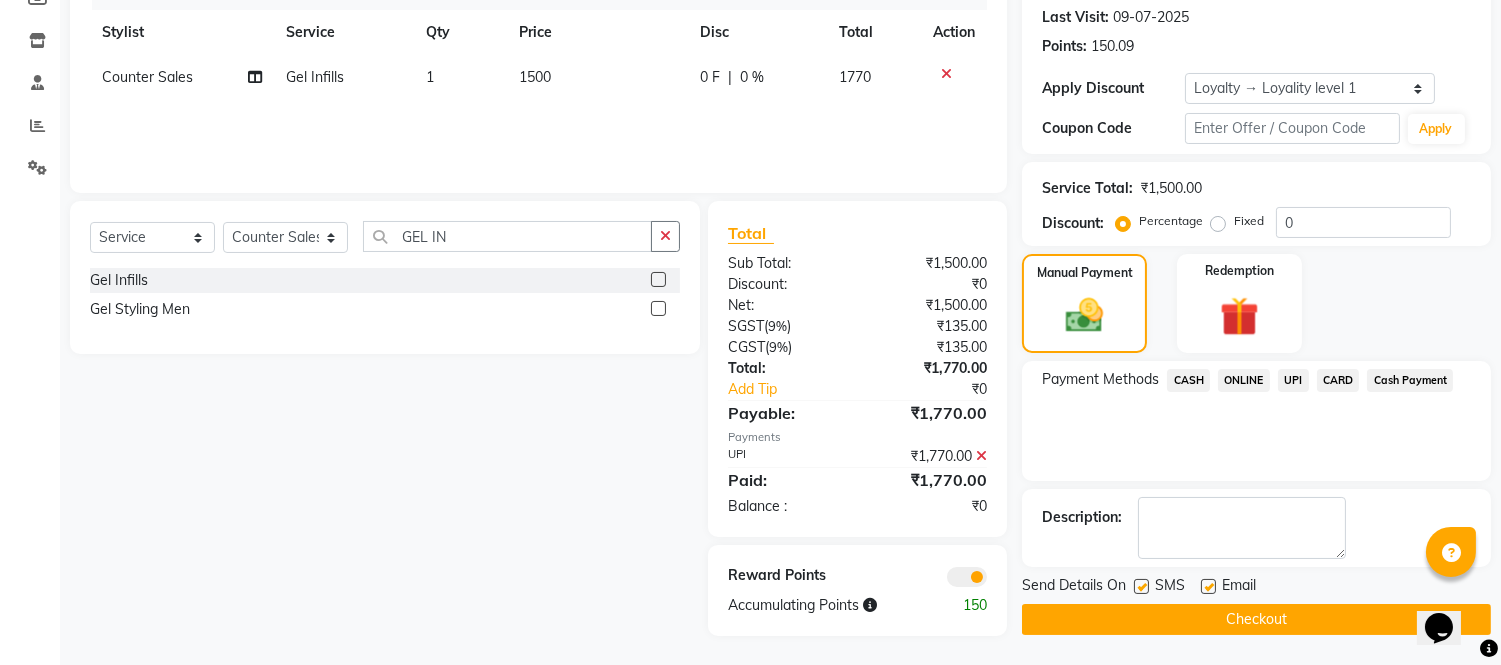 click on "Checkout" 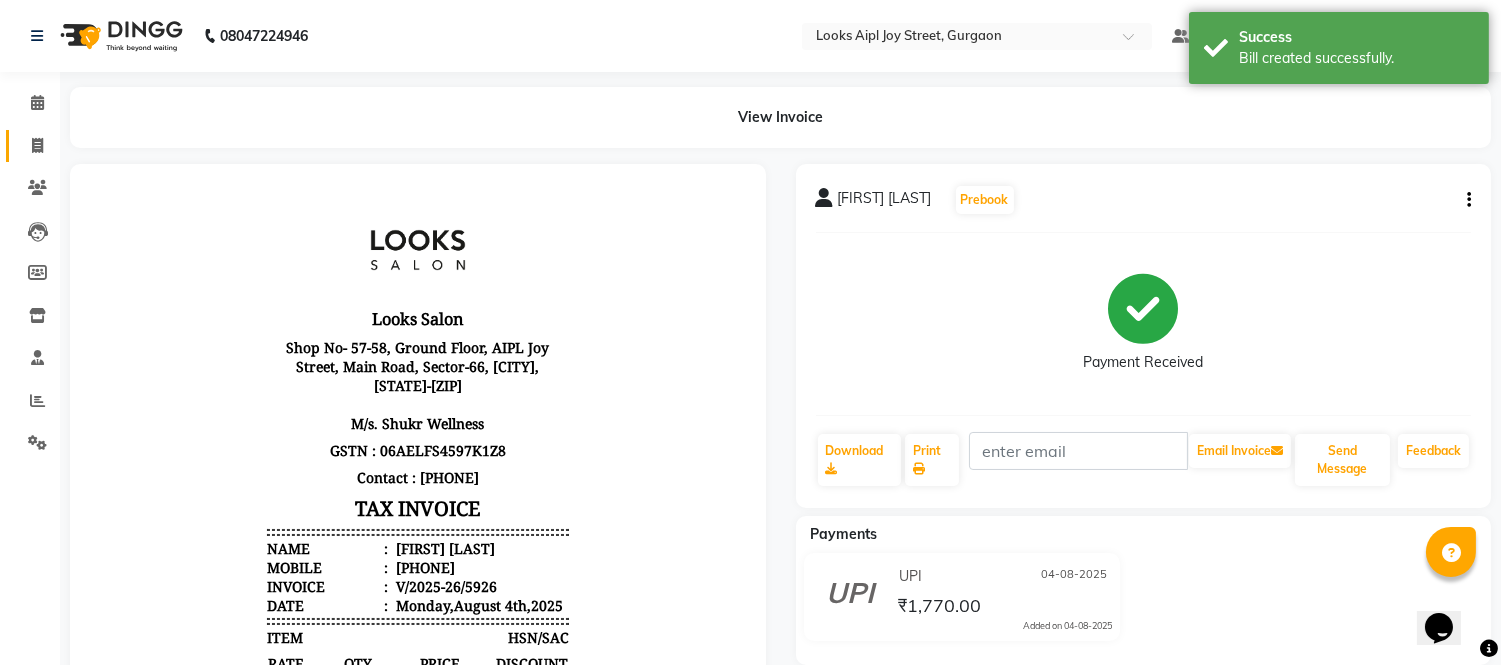 scroll, scrollTop: 0, scrollLeft: 0, axis: both 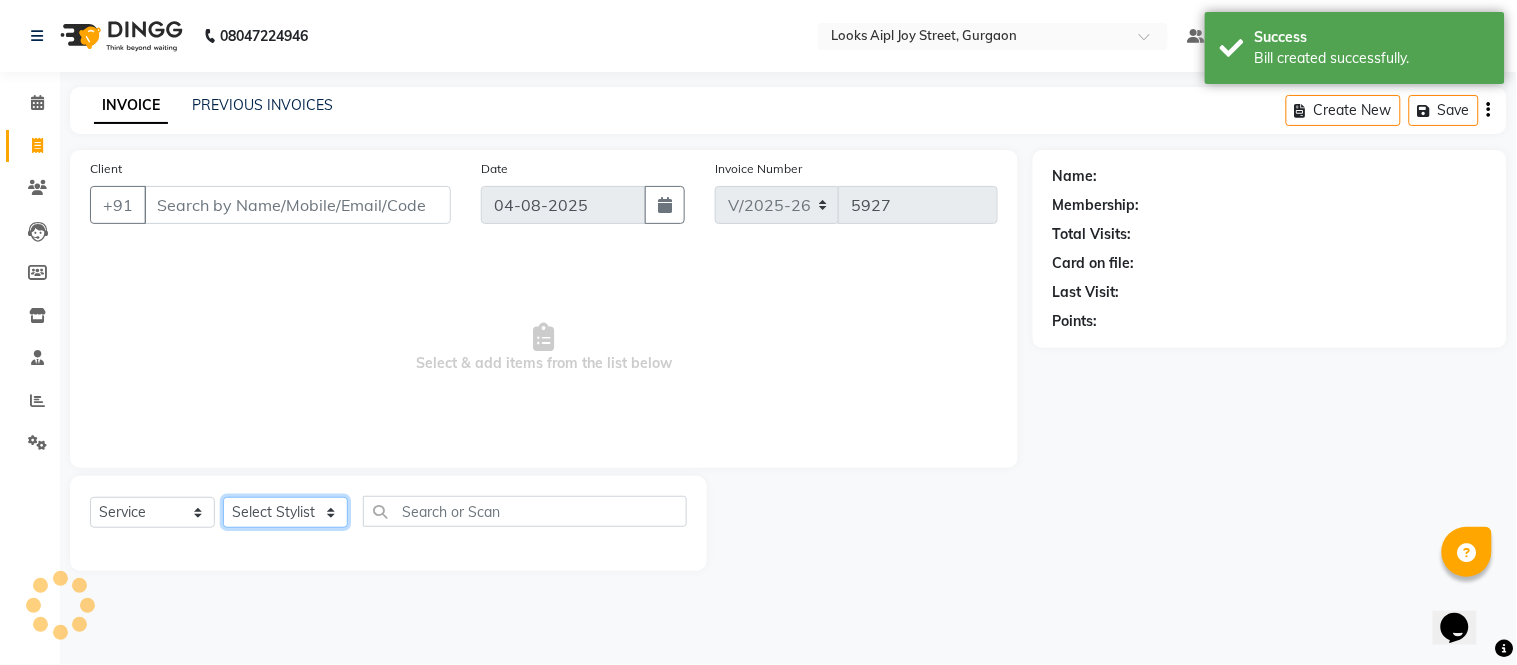drag, startPoint x: 254, startPoint y: 513, endPoint x: 255, endPoint y: 493, distance: 20.024984 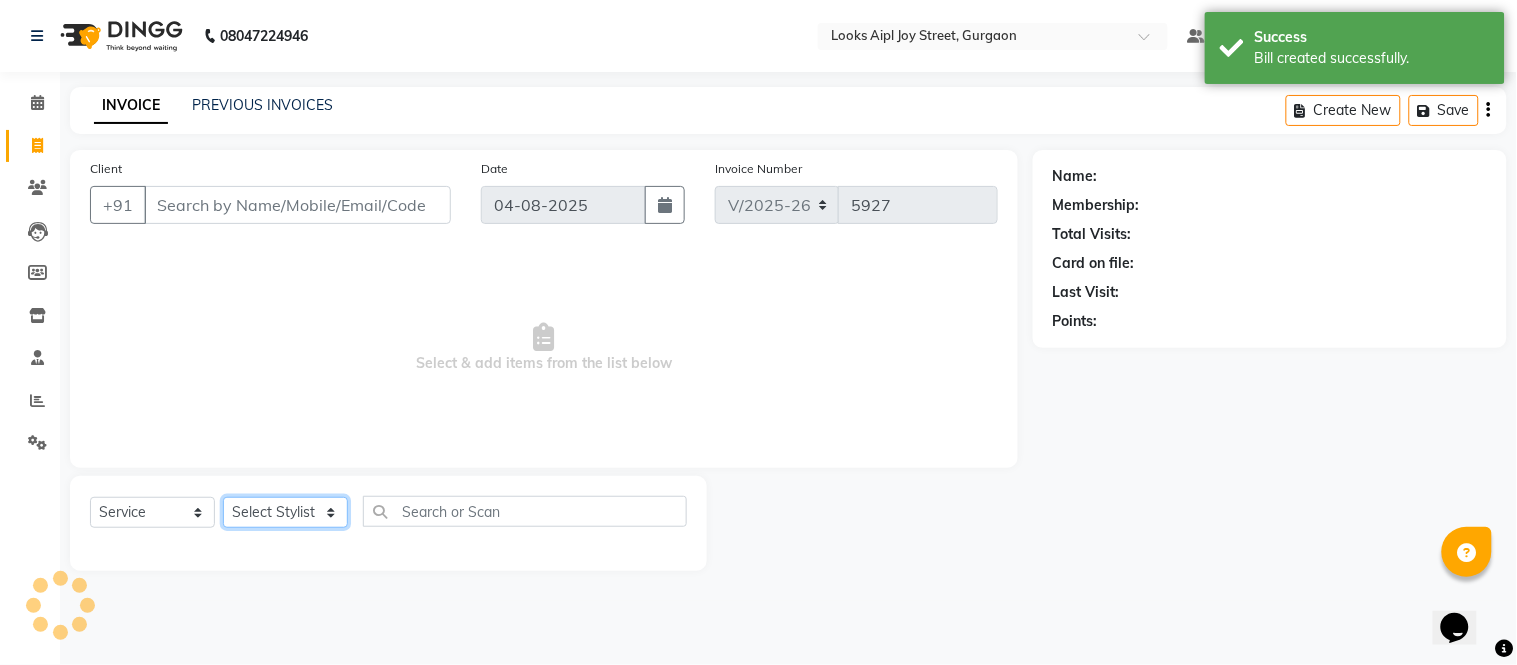 click on "Select  Service  Product  Membership  Package Voucher Prepaid Gift Card  Select Stylist Akash Akshar_asst Alam _Pdct Amit Arkan Arsh Counter Sales Geeta Hema ilfan Kuldeep Laxmi Manager Neeraj Prince sagar_pdct Surejit Vijay Zakir_pdct" 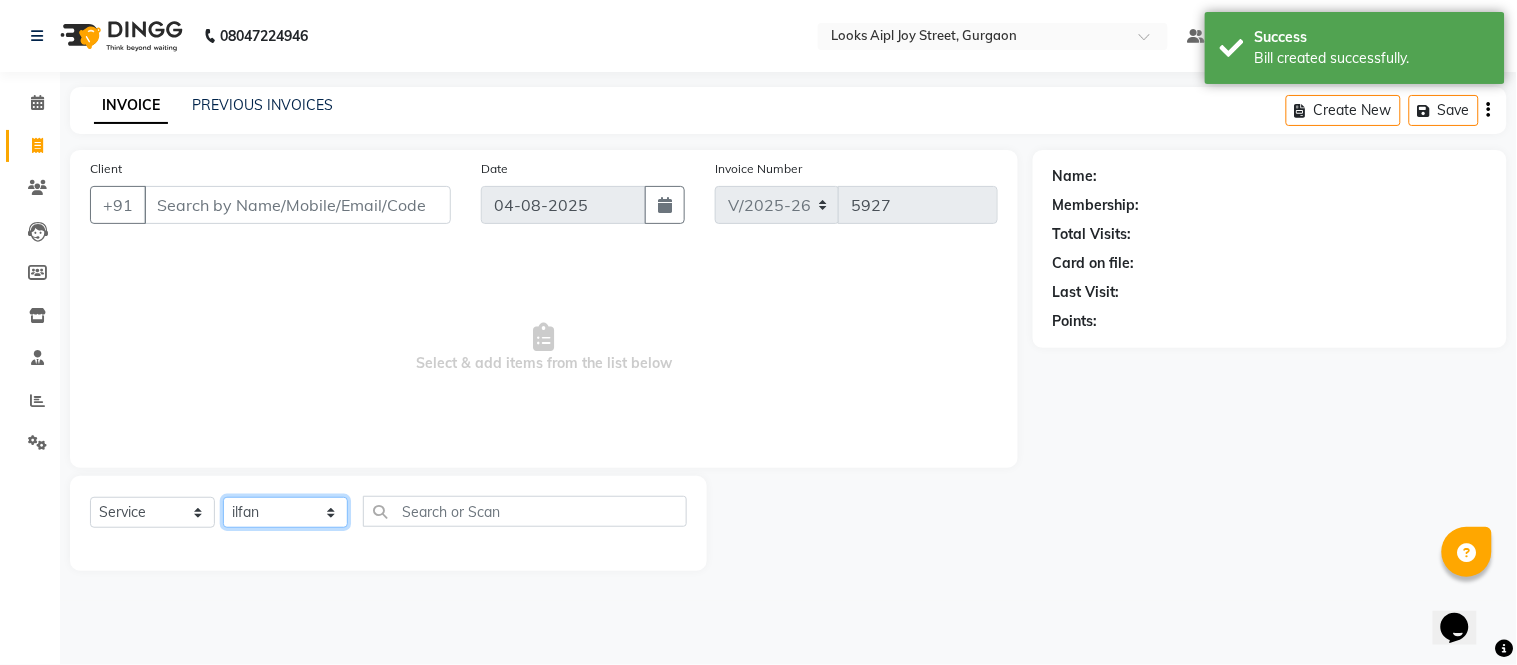 click on "Select Stylist Akash Akshar_asst Alam _Pdct Amit Arkan Arsh Counter Sales Geeta Hema ilfan Kuldeep Laxmi Manager Neeraj Prince sagar_pdct Surejit Vijay Zakir_pdct" 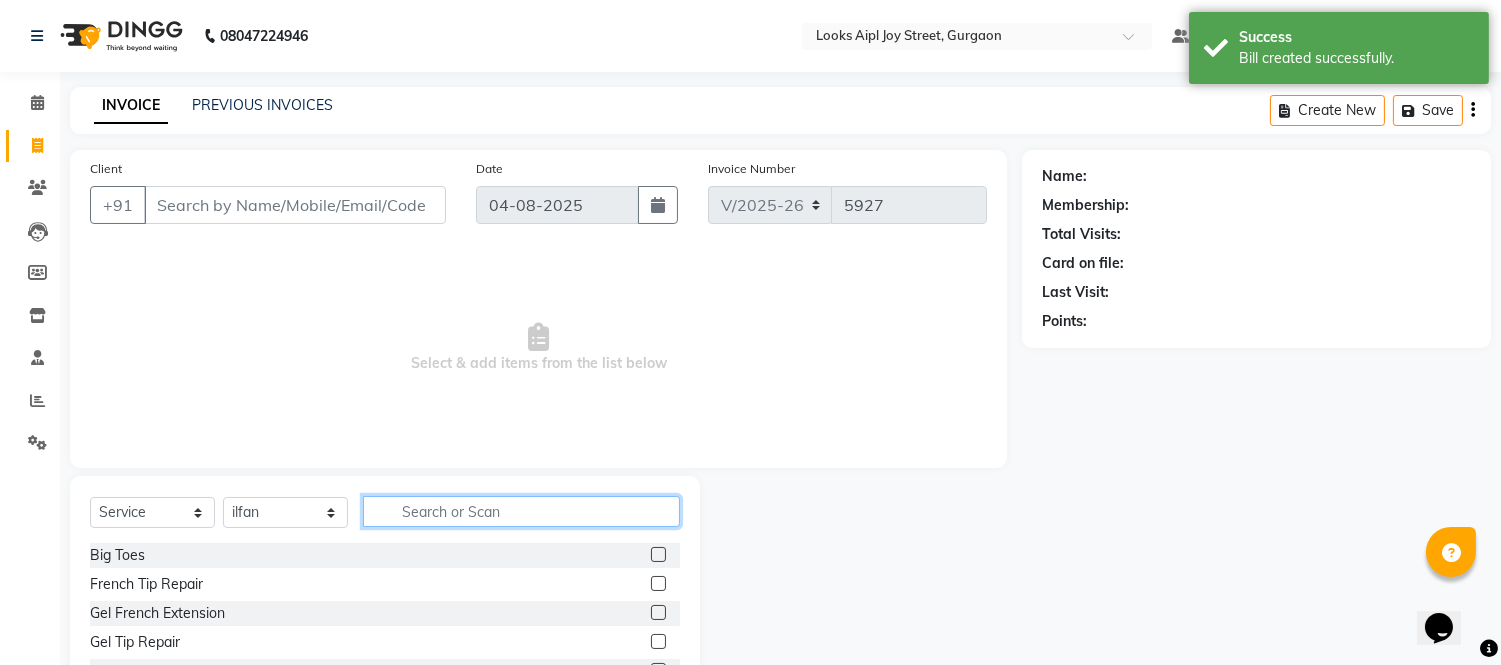 click 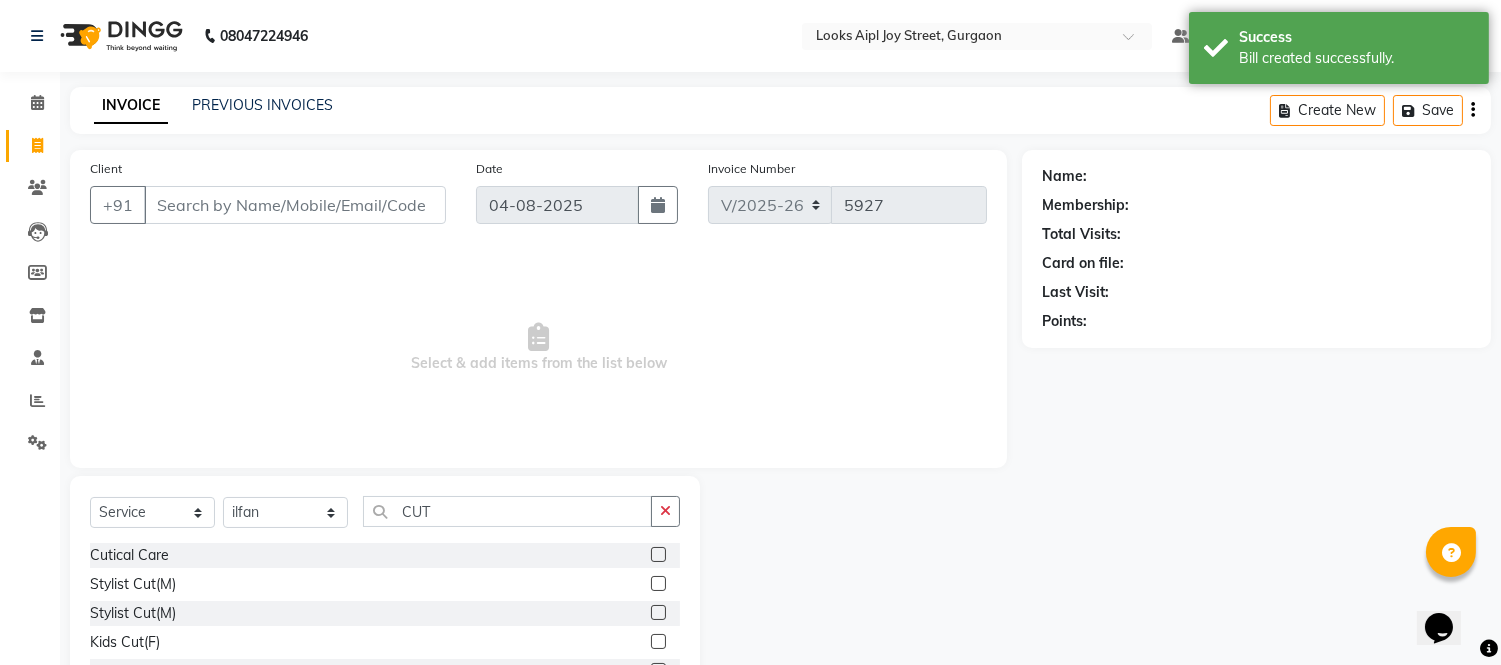 click 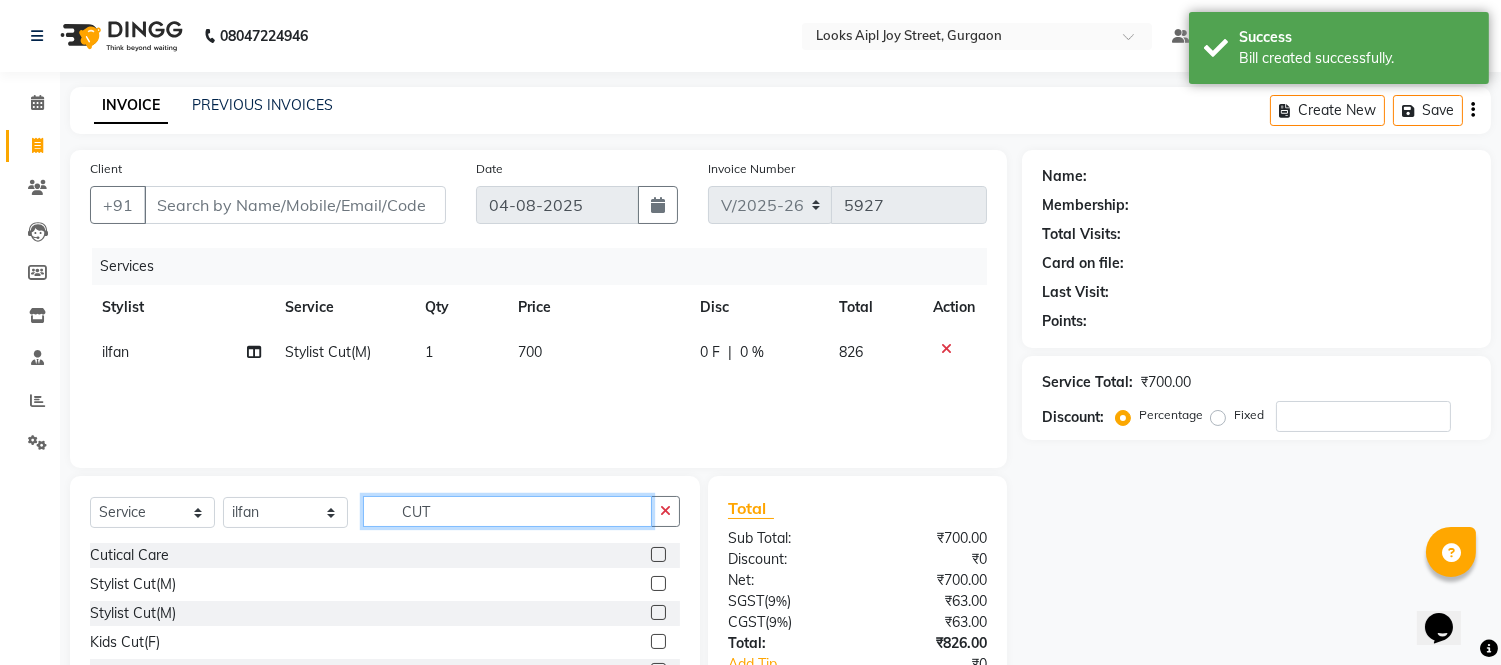 drag, startPoint x: 461, startPoint y: 508, endPoint x: 258, endPoint y: 541, distance: 205.66478 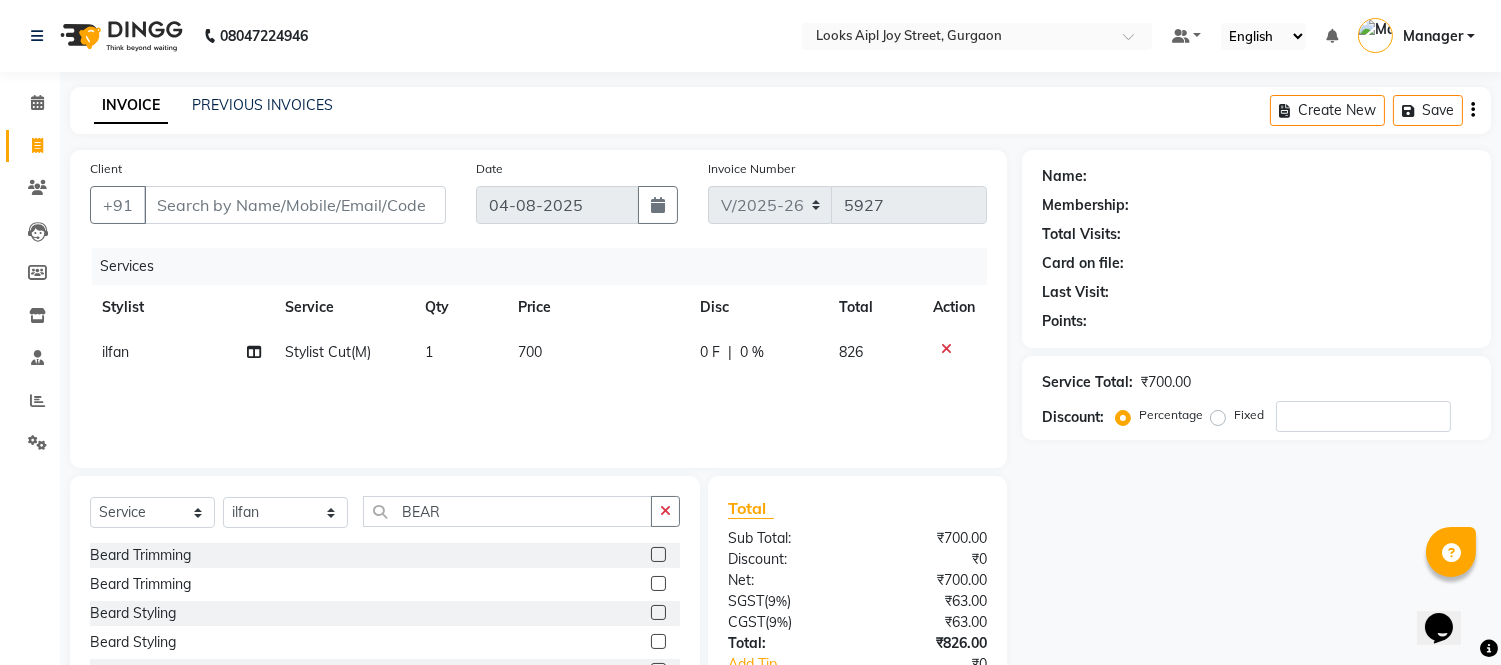 drag, startPoint x: 640, startPoint y: 556, endPoint x: 630, endPoint y: 541, distance: 18.027756 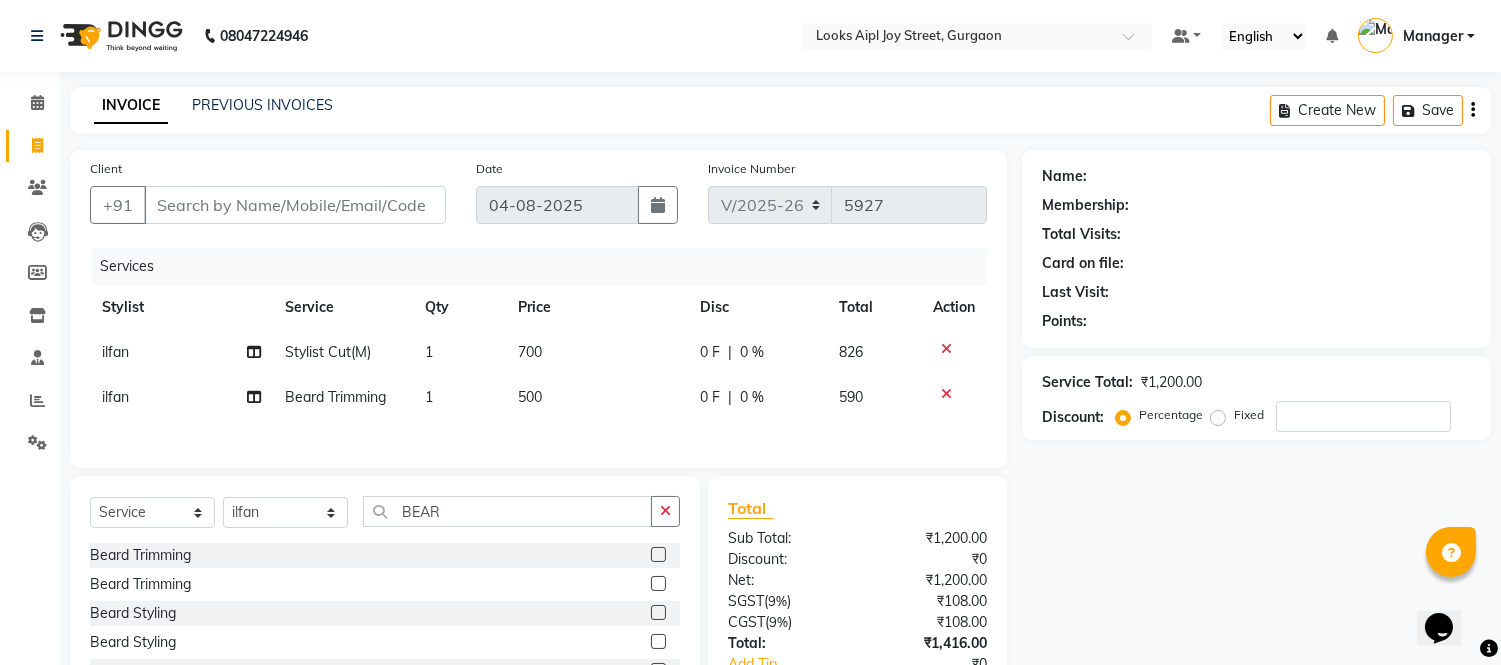 click on "700" 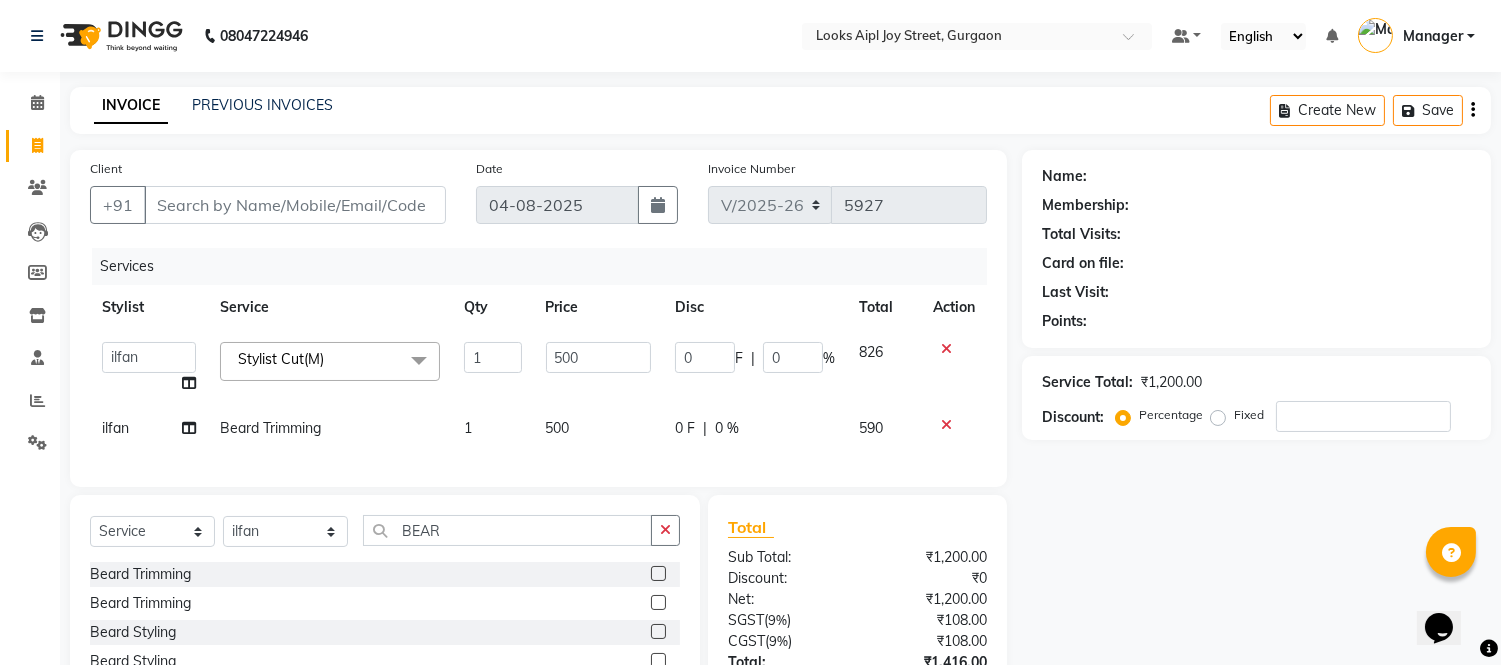 click on "500" 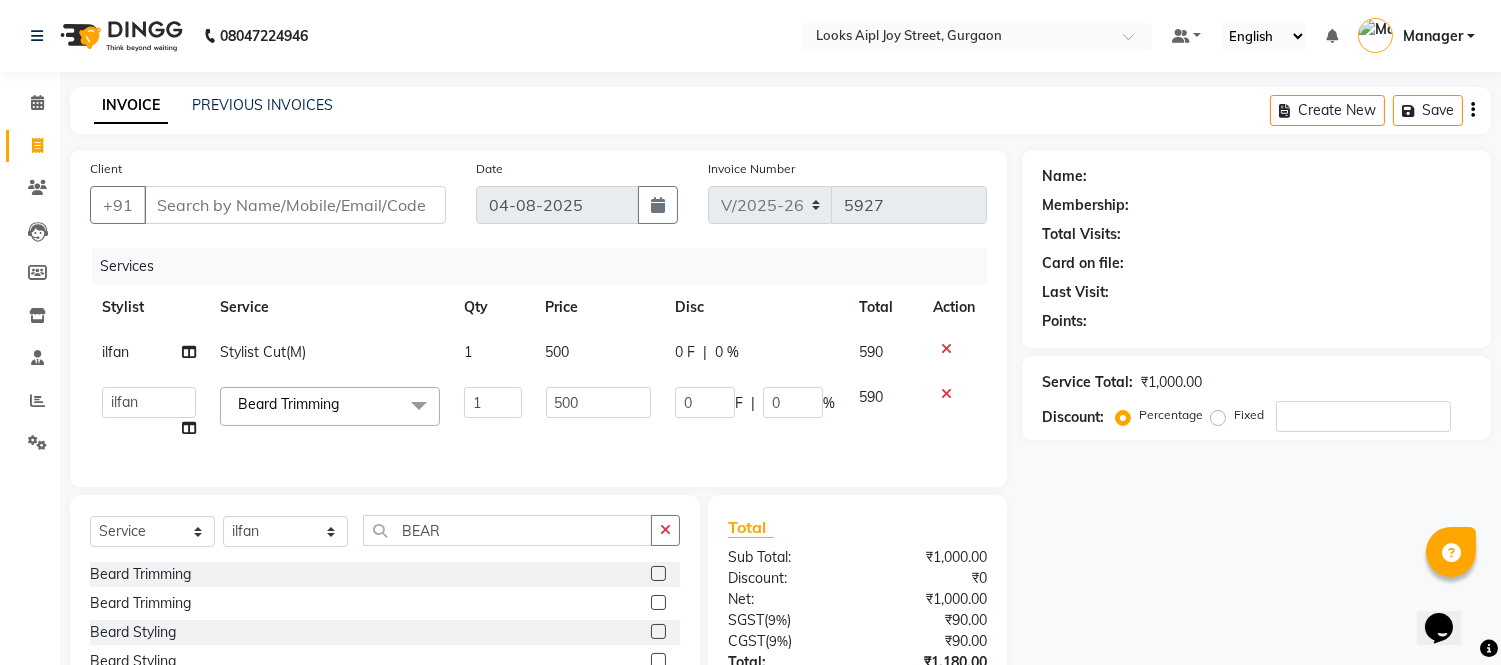 click on "500" 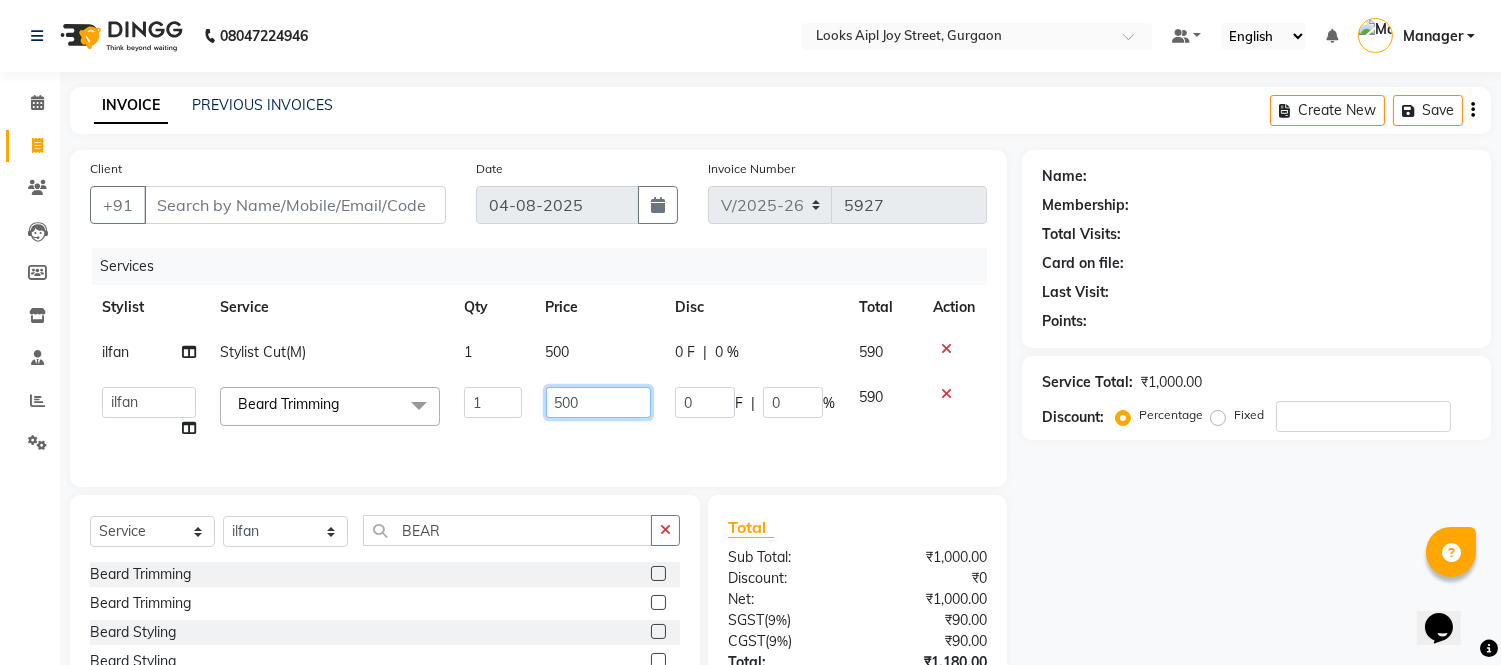 click on "500" 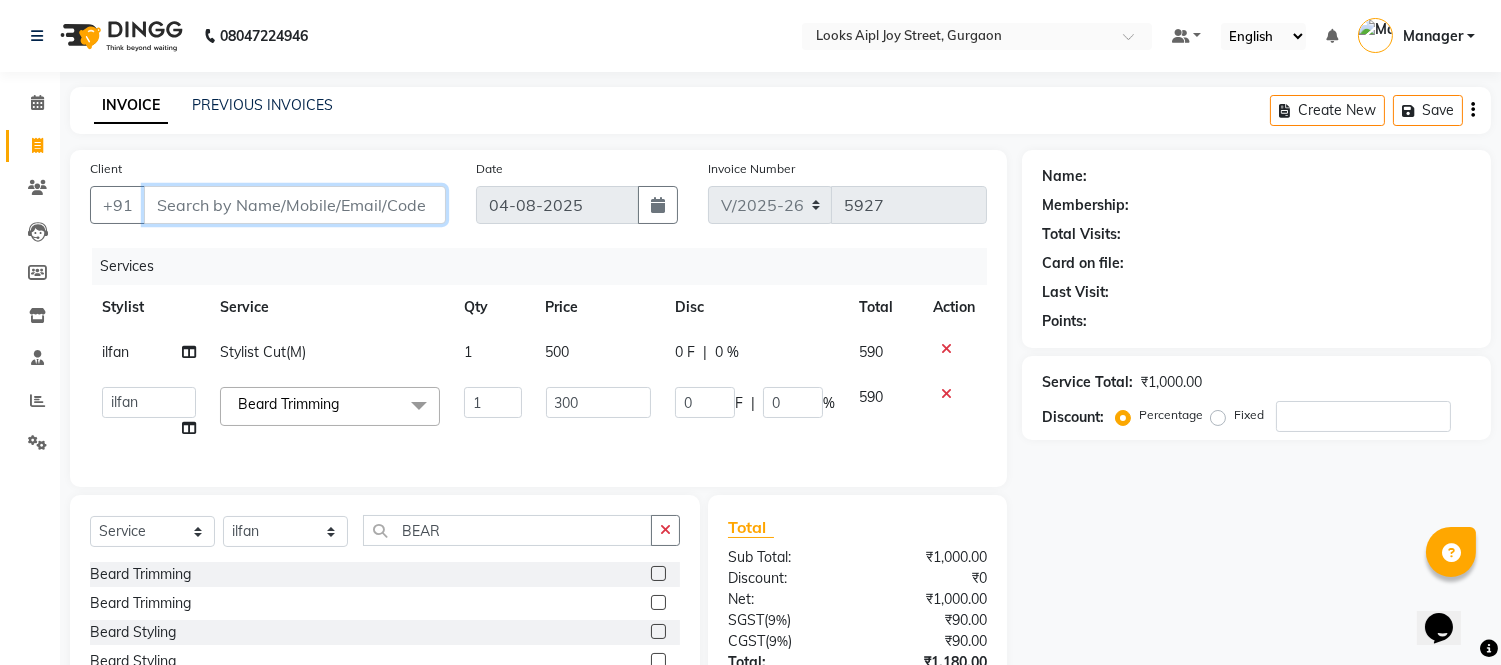 click on "Client" at bounding box center (295, 205) 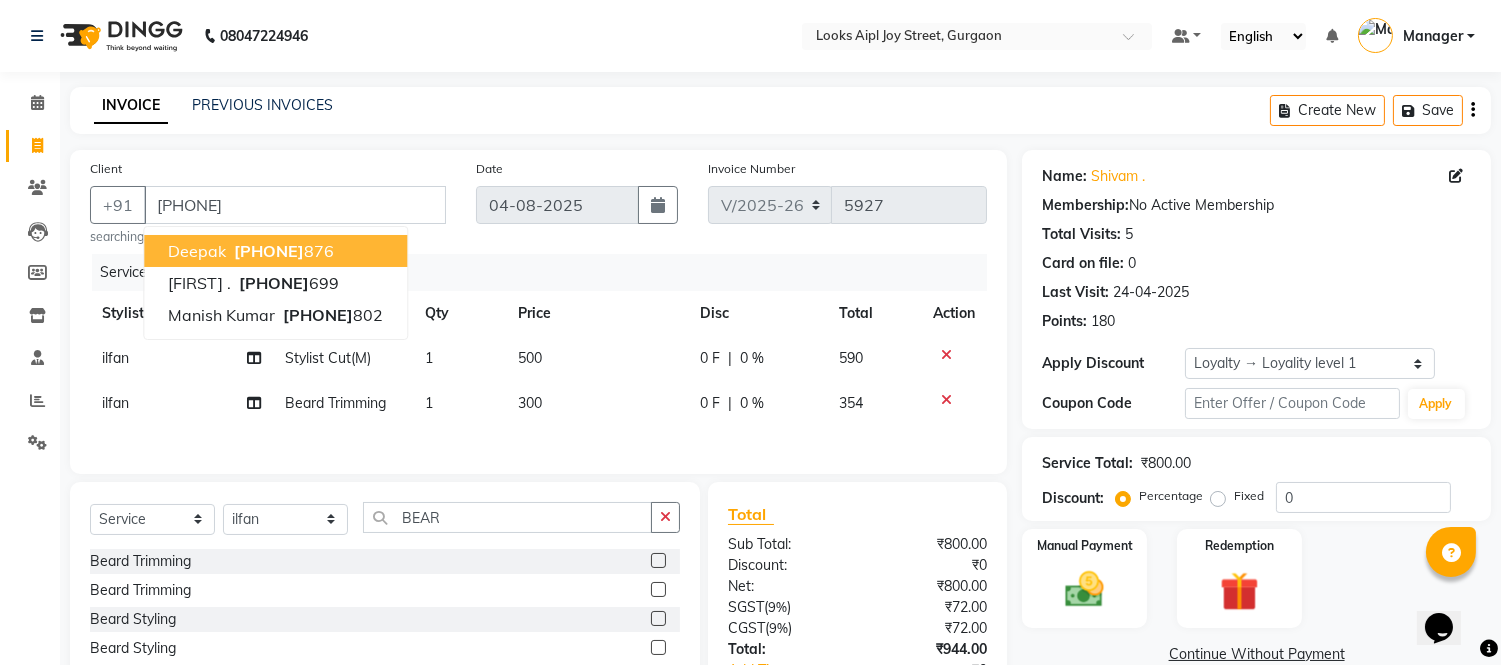 click on "INVOICE PREVIOUS INVOICES Create New   Save" 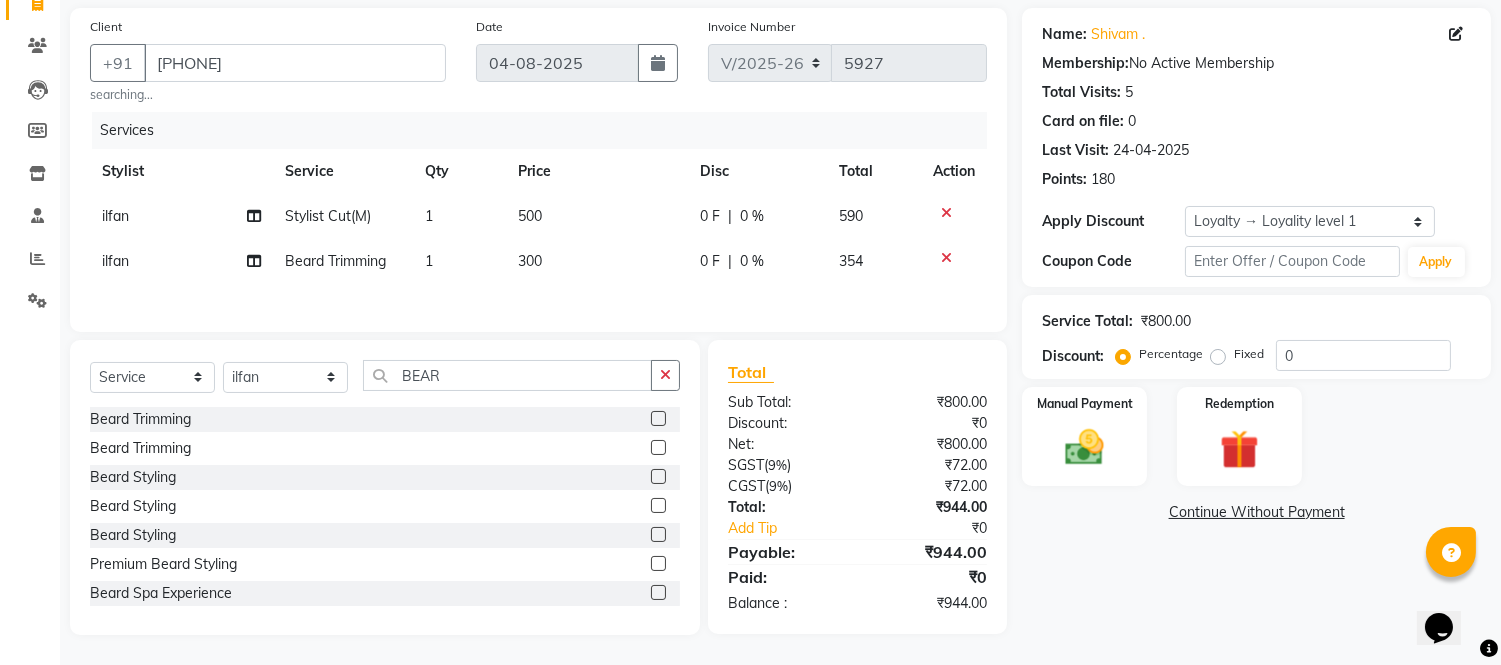 scroll, scrollTop: 146, scrollLeft: 0, axis: vertical 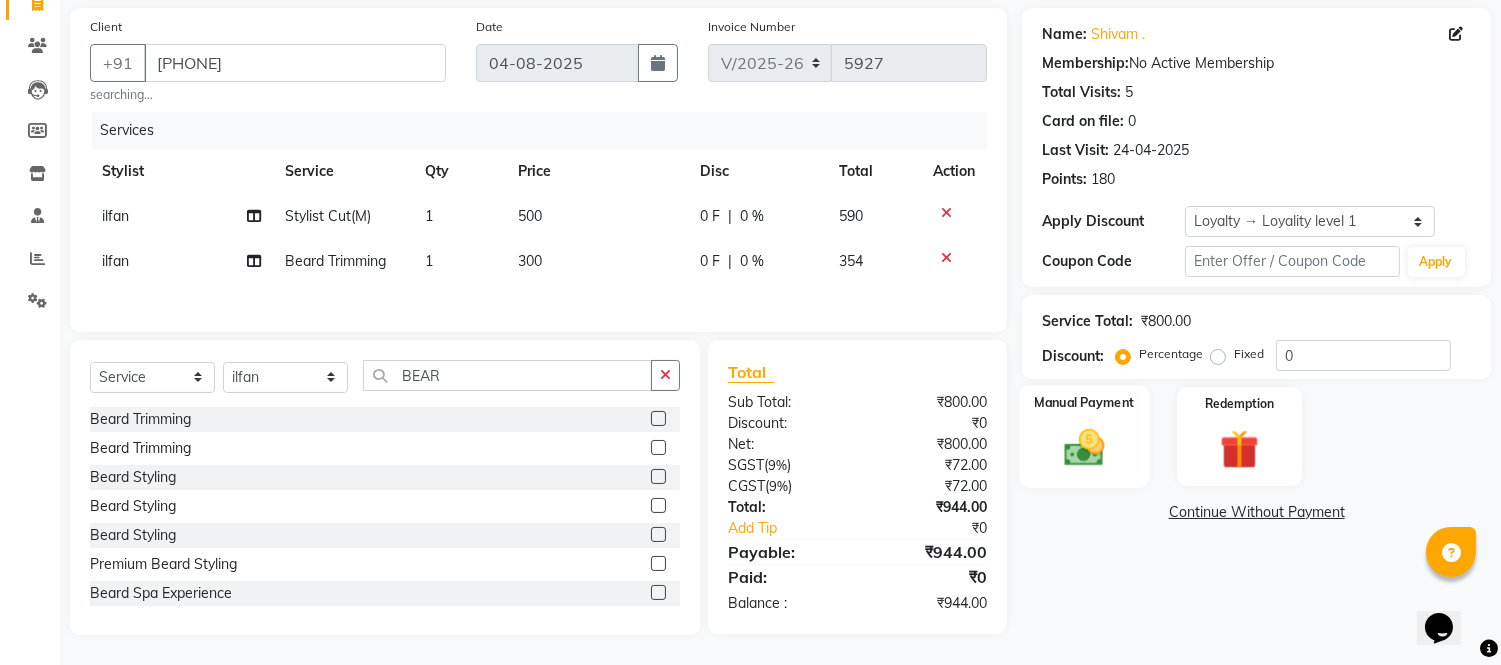 click 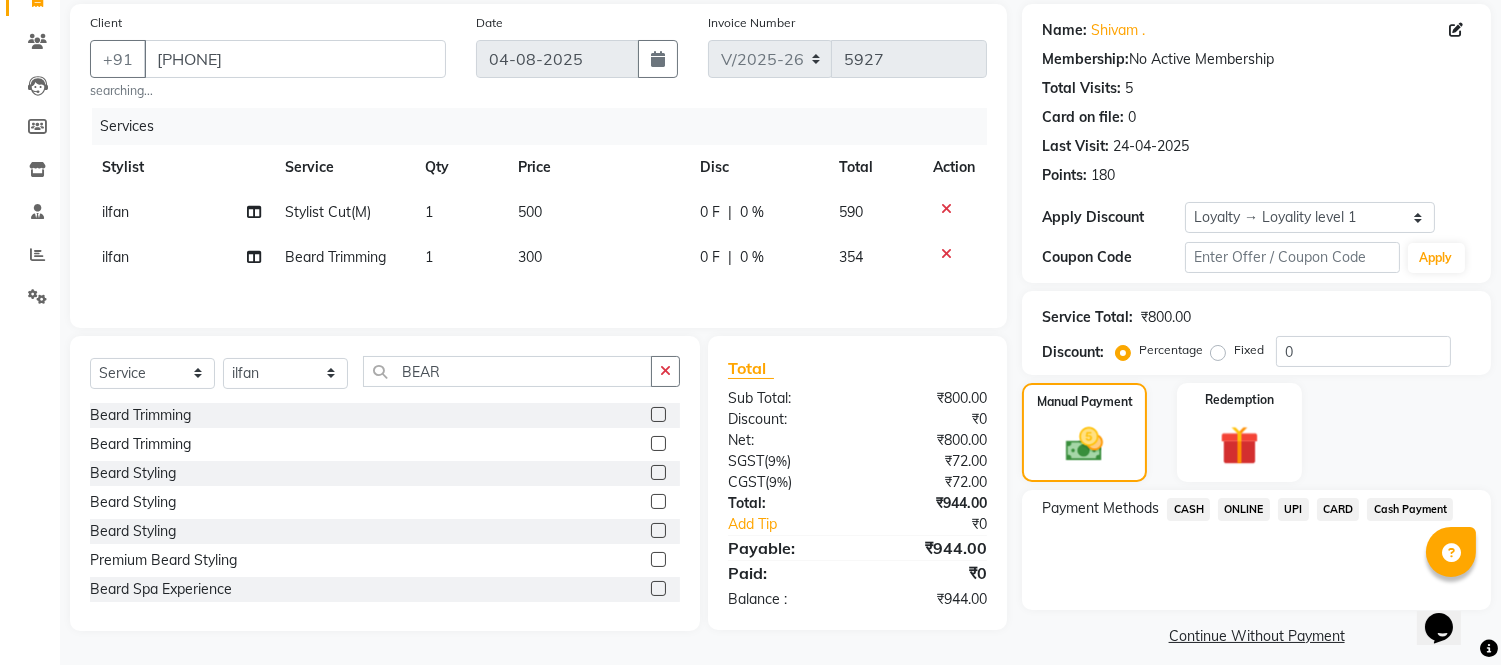 click on "CARD" 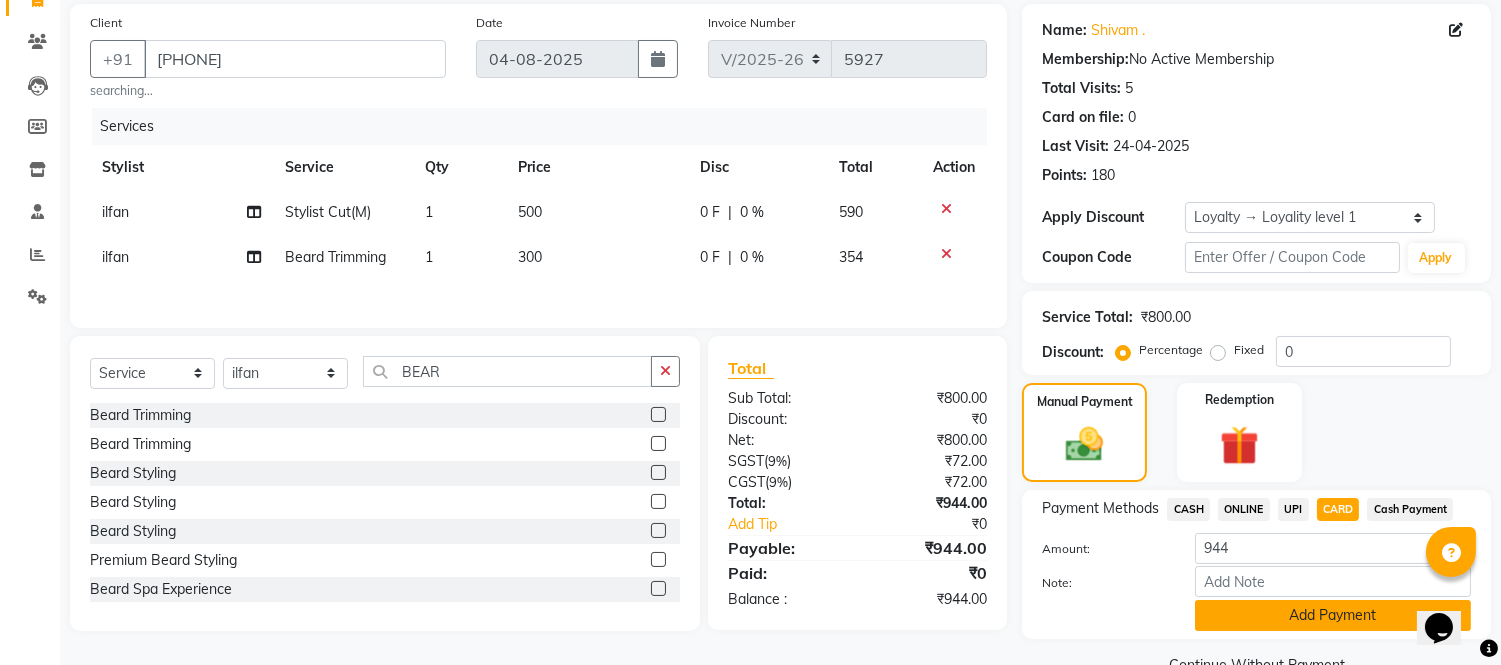 click on "Add Payment" 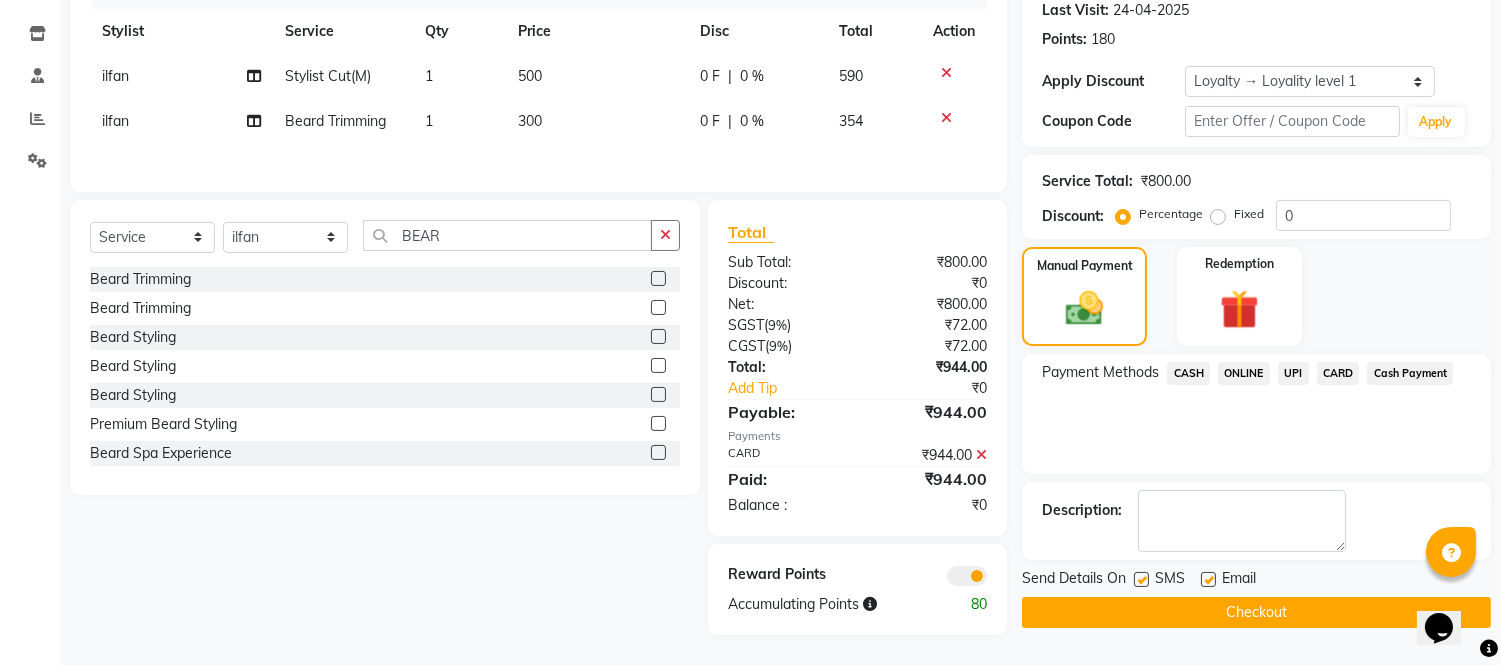 scroll, scrollTop: 286, scrollLeft: 0, axis: vertical 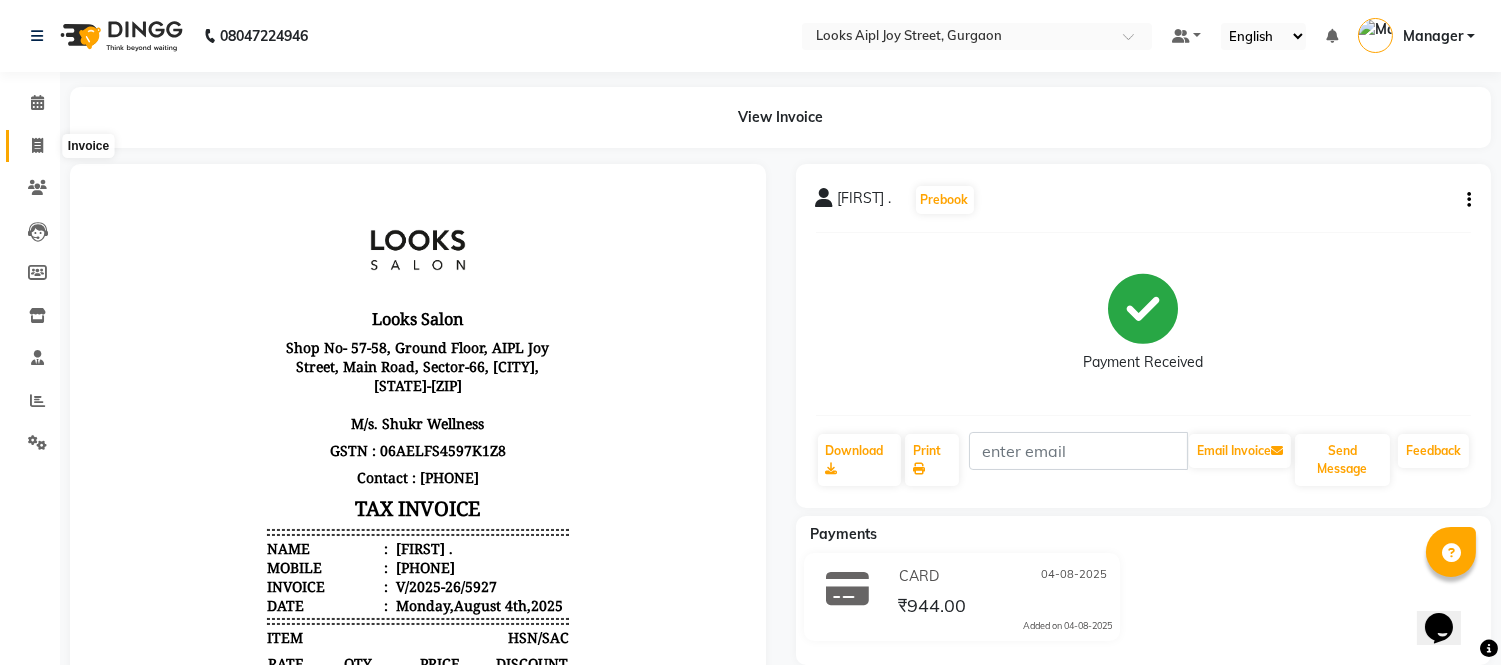 click 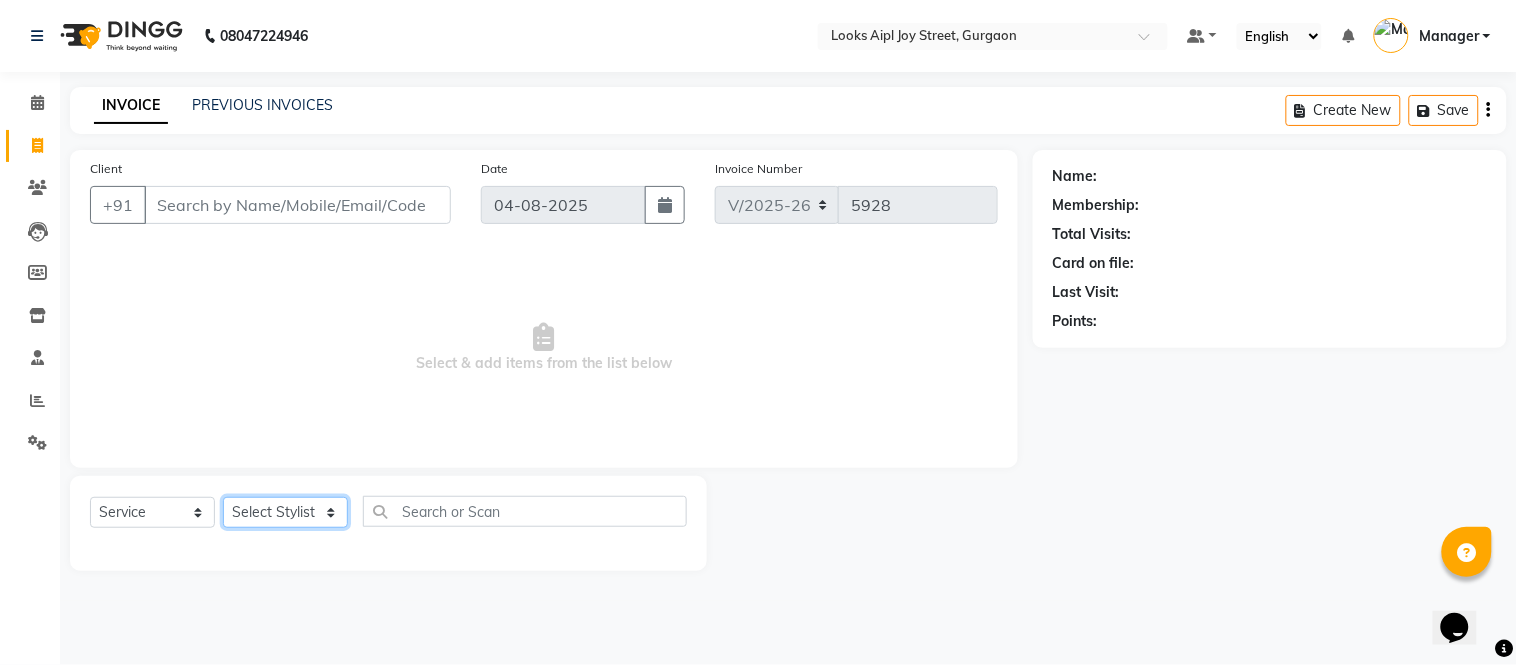 drag, startPoint x: 274, startPoint y: 524, endPoint x: 267, endPoint y: 460, distance: 64.381676 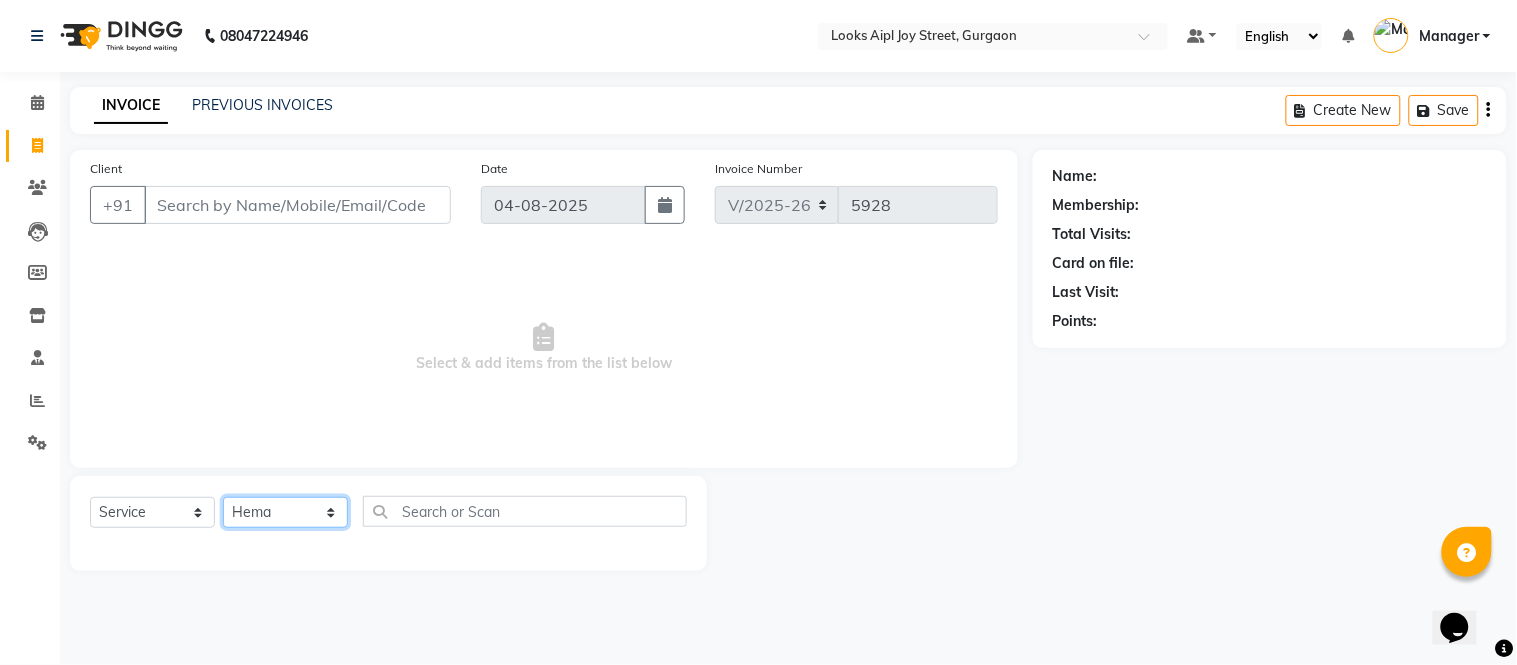 click on "Select Stylist Akash Akshar_asst Alam _Pdct Amit Arkan Arsh Counter Sales Geeta Hema ilfan Kuldeep Laxmi Manager Neeraj Prince sagar_pdct Surejit Vijay Zakir_pdct" 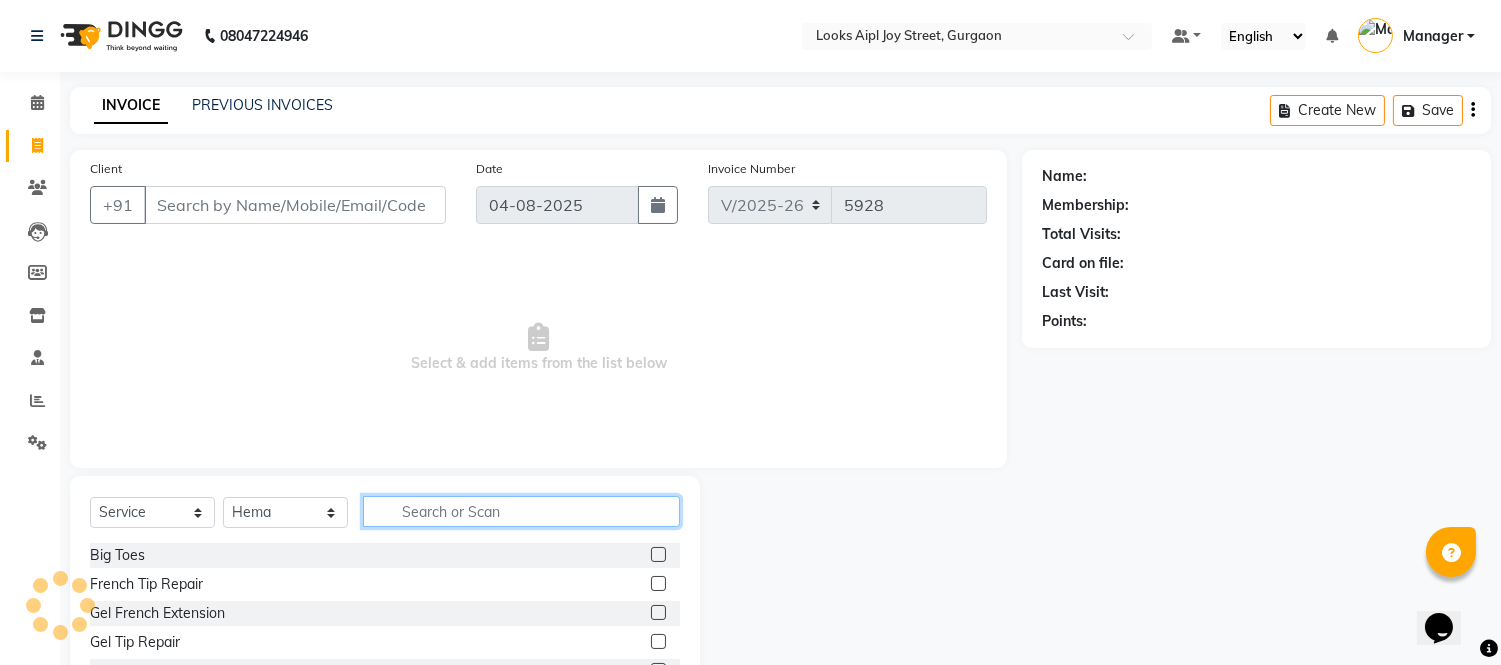 click 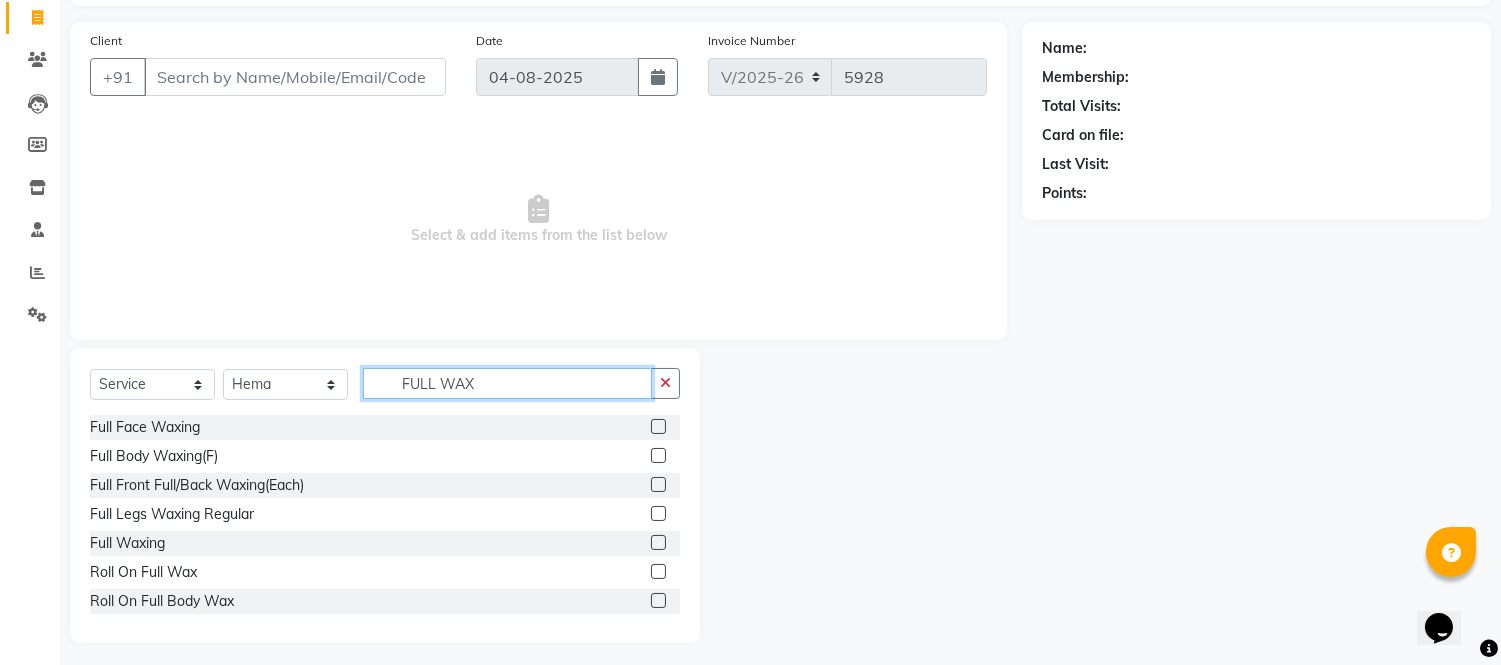 scroll, scrollTop: 135, scrollLeft: 0, axis: vertical 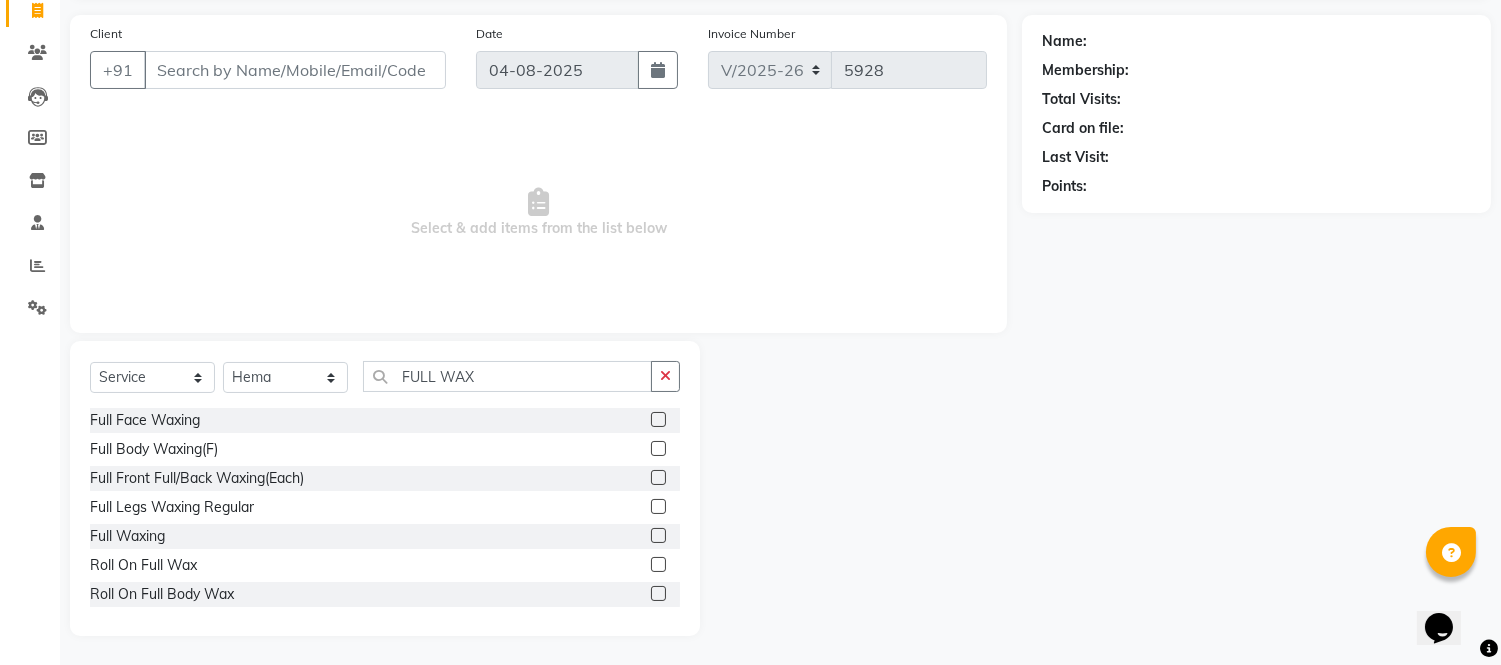 click 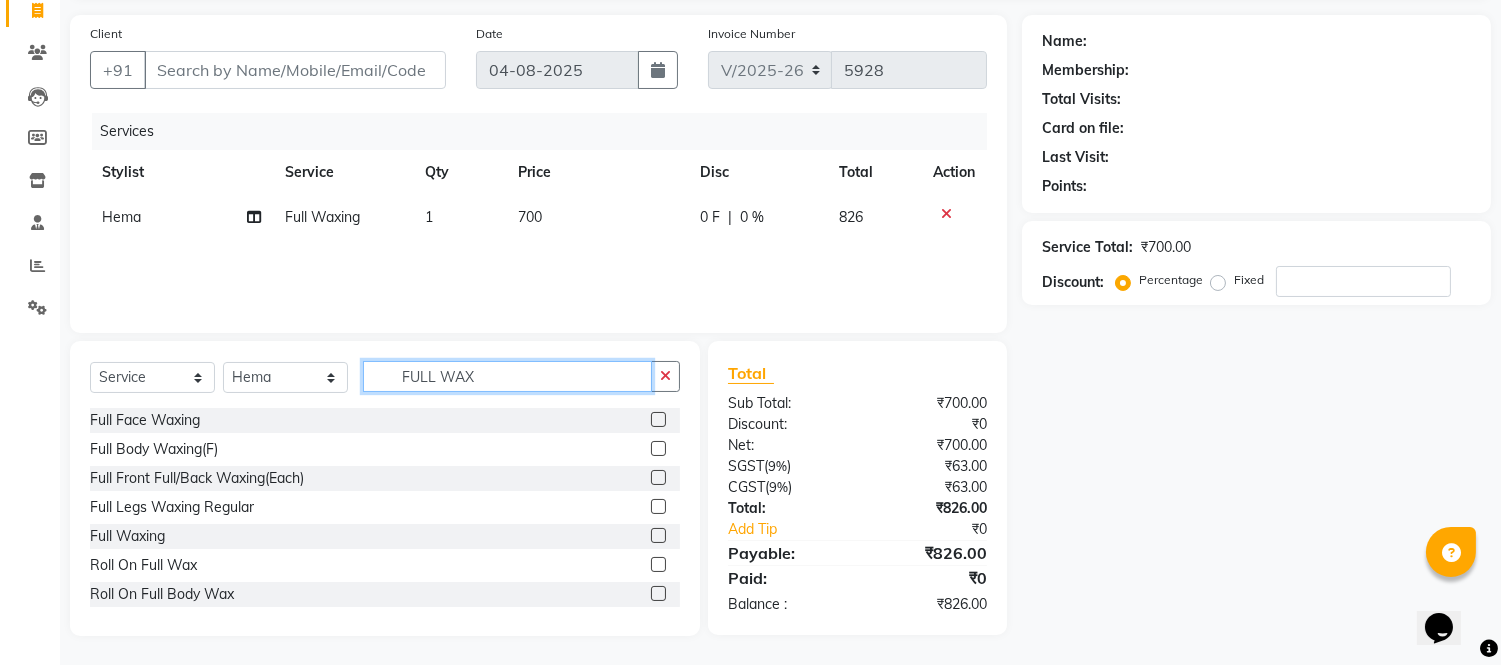 drag, startPoint x: 484, startPoint y: 378, endPoint x: 174, endPoint y: 356, distance: 310.77966 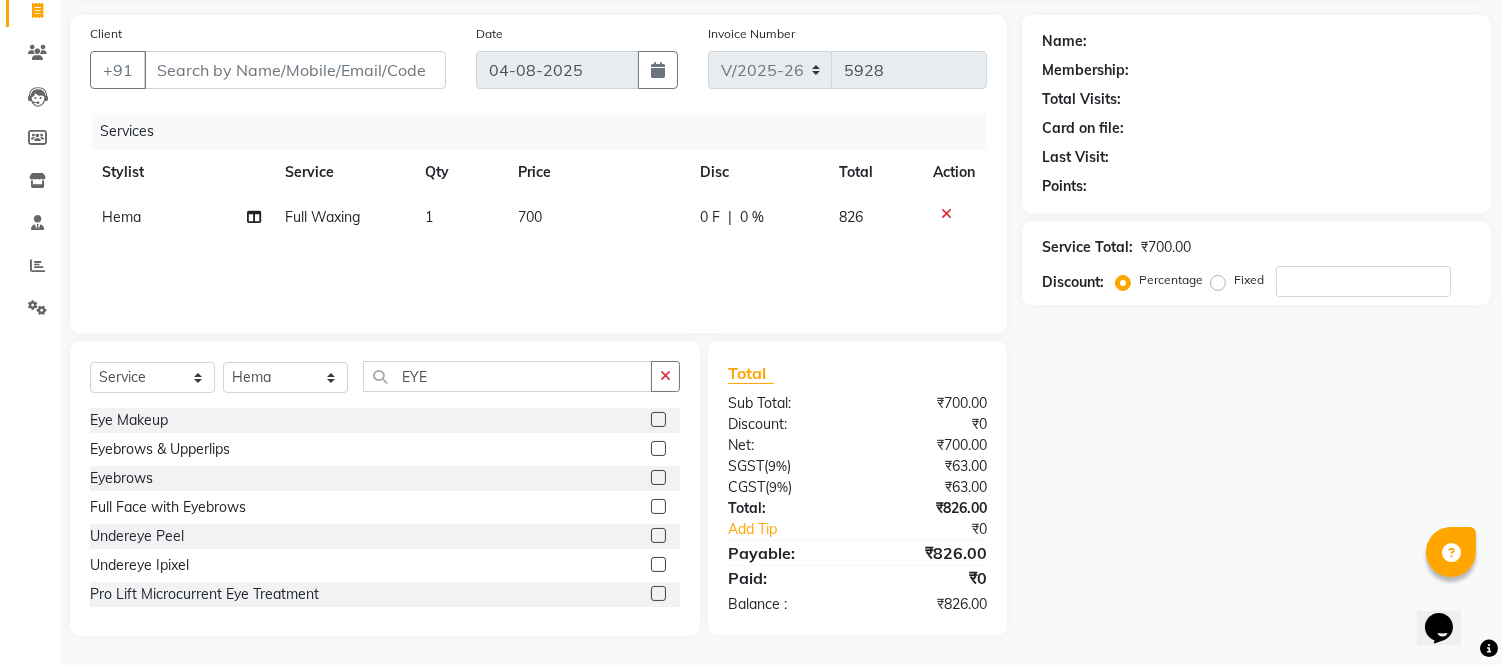 click 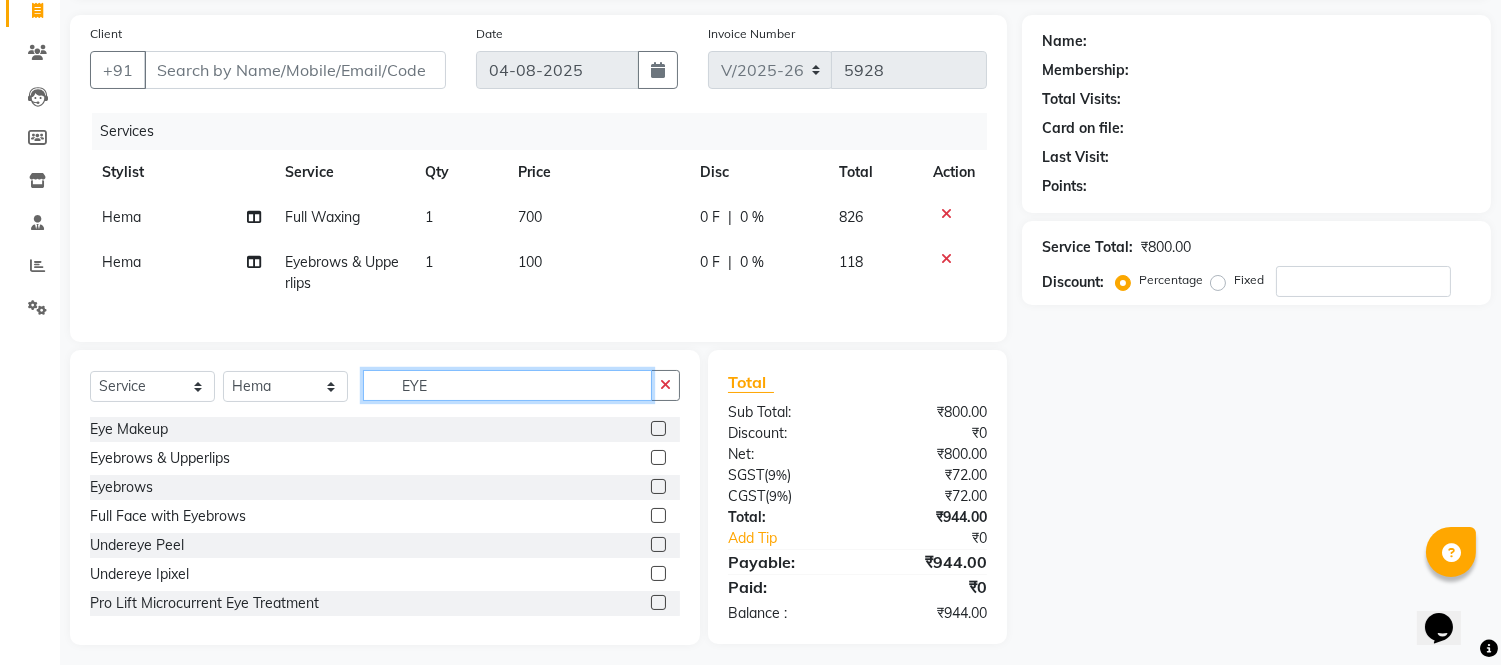 drag, startPoint x: 466, startPoint y: 405, endPoint x: 128, endPoint y: 380, distance: 338.9233 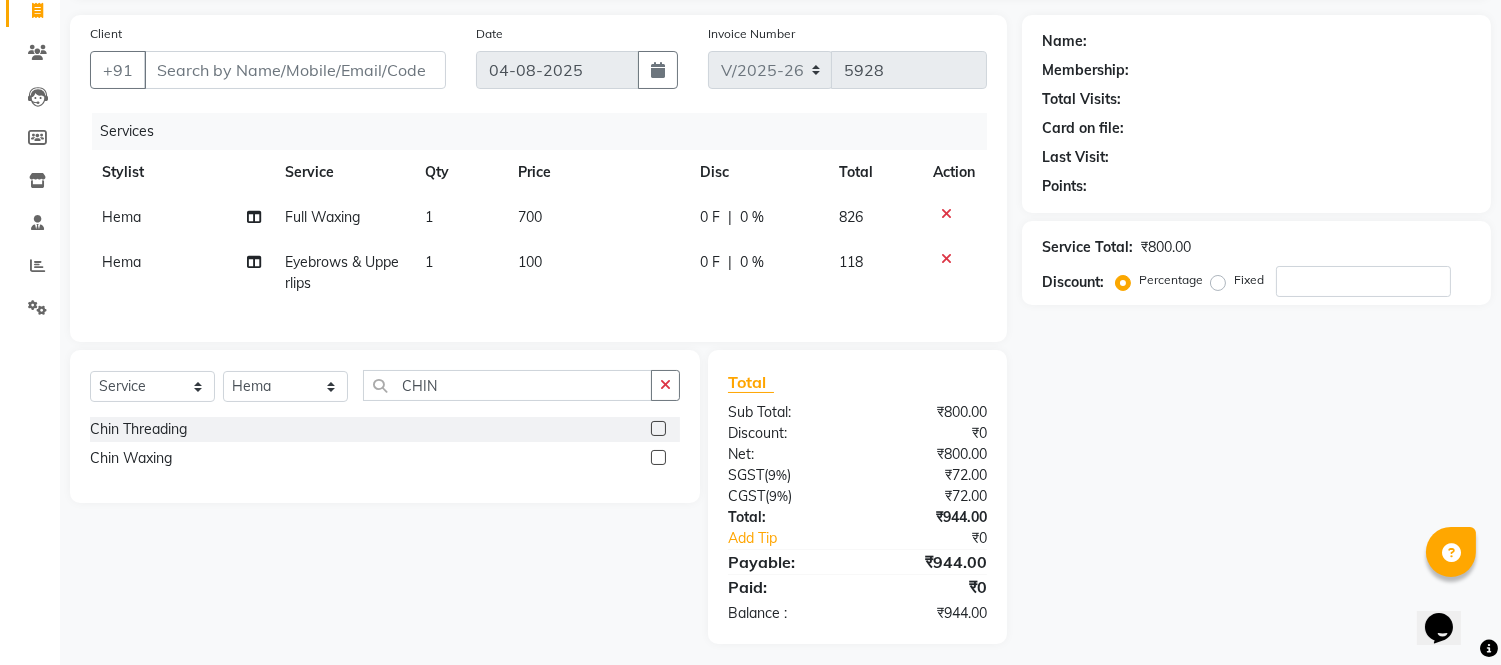 click 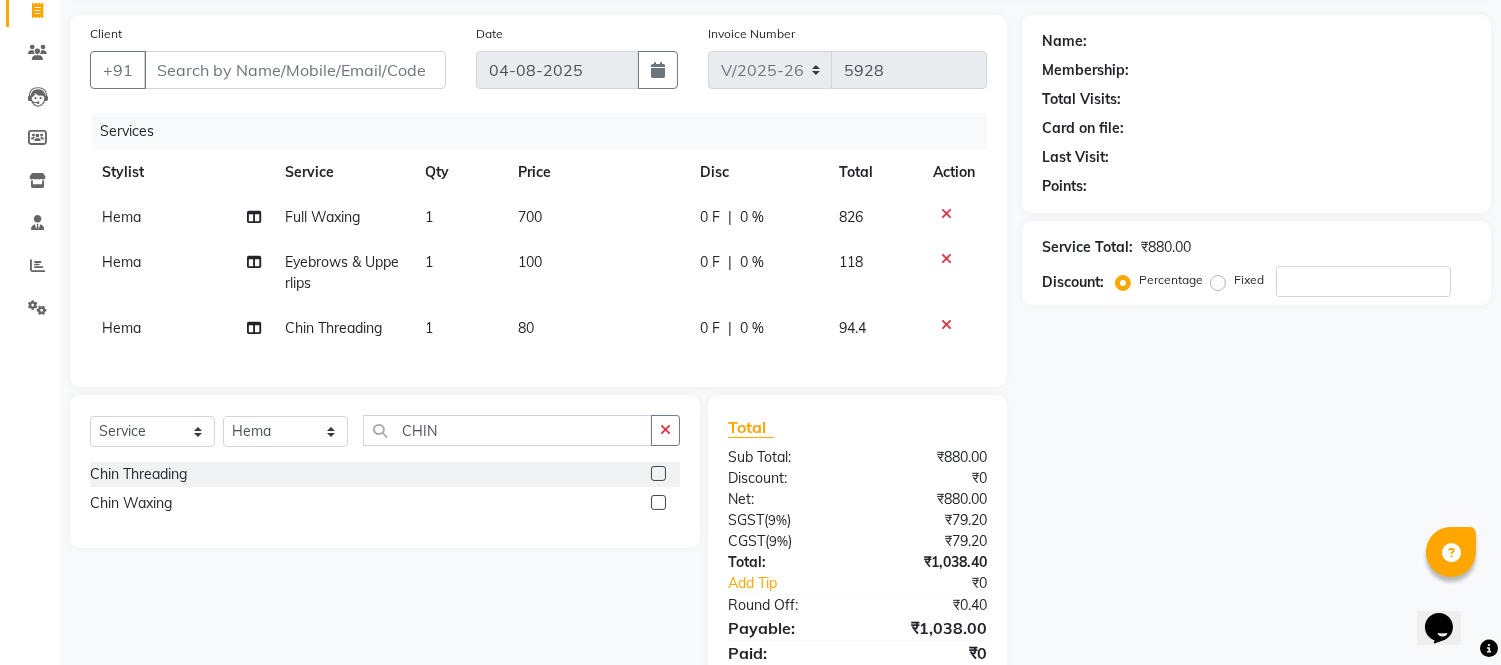 click on "80" 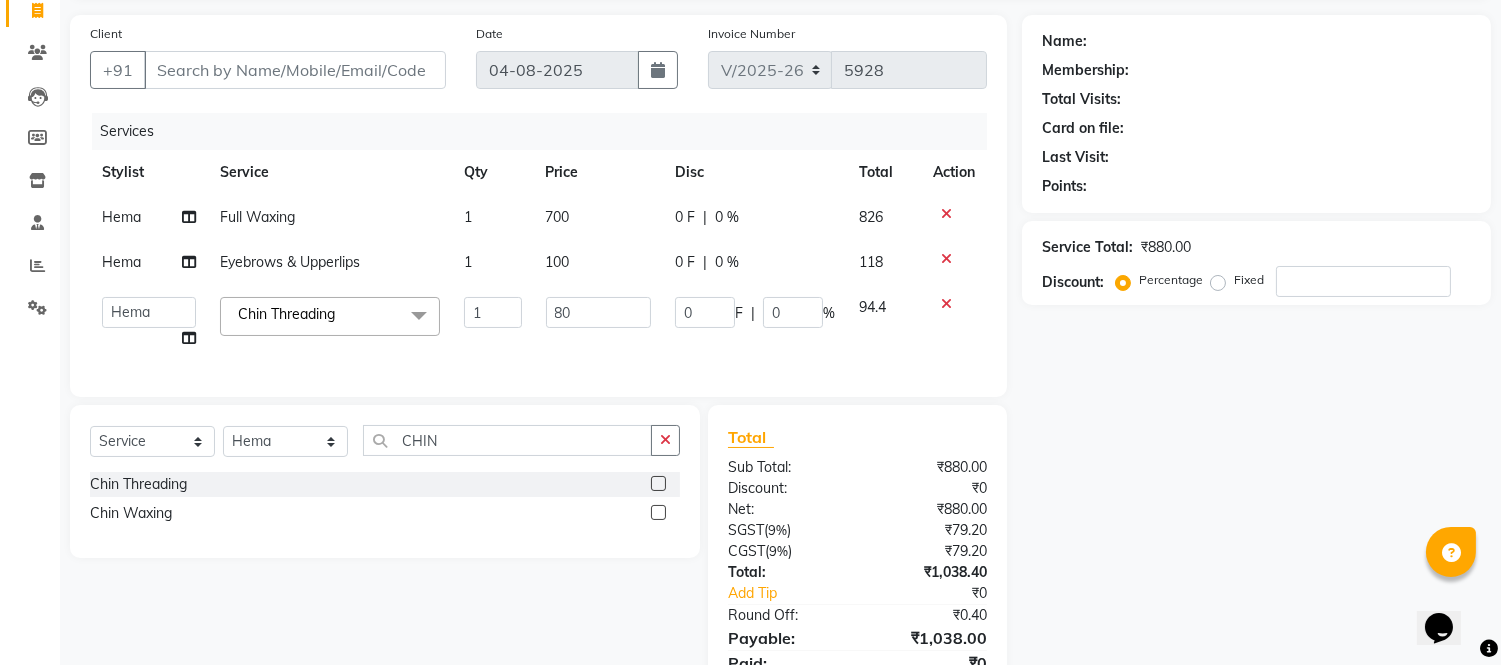 click on "80" 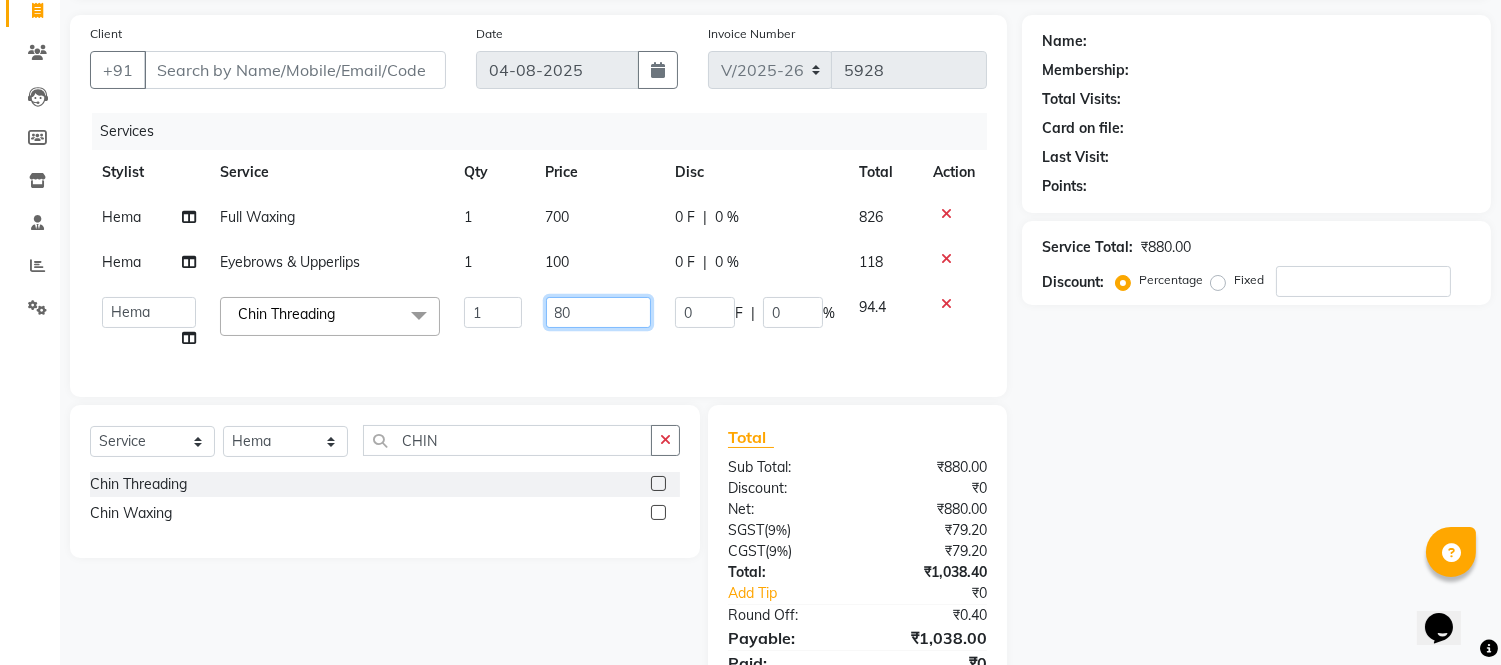 click on "80" 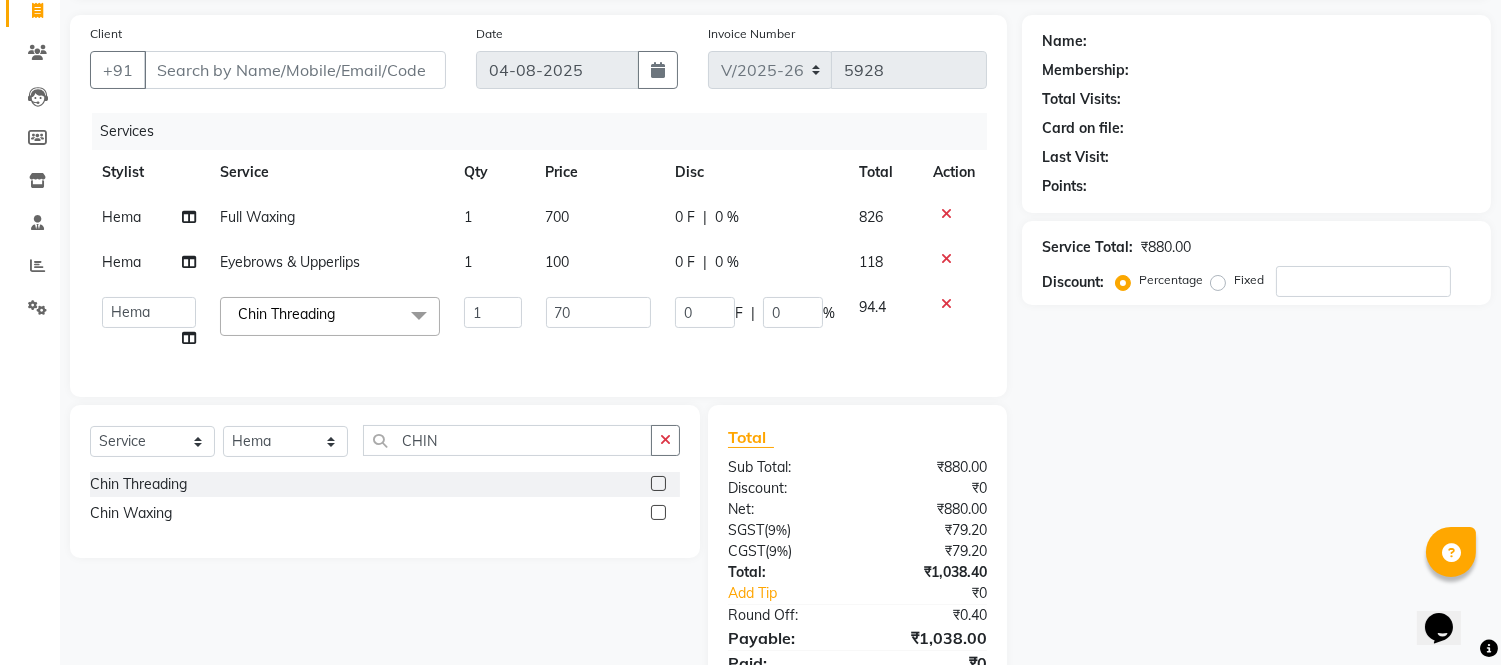 click on "100" 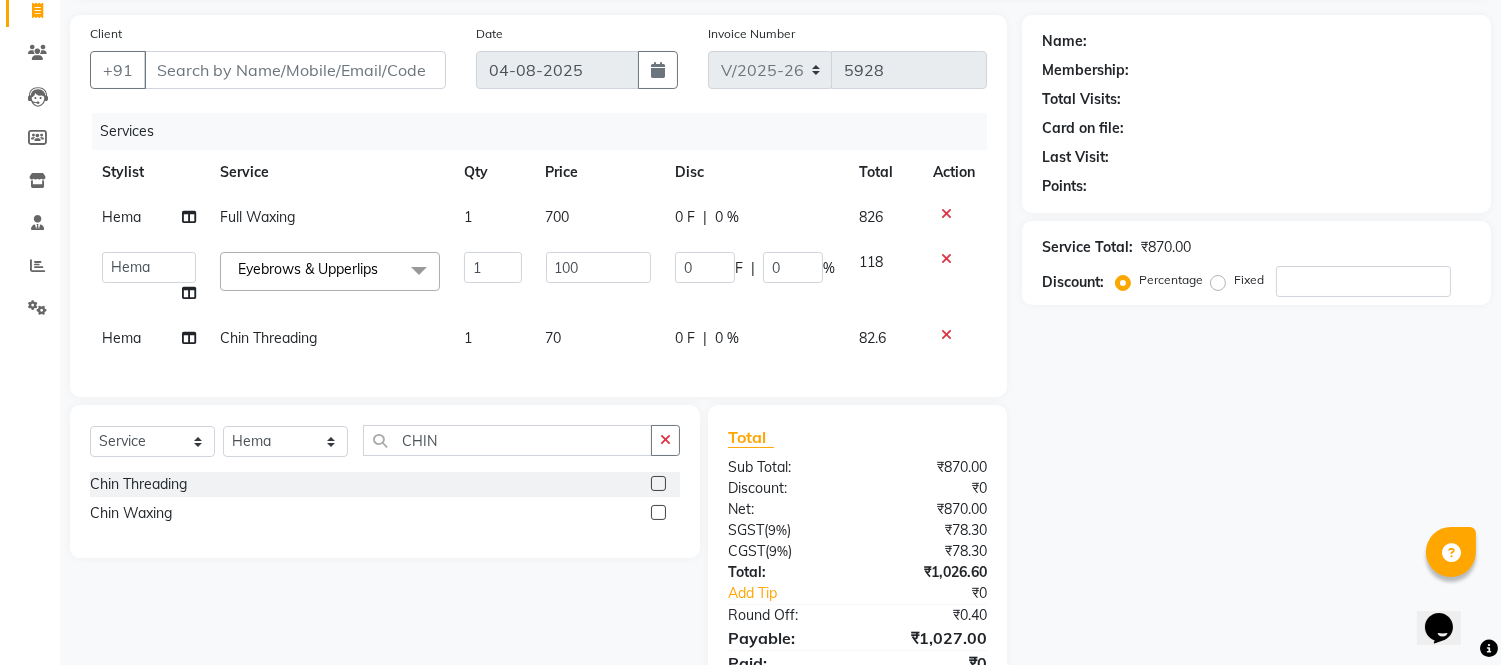 click on "100" 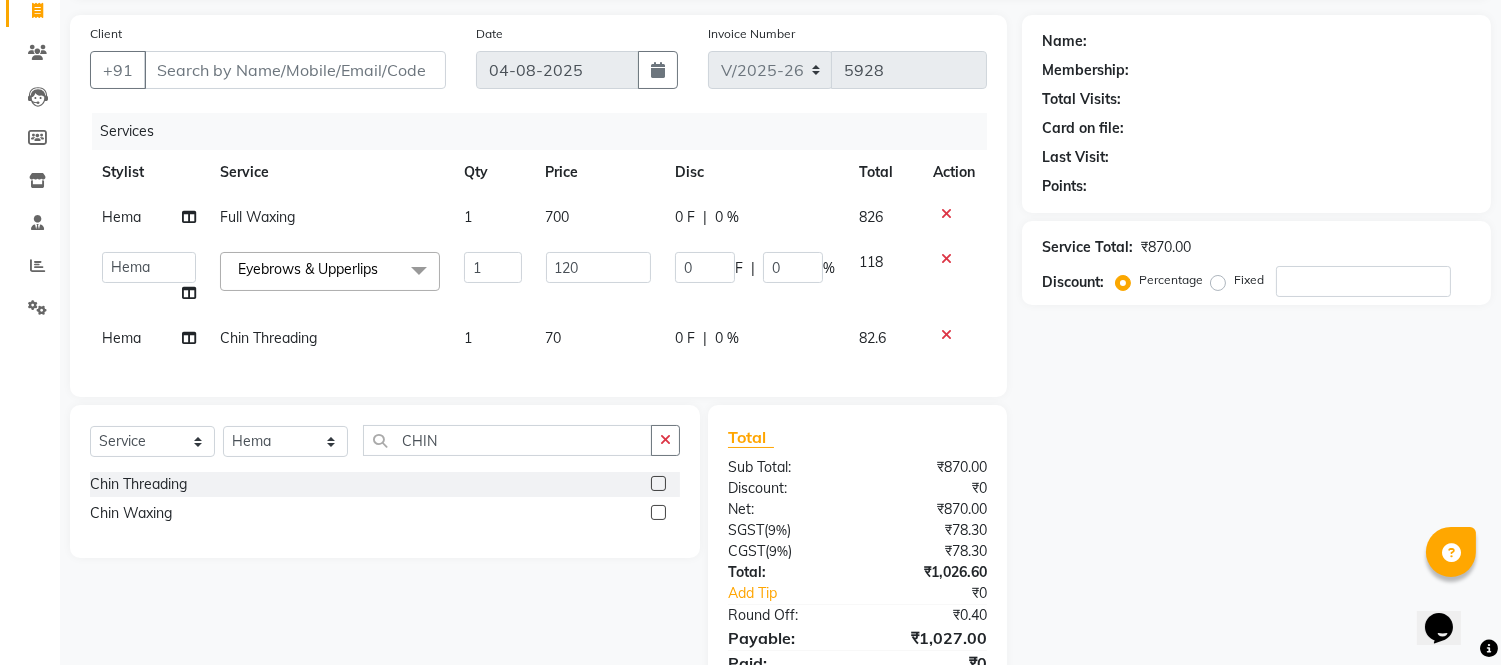 click on "700" 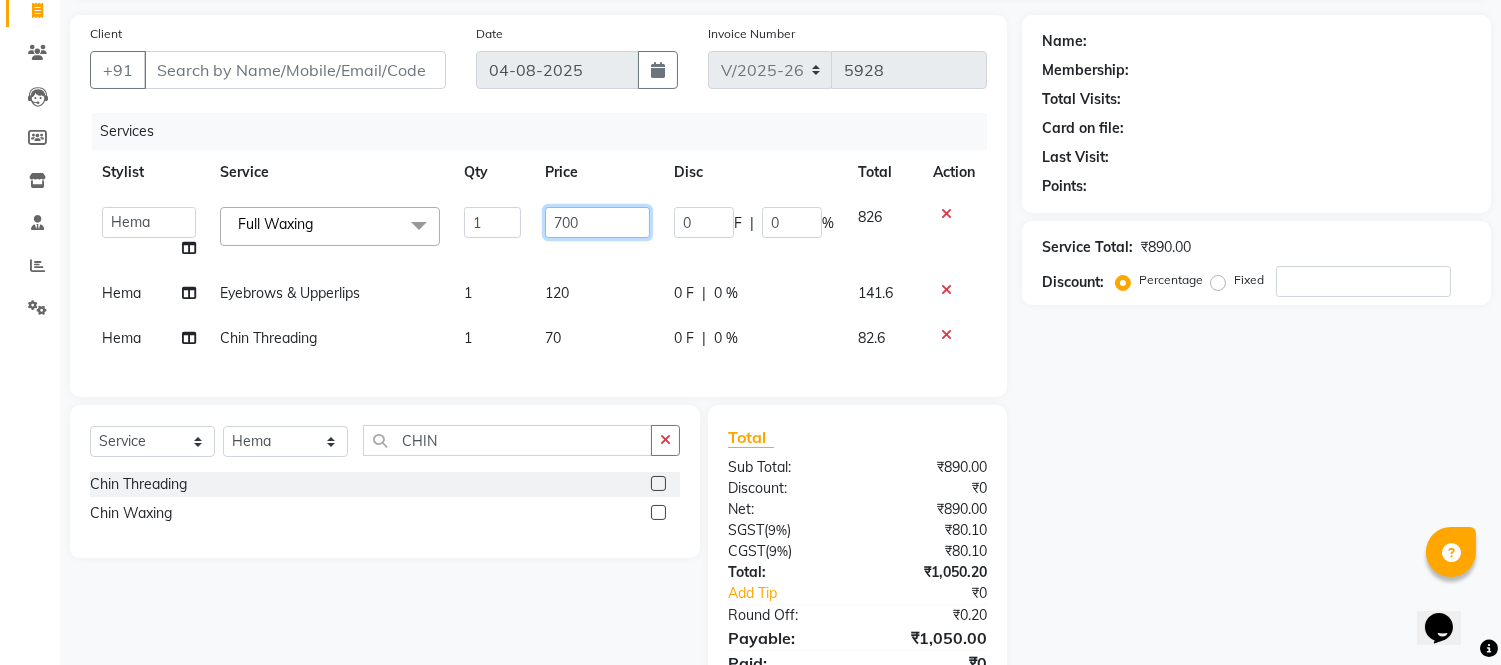 click on "700" 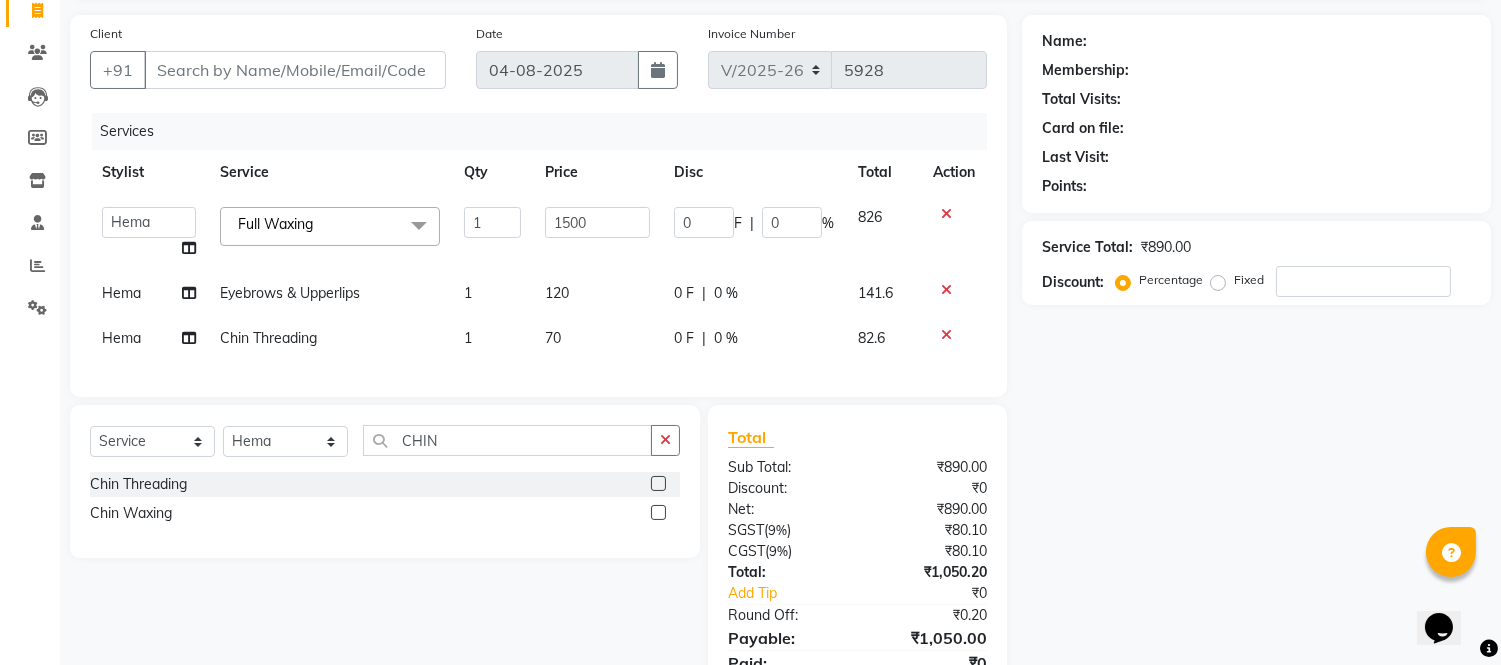 click on "Services" 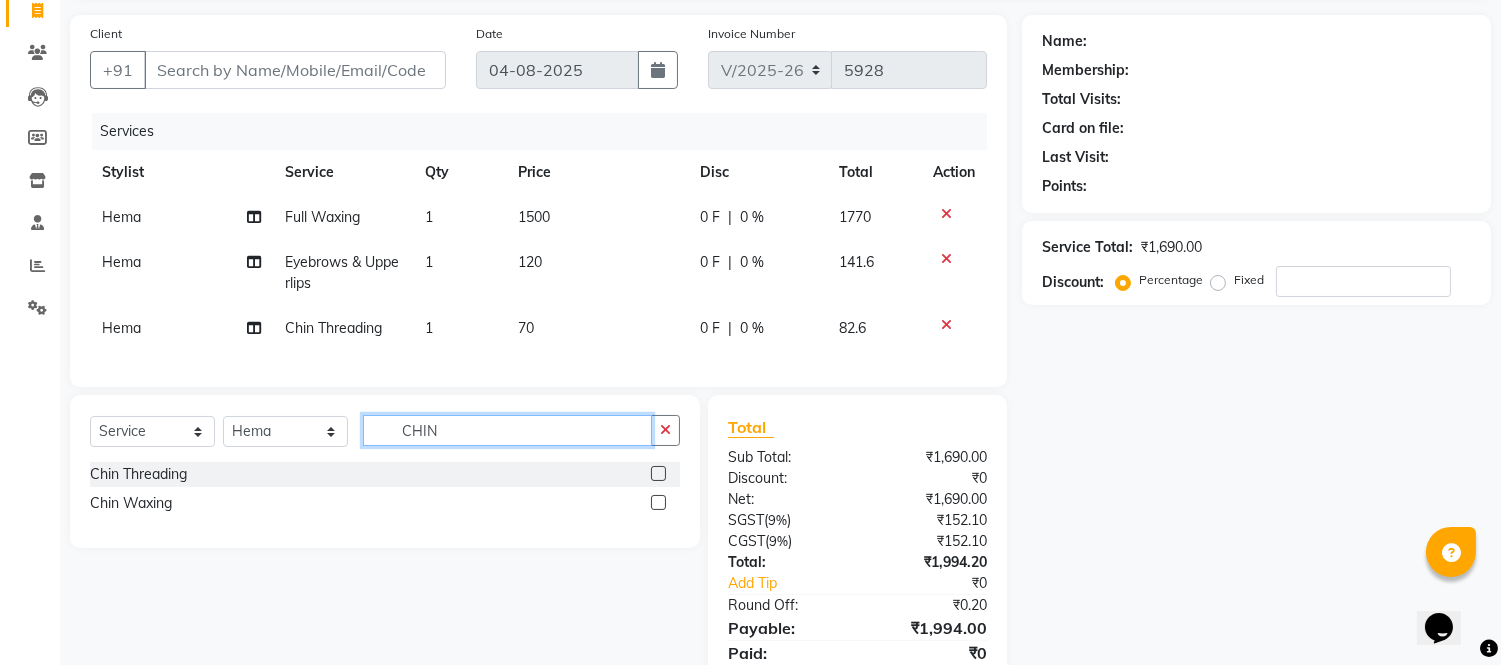 drag, startPoint x: 456, startPoint y: 448, endPoint x: 291, endPoint y: 438, distance: 165.30275 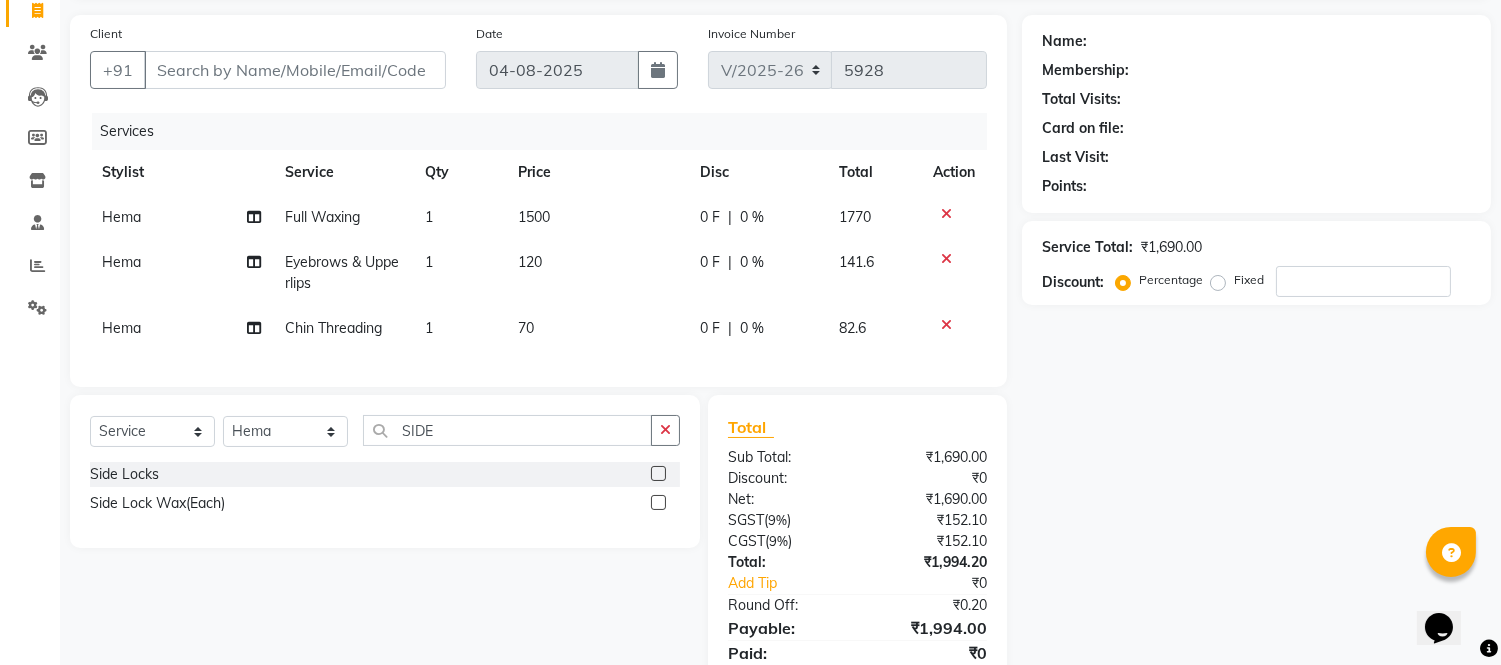 click 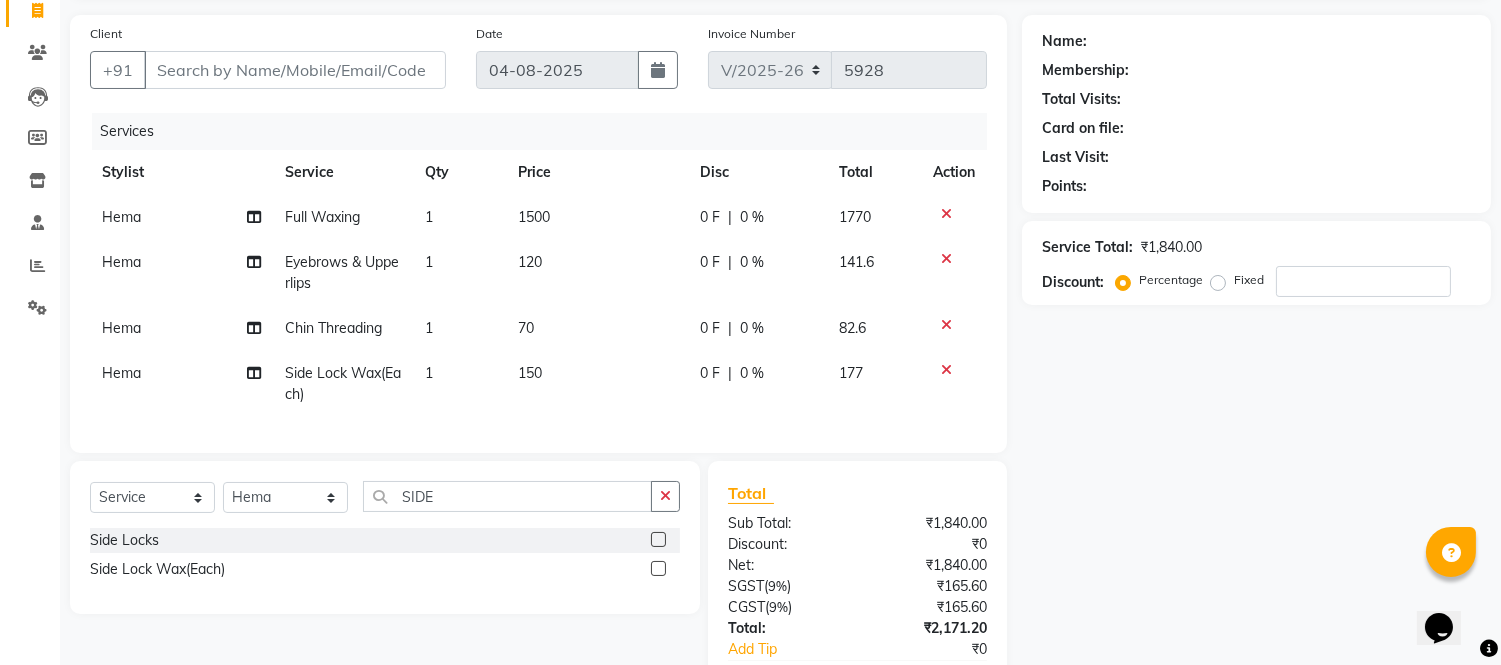 click on "150" 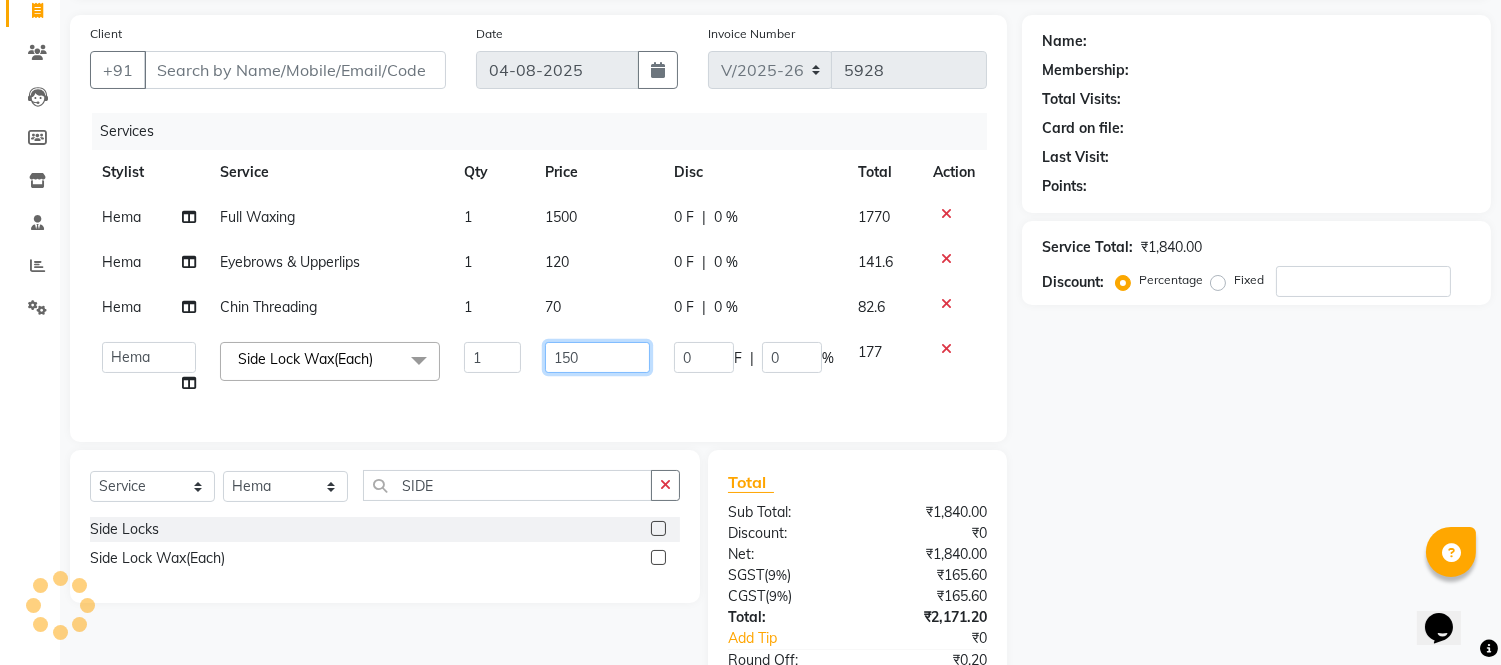 click on "150" 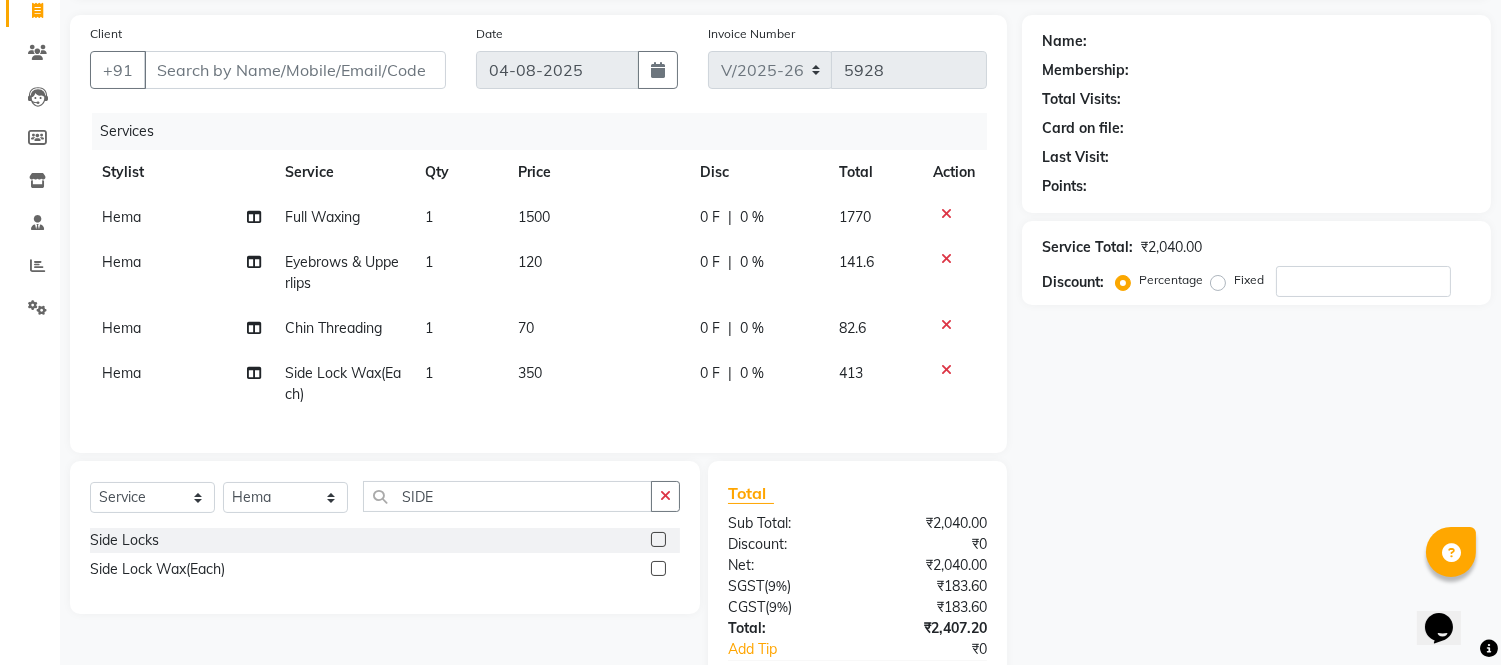 click on "350" 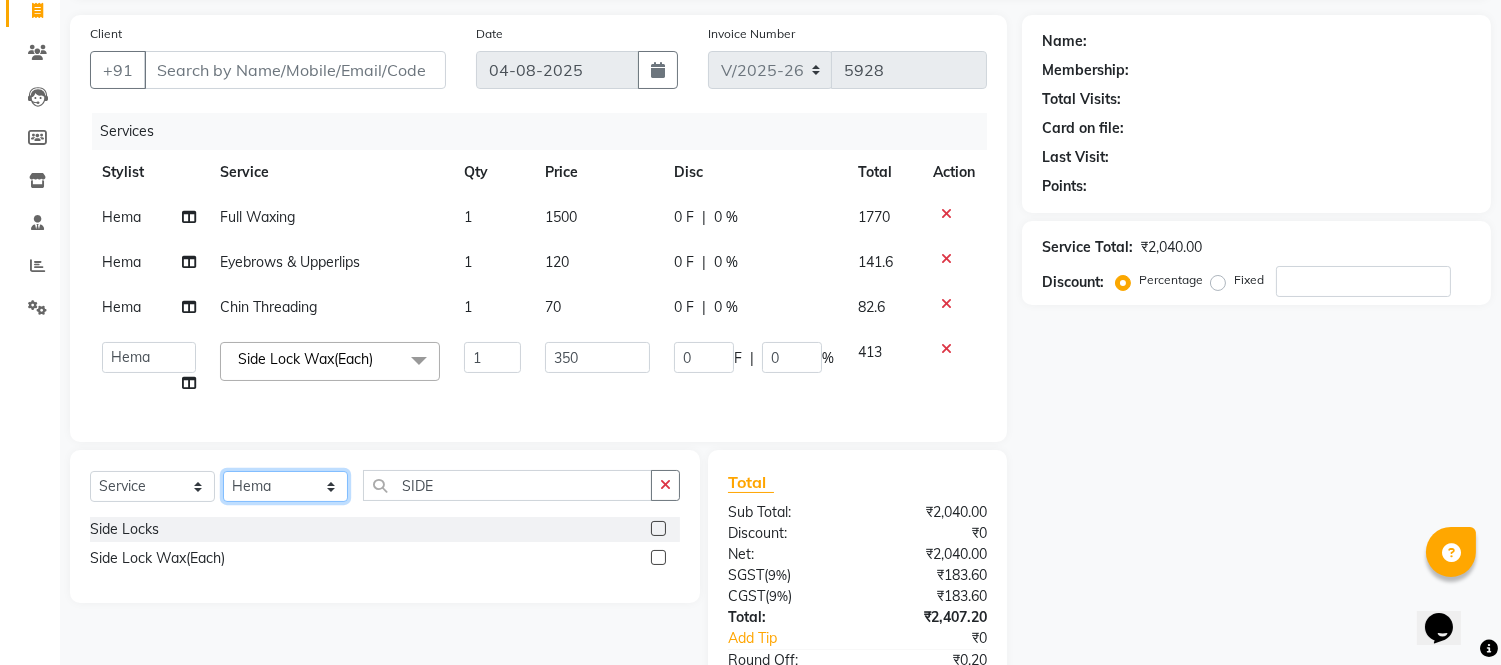 click on "Select Stylist Akash Akshar_asst Alam _Pdct Amit Arkan Arsh Counter Sales Geeta Hema ilfan Kuldeep Laxmi Manager Neeraj Prince sagar_pdct Surejit Vijay Zakir_pdct" 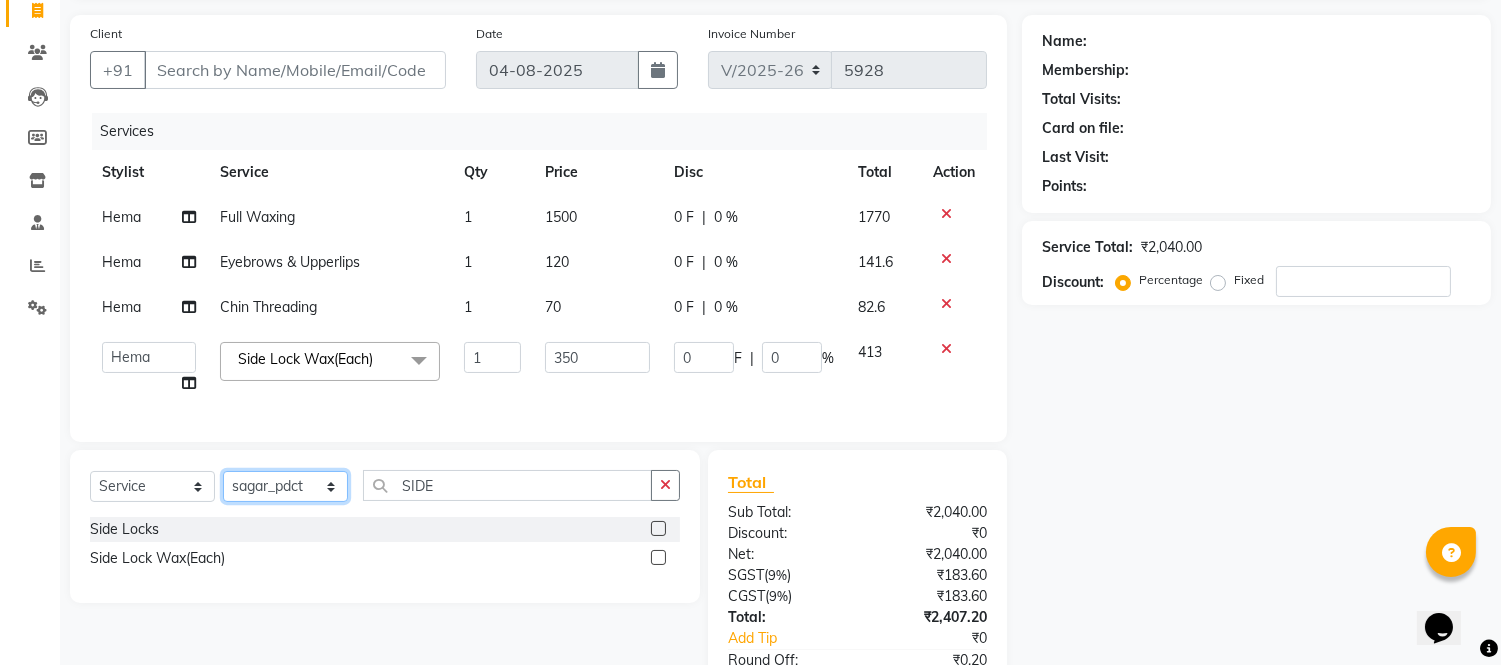 click on "Select Stylist Akash Akshar_asst Alam _Pdct Amit Arkan Arsh Counter Sales Geeta Hema ilfan Kuldeep Laxmi Manager Neeraj Prince sagar_pdct Surejit Vijay Zakir_pdct" 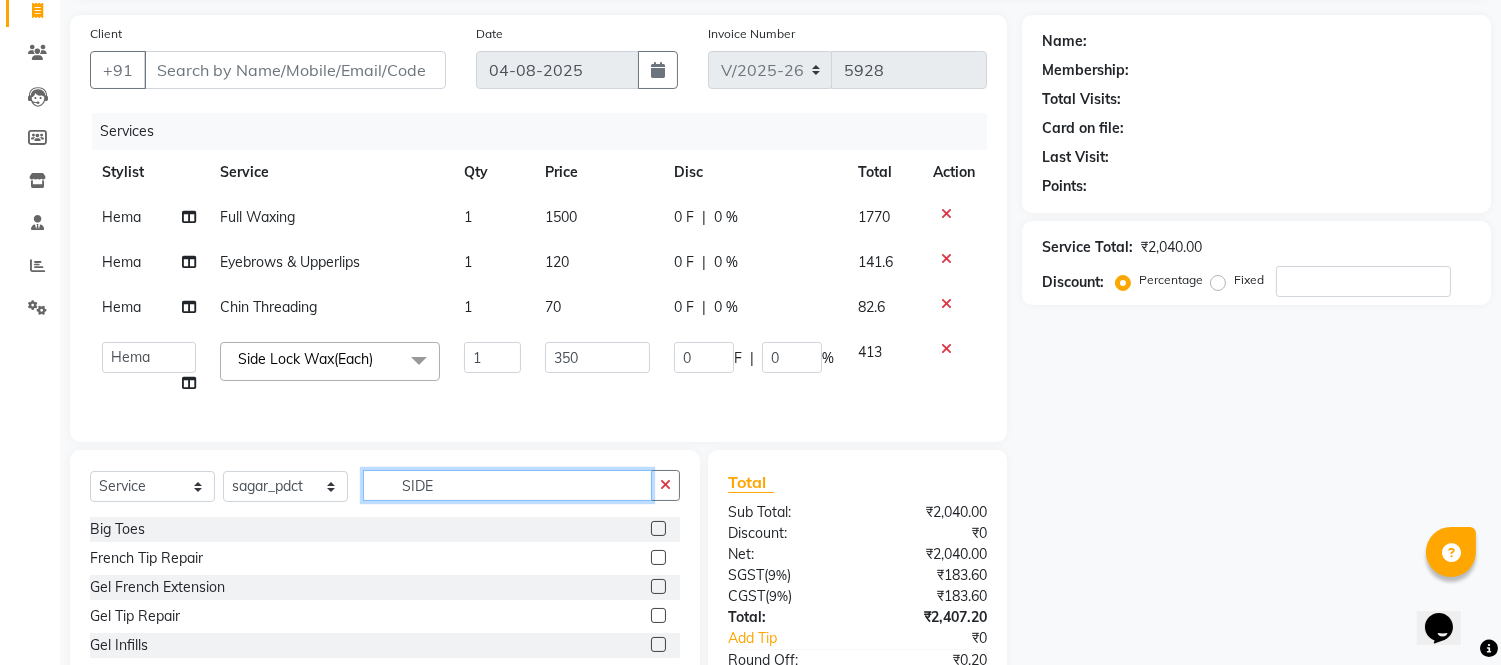 drag, startPoint x: 446, startPoint y: 506, endPoint x: 341, endPoint y: 487, distance: 106.7052 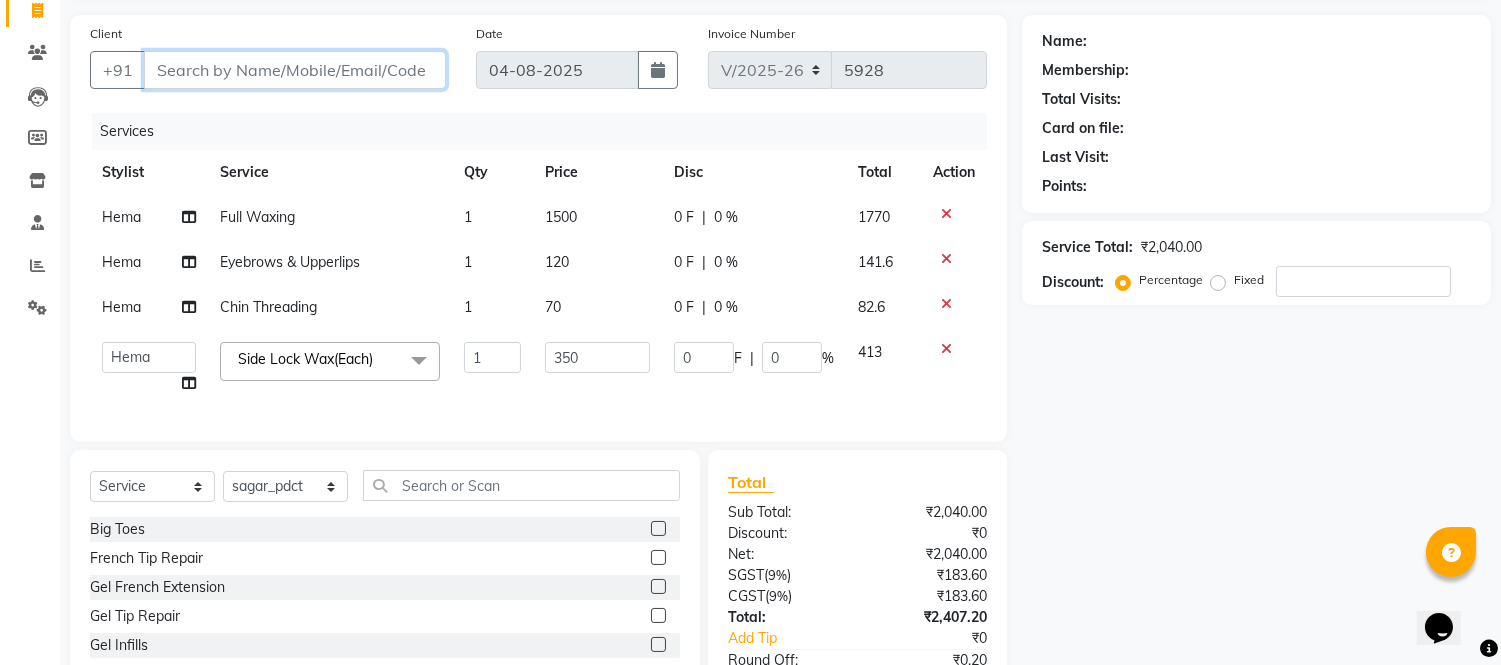 click on "Client" at bounding box center (295, 70) 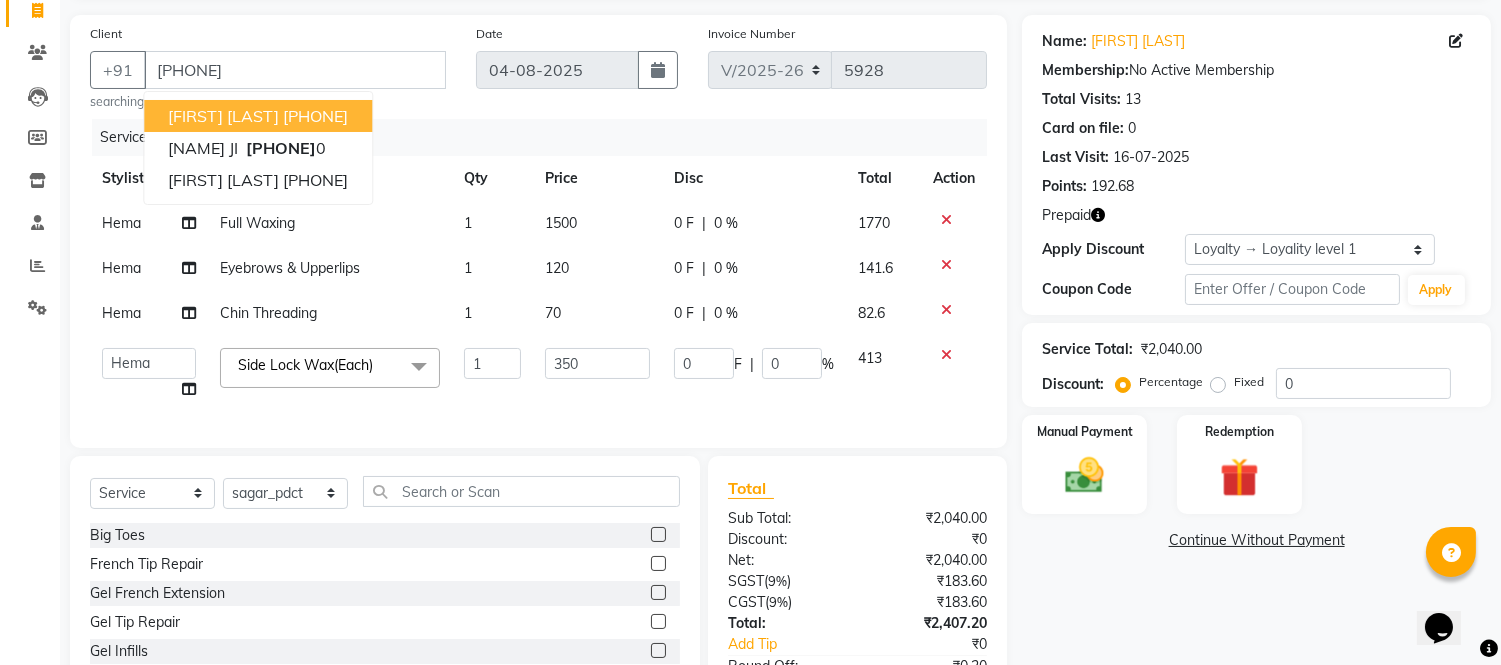 click on "Client +91 9818048830 SABHYATA MAM  9818048867 MEHNAZ JI   981804883 0 hritik oraon  9798180488 searching..." 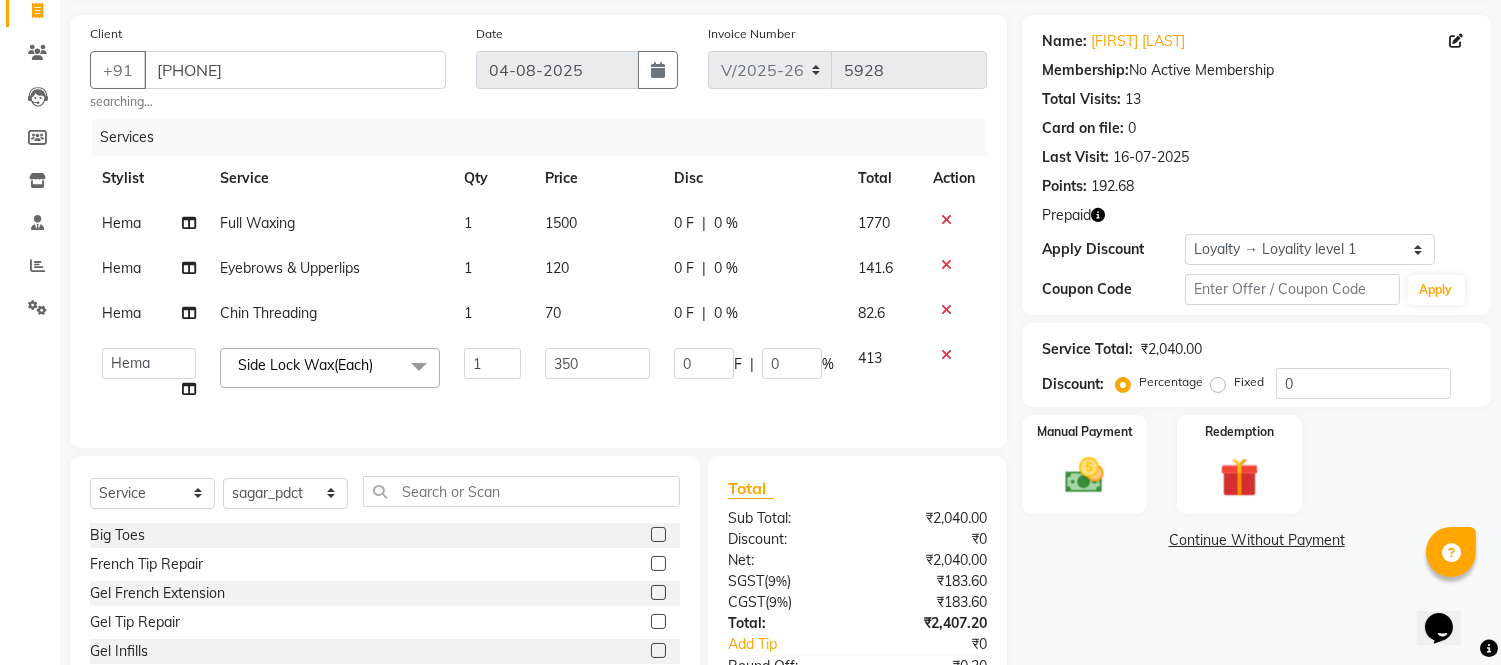 click 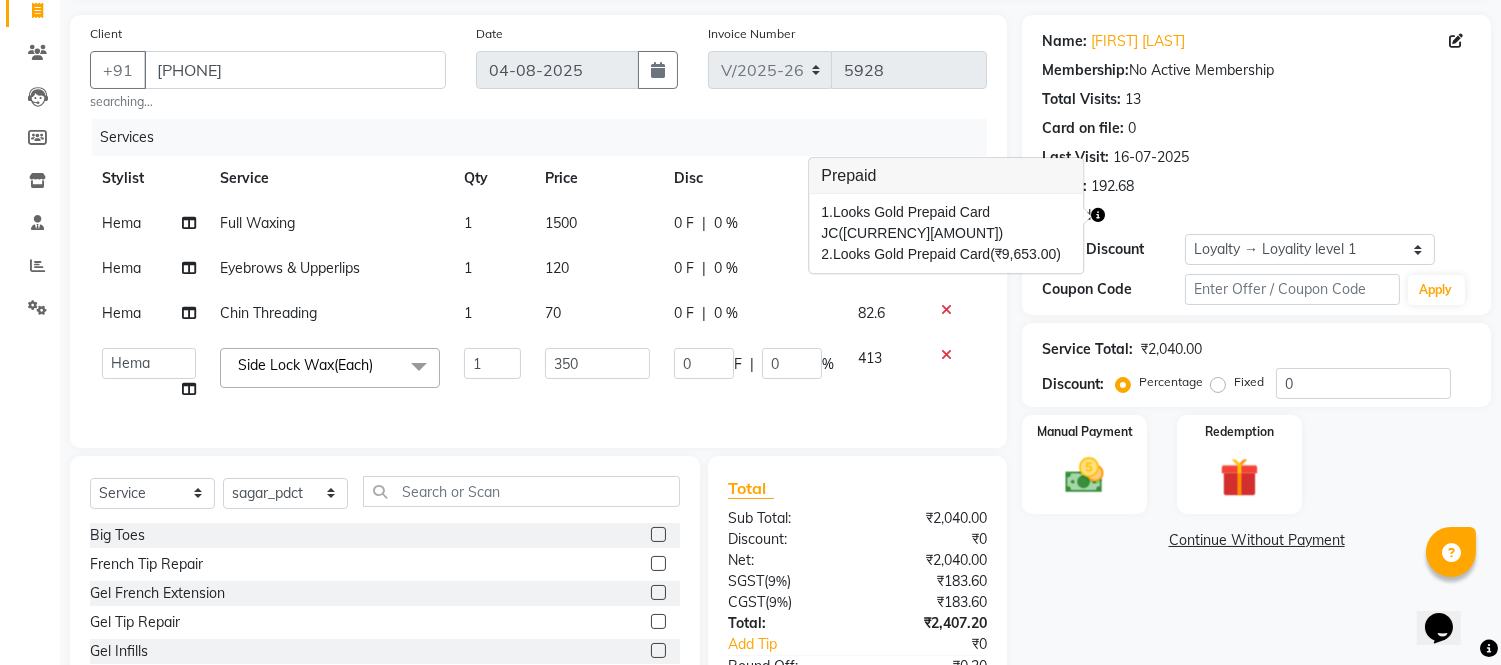 click 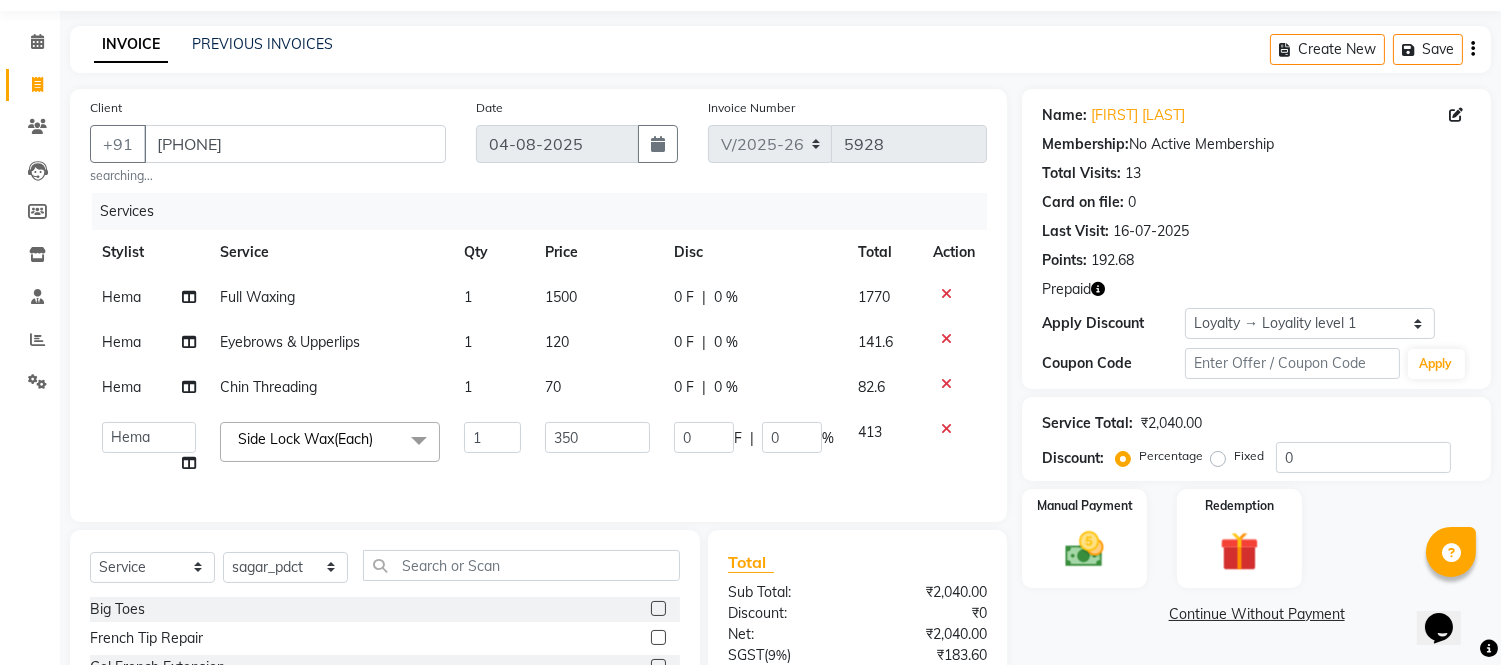 scroll, scrollTop: 0, scrollLeft: 0, axis: both 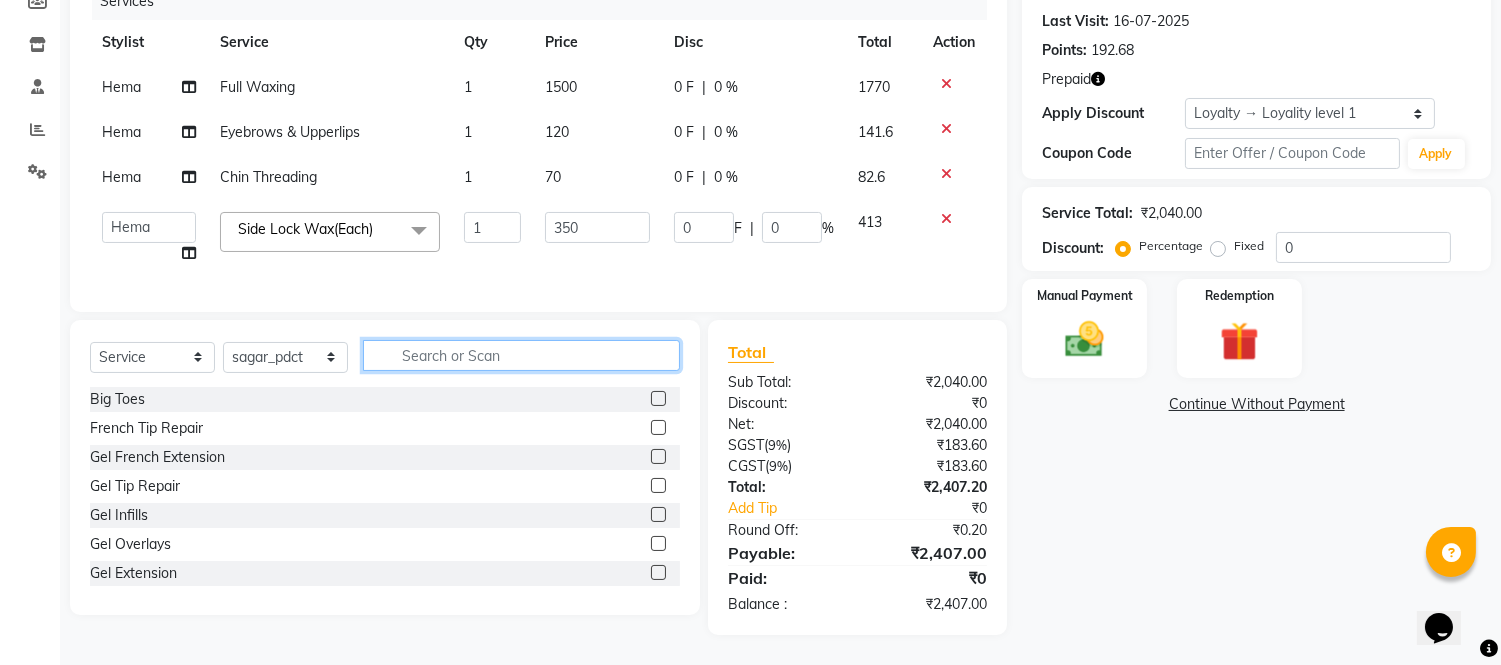 click 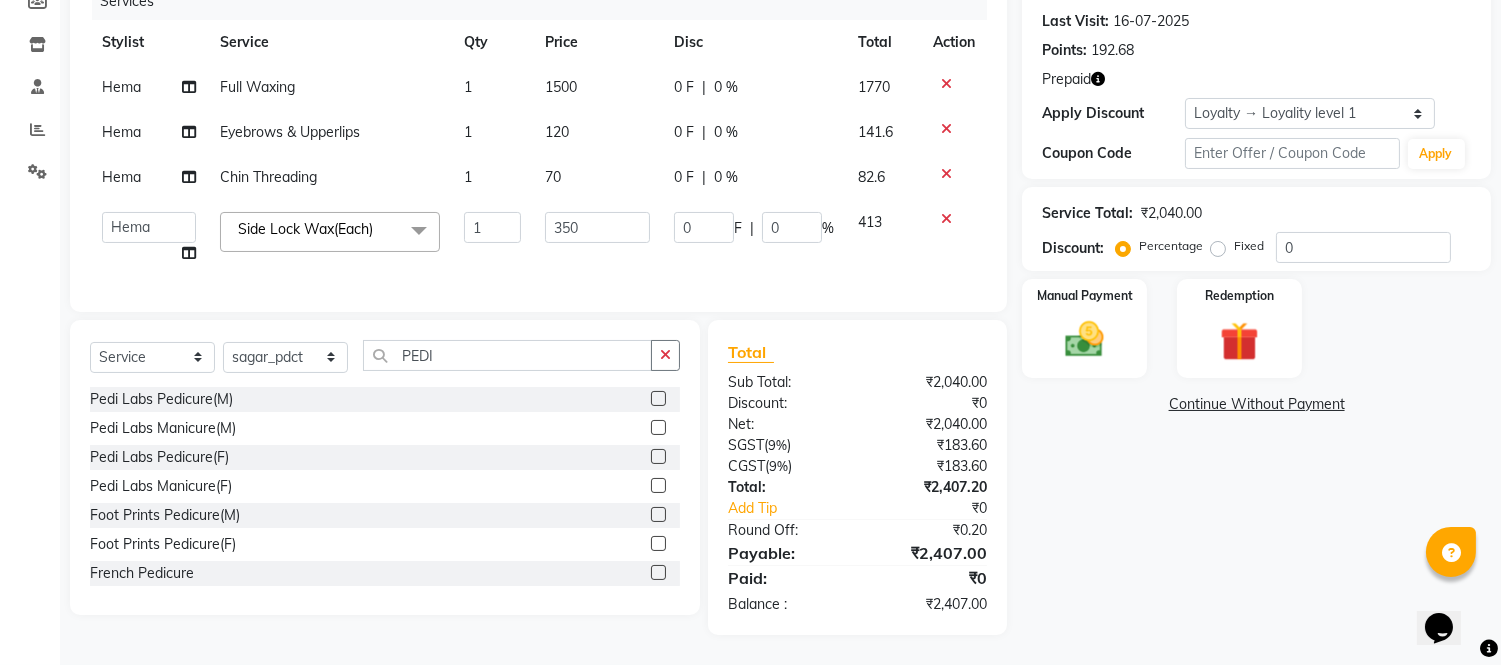 click 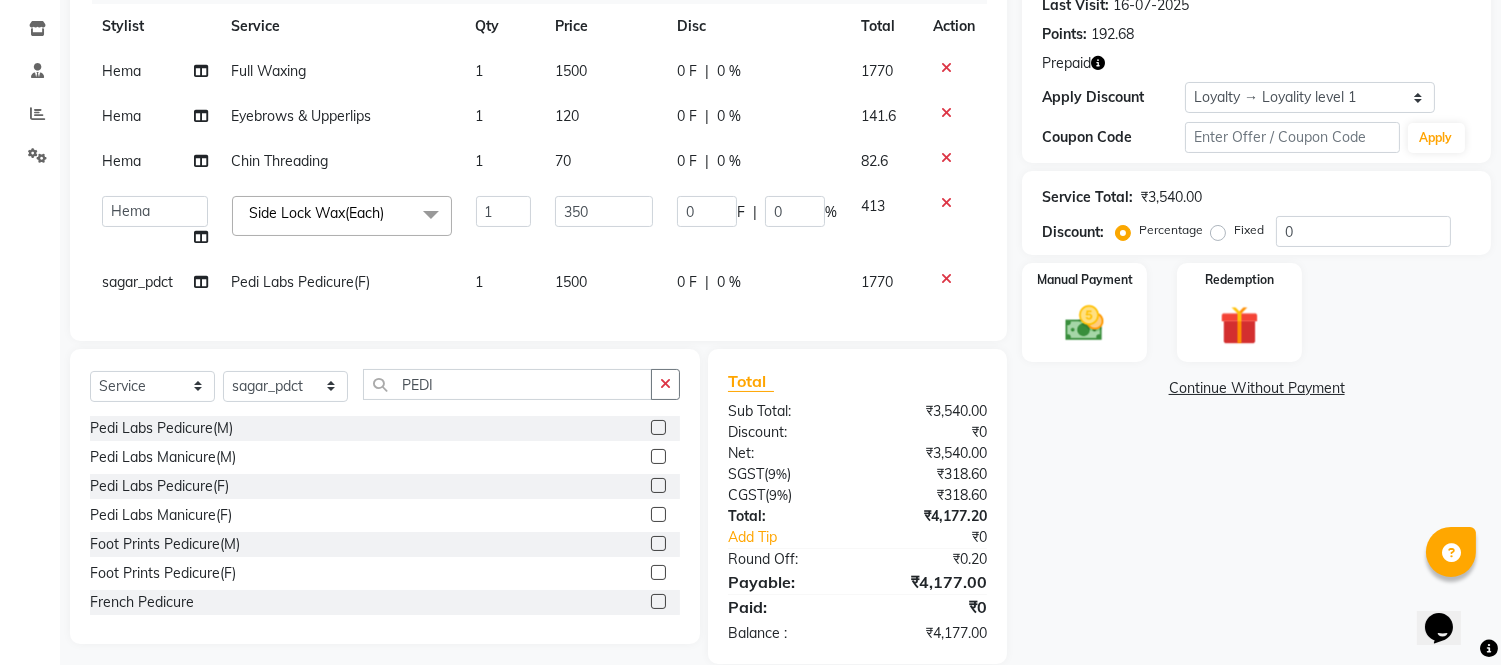 click 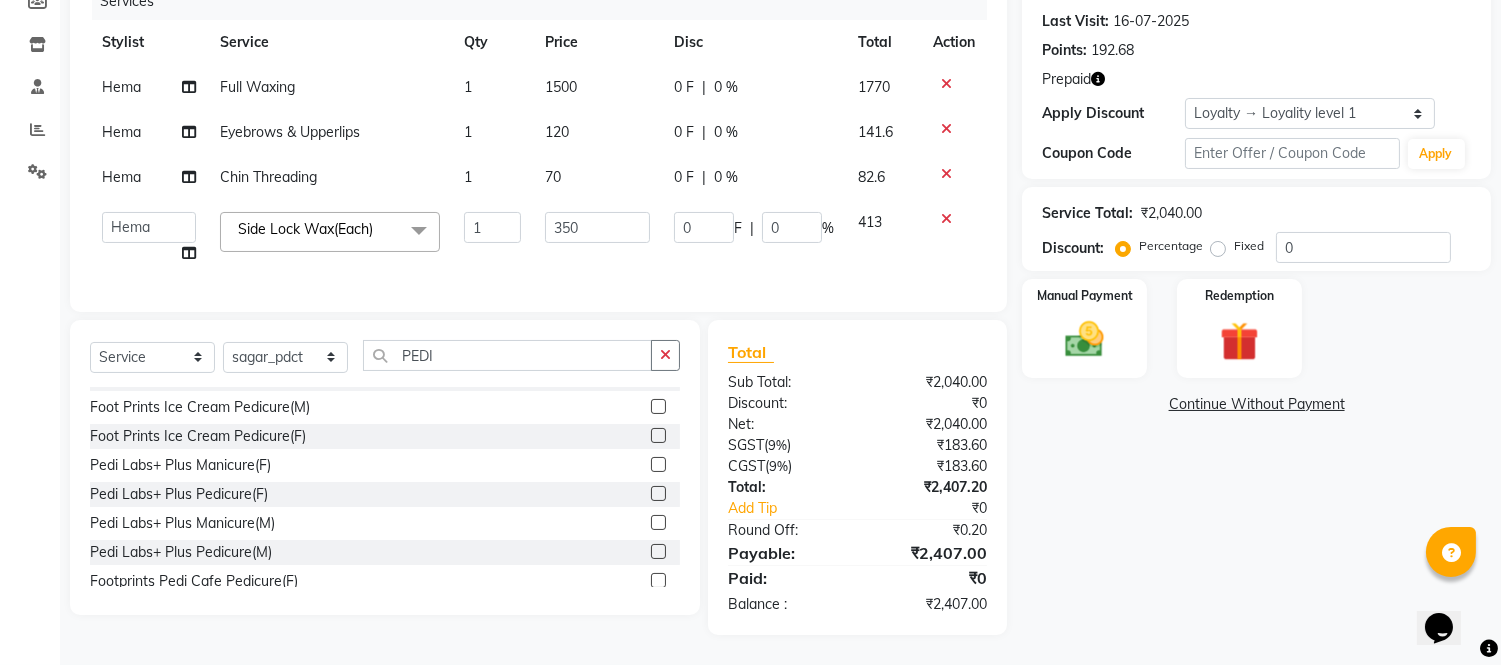 scroll, scrollTop: 292, scrollLeft: 0, axis: vertical 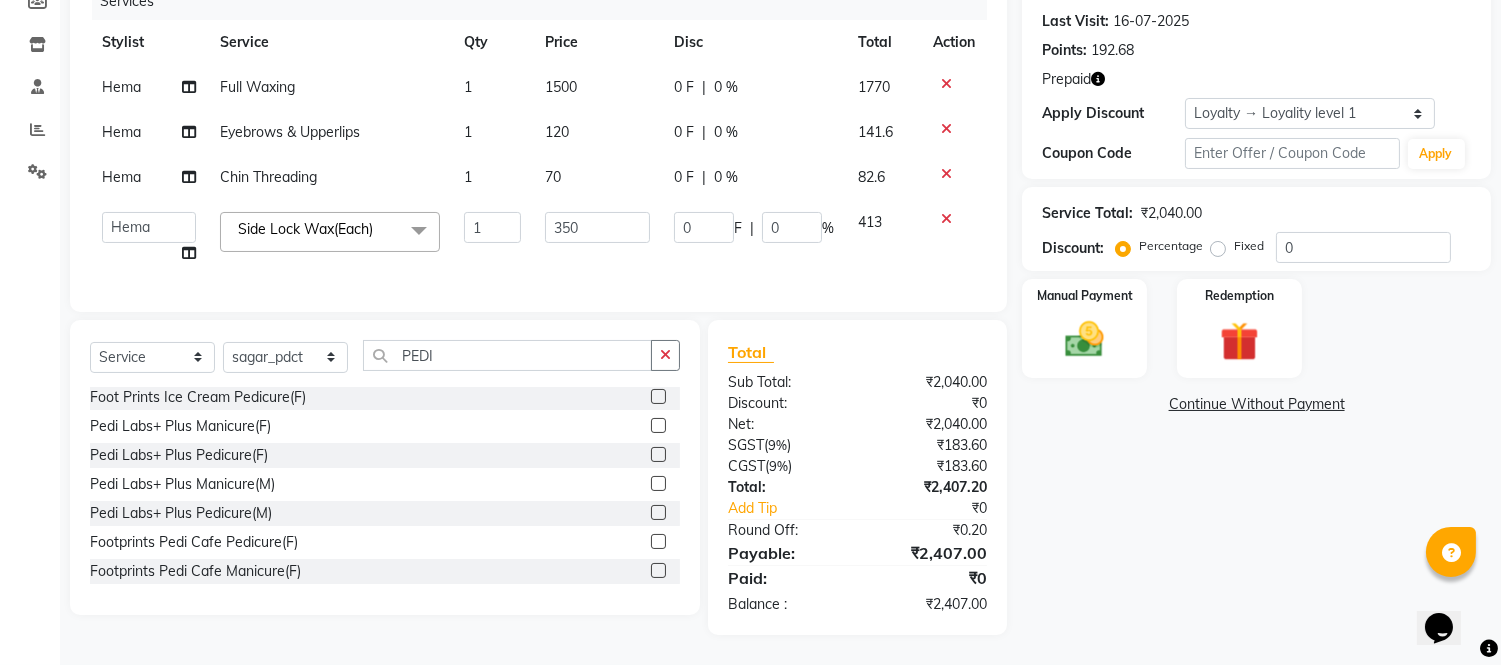 click 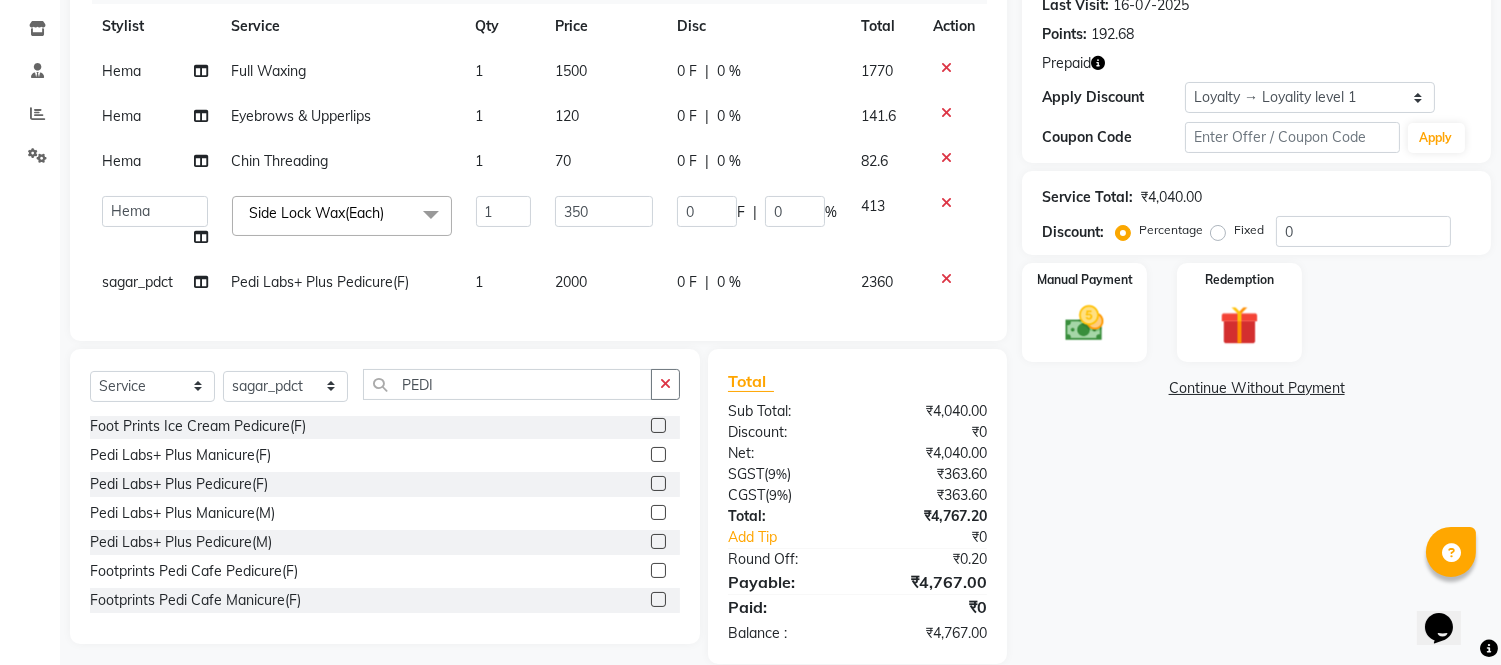 click 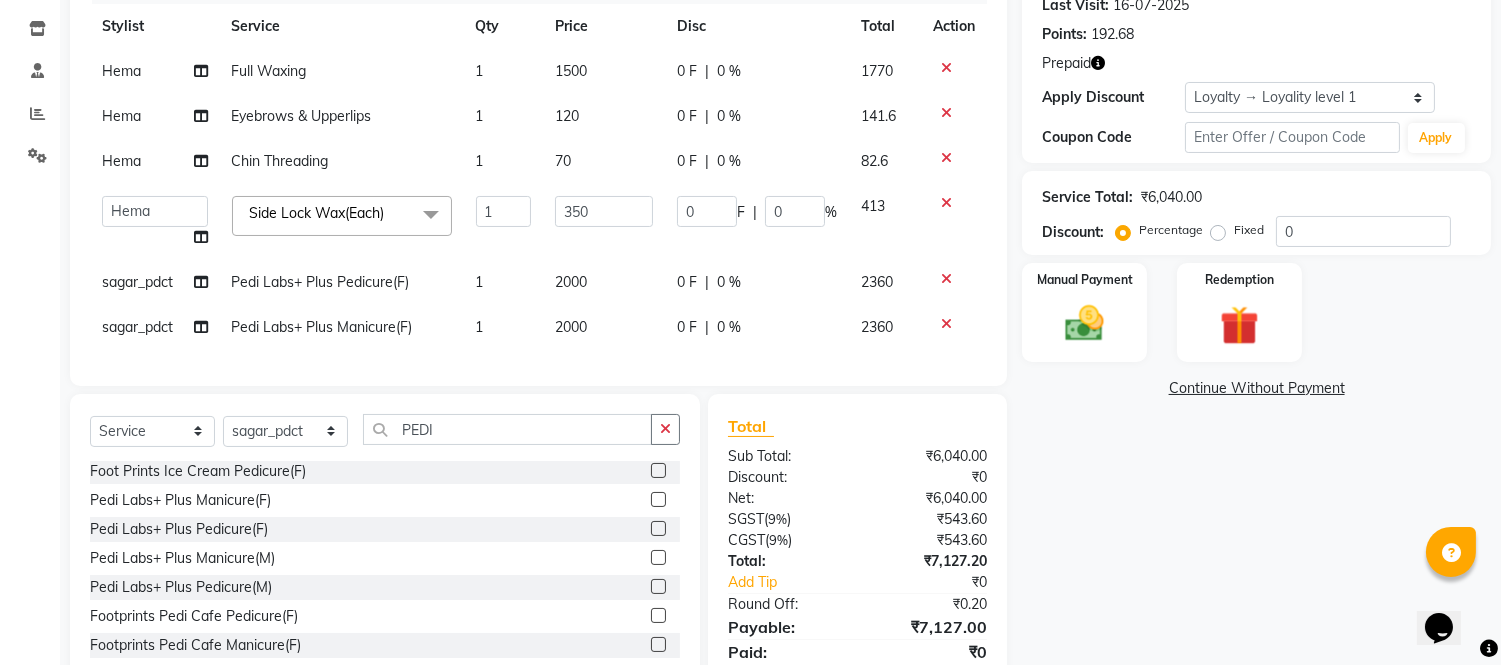click on "sagar_pdct" 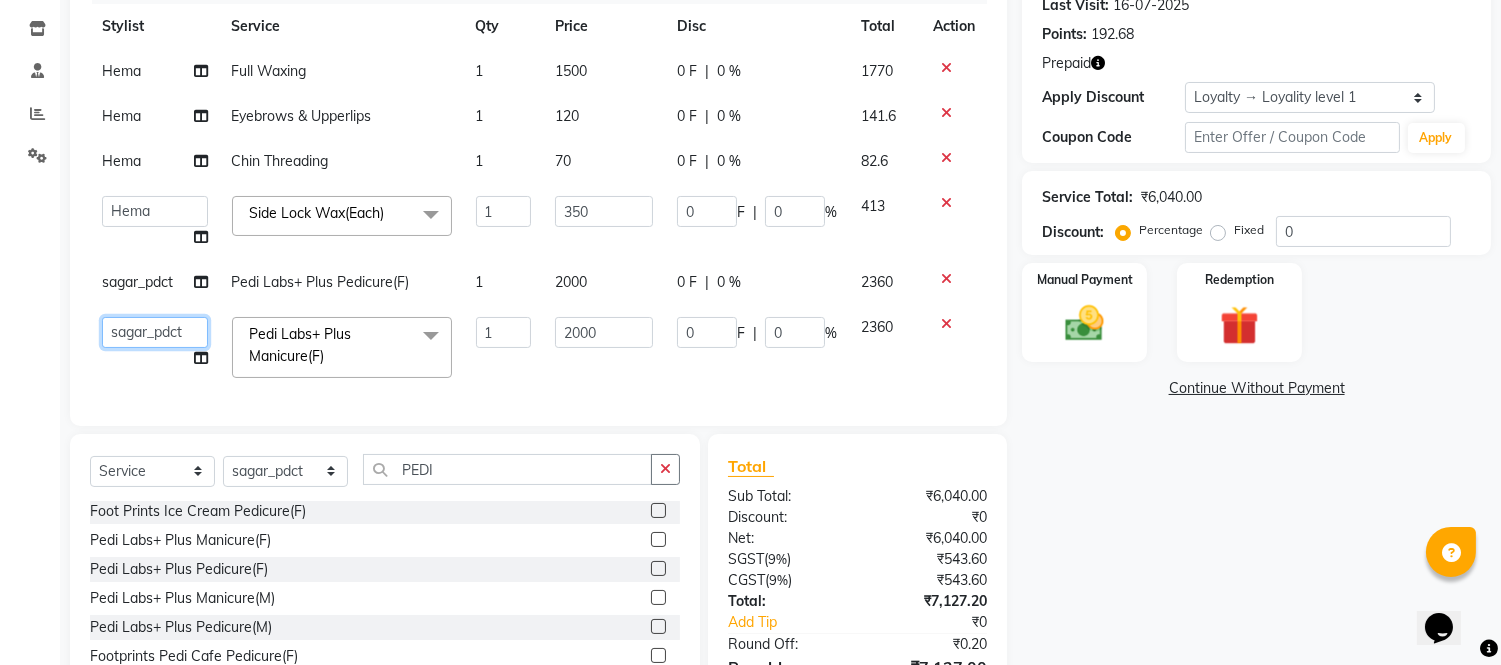 click on "Akash   Akshar_asst   Alam _Pdct   Amit   Arkan   Arsh   Counter Sales   Geeta   Hema   ilfan   Kuldeep   Laxmi   Manager   Neeraj   Prince   sagar_pdct   Surejit   Vijay   Zakir_pdct" 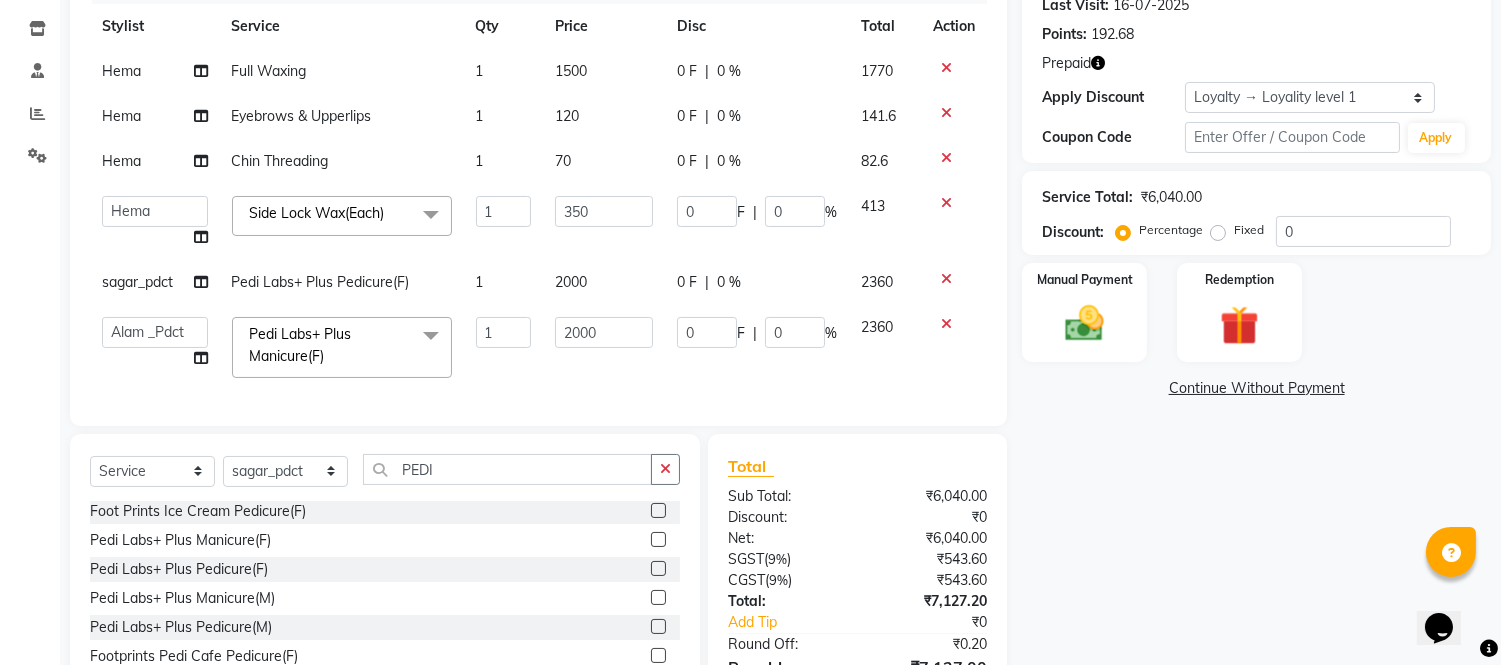click on "Name: Mehnaz Ji Membership:  No Active Membership  Total Visits:  13 Card on file:  0 Last Visit:   16-07-2025 Points:   192.68  Prepaid Apply Discount Select  Loyalty → Loyality level 1  Coupon Code Apply Service Total:  ₹6,040.00  Discount:  Percentage   Fixed  0 Manual Payment Redemption  Continue Without Payment" 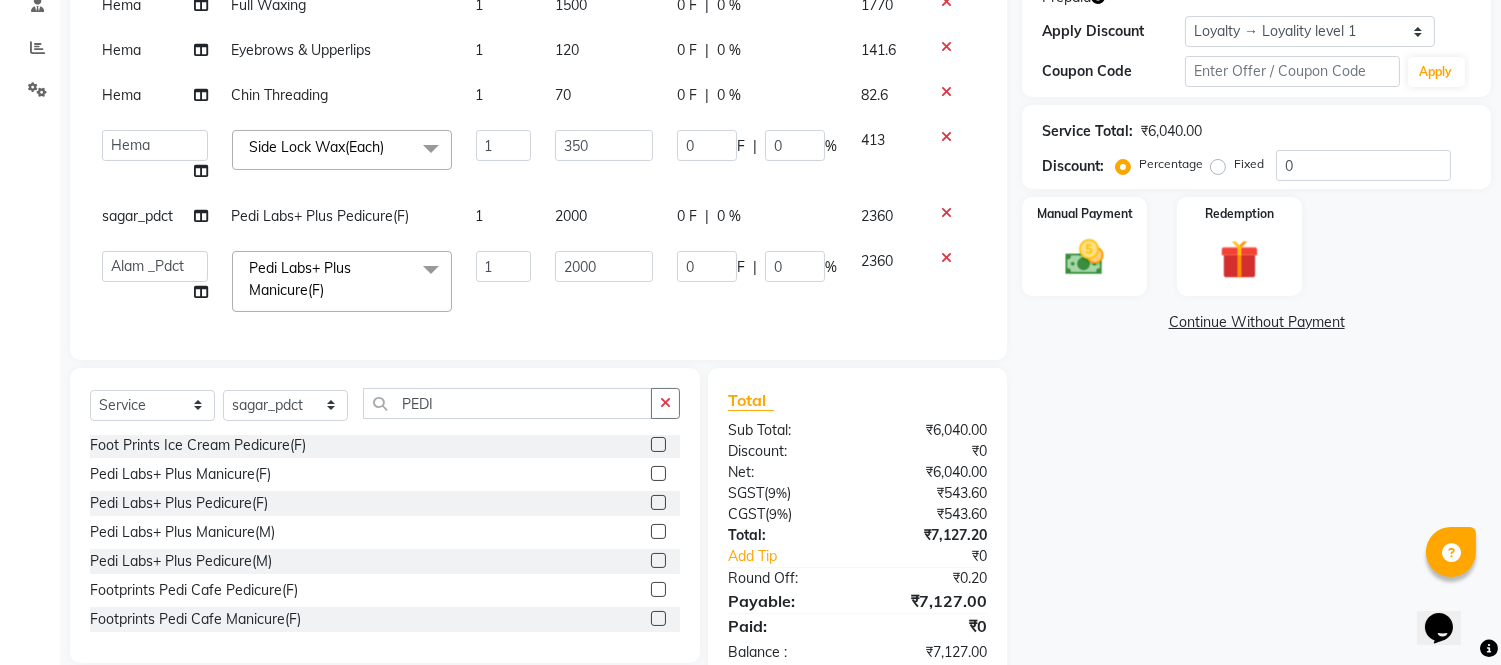 scroll, scrollTop: 417, scrollLeft: 0, axis: vertical 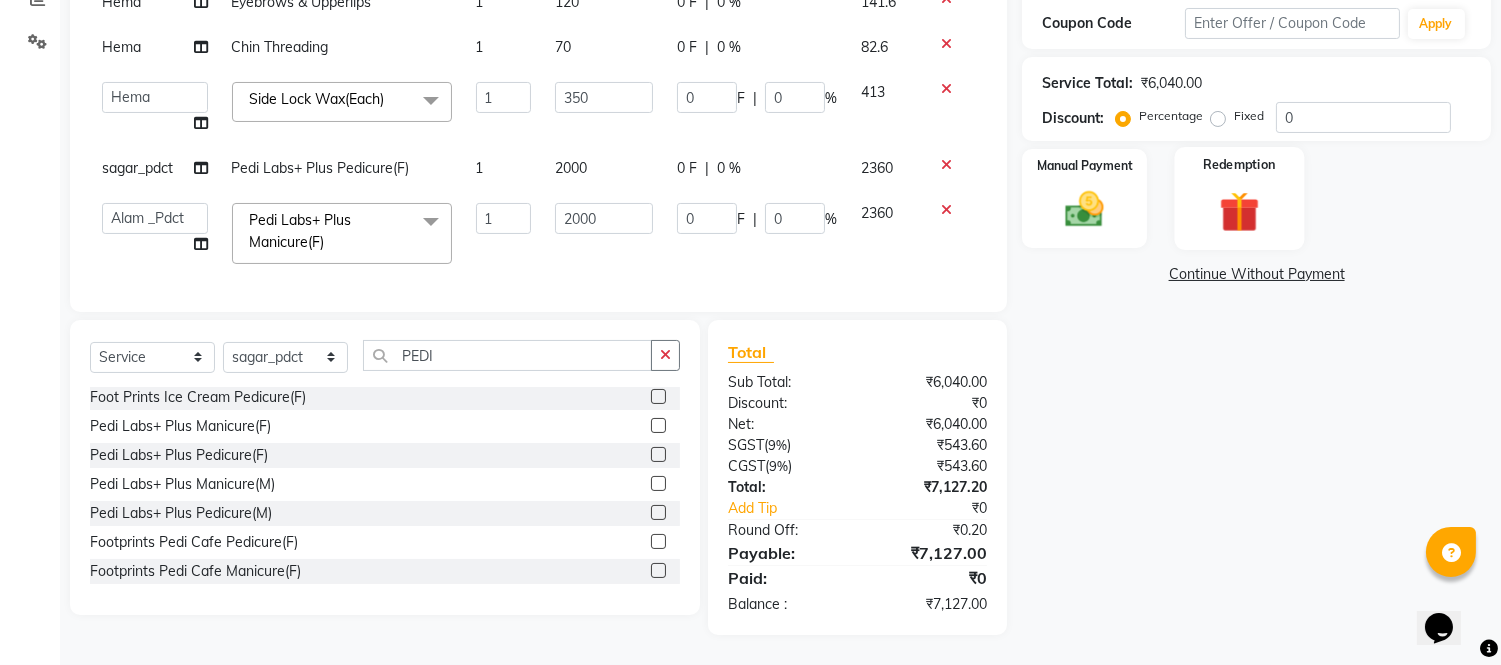 click 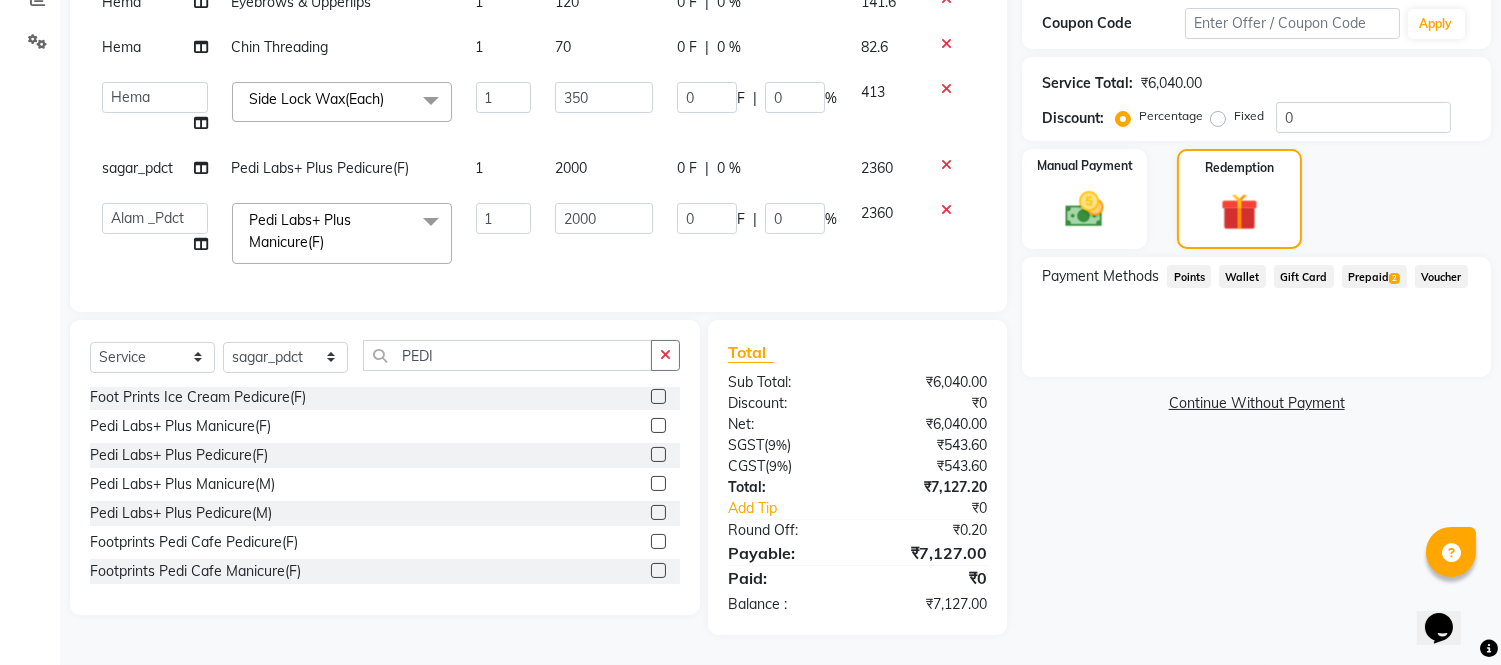 click on "Prepaid  2" 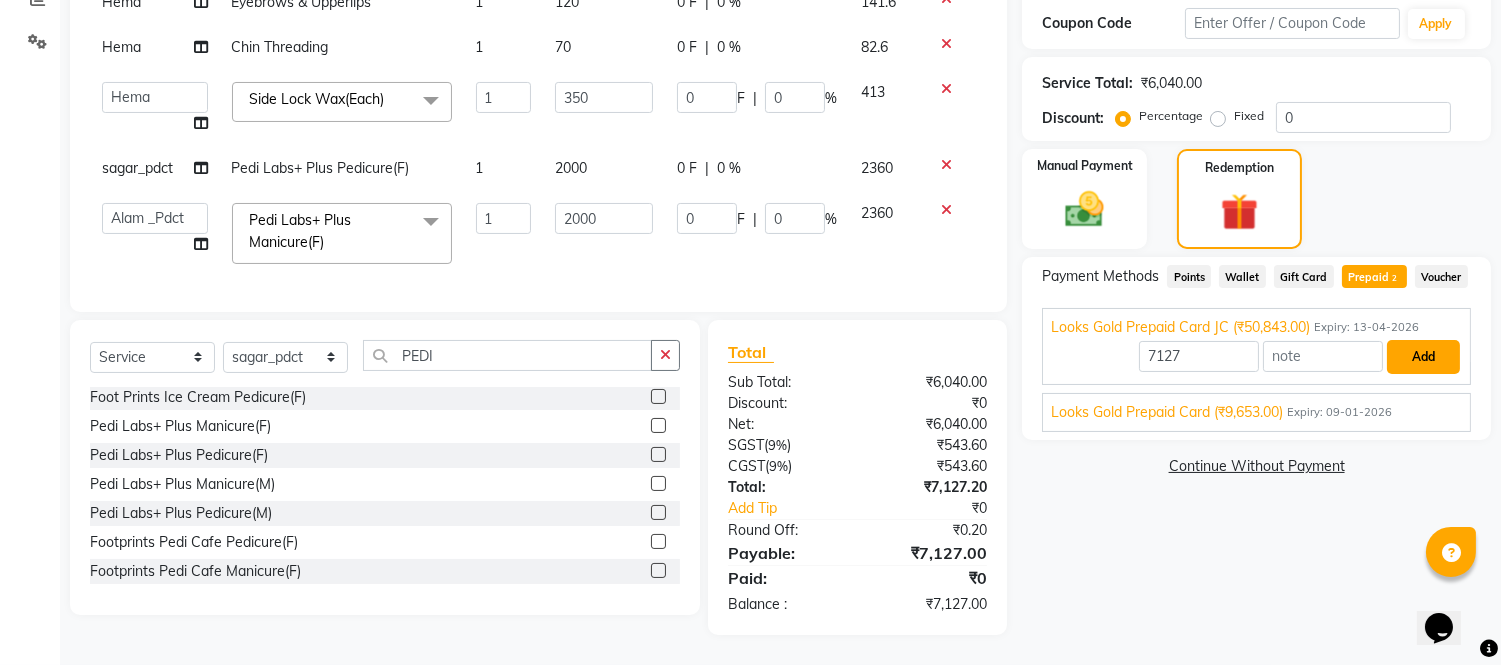 click on "Add" at bounding box center (1423, 357) 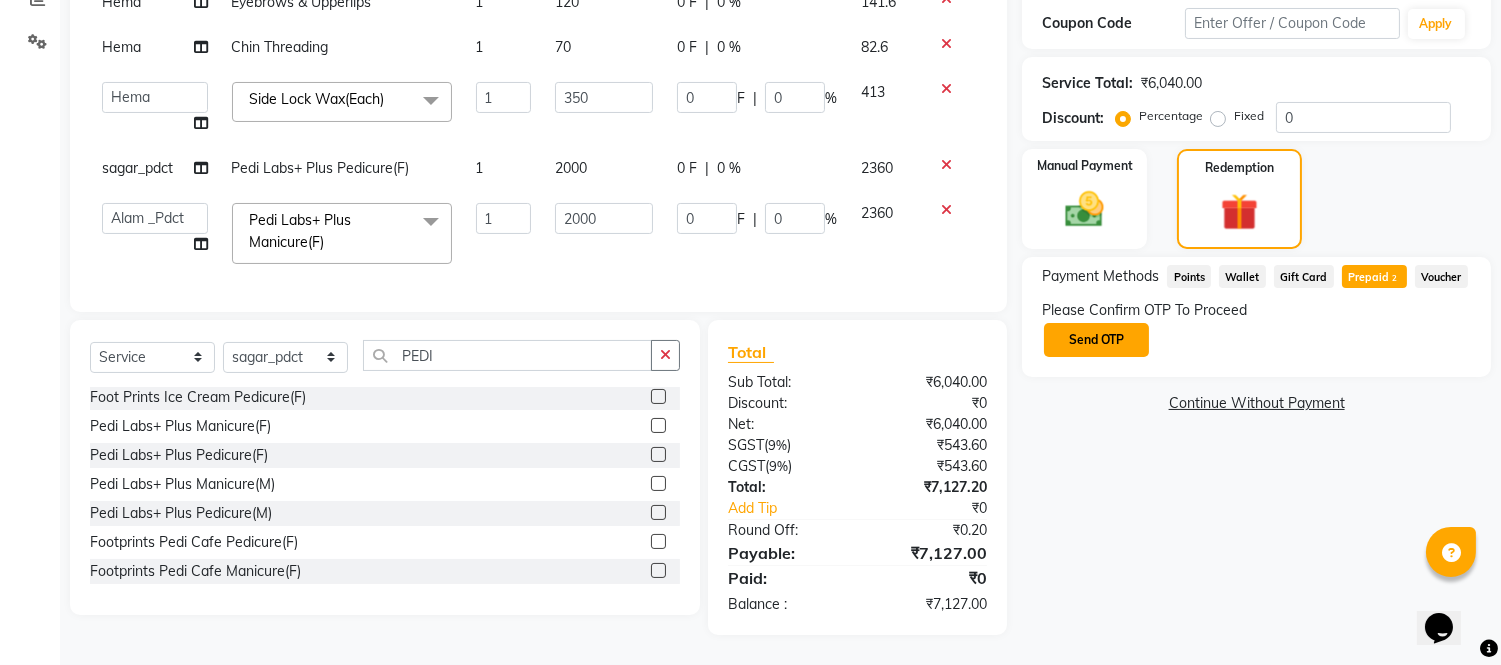click on "Send OTP" 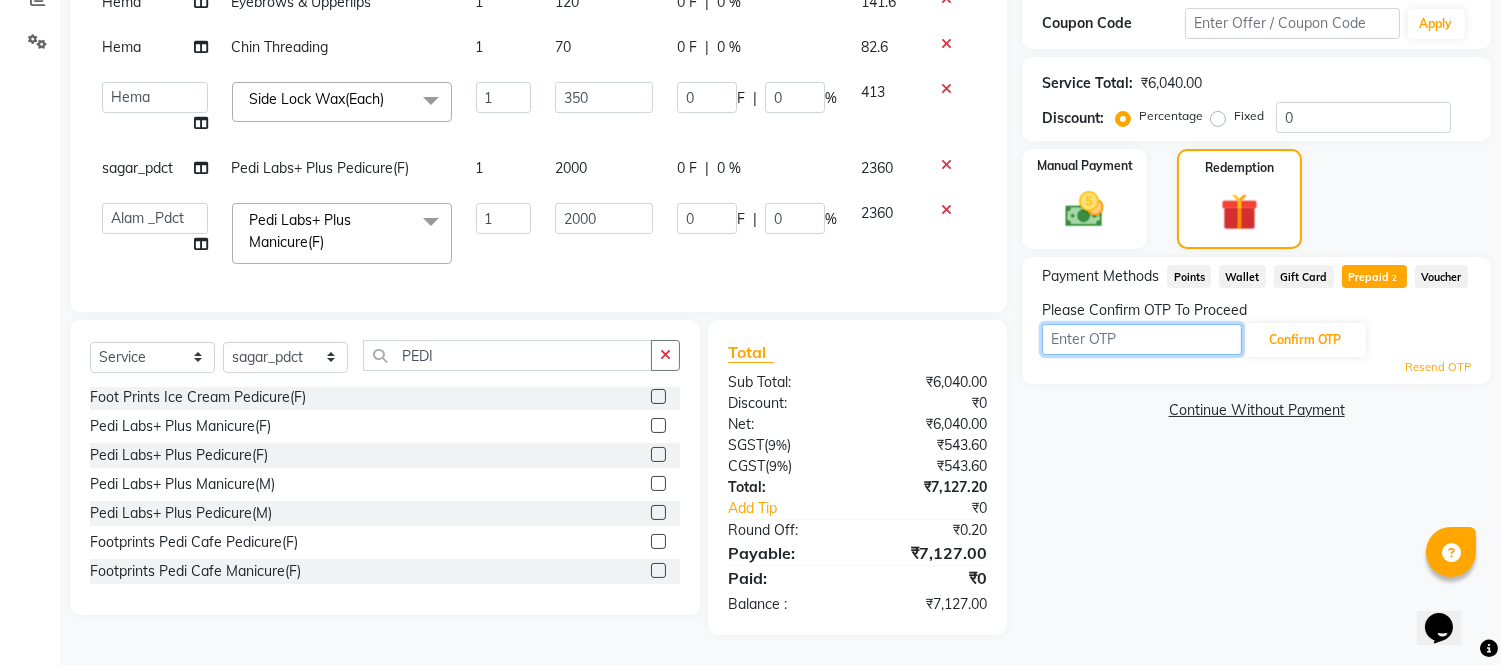 click at bounding box center [1142, 339] 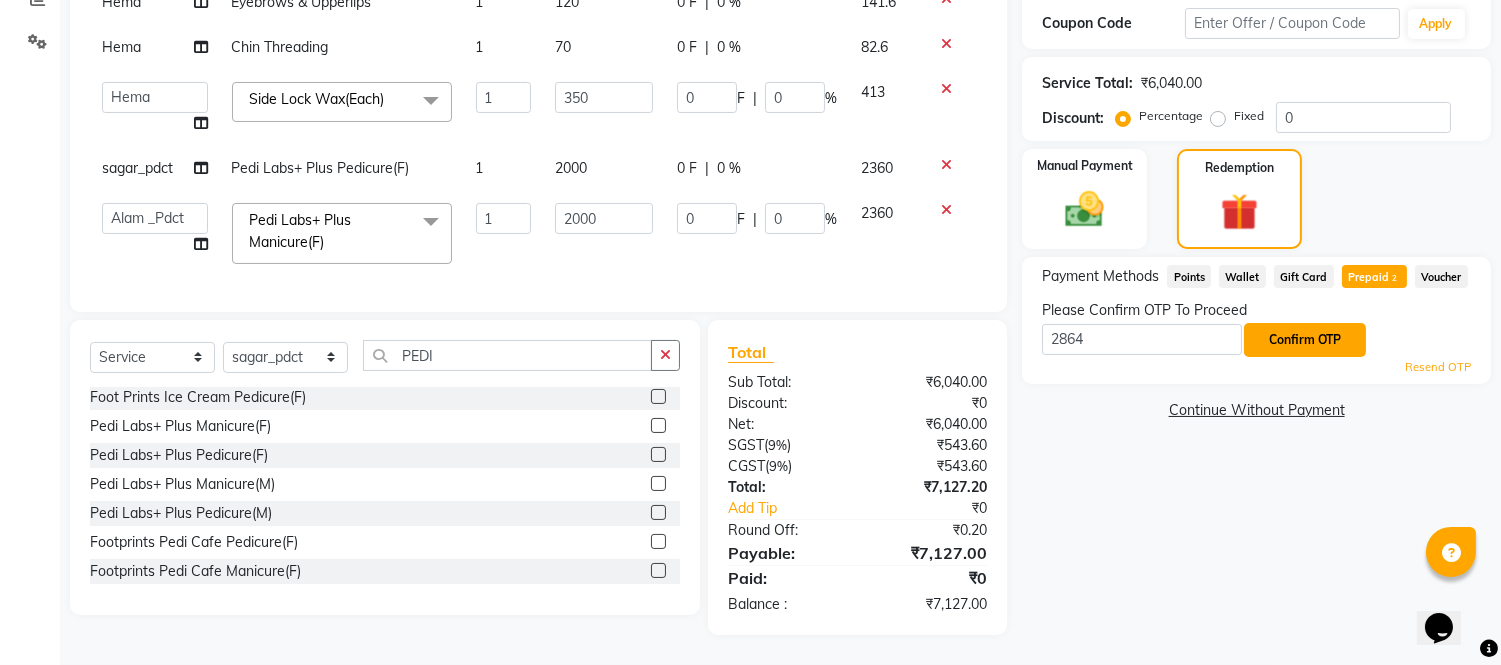 click on "Confirm OTP" 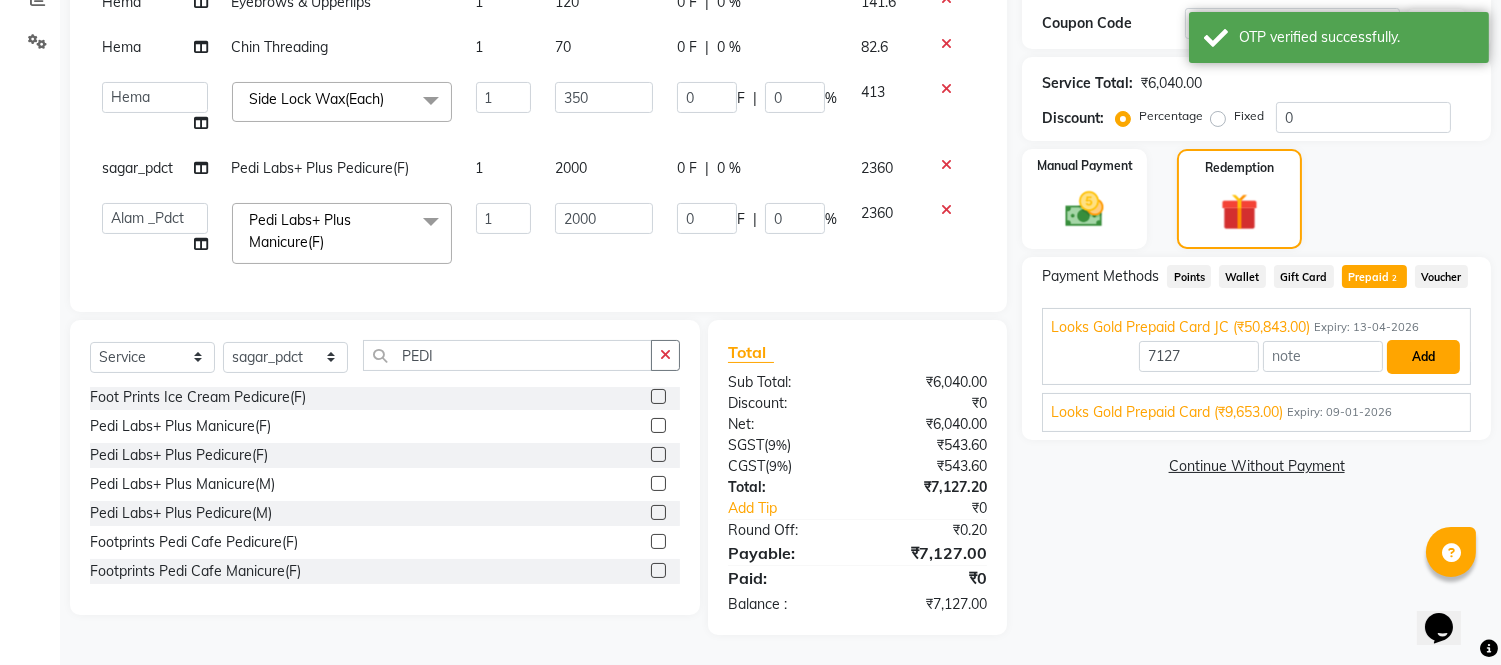 click on "Add" at bounding box center (1423, 357) 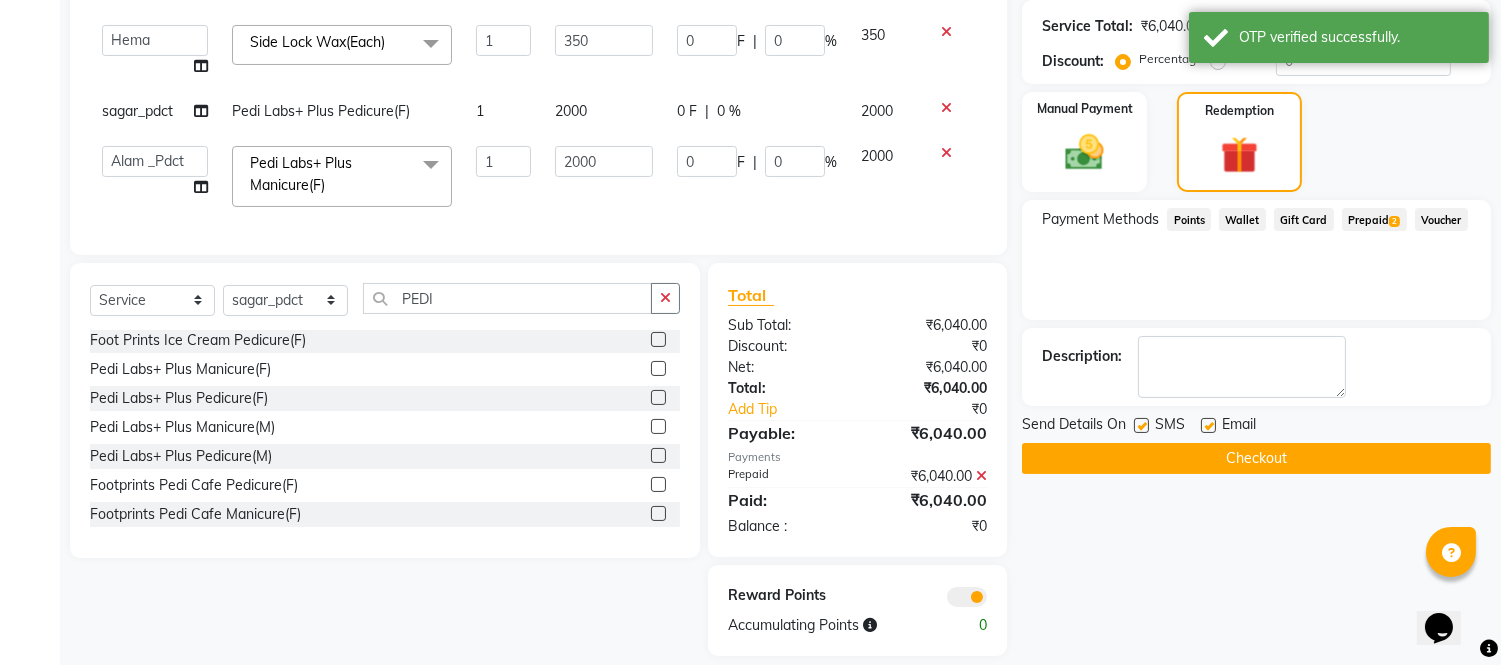 scroll, scrollTop: 495, scrollLeft: 0, axis: vertical 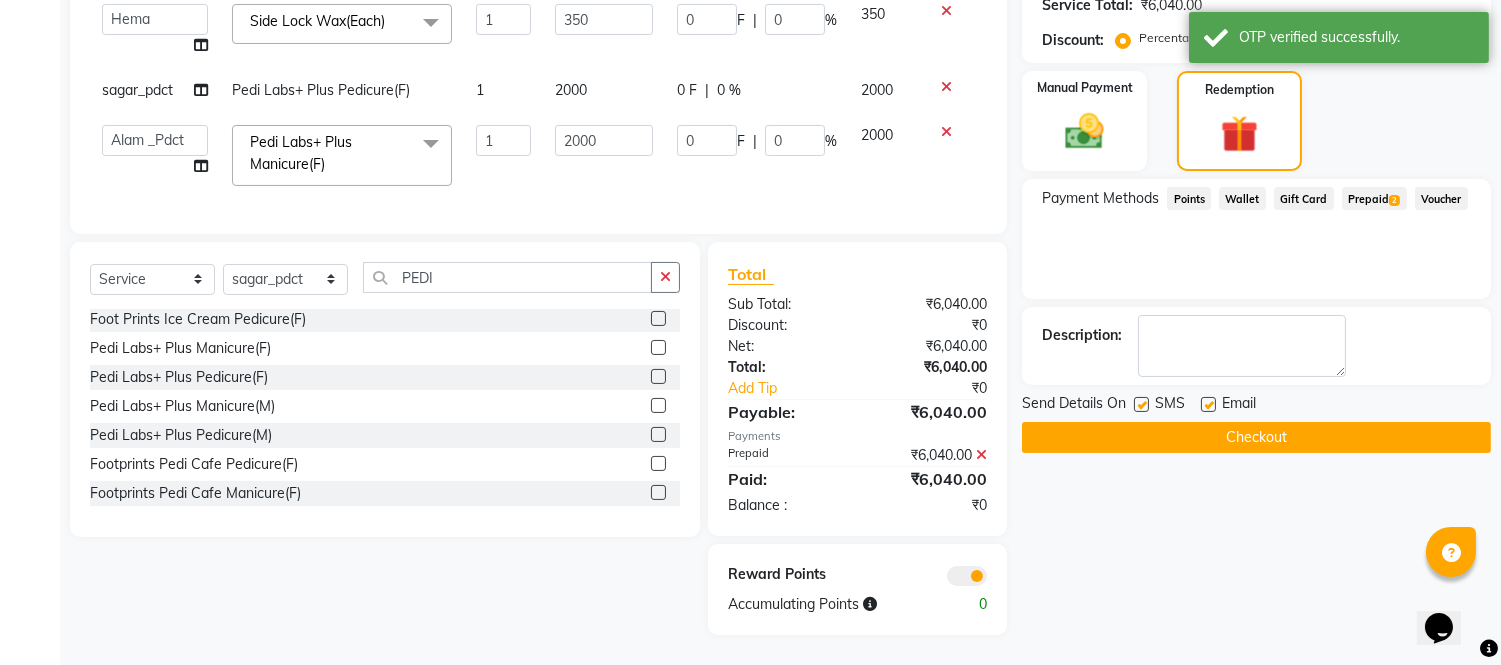 click on "Checkout" 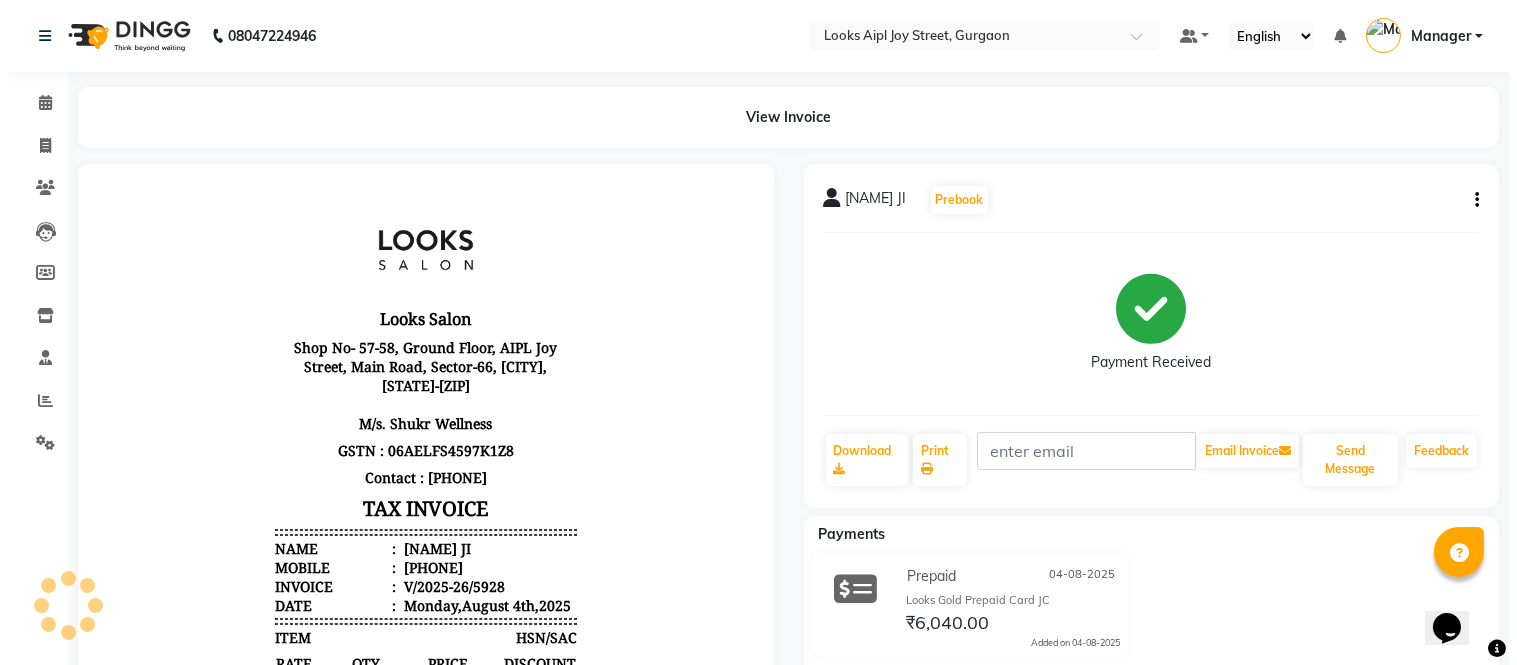 scroll, scrollTop: 0, scrollLeft: 0, axis: both 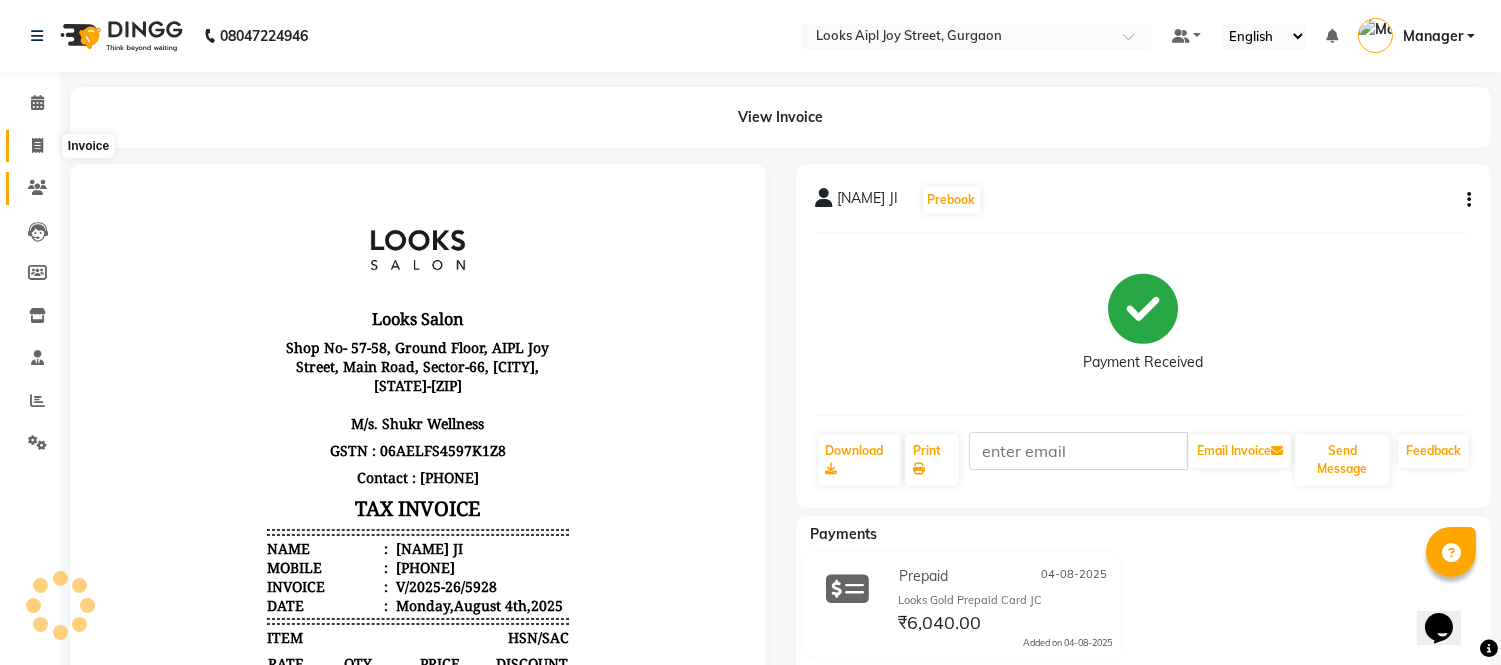 drag, startPoint x: 27, startPoint y: 141, endPoint x: 38, endPoint y: 186, distance: 46.32494 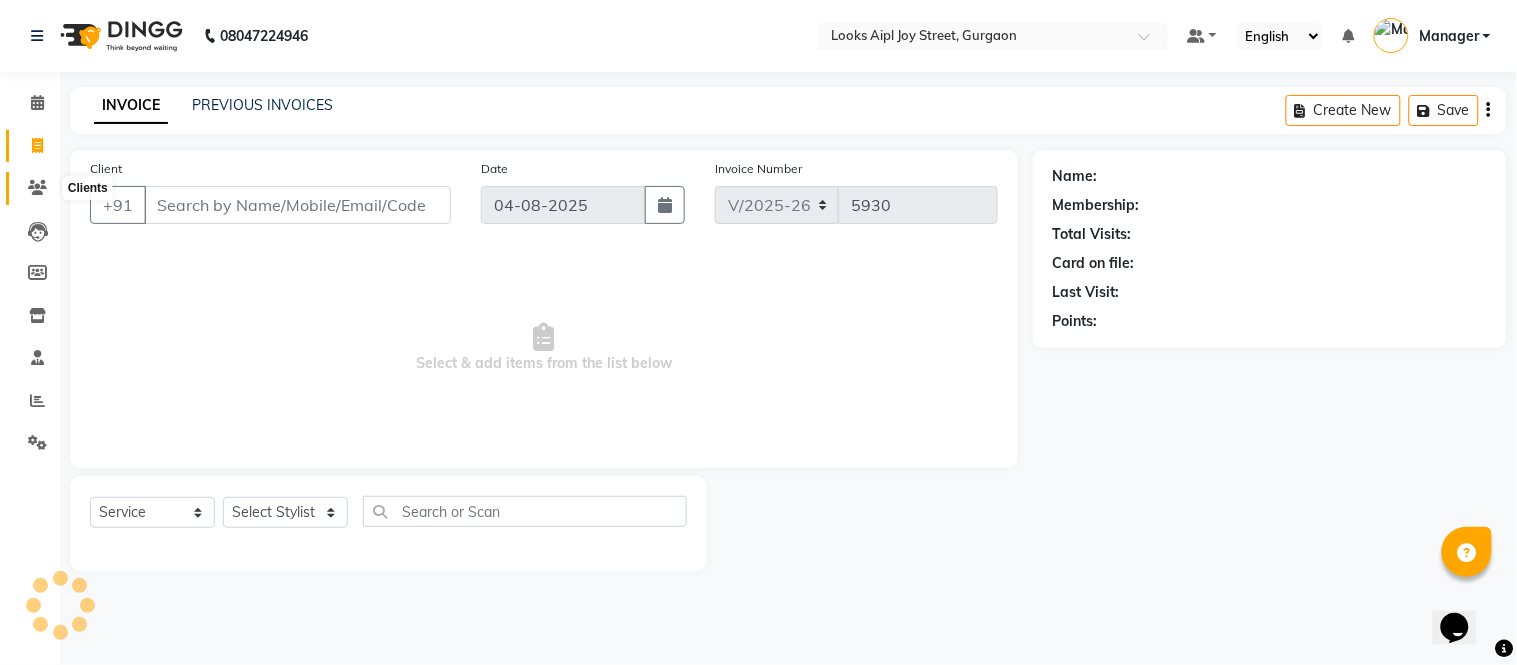 click 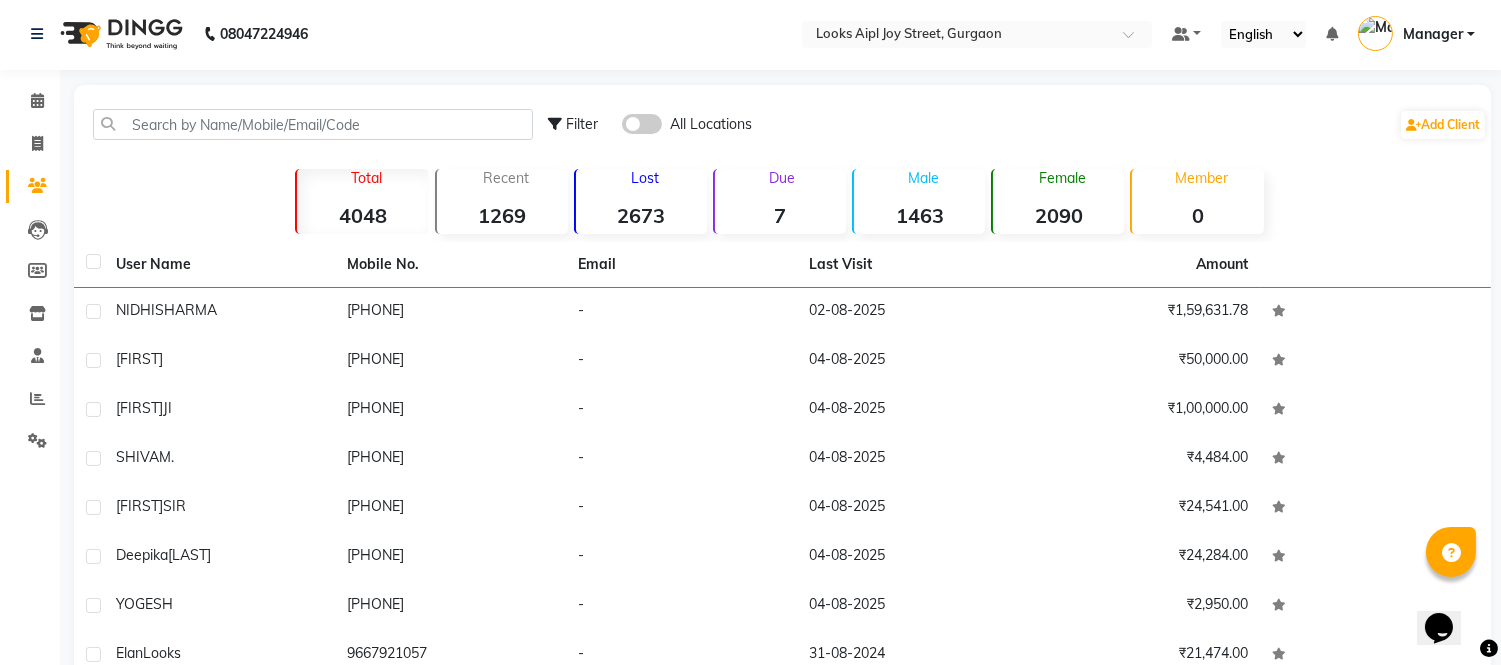 scroll, scrollTop: 0, scrollLeft: 0, axis: both 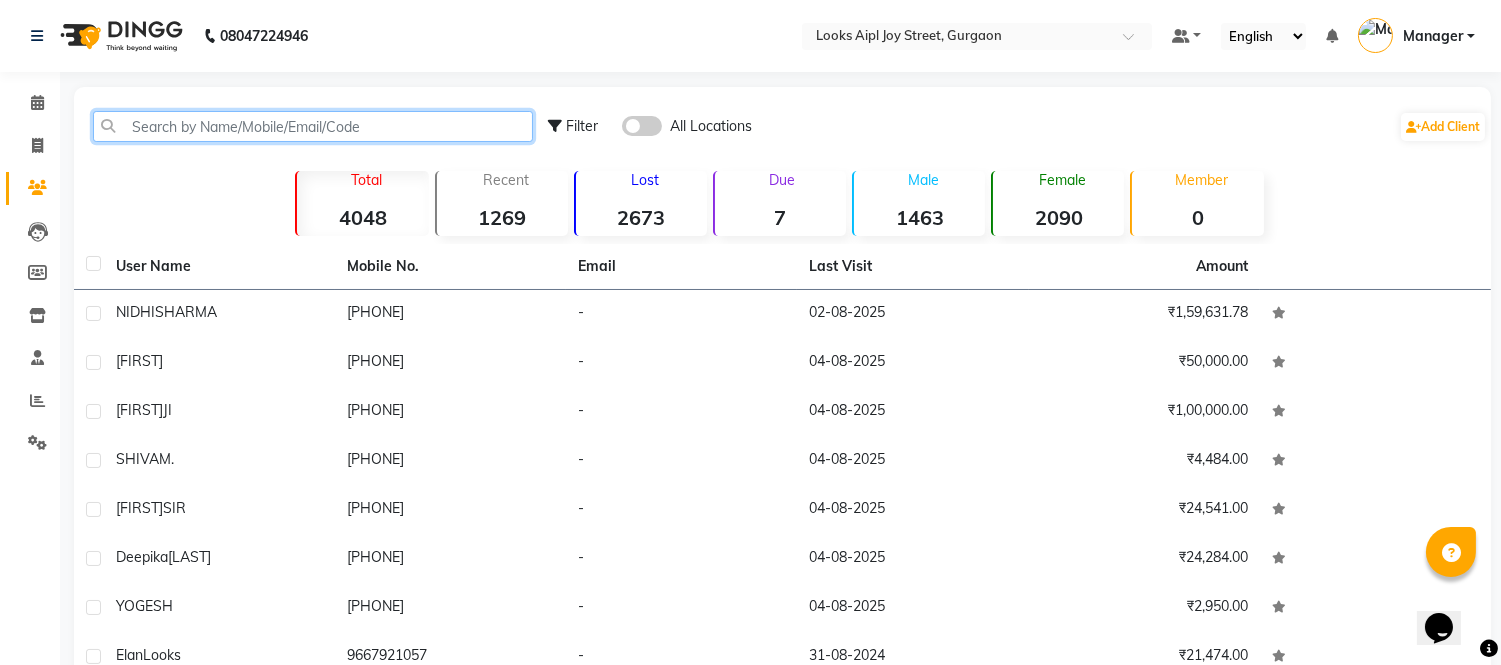 click 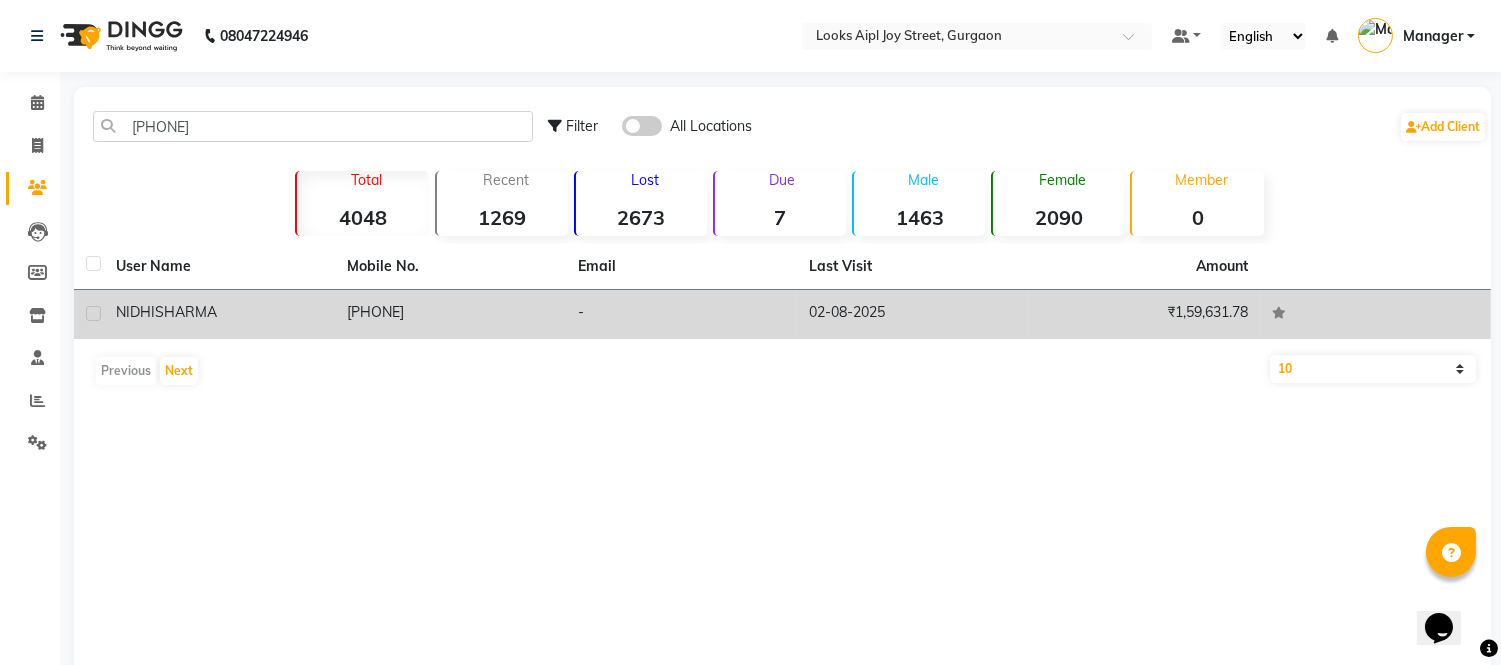 click on "[PHONE]" 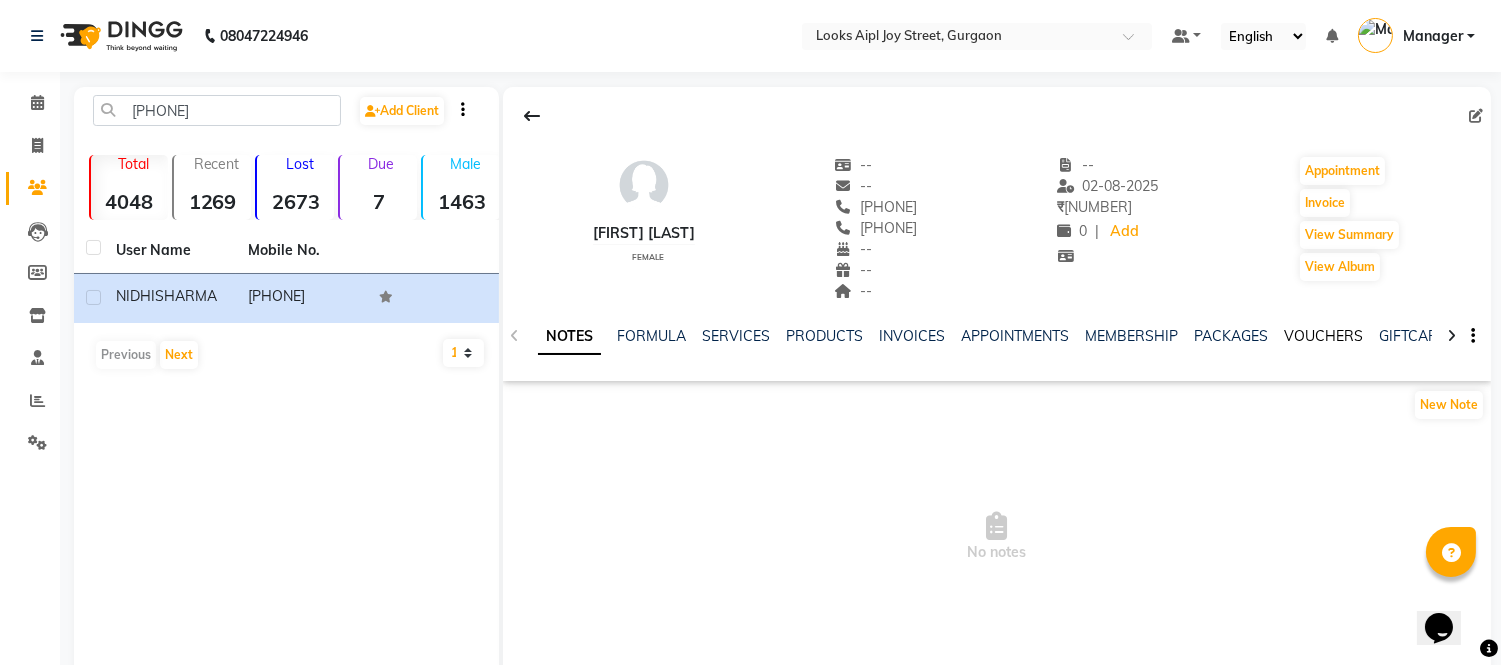 click on "VOUCHERS" 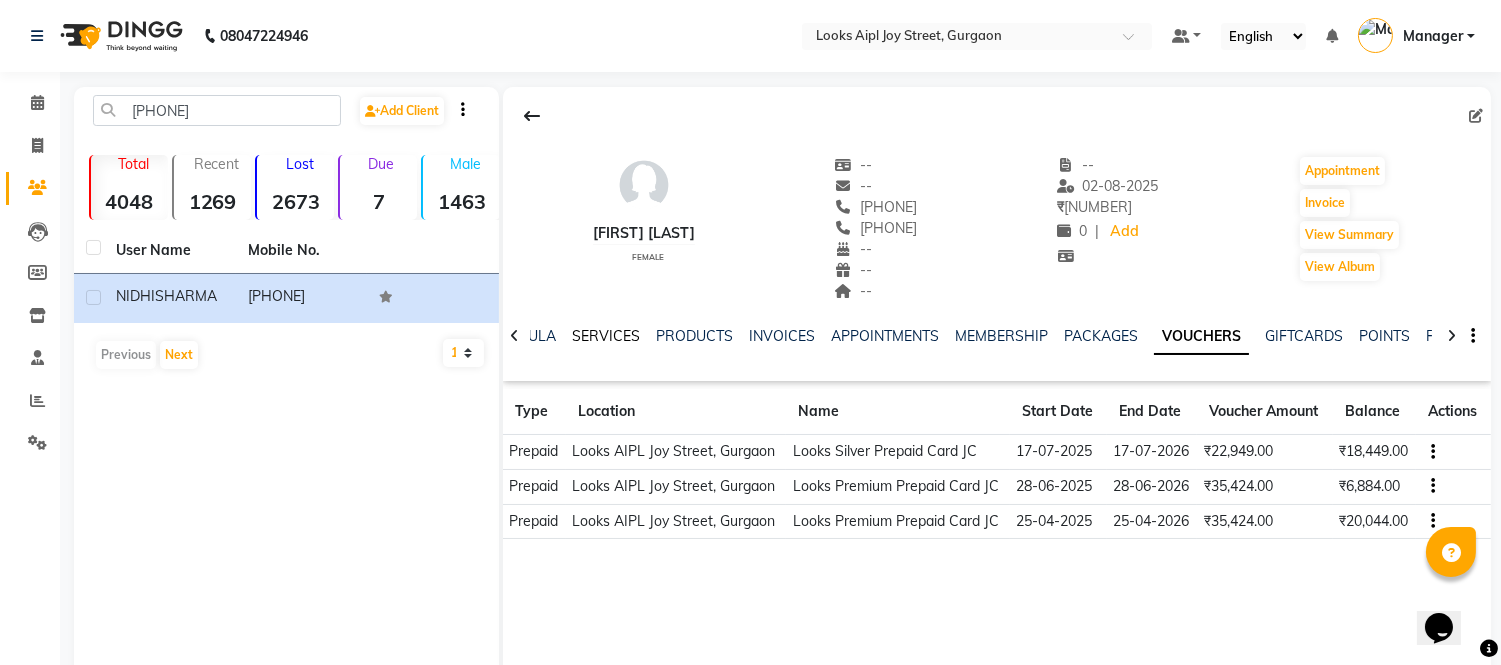 click on "SERVICES" 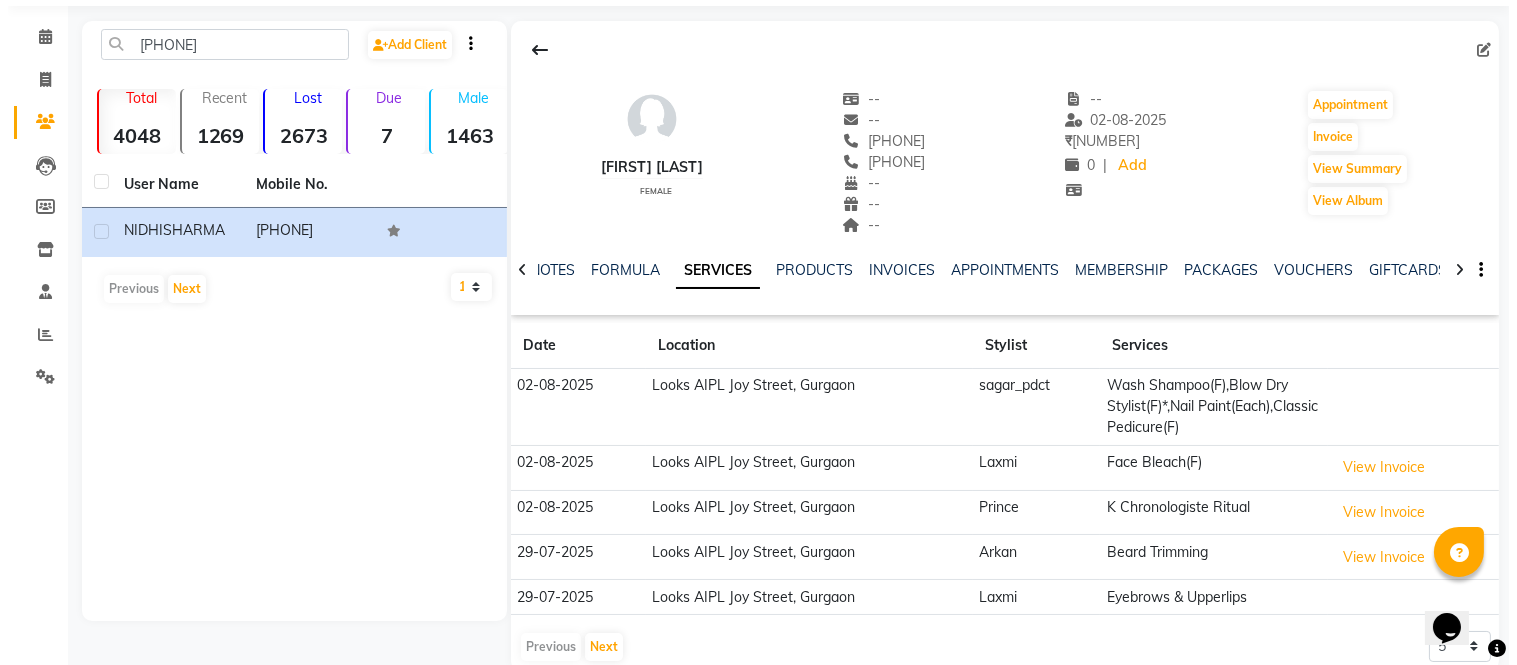 scroll, scrollTop: 102, scrollLeft: 0, axis: vertical 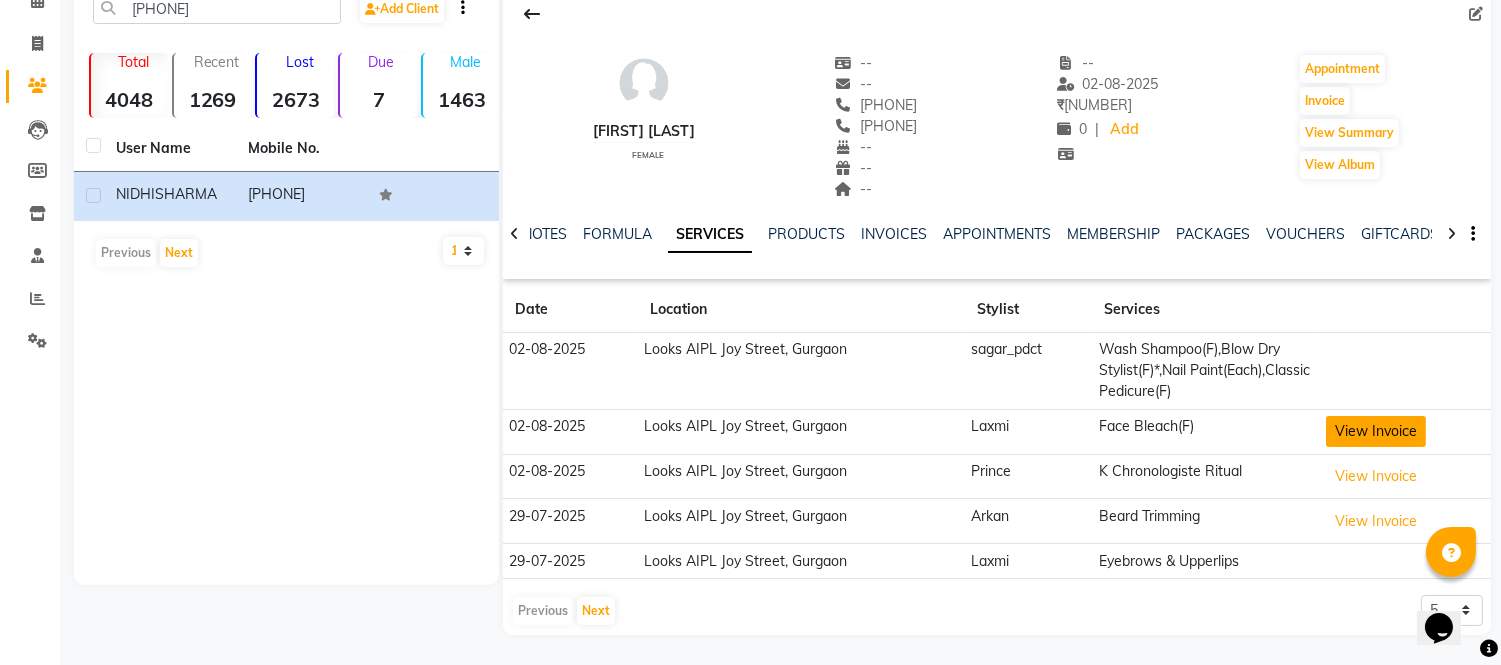 click on "View Invoice" 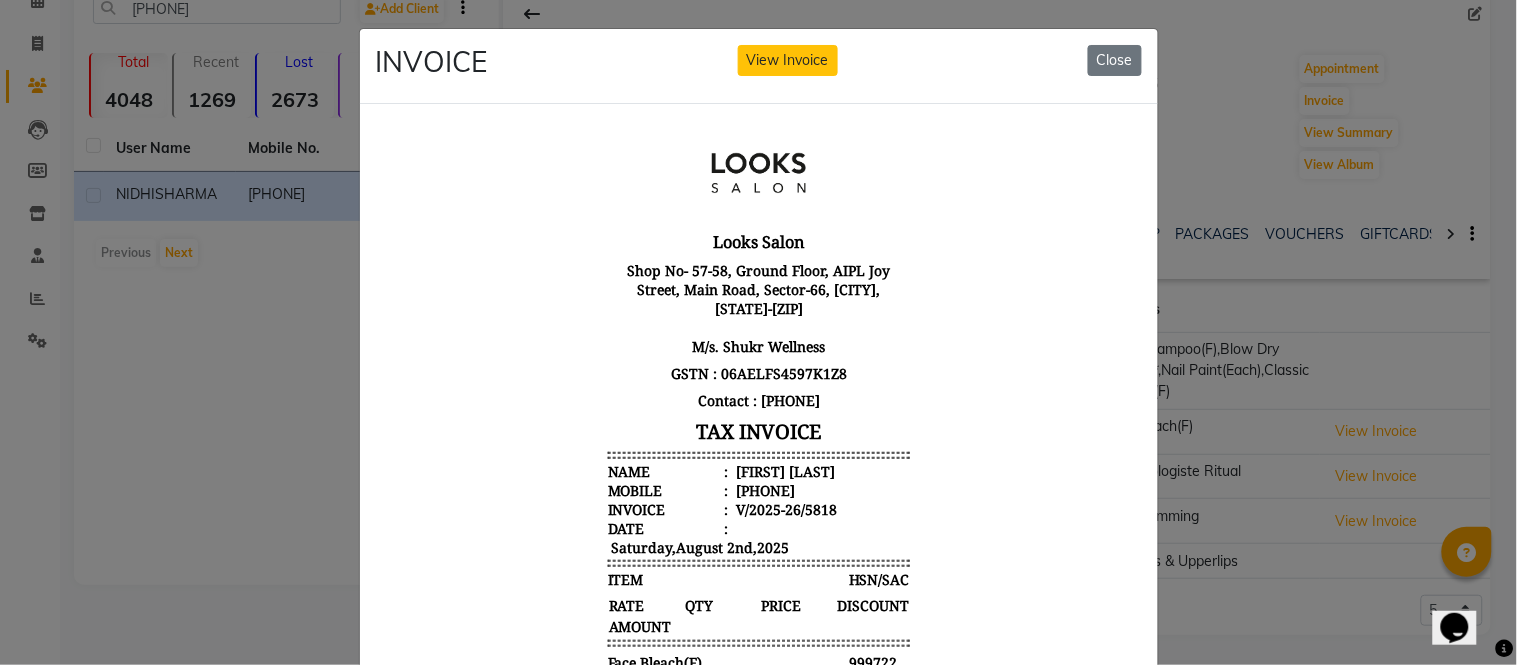 scroll, scrollTop: 16, scrollLeft: 0, axis: vertical 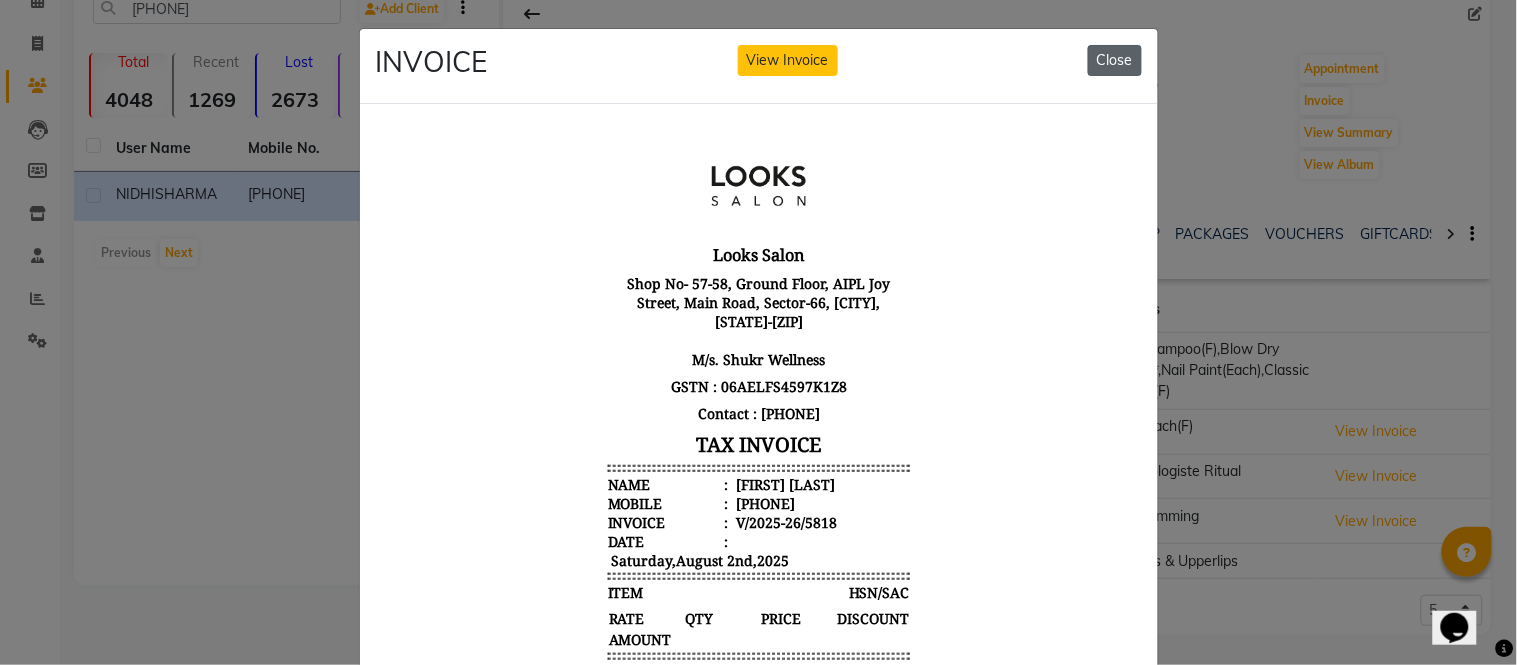 click on "Close" 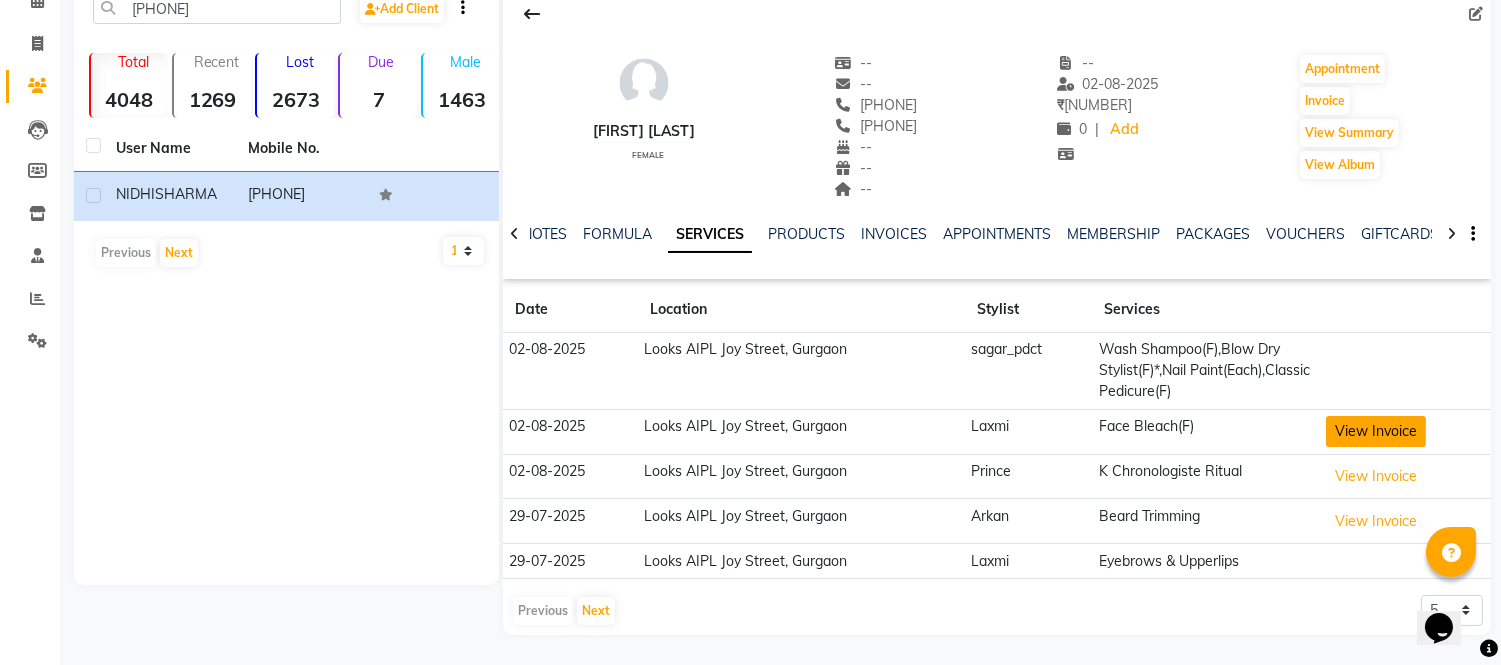 click on "View Invoice" 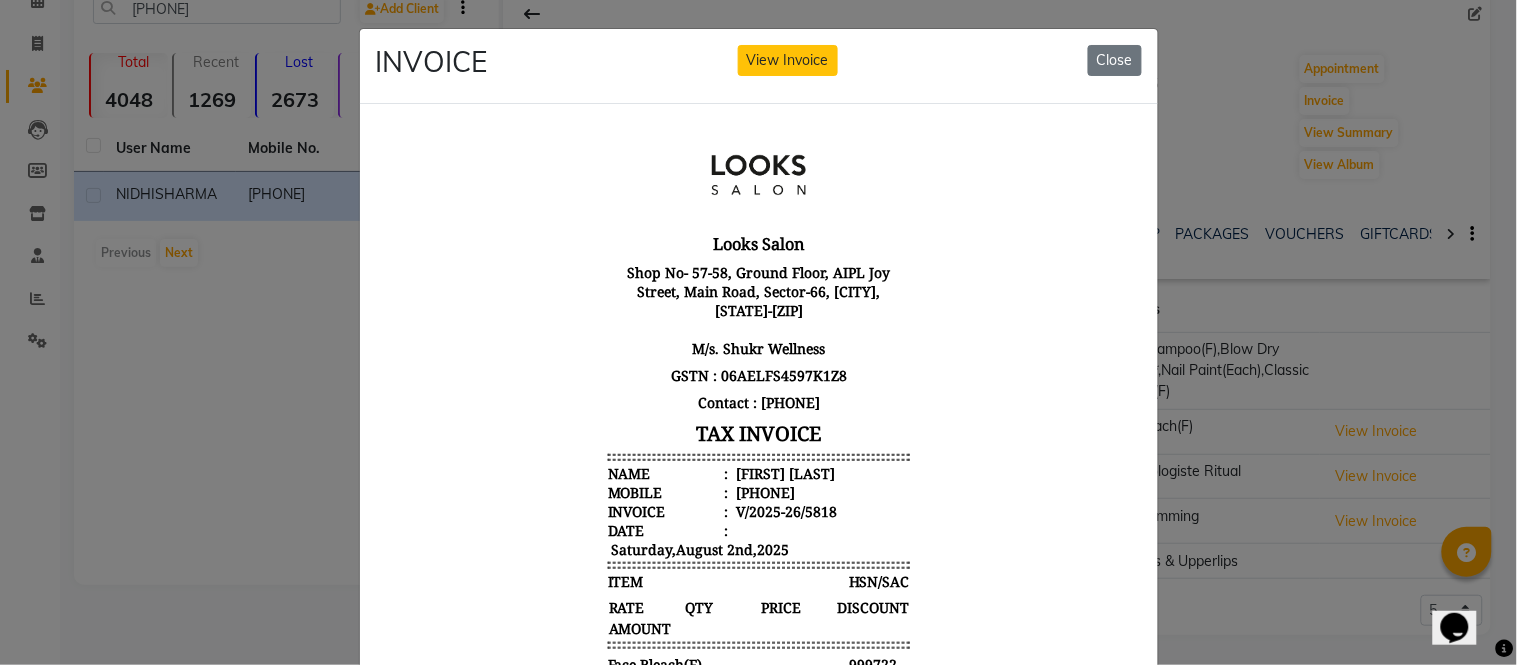 scroll, scrollTop: 16, scrollLeft: 0, axis: vertical 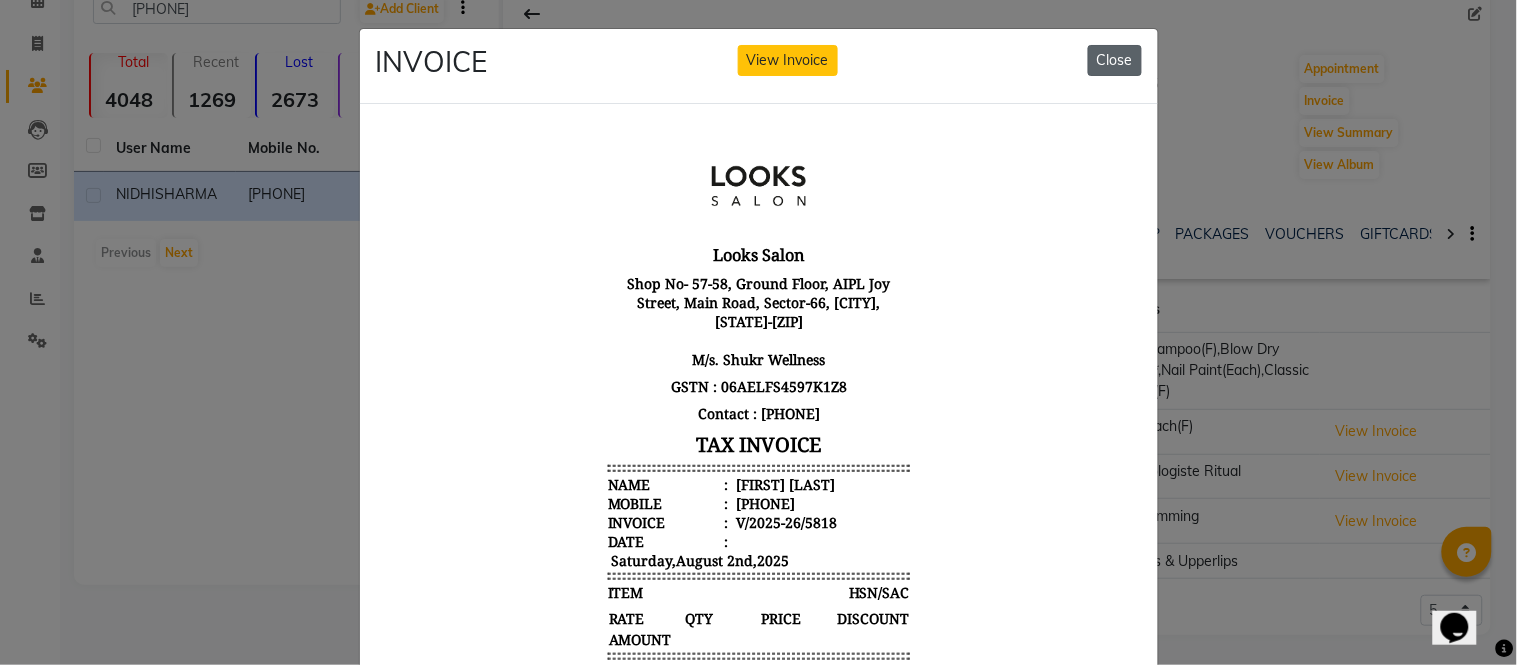 click on "Close" 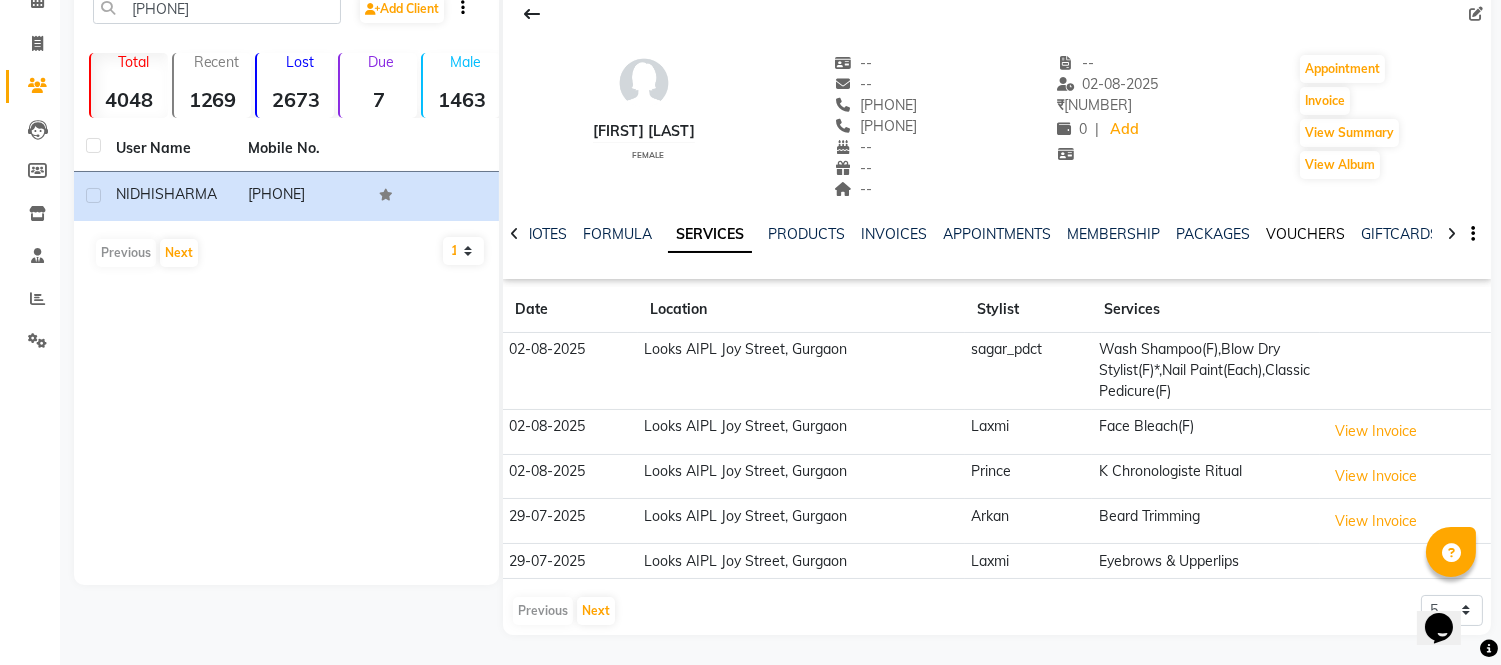 click on "VOUCHERS" 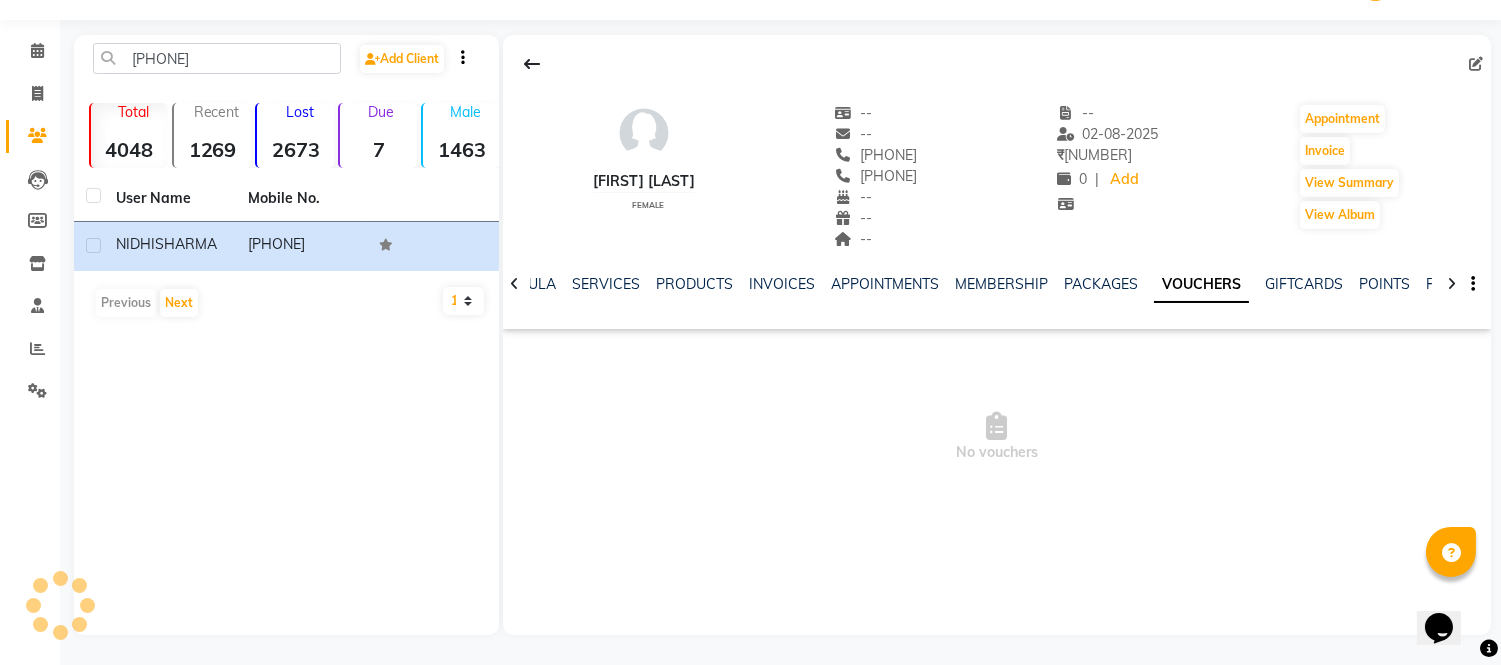 scroll, scrollTop: 51, scrollLeft: 0, axis: vertical 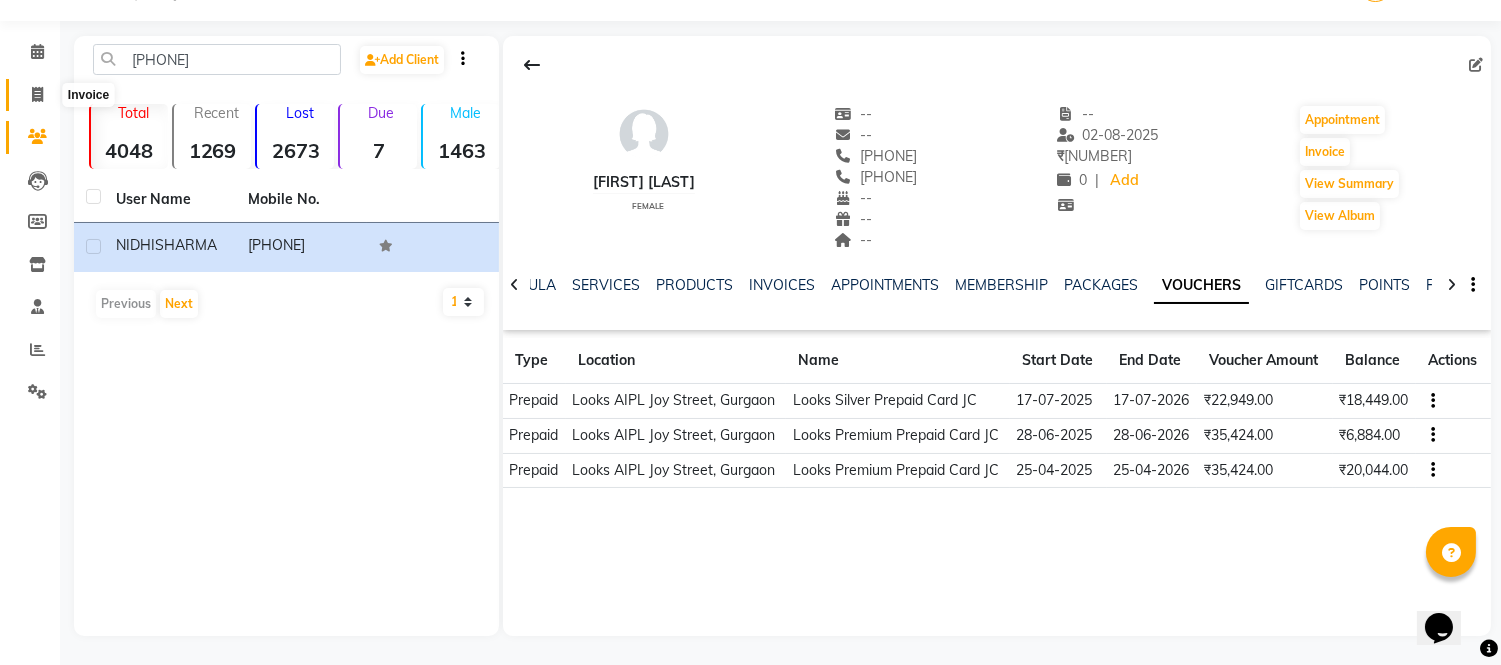 click 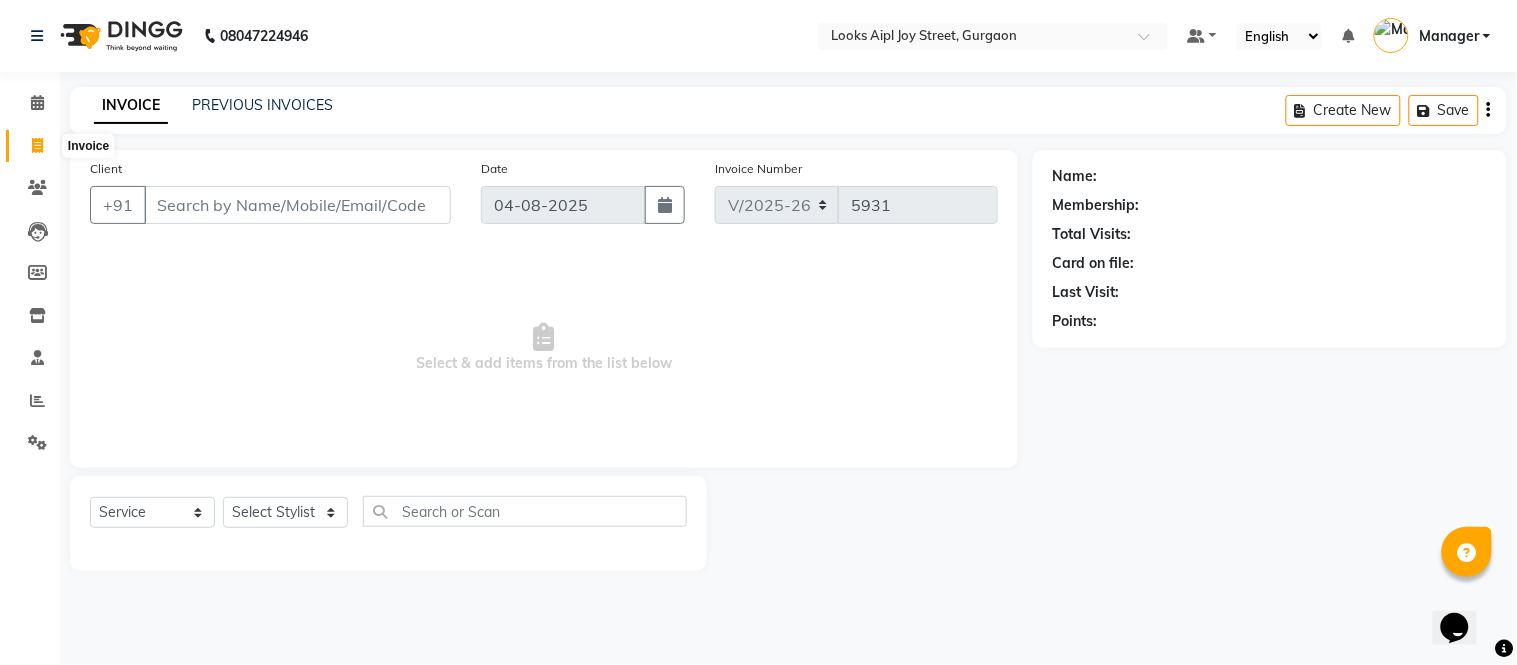 click 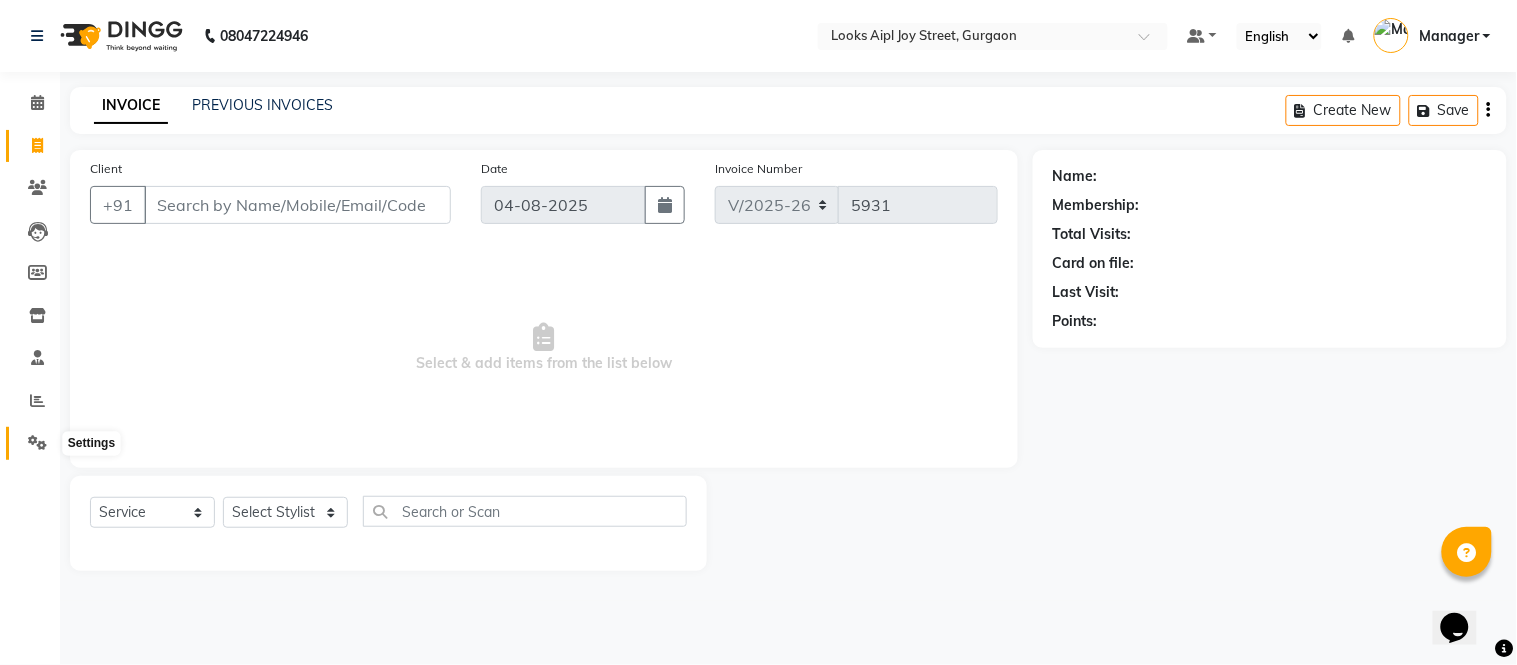 click 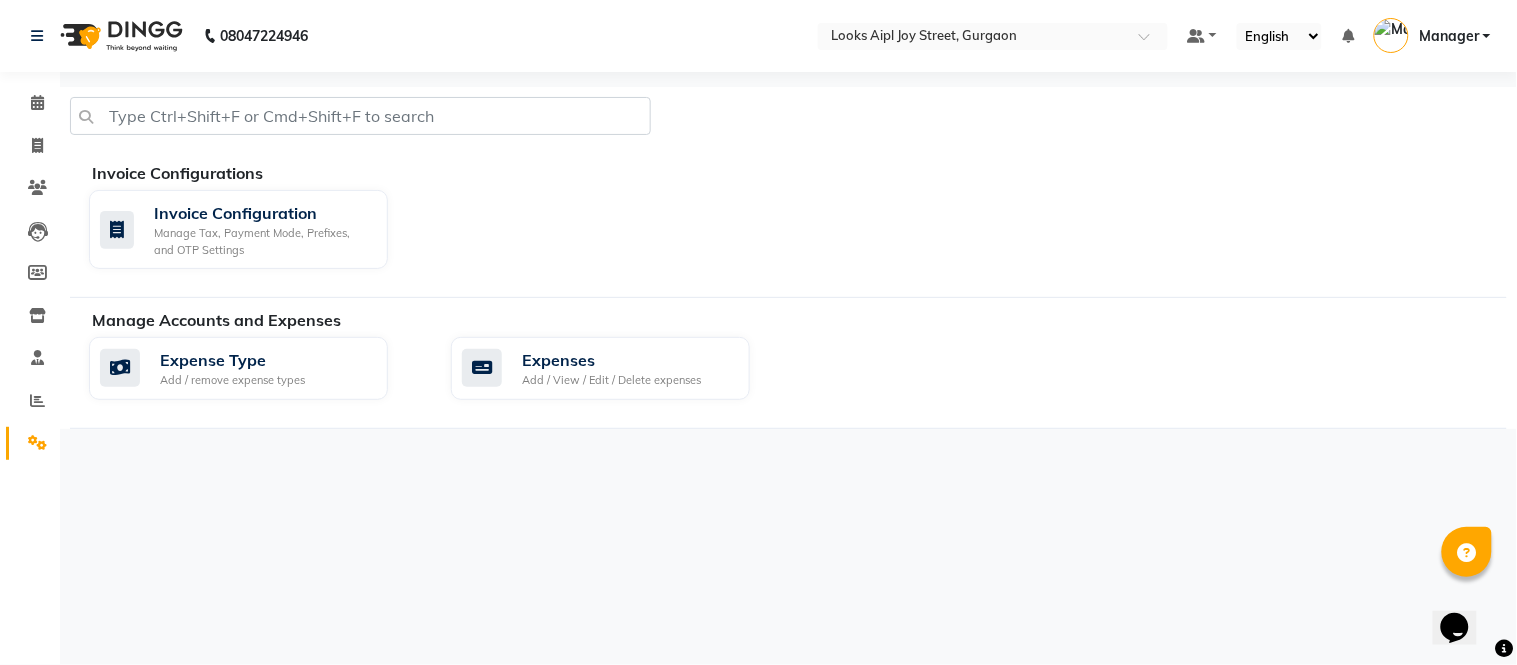 click on "Manage Accounts and Expenses" 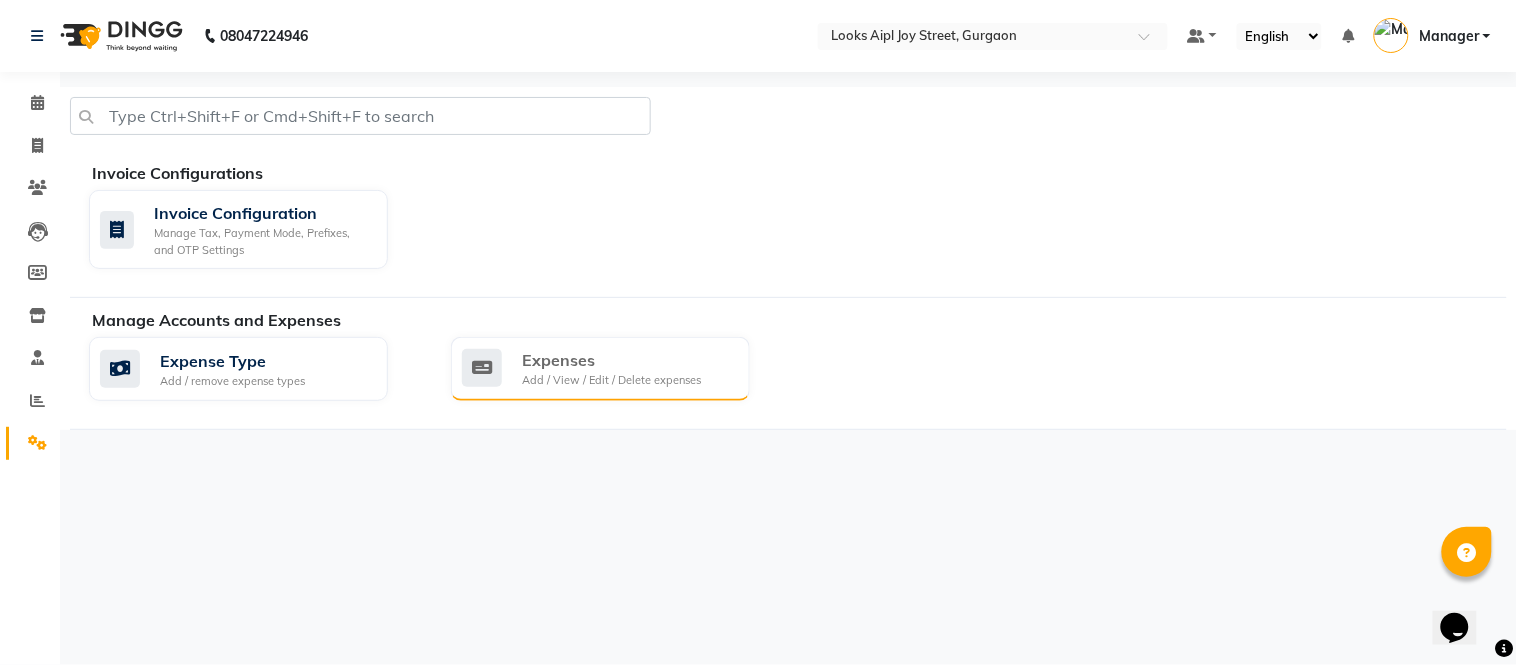 click on "Add / View / Edit / Delete expenses" 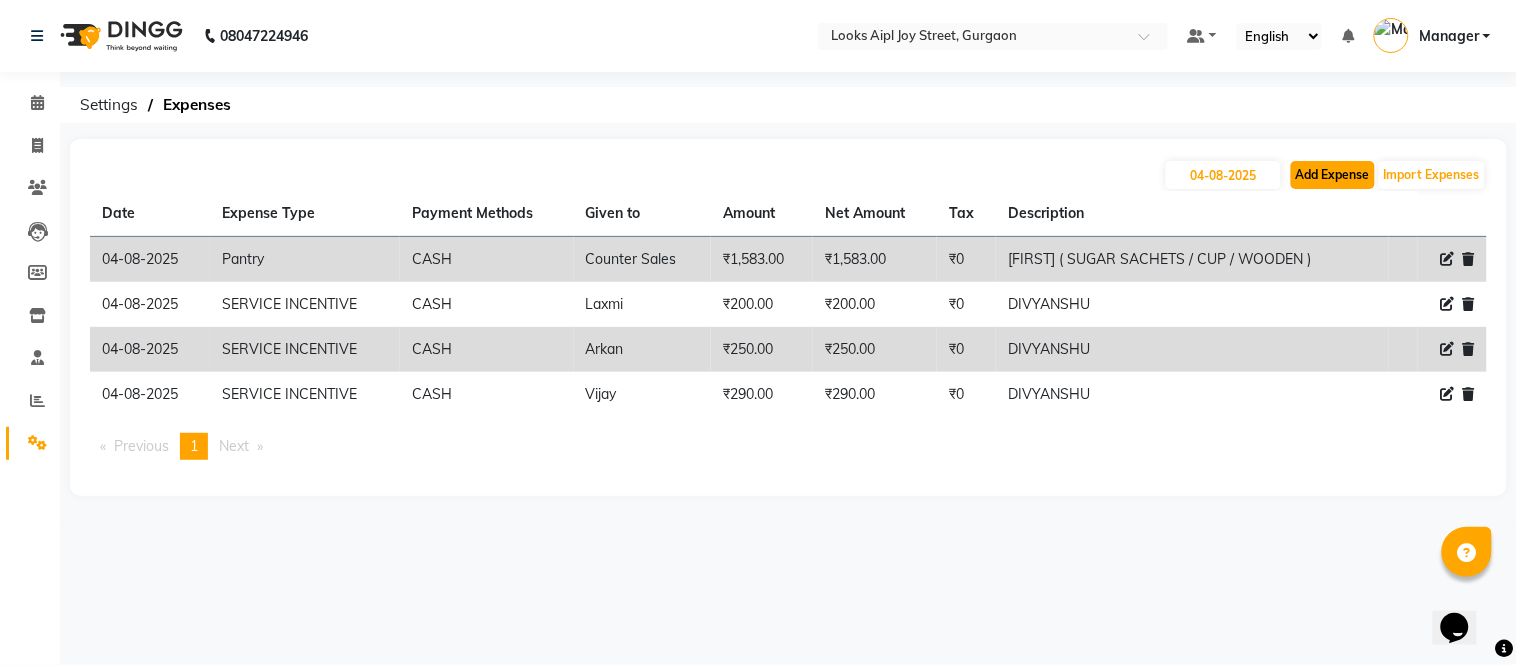 click on "Add Expense" 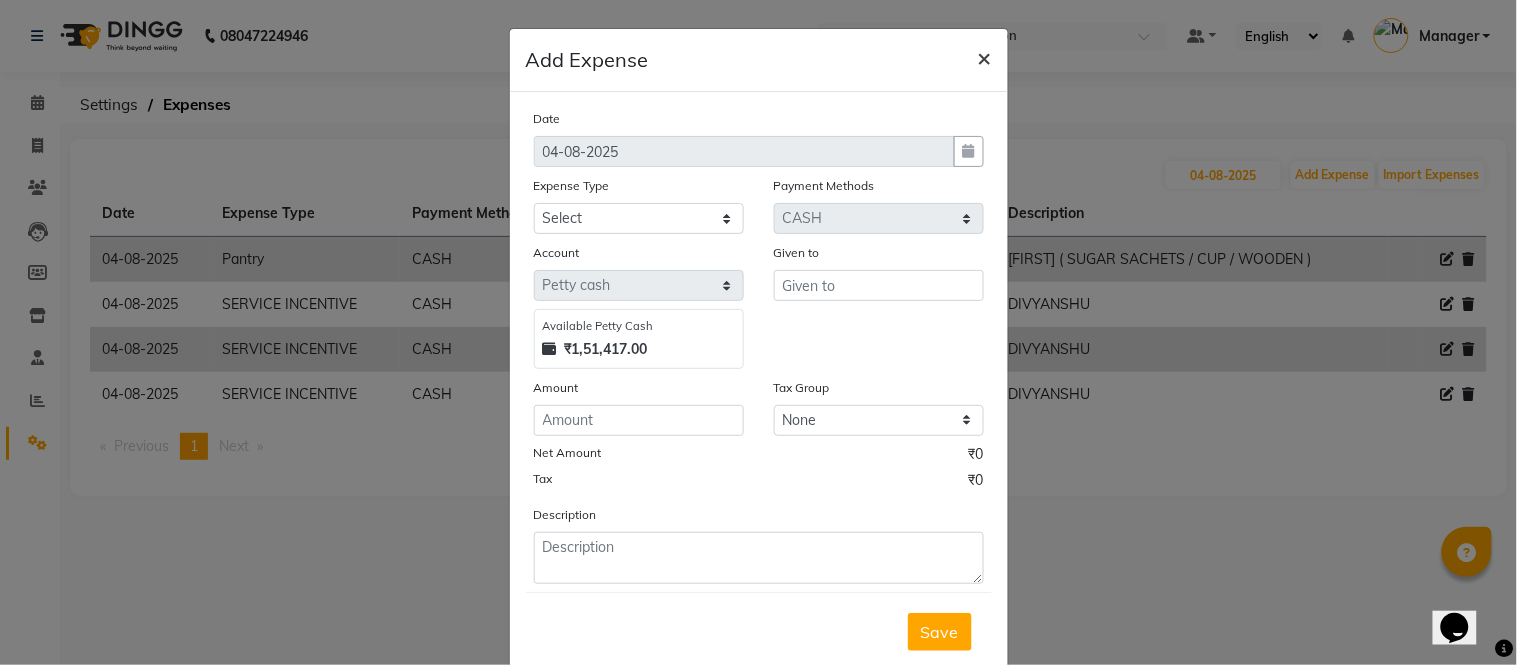 click on "×" 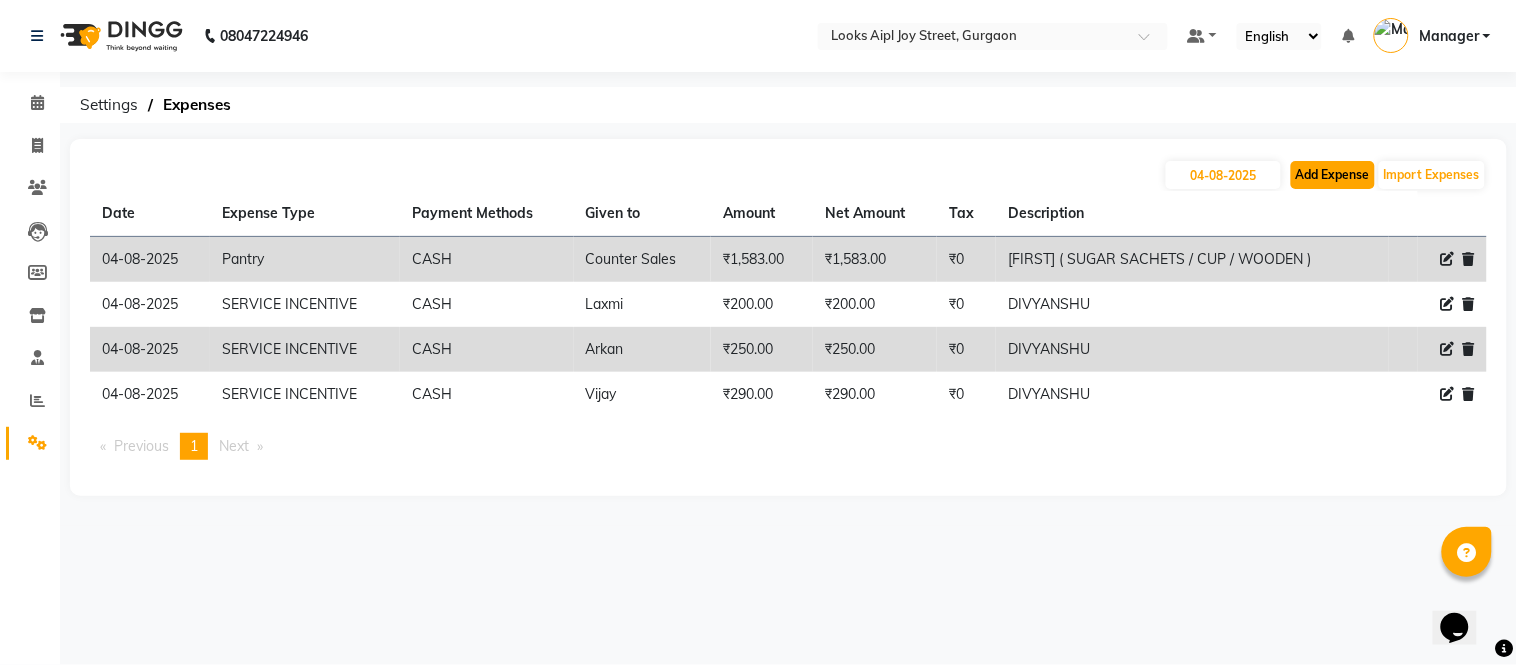 click on "Add Expense" 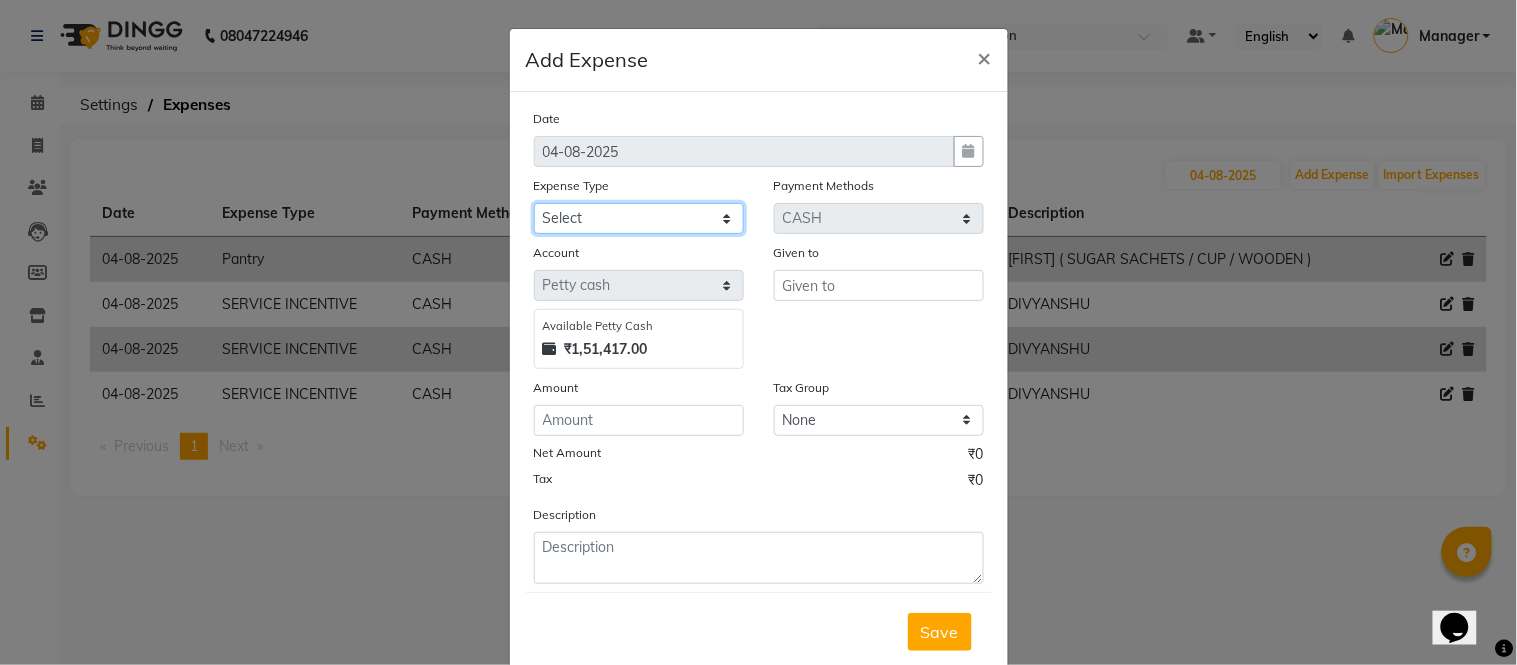 drag, startPoint x: 675, startPoint y: 211, endPoint x: 671, endPoint y: 232, distance: 21.377558 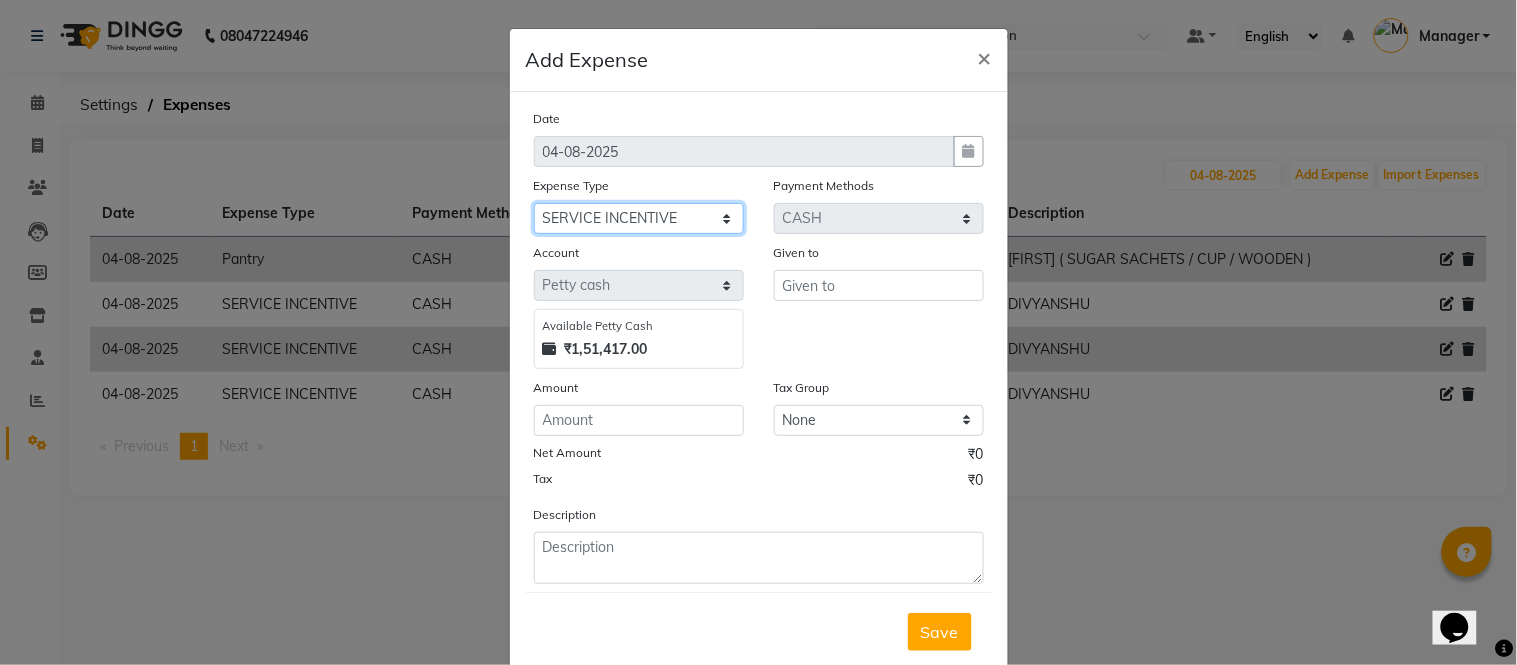 click on "Select BANK DEPOSIT BLINK IT Cash Handover Client Refund Agnst Bill CLIENT WELFARE Entertainment General Expense Laundry Bill milk Pantry PAYMENTS PREPAID Printing And Stationery Product Incentive PURCHASE Repair And Maintenance Salary Salary advance SERVICE INCENTIVE staff accommodation STAFF WELFARE TIP CREDIT CARD TIP UPI Travelling And Conveyance Water Bills" 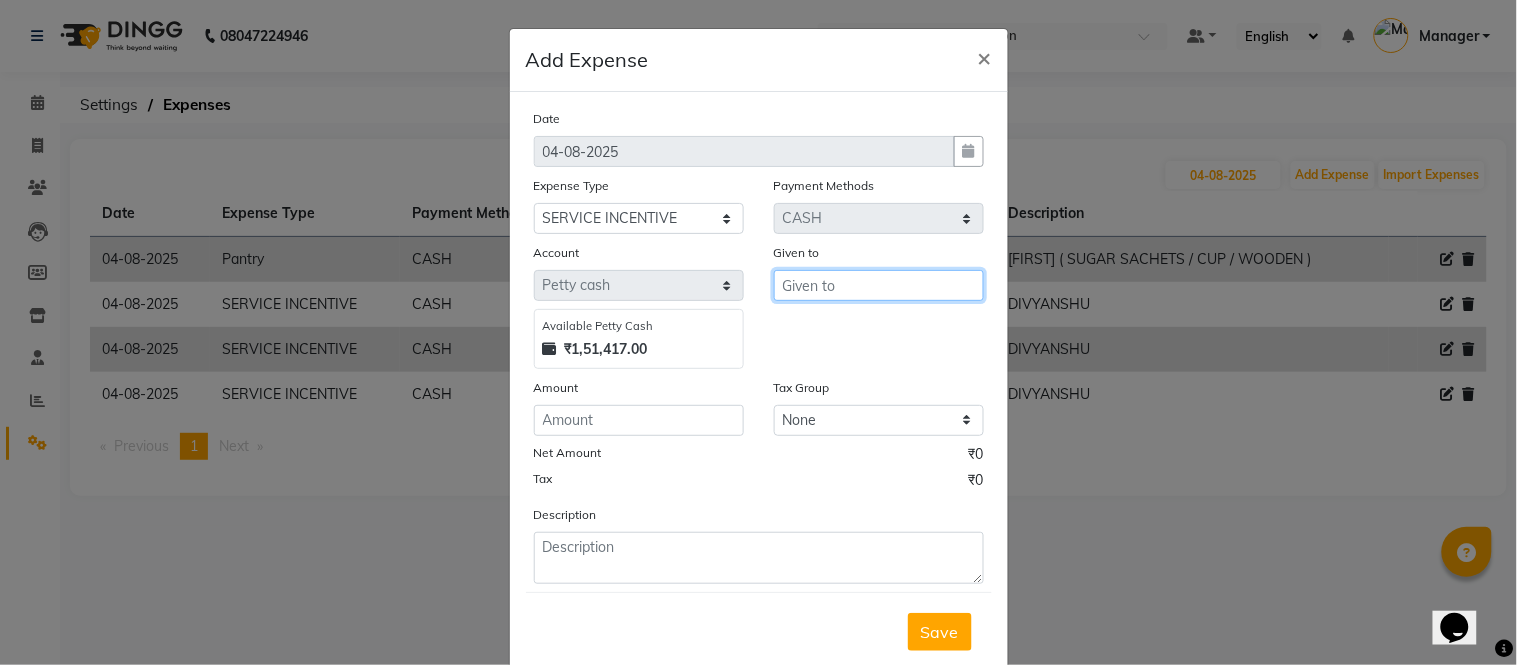 click at bounding box center (879, 285) 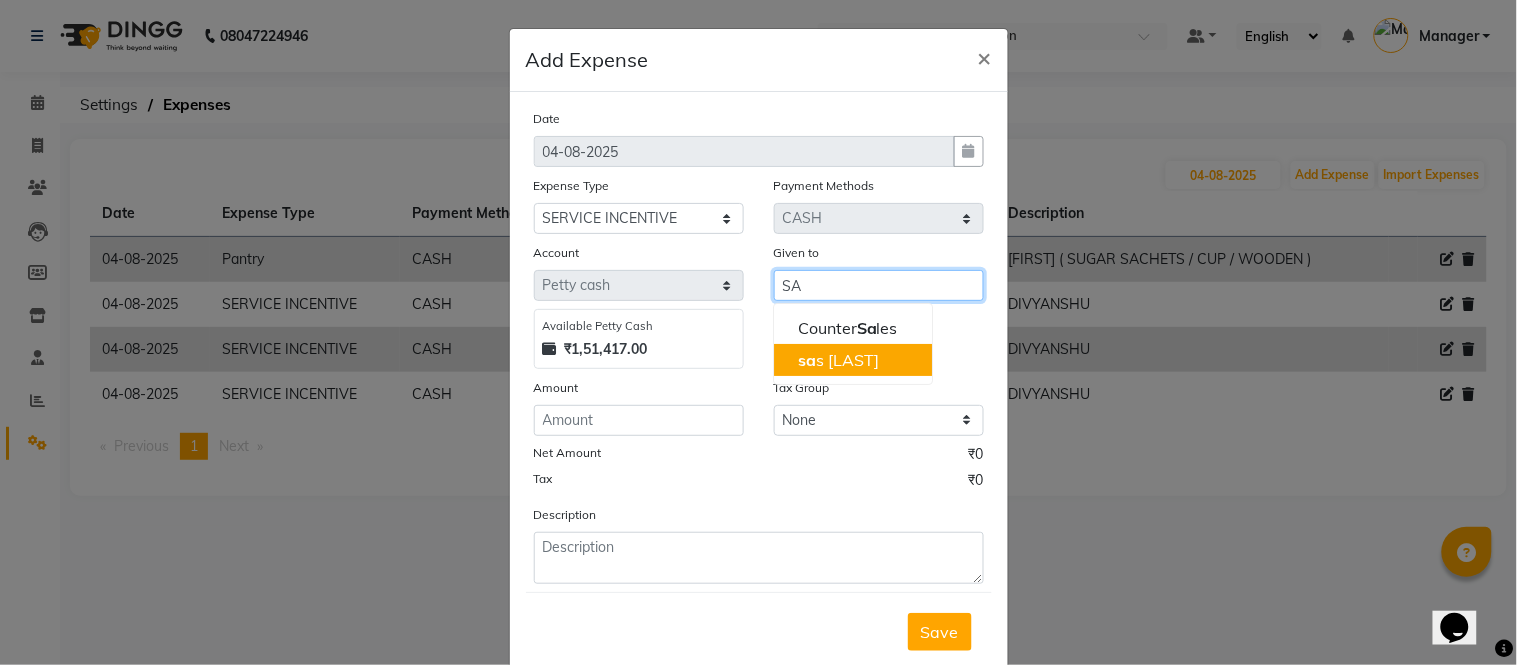 click on "sa gar_pdct" at bounding box center (839, 360) 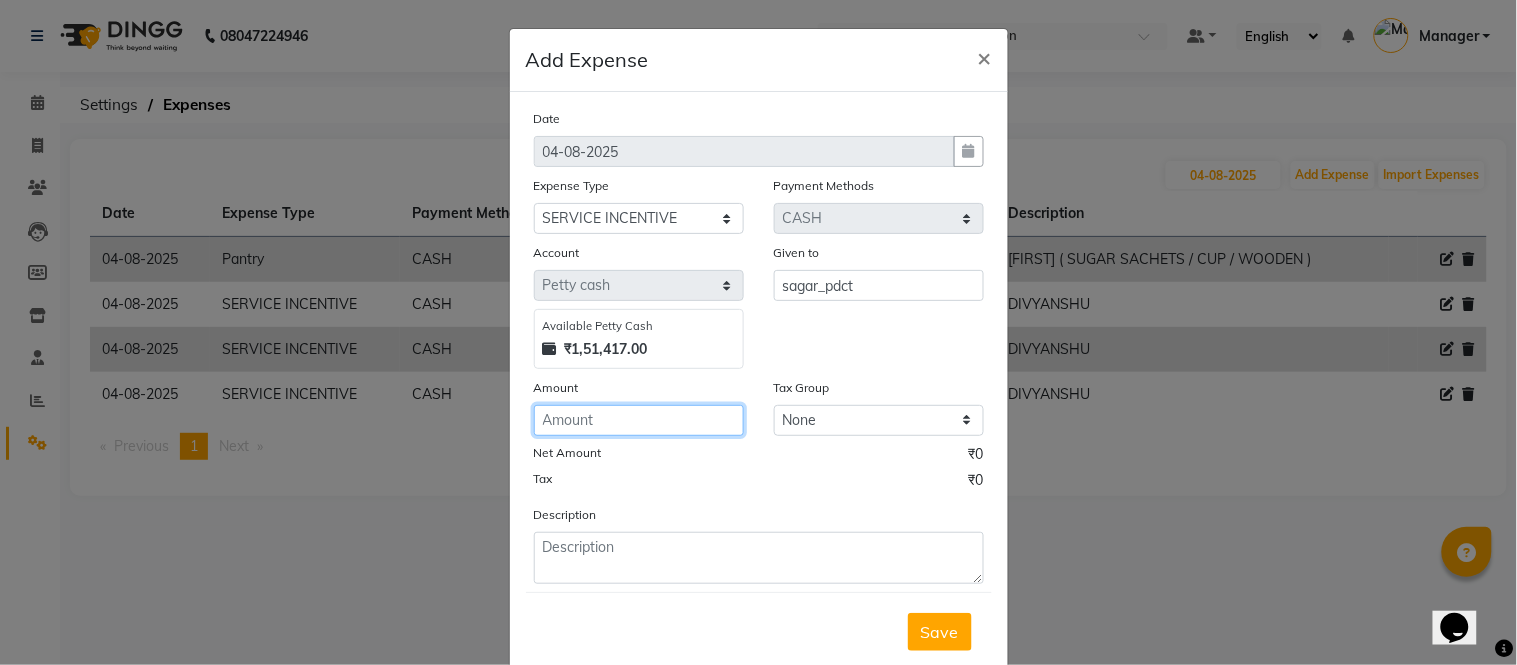 click 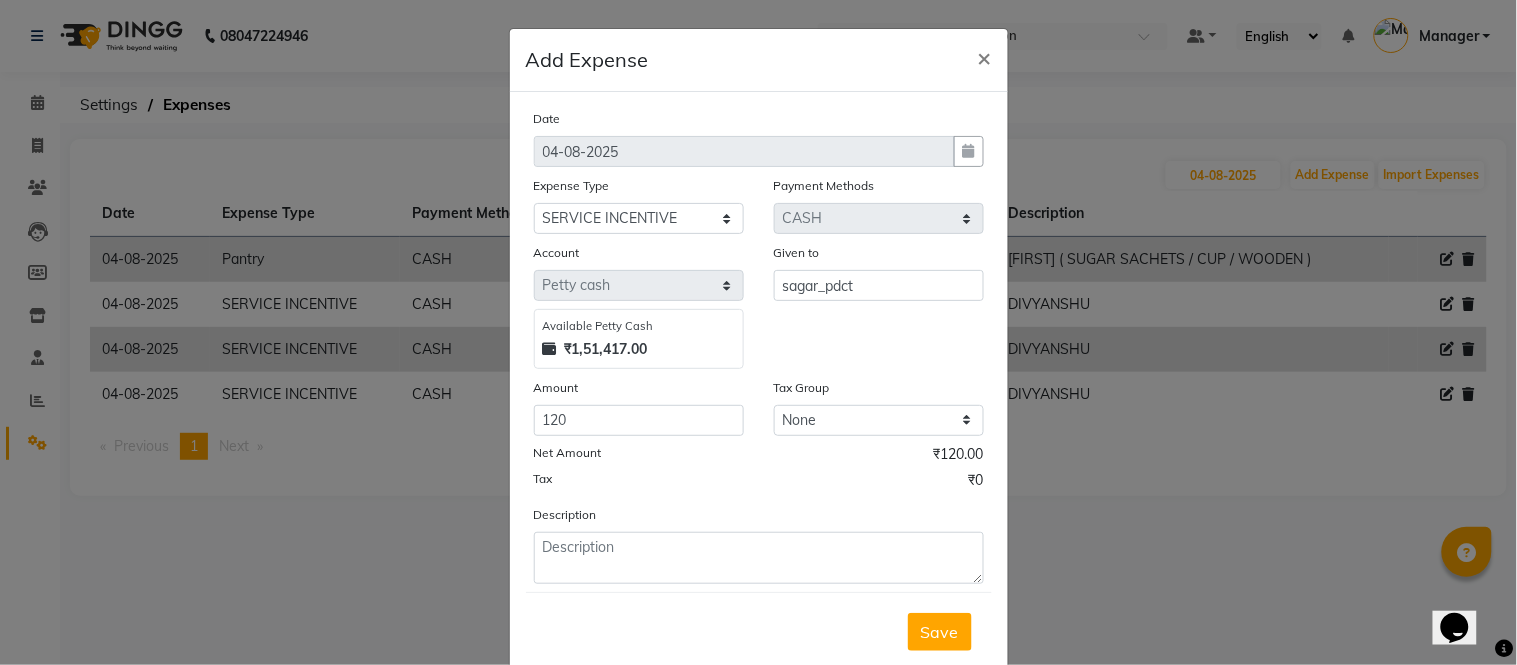 click on "Description" 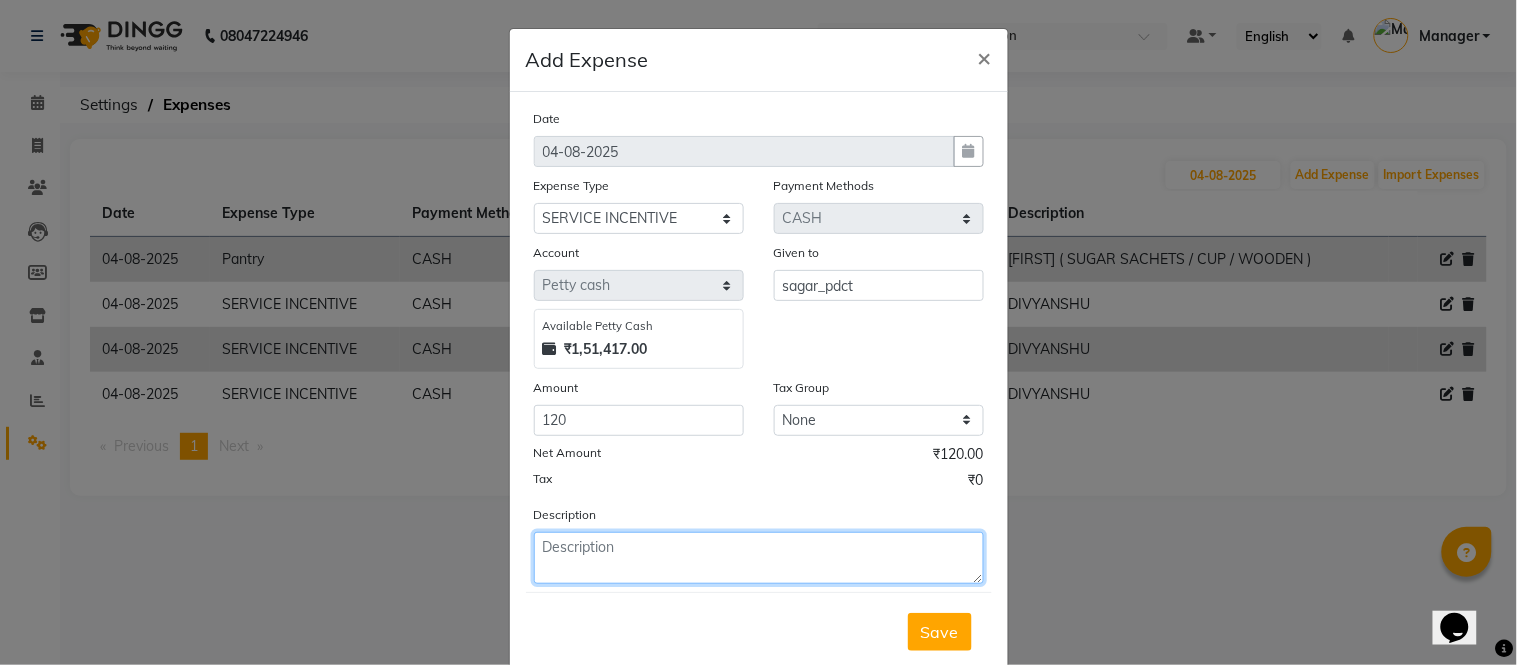 click 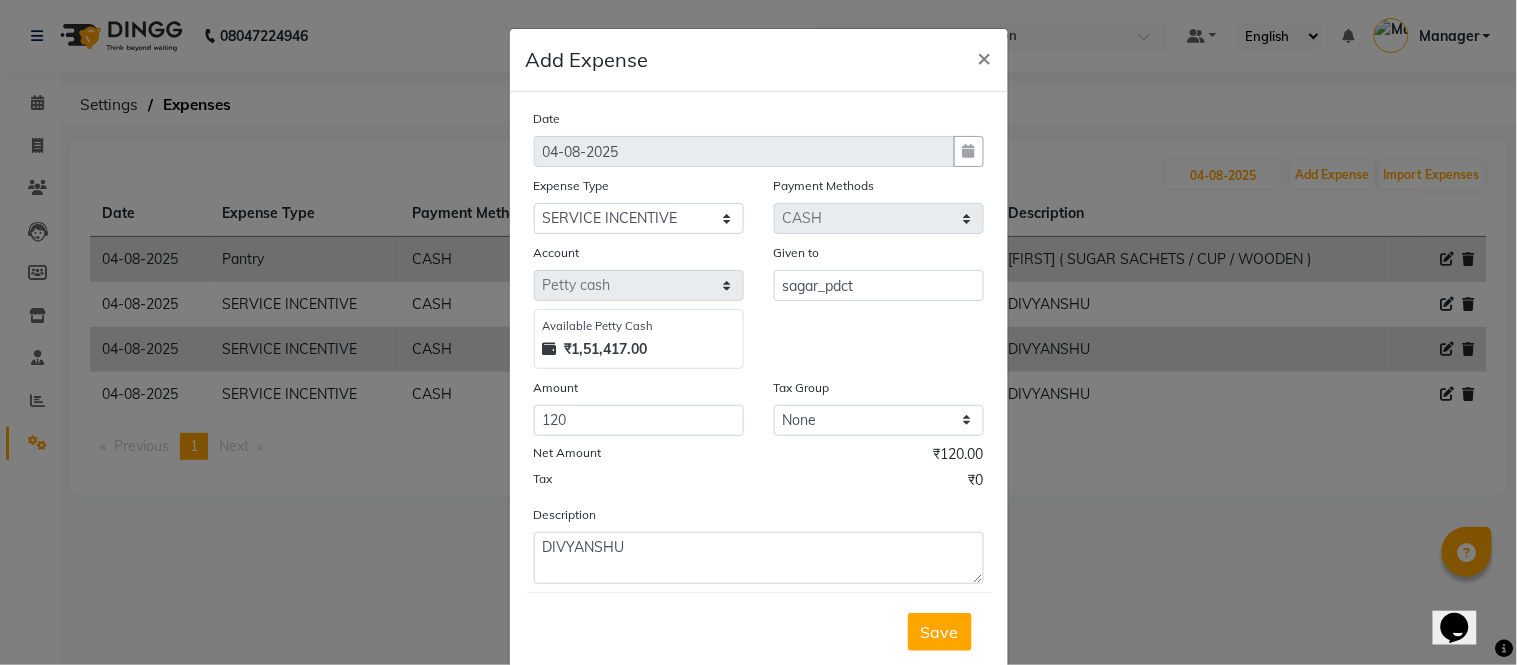 drag, startPoint x: 927, startPoint y: 635, endPoint x: 1034, endPoint y: 328, distance: 325.11227 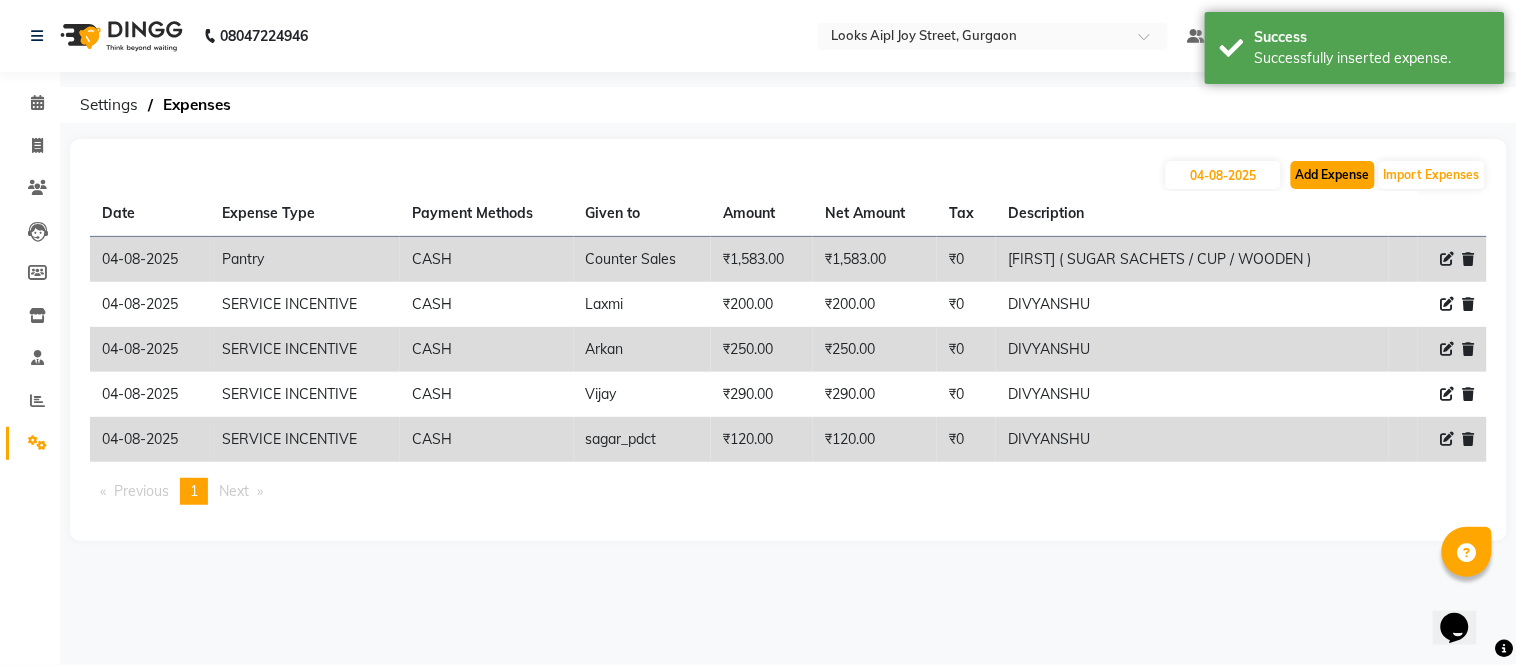 click on "Add Expense" 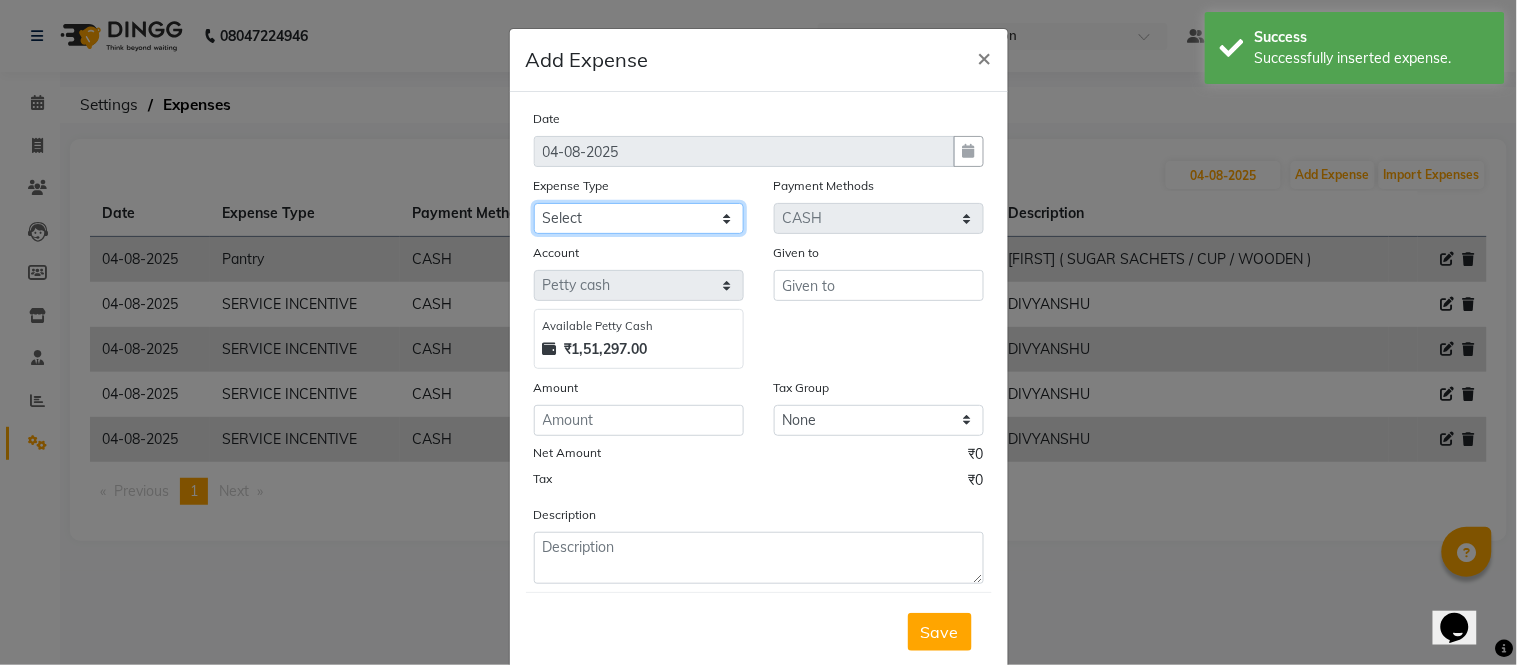 click on "Select BANK DEPOSIT BLINK IT Cash Handover Client Refund Agnst Bill CLIENT WELFARE Entertainment General Expense Laundry Bill milk Pantry PAYMENTS PREPAID Printing And Stationery Product Incentive PURCHASE Repair And Maintenance Salary Salary advance SERVICE INCENTIVE staff accommodation STAFF WELFARE TIP CREDIT CARD TIP UPI Travelling And Conveyance Water Bills" 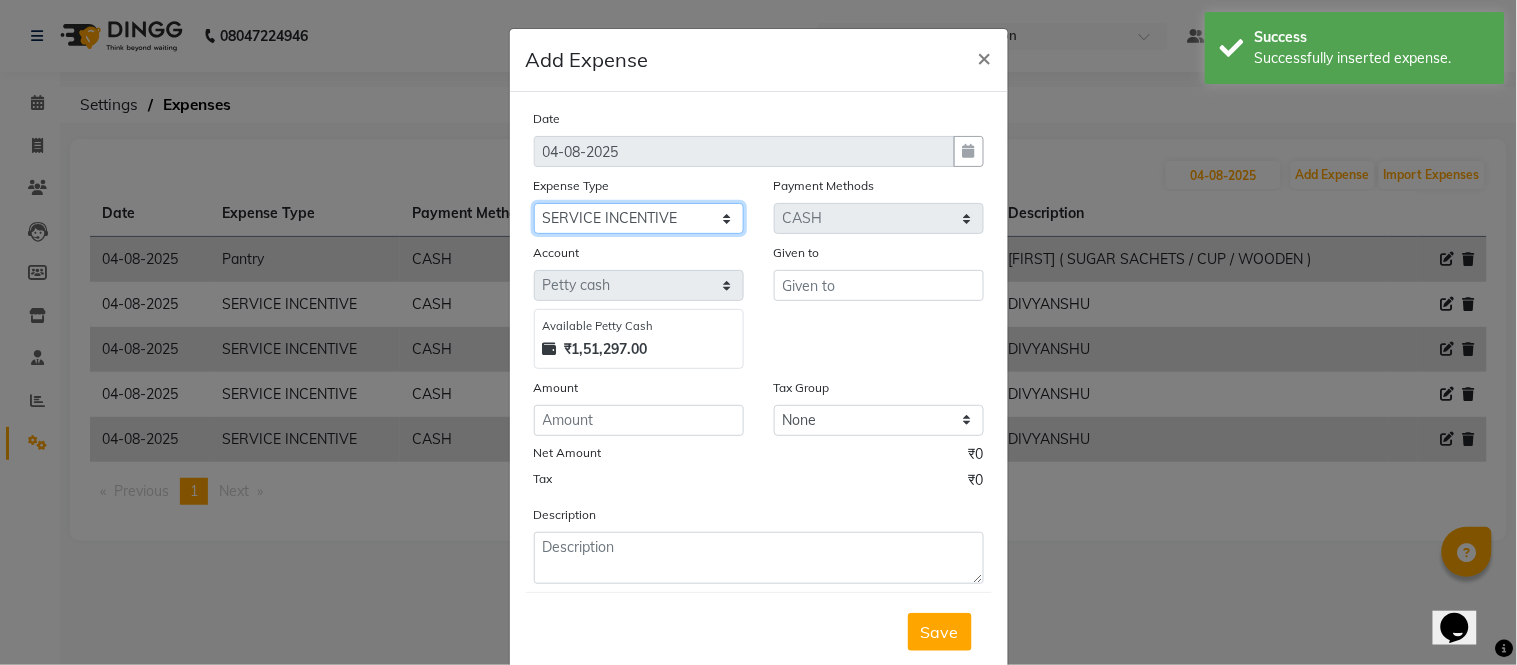 click on "Select BANK DEPOSIT BLINK IT Cash Handover Client Refund Agnst Bill CLIENT WELFARE Entertainment General Expense Laundry Bill milk Pantry PAYMENTS PREPAID Printing And Stationery Product Incentive PURCHASE Repair And Maintenance Salary Salary advance SERVICE INCENTIVE staff accommodation STAFF WELFARE TIP CREDIT CARD TIP UPI Travelling And Conveyance Water Bills" 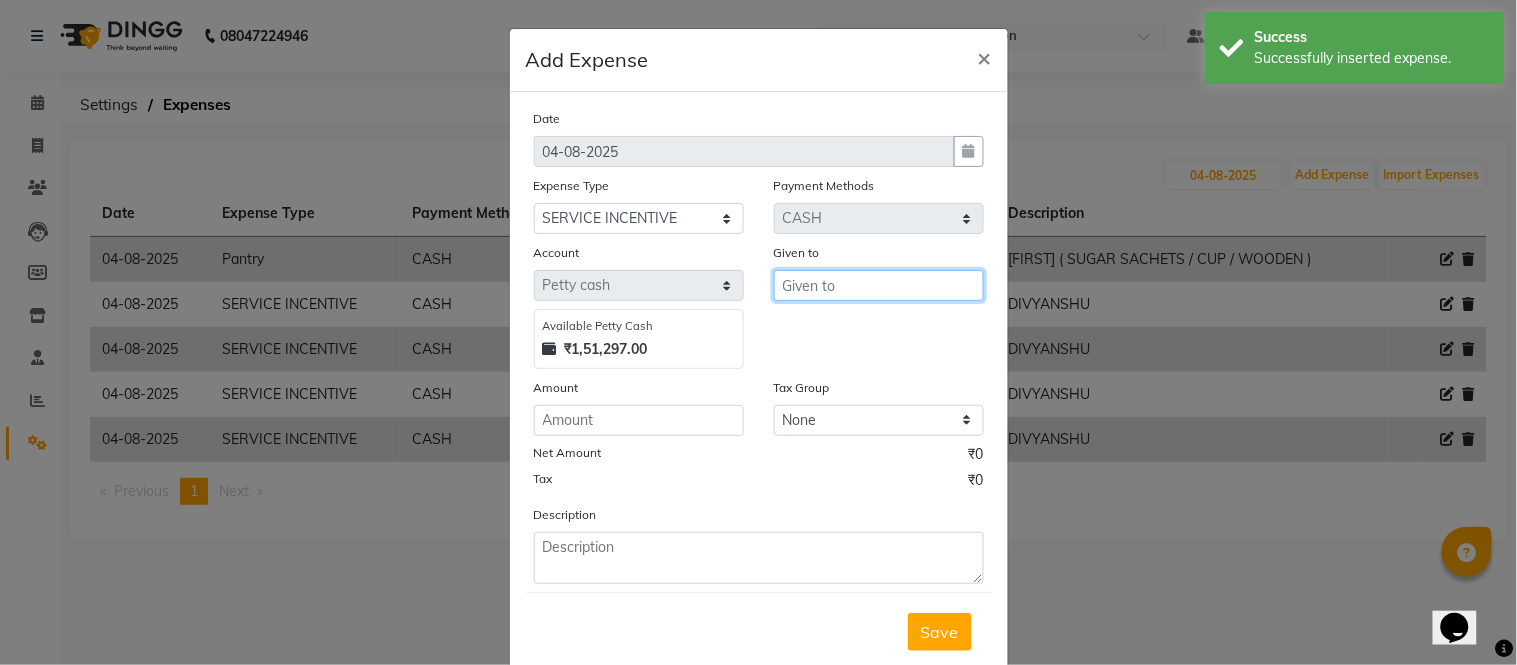 click at bounding box center (879, 285) 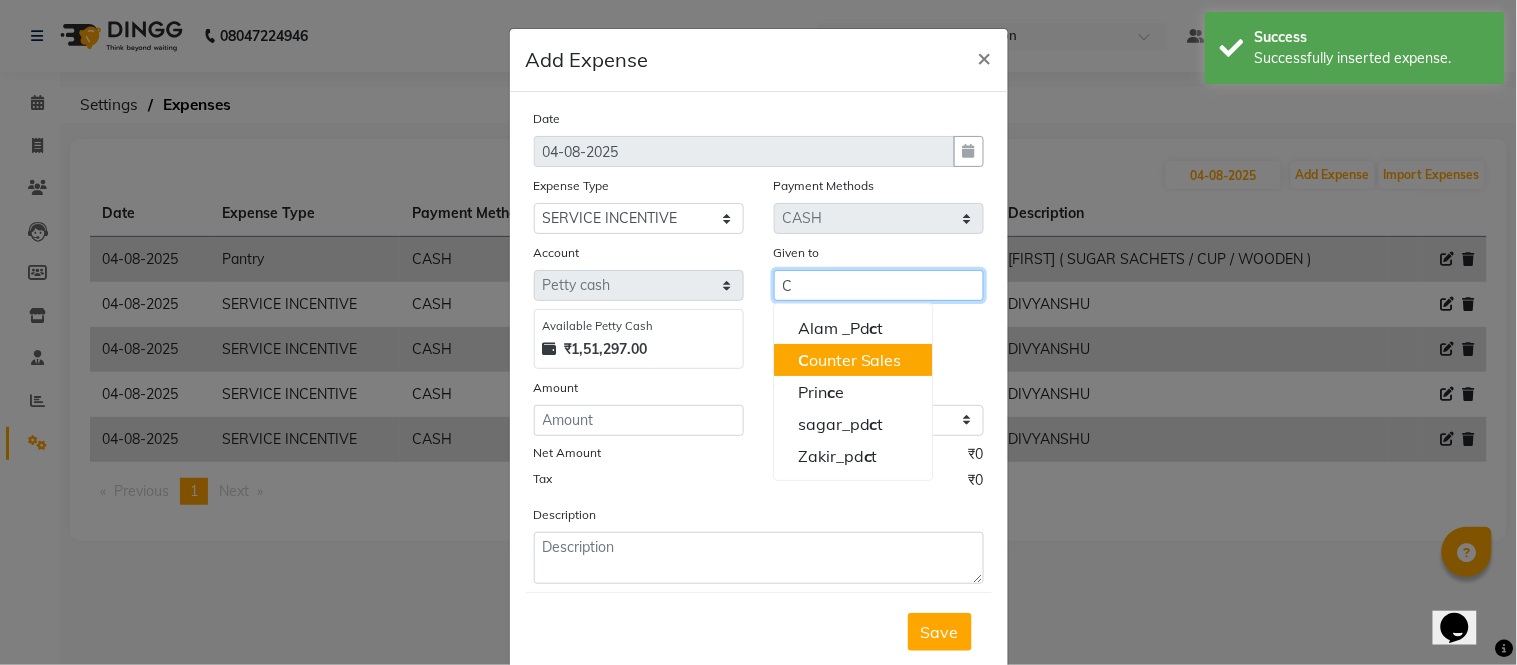 click on "C ounter Sales" at bounding box center (850, 360) 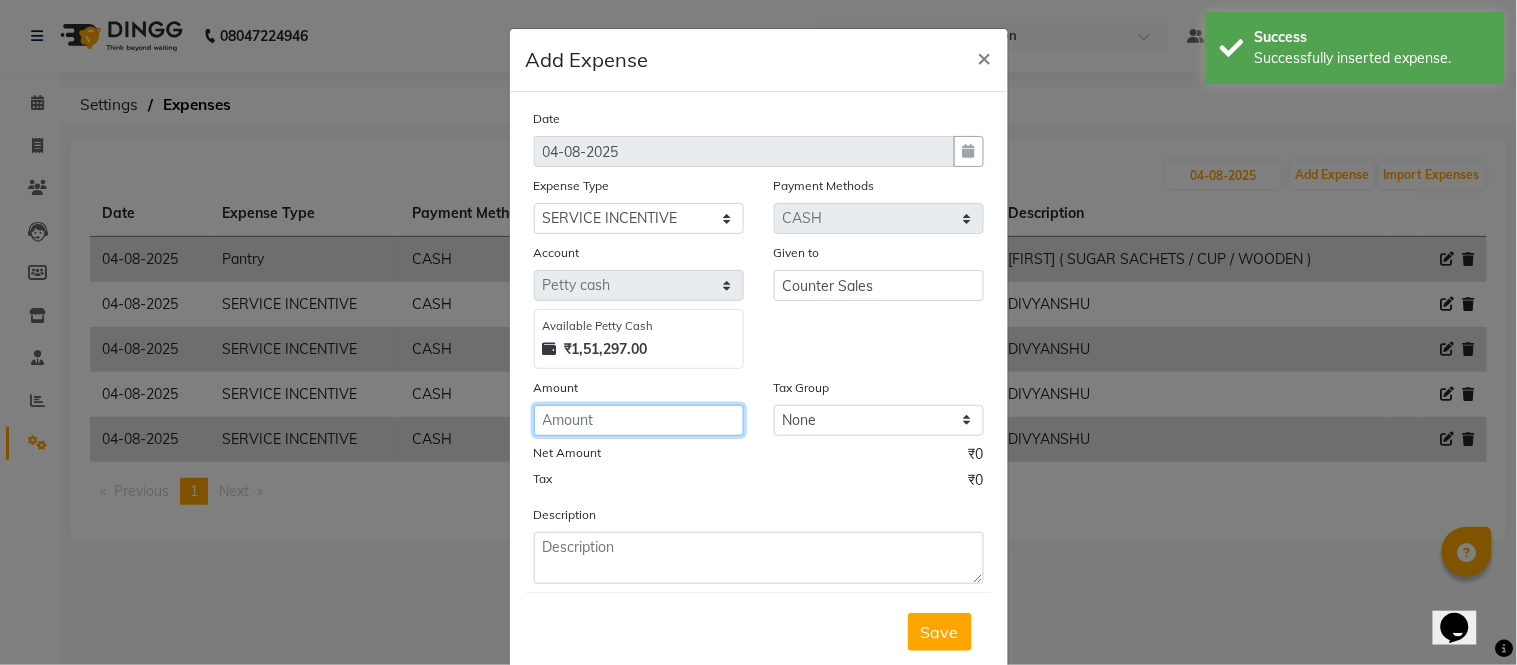 click 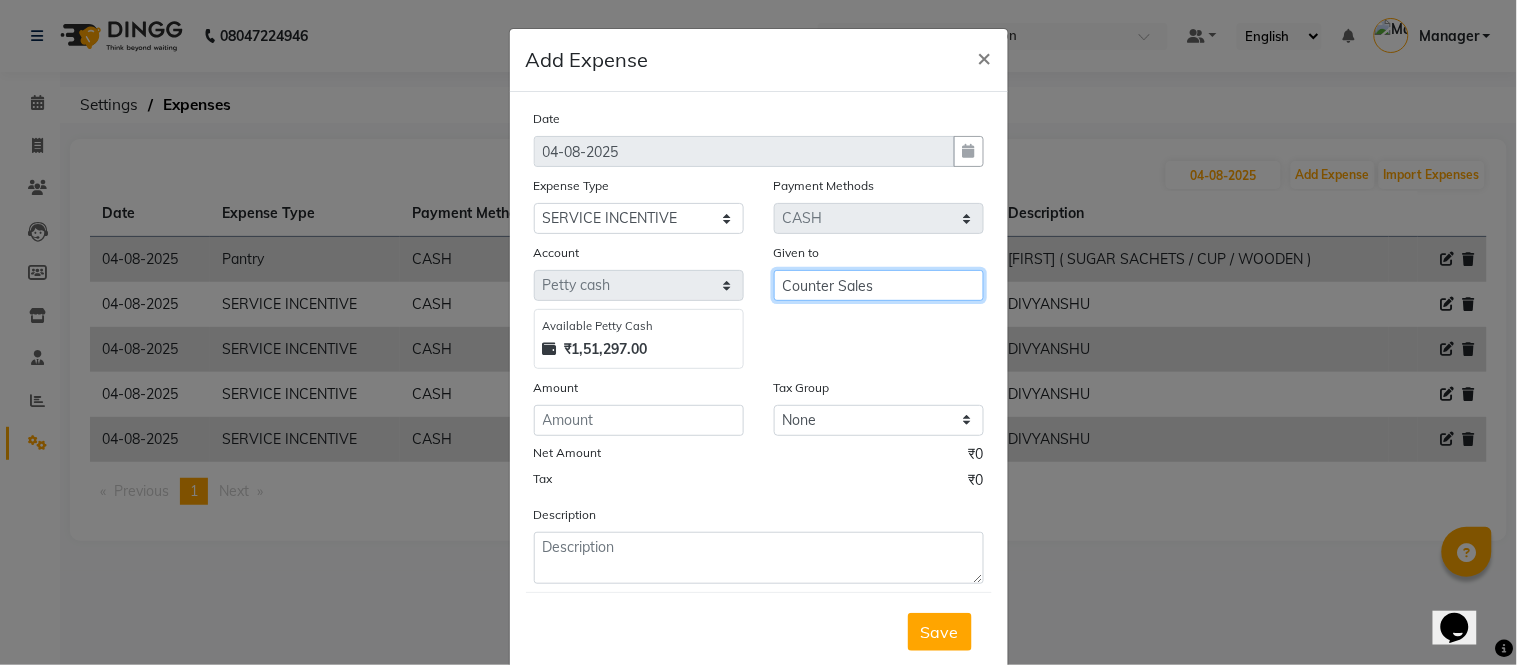 click on "Account Select Petty cash Default account Available Petty Cash ₹1,51,297.00 Given to Counter Sales" 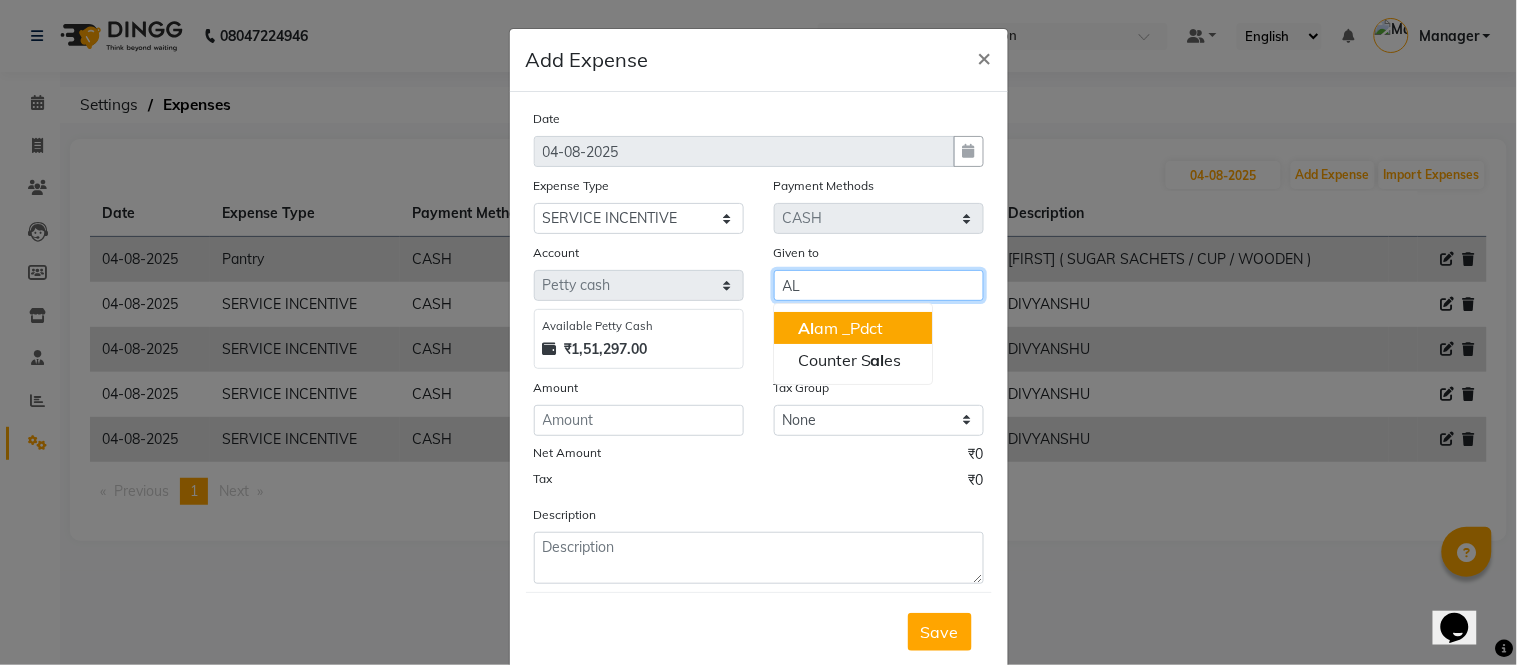 click on "Al am _Pdct" at bounding box center [853, 328] 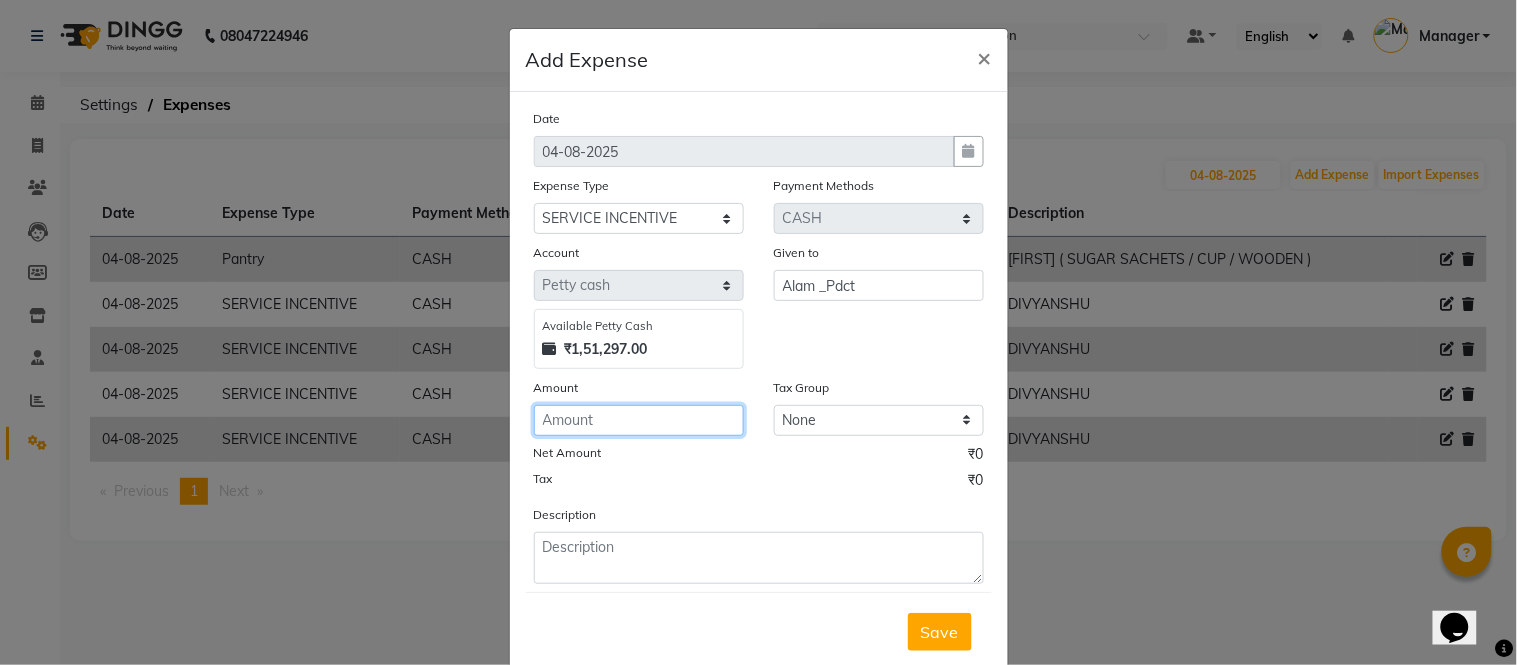 click 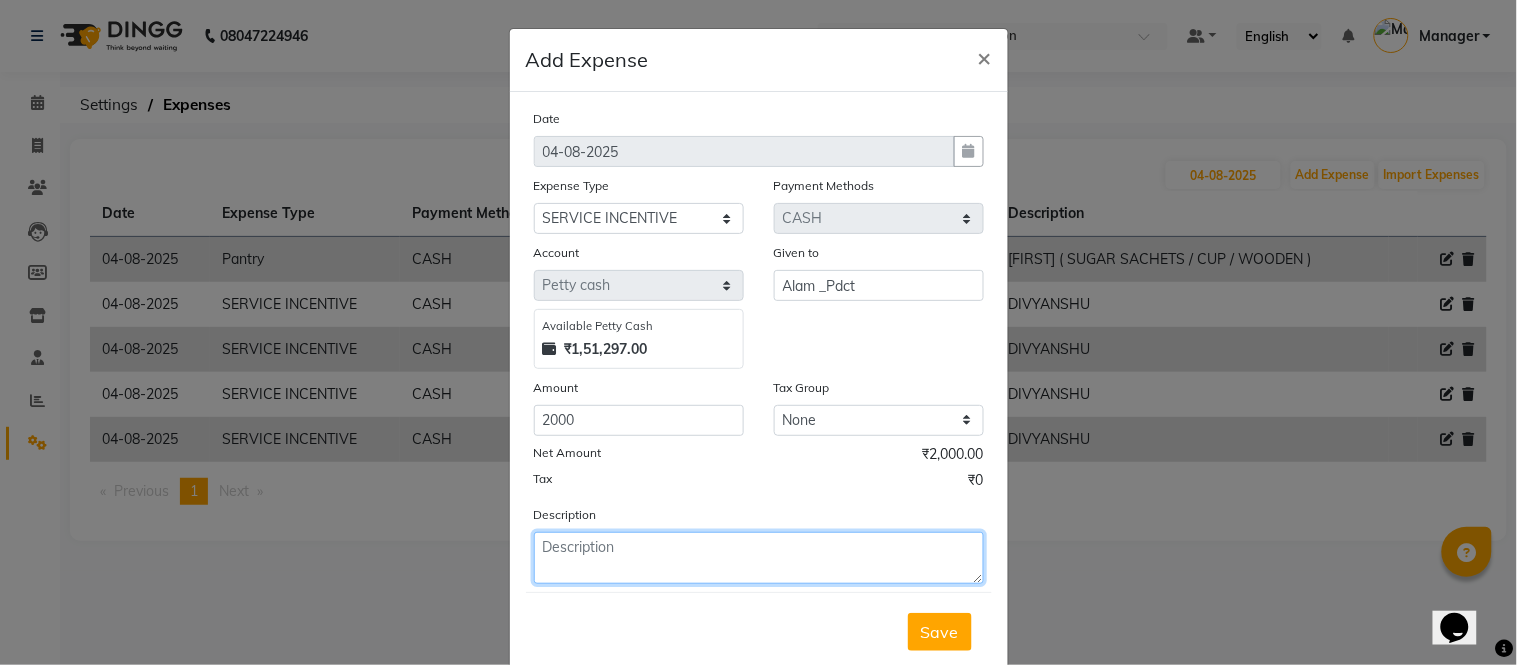 click 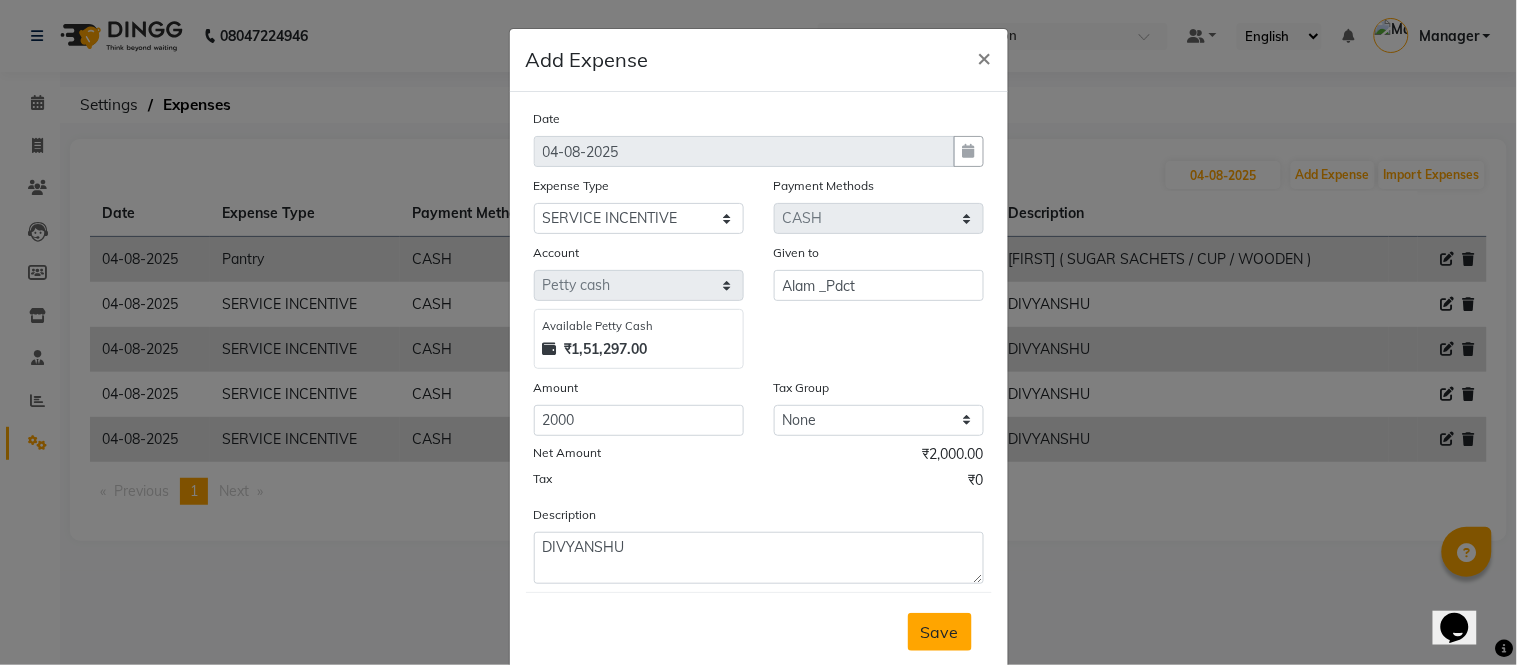 click on "Save" at bounding box center (940, 632) 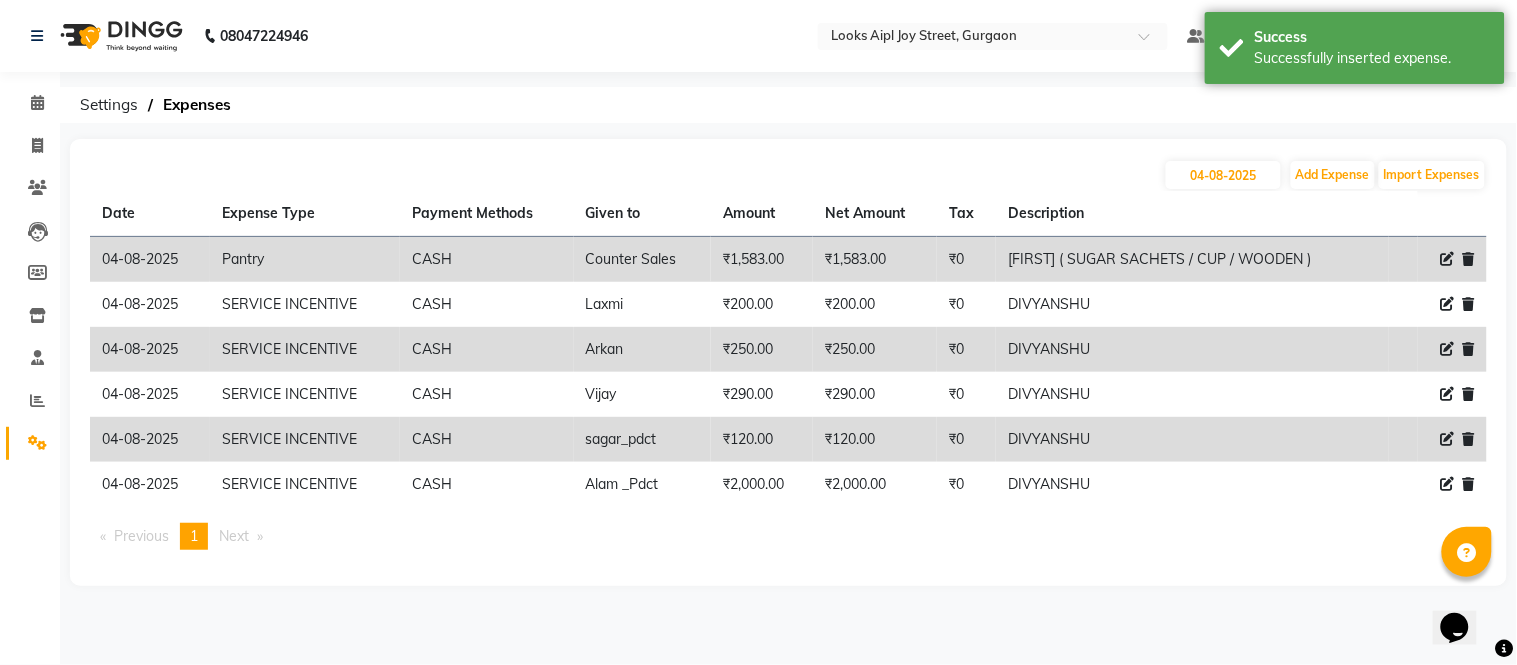 click on "Description" 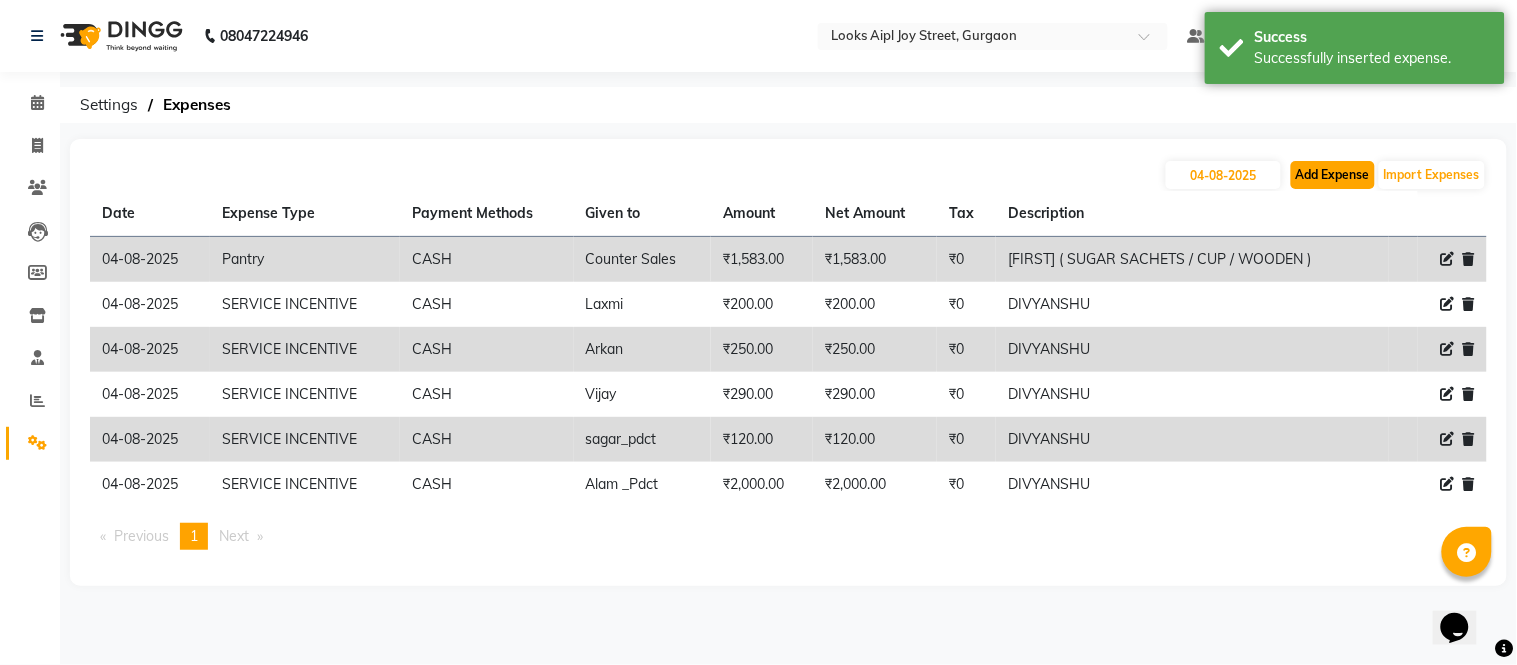 click on "Add Expense" 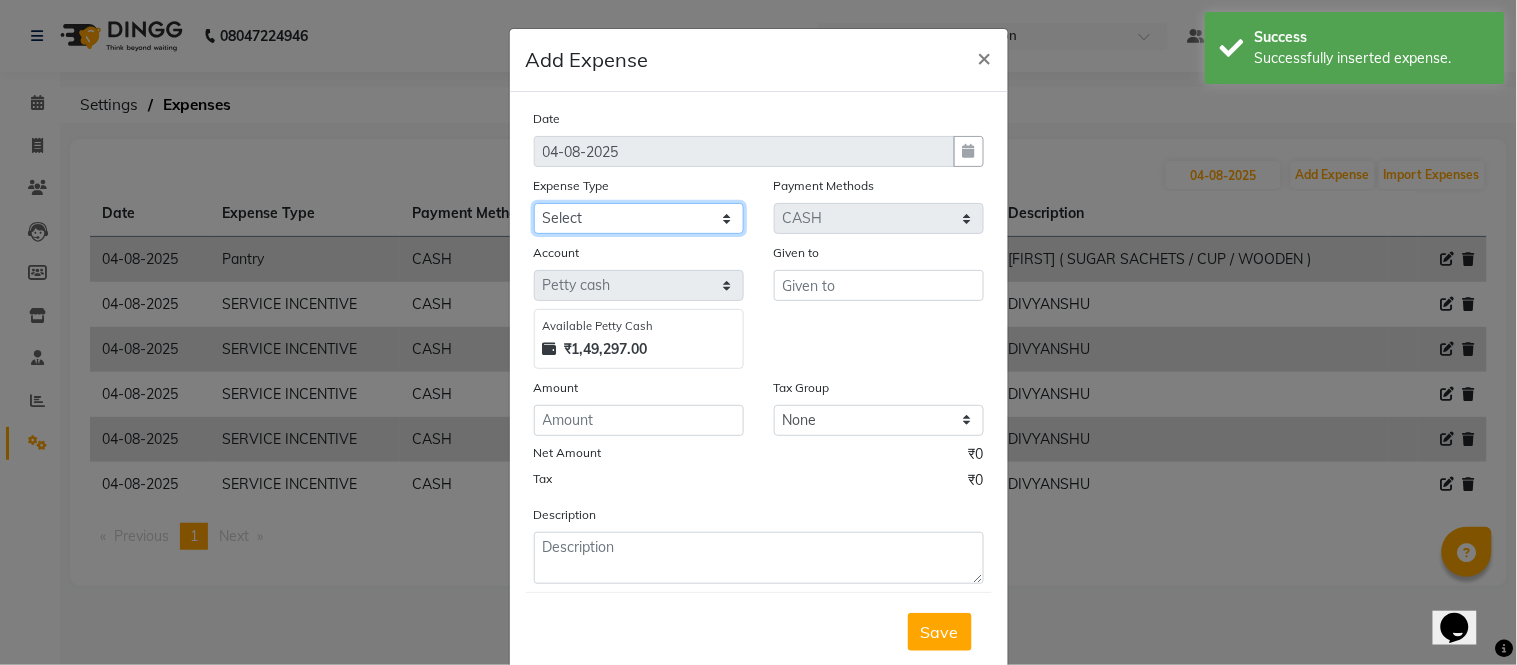 click on "Select BANK DEPOSIT BLINK IT Cash Handover Client Refund Agnst Bill CLIENT WELFARE Entertainment General Expense Laundry Bill milk Pantry PAYMENTS PREPAID Printing And Stationery Product Incentive PURCHASE Repair And Maintenance Salary Salary advance SERVICE INCENTIVE staff accommodation STAFF WELFARE TIP CREDIT CARD TIP UPI Travelling And Conveyance Water Bills" 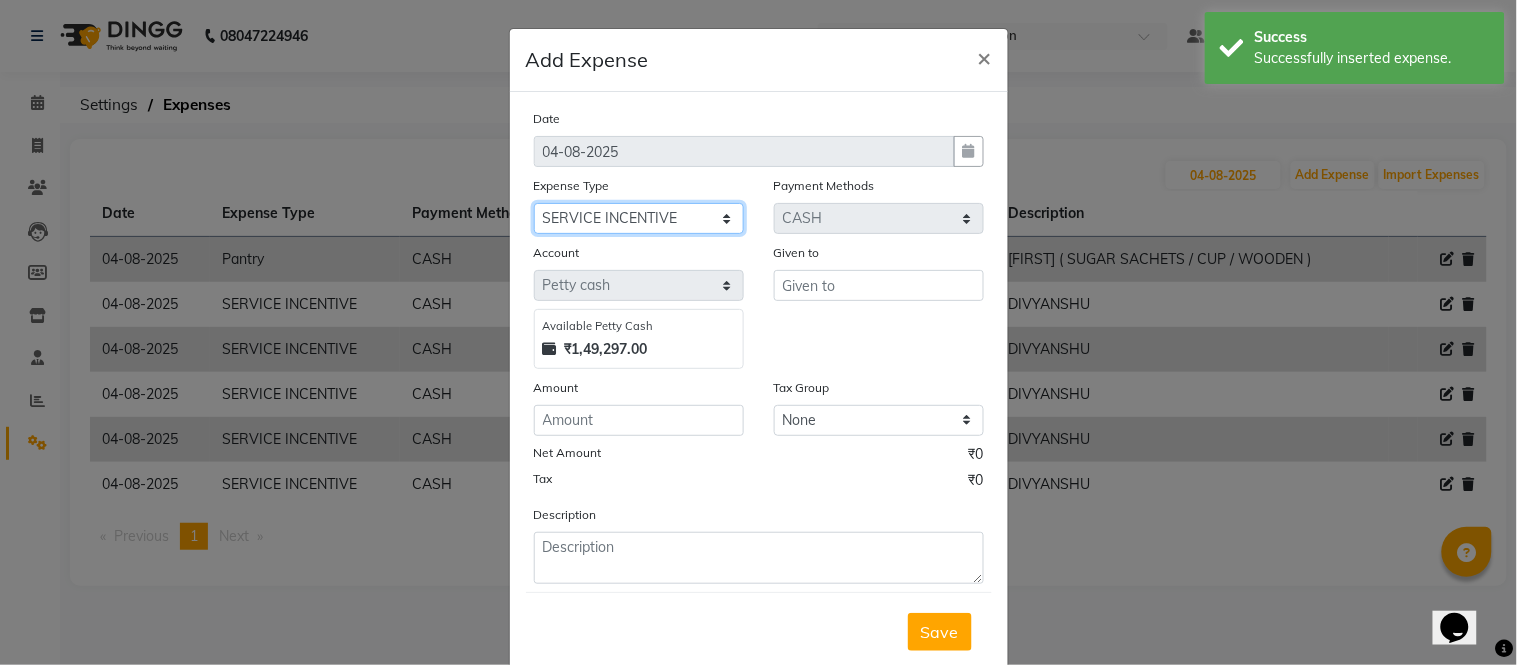 click on "Select BANK DEPOSIT BLINK IT Cash Handover Client Refund Agnst Bill CLIENT WELFARE Entertainment General Expense Laundry Bill milk Pantry PAYMENTS PREPAID Printing And Stationery Product Incentive PURCHASE Repair And Maintenance Salary Salary advance SERVICE INCENTIVE staff accommodation STAFF WELFARE TIP CREDIT CARD TIP UPI Travelling And Conveyance Water Bills" 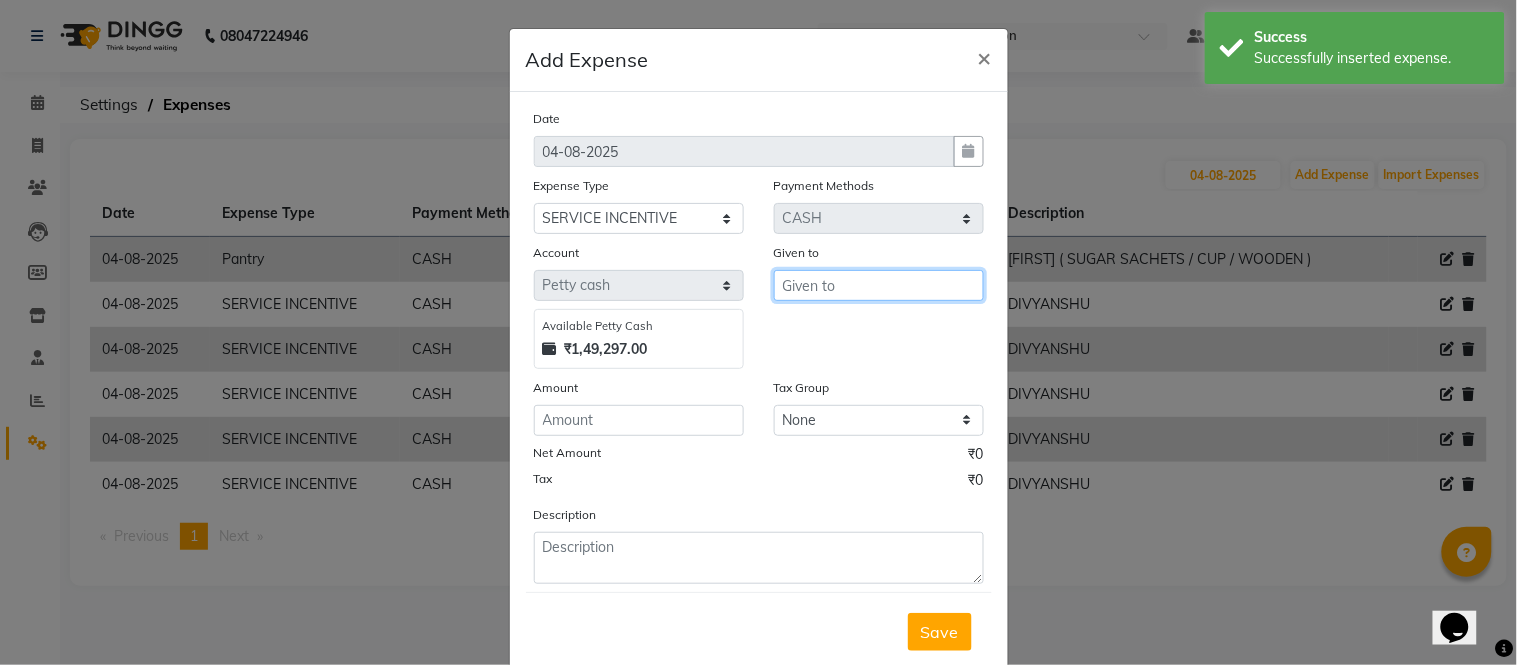 click at bounding box center (879, 285) 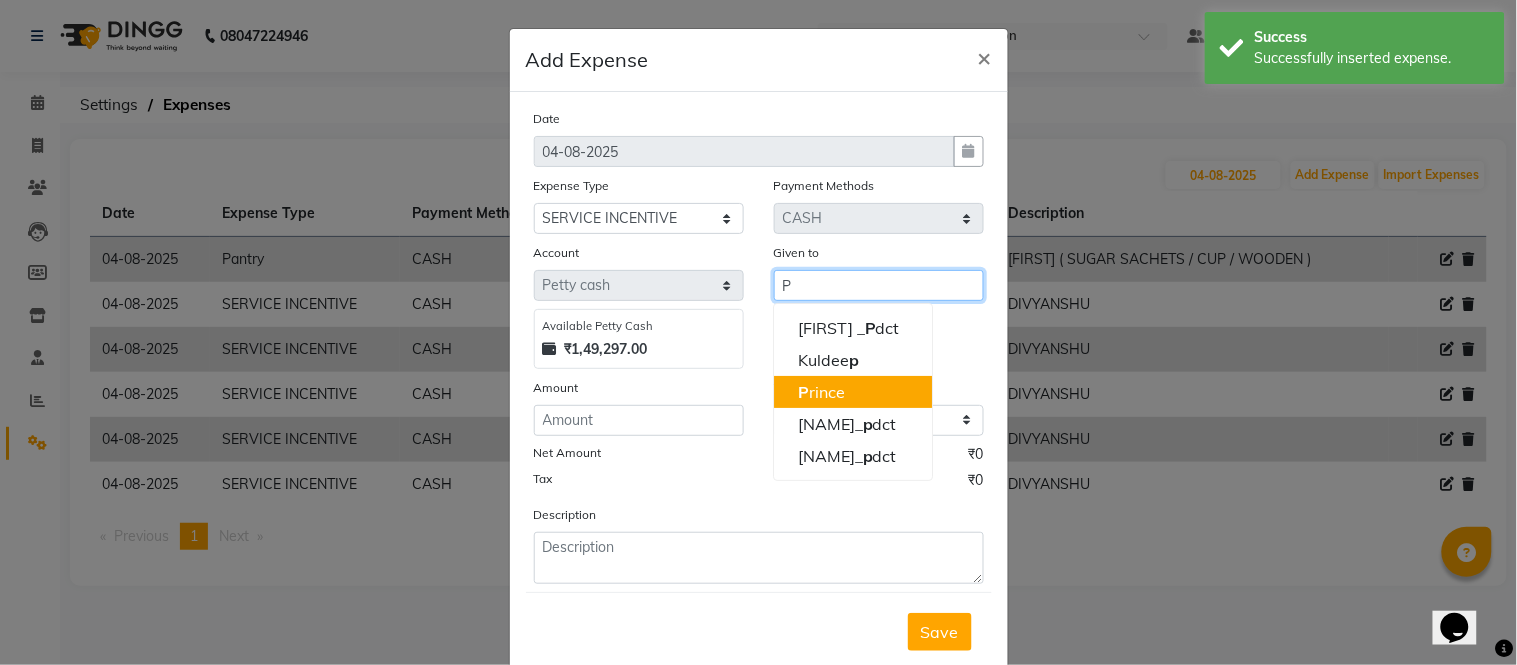click on "P rince" at bounding box center (853, 392) 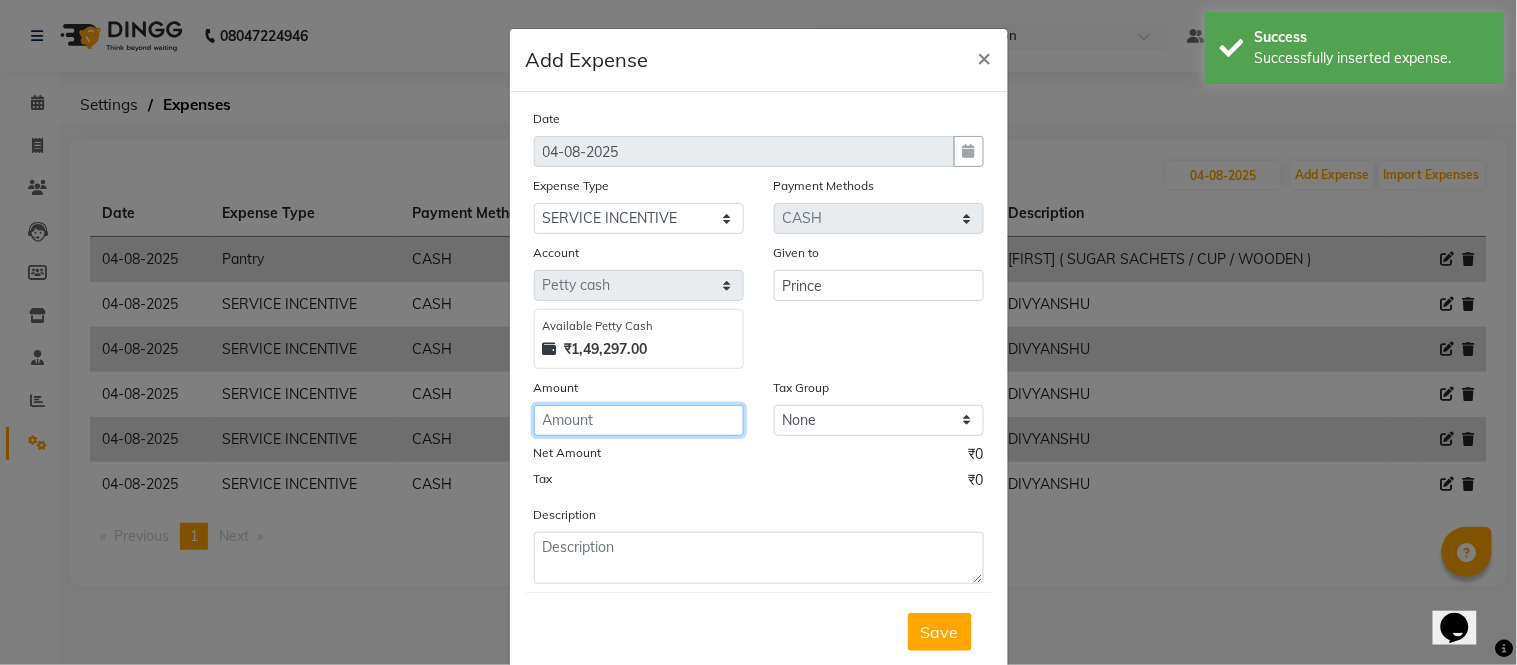 click 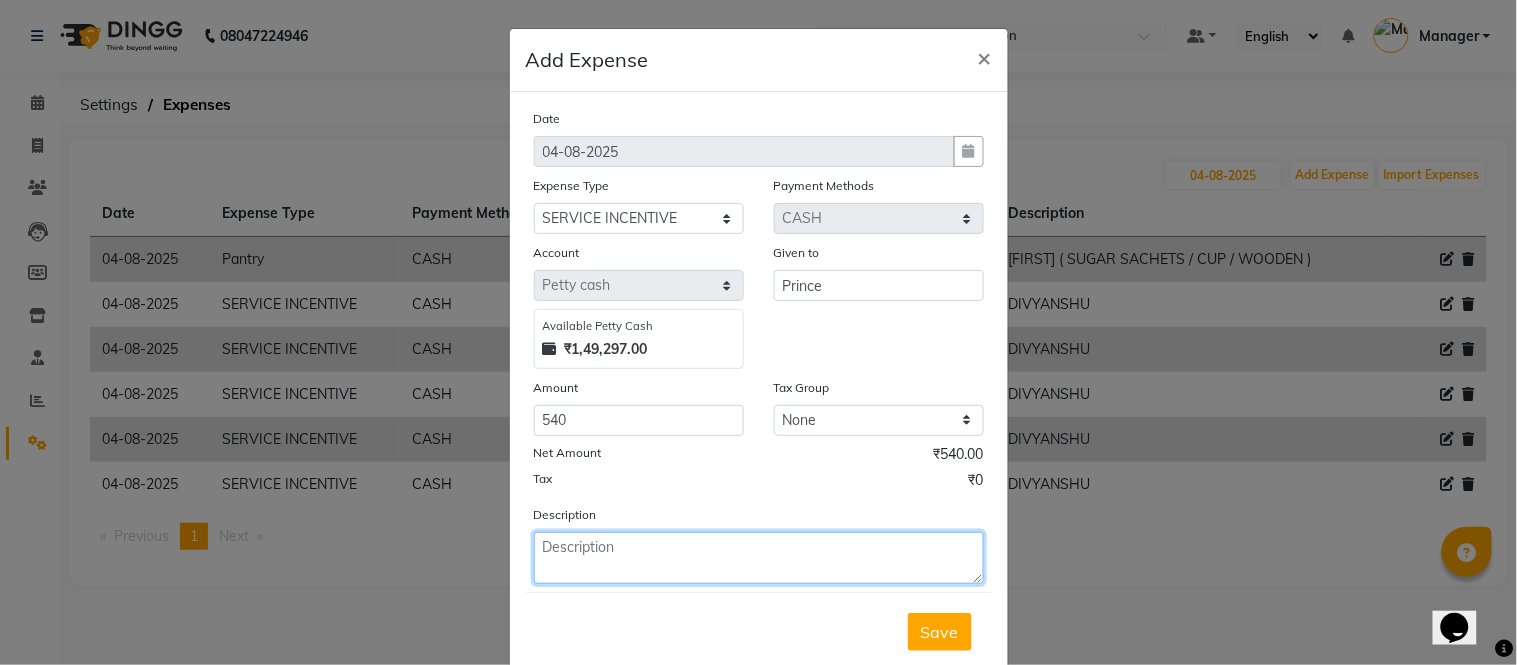 click 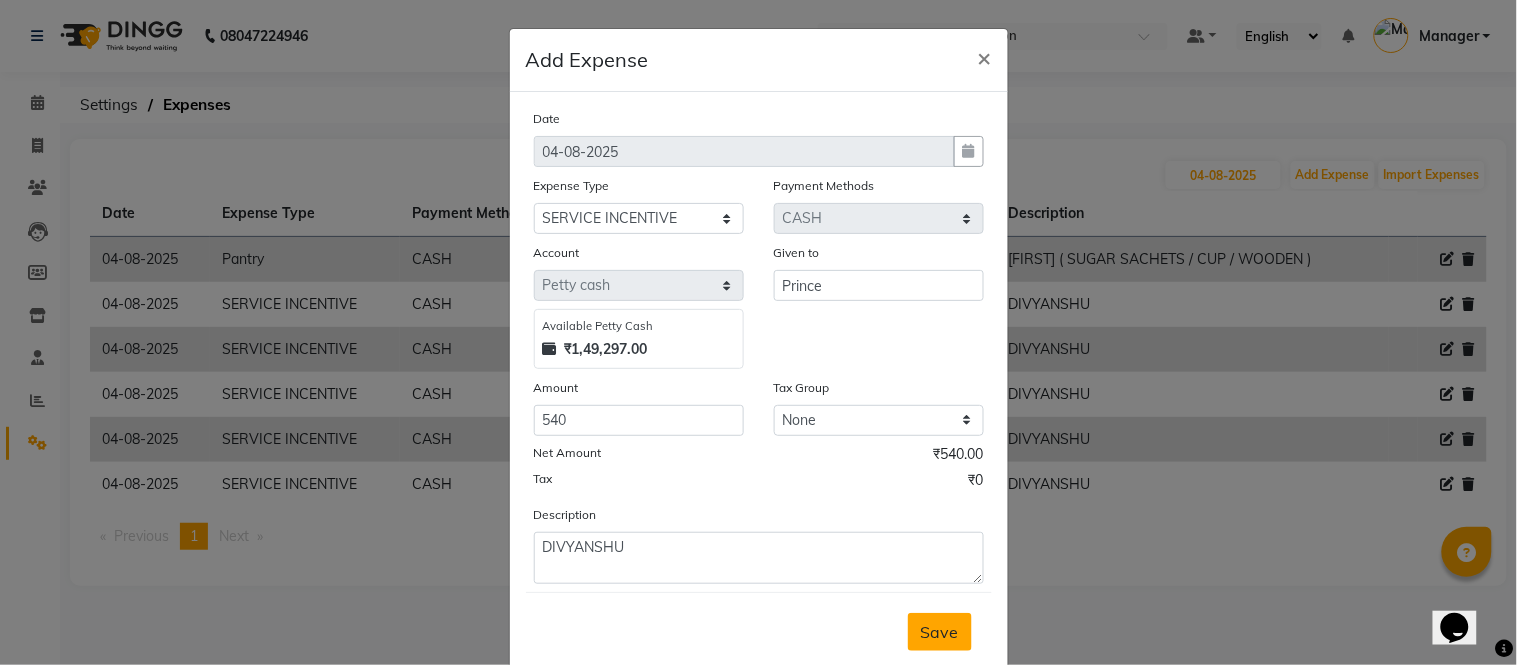 click on "Save" at bounding box center (940, 632) 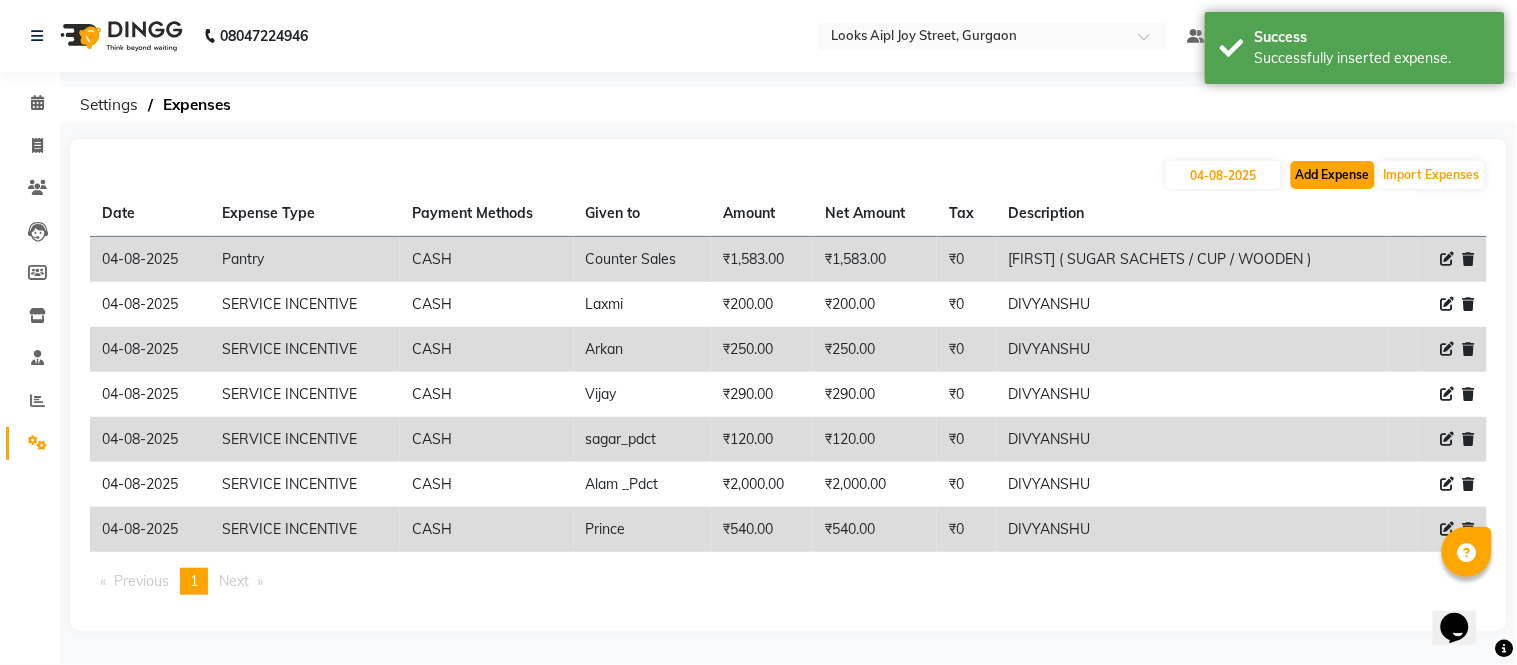 click on "Add Expense" 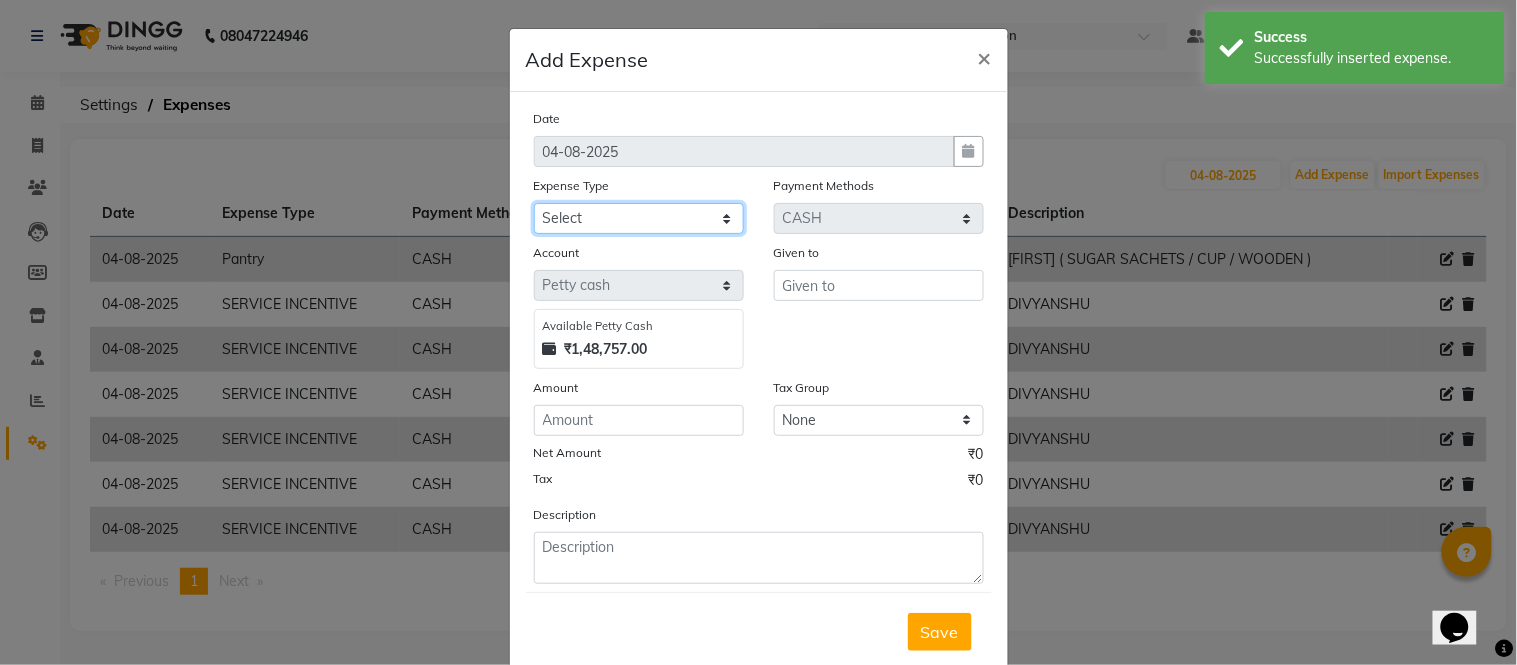 drag, startPoint x: 665, startPoint y: 213, endPoint x: 664, endPoint y: 232, distance: 19.026299 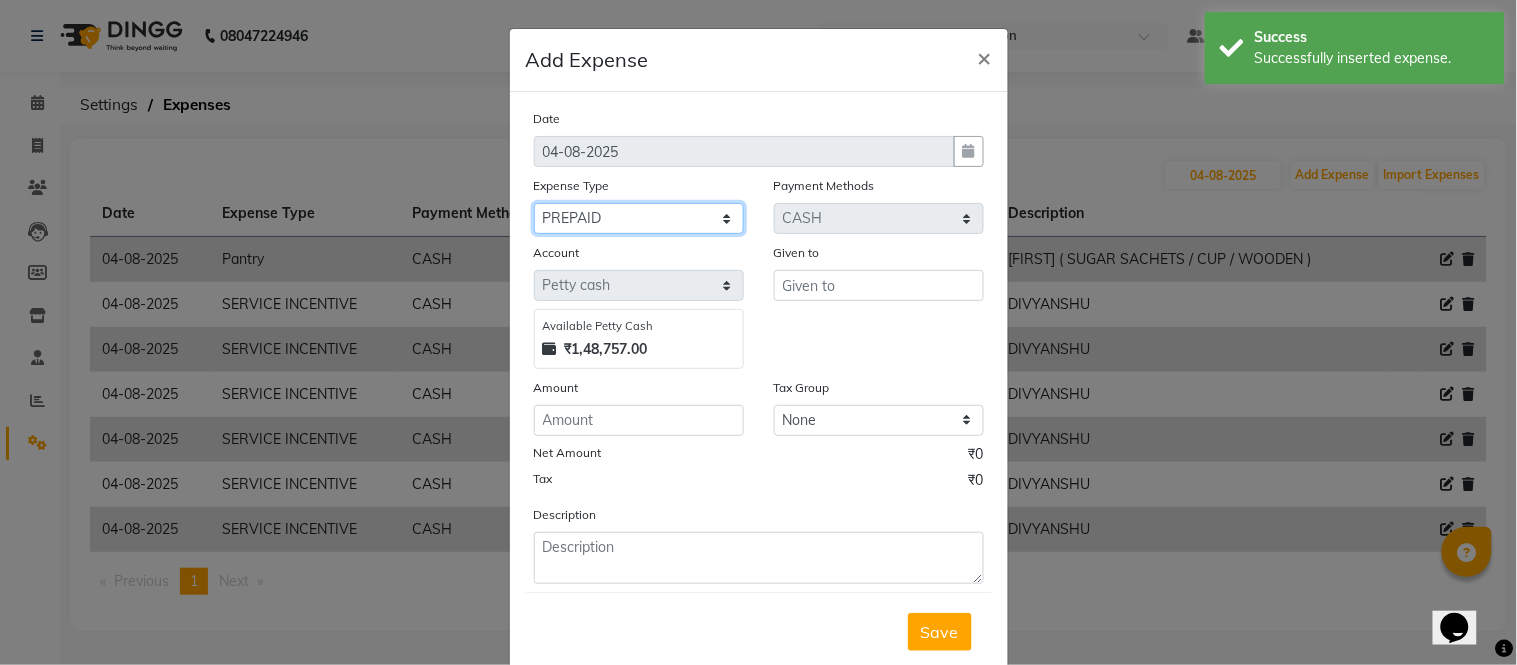click on "Select BANK DEPOSIT BLINK IT Cash Handover Client Refund Agnst Bill CLIENT WELFARE Entertainment General Expense Laundry Bill milk Pantry PAYMENTS PREPAID Printing And Stationery Product Incentive PURCHASE Repair And Maintenance Salary Salary advance SERVICE INCENTIVE staff accommodation STAFF WELFARE TIP CREDIT CARD TIP UPI Travelling And Conveyance Water Bills" 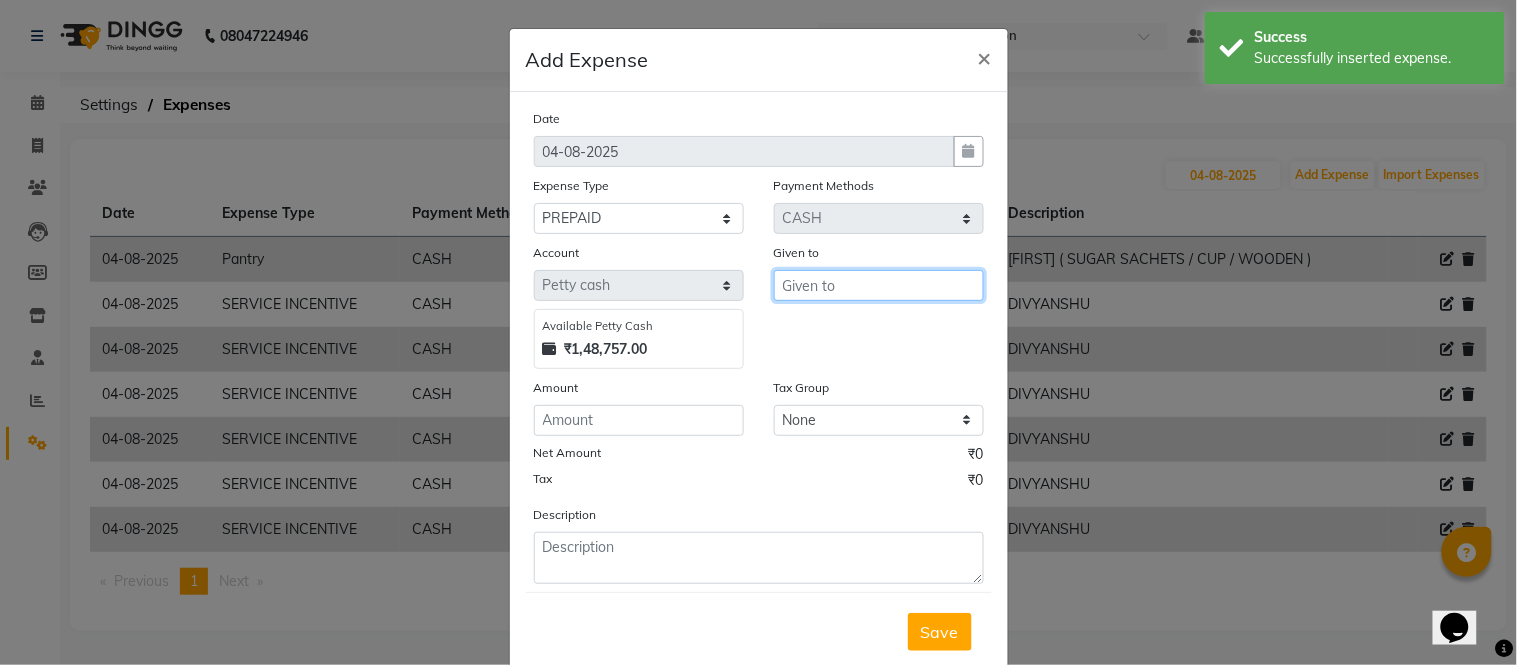 click at bounding box center [879, 285] 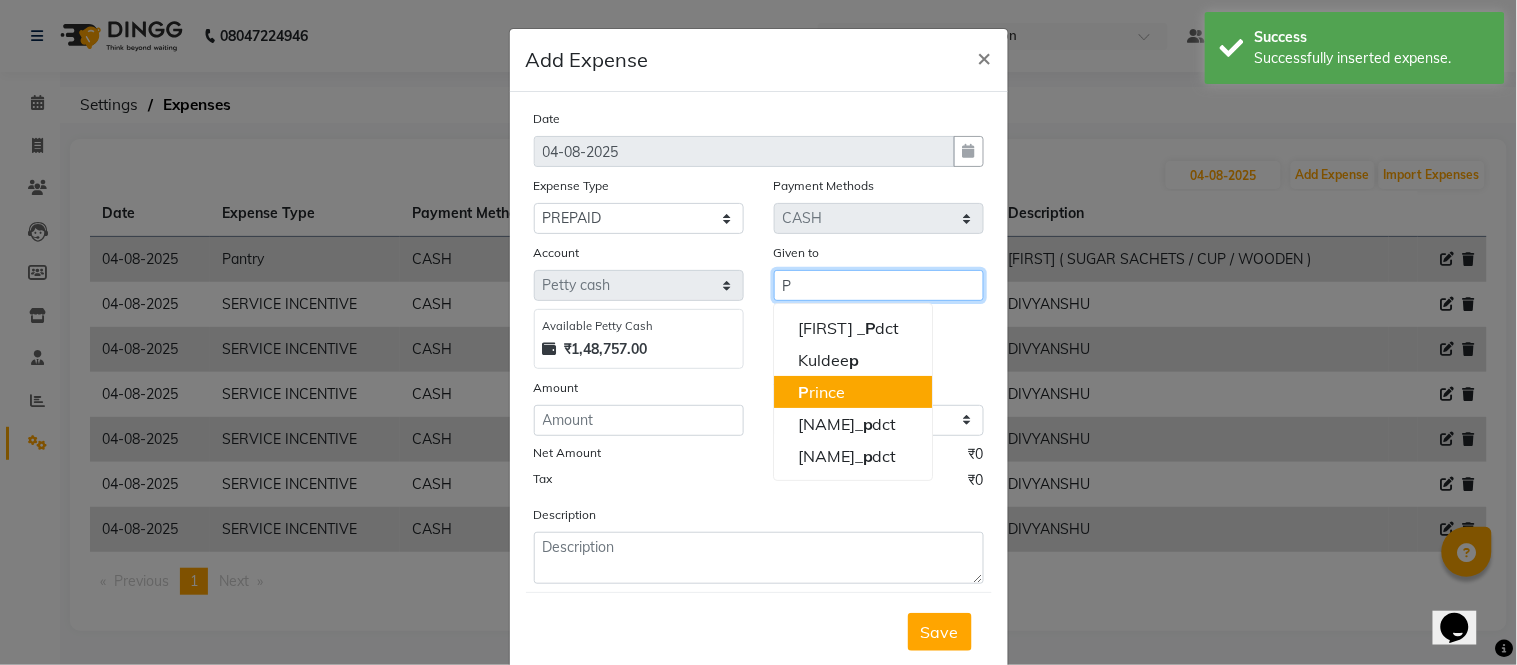 click on "P rince" at bounding box center [821, 392] 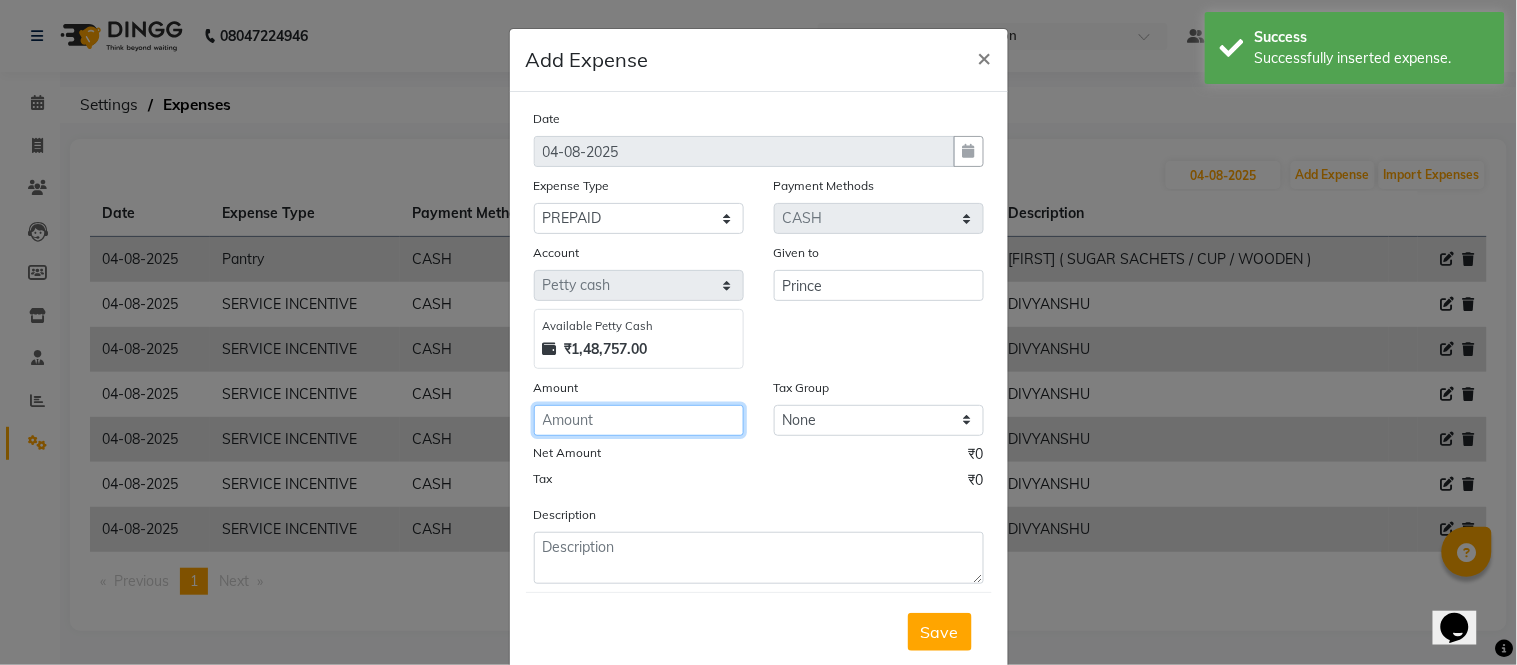 click 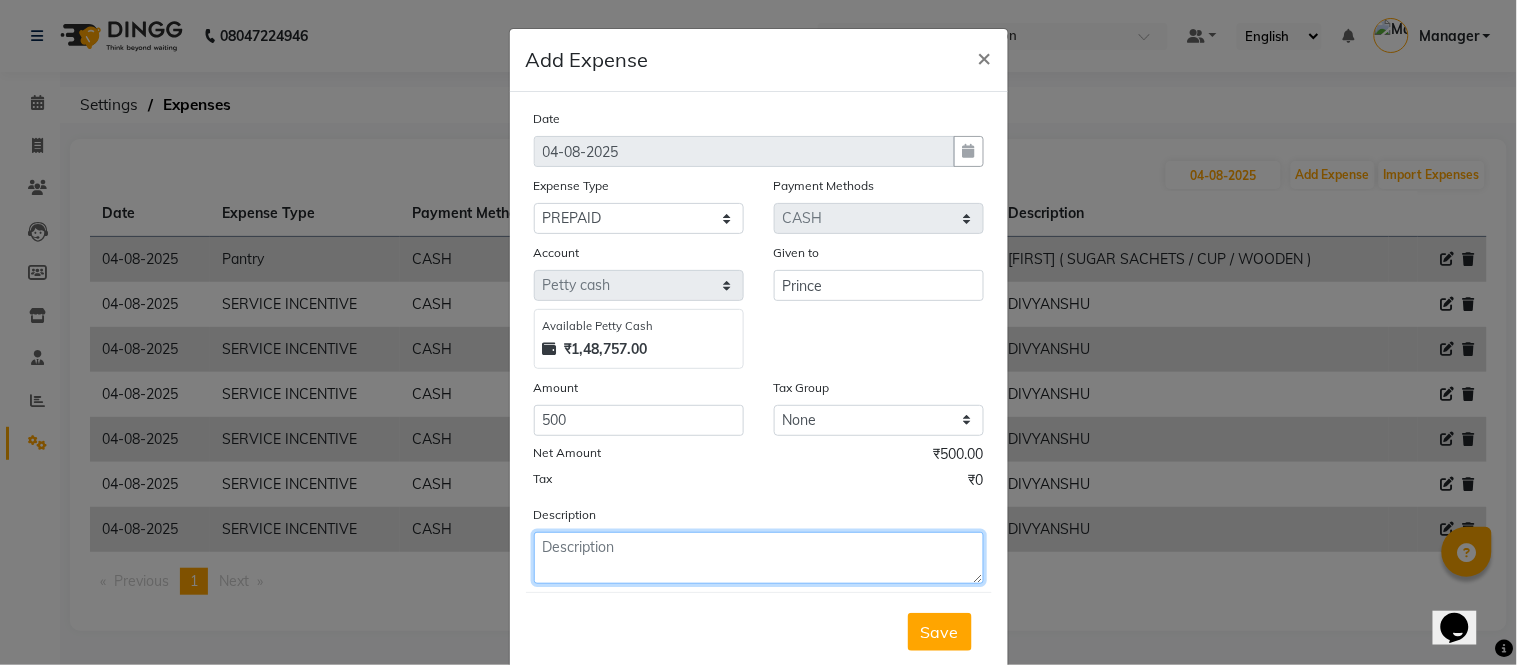 click 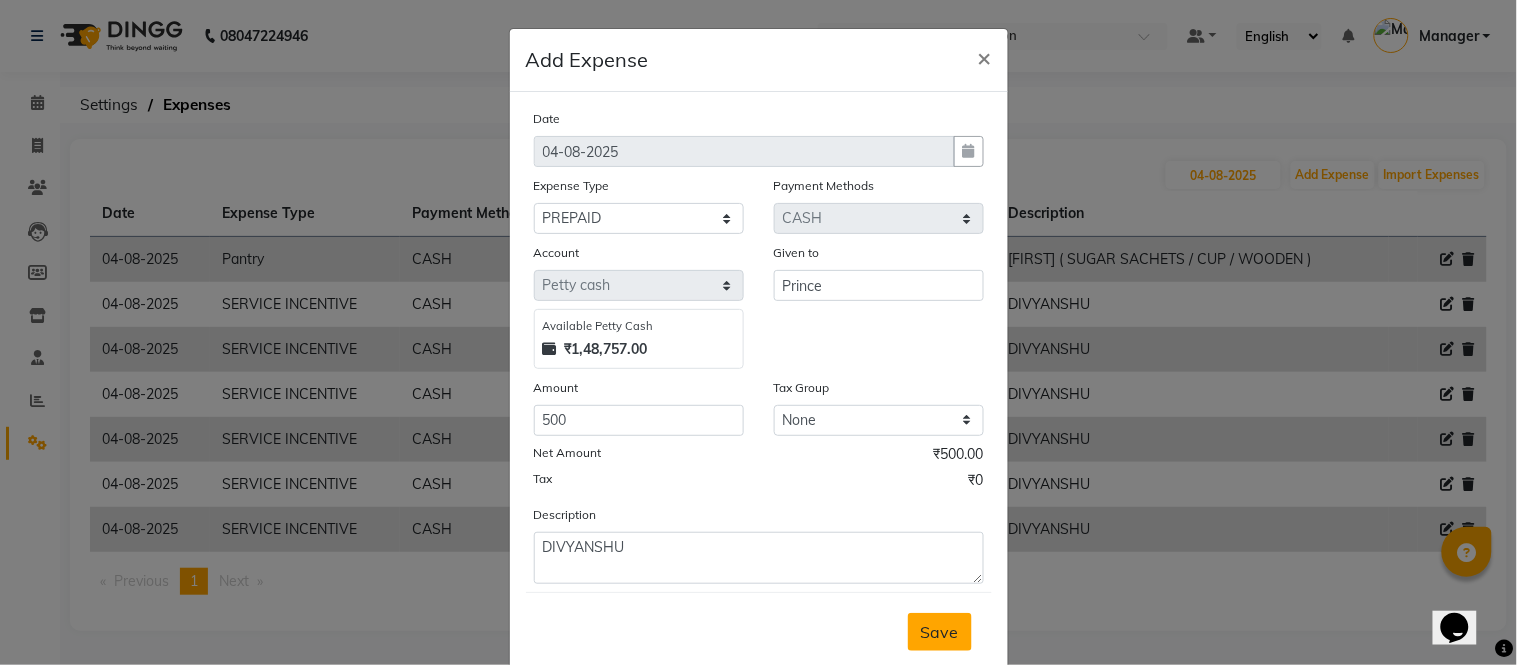 click on "Save" at bounding box center (940, 632) 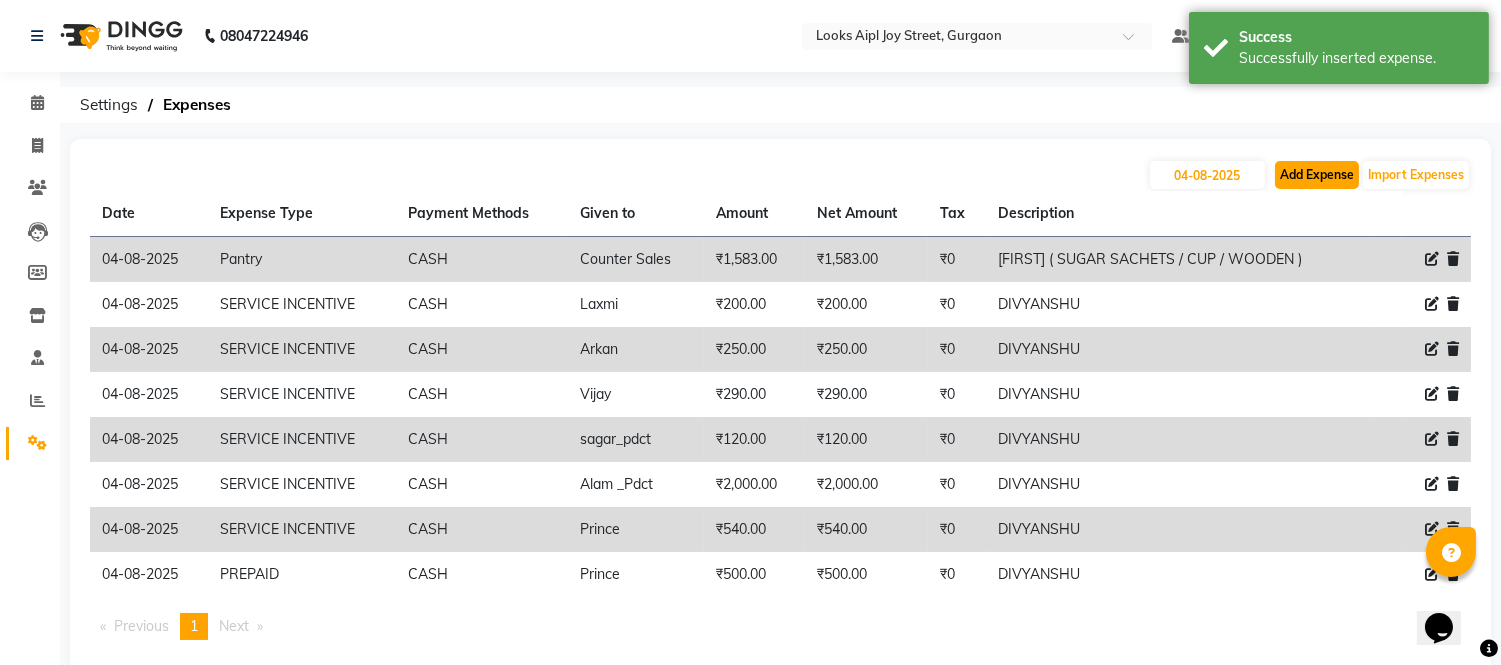 click on "Add Expense" 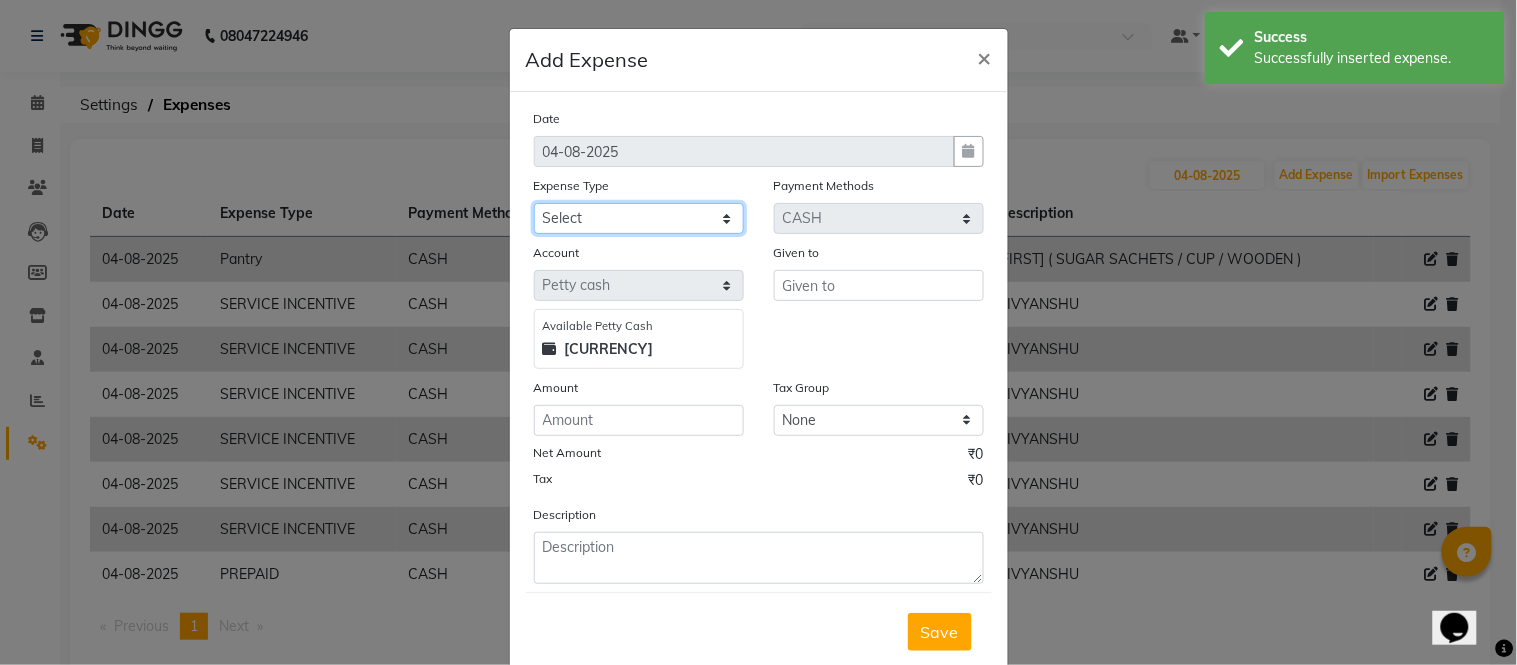 click on "Select BANK DEPOSIT BLINK IT Cash Handover Client Refund Agnst Bill CLIENT WELFARE Entertainment General Expense Laundry Bill milk Pantry PAYMENTS PREPAID Printing And Stationery Product Incentive PURCHASE Repair And Maintenance Salary Salary advance SERVICE INCENTIVE staff accommodation STAFF WELFARE TIP CREDIT CARD TIP UPI Travelling And Conveyance Water Bills" 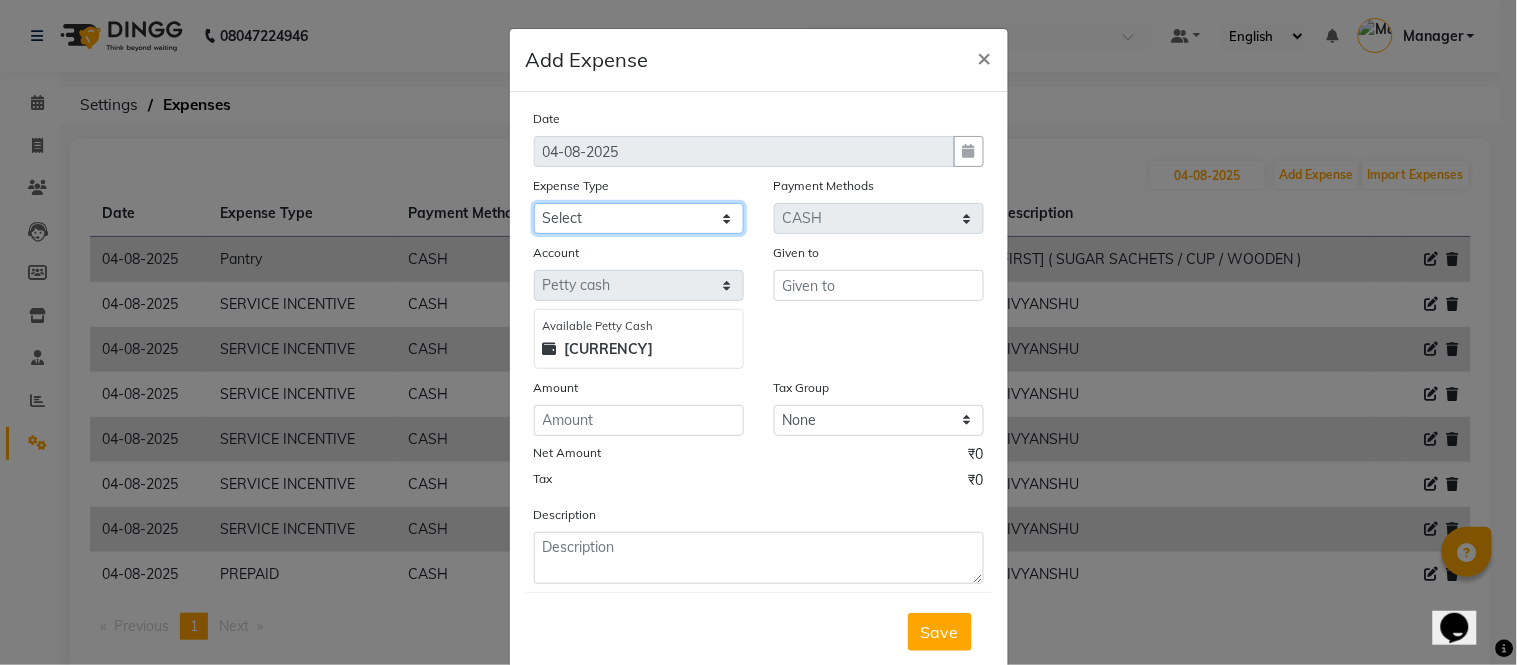 click on "Select BANK DEPOSIT BLINK IT Cash Handover Client Refund Agnst Bill CLIENT WELFARE Entertainment General Expense Laundry Bill milk Pantry PAYMENTS PREPAID Printing And Stationery Product Incentive PURCHASE Repair And Maintenance Salary Salary advance SERVICE INCENTIVE staff accommodation STAFF WELFARE TIP CREDIT CARD TIP UPI Travelling And Conveyance Water Bills" 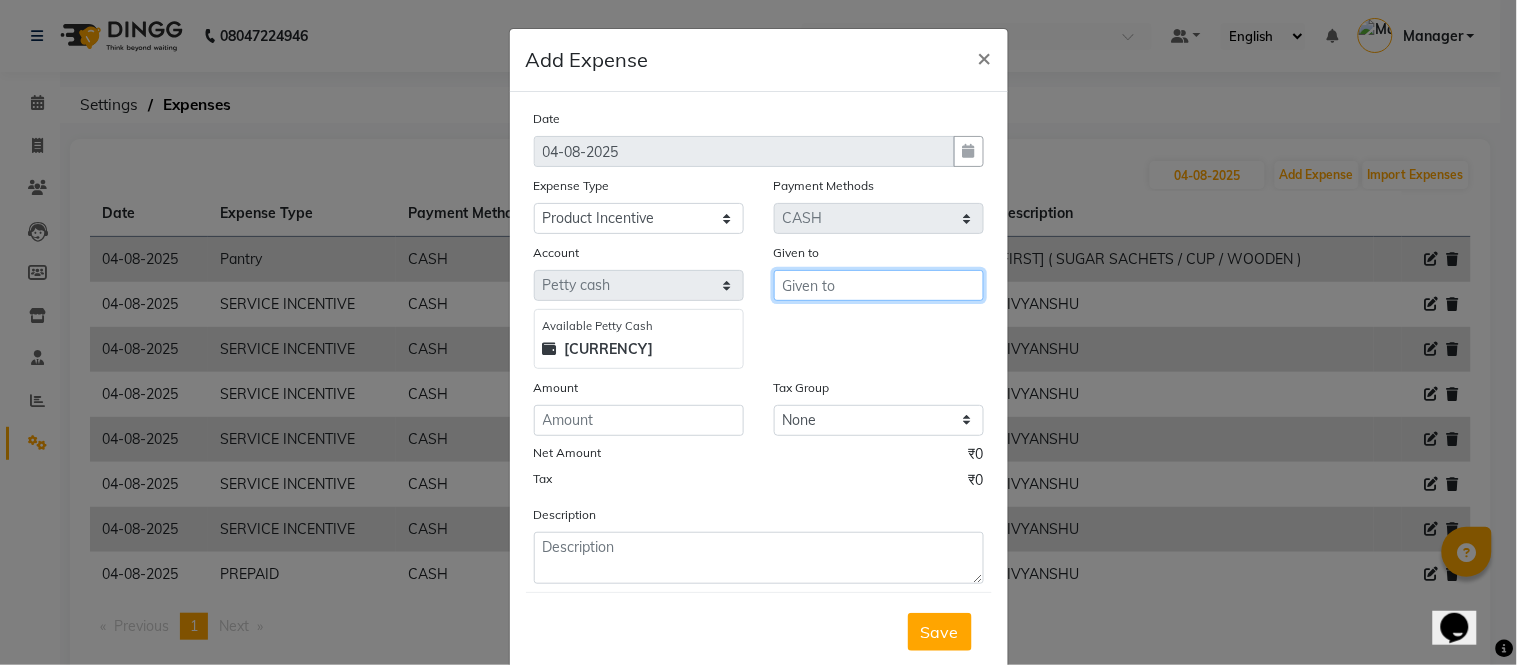 click at bounding box center [879, 285] 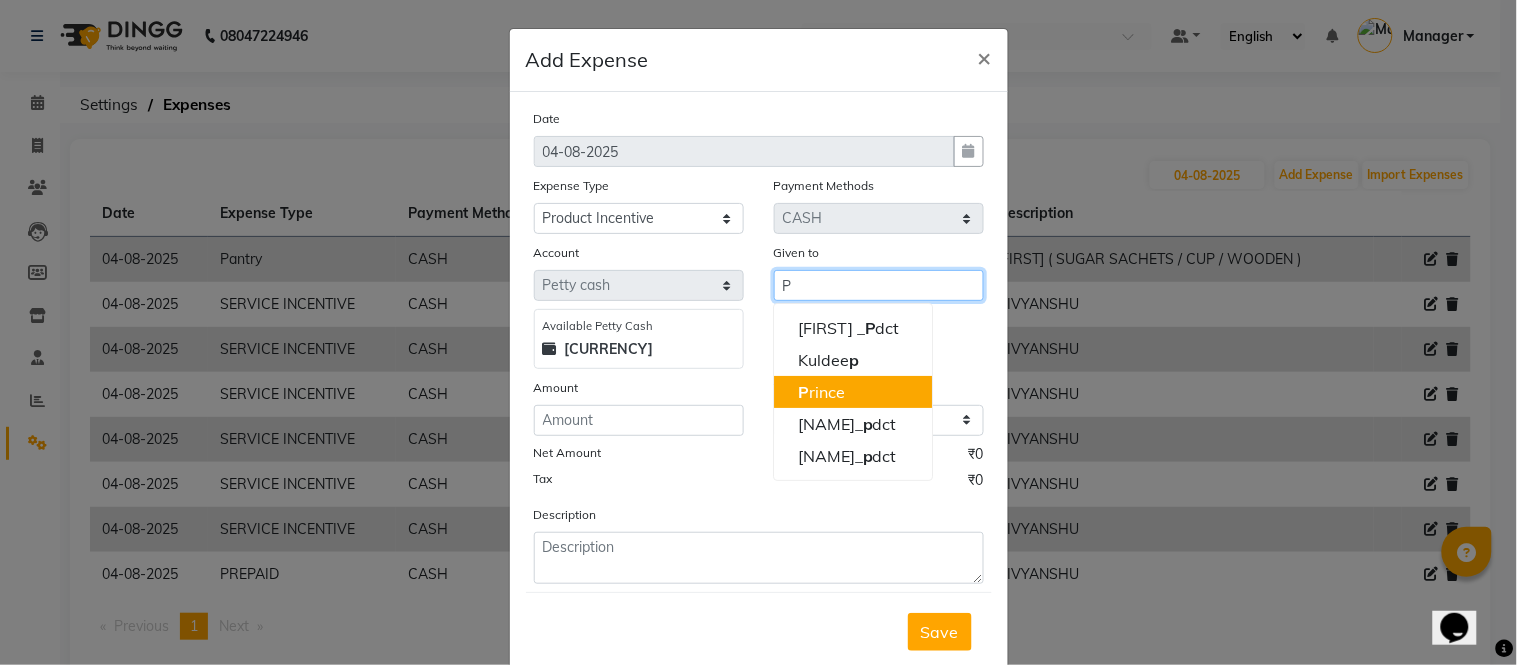 click on "P rince" at bounding box center [821, 392] 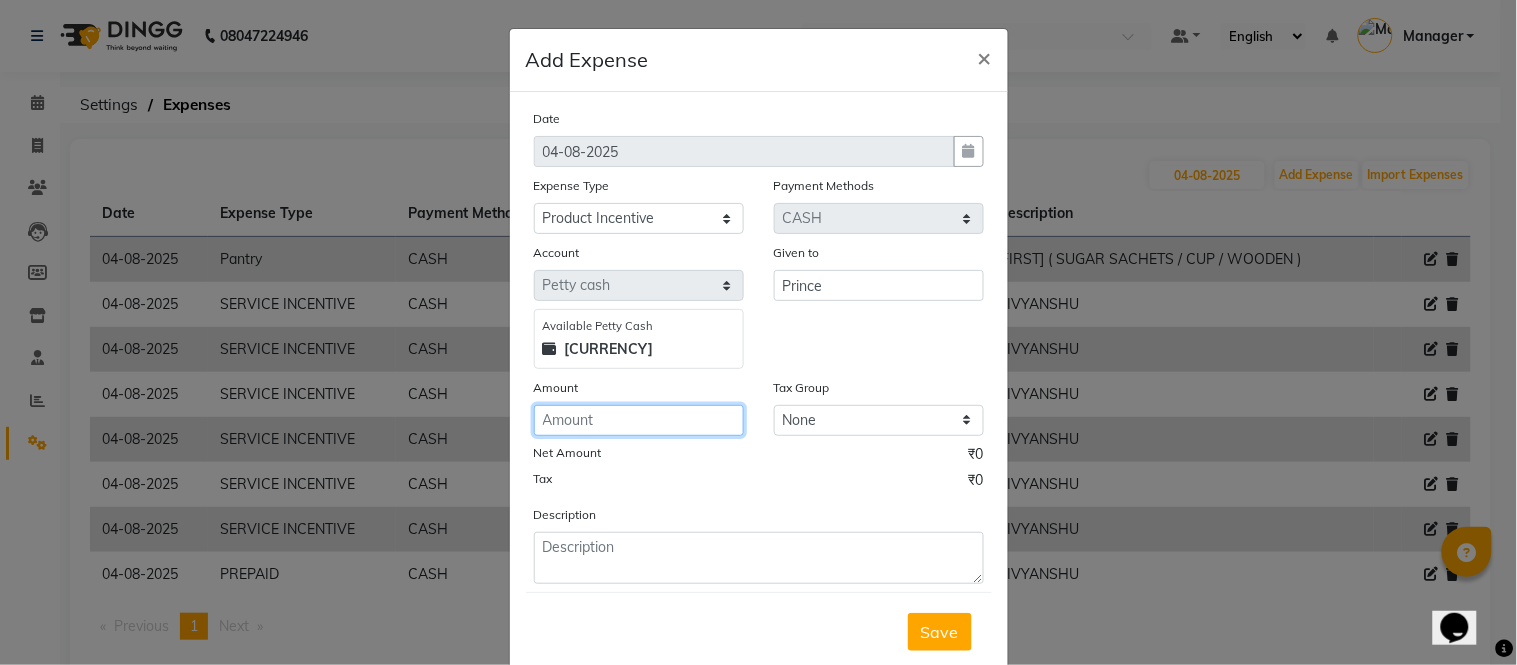 click 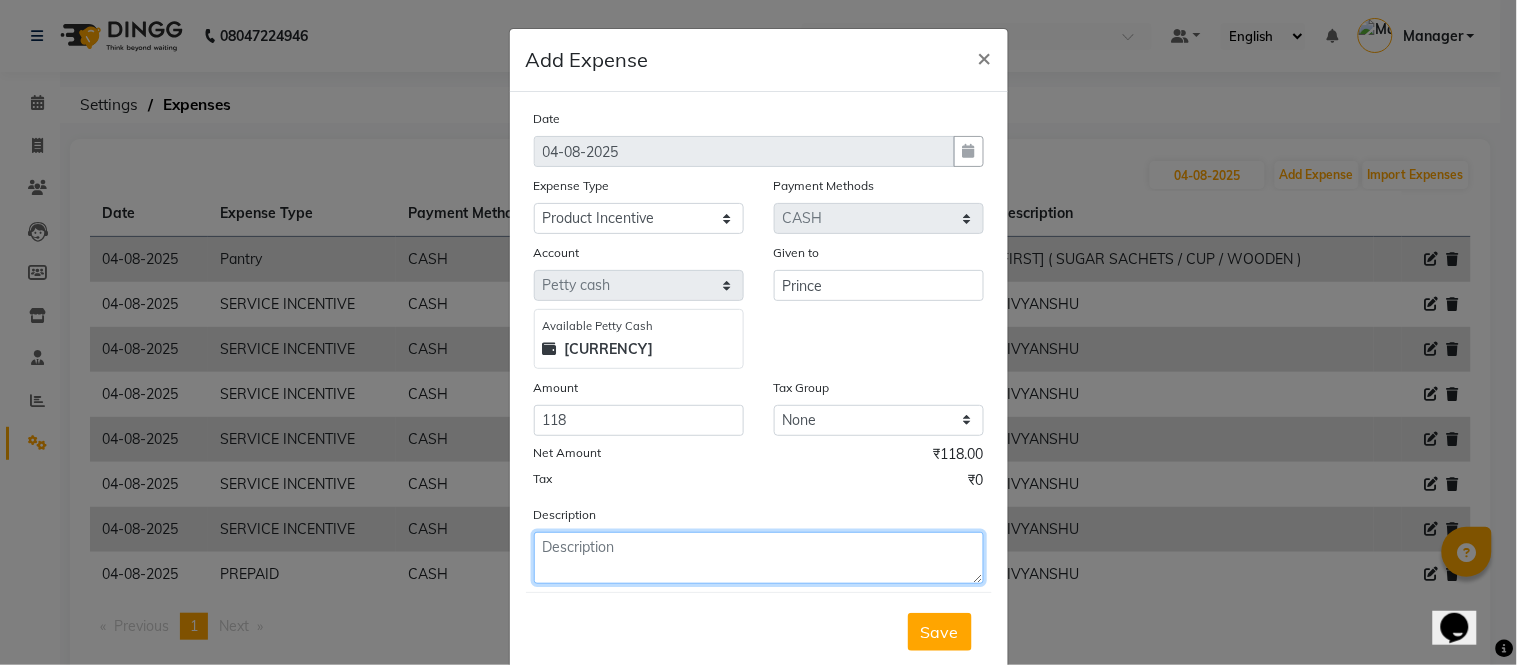 click 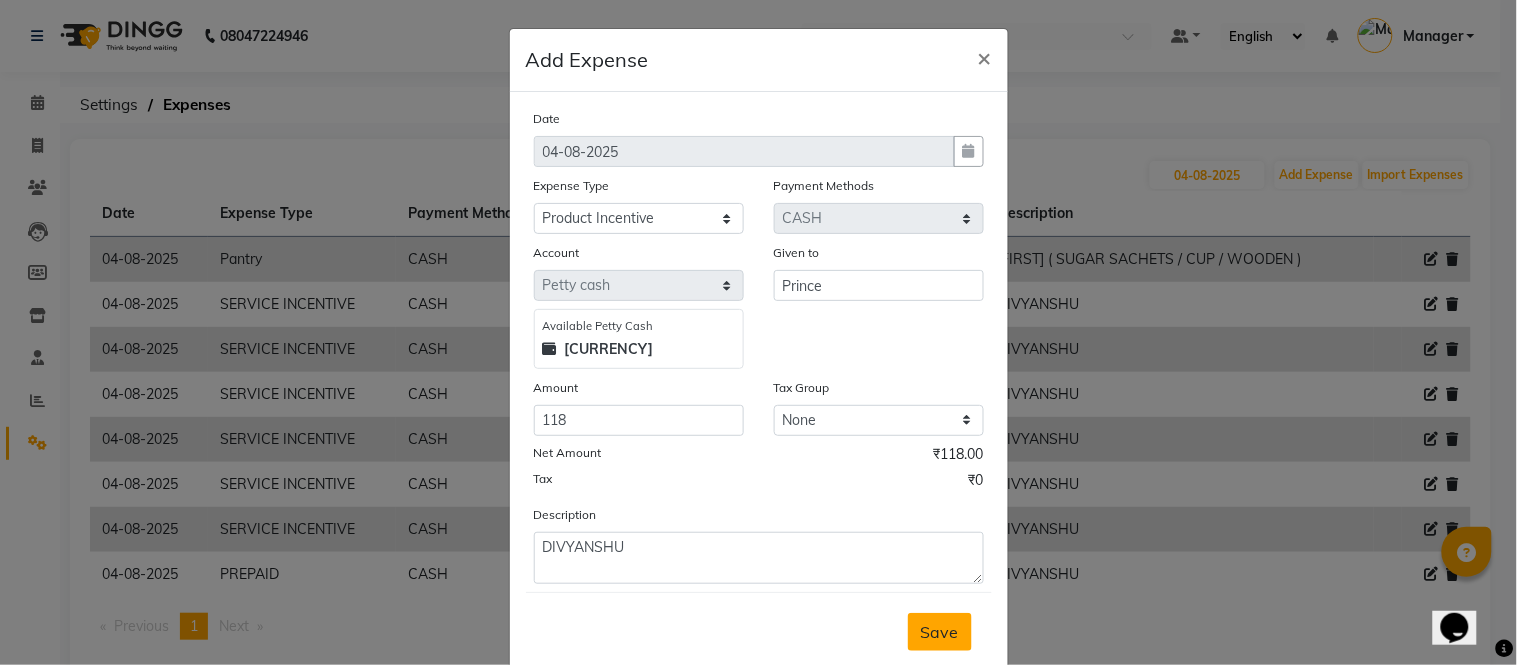 click on "Save" at bounding box center [940, 632] 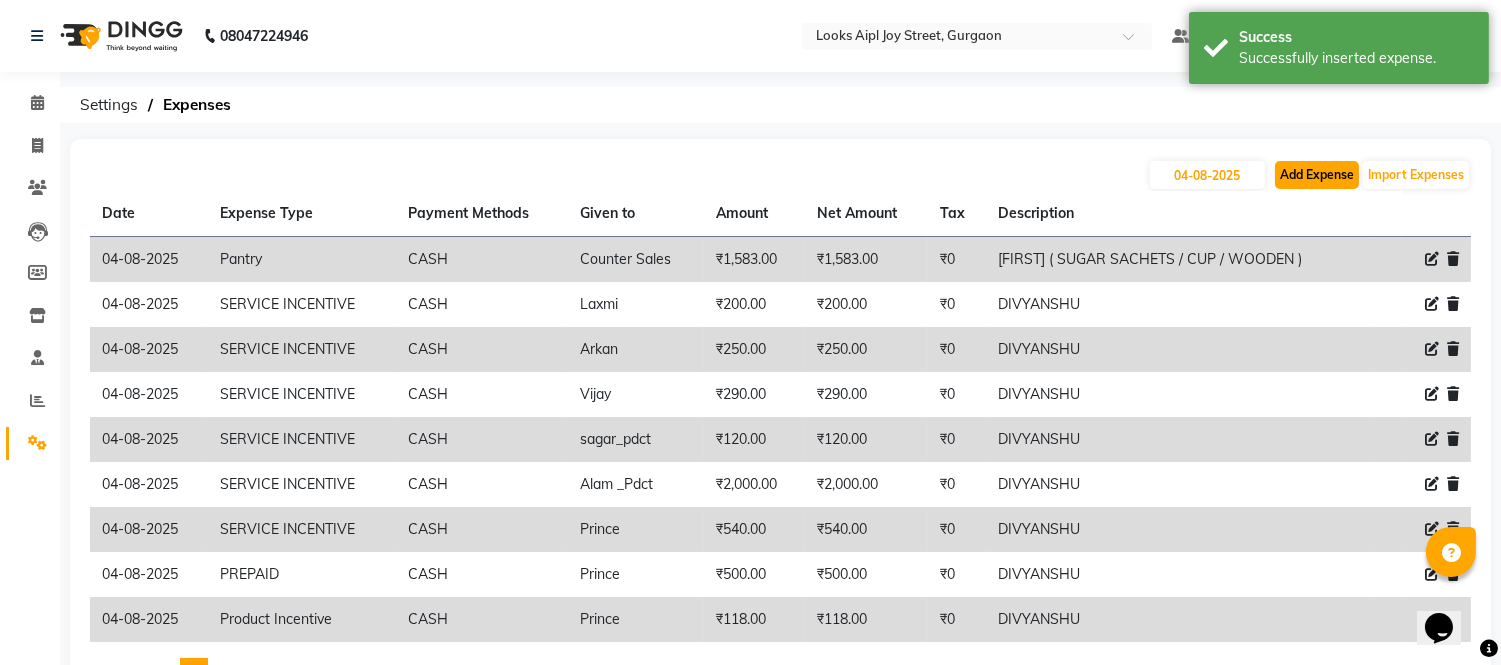 click on "Add Expense" 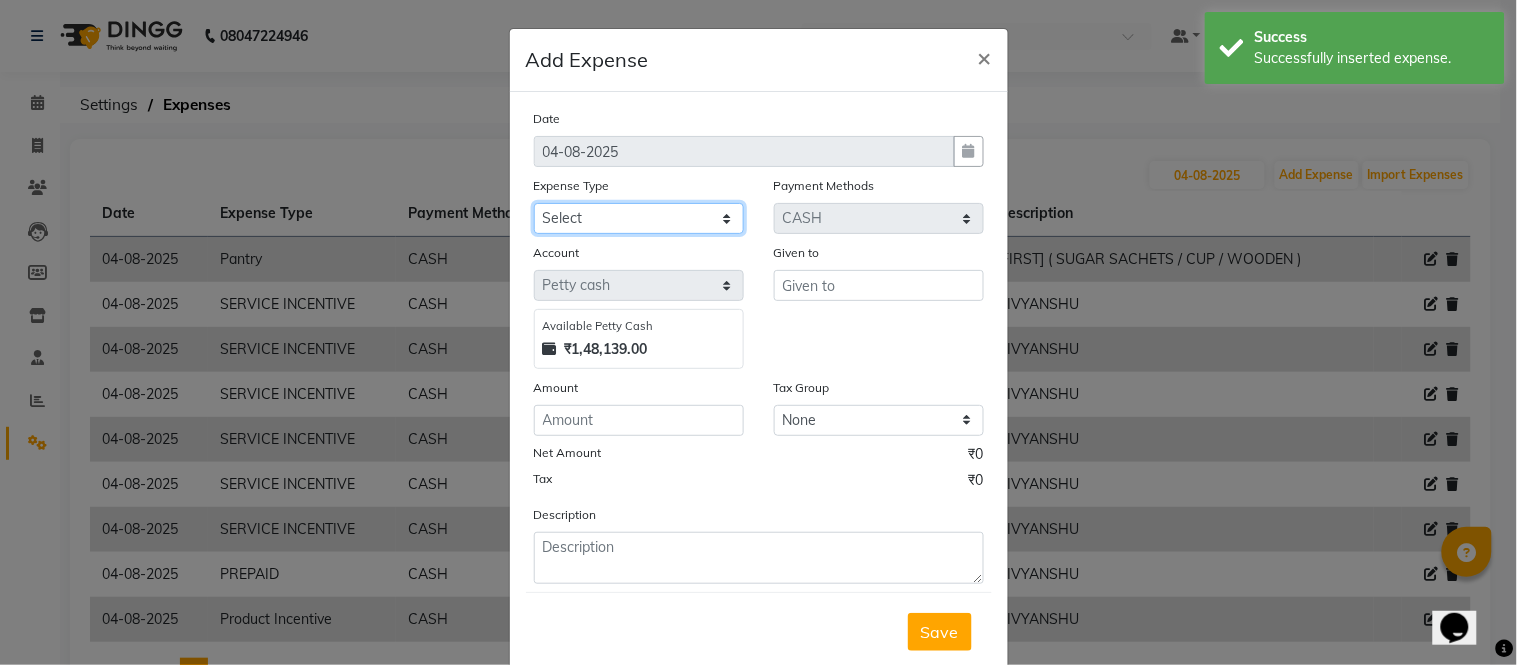 click on "Select BANK DEPOSIT BLINK IT Cash Handover Client Refund Agnst Bill CLIENT WELFARE Entertainment General Expense Laundry Bill milk Pantry PAYMENTS PREPAID Printing And Stationery Product Incentive PURCHASE Repair And Maintenance Salary Salary advance SERVICE INCENTIVE staff accommodation STAFF WELFARE TIP CREDIT CARD TIP UPI Travelling And Conveyance Water Bills" 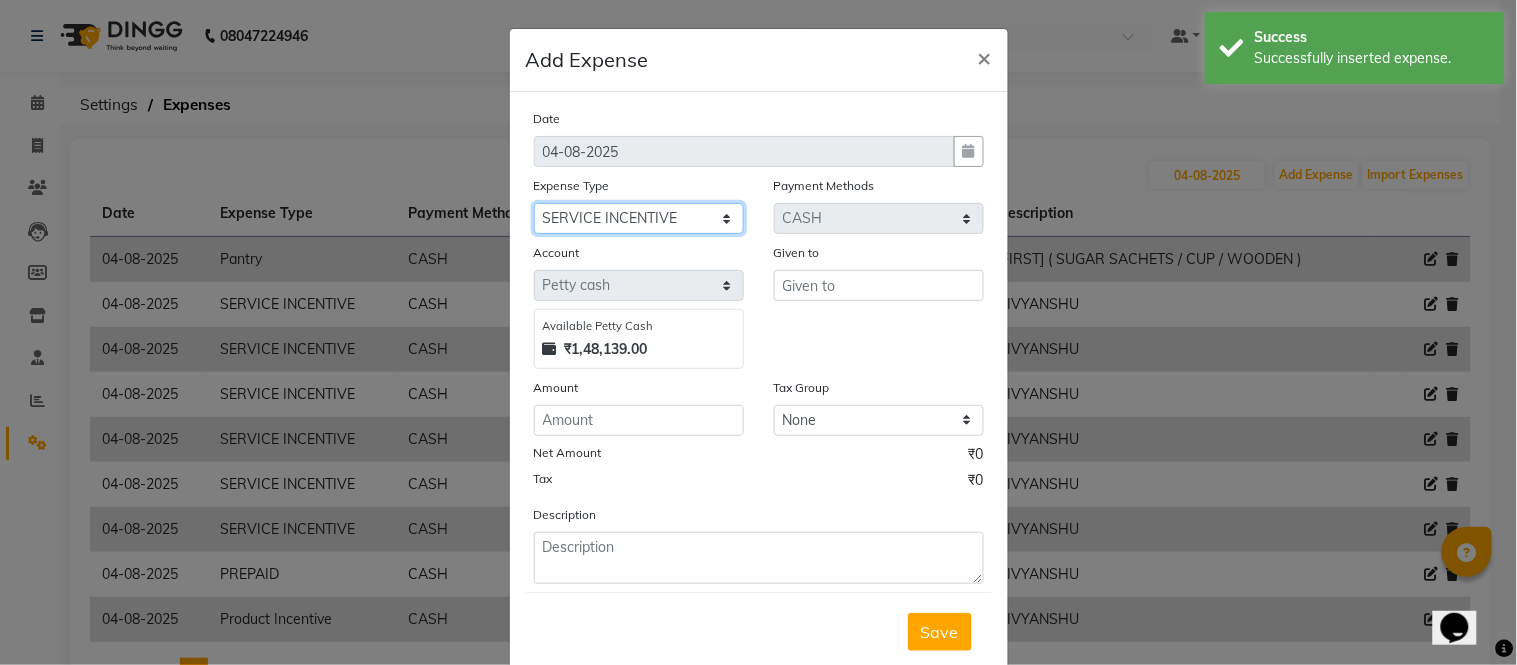 click on "Select BANK DEPOSIT BLINK IT Cash Handover Client Refund Agnst Bill CLIENT WELFARE Entertainment General Expense Laundry Bill milk Pantry PAYMENTS PREPAID Printing And Stationery Product Incentive PURCHASE Repair And Maintenance Salary Salary advance SERVICE INCENTIVE staff accommodation STAFF WELFARE TIP CREDIT CARD TIP UPI Travelling And Conveyance Water Bills" 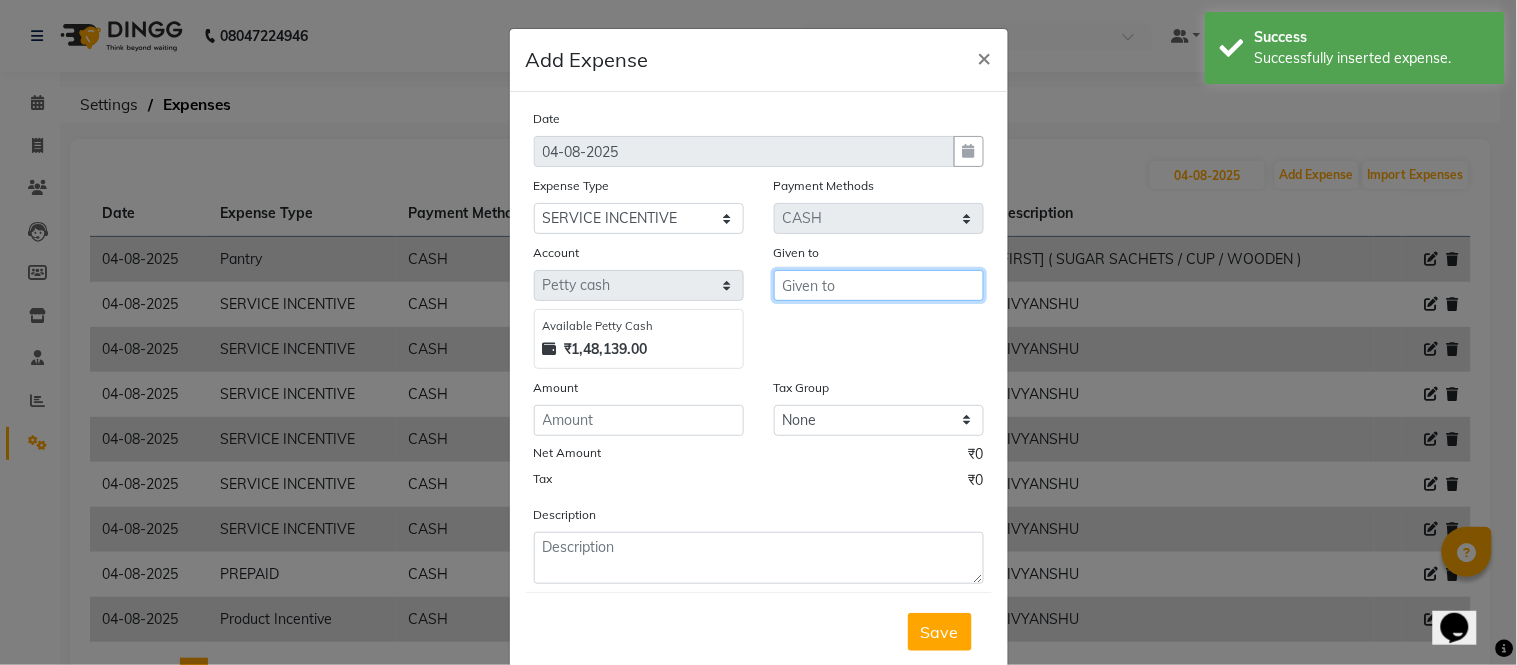 click at bounding box center [879, 285] 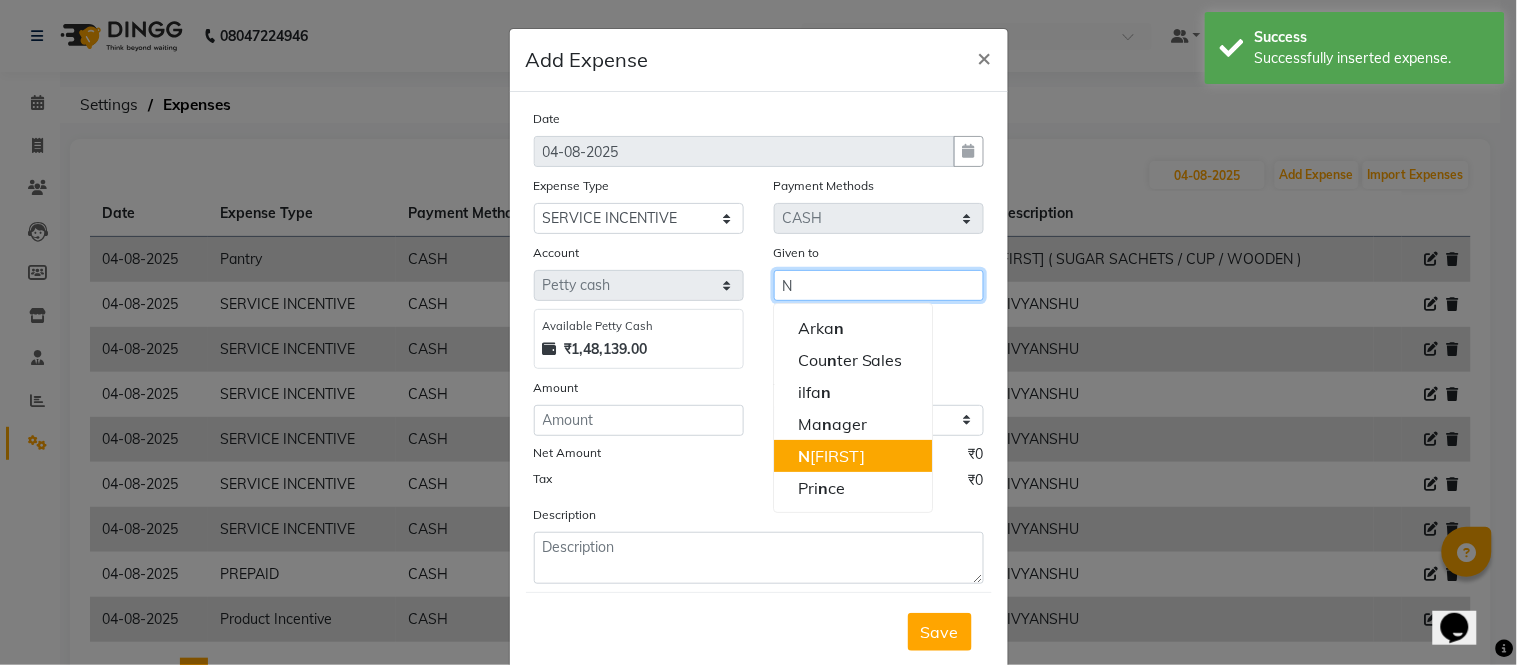 click on "N eeraj" at bounding box center [853, 456] 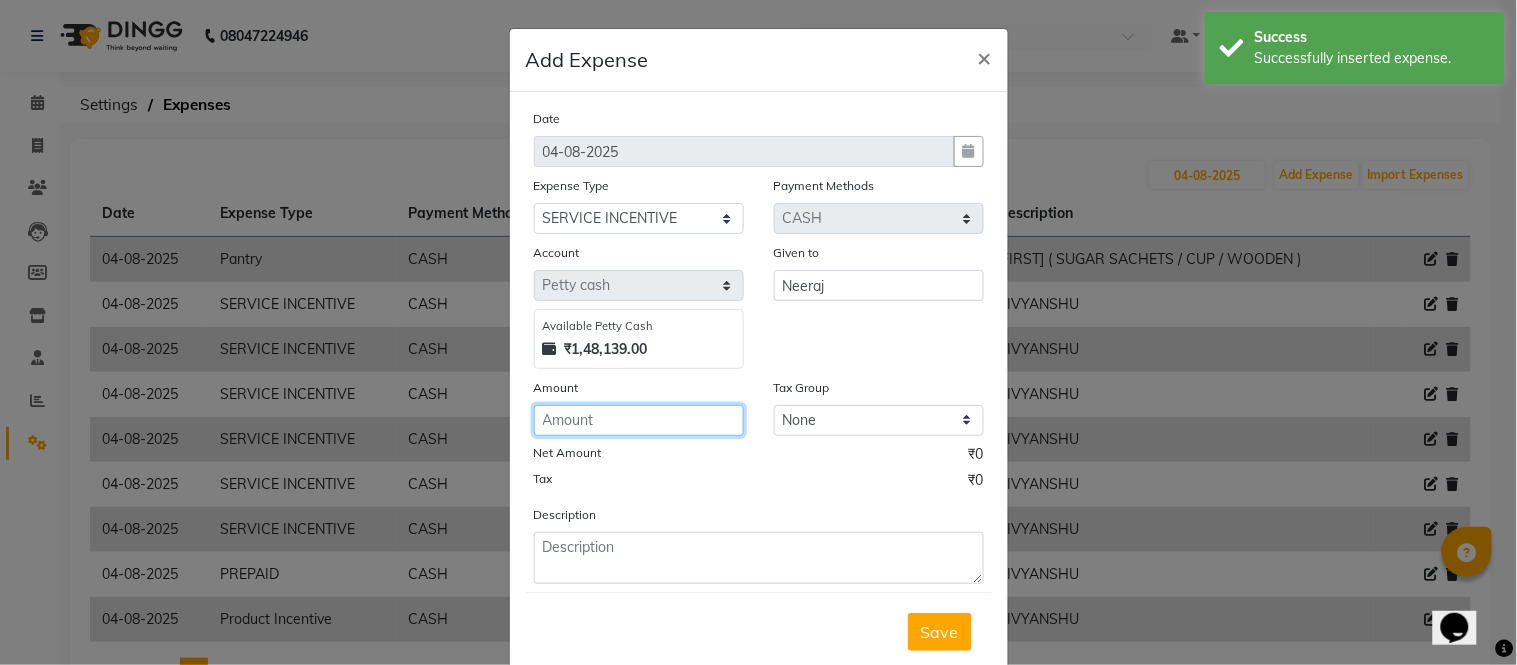 click 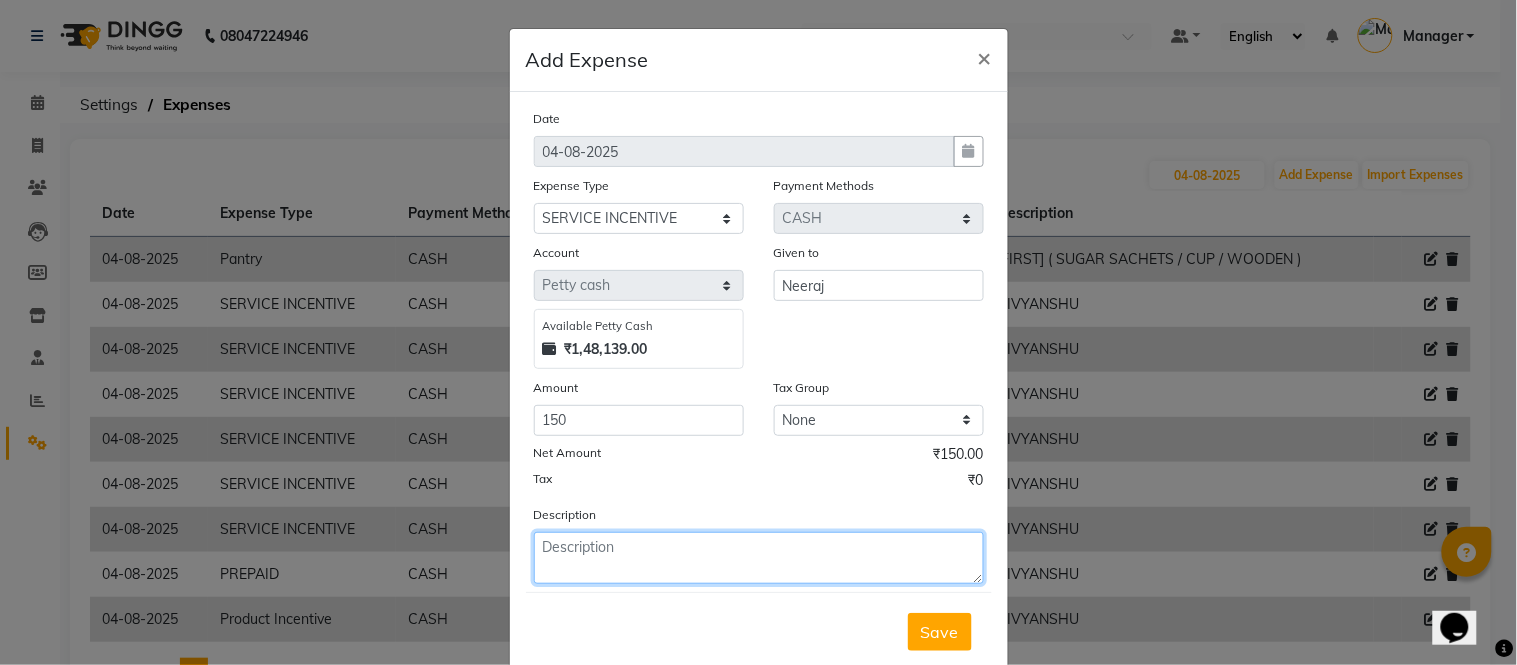 click 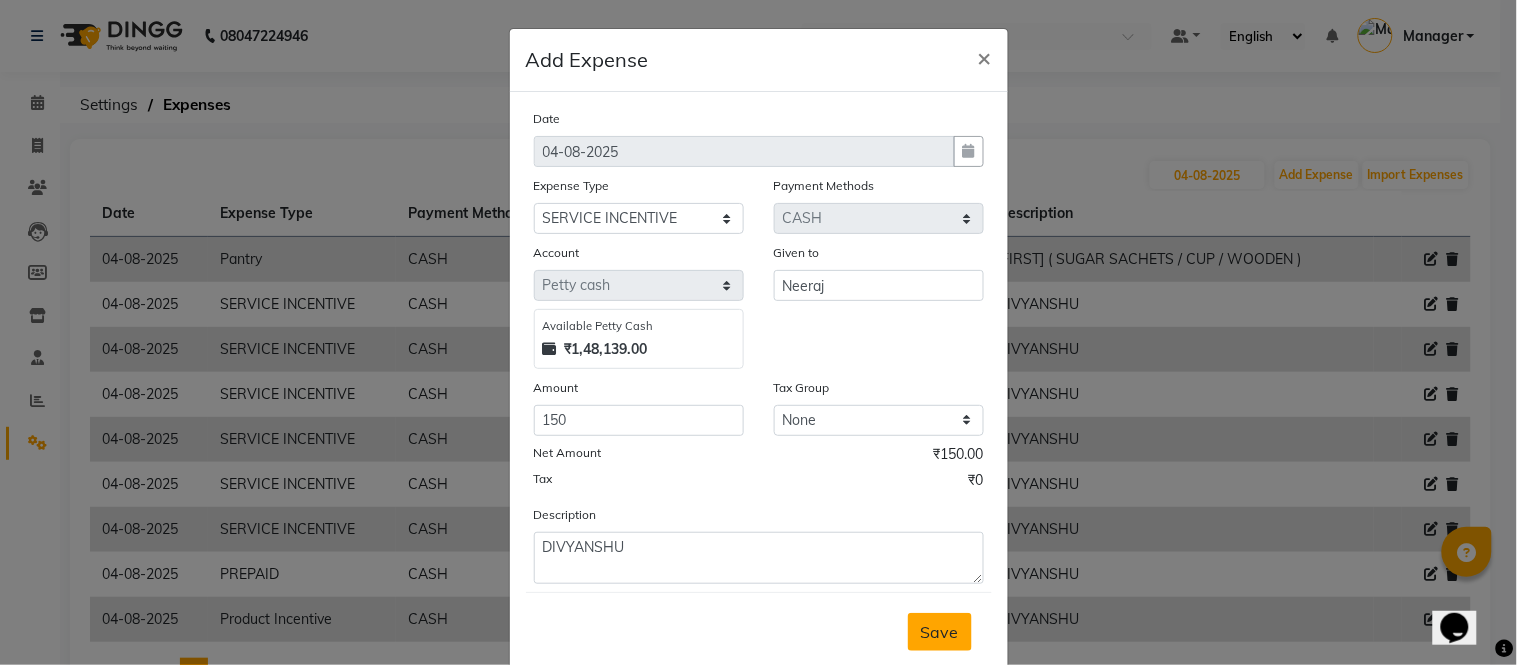 click on "Save" at bounding box center [940, 632] 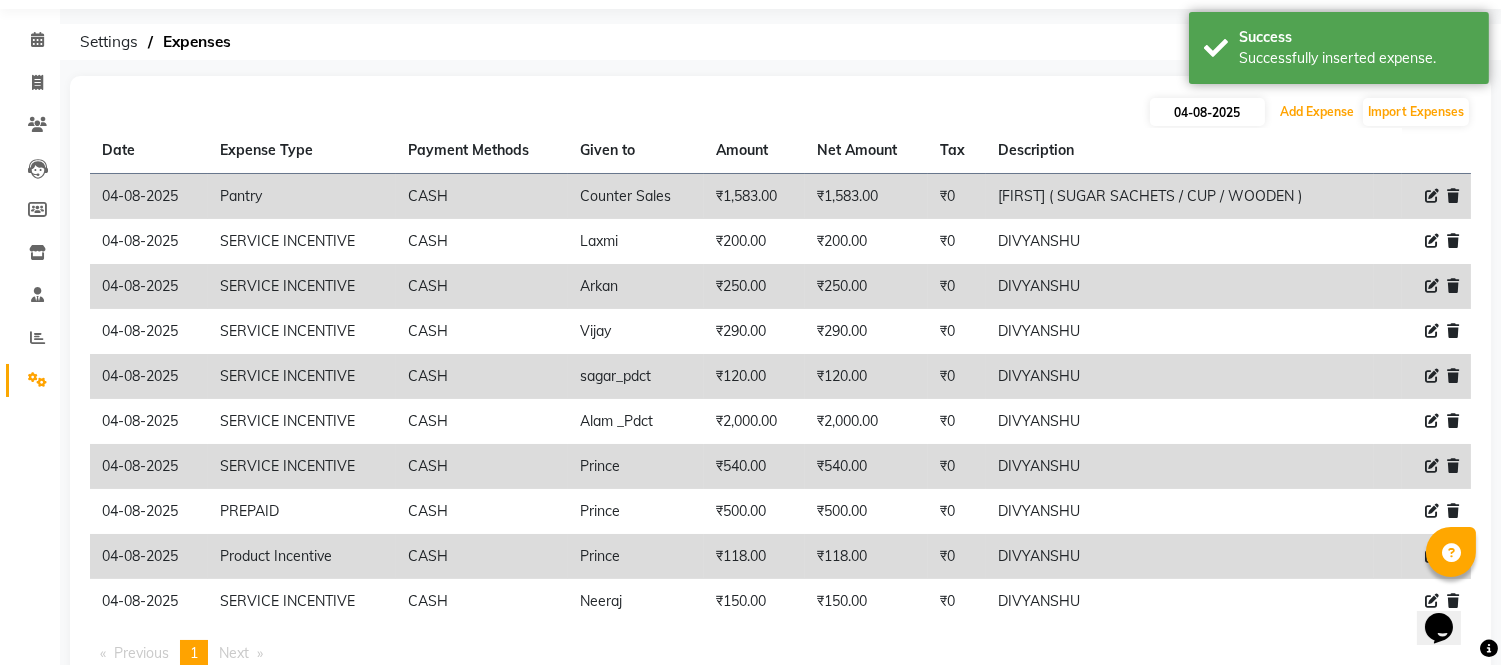 scroll, scrollTop: 130, scrollLeft: 0, axis: vertical 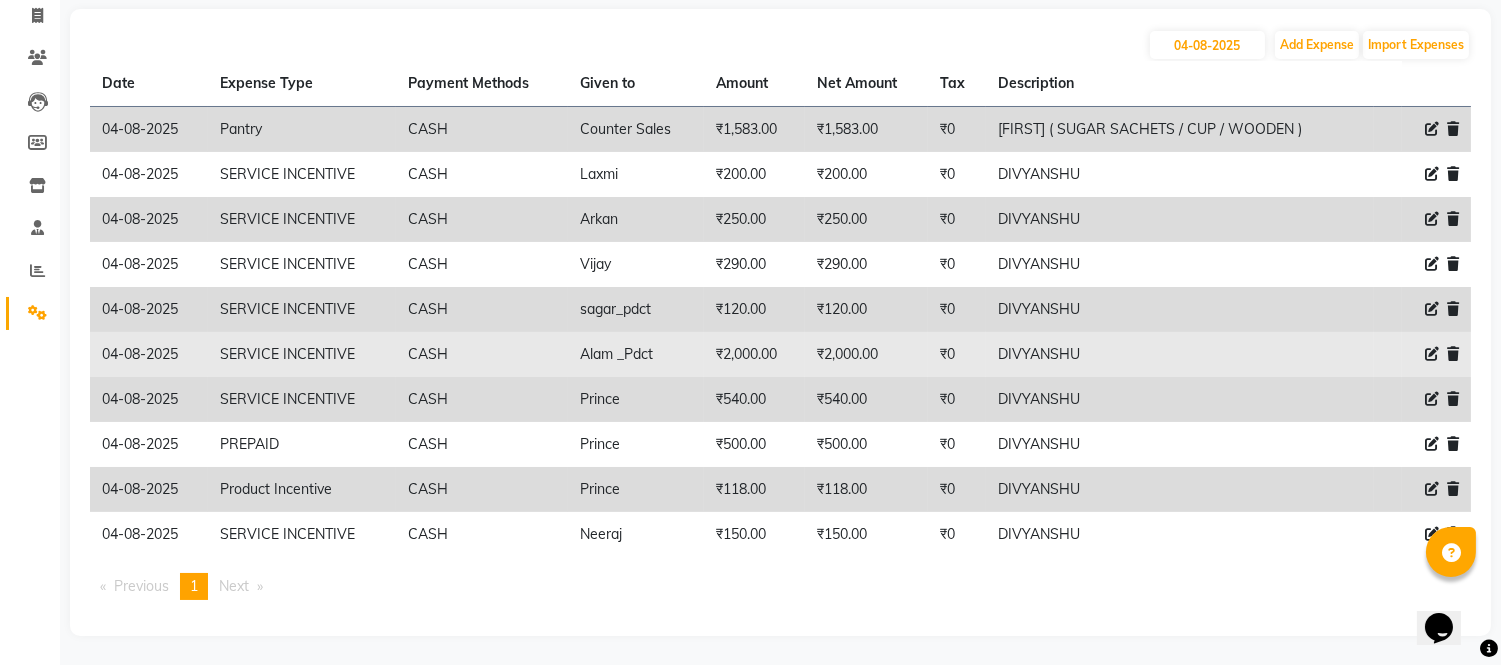click 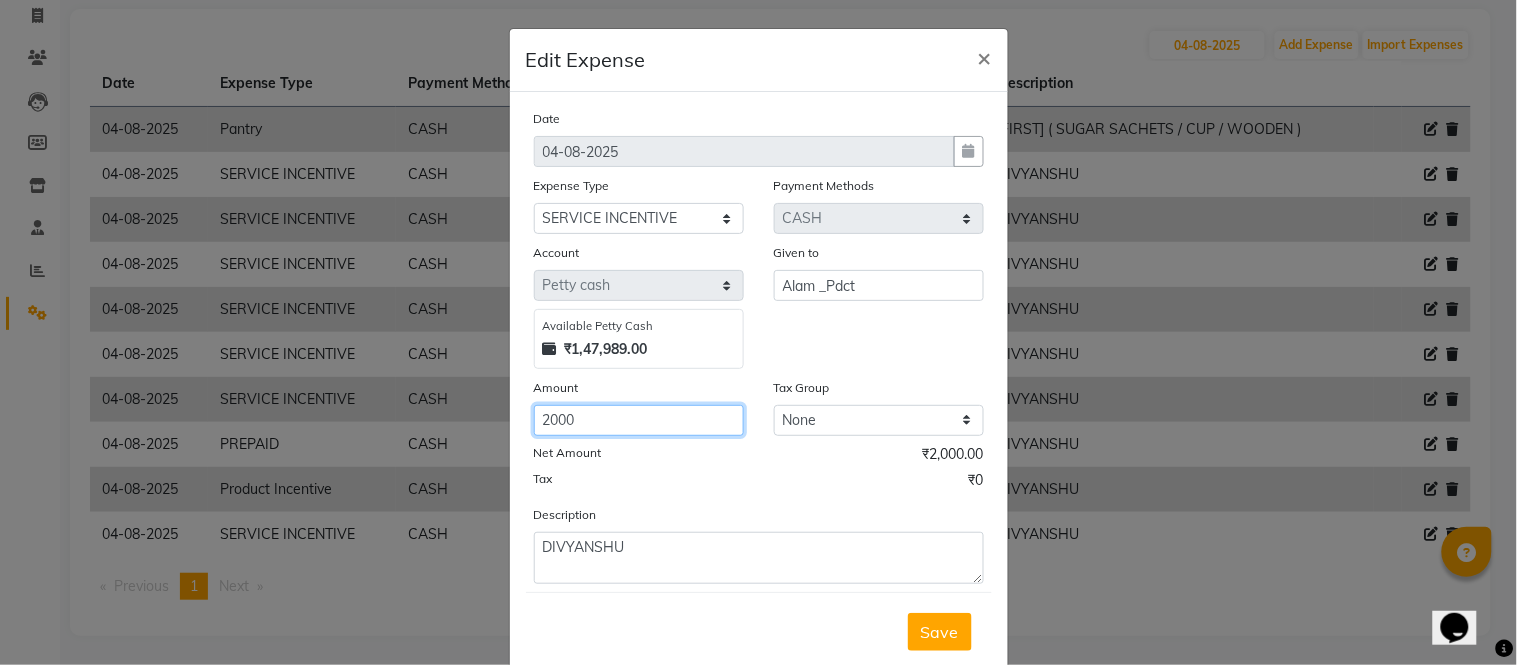 click on "2000" 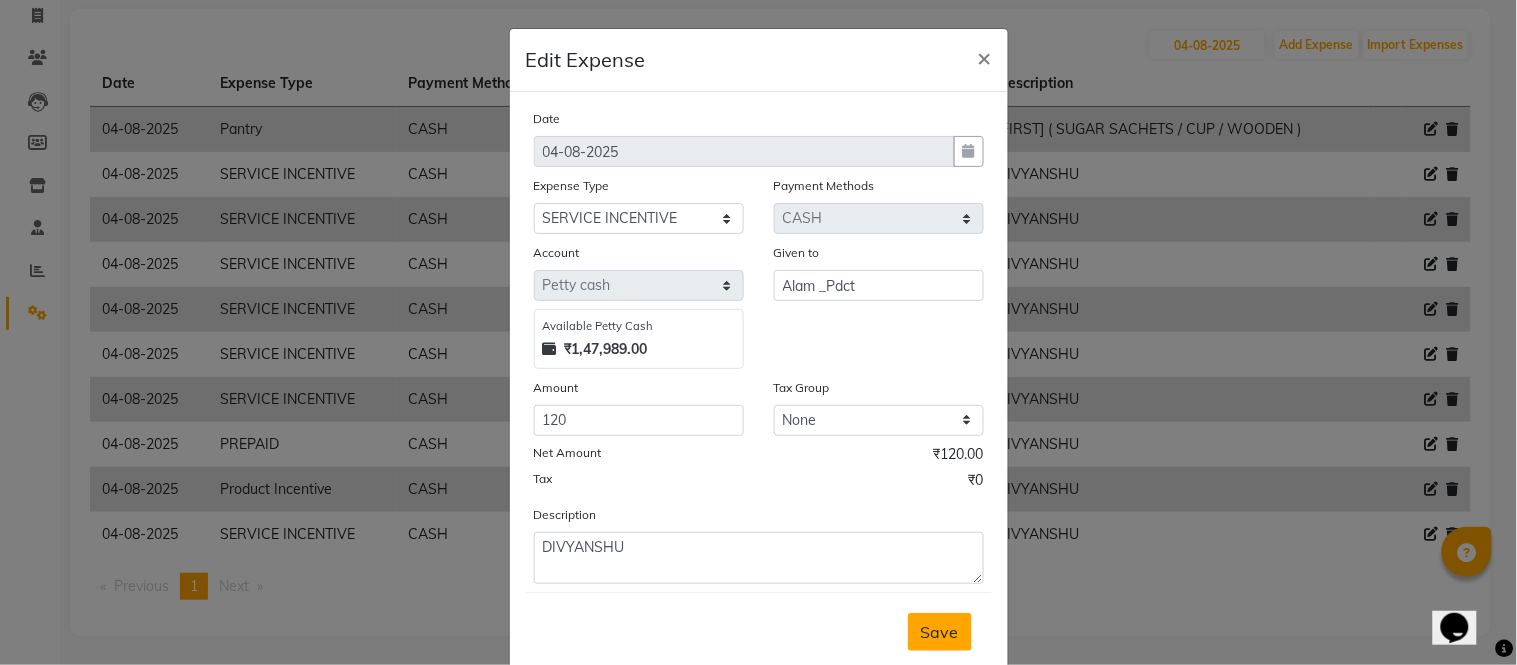 click on "Save" at bounding box center (940, 632) 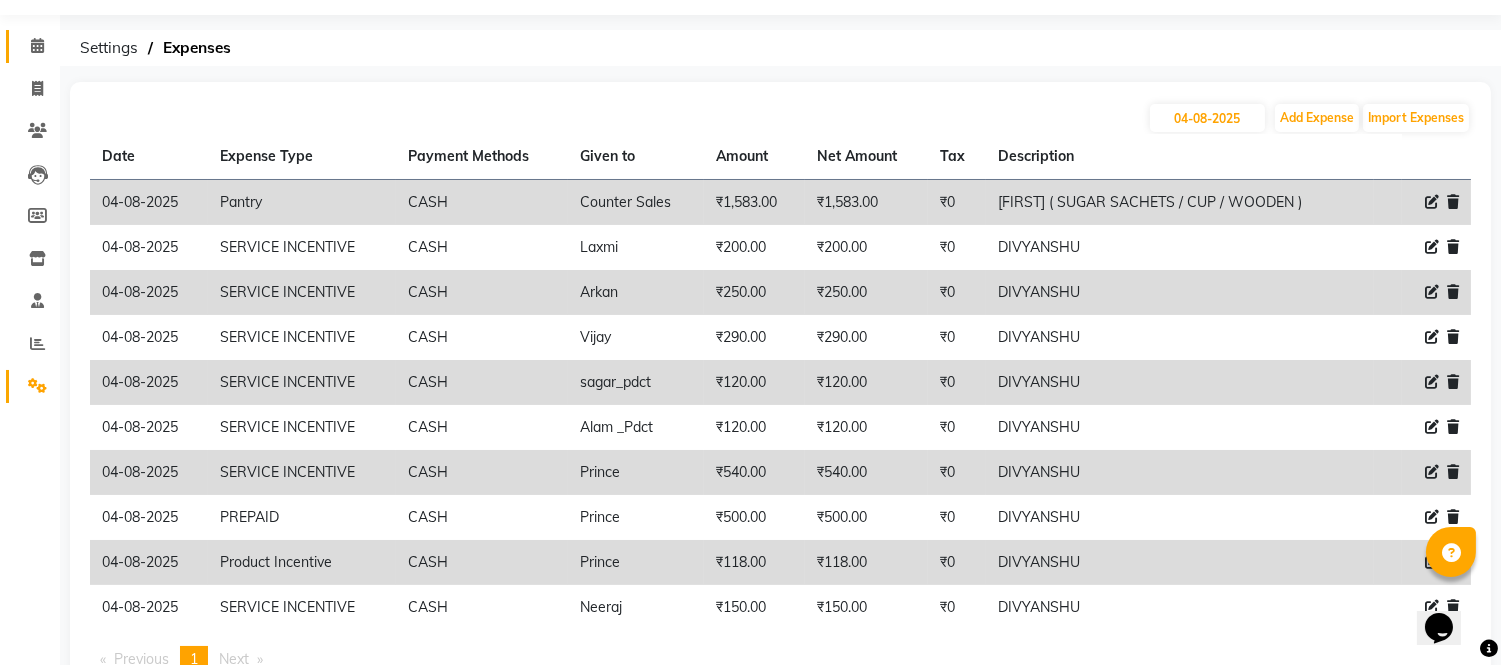 scroll, scrollTop: 0, scrollLeft: 0, axis: both 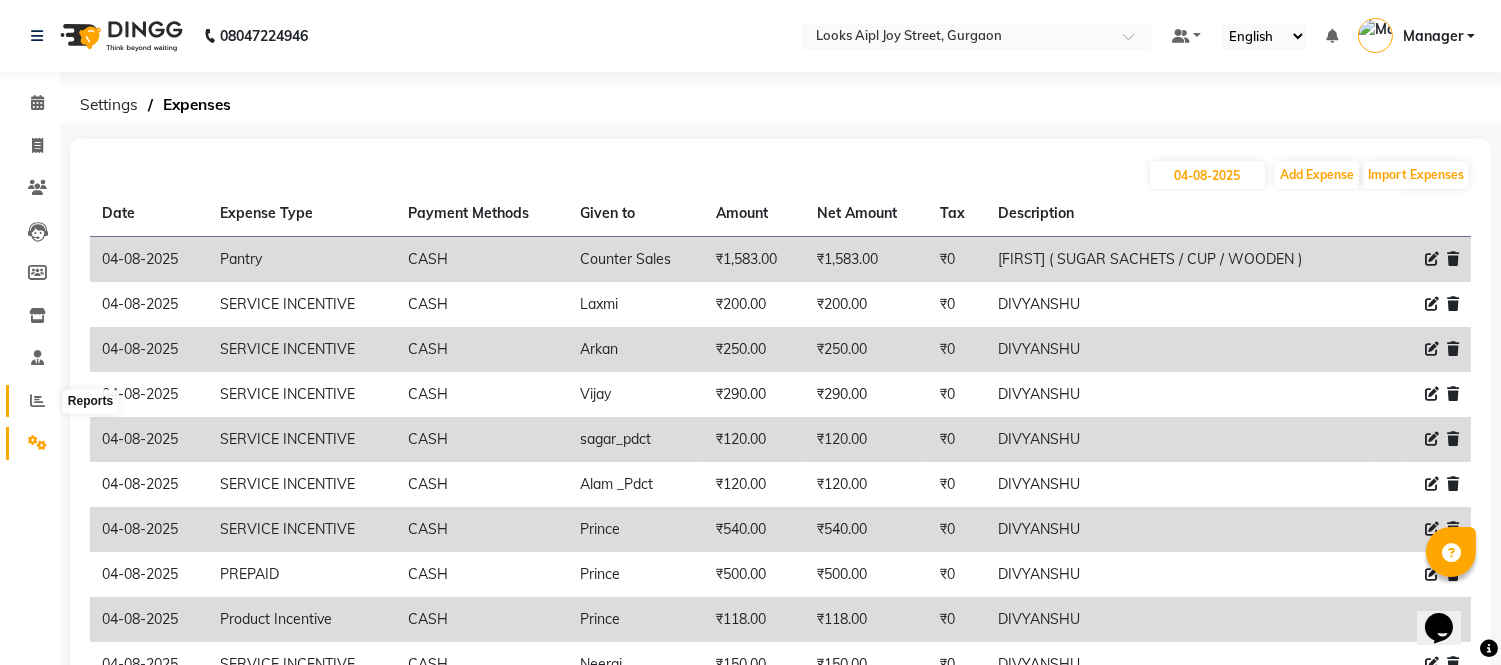 click 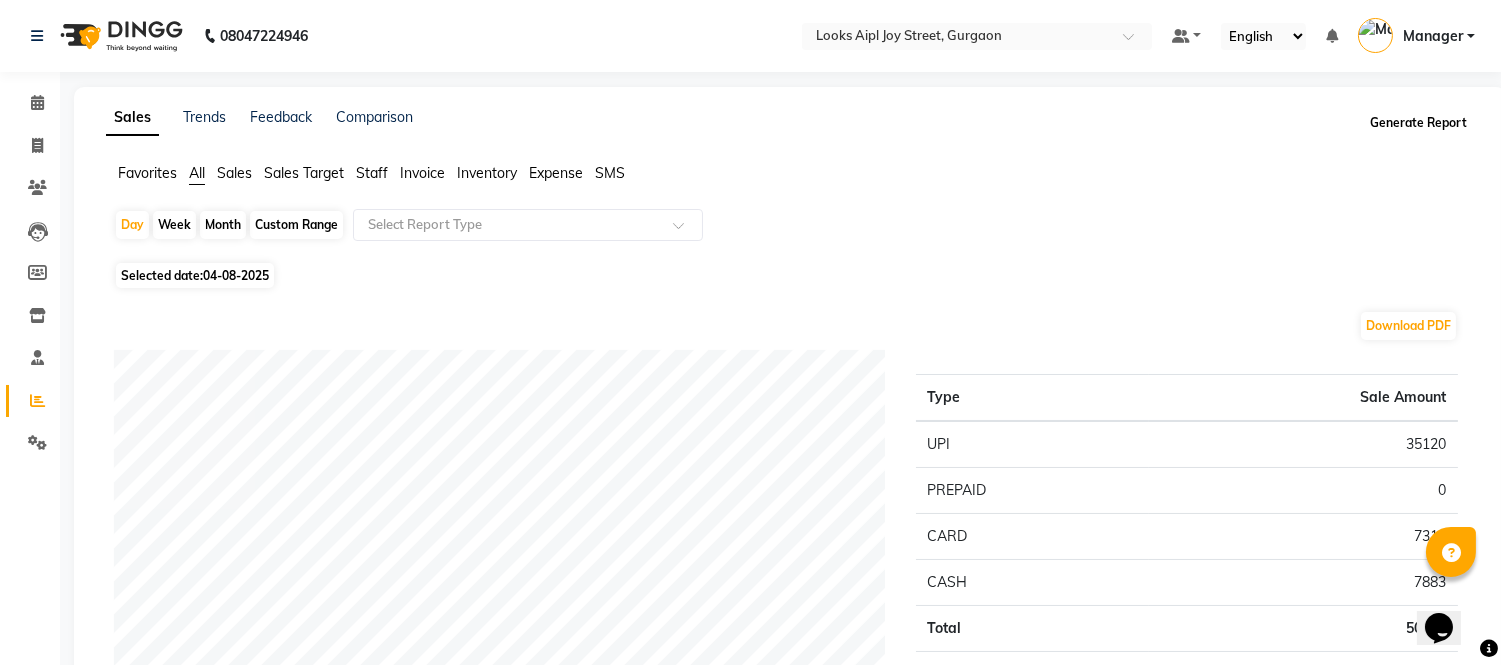 click on "Generate Report" 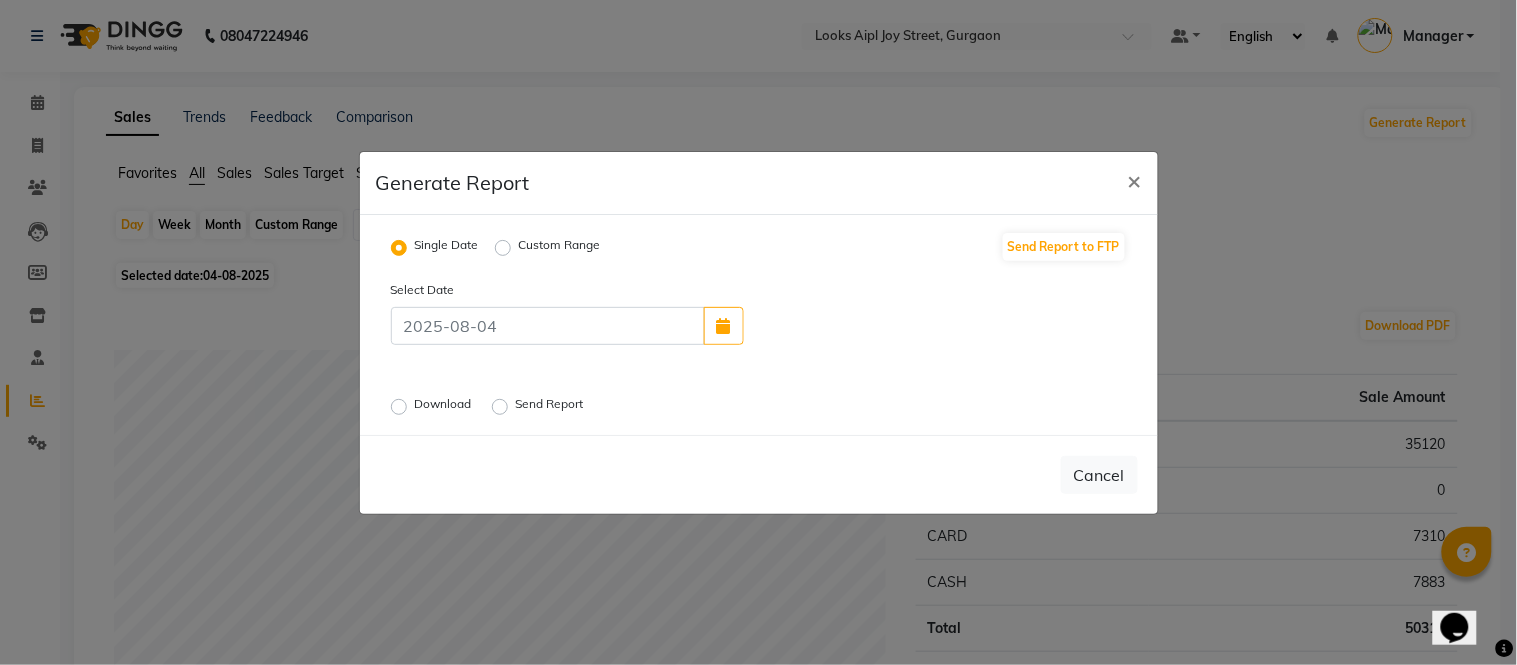 click on "Download" 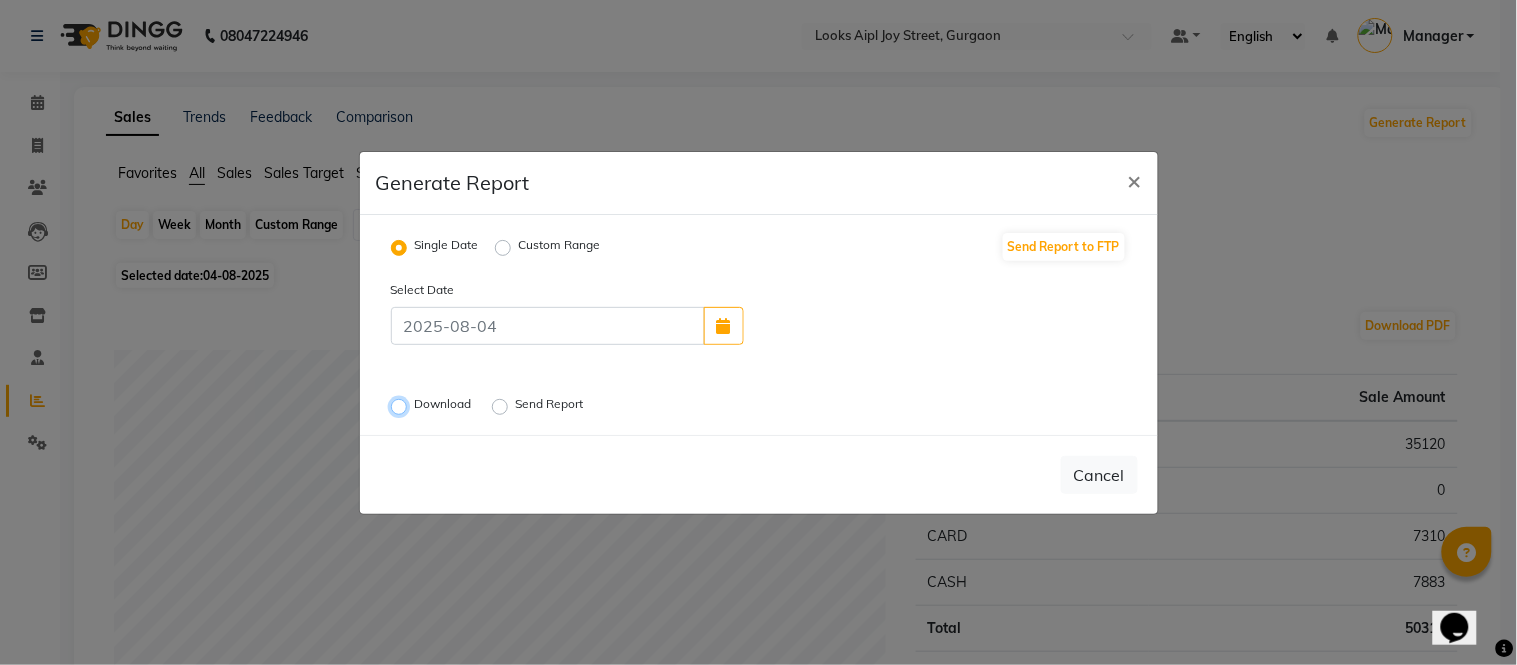 click on "Download" at bounding box center [402, 406] 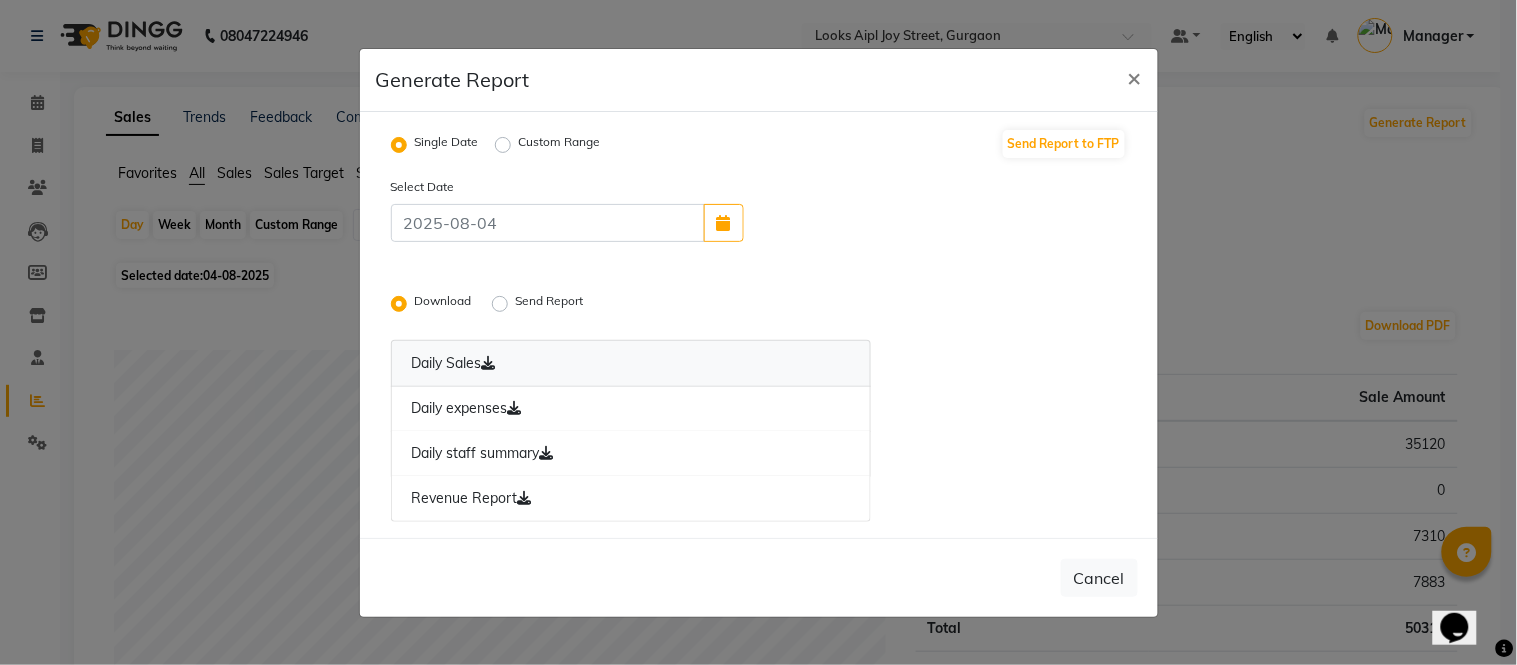 click 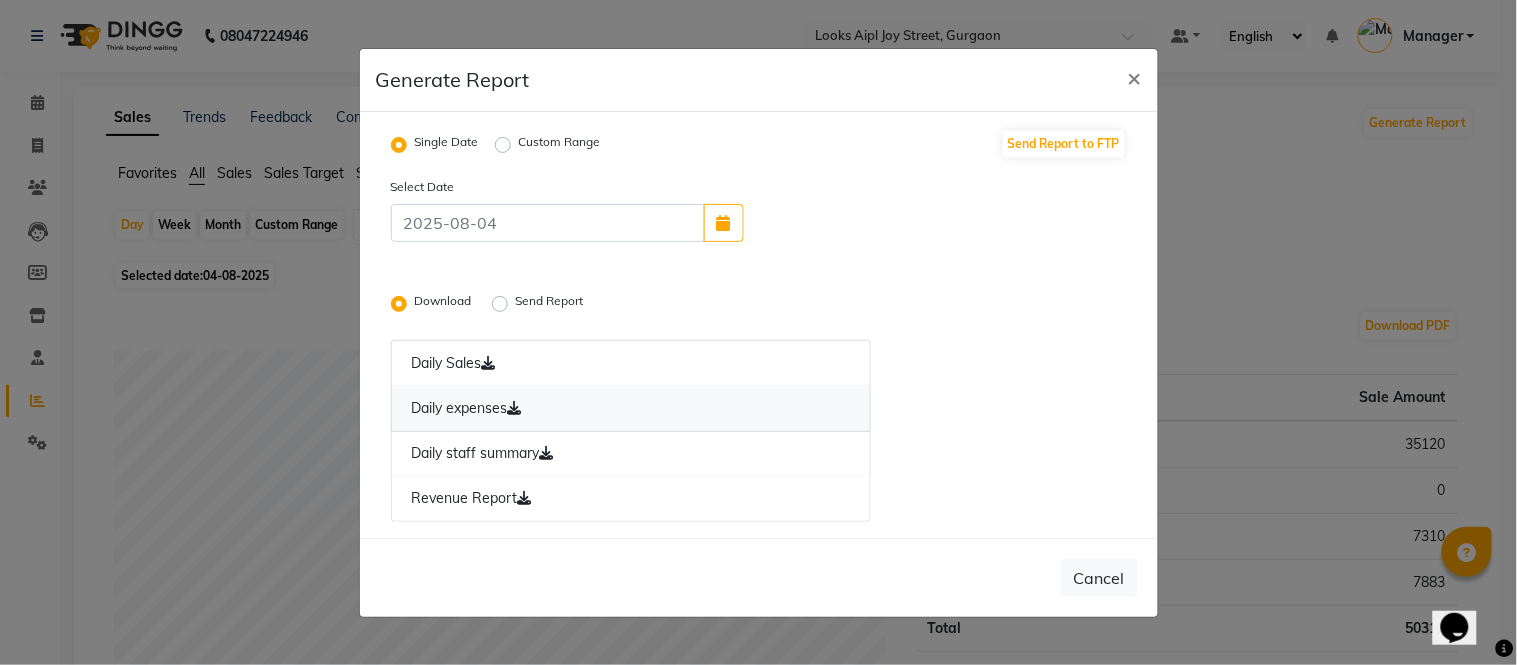 click 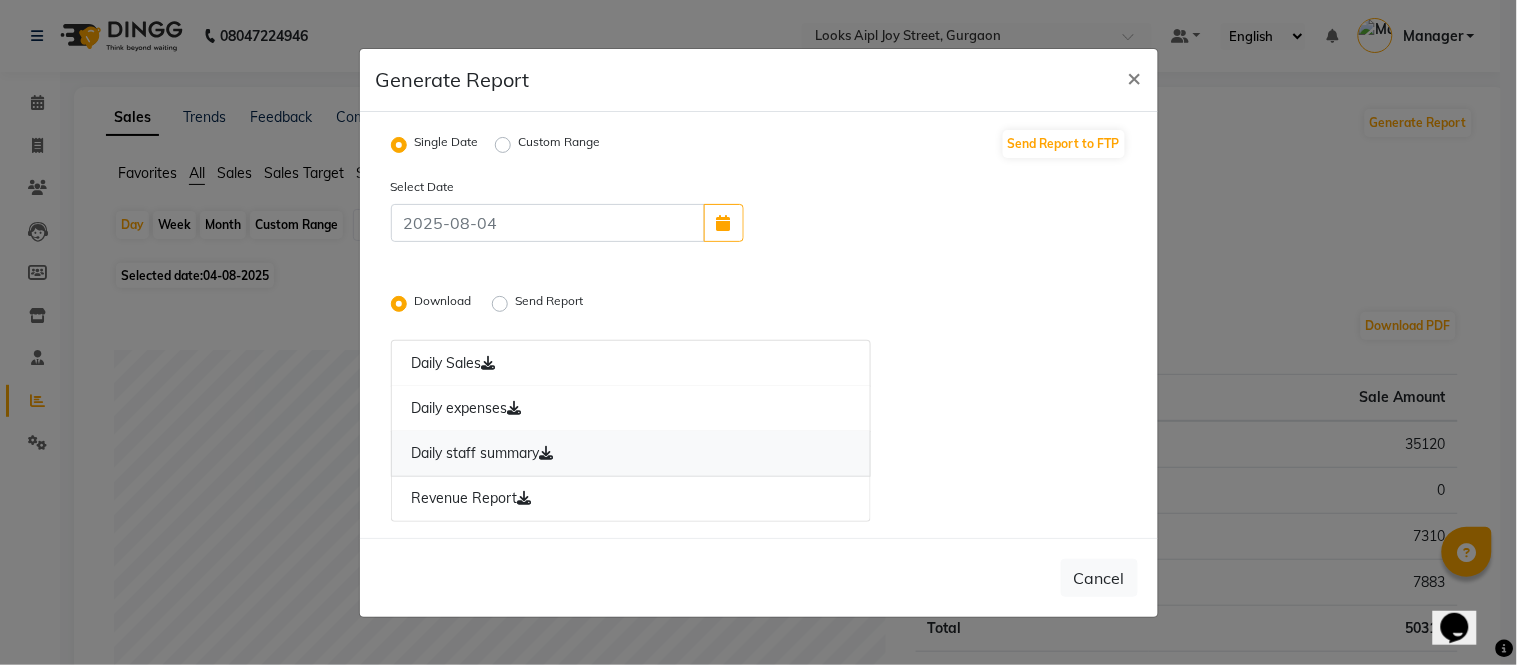 click 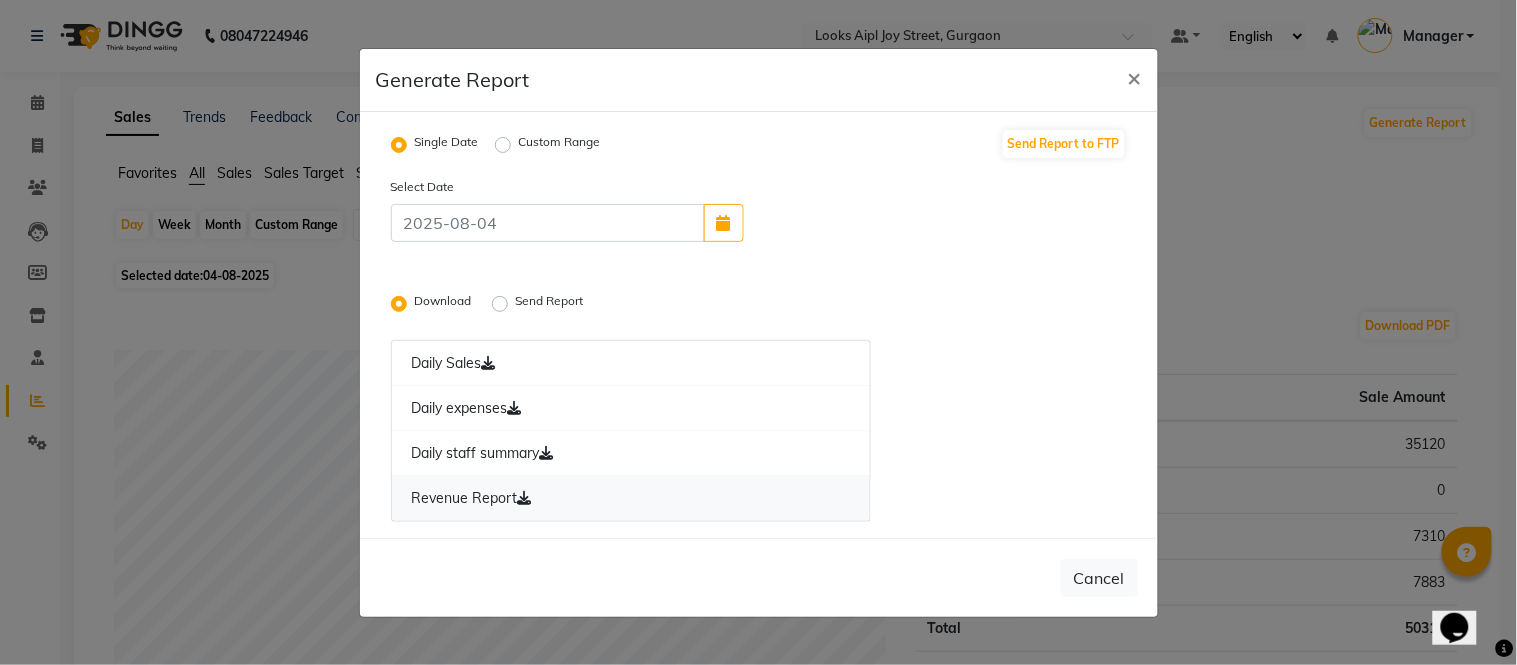click 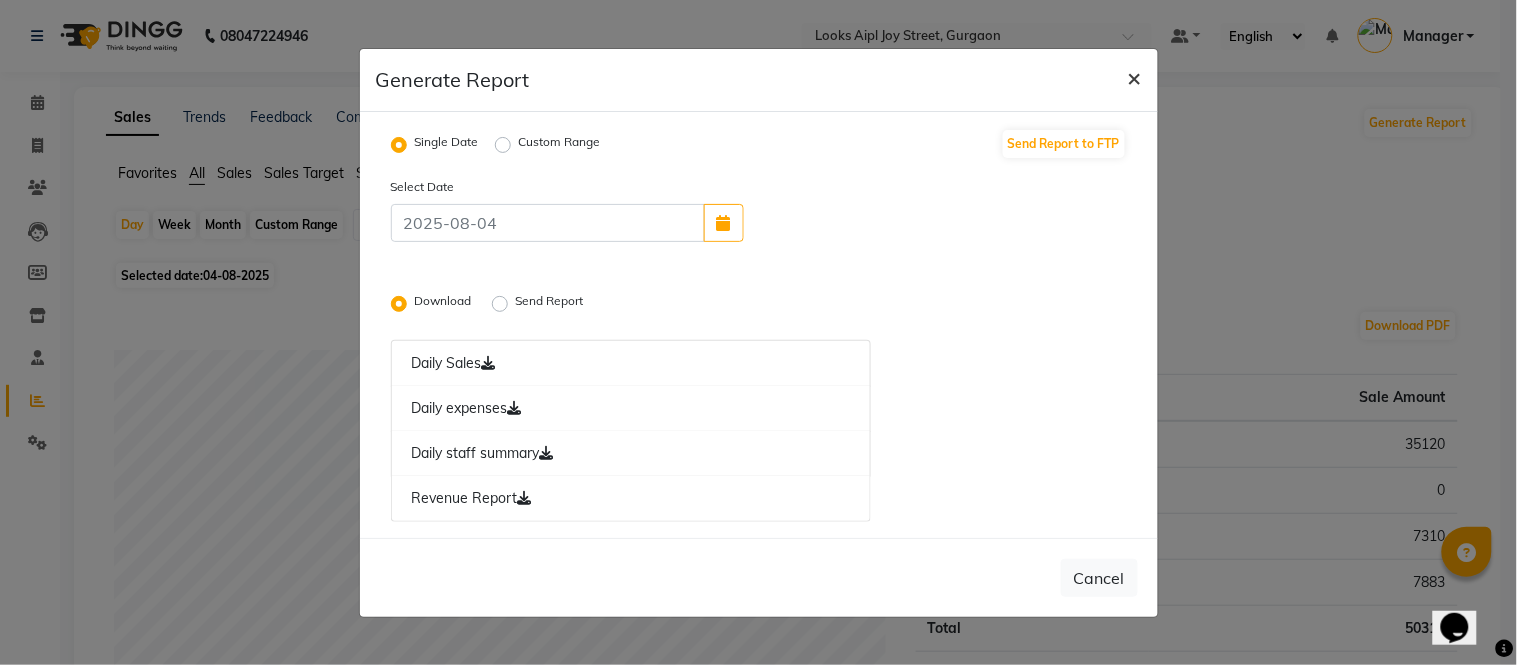 click on "×" 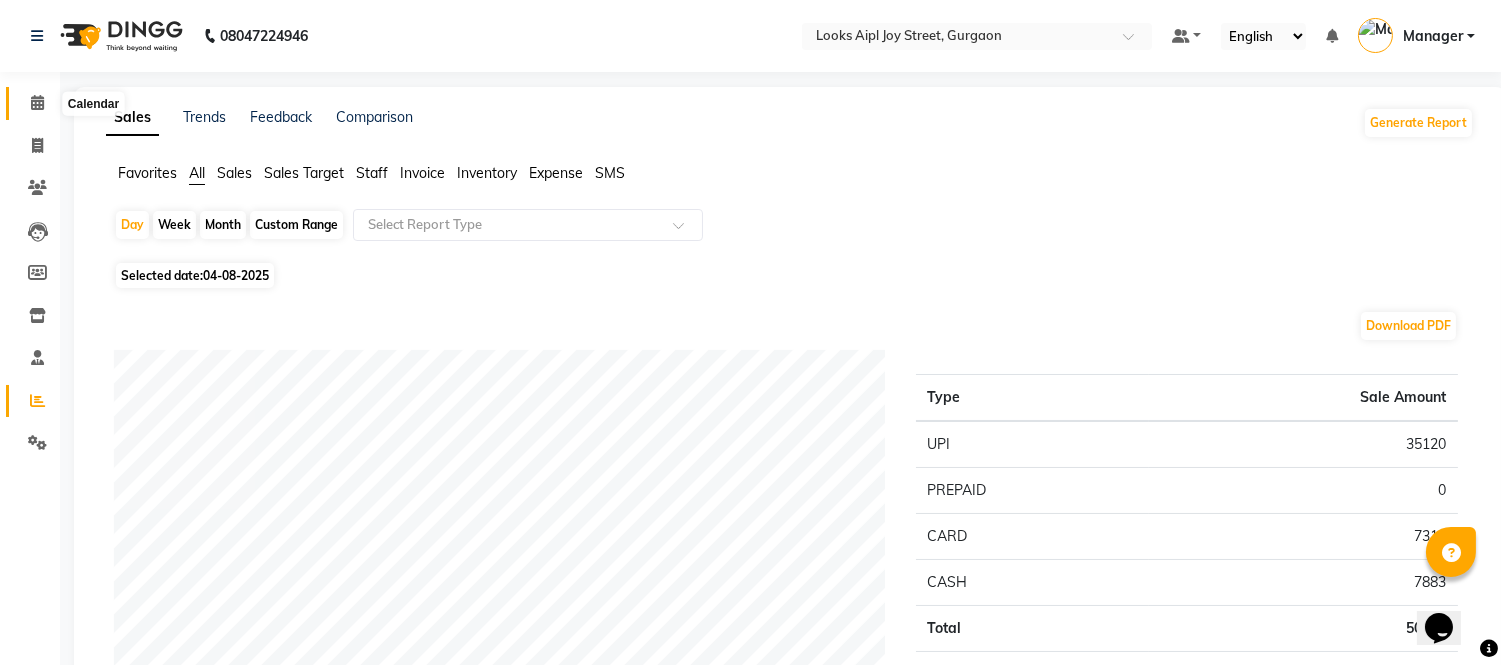 click 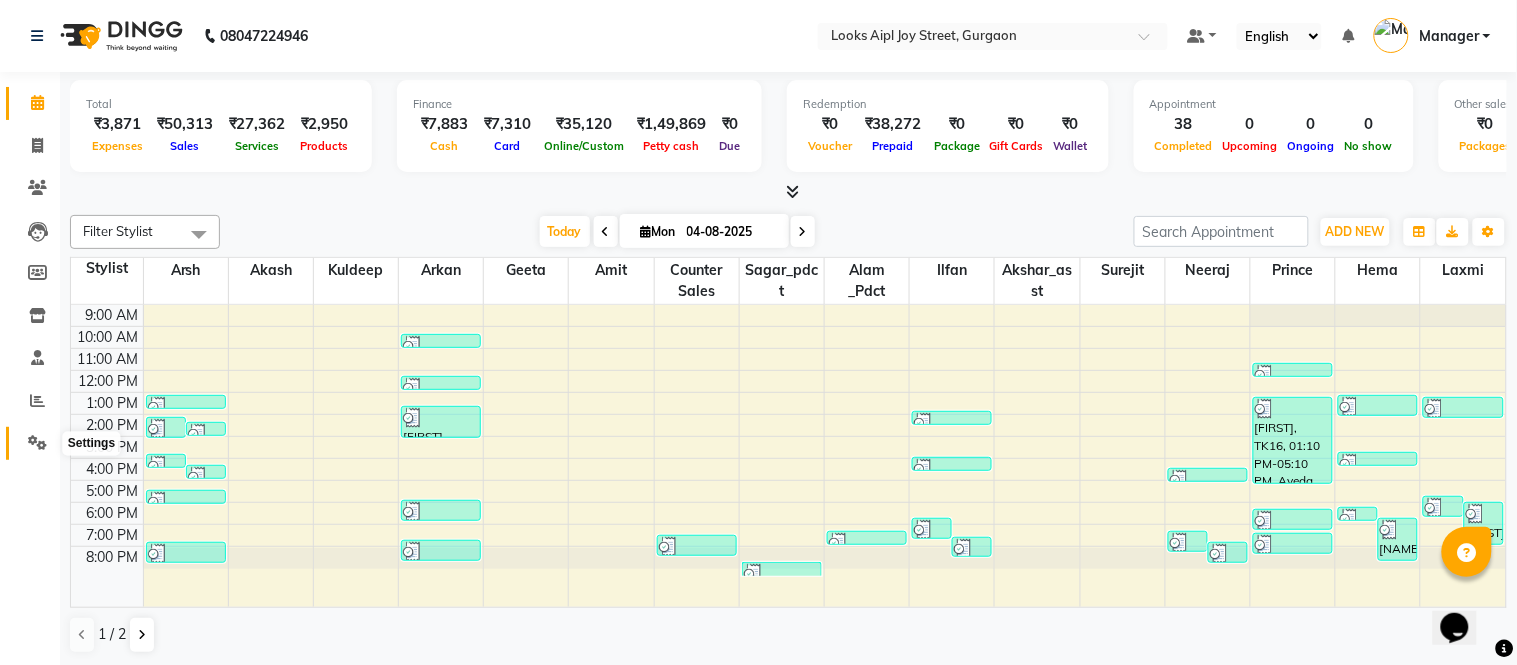 click 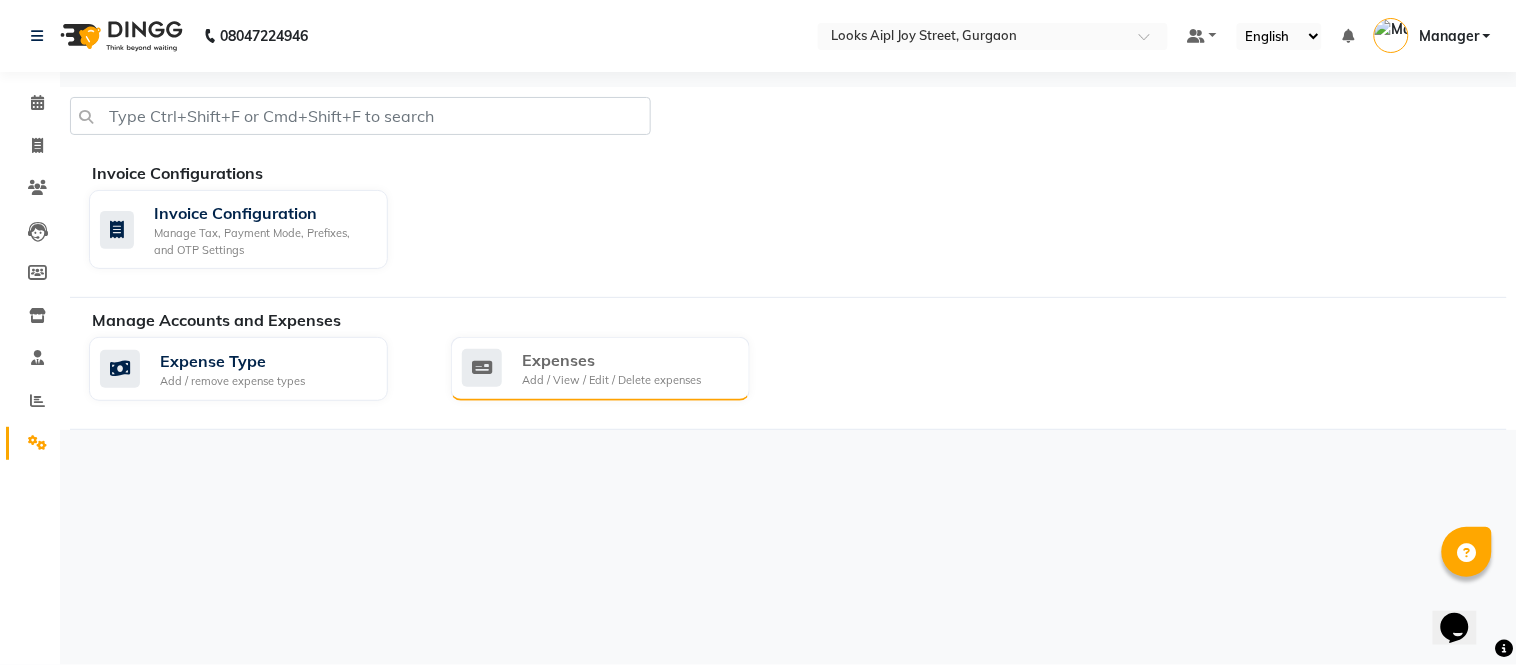 click on "Expenses" 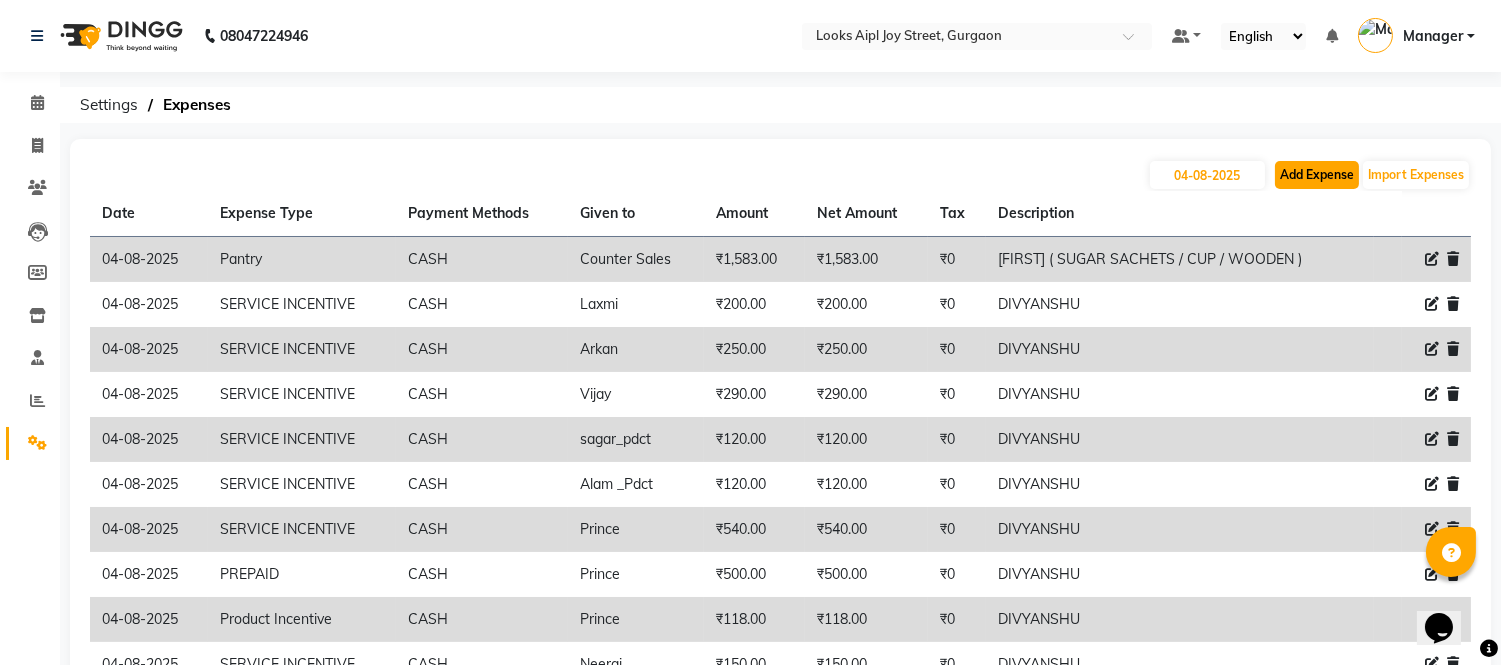 click on "Add Expense" 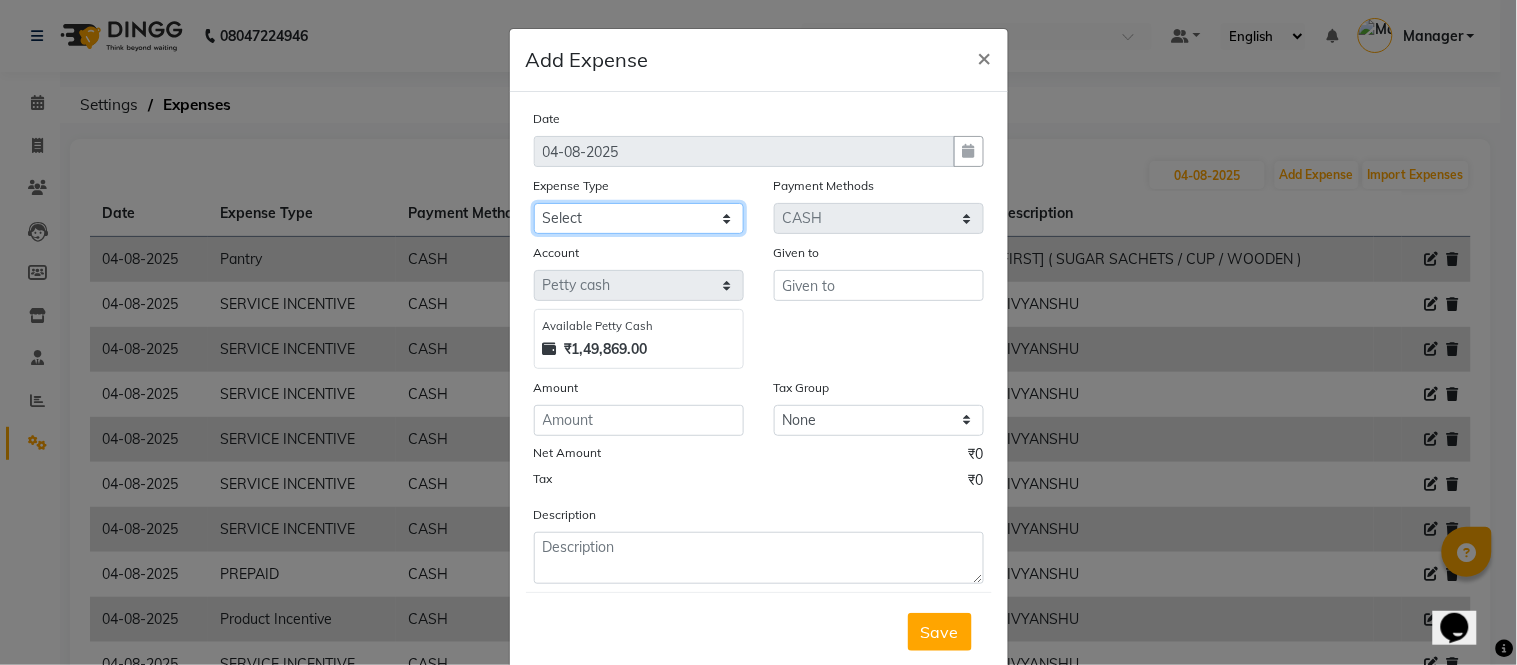 click on "Select BANK DEPOSIT BLINK IT Cash Handover Client Refund Agnst Bill CLIENT WELFARE Entertainment General Expense Laundry Bill milk Pantry PAYMENTS PREPAID Printing And Stationery Product Incentive PURCHASE Repair And Maintenance Salary Salary advance SERVICE INCENTIVE staff accommodation STAFF WELFARE TIP CREDIT CARD TIP UPI Travelling And Conveyance Water Bills" 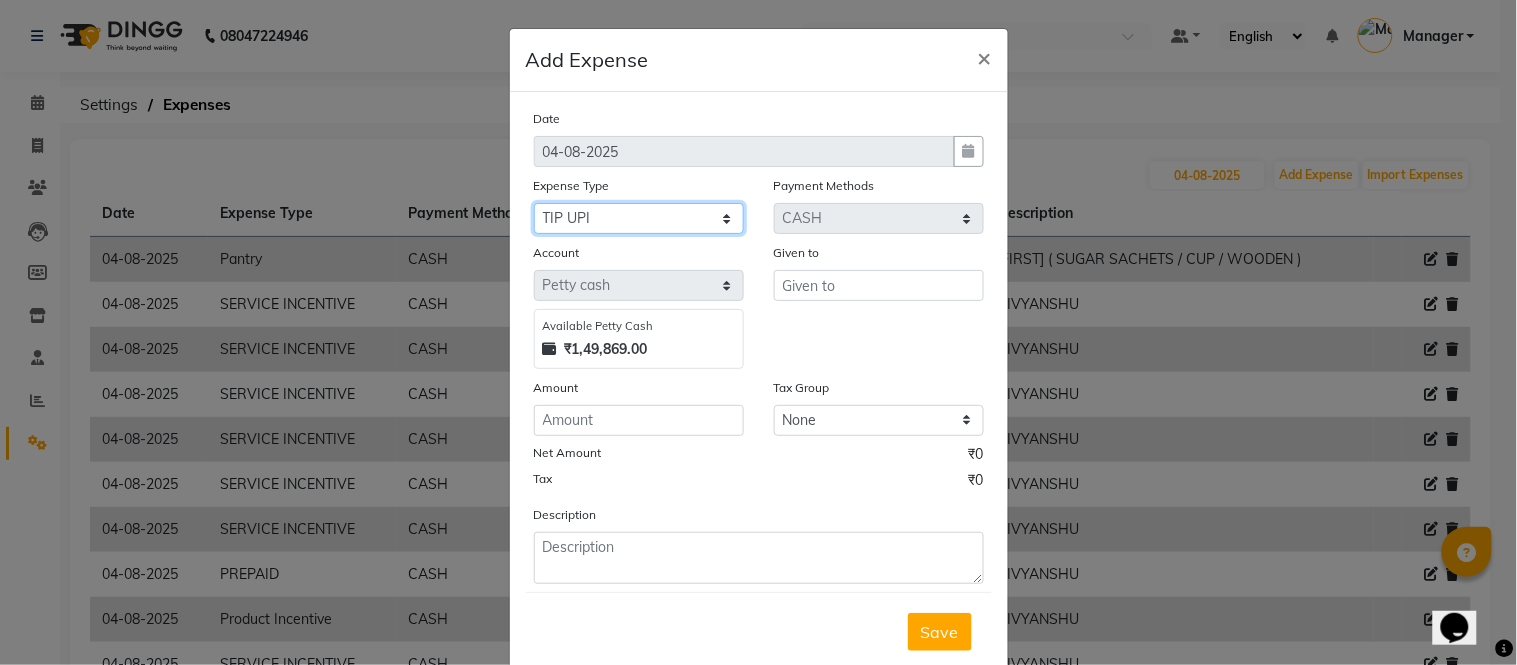 click on "Select BANK DEPOSIT BLINK IT Cash Handover Client Refund Agnst Bill CLIENT WELFARE Entertainment General Expense Laundry Bill milk Pantry PAYMENTS PREPAID Printing And Stationery Product Incentive PURCHASE Repair And Maintenance Salary Salary advance SERVICE INCENTIVE staff accommodation STAFF WELFARE TIP CREDIT CARD TIP UPI Travelling And Conveyance Water Bills" 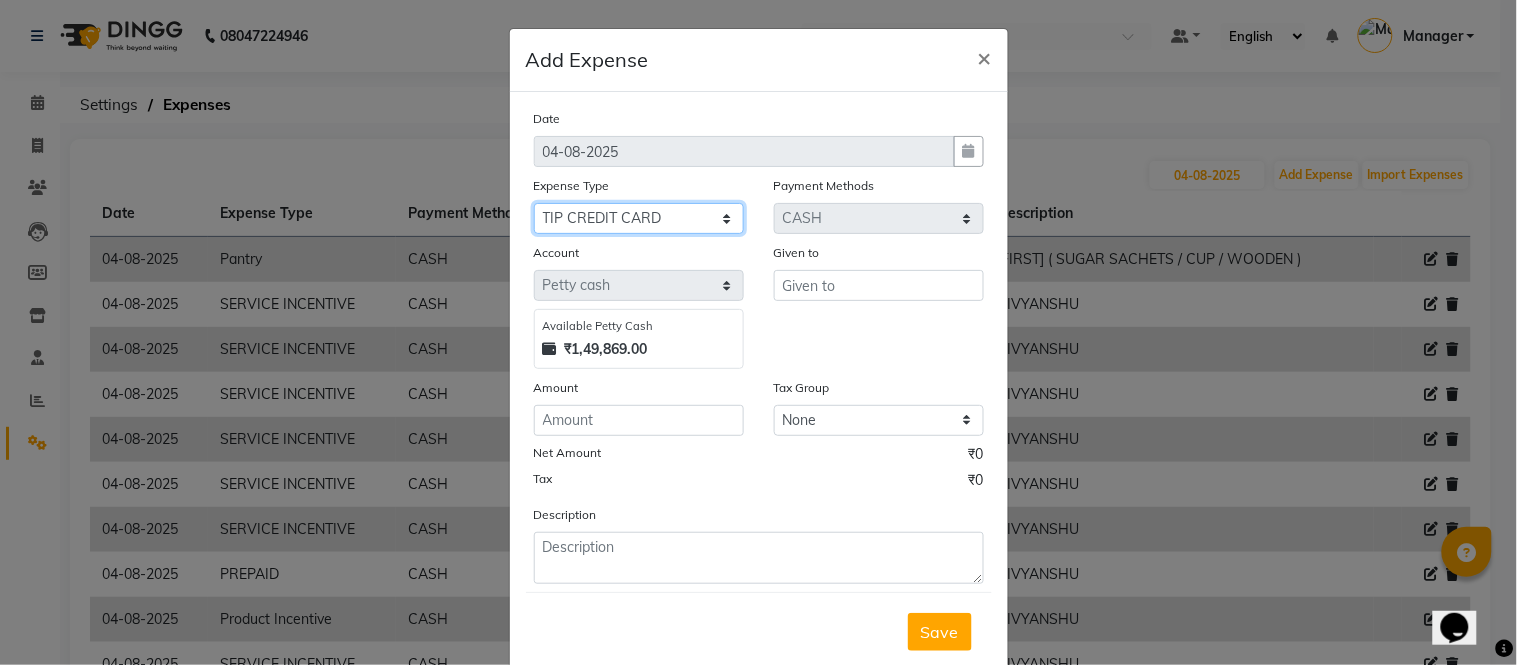 click on "Select BANK DEPOSIT BLINK IT Cash Handover Client Refund Agnst Bill CLIENT WELFARE Entertainment General Expense Laundry Bill milk Pantry PAYMENTS PREPAID Printing And Stationery Product Incentive PURCHASE Repair And Maintenance Salary Salary advance SERVICE INCENTIVE staff accommodation STAFF WELFARE TIP CREDIT CARD TIP UPI Travelling And Conveyance Water Bills" 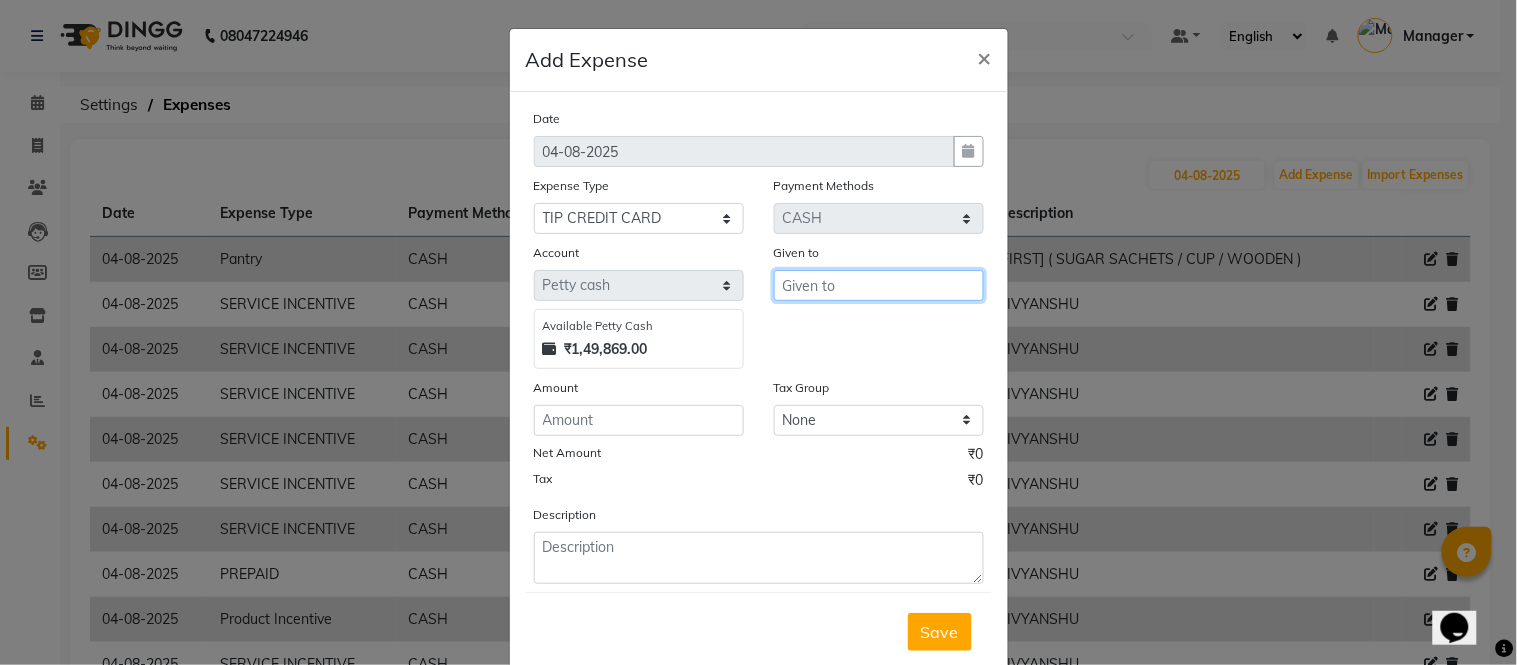 click at bounding box center [879, 285] 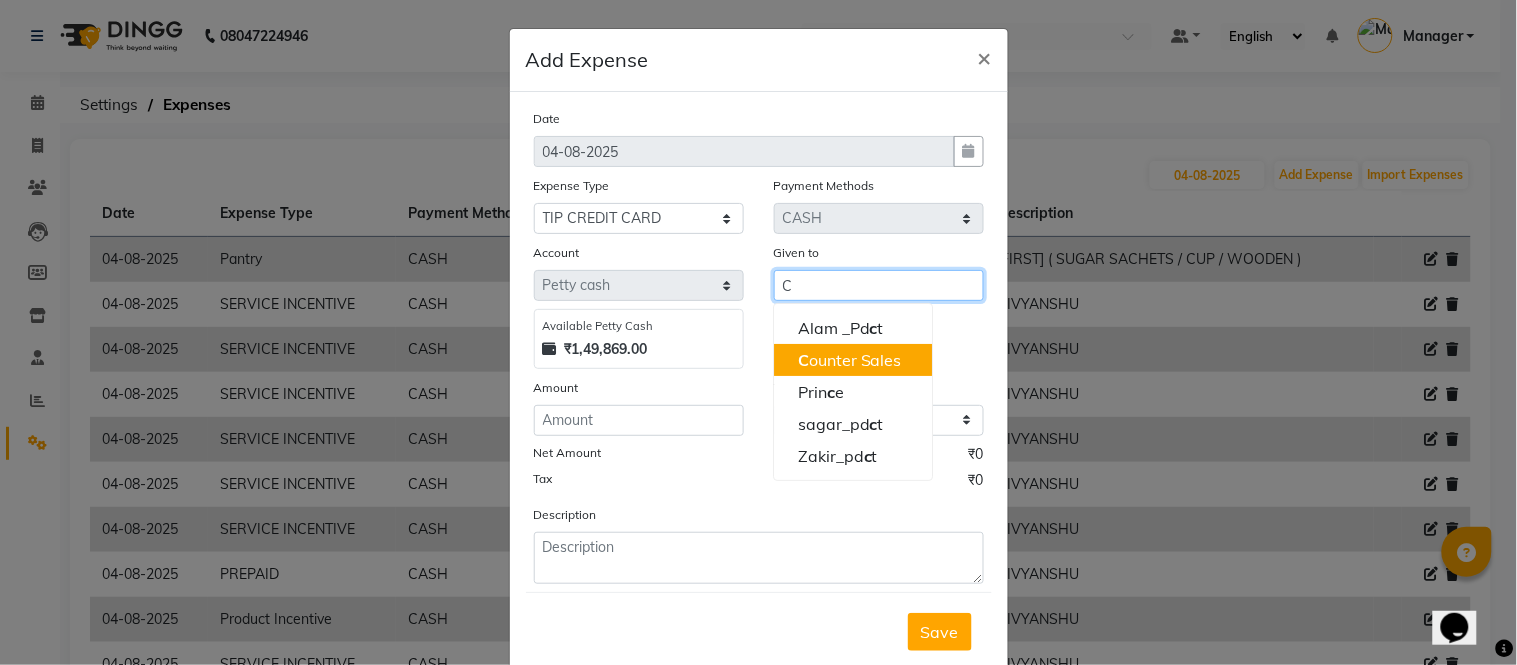 click on "C ounter Sales" at bounding box center [853, 360] 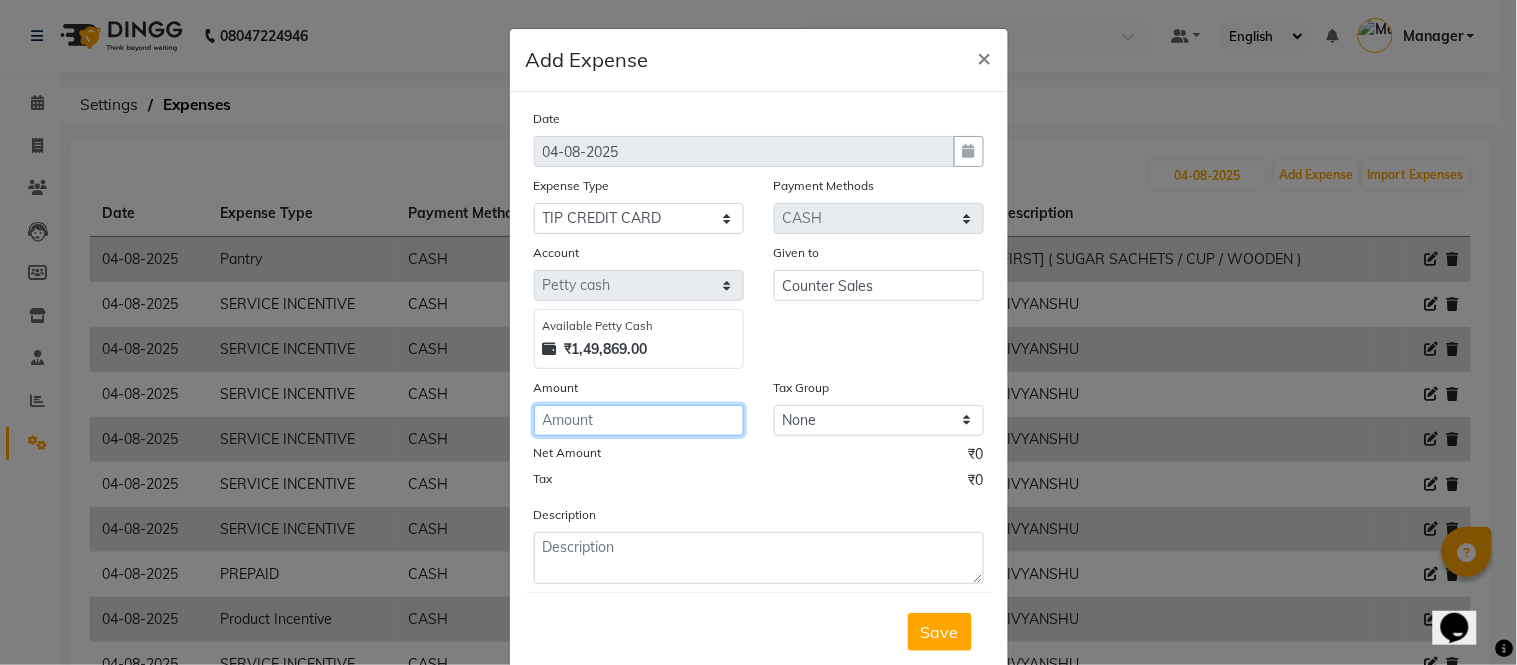 click 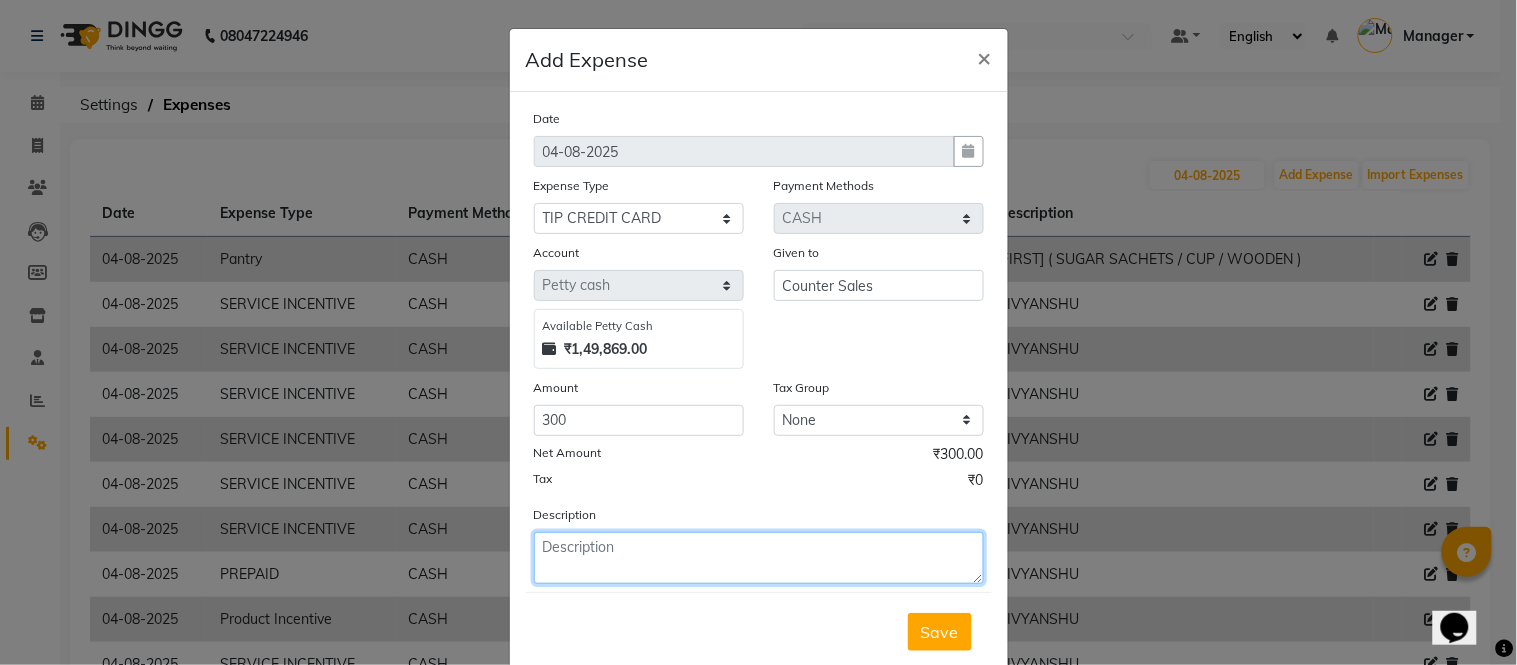 click 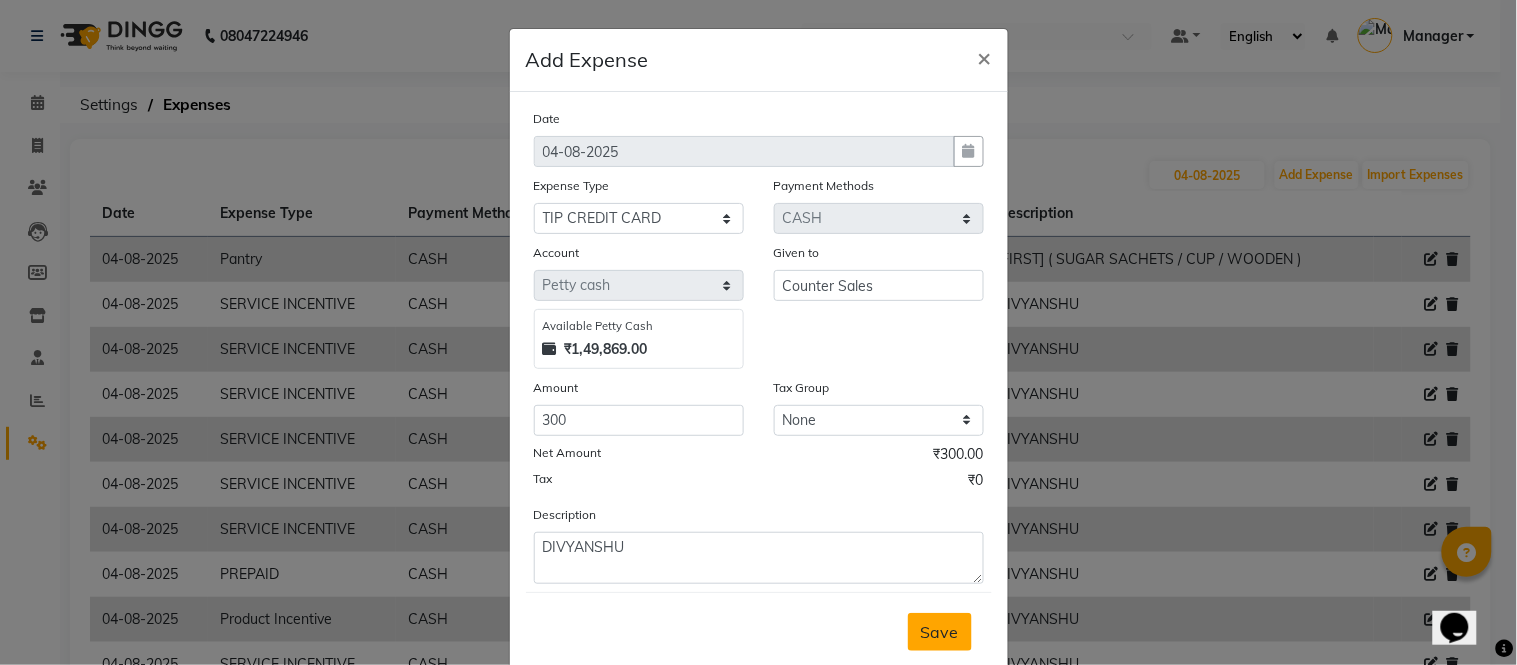 click on "Save" at bounding box center (940, 632) 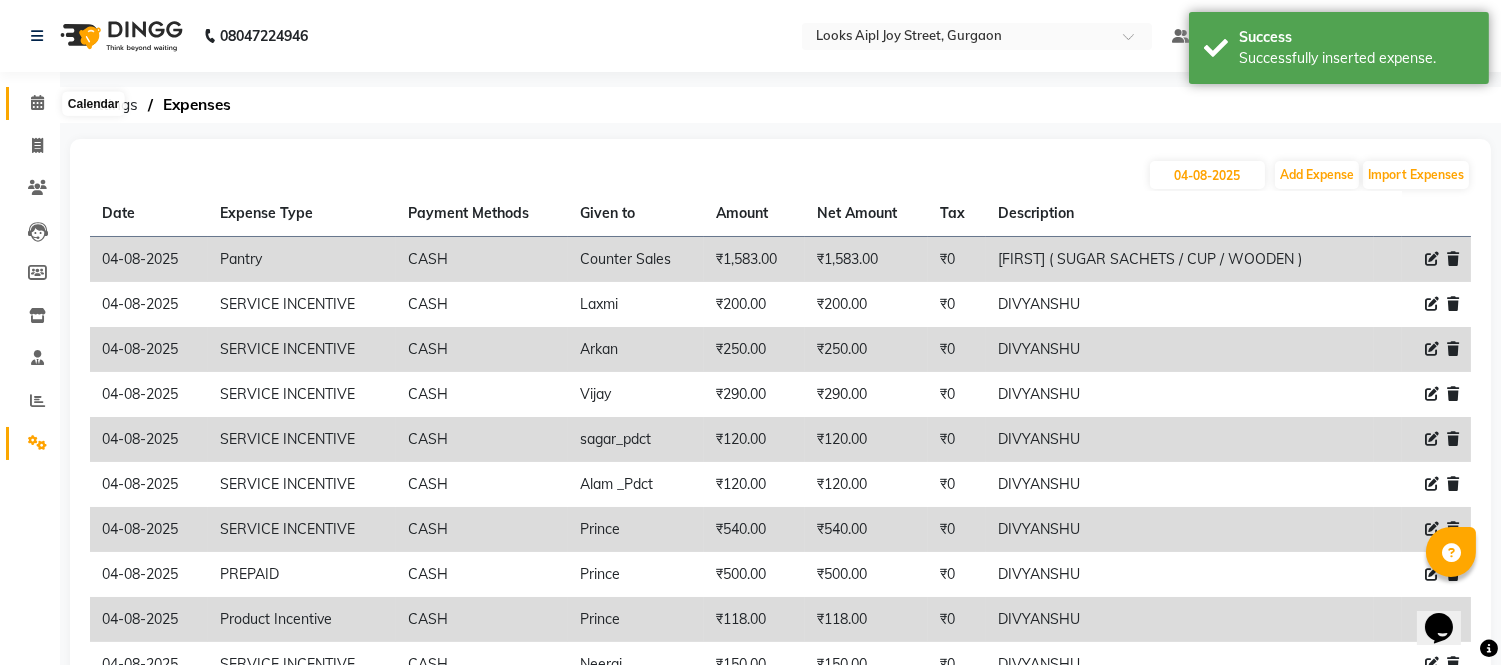 click 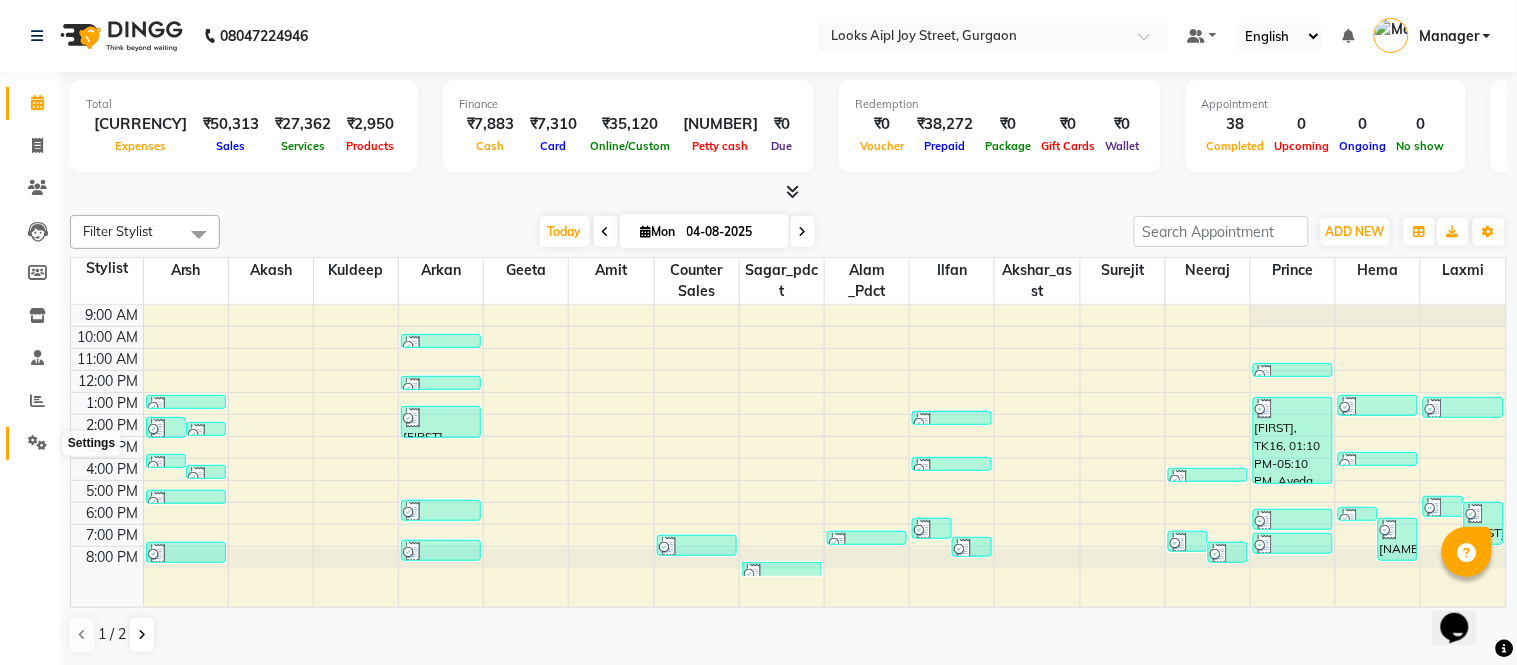 click 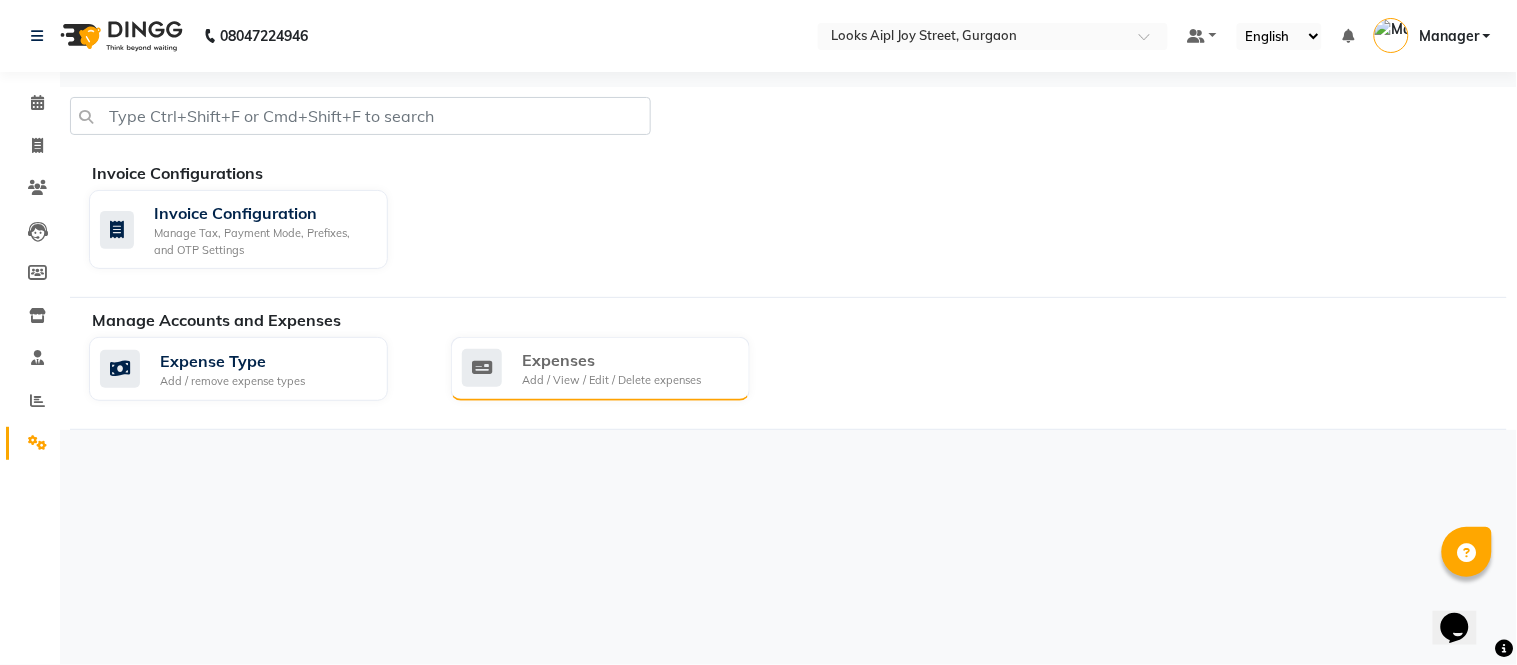 click on "Expenses" 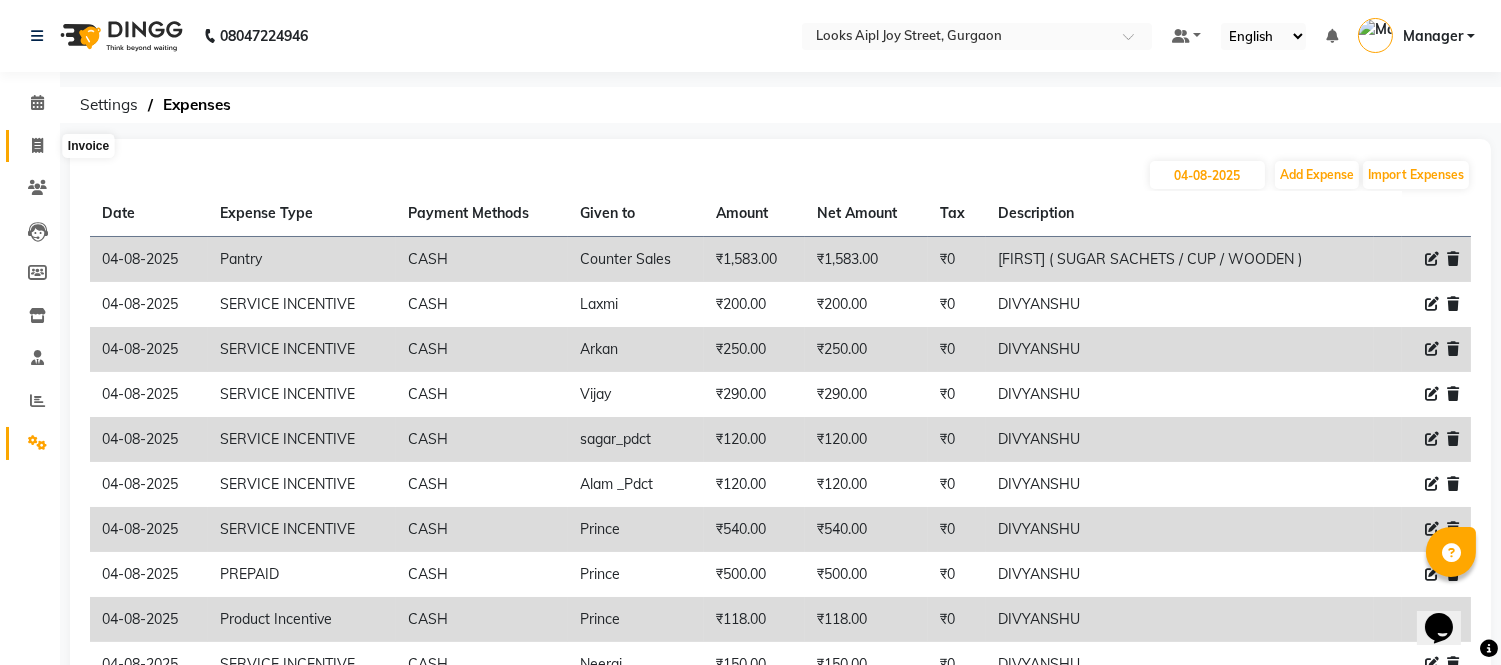 click 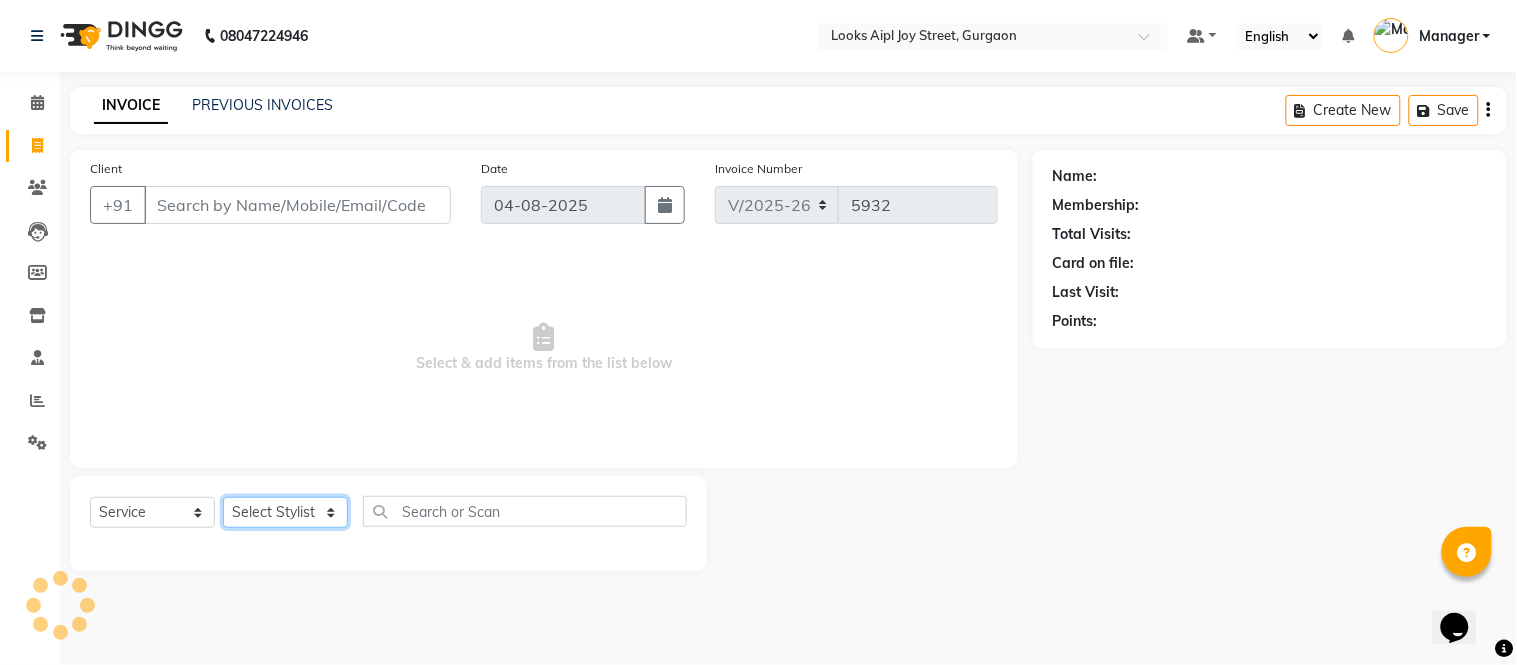 drag, startPoint x: 253, startPoint y: 517, endPoint x: 242, endPoint y: 336, distance: 181.33394 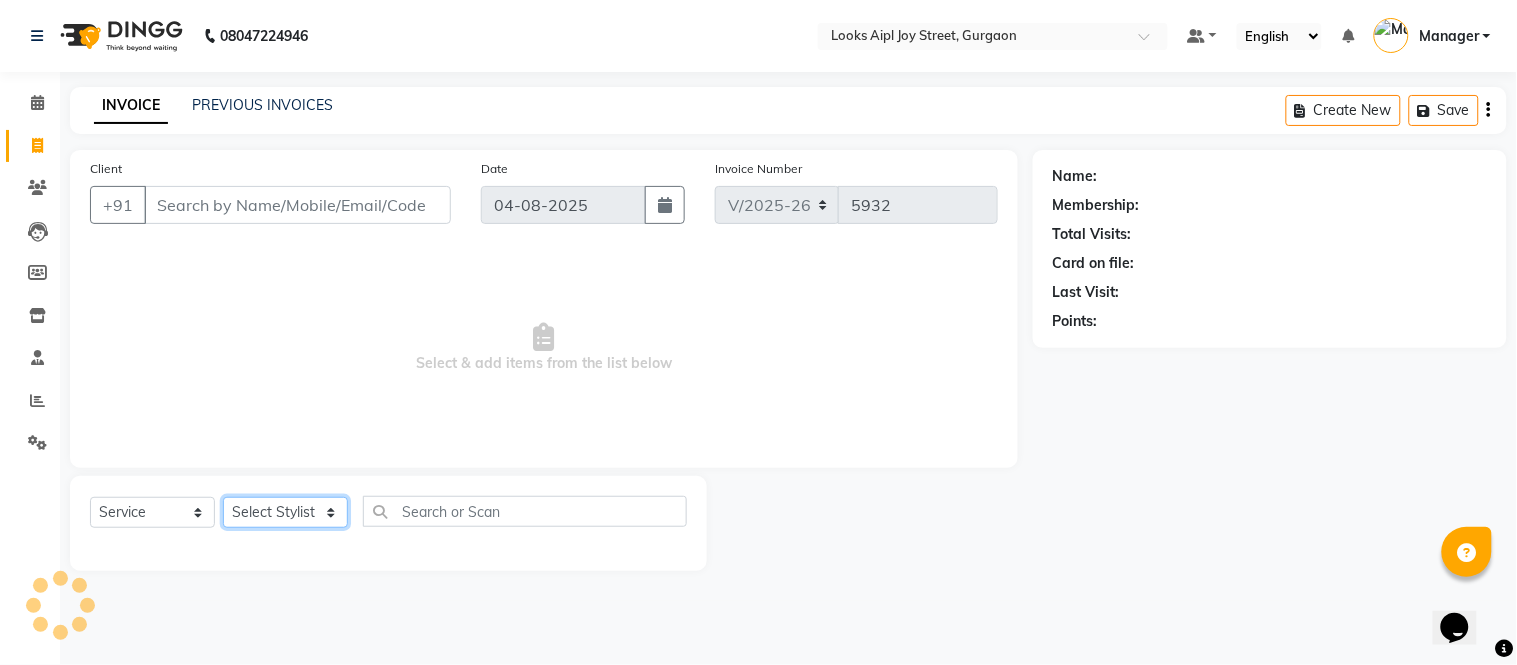 click on "Select Stylist" 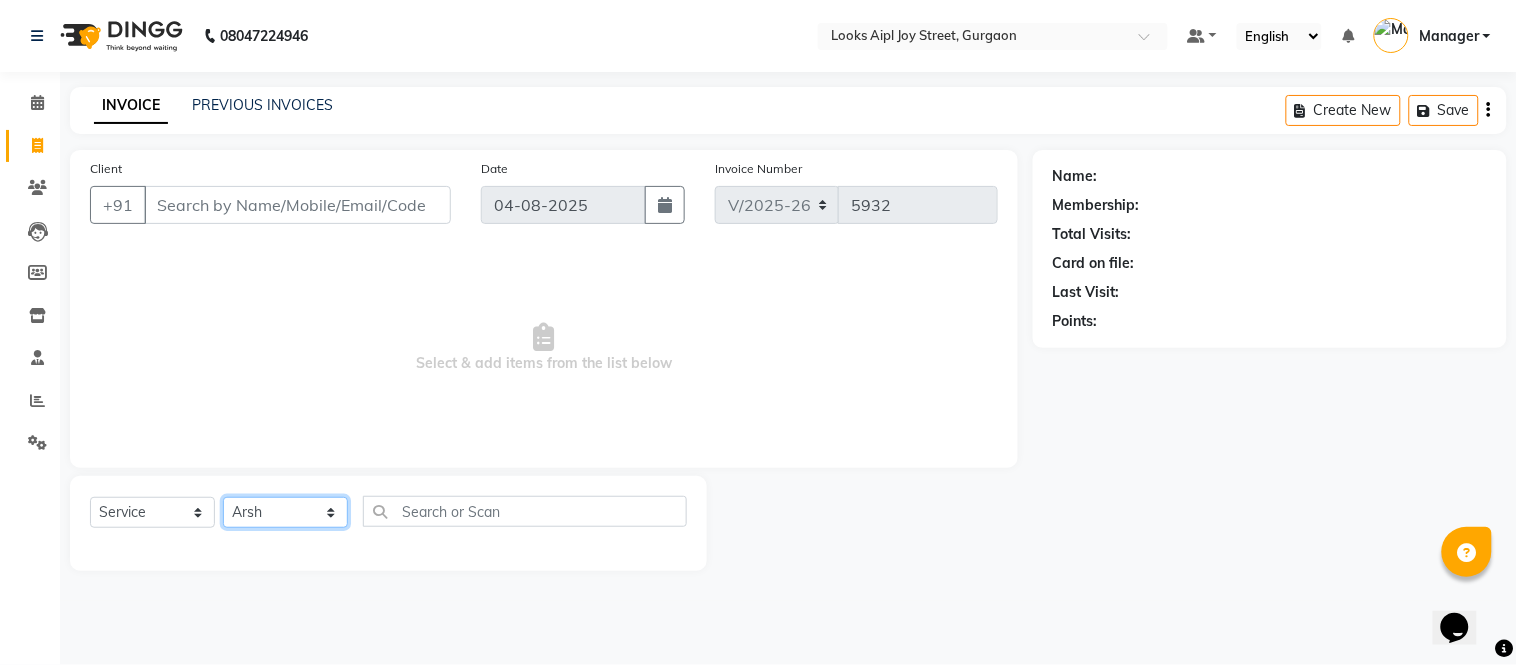 click on "Select Stylist Akash Akshar_asst Alam _Pdct Amit Arkan Arsh Counter Sales Geeta Hema ilfan Kuldeep Laxmi Manager Neeraj Prince sagar_pdct Surejit Vijay Zakir_pdct" 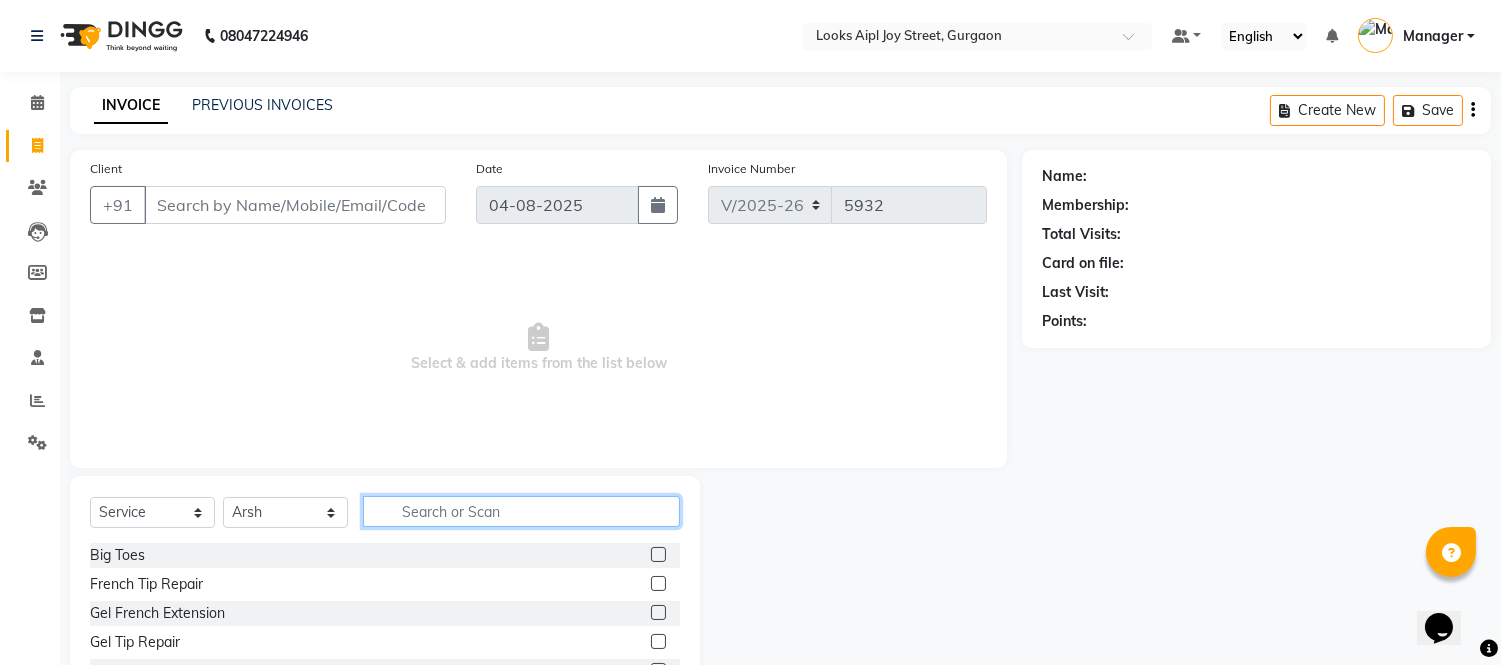 click 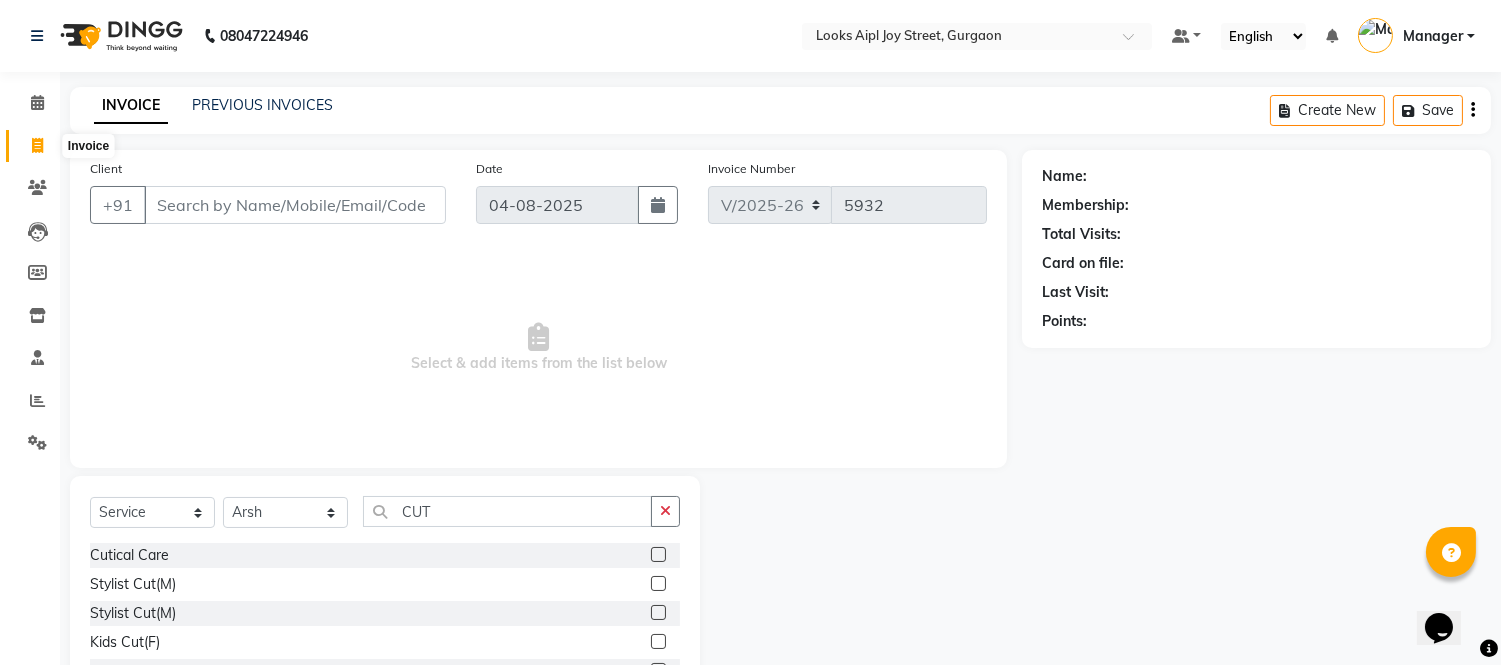 click 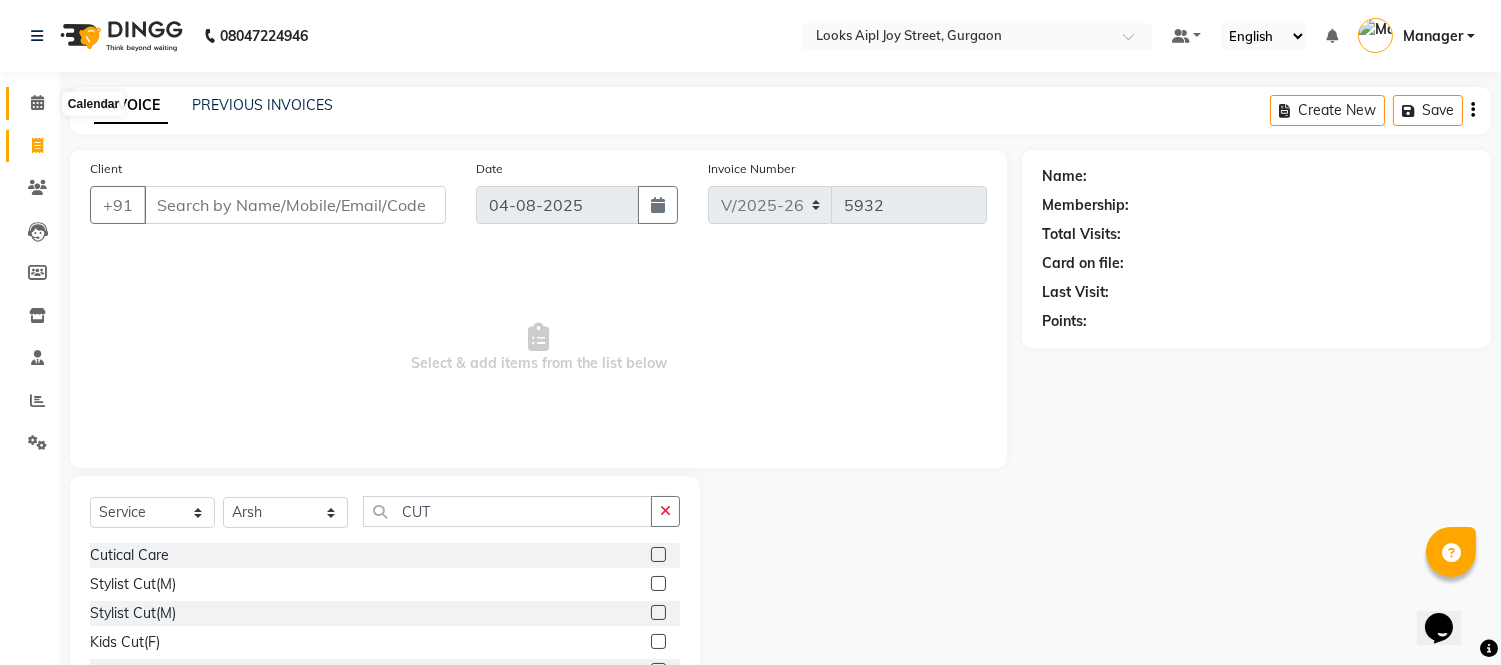 click 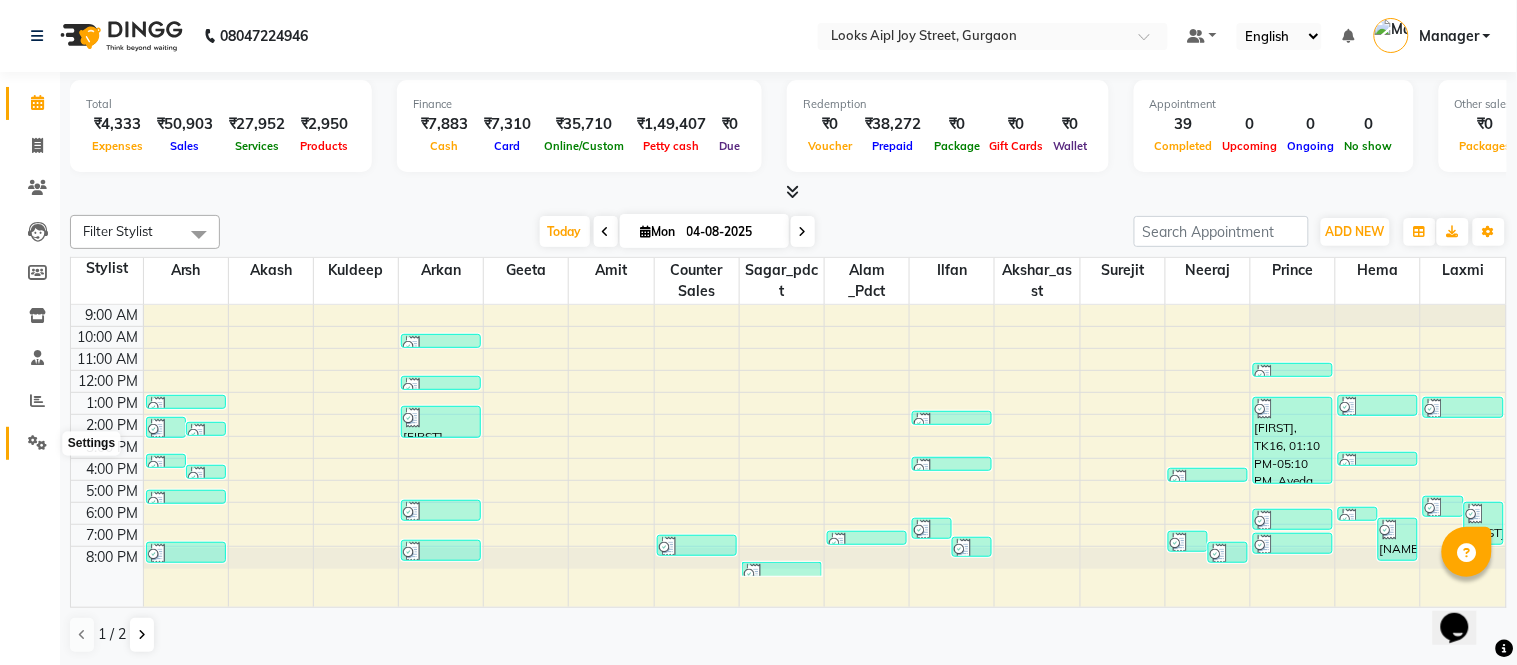 click 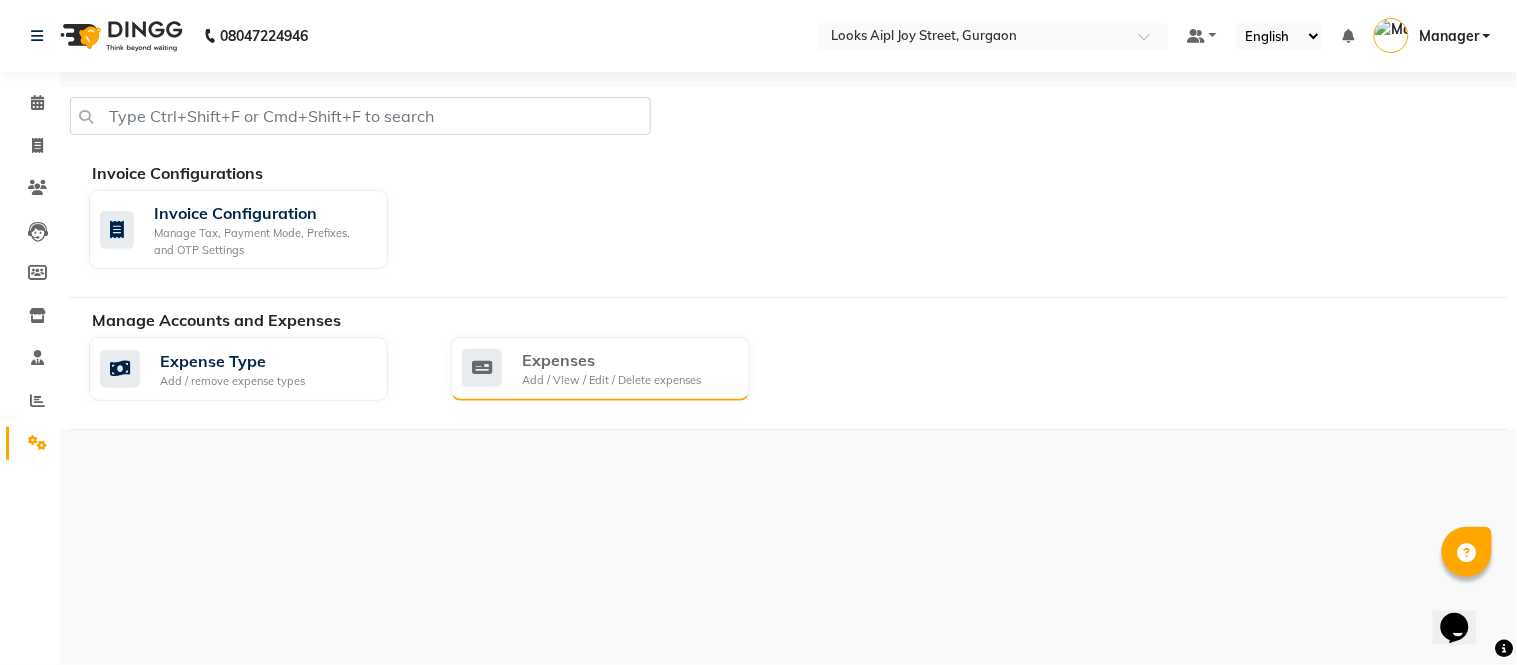 click on "Expenses Add / View / Edit / Delete expenses" 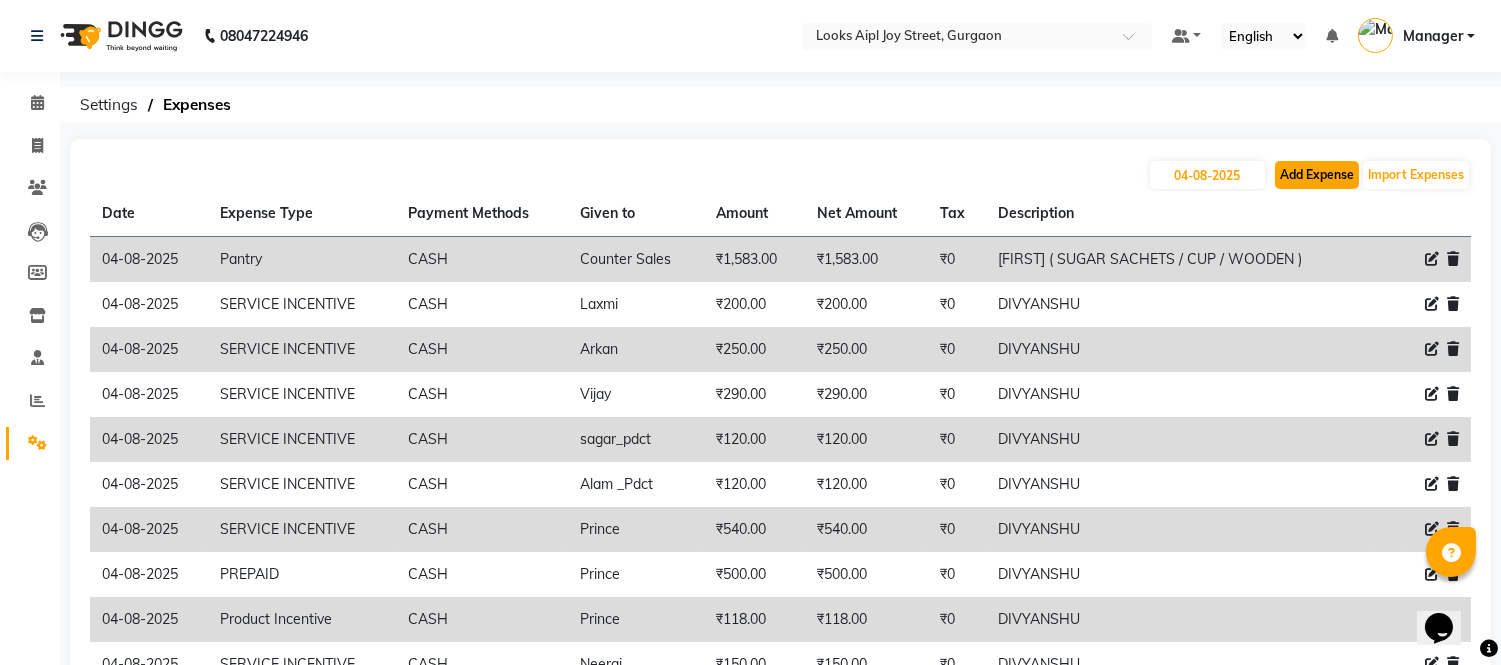 click on "Add Expense" 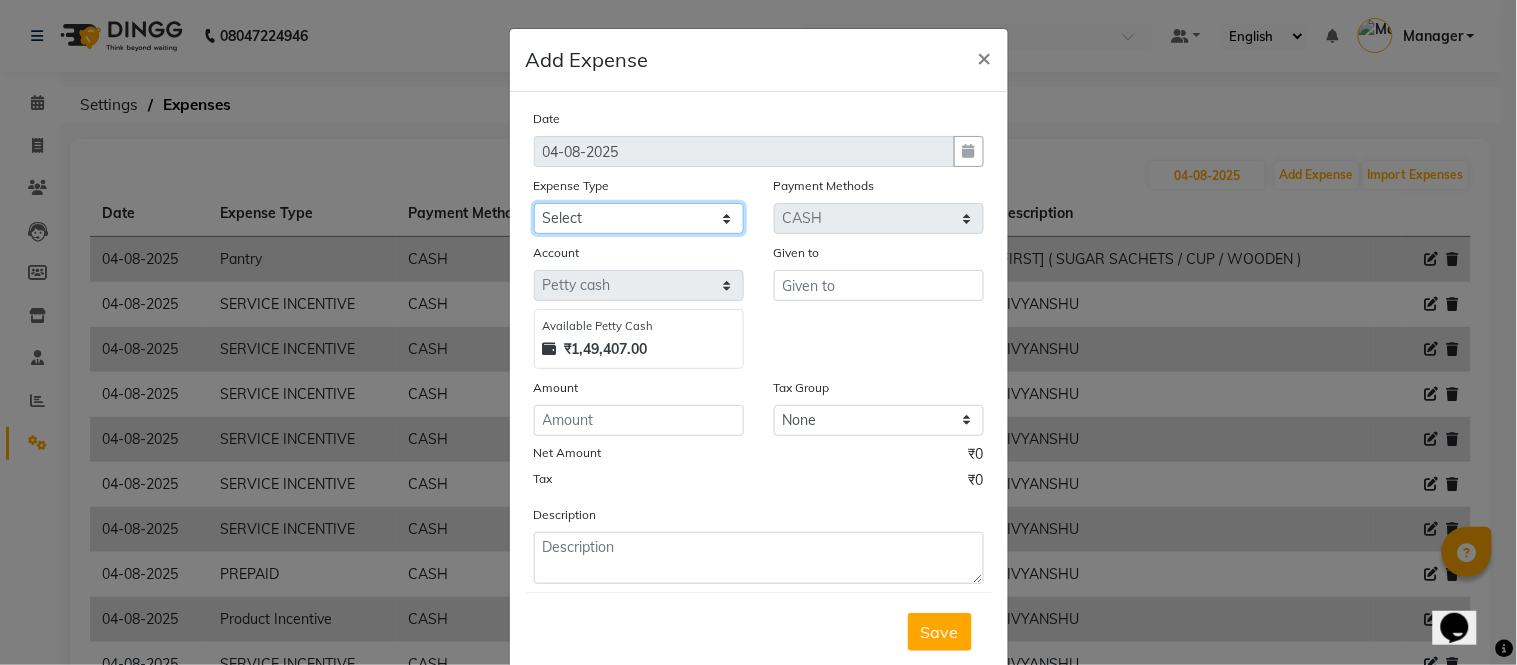 drag, startPoint x: 648, startPoint y: 204, endPoint x: 648, endPoint y: 220, distance: 16 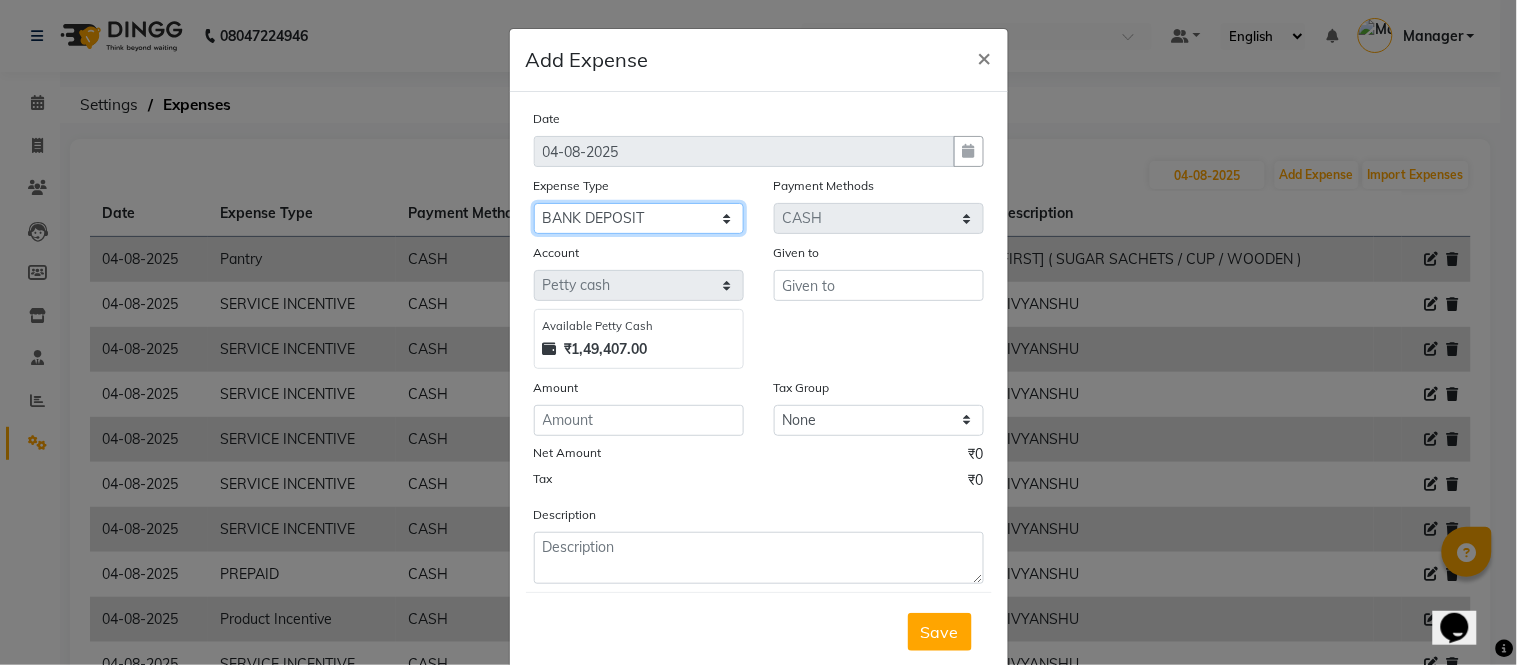 click on "Select BANK DEPOSIT BLINK IT Cash Handover Client Refund Agnst Bill CLIENT WELFARE Entertainment General Expense Laundry Bill milk Pantry PAYMENTS PREPAID Printing And Stationery Product Incentive PURCHASE Repair And Maintenance Salary Salary advance SERVICE INCENTIVE staff accommodation STAFF WELFARE TIP CREDIT CARD TIP UPI Travelling And Conveyance Water Bills" 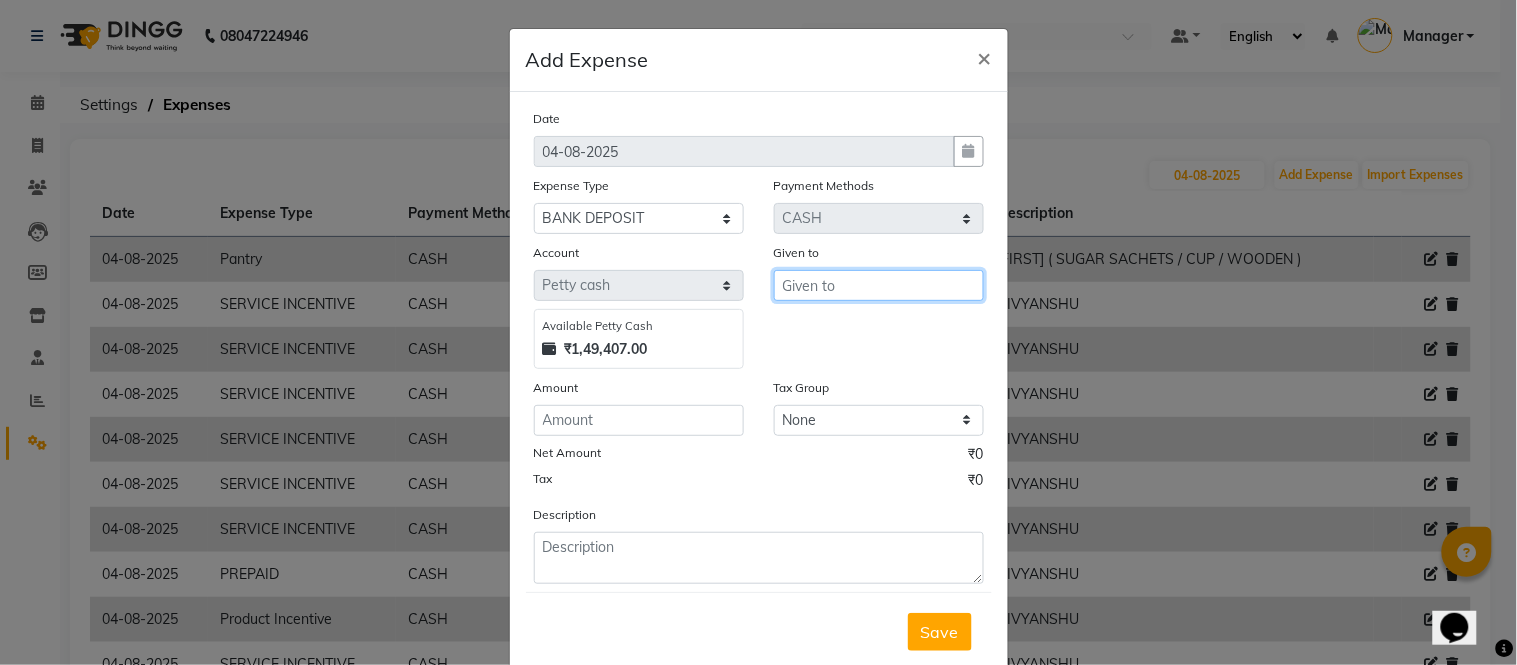 click at bounding box center (879, 285) 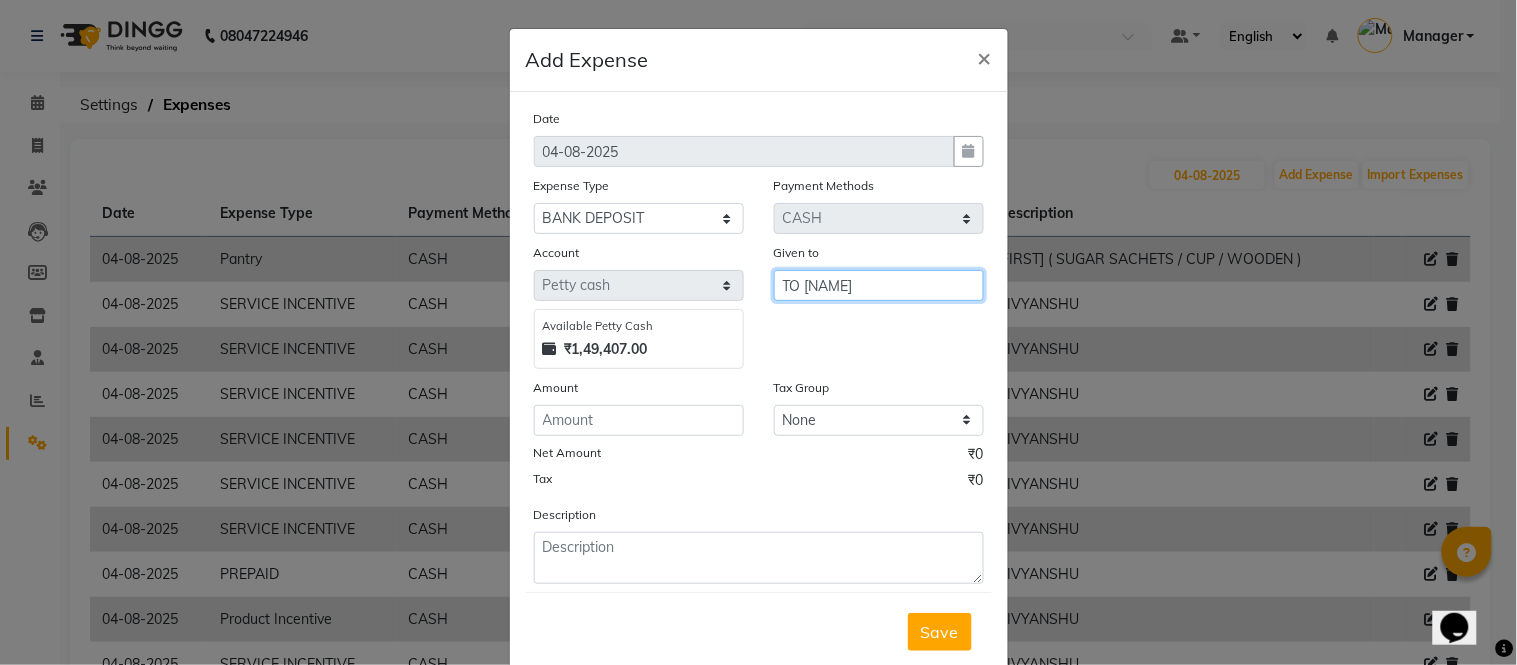 click on "TO VIIT" at bounding box center [879, 285] 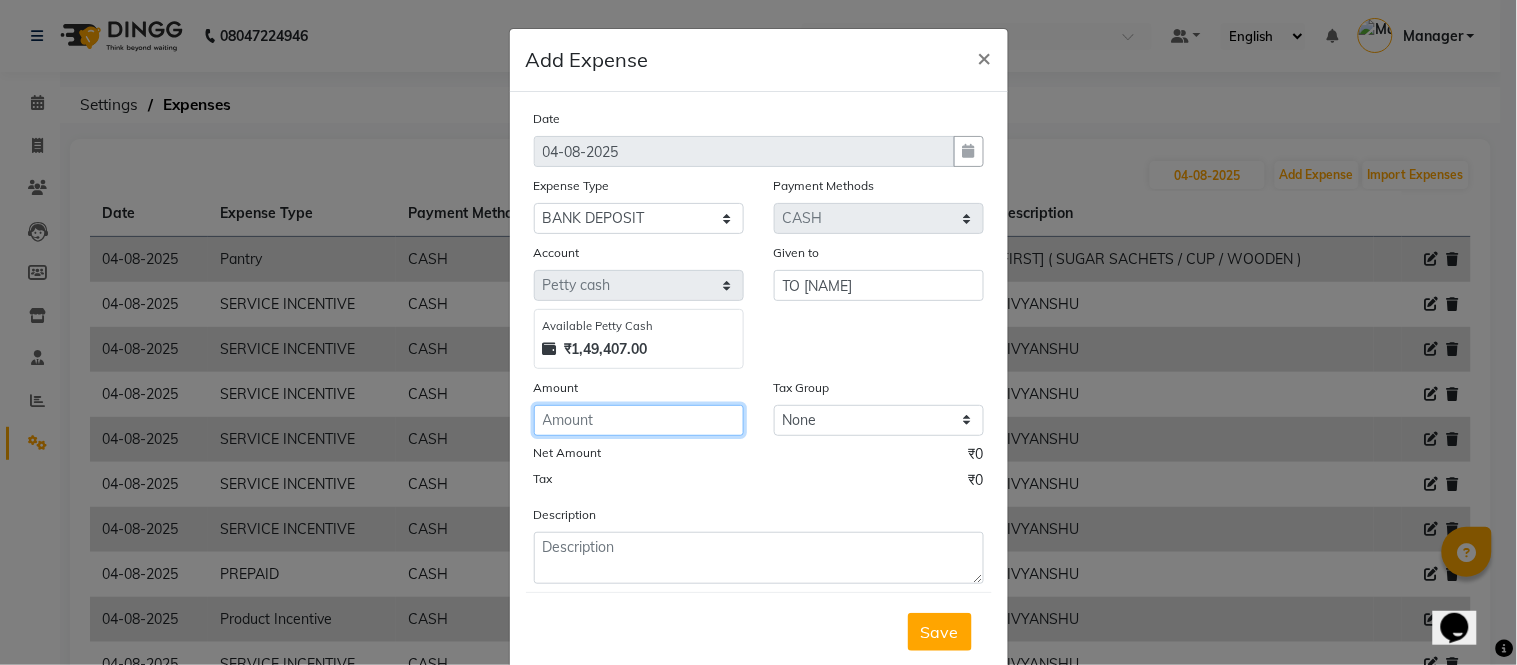 click 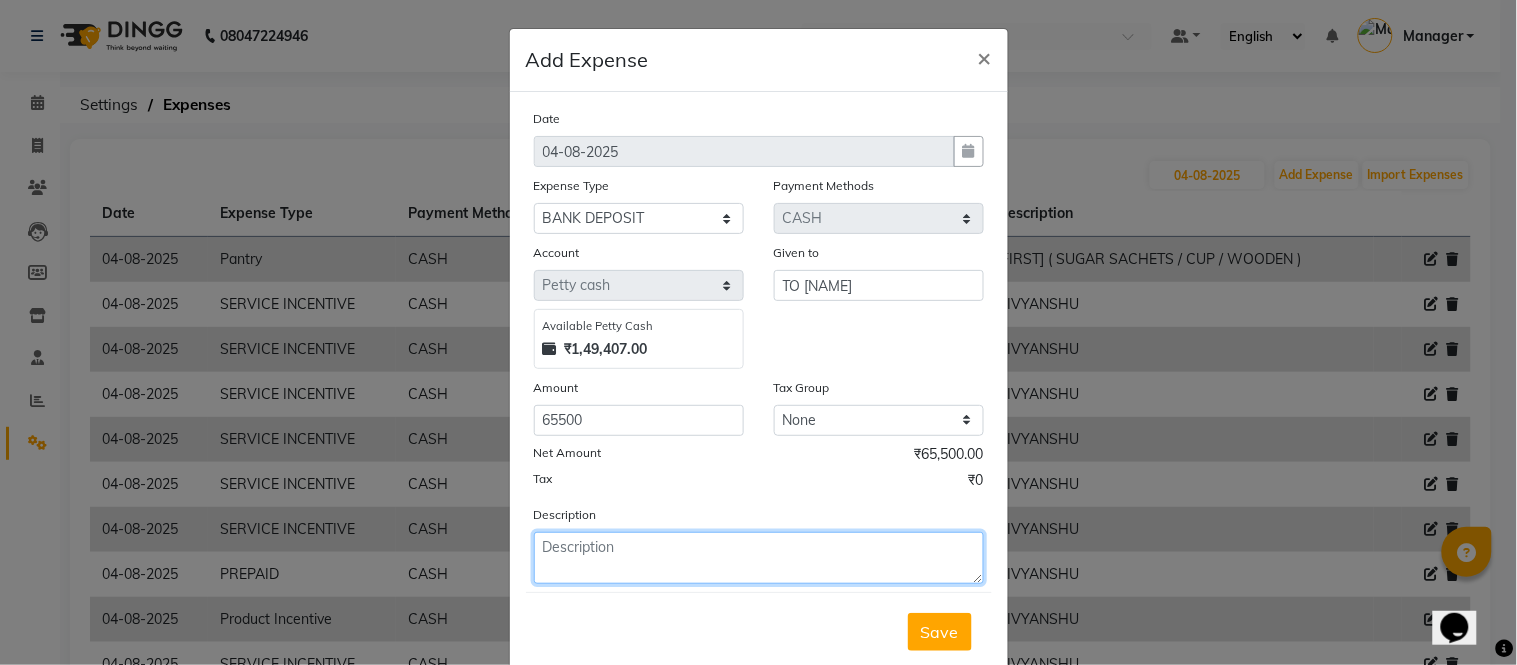 click 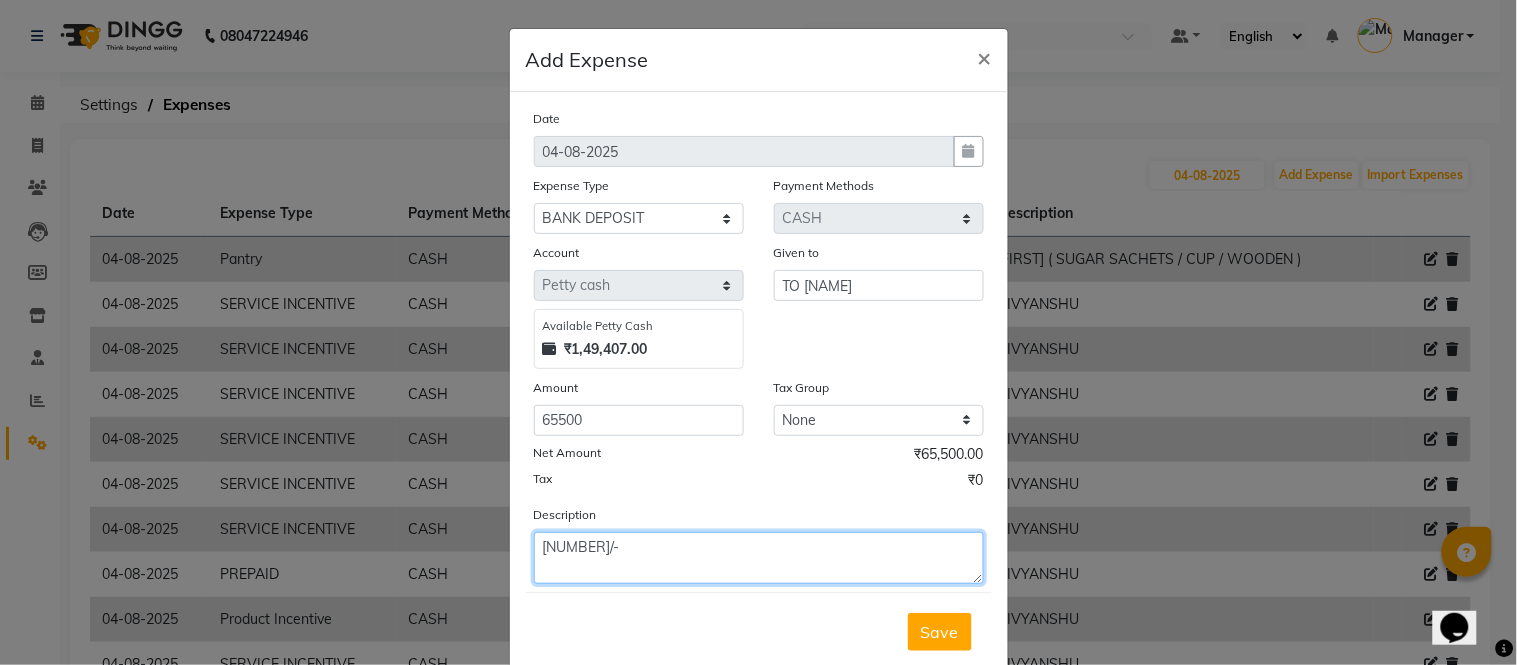 drag, startPoint x: 595, startPoint y: 541, endPoint x: 448, endPoint y: 523, distance: 148.09795 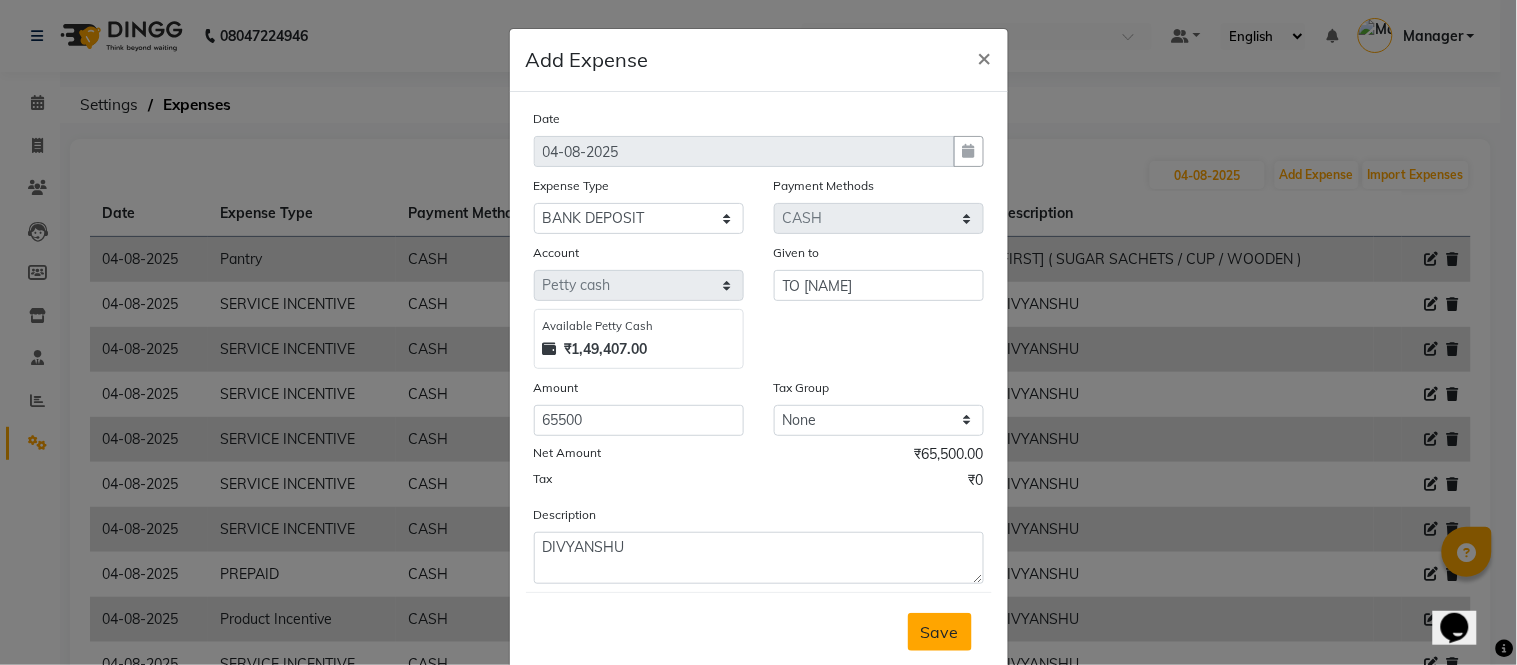 click on "Save" at bounding box center [940, 632] 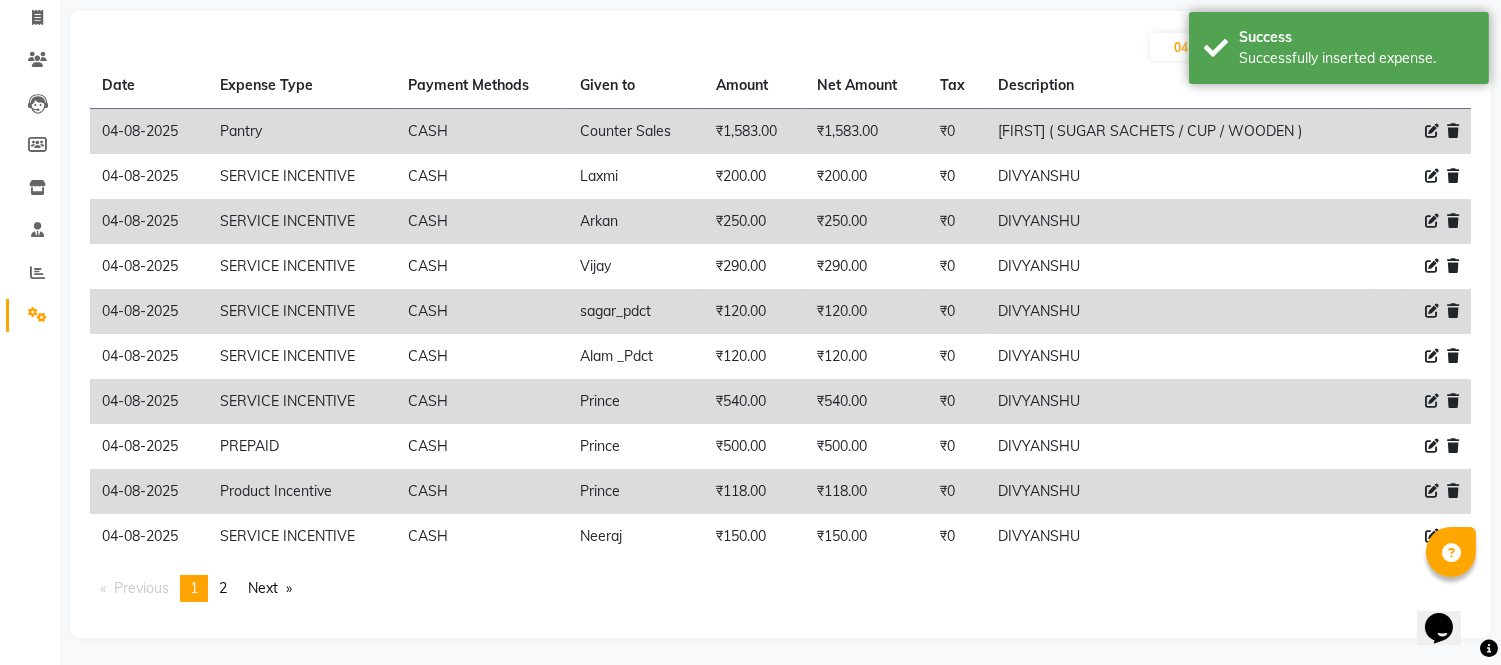 scroll, scrollTop: 130, scrollLeft: 0, axis: vertical 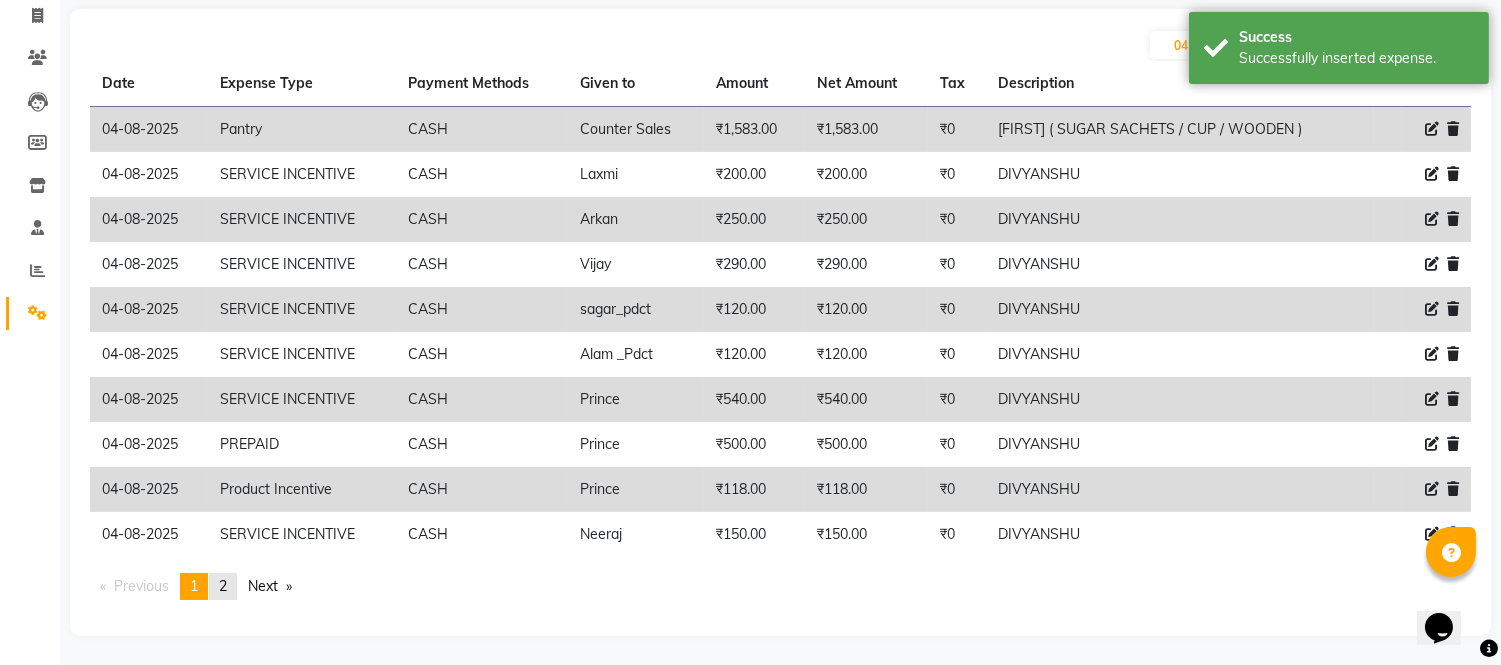 click on "page  2" at bounding box center [223, 586] 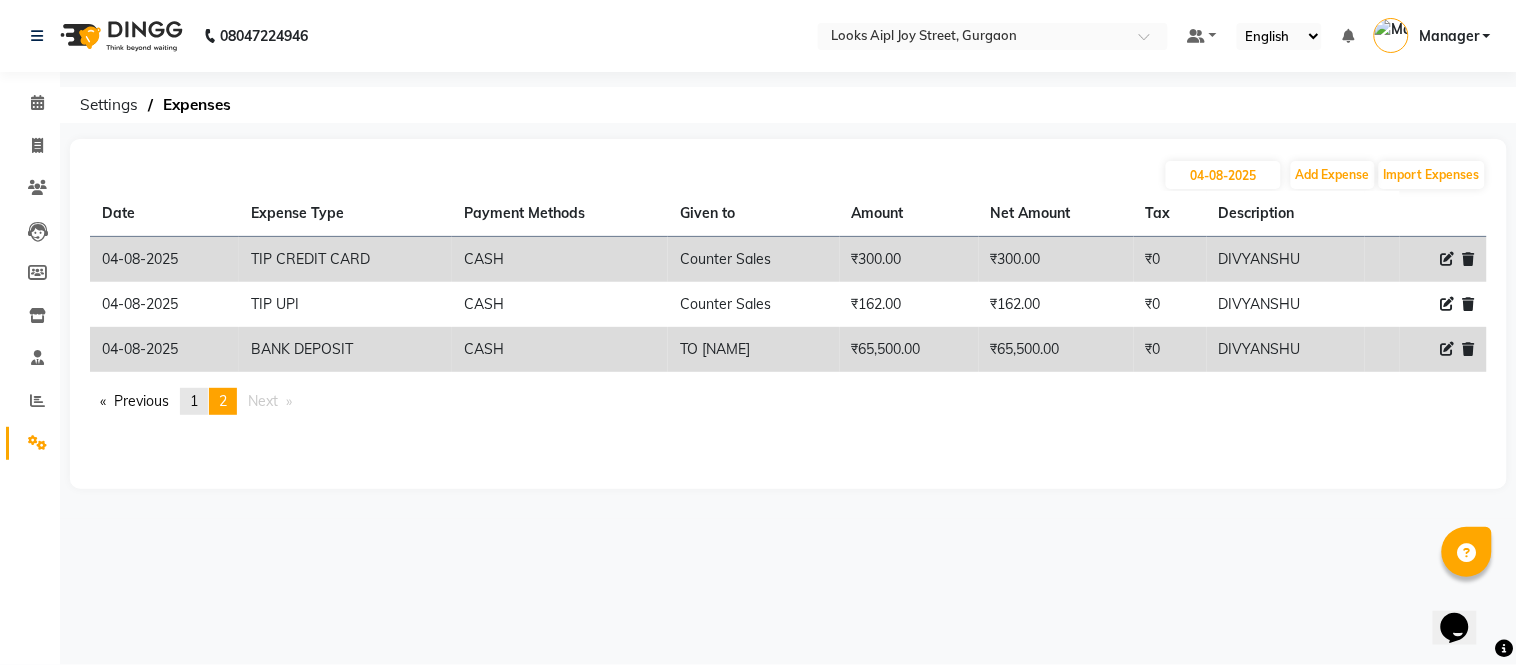 click on "page  1" at bounding box center [194, 401] 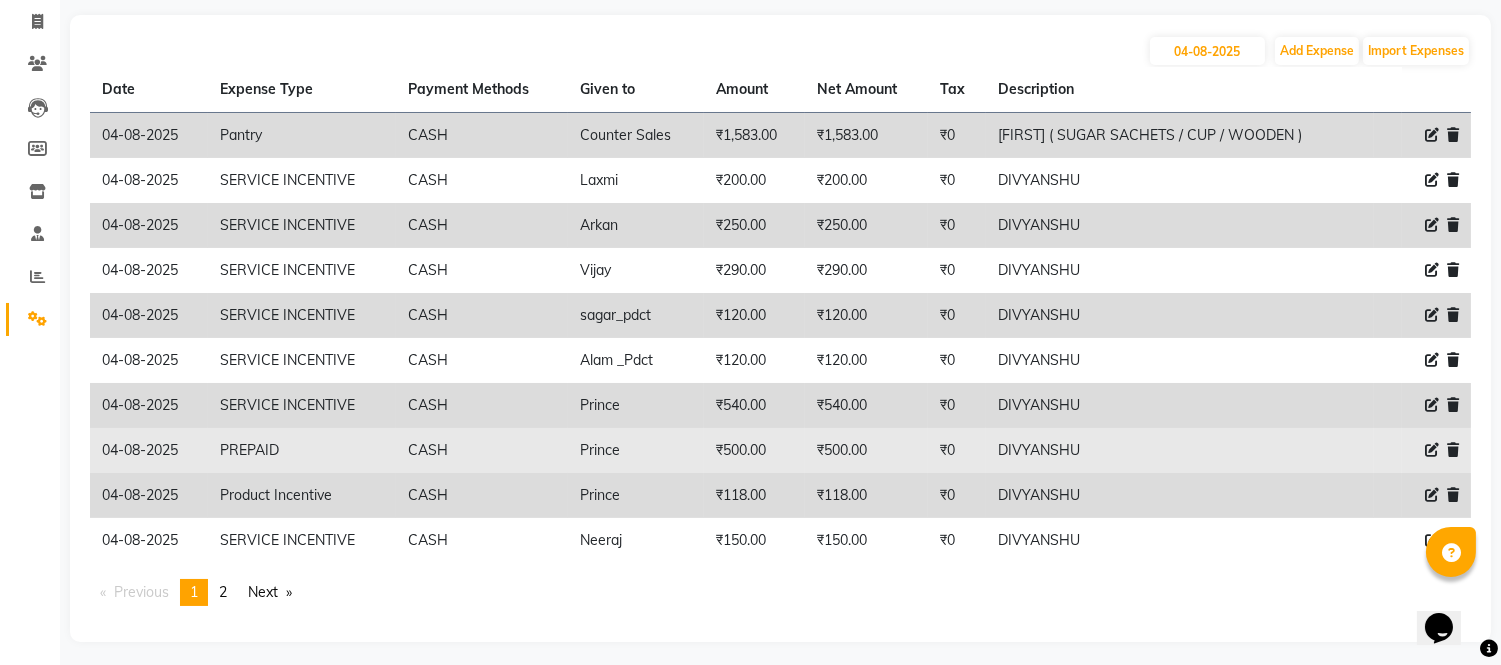 scroll, scrollTop: 130, scrollLeft: 0, axis: vertical 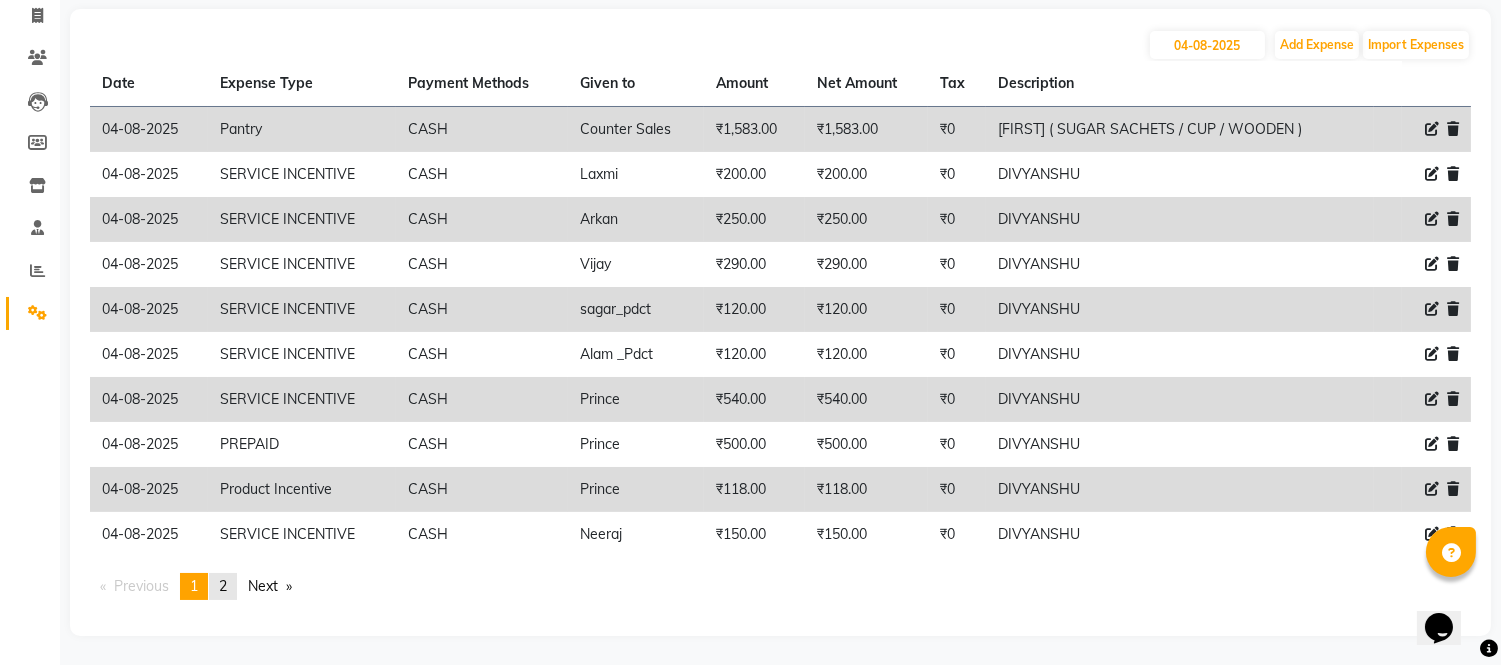 click on "page  2" at bounding box center (223, 586) 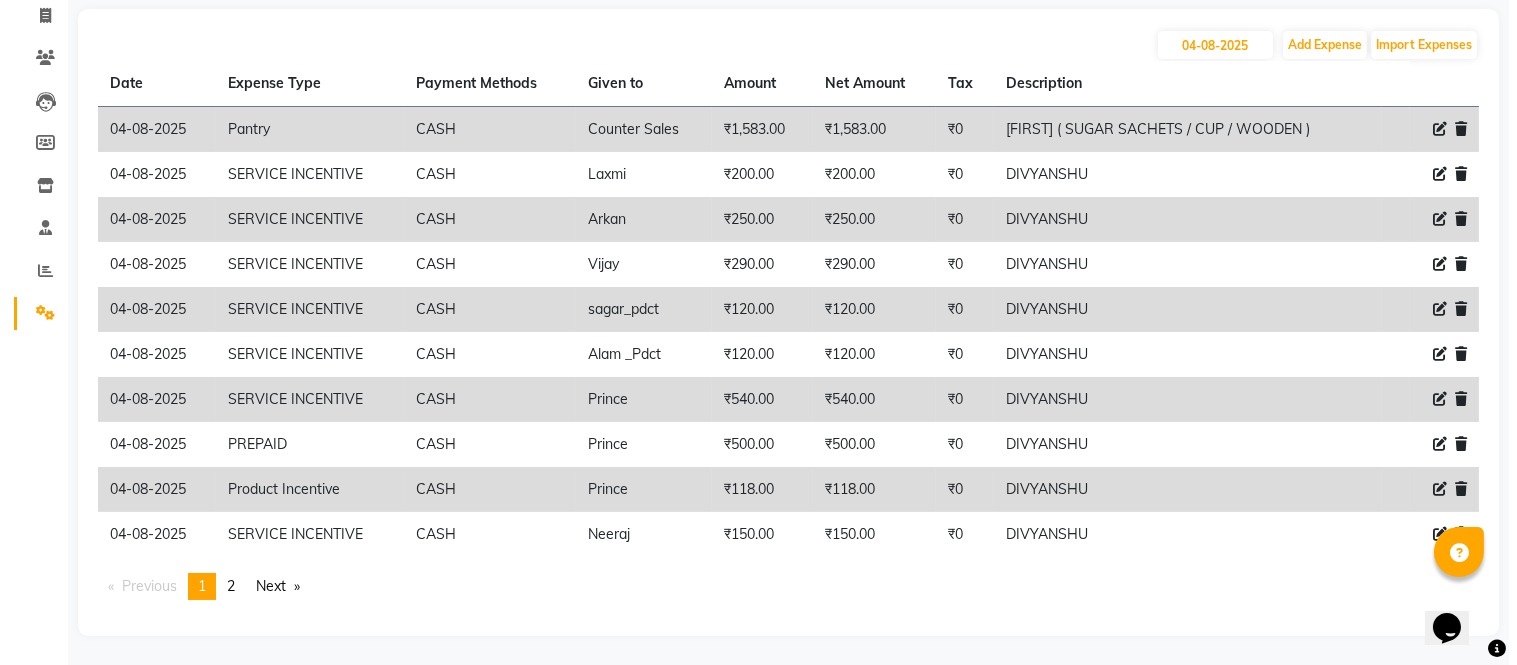 scroll, scrollTop: 0, scrollLeft: 0, axis: both 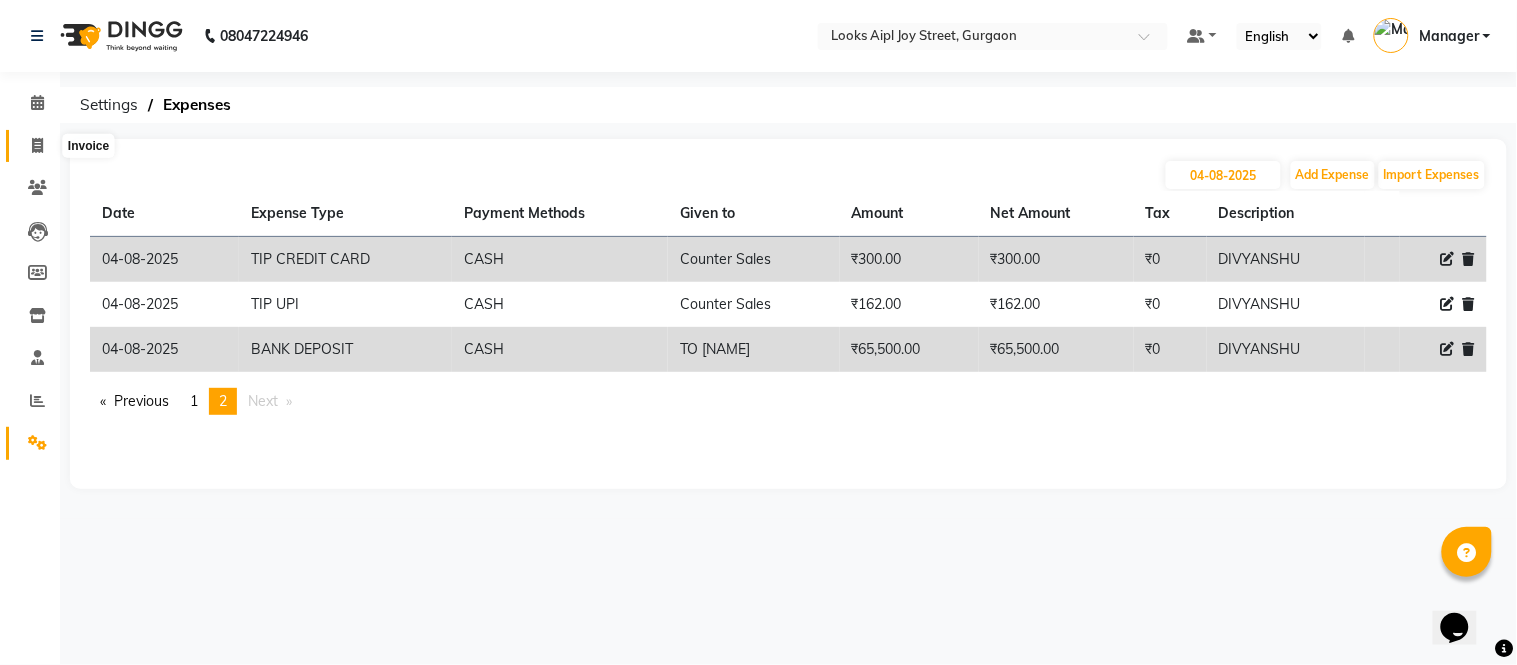 click 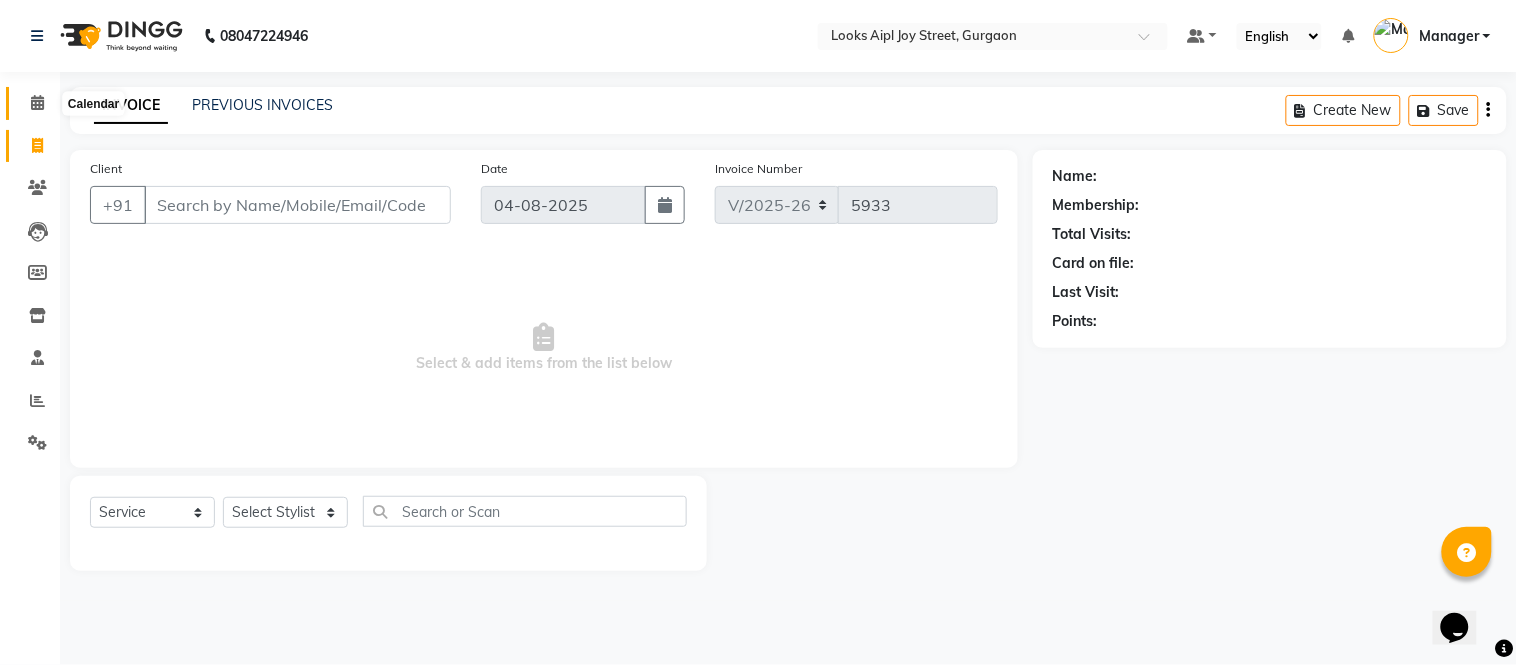 click 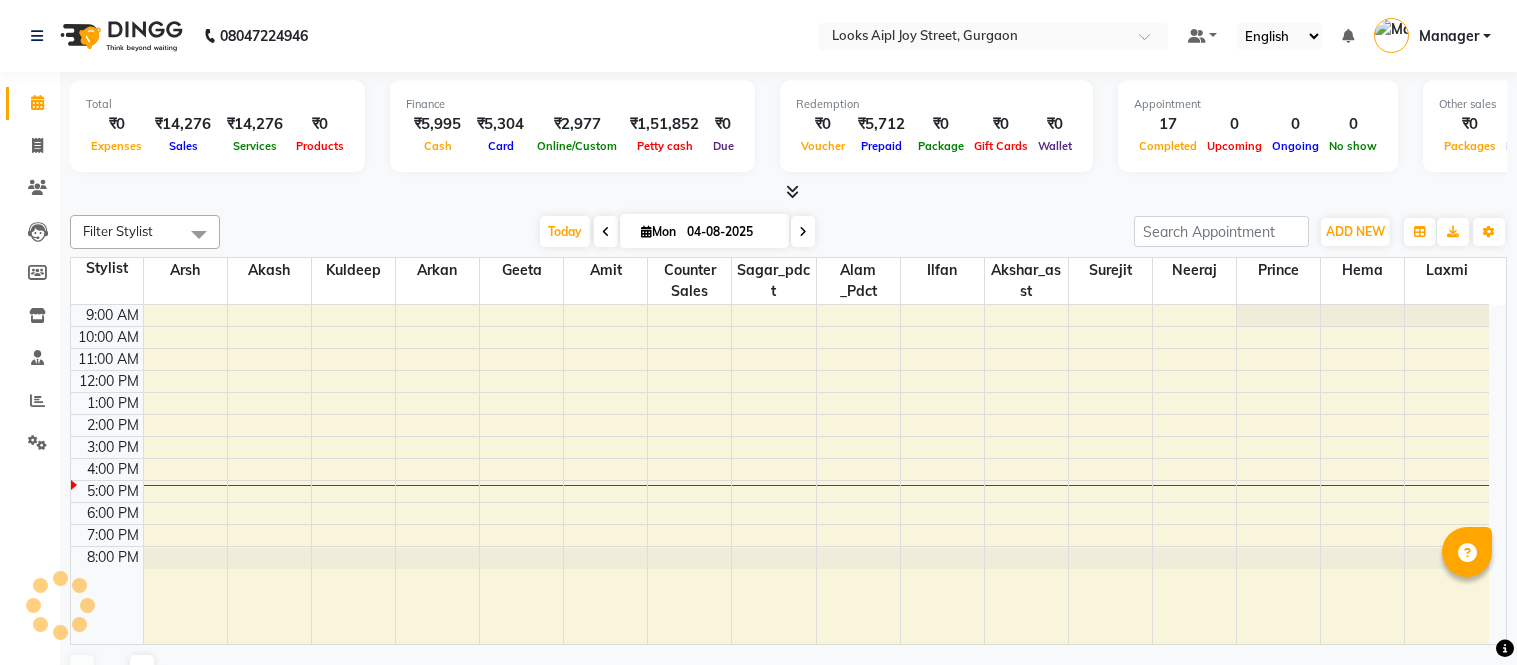 scroll, scrollTop: 0, scrollLeft: 0, axis: both 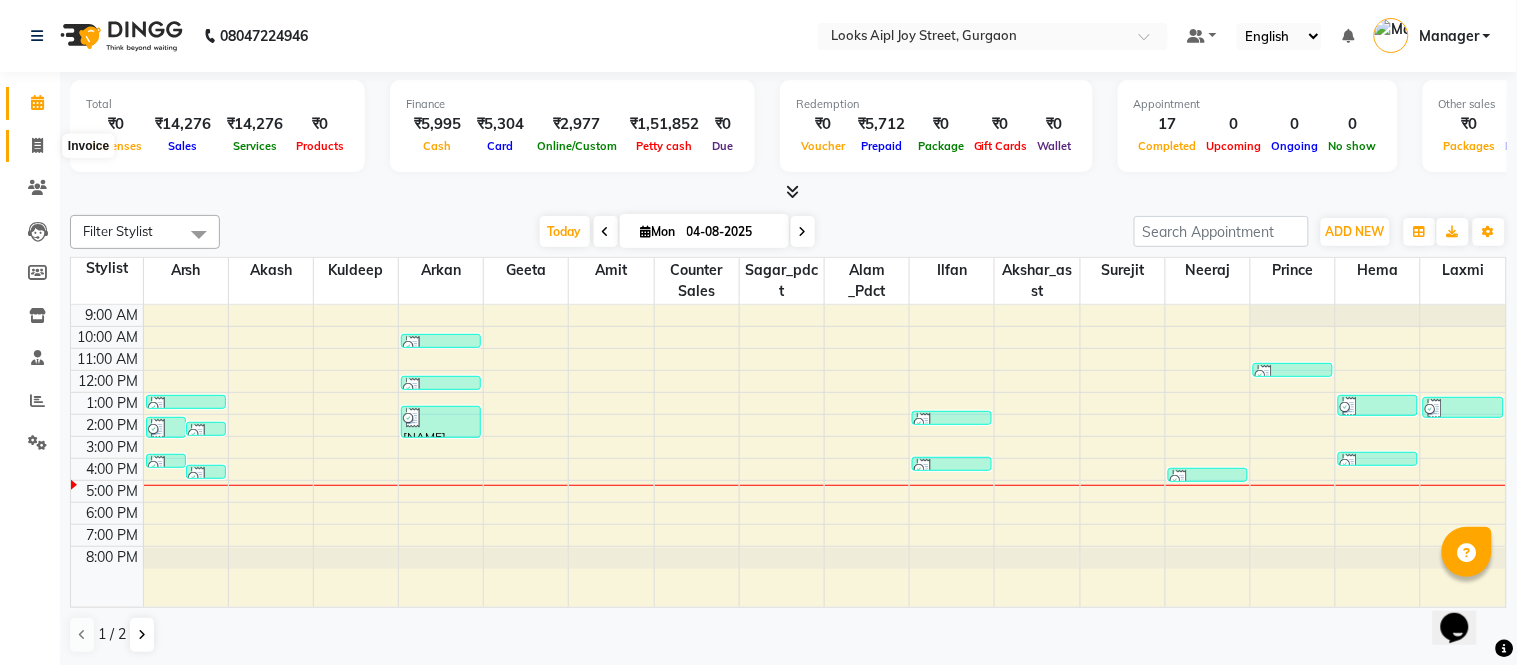 click 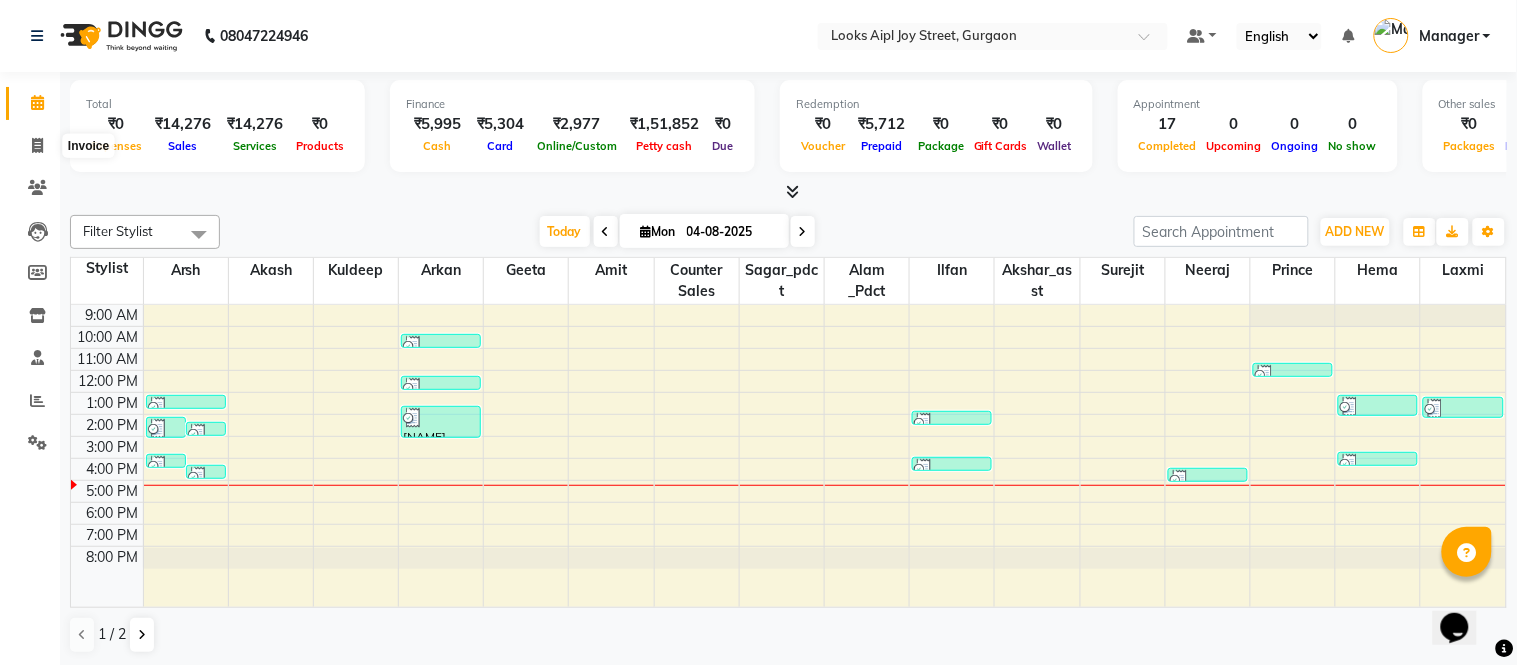 select on "service" 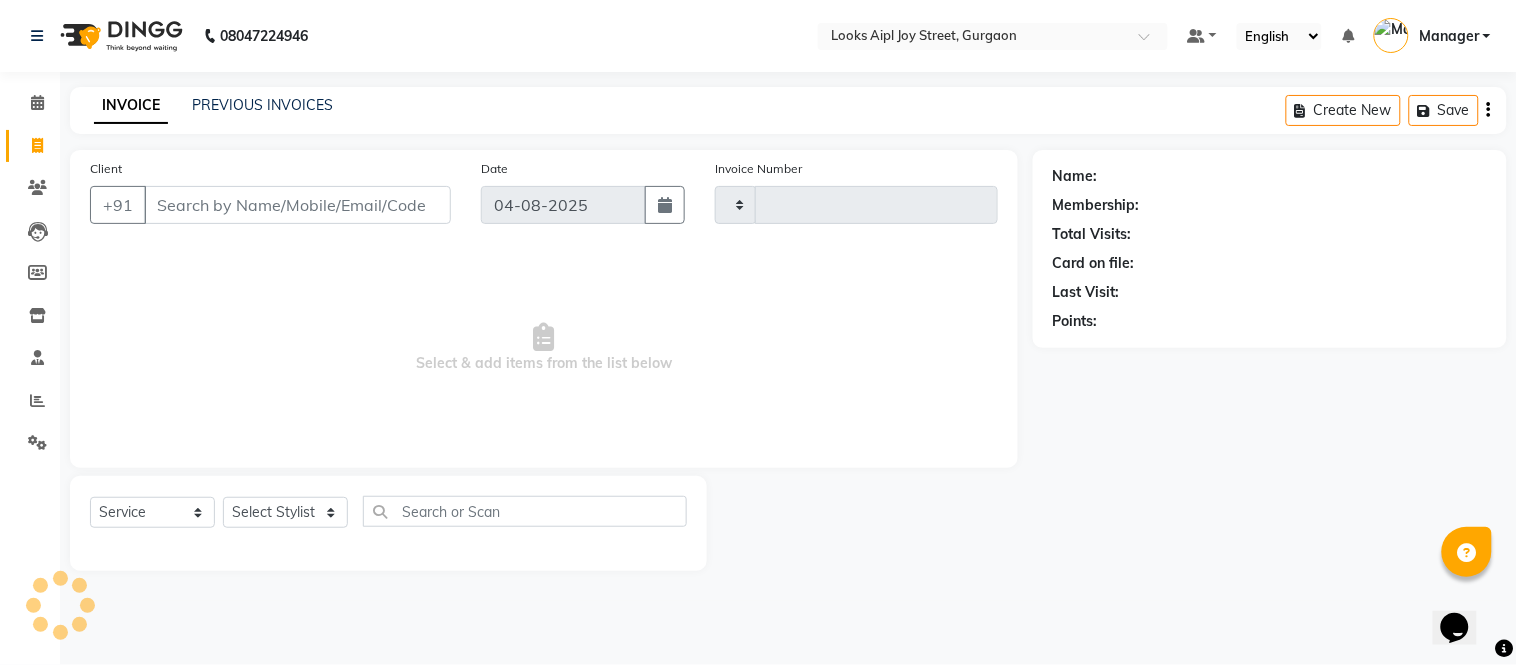 click on "Client" at bounding box center (297, 205) 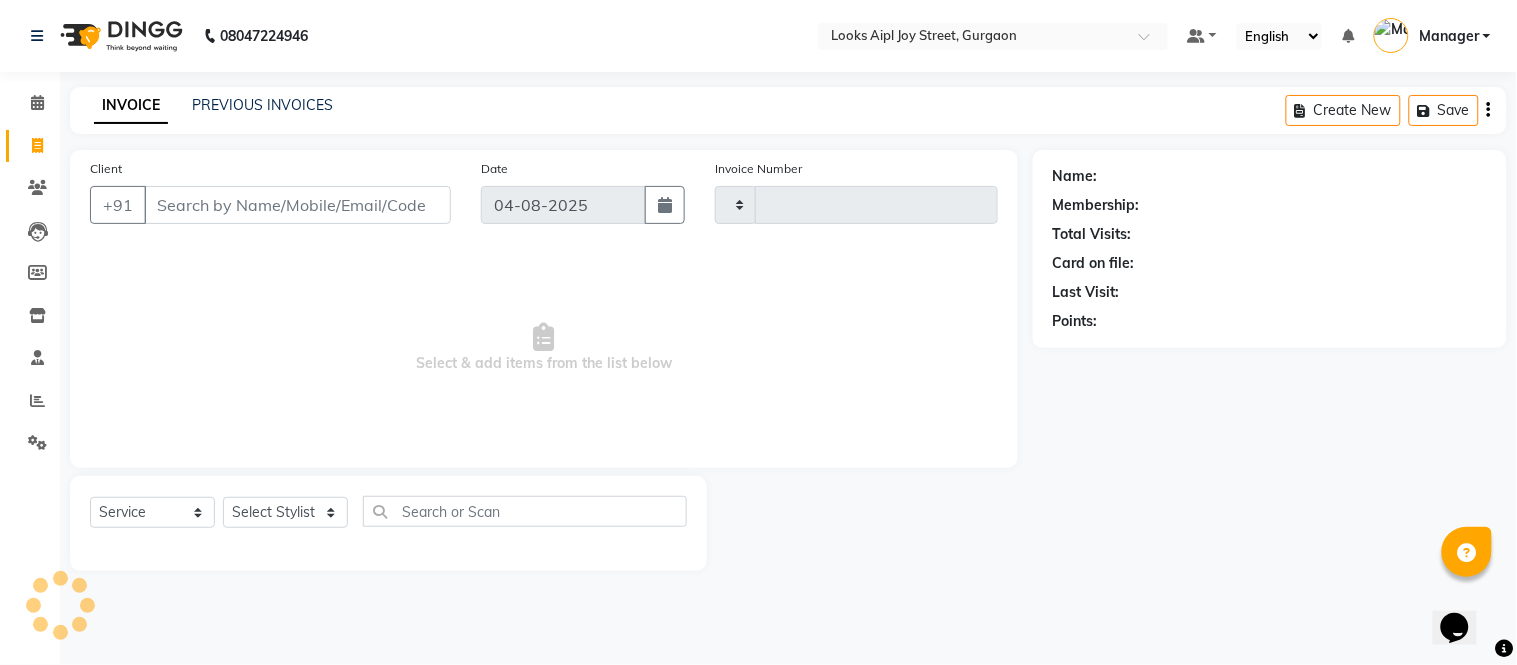 type on "5914" 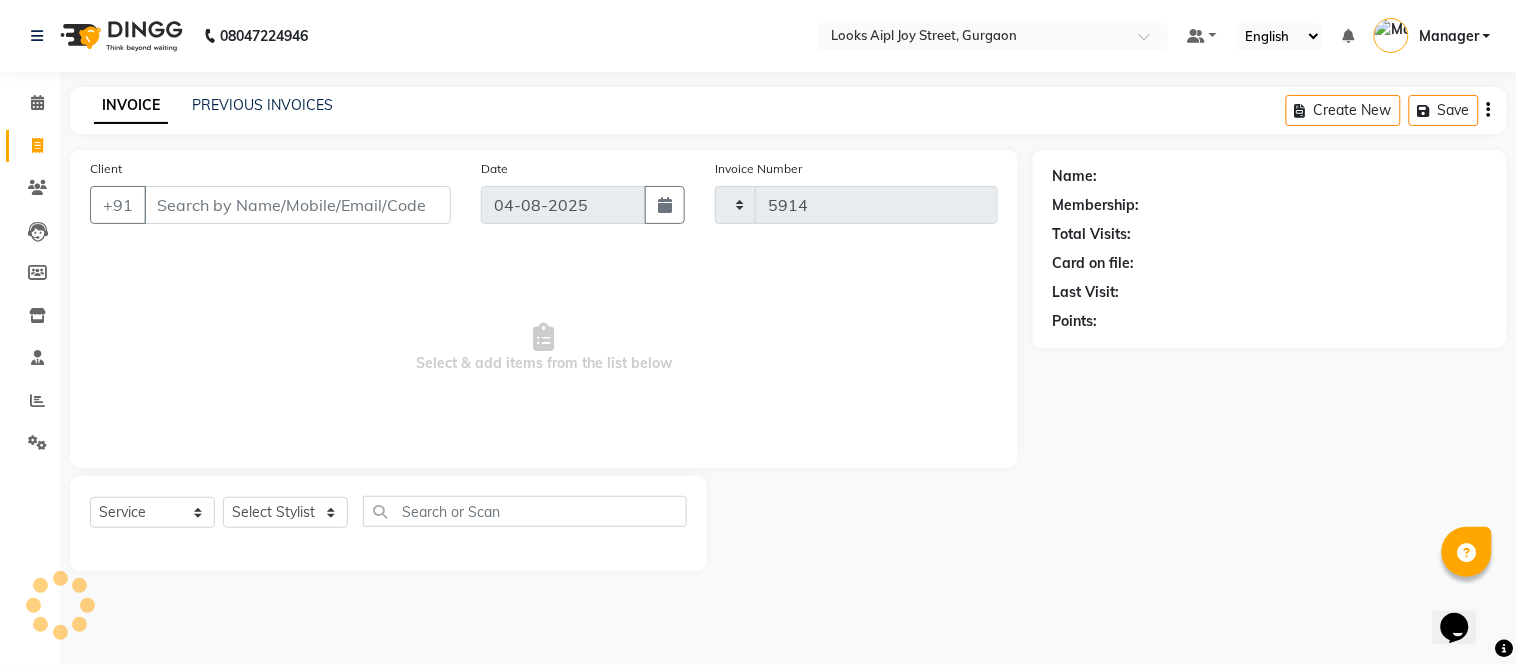 select on "6047" 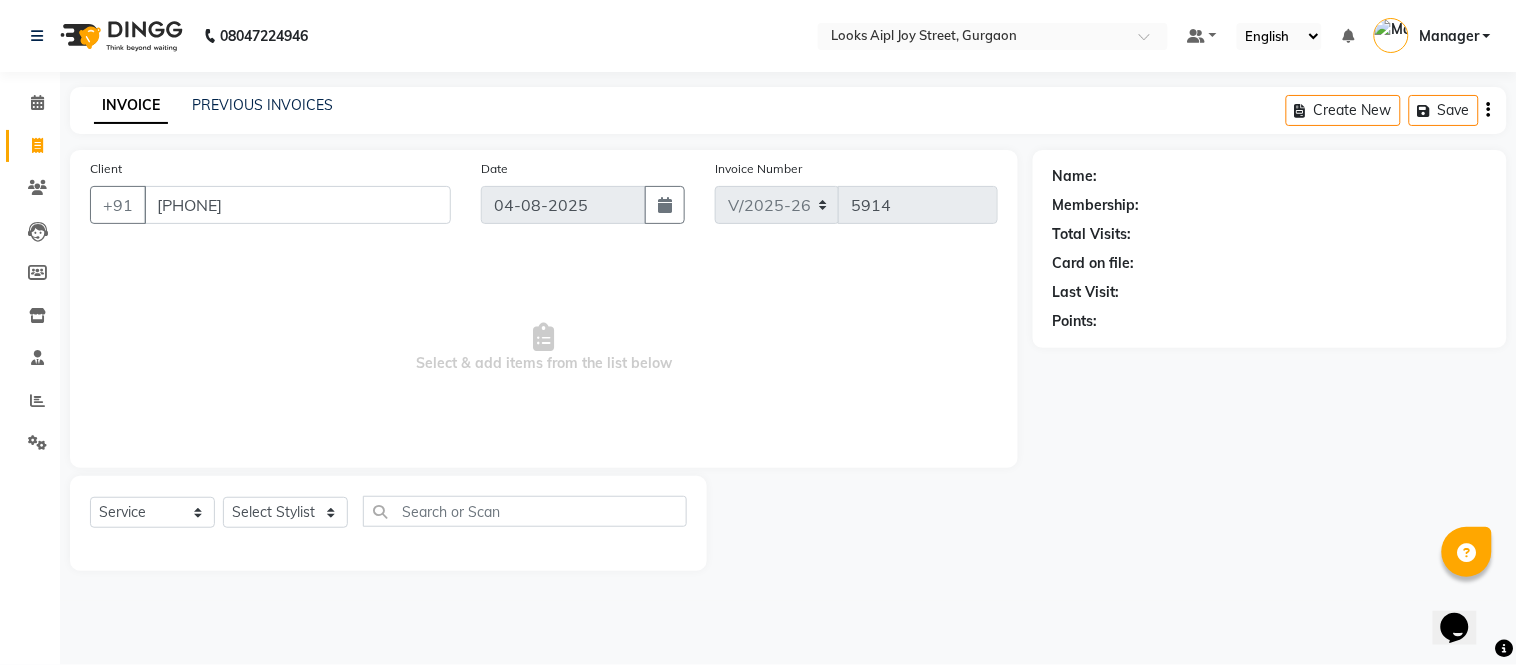 type on "[PHONE]" 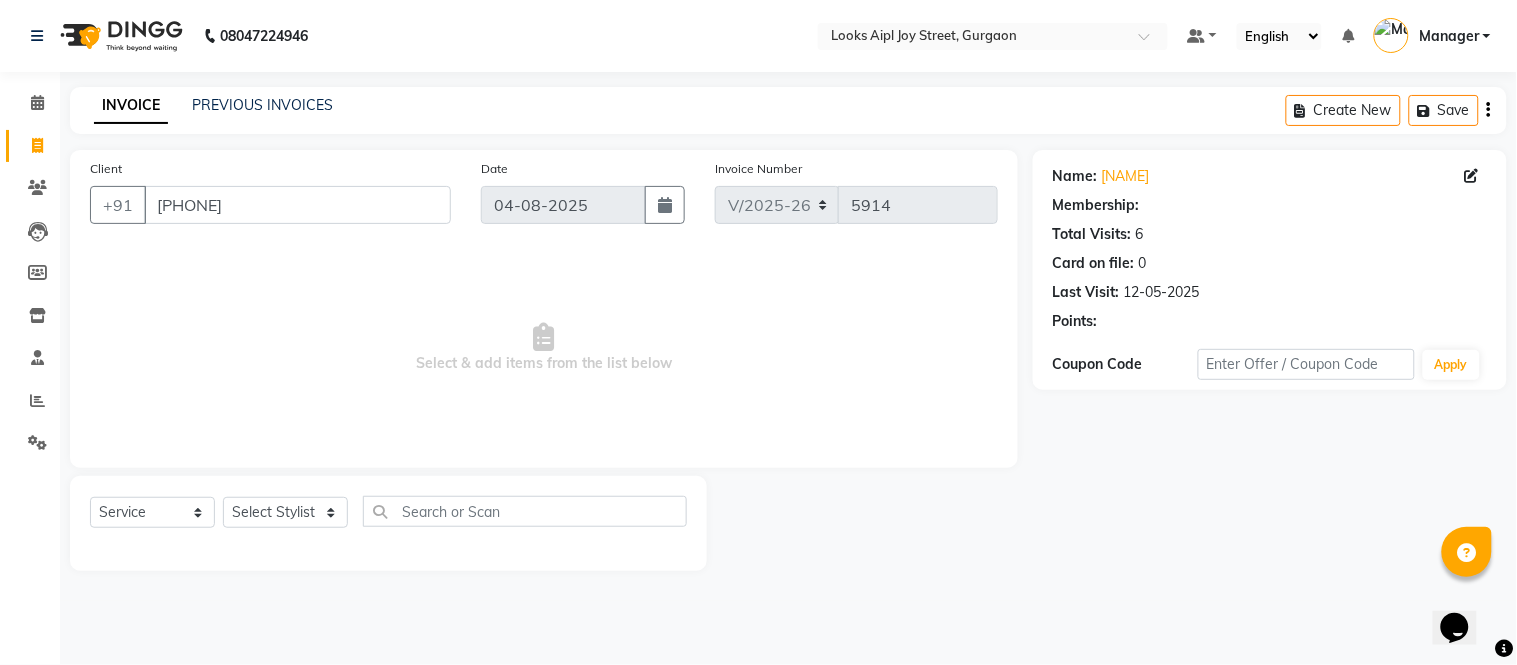select on "1: Object" 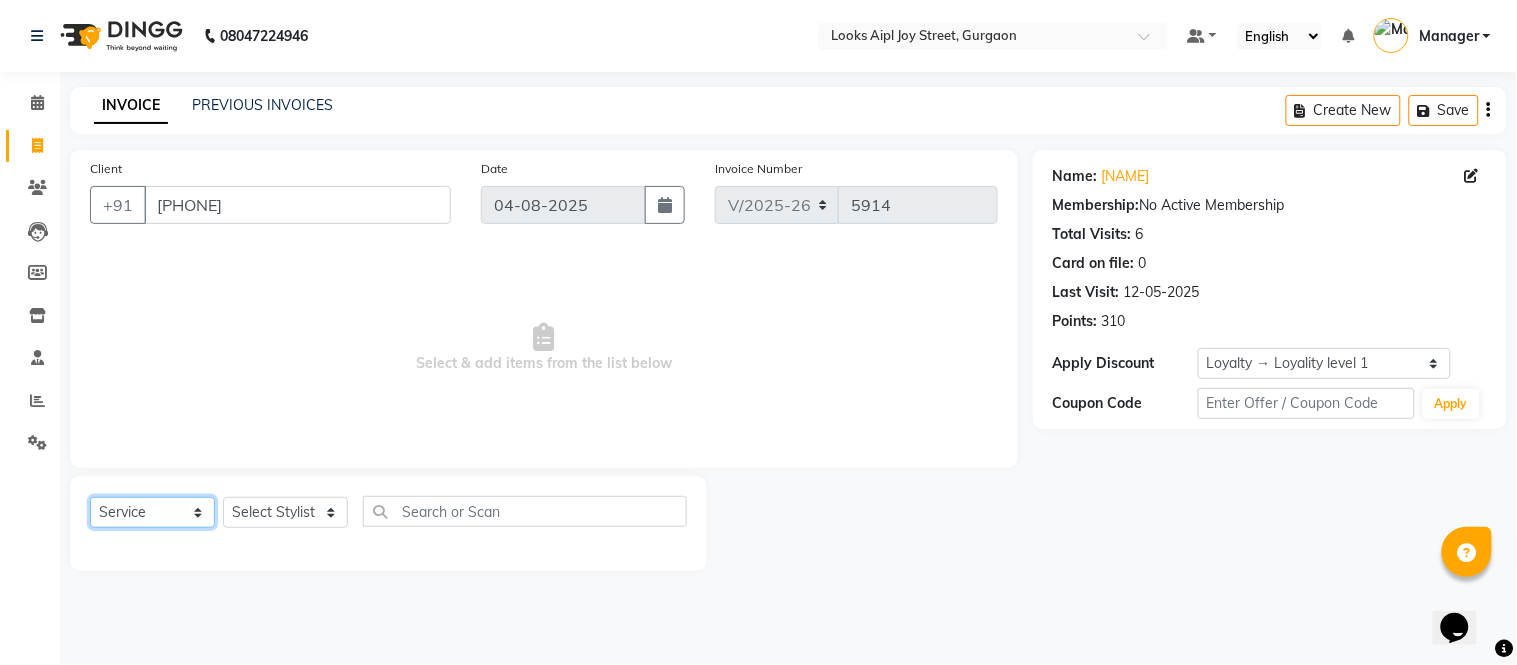 click on "Select  Service  Product  Membership  Package Voucher Prepaid Gift Card" 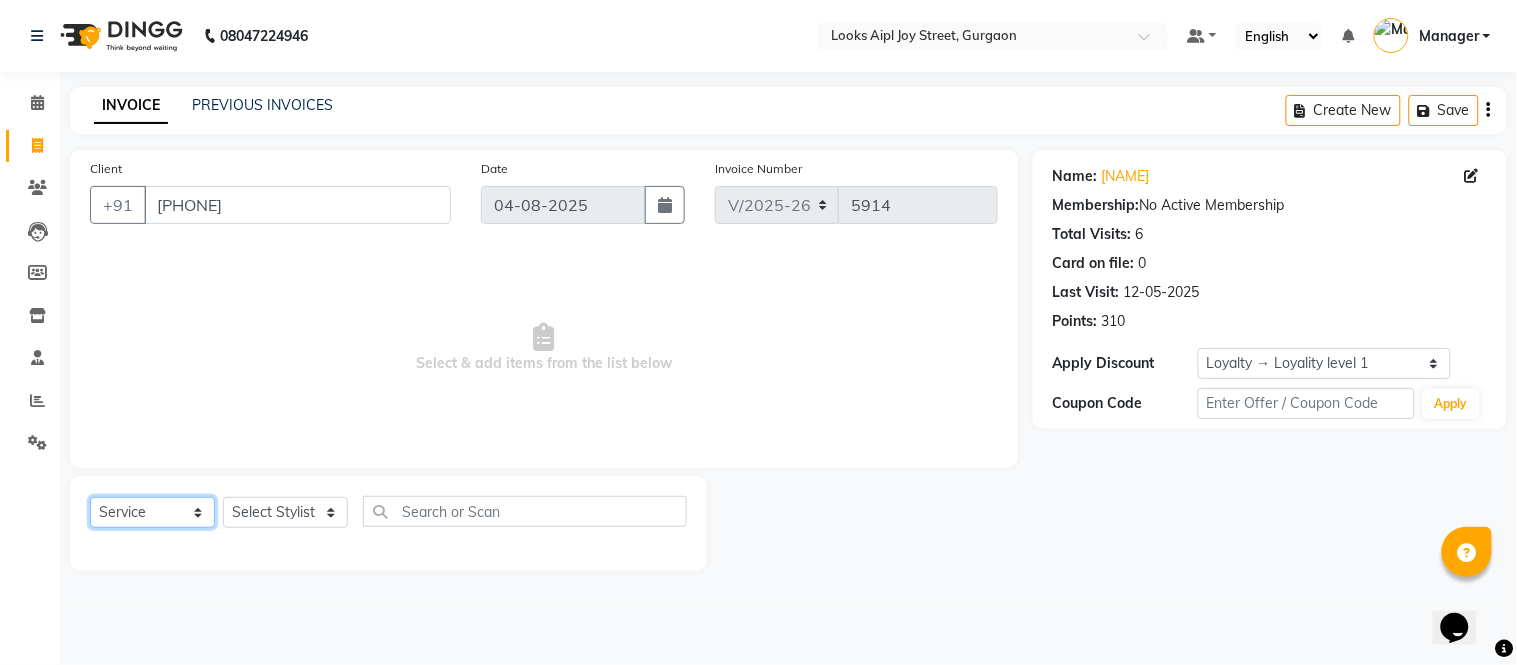 select on "P" 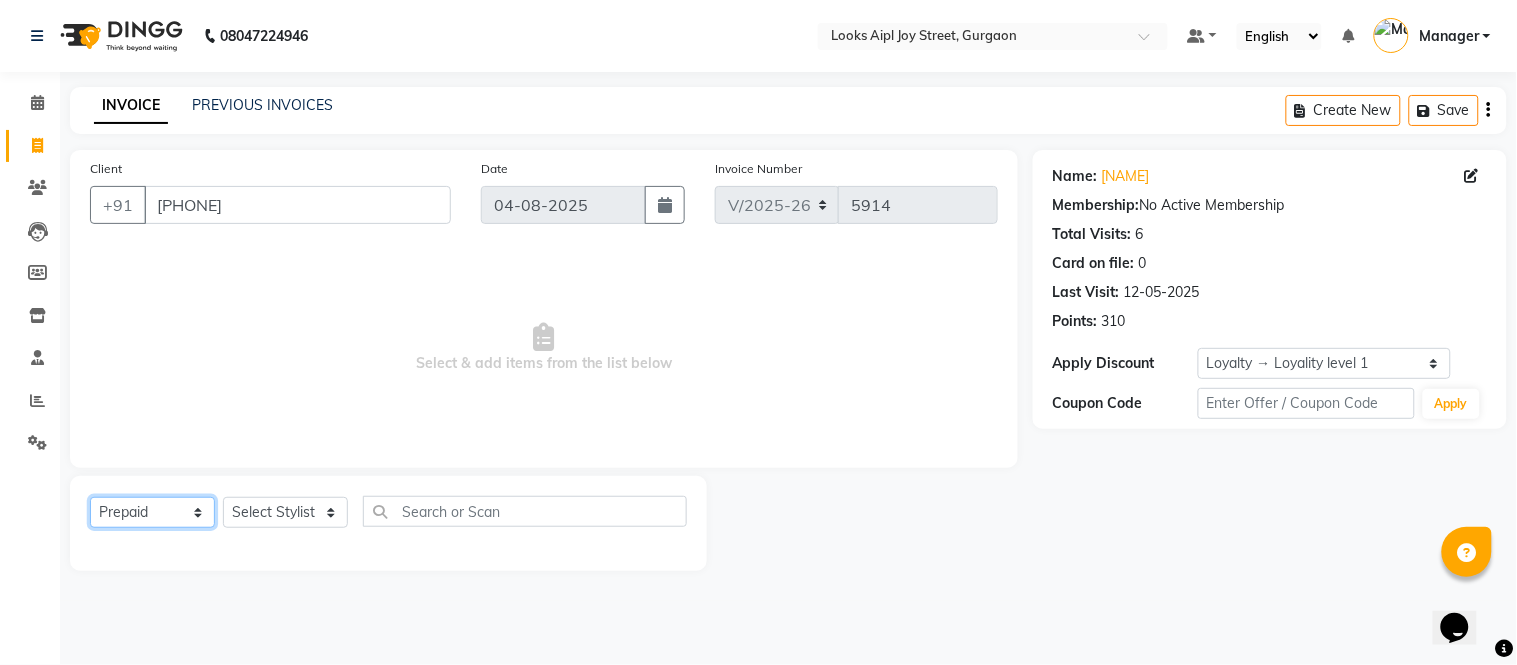 click on "Select  Service  Product  Membership  Package Voucher Prepaid Gift Card" 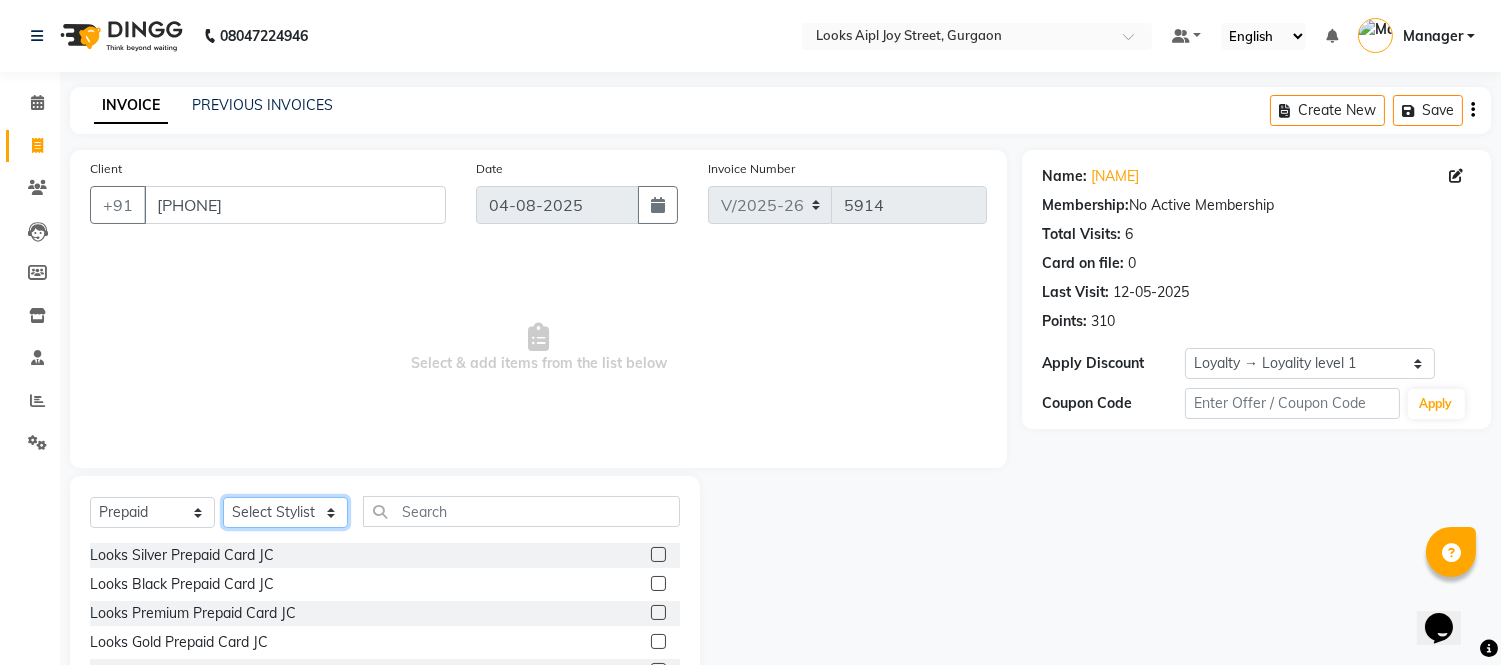 drag, startPoint x: 310, startPoint y: 524, endPoint x: 310, endPoint y: 500, distance: 24 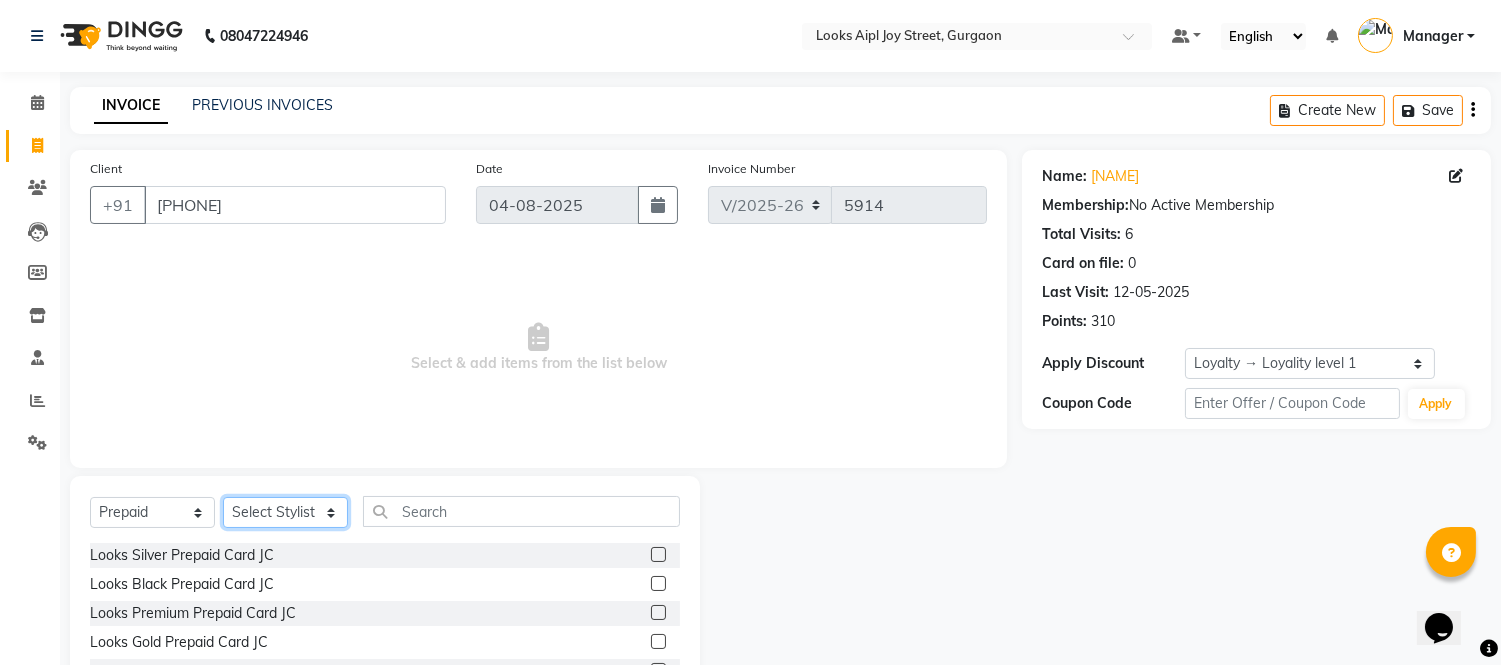 select on "70689" 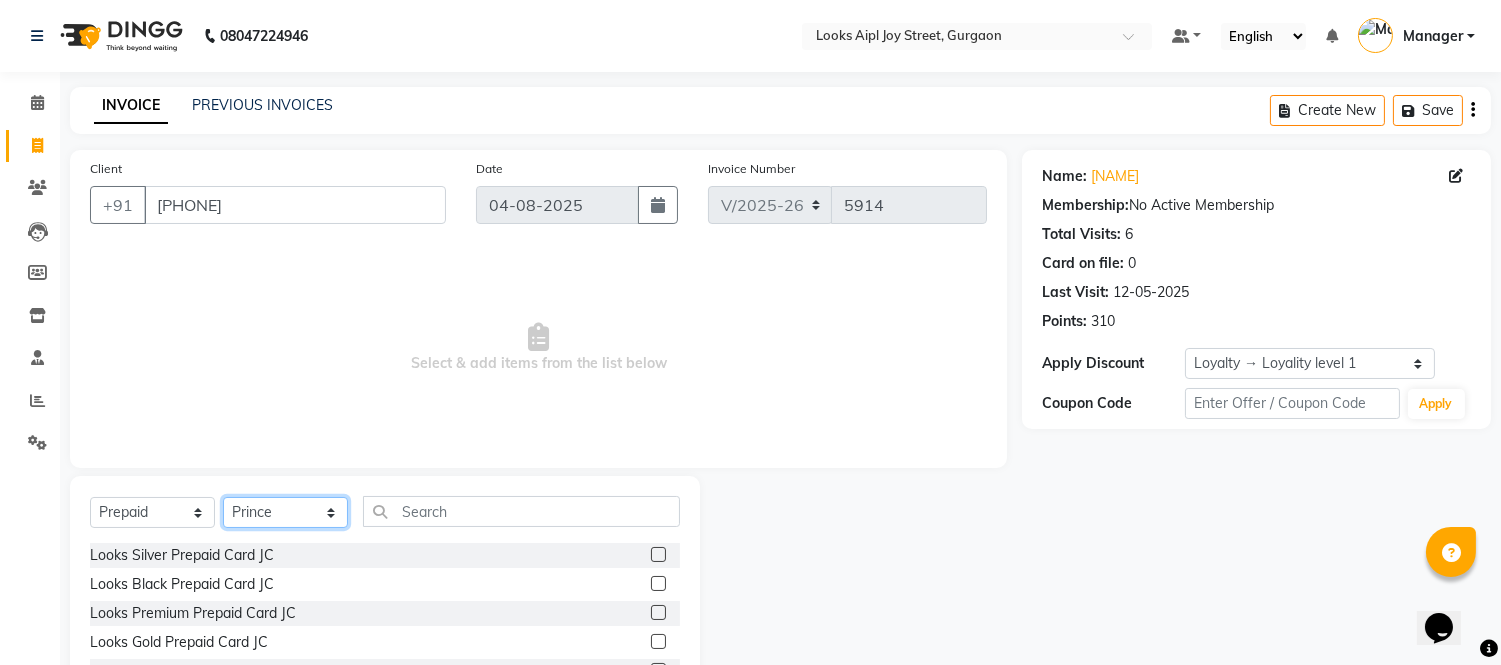 click on "Select Stylist Akash Akshar_asst Alam _Pdct Amit Arkan Arsh Counter Sales Geeta Hema ilfan Kuldeep Laxmi Manager Neeraj Prince sagar_pdct Surejit Vijay Zakir_pdct" 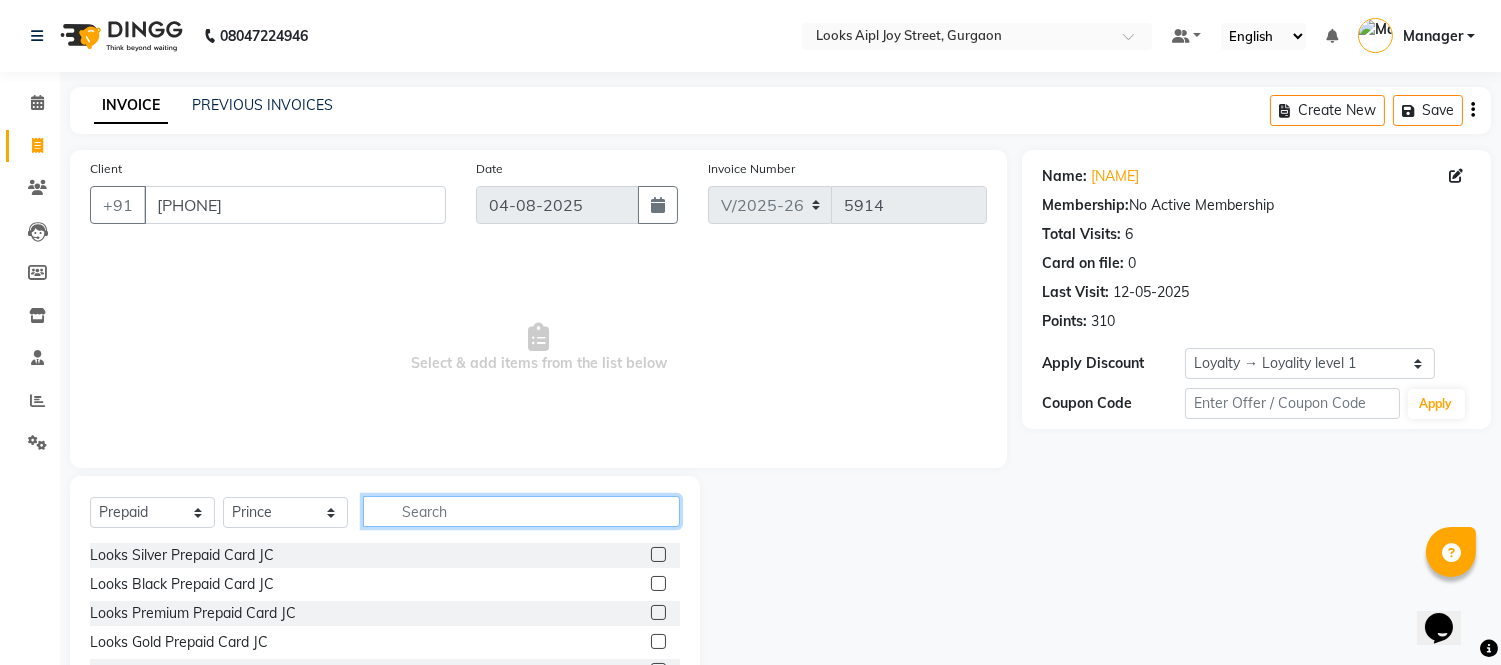 click 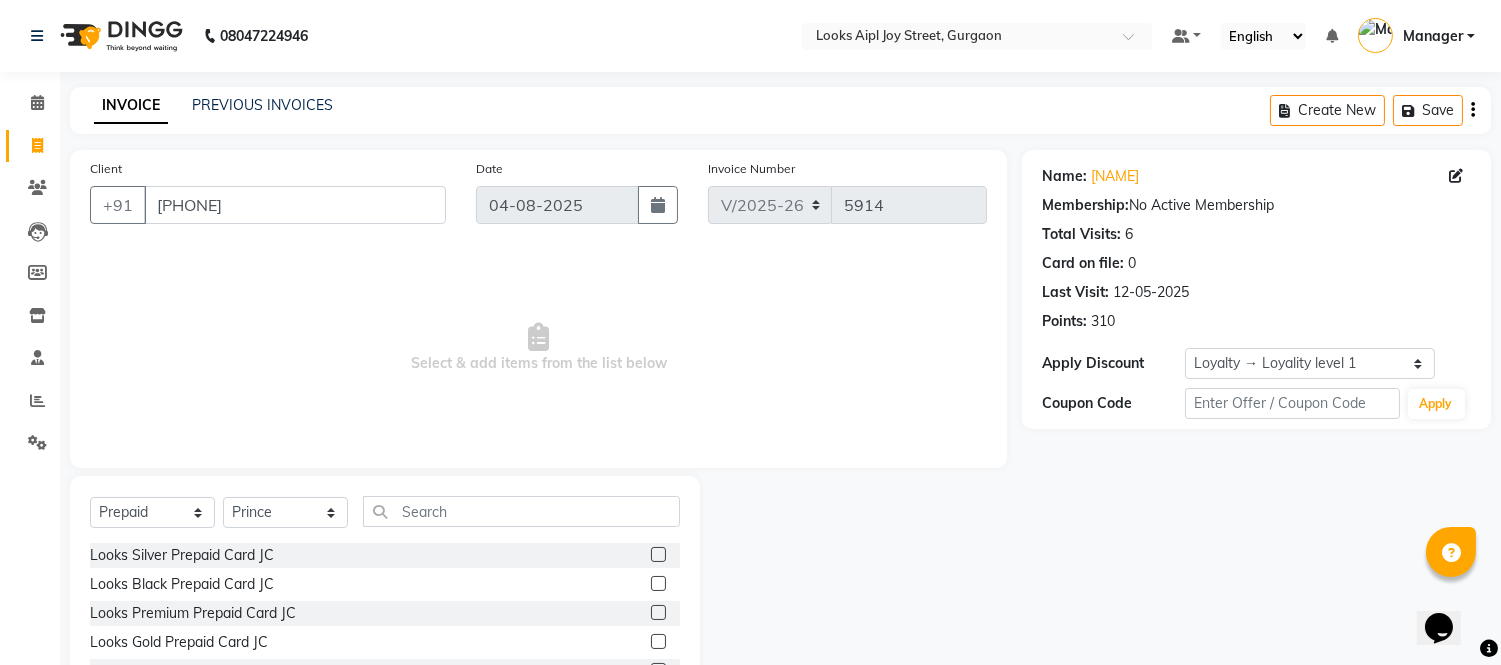 click 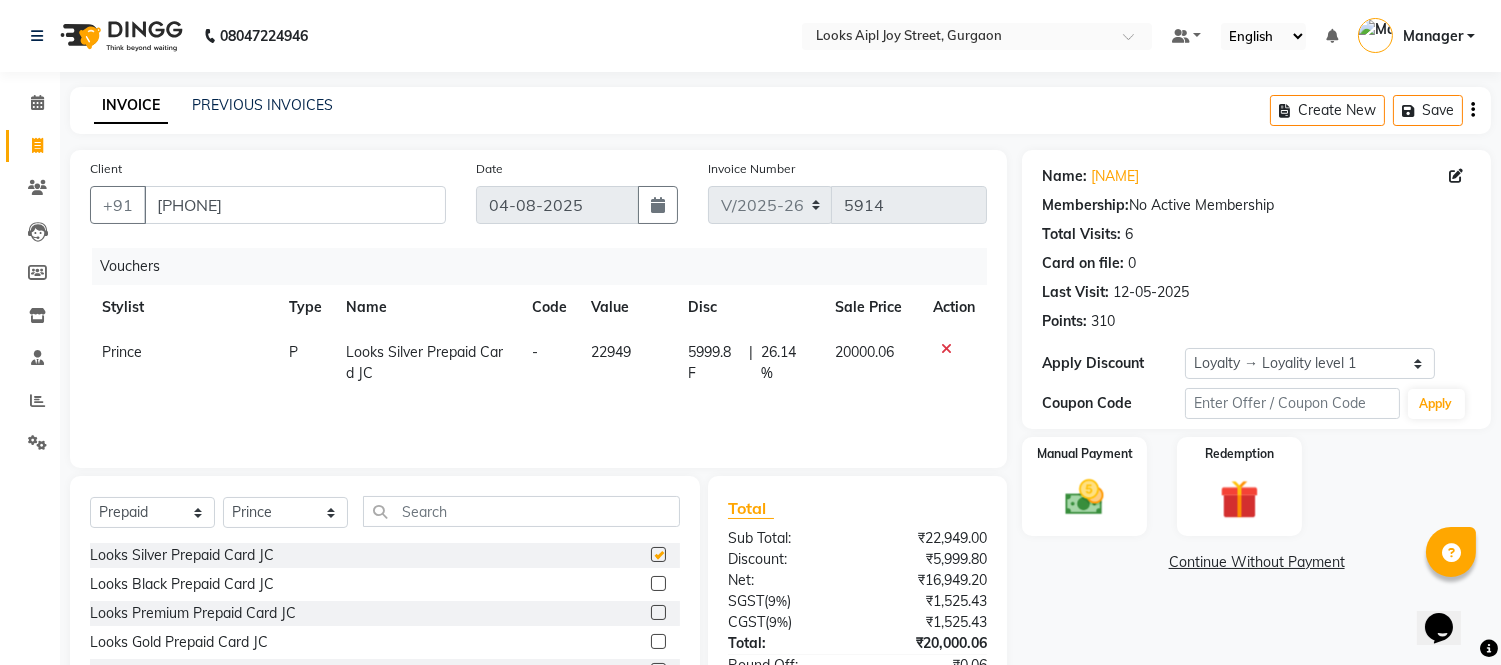 checkbox on "false" 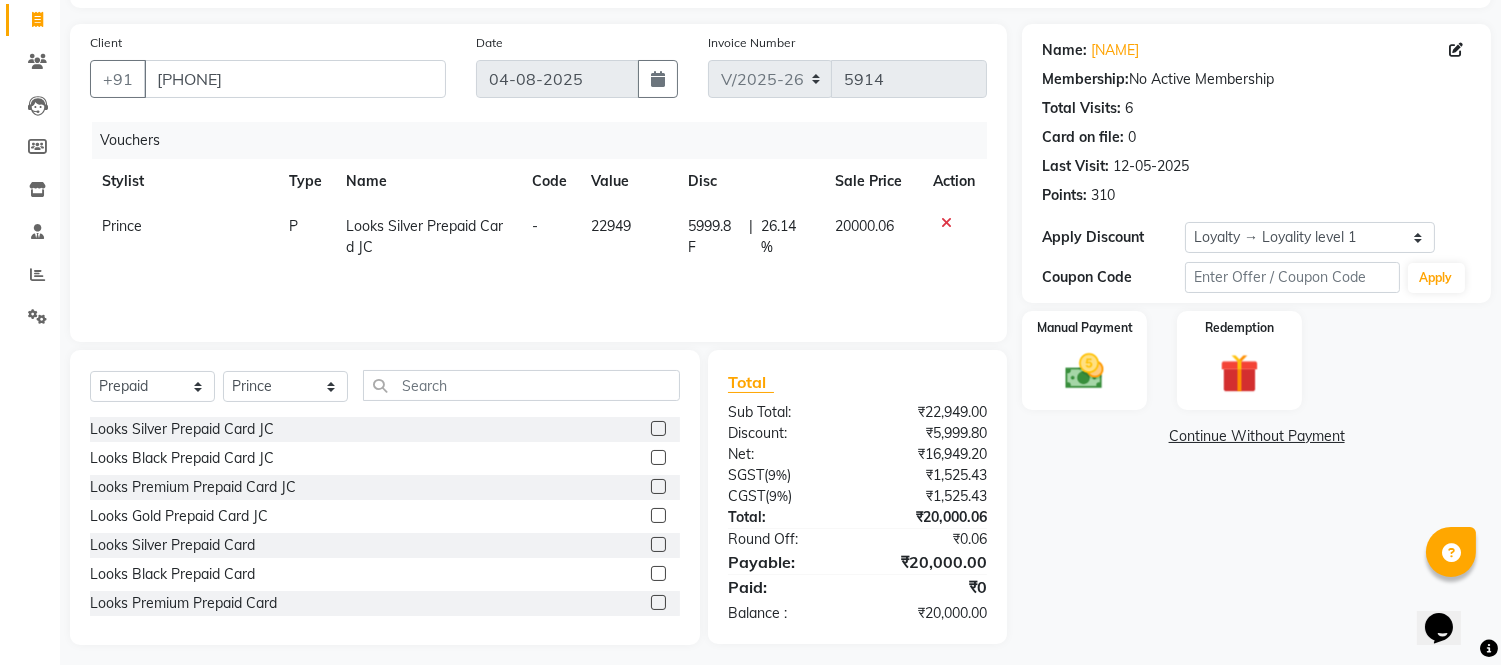 scroll, scrollTop: 135, scrollLeft: 0, axis: vertical 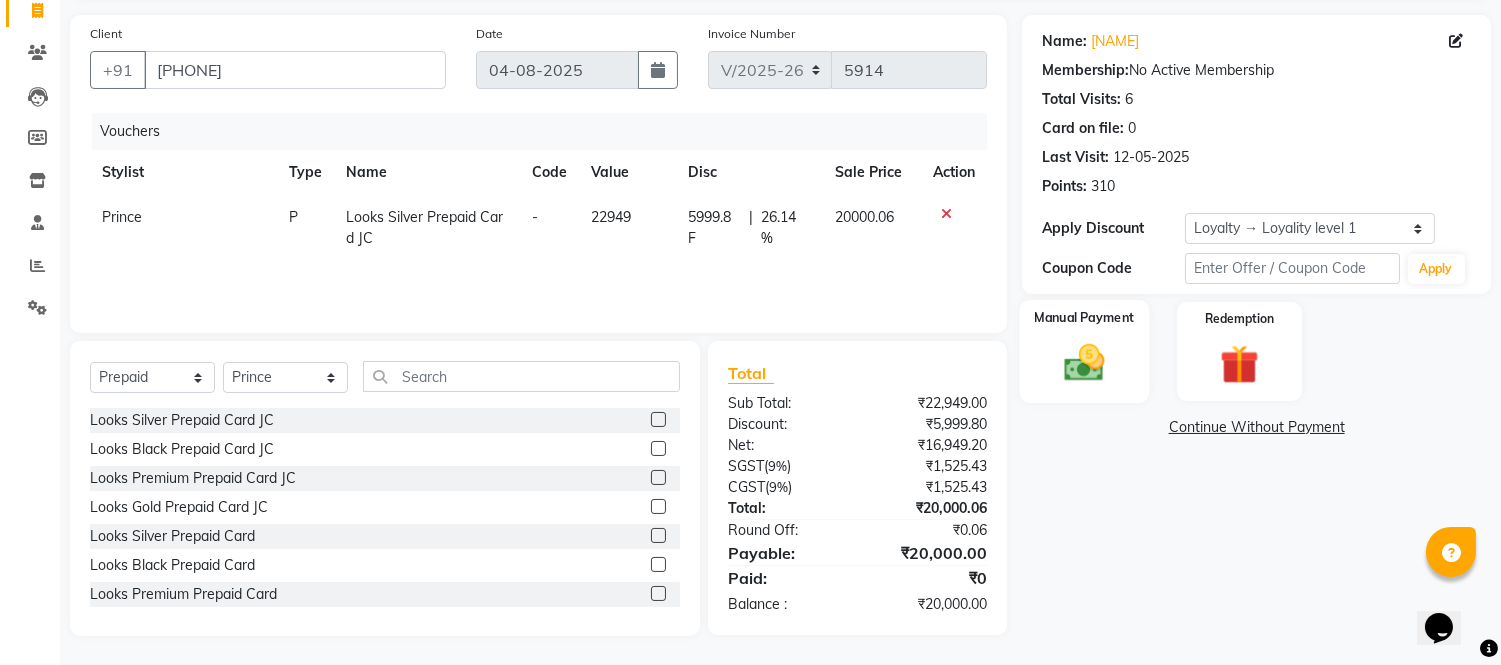 click 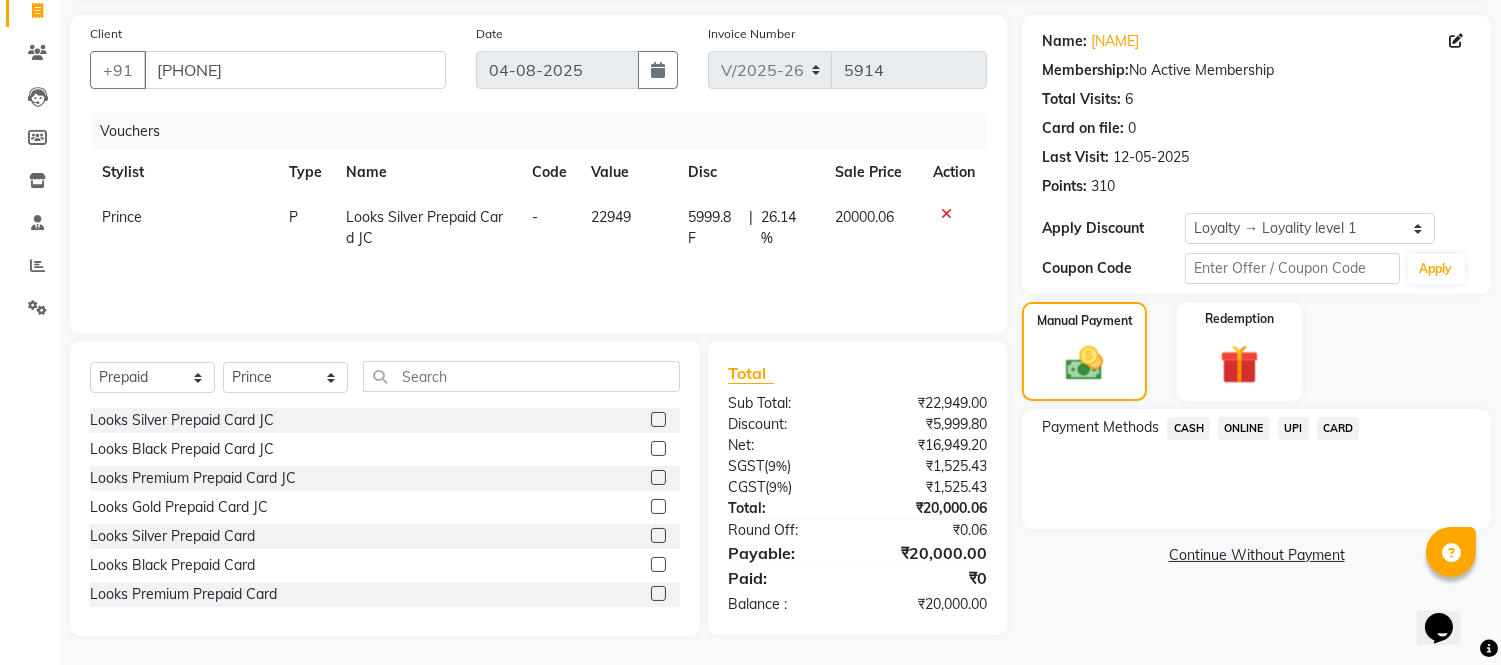 click on "UPI" 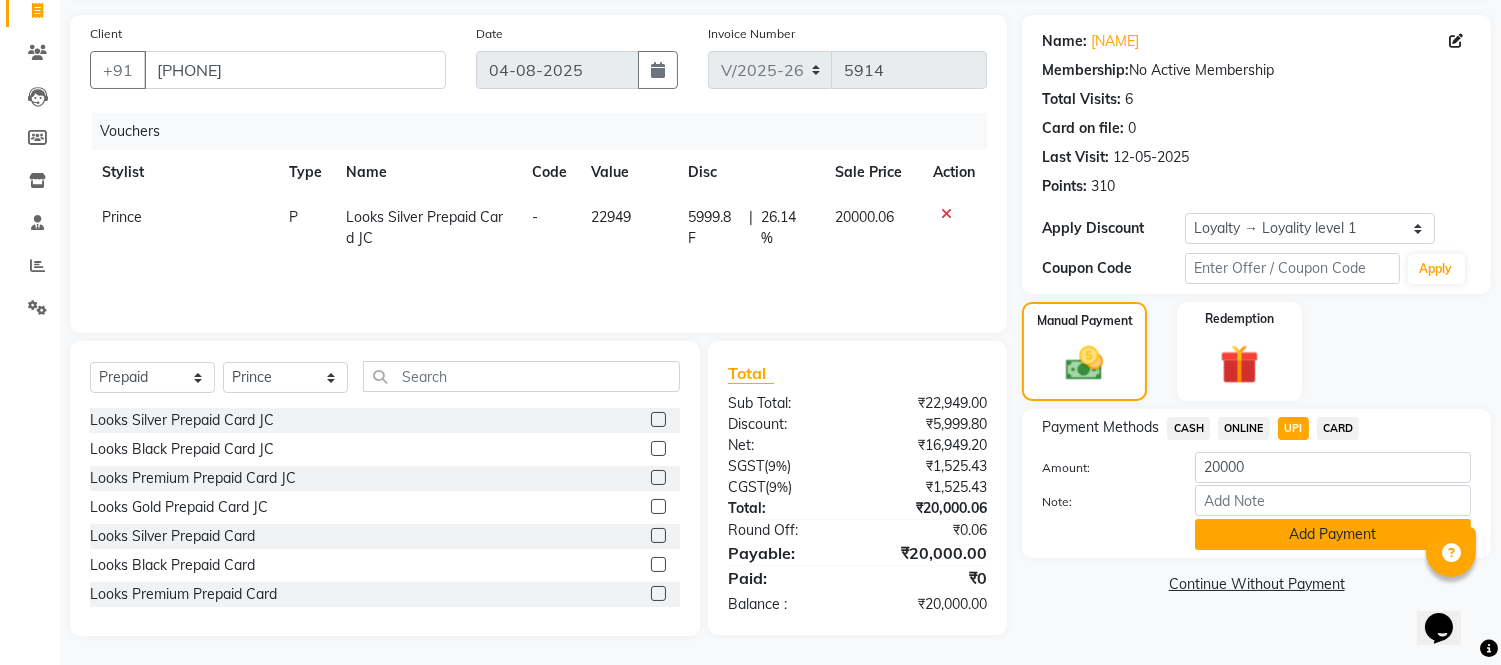 click on "Add Payment" 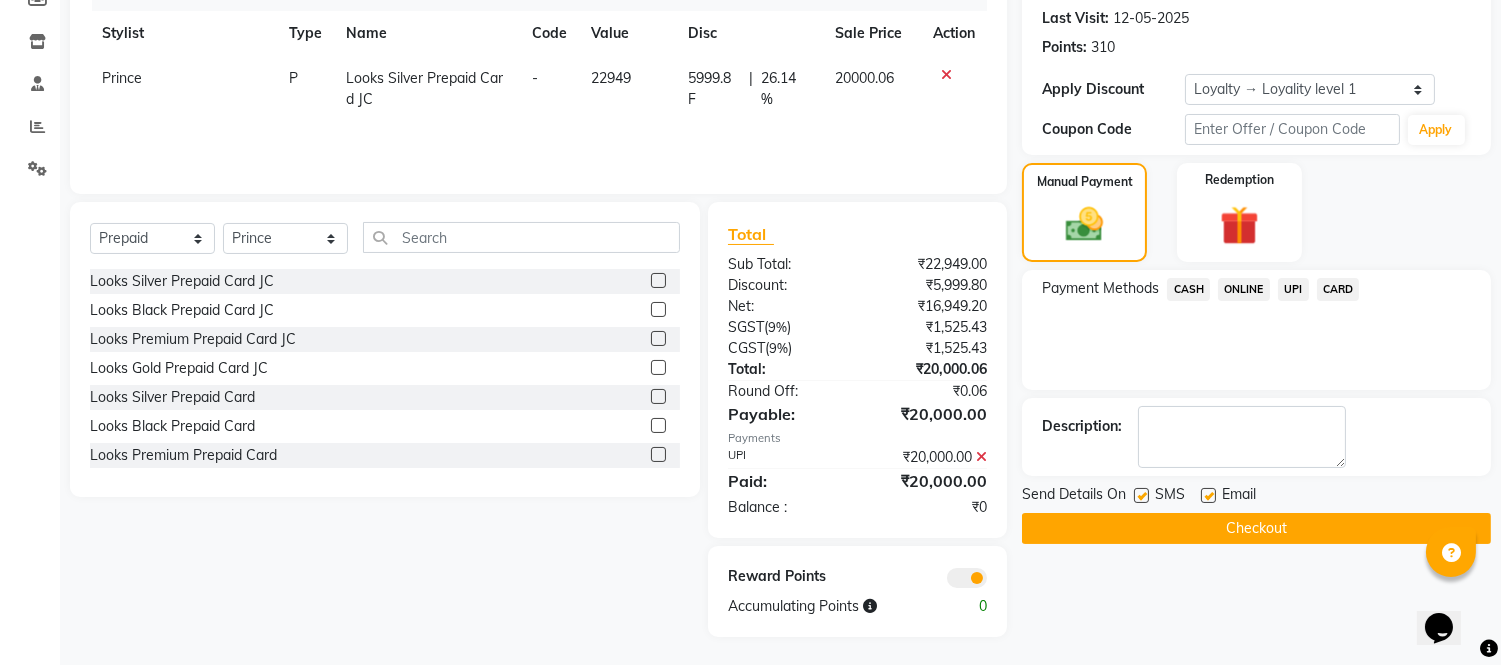 scroll, scrollTop: 275, scrollLeft: 0, axis: vertical 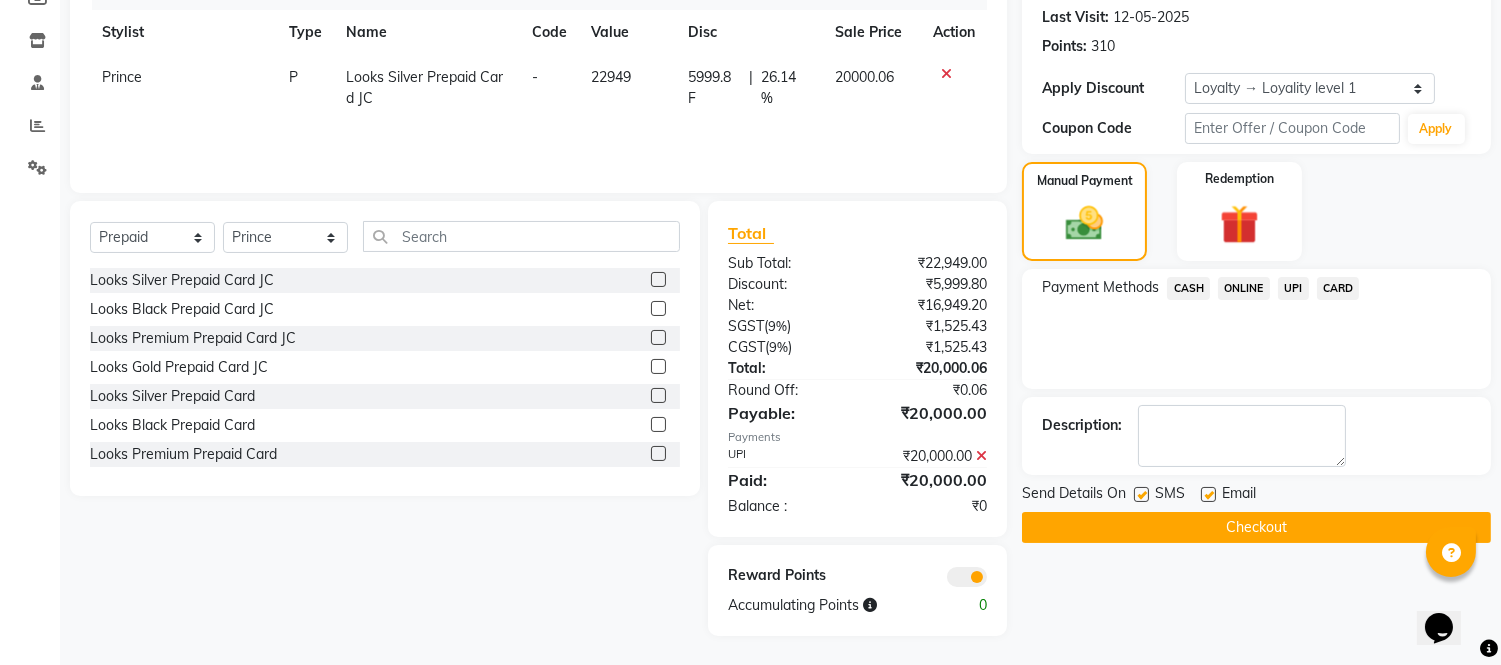 click on "Checkout" 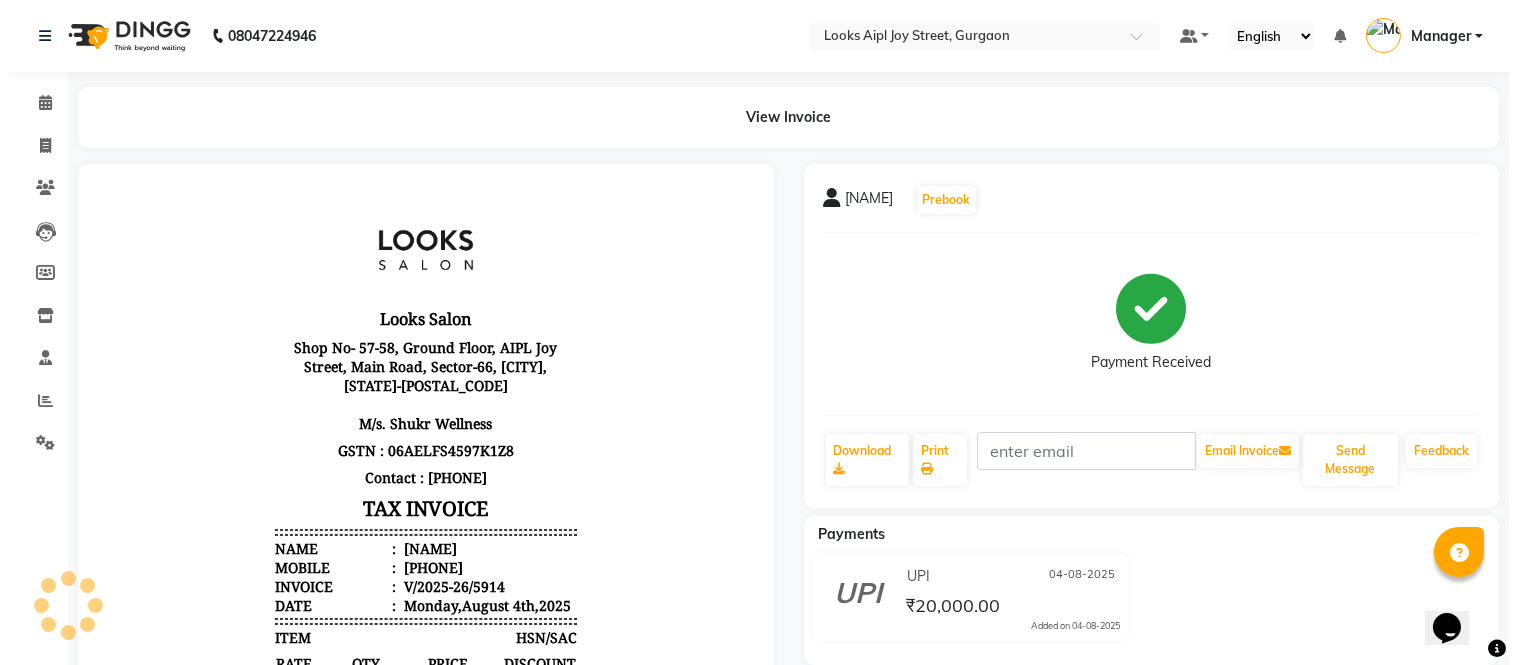 scroll, scrollTop: 0, scrollLeft: 0, axis: both 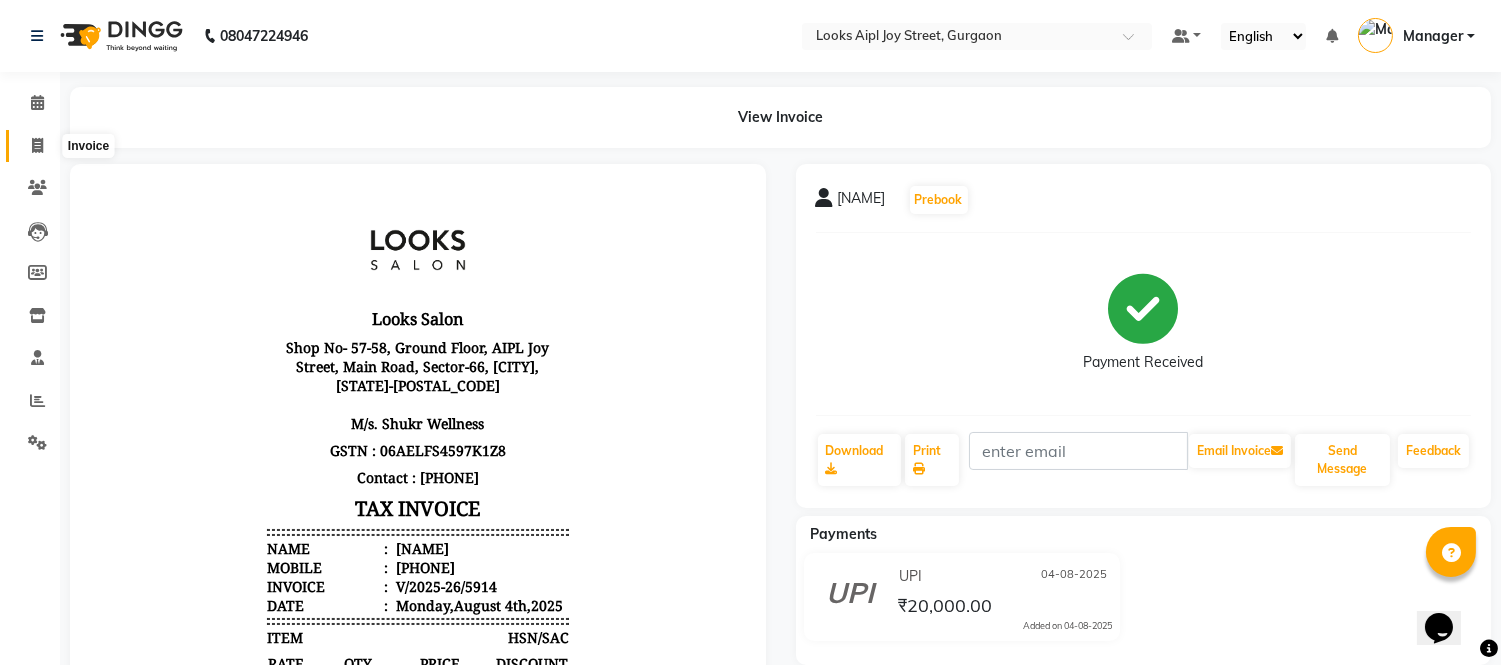 click 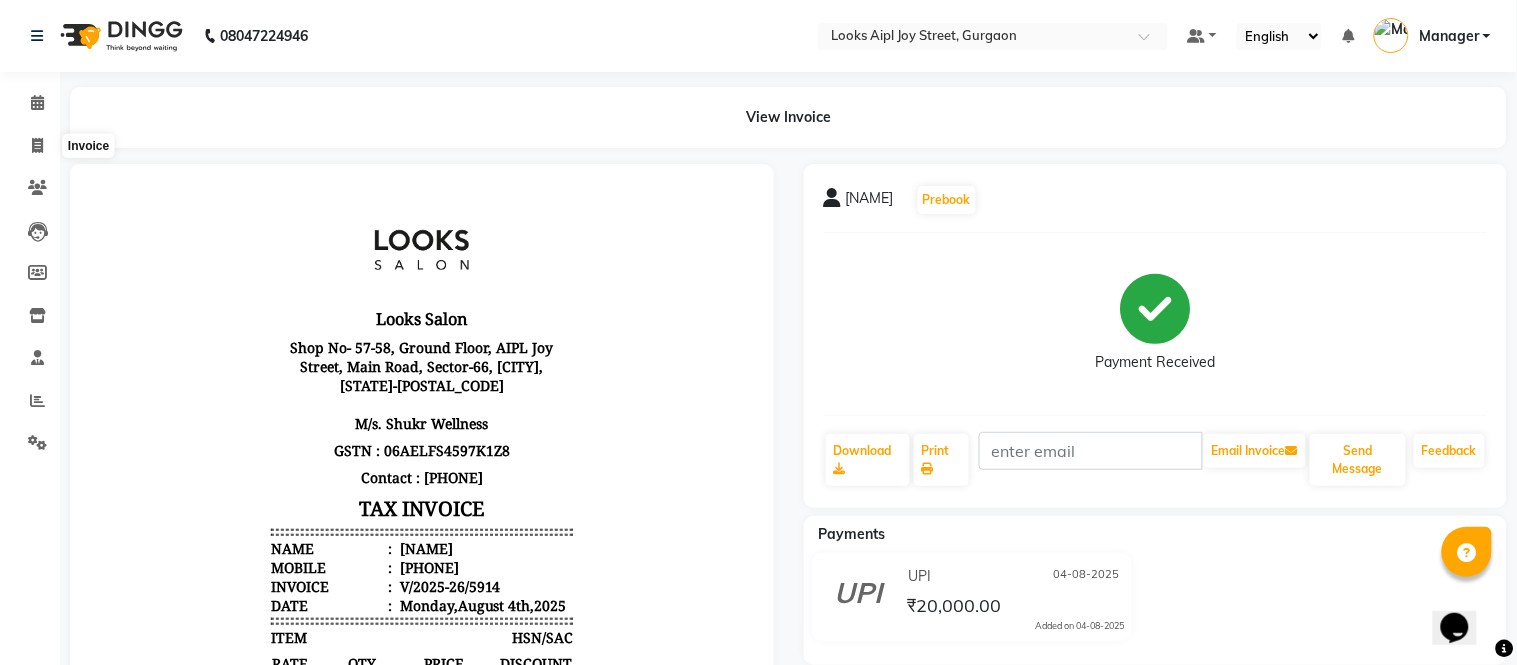 select on "service" 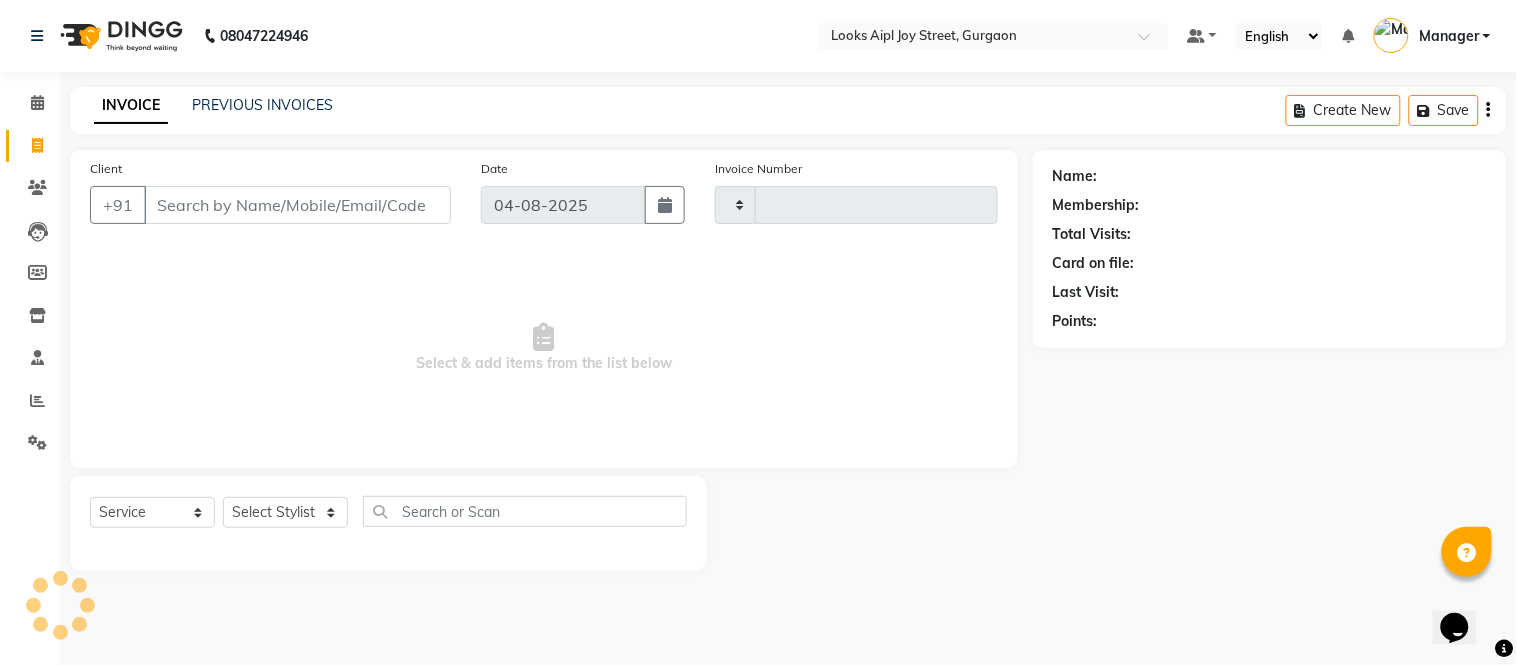 type on "5916" 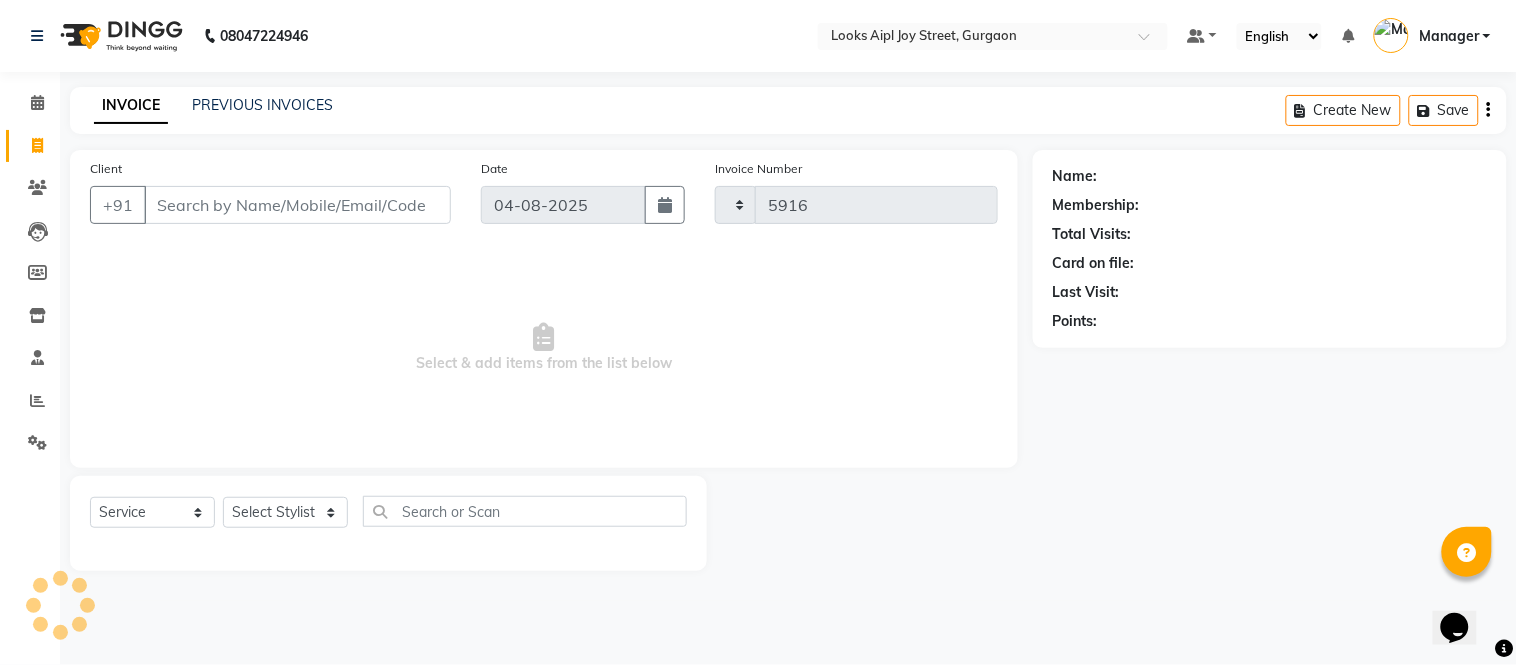 select on "6047" 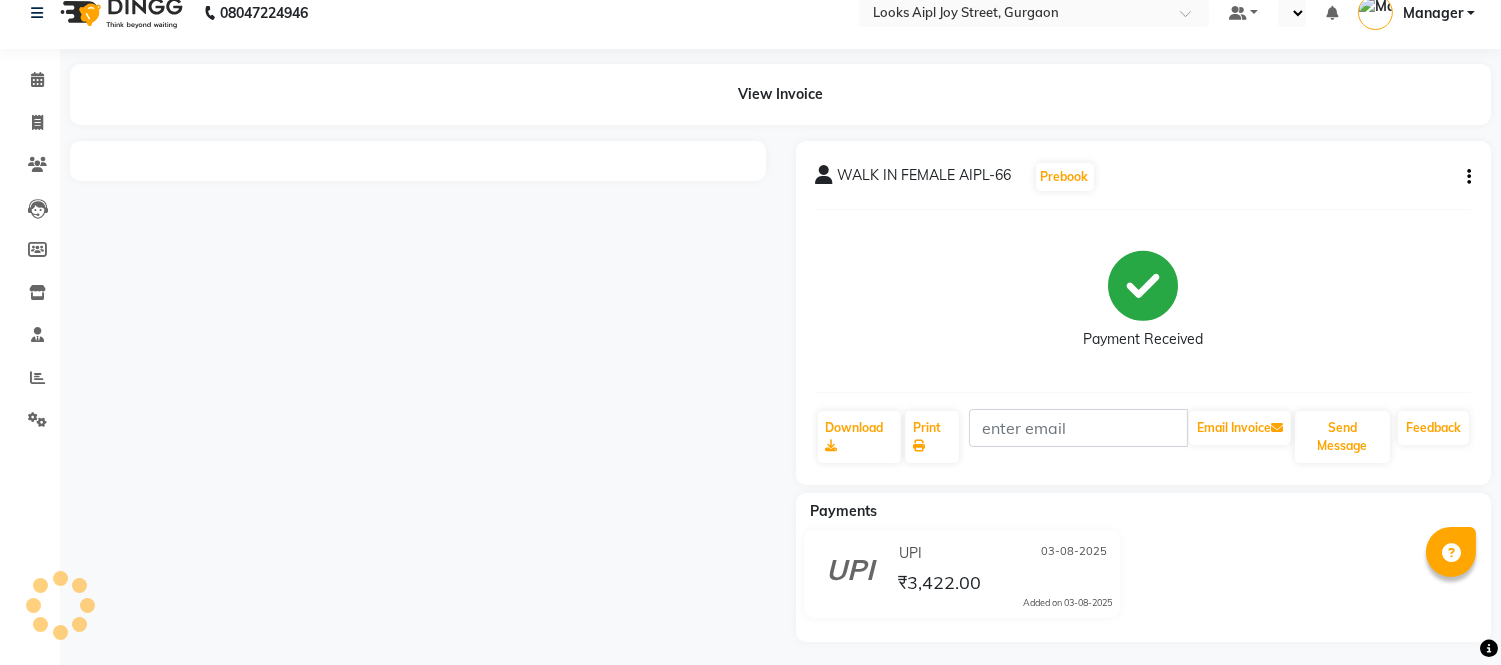 scroll, scrollTop: 28, scrollLeft: 0, axis: vertical 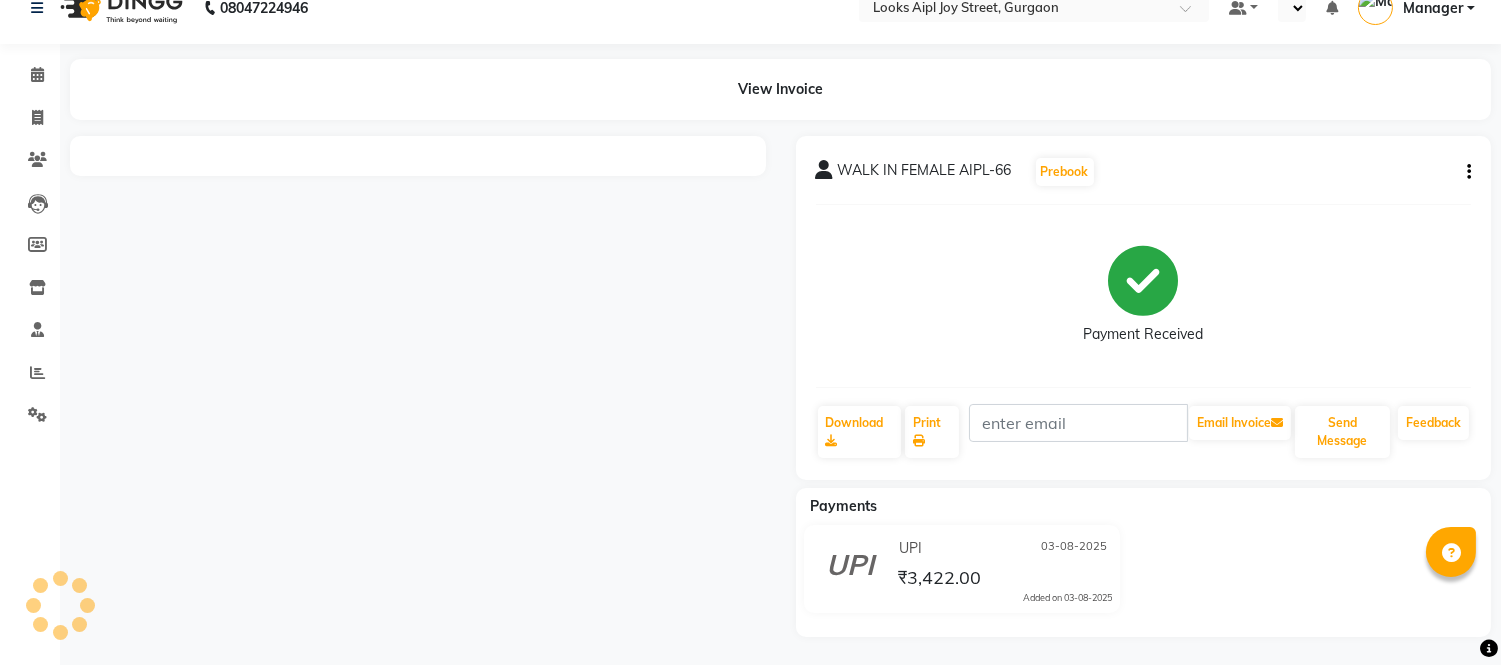 select on "en" 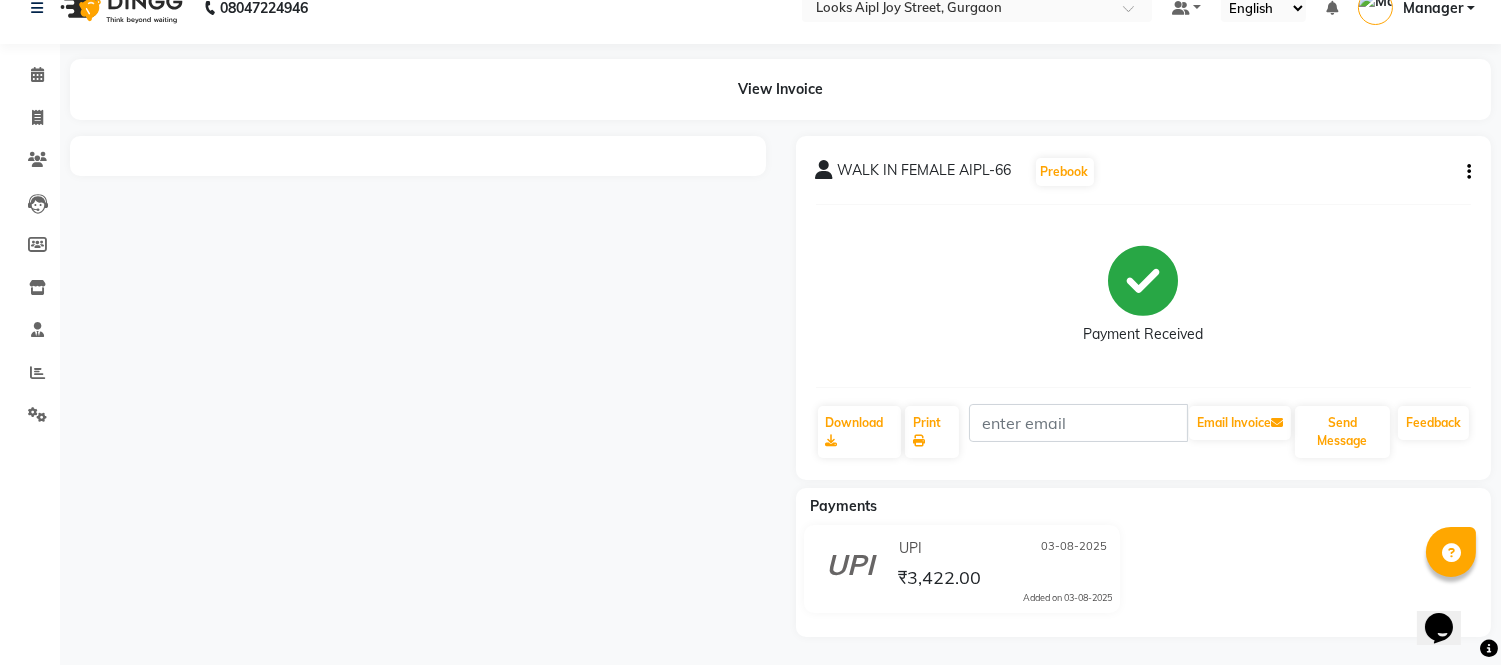 scroll, scrollTop: 0, scrollLeft: 0, axis: both 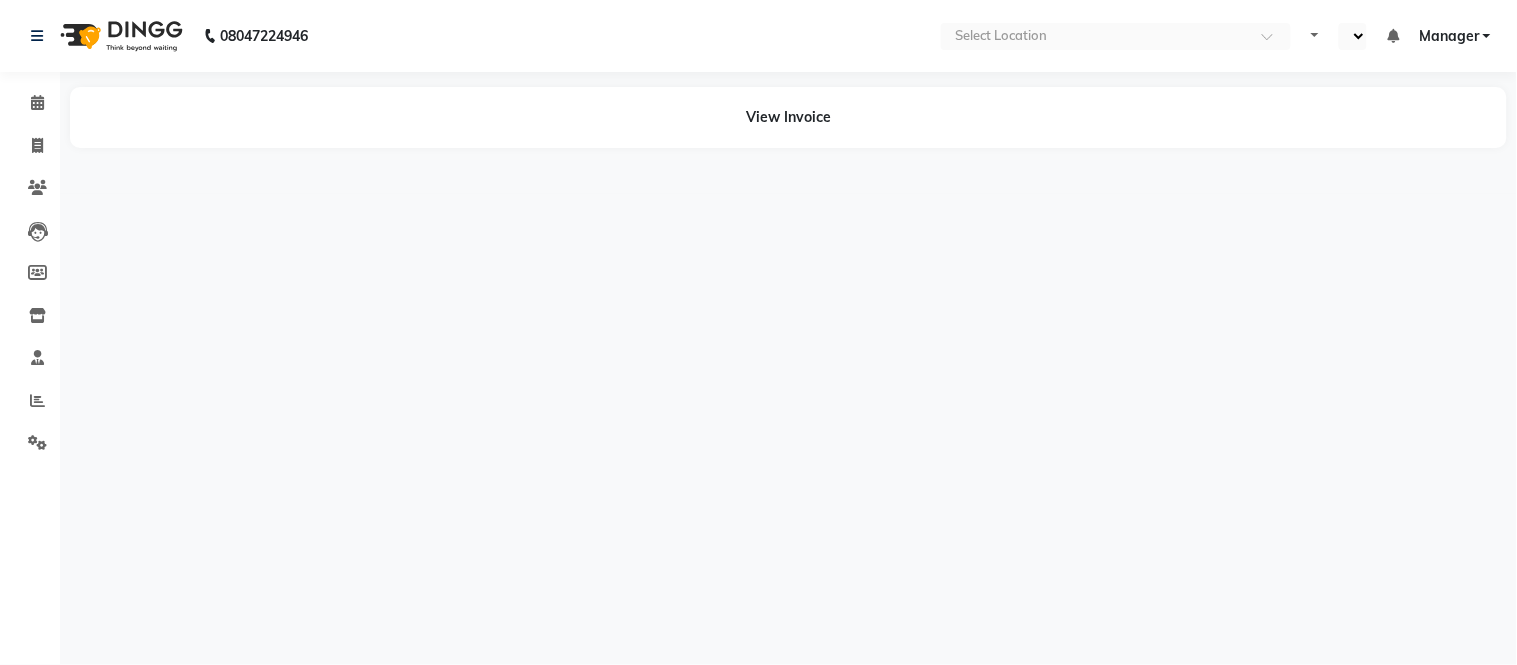 select on "en" 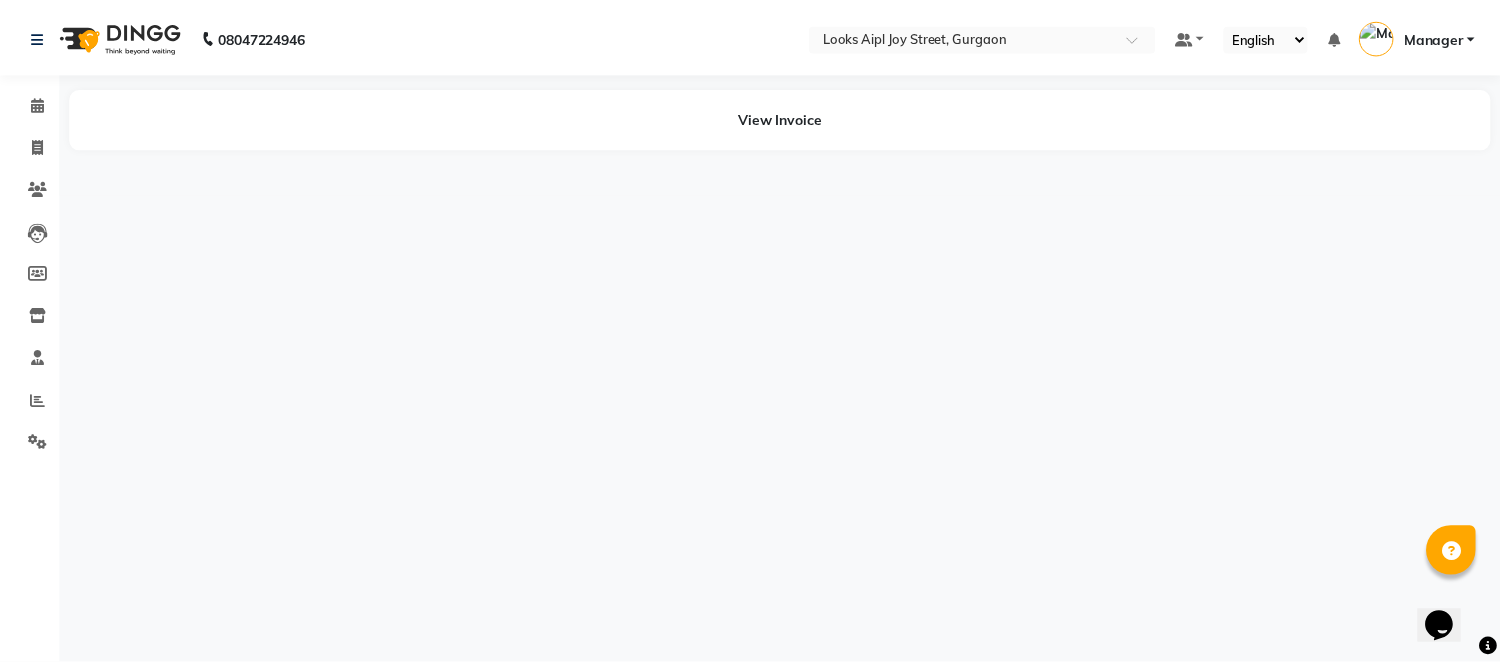 scroll, scrollTop: 0, scrollLeft: 0, axis: both 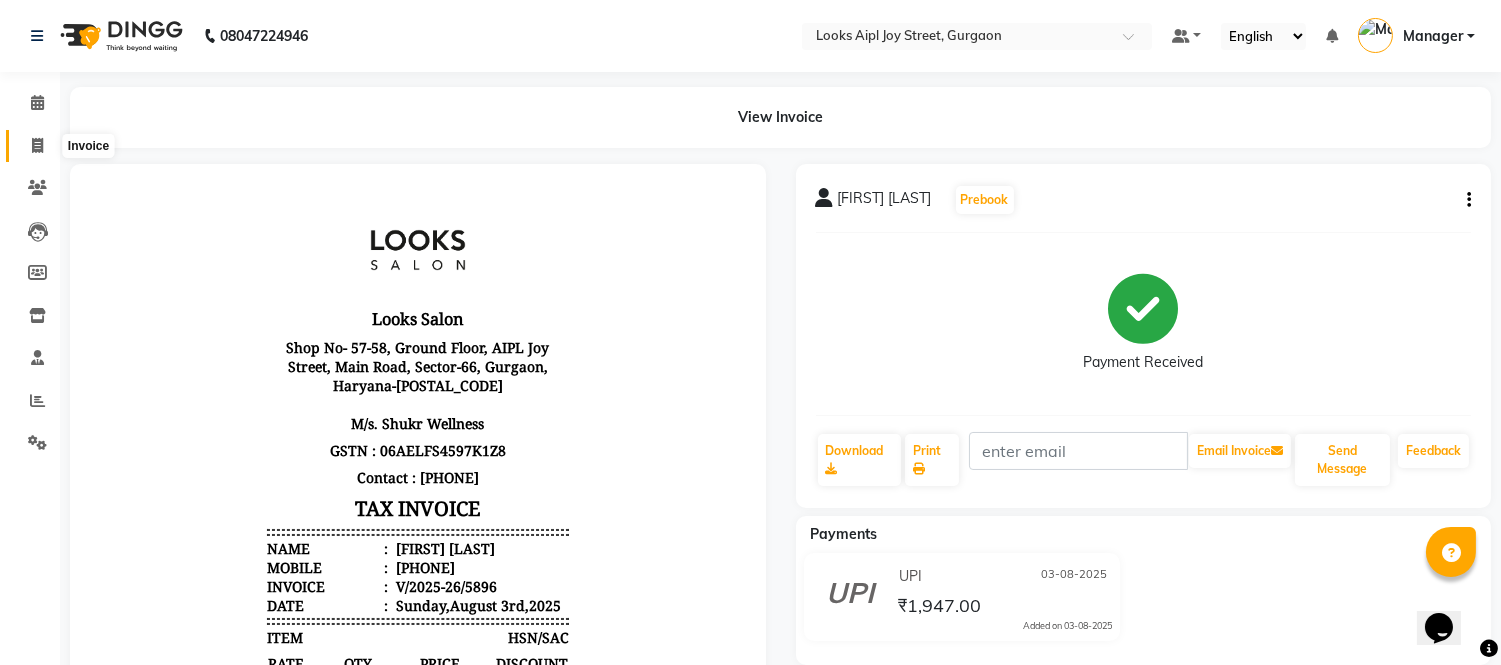 click 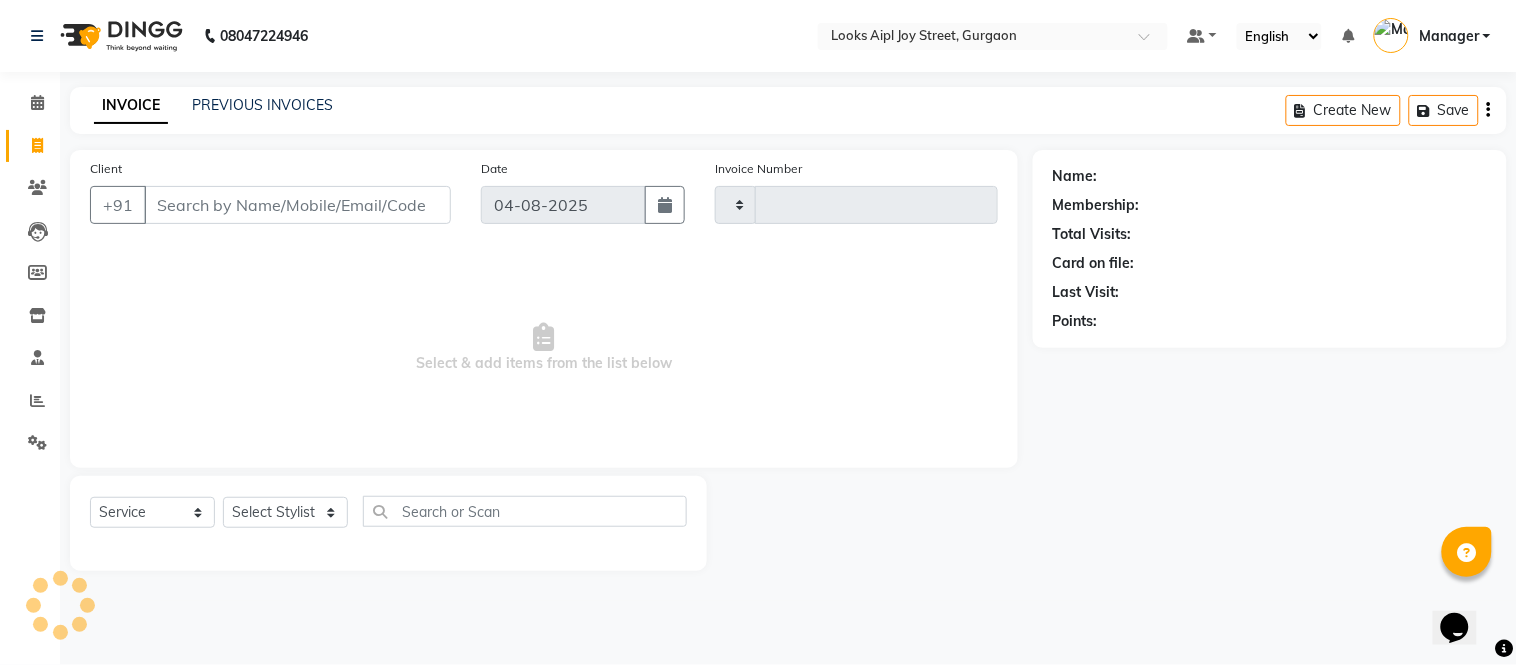 type on "5921" 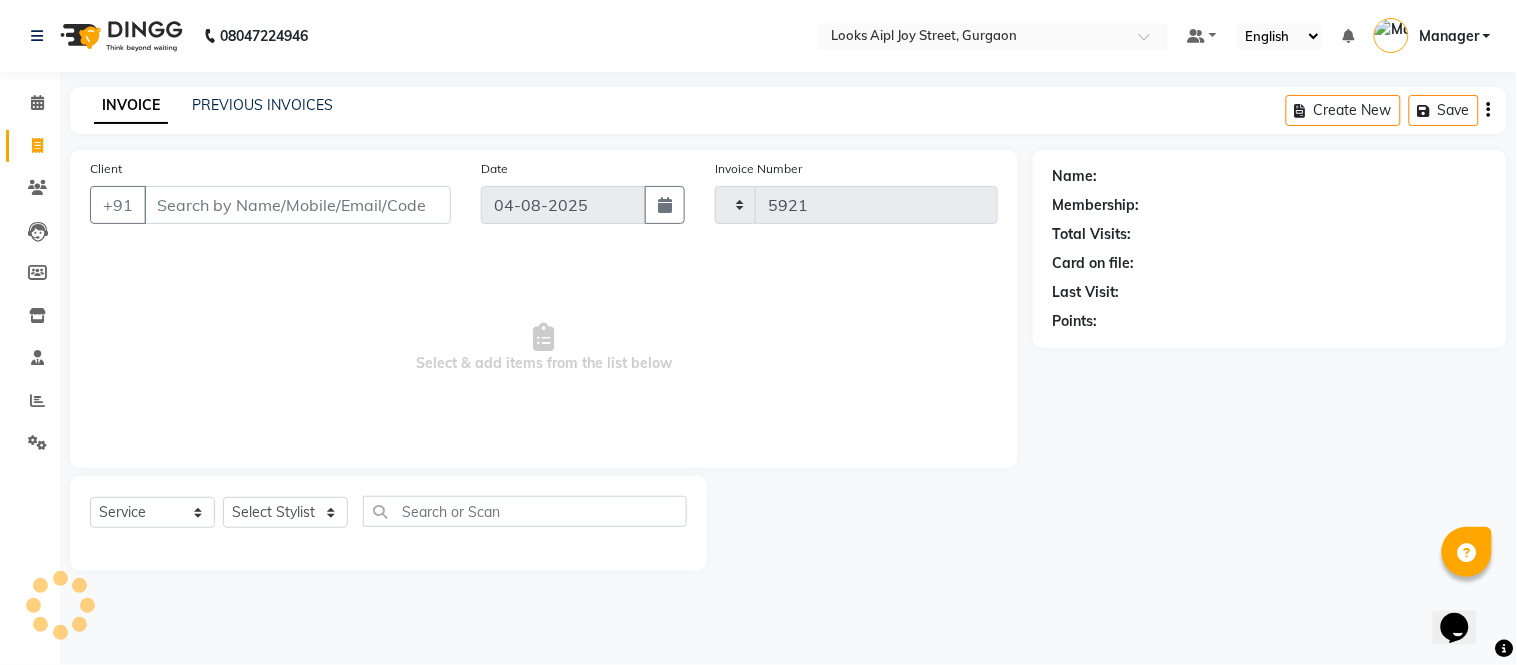select on "6047" 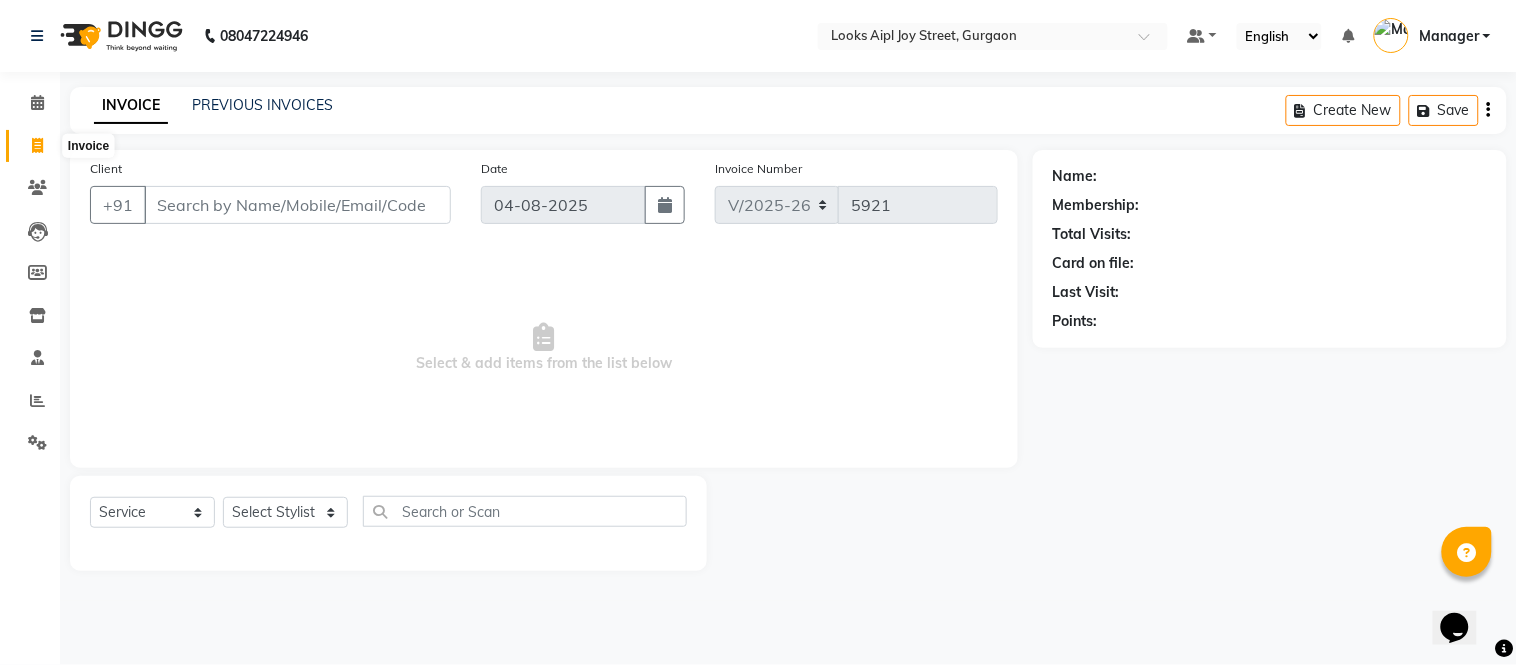 click 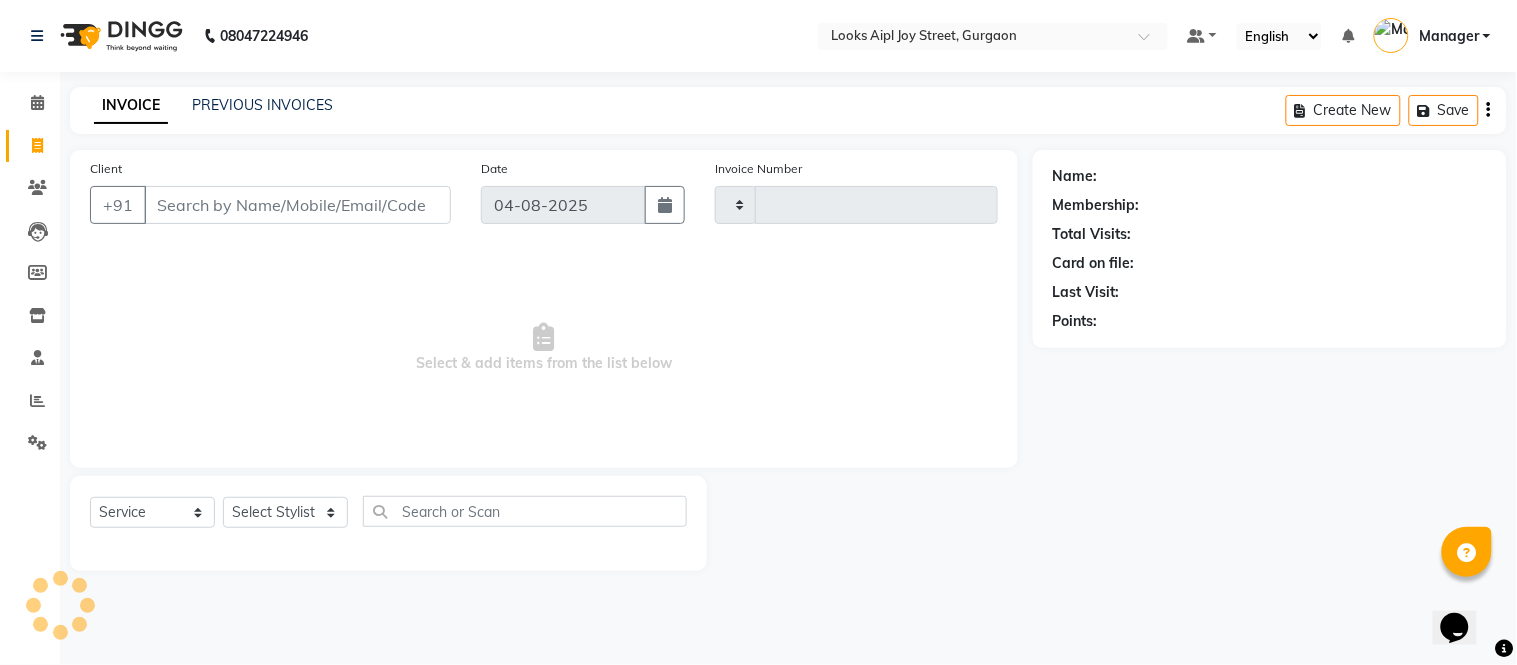 type on "5923" 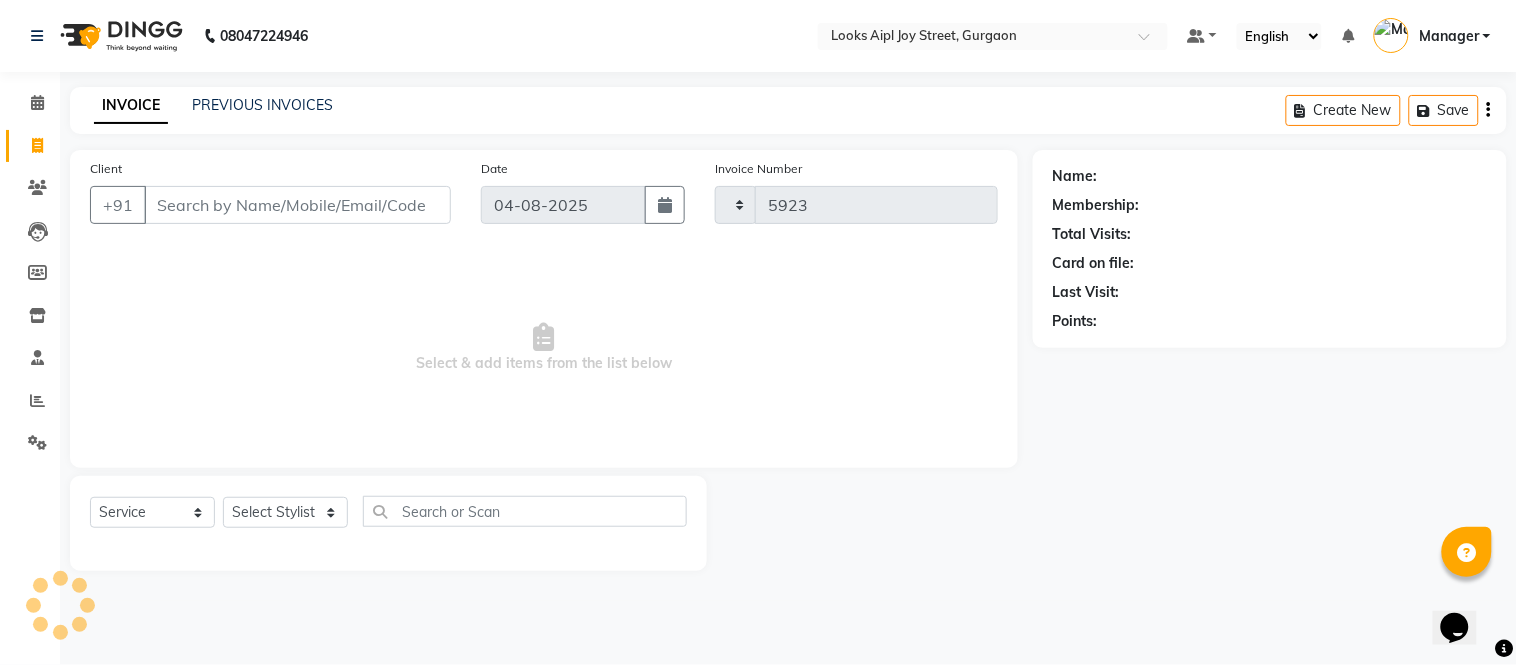 select on "6047" 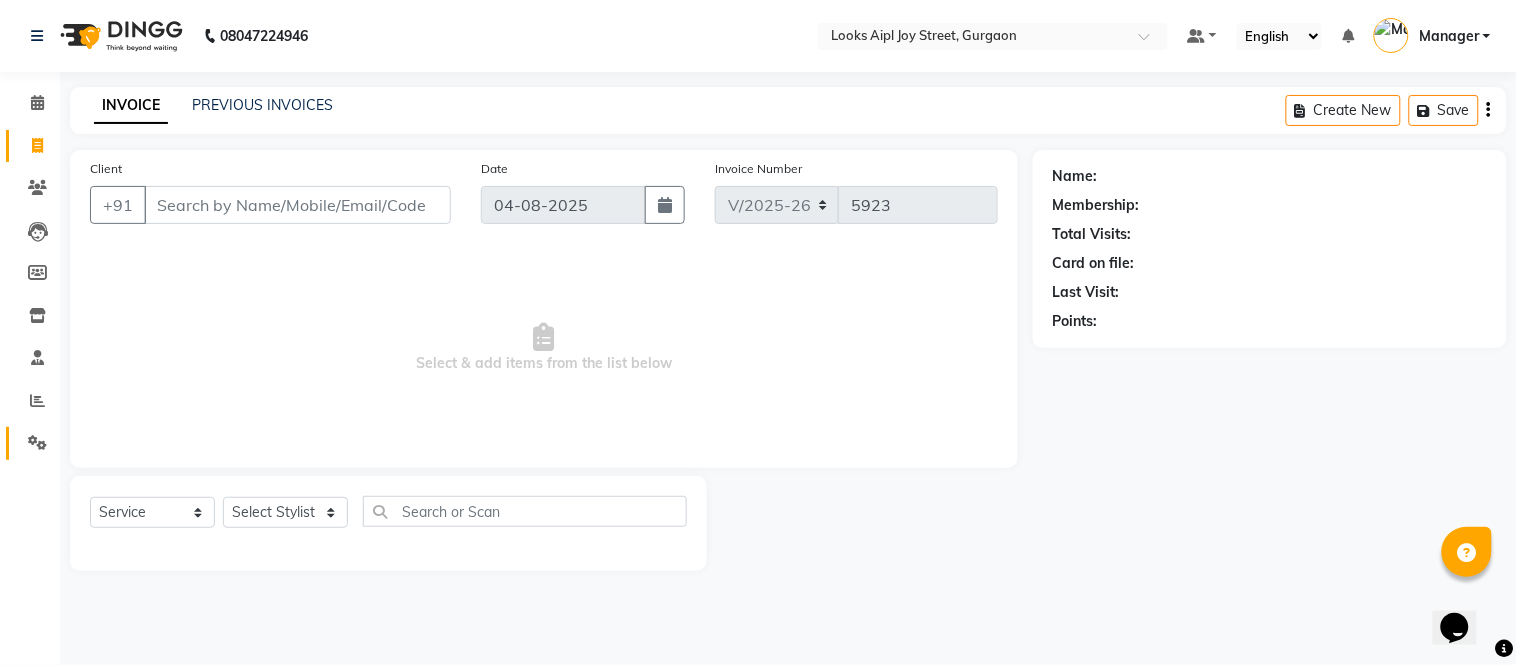 click on "Settings" 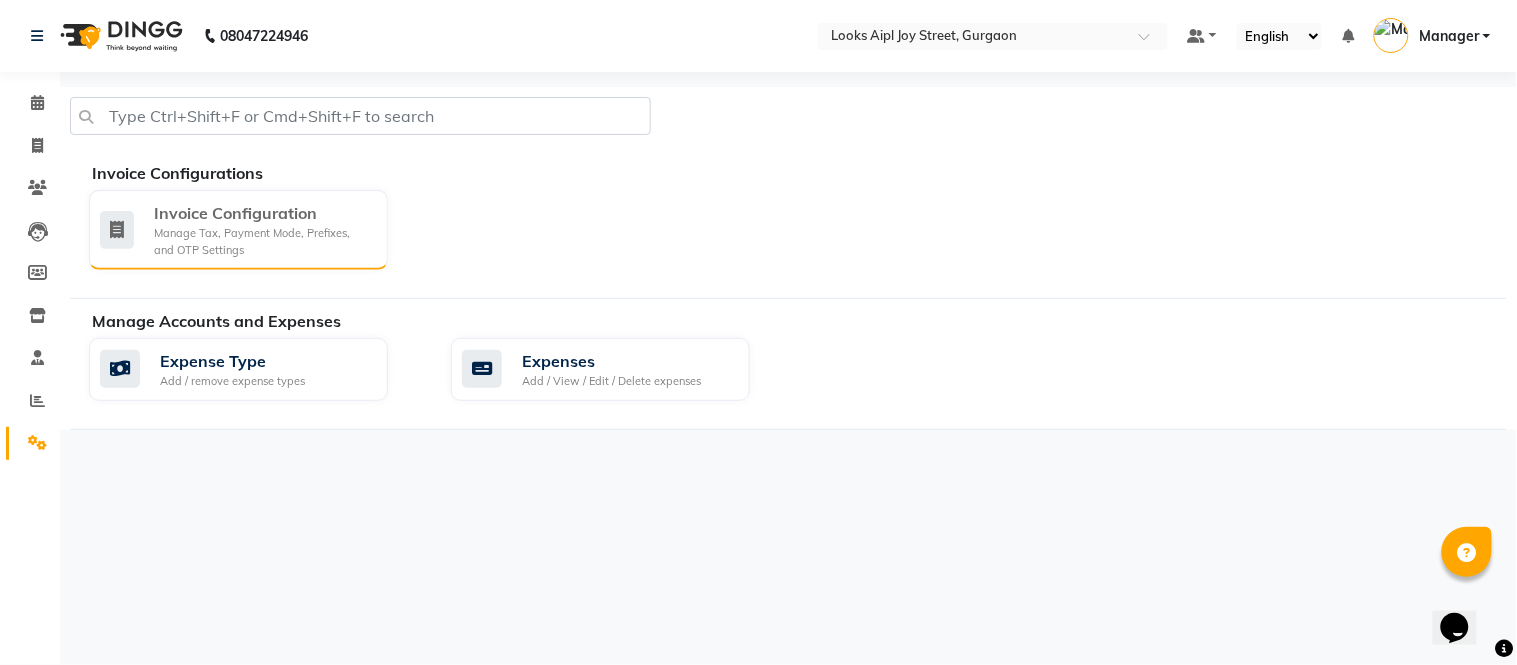 click on "Manage Tax, Payment Mode, Prefixes, and OTP Settings" 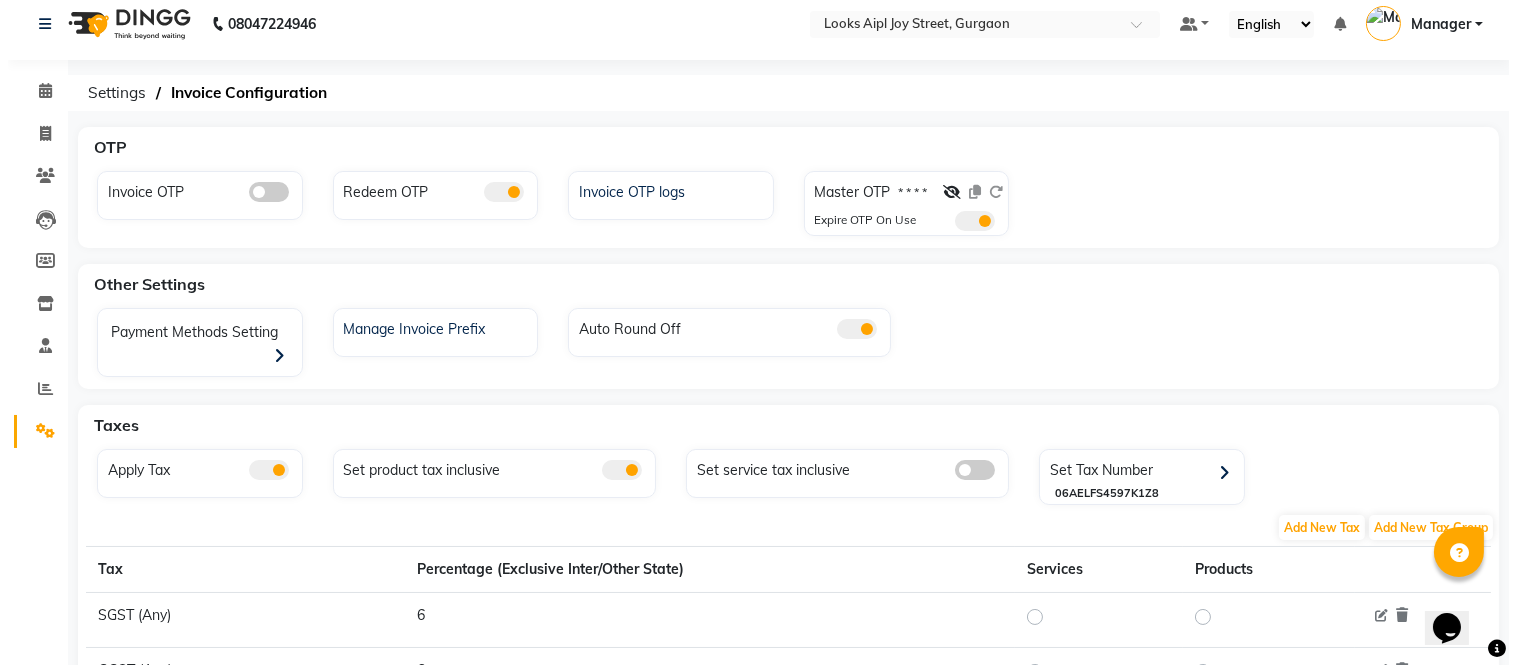 scroll, scrollTop: 0, scrollLeft: 0, axis: both 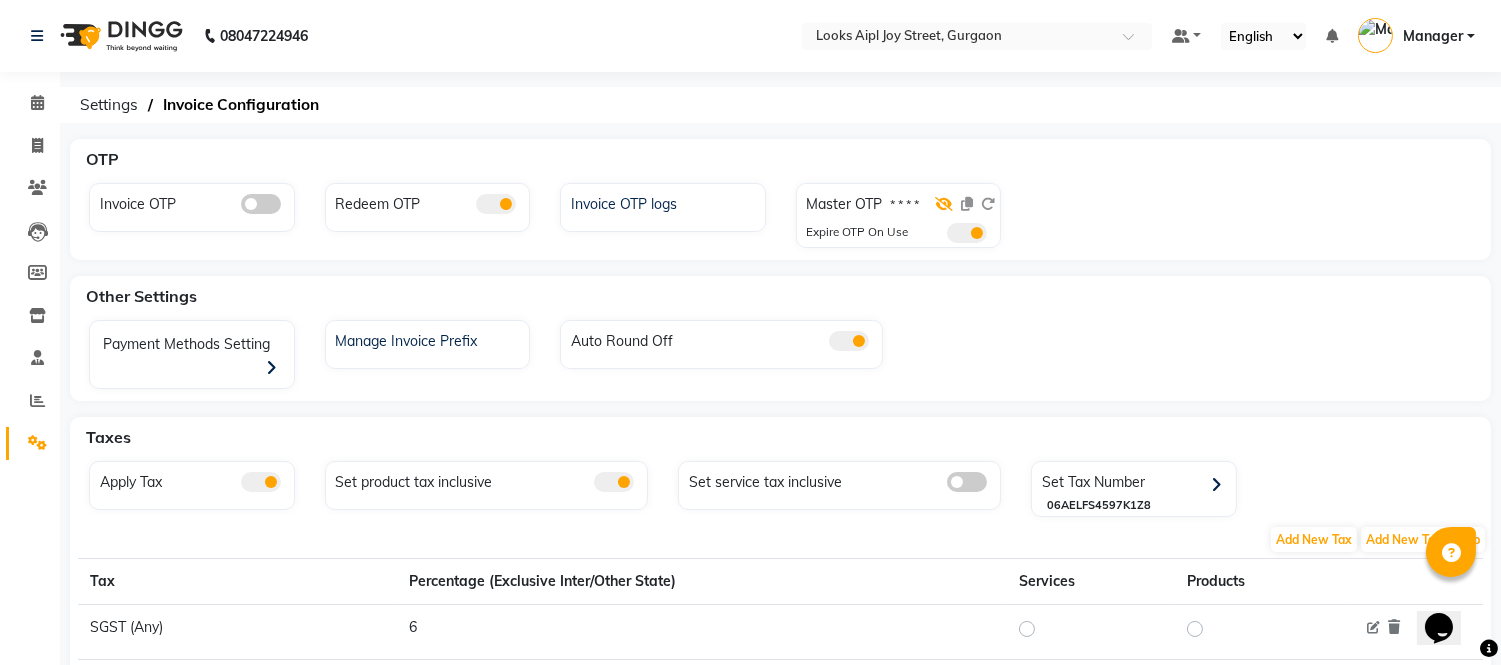 click 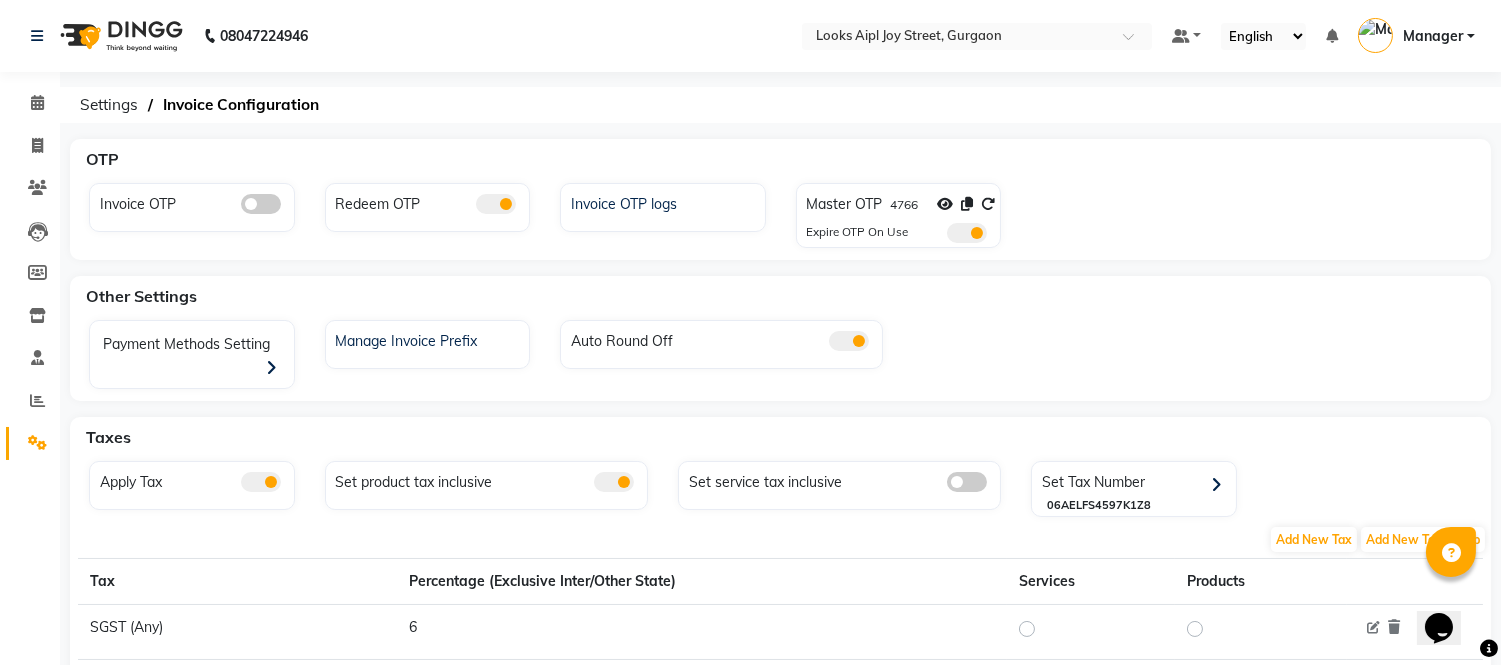 click 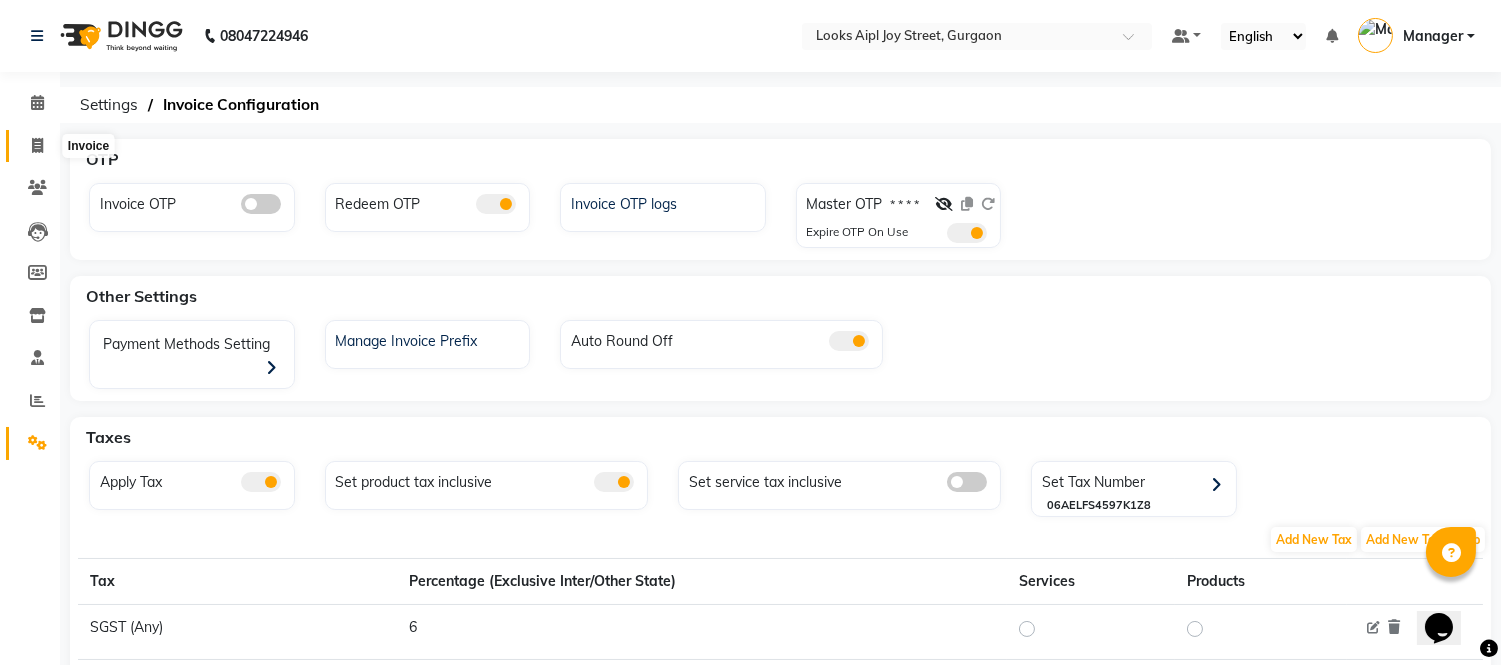 click 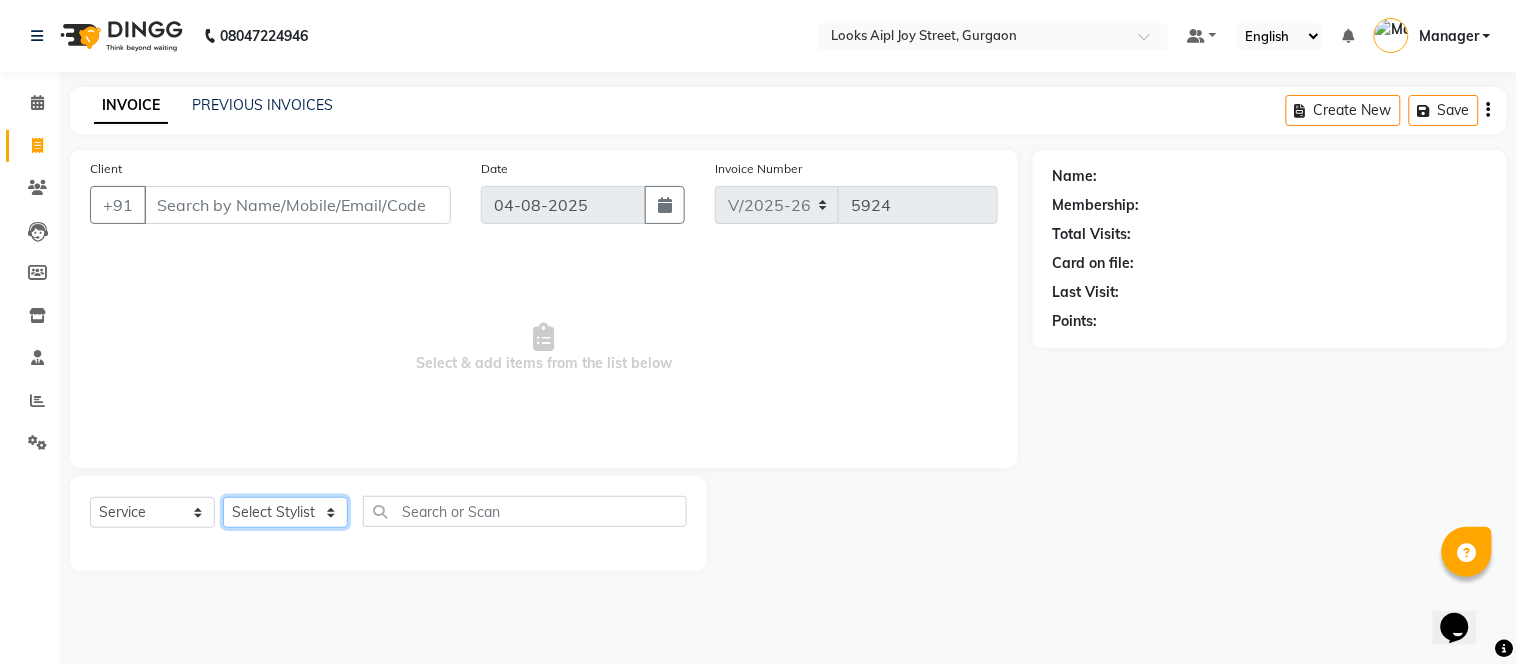 drag, startPoint x: 278, startPoint y: 516, endPoint x: 278, endPoint y: 502, distance: 14 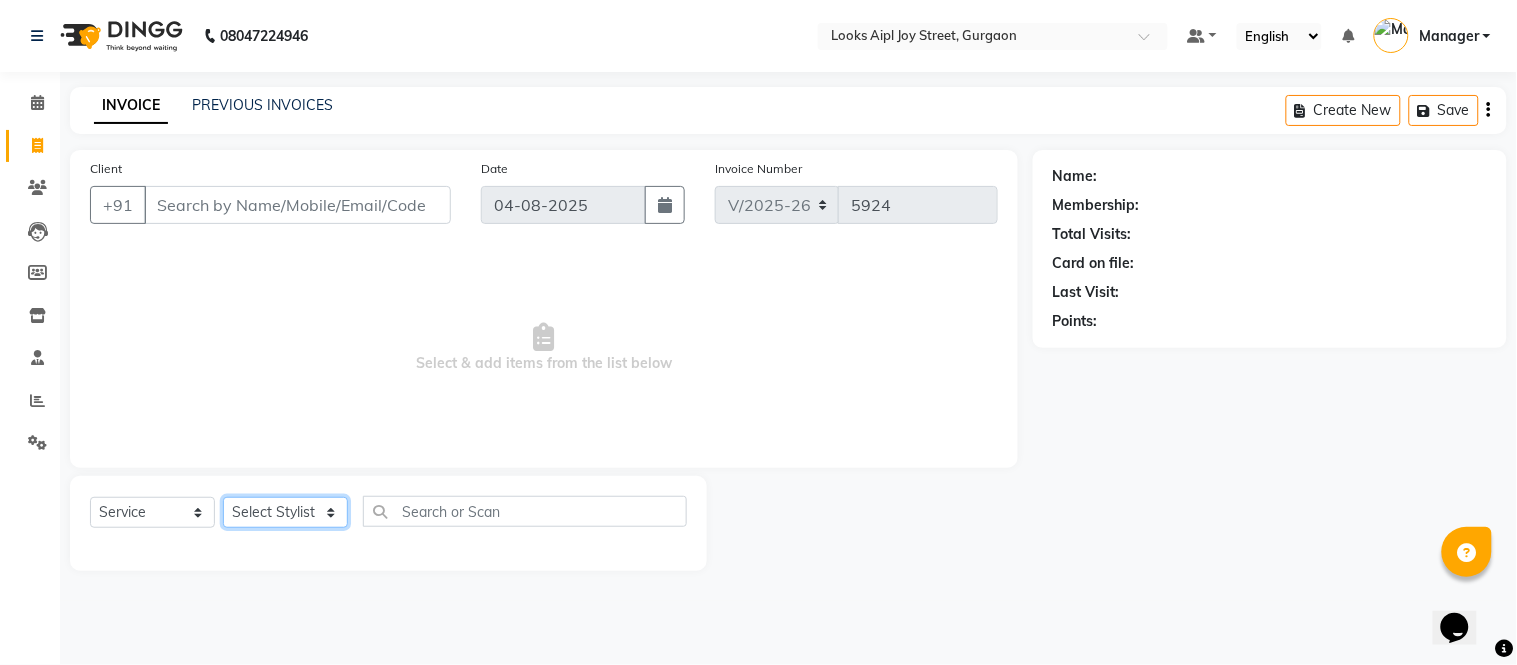 select on "67969" 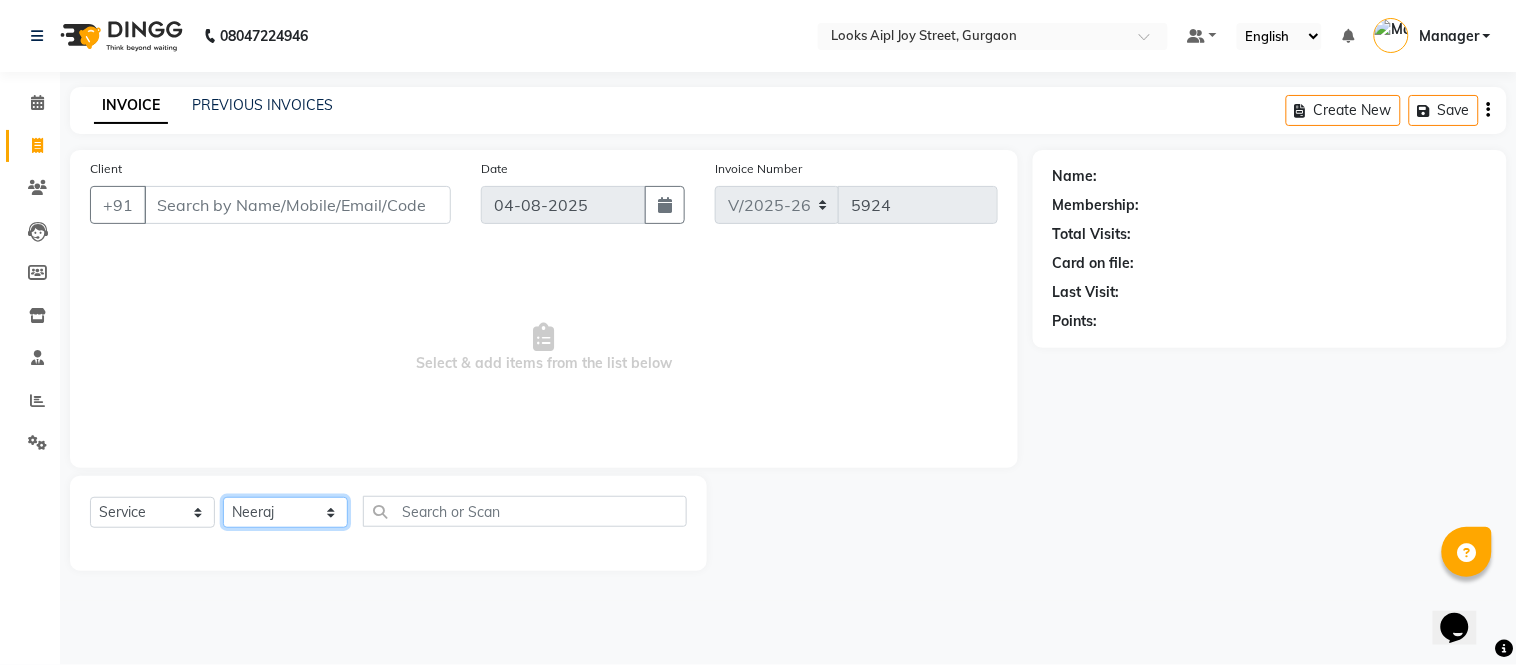 click on "Select Stylist Akash Akshar_asst Alam _Pdct Amit Arkan Arsh Counter Sales Geeta Hema ilfan Kuldeep Laxmi Manager Neeraj Prince sagar_pdct Surejit Vijay Zakir_pdct" 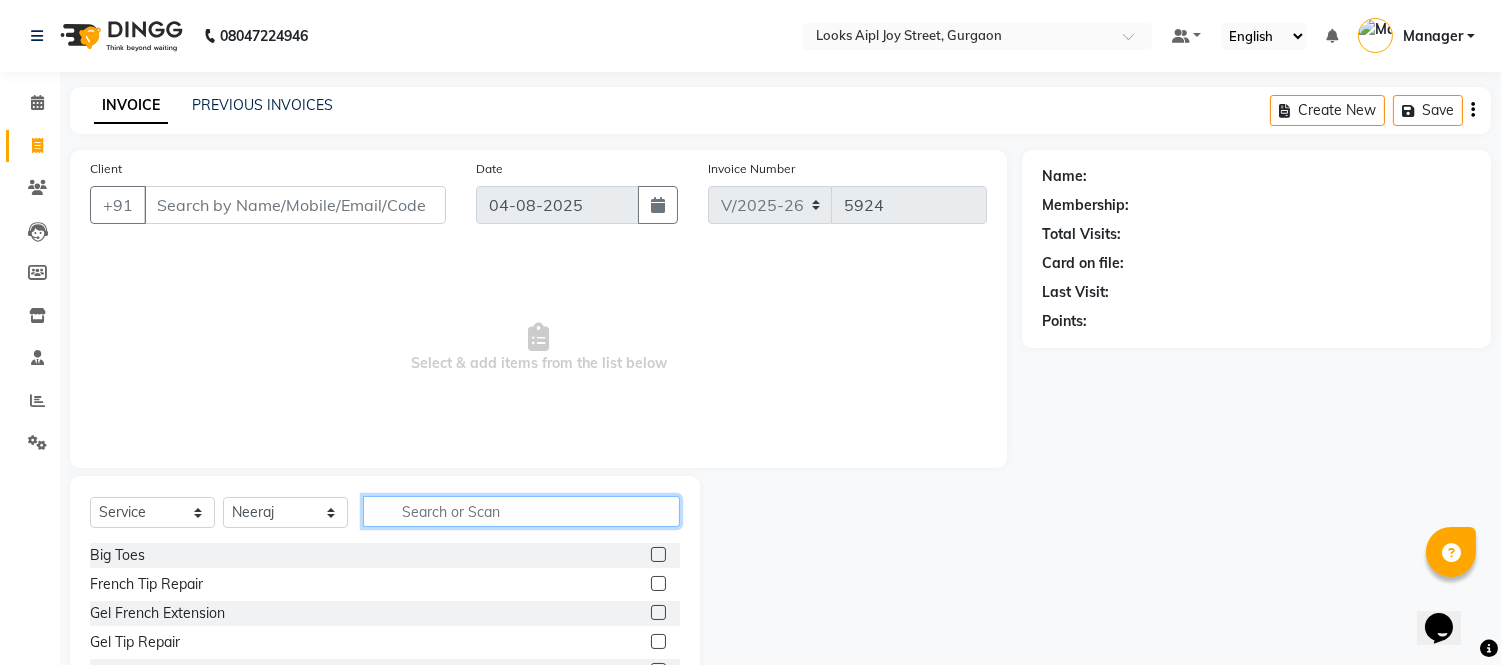 click 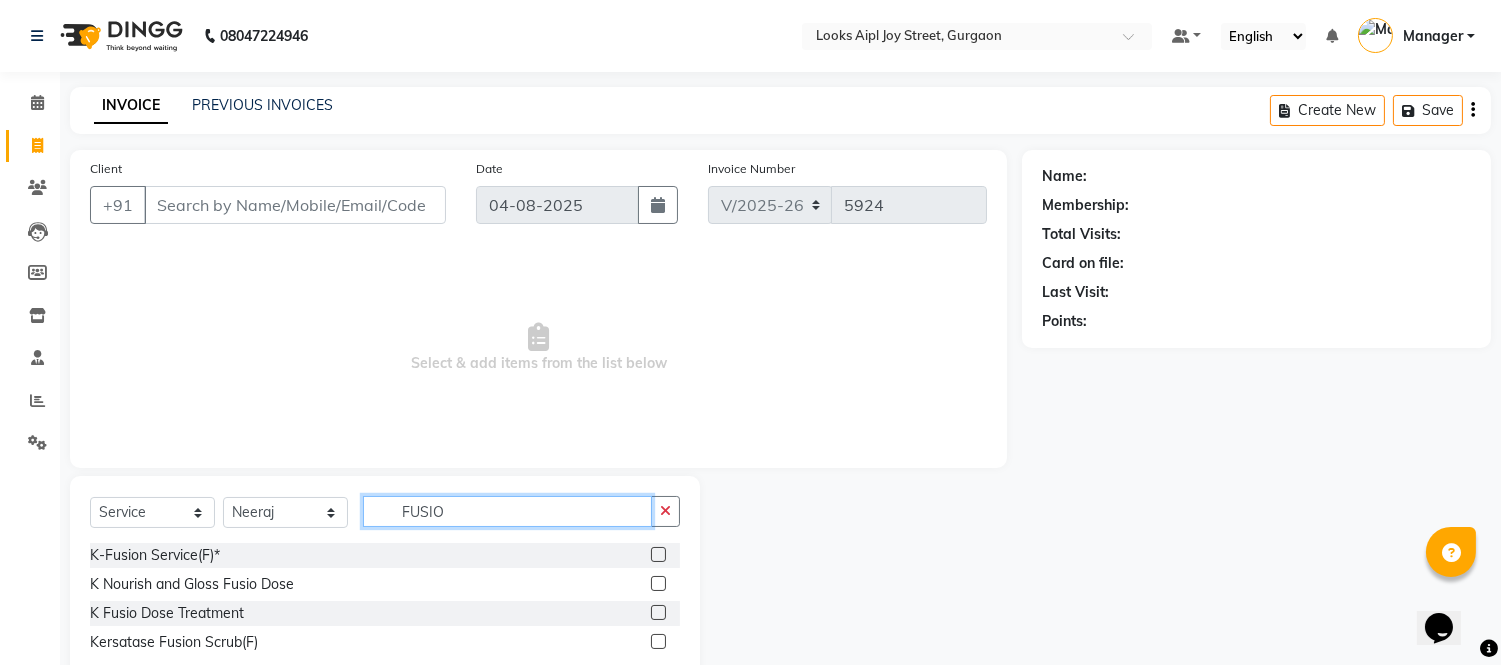 type on "FUSIO" 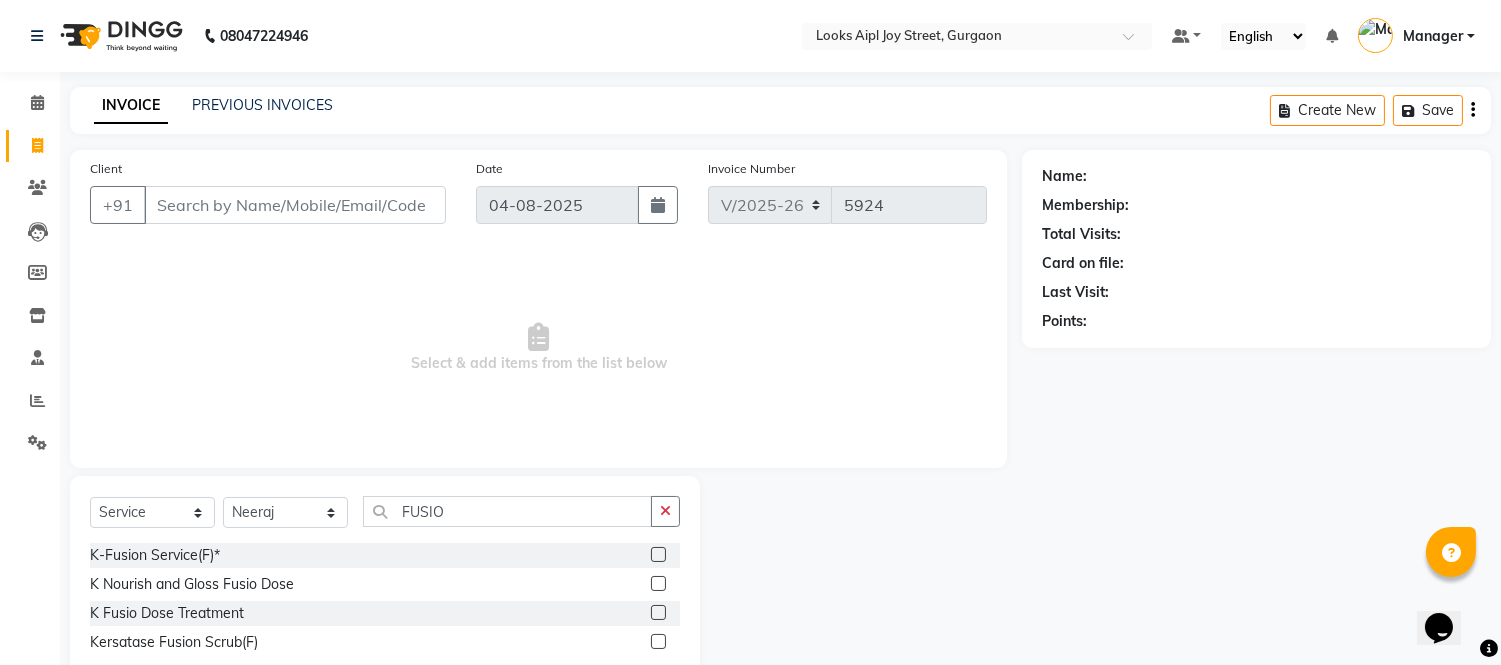 drag, startPoint x: 658, startPoint y: 613, endPoint x: 645, endPoint y: 564, distance: 50.695168 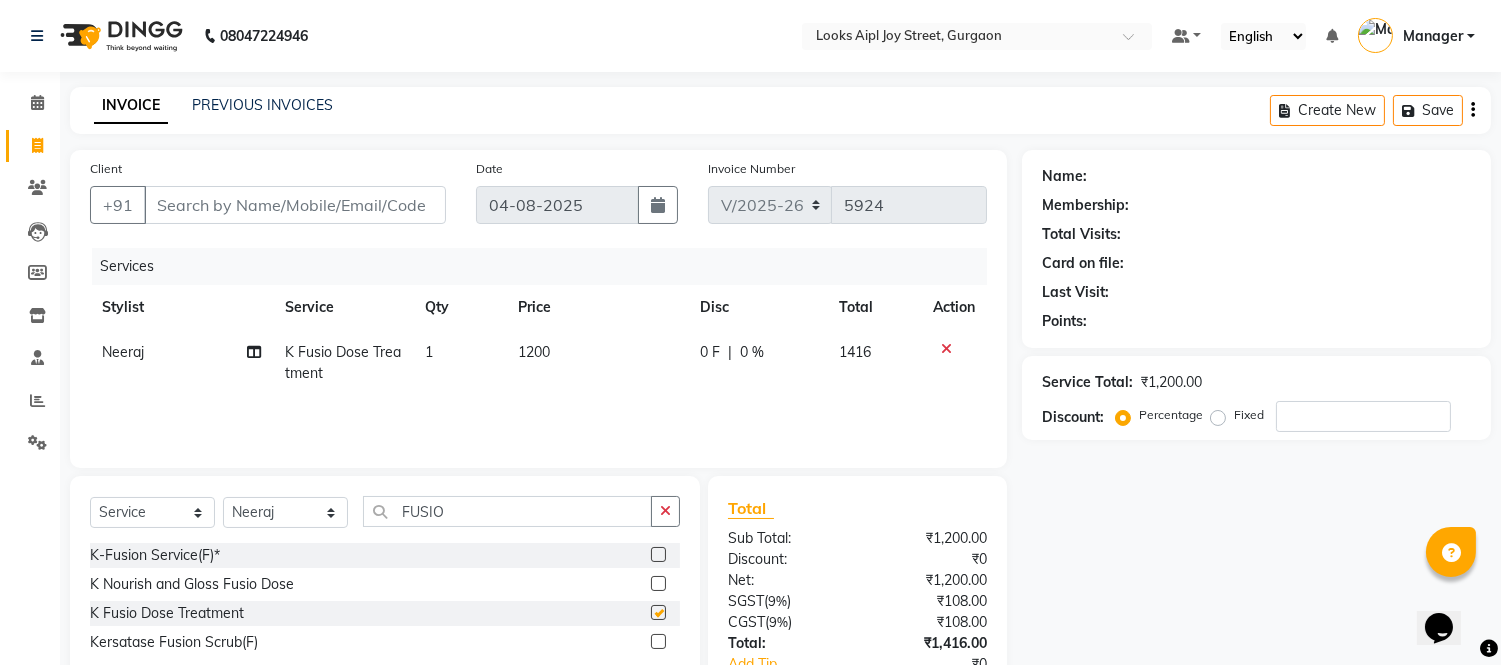 checkbox on "false" 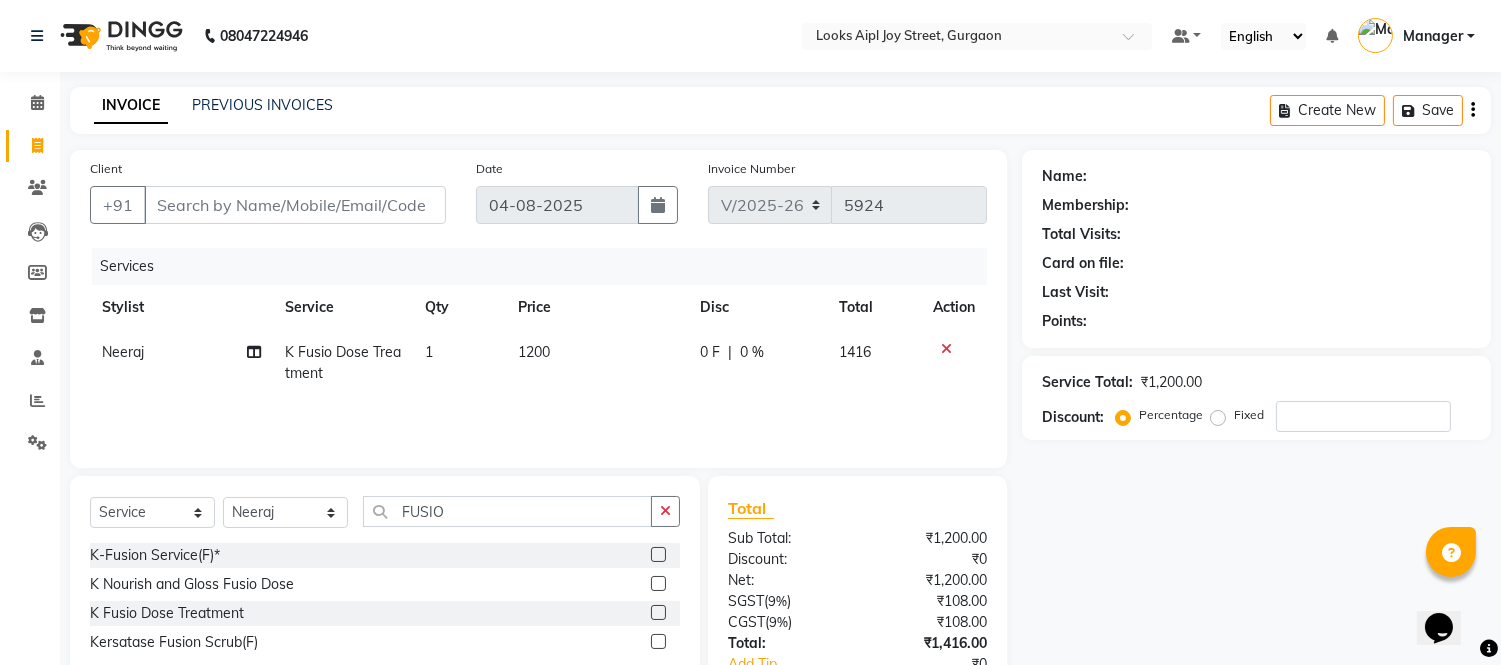 click on "1200" 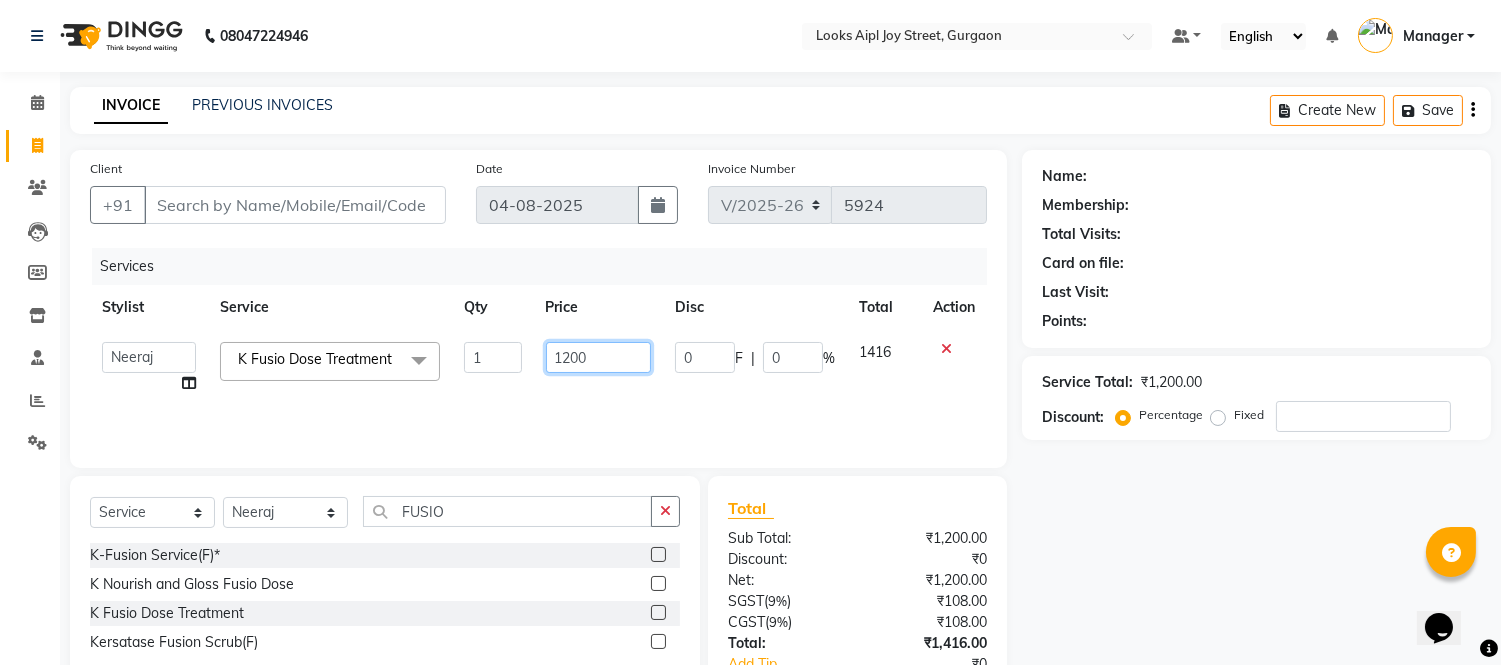 click on "1200" 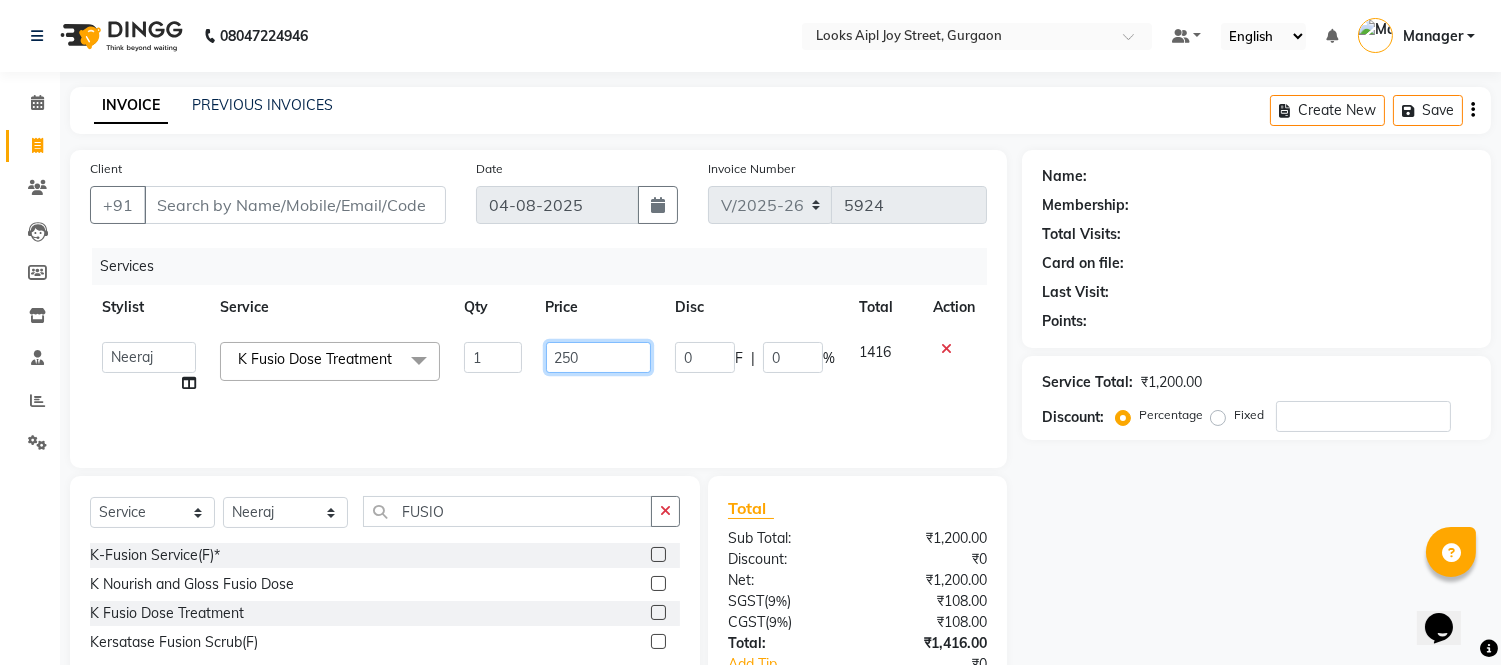 type on "2500" 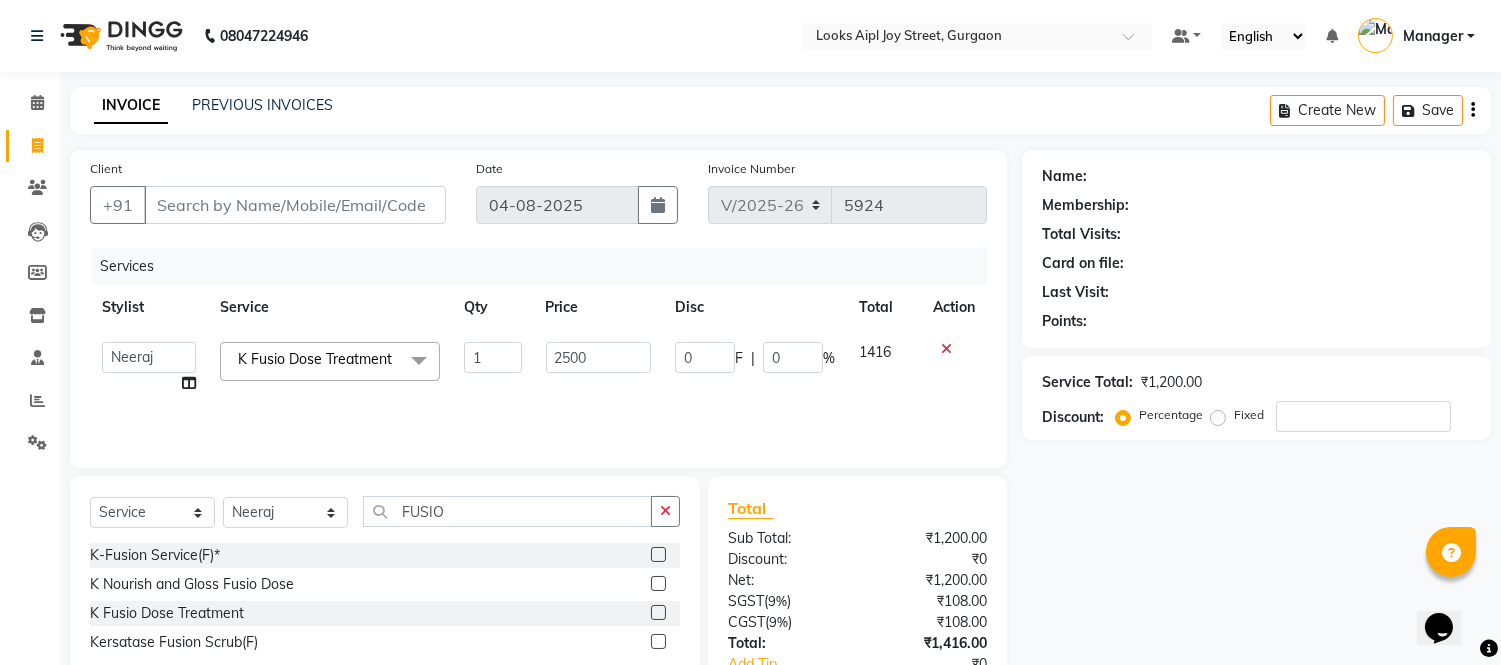 click on "Services Stylist Service Qty Price Disc Total Action  [NAME]   [NAME]_asst   [NAME] _Pdct   [NAME]   [NAME]   [NAME]   Counter Sales   [NAME]   [NAME]   [NAME]   [NAME]   [NAME]   Manager   [NAME]   [NAME]   [NAME]_pdct   [NAME]   [NAME]   [NAME]_pdct  K Fusio Dose Treatment  x Big Toes French Tip Repair Gel French Extension Gel Tip Repair Gel Infills Gel Overlays Gel Extension Gel Nail Removal Natural Nail Extensions French Nail Extensions Gel Polish Removal Extension Removal Nail Art Recruiter French Ombre Gel Polish Nail Art Nedle Cutical Care Nail Art Brush French Gel Polish French Glitter Gel Polish Gel Polish Touchup                                   Nail Art Per Finger(F)* 3D Nail Art Recruiter Nail Art with Stones/Foil/Stickers per Finger Acrylic Overlays Nail Extension Refill Finger Tip Repair Acrylic Removal Gel Polish Application Gel Overlays Refills  Stick on Nails Full Arms Bleach Face Bleach(F) Bleach Full Back/Front Full Body Bleach Half Front/Back Full Legs Bleach Detan(F) Detan(M) Face Bleach(M) Liner 1 0" 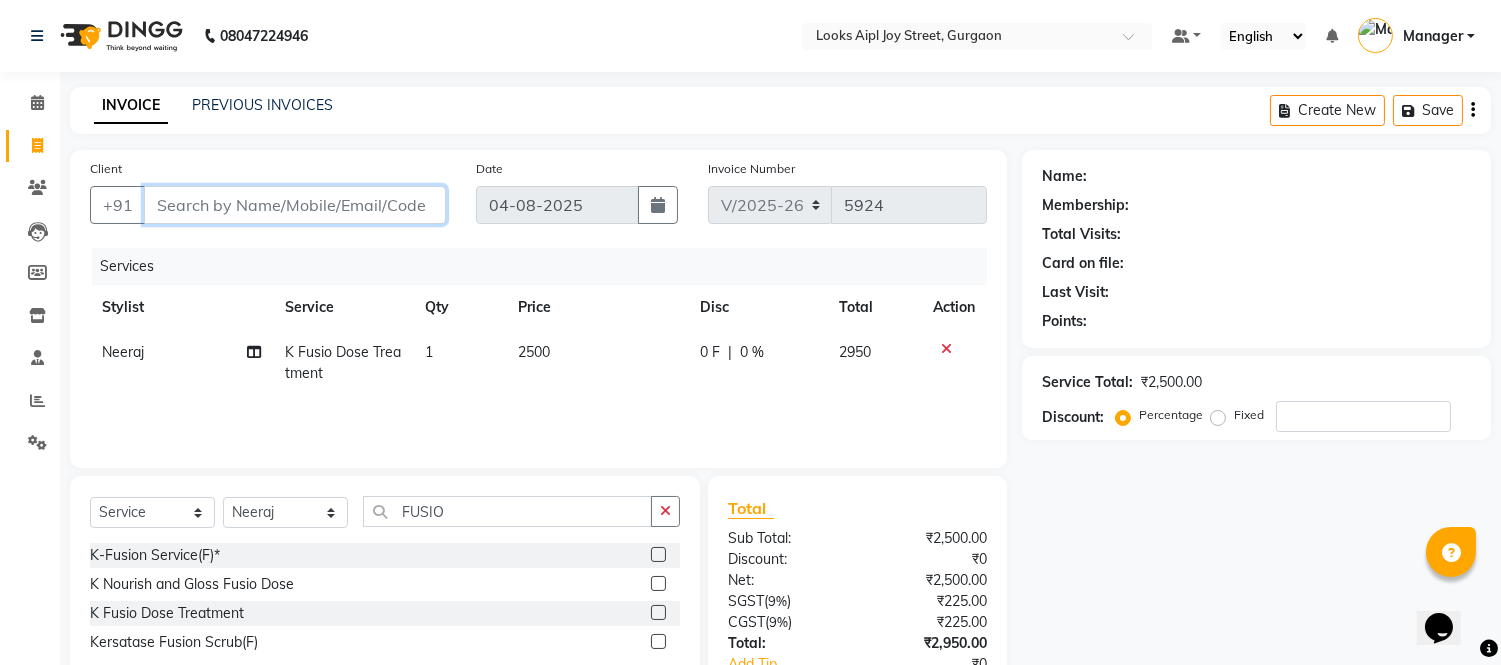 click on "Client" at bounding box center (295, 205) 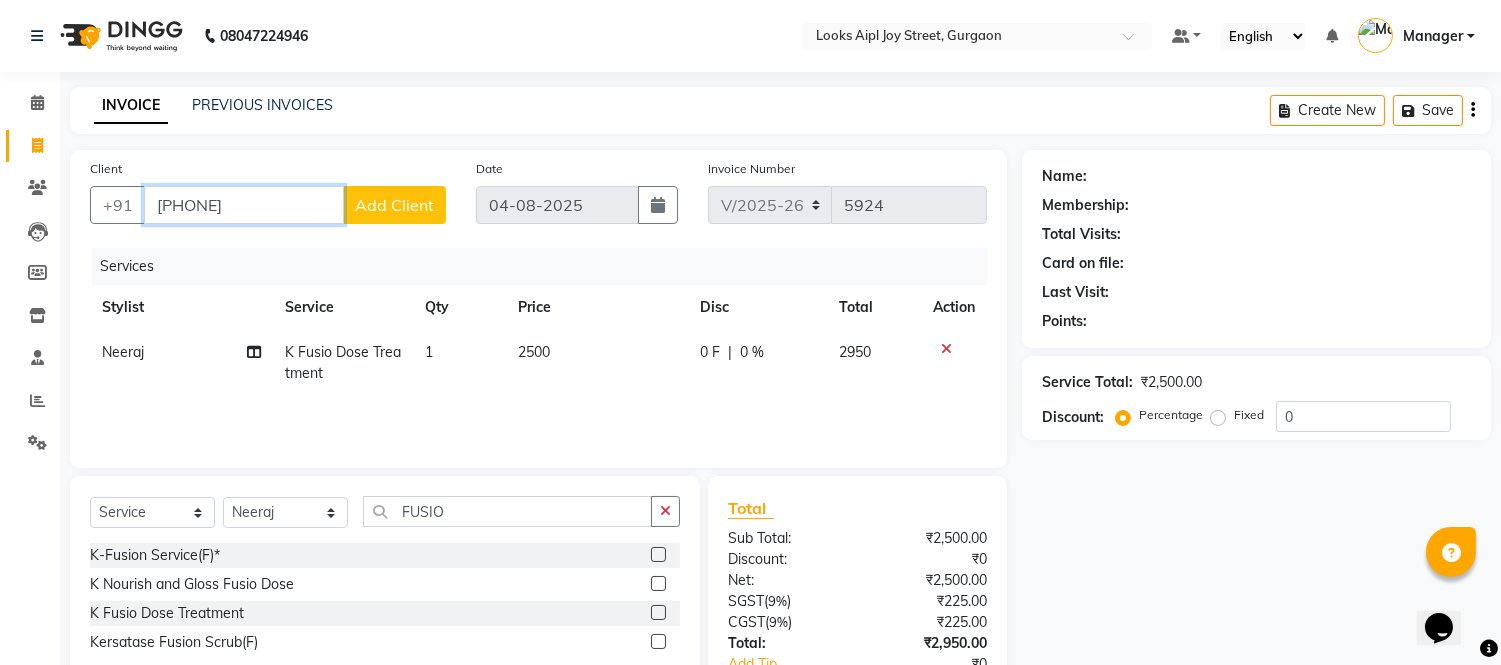 type on "[PHONE]" 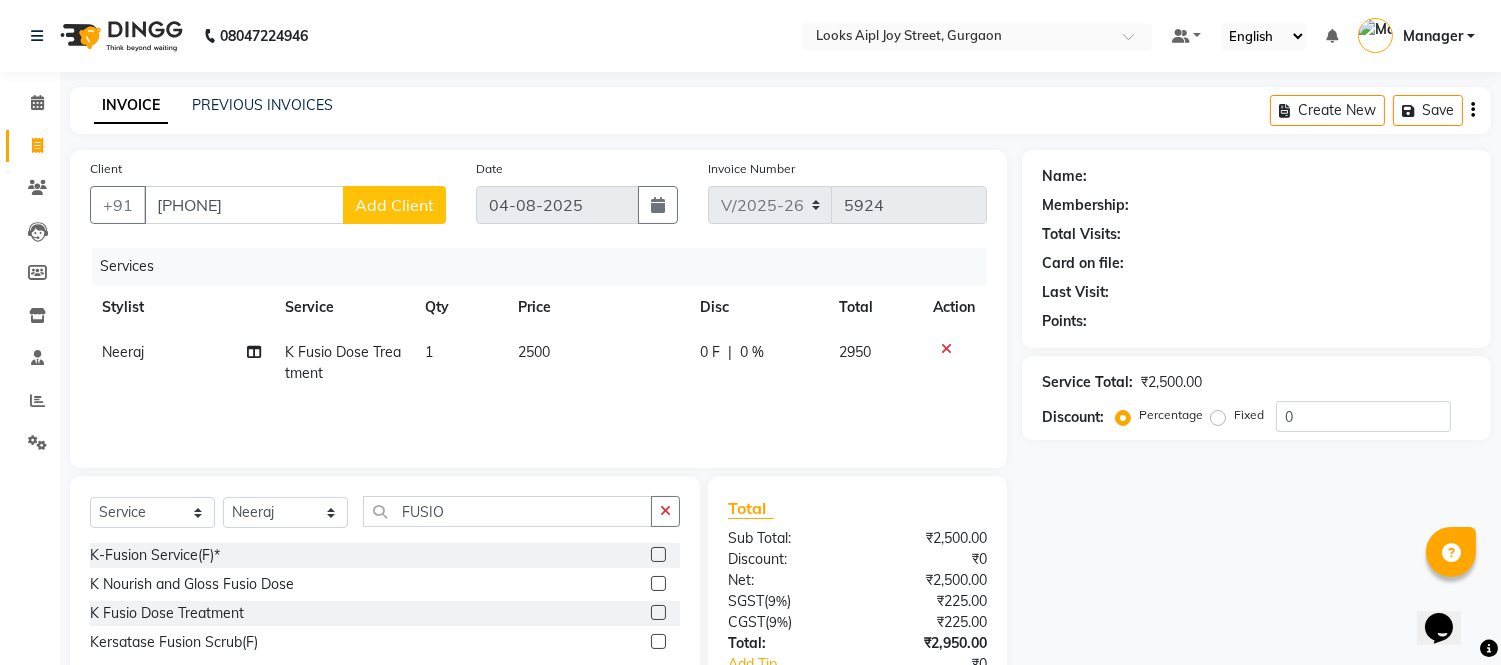 click on "Add Client" 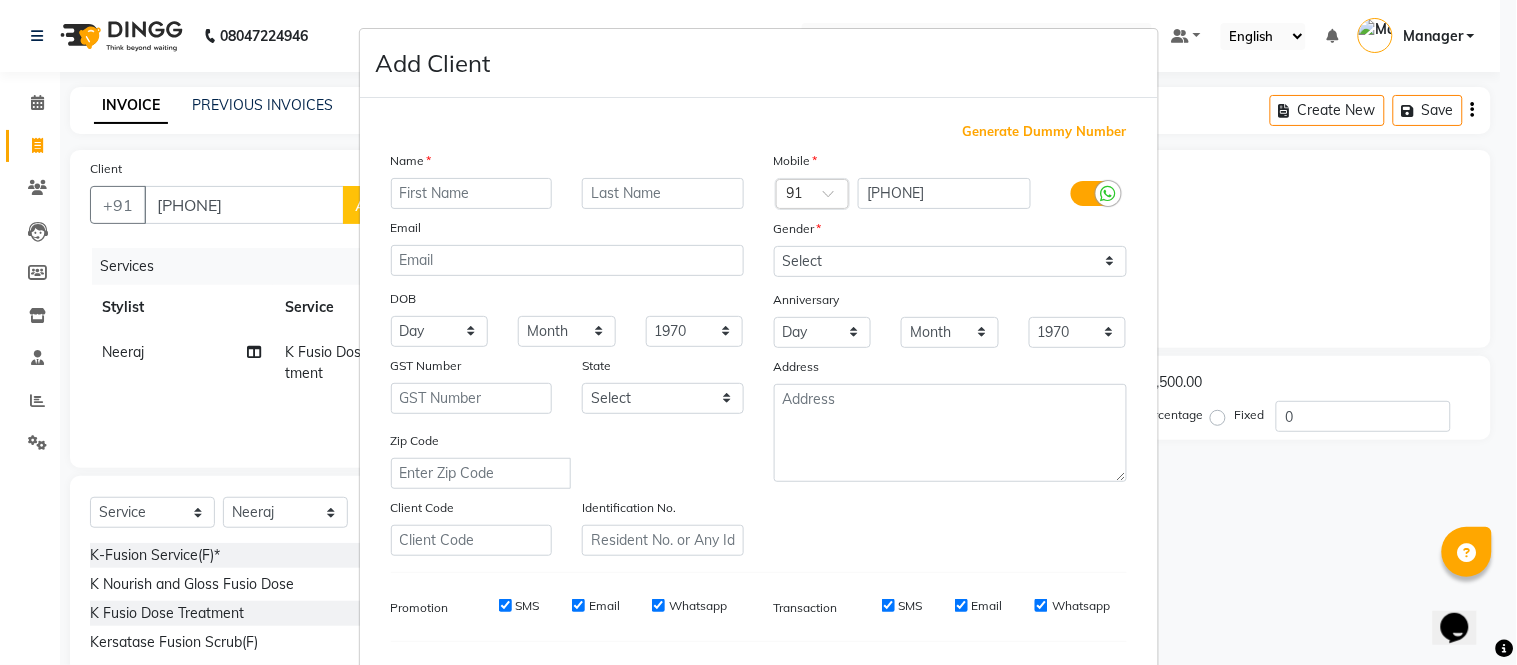 click at bounding box center [472, 193] 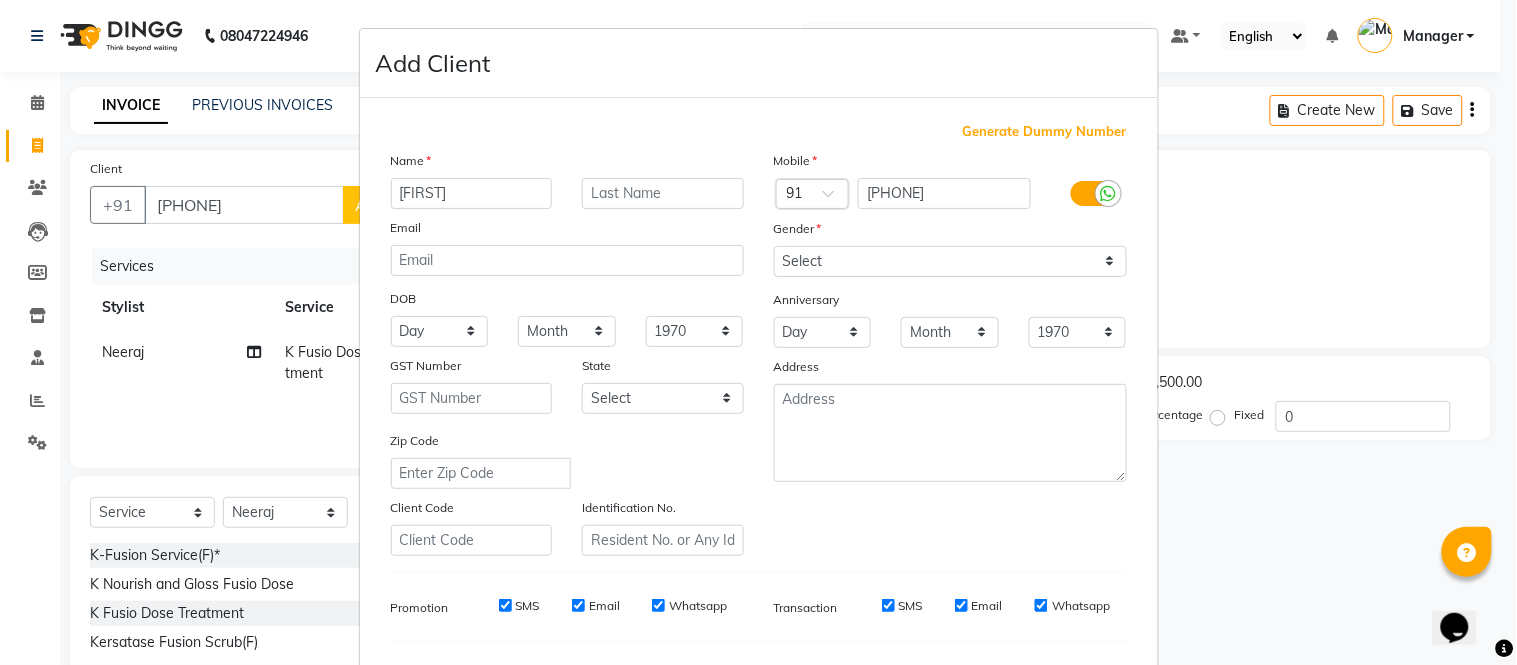 click on "[FIRST]" at bounding box center (472, 193) 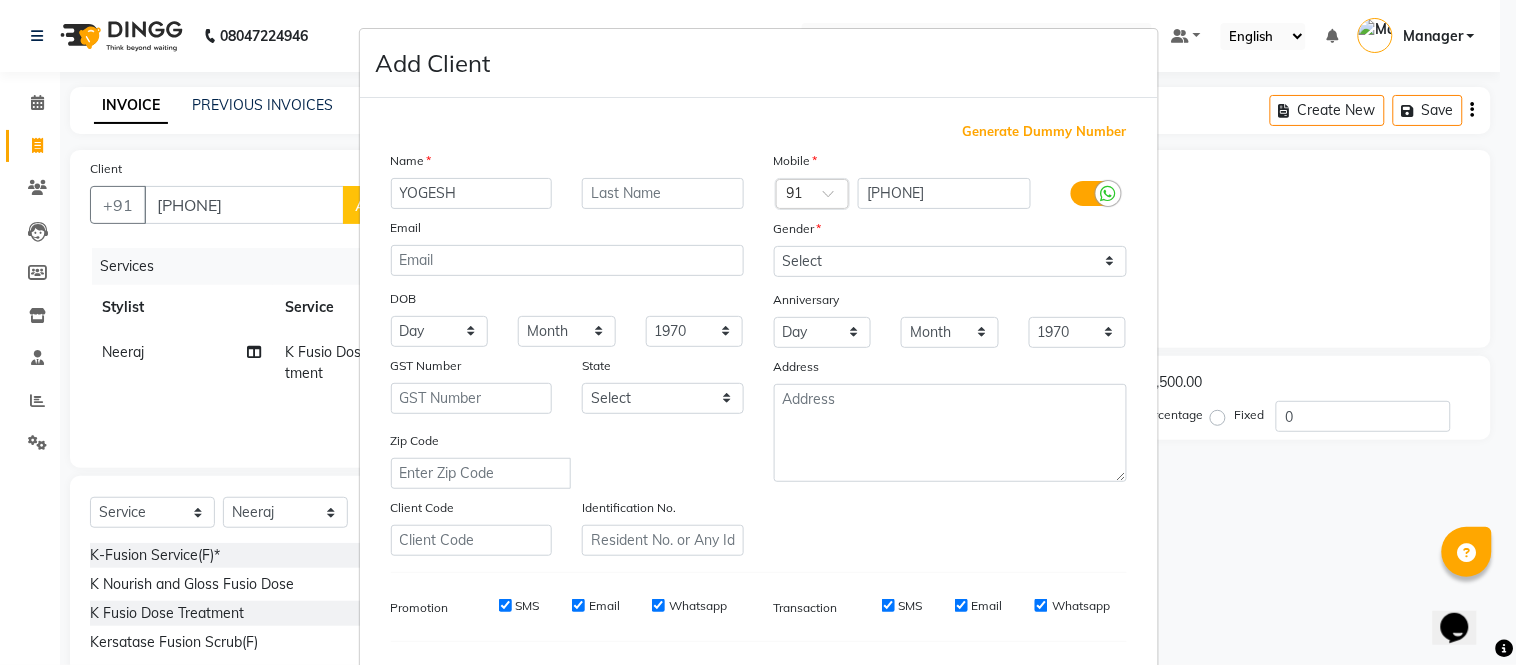 type on "YOGESH" 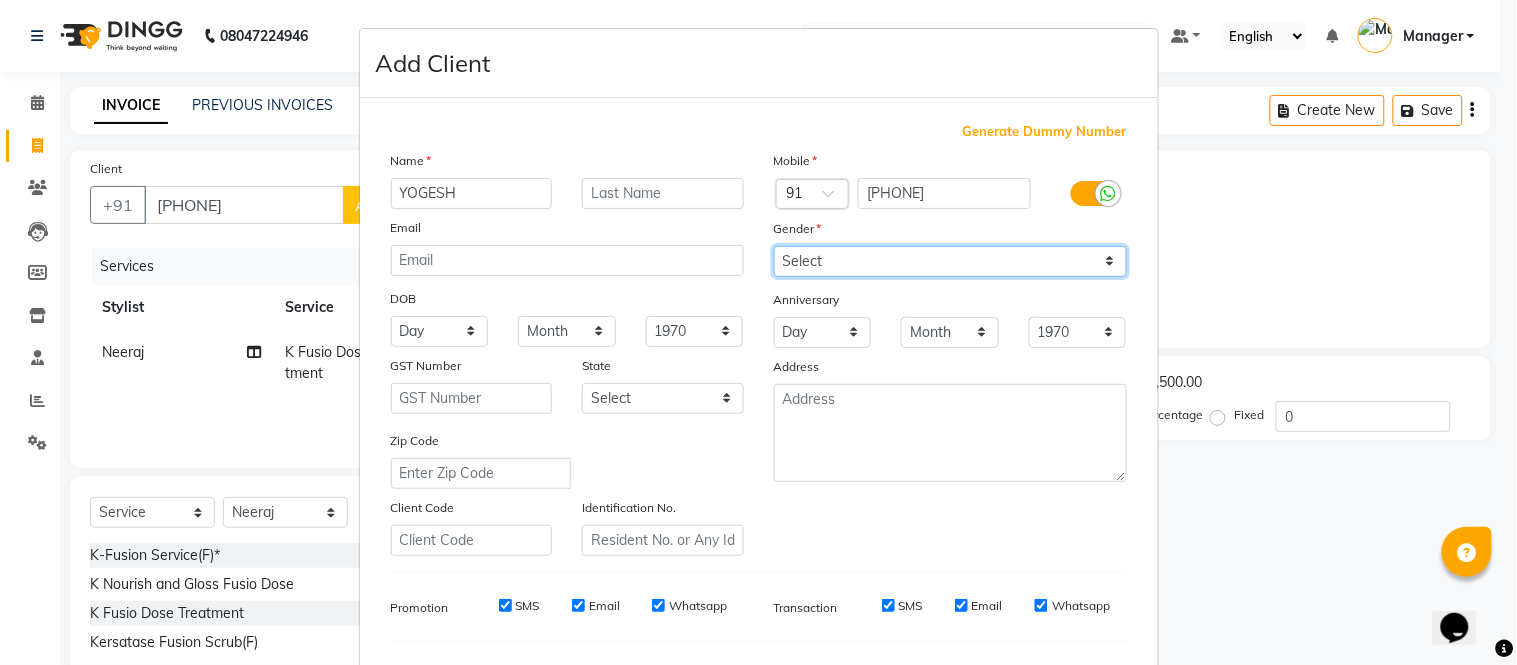 click on "Select Male Female Other Prefer Not To Say" at bounding box center (950, 261) 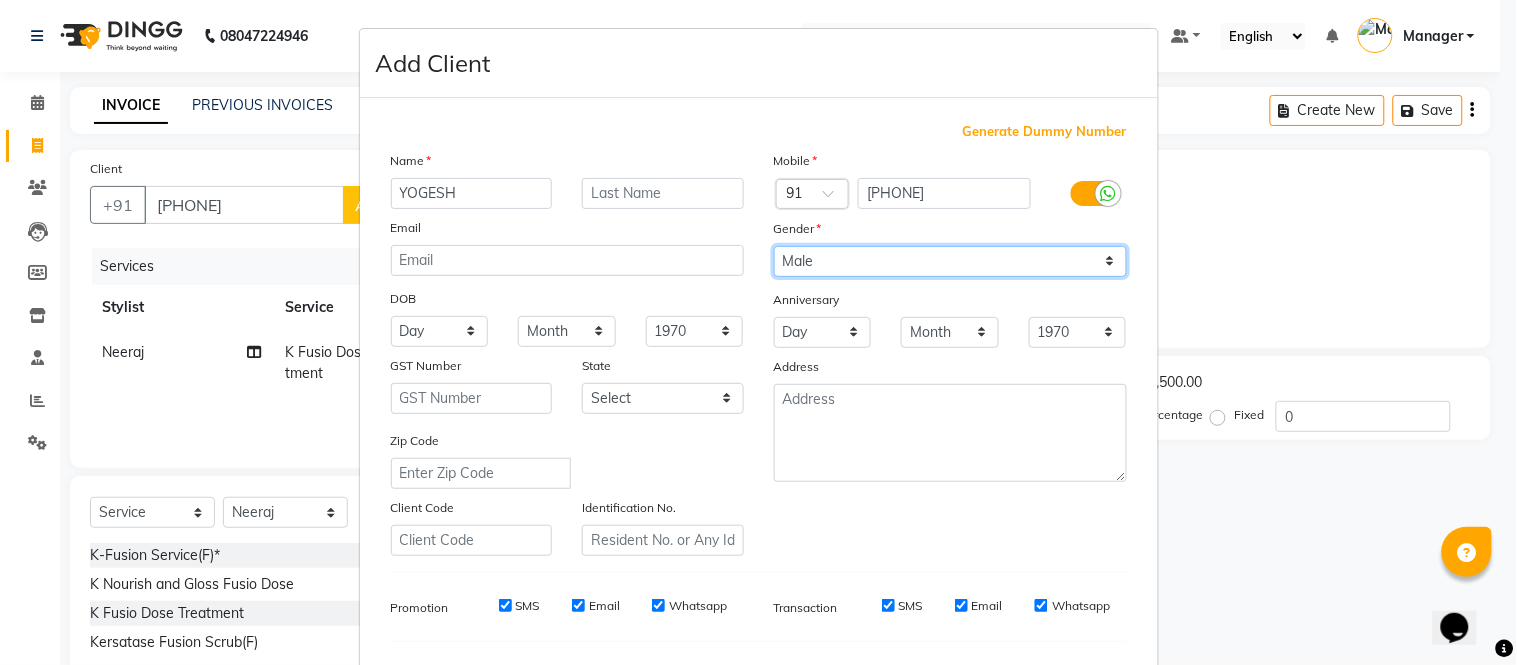 click on "Select Male Female Other Prefer Not To Say" at bounding box center (950, 261) 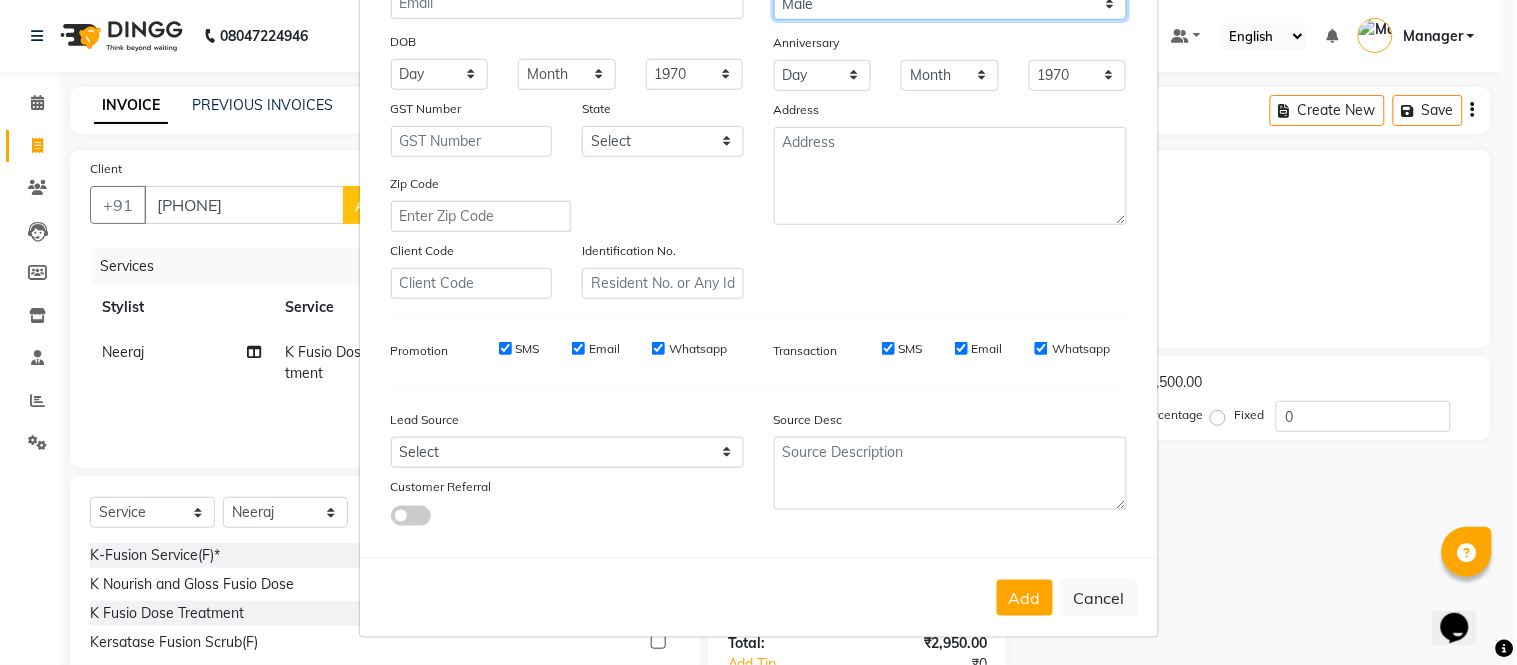 scroll, scrollTop: 258, scrollLeft: 0, axis: vertical 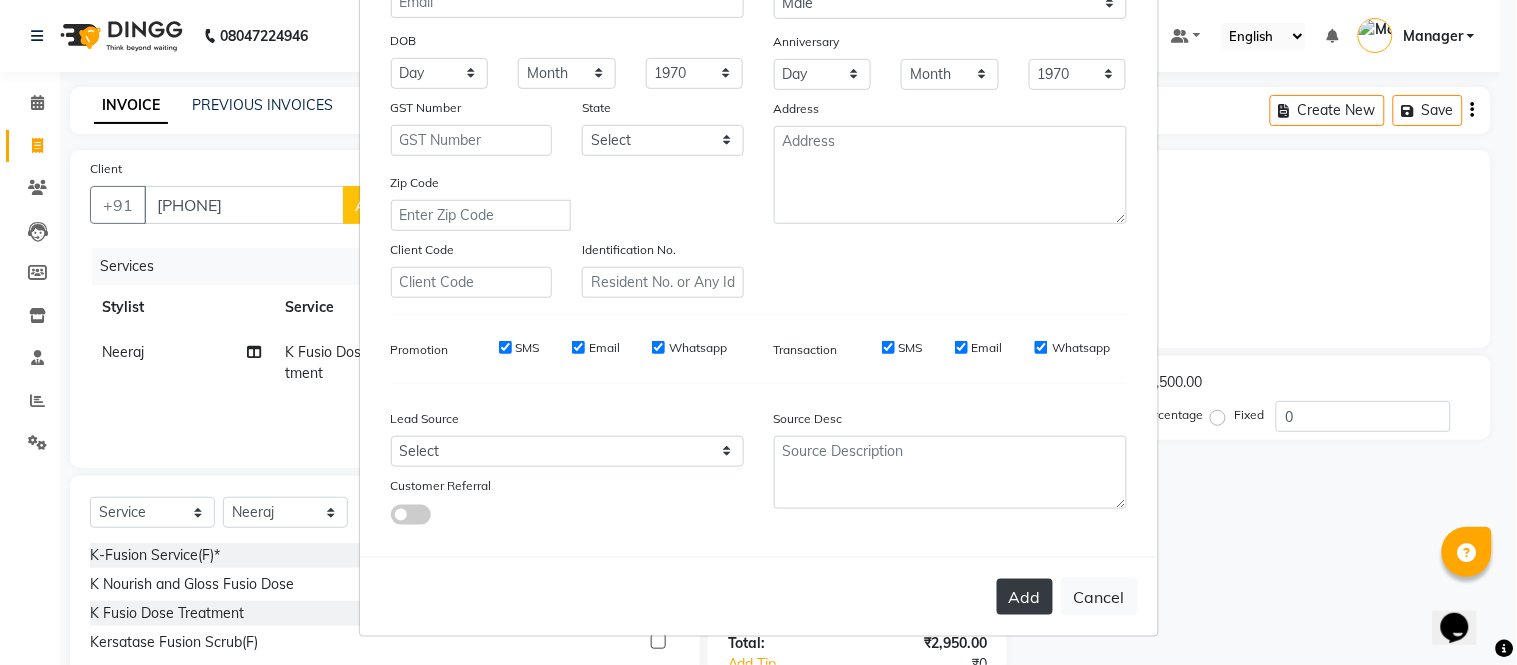 click on "Add" at bounding box center (1025, 597) 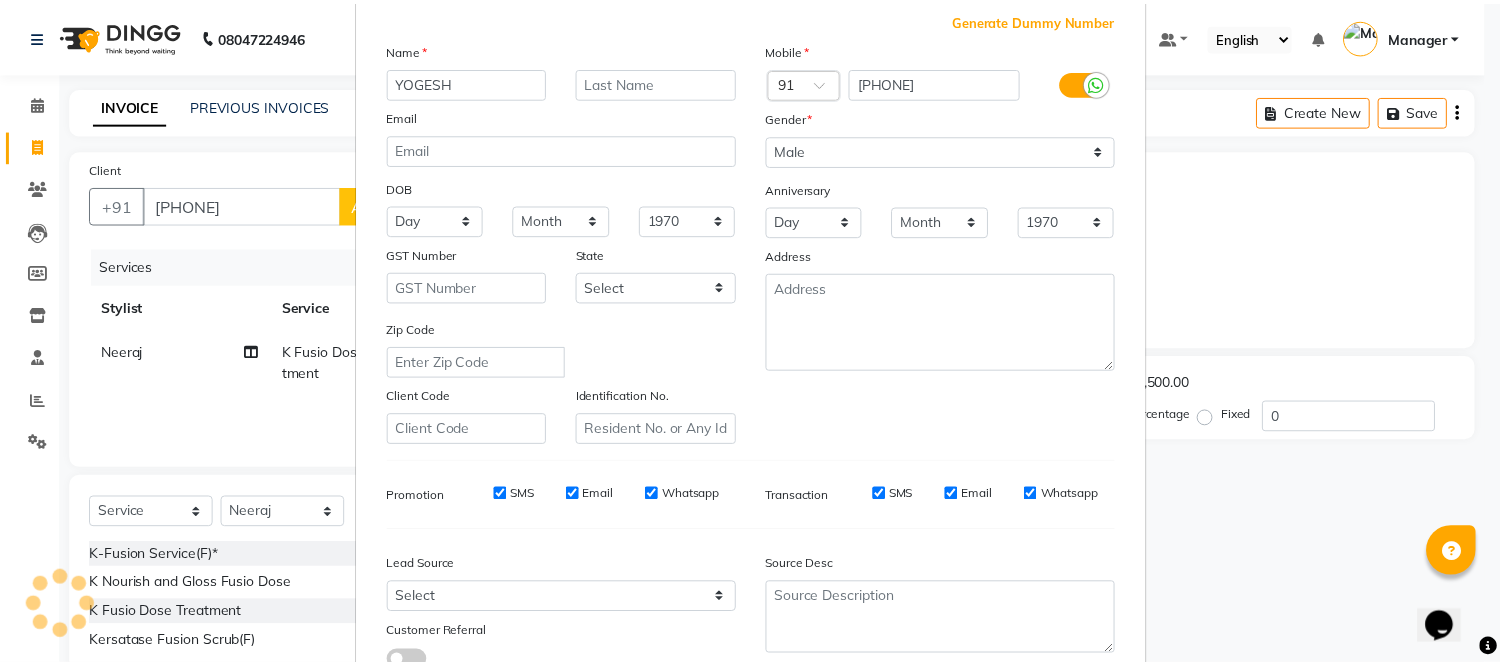 scroll, scrollTop: 258, scrollLeft: 0, axis: vertical 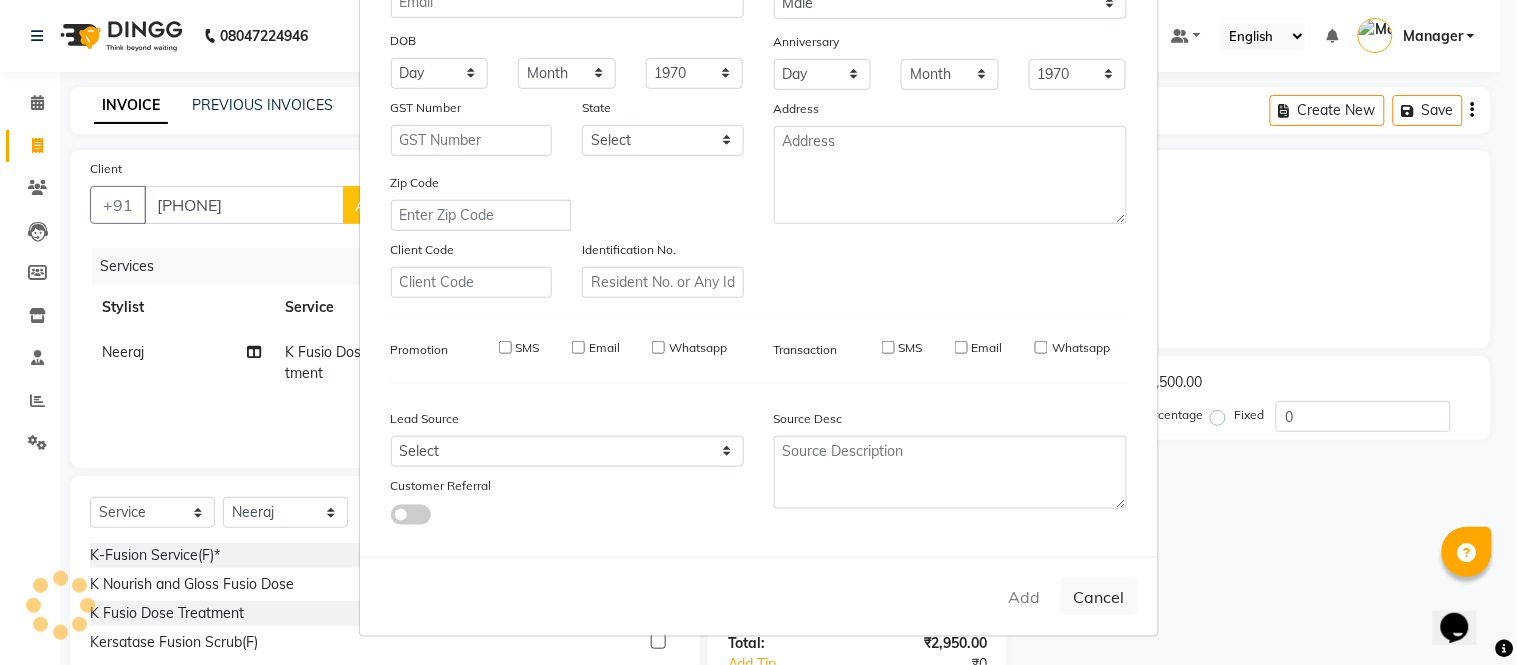 type 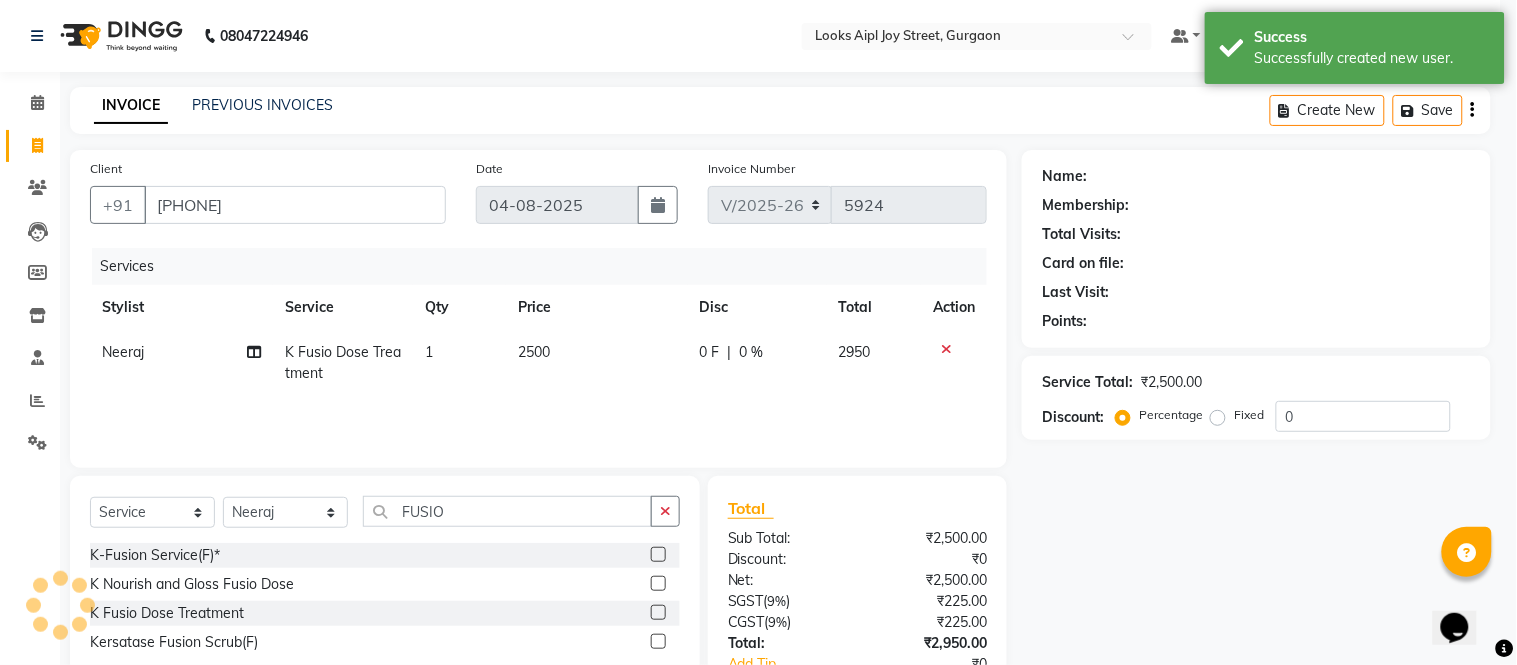 select on "1: Object" 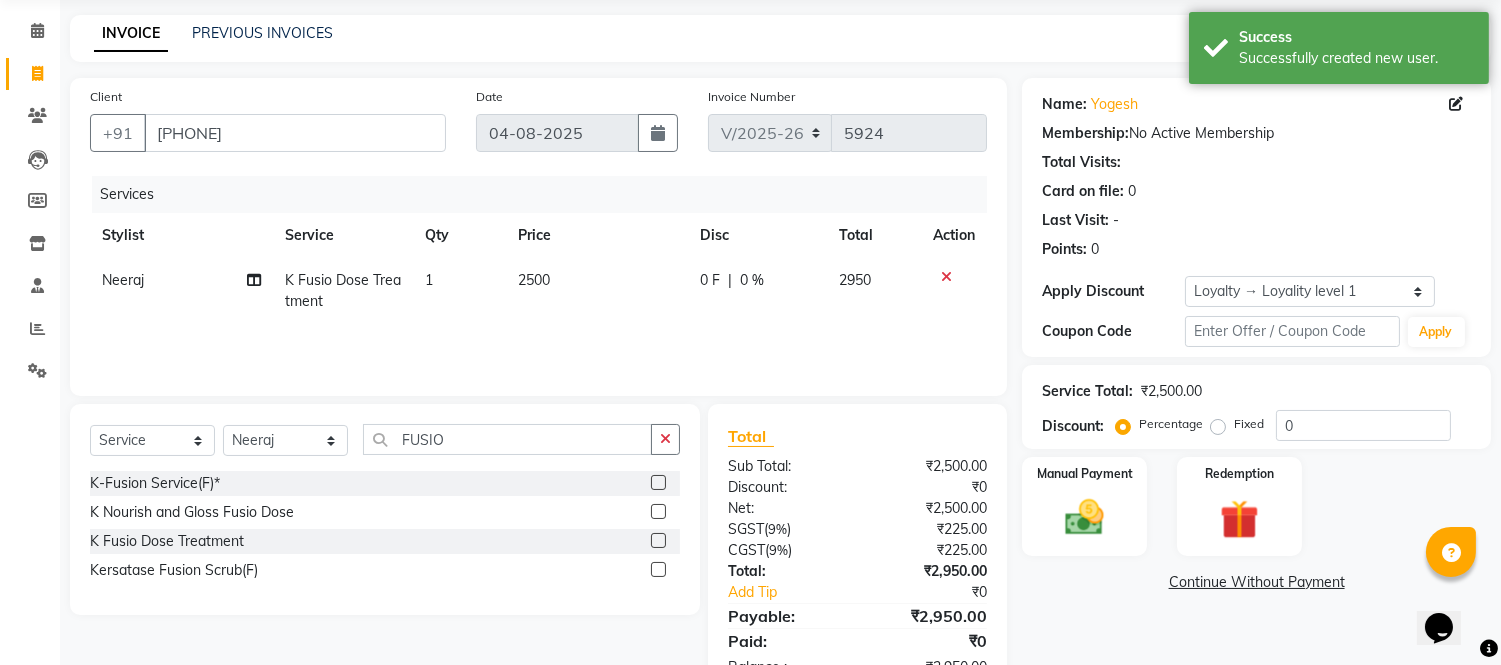 scroll, scrollTop: 134, scrollLeft: 0, axis: vertical 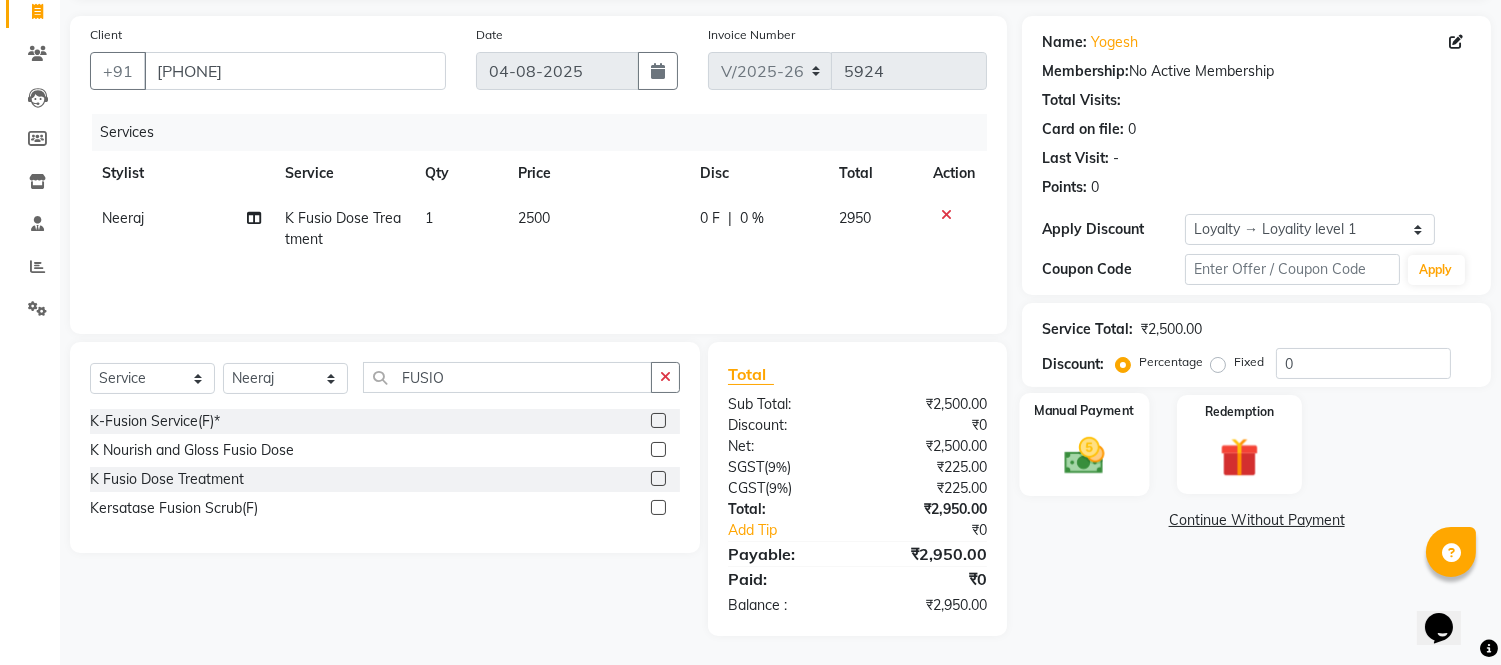 click 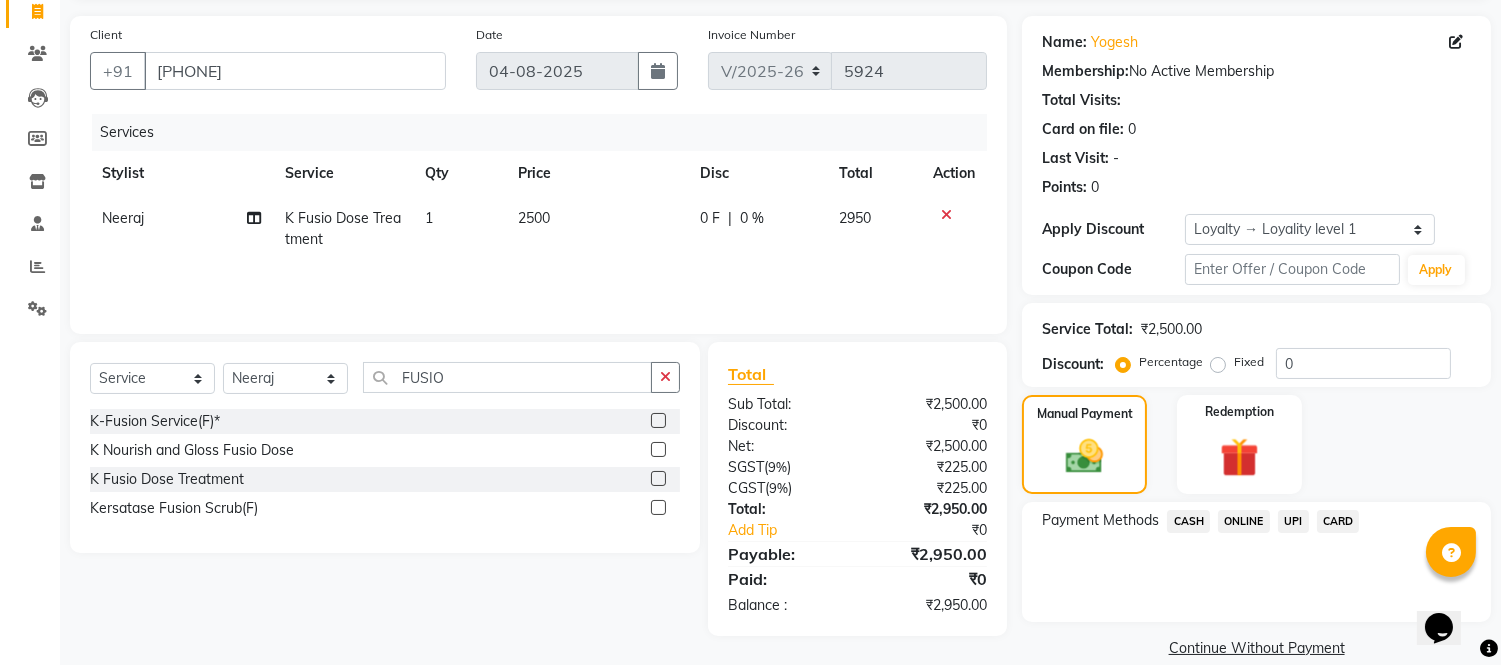 click on "UPI" 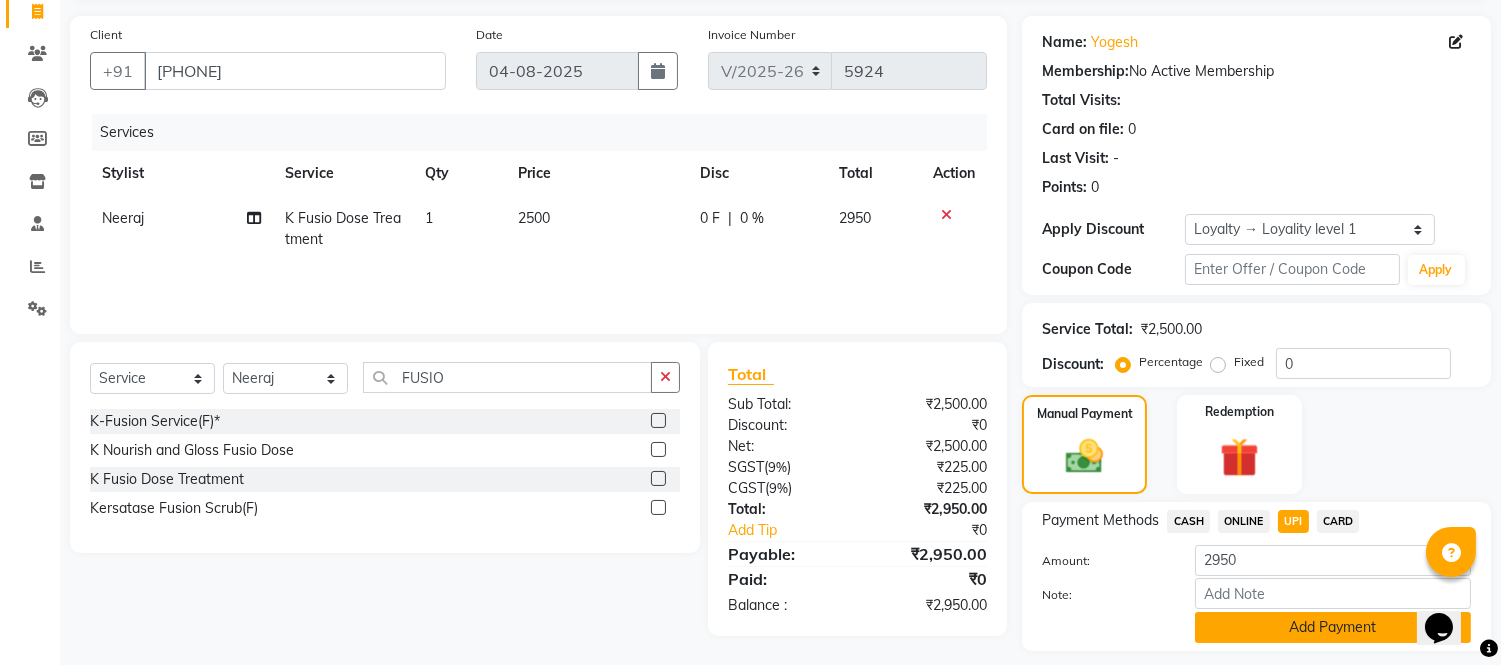 click on "Add Payment" 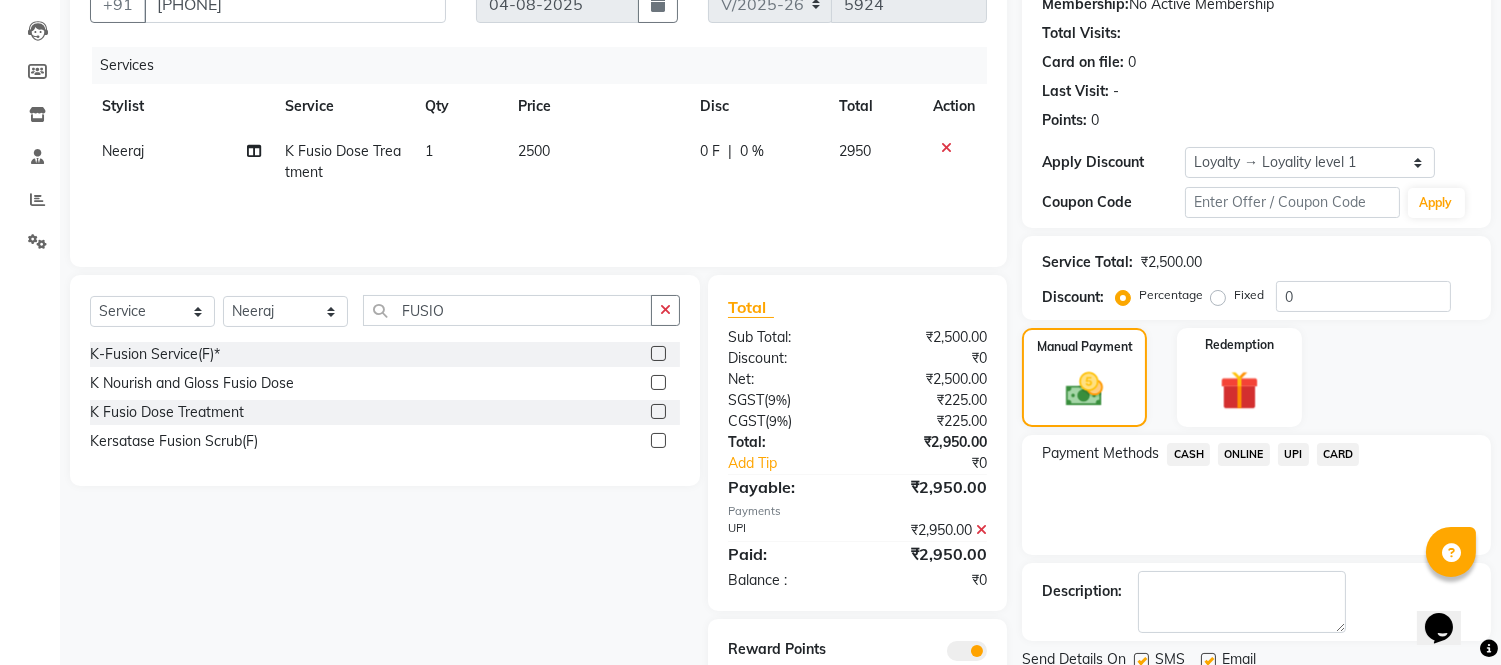 scroll, scrollTop: 275, scrollLeft: 0, axis: vertical 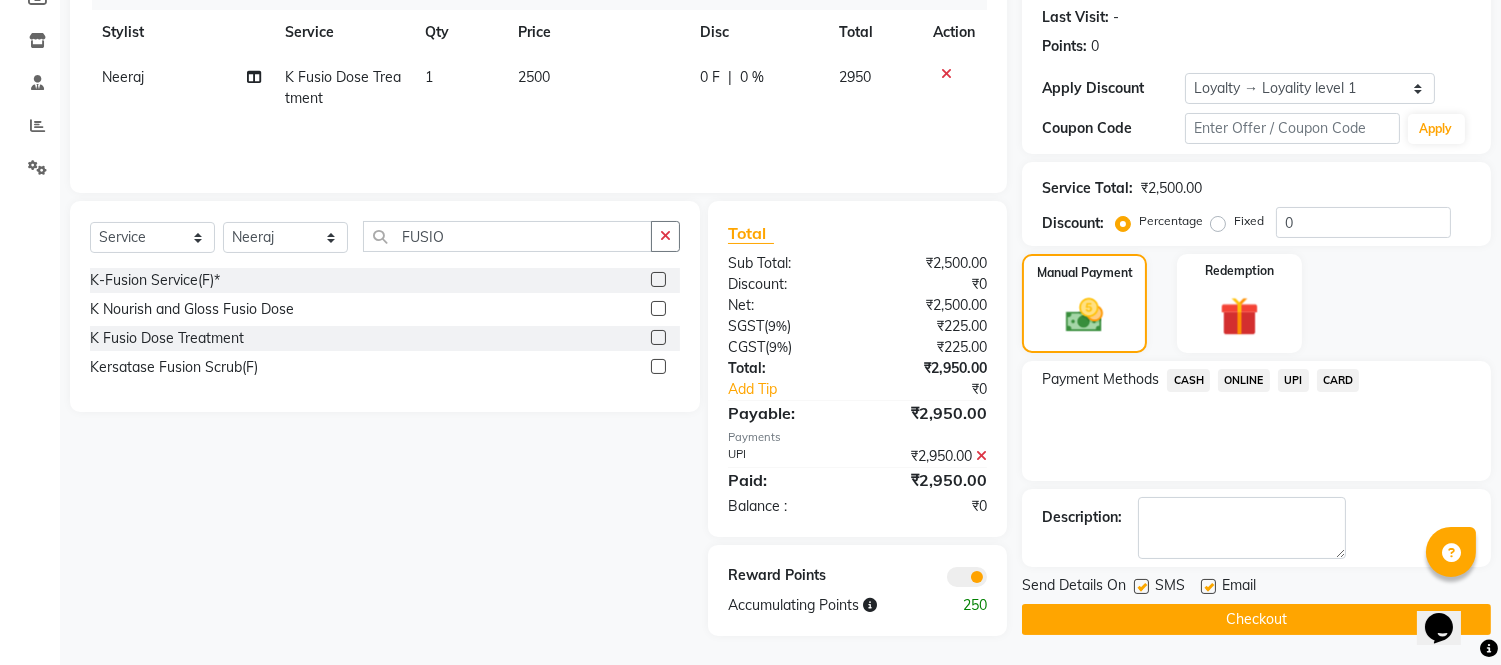 click on "Checkout" 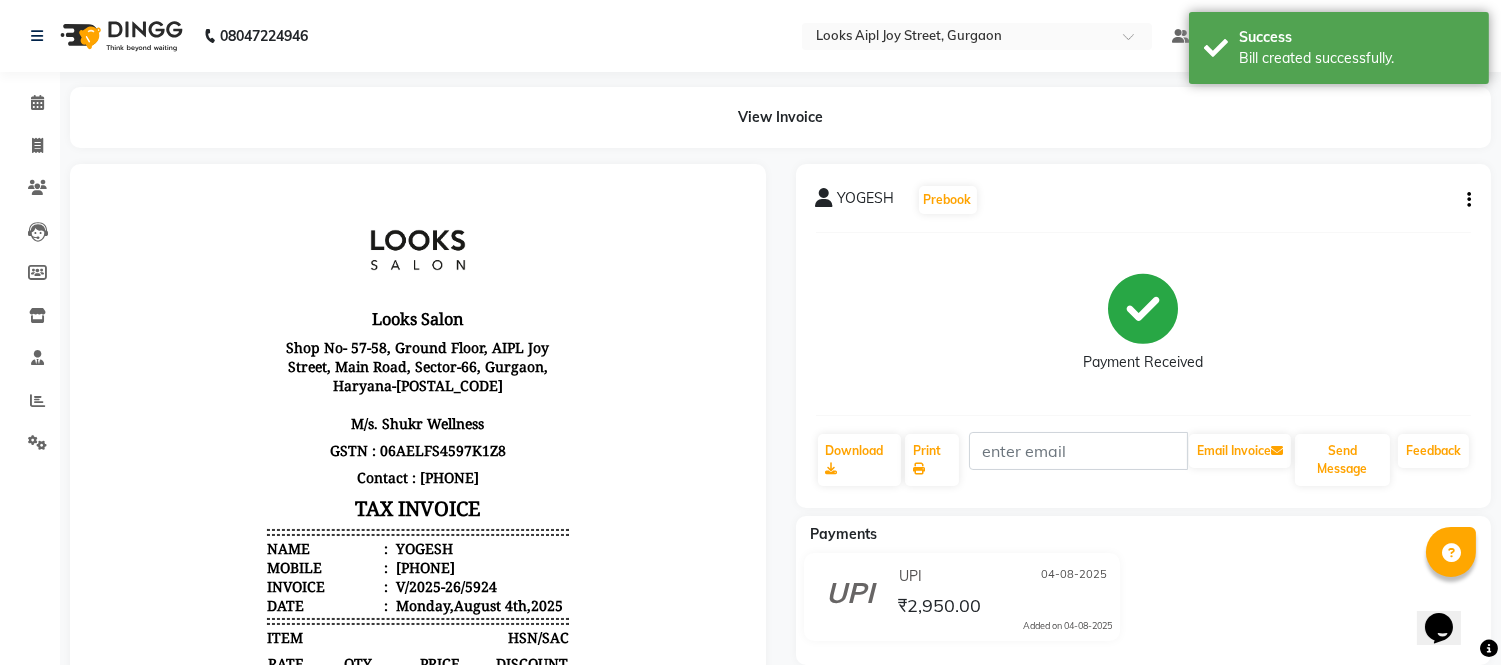 scroll, scrollTop: 0, scrollLeft: 0, axis: both 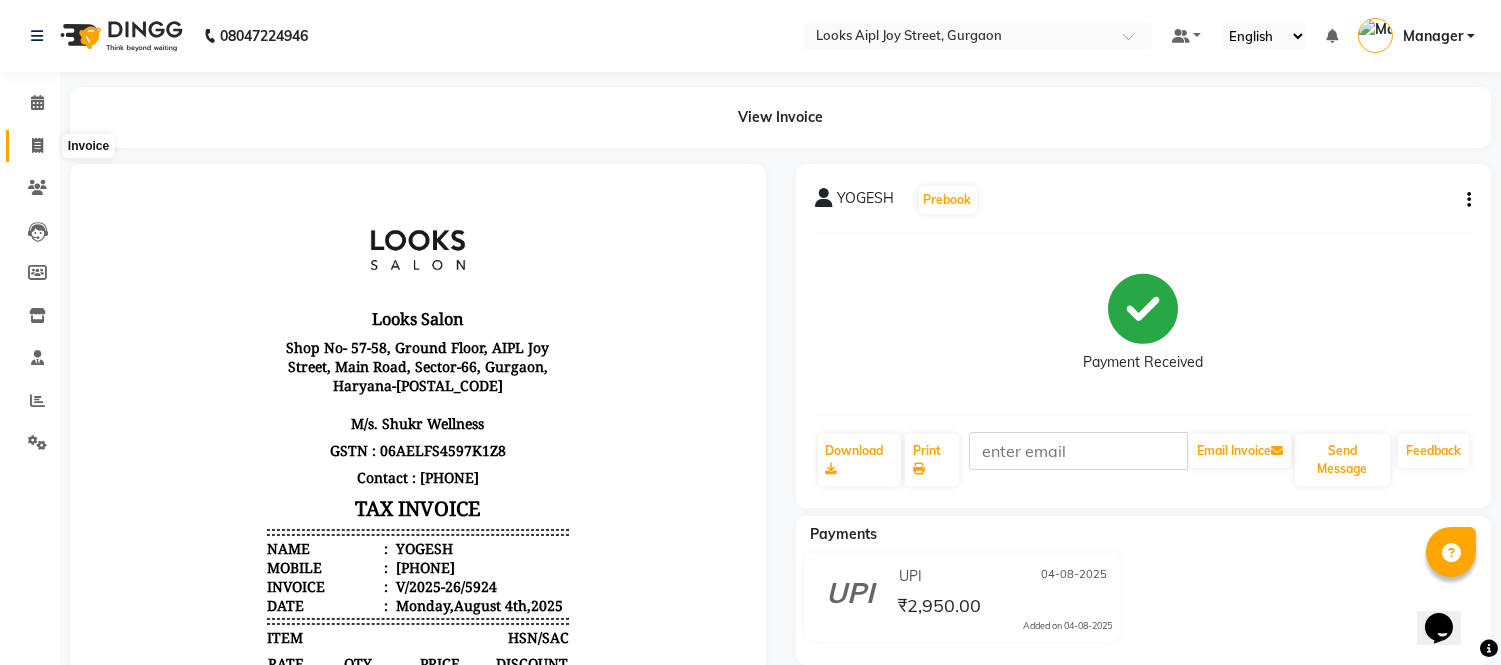 click 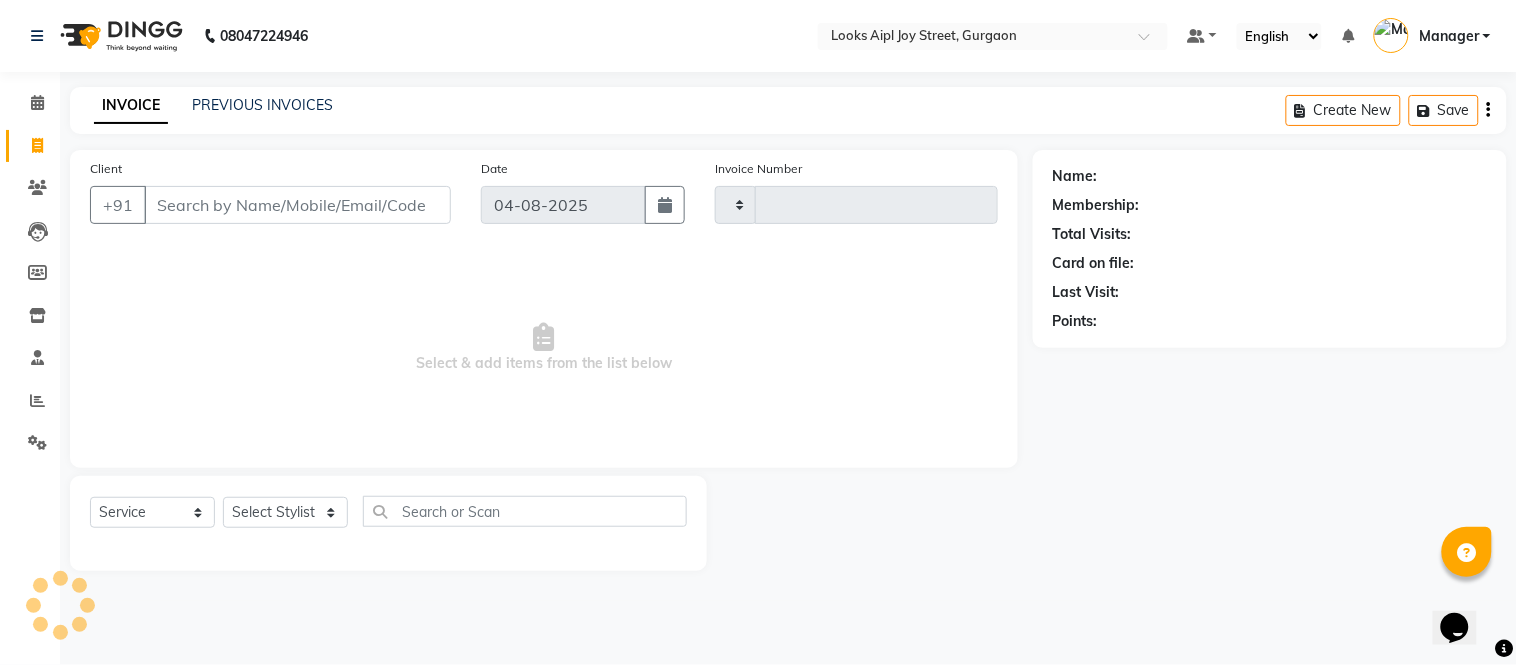 type on "5925" 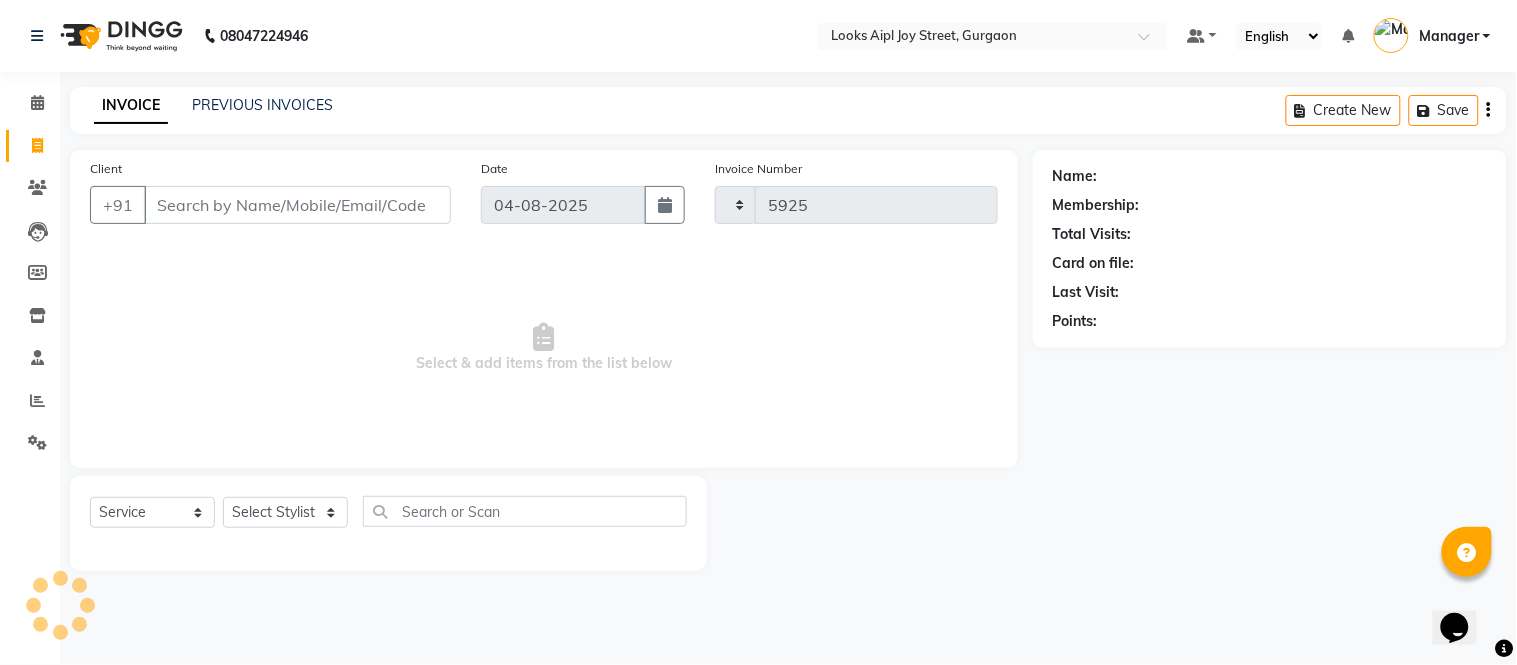 select on "6047" 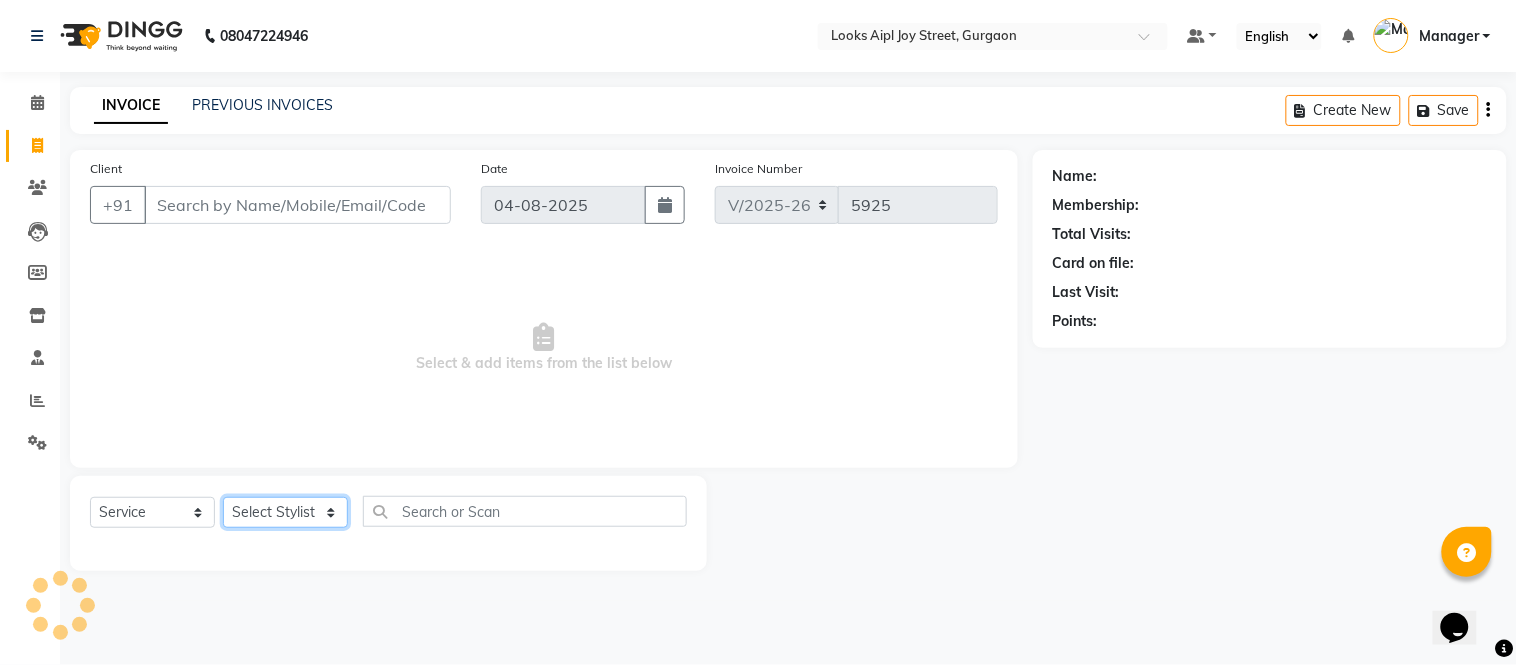 drag, startPoint x: 270, startPoint y: 506, endPoint x: 281, endPoint y: 451, distance: 56.089214 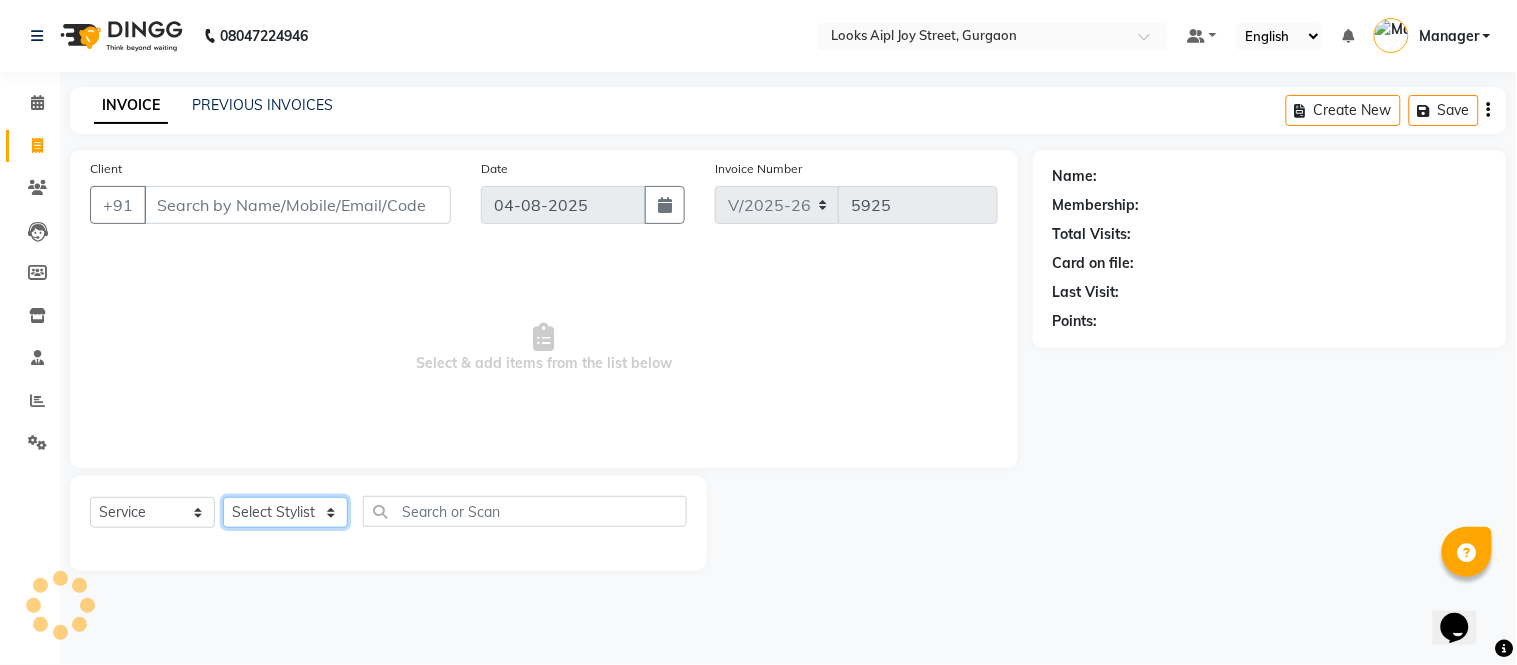 click on "Select Stylist" 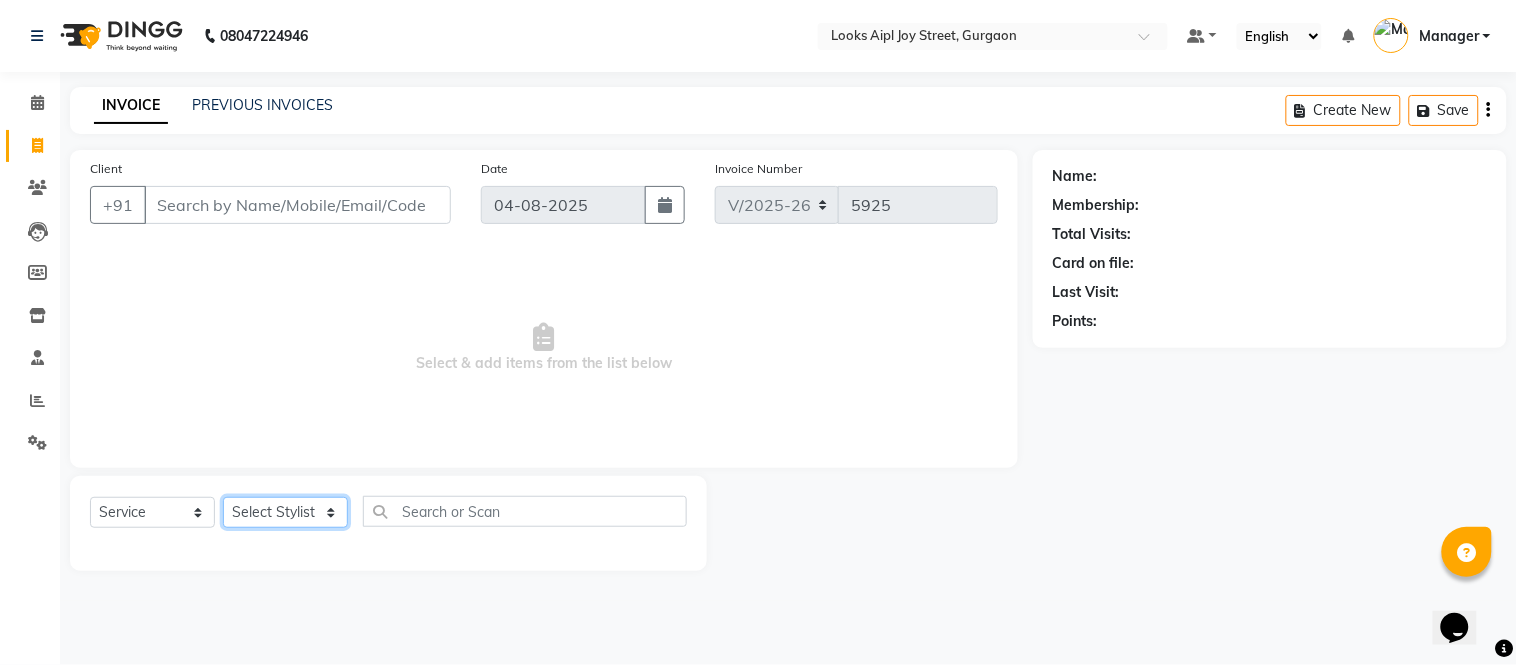 select on "70689" 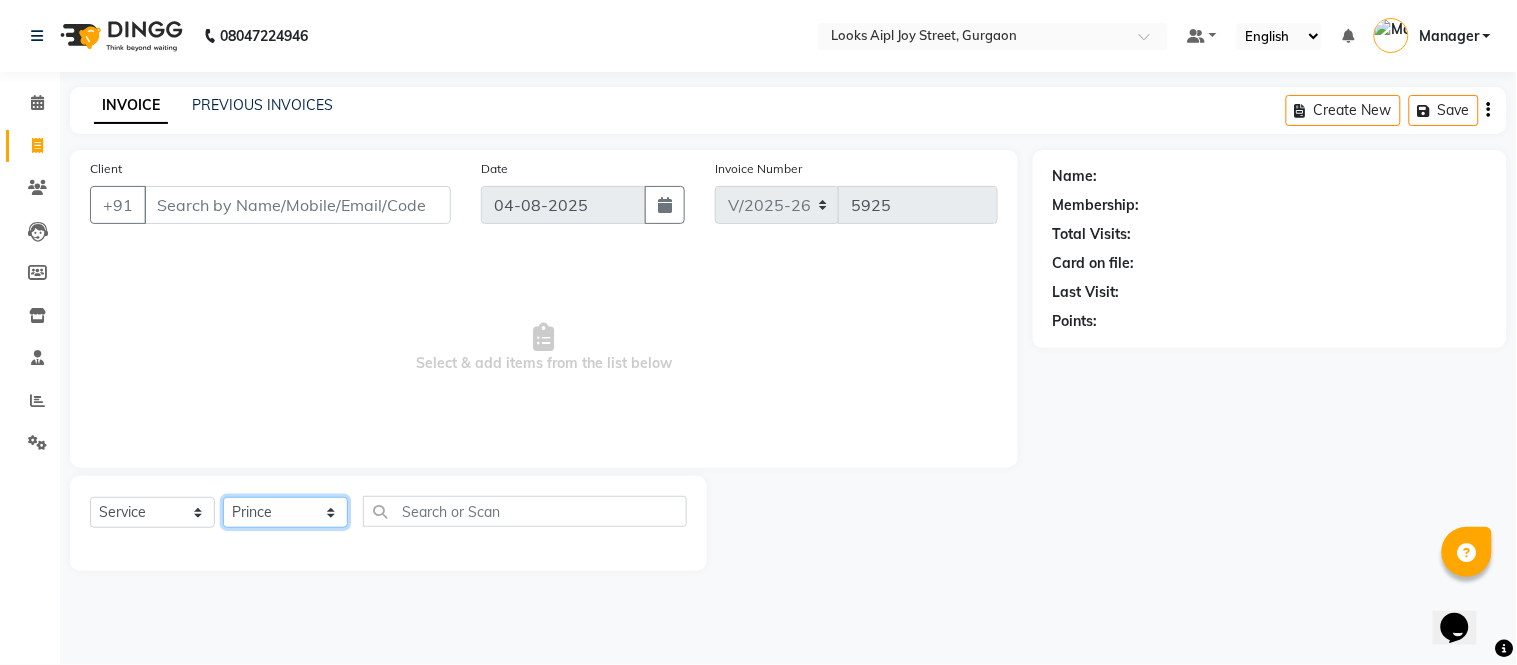 click on "Select Stylist Akash Akshar_asst Alam _Pdct Amit Arkan Arsh Counter Sales Geeta Hema ilfan Kuldeep Laxmi Manager Neeraj Prince sagar_pdct Surejit Vijay Zakir_pdct" 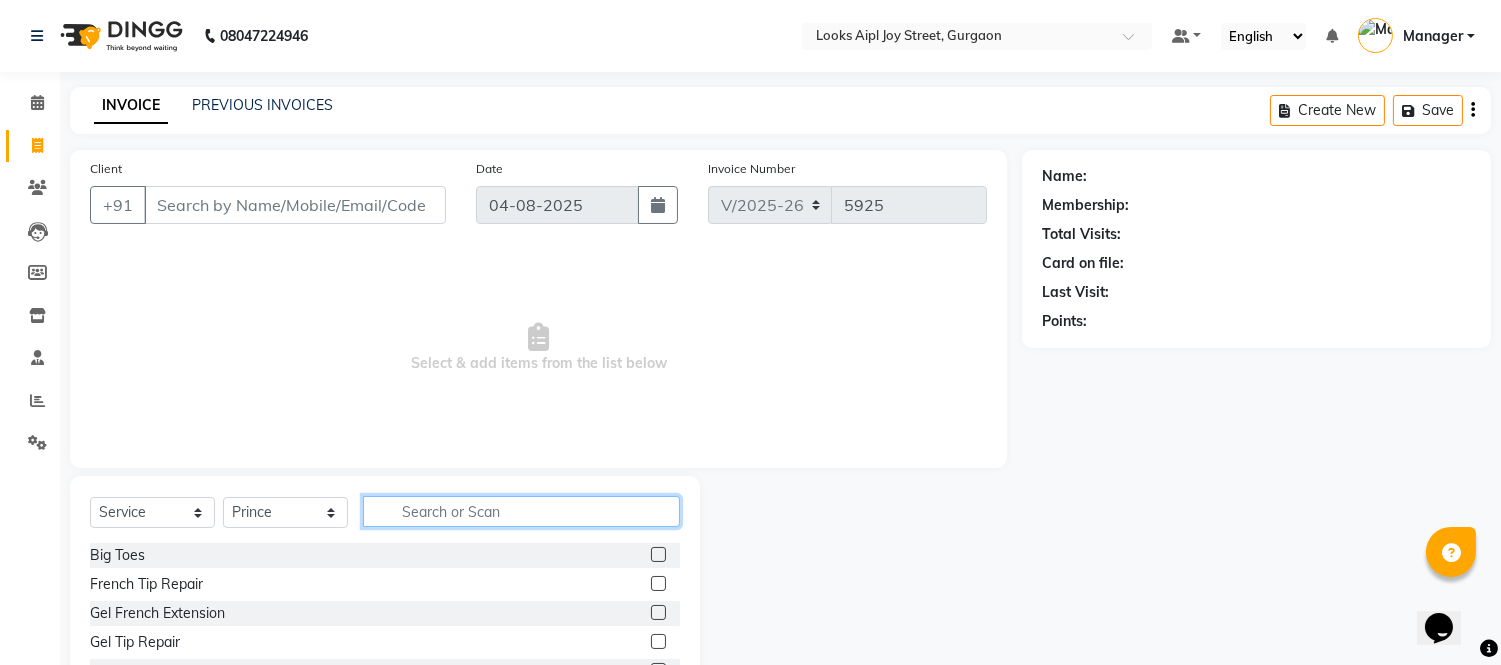 click 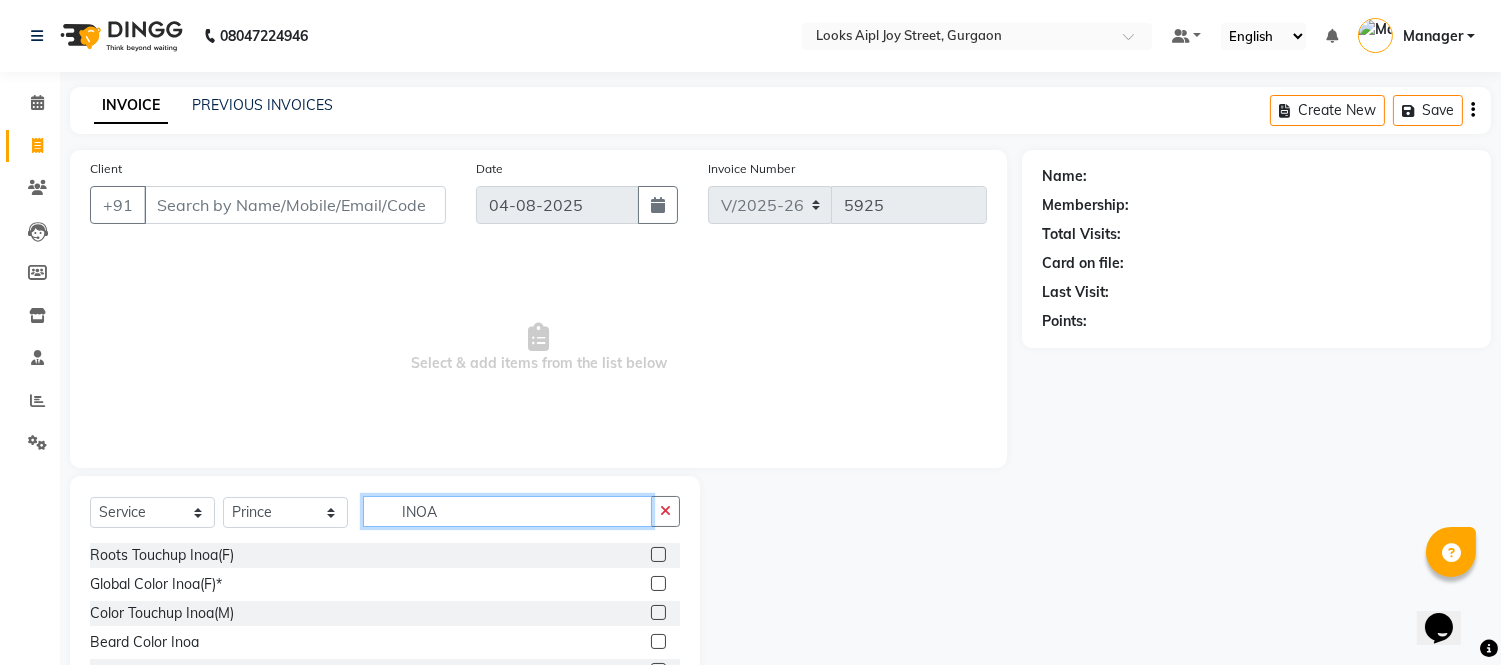 type on "INOA" 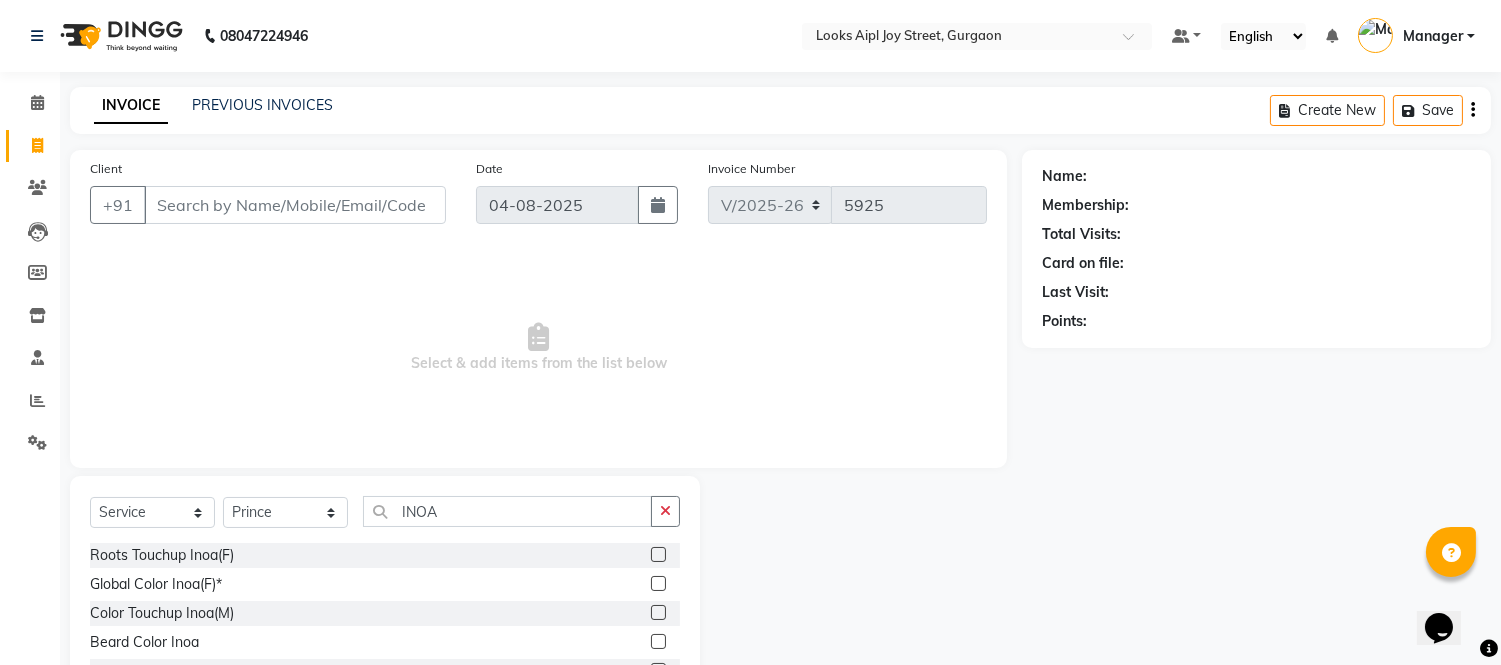 click 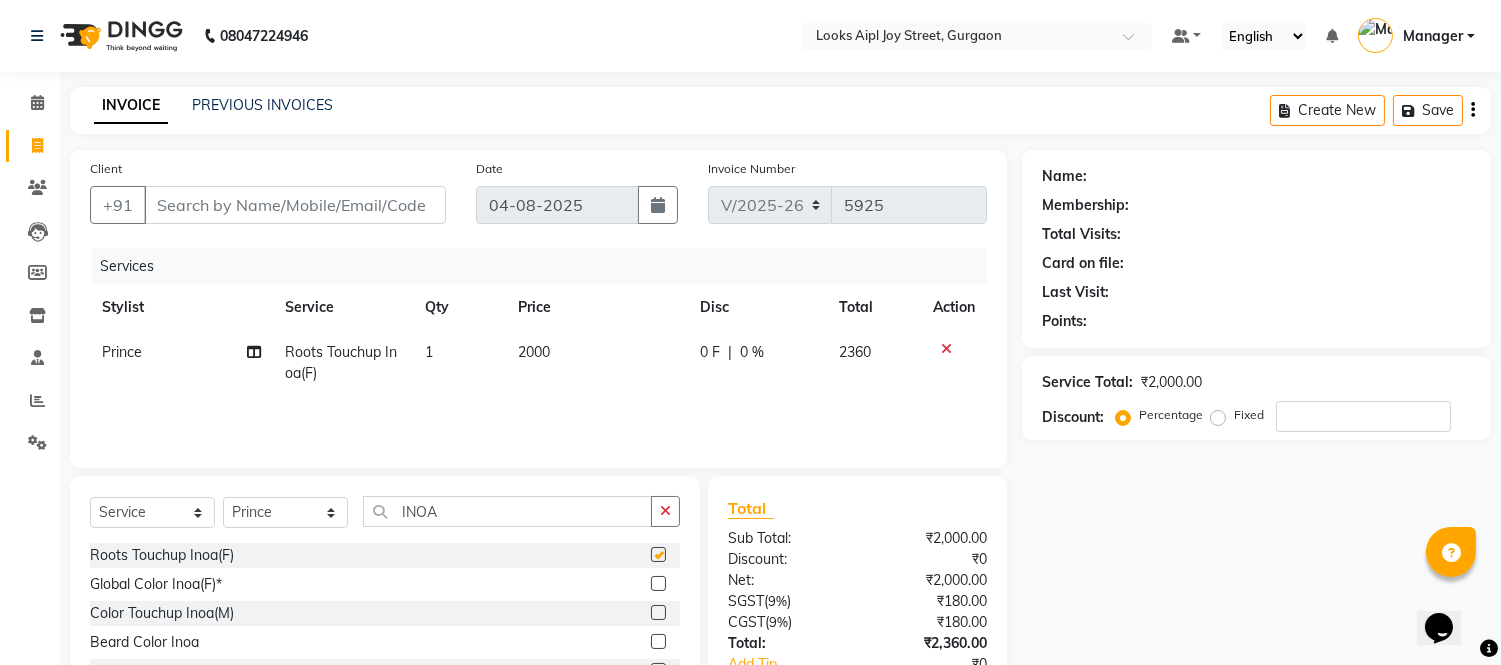 checkbox on "false" 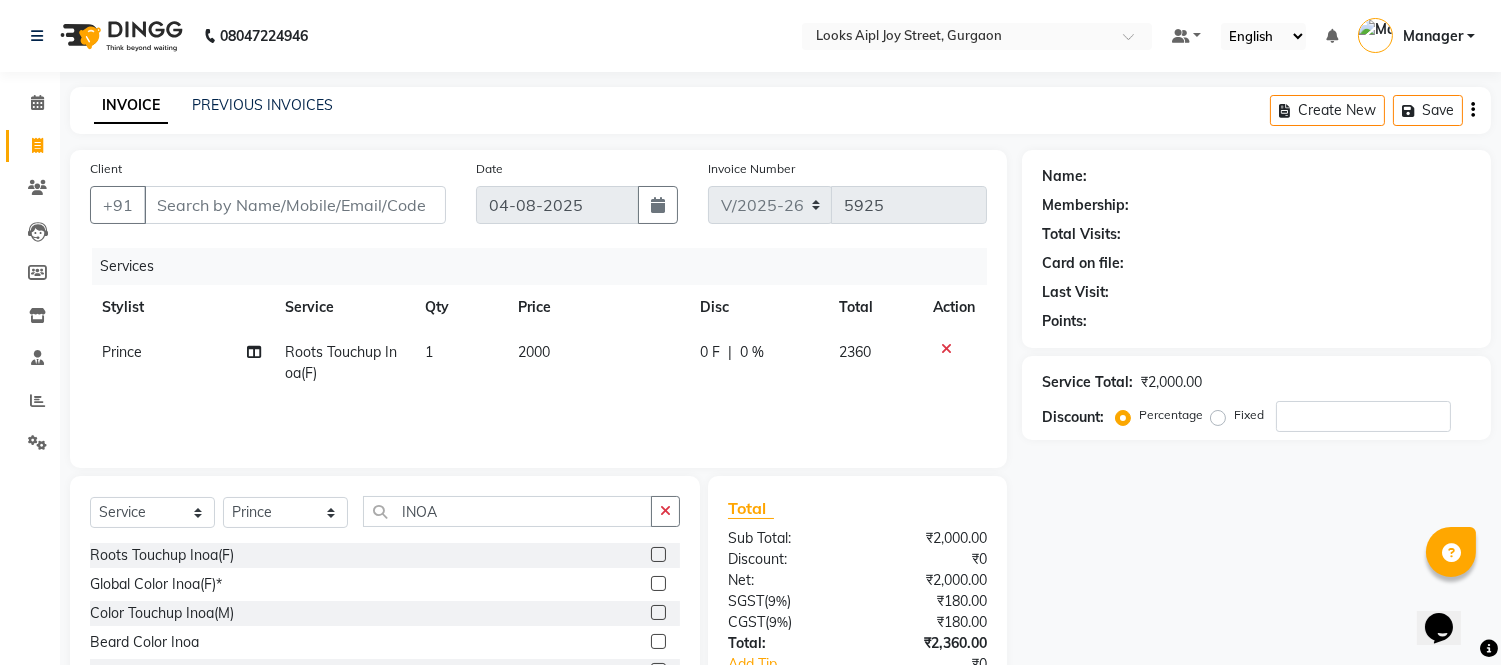 click on "2000" 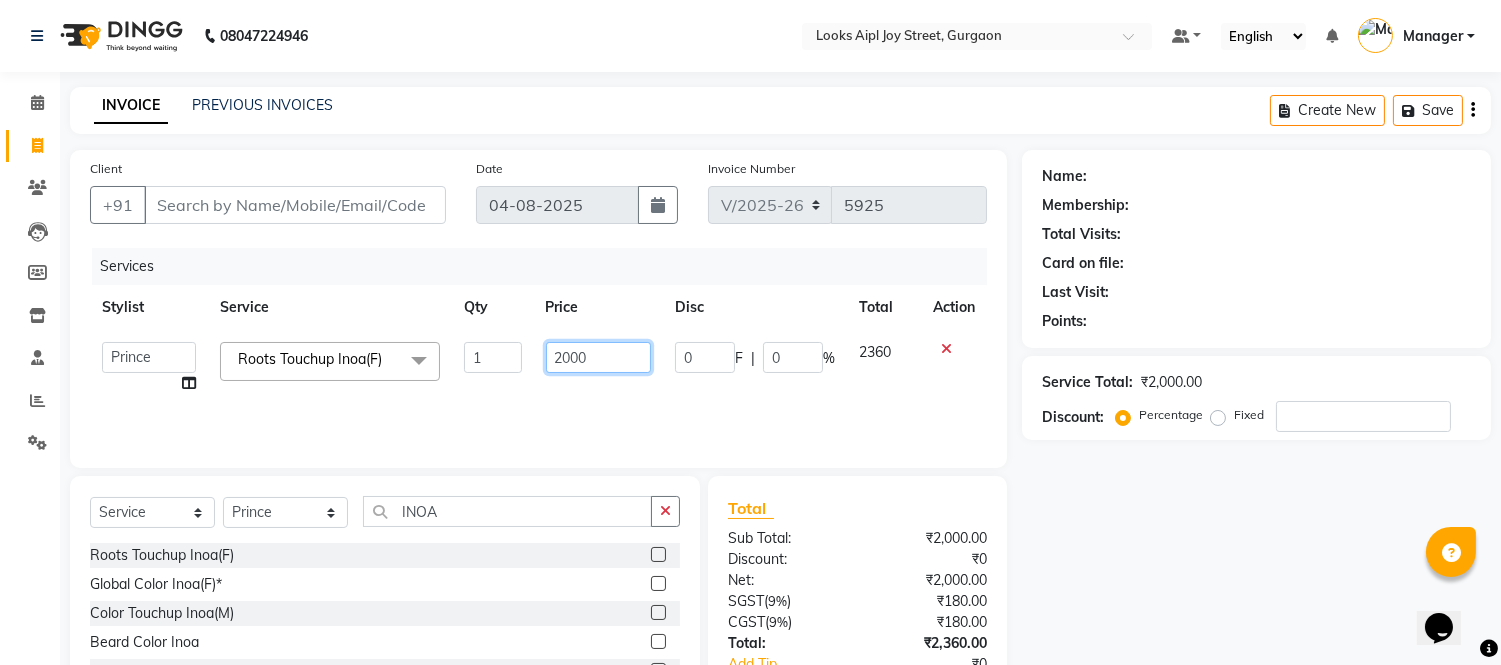 click on "2000" 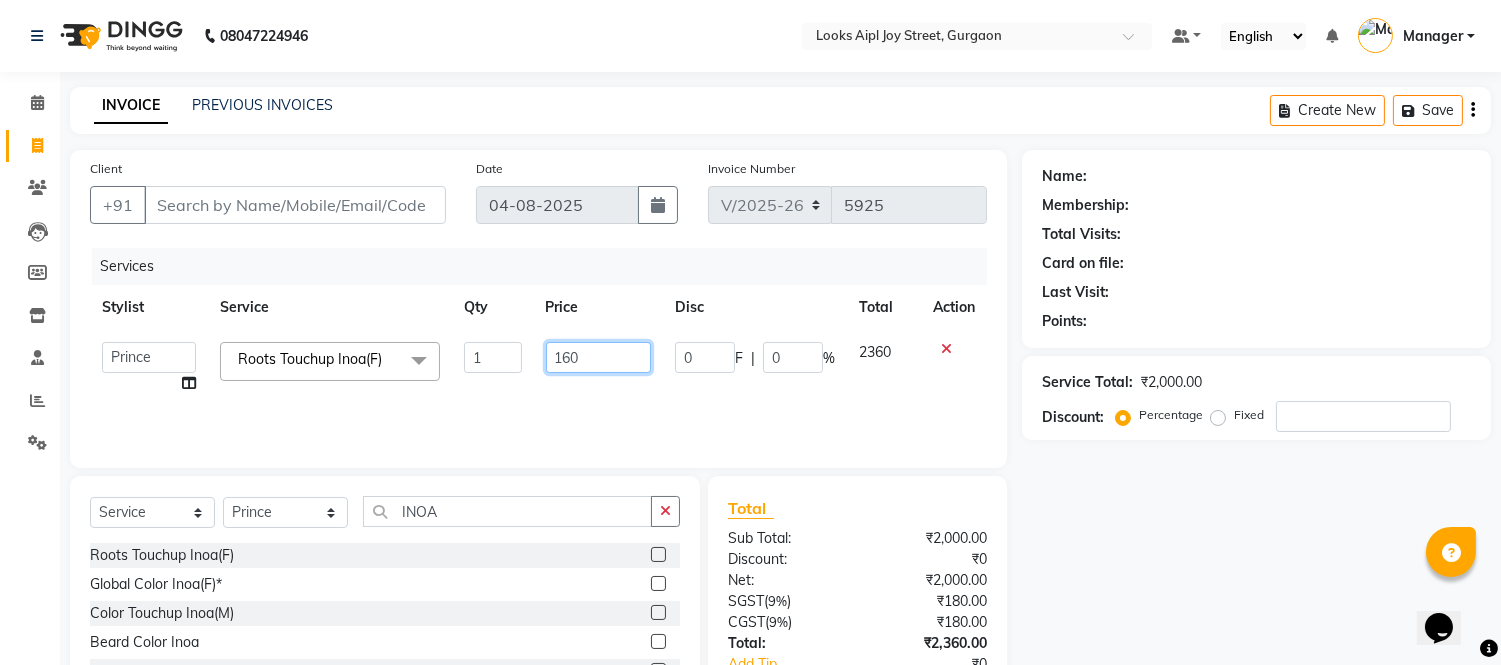 type on "1600" 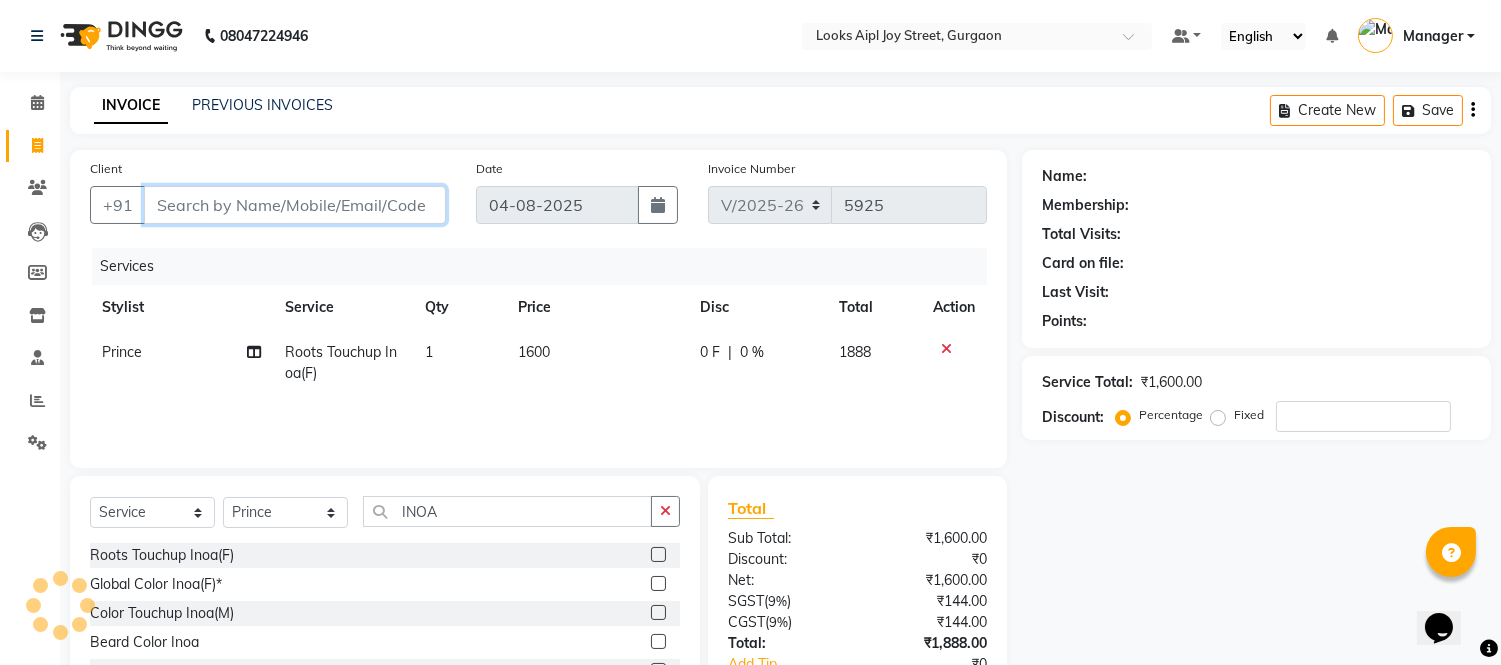 click on "Client" at bounding box center [295, 205] 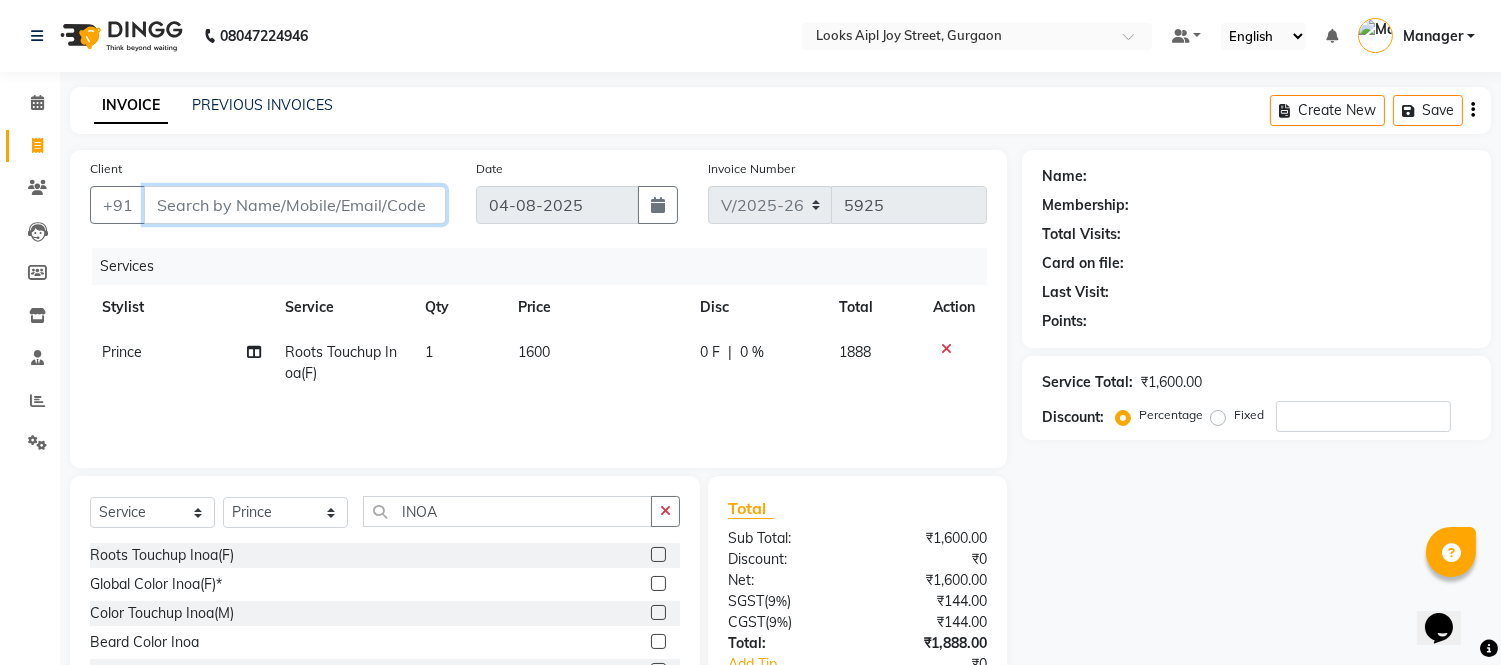 type on "9" 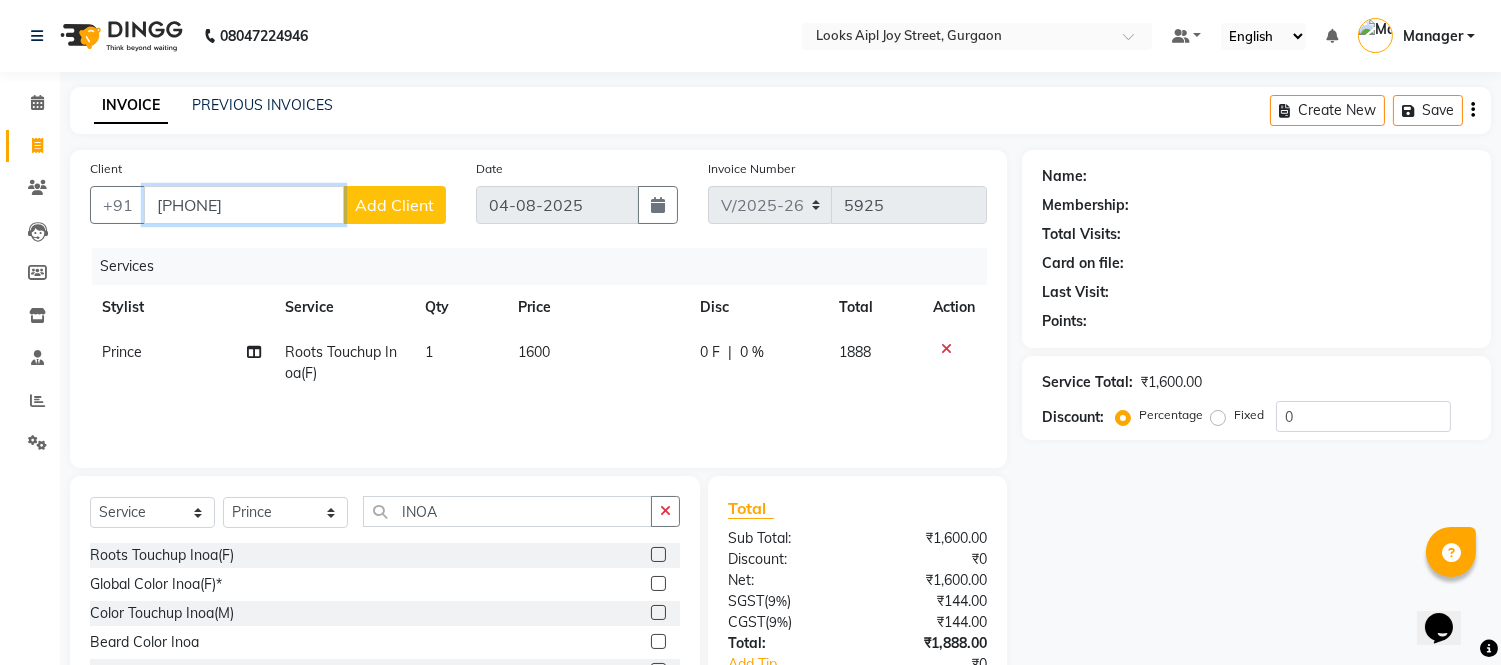 click on "[PHONE]" at bounding box center [244, 205] 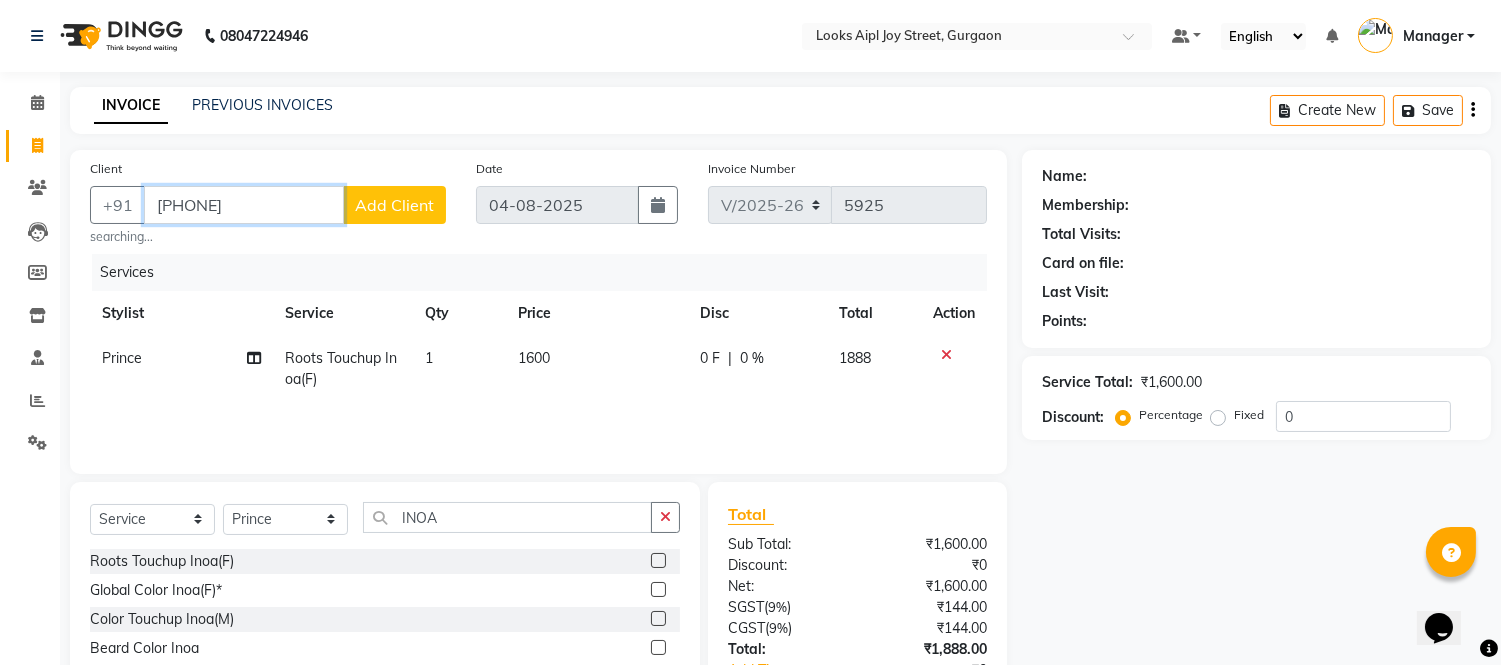 type on "[PHONE]" 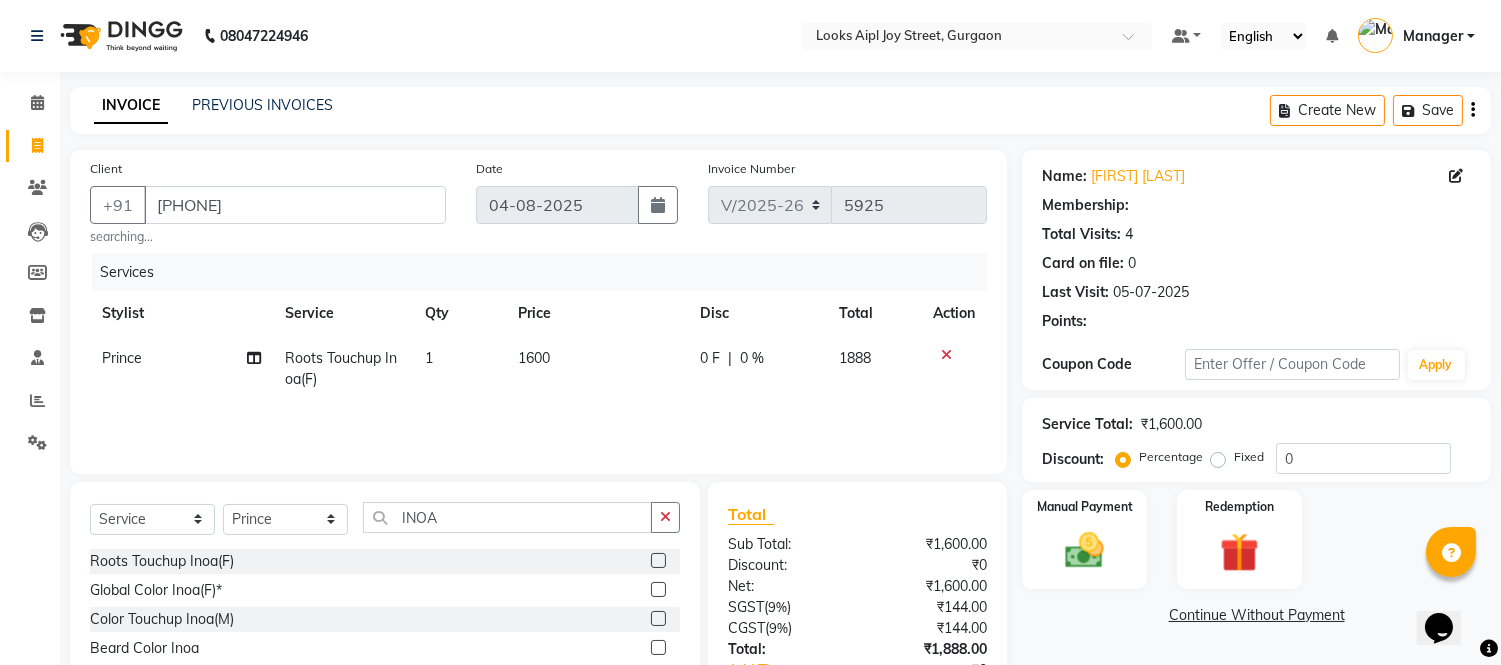 select on "1: Object" 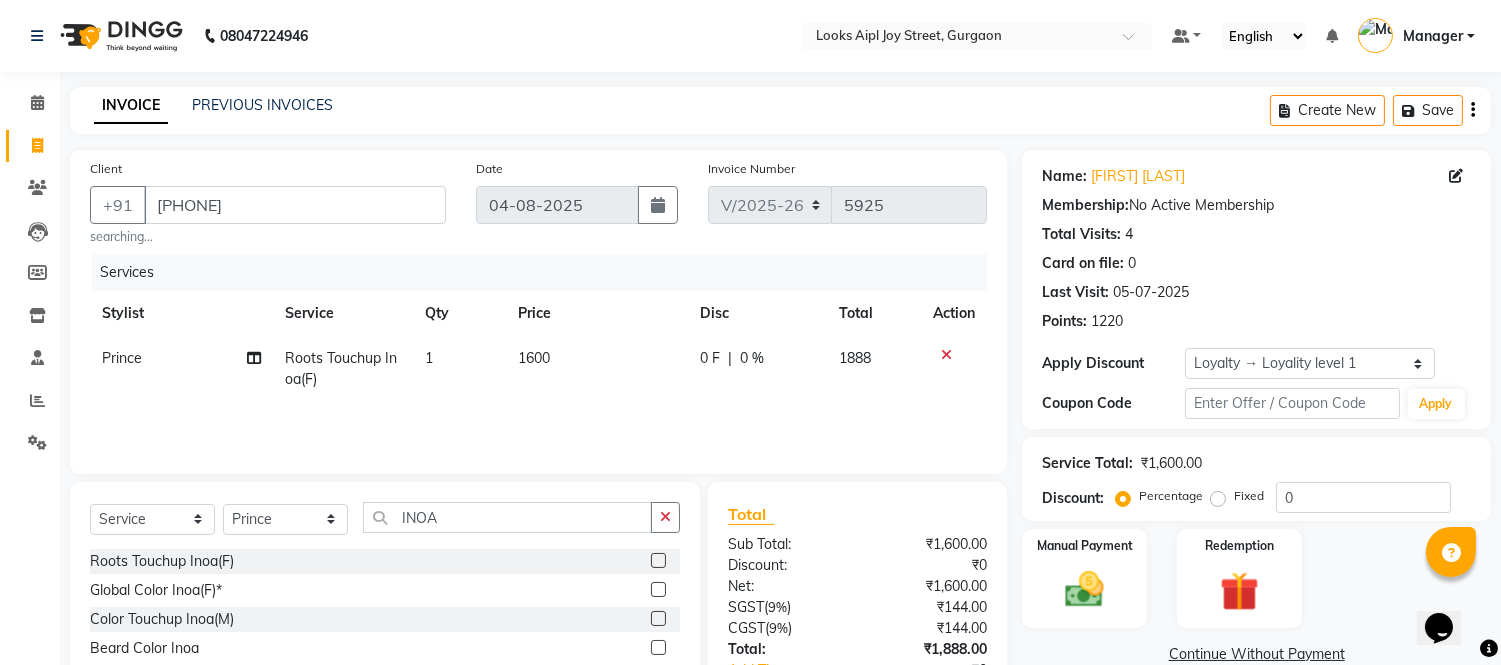 drag, startPoint x: 406, startPoint y: 105, endPoint x: 448, endPoint y: 94, distance: 43.416588 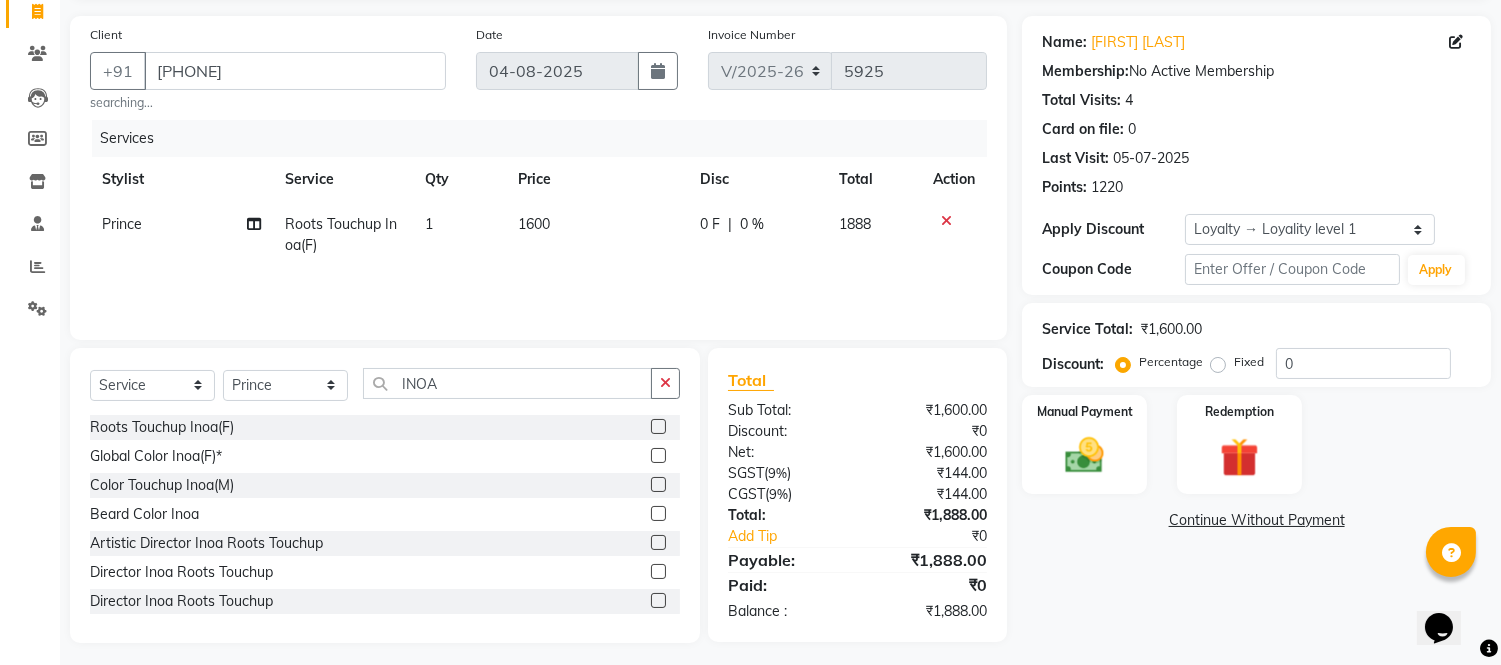 scroll, scrollTop: 142, scrollLeft: 0, axis: vertical 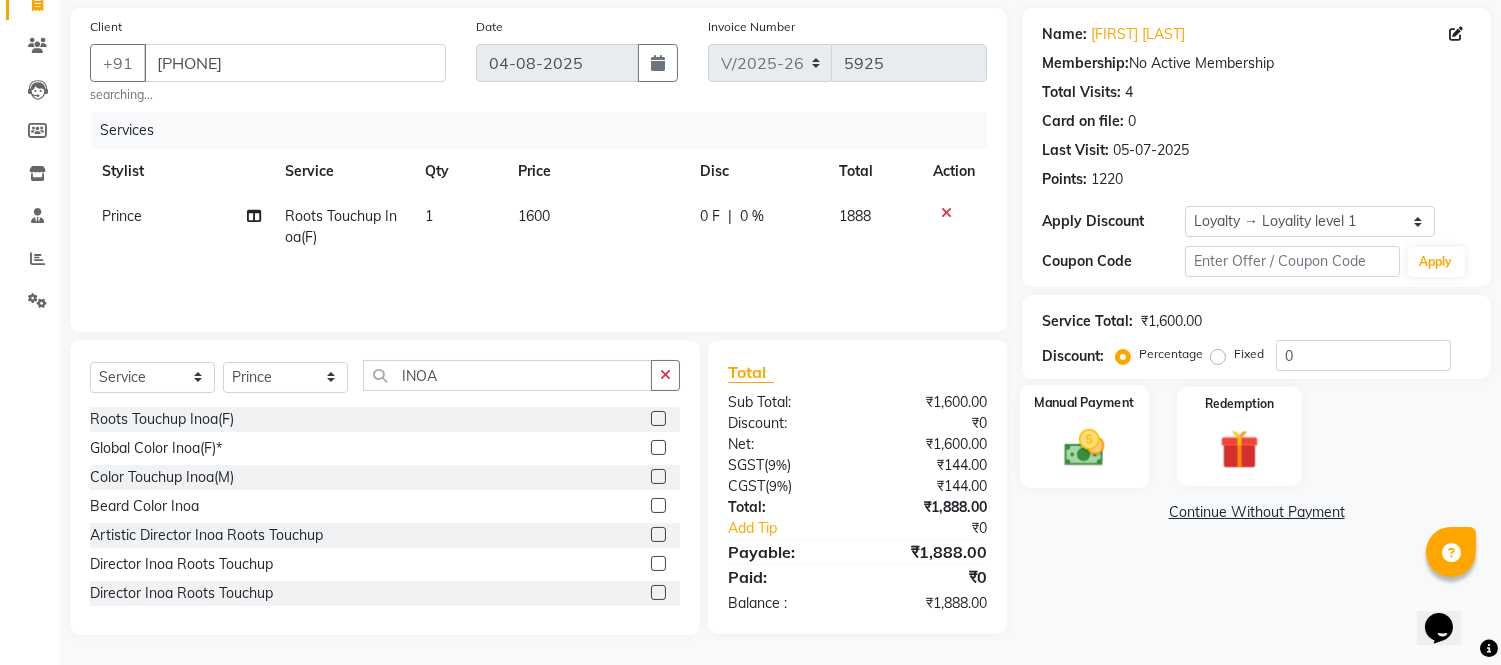 click 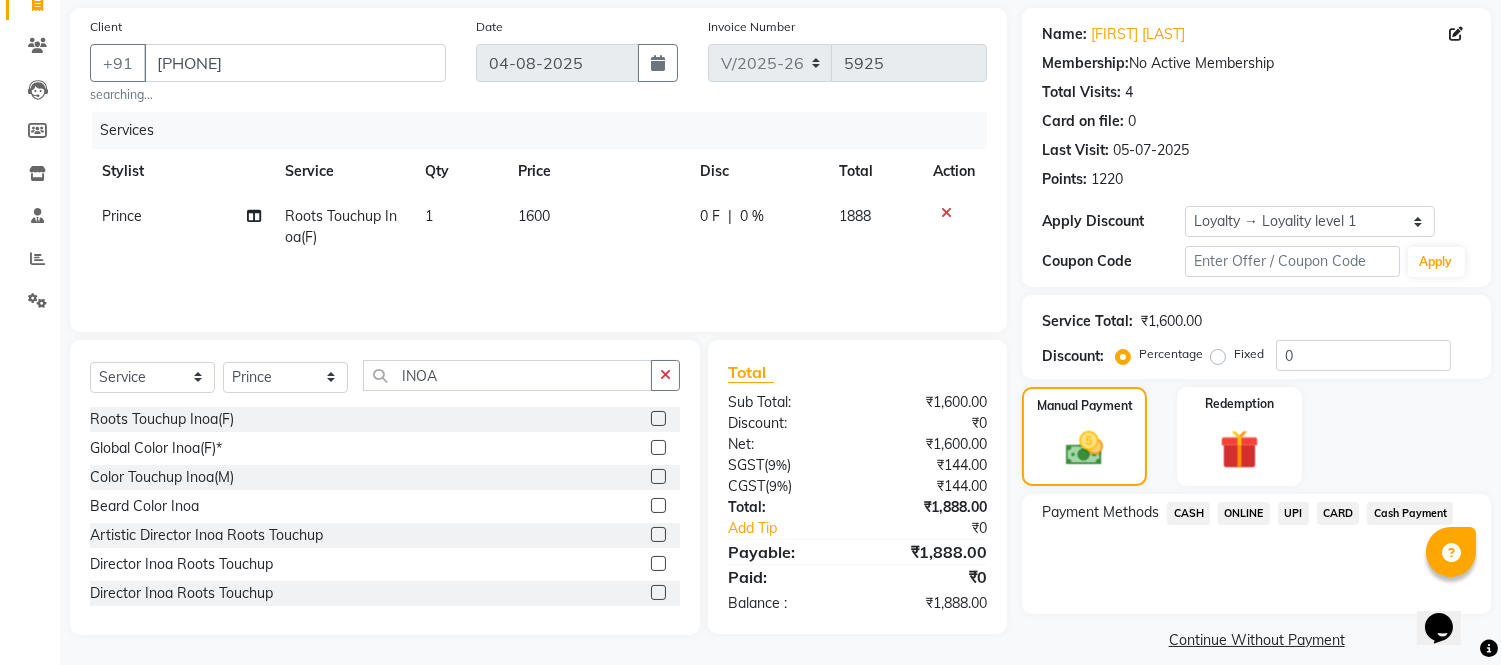click on "UPI" 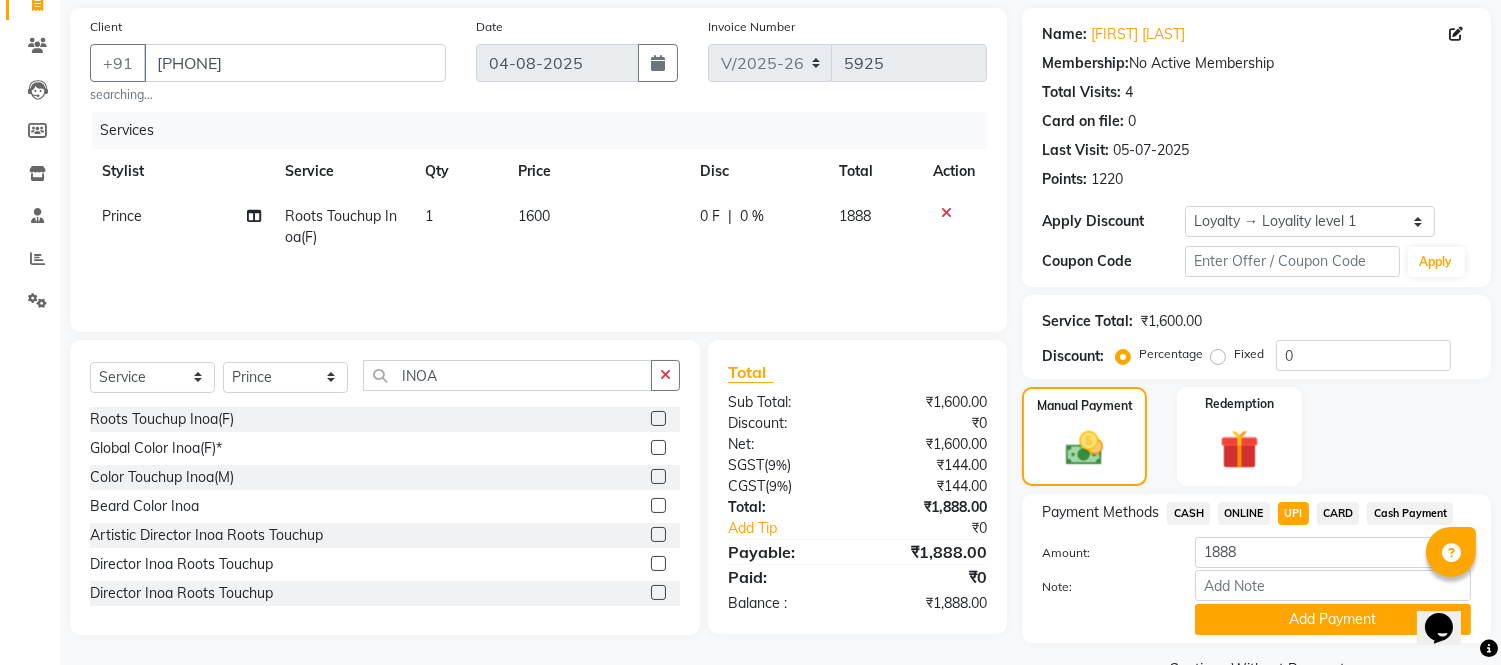 click on "CASH" 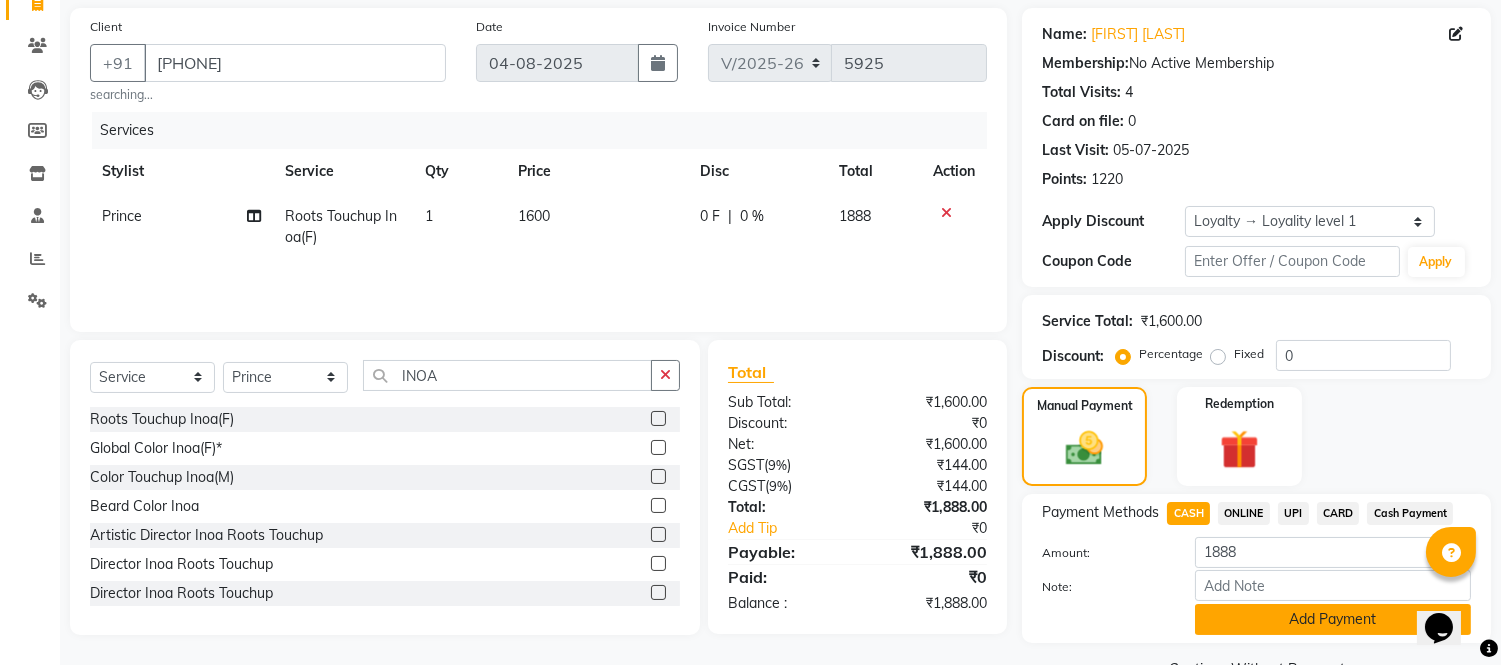 click on "Add Payment" 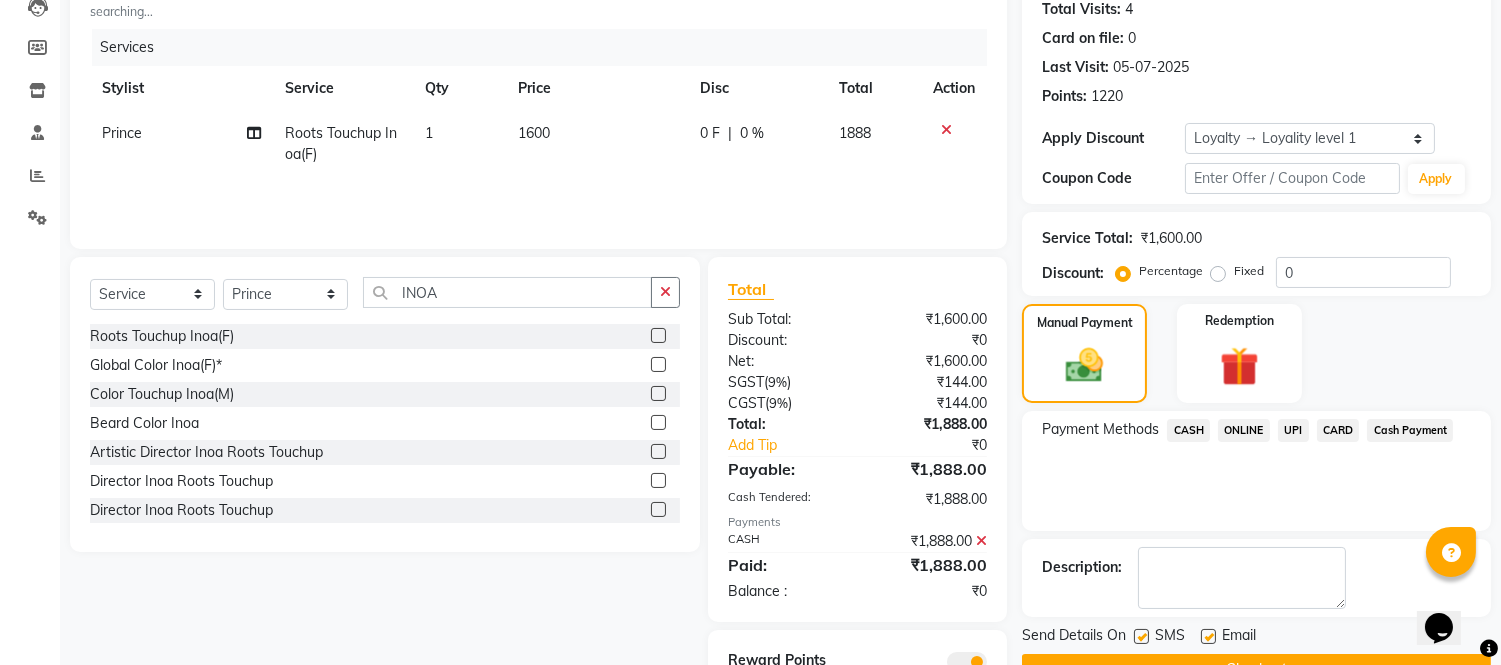 scroll, scrollTop: 311, scrollLeft: 0, axis: vertical 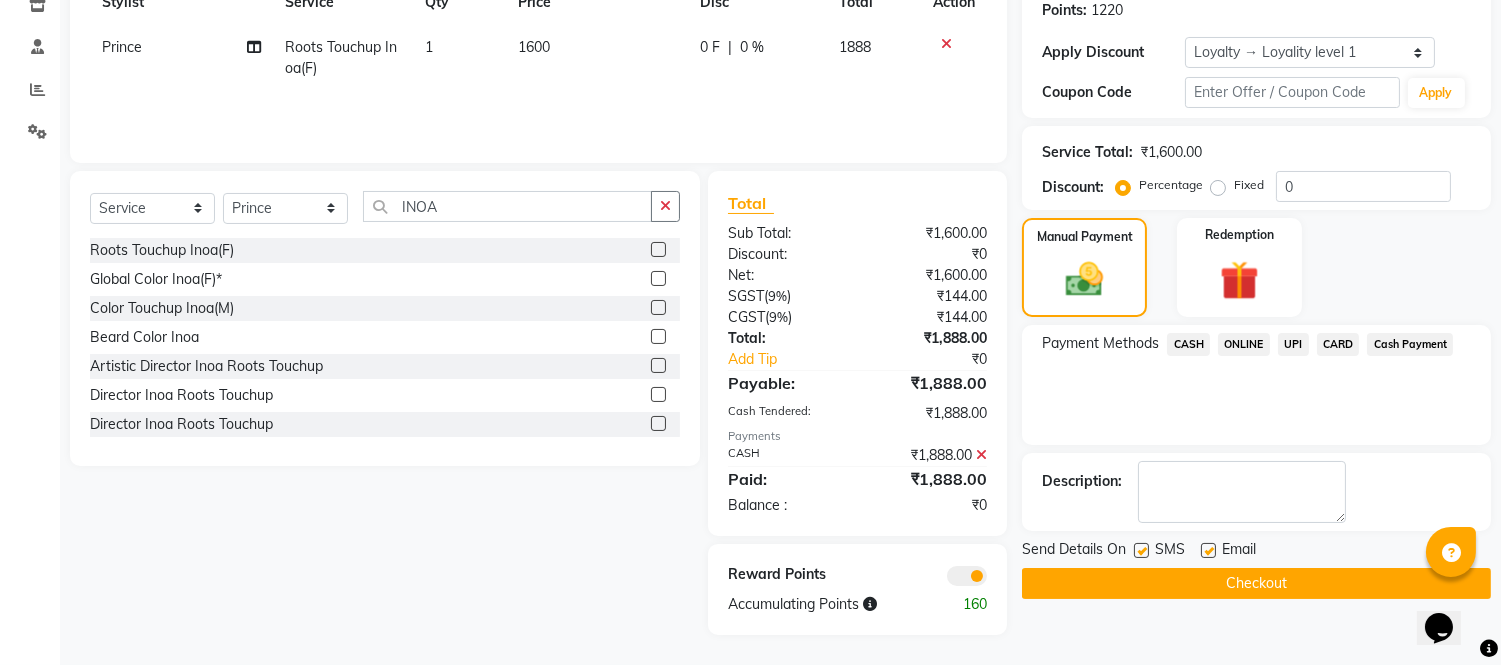 click on "Checkout" 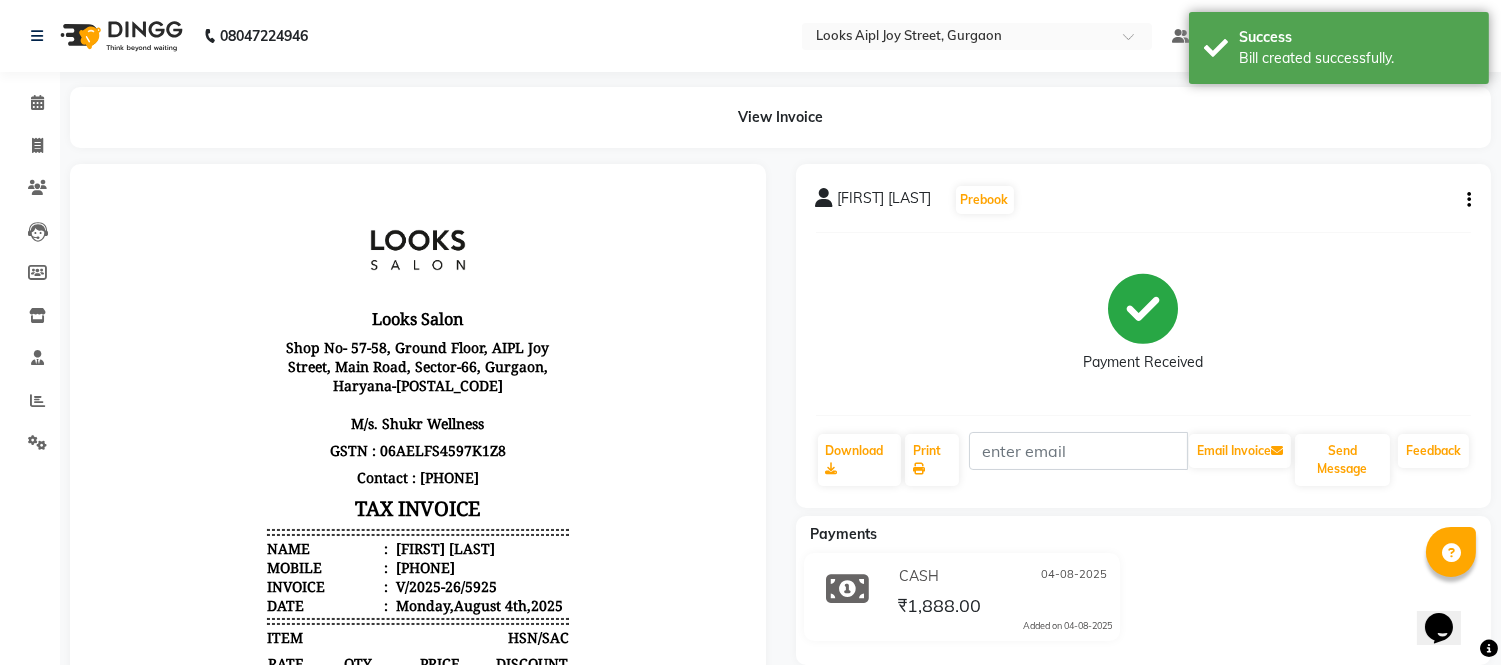 scroll, scrollTop: 0, scrollLeft: 0, axis: both 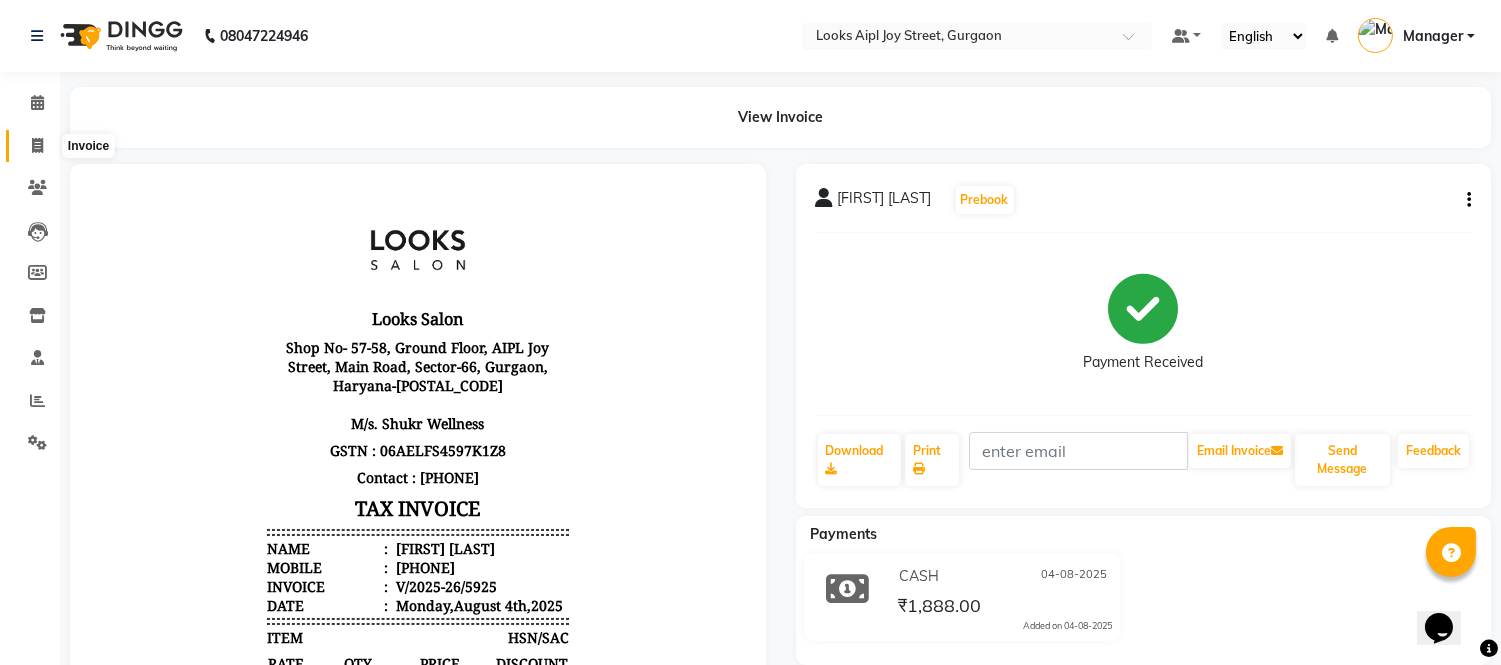 click 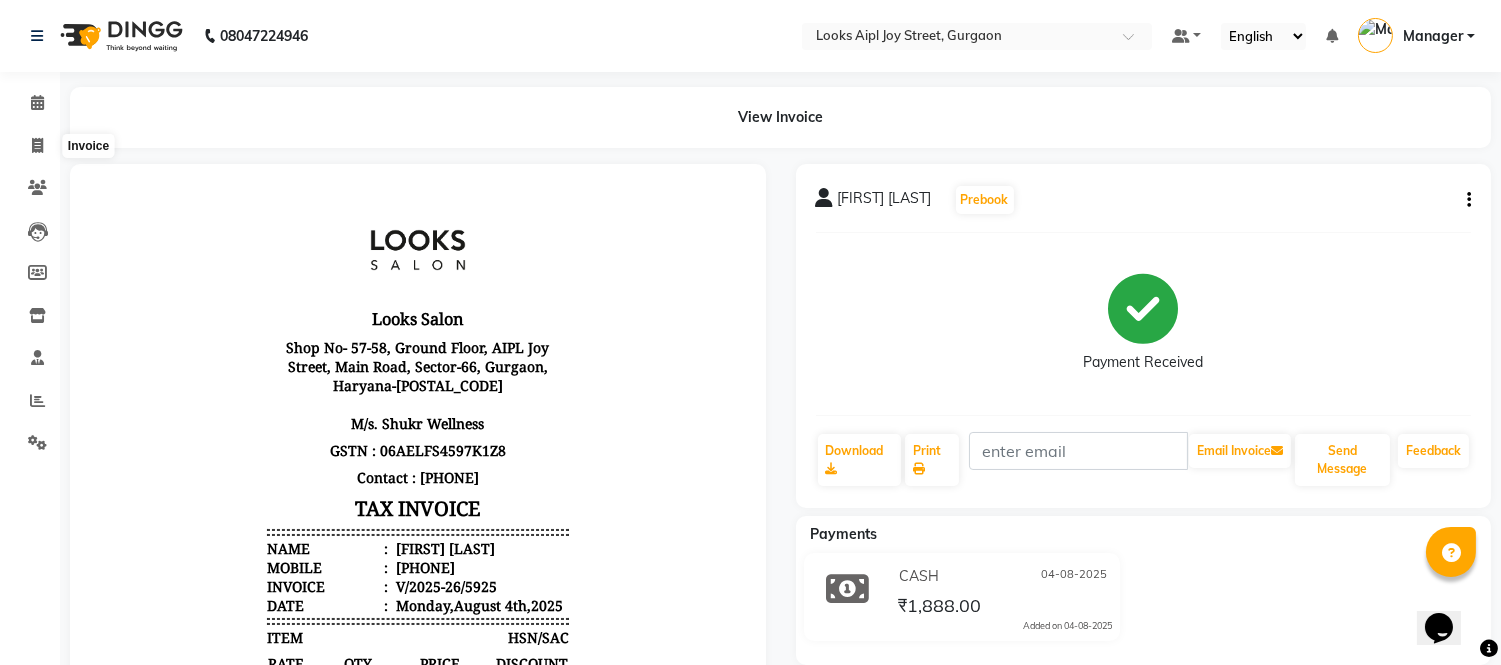 select on "service" 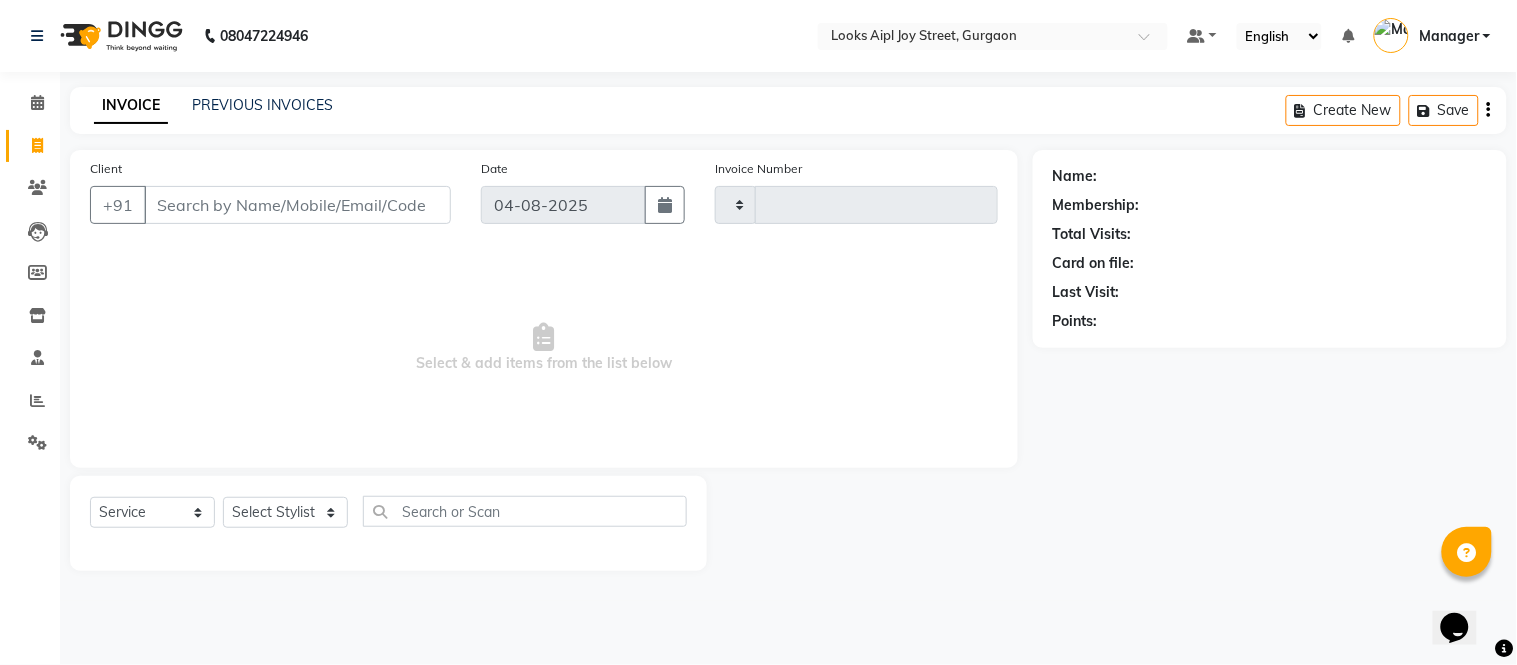 type on "5926" 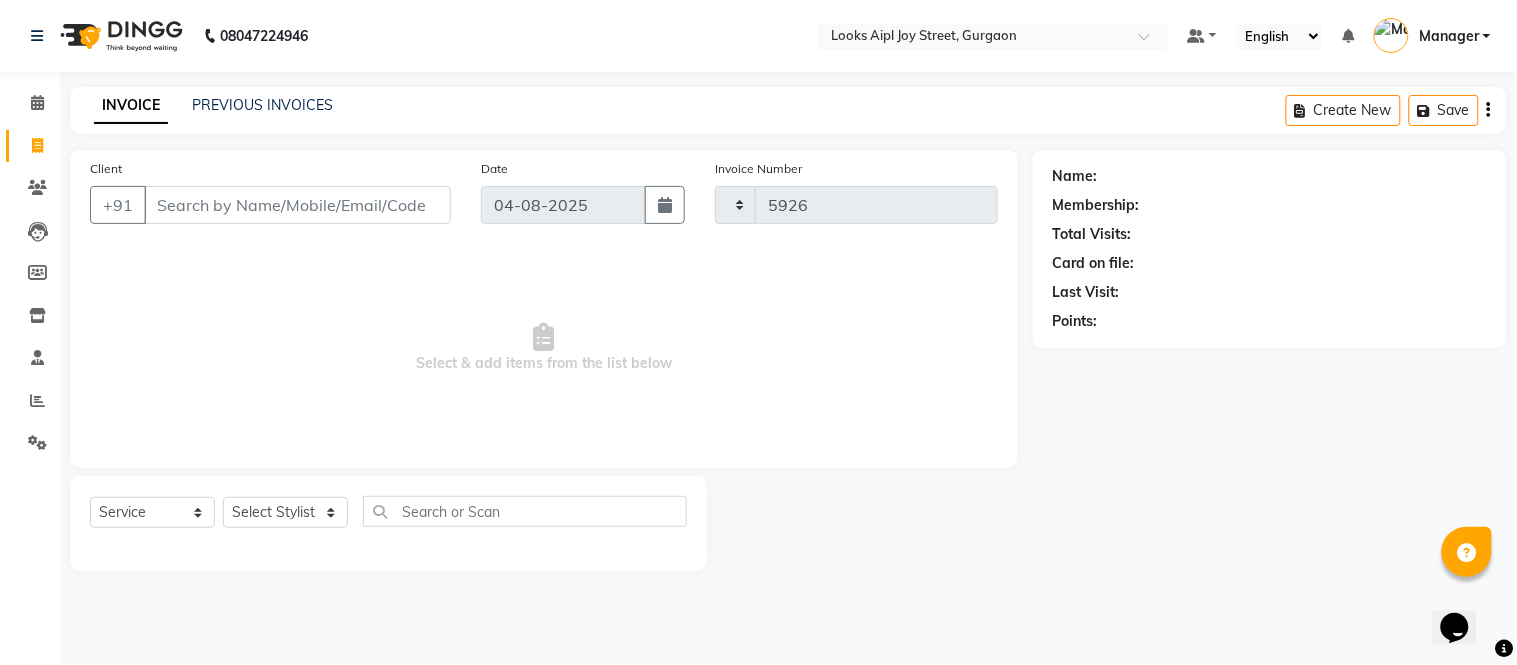 select on "6047" 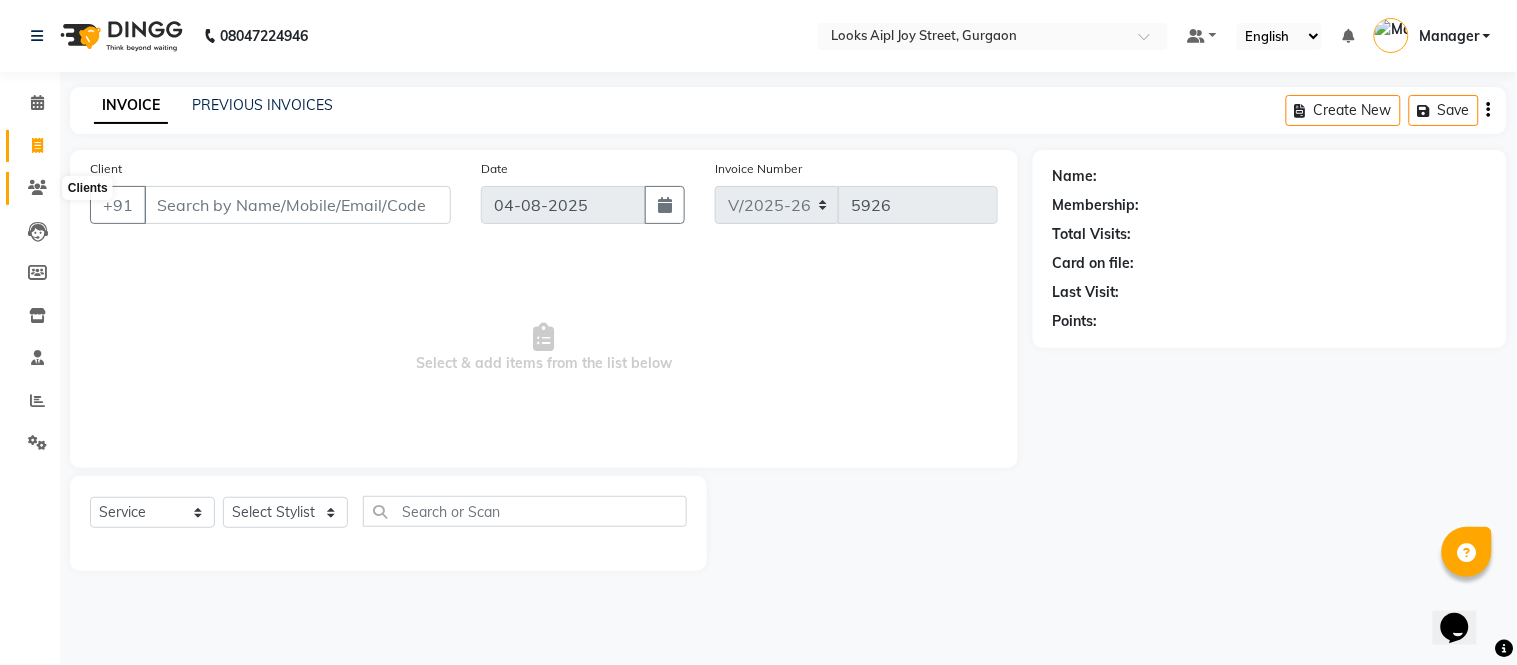click 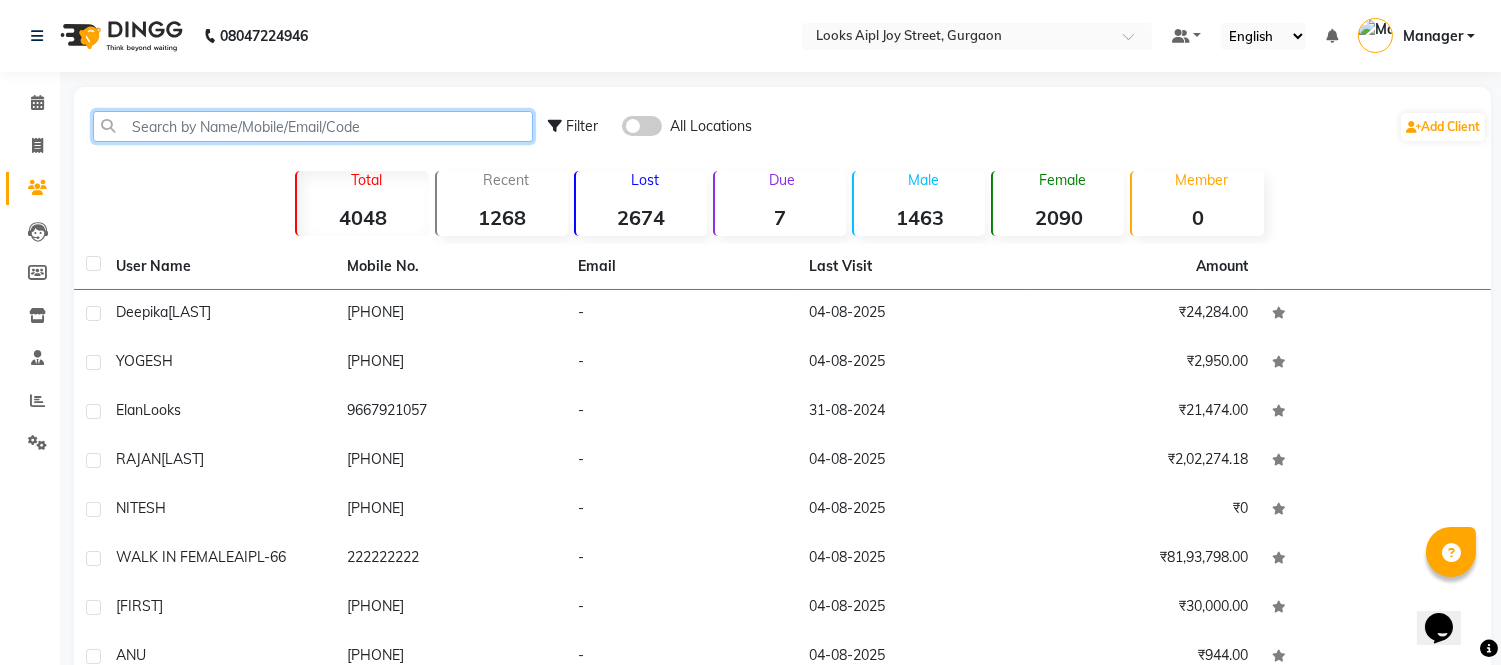 click 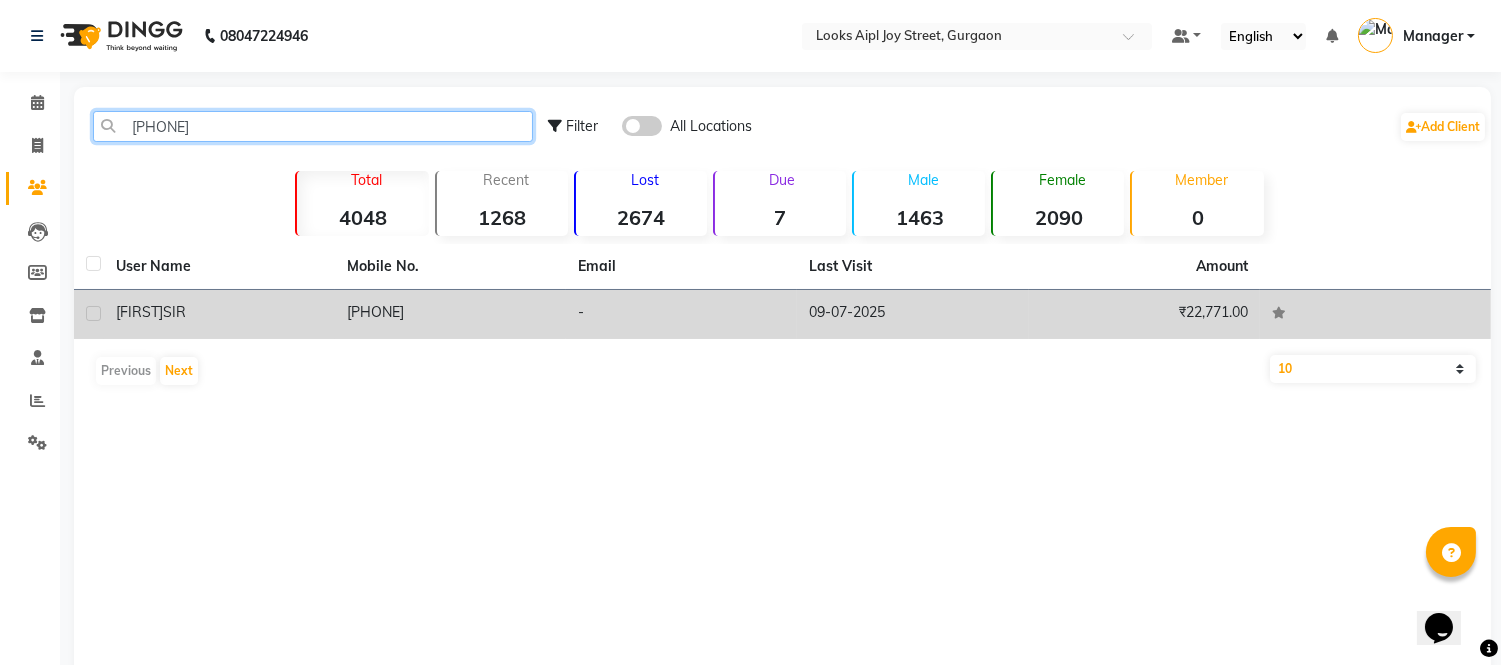type on "[PHONE]" 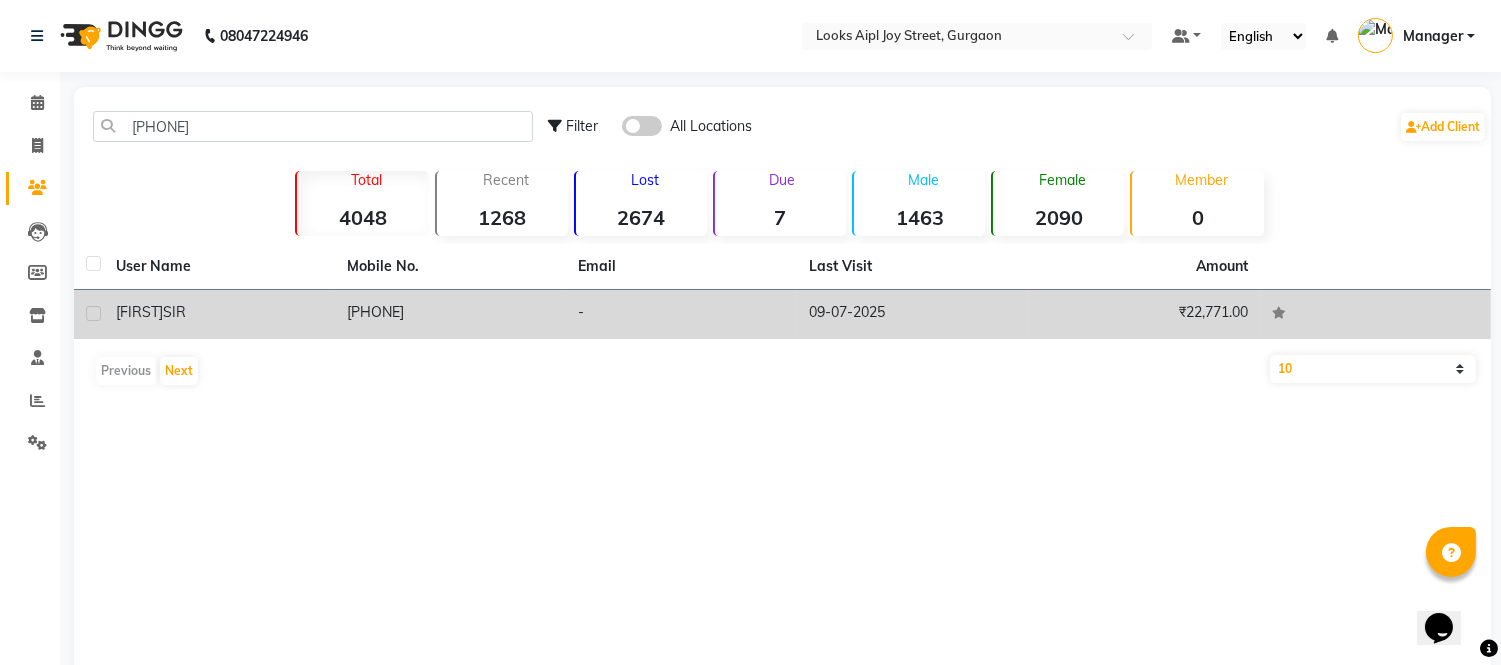 click on "[PHONE]" 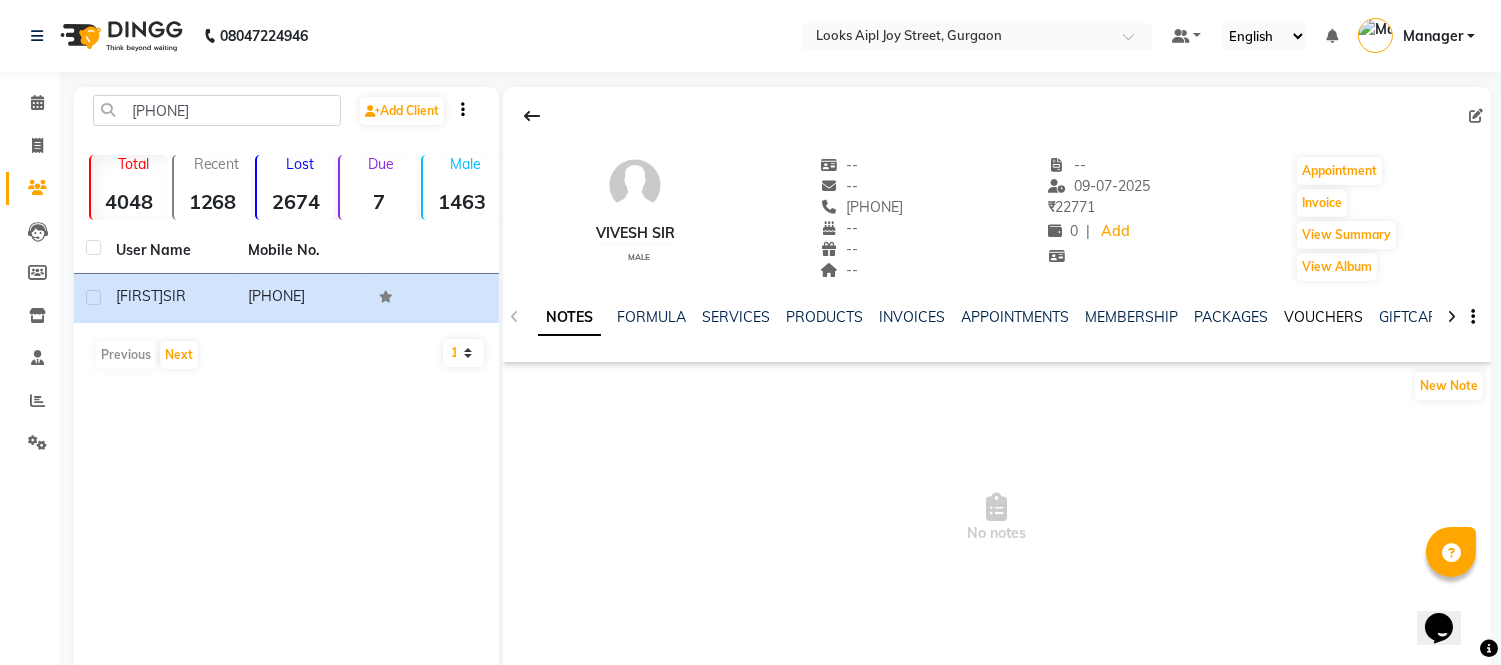 click on "VOUCHERS" 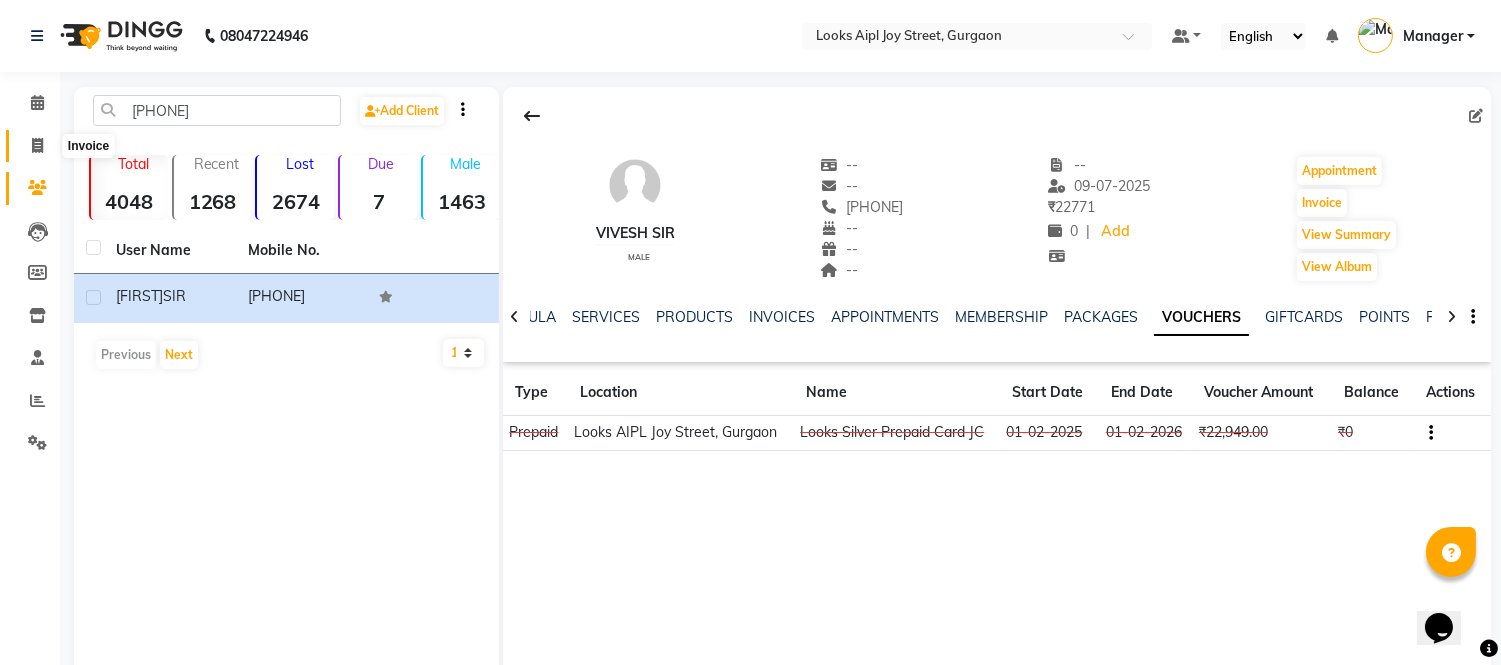 click 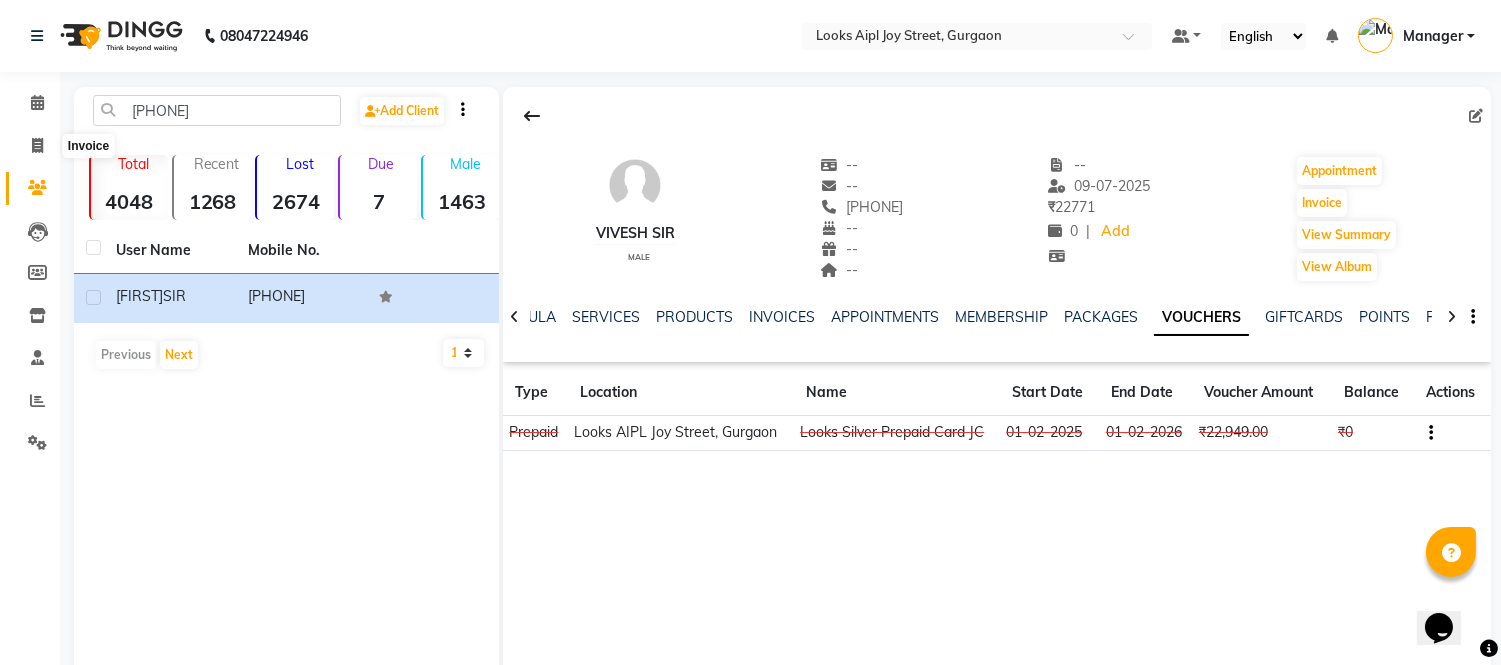 select on "service" 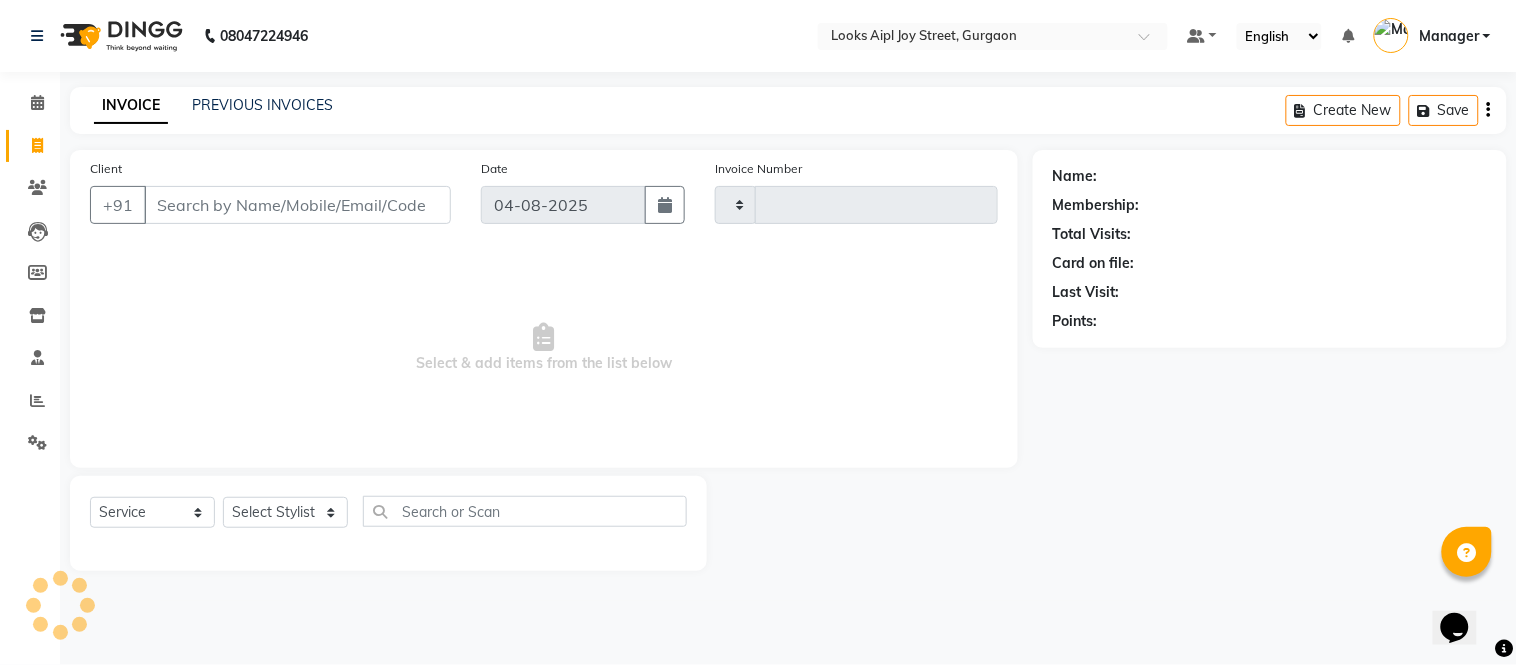 type on "5928" 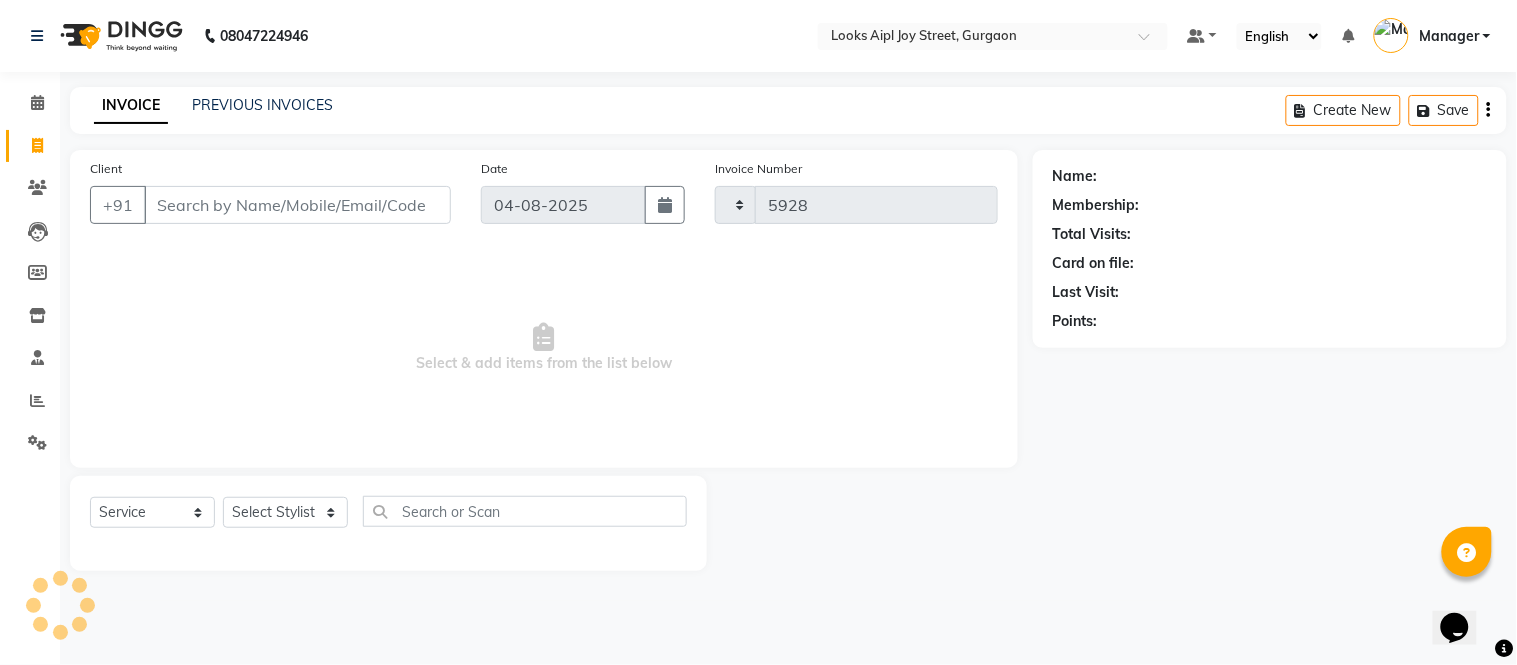 select on "6047" 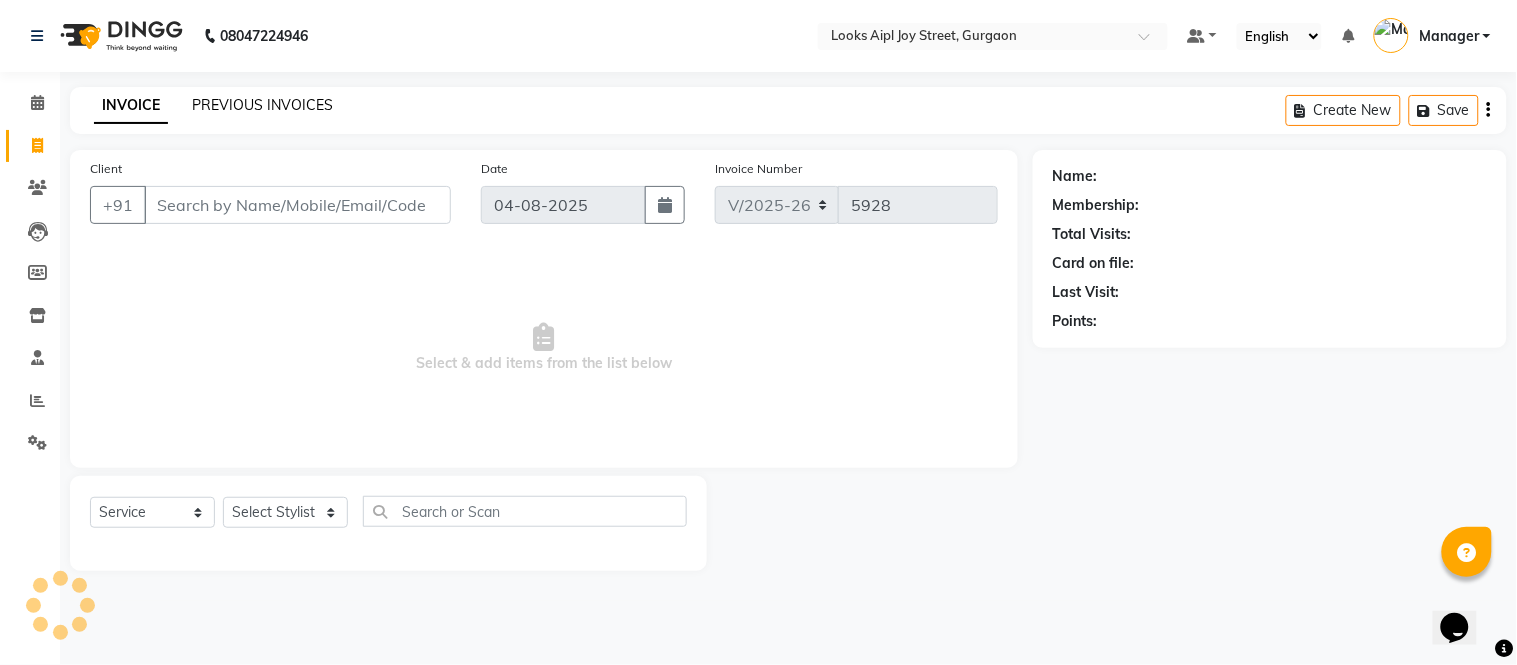 click on "PREVIOUS INVOICES" 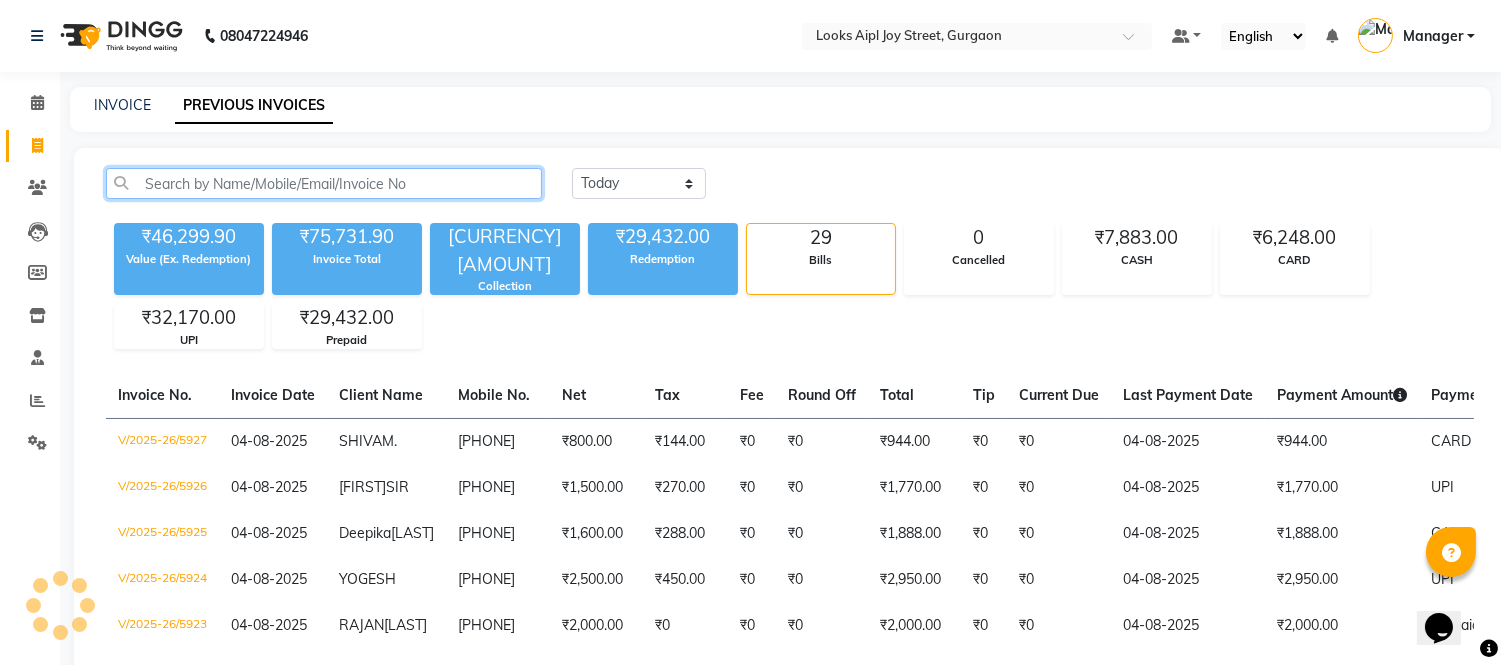 click 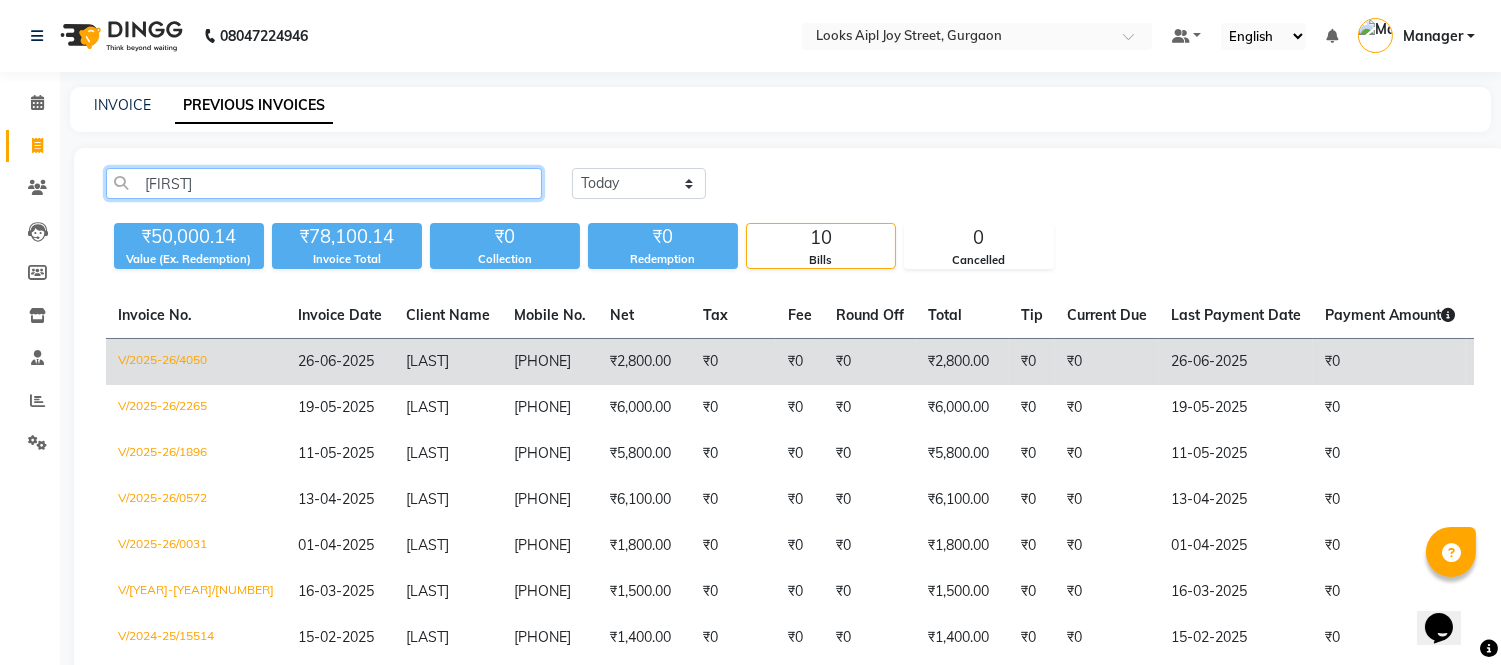 type on "[FIRST]" 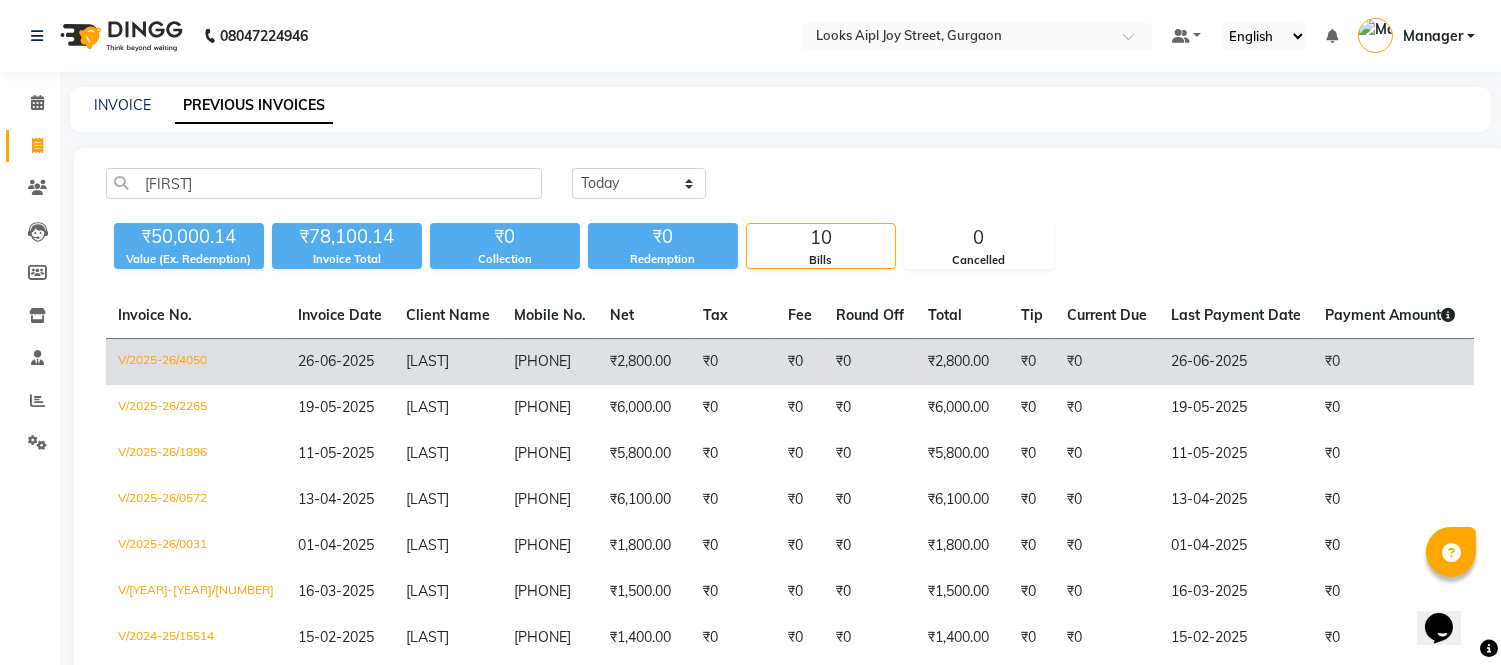 copy on "[PHONE]" 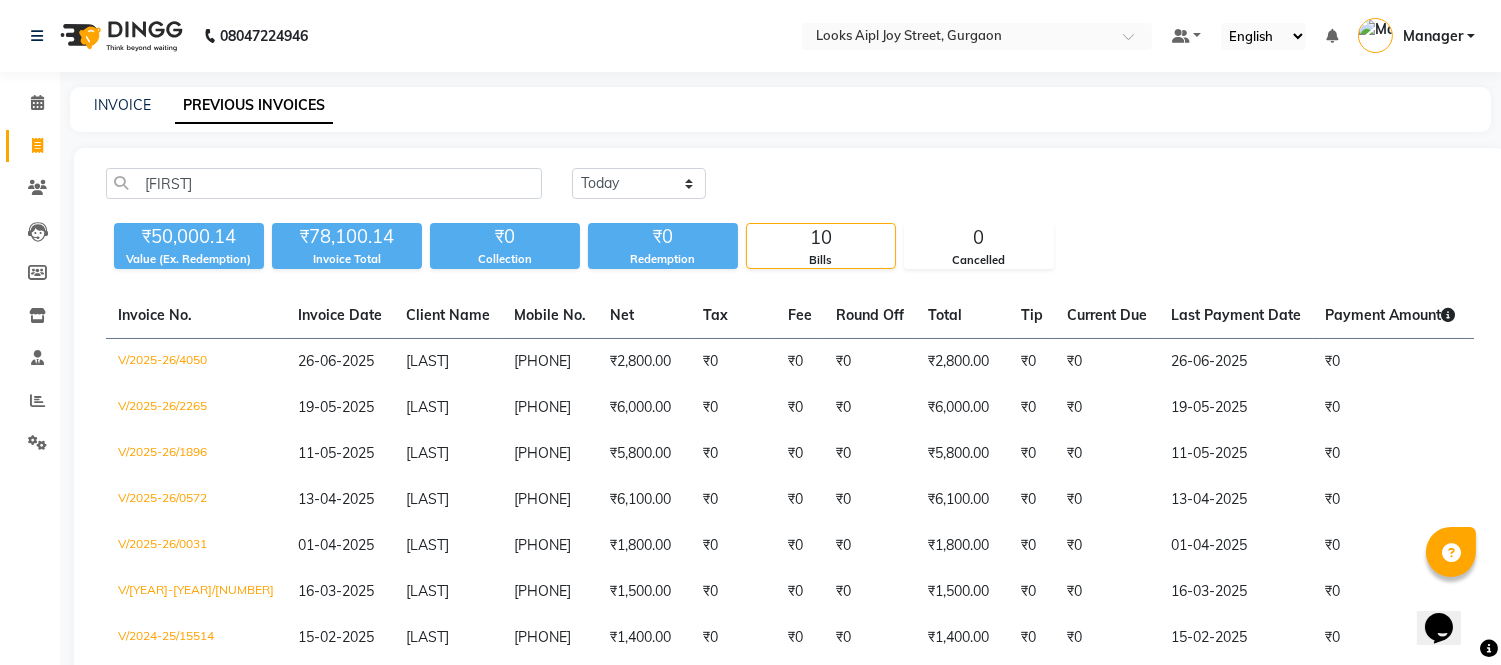 drag, startPoint x: 541, startPoint y: 365, endPoint x: 447, endPoint y: 308, distance: 109.9318 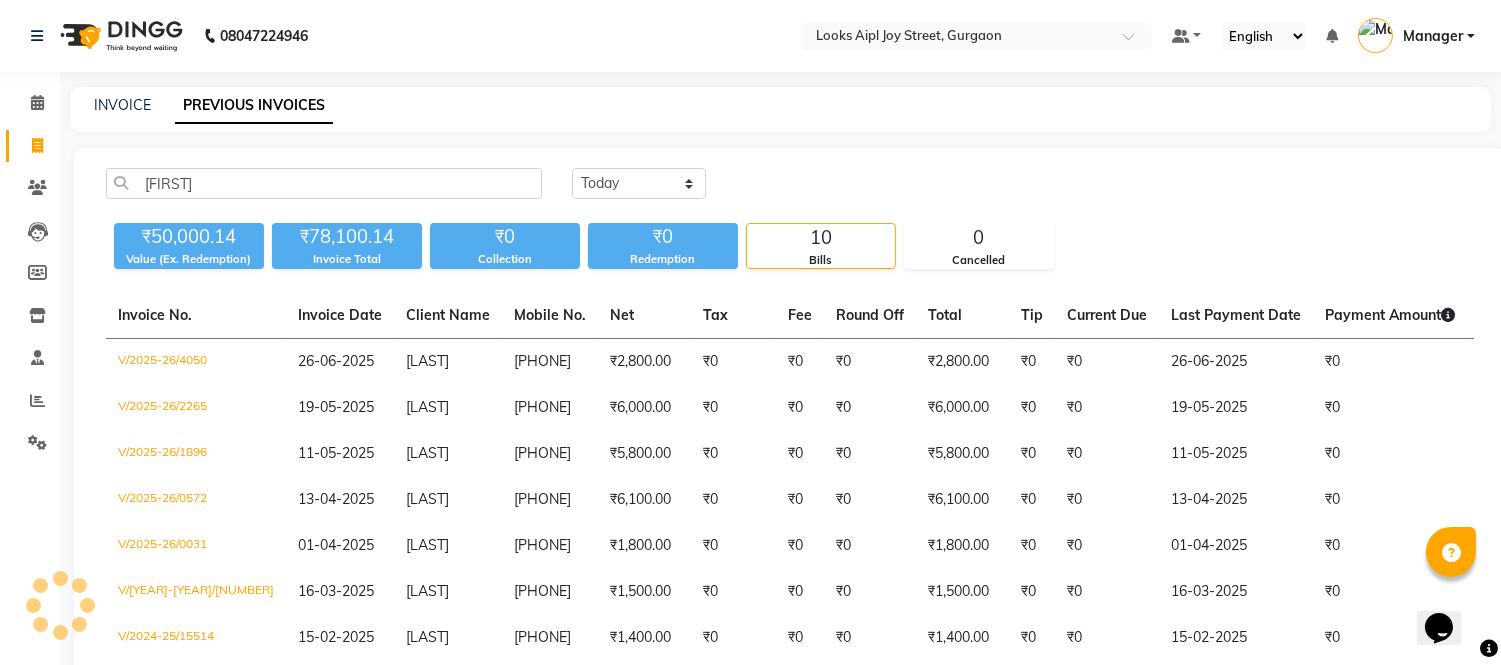click on "Select Location × Looks Aipl Joy Street, [CITY] Default Panel My Panel English ENGLISH Español العربية मराठी हिंदी ગુજરાતી தமிழ் 中文 Notifications nothing to show Manager Manage Profile Change Password Sign out  Version:3.16.0" 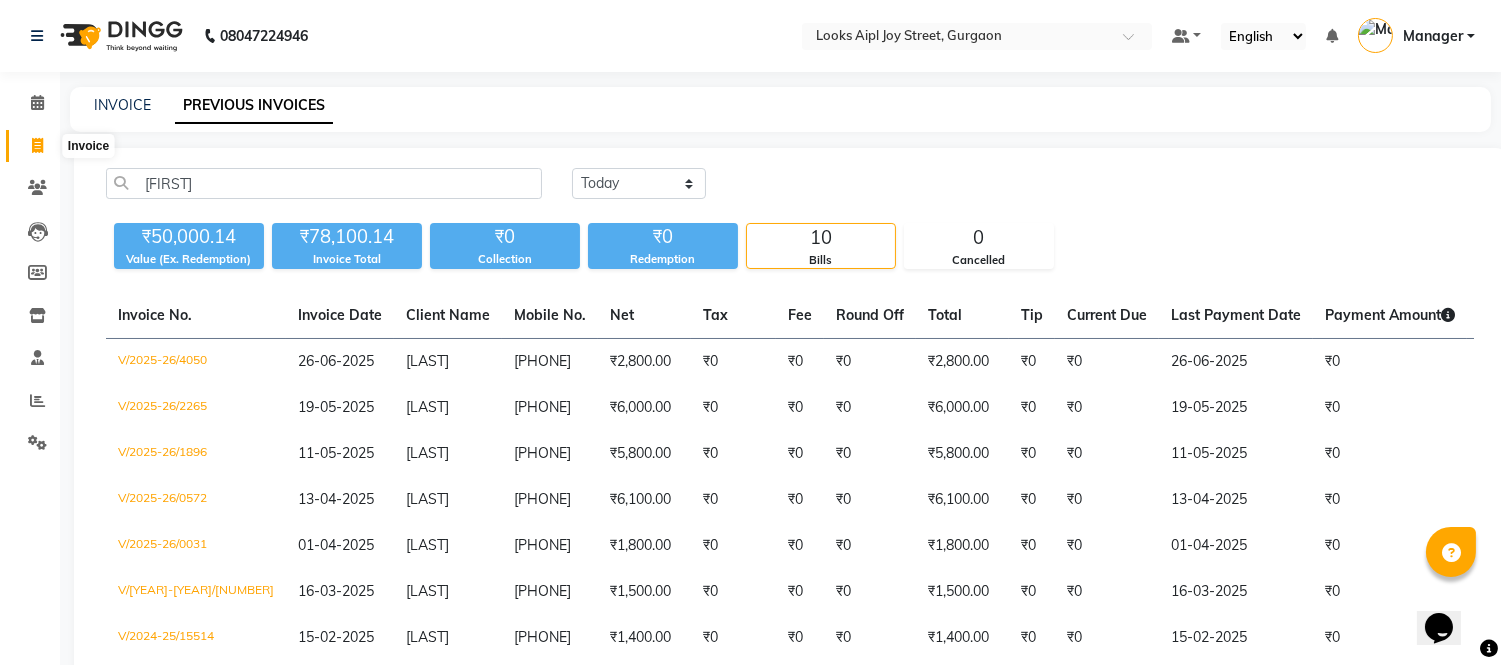 drag, startPoint x: 33, startPoint y: 143, endPoint x: 66, endPoint y: 143, distance: 33 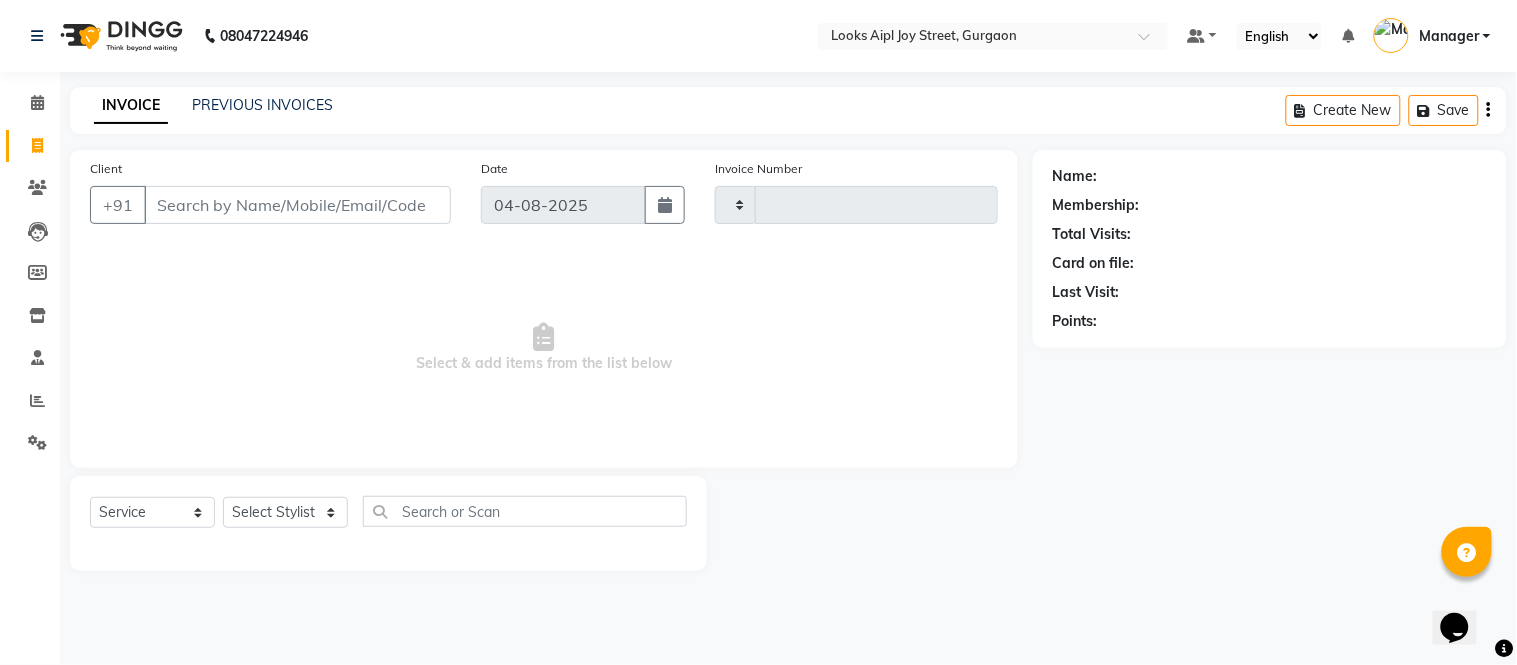 type on "5928" 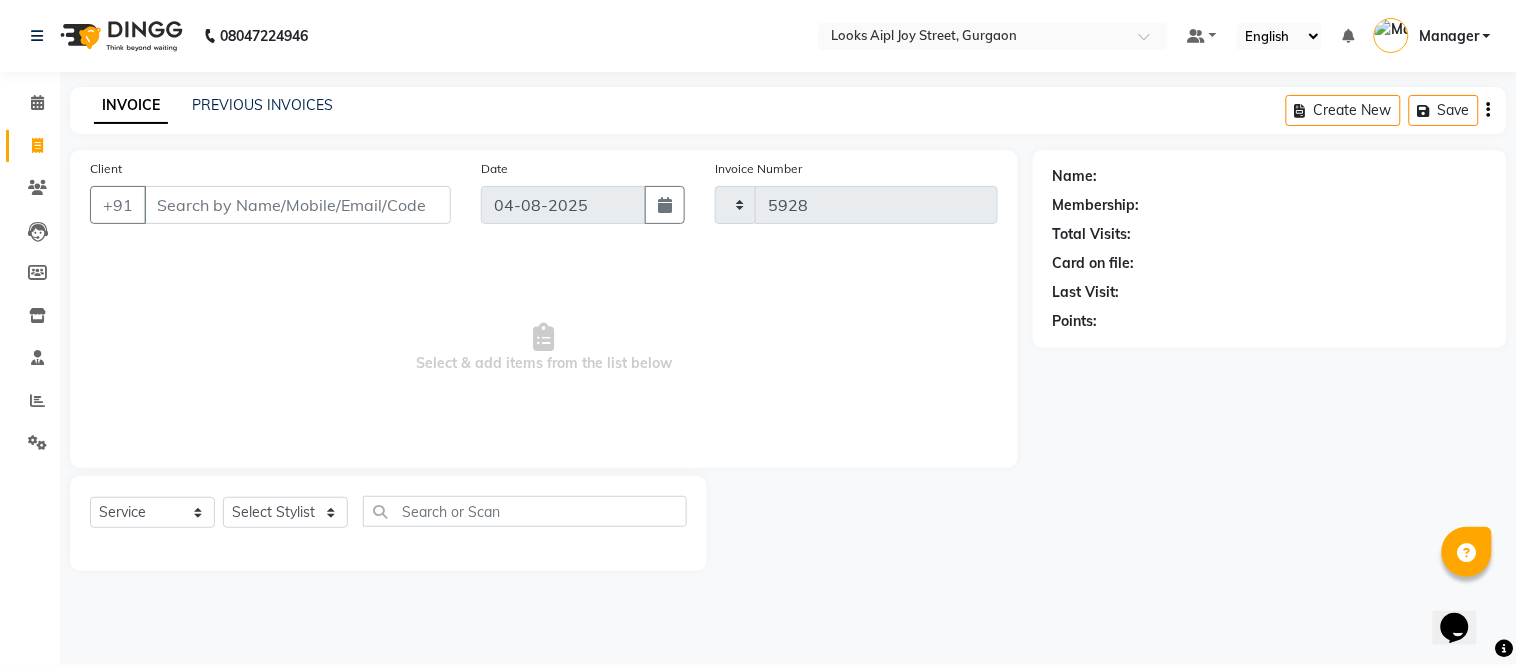 select on "6047" 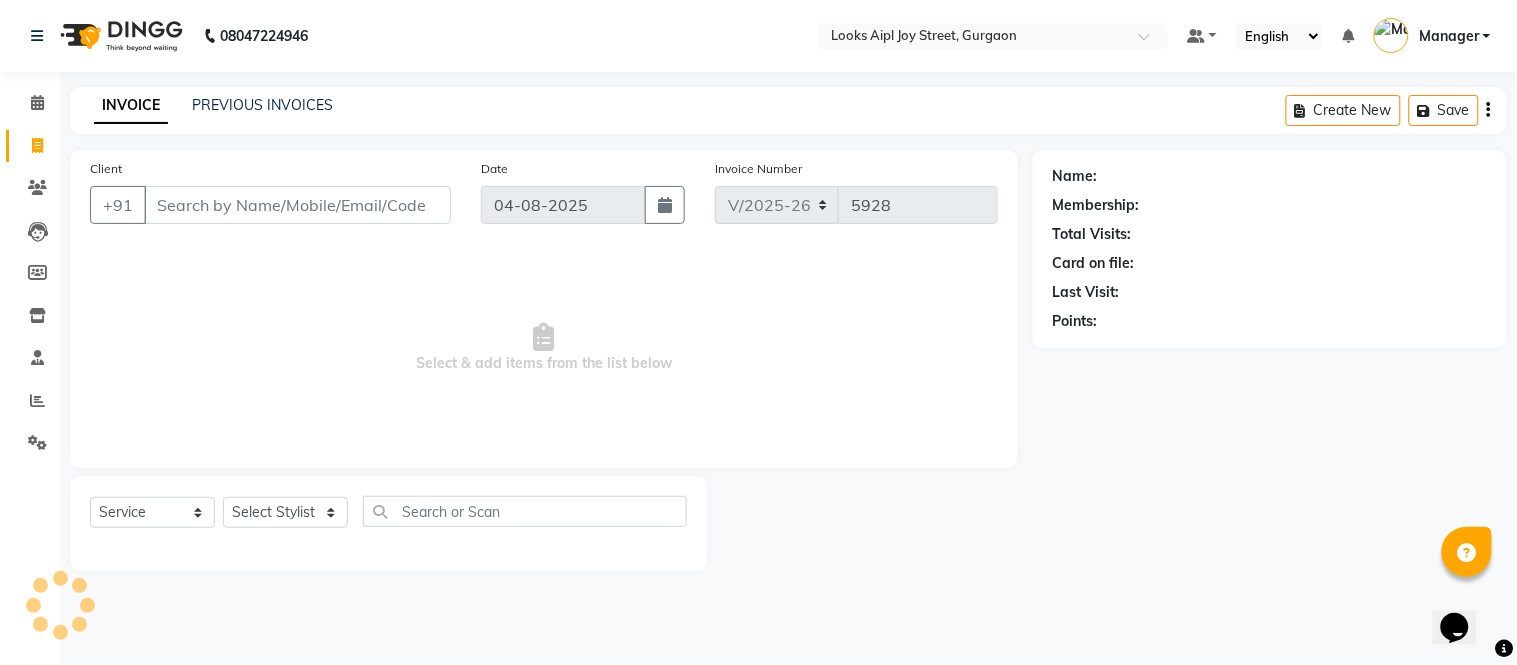 click on "Client" at bounding box center [297, 205] 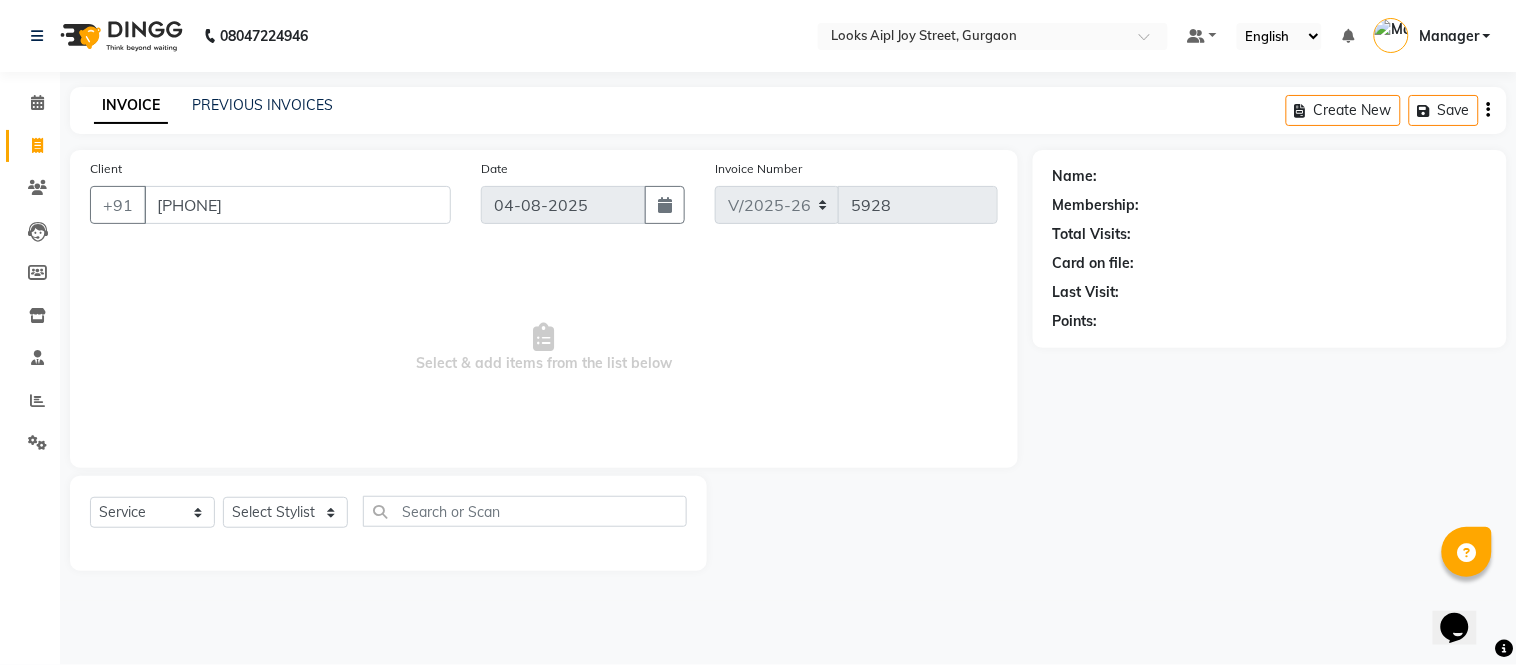 type on "[PHONE]" 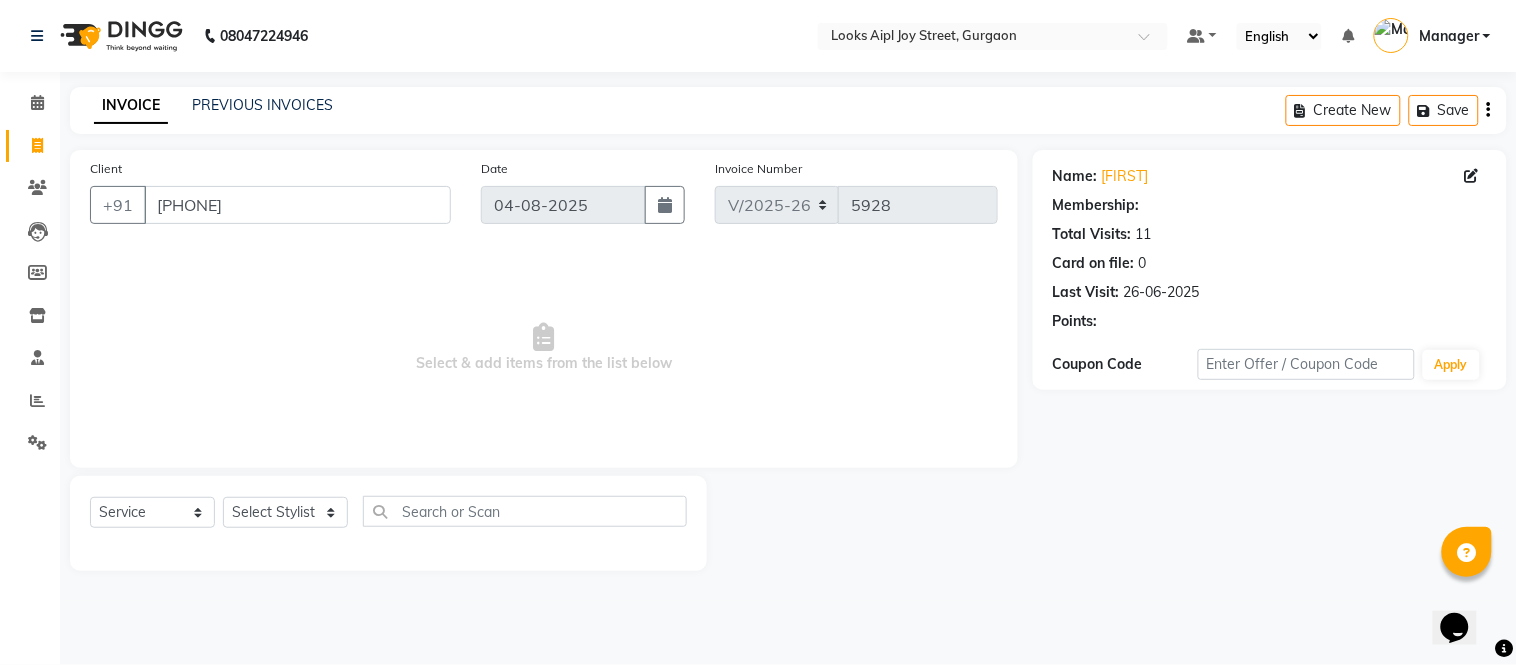select on "1: Object" 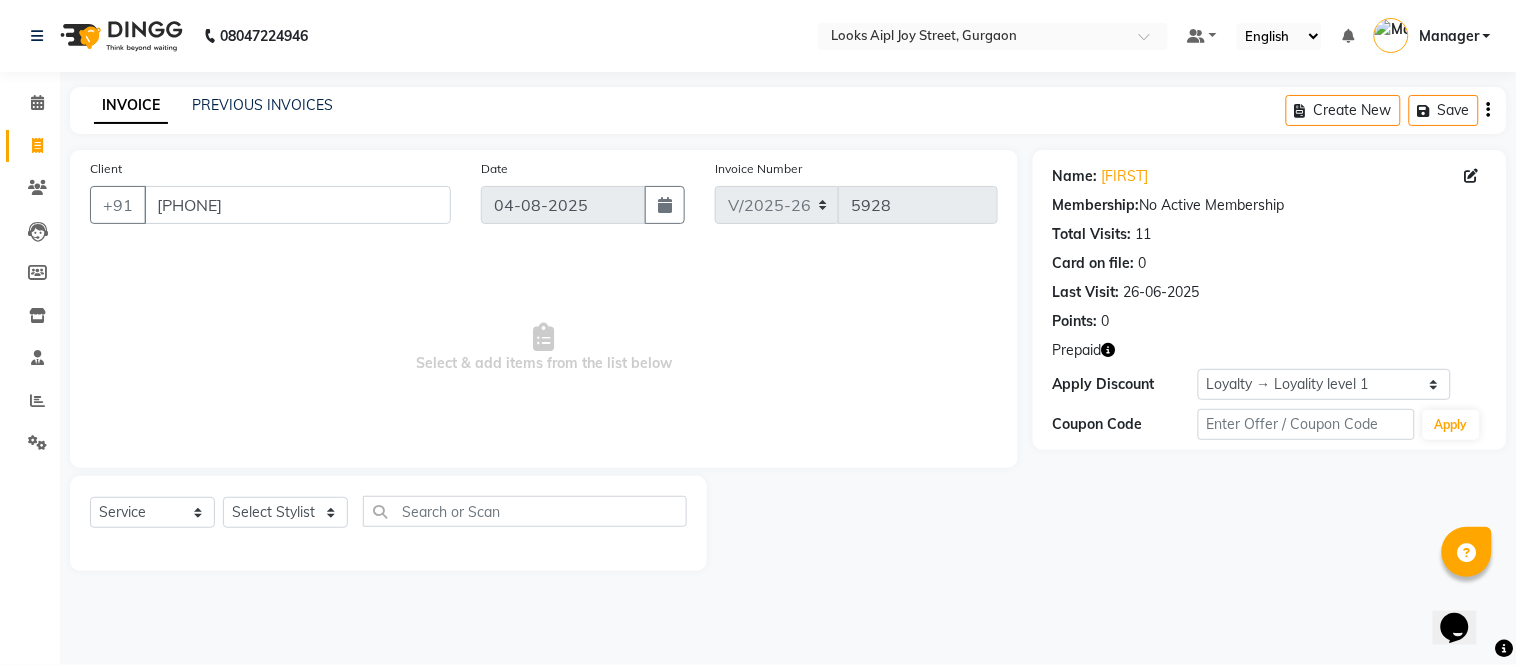 click 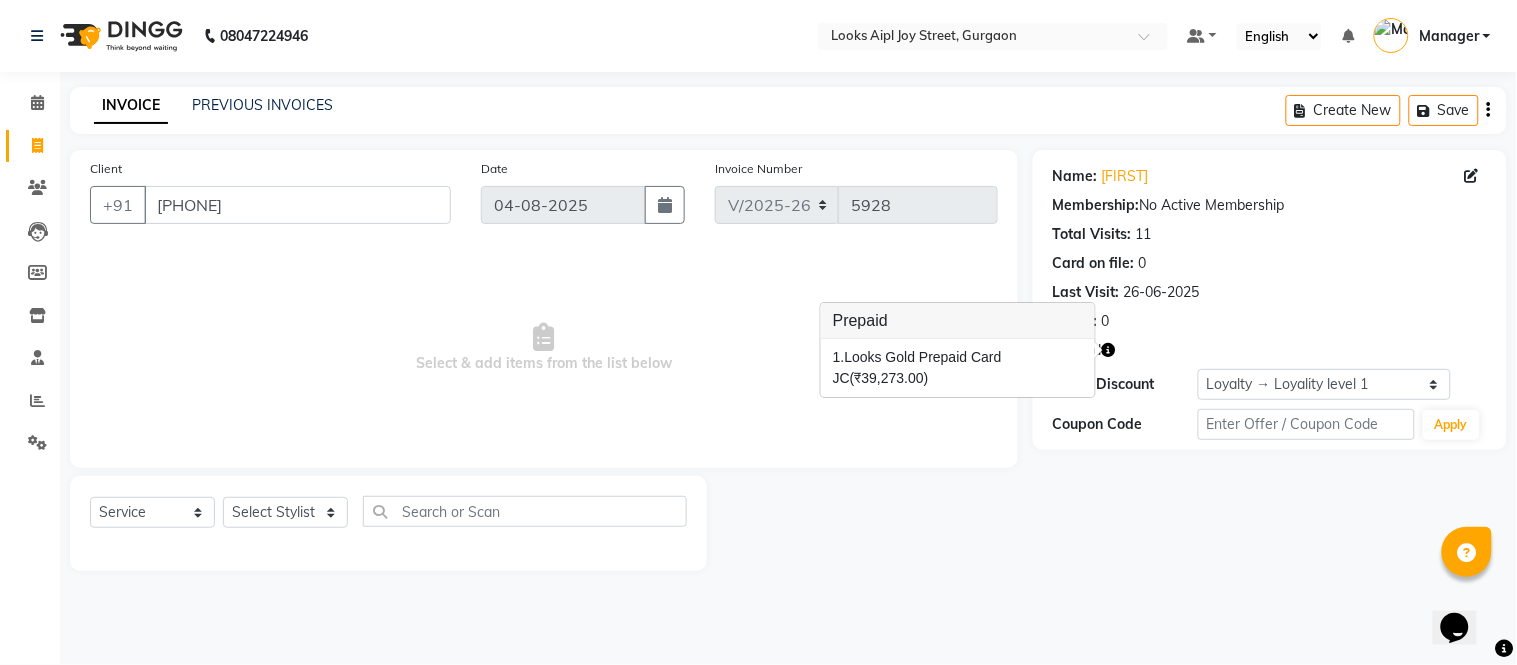 click 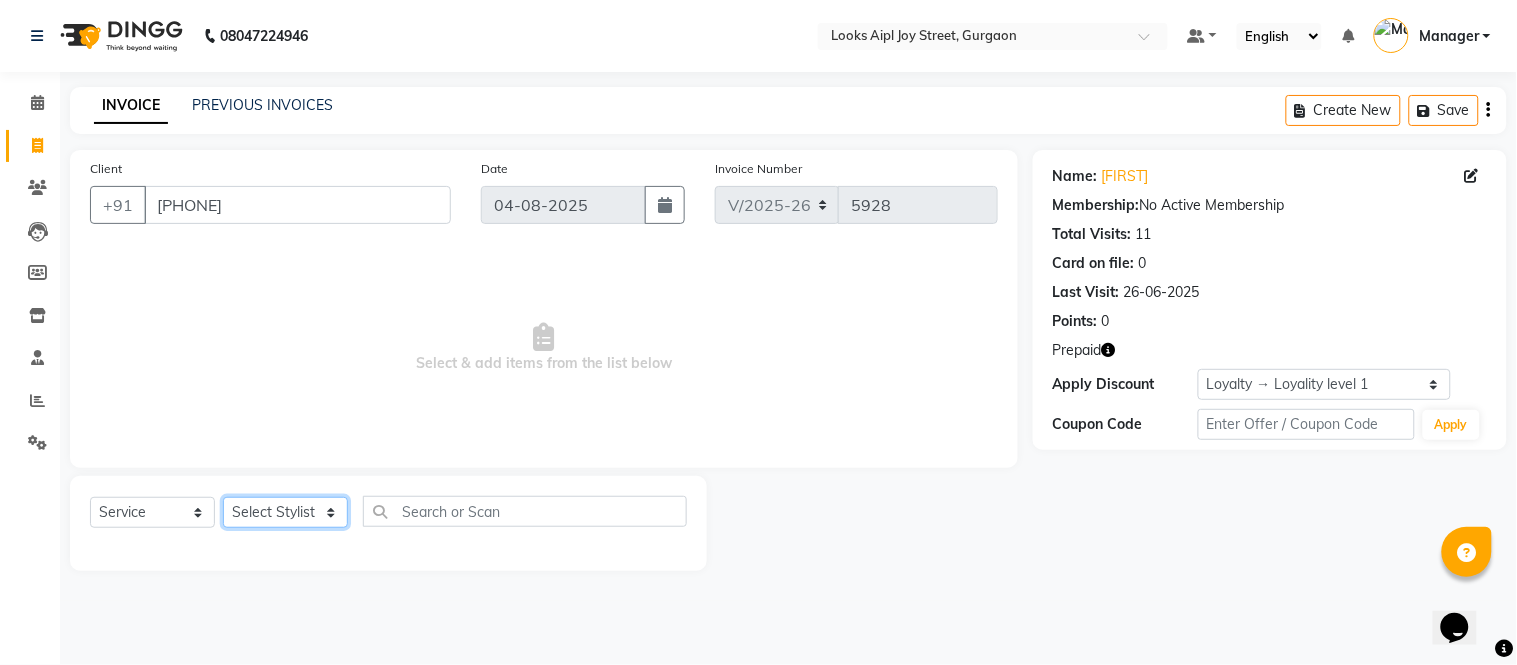 click on "Select Stylist Akash Akshar_asst Alam _Pdct Amit Arkan Arsh Counter Sales Geeta Hema ilfan Kuldeep Laxmi Manager Neeraj Prince sagar_pdct Surejit Vijay Zakir_pdct" 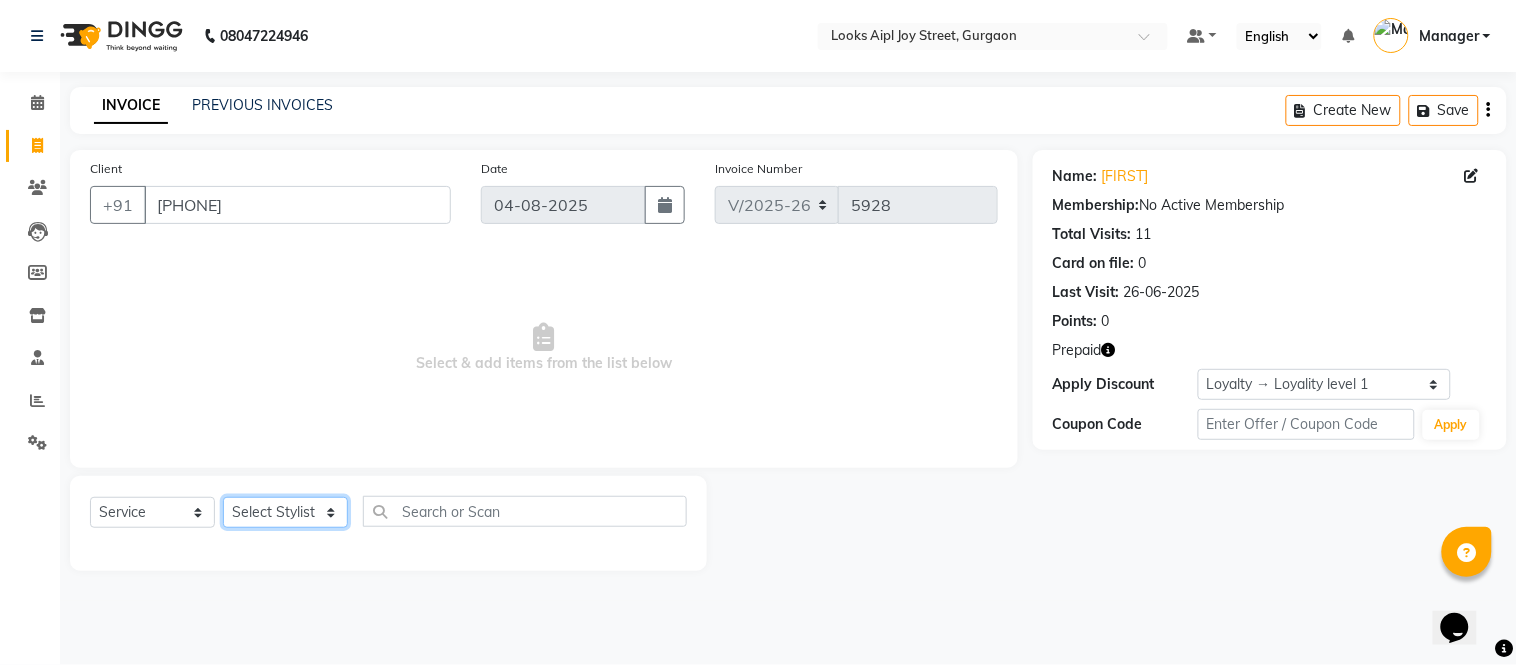 select on "43345" 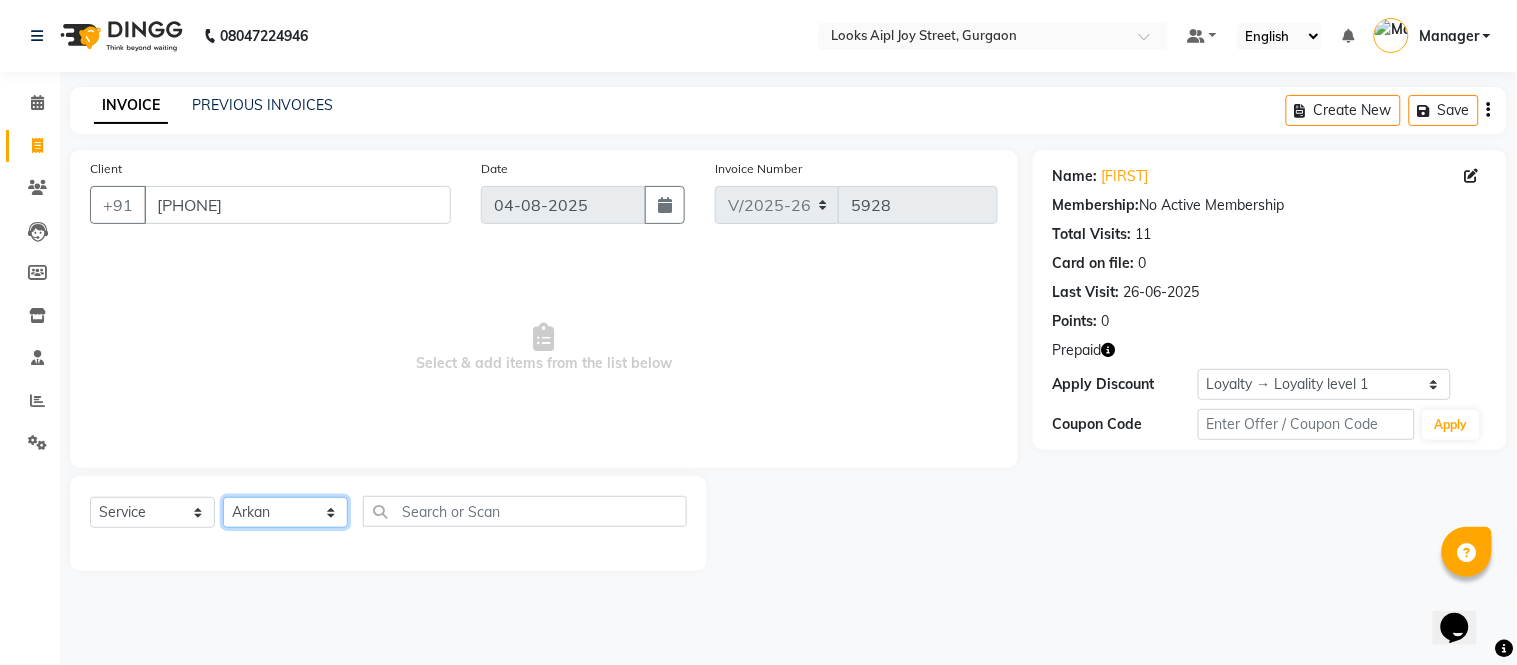 click on "Select Stylist Akash Akshar_asst Alam _Pdct Amit Arkan Arsh Counter Sales Geeta Hema ilfan Kuldeep Laxmi Manager Neeraj Prince sagar_pdct Surejit Vijay Zakir_pdct" 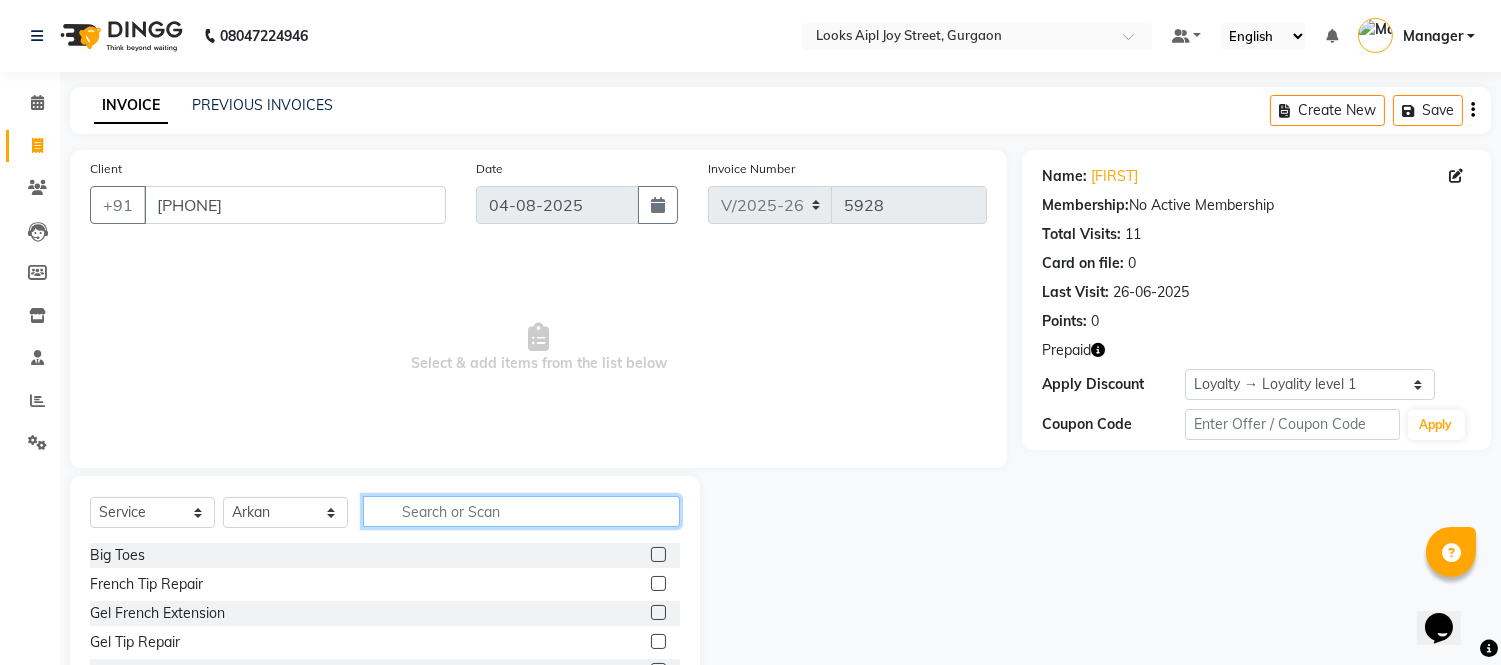 click 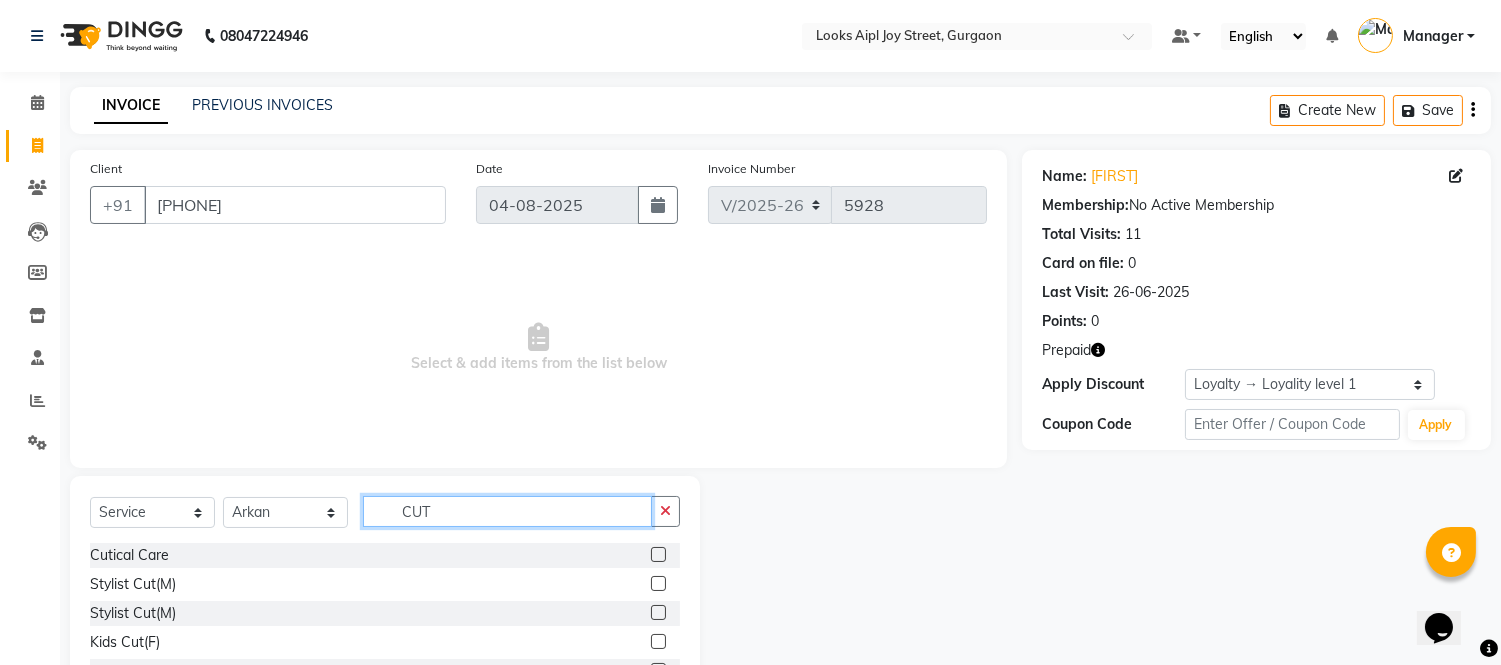 type on "CUT" 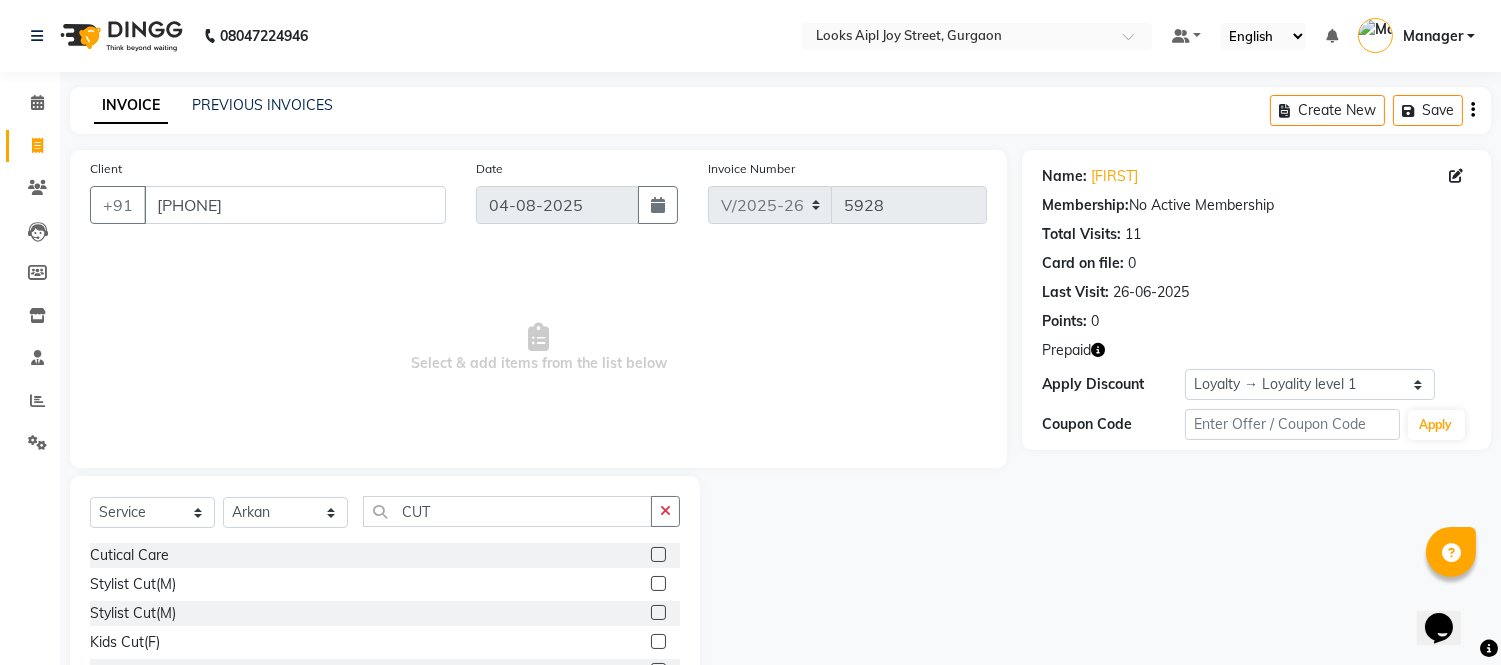 click 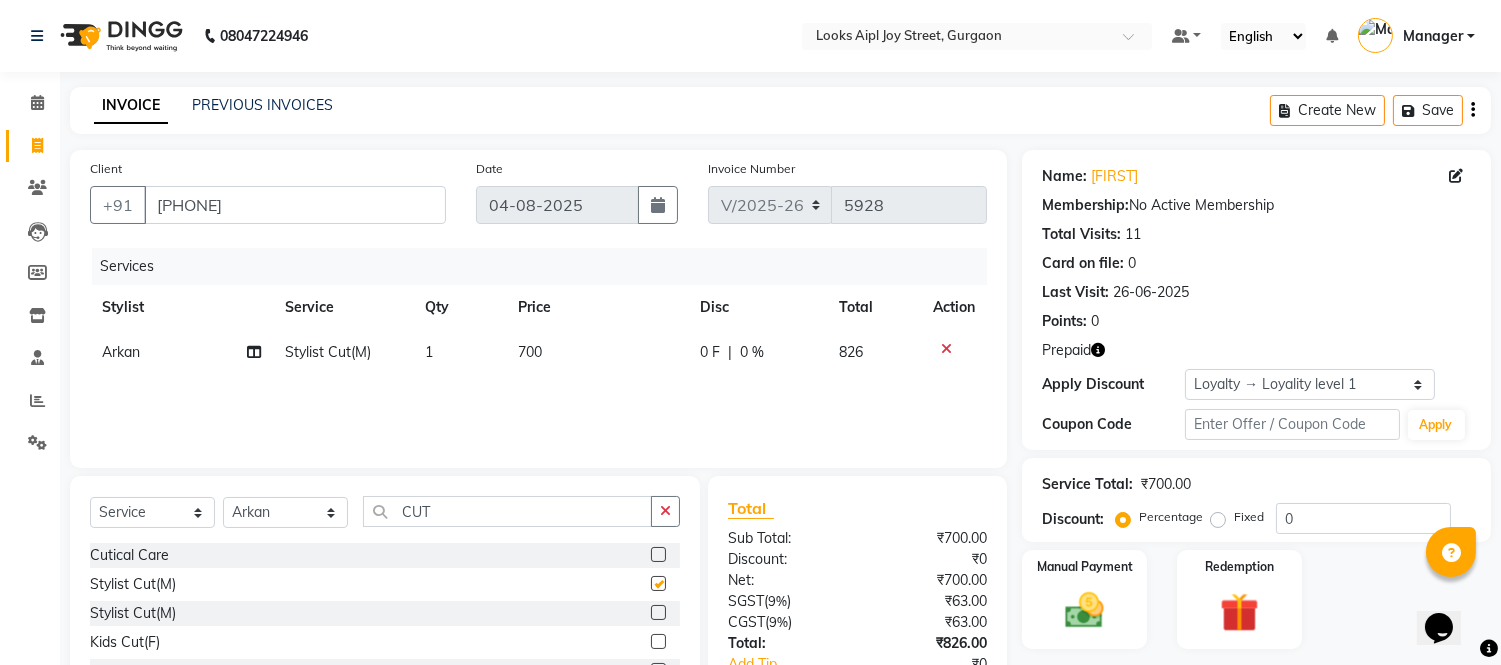 checkbox on "false" 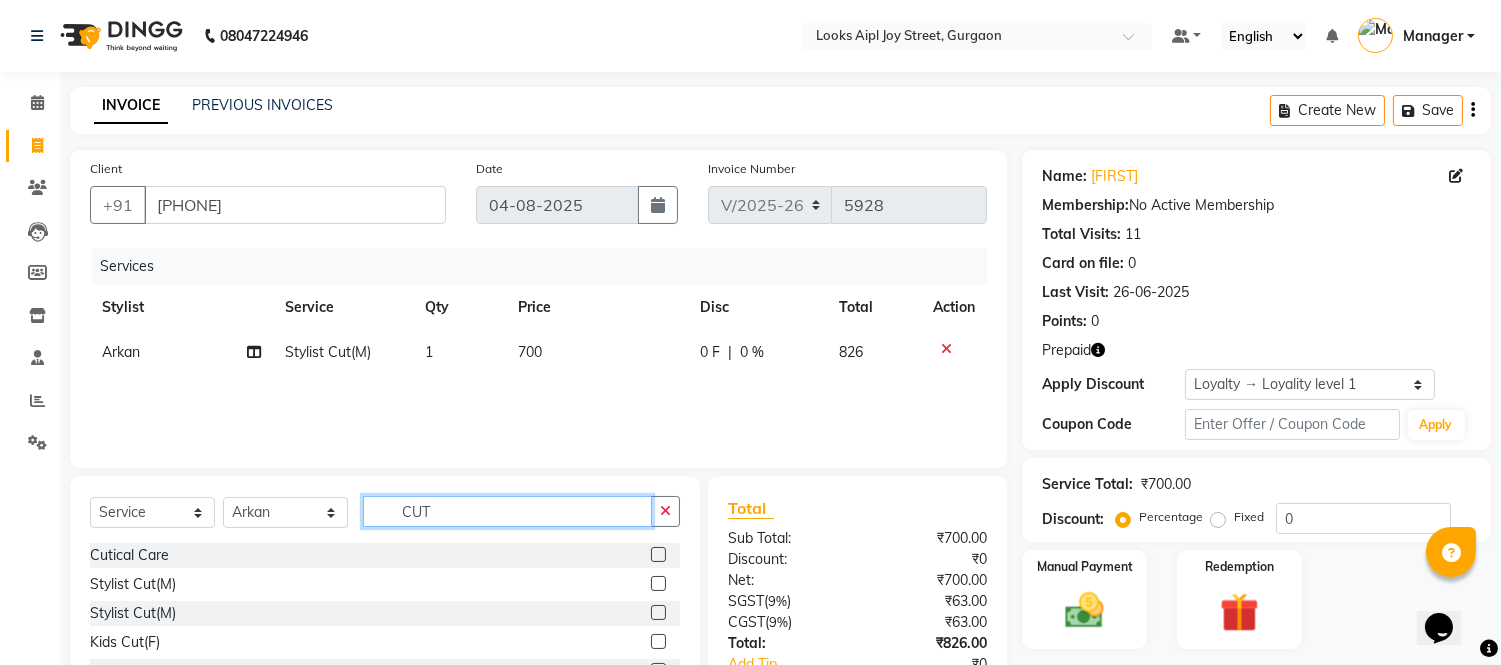 drag, startPoint x: 441, startPoint y: 513, endPoint x: 265, endPoint y: 505, distance: 176.18172 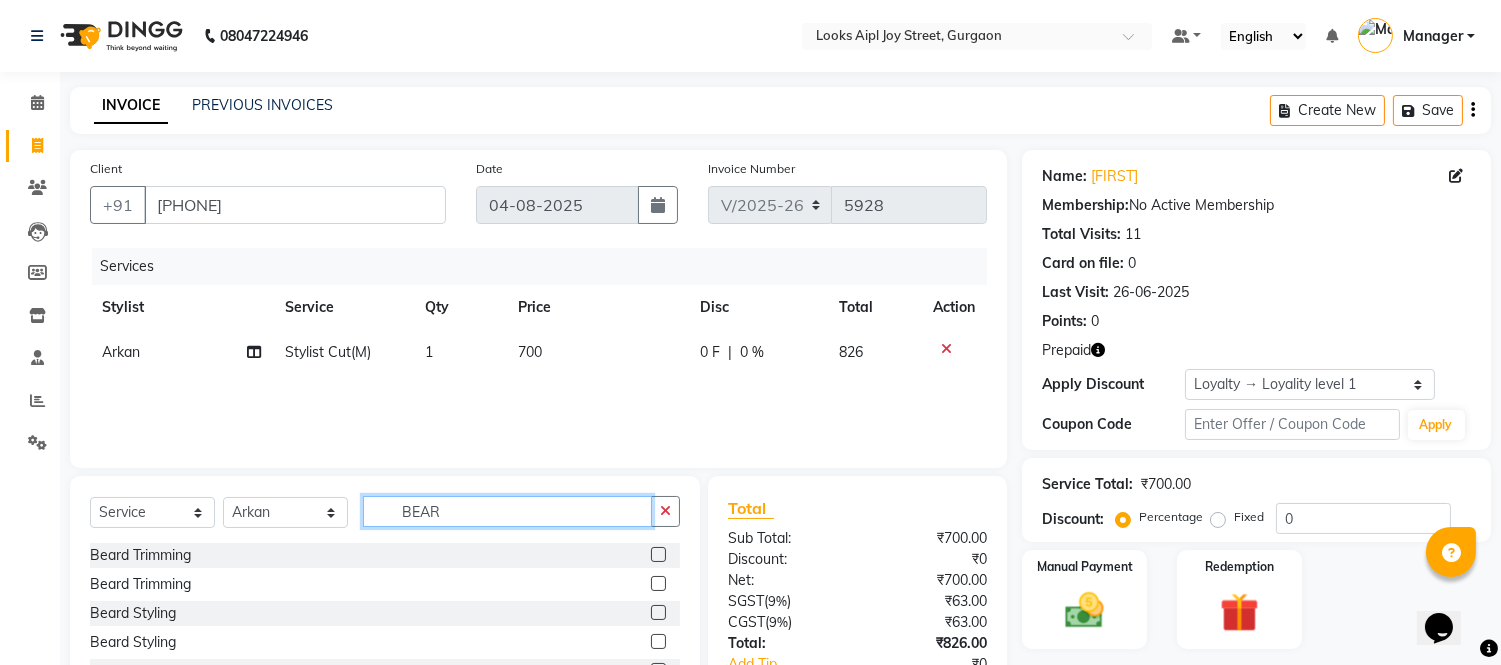 type on "BEAR" 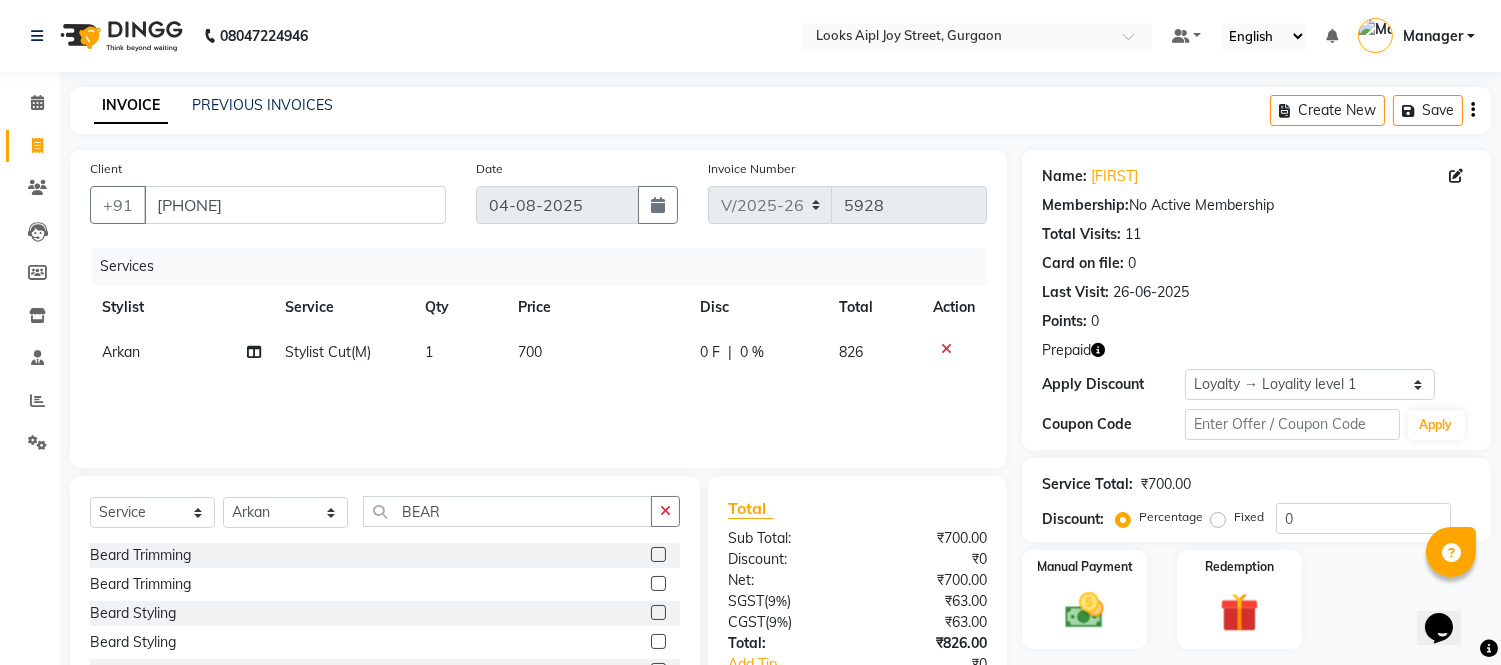 drag, startPoint x: 638, startPoint y: 553, endPoint x: 618, endPoint y: 523, distance: 36.05551 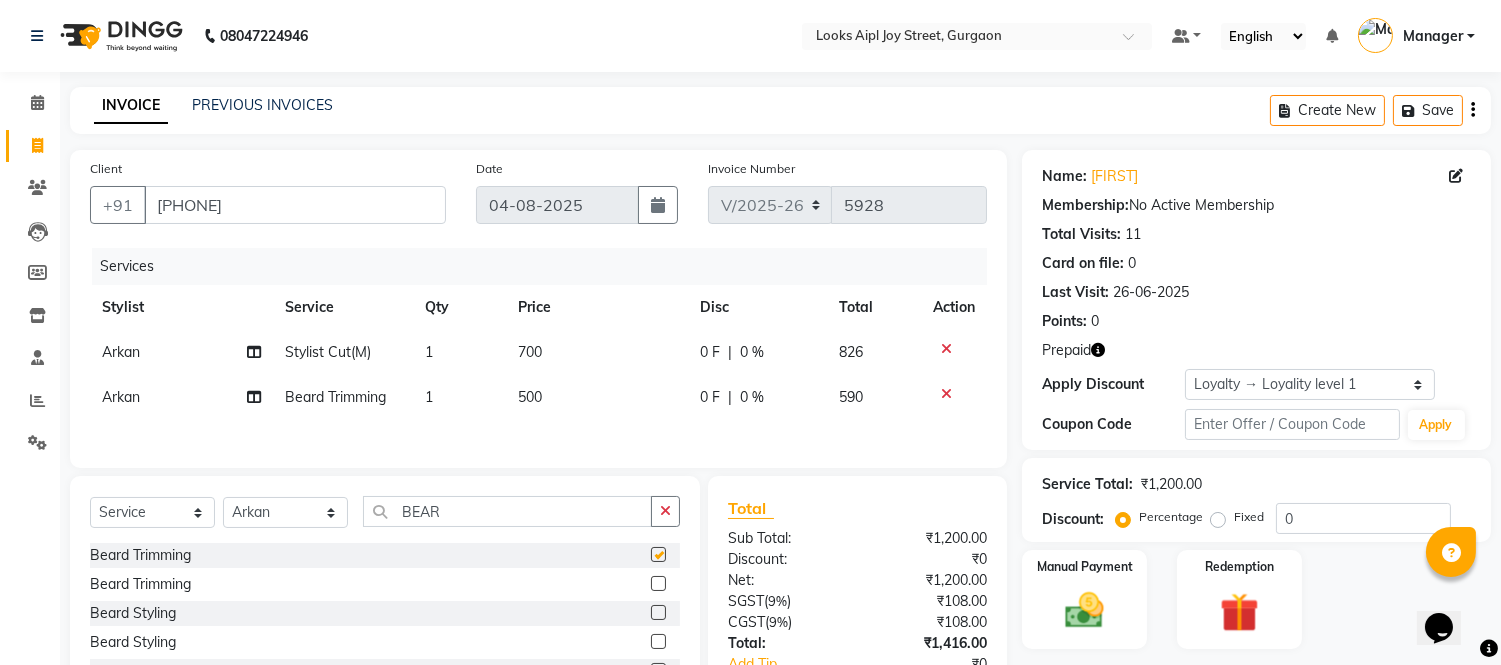 checkbox on "false" 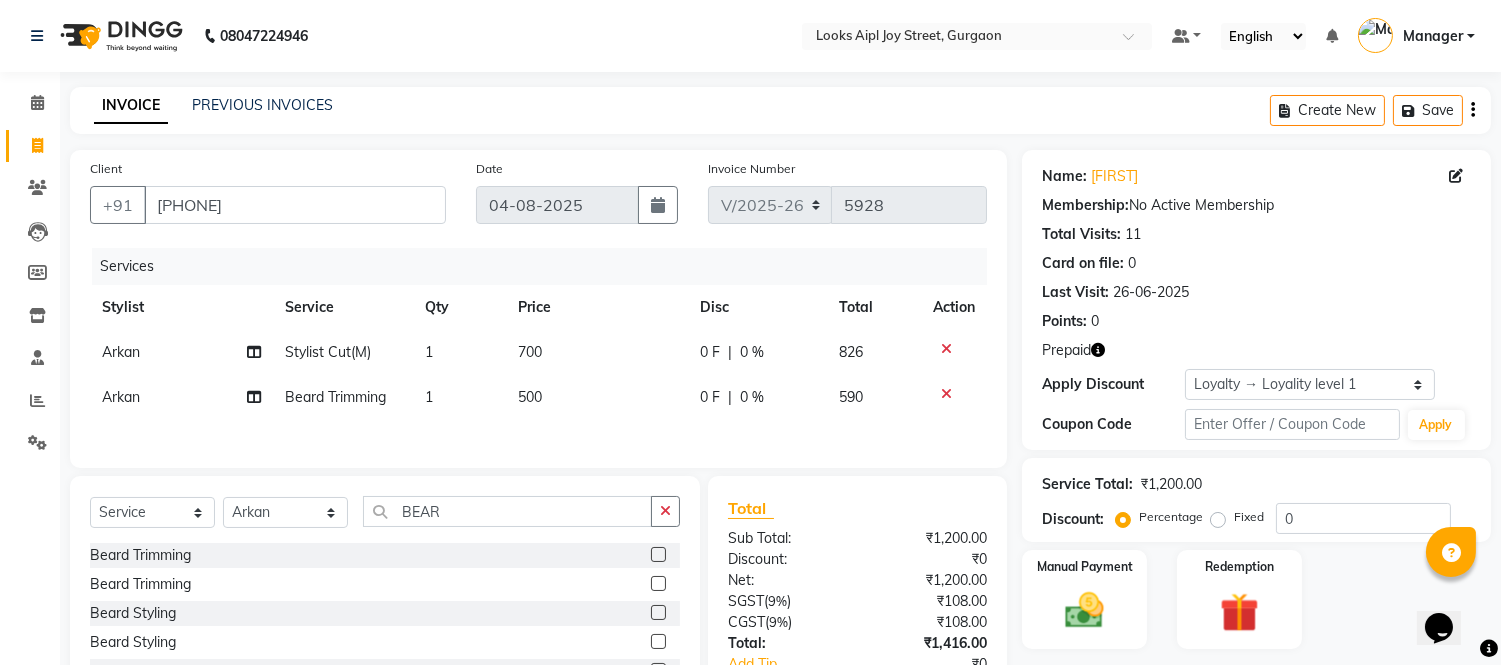 click on "700" 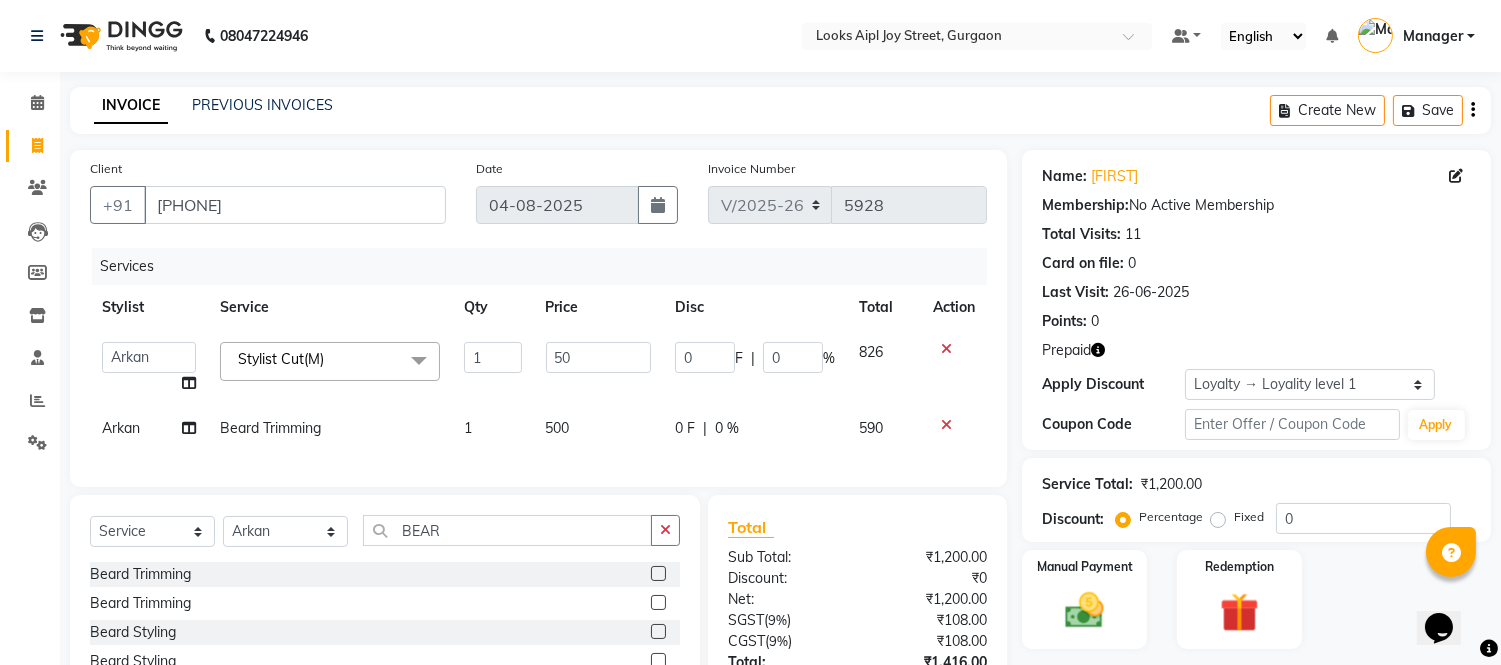 type on "500" 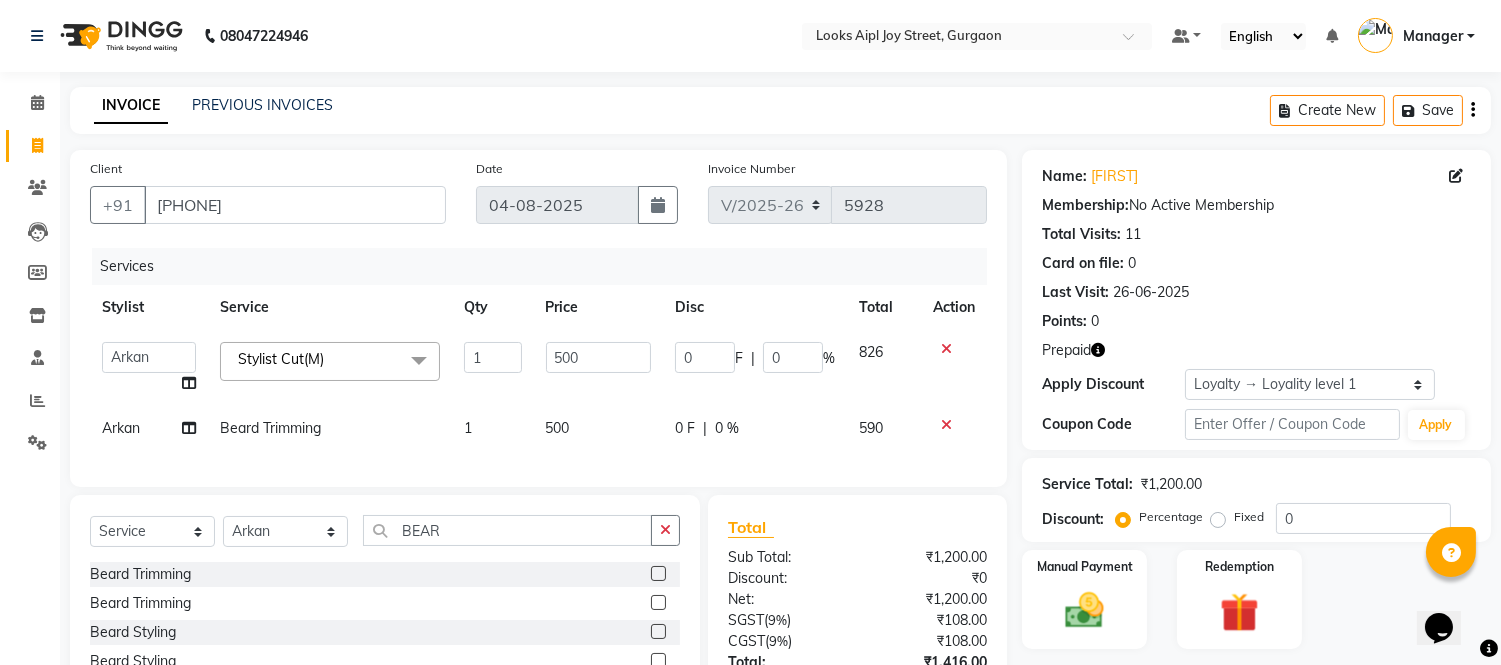 click on "500" 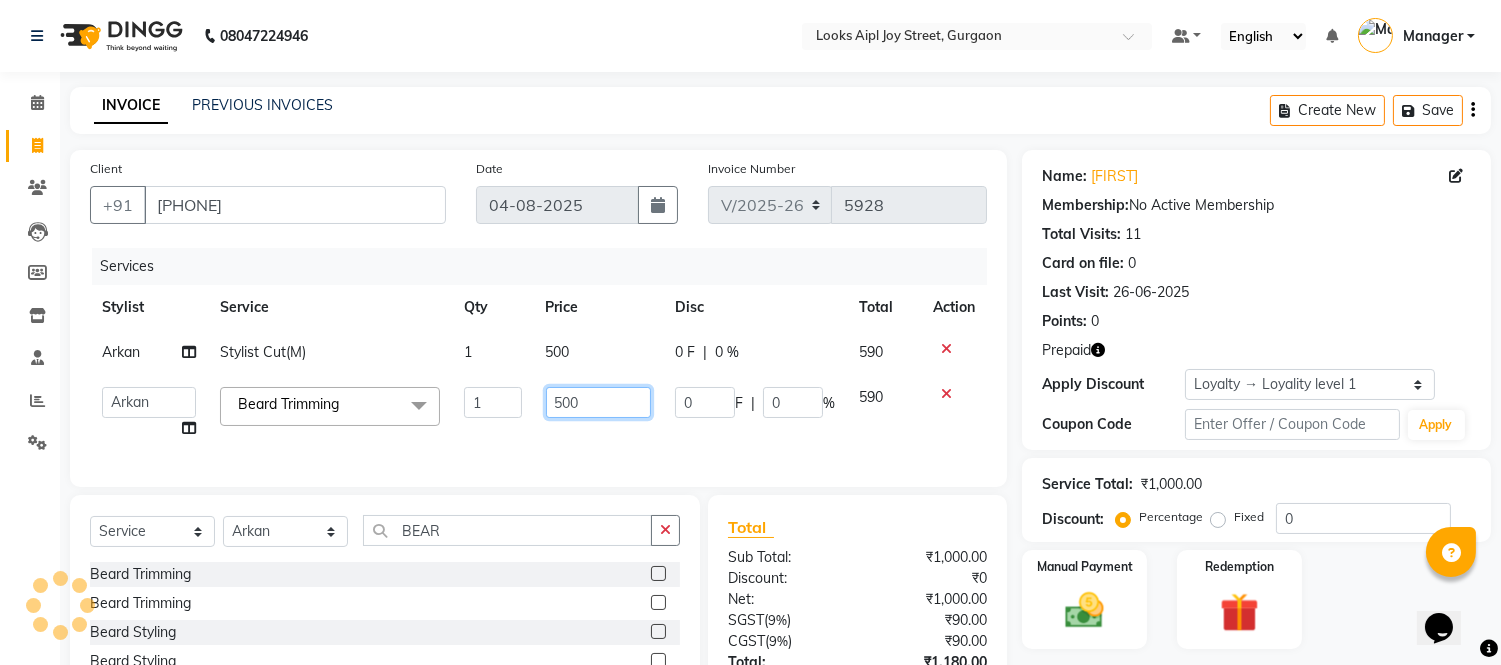 click on "500" 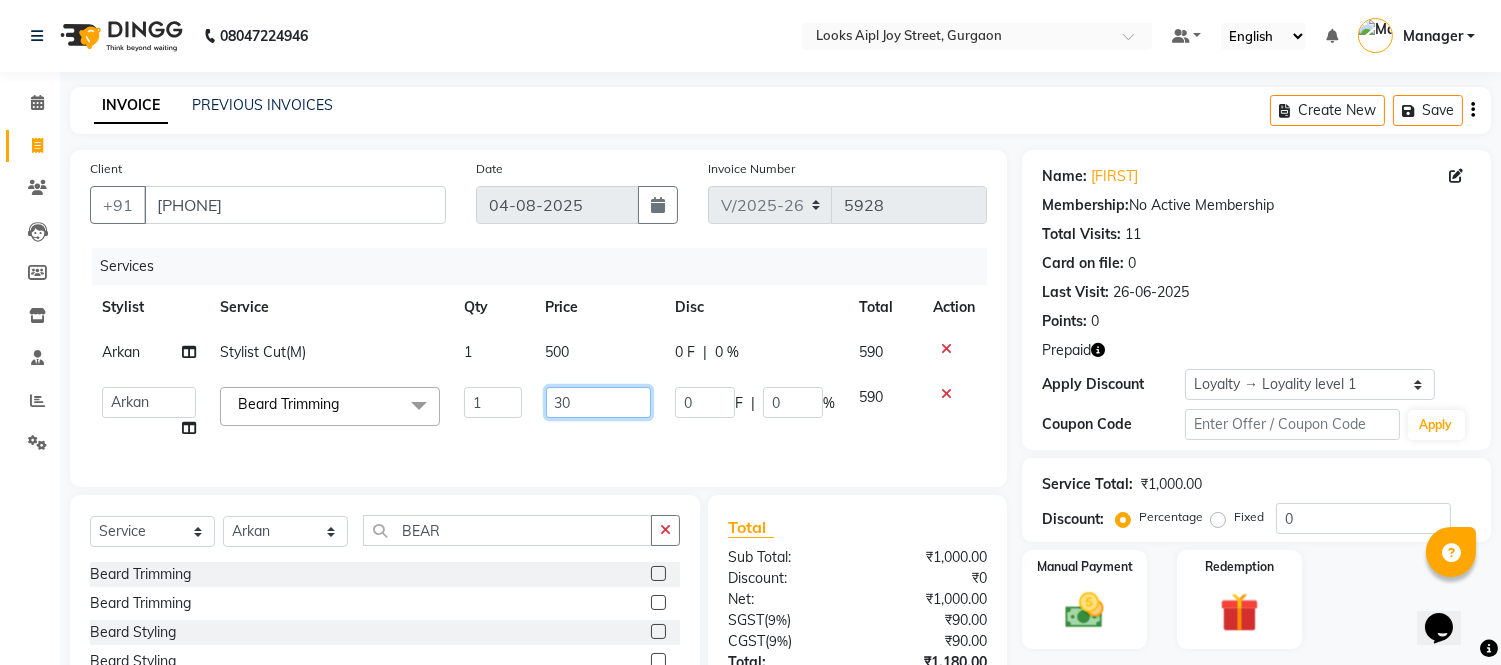 type on "300" 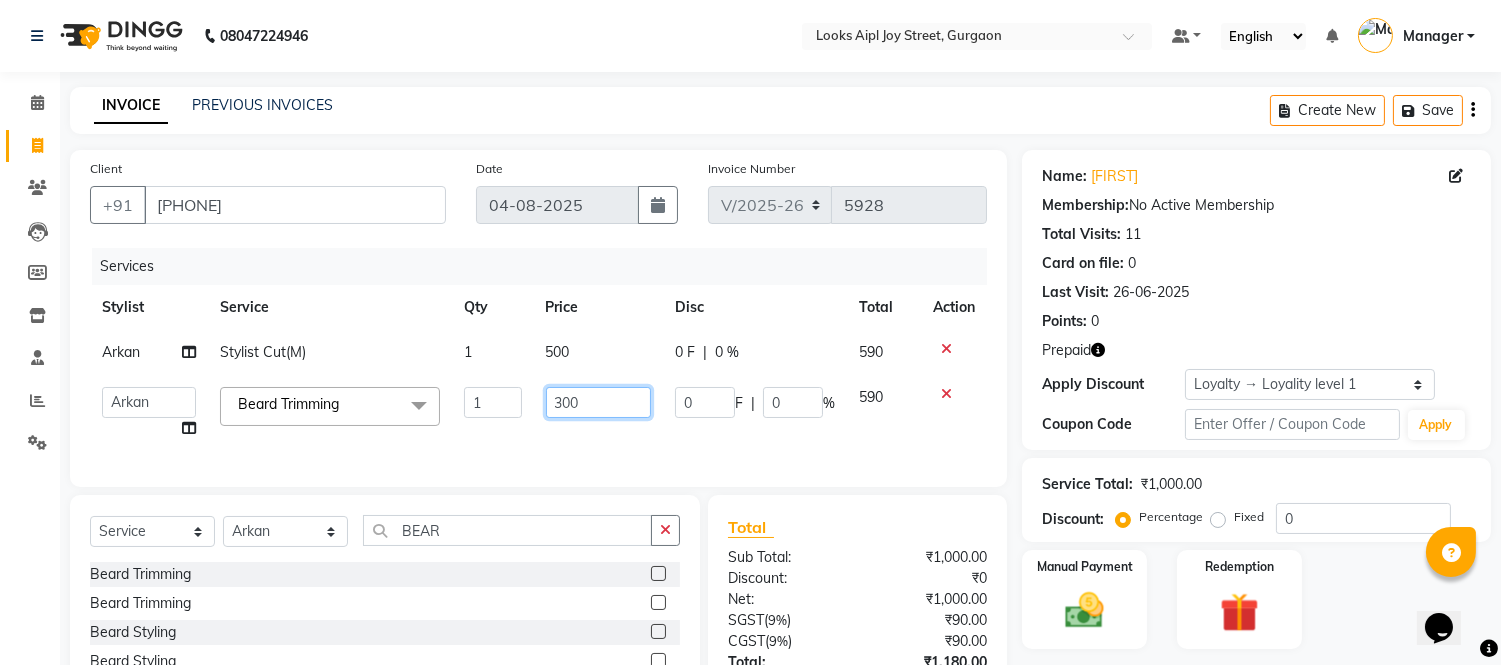 drag, startPoint x: 560, startPoint y: 417, endPoint x: 537, endPoint y: 436, distance: 29.832869 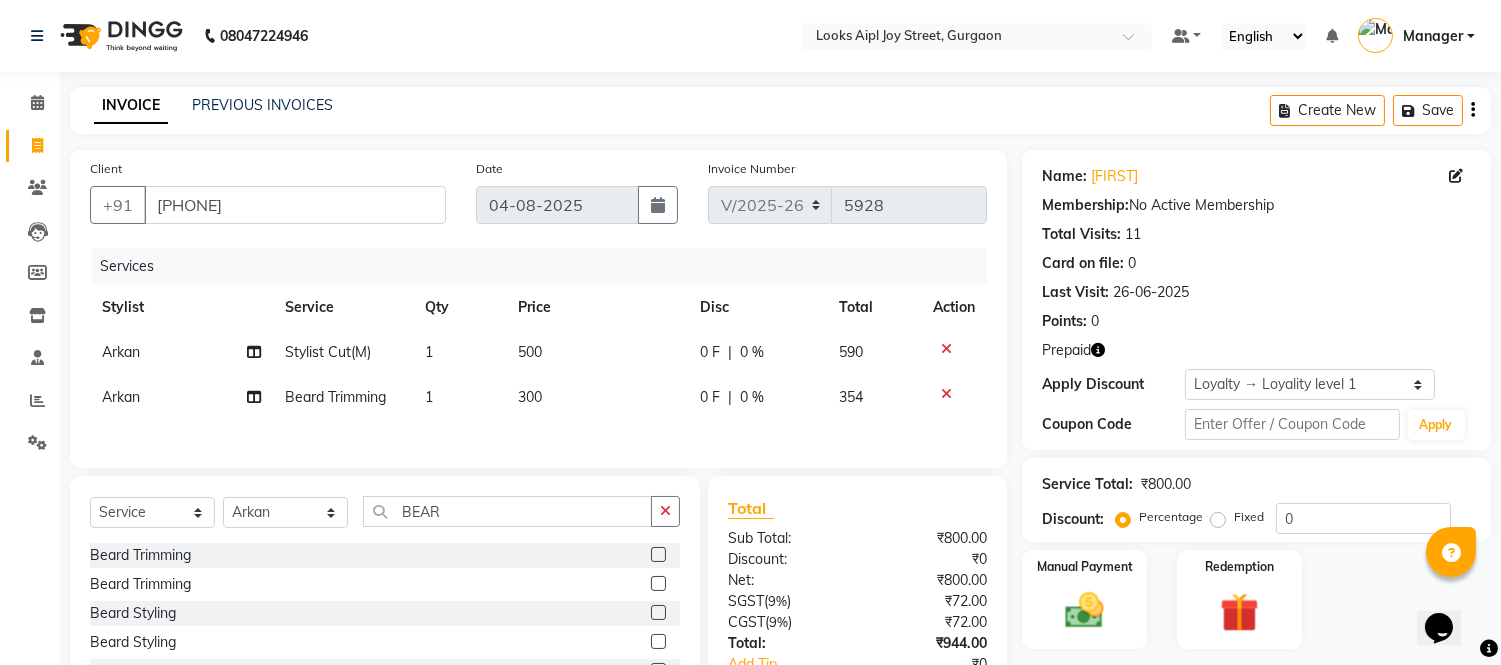 click on "Services Stylist Service Qty Price Disc Total Action Arkan Stylist Cut(M) 1 500 0 F | 0 % 590 Arkan Beard Trimming 1 300 0 F | 0 % 354" 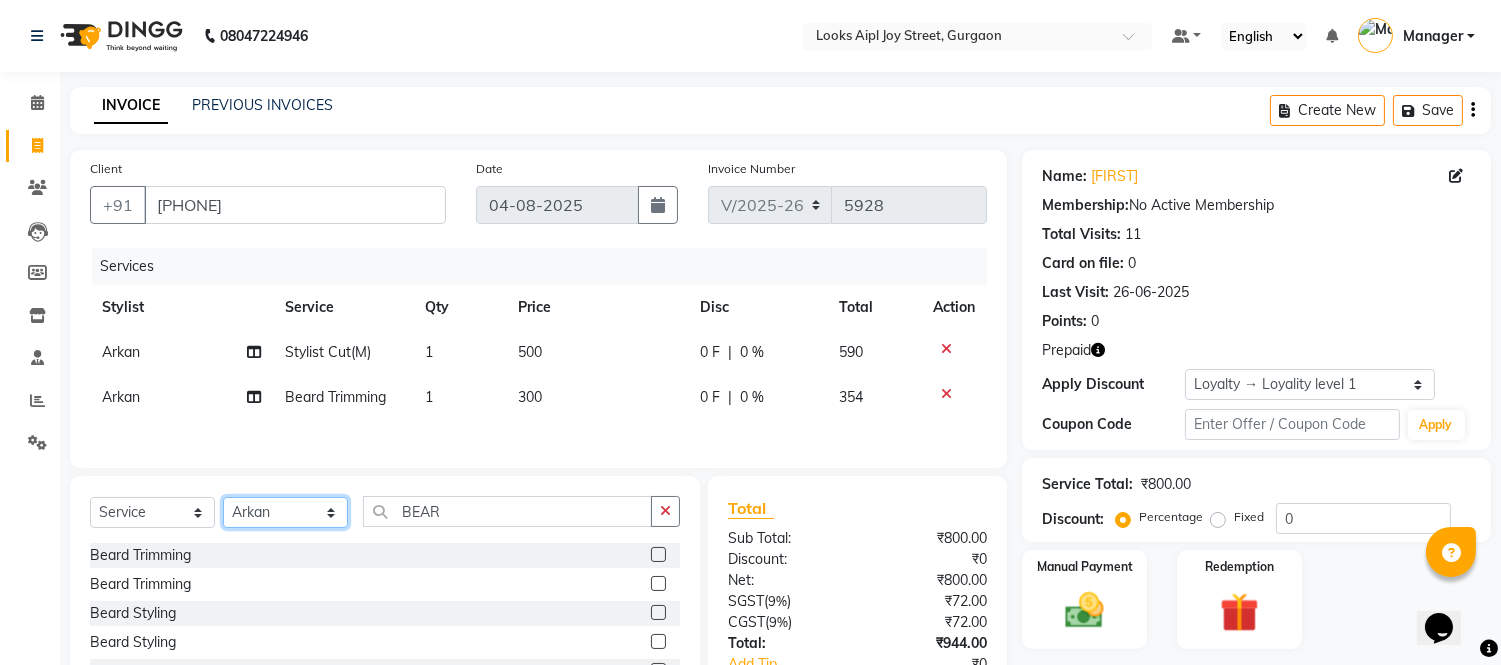 drag, startPoint x: 278, startPoint y: 516, endPoint x: 278, endPoint y: 503, distance: 13 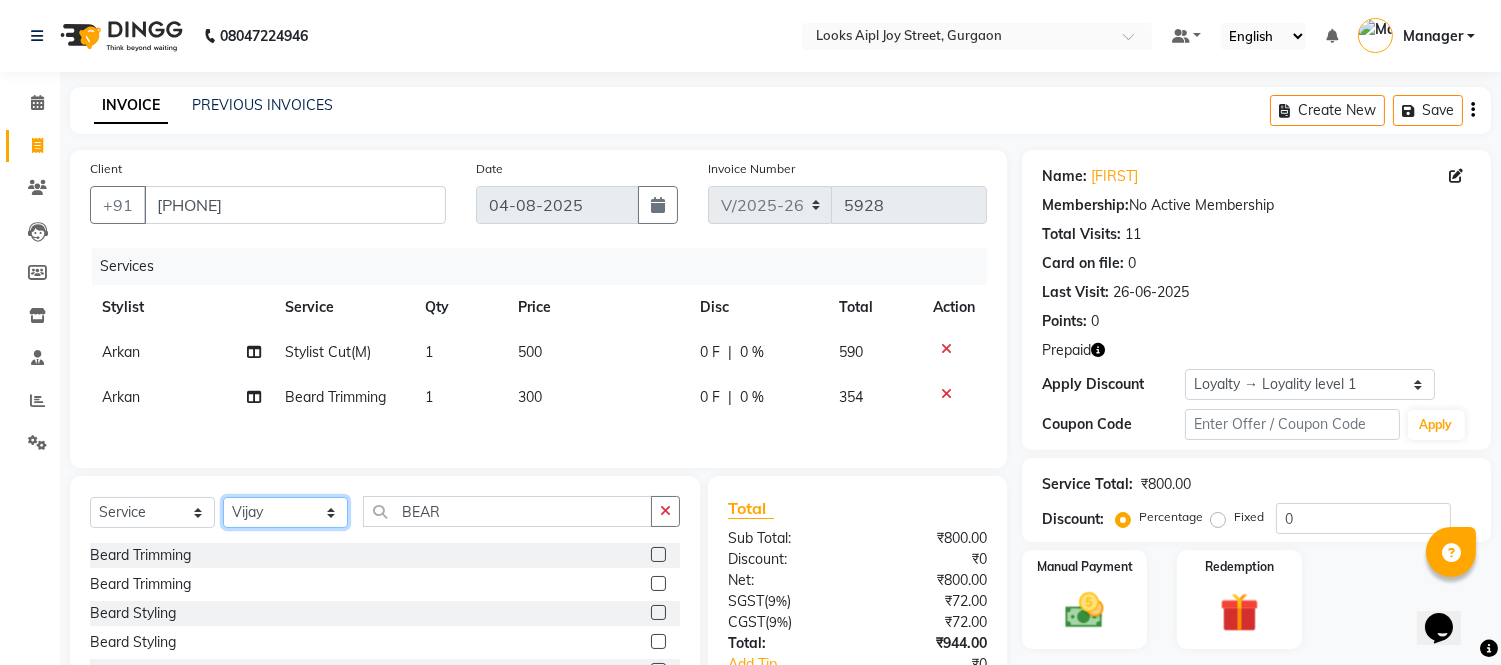 click on "Select Stylist Akash Akshar_asst Alam _Pdct Amit Arkan Arsh Counter Sales Geeta Hema ilfan Kuldeep Laxmi Manager Neeraj Prince sagar_pdct Surejit Vijay Zakir_pdct" 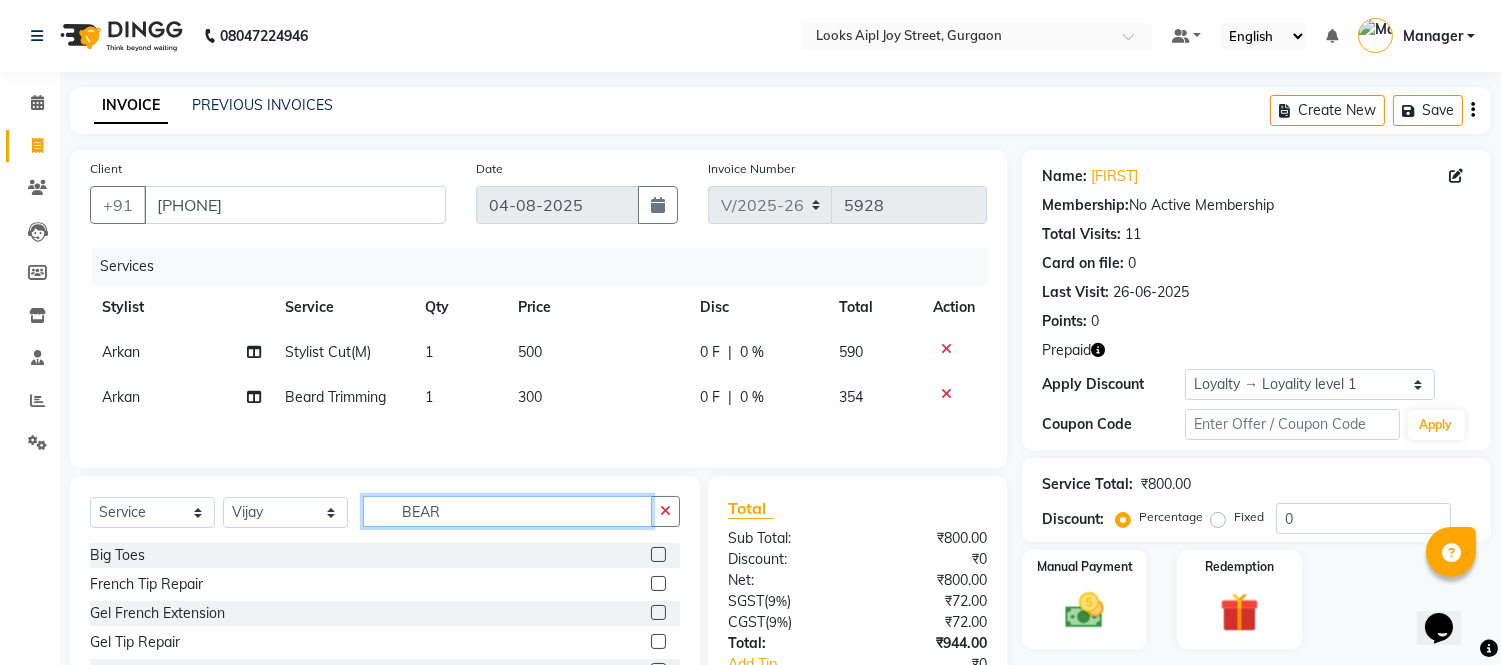click on "Select Service Product Membership Package Voucher Prepaid Gift Card Select Stylist Akash Akshar_asst Alam _Pdct Amit Arkan Arsh Counter Sales Geeta Hema ilfan Kuldeep Laxmi Manager Neeraj Prince sagar_pdct Surejit Vijay Zakir_pdct BEAR Big Toes French Tip Repair Gel French Extension Gel Tip Repair Gel Infills Gel Overlays Gel Extension Gel Nail Removal Natural Nail Extensions French Nail Extensions Gel Polish Removal Extension Removal Nail Art Recruiter French Ombre Gel Polish Nail Art Nedle Cutical Care Nail Art Brush French Gel Polish French Glitter Gel Polish Gel Polish Touchup Nail Art Per Finger(F)* 3D Nail Art Recruiter Nail Art with Stones/Foil/Stickers per Finger Acrylic Overlays Nail Extension Refill Finger Tip Repair Acrylic Removal Gel Polish Application Gel Overlays Refills Stick on Nails Full Arms Bleach Face Bleach(F) Bleach Full Back/Front Full Body Bleach Half Front/Back Full Legs Bleach Detan(F) Detan(M) Liner" 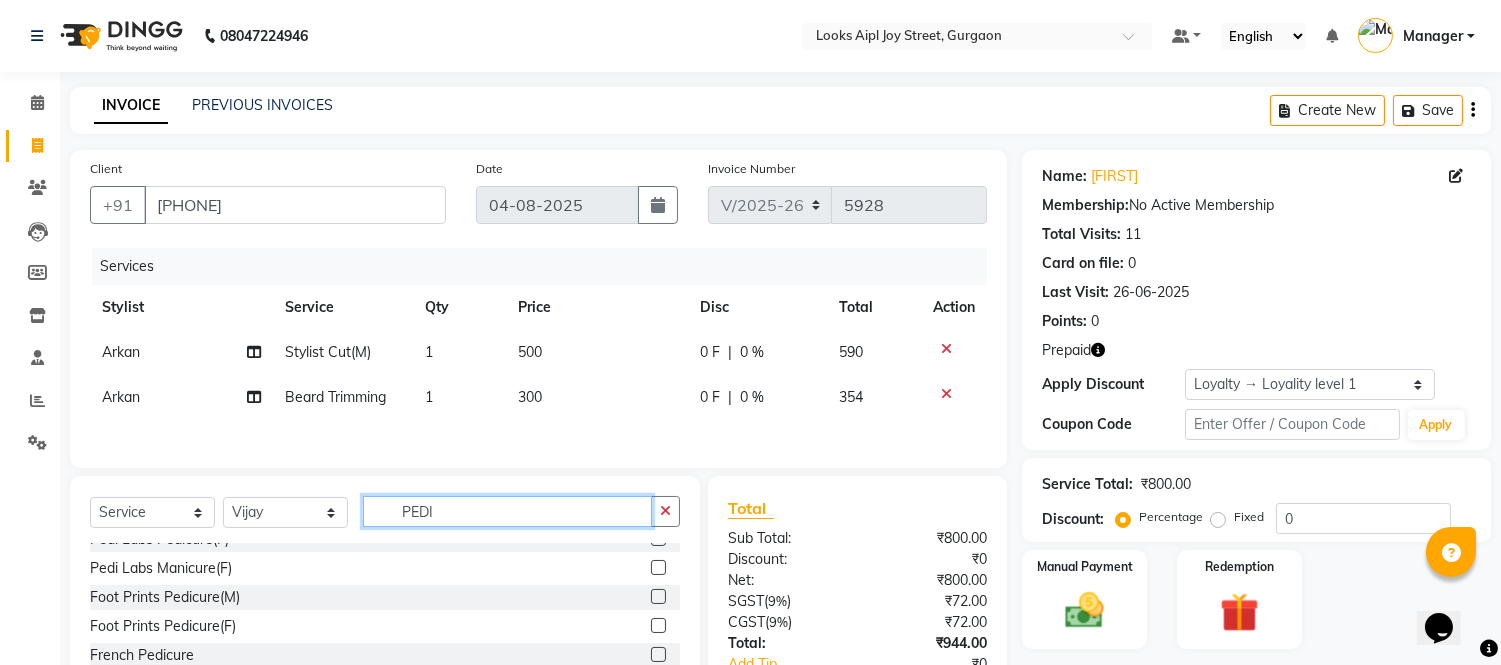 scroll, scrollTop: 292, scrollLeft: 0, axis: vertical 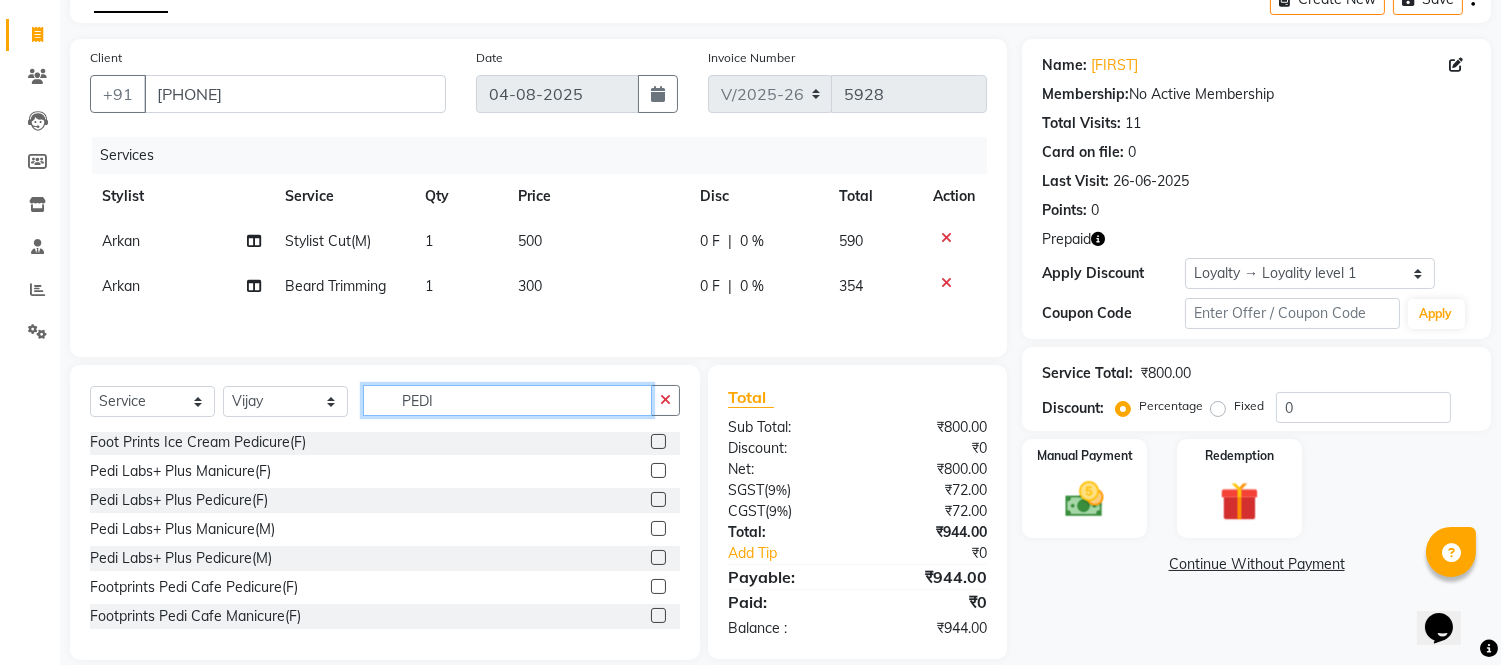 type on "PEDI" 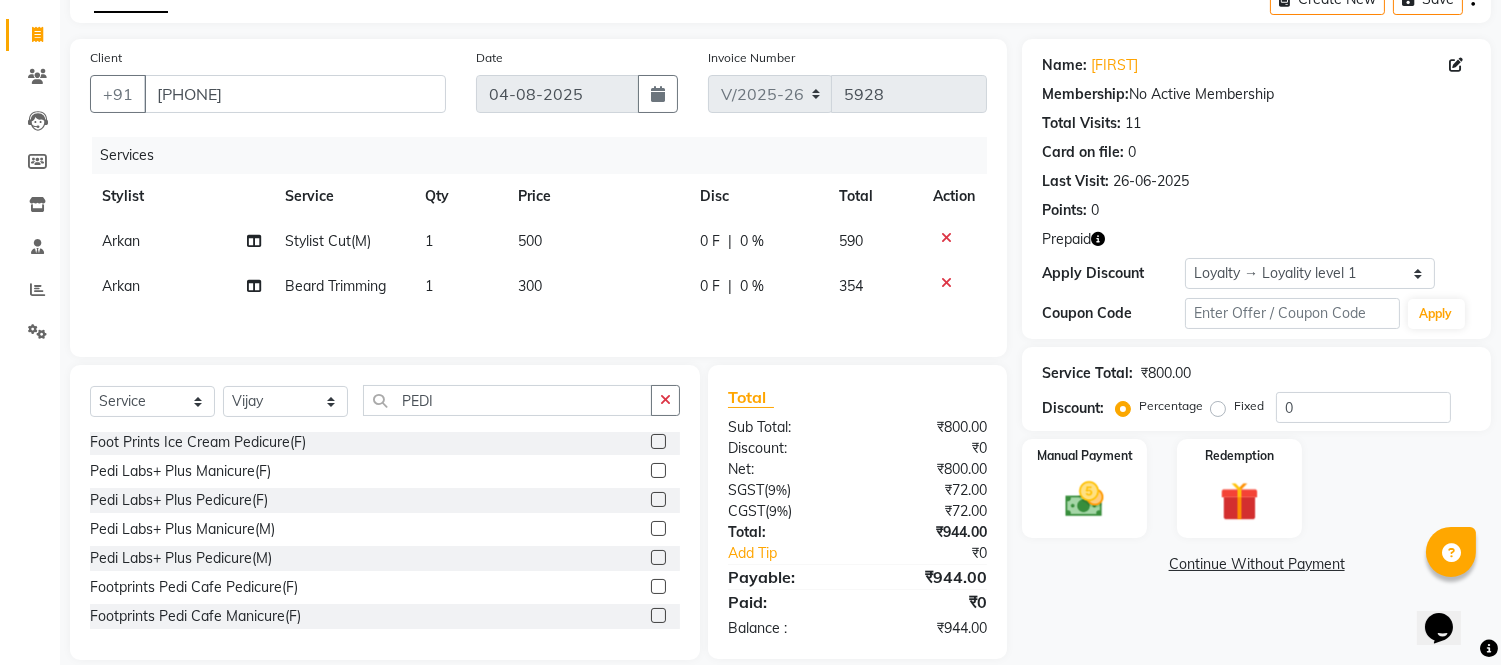 click 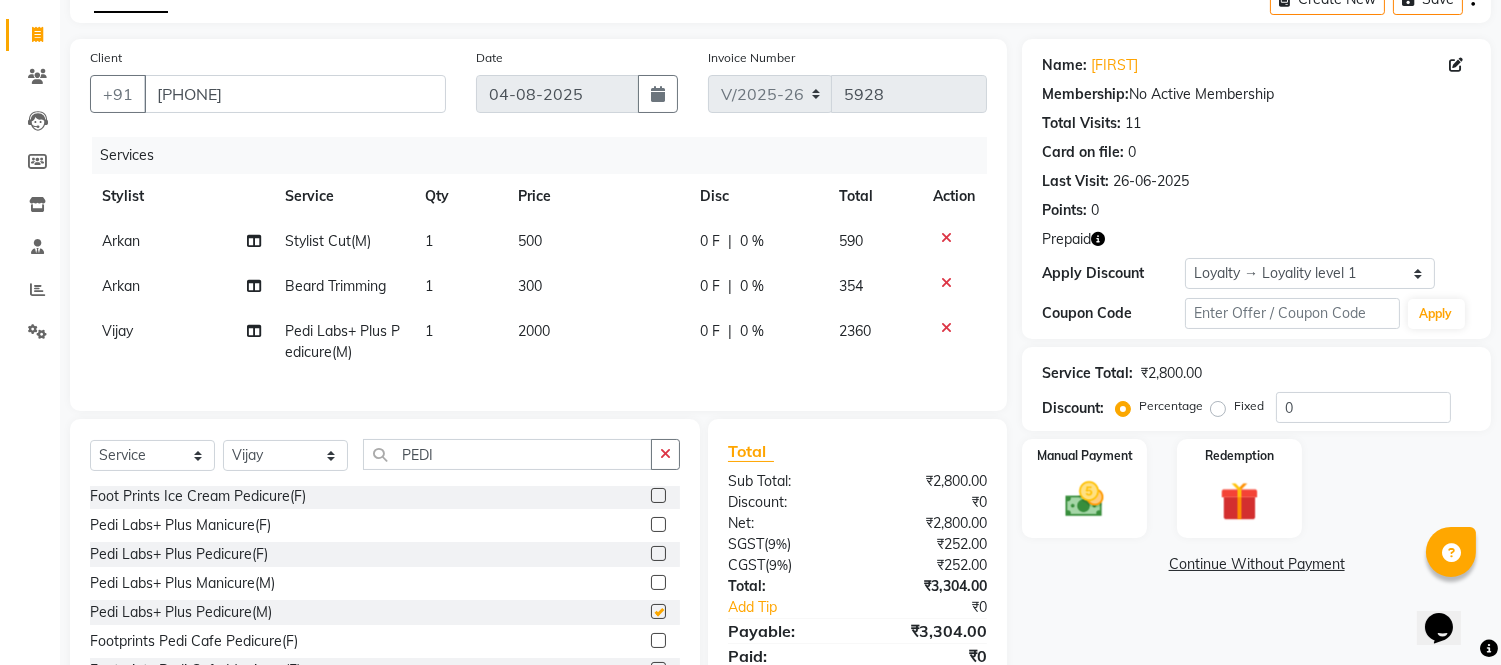 checkbox on "false" 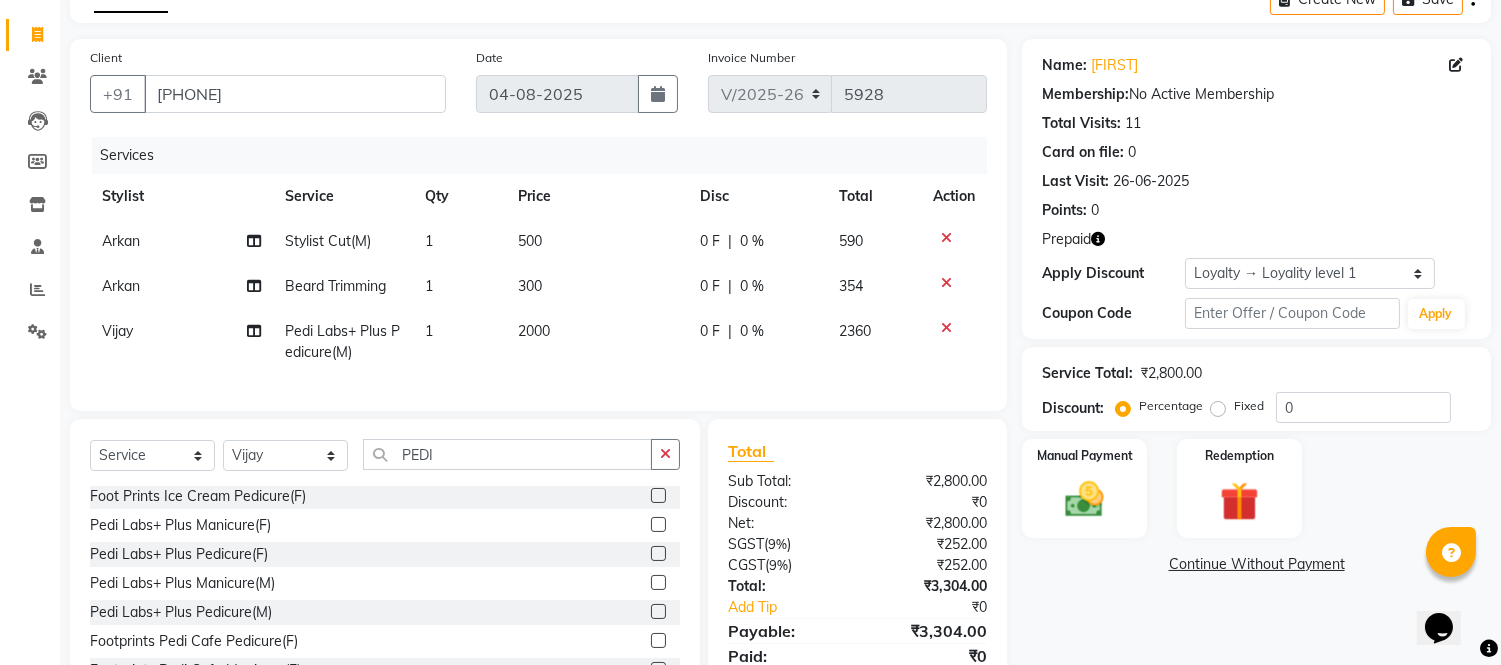 click on "500" 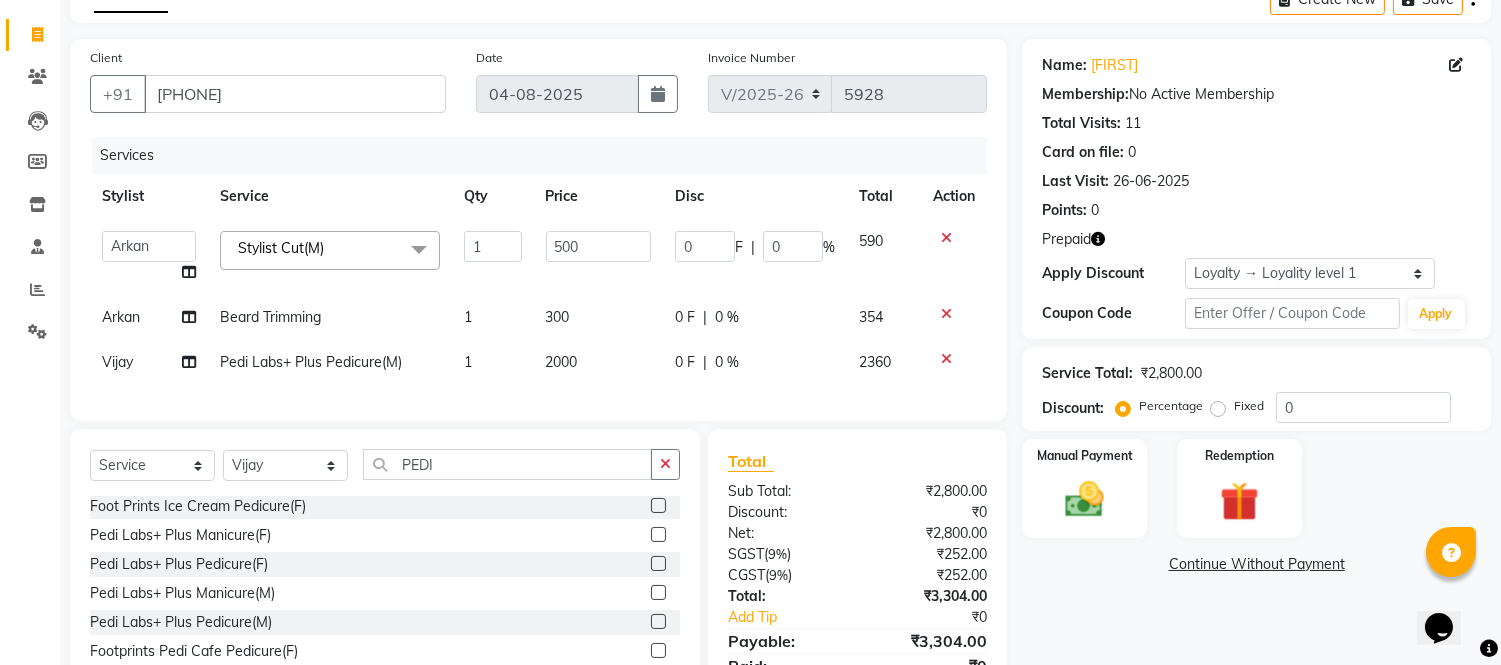 click on "500" 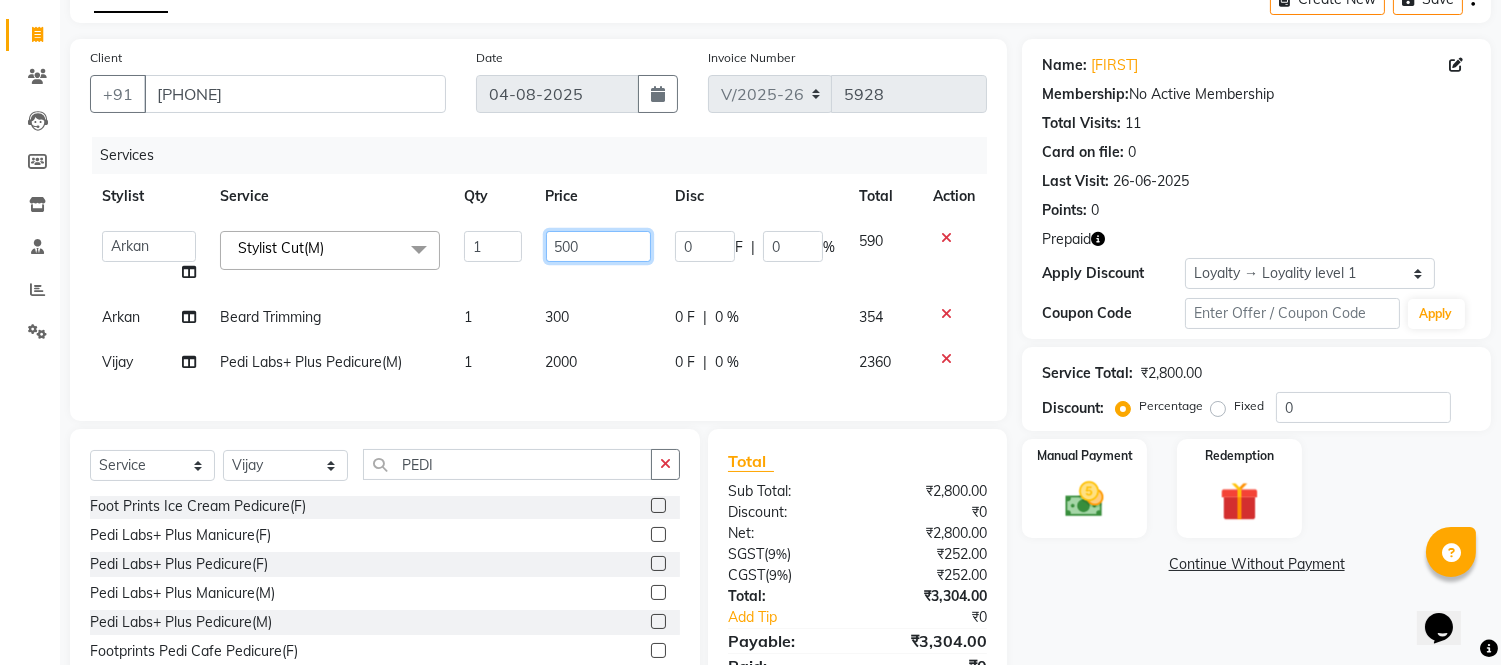 click on "500" 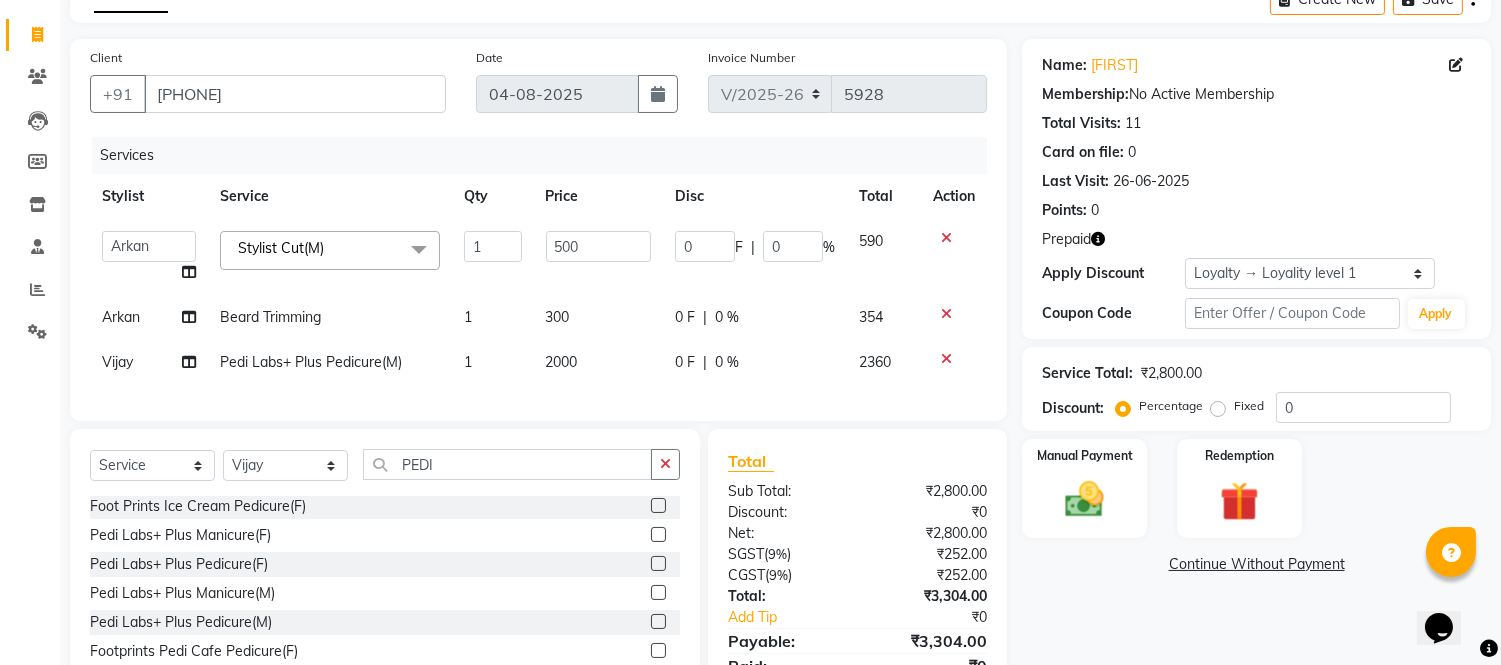 click on "Date 04-08-2025" 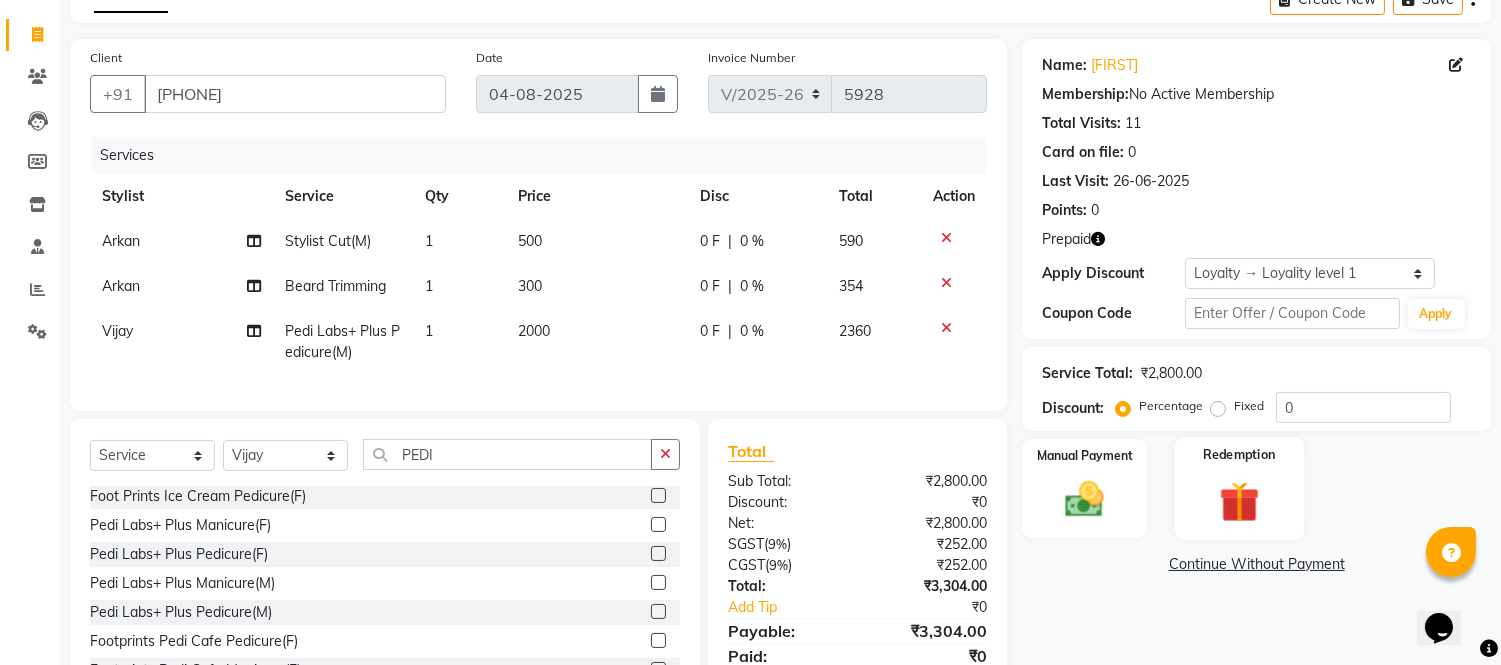 click 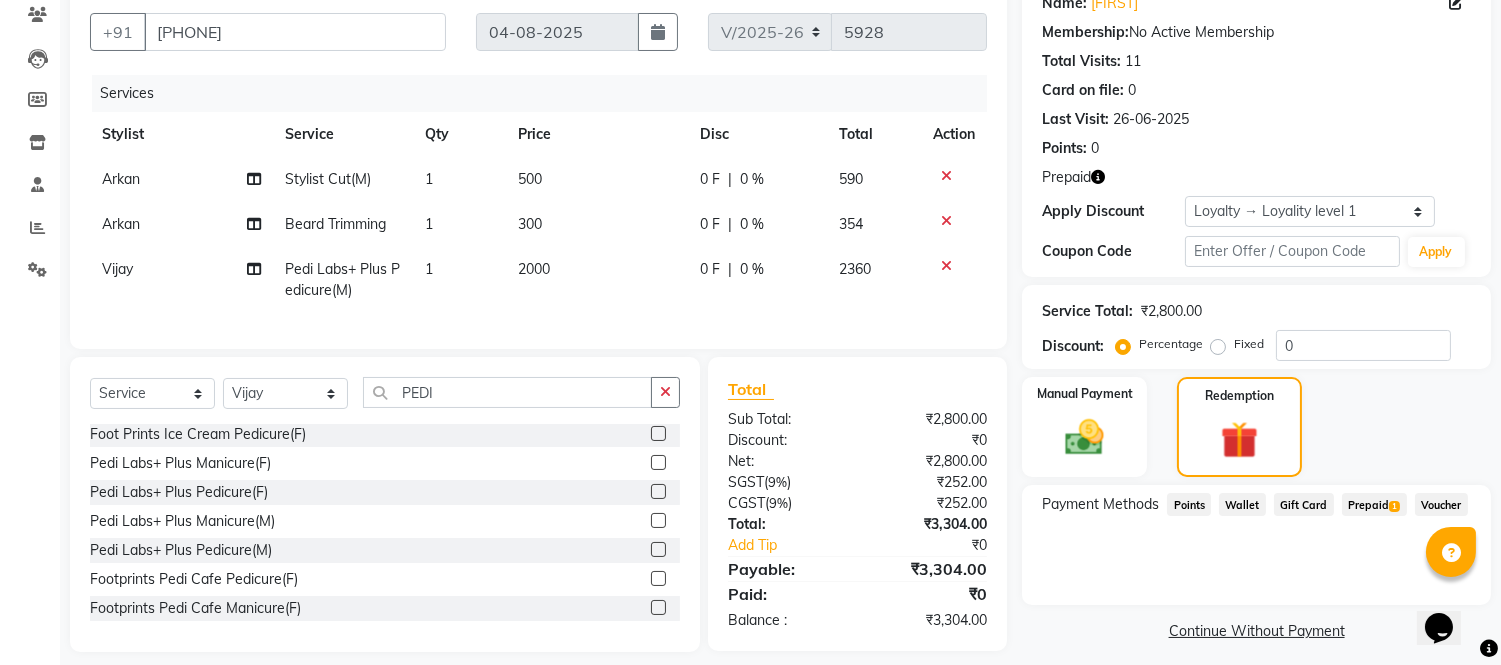 scroll, scrollTop: 206, scrollLeft: 0, axis: vertical 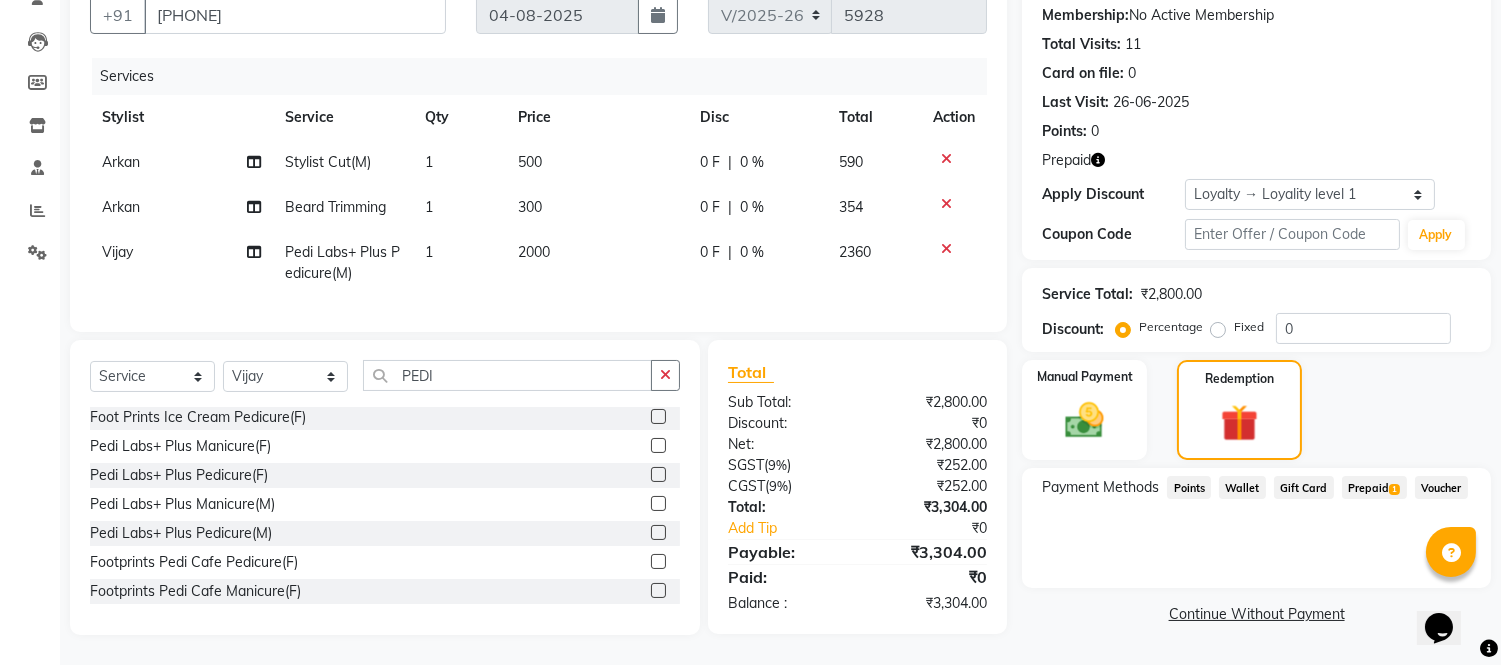 click on "Prepaid  1" 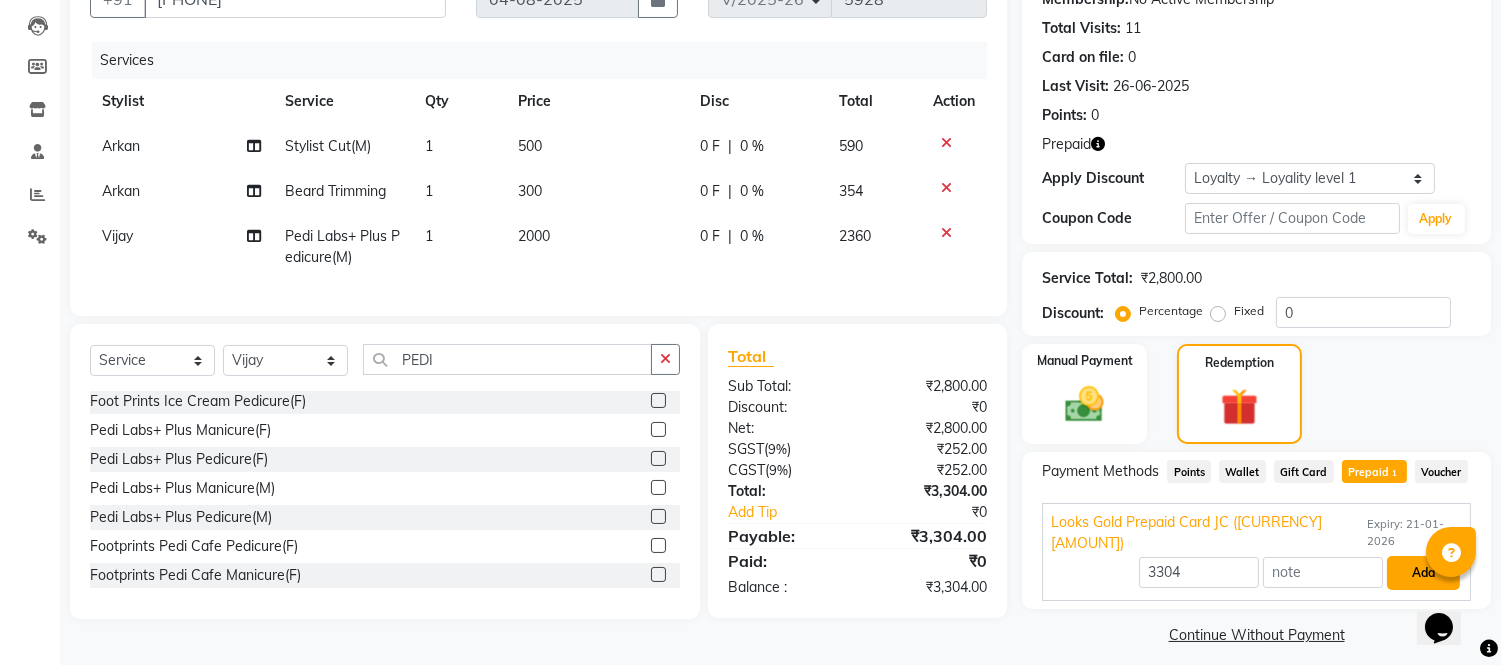 click on "Add" at bounding box center [1423, 573] 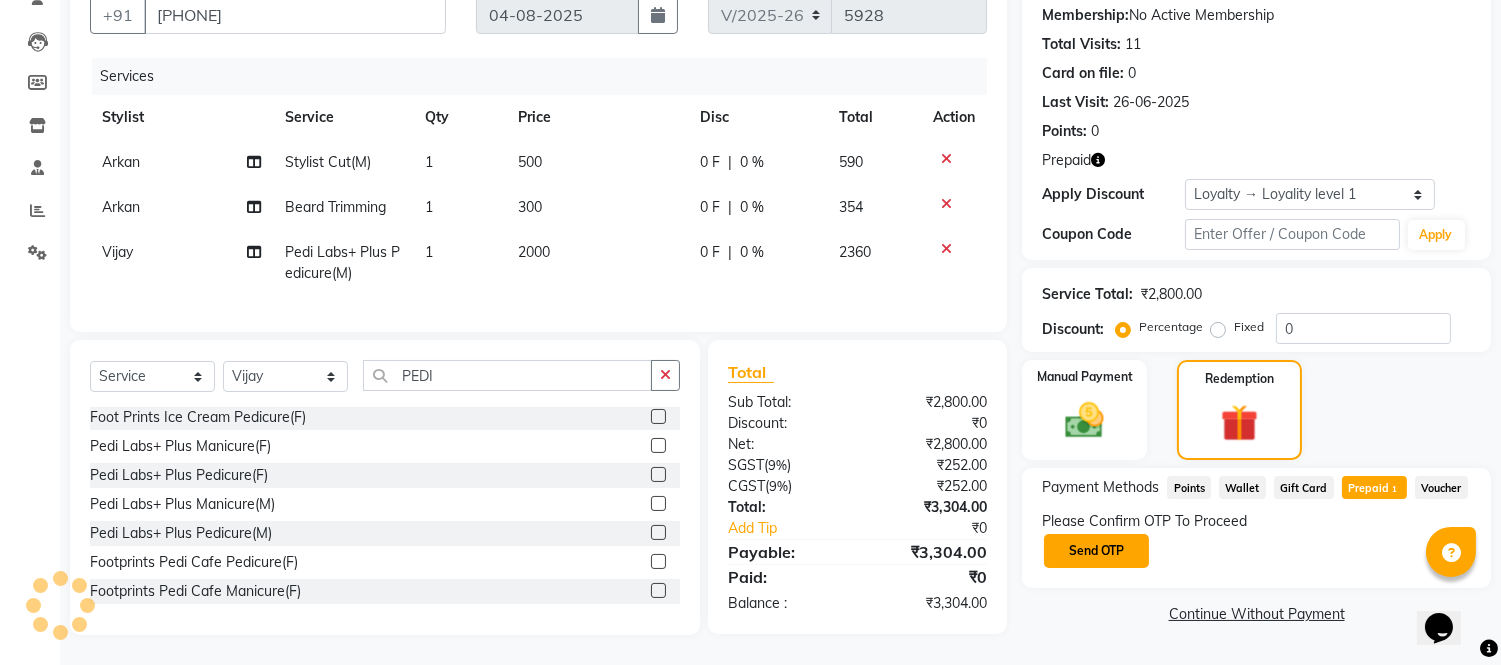 click on "Send OTP" 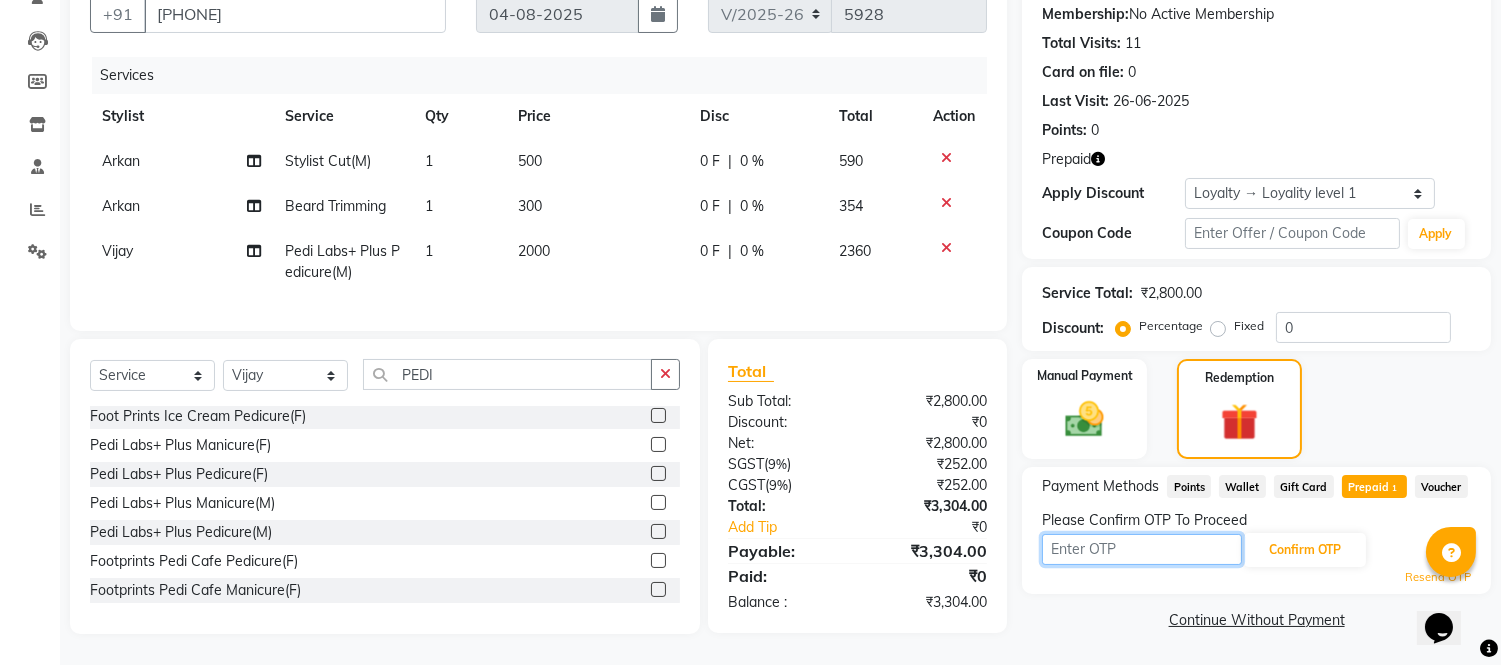 click at bounding box center (1142, 549) 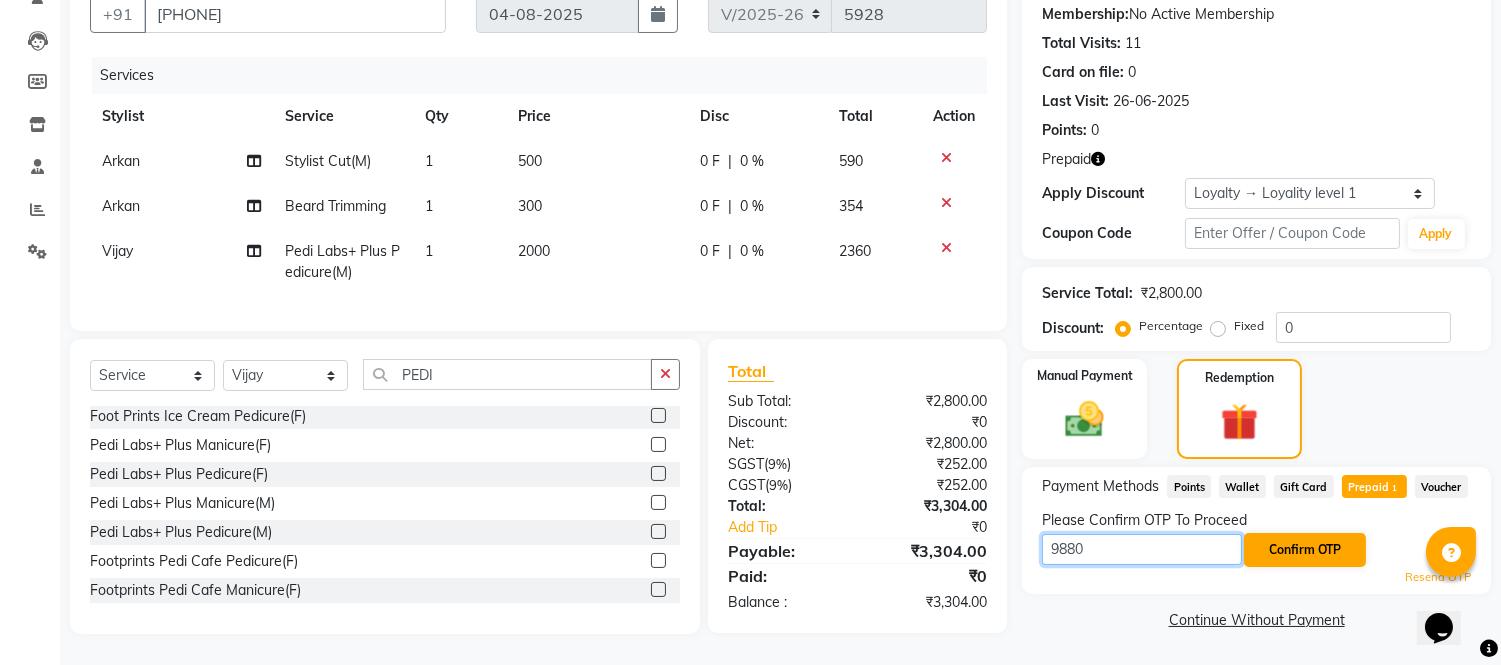 type on "9880" 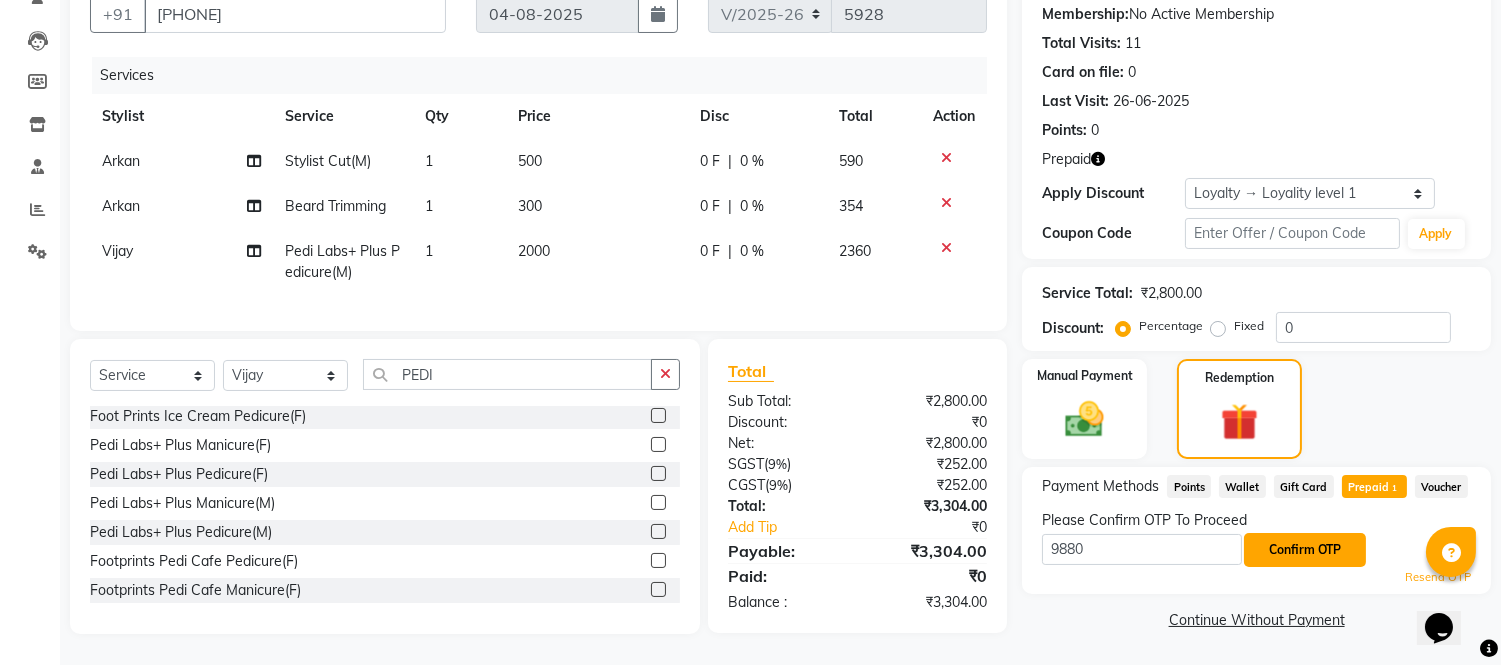 click on "Confirm OTP" 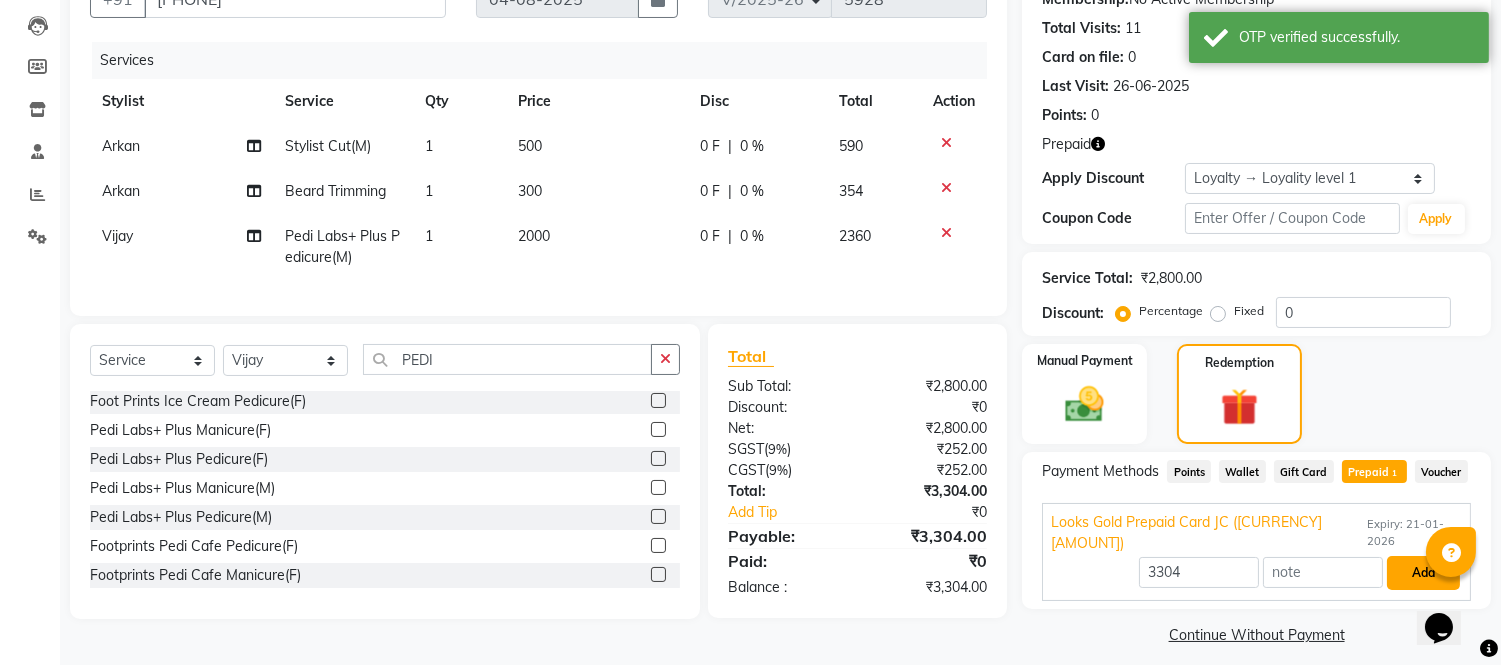 click on "Add" at bounding box center (1423, 573) 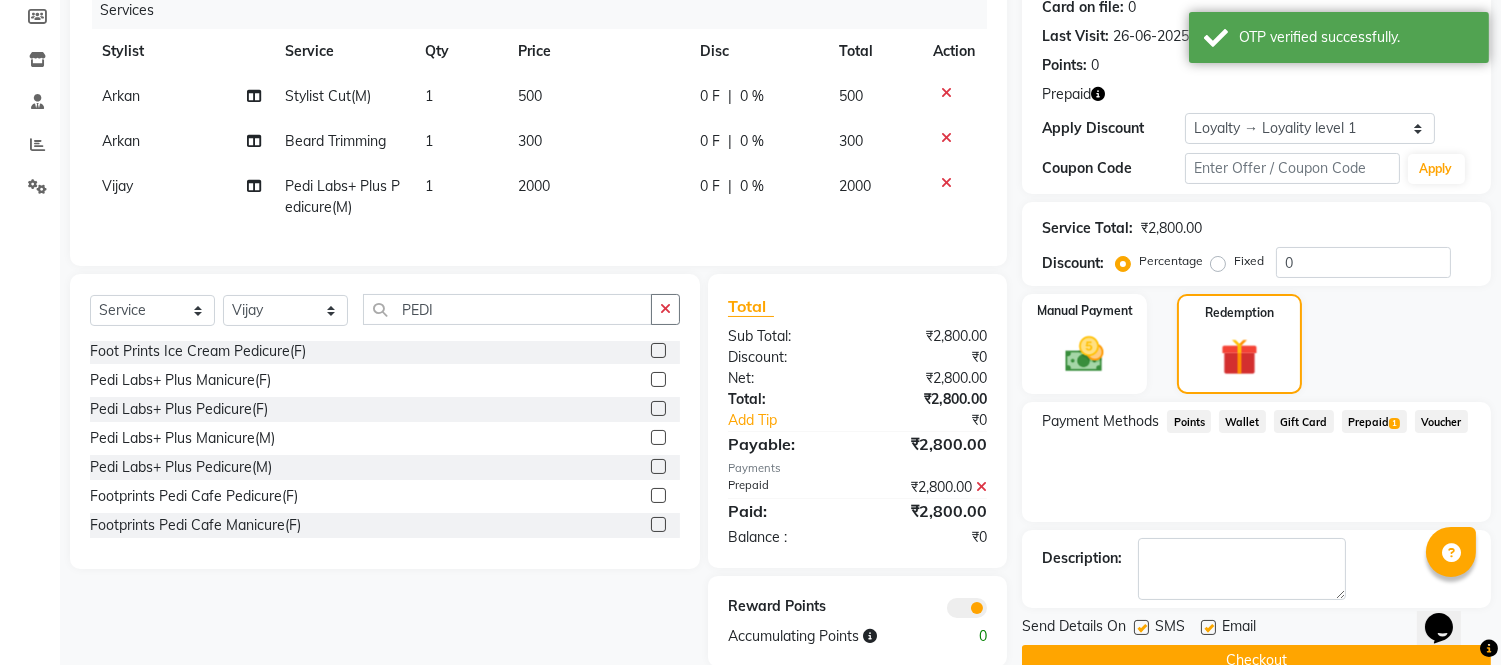 scroll, scrollTop: 304, scrollLeft: 0, axis: vertical 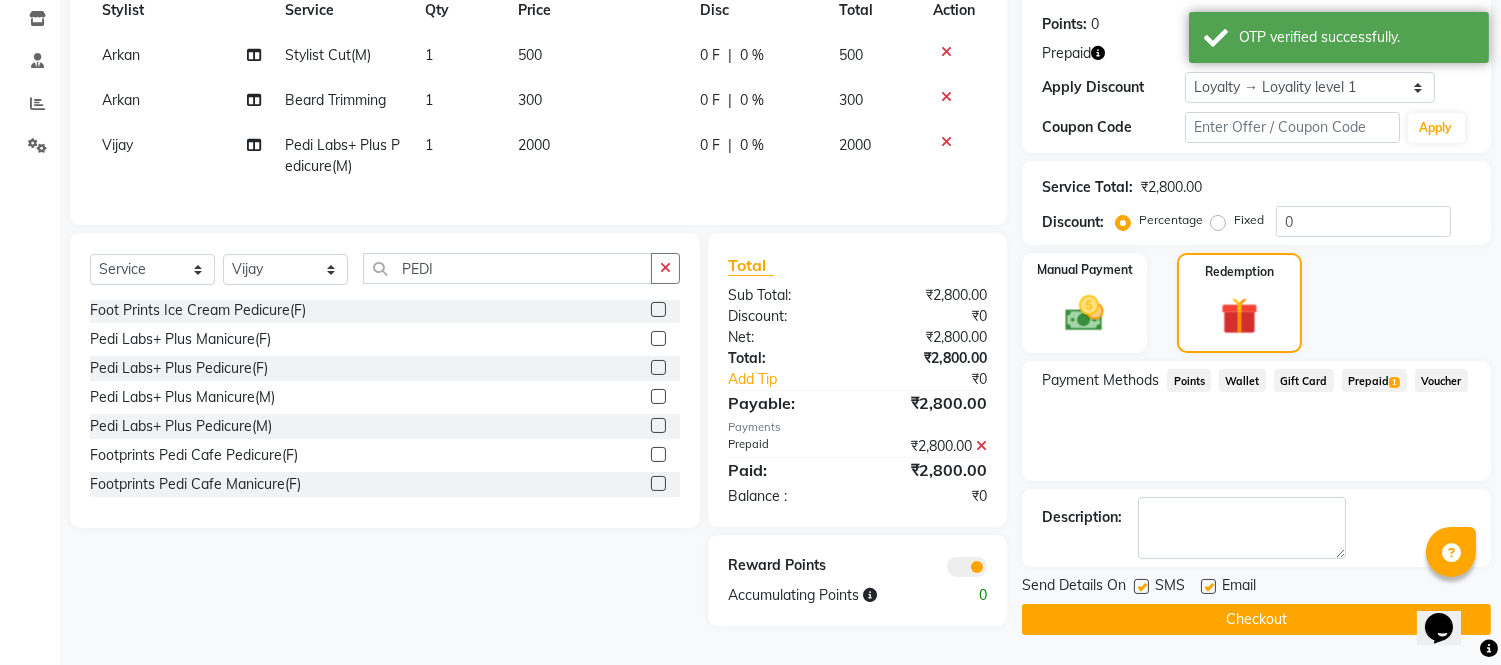 click on "Checkout" 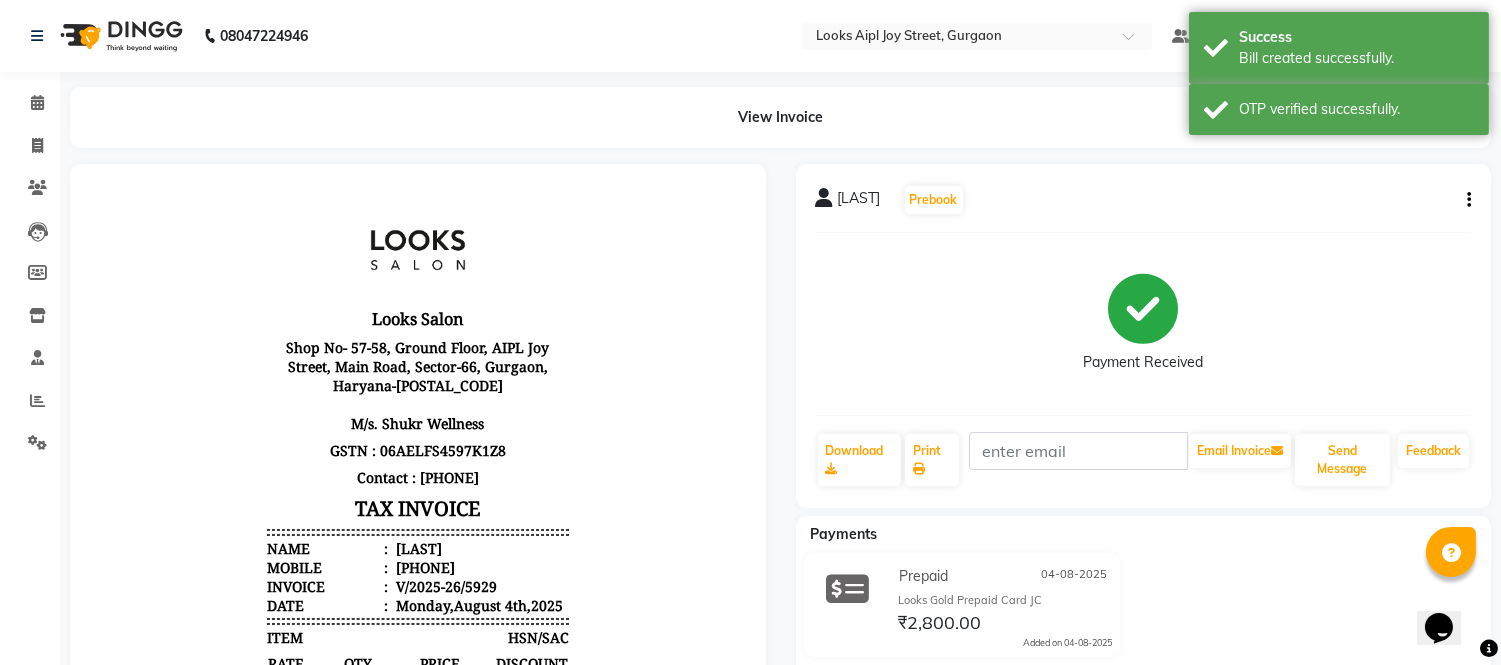 scroll, scrollTop: 0, scrollLeft: 0, axis: both 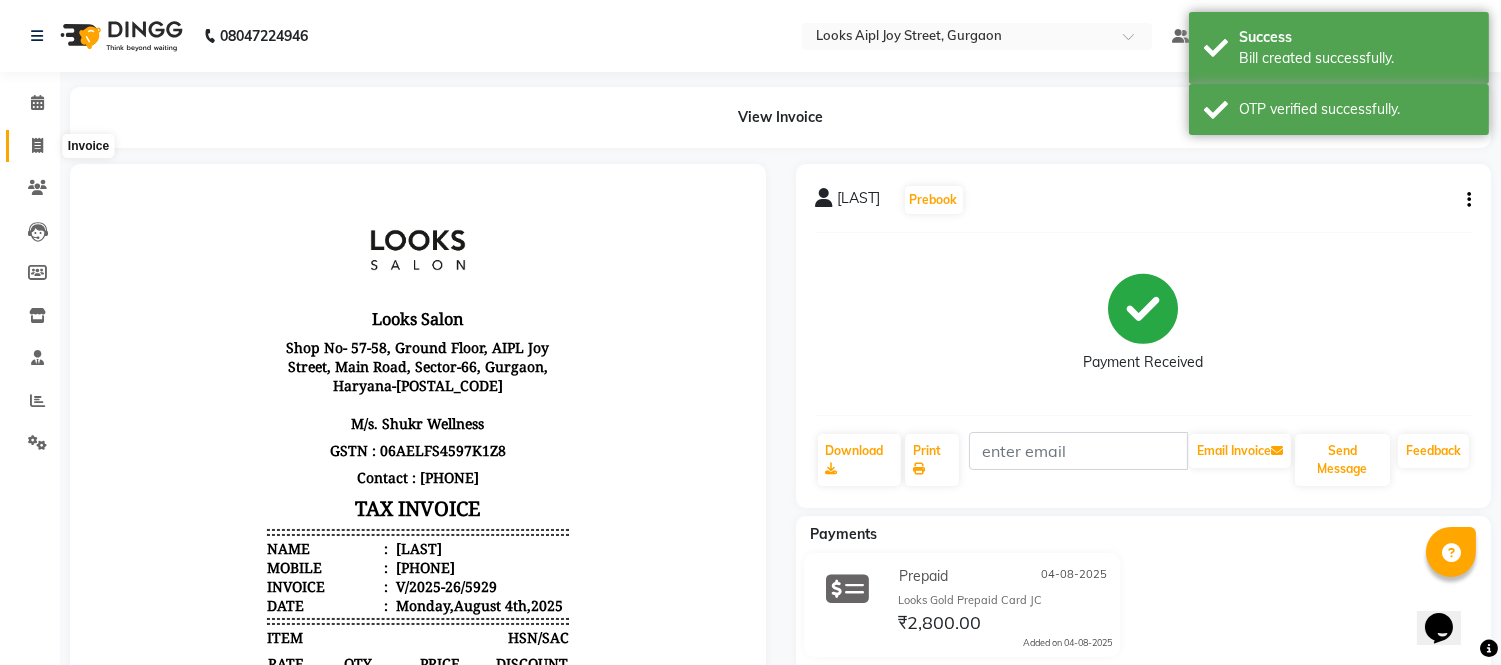 click 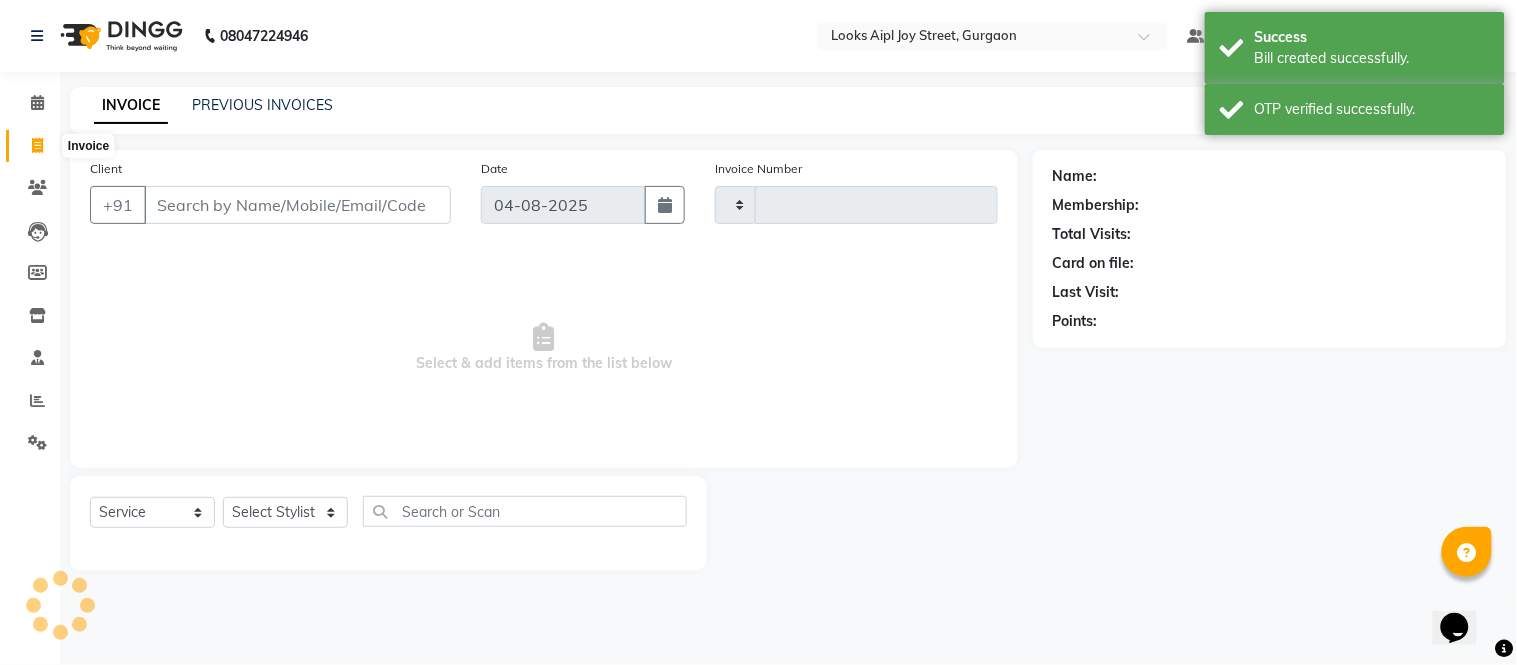 type on "5930" 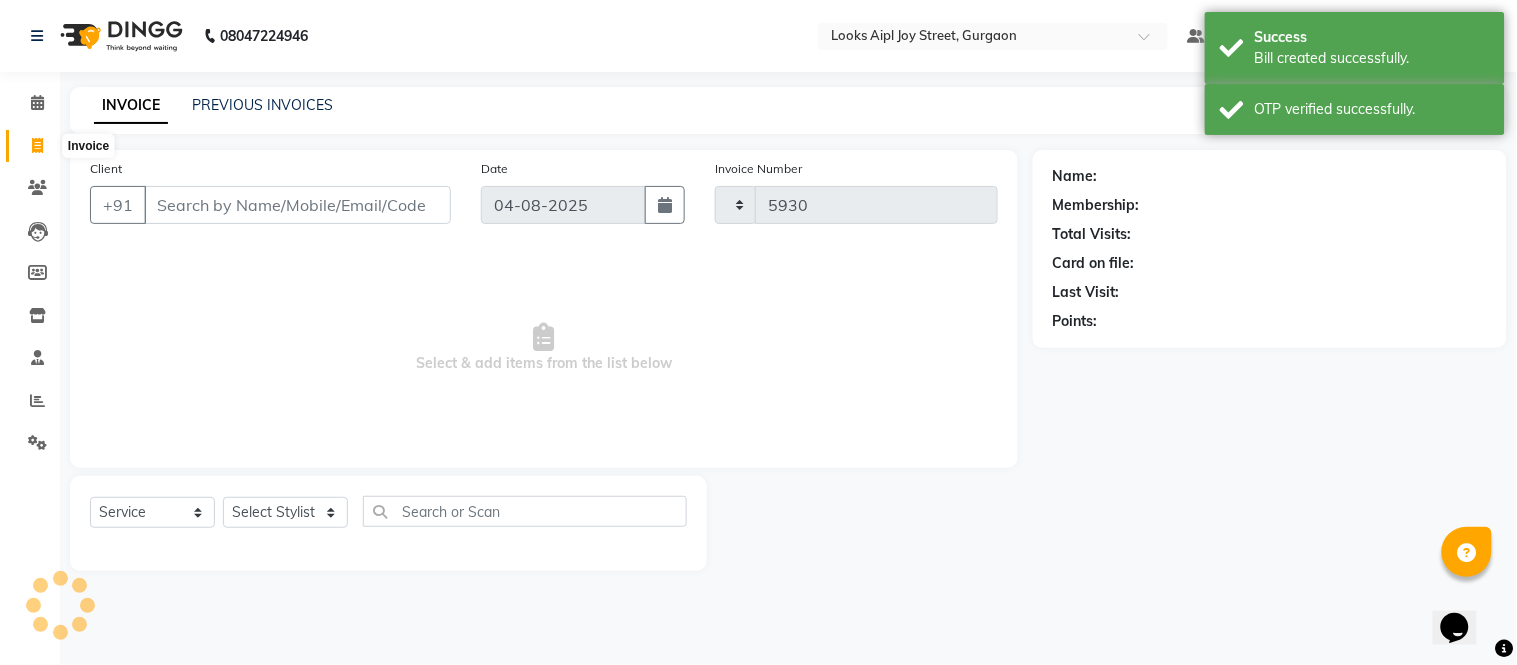 select on "6047" 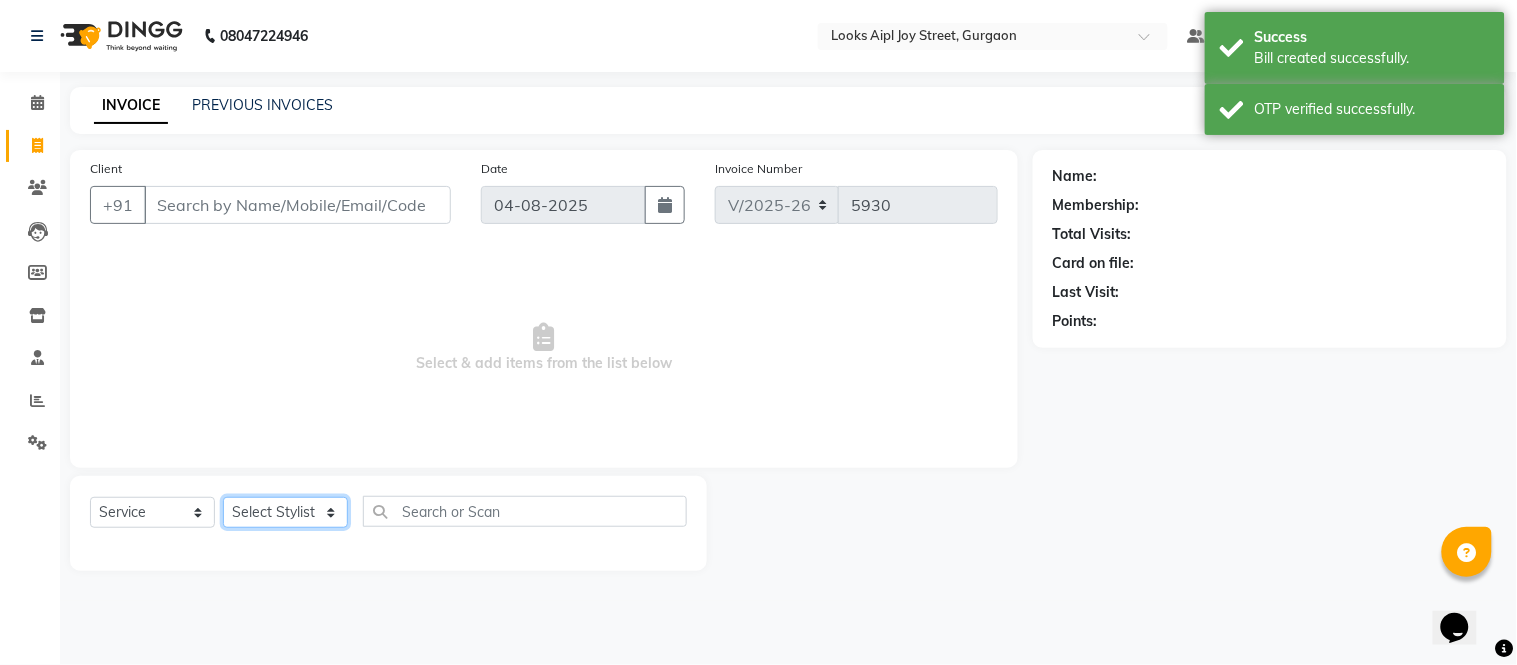 drag, startPoint x: 320, startPoint y: 516, endPoint x: 296, endPoint y: 443, distance: 76.843994 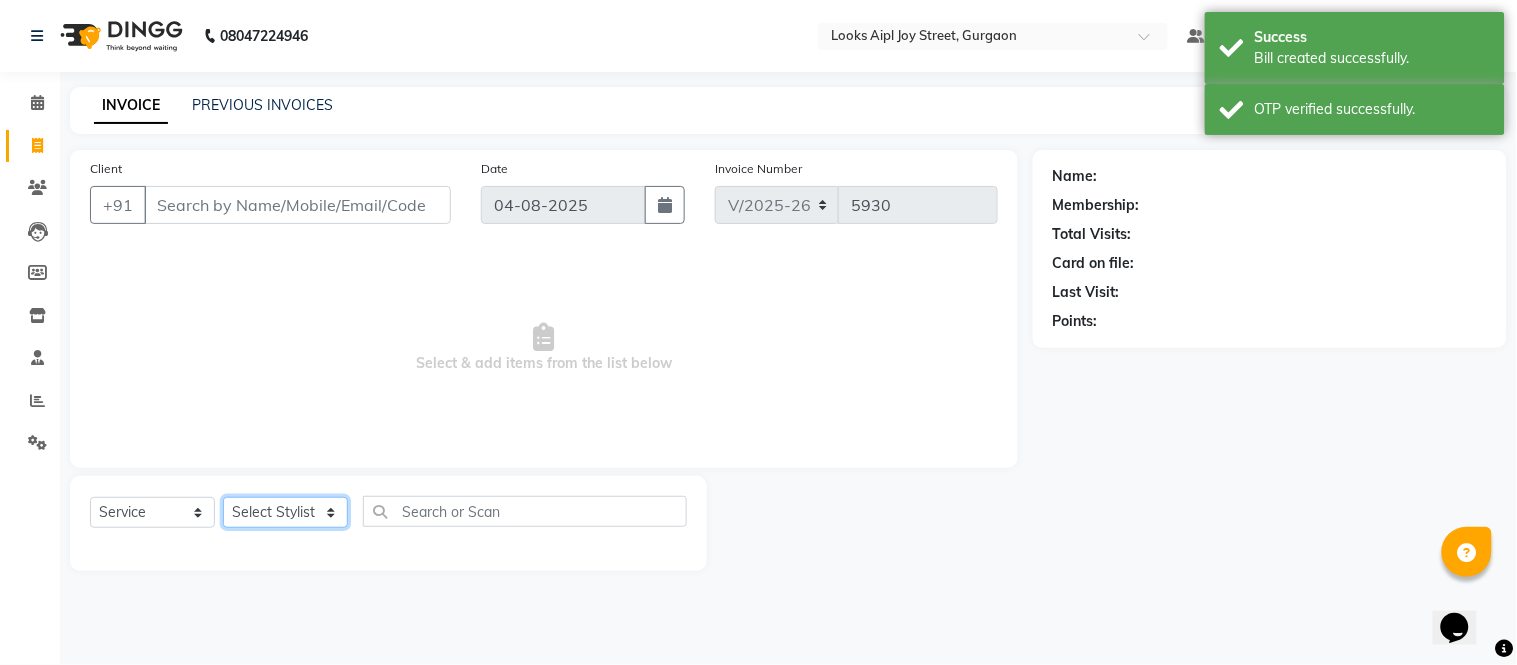 select on "80655" 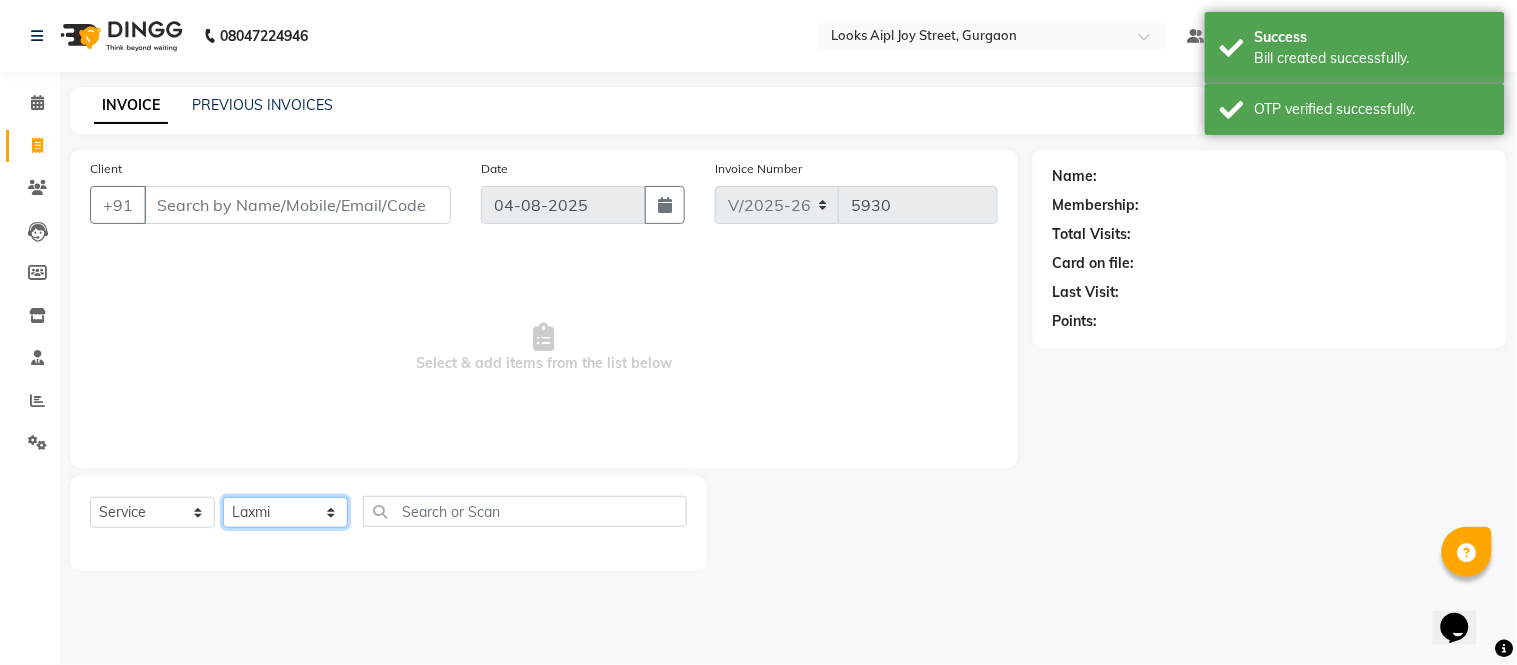 click on "Select Stylist Akash Akshar_asst Alam _Pdct Amit Arkan Arsh Counter Sales Geeta Hema ilfan Kuldeep Laxmi Manager Neeraj Prince sagar_pdct Surejit Vijay Zakir_pdct" 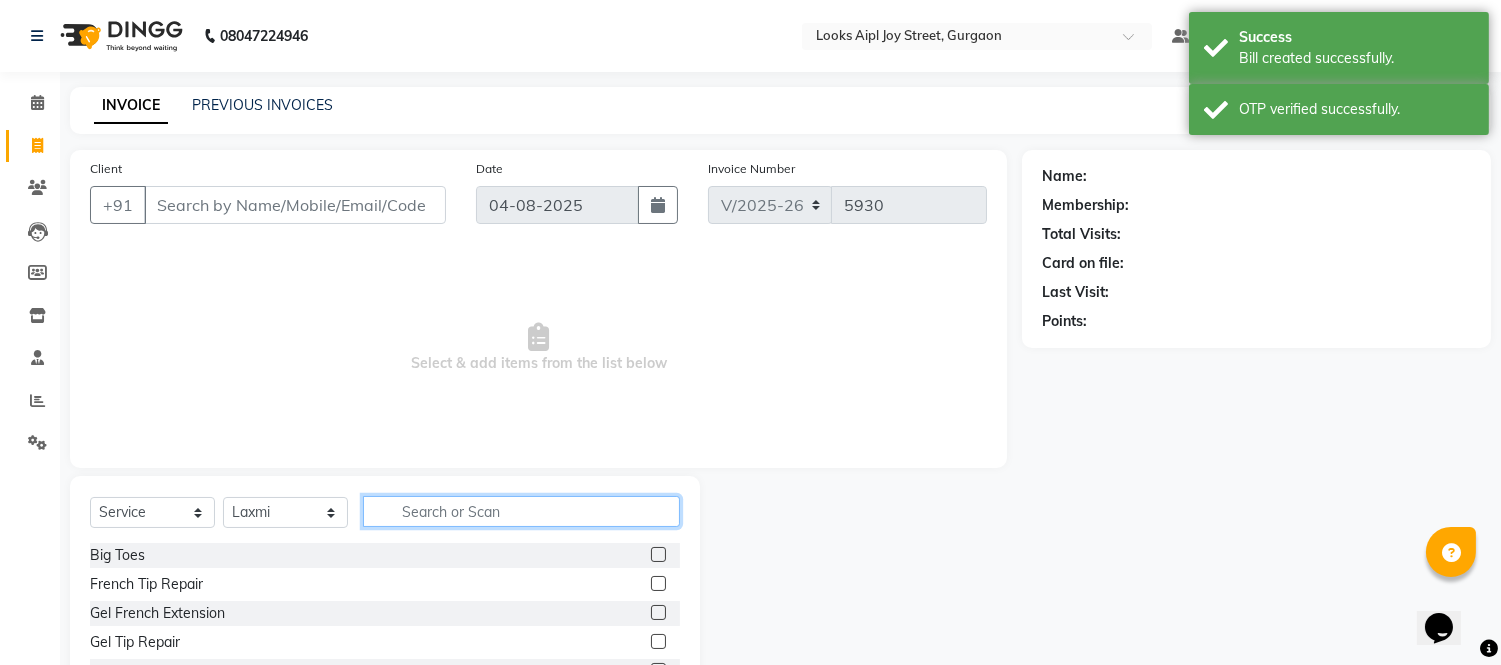 drag, startPoint x: 463, startPoint y: 521, endPoint x: 463, endPoint y: 504, distance: 17 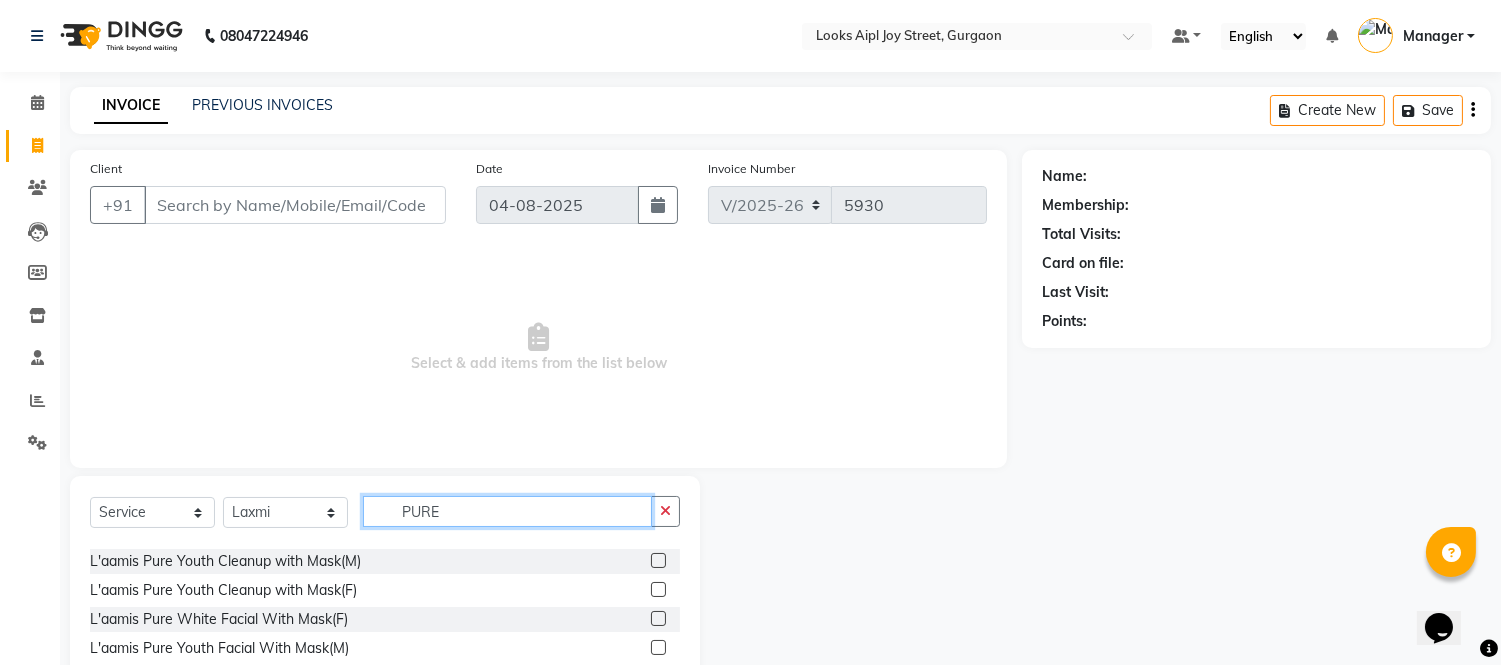 scroll, scrollTop: 0, scrollLeft: 0, axis: both 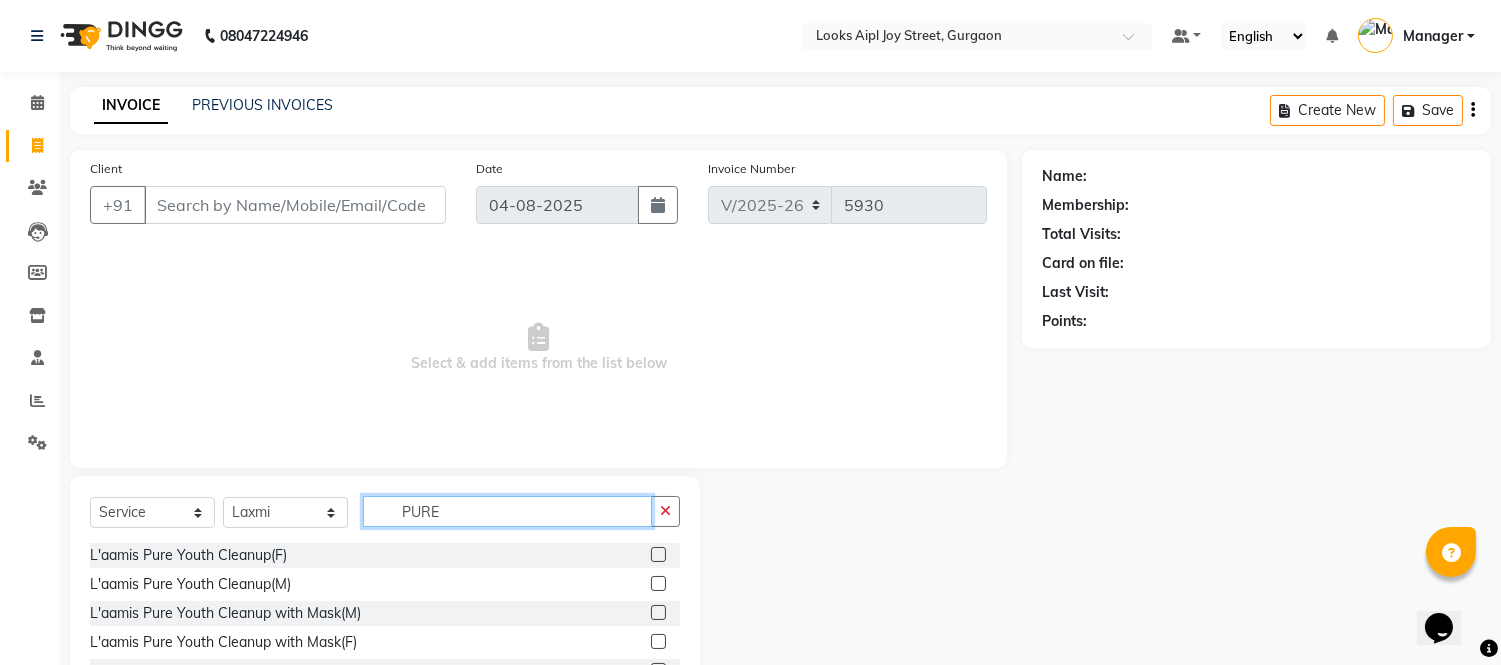 type on "PURE" 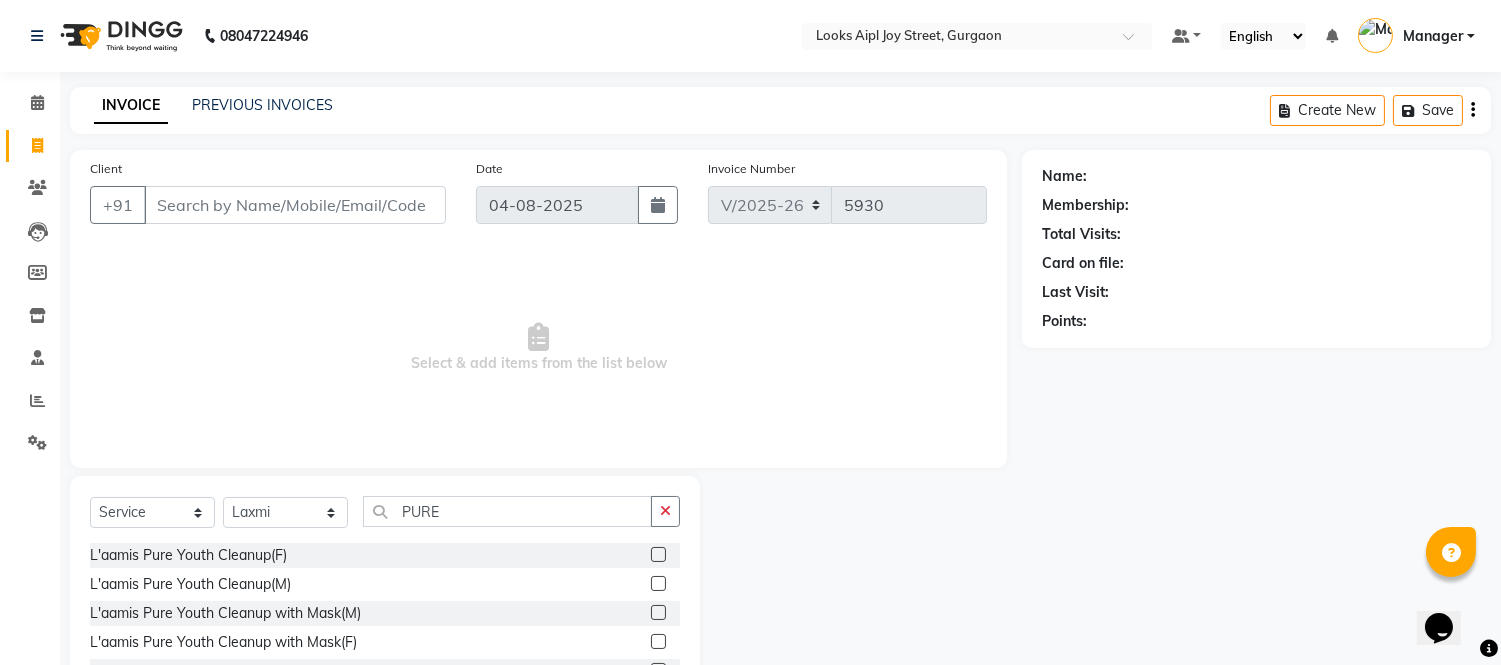 click 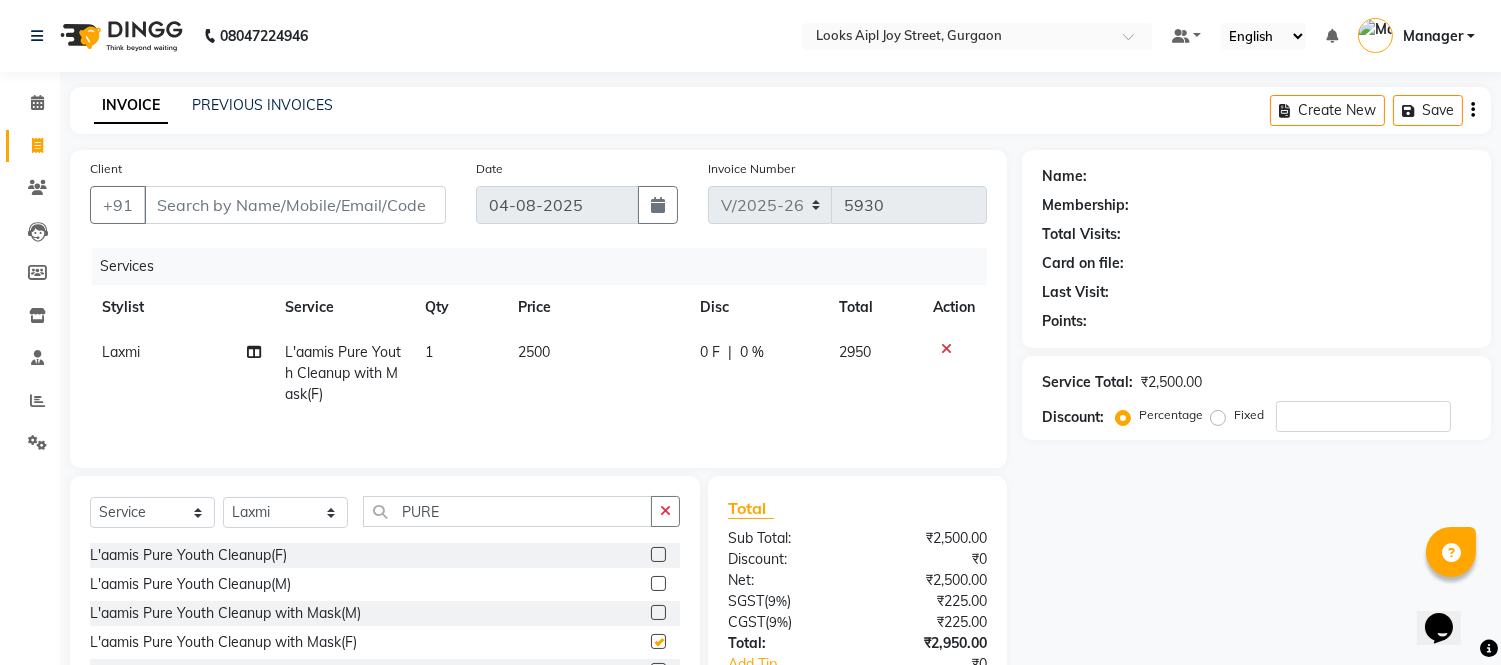 checkbox on "false" 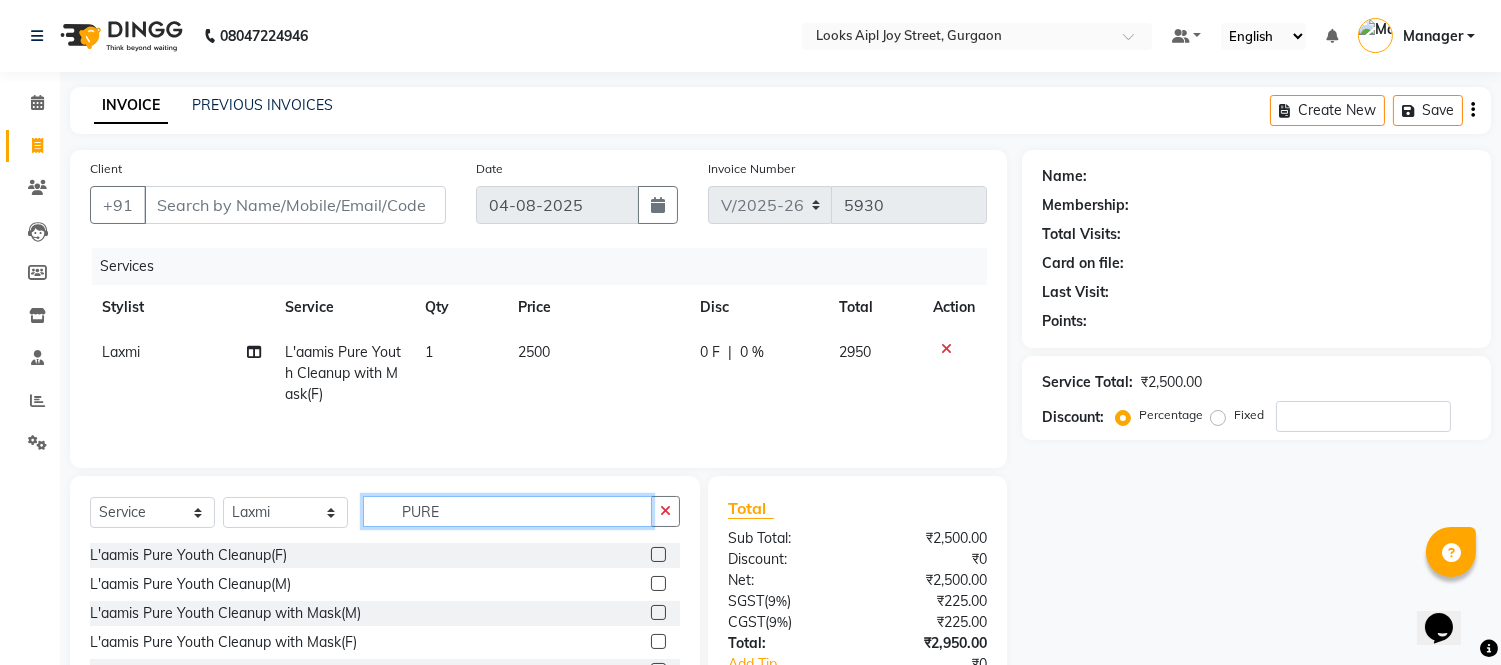 drag, startPoint x: 453, startPoint y: 514, endPoint x: 177, endPoint y: 511, distance: 276.0163 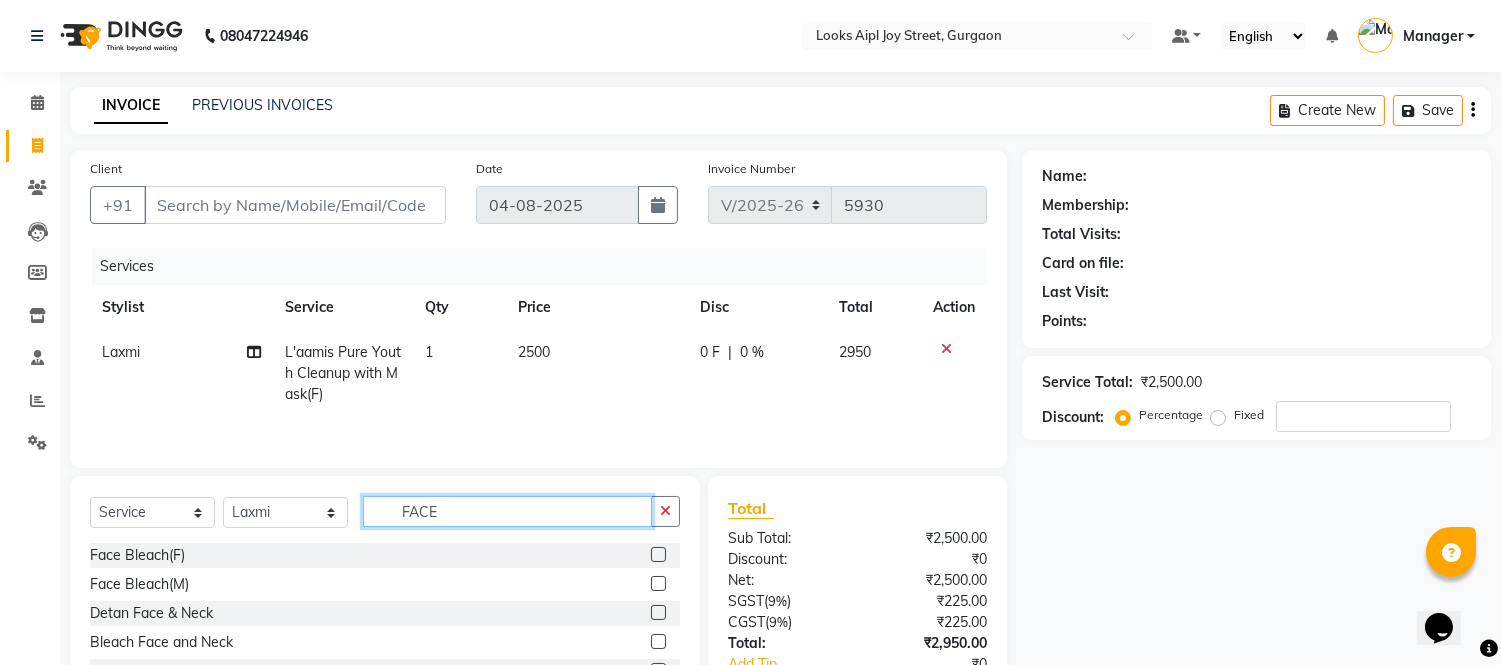 type on "FACE" 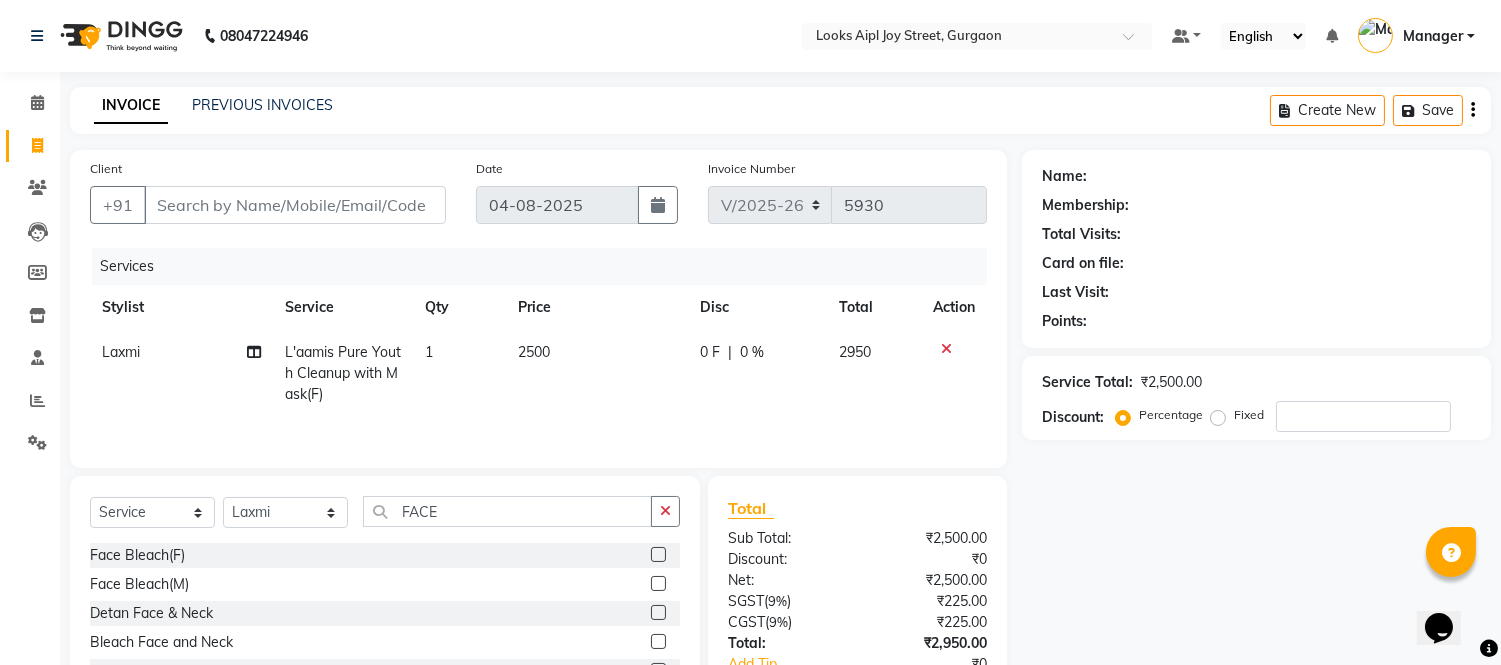click 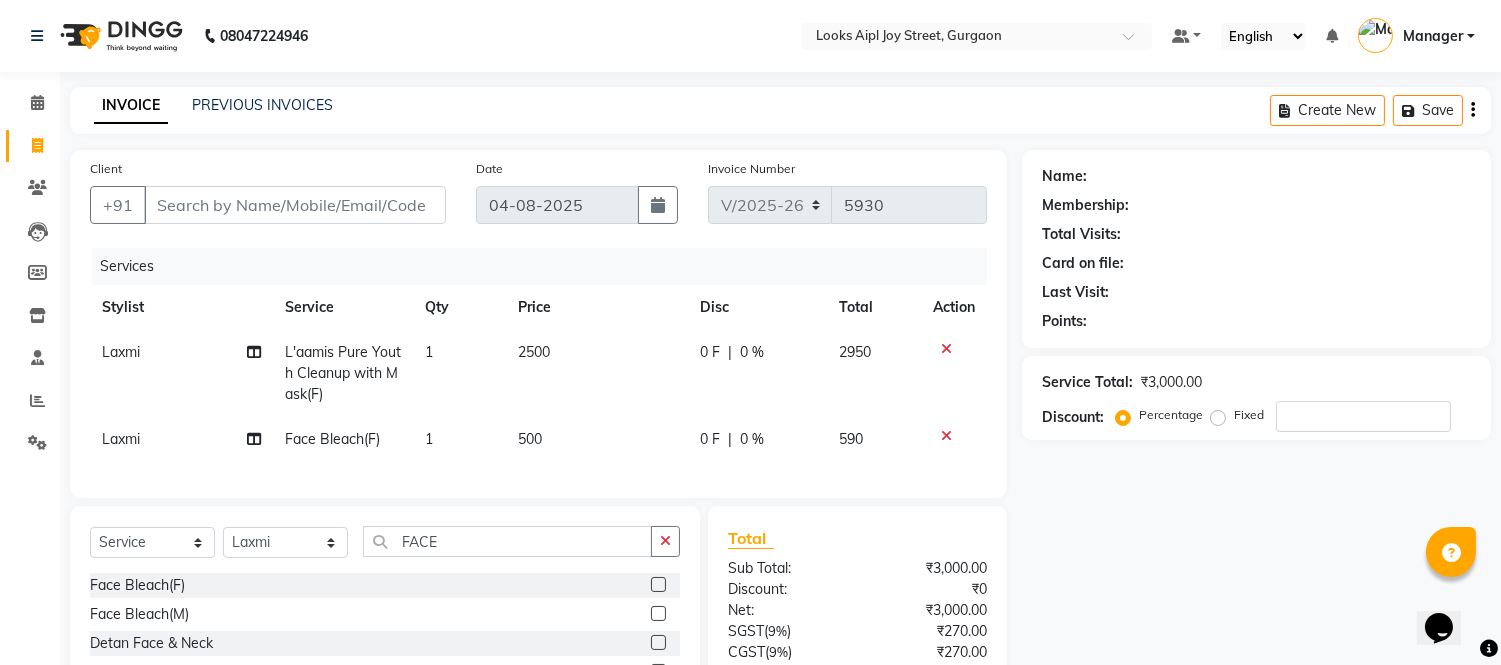 checkbox on "false" 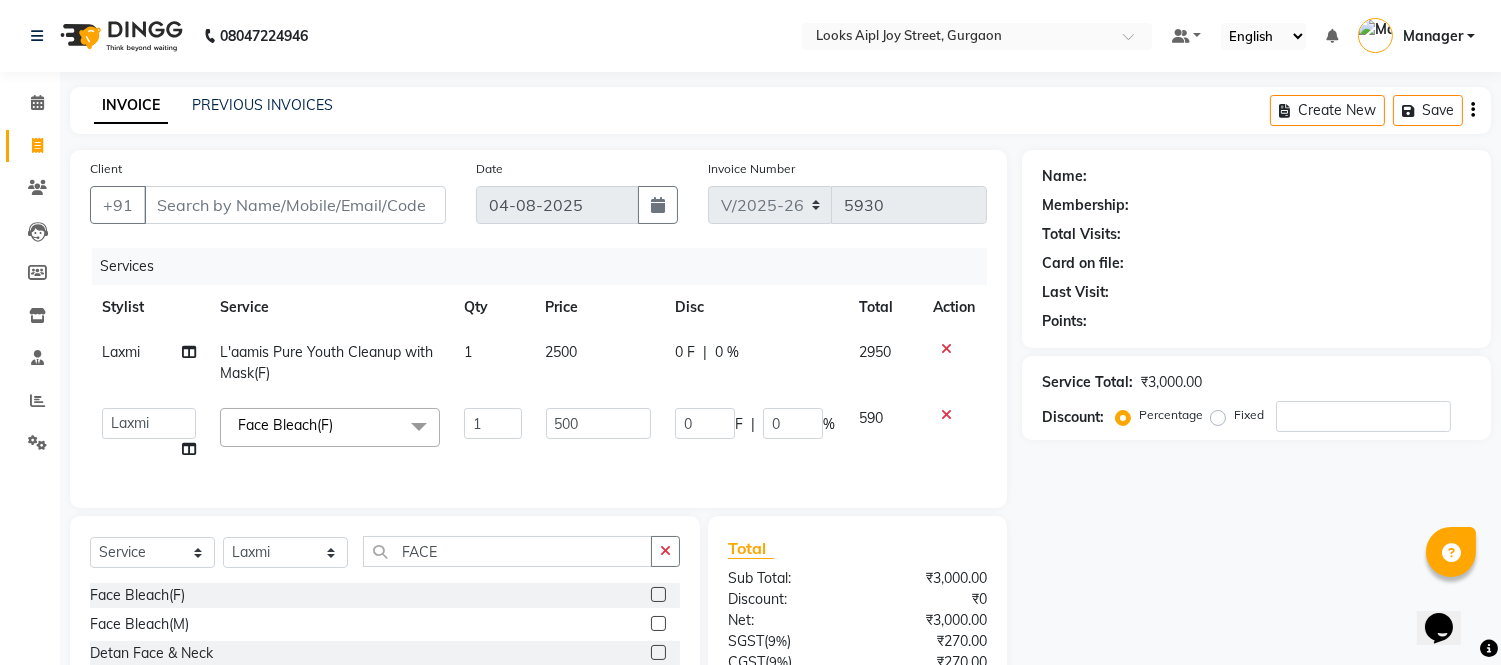 click on "500" 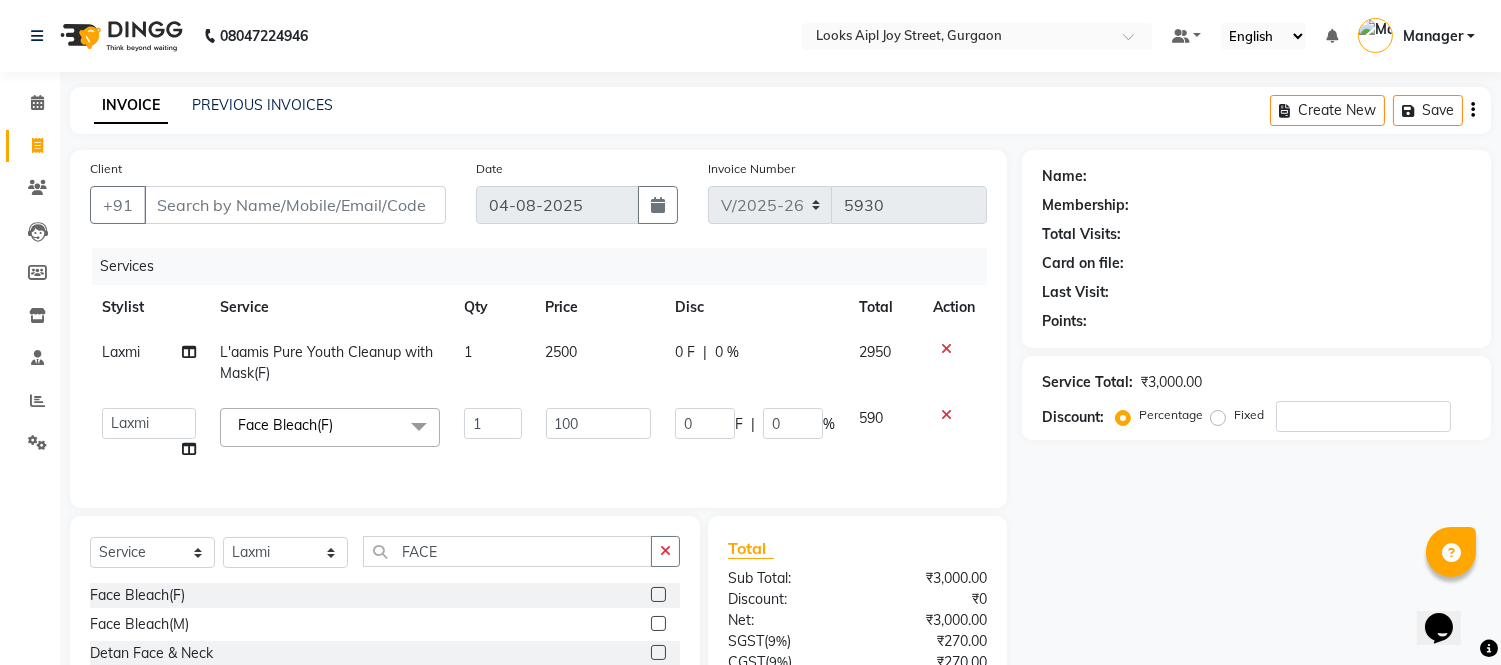 type on "1000" 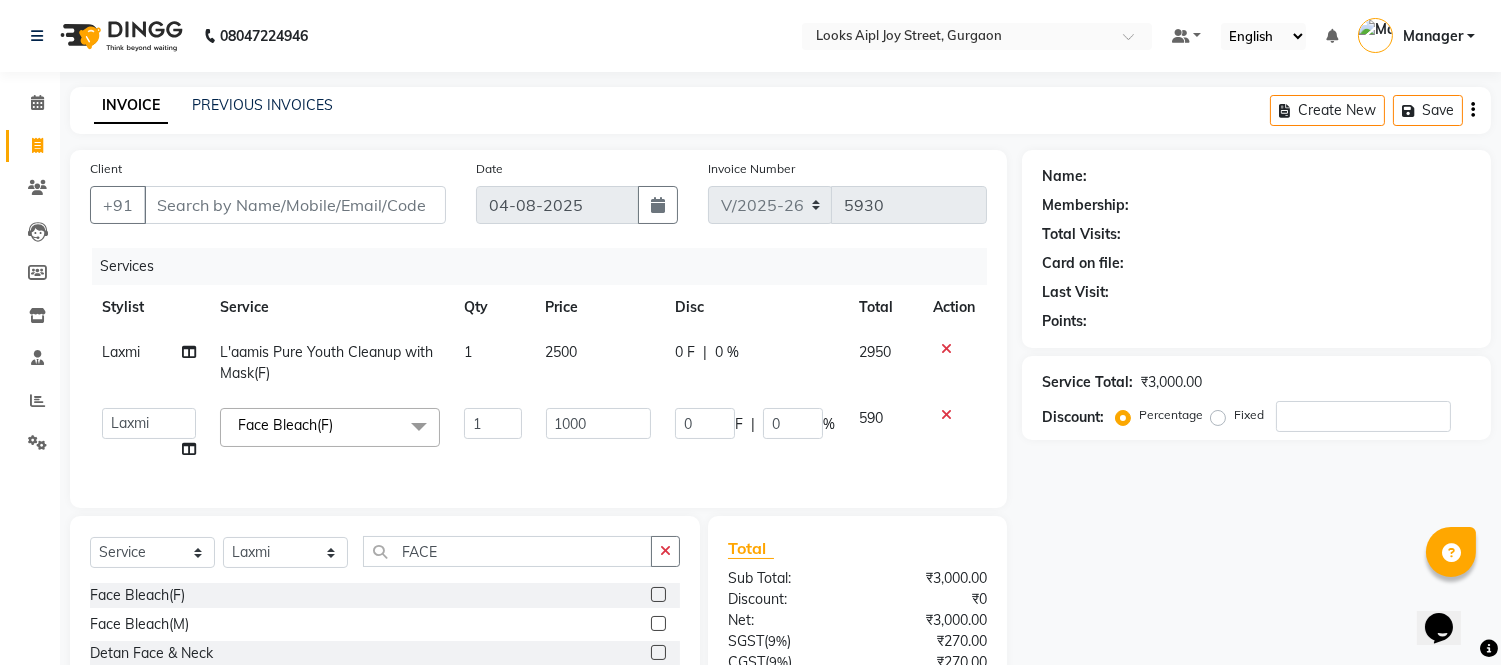 click on "Akash   Akshar_asst   Alam _Pdct   Amit   Arkan   Arsh   Counter Sales   Geeta   Hema   ilfan   Kuldeep   Laxmi   Manager   Neeraj   Prince   sagar_pdct   Surejit   Vijay   Zakir_pdct  Face Bleach(F)  x Big Toes French Tip Repair Gel French Extension Gel Tip Repair Gel Infills Gel Overlays Gel Extension Gel Nail Removal Natural Nail Extensions French Nail Extensions Gel Polish Removal Extension Removal Nail Art Recruiter French Ombre Gel Polish Nail Art Nedle Cutical Care Nail Art Brush French Gel Polish French Glitter Gel Polish Gel Polish Touchup                                   Nail Art Per Finger(F)* 3D Nail Art Recruiter Nail Art with Stones/Foil/Stickers per Finger Acrylic Overlays Nail Extension Refill Finger Tip Repair Acrylic Removal Gel Polish Application Gel Overlays Refills  Stick on Nails Full Arms Bleach Face Bleach(F) Bleach Full Back/Front Full Body Bleach Half Front/Back Full Legs Bleach Detan(F) Detan(M) Face Bleach(M) Detan Face & Neck Bleach Face and Neck Detan / Bleach Feet Base Makeup" 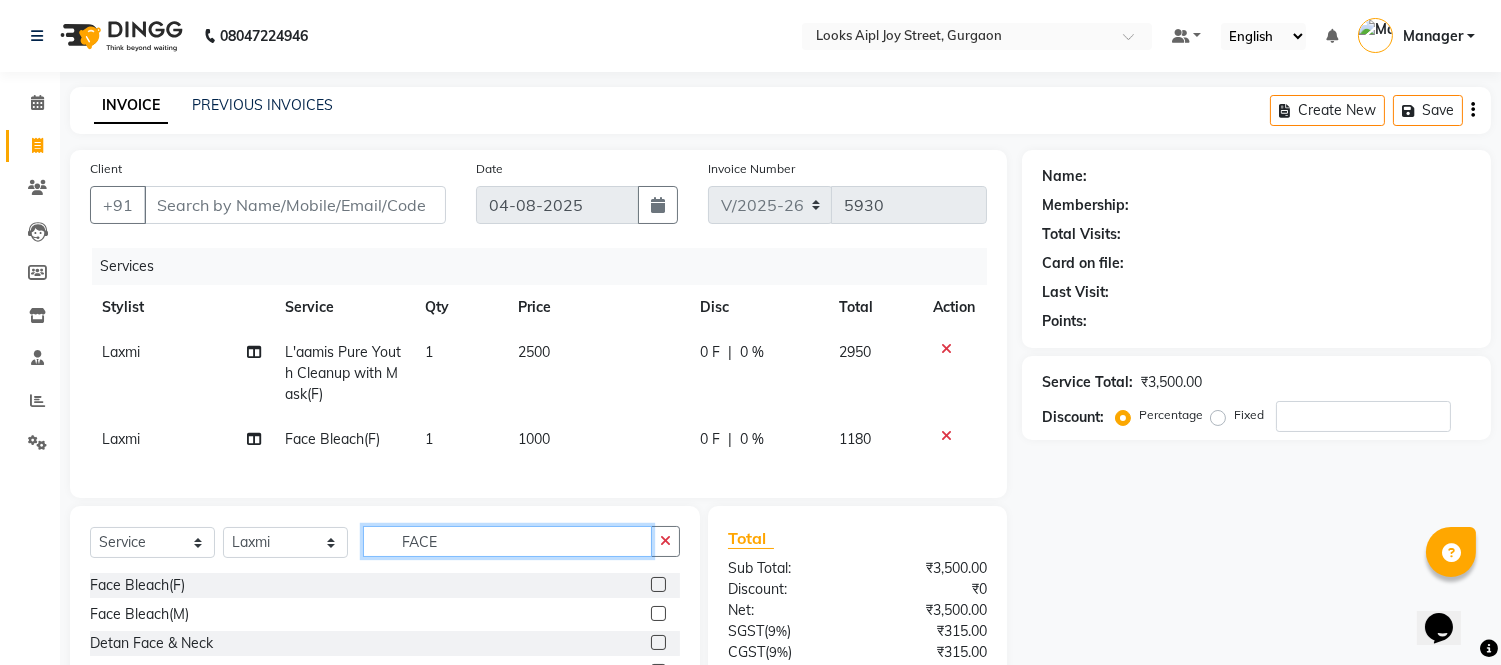 drag, startPoint x: 442, startPoint y: 560, endPoint x: 285, endPoint y: 536, distance: 158.8238 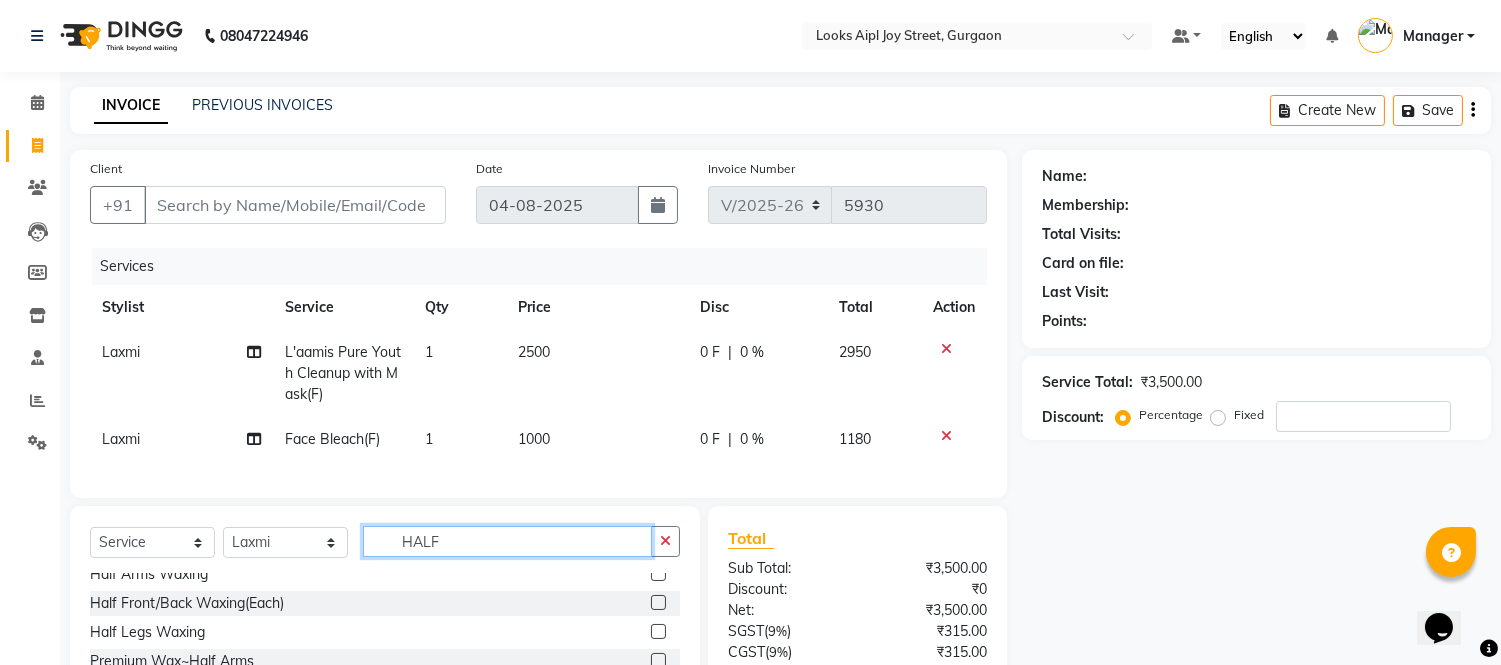 scroll, scrollTop: 61, scrollLeft: 0, axis: vertical 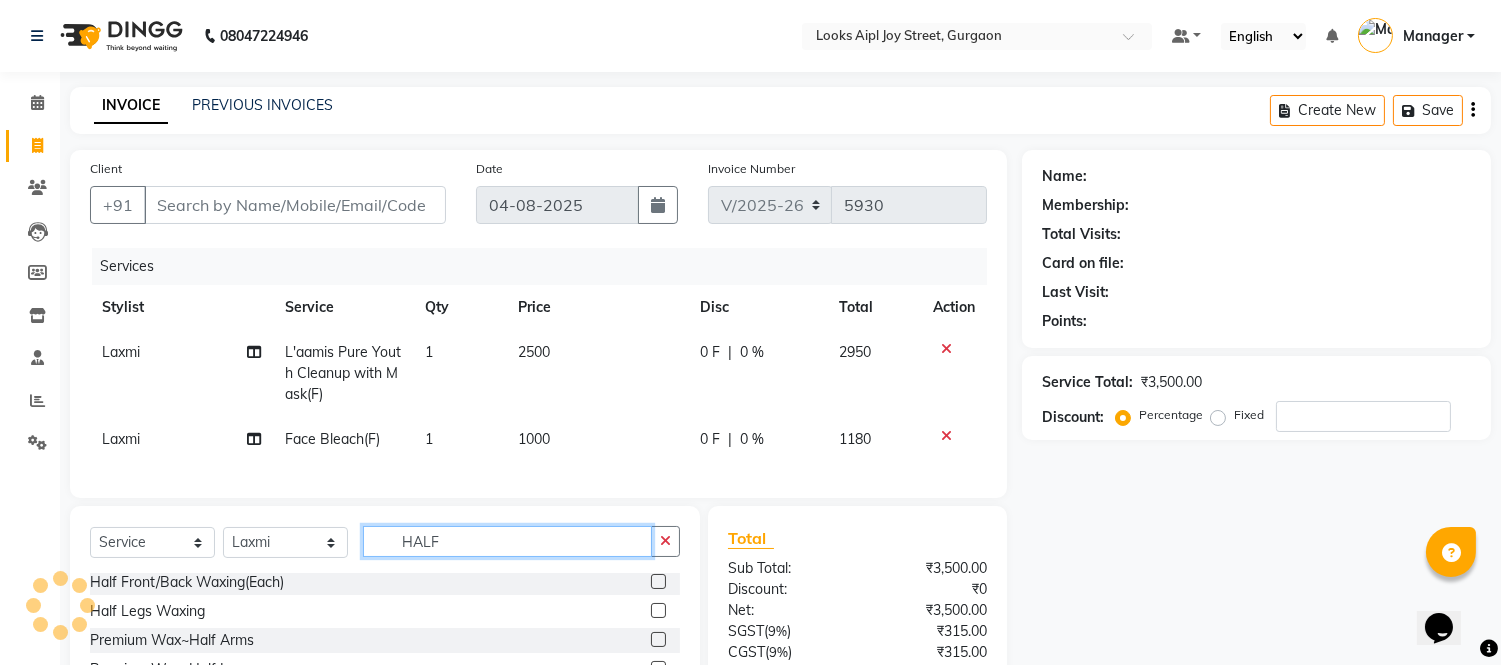 type on "HALF" 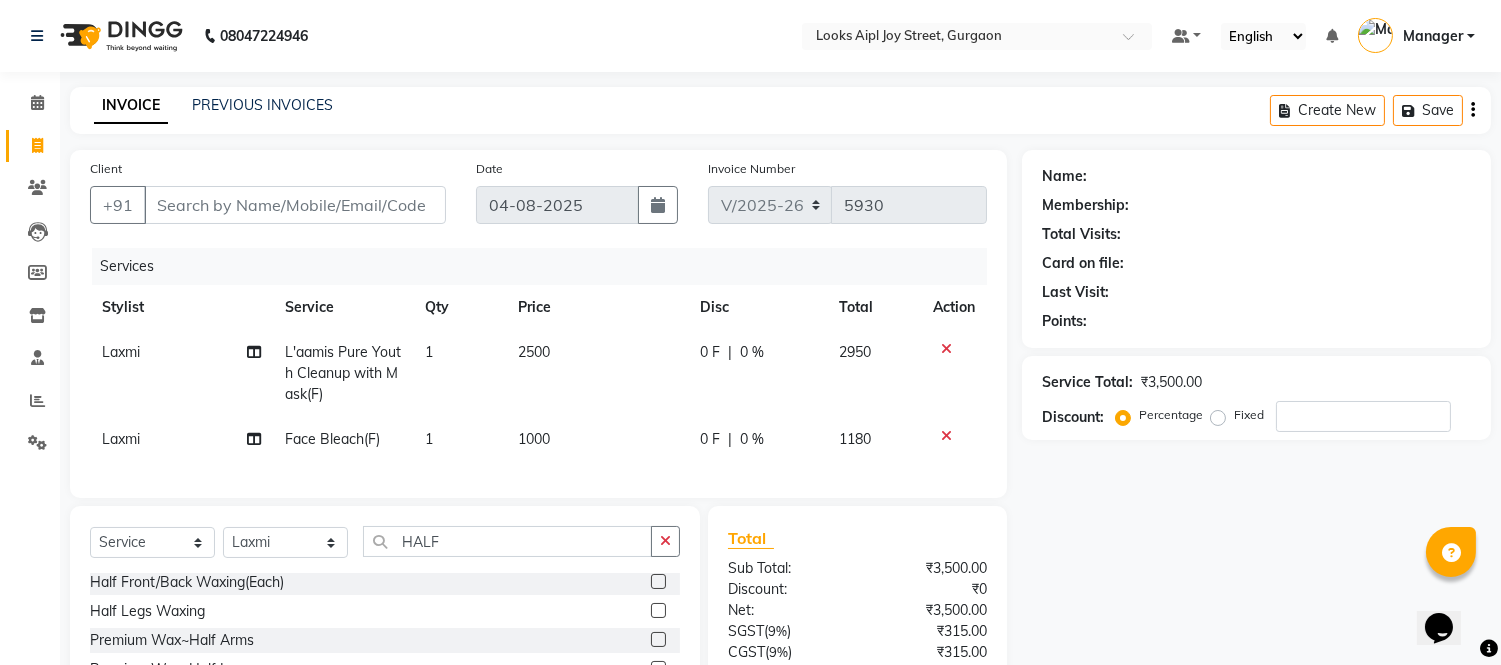 click 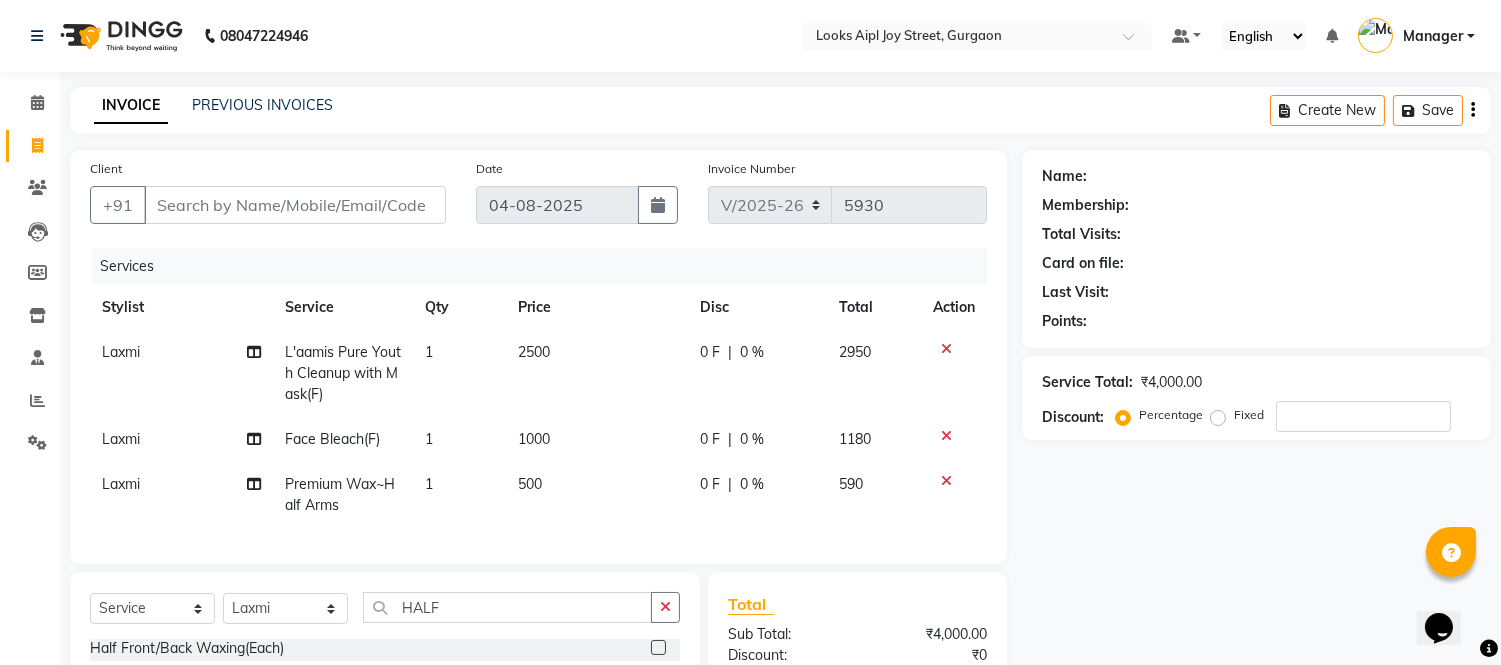 checkbox on "false" 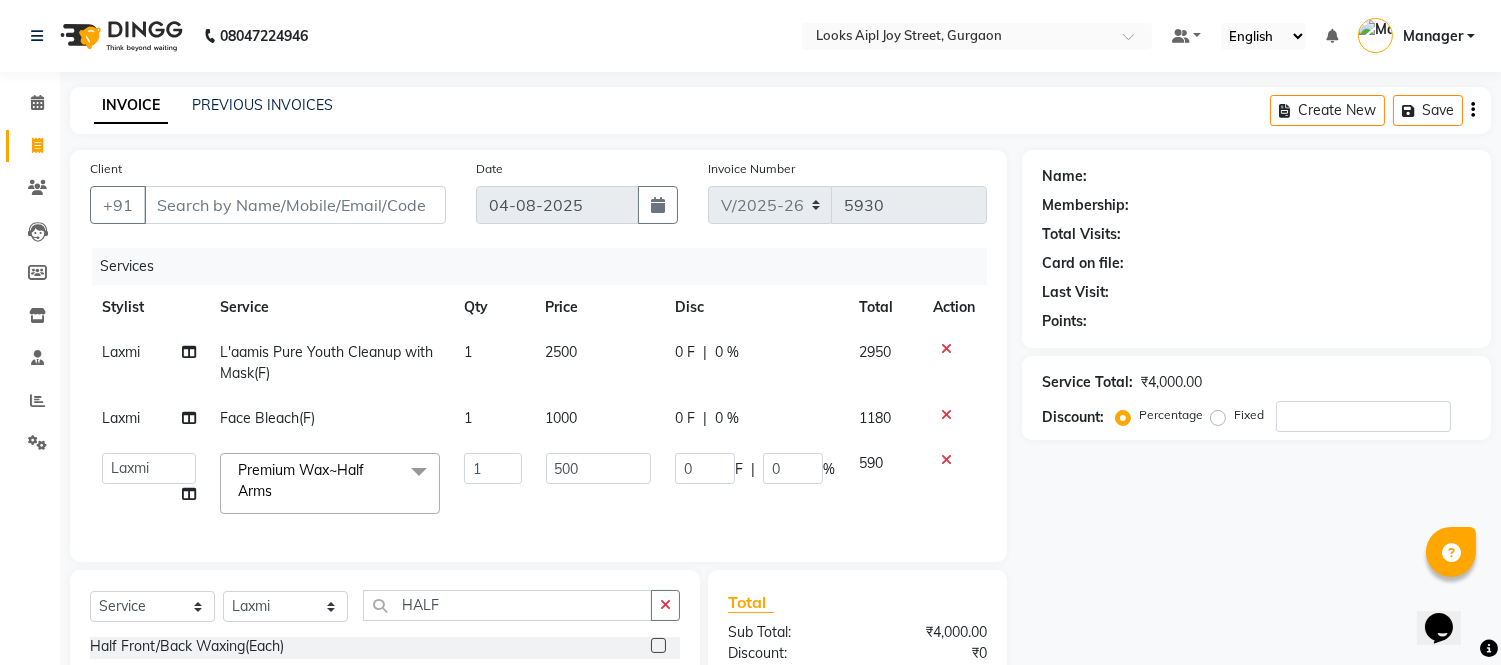 click on "500" 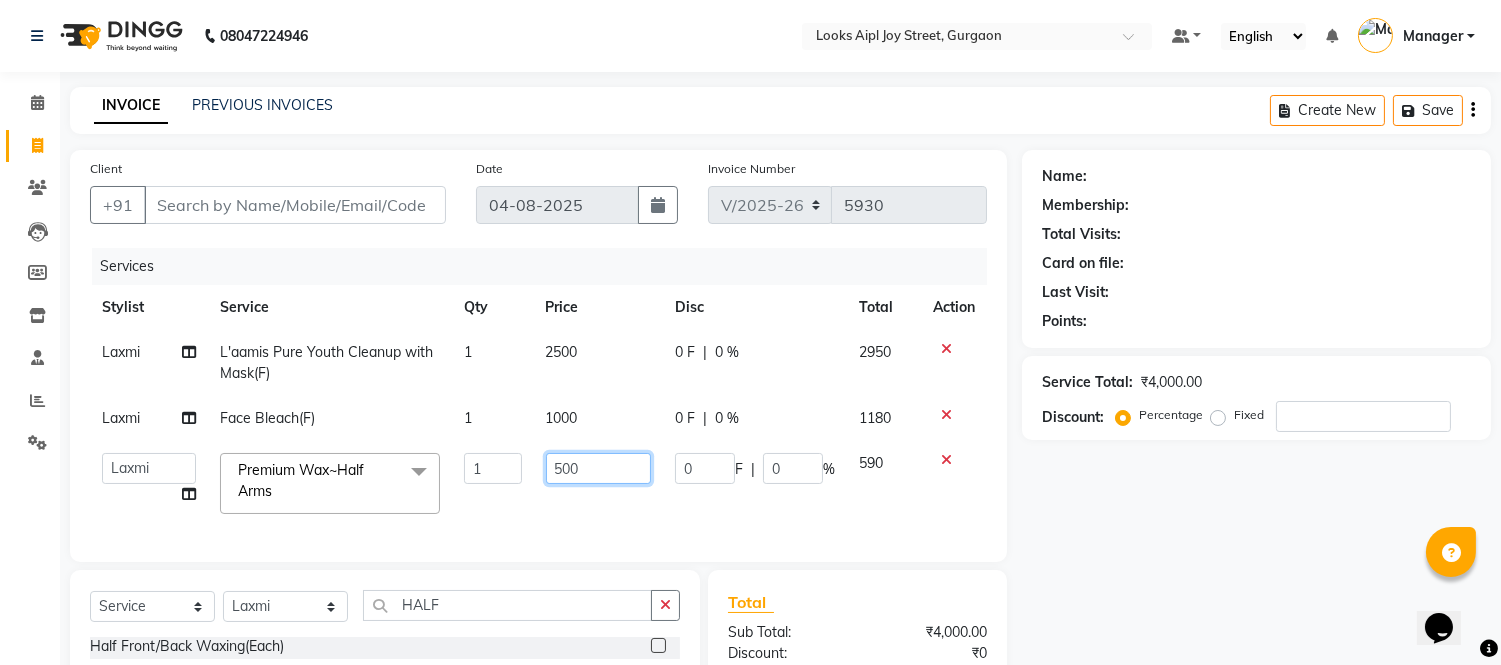 click on "500" 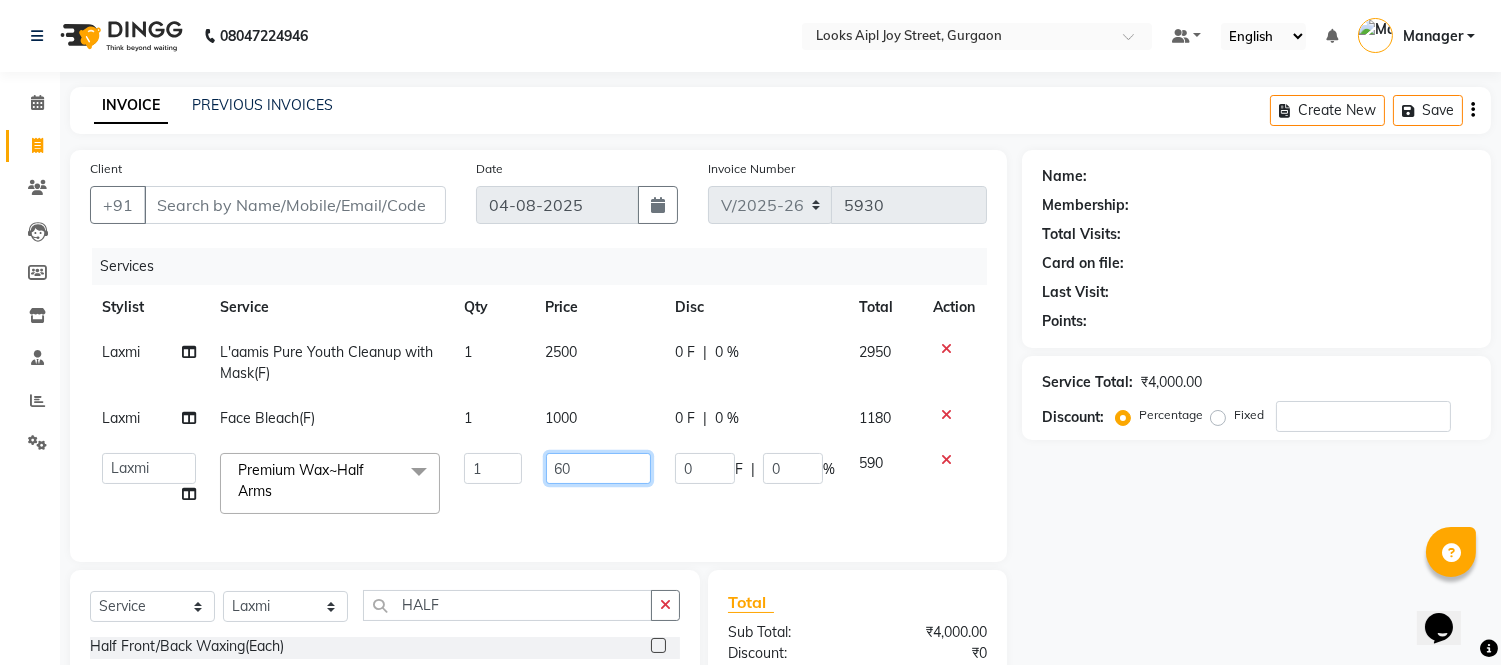 type on "600" 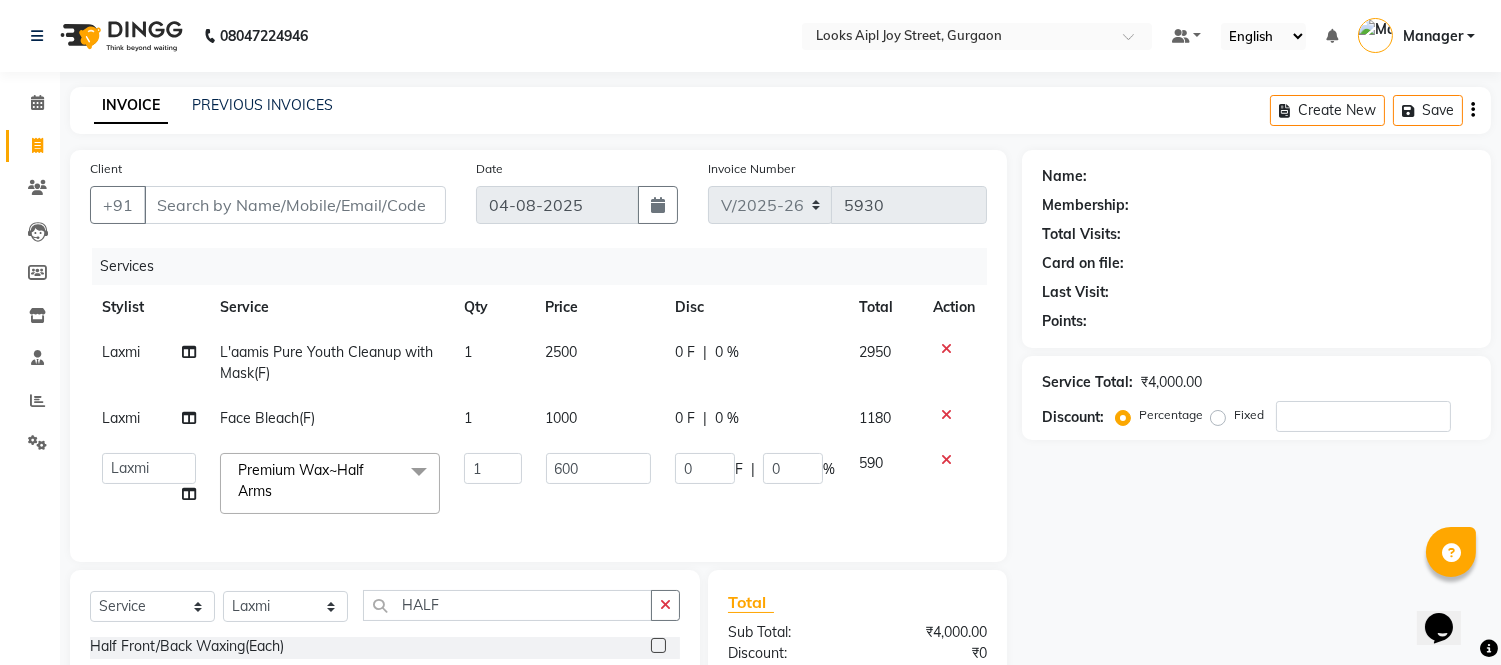 click on "600" 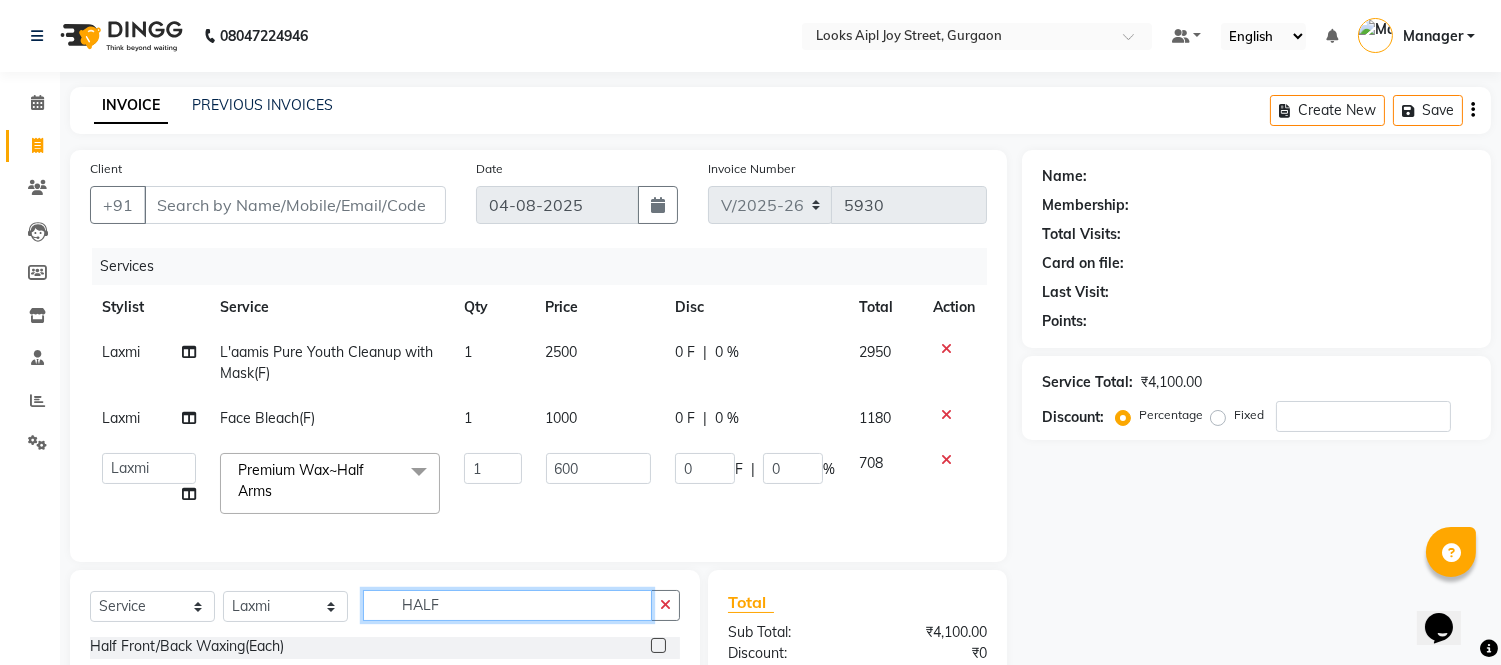 drag, startPoint x: 446, startPoint y: 627, endPoint x: 76, endPoint y: 610, distance: 370.39032 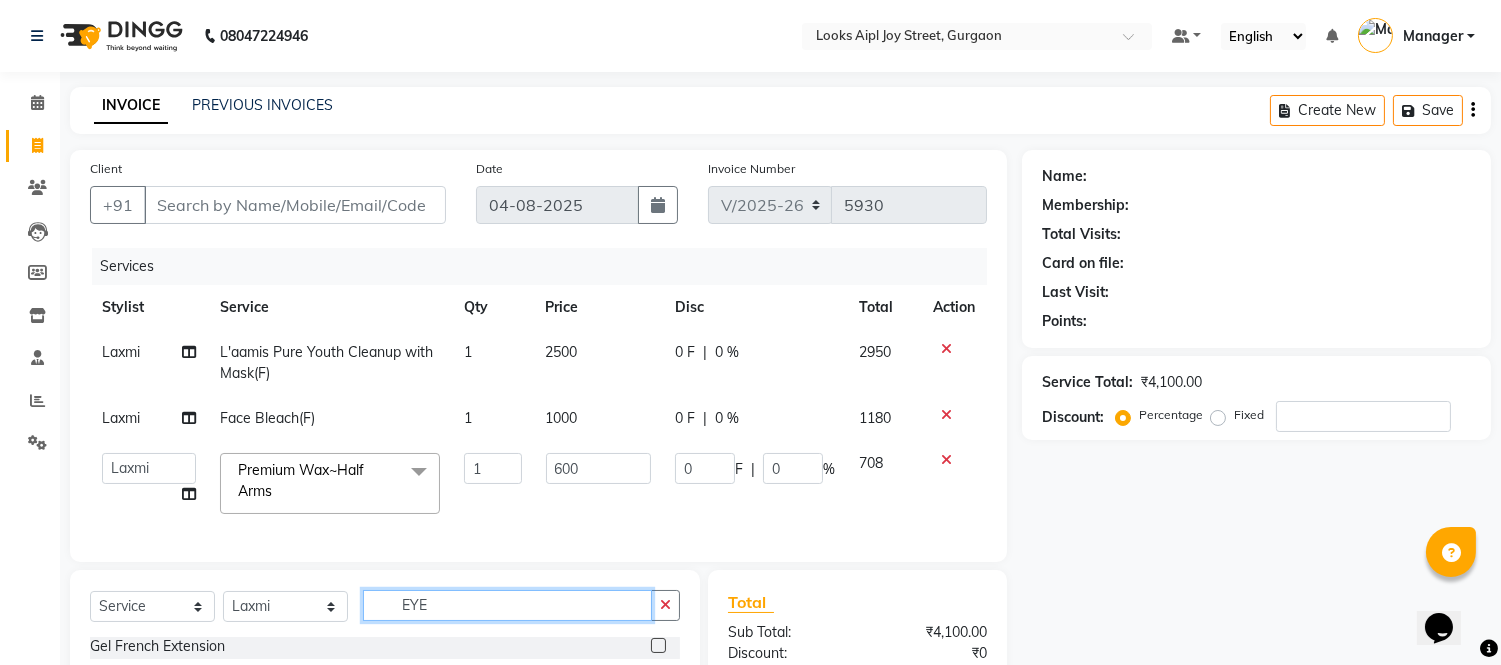 scroll, scrollTop: 32, scrollLeft: 0, axis: vertical 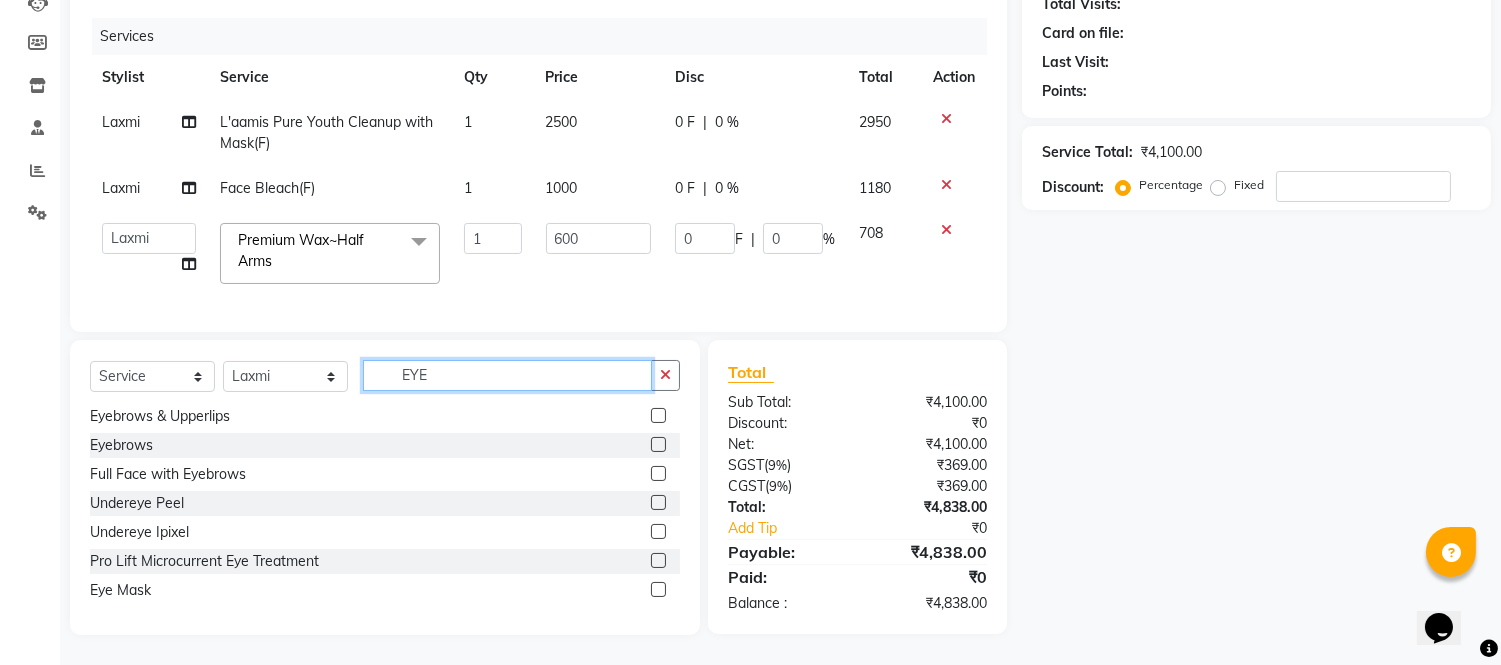type on "EYE" 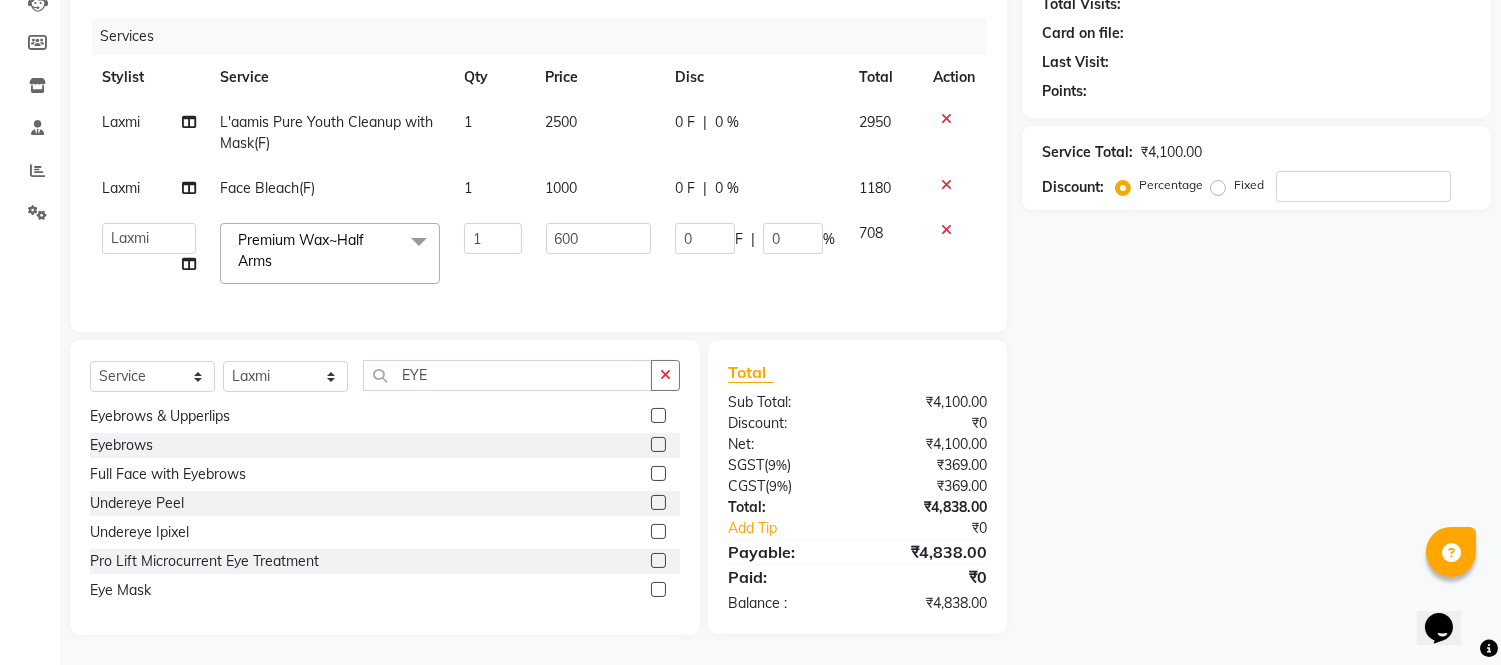 click 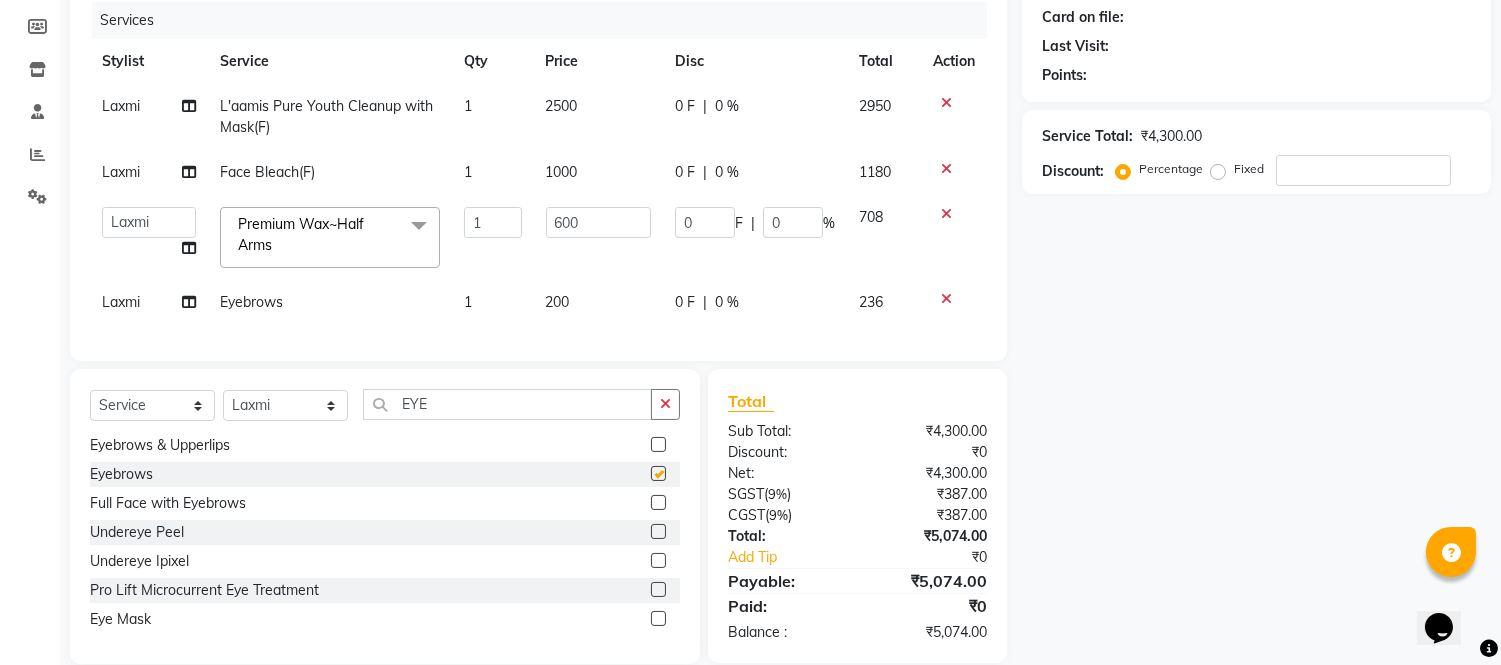 checkbox on "false" 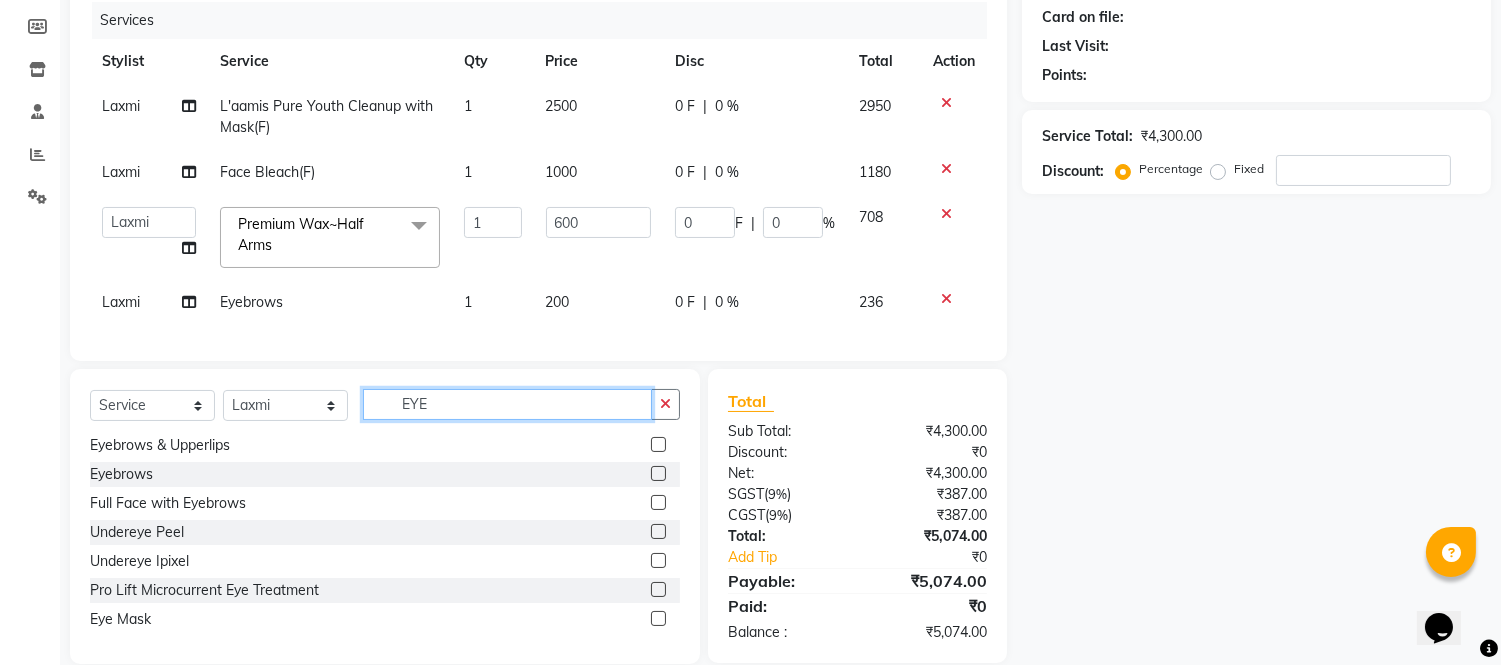 drag, startPoint x: 428, startPoint y: 422, endPoint x: 377, endPoint y: 422, distance: 51 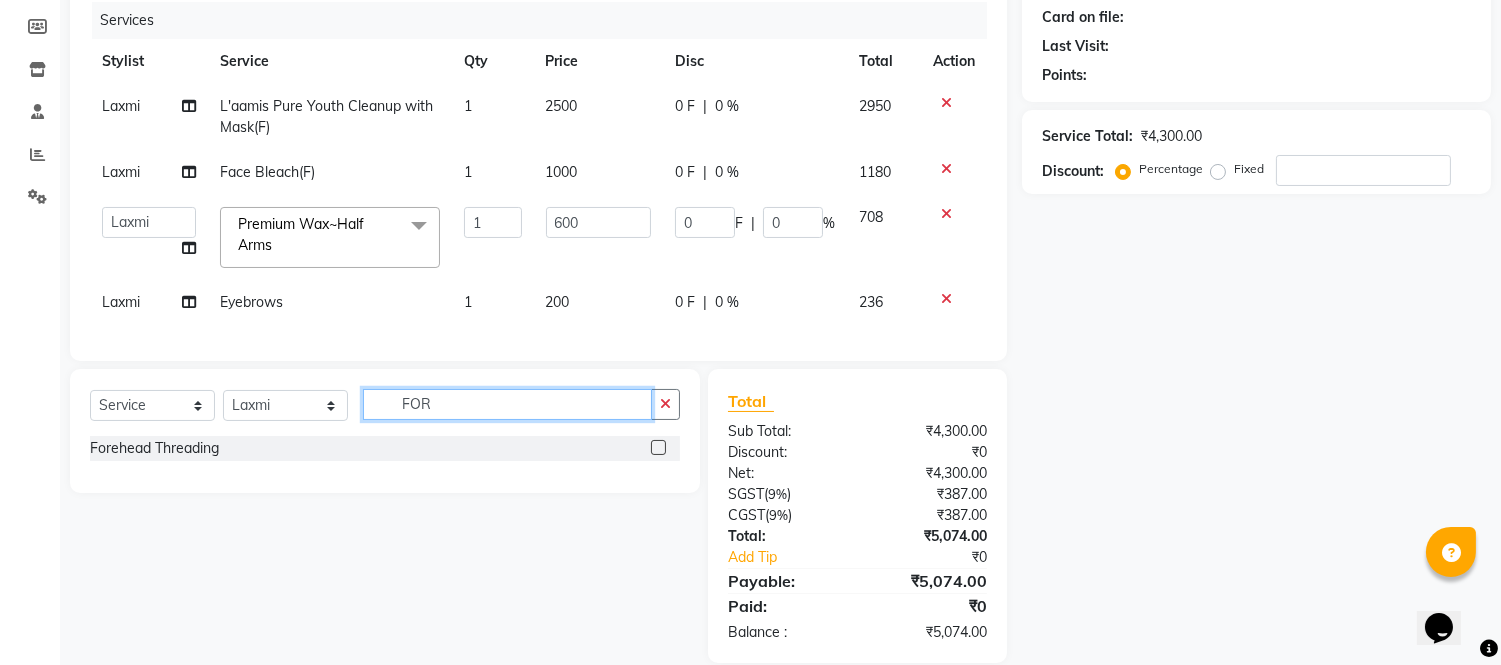scroll, scrollTop: 0, scrollLeft: 0, axis: both 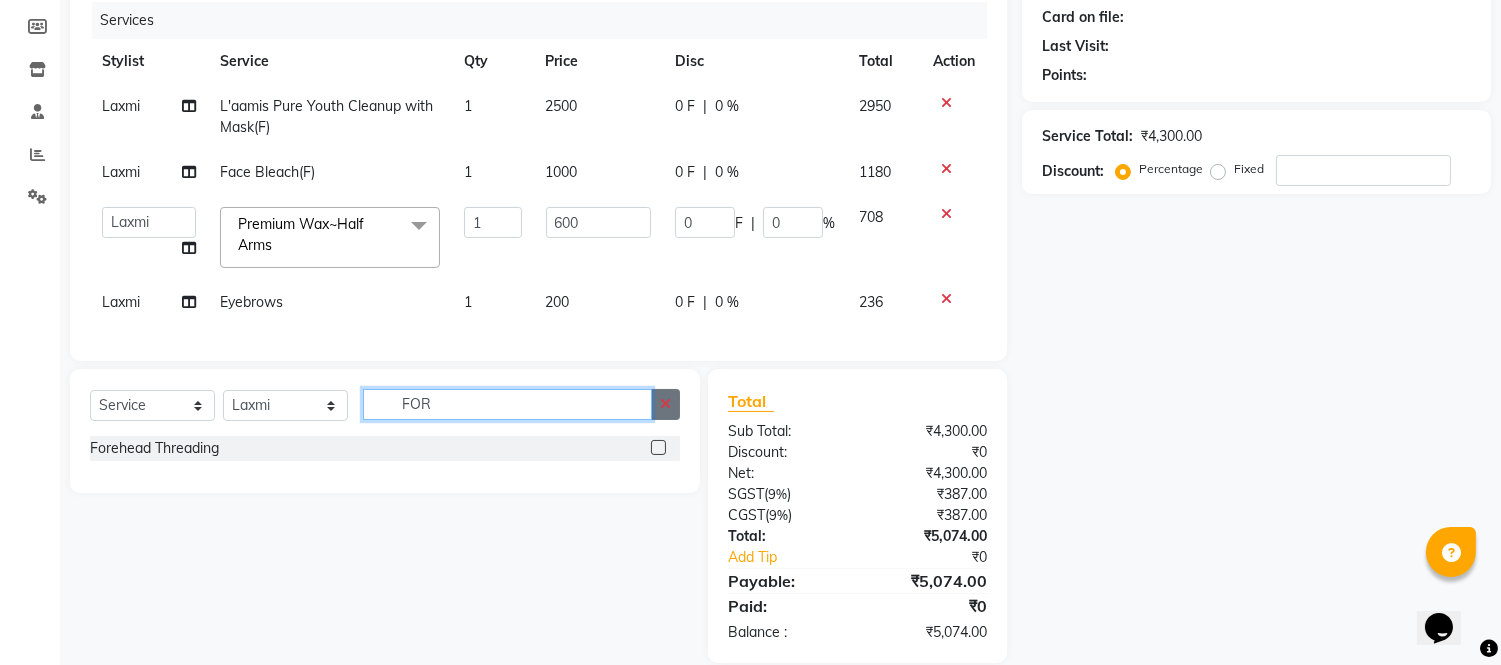 type on "FOR" 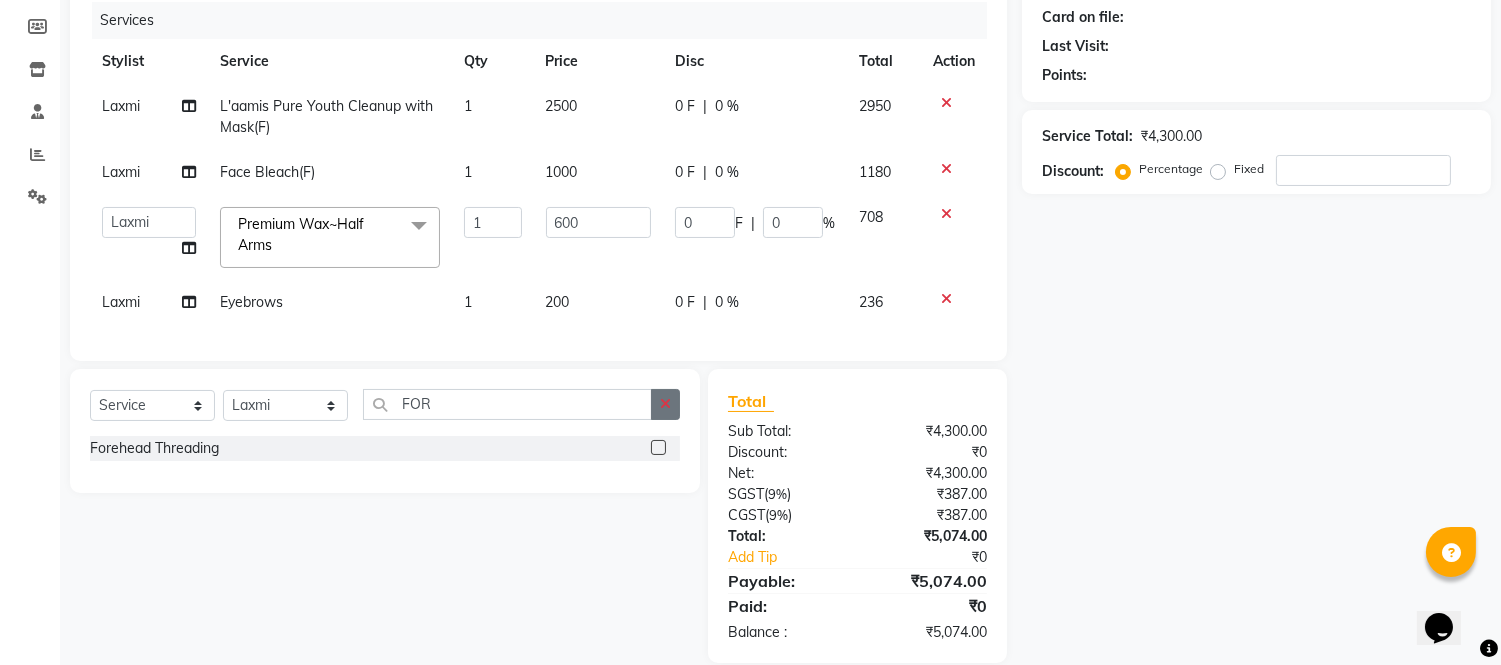 click 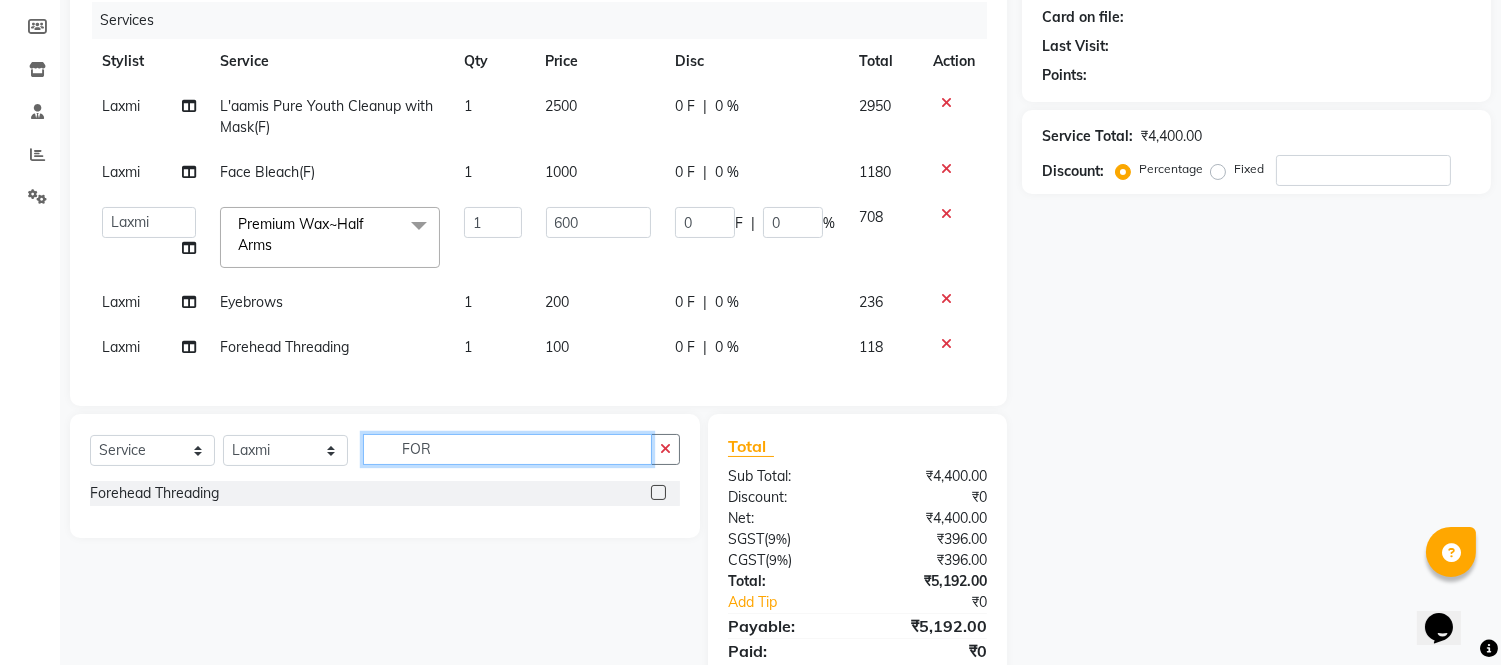 checkbox on "false" 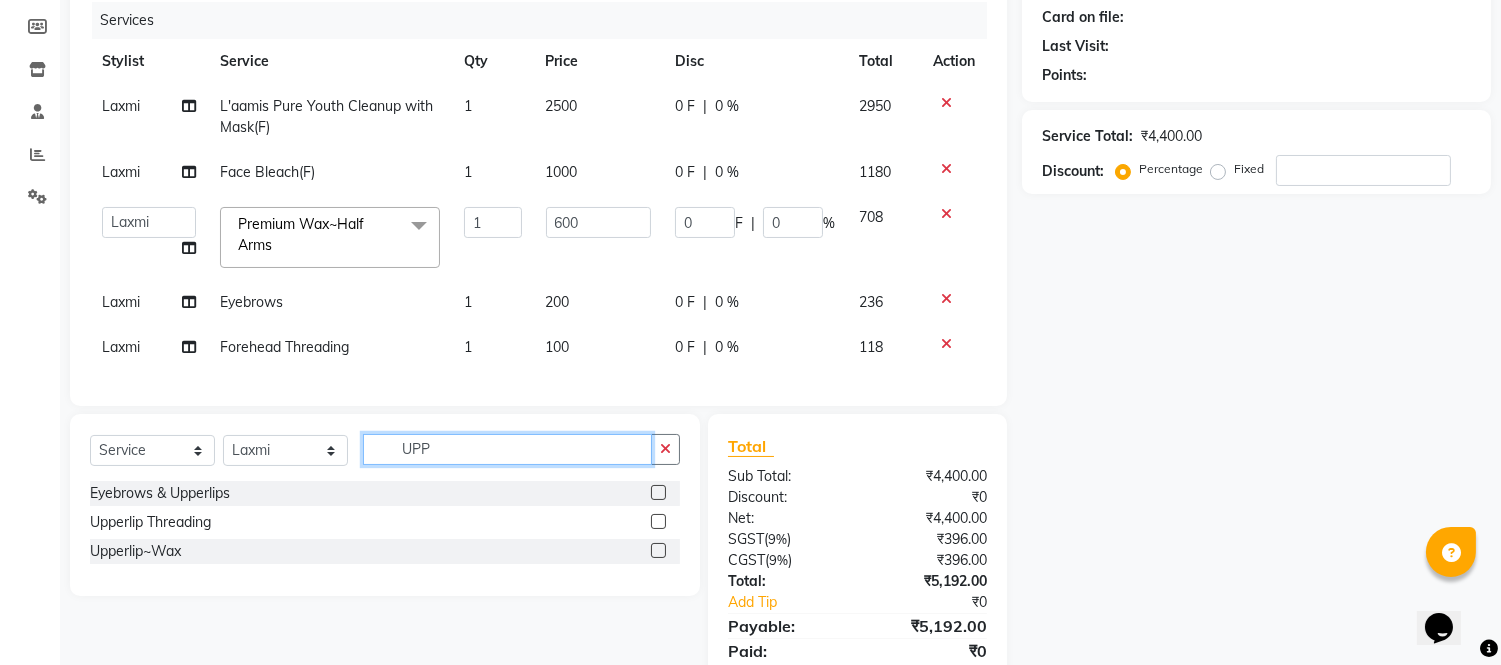 type on "UPP" 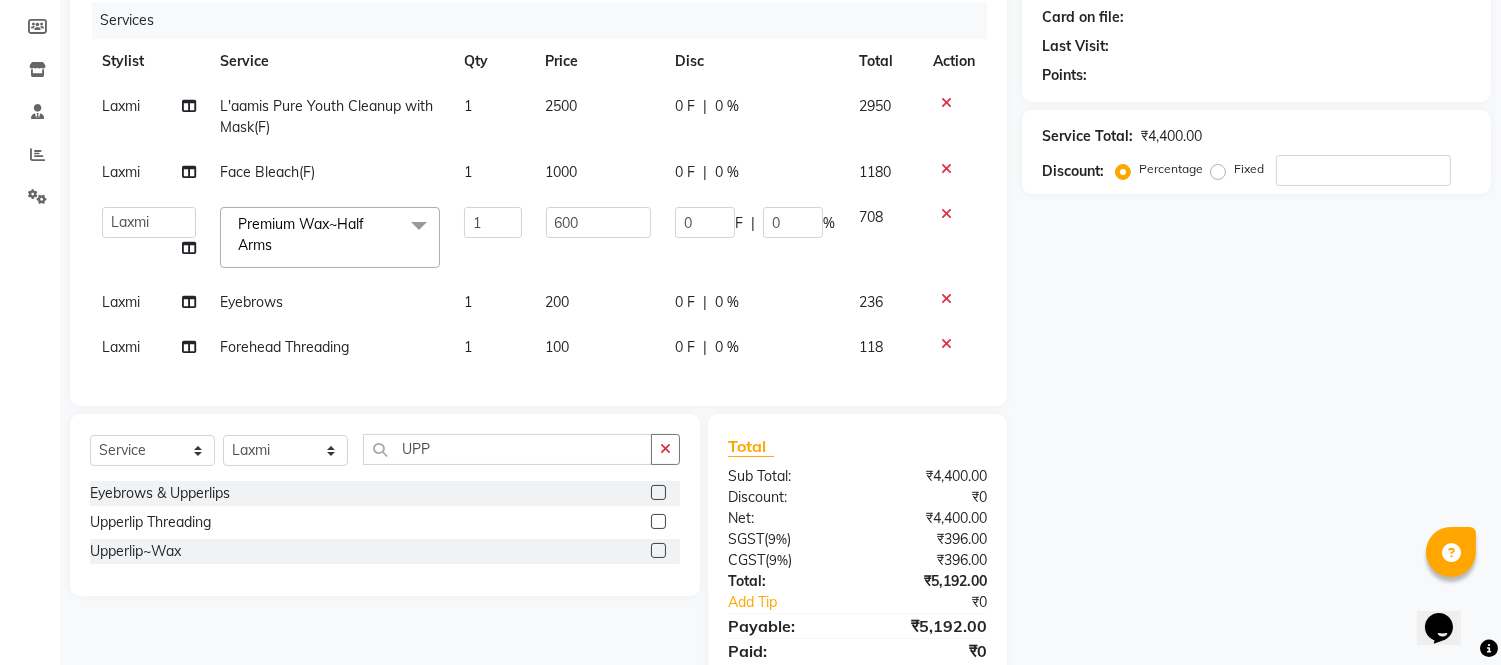 click 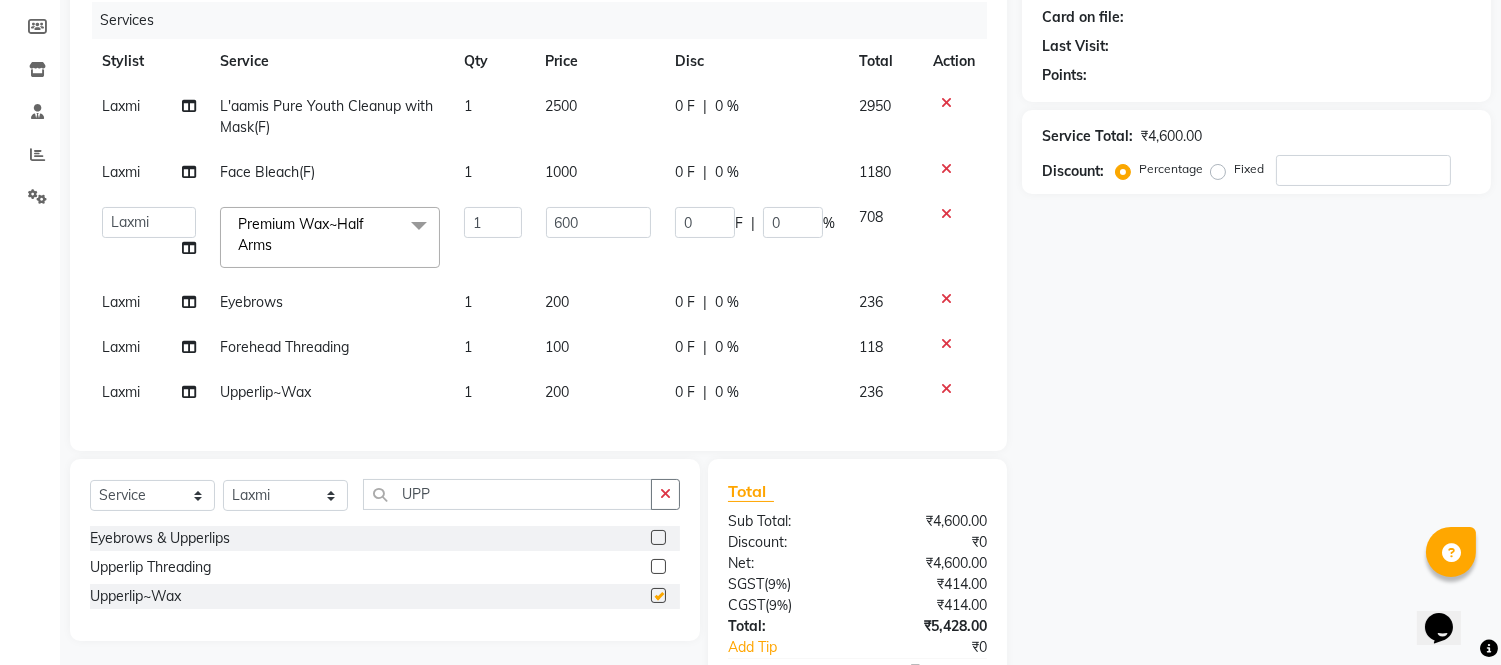 checkbox on "false" 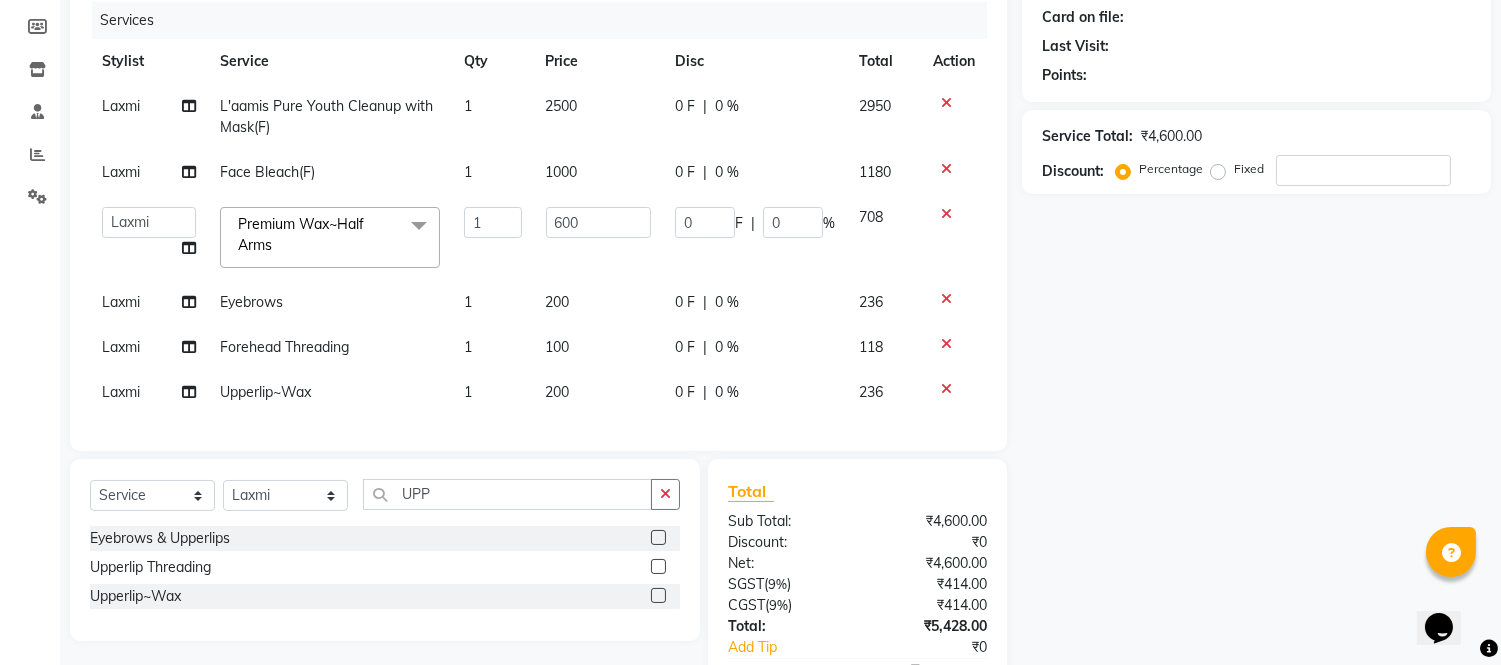 click on "200" 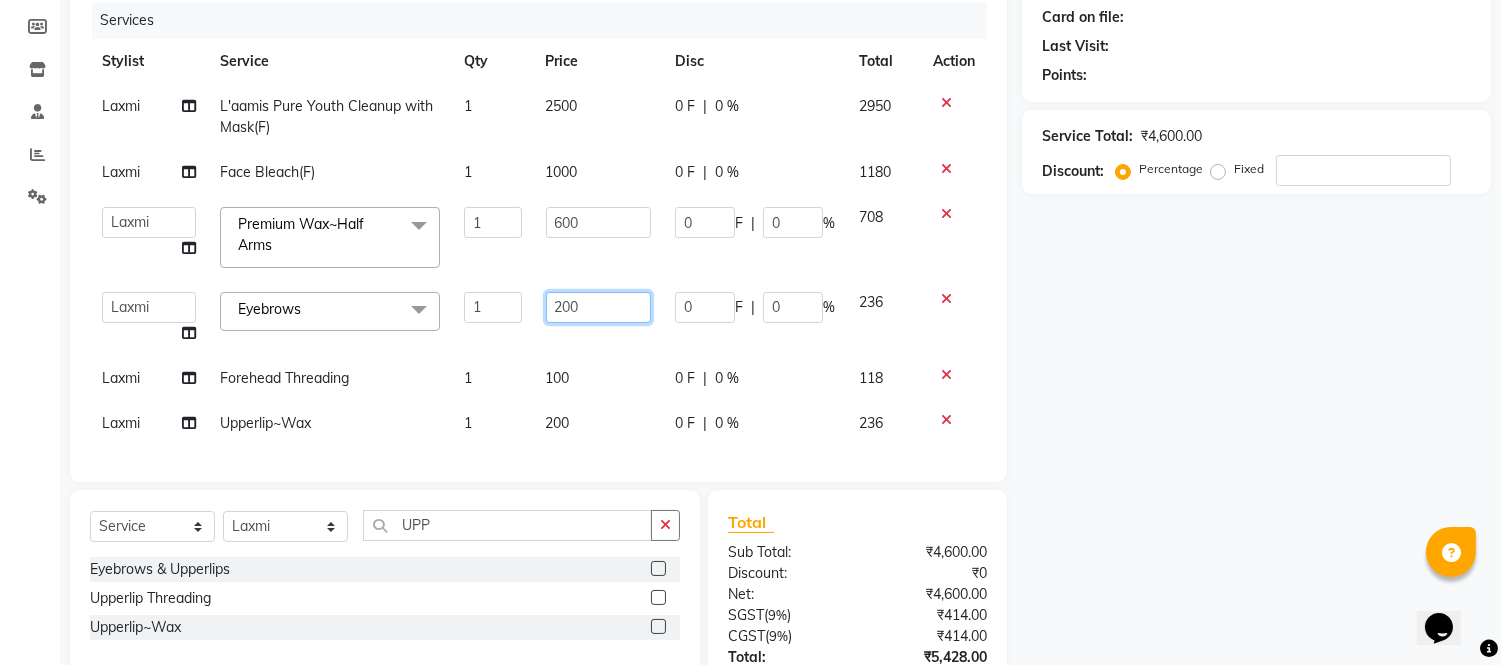 click on "200" 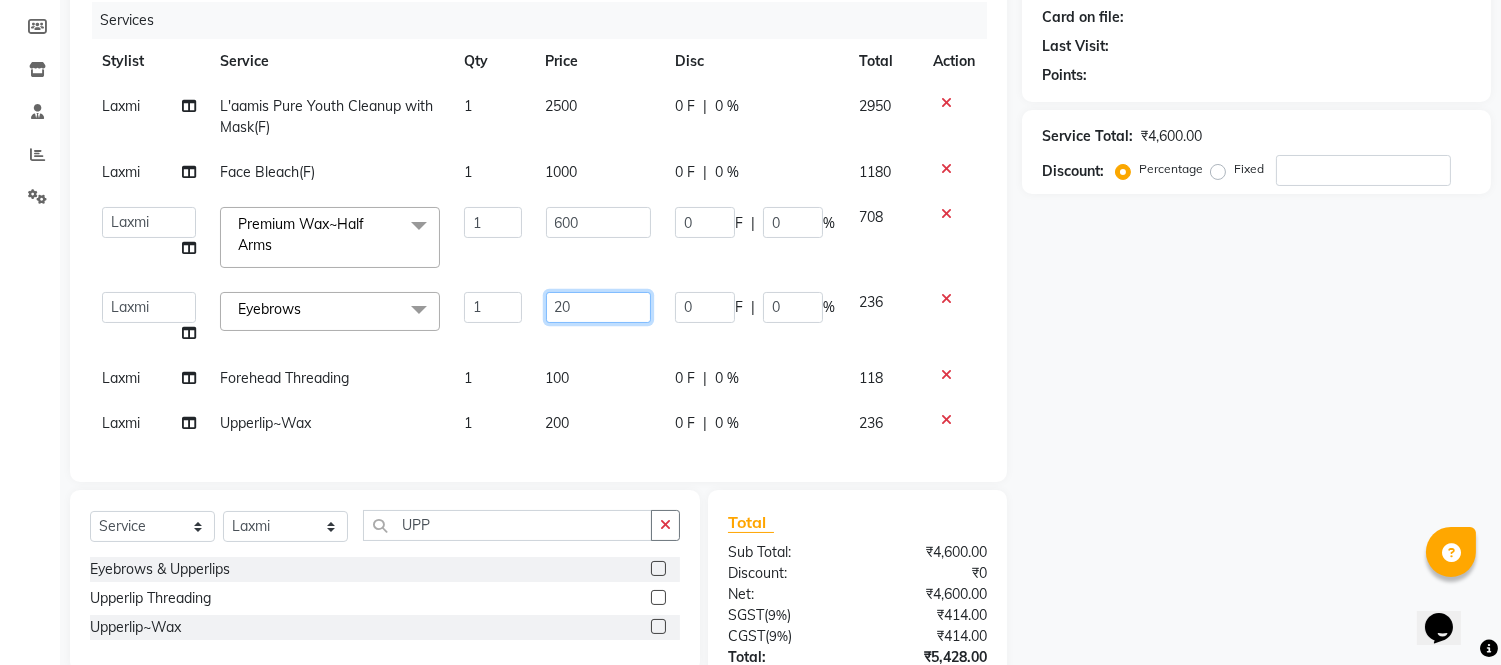 type on "2" 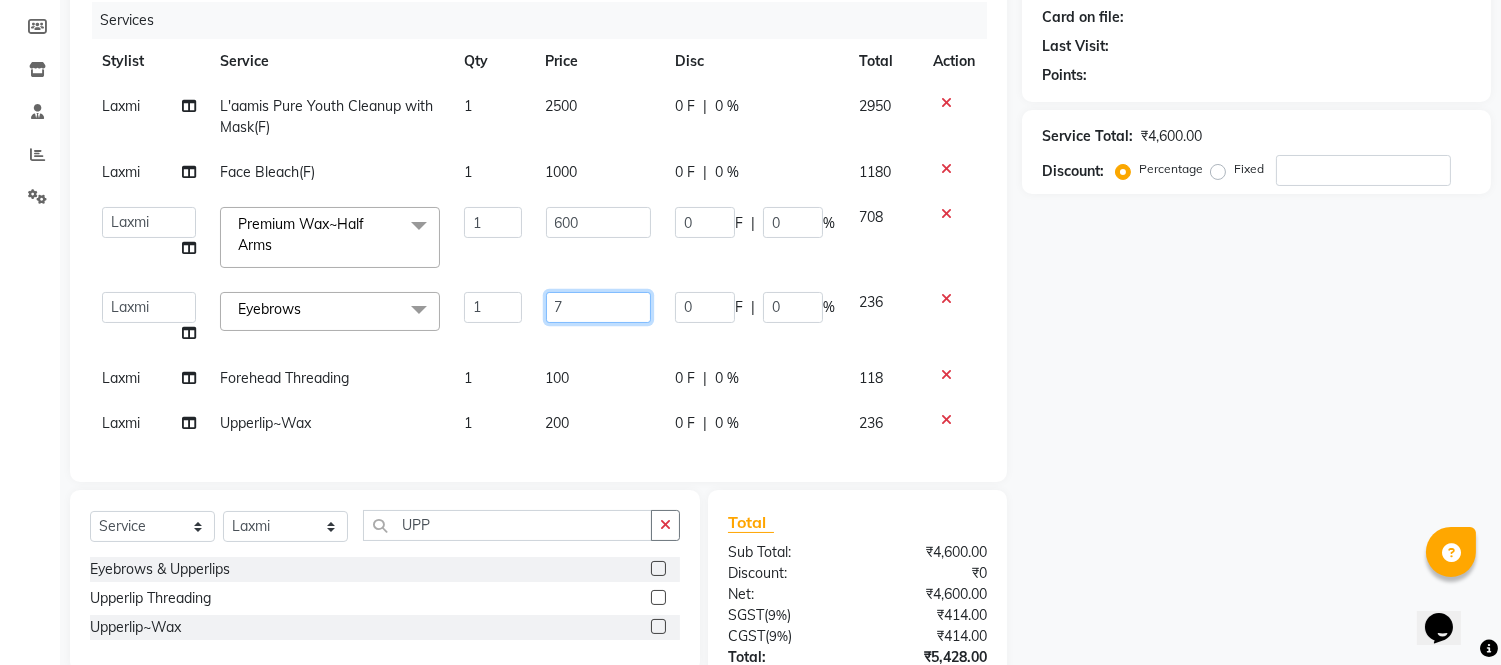 type on "70" 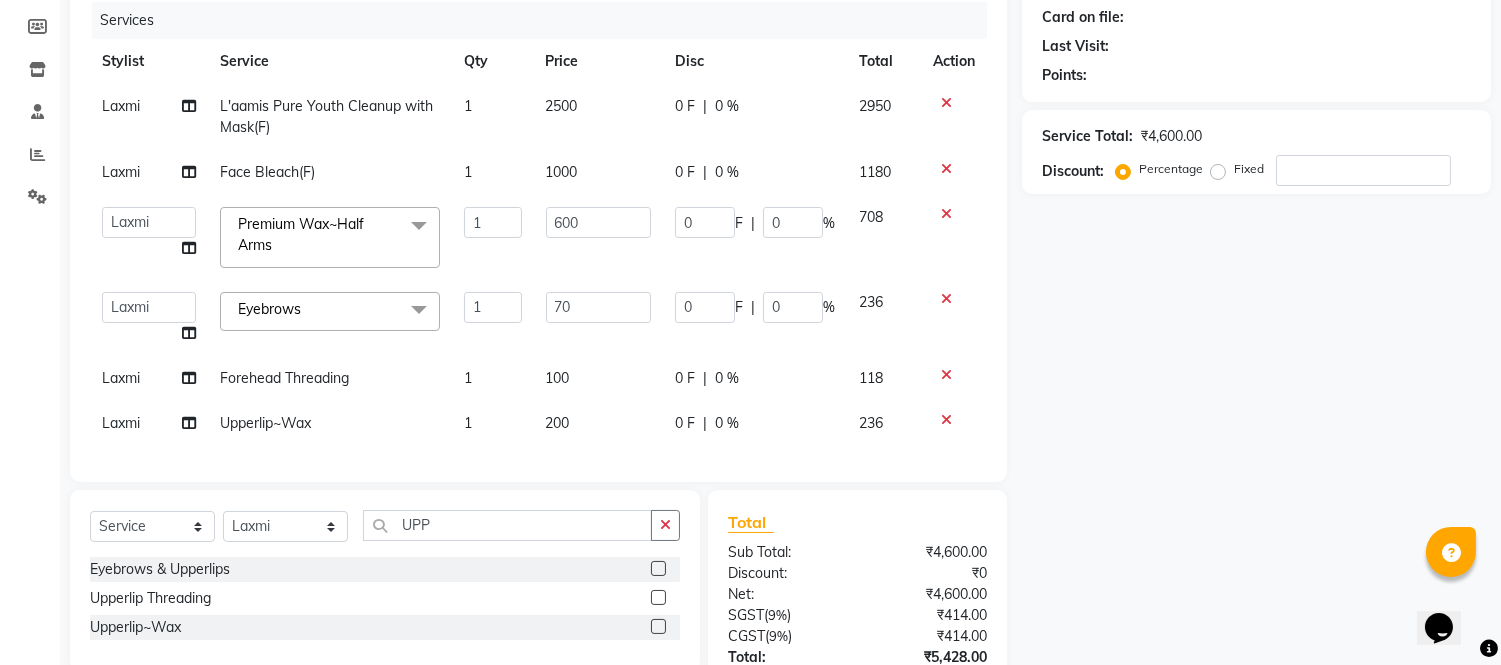 click on "100" 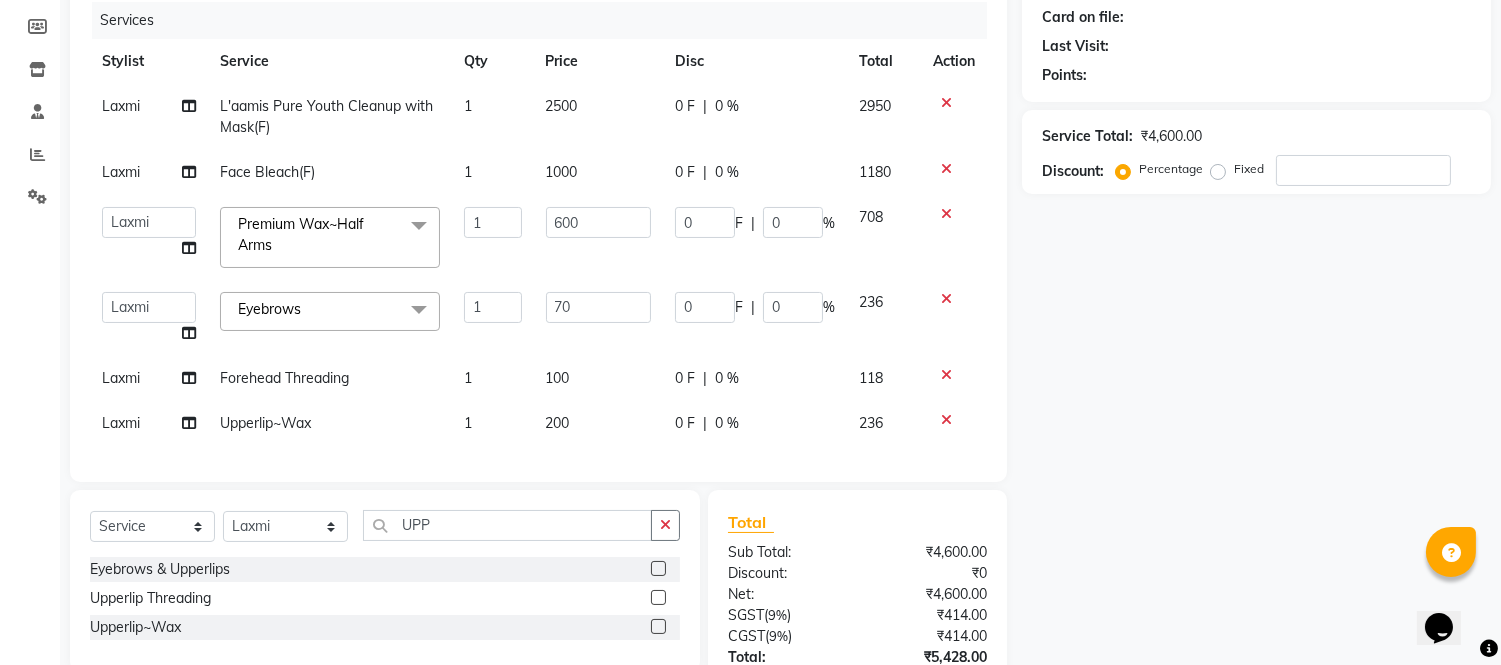 select on "80655" 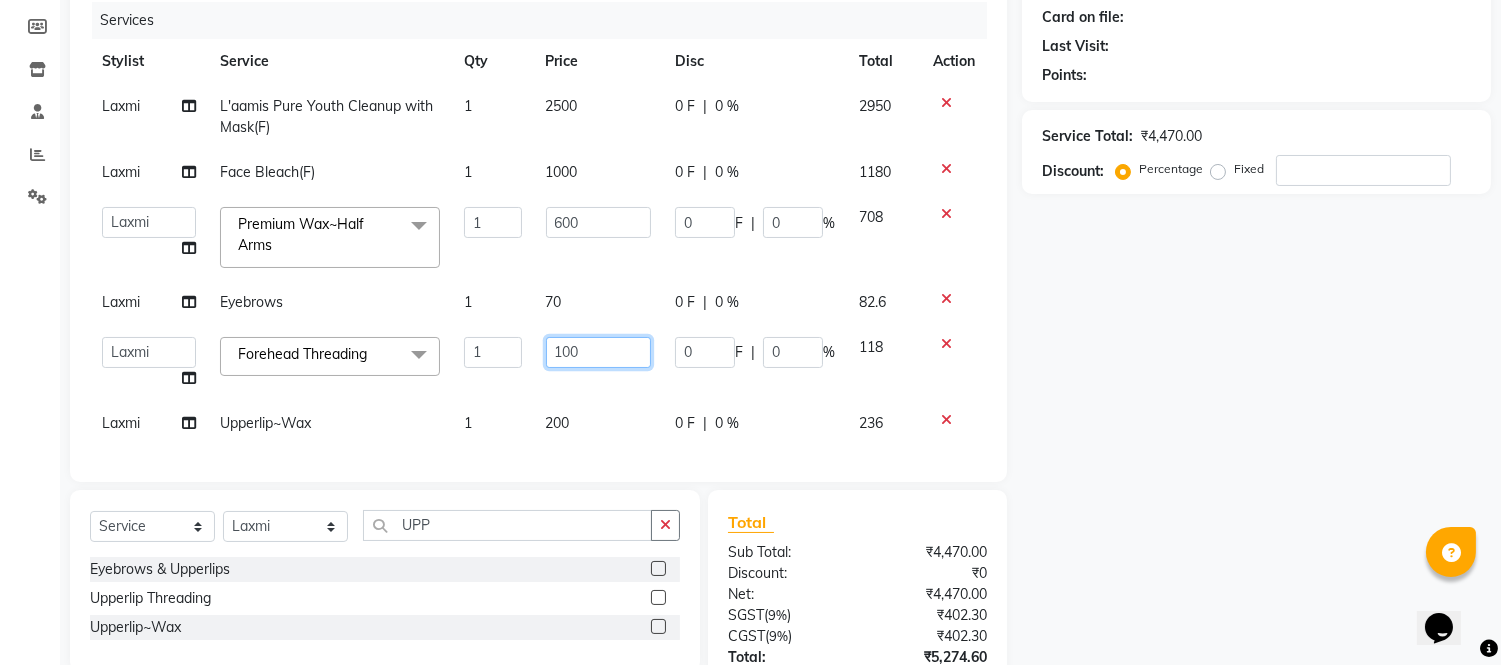click on "100" 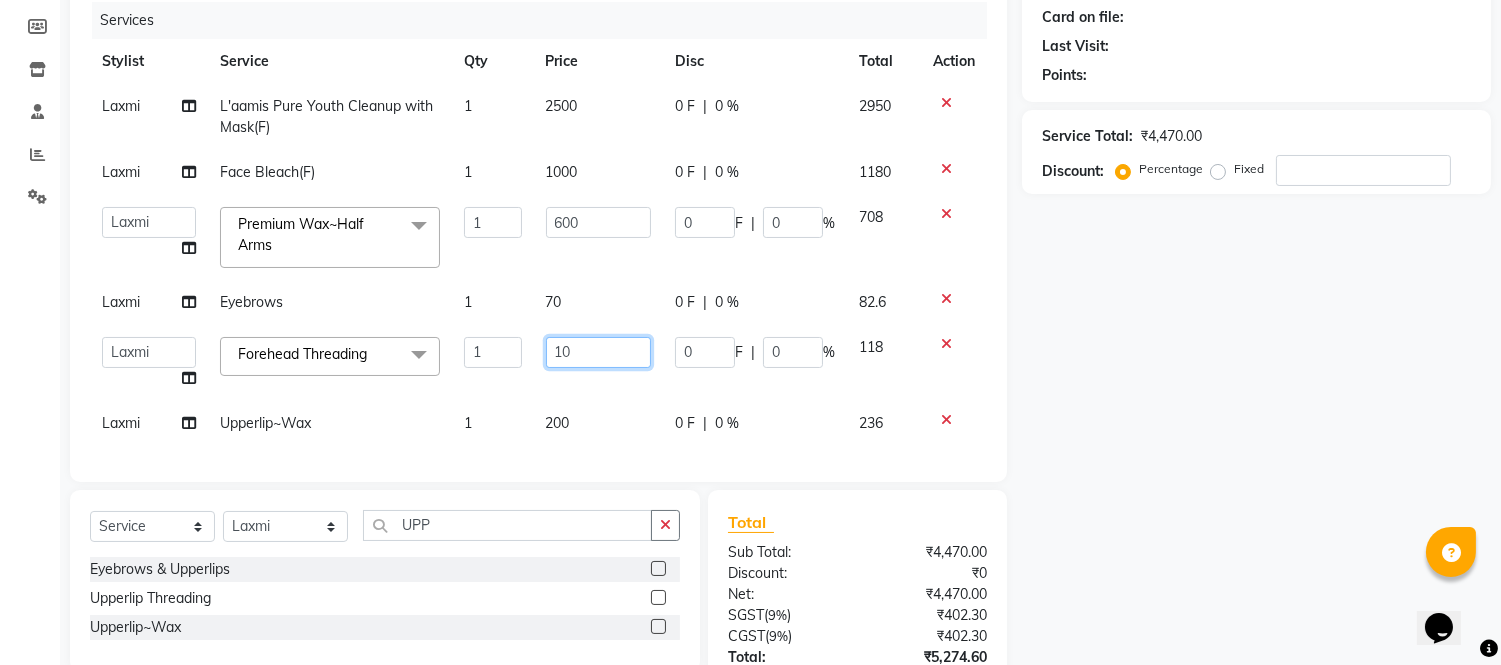 type on "1" 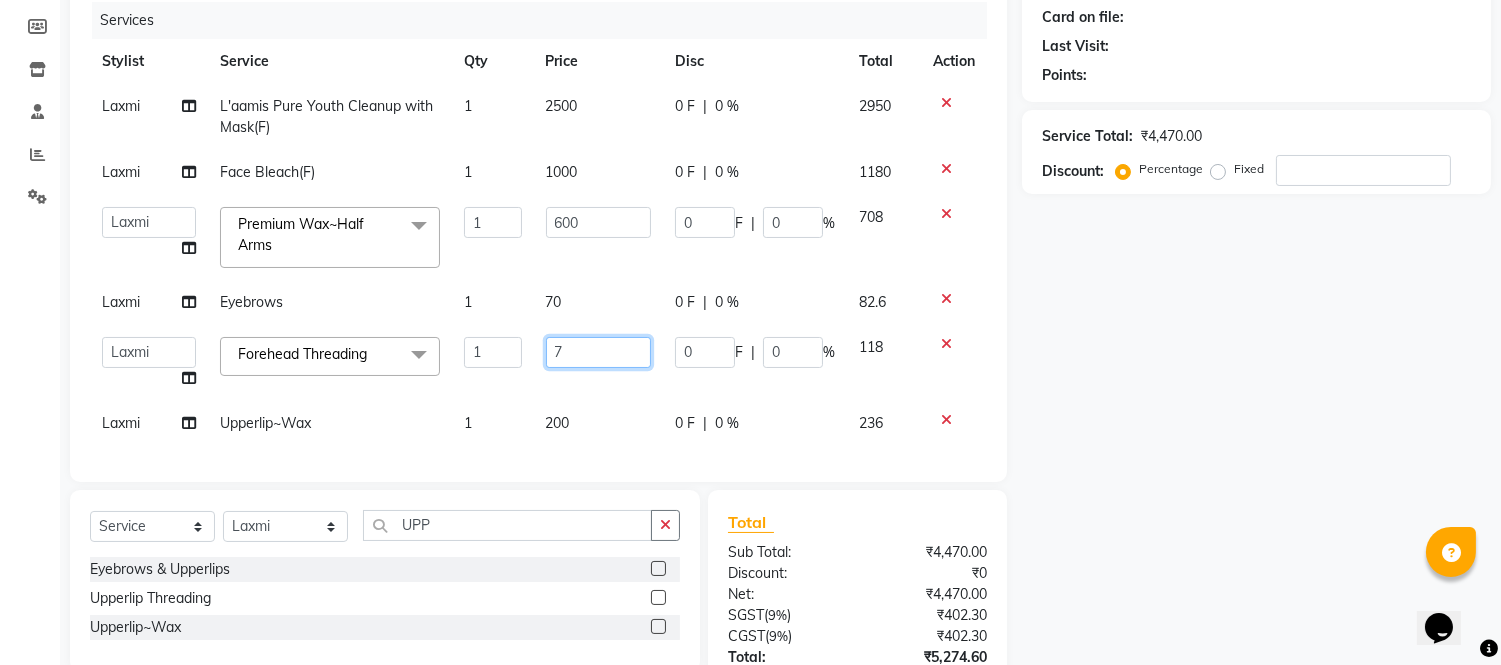 type on "70" 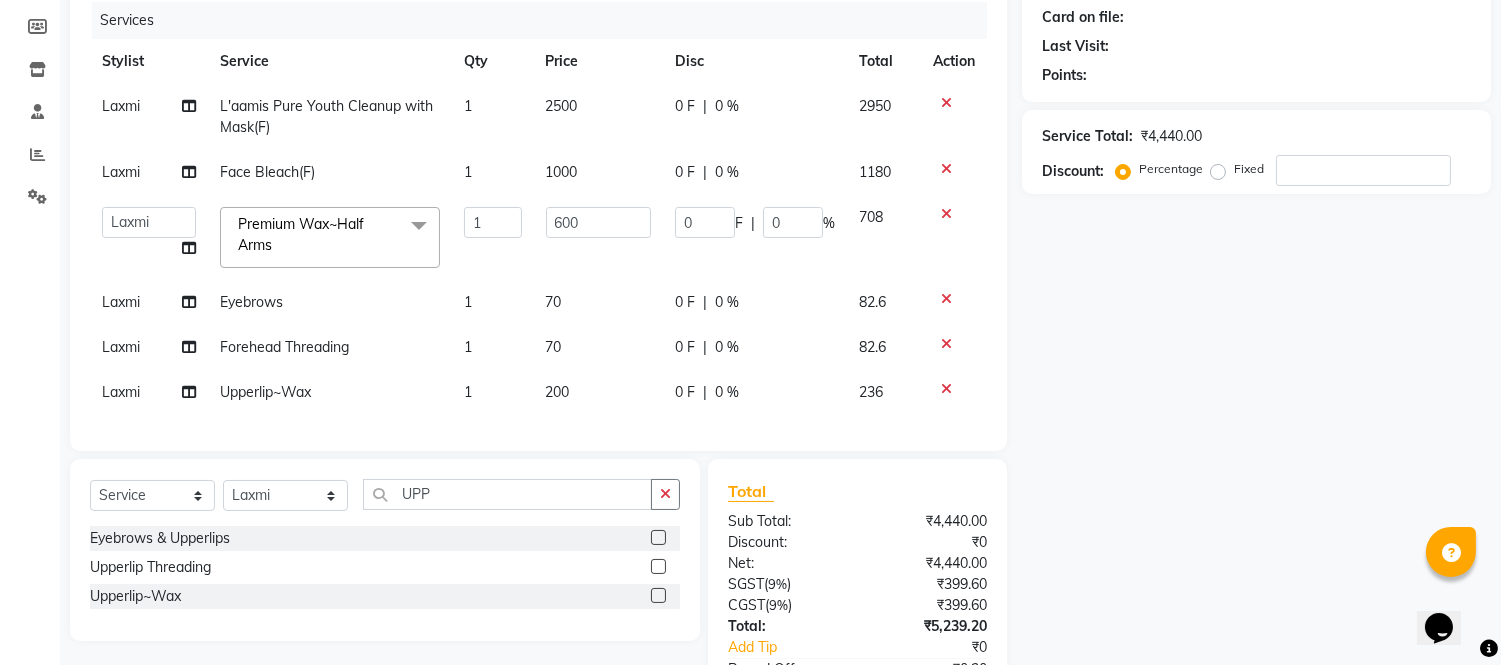 click on "Services Stylist Service Qty Price Disc Total Action Laxmi L'aamis Pure Youth Cleanup with Mask(F) 1 2500 0 F | 0 % 2950 Laxmi Face Bleach(F) 1 1000 0 F | 0 % 1180 Akash Akshar_asst Alam _Pdct Amit Arkan Arsh Counter Sales Geeta Hema ilfan Kuldeep Laxmi Manager Neeraj Prince sagar_pdct Surejit Vijay Zakir_pdct Premium Wax~Half Arms x Big Toes French Tip Repair Gel French Extension Gel Tip Repair Gel Infills Gel Overlays Gel Extension Gel Nail Removal Natural Nail Extensions French Nail Extensions Gel Polish Removal Extension Removal Nail Art Recruiter French Ombre Gel Polish Nail Art Nedle Cutical Care Nail Art Brush French Gel Polish French Glitter Gel Polish Gel Polish Touchup Nail Art Per Finger(F)* 3D Nail Art Recruiter Nail Art with Stones/Foil/Stickers per Finger Acrylic Overlays Nail Extension Refill Finger Tip Repair Acrylic Removal Gel Polish Application Gel Overlays Refills Stick on Nails Full Arms Bleach Face Bleach(F) Liner" 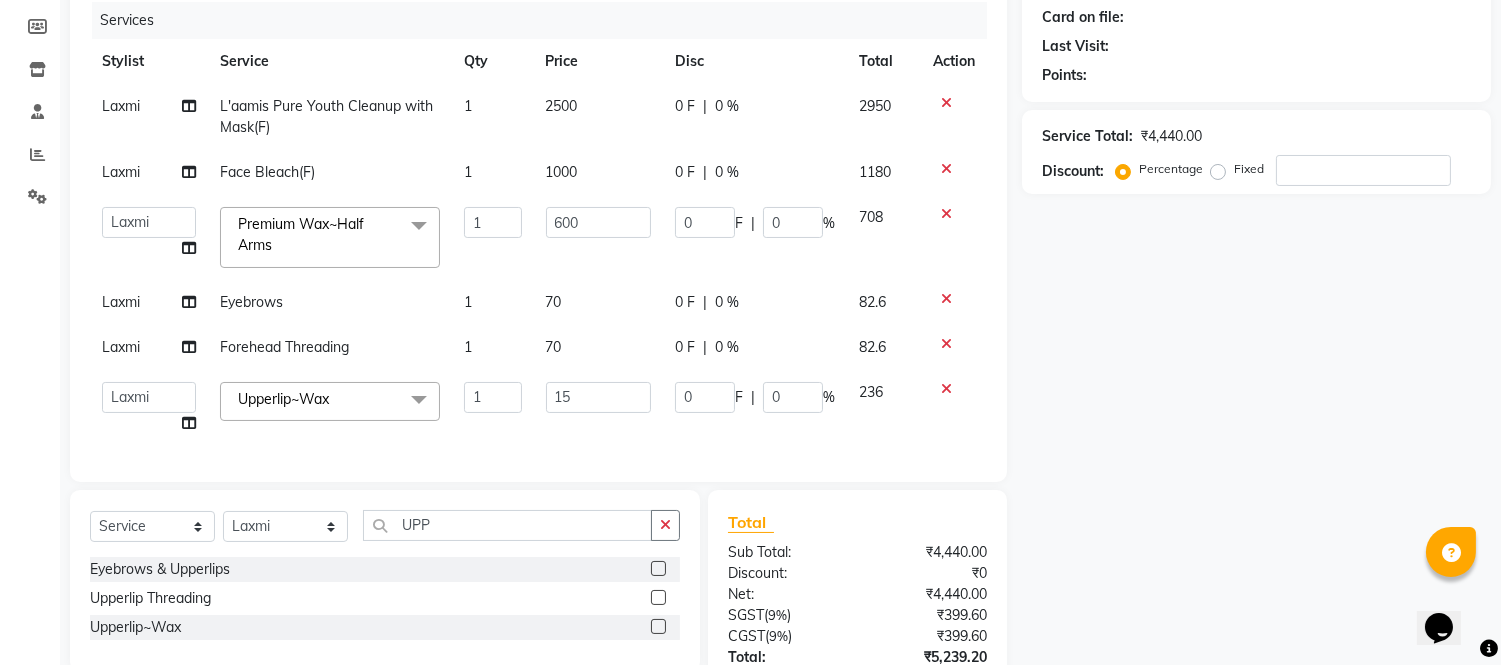 type on "150" 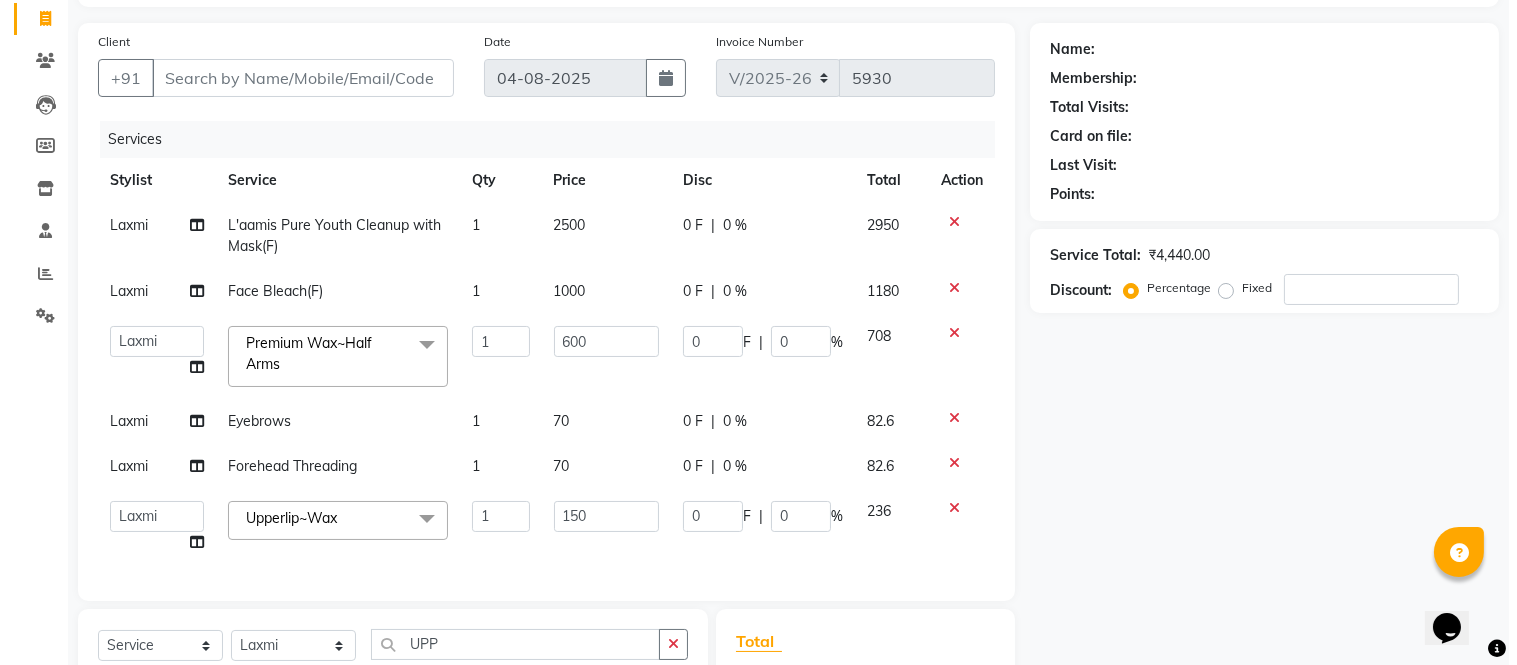 scroll, scrollTop: 0, scrollLeft: 0, axis: both 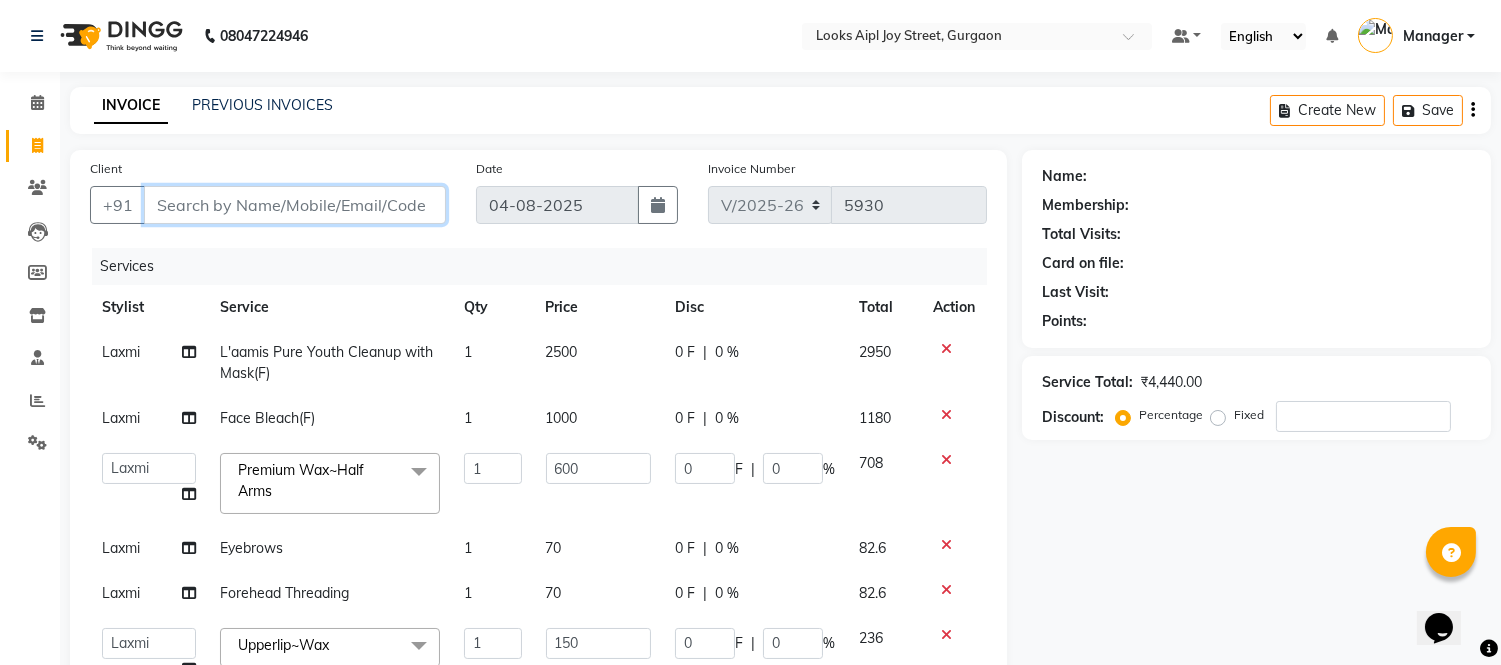 click on "Client" at bounding box center (295, 205) 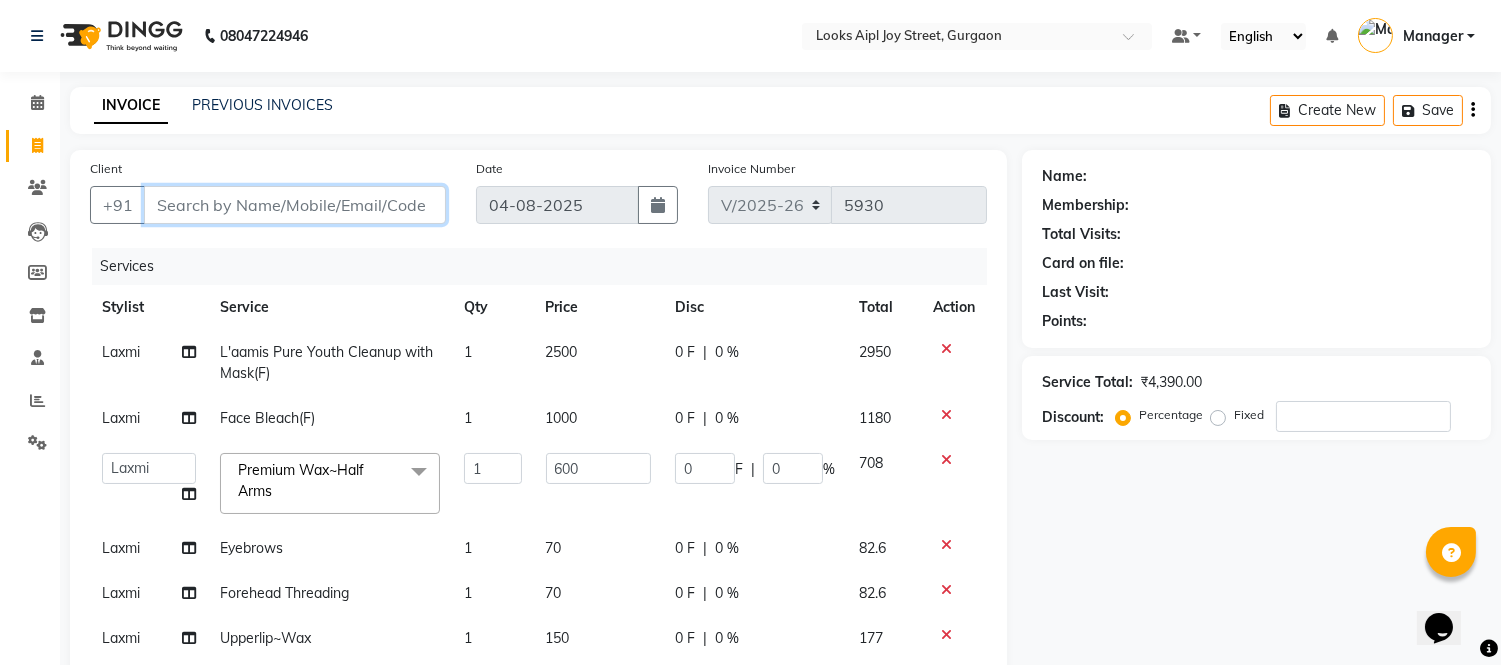 type on "9" 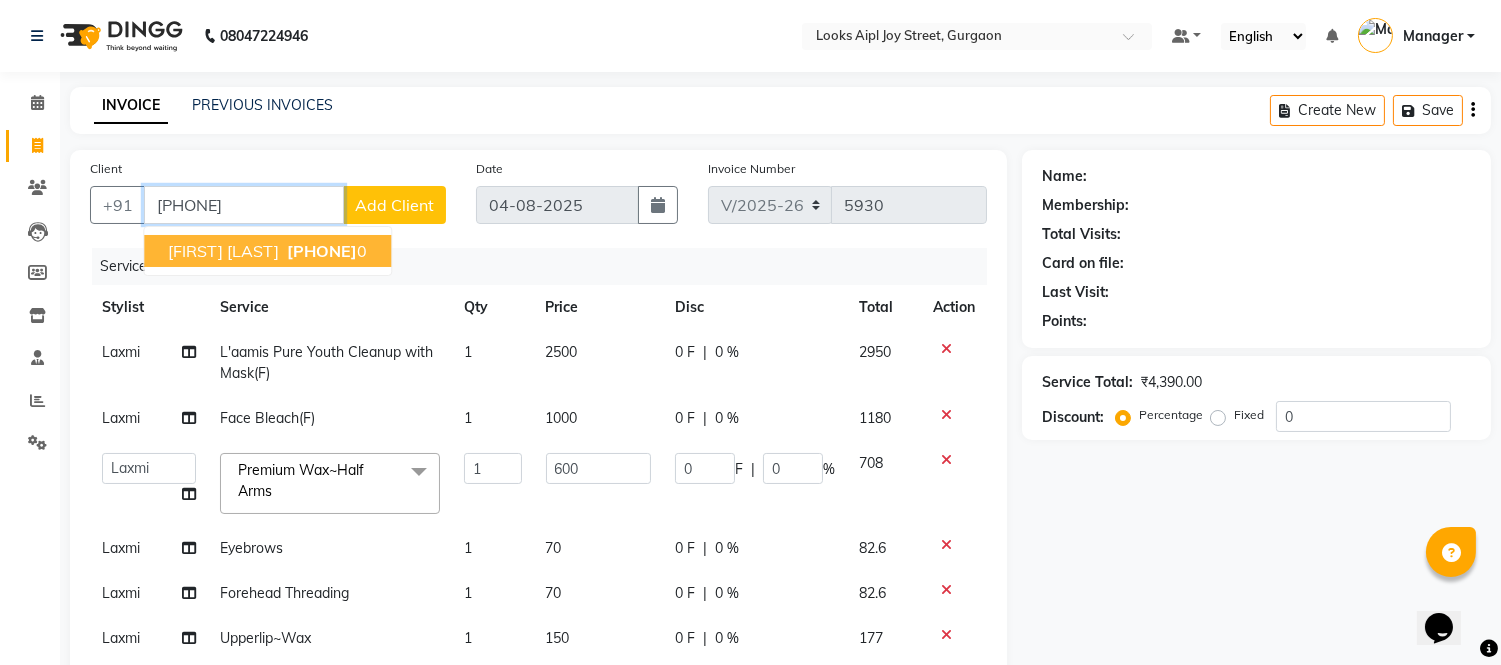 click on "[FIRST] [LAST] [PHONE]" at bounding box center (267, 251) 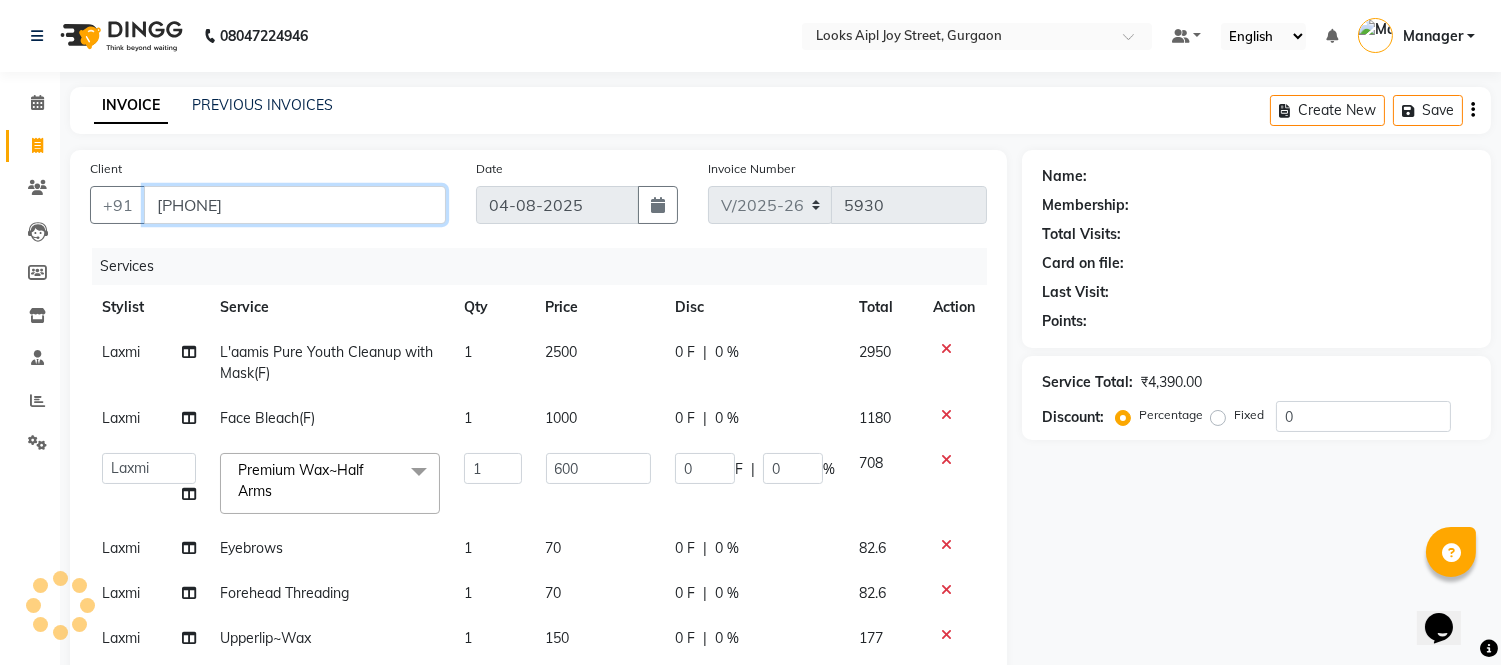type on "[PHONE]" 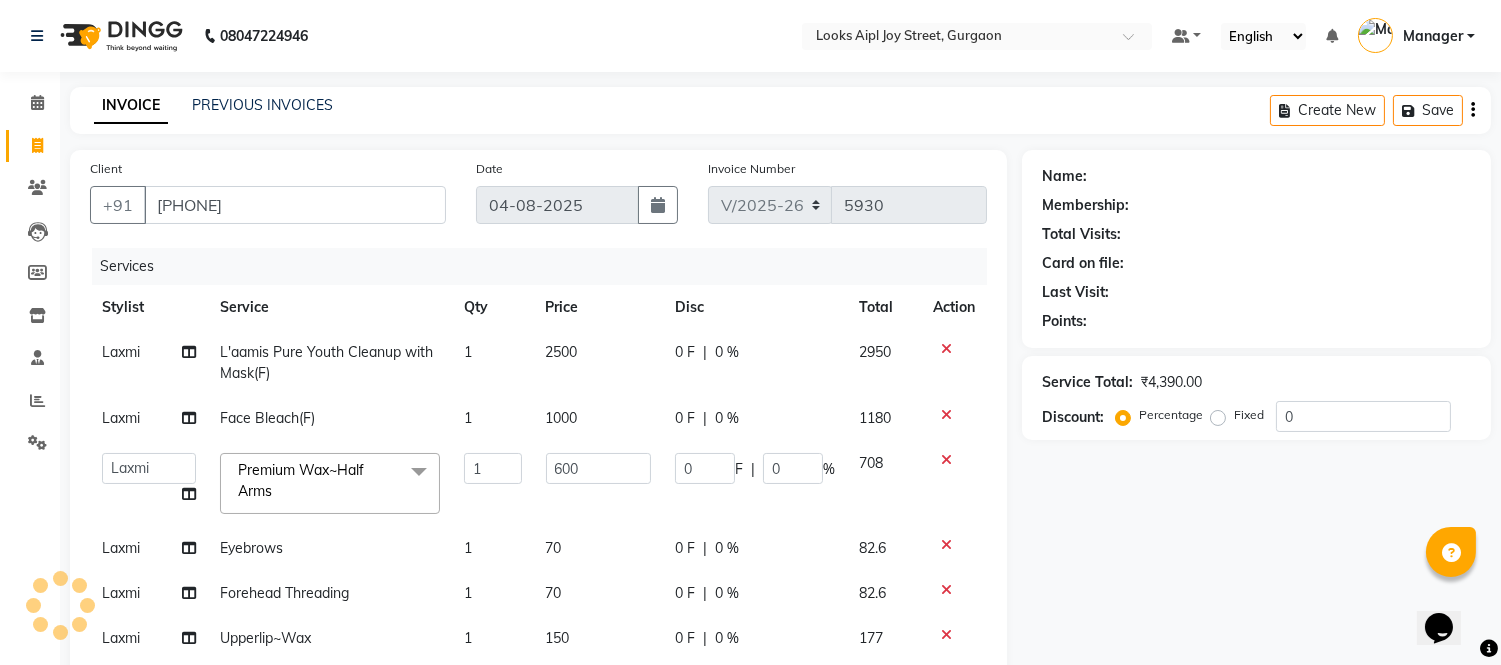 select on "1: Object" 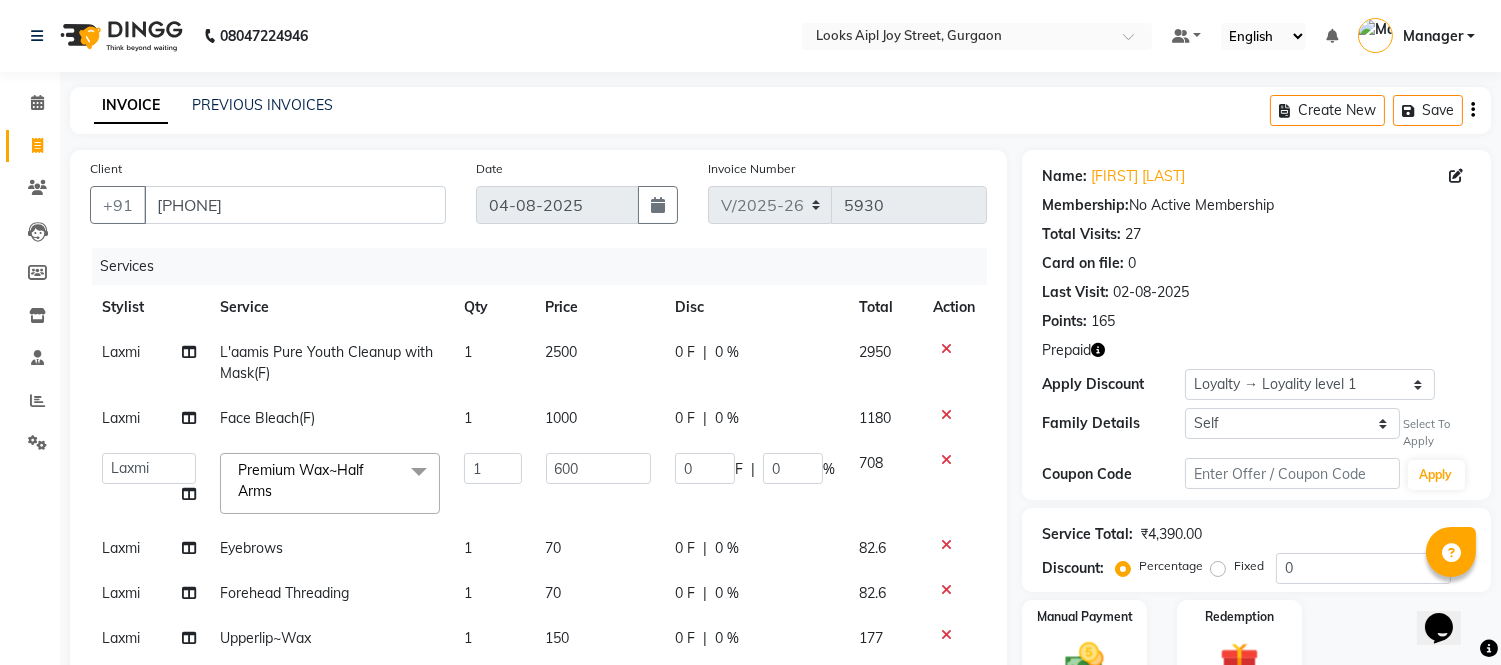 click 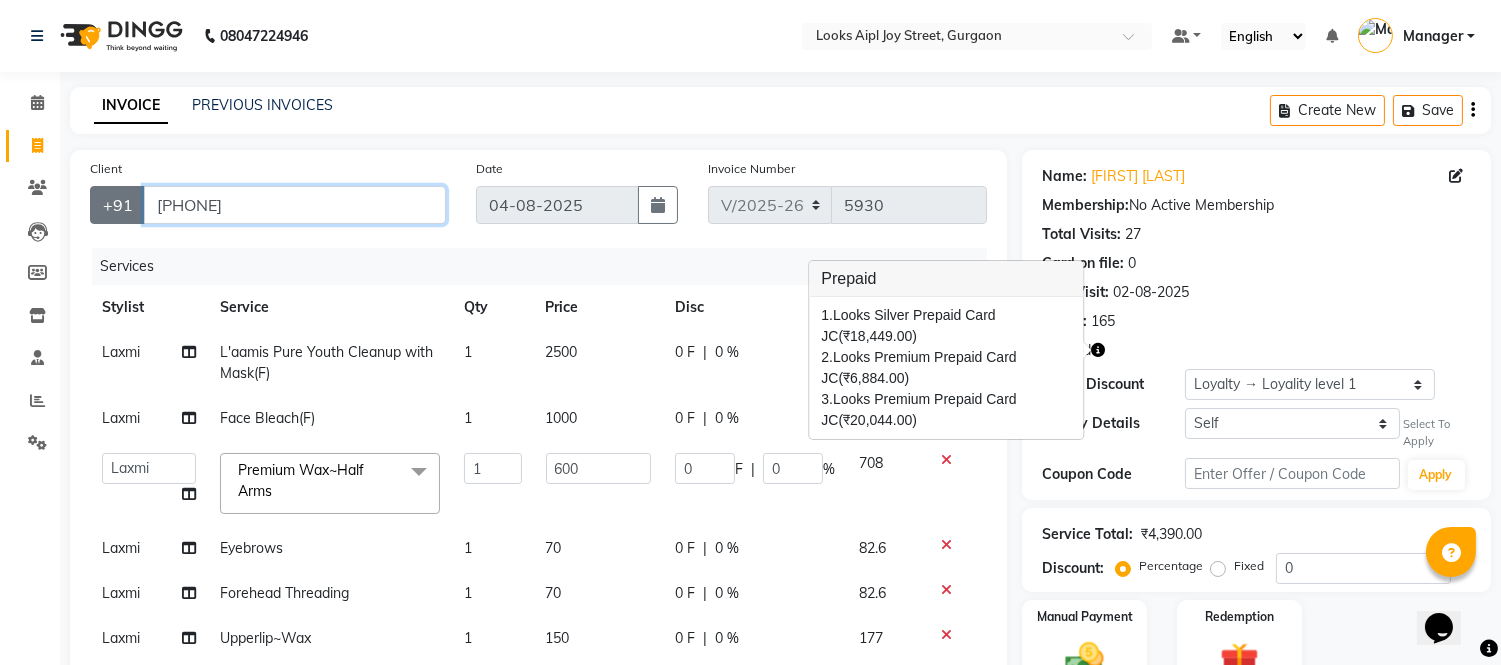 drag, startPoint x: 267, startPoint y: 208, endPoint x: 110, endPoint y: 208, distance: 157 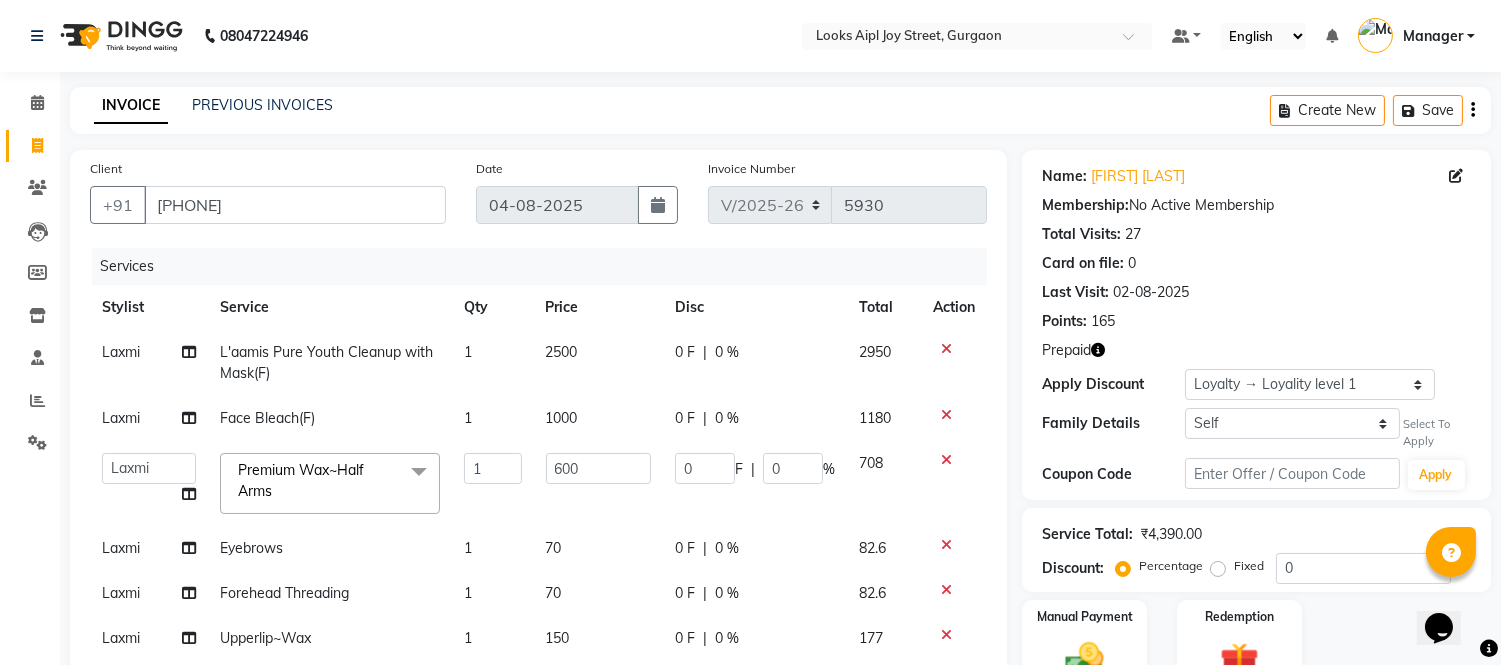 click on "INVOICE PREVIOUS INVOICES Create New   Save" 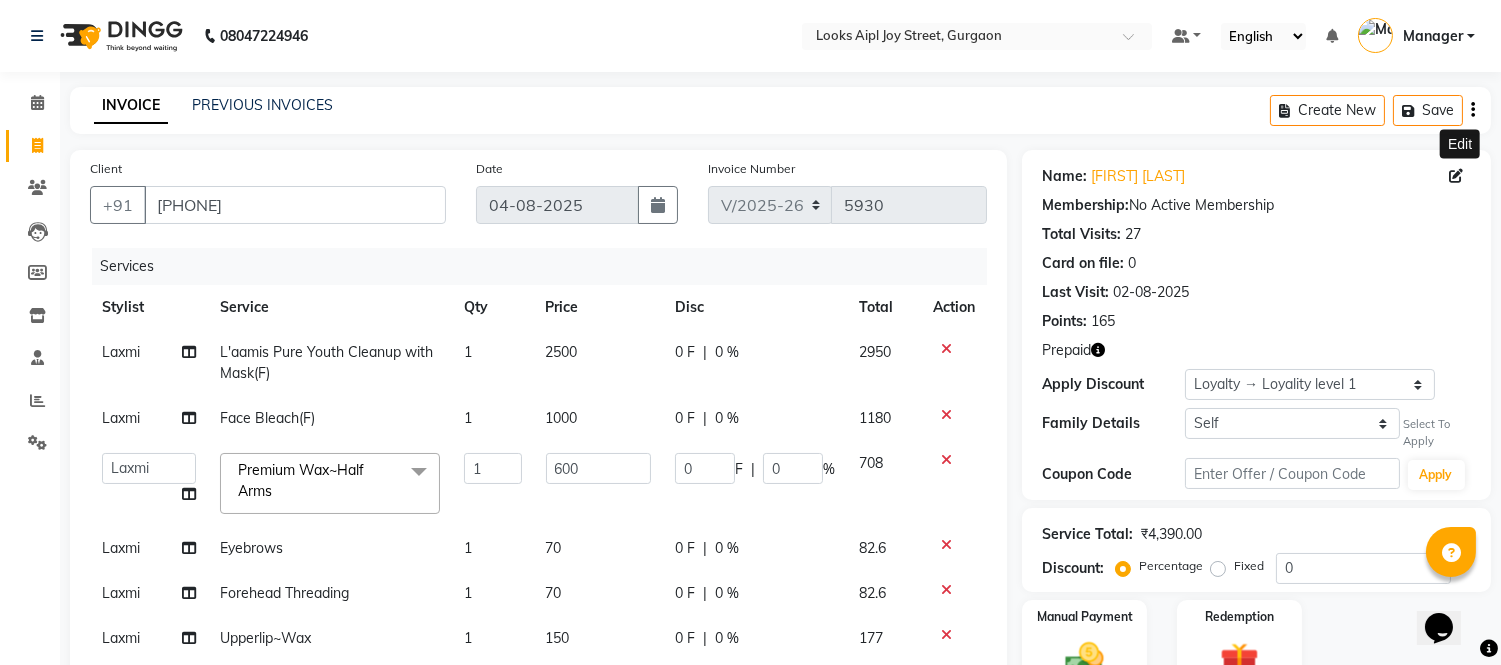 click 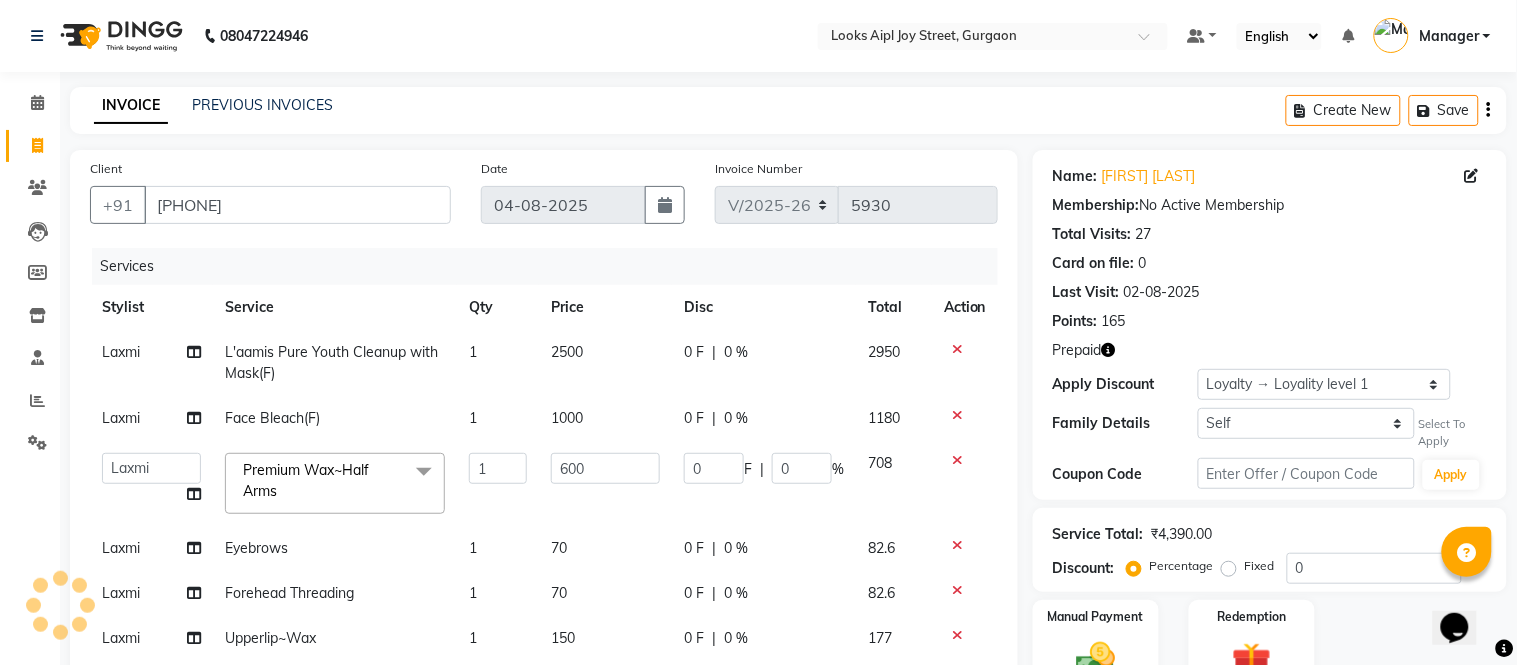 select on "female" 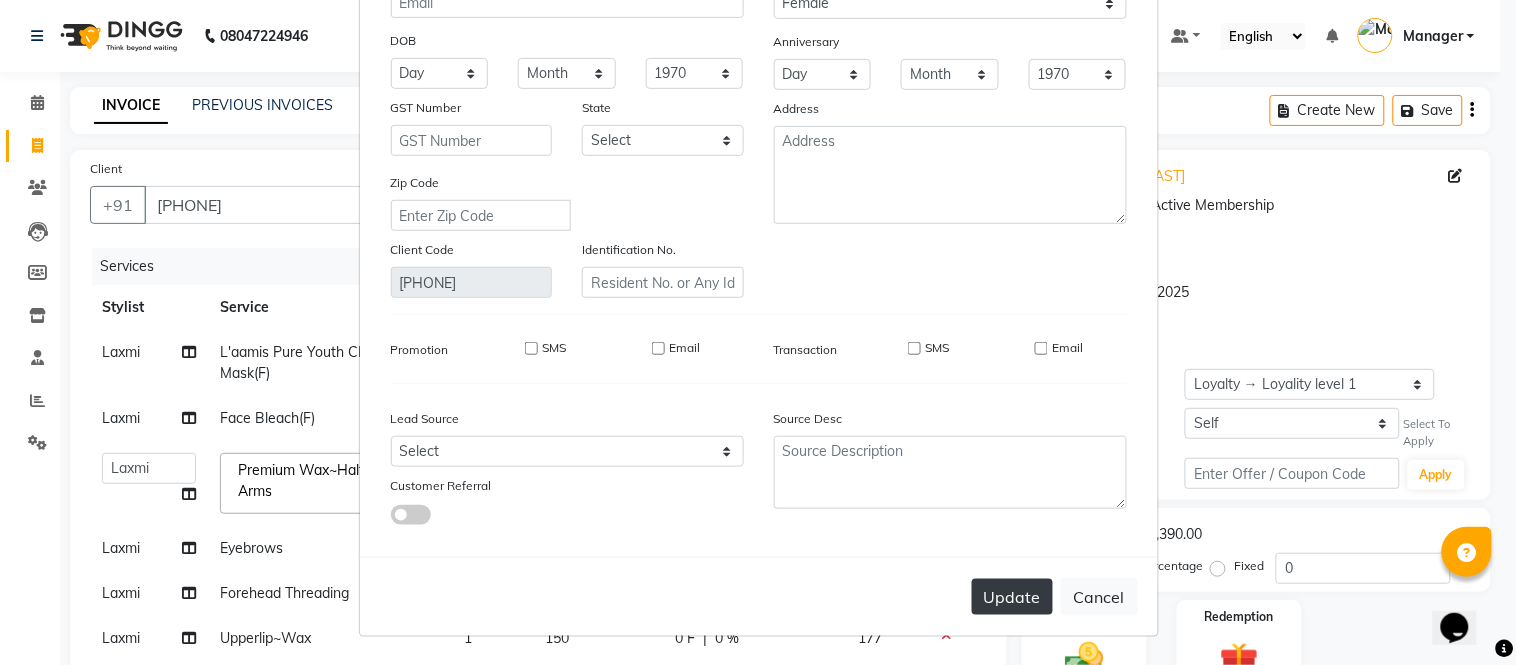 scroll, scrollTop: 224, scrollLeft: 0, axis: vertical 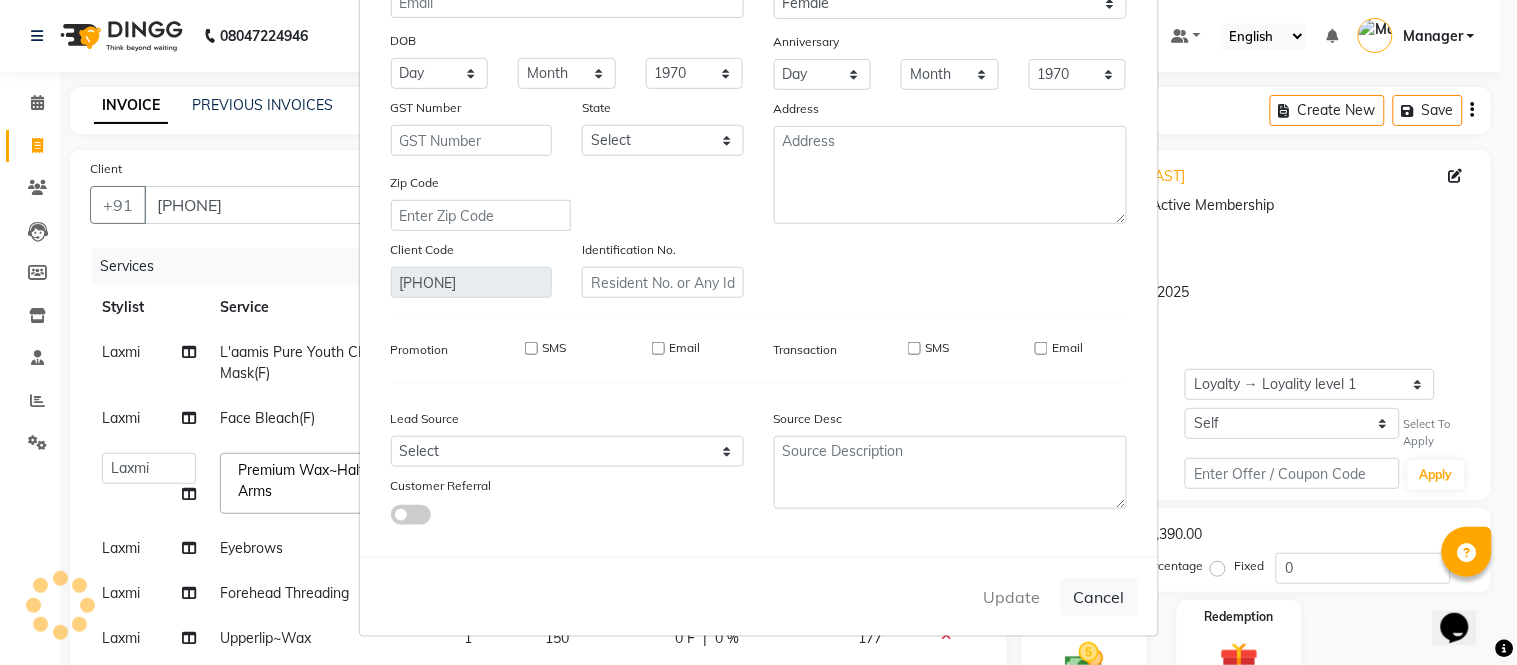 type 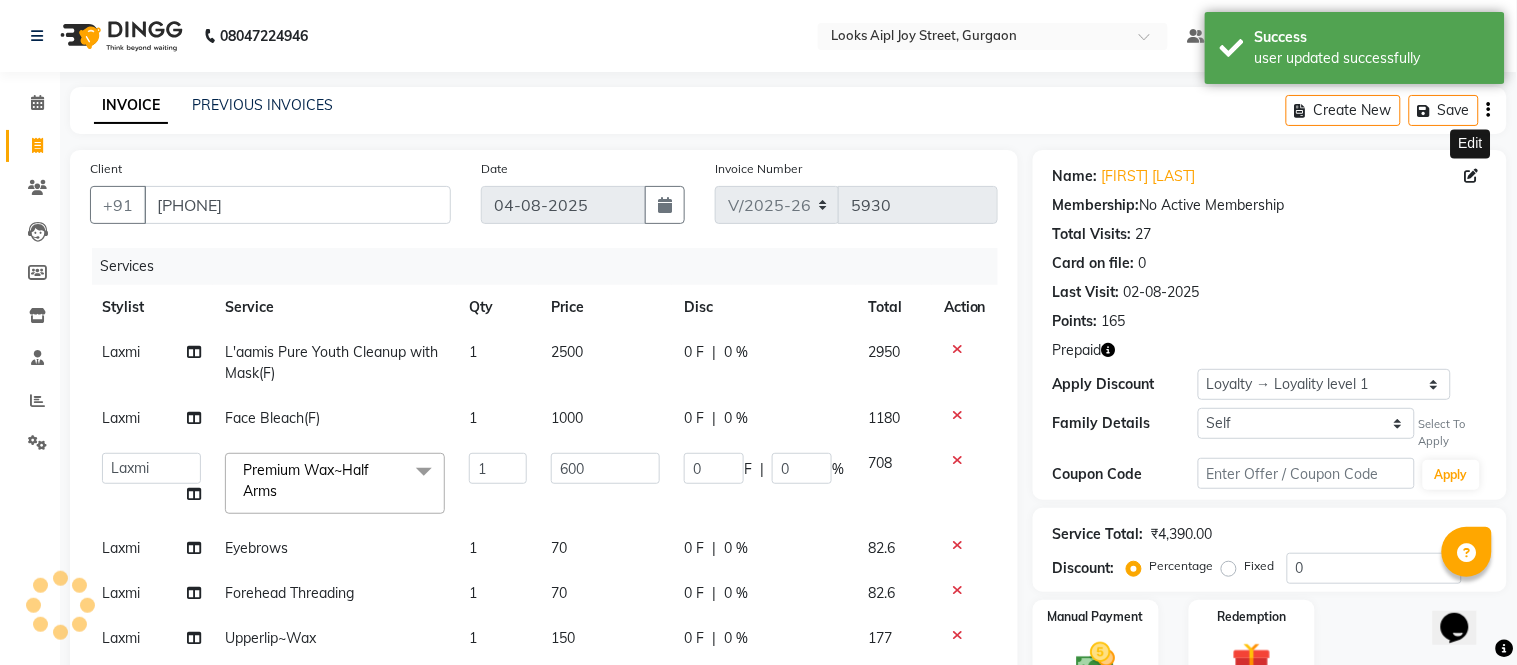 select on "1: Object" 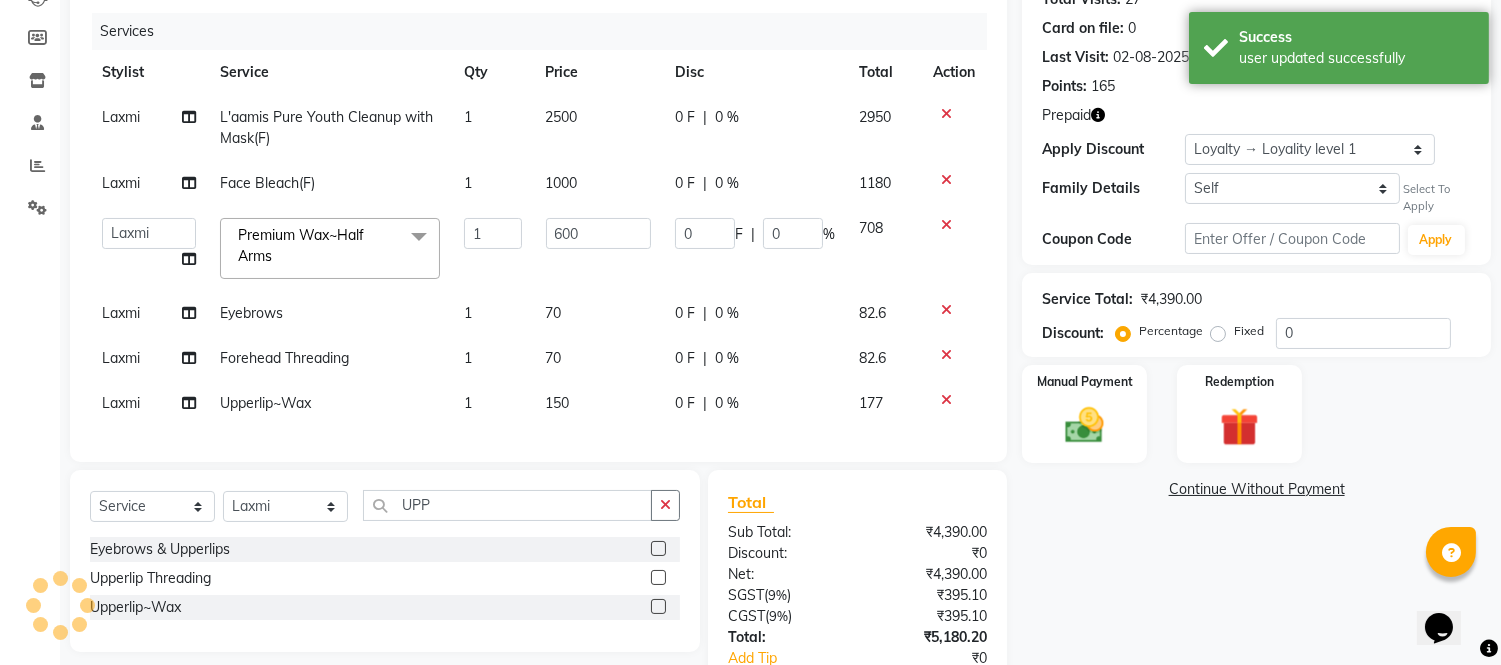 scroll, scrollTop: 401, scrollLeft: 0, axis: vertical 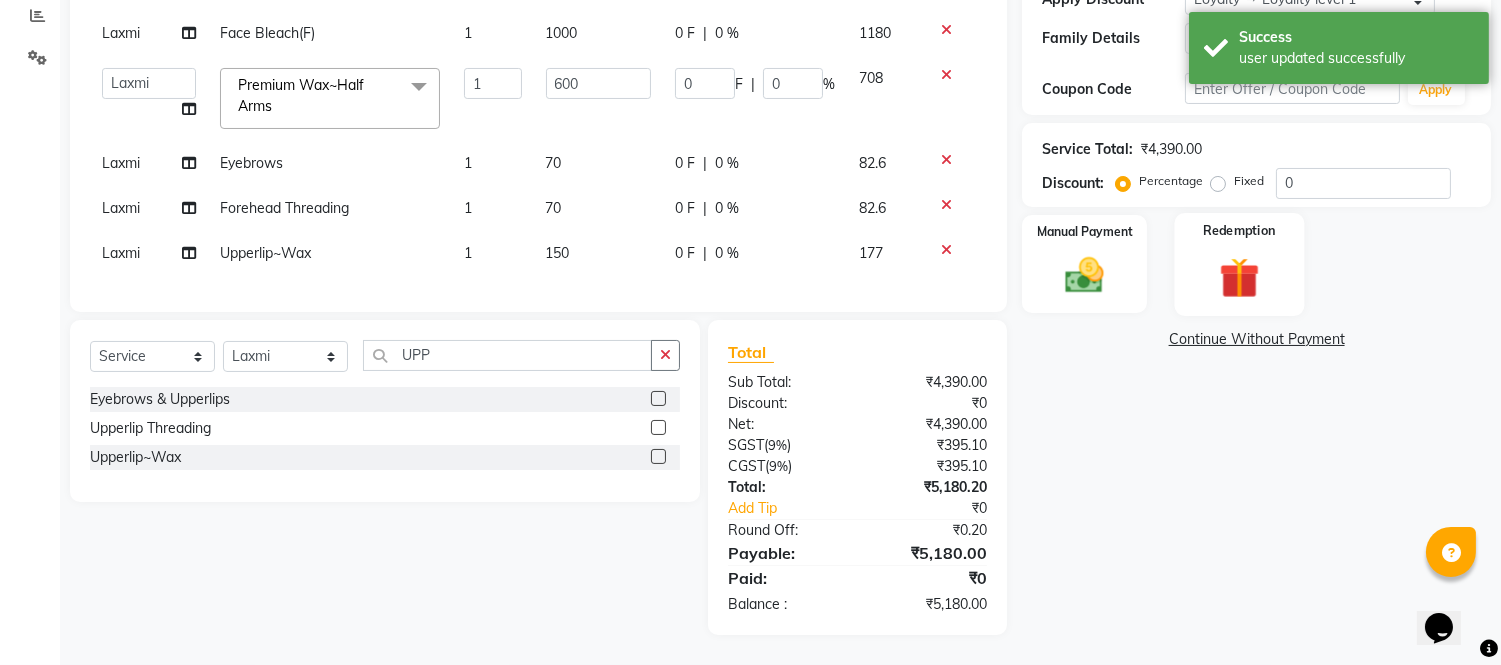 drag, startPoint x: 1227, startPoint y: 262, endPoint x: 1254, endPoint y: 266, distance: 27.294687 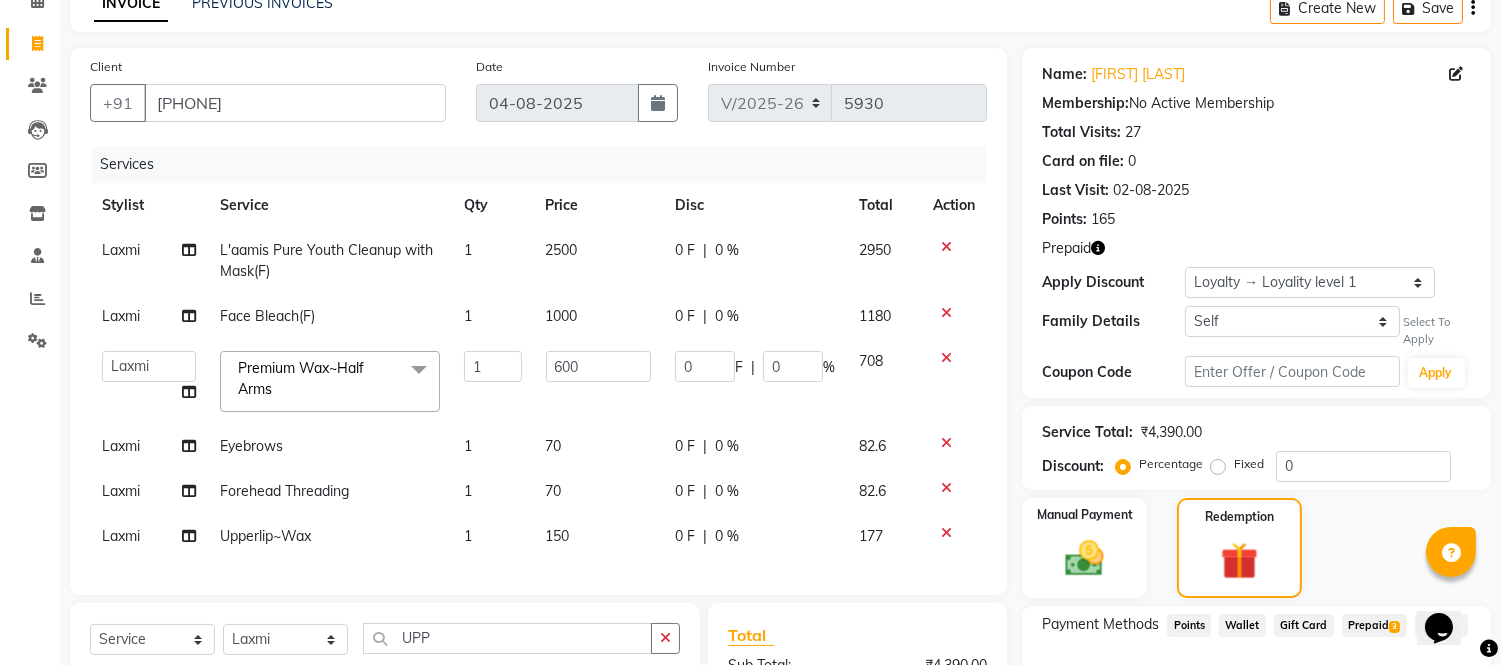 scroll, scrollTop: 67, scrollLeft: 0, axis: vertical 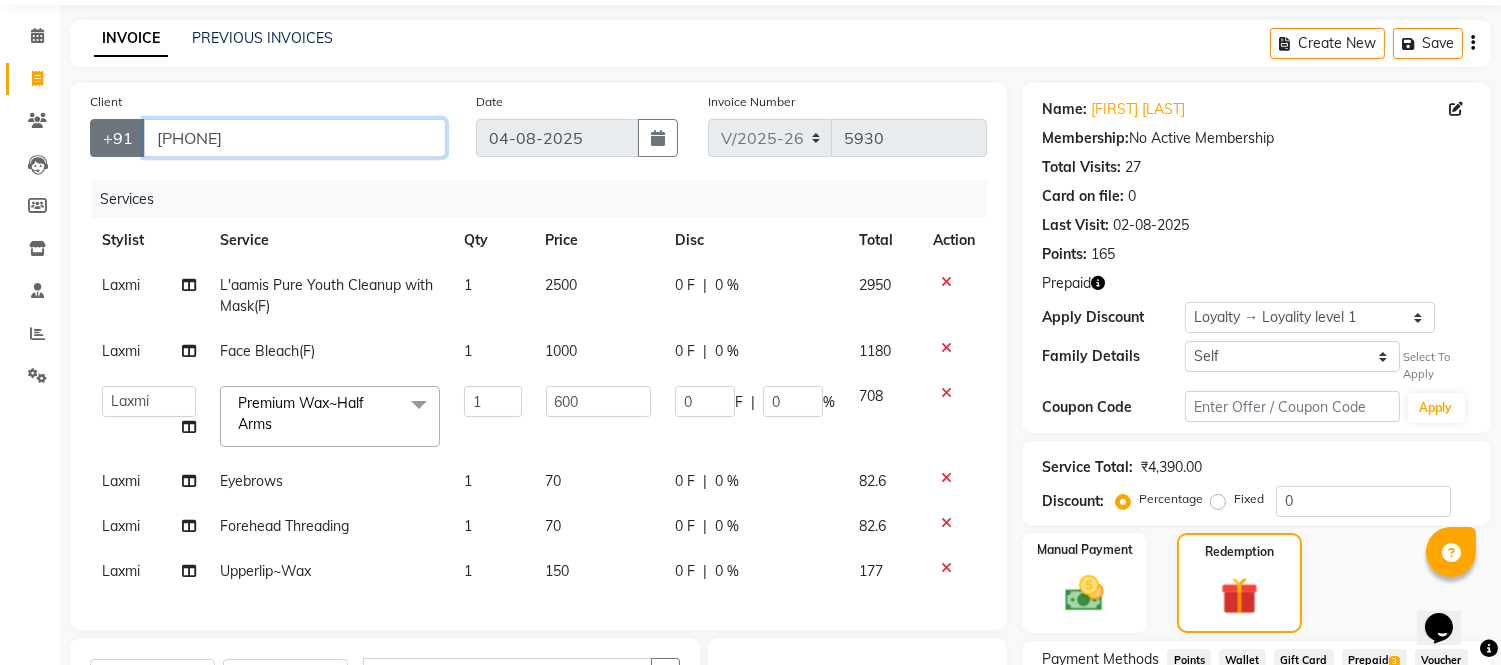 drag, startPoint x: 275, startPoint y: 136, endPoint x: 102, endPoint y: 145, distance: 173.23395 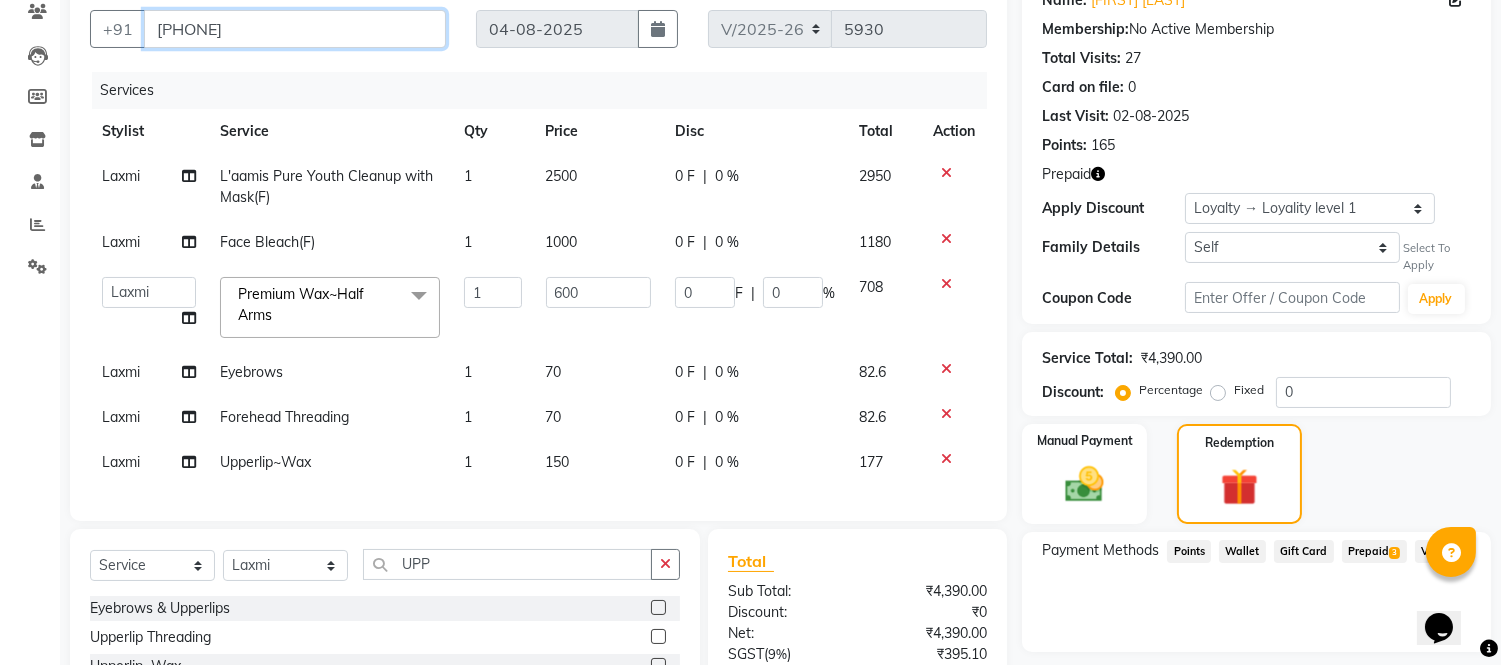 scroll, scrollTop: 401, scrollLeft: 0, axis: vertical 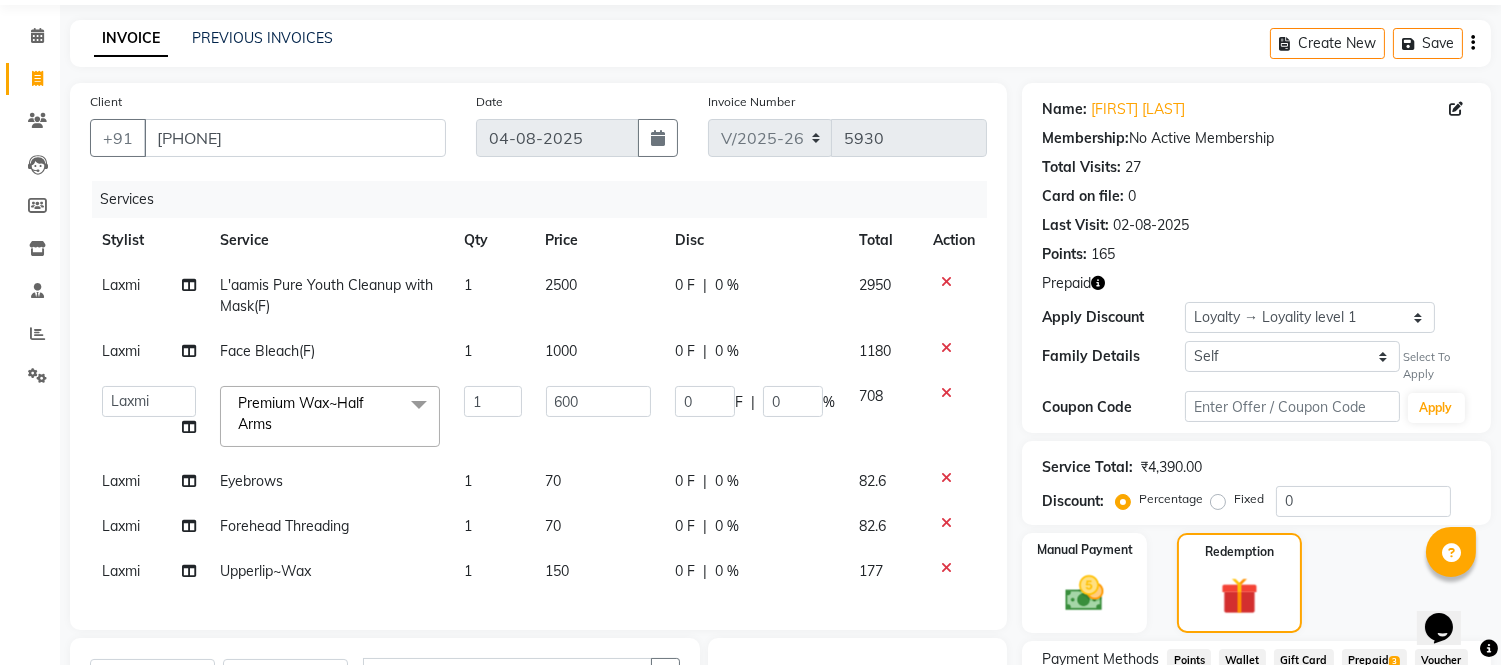click on "Points: [NUMBER]" 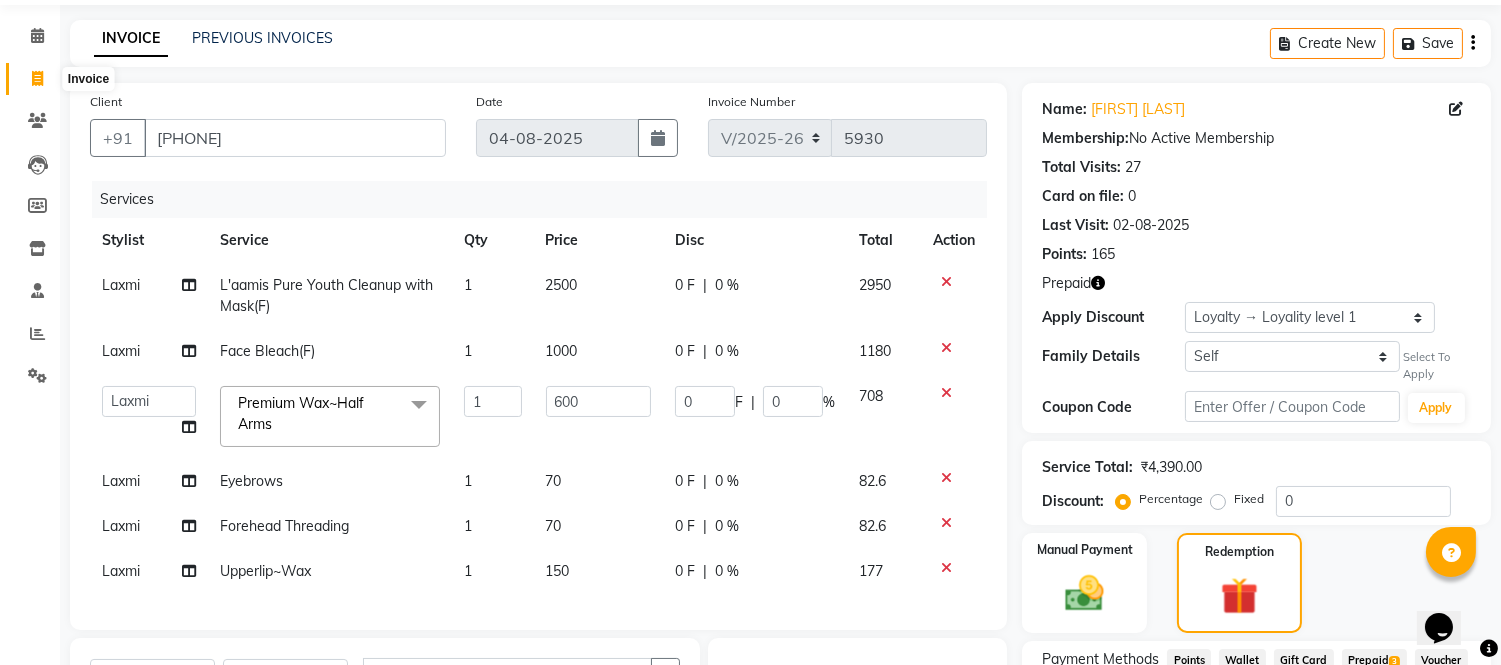 click 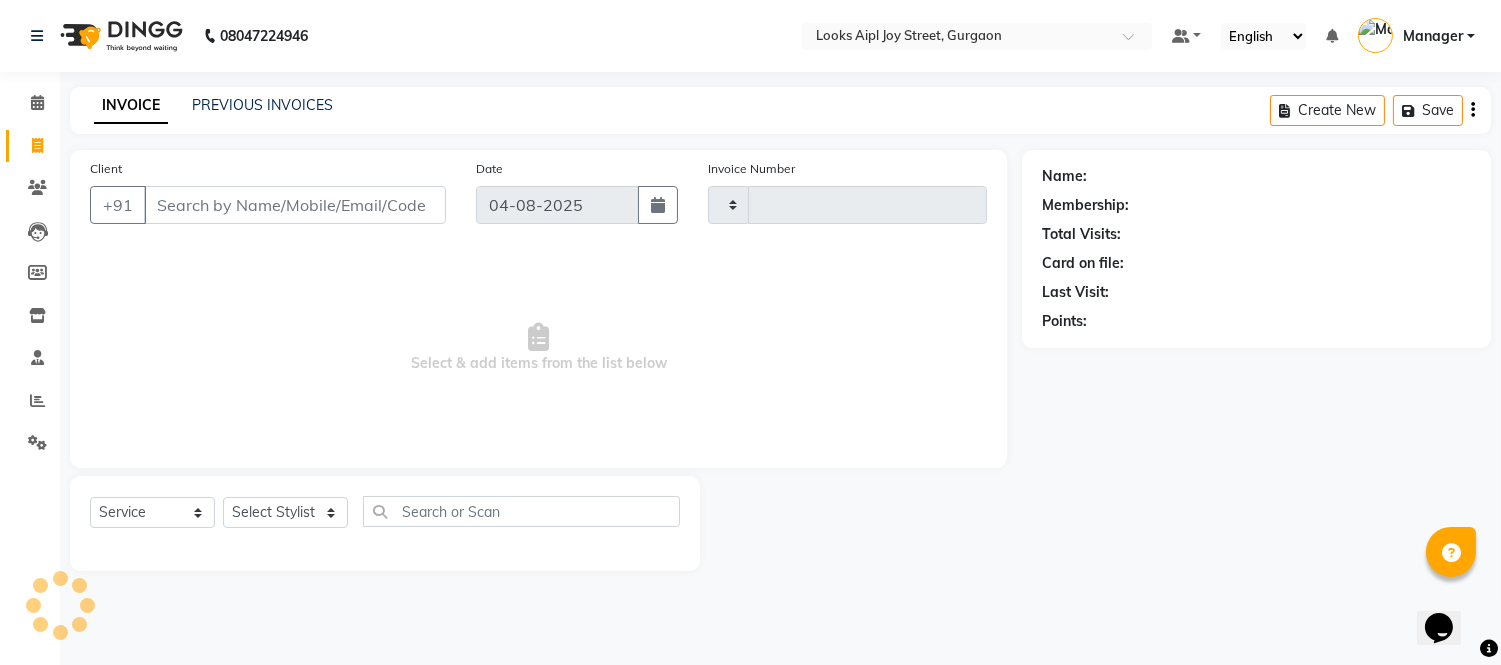 scroll, scrollTop: 0, scrollLeft: 0, axis: both 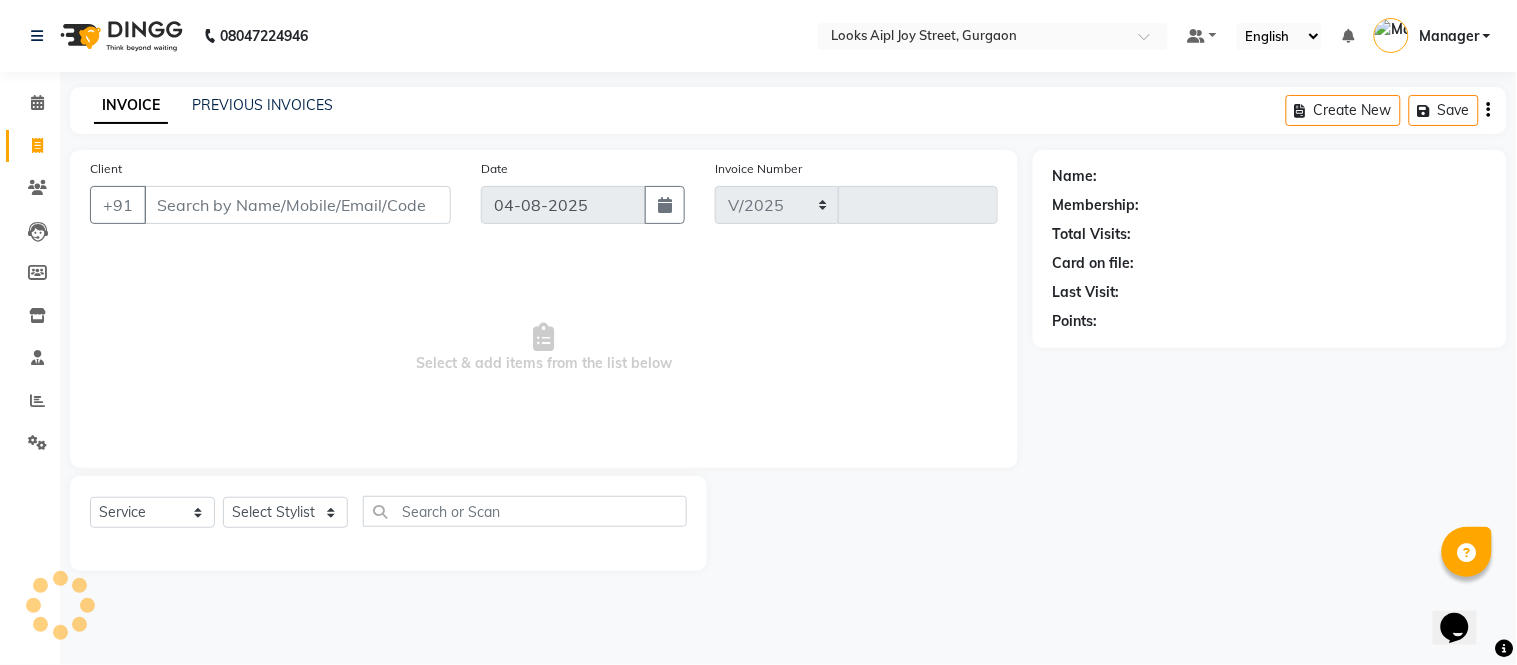 select on "6047" 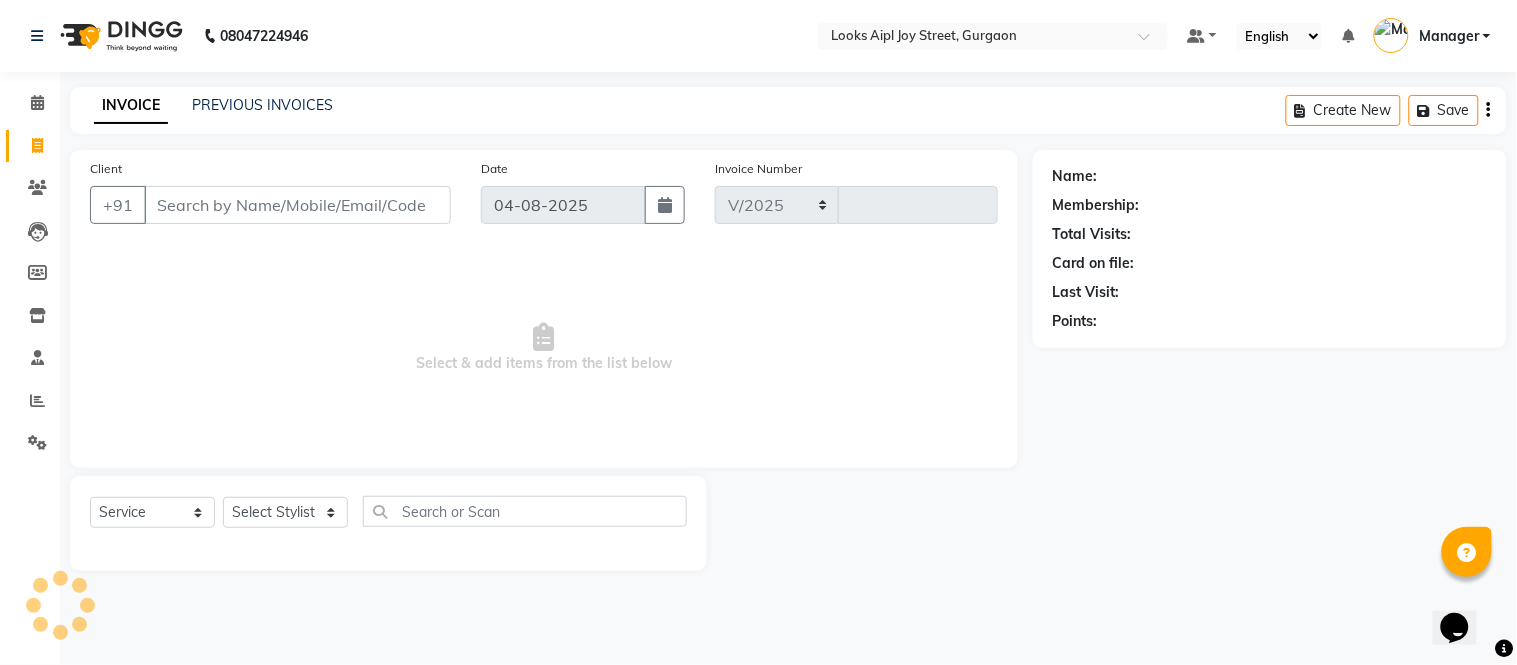 type on "5931" 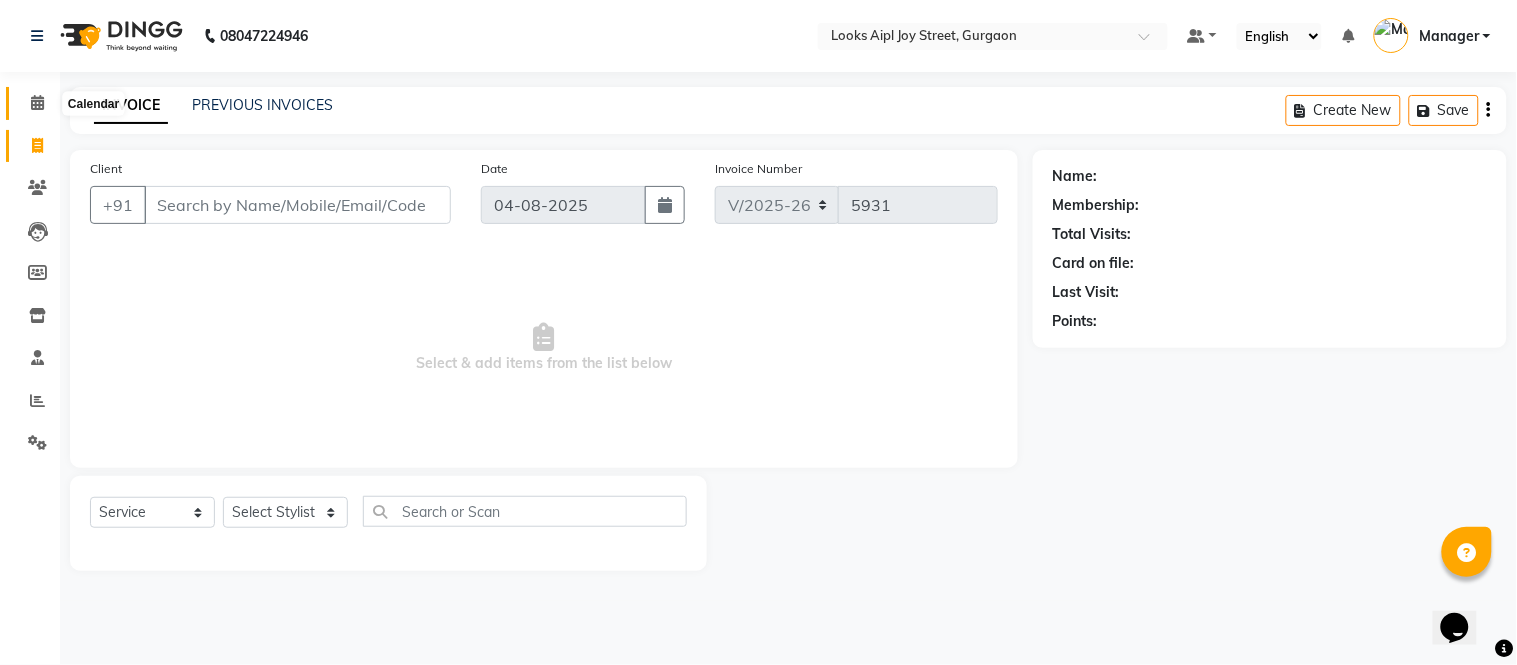click 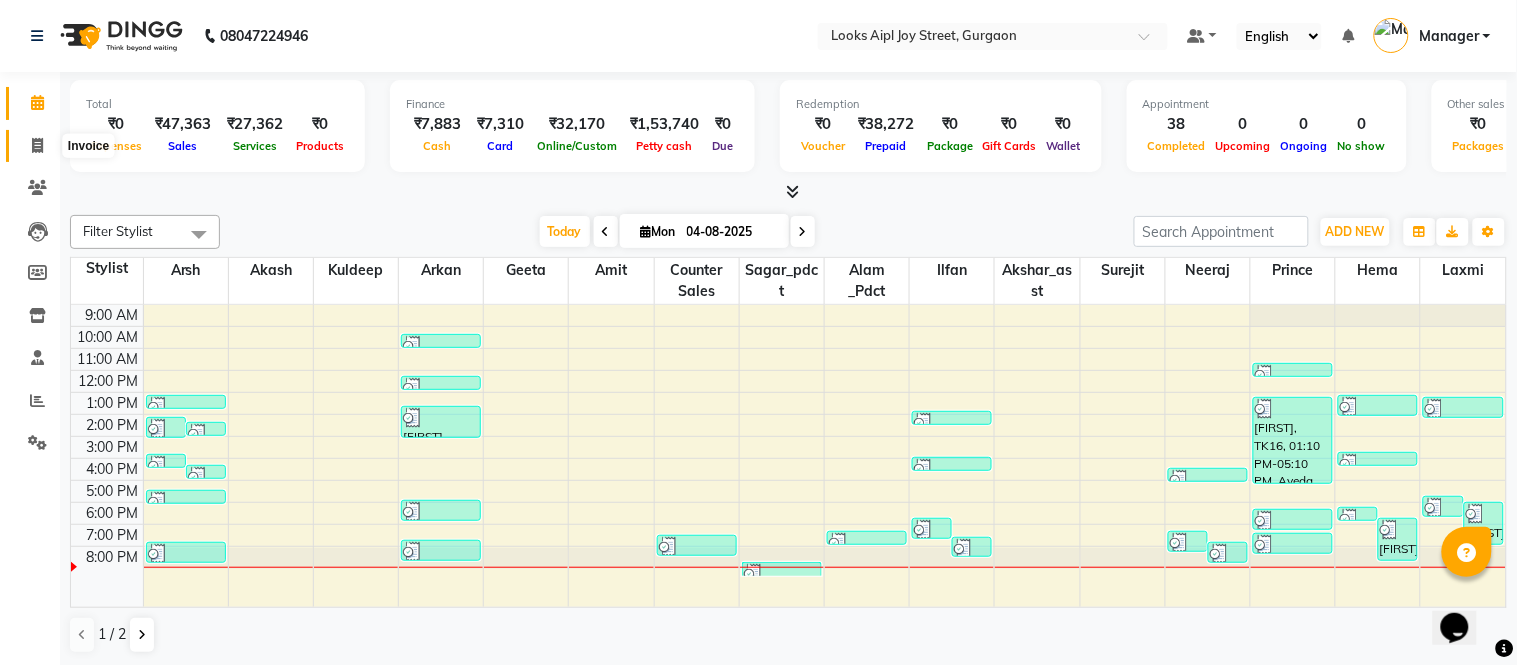 click 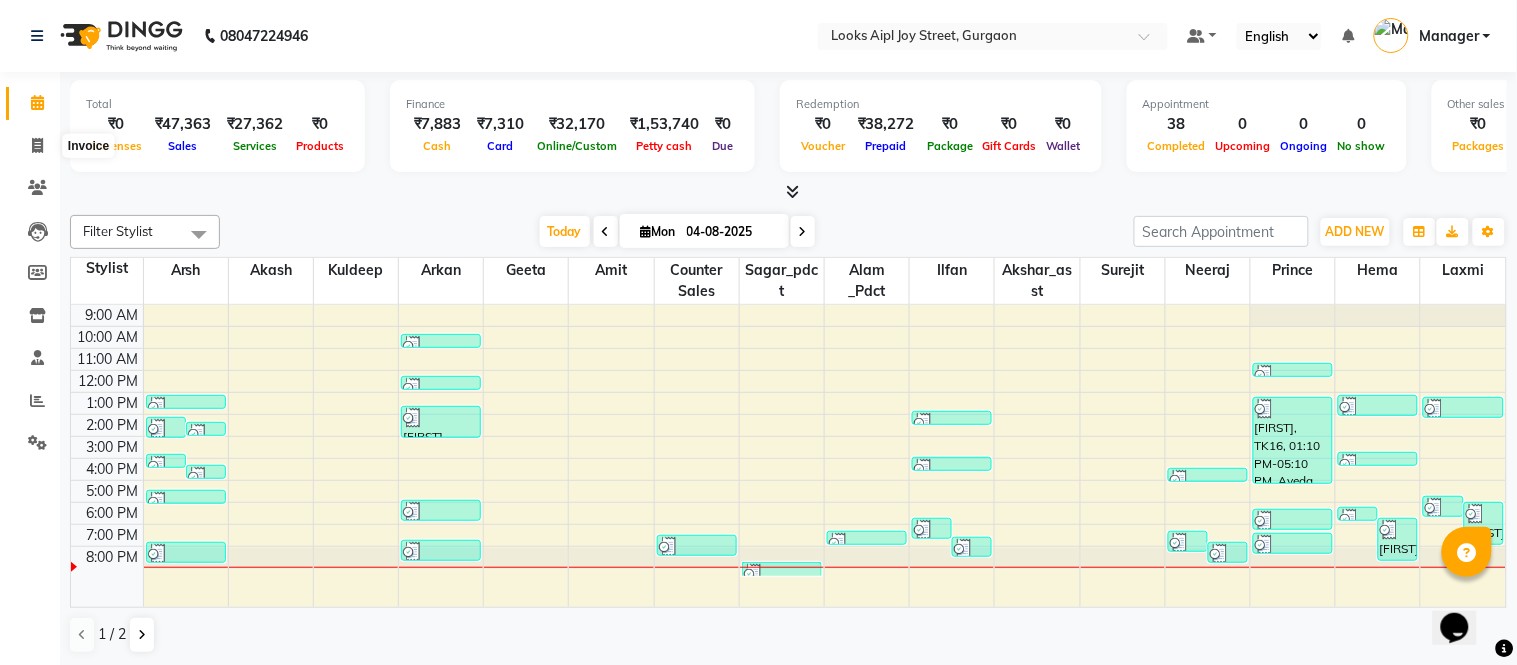select on "6047" 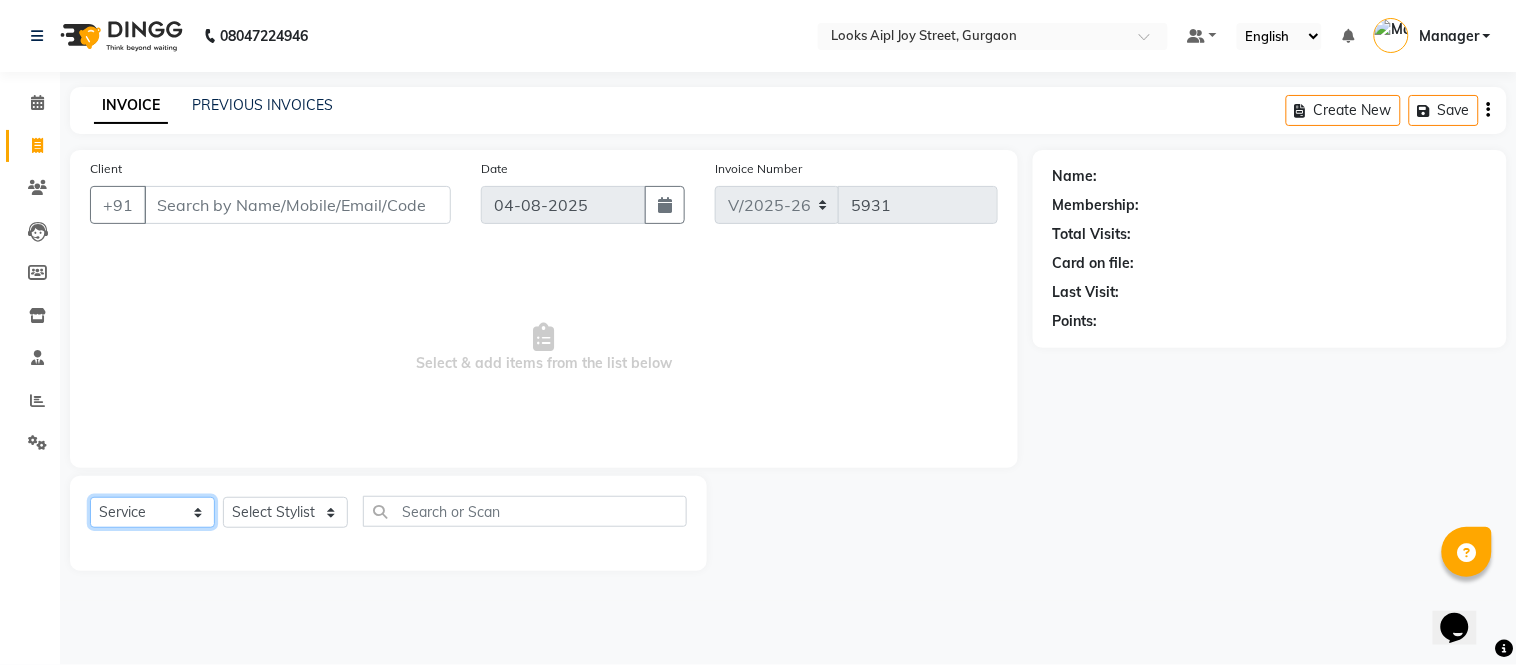 drag, startPoint x: 127, startPoint y: 522, endPoint x: 126, endPoint y: 511, distance: 11.045361 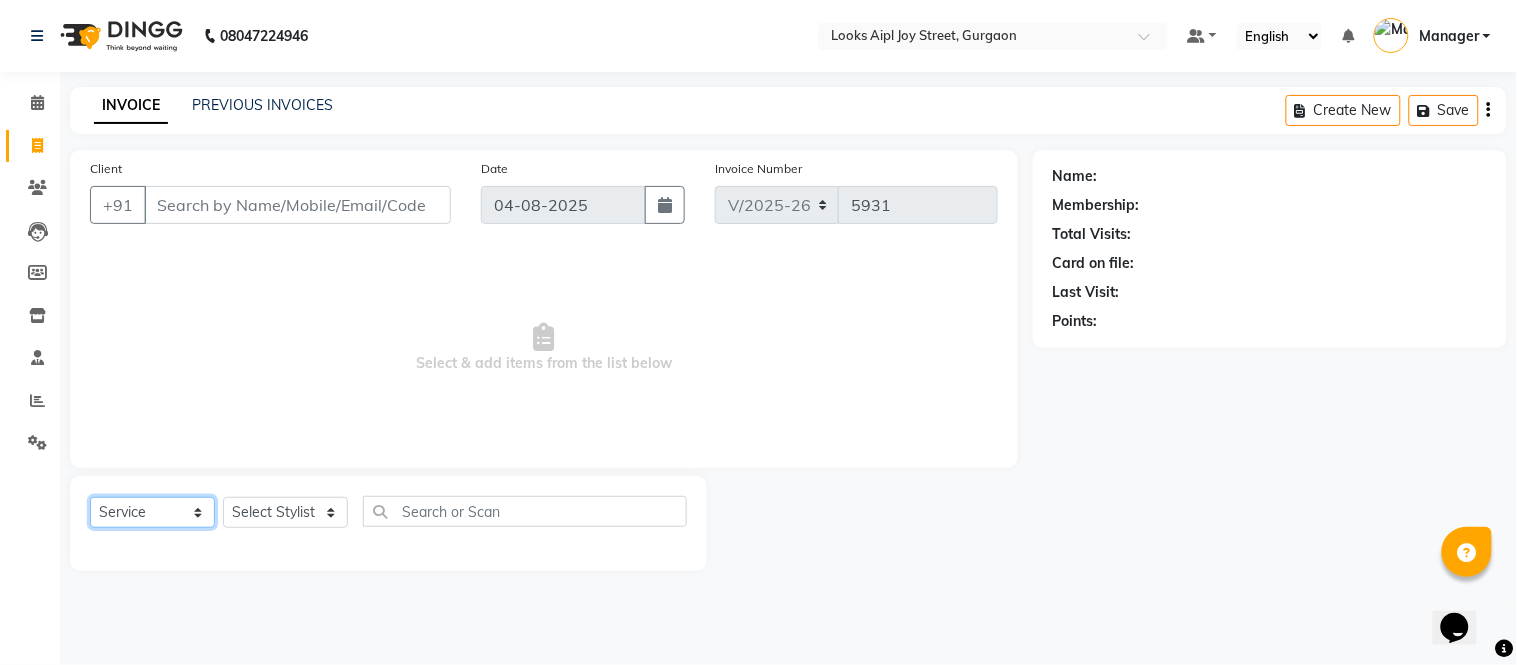 select on "product" 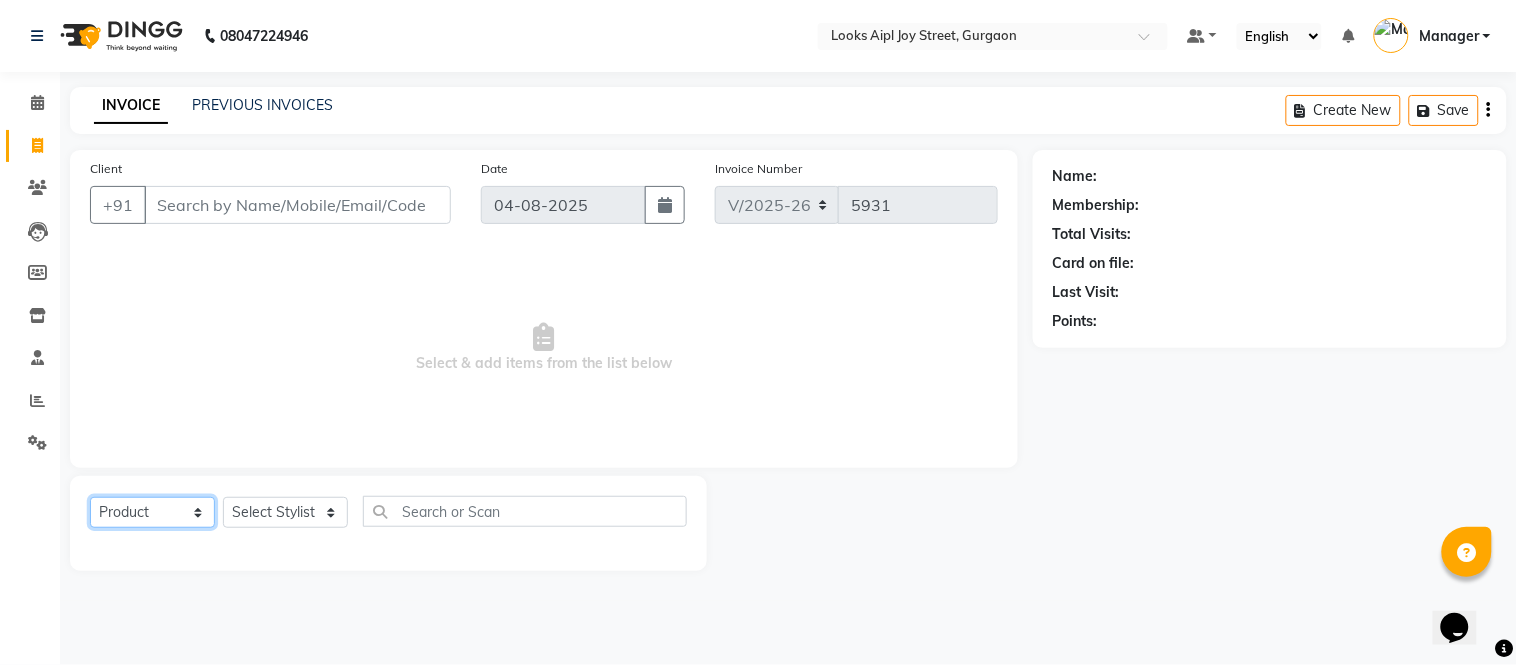 click on "Select  Service  Product  Membership  Package Voucher Prepaid Gift Card" 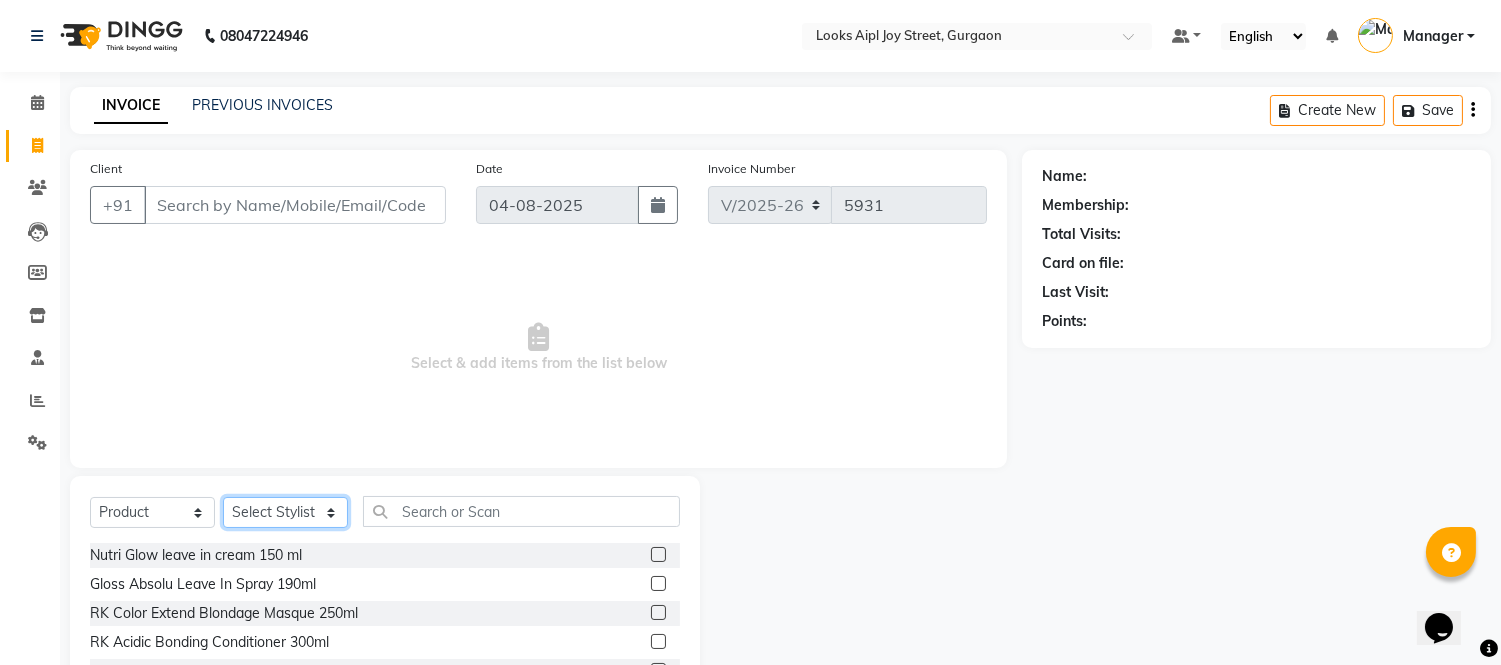 click on "Select Stylist Akash Akshar_asst Alam _Pdct Amit Arkan Arsh Counter Sales Geeta Hema ilfan Kuldeep Laxmi Manager Neeraj Prince sagar_pdct Surejit Vijay Zakir_pdct" 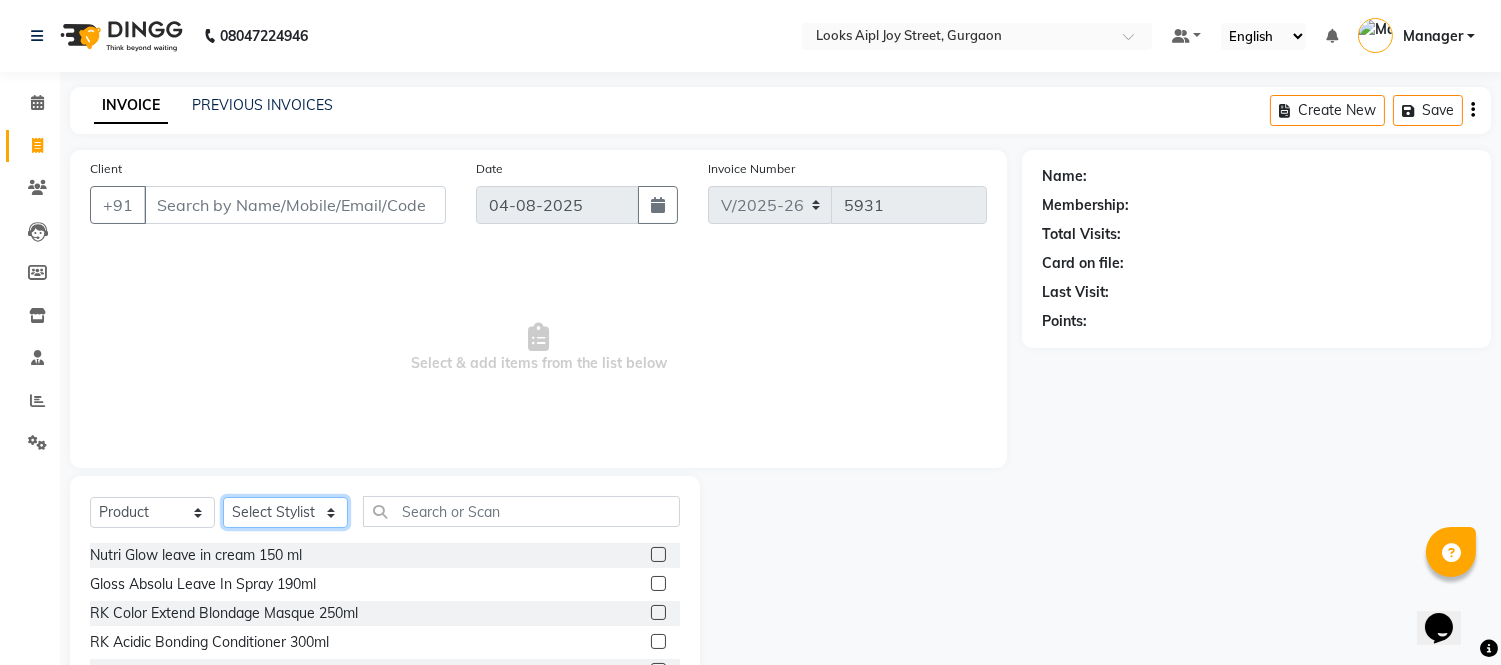 select on "70689" 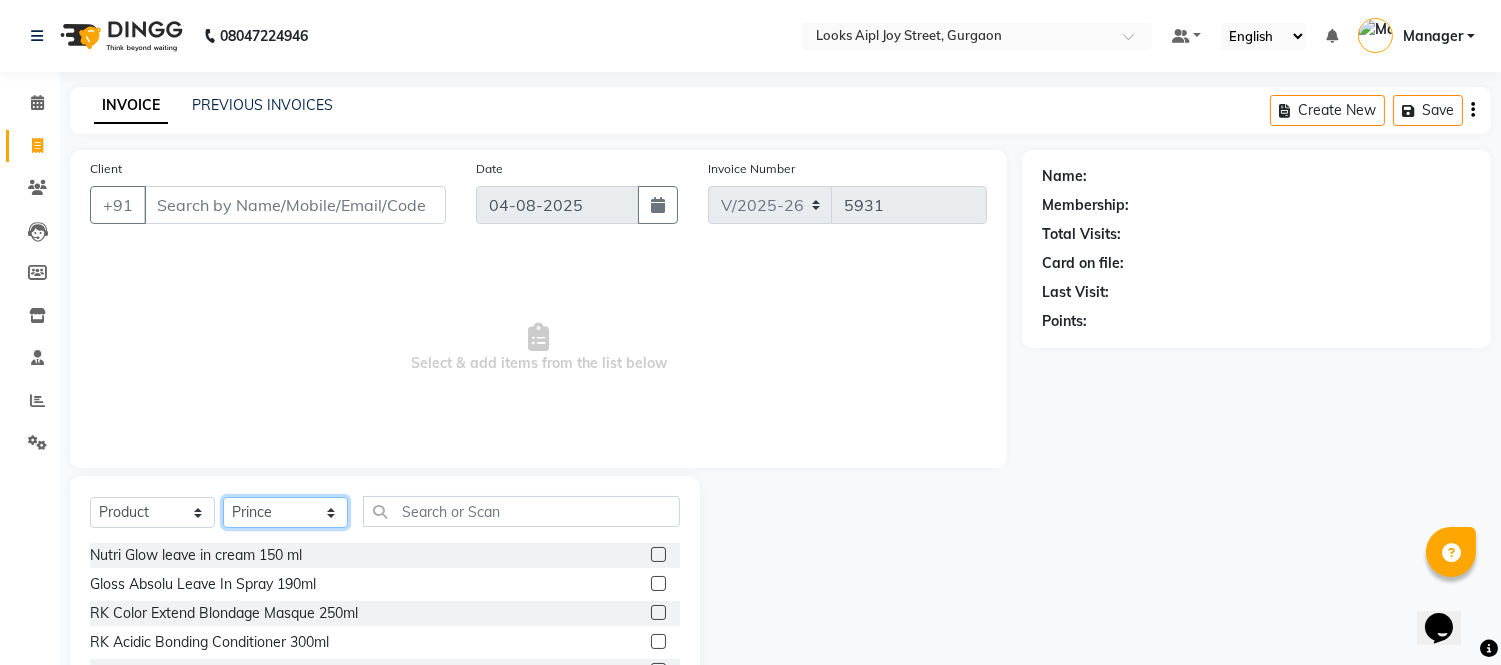 click on "Select Stylist Akash Akshar_asst Alam _Pdct Amit Arkan Arsh Counter Sales Geeta Hema ilfan Kuldeep Laxmi Manager Neeraj Prince sagar_pdct Surejit Vijay Zakir_pdct" 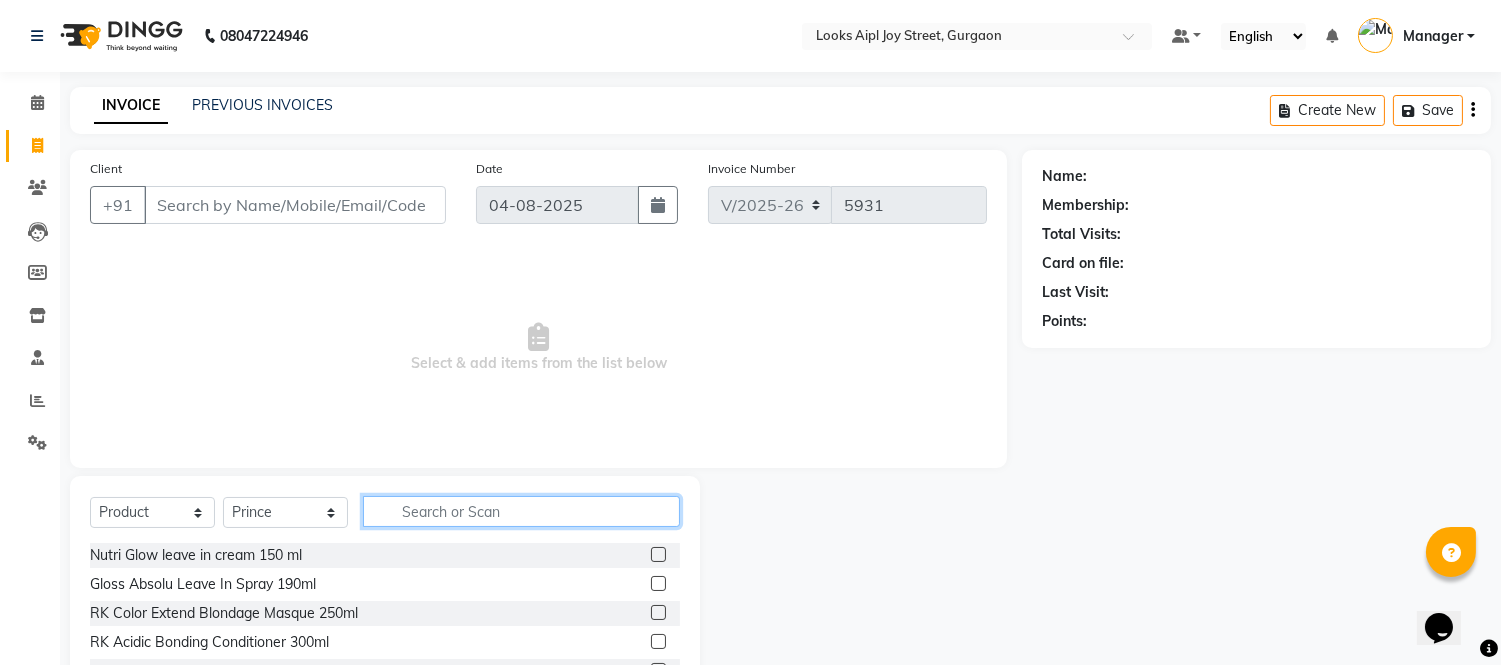 click 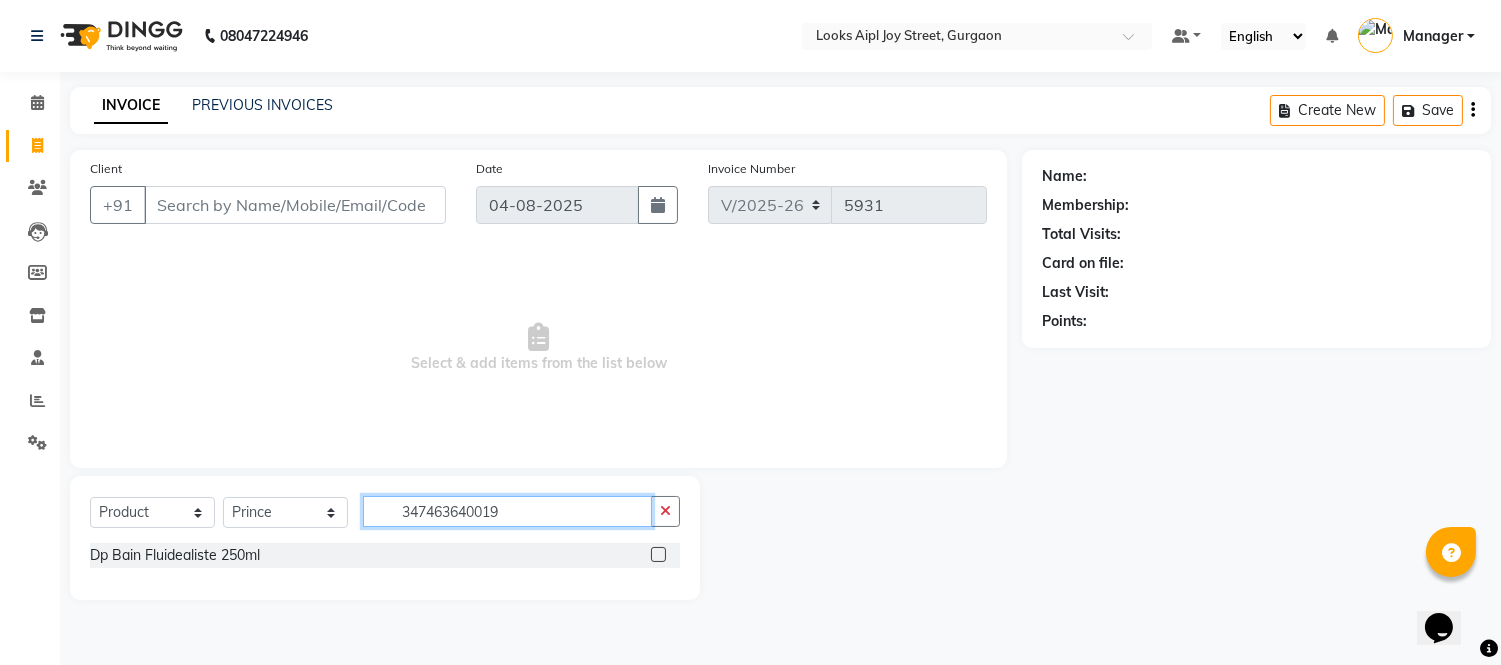 type on "3474636400195" 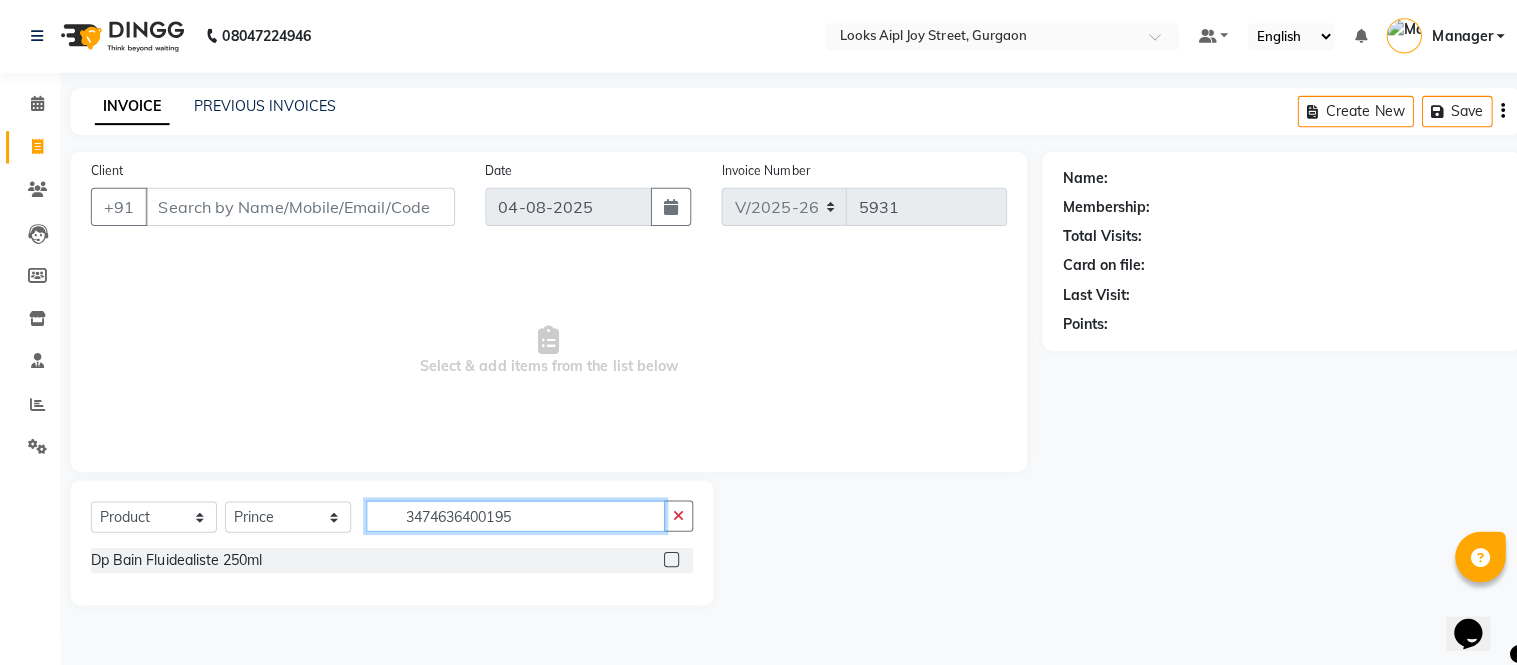 type 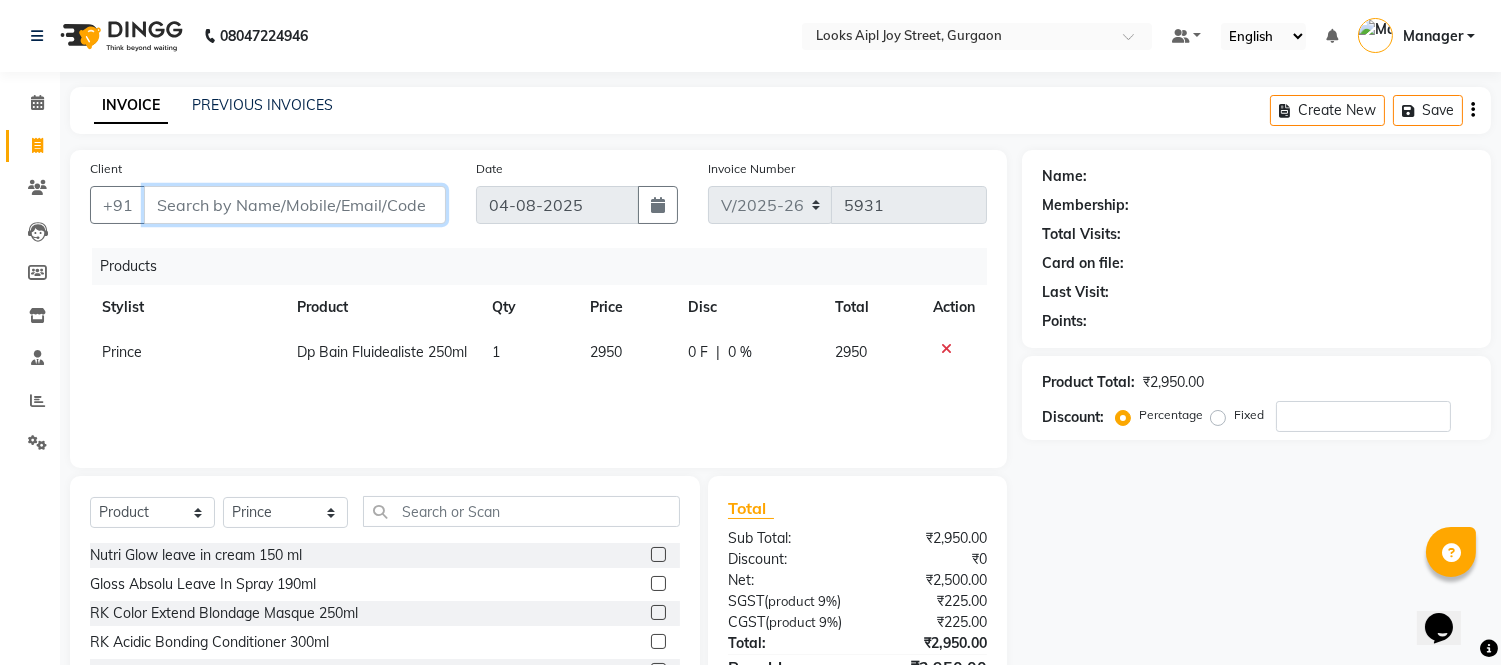 click on "Client" at bounding box center [295, 205] 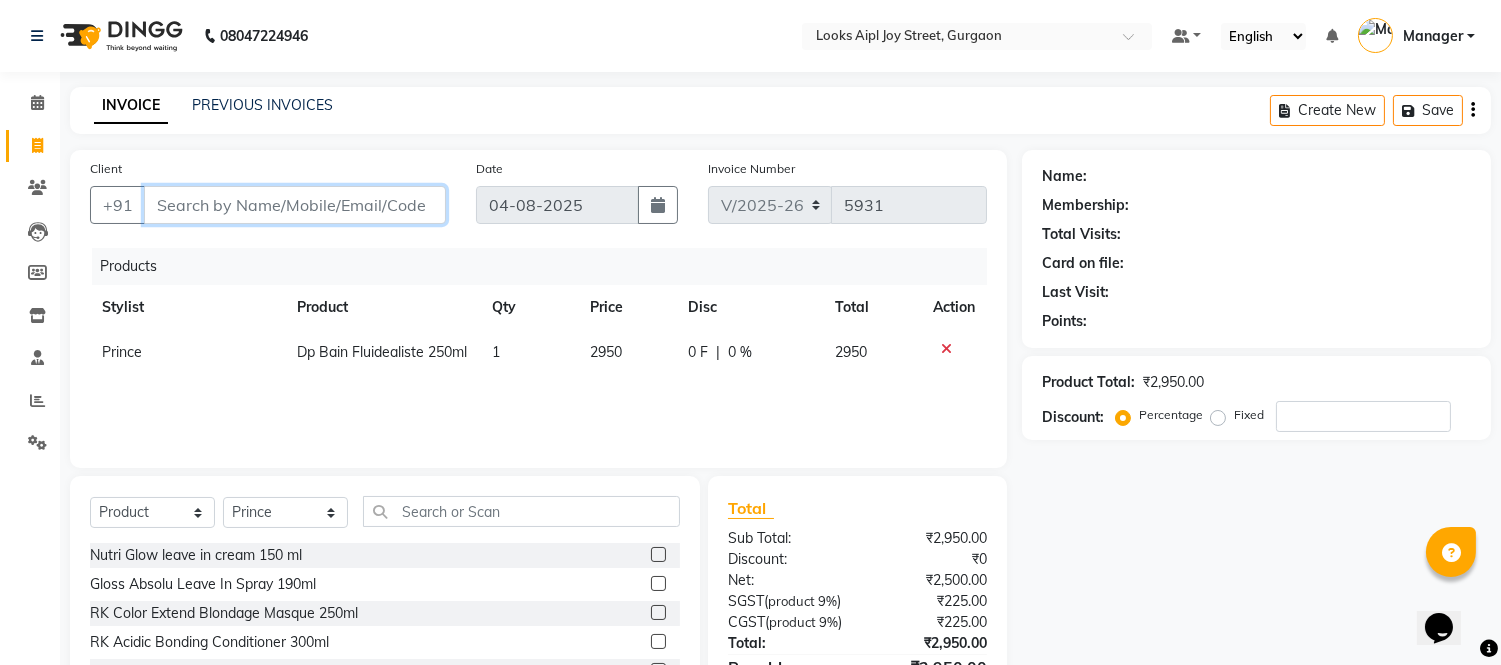 type on "2" 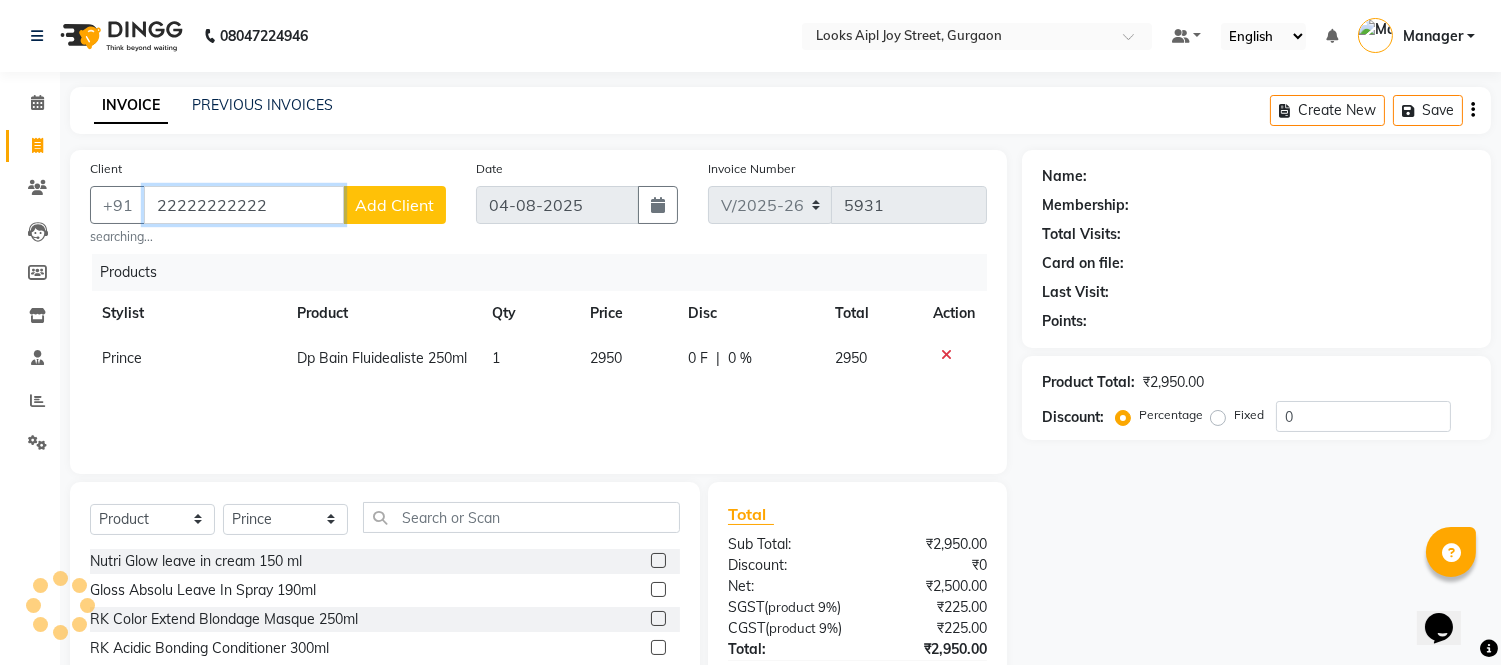 type on "22222222222" 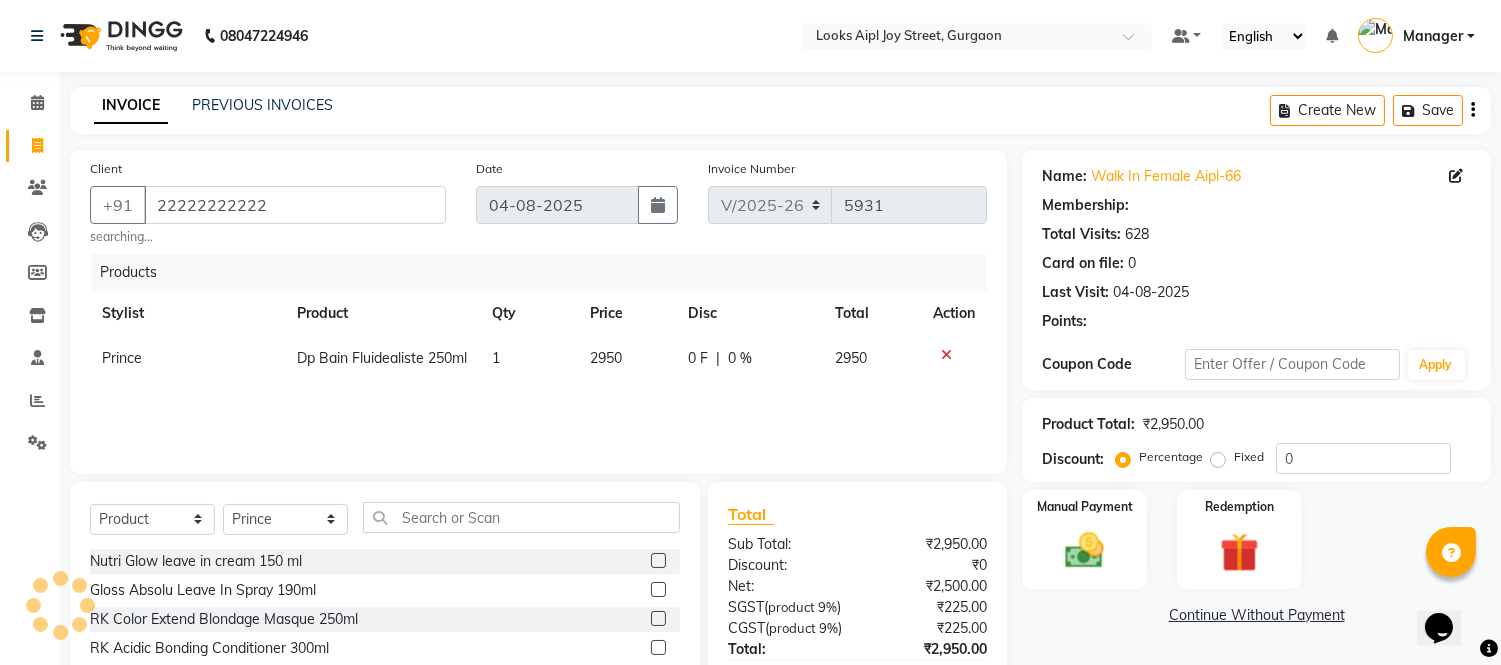 select on "1: Object" 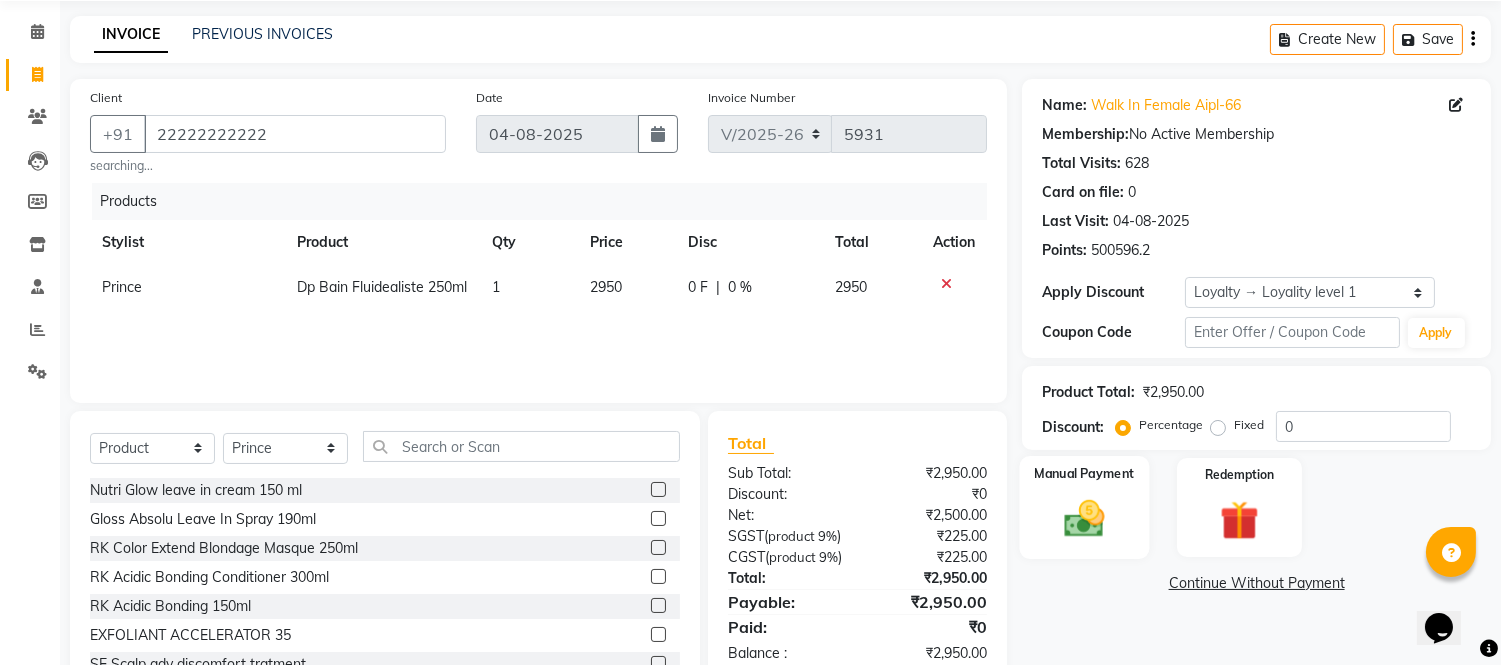 scroll, scrollTop: 162, scrollLeft: 0, axis: vertical 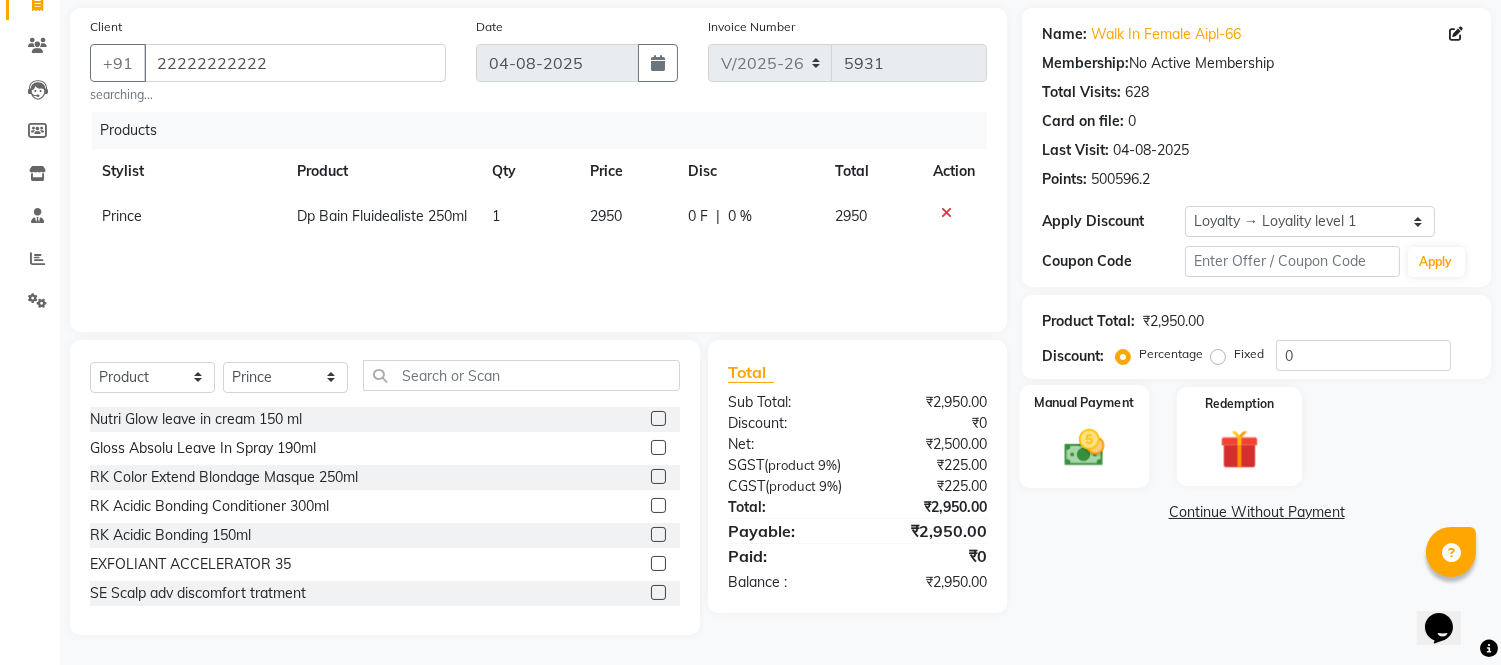 click 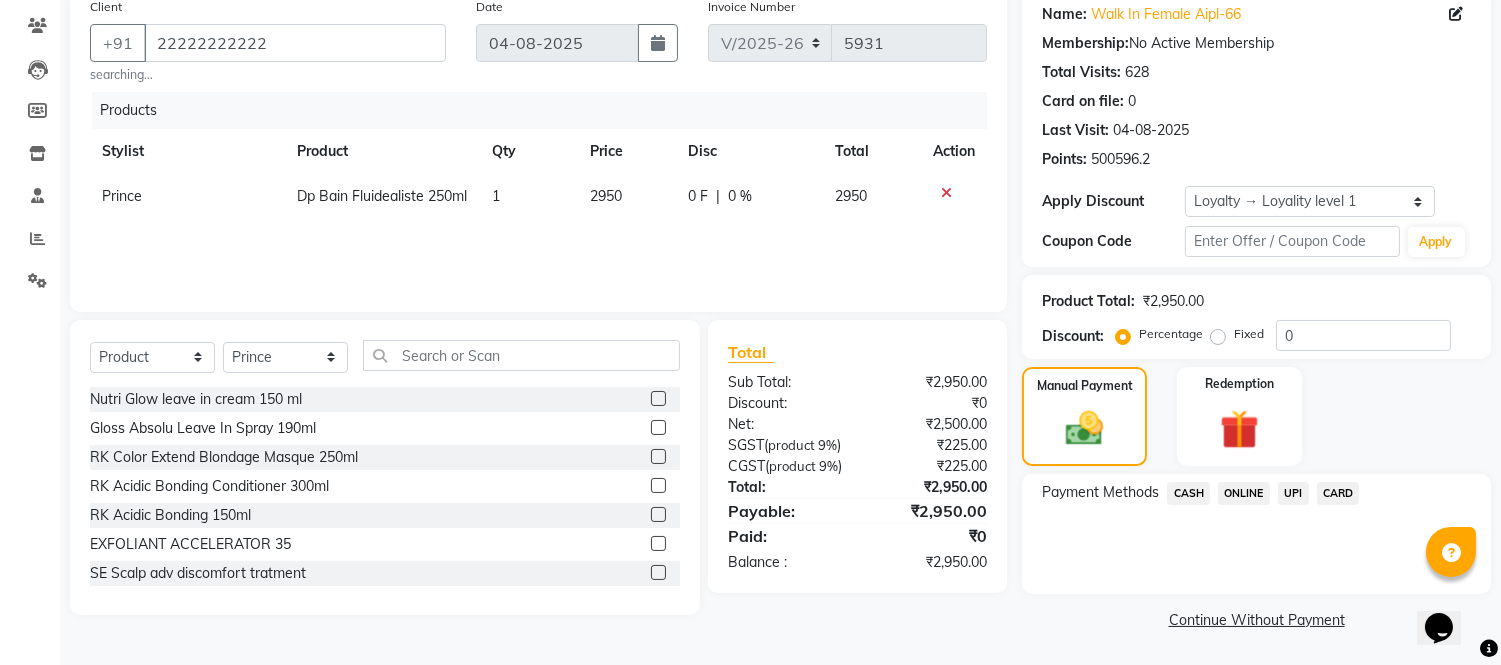 click on "UPI" 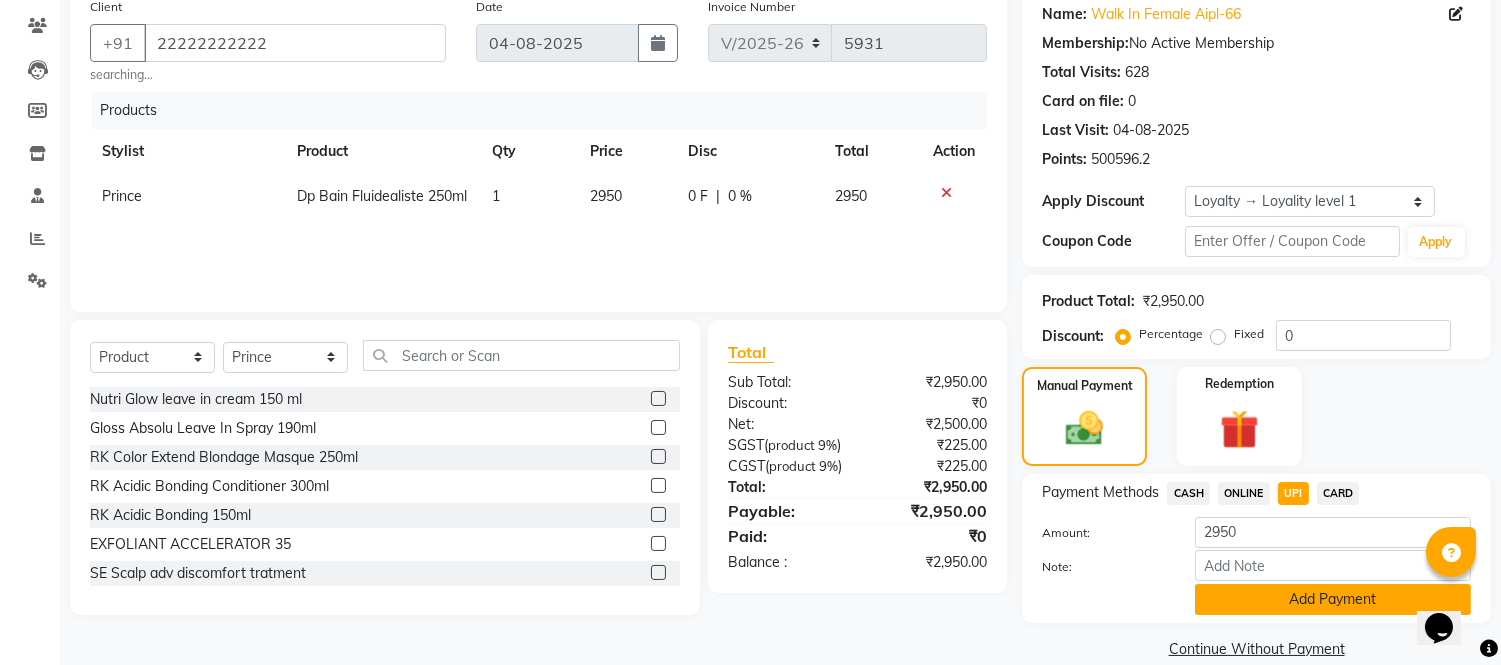 click on "Add Payment" 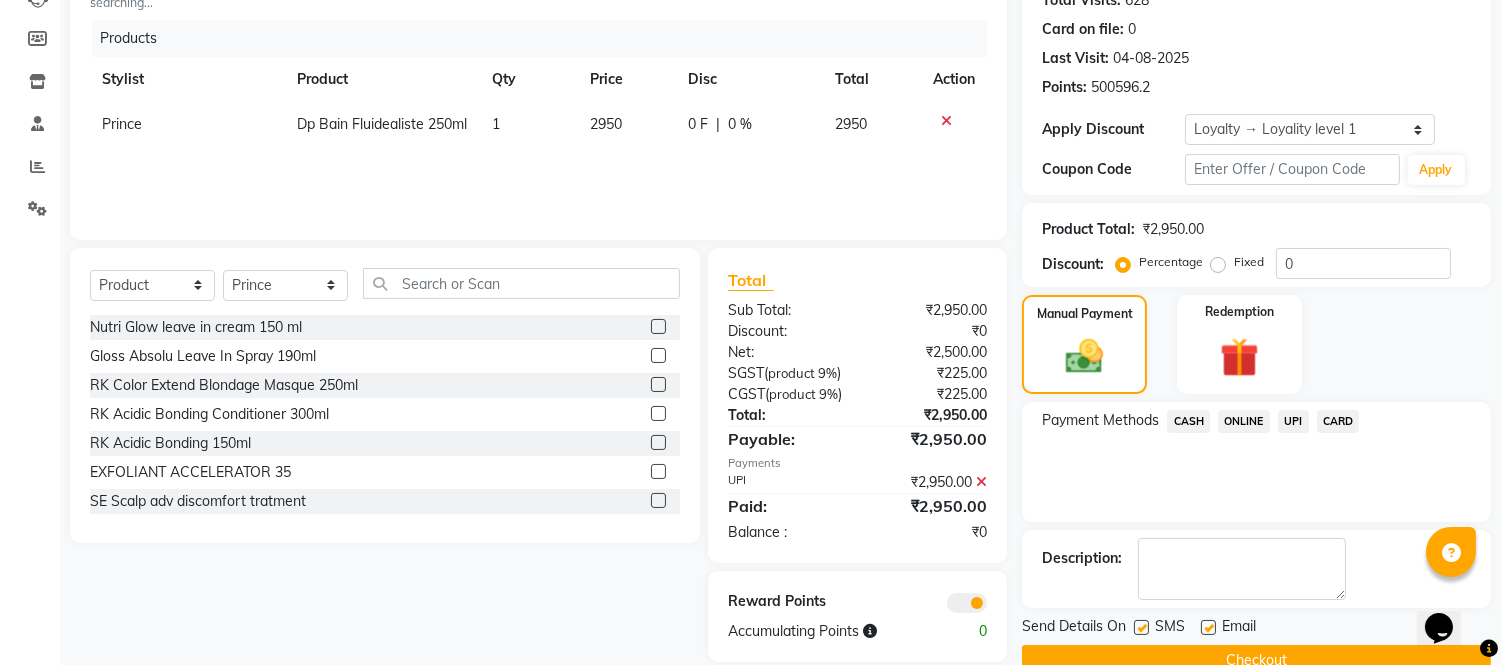 scroll, scrollTop: 303, scrollLeft: 0, axis: vertical 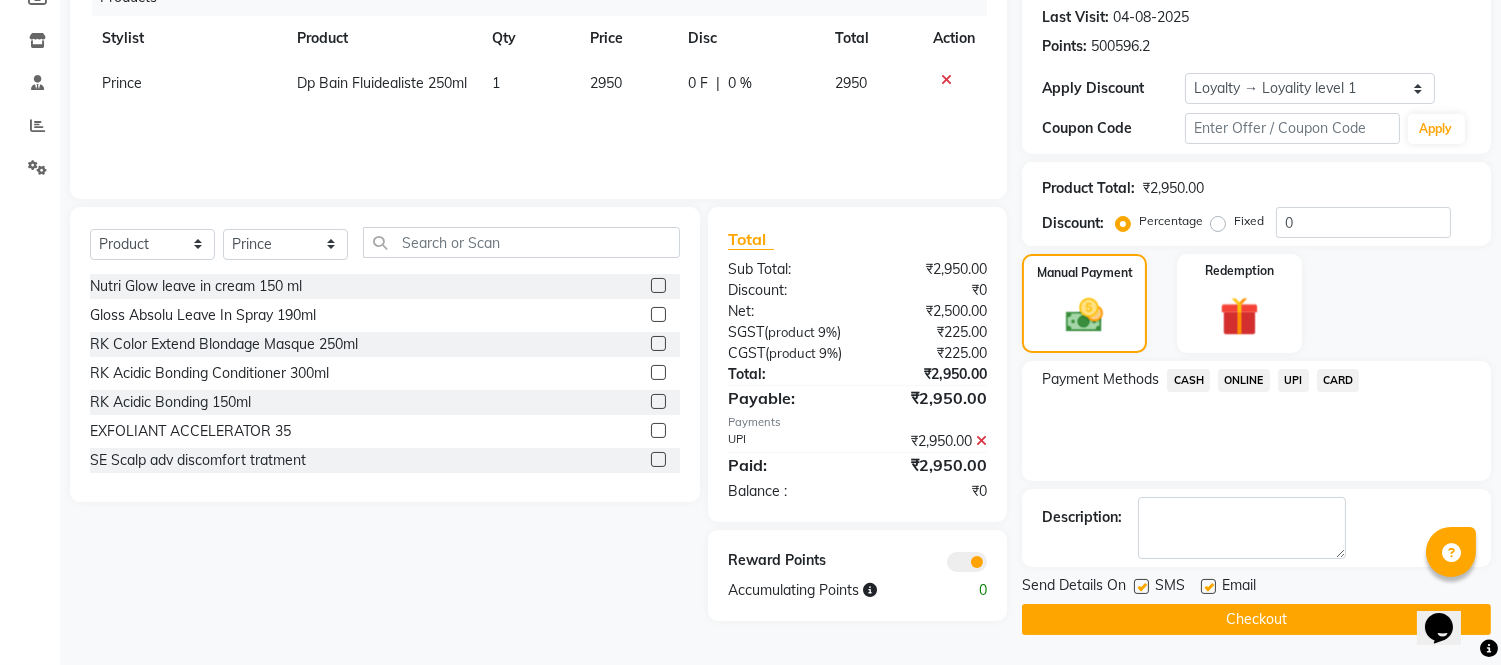 click on "Checkout" 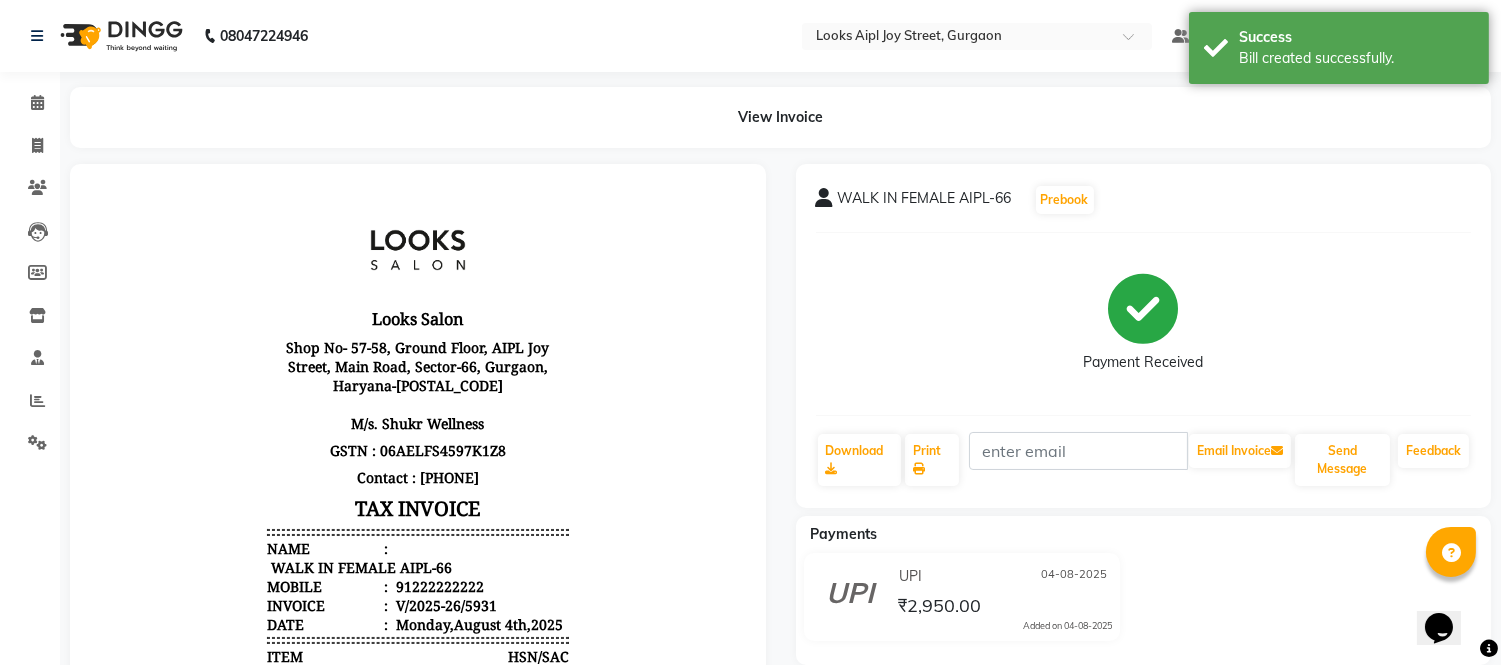 scroll, scrollTop: 0, scrollLeft: 0, axis: both 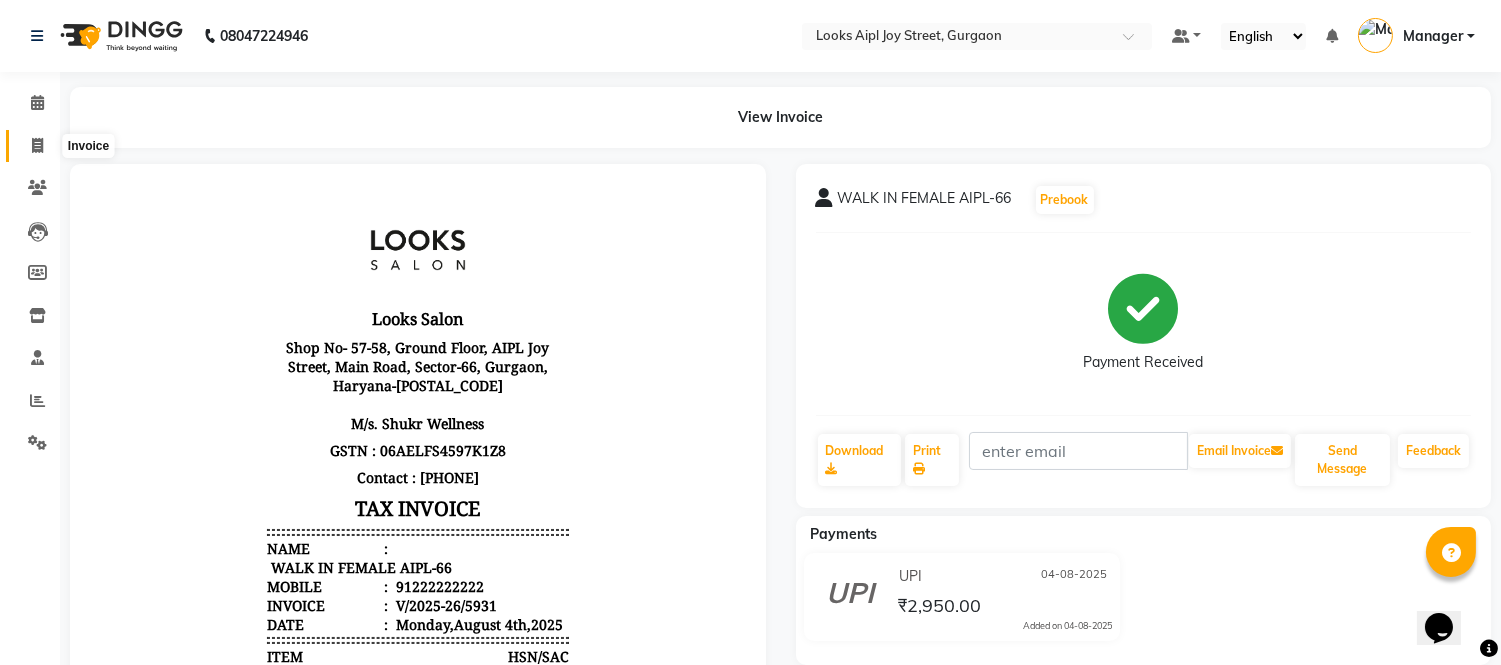 click 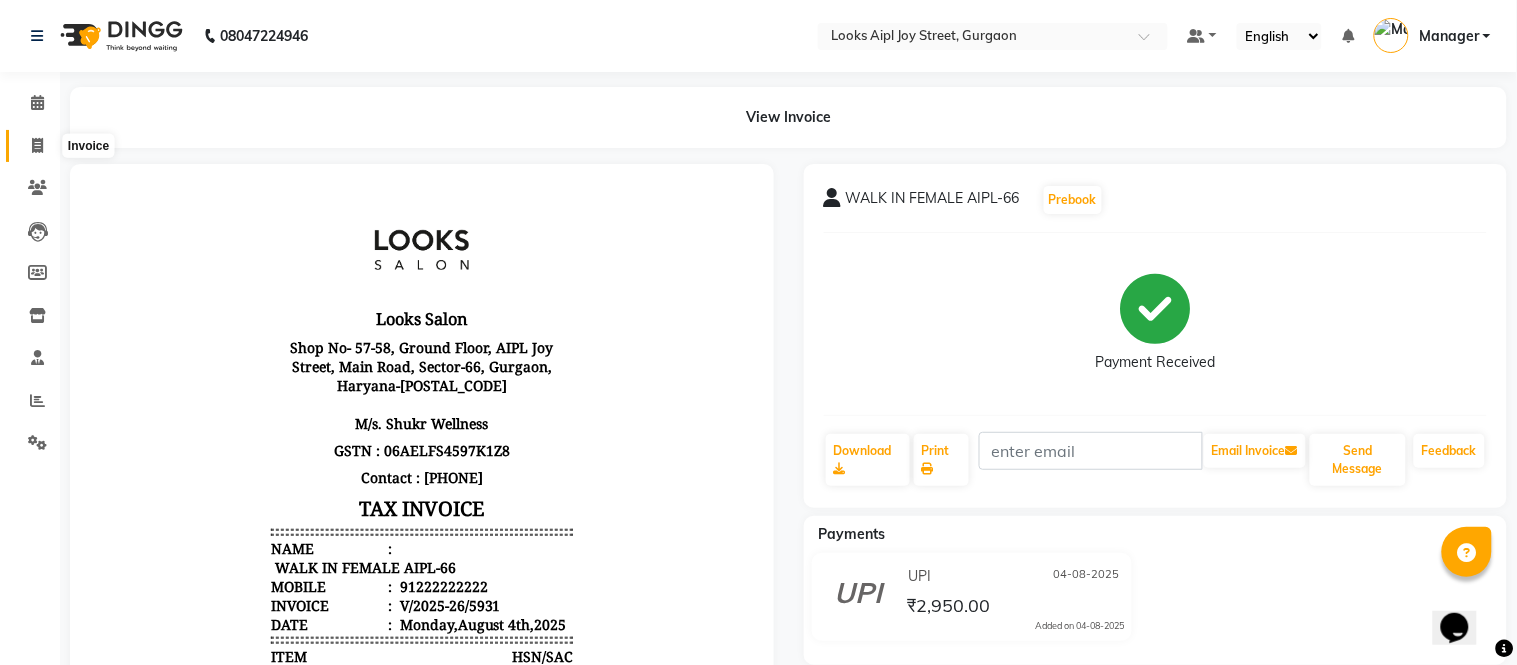 select on "6047" 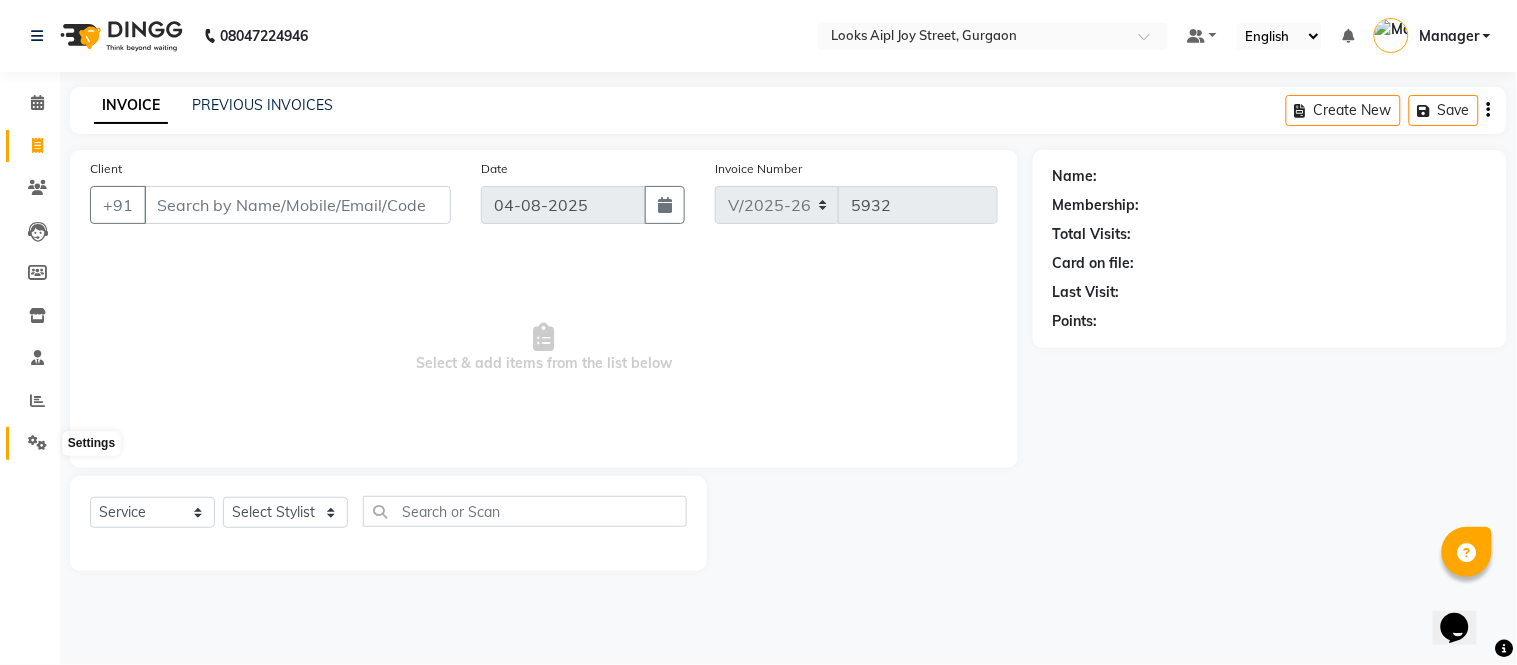 click 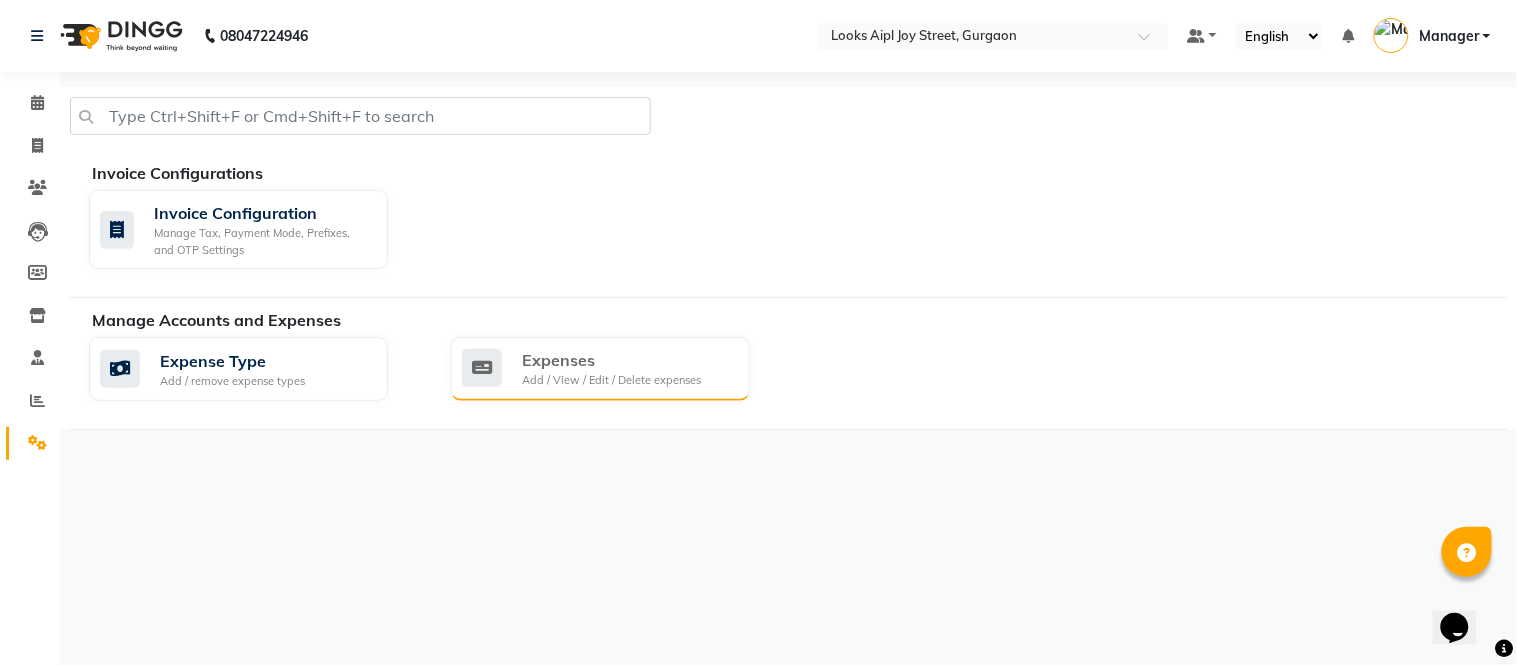 click on "Expenses" 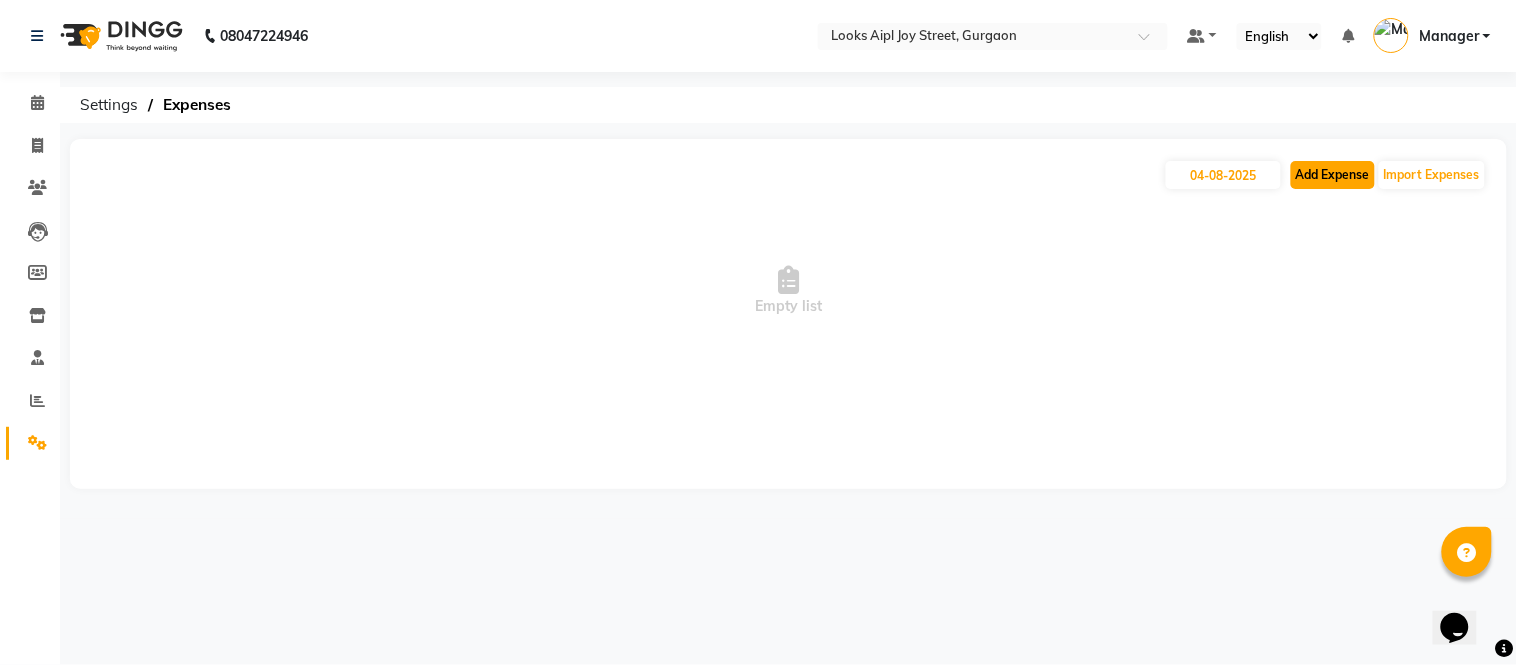 click on "Add Expense" 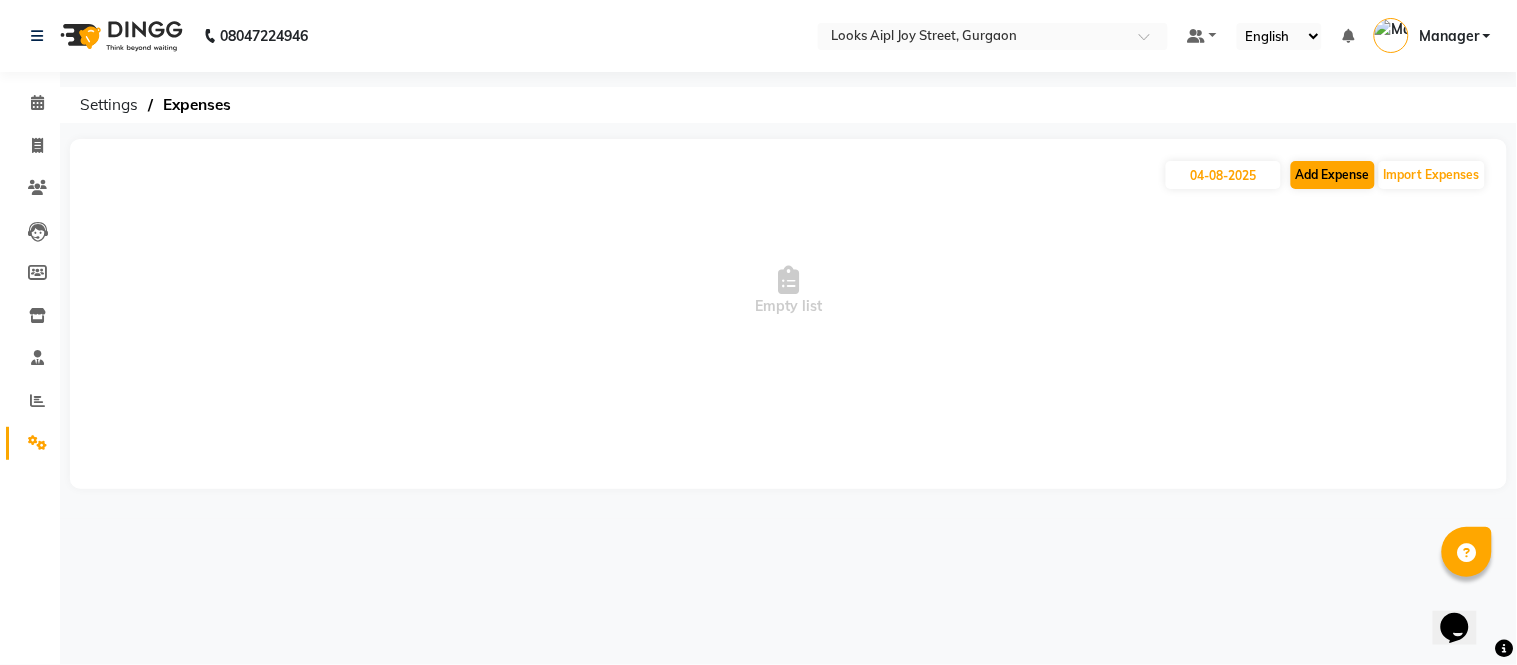 select on "1" 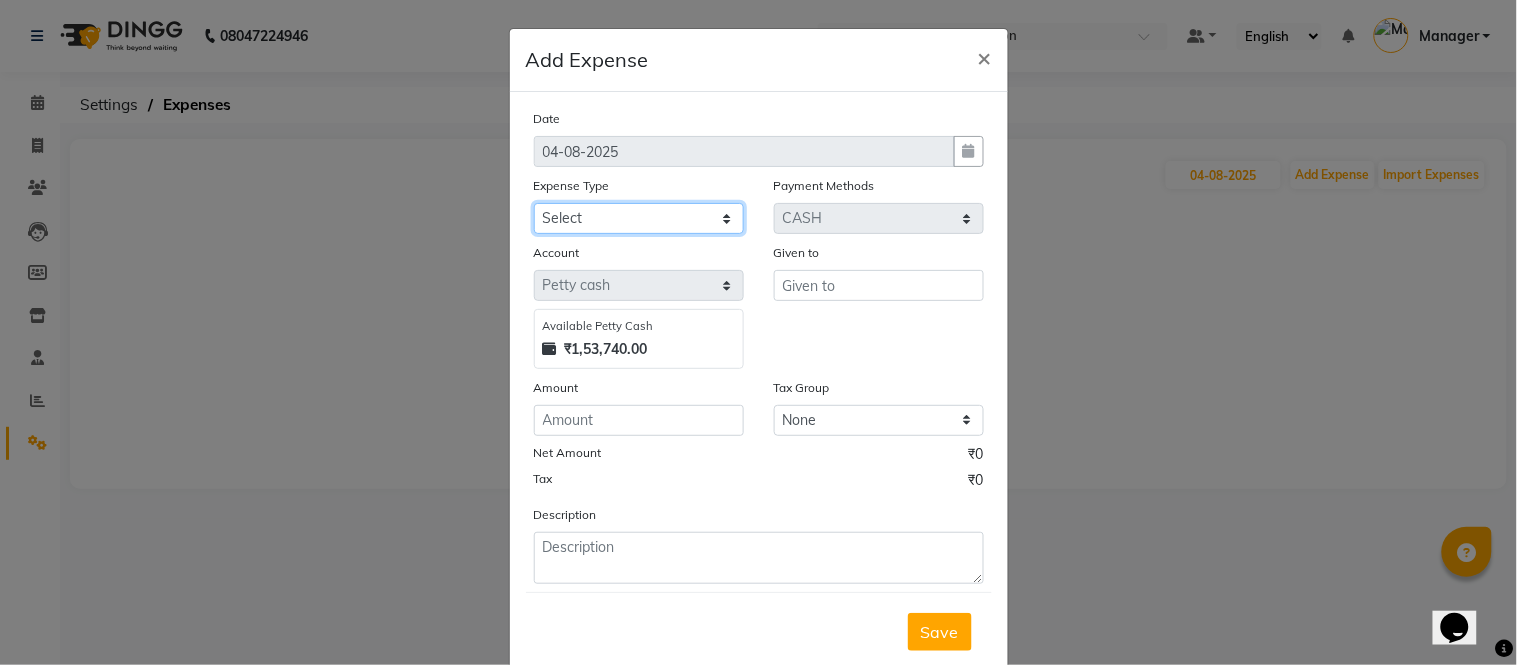 click on "Select BANK DEPOSIT BLINK IT Cash Handover Client Refund Agnst Bill CLIENT WELFARE Entertainment General Expense Laundry Bill milk Pantry PAYMENTS PREPAID Printing And Stationery Product Incentive PURCHASE Repair And Maintenance Salary Salary advance SERVICE INCENTIVE staff accommodation STAFF WELFARE TIP CREDIT CARD TIP UPI Travelling And Conveyance Water Bills" 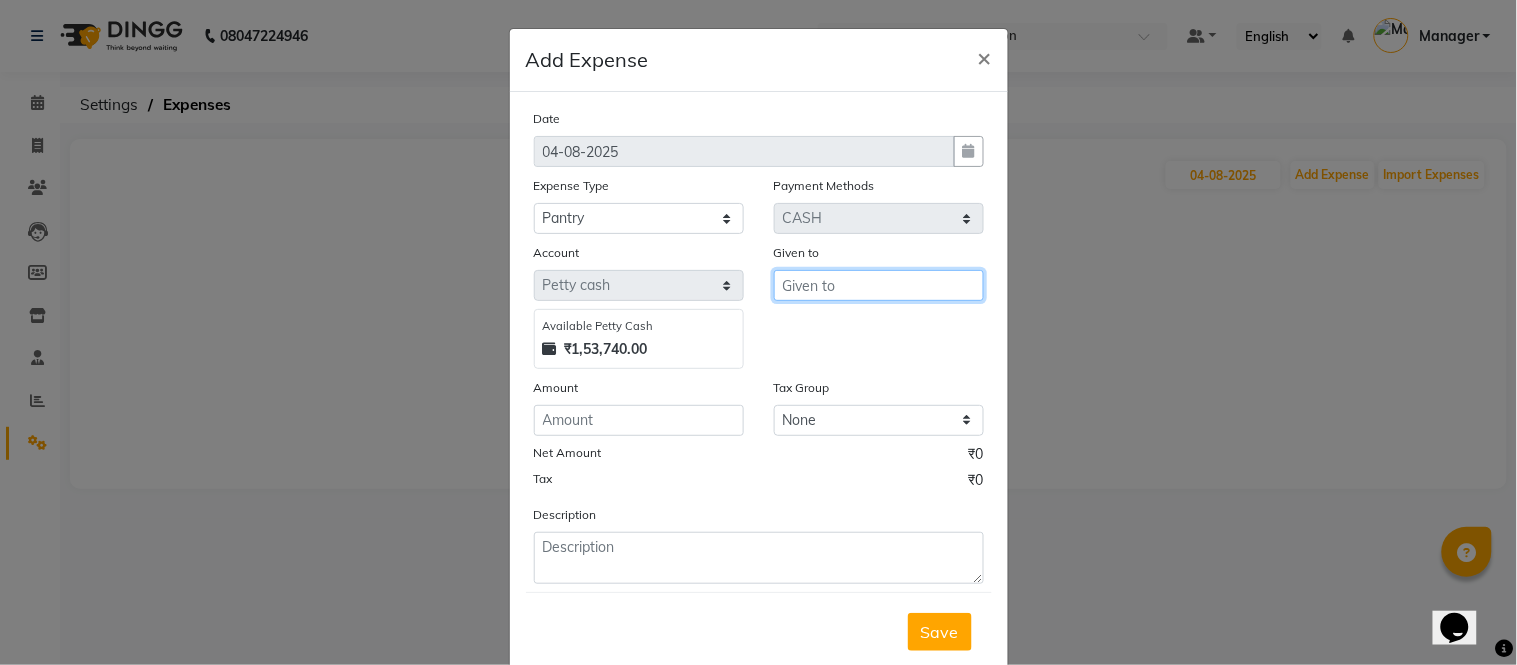 click at bounding box center (879, 285) 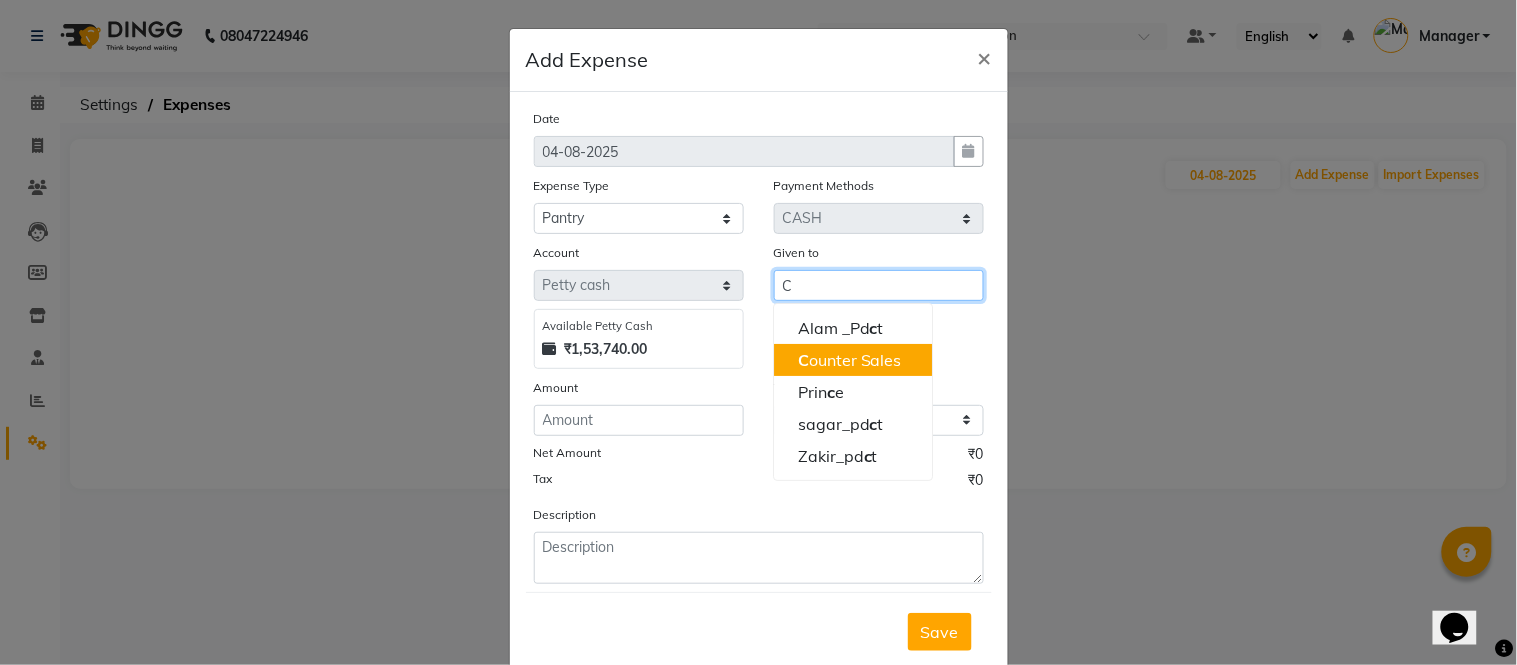 click on "C" 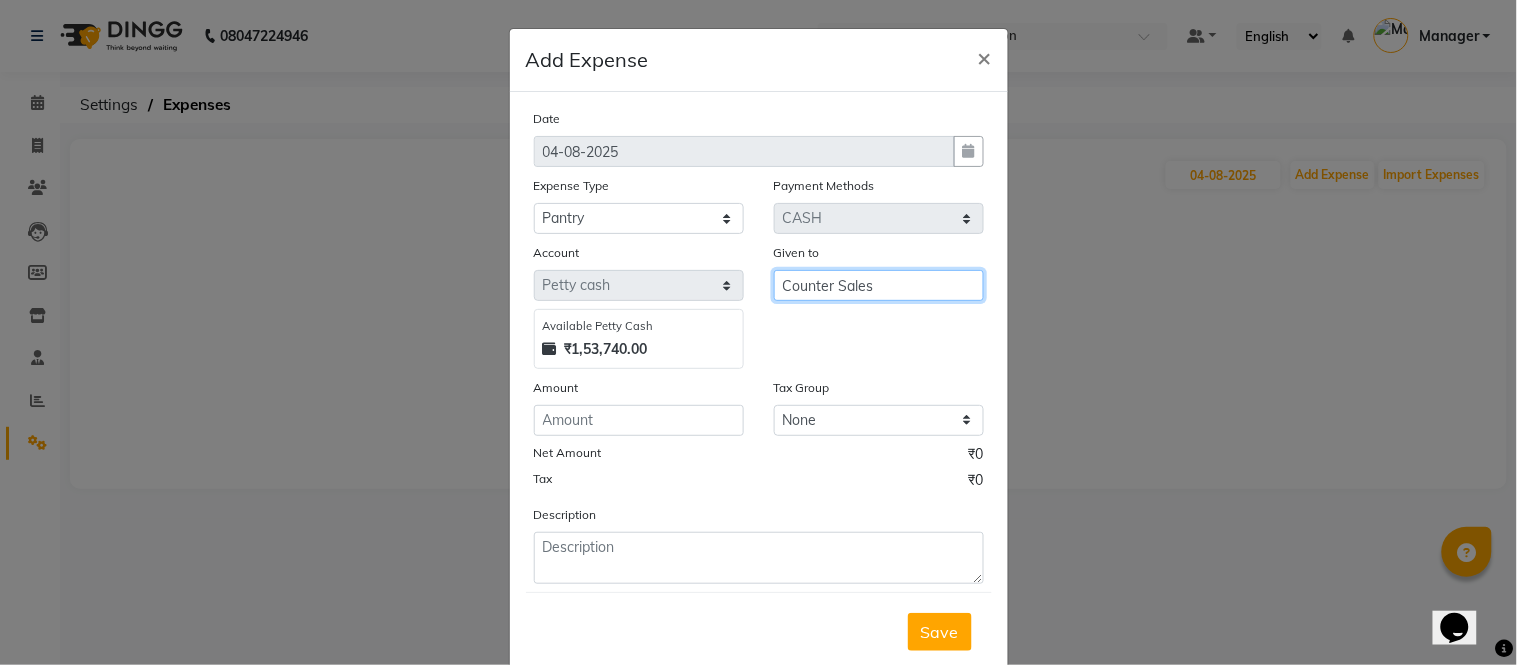 type on "Counter Sales" 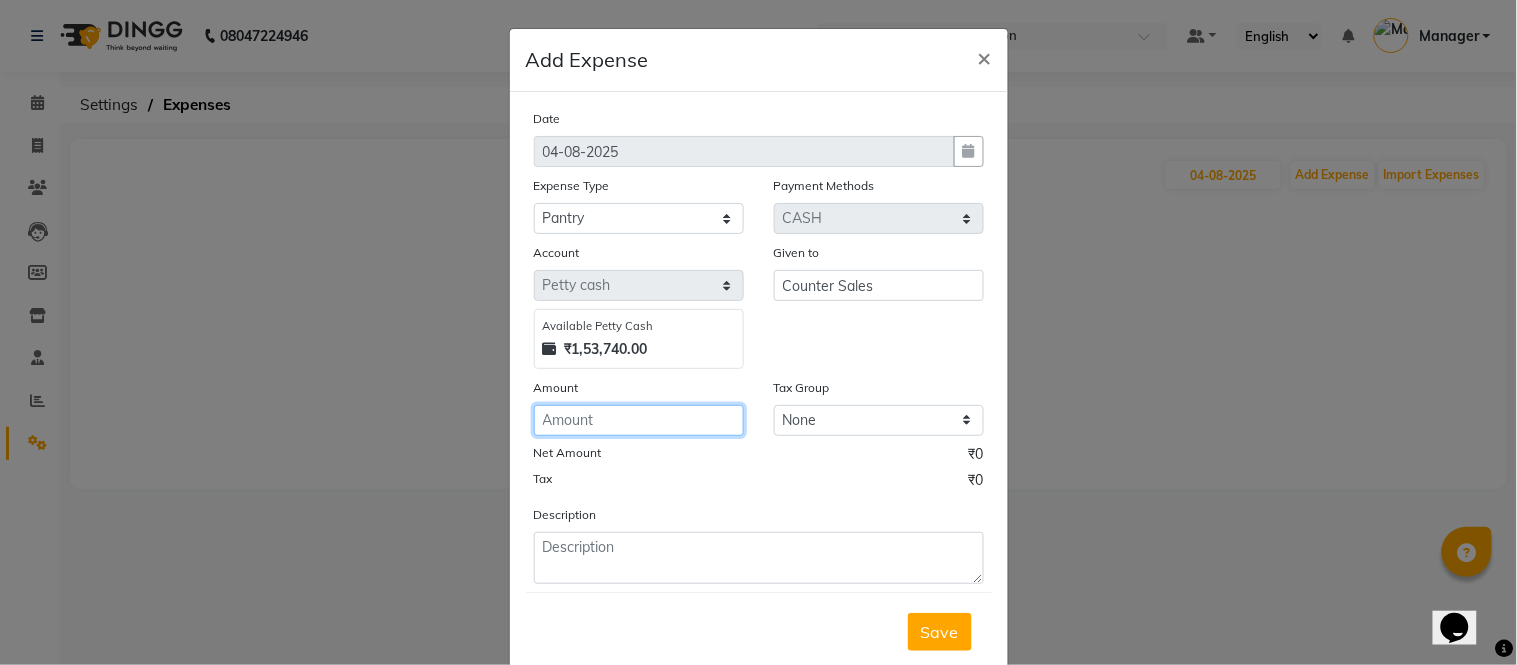 click 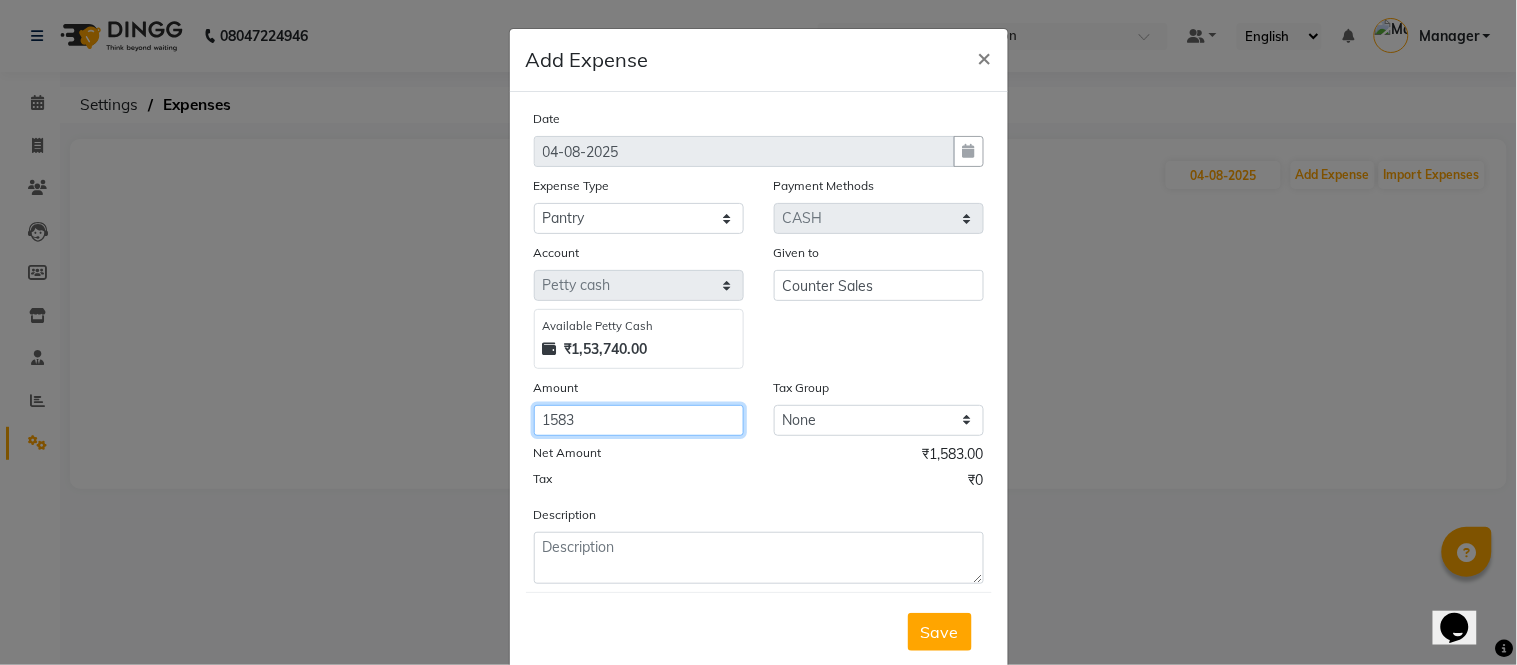 type on "1583" 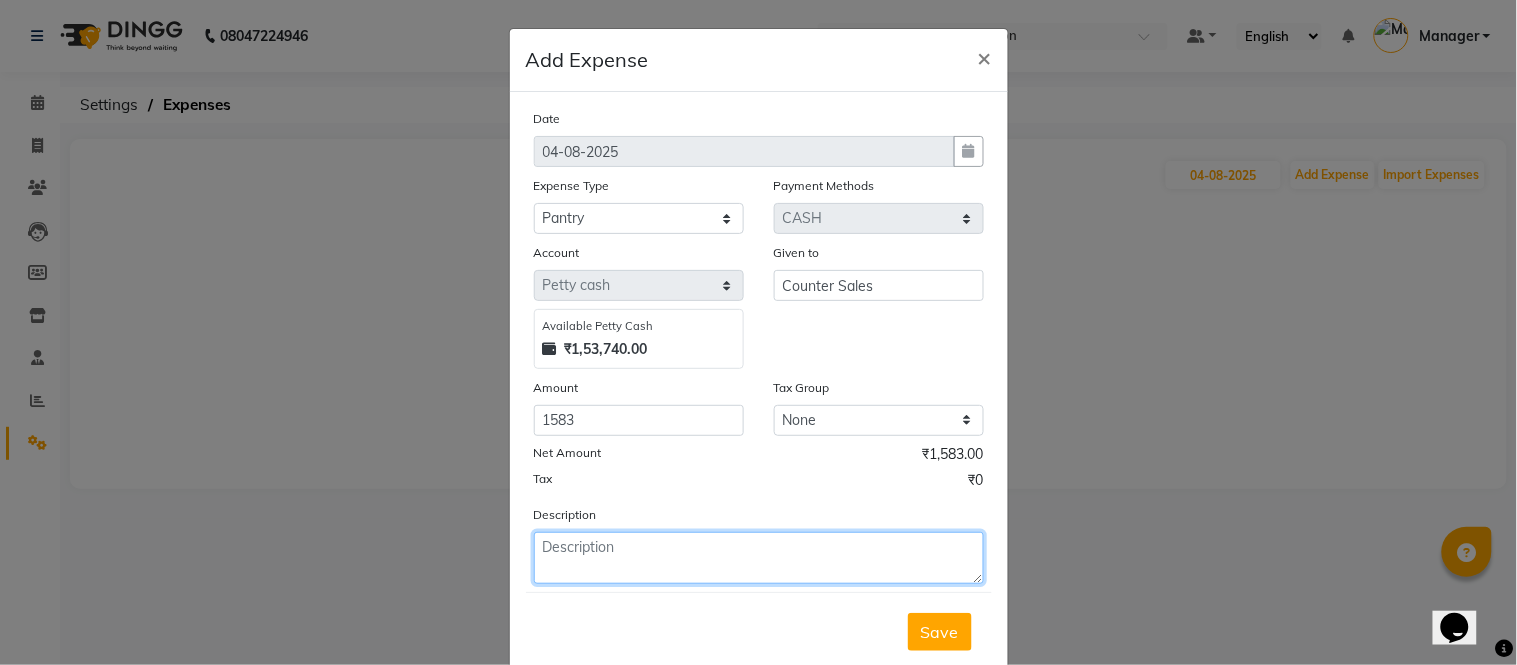 click 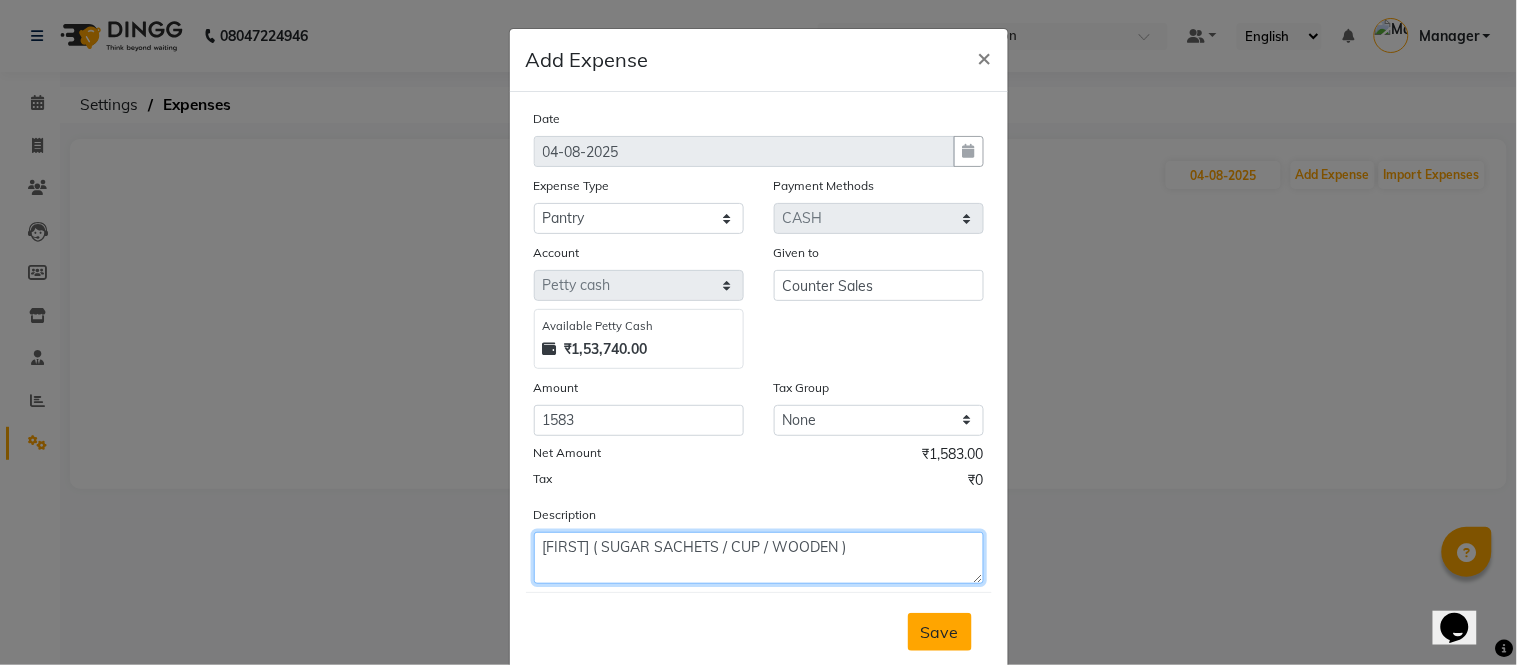 type on "[FIRST] ( SUGAR SACHETS / CUP / WOODEN )" 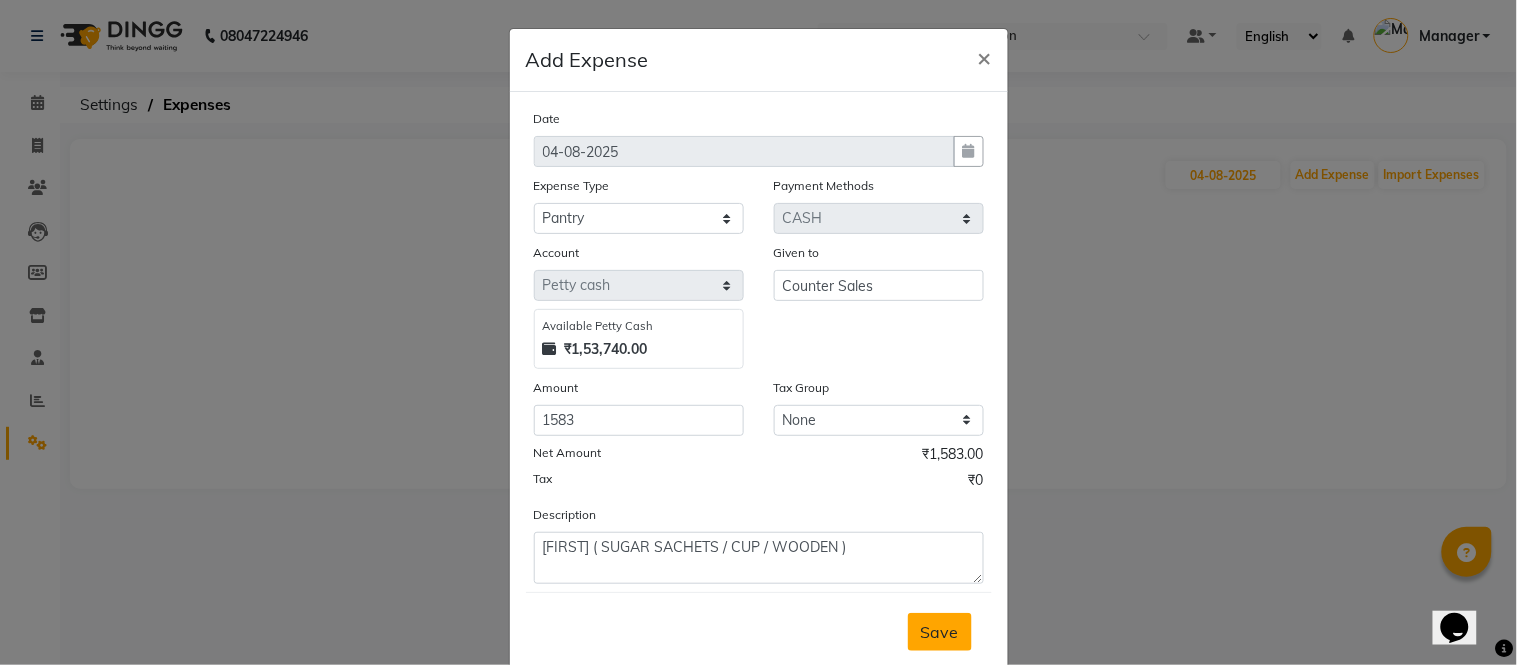 click on "Save" at bounding box center (940, 632) 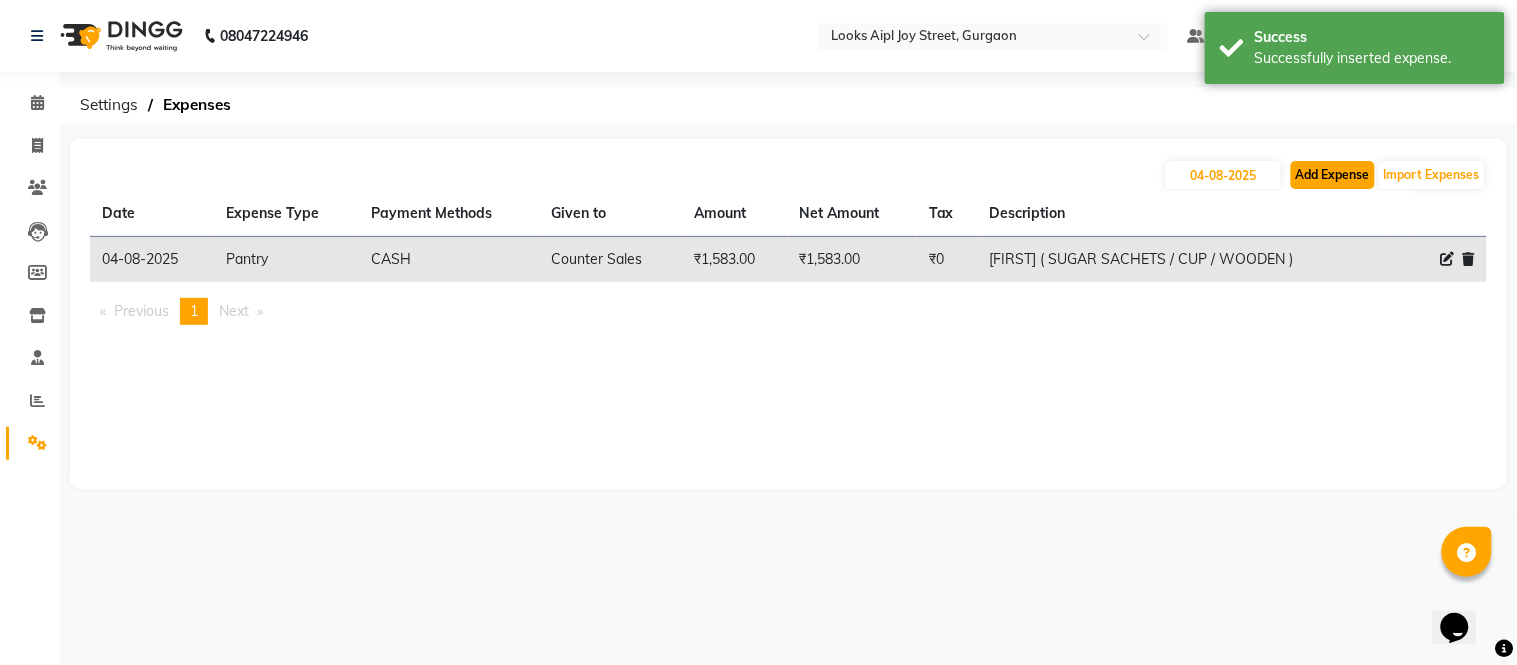 click on "Add Expense" 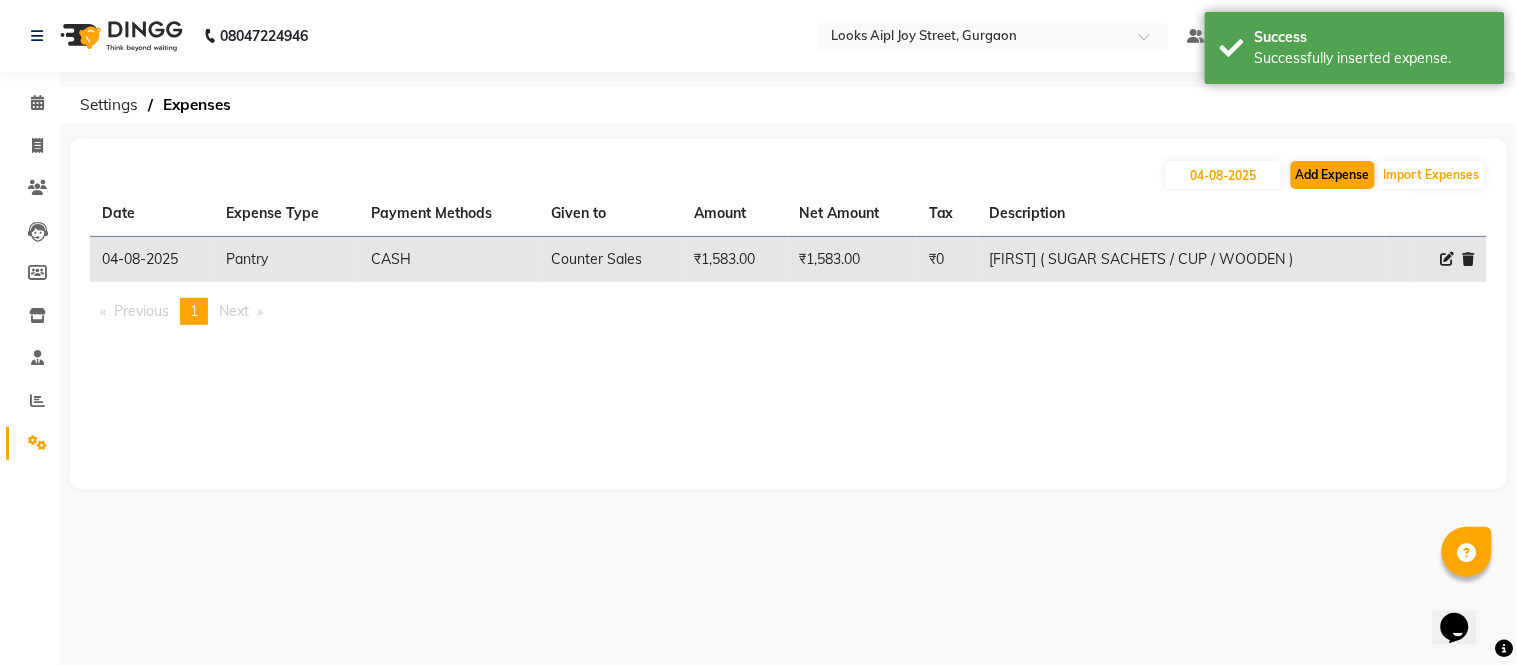 select on "1" 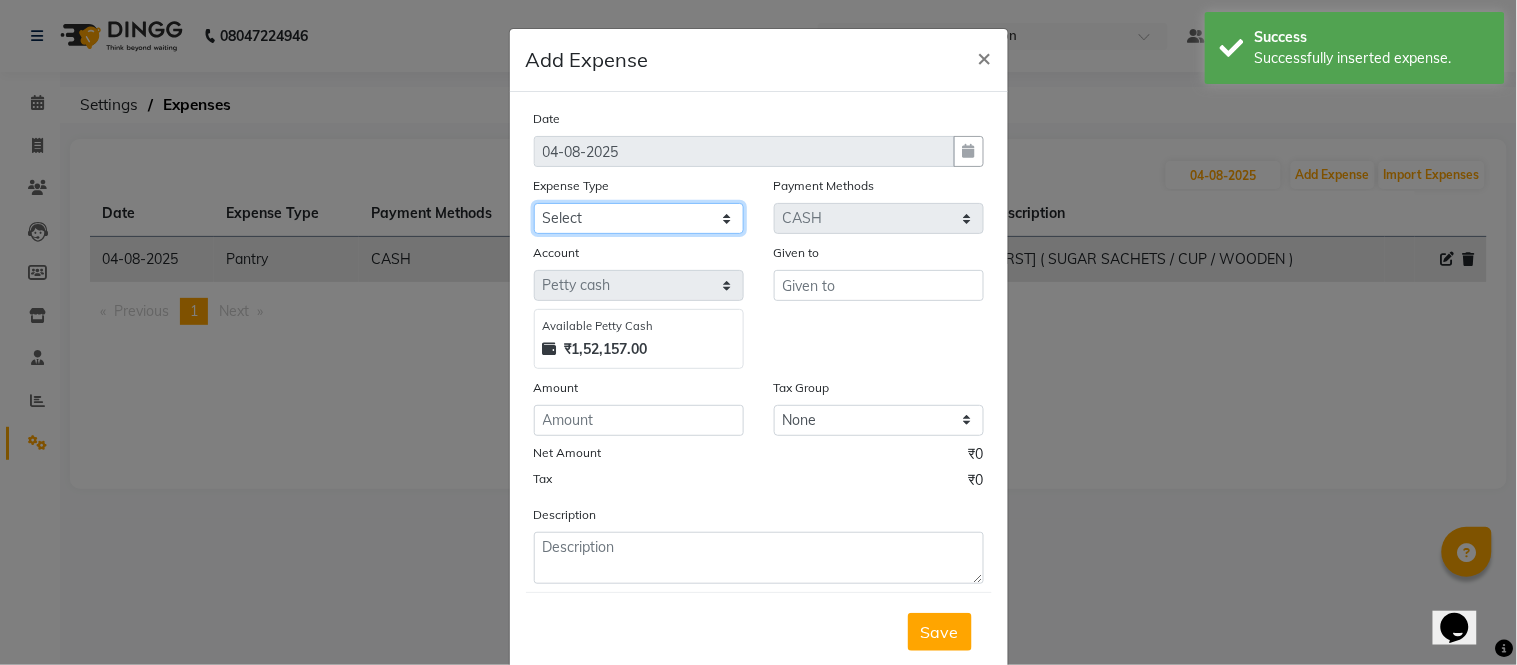 click on "Select BANK DEPOSIT BLINK IT Cash Handover Client Refund Agnst Bill CLIENT WELFARE Entertainment General Expense Laundry Bill milk Pantry PAYMENTS PREPAID Printing And Stationery Product Incentive PURCHASE Repair And Maintenance Salary Salary advance SERVICE INCENTIVE staff accommodation STAFF WELFARE TIP CREDIT CARD TIP UPI Travelling And Conveyance Water Bills" 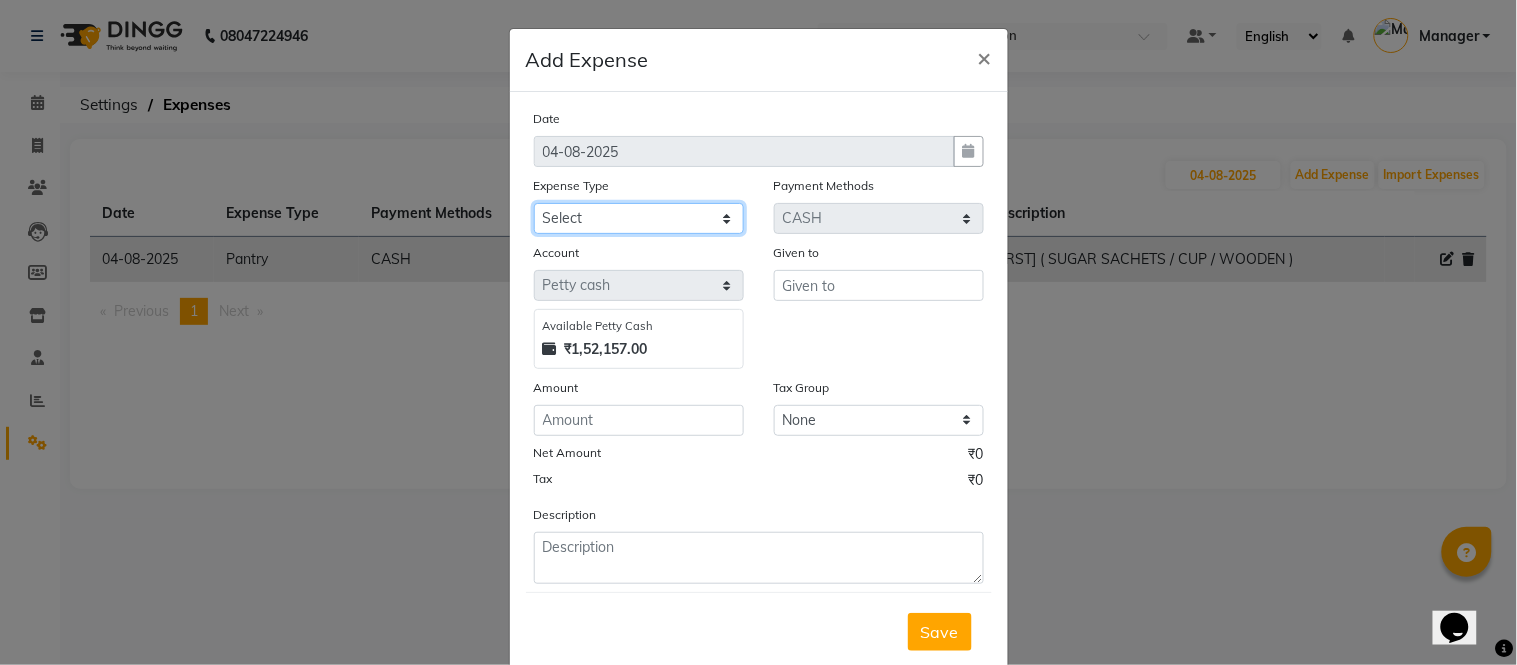 select on "24071" 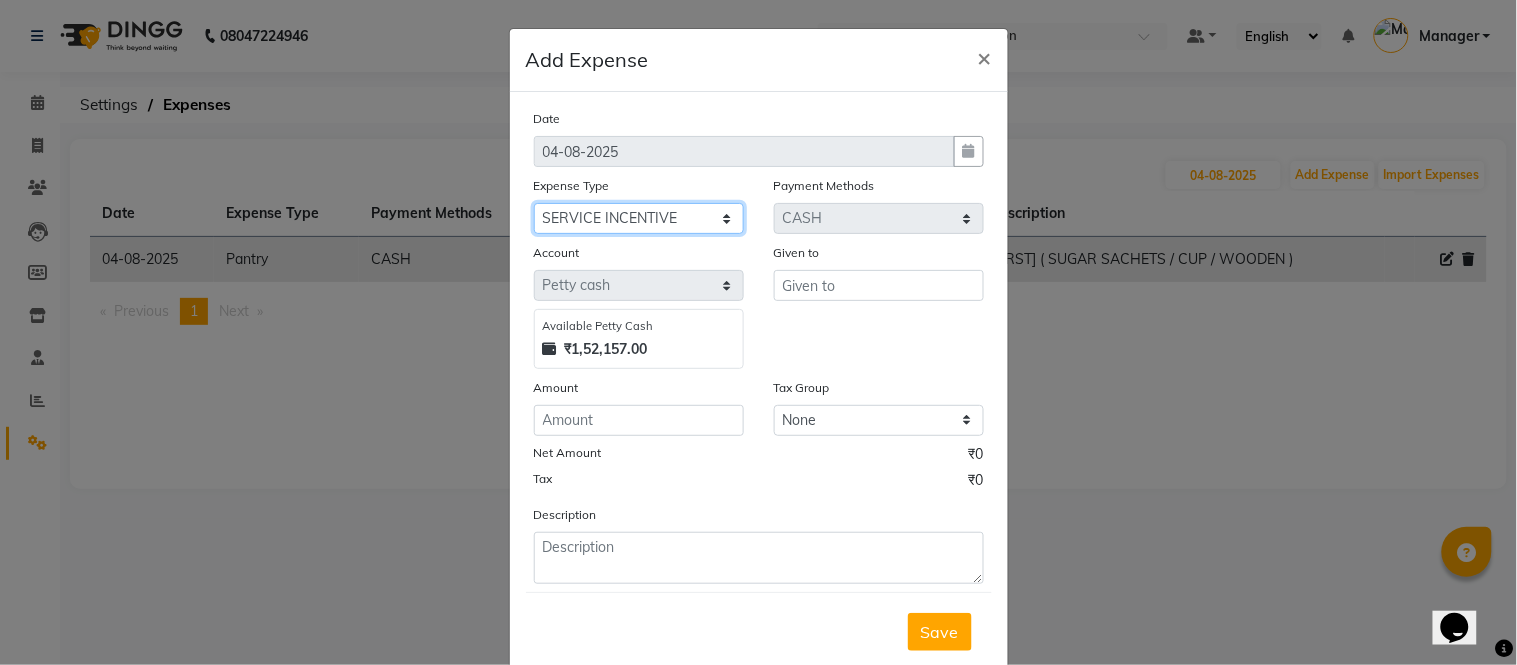click on "Select BANK DEPOSIT BLINK IT Cash Handover Client Refund Agnst Bill CLIENT WELFARE Entertainment General Expense Laundry Bill milk Pantry PAYMENTS PREPAID Printing And Stationery Product Incentive PURCHASE Repair And Maintenance Salary Salary advance SERVICE INCENTIVE staff accommodation STAFF WELFARE TIP CREDIT CARD TIP UPI Travelling And Conveyance Water Bills" 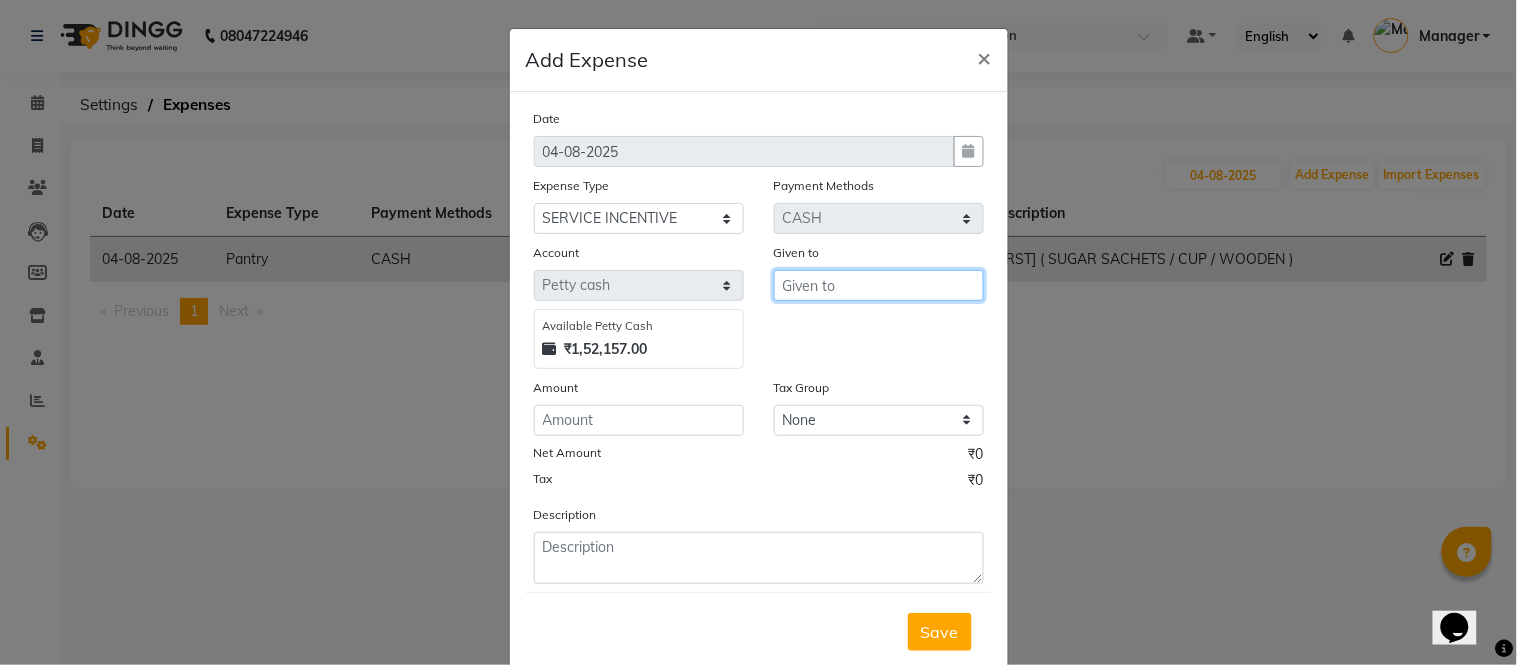 click at bounding box center (879, 285) 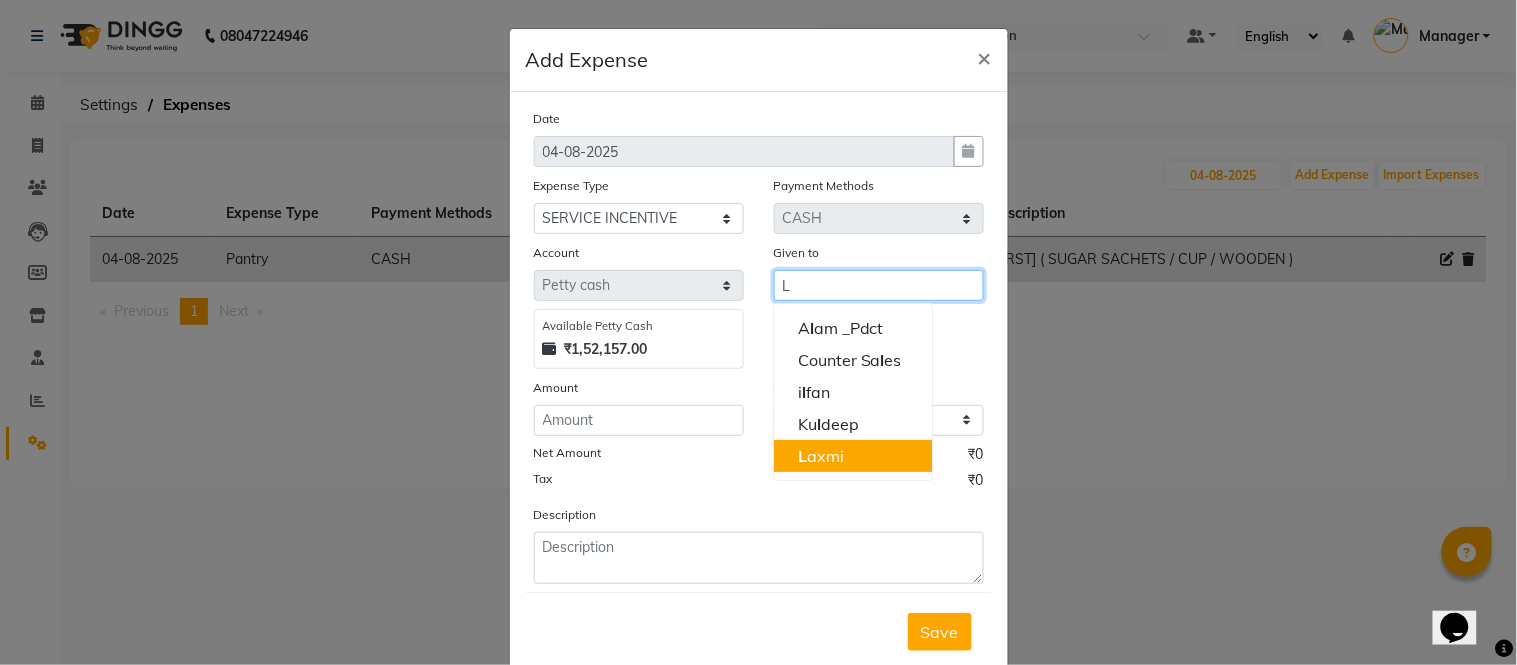 click on "L axmi" at bounding box center (821, 456) 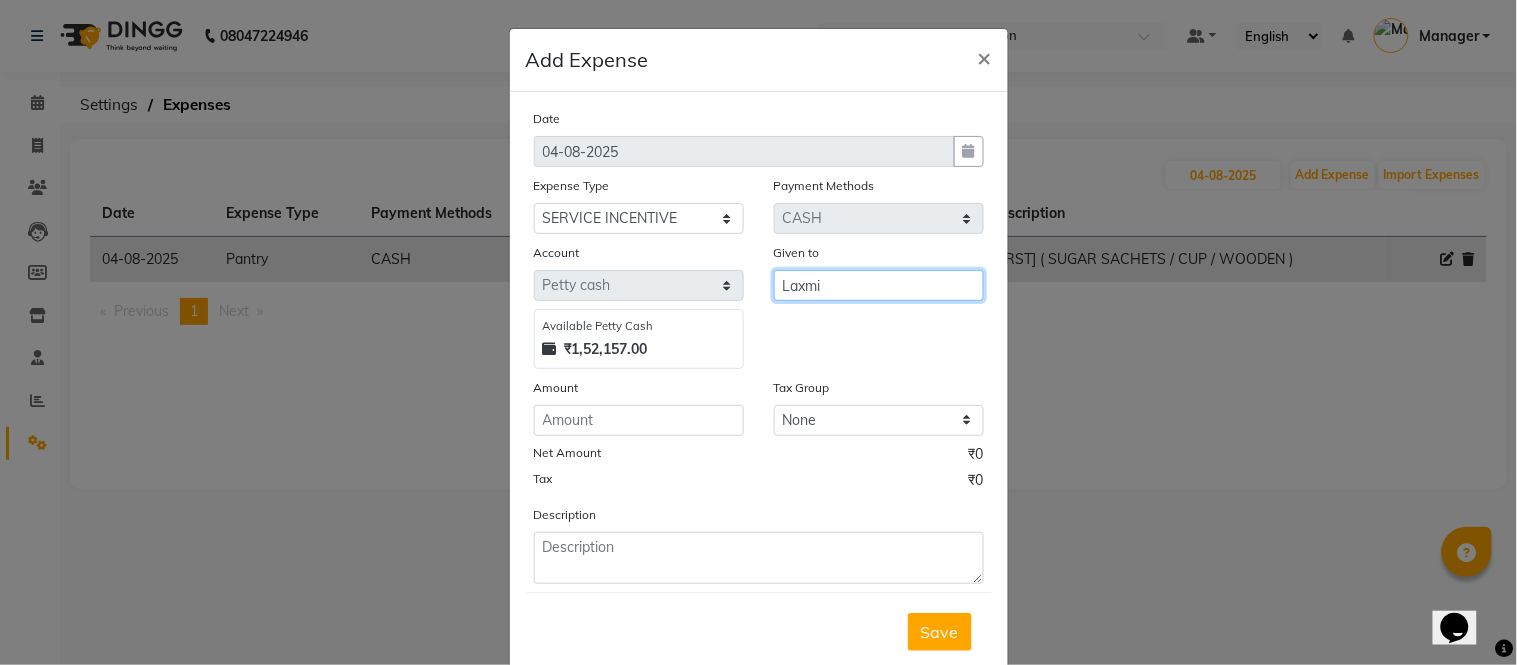 type on "Laxmi" 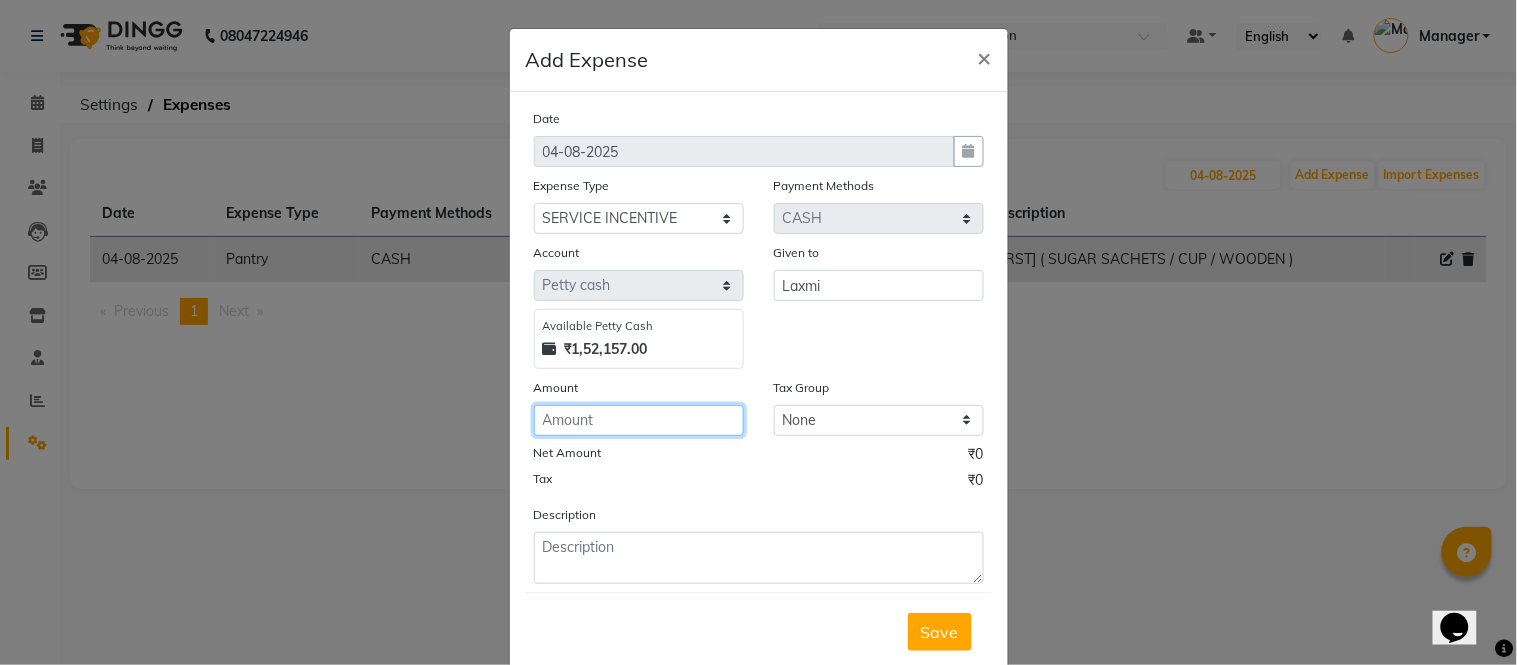 click 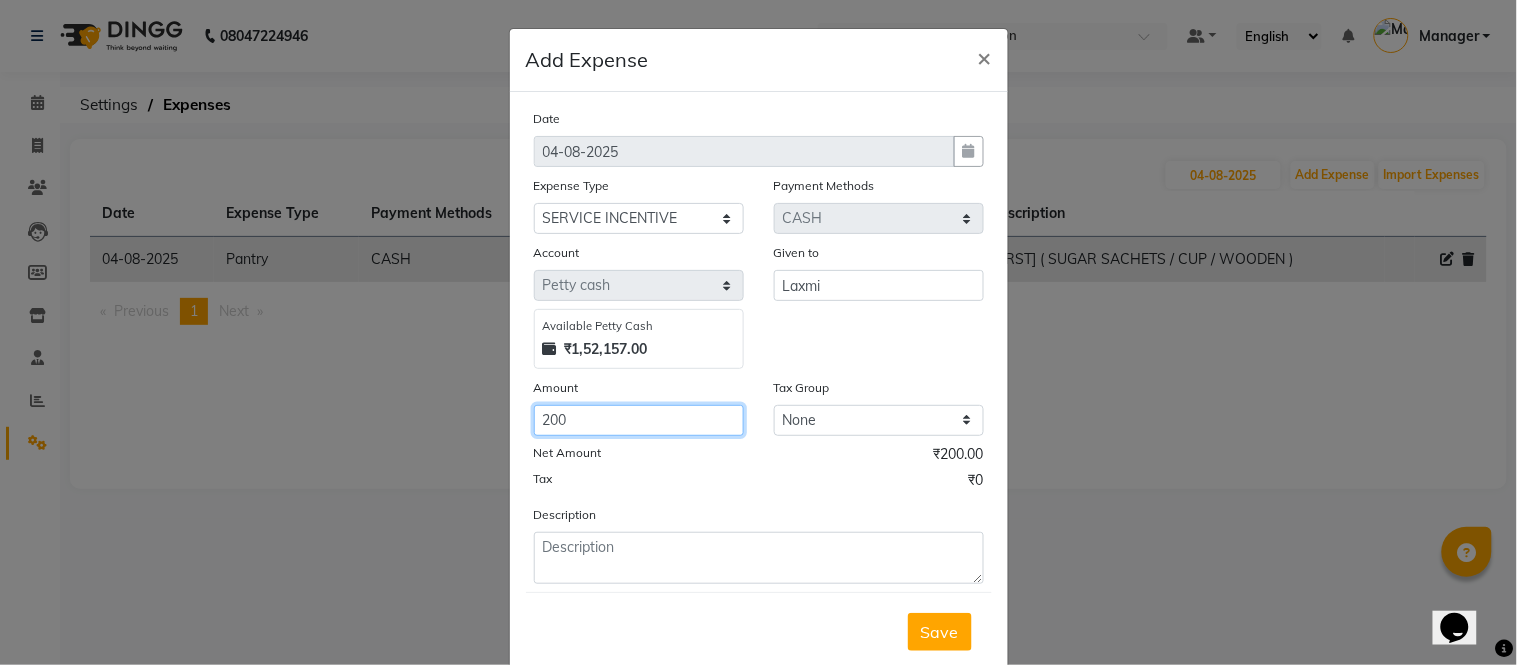 type on "200" 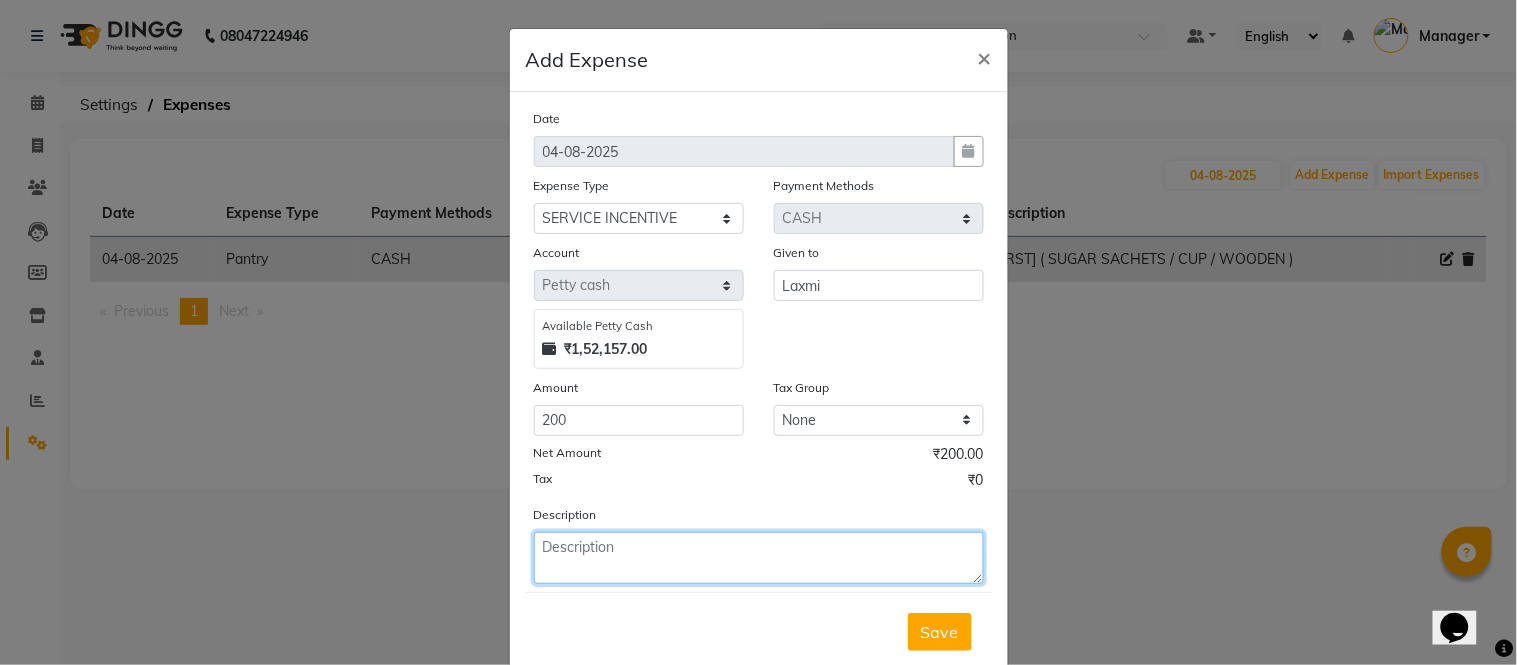 click 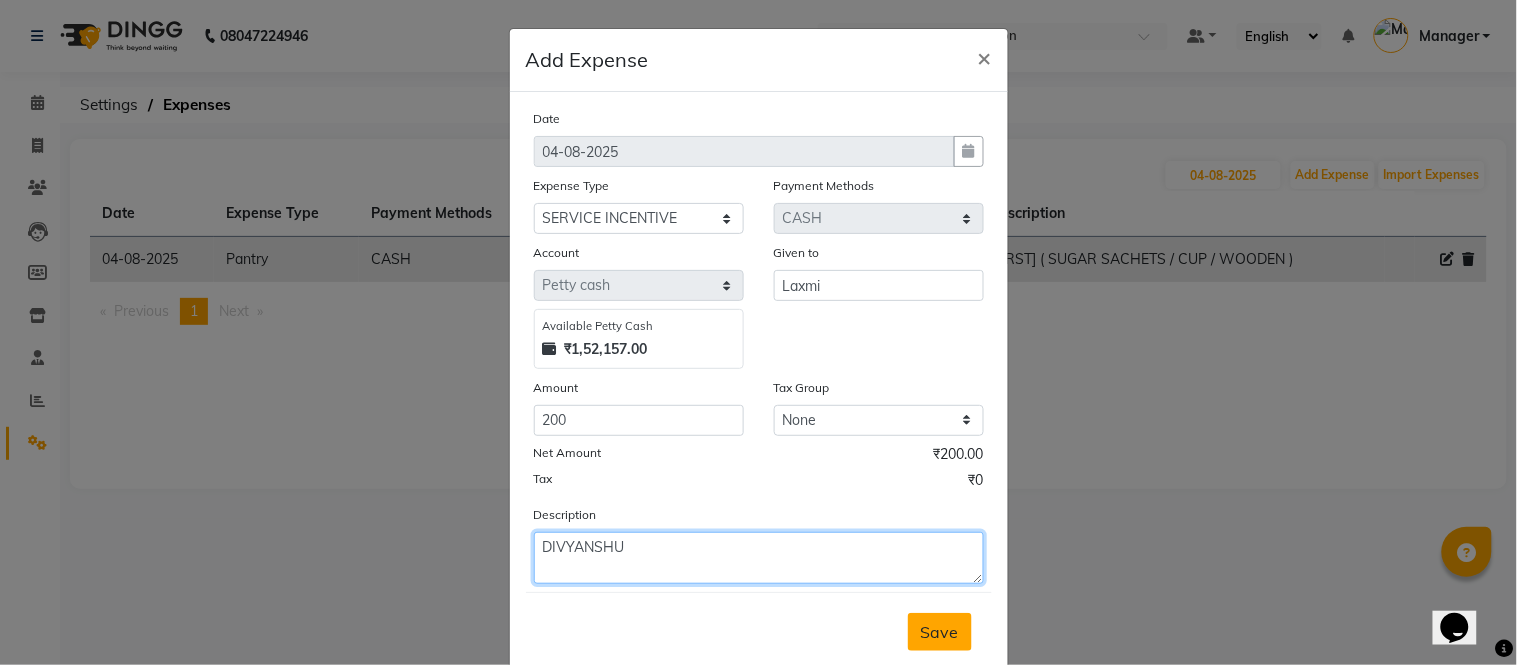 type on "DIVYANSHU" 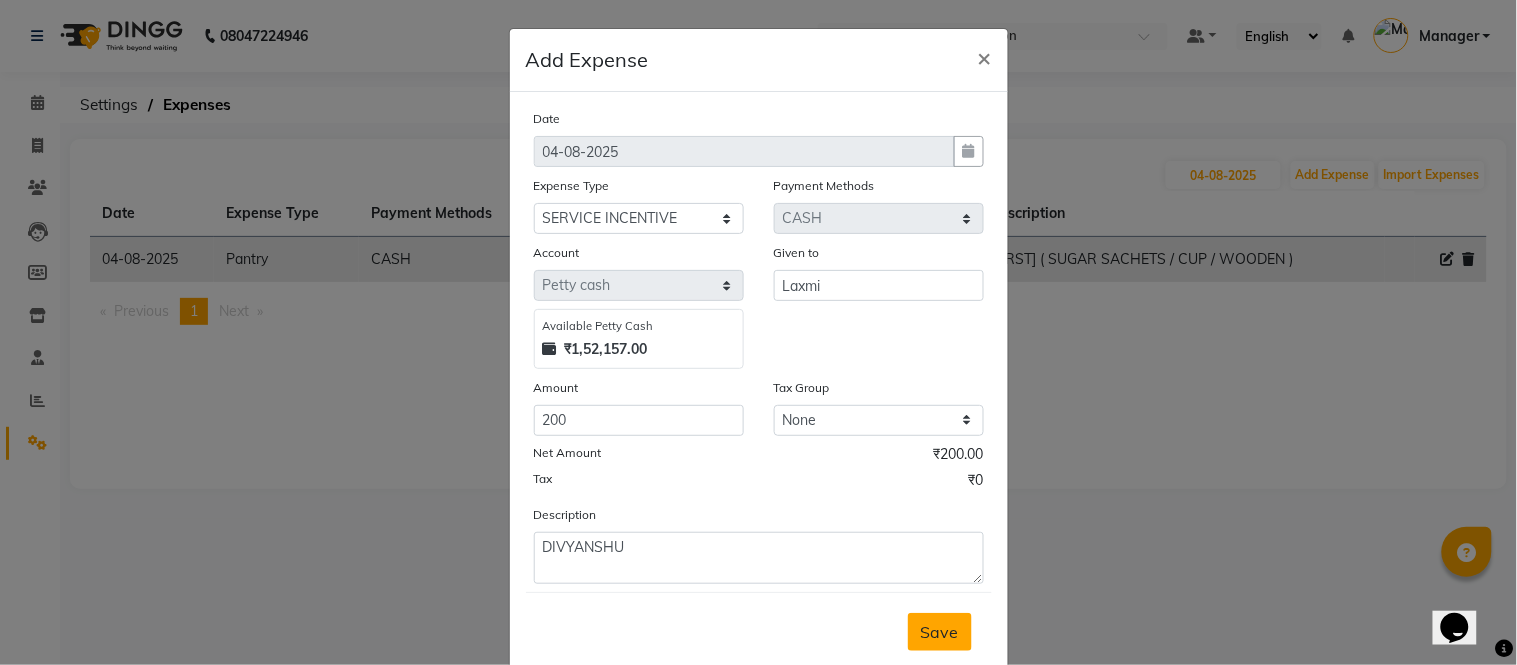 click on "Save" at bounding box center (940, 632) 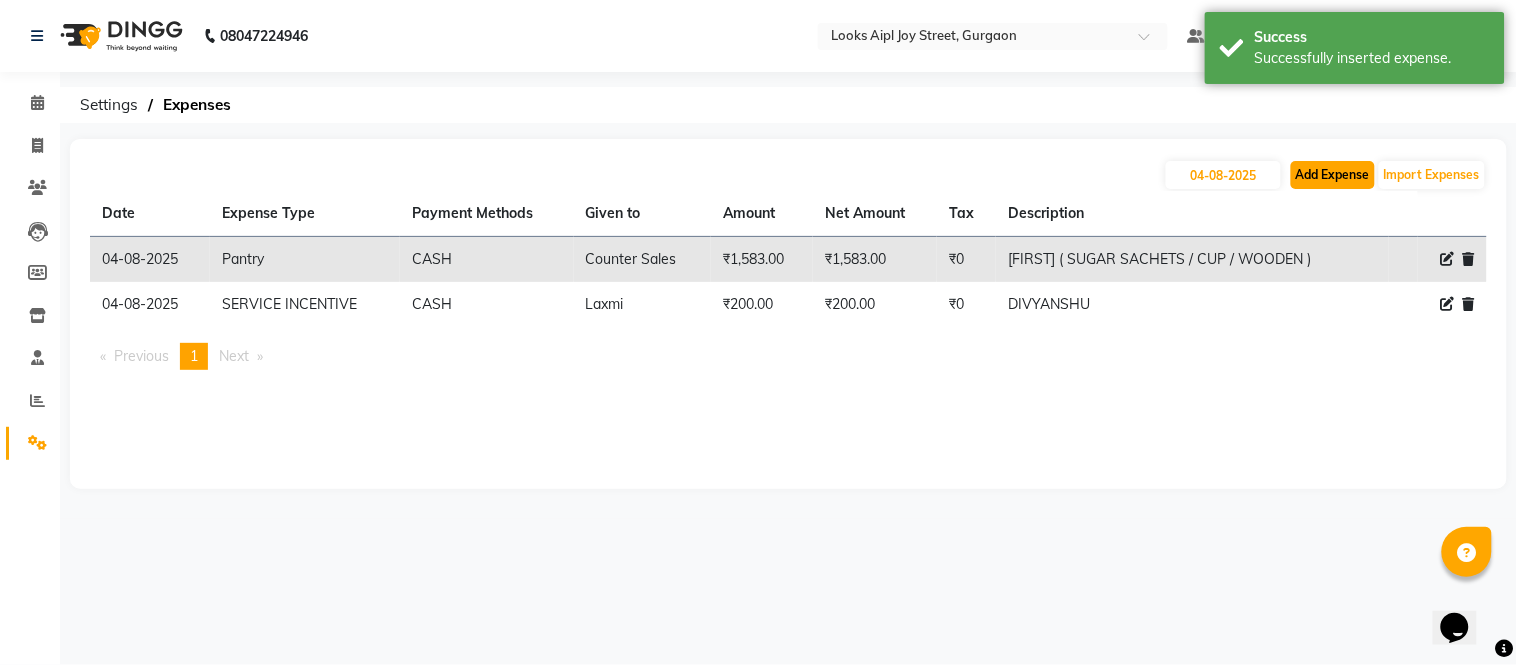 click on "Add Expense" 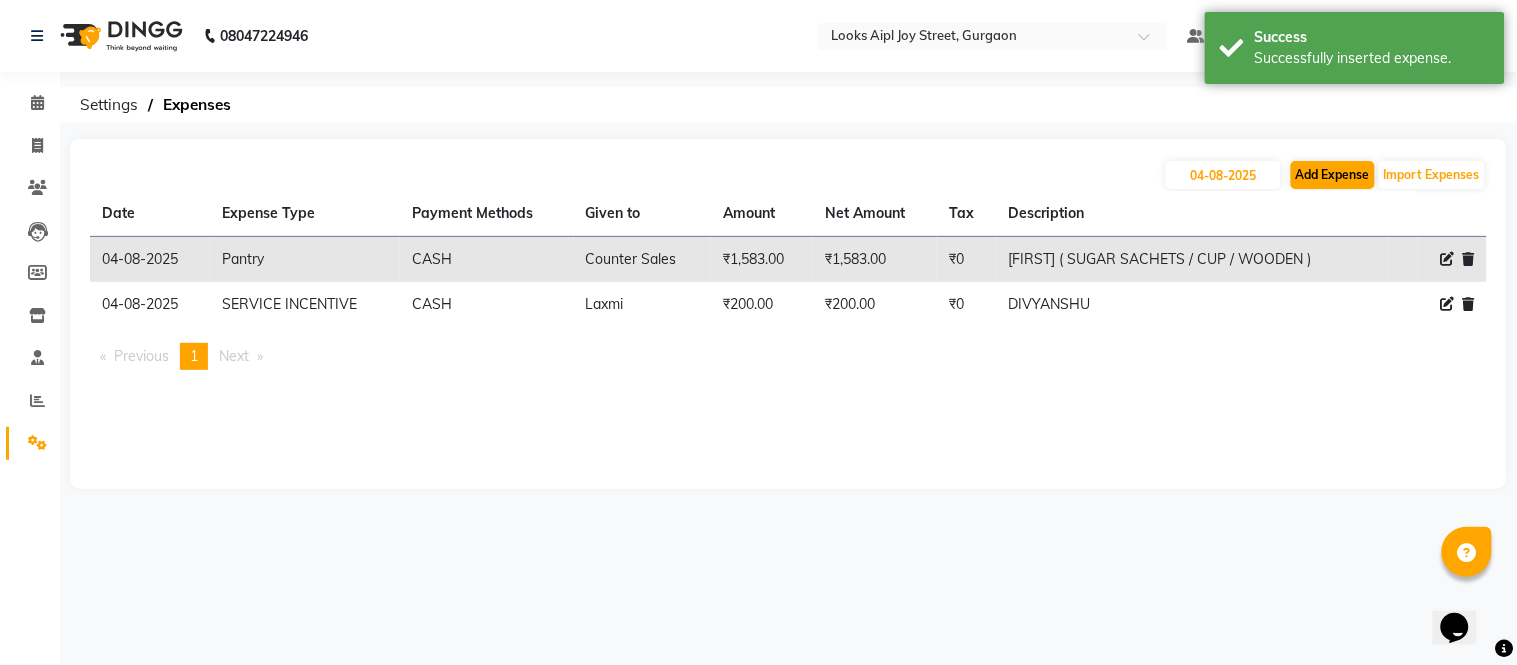 select on "1" 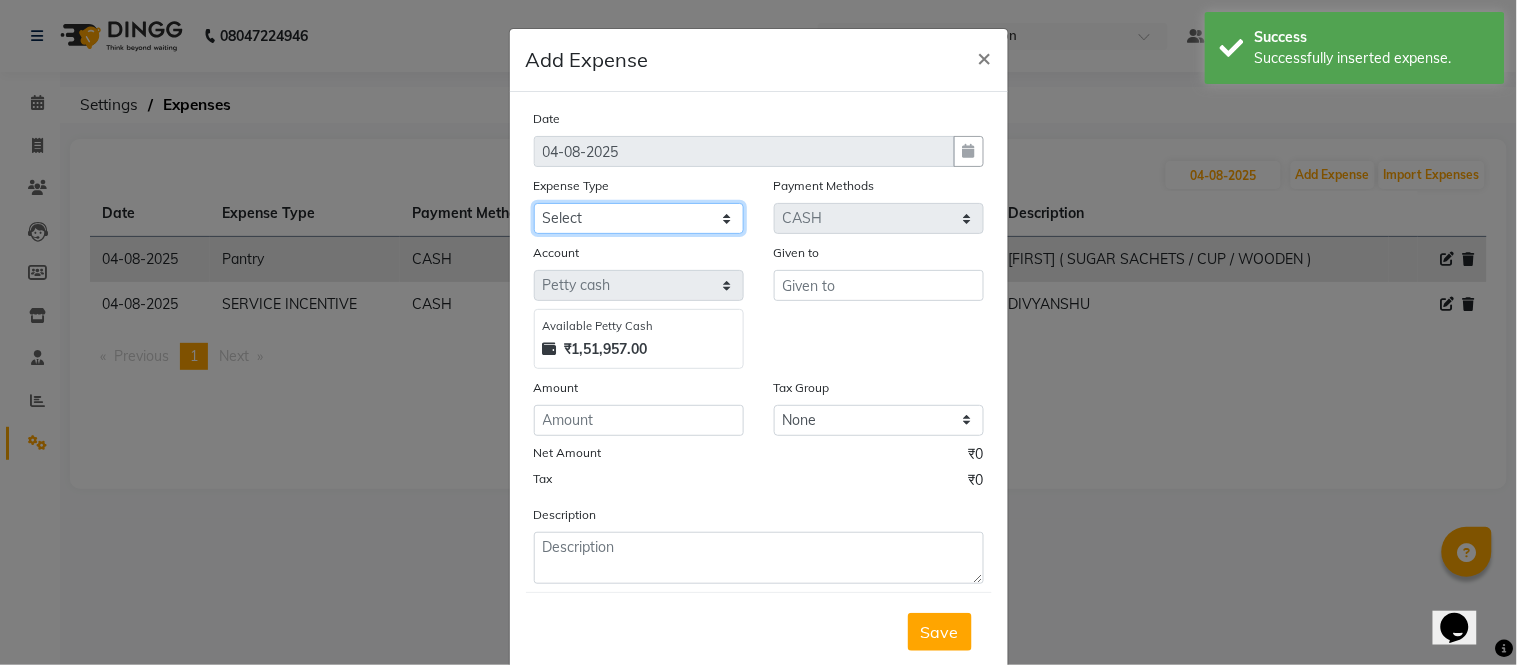 click on "Select BANK DEPOSIT BLINK IT Cash Handover Client Refund Agnst Bill CLIENT WELFARE Entertainment General Expense Laundry Bill milk Pantry PAYMENTS PREPAID Printing And Stationery Product Incentive PURCHASE Repair And Maintenance Salary Salary advance SERVICE INCENTIVE staff accommodation STAFF WELFARE TIP CREDIT CARD TIP UPI Travelling And Conveyance Water Bills" 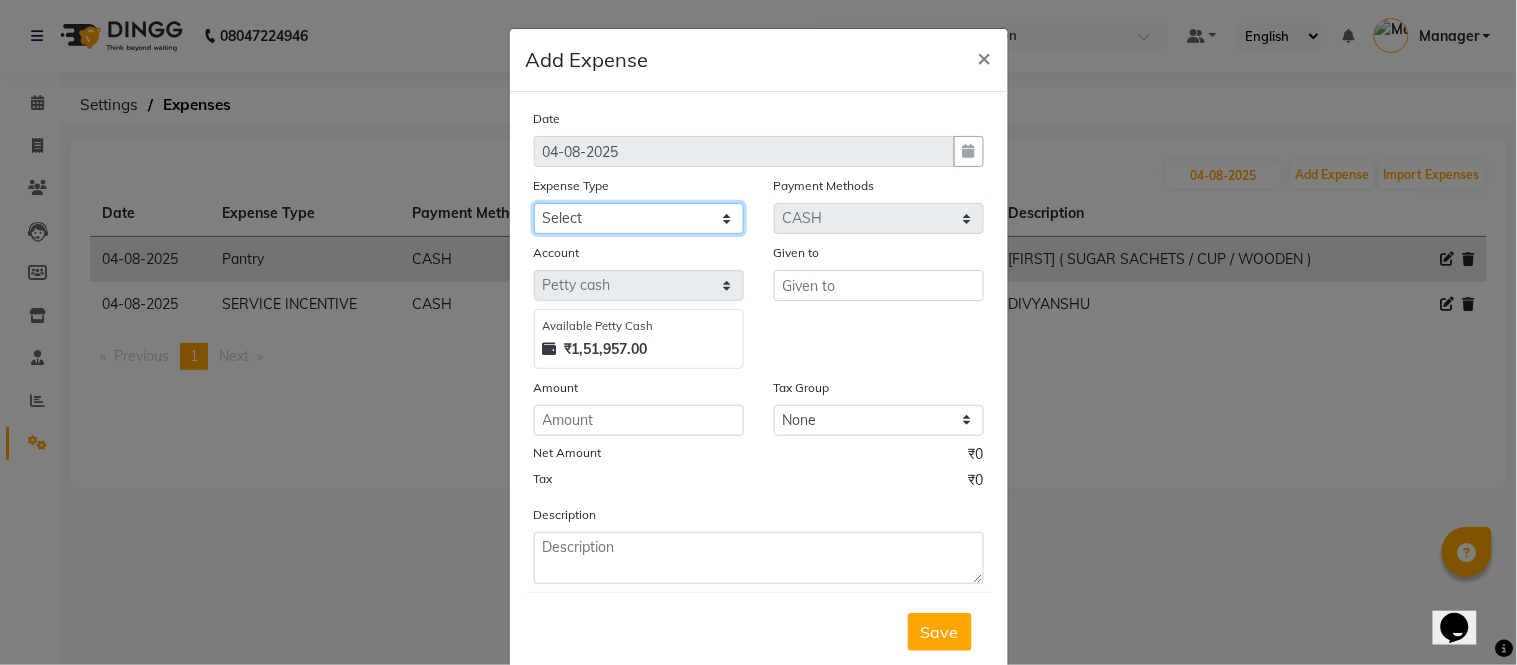 select on "24071" 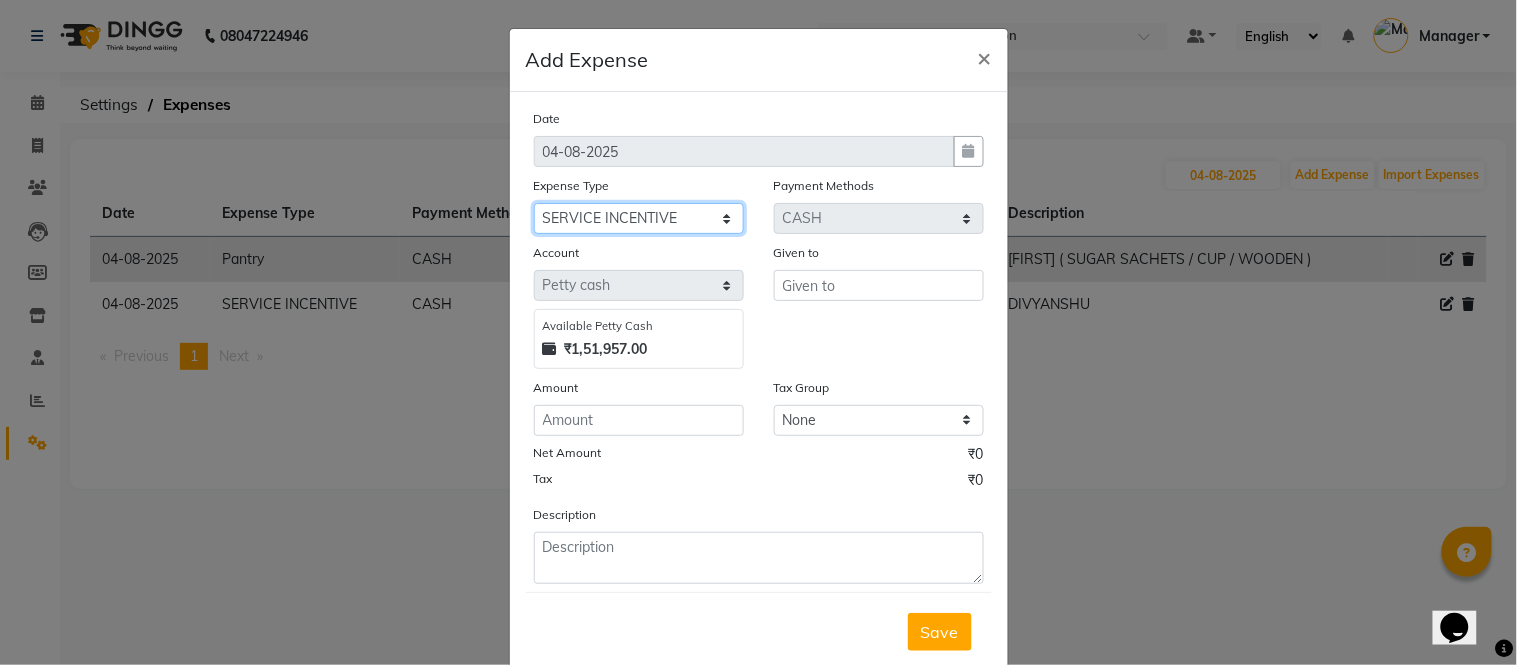 click on "Select BANK DEPOSIT BLINK IT Cash Handover Client Refund Agnst Bill CLIENT WELFARE Entertainment General Expense Laundry Bill milk Pantry PAYMENTS PREPAID Printing And Stationery Product Incentive PURCHASE Repair And Maintenance Salary Salary advance SERVICE INCENTIVE staff accommodation STAFF WELFARE TIP CREDIT CARD TIP UPI Travelling And Conveyance Water Bills" 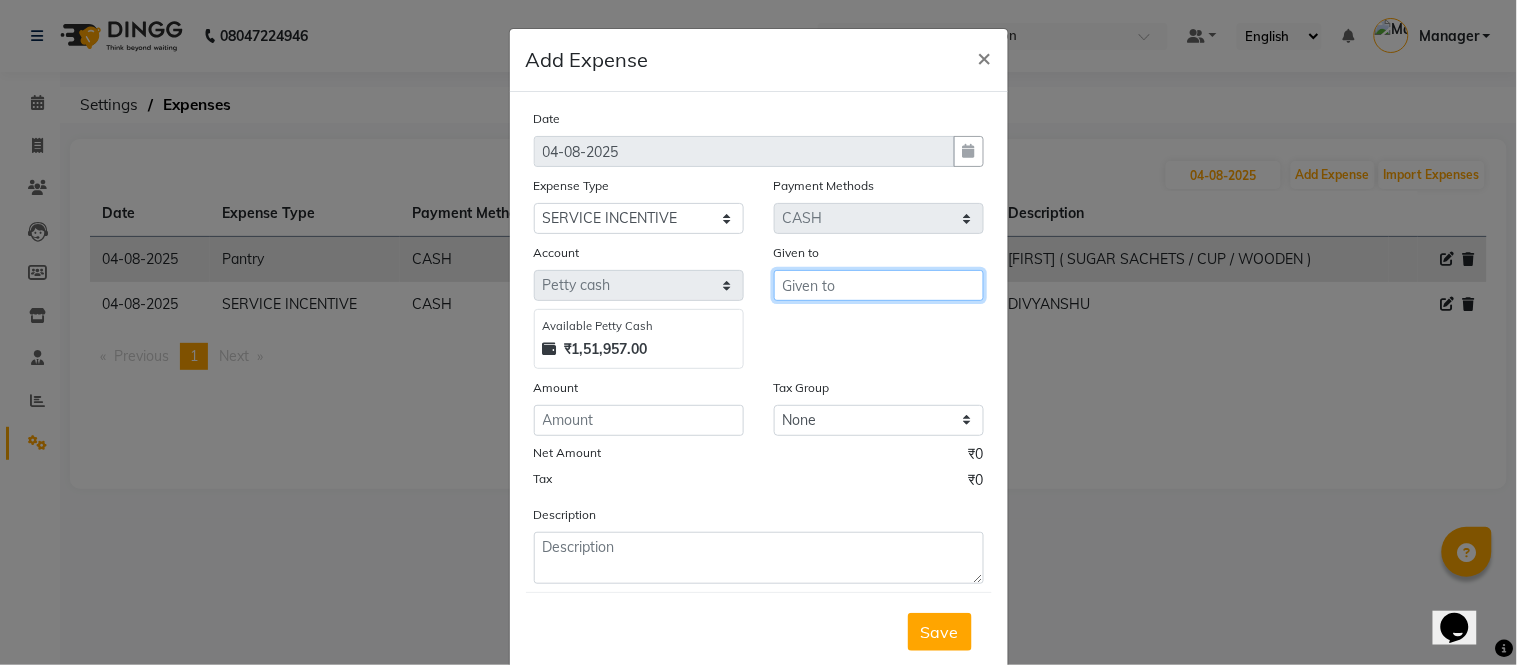 click at bounding box center (879, 285) 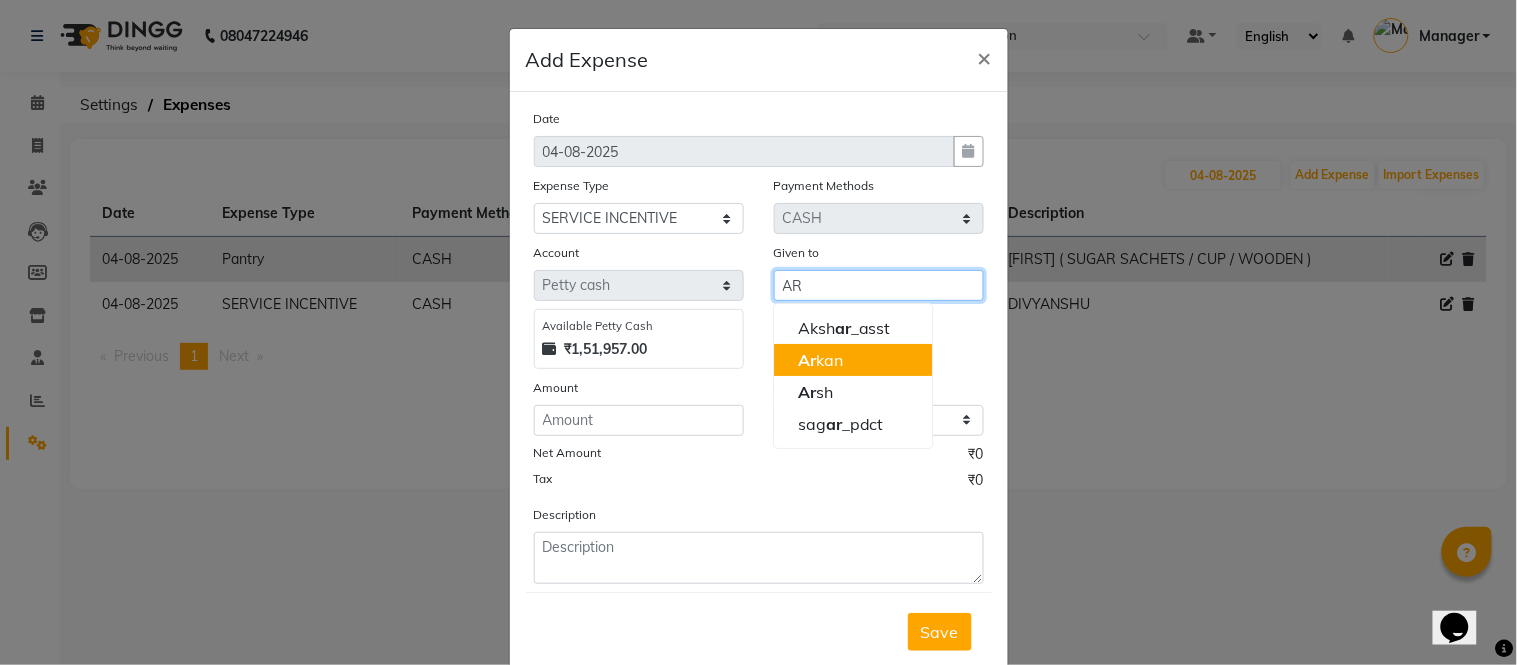 click on "[FIRST]" at bounding box center (820, 360) 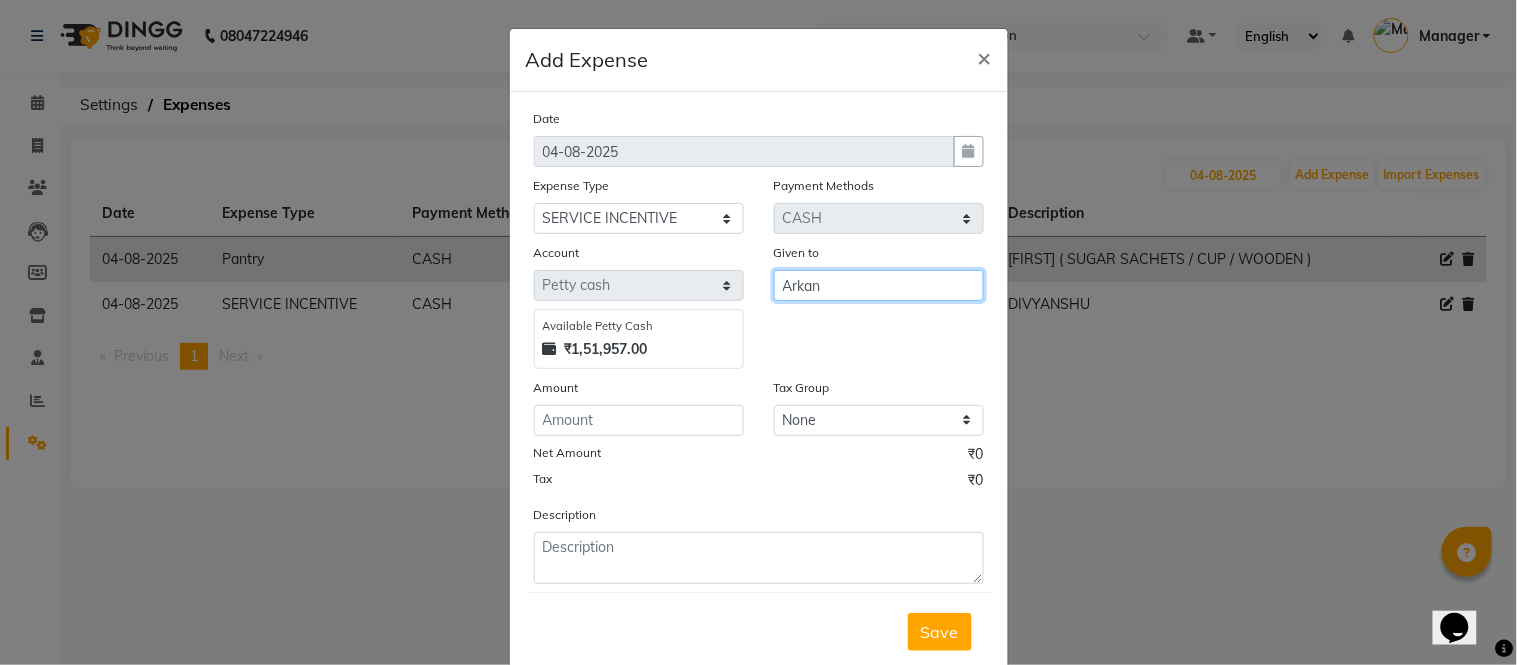 type on "Arkan" 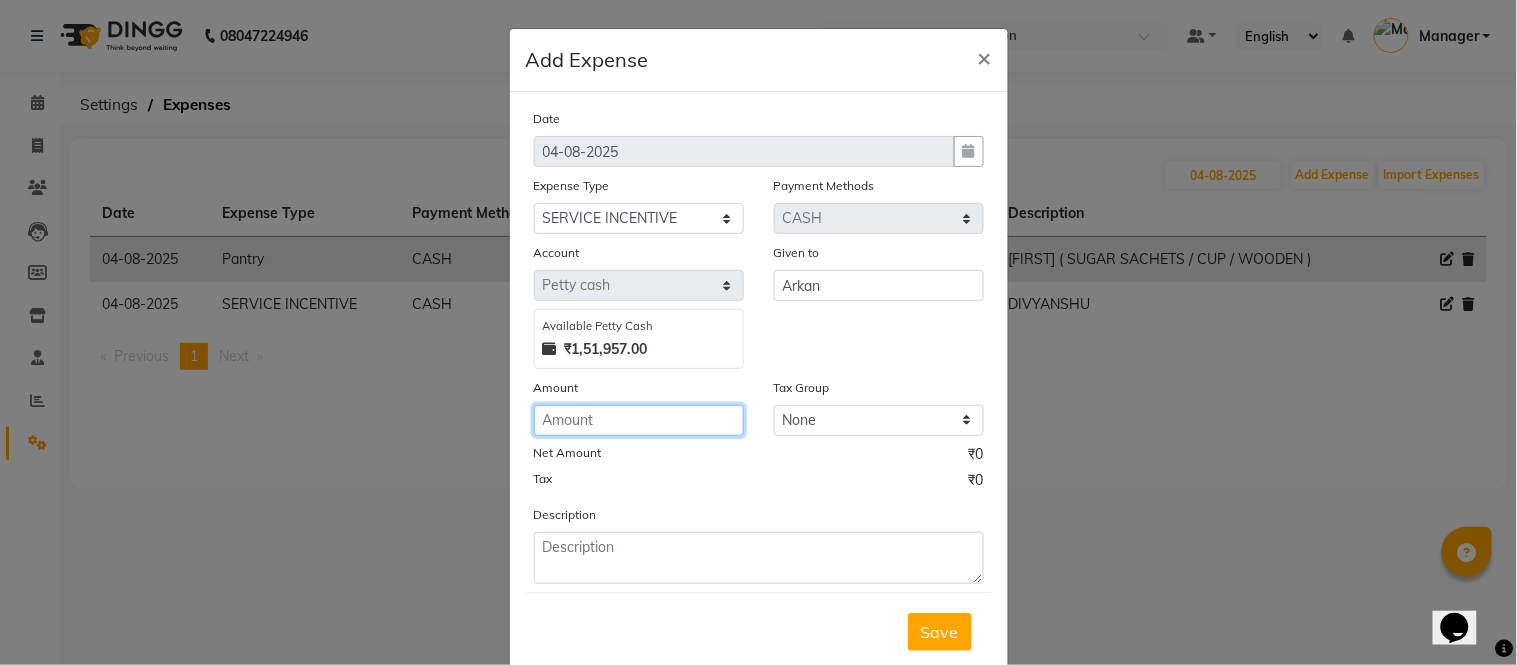 click 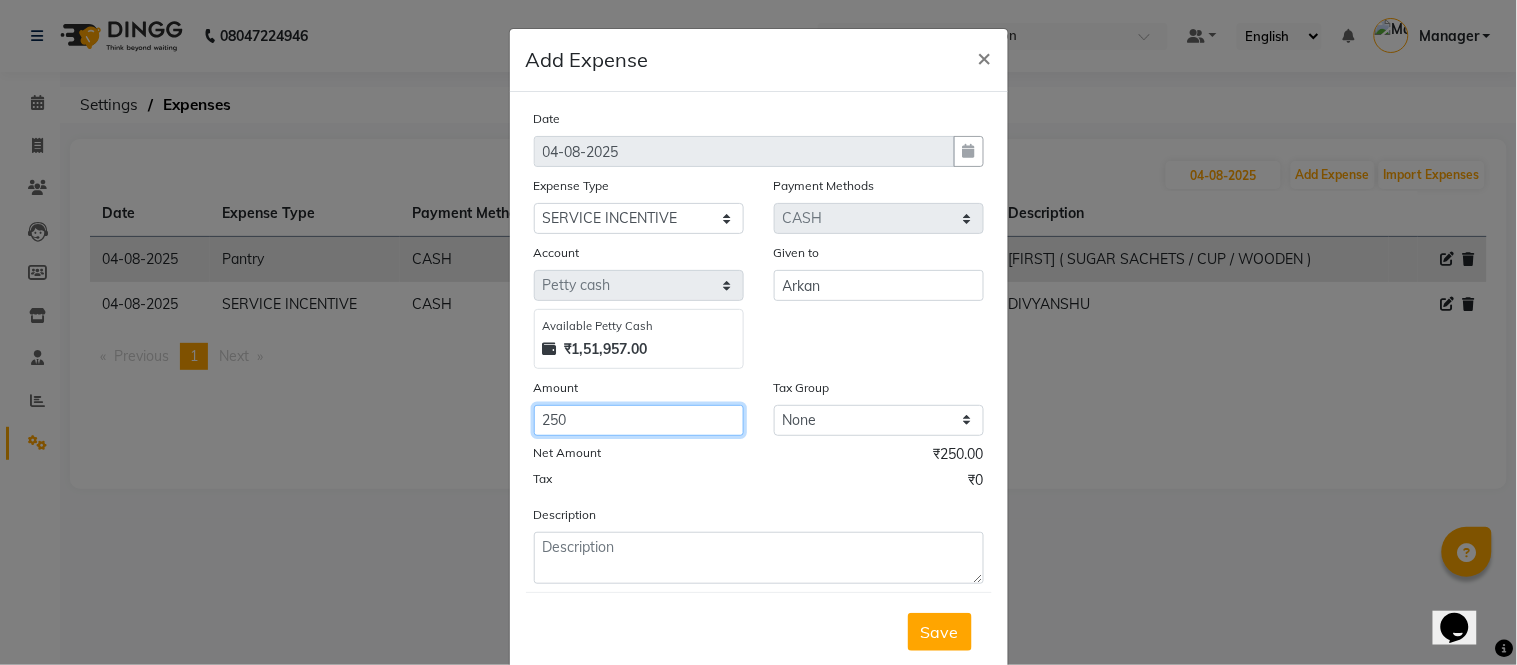 type on "250" 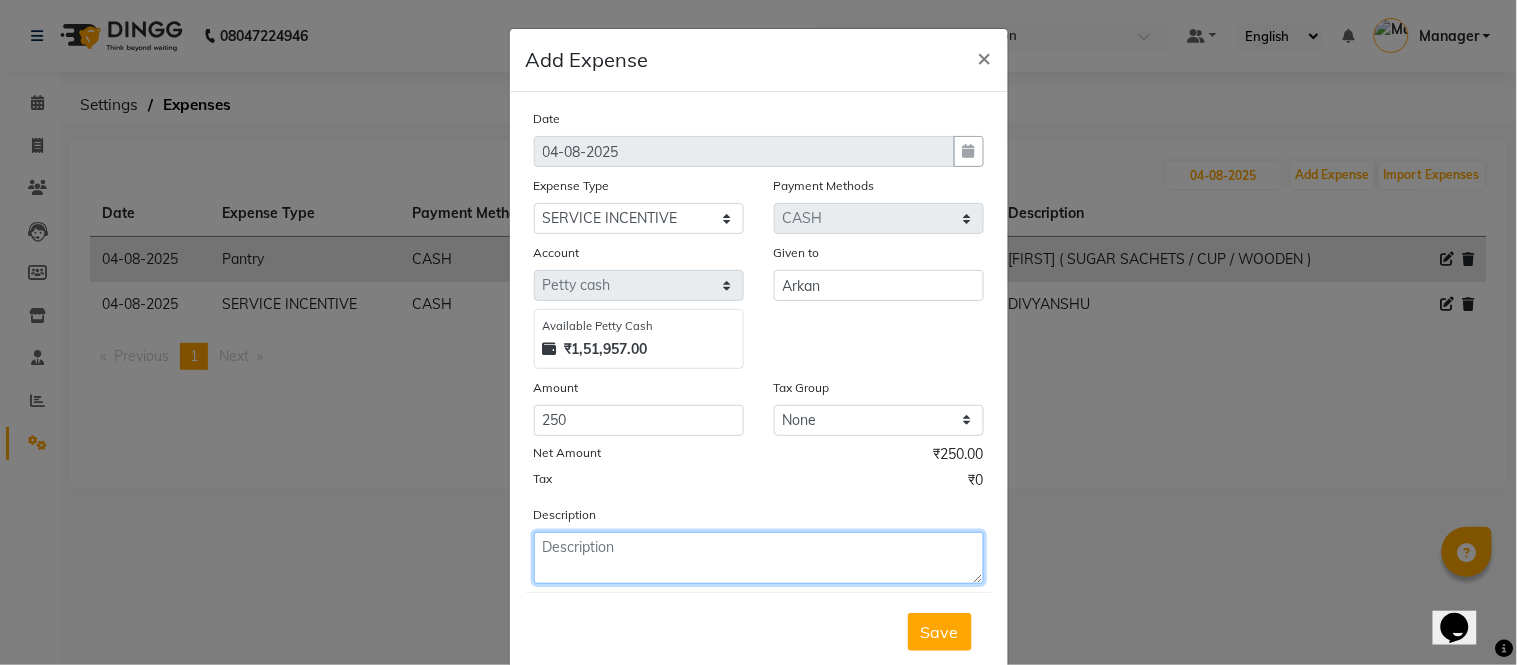click 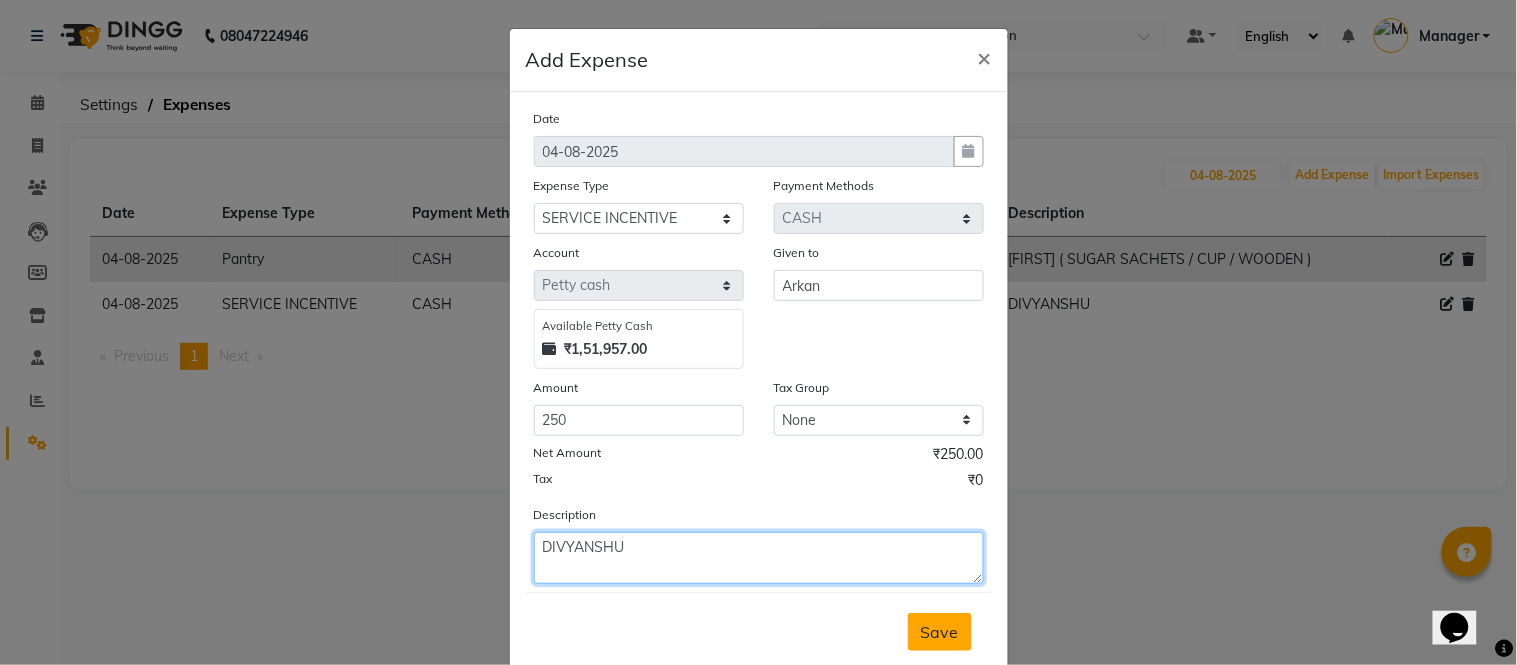 type on "DIVYANSHU" 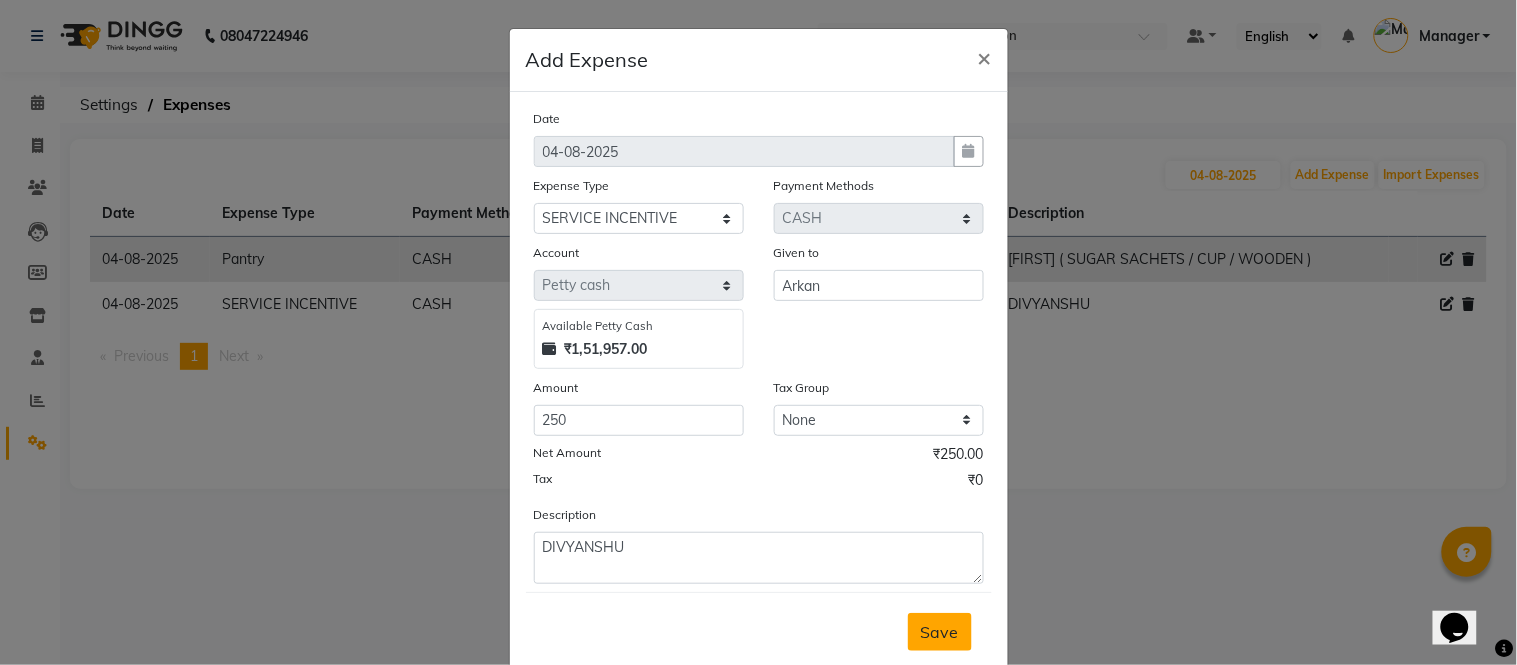 click on "Save" at bounding box center [940, 632] 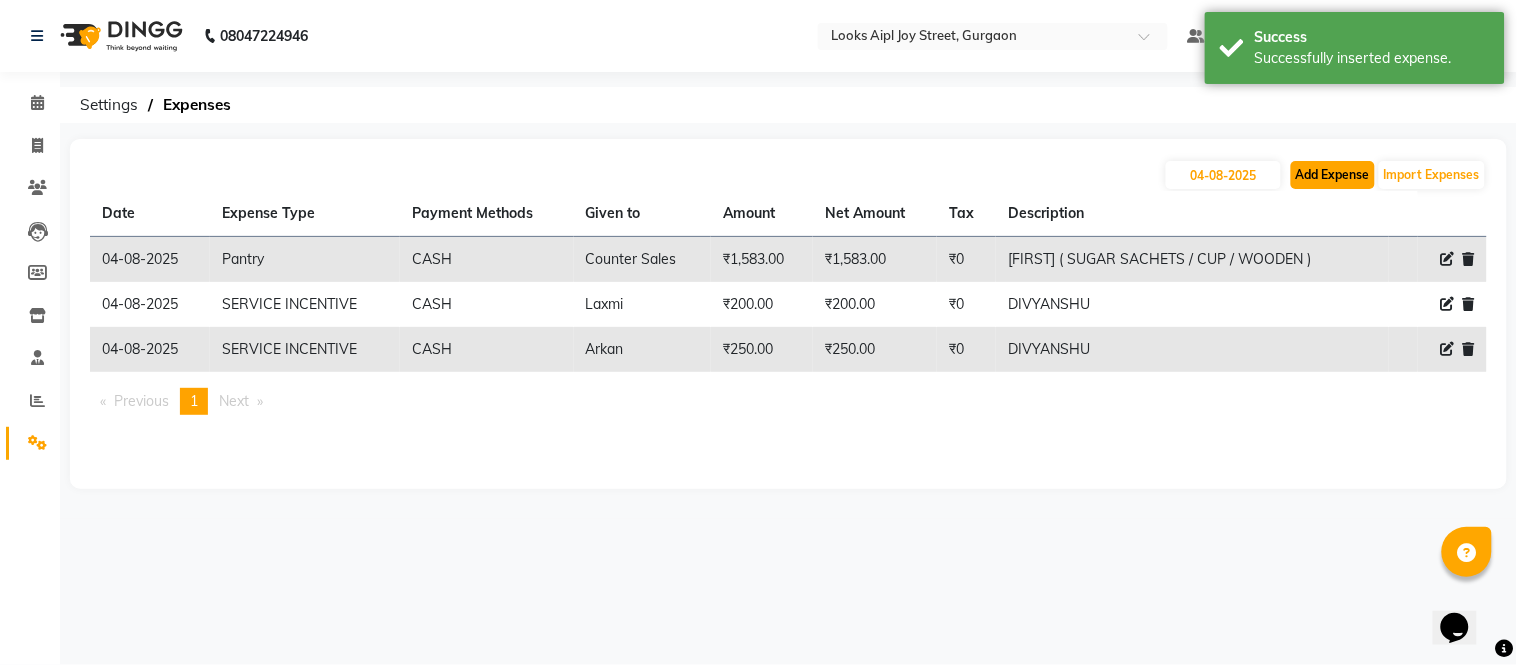 click on "Add Expense" 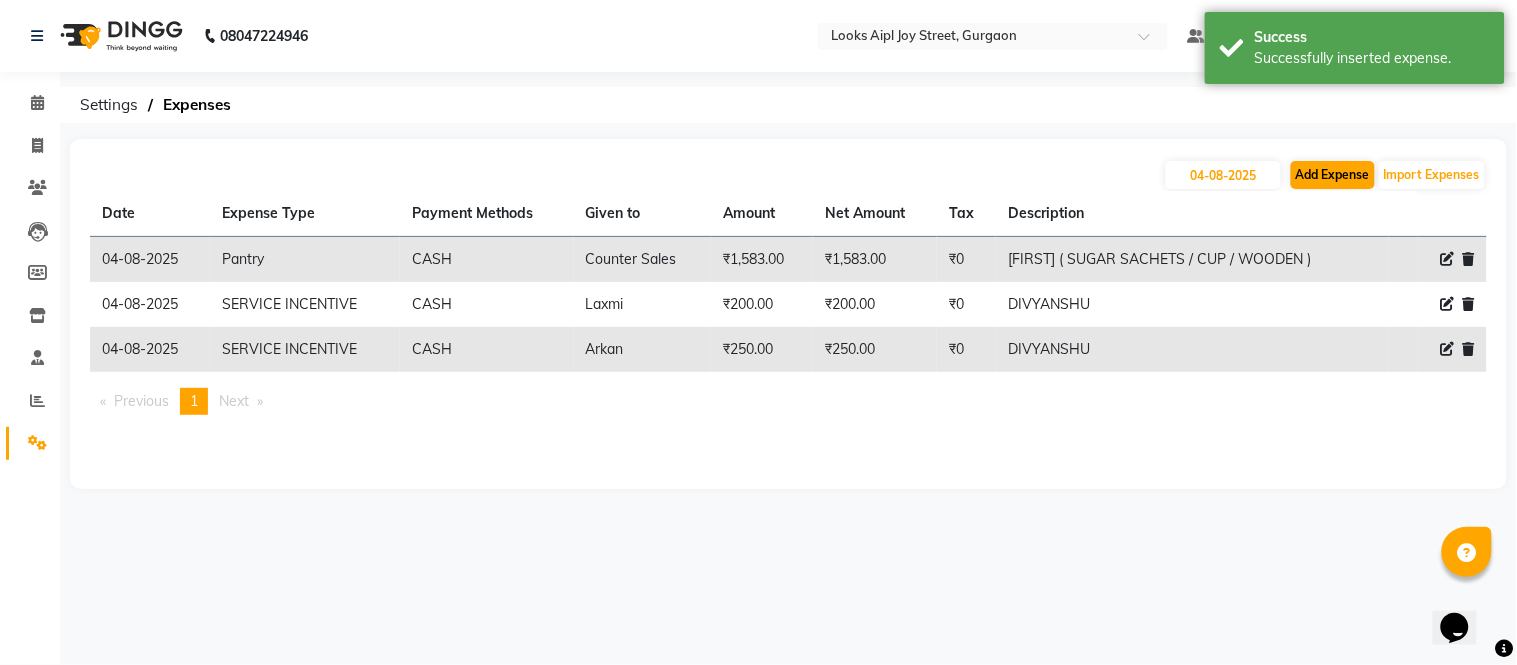 select on "1" 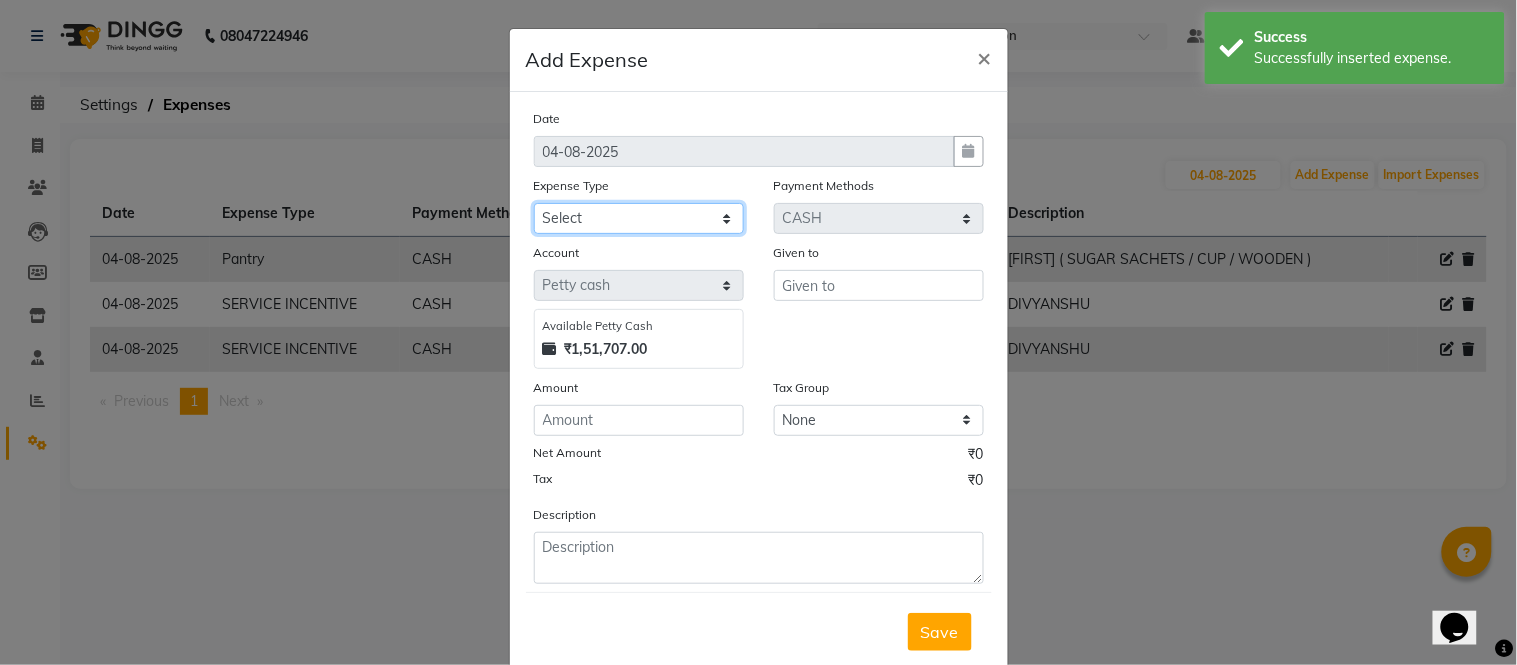 click on "Select BANK DEPOSIT BLINK IT Cash Handover Client Refund Agnst Bill CLIENT WELFARE Entertainment General Expense Laundry Bill milk Pantry PAYMENTS PREPAID Printing And Stationery Product Incentive PURCHASE Repair And Maintenance Salary Salary advance SERVICE INCENTIVE staff accommodation STAFF WELFARE TIP CREDIT CARD TIP UPI Travelling And Conveyance Water Bills" 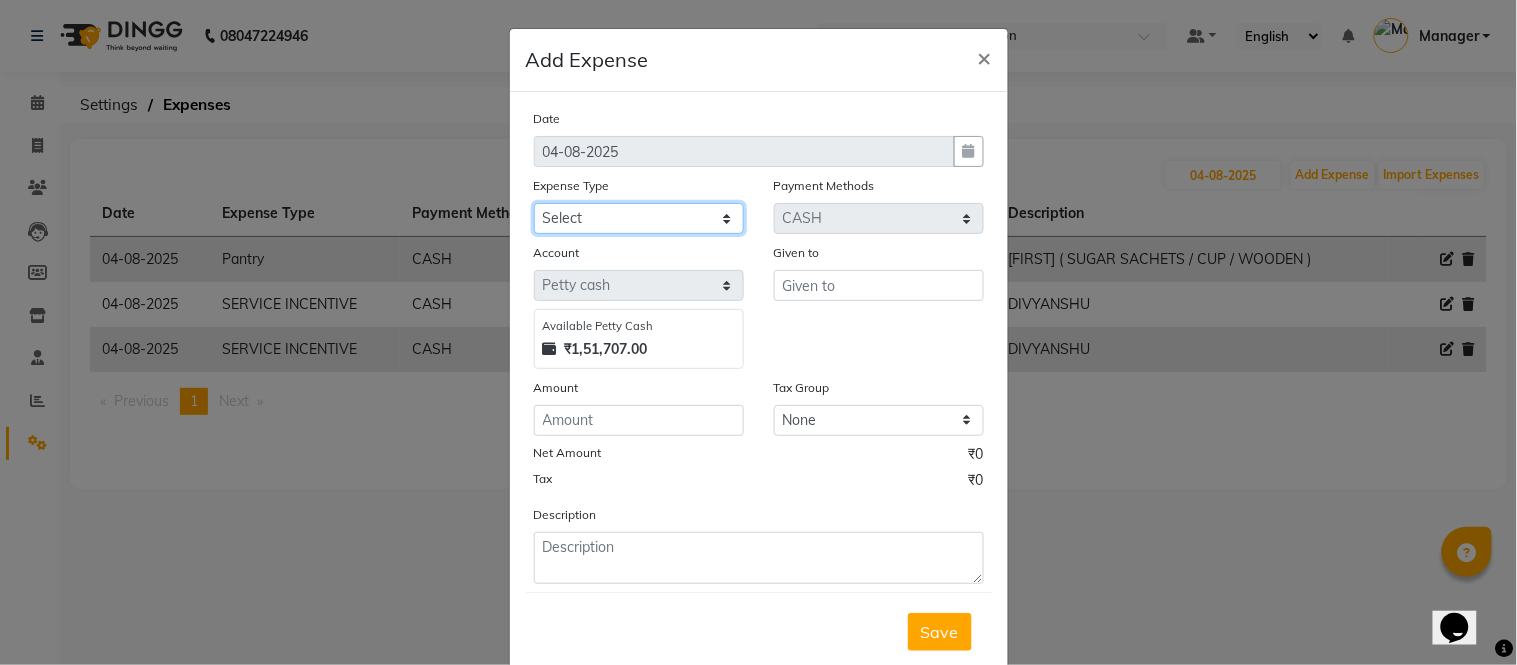 select on "24071" 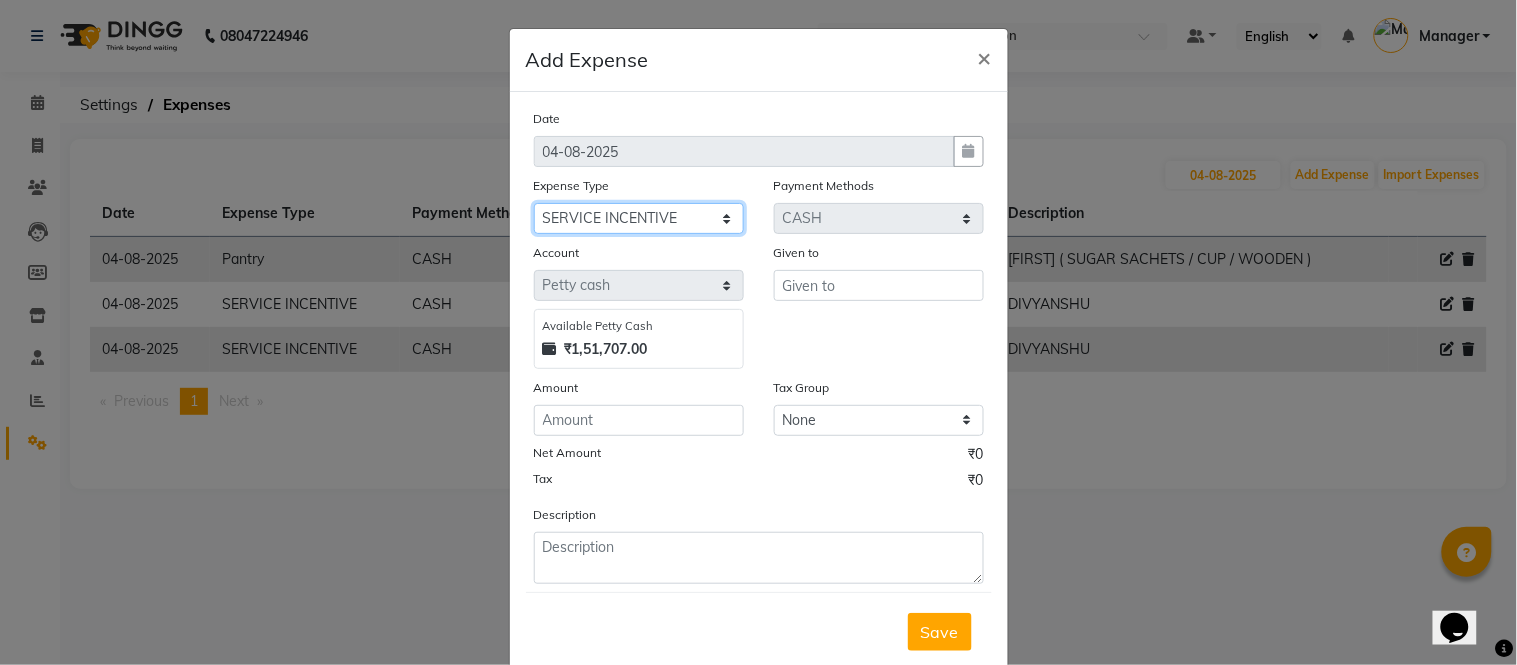 click on "Select BANK DEPOSIT BLINK IT Cash Handover Client Refund Agnst Bill CLIENT WELFARE Entertainment General Expense Laundry Bill milk Pantry PAYMENTS PREPAID Printing And Stationery Product Incentive PURCHASE Repair And Maintenance Salary Salary advance SERVICE INCENTIVE staff accommodation STAFF WELFARE TIP CREDIT CARD TIP UPI Travelling And Conveyance Water Bills" 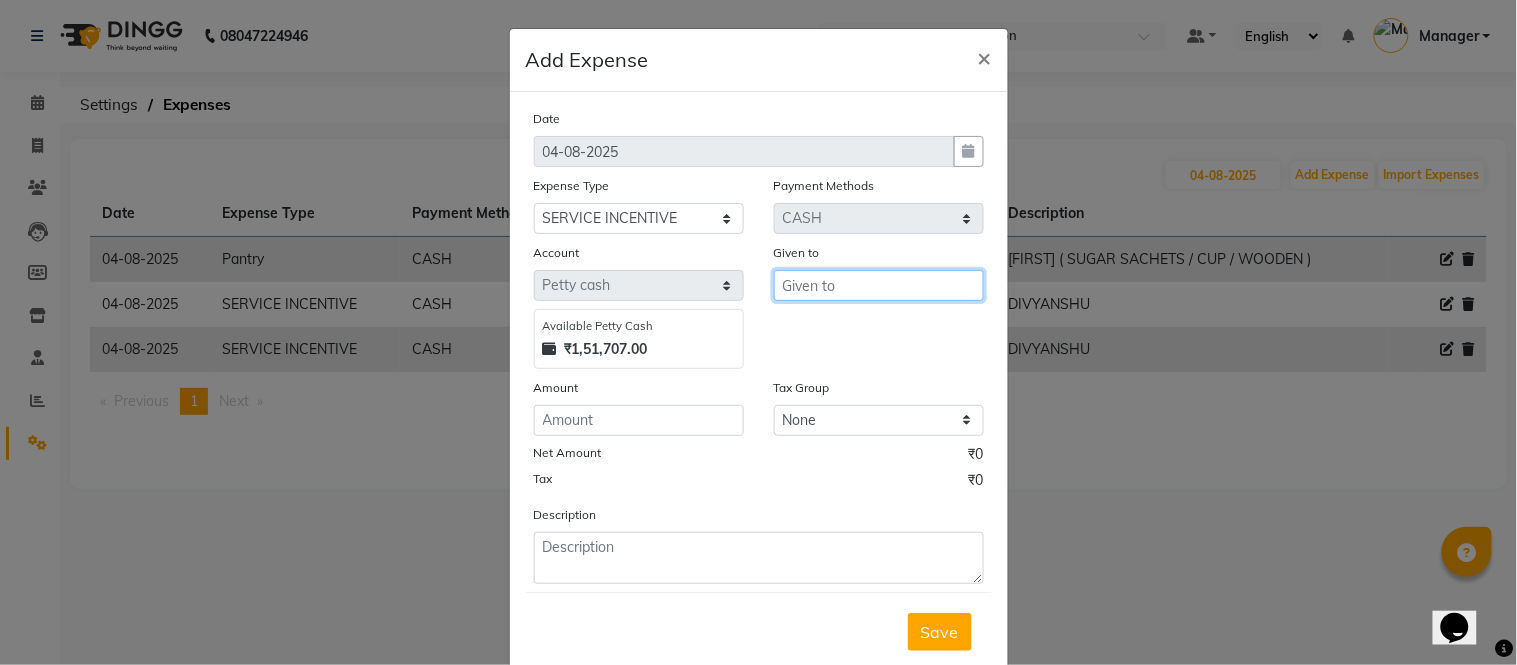 click at bounding box center (879, 285) 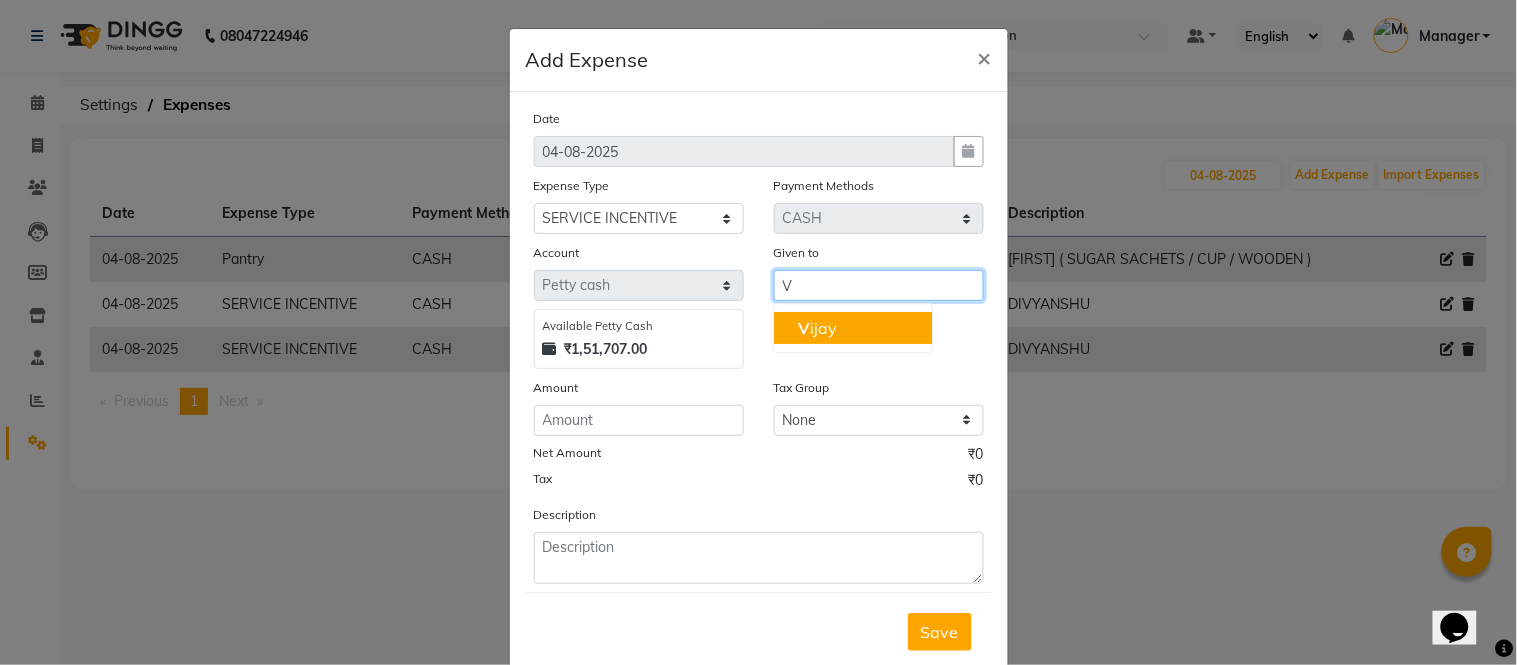 click on "V [FIRST]" at bounding box center [817, 328] 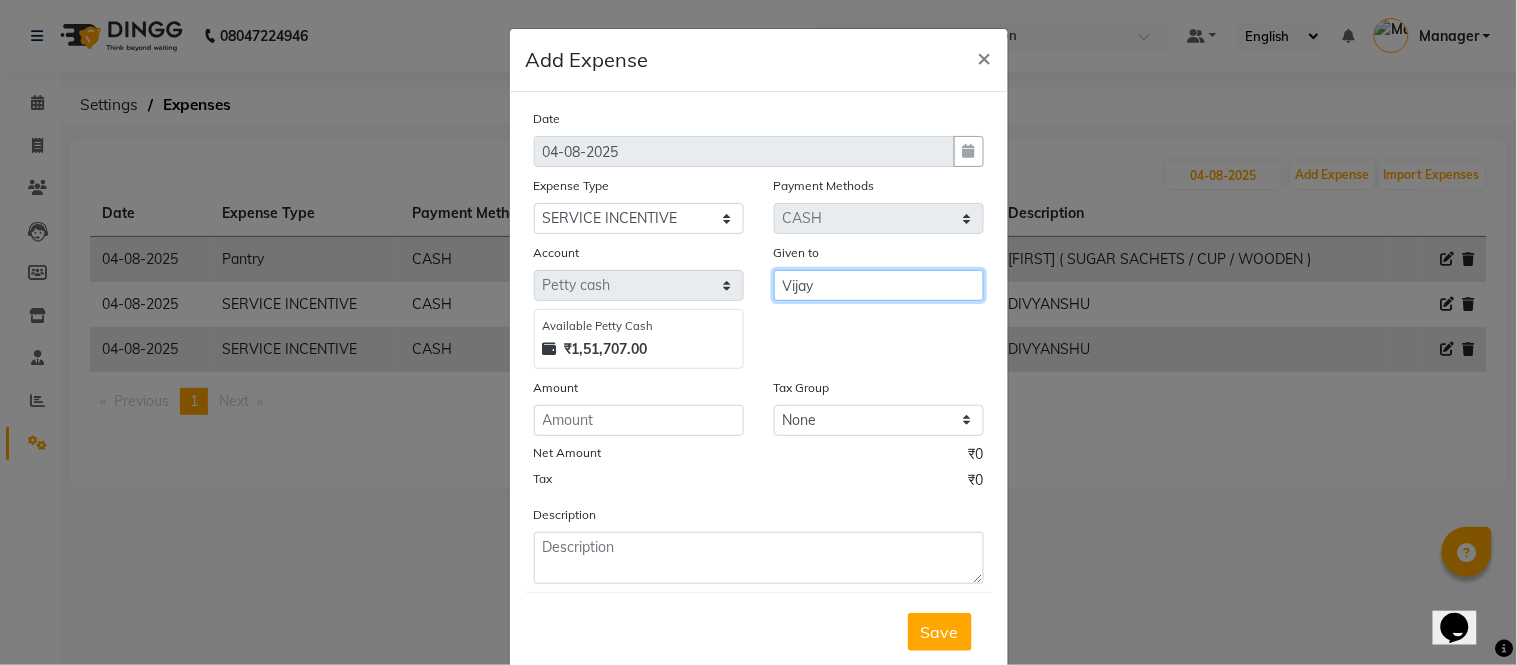 type on "Vijay" 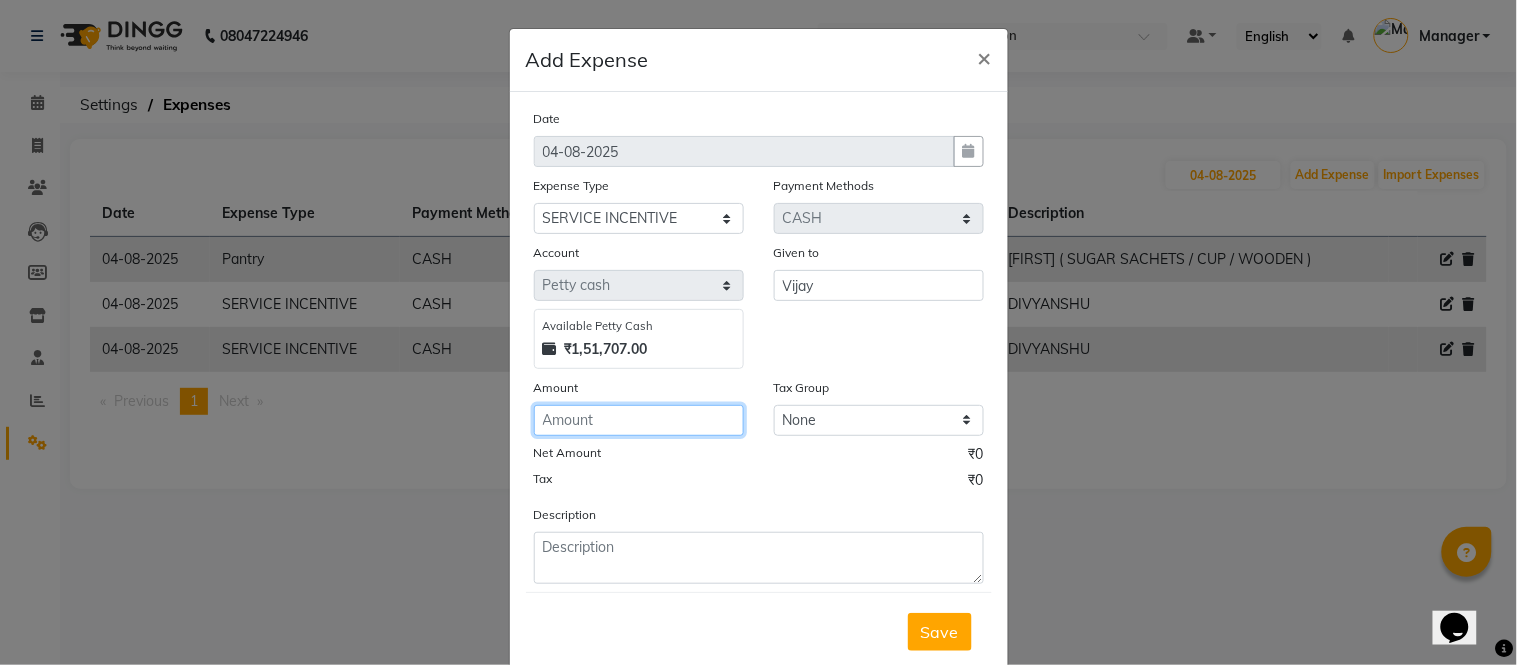 click 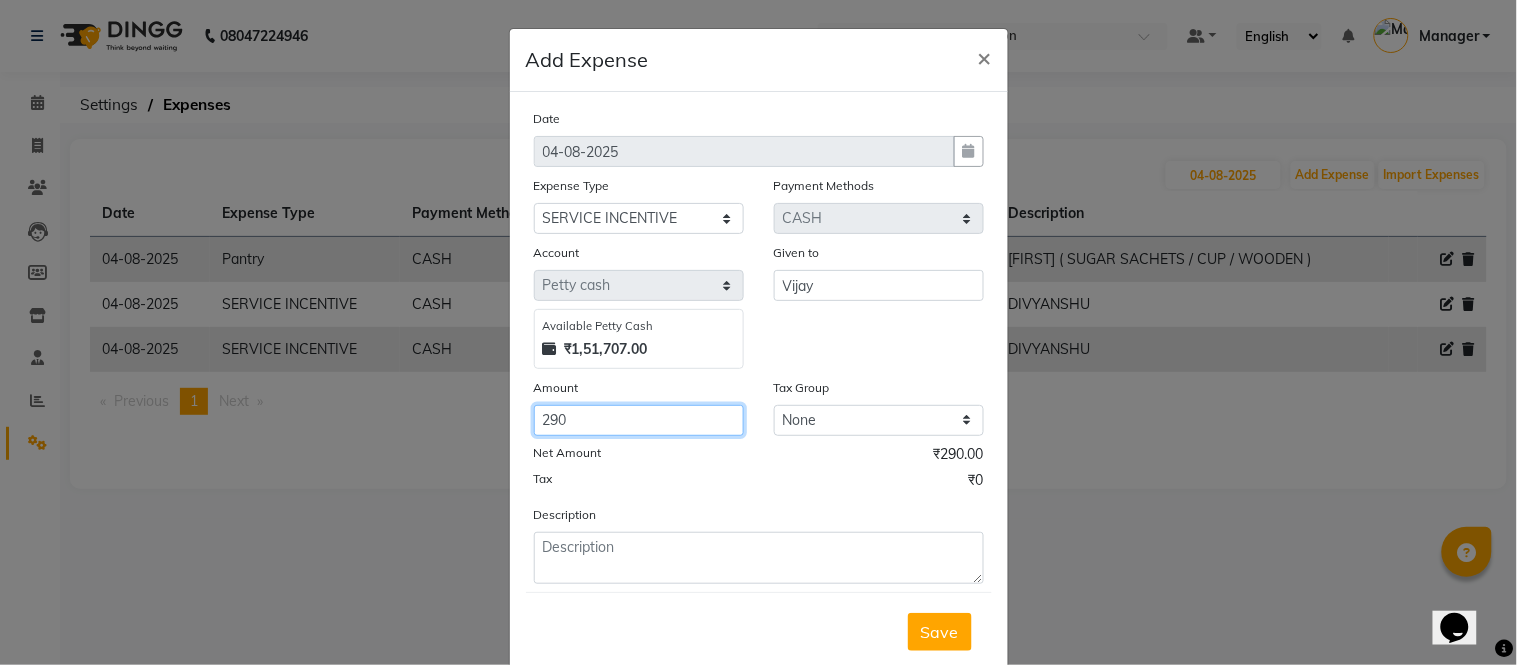 type on "290" 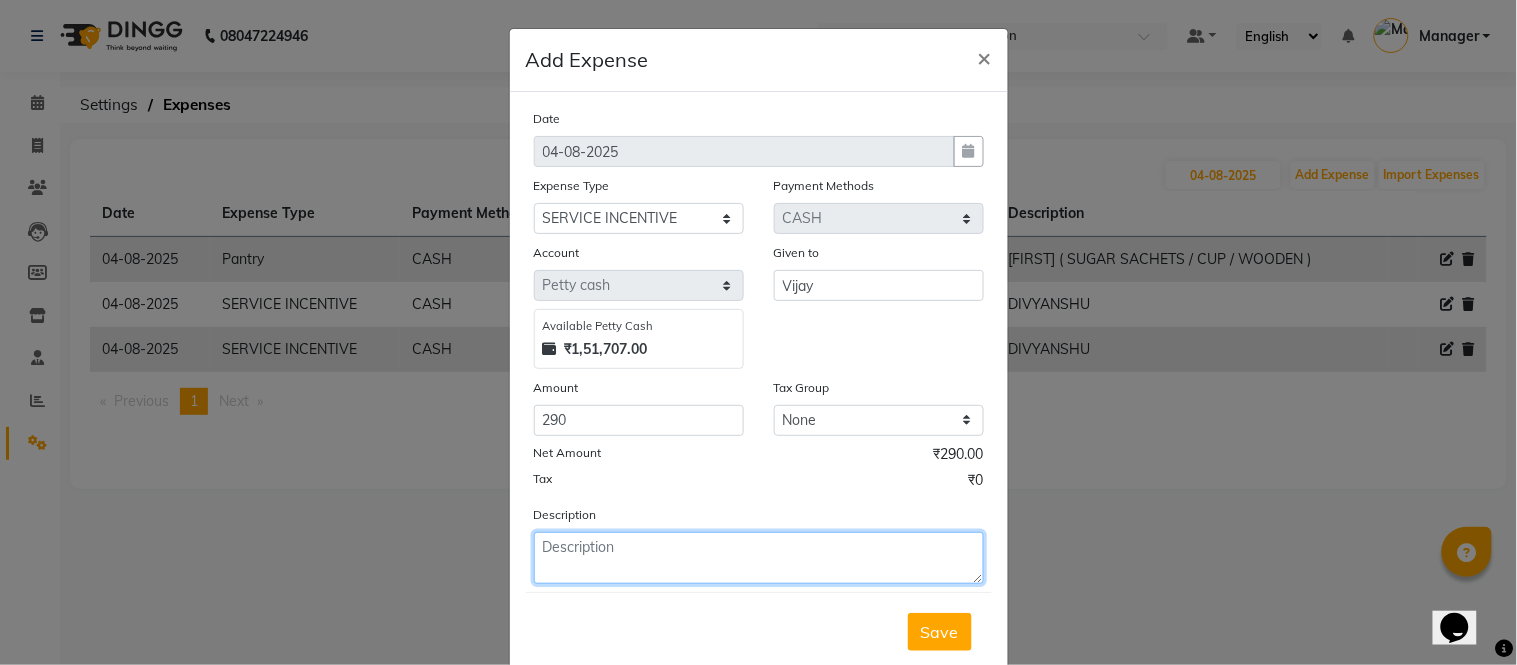click 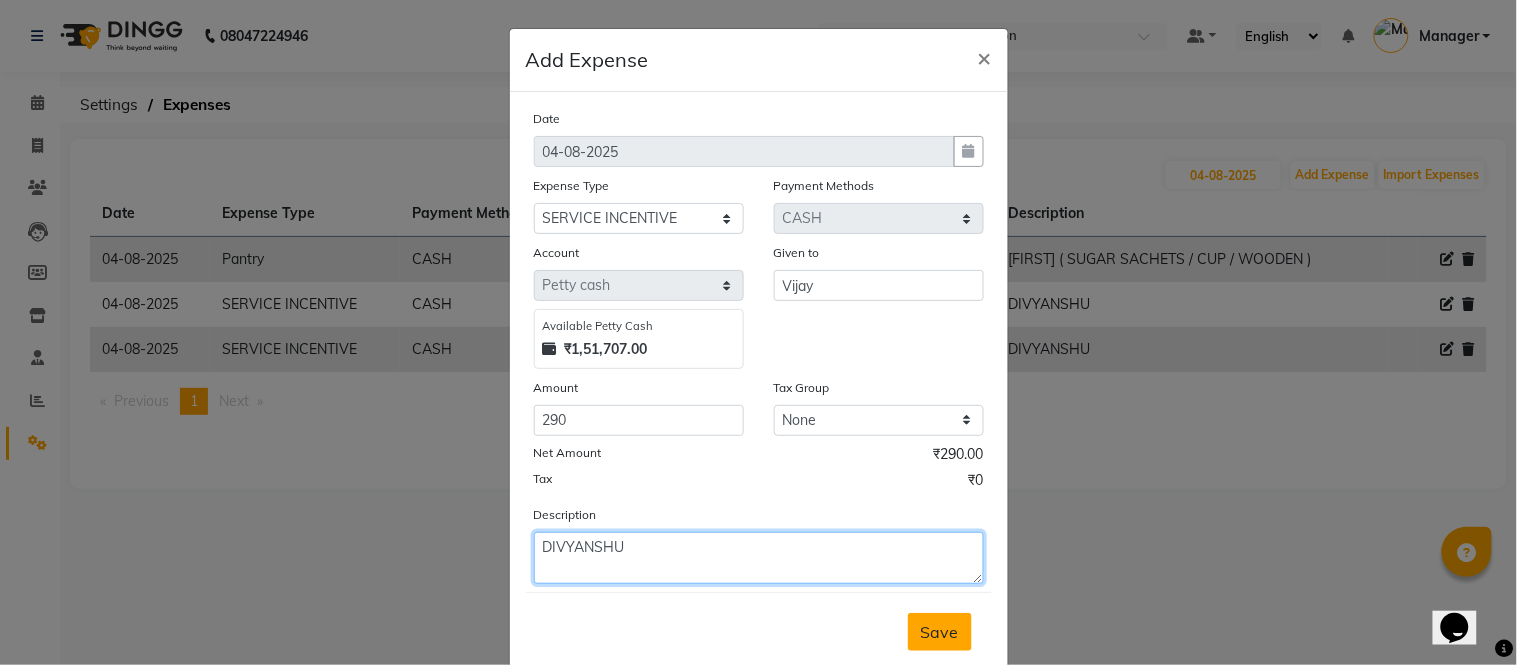 type on "DIVYANSHU" 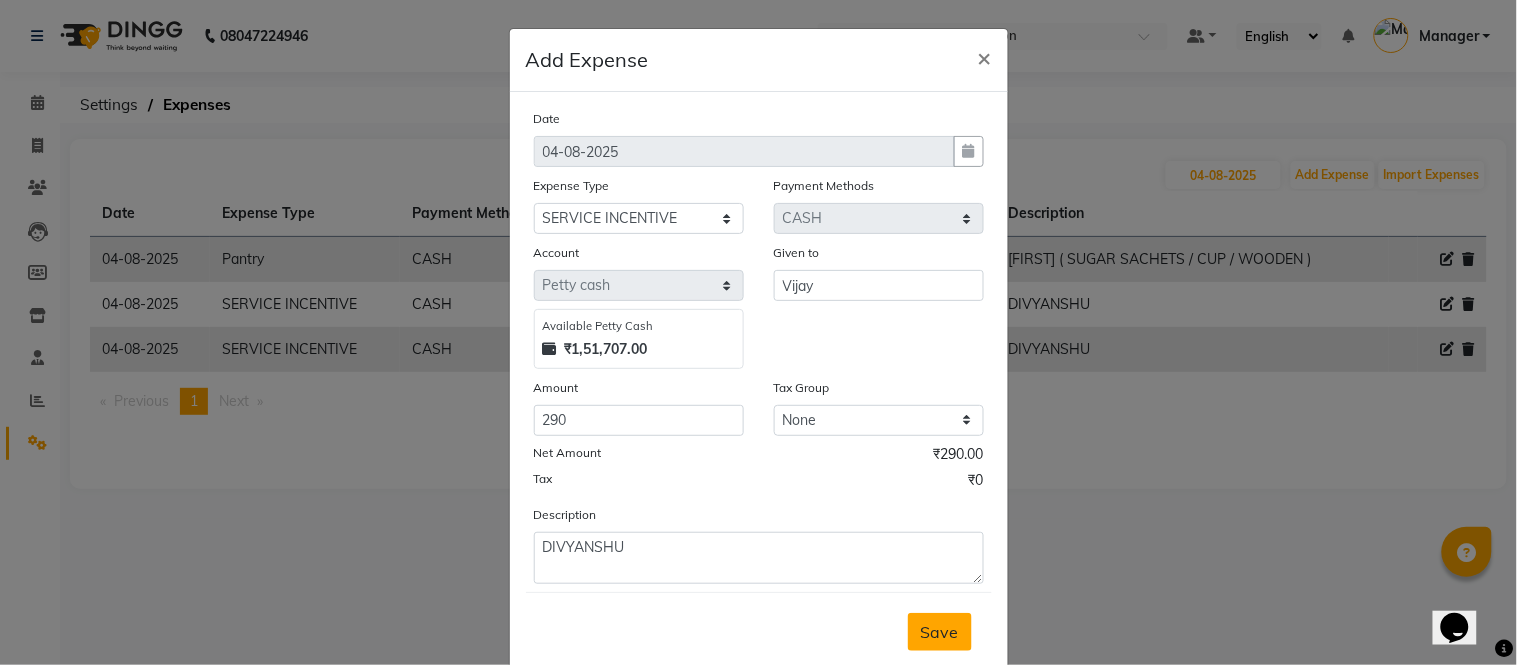 click on "Save" at bounding box center [940, 632] 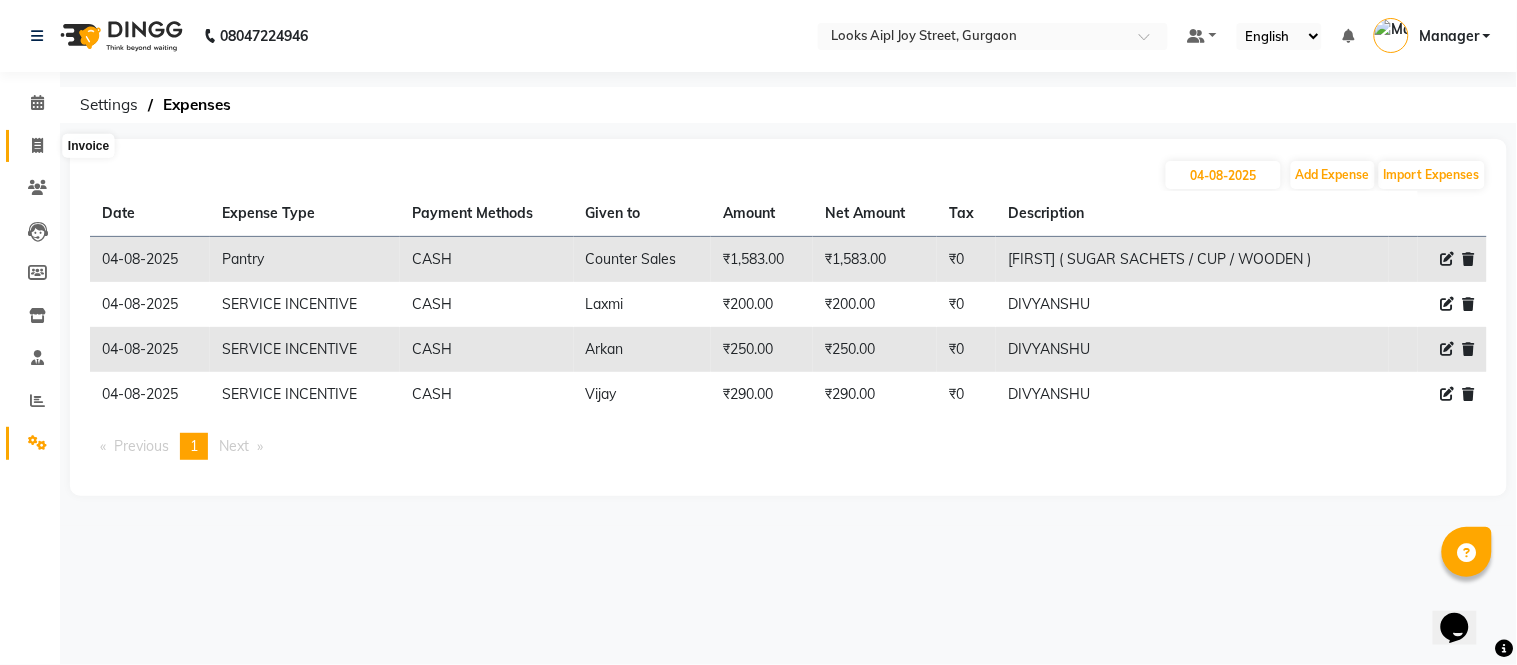 click 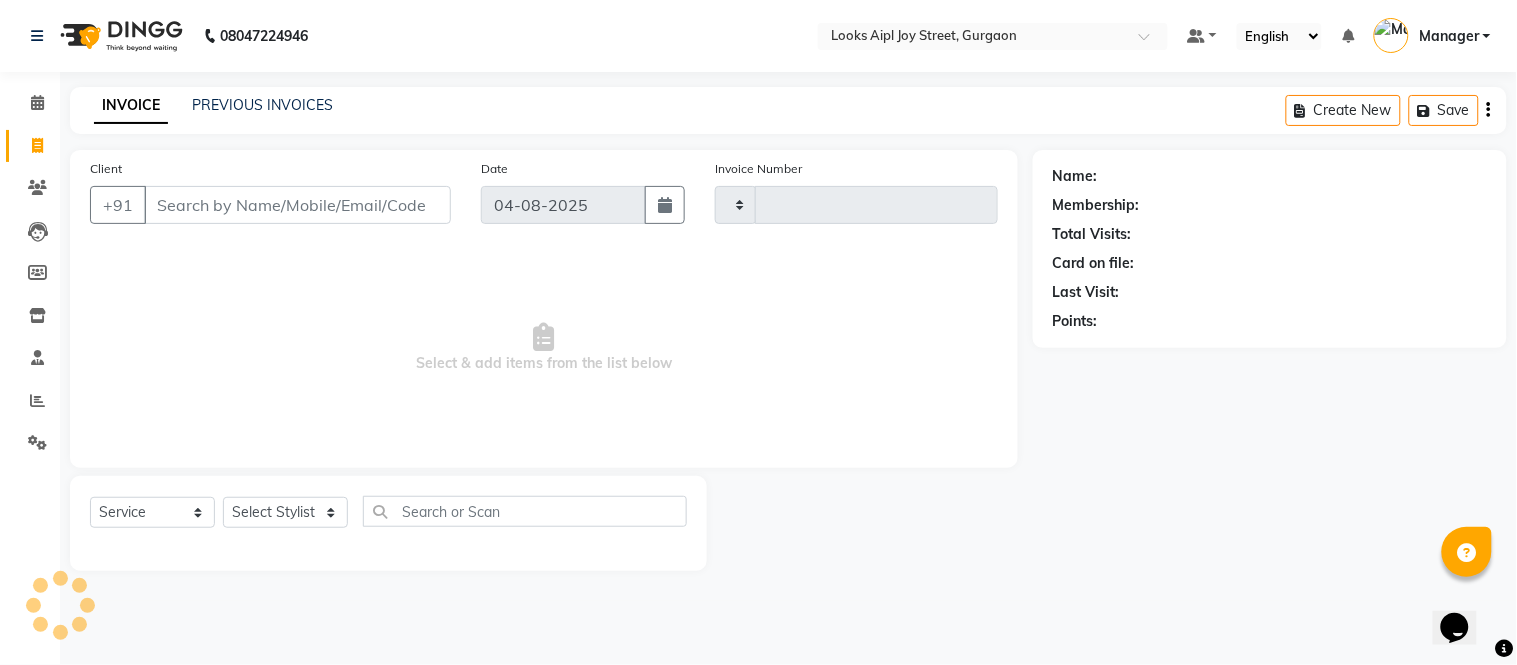 type on "5932" 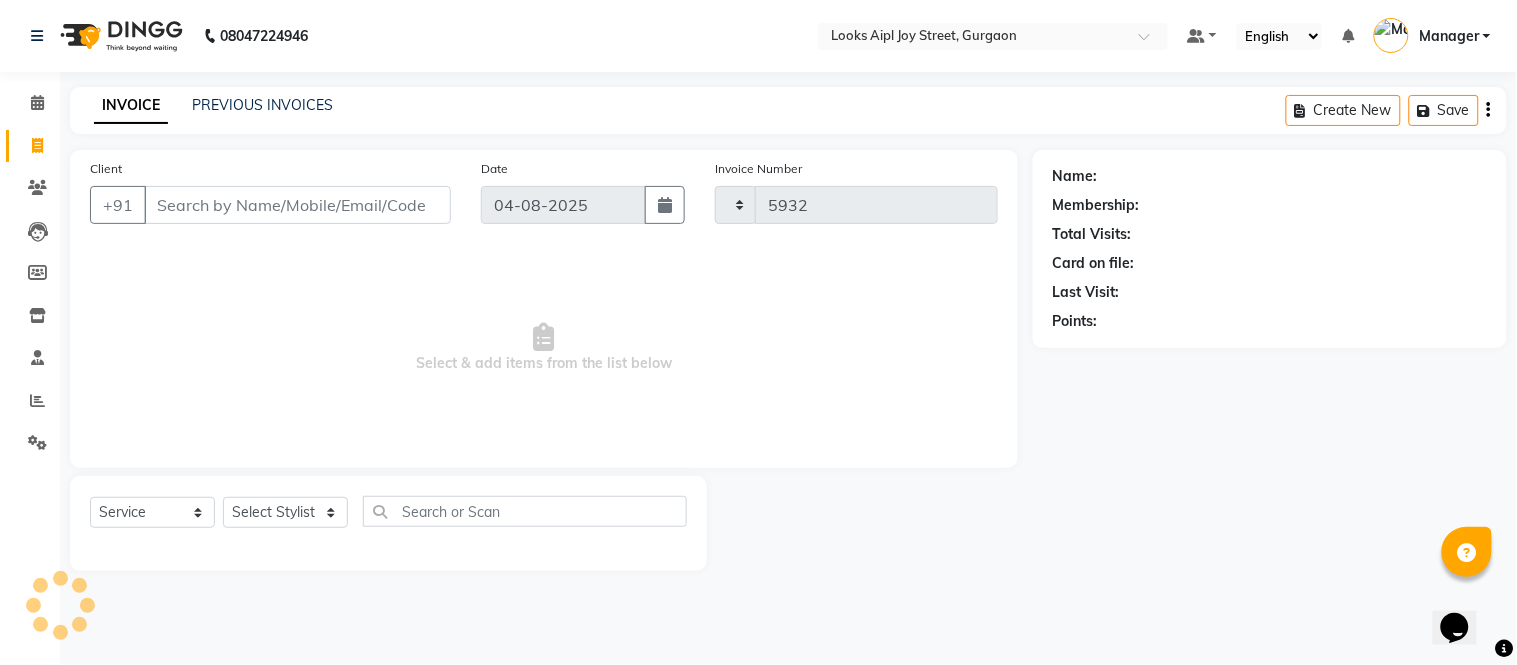 select on "6047" 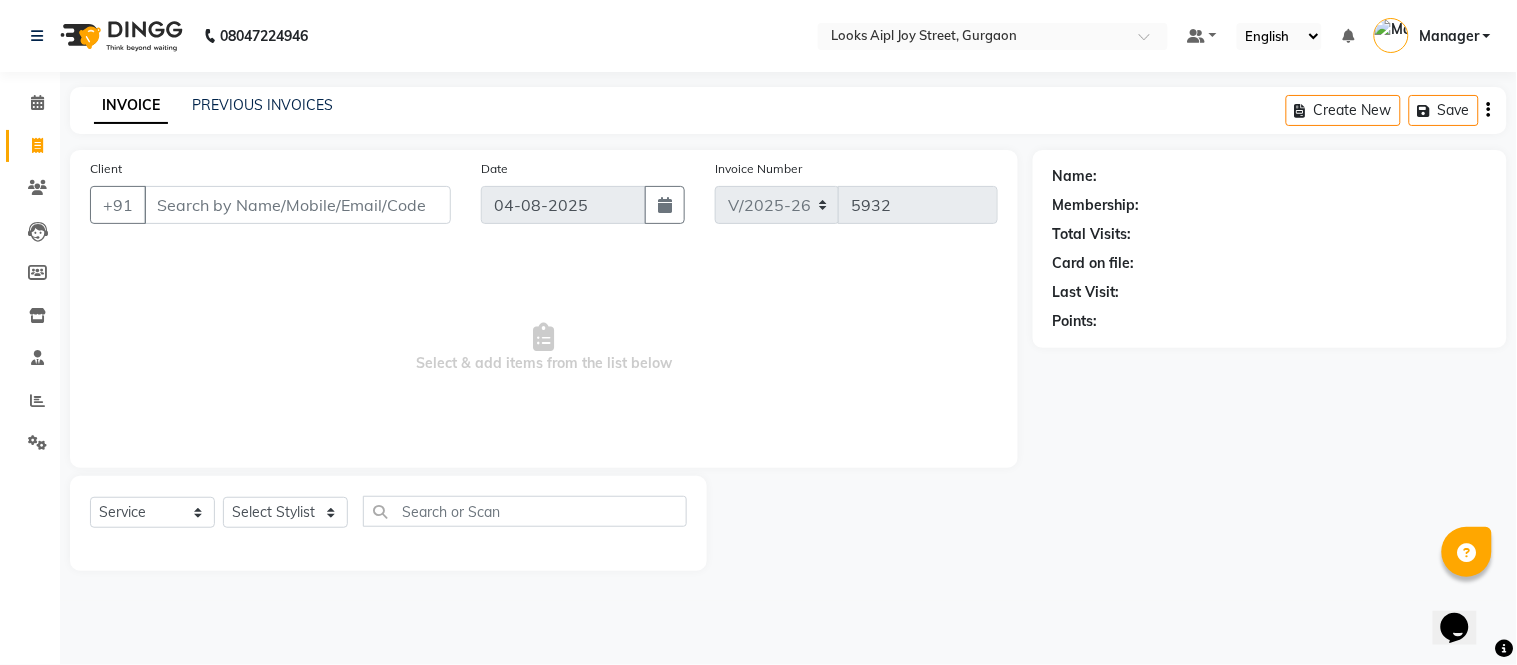 click on "Client" at bounding box center [297, 205] 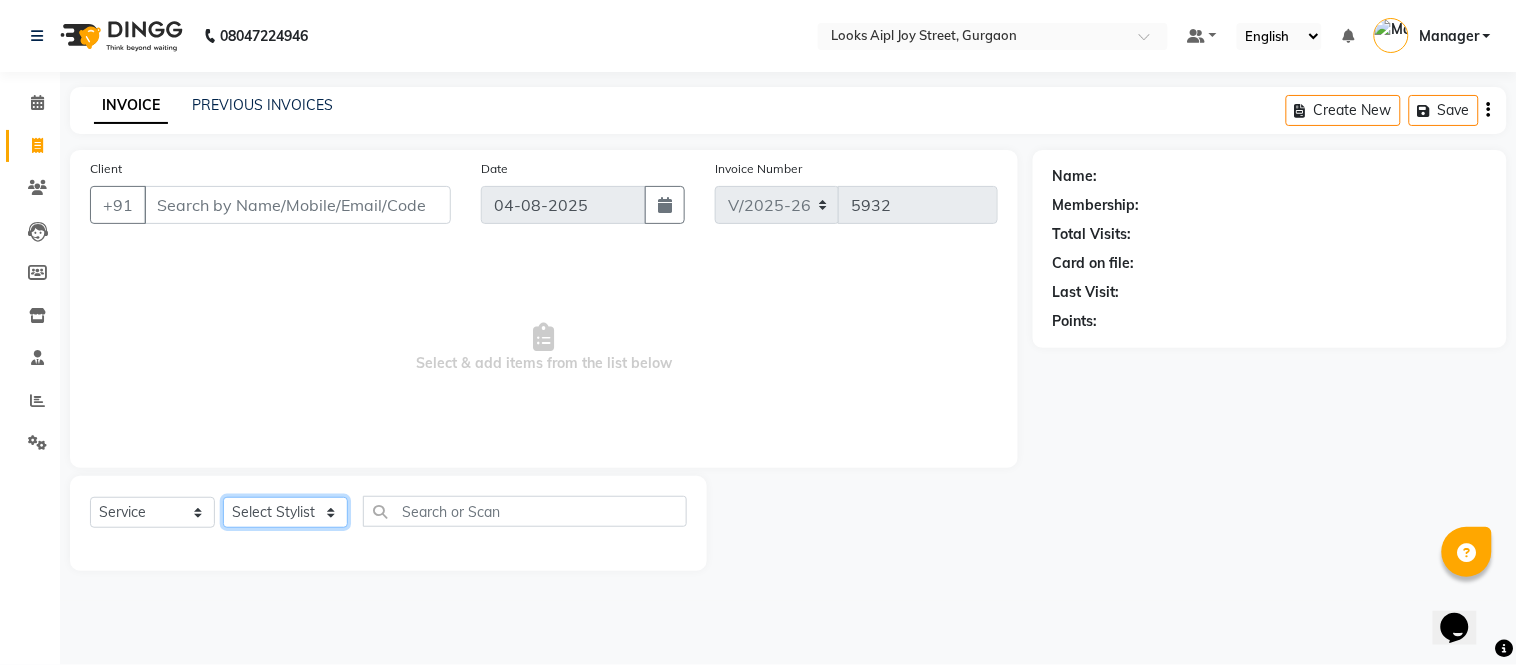 click on "Select Stylist Akash Akshar_asst Alam _Pdct Amit Arkan Arsh Counter Sales Geeta Hema ilfan Kuldeep Laxmi Manager Neeraj Prince sagar_pdct Surejit Vijay Zakir_pdct" 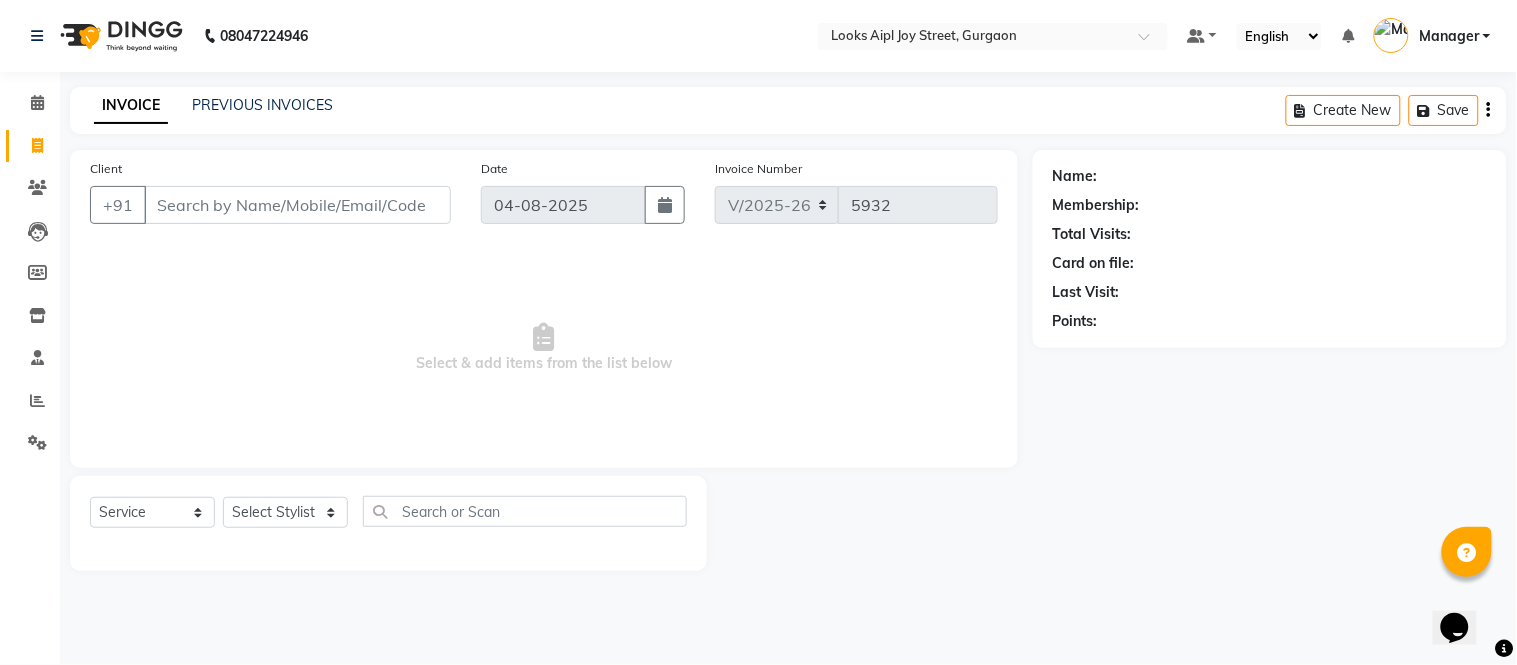 click on "INVOICE PREVIOUS INVOICES Create New   Save" 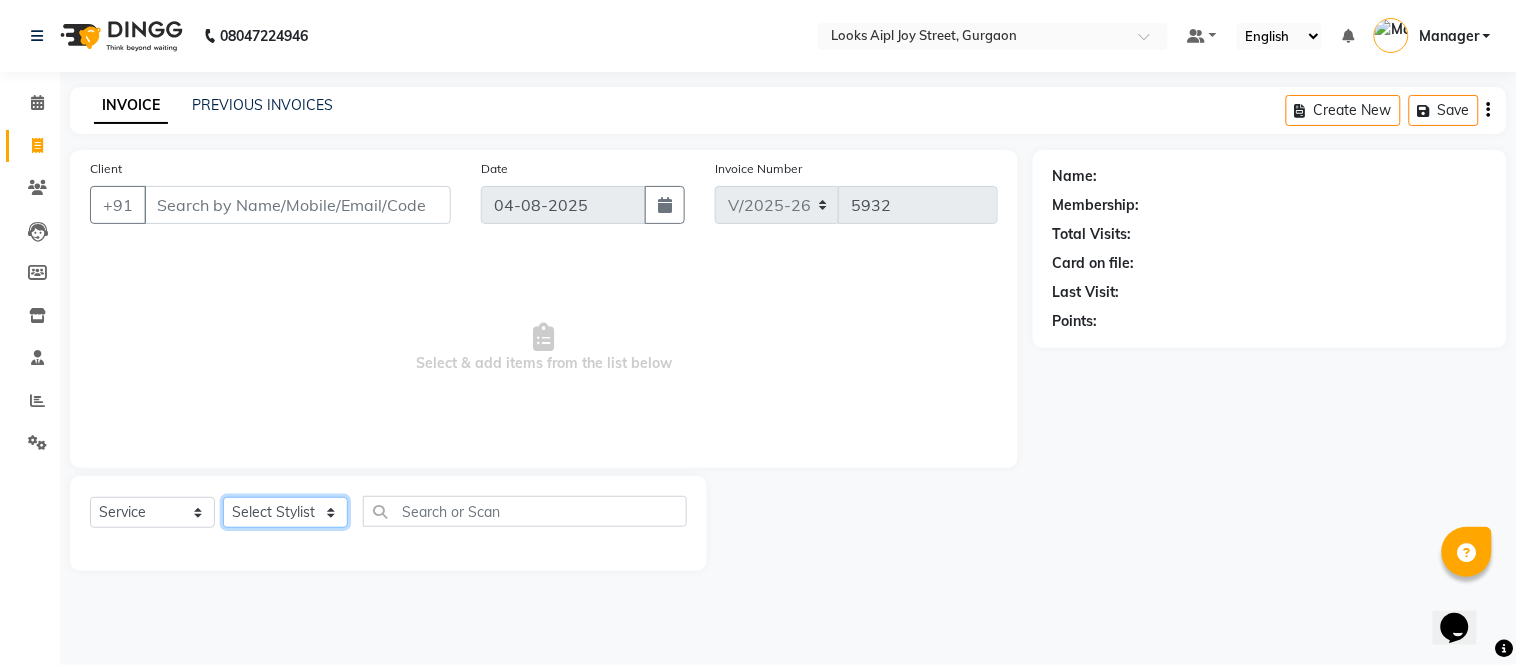 drag, startPoint x: 273, startPoint y: 515, endPoint x: 273, endPoint y: 501, distance: 14 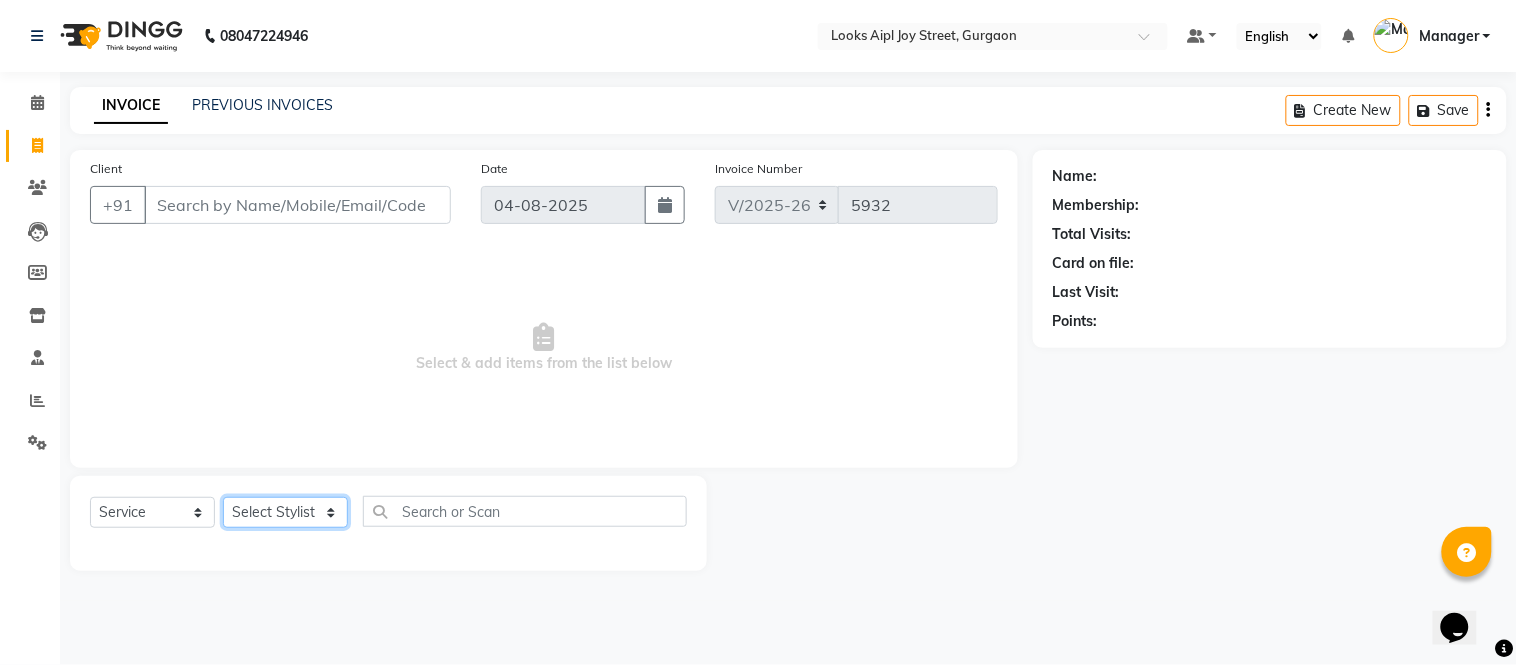 select on "62556" 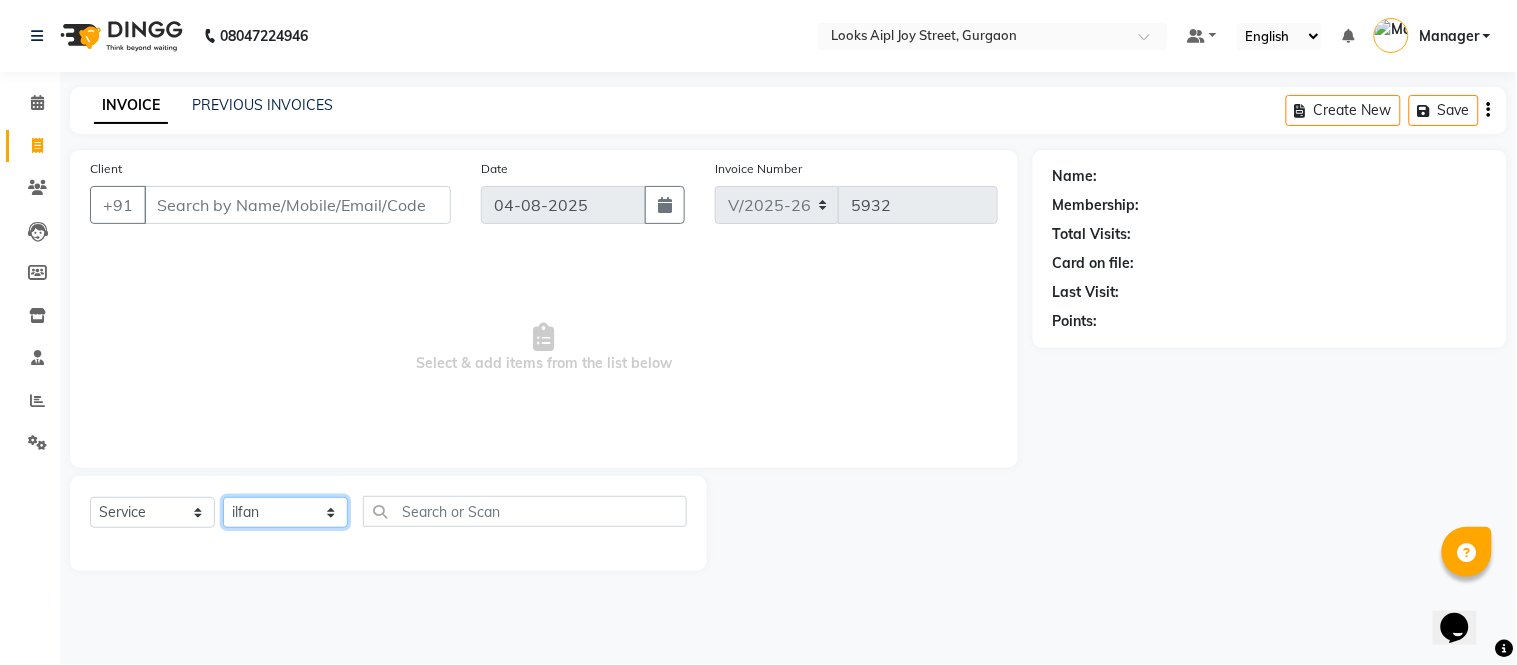 click on "Select Stylist Akash Akshar_asst Alam _Pdct Amit Arkan Arsh Counter Sales Geeta Hema ilfan Kuldeep Laxmi Manager Neeraj Prince sagar_pdct Surejit Vijay Zakir_pdct" 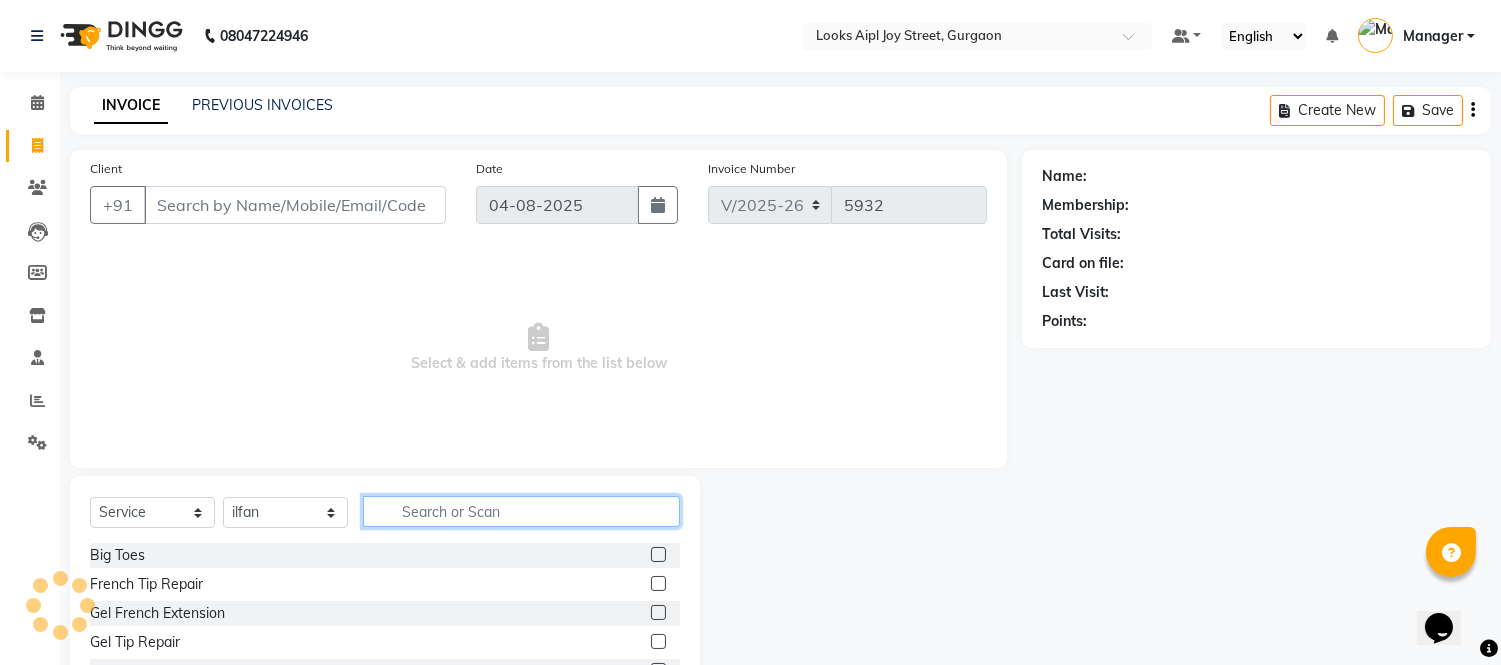 click 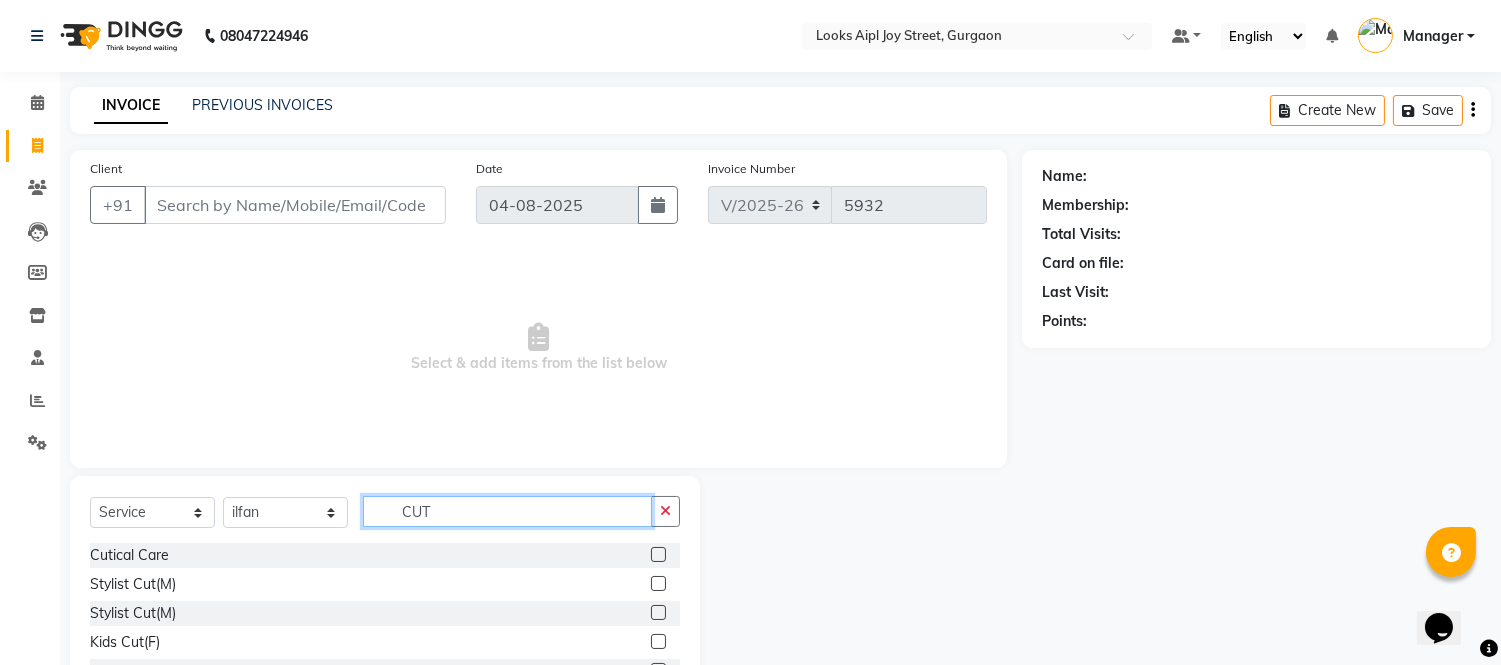 type on "CUT" 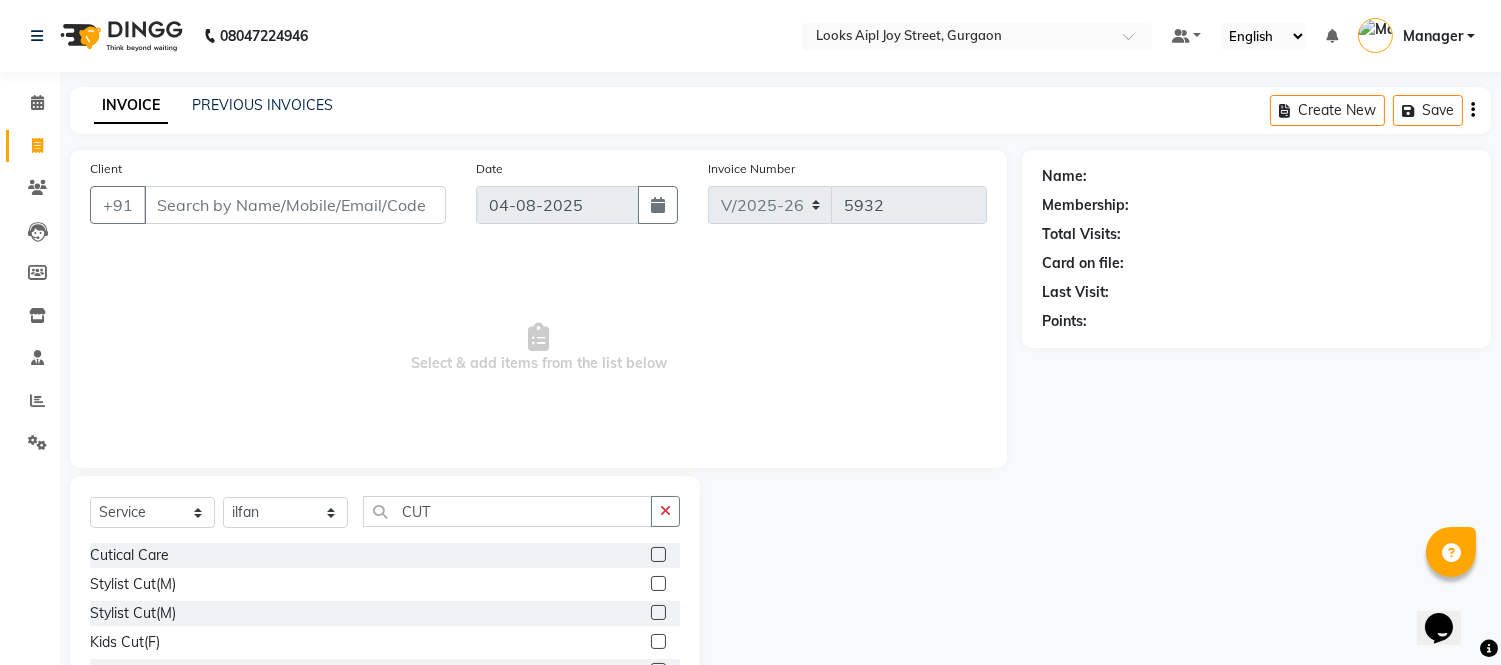 click 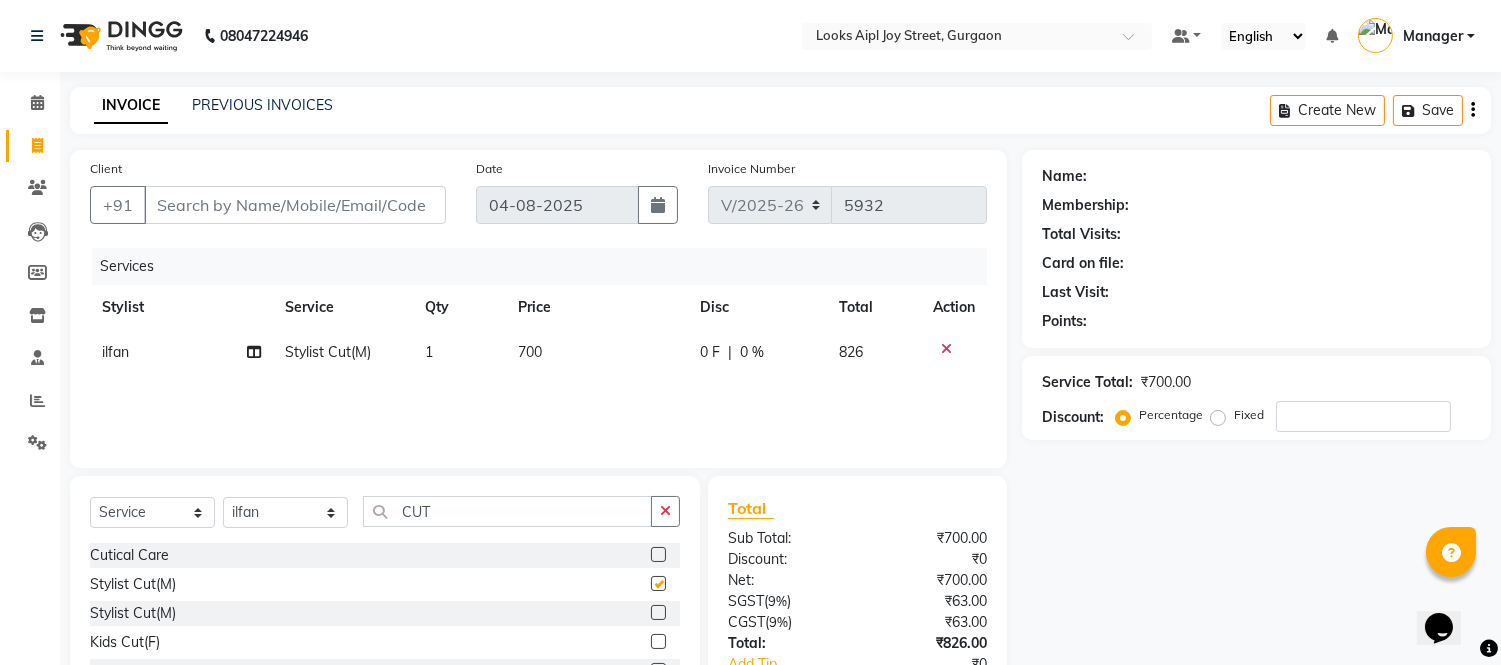checkbox on "false" 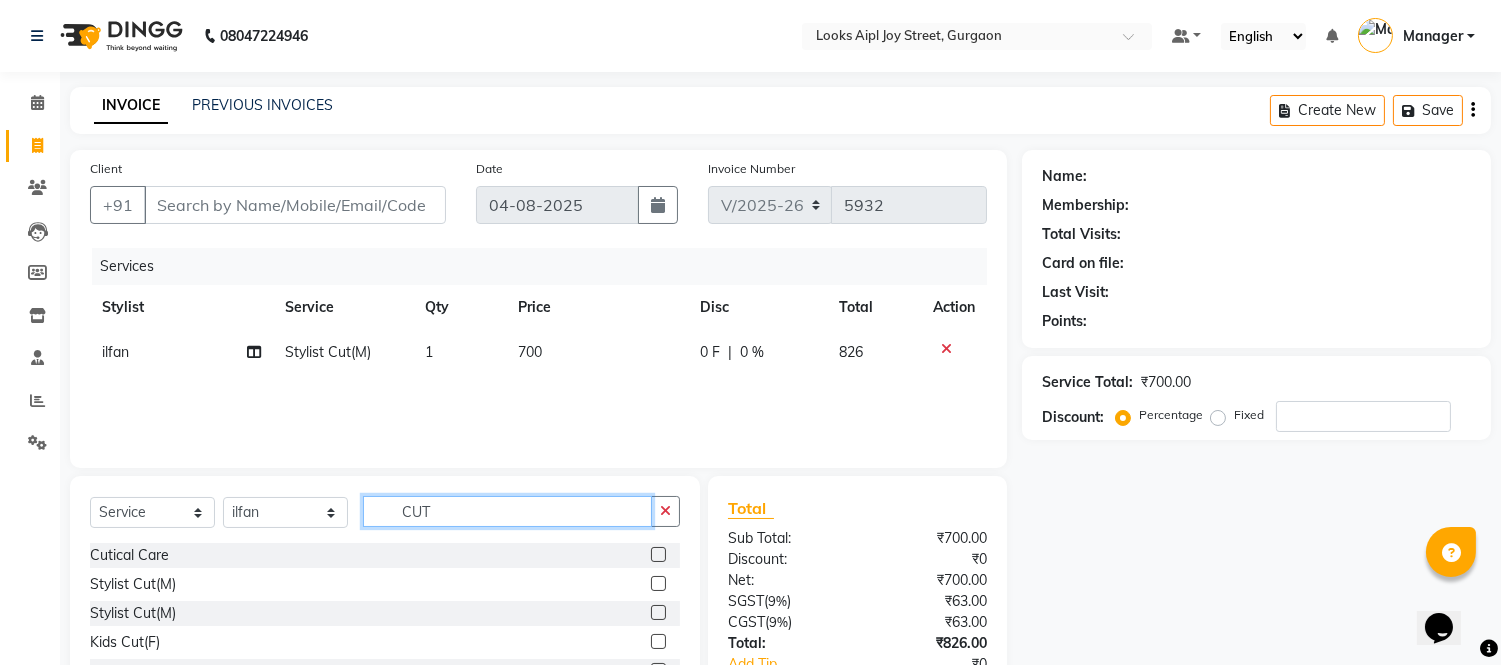 click on "Select  Service  Product  Membership  Package Voucher Prepaid Gift Card  Select Stylist Akash Akshar_asst Alam _Pdct Amit Arkan Arsh Counter Sales Geeta Hema ilfan Kuldeep Laxmi Manager Neeraj Prince sagar_pdct Surejit Vijay Zakir_pdct CUT" 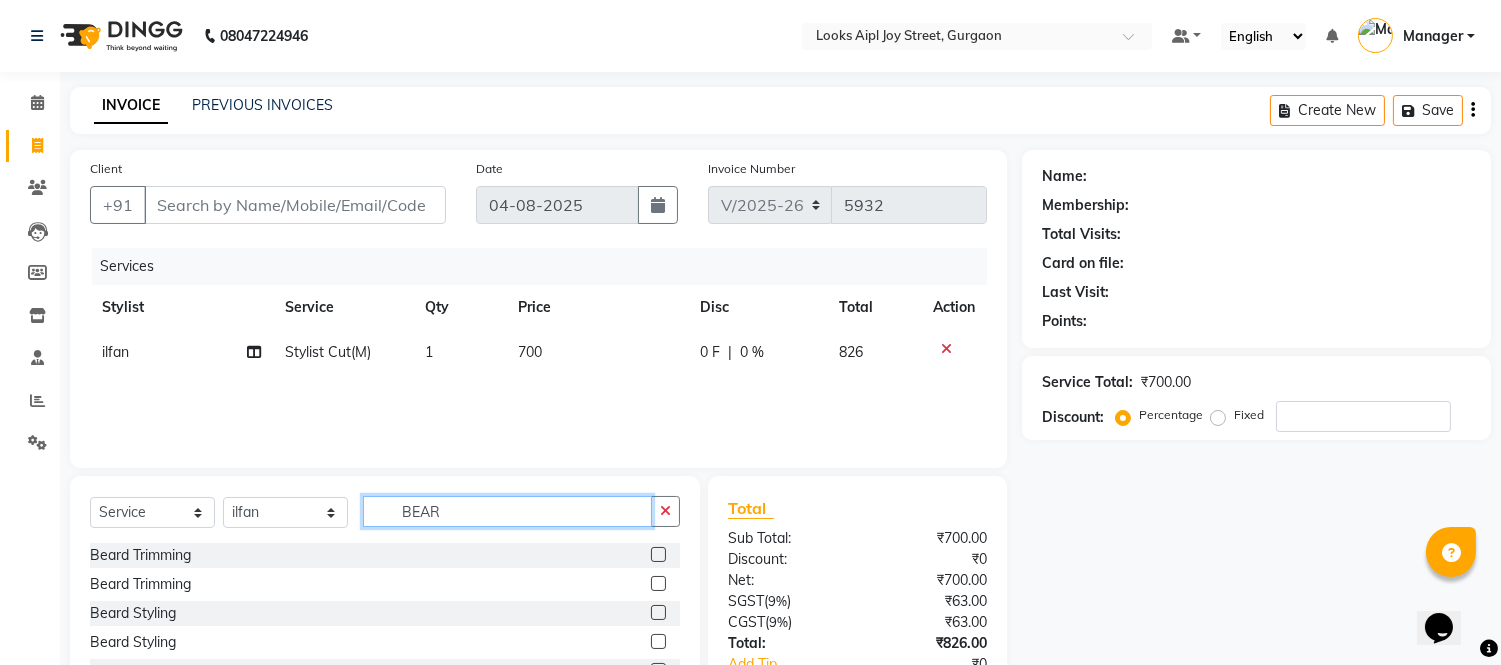 type on "BEAR" 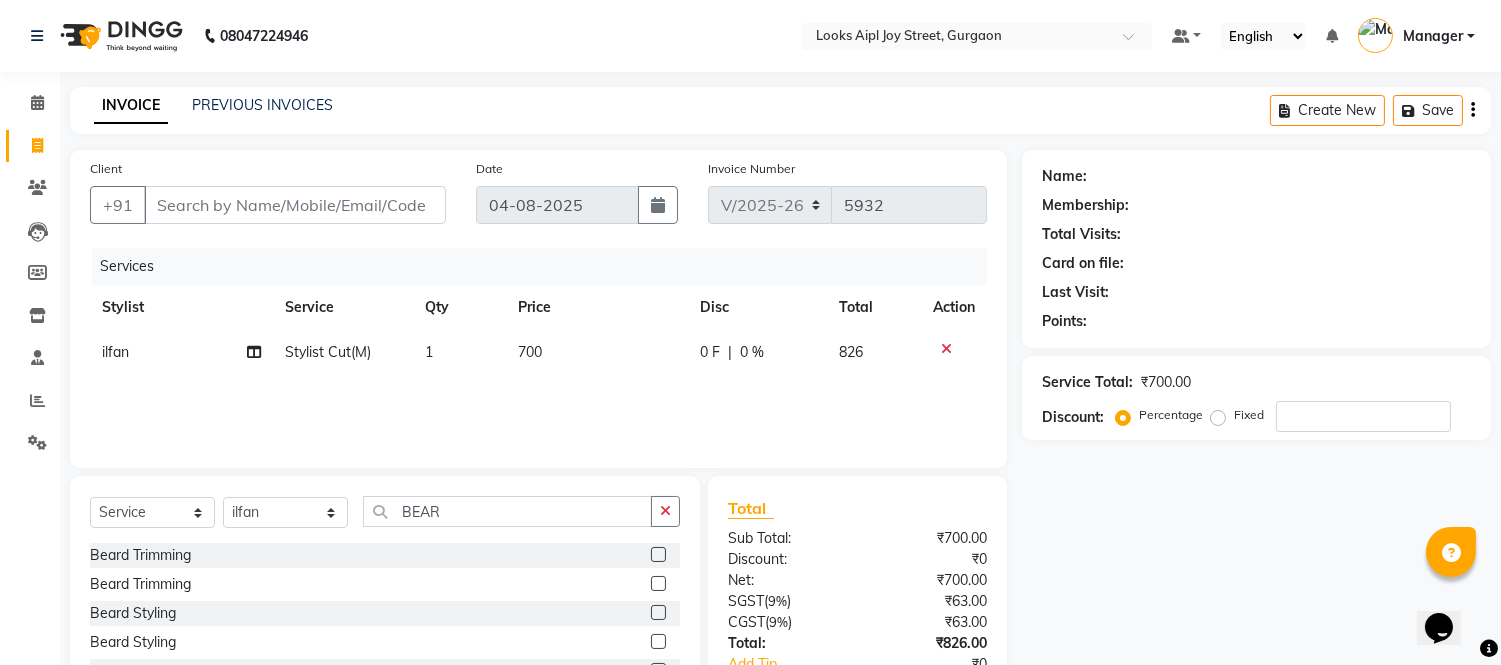 drag, startPoint x: 643, startPoint y: 553, endPoint x: 638, endPoint y: 538, distance: 15.811388 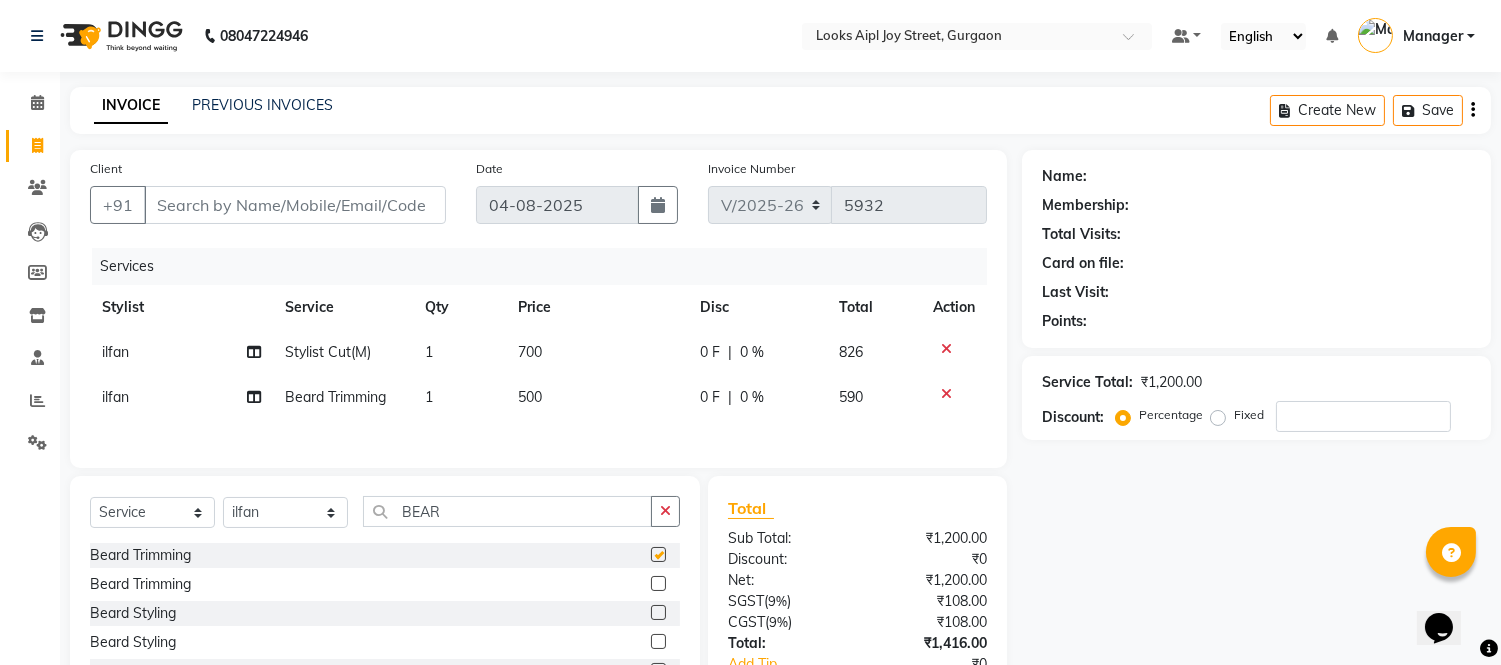 checkbox on "false" 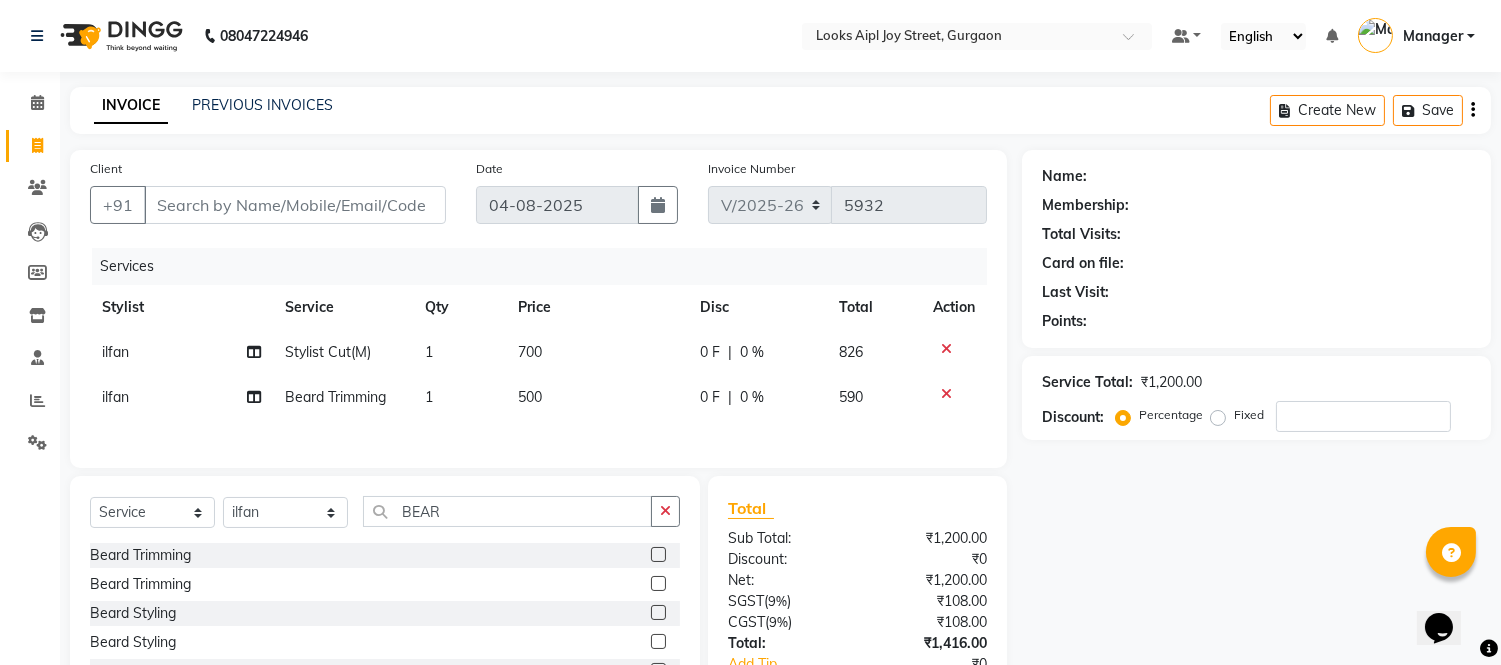 click on "700" 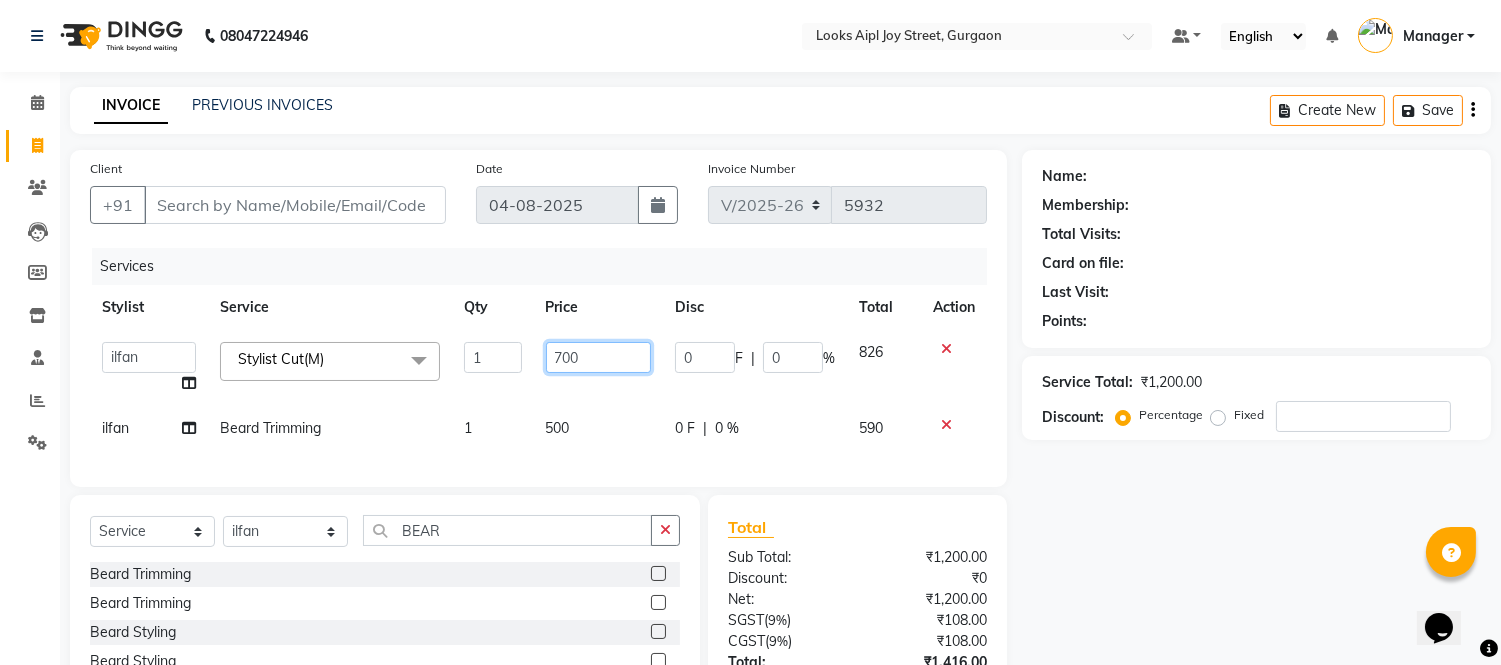 click on "700" 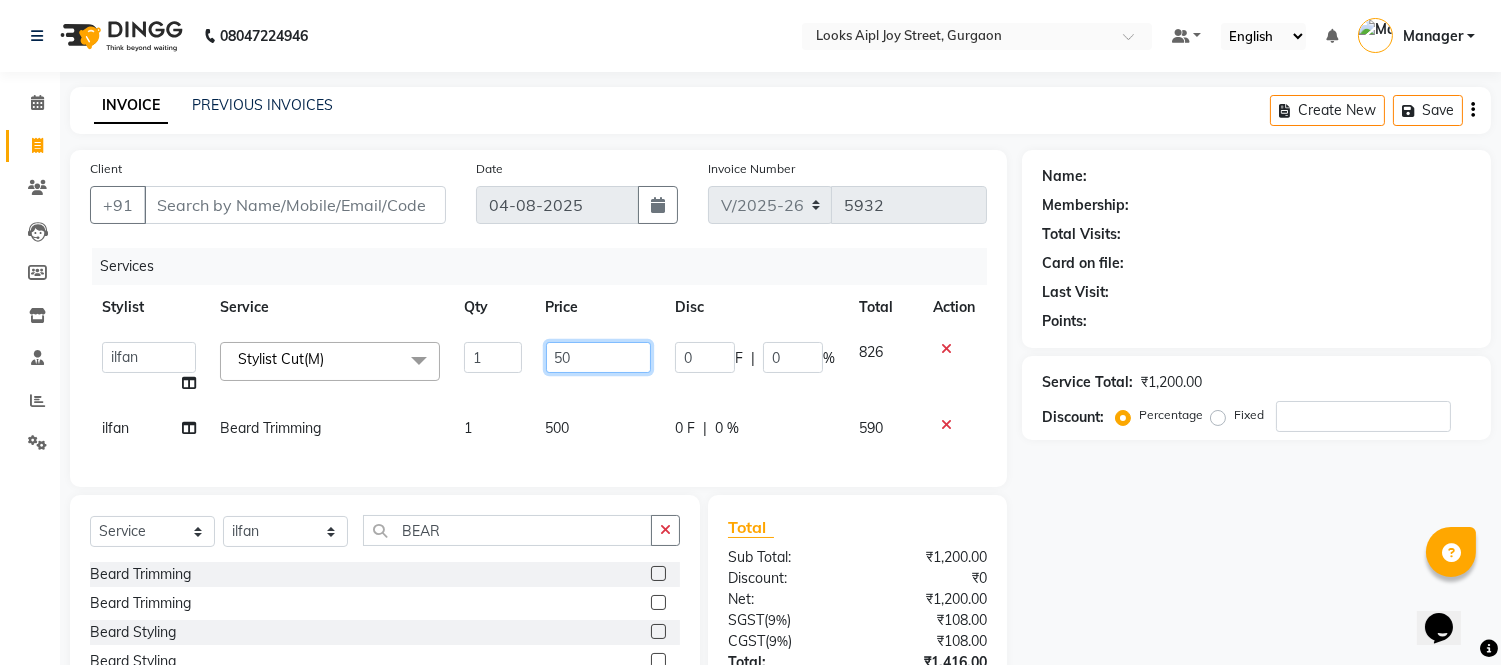 type on "500" 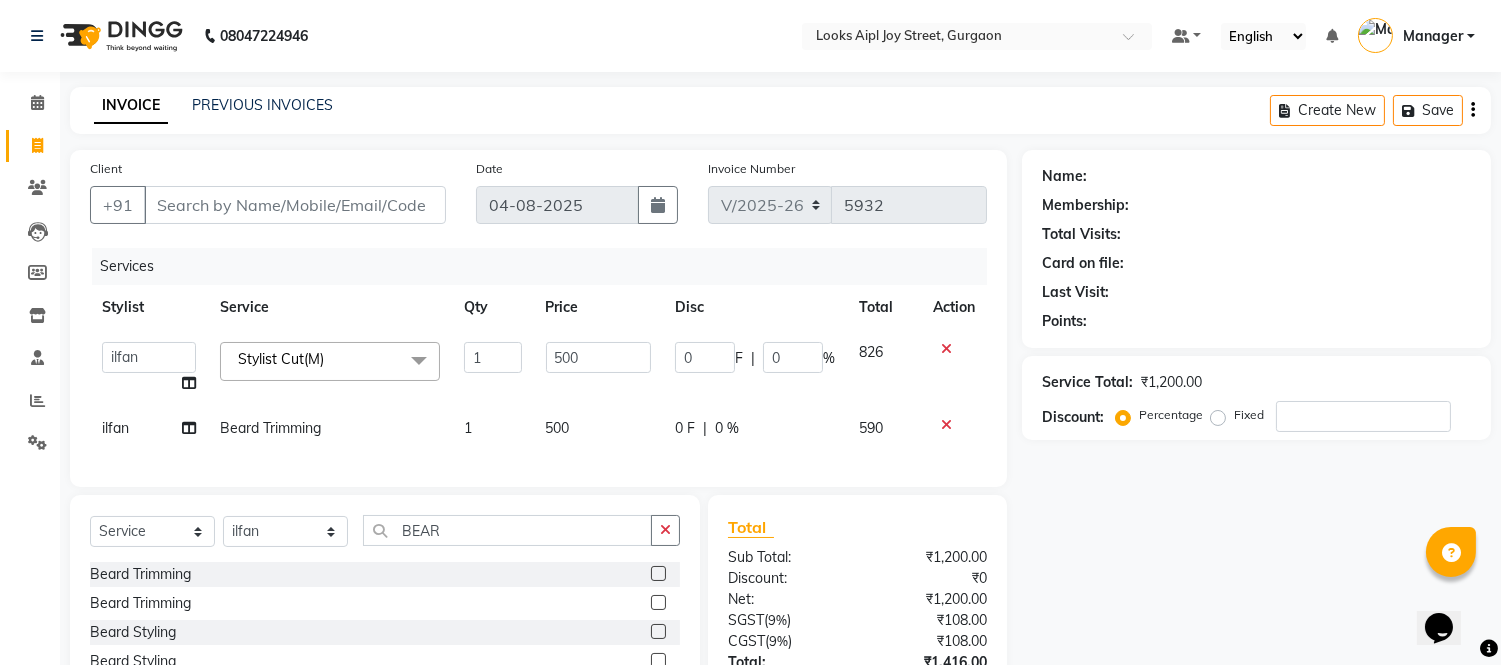 click on "500" 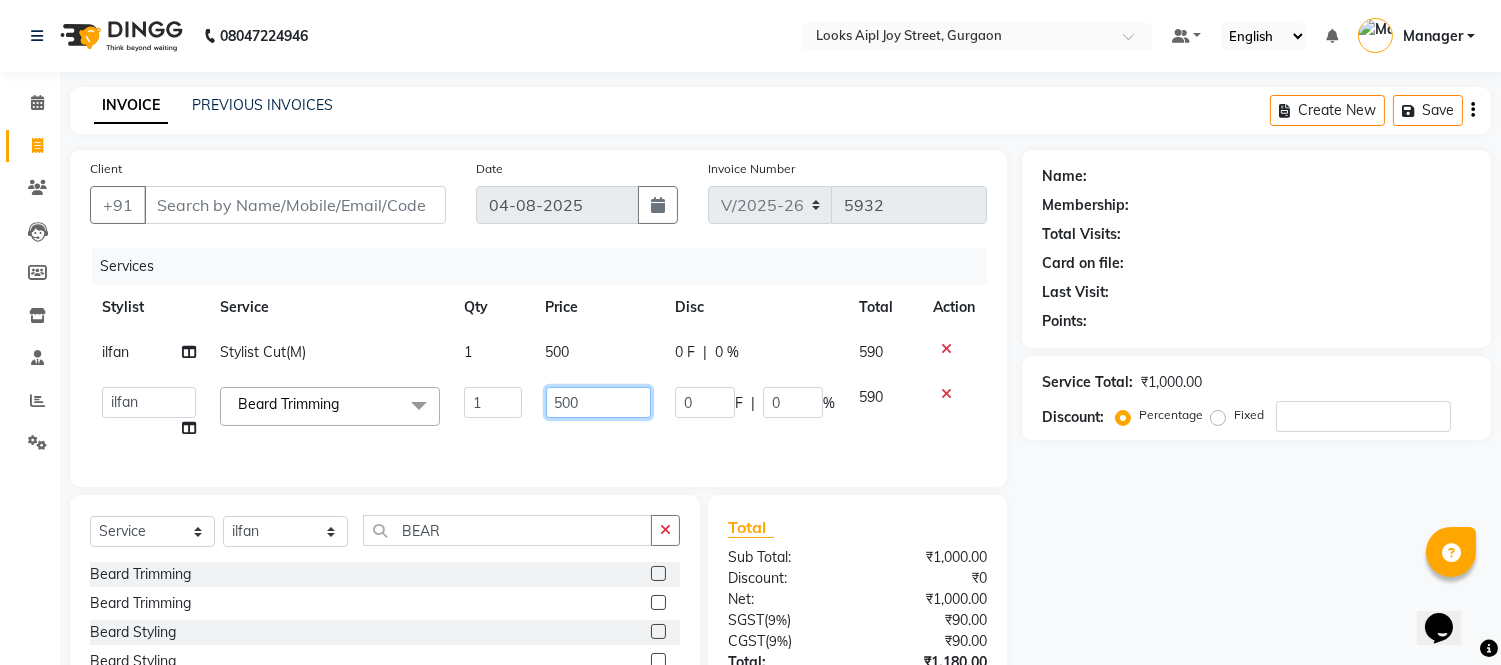 click on "500" 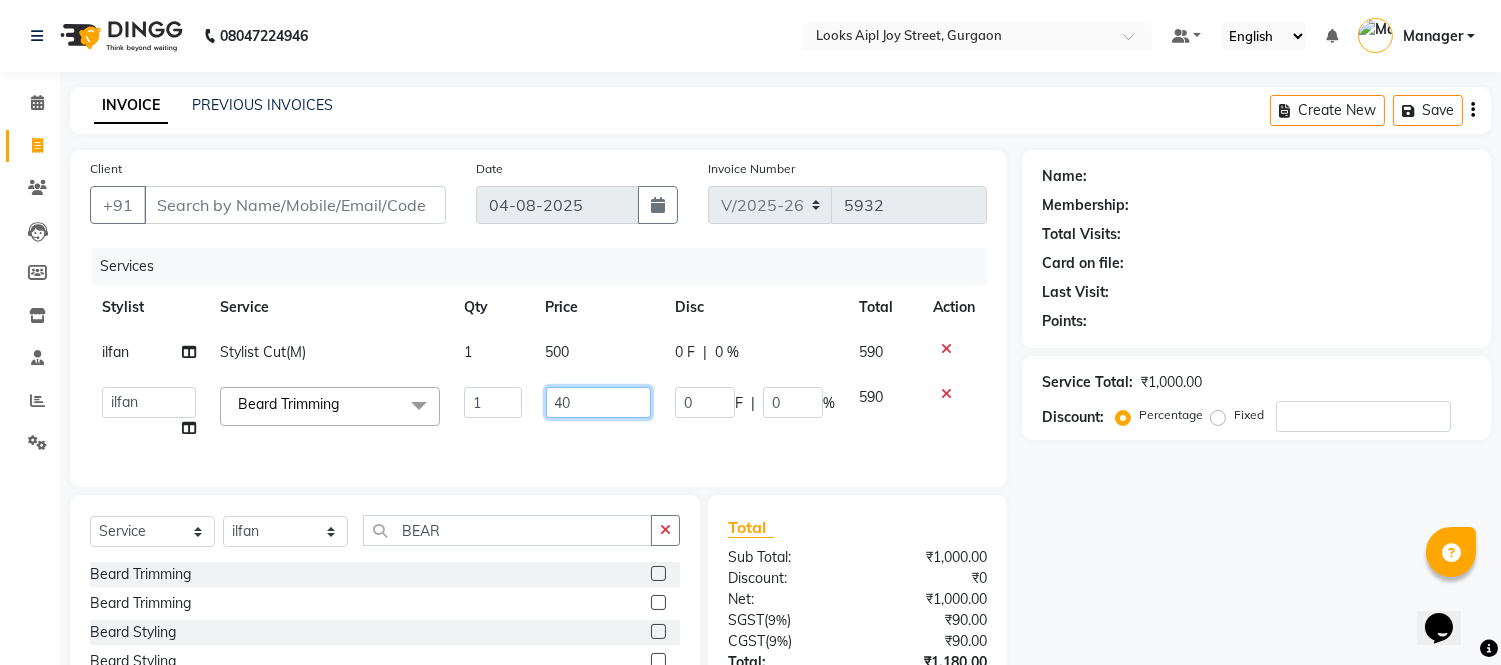 type on "400" 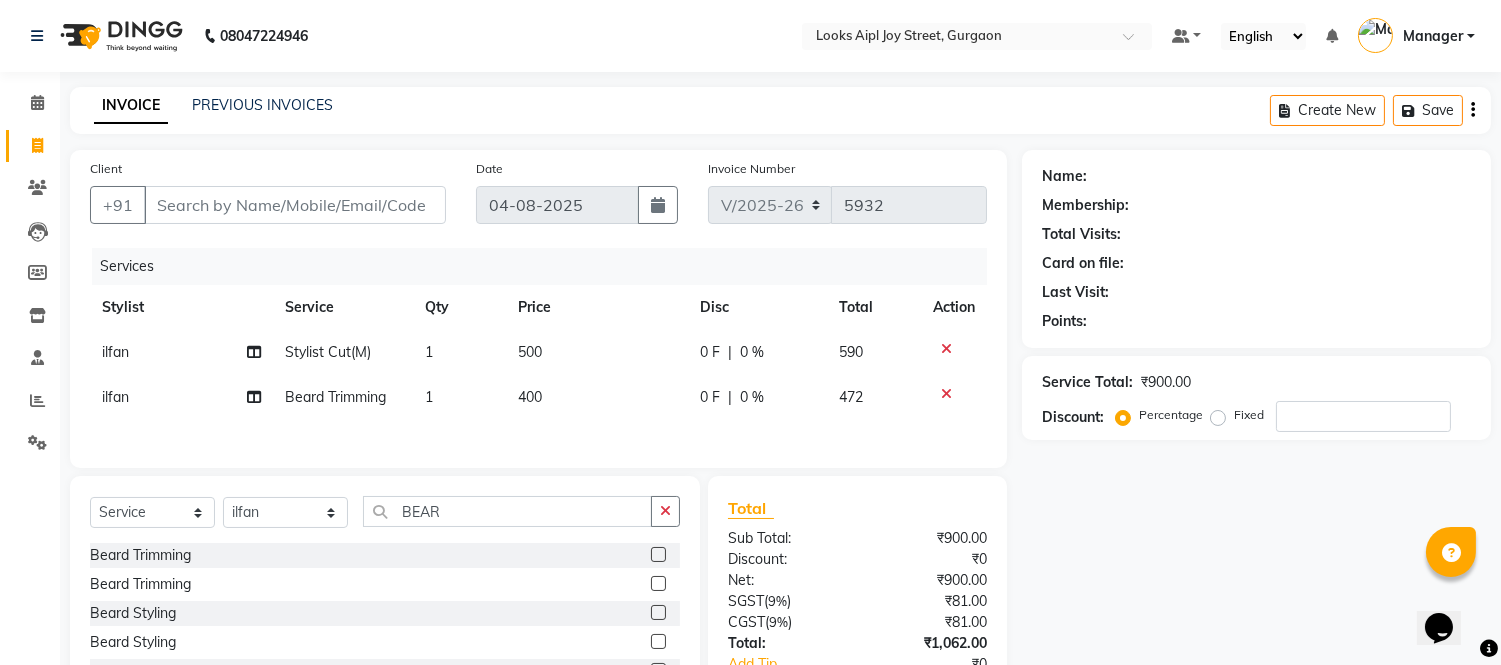 click on "Client +91 Date 04-08-2025 Invoice Number V/[YEAR] V/[YEAR]-[YEAR] 5932 Services Stylist Service Qty Price Disc Total Action ilfan Stylist Cut(M) 1 500 0 F | 0 % 590 ilfan Beard Trimming 1 400 0 F | 0 % 472" 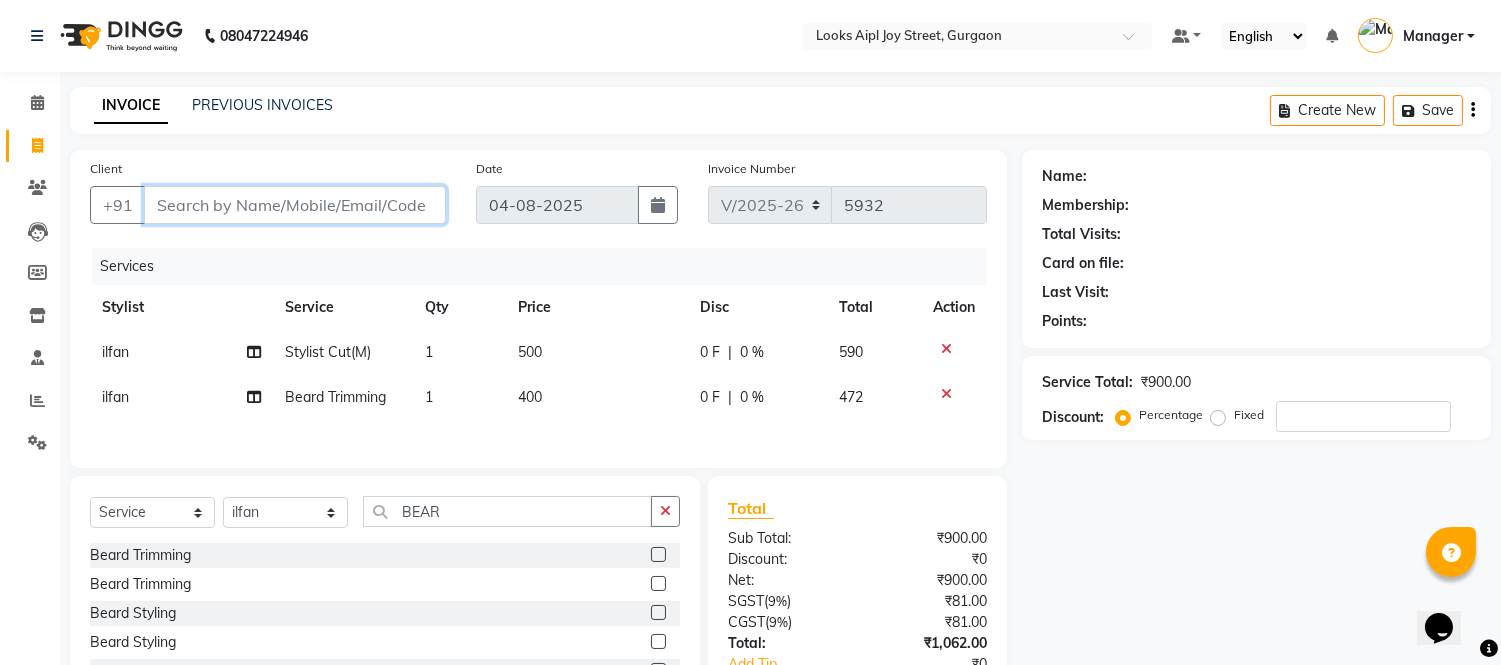 click on "Client" at bounding box center (295, 205) 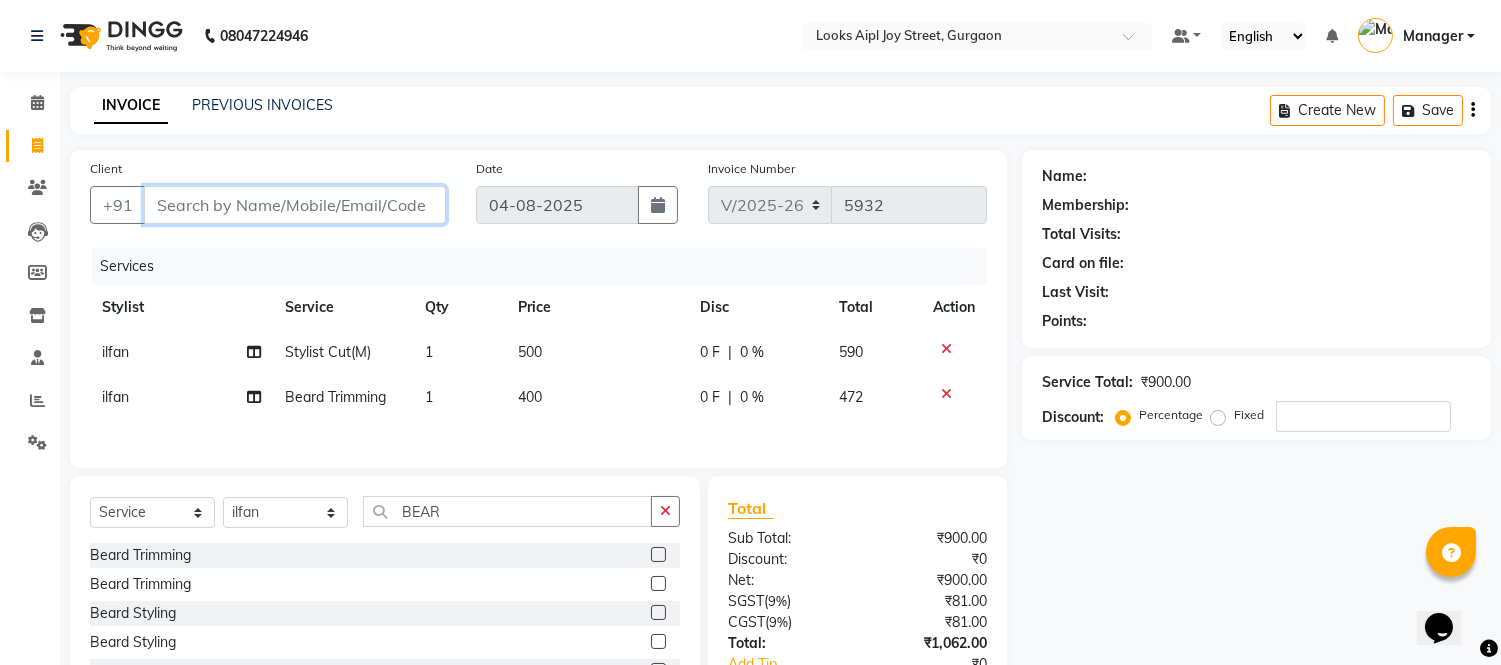 type on "2" 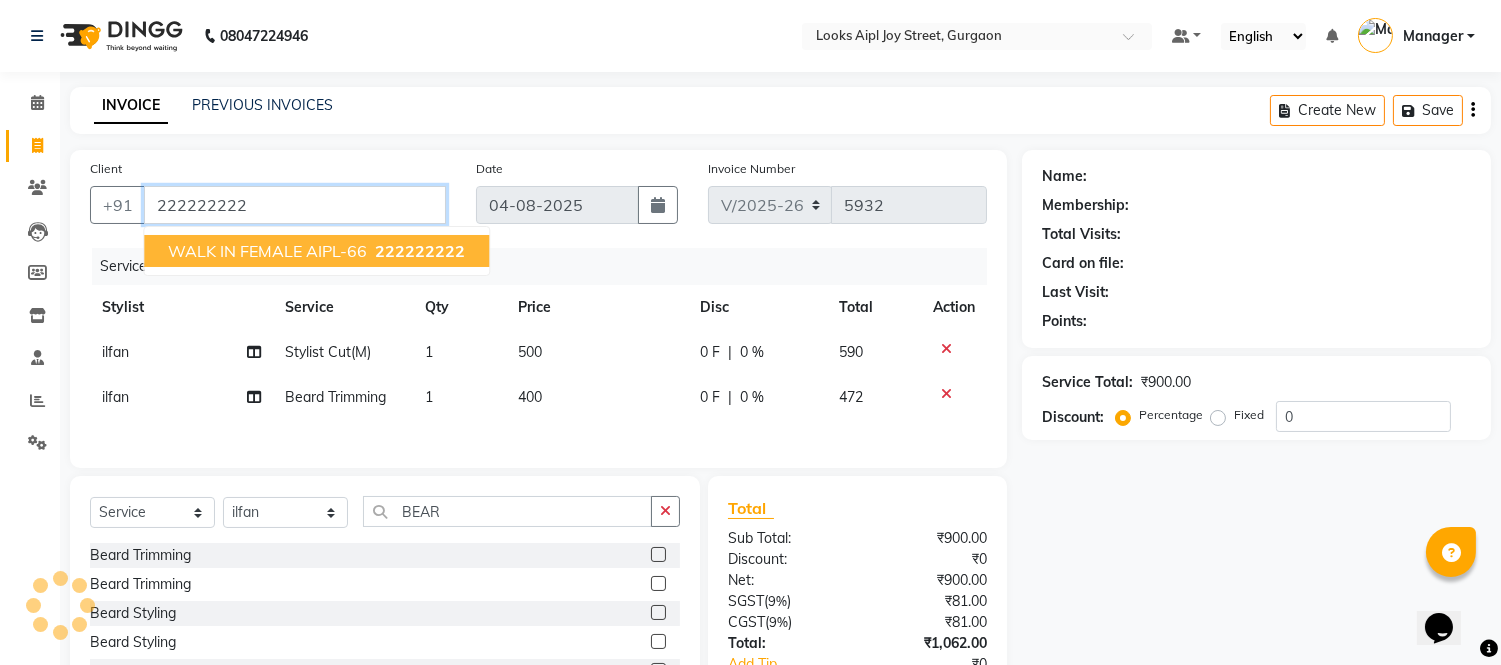 type on "222222222" 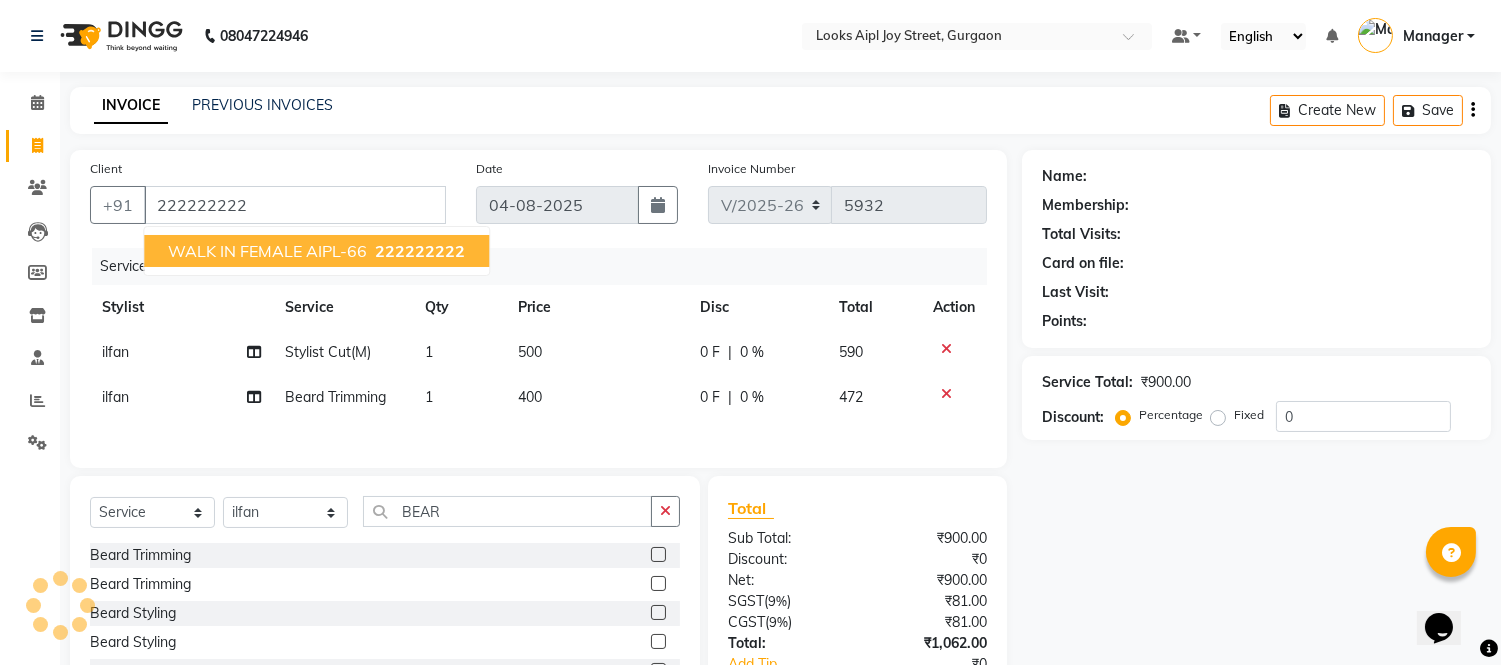 click on "WALK IN FEMALE AIPL-66" at bounding box center [267, 251] 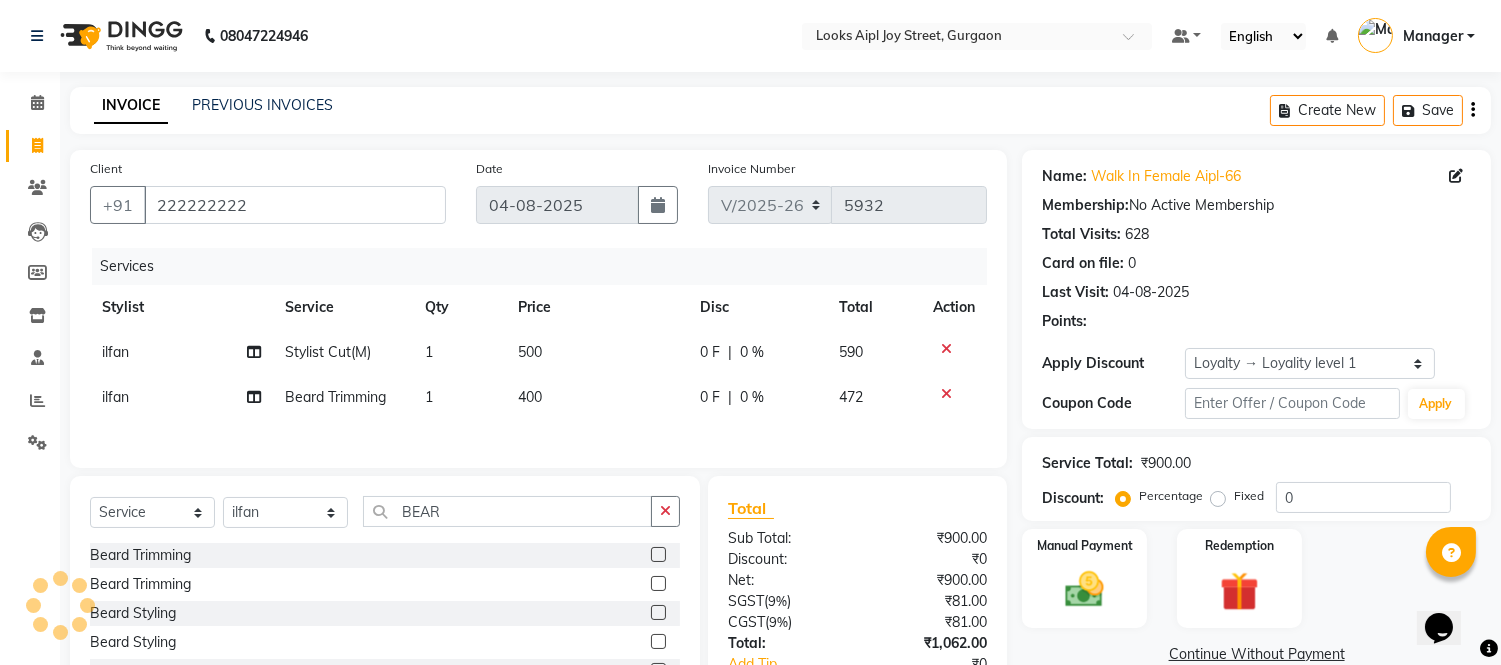 select on "1: Object" 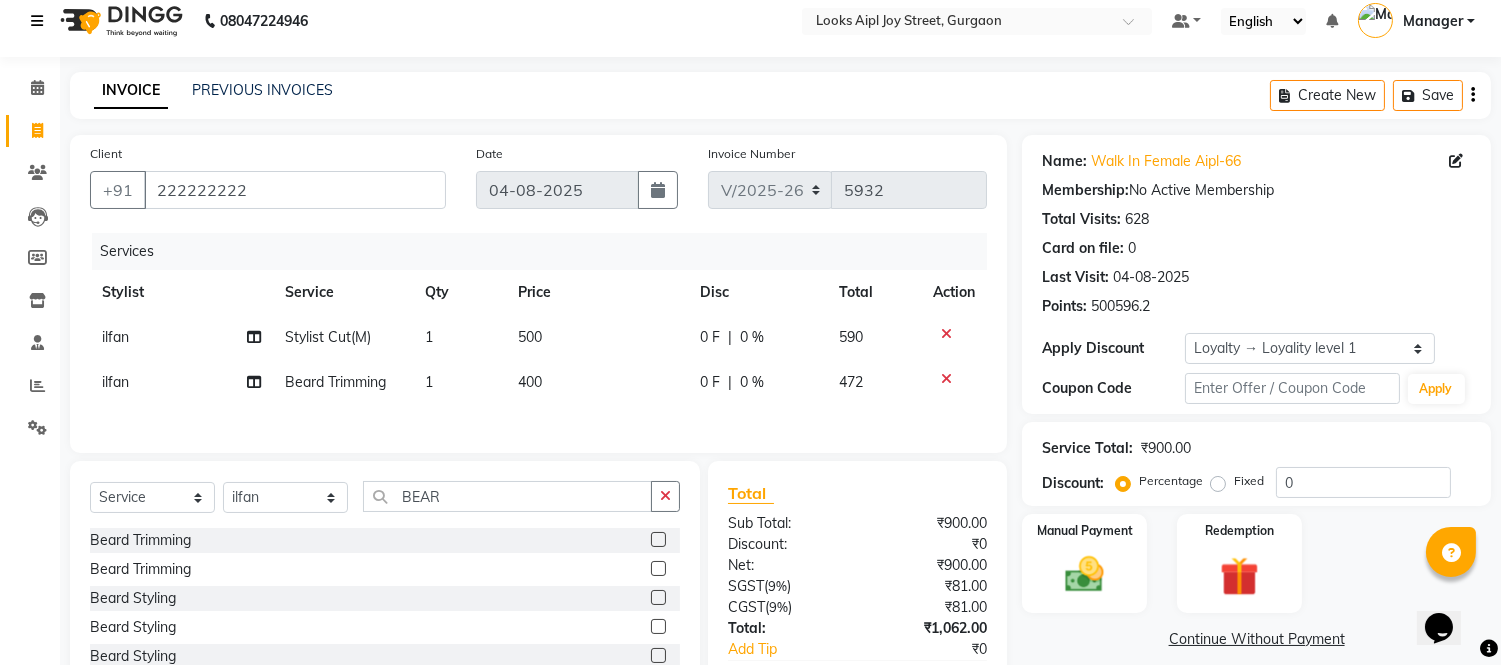 scroll, scrollTop: 0, scrollLeft: 0, axis: both 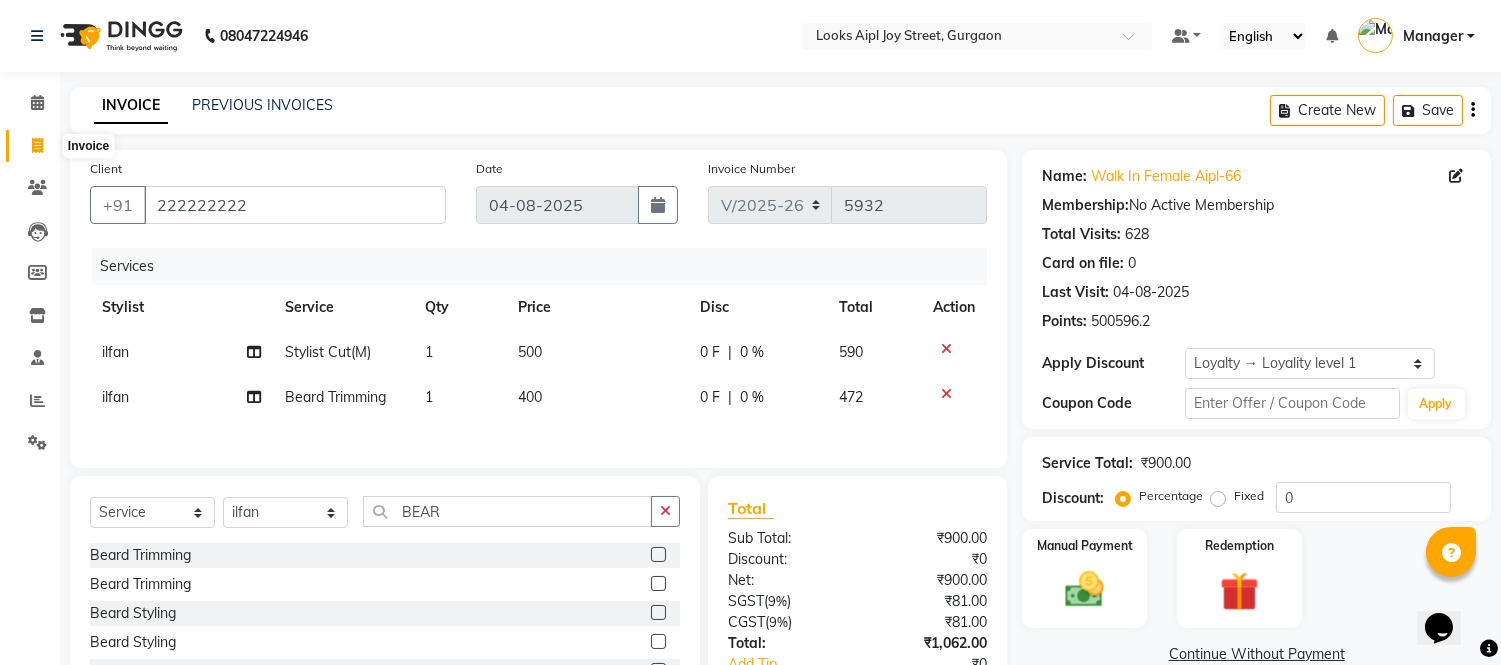 click 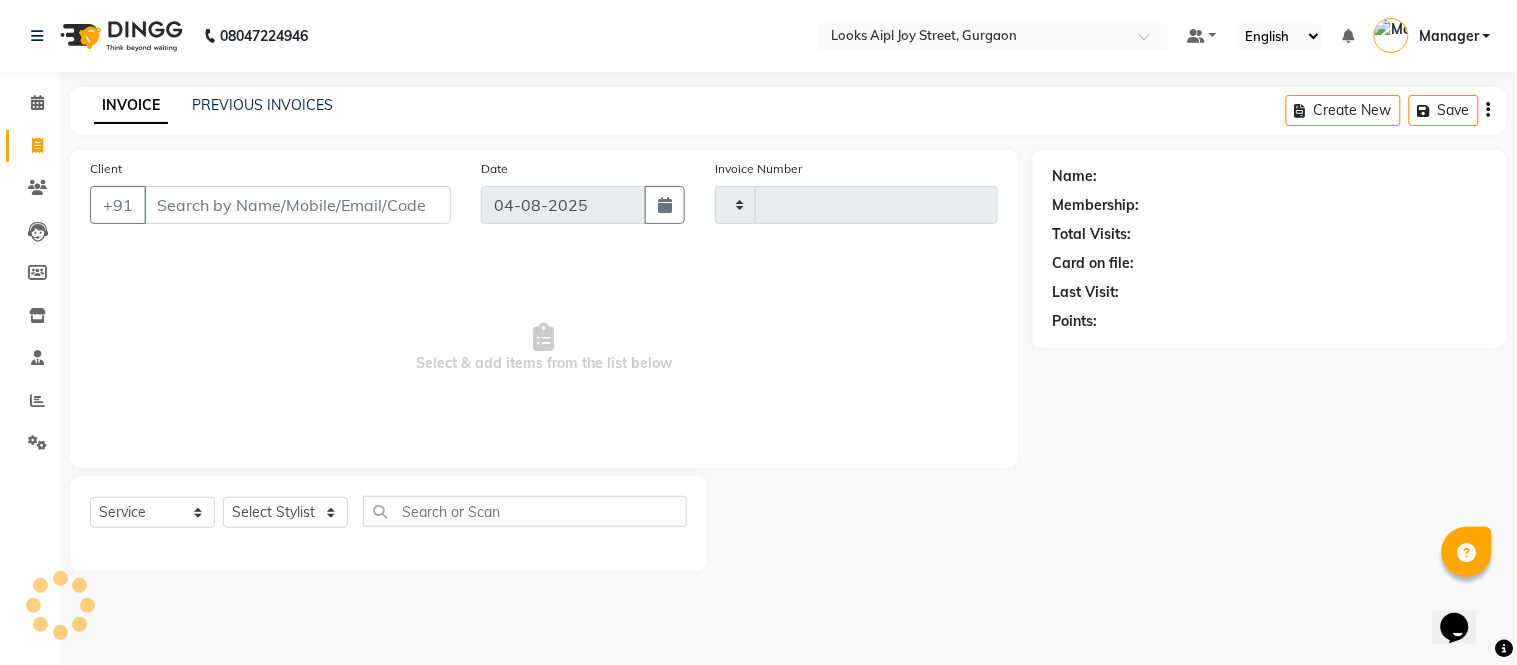 type on "5932" 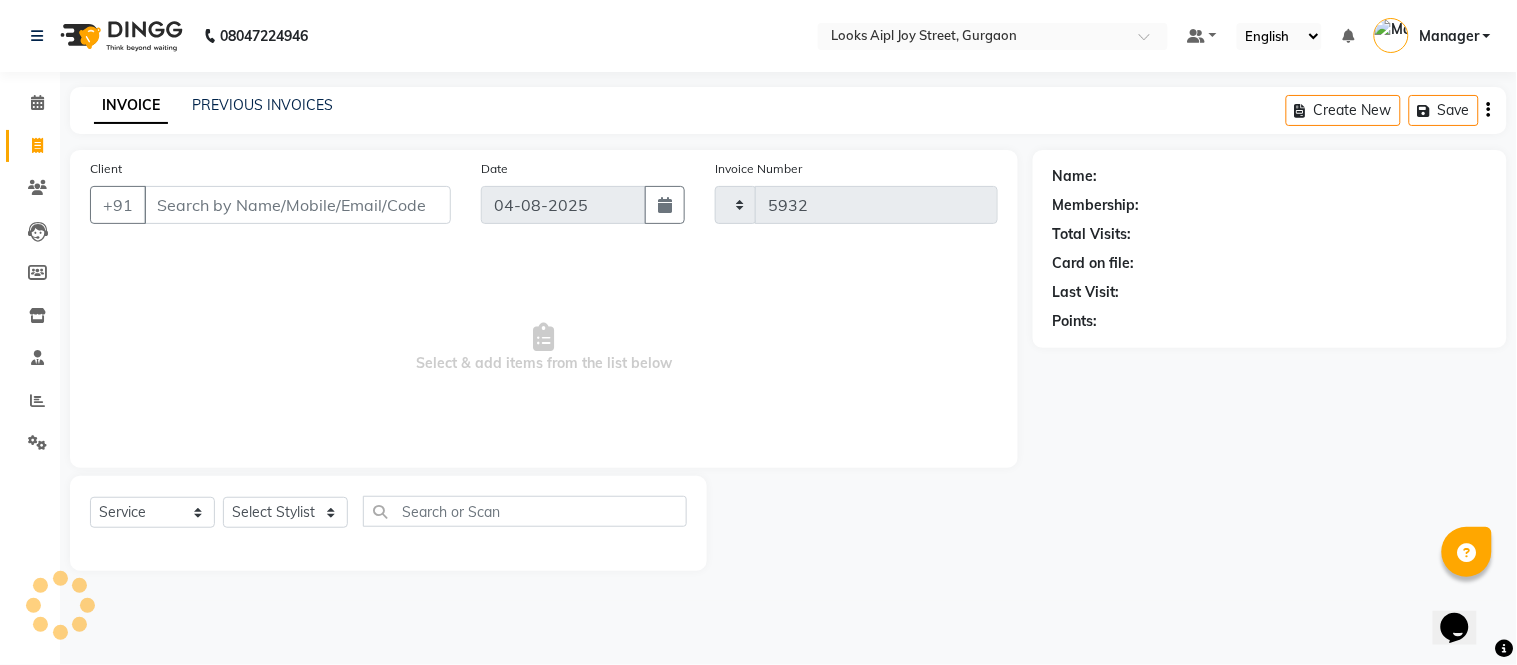 select on "6047" 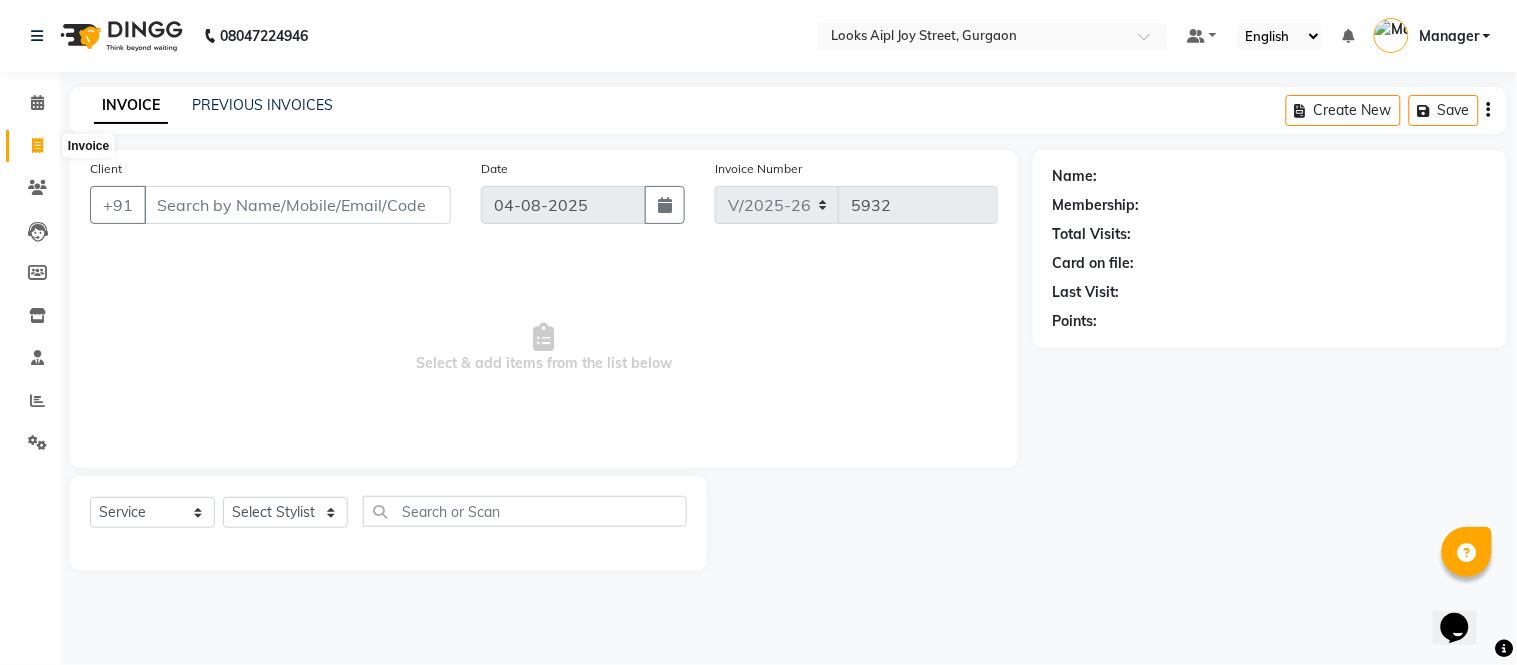 click 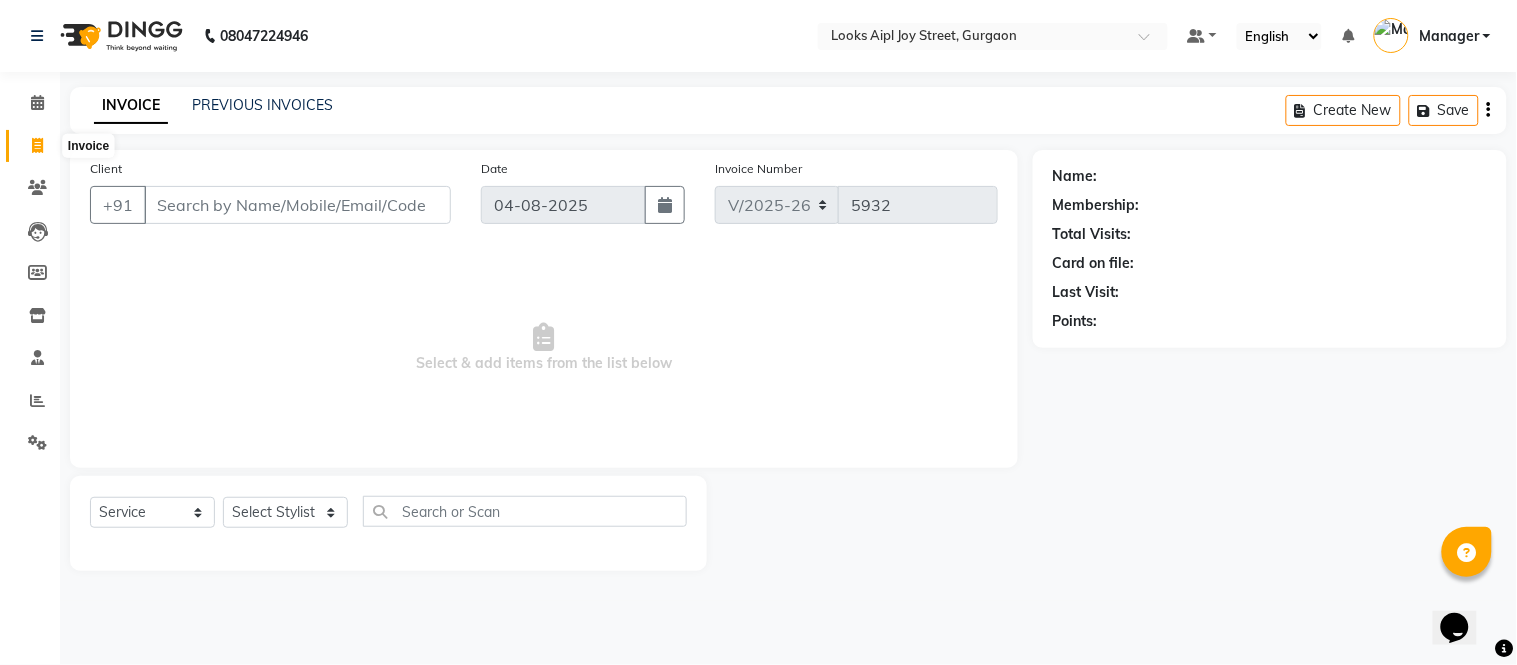 select on "6047" 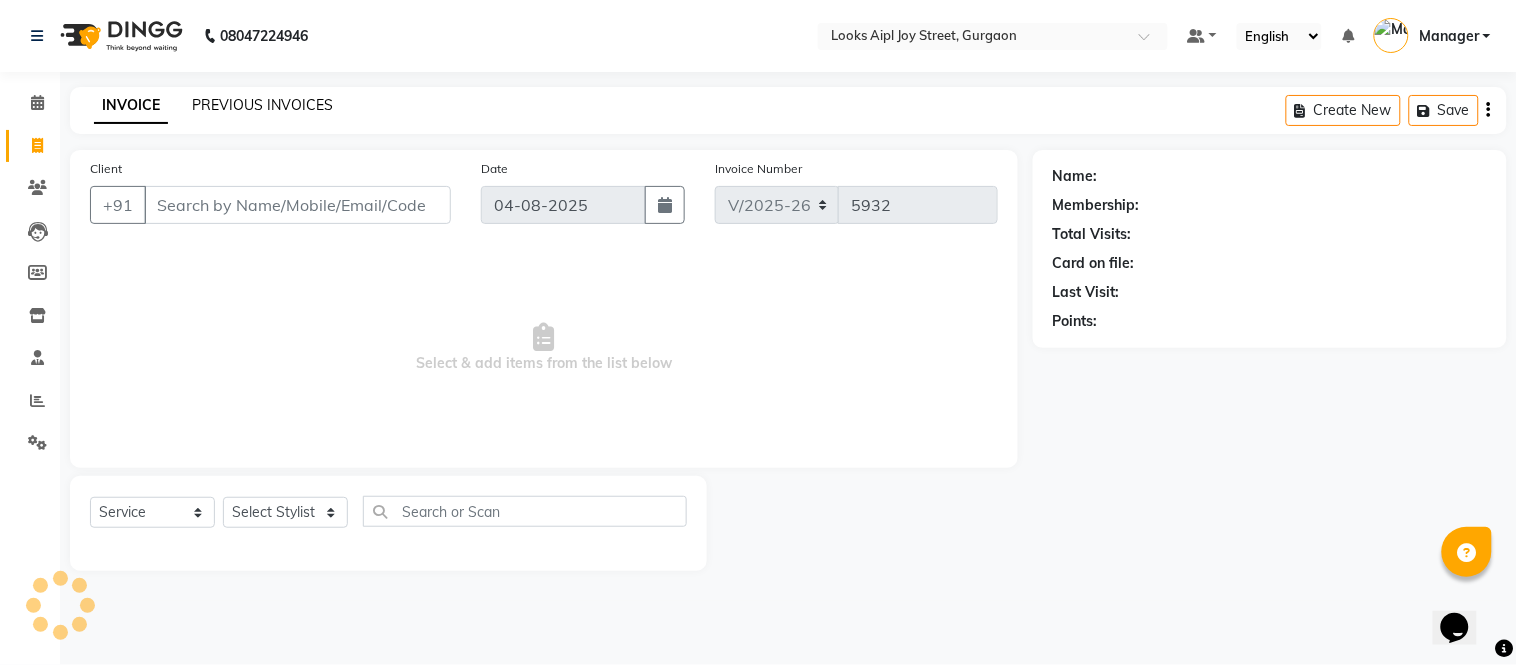 click on "PREVIOUS INVOICES" 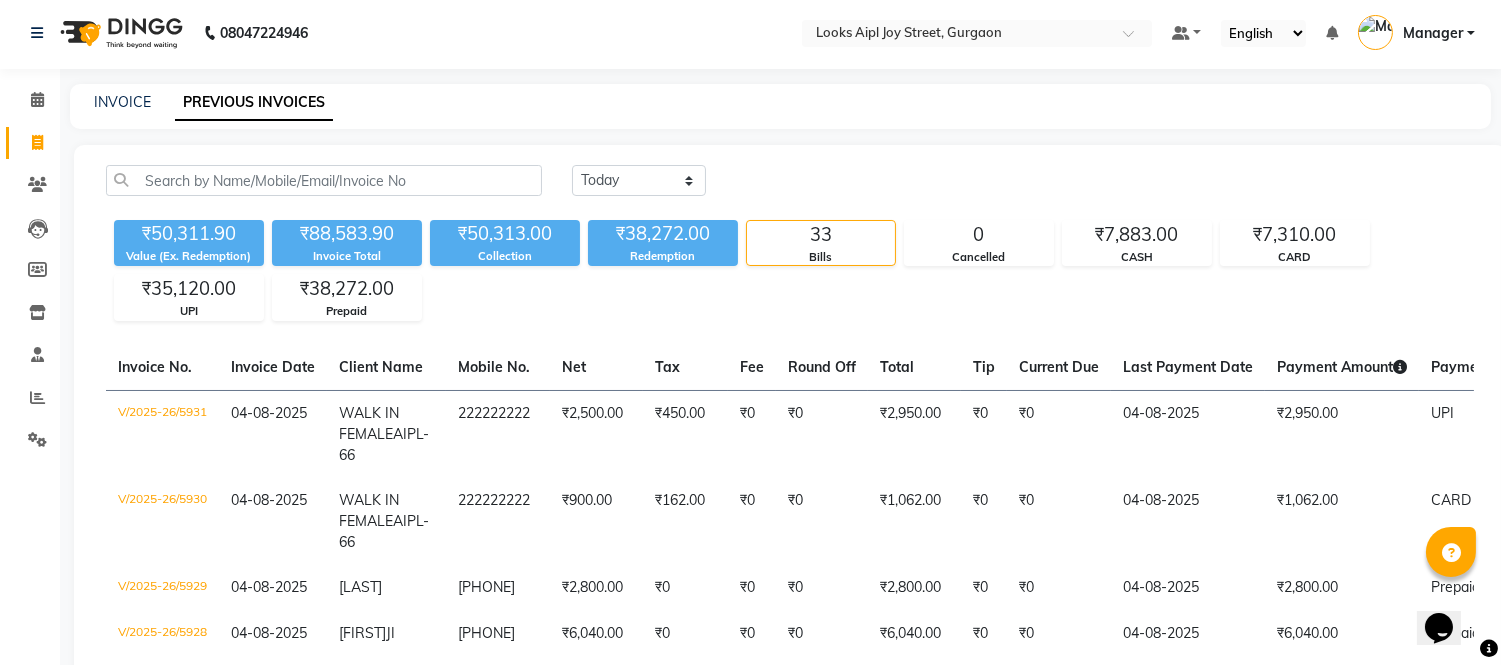 scroll, scrollTop: 0, scrollLeft: 0, axis: both 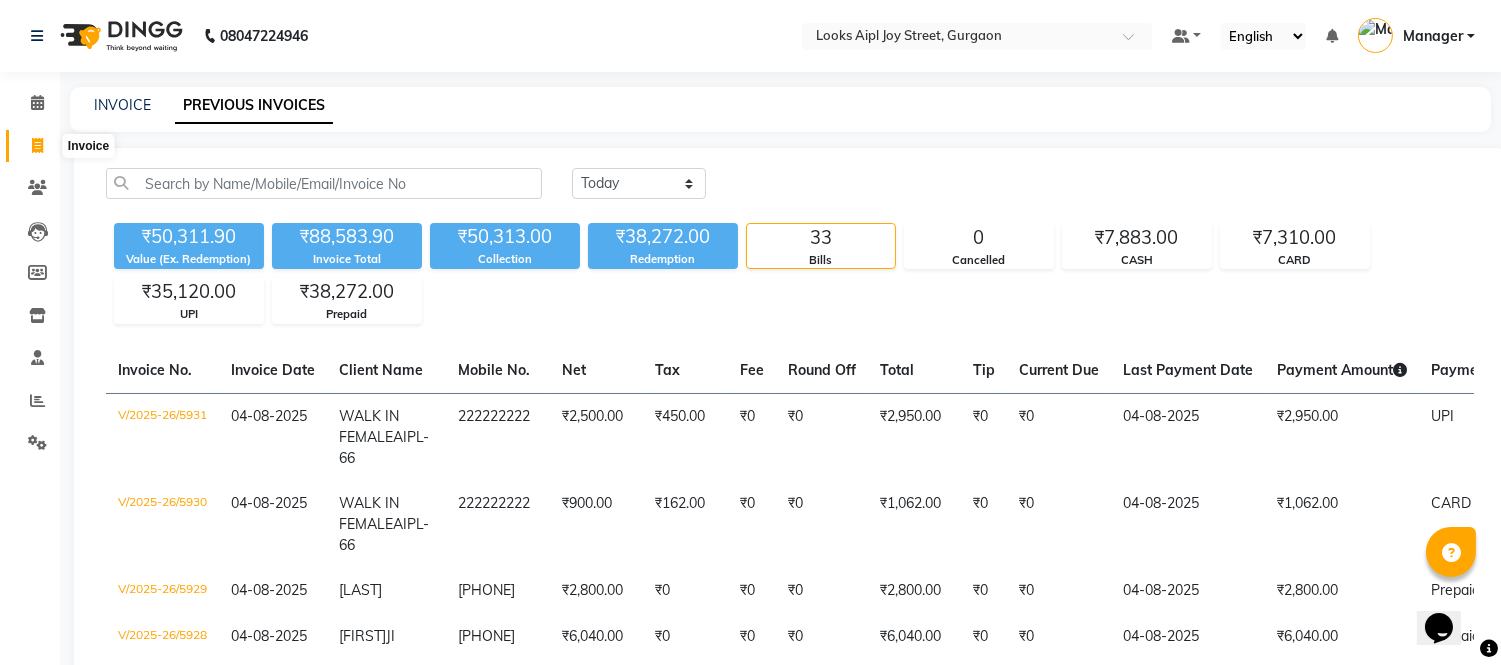 click 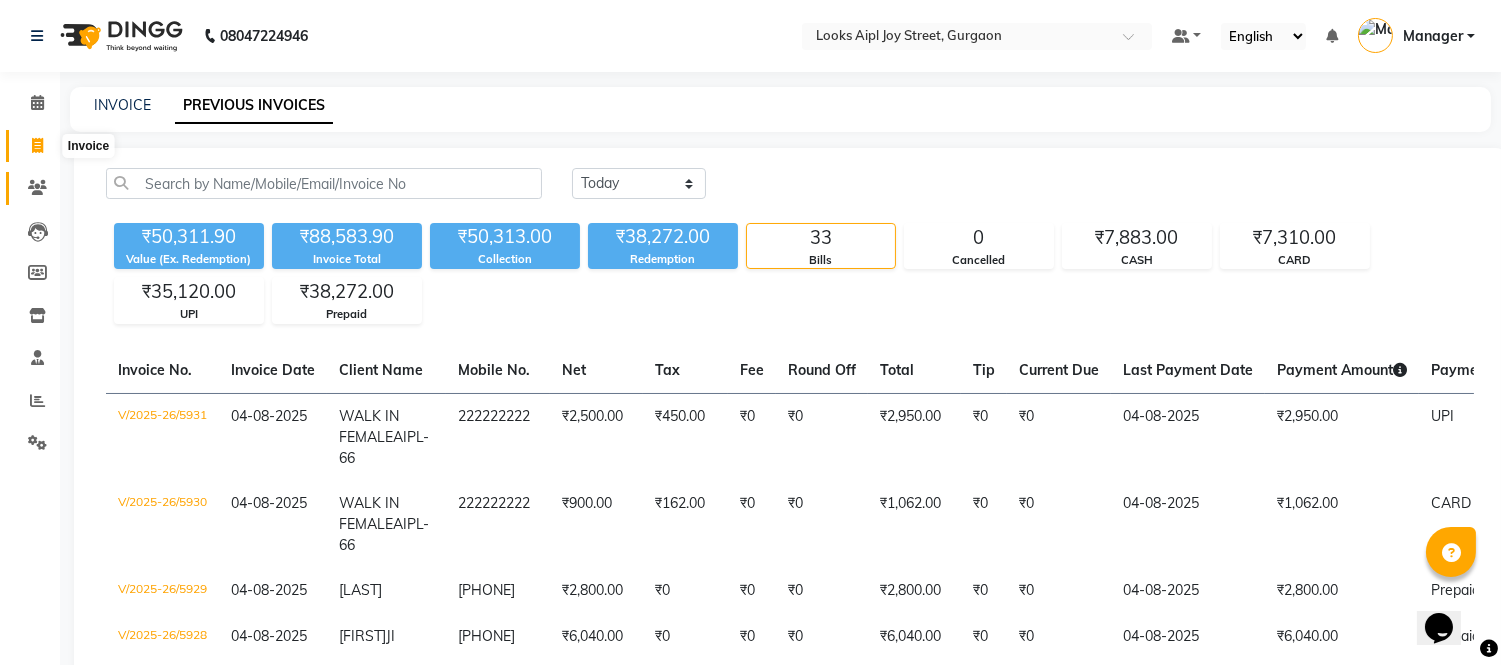 select on "service" 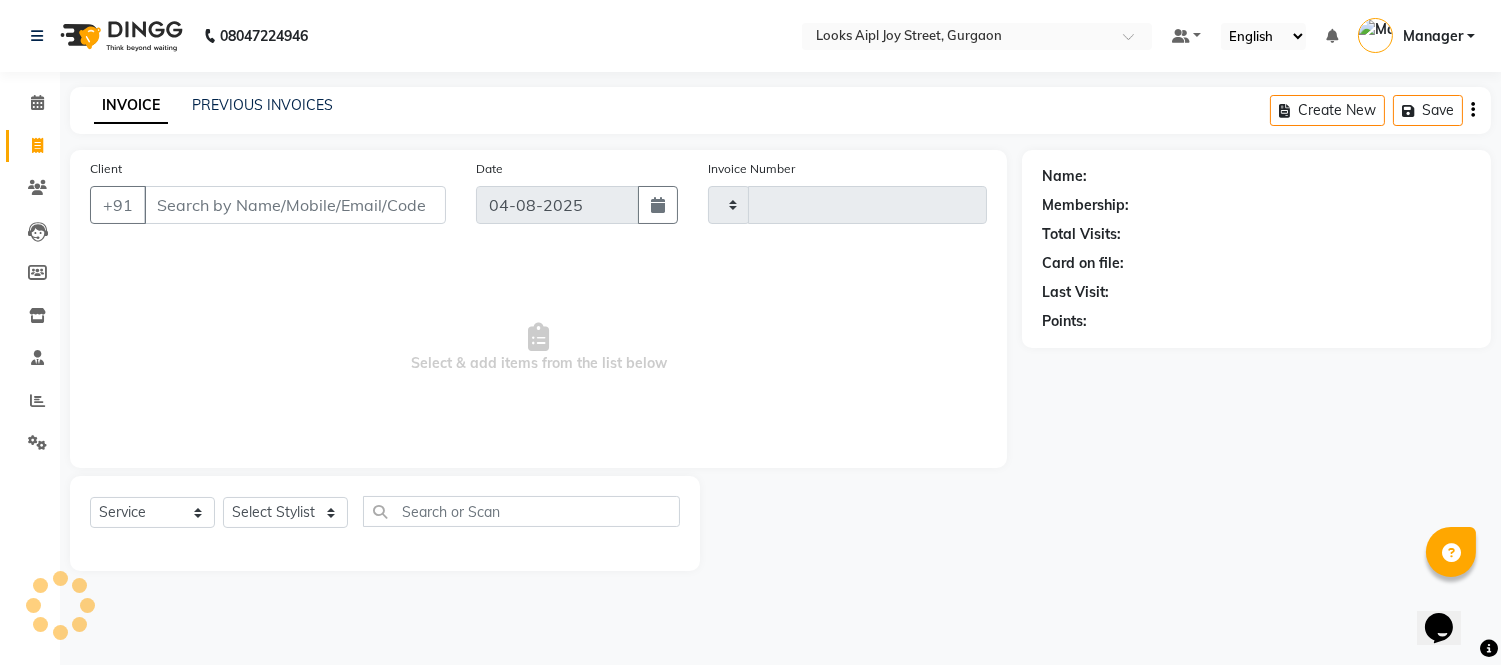 type on "5932" 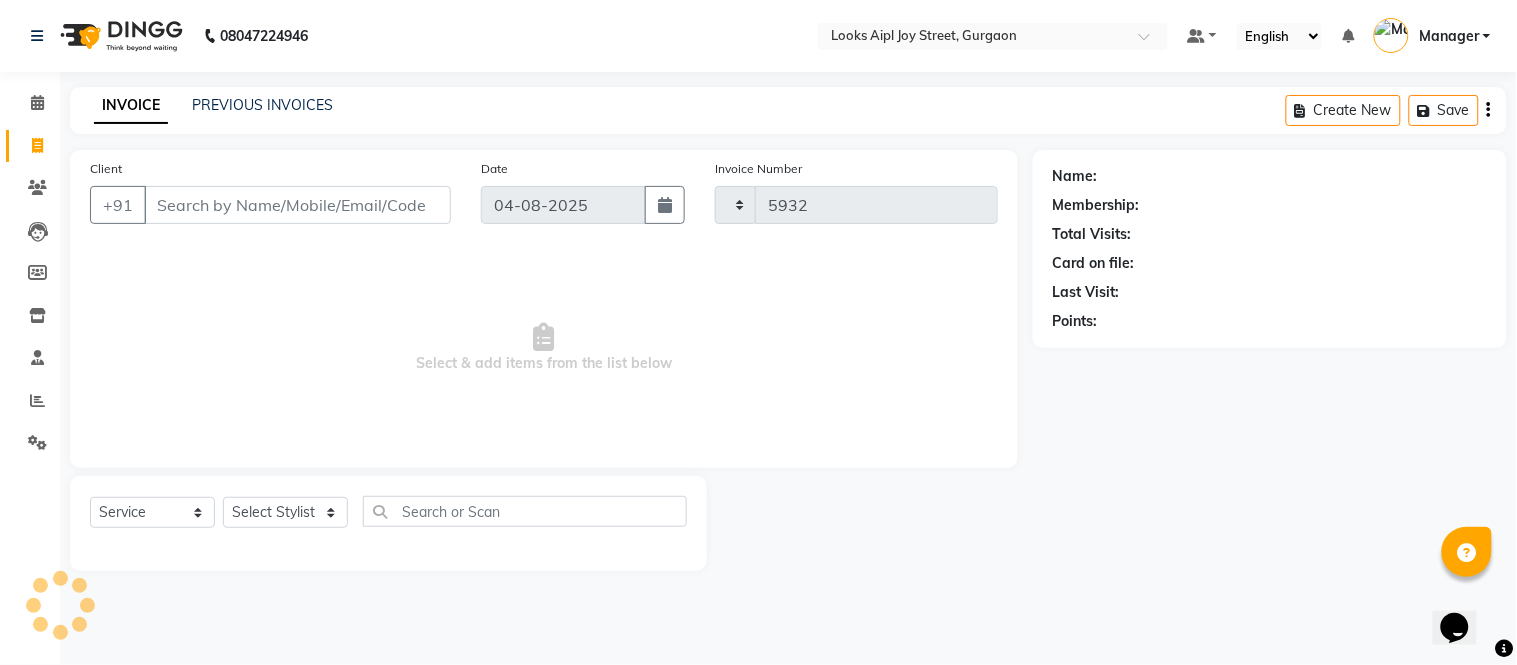 select on "6047" 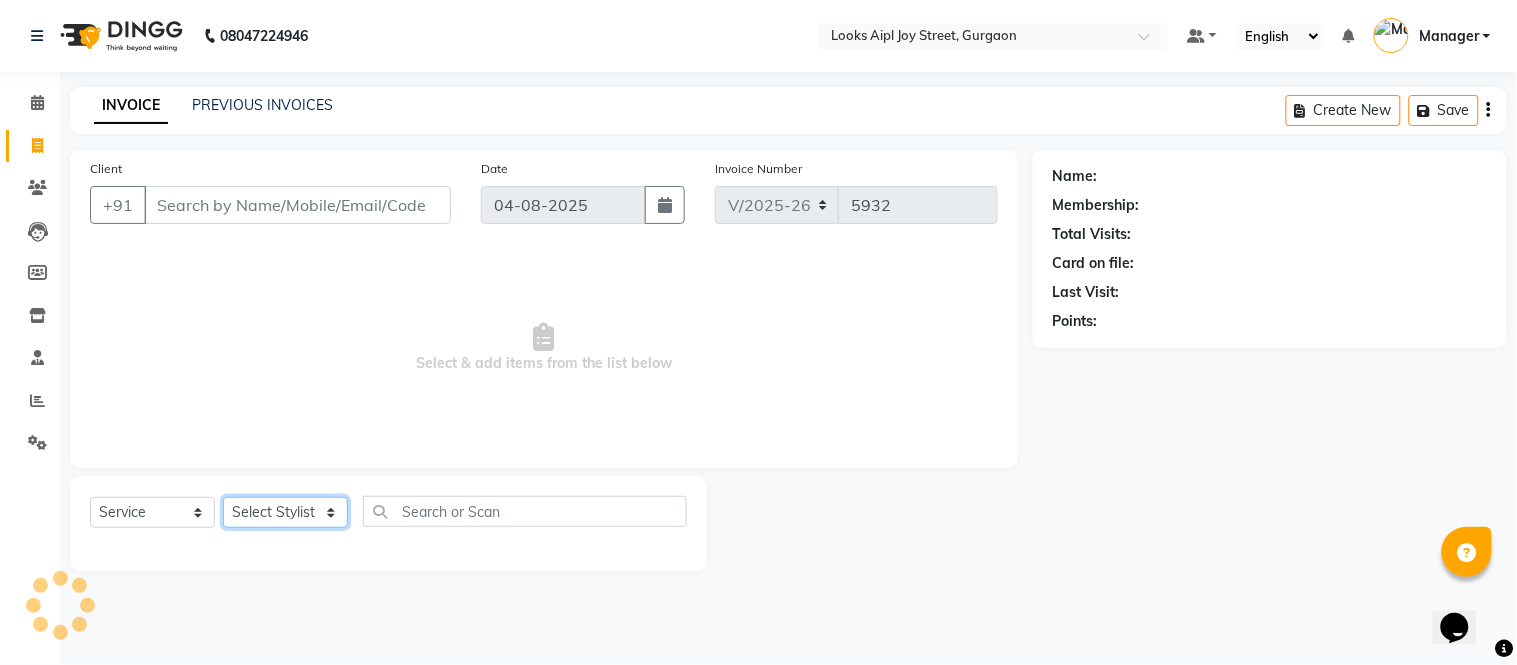 drag, startPoint x: 291, startPoint y: 520, endPoint x: 291, endPoint y: 501, distance: 19 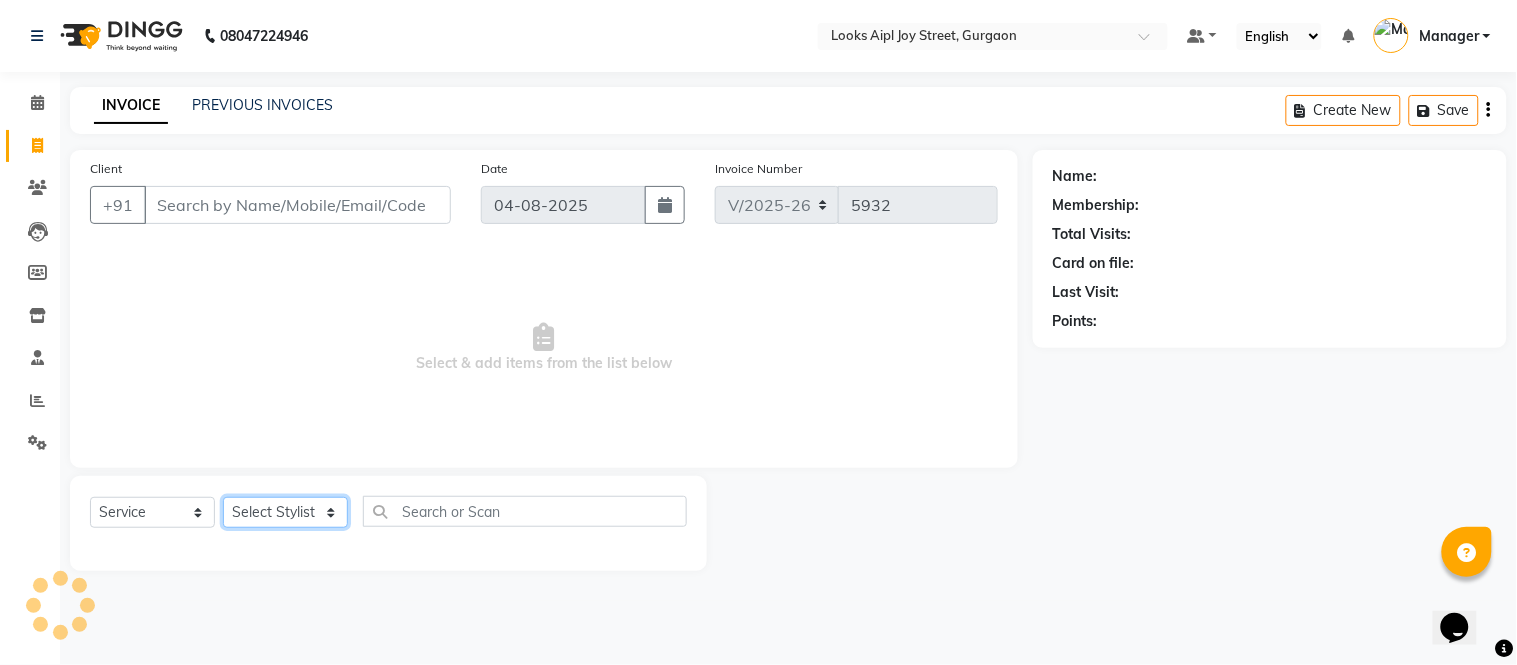click on "Select Stylist Akash Akshar_asst Alam _Pdct Amit Arkan Arsh Counter Sales Geeta Hema ilfan Kuldeep Laxmi Manager Neeraj Prince sagar_pdct Surejit Vijay Zakir_pdct" 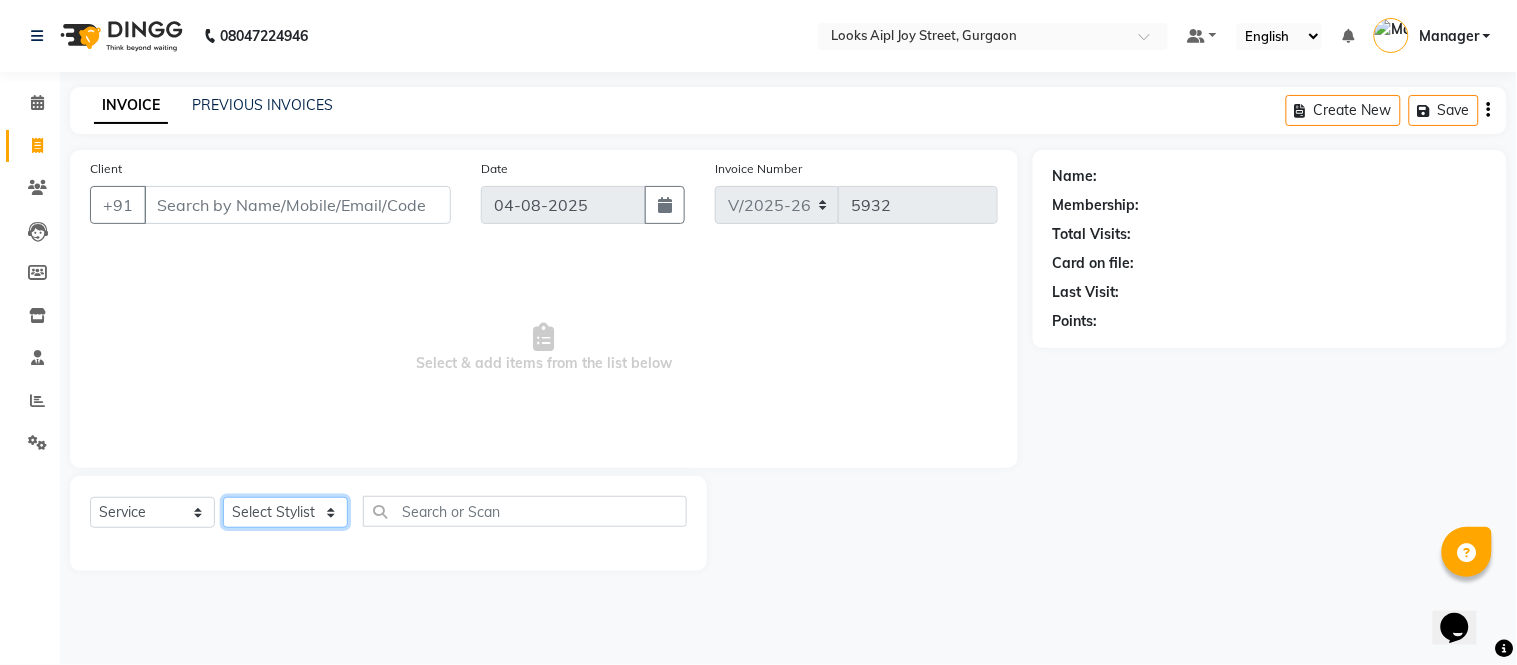select on "43341" 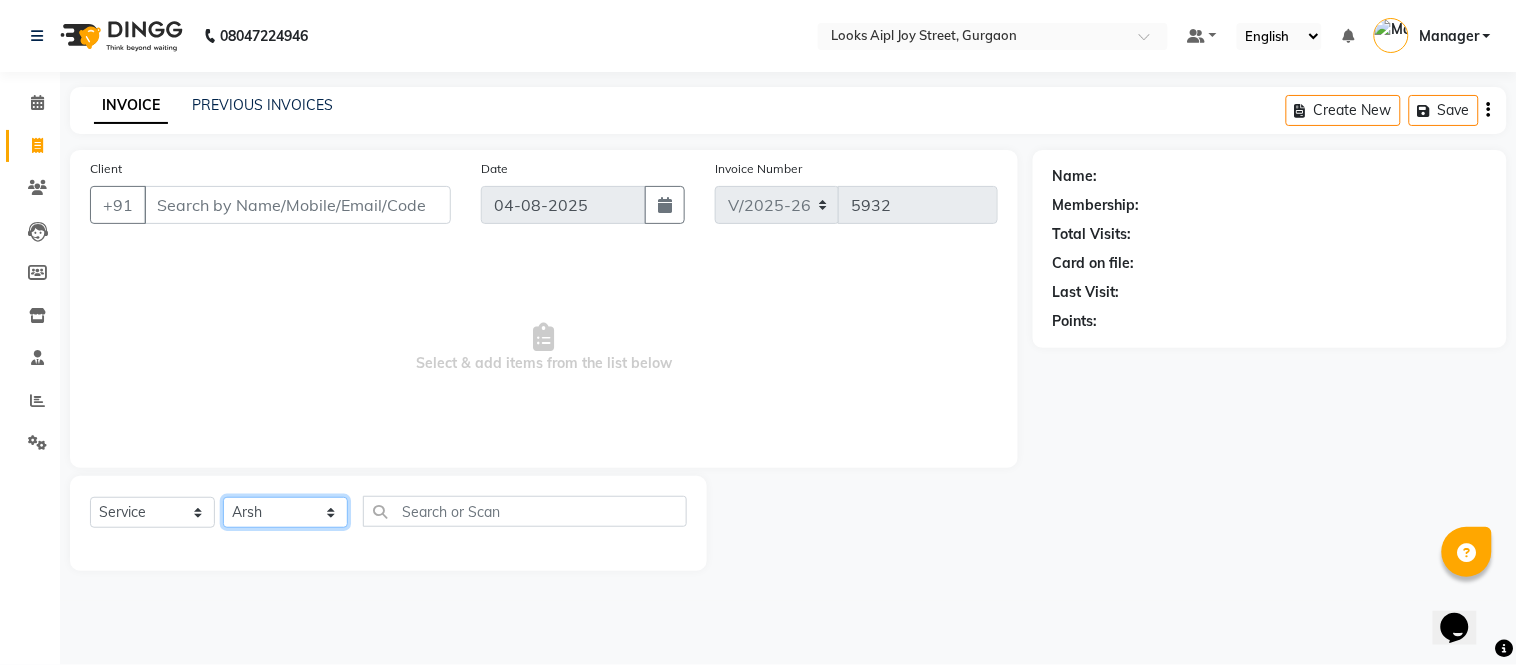 click on "Select Stylist Akash Akshar_asst Alam _Pdct Amit Arkan Arsh Counter Sales Geeta Hema ilfan Kuldeep Laxmi Manager Neeraj Prince sagar_pdct Surejit Vijay Zakir_pdct" 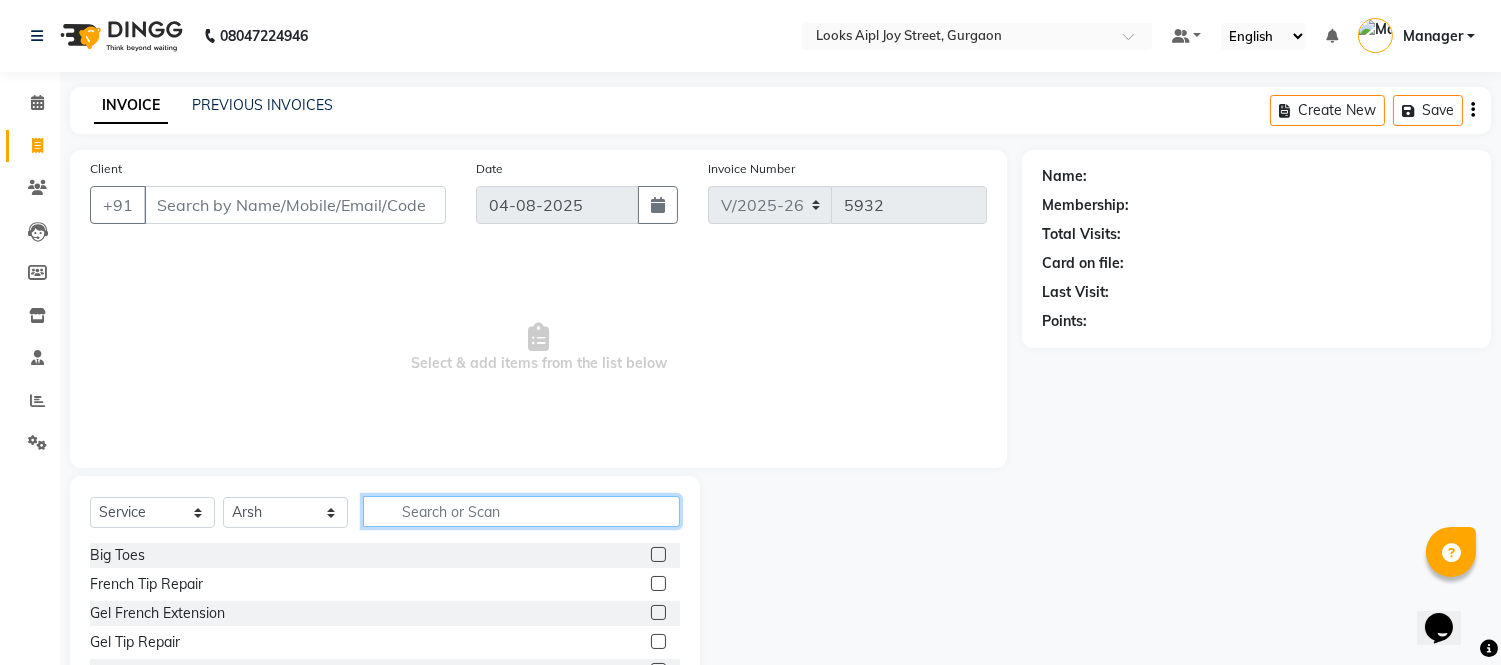 click 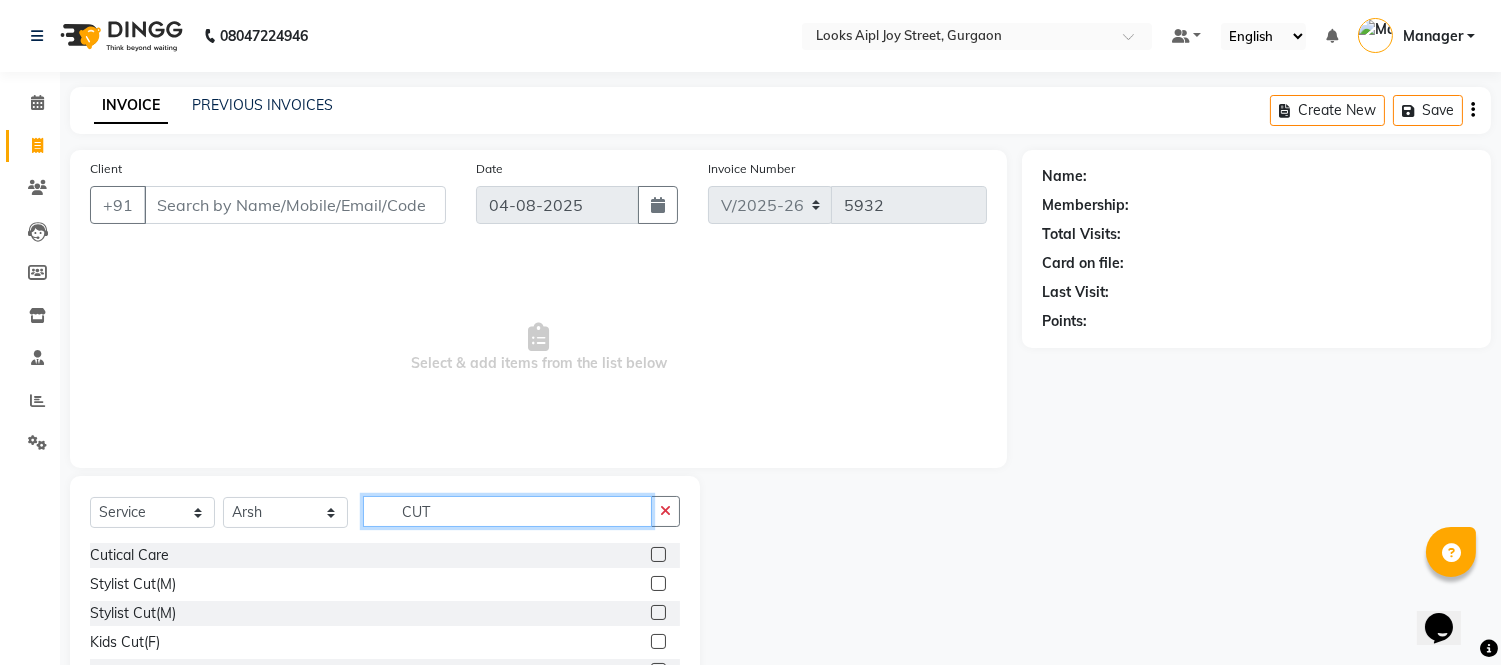 type on "CUT" 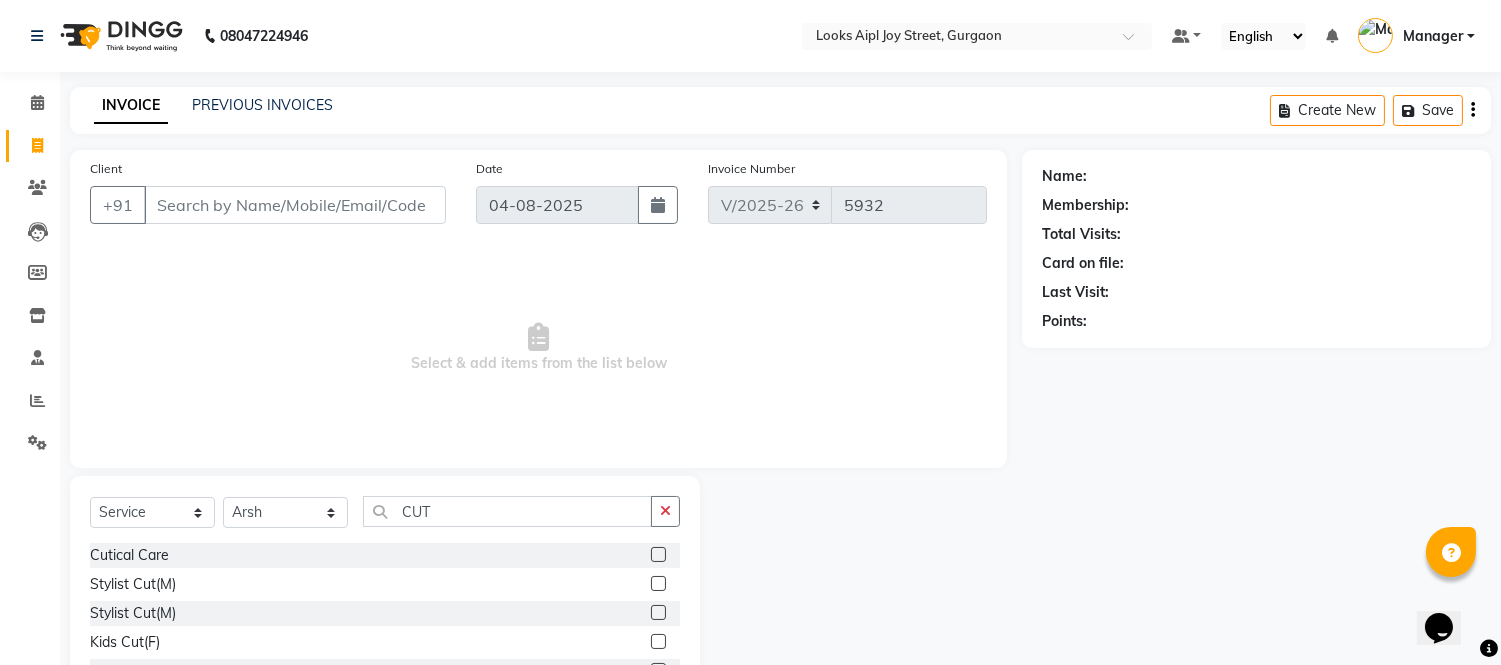 click 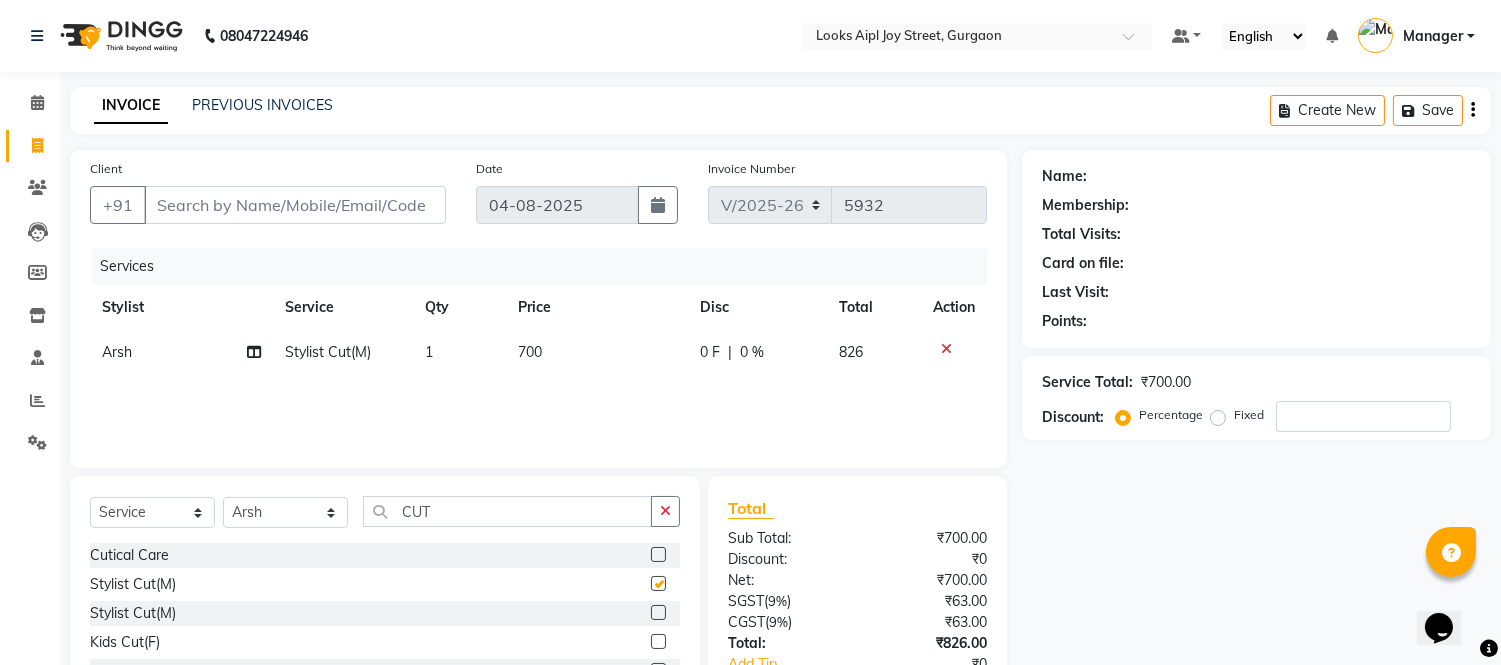 checkbox on "false" 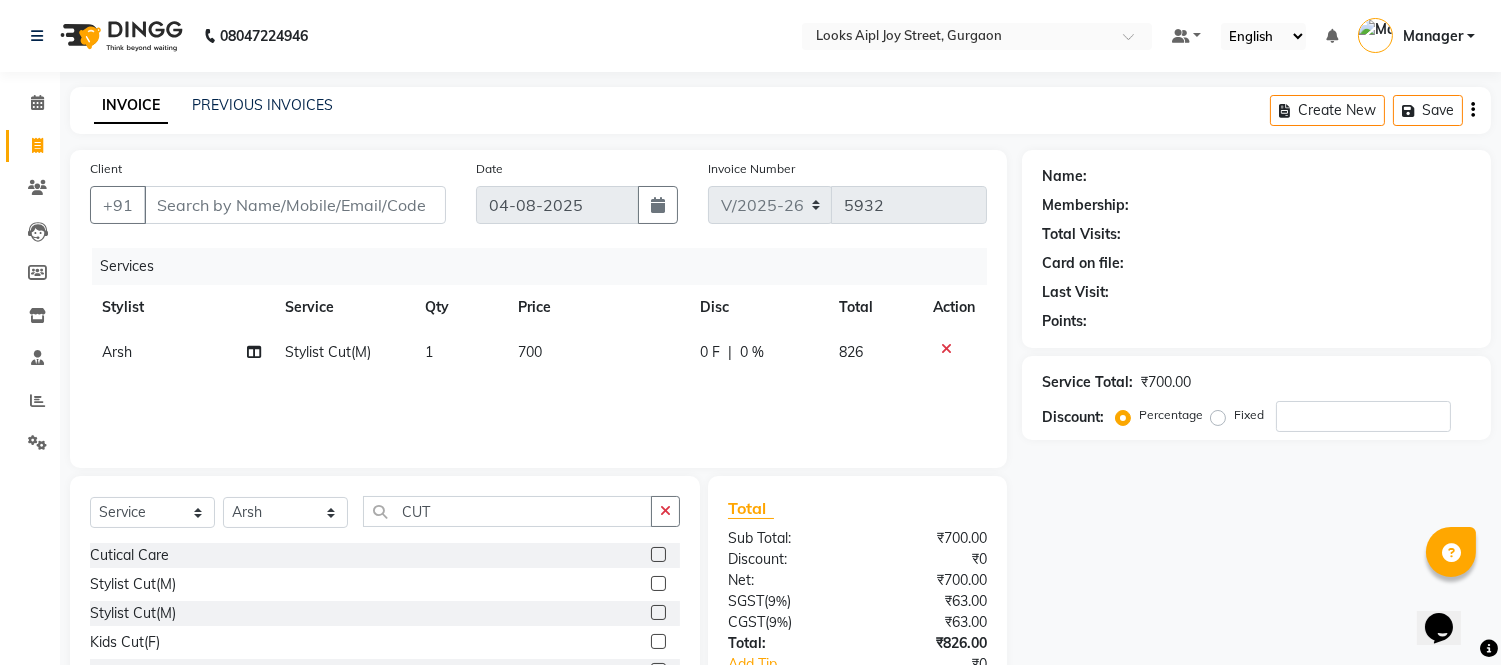 click on "700" 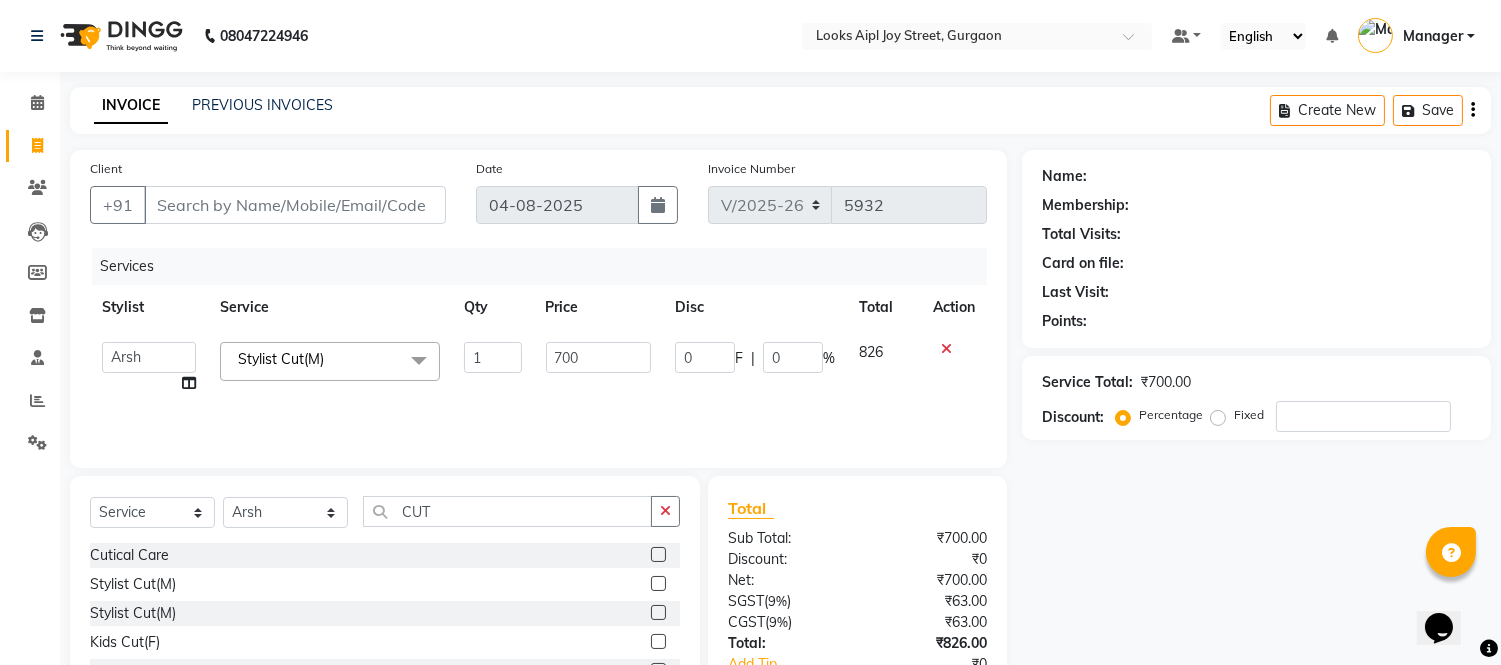 click on "700" 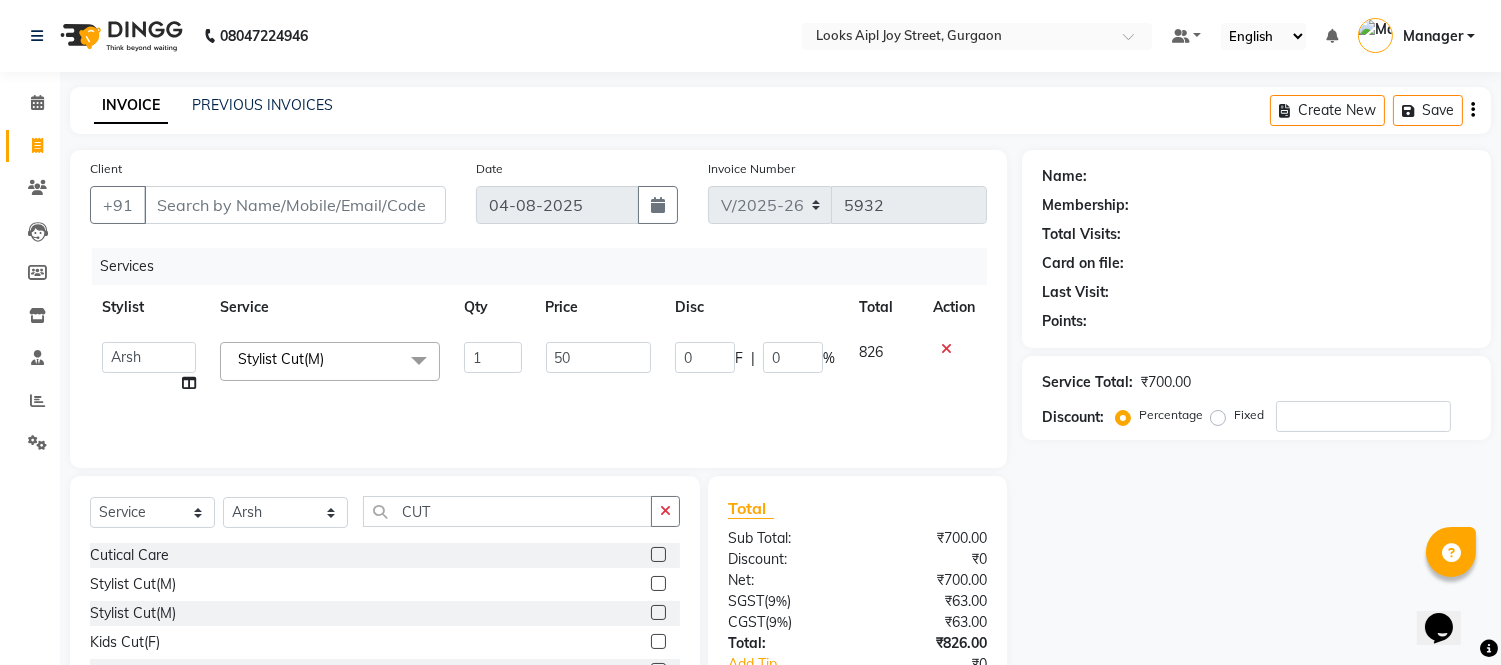 type on "500" 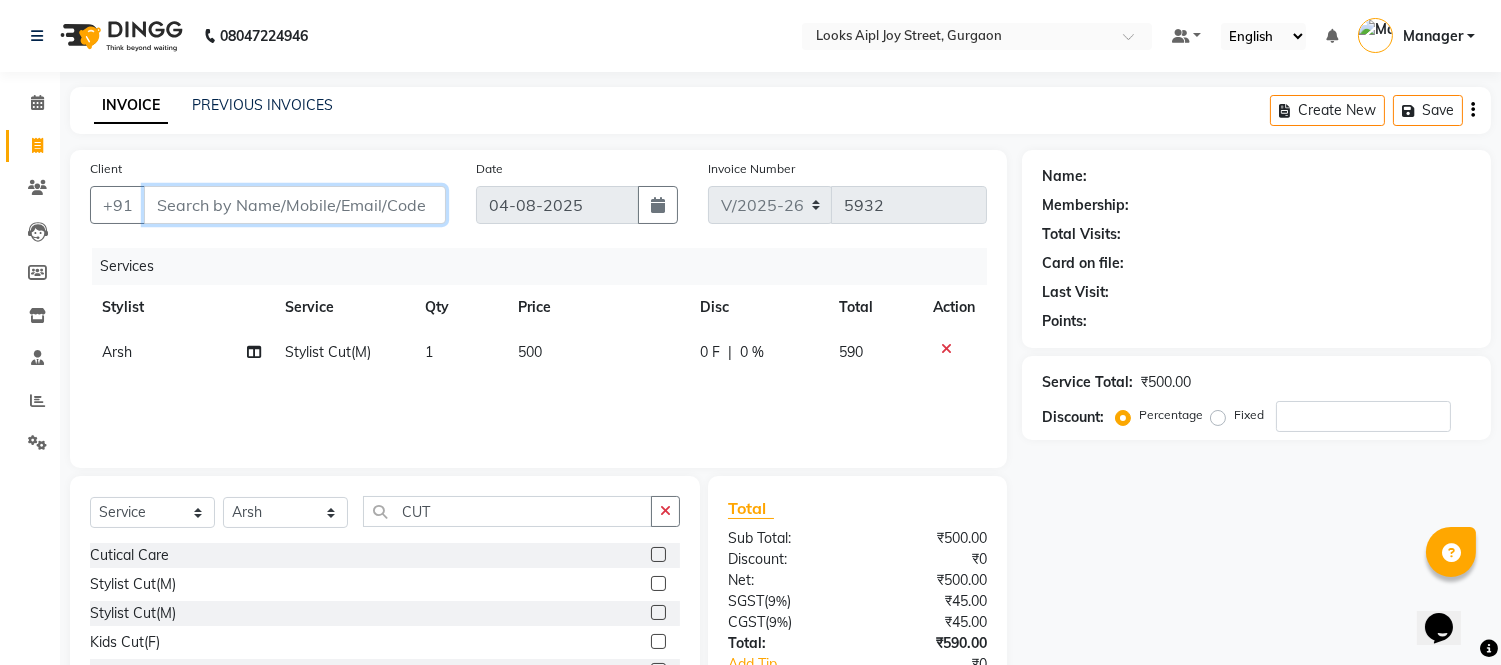 click on "Client" at bounding box center [295, 205] 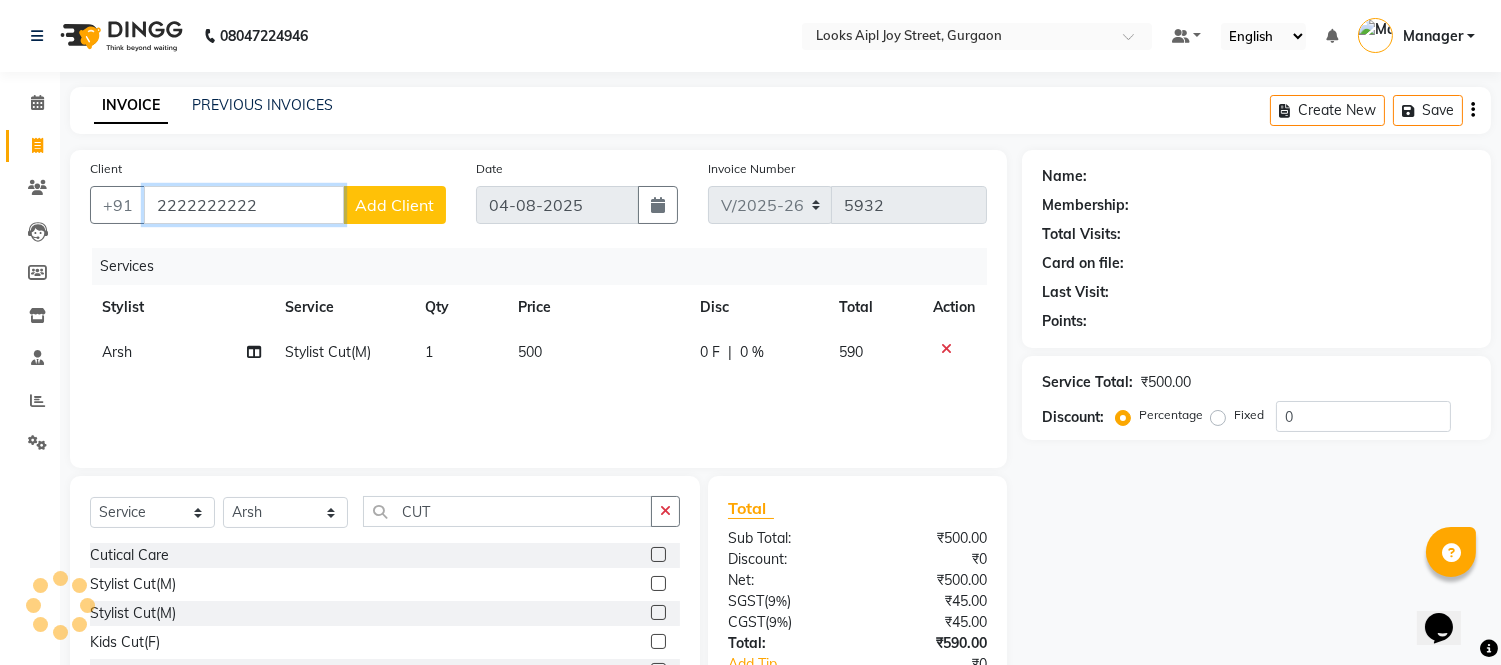 type on "2222222222" 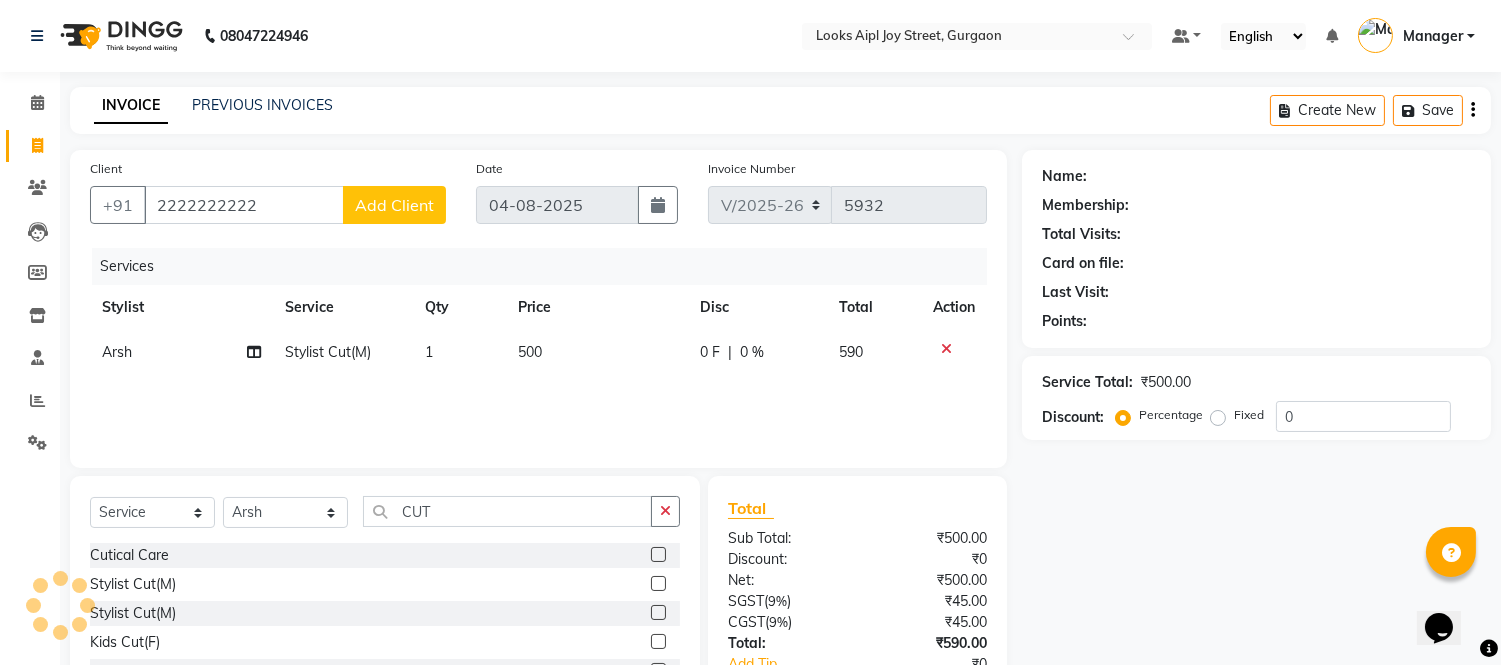 select on "1: Object" 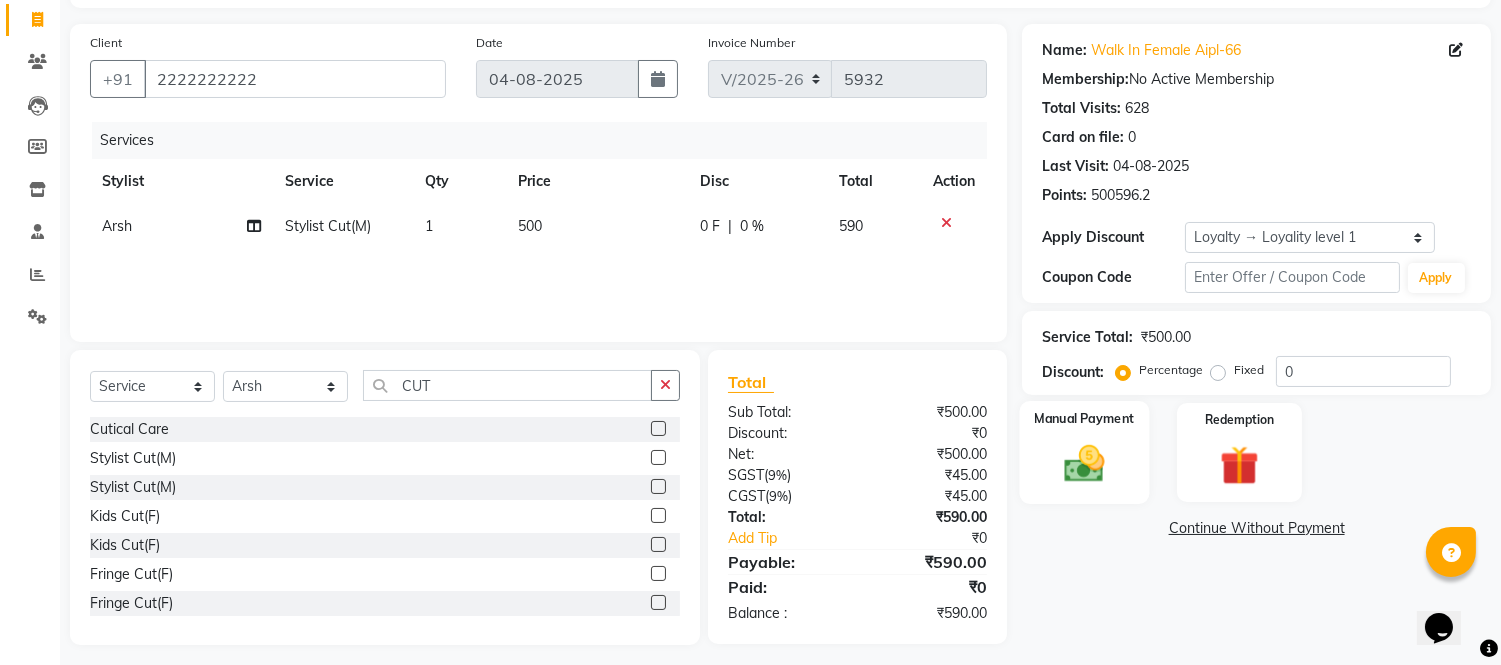scroll, scrollTop: 135, scrollLeft: 0, axis: vertical 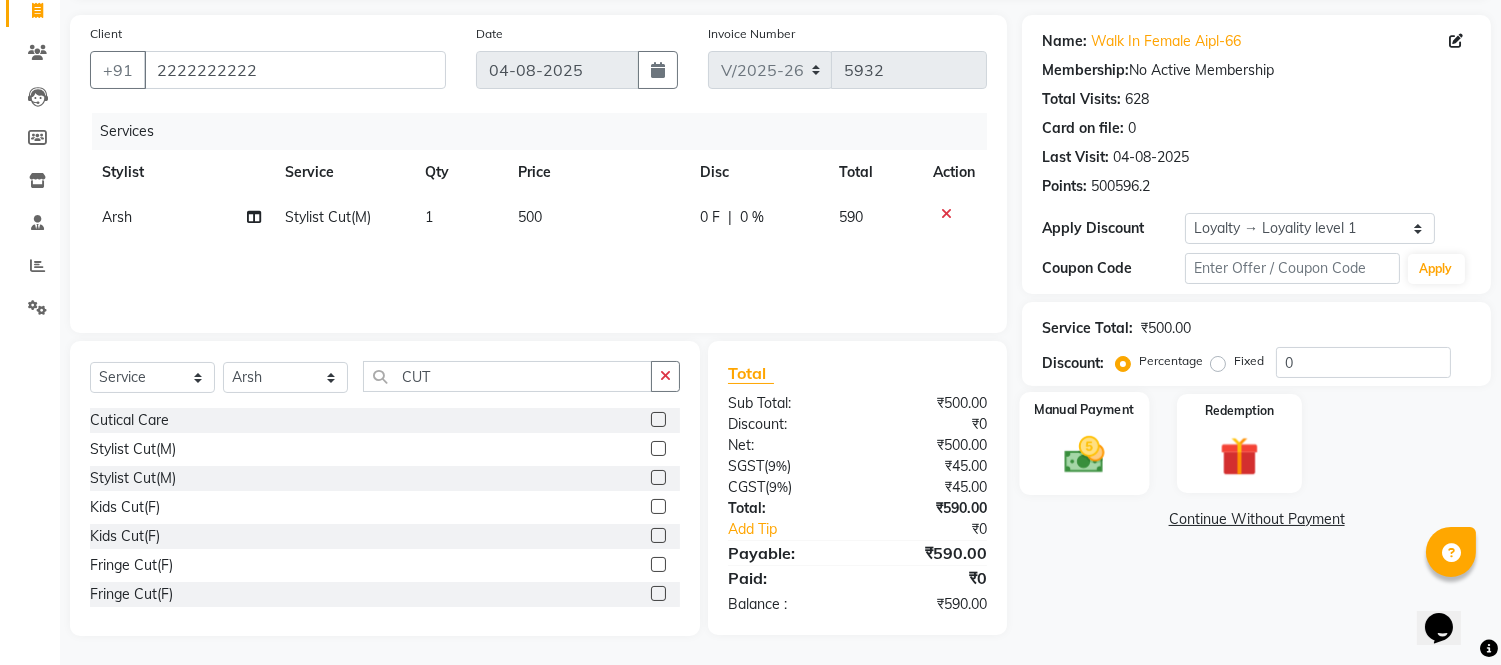 drag, startPoint x: 1083, startPoint y: 445, endPoint x: 1160, endPoint y: 453, distance: 77.41447 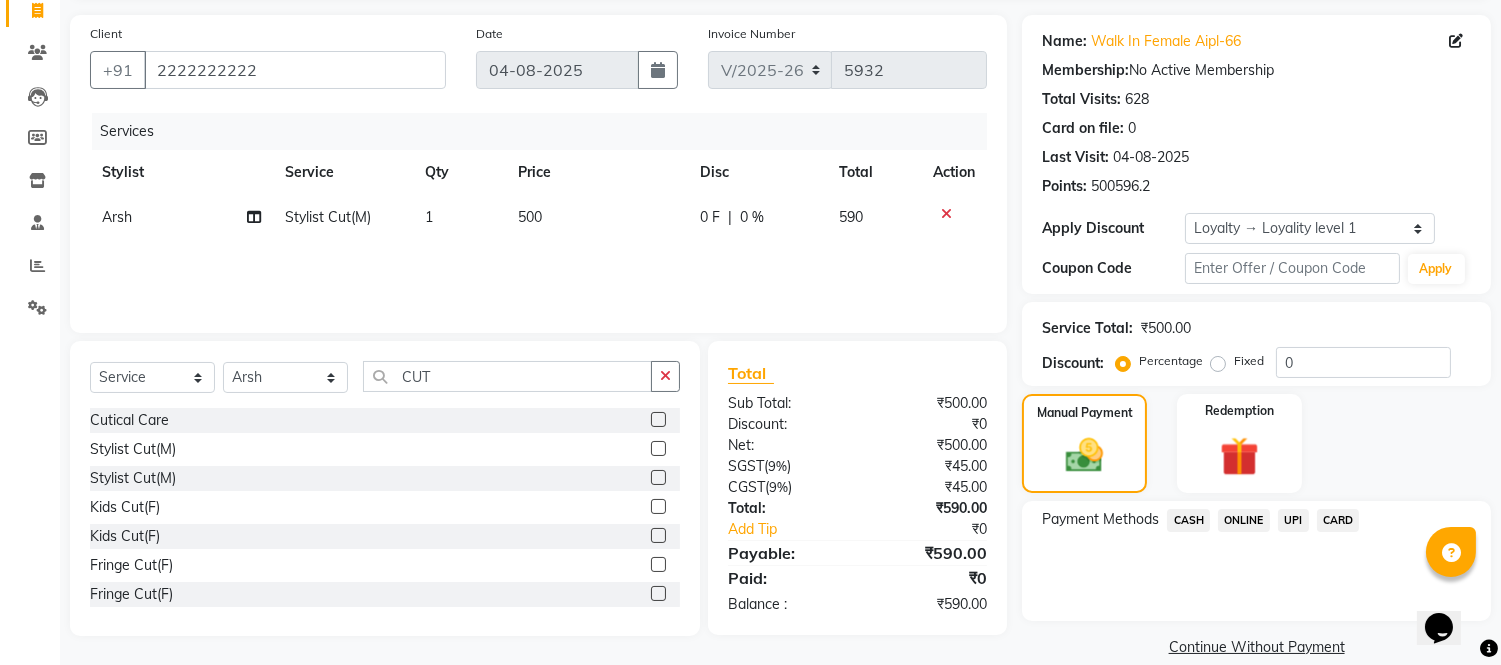 click on "CASH" 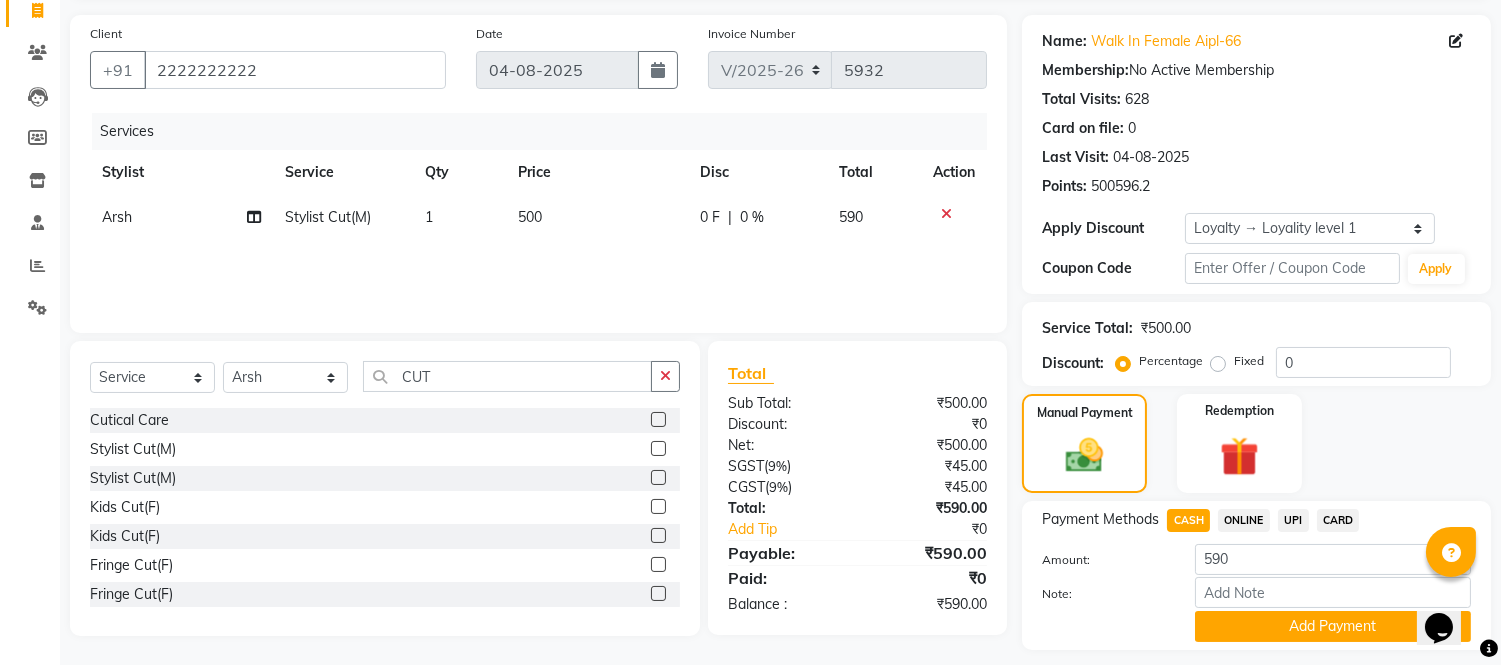click on "CARD" 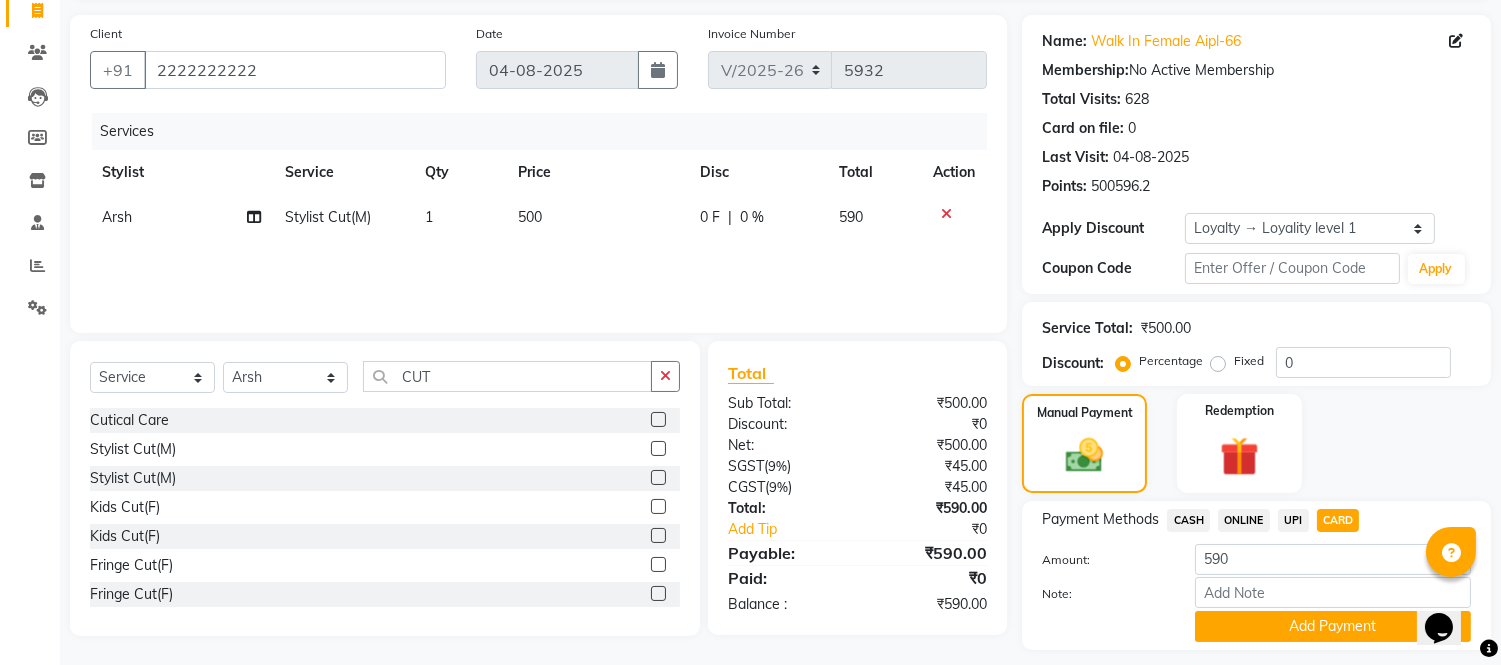 click on "UPI" 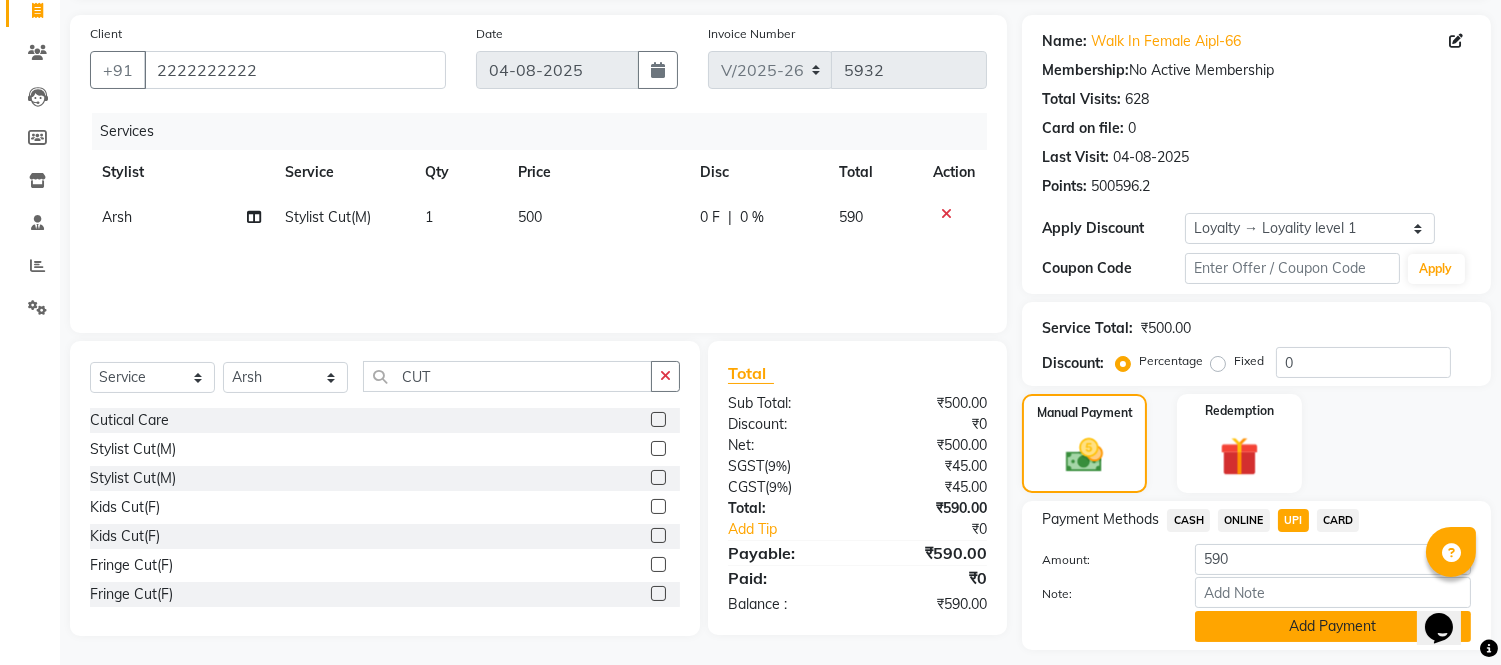 click on "Add Payment" 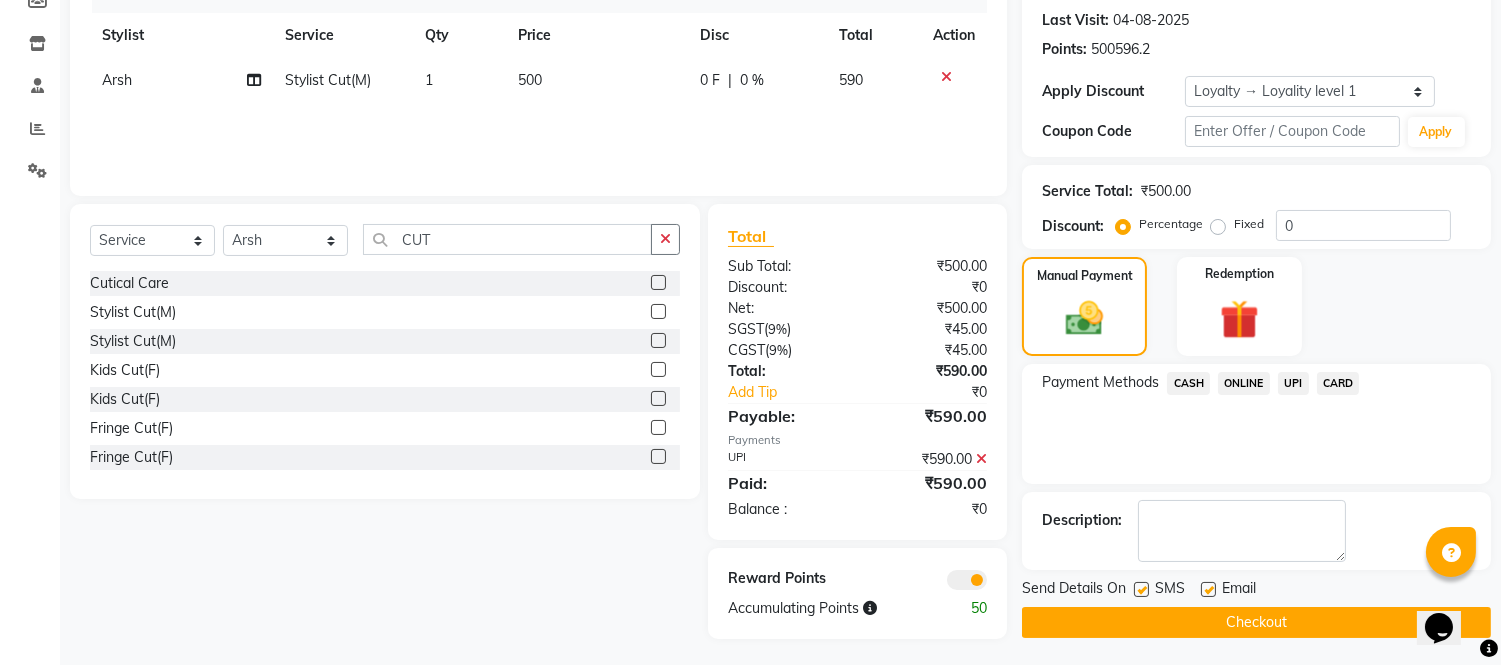 scroll, scrollTop: 275, scrollLeft: 0, axis: vertical 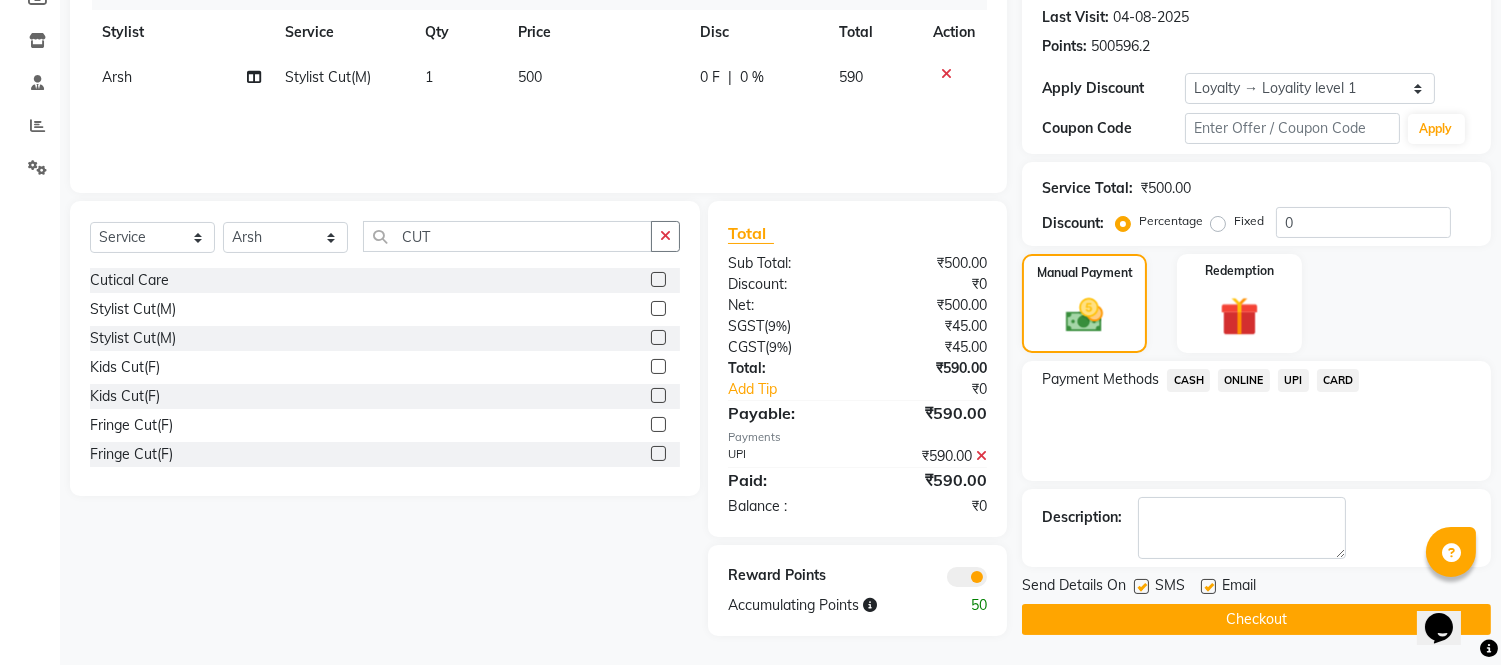 click on "Checkout" 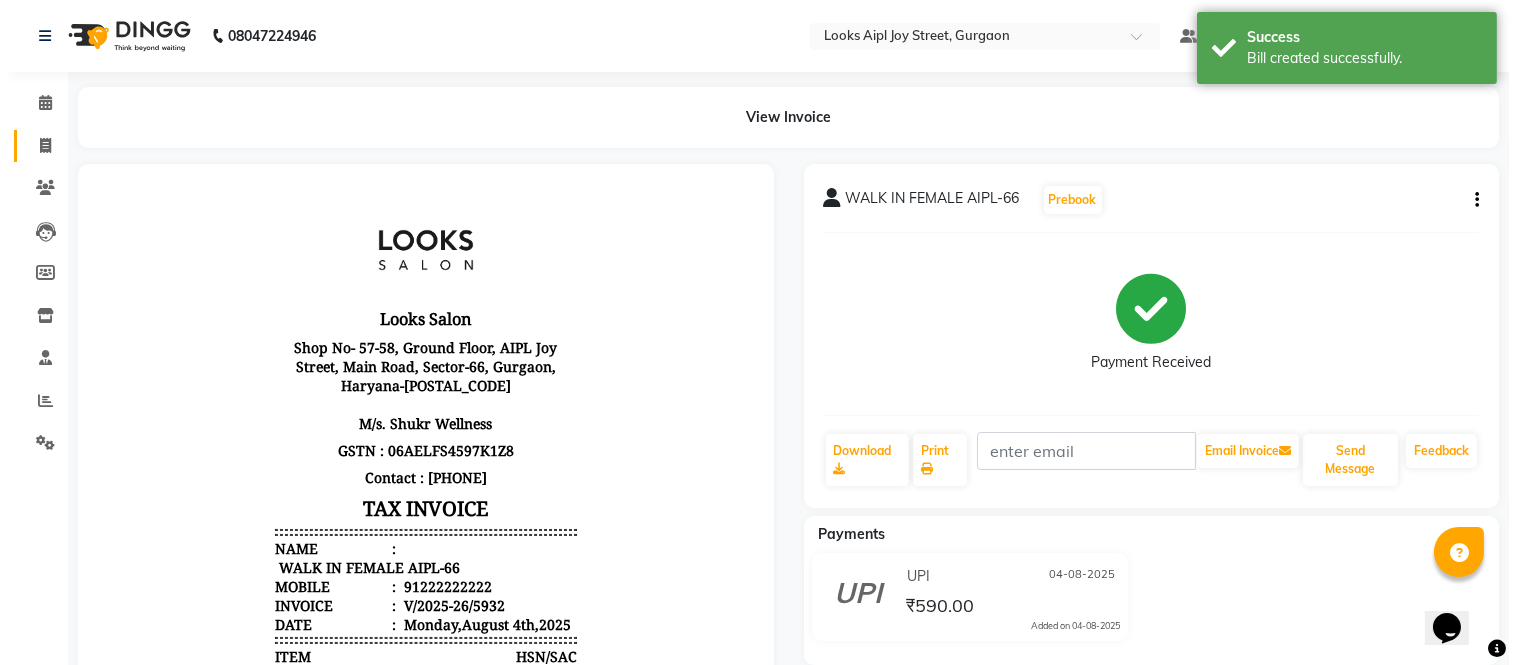scroll, scrollTop: 0, scrollLeft: 0, axis: both 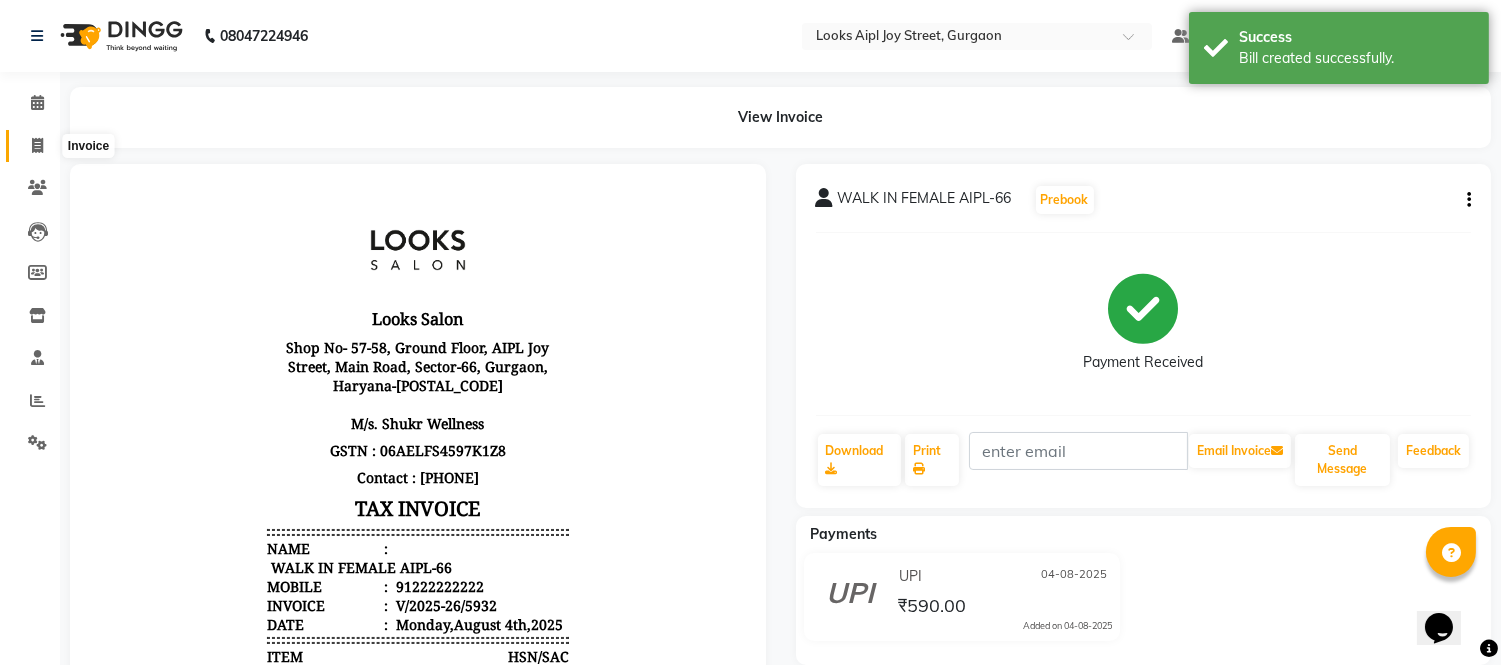 click 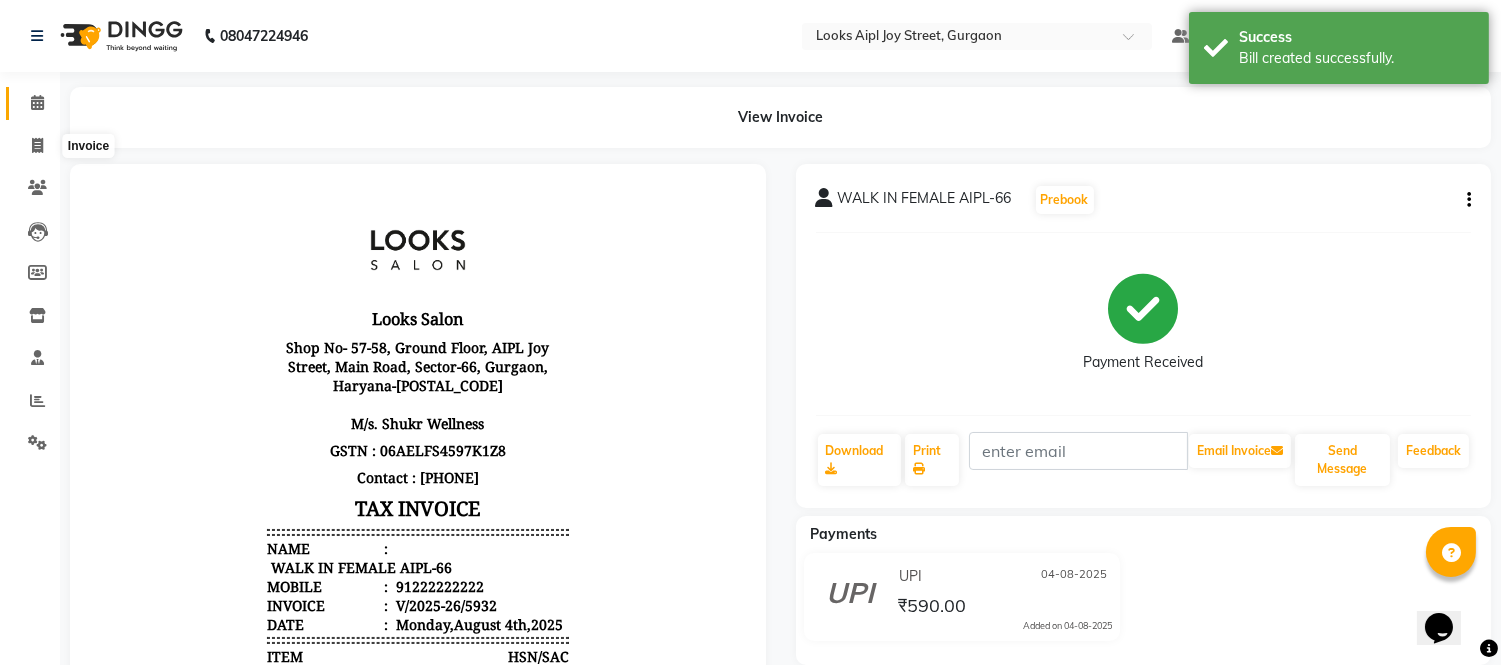 select on "service" 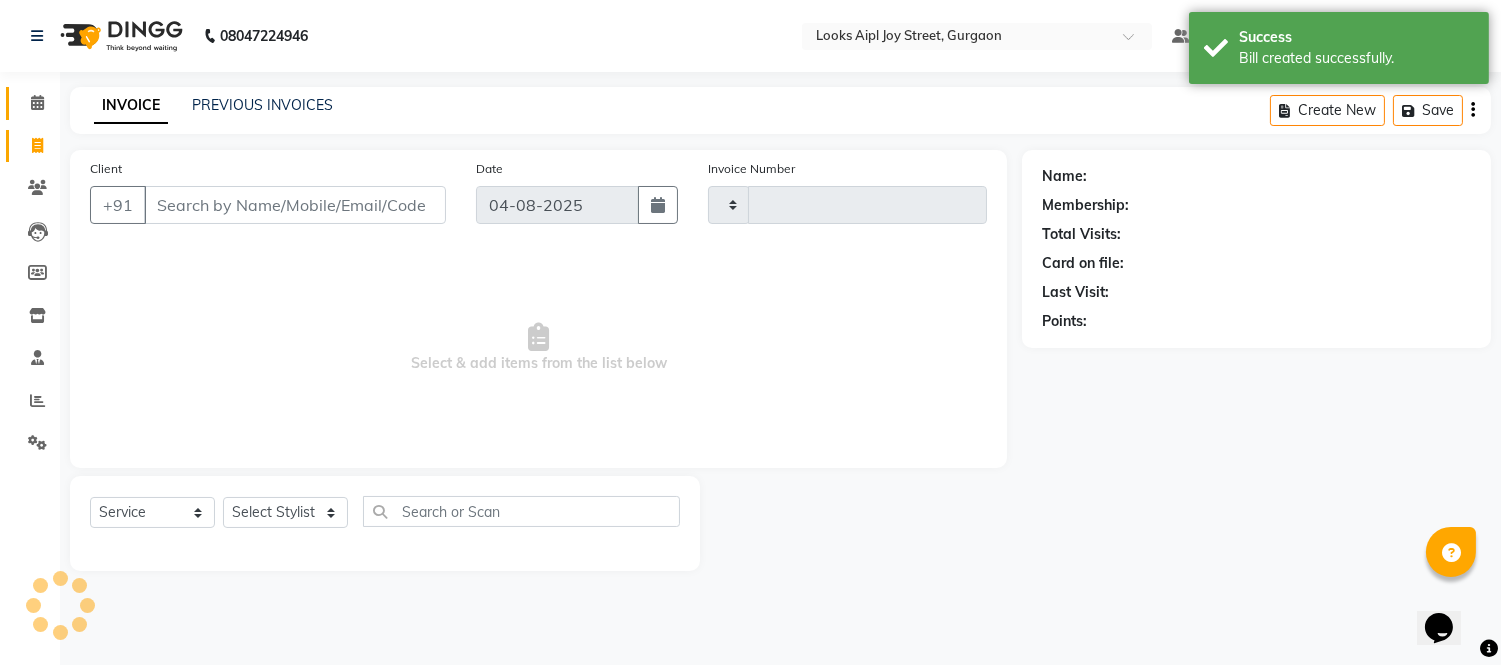 type on "5933" 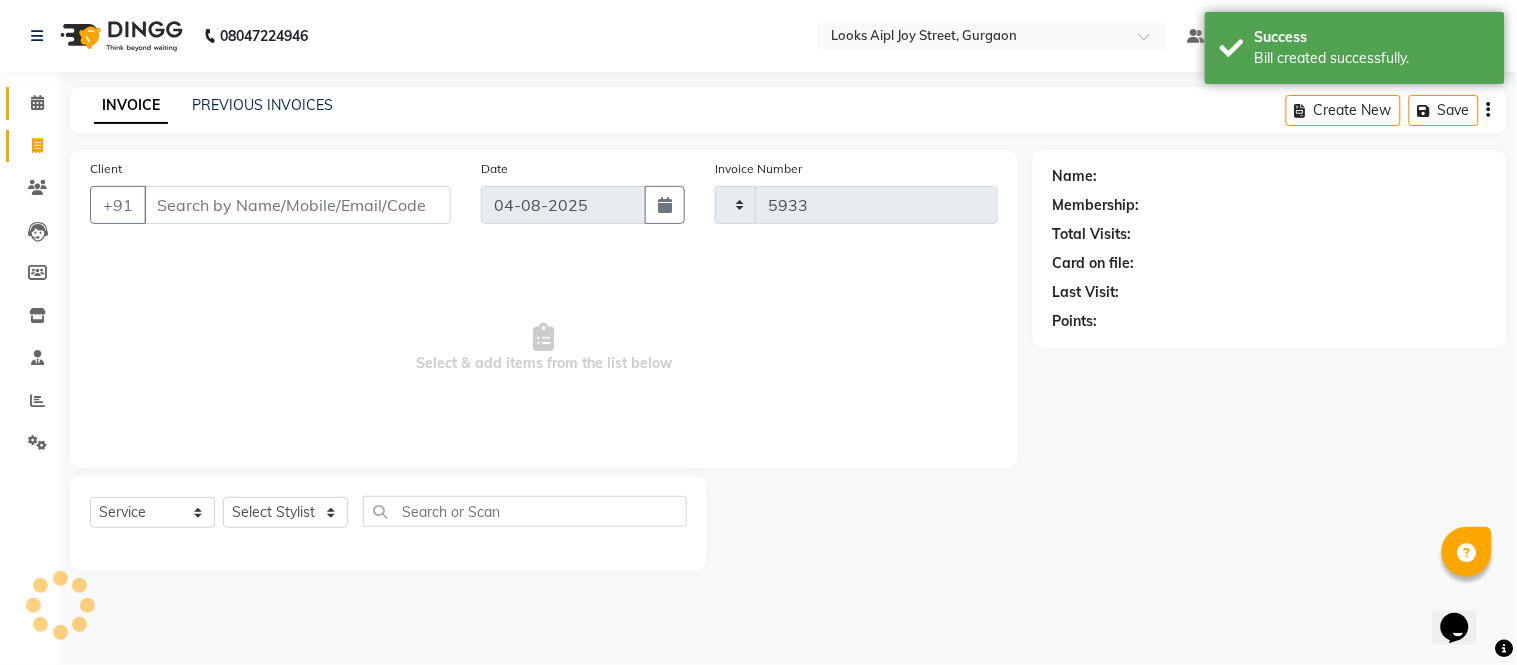 select on "6047" 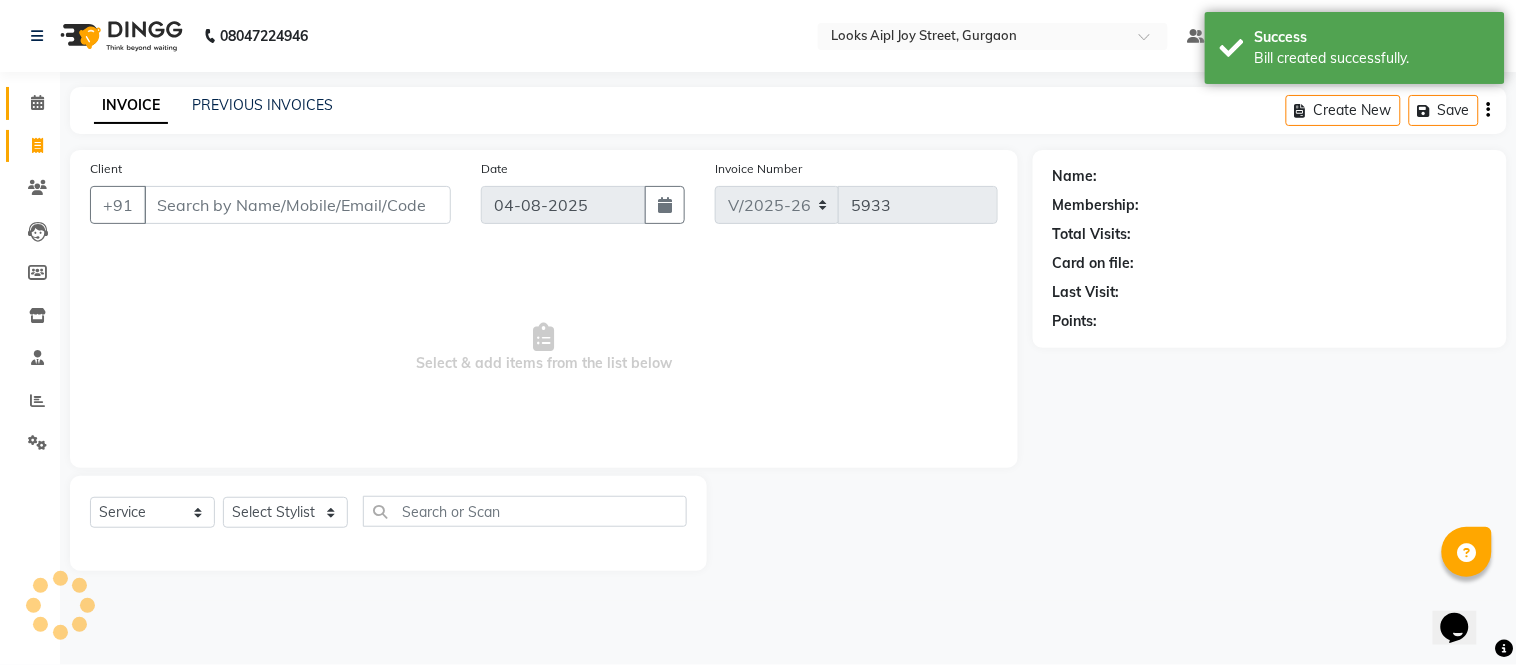 click on "Calendar" 